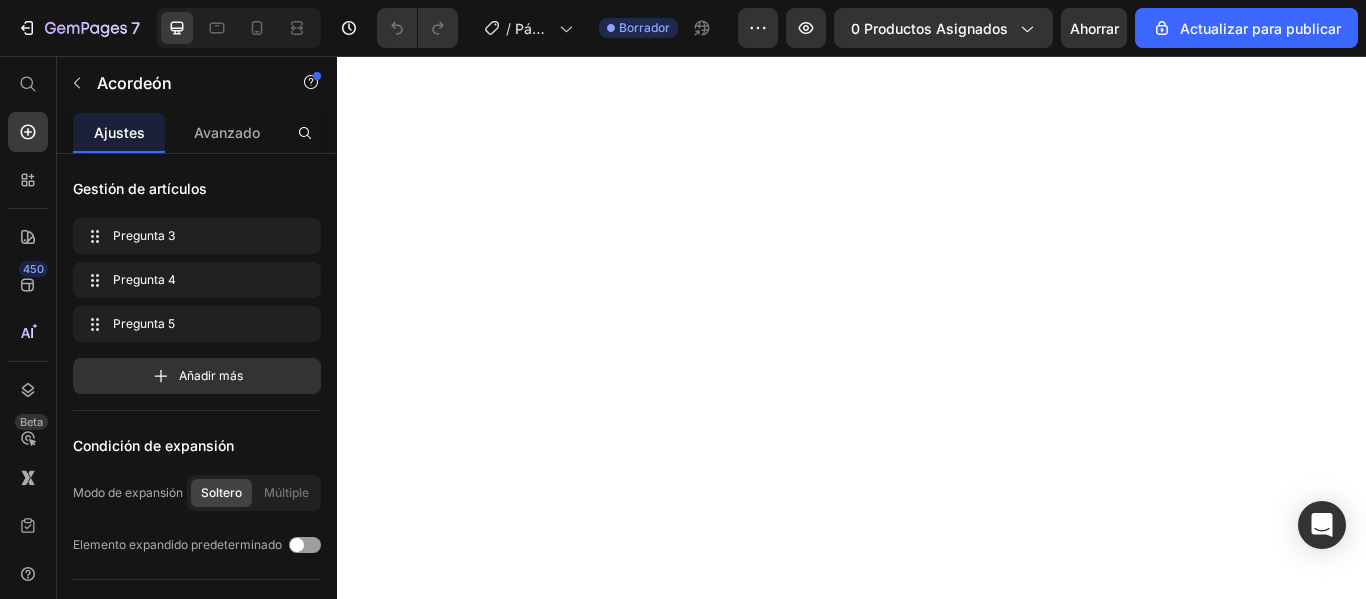 scroll, scrollTop: 0, scrollLeft: 0, axis: both 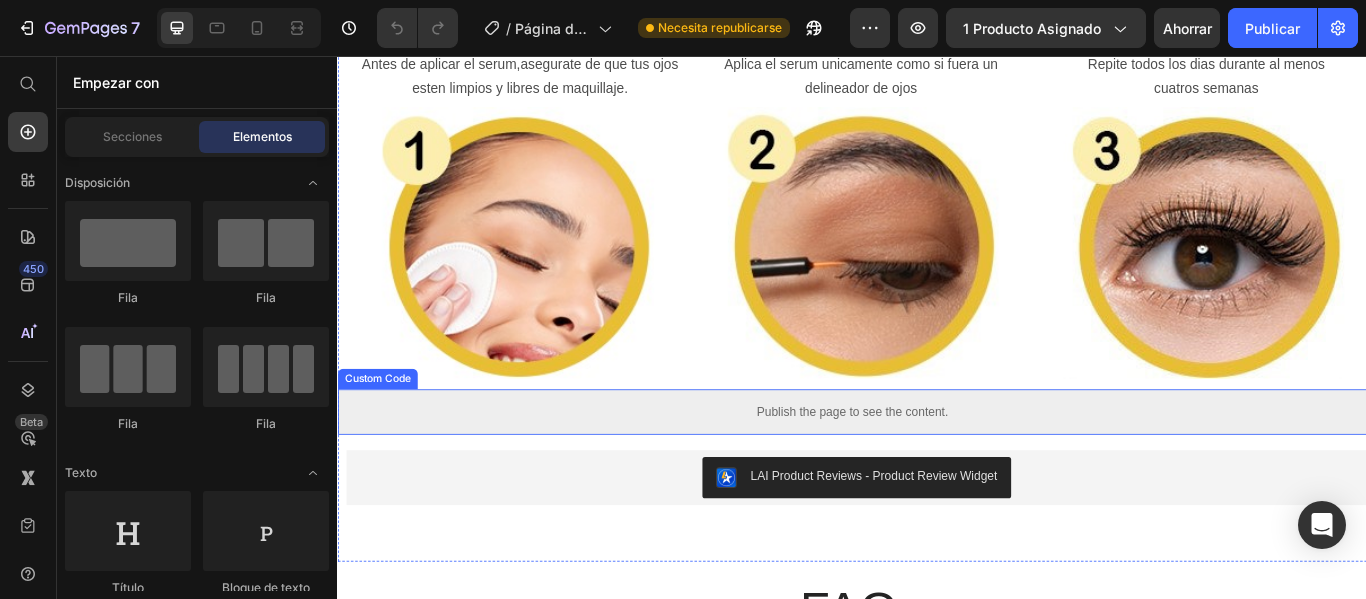 click on "Publish the page to see the content." at bounding box center [937, 471] 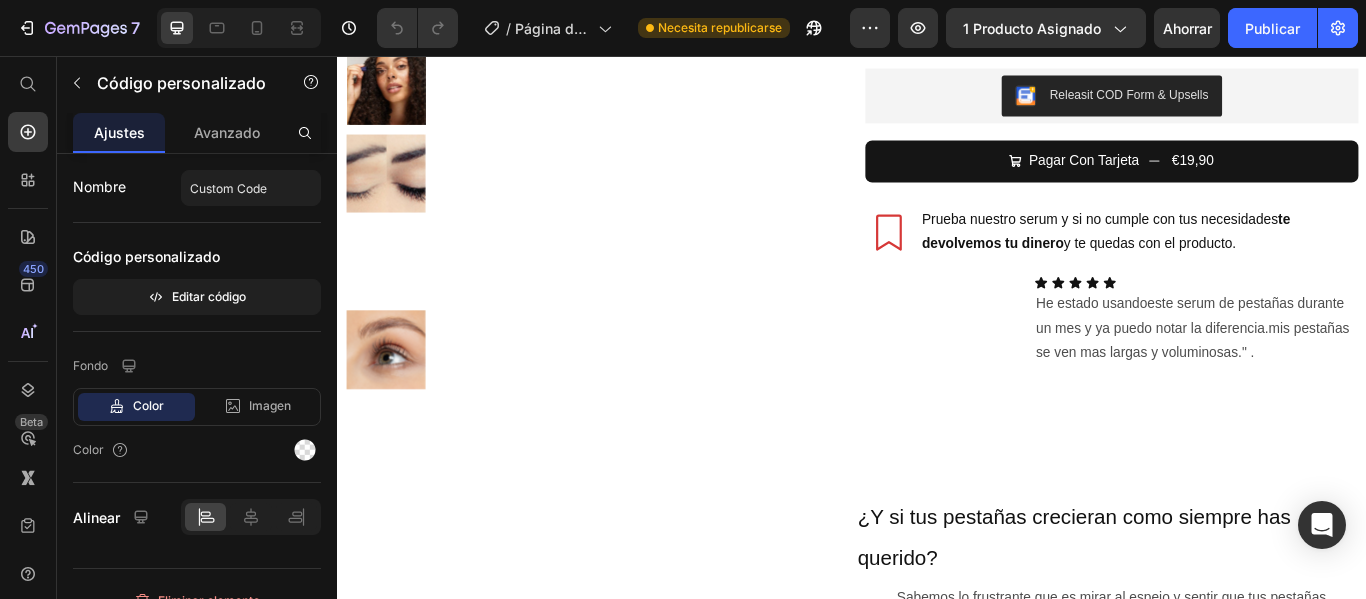 scroll, scrollTop: 127, scrollLeft: 0, axis: vertical 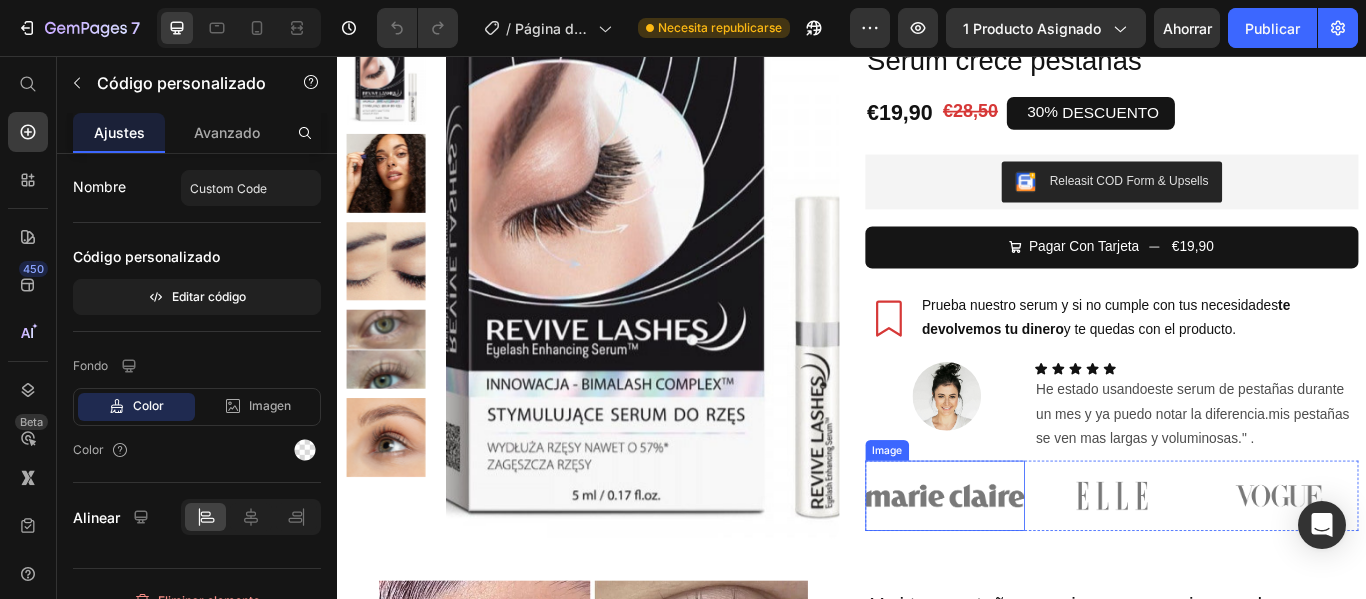 click at bounding box center (1045, 569) 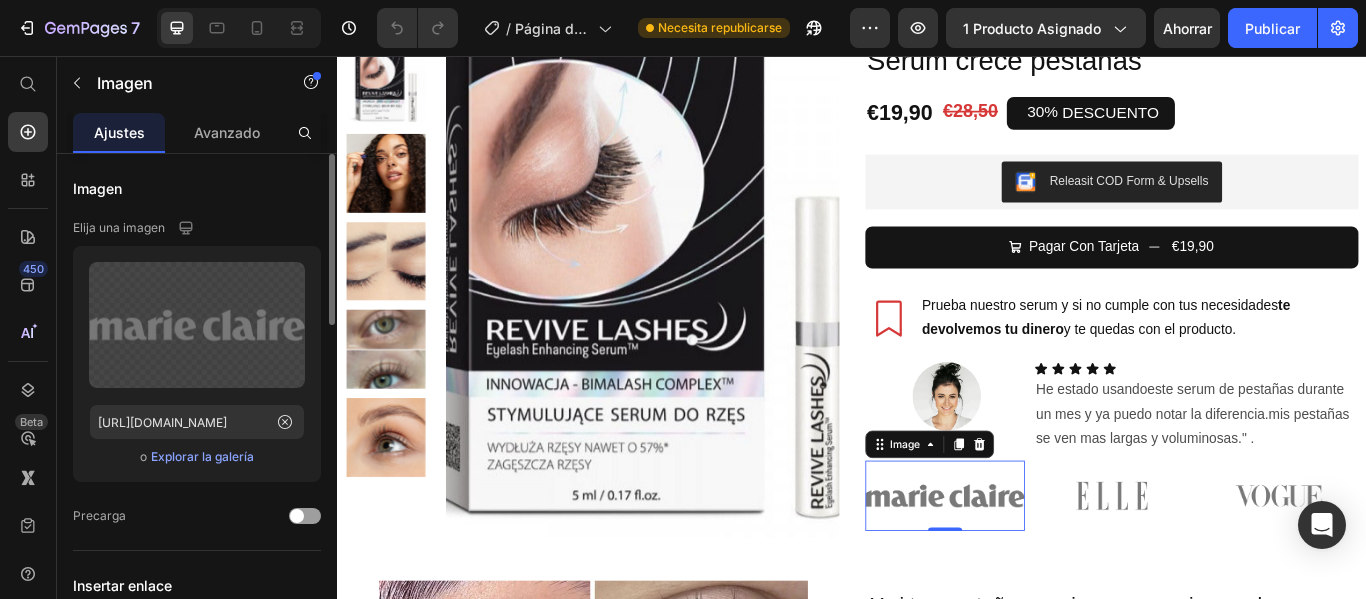 click on "Explorar la galería" at bounding box center (202, 456) 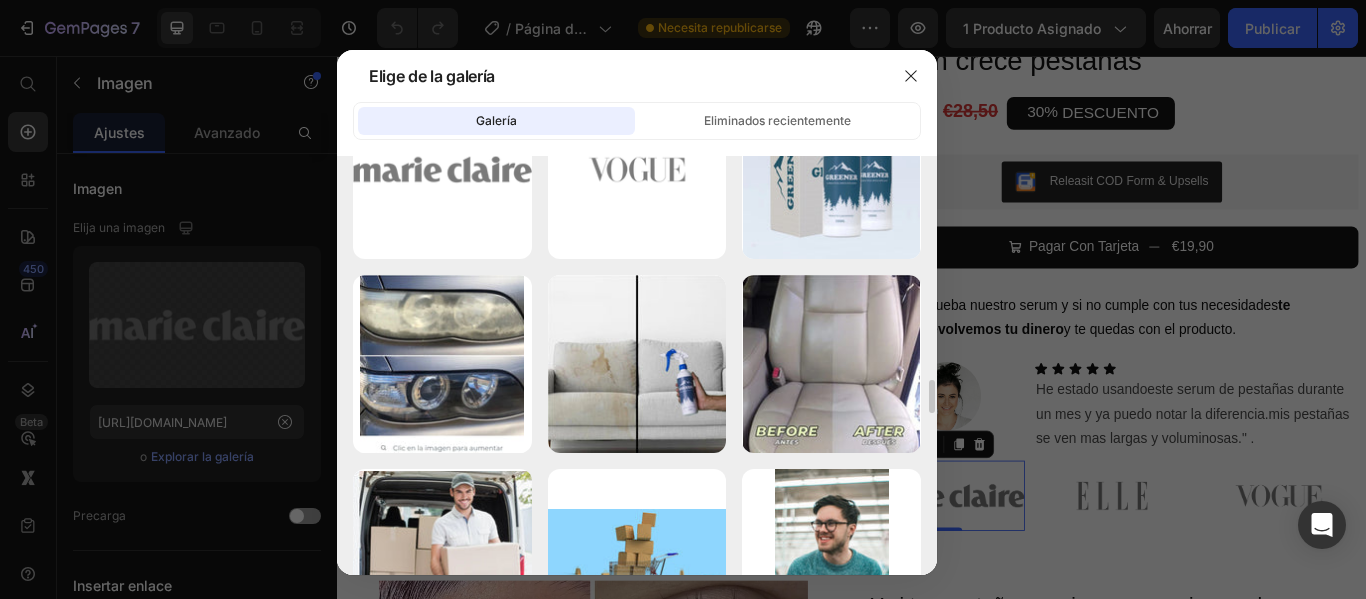 scroll, scrollTop: 4080, scrollLeft: 0, axis: vertical 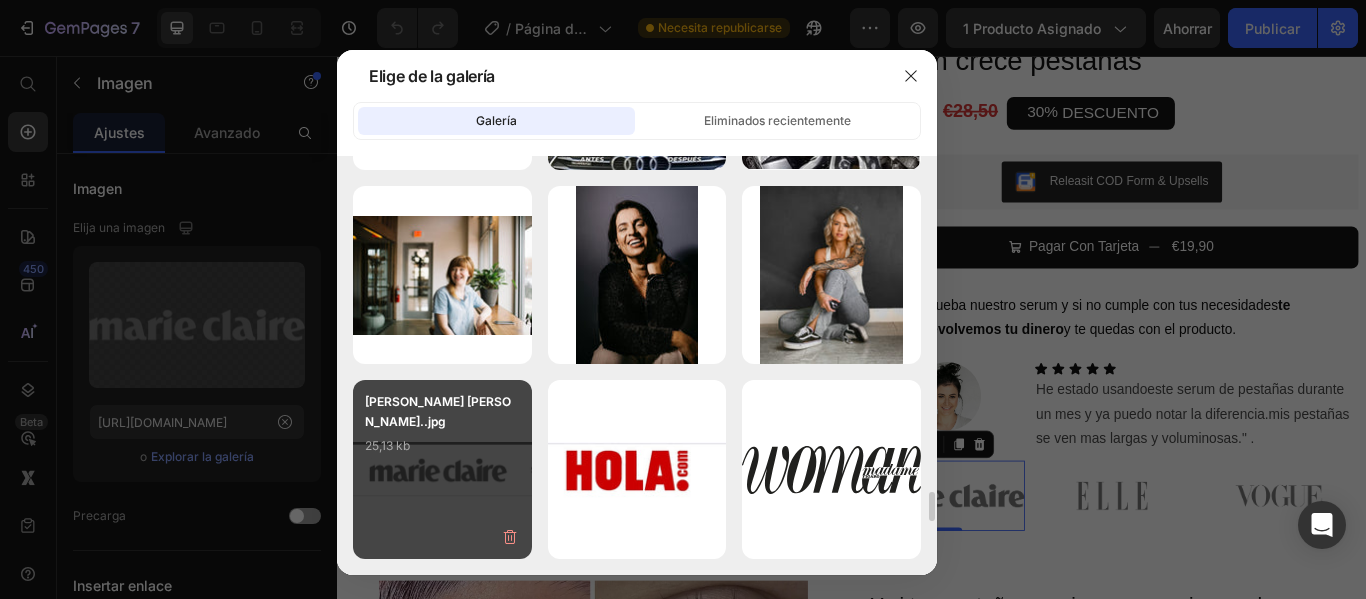 click on "marie cl..jpg 25,13 kb" at bounding box center (442, 469) 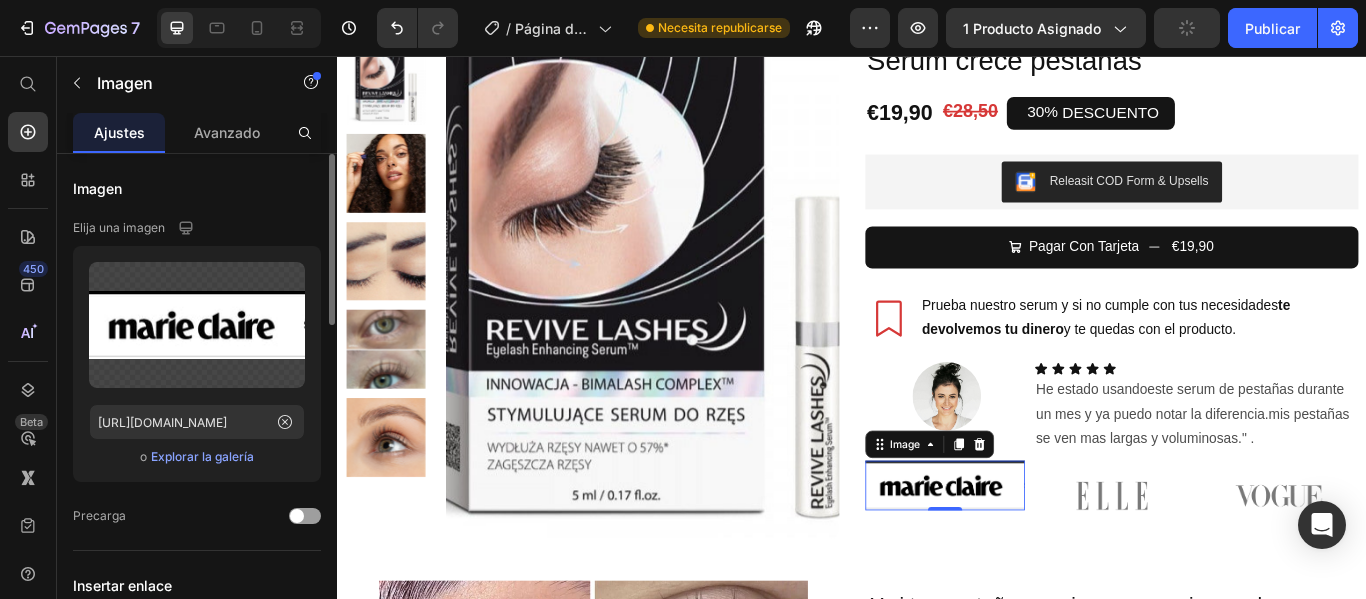 click on "Explorar la galería" at bounding box center [202, 456] 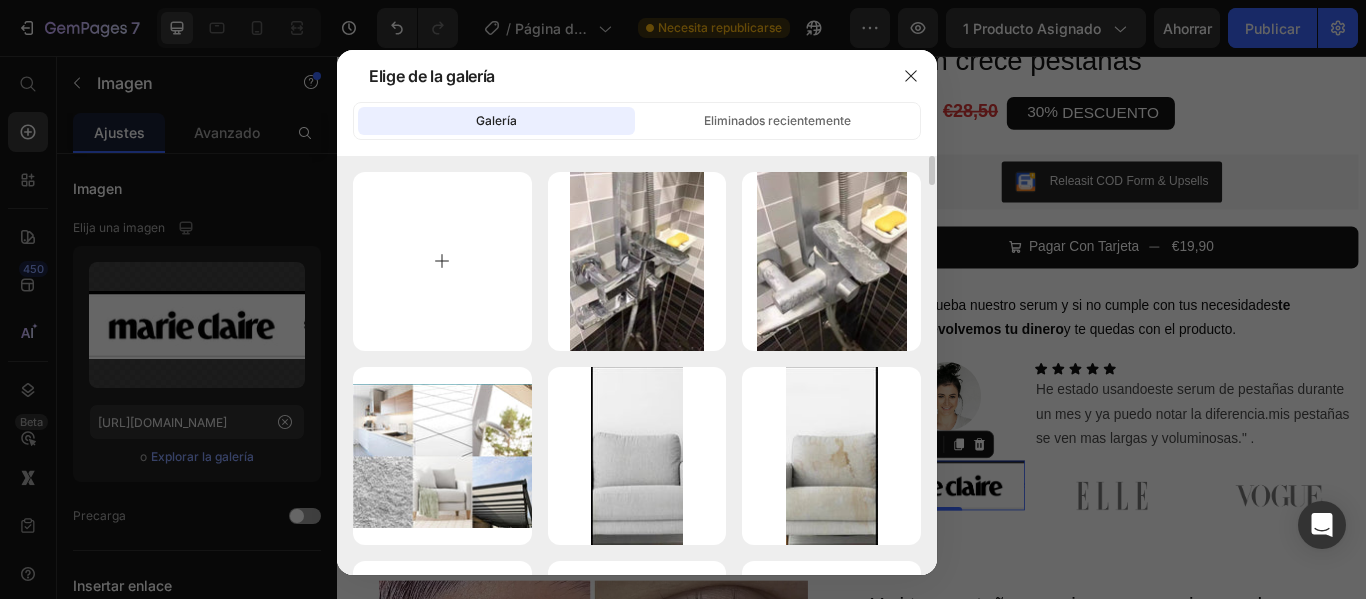 click at bounding box center [442, 261] 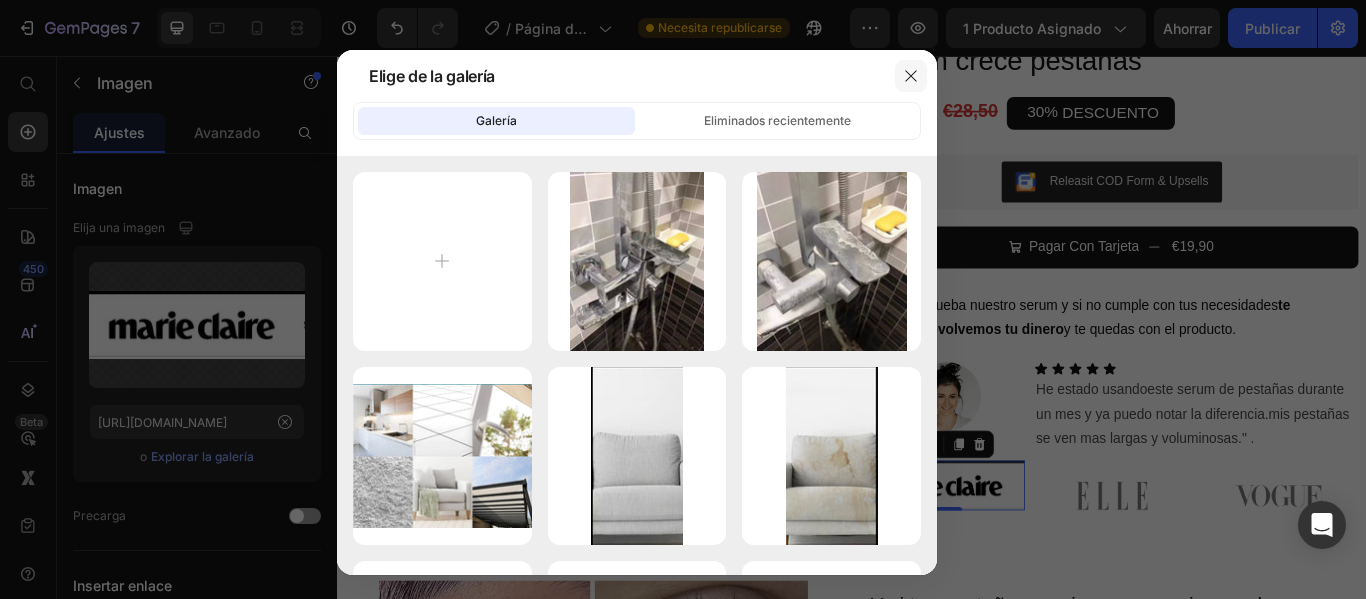click 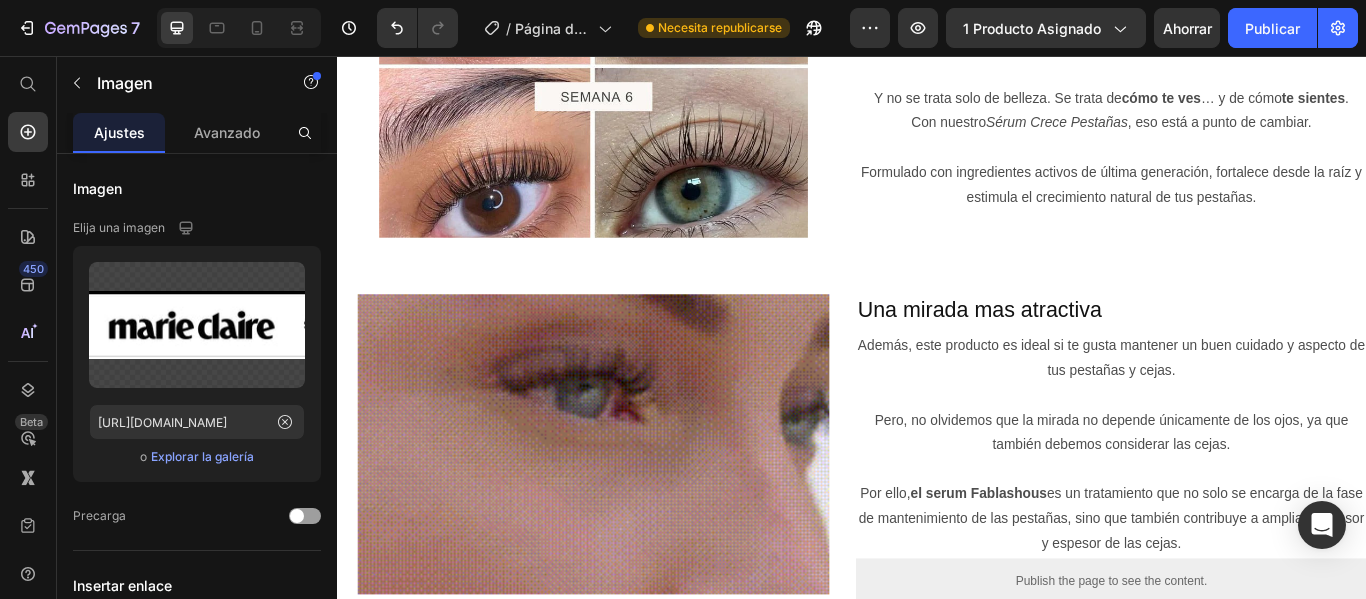 scroll, scrollTop: 527, scrollLeft: 0, axis: vertical 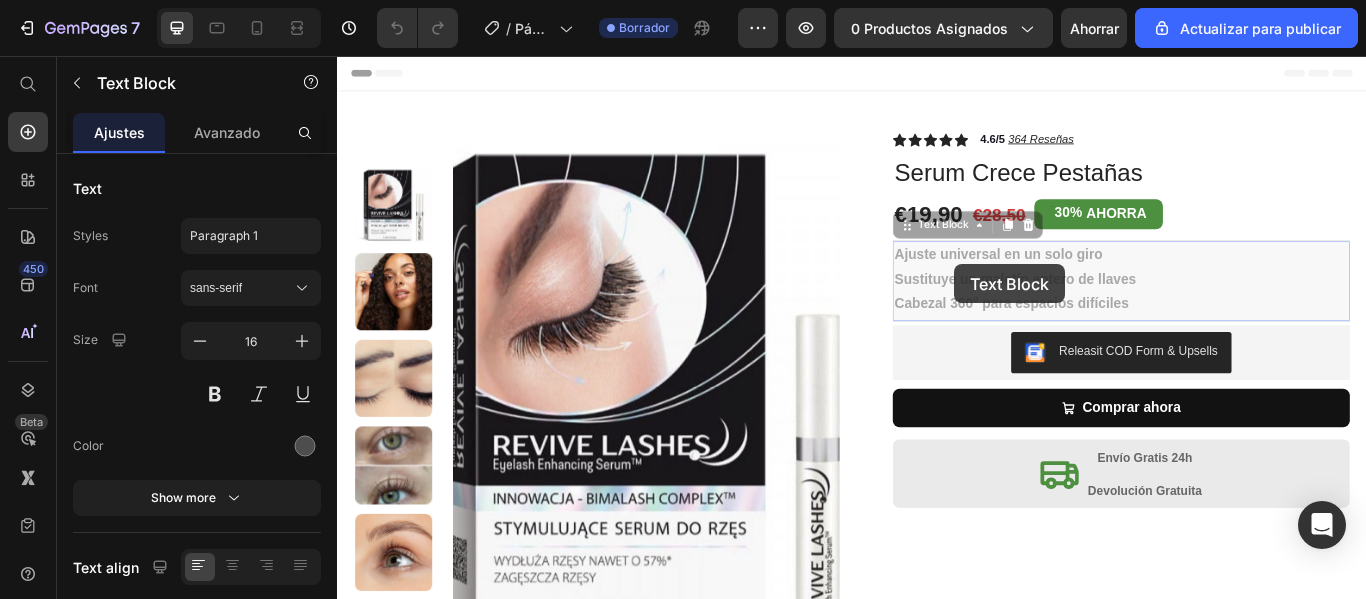 drag, startPoint x: 981, startPoint y: 292, endPoint x: 1021, endPoint y: 302, distance: 41.231056 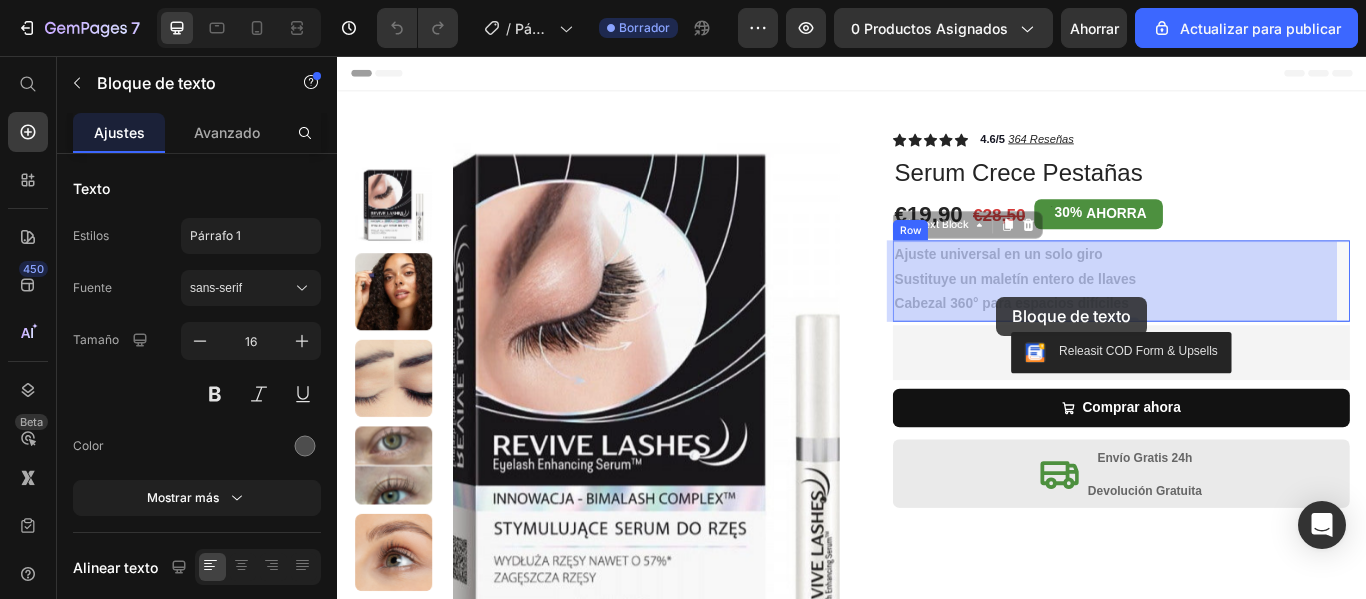 drag, startPoint x: 1257, startPoint y: 342, endPoint x: 1168, endPoint y: 306, distance: 96.00521 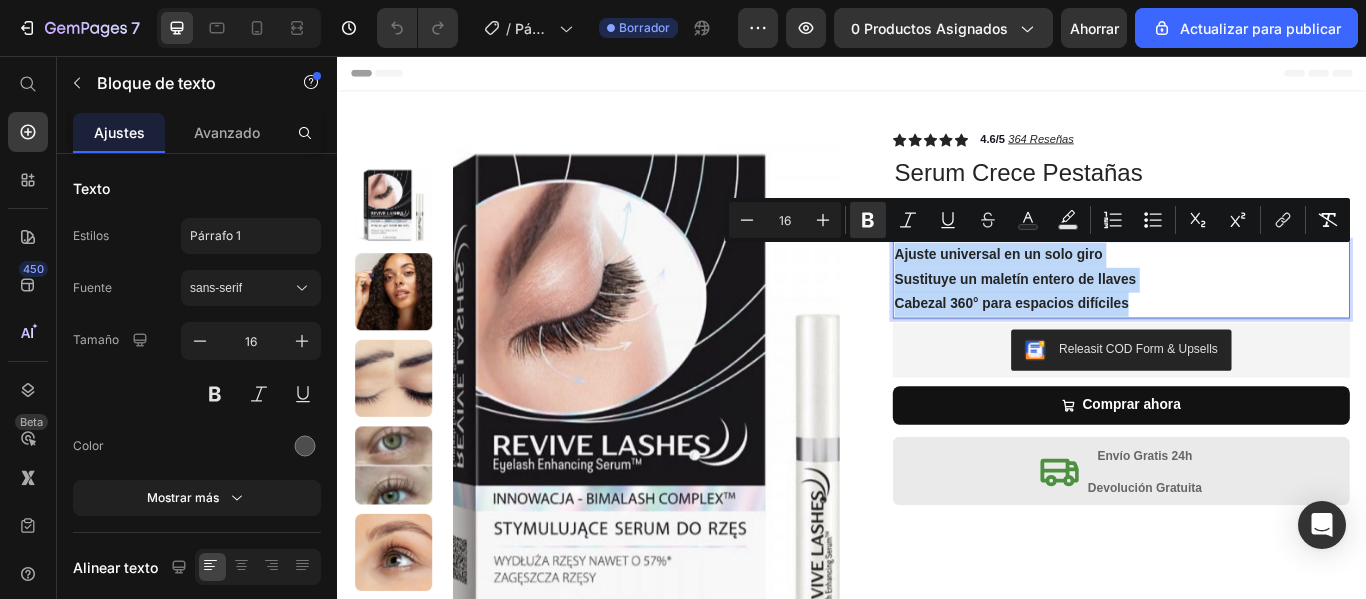 drag, startPoint x: 1260, startPoint y: 338, endPoint x: 981, endPoint y: 302, distance: 281.313 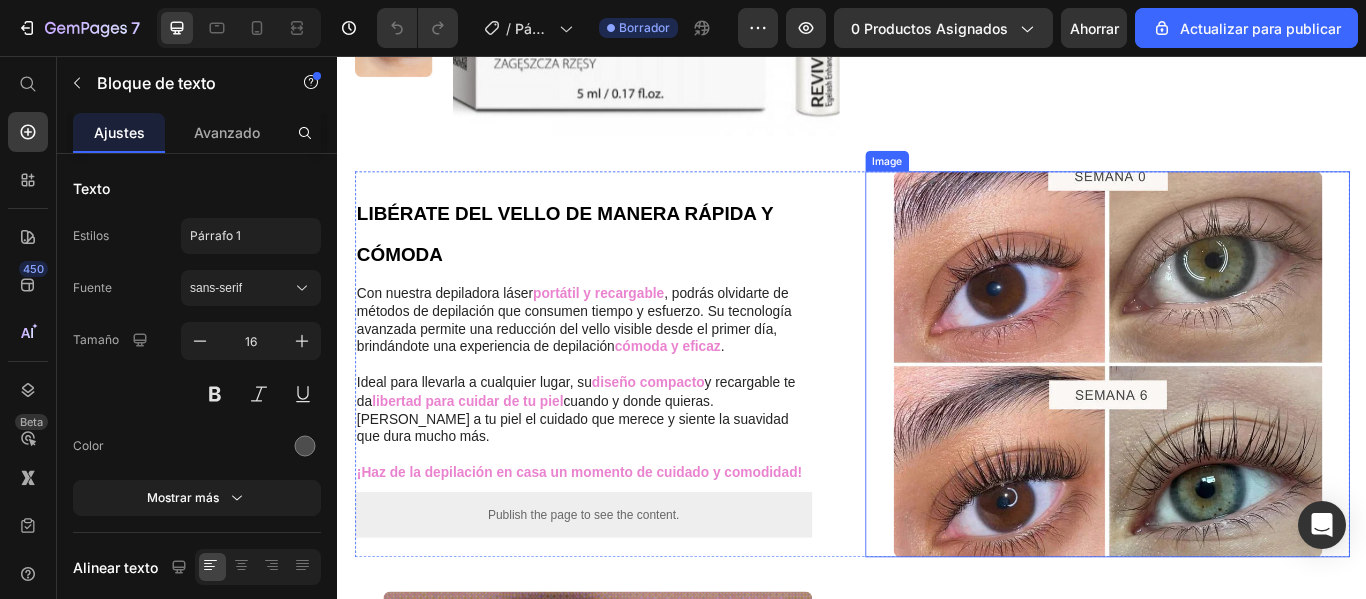 scroll, scrollTop: 400, scrollLeft: 0, axis: vertical 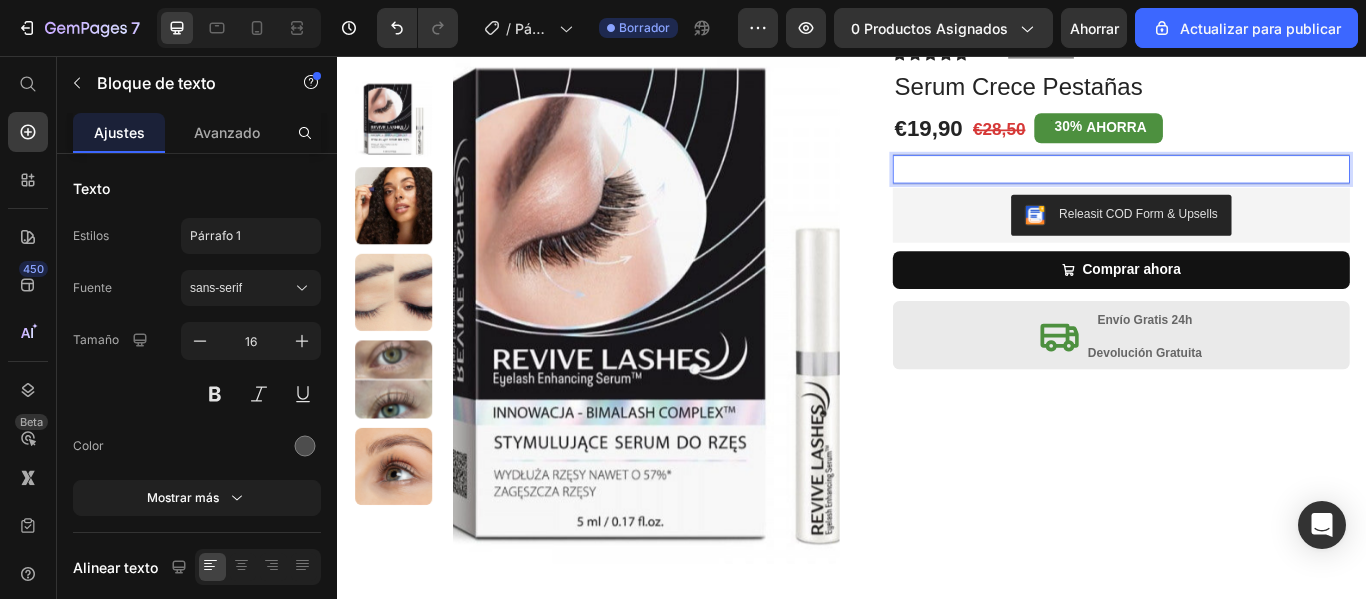 click at bounding box center [1250, 188] 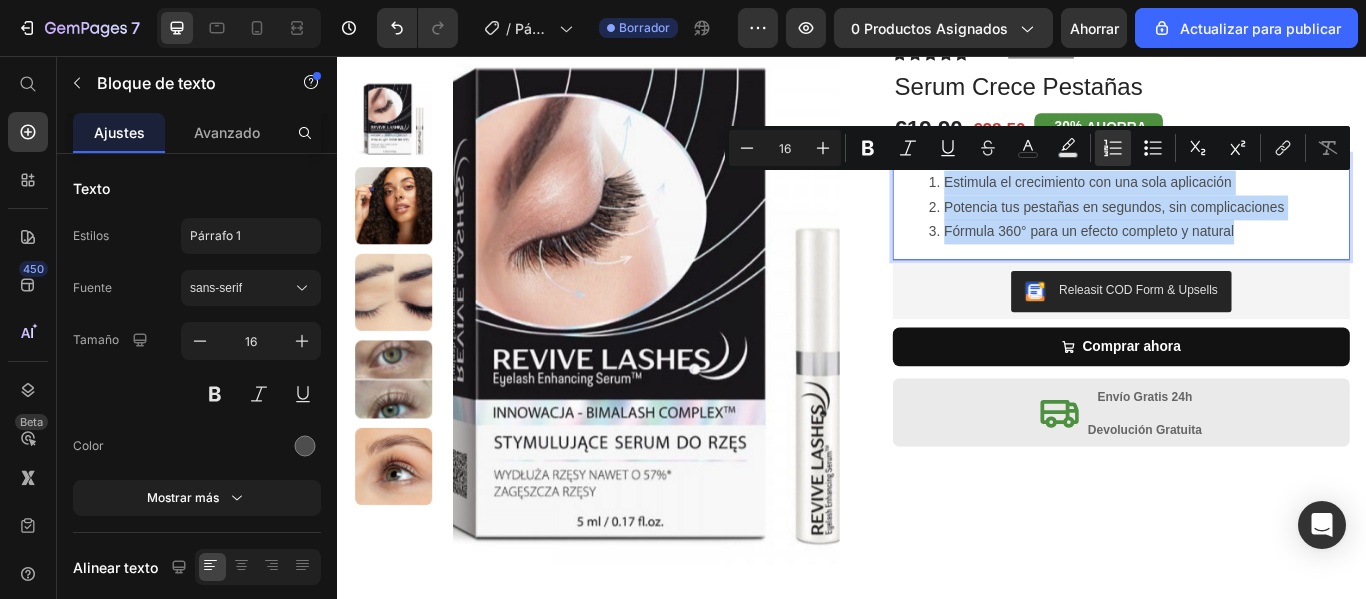 drag, startPoint x: 1007, startPoint y: 194, endPoint x: 1404, endPoint y: 263, distance: 402.9516 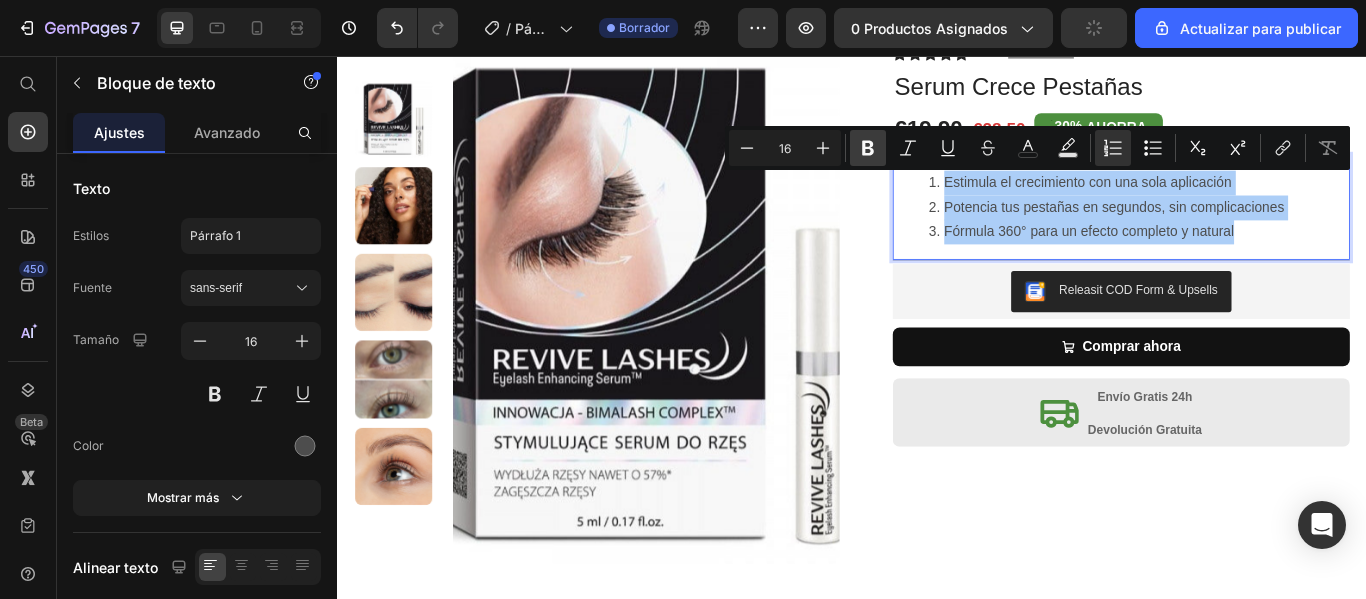 click 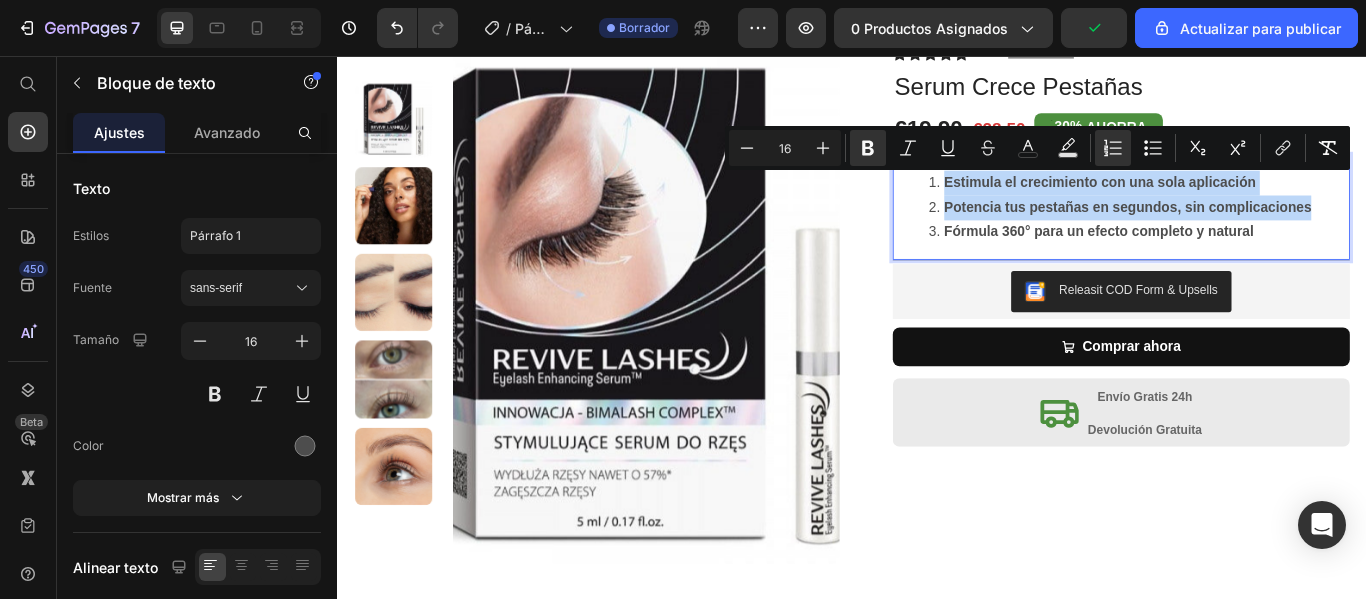click on "Fórmula 360° para un efecto completo y natural" at bounding box center (1270, 261) 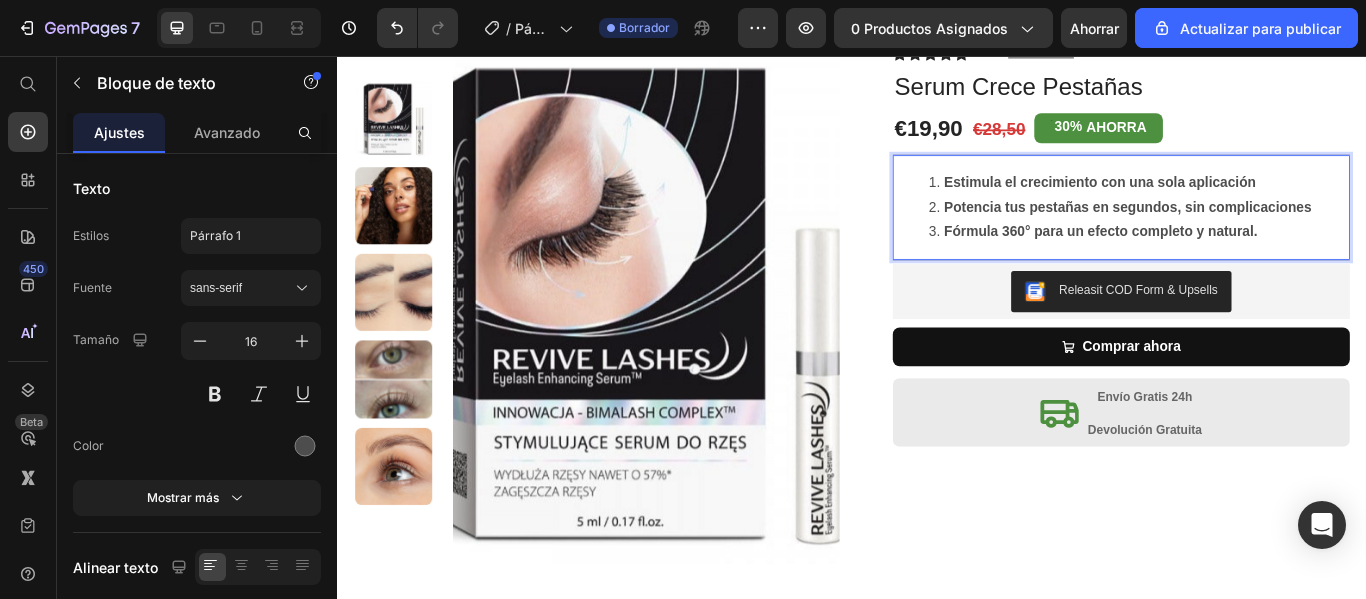 click on "Potencia tus pestañas en segundos, sin complicaciones" at bounding box center [1270, 233] 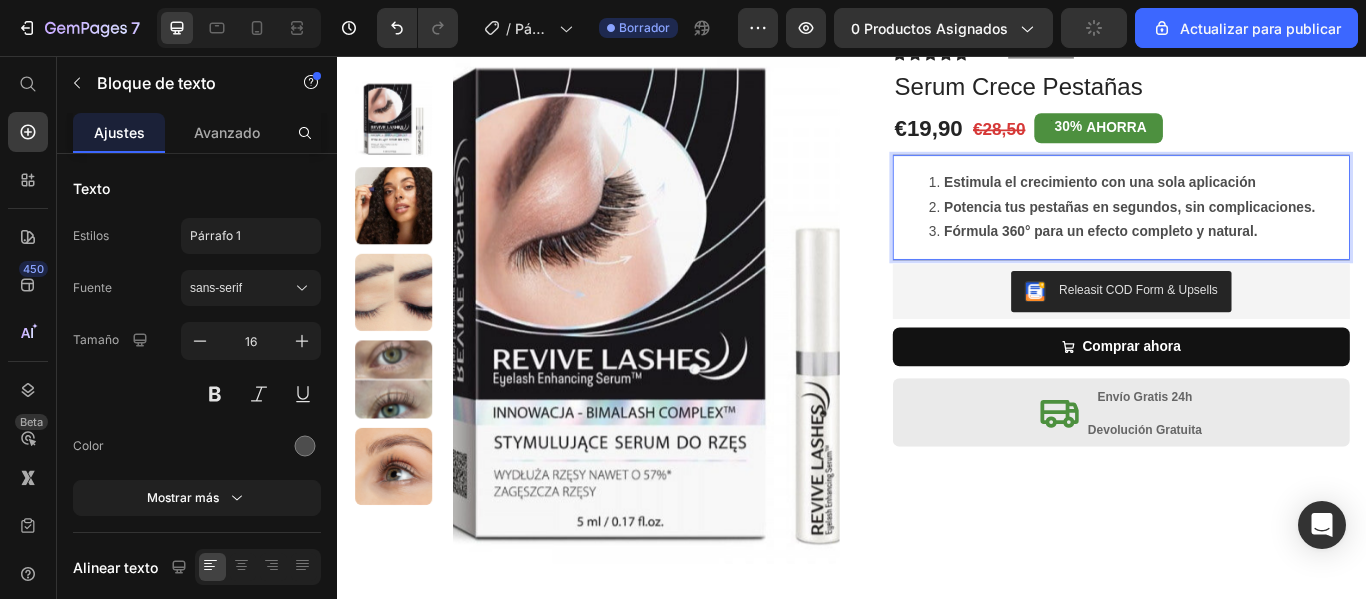 click on "Estimula el crecimiento con una sola aplicación" at bounding box center [1270, 204] 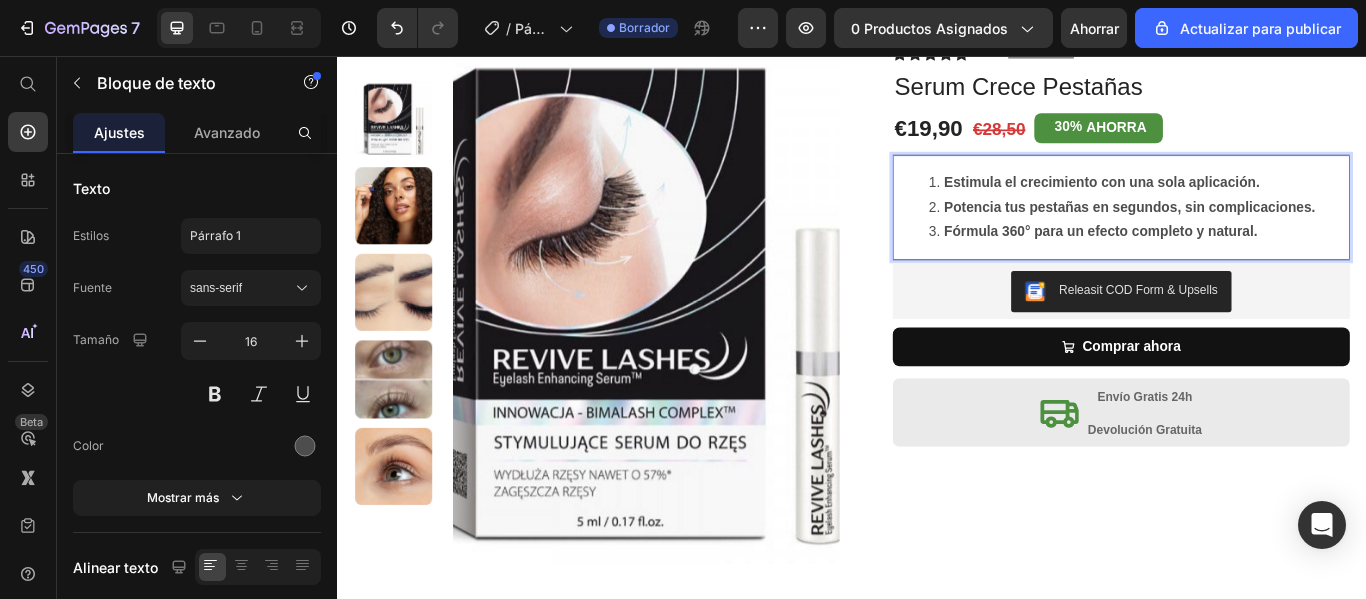 click on "Potencia tus pestañas en segundos, sin complicaciones." at bounding box center (1260, 232) 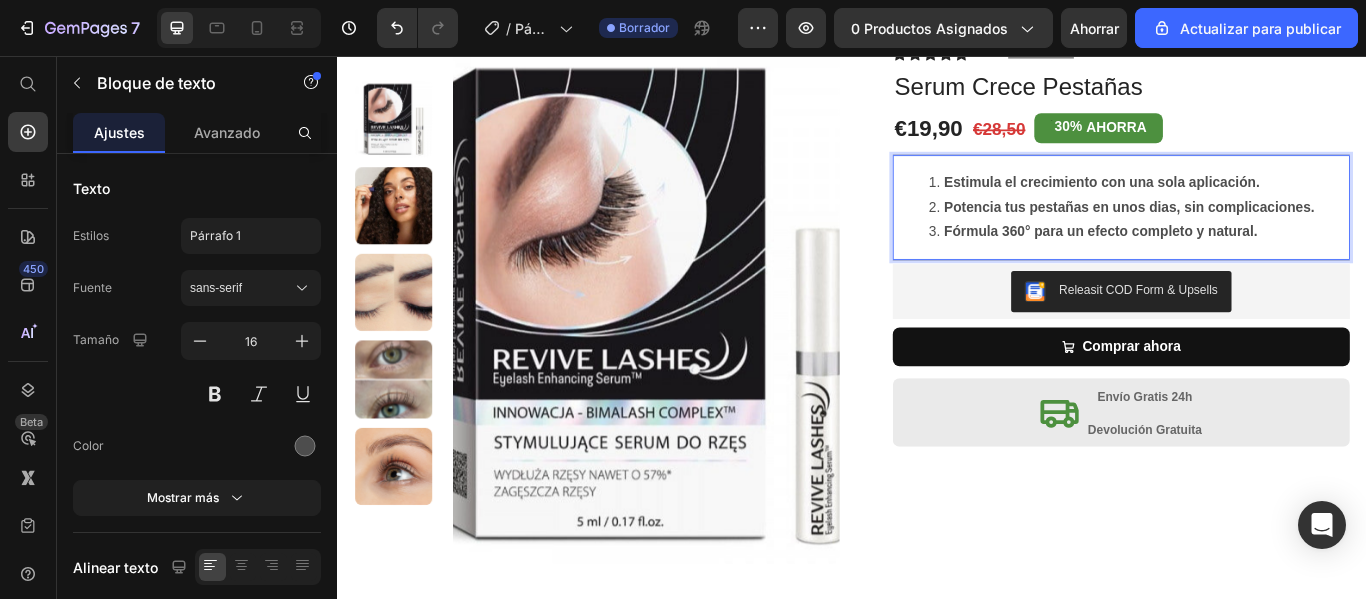 click on "Fórmula 360° para un efecto completo y natural." at bounding box center (1227, 260) 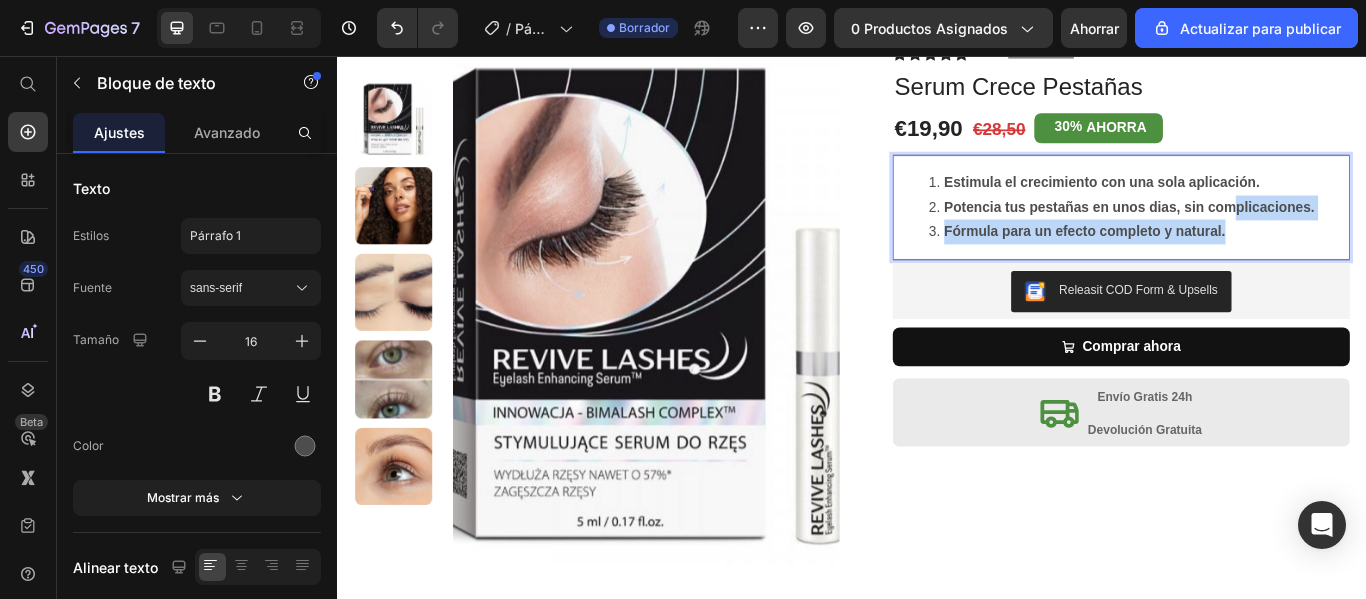 click on "Estimula el crecimiento con una sola aplicación. Potencia tus pestañas en unos dias, sin complicaciones. Fórmula para un efecto completo y natural." at bounding box center [1250, 233] 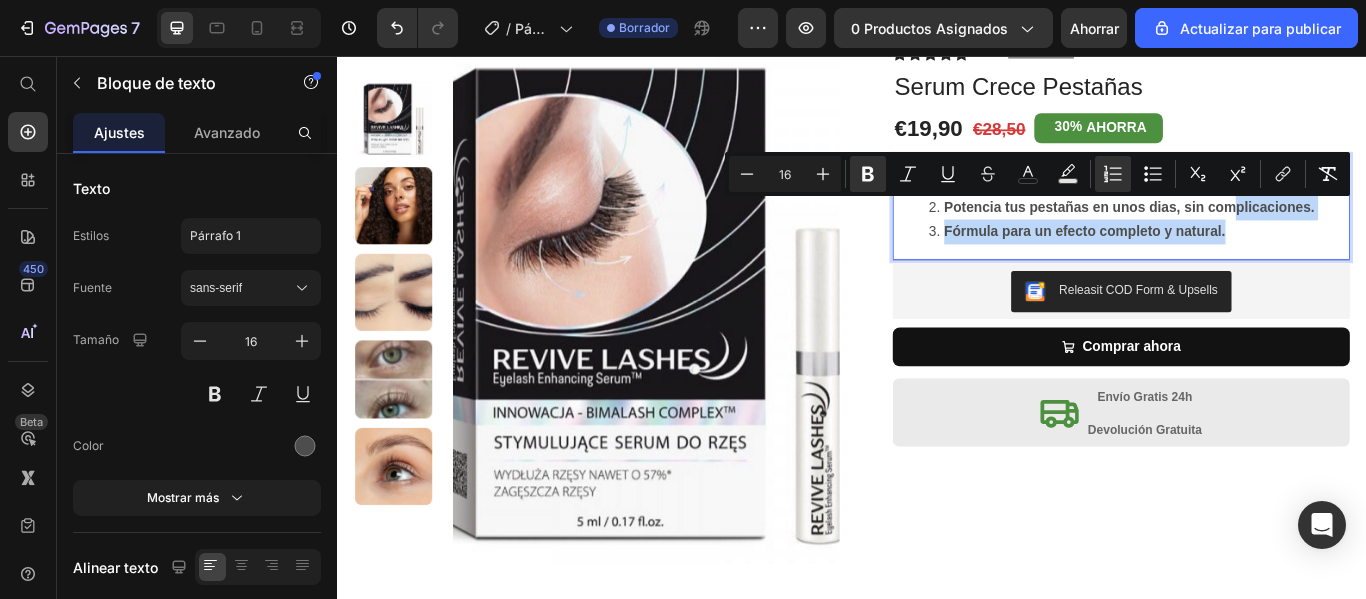 click on "Fórmula para un efecto completo y natural." at bounding box center (1270, 261) 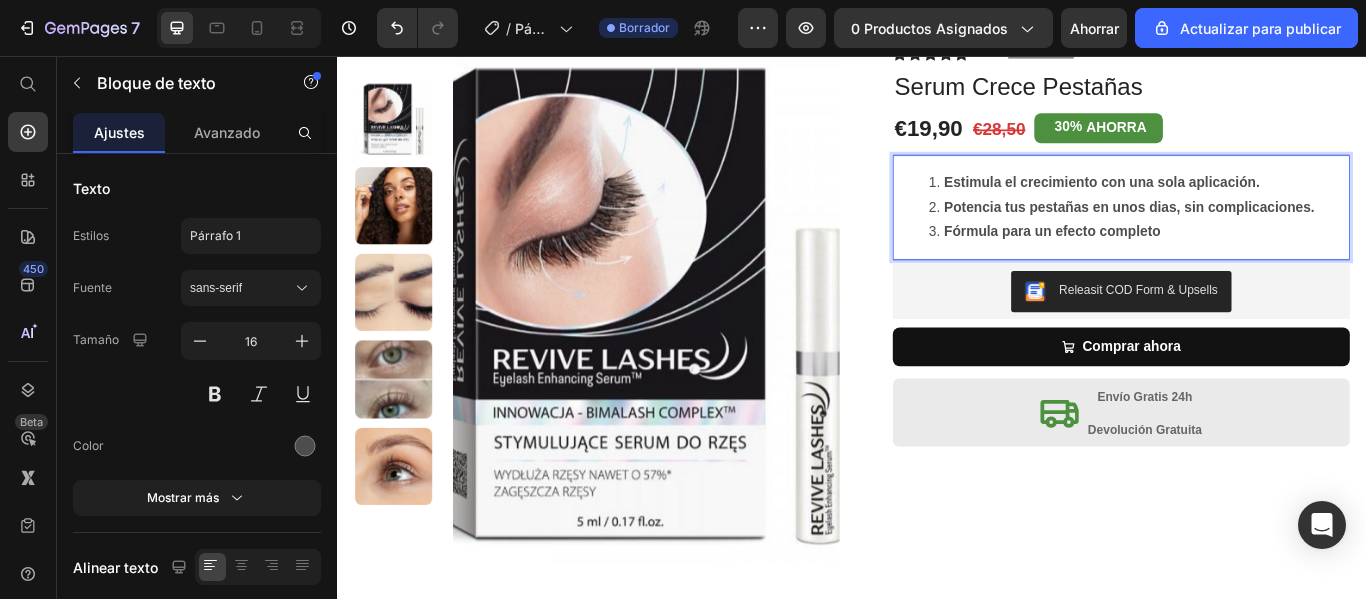 click on "Fórmula para un efecto completo" at bounding box center [1170, 260] 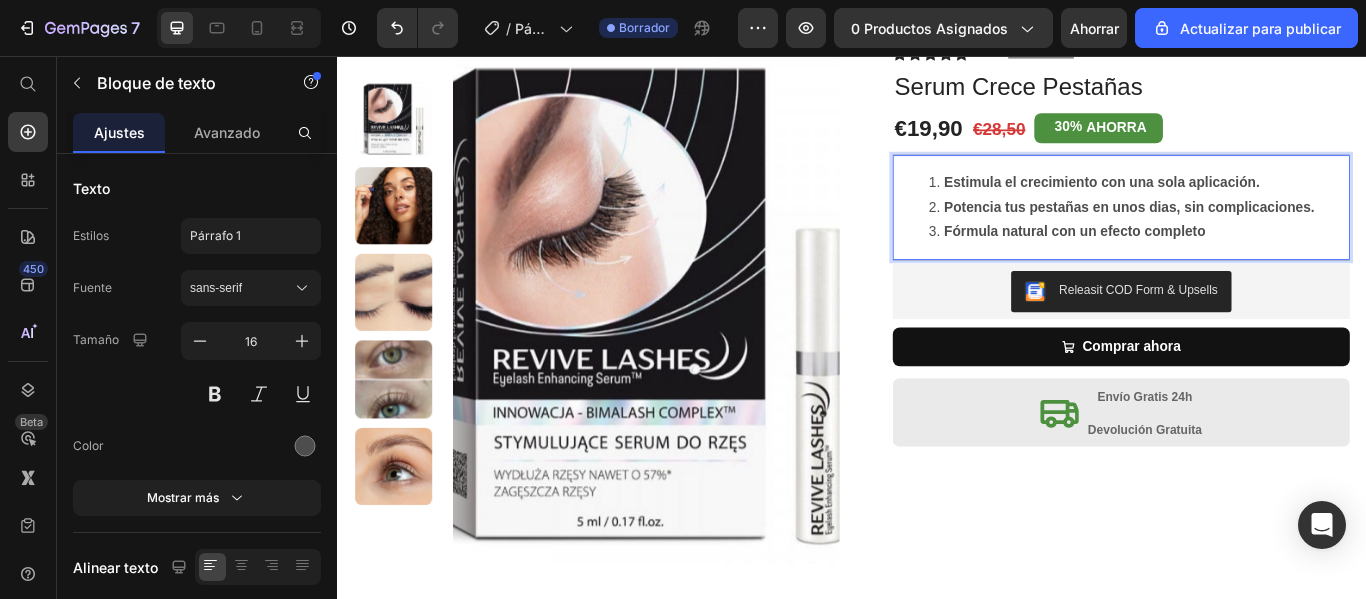 click on "Fórmula natural con un efecto completo" at bounding box center [1270, 261] 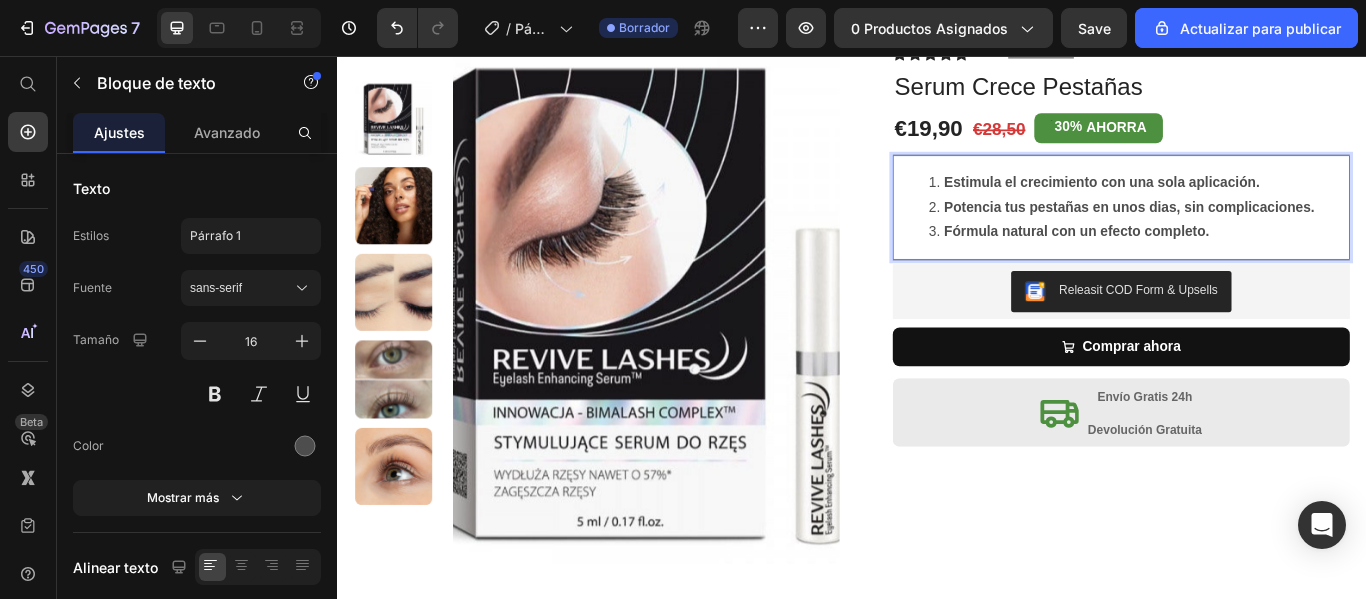 click on "Estimula el crecimiento con una sola aplicación." at bounding box center (1270, 204) 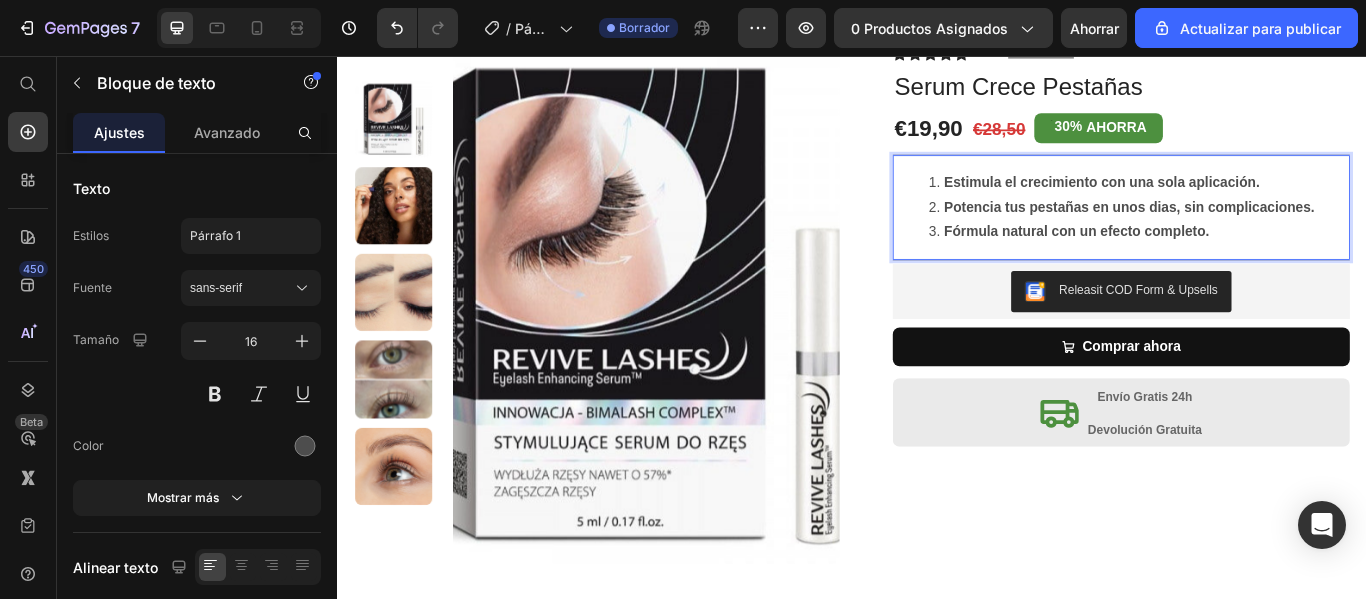 click on "Estimula el crecimiento con una sola aplicación." at bounding box center (1270, 204) 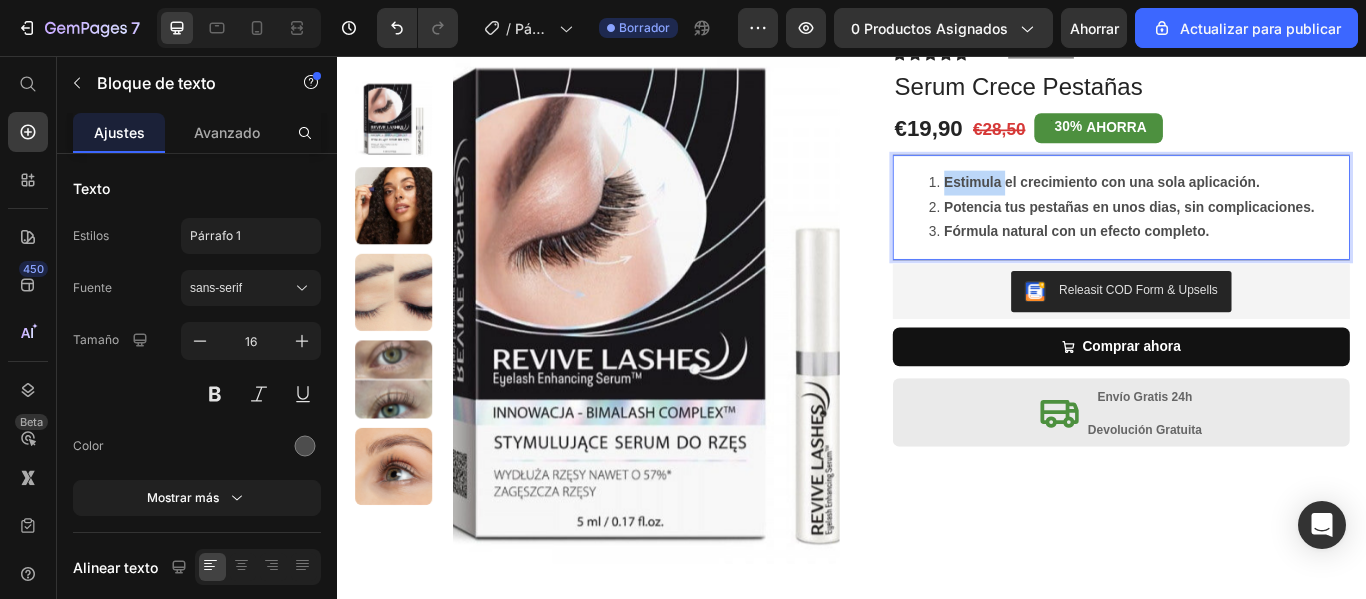 click on "Estimula el crecimiento con una sola aplicación." at bounding box center [1270, 204] 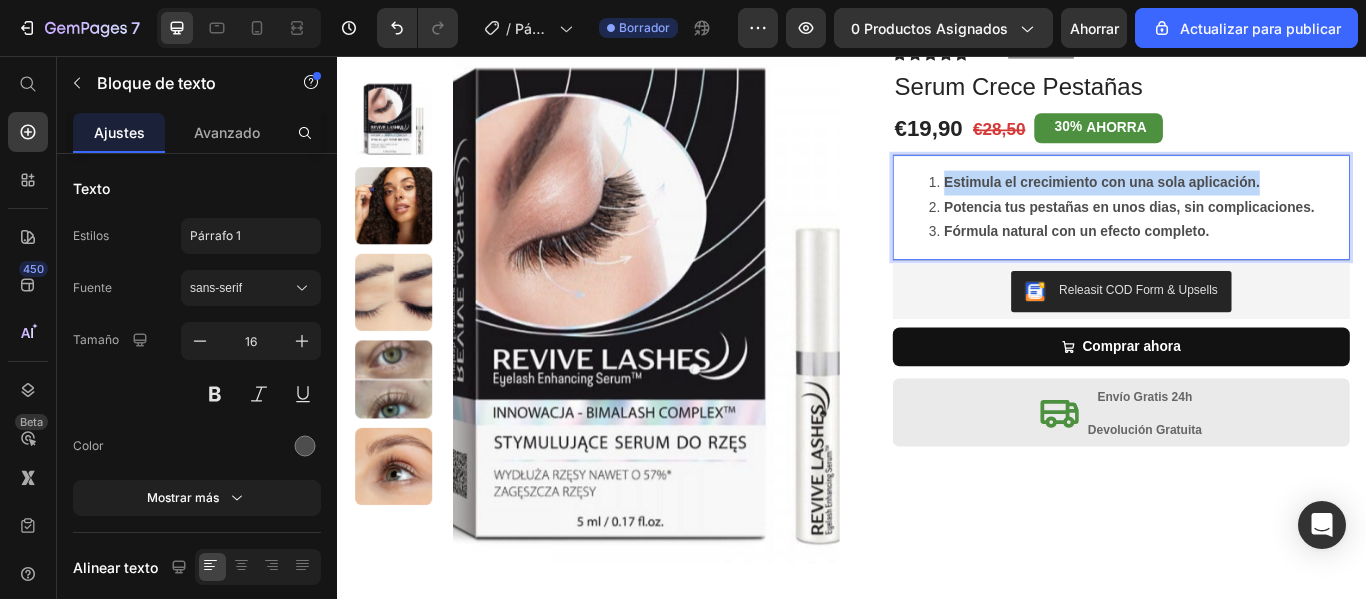 click on "Estimula el crecimiento con una sola aplicación." at bounding box center (1270, 204) 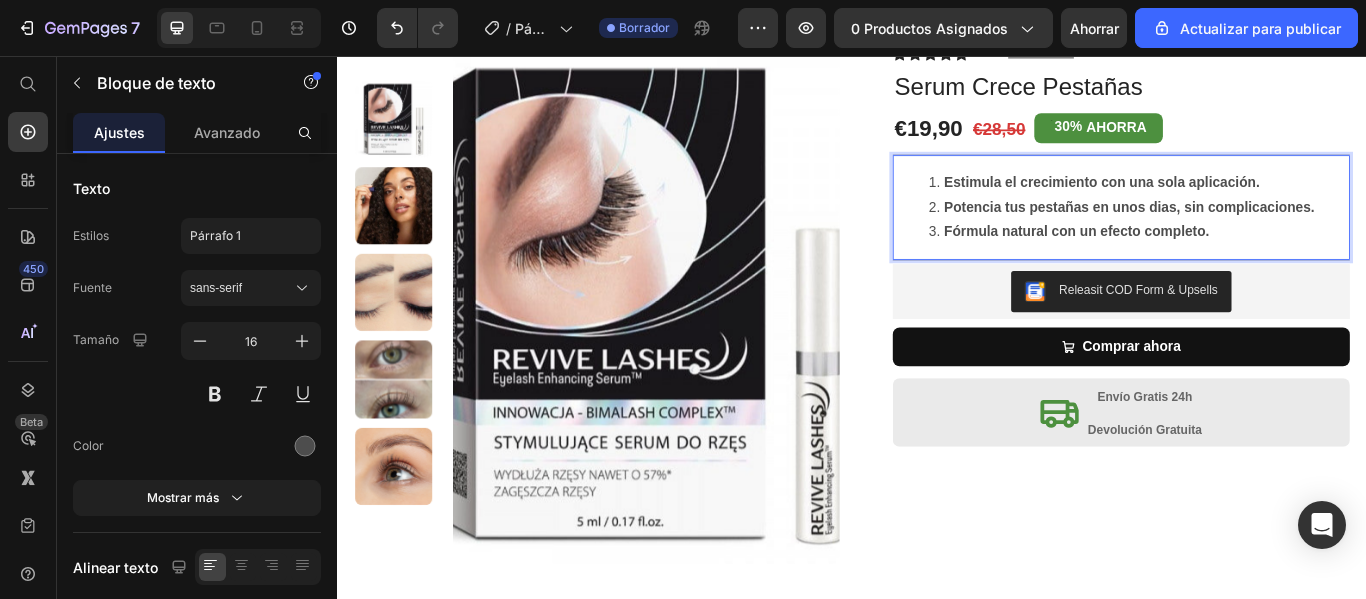 click on "Estimula el crecimiento con una sola aplicación." at bounding box center [1270, 204] 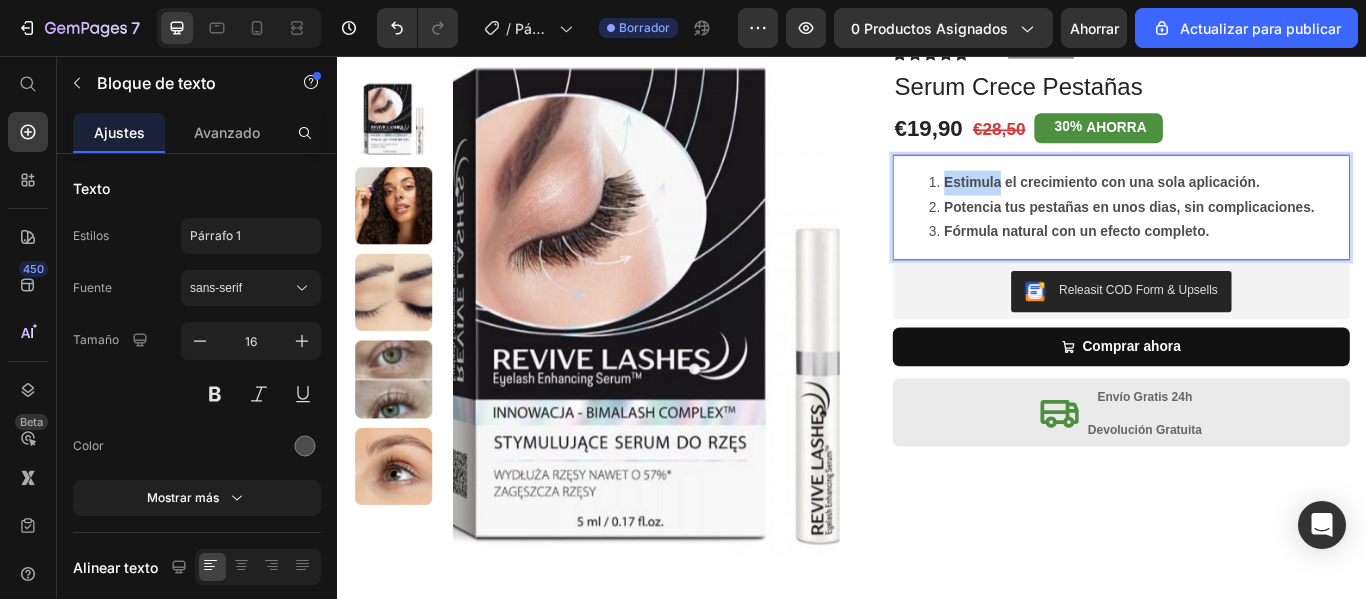 click on "Estimula el crecimiento con una sola aplicación. Potencia tus pestañas en unos dias, sin complicaciones. Fórmula natural con un efecto completo." at bounding box center (1250, 233) 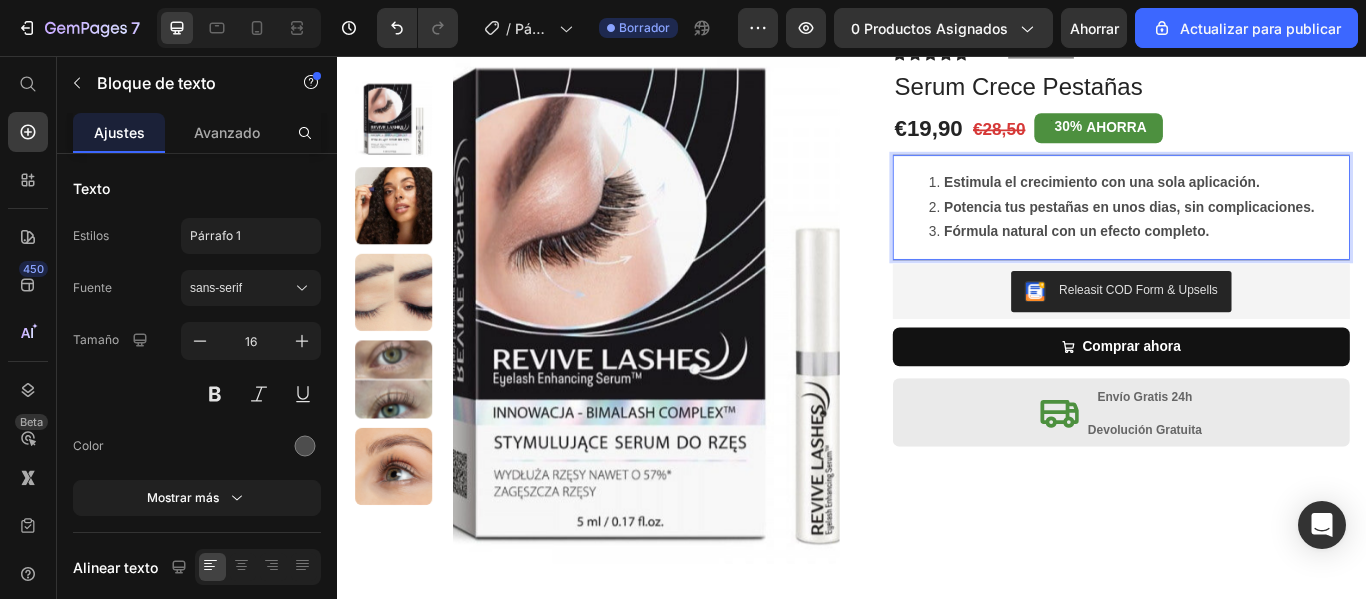 click on "Estimula el crecimiento con una sola aplicación." at bounding box center [1270, 204] 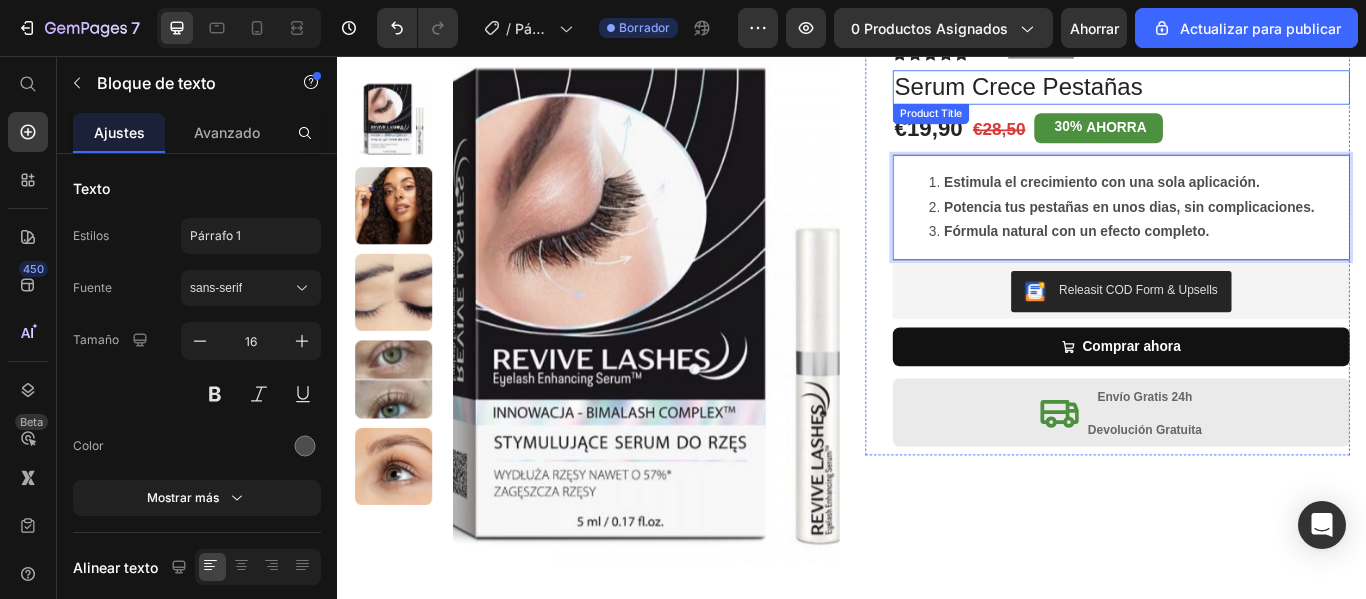 click on "Serum Crece Pestañas" at bounding box center (1250, 93) 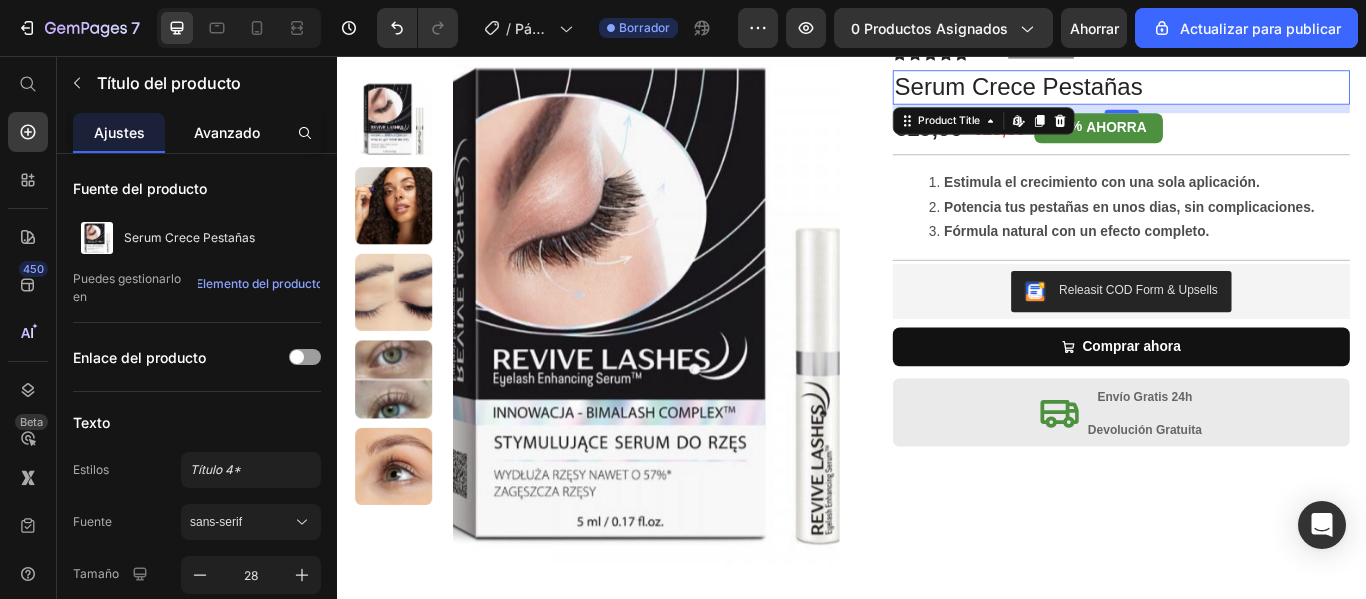 click on "Avanzado" at bounding box center (227, 132) 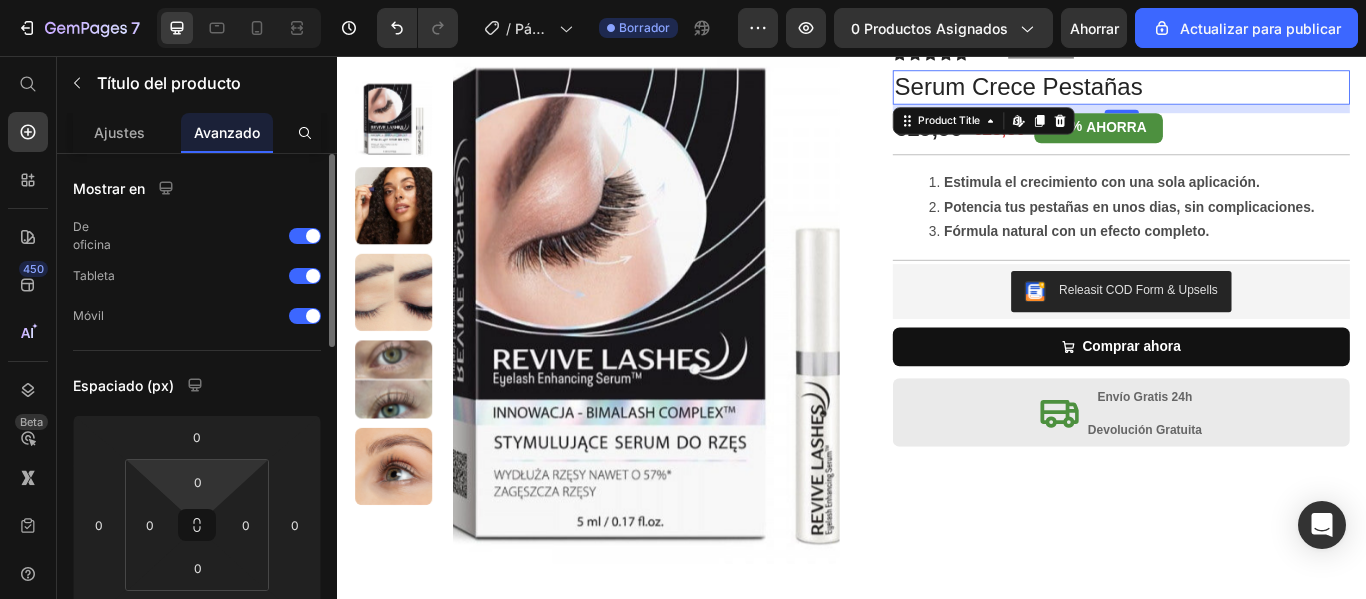 scroll, scrollTop: 100, scrollLeft: 0, axis: vertical 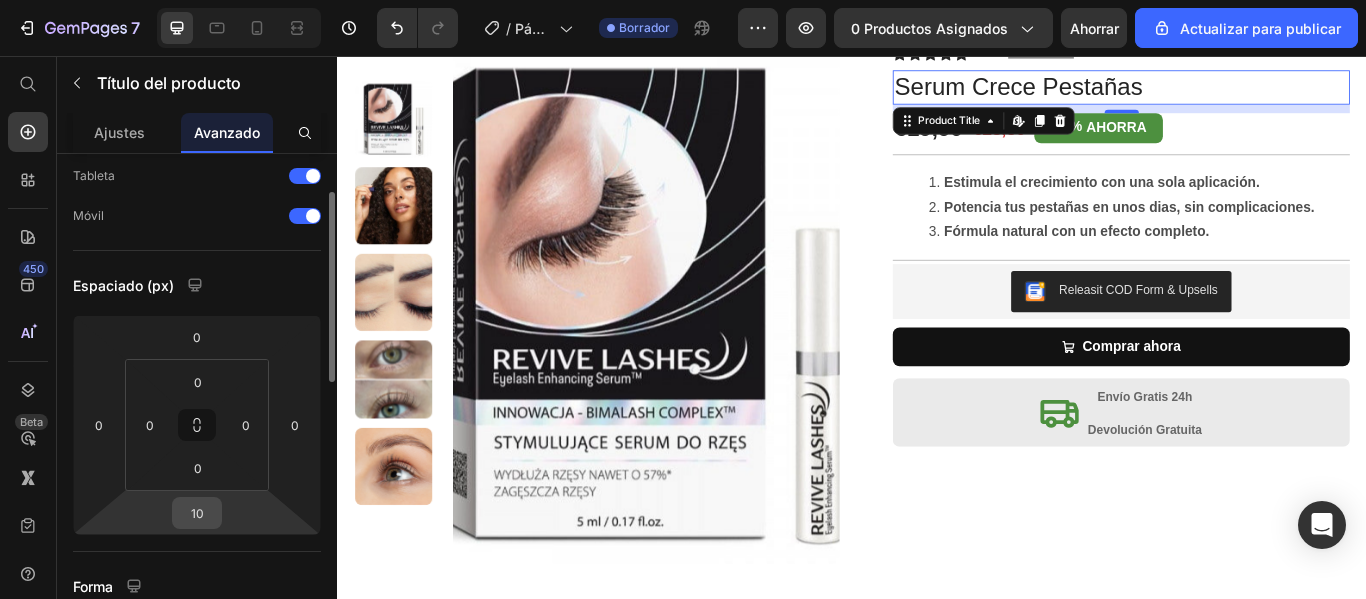 click on "10" at bounding box center [197, 513] 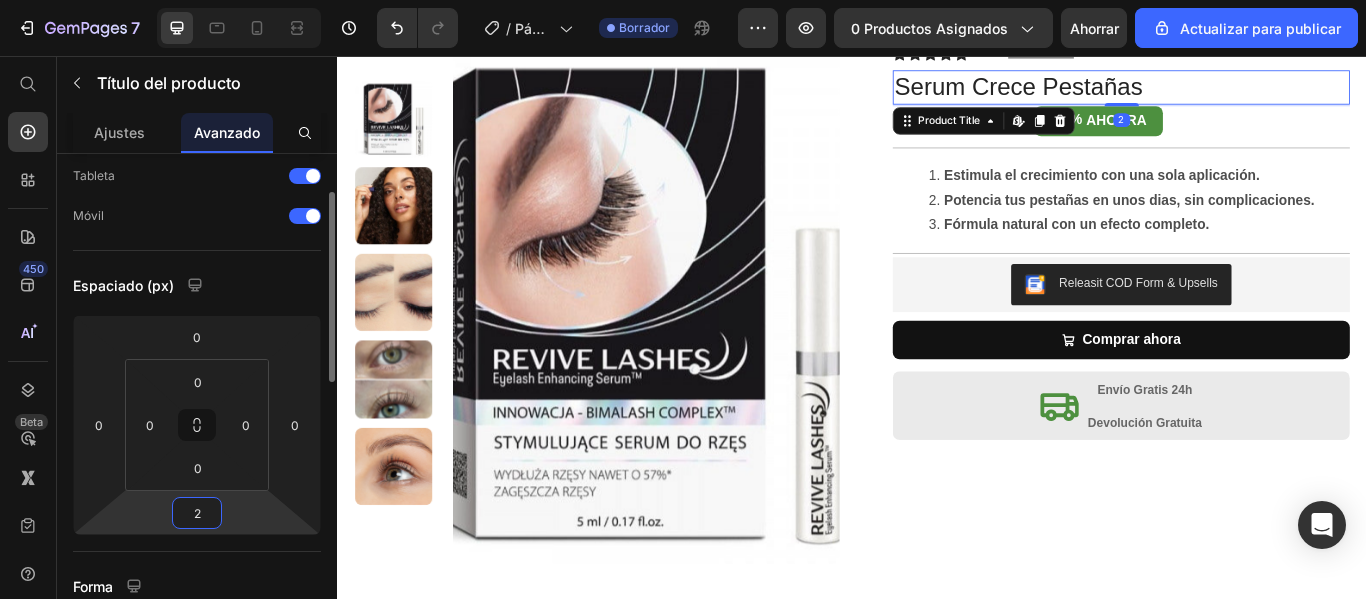 type on "25" 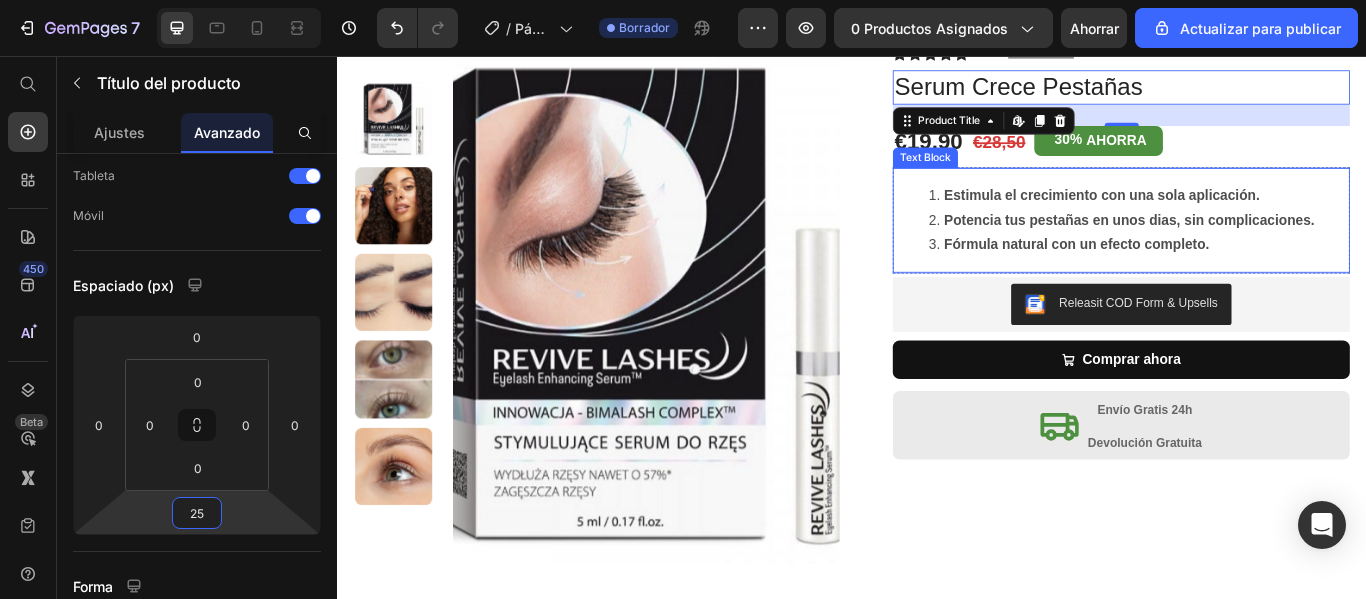 click on "Estimula el crecimiento con una sola aplicación. Potencia tus pestañas en unos dias, sin complicaciones. Fórmula natural con un efecto completo." at bounding box center (1250, 248) 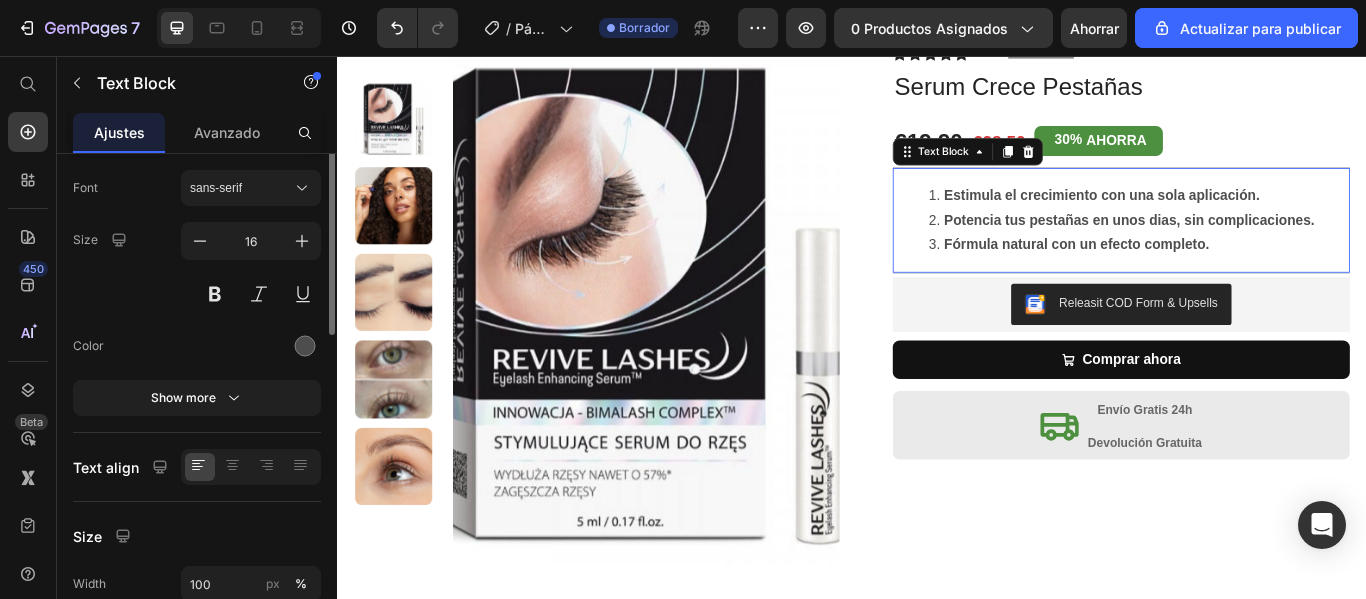 scroll, scrollTop: 0, scrollLeft: 0, axis: both 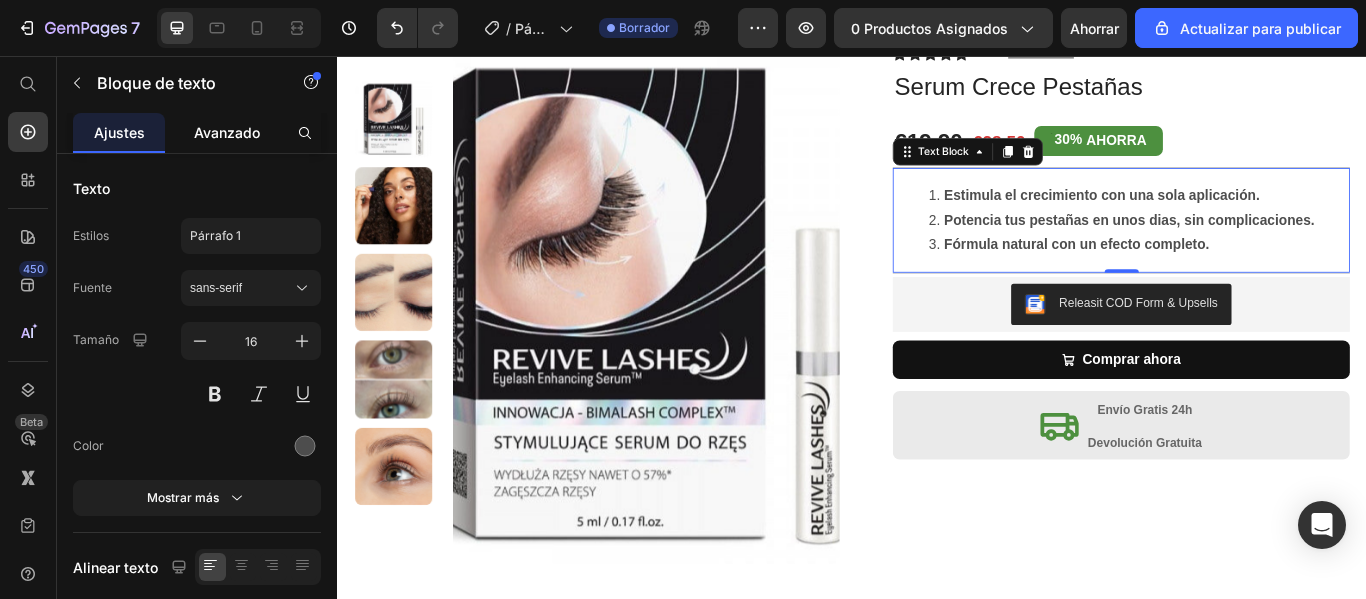 click on "Avanzado" at bounding box center (227, 132) 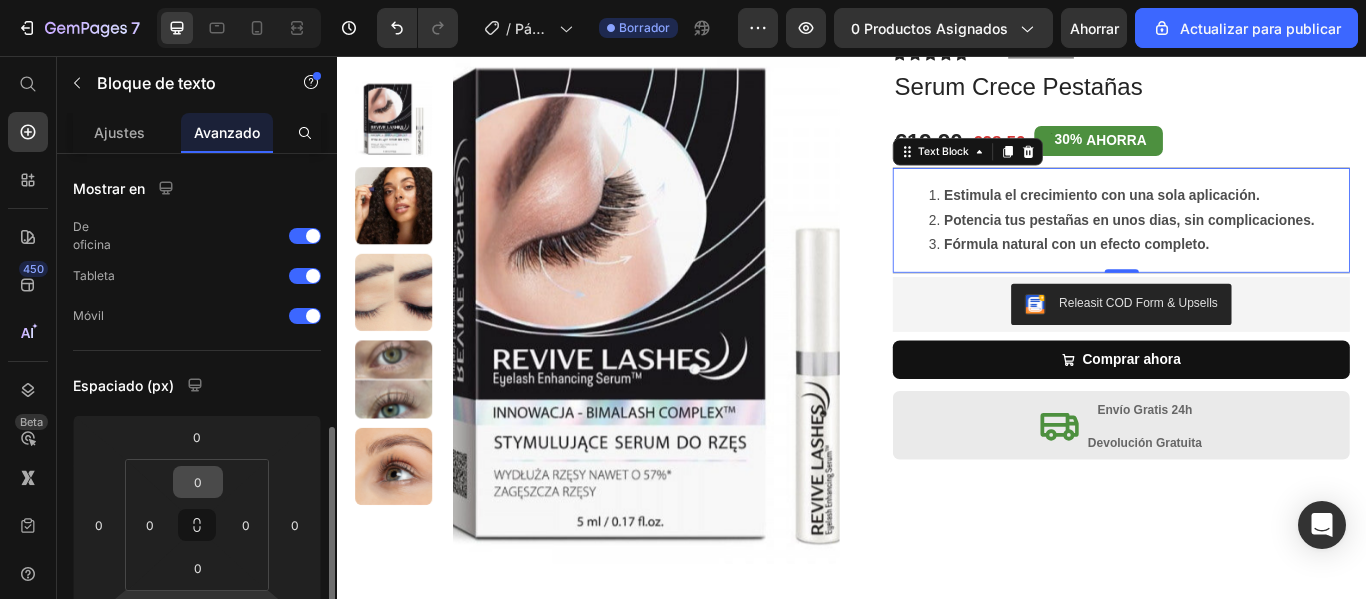 scroll, scrollTop: 200, scrollLeft: 0, axis: vertical 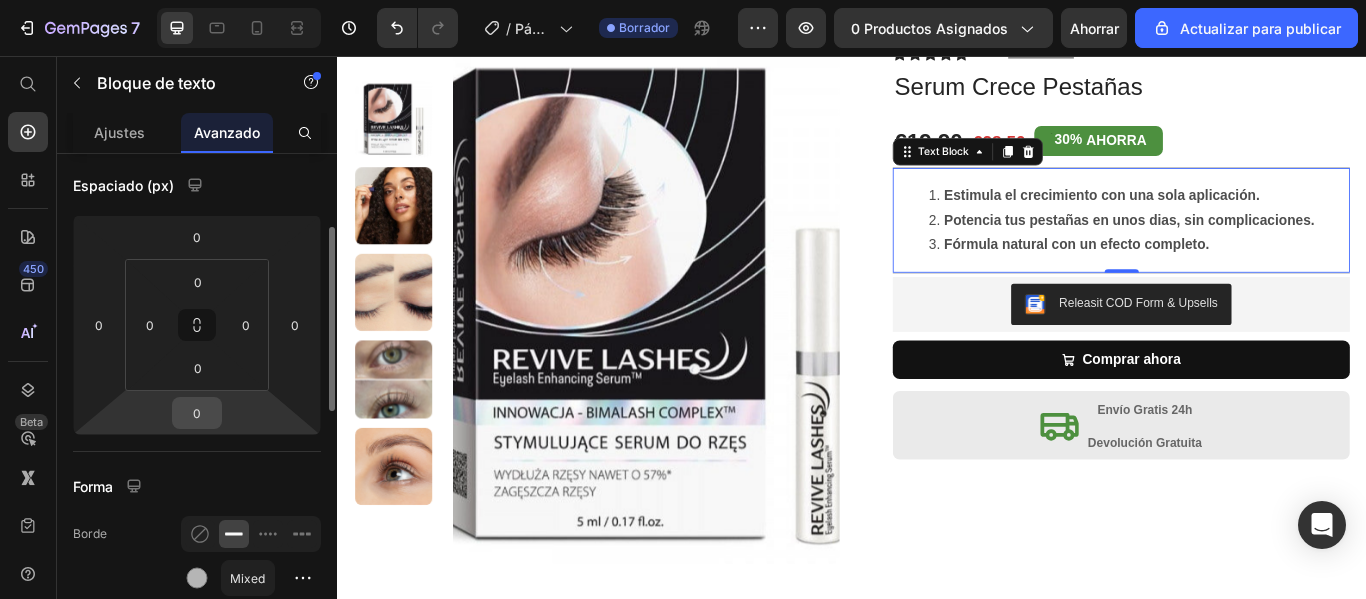 click on "0" at bounding box center [197, 413] 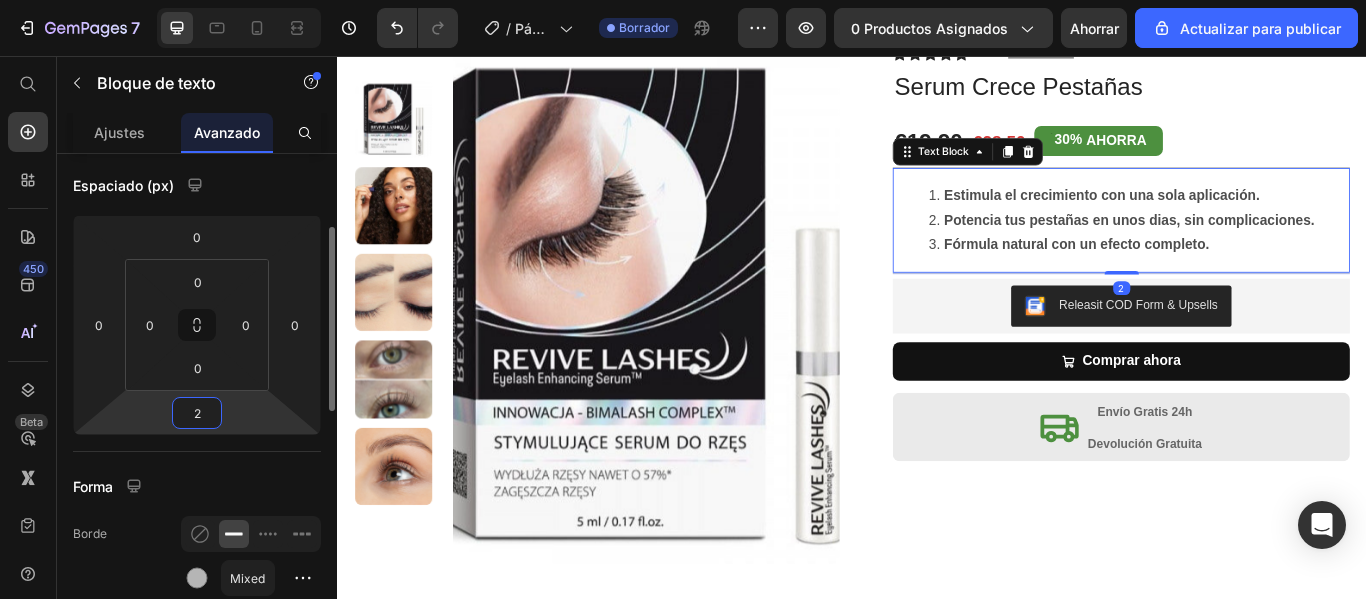 type on "25" 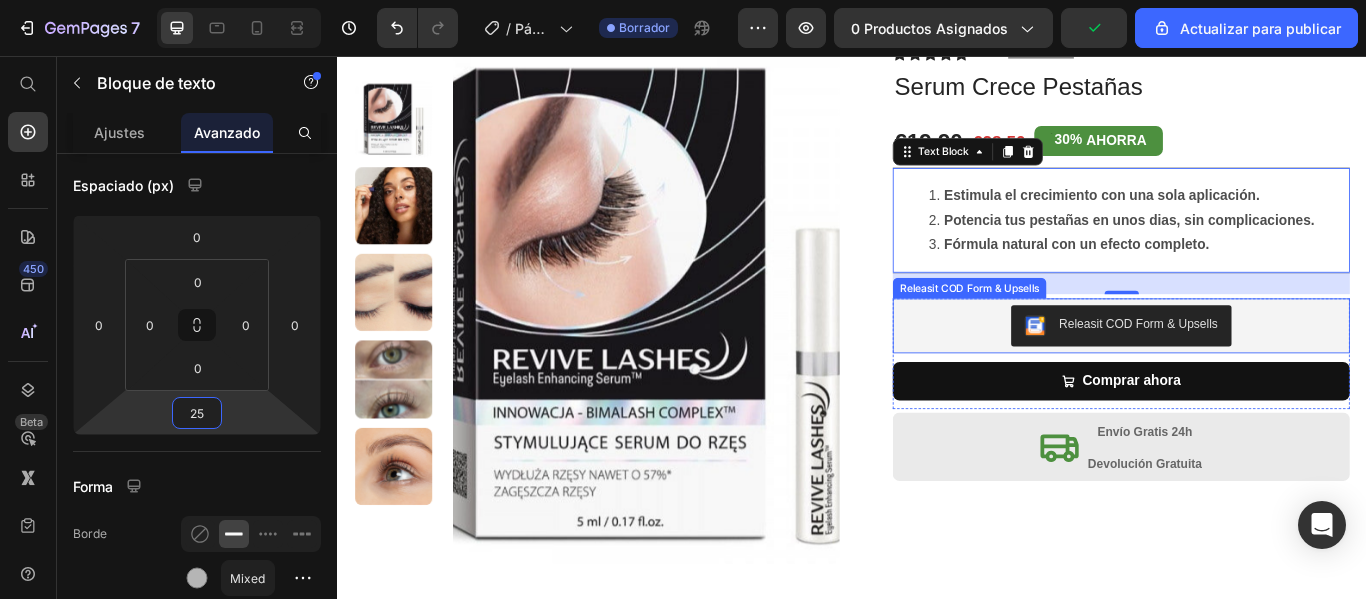 click on "Releasit COD Form & Upsells" at bounding box center [1250, 371] 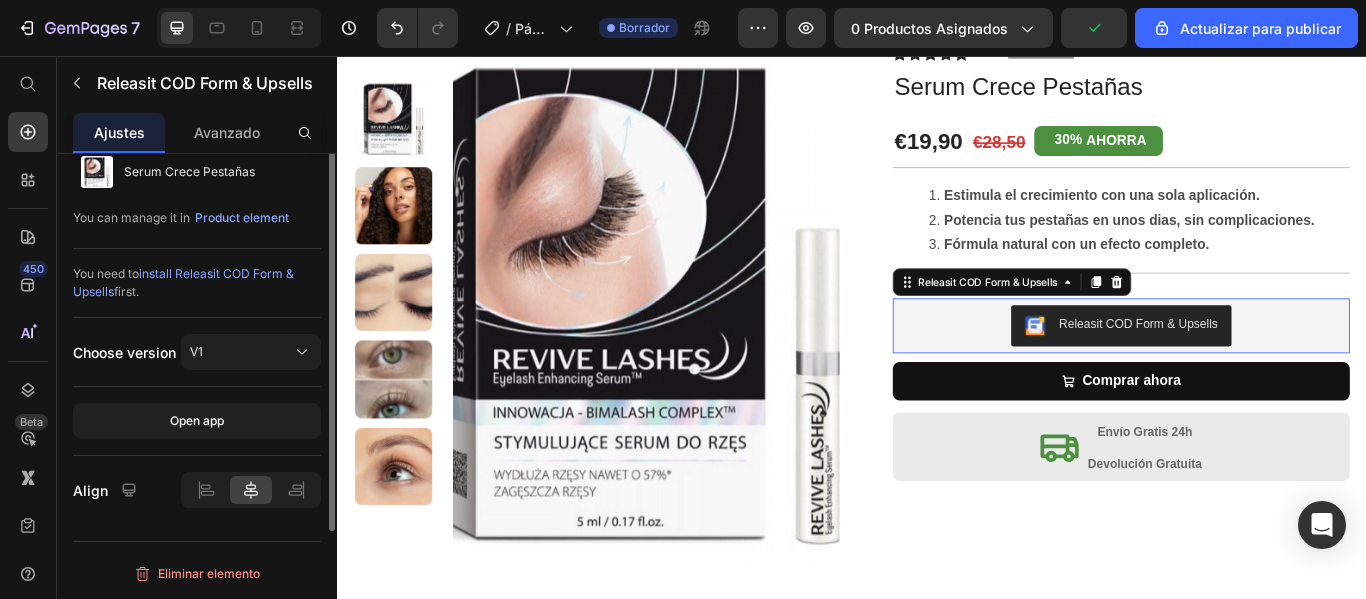 scroll, scrollTop: 0, scrollLeft: 0, axis: both 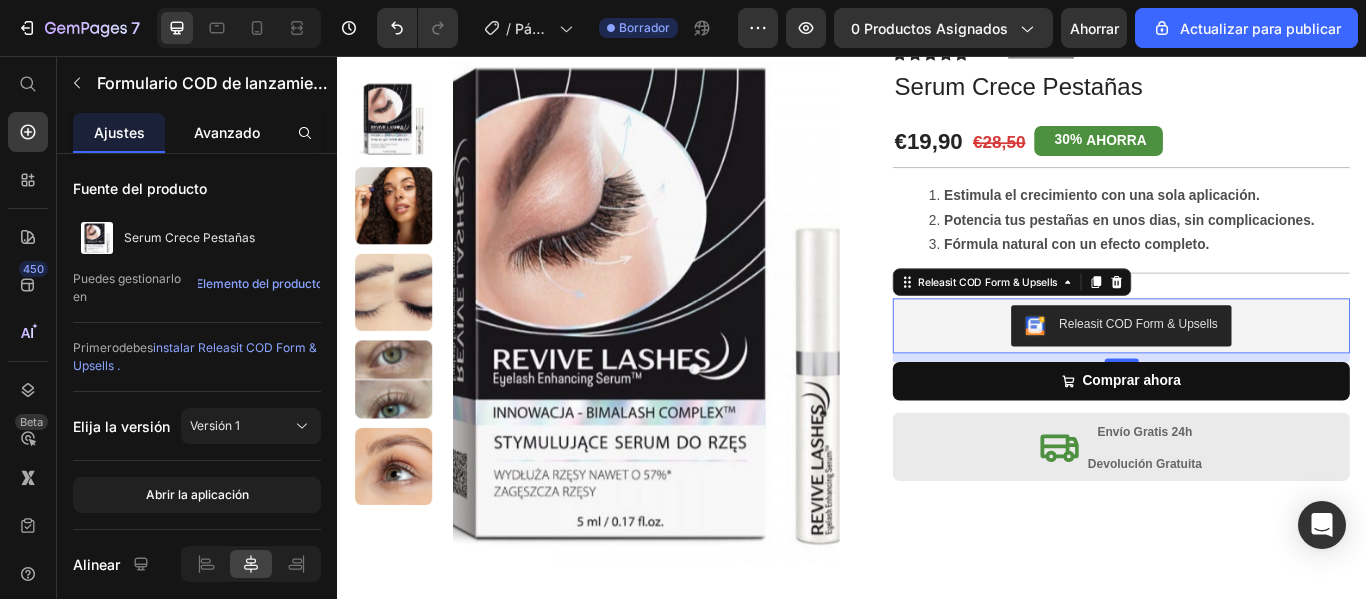 click on "Avanzado" at bounding box center [227, 132] 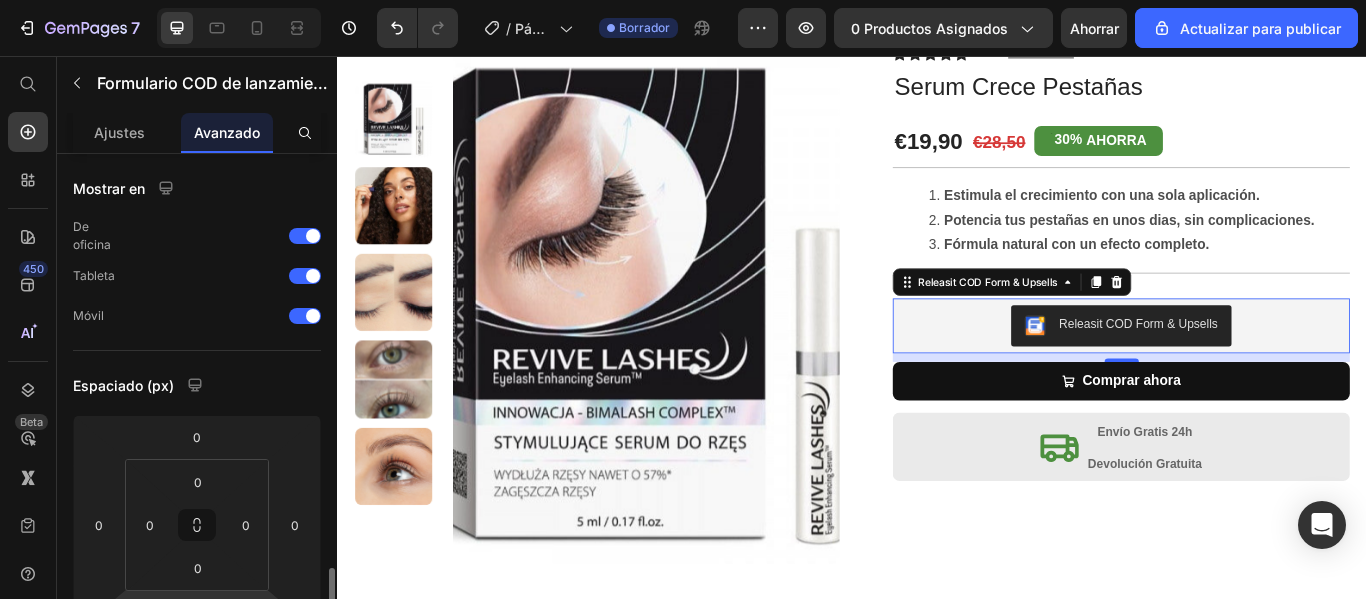 scroll, scrollTop: 300, scrollLeft: 0, axis: vertical 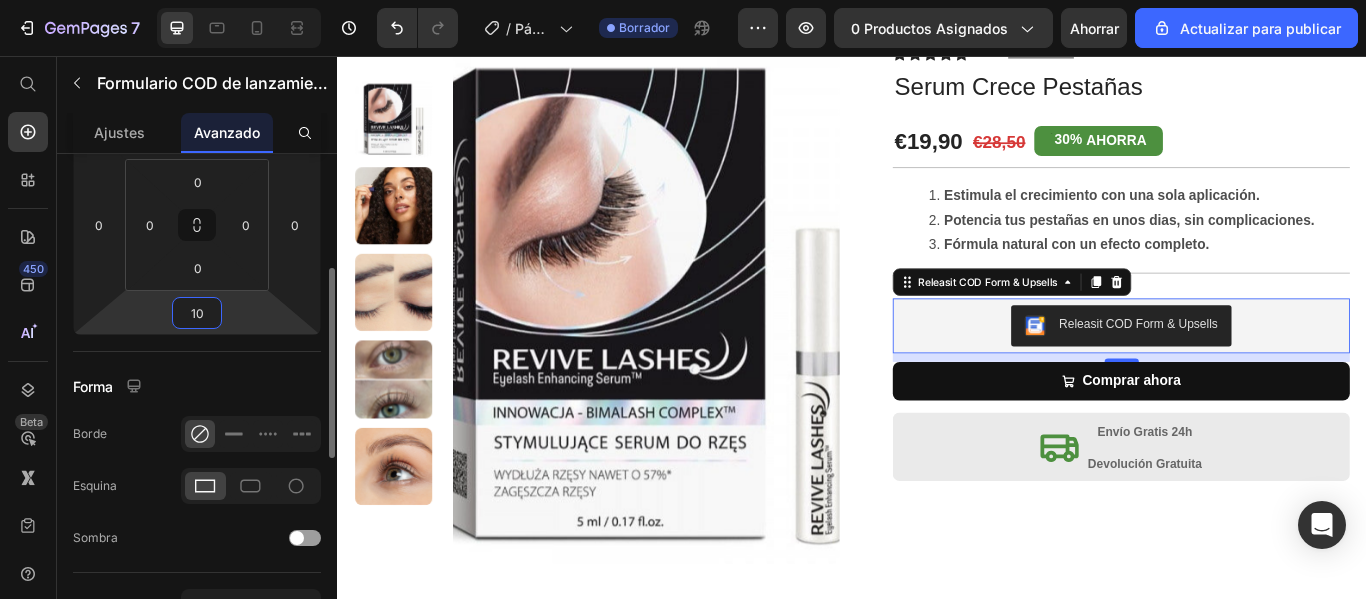 click on "10" at bounding box center (197, 313) 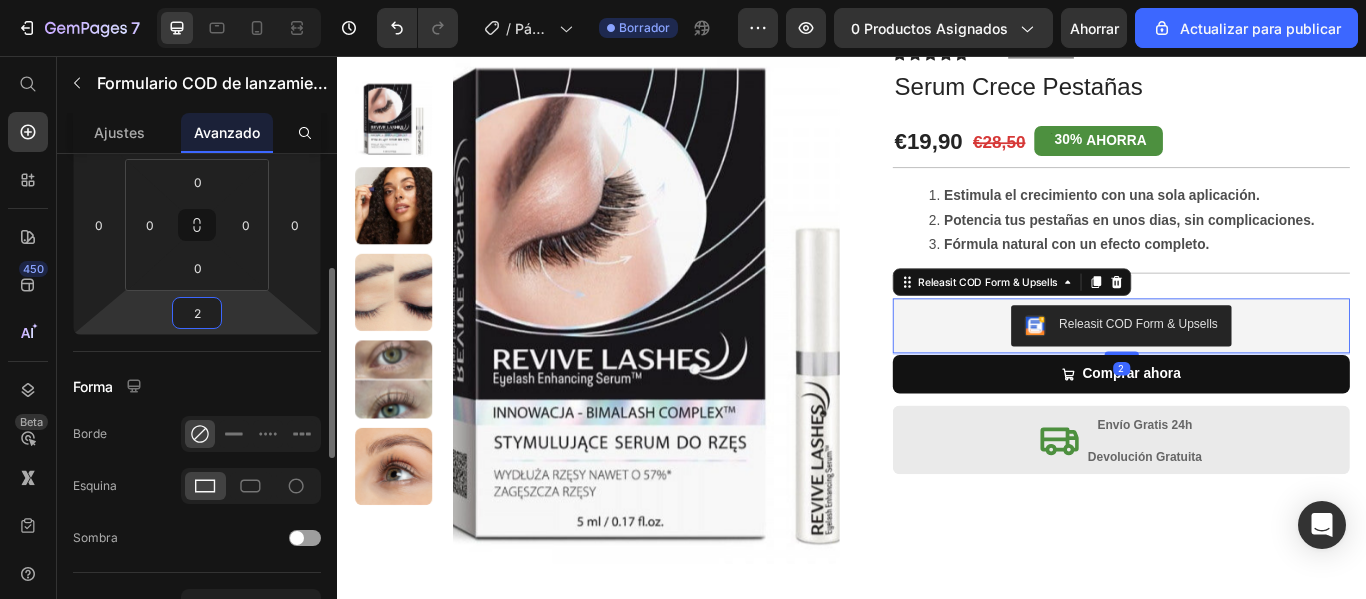type on "20" 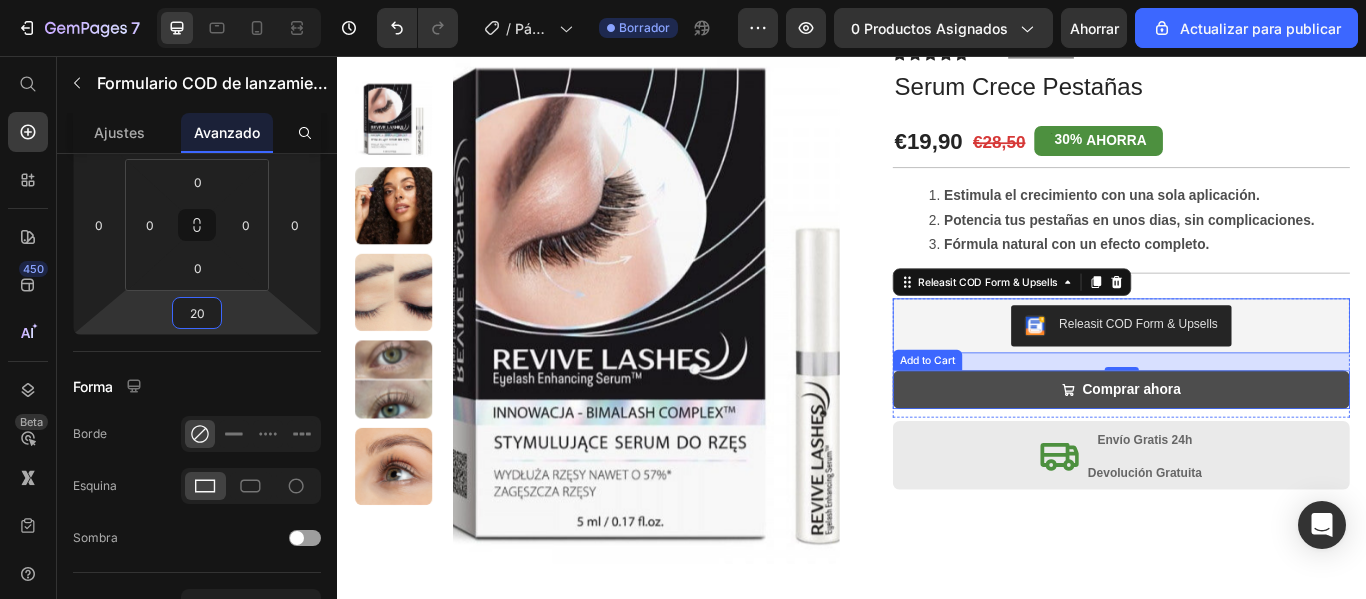 click on "Comprar ahora" at bounding box center [1250, 445] 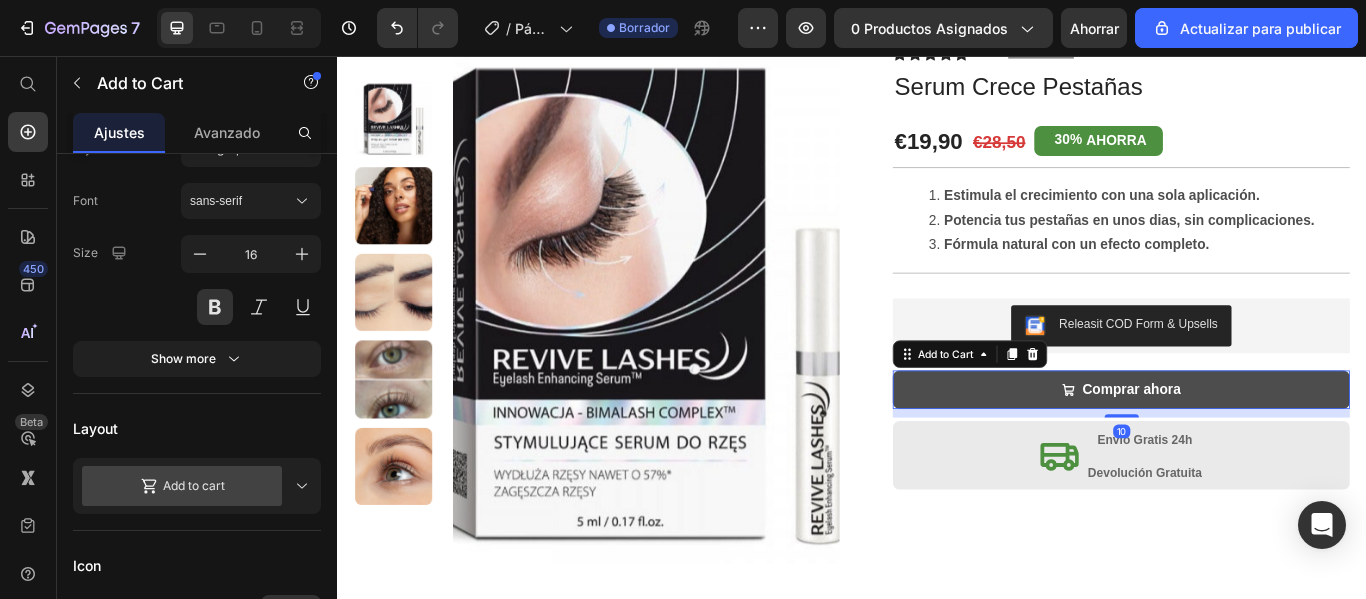 scroll, scrollTop: 0, scrollLeft: 0, axis: both 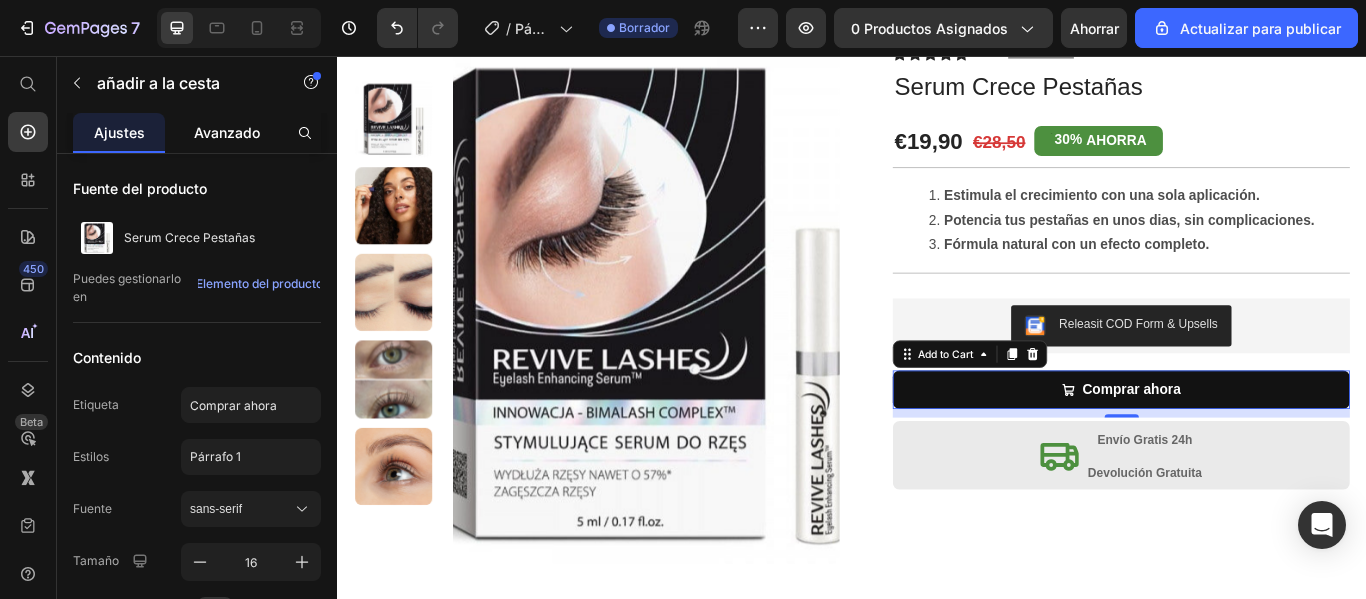 click on "Avanzado" at bounding box center (227, 132) 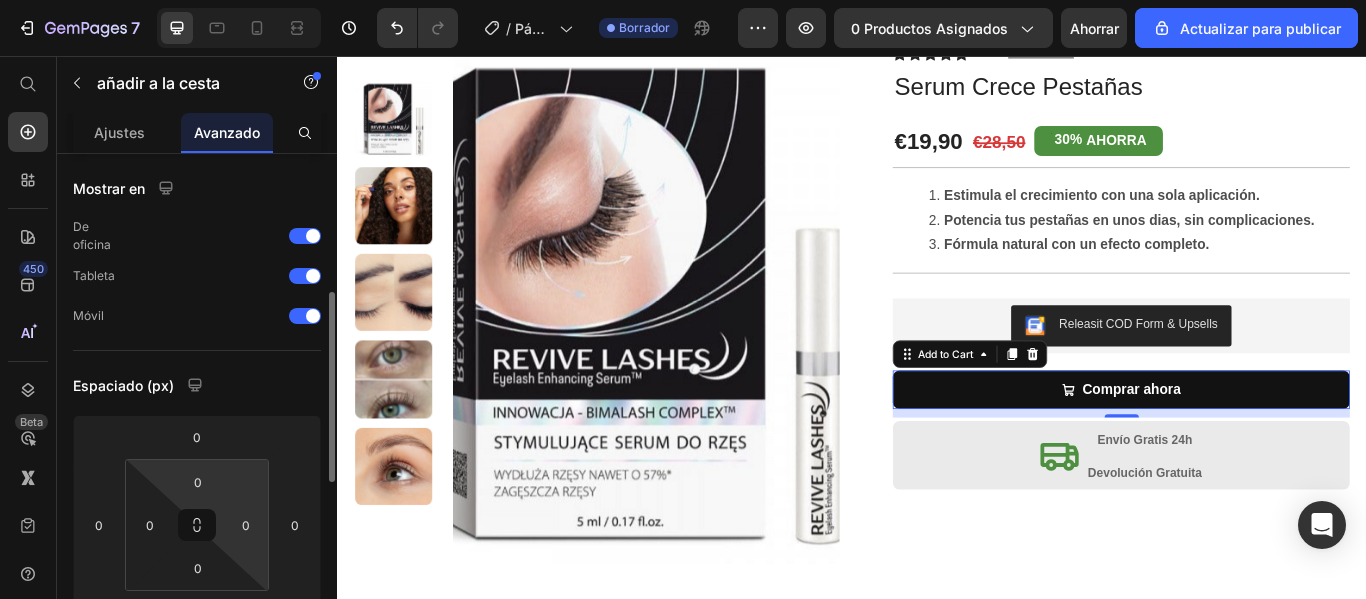 scroll, scrollTop: 100, scrollLeft: 0, axis: vertical 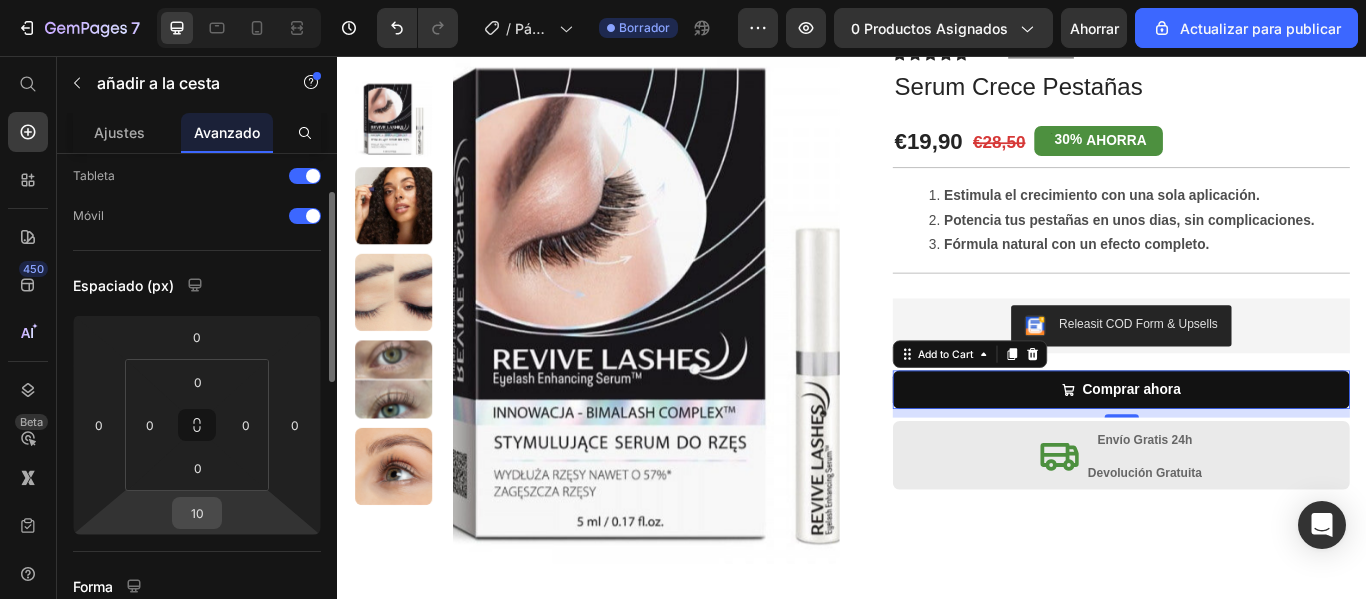 click on "10" at bounding box center [197, 513] 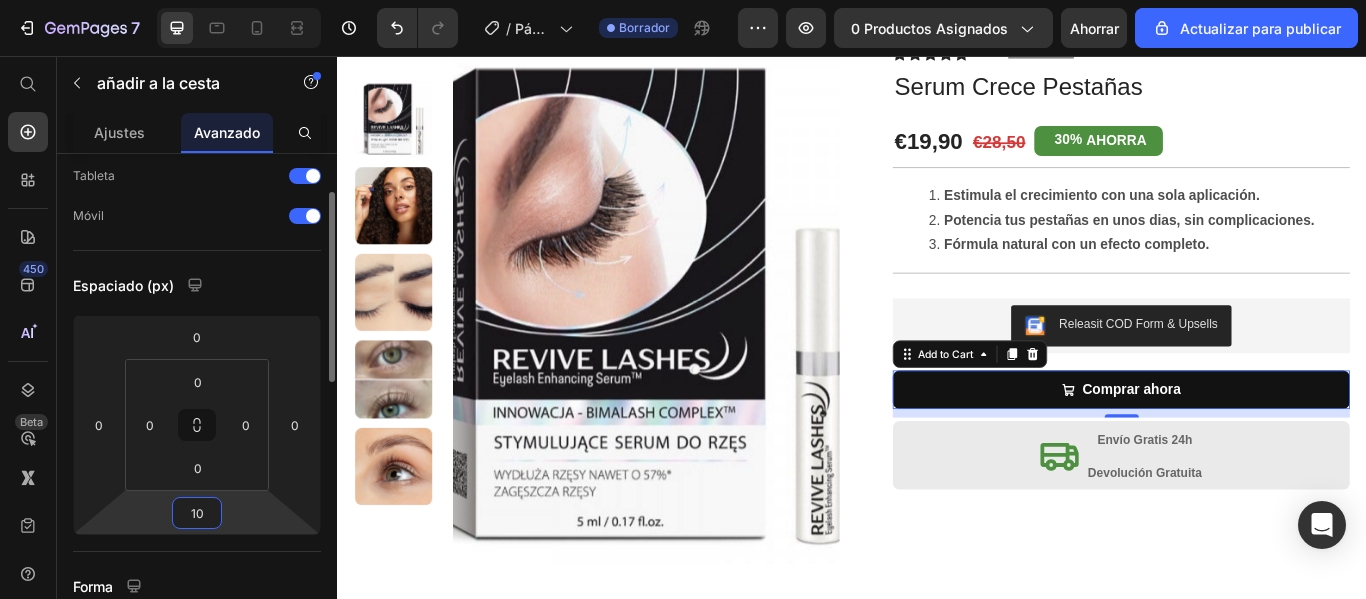 click on "10" at bounding box center [197, 513] 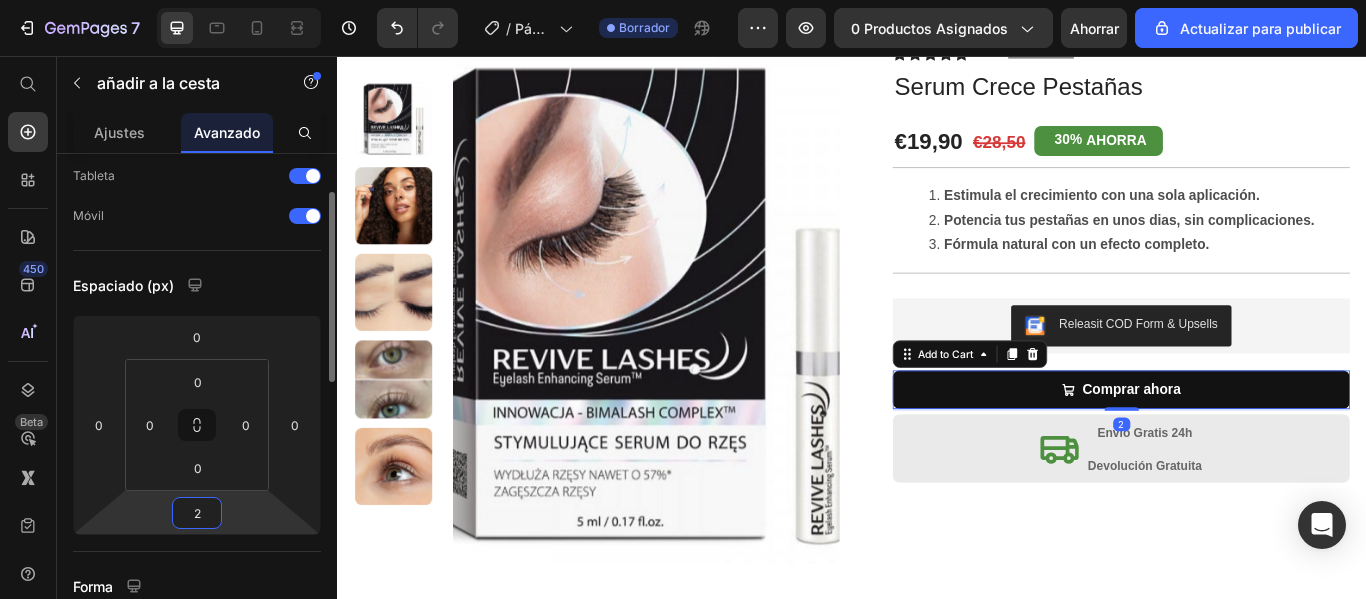 type on "25" 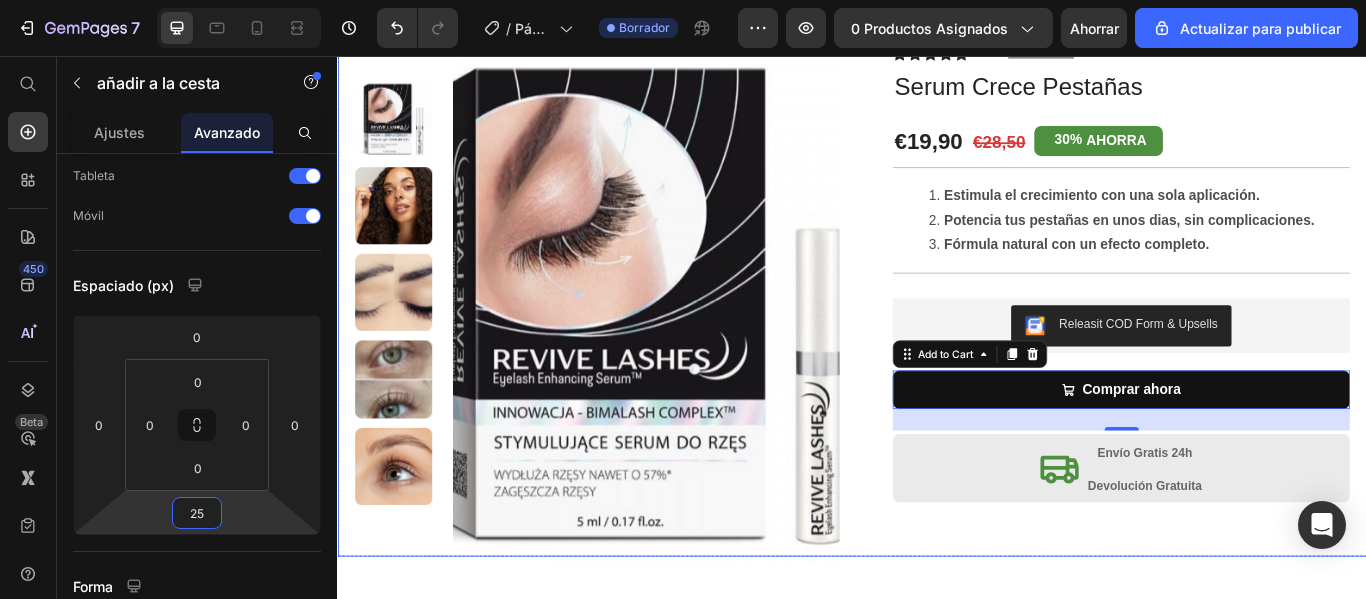 scroll, scrollTop: 300, scrollLeft: 0, axis: vertical 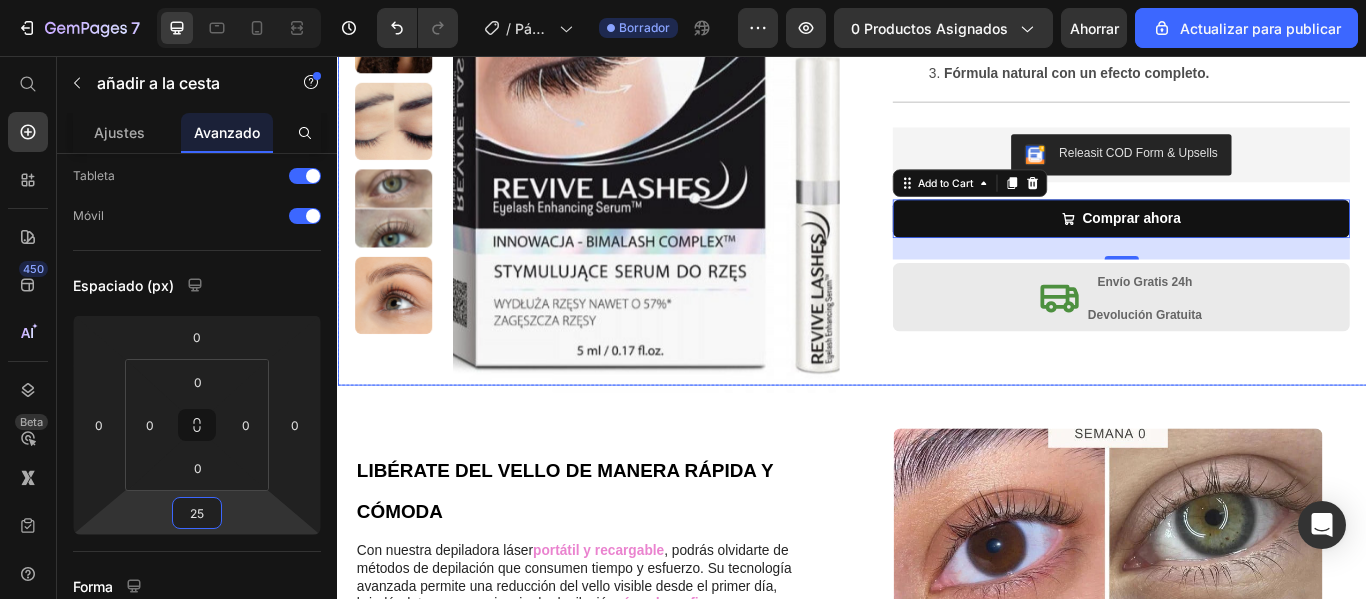 click on "Icon Icon Icon Icon Icon Icon List 4.6/5   364 Reseñas Text Block Row Serum Crece Pestañas Product Title €19,90 Product Price €28,50 Product Price 30% AHORRA Discount Tag Row Estimula el crecimiento con una sola aplicación. Potencia tus pestañas en unos dias, sin complicaciones. Fórmula natural con un efecto completo. Text Block Row Releasit COD Form & Upsells Releasit COD Form & Upsells
Comprar ahora Add to Cart   25 Row
Icon Envío Gratis 24h Devolución Gratuita Text Block Row Row" at bounding box center (1234, 142) 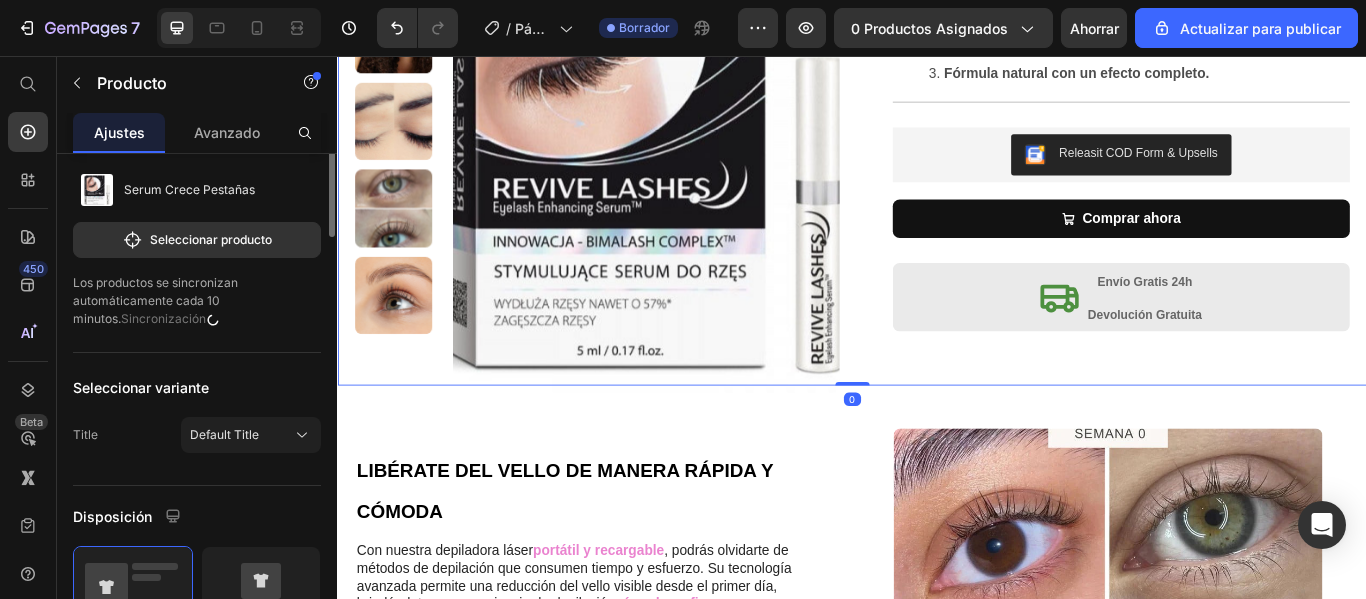 scroll, scrollTop: 0, scrollLeft: 0, axis: both 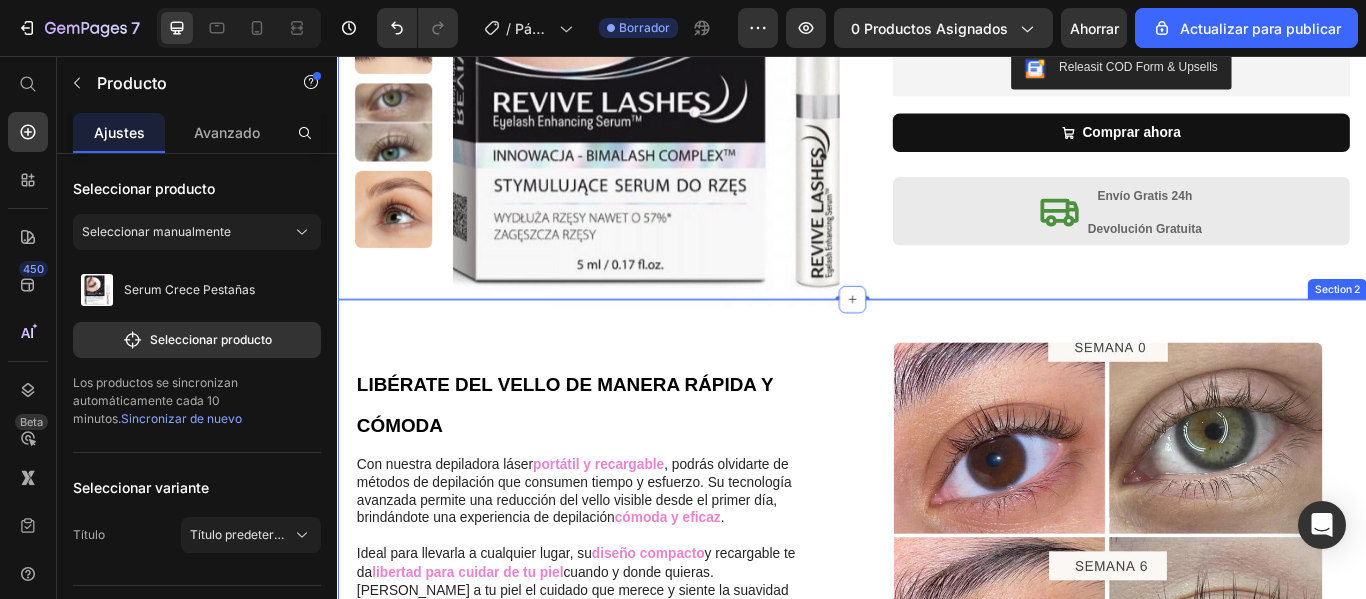 click on "LIBÉRATE DEL VELLO DE MANERA RÁPIDA Y CÓMODA Heading Con nuestra depiladora láser  portátil y recargable , podrás olvidarte de métodos de depilación que consumen tiempo y esfuerzo. Su tecnología avanzada permite una reducción del vello visible desde el primer día, brindándote una experiencia de depilación  cómoda y eficaz .   Ideal para llevarla a cualquier lugar, su  diseño compacto  y recargable te da  libertad para cuidar de tu piel  cuando y donde quieras. Dale a tu piel el cuidado que merece y siente la suavidad que dura mucho más.   ¡Haz de la depilación en casa un momento de cuidado y comodidad! Text Block
Publish the page to see the content.
Custom Code Row Row Image Row DEPILACION DURADERA  EN CUALQUIER LUGAR Heading Esta depiladora láser combina la potencia de un  tratamiento profesional  con la facilidad de uso donde sea. Solo necesitas unos minutos para notar la diferencia y disfrutar de una  piel sin vello y sin irritaciones .     Text Block Custom Code ." at bounding box center (937, 1116) 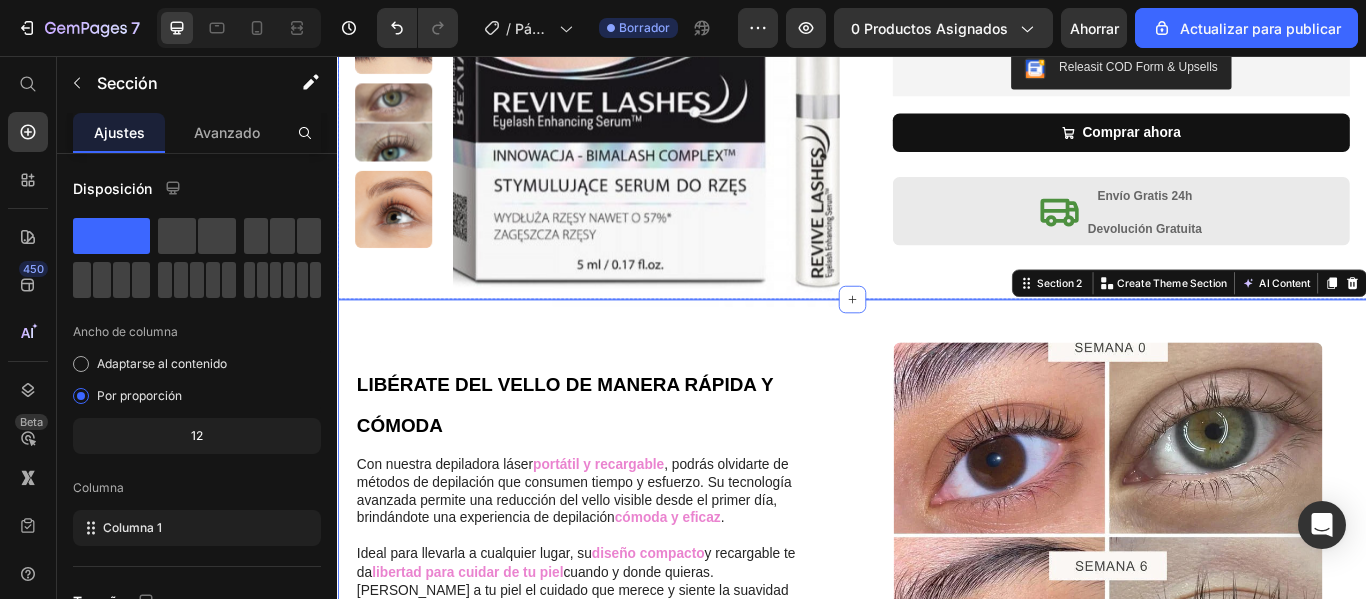 click on "Icon Icon Icon Icon Icon Icon List 4.6/5   364 Reseñas Text Block Row Serum Crece Pestañas Product Title €19,90 Product Price €28,50 Product Price 30% AHORRA Discount Tag Row Estimula el crecimiento con una sola aplicación. Potencia tus pestañas en unos dias, sin complicaciones. Fórmula natural con un efecto completo. Text Block Row Releasit COD Form & Upsells Releasit COD Form & Upsells
Comprar ahora Add to Cart Row
Icon Envío Gratis 24h Devolución Gratuita Text Block Row Row" at bounding box center (1234, 42) 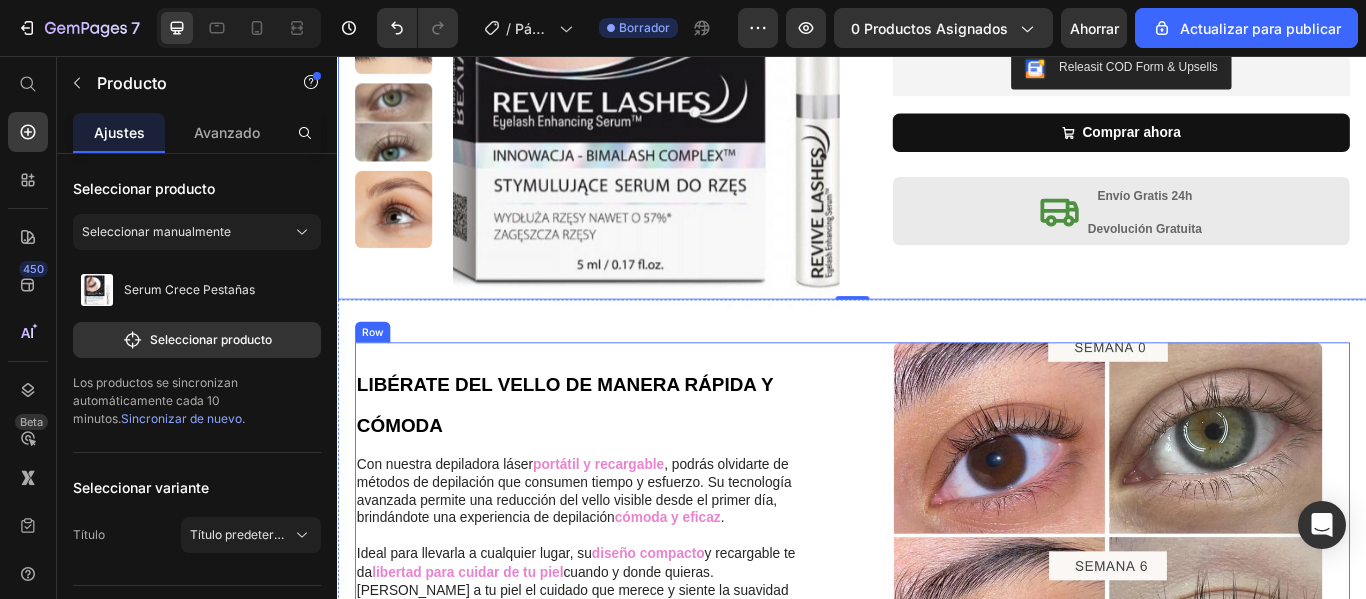 click on "LIBÉRATE DEL VELLO DE MANERA RÁPIDA Y CÓMODA Heading Con nuestra depiladora láser  portátil y recargable , podrás olvidarte de métodos de depilación que consumen tiempo y esfuerzo. Su tecnología avanzada permite una reducción del vello visible desde el primer día, brindándote una experiencia de depilación  cómoda y eficaz .   Ideal para llevarla a cualquier lugar, su  diseño compacto  y recargable te da  libertad para cuidar de tu piel  cuando y donde quieras. Dale a tu piel el cuidado que merece y siente la suavidad que dura mucho más.   ¡Haz de la depilación en casa un momento de cuidado y comodidad! Text Block
Publish the page to see the content.
Custom Code Row Row" at bounding box center [639, 615] 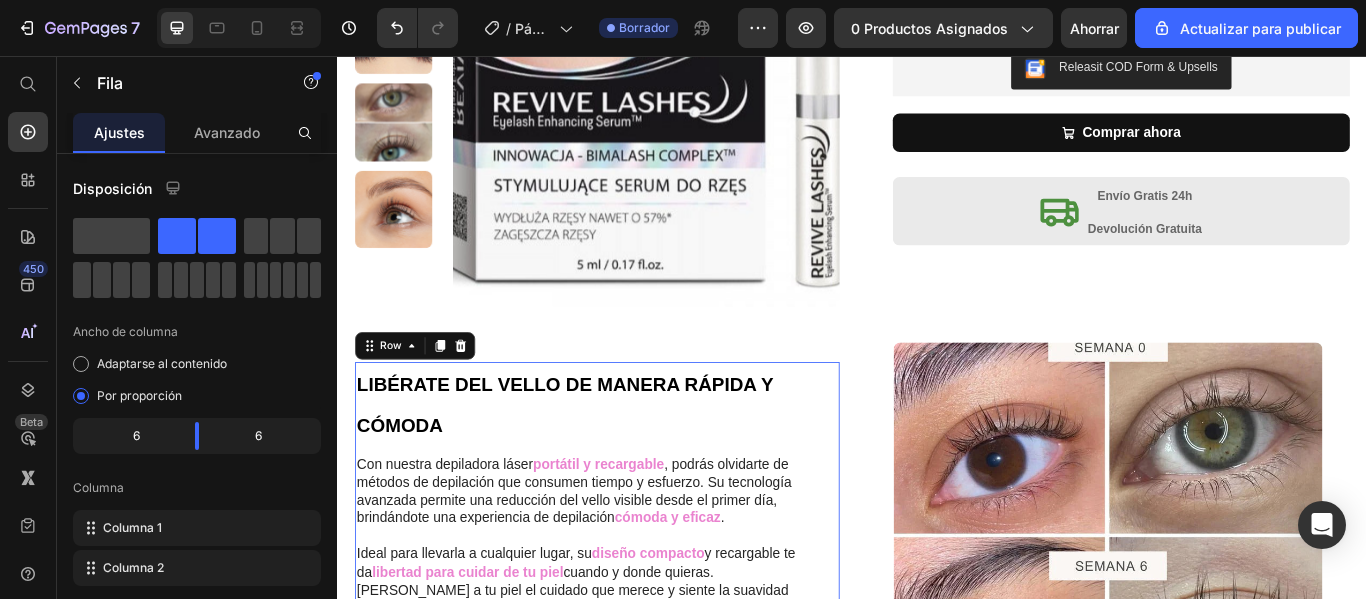 click on "LIBÉRATE DEL VELLO DE MANERA RÁPIDA Y CÓMODA Heading Con nuestra depiladora láser  portátil y recargable , podrás olvidarte de métodos de depilación que consumen tiempo y esfuerzo. Su tecnología avanzada permite una reducción del vello visible desde el primer día, brindándote una experiencia de depilación  cómoda y eficaz .   Ideal para llevarla a cualquier lugar, su  diseño compacto  y recargable te da  libertad para cuidar de tu piel  cuando y donde quieras. Dale a tu piel el cuidado que merece y siente la suavidad que dura mucho más.   ¡Haz de la depilación en casa un momento de cuidado y comodidad! Text Block
Publish the page to see the content.
Custom Code Row" at bounding box center (623, 615) 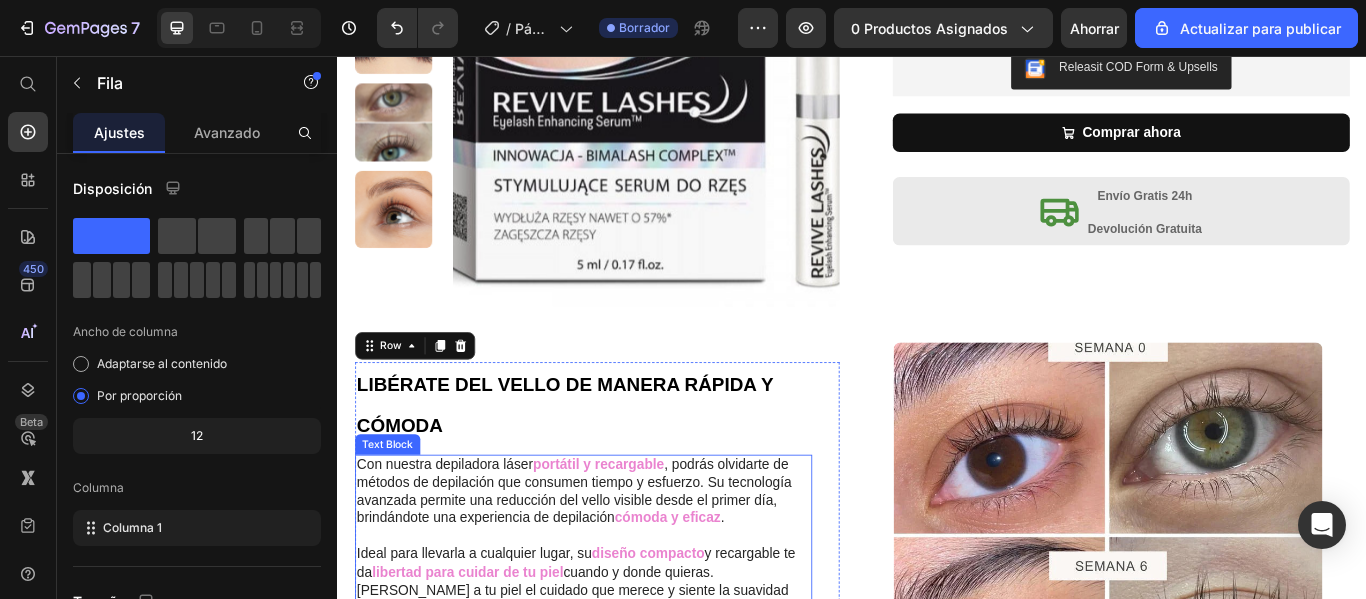 scroll, scrollTop: 700, scrollLeft: 0, axis: vertical 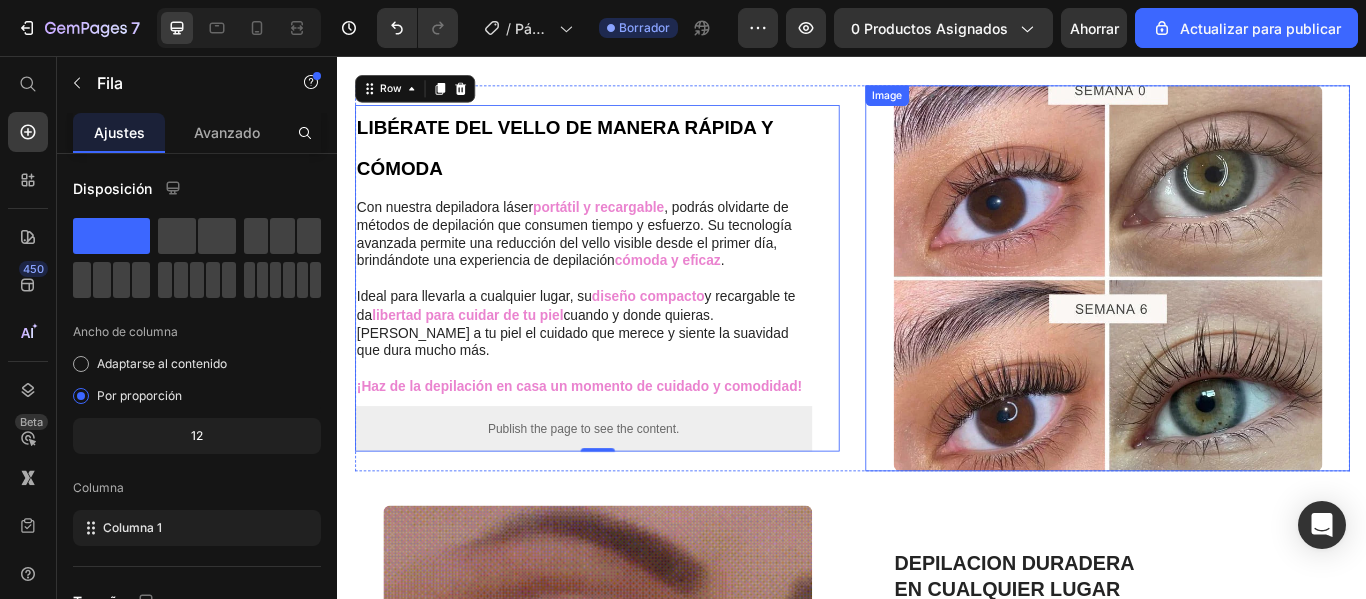 click at bounding box center (1234, 315) 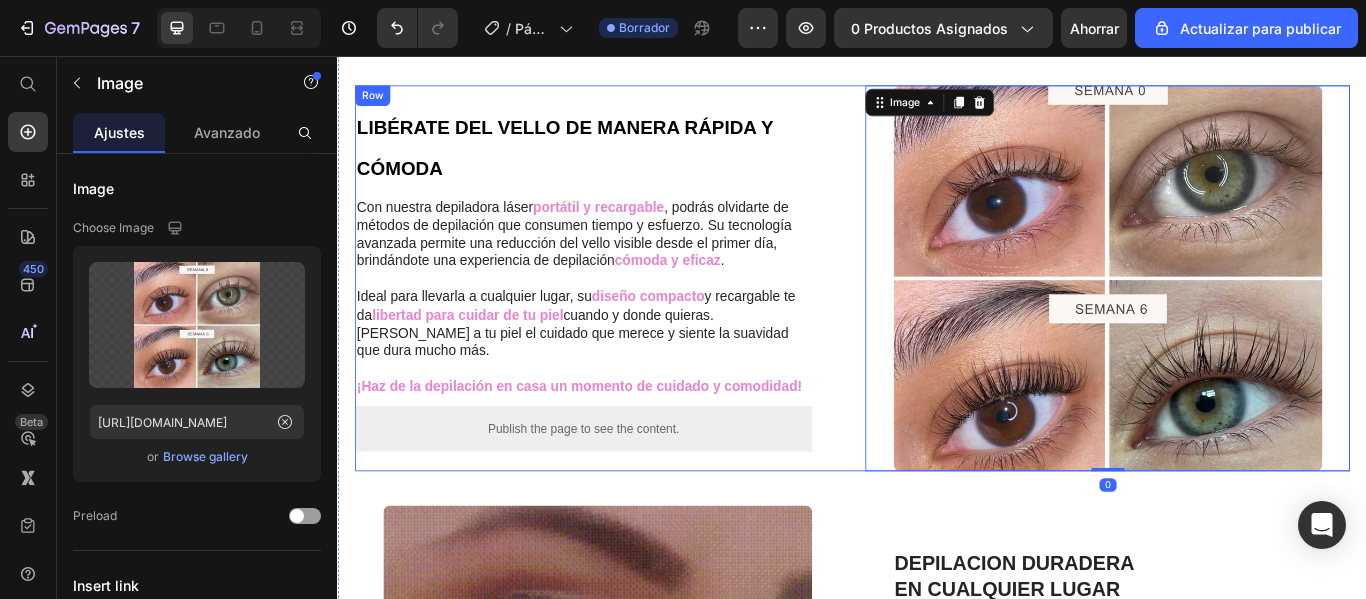 click on "LIBÉRATE DEL VELLO DE MANERA RÁPIDA Y CÓMODA Heading Con nuestra depiladora láser  portátil y recargable , podrás olvidarte de métodos de depilación que consumen tiempo y esfuerzo. Su tecnología avanzada permite una reducción del vello visible desde el primer día, brindándote una experiencia de depilación  cómoda y eficaz .   Ideal para llevarla a cualquier lugar, su  diseño compacto  y recargable te da  libertad para cuidar de tu piel  cuando y donde quieras. Dale a tu piel el cuidado que merece y siente la suavidad que dura mucho más.   ¡Haz de la depilación en casa un momento de cuidado y comodidad! Text Block
Publish the page to see the content.
Custom Code Row Row" at bounding box center (639, 315) 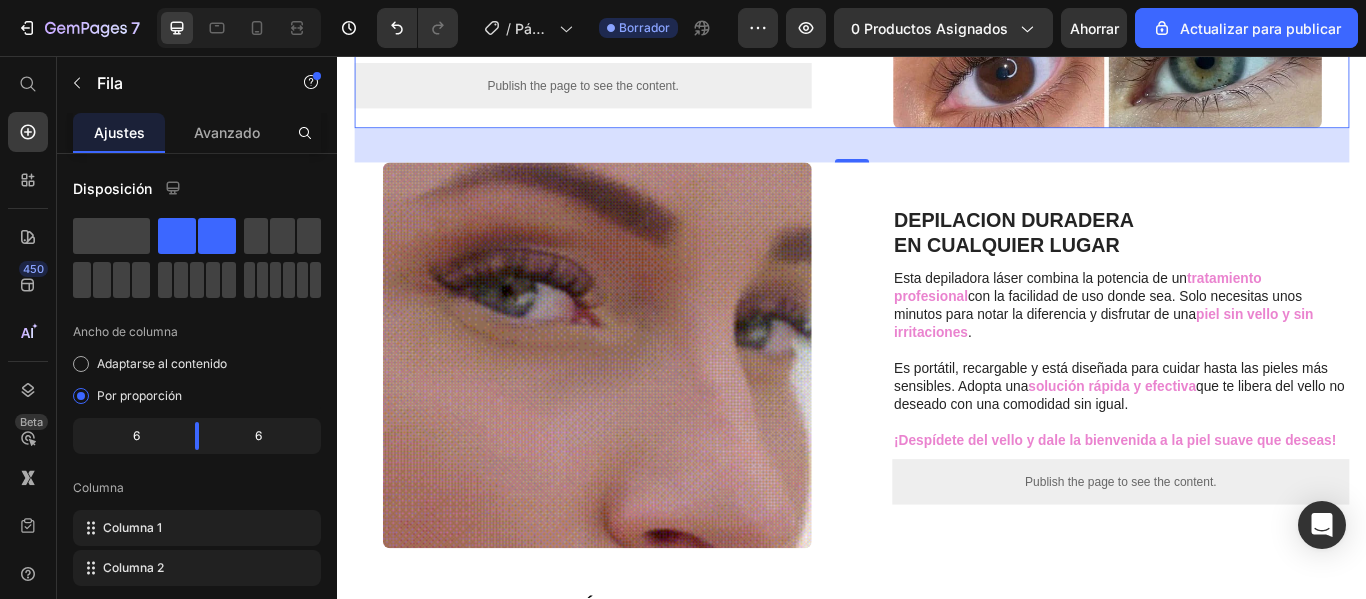 scroll, scrollTop: 1300, scrollLeft: 0, axis: vertical 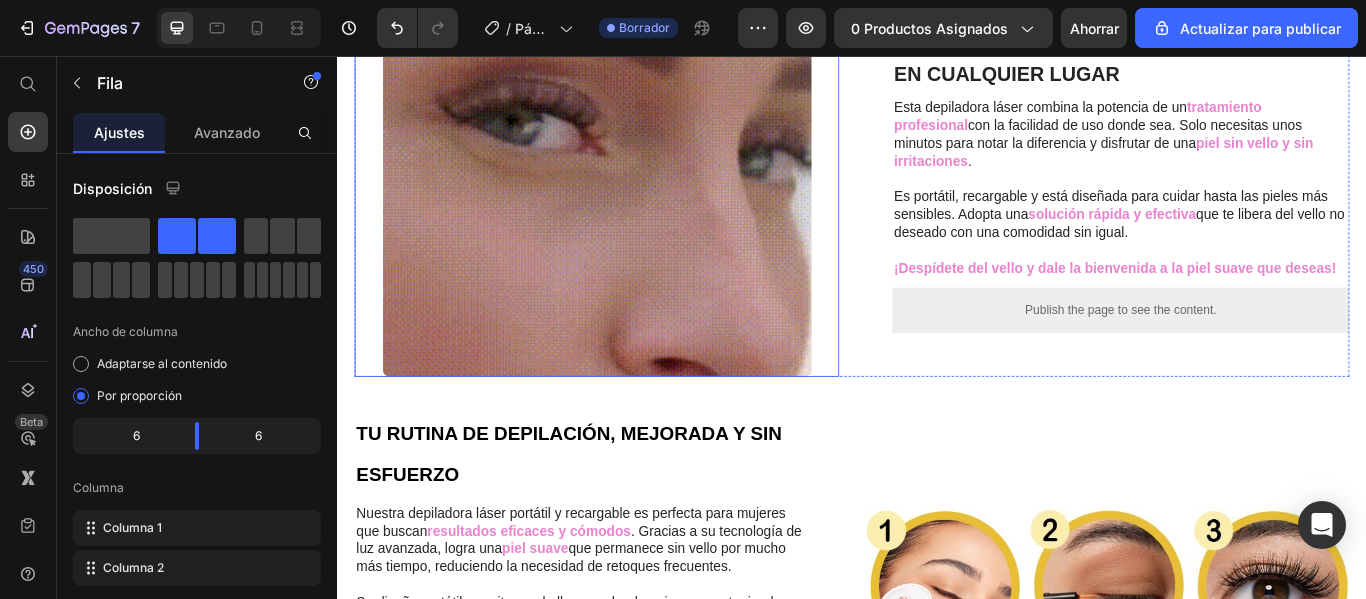 click at bounding box center (639, 205) 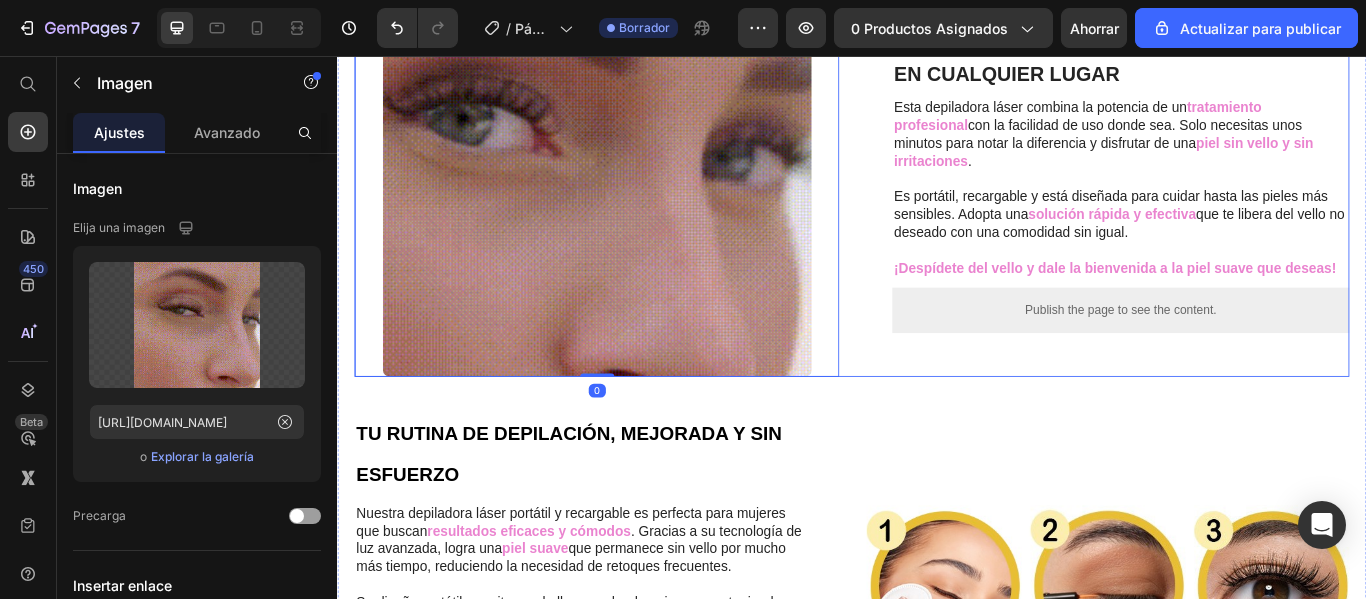 click on "DEPILACION DURADERA  EN CUALQUIER LUGAR Heading Esta depiladora láser combina la potencia de un  tratamiento profesional  con la facilidad de uso donde sea. Solo necesitas unos minutos para notar la diferencia y disfrutar de una  piel sin vello y sin irritaciones .   Es portátil, recargable y está diseñada para cuidar hasta las pieles más sensibles. Adopta una  solución rápida y efectiva  que te libera del vello no deseado con una comodidad sin igual.   ¡Despídete del vello y dale la bienvenida a la piel suave que deseas! Text Block
Publish the page to see the content.
Custom Code Row" at bounding box center [1234, 205] 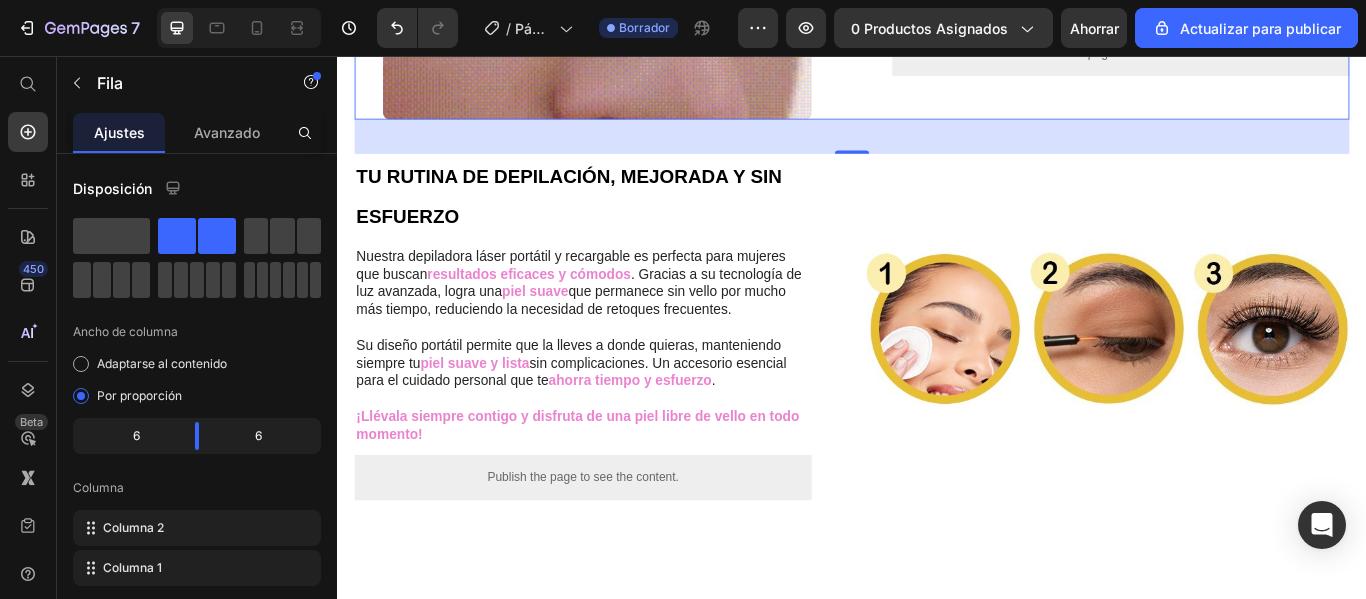 scroll, scrollTop: 1800, scrollLeft: 0, axis: vertical 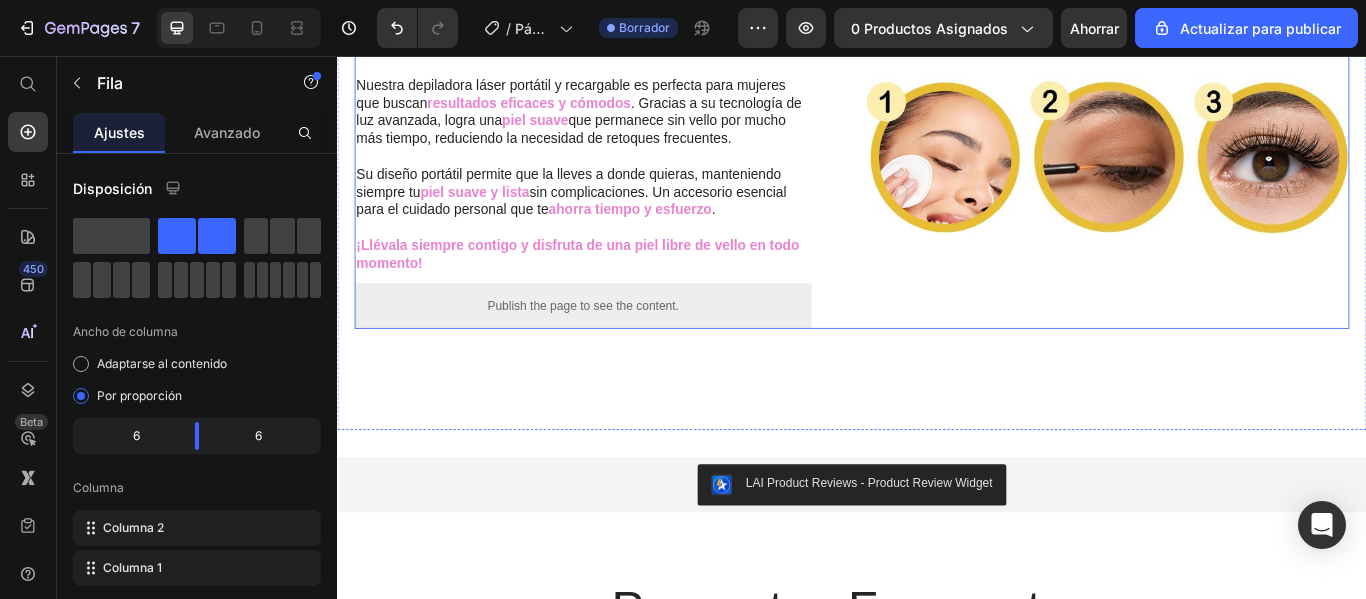 click on "TU RUTINA DE DEPILACIÓN, MEJORADA Y SIN ESFUERZO Heading Nuestra depiladora láser portátil y recargable es perfecta para mujeres que buscan  resultados eficaces y cómodos . Gracias a su tecnología de luz avanzada, logra una  piel suave  que permanece sin vello por mucho más tiempo, reduciendo la necesidad de retoques frecuentes.   Su diseño portátil permite que la lleves a donde quieras, manteniendo siempre tu  piel suave y lista  sin complicaciones. Un accesorio esencial para el cuidado personal que te  ahorra tiempo y esfuerzo .   ¡Llévala siempre contigo y disfruta de una piel libre de vello en todo momento! Text Block
Publish the page to see the content.
Custom Code Row Image Image Image Row Row" at bounding box center (937, 172) 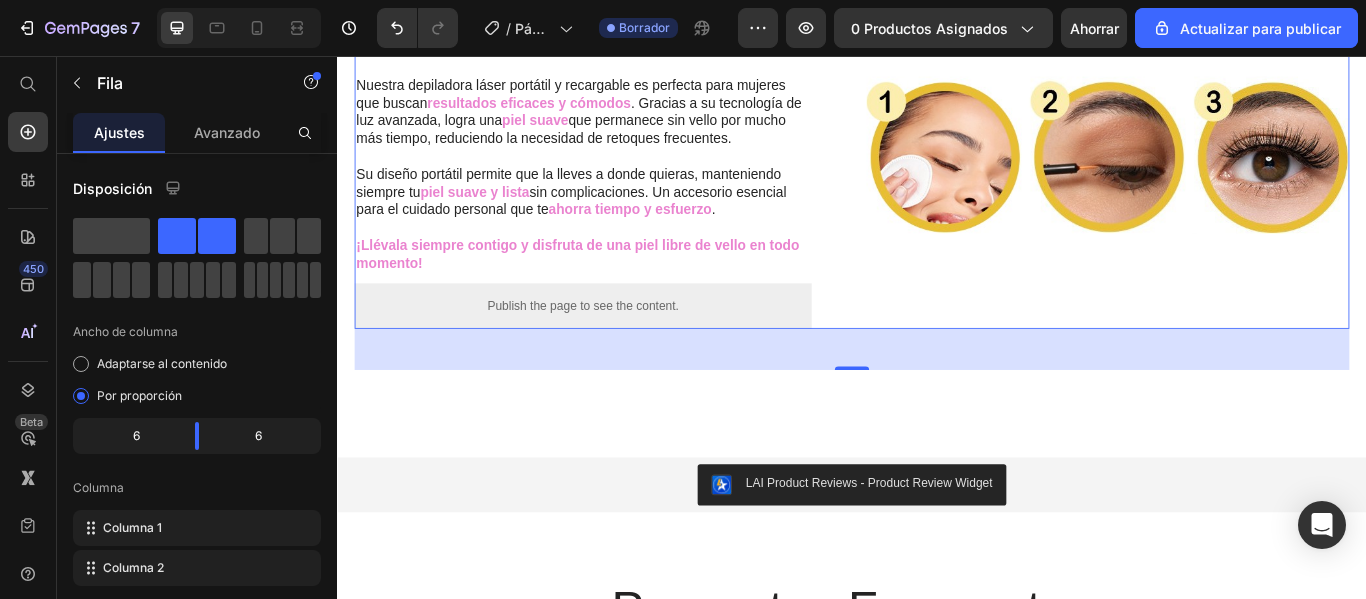 scroll, scrollTop: 1600, scrollLeft: 0, axis: vertical 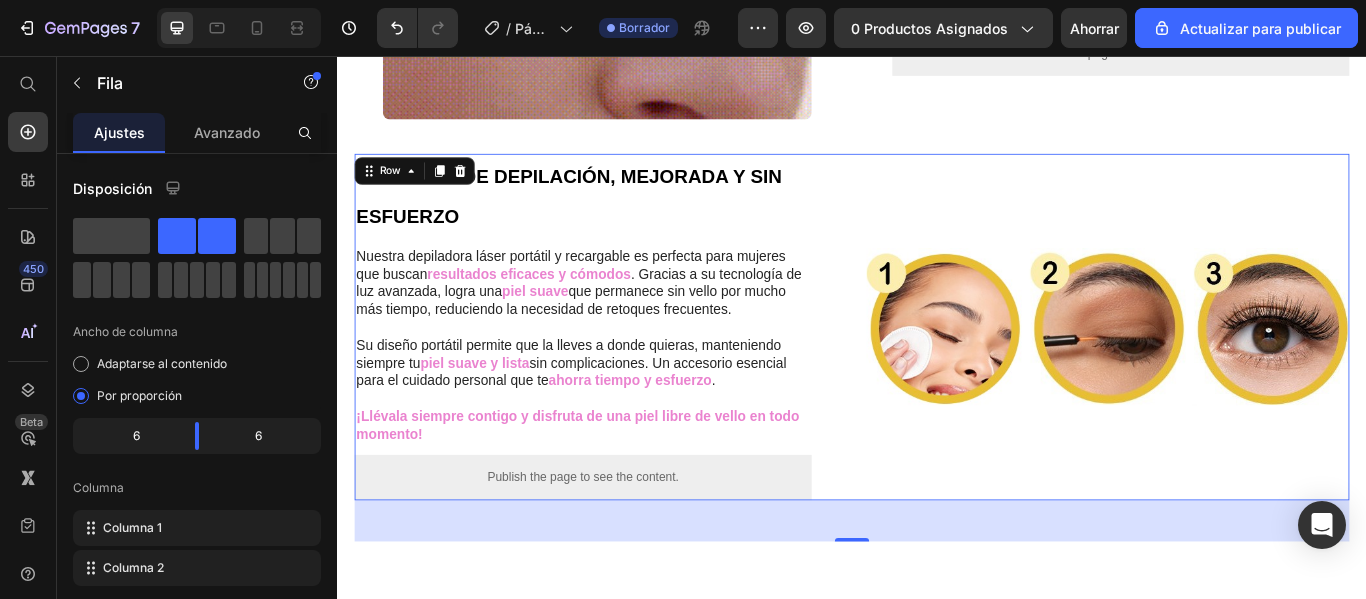 click on "Image Image Image Row" at bounding box center [1234, 372] 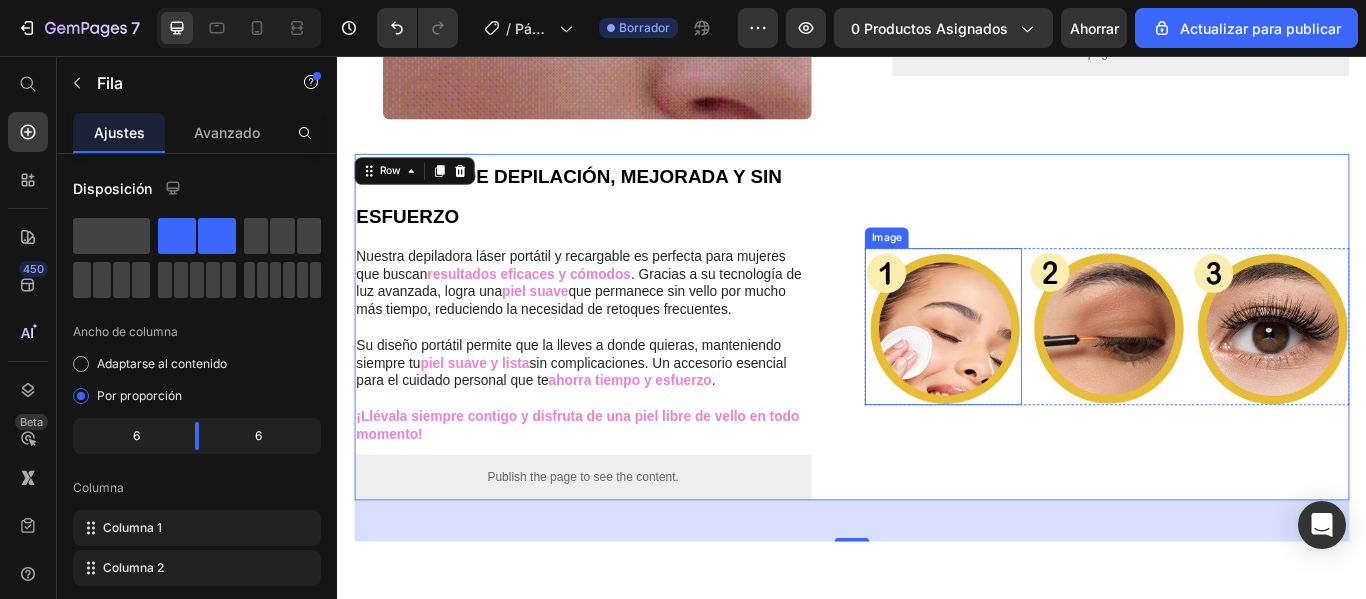 click at bounding box center (1043, 371) 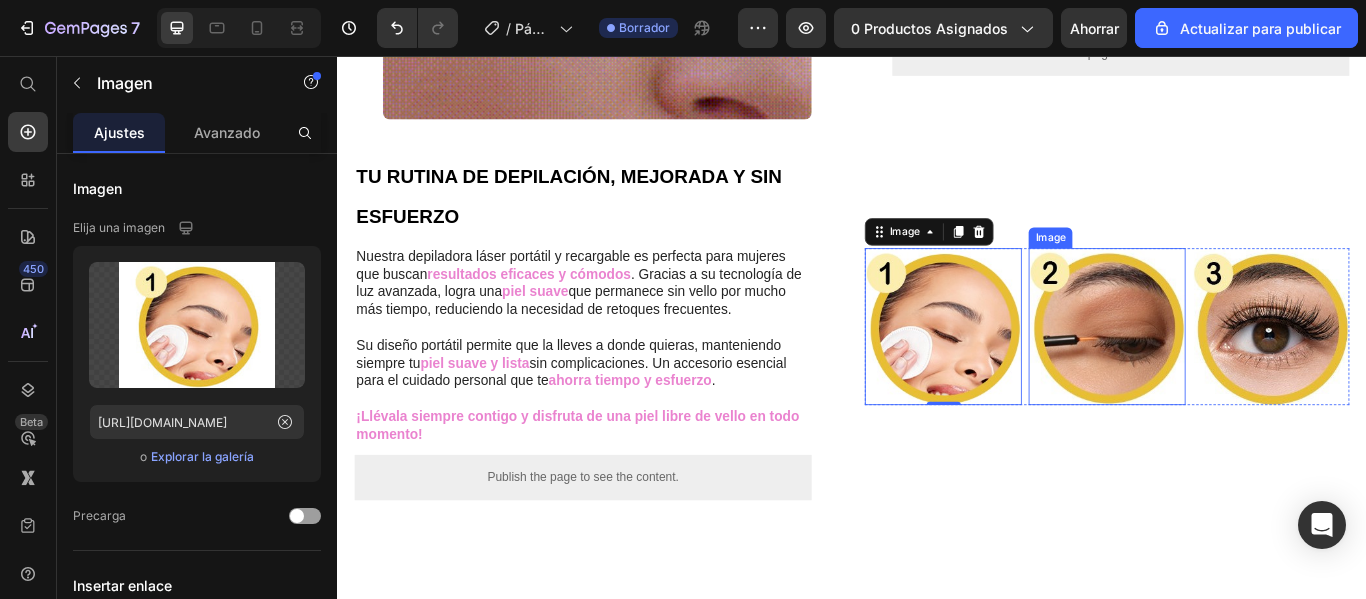 click at bounding box center (1234, 371) 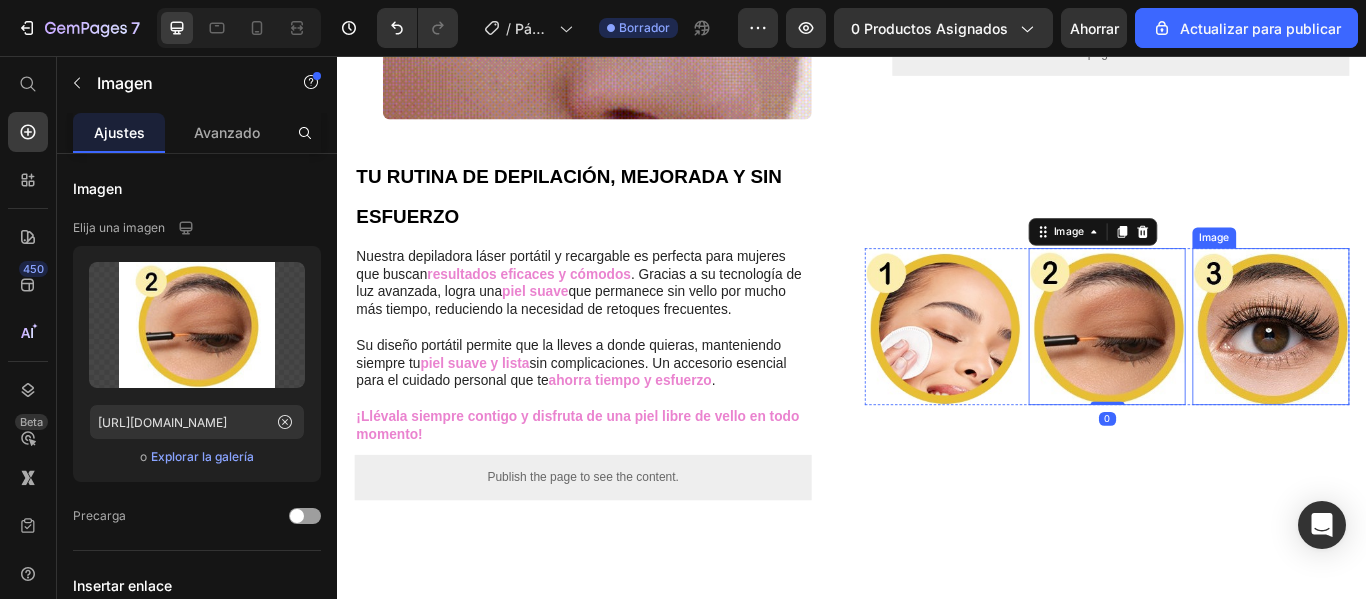 click at bounding box center (1425, 371) 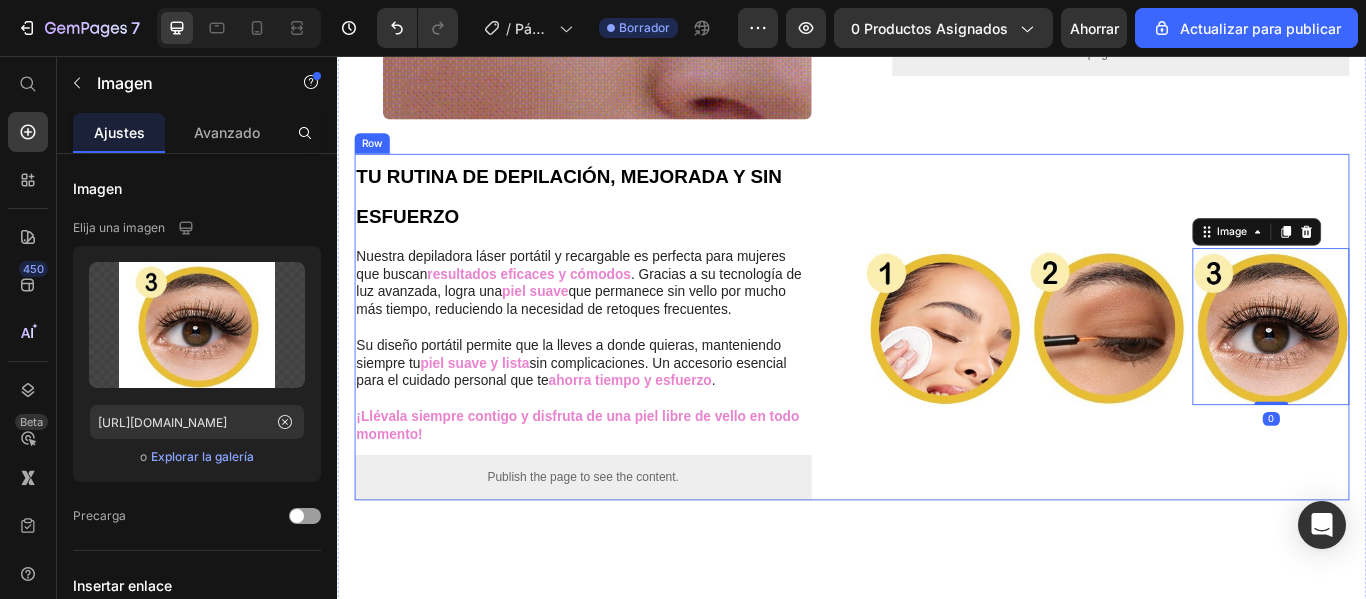 click on "Image Image Image   0 Row" at bounding box center (1234, 372) 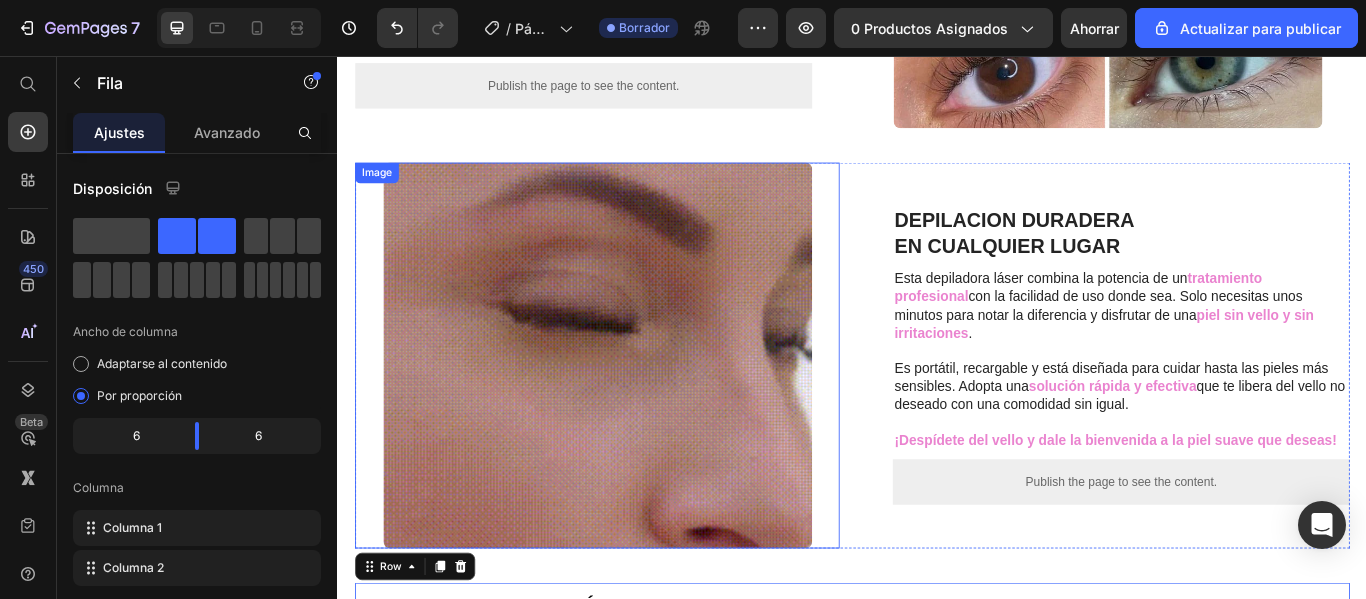 scroll, scrollTop: 700, scrollLeft: 0, axis: vertical 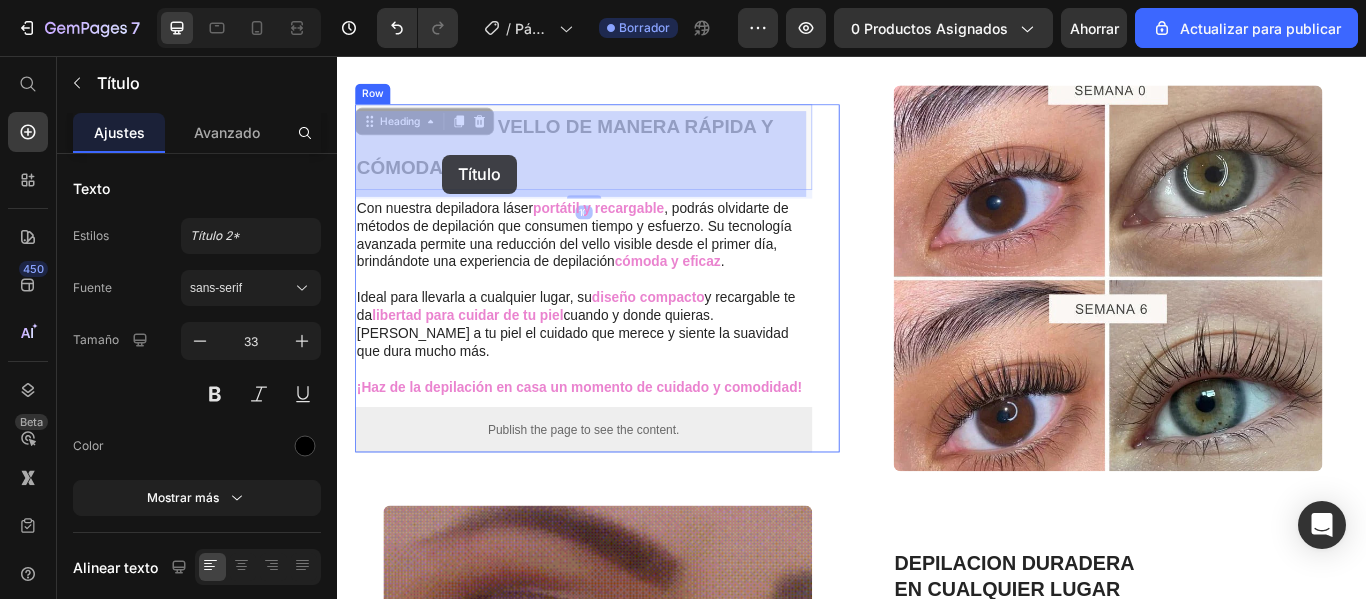 drag, startPoint x: 429, startPoint y: 190, endPoint x: 460, endPoint y: 171, distance: 36.359318 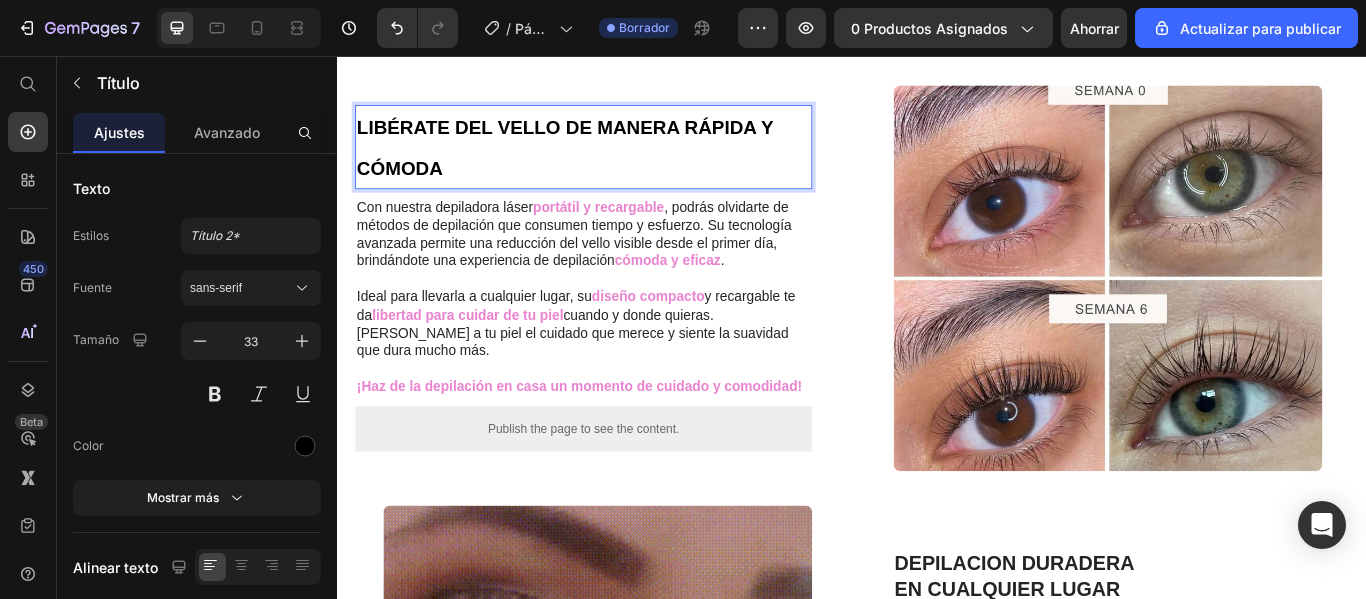 click on "LIBÉRATE DEL VELLO DE MANERA RÁPIDA Y CÓMODA" at bounding box center (623, 162) 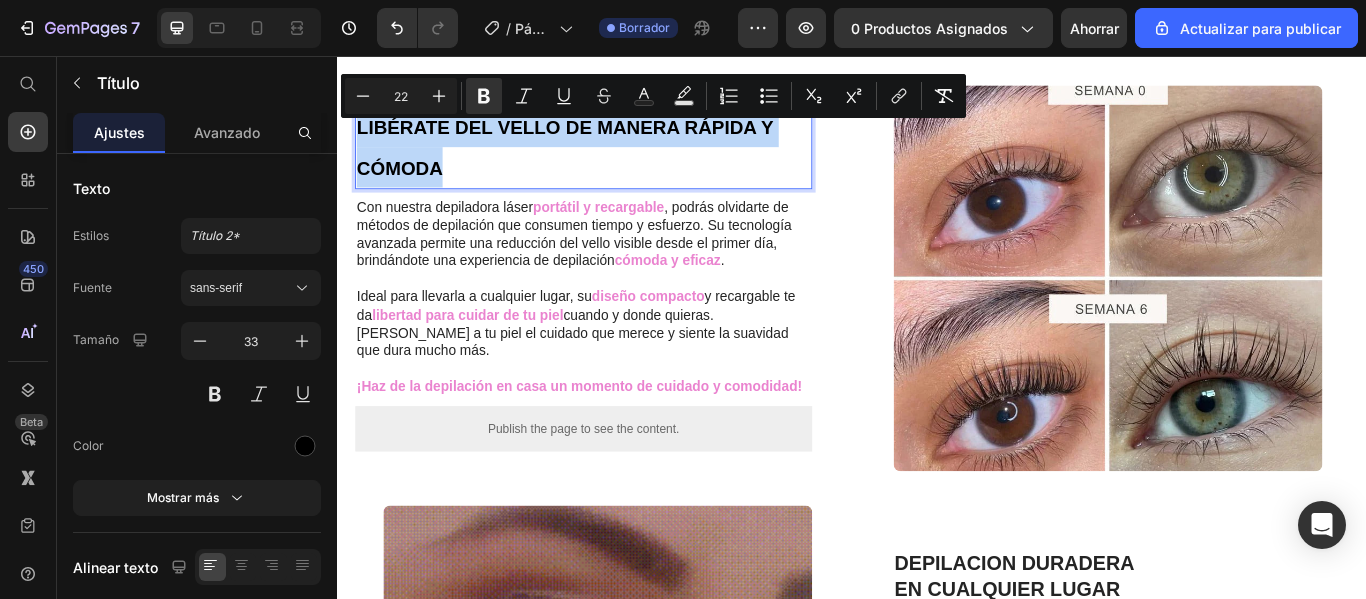 drag, startPoint x: 474, startPoint y: 191, endPoint x: 362, endPoint y: 129, distance: 128.01562 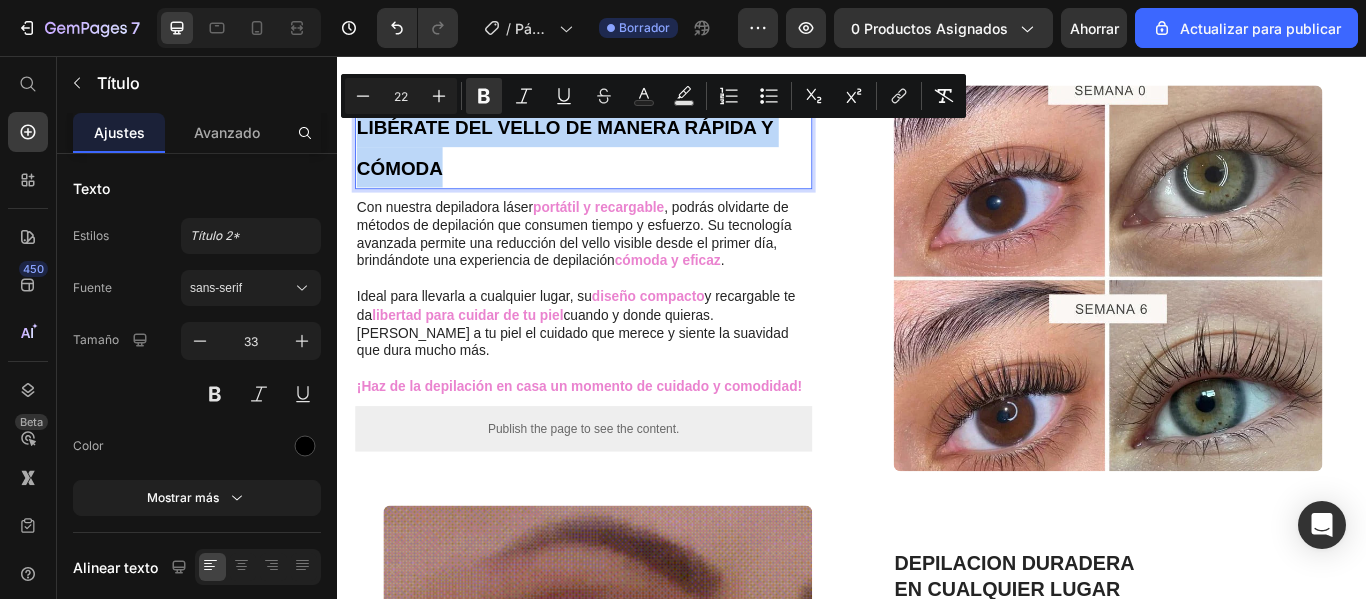 click on "LIBÉRATE DEL VELLO DE MANERA RÁPIDA Y CÓMODA" at bounding box center (623, 162) 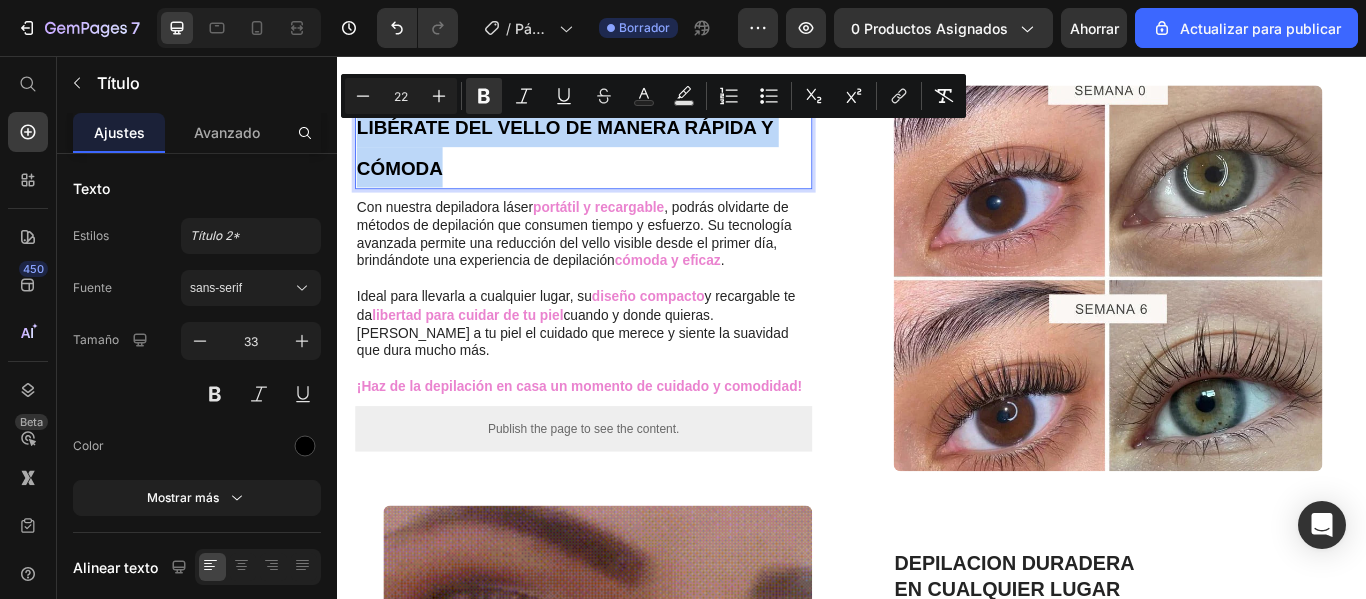 copy on "LIBÉRATE DEL VELLO DE MANERA RÁPIDA Y CÓMODA" 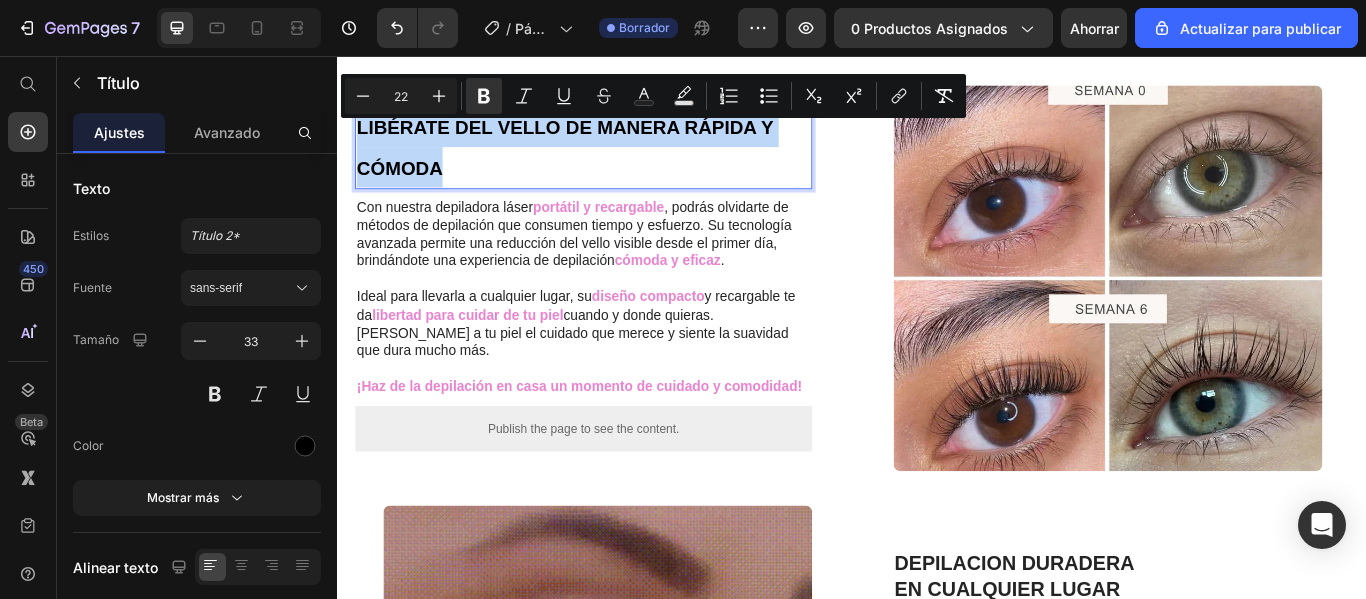 click on "LIBÉRATE DEL VELLO DE MANERA RÁPIDA Y CÓMODA" at bounding box center (623, 162) 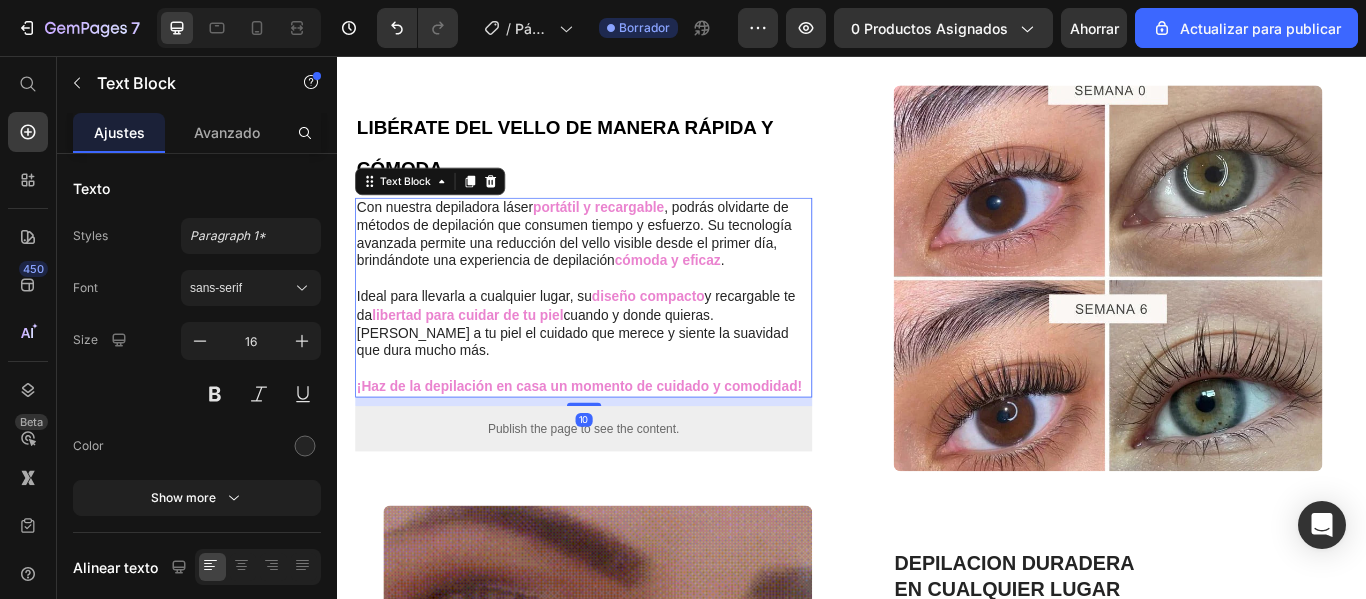 click at bounding box center (623, 420) 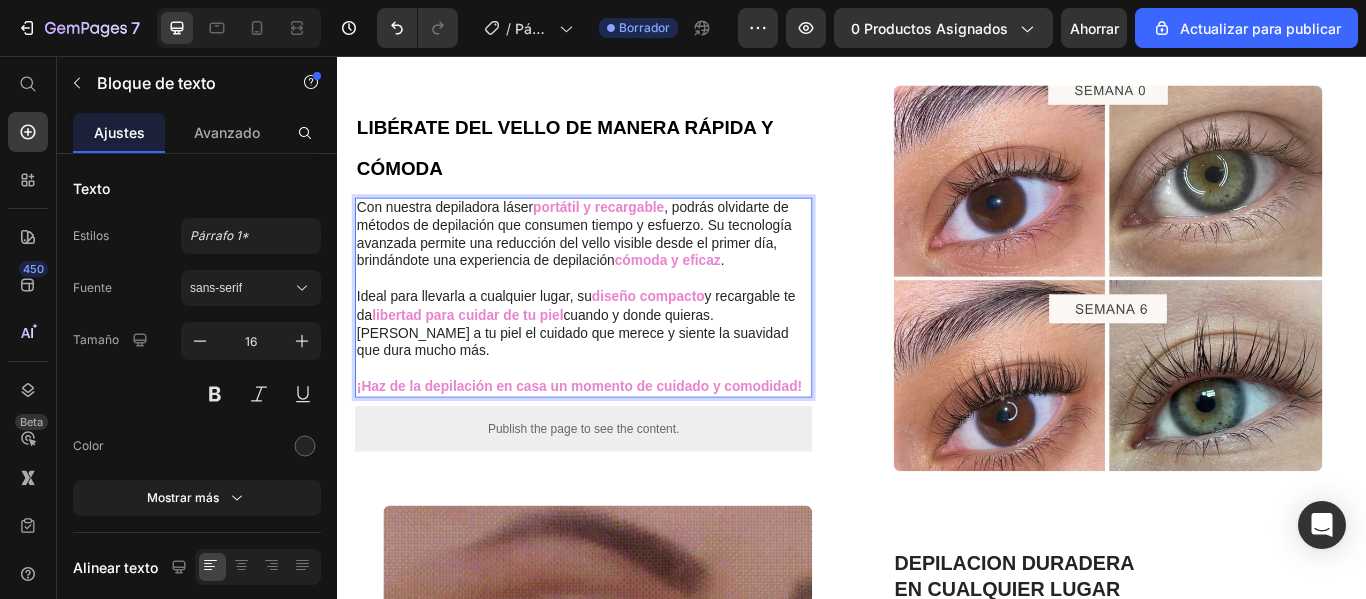 click on "¡Haz de la depilación en casa un momento de cuidado y comodidad!" at bounding box center [623, 441] 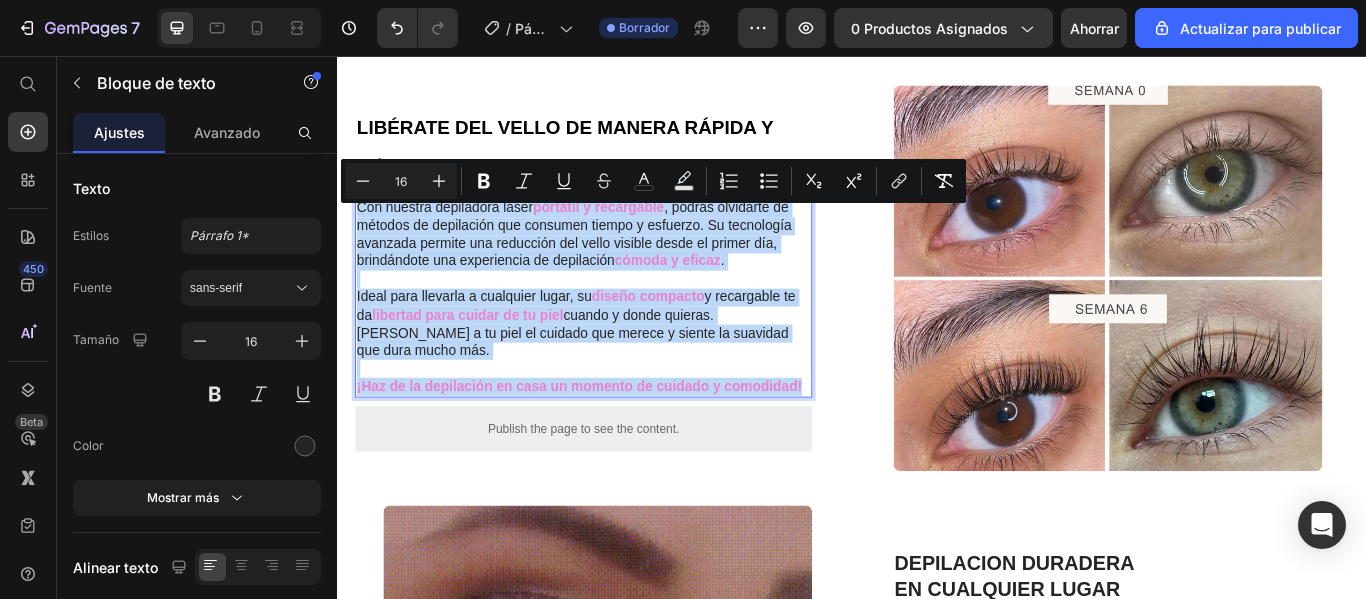 drag, startPoint x: 878, startPoint y: 425, endPoint x: 363, endPoint y: 237, distance: 548.24176 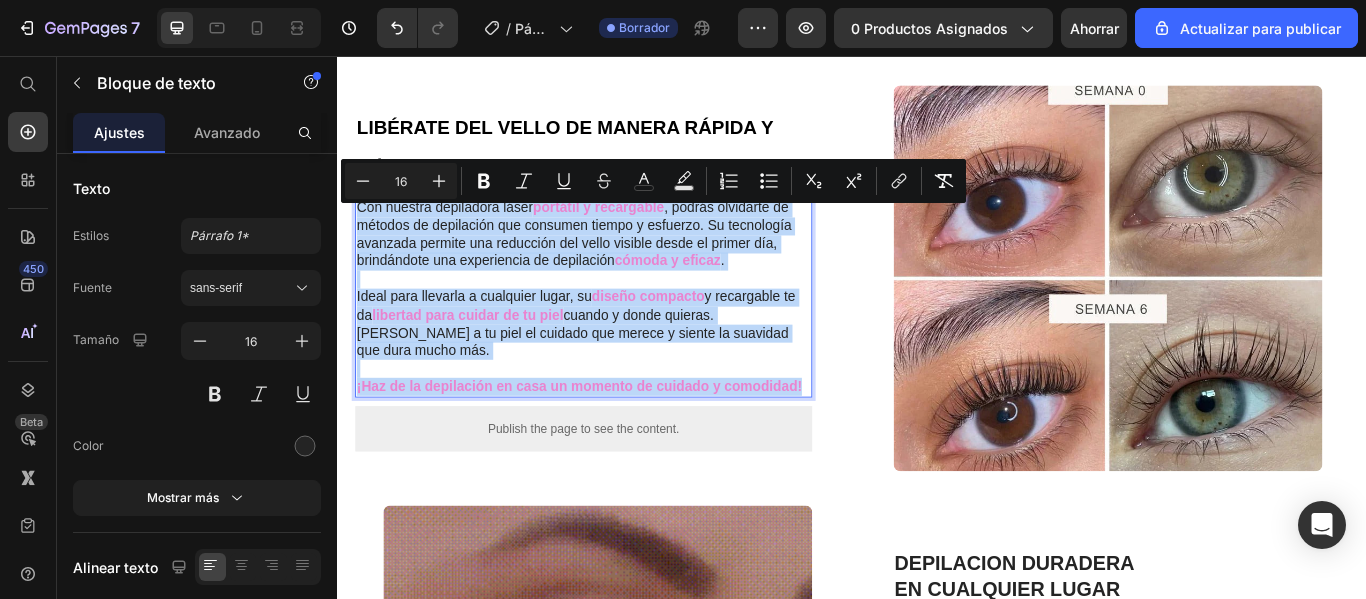 click on "Con nuestra depiladora láser  portátil y recargable , podrás olvidarte de métodos de depilación que consumen tiempo y esfuerzo. Su tecnología avanzada permite una reducción del vello visible desde el primer día, brindándote una experiencia de depilación  cómoda y eficaz . Ideal para llevarla a cualquier lugar, su  diseño compacto  y recargable te da  libertad para cuidar de tu piel  cuando y donde quieras. Dale a tu piel el cuidado que merece y siente la suavidad que dura mucho más. ¡Haz de la depilación en casa un momento de cuidado y comodidad!" at bounding box center [623, 337] 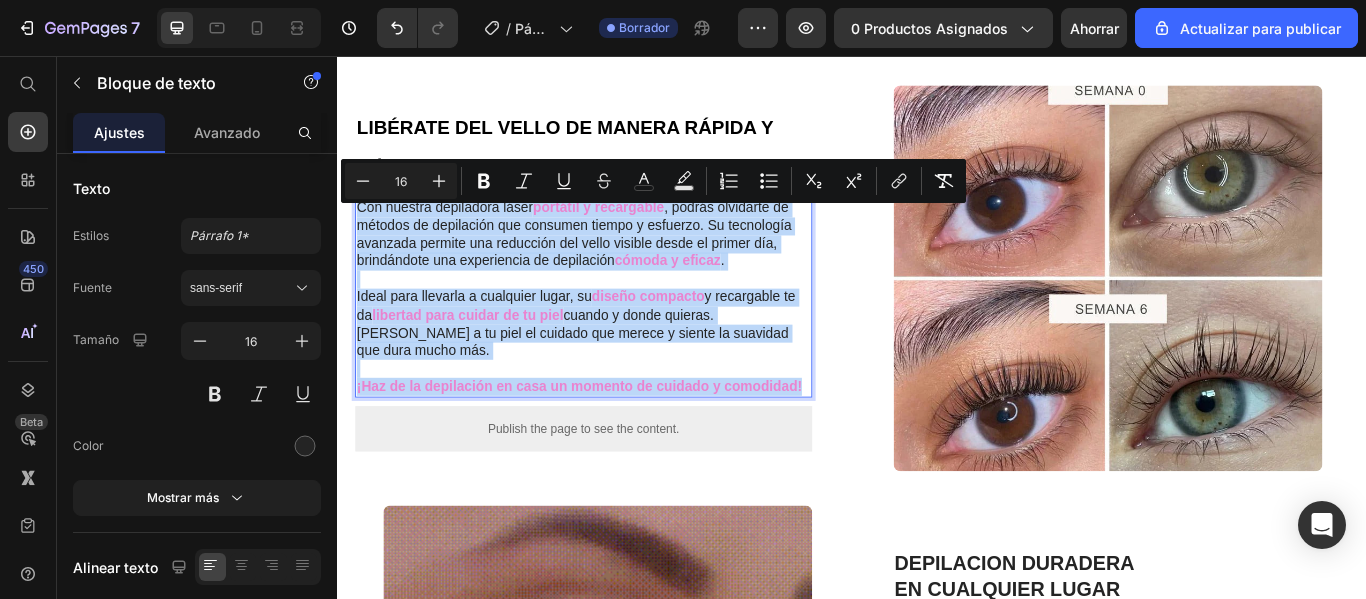copy on "Con nuestra depiladora láser  portátil y recargable , podrás olvidarte de métodos de depilación que consumen tiempo y esfuerzo. Su tecnología avanzada permite una reducción del vello visible desde el primer día, brindándote una experiencia de depilación  cómoda y eficaz . Ideal para llevarla a cualquier lugar, su  diseño compacto  y recargable te da  libertad para cuidar de tu piel  cuando y donde quieras. Dale a tu piel el cuidado que merece y siente la suavidad que dura mucho más. ¡Haz de la depilación en casa un momento de cuidado y comodidad!" 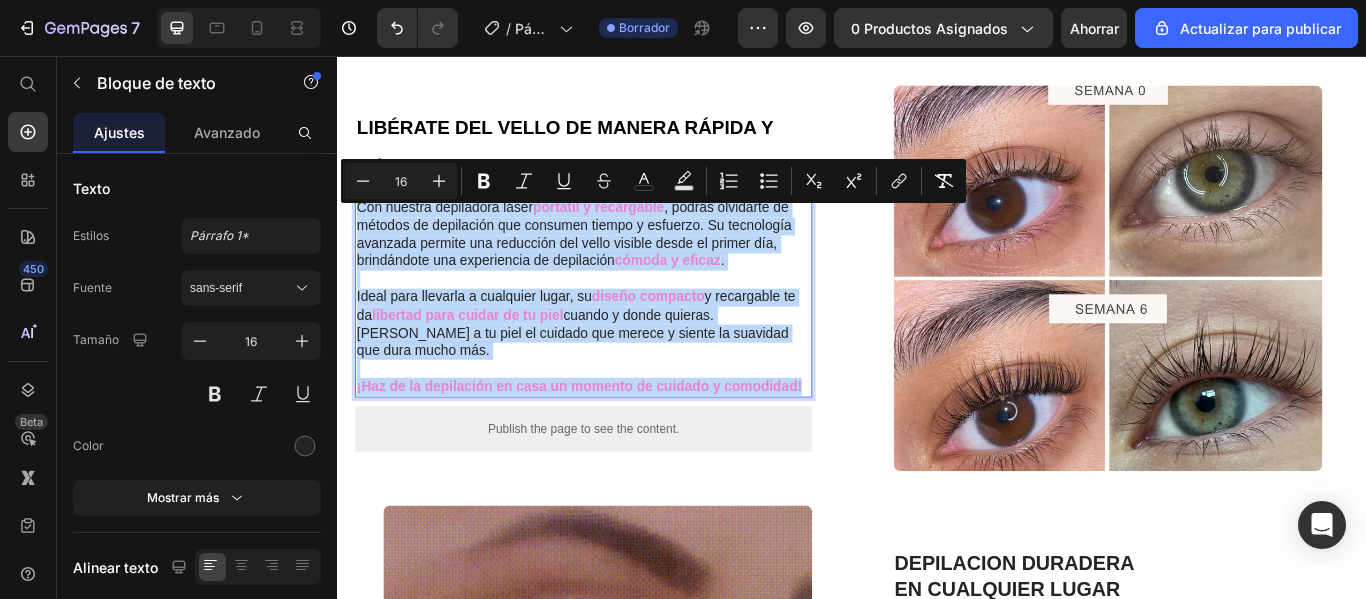 click on "¡Haz de la depilación en casa un momento de cuidado y comodidad!" at bounding box center (623, 441) 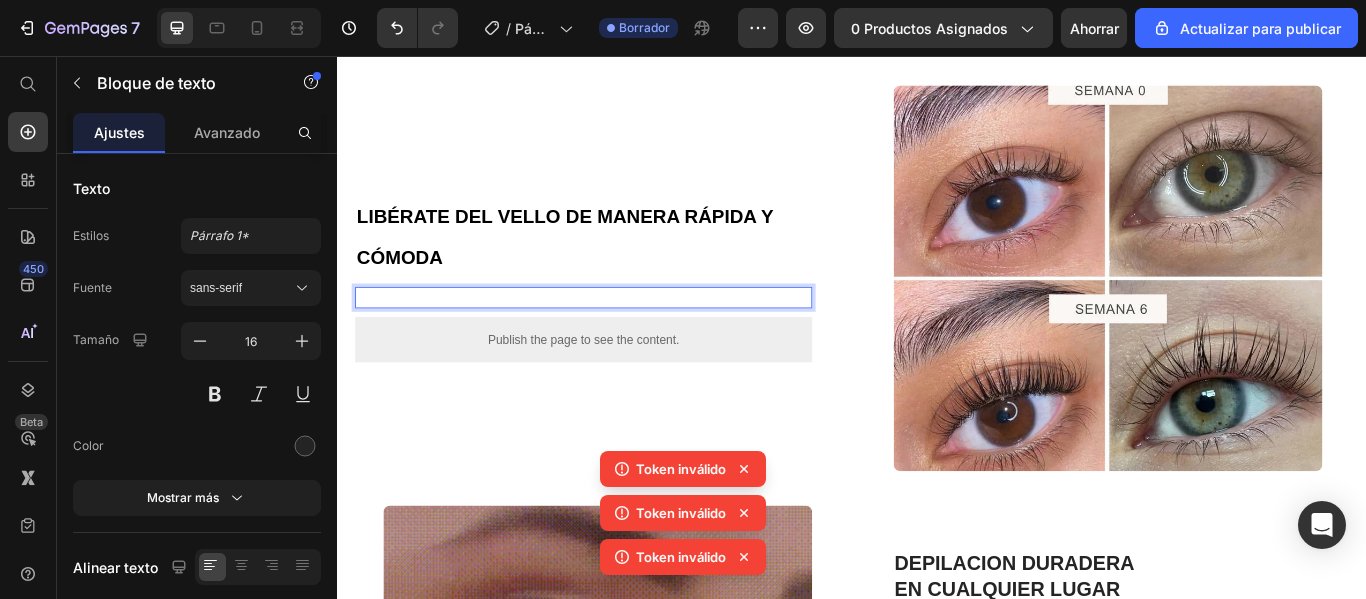 click at bounding box center (623, 337) 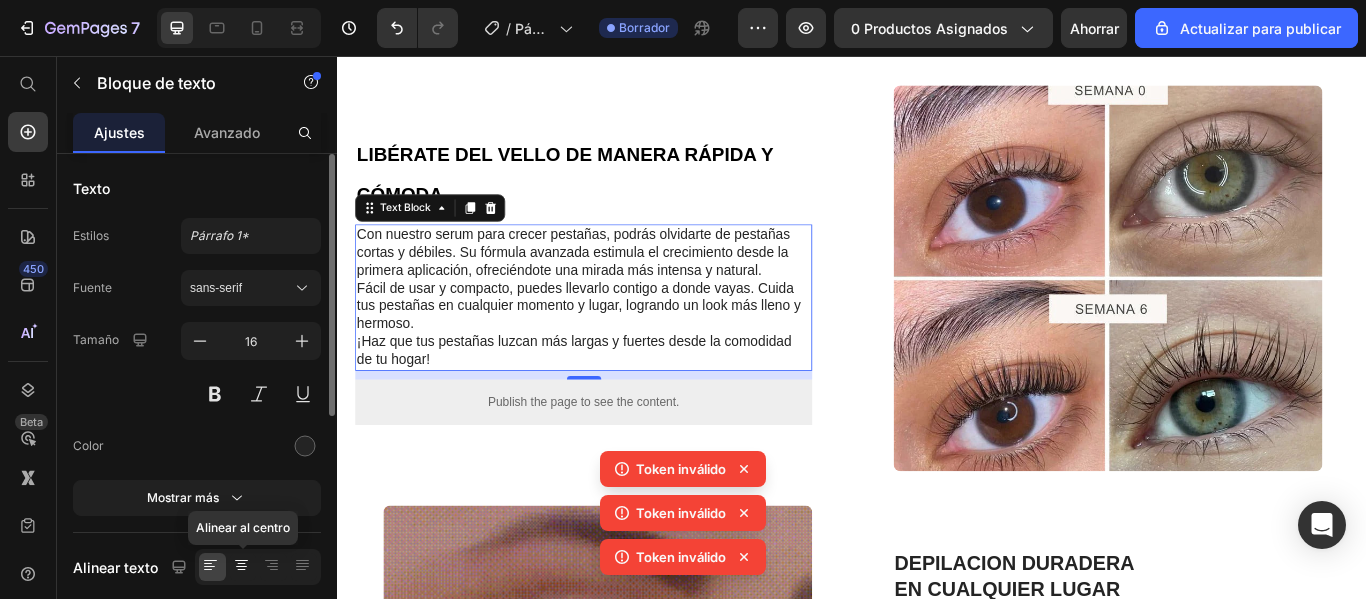 click 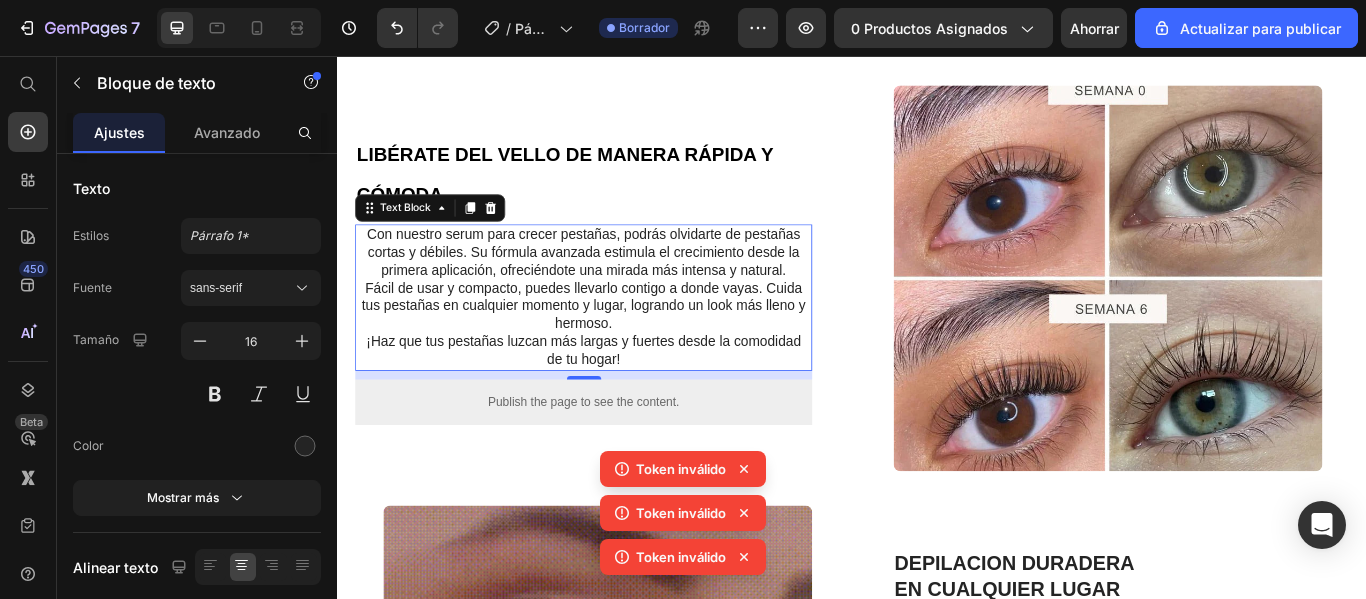 click on "Con nuestro serum para crecer pestañas, podrás olvidarte de pestañas cortas y débiles. Su fórmula avanzada estimula el crecimiento desde la primera aplicación, ofreciéndote una mirada más intensa y natural." at bounding box center (623, 285) 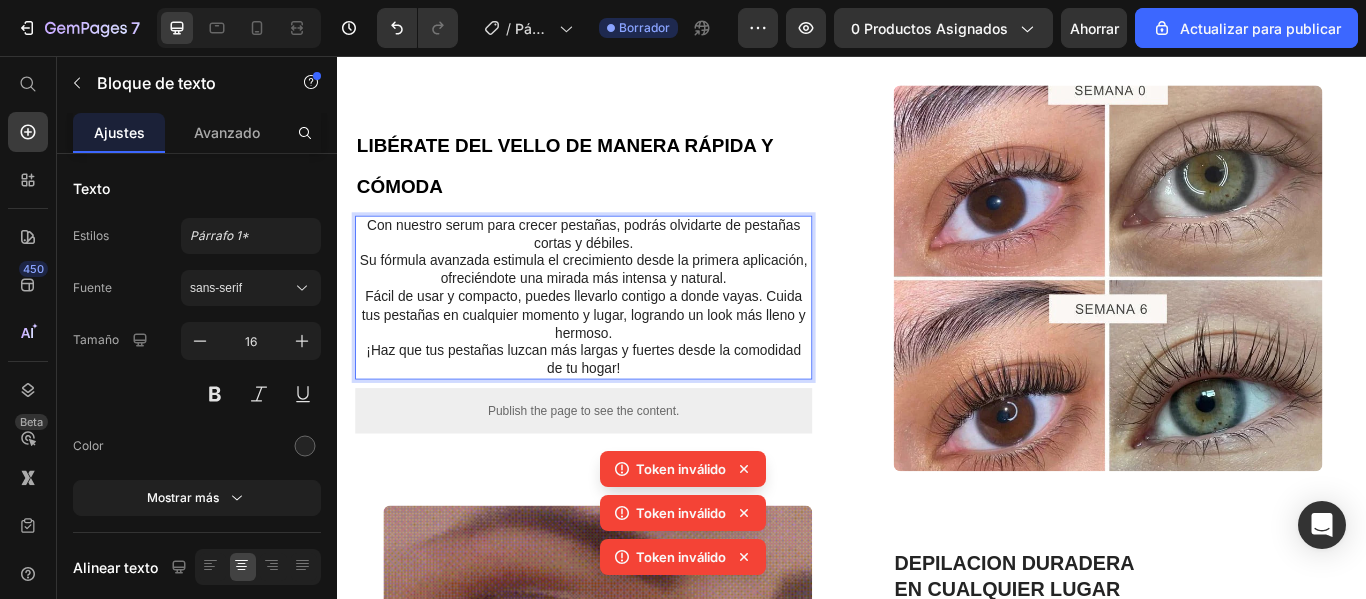 scroll, scrollTop: 690, scrollLeft: 0, axis: vertical 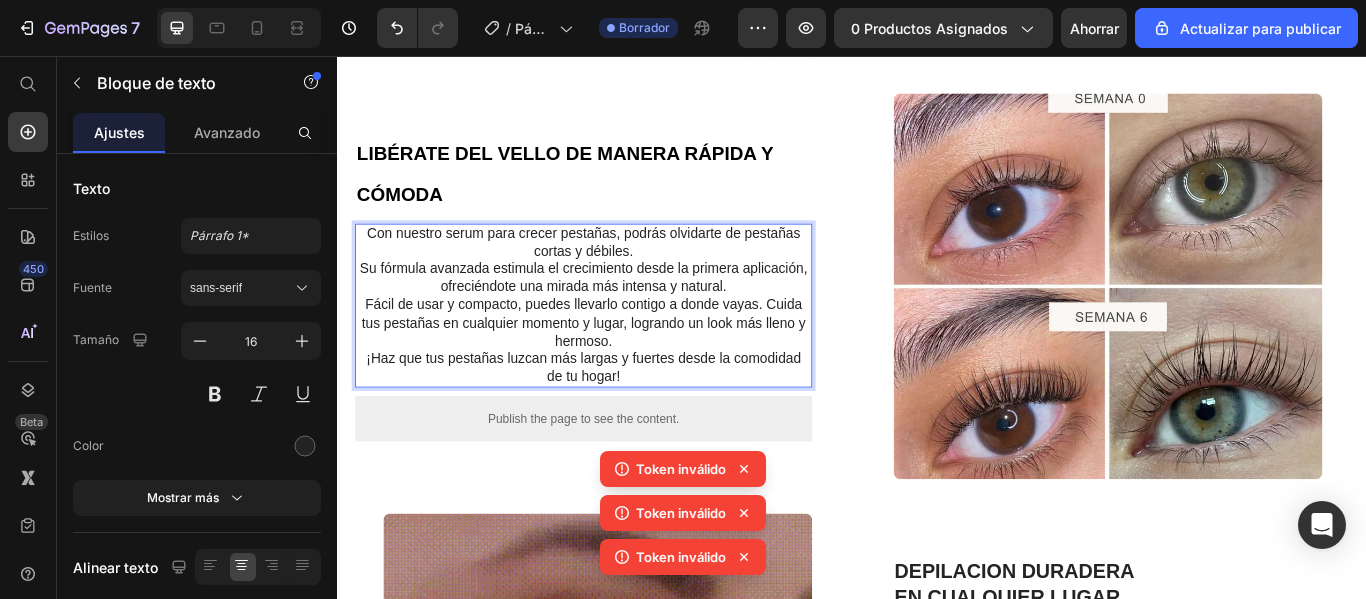 click on "Con nuestro serum para crecer pestañas, podrás olvidarte de pestañas cortas y débiles." at bounding box center [623, 275] 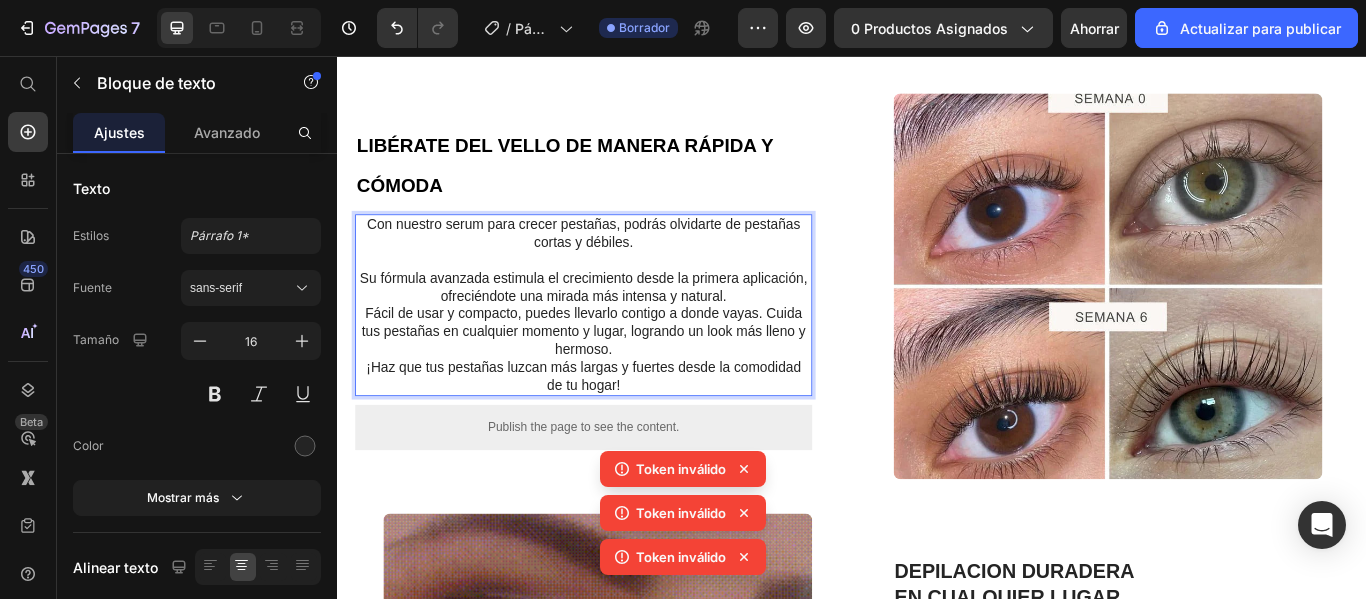 scroll, scrollTop: 679, scrollLeft: 0, axis: vertical 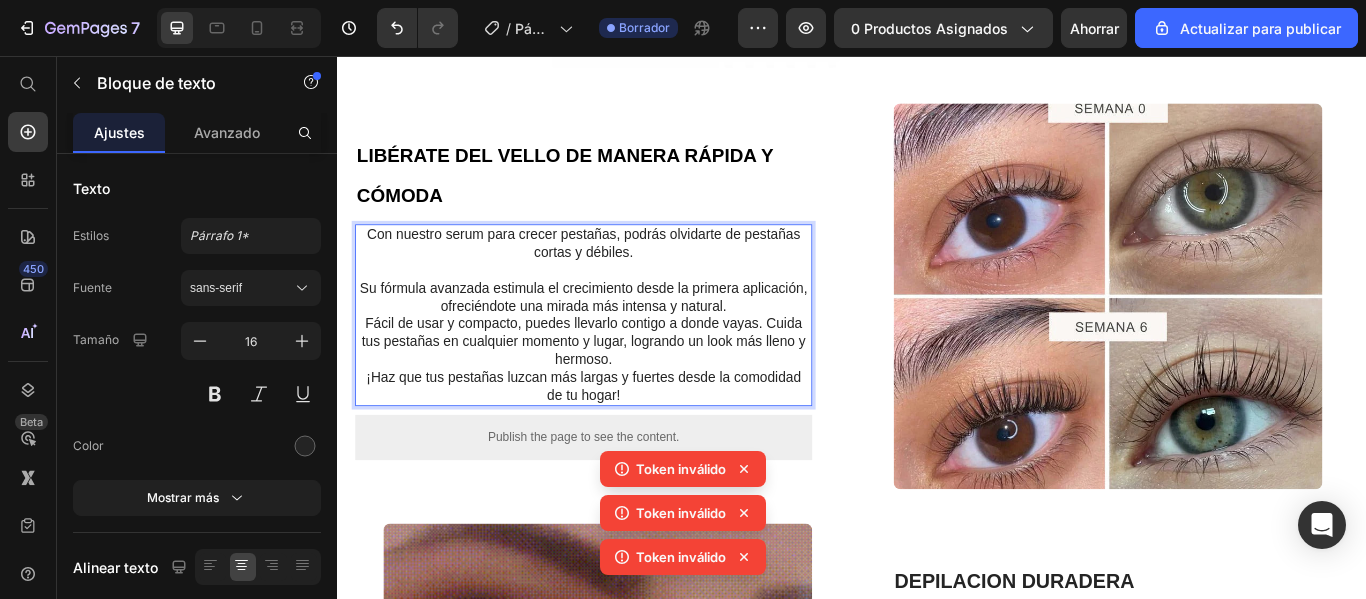 click on "Su fórmula avanzada estimula el crecimiento desde la primera aplicación, ofreciéndote una mirada más intensa y natural." at bounding box center [623, 338] 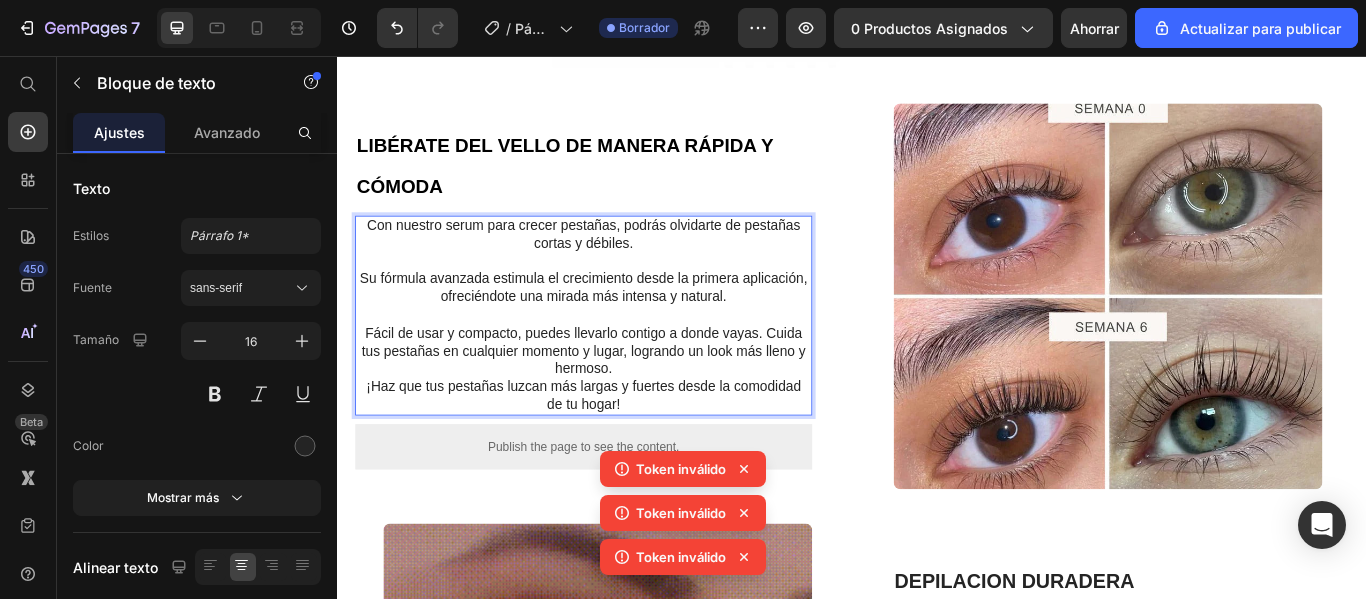 scroll, scrollTop: 669, scrollLeft: 0, axis: vertical 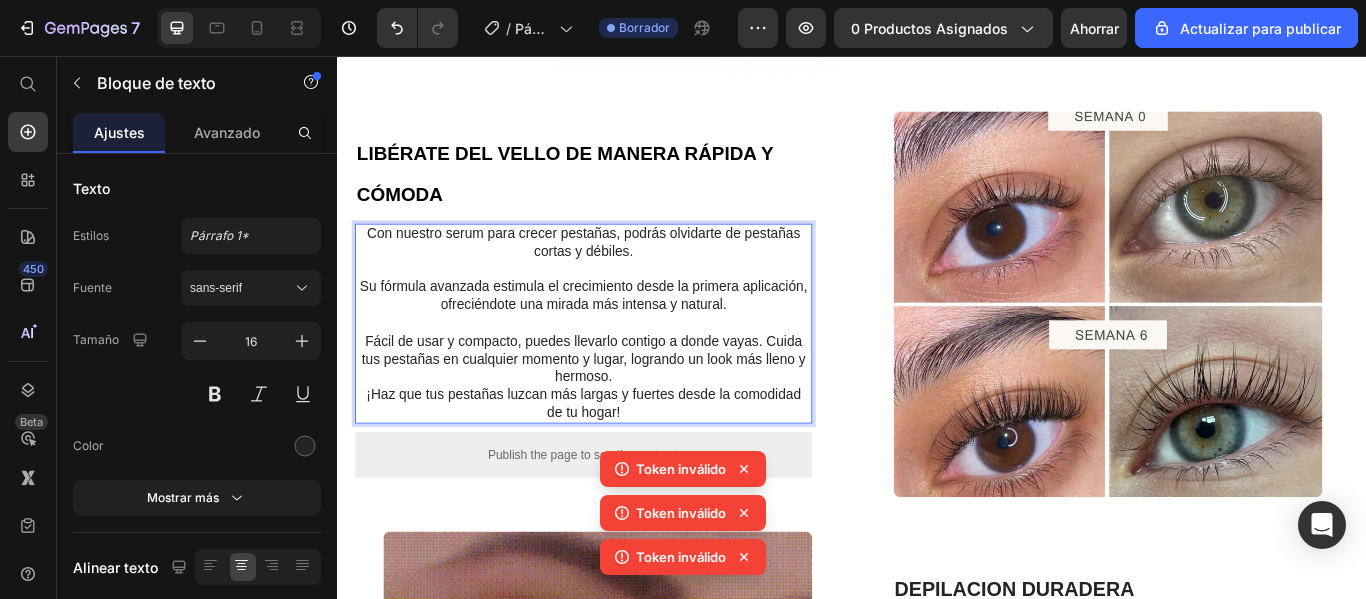 click on "Fácil de usar y compacto, puedes llevarlo contigo a donde vayas. Cuida tus pestañas en cualquier momento y lugar, logrando un look más lleno y hermoso." at bounding box center [623, 410] 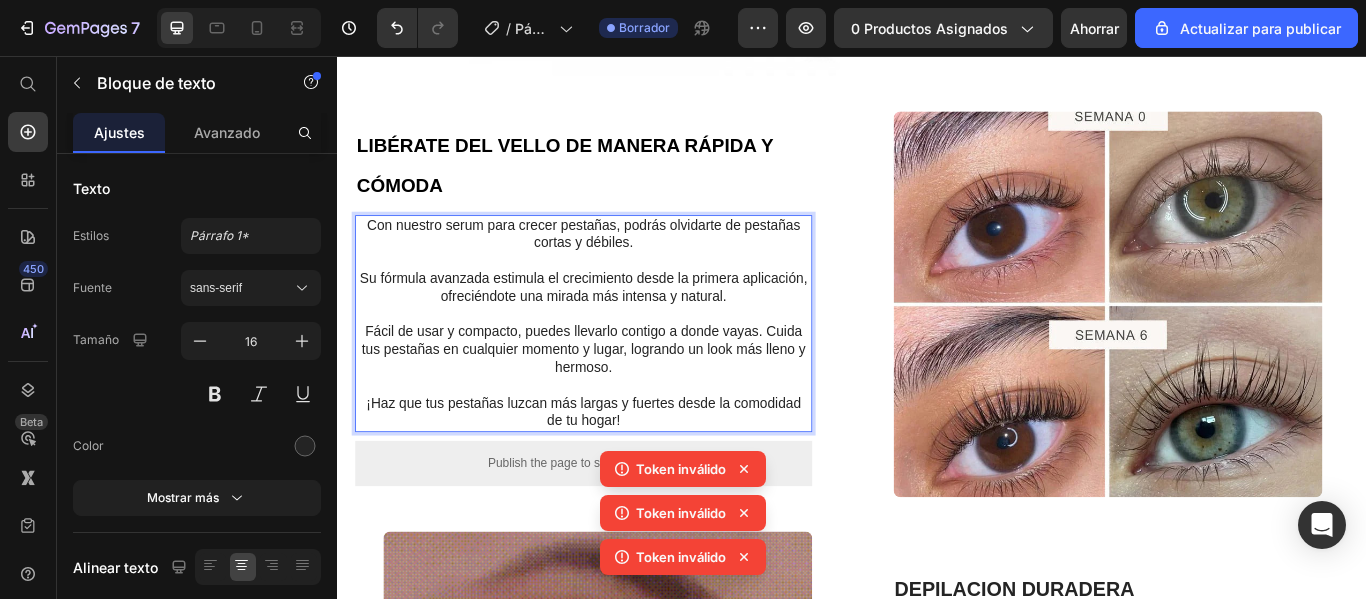 scroll, scrollTop: 659, scrollLeft: 0, axis: vertical 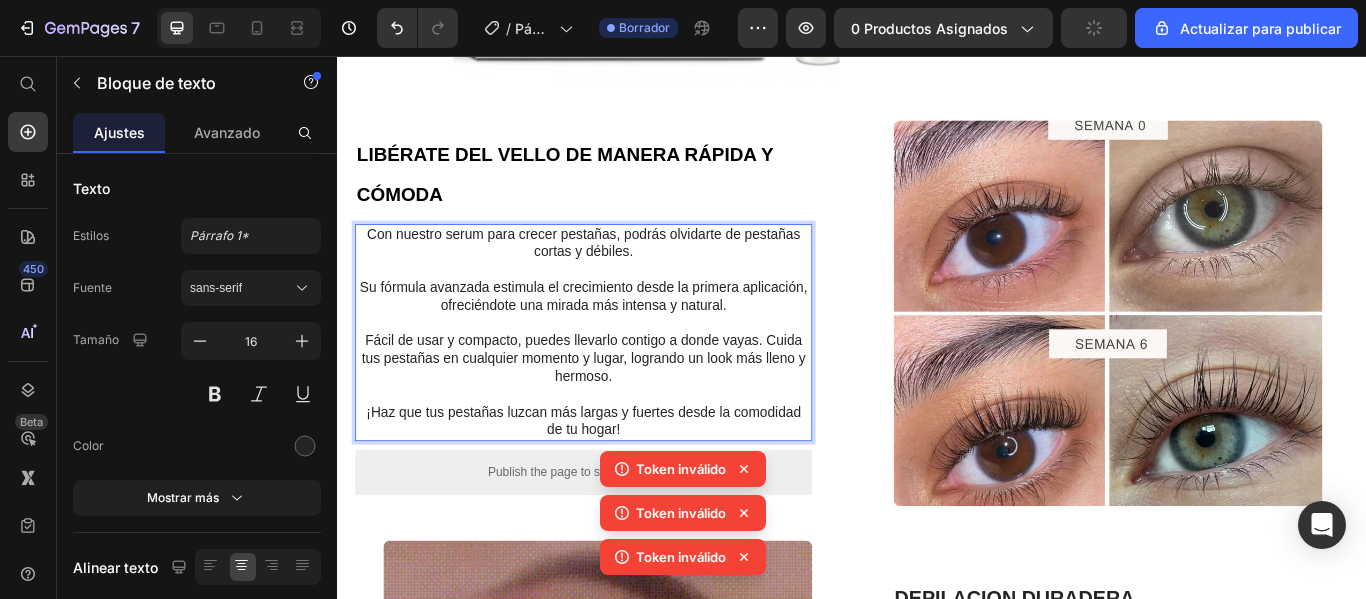 click on "¡Haz que tus pestañas luzcan más largas y fuertes desde la comodidad de tu hogar!" at bounding box center (623, 483) 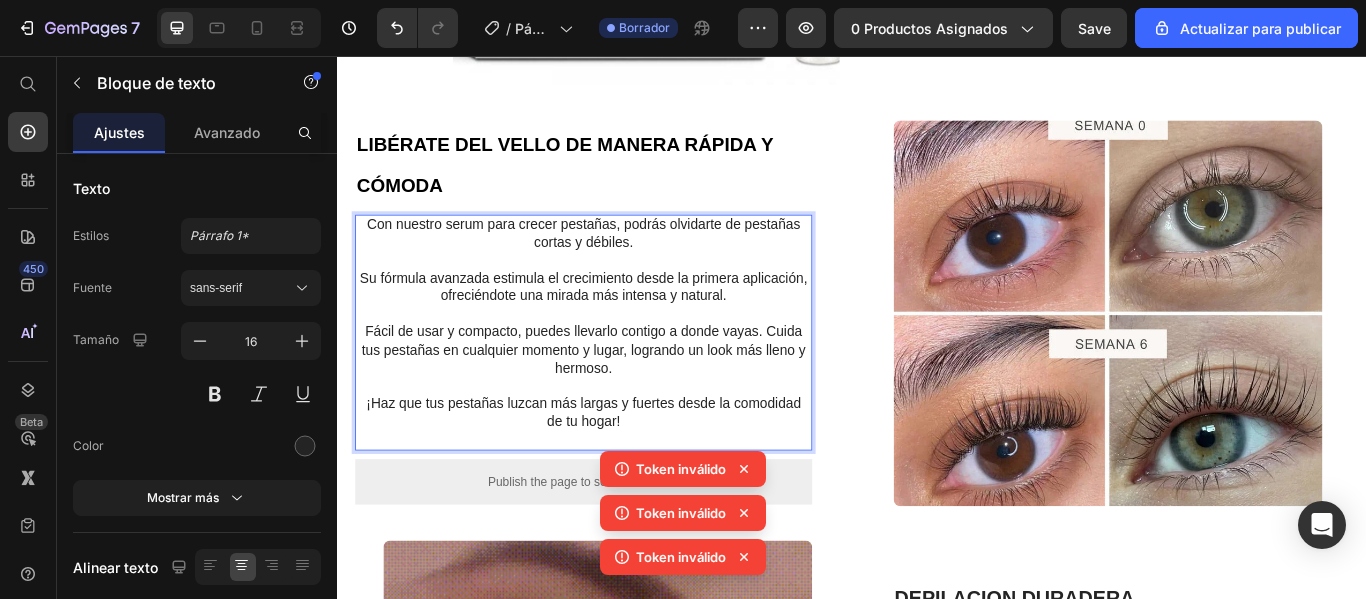 scroll, scrollTop: 648, scrollLeft: 0, axis: vertical 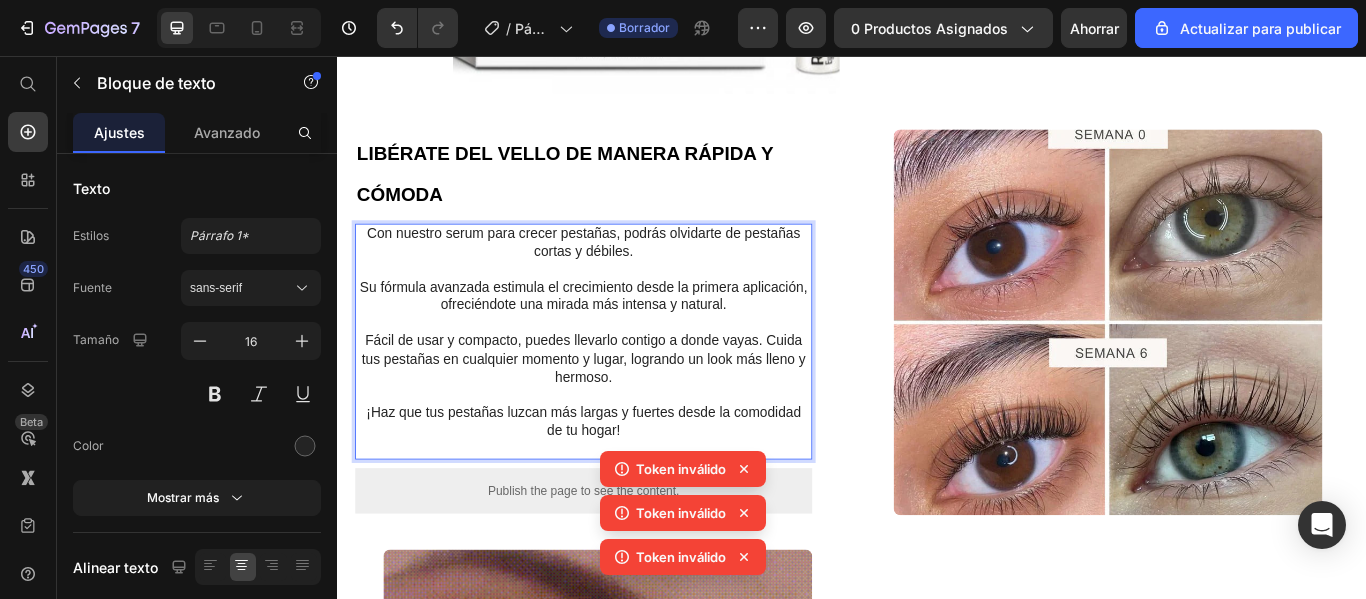 click 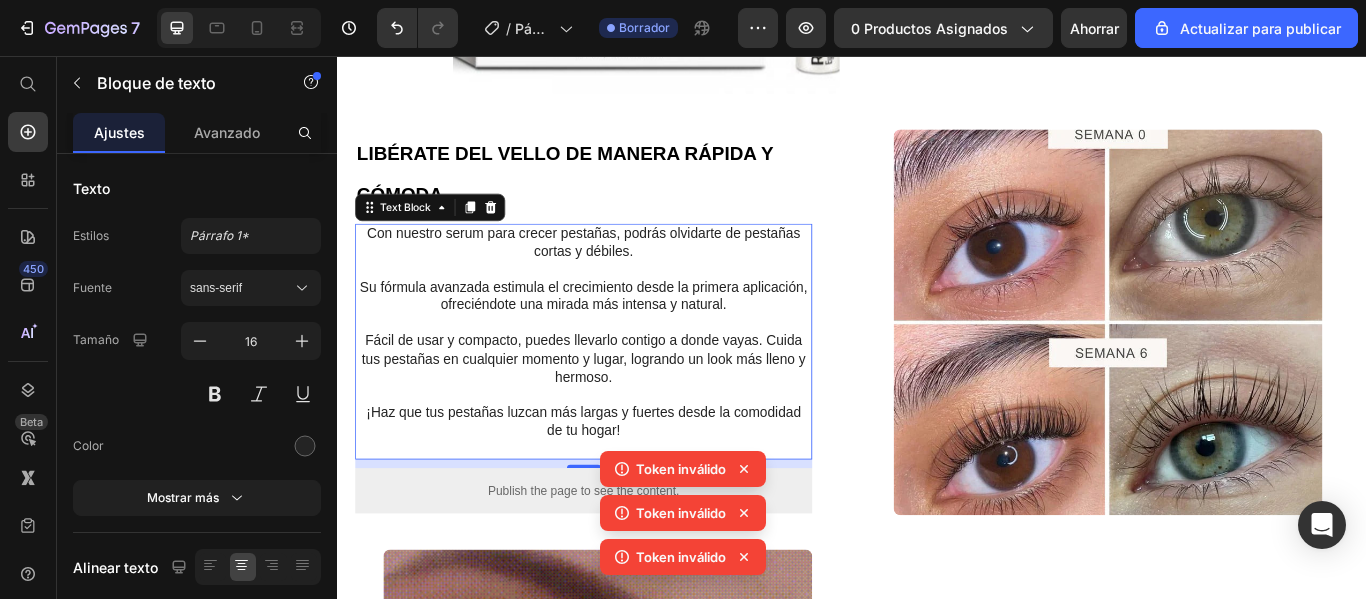 click 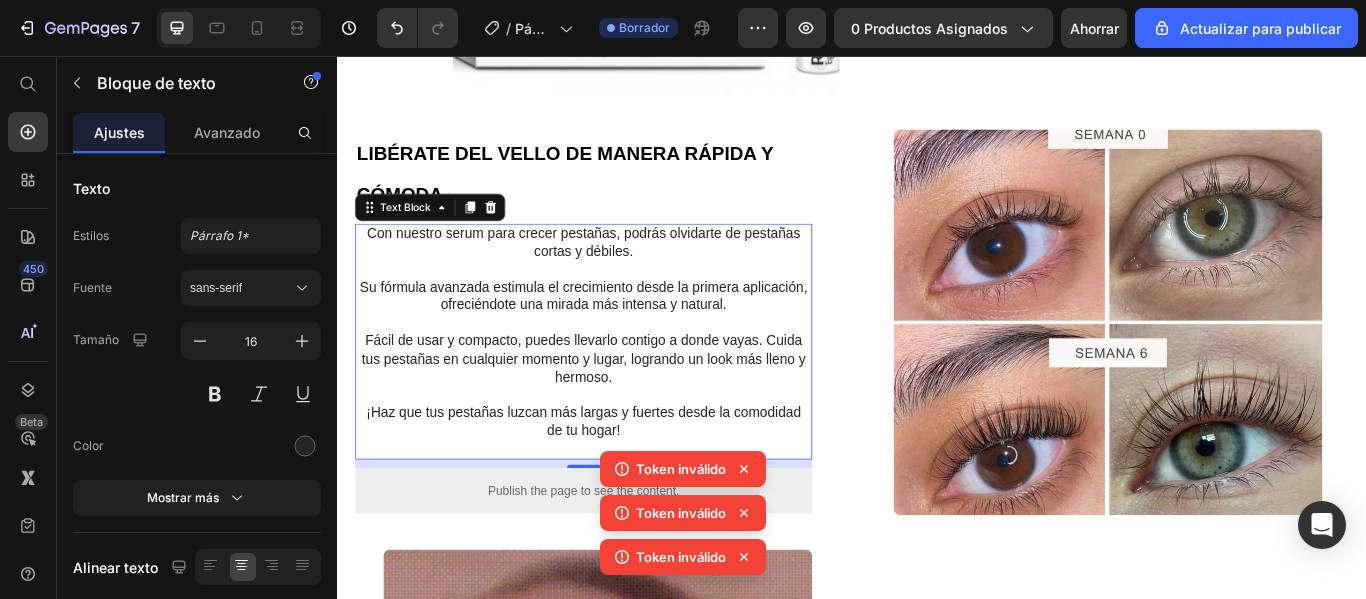 click 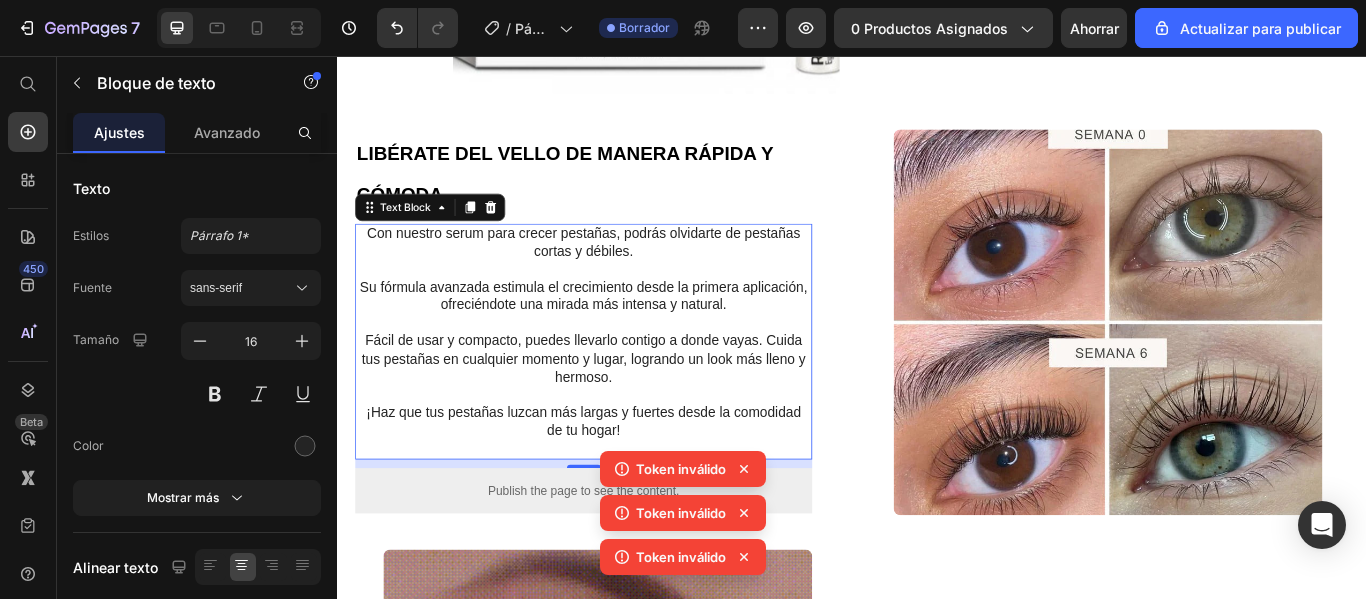 click 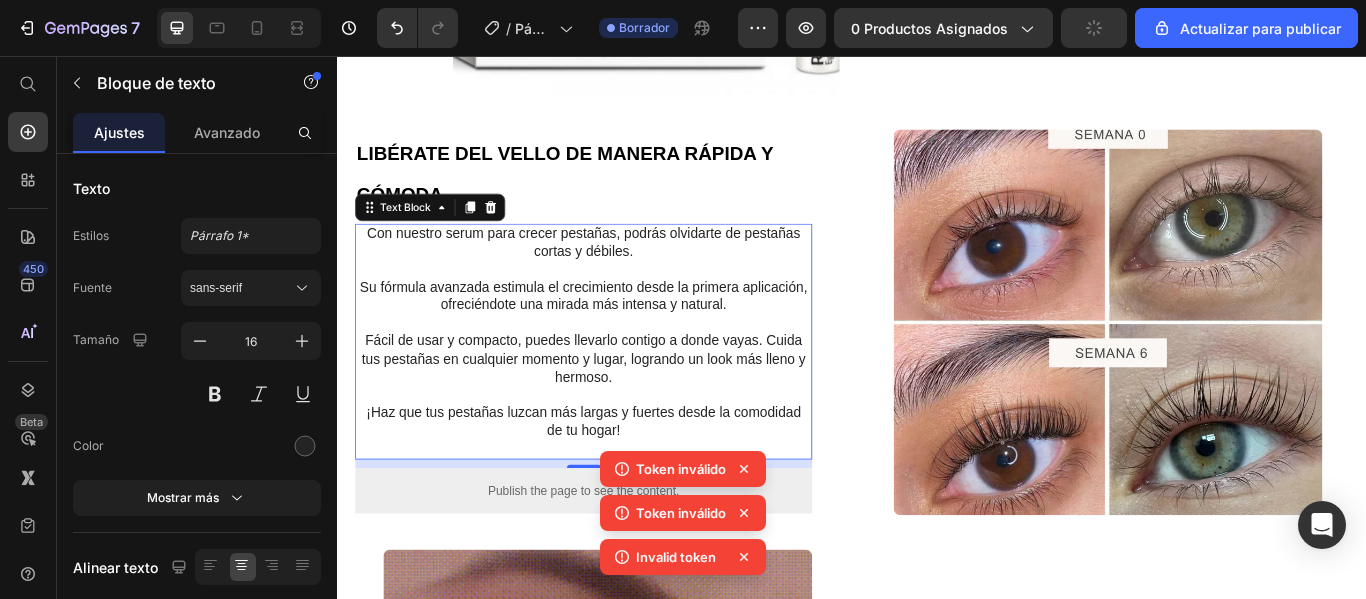 click 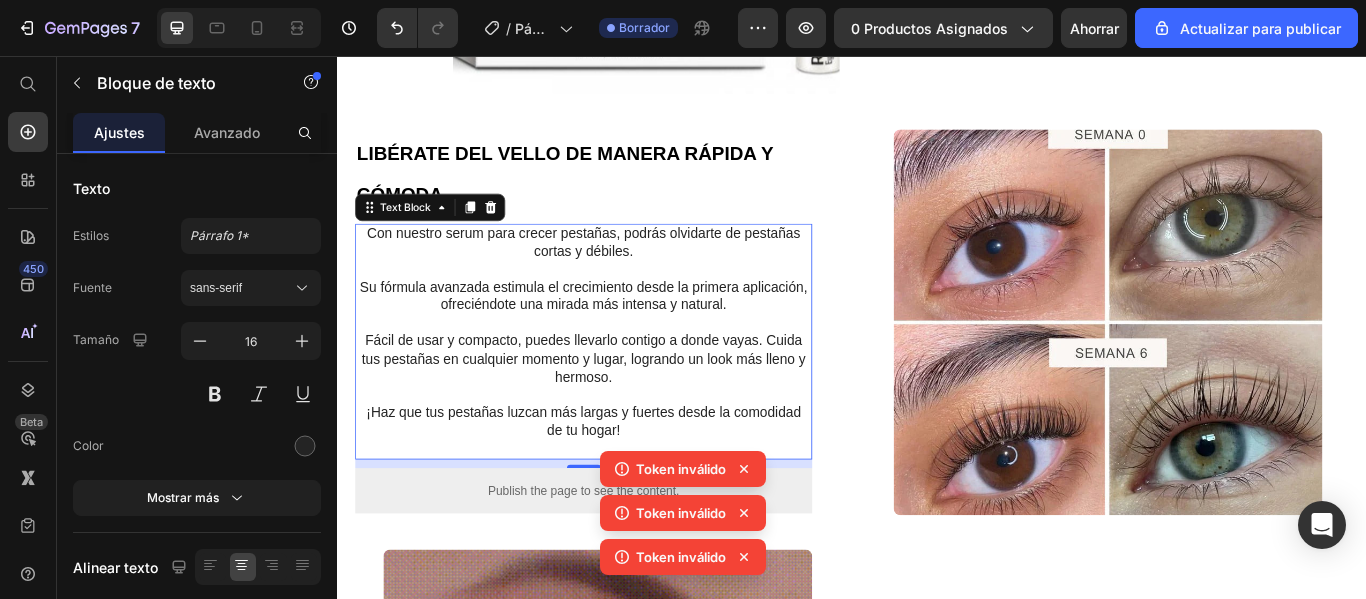 click 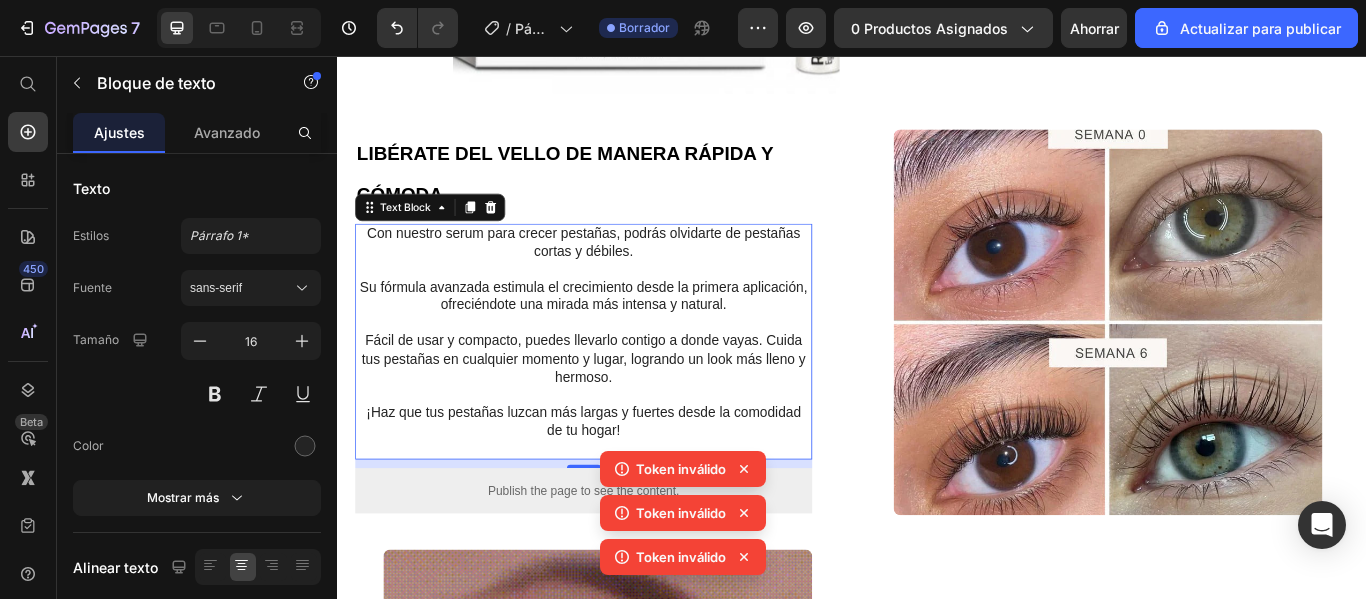click 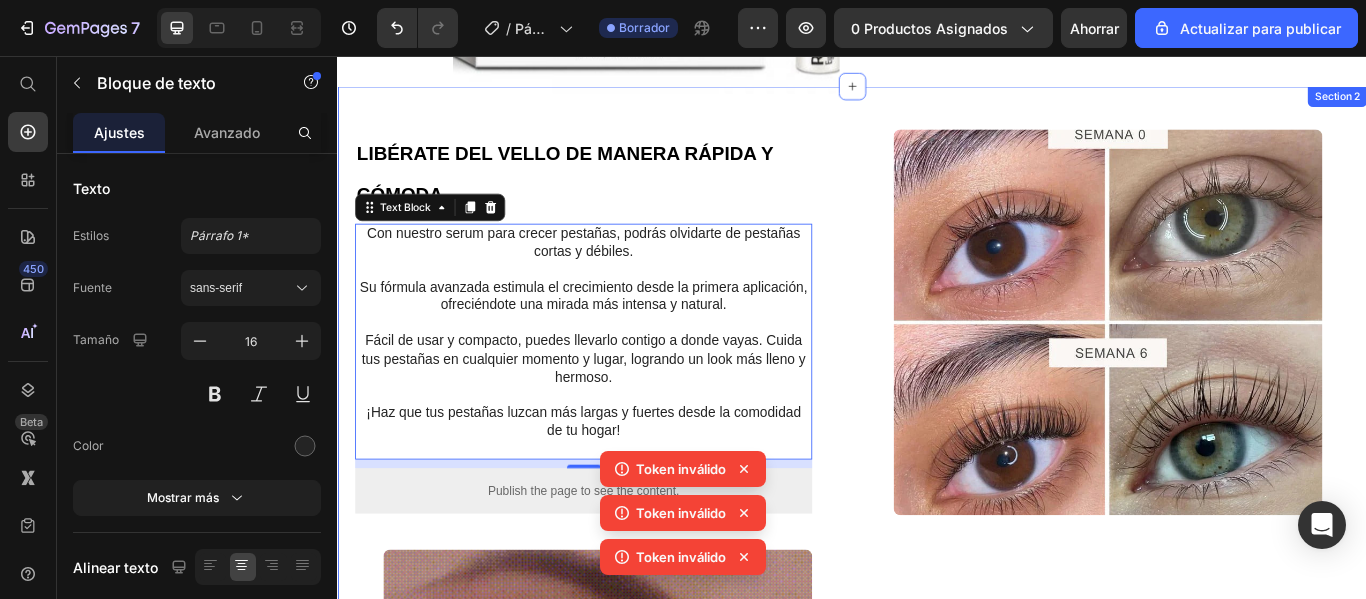 click on "⁠⁠⁠⁠⁠⁠⁠ LIBÉRATE DEL VELLO DE MANERA RÁPIDA Y CÓMODA Heading Con nuestro serum para crecer pestañas, podrás olvidarte de pestañas cortas y débiles.  Su fórmula avanzada estimula el crecimiento desde la primera aplicación, ofreciéndote una mirada más intensa y natural. Fácil de usar y compacto, puedes llevarlo contigo a donde vayas. Cuida tus pestañas en cualquier momento y lugar, logrando un look más lleno y hermoso. ¡Haz que tus pestañas luzcan más largas y fuertes desde la comodidad de tu hogar! Text Block   10
Publish the page to see the content.
Custom Code Row Row Image Row DEPILACION DURADERA  EN CUALQUIER LUGAR Heading Esta depiladora láser combina la potencia de un  tratamiento profesional  con la facilidad de uso donde sea. Solo necesitas unos minutos para notar la diferencia y disfrutar de una  piel sin vello y sin irritaciones .   Es portátil, recargable y está diseñada para cuidar hasta las pieles más sensibles. Adopta una    Text Block Row" at bounding box center [937, 858] 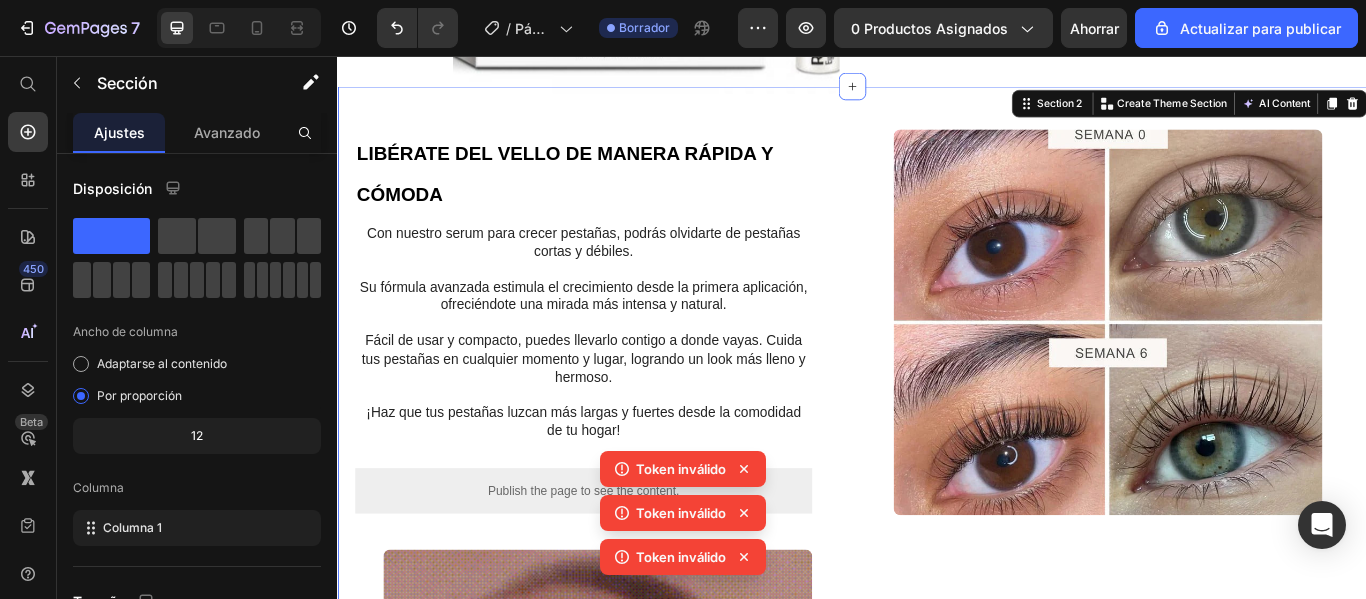 click 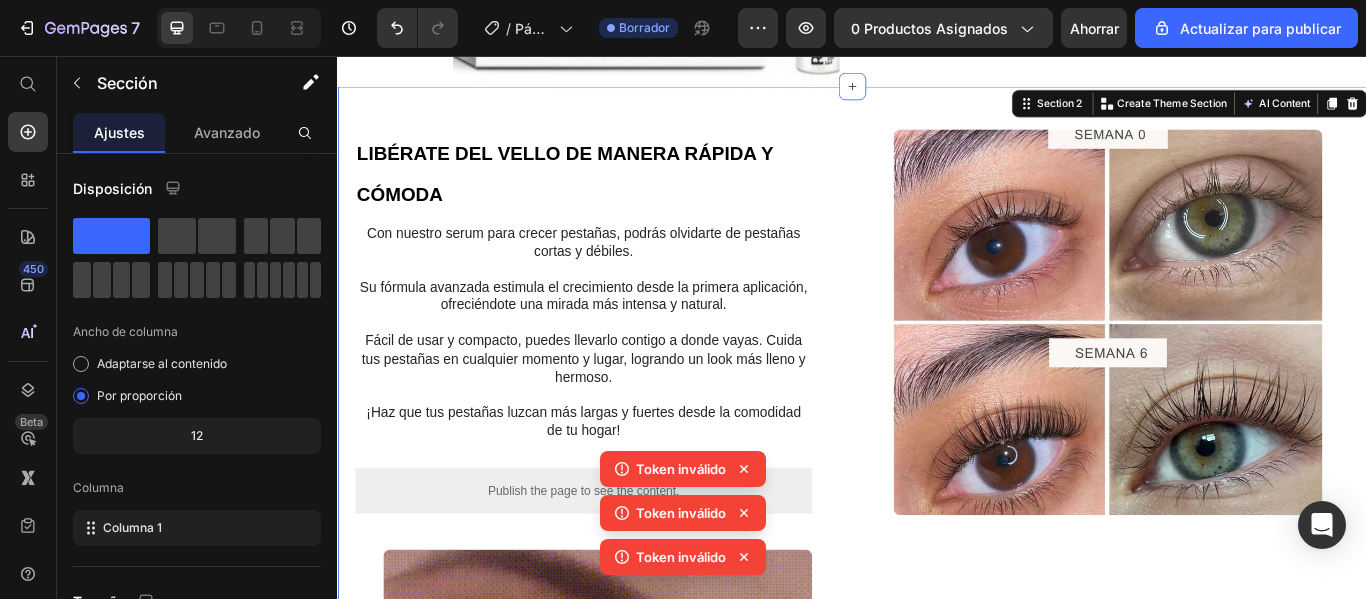 click 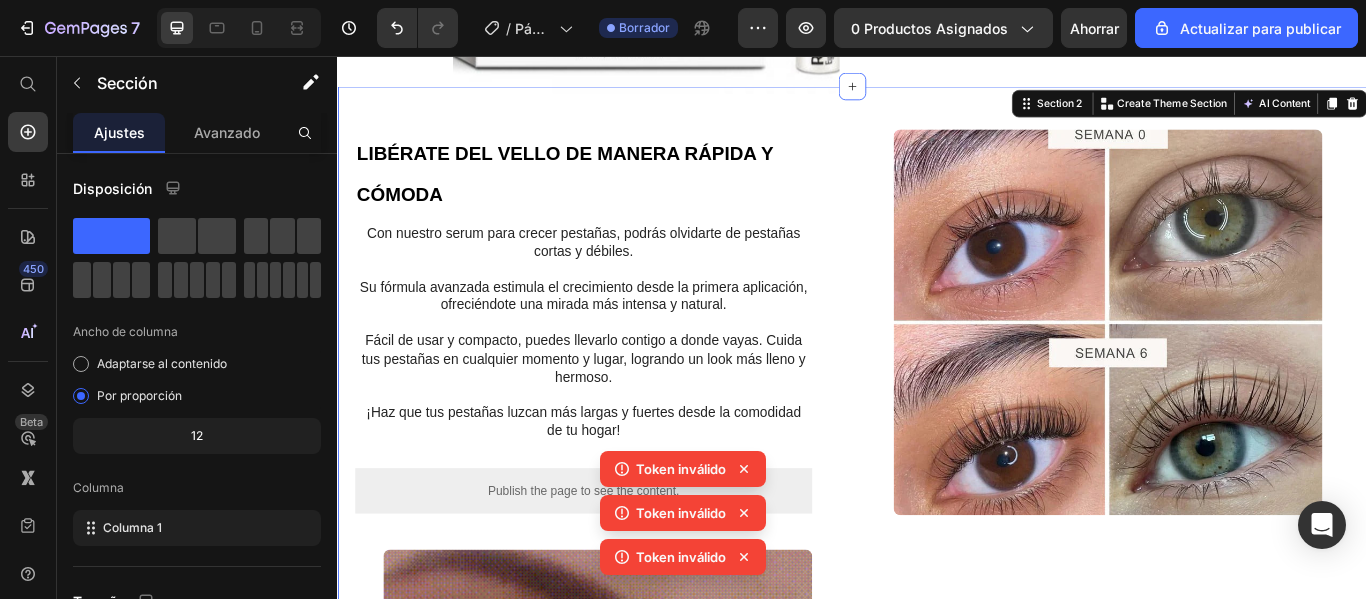 click 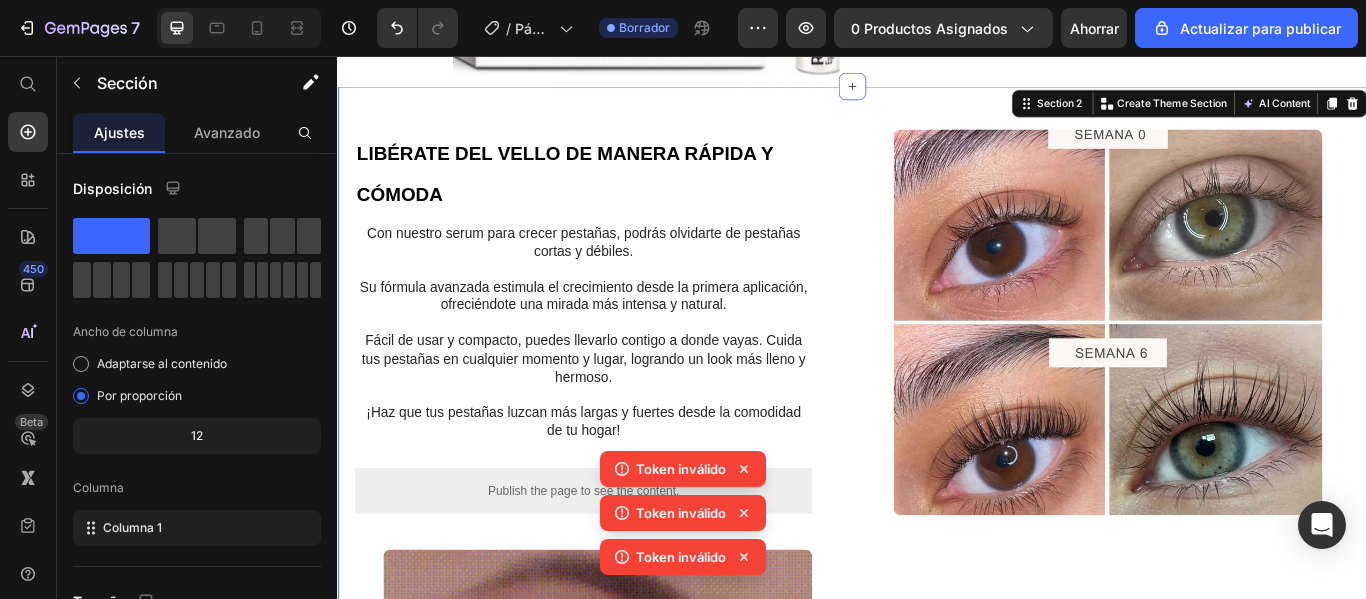 click 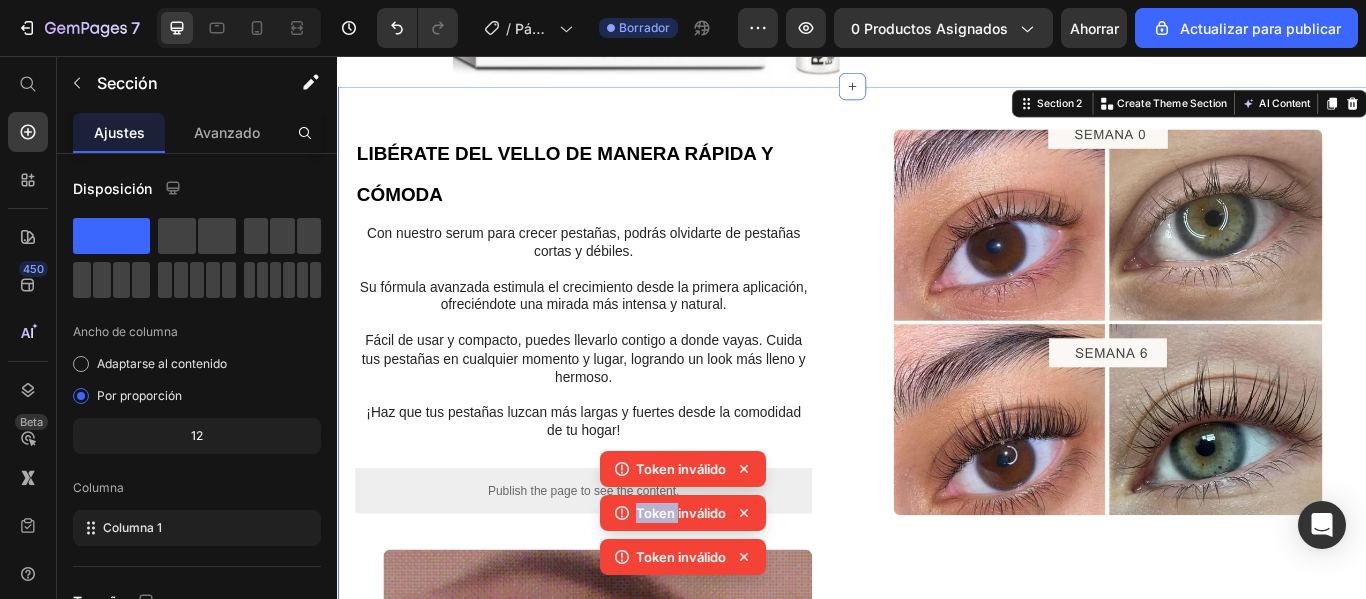 click 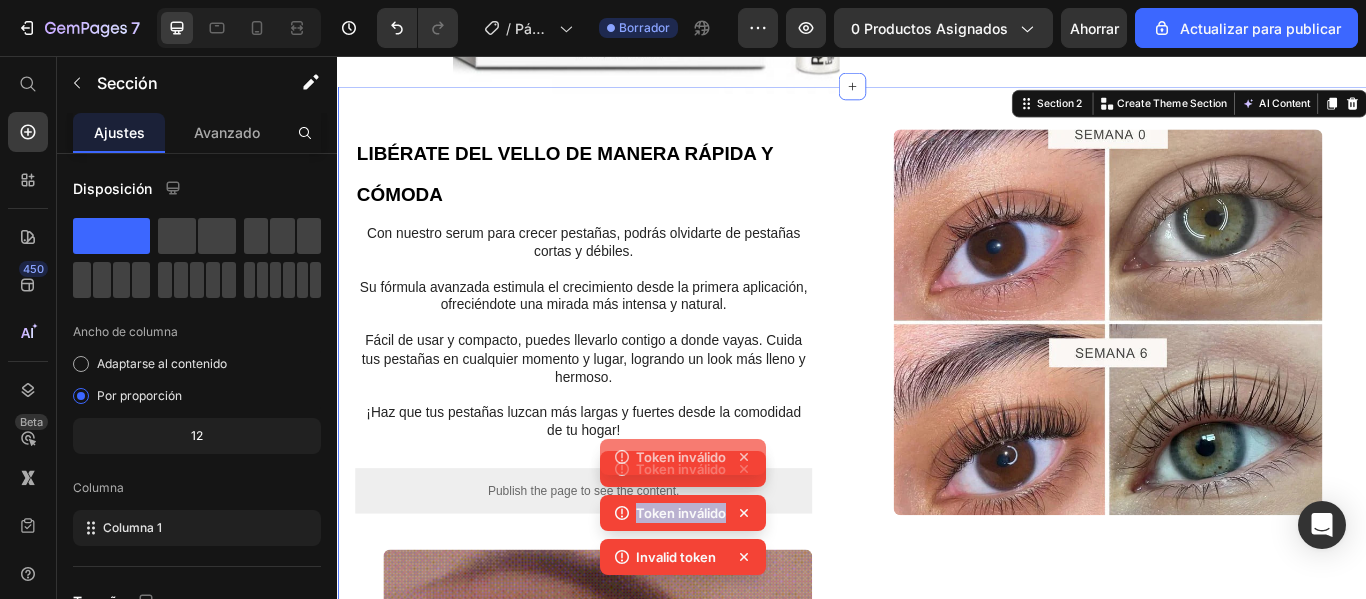 click 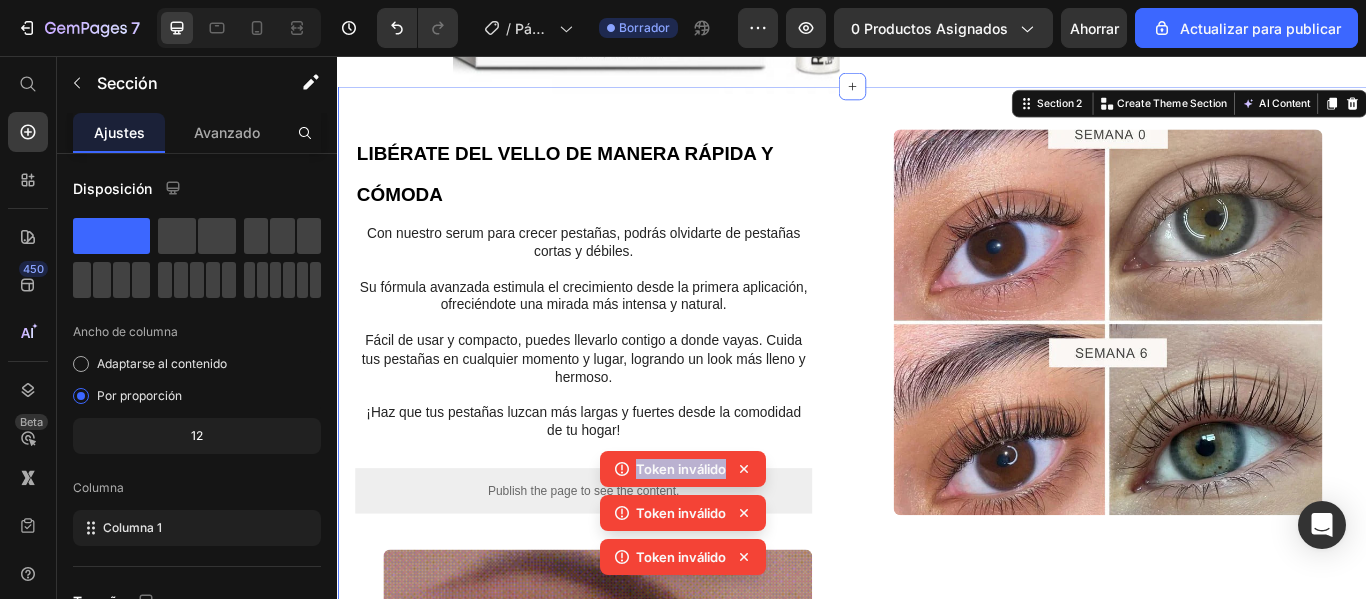 click 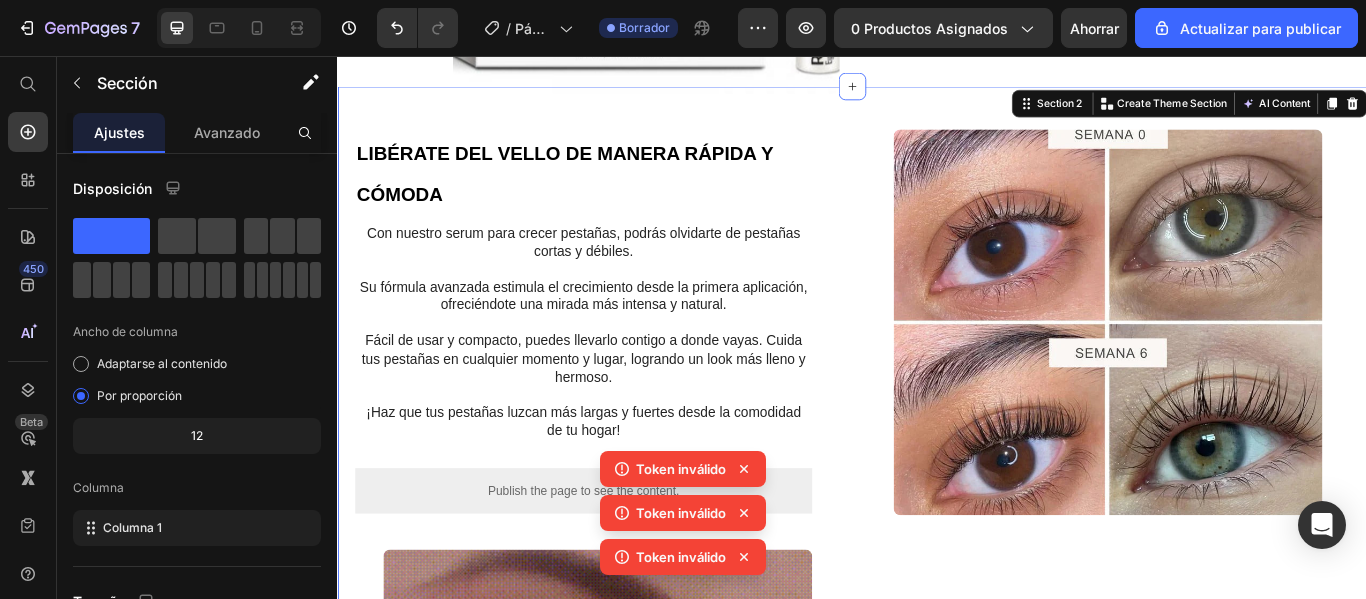 click 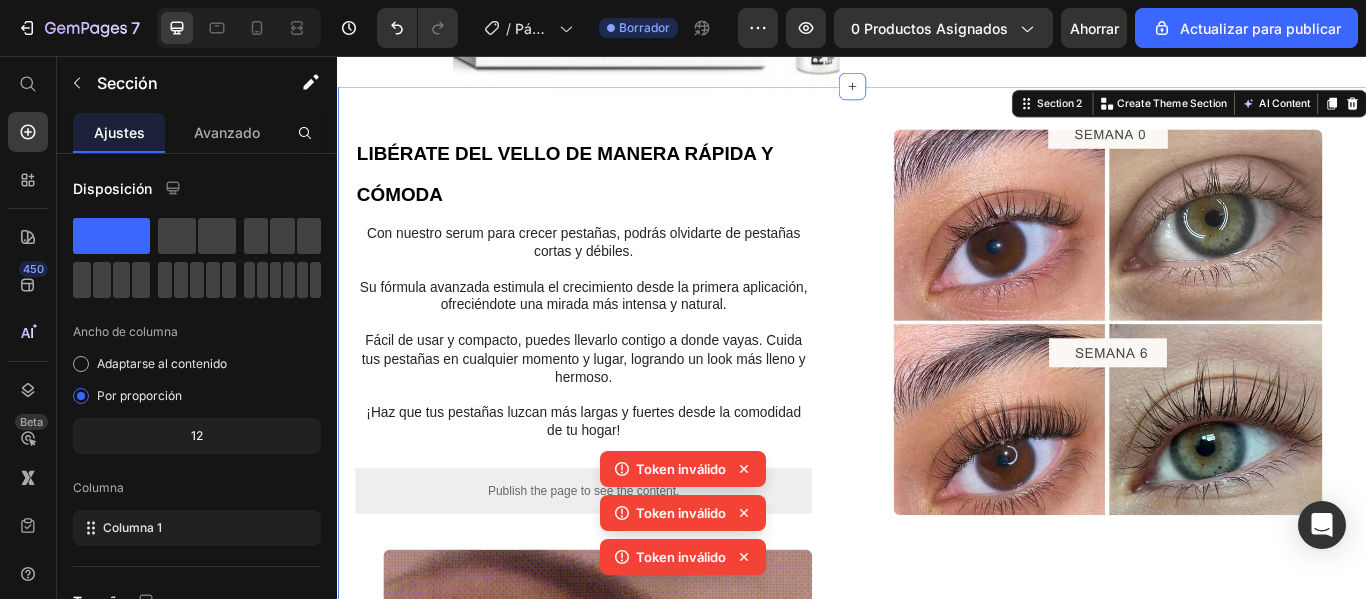 click 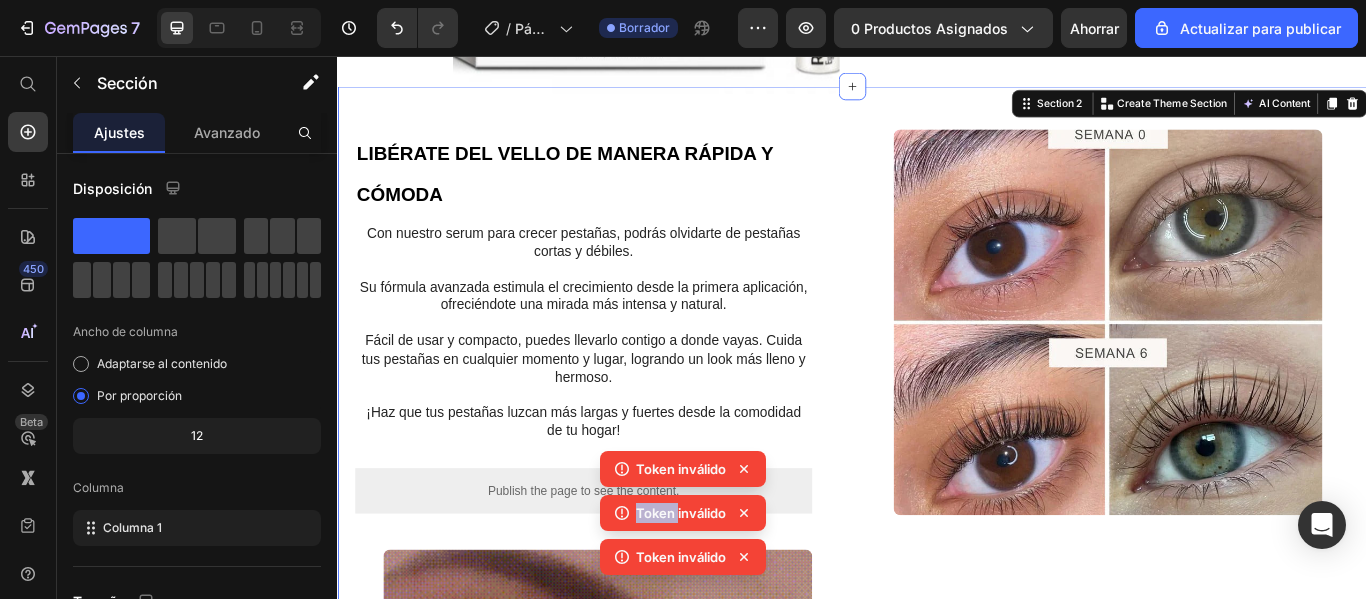 click 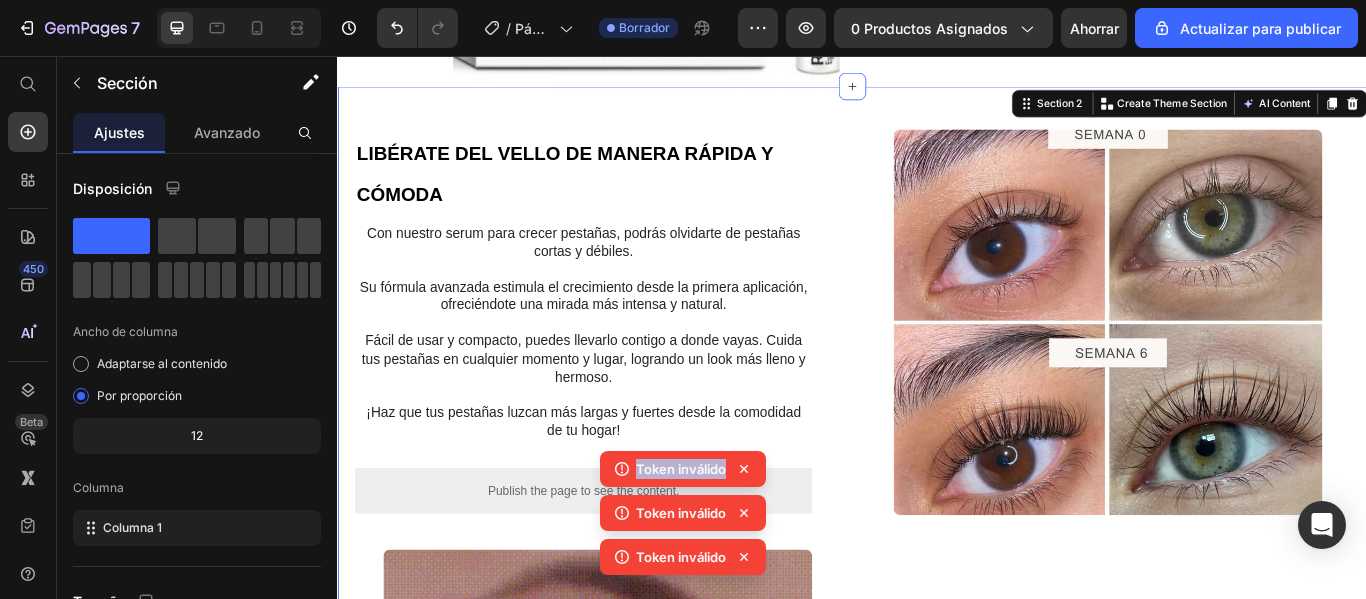 click 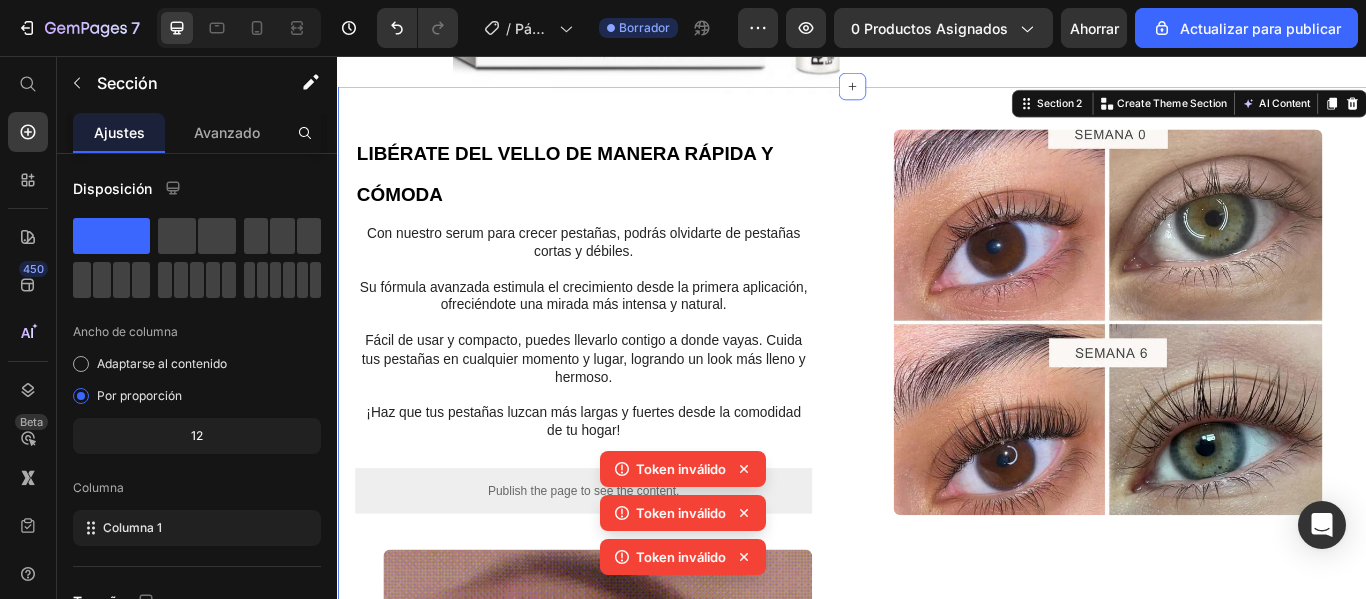 click on "⁠⁠⁠⁠⁠⁠⁠ LIBÉRATE DEL VELLO DE MANERA RÁPIDA Y CÓMODA Heading Con nuestro serum para crecer pestañas, podrás olvidarte de pestañas cortas y débiles.  Su fórmula avanzada estimula el crecimiento desde la primera aplicación, ofreciéndote una mirada más intensa y natural. Fácil de usar y compacto, puedes llevarlo contigo a donde vayas. Cuida tus pestañas en cualquier momento y lugar, logrando un look más lleno y hermoso. ¡Haz que tus pestañas luzcan más largas y fuertes desde la comodidad de tu hogar! Text Block
Publish the page to see the content.
Custom Code Row Row Image Row DEPILACION DURADERA  EN CUALQUIER LUGAR Heading Esta depiladora láser combina la potencia de un  tratamiento profesional  con la facilidad de uso donde sea. Solo necesitas unos minutos para notar la diferencia y disfrutar de una  piel sin vello y sin irritaciones .   Es portátil, recargable y está diseñada para cuidar hasta las pieles más sensibles. Adopta una    Text Block Row Row" at bounding box center (937, 858) 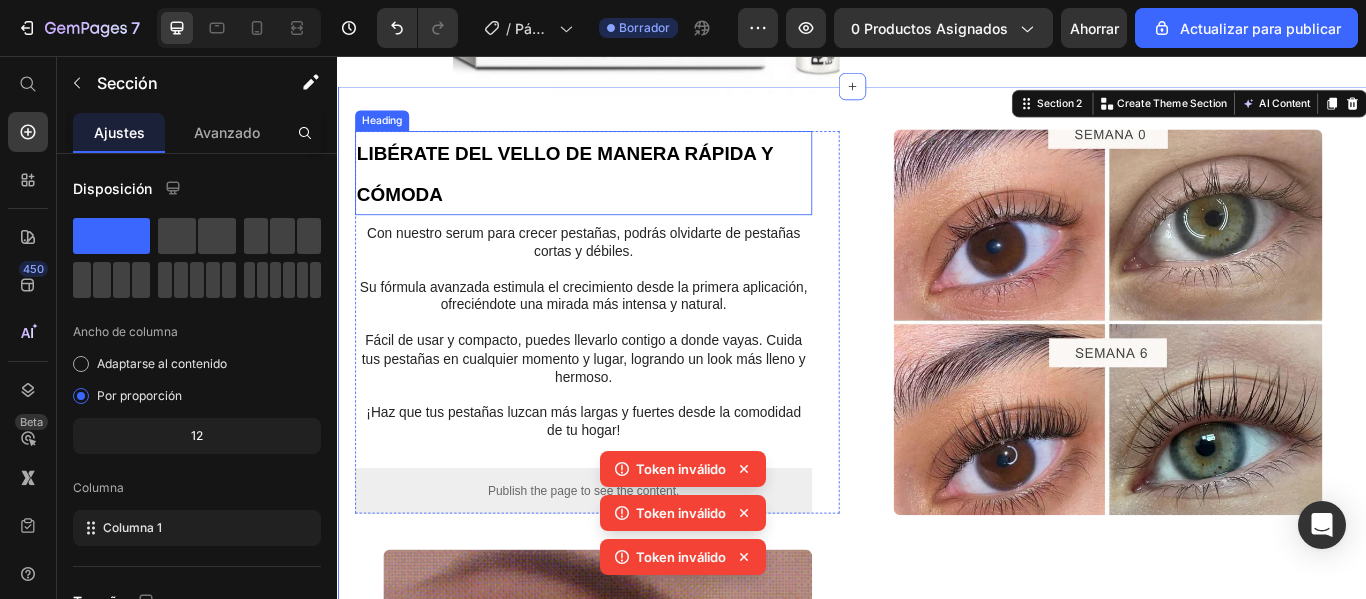click on "⁠⁠⁠⁠⁠⁠⁠ LIBÉRATE DEL VELLO DE MANERA RÁPIDA Y CÓMODA" at bounding box center (623, 193) 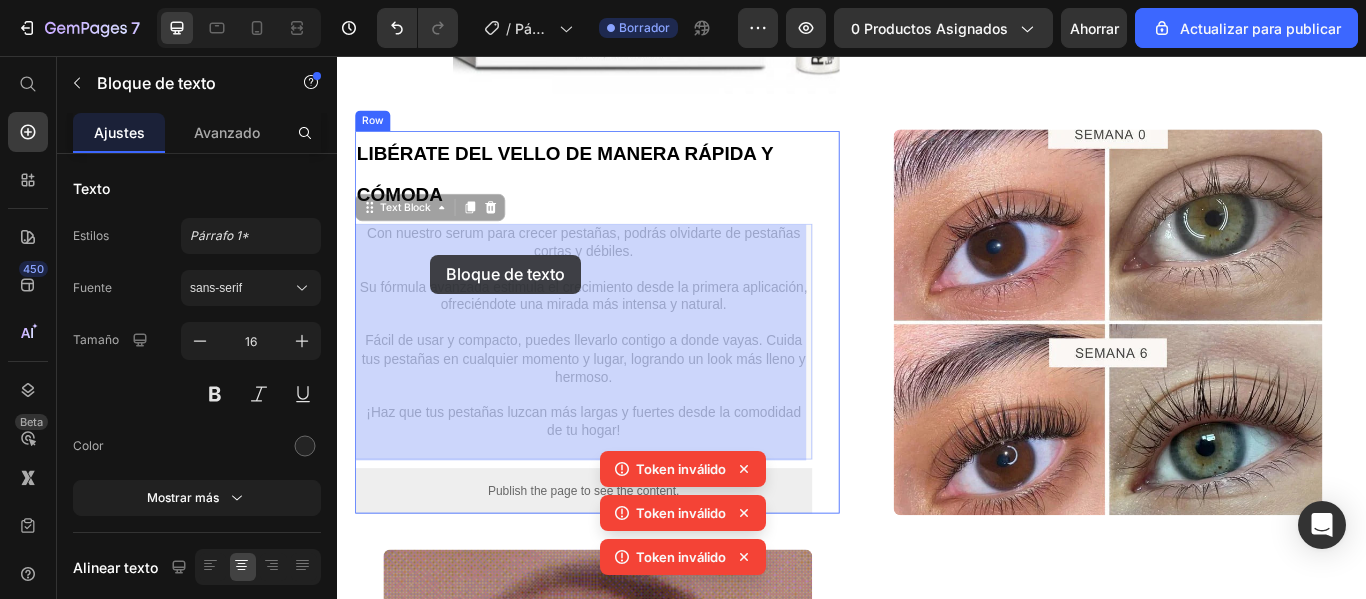 drag, startPoint x: 370, startPoint y: 268, endPoint x: 377, endPoint y: 253, distance: 16.552946 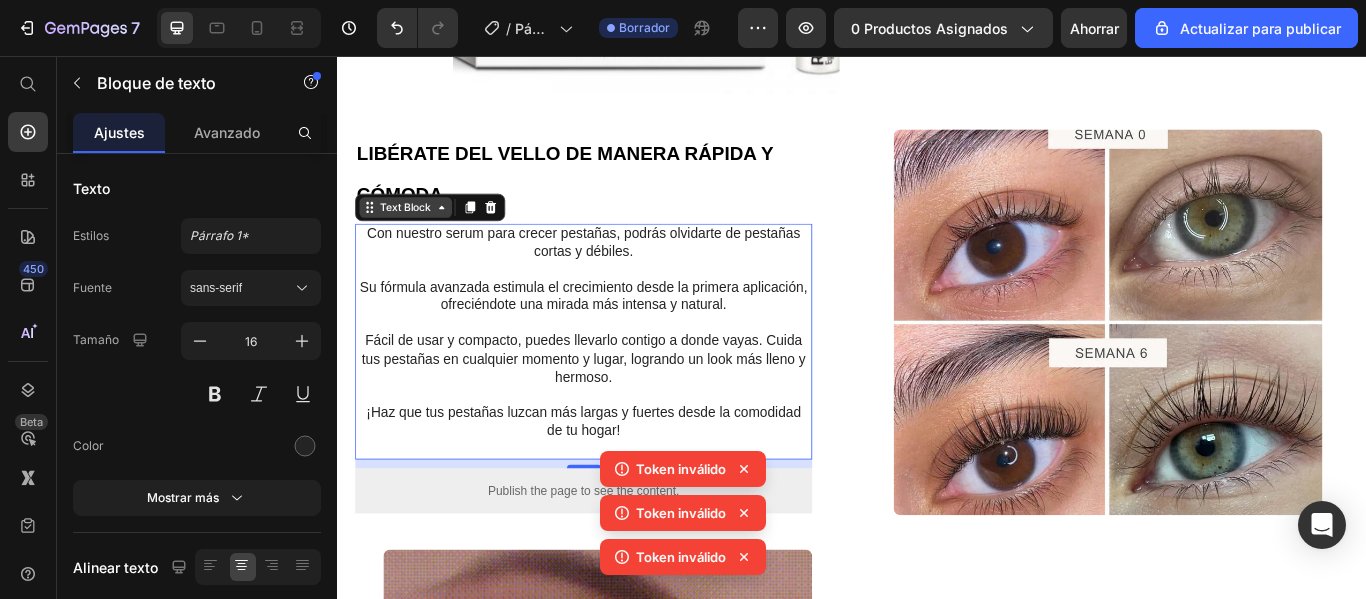 click on "Text Block" at bounding box center [416, 233] 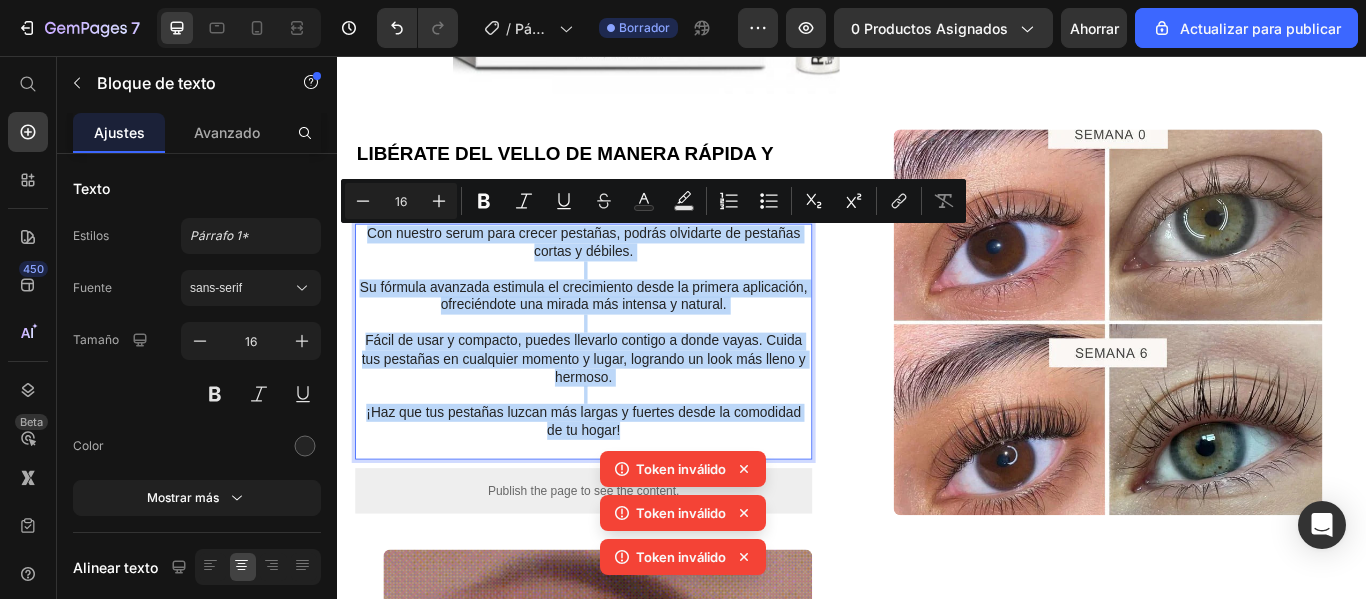drag, startPoint x: 667, startPoint y: 490, endPoint x: 370, endPoint y: 261, distance: 375.03333 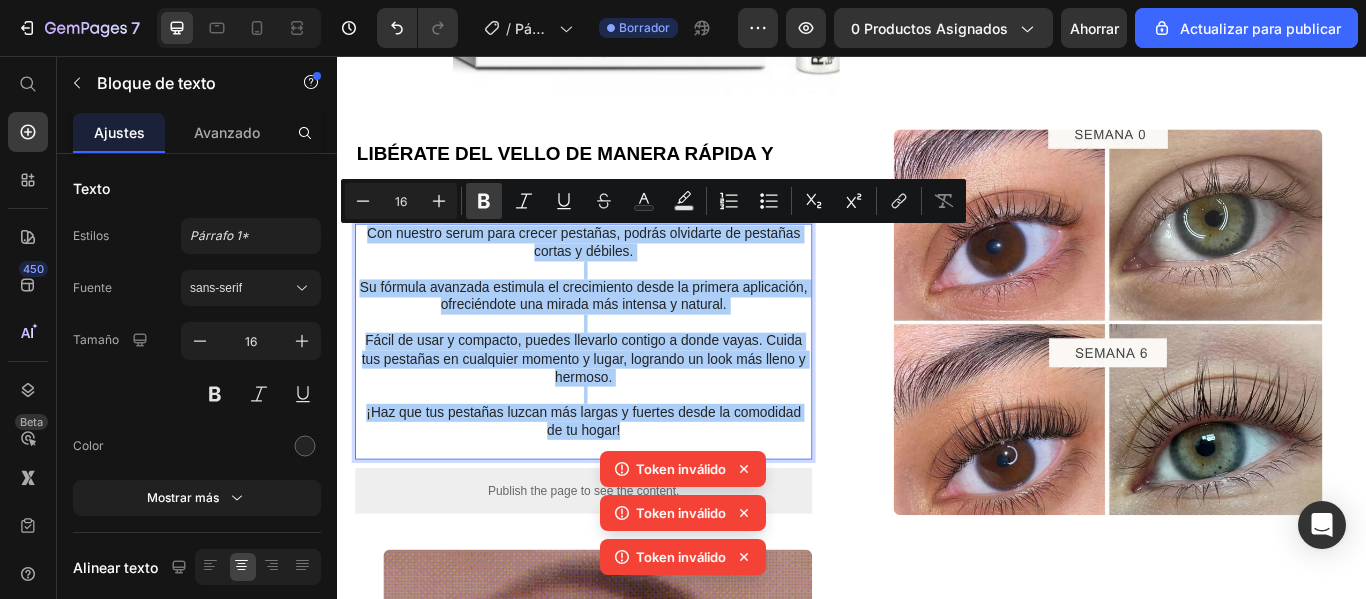 click 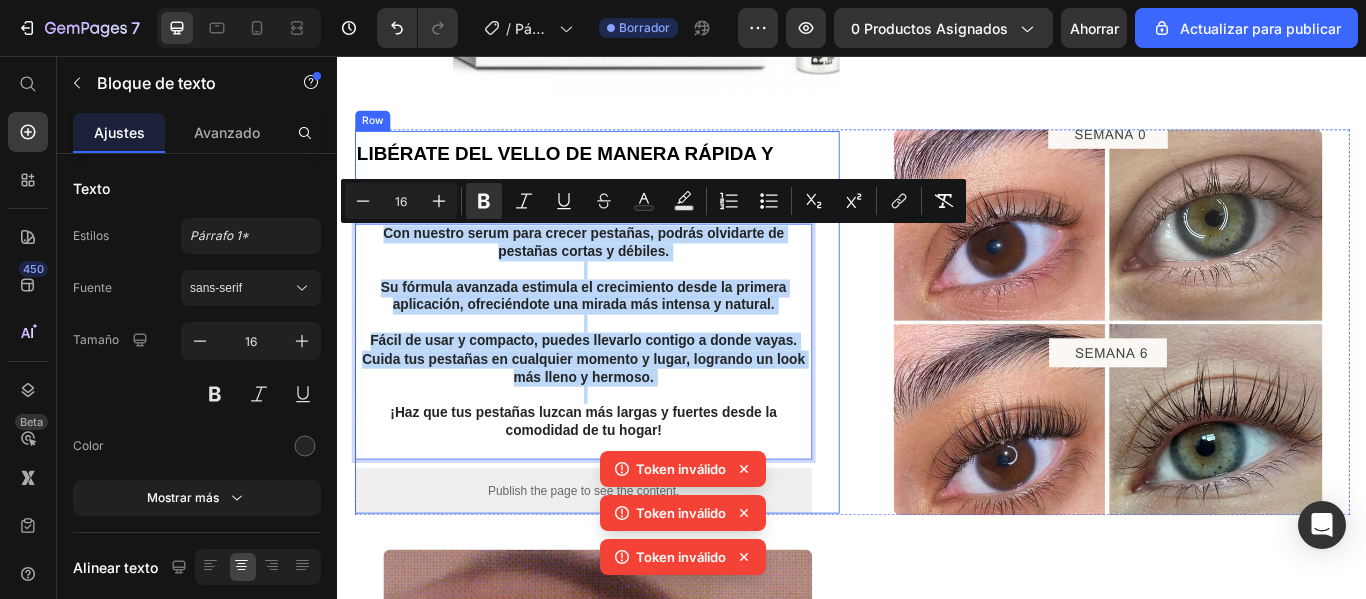 click on "⁠⁠⁠⁠⁠⁠⁠ LIBÉRATE DEL VELLO DE MANERA RÁPIDA Y CÓMODA Heading Con nuestro serum para crecer pestañas, podrás olvidarte de pestañas cortas y débiles.  Su fórmula avanzada estimula el crecimiento desde la primera aplicación, ofreciéndote una mirada más intensa y natural. Fácil de usar y compacto, puedes llevarlo contigo a donde vayas. Cuida tus pestañas en cualquier momento y lugar, logrando un look más lleno y hermoso. ¡Haz que tus pestañas luzcan más largas y fuertes desde la comodidad de tu hogar! Text Block Row 1 col Row 2 cols Section   0
Publish the page to see the content.
Custom Code Row Row" at bounding box center (639, 366) 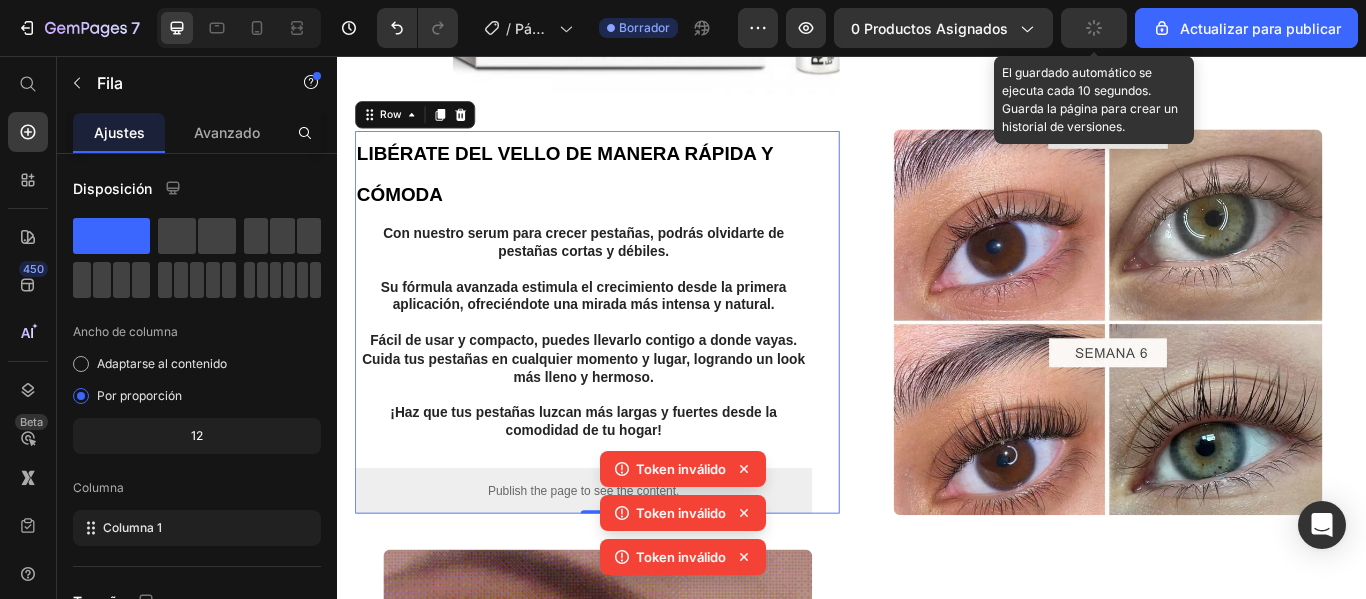 click 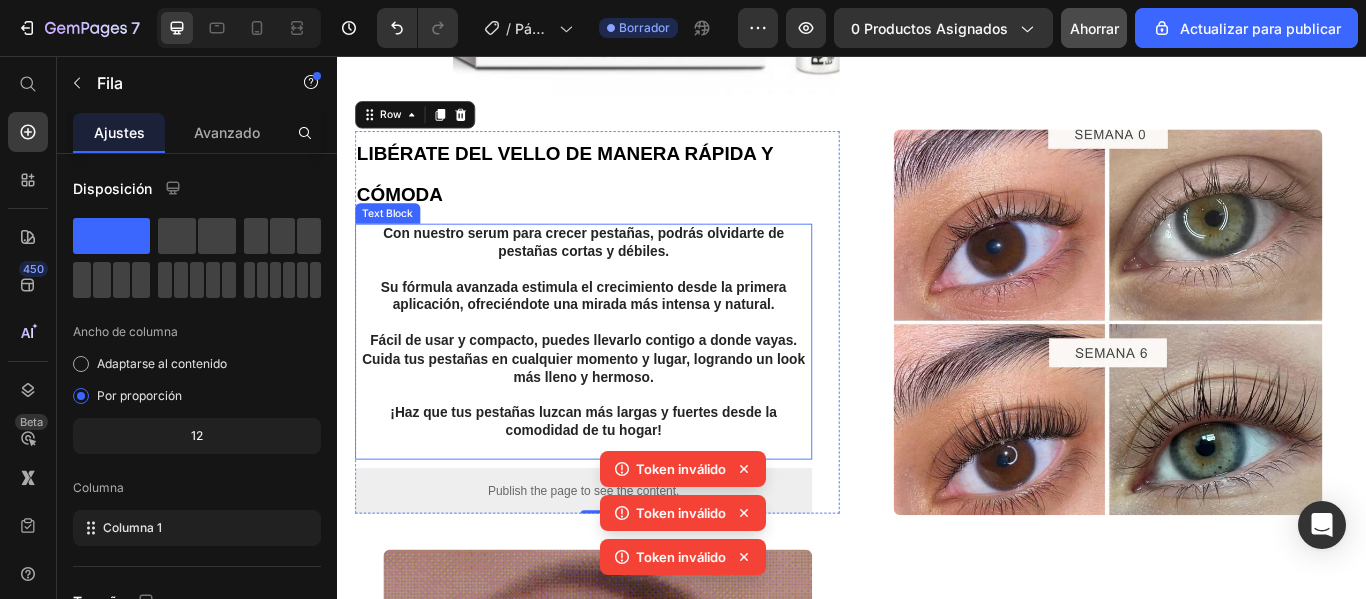 click on "Con nuestro serum para crecer pestañas, podrás olvidarte de pestañas cortas y débiles." at bounding box center (624, 274) 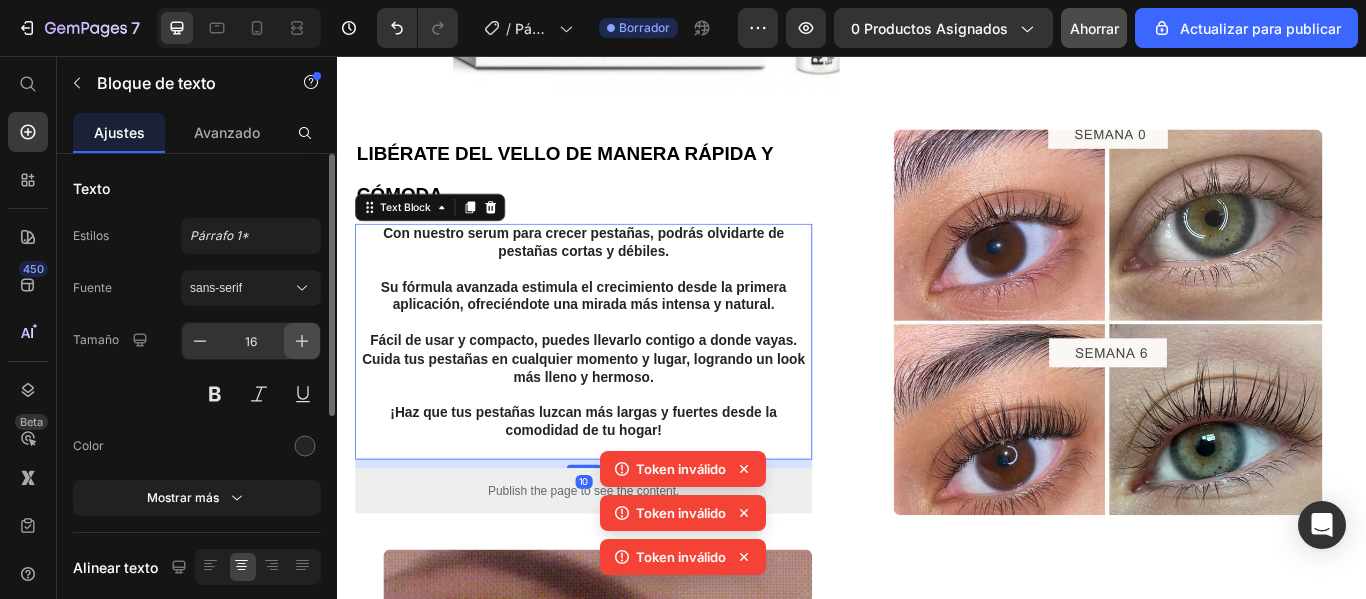 click 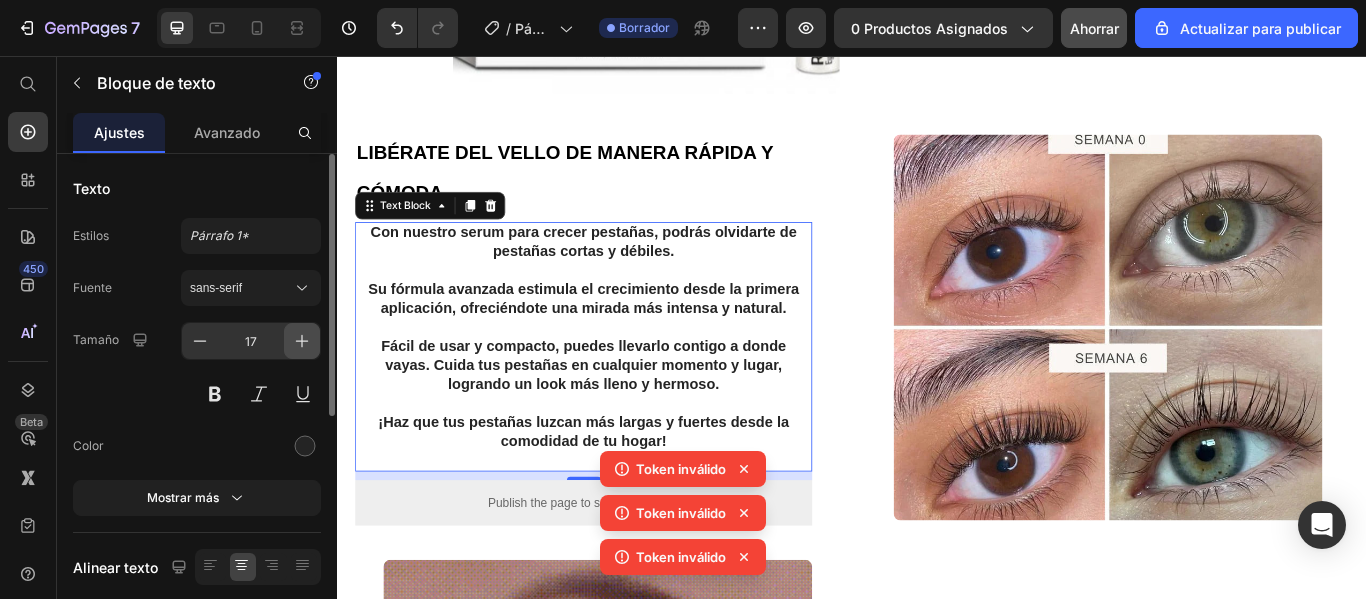 click 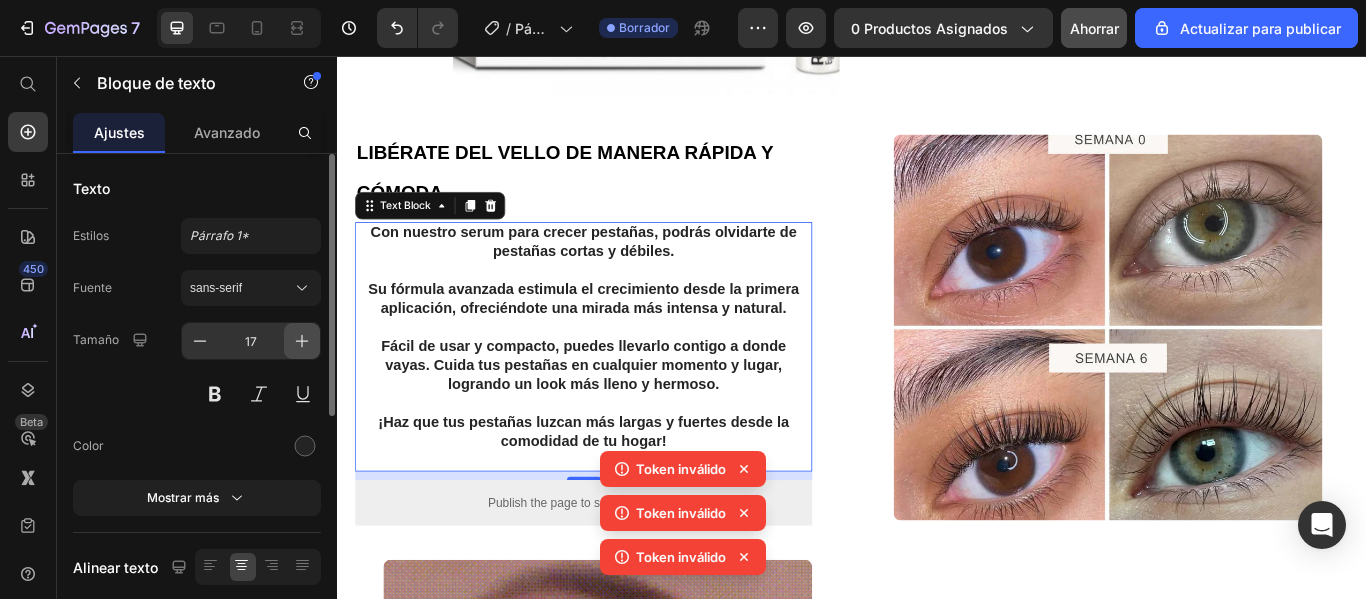 type on "18" 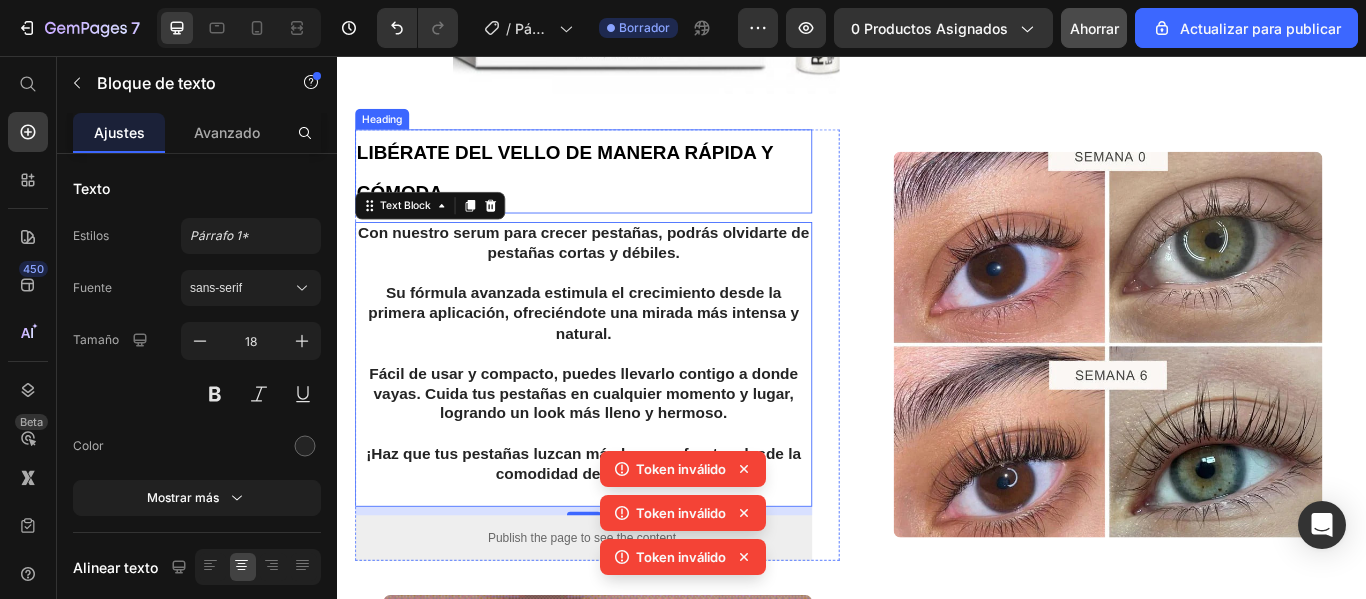 click on "⁠⁠⁠⁠⁠⁠⁠ LIBÉRATE DEL VELLO DE MANERA RÁPIDA Y CÓMODA" at bounding box center [623, 191] 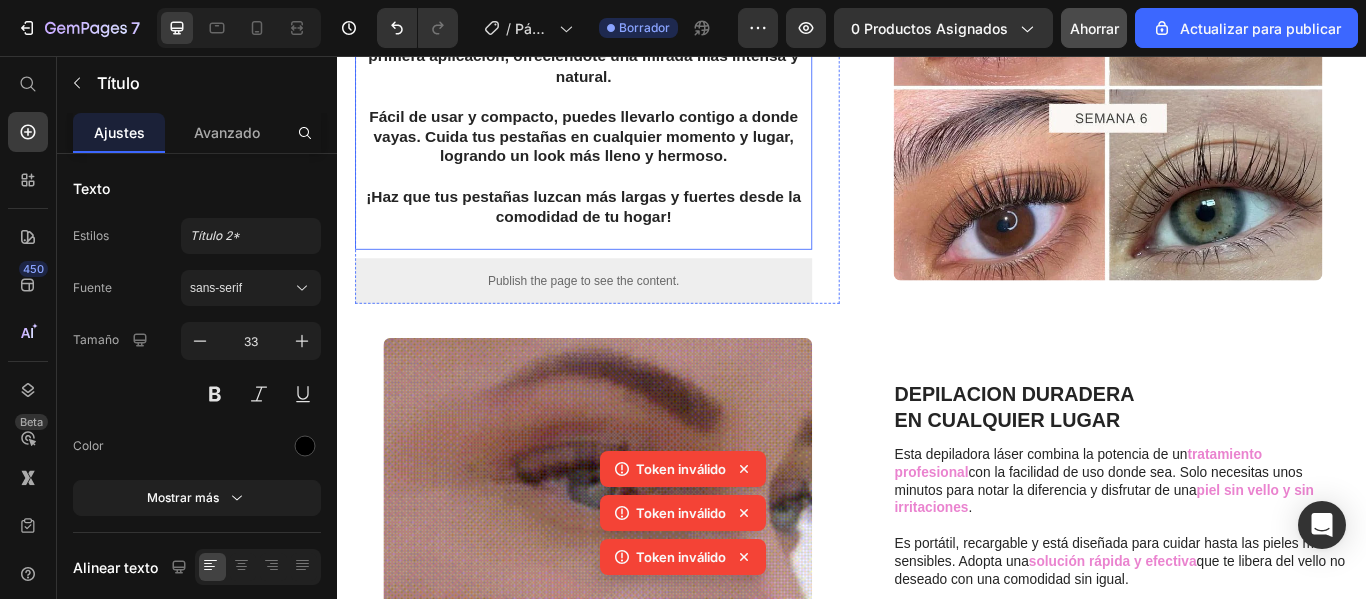 scroll, scrollTop: 1148, scrollLeft: 0, axis: vertical 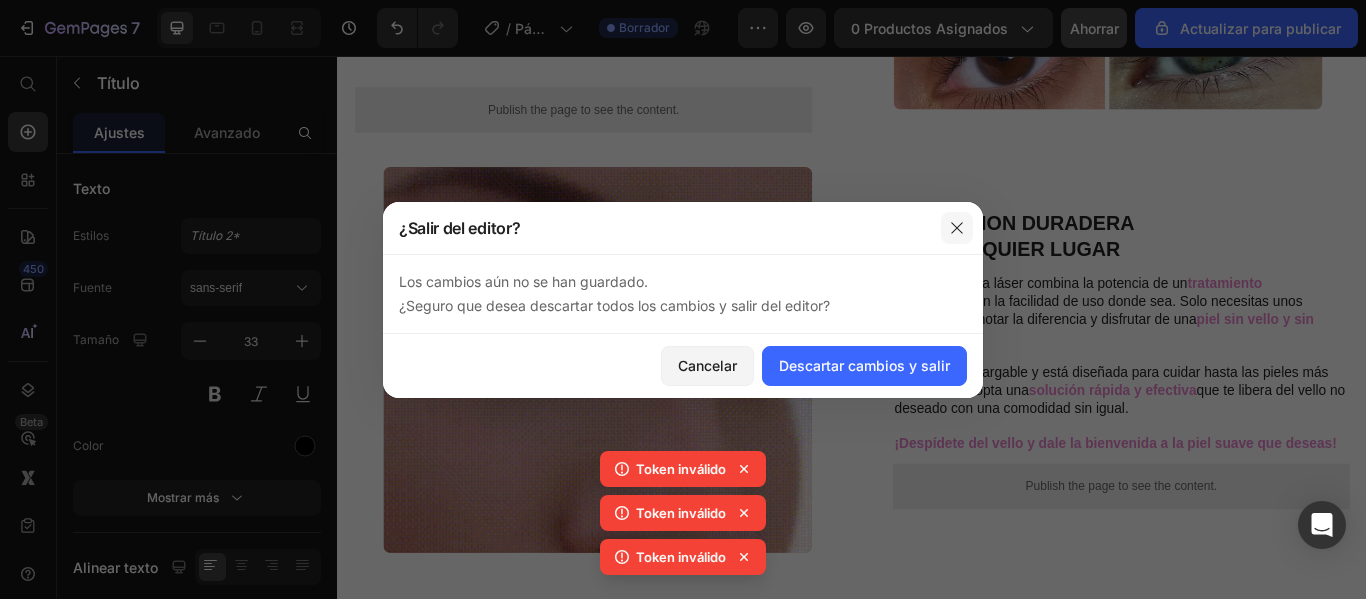 drag, startPoint x: 959, startPoint y: 235, endPoint x: 721, endPoint y: 207, distance: 239.6414 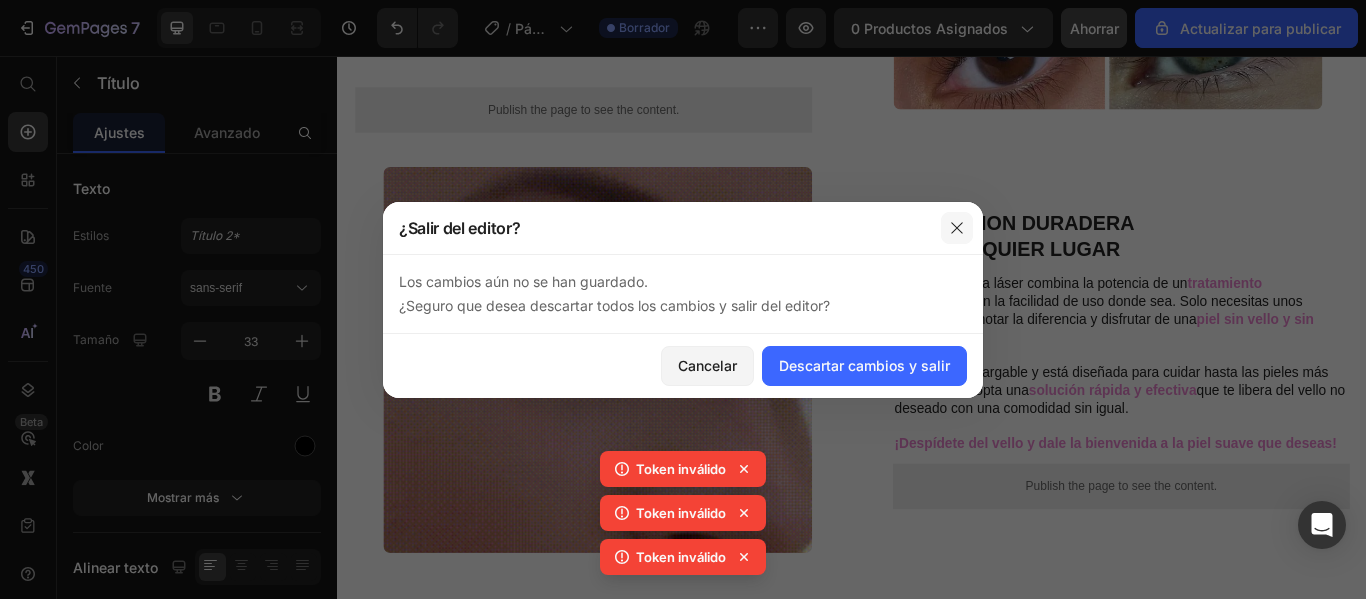 click 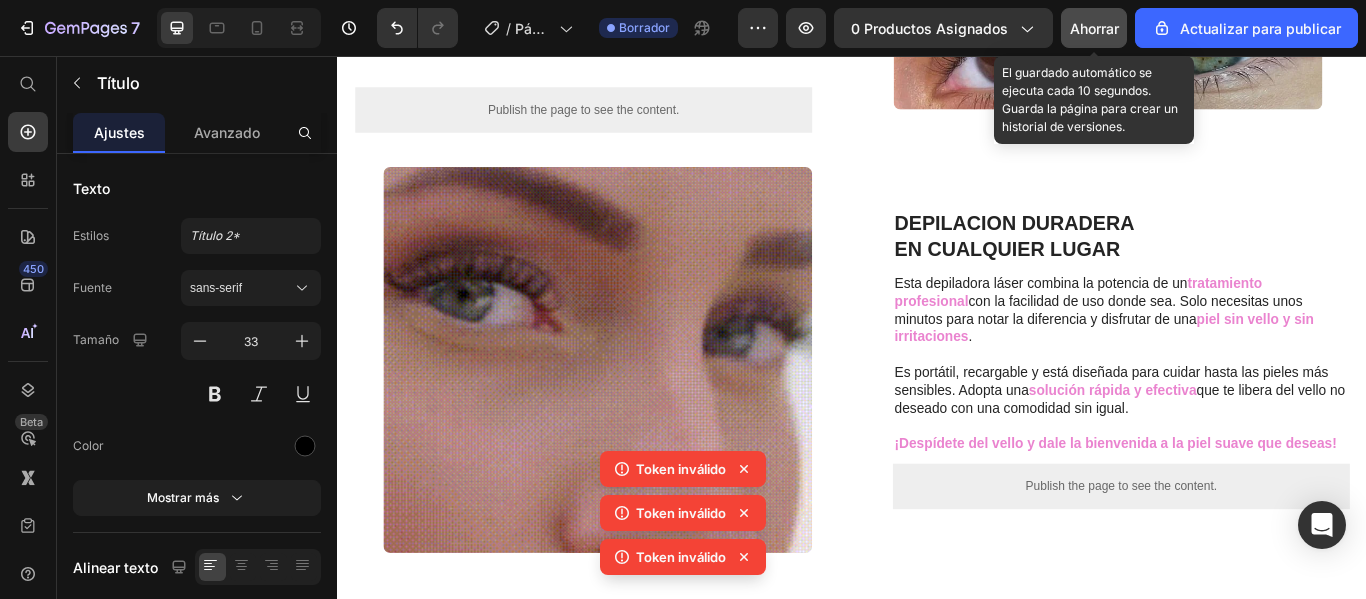 click on "Ahorrar" at bounding box center [1094, 28] 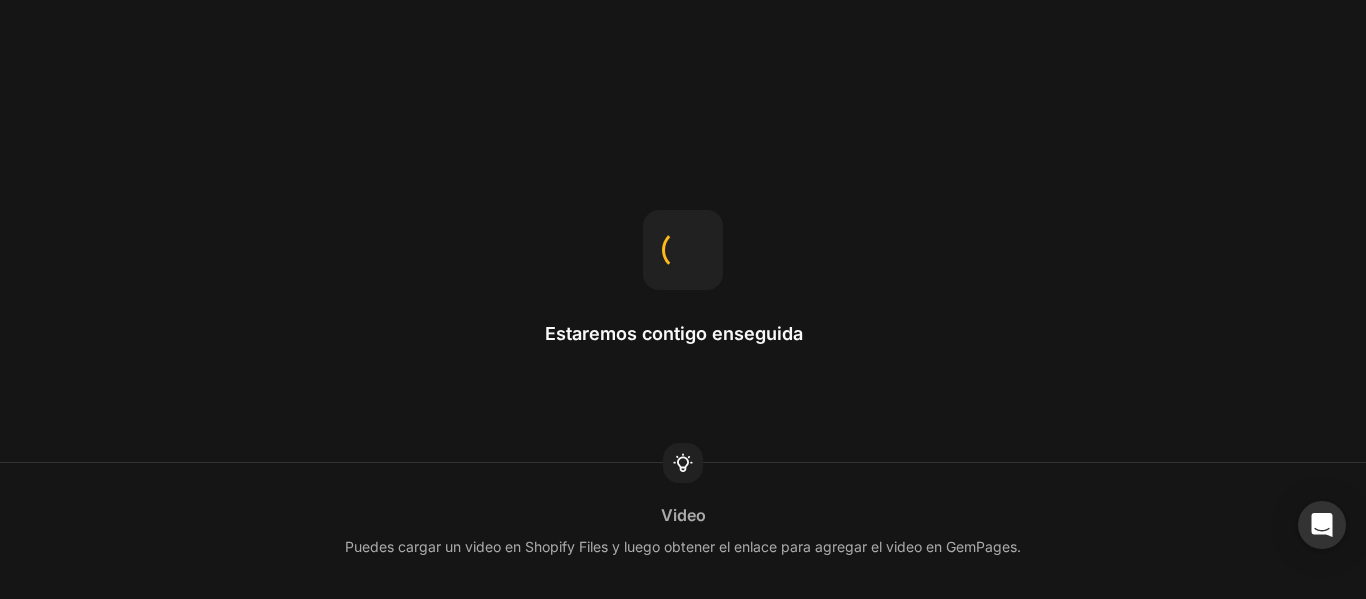 scroll, scrollTop: 0, scrollLeft: 0, axis: both 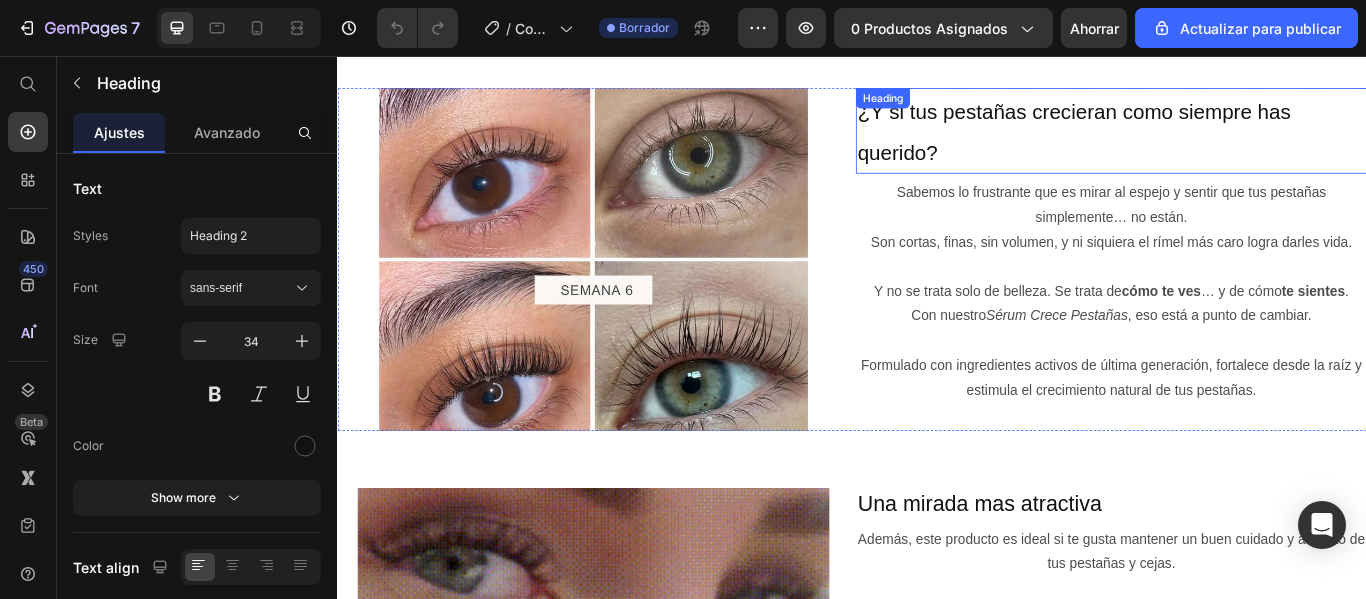 drag, startPoint x: 939, startPoint y: 136, endPoint x: 1009, endPoint y: 144, distance: 70.45566 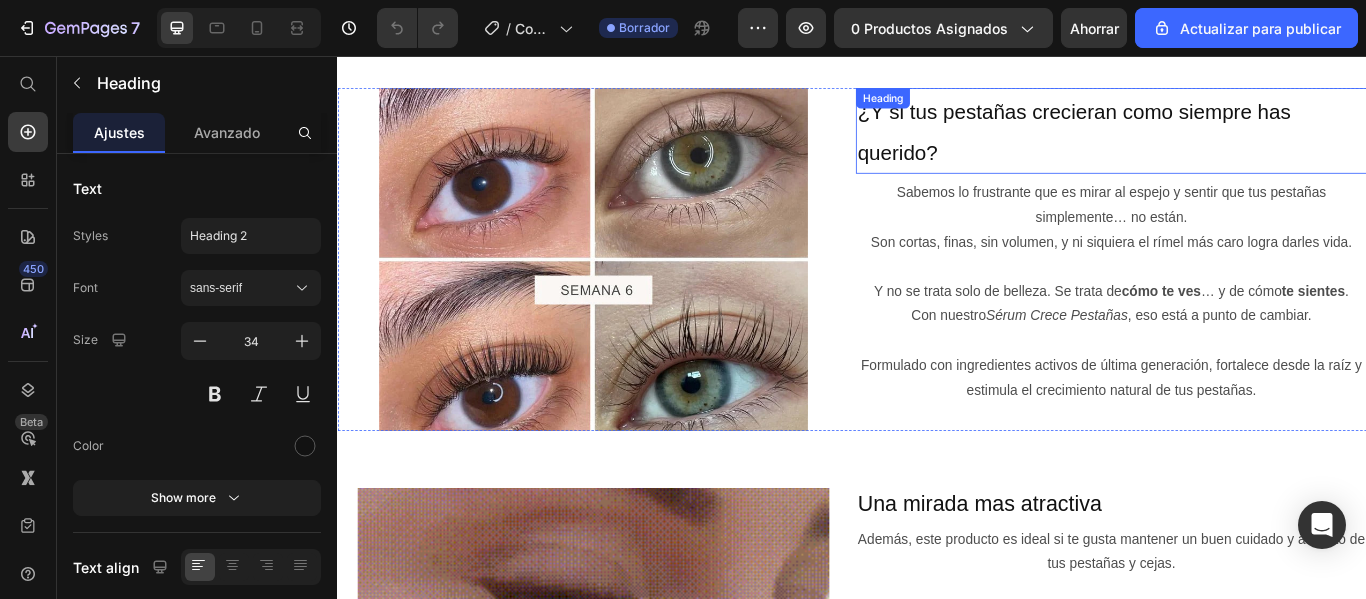click on "¿Y si tus pestañas crecieran como siempre has querido?" at bounding box center [1239, 143] 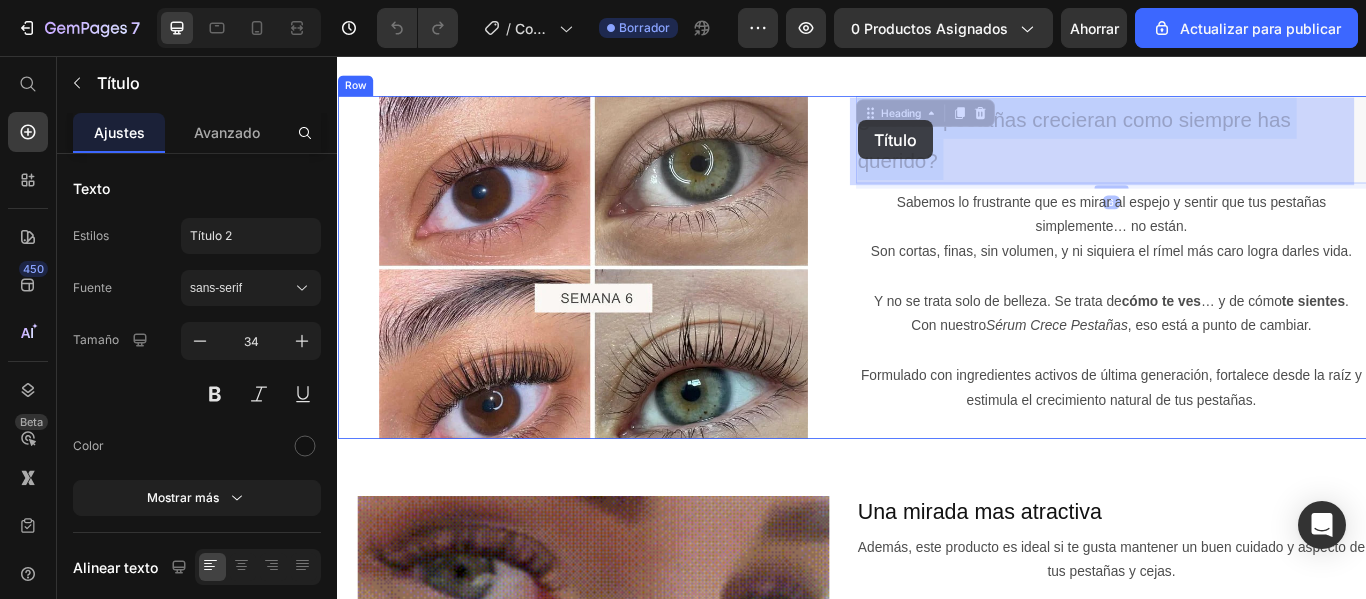 drag, startPoint x: 1062, startPoint y: 176, endPoint x: 945, endPoint y: 131, distance: 125.35549 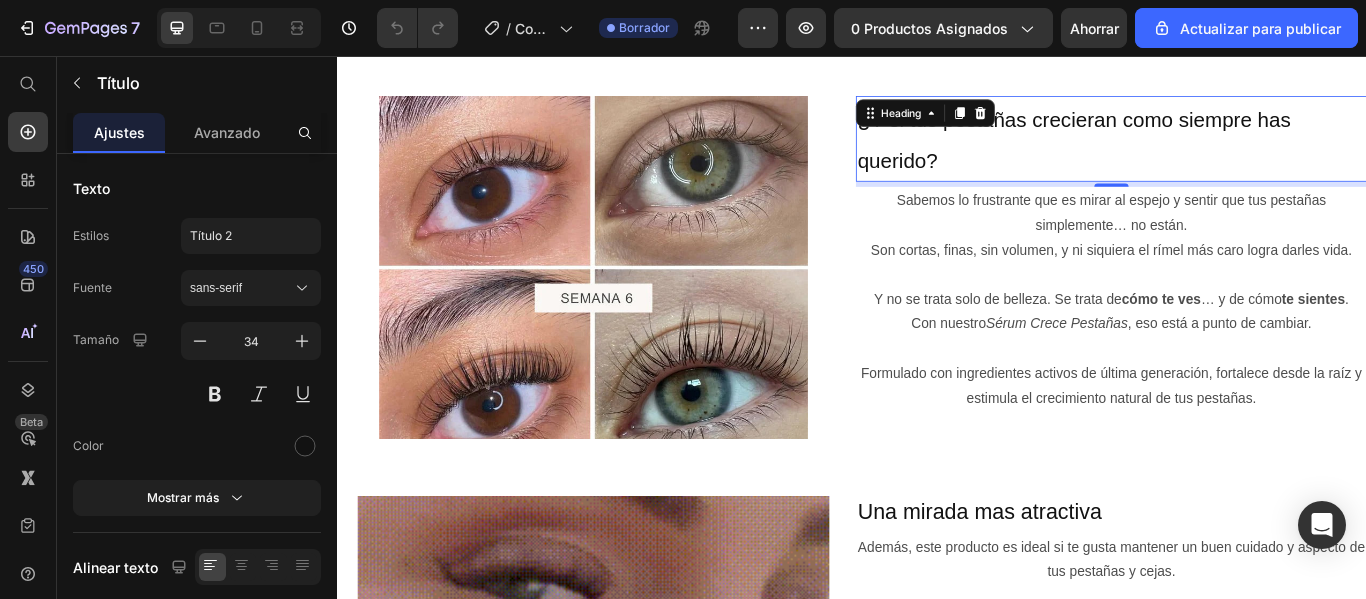 scroll, scrollTop: 688, scrollLeft: 0, axis: vertical 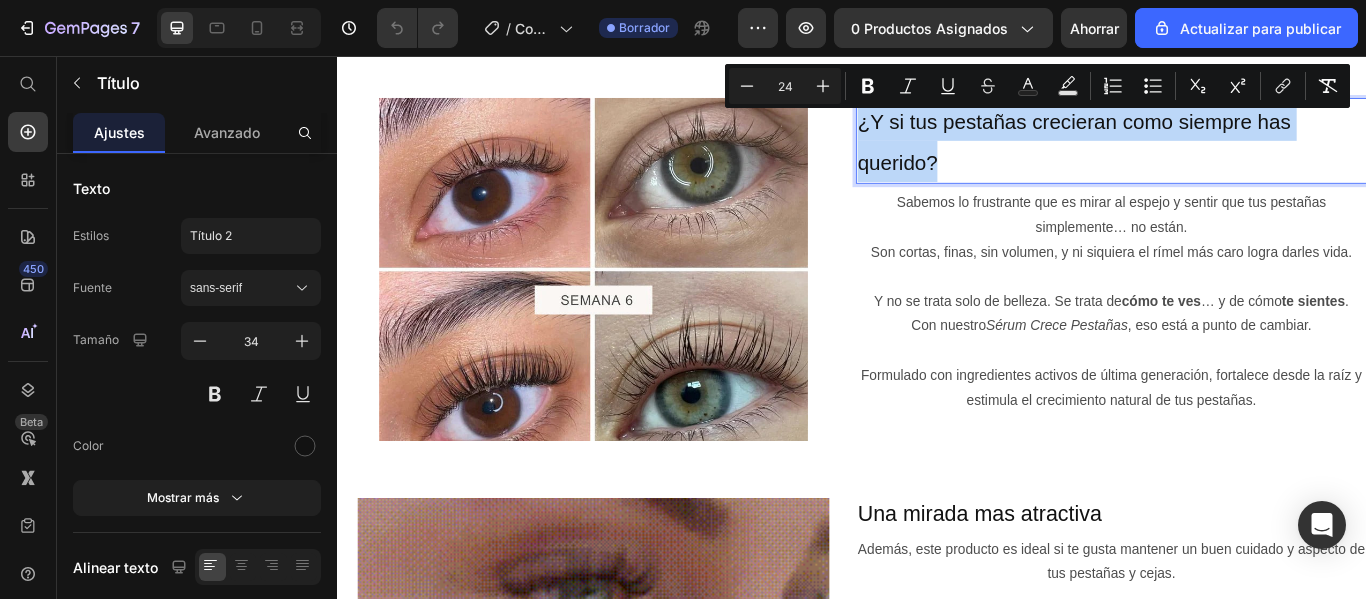 drag, startPoint x: 1036, startPoint y: 178, endPoint x: 935, endPoint y: 143, distance: 106.89247 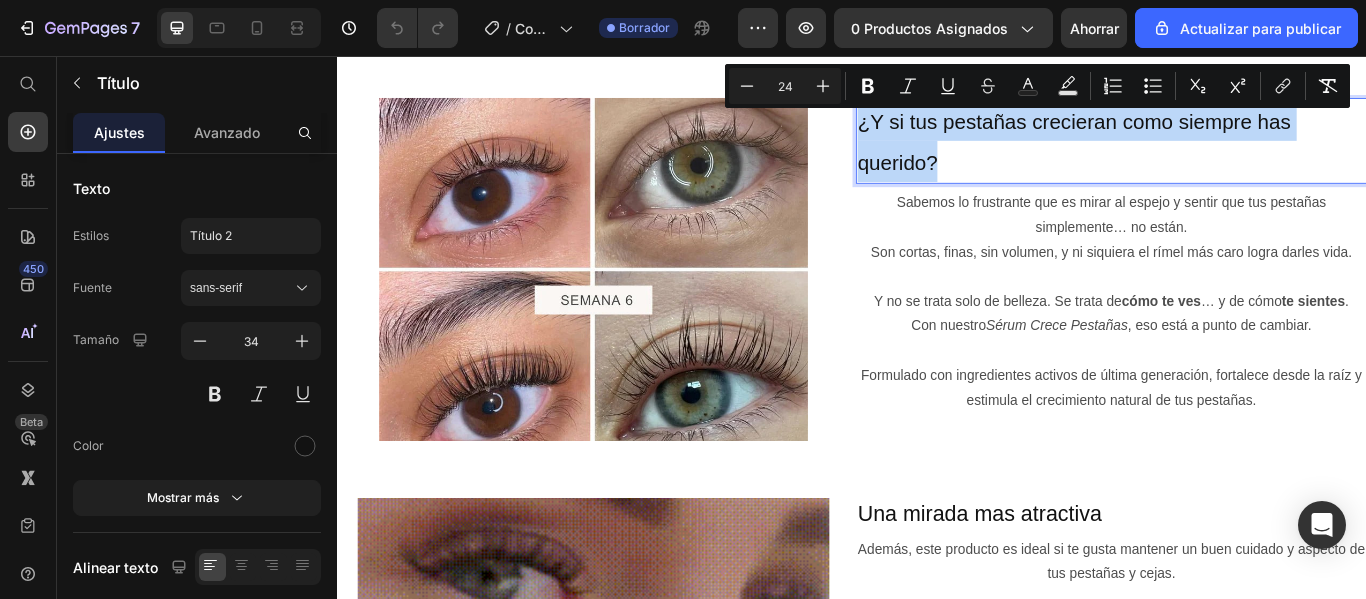click on "¿Y si tus pestañas crecieran como siempre has querido?" at bounding box center [1239, 155] 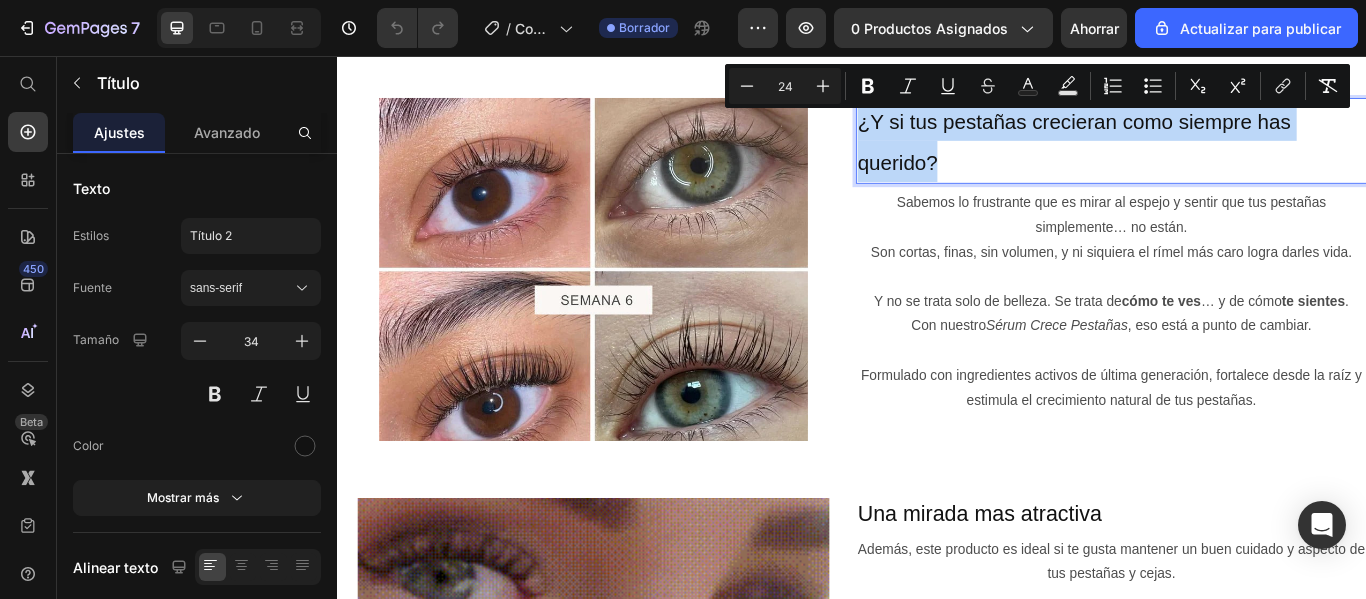 copy on "¿Y si tus pestañas crecieran como siempre has querido?" 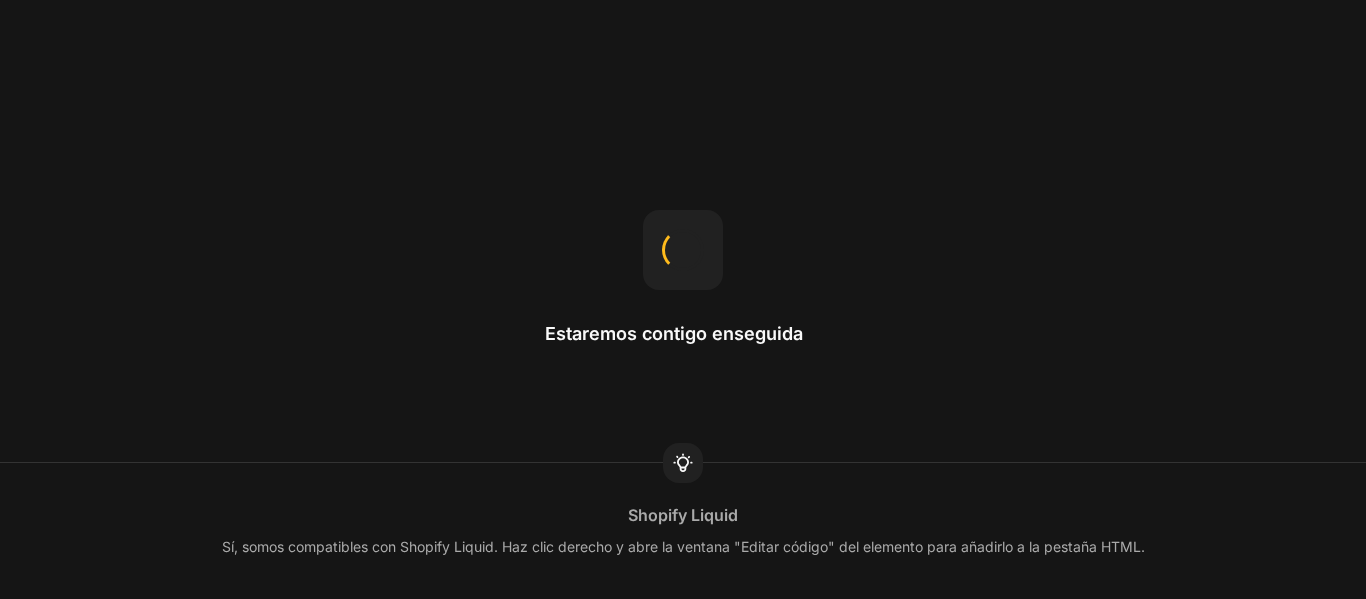 scroll, scrollTop: 0, scrollLeft: 0, axis: both 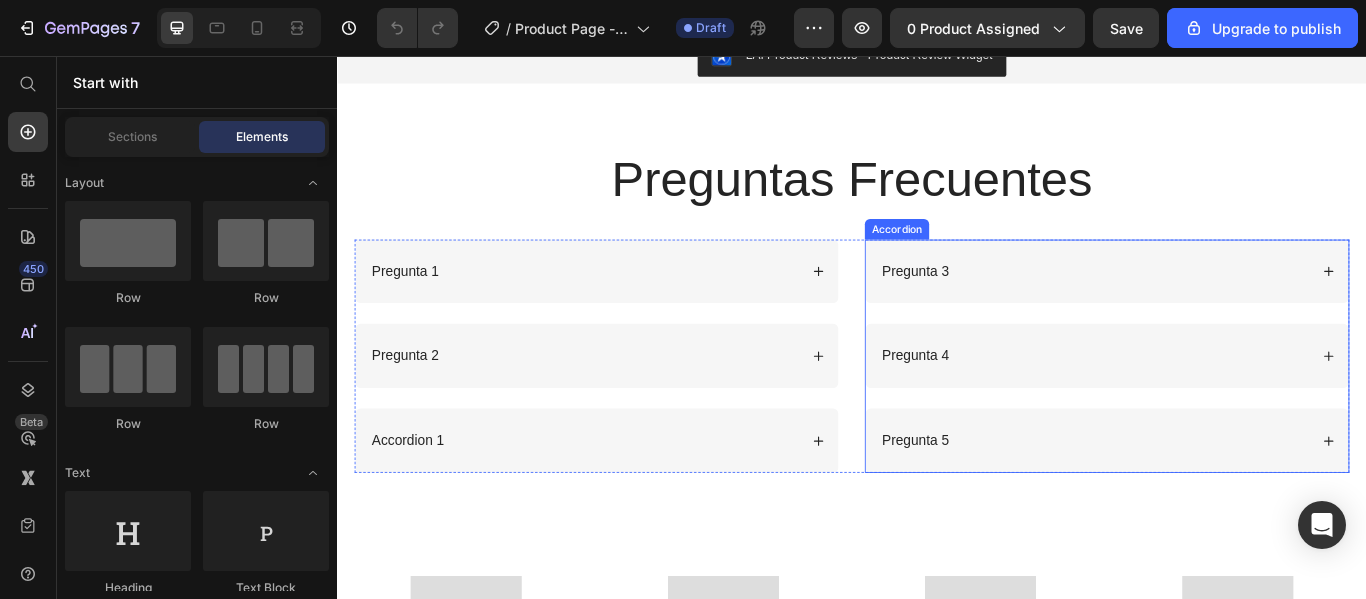 click on "Pregunta 5" at bounding box center (1219, 504) 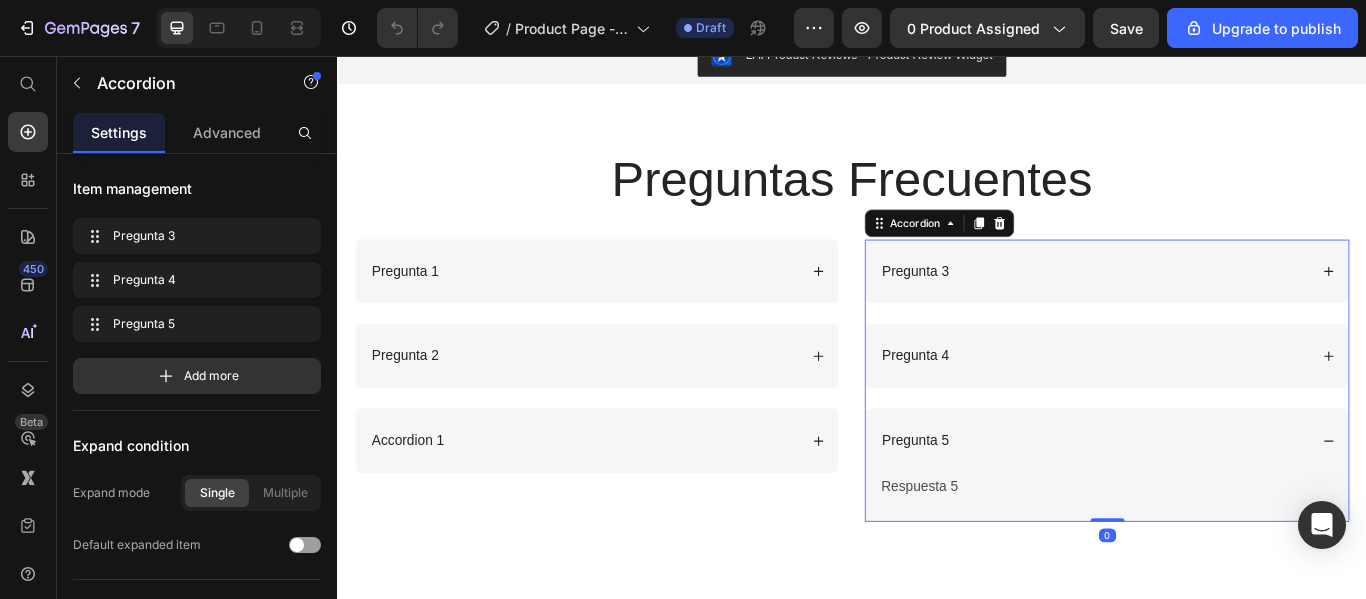 click on "Pregunta 5" at bounding box center (1219, 504) 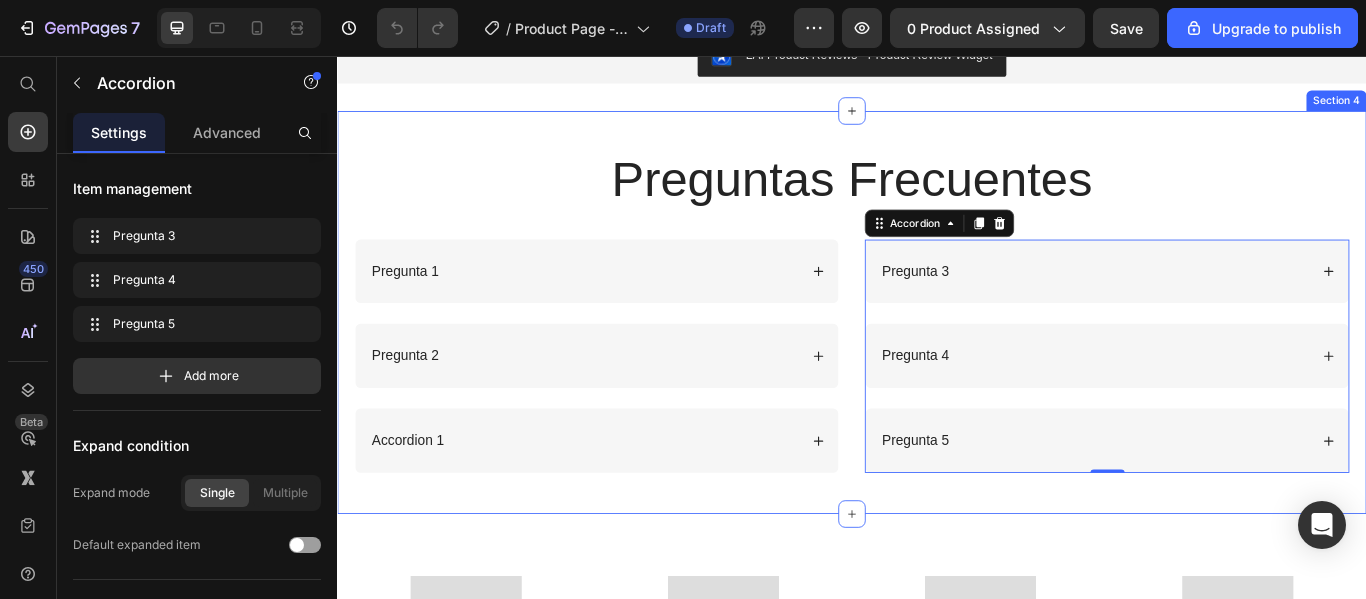 click on "Preguntas Frecuentes Heading Row
Pregunta 1
Pregunta 2
Accordion 1 Accordion
Pregunta 3
Pregunta 4
Pregunta 5 Accordion   0 Row Section 4" at bounding box center [937, 355] 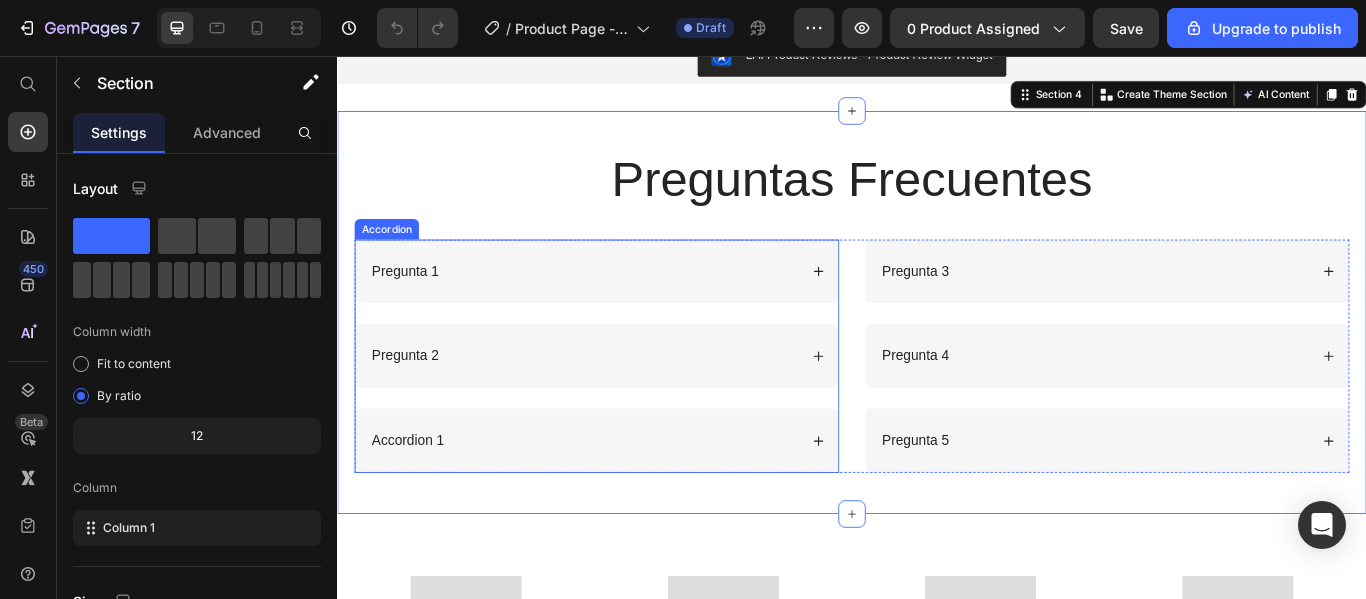 click on "Pregunta 1
Pregunta 2
Accordion 1" at bounding box center [639, 406] 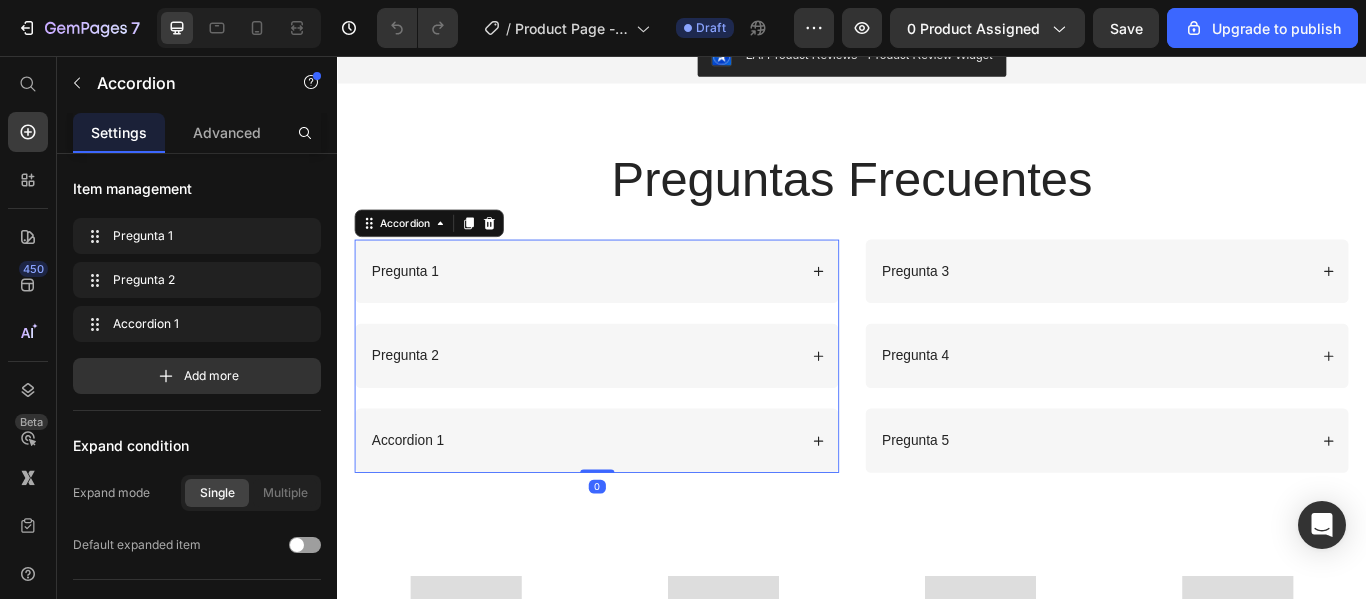 click on "Accordion 1" at bounding box center (624, 504) 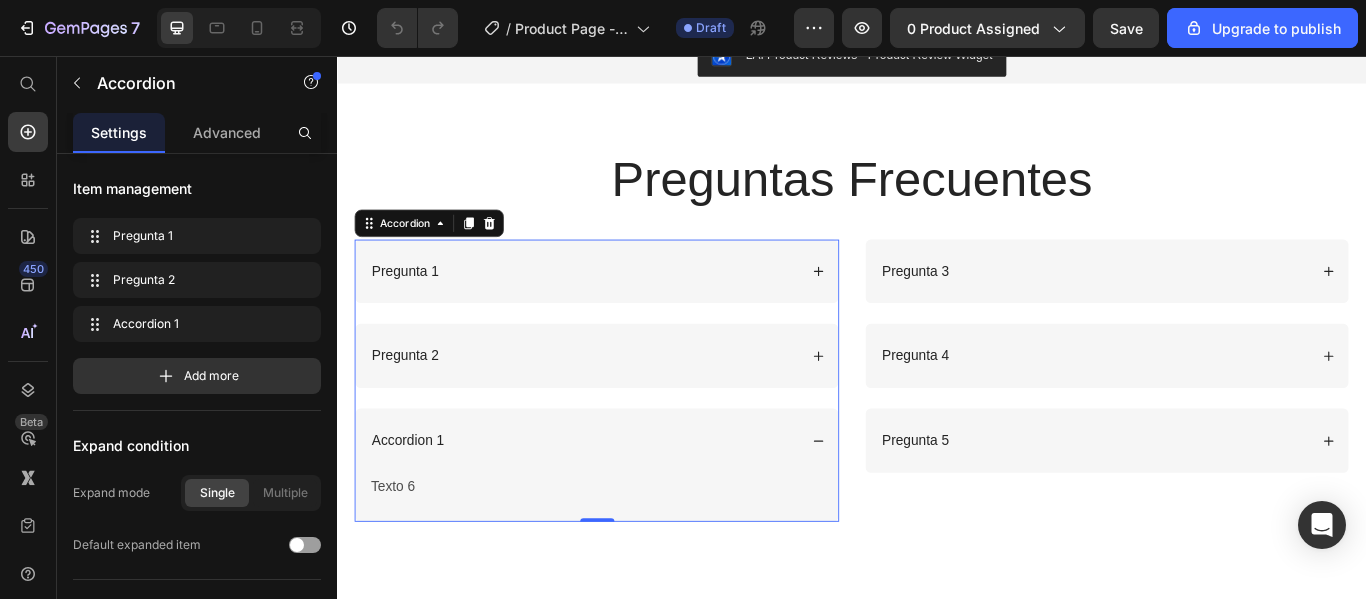click on "Pregunta 2" at bounding box center [624, 405] 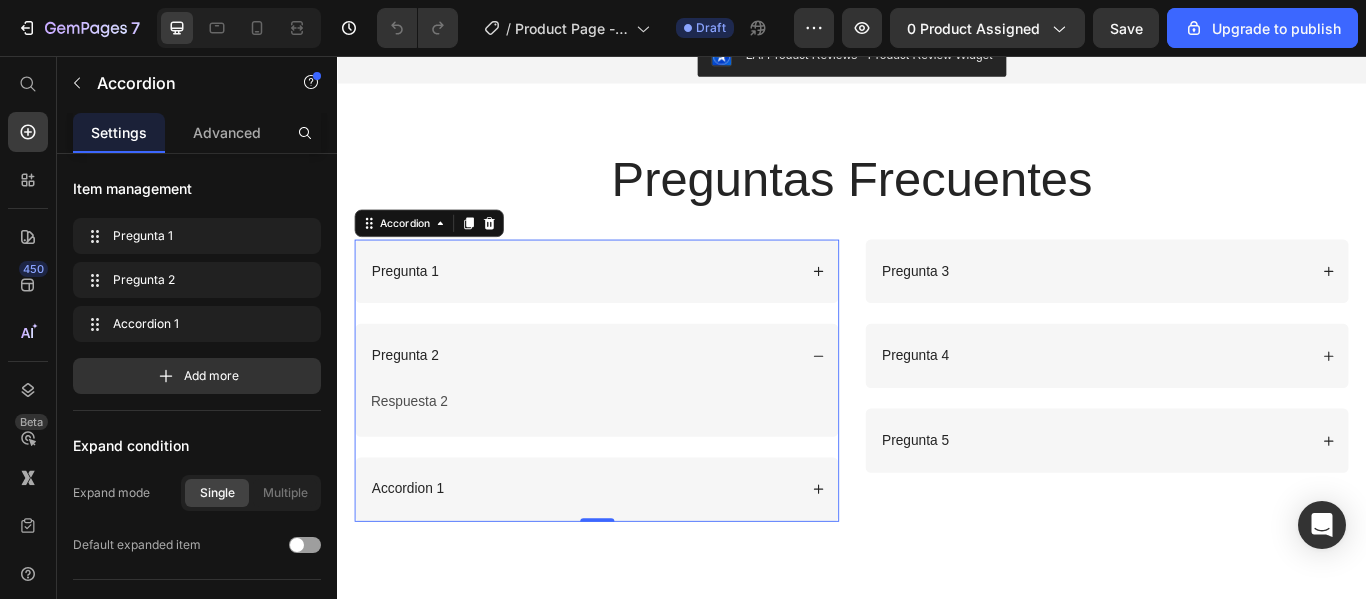 click on "Pregunta 1" at bounding box center [624, 307] 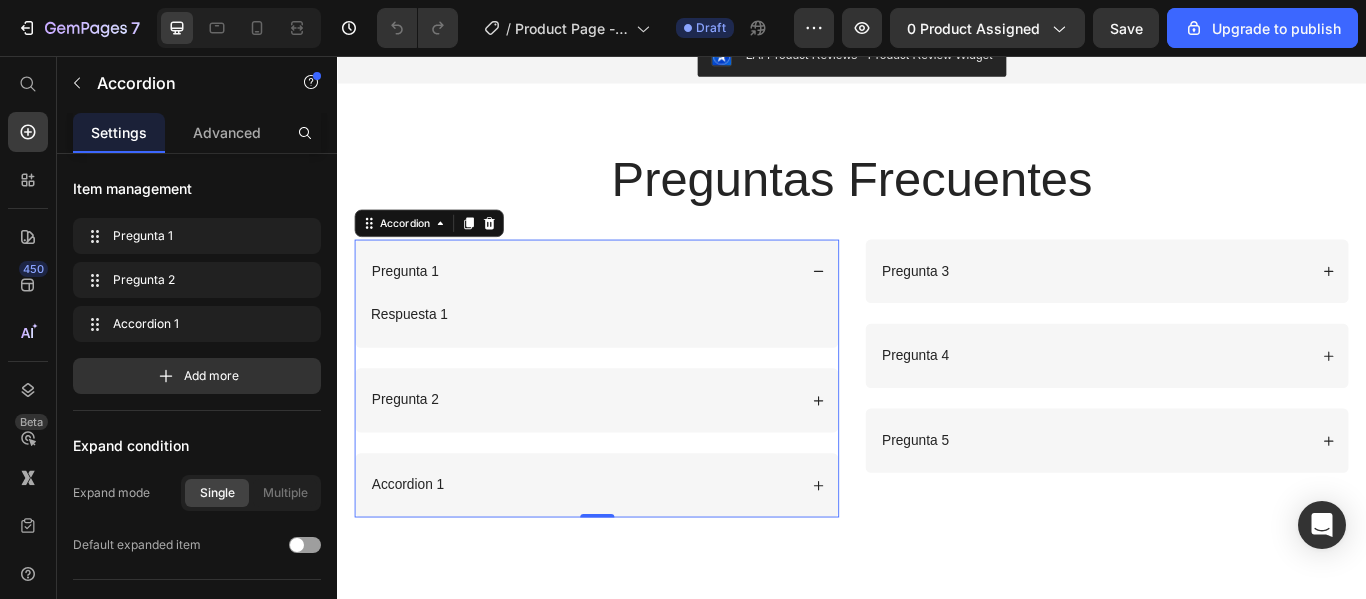 click on "Accordion 1" at bounding box center (624, 556) 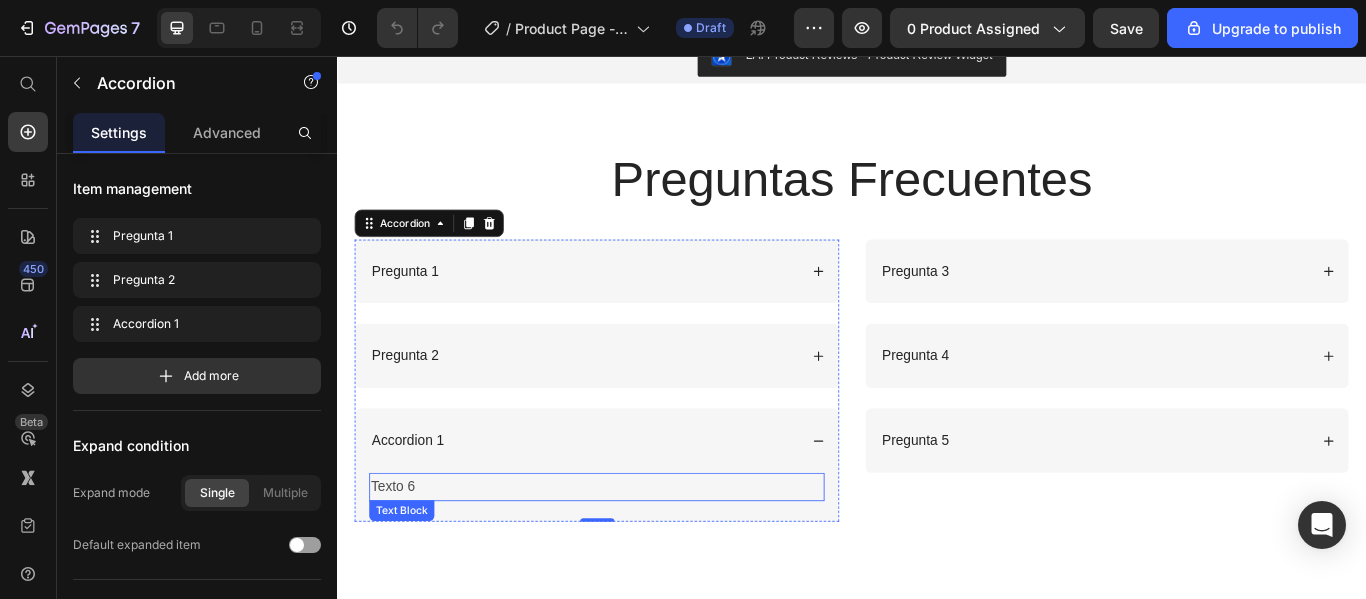 click on "Texto 6" at bounding box center (639, 558) 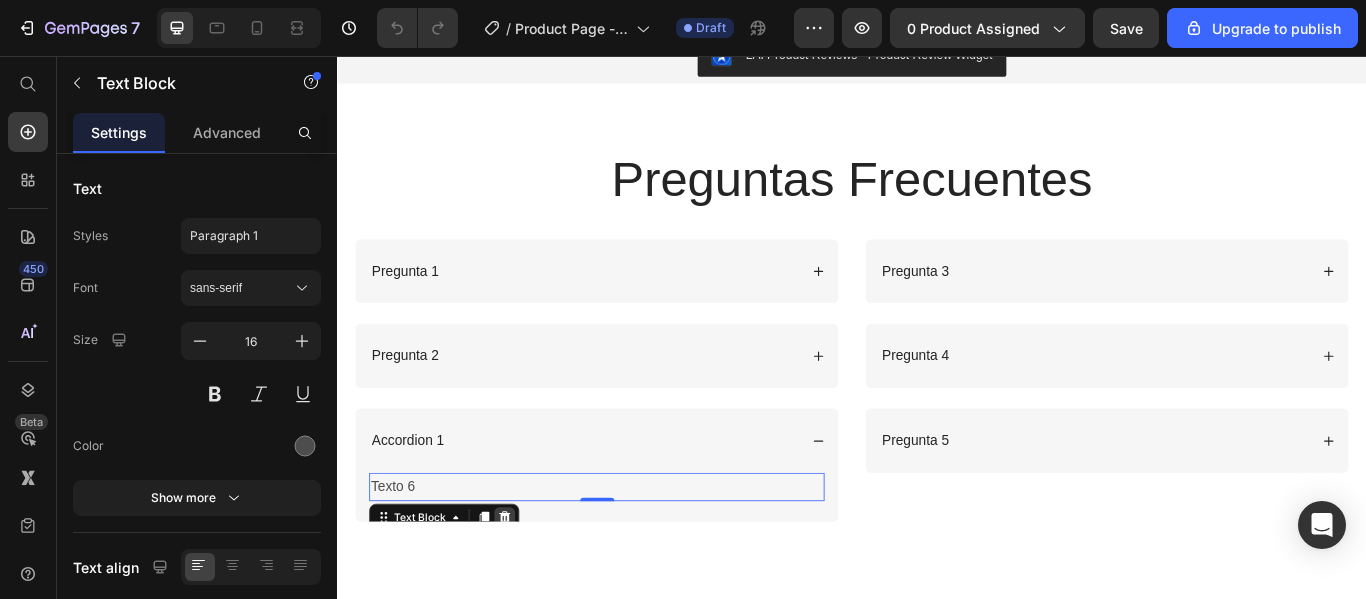 click 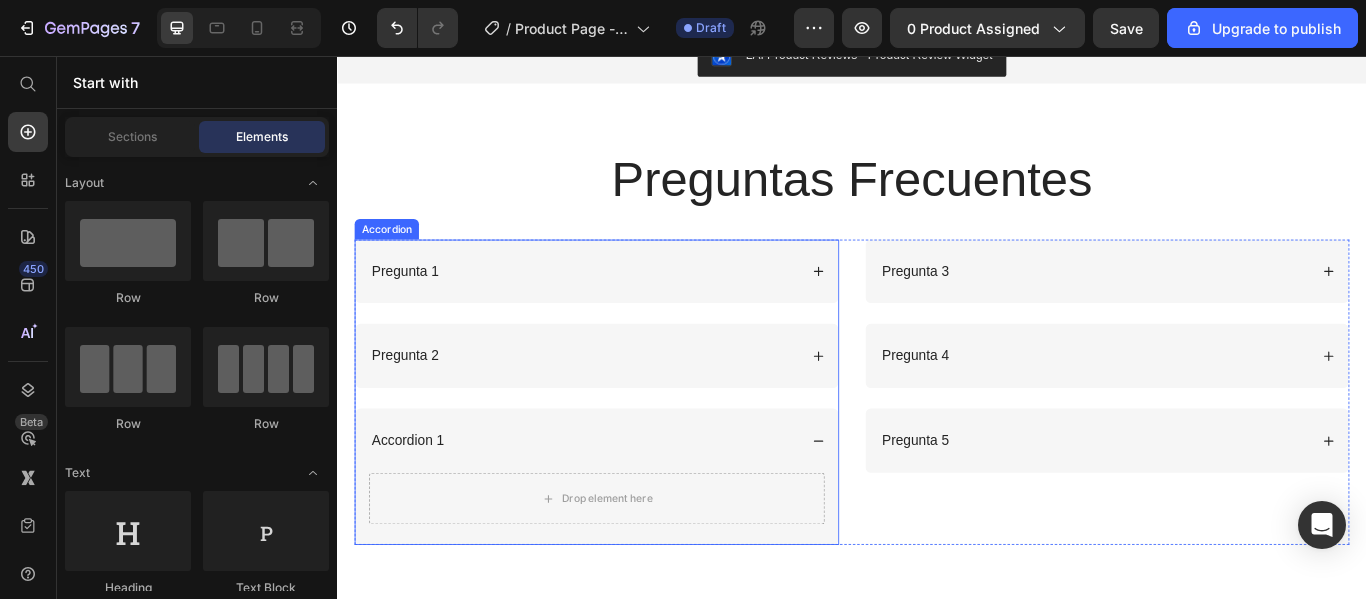 drag, startPoint x: 524, startPoint y: 508, endPoint x: 473, endPoint y: 506, distance: 51.0392 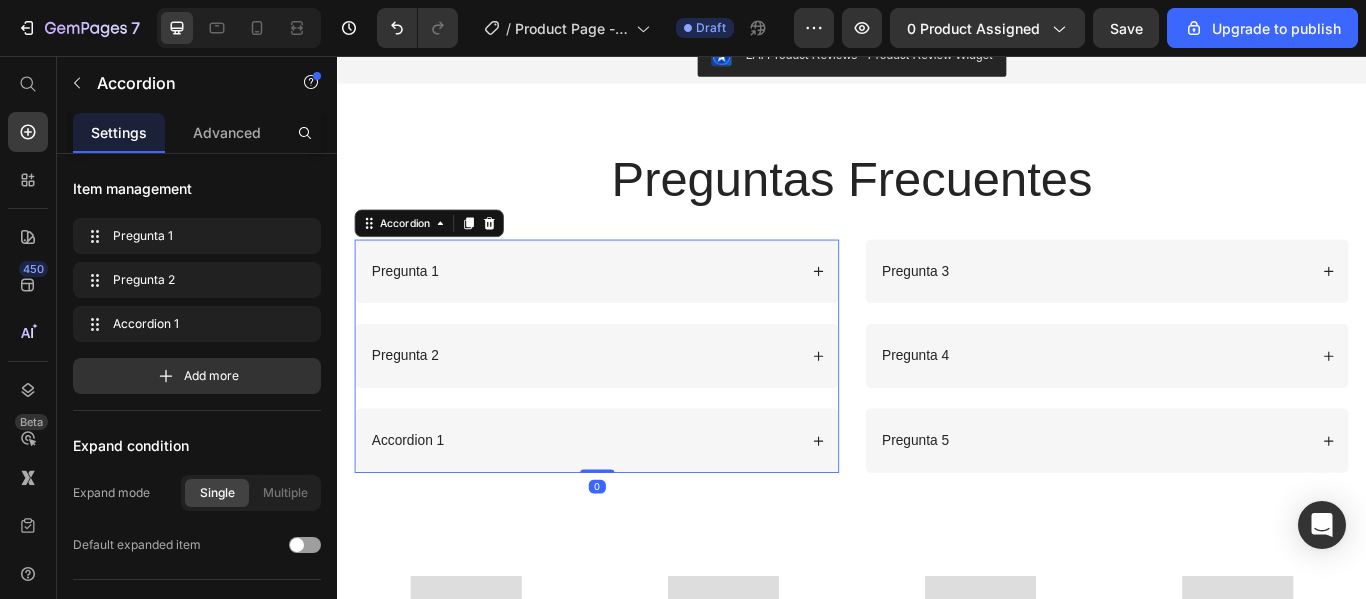 click on "Accordion 1" at bounding box center [419, 504] 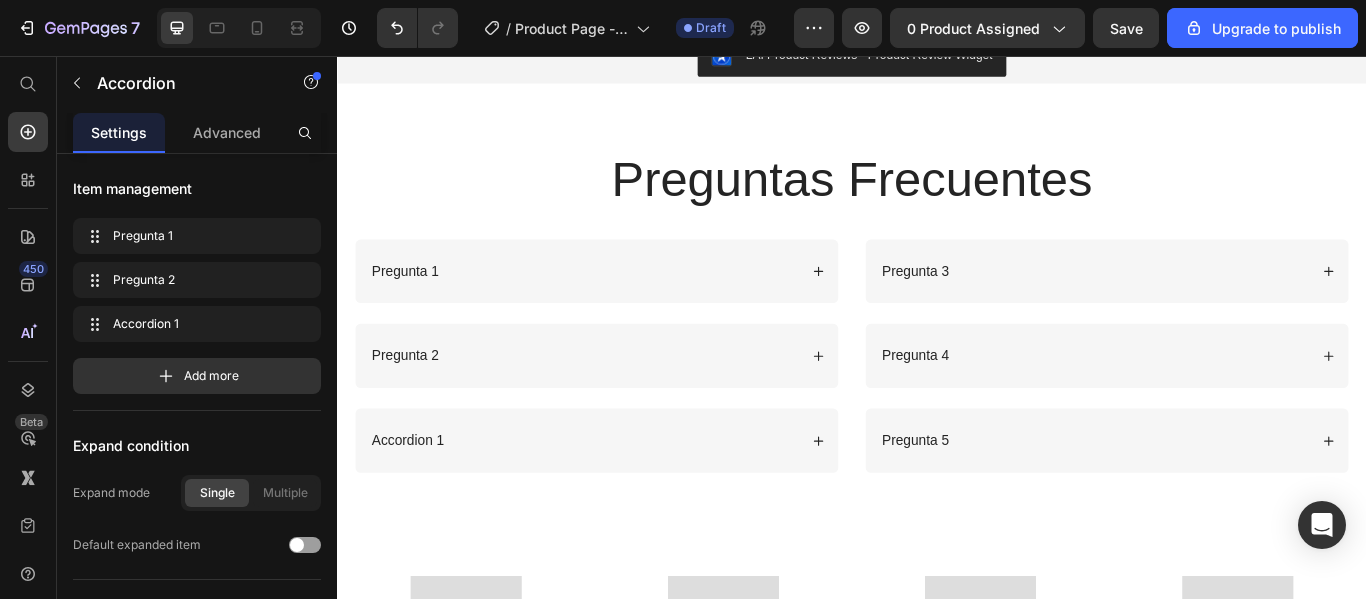 click on "Accordion 1" at bounding box center [624, 504] 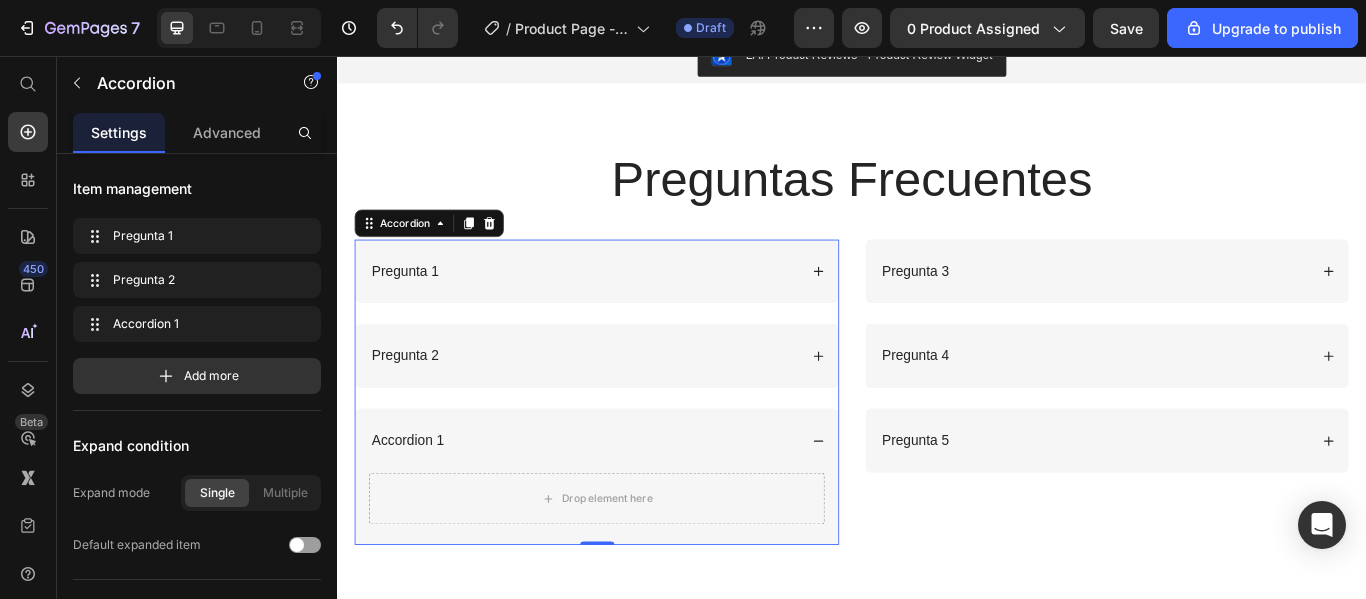 click on "Accordion 1" at bounding box center [624, 504] 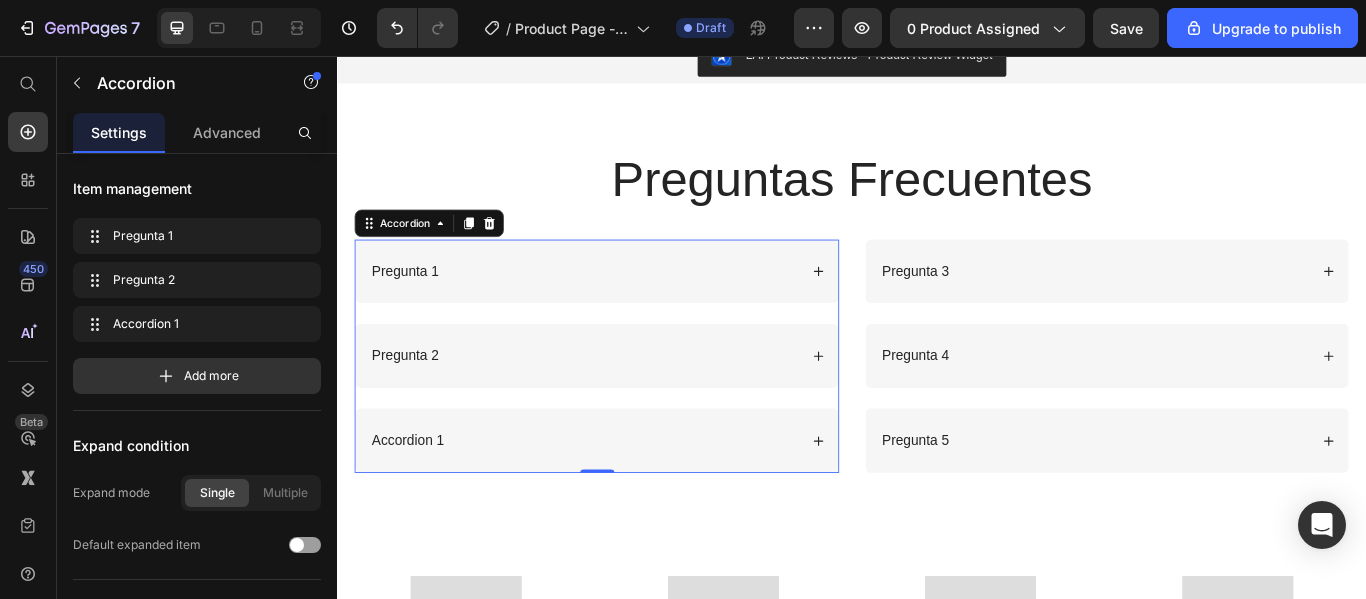 click on "Accordion 1" at bounding box center (639, 504) 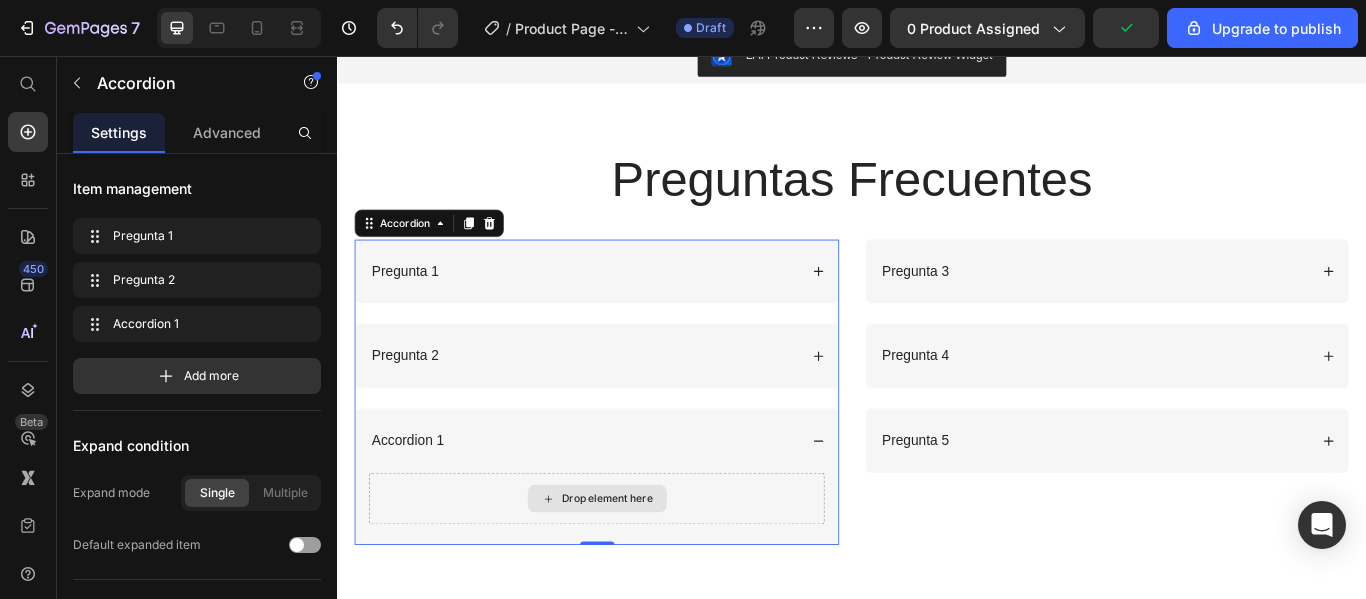 click on "Drop element here" at bounding box center [639, 572] 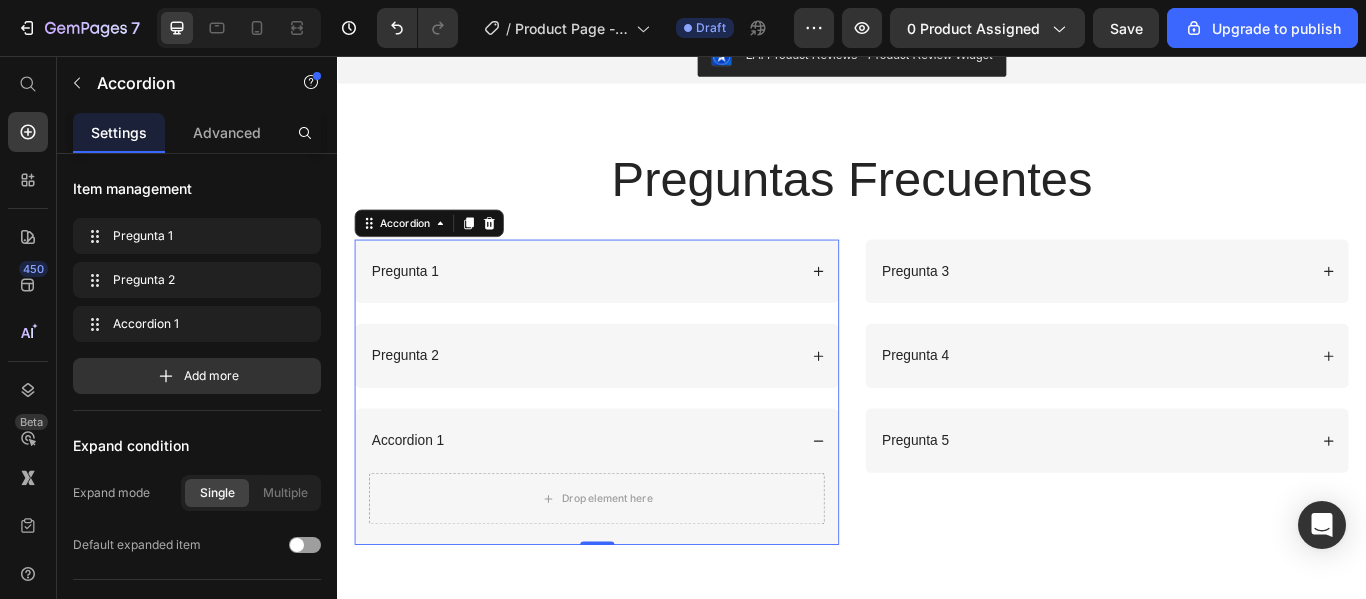click 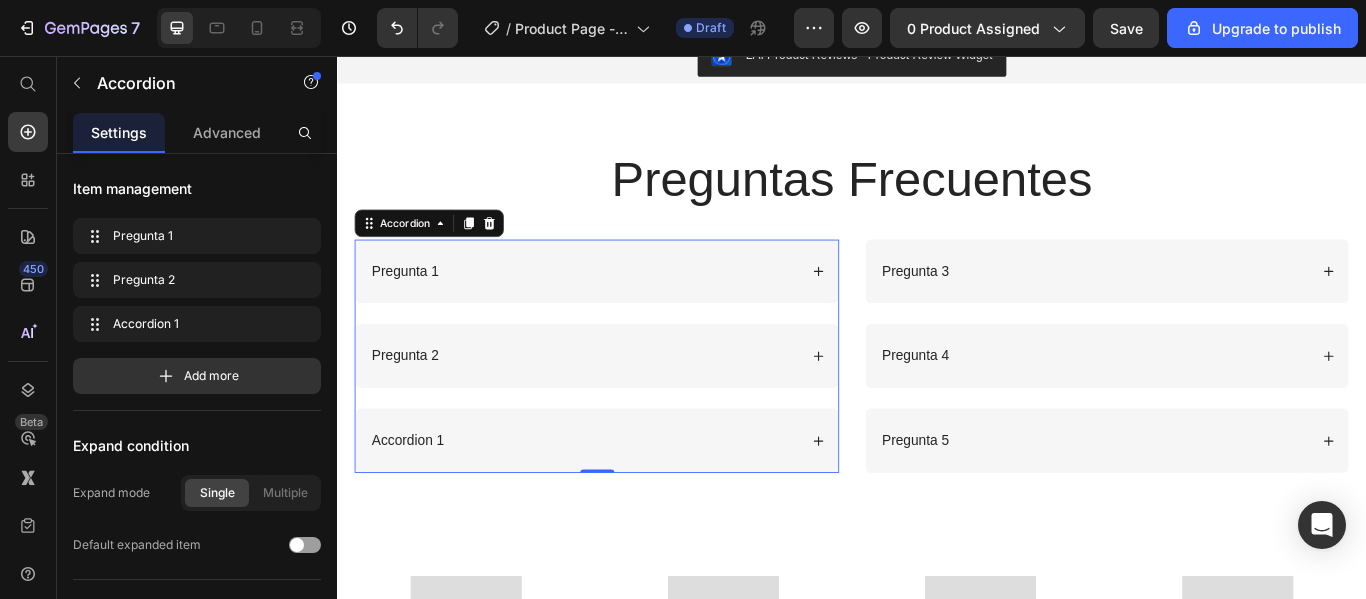 click on "Accordion 1" at bounding box center (639, 504) 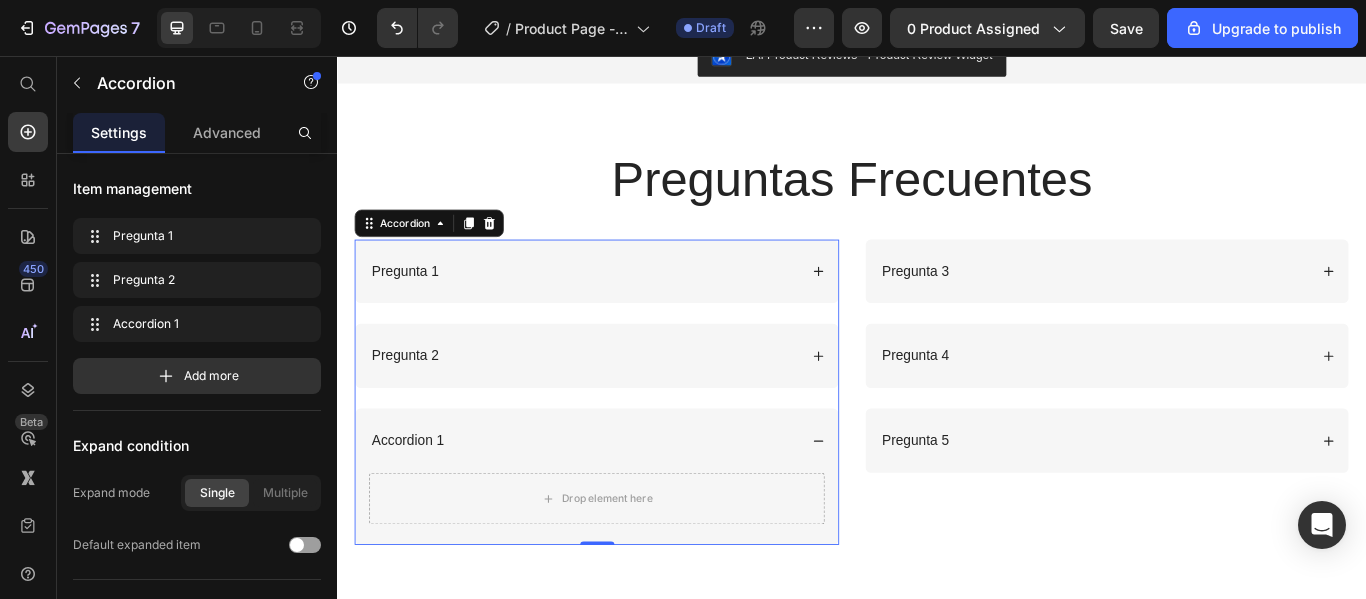 click on "Accordion 1" at bounding box center [639, 504] 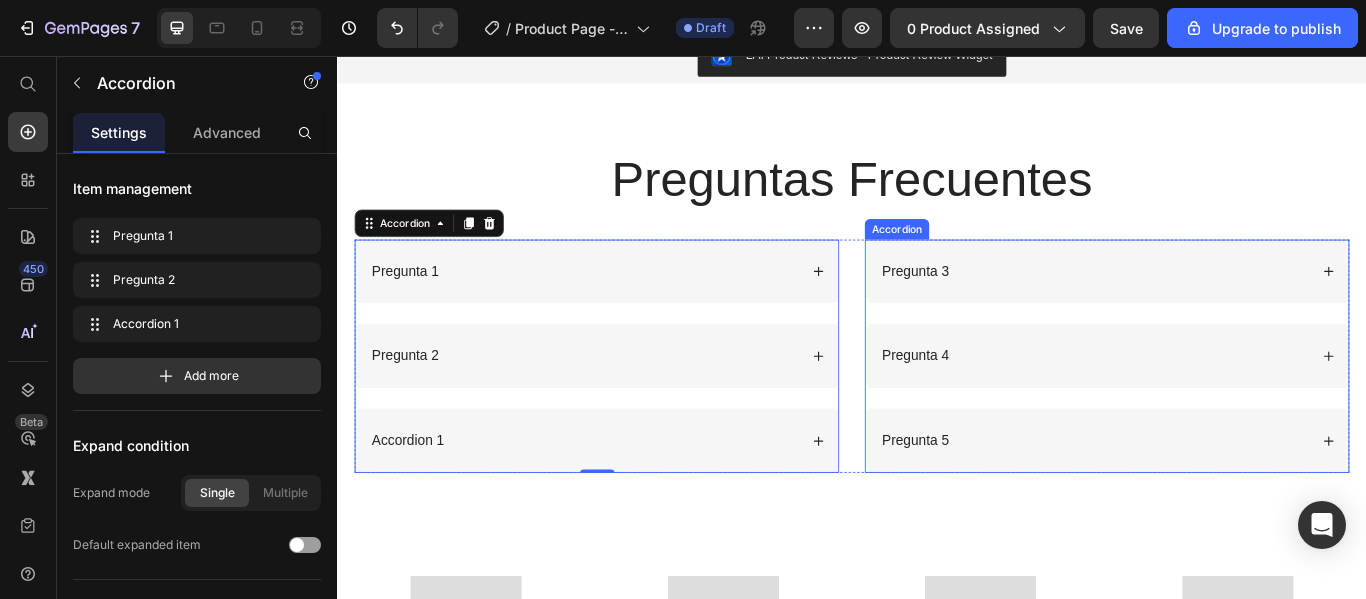 click on "Pregunta 5" at bounding box center (1234, 504) 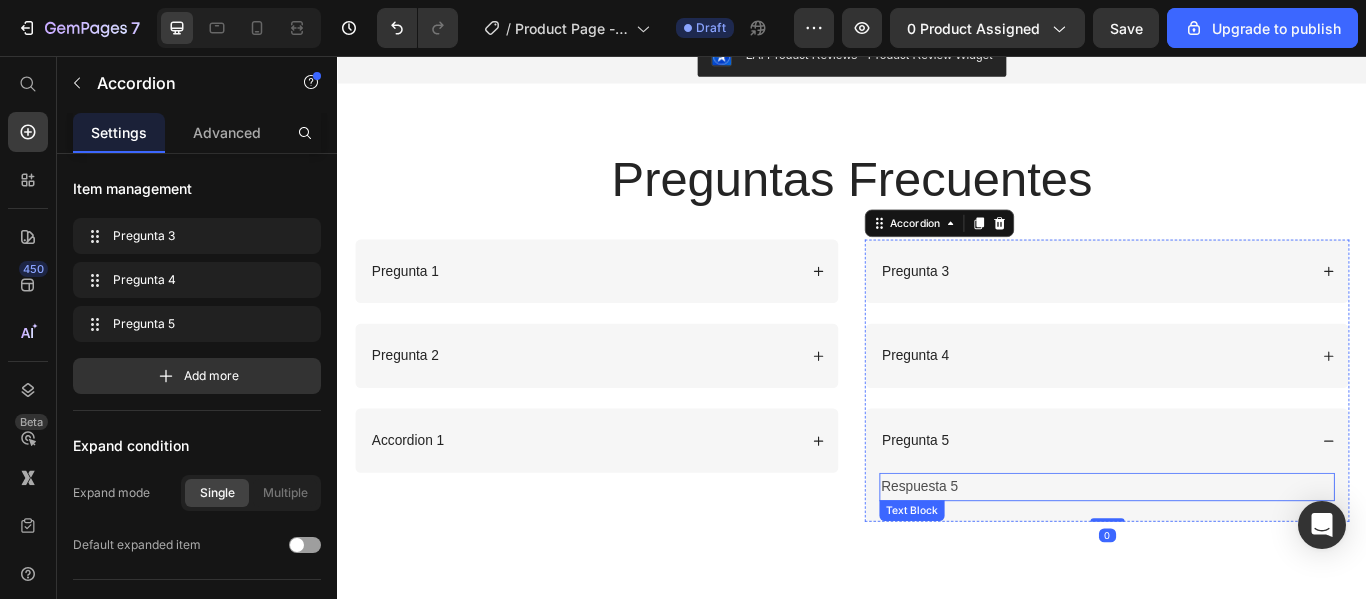click on "Respuesta 5" at bounding box center [1234, 558] 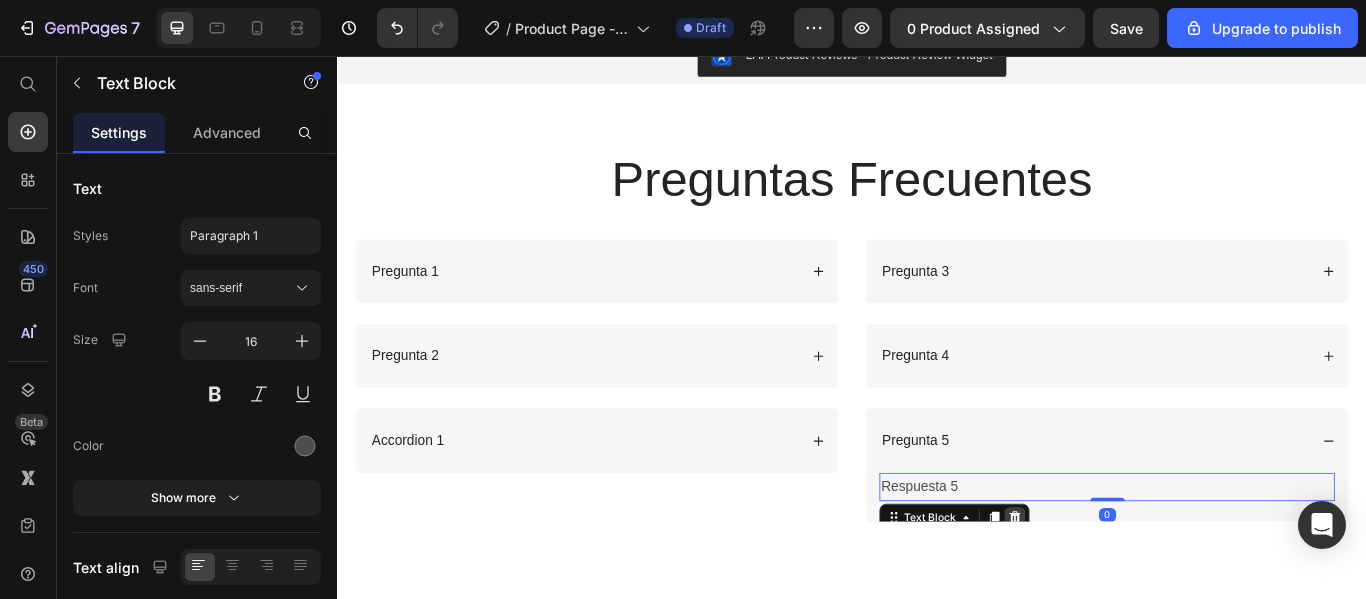 click at bounding box center [1127, 594] 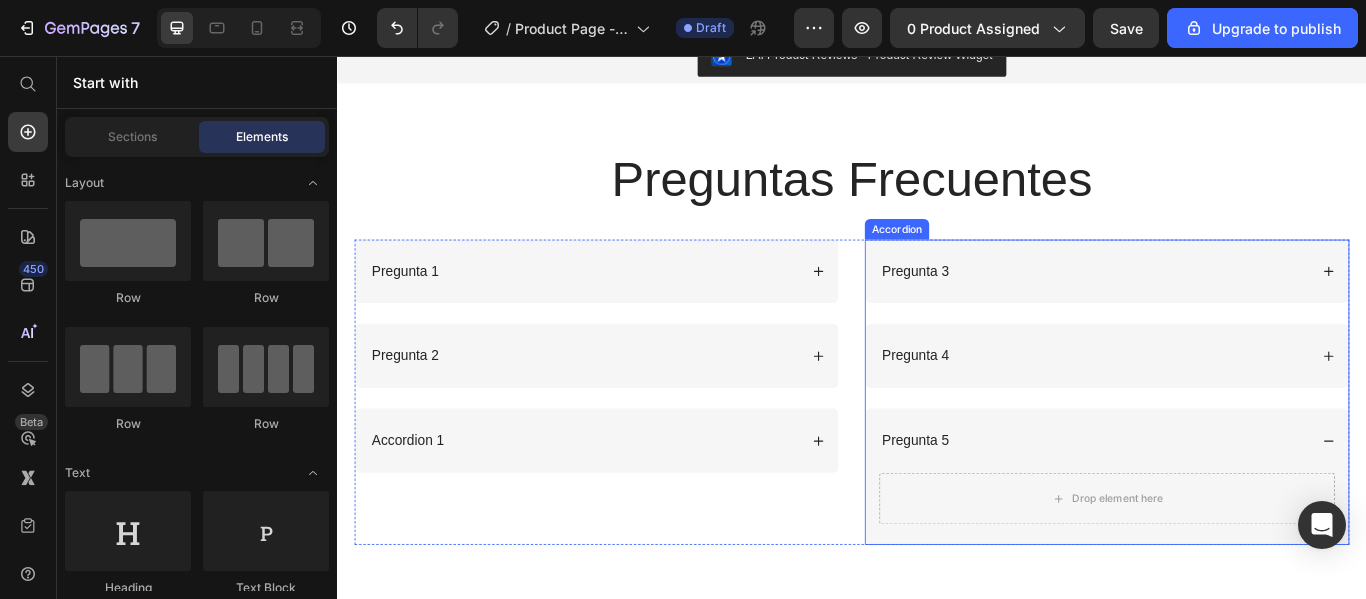 click on "Pregunta 5" at bounding box center [1234, 504] 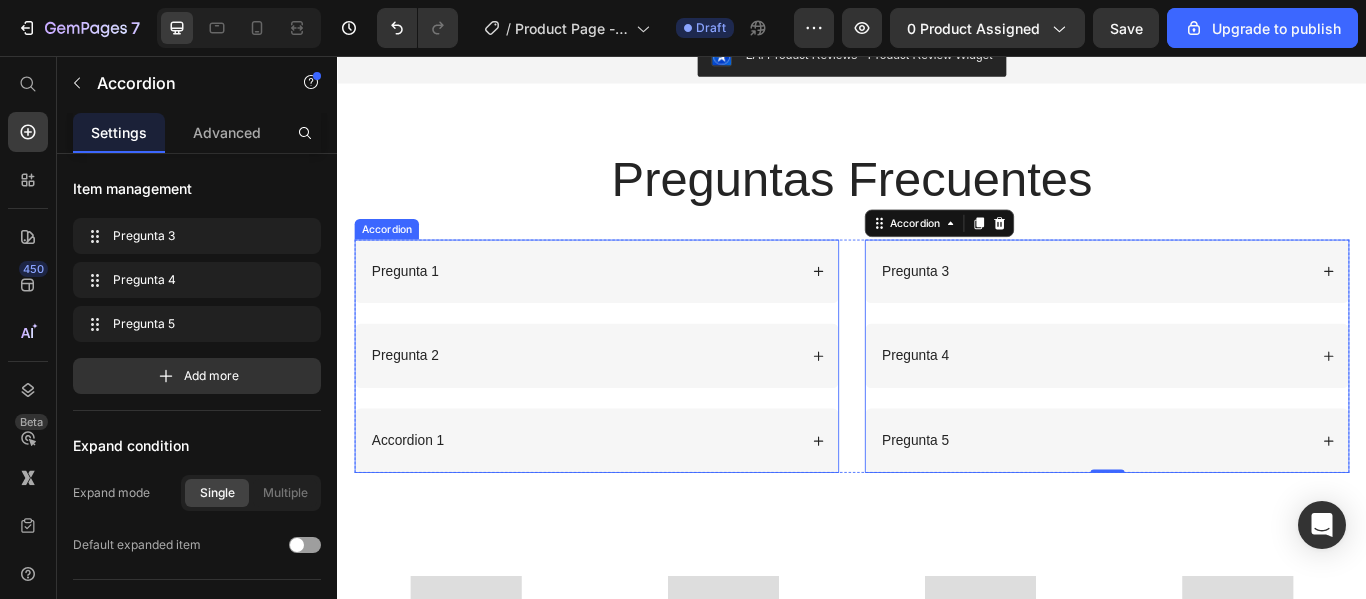 click on "Pregunta 1" at bounding box center (639, 307) 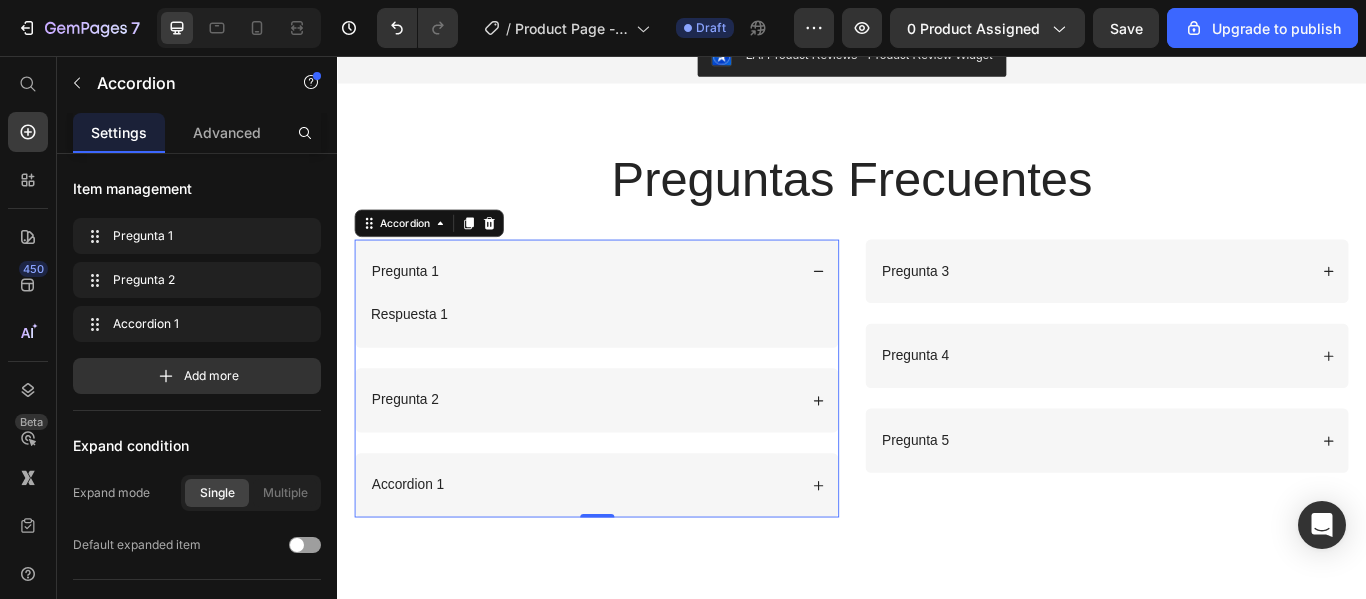 click 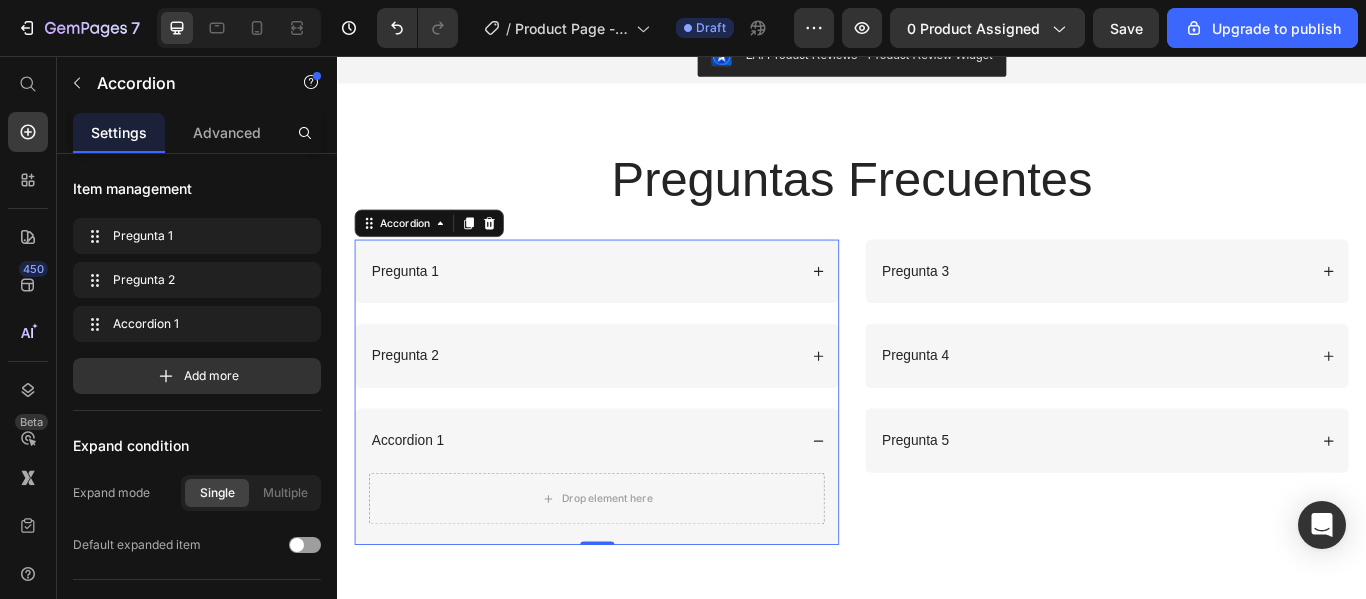 click 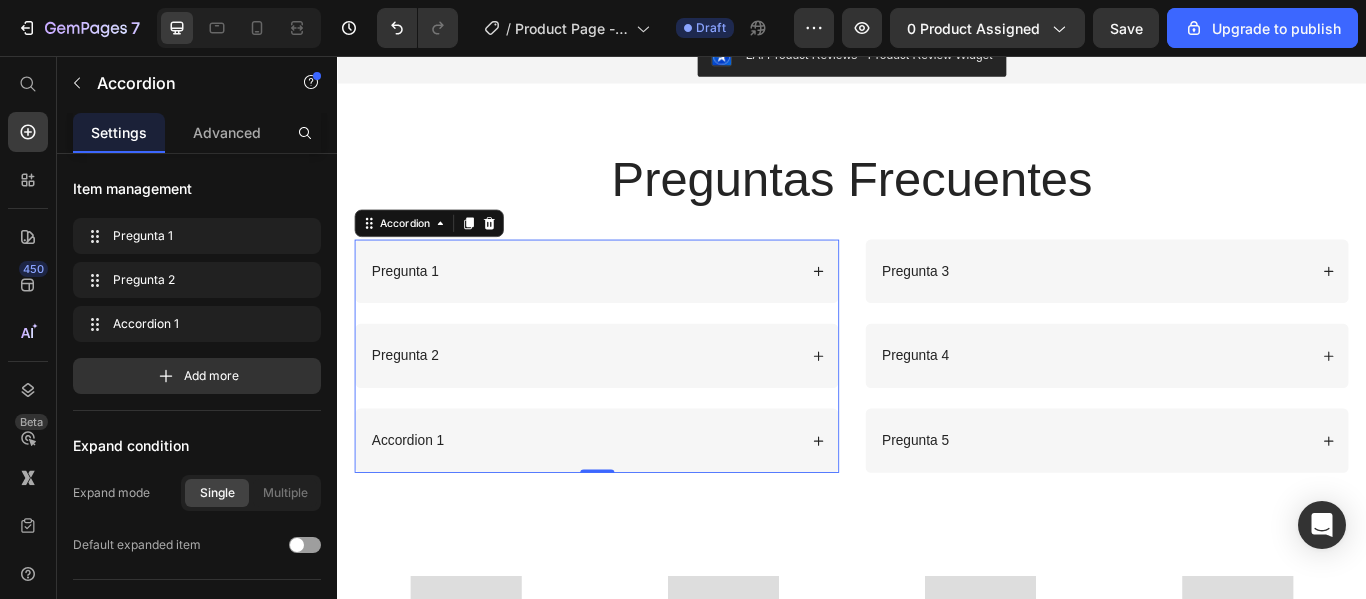 click on "Accordion 1" at bounding box center (624, 504) 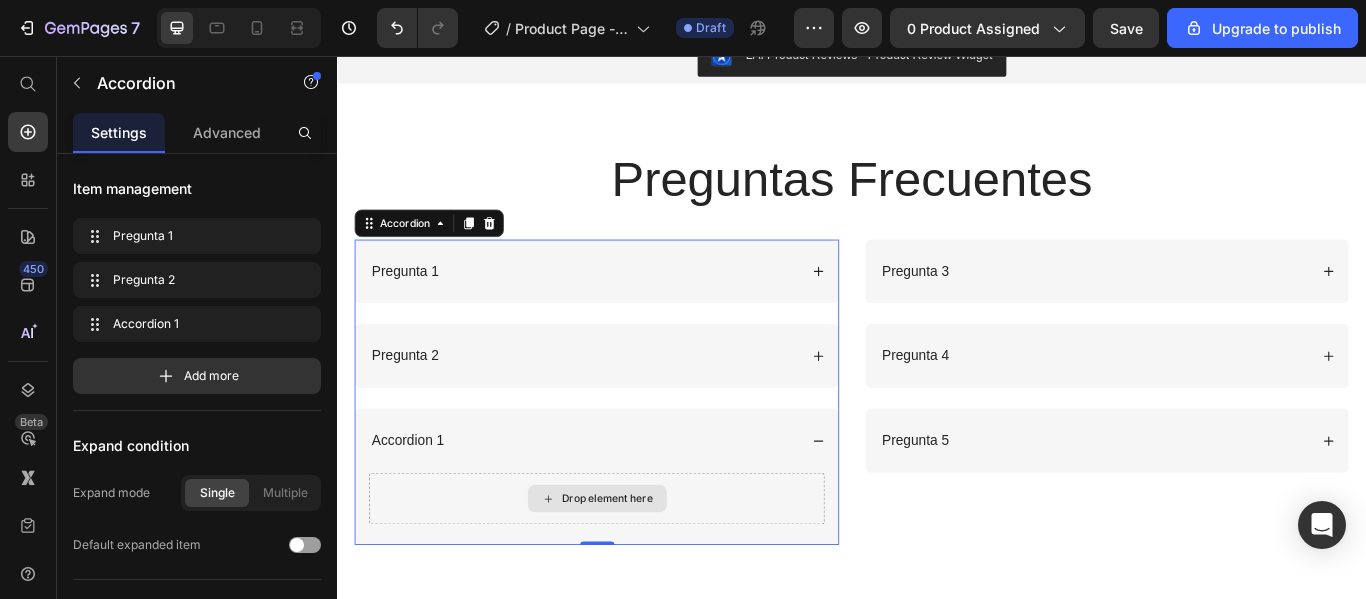 click on "Drop element here" at bounding box center [640, 572] 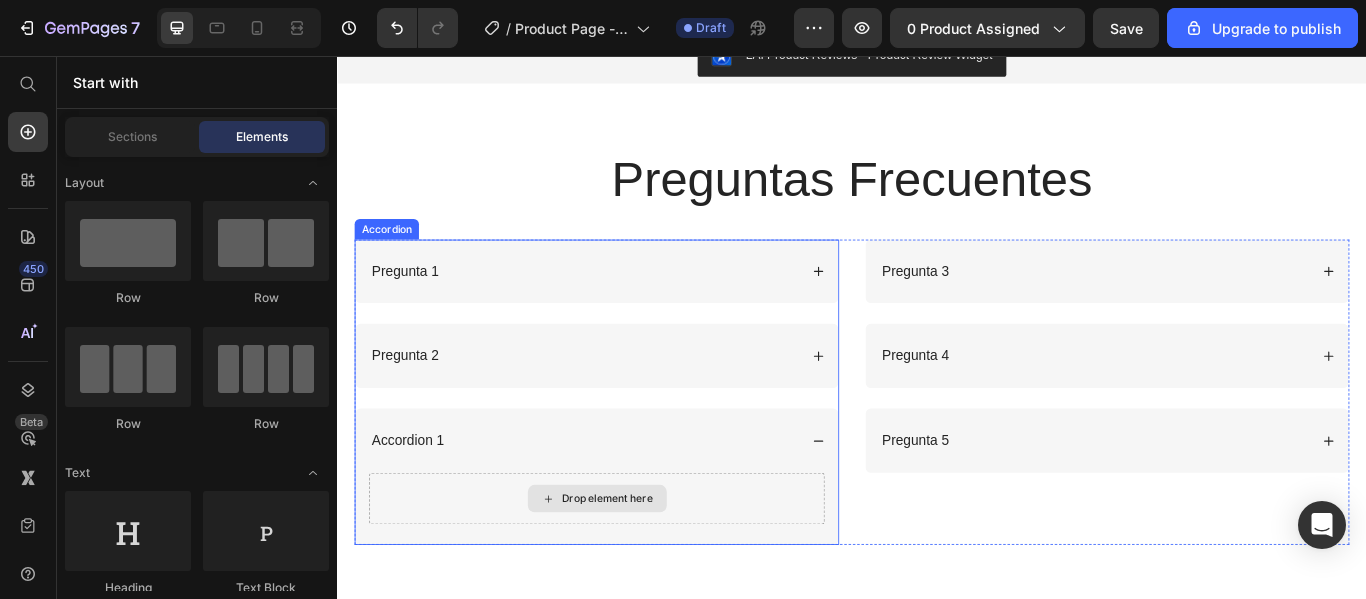 click on "Drop element here" at bounding box center [639, 572] 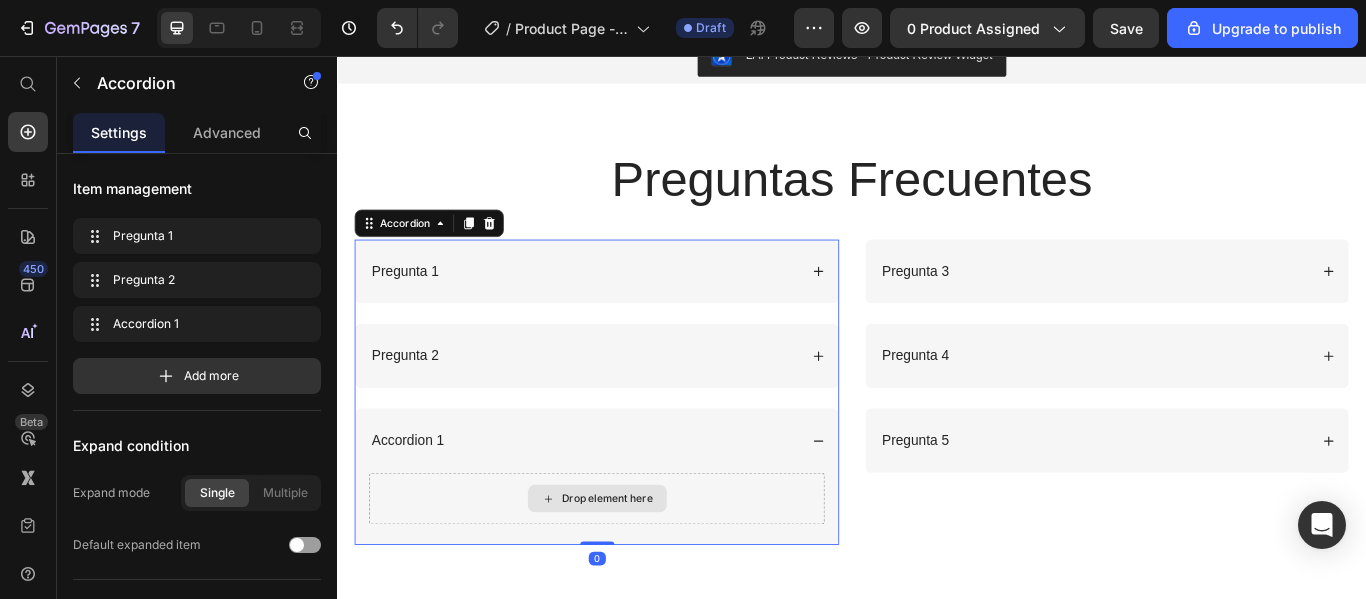 click on "Drop element here" at bounding box center [639, 572] 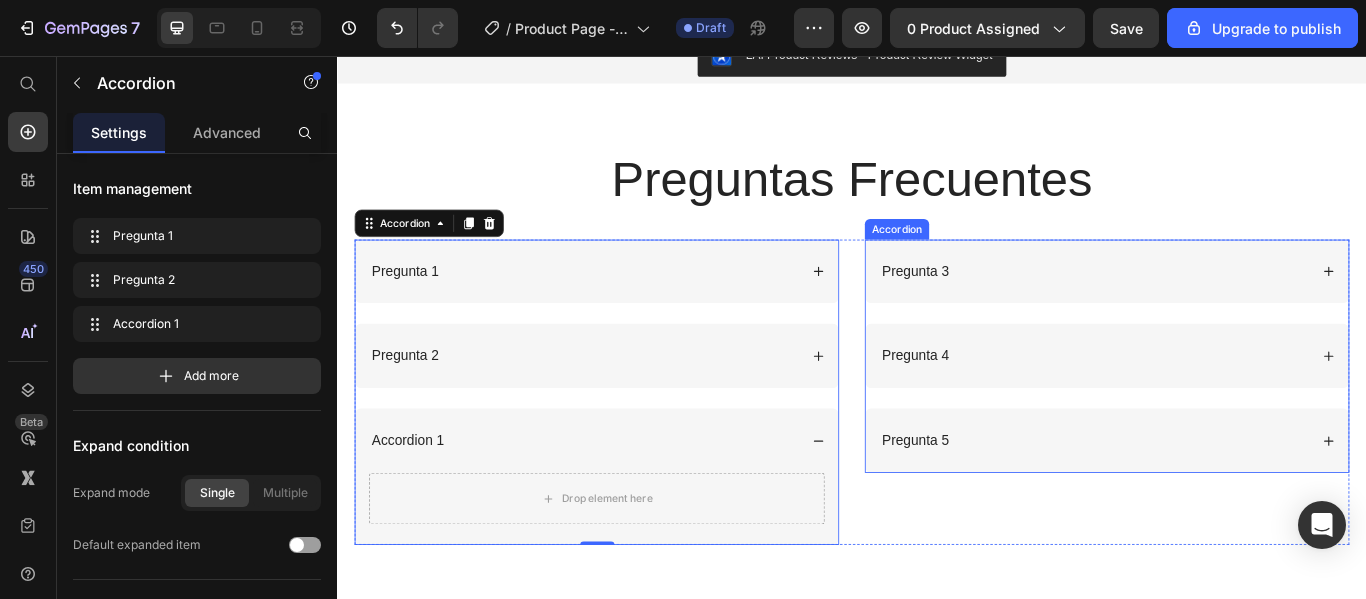 click on "Pregunta 5" at bounding box center [1219, 504] 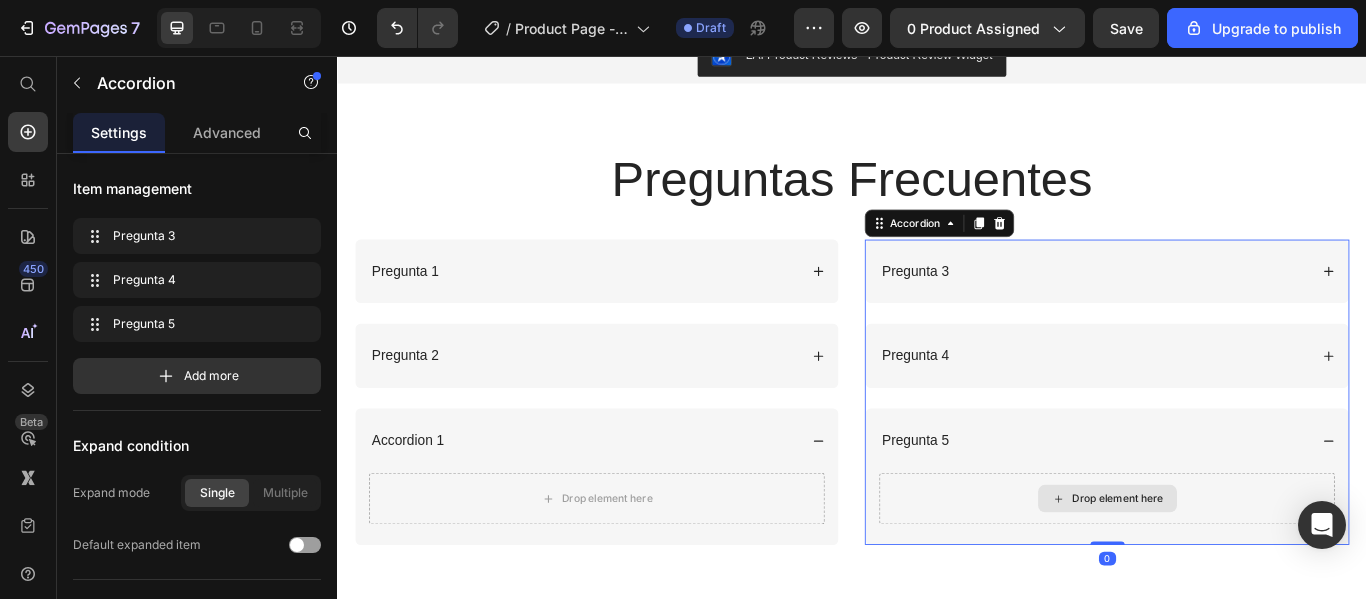 click on "Drop element here" at bounding box center (1247, 572) 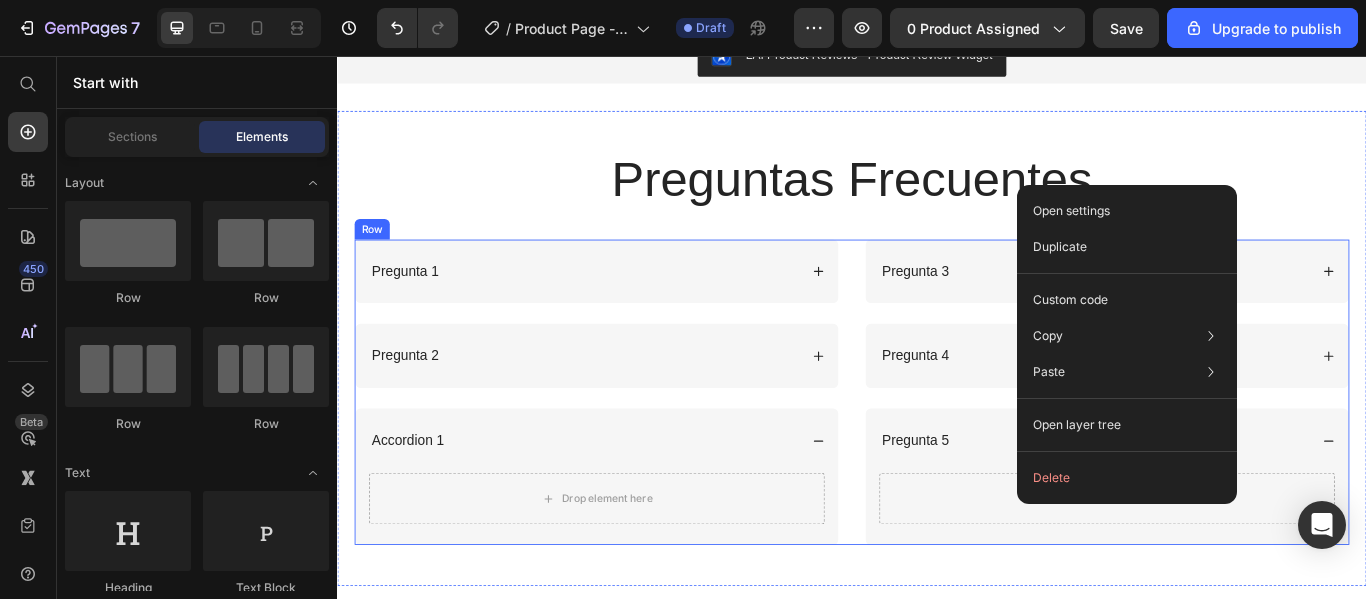 click on "Pregunta 1
Pregunta 2
Accordion 1
Drop element here Accordion
Pregunta 3
Pregunta 4
Pregunta 5
Drop element here Accordion Row" at bounding box center (937, 448) 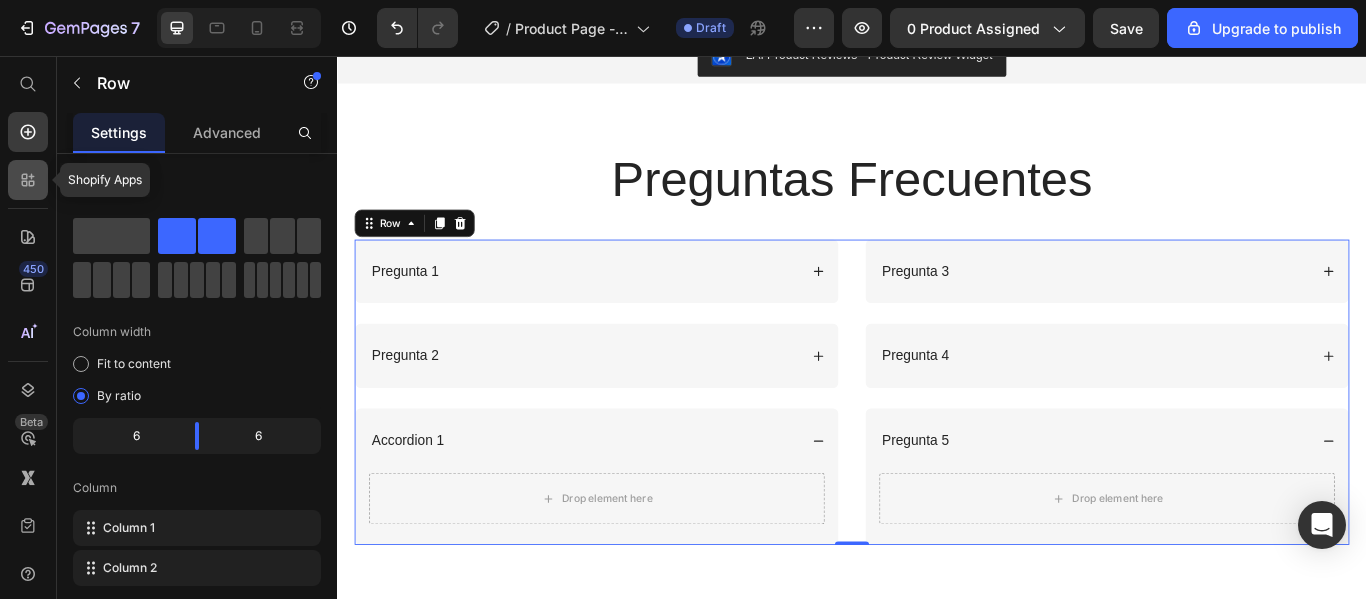 click 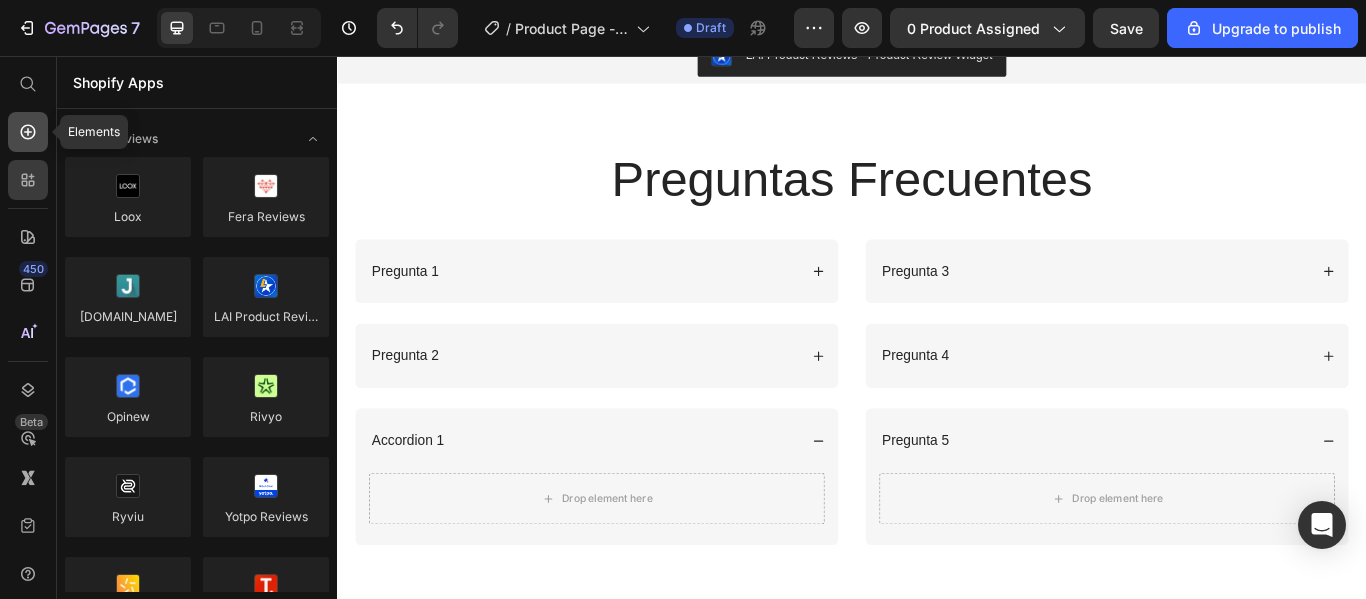 click 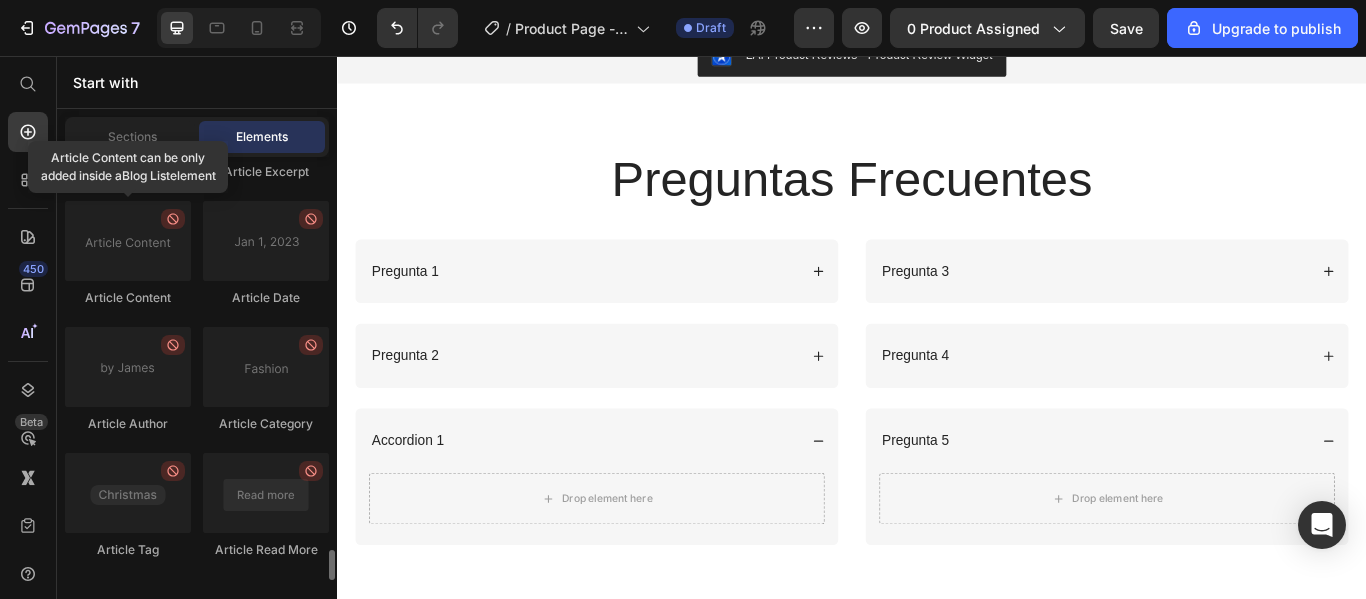 scroll, scrollTop: 5750, scrollLeft: 0, axis: vertical 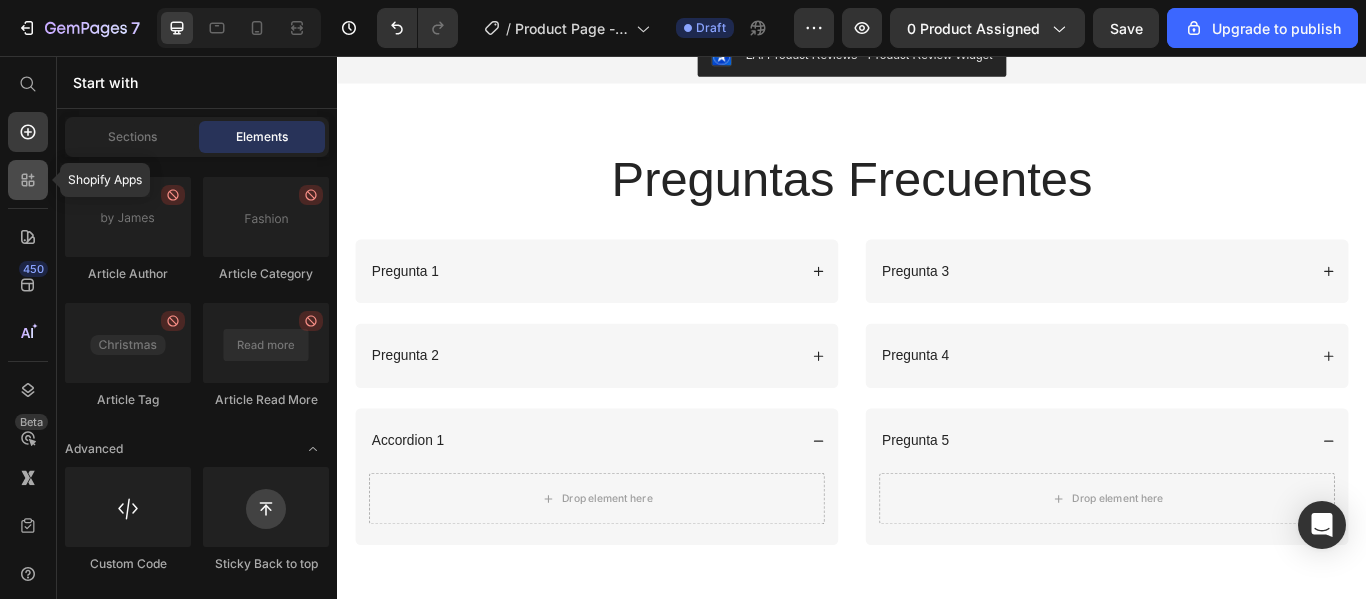 click 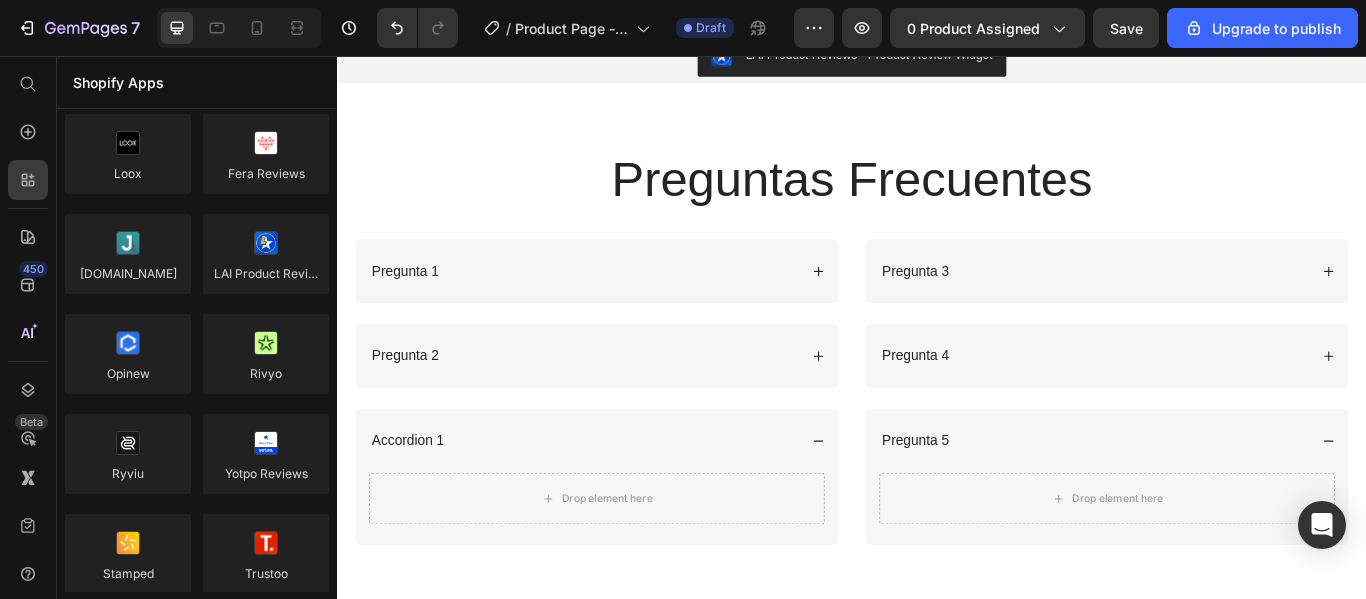 scroll, scrollTop: 0, scrollLeft: 0, axis: both 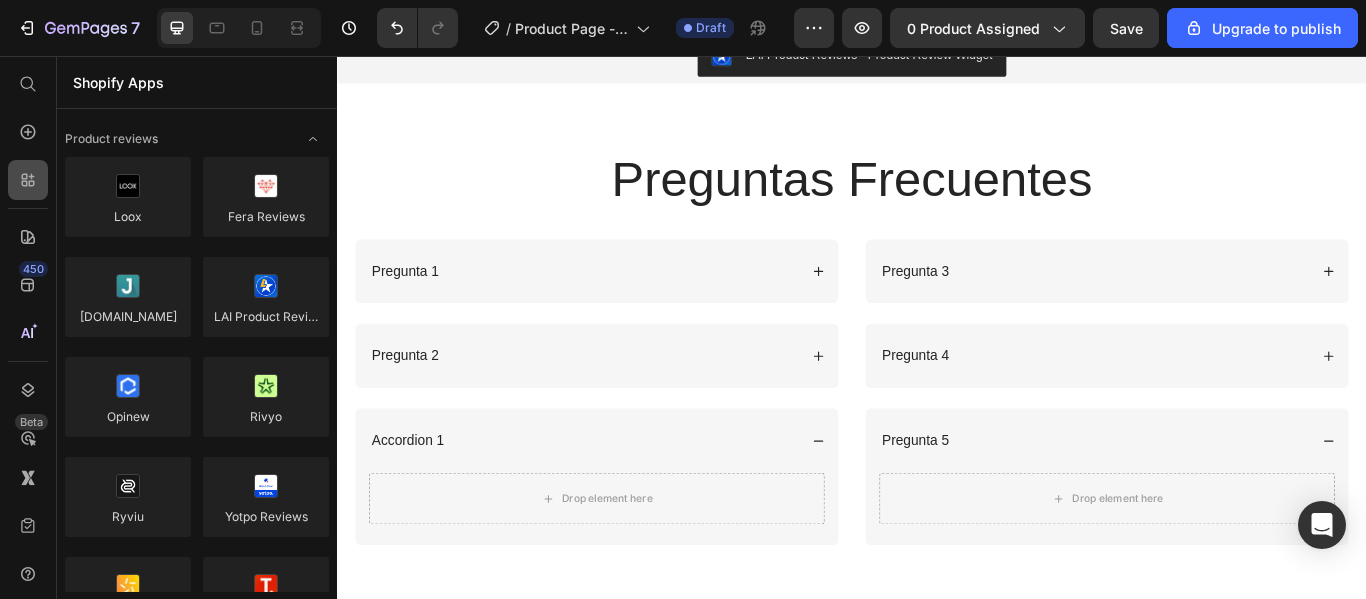 click 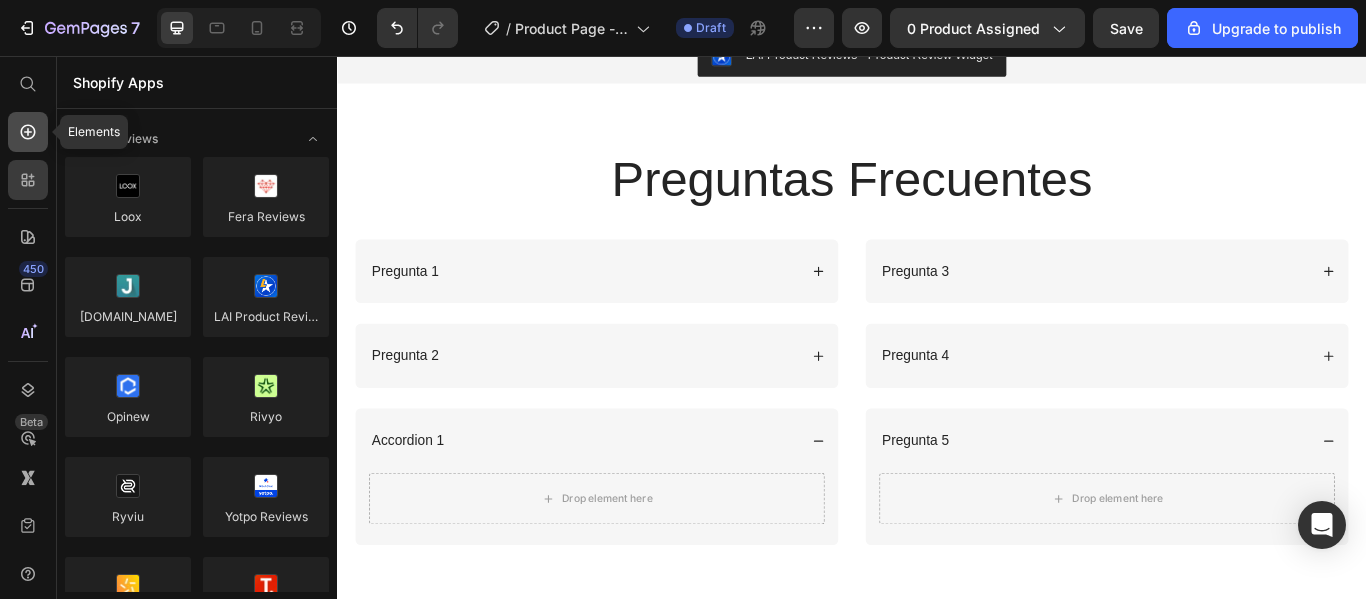 click 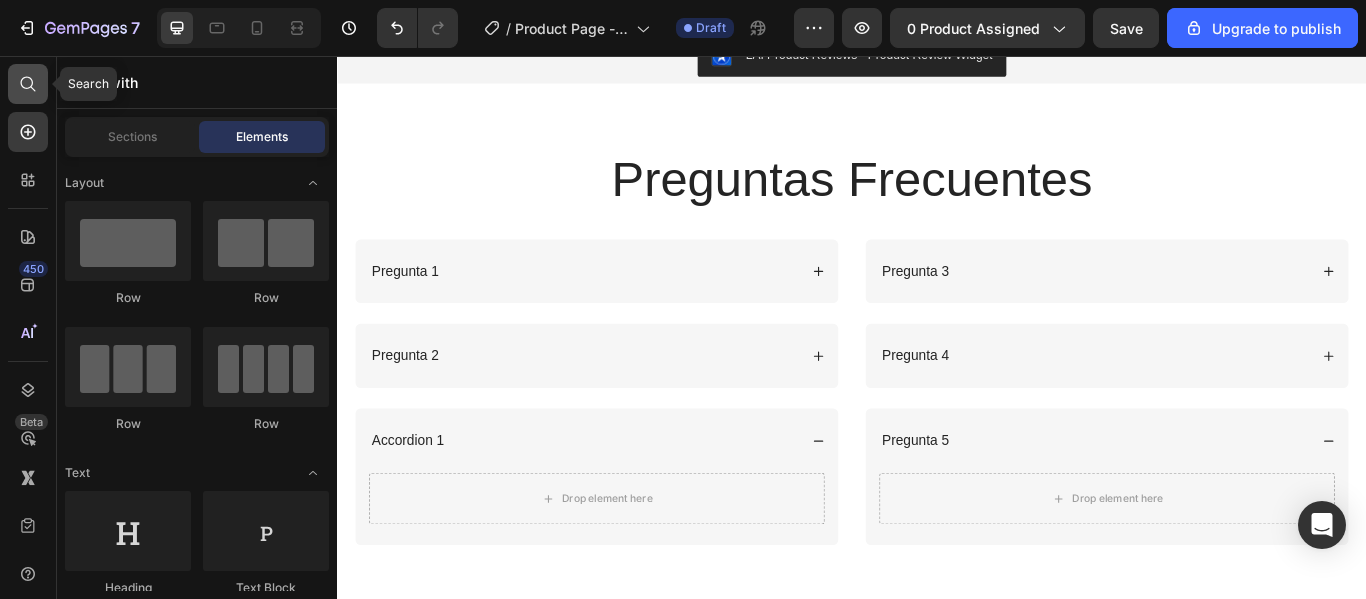 click 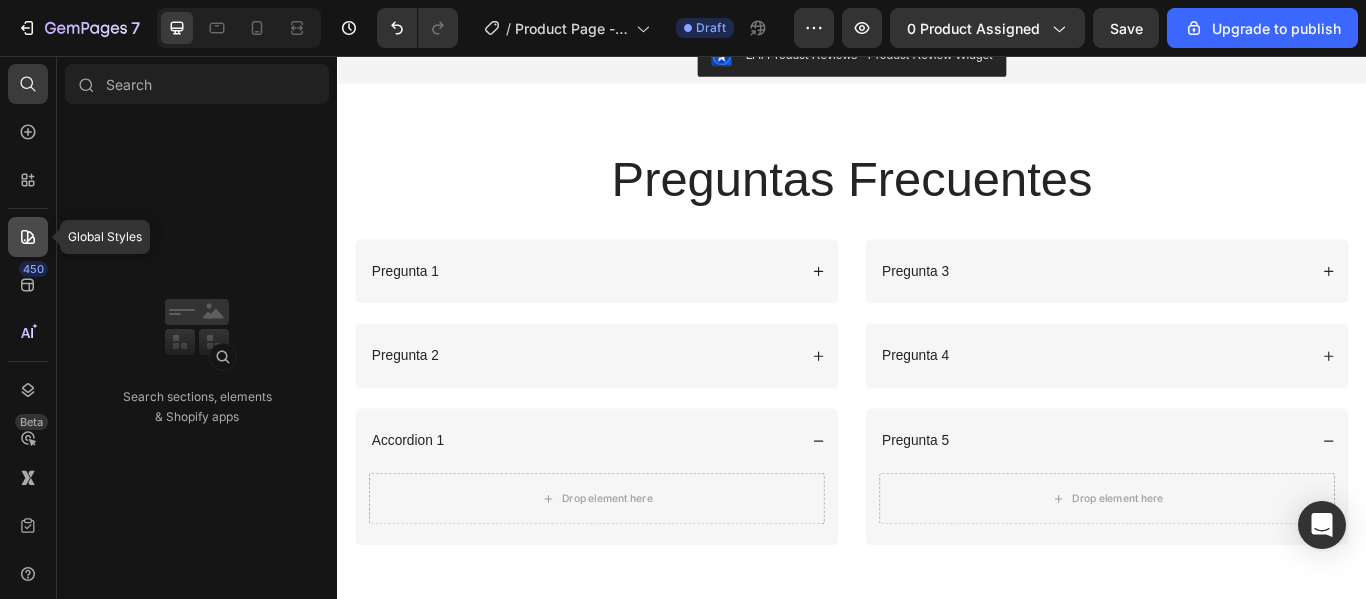 click 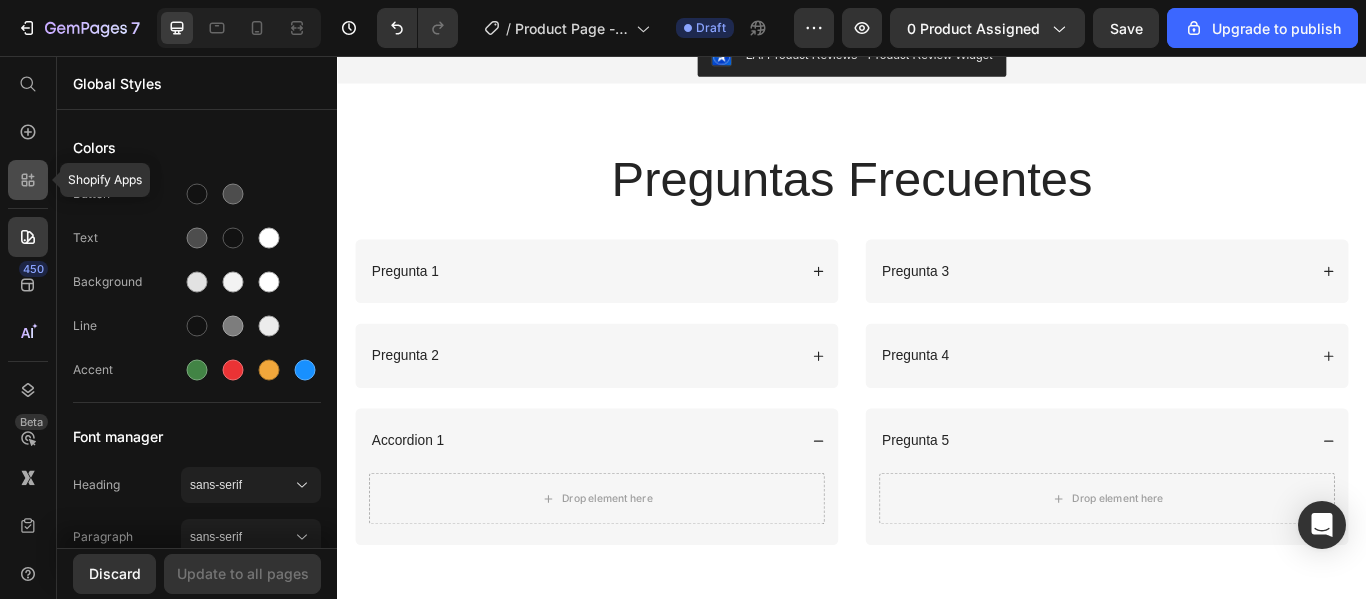 click 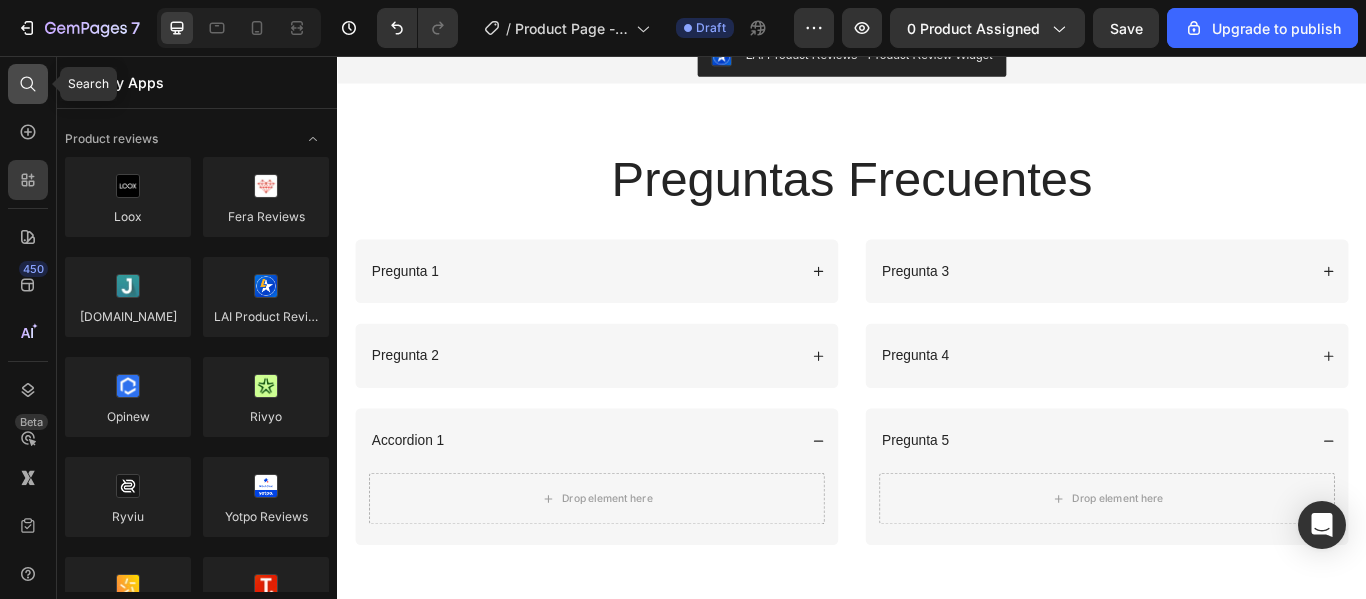click 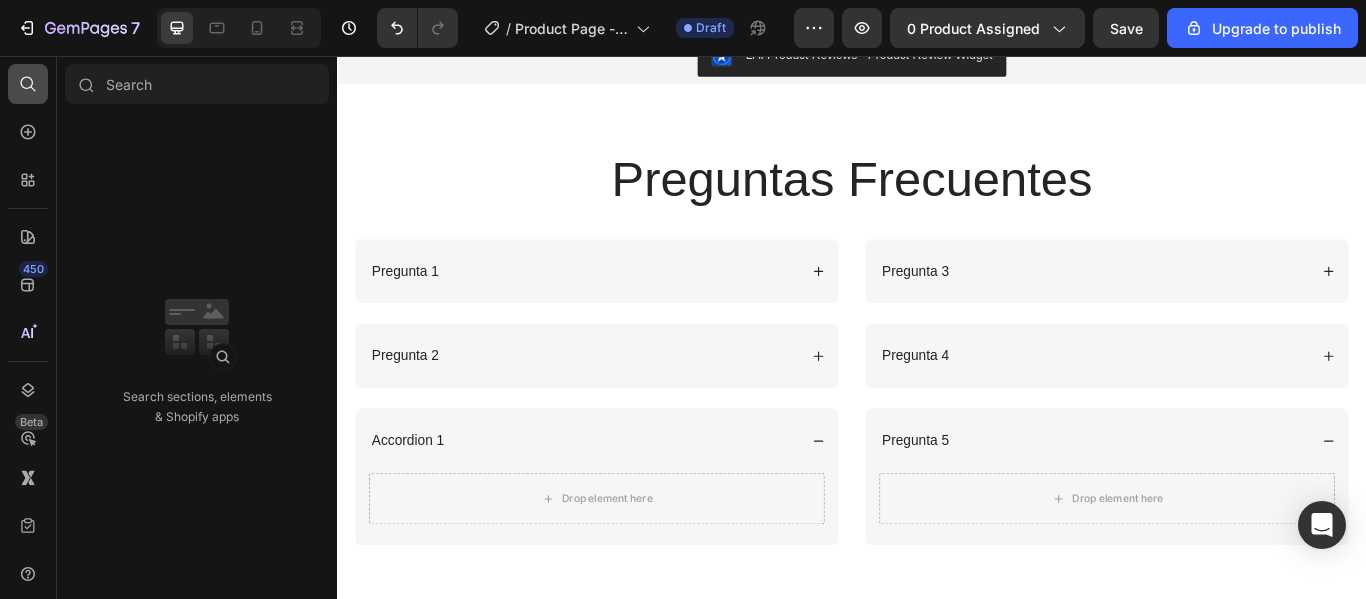 click 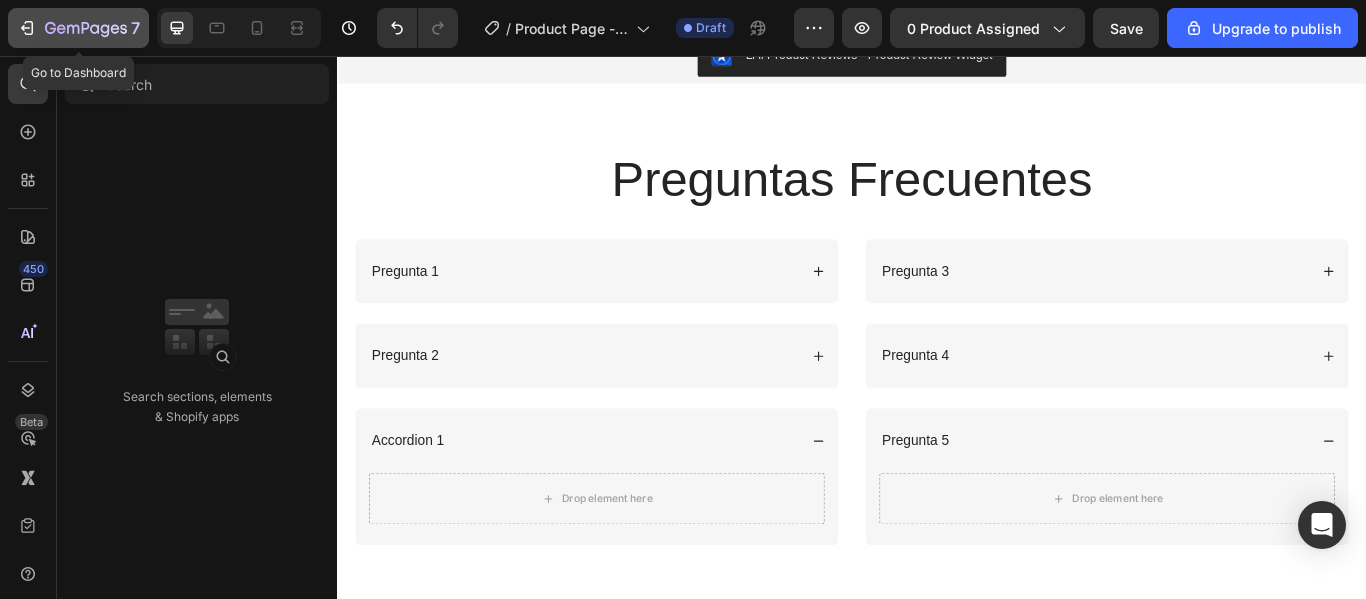 click on "7" 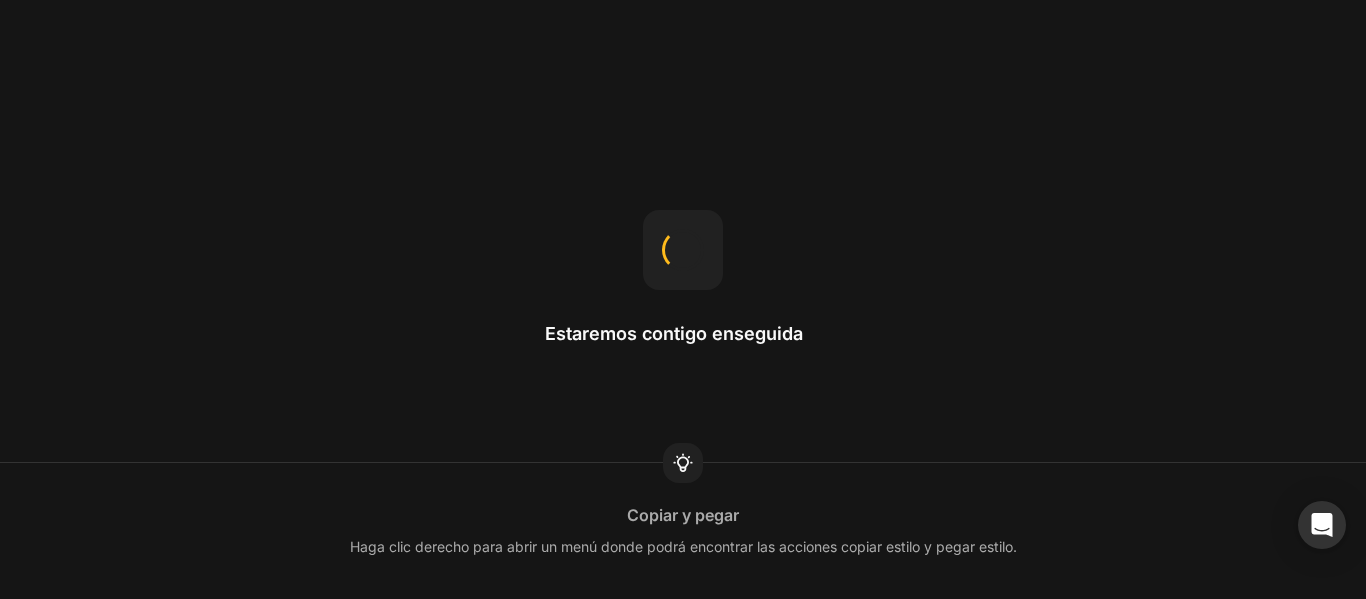 scroll, scrollTop: 0, scrollLeft: 0, axis: both 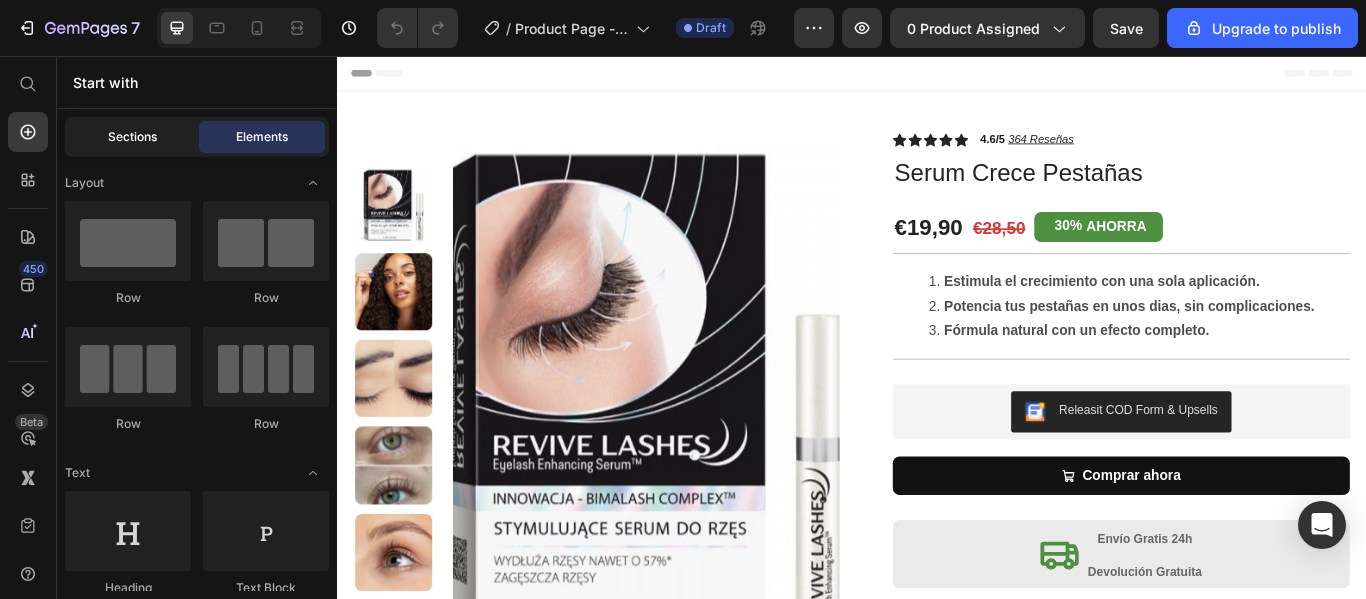click on "Sections" at bounding box center (132, 137) 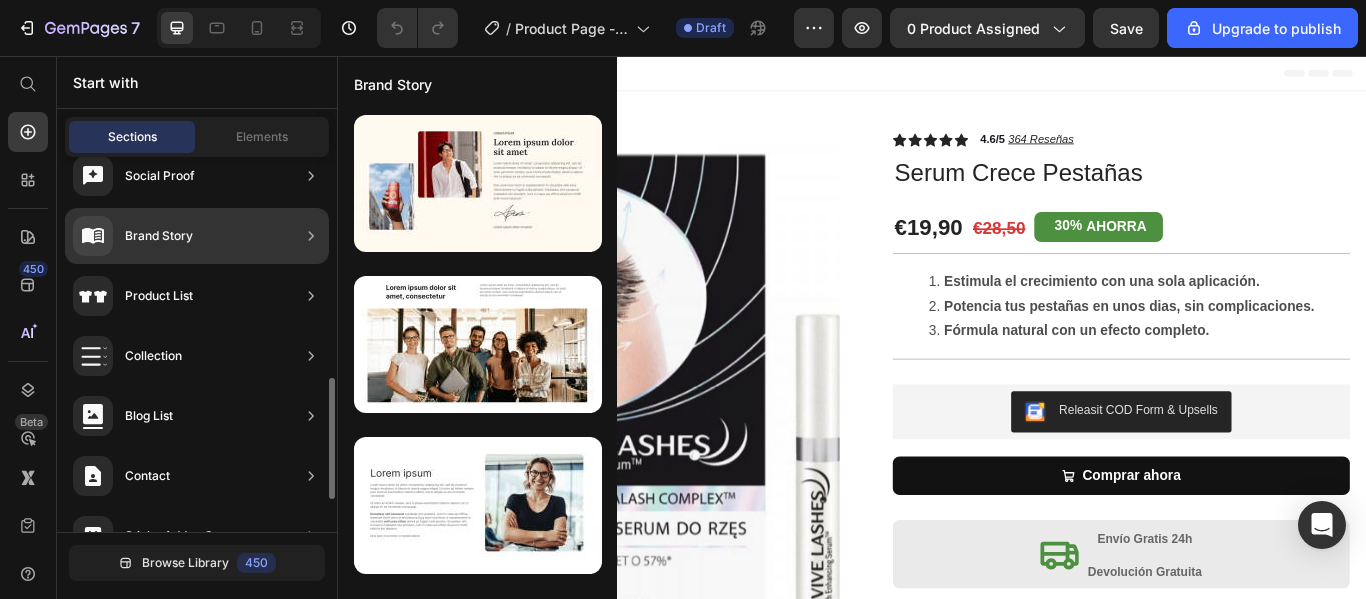 scroll, scrollTop: 585, scrollLeft: 0, axis: vertical 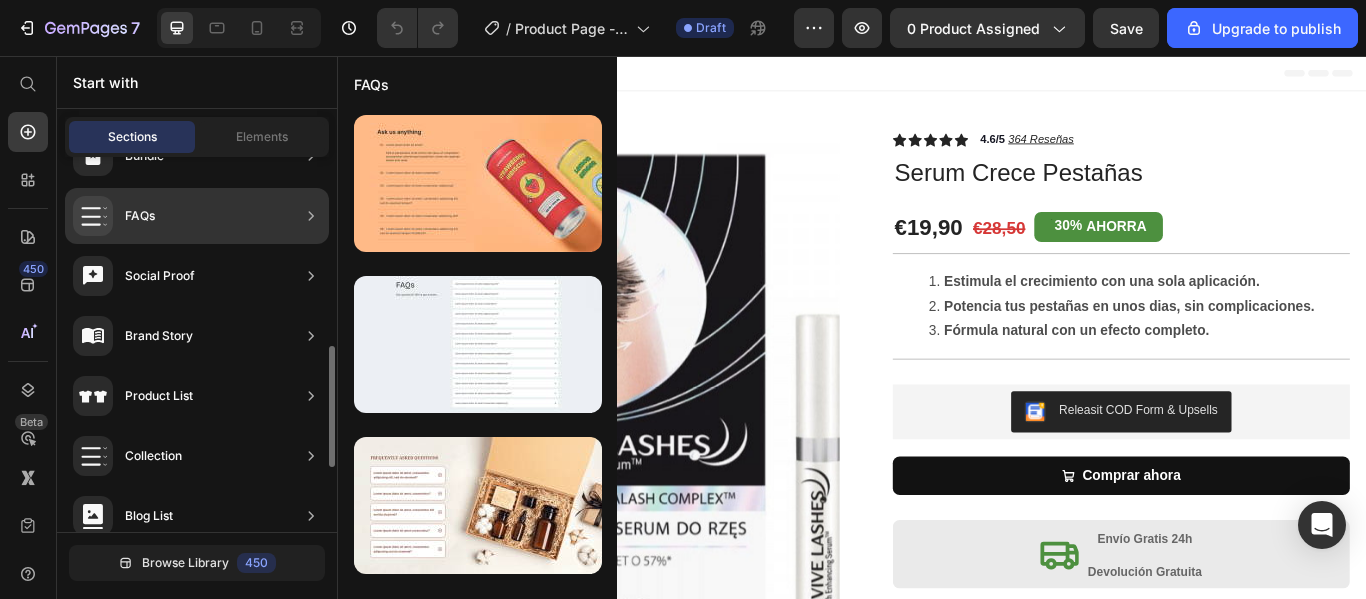 click on "FAQs" at bounding box center (140, 216) 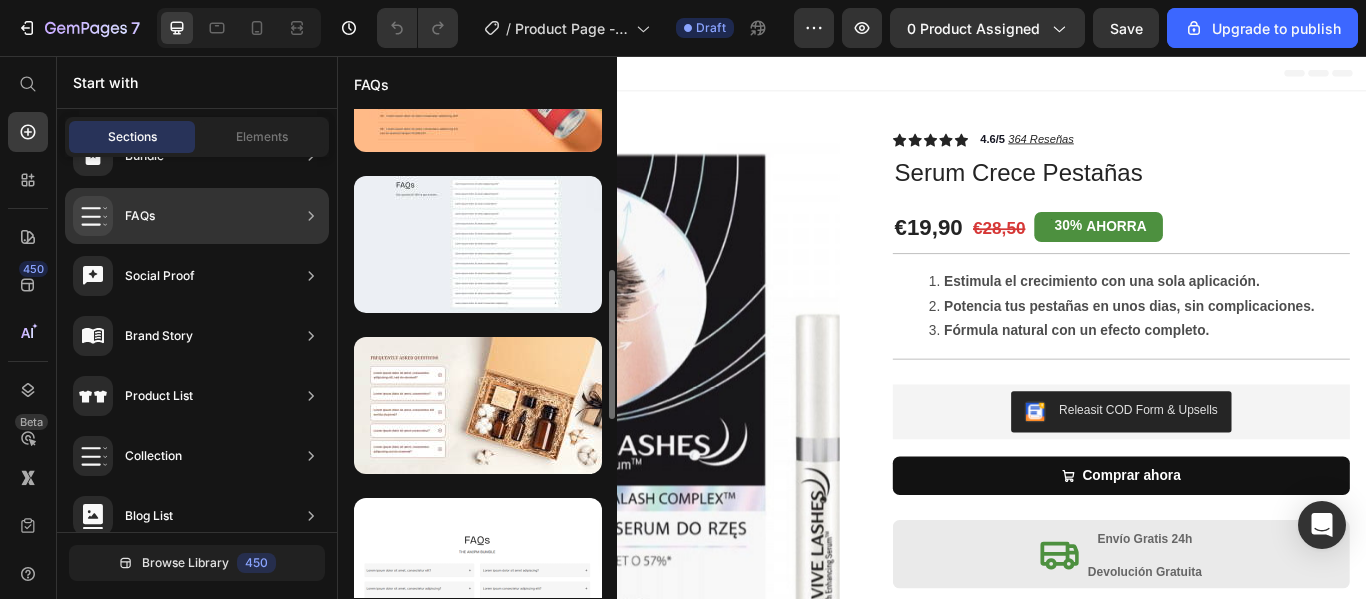 scroll, scrollTop: 200, scrollLeft: 0, axis: vertical 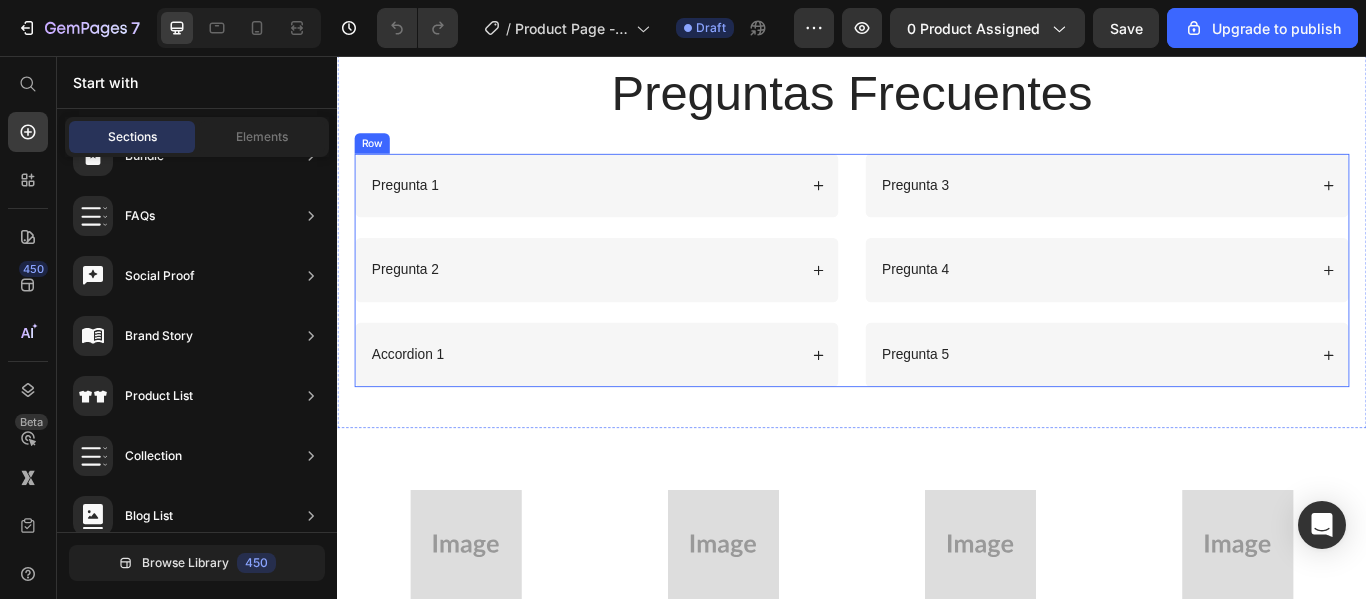 click on "Pregunta 1
Pregunta 2
Accordion 1 Accordion
Pregunta 3
Pregunta 4
Pregunta 5 Accordion Row" at bounding box center [937, 306] 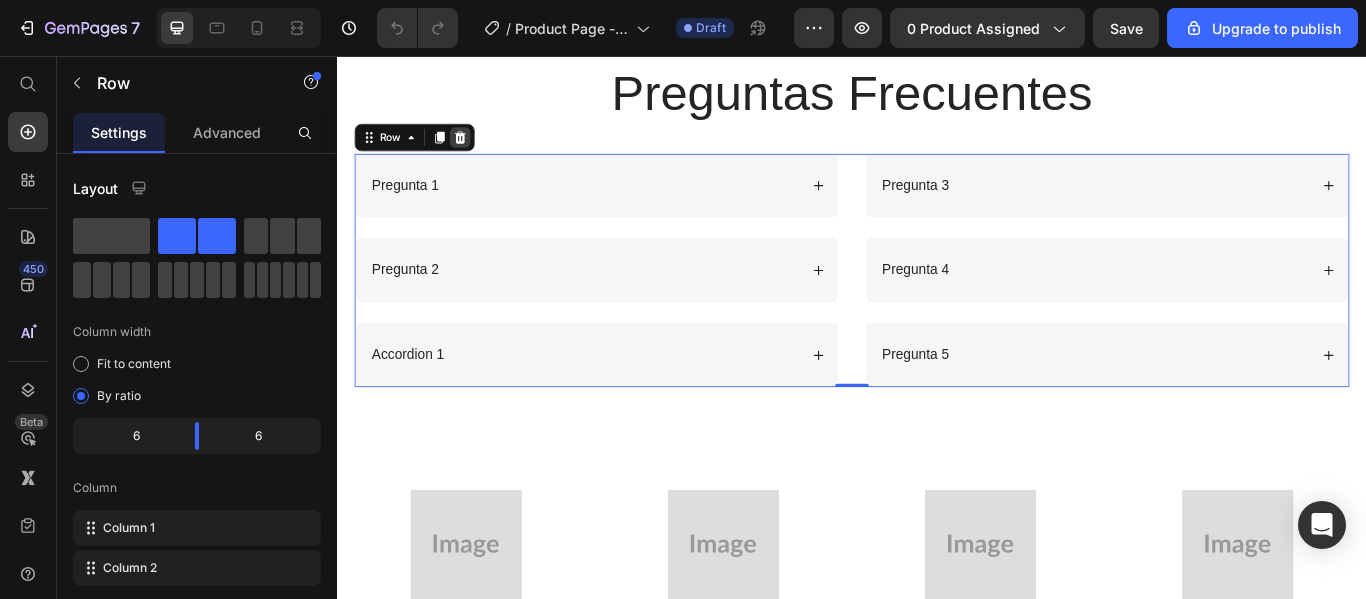click 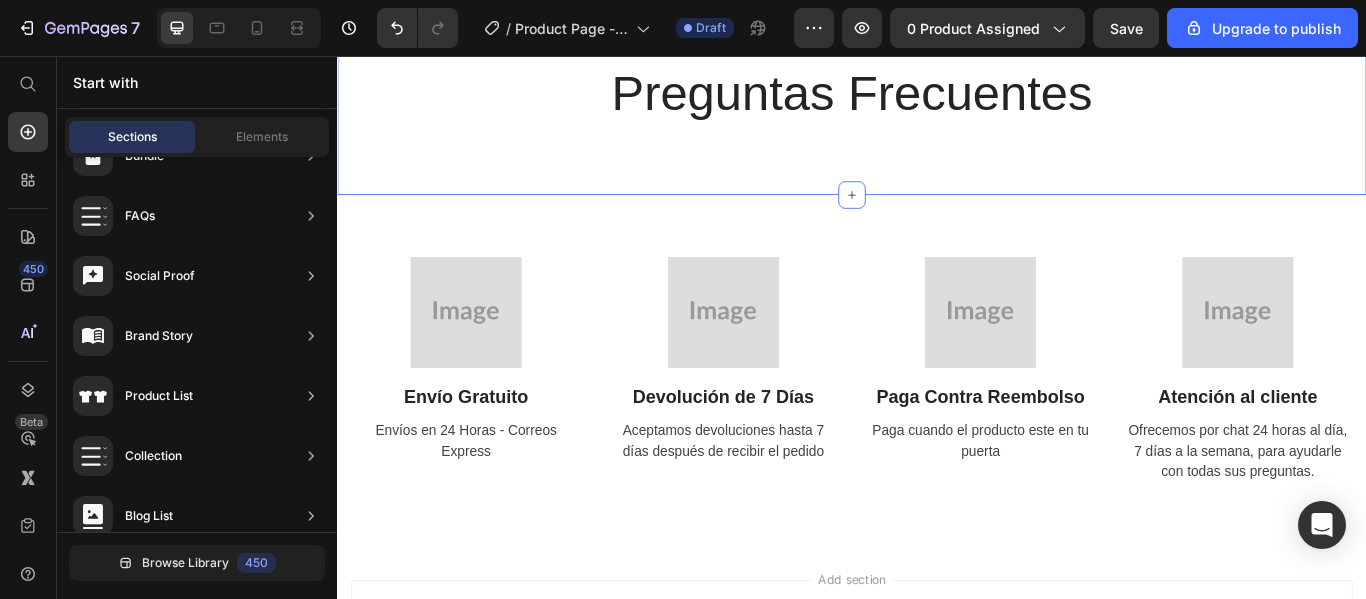 click on "Preguntas Frecuentes Heading Row" at bounding box center [937, 115] 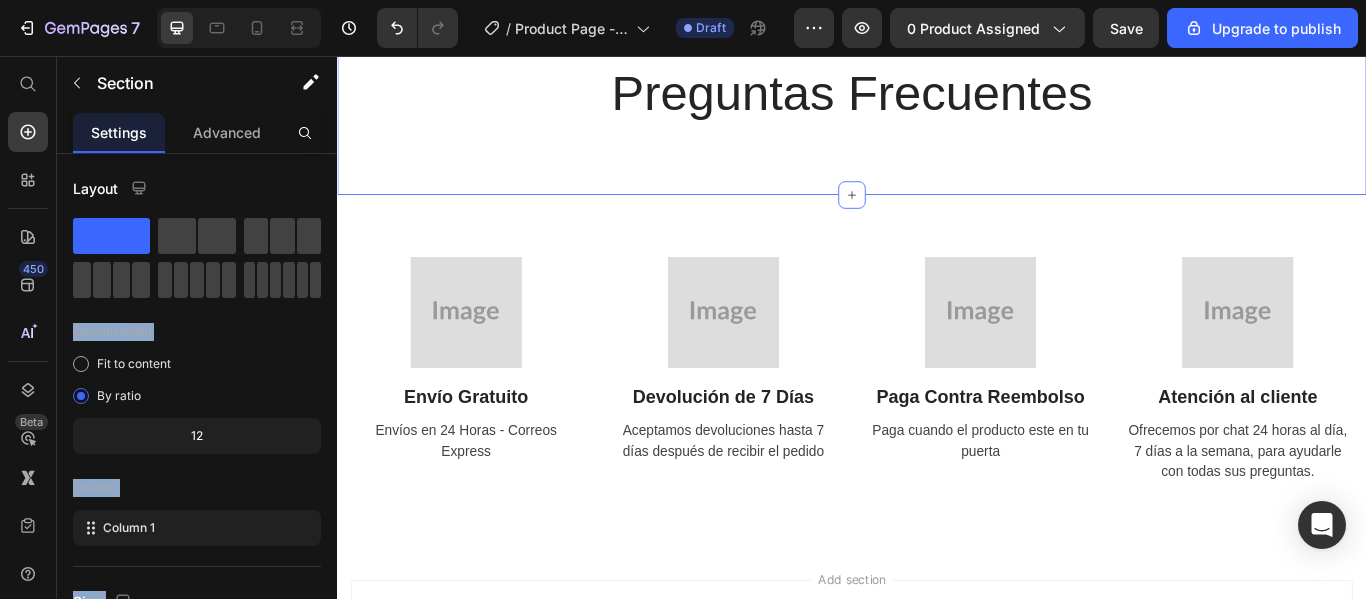 drag, startPoint x: 446, startPoint y: 281, endPoint x: 928, endPoint y: 201, distance: 488.5939 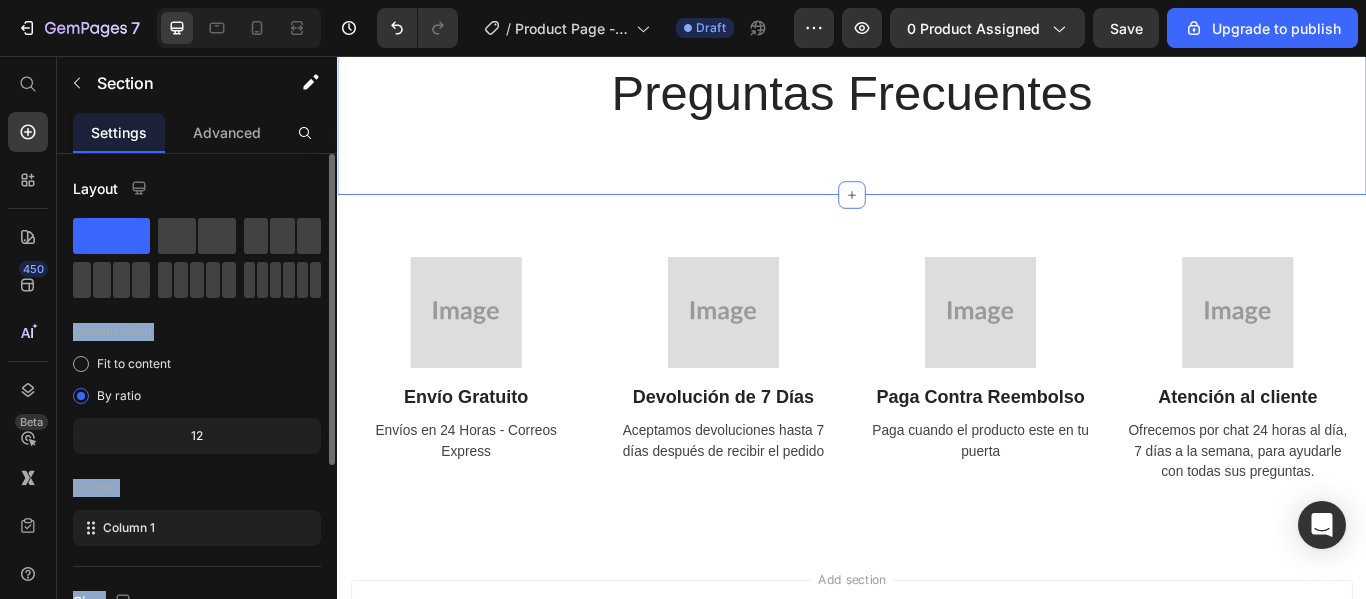 click 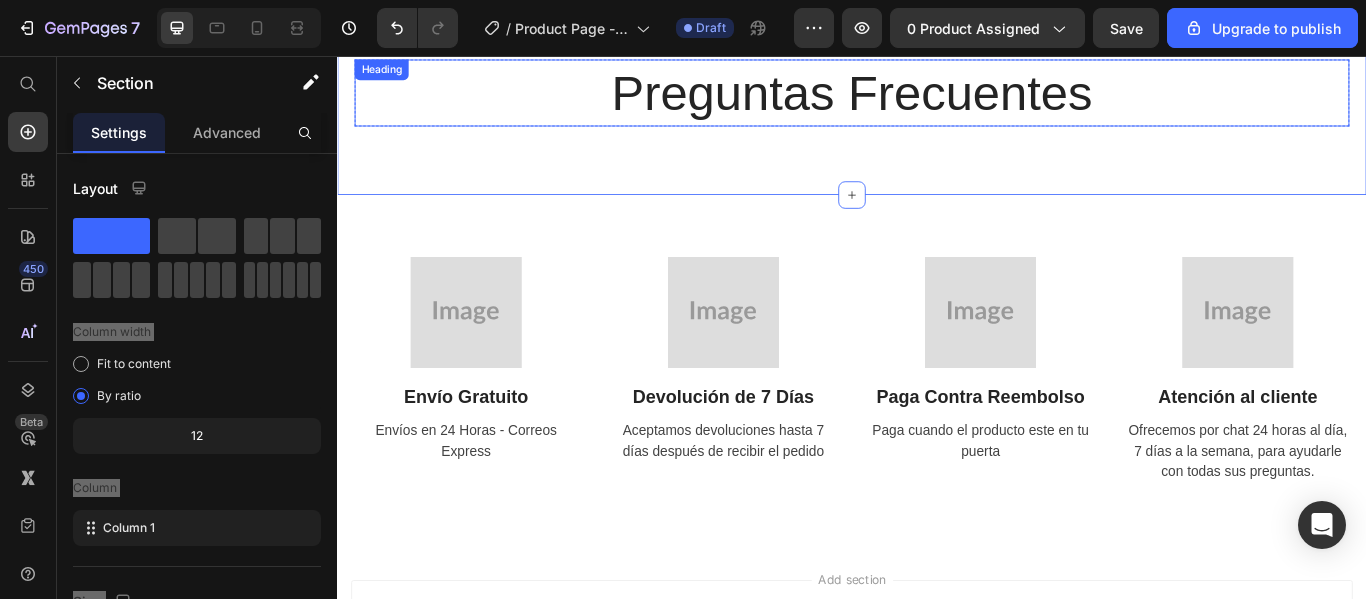 click on "Preguntas Frecuentes" at bounding box center [937, 99] 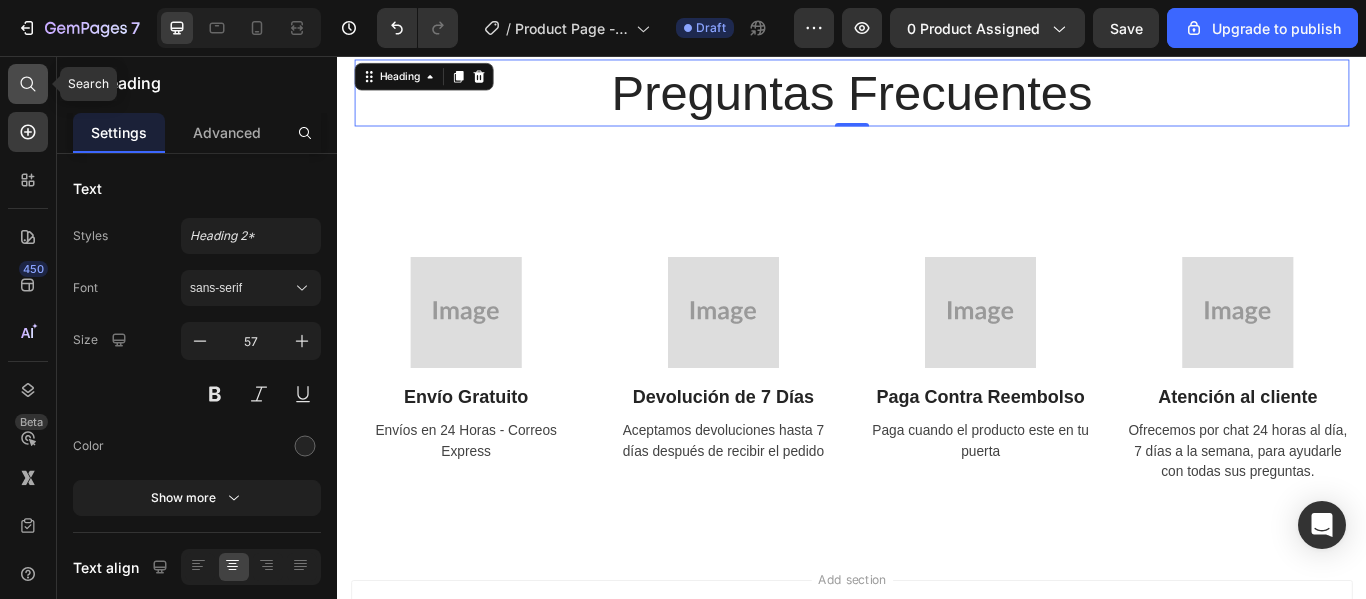click 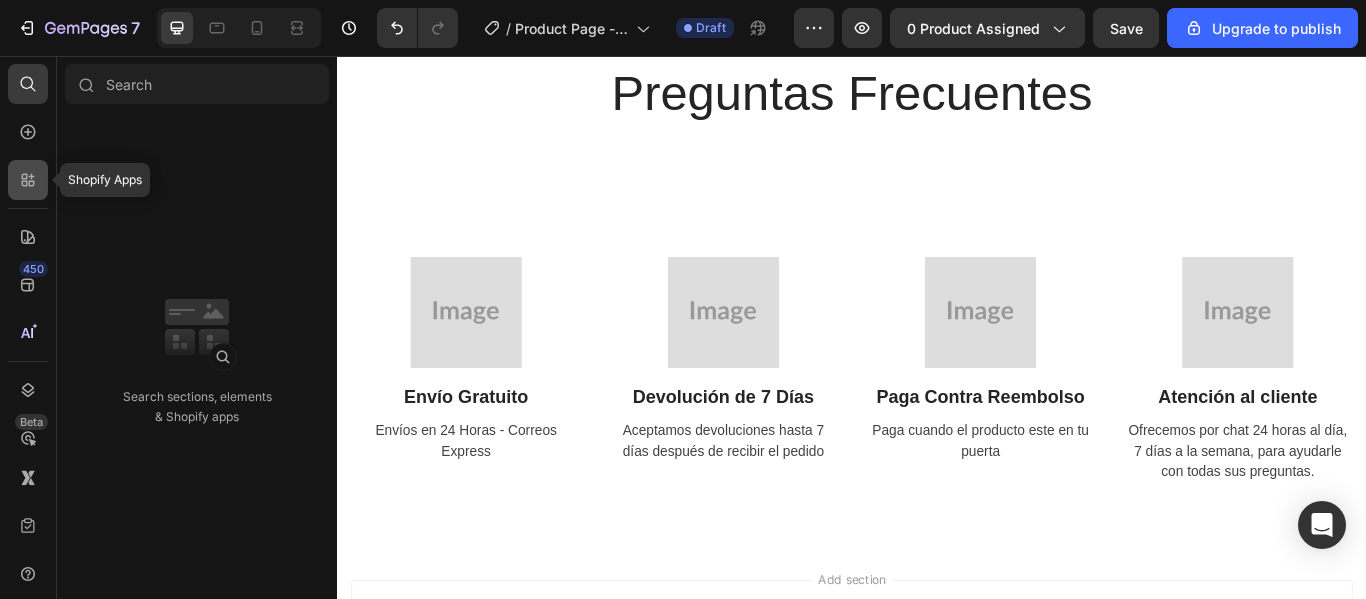 click 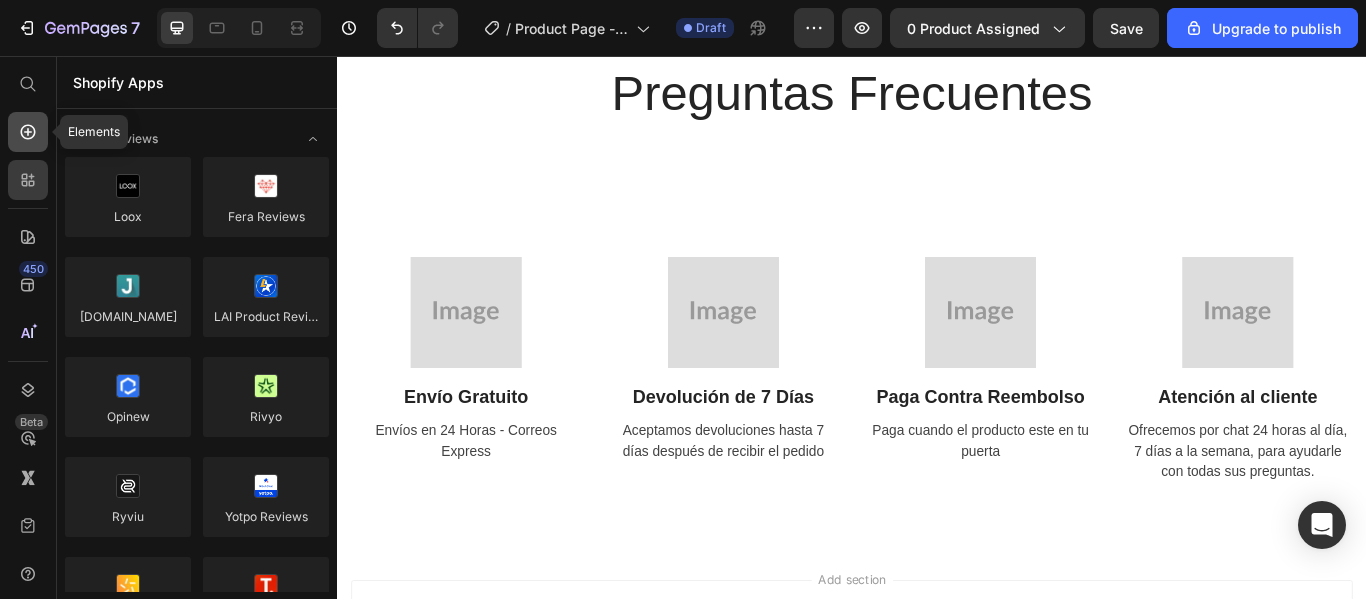 click 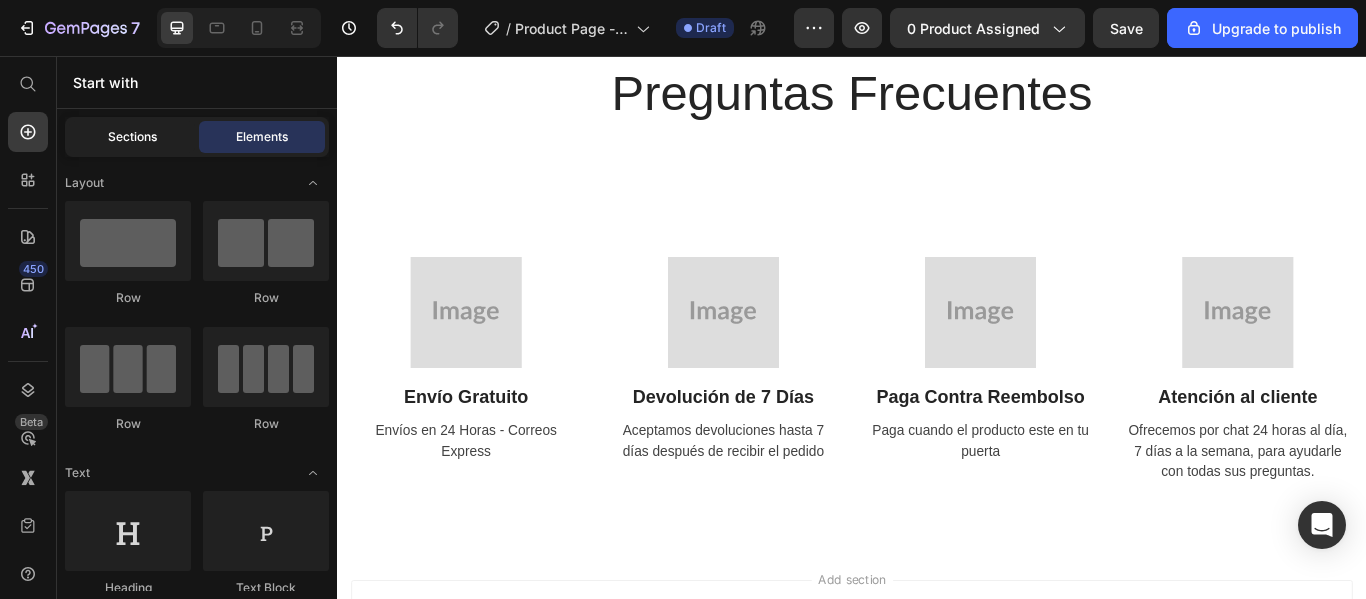 click on "Sections" at bounding box center (132, 137) 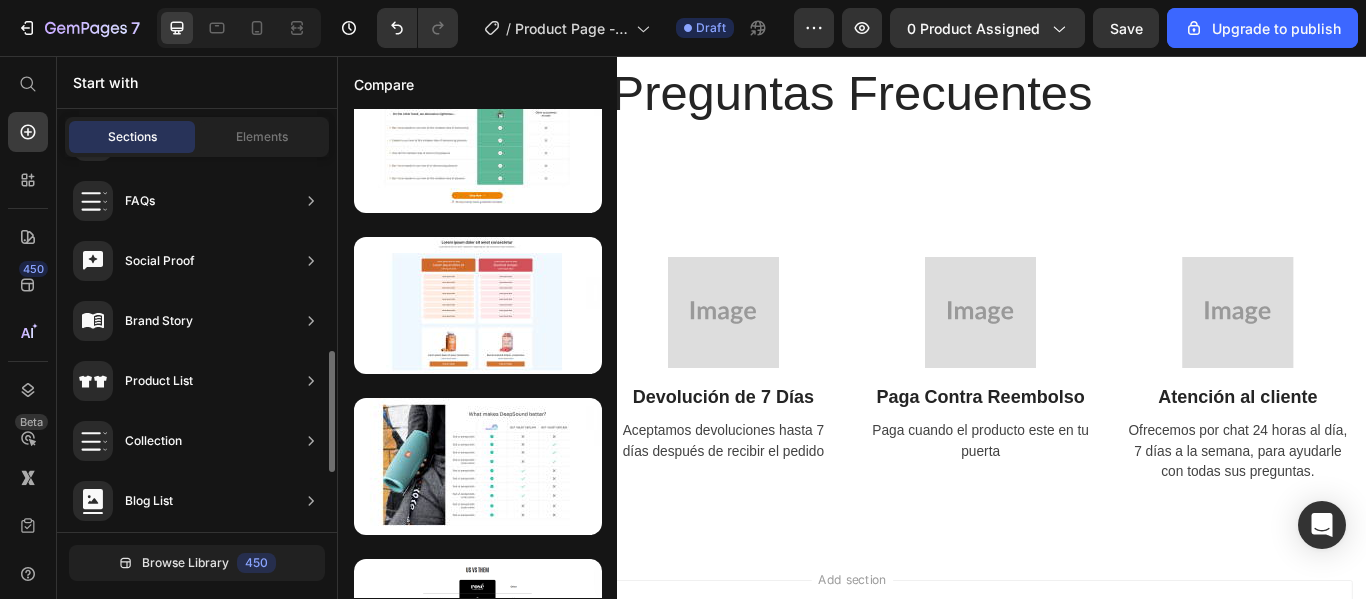scroll, scrollTop: 785, scrollLeft: 0, axis: vertical 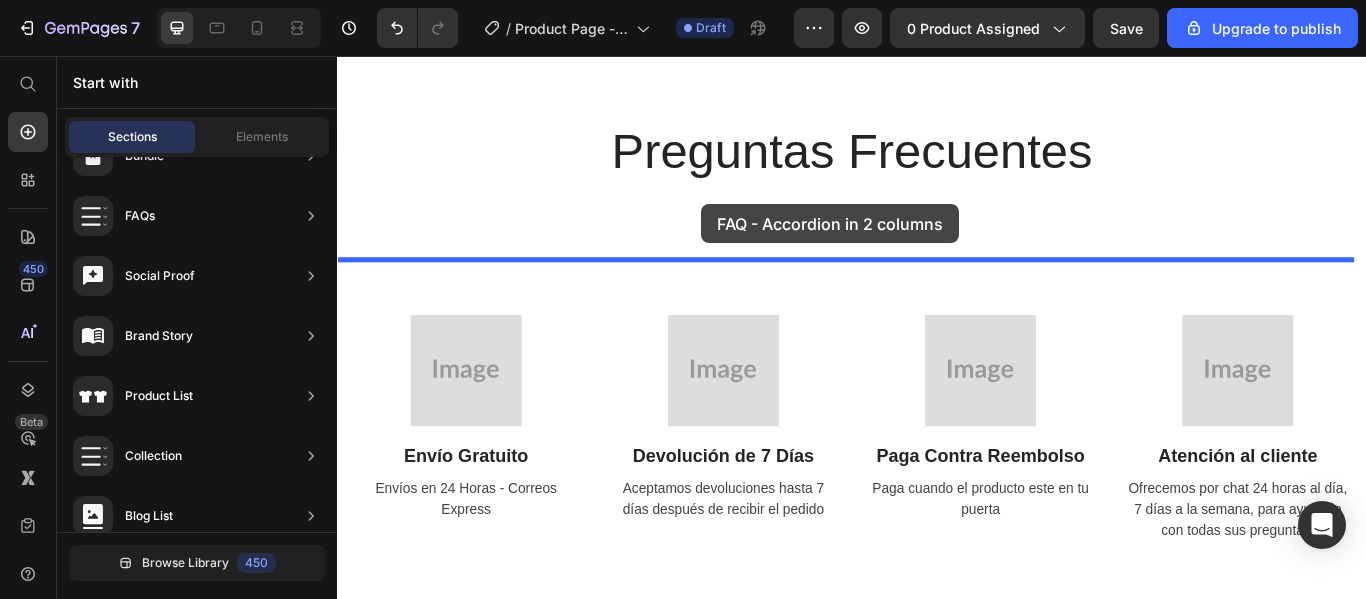 drag, startPoint x: 803, startPoint y: 518, endPoint x: 757, endPoint y: 230, distance: 291.65048 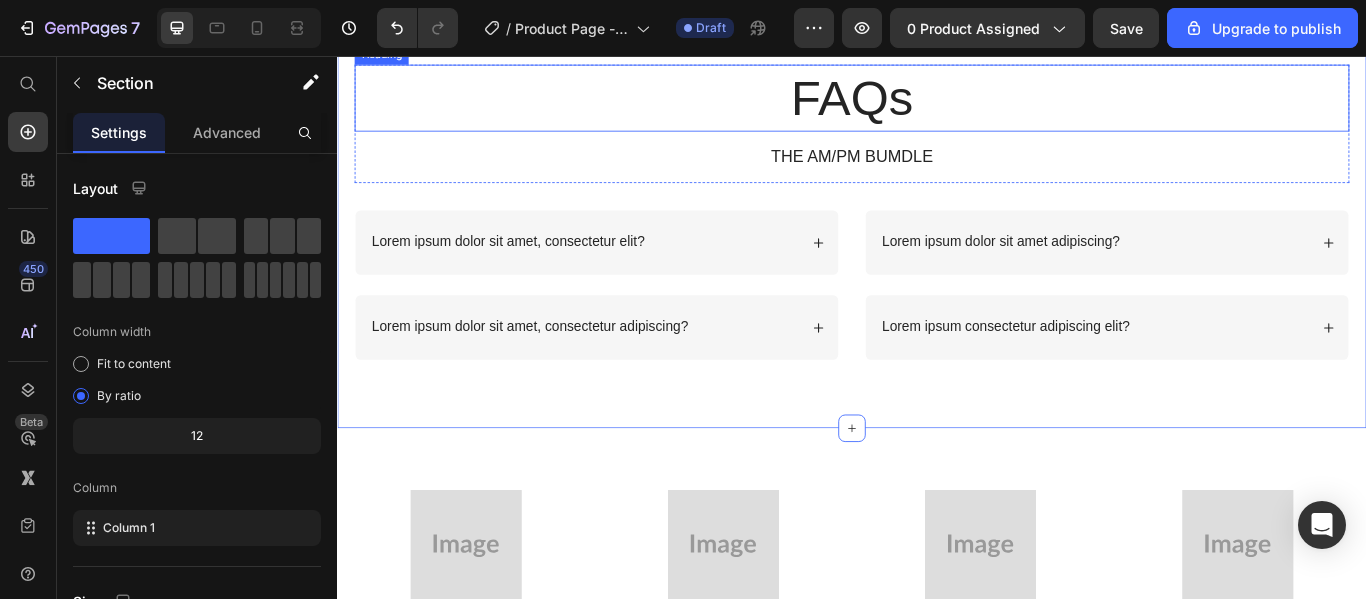 scroll, scrollTop: 2532, scrollLeft: 0, axis: vertical 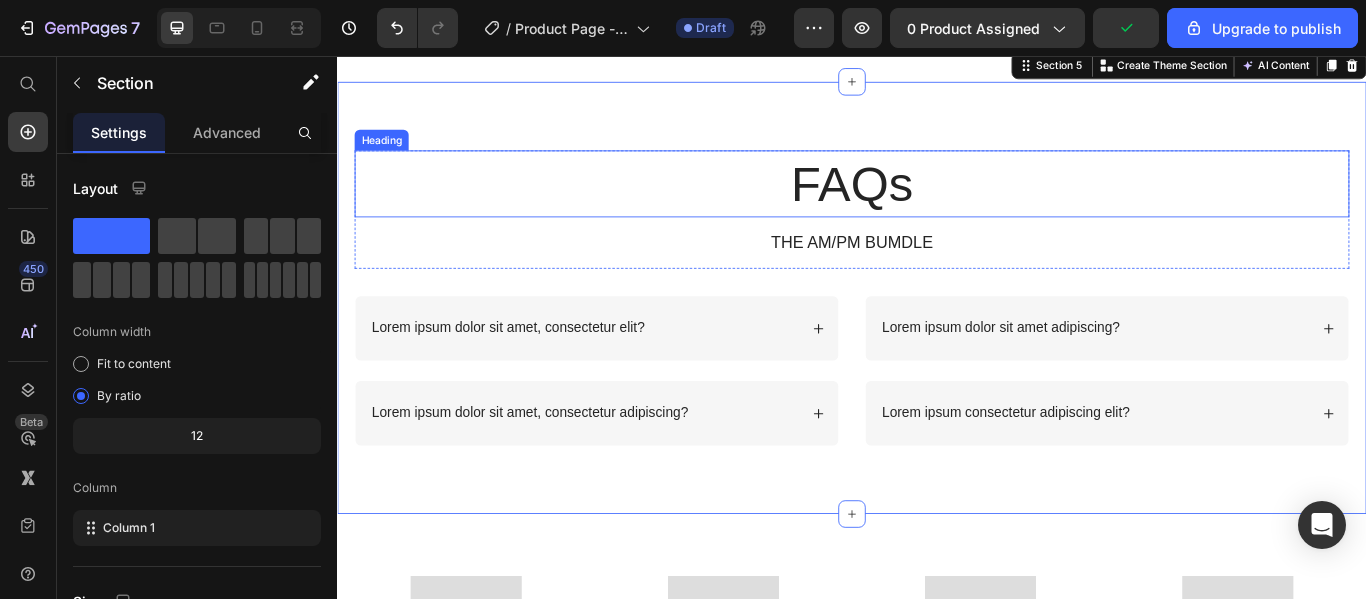 click on "FAQs" at bounding box center (937, 205) 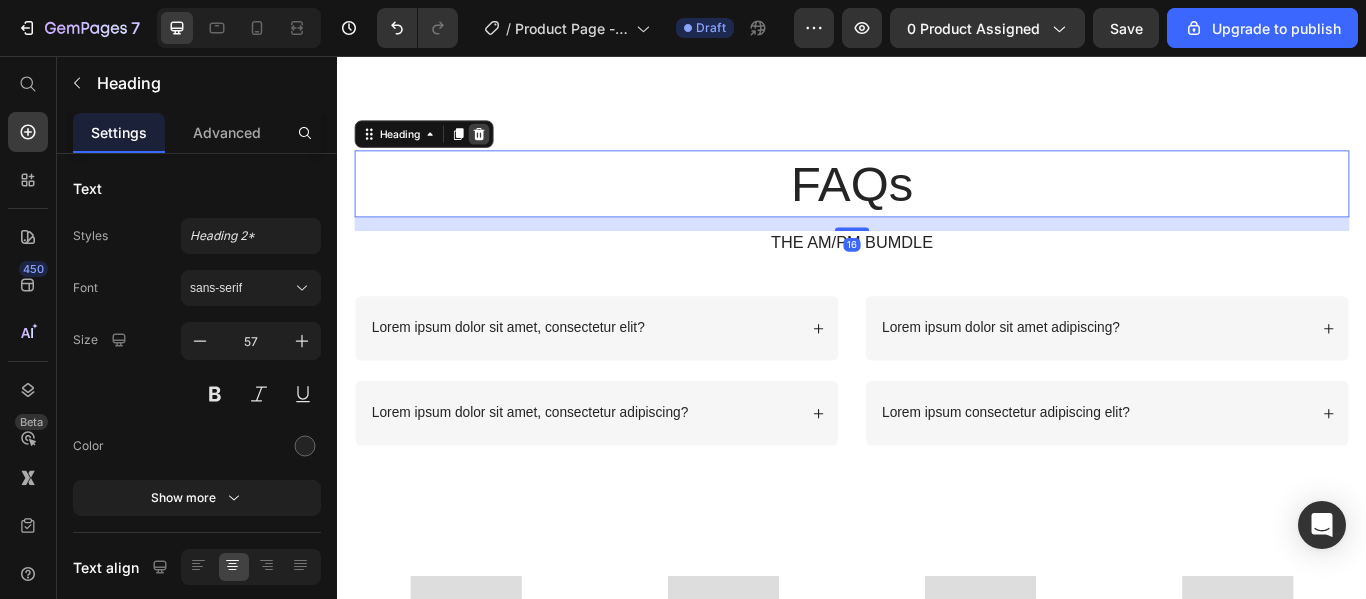 click 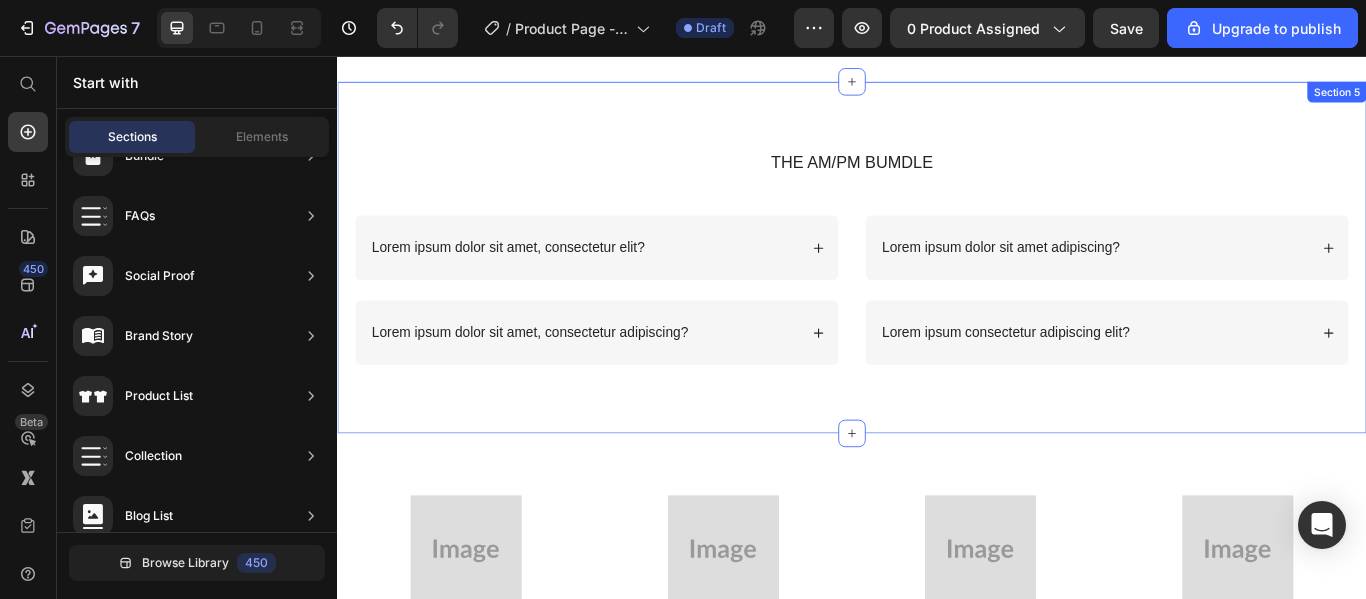 scroll, scrollTop: 2332, scrollLeft: 0, axis: vertical 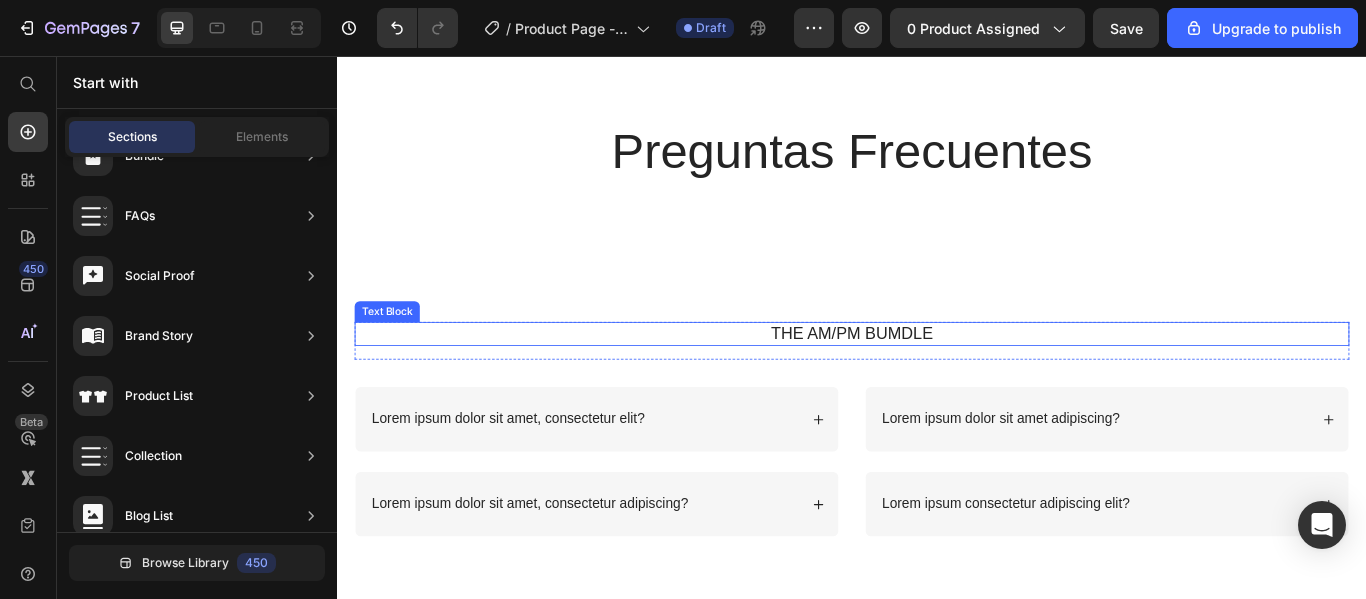 click on "THE AM/PM BUMDLE" at bounding box center [937, 380] 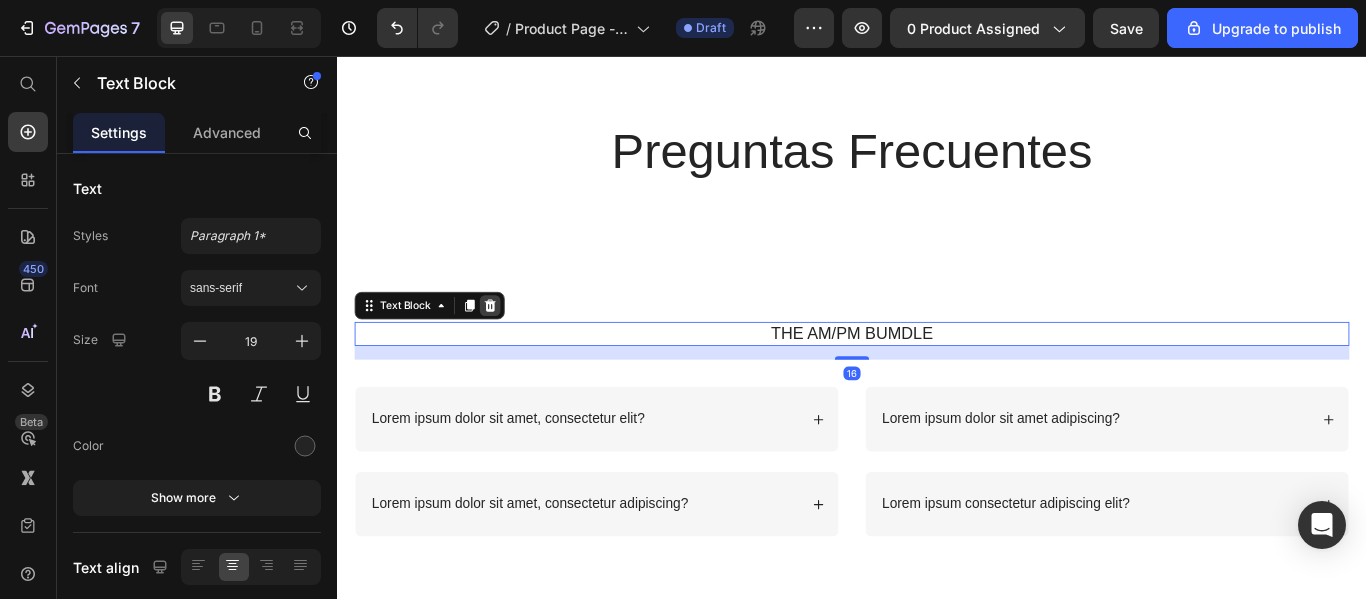 click 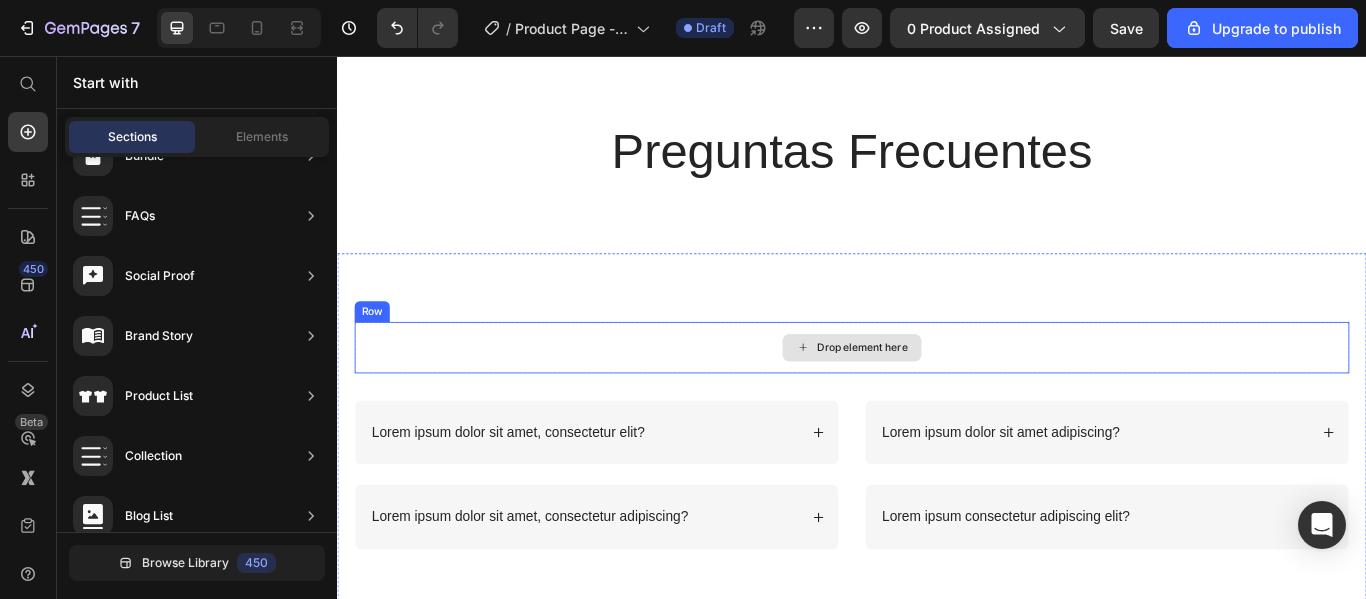click on "Drop element here" at bounding box center [937, 396] 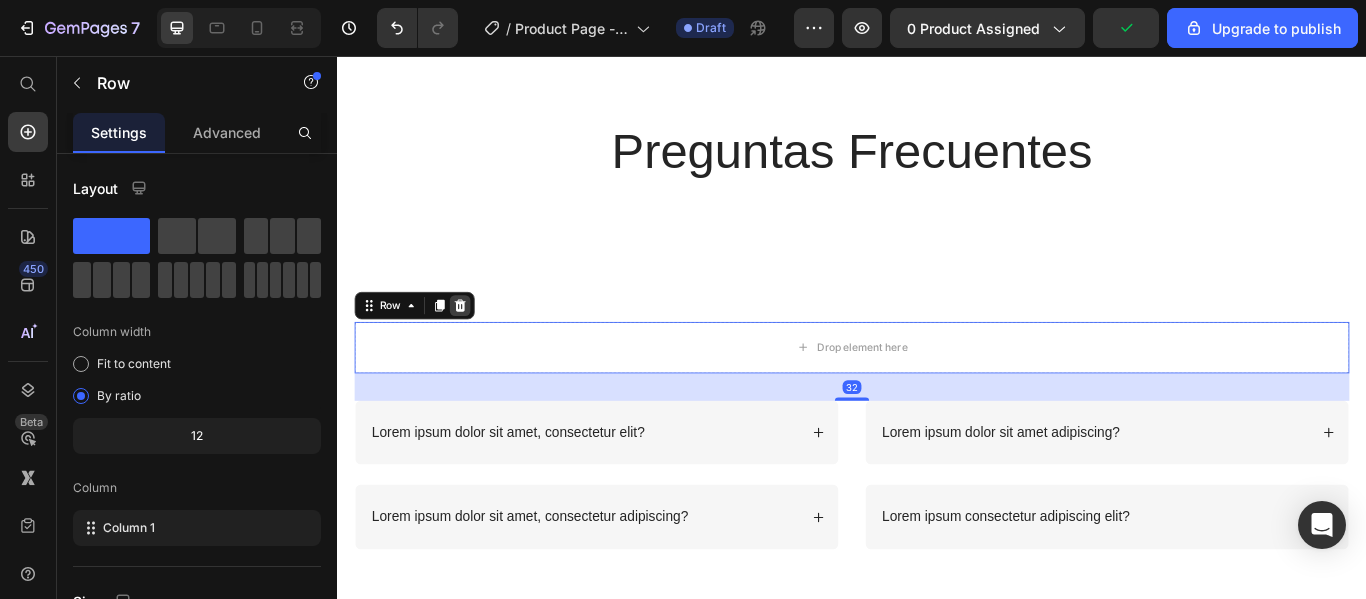 click 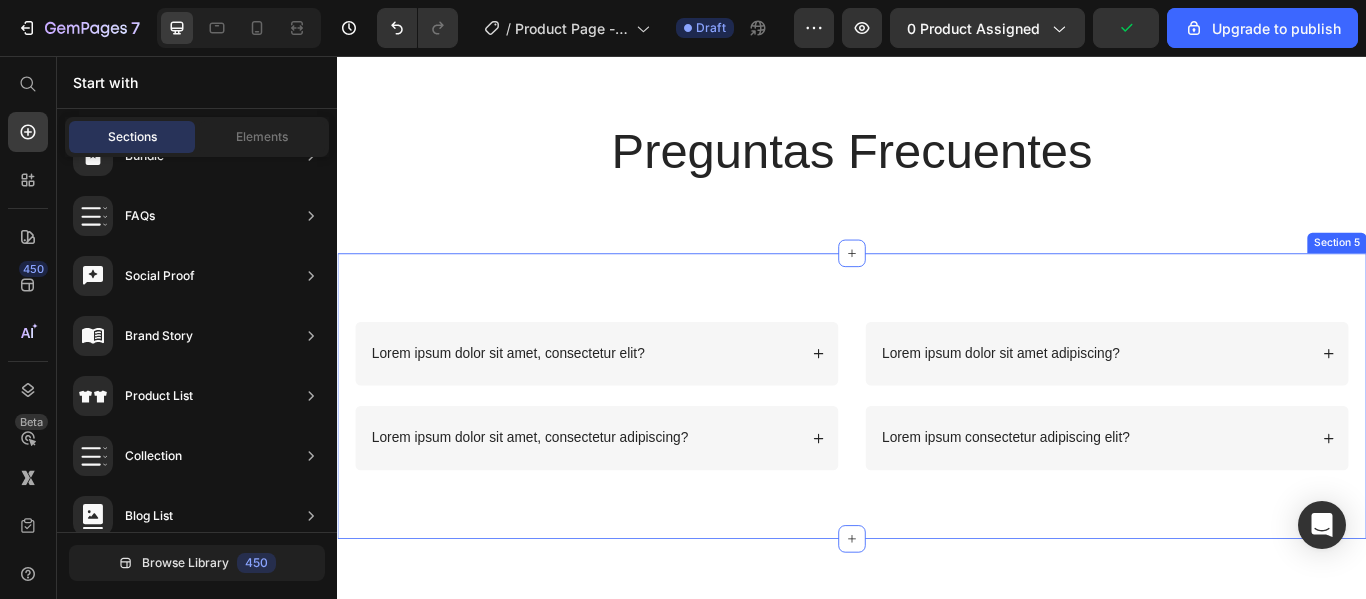 scroll, scrollTop: 2232, scrollLeft: 0, axis: vertical 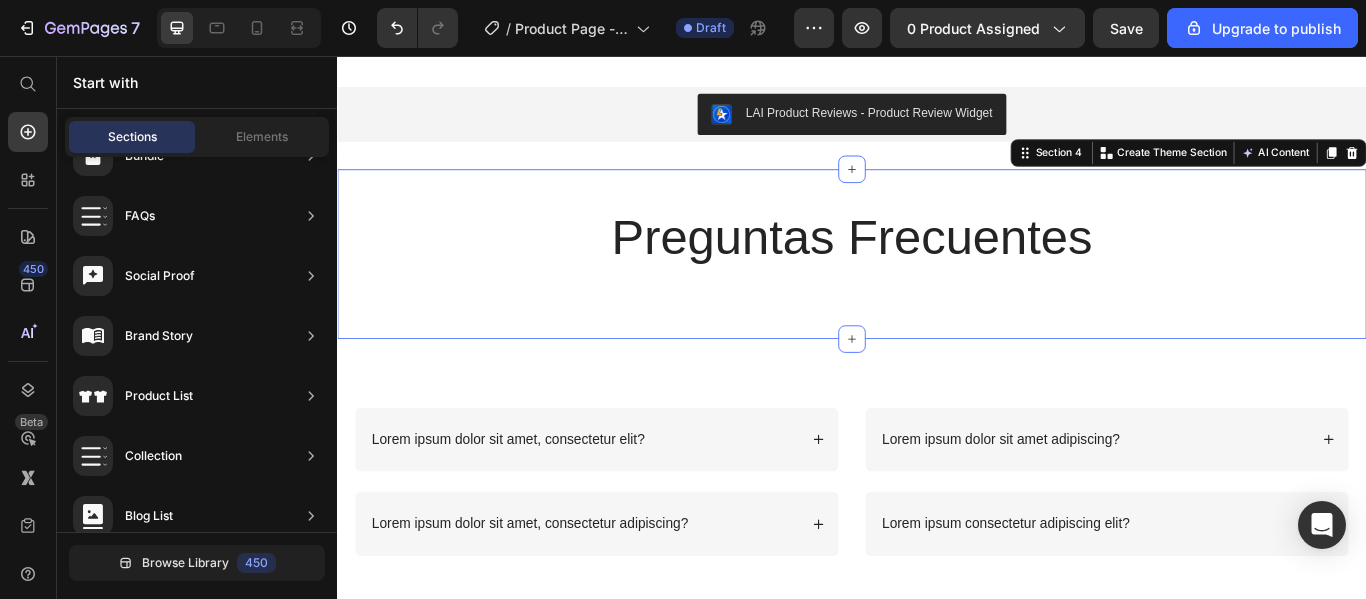 click on "Preguntas Frecuentes Heading Row Section 4   You can create reusable sections Create Theme Section AI Content Write with GemAI What would you like to describe here? Tone and Voice Persuasive Product Show more Generate" at bounding box center (937, 287) 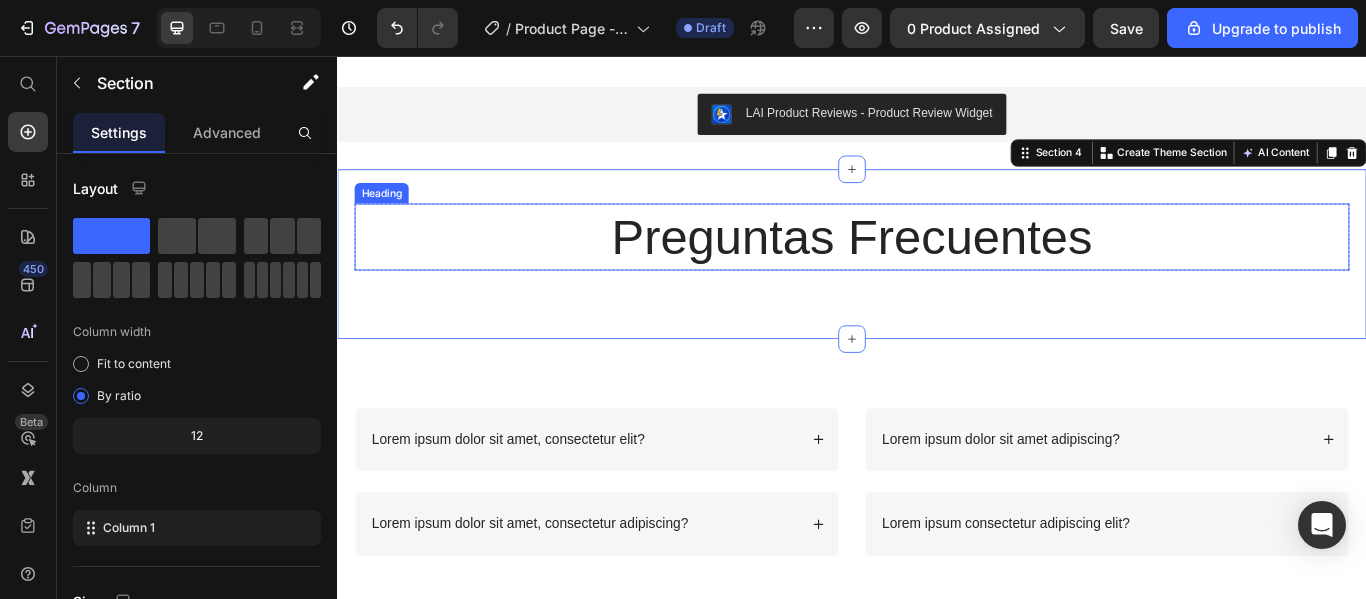 click on "Preguntas Frecuentes" at bounding box center [937, 267] 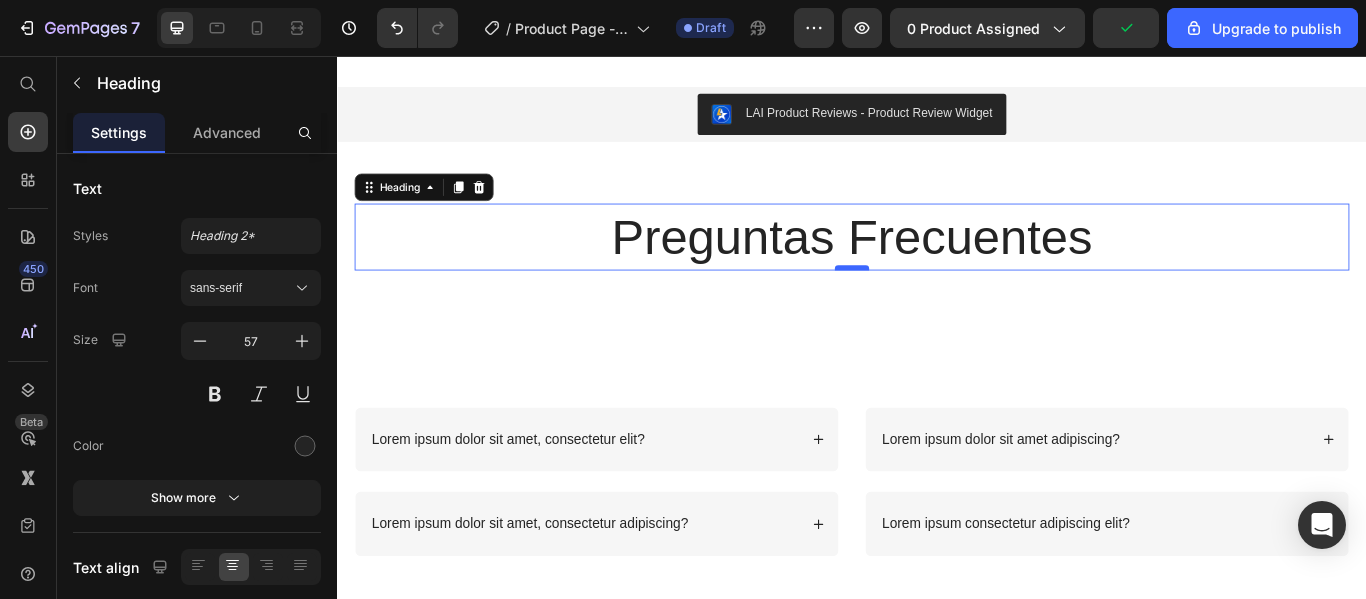 click at bounding box center (937, 303) 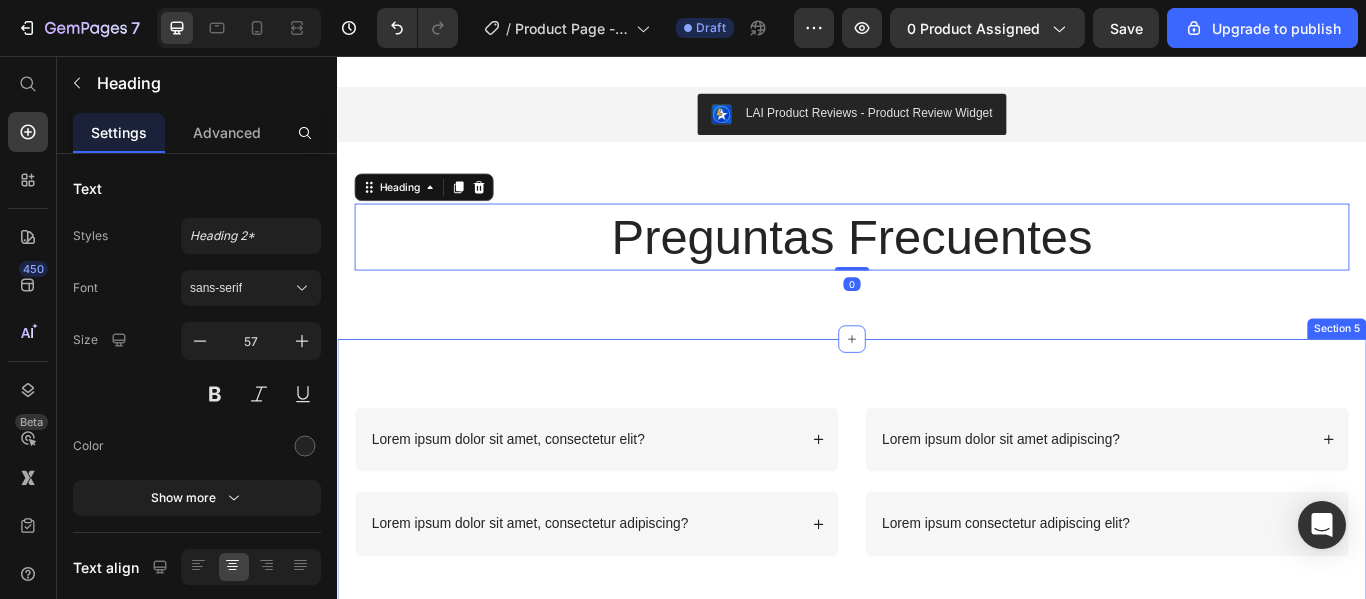 scroll, scrollTop: 2332, scrollLeft: 0, axis: vertical 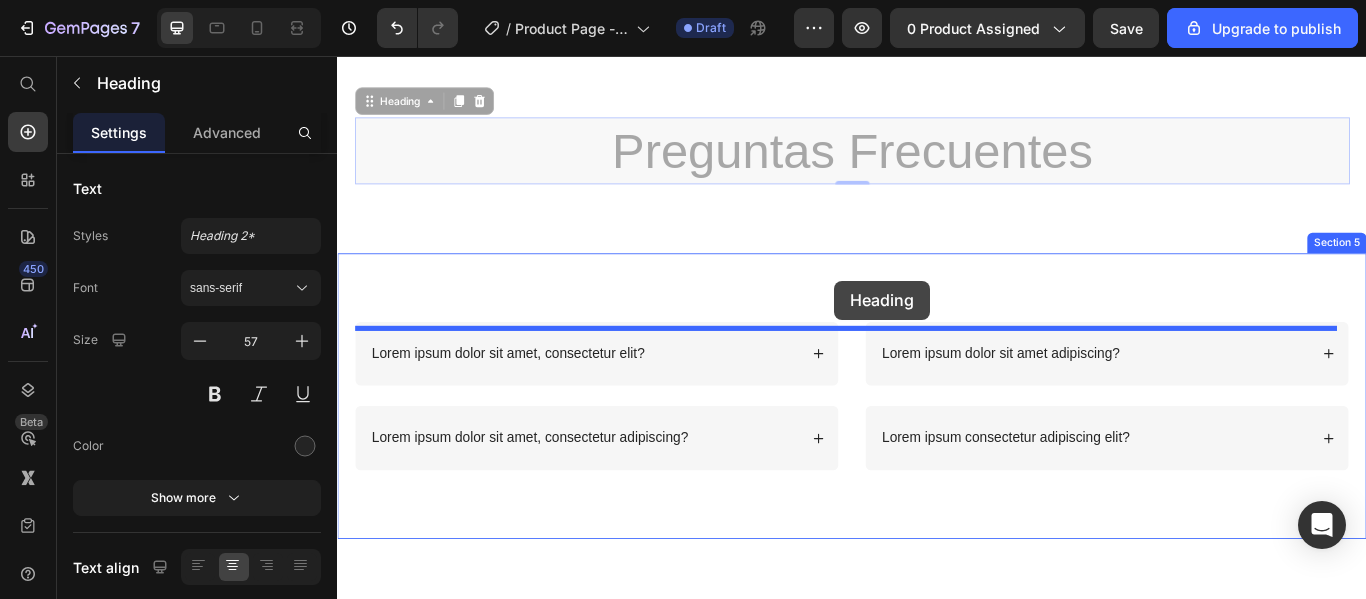 drag, startPoint x: 969, startPoint y: 176, endPoint x: 916, endPoint y: 319, distance: 152.50574 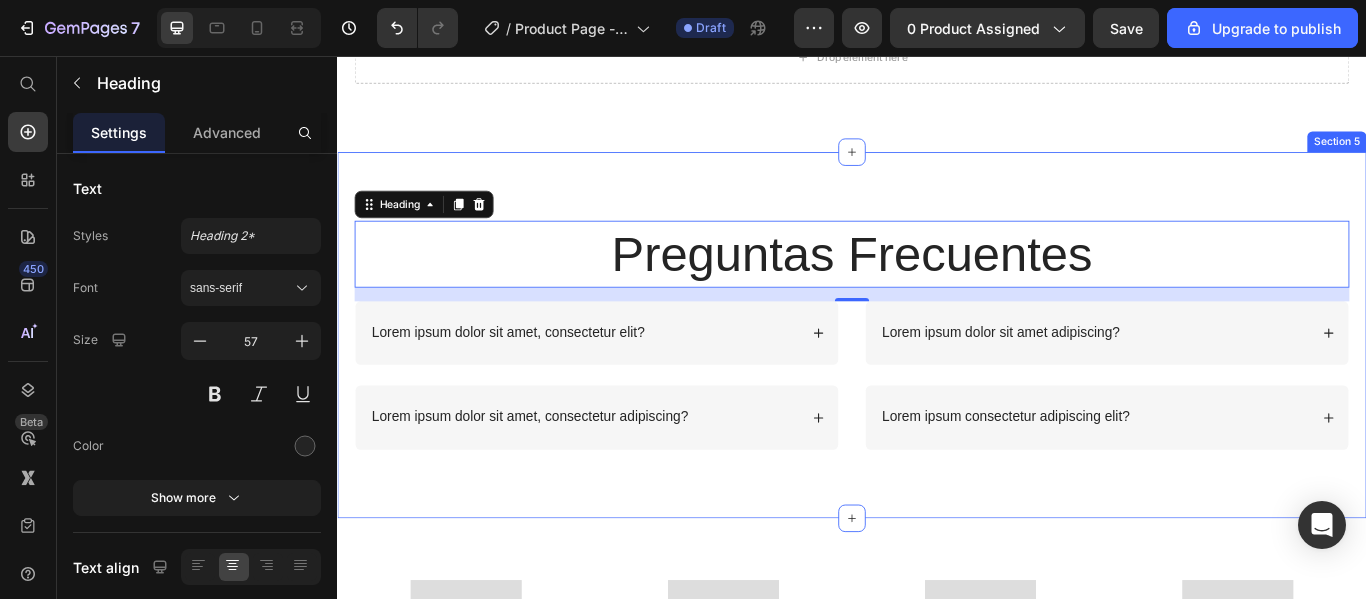 scroll, scrollTop: 2332, scrollLeft: 0, axis: vertical 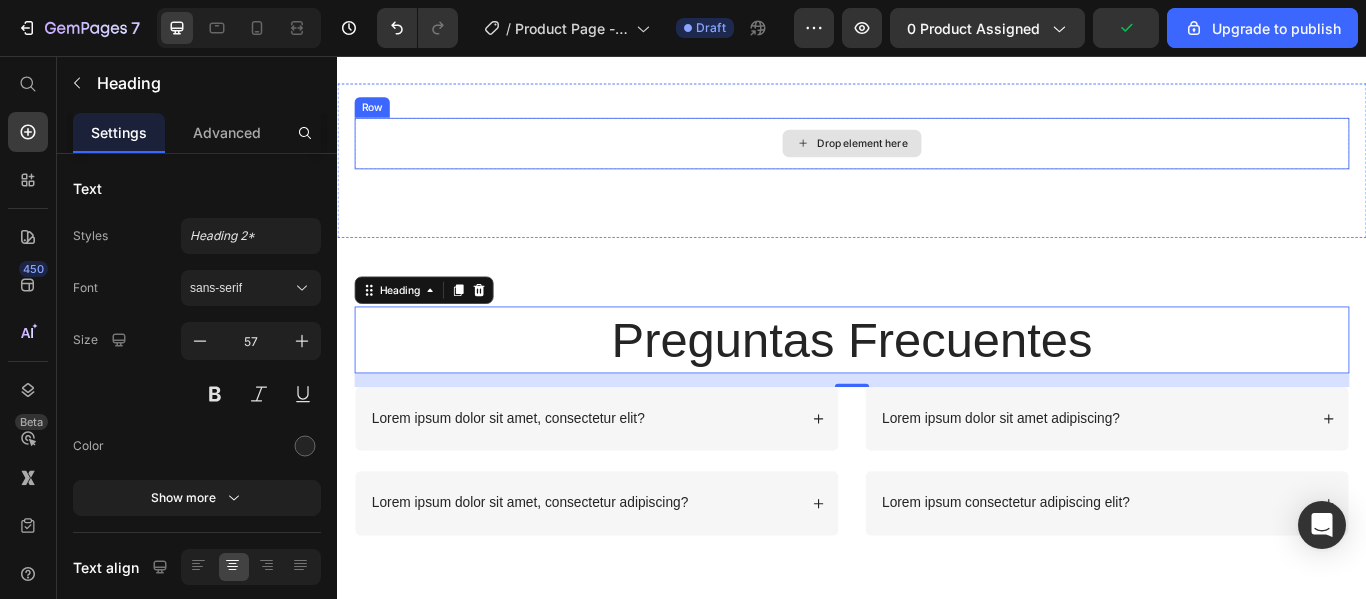 click on "Drop element here" at bounding box center (937, 158) 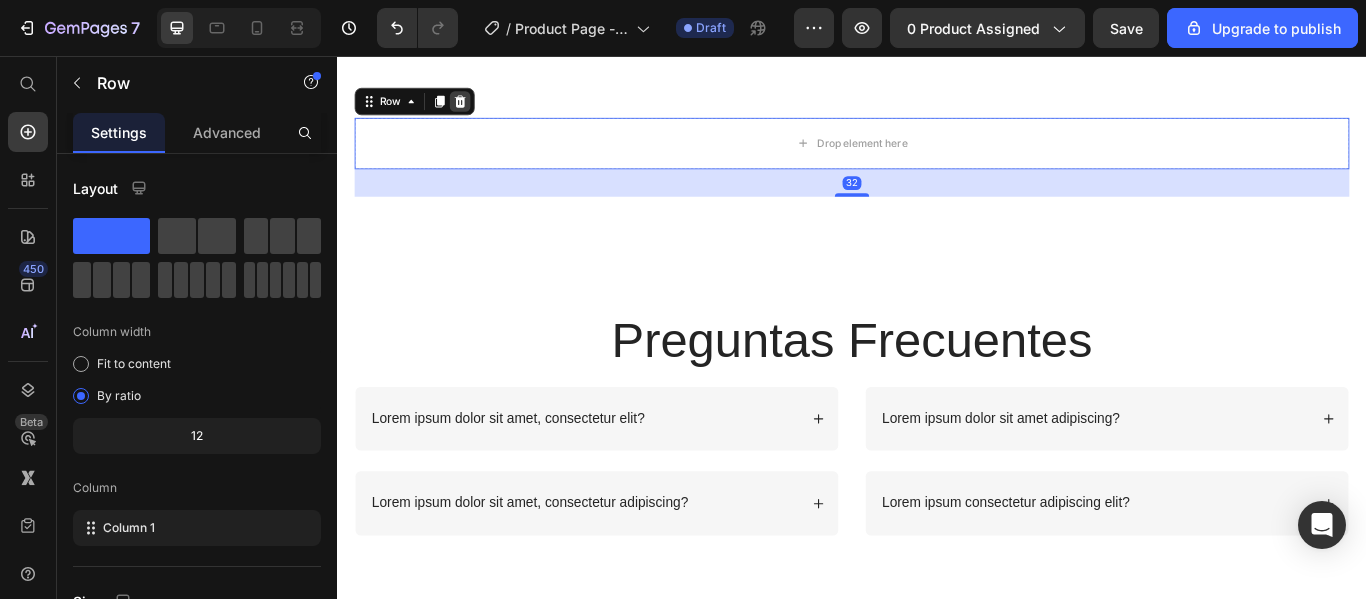 click 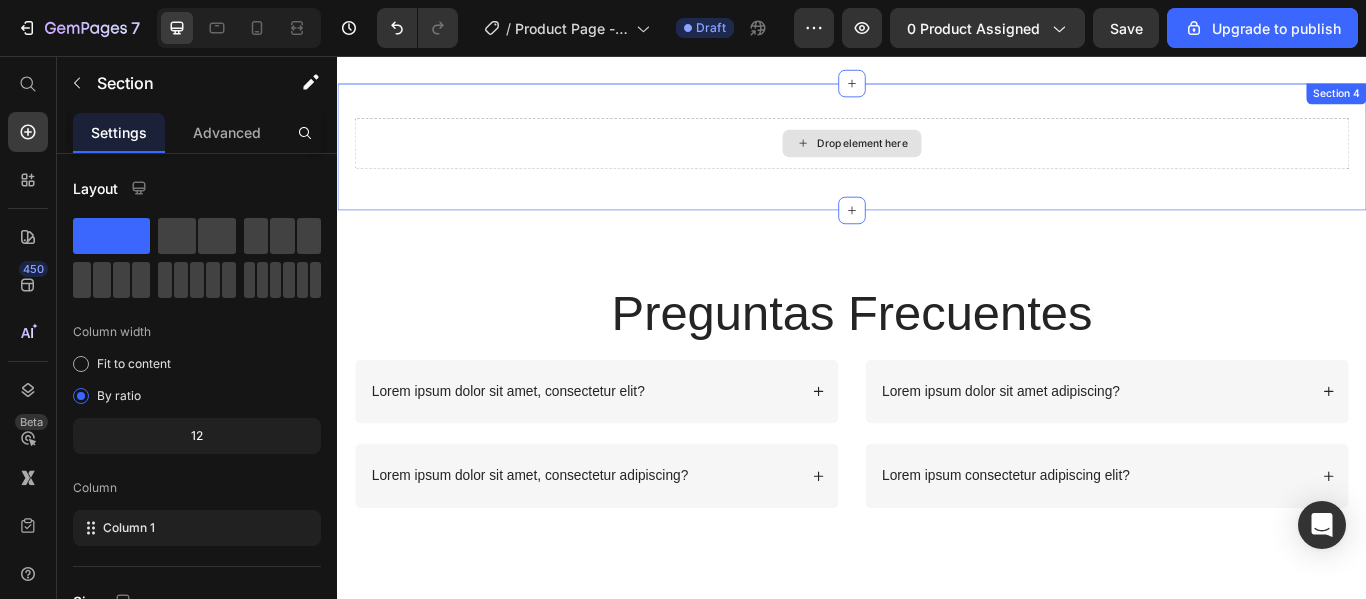 click on "Drop element here" at bounding box center (937, 158) 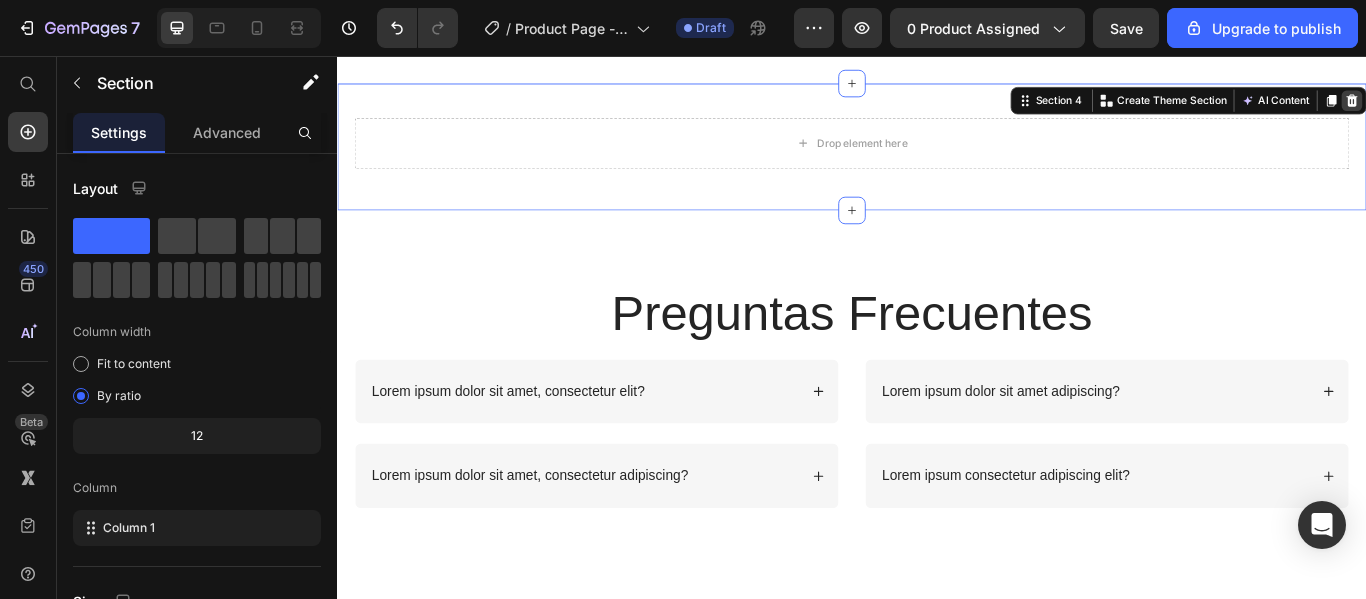 click 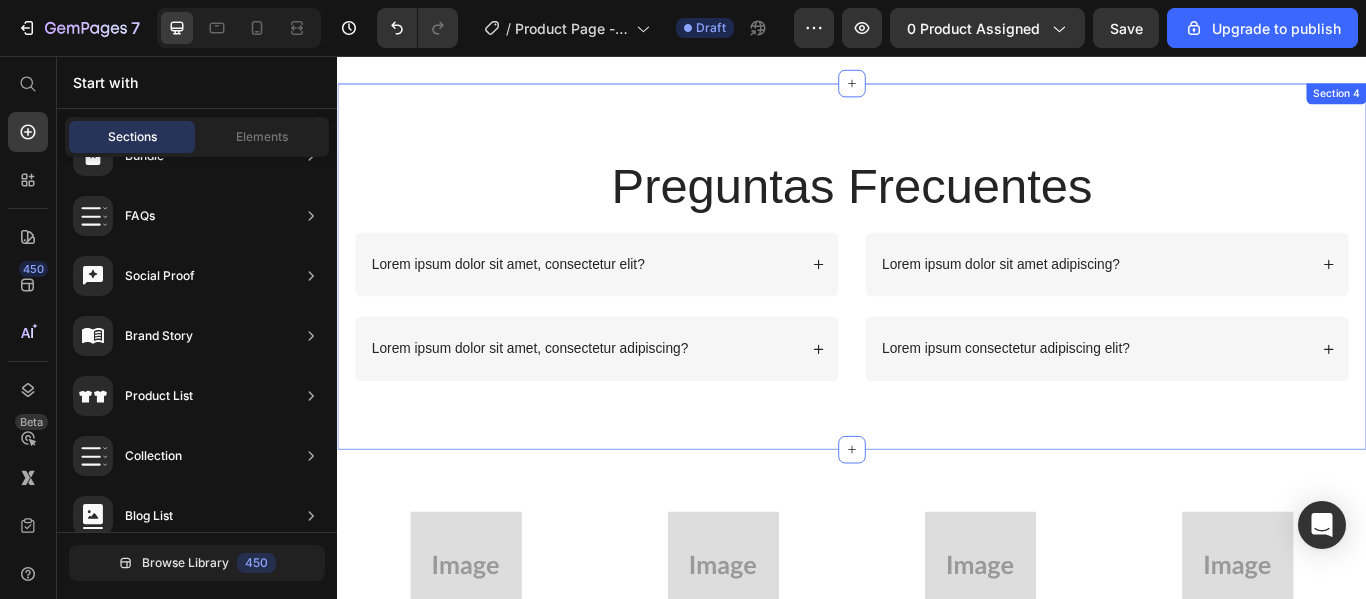scroll, scrollTop: 2132, scrollLeft: 0, axis: vertical 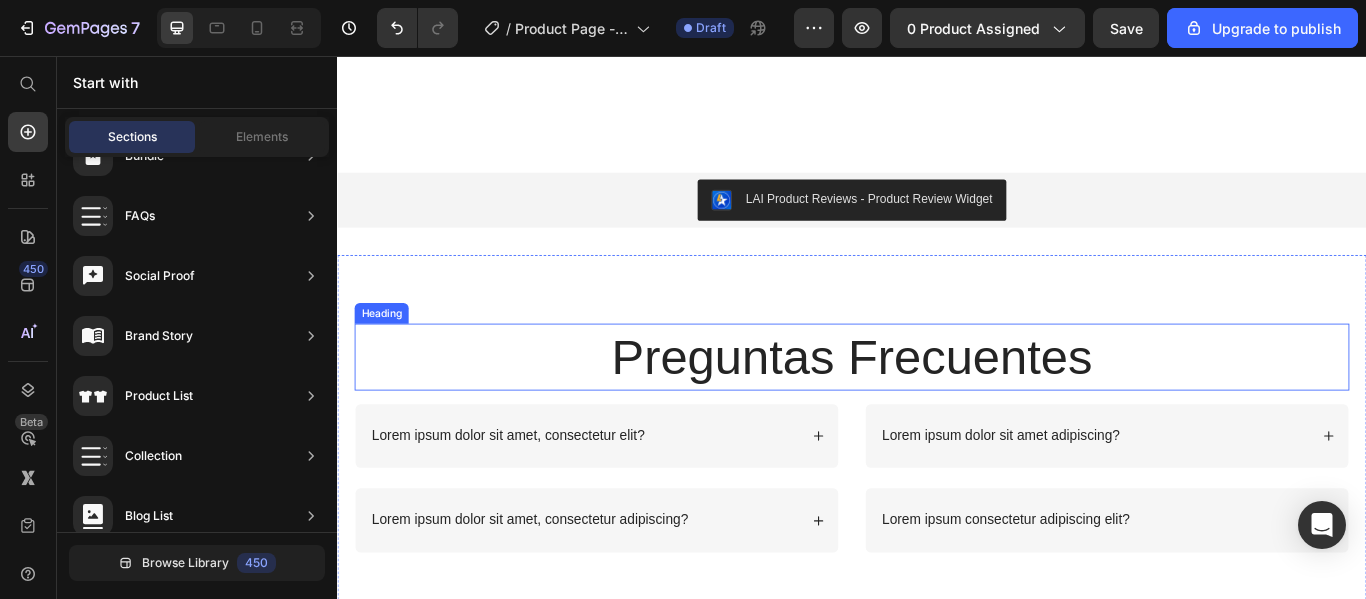 click on "Preguntas Frecuentes" at bounding box center (937, 407) 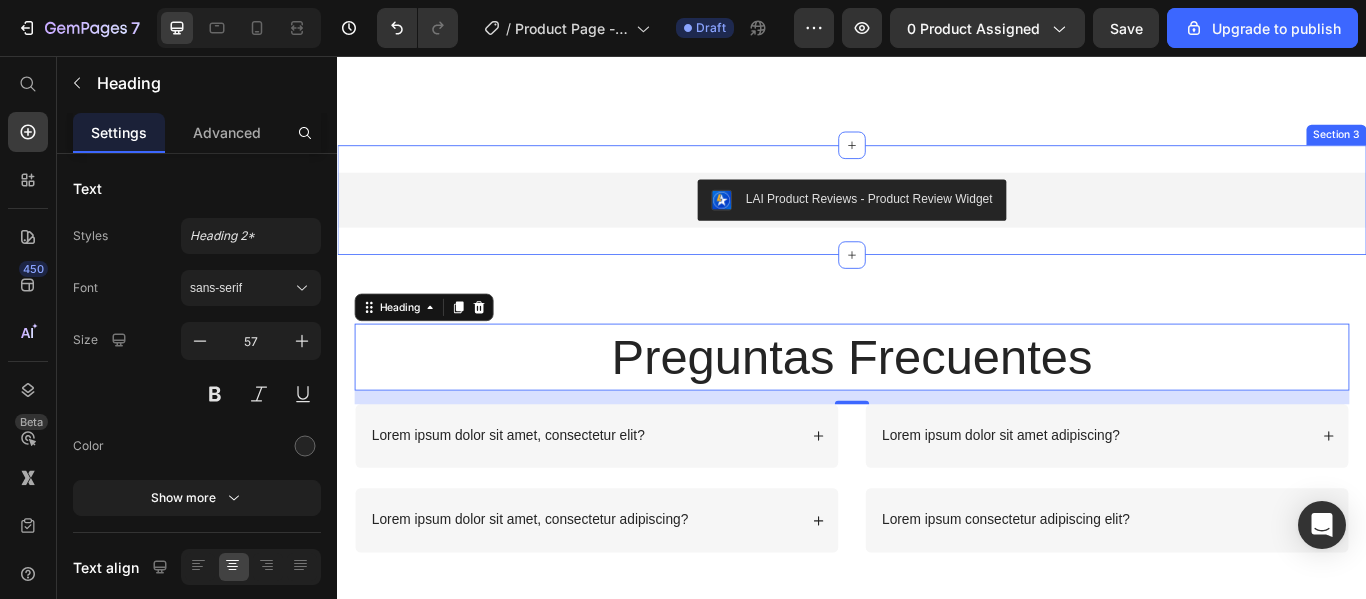 click on "LAI Product Reviews - Product Review Widget LAI Product Reviews Section 3" at bounding box center (937, 224) 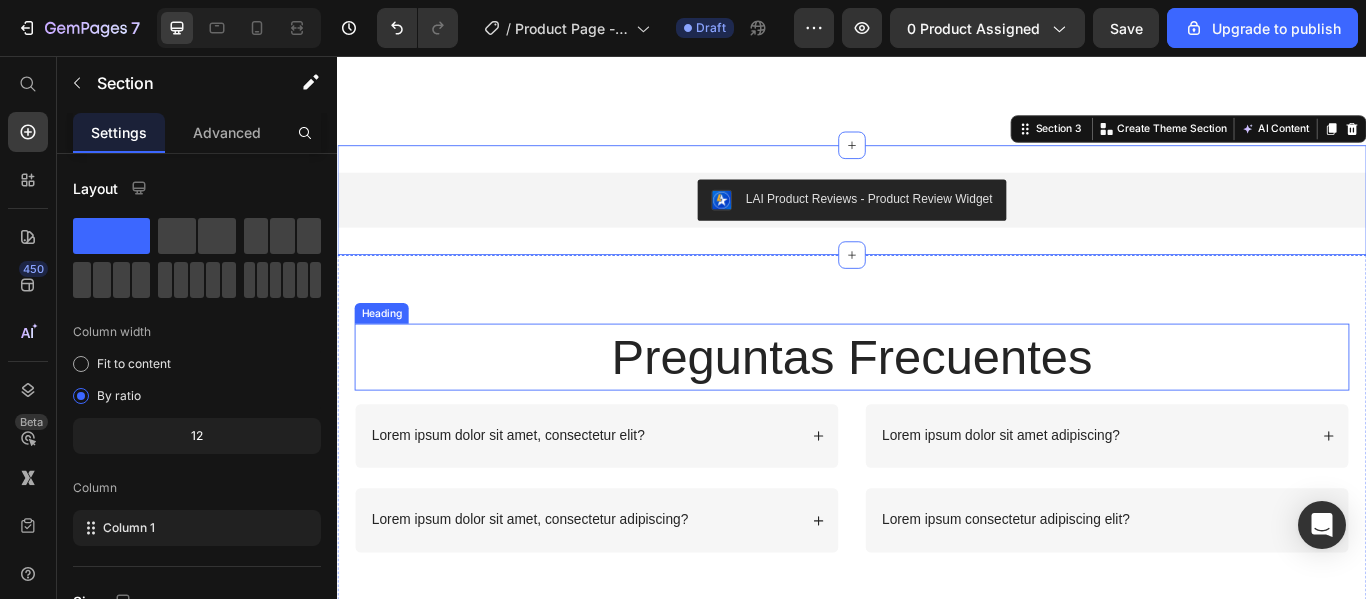 click on "Preguntas Frecuentes" at bounding box center (937, 407) 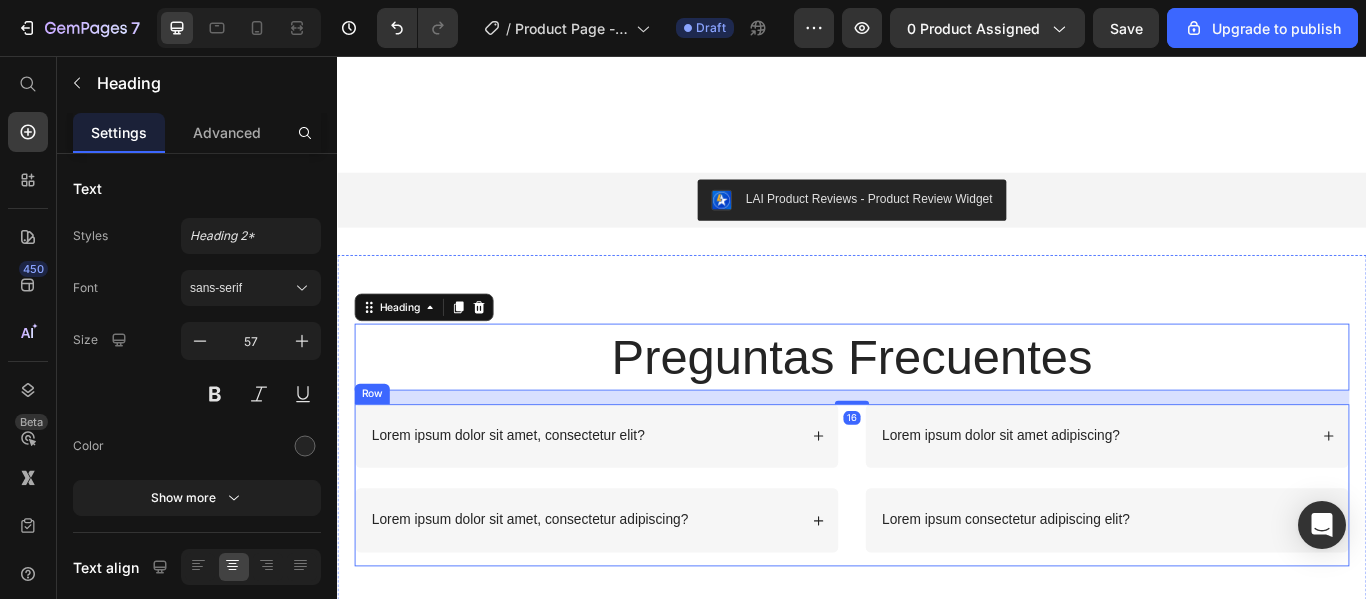 click on "Lorem ipsum dolor sit amet, consectetur elit?
Lorem ipsum dolor sit amet, consectetur adipiscing? Accordion
Lorem ipsum dolor sit amet adipiscing?
Lorem ipsum consectetur adipiscing elit? Accordion Row" at bounding box center [937, 557] 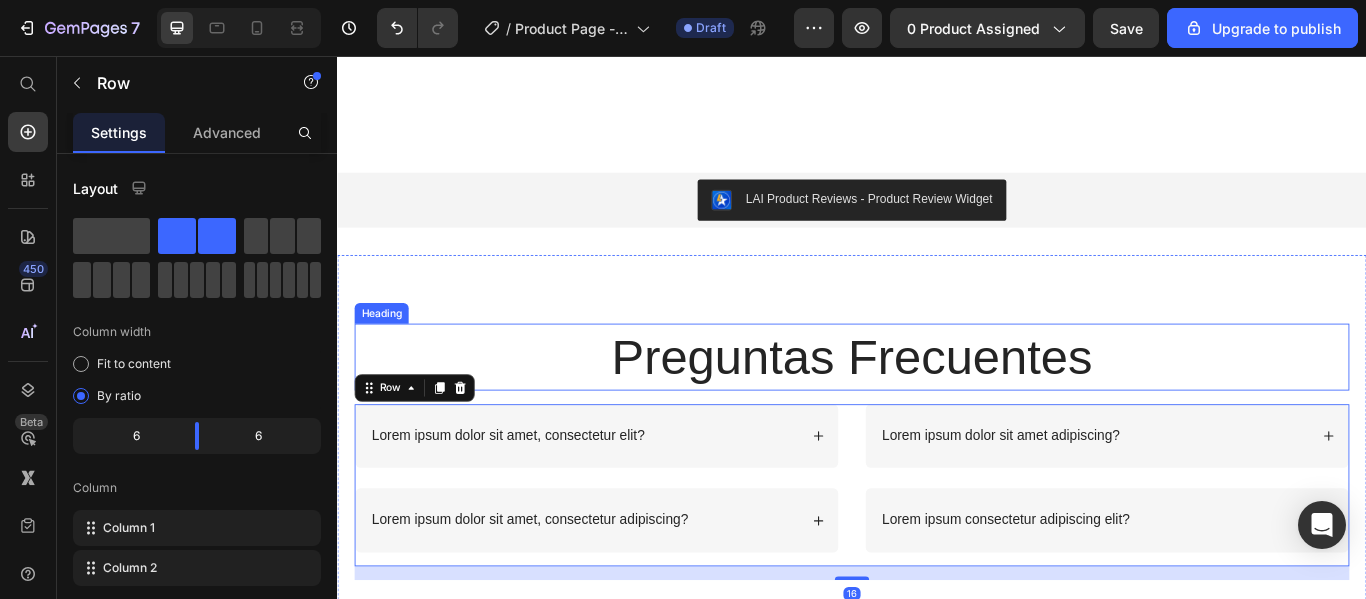 click on "Preguntas Frecuentes" at bounding box center (937, 407) 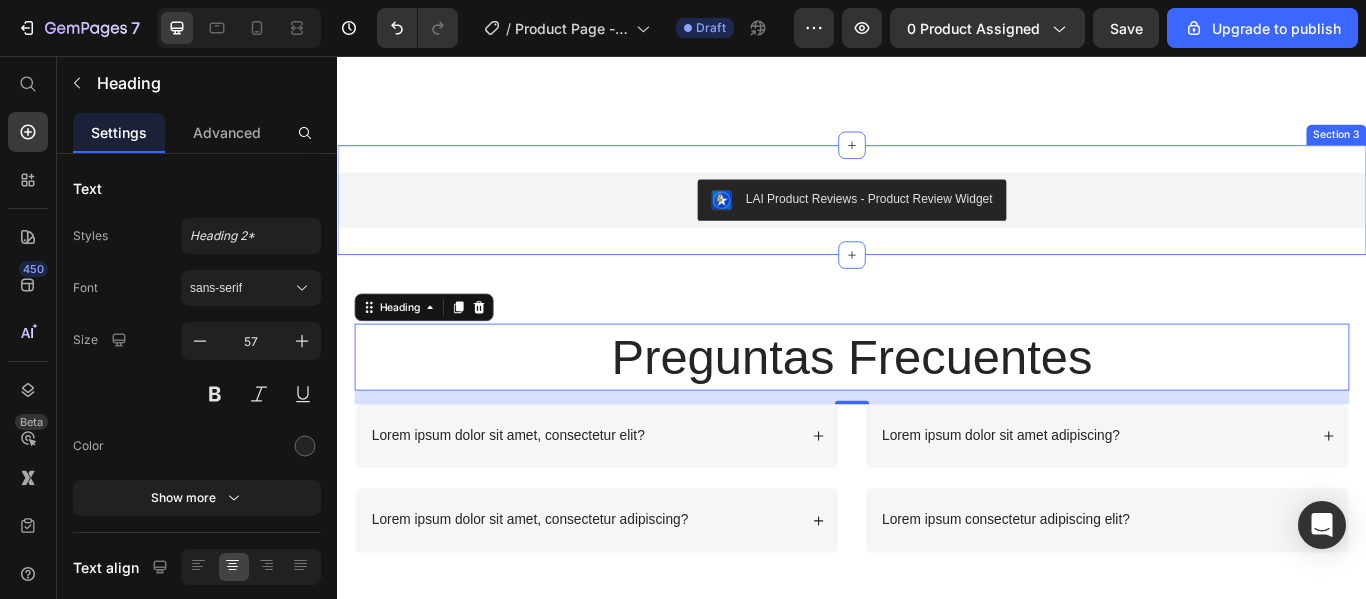 click on "LAI Product Reviews - Product Review Widget LAI Product Reviews Section 3" at bounding box center (937, 224) 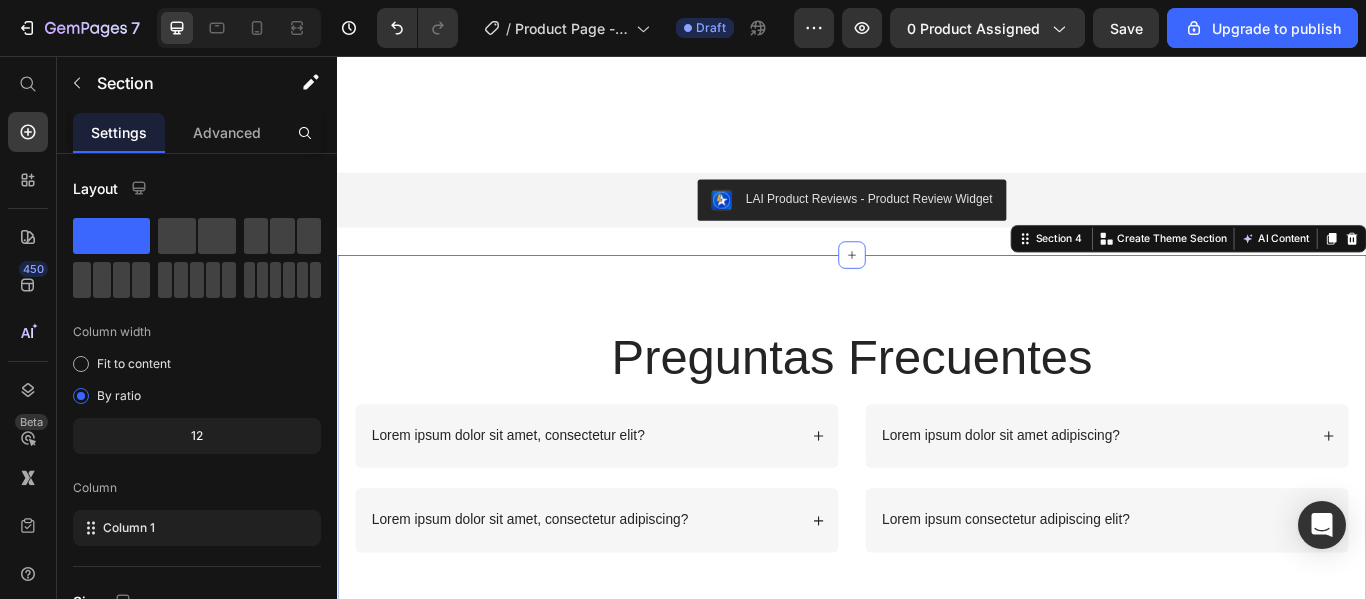 click on "Preguntas Frecuentes Heading
Lorem ipsum dolor sit amet, consectetur elit?
Lorem ipsum dolor sit amet, consectetur adipiscing? Accordion
Lorem ipsum dolor sit amet adipiscing?
Lorem ipsum consectetur adipiscing elit? Accordion Row Section 4   You can create reusable sections Create Theme Section AI Content Write with GemAI What would you like to describe here? Tone and Voice Persuasive Product Show more Generate" at bounding box center (937, 502) 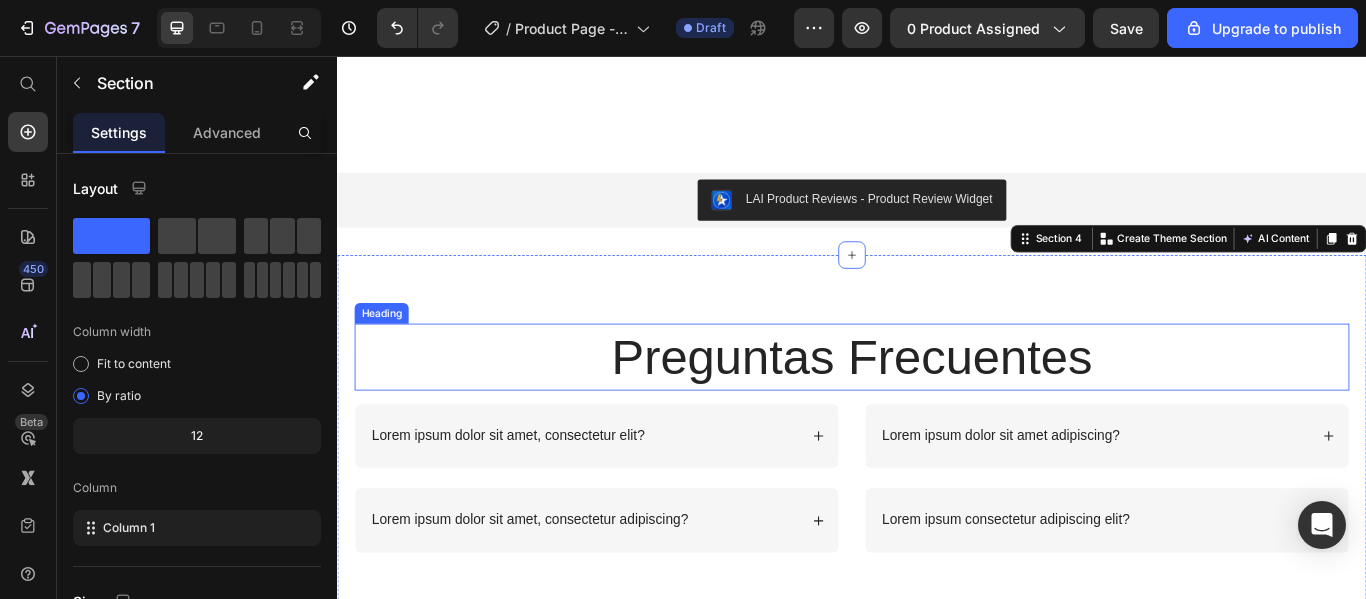click on "Preguntas Frecuentes" at bounding box center [937, 407] 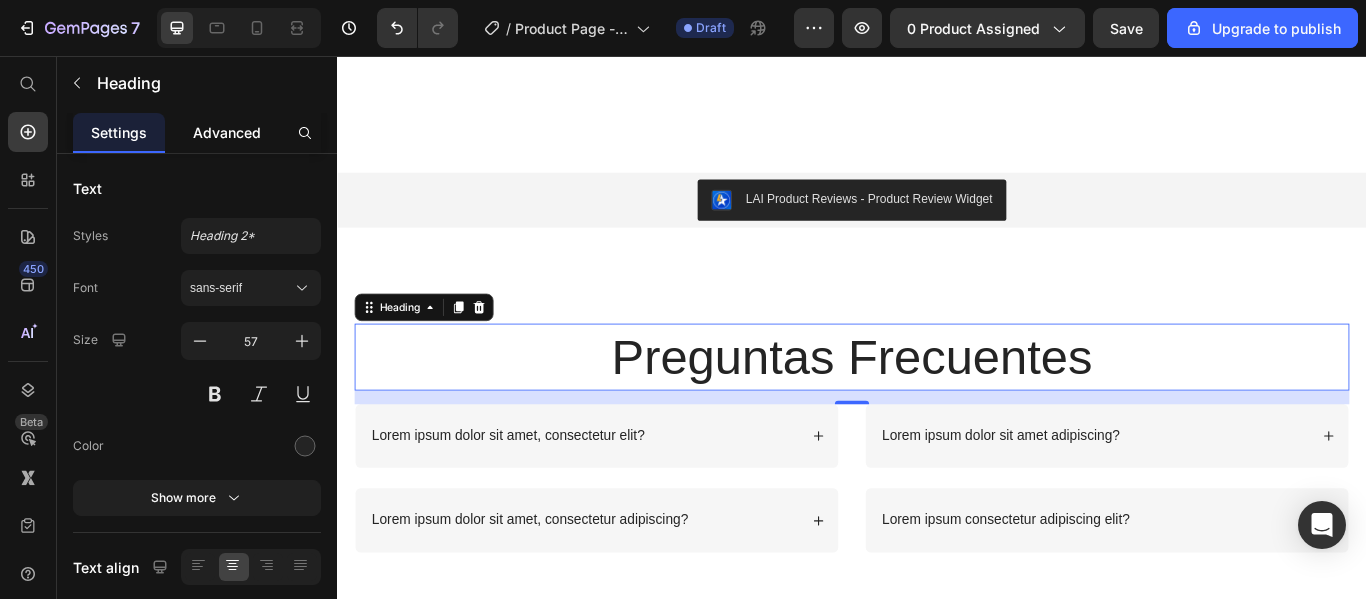 click on "Advanced" at bounding box center (227, 132) 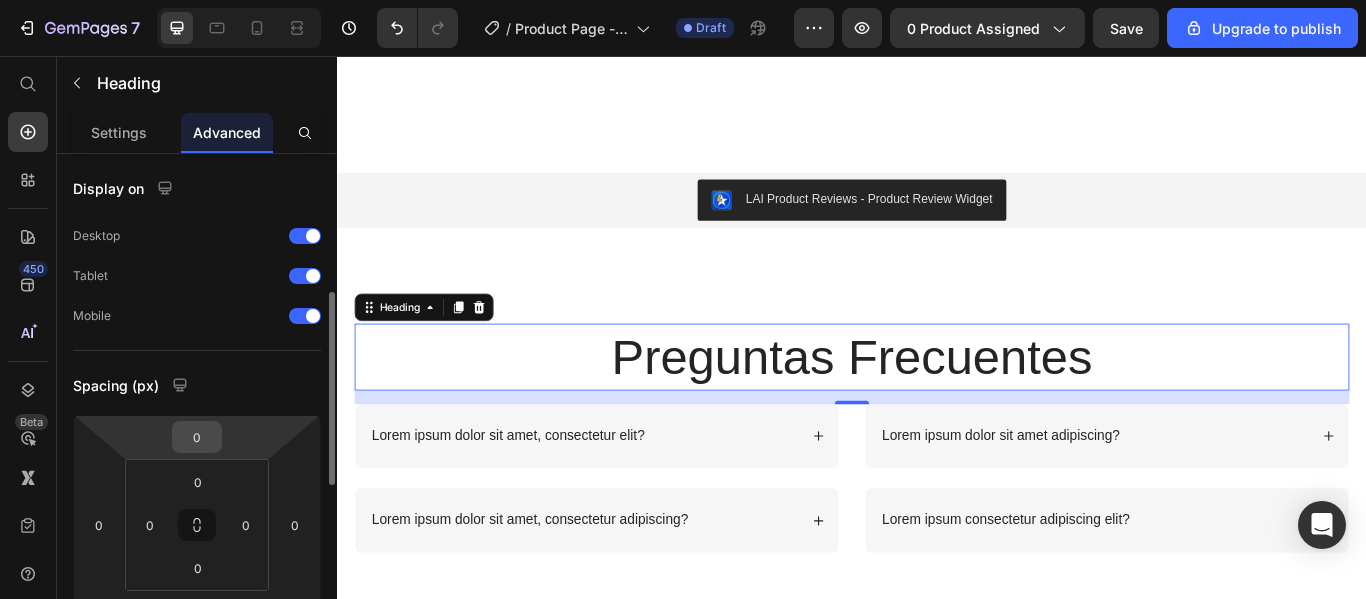 scroll, scrollTop: 100, scrollLeft: 0, axis: vertical 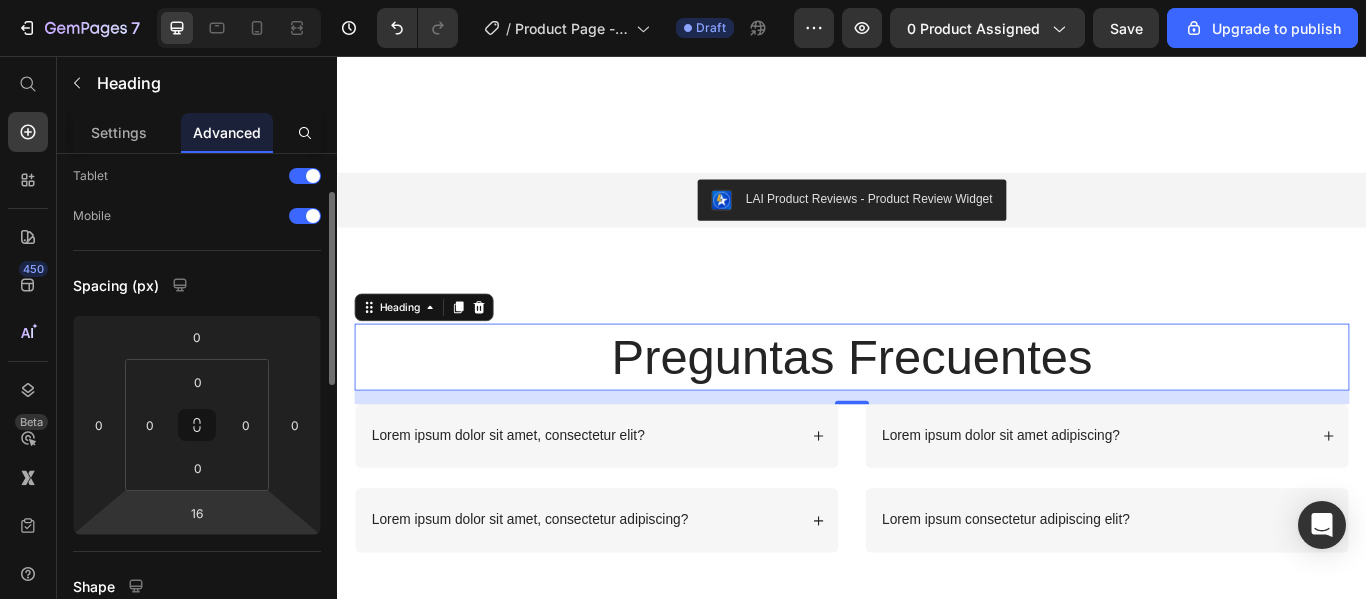 click on "7   /  Product Page - Jul 3, 12:00:49 Draft Preview 0 product assigned  Save  Upgrade to publish 450 Beta Start with Sections Elements Hero Section Product Detail Brands Trusted Badges Guarantee Product Breakdown How to use Testimonials Compare Bundle FAQs Social Proof Brand Story Product List Collection Blog List Contact Sticky Add to Cart Custom Footer Browse Library 450 Layout
Row
Row
Row
Row Text
Heading
Text Block Button
Button
Button
Sticky Back to top Media" at bounding box center (683, 0) 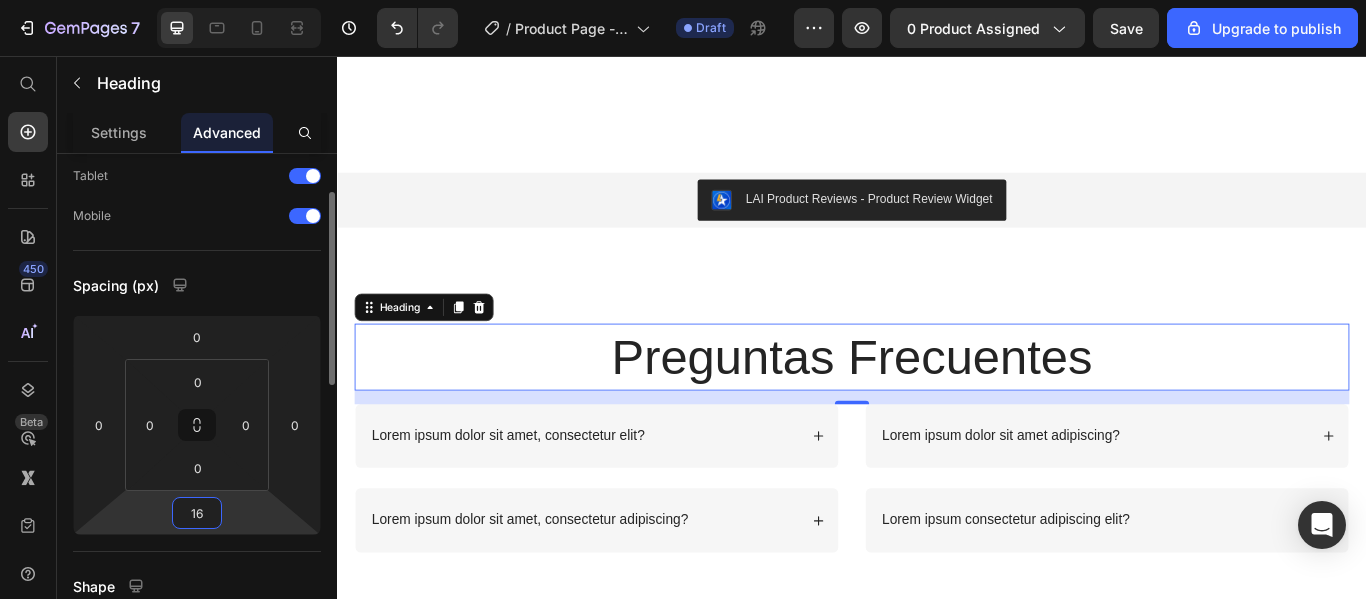 click on "16" at bounding box center (197, 513) 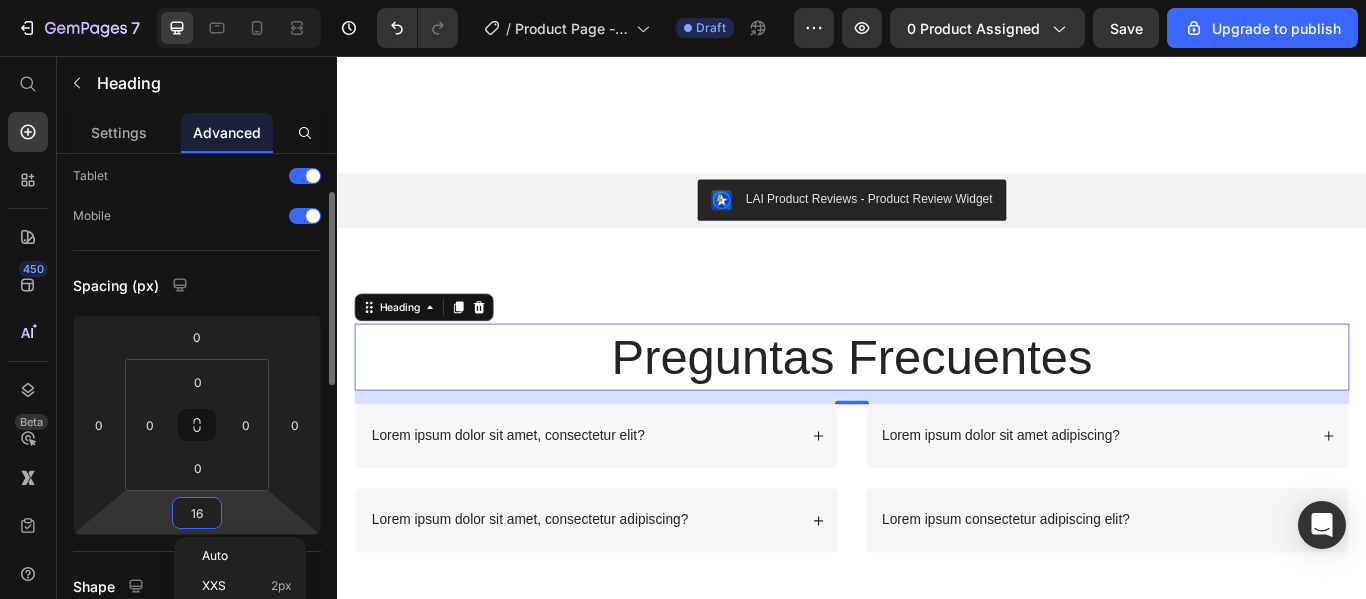 type on "1" 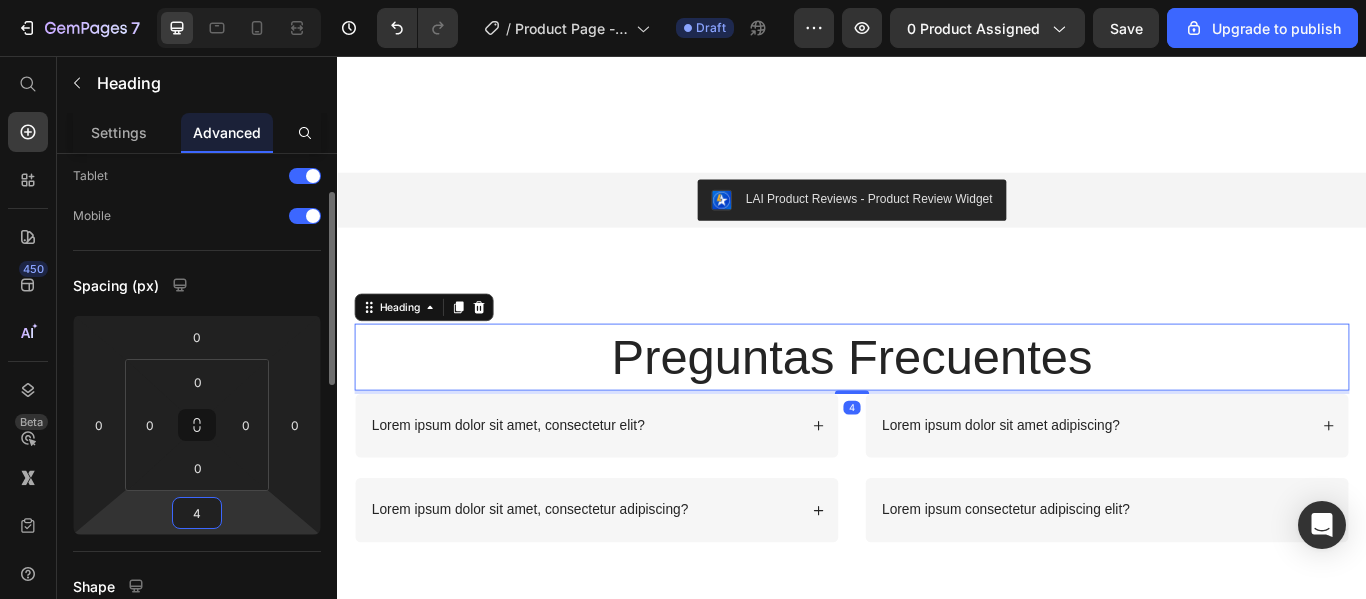 type on "40" 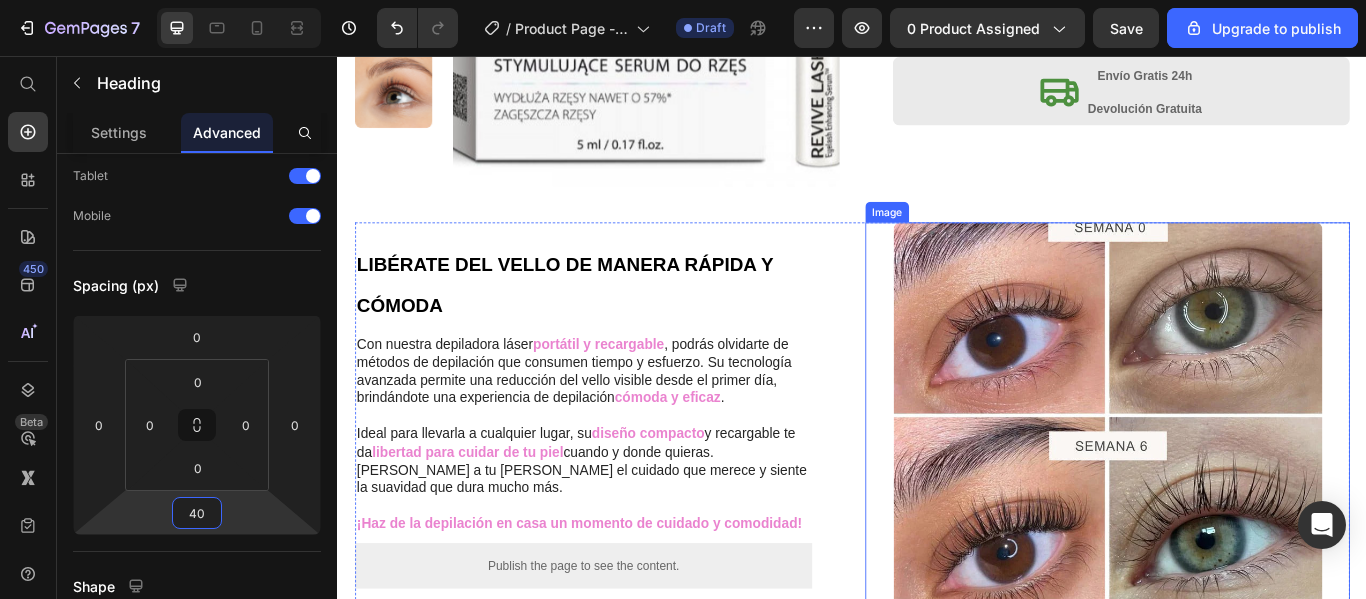 scroll, scrollTop: 340, scrollLeft: 0, axis: vertical 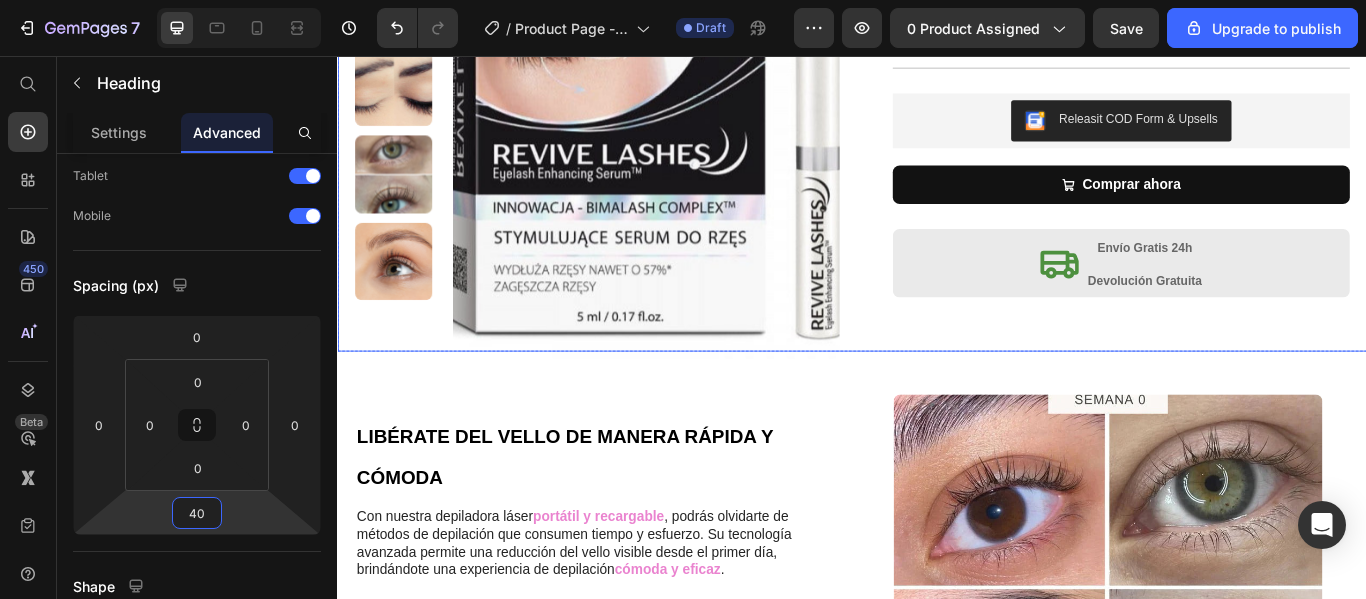 click on "Icon Icon Icon Icon Icon Icon List 4.6/5   364 Reseñas Text Block Row Serum Crece Pestañas Product Title €19,90 Product Price €28,50 Product Price 30% AHORRA Discount Tag Row Estimula el crecimiento con una sola aplicación. Potencia tus pestañas en unos dias, sin complicaciones. Fórmula natural con un efecto completo. Text Block Row Releasit COD Form & Upsells Releasit COD Form & Upsells
Comprar ahora Add to Cart Row
Icon Envío Gratis 24h Devolución Gratuita Text Block Row Row" at bounding box center (1234, 102) 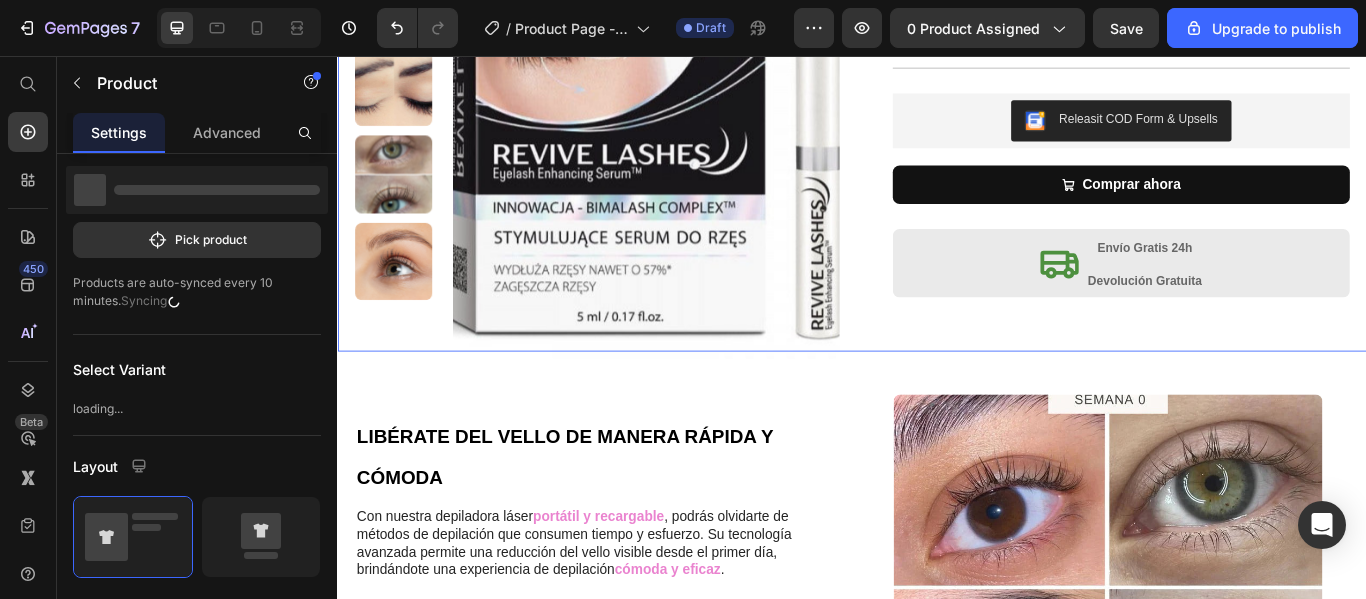 scroll, scrollTop: 0, scrollLeft: 0, axis: both 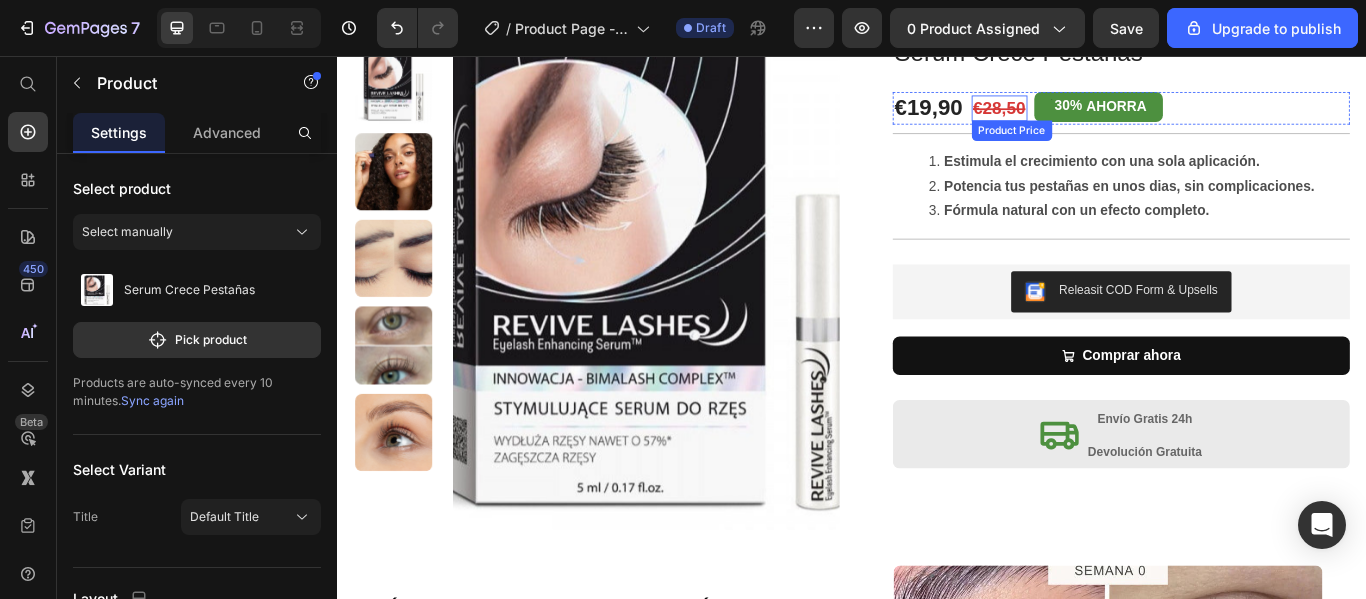 click on "€28,50" at bounding box center (1108, 117) 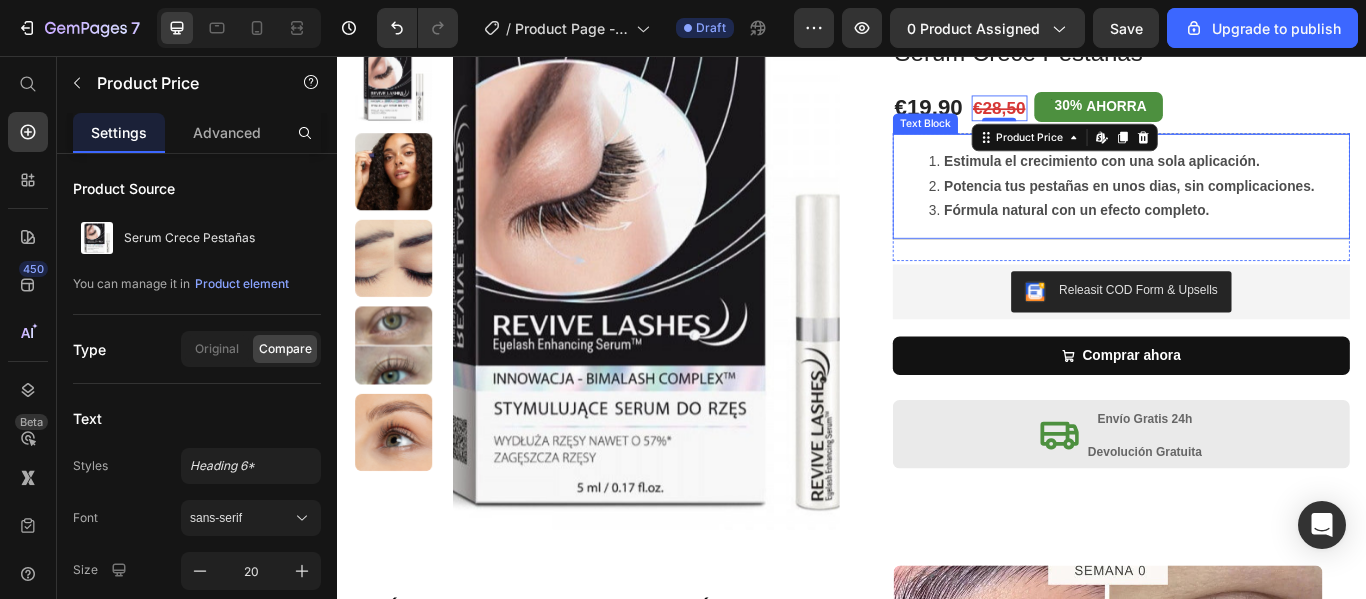 click on "Estimula el crecimiento con una sola aplicación." at bounding box center [1270, 179] 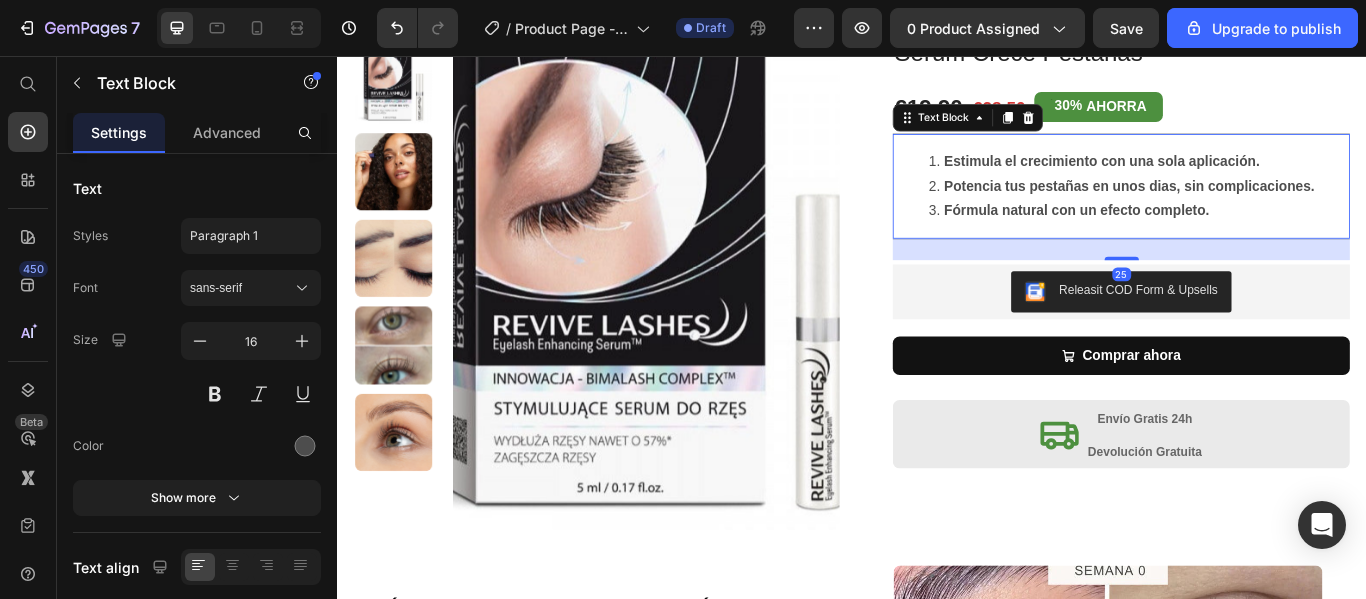 click on "Estimula el crecimiento con una sola aplicación." at bounding box center [1228, 178] 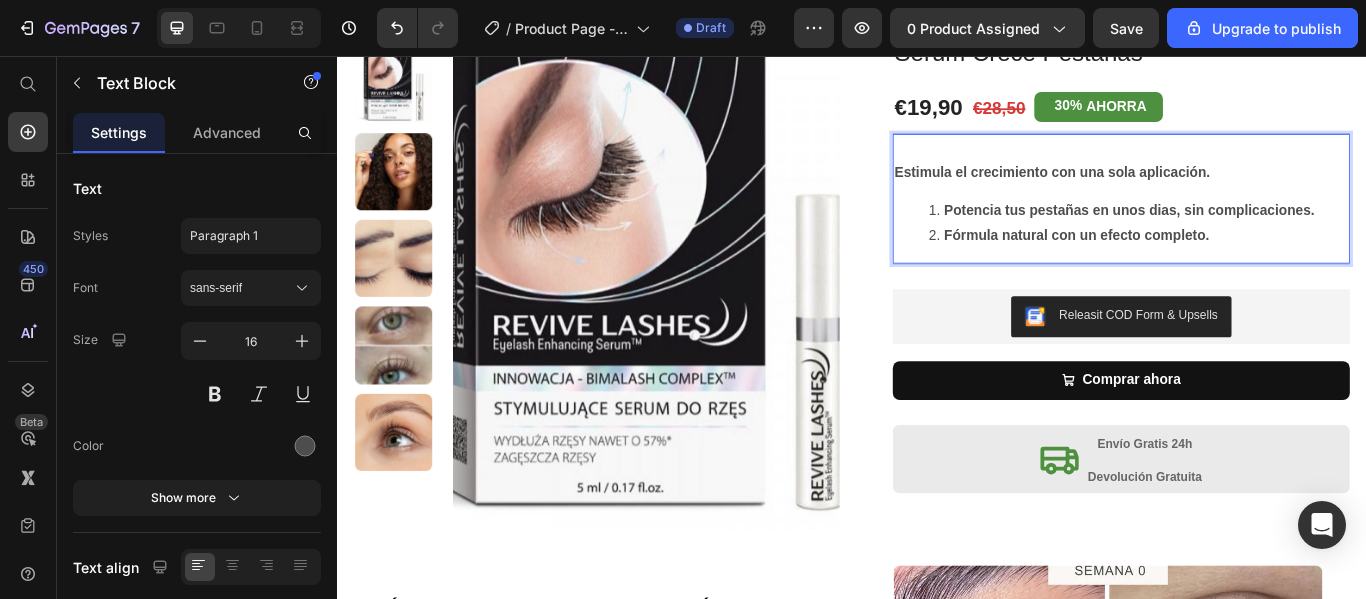 click on "Potencia tus pestañas en unos dias, sin complicaciones." at bounding box center (1260, 235) 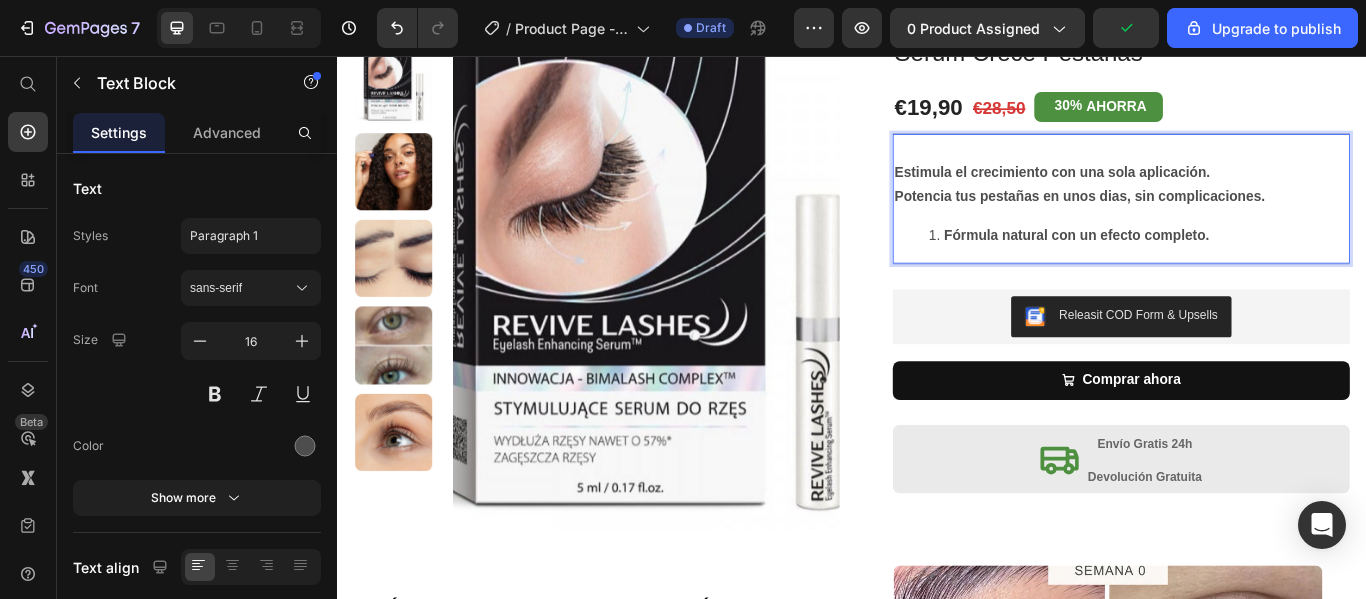 click on "Fórmula natural con un efecto completo." at bounding box center [1198, 264] 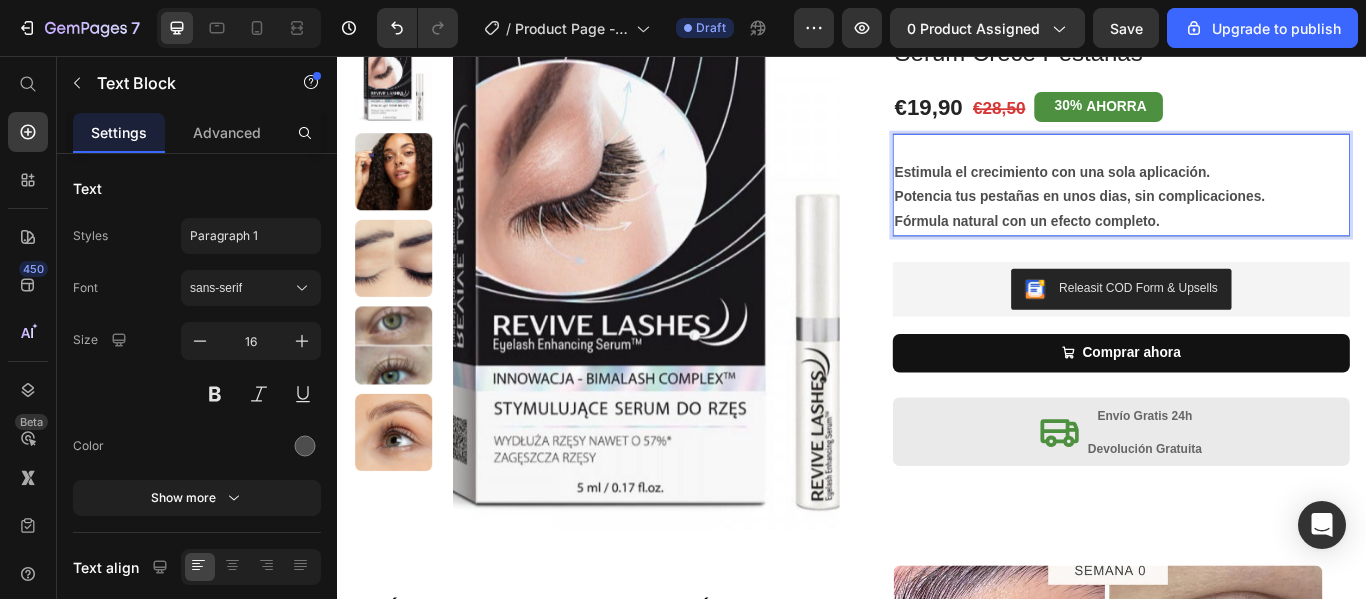 click on "Estimula el crecimiento con una sola aplicación." at bounding box center (1170, 191) 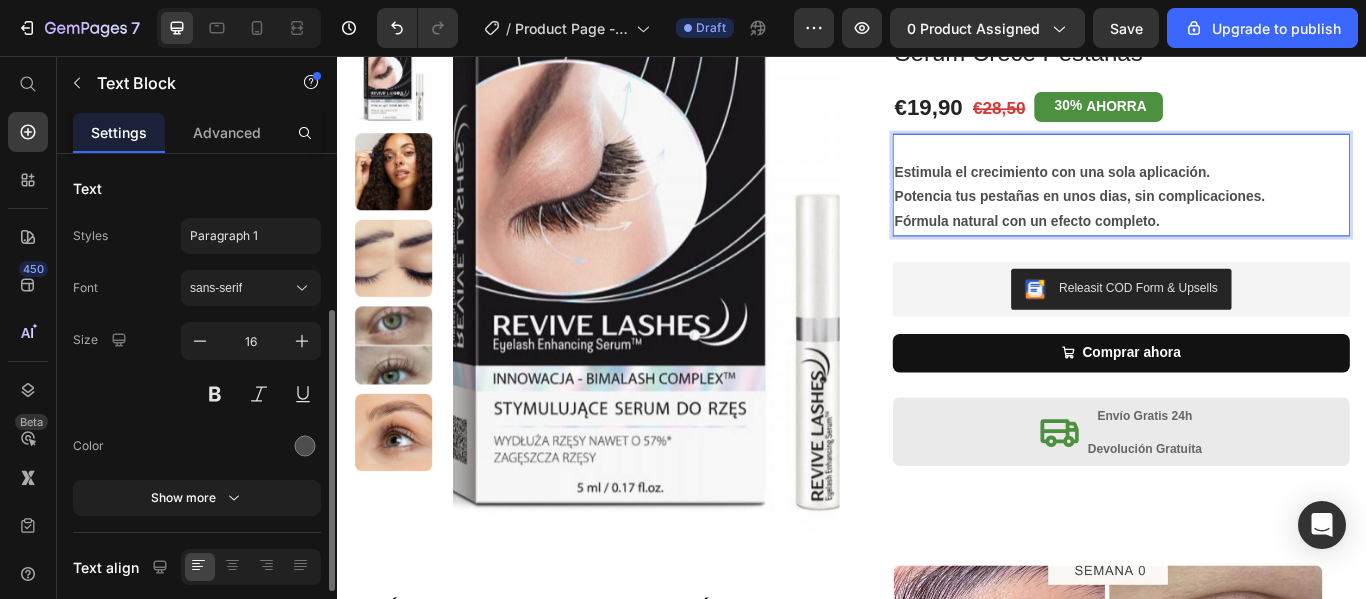 scroll, scrollTop: 200, scrollLeft: 0, axis: vertical 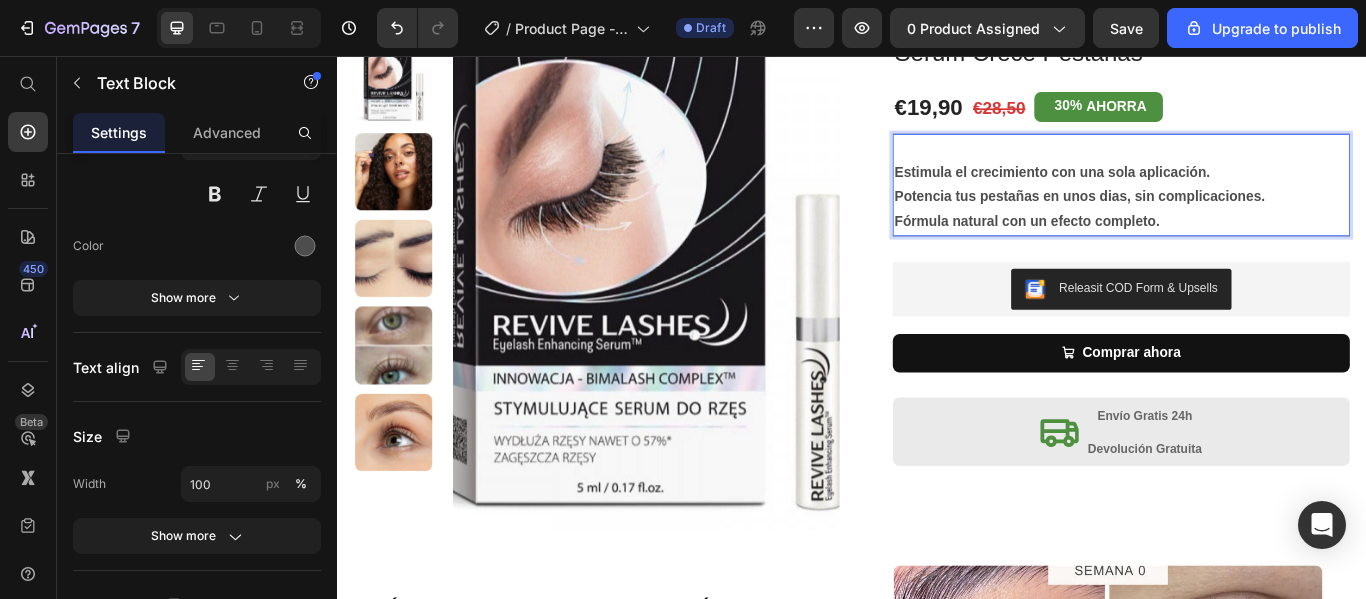 type 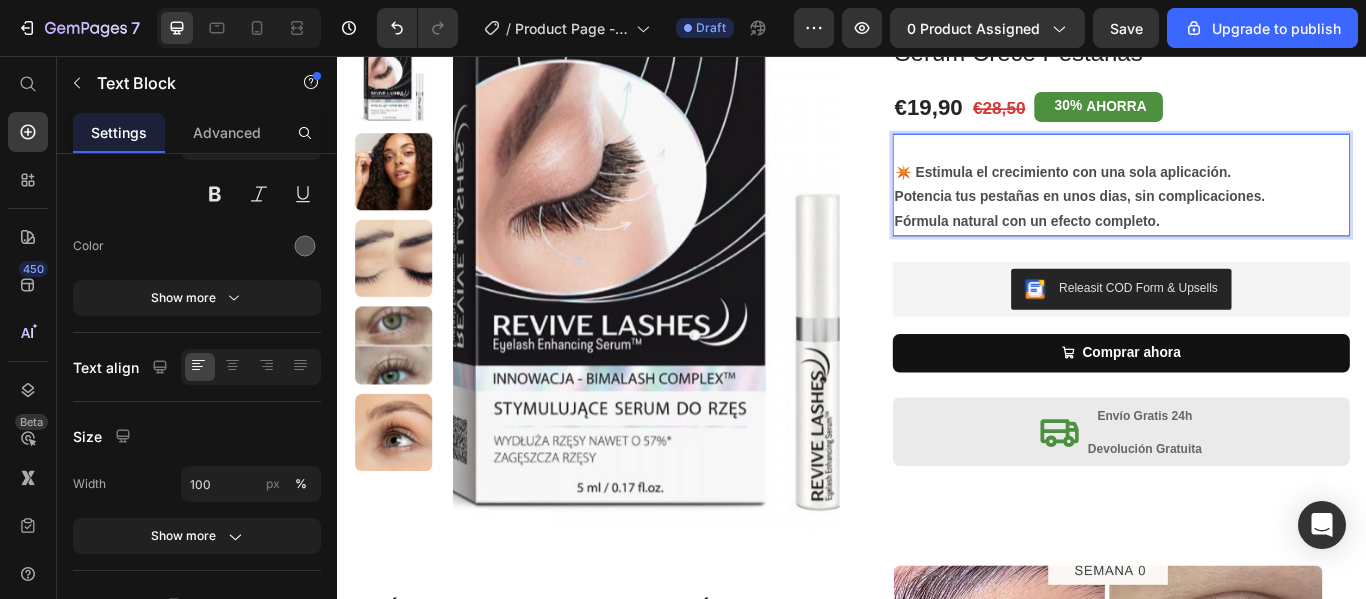 click on "Potencia tus pestañas en unos dias, sin complicaciones." at bounding box center [1202, 219] 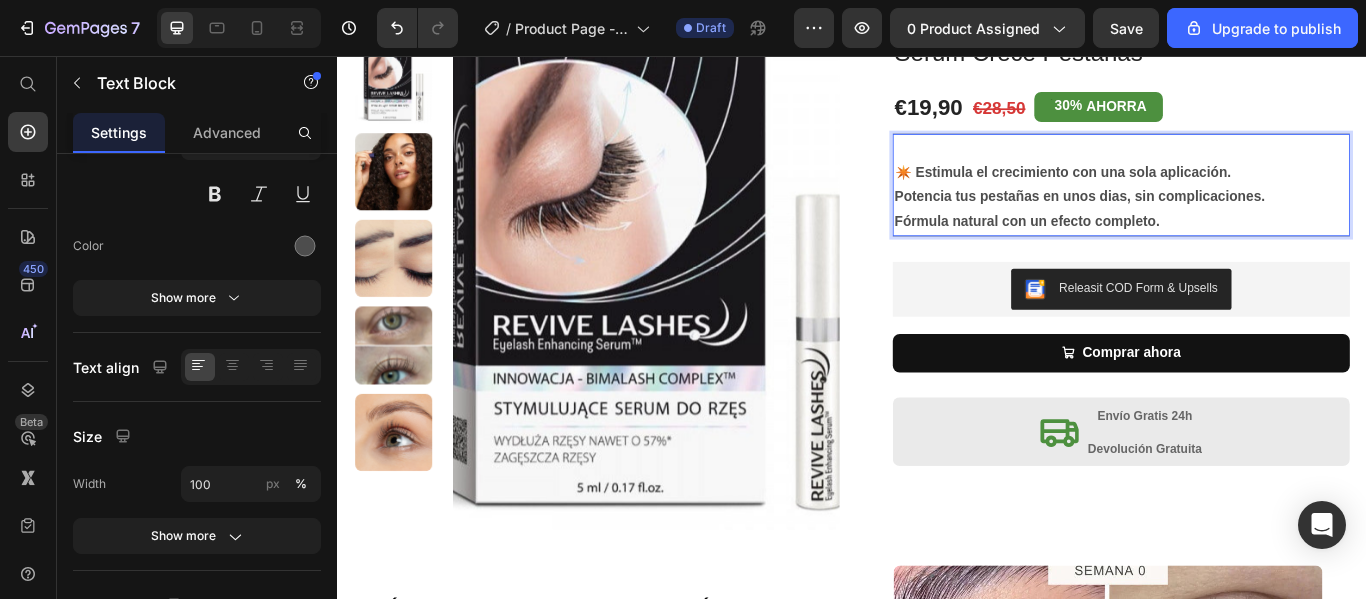 click on "Potencia tus pestañas en unos dias, sin complicaciones." at bounding box center (1202, 219) 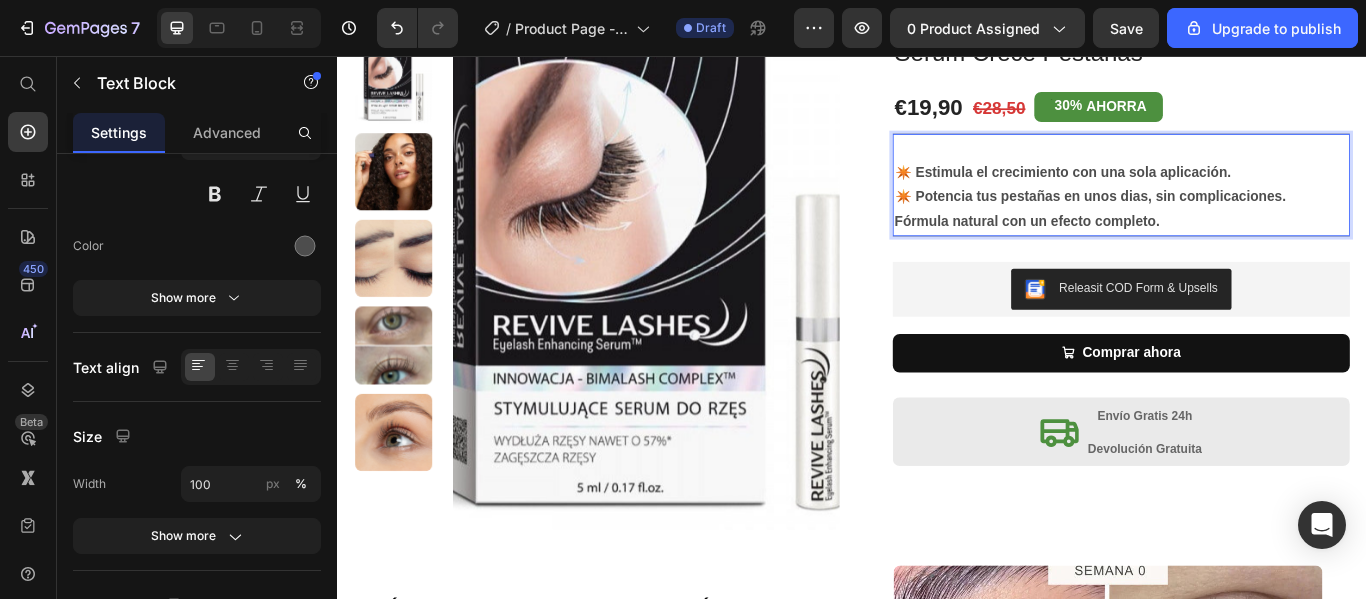 click on "Fórmula natural con un efecto completo." at bounding box center (1140, 248) 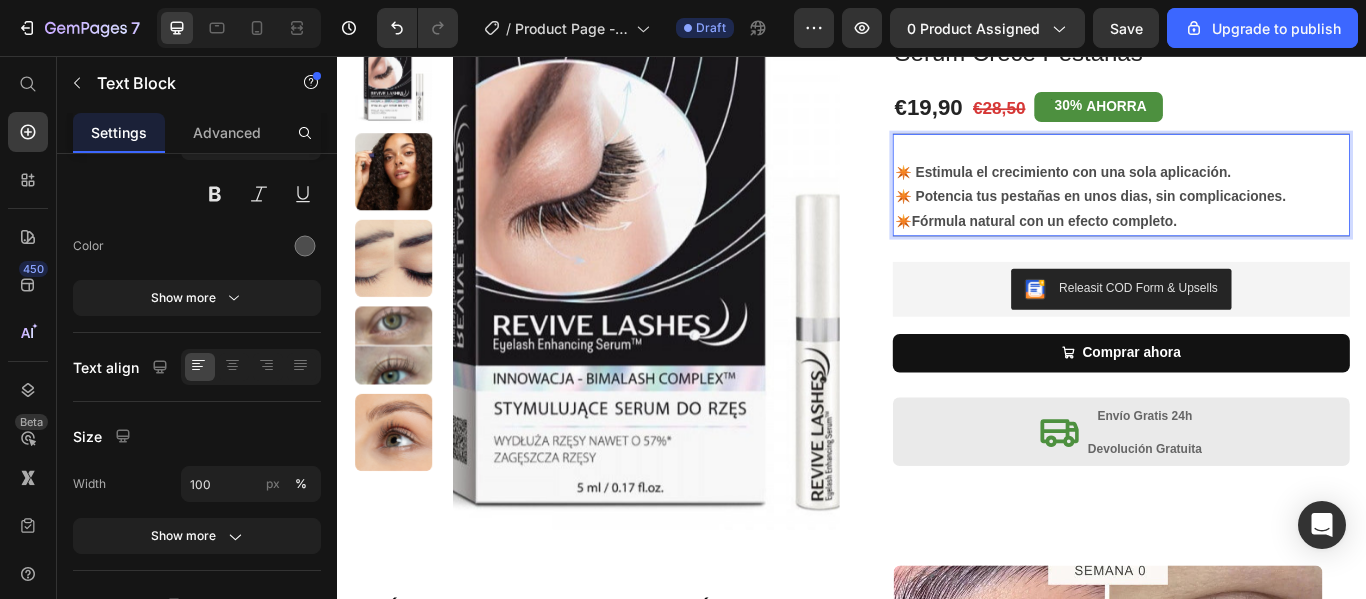 click on "✴️ Estimula el crecimiento con una sola aplicación." at bounding box center [1182, 191] 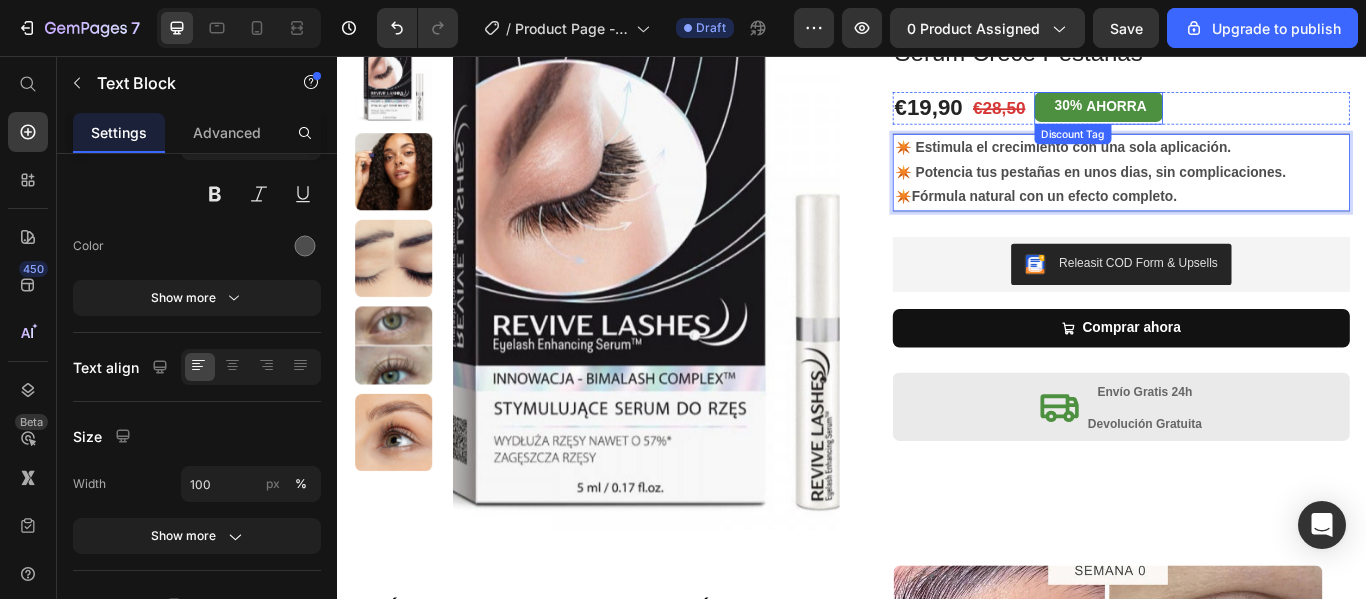 click on "30% AHORRA" at bounding box center [1224, 115] 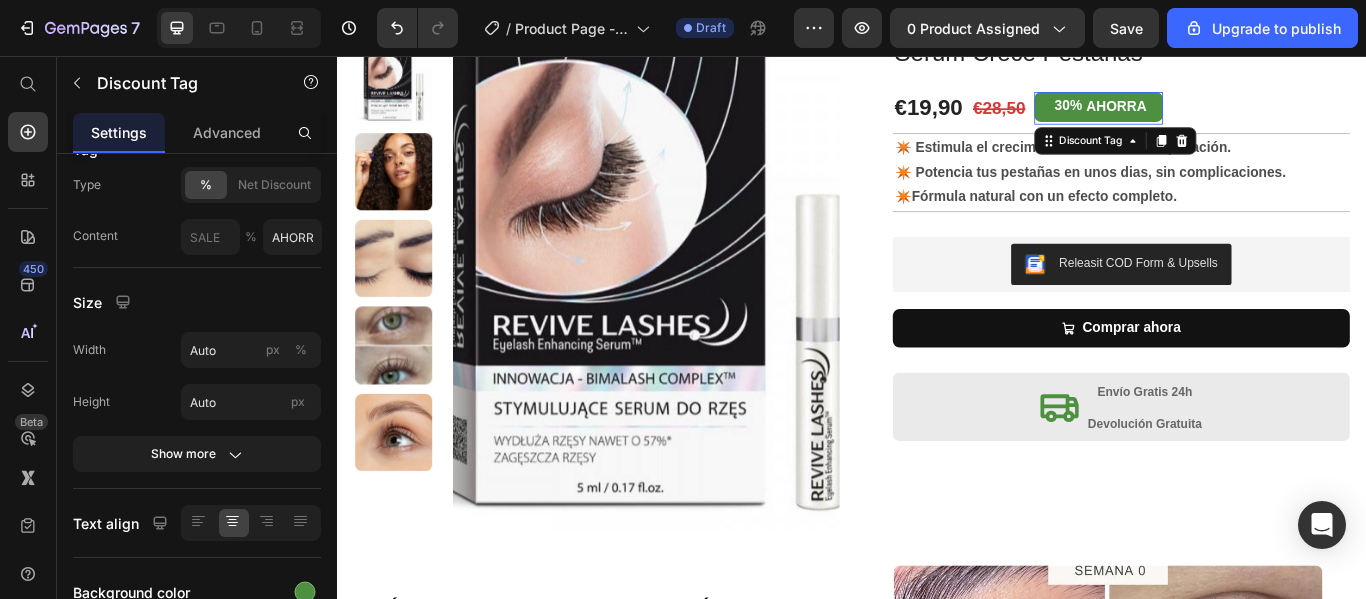 scroll, scrollTop: 0, scrollLeft: 0, axis: both 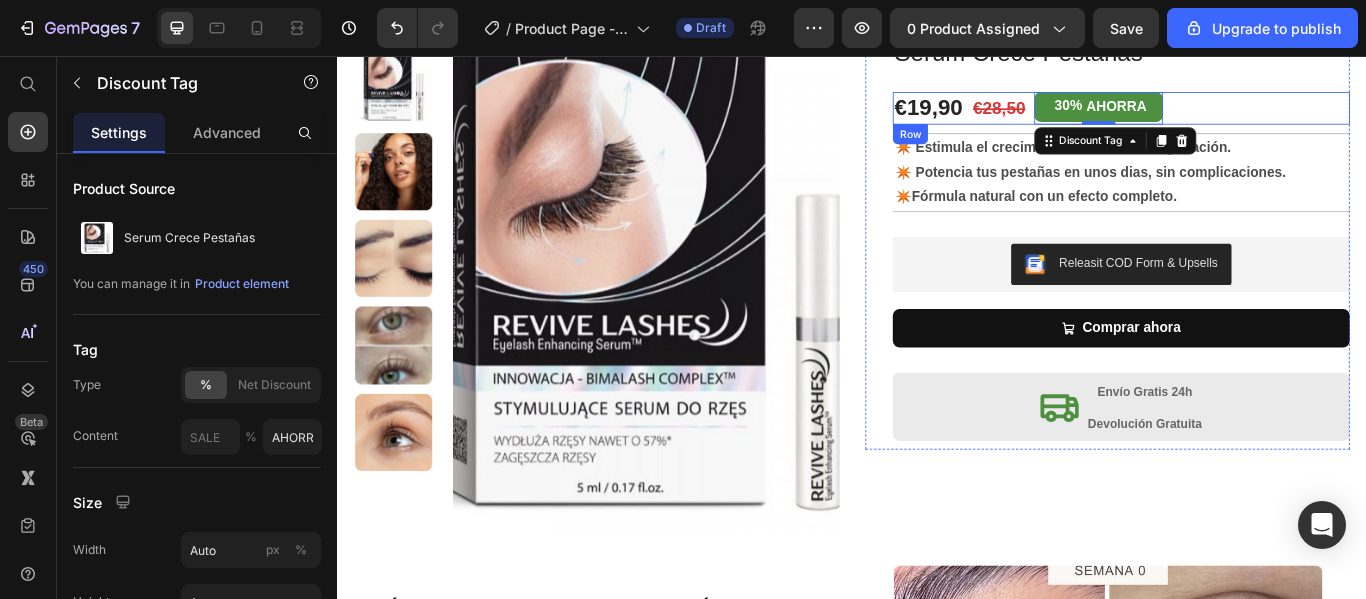 click on "€19,90 Product Price €28,50 Product Price 30% AHORRA Discount Tag   0 Row" at bounding box center (1250, 117) 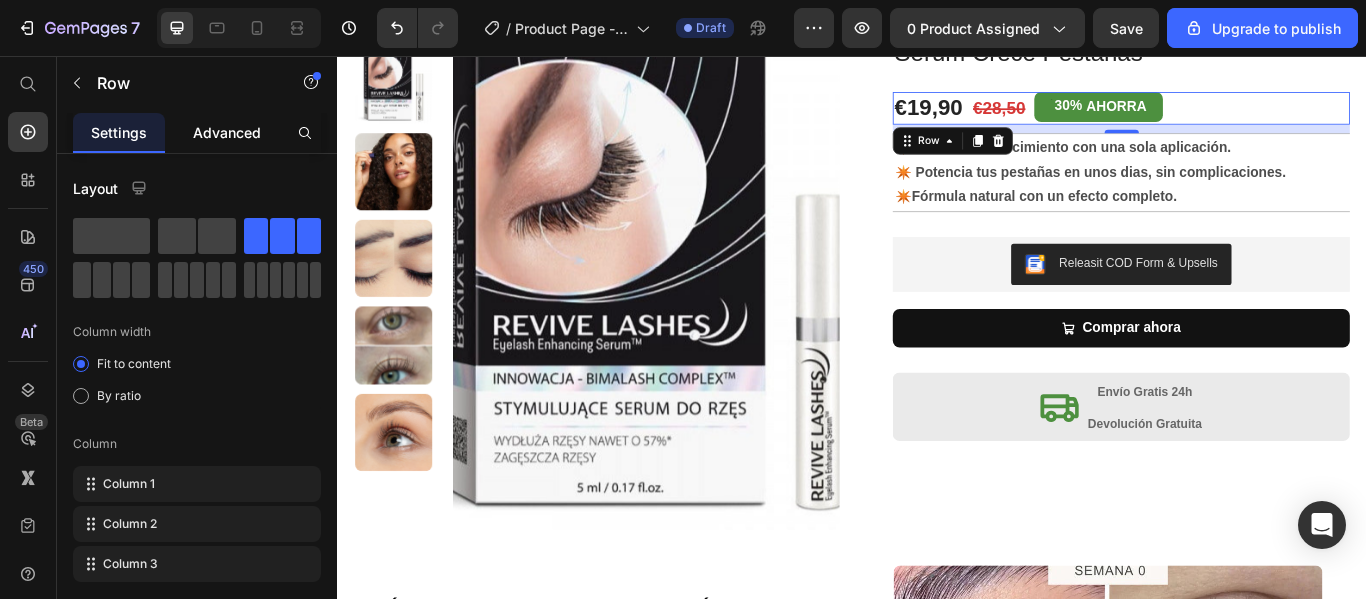 click on "Advanced" at bounding box center (227, 132) 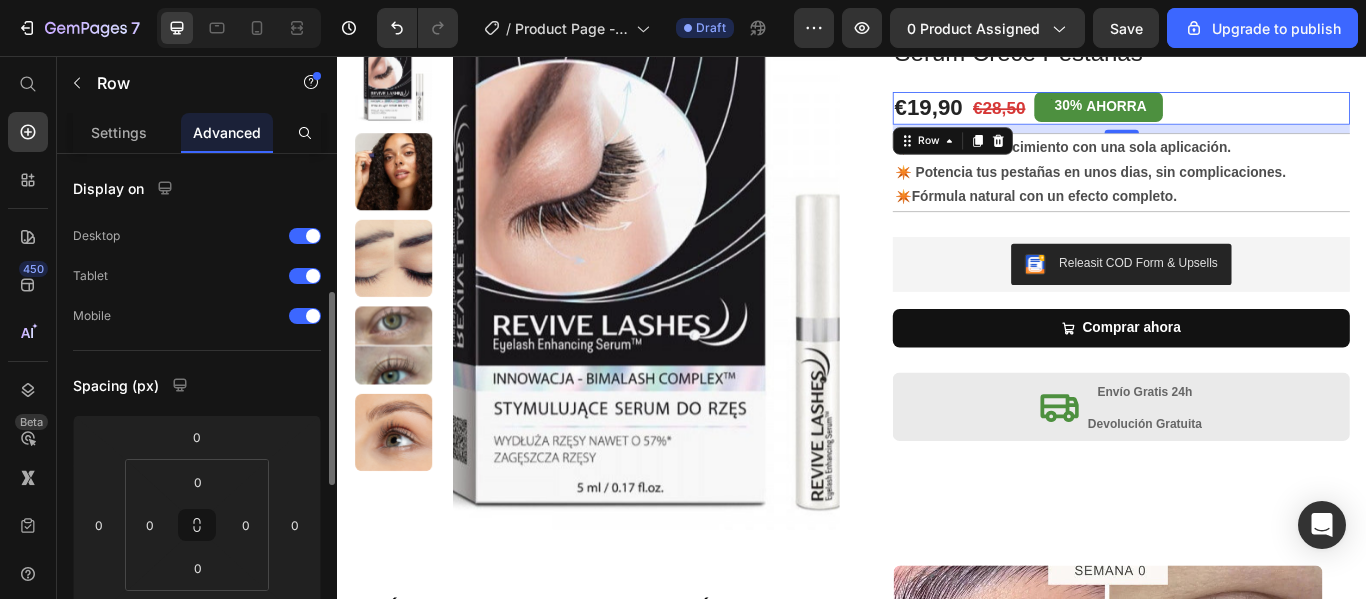 scroll, scrollTop: 200, scrollLeft: 0, axis: vertical 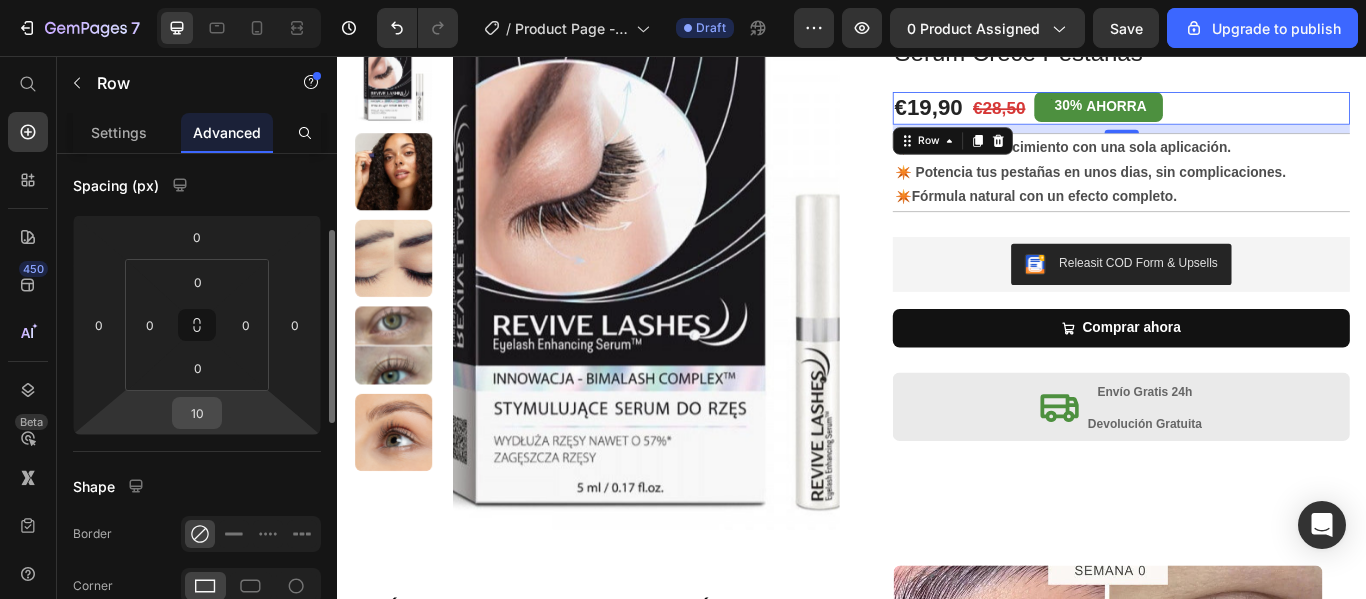 click on "10" at bounding box center [197, 413] 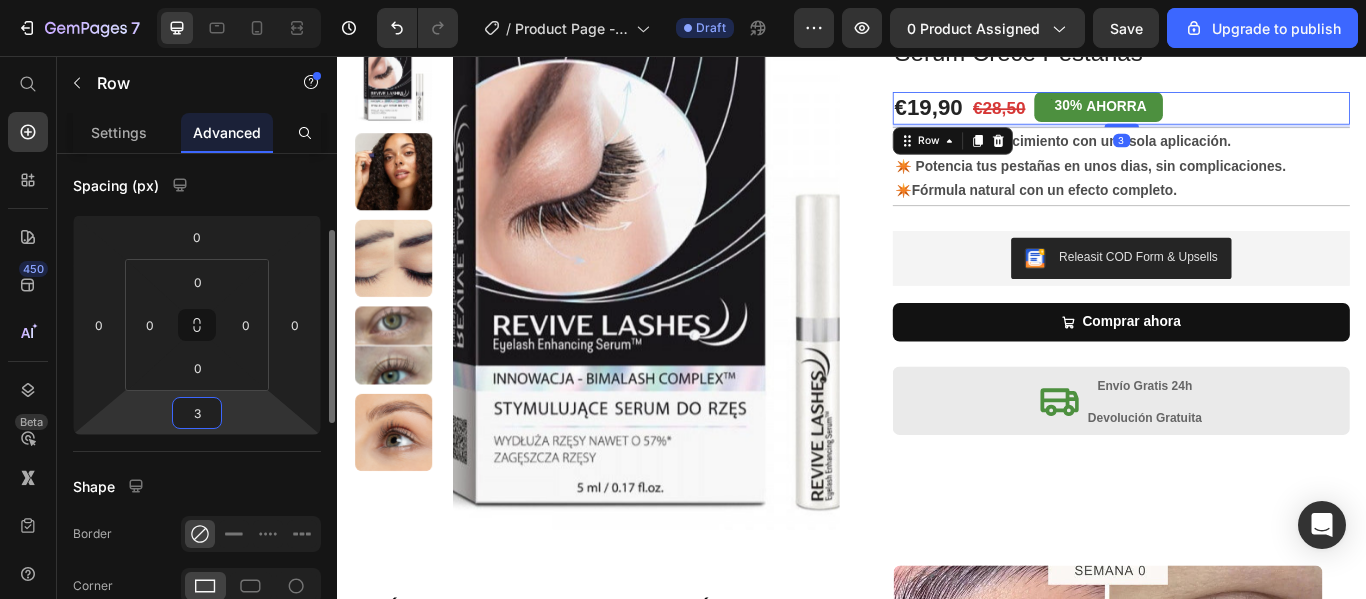 type on "30" 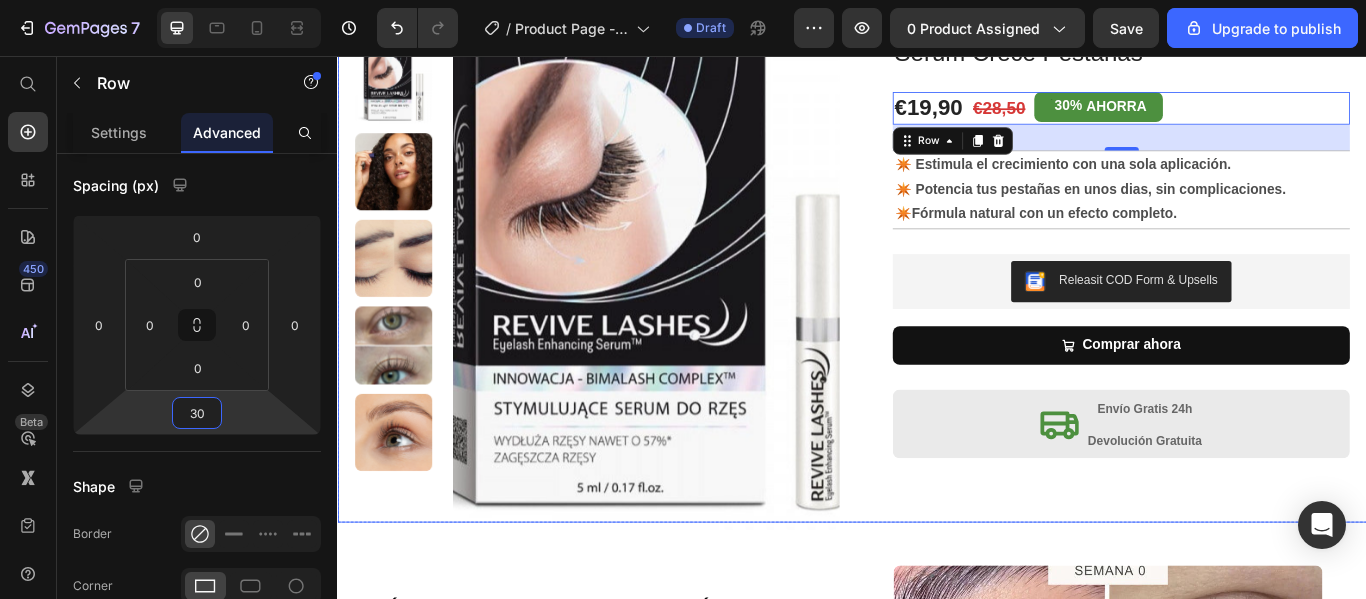 click on "Icon Icon Icon Icon Icon Icon List 4.6/5   364 Reseñas Text Block Row Serum Crece Pestañas Product Title €19,90 Product Price €28,50 Product Price 30% AHORRA Discount Tag Row   30          ✴️ Estimula el crecimiento con una sola aplicación.          ✴️ Potencia tus pestañas en unos dias, sin complicaciones.           ✴️Fórmula natural con un efecto completo. Text Block Row Releasit COD Form & Upsells Releasit COD Form & Upsells
Comprar ahora Add to Cart Row
Icon Envío Gratis 24h Devolución Gratuita Text Block Row Row" at bounding box center [1234, 302] 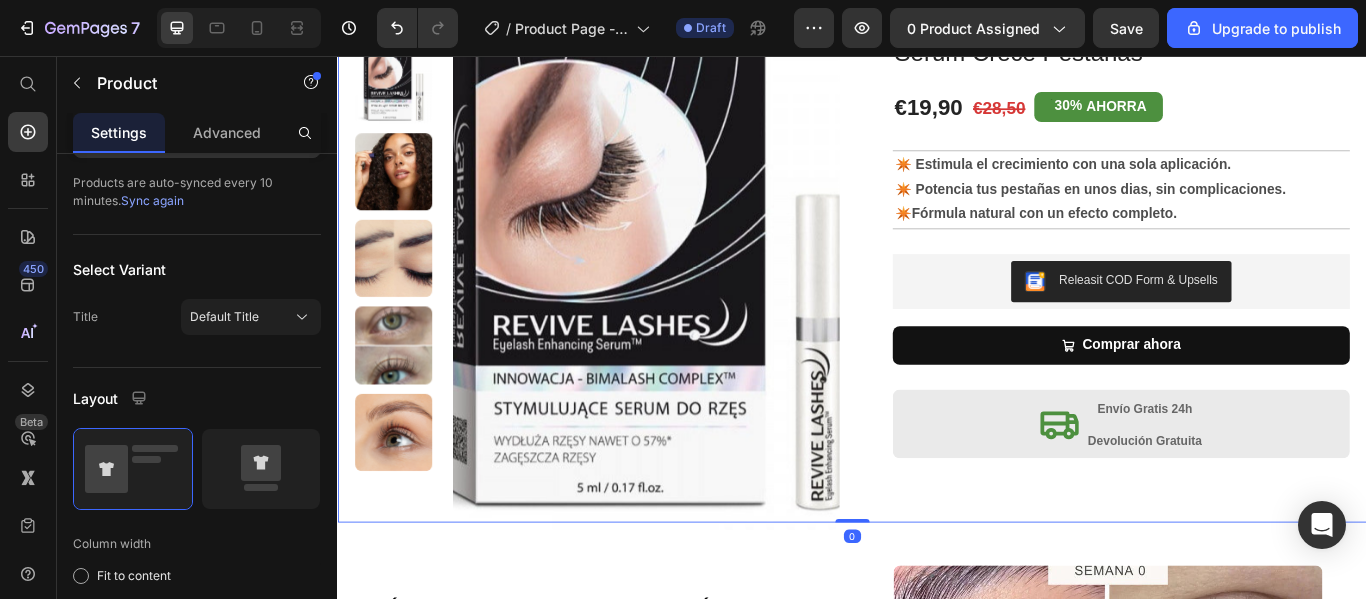 scroll, scrollTop: 0, scrollLeft: 0, axis: both 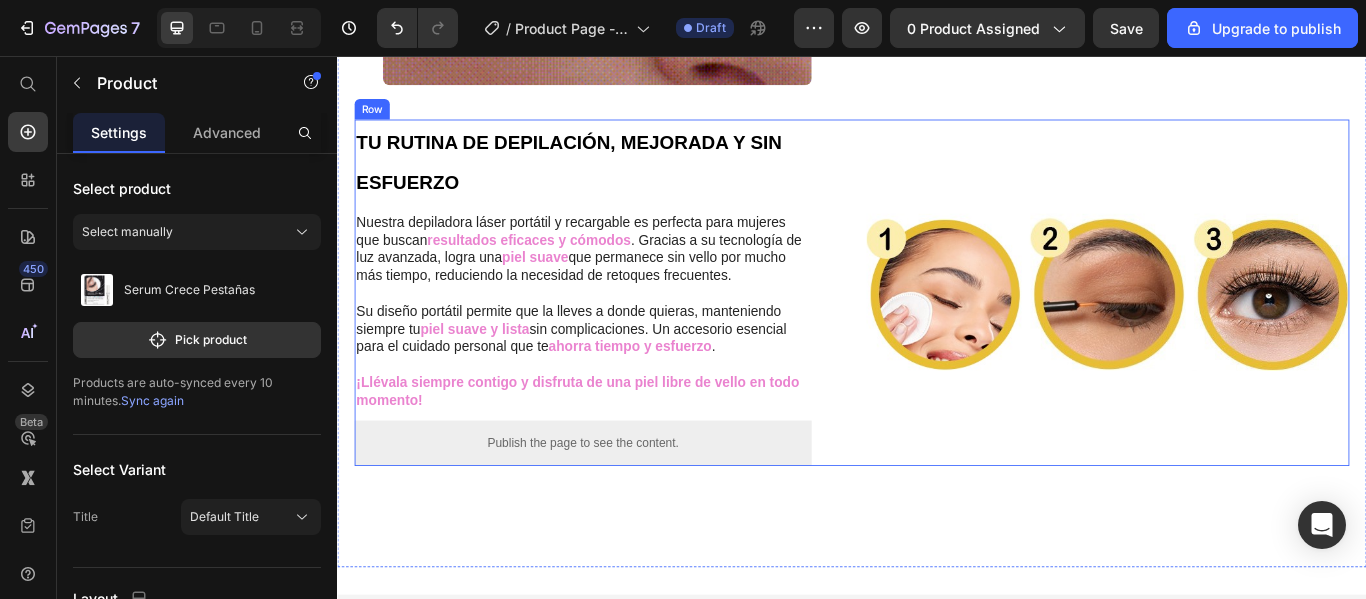 click on "Image Image Image Row" at bounding box center [1234, 332] 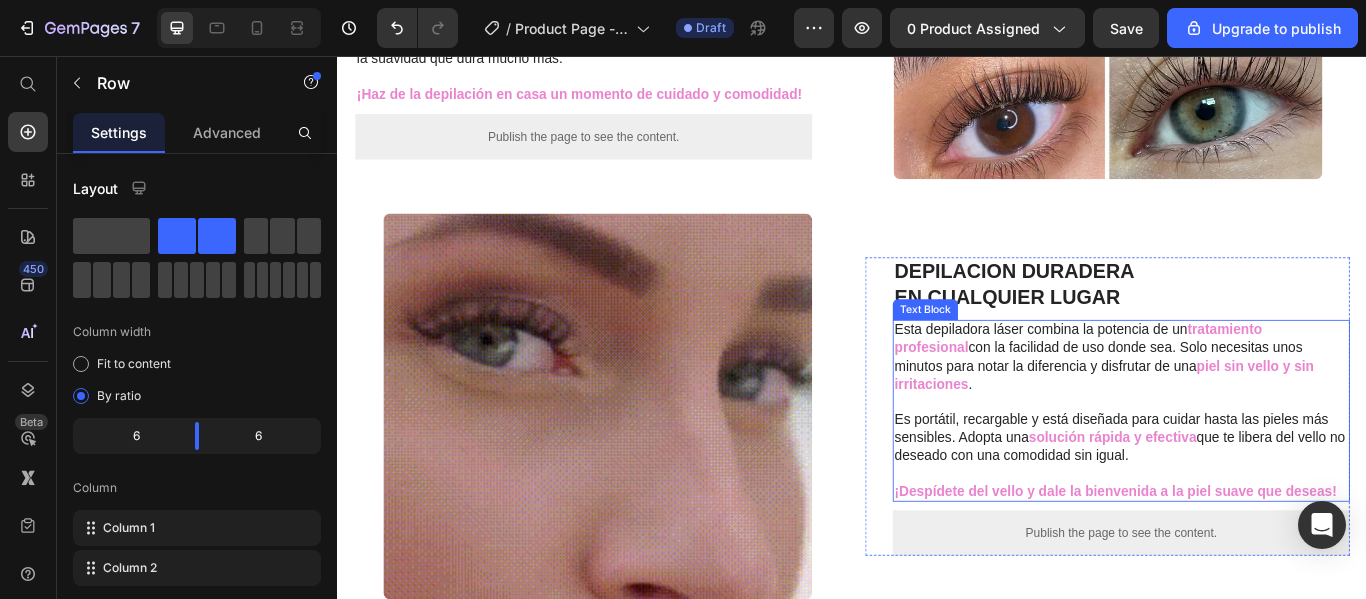 scroll, scrollTop: 740, scrollLeft: 0, axis: vertical 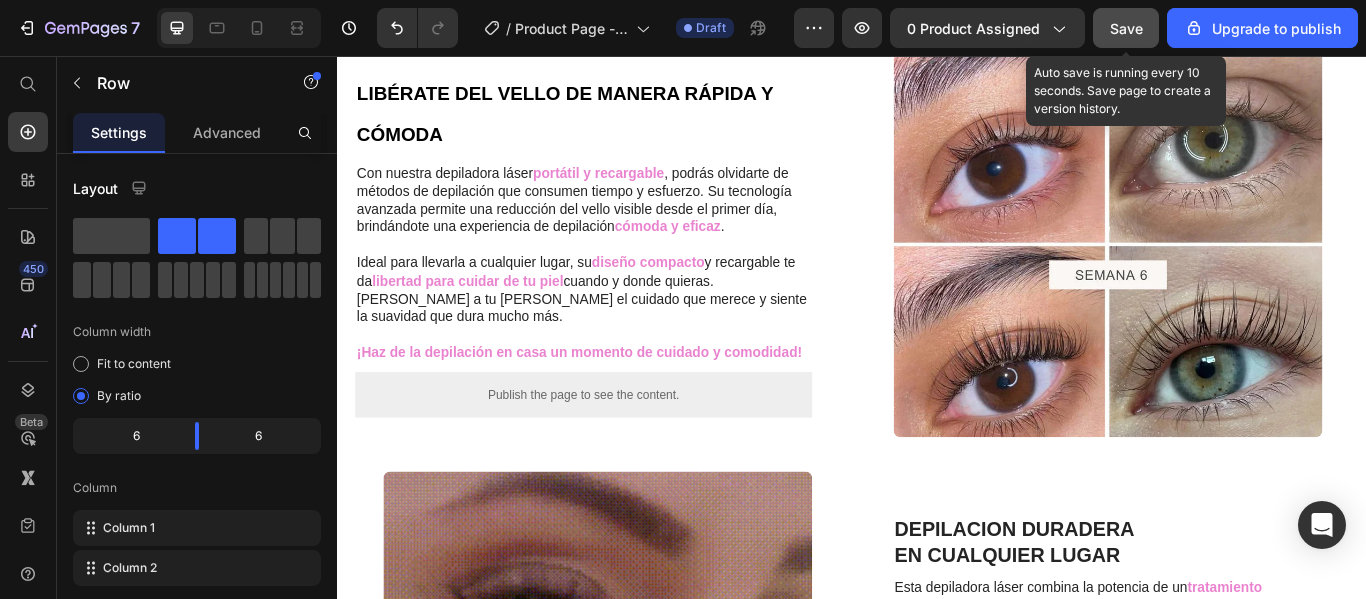 click on "Save" at bounding box center (1126, 28) 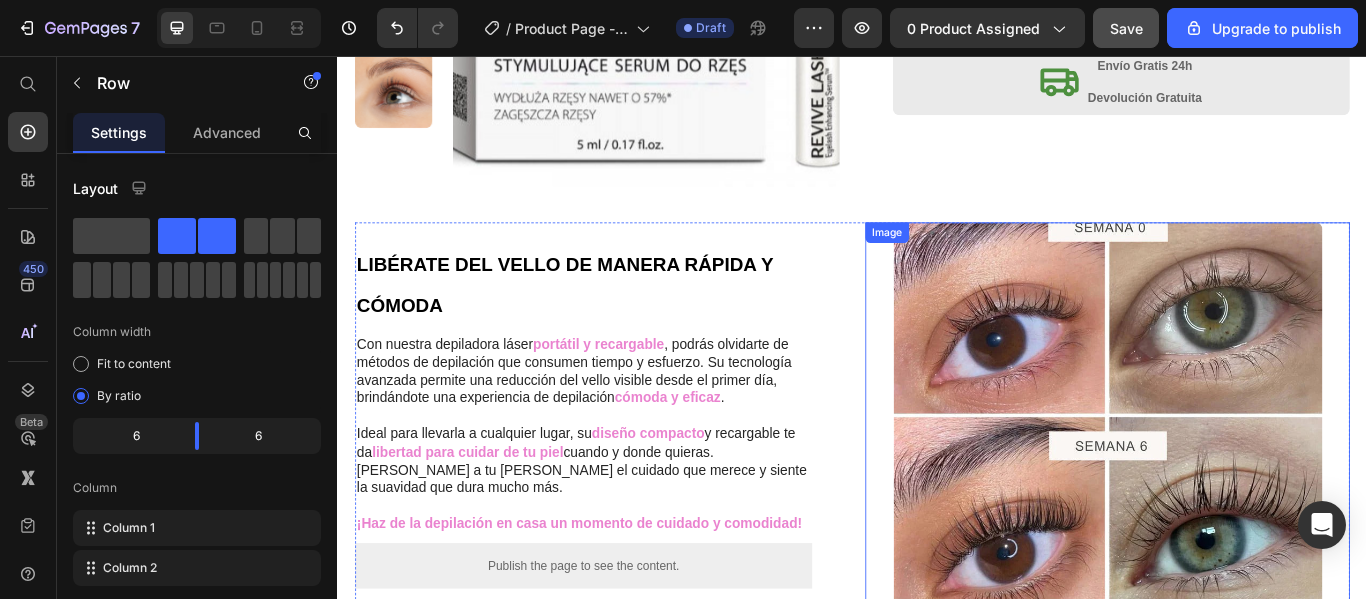 scroll, scrollTop: 340, scrollLeft: 0, axis: vertical 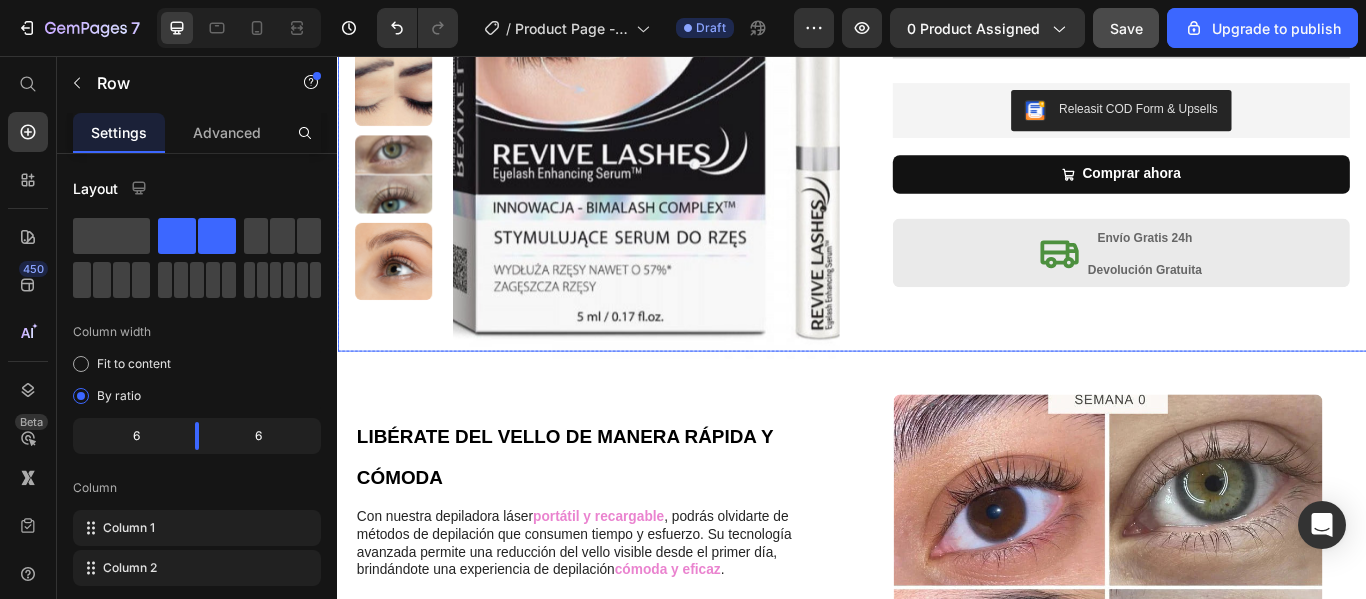 click on "Icon Icon Icon Icon Icon Icon List 4.6/5   364 Reseñas Text Block Row Serum Crece Pestañas Product Title €19,90 Product Price €28,50 Product Price 30% AHORRA Discount Tag Row          ✴️ Estimula el crecimiento con una sola aplicación.          ✴️ Potencia tus pestañas en unos dias, sin complicaciones.           ✴️Fórmula natural con un efecto completo. Text Block Row Releasit COD Form & Upsells Releasit COD Form & Upsells
Comprar ahora Add to Cart Row
Icon Envío Gratis 24h Devolución Gratuita Text Block Row Row" at bounding box center (1234, 102) 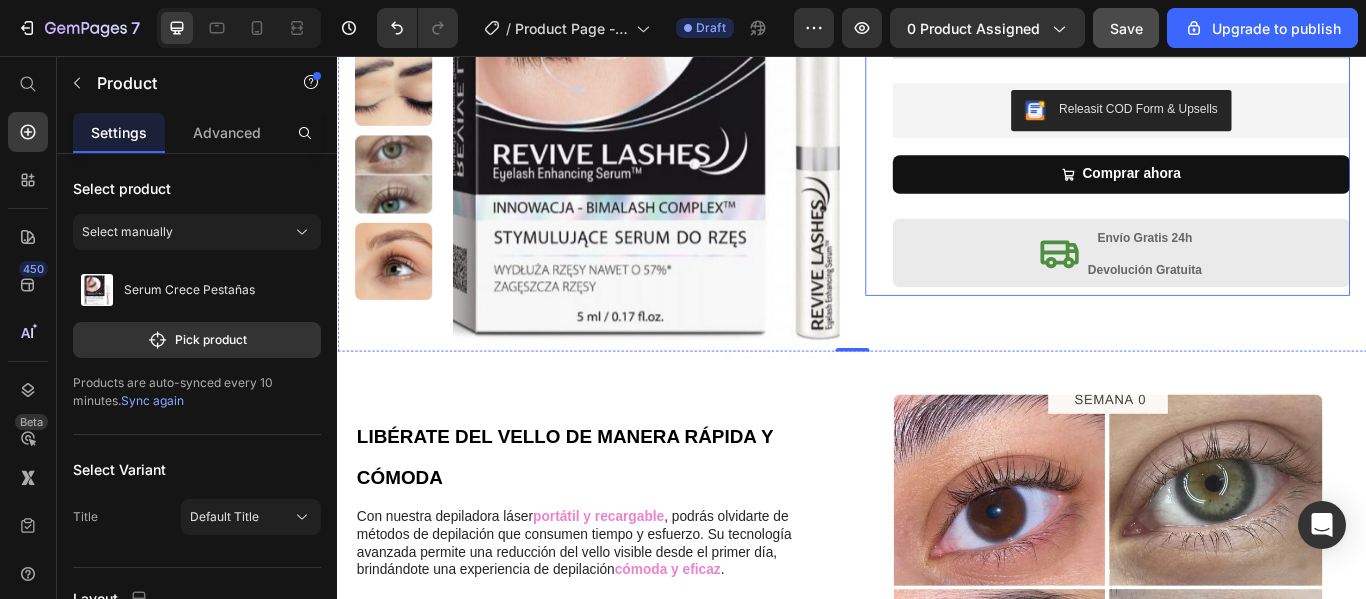 click on "Icon Icon Icon Icon Icon Icon List 4.6/5   364 Reseñas Text Block Row Serum Crece Pestañas Product Title €19,90 Product Price €28,50 Product Price 30% AHORRA Discount Tag Row          ✴️ Estimula el crecimiento con una sola aplicación.          ✴️ Potencia tus pestañas en unos dias, sin complicaciones.           ✴️Fórmula natural con un efecto completo. Text Block Row Releasit COD Form & Upsells Releasit COD Form & Upsells
Comprar ahora Add to Cart Row
Icon Envío Gratis 24h Devolución Gratuita Text Block Row" at bounding box center (1250, 70) 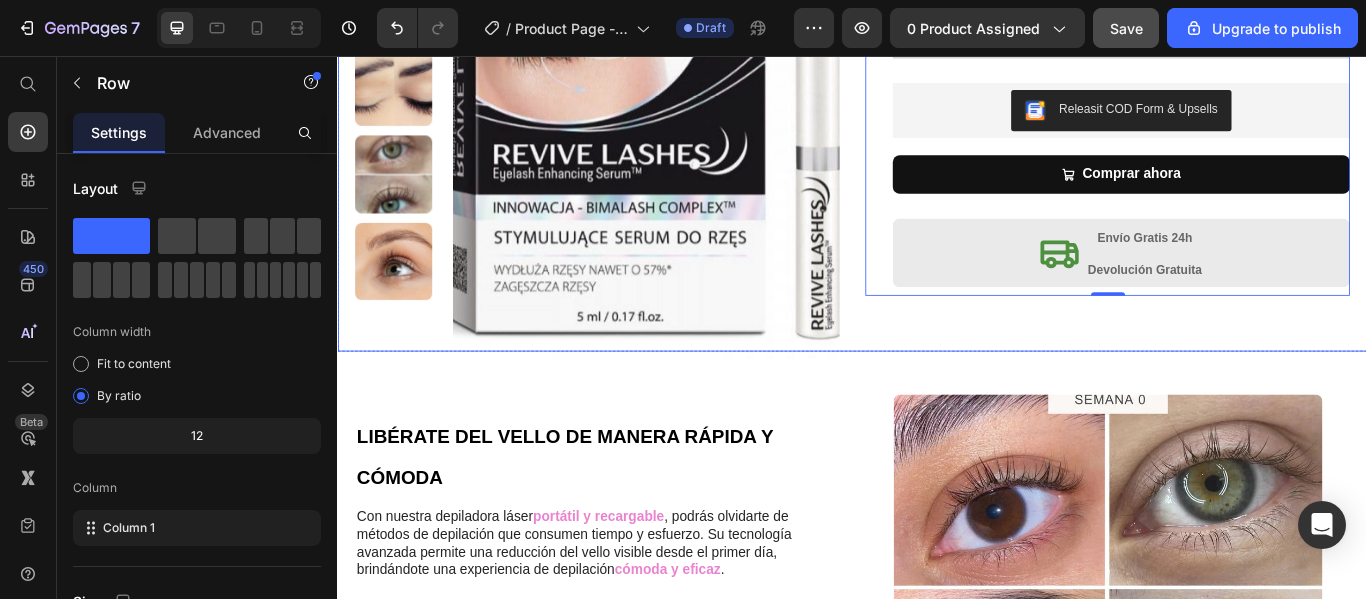 click on "Icon Icon Icon Icon Icon Icon List 4.6/5   364 Reseñas Text Block Row Serum Crece Pestañas Product Title €19,90 Product Price €28,50 Product Price 30% AHORRA Discount Tag Row          ✴️ Estimula el crecimiento con una sola aplicación.          ✴️ Potencia tus pestañas en unos dias, sin complicaciones.           ✴️Fórmula natural con un efecto completo. Text Block Row Releasit COD Form & Upsells Releasit COD Form & Upsells
Comprar ahora Add to Cart Row
Icon Envío Gratis 24h Devolución Gratuita Text Block Row Row   0" at bounding box center (1234, 102) 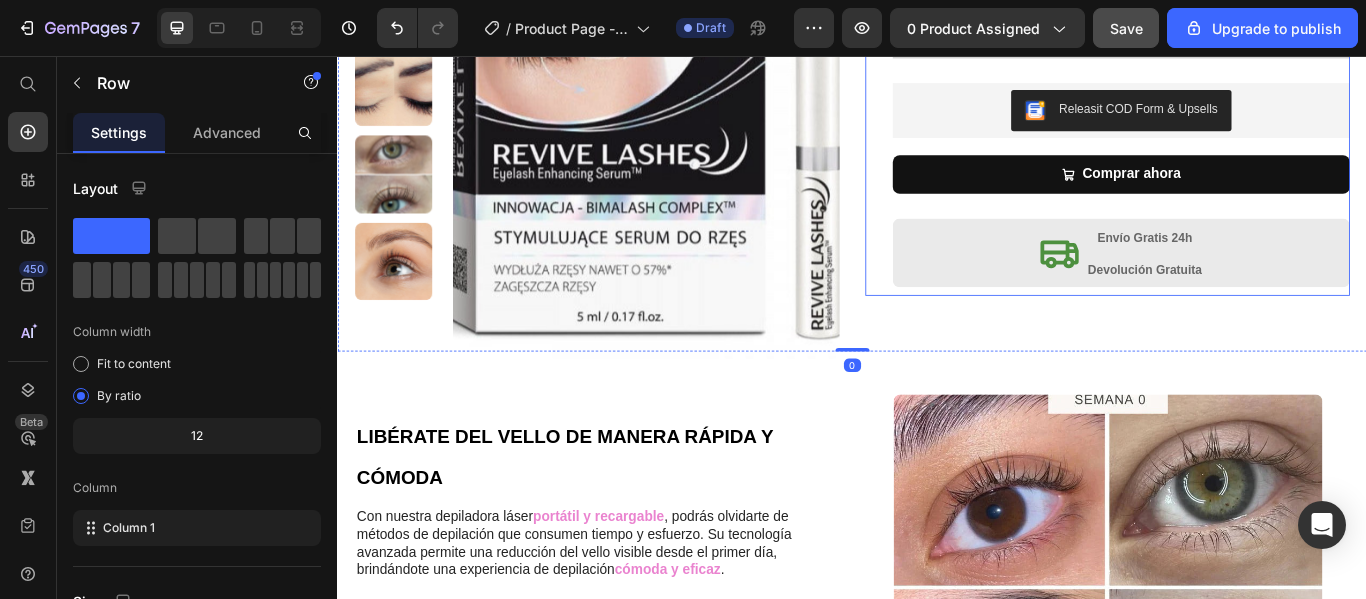 click on "Icon Icon Icon Icon Icon Icon List 4.6/5   364 Reseñas Text Block Row Serum Crece Pestañas Product Title €19,90 Product Price €28,50 Product Price 30% AHORRA Discount Tag Row          ✴️ Estimula el crecimiento con una sola aplicación.          ✴️ Potencia tus pestañas en unos dias, sin complicaciones.           ✴️Fórmula natural con un efecto completo. Text Block Row Releasit COD Form & Upsells Releasit COD Form & Upsells
Comprar ahora Add to Cart Row
Icon Envío Gratis 24h Devolución Gratuita Text Block Row" at bounding box center [1250, 70] 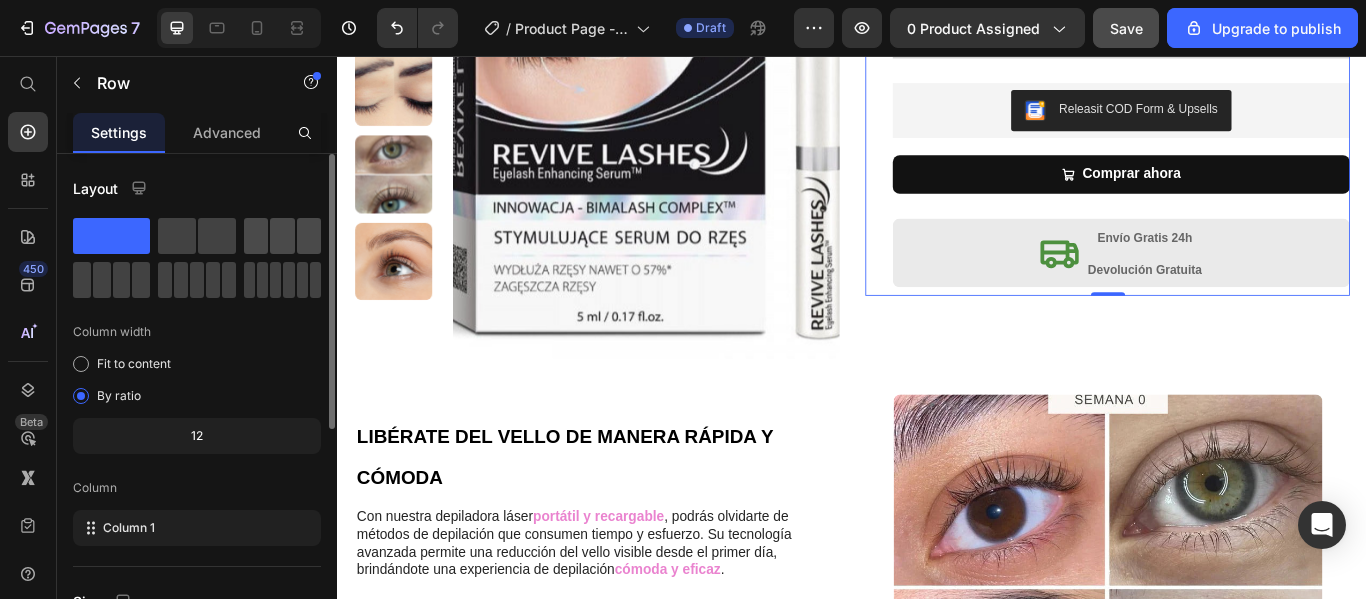 click 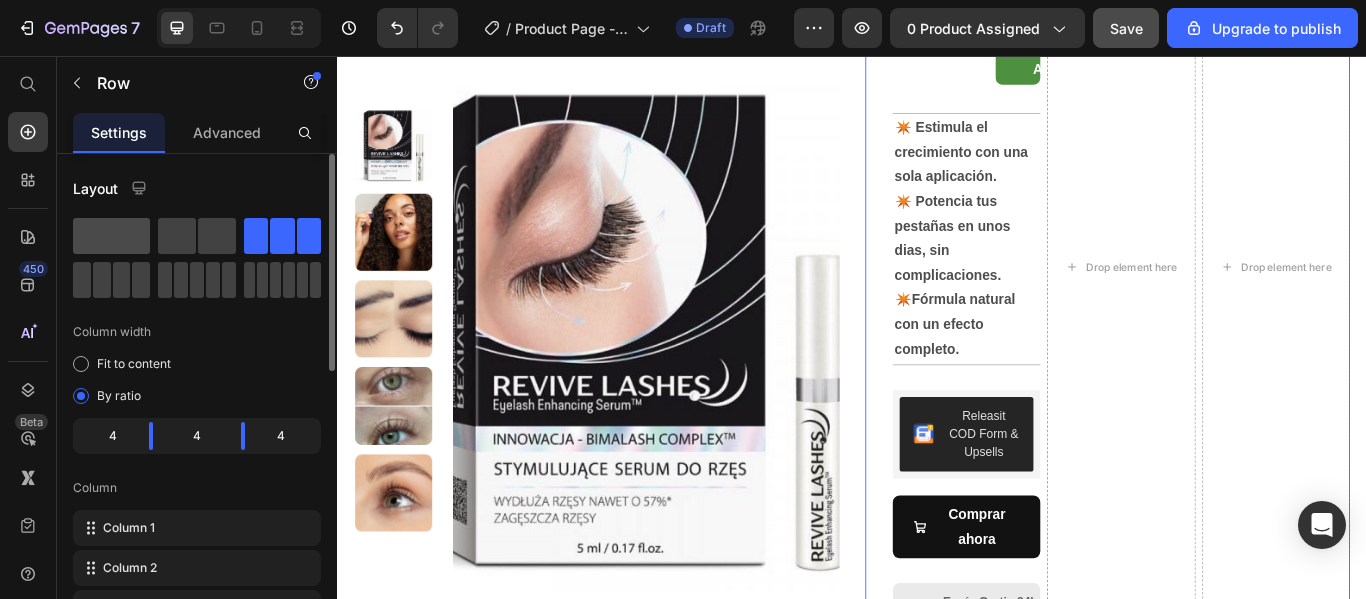 click 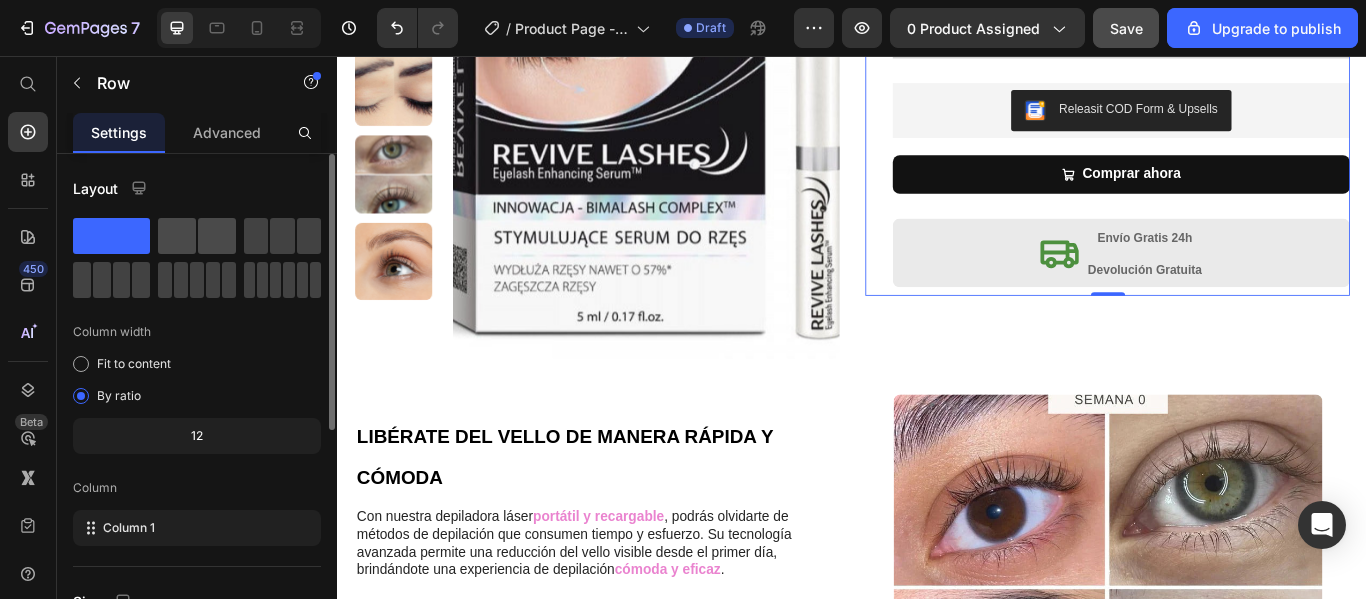 click 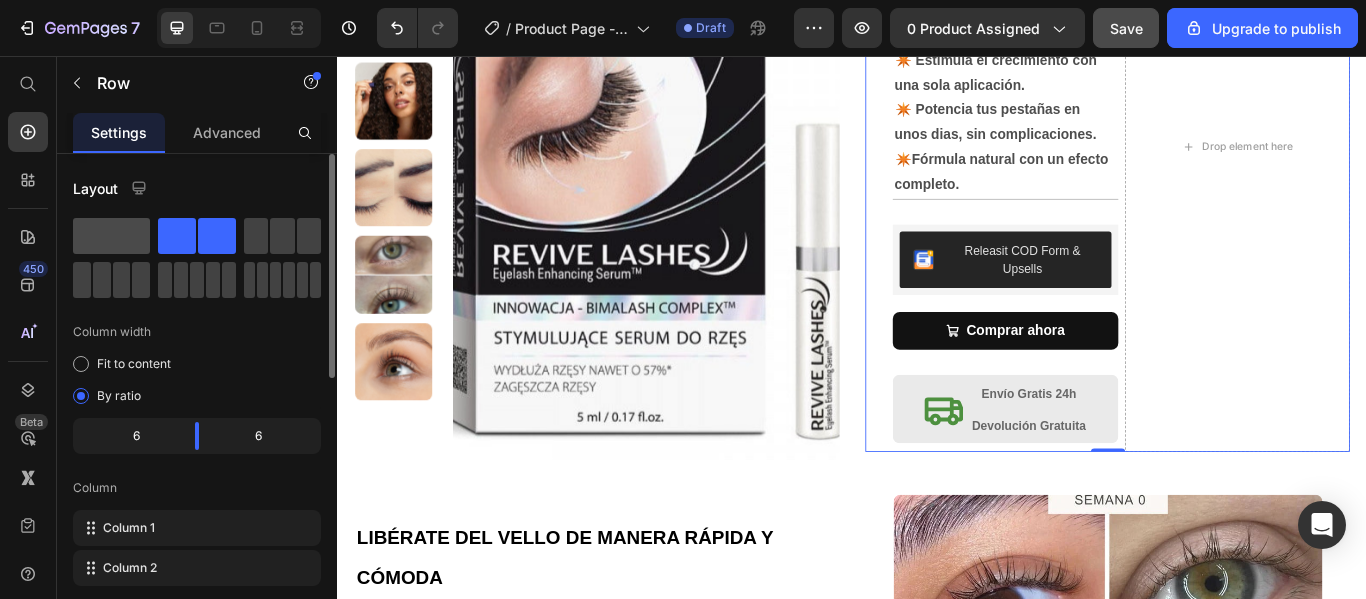 click 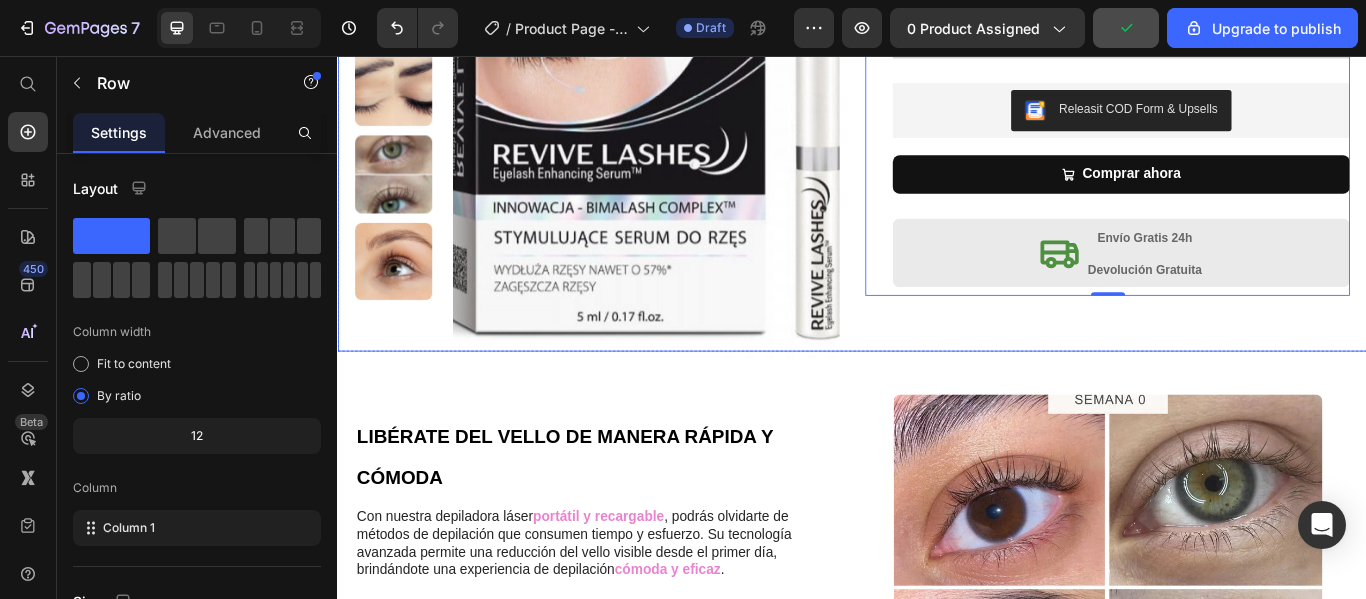 click on "Icon Icon Icon Icon Icon Icon List 4.6/5   364 Reseñas Text Block Row Serum Crece Pestañas Product Title €19,90 Product Price €28,50 Product Price 30% AHORRA Discount Tag Row          ✴️ Estimula el crecimiento con una sola aplicación.          ✴️ Potencia tus pestañas en unos dias, sin complicaciones.           ✴️Fórmula natural con un efecto completo. Text Block Row Releasit COD Form & Upsells Releasit COD Form & Upsells
Comprar ahora Add to Cart Row
Icon Envío Gratis 24h Devolución Gratuita Text Block Row Row   0" at bounding box center (1234, 102) 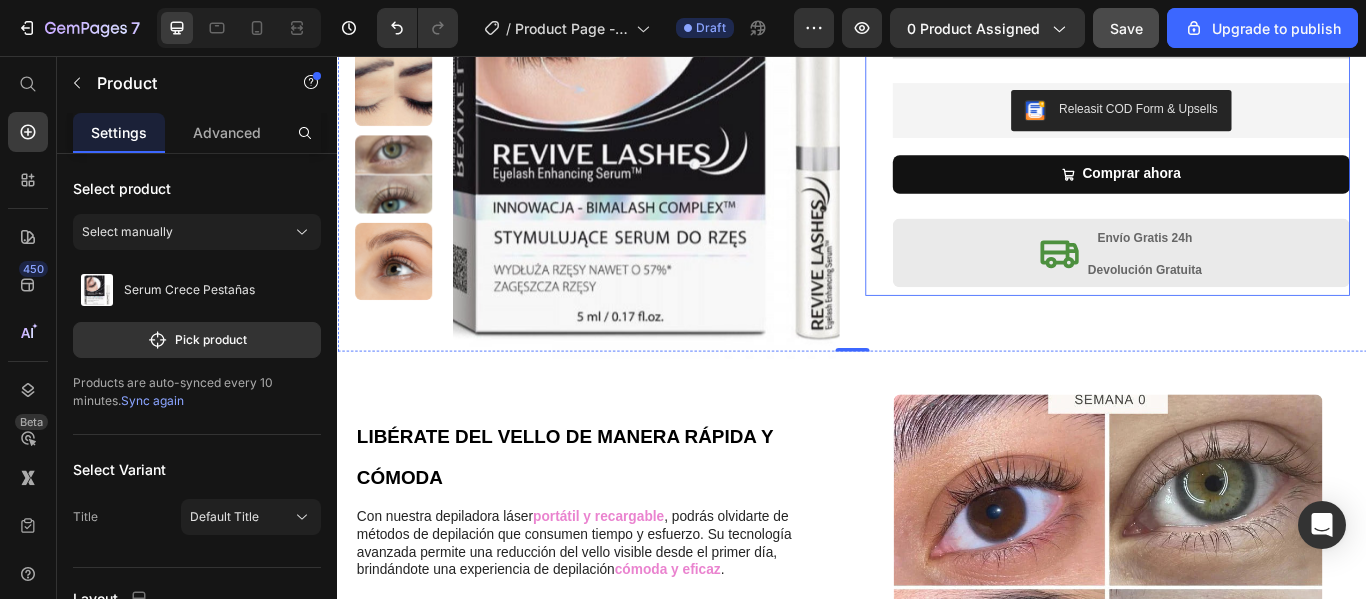 click on "Icon Icon Icon Icon Icon Icon List 4.6/5   364 Reseñas Text Block Row Serum Crece Pestañas Product Title €19,90 Product Price €28,50 Product Price 30% AHORRA Discount Tag Row          ✴️ Estimula el crecimiento con una sola aplicación.          ✴️ Potencia tus pestañas en unos dias, sin complicaciones.           ✴️Fórmula natural con un efecto completo. Text Block Row Releasit COD Form & Upsells Releasit COD Form & Upsells
Comprar ahora Add to Cart Row
Icon Envío Gratis 24h Devolución Gratuita Text Block Row" at bounding box center (1250, 70) 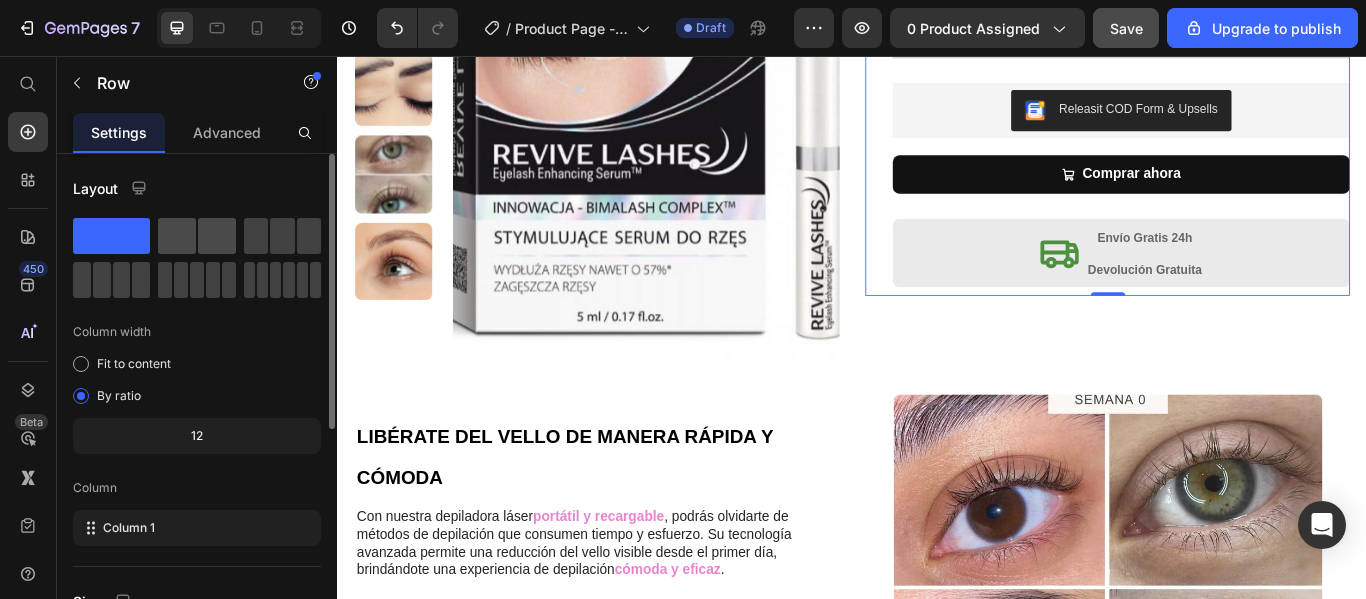 click 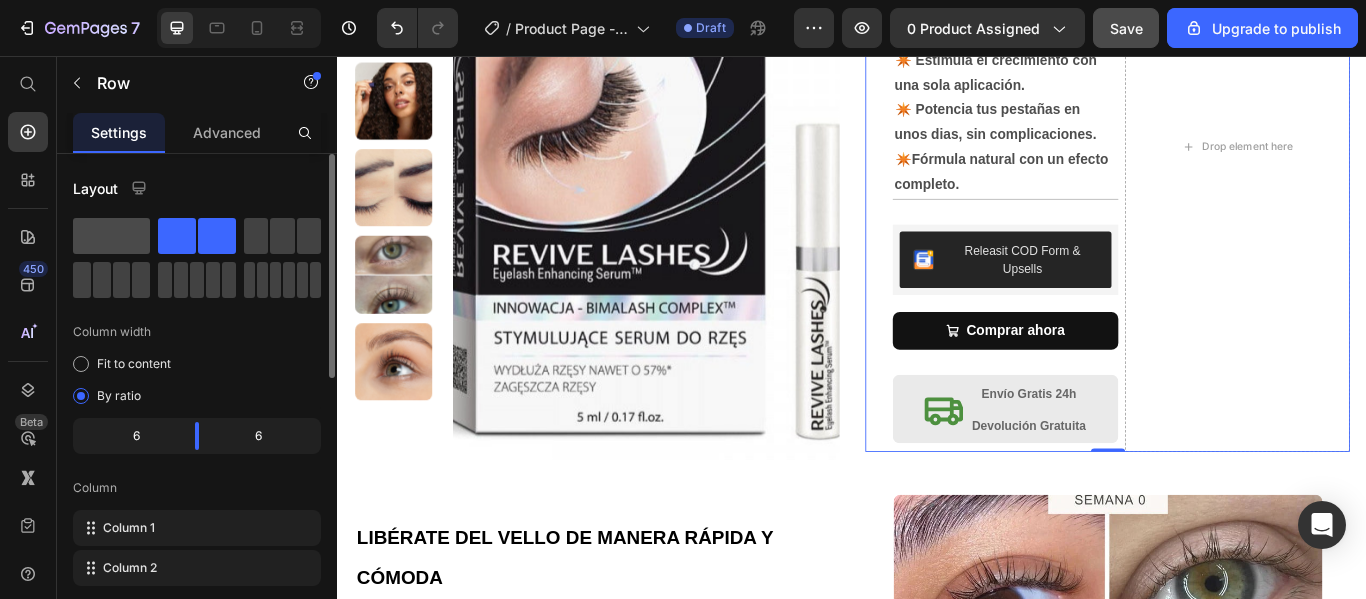 click 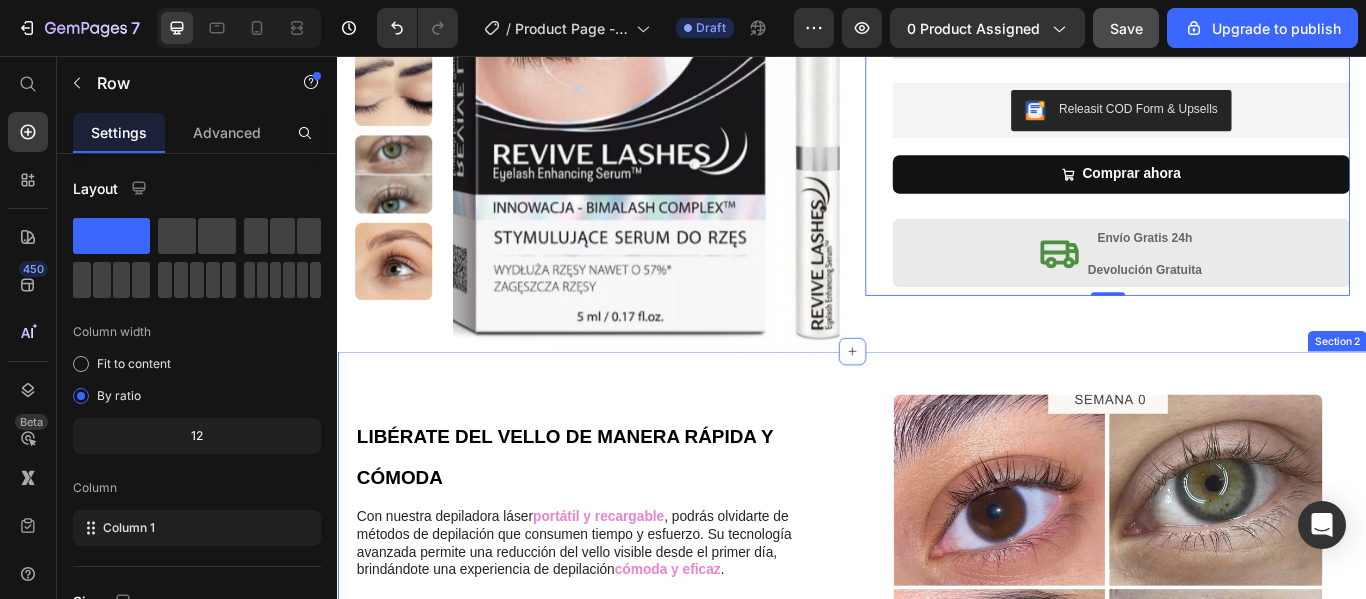 click on "LIBÉRATE DEL VELLO DE MANERA RÁPIDA Y CÓMODA Heading Con nuestra depiladora láser  portátil y recargable , podrás olvidarte de métodos de depilación que consumen tiempo y esfuerzo. Su tecnología avanzada permite una reducción del vello visible desde el primer día, brindándote una experiencia de depilación  cómoda y eficaz .   Ideal para llevarla a cualquier lugar, su  diseño compacto  y recargable te da  libertad para cuidar de tu piel  cuando y donde quieras. Dale a tu piel el cuidado que merece y siente la suavidad que dura mucho más.   ¡Haz de la depilación en casa un momento de cuidado y comodidad! Text Block
Publish the page to see the content.
Custom Code Row Row Image Row DEPILACION DURADERA  EN CUALQUIER LUGAR Heading Esta depiladora láser combina la potencia de un  tratamiento profesional  con la facilidad de uso donde sea. Solo necesitas unos minutos para notar la diferencia y disfrutar de una  piel sin vello y sin irritaciones .     Text Block Custom Code ." at bounding box center (937, 1176) 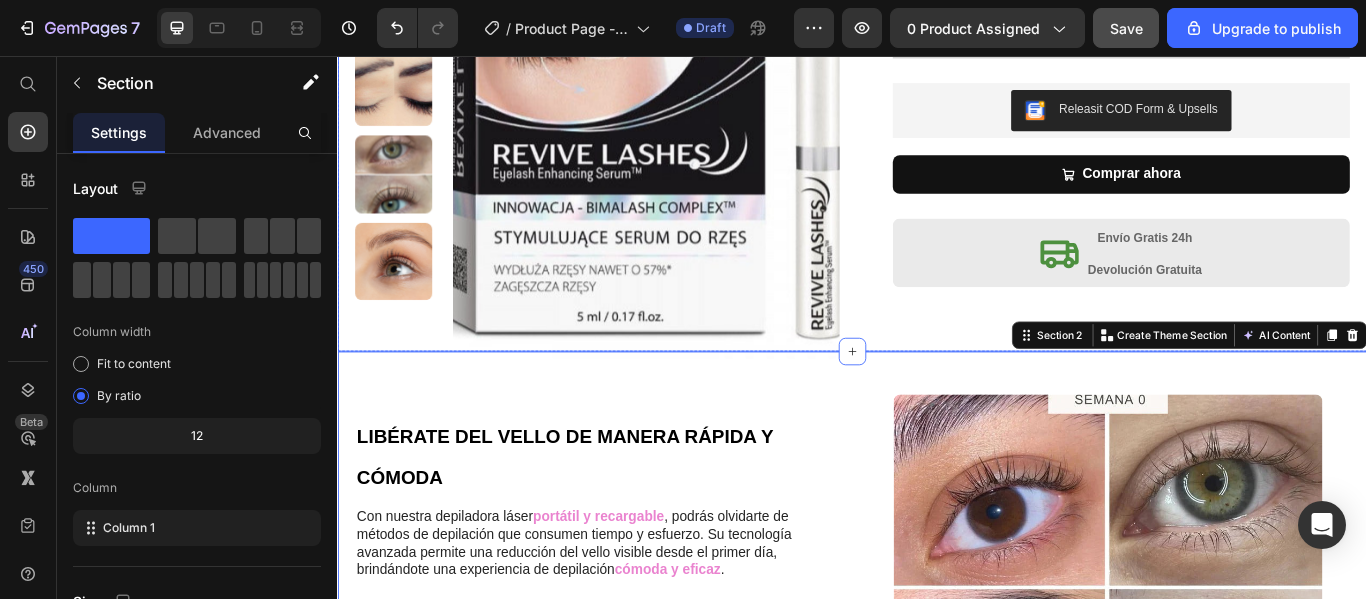 click on "Product Images Row Icon Icon Icon Icon Icon Icon List 4.6/5   364 Reseñas Text Block Row Serum Crece Pestañas Product Title €19,90 Product Price €28,50 Product Price 30% AHORRA Discount Tag Row          ✴️ Estimula el crecimiento con una sola aplicación.          ✴️ Potencia tus pestañas en unos dias, sin complicaciones.           ✴️Fórmula natural con un efecto completo. Text Block Row Releasit COD Form & Upsells Releasit COD Form & Upsells
Comprar ahora Add to Cart Row
Icon Envío Gratis 24h Devolución Gratuita Text Block Row Row Product" at bounding box center [937, 78] 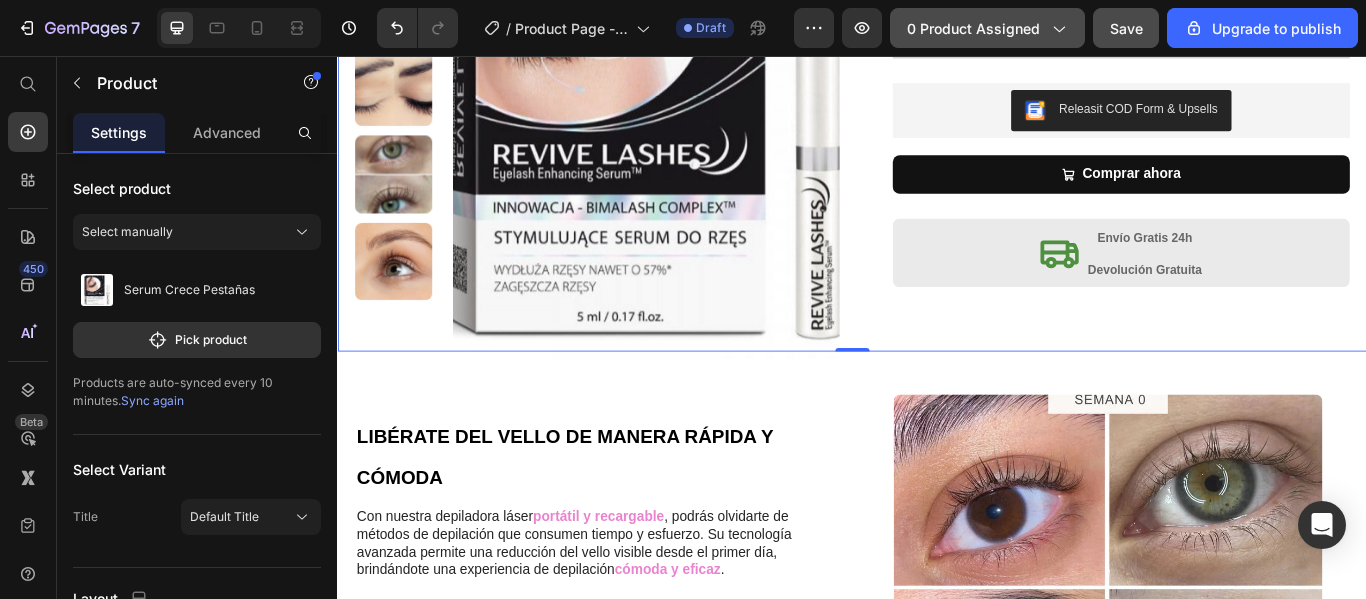 click 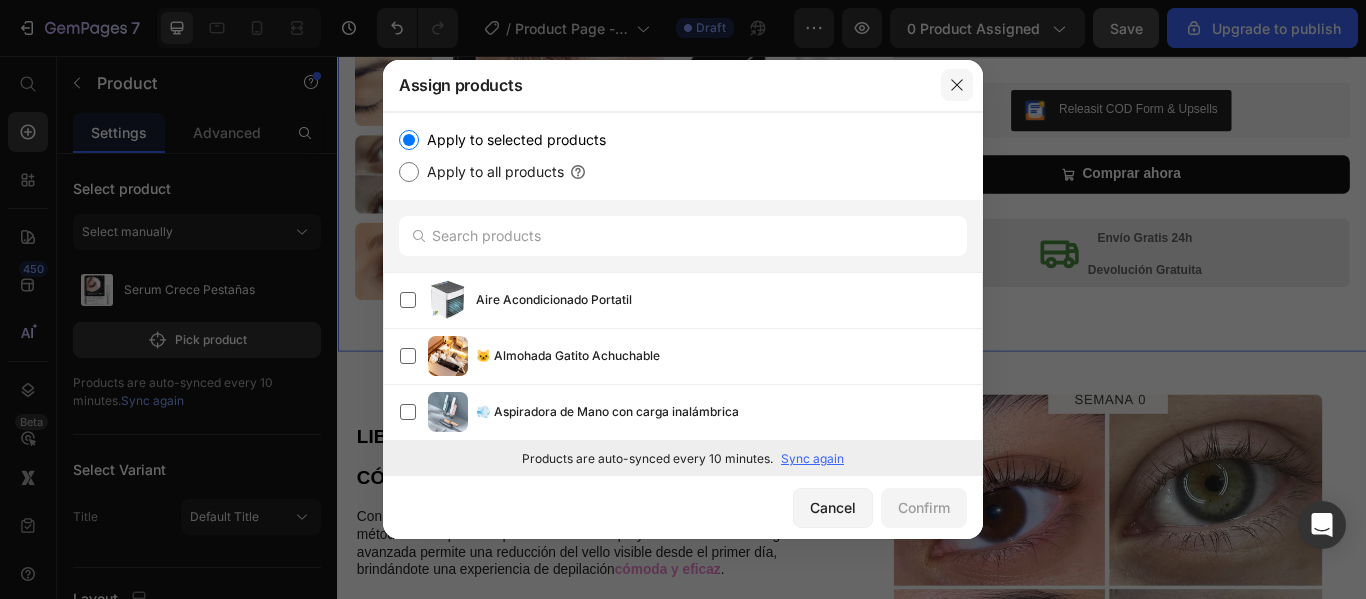 click 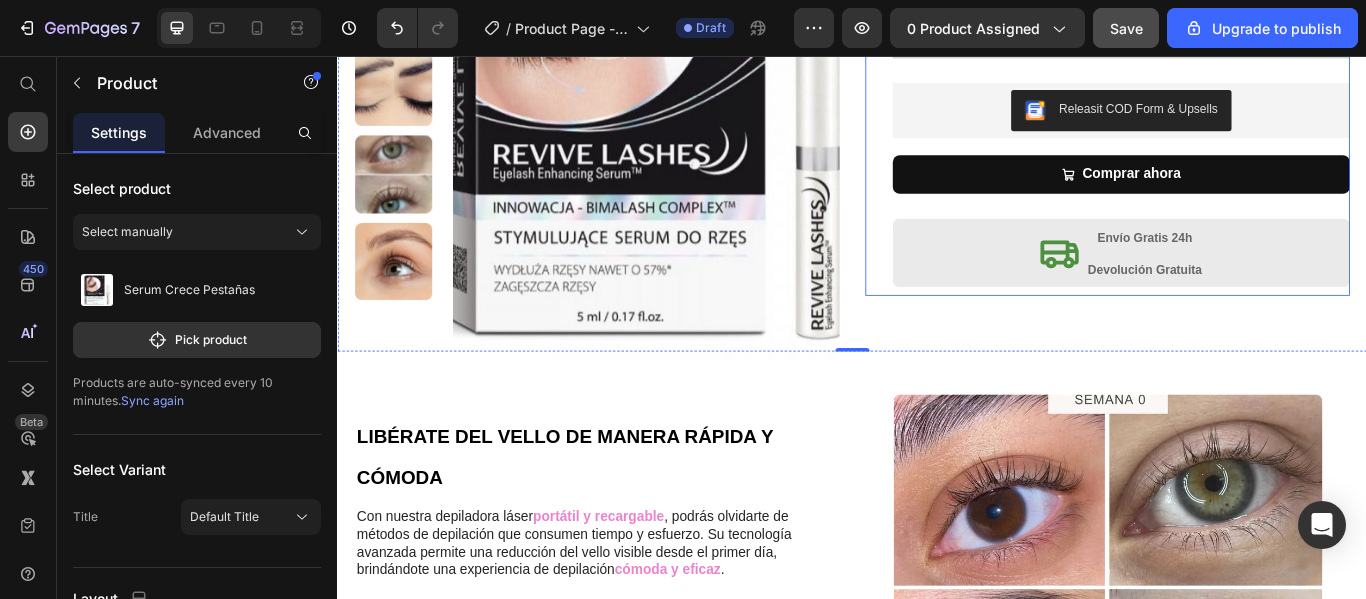 click on "Icon Icon Icon Icon Icon Icon List 4.6/5   364 Reseñas Text Block Row Serum Crece Pestañas Product Title €19,90 Product Price €28,50 Product Price 30% AHORRA Discount Tag Row          ✴️ Estimula el crecimiento con una sola aplicación.          ✴️ Potencia tus pestañas en unos dias, sin complicaciones.           ✴️Fórmula natural con un efecto completo. Text Block Row Releasit COD Form & Upsells Releasit COD Form & Upsells
Comprar ahora Add to Cart Row
Icon Envío Gratis 24h Devolución Gratuita Text Block Row" at bounding box center (1250, 70) 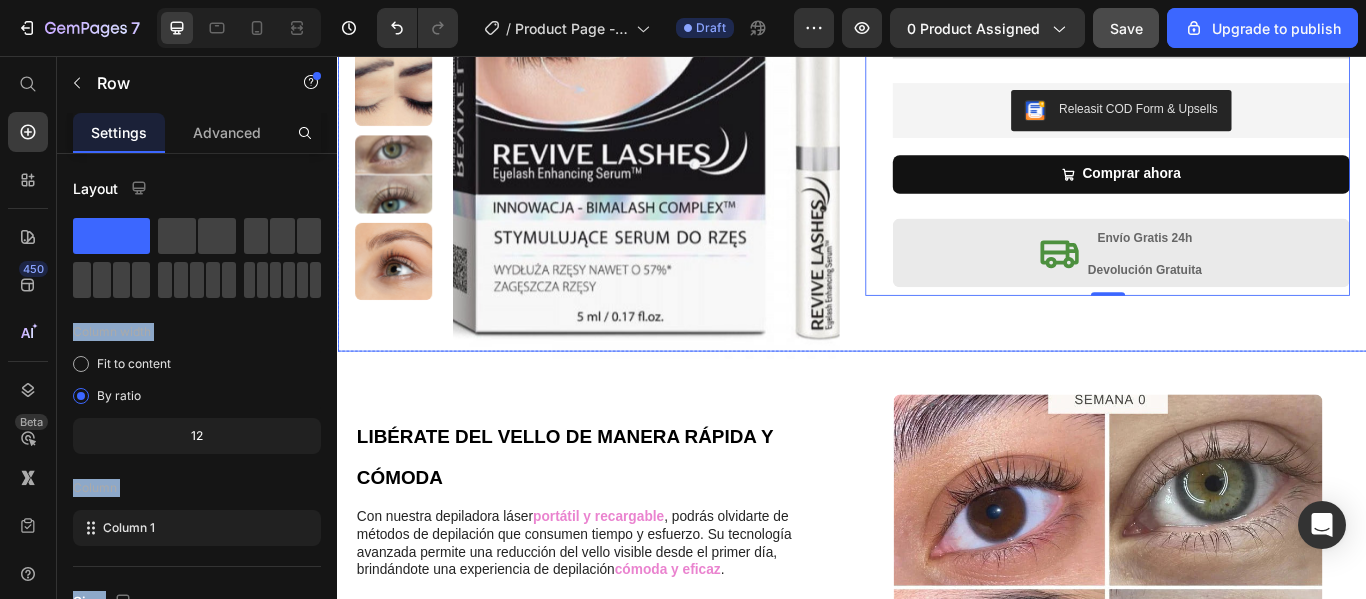 drag, startPoint x: 448, startPoint y: 287, endPoint x: 1238, endPoint y: 353, distance: 792.7522 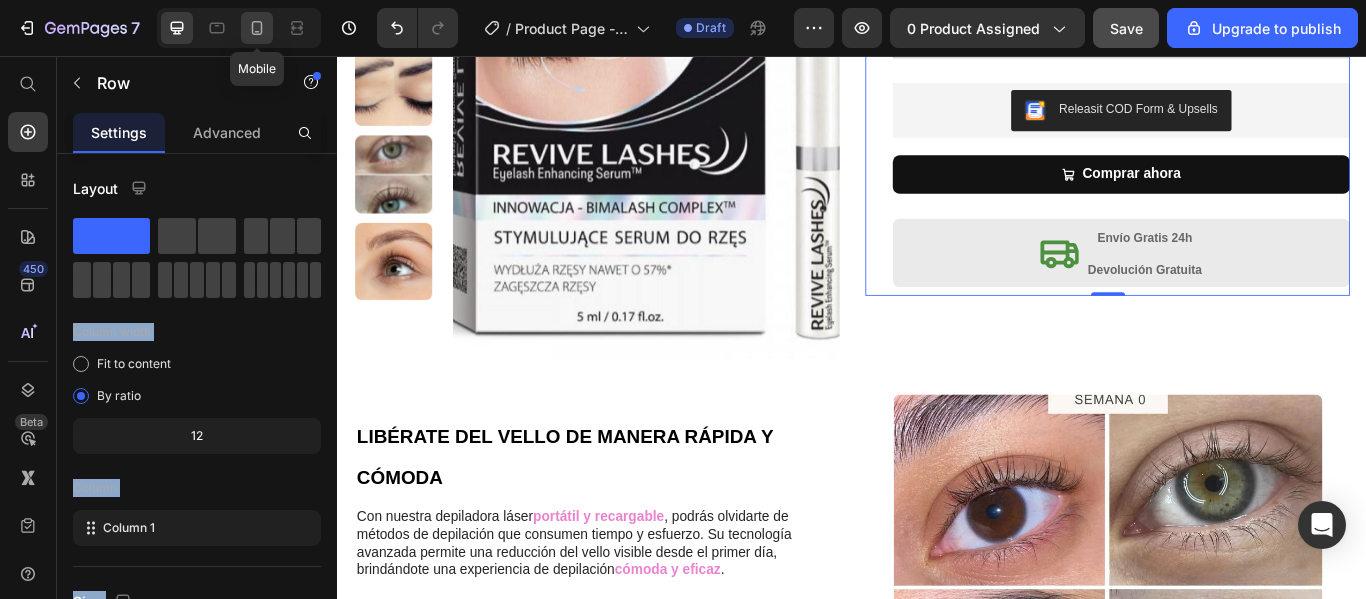 click 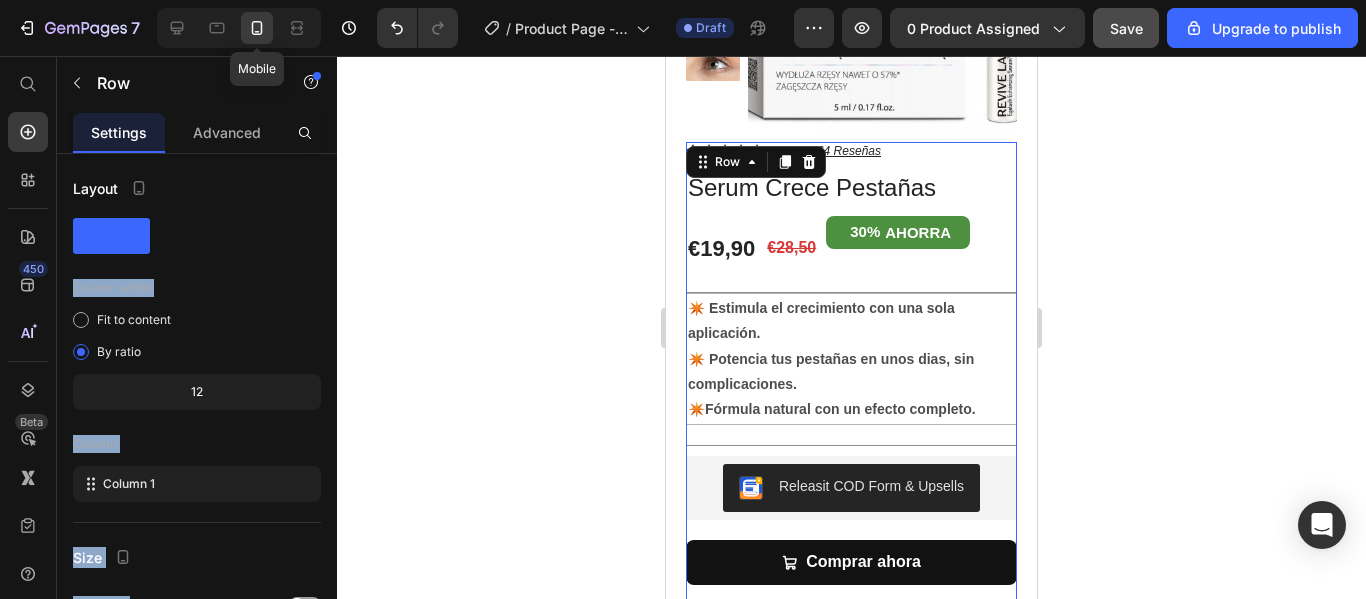 scroll, scrollTop: 356, scrollLeft: 0, axis: vertical 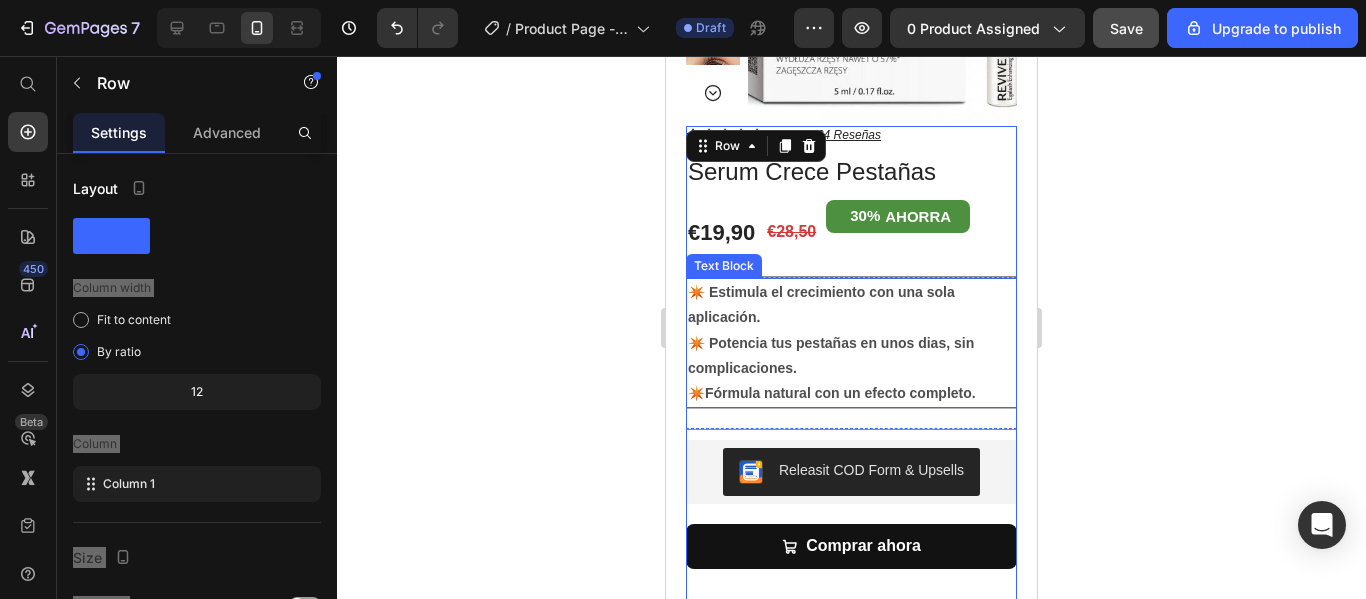 click on "✴️Fórmula natural con un efecto completo." at bounding box center (851, 393) 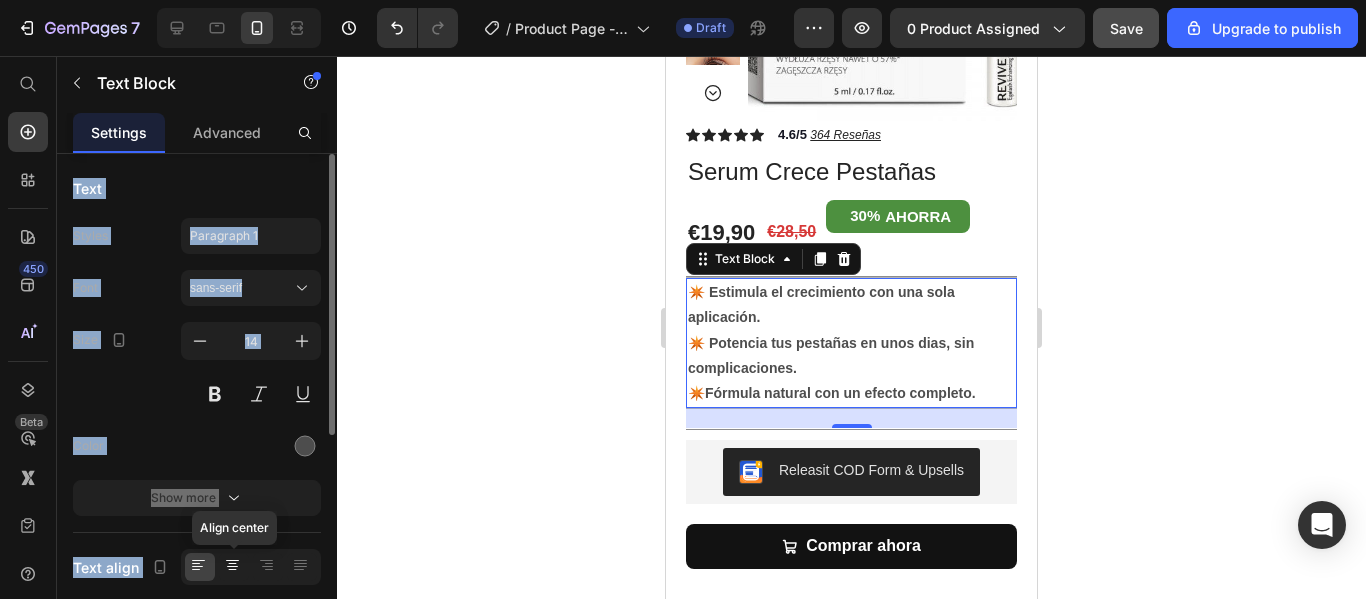 click 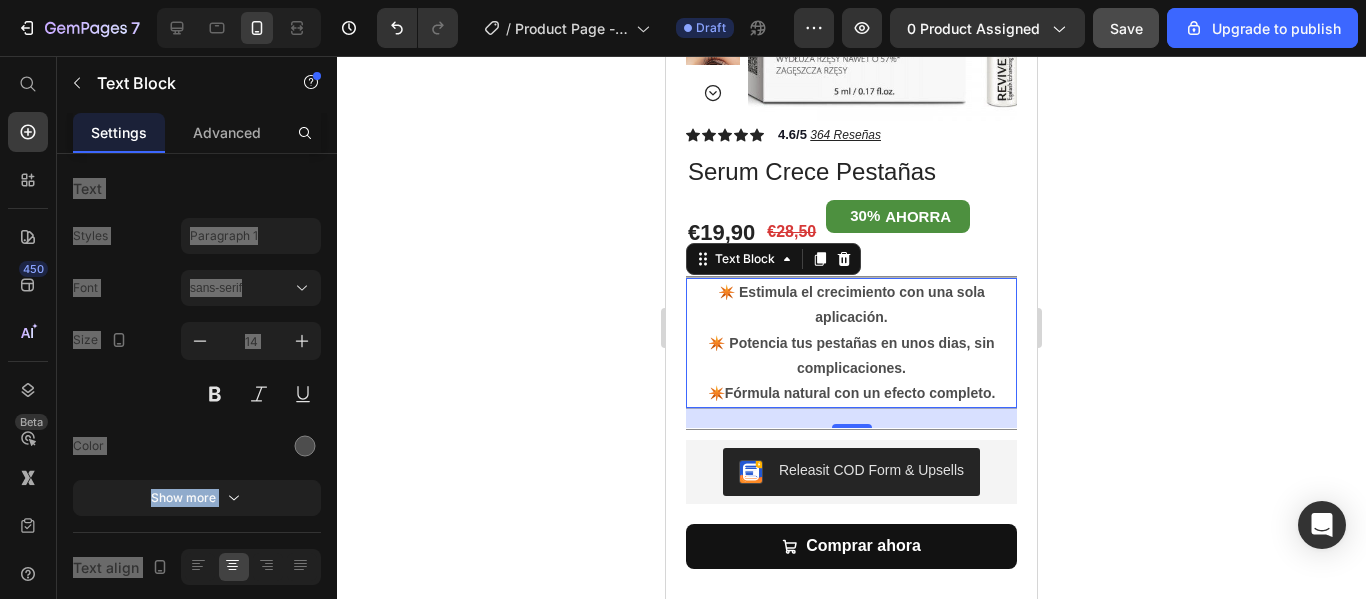 click on "✴️ Estimula el crecimiento con una sola aplicación." at bounding box center [851, 304] 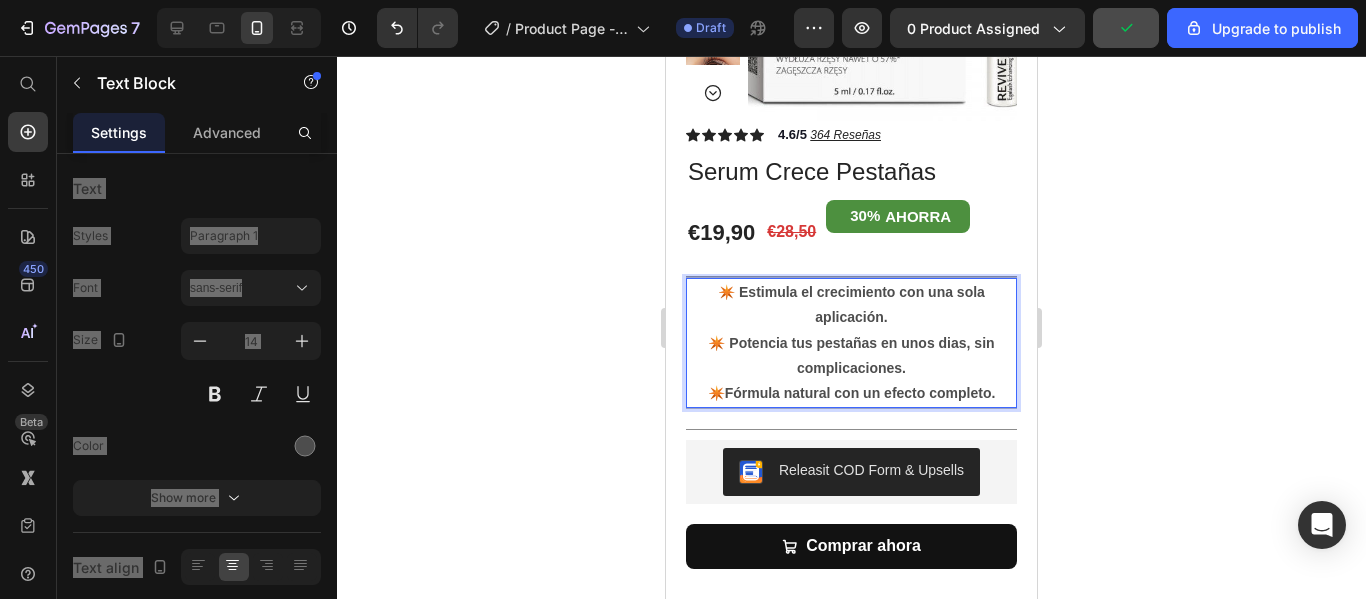 click on "✴️Fórmula natural con un efecto completo." at bounding box center (852, 393) 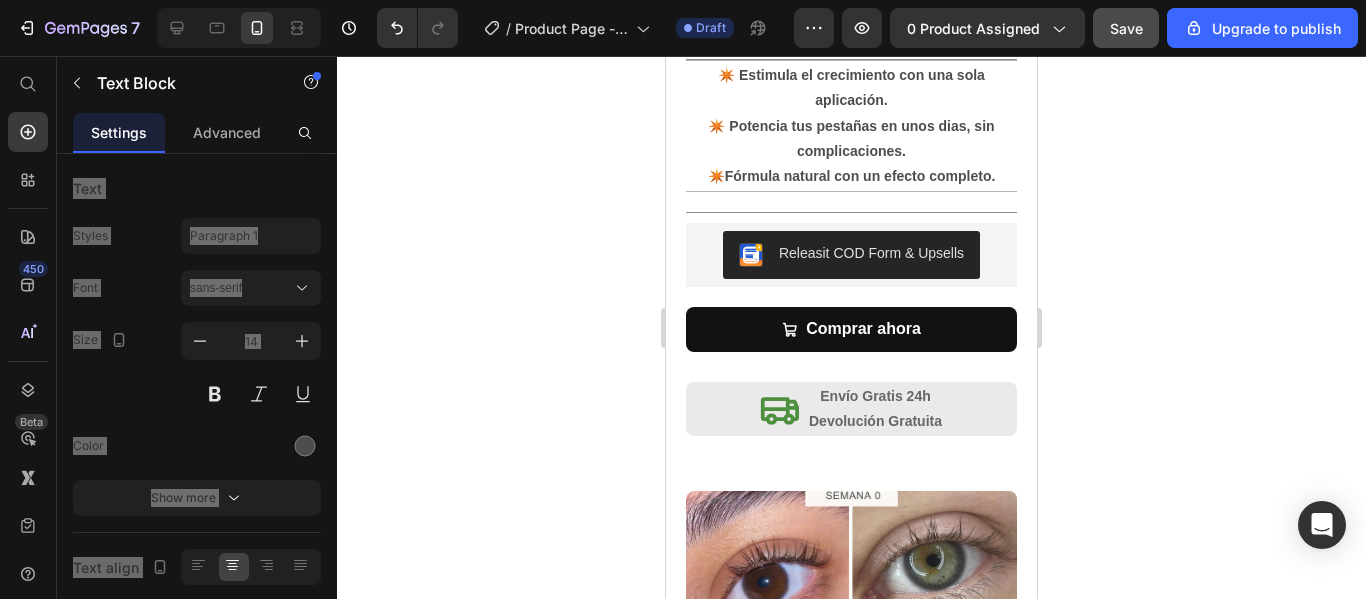 scroll, scrollTop: 373, scrollLeft: 0, axis: vertical 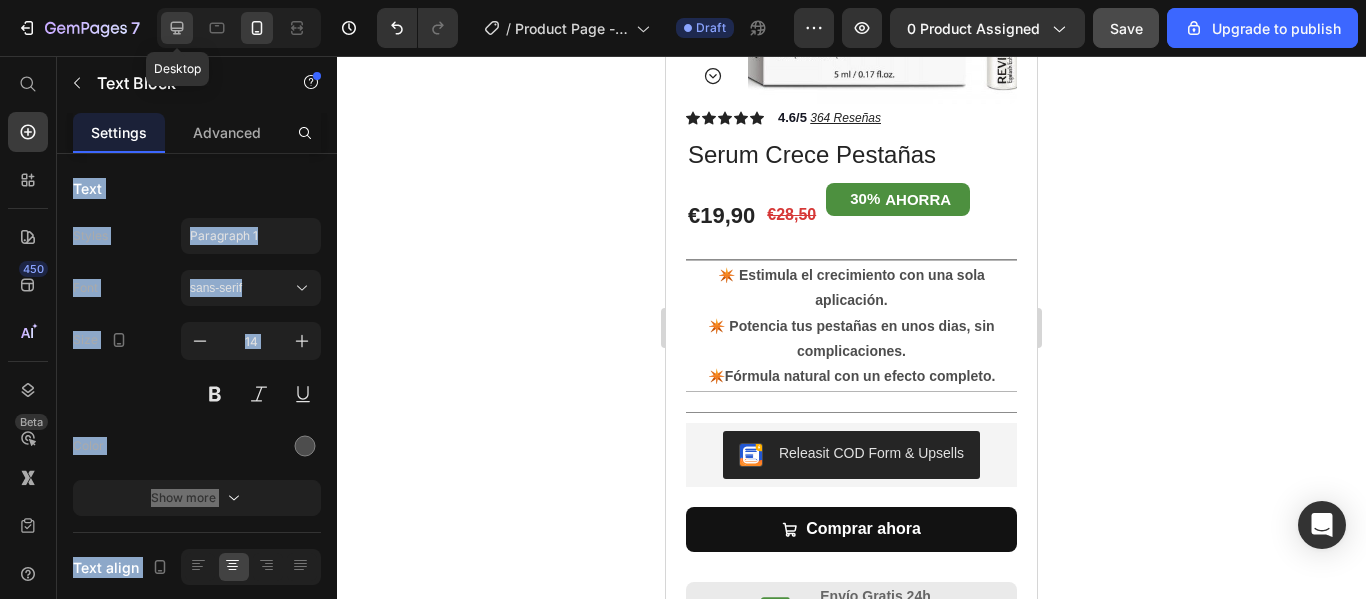 click 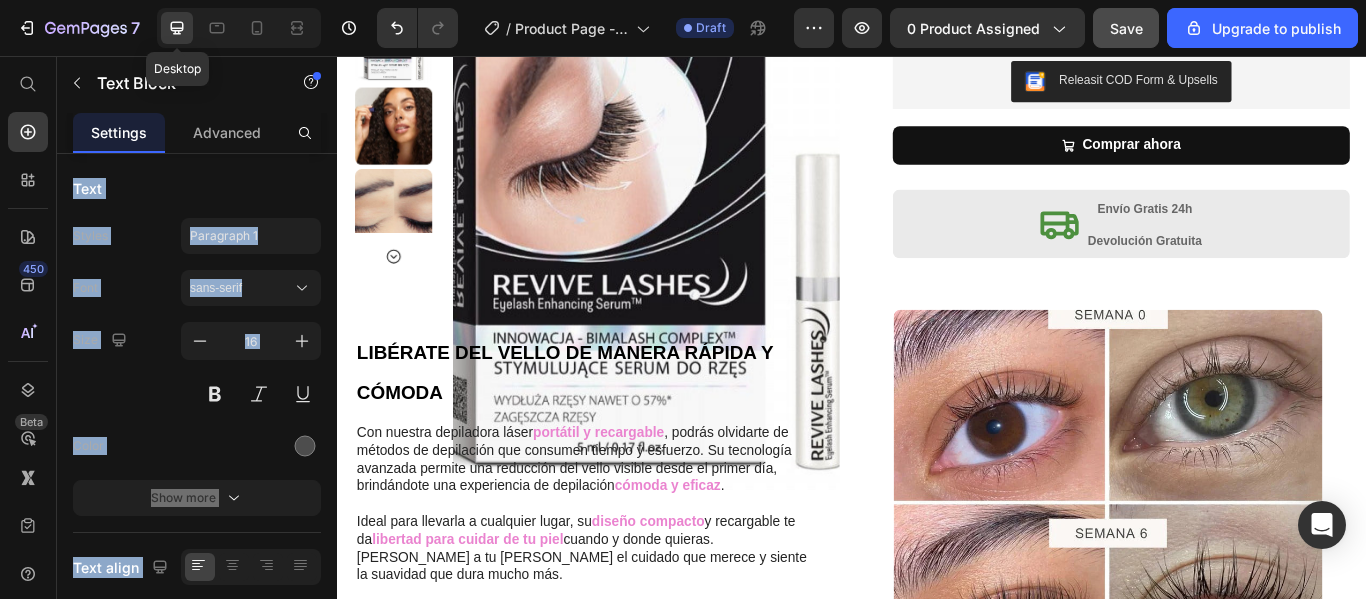 scroll, scrollTop: 180, scrollLeft: 0, axis: vertical 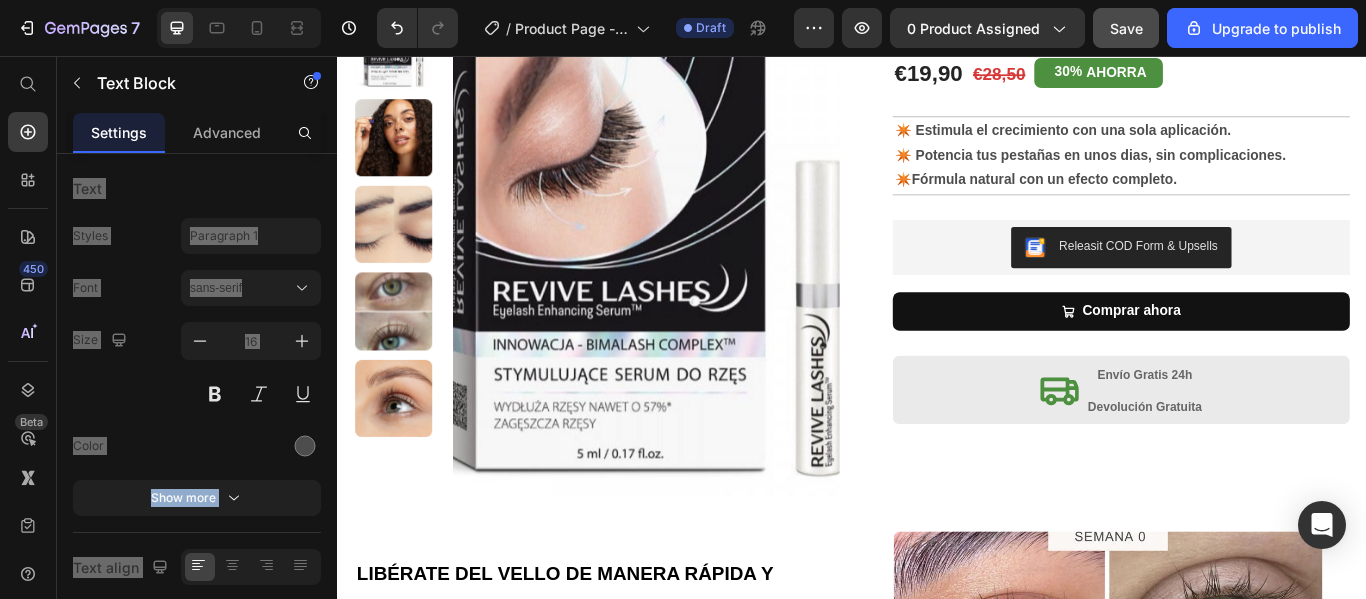click on "✴️Fórmula natural con un efecto completo." at bounding box center (1150, 199) 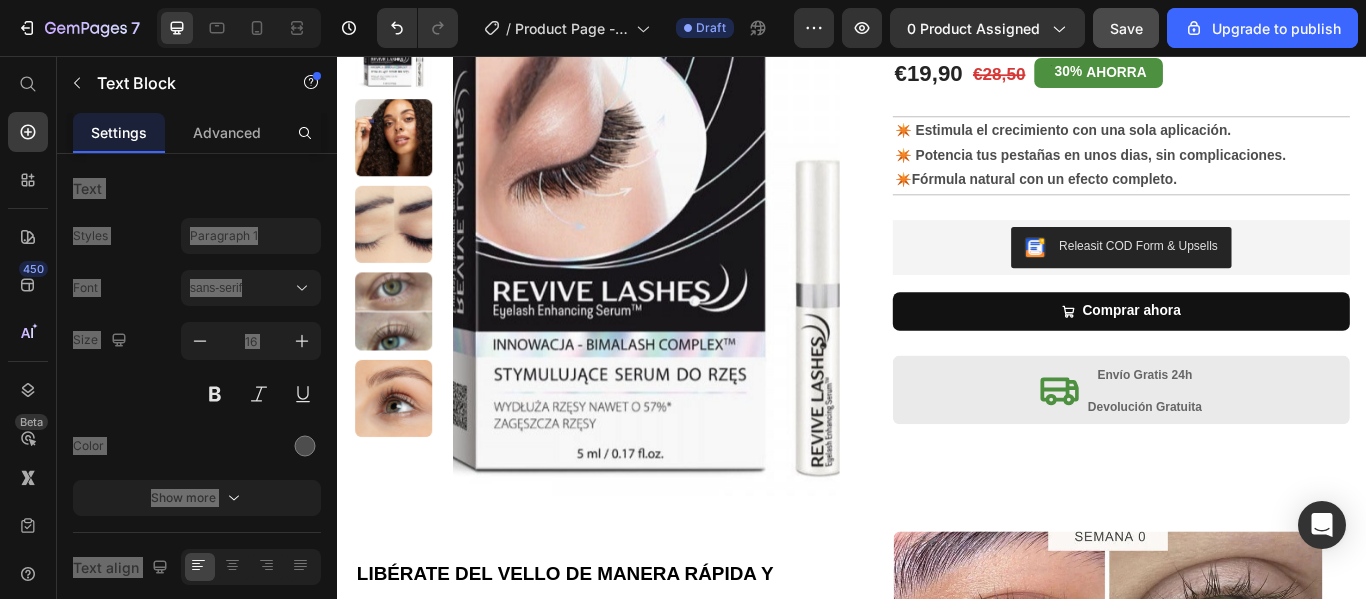 click on "✴️Fórmula natural con un efecto completo." at bounding box center (1250, 200) 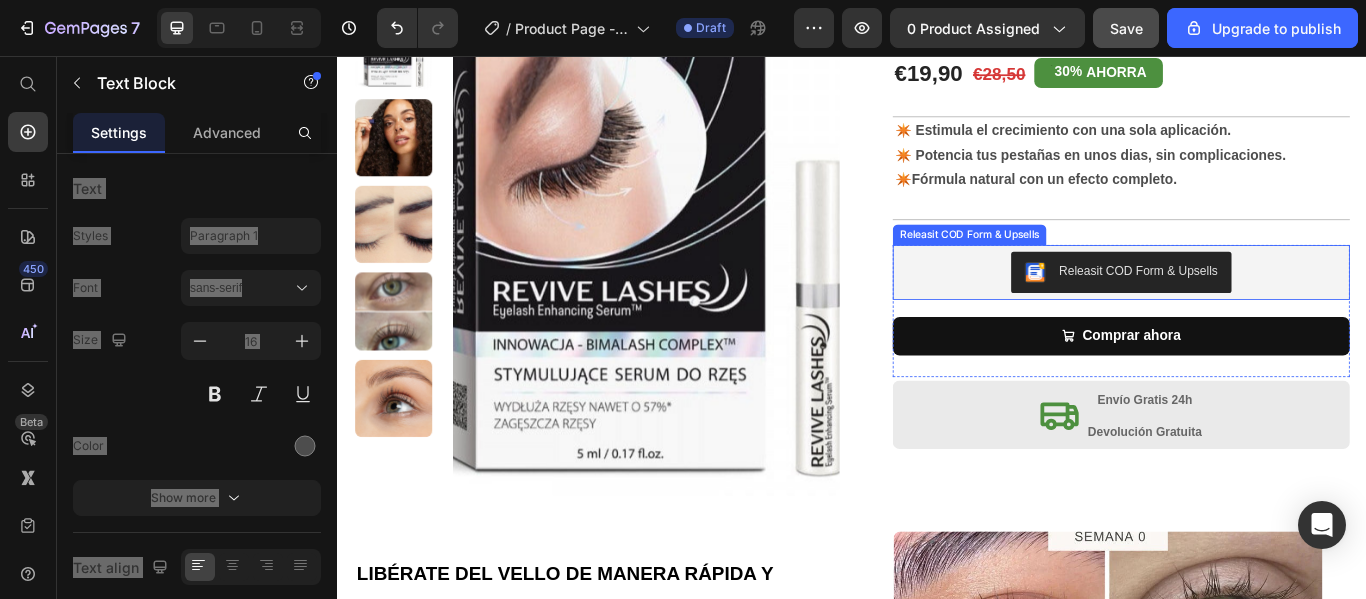 scroll, scrollTop: 80, scrollLeft: 0, axis: vertical 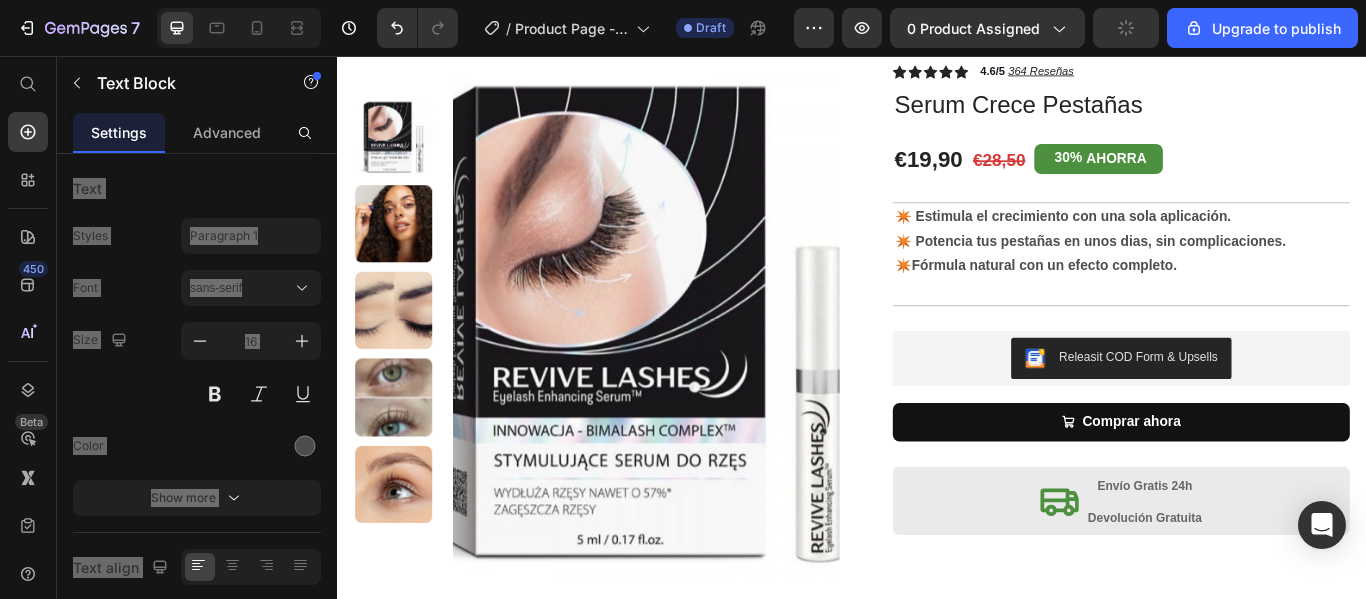 click on "✴️ Estimula el crecimiento con una sola aplicación." at bounding box center [1182, 242] 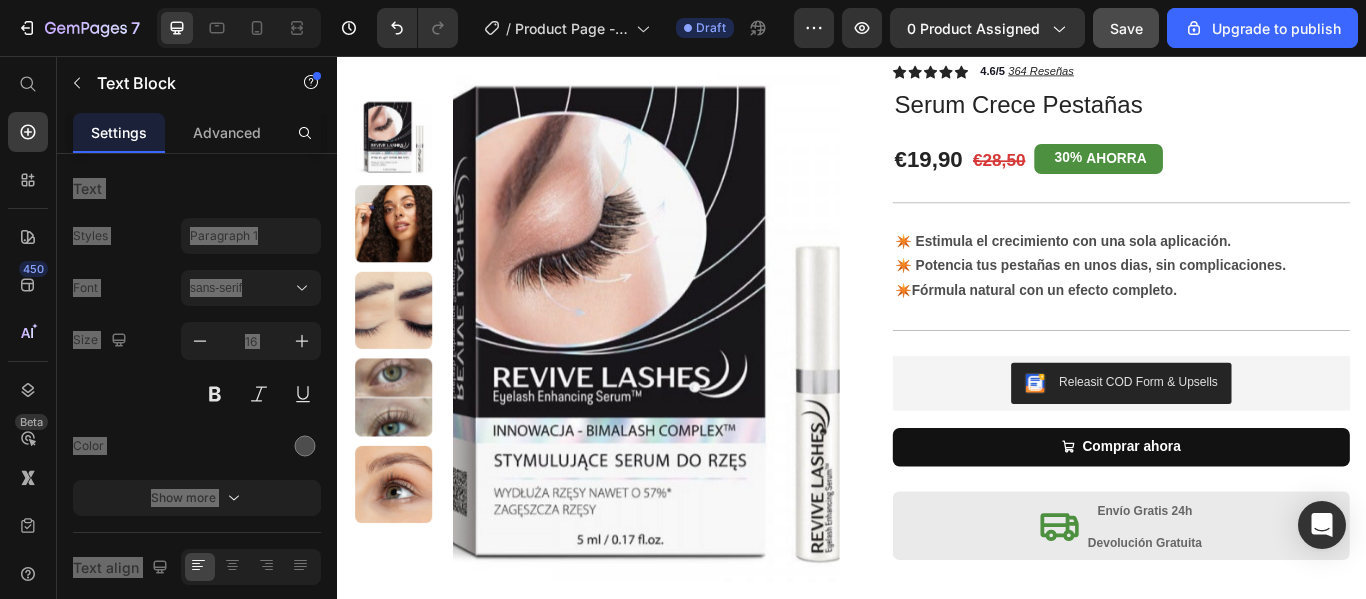 click on "✴️ Potencia tus pestañas en unos dias, sin complicaciones." at bounding box center (1214, 299) 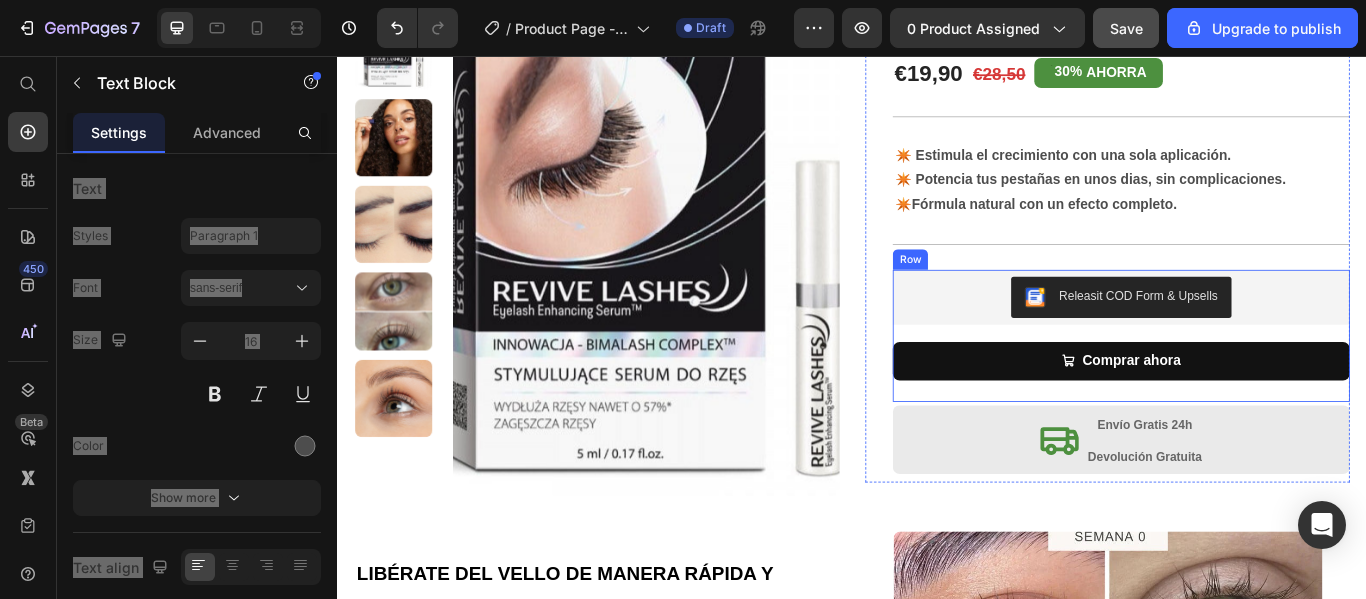 scroll, scrollTop: 380, scrollLeft: 0, axis: vertical 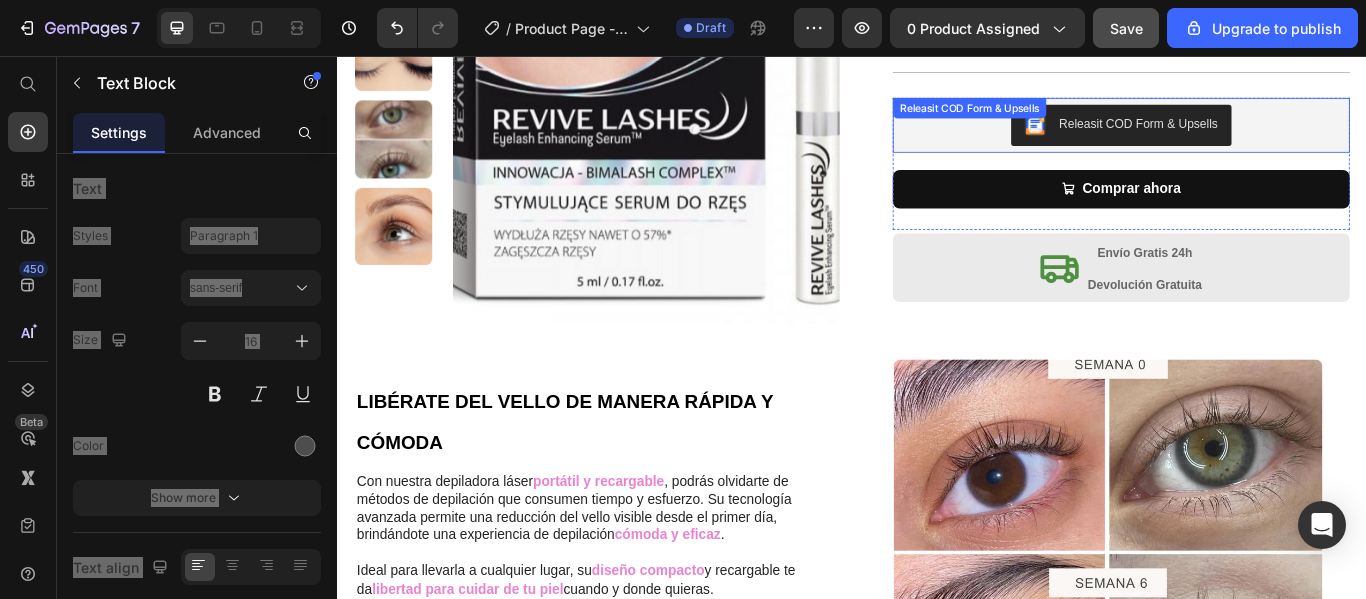 click on "Releasit COD Form & Upsells" at bounding box center [1250, 137] 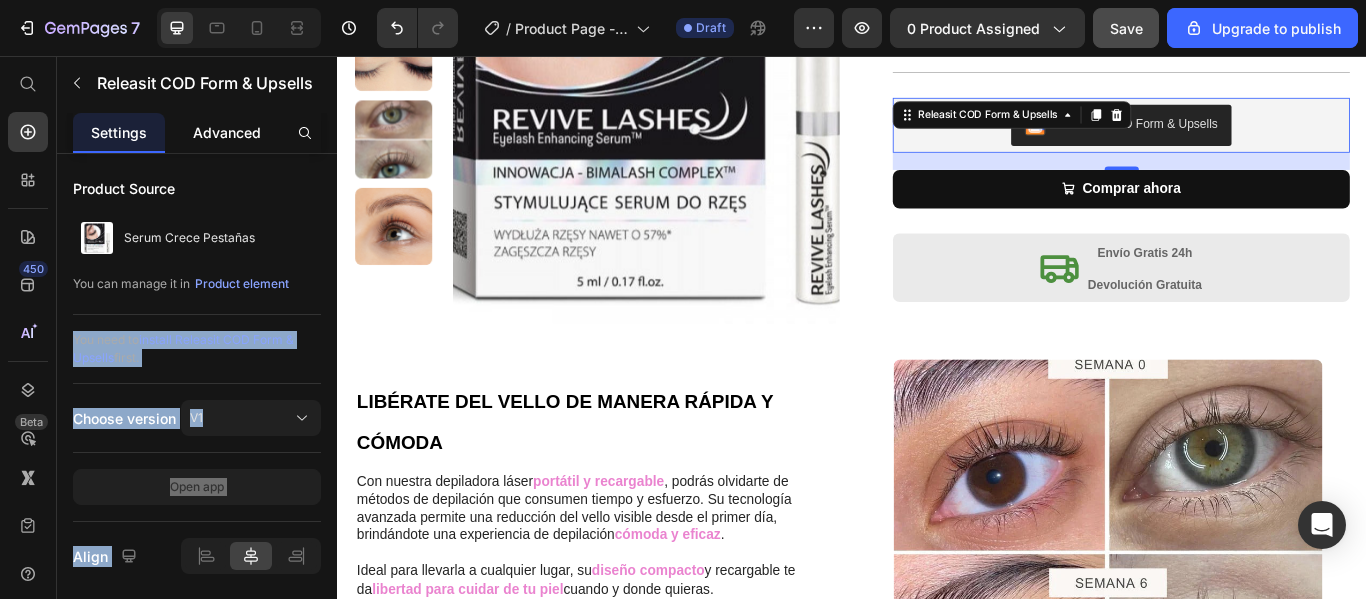 click on "Advanced" 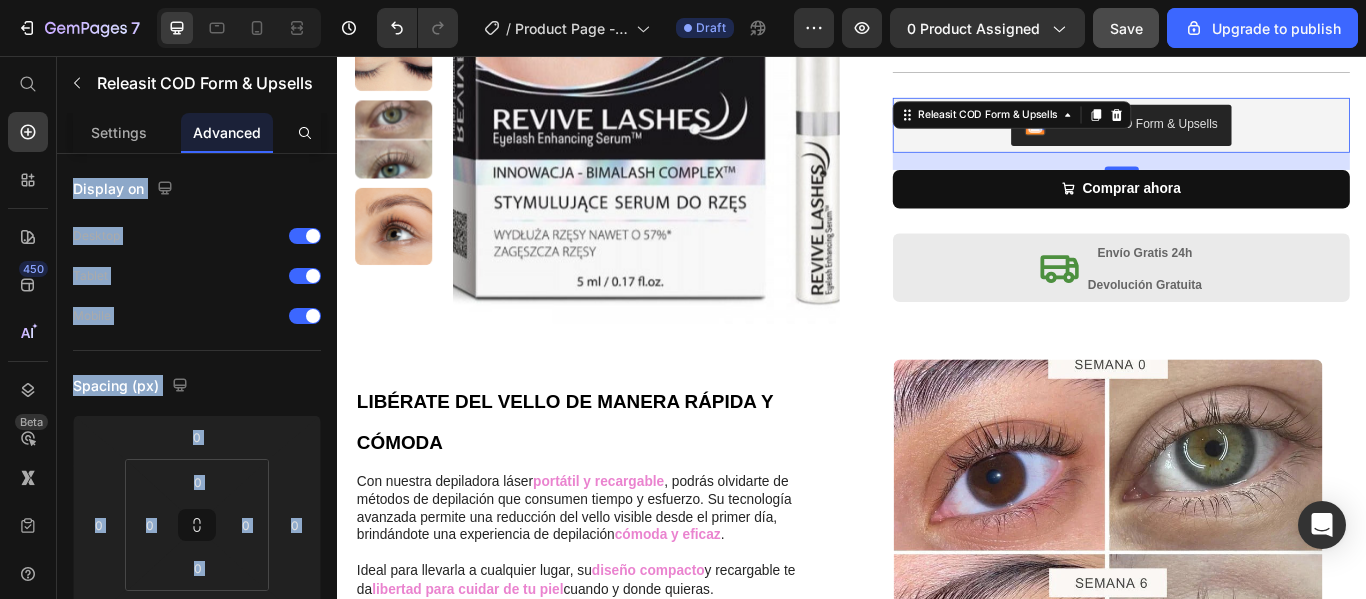 click on "Advanced" 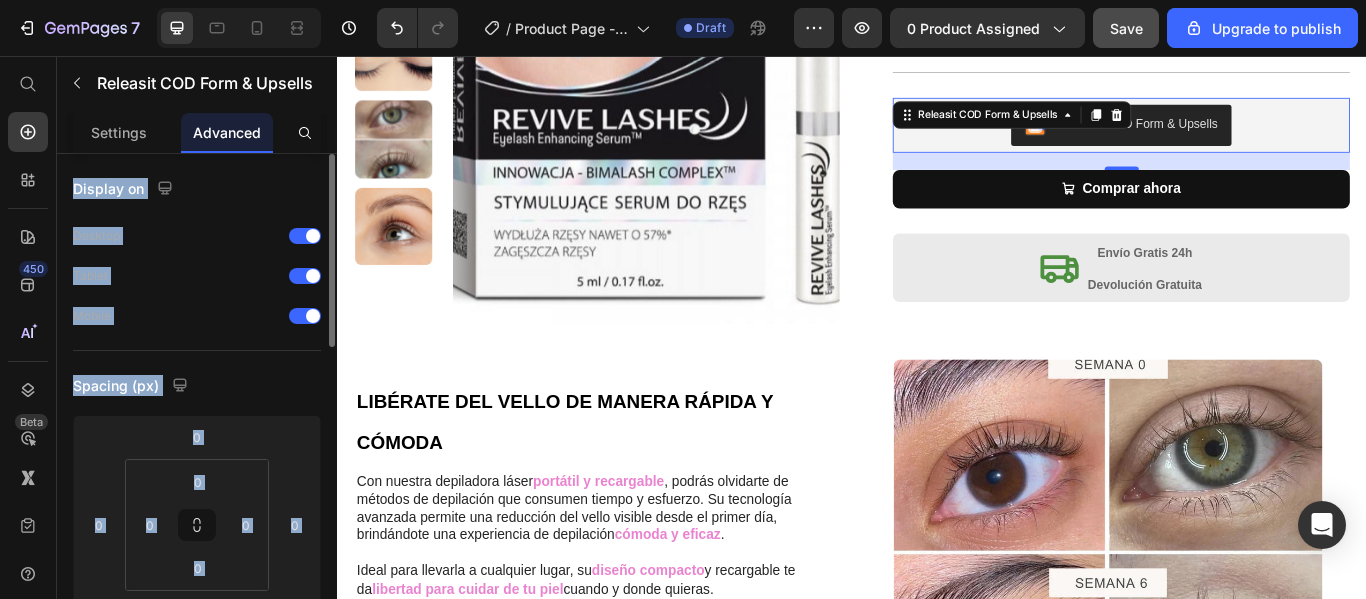 click on "Display on Desktop Tablet Mobile" 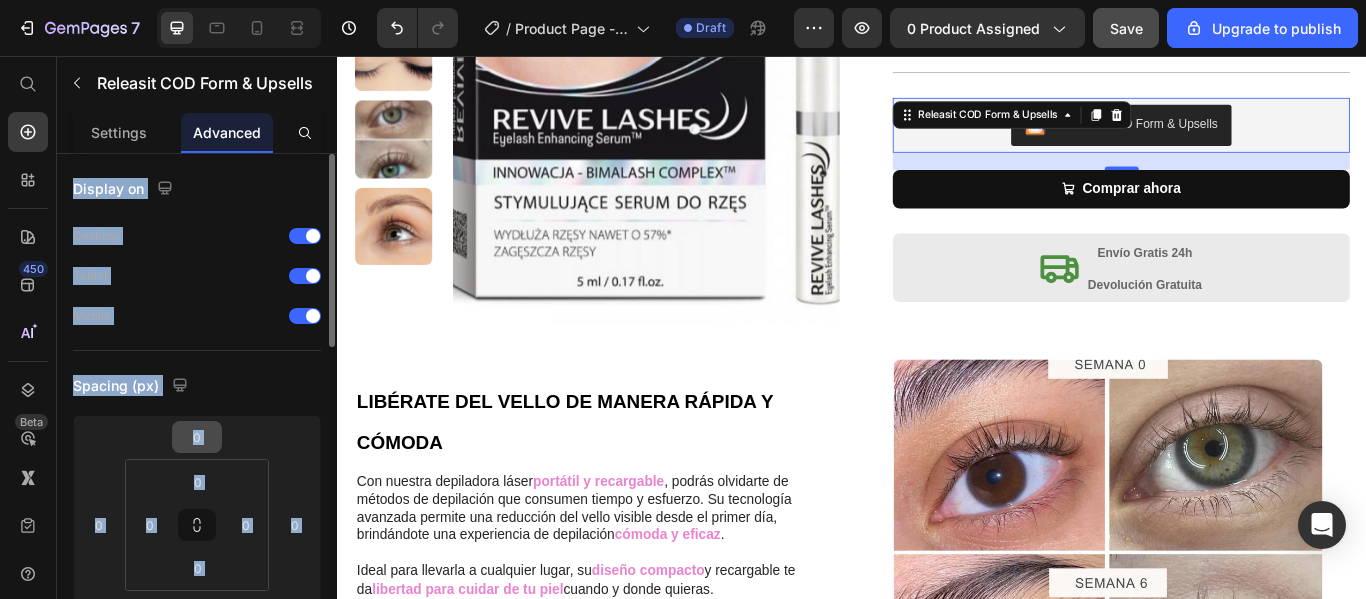 scroll, scrollTop: 300, scrollLeft: 0, axis: vertical 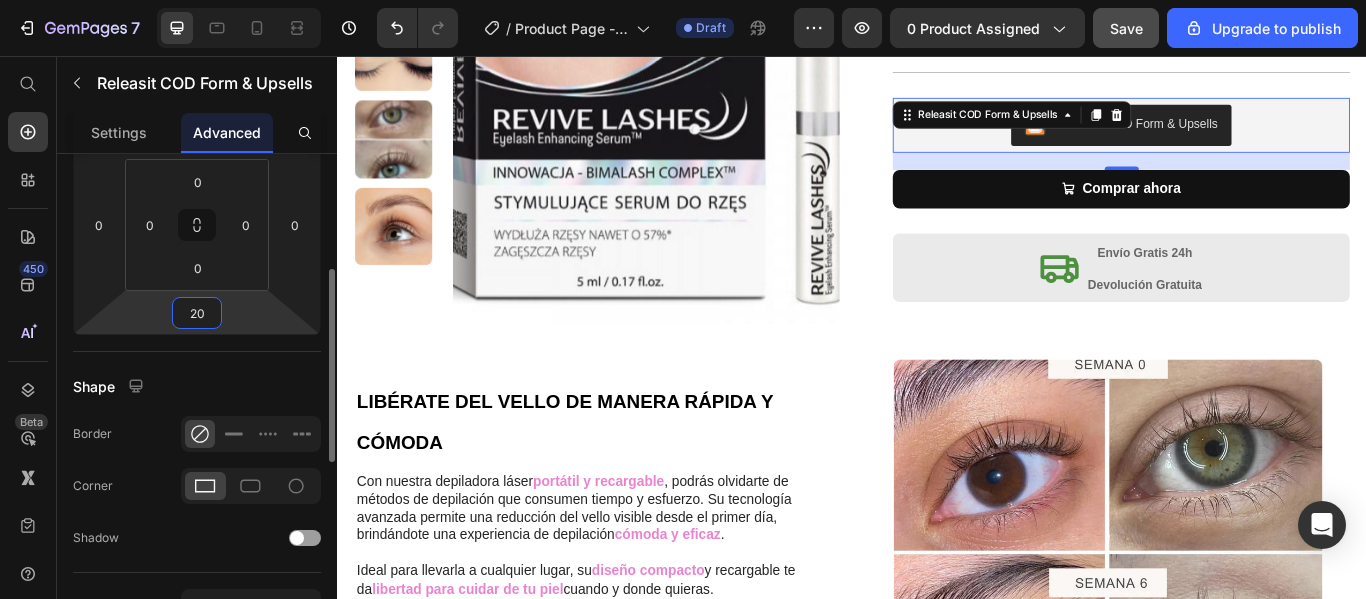 click on "20" at bounding box center [197, 313] 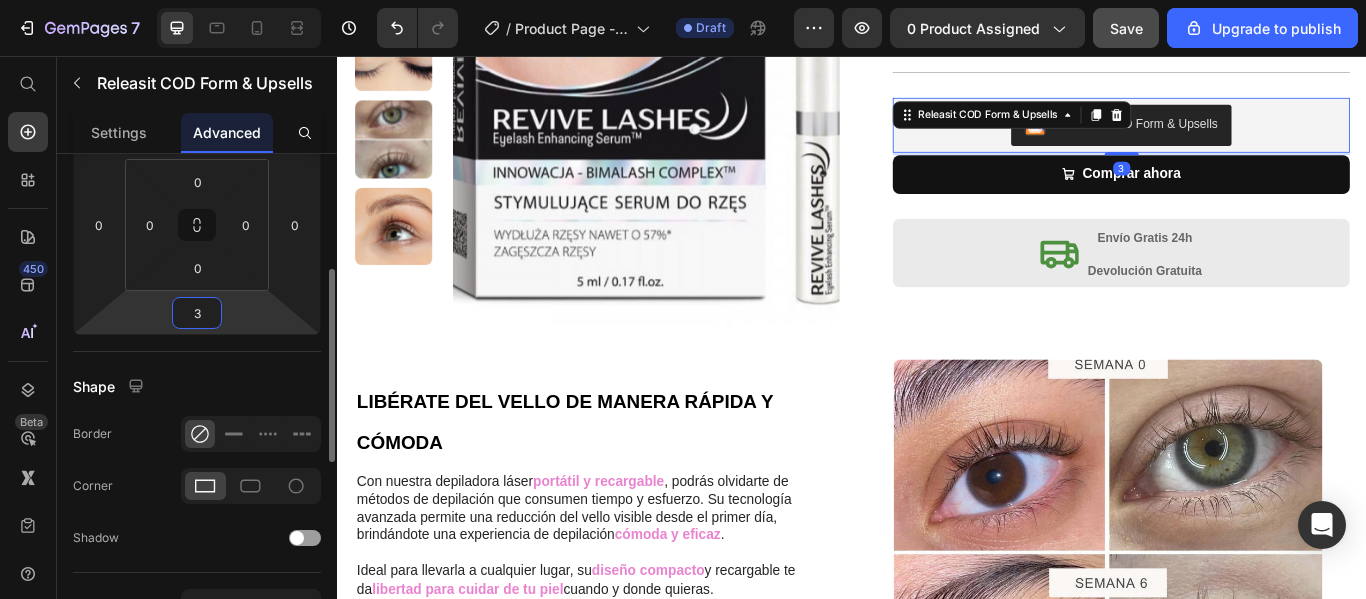 type on "30" 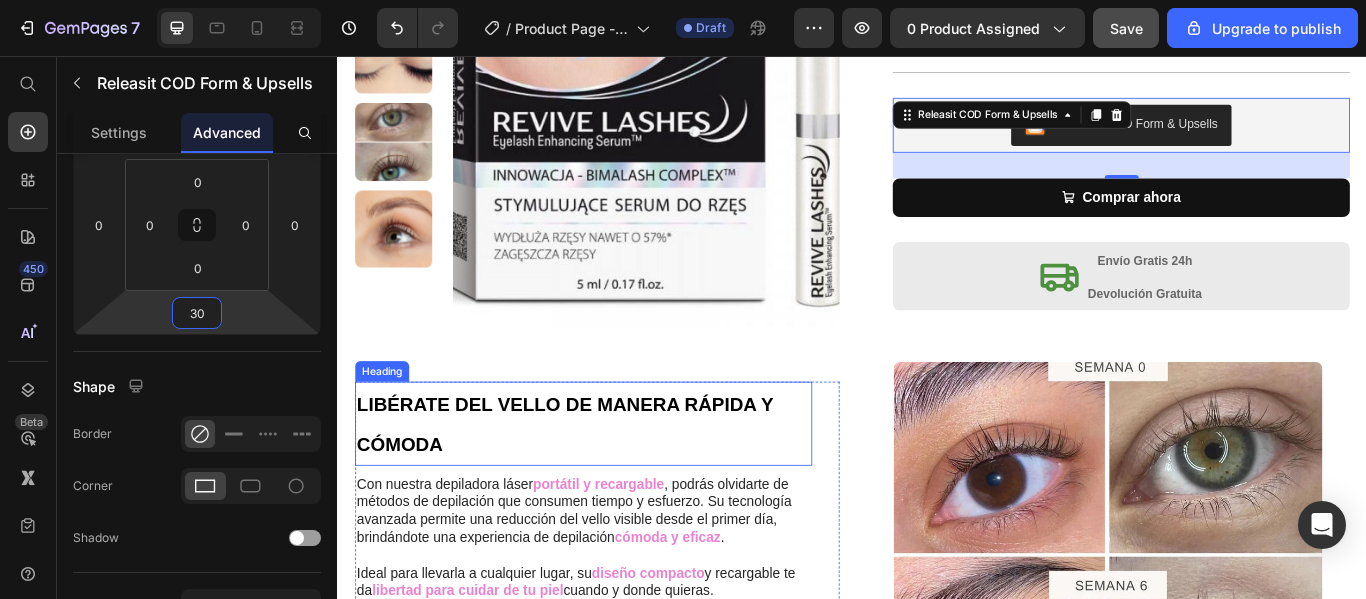 click on "LIBÉRATE DEL VELLO DE MANERA RÁPIDA Y CÓMODA" at bounding box center [623, 485] 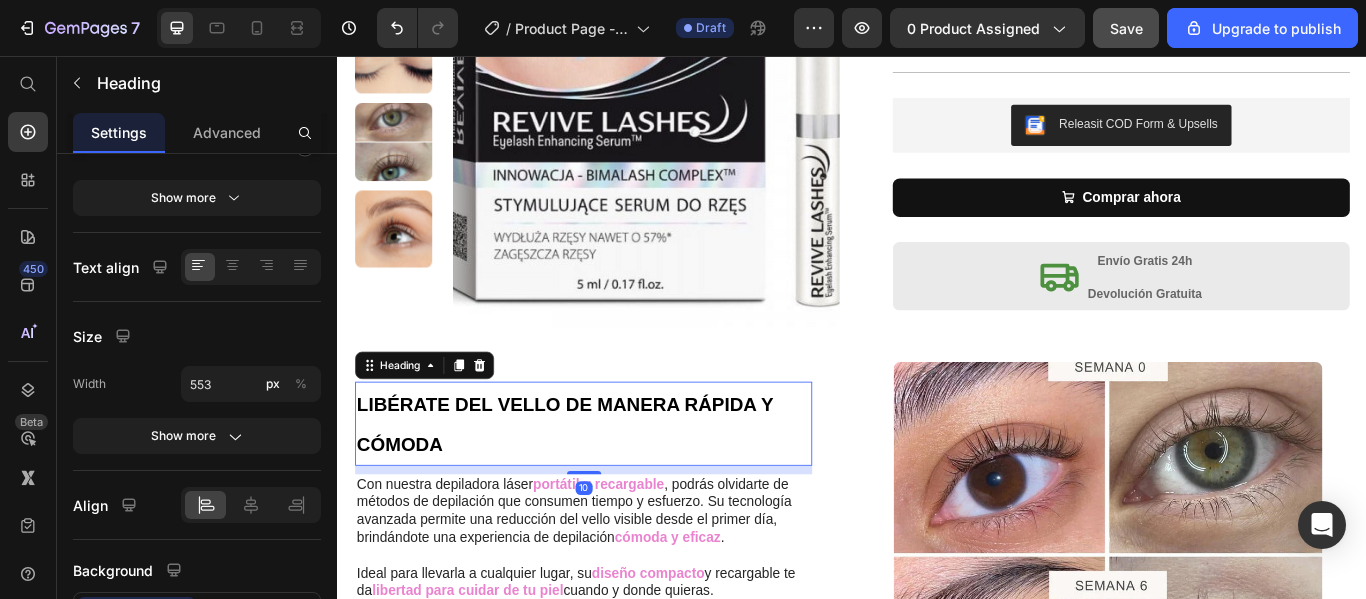 scroll, scrollTop: 0, scrollLeft: 0, axis: both 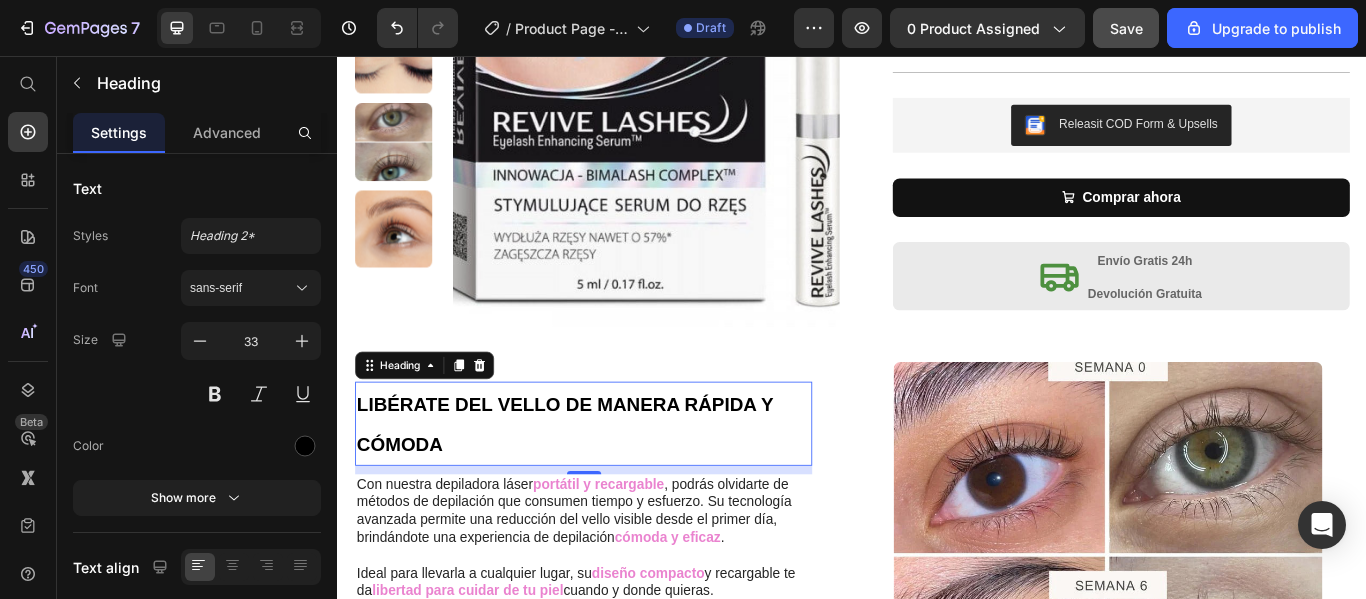 click on "LIBÉRATE DEL VELLO DE MANERA RÁPIDA Y CÓMODA" at bounding box center (623, 485) 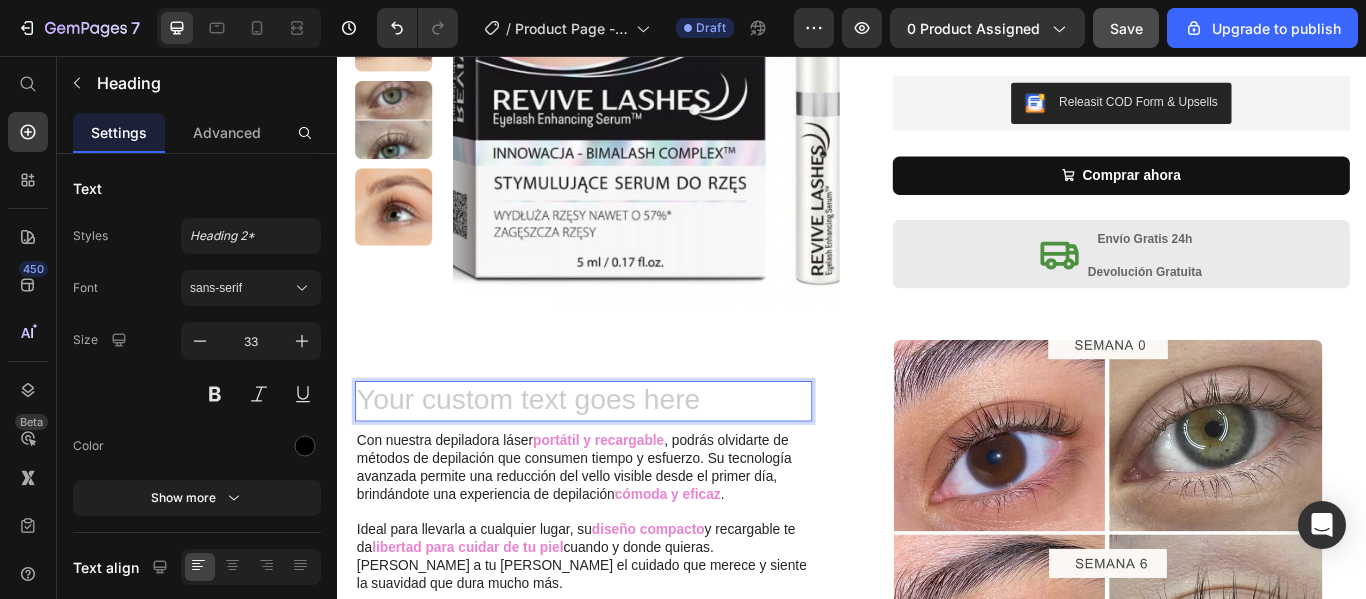 scroll, scrollTop: 384, scrollLeft: 0, axis: vertical 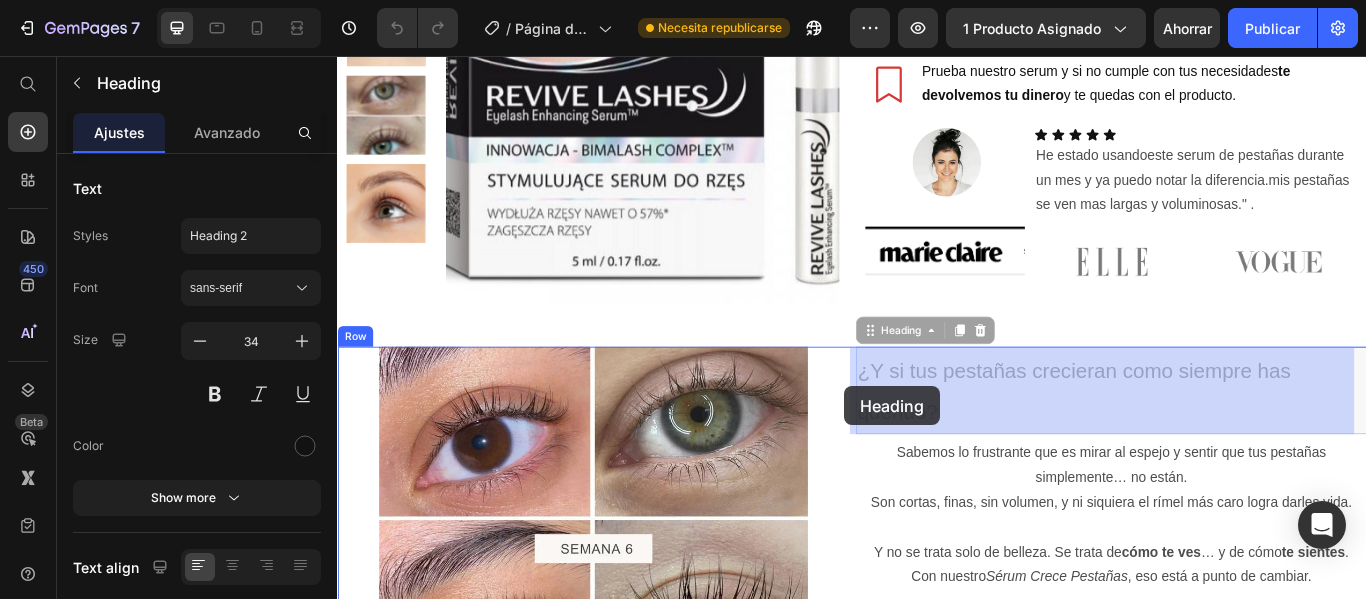 drag, startPoint x: 1056, startPoint y: 465, endPoint x: 928, endPoint y: 441, distance: 130.23056 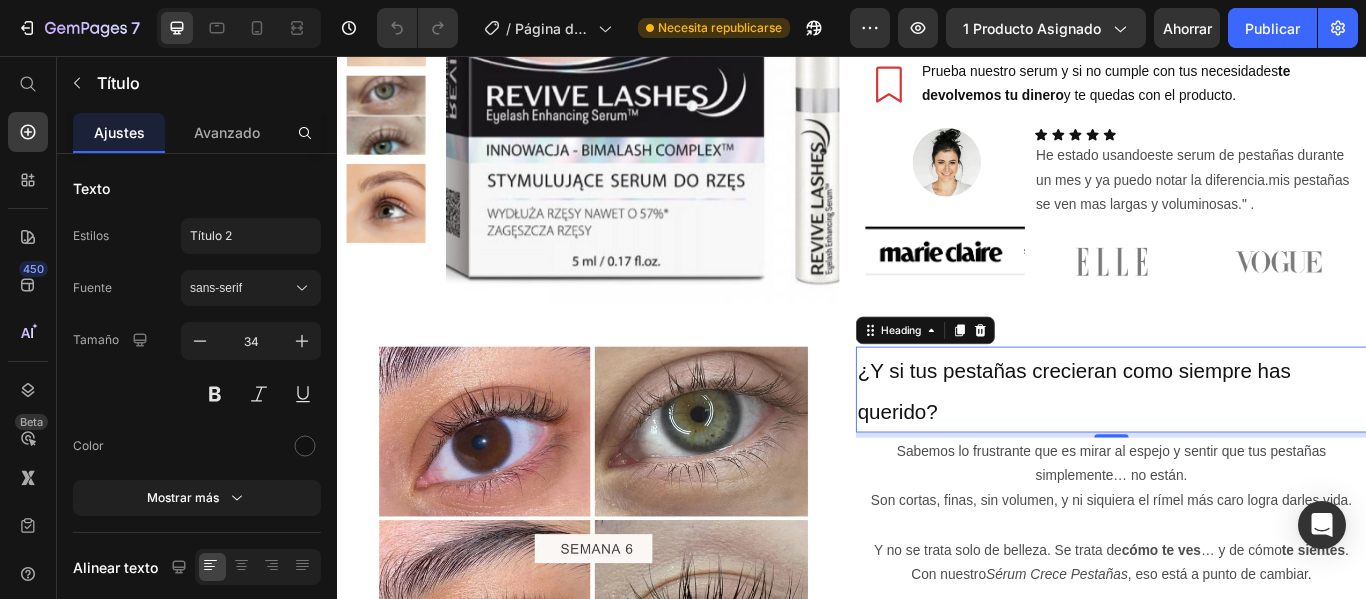 click on "¿Y si tus pestañas crecieran como siempre has querido?" at bounding box center [1239, 445] 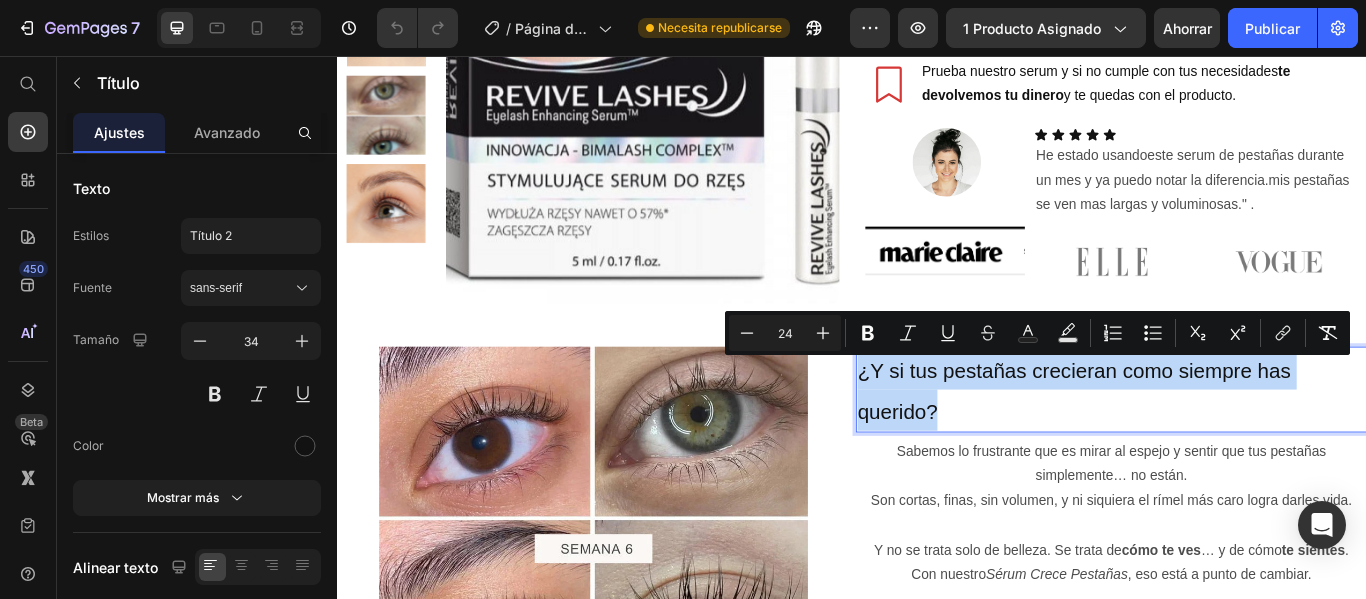 drag, startPoint x: 1046, startPoint y: 465, endPoint x: 932, endPoint y: 417, distance: 123.69317 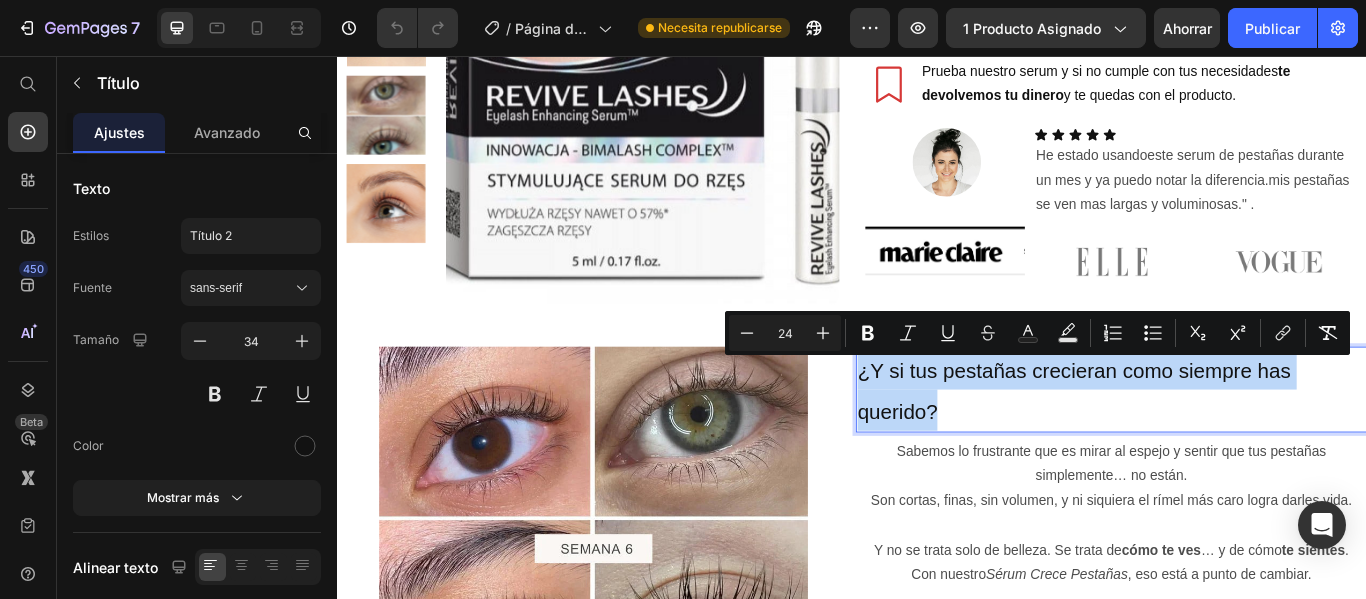copy on "¿Y si tus pestañas crecieran como siempre has querido?" 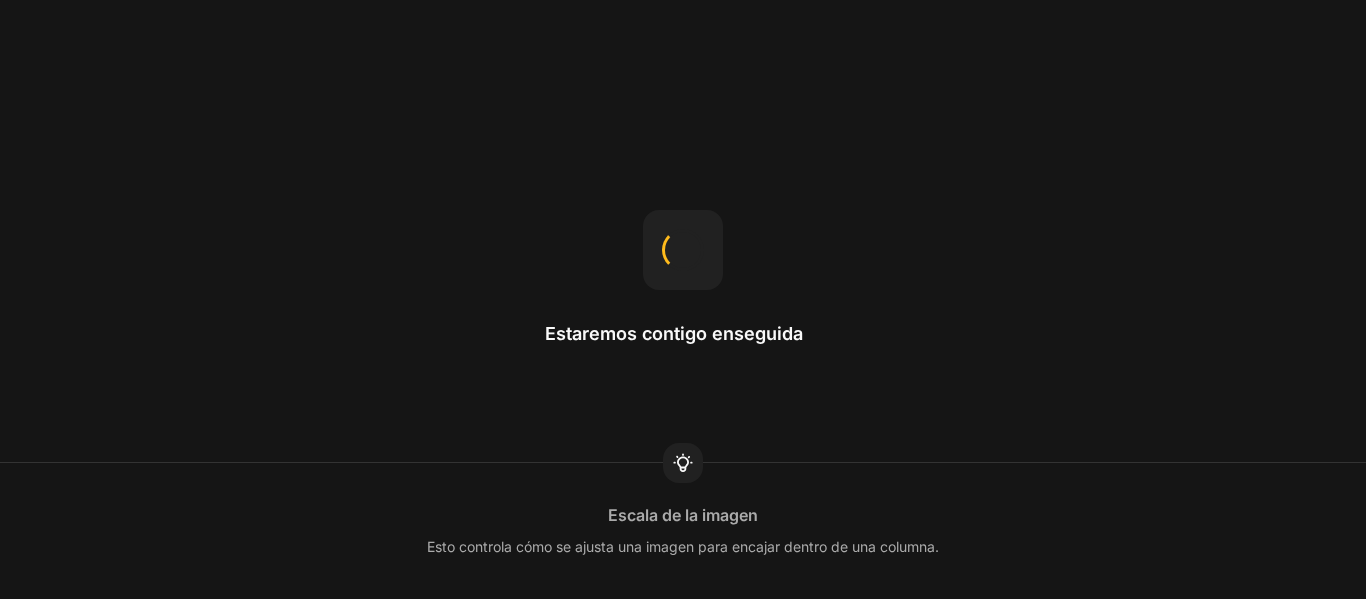 scroll, scrollTop: 0, scrollLeft: 0, axis: both 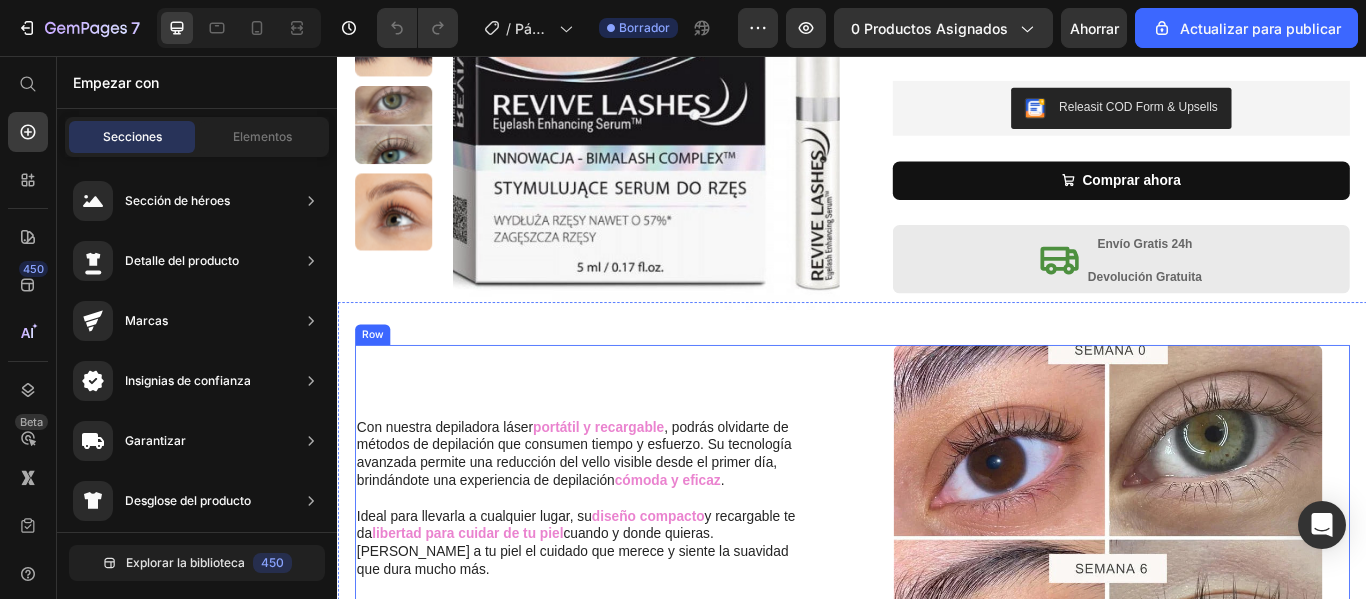 click on "Heading Con nuestra depiladora láser  portátil y recargable , podrás olvidarte de métodos de depilación que consumen tiempo y esfuerzo. Su tecnología avanzada permite una reducción del vello visible desde el primer día, brindándote una experiencia de depilación  cómoda y eficaz .   Ideal para llevarla a cualquier lugar, su  diseño compacto  y recargable te da  libertad para cuidar de tu piel  cuando y donde quieras. [PERSON_NAME] a tu piel el cuidado que merece y siente la suavidad que dura mucho más.   ¡Haz de la depilación en casa un momento de cuidado y comodidad! Text Block
Publish the page to see the content.
Custom Code Row Row" at bounding box center [639, 618] 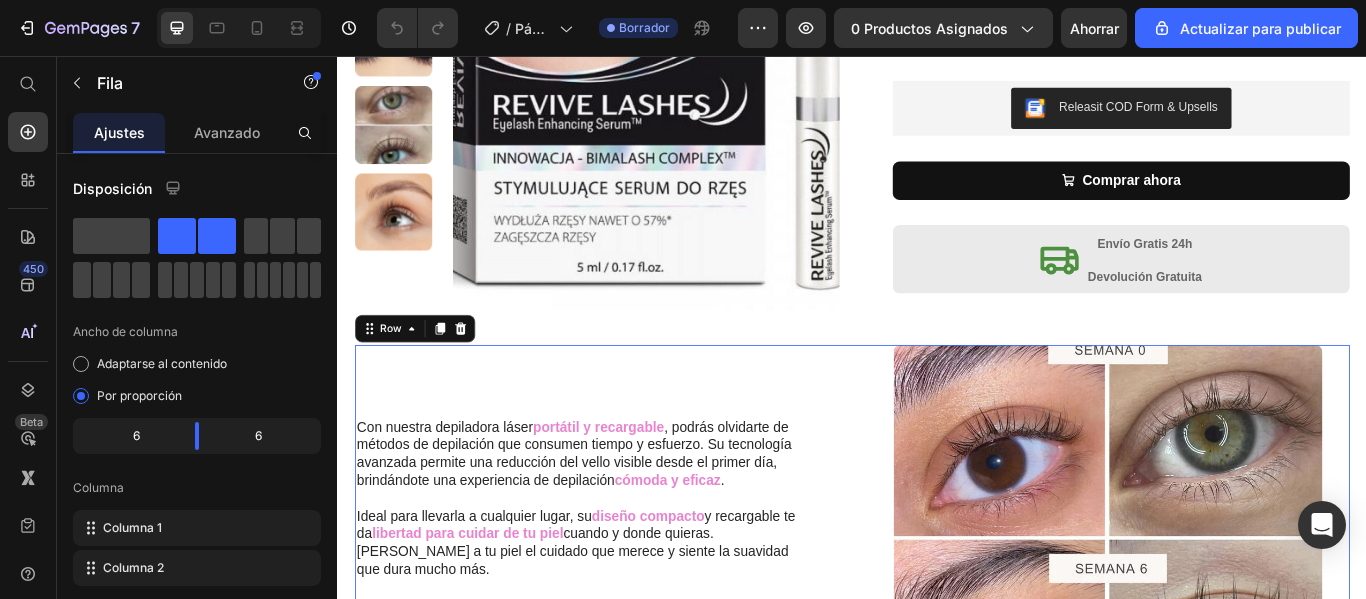 click on "Heading Con nuestra depiladora láser  portátil y recargable , podrás olvidarte de métodos de depilación que consumen tiempo y esfuerzo. Su tecnología avanzada permite una reducción del vello visible desde el primer día, brindándote una experiencia de depilación  cómoda y eficaz .   Ideal para llevarla a cualquier lugar, su  diseño compacto  y recargable te da  libertad para cuidar de tu piel  cuando y donde quieras. [PERSON_NAME] a tu piel el cuidado que merece y siente la suavidad que dura mucho más.   ¡Haz de la depilación en casa un momento de cuidado y comodidad! Text Block
Publish the page to see the content.
Custom Code Row Row" at bounding box center [639, 618] 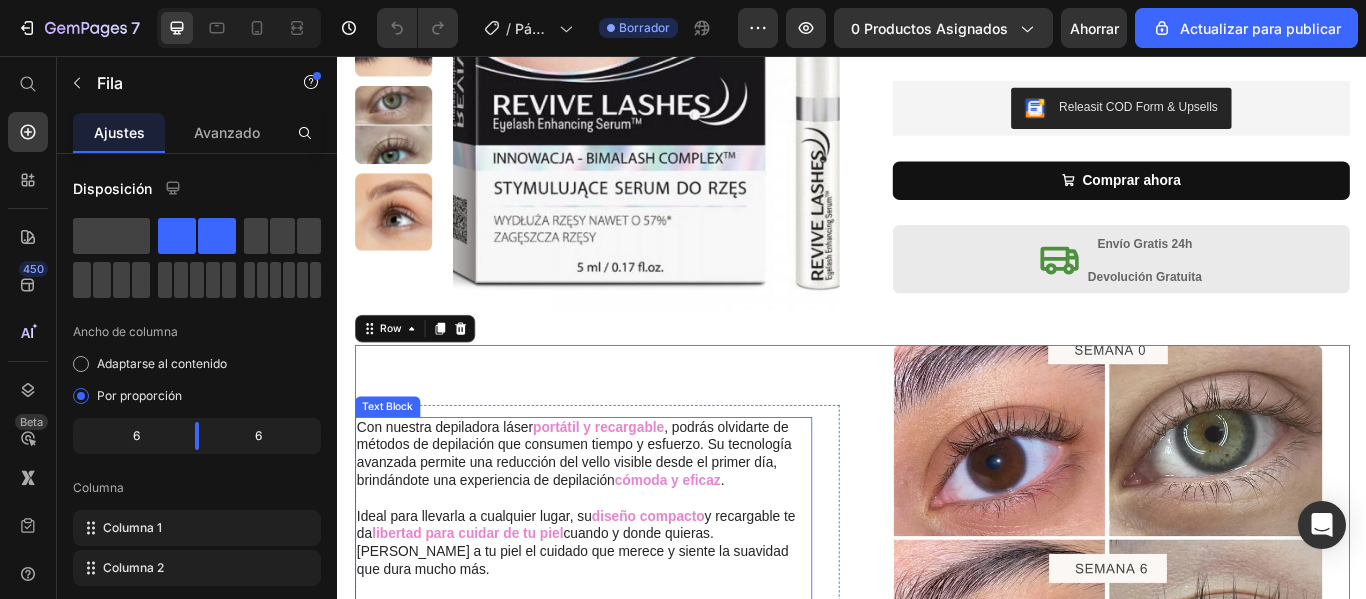click on ", podrás olvidarte de métodos de depilación que consumen tiempo y esfuerzo. Su tecnología avanzada permite una reducción del vello visible desde el primer día, brindándote una experiencia de depilación" at bounding box center (612, 519) 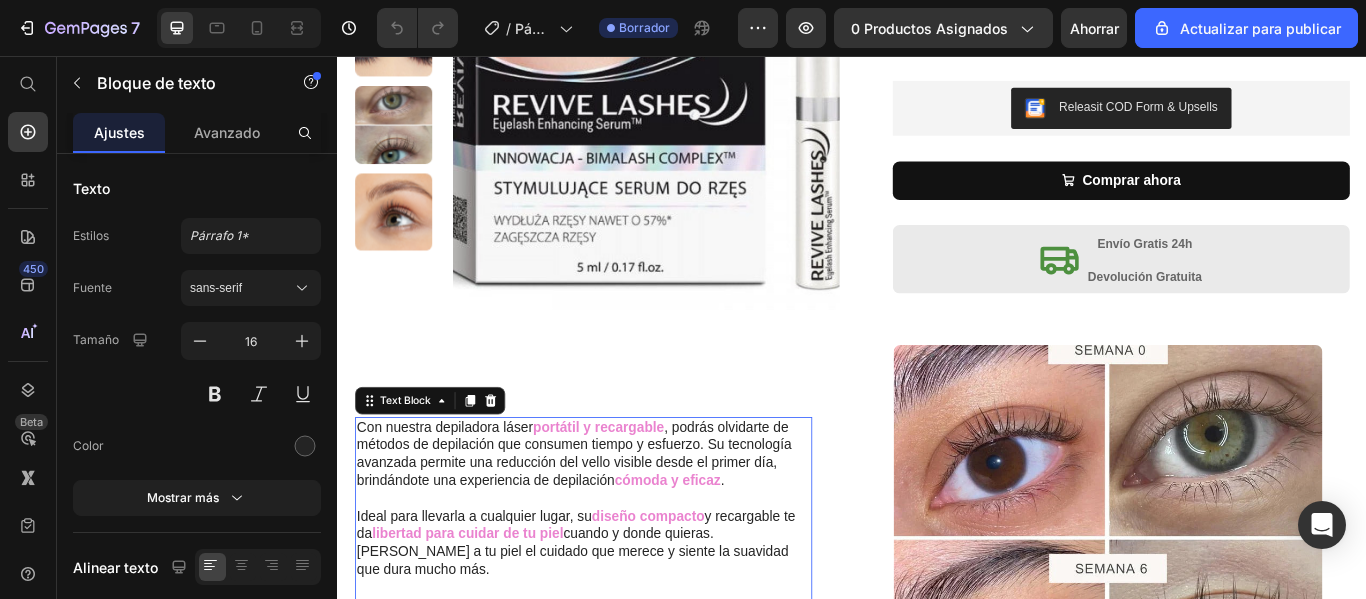 click on "Con nuestra depiladora láser  portátil y recargable , podrás olvidarte de métodos de depilación que consumen tiempo y esfuerzo. Su tecnología avanzada permite una reducción del vello visible desde el primer día, brindándote una experiencia de depilación  cómoda y eficaz .   Ideal para llevarla a cualquier lugar, su  diseño compacto  y recargable te da  libertad para cuidar de tu piel  cuando y donde quieras. Dale a tu piel el cuidado que merece y siente la suavidad que dura mucho más.   ¡Haz de la depilación en casa un momento de cuidado y comodidad!" at bounding box center [623, 593] 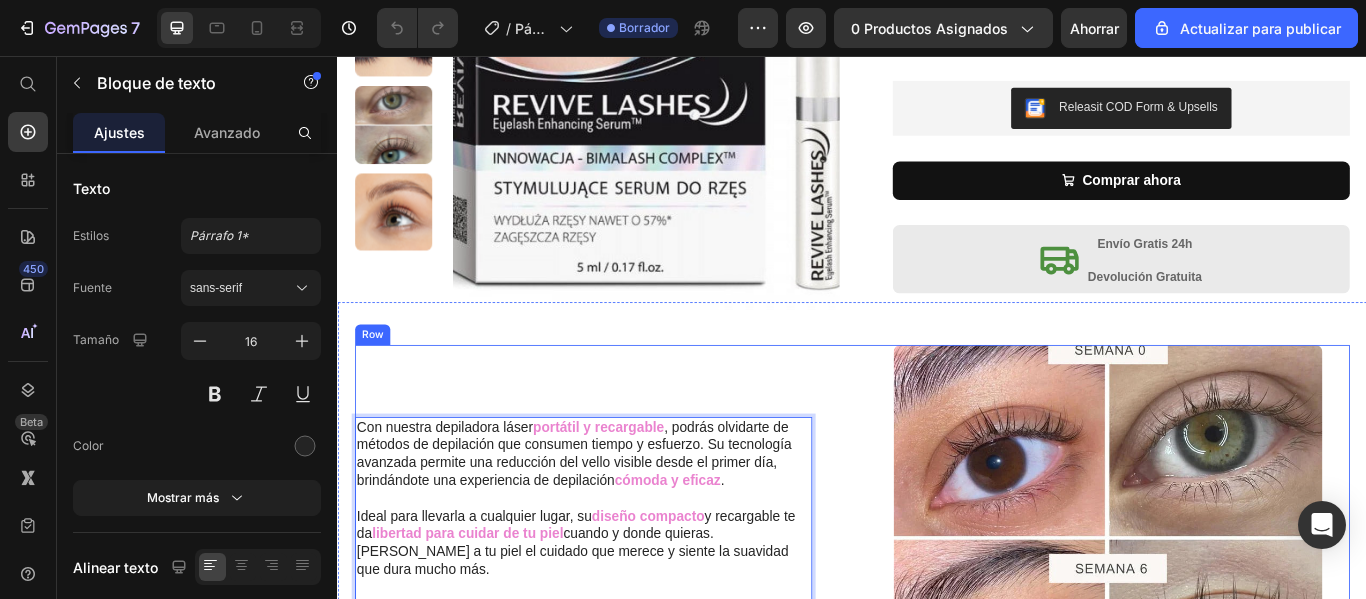 drag, startPoint x: 634, startPoint y: 467, endPoint x: 613, endPoint y: 467, distance: 21 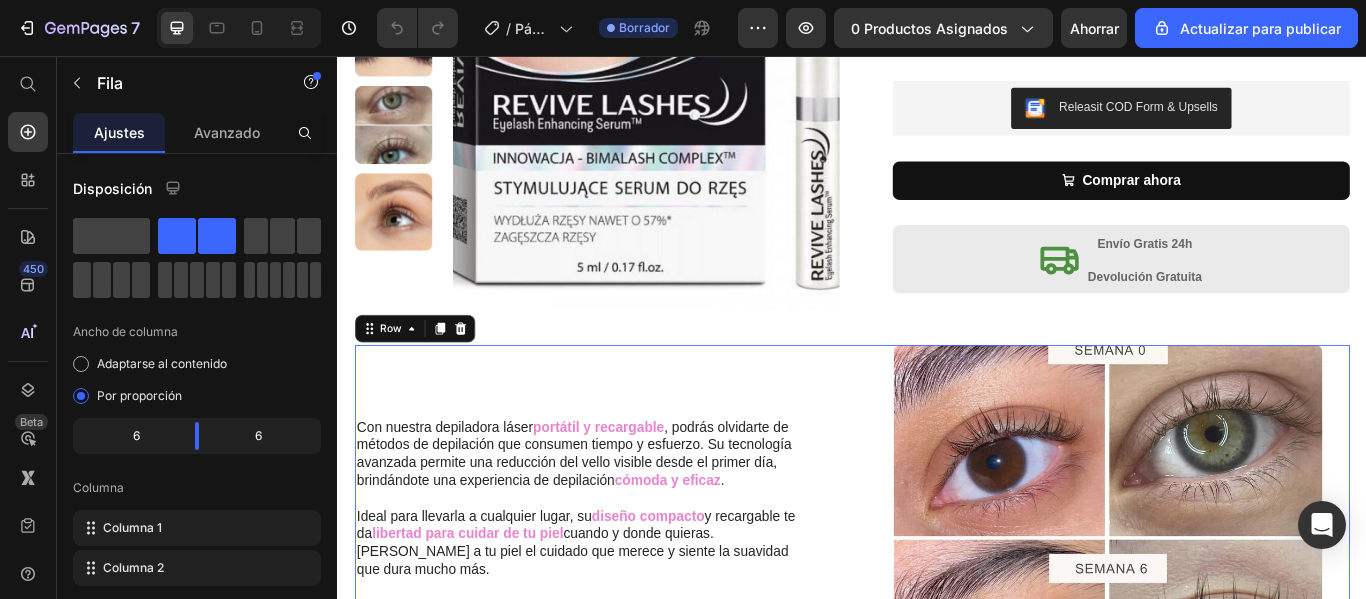 click on "Heading Con nuestra depiladora láser  portátil y recargable , podrás olvidarte de métodos de depilación que consumen tiempo y esfuerzo. Su tecnología avanzada permite una reducción del vello visible desde el primer día, brindándote una experiencia de depilación  cómoda y eficaz . Ideal para llevarla a cualquier lugar, su  diseño compacto  y recargable te da  libertad para cuidar de tu piel  cuando y donde quieras. Dale a tu piel el cuidado que merece y siente la suavidad que dura mucho más. ¡Haz de la depilación en casa un momento de cuidado y comodidad! Text Block
Publish the page to see the content.
Custom Code Row Row" at bounding box center (639, 618) 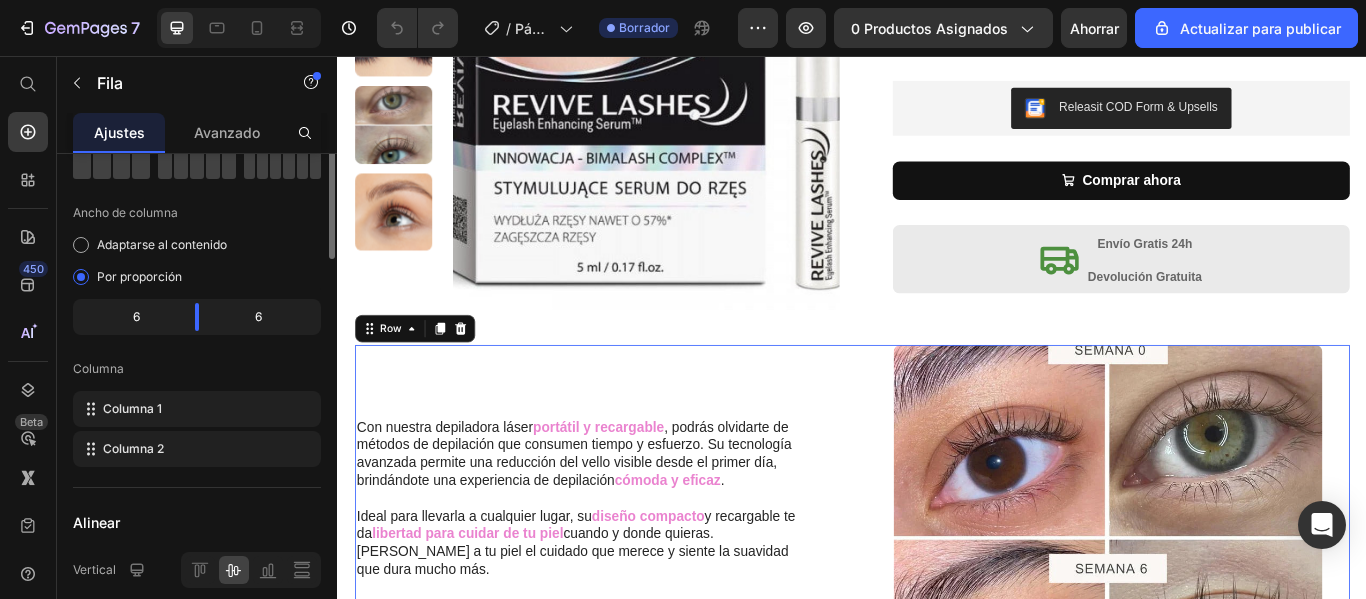 scroll, scrollTop: 0, scrollLeft: 0, axis: both 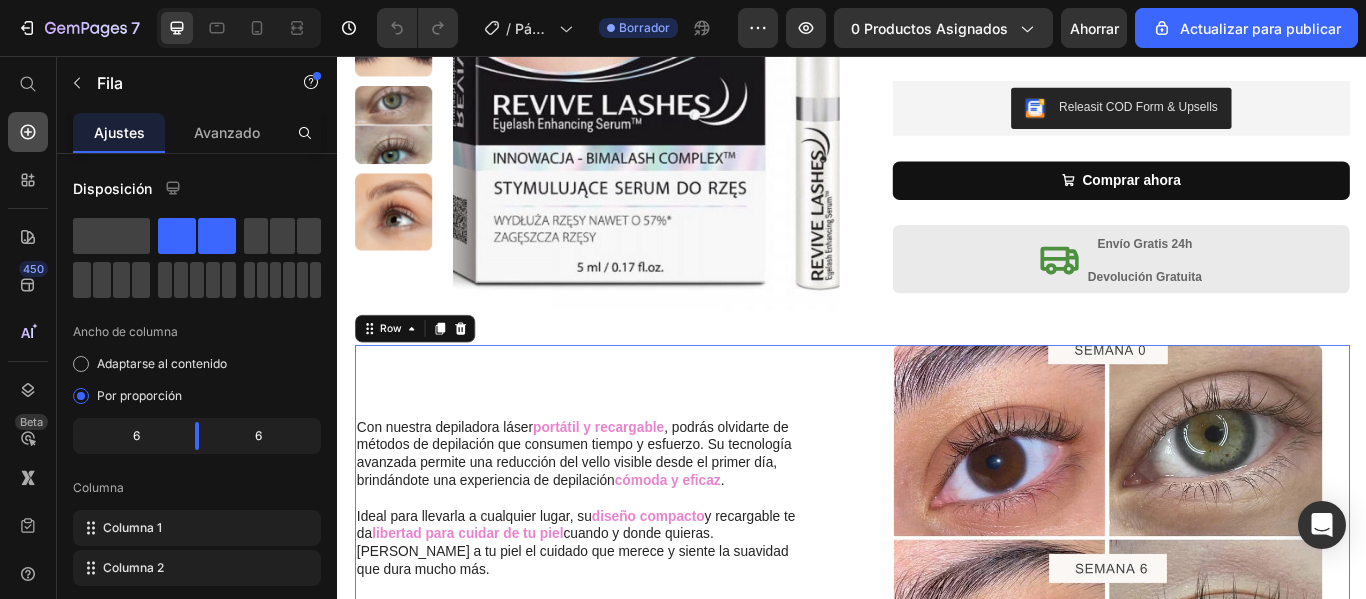 click 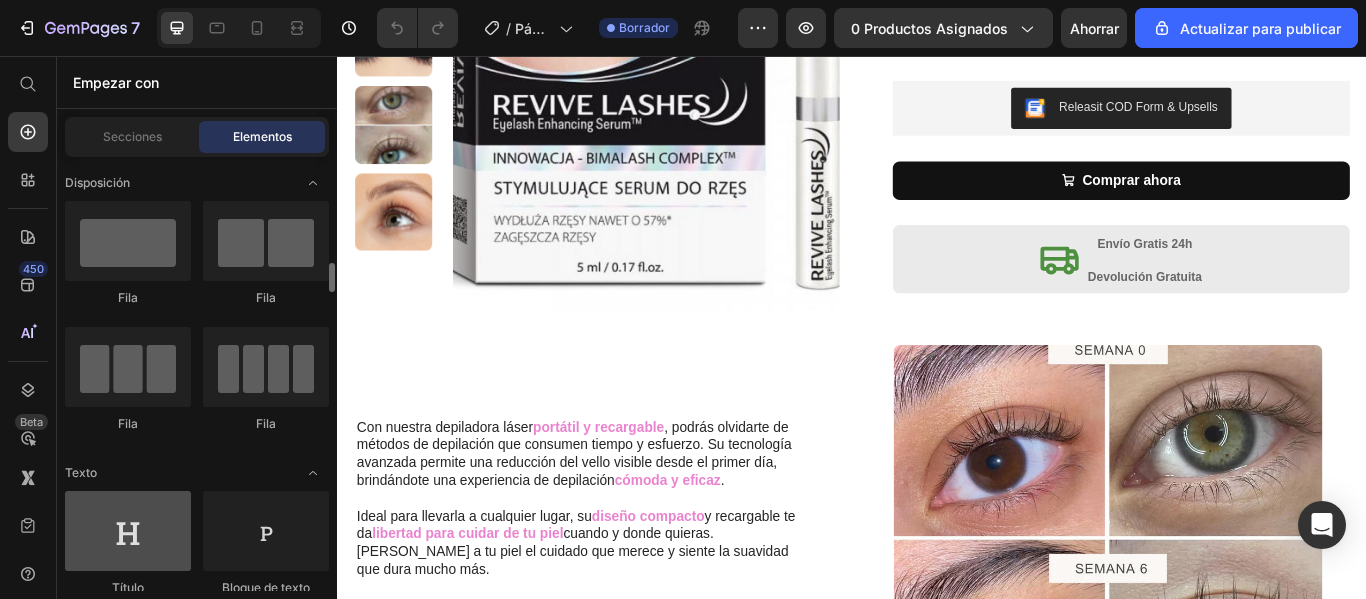 scroll, scrollTop: 100, scrollLeft: 0, axis: vertical 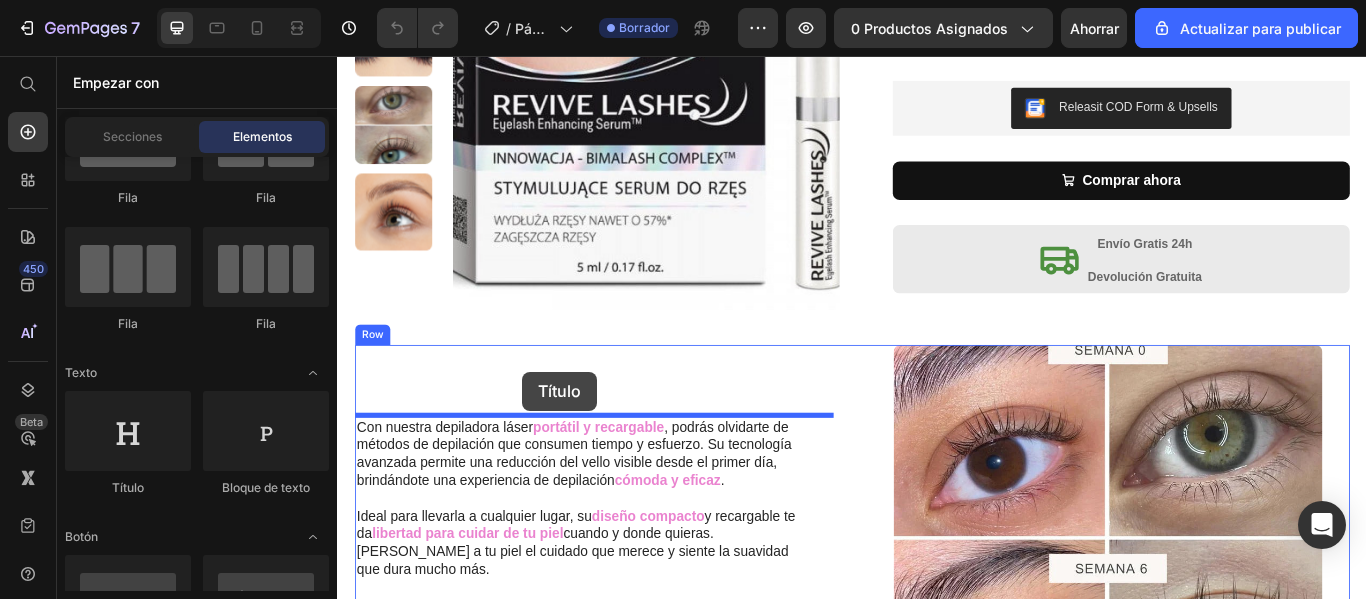 drag, startPoint x: 564, startPoint y: 453, endPoint x: 543, endPoint y: 424, distance: 35.805027 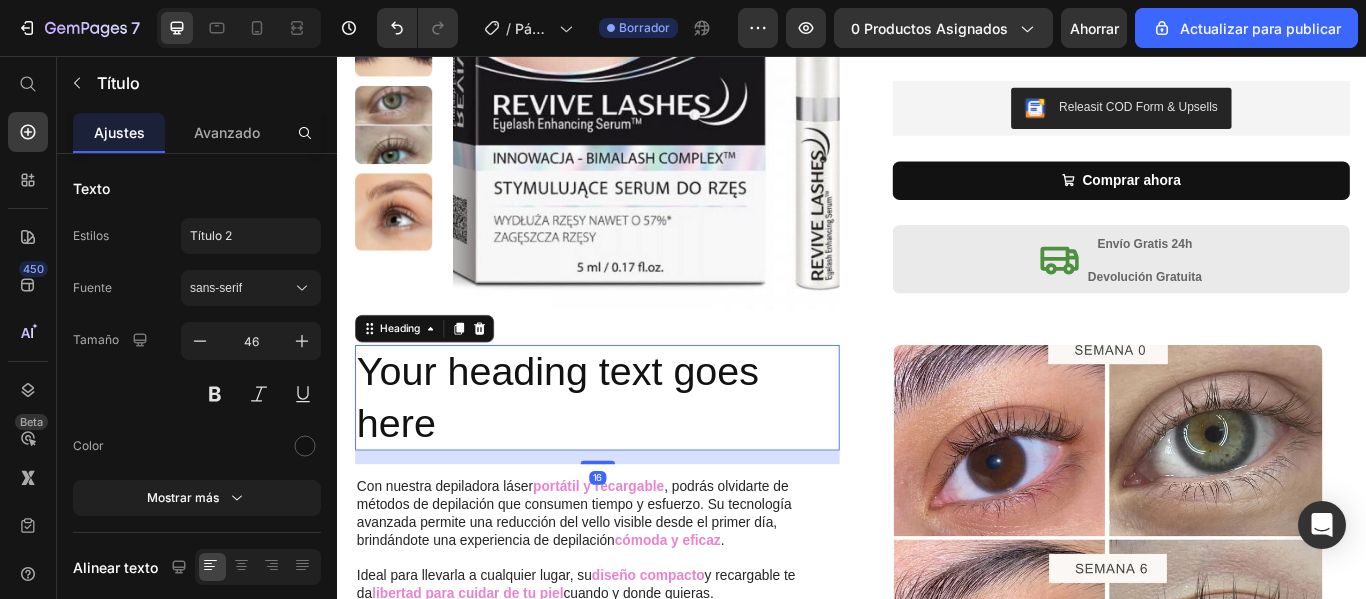 click on "Your heading text goes here" at bounding box center [639, 455] 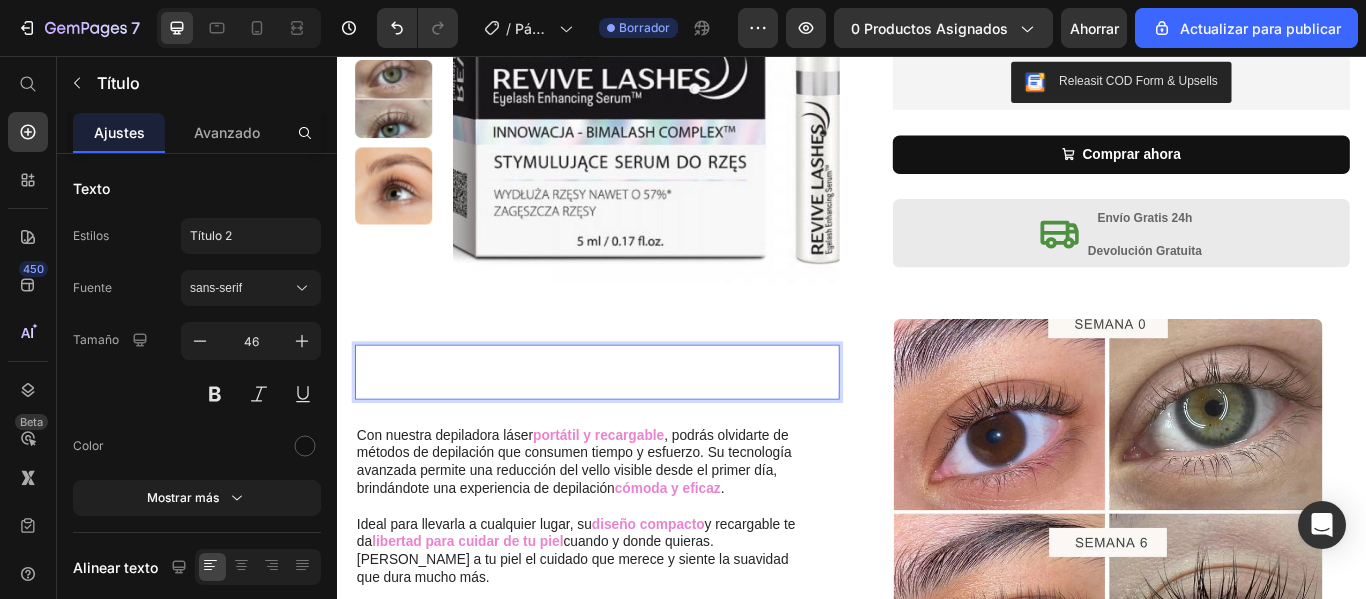 scroll, scrollTop: 400, scrollLeft: 0, axis: vertical 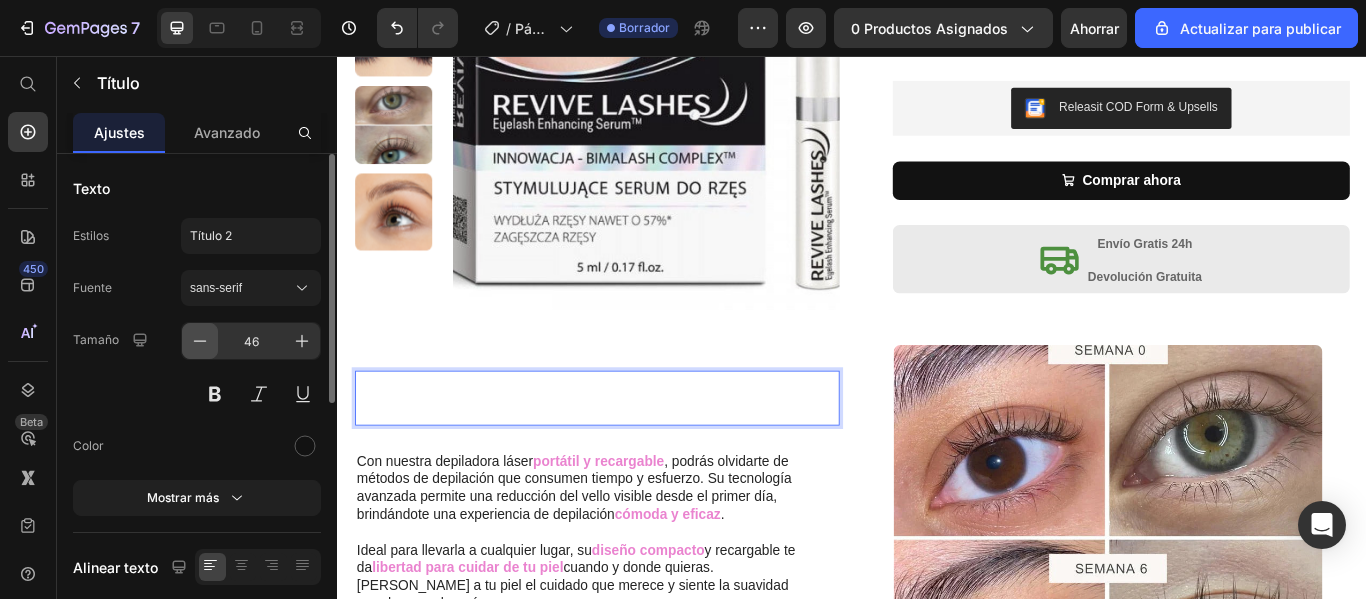 click 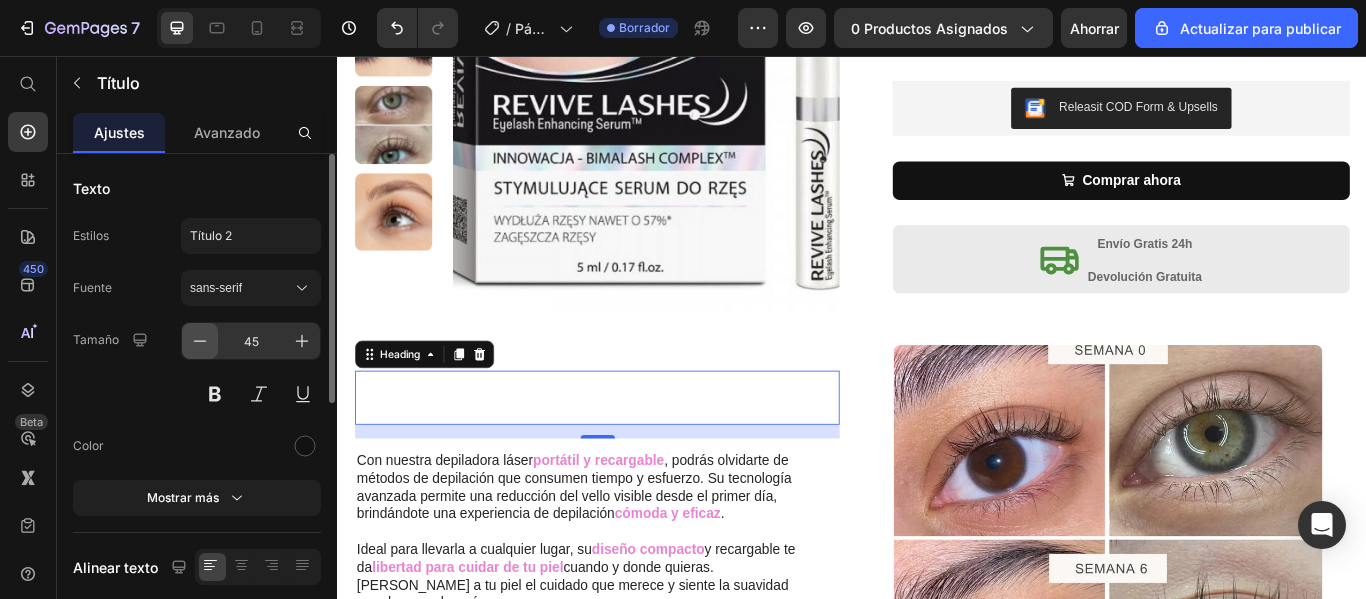 click 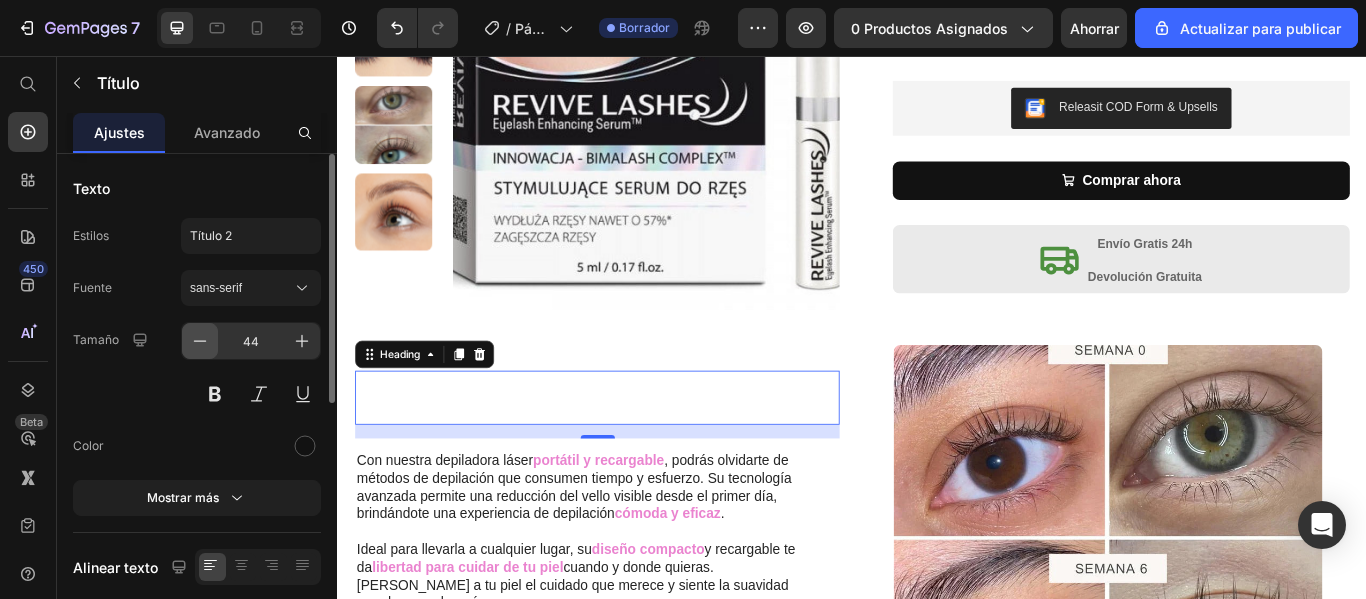 click 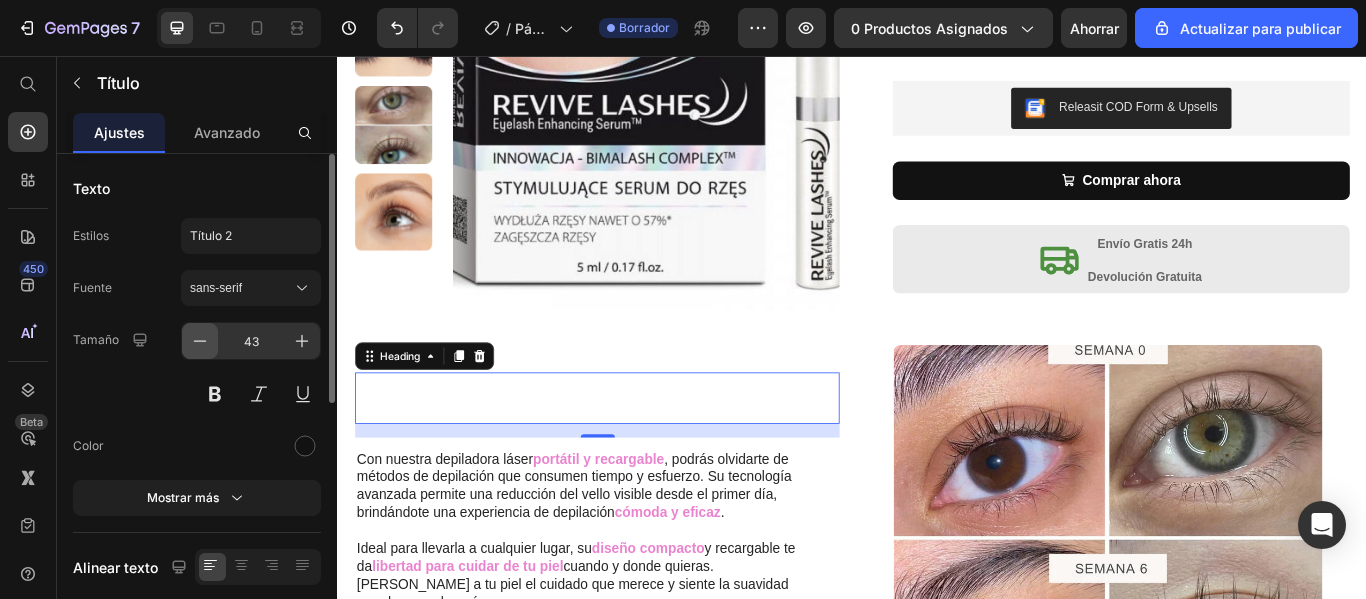 click 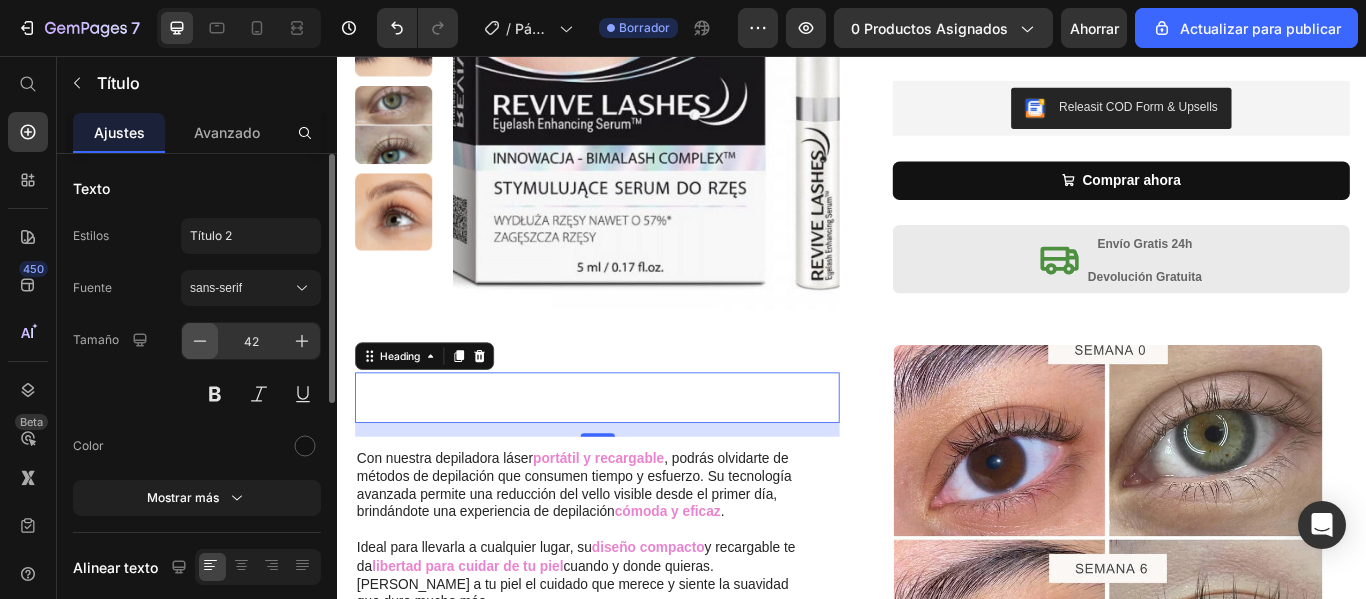 click 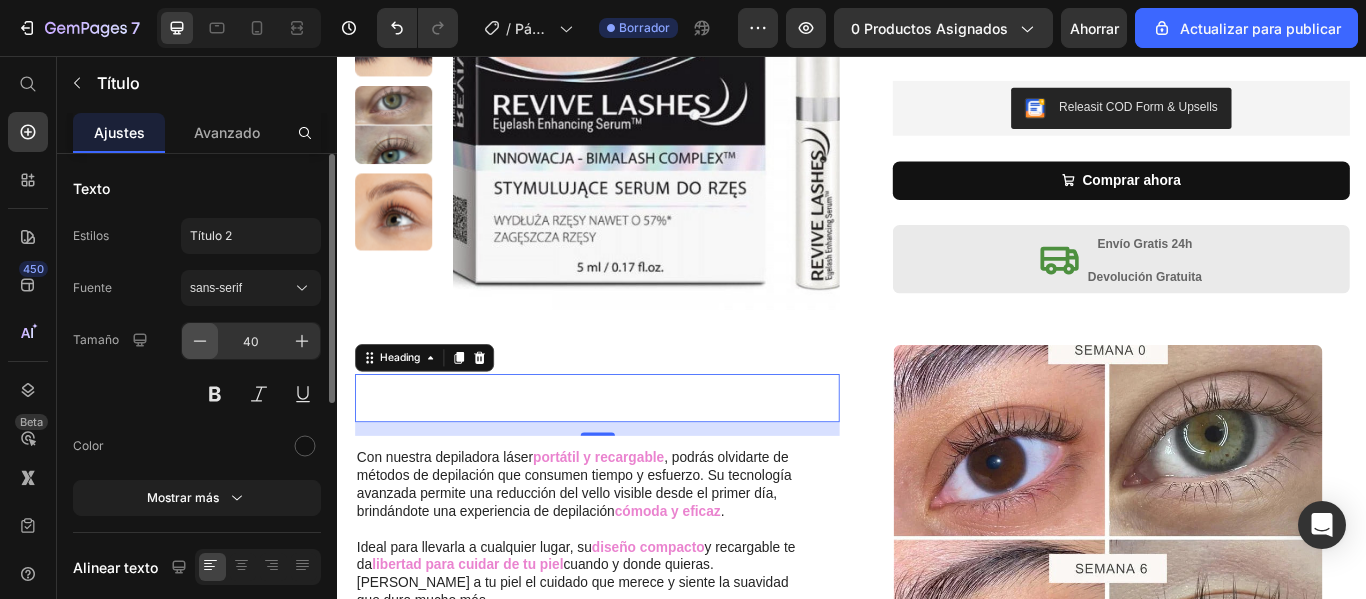 click 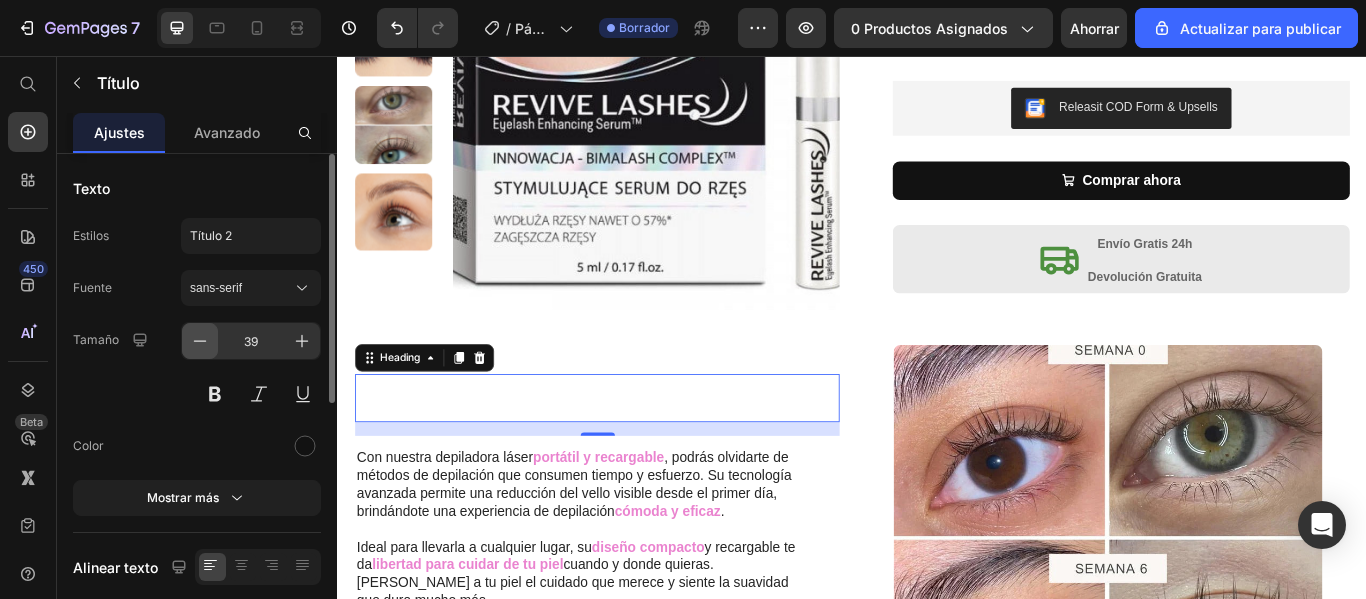 click 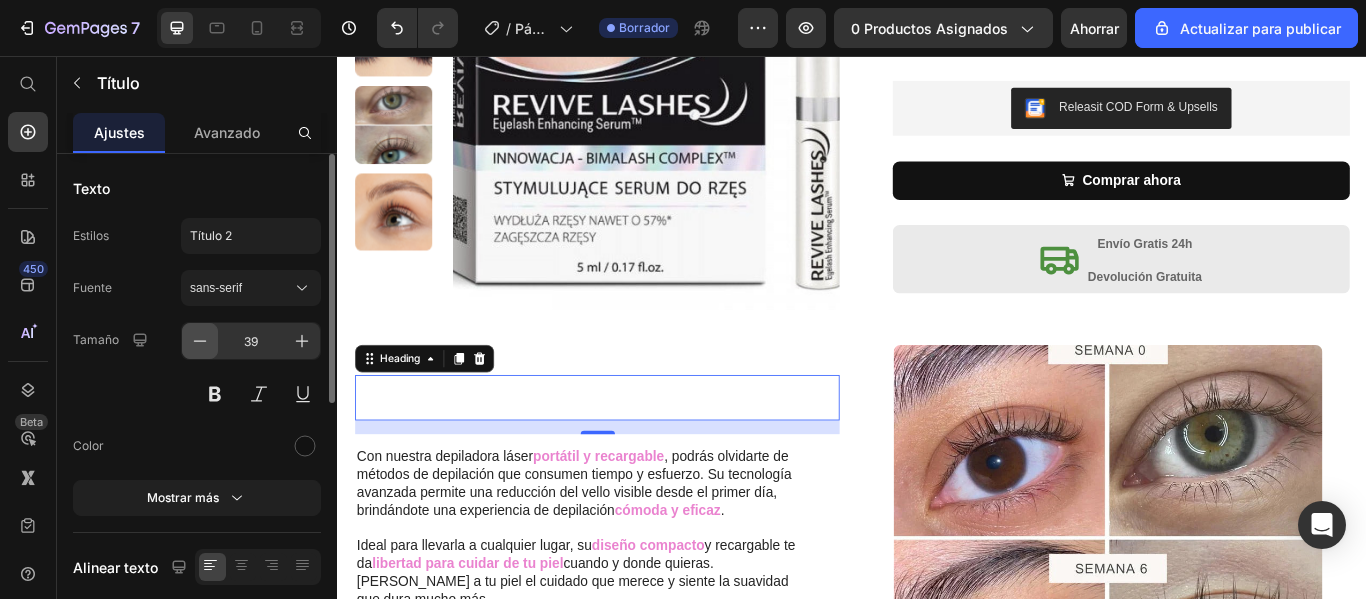 click 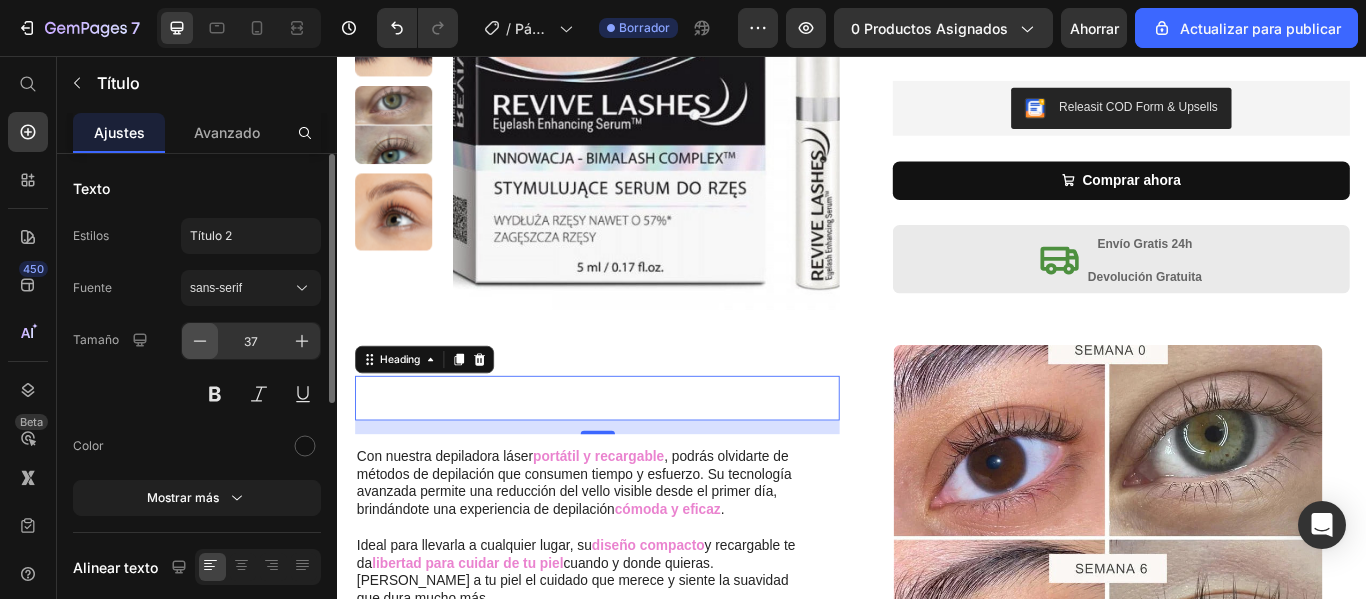 click 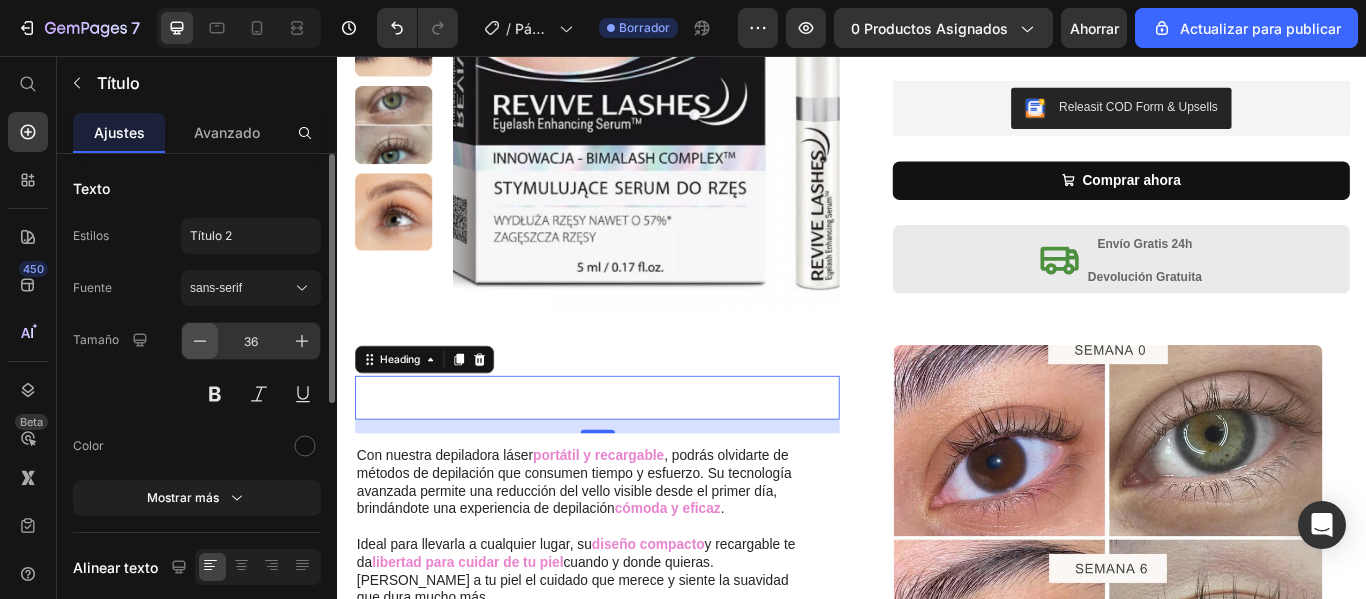 click 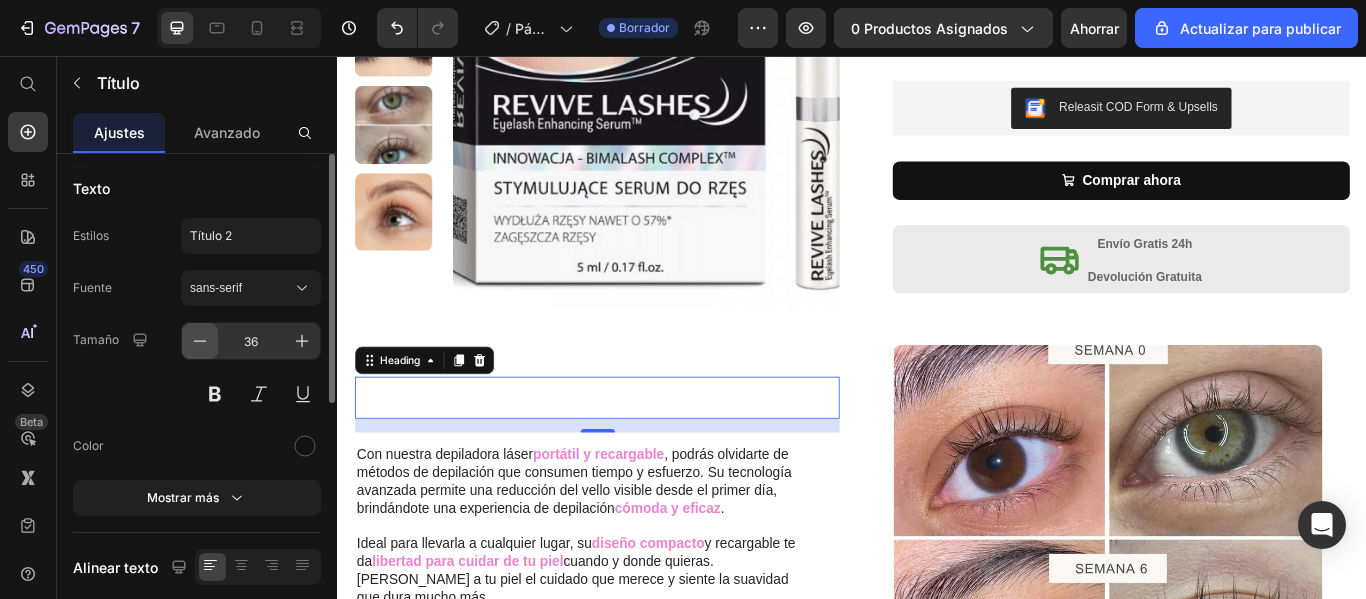 click 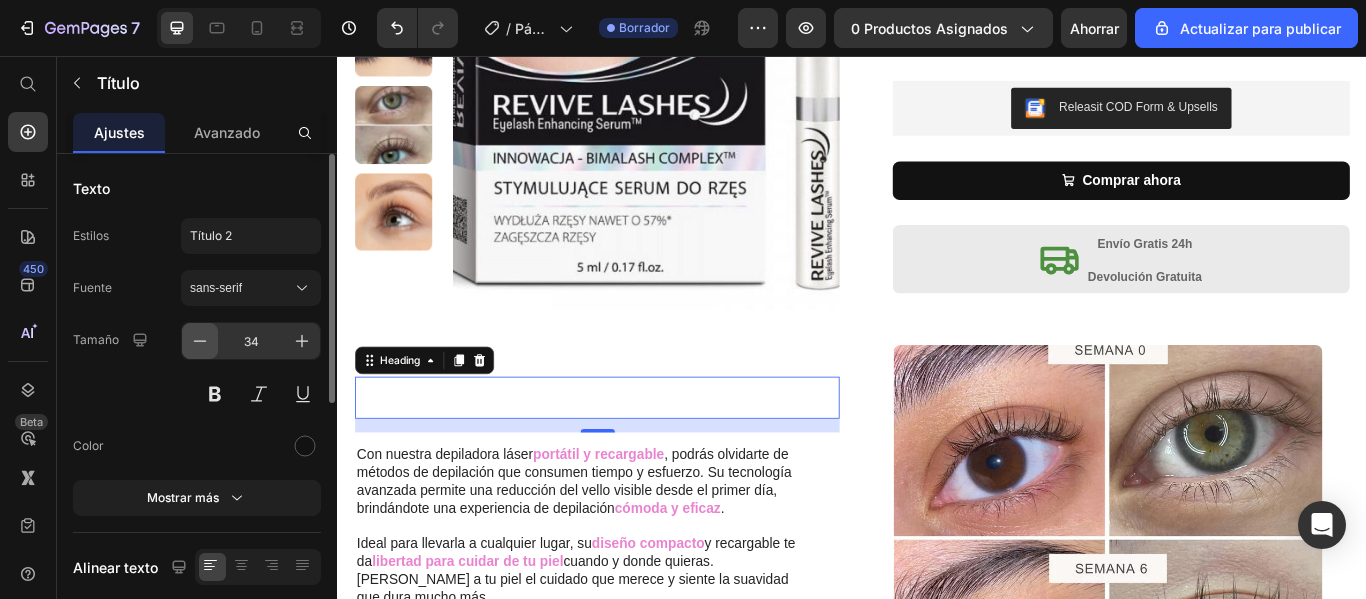 click 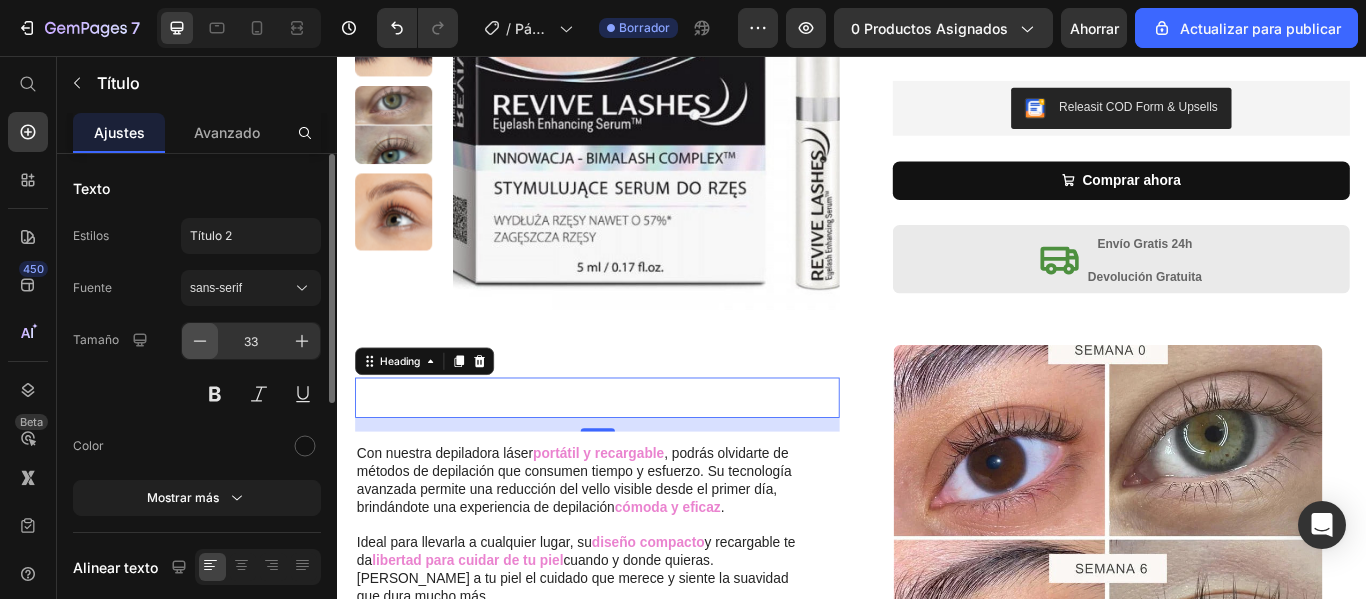 click 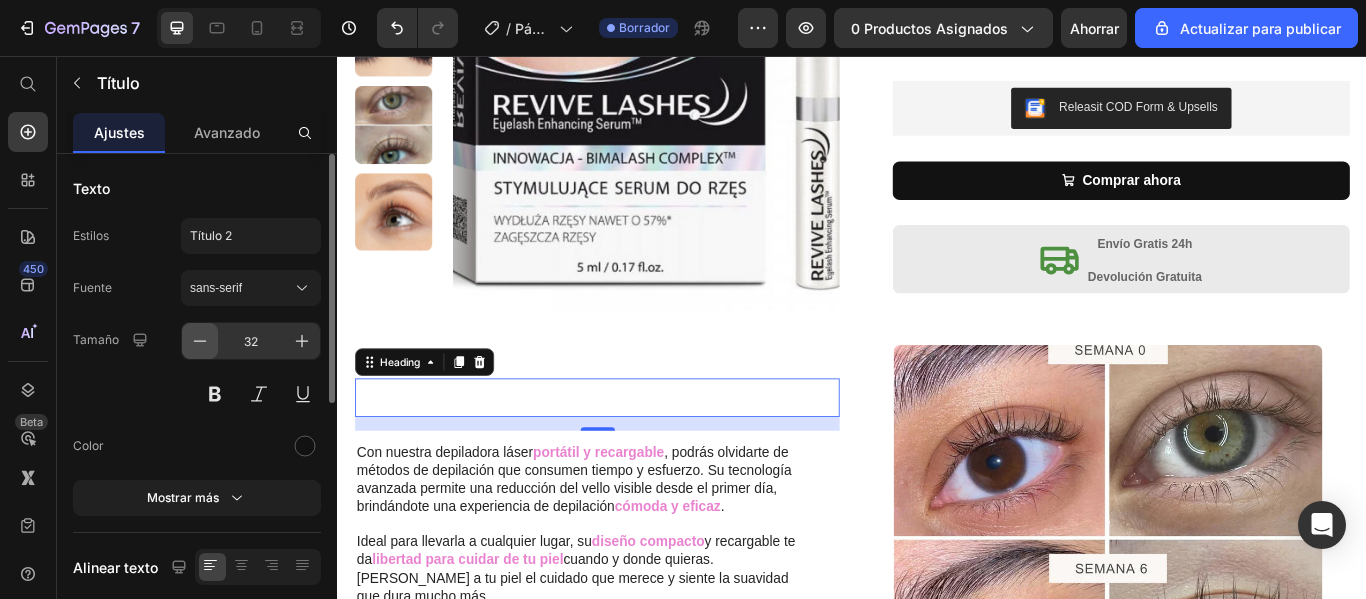 click 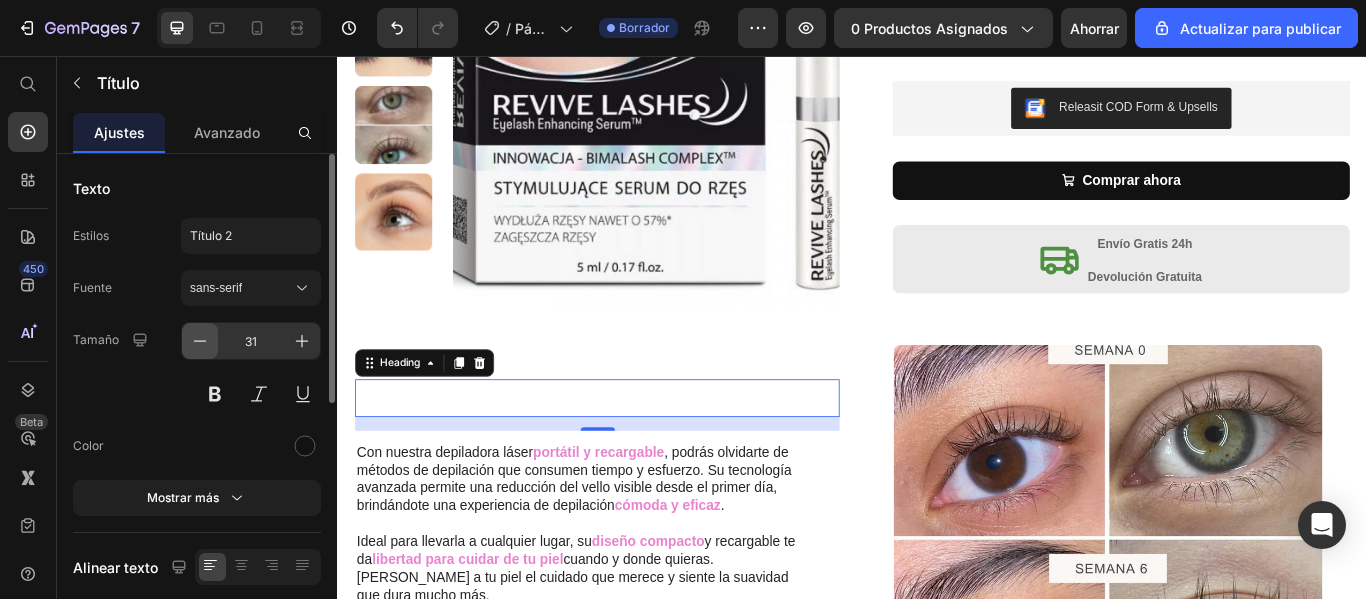 click 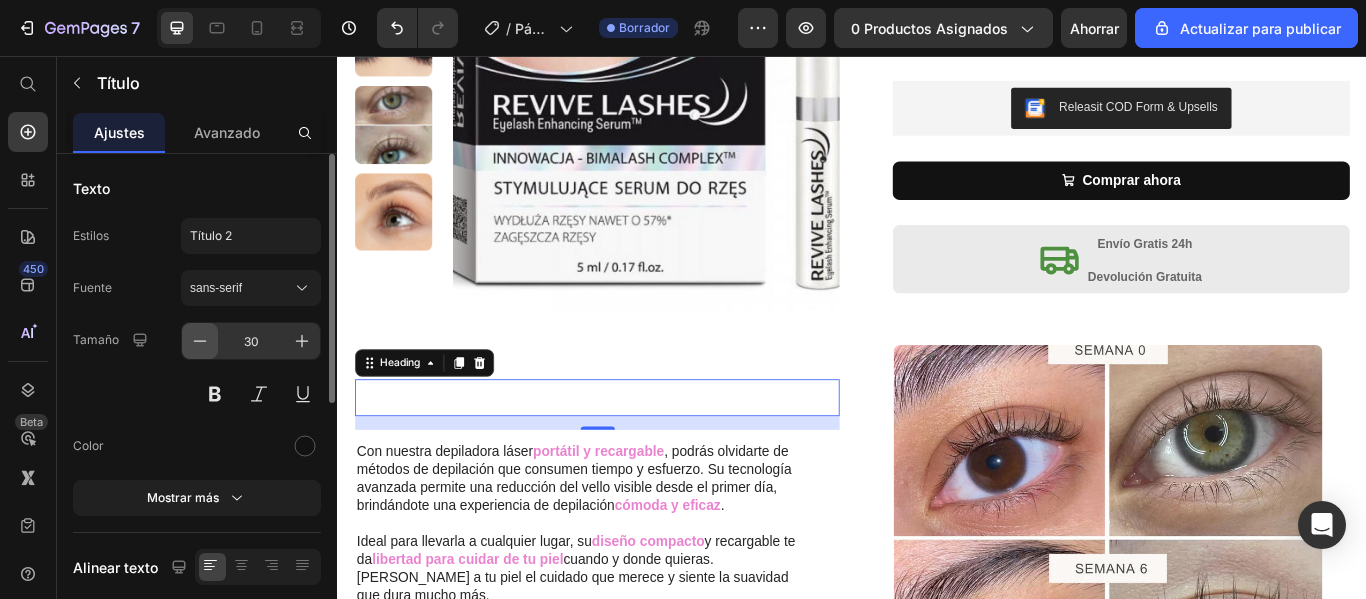 click 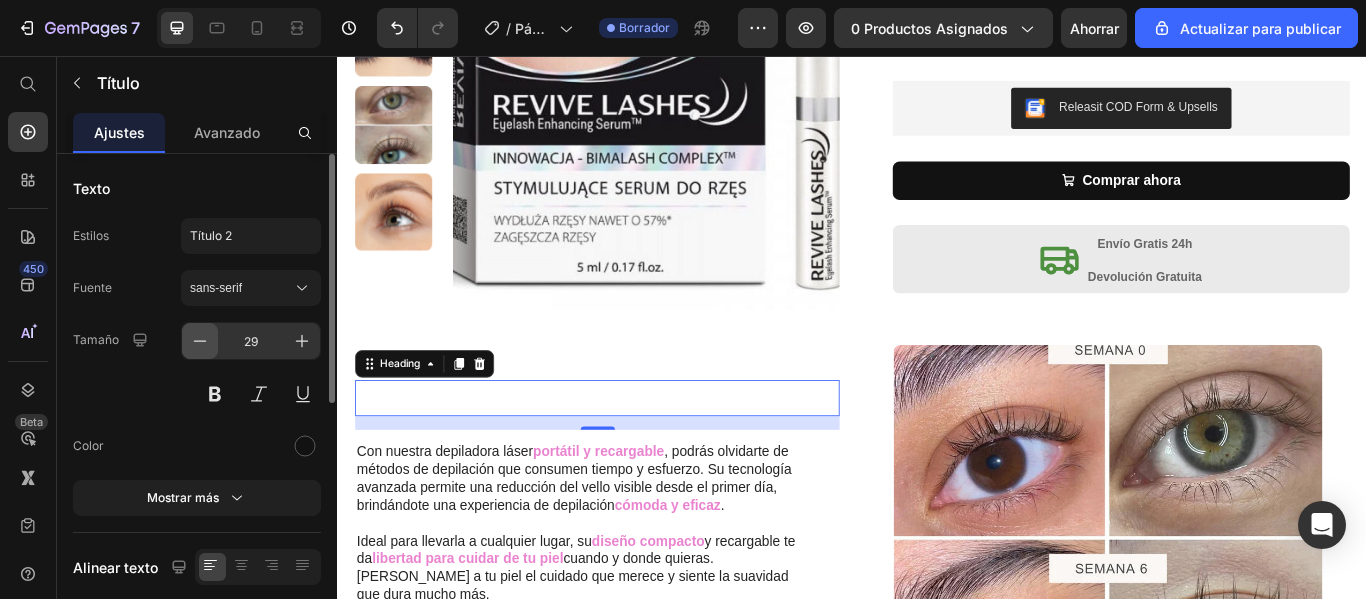 click 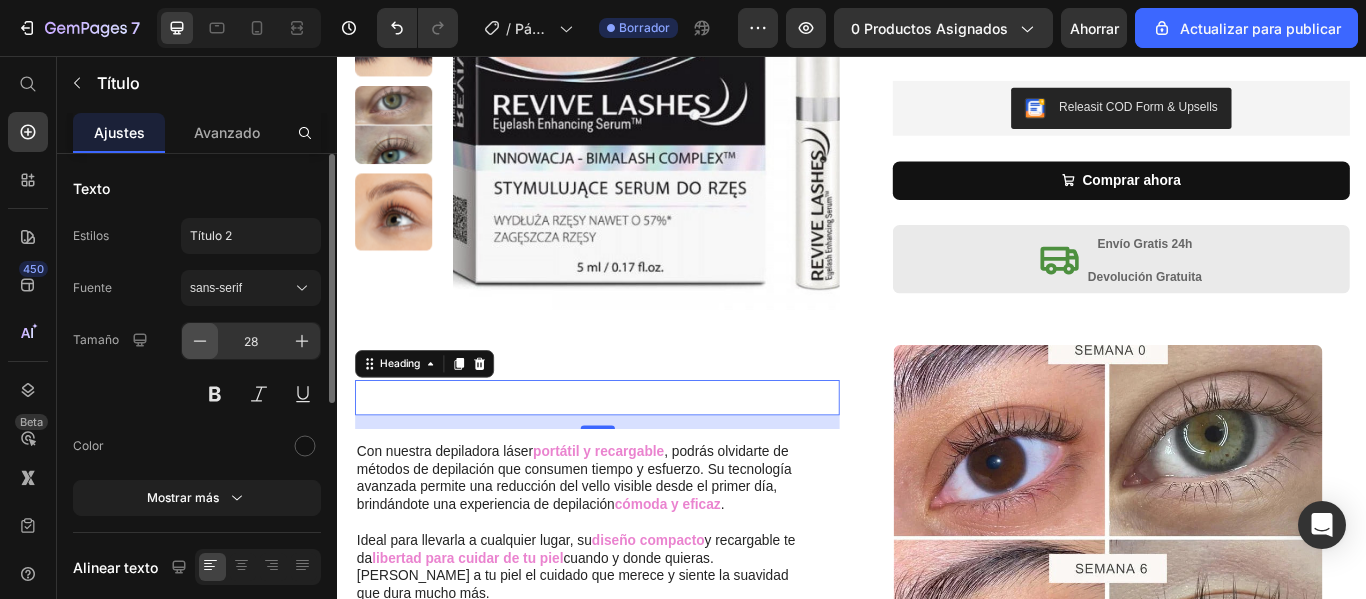 click 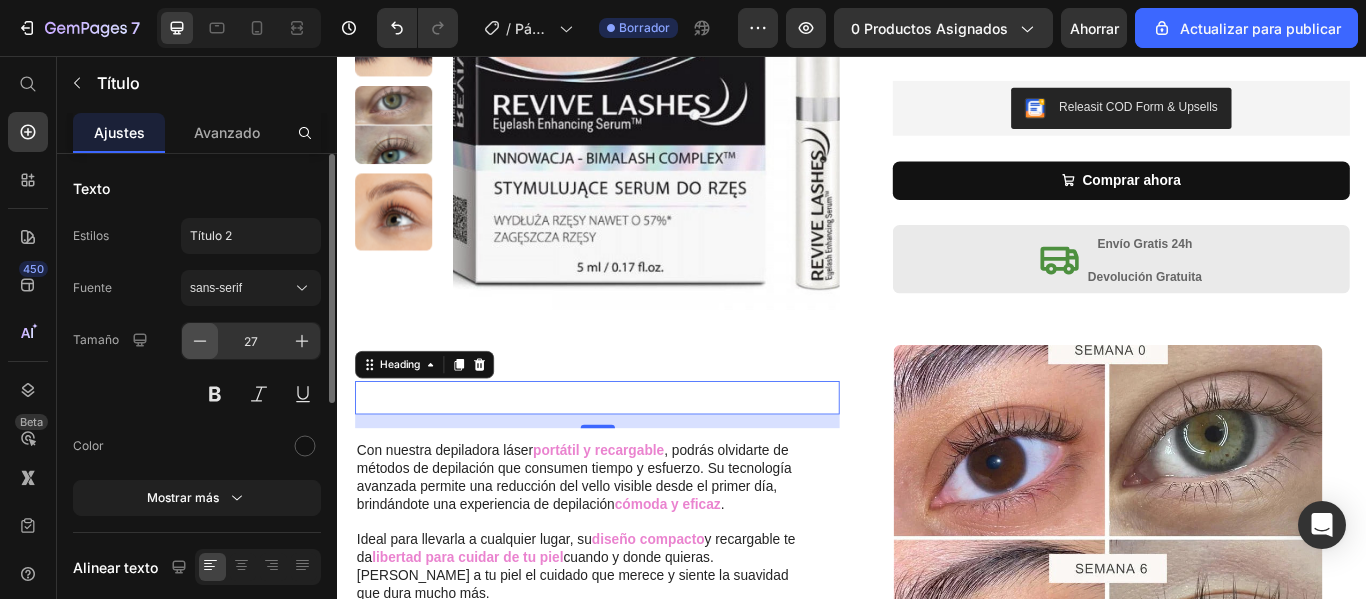 click 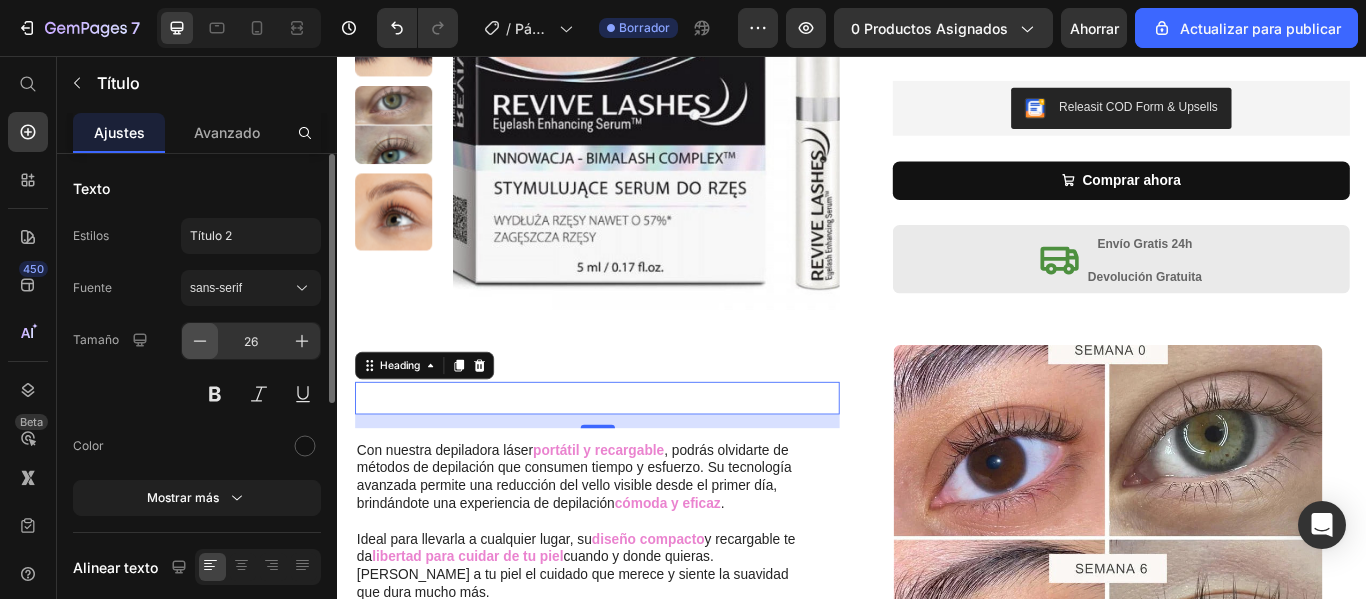click 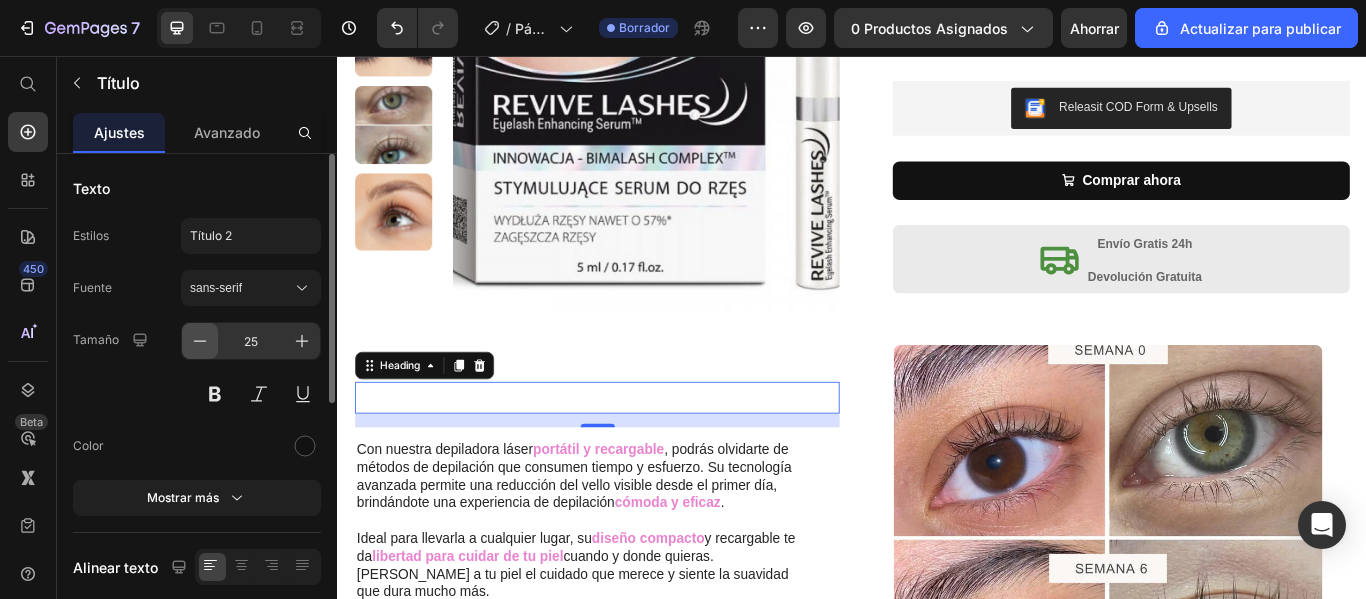 type 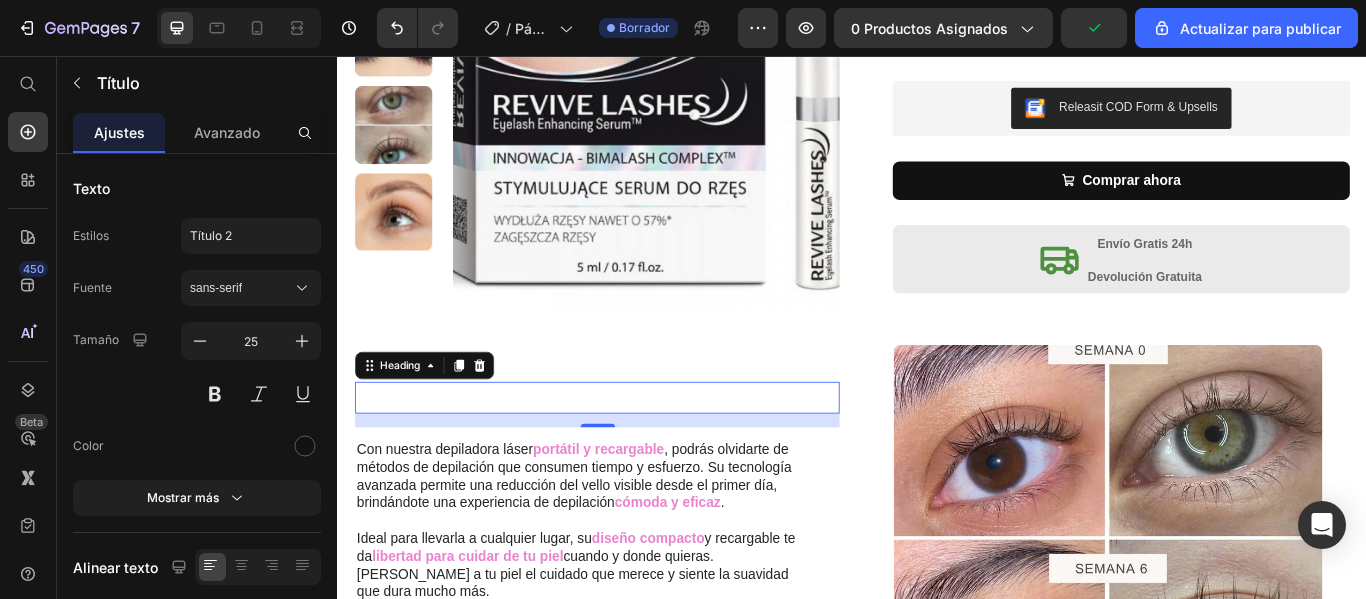 click at bounding box center (639, 454) 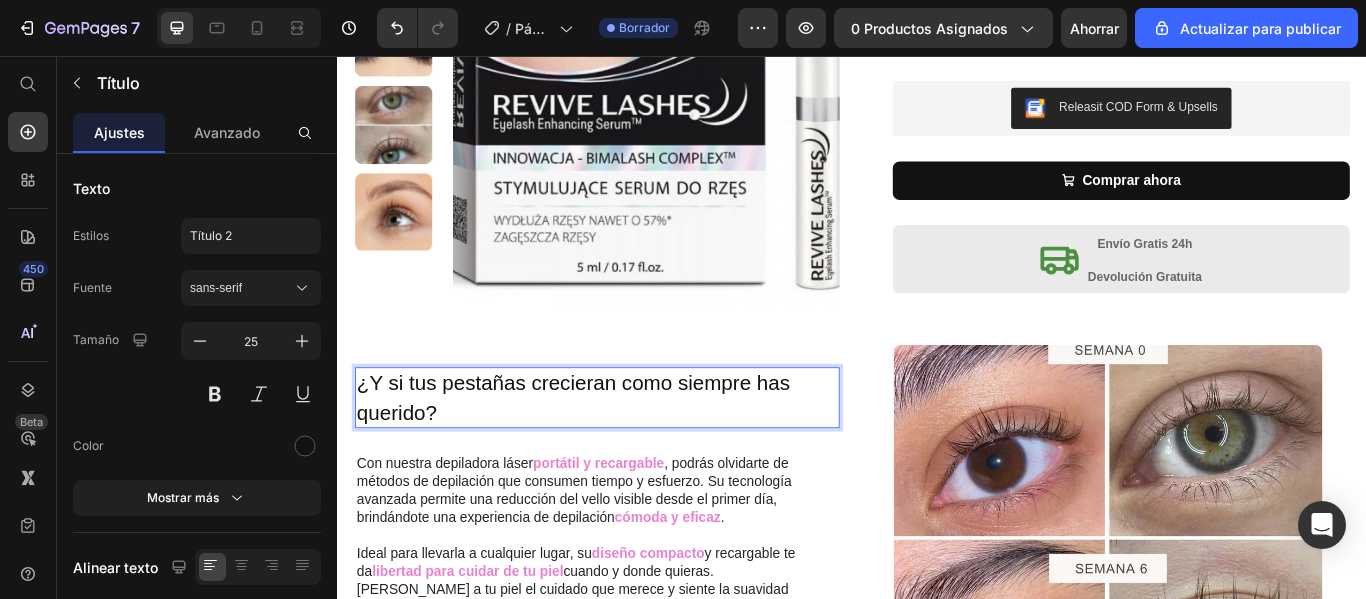 scroll, scrollTop: 382, scrollLeft: 0, axis: vertical 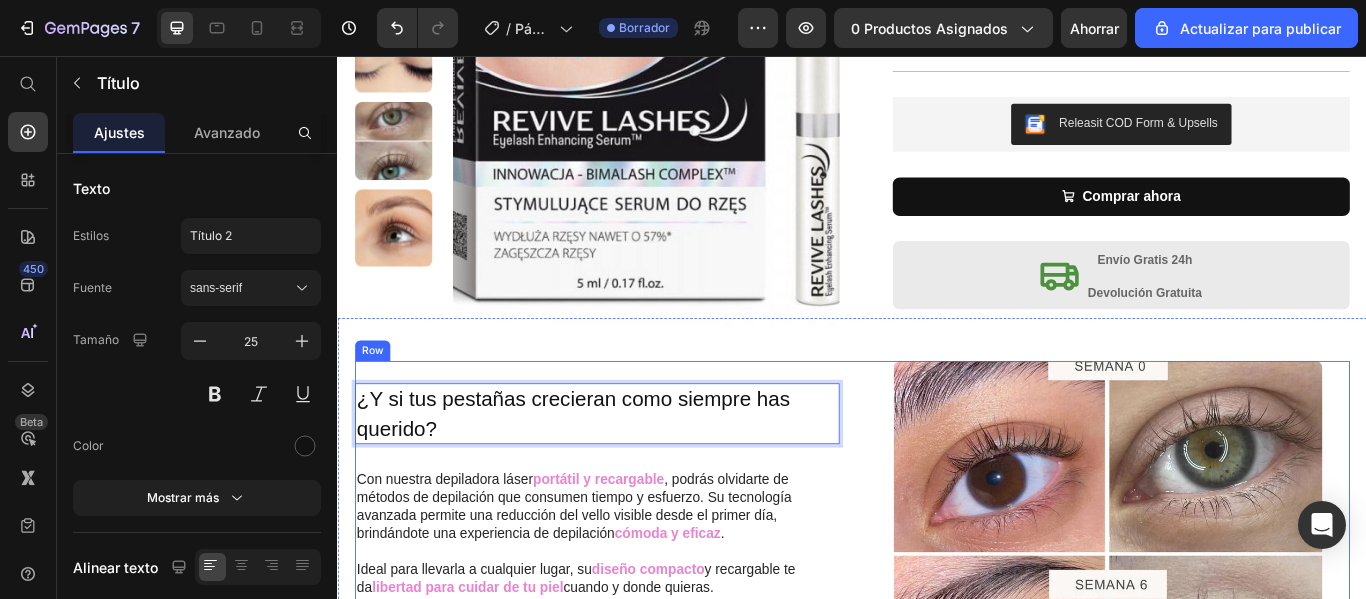 click on "¿Y si tus pestañas crecieran como siempre has querido? Heading   16 Heading Con nuestra depiladora láser  portátil y recargable , podrás olvidarte de métodos de depilación que consumen tiempo y esfuerzo. Su tecnología avanzada permite una reducción del vello visible desde el primer día, brindándote una experiencia de depilación  cómoda y eficaz . Ideal para llevarla a cualquier lugar, su  diseño compacto  y recargable te da  libertad para cuidar de tu piel  cuando y donde quieras. Dale a tu piel el cuidado que merece y siente la suavidad que dura mucho más. ¡Haz de la depilación en casa un momento de cuidado y comodidad! Text Block
Publish the page to see the content.
Custom Code Row Row Image Row" at bounding box center (937, 636) 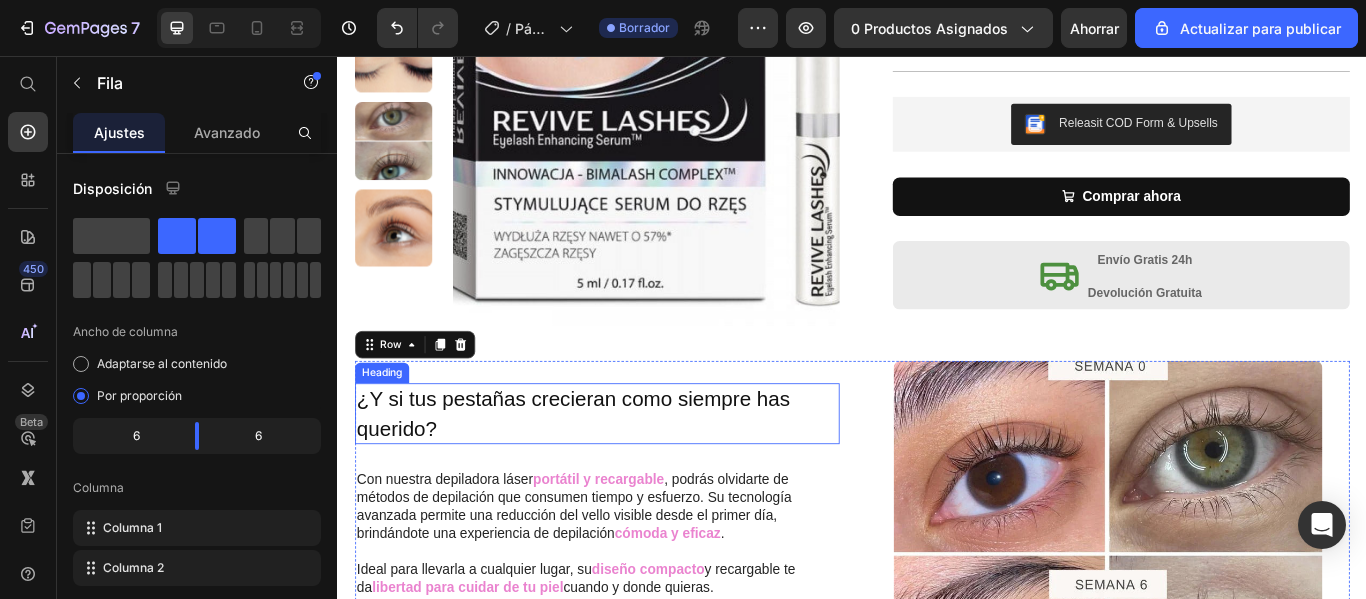 click on "⁠⁠⁠⁠⁠⁠⁠ ¿Y si tus pestañas crecieran como siempre has querido?" at bounding box center [639, 472] 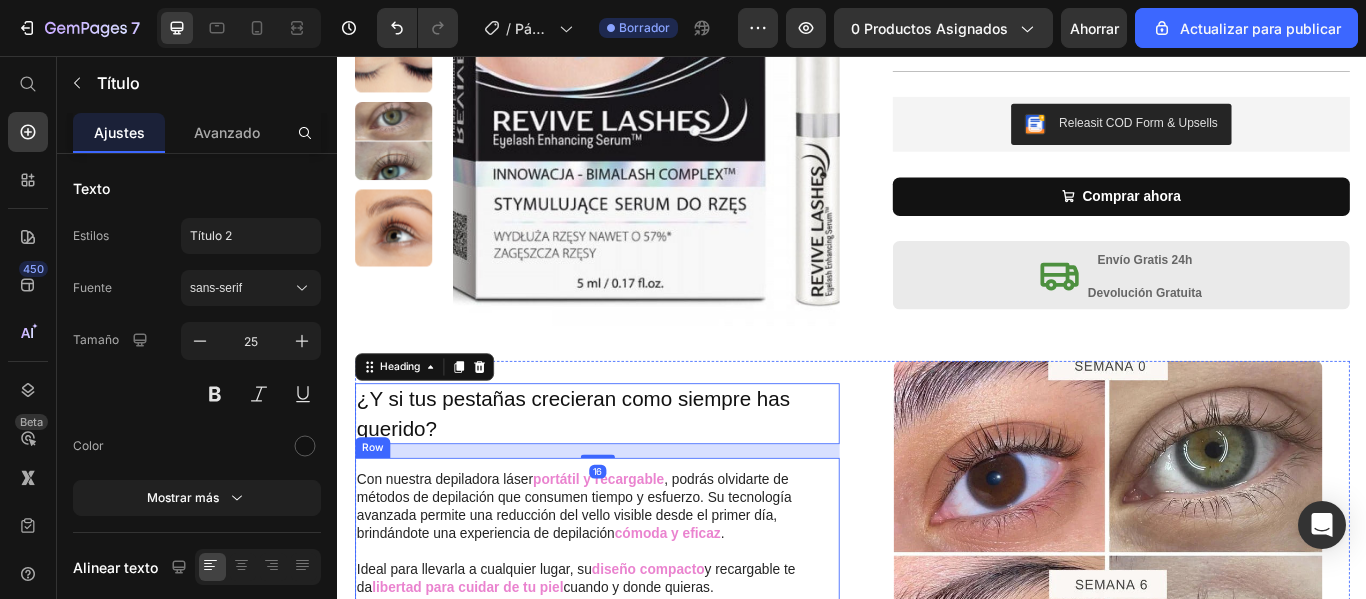 scroll, scrollTop: 482, scrollLeft: 0, axis: vertical 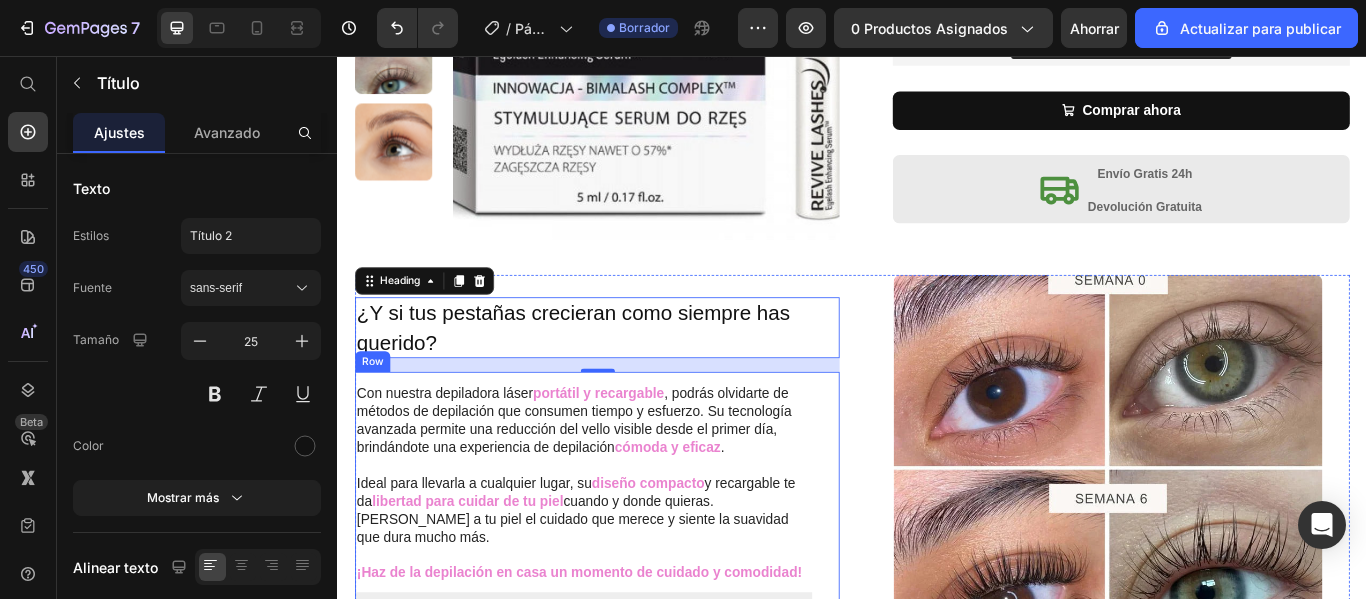 click on "Heading Con nuestra depiladora láser  portátil y recargable , podrás olvidarte de métodos de depilación que consumen tiempo y esfuerzo. Su tecnología avanzada permite una reducción del vello visible desde el primer día, brindándote una experiencia de depilación  cómoda y eficaz . Ideal para llevarla a cualquier lugar, su  diseño compacto  y recargable te da  libertad para cuidar de tu piel  cuando y donde quieras. Dale a tu piel el cuidado que merece y siente la suavidad que dura mucho más. ¡Haz de la depilación en casa un momento de cuidado y comodidad! Text Block
Publish the page to see the content.
Custom Code Row Row" at bounding box center (639, 579) 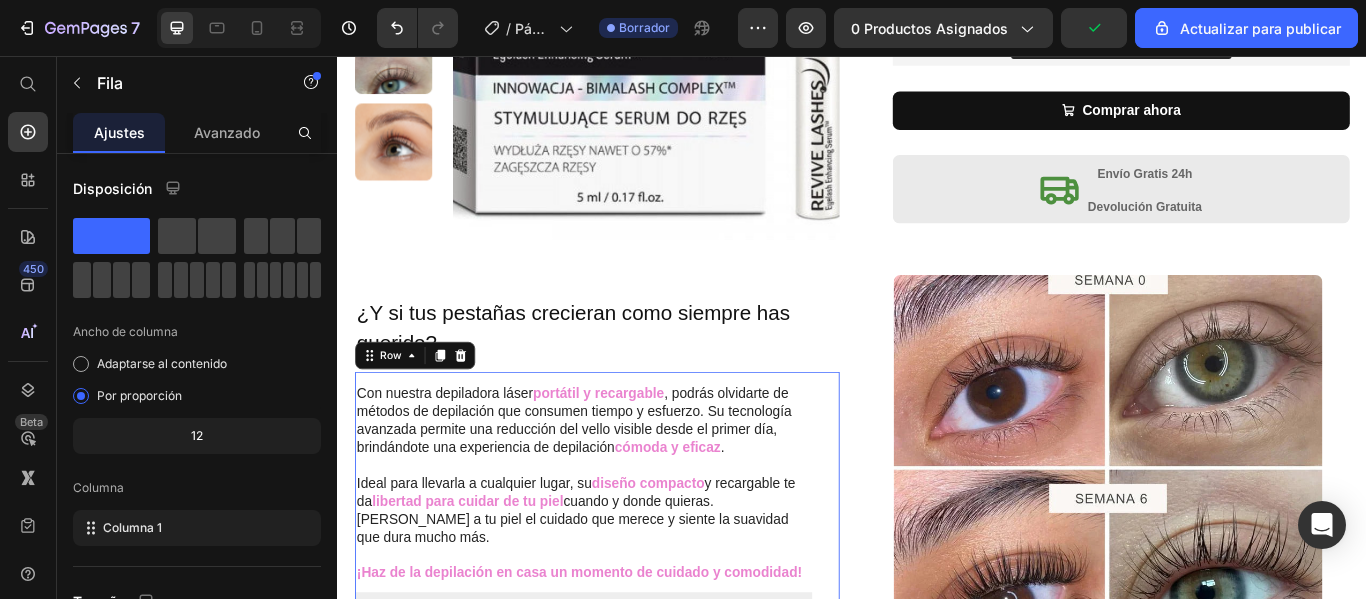 scroll, scrollTop: 582, scrollLeft: 0, axis: vertical 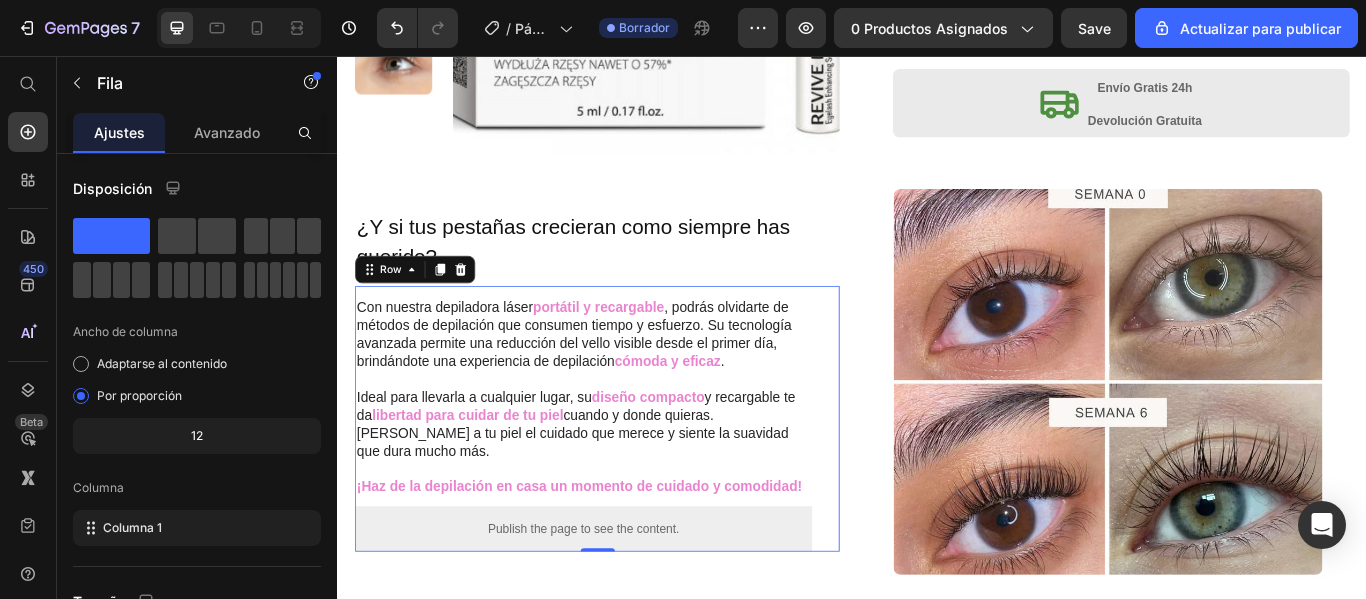 click on "Heading Con nuestra depiladora láser  portátil y recargable , podrás olvidarte de métodos de depilación que consumen tiempo y esfuerzo. Su tecnología avanzada permite una reducción del vello visible desde el primer día, brindándote una experiencia de depilación  cómoda y eficaz . Ideal para llevarla a cualquier lugar, su  diseño compacto  y recargable te da  libertad para cuidar de tu piel  cuando y donde quieras. Dale a tu piel el cuidado que merece y siente la suavidad que dura mucho más. ¡Haz de la depilación en casa un momento de cuidado y comodidad! Text Block
Publish the page to see the content.
Custom Code Row Row   0" at bounding box center (639, 479) 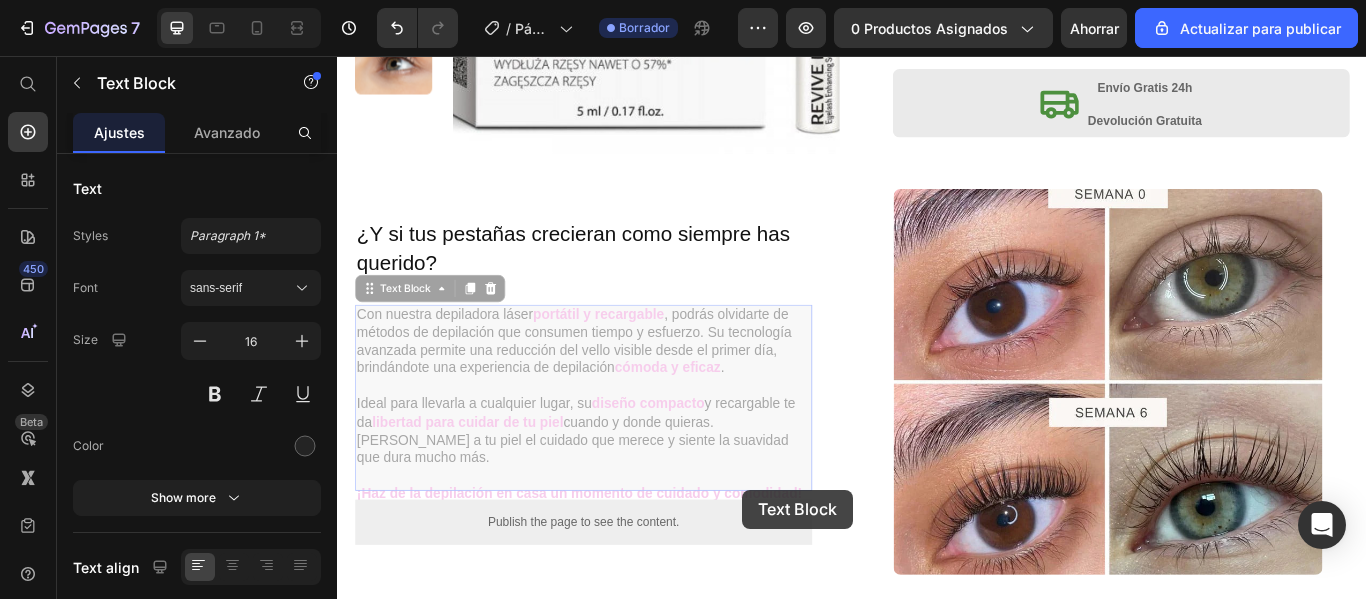 drag, startPoint x: 878, startPoint y: 552, endPoint x: 806, endPoint y: 546, distance: 72.249565 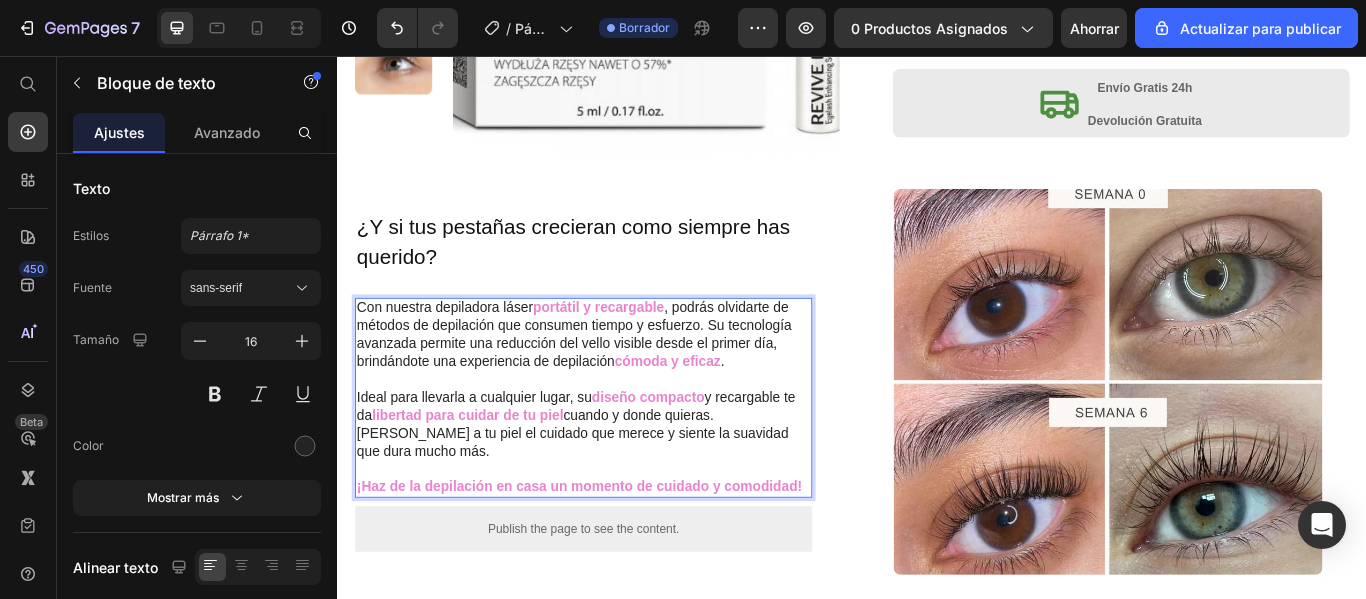 click on "Heading Con nuestra depiladora láser  portátil y recargable , podrás olvidarte de métodos de depilación que consumen tiempo y esfuerzo. Su tecnología avanzada permite una reducción del vello visible desde el primer día, brindándote una experiencia de depilación  cómoda y eficaz . Ideal para llevarla a cualquier lugar, su  diseño compacto  y recargable te da  libertad para cuidar de tu piel  cuando y donde quieras. Dale a tu piel el cuidado que merece y siente la suavidad que dura mucho más. ¡Haz de la depilación en casa un momento de cuidado y comodidad! Text Block   0
Publish the page to see the content.
Custom Code Row Row" at bounding box center [639, 479] 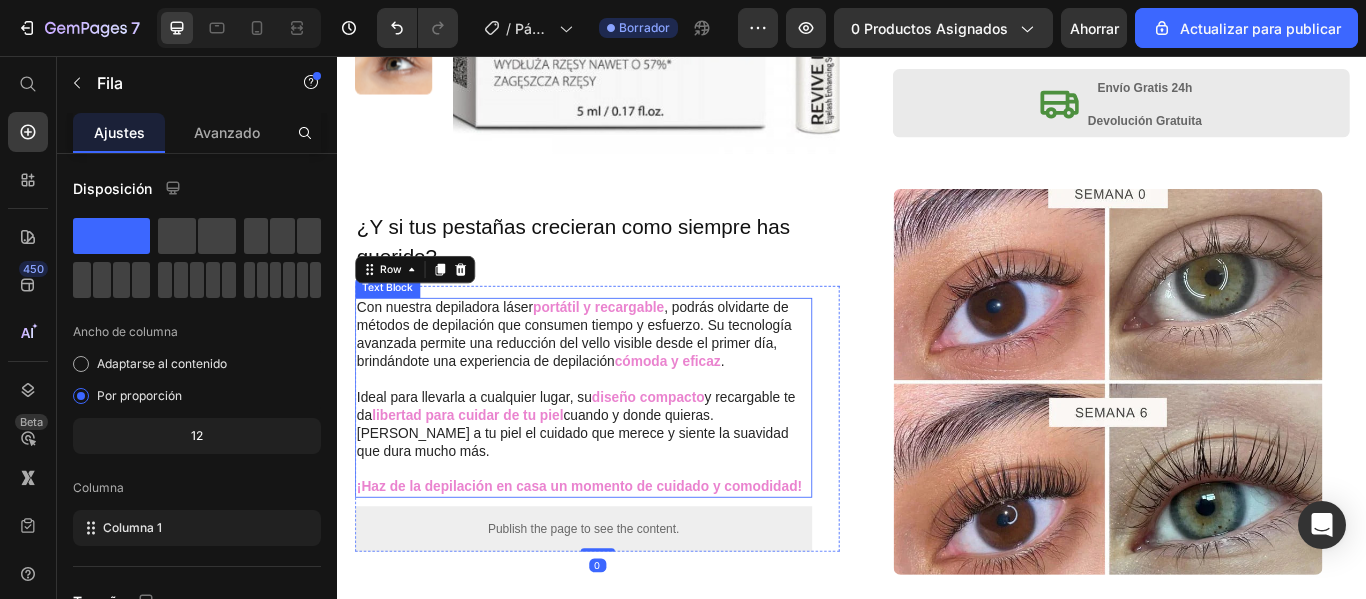 click on "¡Haz de la depilación en casa un momento de cuidado y comodidad!" at bounding box center [623, 558] 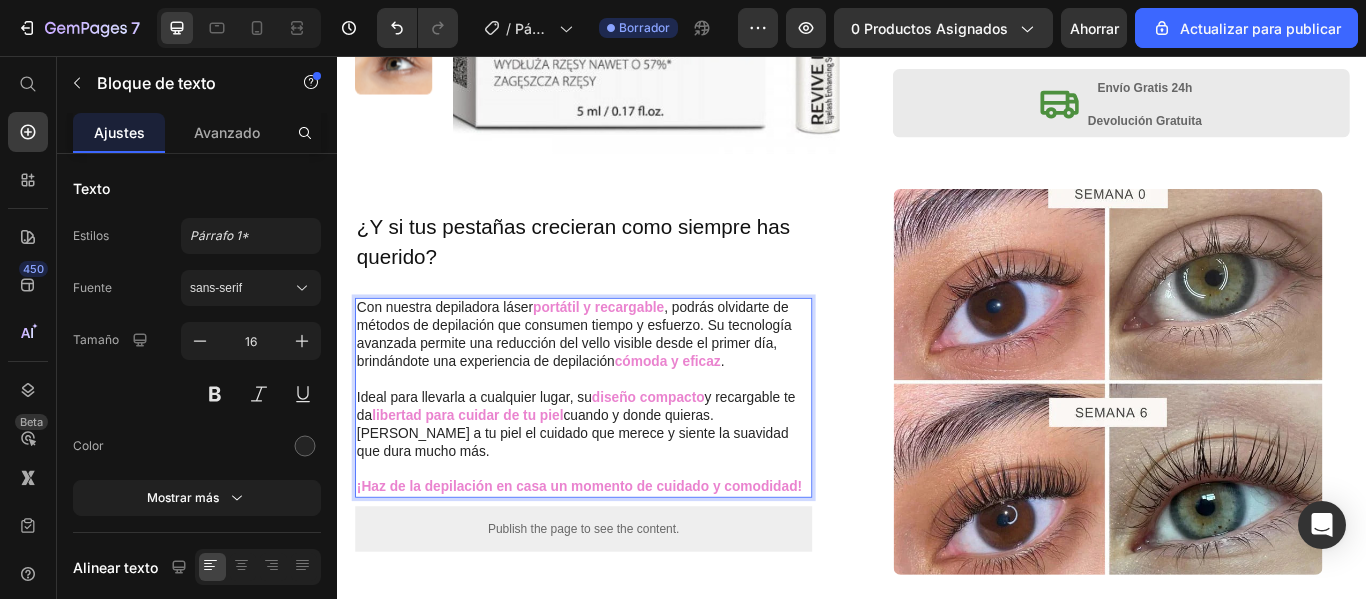 click on "Con nuestra depiladora láser  portátil y recargable , podrás olvidarte de métodos de depilación que consumen tiempo y esfuerzo. Su tecnología avanzada permite una reducción del vello visible desde el primer día, brindándote una experiencia de depilación  cómoda y eficaz ." at bounding box center (623, 381) 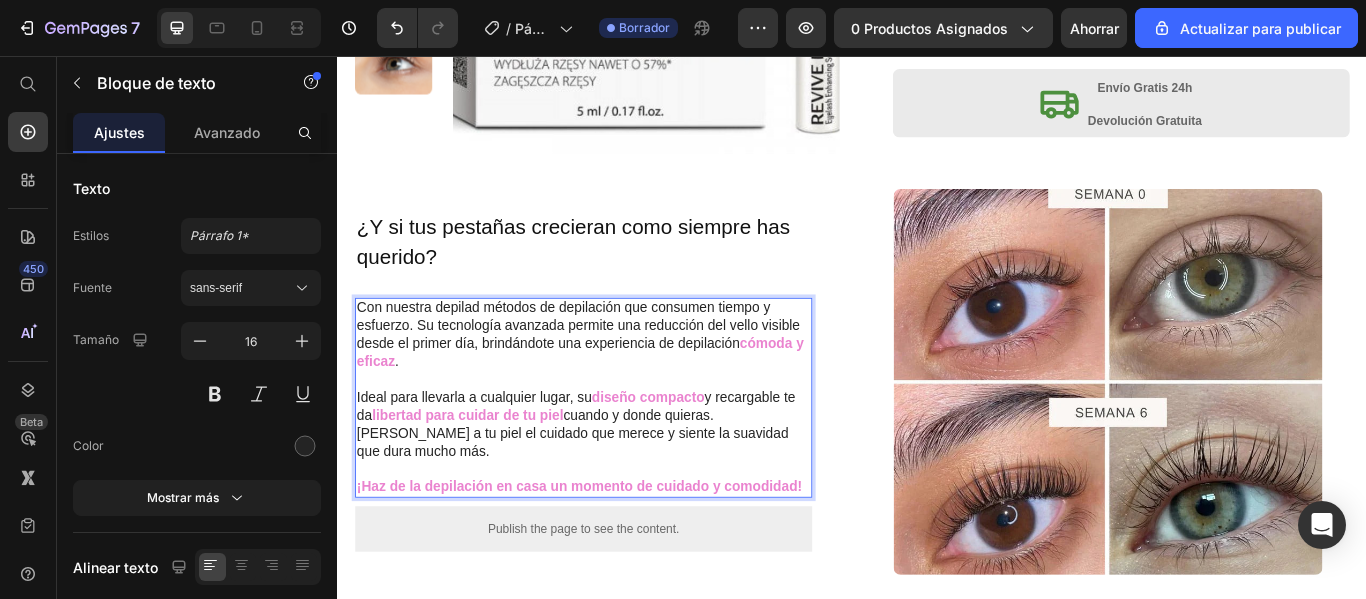 scroll, scrollTop: 593, scrollLeft: 0, axis: vertical 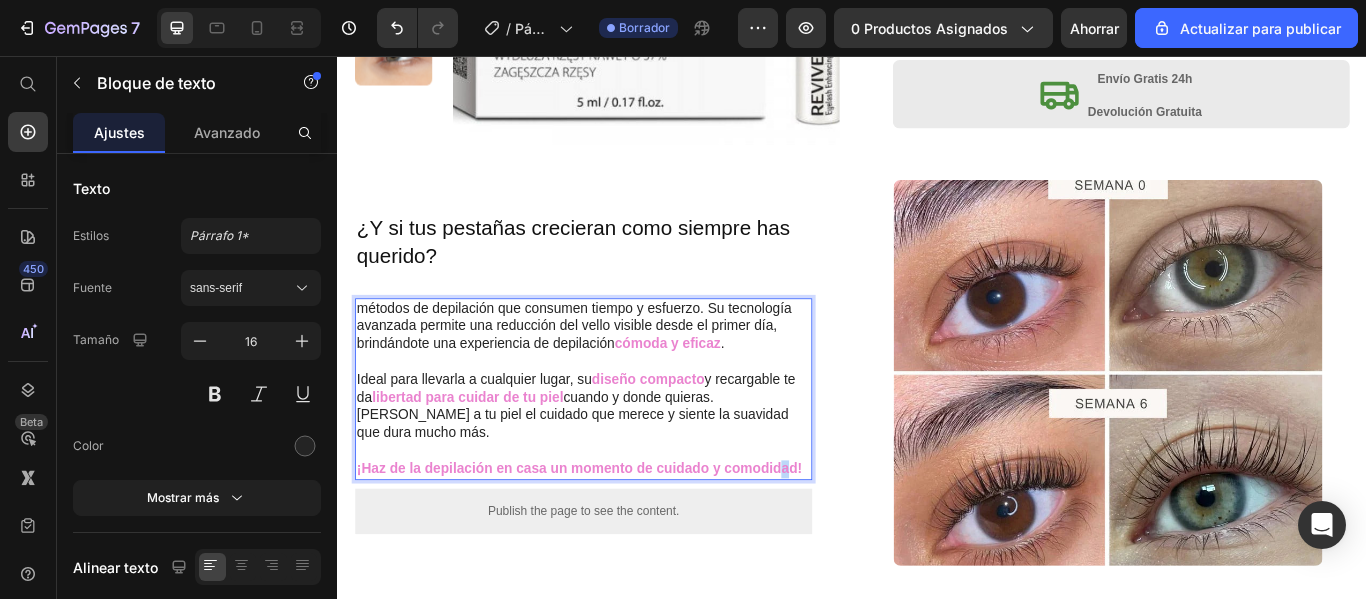 click on "¡Haz de la depilación en casa un momento de cuidado y comodidad!" at bounding box center [618, 536] 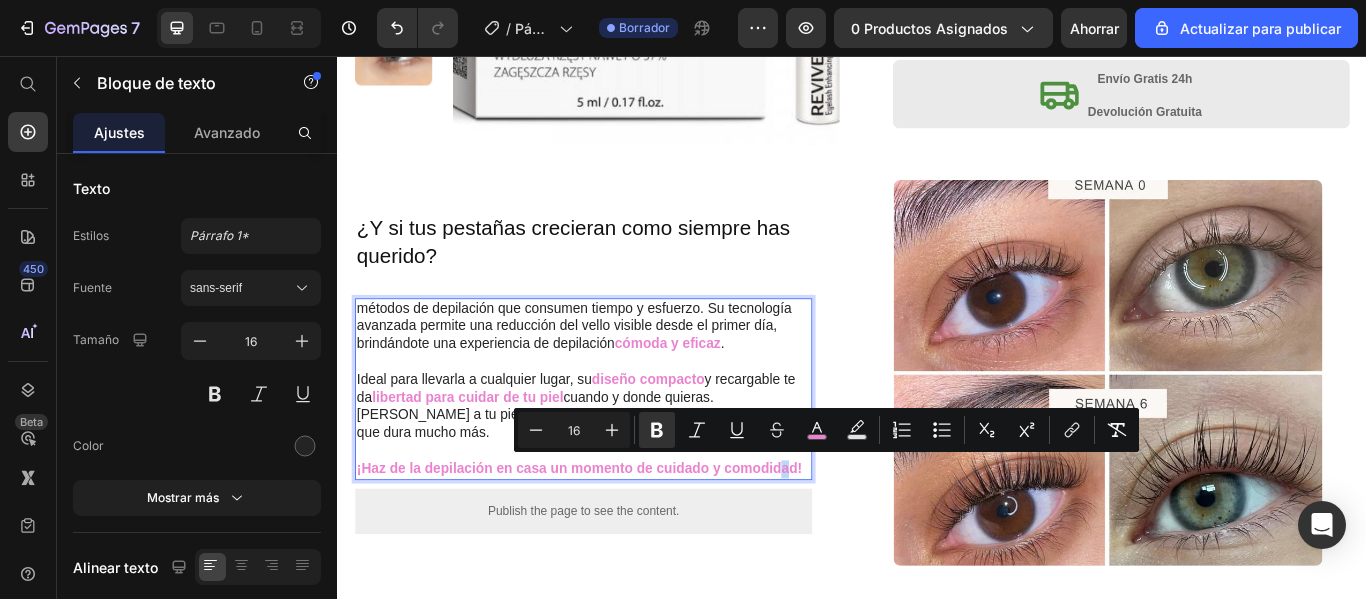 click on "¡Haz de la depilación en casa un momento de cuidado y comodidad!" at bounding box center (618, 536) 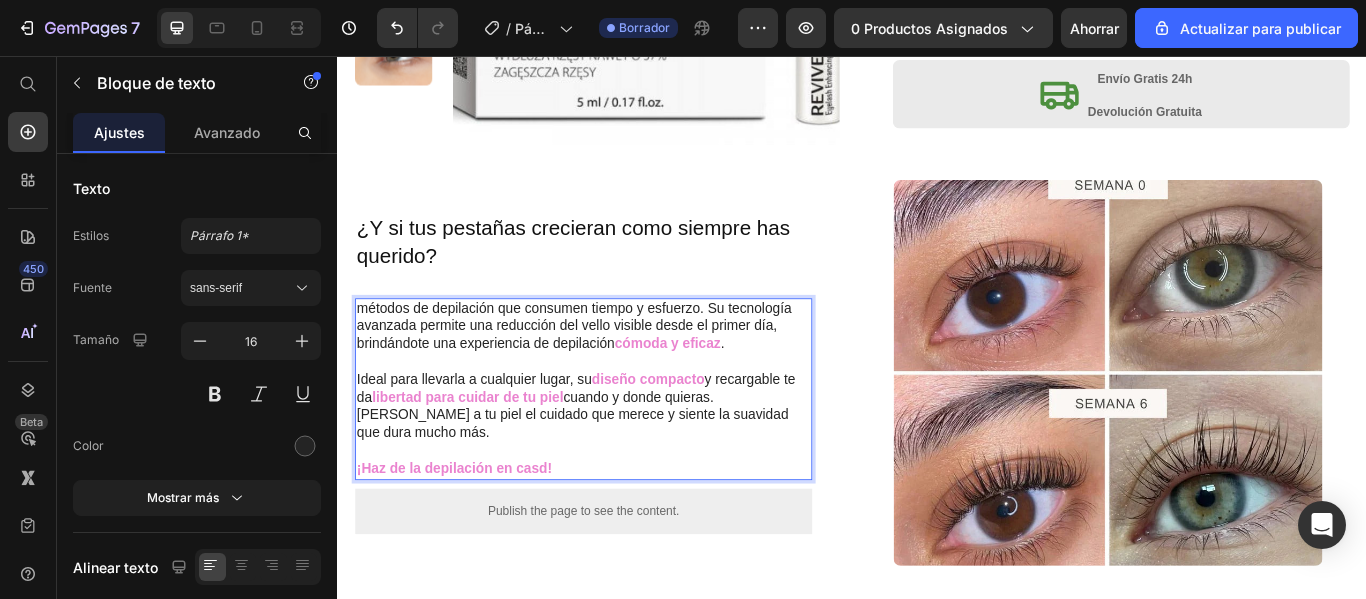 click on "¡Haz de la depilación en casd!" at bounding box center (623, 537) 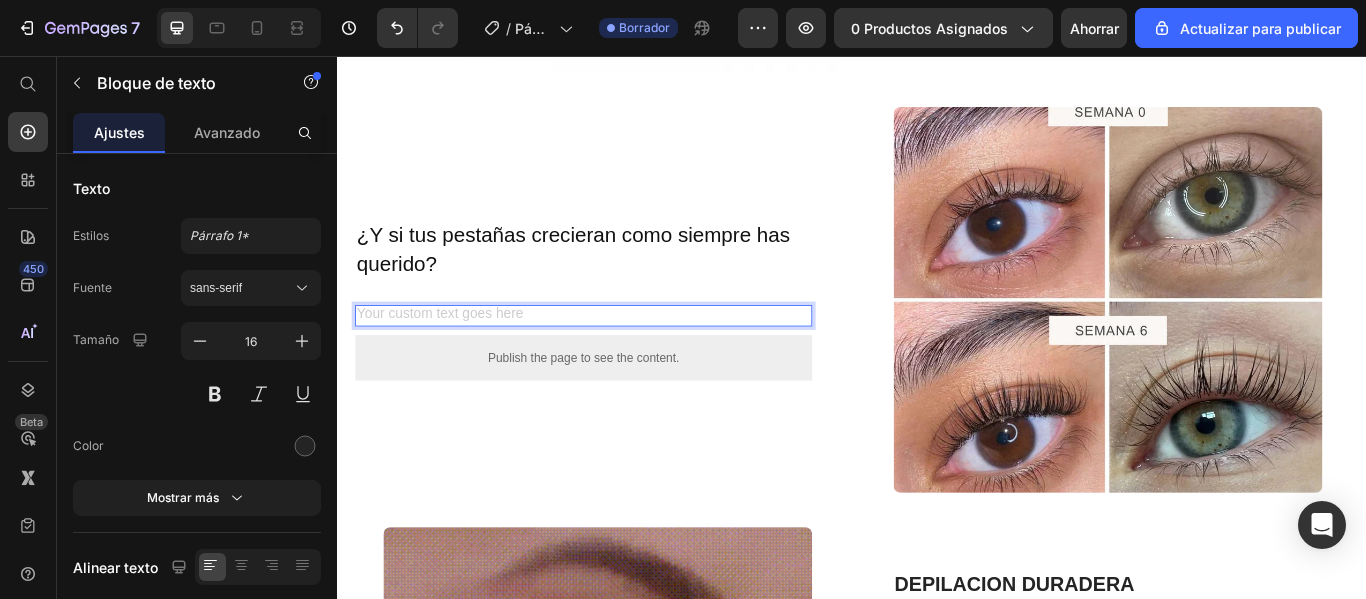 scroll, scrollTop: 667, scrollLeft: 0, axis: vertical 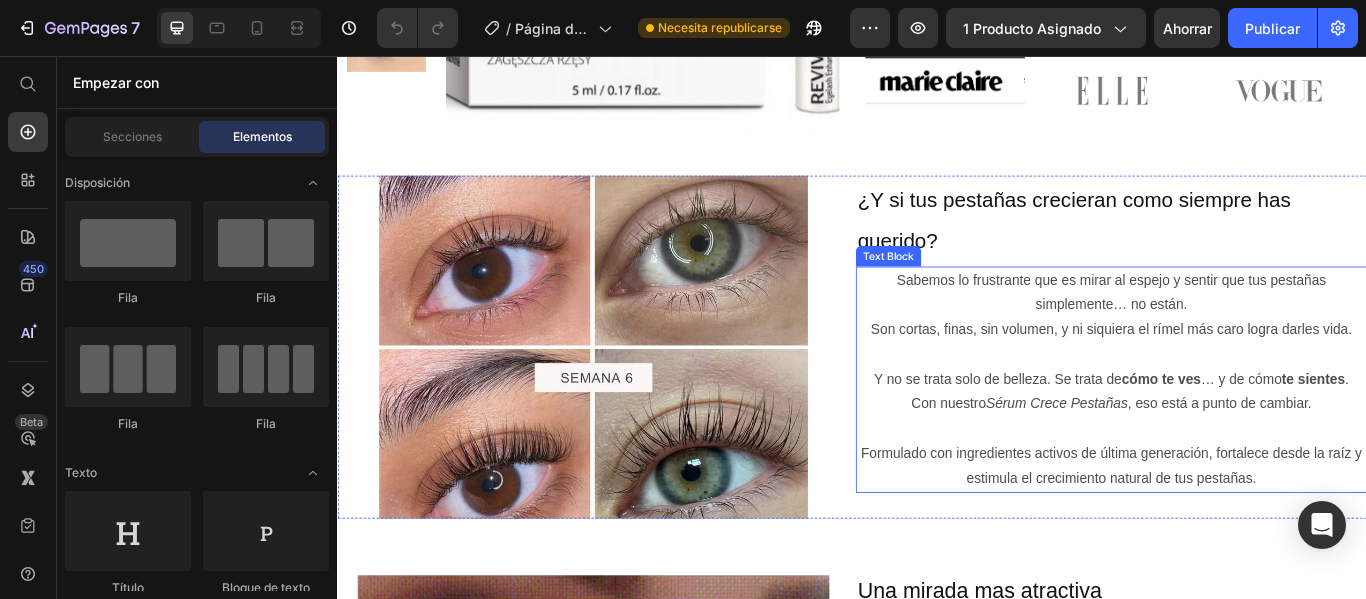 click on "Sabemos lo frustrante que es mirar al espejo y sentir que tus pestañas simplemente… no están. Son cortas, finas, sin volumen, y ni siquiera el rímel más caro logra darles vida." at bounding box center [1239, 346] 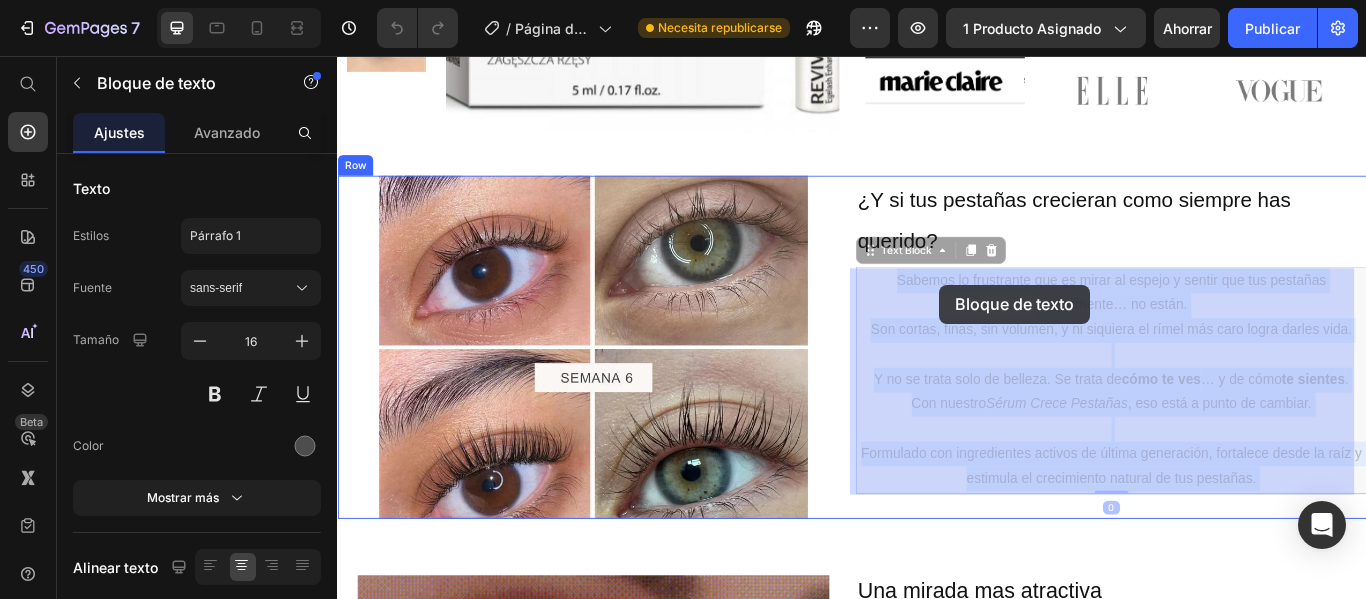 drag, startPoint x: 977, startPoint y: 332, endPoint x: 966, endPoint y: 318, distance: 17.804493 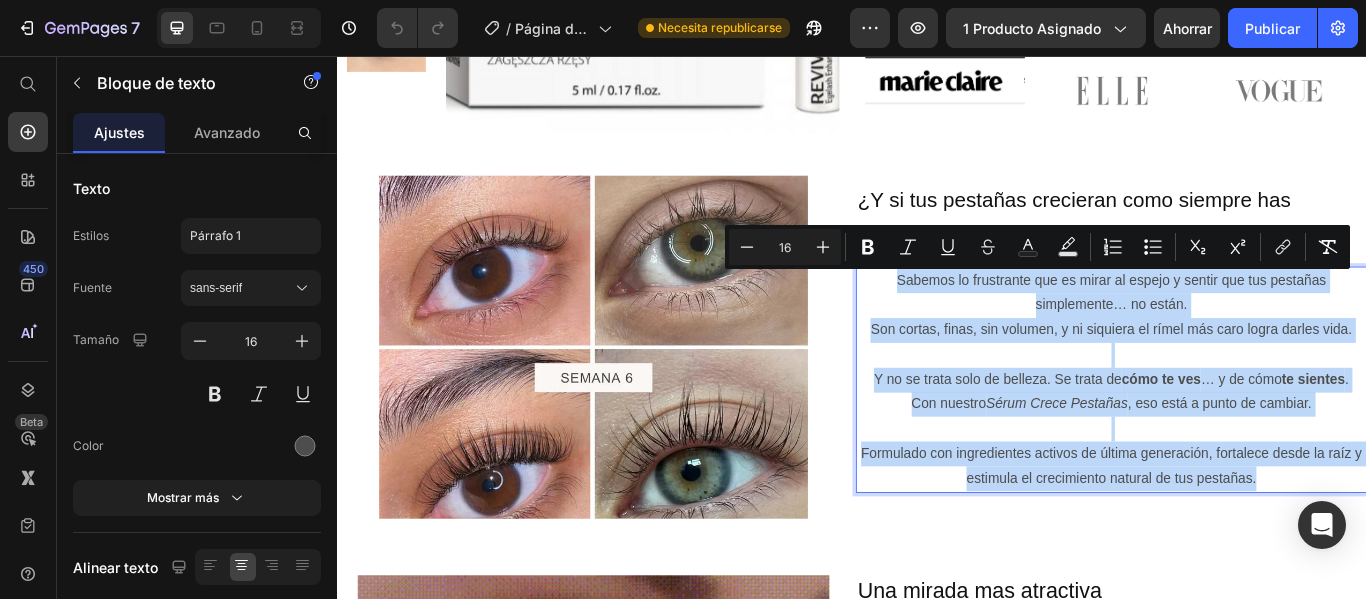 drag, startPoint x: 970, startPoint y: 319, endPoint x: 1397, endPoint y: 543, distance: 482.1877 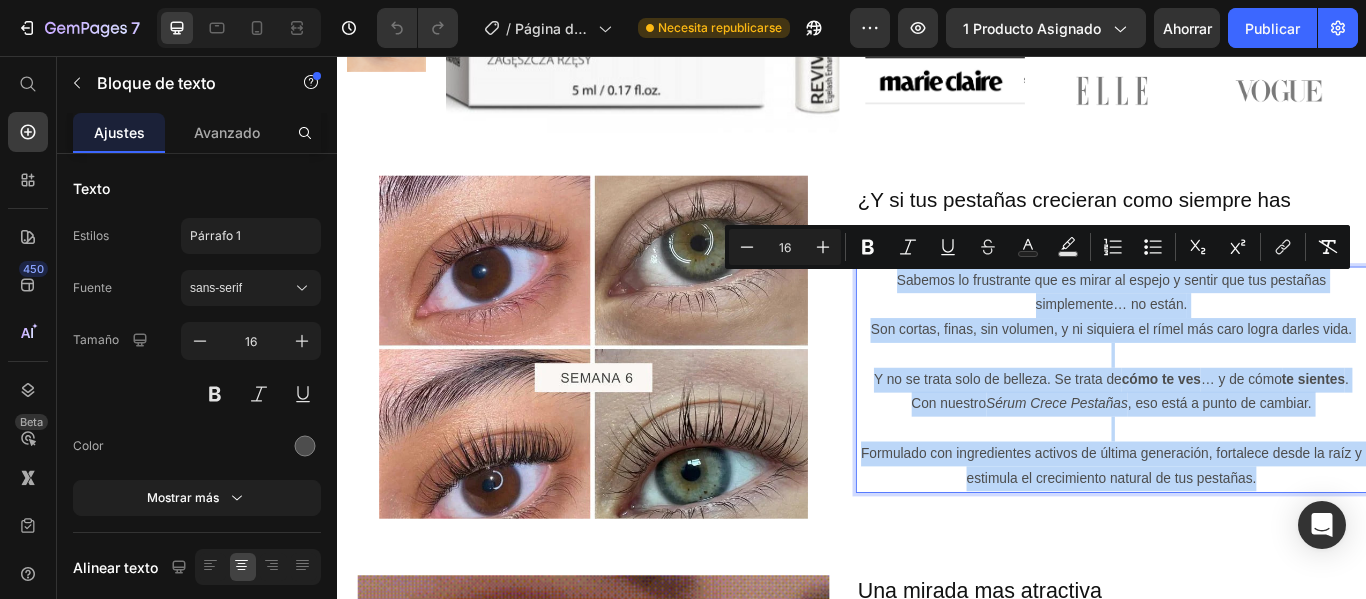 copy on "Sabemos lo frustrante que es mirar al espejo y sentir que tus pestañas simplemente… no están. Son cortas, finas, sin volumen, y ni siquiera el rímel más caro logra darles vida. Y no se trata solo de belleza. Se trata de  cómo te ves … y de cómo  te sientes . Con nuestro  Sérum Crece Pestañas , eso está a punto de cambiar. Formulado con ingredientes activos de última generación, fortalece desde la raíz y estimula el crecimiento natural de tus pestañas." 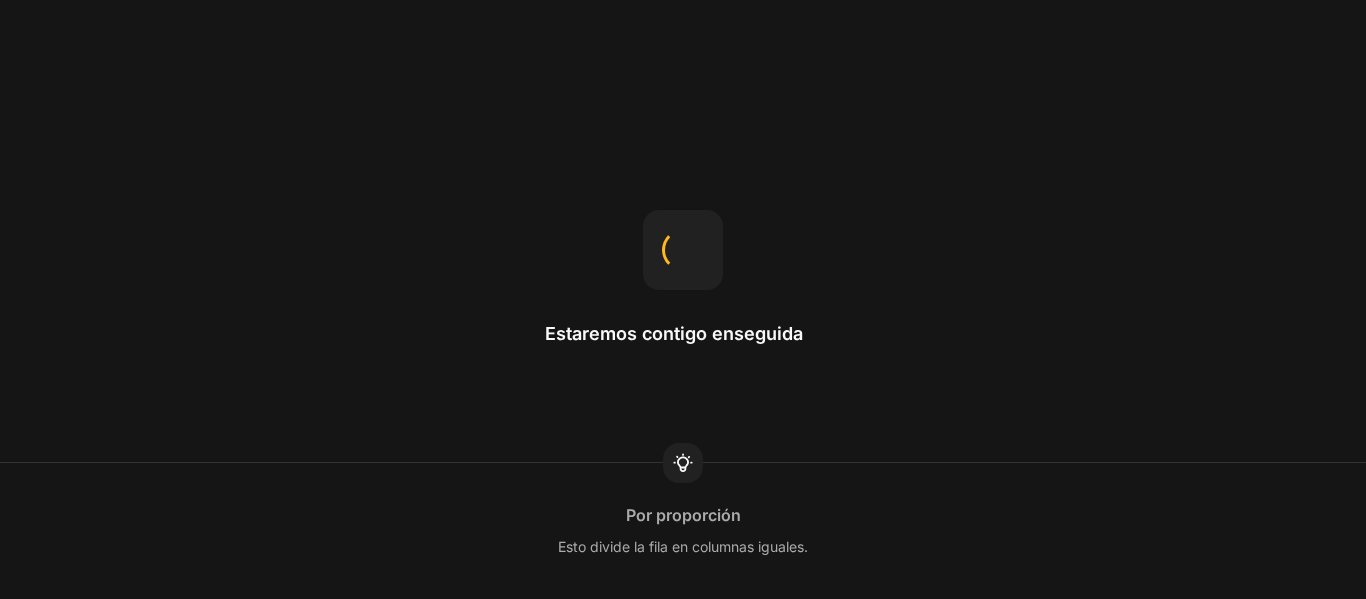 scroll, scrollTop: 0, scrollLeft: 0, axis: both 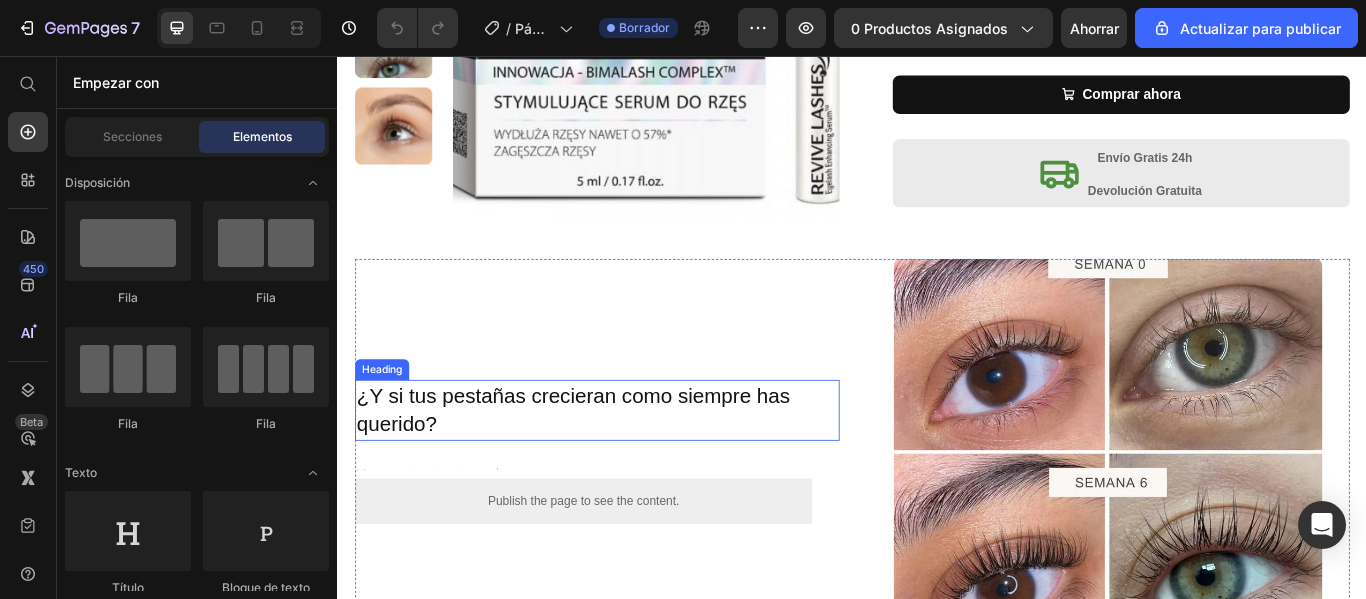 click on "¿Y si tus pestañas crecieran como siempre has querido?" at bounding box center [639, 469] 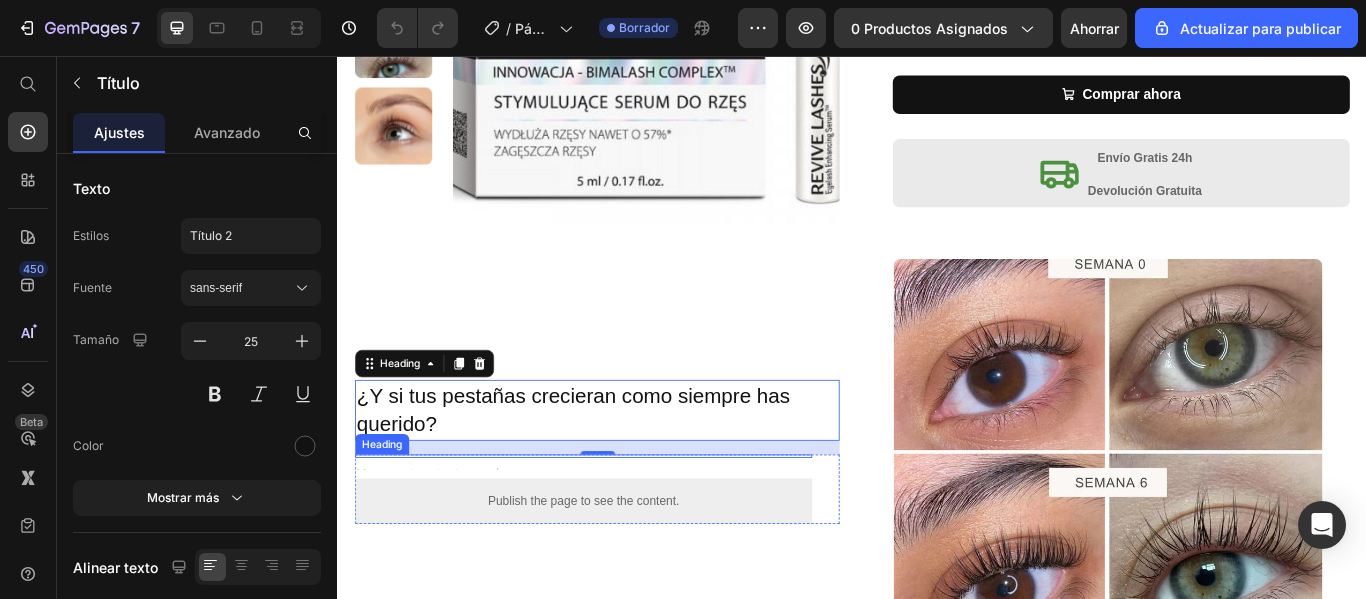click at bounding box center (623, 523) 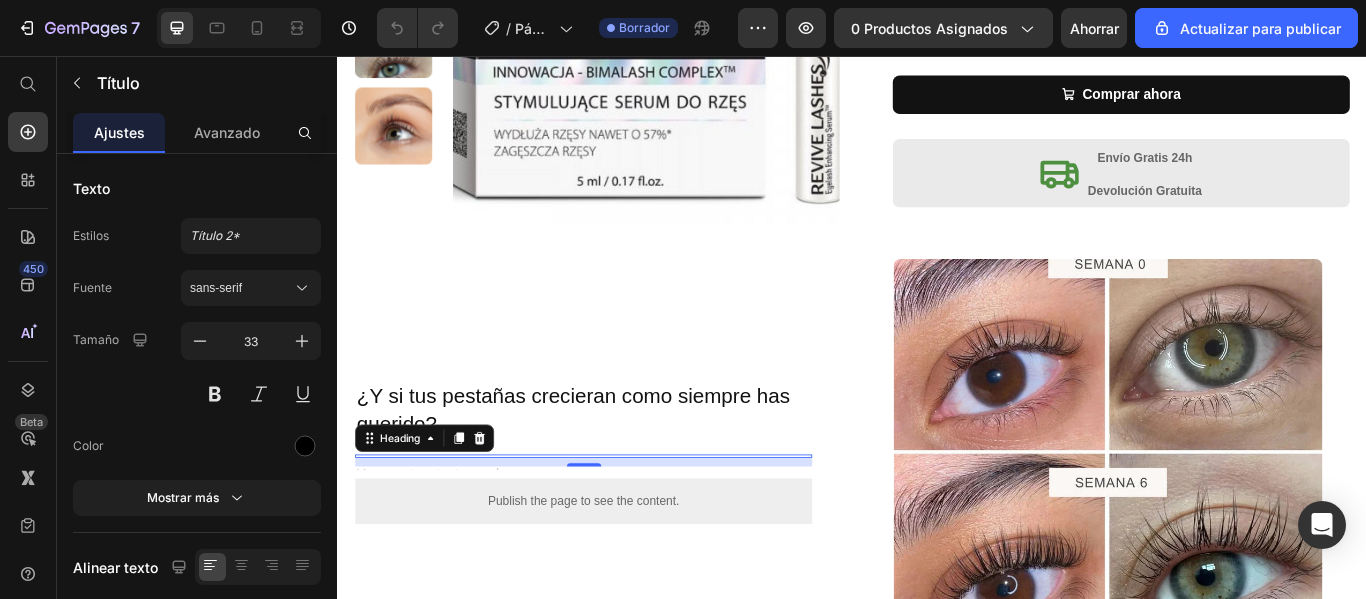 click on "10" at bounding box center (623, 530) 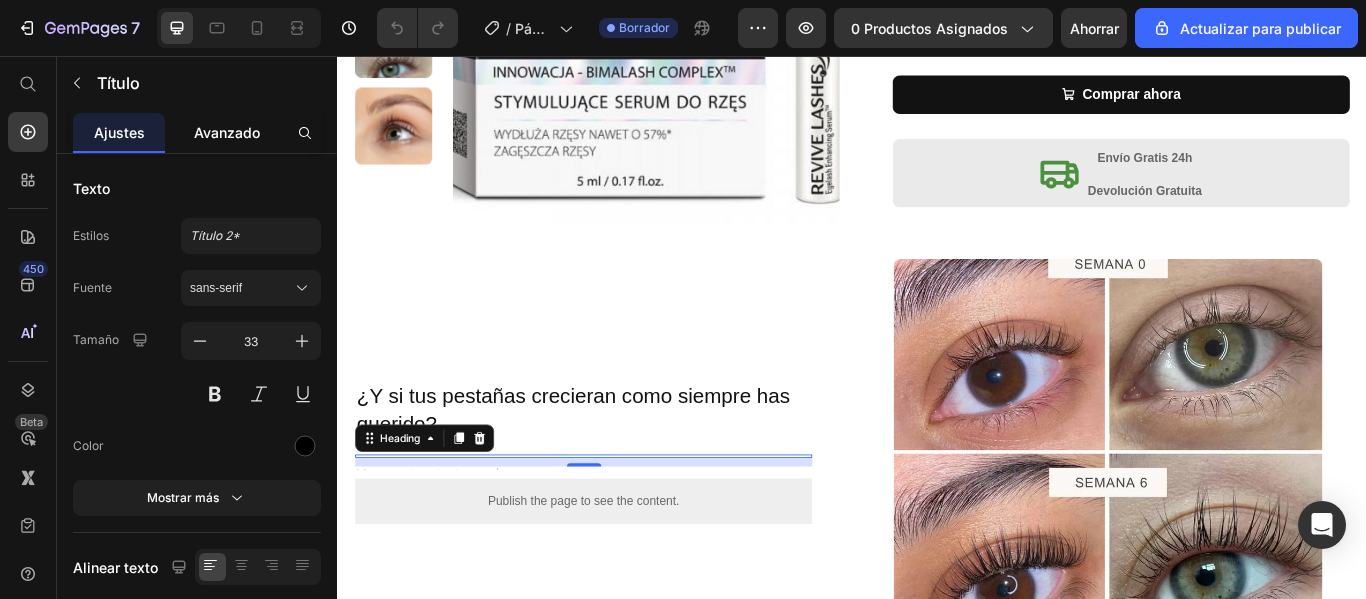 click on "Avanzado" at bounding box center [227, 132] 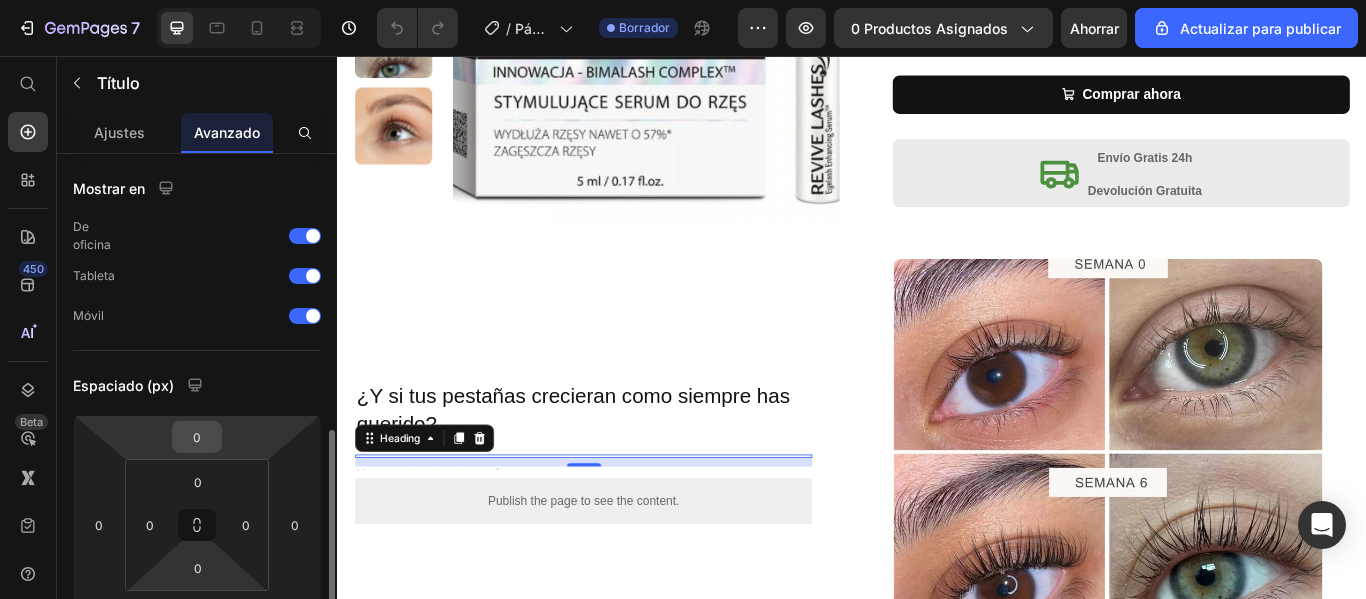 scroll, scrollTop: 200, scrollLeft: 0, axis: vertical 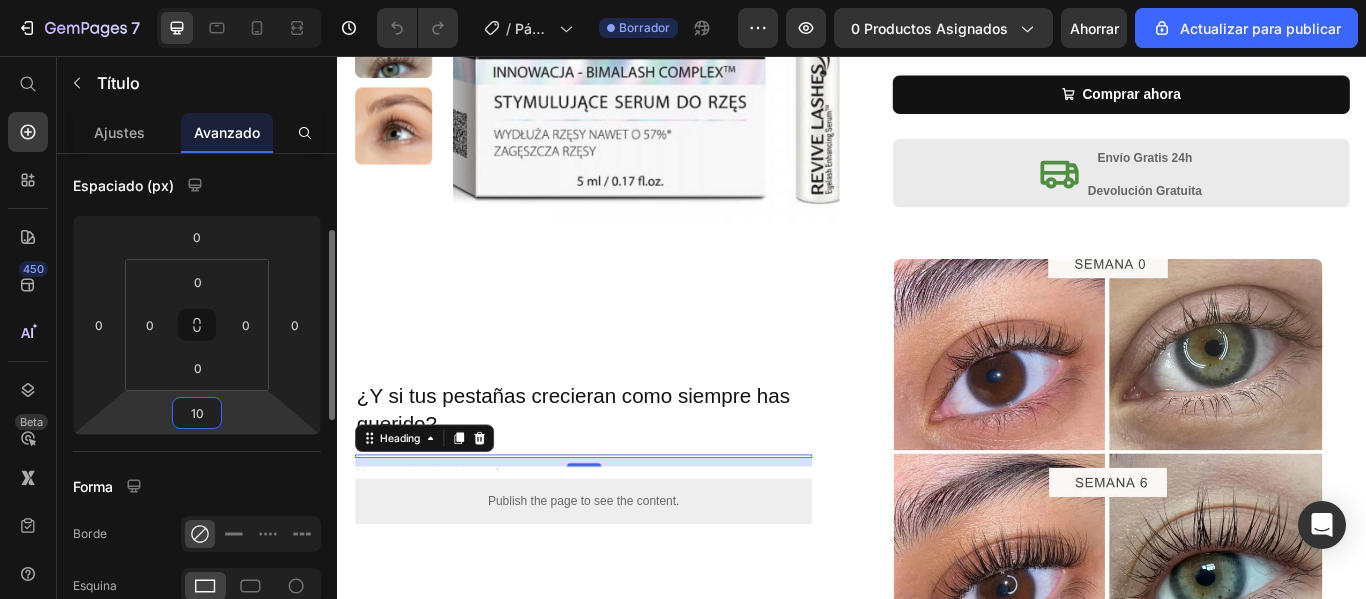 click on "10" at bounding box center (197, 413) 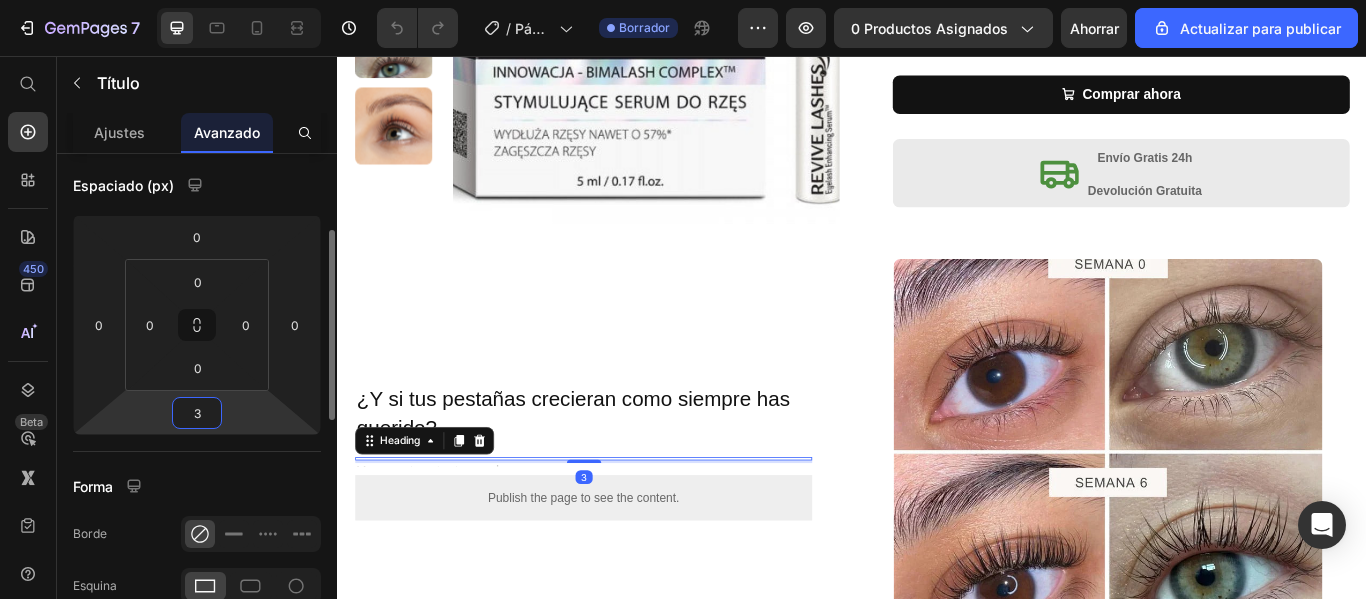 type on "30" 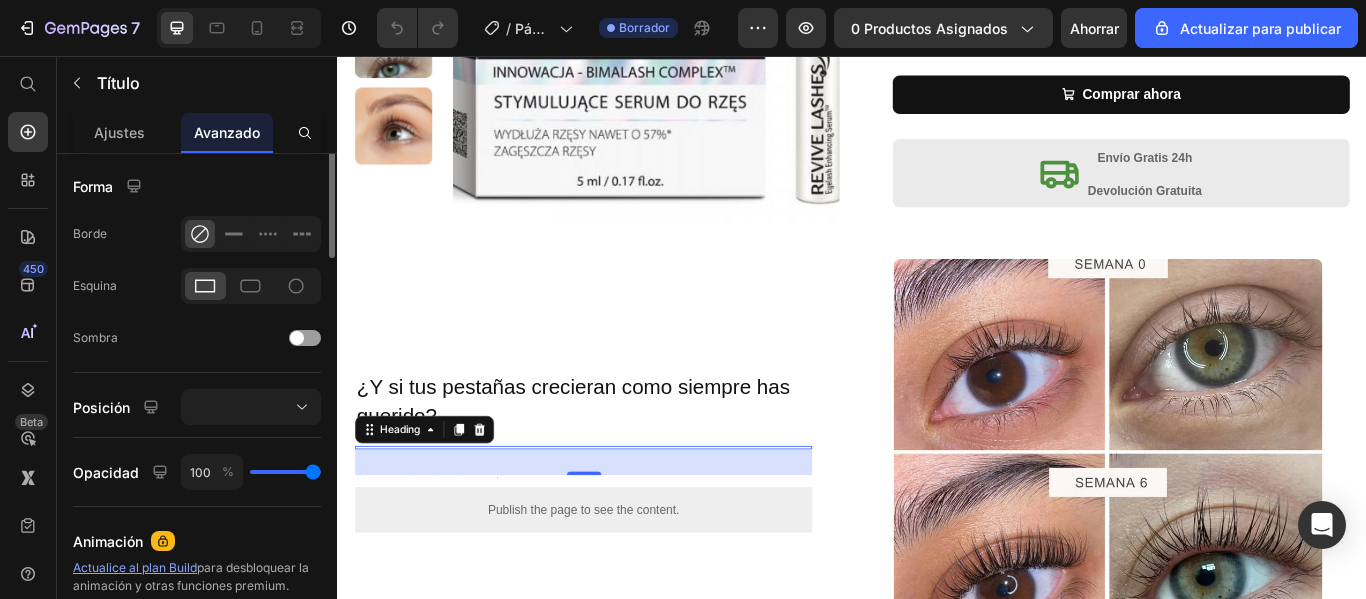 scroll, scrollTop: 300, scrollLeft: 0, axis: vertical 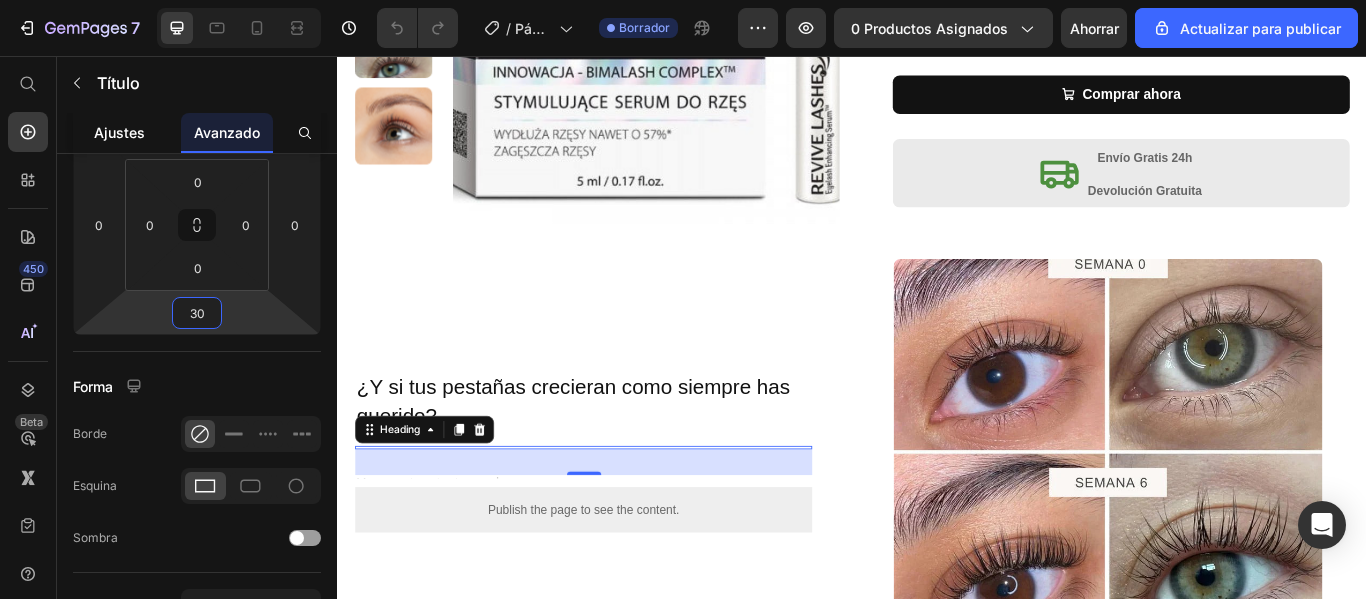 click on "Ajustes" at bounding box center [119, 132] 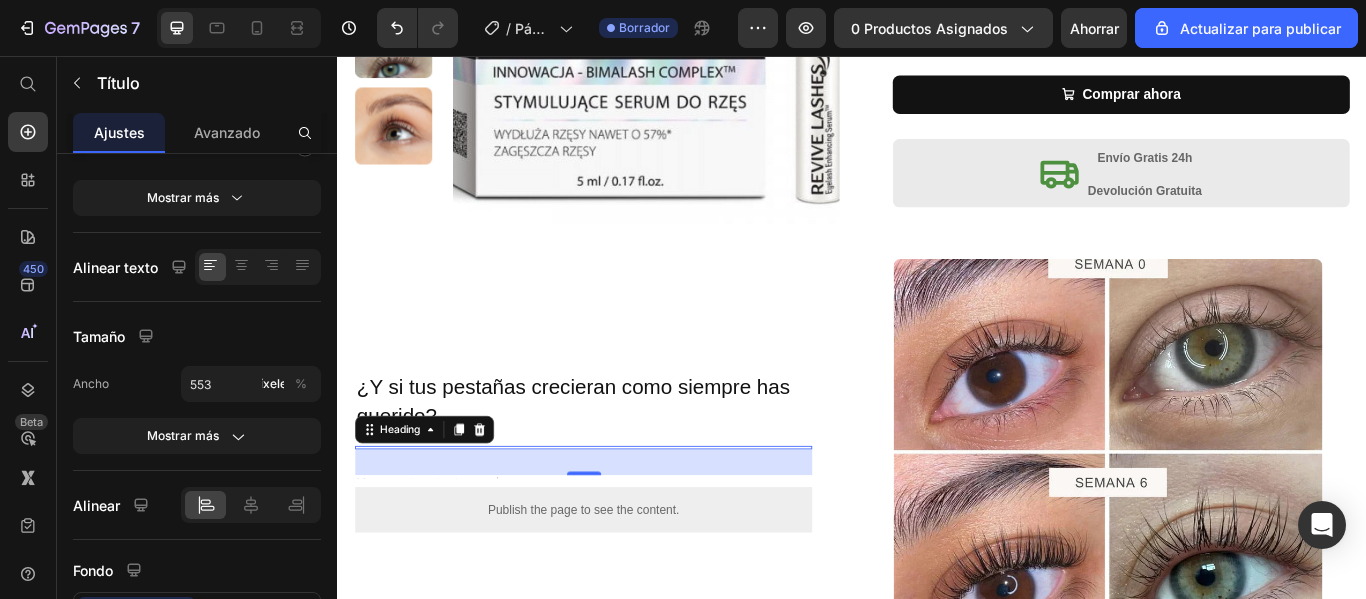 scroll, scrollTop: 575, scrollLeft: 0, axis: vertical 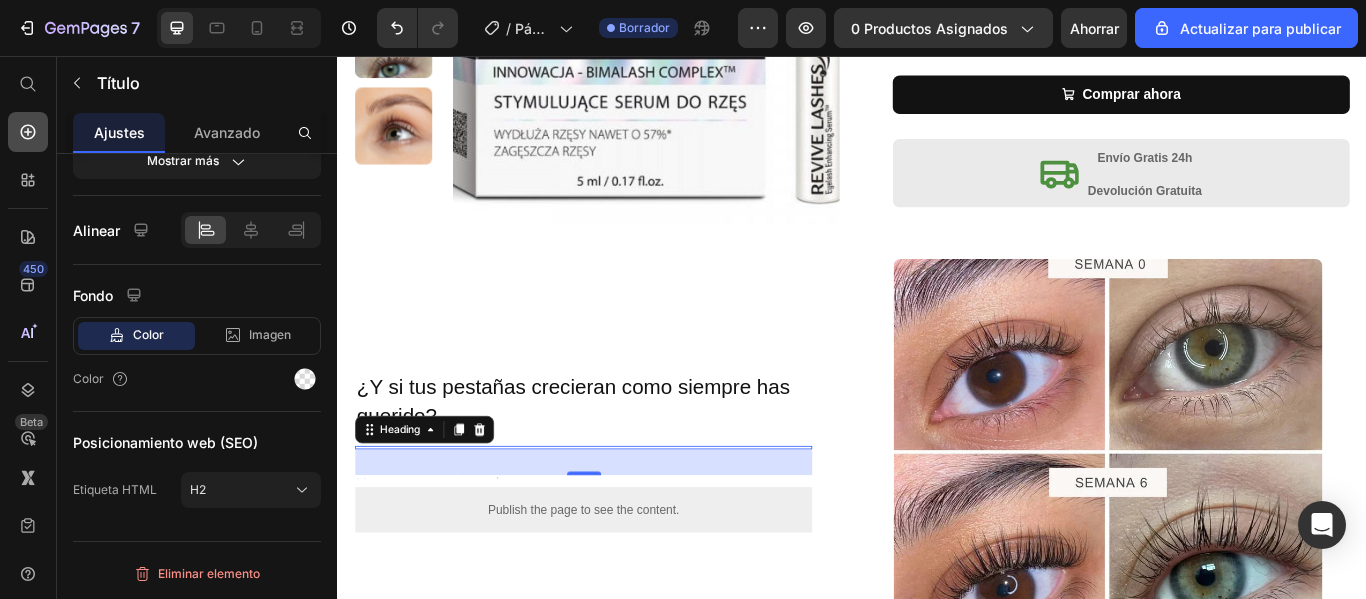 click 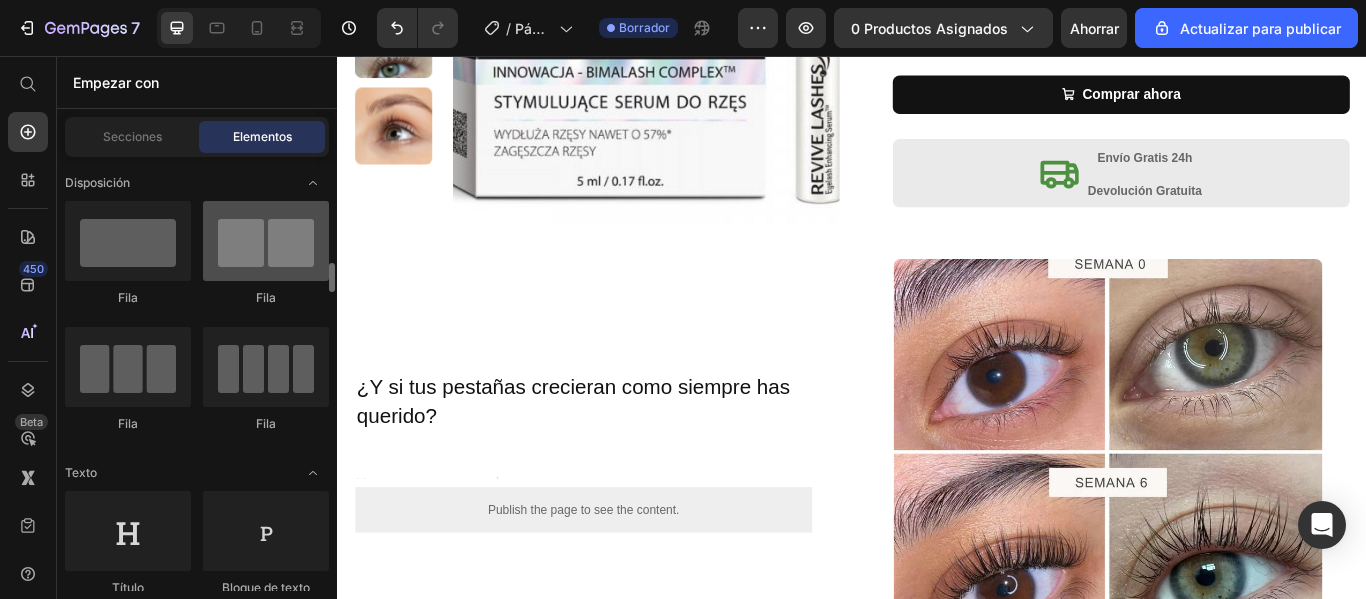 scroll, scrollTop: 200, scrollLeft: 0, axis: vertical 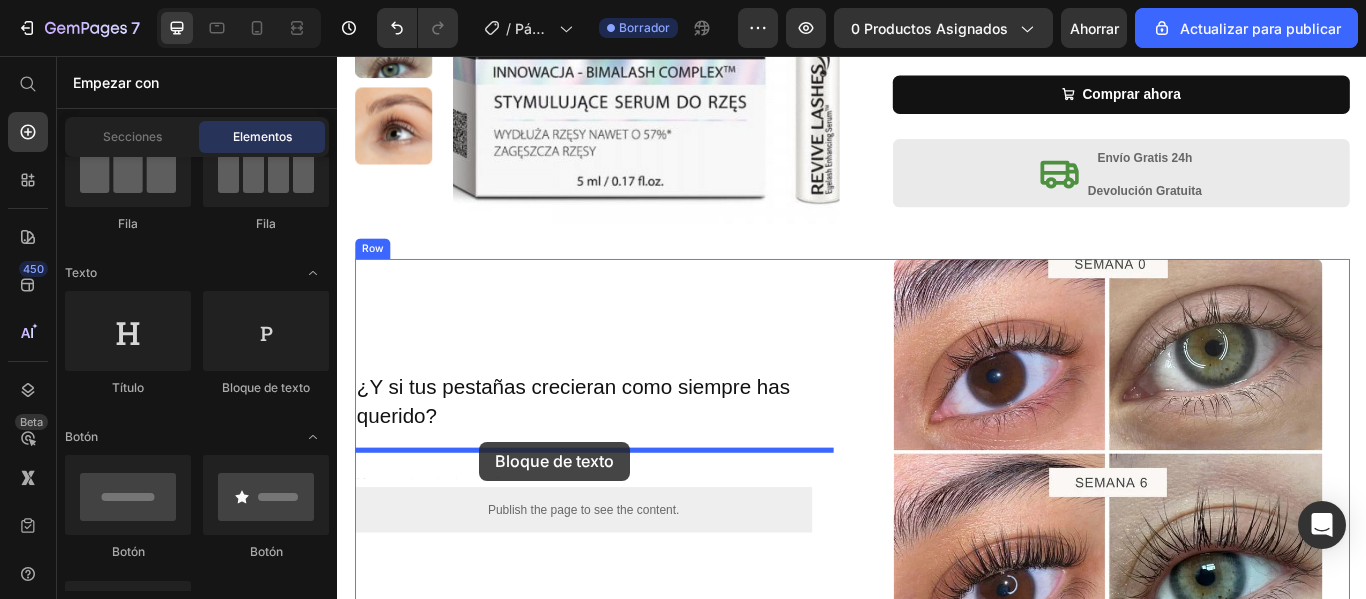 drag, startPoint x: 607, startPoint y: 406, endPoint x: 503, endPoint y: 506, distance: 144.27751 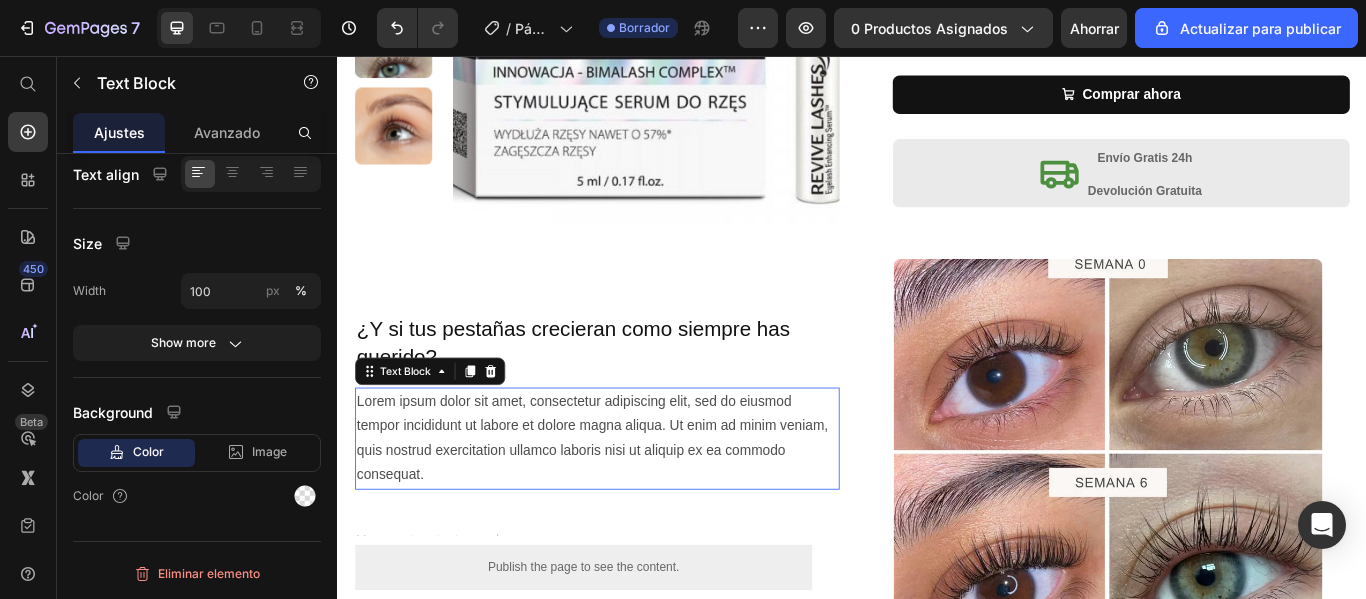scroll, scrollTop: 0, scrollLeft: 0, axis: both 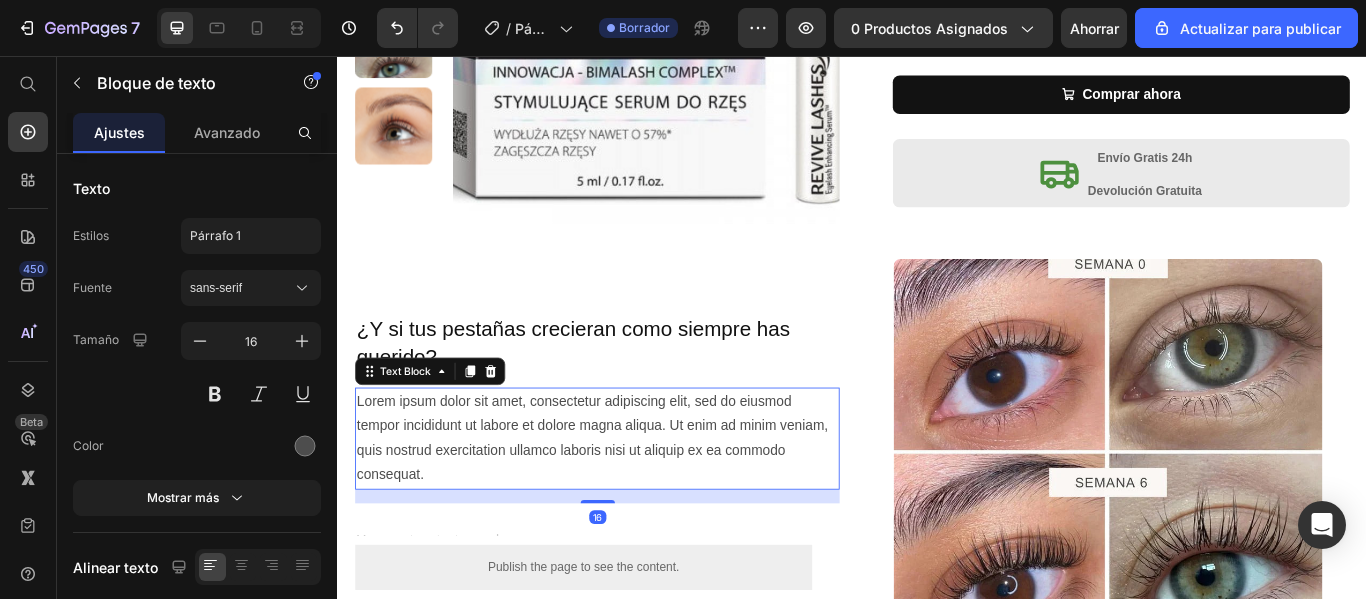 click on "Lorem ipsum dolor sit amet, consectetur adipiscing elit, sed do eiusmod tempor incididunt ut labore et dolore magna aliqua. Ut enim ad minim veniam, quis nostrud exercitation ullamco laboris nisi ut aliquip ex ea commodo consequat." at bounding box center [639, 502] 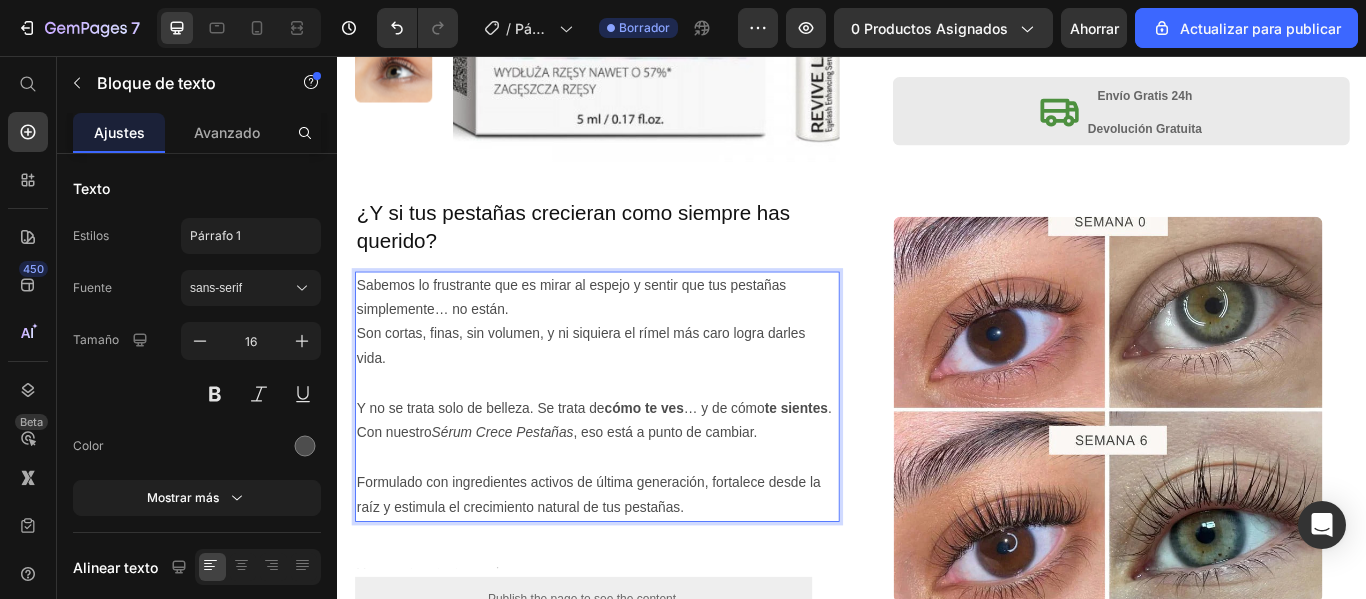 scroll, scrollTop: 673, scrollLeft: 0, axis: vertical 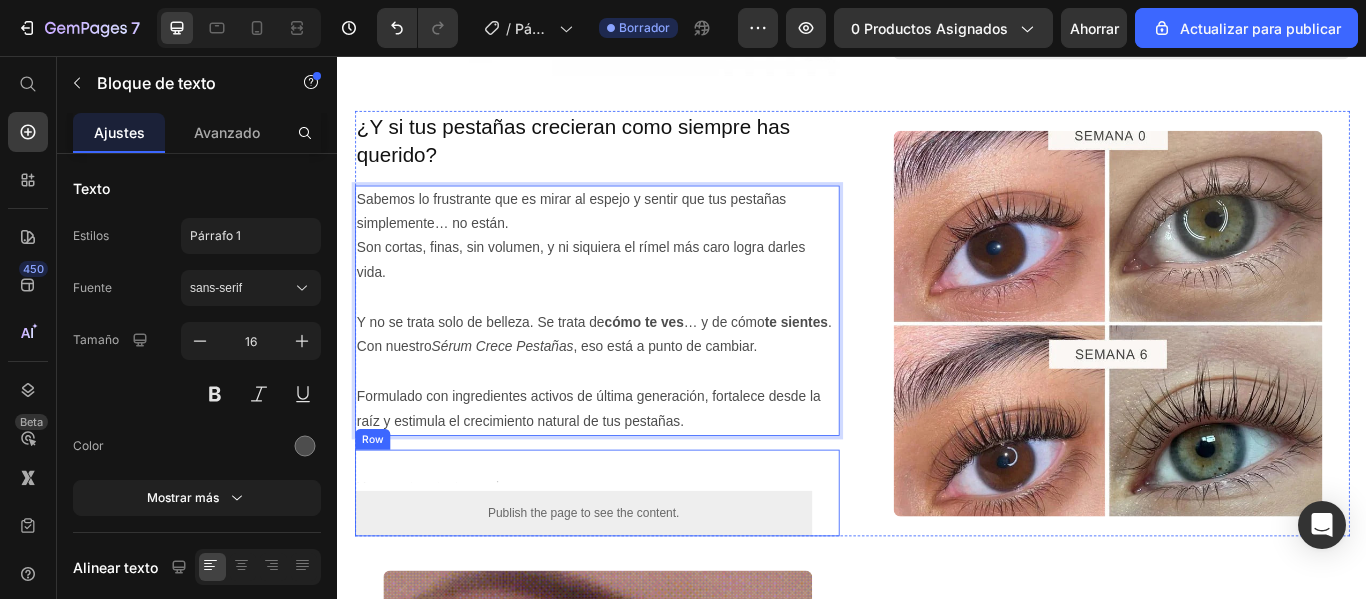 click on "Heading Text Block
Publish the page to see the content.
Custom Code Row" at bounding box center [623, 565] 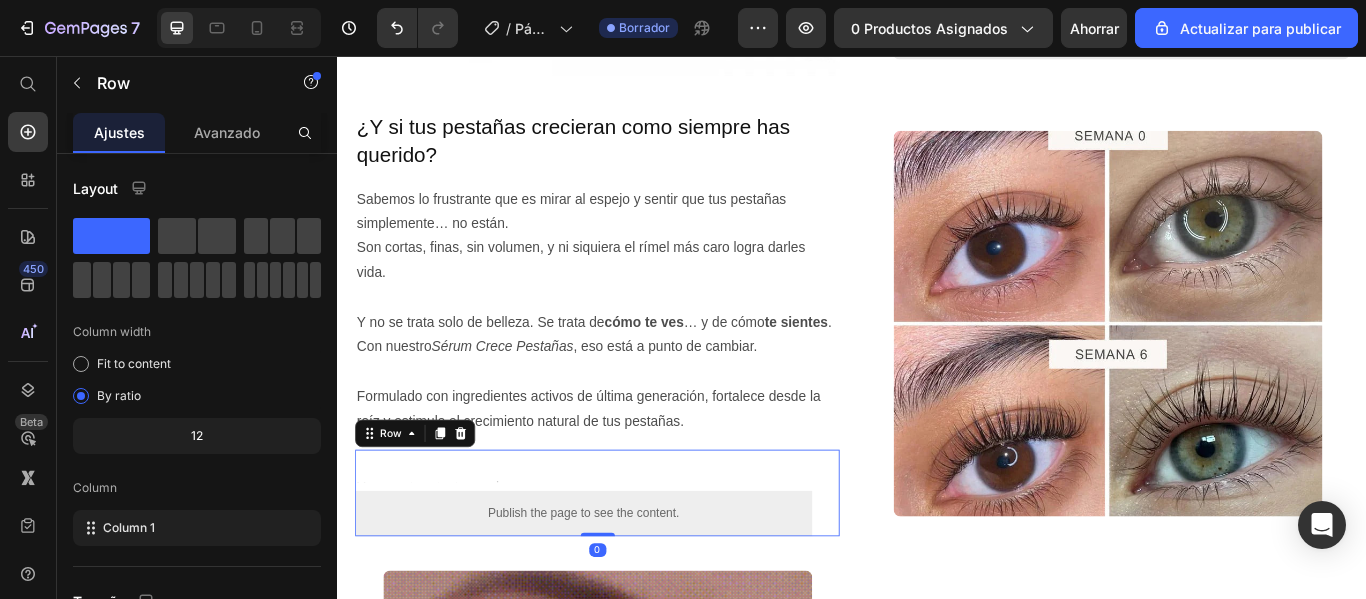 scroll, scrollTop: 0, scrollLeft: 0, axis: both 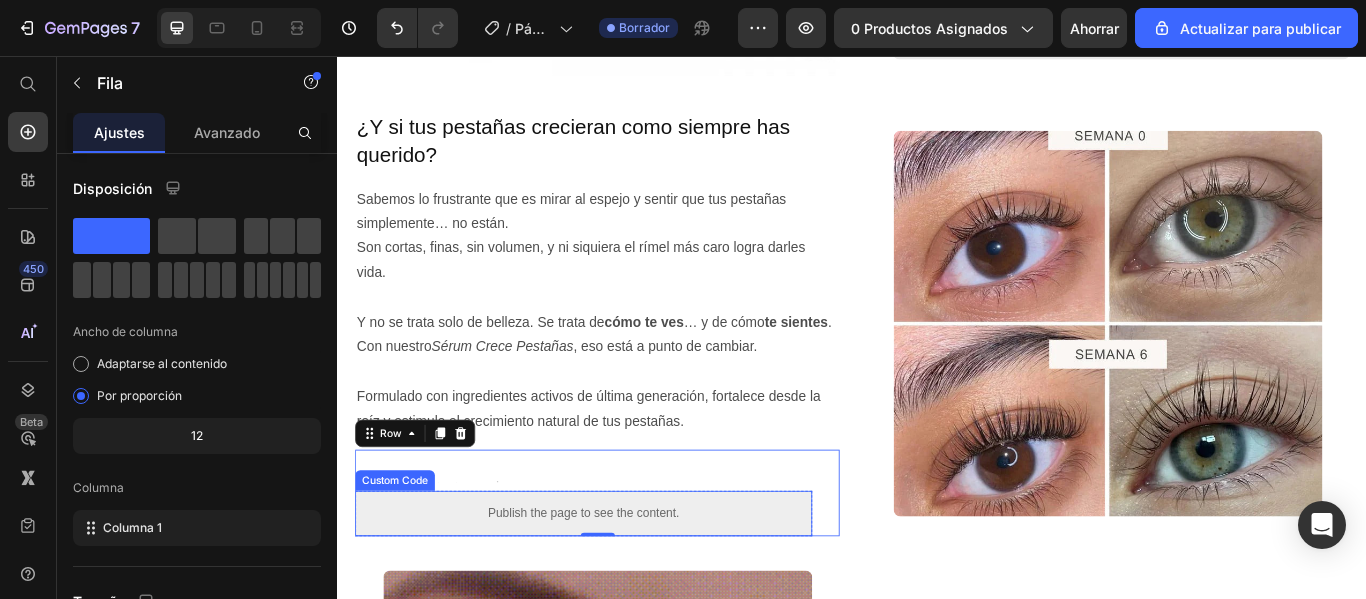 click on "Publish the page to see the content." at bounding box center [623, 589] 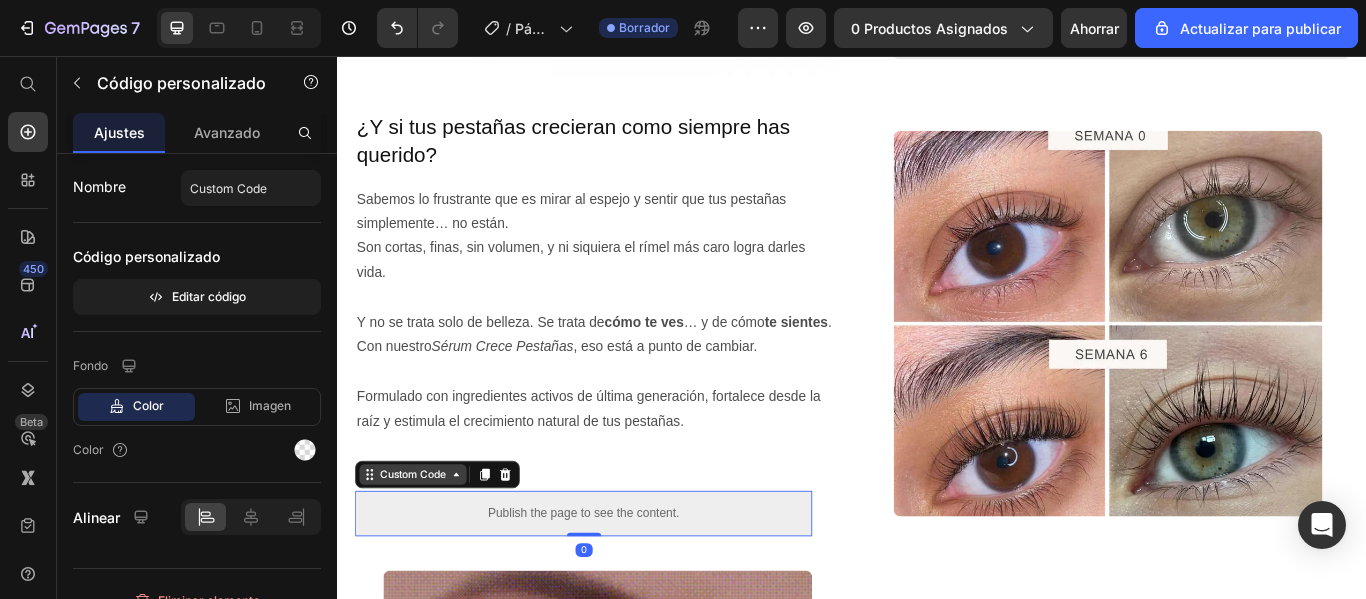 click 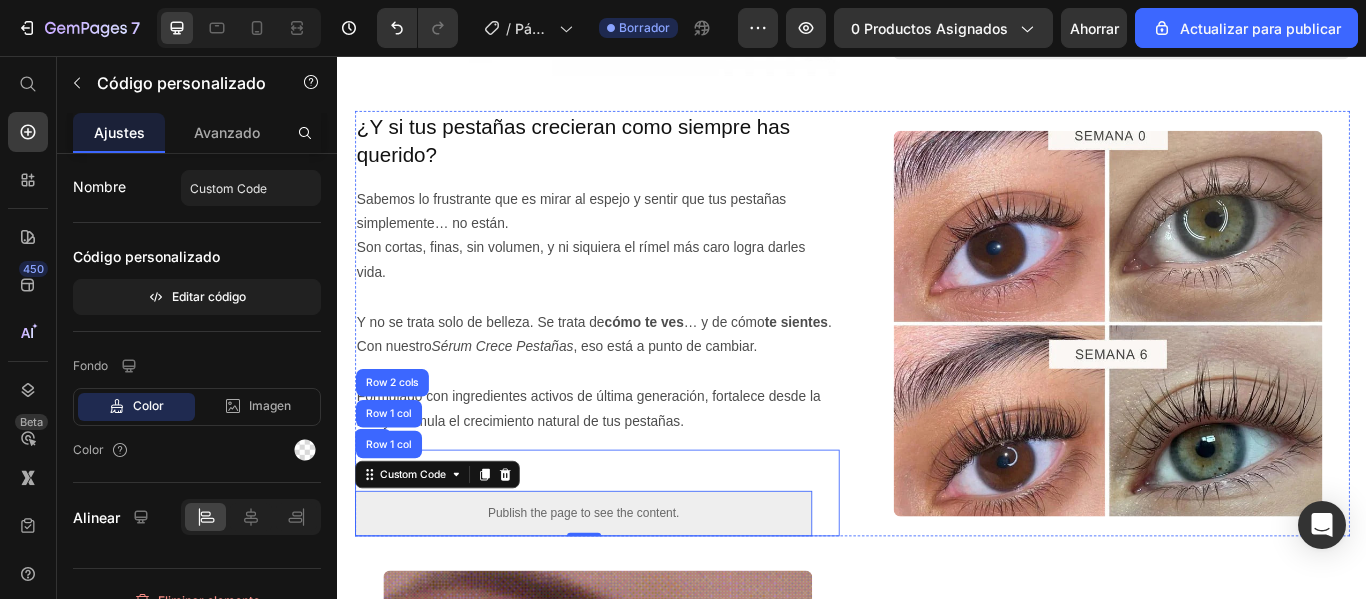 click on "¿Y si tus pestañas crecieran como siempre has querido? Heading Sabemos lo frustrante que es mirar al espejo y sentir que tus pestañas simplemente… no están. Son cortas, finas, sin volumen, y ni siquiera el rímel más caro logra darles vida. Y no se trata solo de belleza. Se trata de  cómo te ves … y de cómo  te sientes . Con nuestro  Sérum Crece Pestañas , eso está a punto de cambiar. Formulado con ingredientes activos de última generación, fortalece desde la raíz y estimula el crecimiento natural de tus pestañas. Text Block Heading Text Block
Publish the page to see the content.
Custom Code Row 1 col Row 1 col Row 2 cols   0 Row Row" at bounding box center [639, 368] 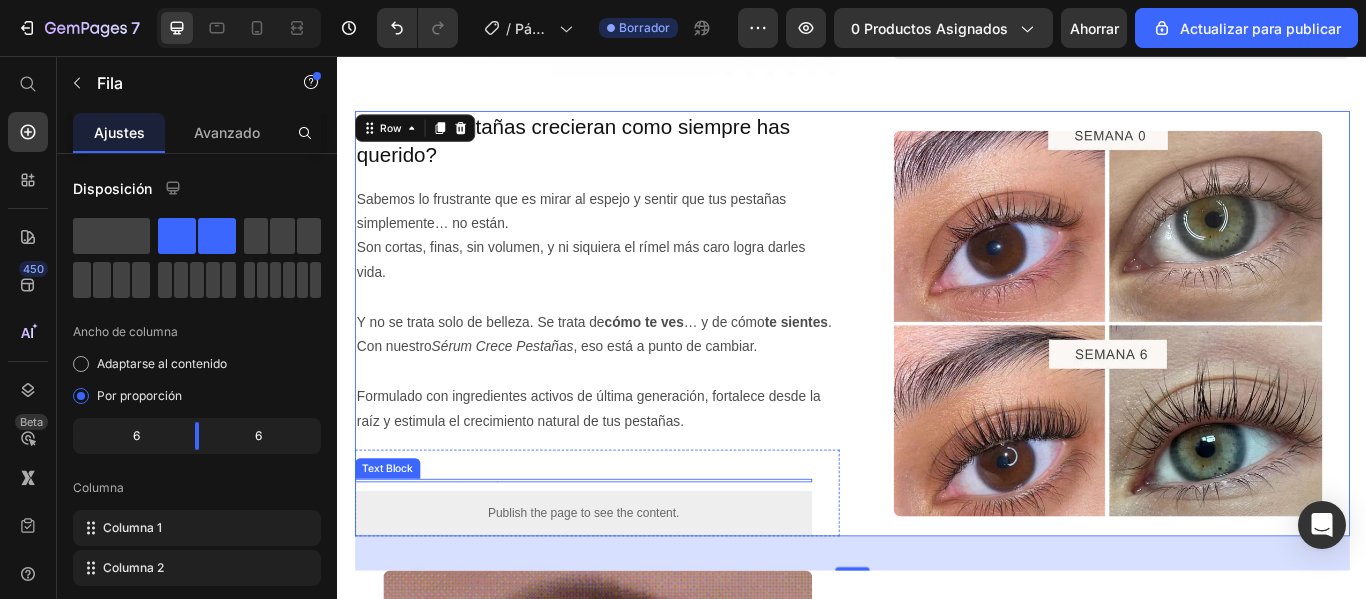 click on "Heading Text Block
Publish the page to see the content.
Custom Code Row" at bounding box center (623, 565) 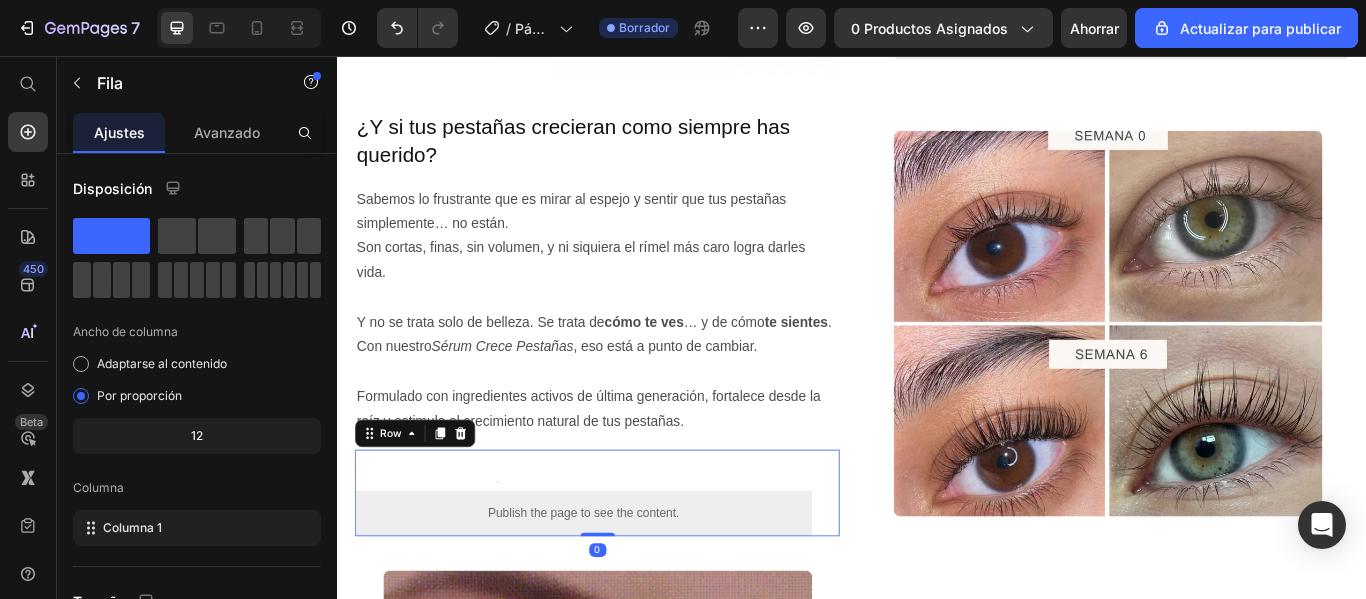 click at bounding box center [623, 551] 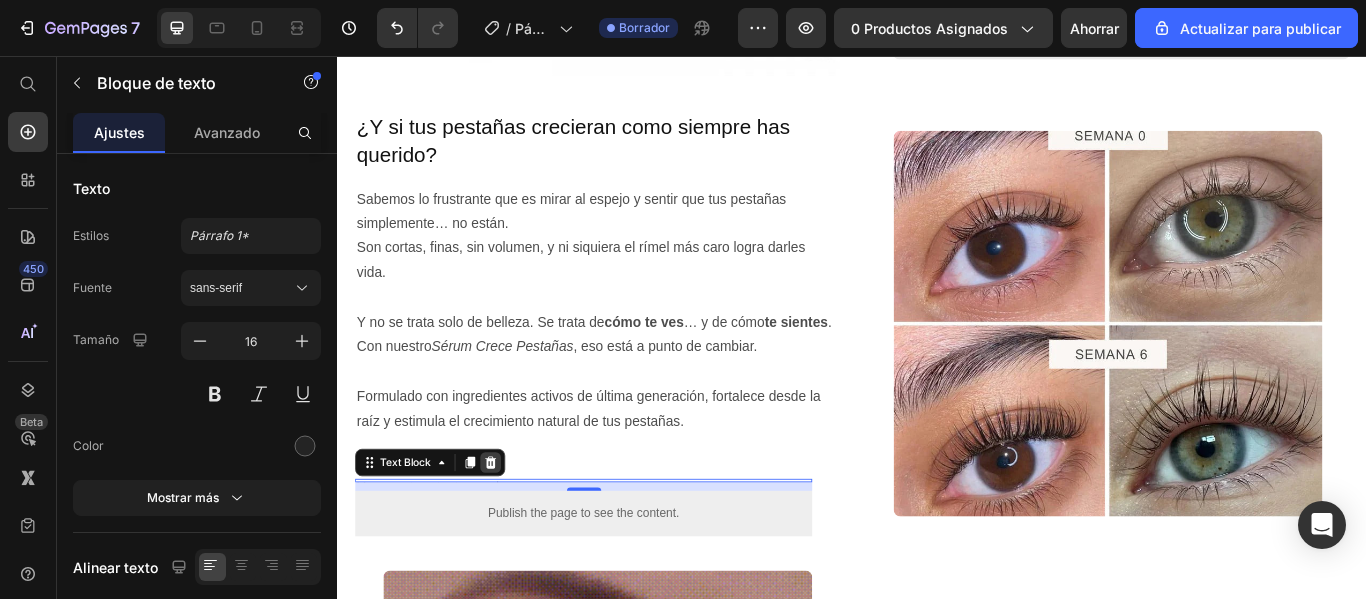 click 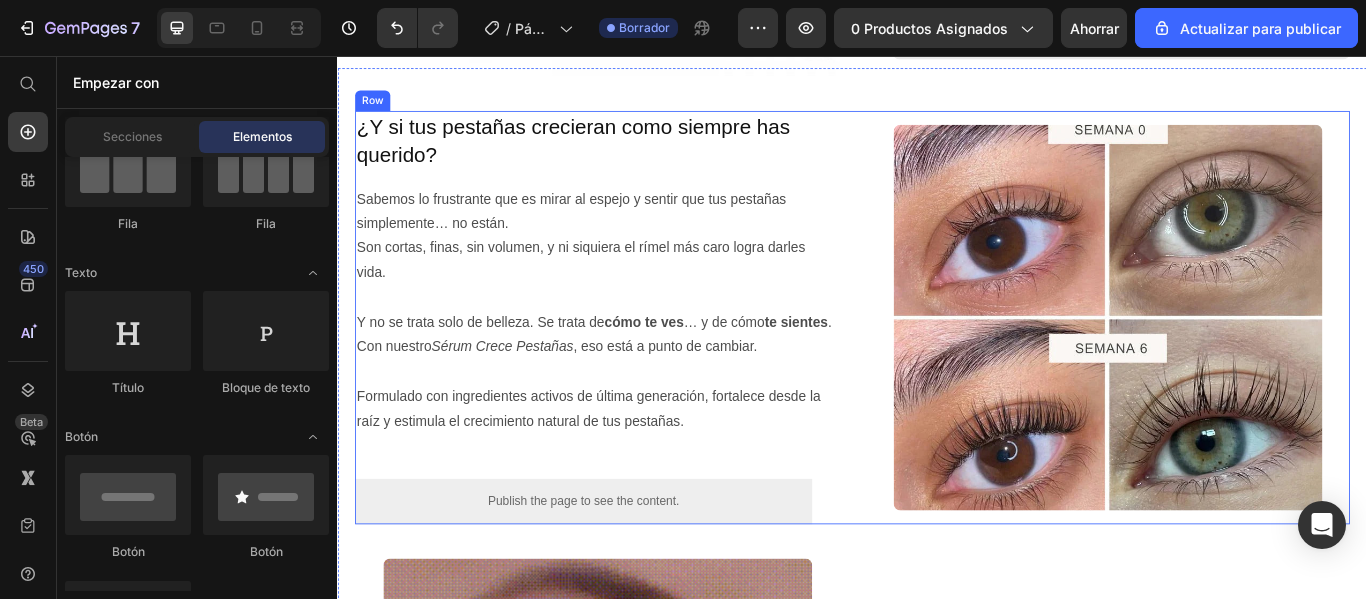 click on "¿Y si tus pestañas crecieran como siempre has querido? Heading Sabemos lo frustrante que es mirar al espejo y sentir que tus pestañas simplemente… no están. Son cortas, finas, sin volumen, y ni siquiera el rímel más caro logra darles vida. Y no se trata solo de belleza. Se trata de  cómo te ves … y de cómo  te sientes . Con nuestro  Sérum Crece Pestañas , eso está a punto de cambiar. Formulado con ingredientes activos de última generación, fortalece desde la raíz y estimula el crecimiento natural de tus pestañas. Text Block Heading
Publish the page to see the content.
Custom Code Row Row" at bounding box center [639, 361] 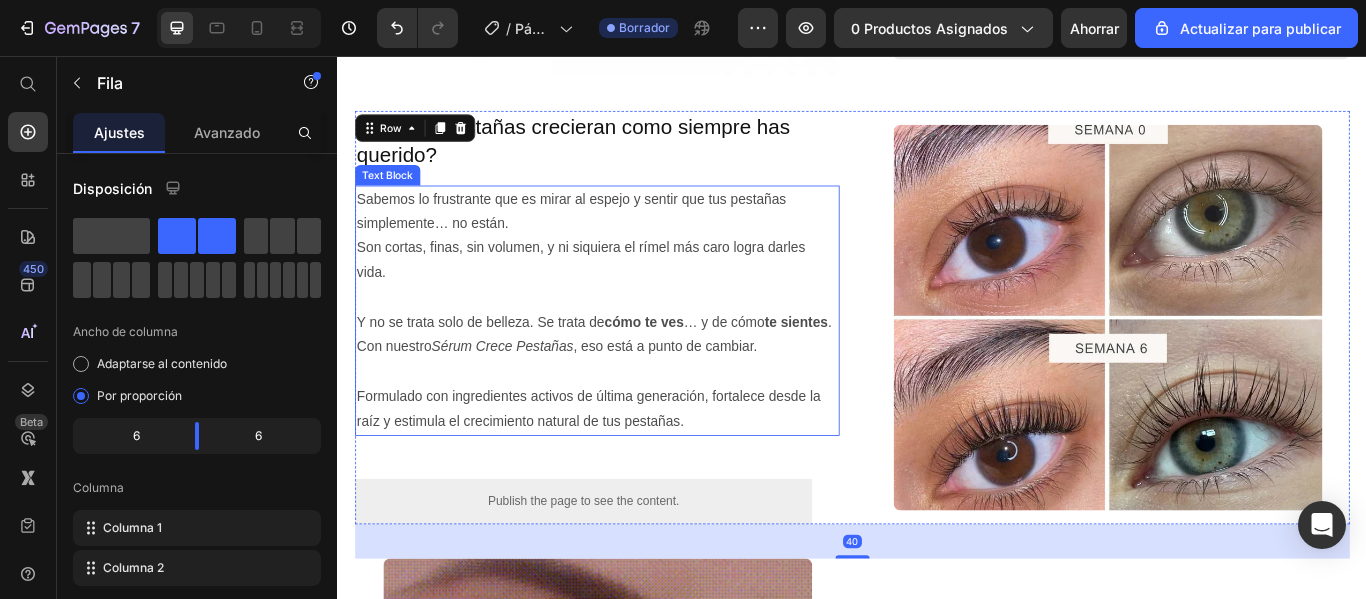 click on "Y no se trata solo de belleza. Se trata de  cómo te ves … y de cómo  te sientes ." at bounding box center (639, 367) 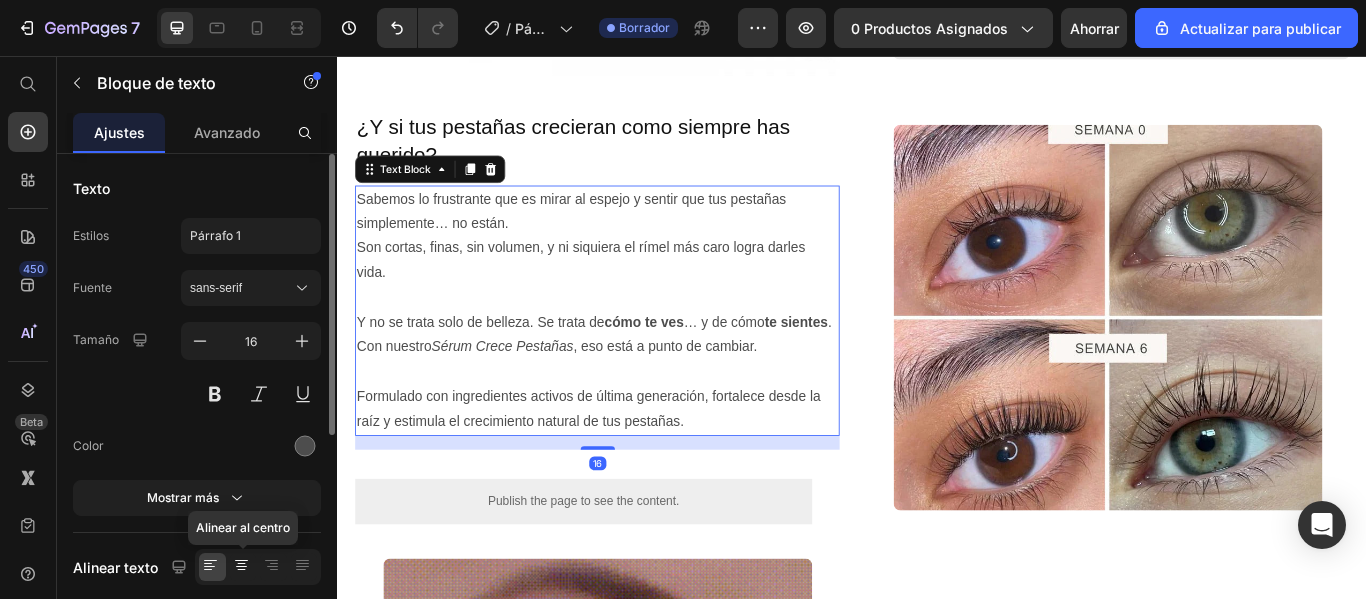 click 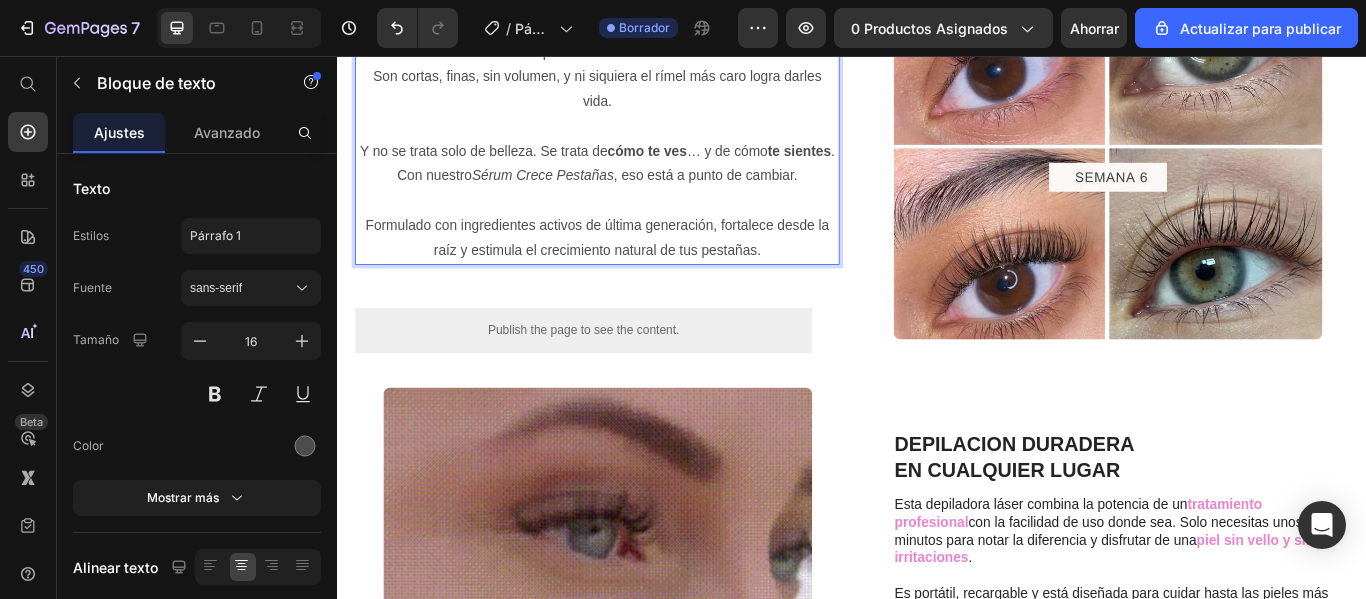 scroll, scrollTop: 1073, scrollLeft: 0, axis: vertical 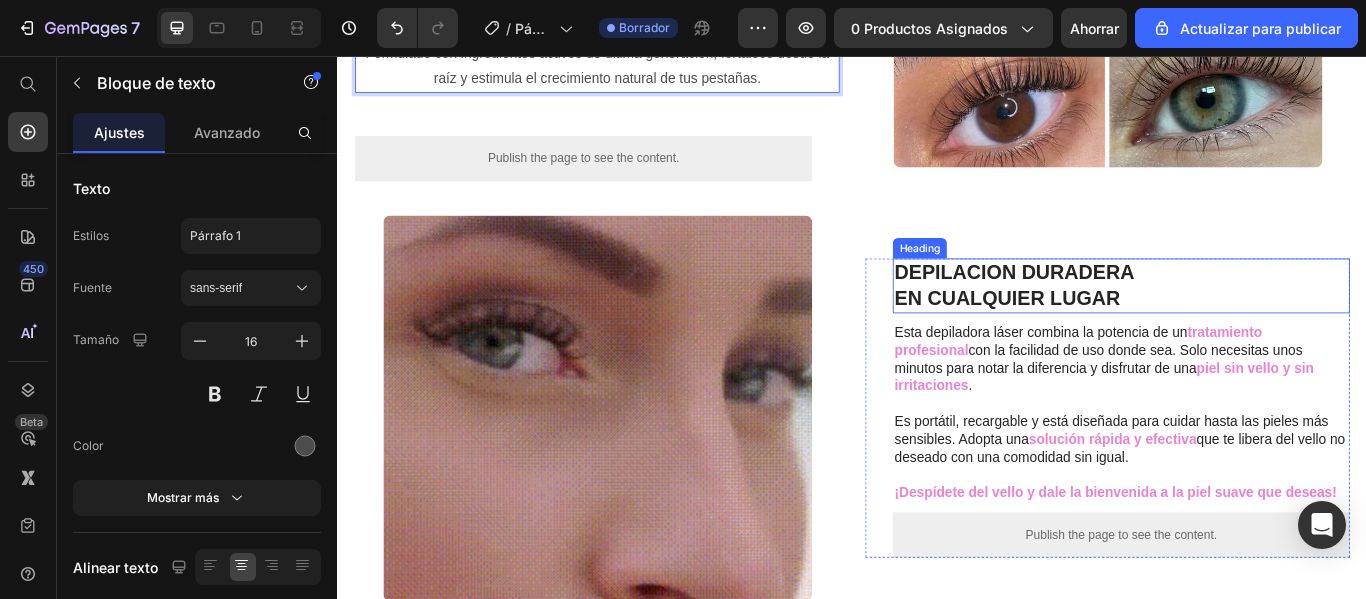 click on "DEPILACION DURADERA  EN CUALQUIER LUGAR" at bounding box center (1250, 324) 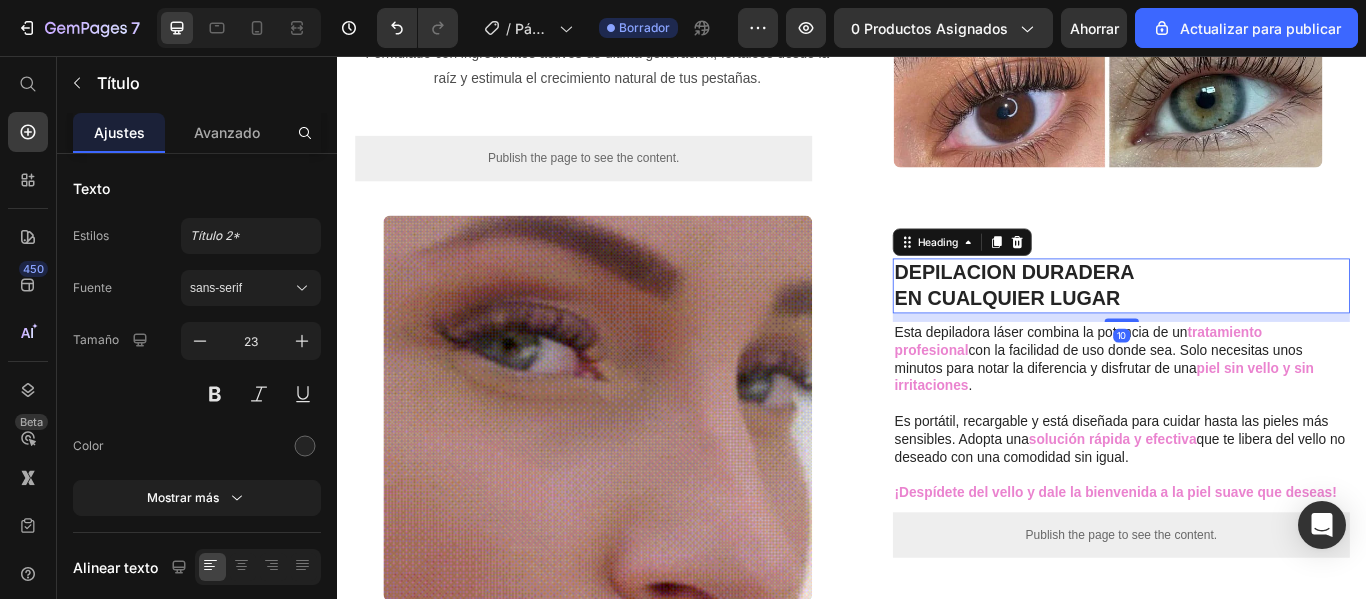 click on "DEPILACION DURADERA  EN CUALQUIER LUGAR" at bounding box center [1250, 324] 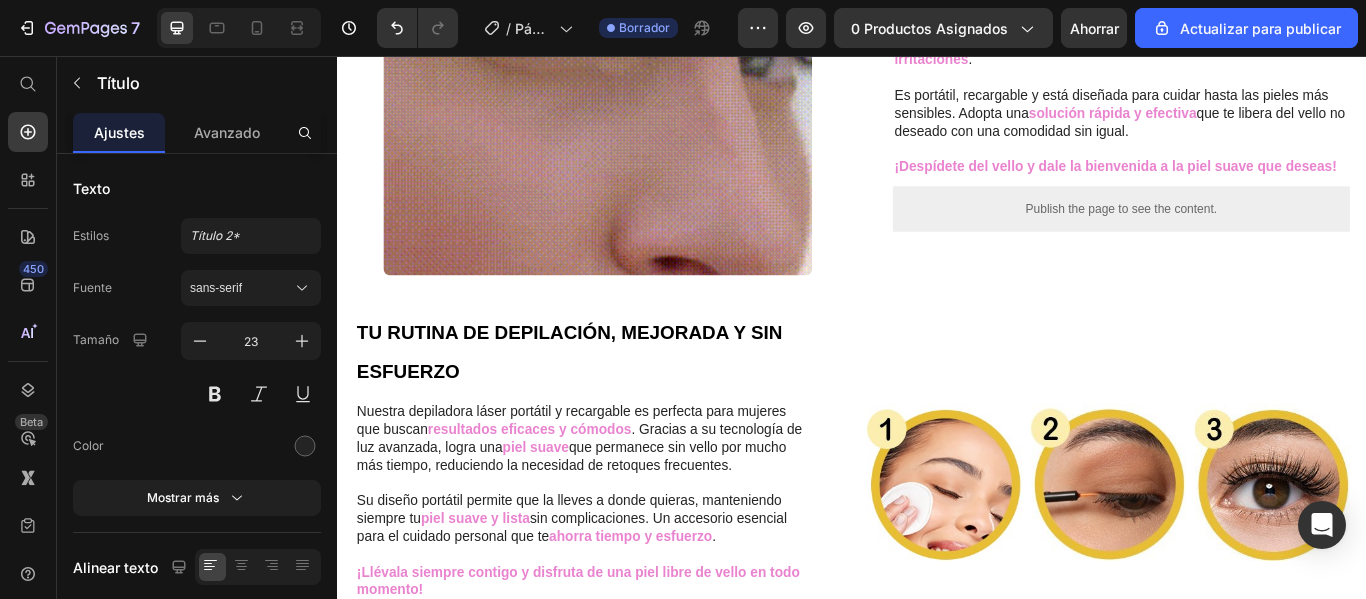 scroll, scrollTop: 1153, scrollLeft: 0, axis: vertical 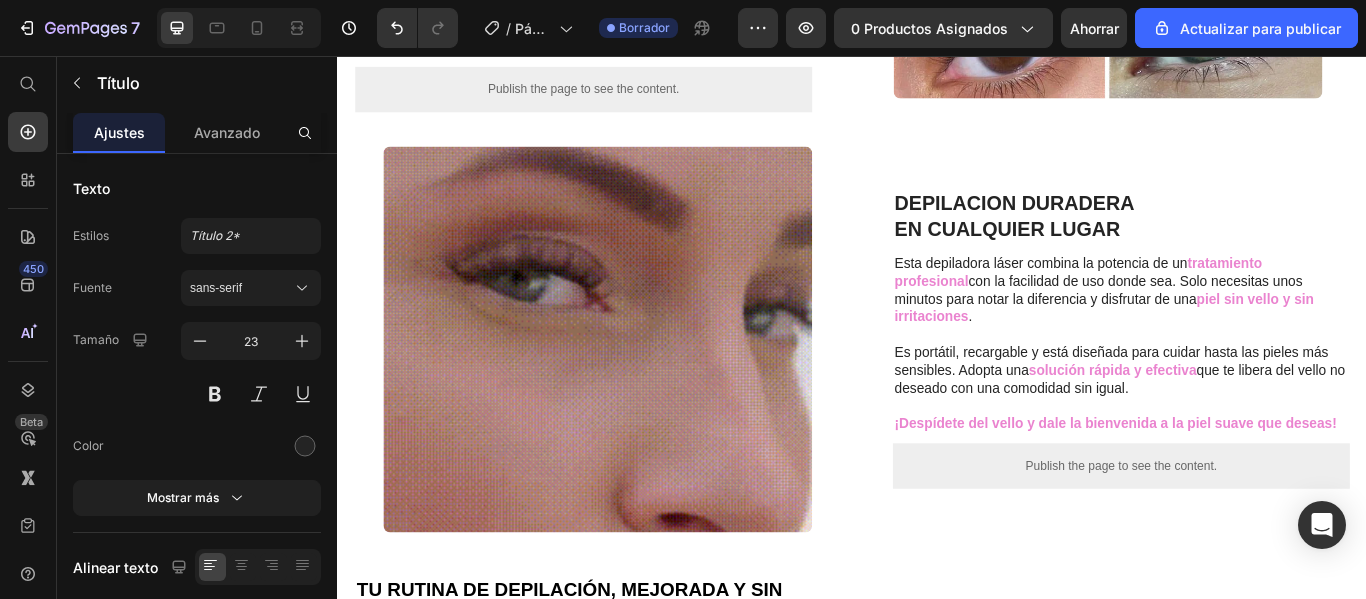 click on "DEPILACION DURADERA  EN CUALQUIER LUGAR" at bounding box center (1250, 244) 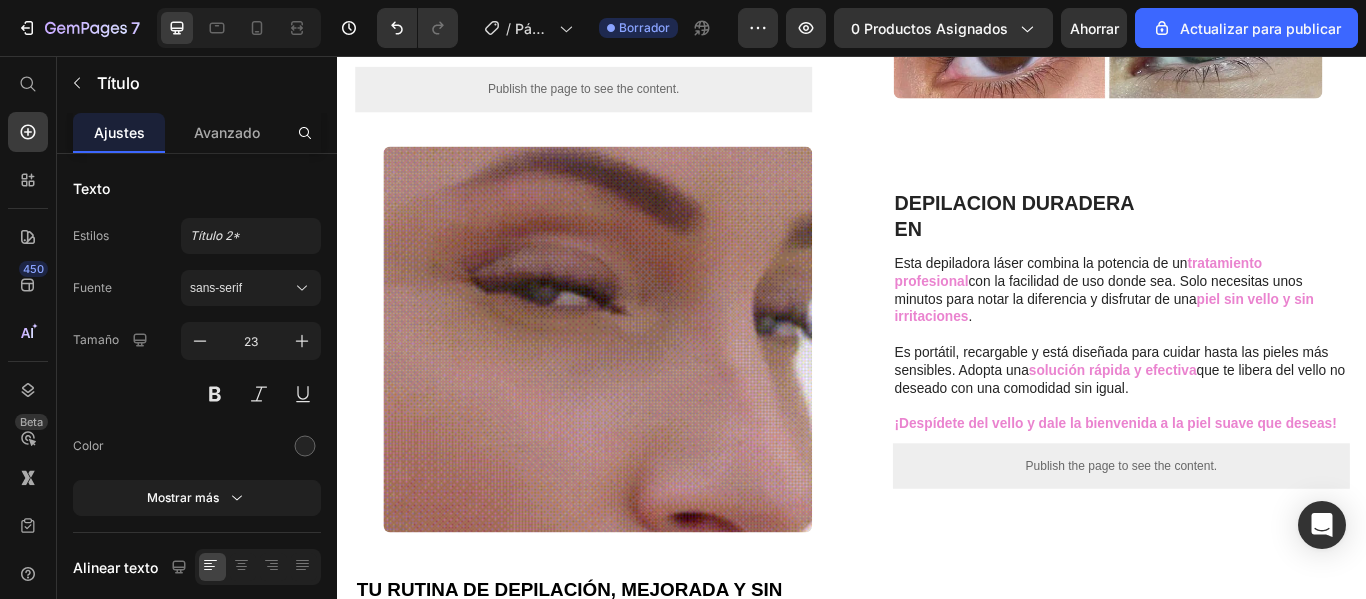 scroll, scrollTop: 1168, scrollLeft: 0, axis: vertical 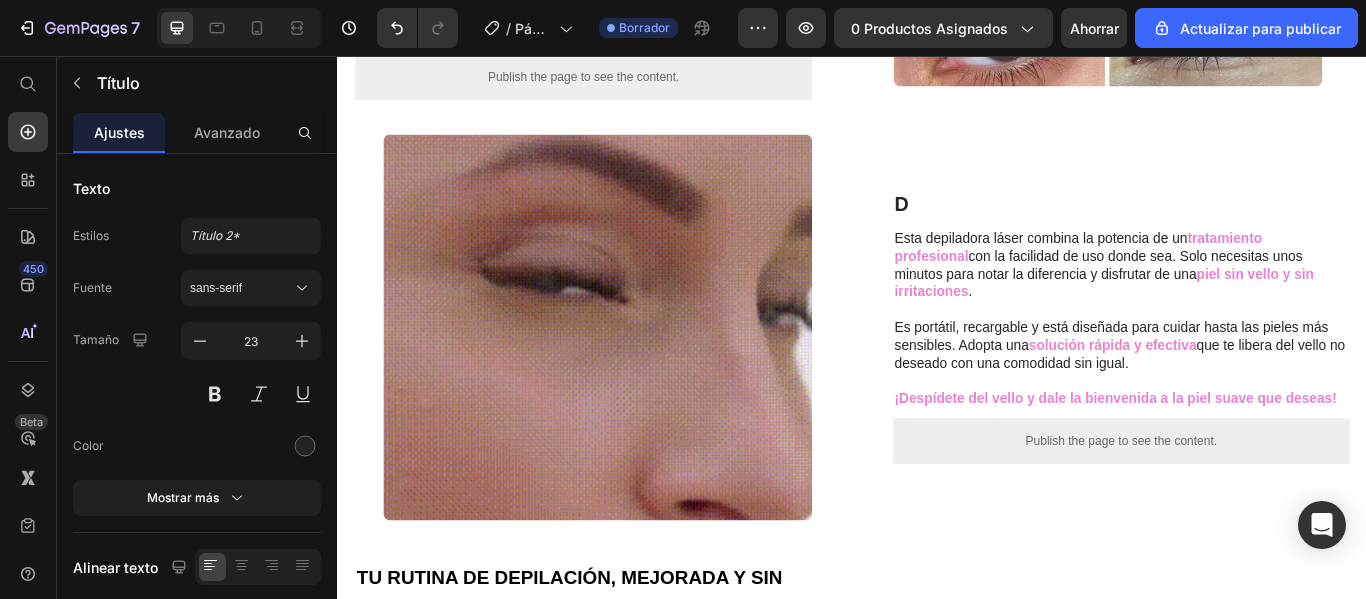 click on "D" at bounding box center [1250, 229] 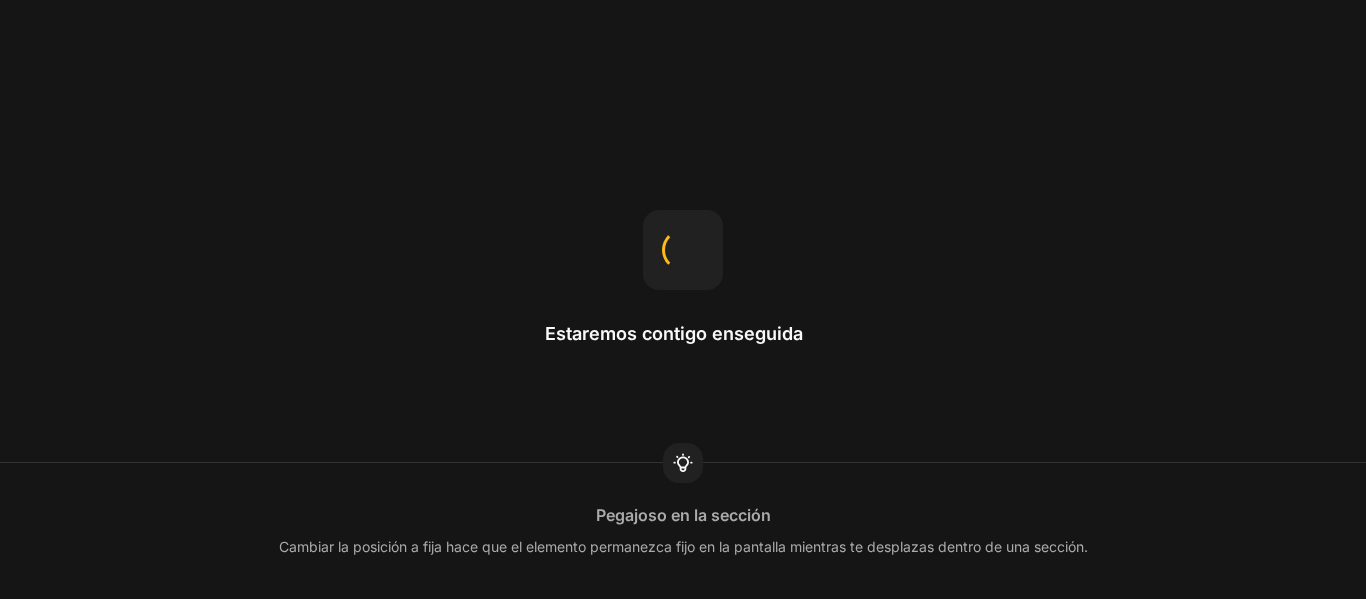 scroll, scrollTop: 0, scrollLeft: 0, axis: both 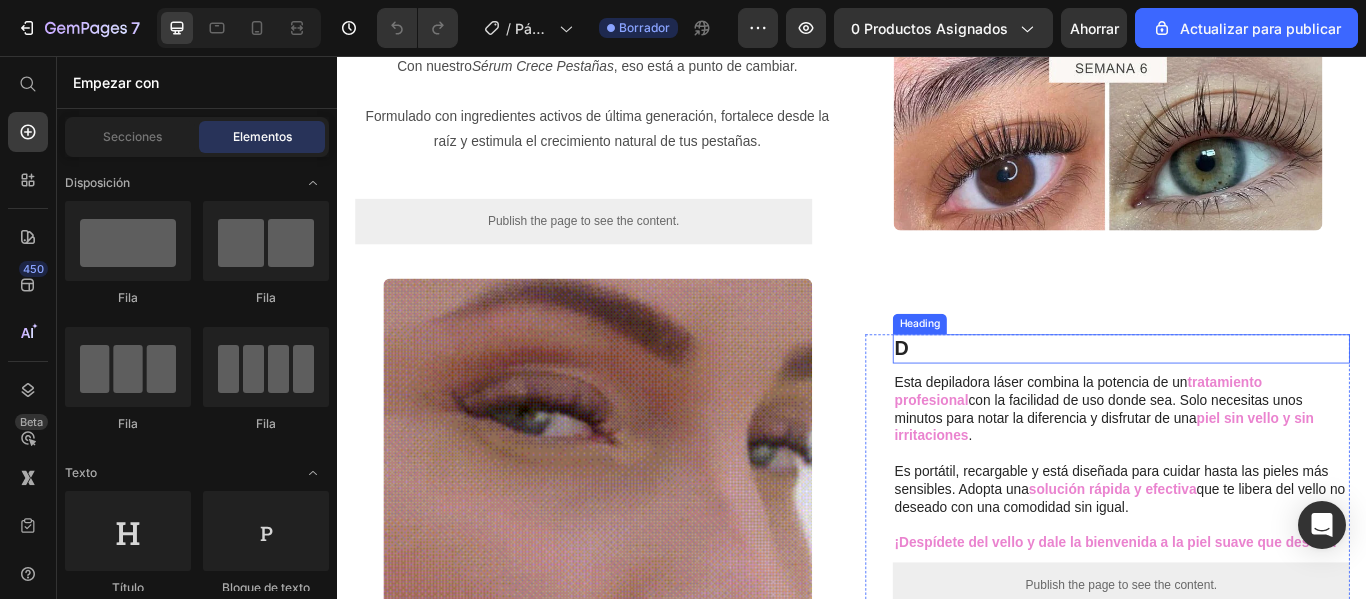 click on "D" at bounding box center (1250, 397) 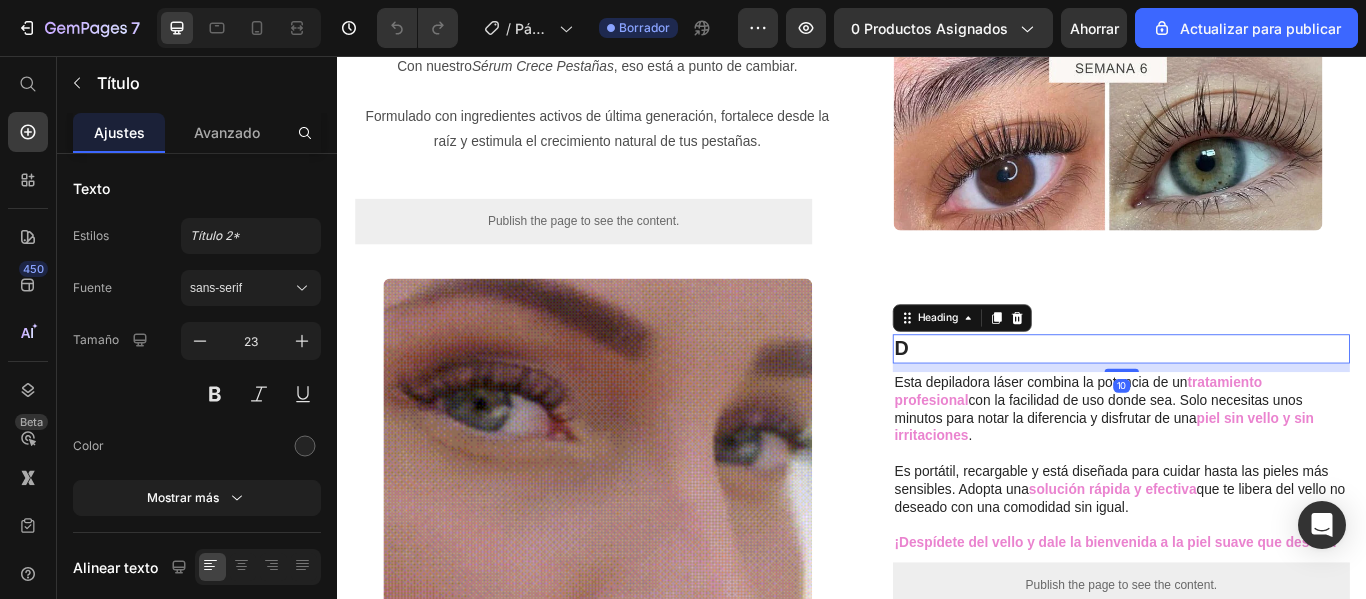 click on "D" at bounding box center (1250, 397) 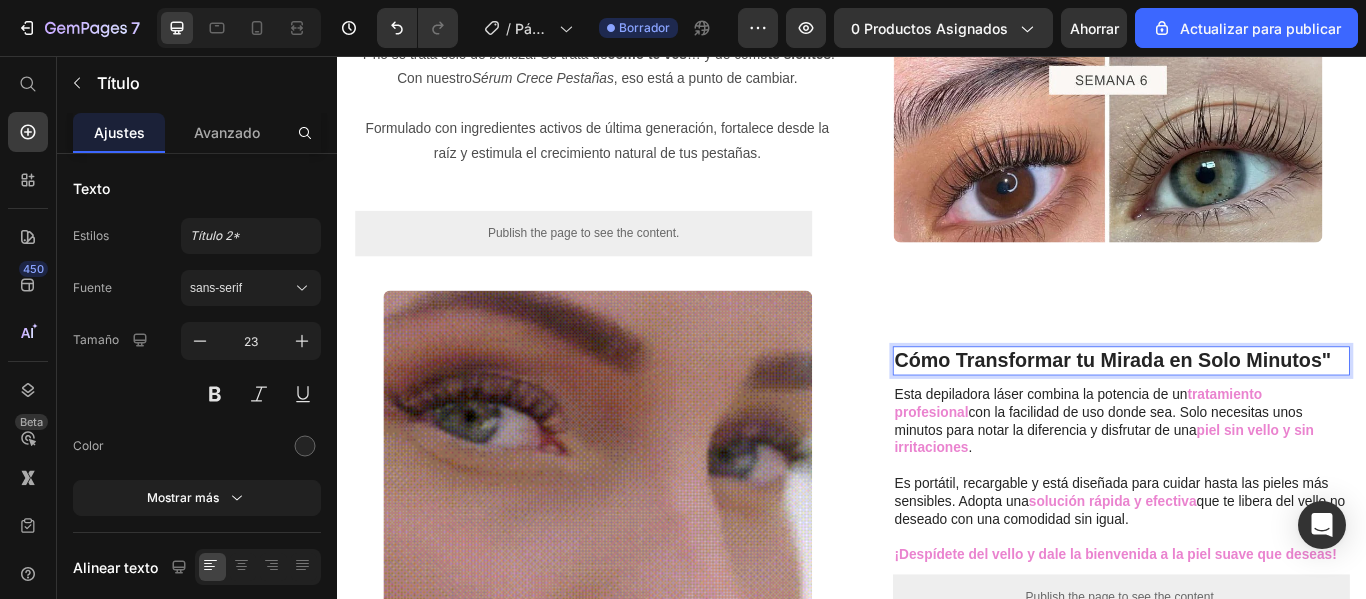 scroll, scrollTop: 985, scrollLeft: 0, axis: vertical 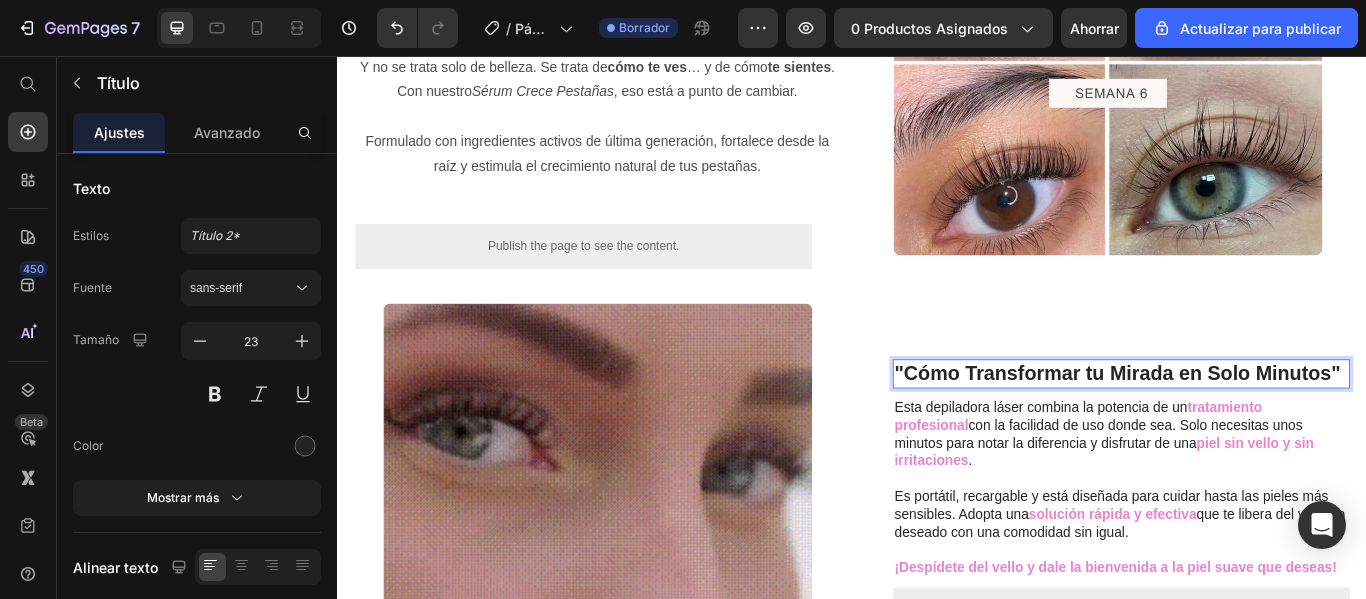 click on ""Cómo Transformar tu Mirada en Solo Minutos"" at bounding box center [1246, 426] 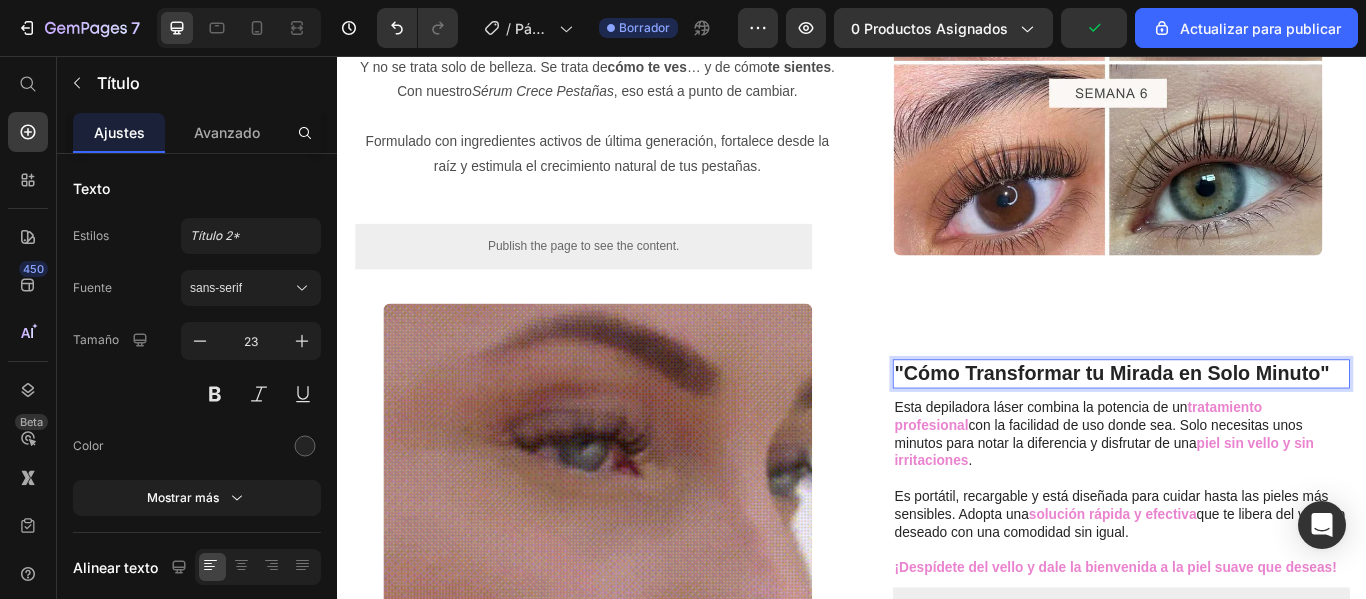 scroll, scrollTop: 985, scrollLeft: 0, axis: vertical 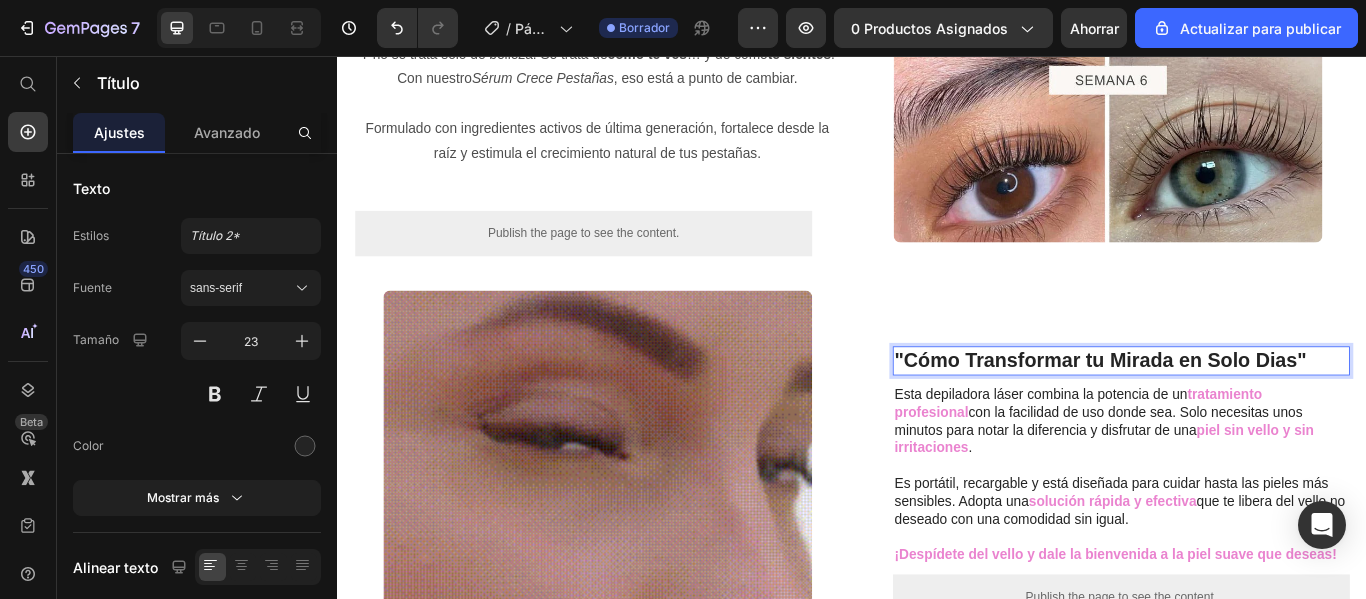 click on ""Cómo Transformar tu Mirada en Solo Dias"" at bounding box center [1226, 411] 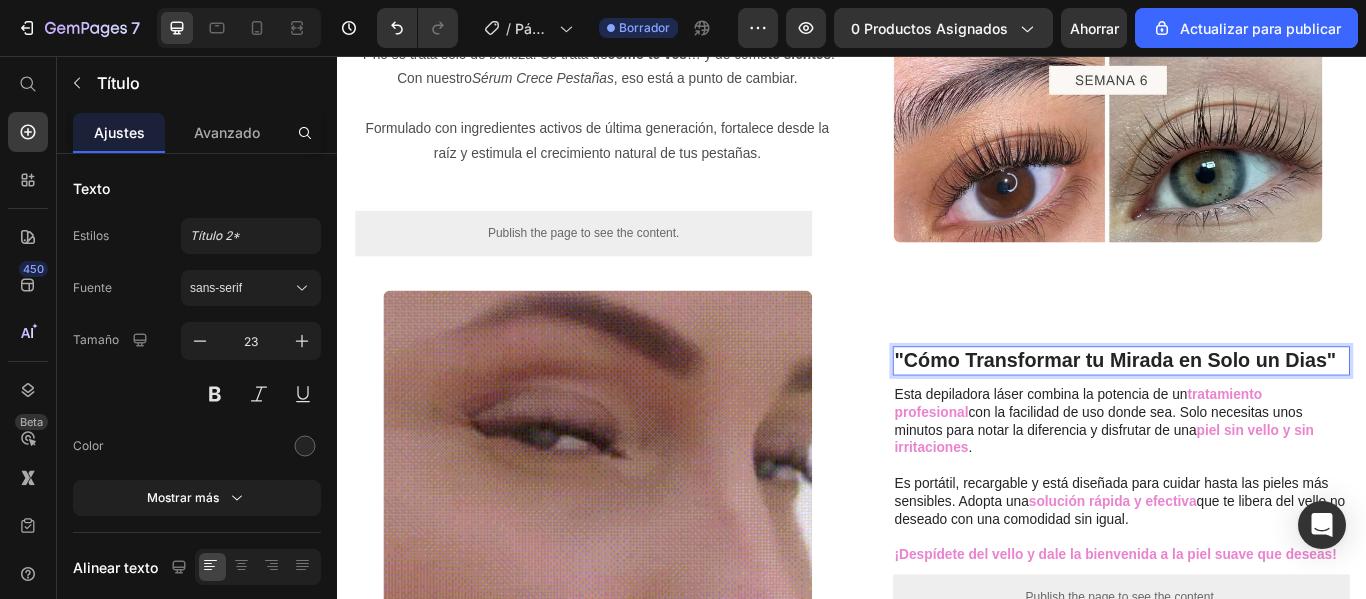 scroll, scrollTop: 970, scrollLeft: 0, axis: vertical 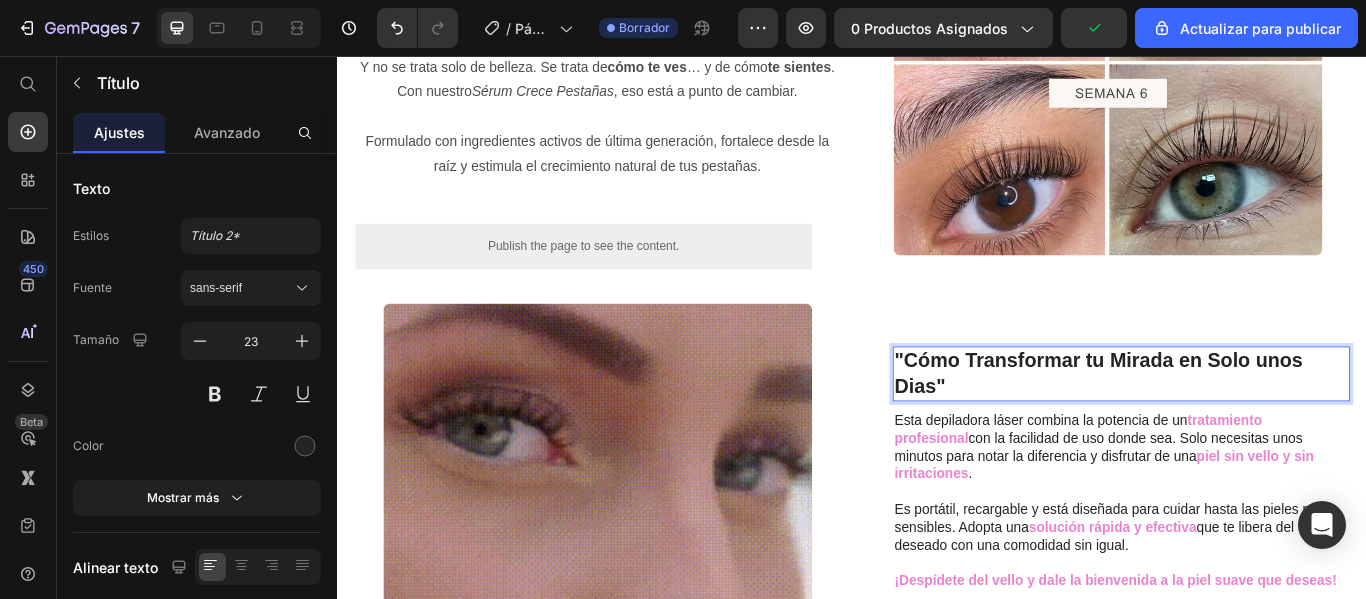 click on ""Cómo Transformar tu Mirada en Solo unos Dias"" at bounding box center [1250, 427] 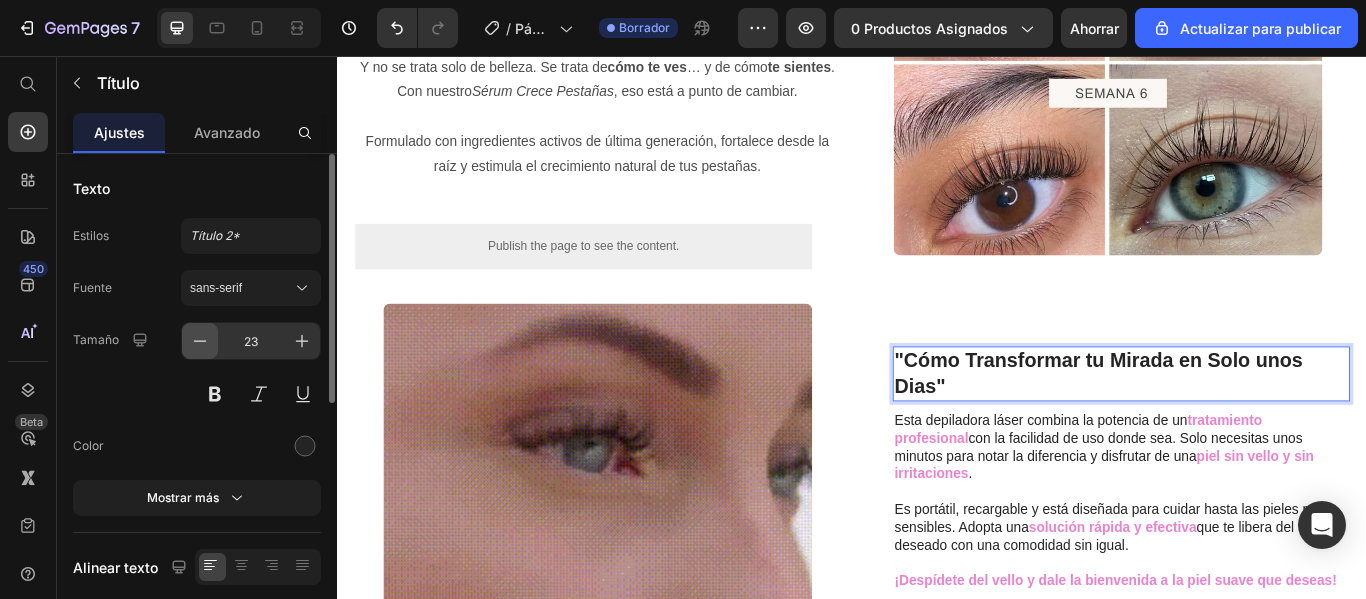 click 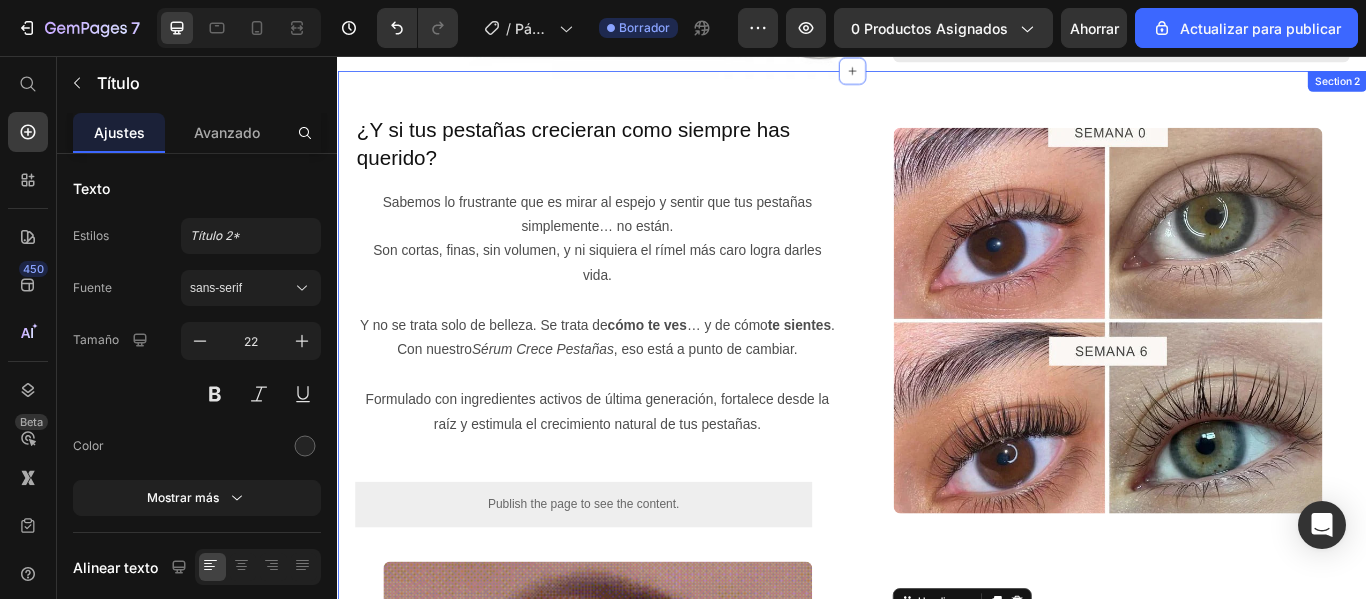 scroll, scrollTop: 470, scrollLeft: 0, axis: vertical 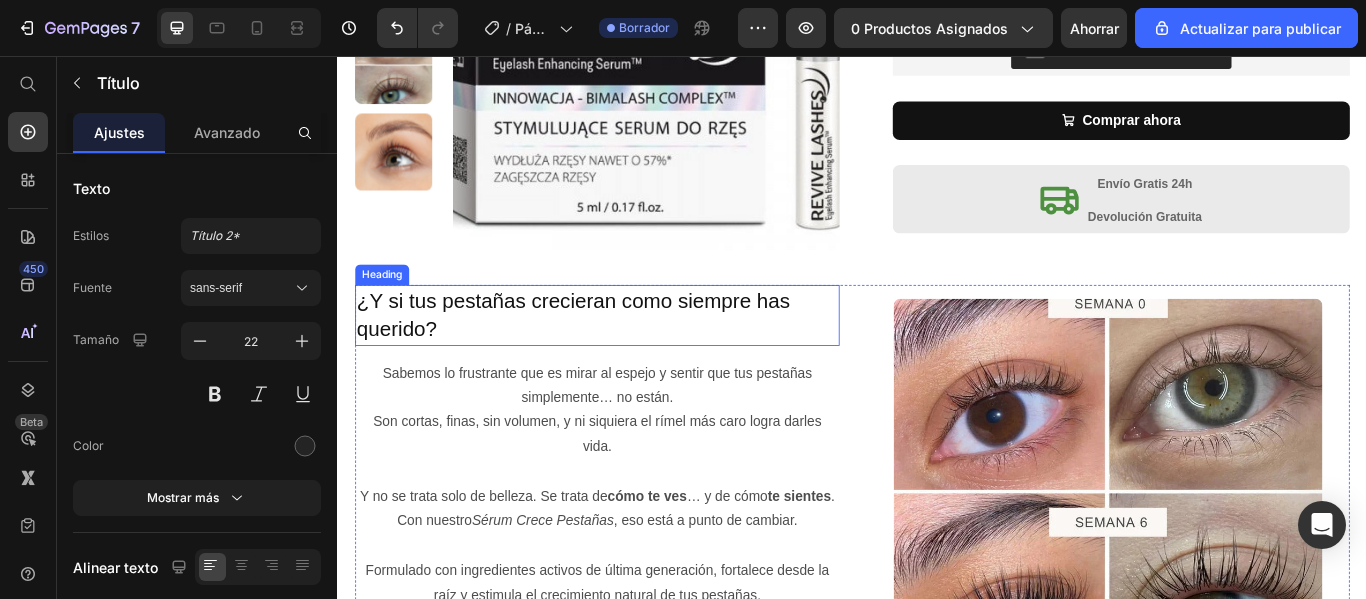 click on "¿Y si tus pestañas crecieran como siempre has querido?" at bounding box center (611, 358) 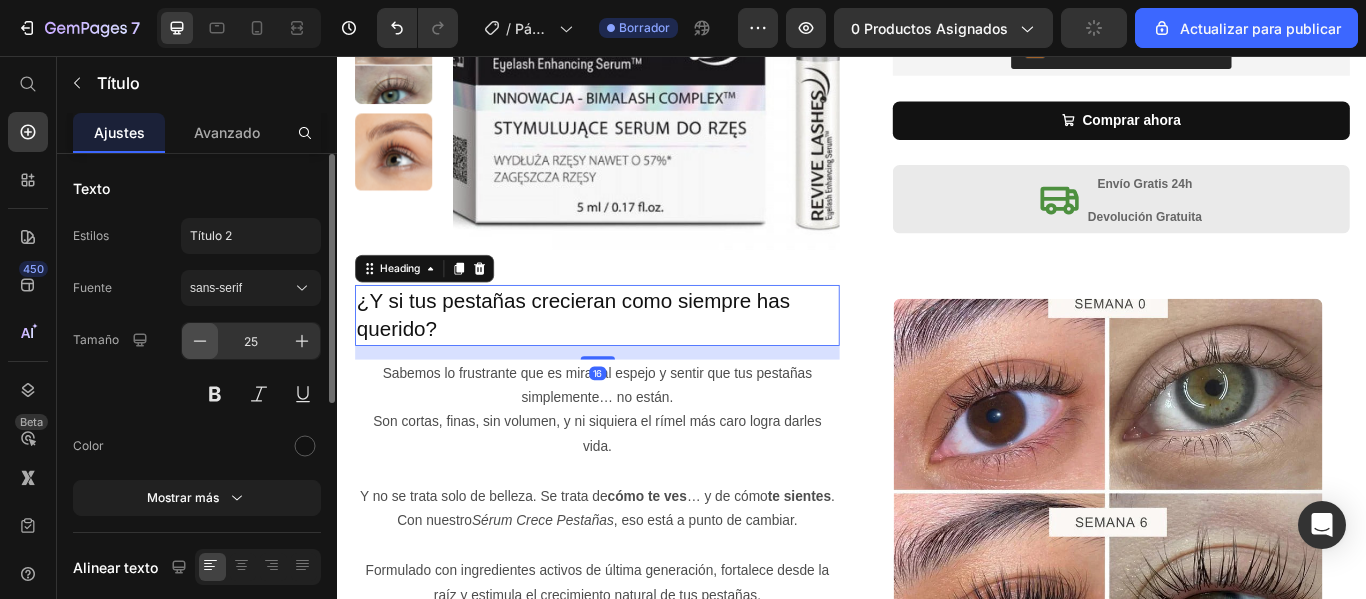 click 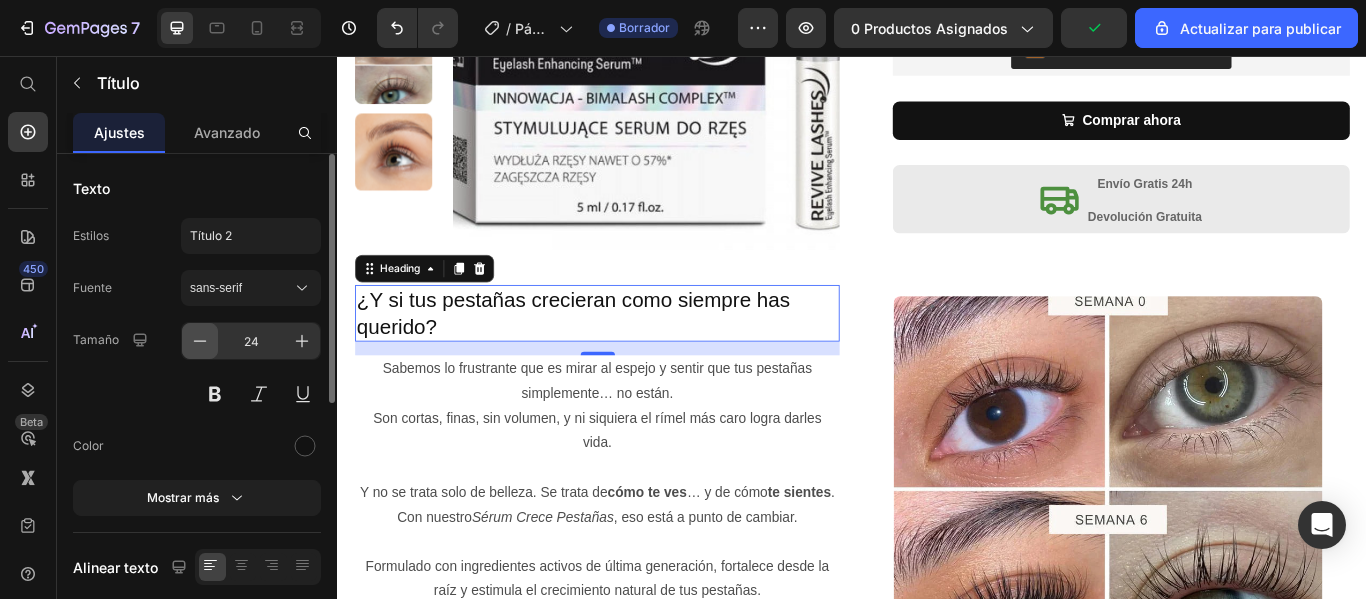 click 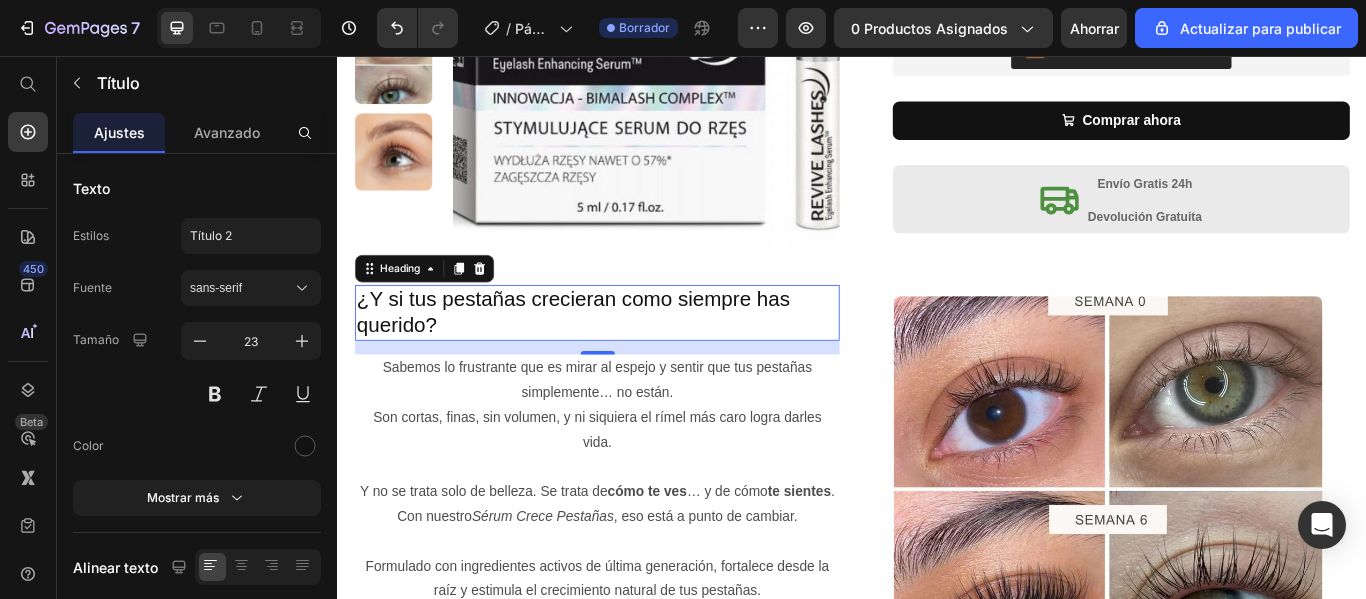 scroll, scrollTop: 469, scrollLeft: 0, axis: vertical 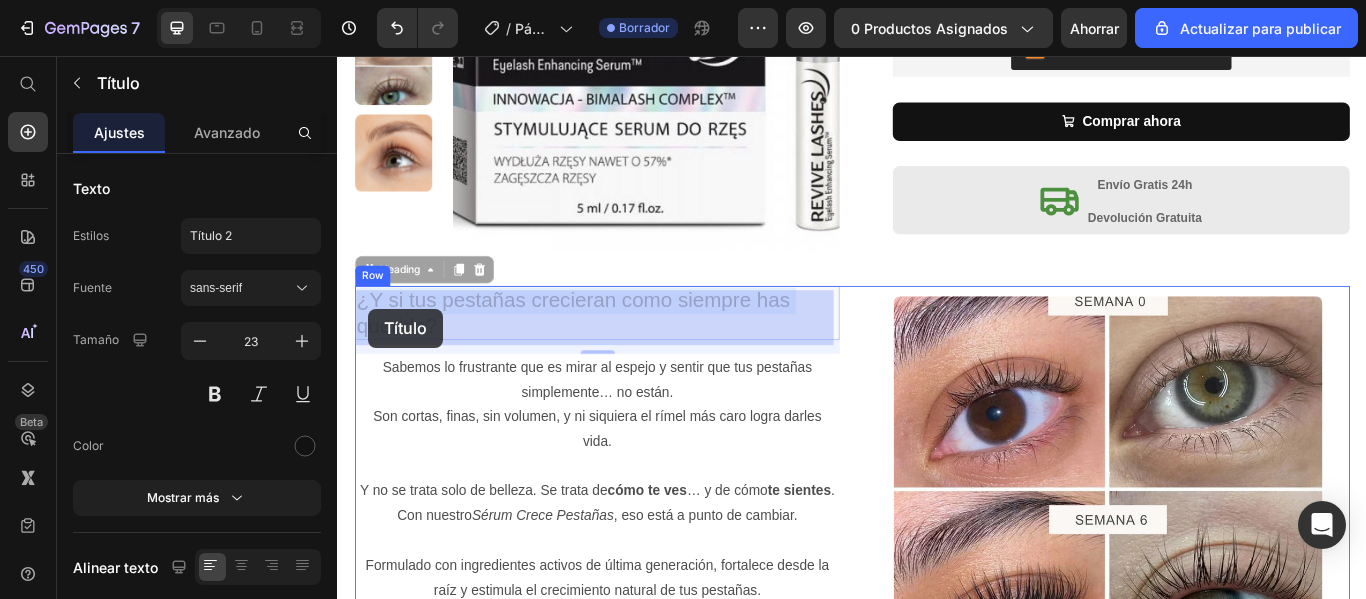 drag, startPoint x: 461, startPoint y: 374, endPoint x: 431, endPoint y: 362, distance: 32.31099 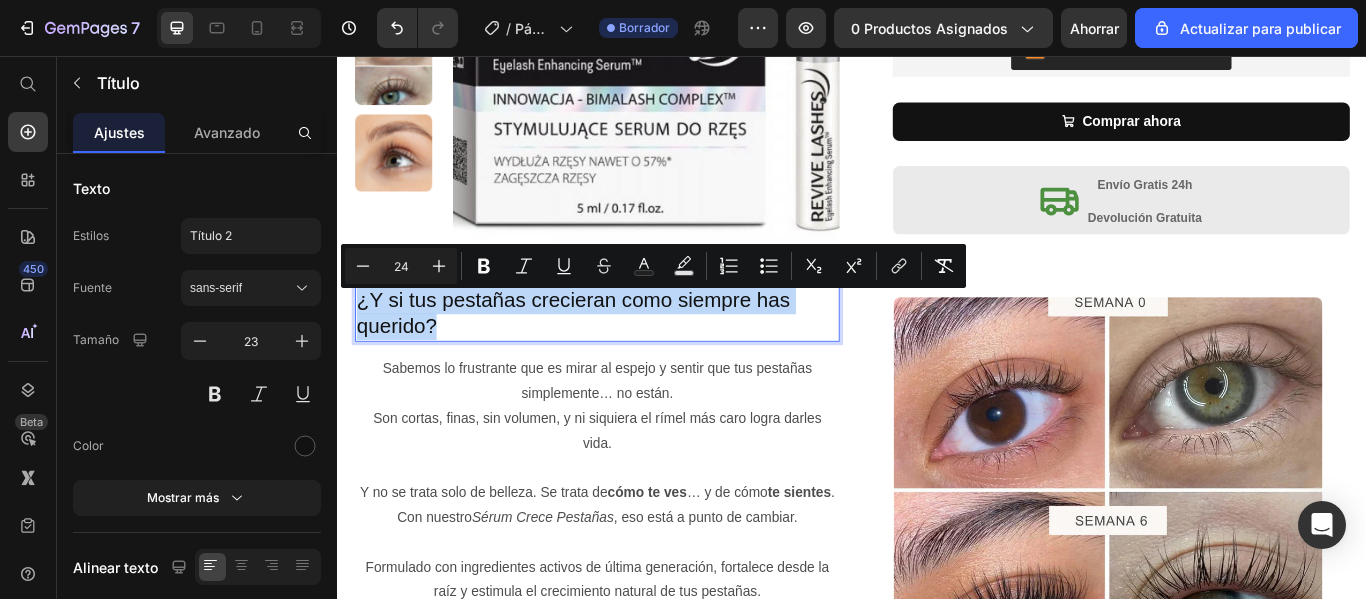 drag, startPoint x: 364, startPoint y: 346, endPoint x: 500, endPoint y: 375, distance: 139.05754 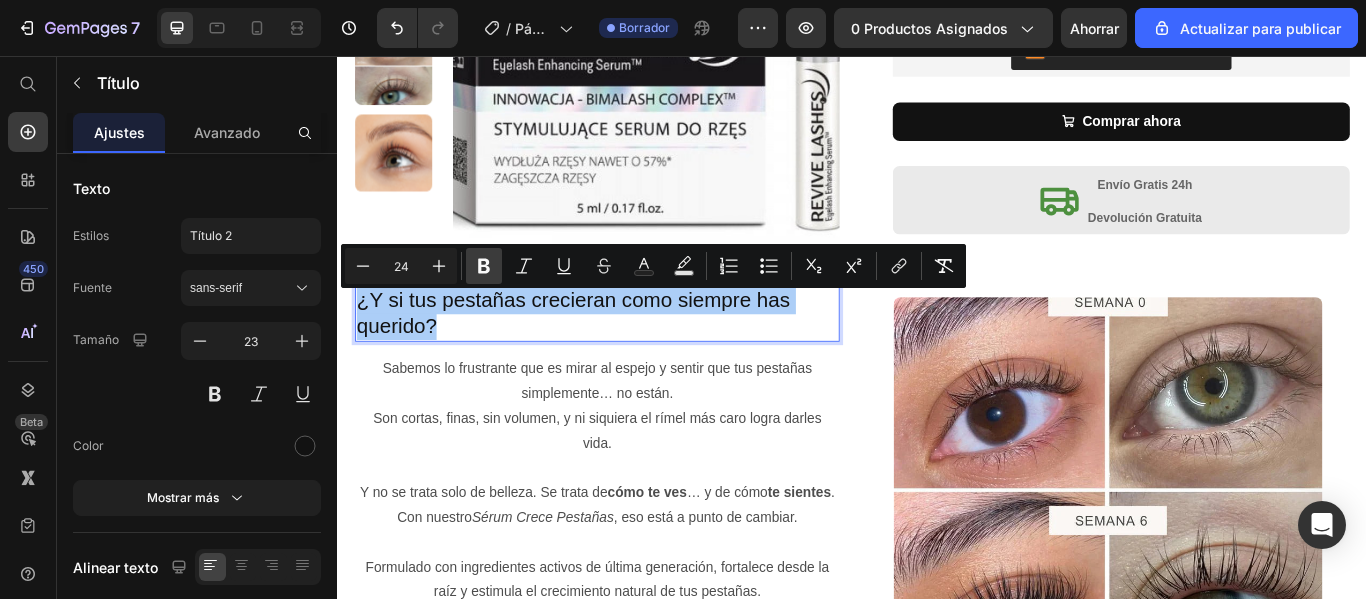 click 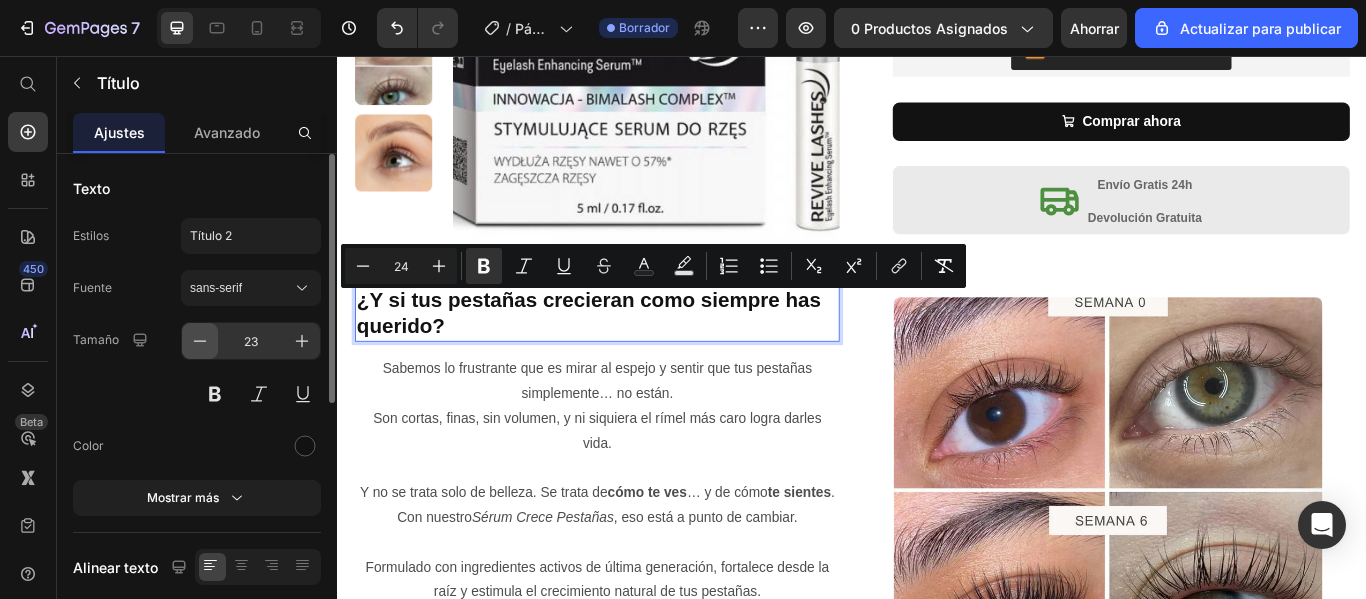 click 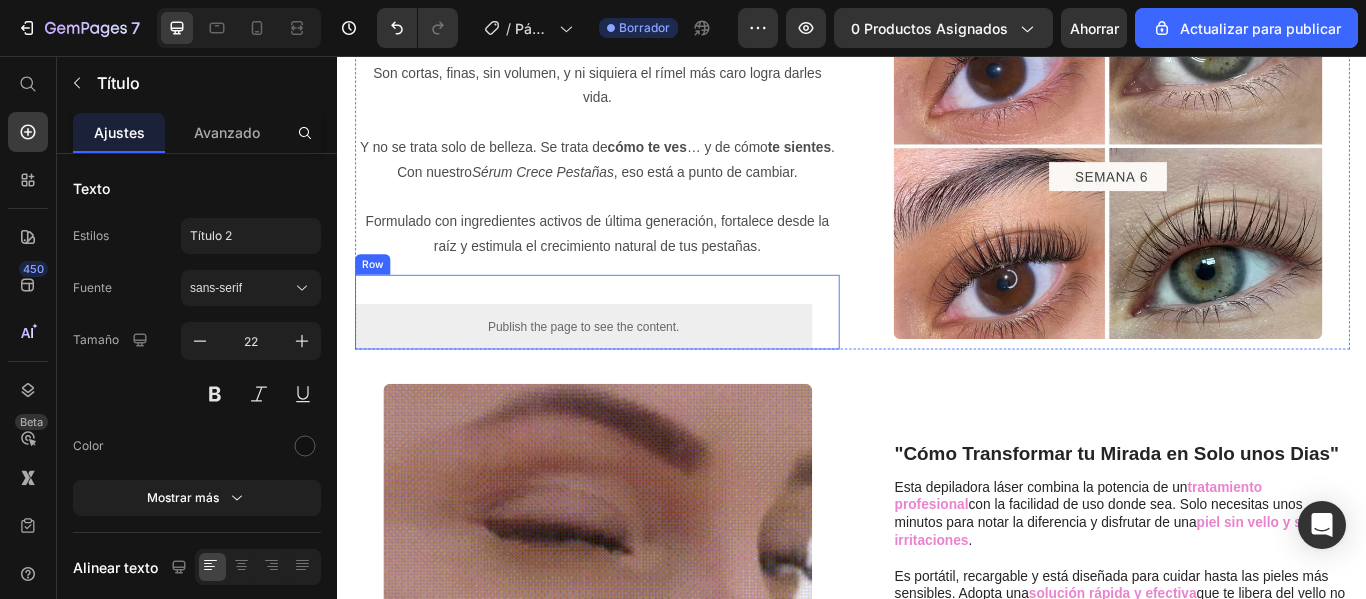 scroll, scrollTop: 669, scrollLeft: 0, axis: vertical 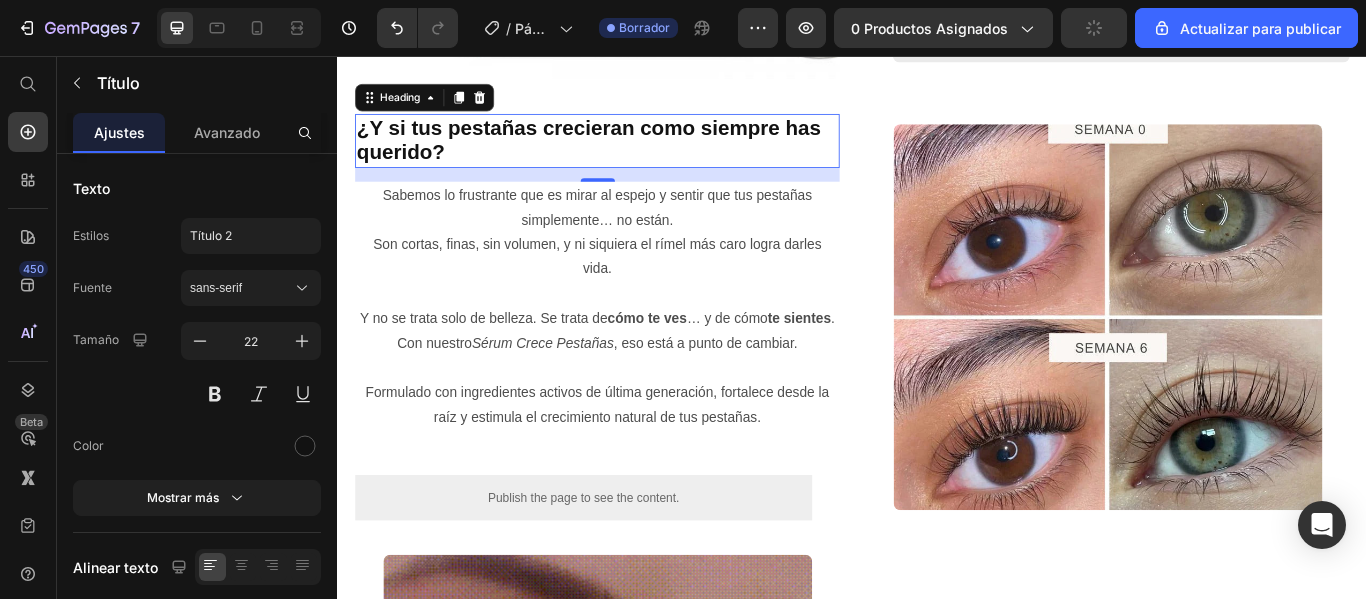 click on "16" at bounding box center [639, 195] 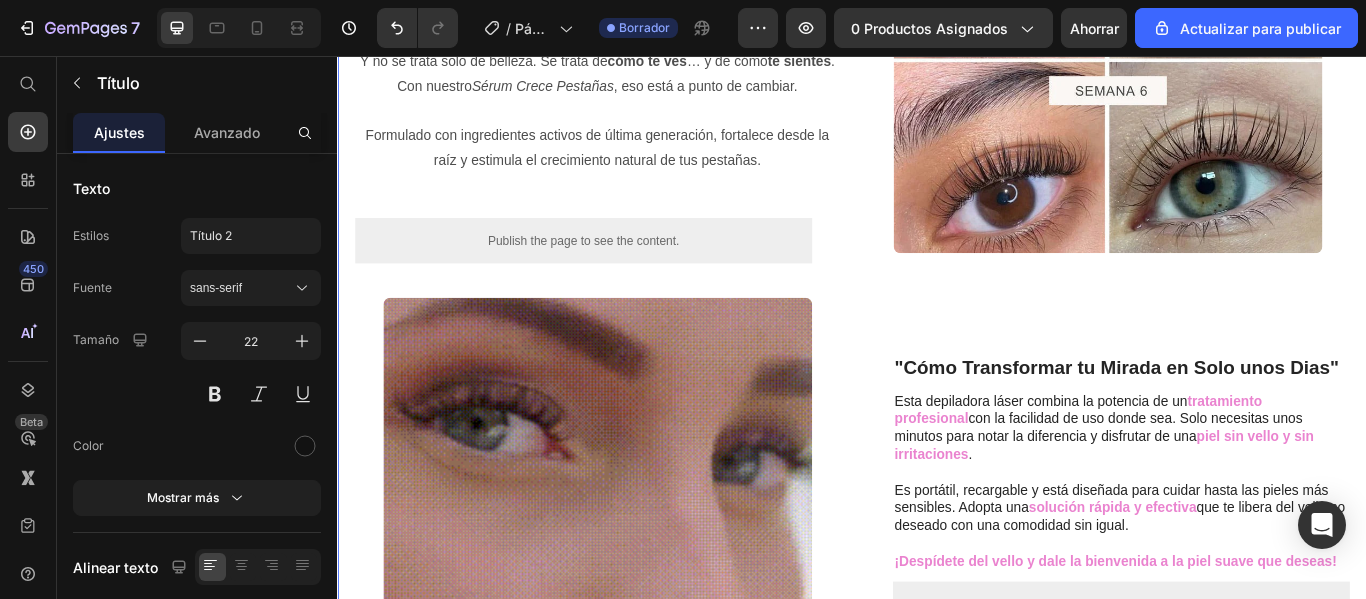 scroll, scrollTop: 1069, scrollLeft: 0, axis: vertical 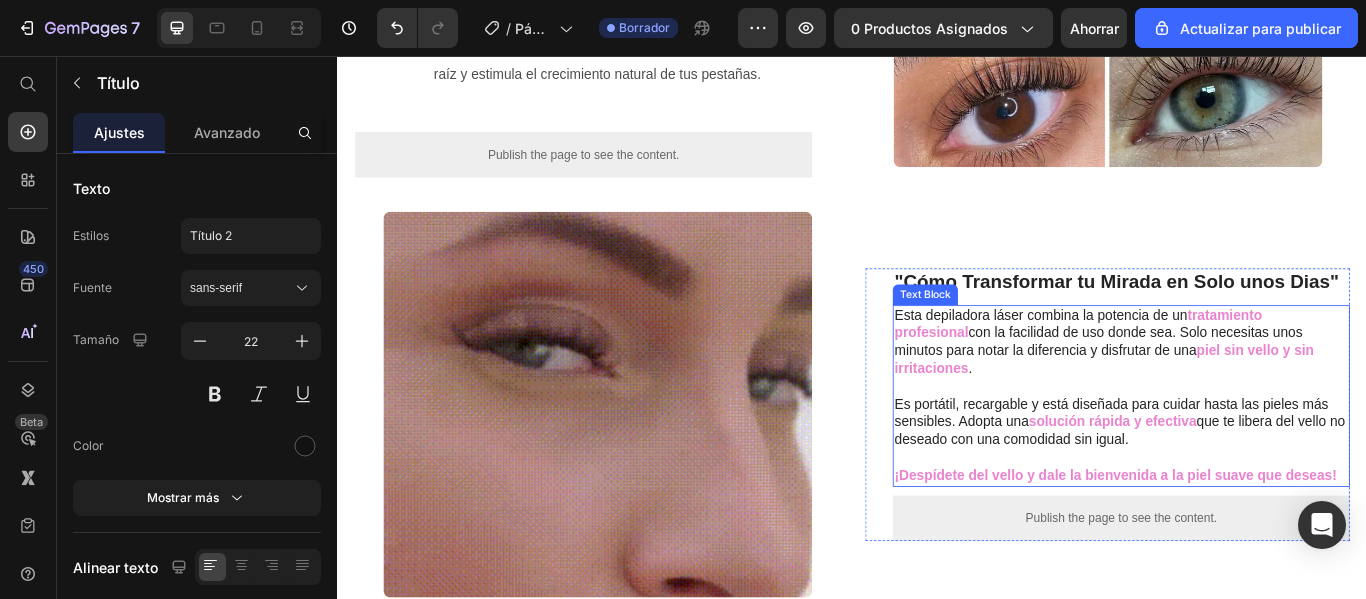 click on "con la facilidad de uso donde sea. Solo necesitas unos minutos para notar la diferencia y disfrutar de una" at bounding box center [1224, 389] 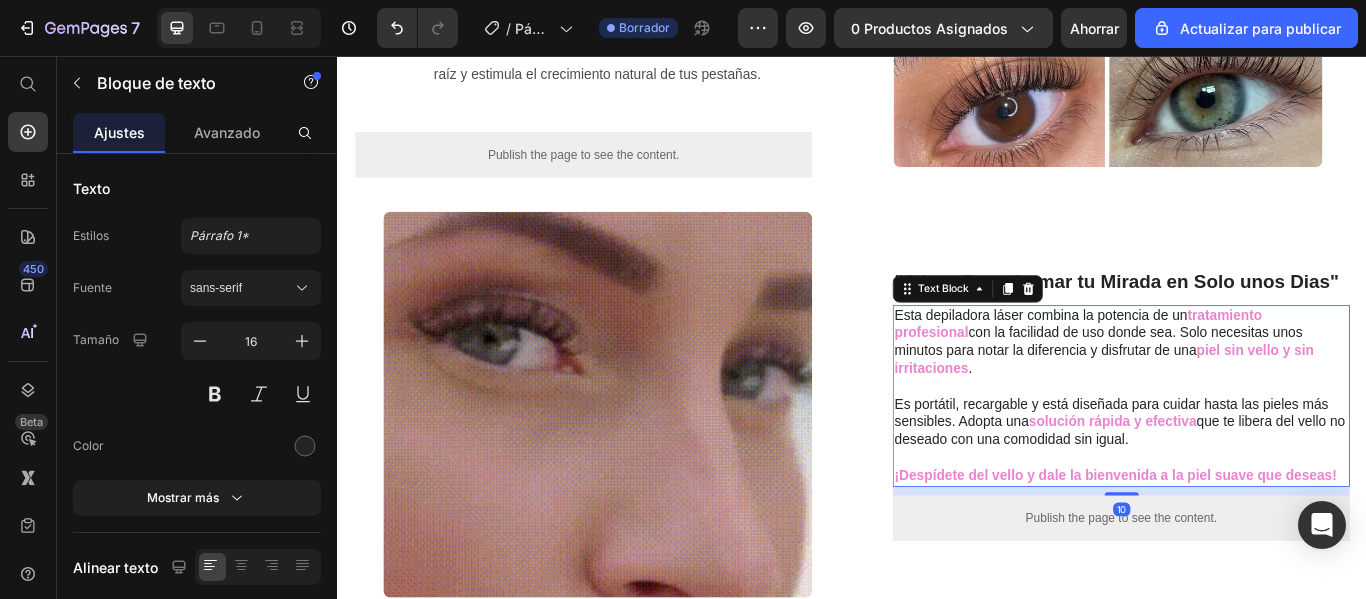 click at bounding box center [1250, 525] 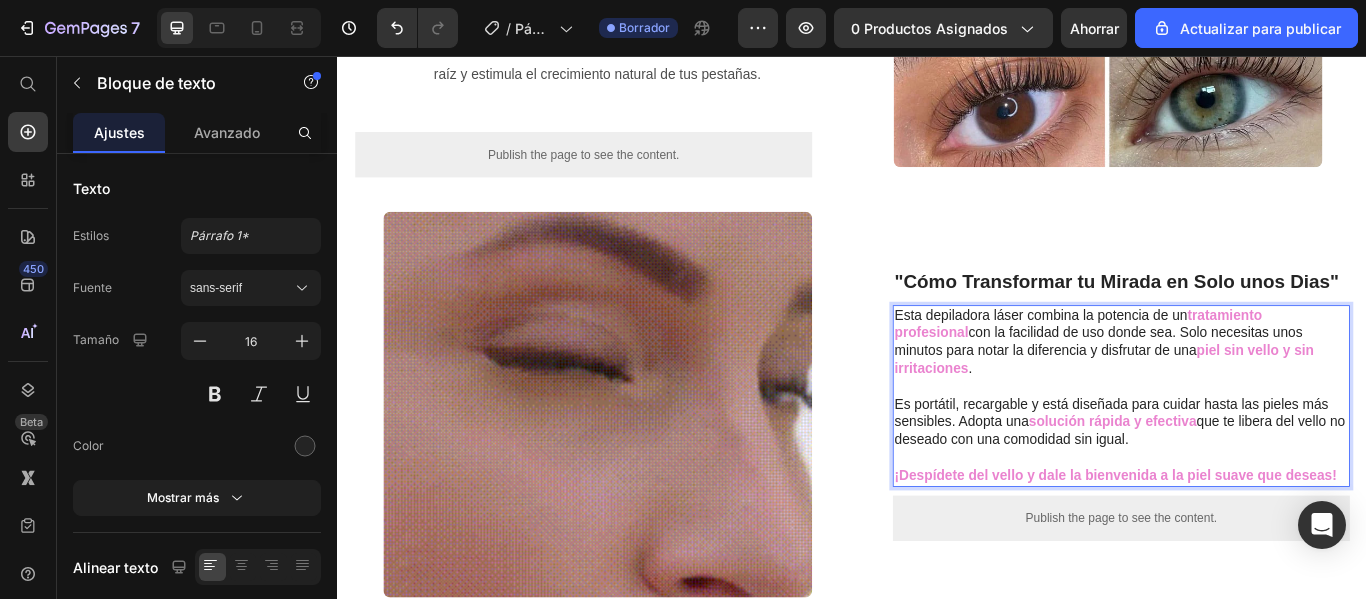 click at bounding box center (1250, 525) 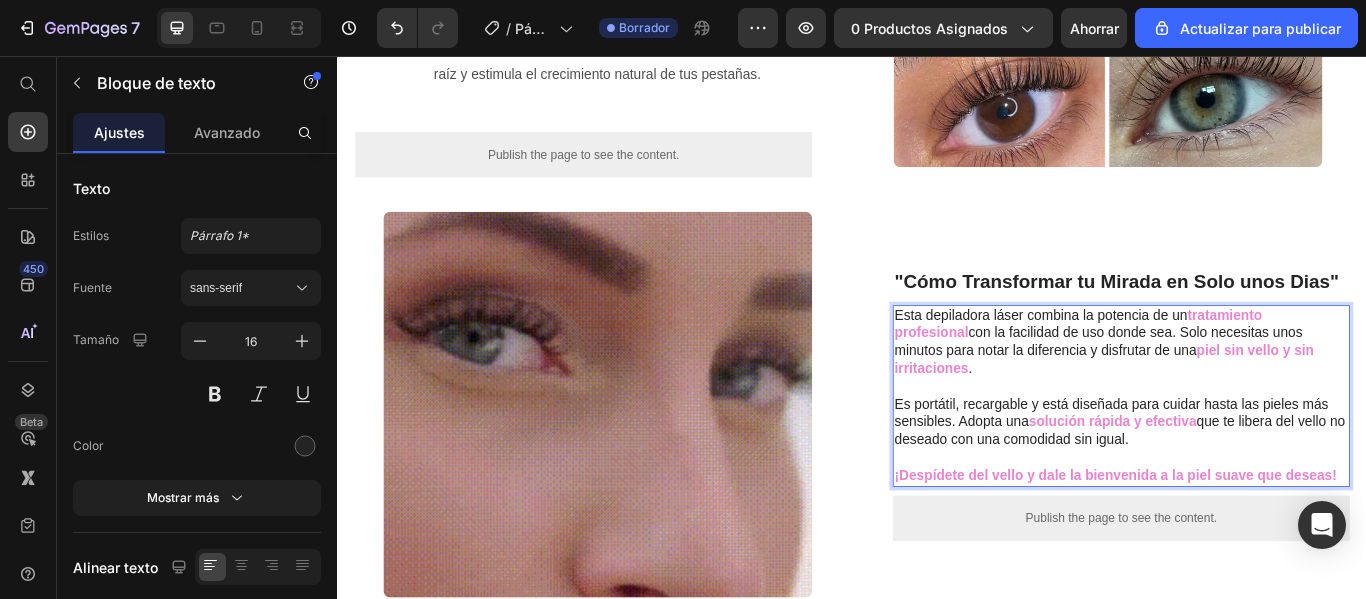 click on "¡Despídete del vello y dale la bienvenida a la piel suave que deseas!" at bounding box center [1250, 546] 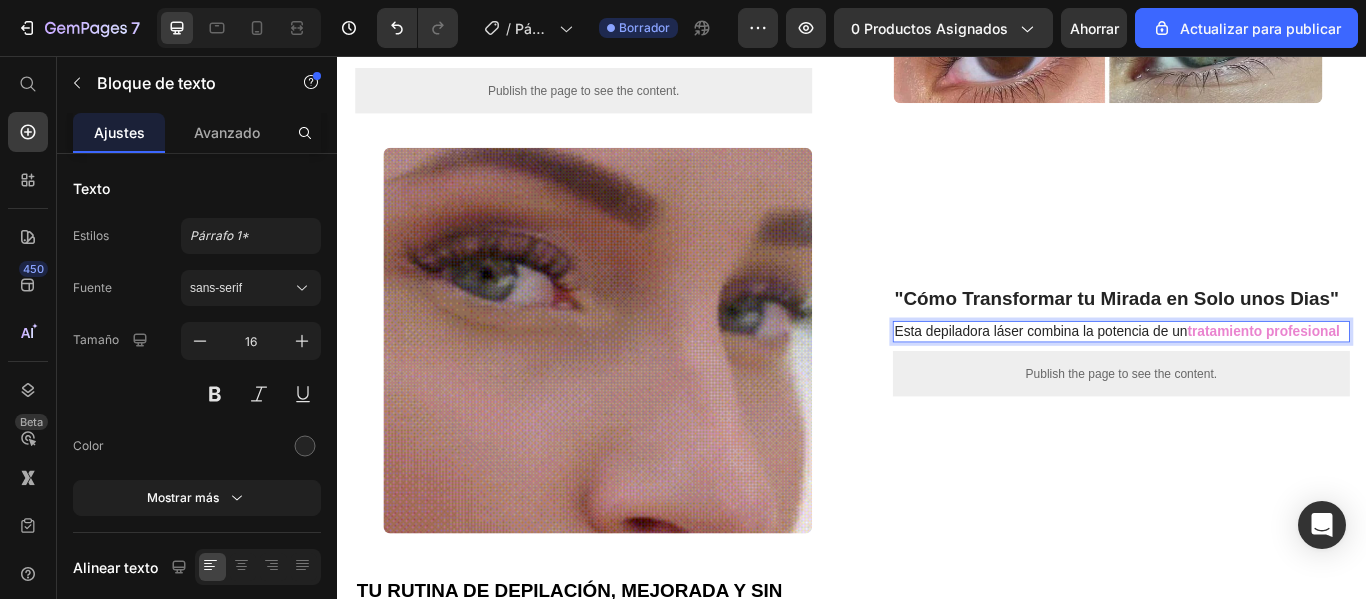 scroll, scrollTop: 1154, scrollLeft: 0, axis: vertical 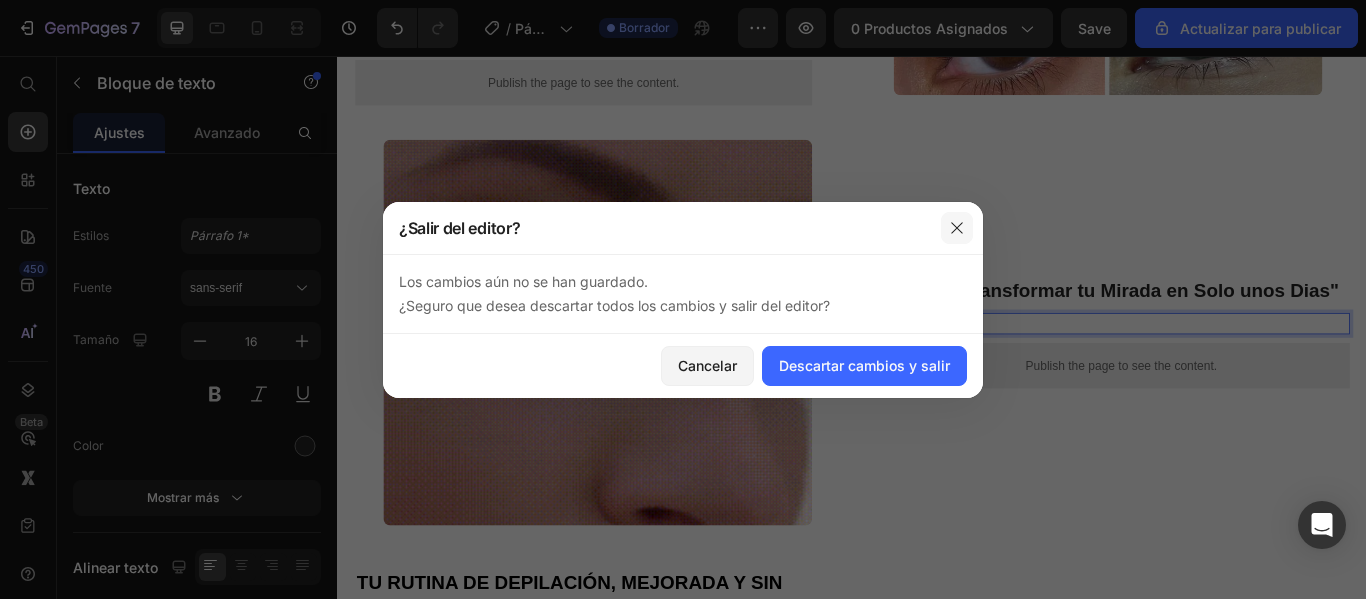 click 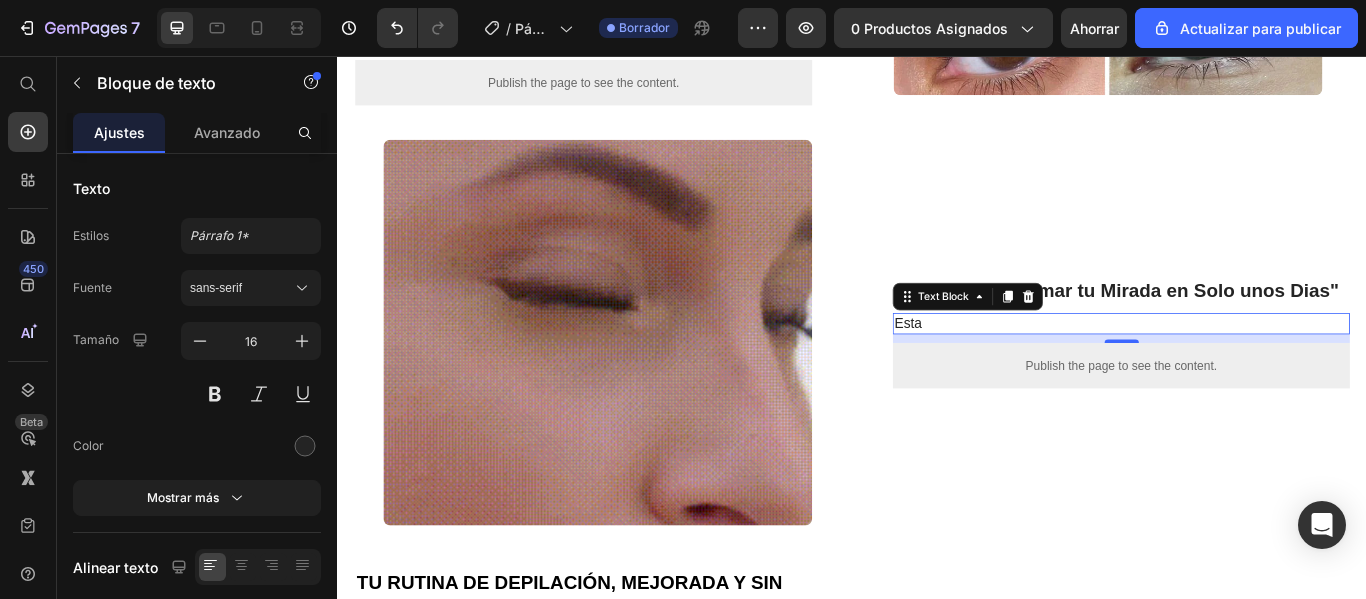 click on "Esta" at bounding box center (1250, 367) 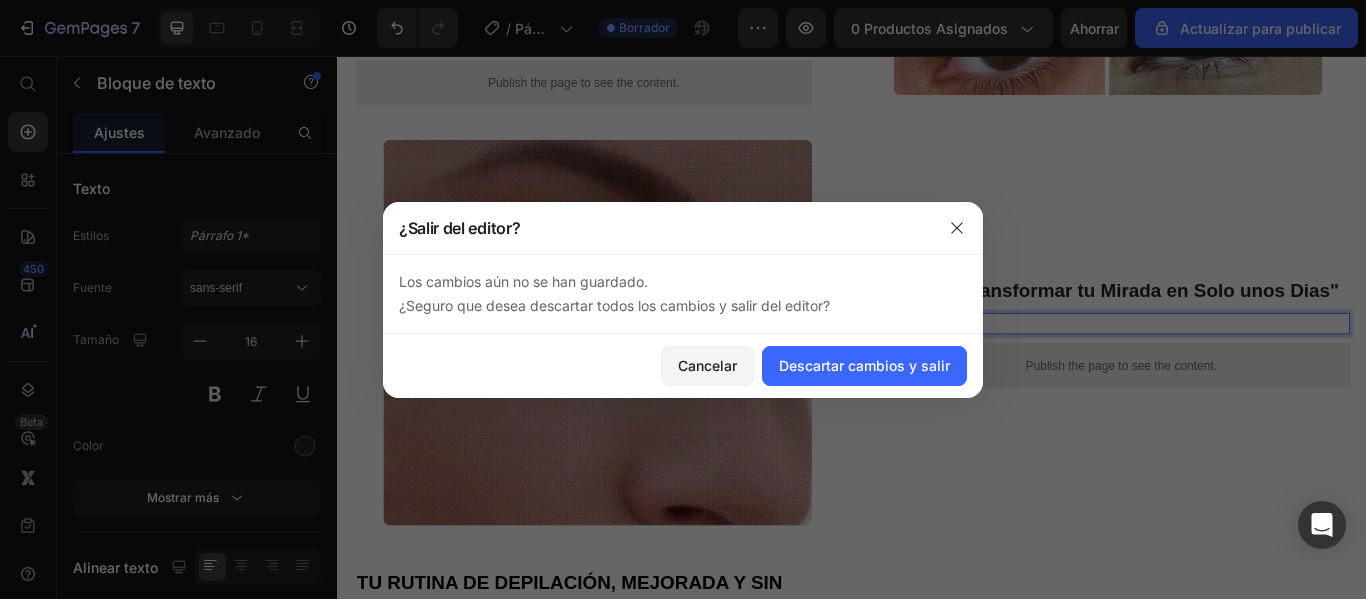 drag, startPoint x: 965, startPoint y: 415, endPoint x: 732, endPoint y: 418, distance: 233.01932 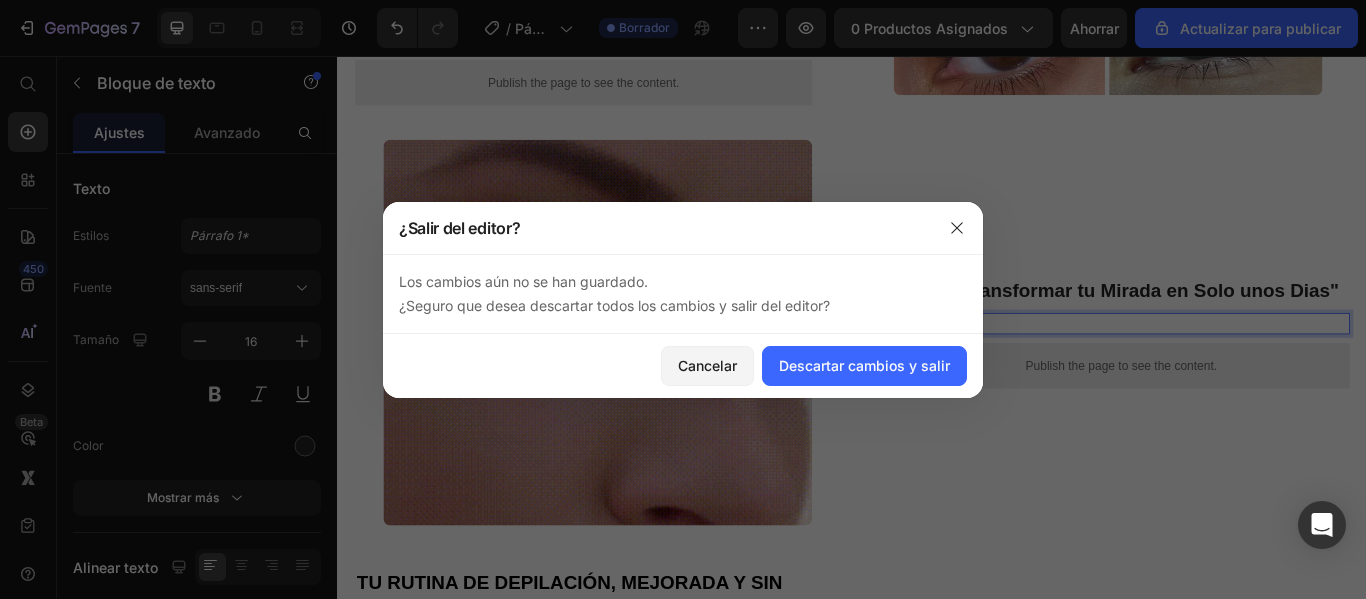 click at bounding box center (683, 299) 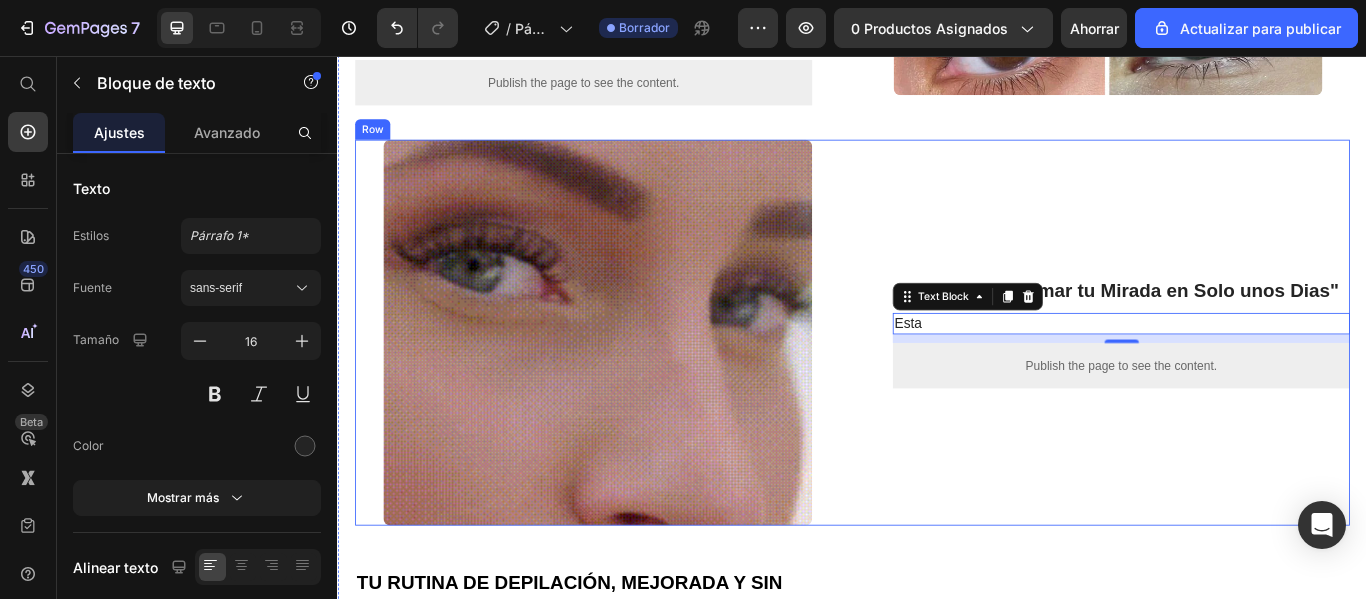 click on "⁠⁠⁠⁠⁠⁠⁠ "Cómo Transformar tu Mirada en Solo unos Dias" Heading Esta  Text Block   10
Publish the page to see the content.
Custom Code Row" at bounding box center (1234, 378) 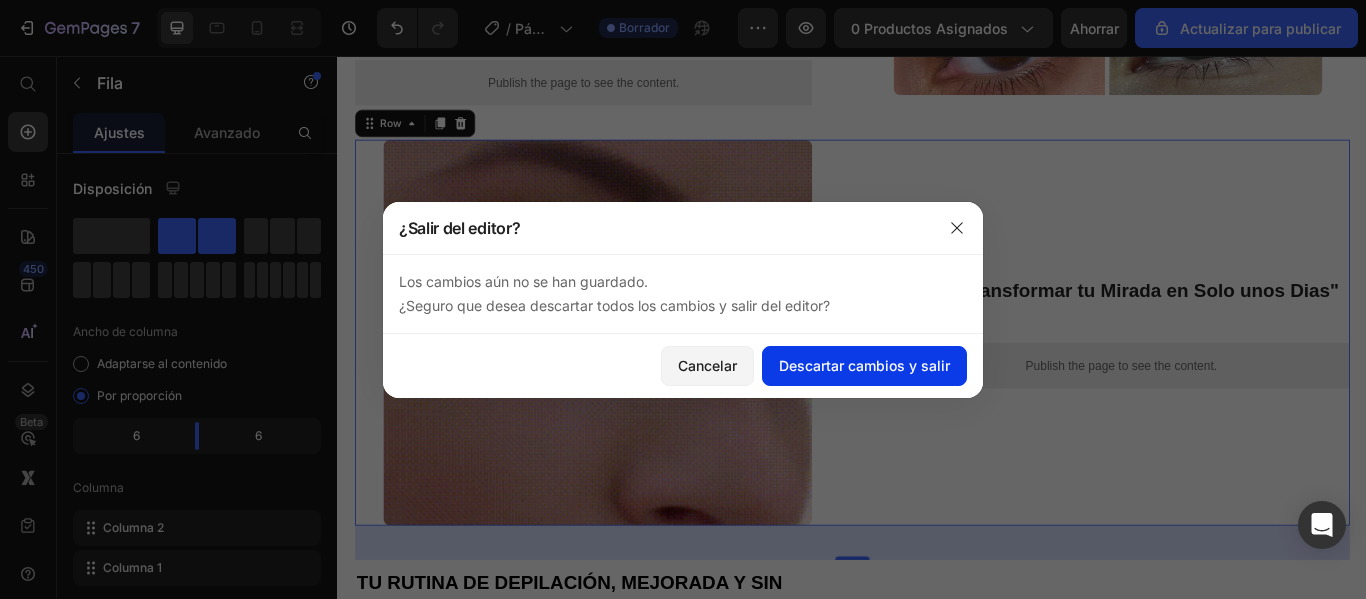 click on "Descartar cambios y salir" at bounding box center [864, 365] 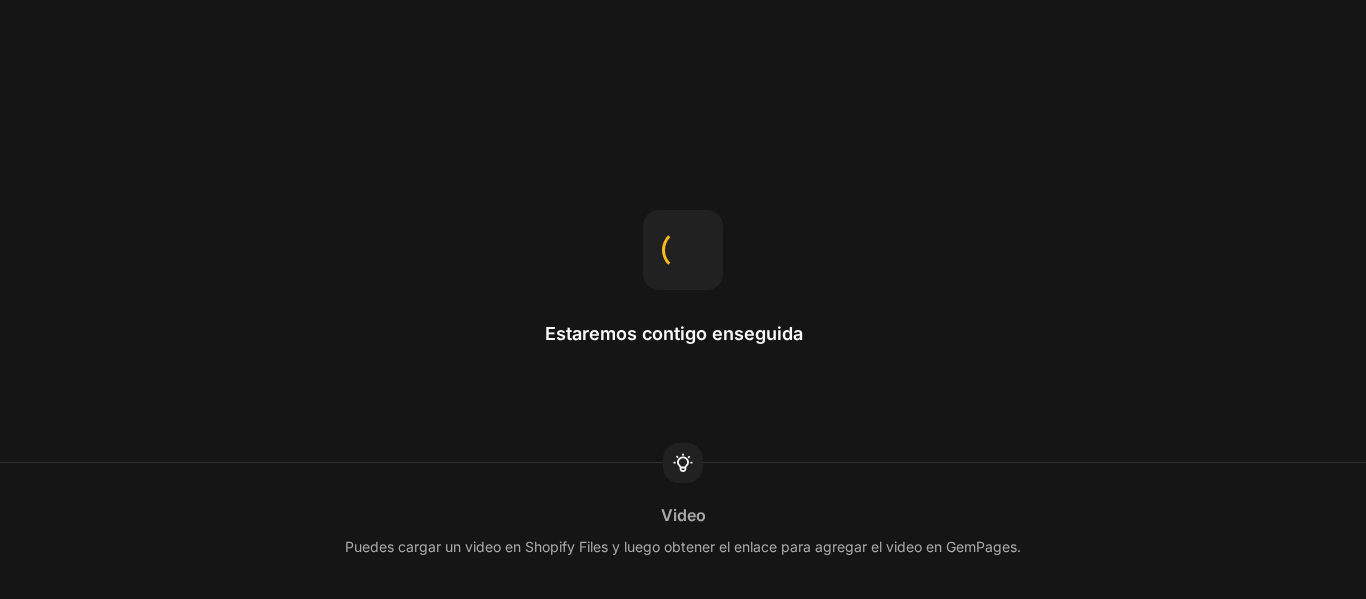 scroll, scrollTop: 0, scrollLeft: 0, axis: both 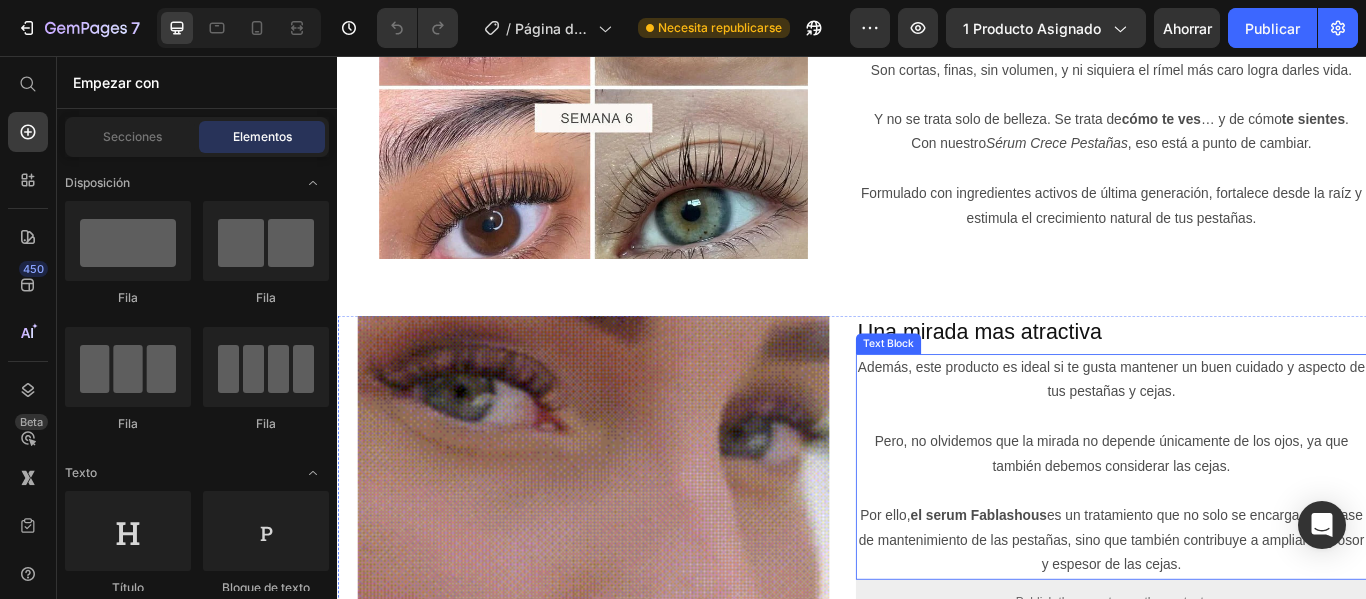 click on "Además, este producto es ideal si te gusta mantener un buen cuidado y aspecto de tus pestañas y cejas." at bounding box center [1239, 435] 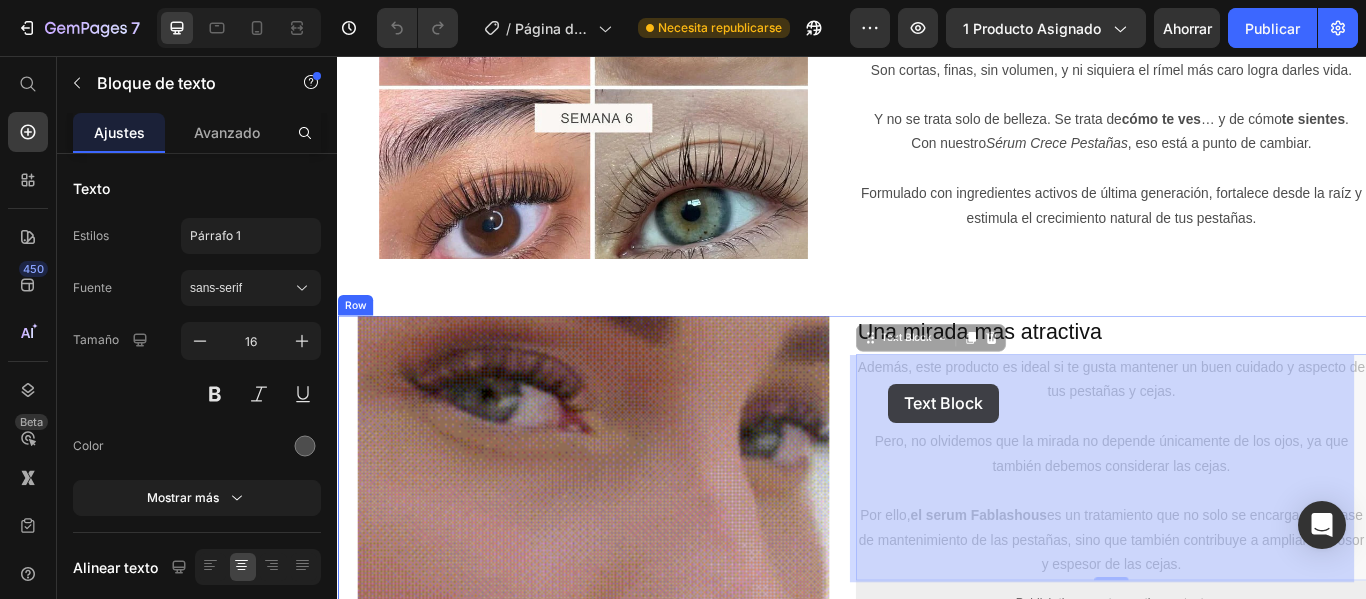 drag, startPoint x: 936, startPoint y: 421, endPoint x: 979, endPoint y: 438, distance: 46.238514 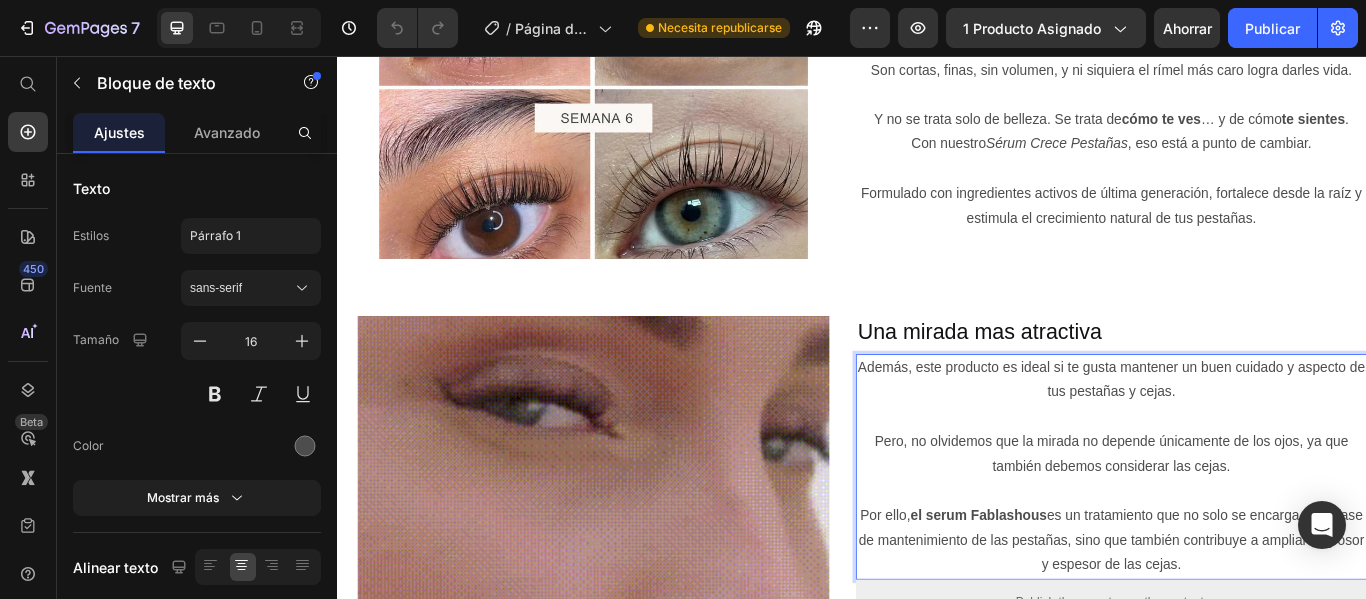click on "Además, este producto es ideal si te gusta mantener un buen cuidado y aspecto de tus pestañas y cejas." at bounding box center (1239, 435) 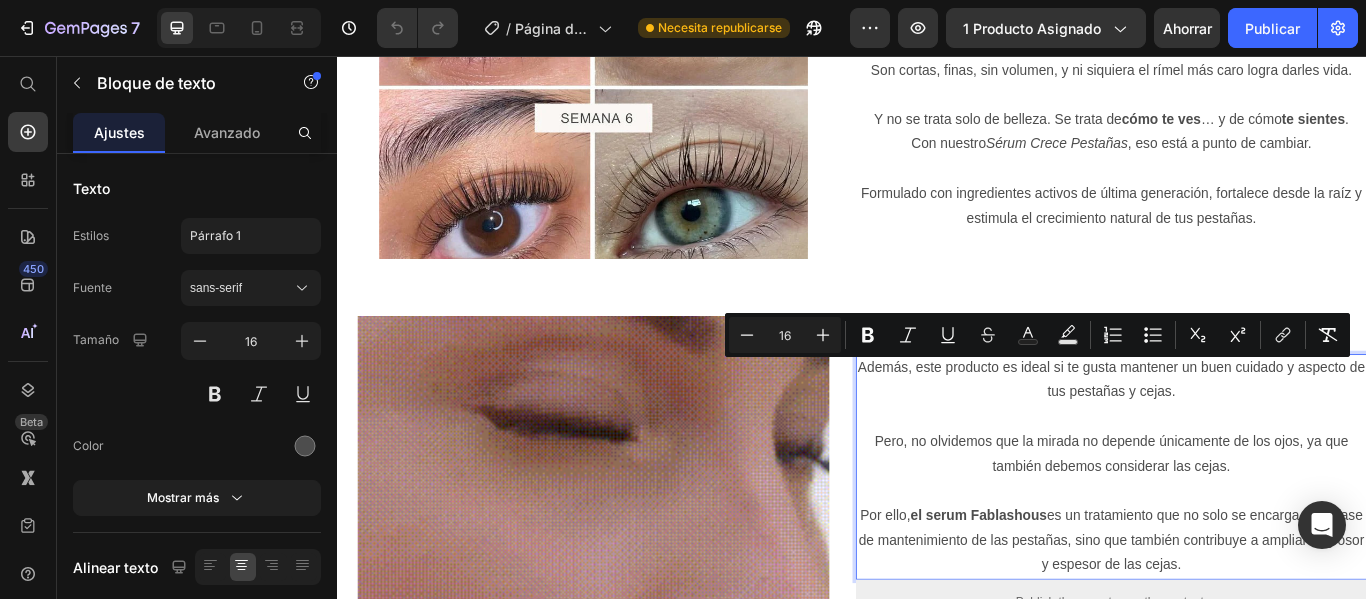 drag, startPoint x: 938, startPoint y: 424, endPoint x: 1456, endPoint y: 654, distance: 566.76624 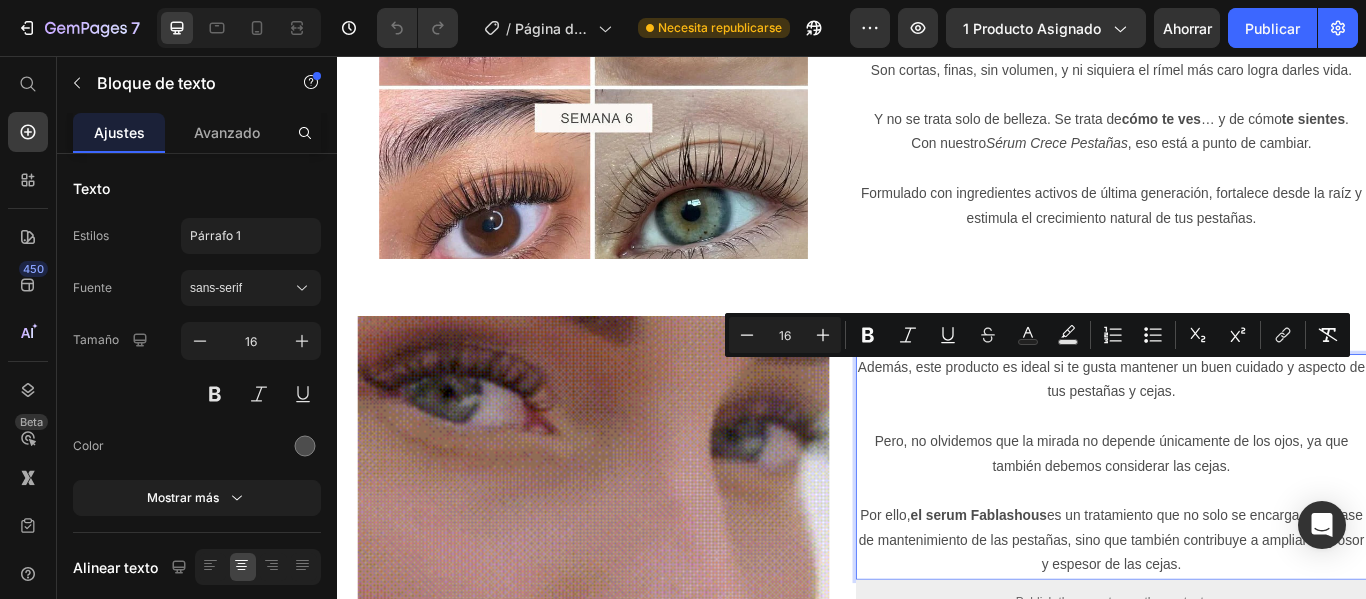 click on "Además, este producto es ideal si te gusta mantener un buen cuidado y aspecto de tus pestañas y cejas. Pero, no olvidemos que la mirada no depende únicamente de los ojos, ya que también debemos considerar las cejas.  Por ello,  el serum Fablashous  es un tratamiento que no solo se encarga de la fase de mantenimiento de las pestañas, sino que también contribuye a ampliar el grosor y espesor de las cejas." at bounding box center (1239, 535) 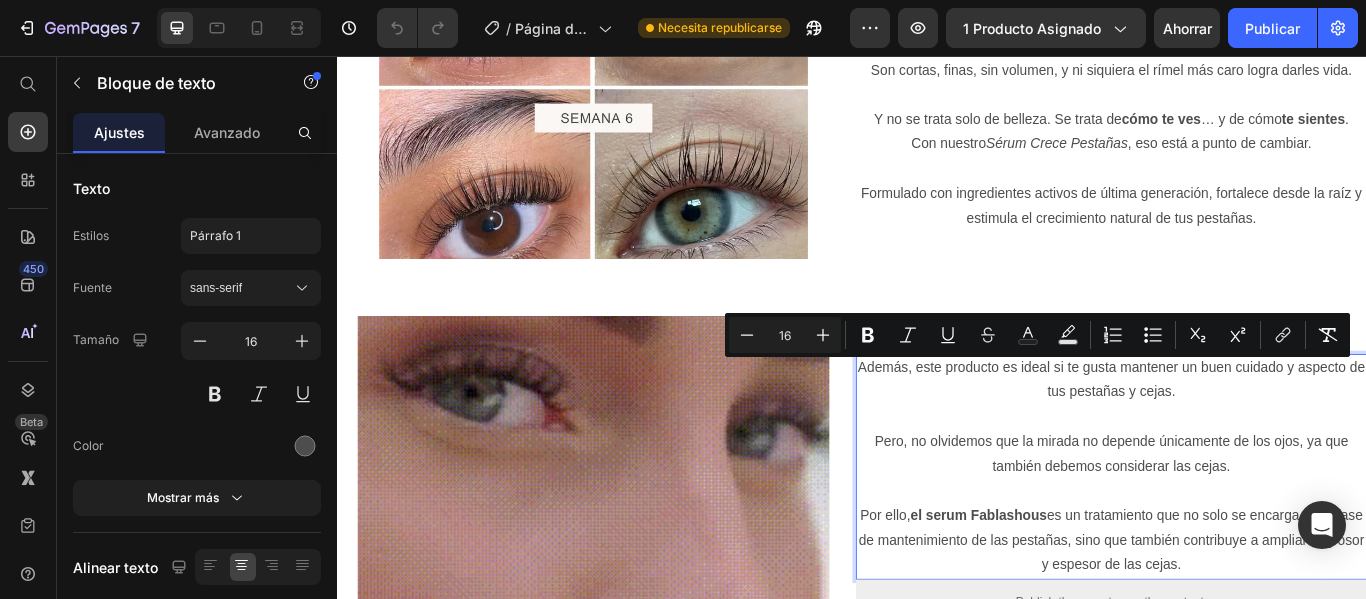copy on "Además, este producto es ideal si te gusta mantener un buen cuidado y aspecto de tus pestañas y cejas. Pero, no olvidemos que la mirada no depende únicamente de los ojos, ya que también debemos considerar las cejas.  Por ello,  el serum Fablashous  es un tratamiento que no solo se encarga de la fase de mantenimiento de las pestañas, sino que también contribuye a ampliar el grosor y espesor de las cejas." 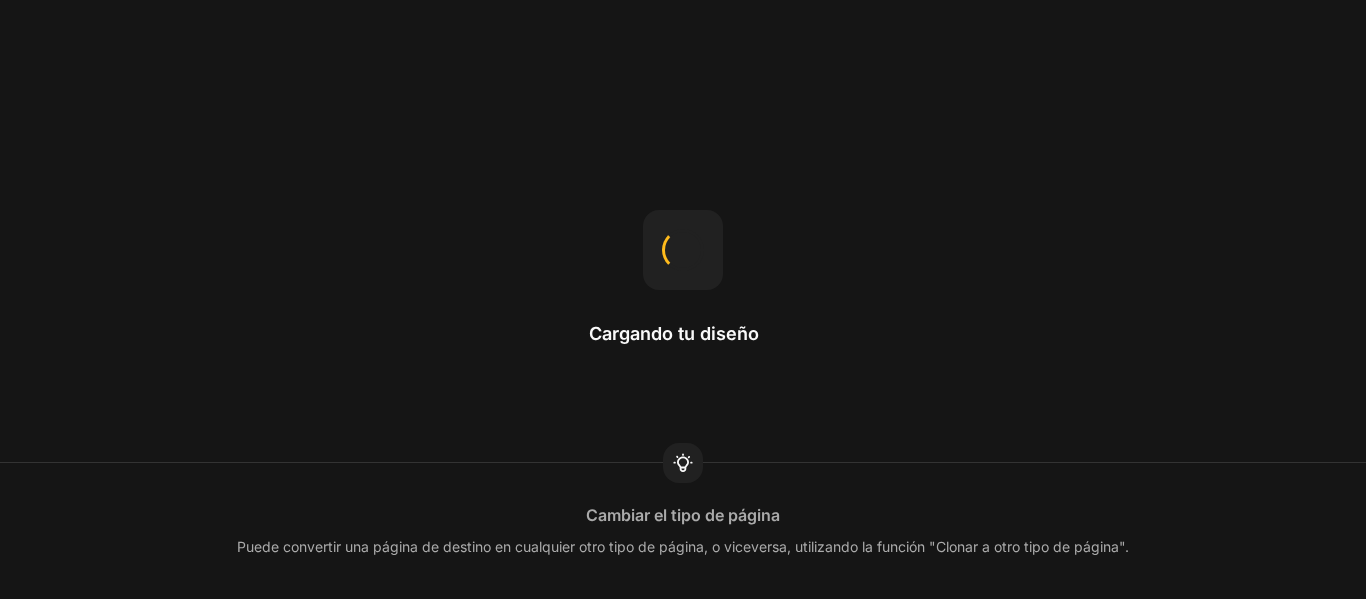 scroll, scrollTop: 0, scrollLeft: 0, axis: both 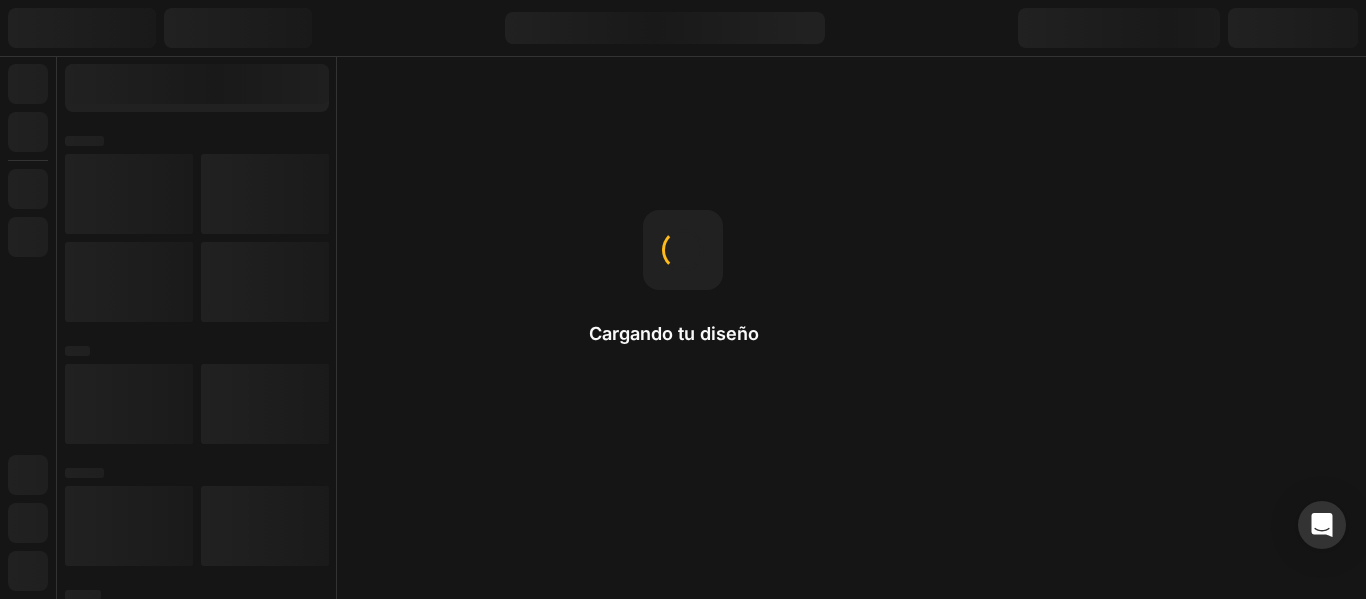 click on "Cambiar el tipo de página Puede convertir una página de destino en cualquier otro tipo de página, o viceversa, utilizando la función "Clonar a otro tipo de página"." at bounding box center [683, 531] 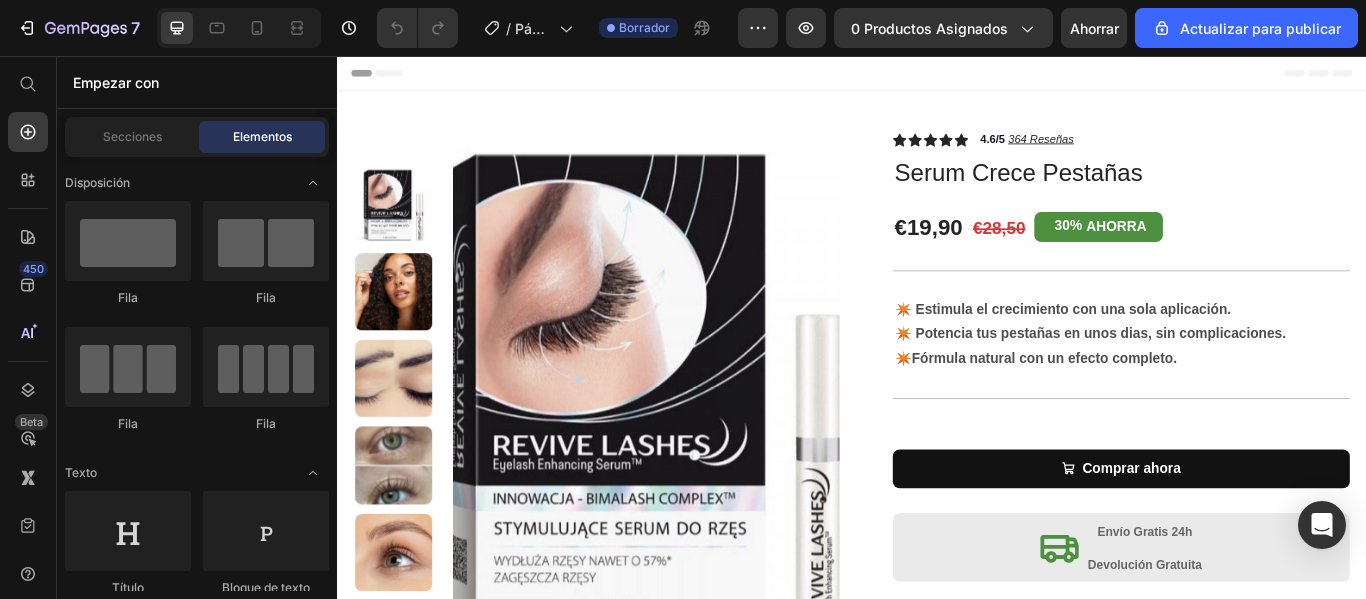 scroll, scrollTop: 0, scrollLeft: 0, axis: both 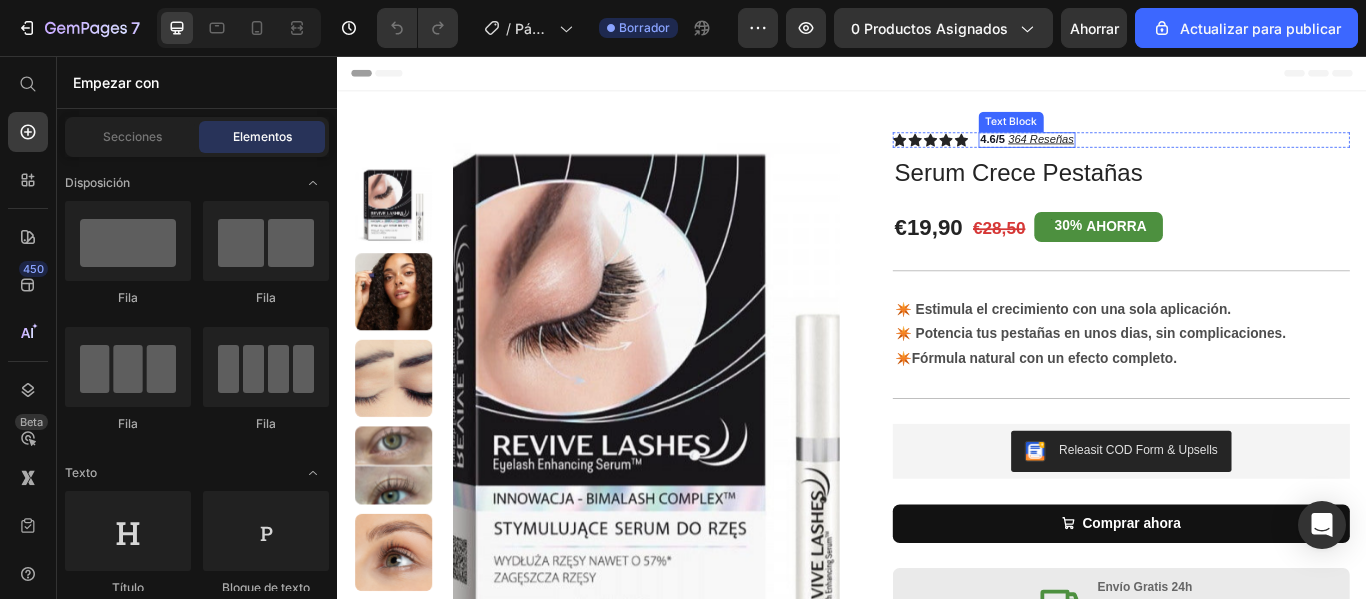 click on "364 Reseñas" at bounding box center [1157, 152] 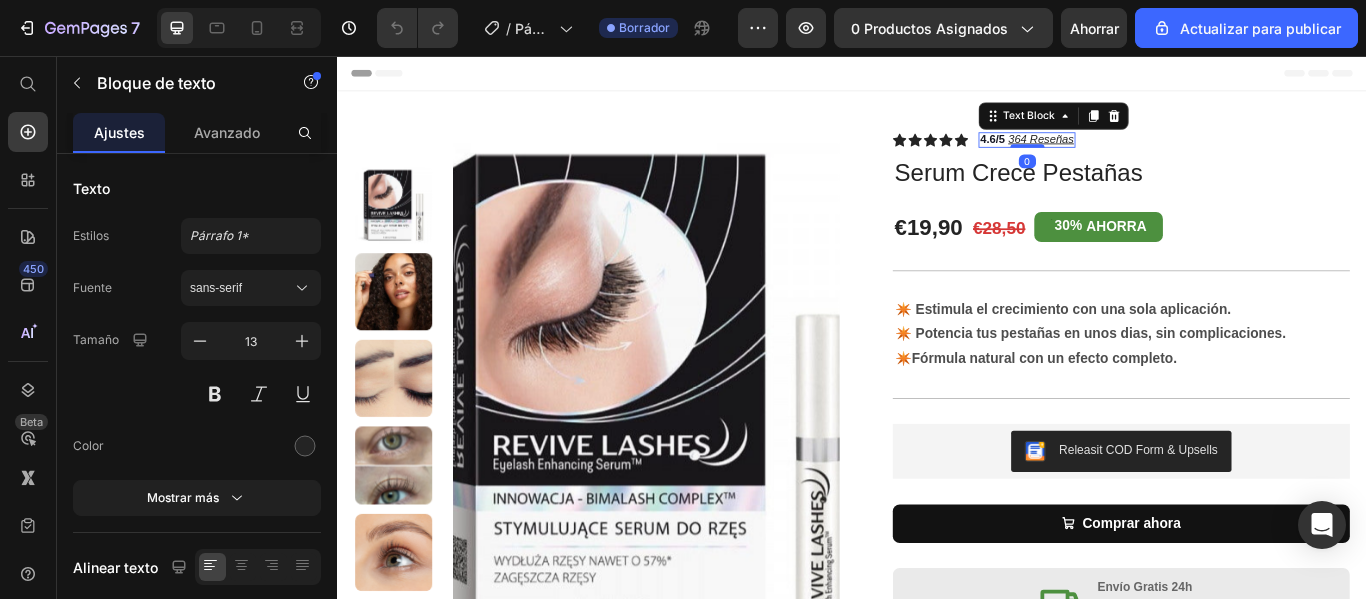 click on "364 Reseñas" at bounding box center (1157, 152) 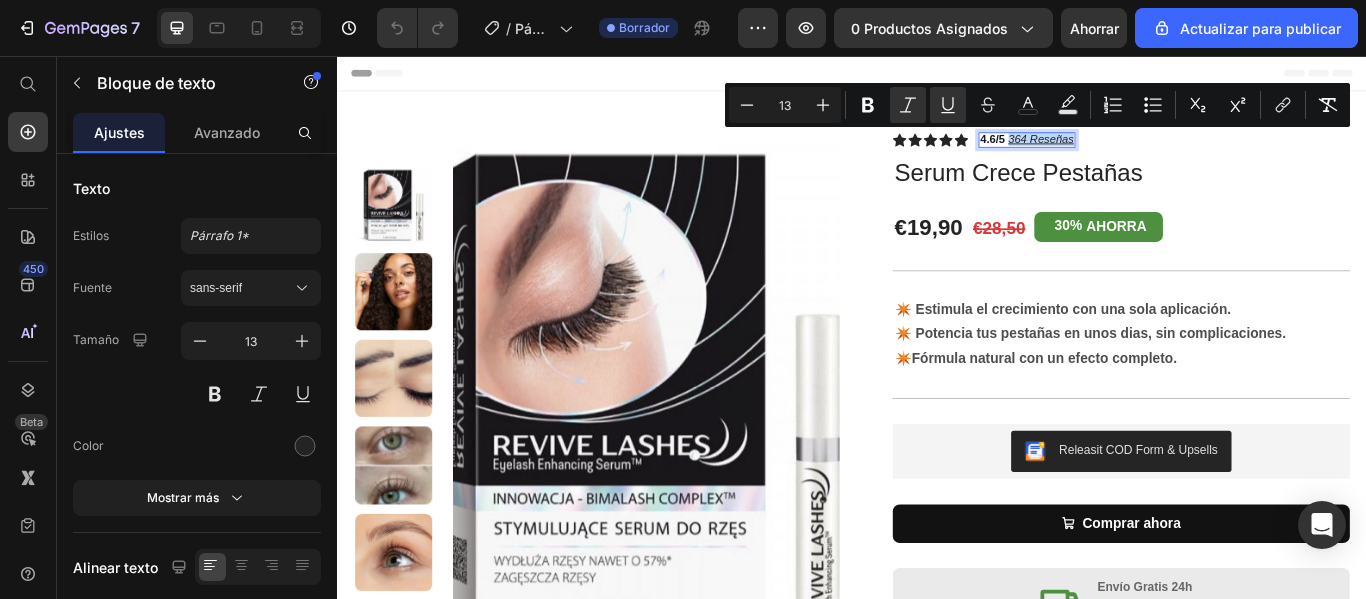 drag, startPoint x: 1112, startPoint y: 152, endPoint x: 1187, endPoint y: 156, distance: 75.10659 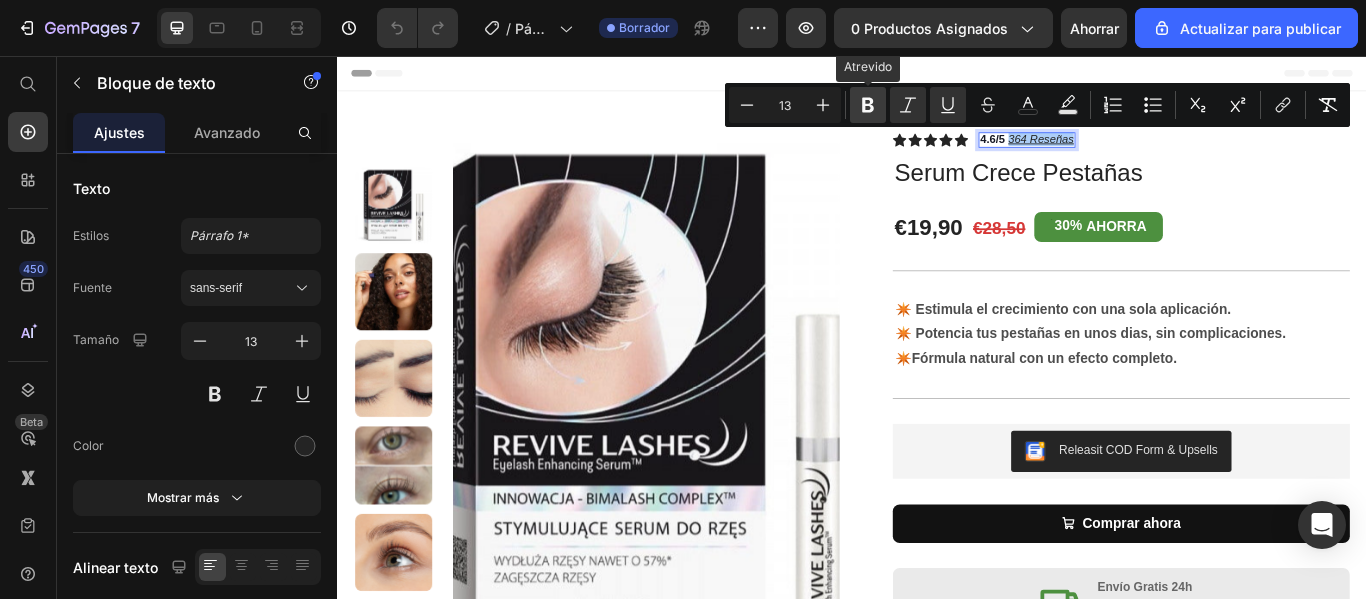 click on "Atrevido" at bounding box center (868, 105) 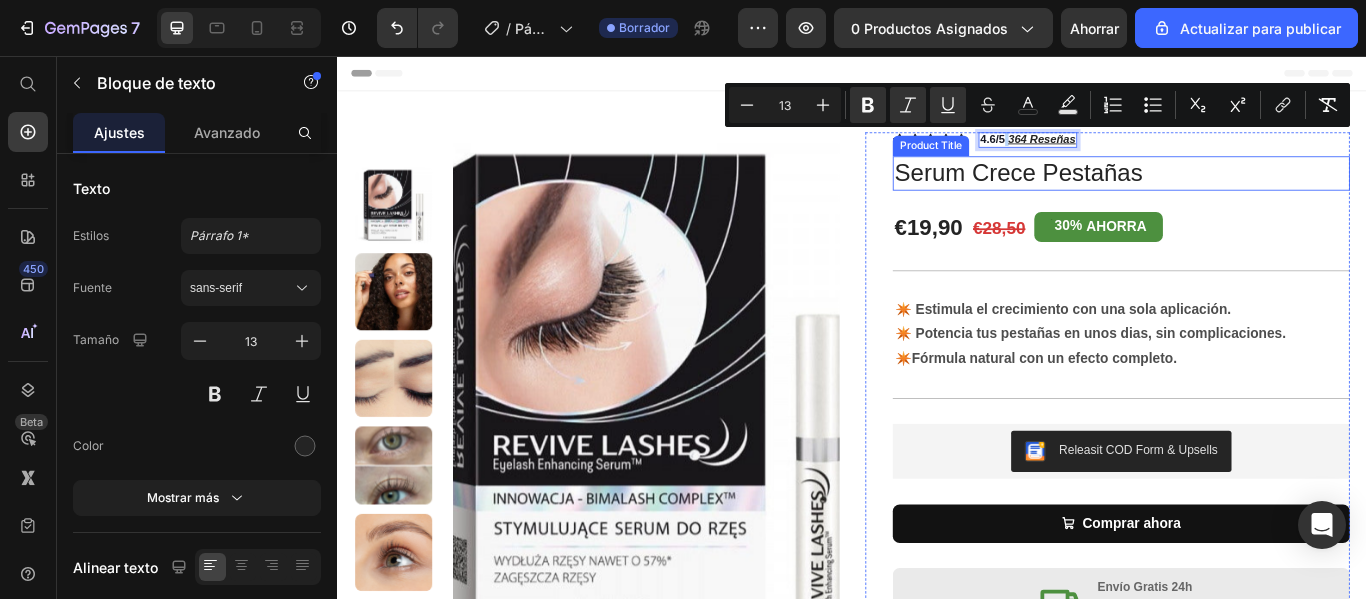 click on "Serum Crece Pestañas" at bounding box center [1250, 193] 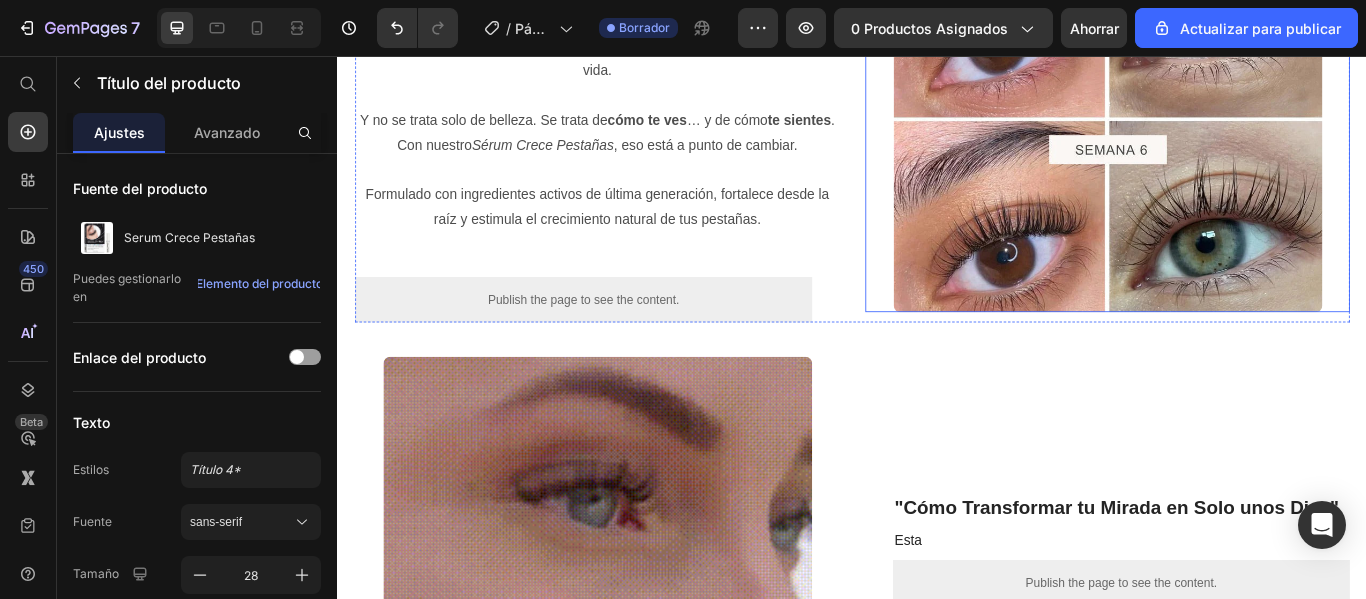 scroll, scrollTop: 1100, scrollLeft: 0, axis: vertical 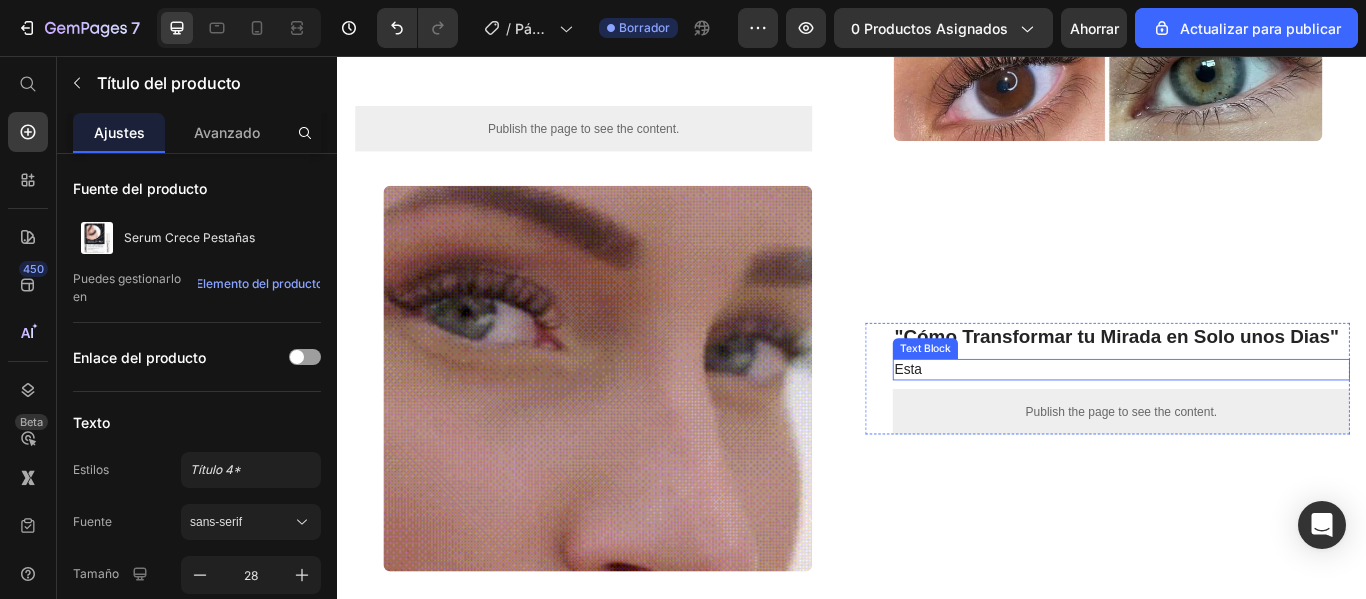 click on "Esta" at bounding box center [1250, 421] 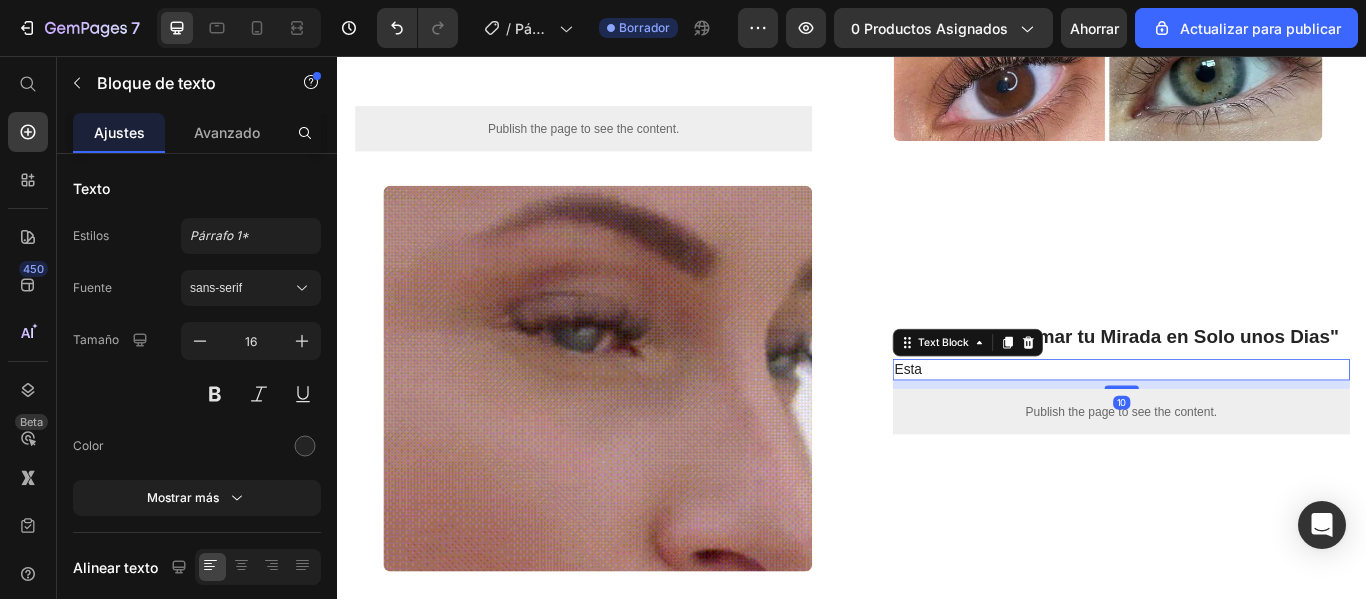 click on "Esta" at bounding box center [1250, 421] 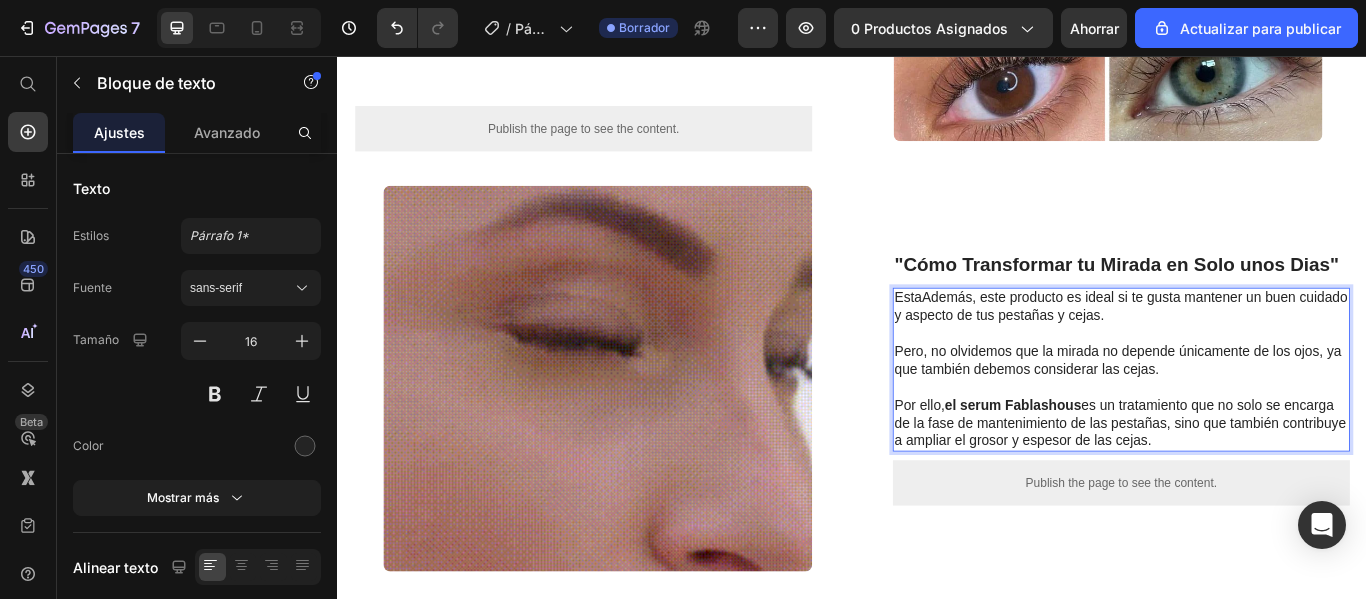 scroll, scrollTop: 1017, scrollLeft: 0, axis: vertical 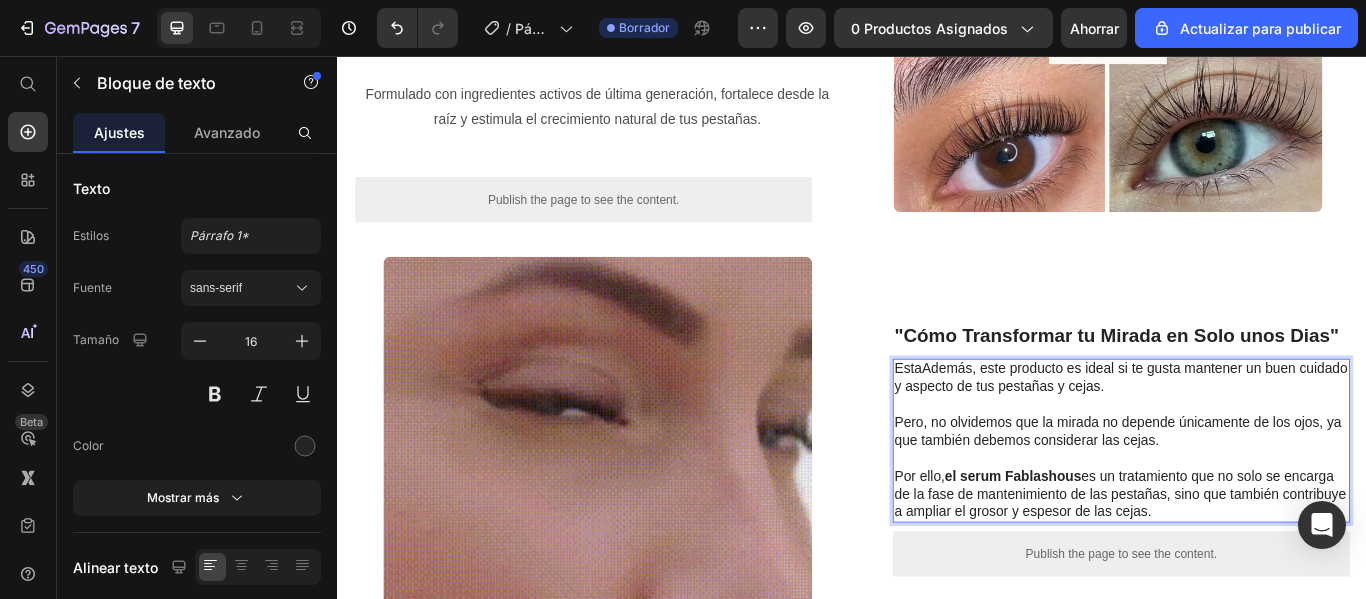 click on "Esta" at bounding box center [1002, 420] 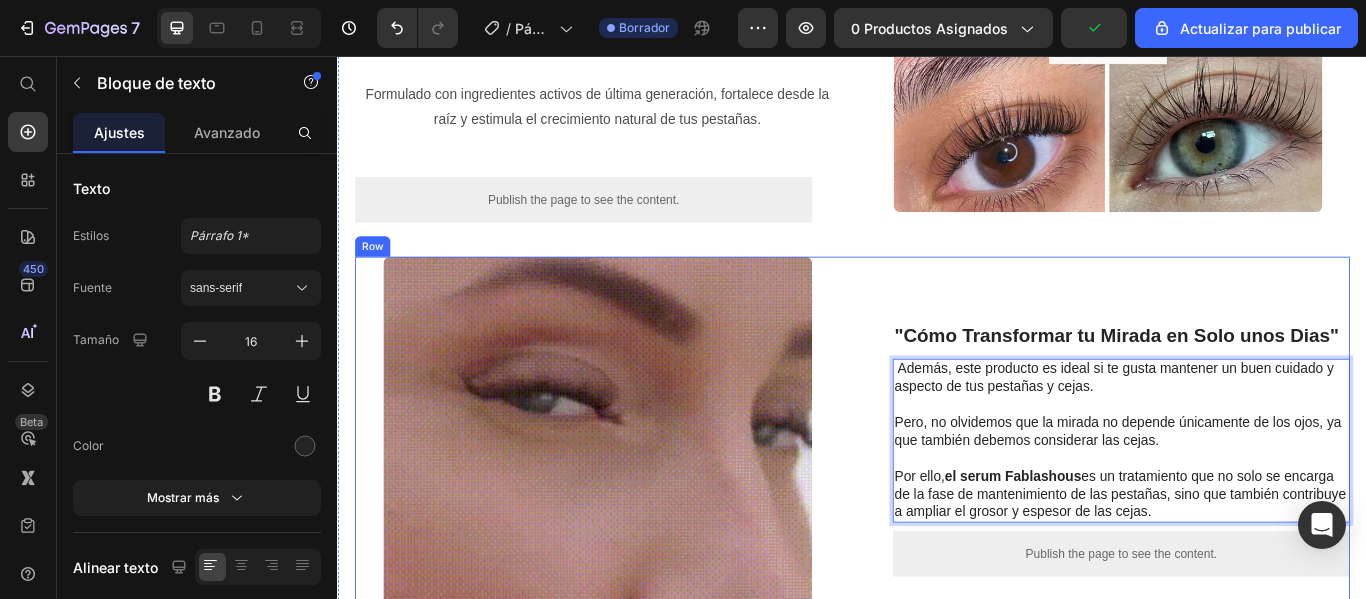 scroll, scrollTop: 1117, scrollLeft: 0, axis: vertical 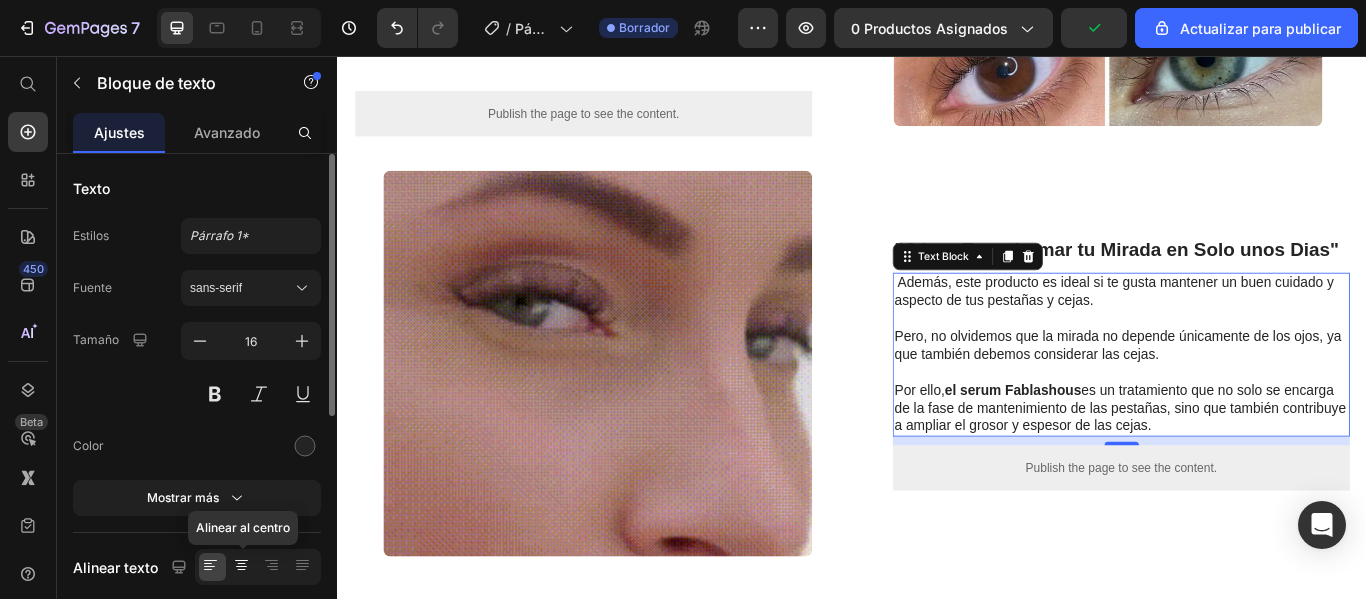 click 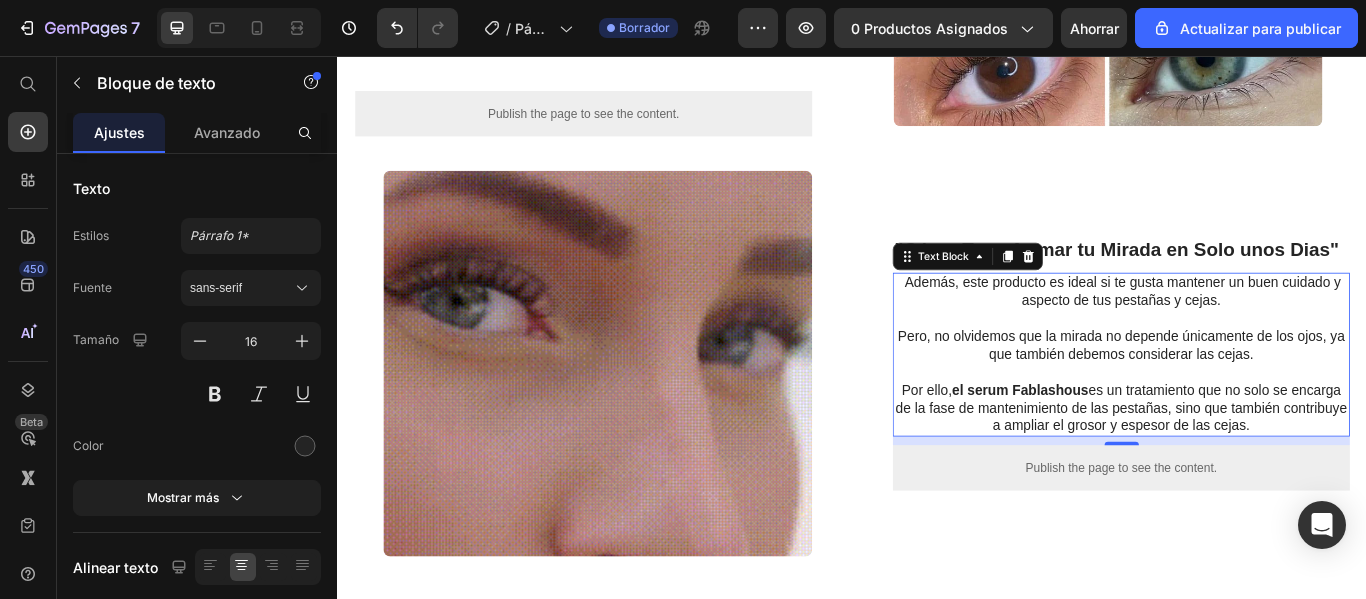 click on "Además, este producto es ideal si te gusta mantener un buen cuidado y aspecto de tus pestañas y cejas." at bounding box center (1250, 332) 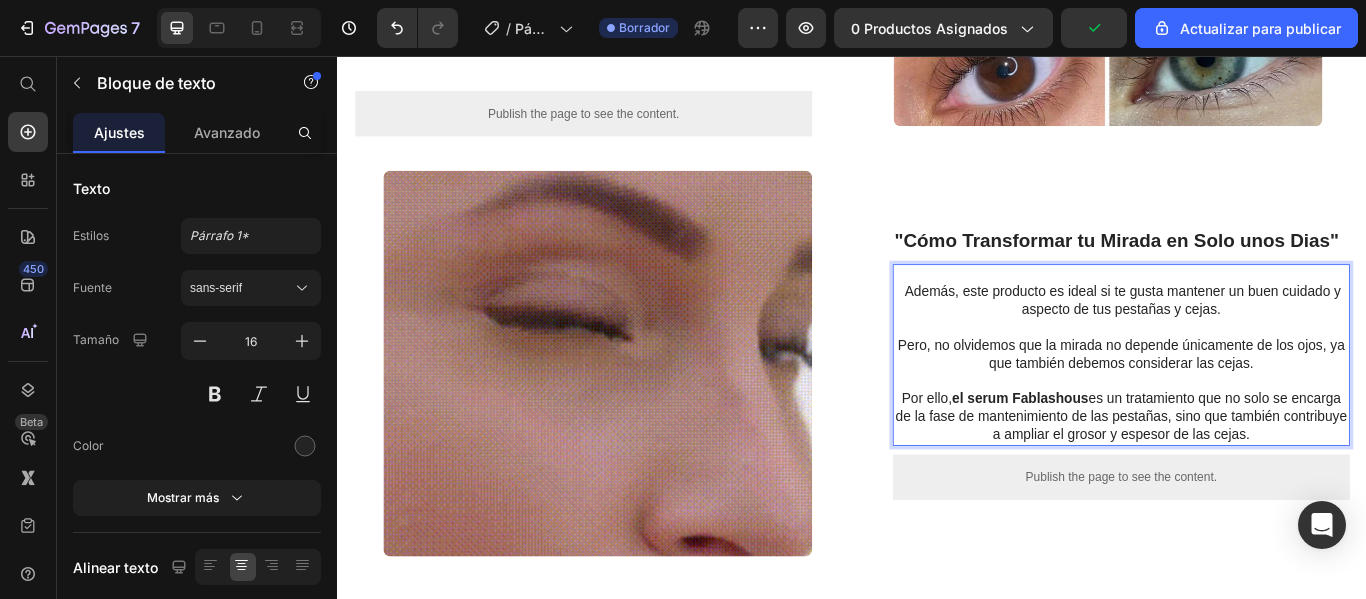 scroll, scrollTop: 1106, scrollLeft: 0, axis: vertical 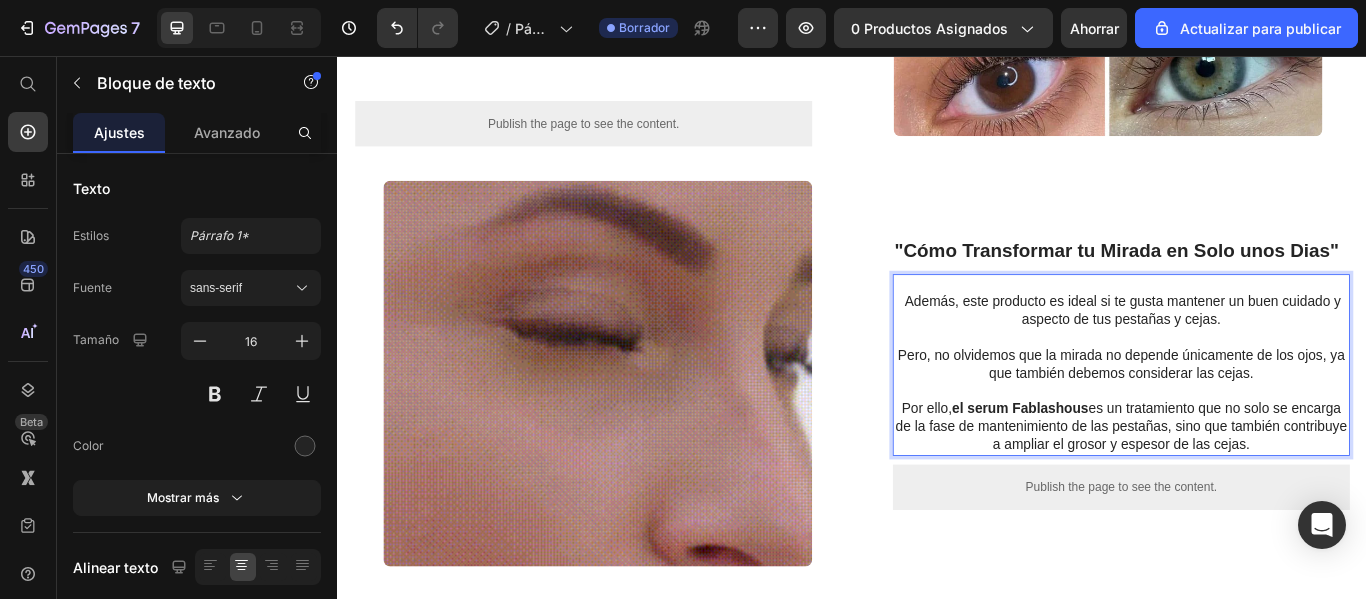 click on "Por ello,  el serum Fablashous  es un tratamiento que no solo se encarga de la fase de mantenimiento de las pestañas, sino que también contribuye a ampliar el grosor y espesor de las cejas." at bounding box center (1250, 488) 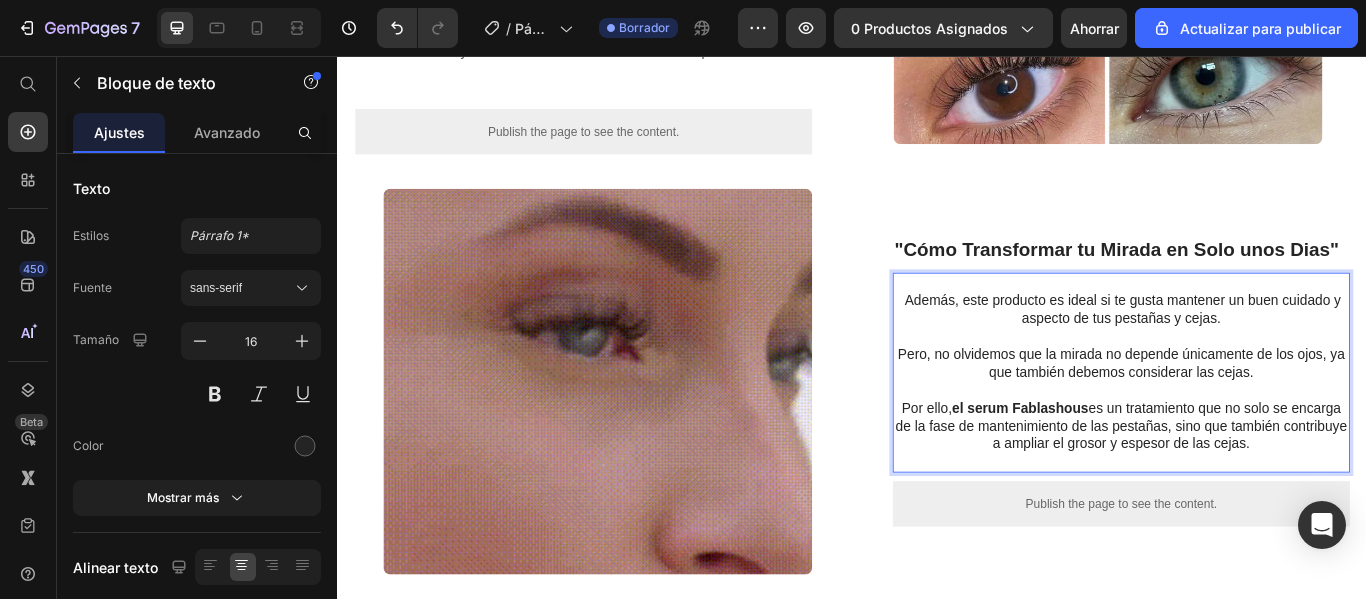 scroll, scrollTop: 1086, scrollLeft: 0, axis: vertical 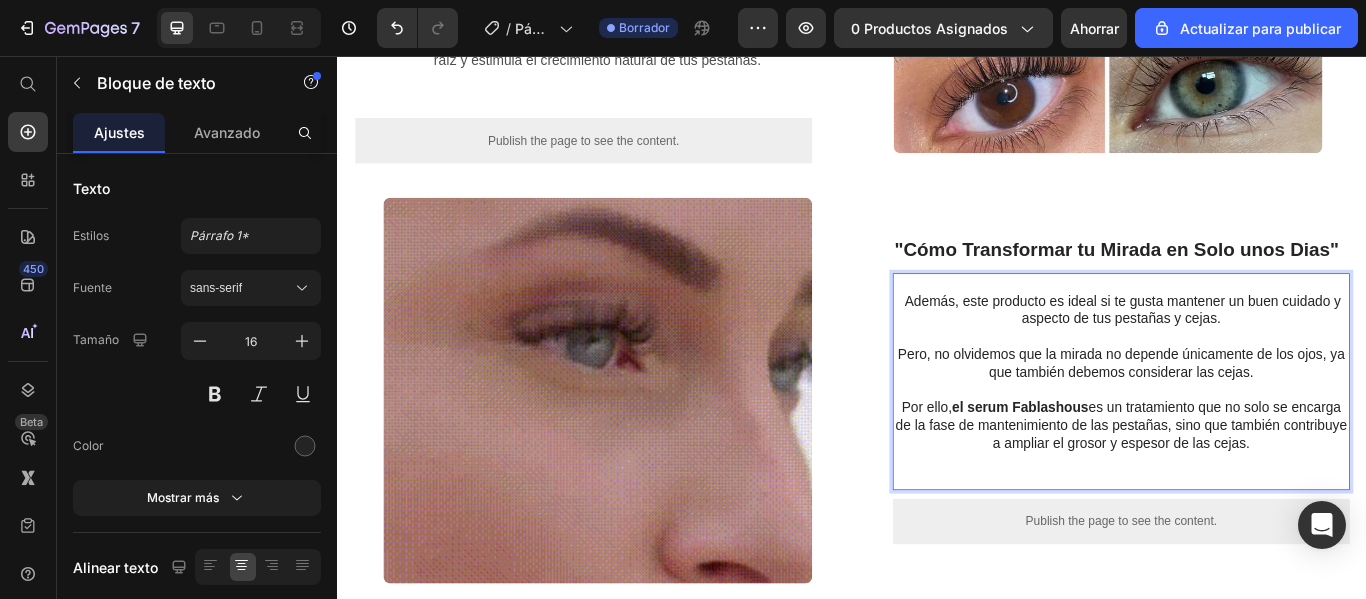 click at bounding box center [1250, 321] 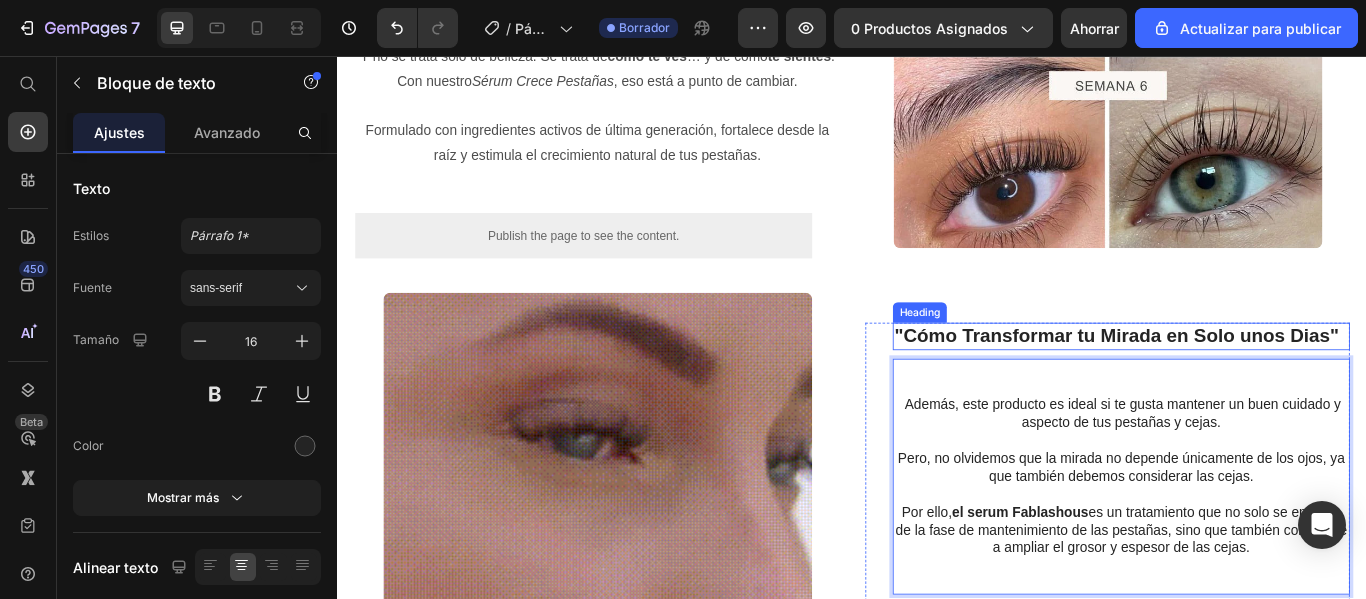 scroll, scrollTop: 675, scrollLeft: 0, axis: vertical 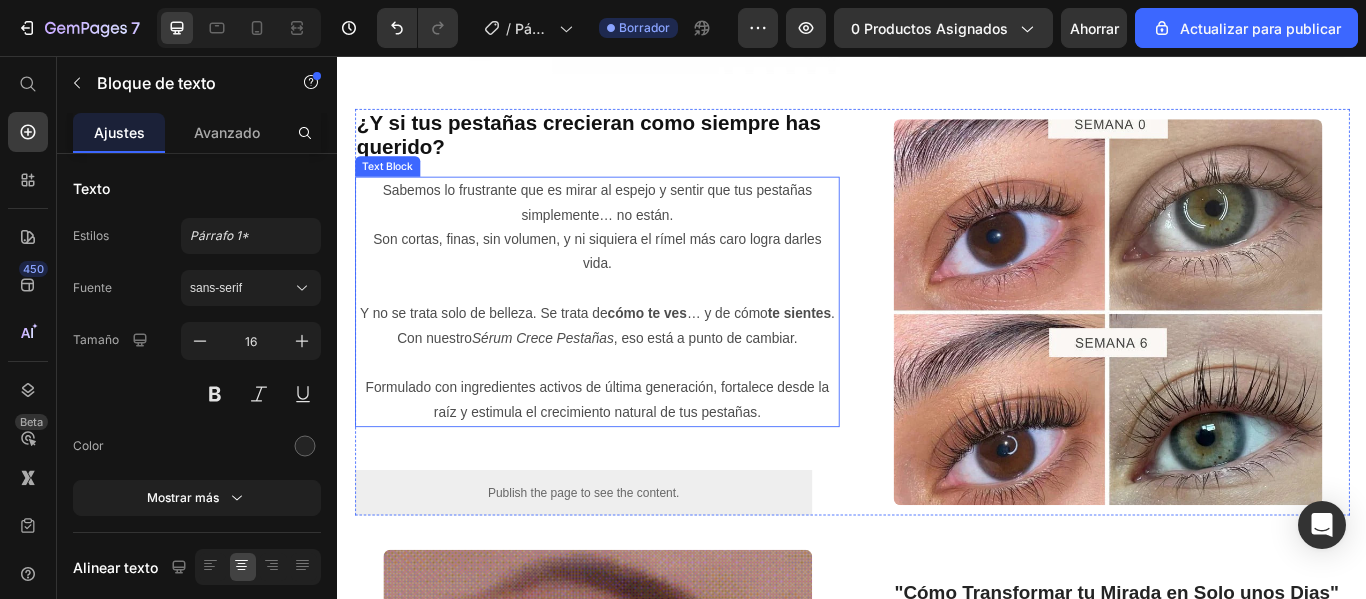 click on "Sabemos lo frustrante que es mirar al espejo y sentir que tus pestañas simplemente… no están. Son cortas, finas, sin volumen, y ni siquiera el rímel más caro logra darles vida." at bounding box center [639, 256] 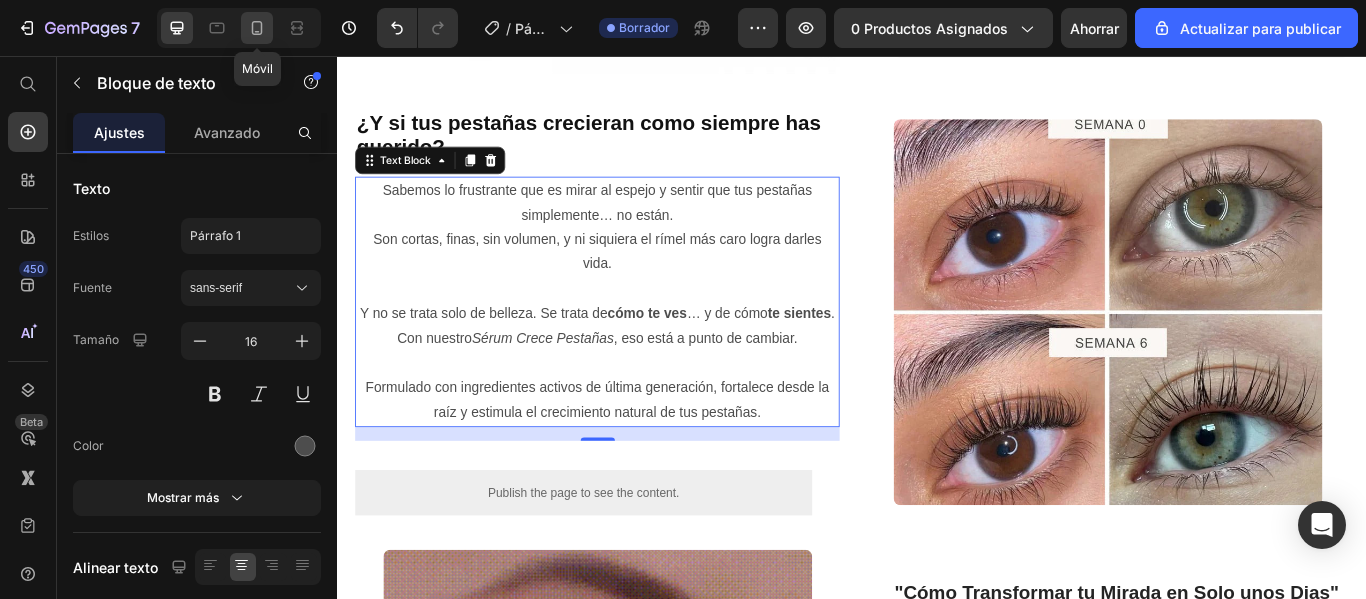 click 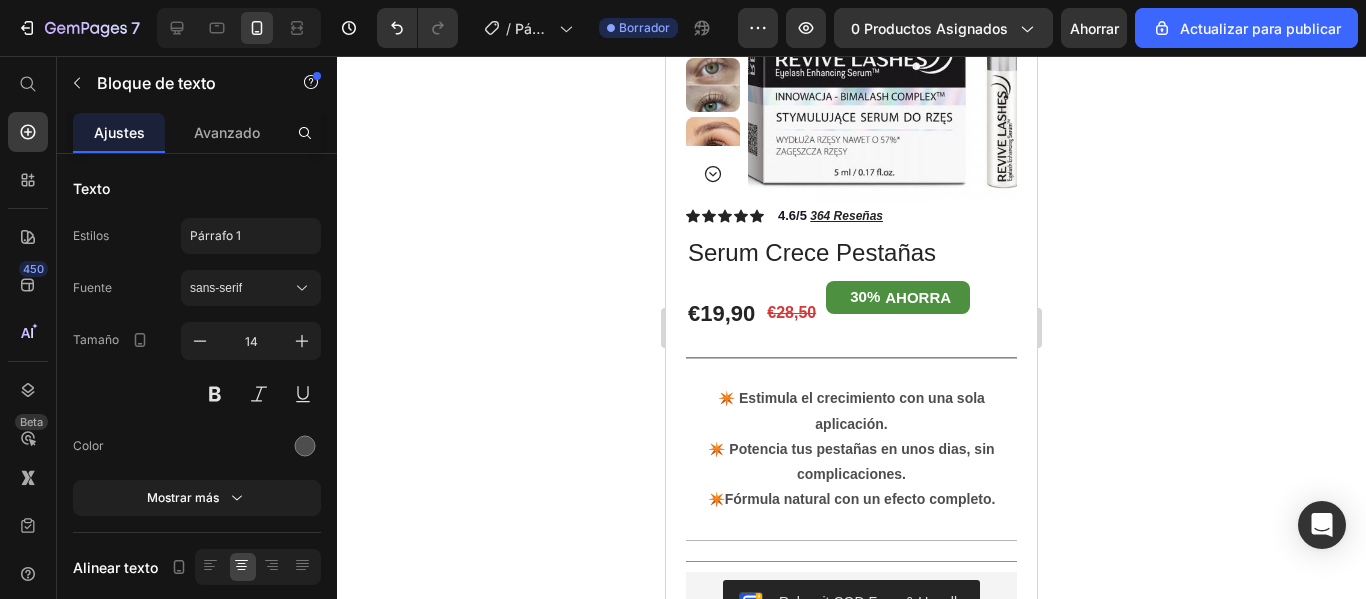 scroll, scrollTop: 0, scrollLeft: 0, axis: both 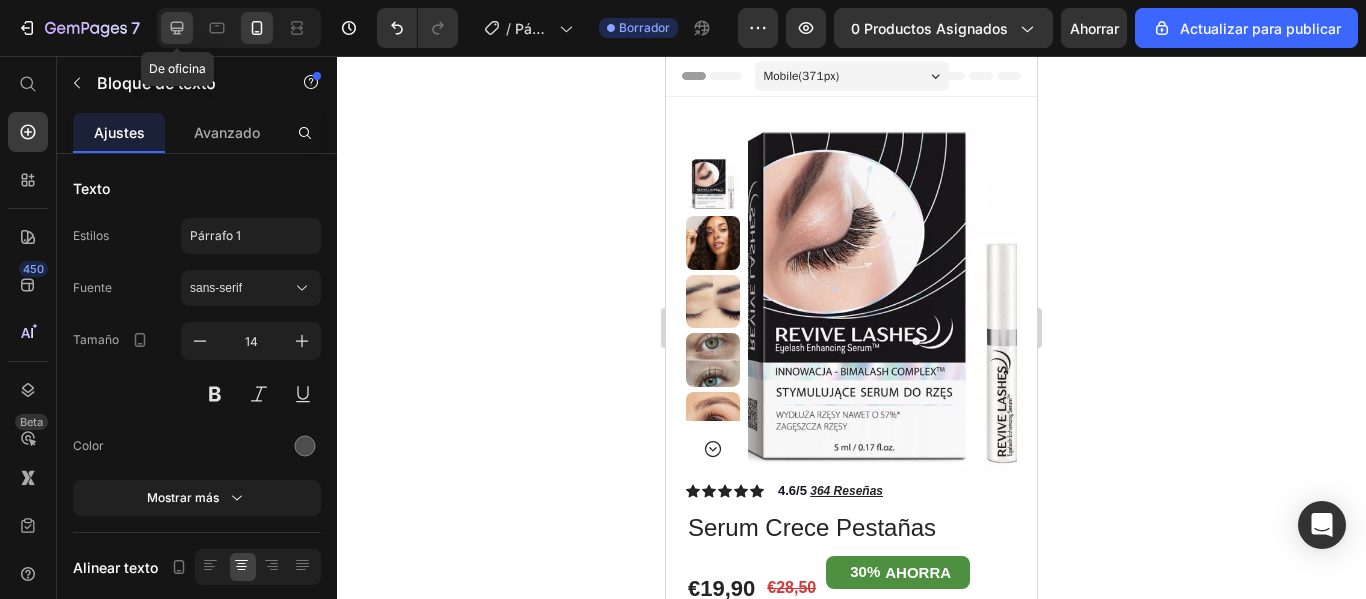 click 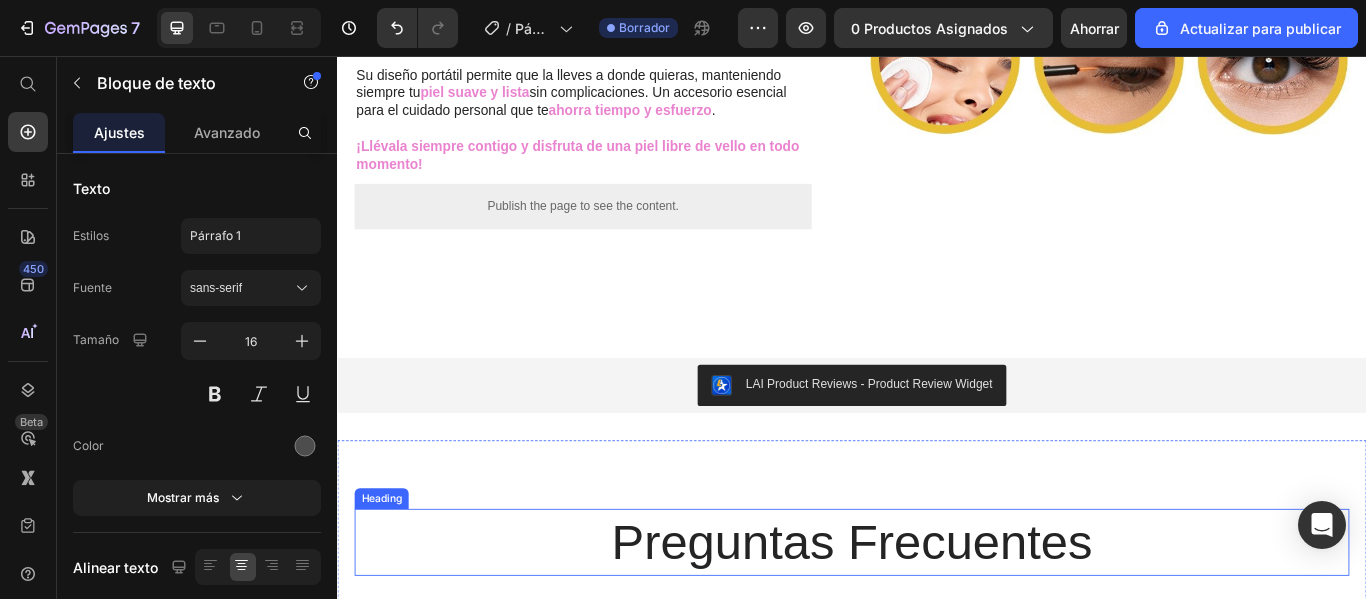 scroll, scrollTop: 1646, scrollLeft: 0, axis: vertical 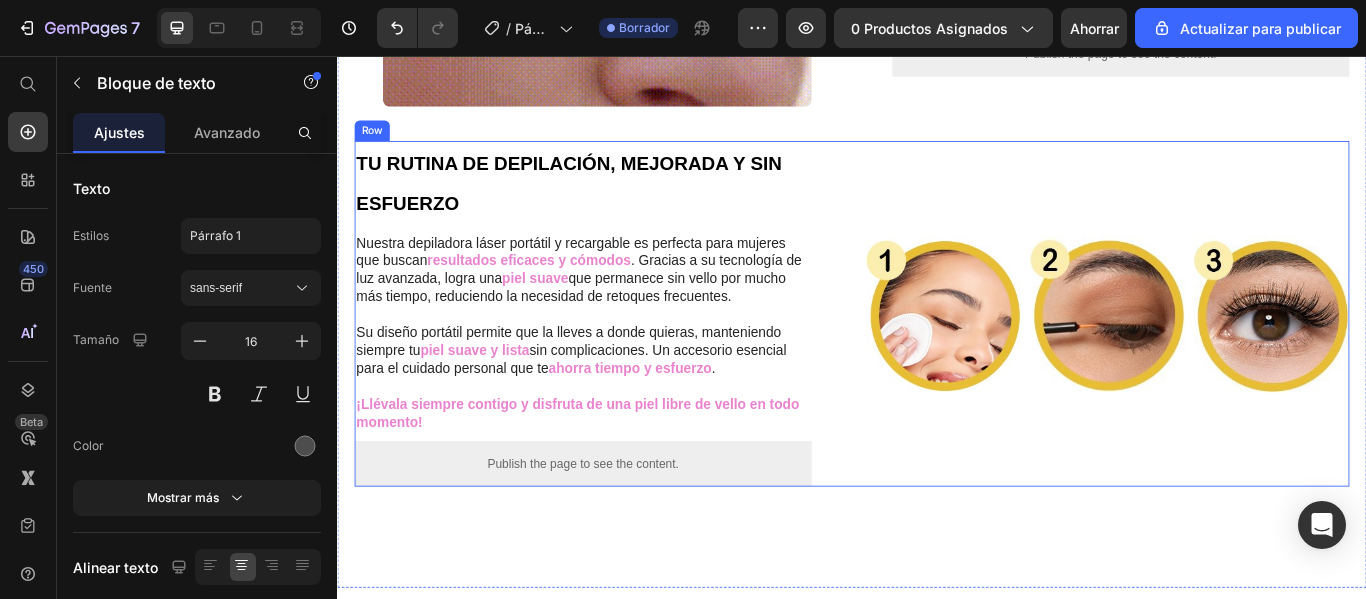 click on "Image Image Image Row" at bounding box center (1234, 357) 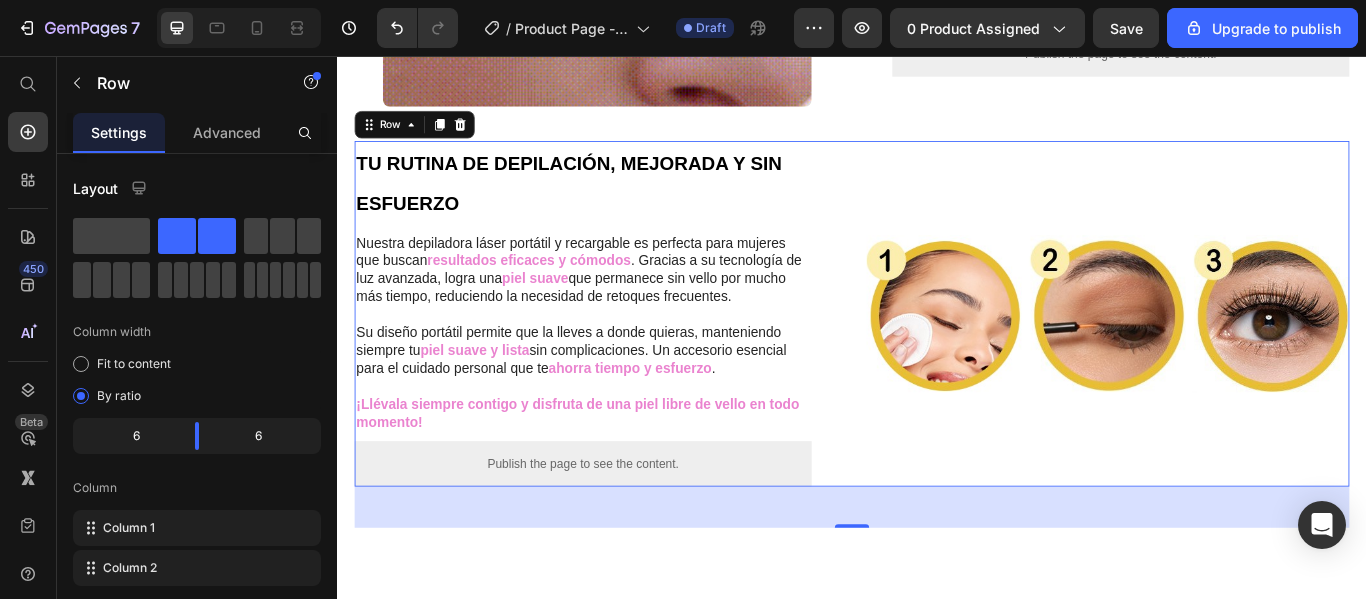 click on "48" at bounding box center (937, 582) 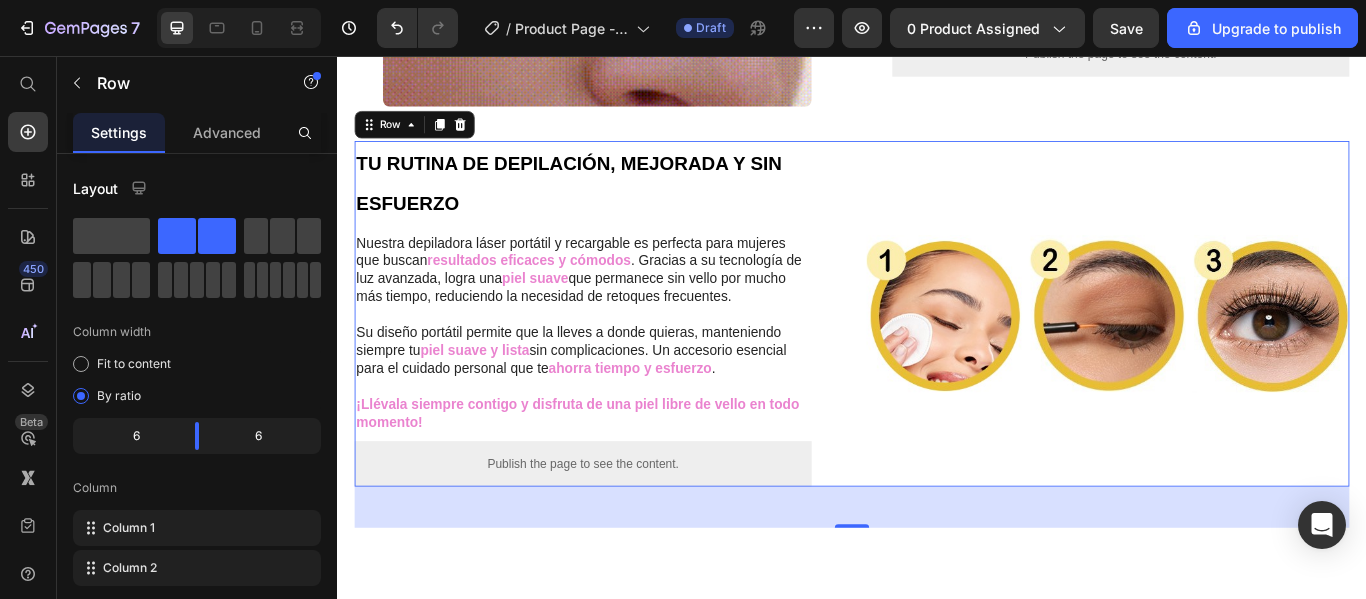 click on "Image Image Image Row" at bounding box center (1234, 357) 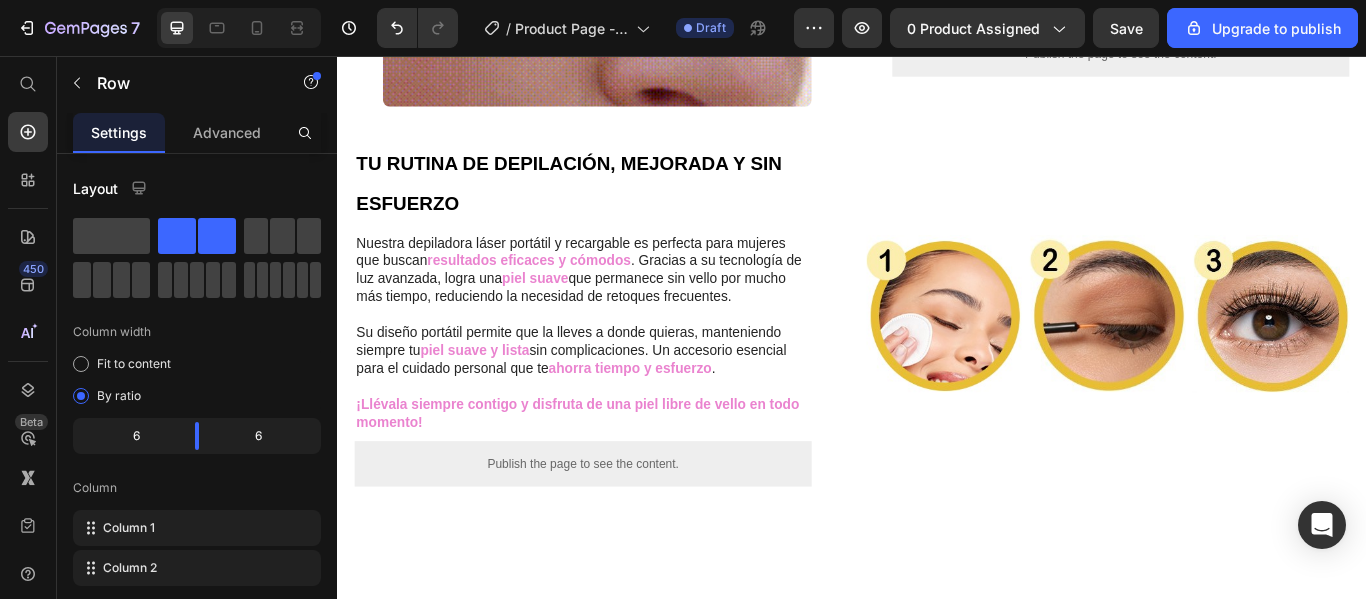 scroll, scrollTop: 1546, scrollLeft: 0, axis: vertical 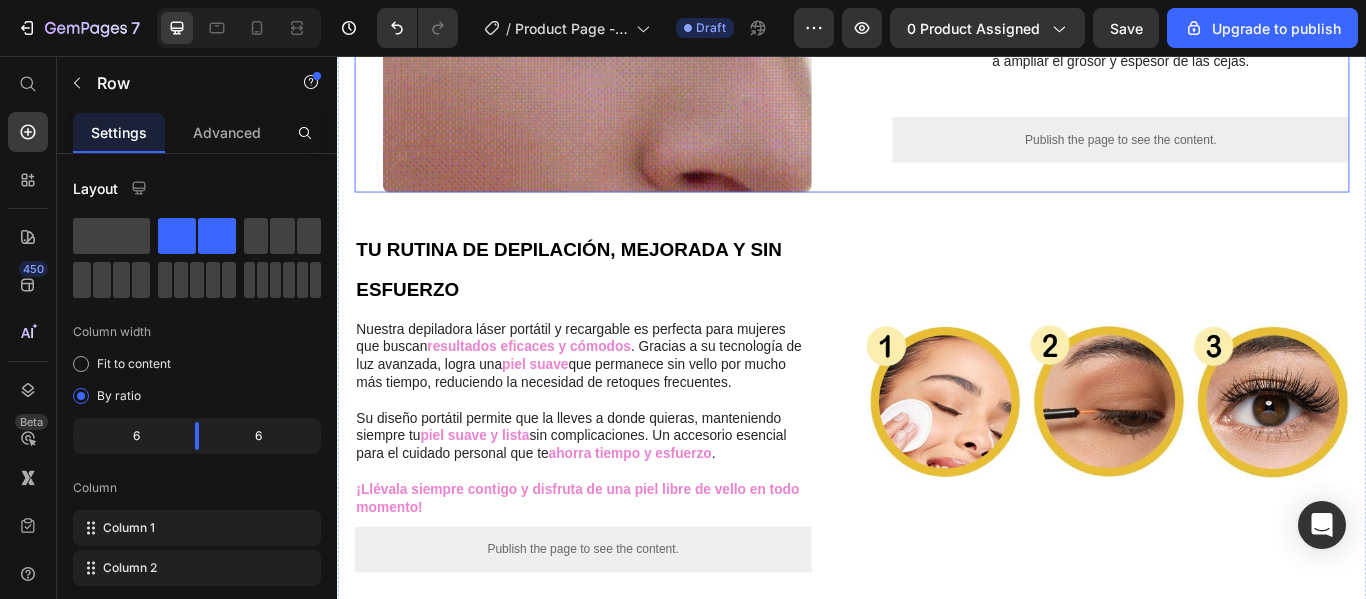 click on ""Cómo Transformar tu Mirada en Solo unos Dias" Heading       Además, este producto es ideal si te gusta mantener un buen cuidado y aspecto de tus pestañas y cejas.   Pero, no olvidemos que la mirada no depende únicamente de los ojos, ya que también debemos considerar las cejas.    Por ello,  el serum Fablashous  es un tratamiento que no solo se encarga de la fase de mantenimiento de las pestañas, sino que también contribuye a ampliar el grosor y espesor de las cejas.     Text Block
Publish the page to see the content.
Custom Code Row" at bounding box center [1234, -10] 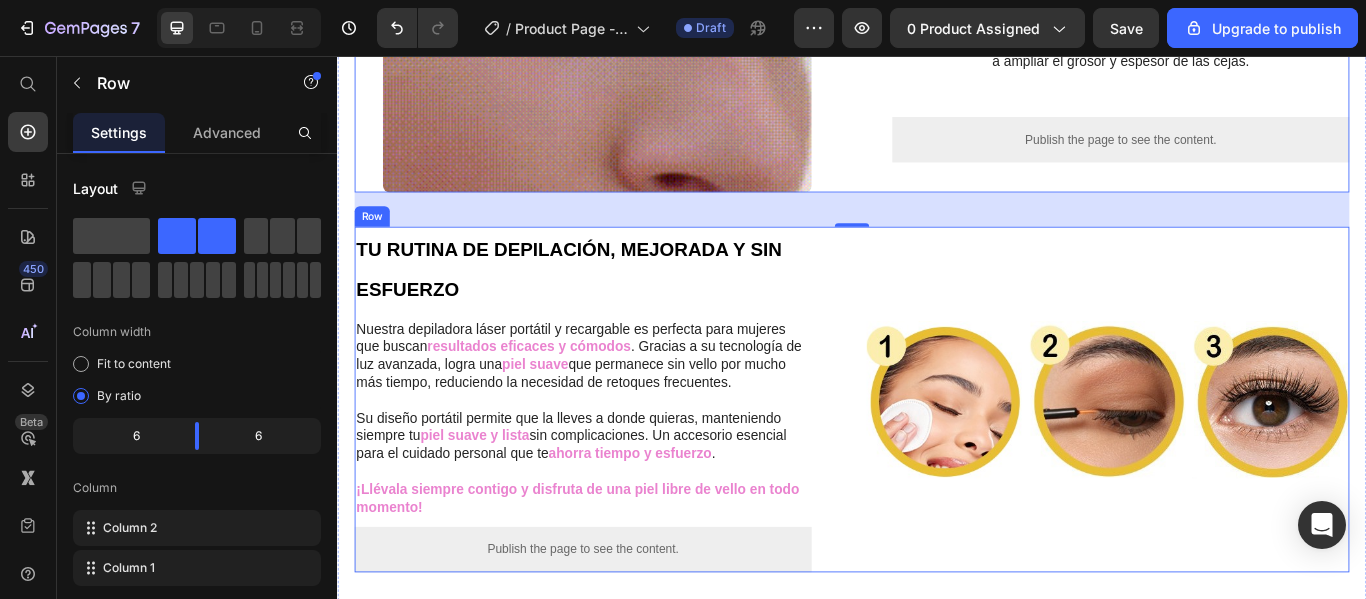 click on "TU RUTINA DE DEPILACIÓN, MEJORADA Y SIN ESFUERZO Heading Nuestra depiladora láser portátil y recargable es perfecta para mujeres que buscan  resultados eficaces y cómodos . Gracias a su tecnología de luz avanzada, logra una  piel suave  que permanece sin vello por mucho más tiempo, reduciendo la necesidad de retoques frecuentes.   Su diseño portátil permite que la lleves a donde quieras, manteniendo siempre tu  piel suave y lista  sin complicaciones. Un accesorio esencial para el cuidado personal que te  ahorra tiempo y esfuerzo .   ¡Llévala siempre contigo y disfruta de una piel libre de vello en todo momento! Text Block
Publish the page to see the content.
Custom Code Row Image Image Image Row Row" at bounding box center (937, 457) 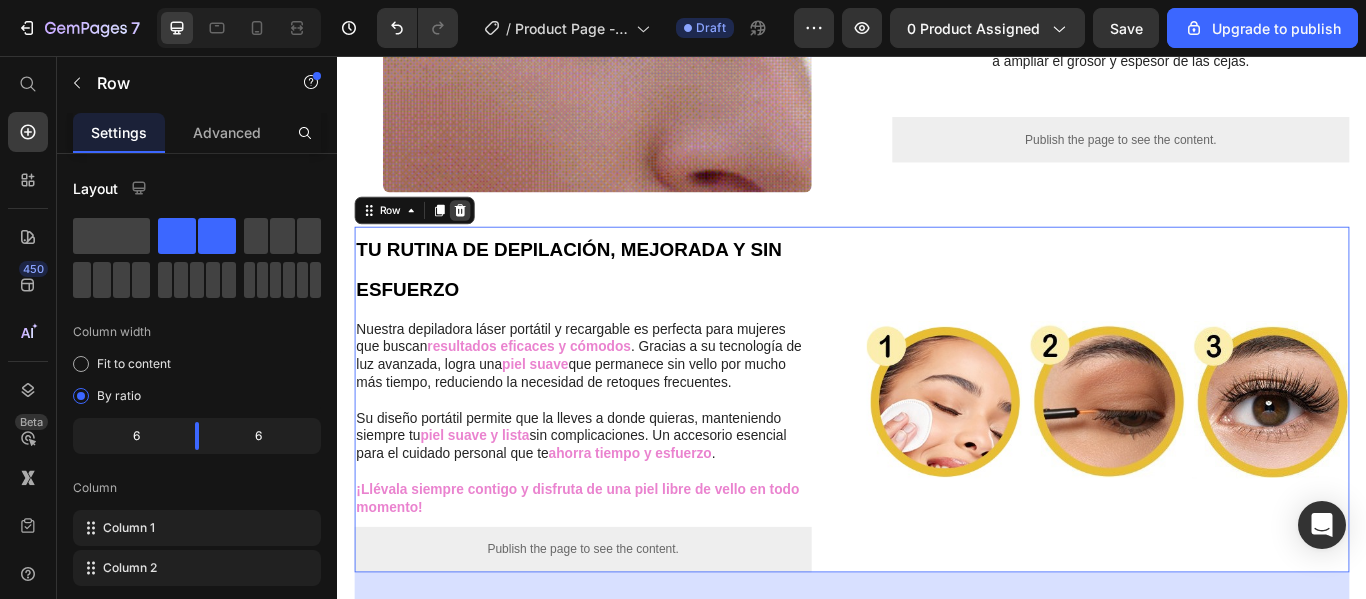 click 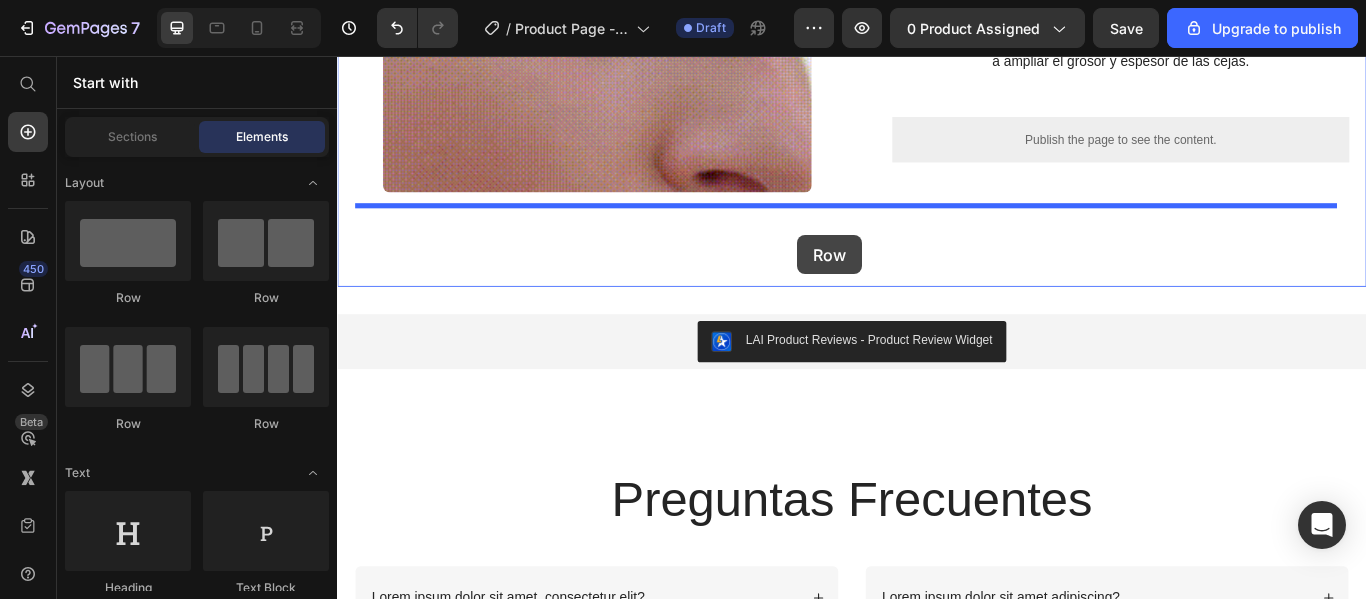 drag, startPoint x: 473, startPoint y: 302, endPoint x: 874, endPoint y: 265, distance: 402.70337 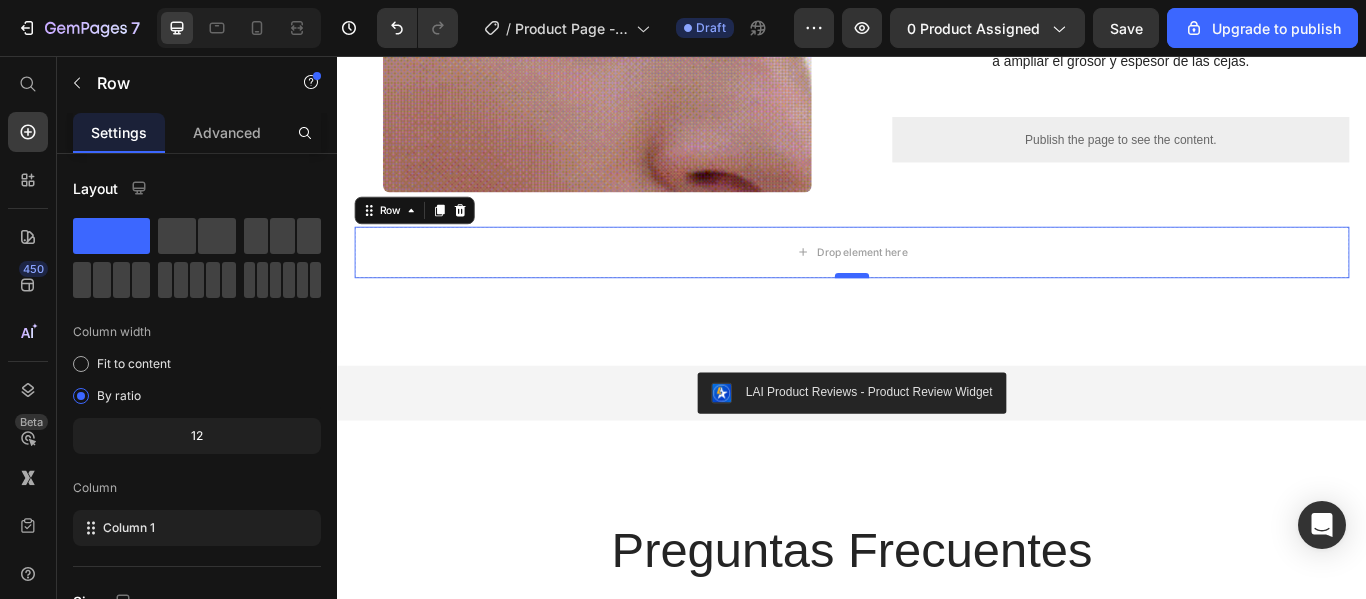 click at bounding box center (937, 312) 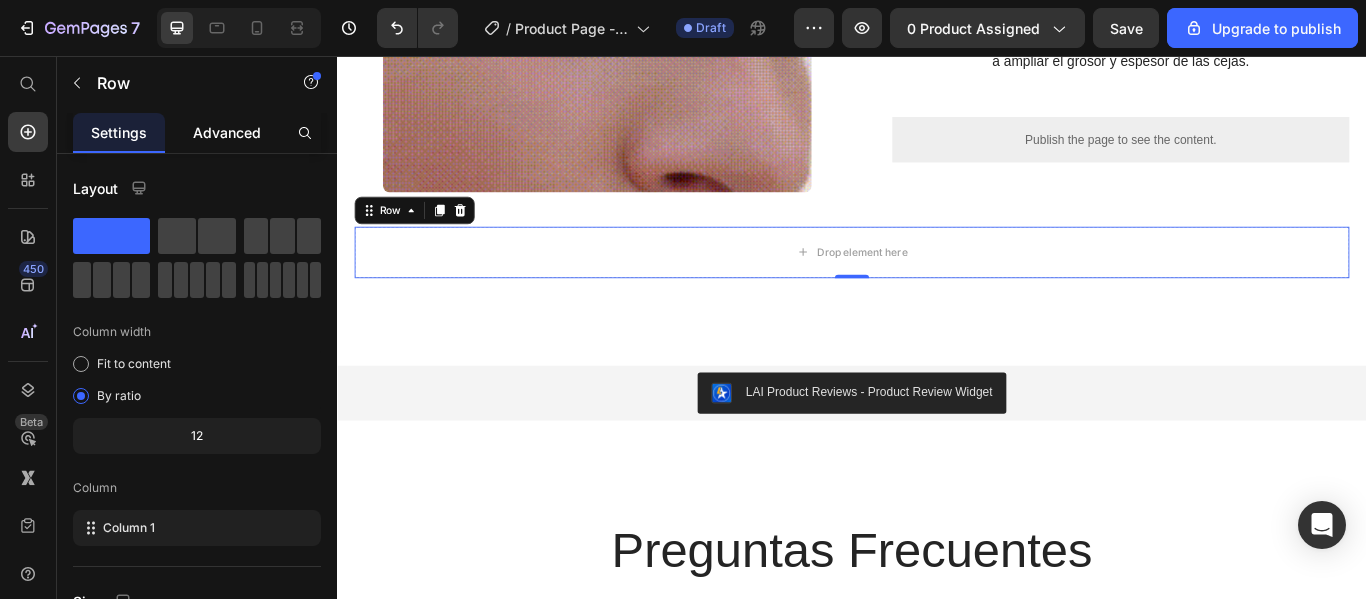 click on "Advanced" 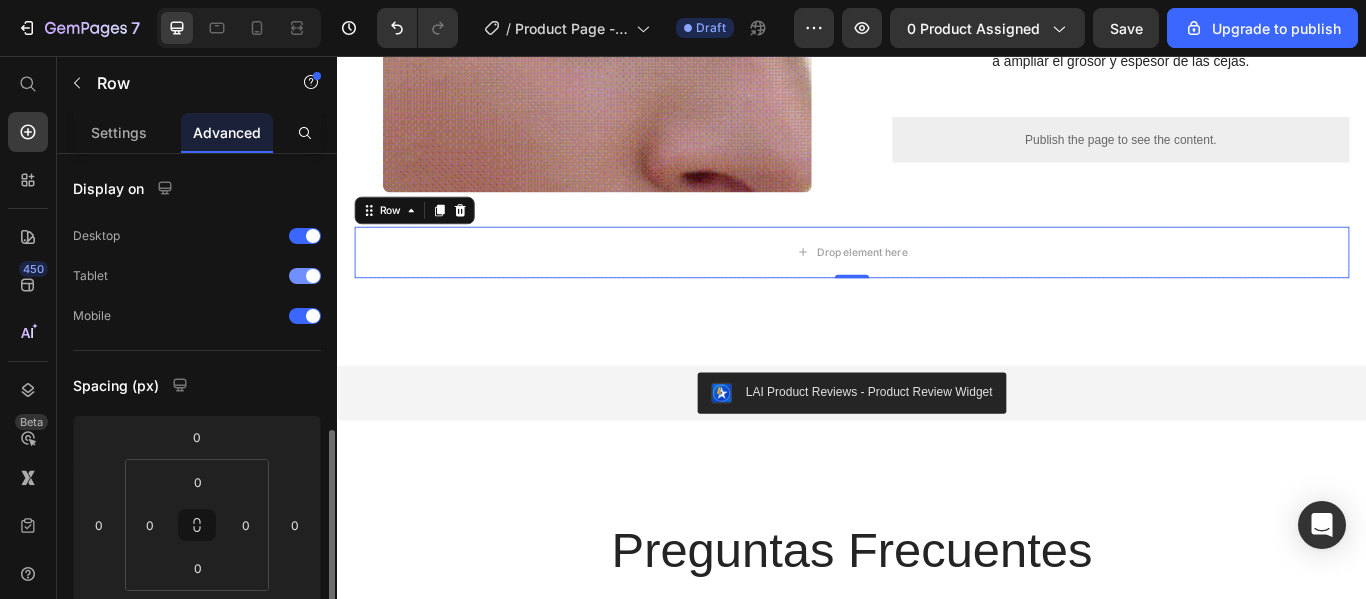 scroll, scrollTop: 200, scrollLeft: 0, axis: vertical 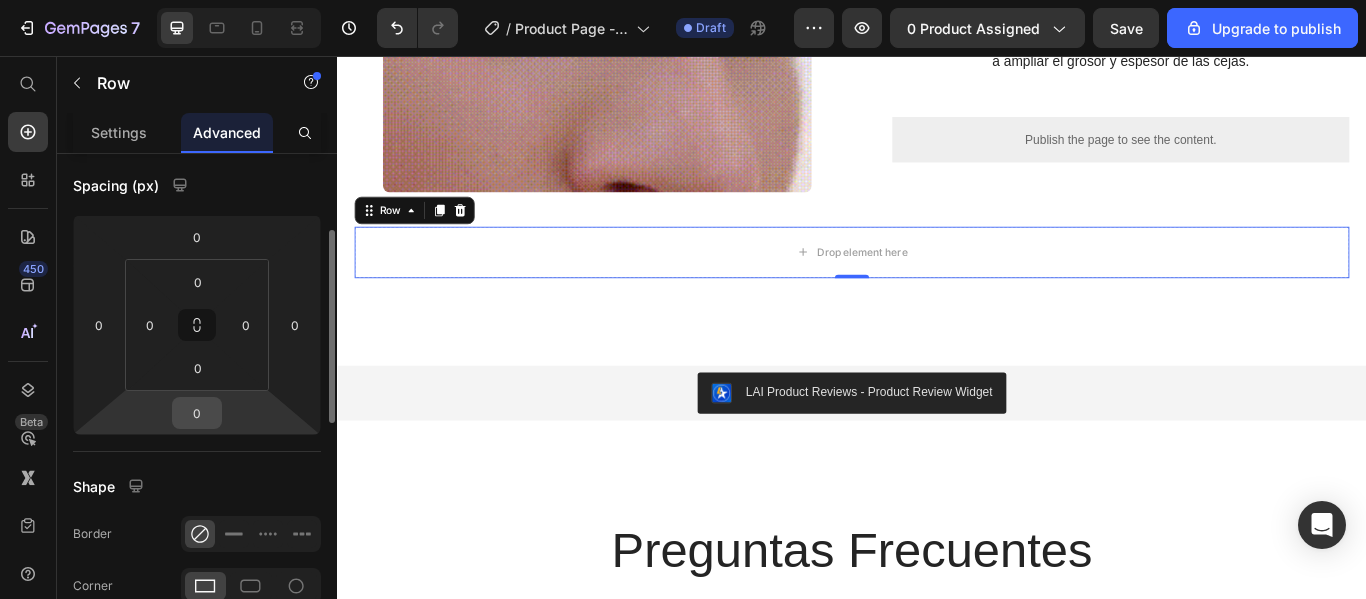 click on "0" at bounding box center (197, 413) 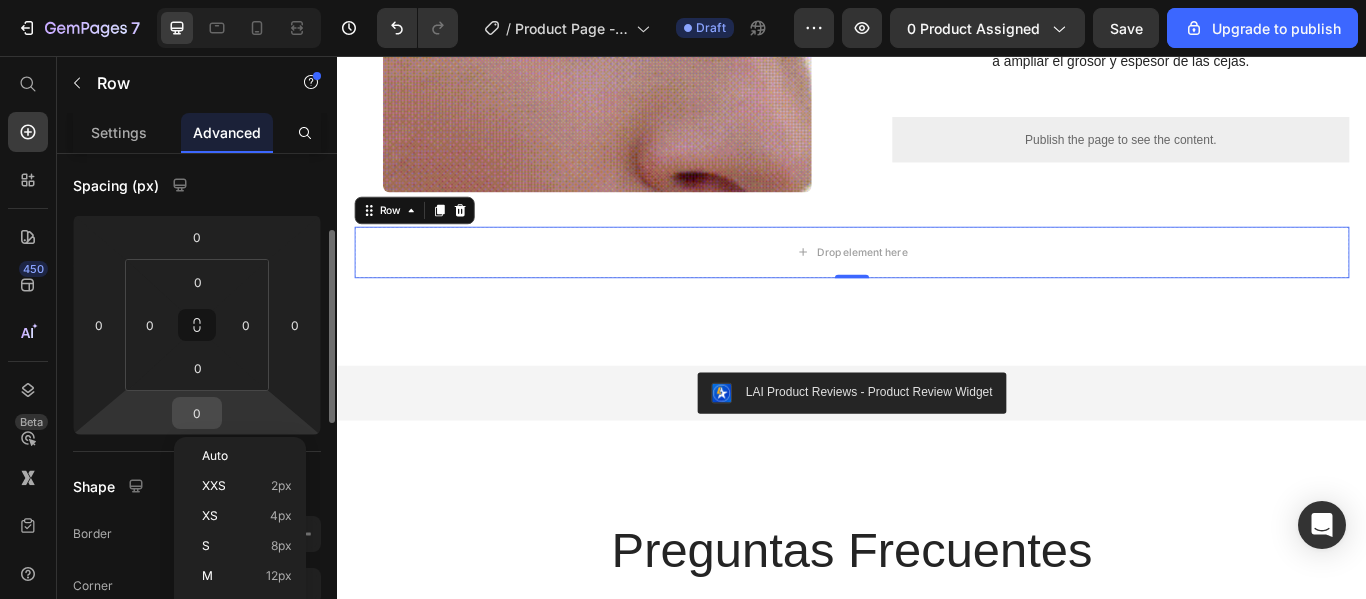 click on "0" at bounding box center [197, 413] 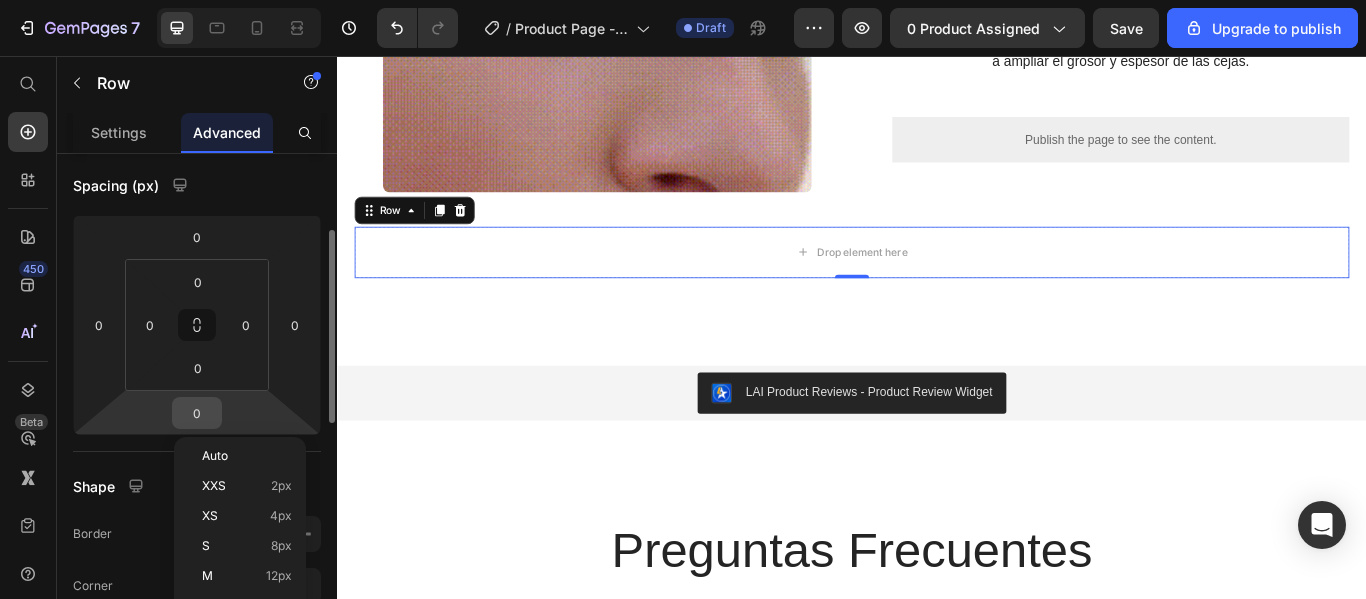 click on "0" at bounding box center (197, 413) 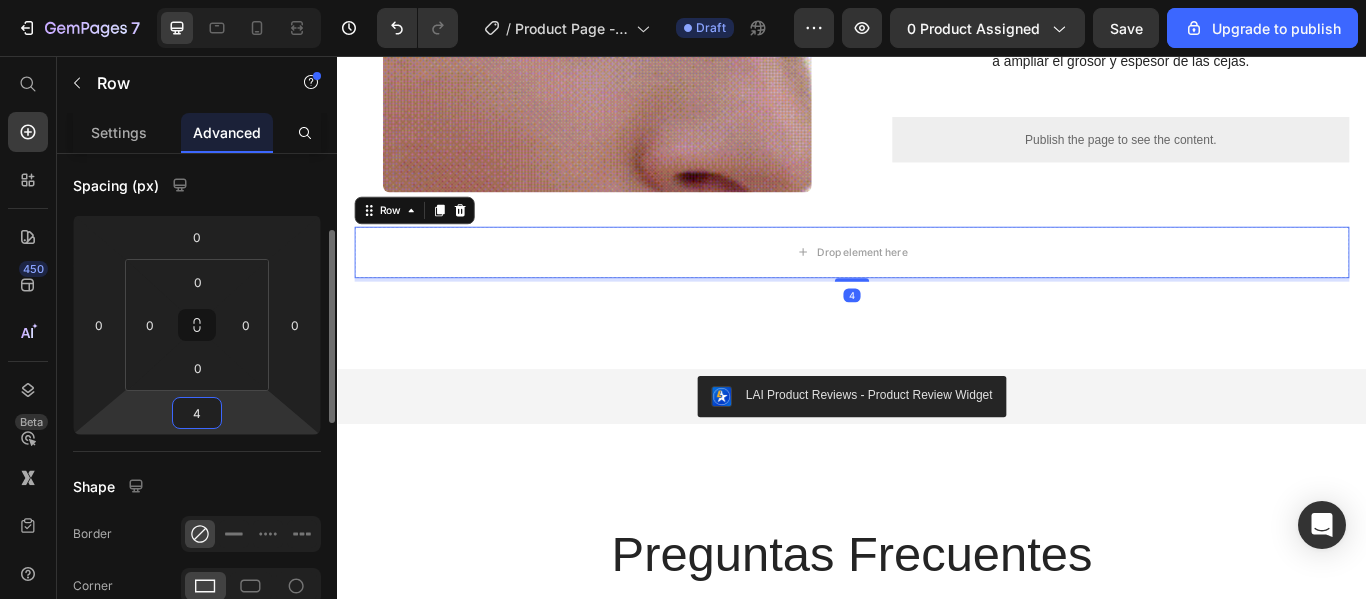 type on "40" 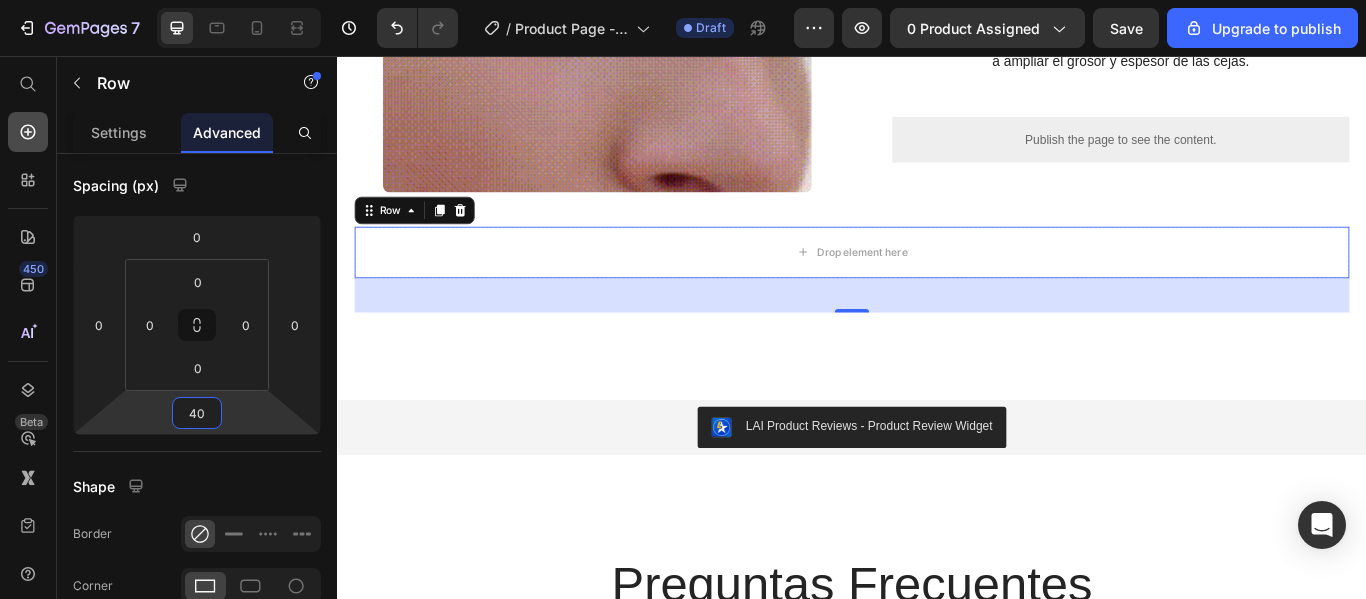click 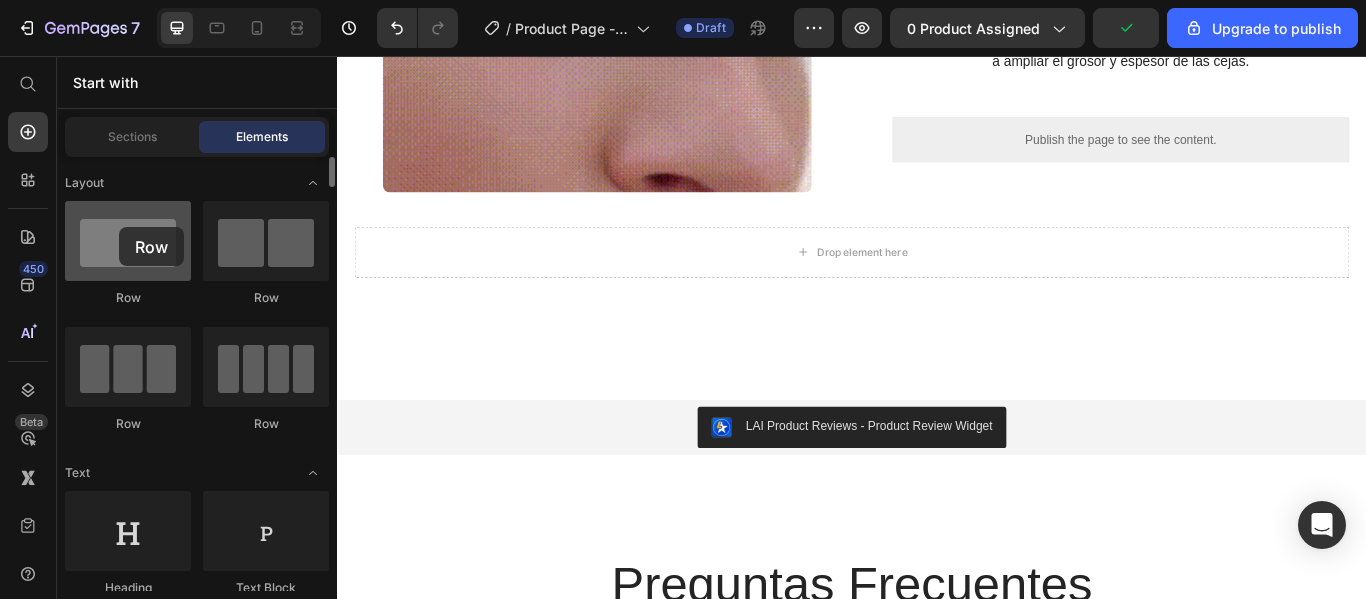 click at bounding box center (128, 241) 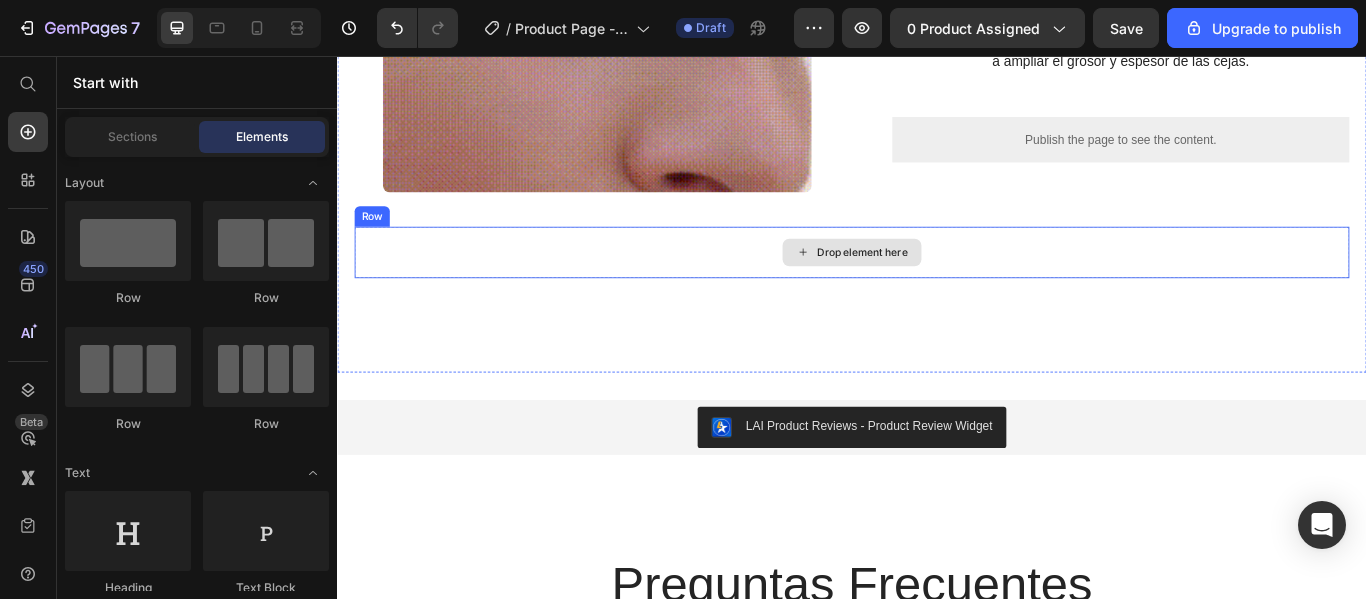 click 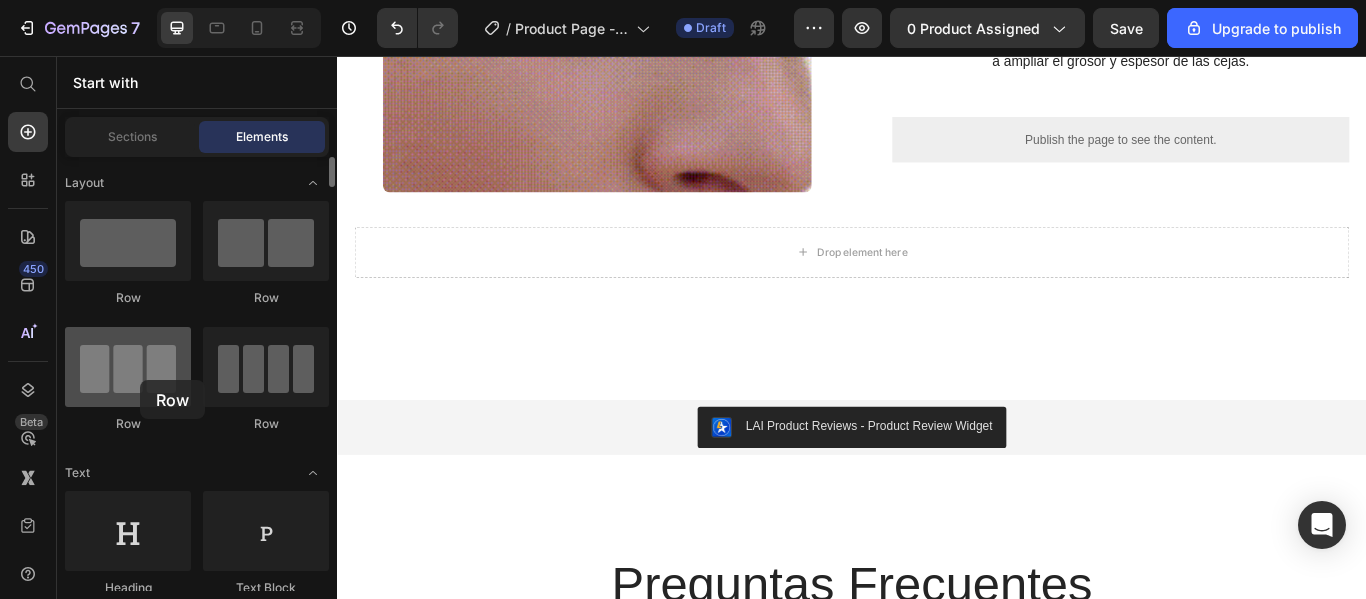 click at bounding box center [128, 367] 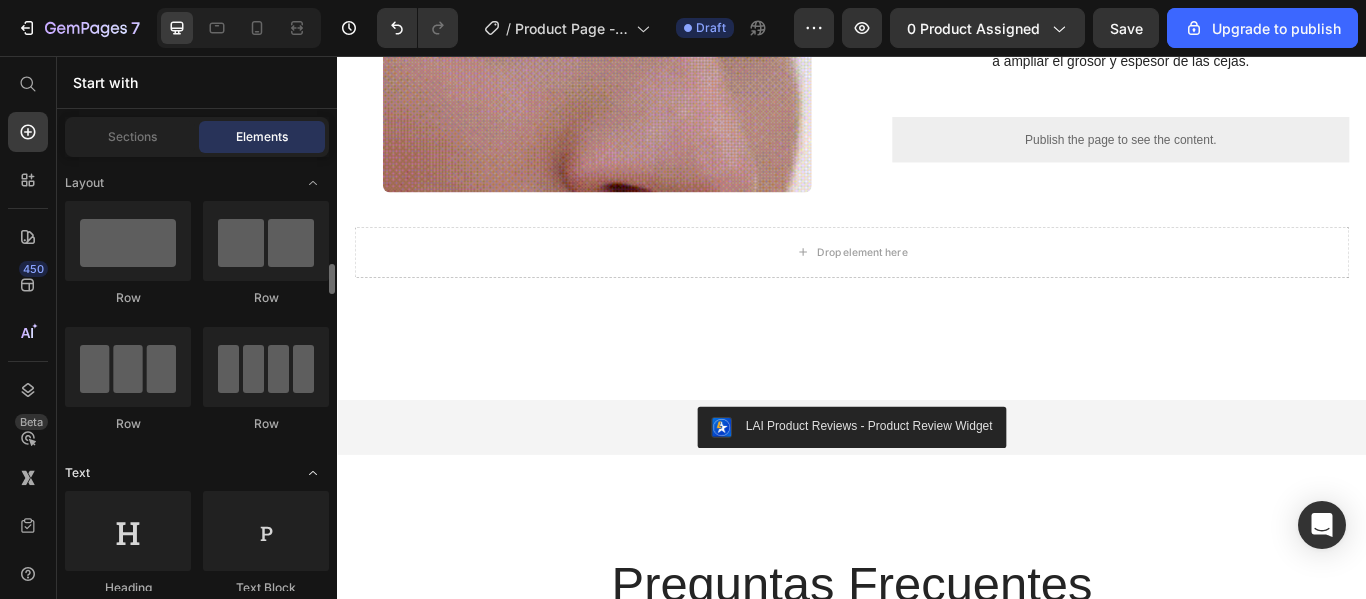 scroll, scrollTop: 200, scrollLeft: 0, axis: vertical 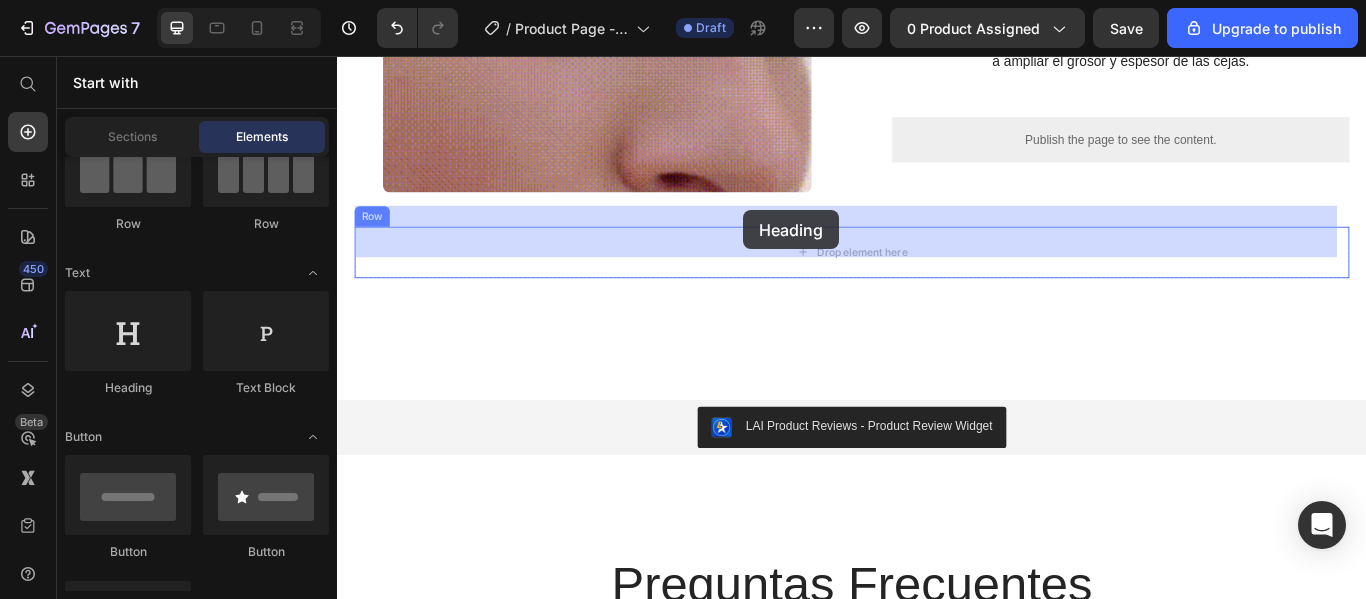 drag, startPoint x: 470, startPoint y: 397, endPoint x: 810, endPoint y: 236, distance: 376.19278 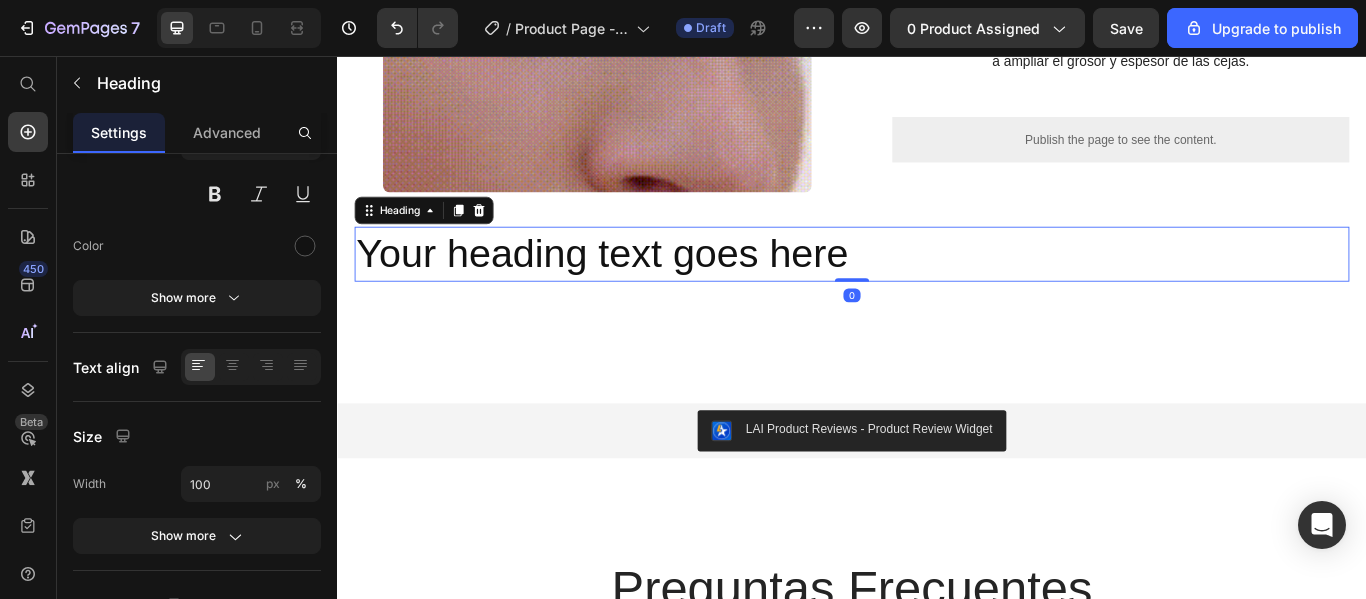 scroll, scrollTop: 0, scrollLeft: 0, axis: both 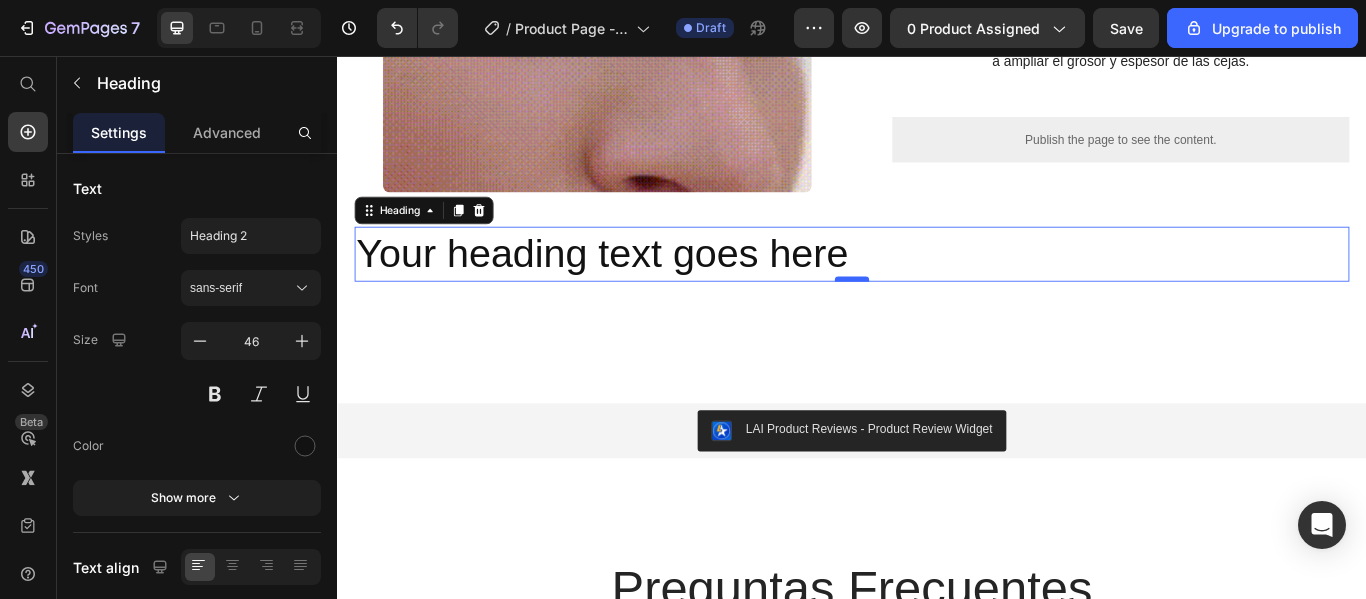 click at bounding box center [937, 316] 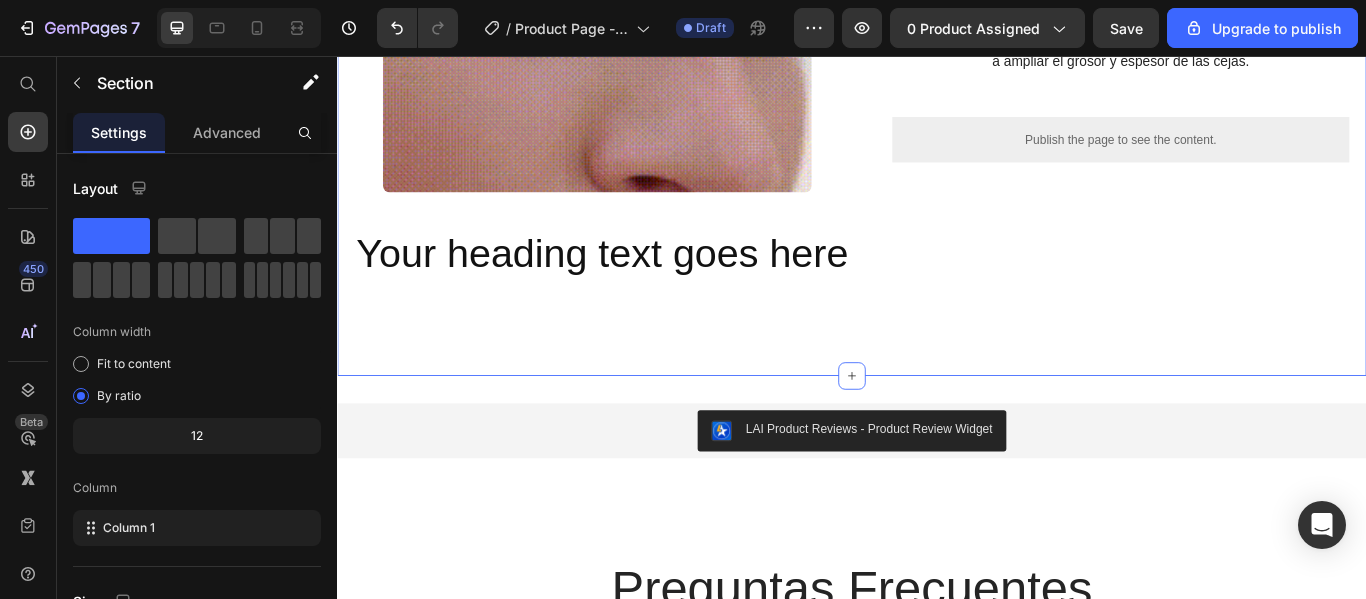 click on "¿Y si tus pestañas crecieran como siempre has querido? Heading Sabemos lo frustrante que es mirar al espejo y sentir que tus pestañas simplemente… no están. Son cortas, finas, sin volumen, y ni siquiera el rímel más caro logra darles vida.   Y no se trata solo de belleza. Se trata de  cómo te ves … y de cómo  te sientes . Con nuestro  Sérum Crece Pestañas , eso está a punto de cambiar. Formulado con ingredientes activos de última generación, fortalece desde la raíz y estimula el crecimiento natural de tus pestañas. Text Block Heading
Publish the page to see the content.
Custom Code Row Row Image Row "Cómo Transformar tu Mirada en Solo unos Dias" Heading       Además, este producto es ideal si te gusta mantener un buen cuidado y aspecto de tus pestañas y cejas.   Pero, no olvidemos que la mirada no depende únicamente de los ojos, ya que también debemos considerar las cejas.    Por ello,  el serum Fablashous     Text Block Custom Code Row Image Row Heading Row" at bounding box center [937, -185] 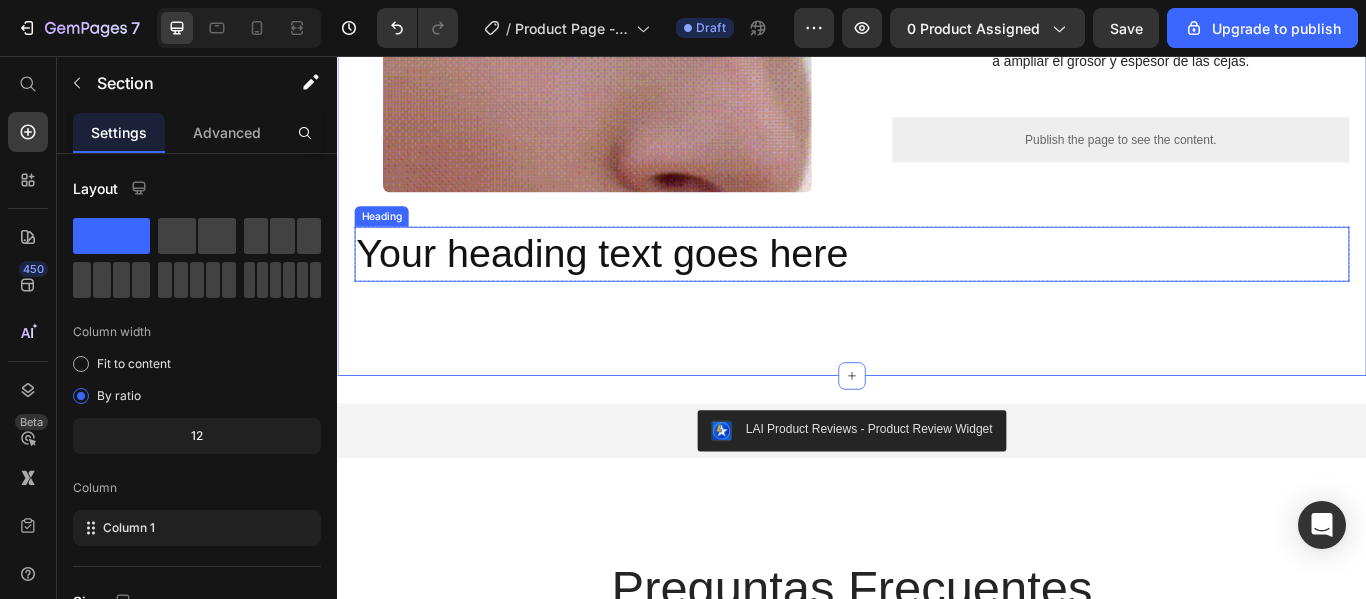 click on "¿Y si tus pestañas crecieran como siempre has querido? Heading Sabemos lo frustrante que es mirar al espejo y sentir que tus pestañas simplemente… no están. Son cortas, finas, sin volumen, y ni siquiera el rímel más caro logra darles vida.   Y no se trata solo de belleza. Se trata de  cómo te ves … y de cómo  te sientes . Con nuestro  Sérum Crece Pestañas , eso está a punto de cambiar. Formulado con ingredientes activos de última generación, fortalece desde la raíz y estimula el crecimiento natural de tus pestañas. Text Block Heading
Publish the page to see the content.
Custom Code Row Row Image Row "Cómo Transformar tu Mirada en Solo unos Dias" Heading       Además, este producto es ideal si te gusta mantener un buen cuidado y aspecto de tus pestañas y cejas.   Pero, no olvidemos que la mirada no depende únicamente de los ojos, ya que también debemos considerar las cejas.    Por ello,  el serum Fablashous     Text Block Custom Code Row Image Row Heading Row" at bounding box center [937, -195] 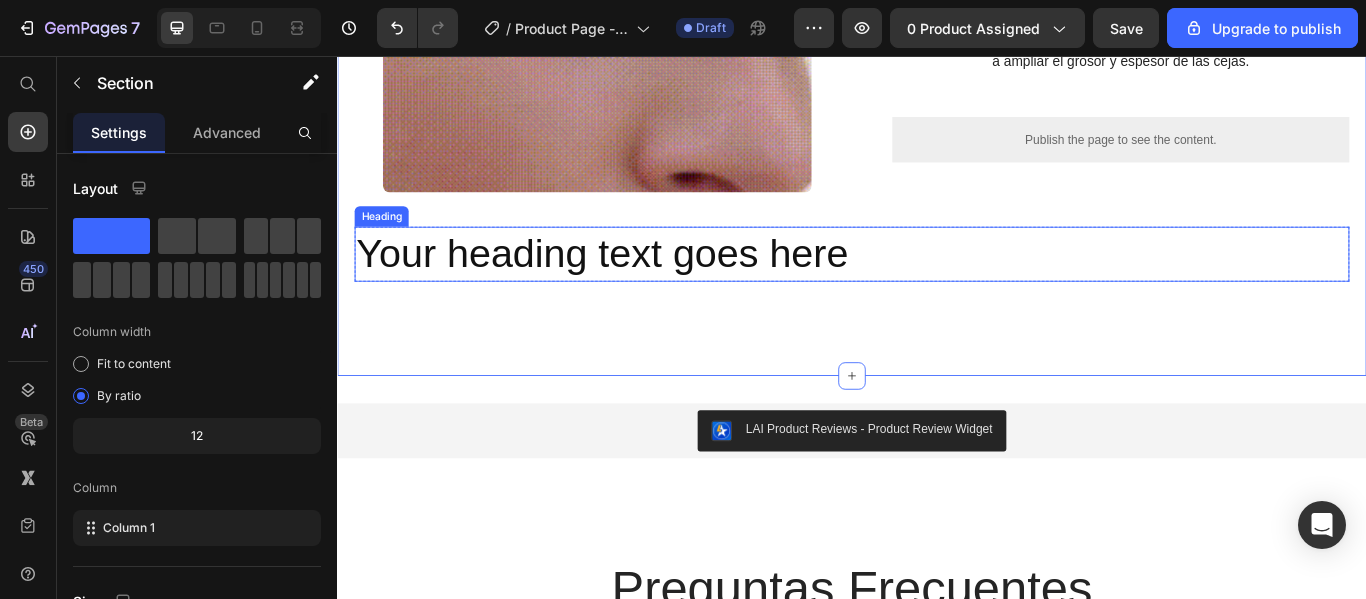 click on "Your heading text goes here" at bounding box center [937, 287] 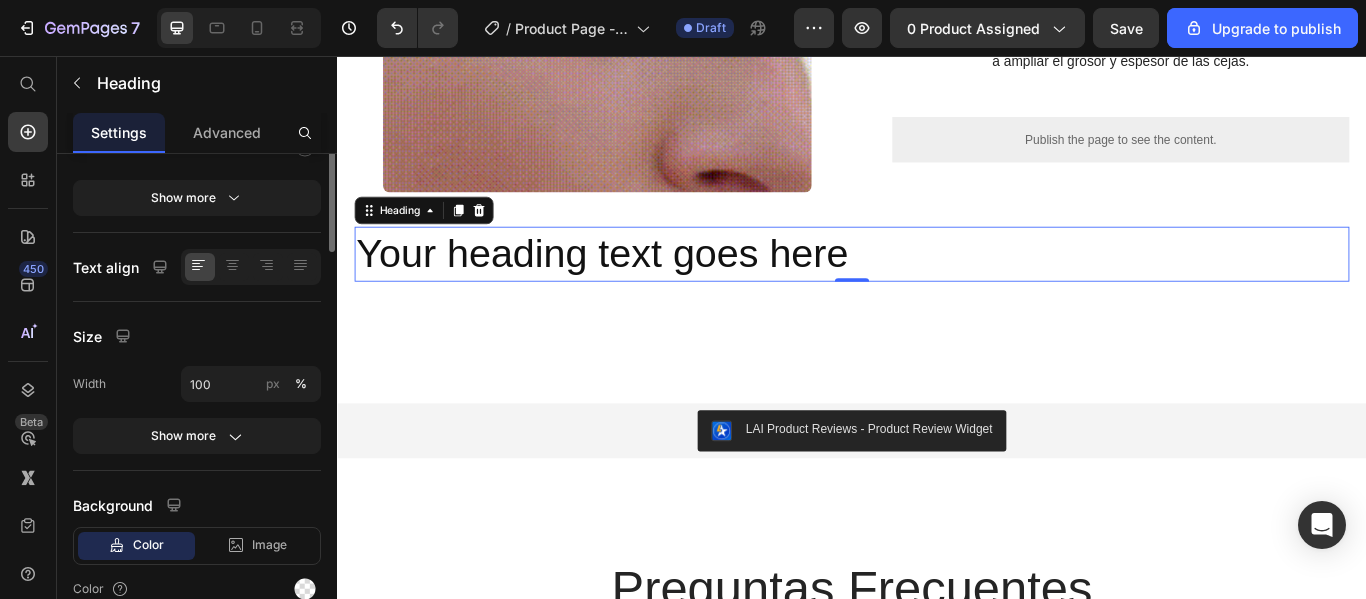 scroll, scrollTop: 0, scrollLeft: 0, axis: both 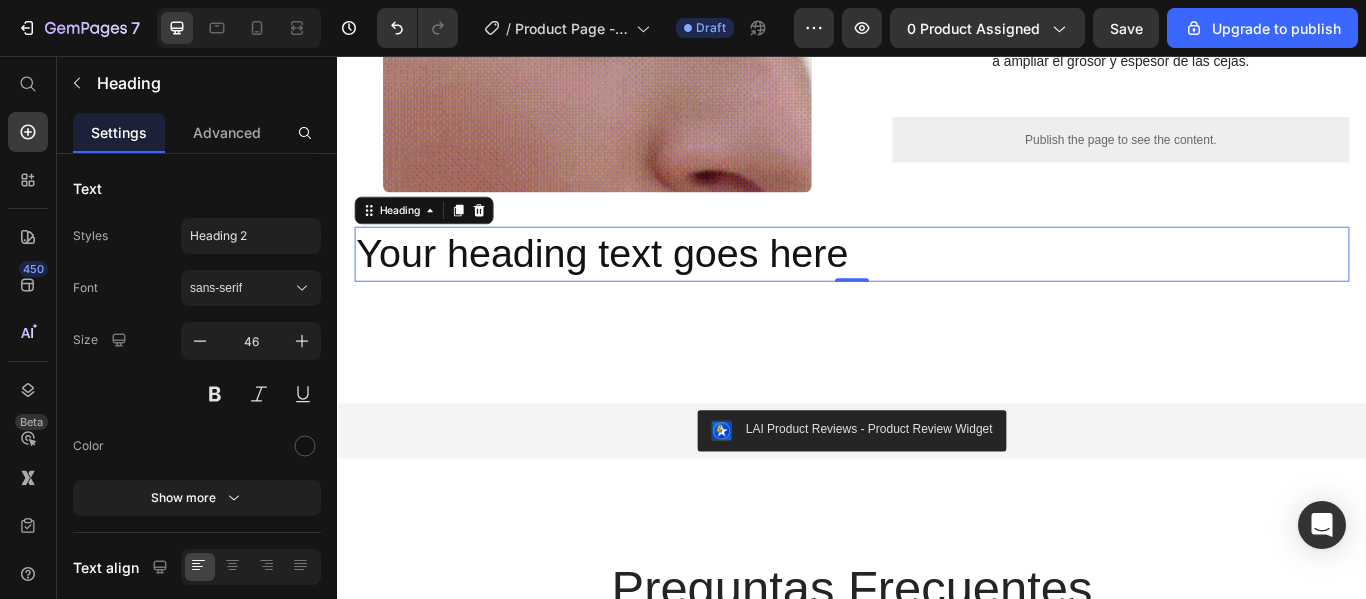 click on "Settings" at bounding box center (119, 132) 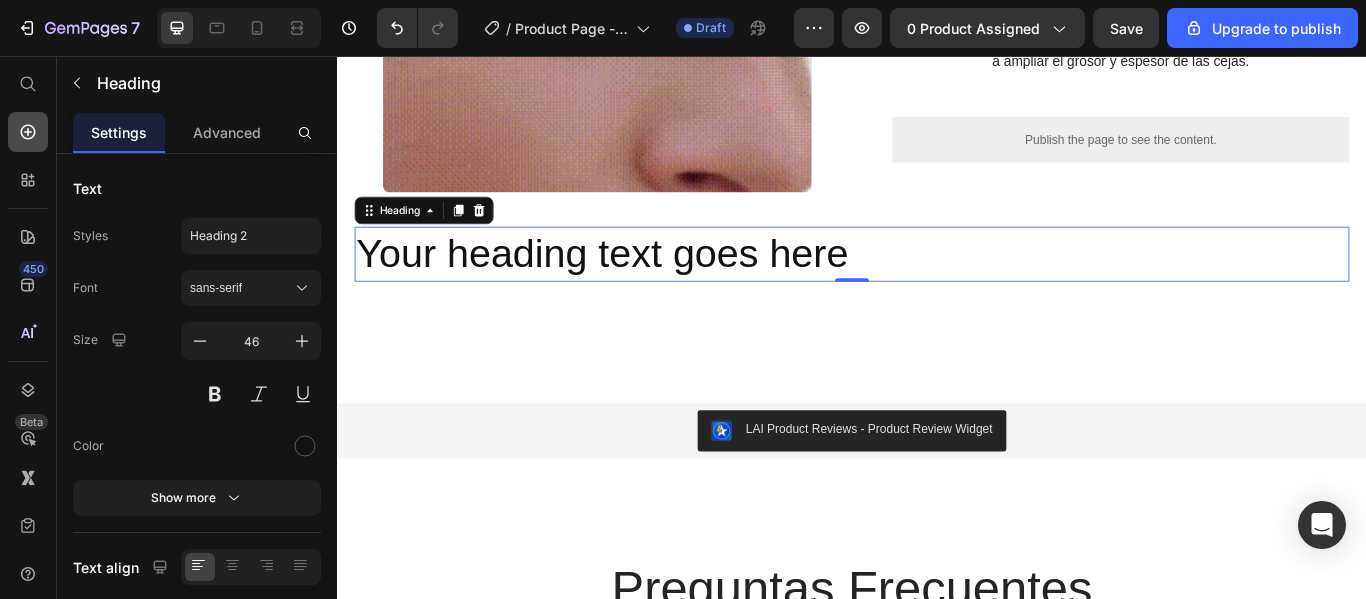 click 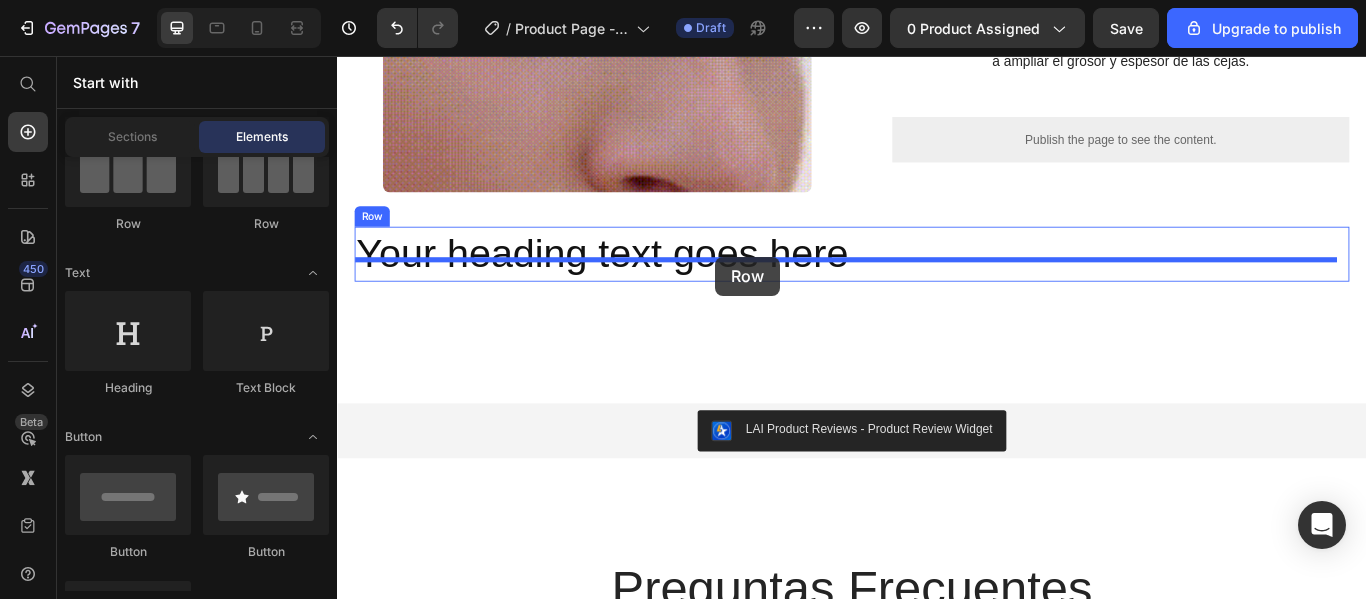 drag, startPoint x: 457, startPoint y: 236, endPoint x: 778, endPoint y: 290, distance: 325.51038 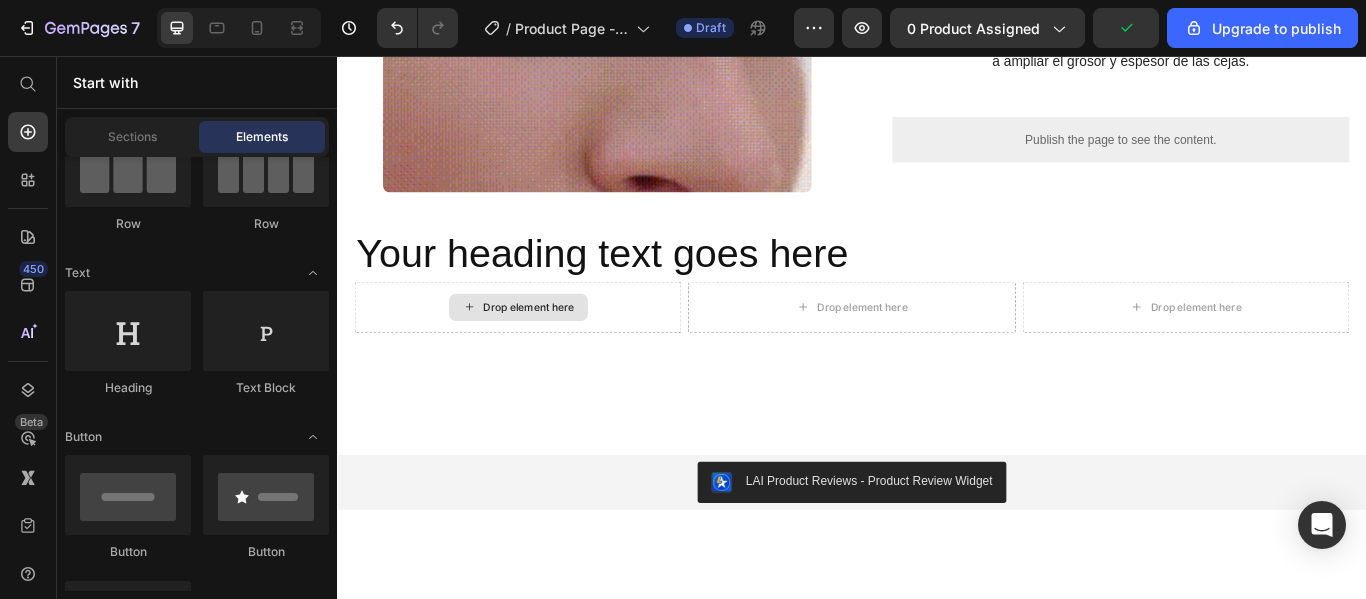 click on "Drop element here" at bounding box center (560, 349) 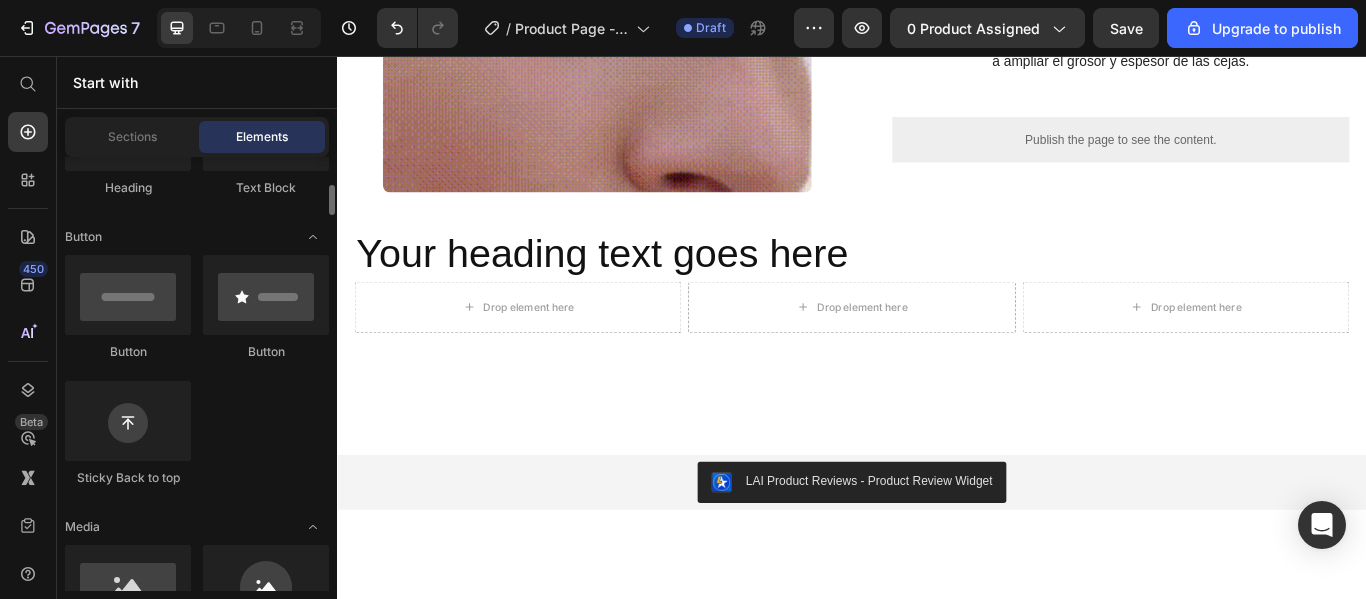 scroll, scrollTop: 500, scrollLeft: 0, axis: vertical 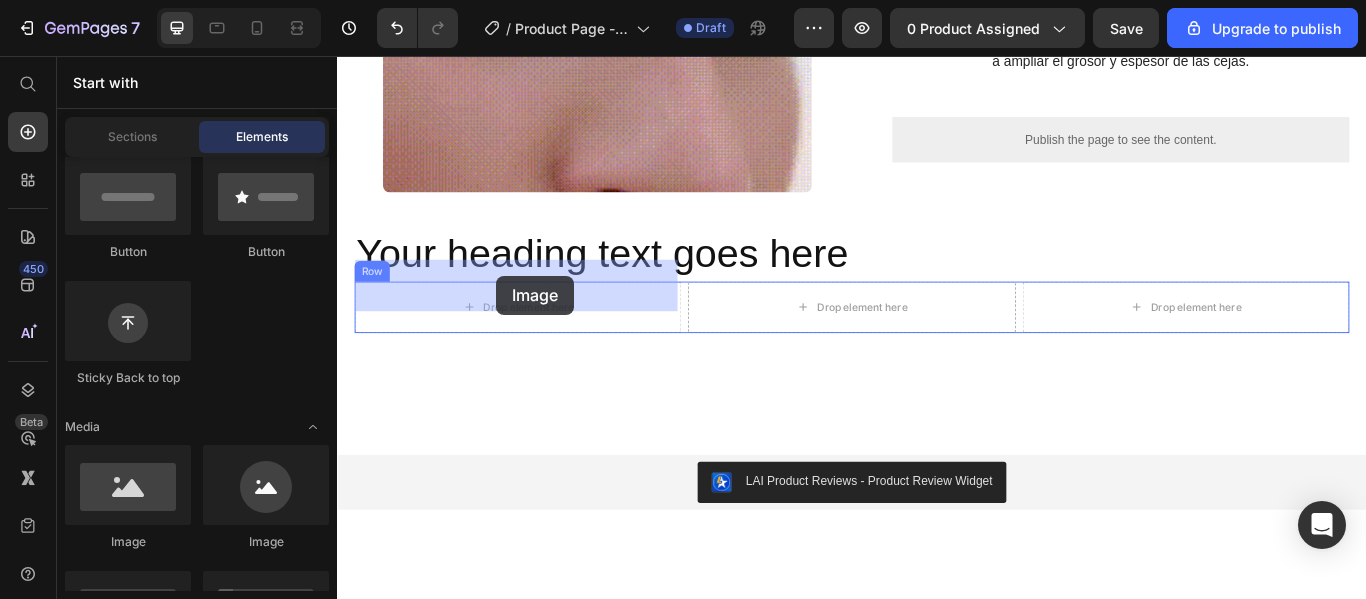 drag, startPoint x: 450, startPoint y: 563, endPoint x: 523, endPoint y: 312, distance: 261.4001 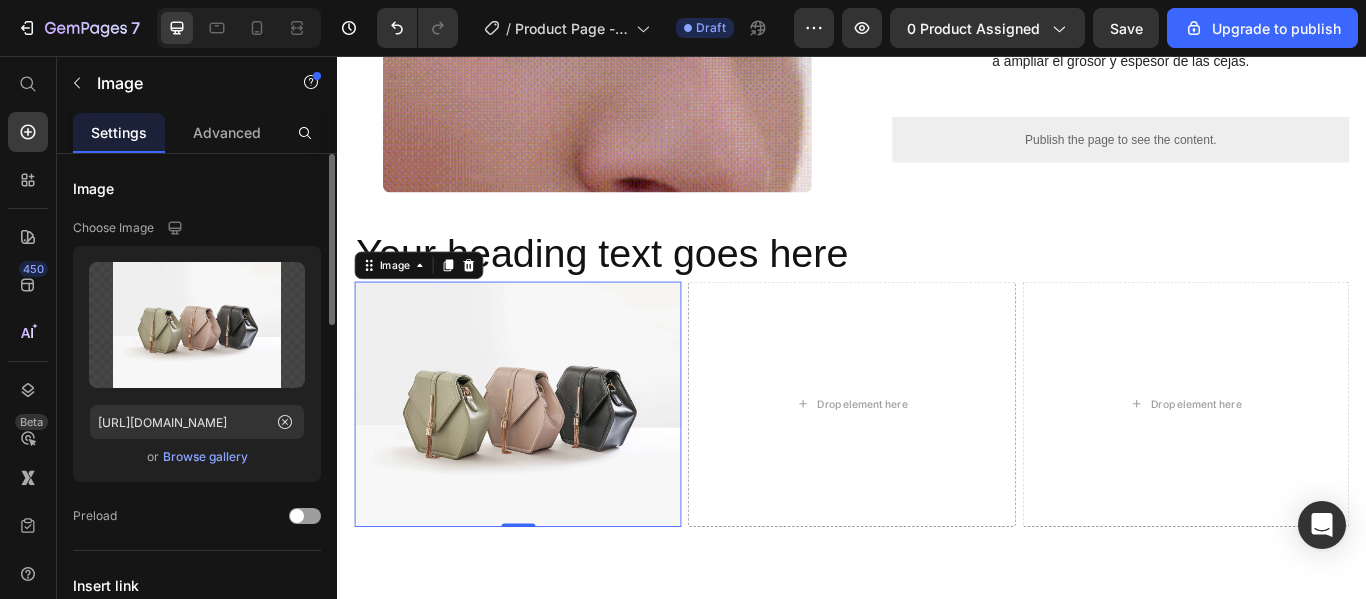 click on "Browse gallery" at bounding box center (205, 457) 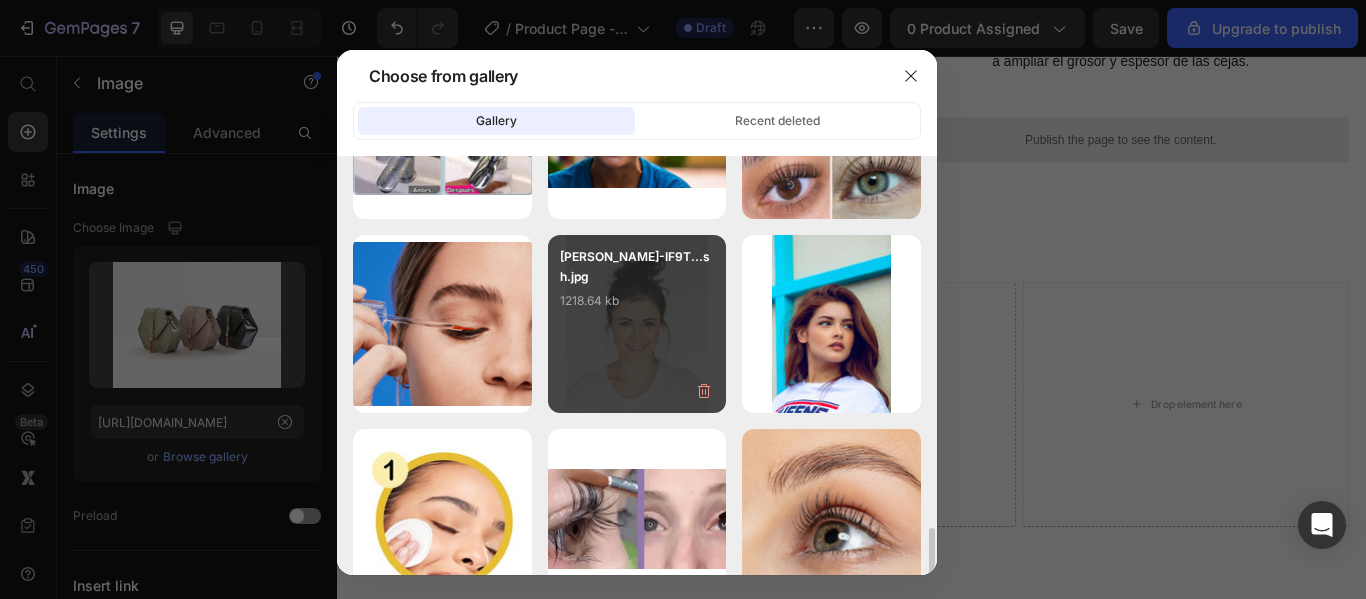 scroll, scrollTop: 1400, scrollLeft: 0, axis: vertical 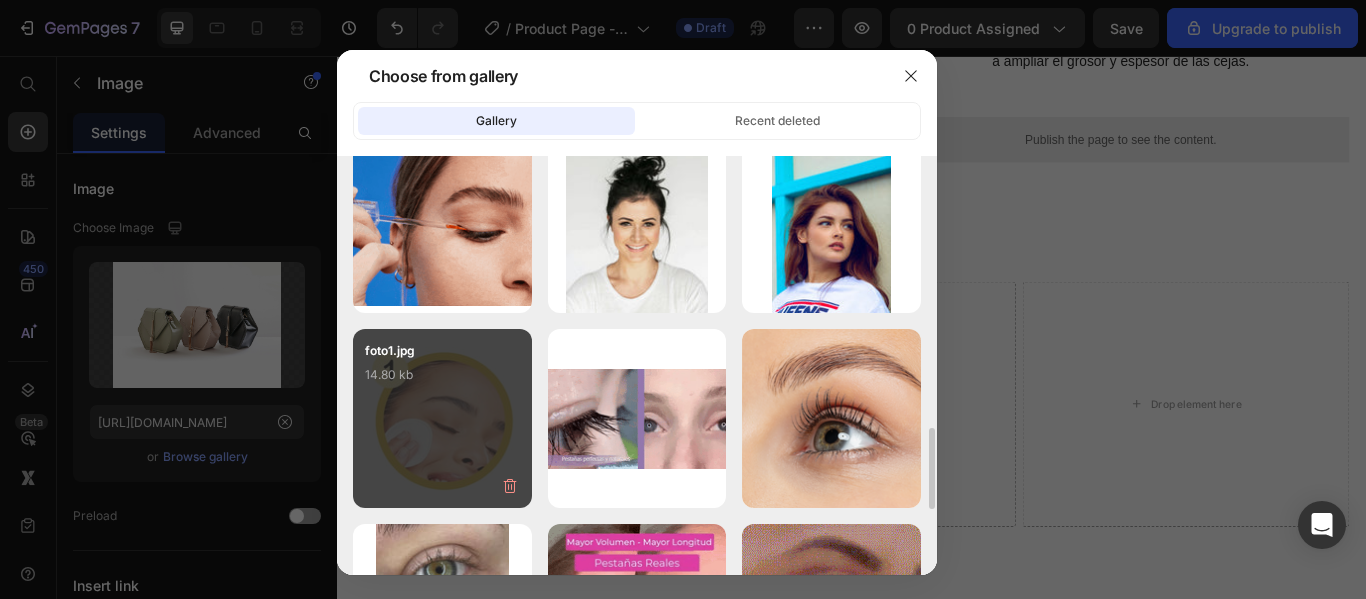 click on "foto1.jpg 14.80 kb" at bounding box center [442, 418] 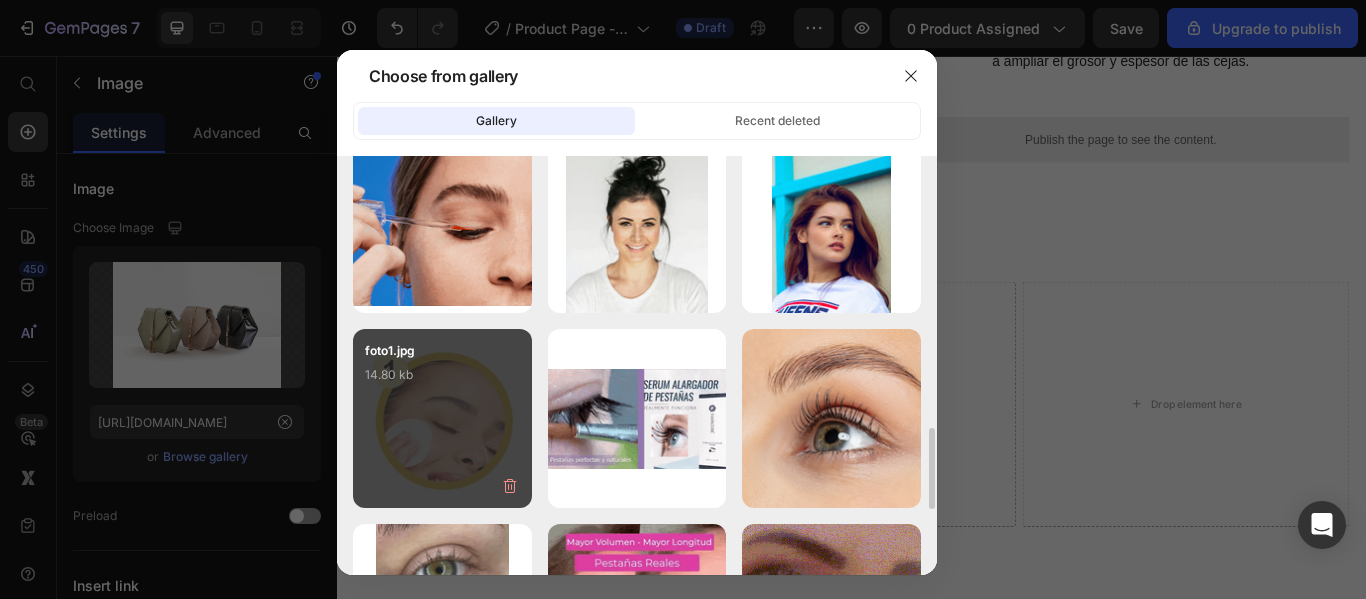 type on "https://cdn.shopify.com/s/files/1/0910/7377/3942/files/gempages_559574259316294776-07a83f86-3c49-44e3-9fb5-bc28c2581d43.jpg" 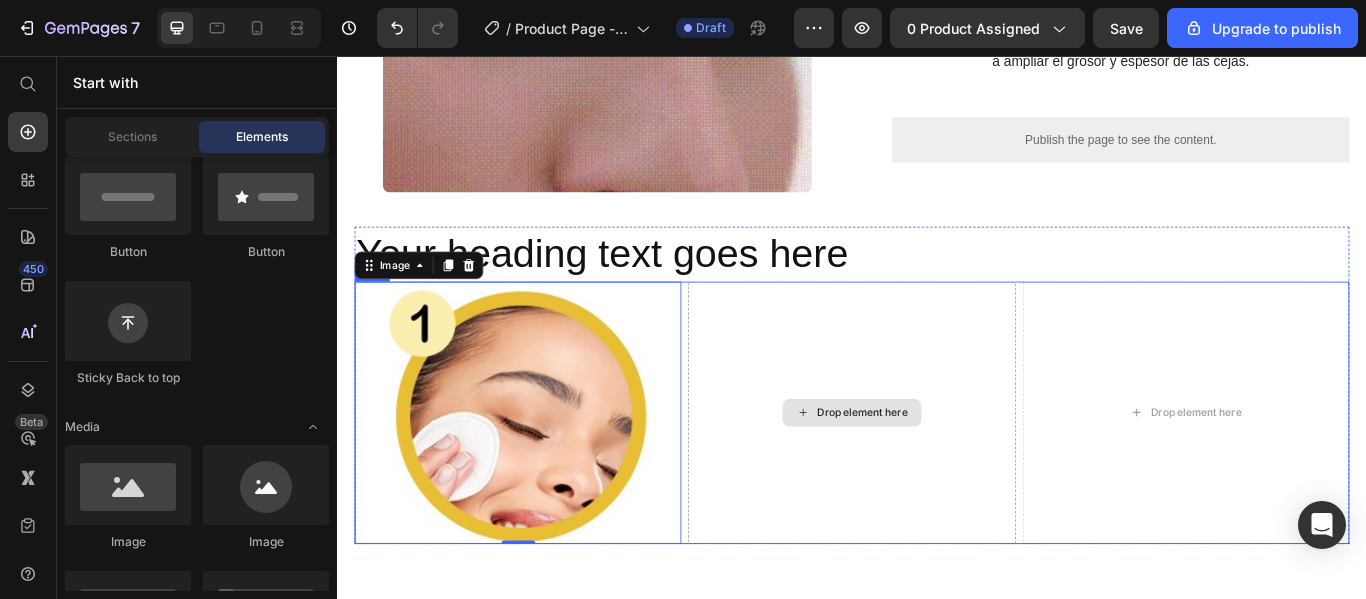 click on "Drop element here" at bounding box center [937, 472] 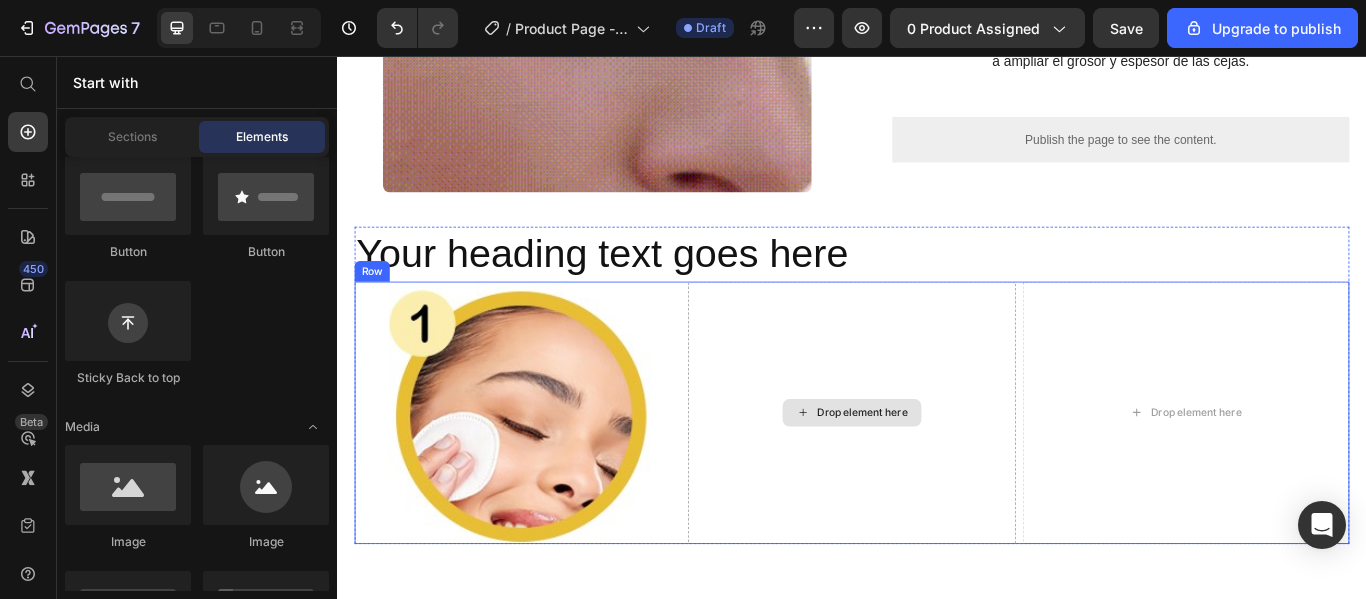 click on "Drop element here" at bounding box center (949, 472) 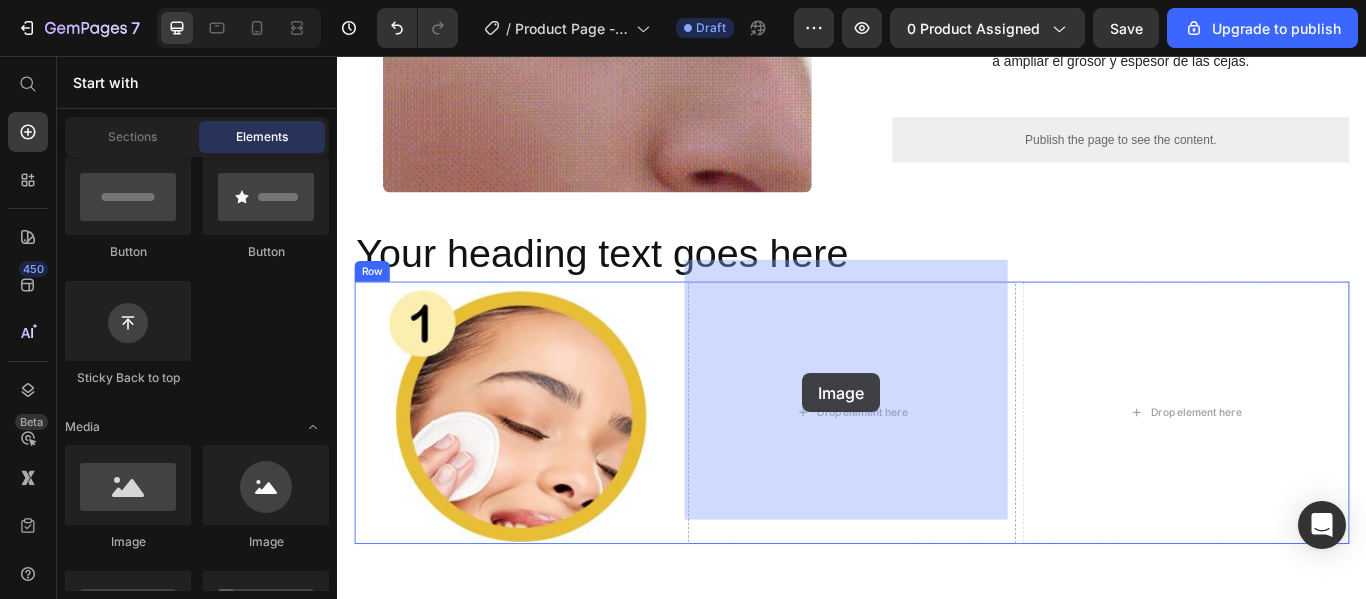 drag, startPoint x: 451, startPoint y: 567, endPoint x: 879, endPoint y: 426, distance: 450.62735 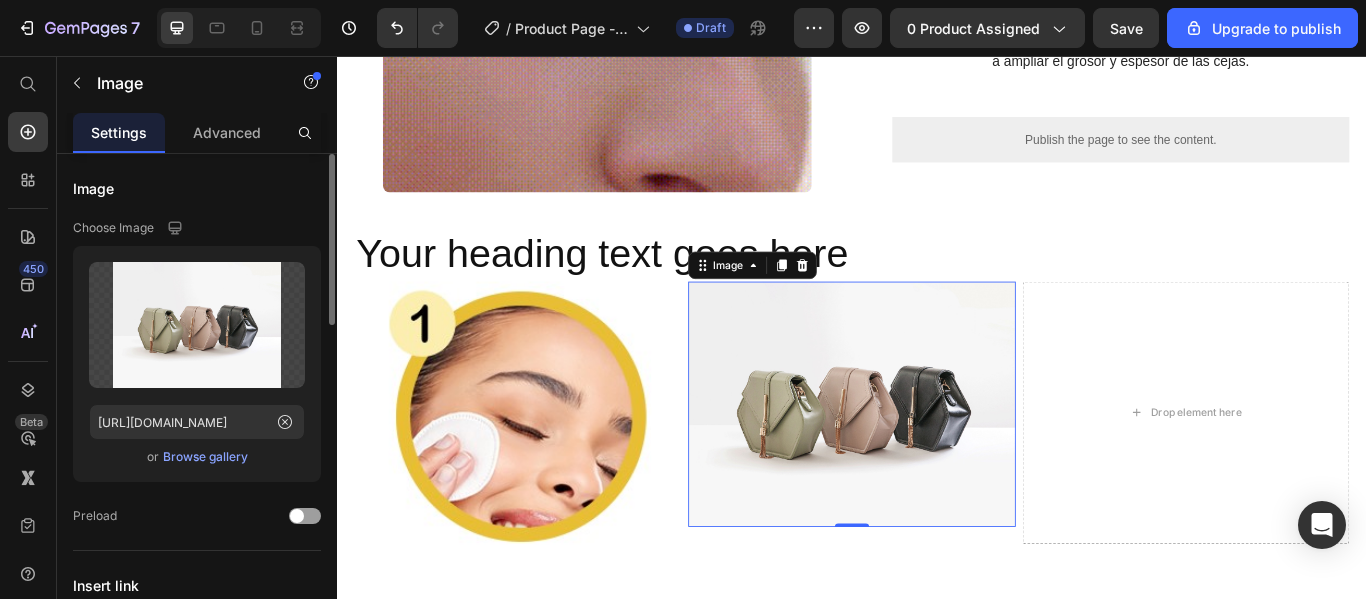 click on "Browse gallery" at bounding box center [205, 457] 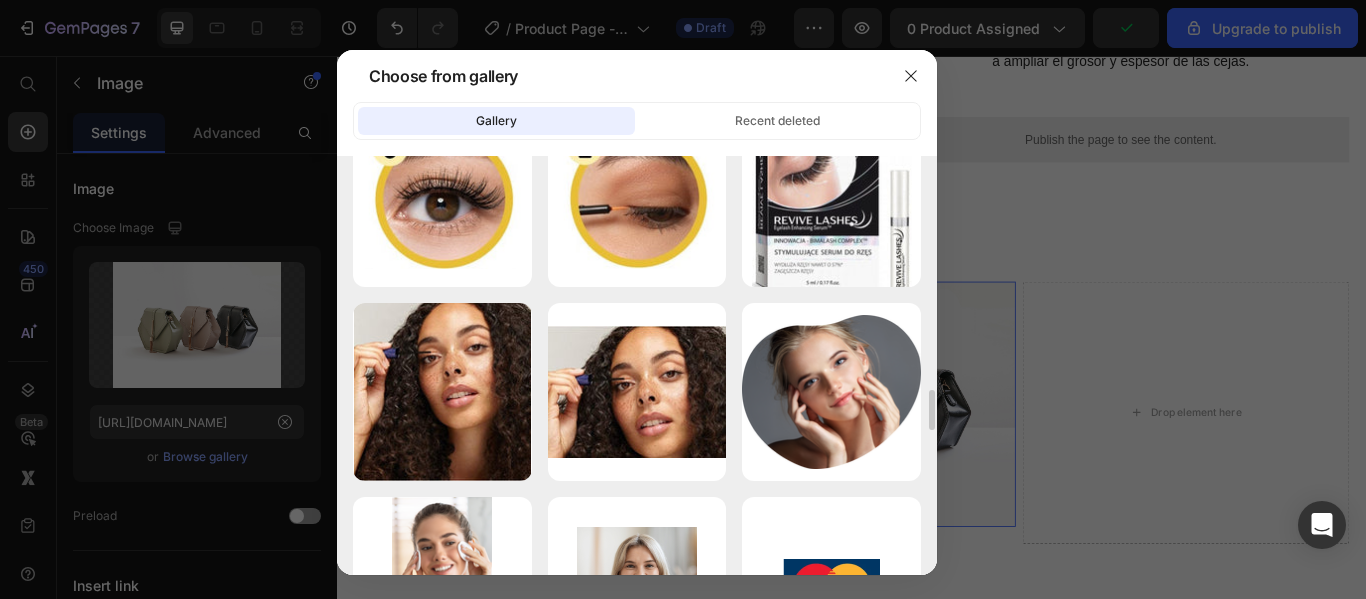 scroll, scrollTop: 2300, scrollLeft: 0, axis: vertical 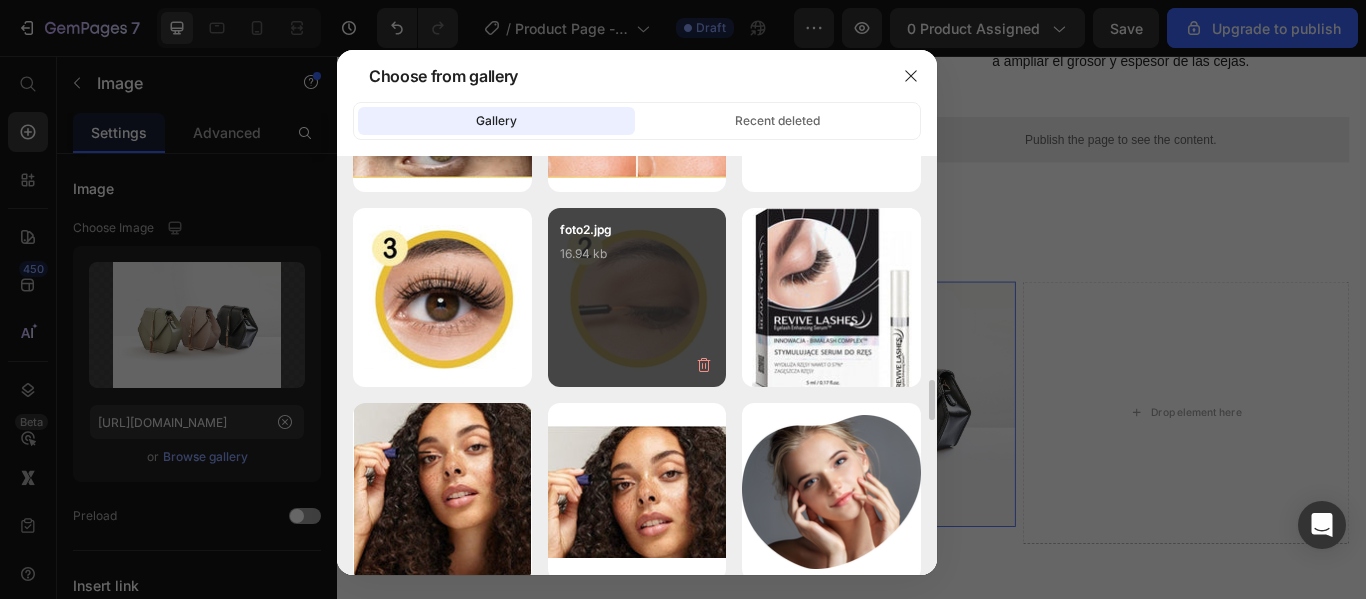 click on "foto2.jpg 16.94 kb" at bounding box center [637, 260] 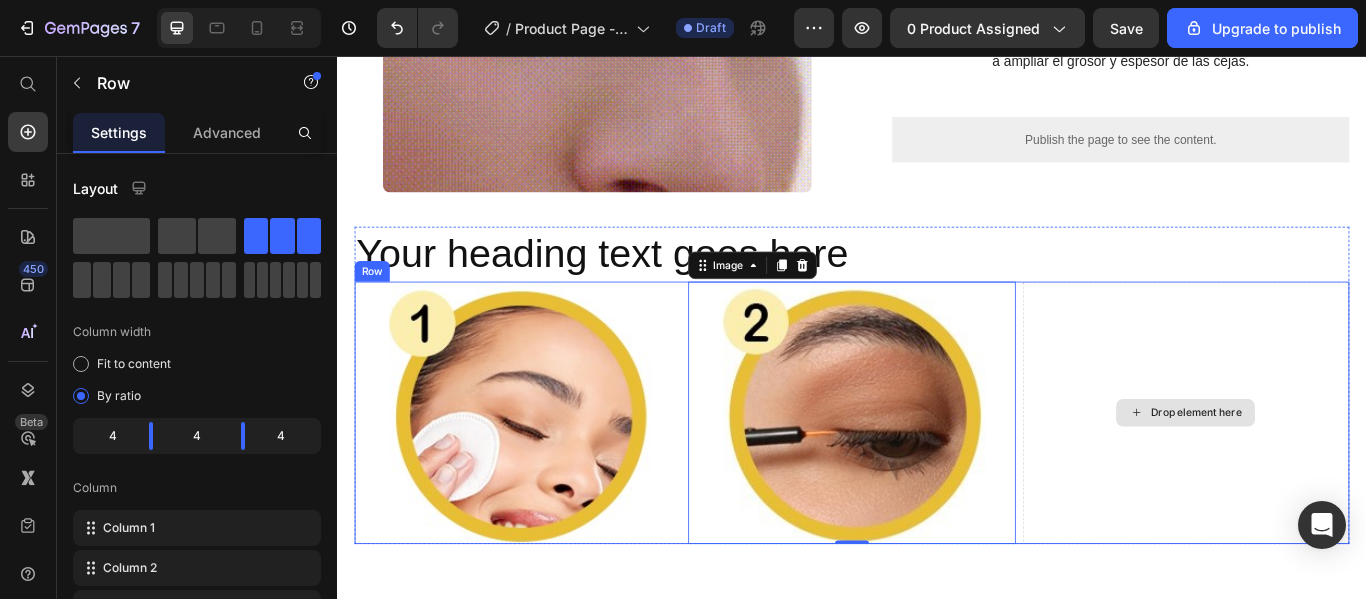 click on "Drop element here" at bounding box center [1326, 472] 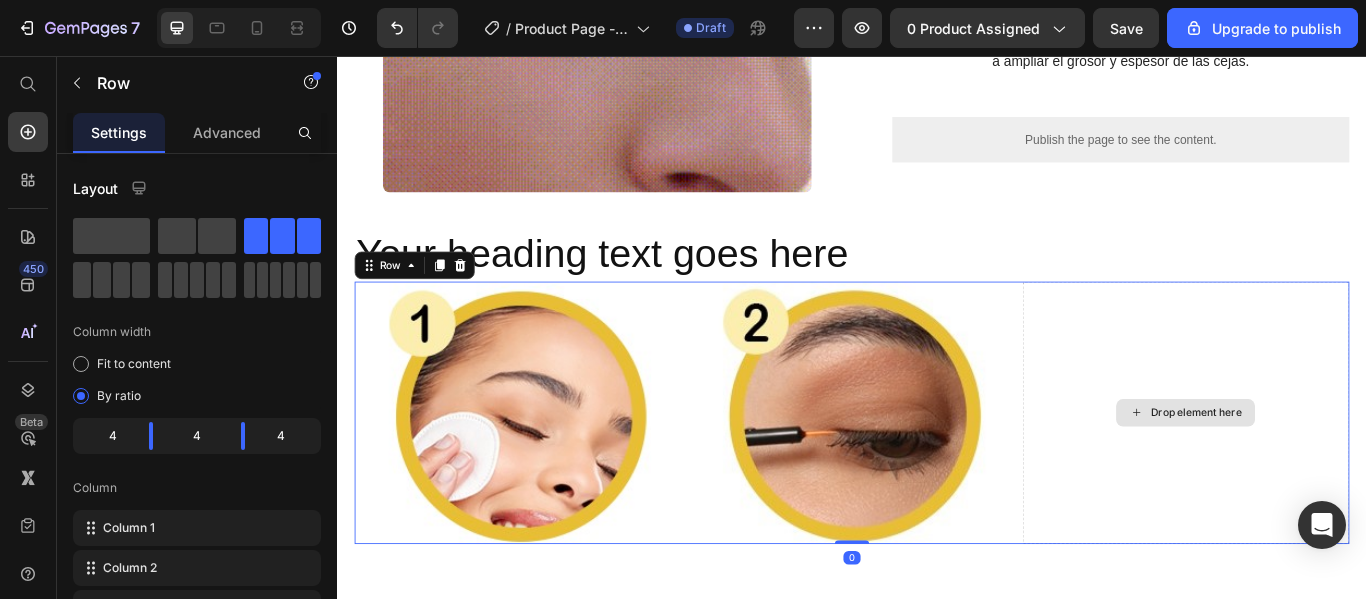 click on "Drop element here" at bounding box center (1326, 472) 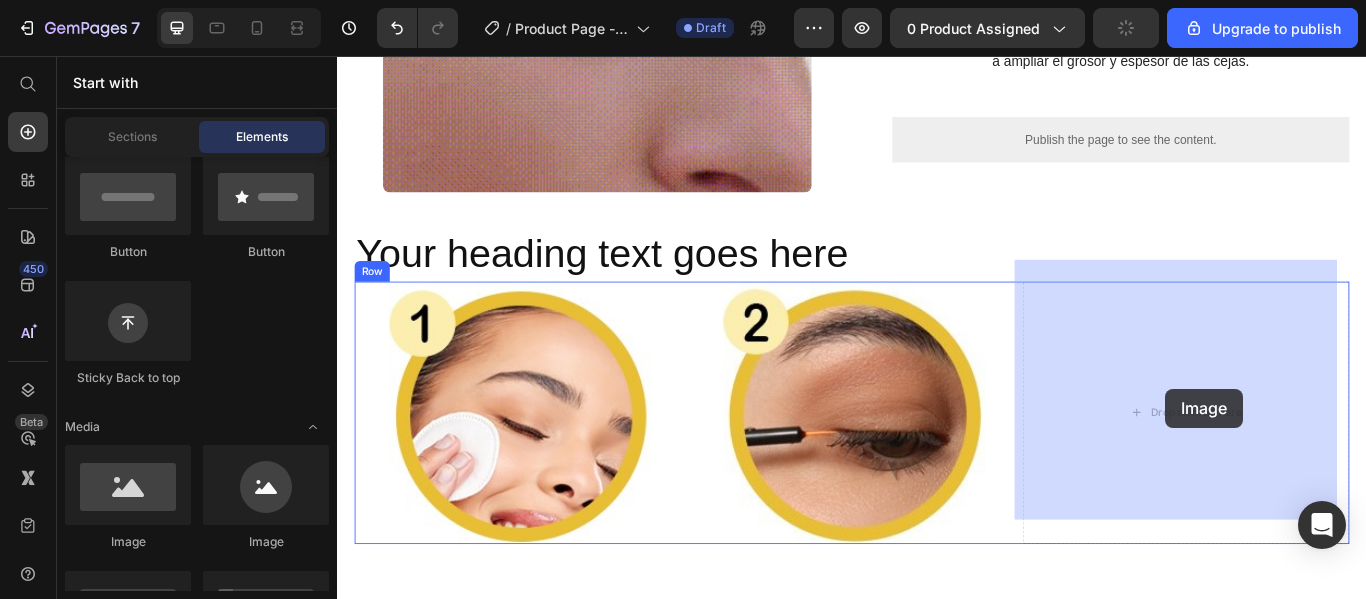 drag, startPoint x: 472, startPoint y: 564, endPoint x: 1303, endPoint y: 444, distance: 839.61957 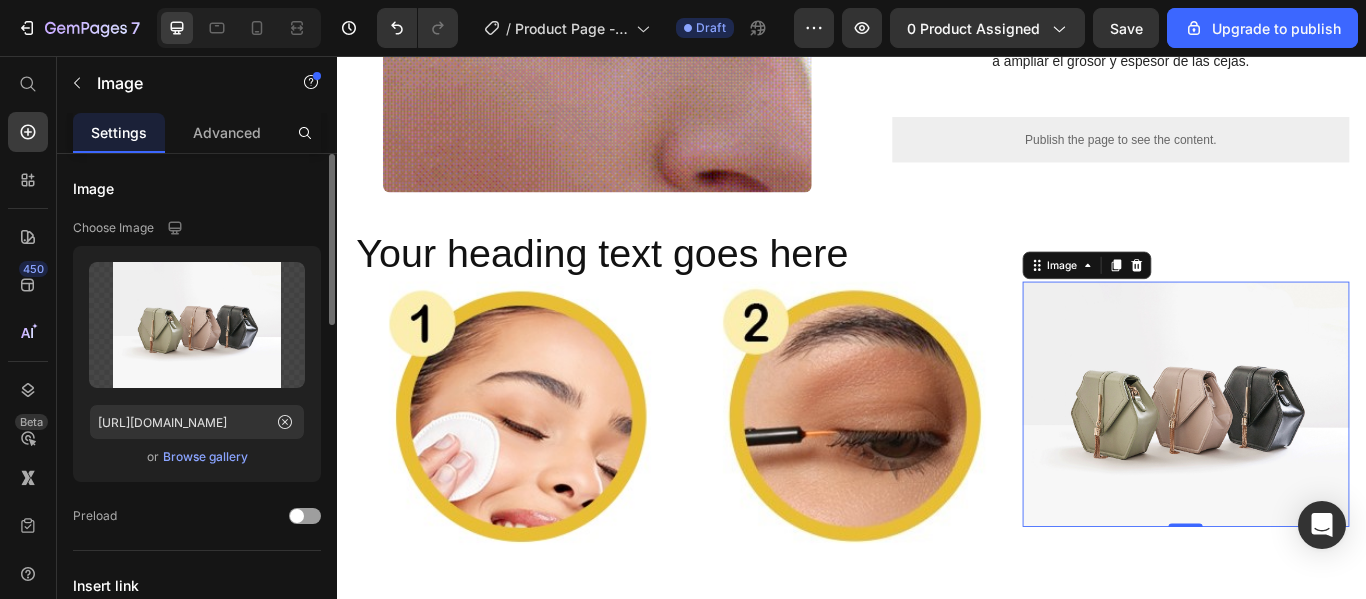 click on "Browse gallery" at bounding box center (205, 457) 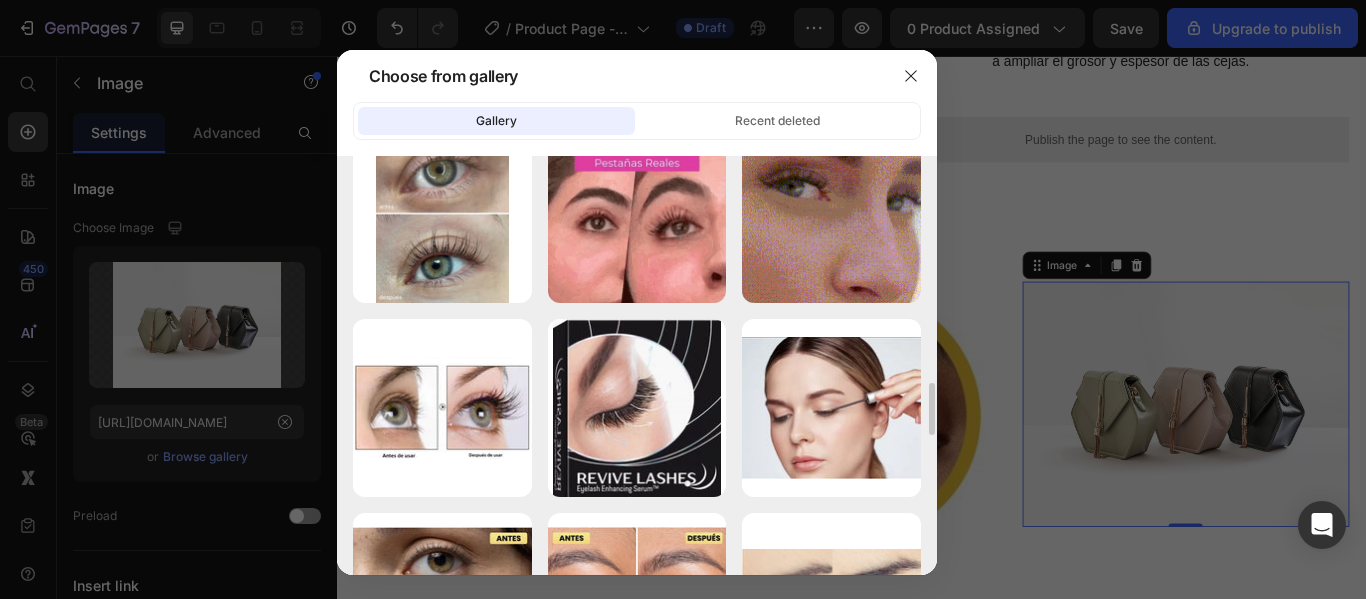 scroll, scrollTop: 2200, scrollLeft: 0, axis: vertical 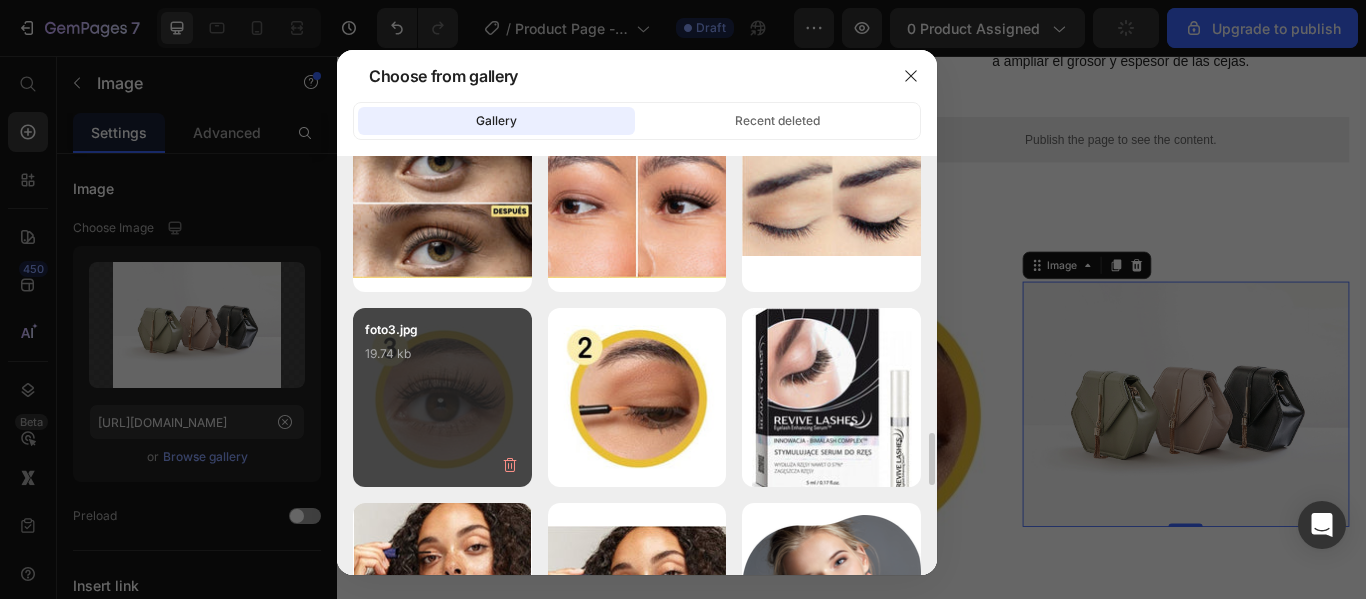 click on "foto3.jpg 19.74 kb" at bounding box center [442, 360] 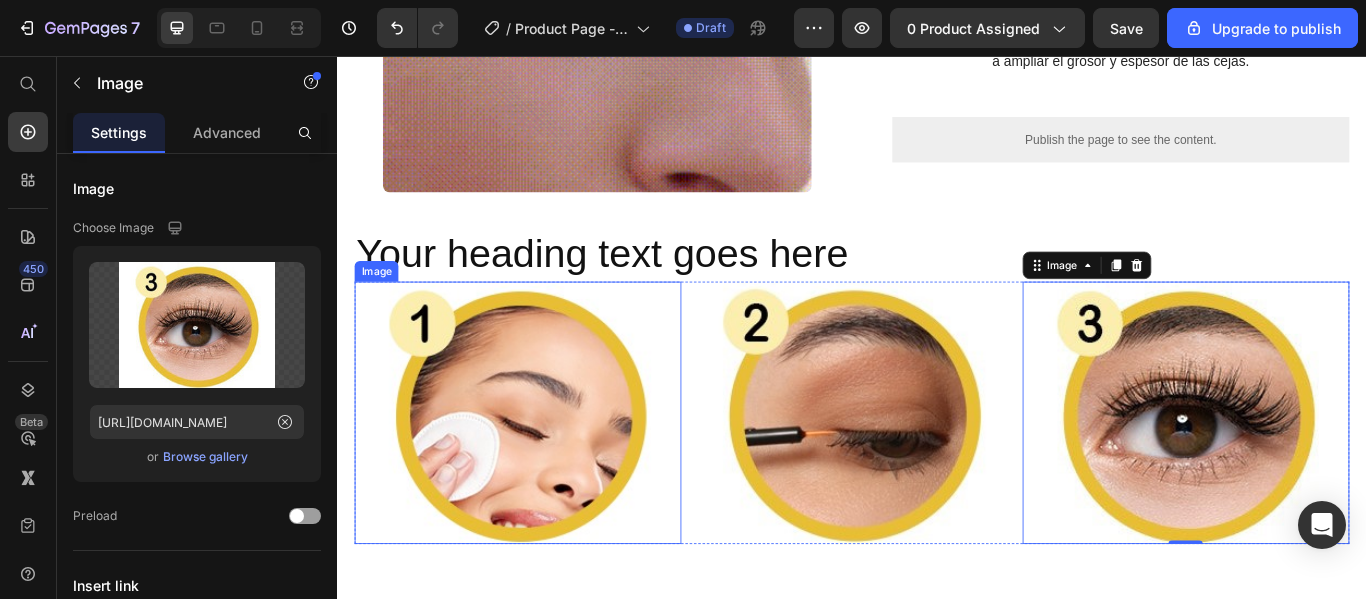 click at bounding box center (547, 472) 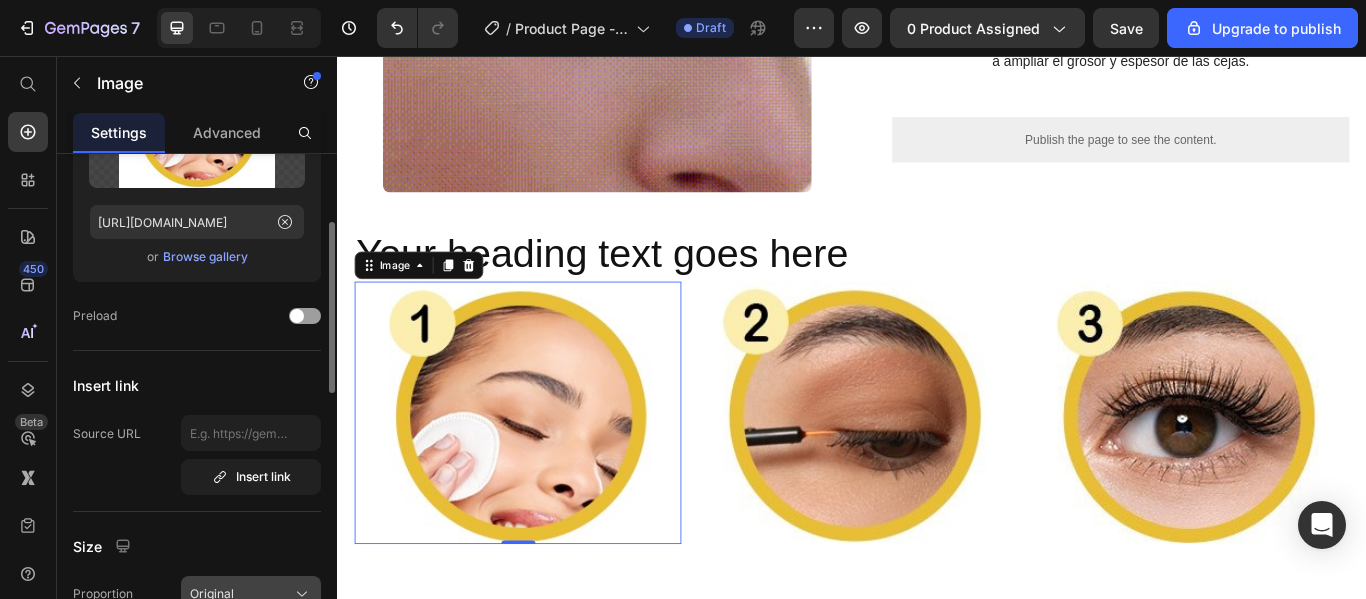 scroll, scrollTop: 400, scrollLeft: 0, axis: vertical 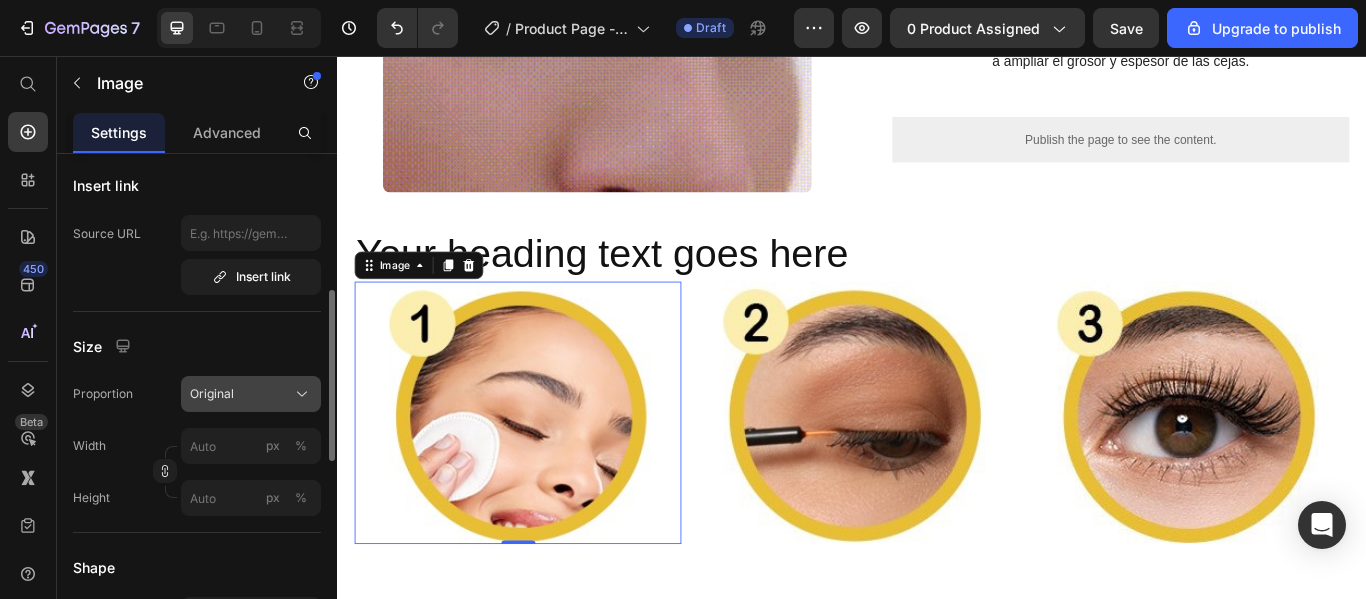click 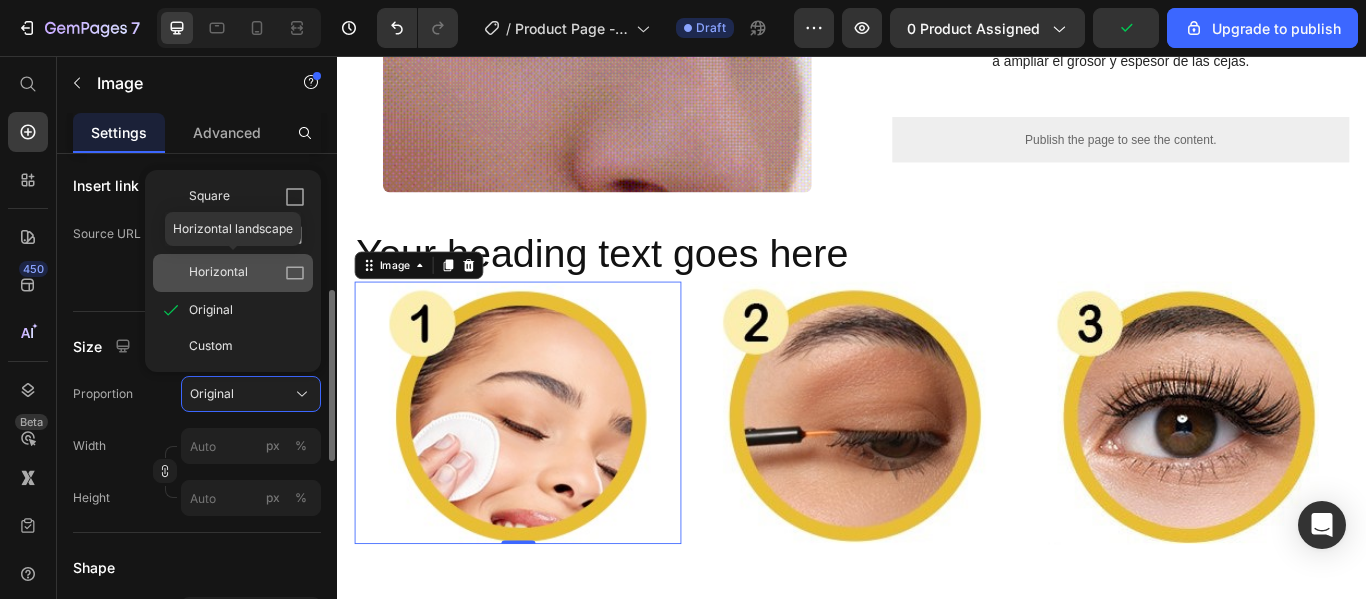 click on "Horizontal" at bounding box center (218, 273) 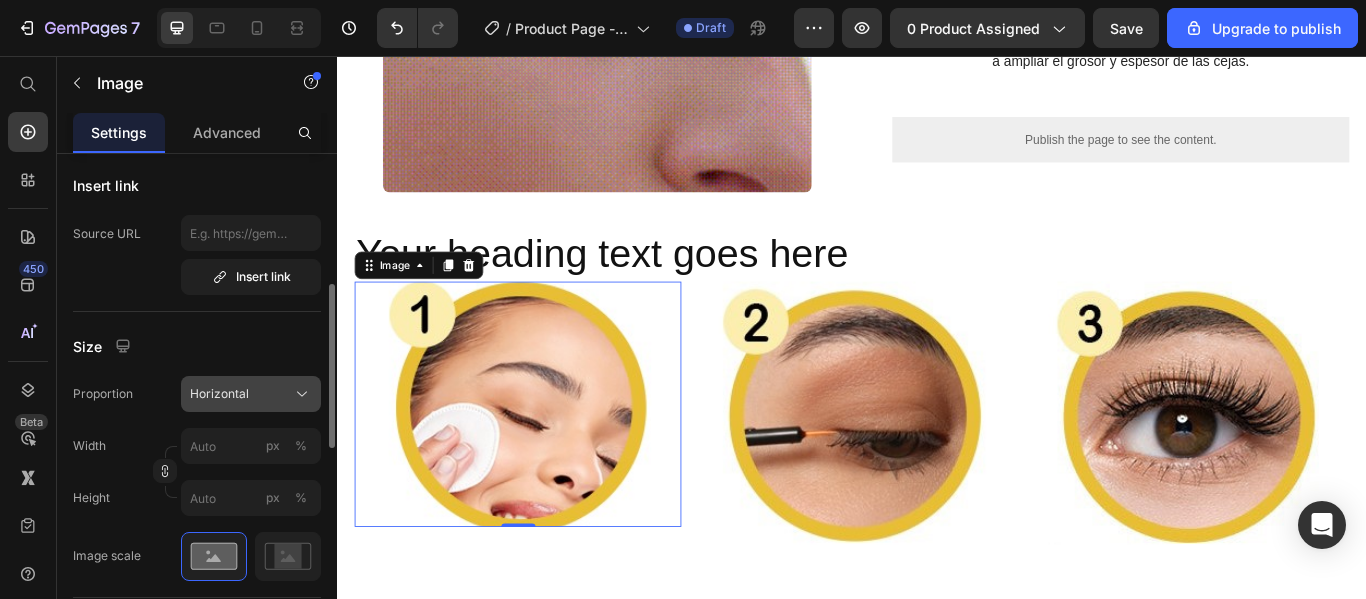 click 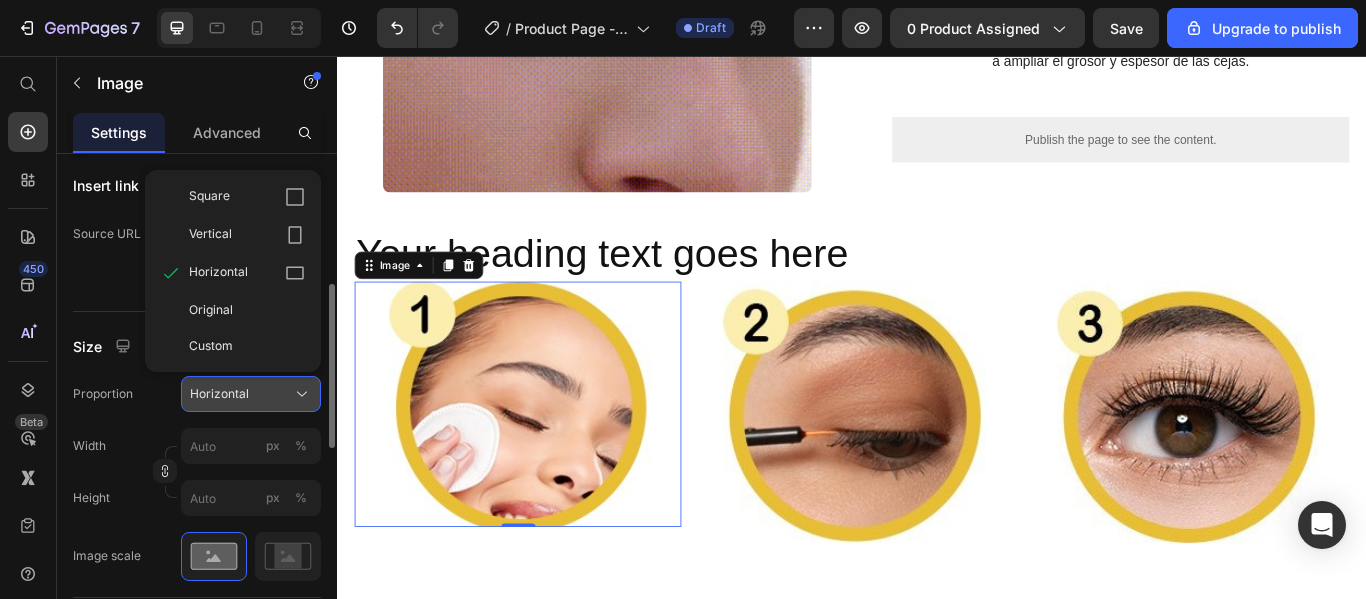 click 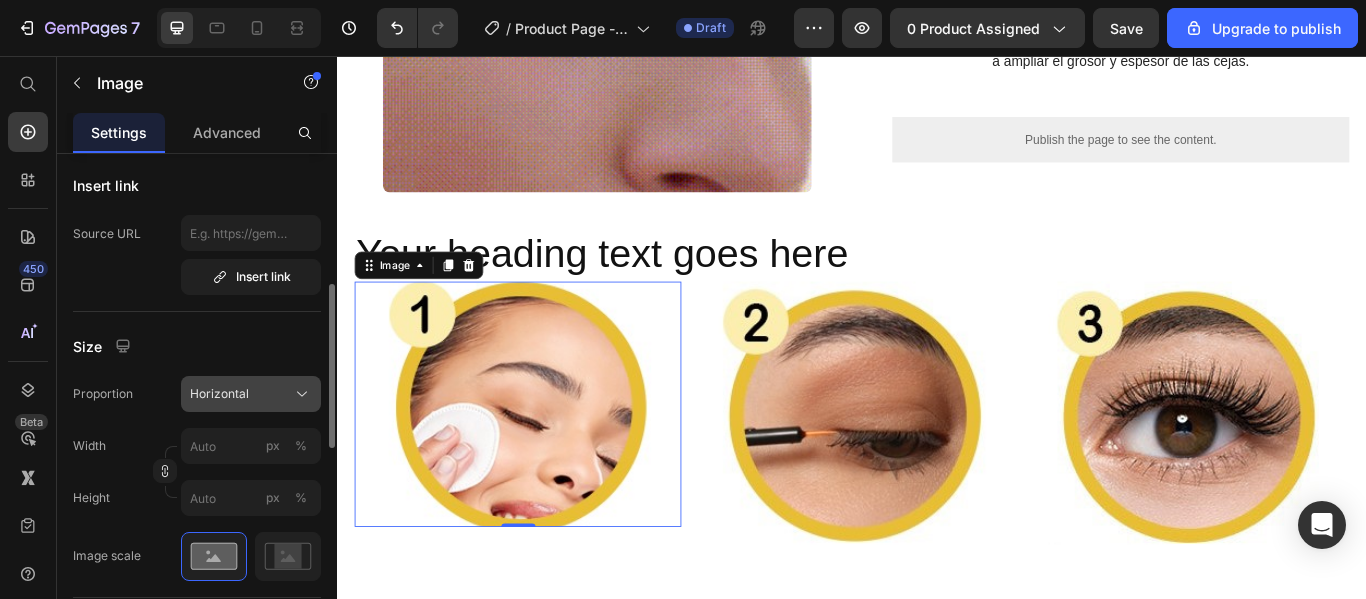 click 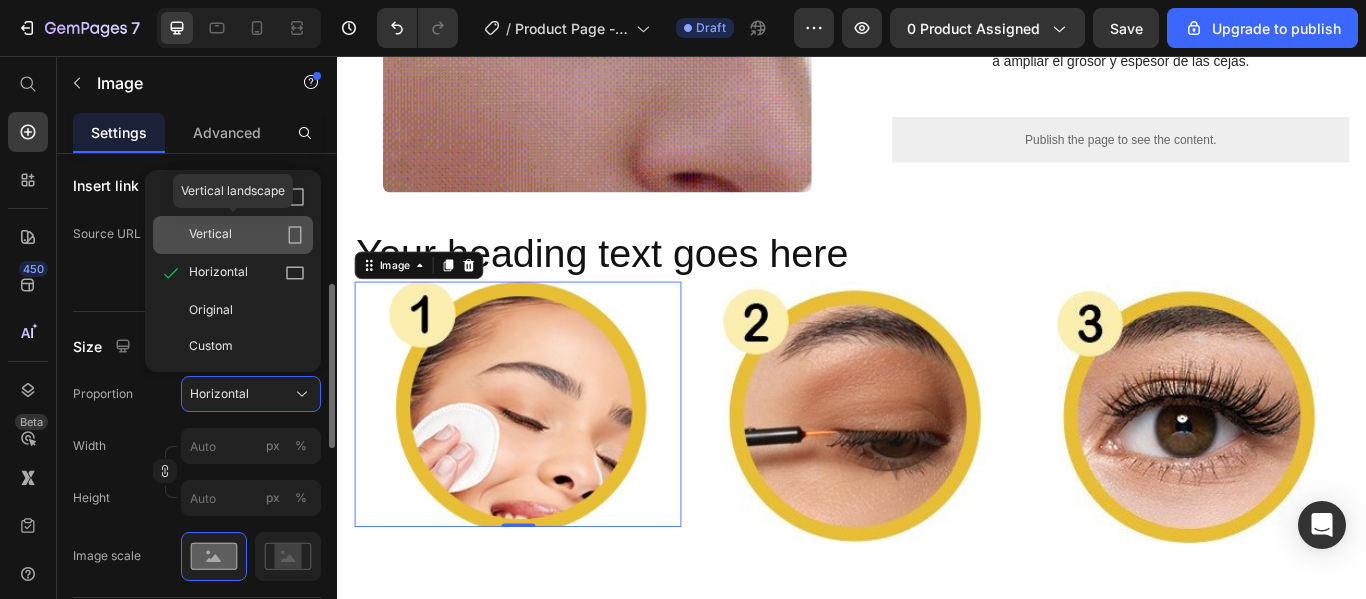 click on "Vertical" at bounding box center (247, 235) 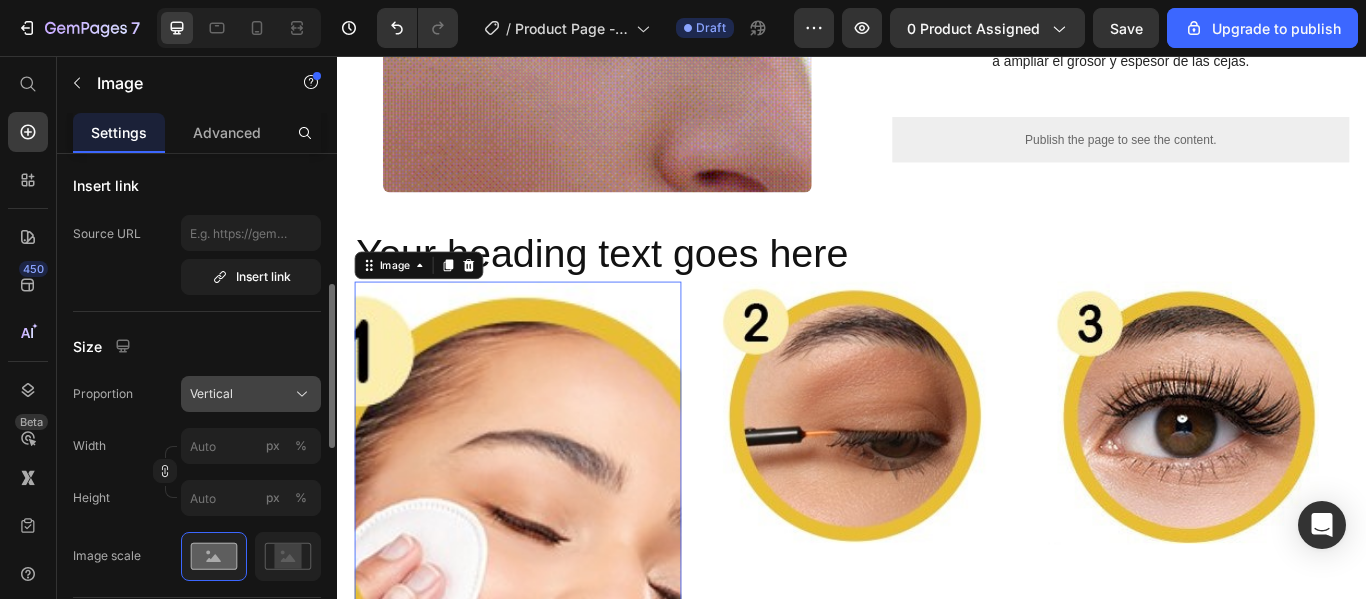 click 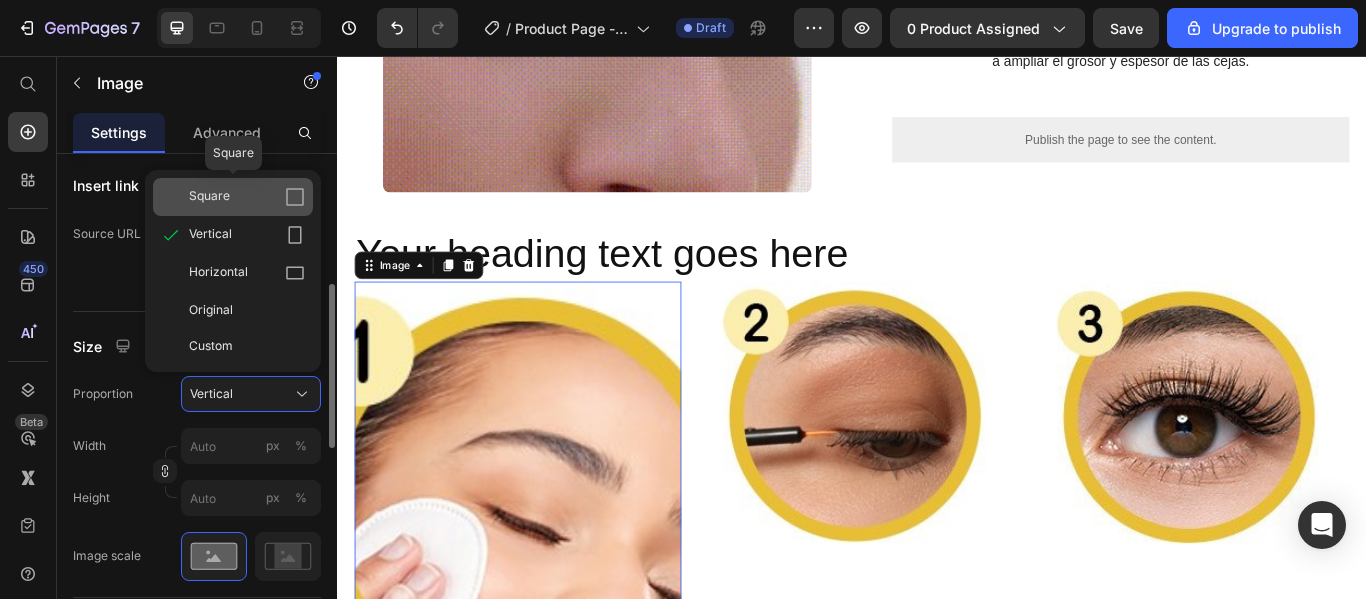 click on "Square" at bounding box center [209, 197] 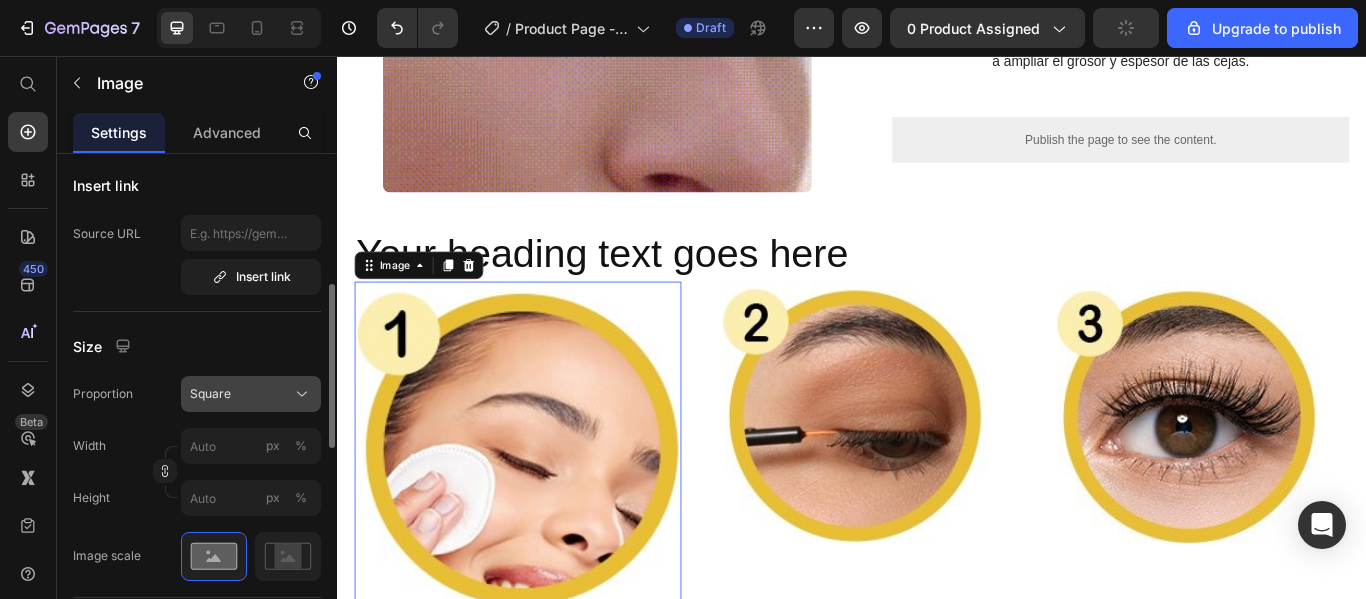 click 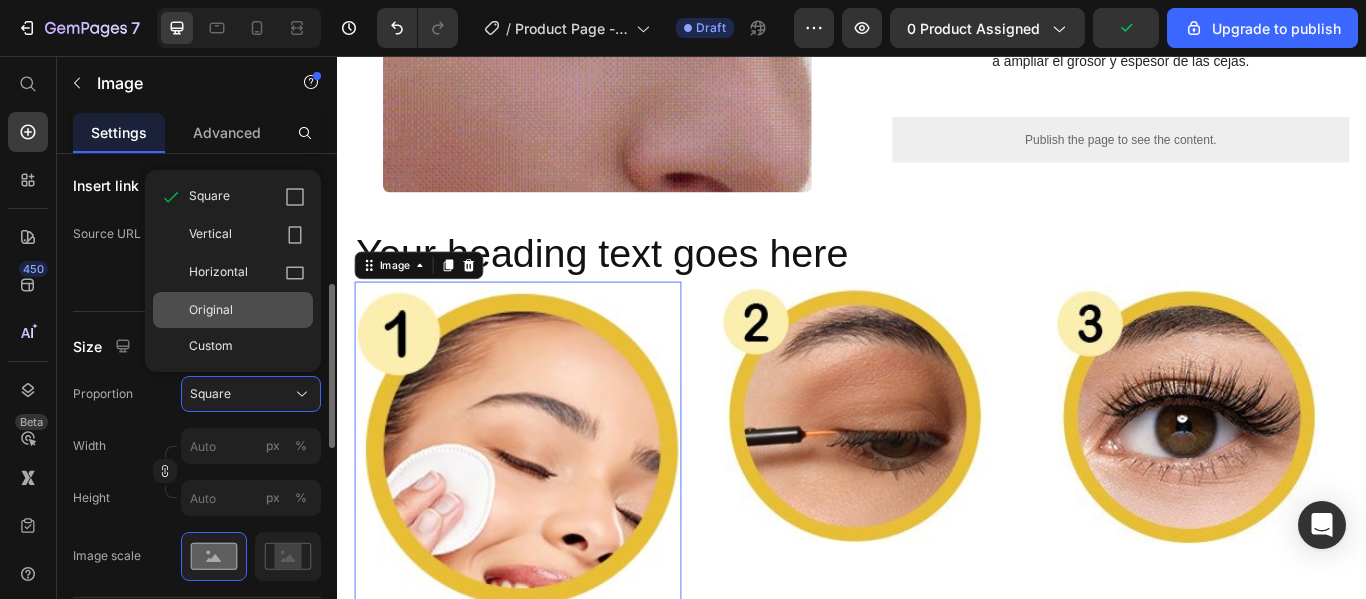 click on "Original" at bounding box center (247, 310) 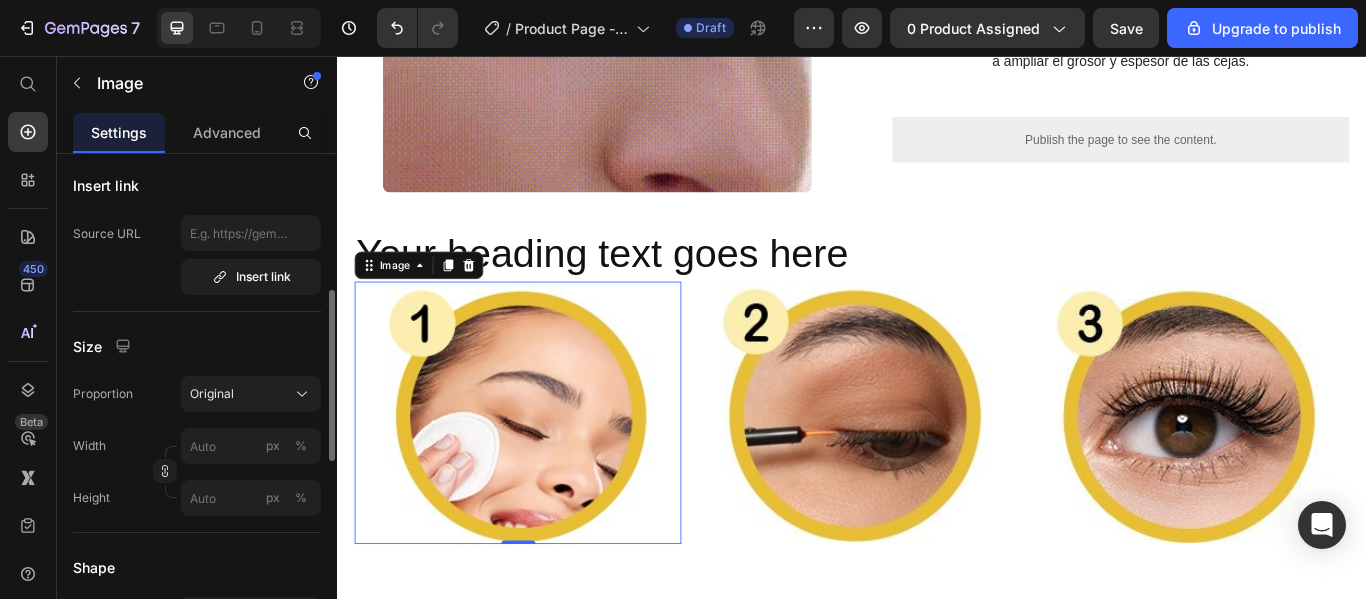 click at bounding box center [547, 472] 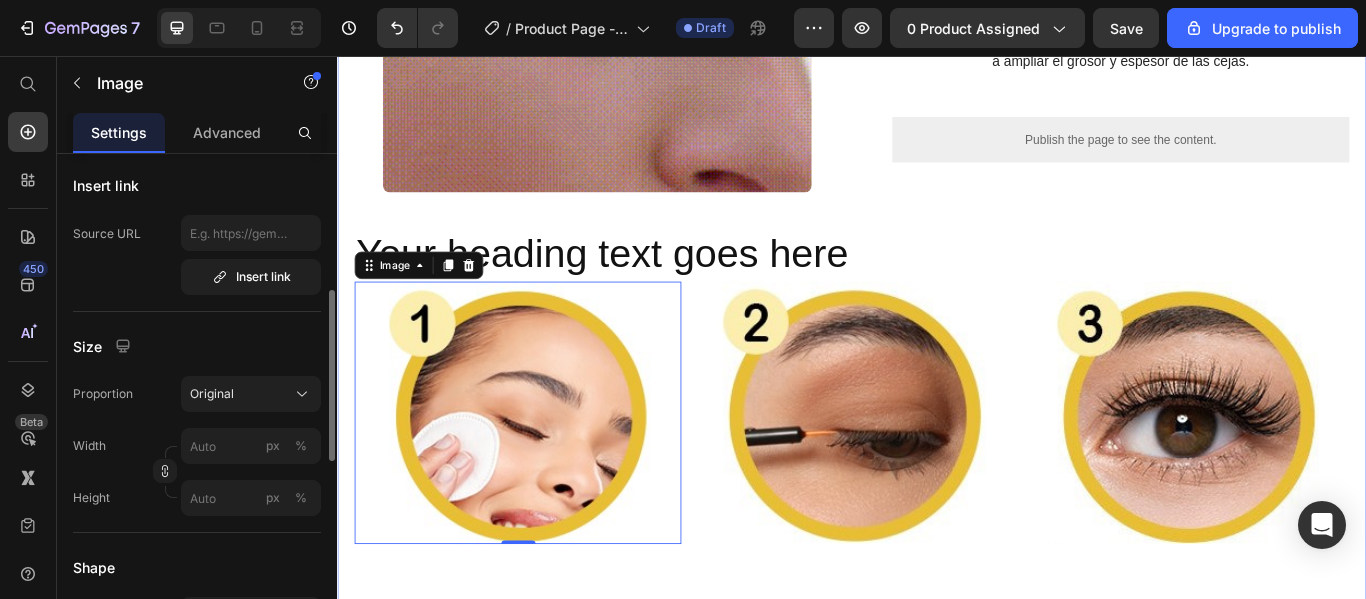click on "¿Y si tus pestañas crecieran como siempre has querido? Heading Sabemos lo frustrante que es mirar al espejo y sentir que tus pestañas simplemente… no están. Son cortas, finas, sin volumen, y ni siquiera el rímel más caro logra darles vida.   Y no se trata solo de belleza. Se trata de  cómo te ves … y de cómo  te sientes . Con nuestro  Sérum Crece Pestañas , eso está a punto de cambiar. Formulado con ingredientes activos de última generación, fortalece desde la raíz y estimula el crecimiento natural de tus pestañas. Text Block Heading
Publish the page to see the content.
Custom Code Row Row Image Row "Cómo Transformar tu Mirada en Solo unos Dias" Heading       Además, este producto es ideal si te gusta mantener un buen cuidado y aspecto de tus pestañas y cejas.   Pero, no olvidemos que la mirada no depende únicamente de los ojos, ya que también debemos considerar las cejas.    Por ello,  el serum Fablashous     Text Block Custom Code Row Image Row Heading   0" at bounding box center (937, -32) 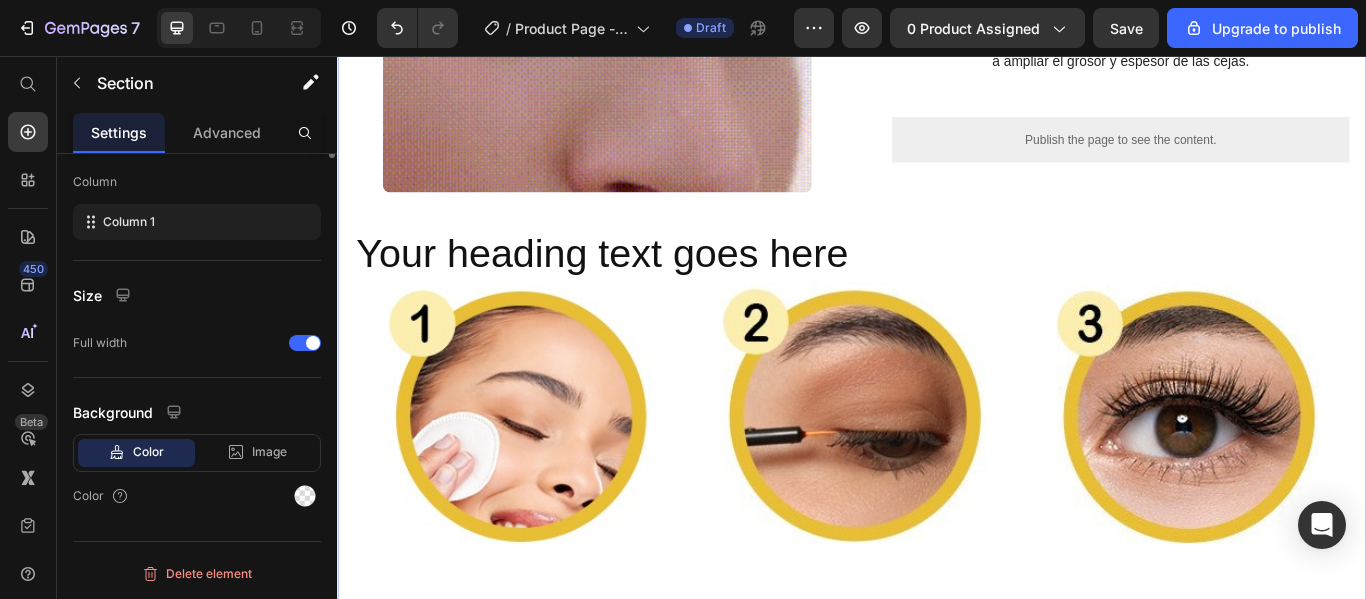 scroll, scrollTop: 0, scrollLeft: 0, axis: both 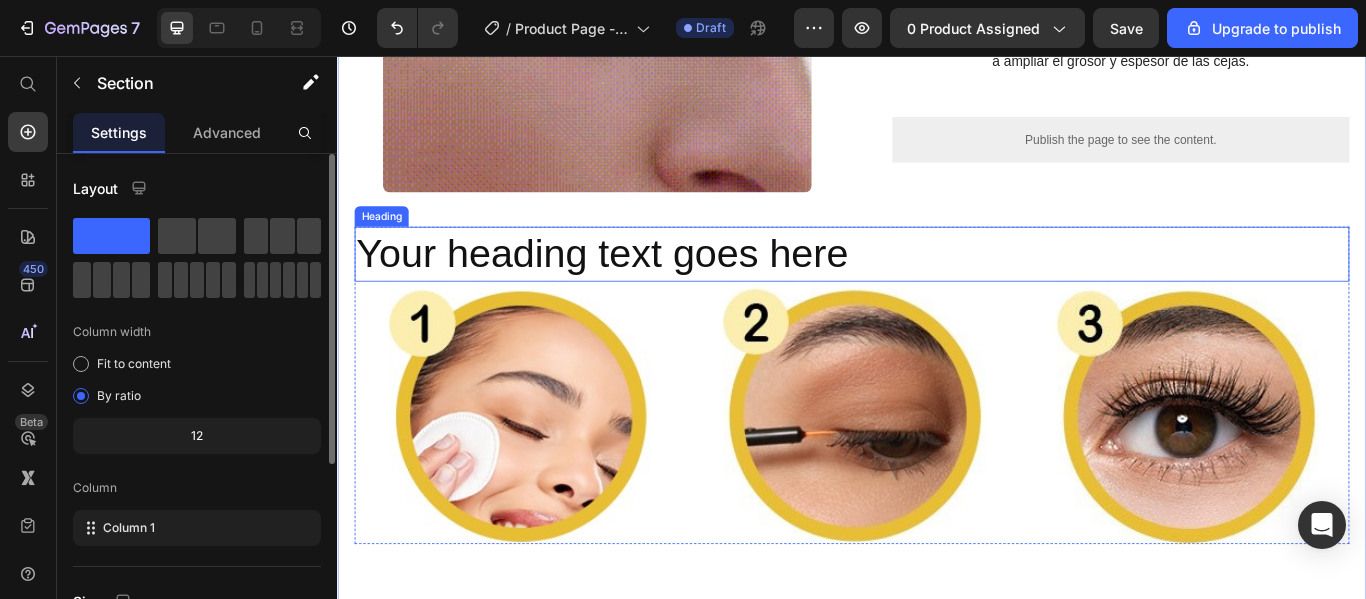 click on "Your heading text goes here" at bounding box center (937, 287) 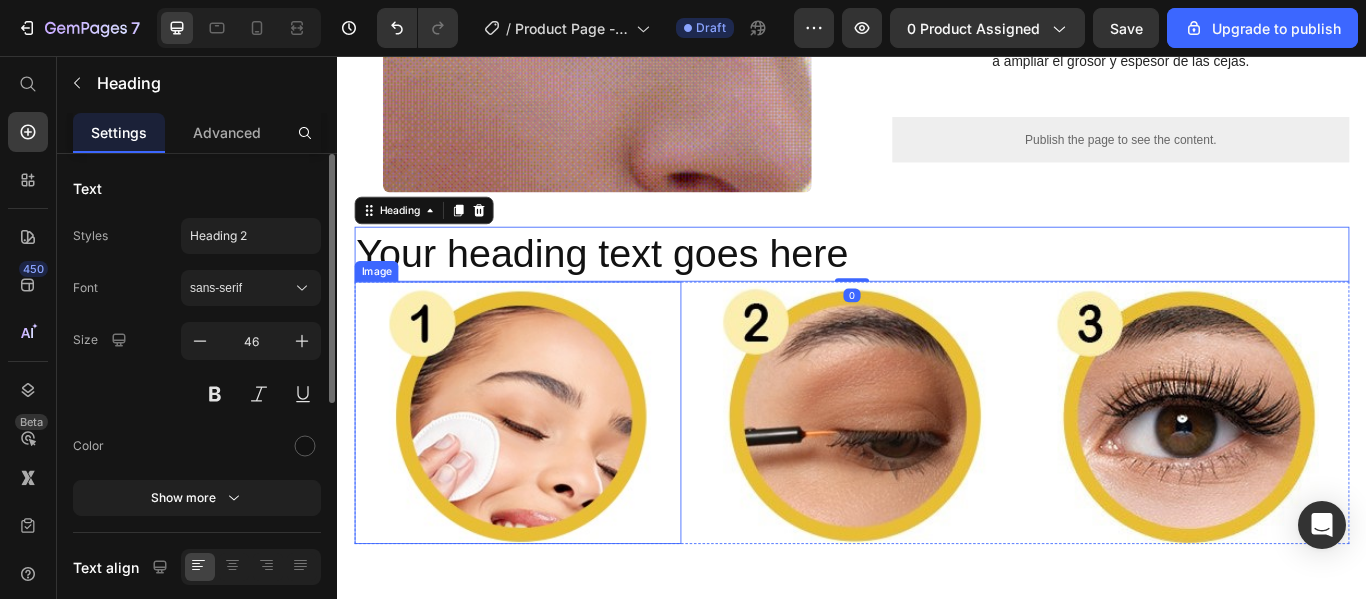 click at bounding box center (547, 472) 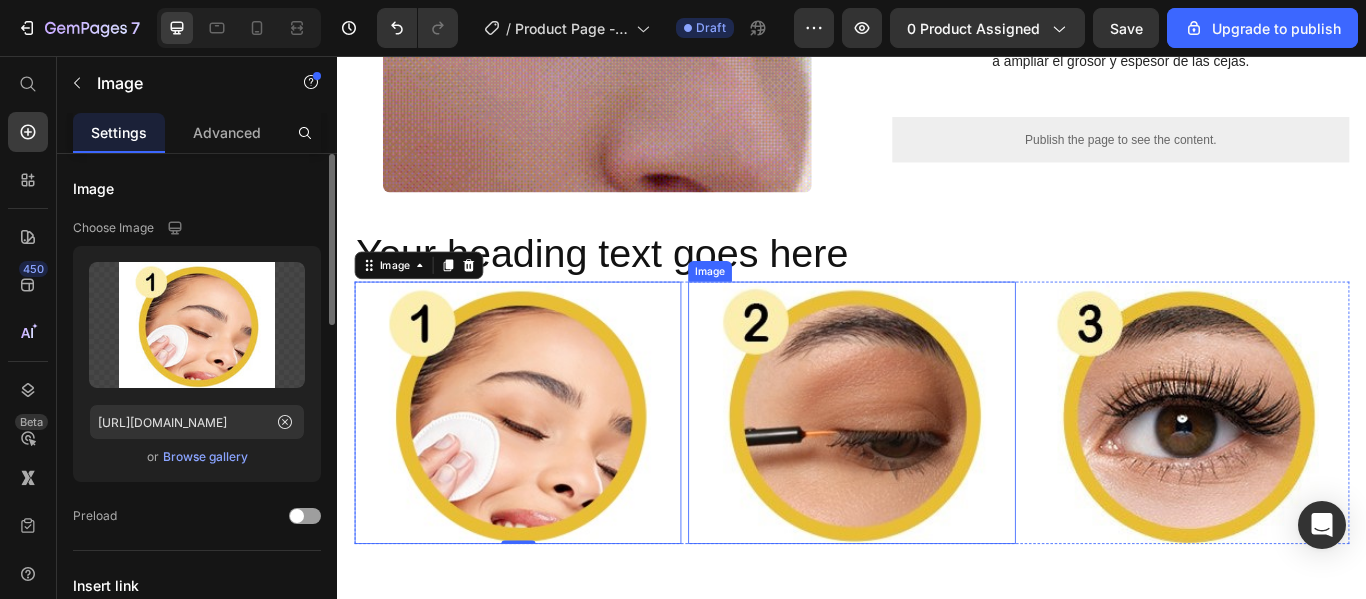 click at bounding box center [936, 472] 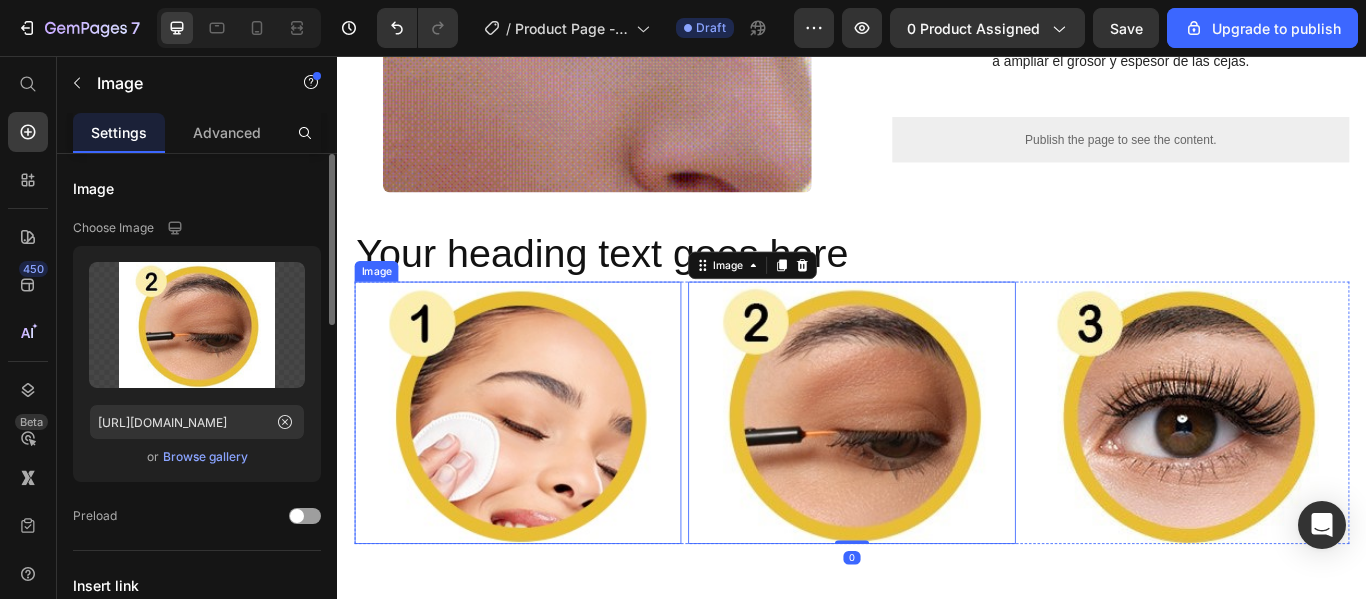 drag, startPoint x: 690, startPoint y: 593, endPoint x: 698, endPoint y: 605, distance: 14.422205 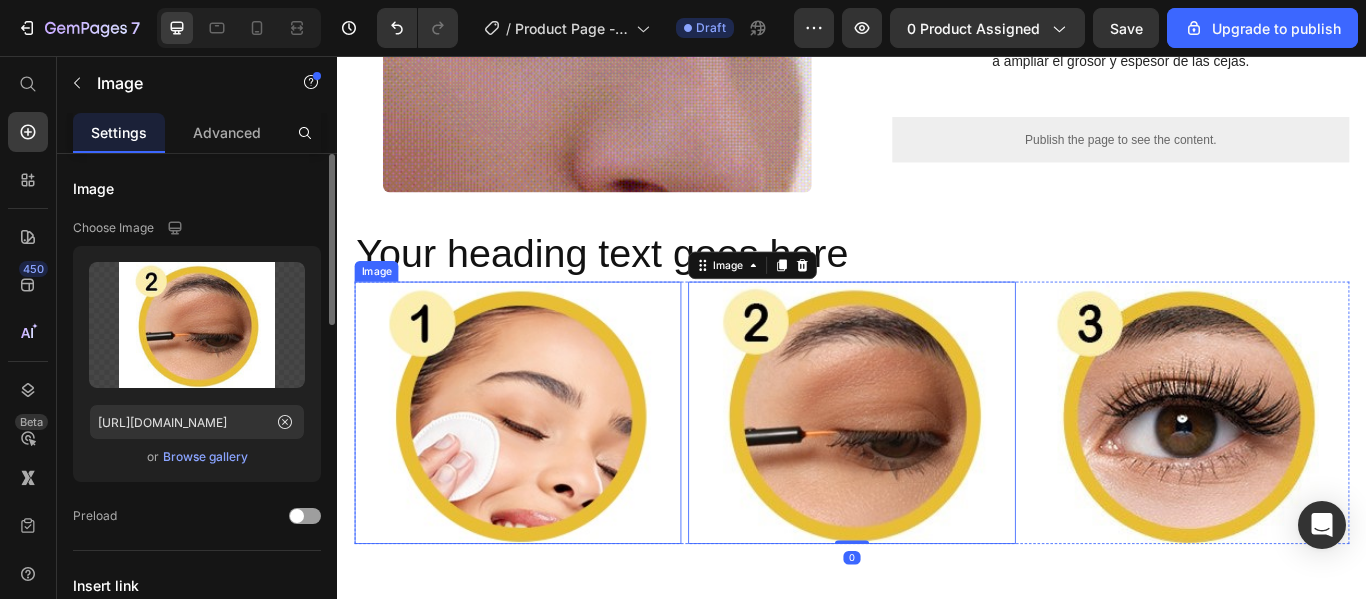 click on "¿Y si tus pestañas crecieran como siempre has querido? Heading Sabemos lo frustrante que es mirar al espejo y sentir que tus pestañas simplemente… no están. Son cortas, finas, sin volumen, y ni siquiera el rímel más caro logra darles vida.   Y no se trata solo de belleza. Se trata de  cómo te ves … y de cómo  te sientes . Con nuestro  Sérum Crece Pestañas , eso está a punto de cambiar. Formulado con ingredientes activos de última generación, fortalece desde la raíz y estimula el crecimiento natural de tus pestañas. Text Block Heading
Publish the page to see the content.
Custom Code Row Row Image Row "Cómo Transformar tu Mirada en Solo unos Dias" Heading       Además, este producto es ideal si te gusta mantener un buen cuidado y aspecto de tus pestañas y cejas.   Pero, no olvidemos que la mirada no depende únicamente de los ojos, ya que también debemos considerar las cejas.    Por ello,  el serum Fablashous     Text Block Custom Code Row Image Row Heading   0" at bounding box center (937, -42) 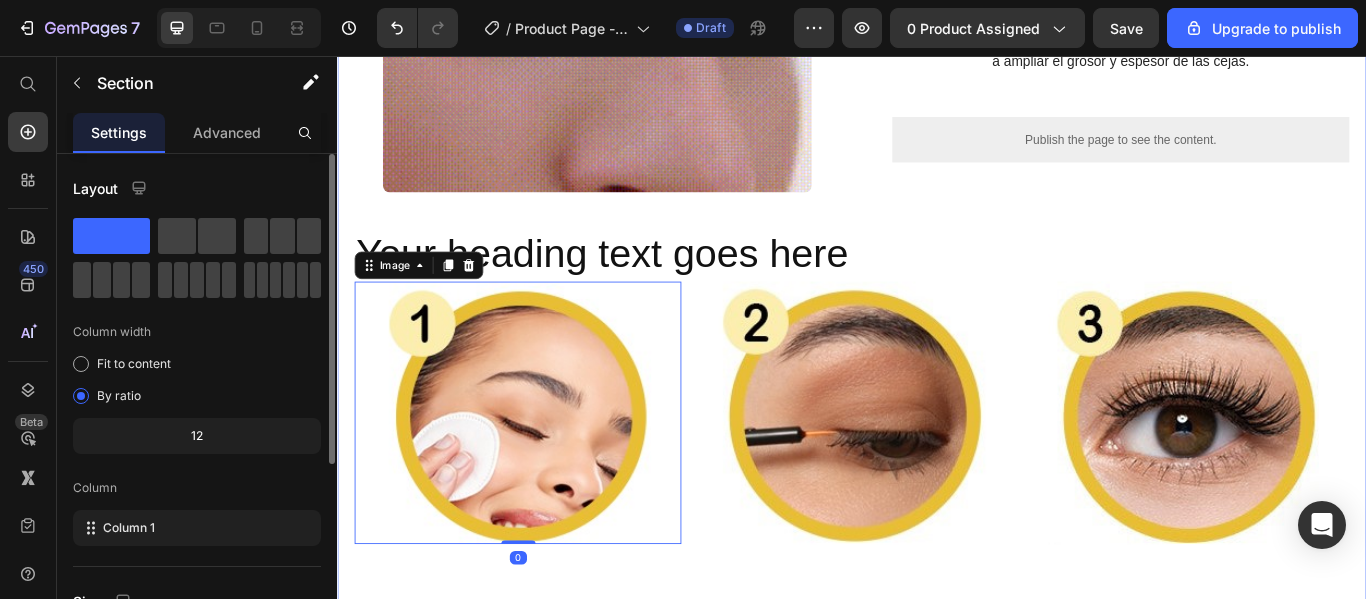 click on "¿Y si tus pestañas crecieran como siempre has querido? Heading Sabemos lo frustrante que es mirar al espejo y sentir que tus pestañas simplemente… no están. Son cortas, finas, sin volumen, y ni siquiera el rímel más caro logra darles vida.   Y no se trata solo de belleza. Se trata de  cómo te ves … y de cómo  te sientes . Con nuestro  Sérum Crece Pestañas , eso está a punto de cambiar. Formulado con ingredientes activos de última generación, fortalece desde la raíz y estimula el crecimiento natural de tus pestañas. Text Block Heading
Publish the page to see the content.
Custom Code Row Row Image Row "Cómo Transformar tu Mirada en Solo unos Dias" Heading       Además, este producto es ideal si te gusta mantener un buen cuidado y aspecto de tus pestañas y cejas.   Pero, no olvidemos que la mirada no depende únicamente de los ojos, ya que también debemos considerar las cejas.    Por ello,  el serum Fablashous     Text Block Custom Code Row Image Row Heading   0" at bounding box center (937, -42) 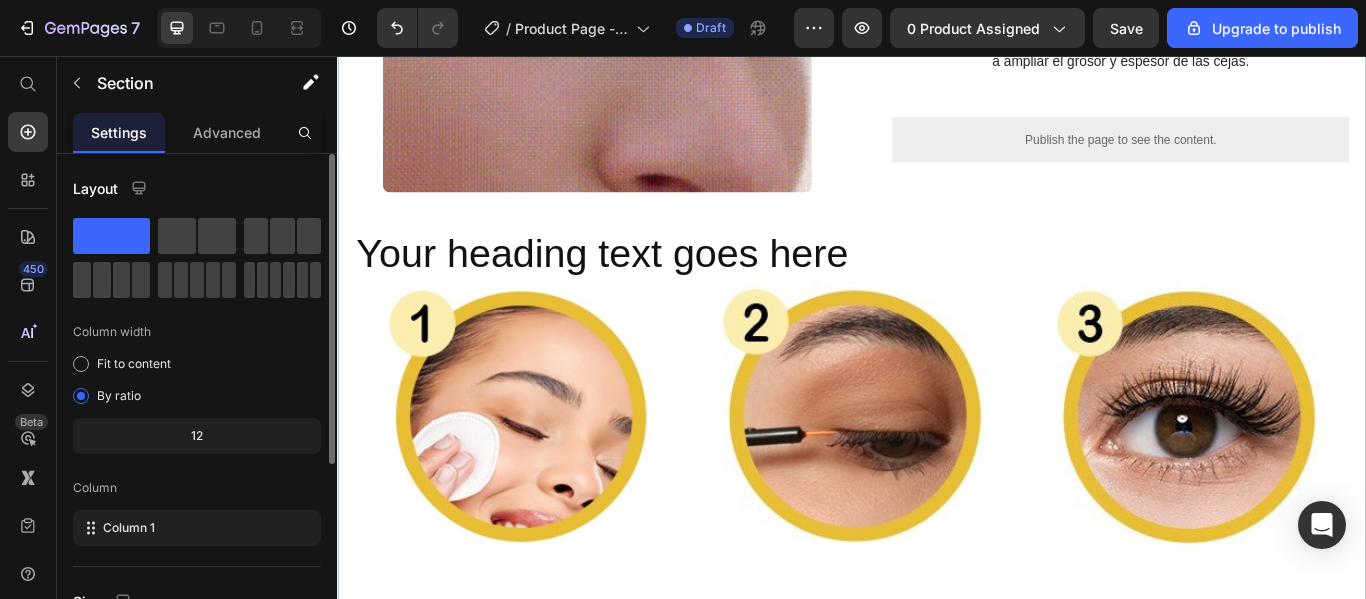 click on "¿Y si tus pestañas crecieran como siempre has querido? Heading Sabemos lo frustrante que es mirar al espejo y sentir que tus pestañas simplemente… no están. Son cortas, finas, sin volumen, y ni siquiera el rímel más caro logra darles vida.   Y no se trata solo de belleza. Se trata de  cómo te ves … y de cómo  te sientes . Con nuestro  Sérum Crece Pestañas , eso está a punto de cambiar. Formulado con ingredientes activos de última generación, fortalece desde la raíz y estimula el crecimiento natural de tus pestañas. Text Block Heading
Publish the page to see the content.
Custom Code Row Row Image Row "Cómo Transformar tu Mirada en Solo unos Dias" Heading       Además, este producto es ideal si te gusta mantener un buen cuidado y aspecto de tus pestañas y cejas.   Pero, no olvidemos que la mirada no depende únicamente de los ojos, ya que también debemos considerar las cejas.    Por ello,  el serum Fablashous     Text Block Custom Code Row Image Row Heading Row" at bounding box center [937, -42] 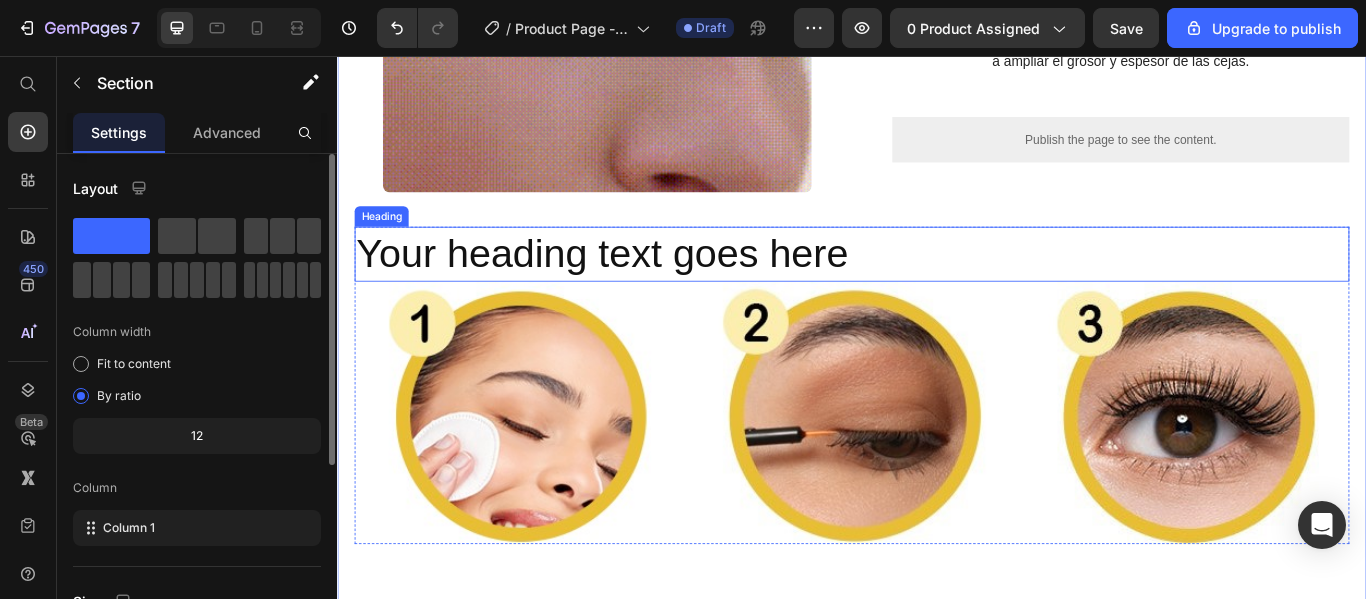 click on "Your heading text goes here" at bounding box center (937, 287) 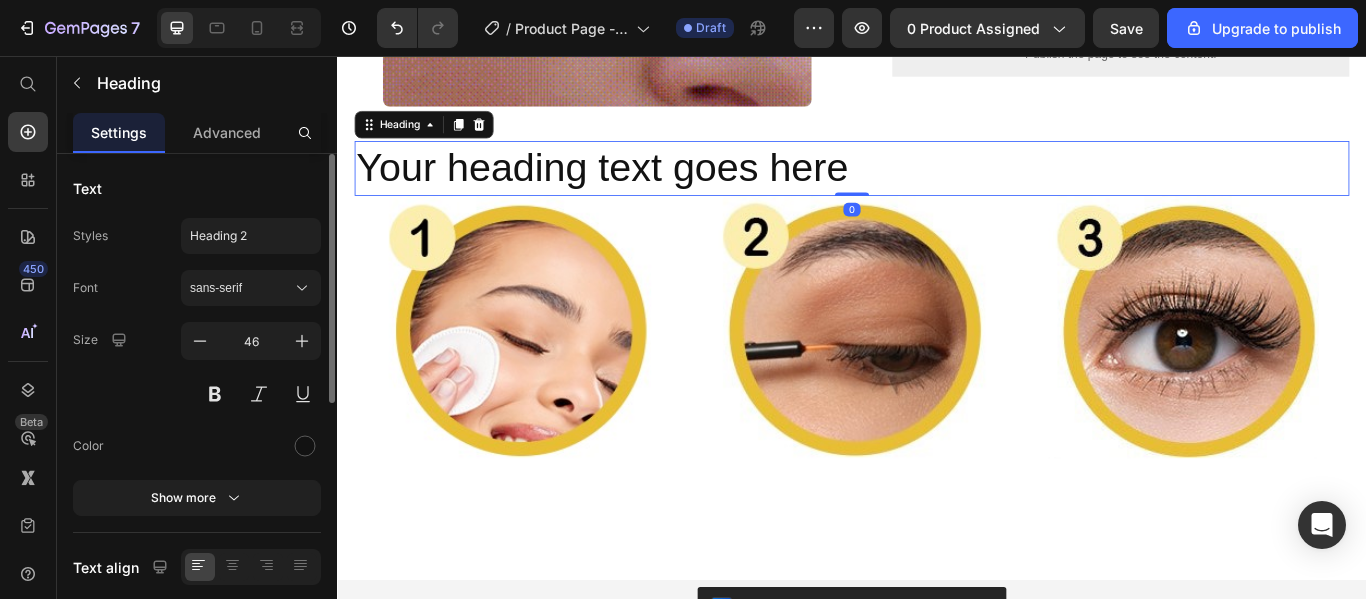 scroll, scrollTop: 1746, scrollLeft: 0, axis: vertical 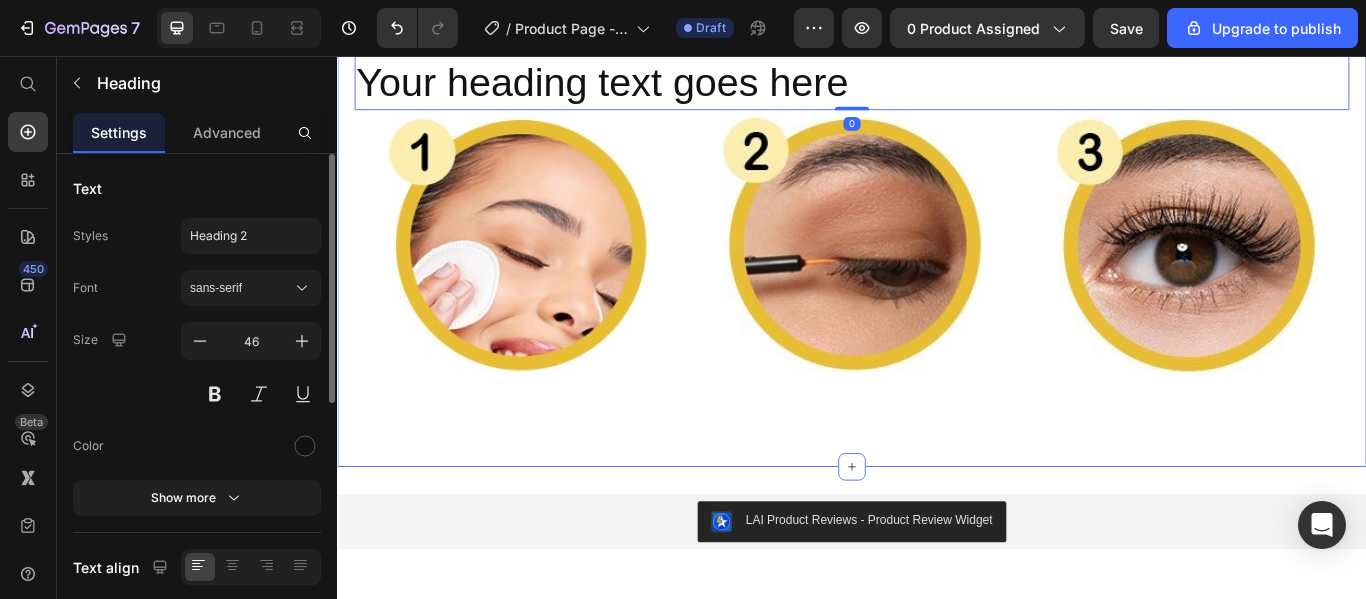 click on "¿Y si tus pestañas crecieran como siempre has querido? Heading Sabemos lo frustrante que es mirar al espejo y sentir que tus pestañas simplemente… no están. Son cortas, finas, sin volumen, y ni siquiera el rímel más caro logra darles vida.   Y no se trata solo de belleza. Se trata de  cómo te ves … y de cómo  te sientes . Con nuestro  Sérum Crece Pestañas , eso está a punto de cambiar. Formulado con ingredientes activos de última generación, fortalece desde la raíz y estimula el crecimiento natural de tus pestañas. Text Block Heading
Publish the page to see the content.
Custom Code Row Row Image Row "Cómo Transformar tu Mirada en Solo unos Dias" Heading       Además, este producto es ideal si te gusta mantener un buen cuidado y aspecto de tus pestañas y cejas.   Pero, no olvidemos que la mirada no depende únicamente de los ojos, ya que también debemos considerar las cejas.    Por ello,  el serum Fablashous     Text Block Custom Code Row Image Row Heading   0" at bounding box center [937, -242] 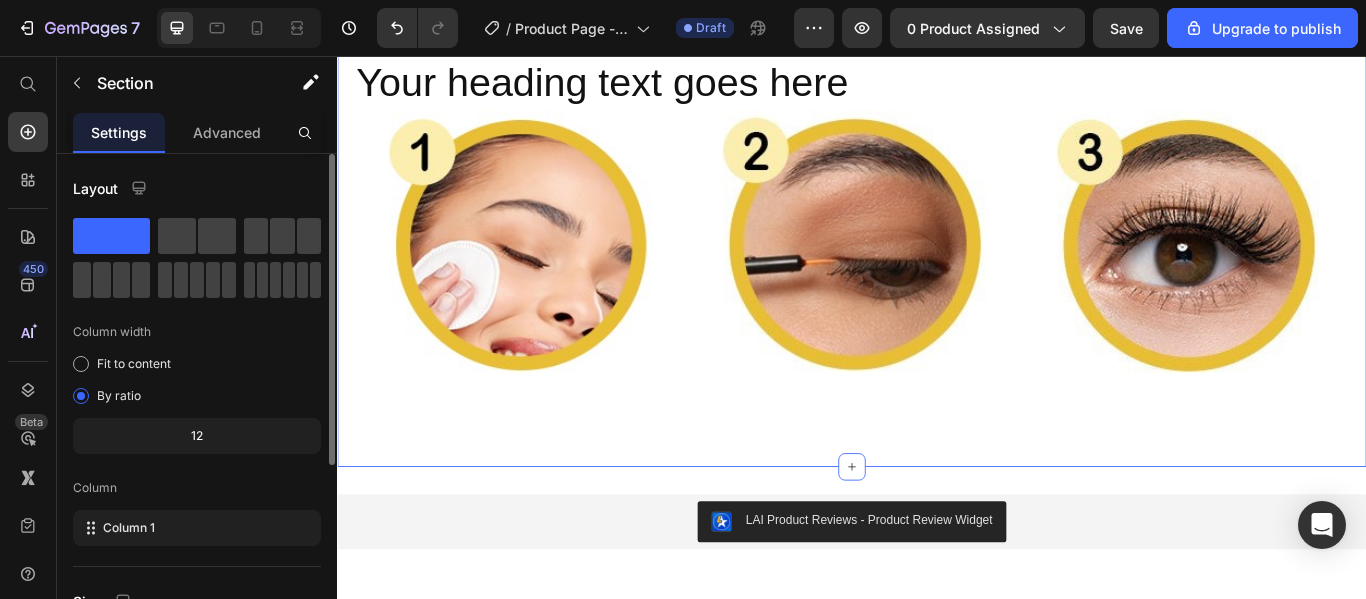 scroll, scrollTop: 1646, scrollLeft: 0, axis: vertical 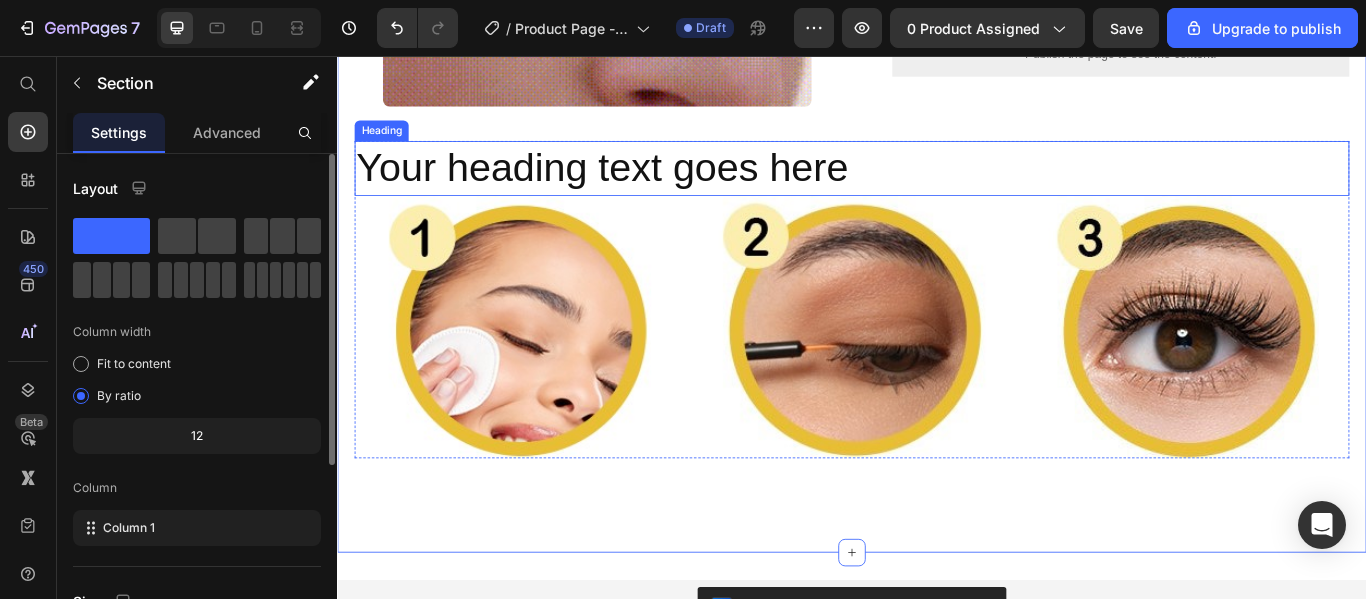 click on "Your heading text goes here" at bounding box center [937, 187] 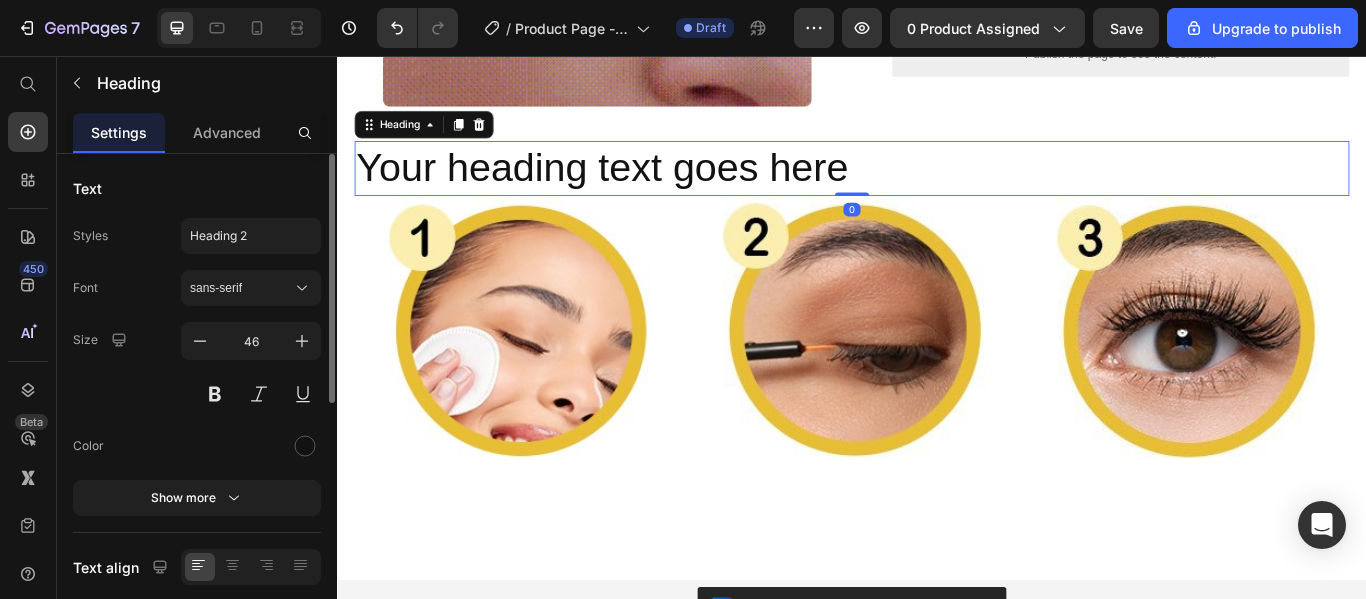 click on "Your heading text goes here" at bounding box center (937, 187) 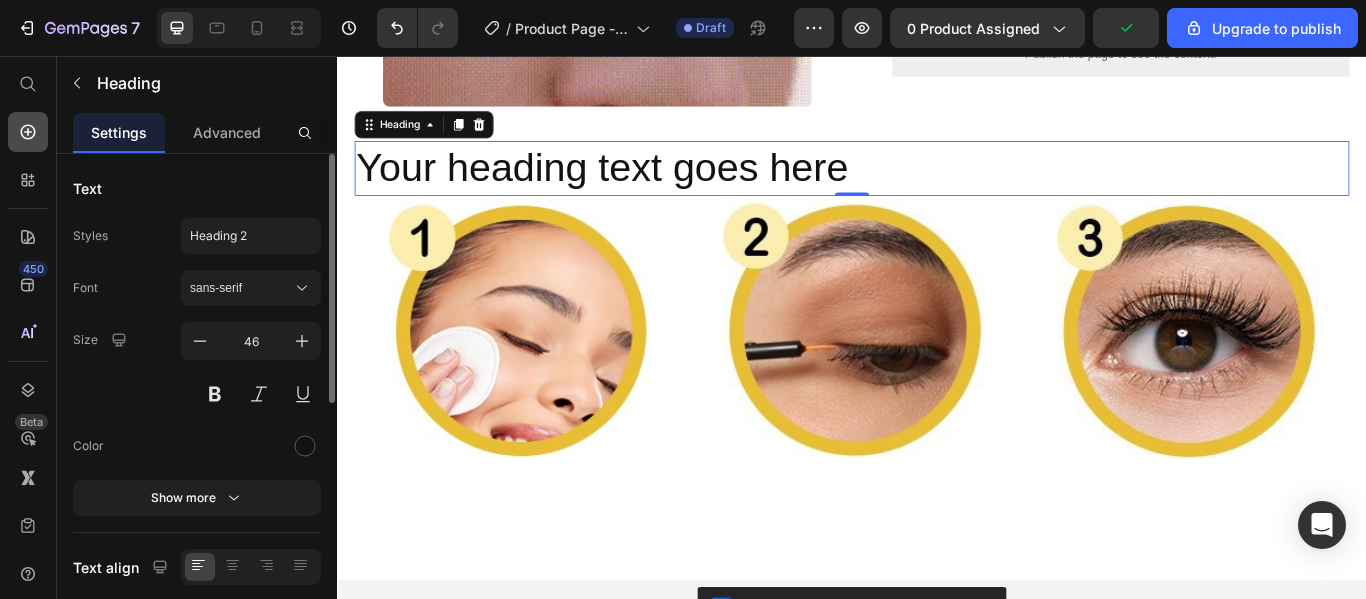 click 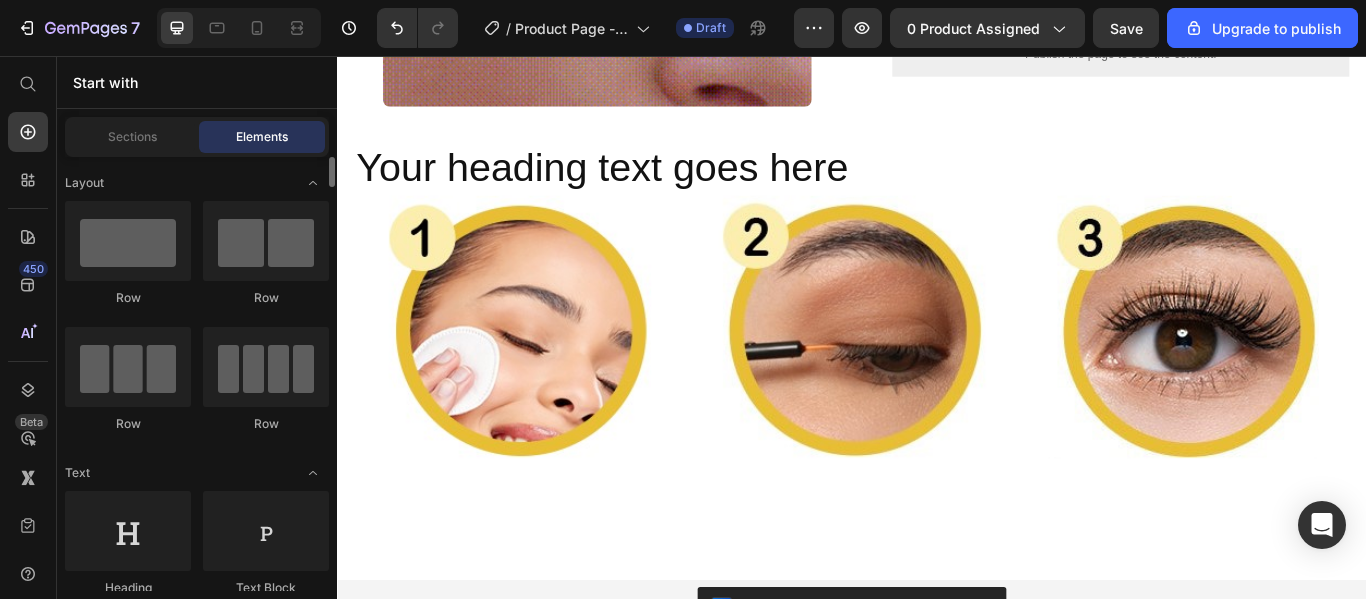 scroll, scrollTop: 100, scrollLeft: 0, axis: vertical 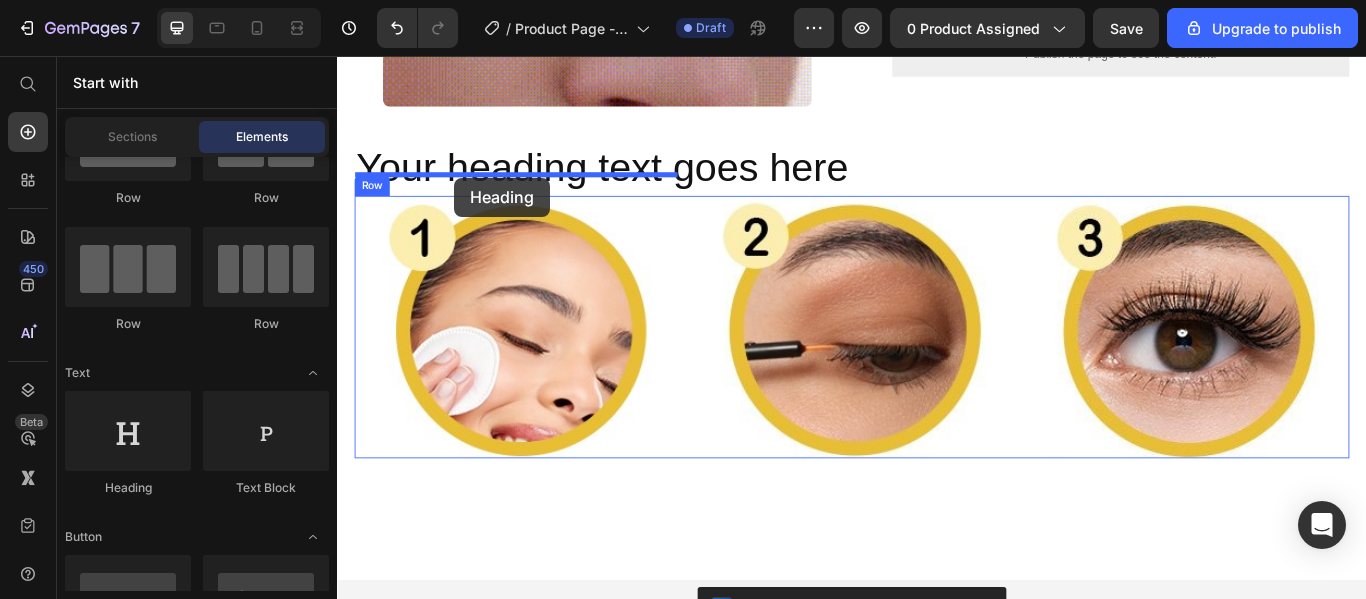 drag, startPoint x: 470, startPoint y: 497, endPoint x: 473, endPoint y: 198, distance: 299.01505 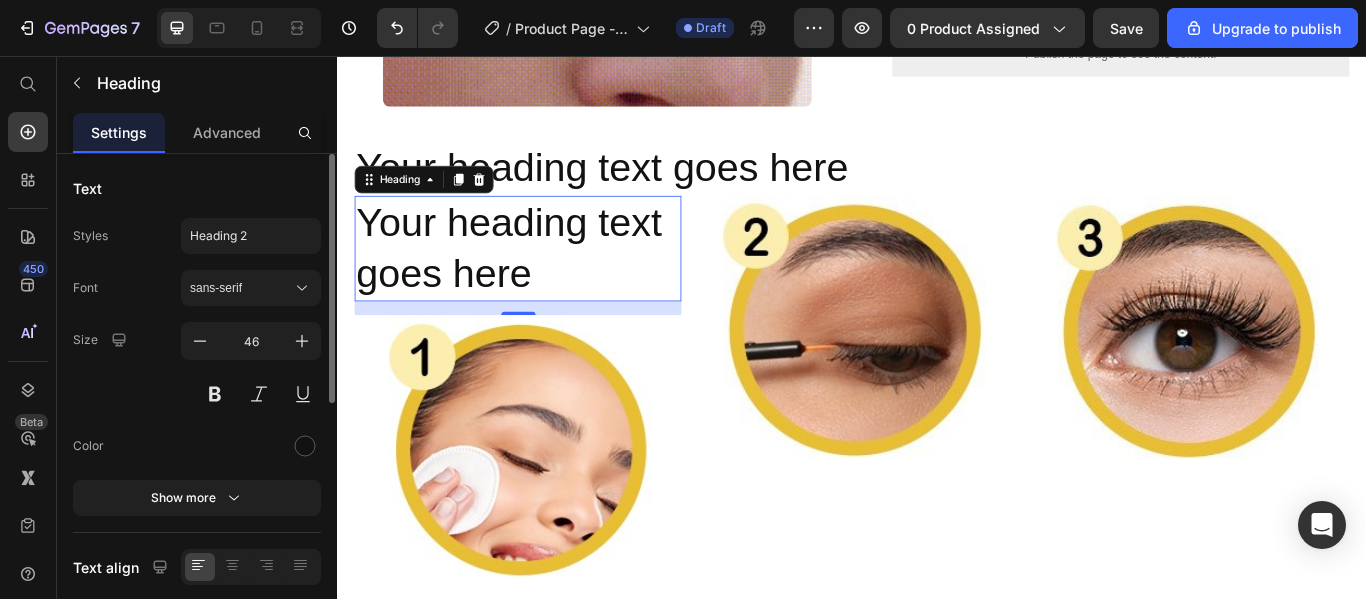 click on "Your heading text goes here" at bounding box center (547, 281) 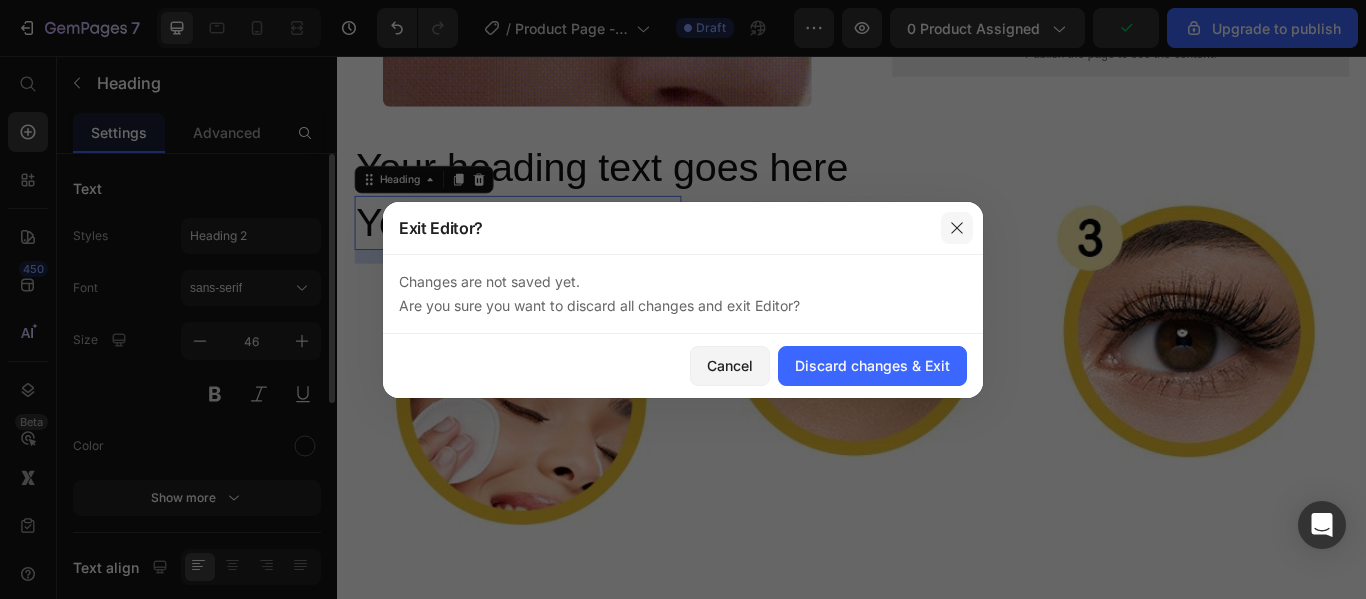 drag, startPoint x: 960, startPoint y: 221, endPoint x: 727, endPoint y: 192, distance: 234.79779 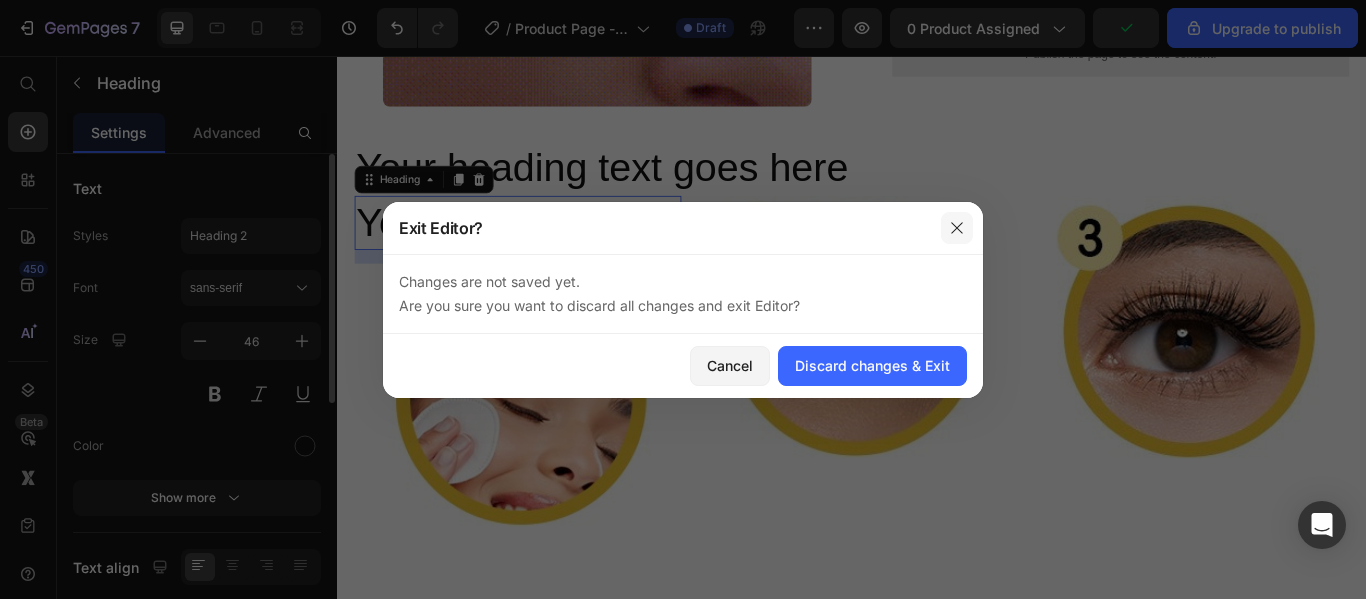 click 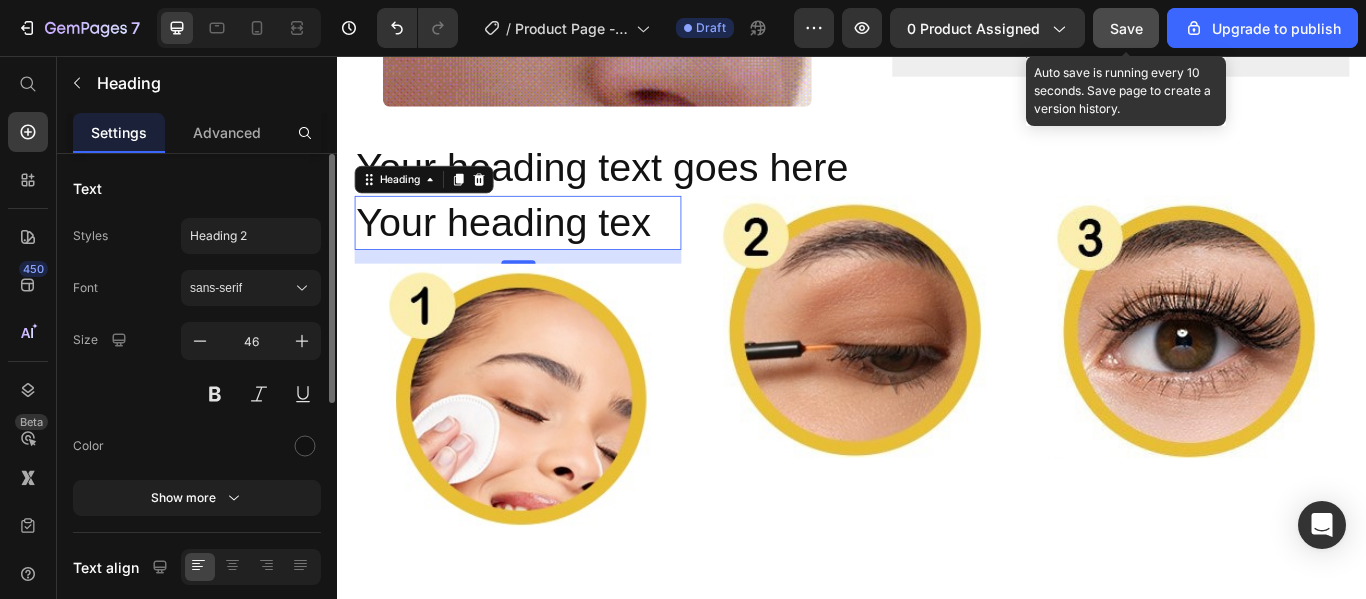 click on "Save" at bounding box center (1126, 28) 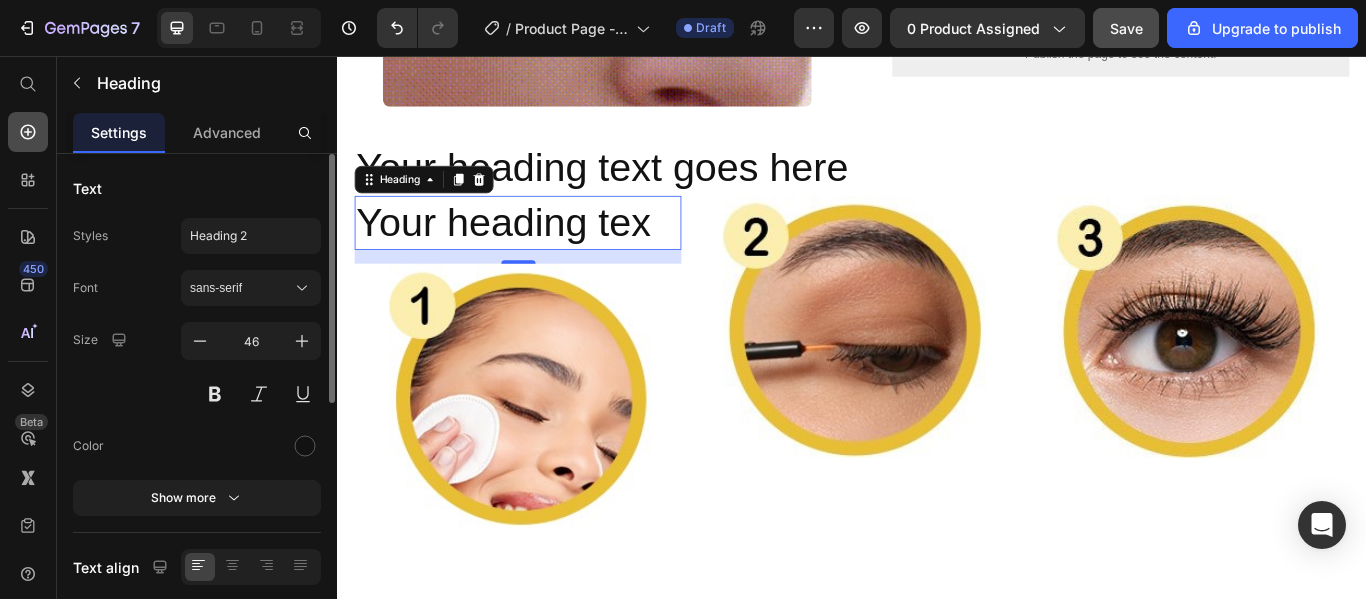 click 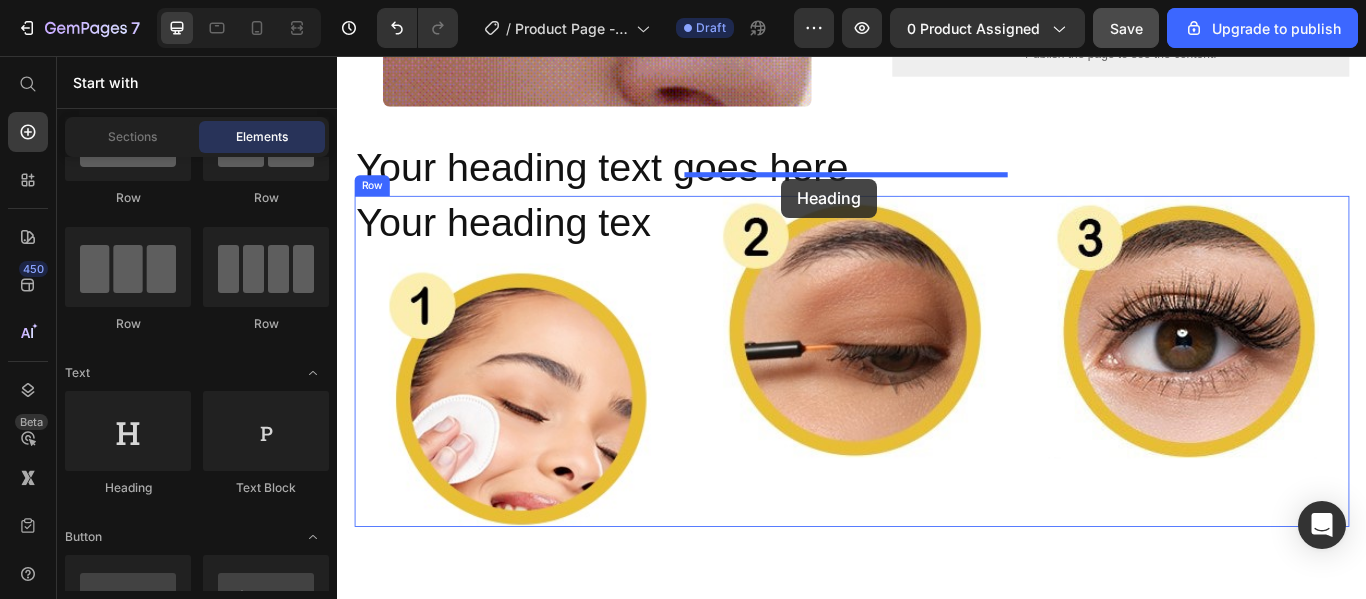 drag, startPoint x: 482, startPoint y: 507, endPoint x: 855, endPoint y: 199, distance: 483.72824 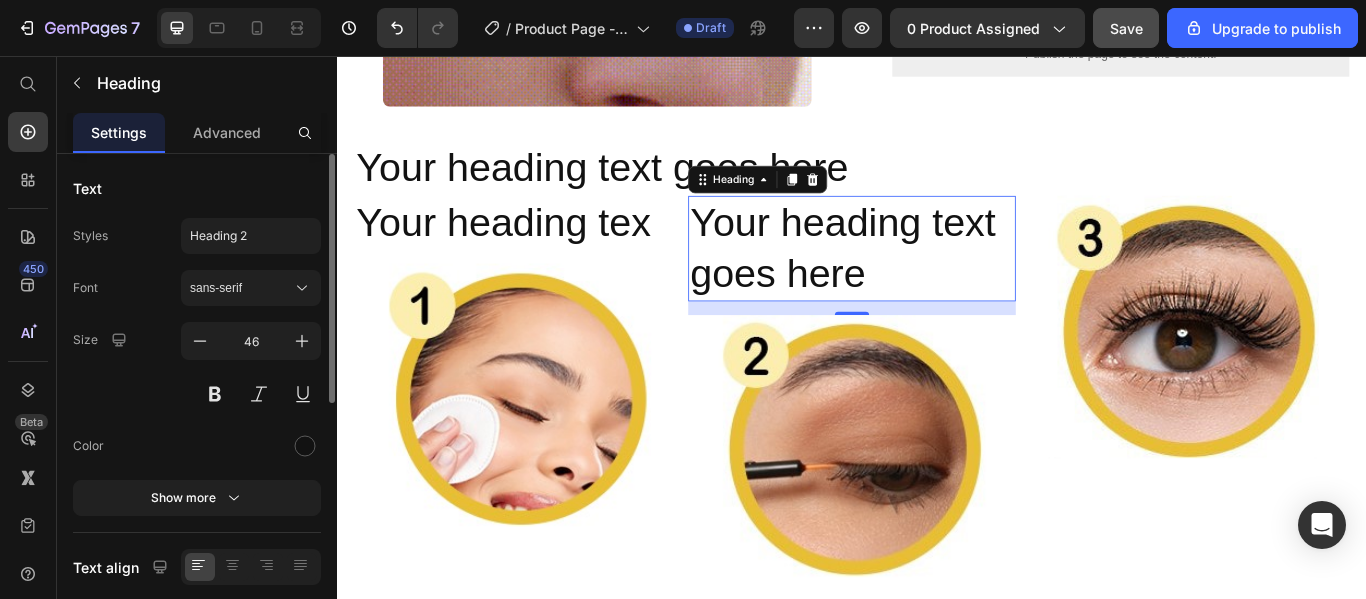 click on "Your heading text goes here" at bounding box center [936, 281] 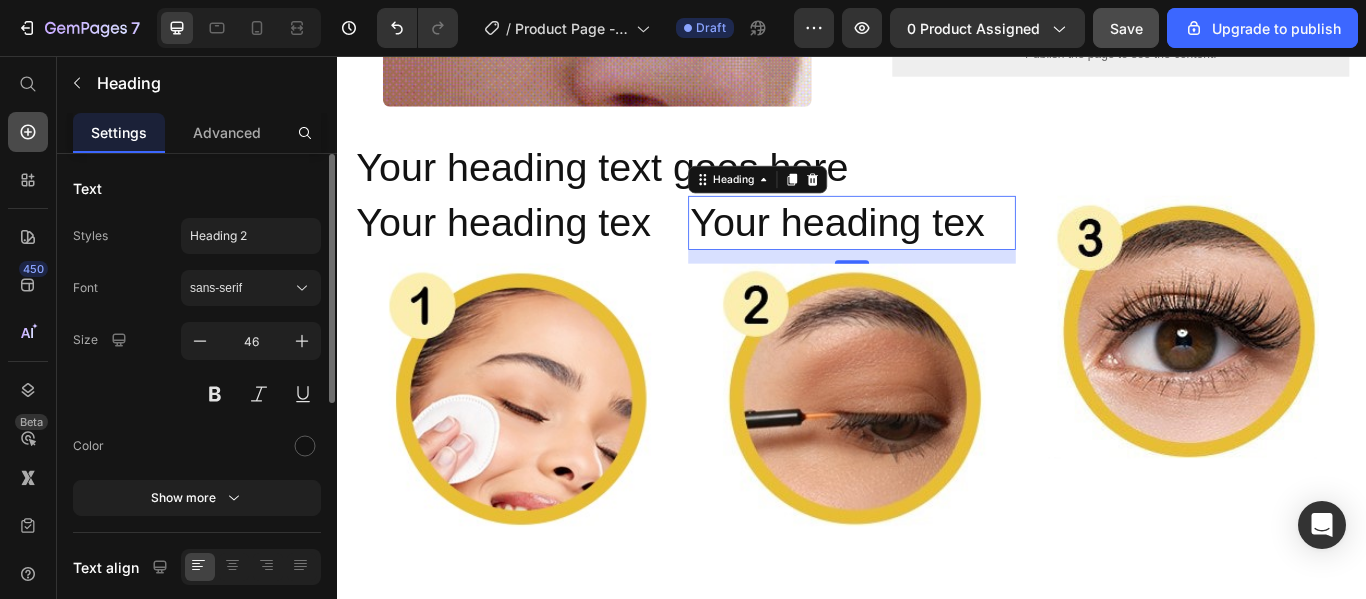 click 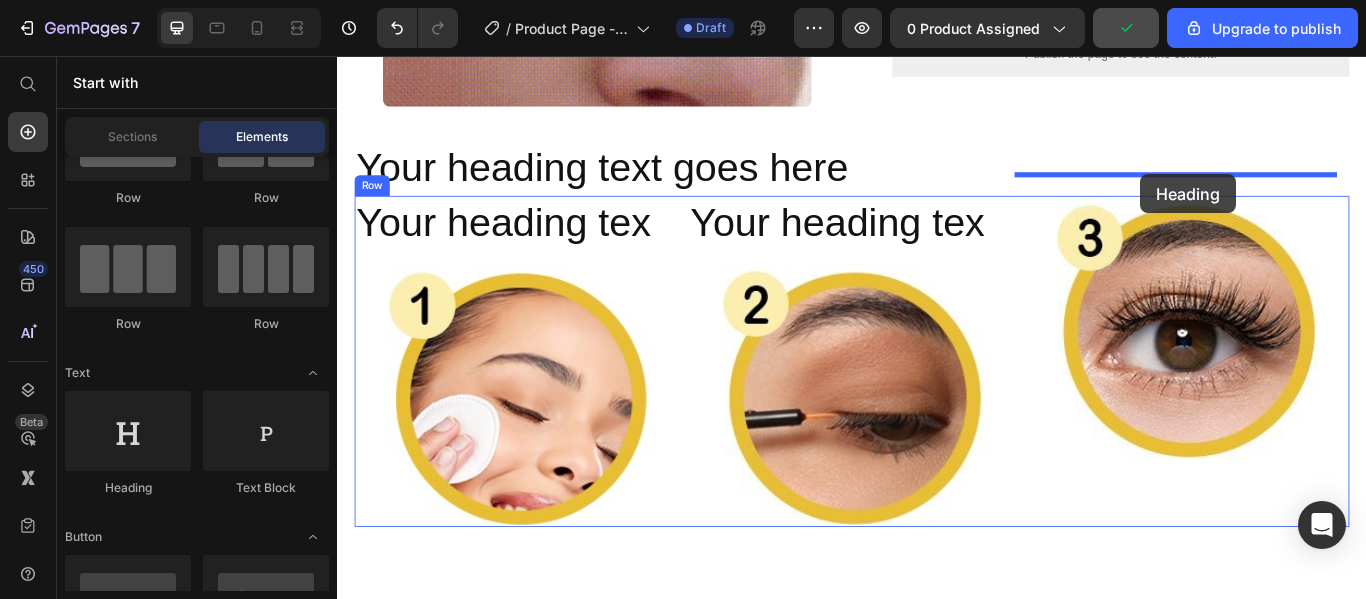 drag, startPoint x: 590, startPoint y: 390, endPoint x: 1273, endPoint y: 194, distance: 710.56665 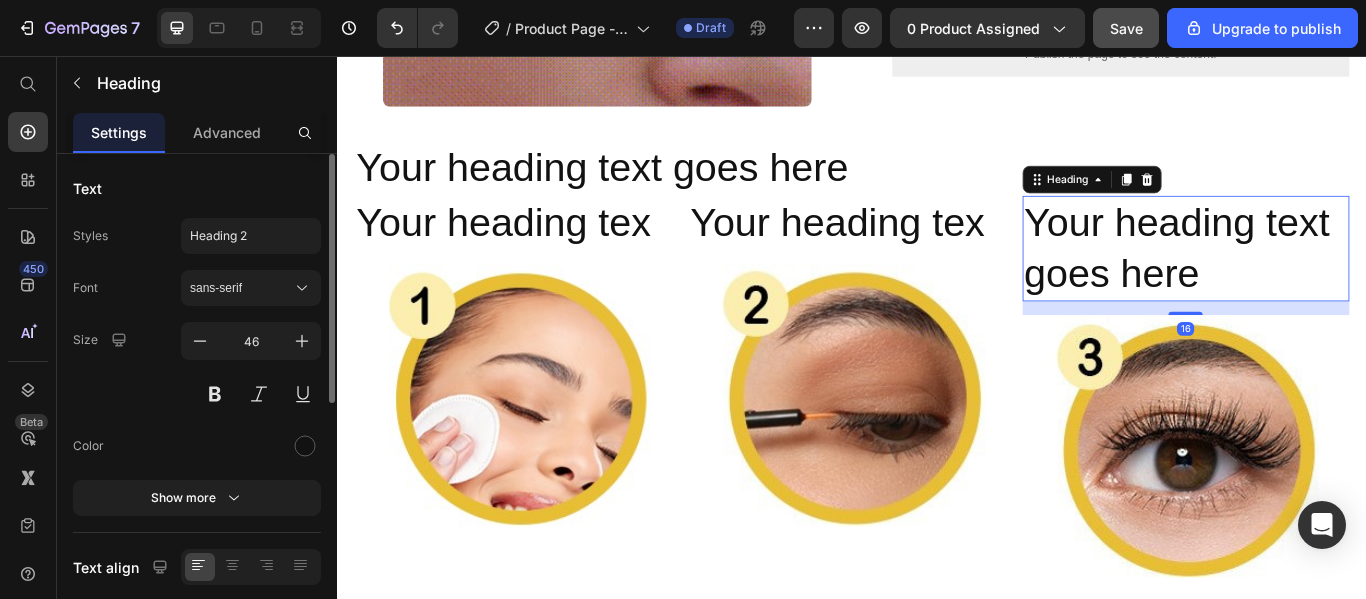 click on "Your heading text goes here" at bounding box center [1326, 281] 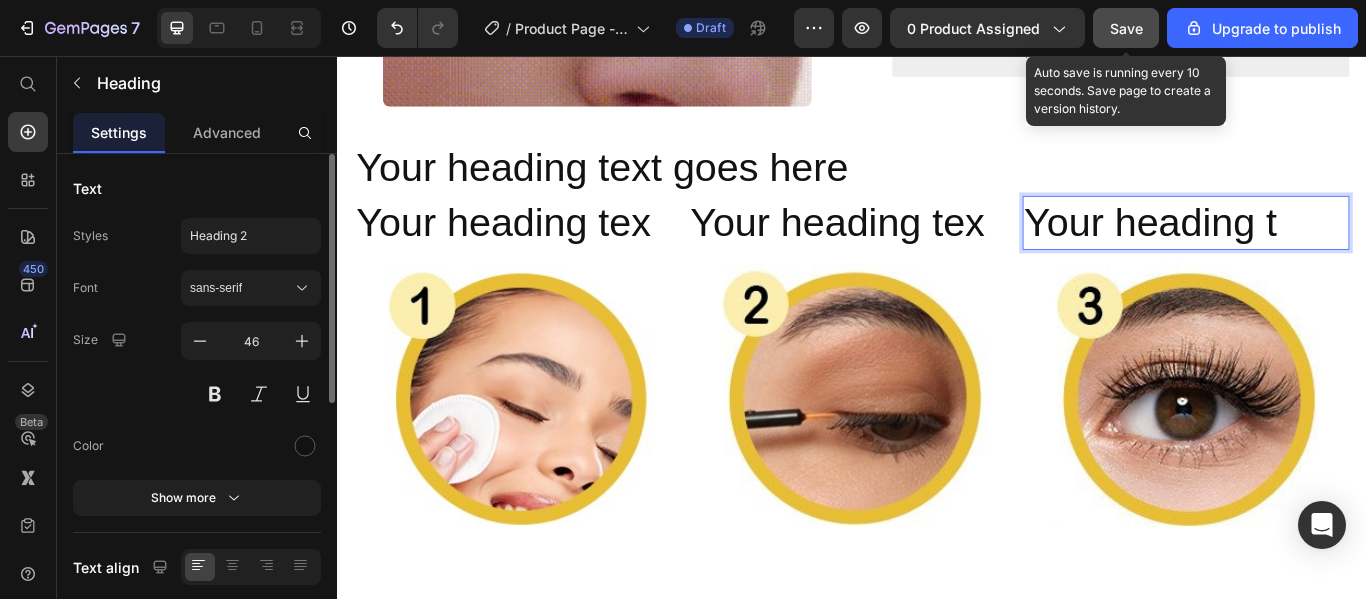 click on "Save" at bounding box center [1126, 28] 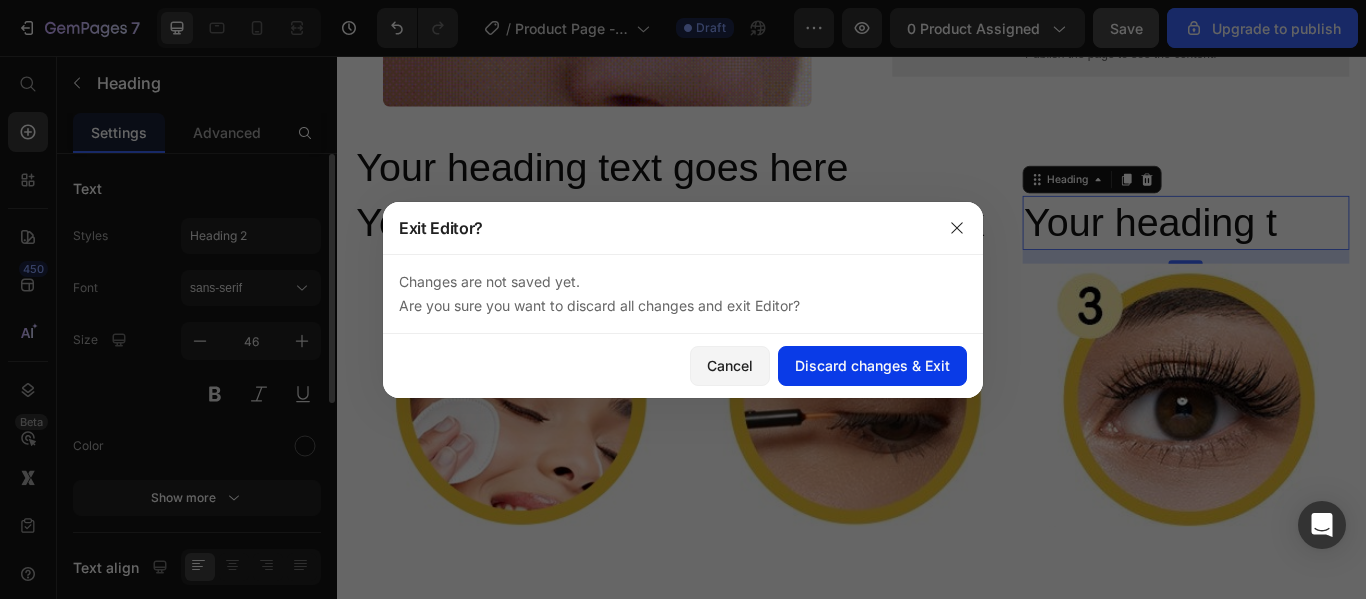 click on "Discard changes & Exit" at bounding box center (872, 365) 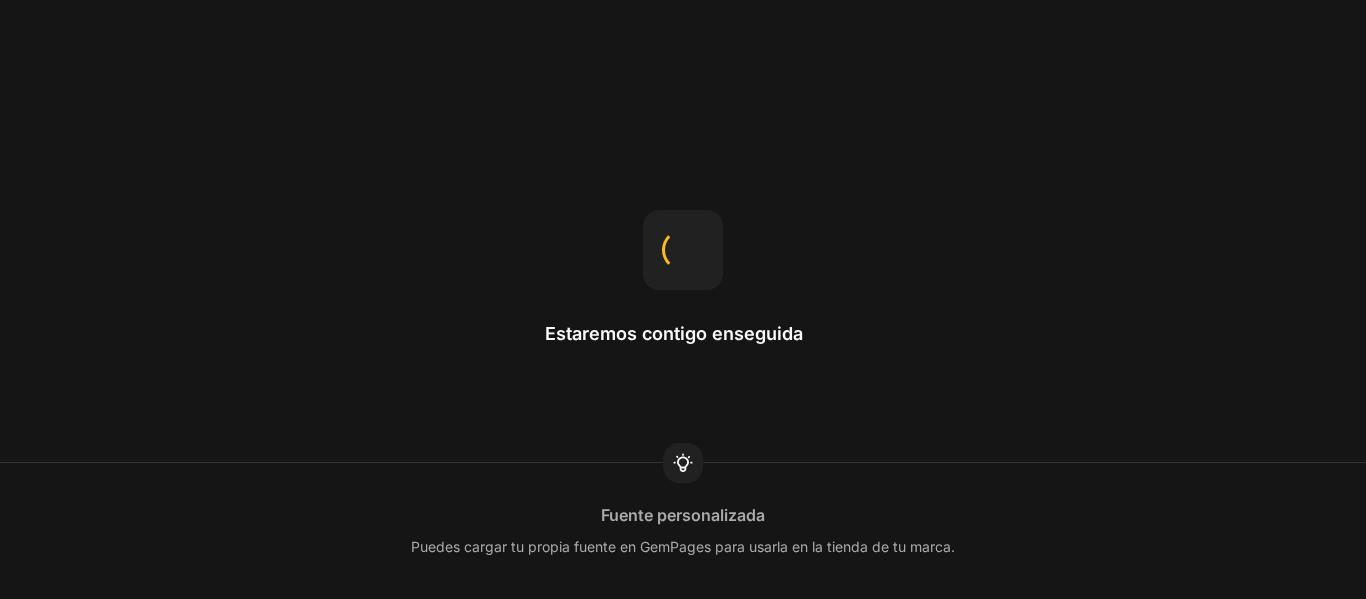 scroll, scrollTop: 0, scrollLeft: 0, axis: both 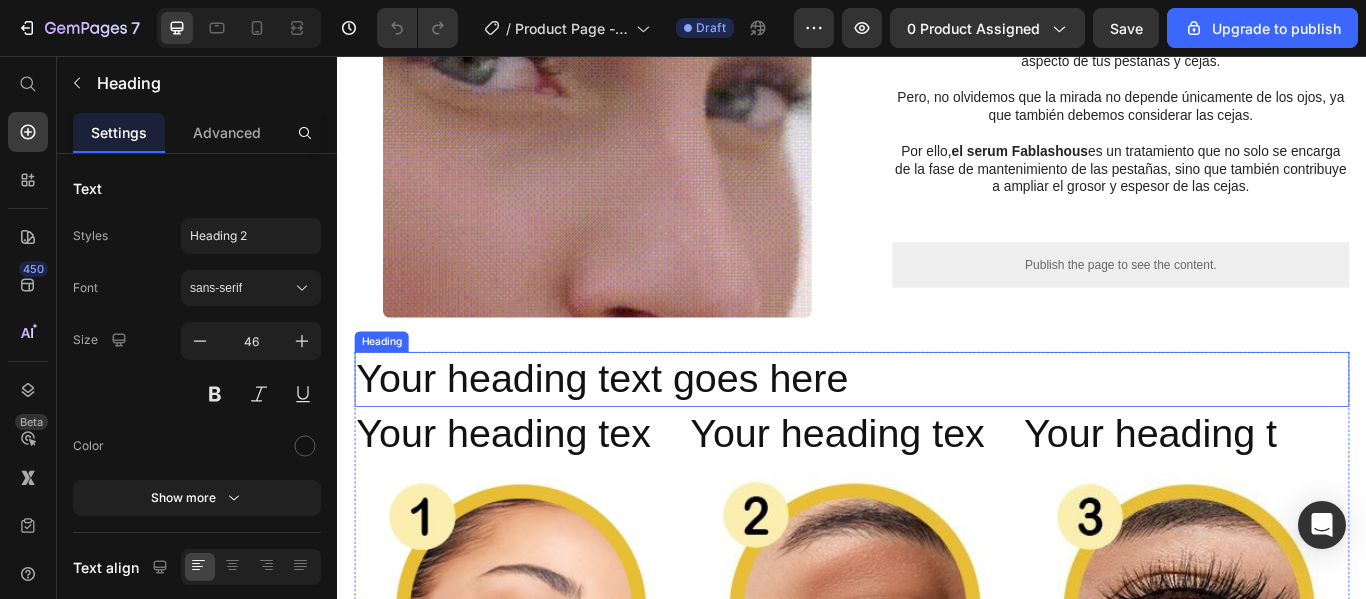 click on "Your heading text goes here" at bounding box center [937, 433] 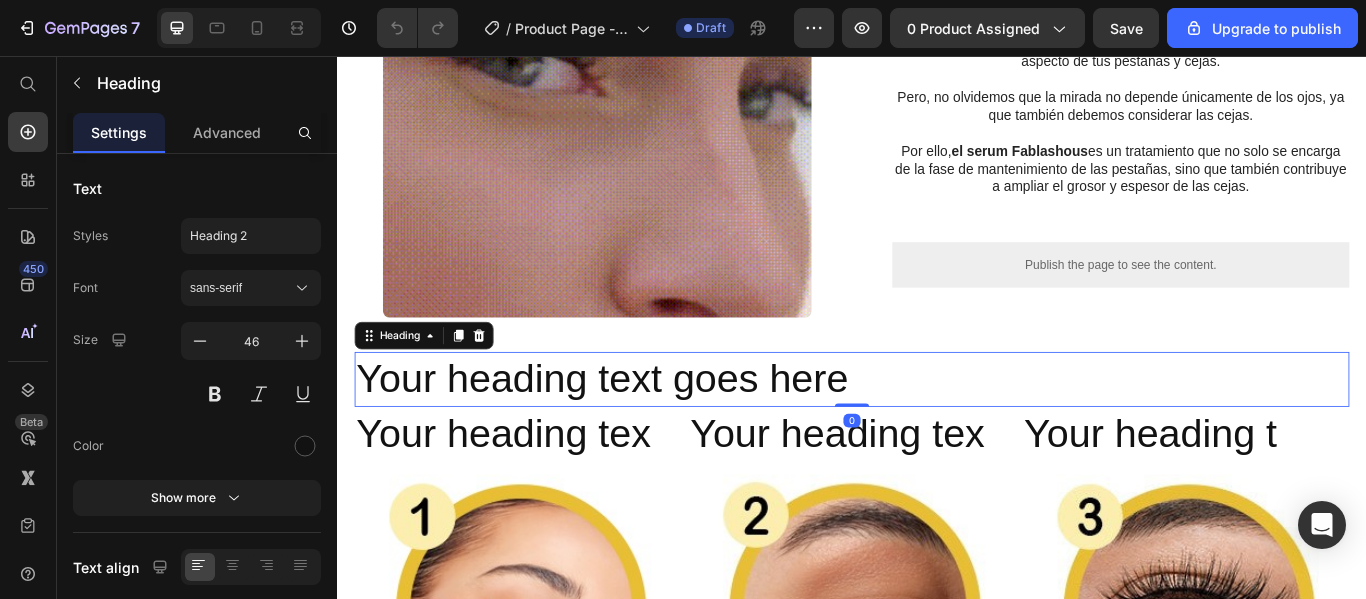 click on "Your heading text goes here" at bounding box center [937, 433] 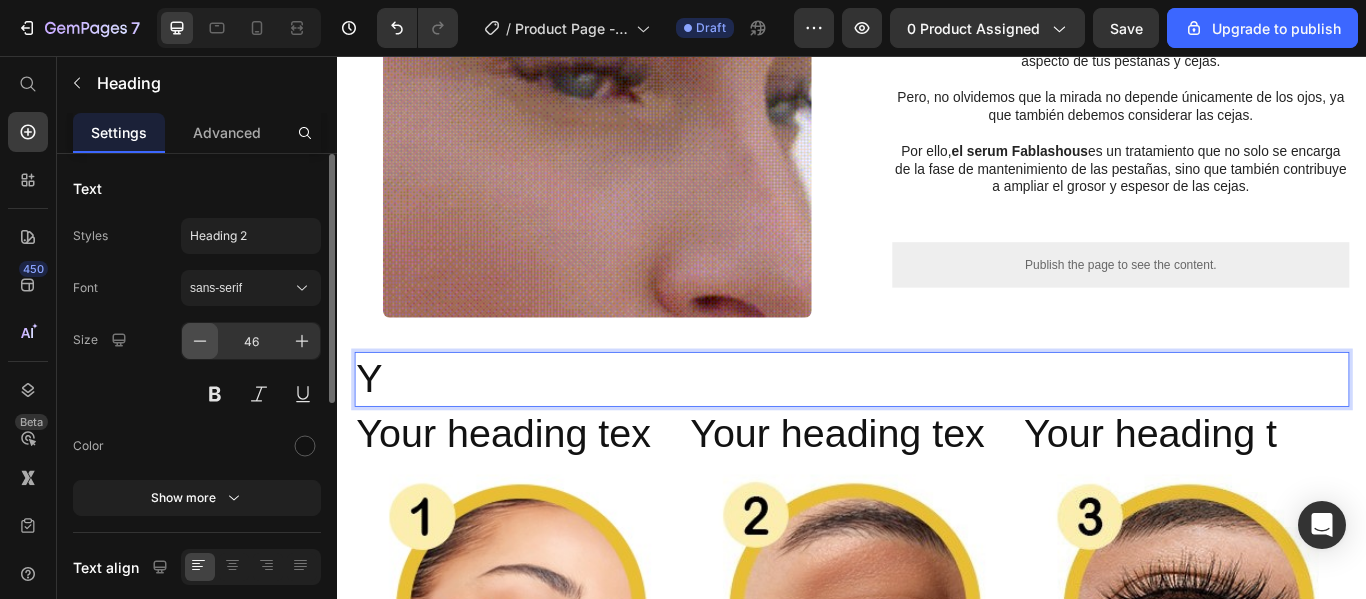 click 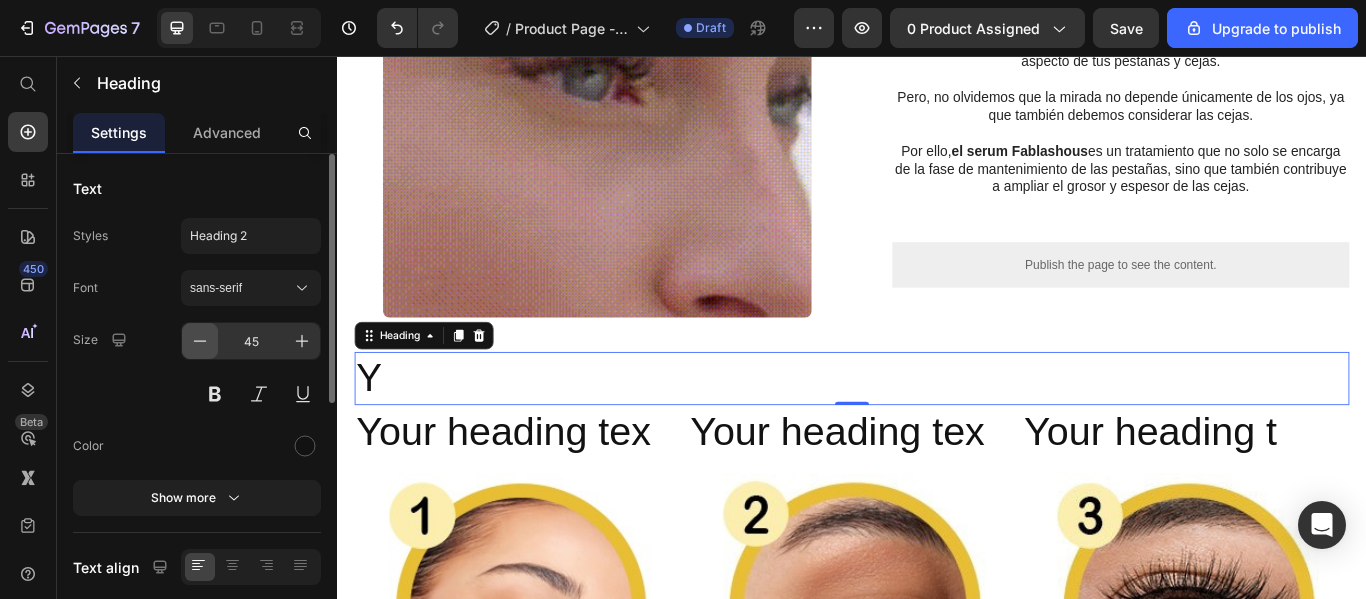 click 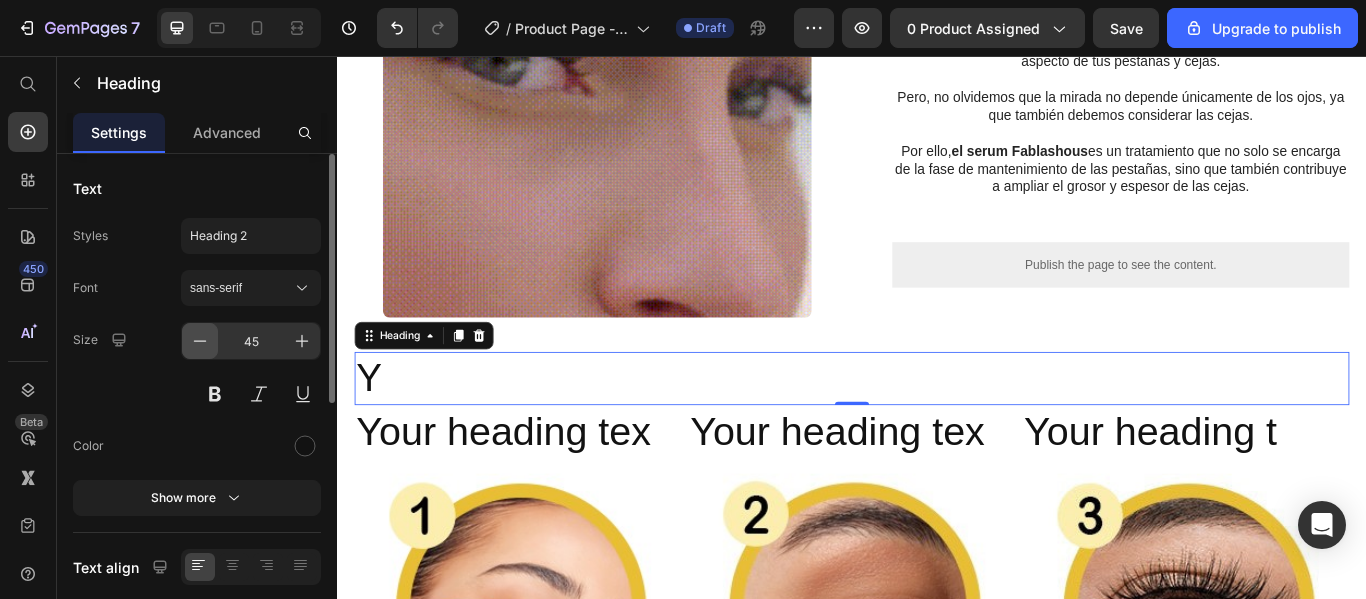 click 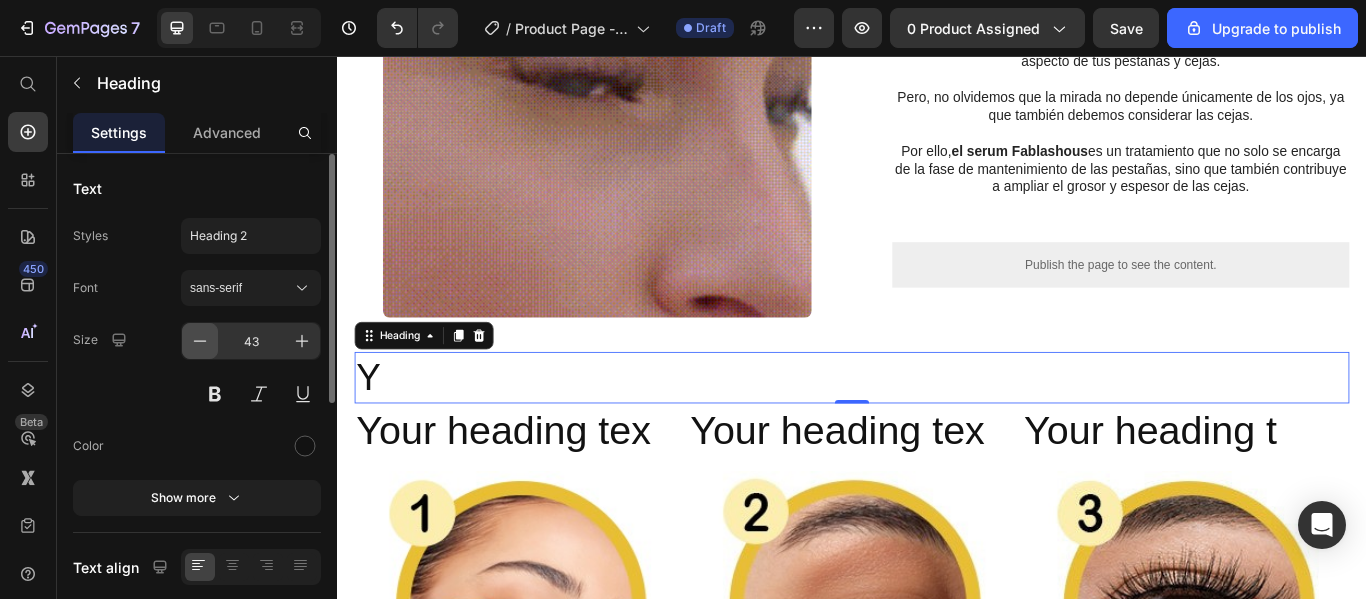 click 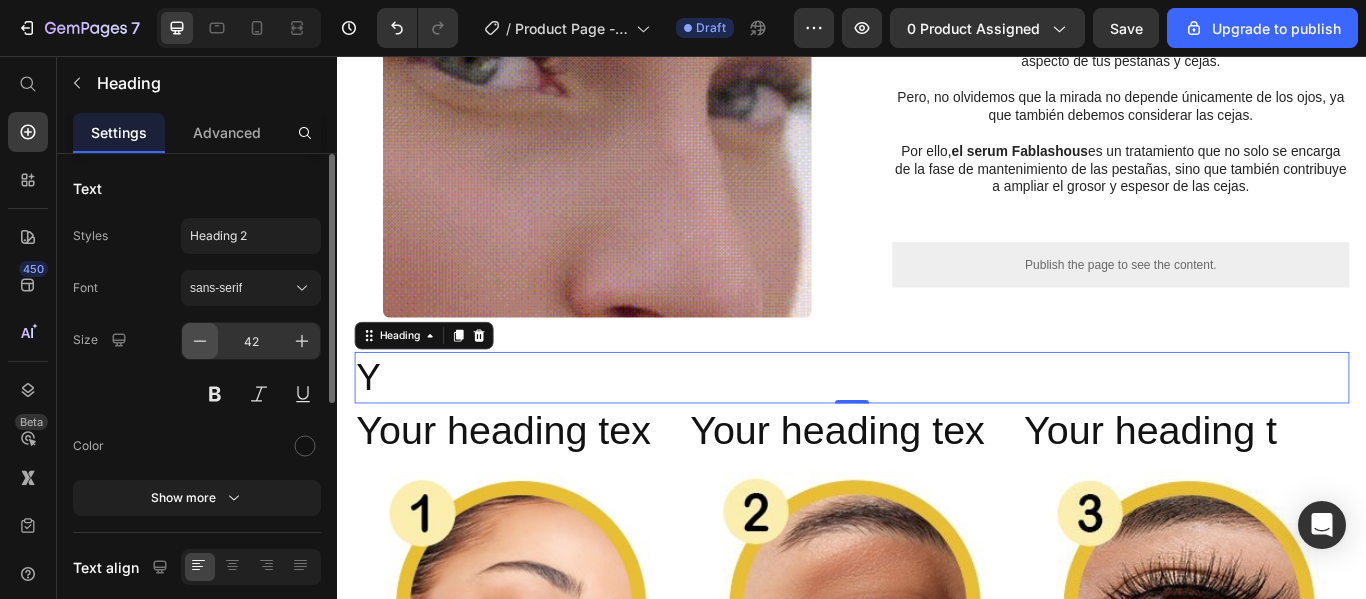 click 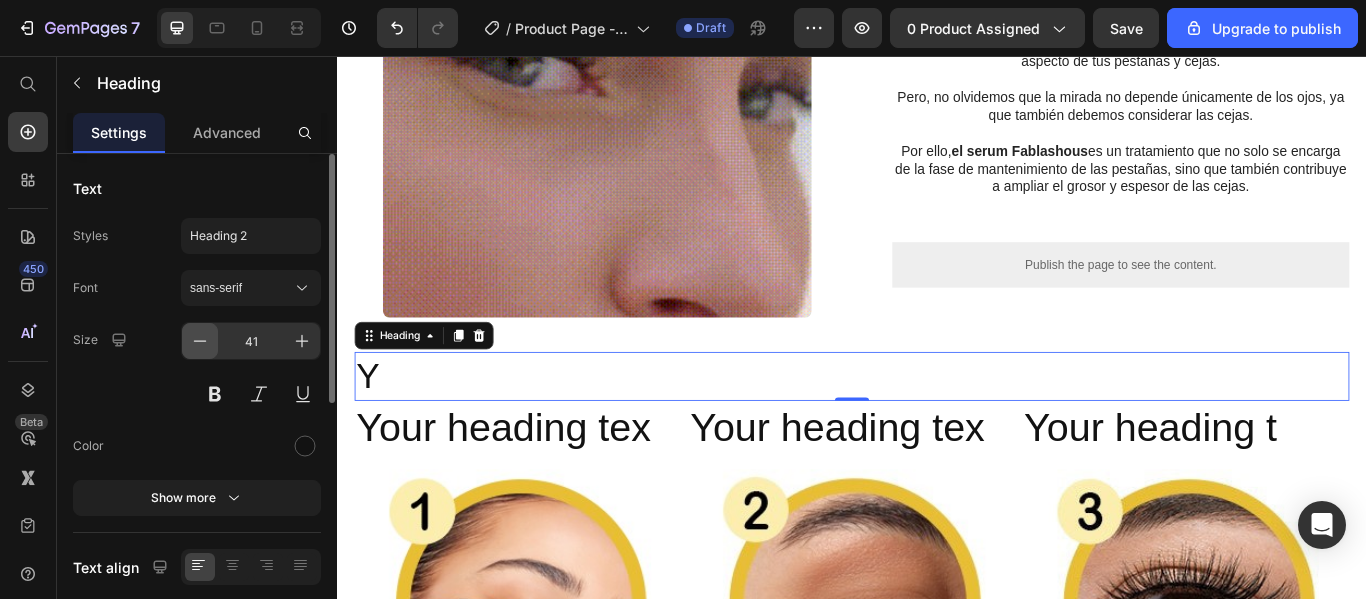 click 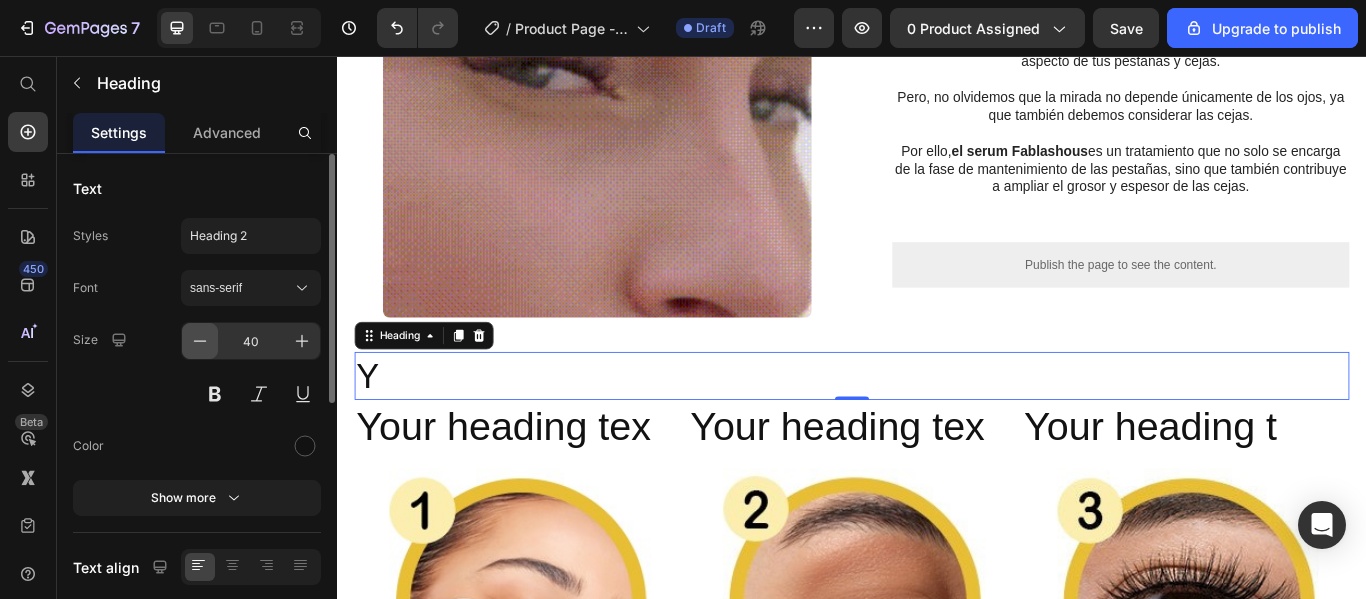 click 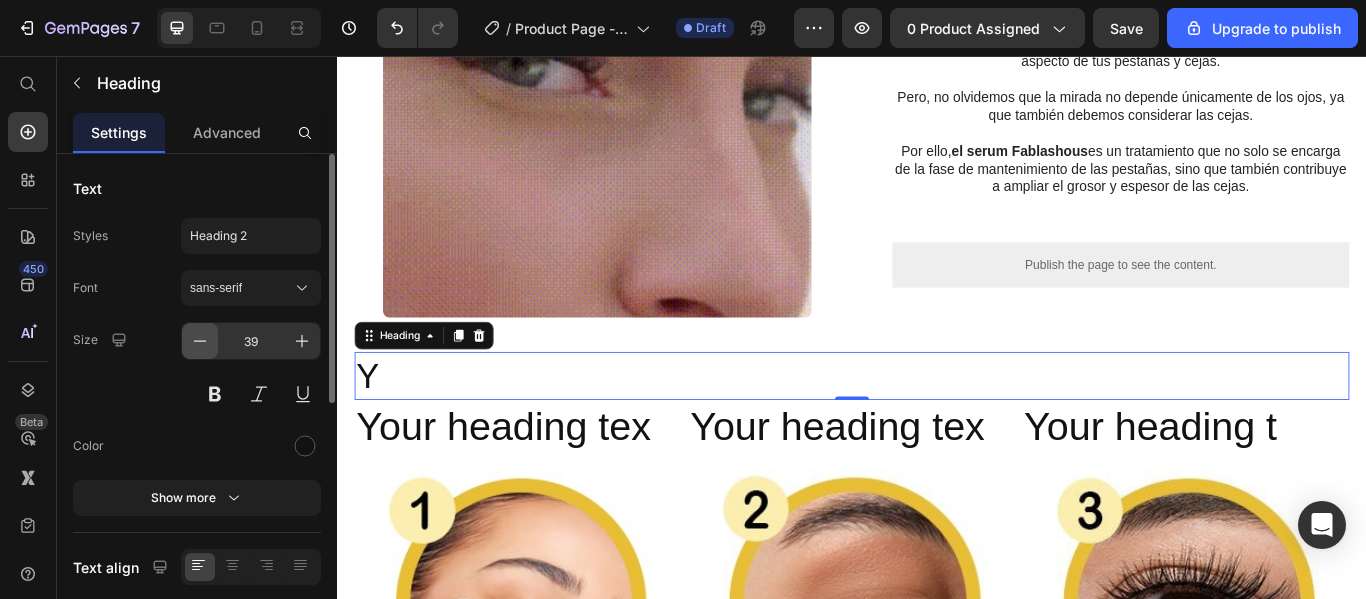 click 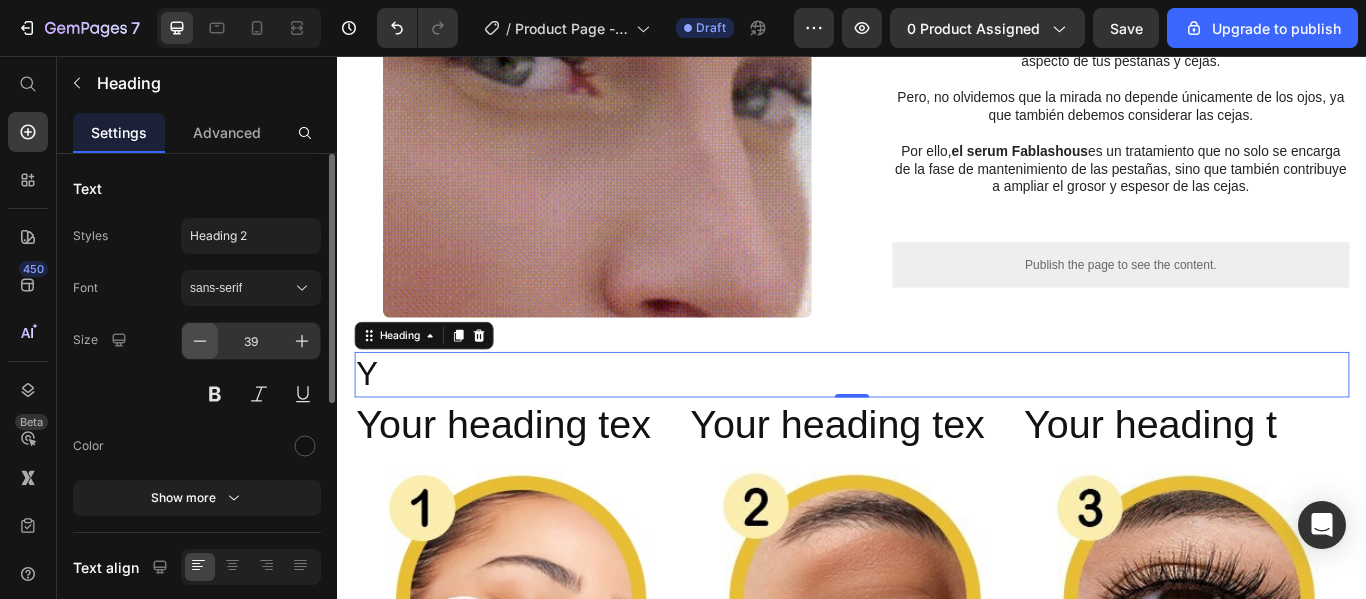 click 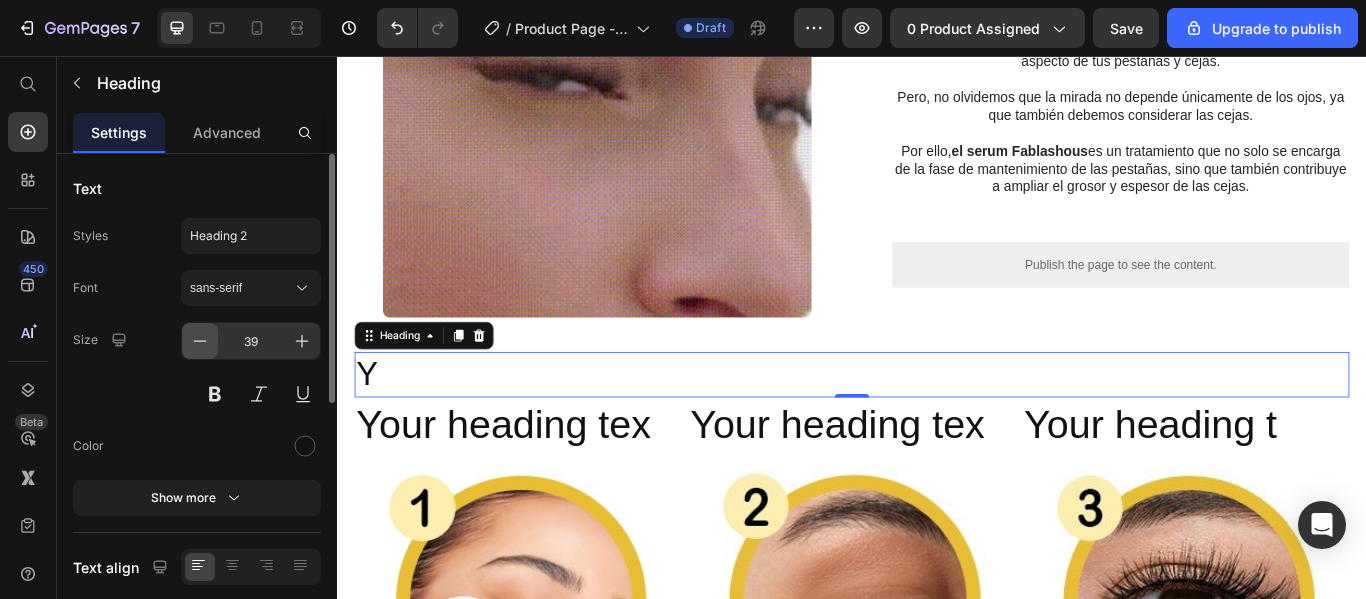 click 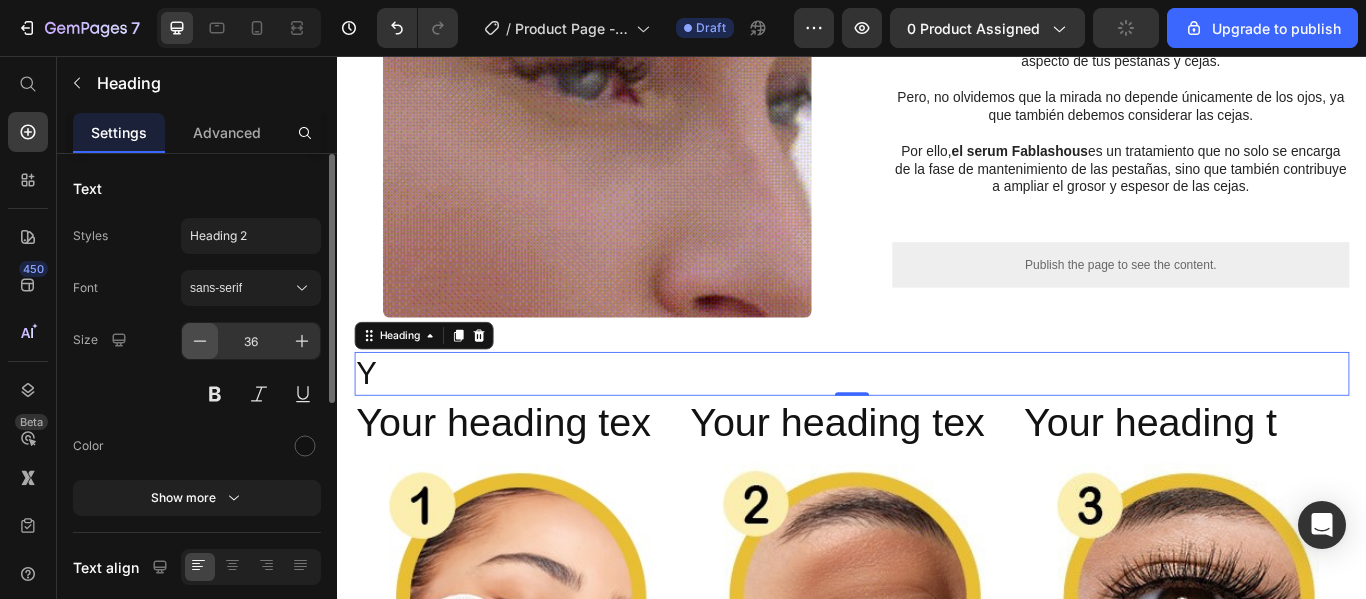 click 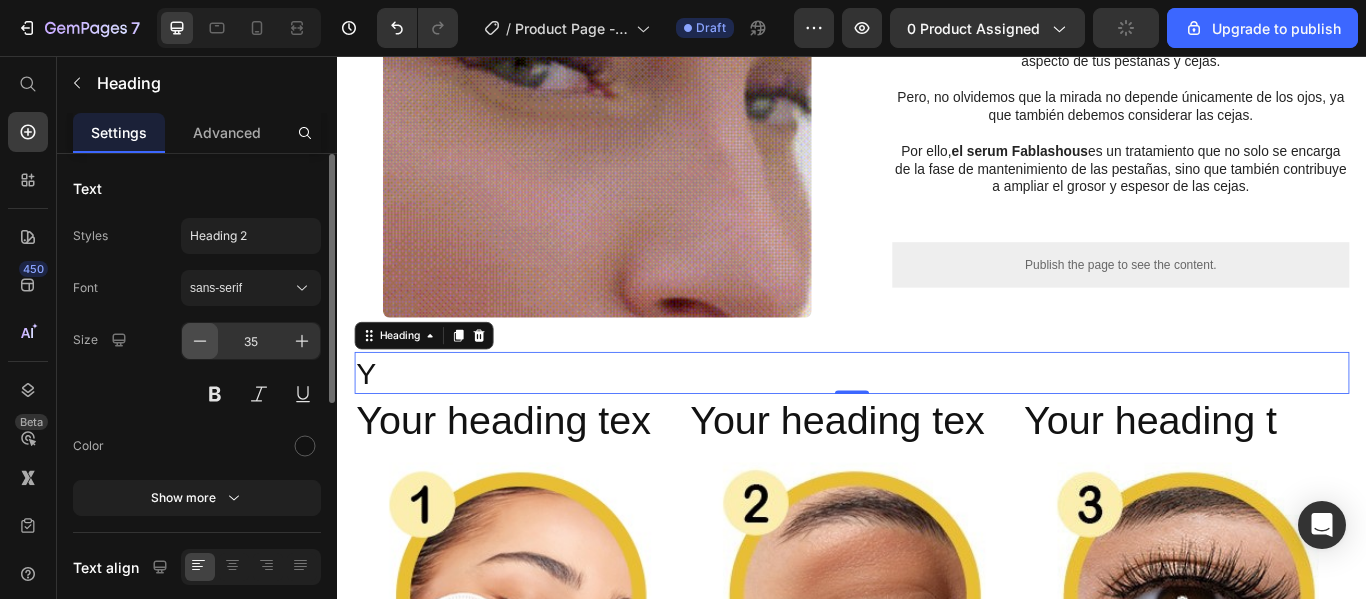click 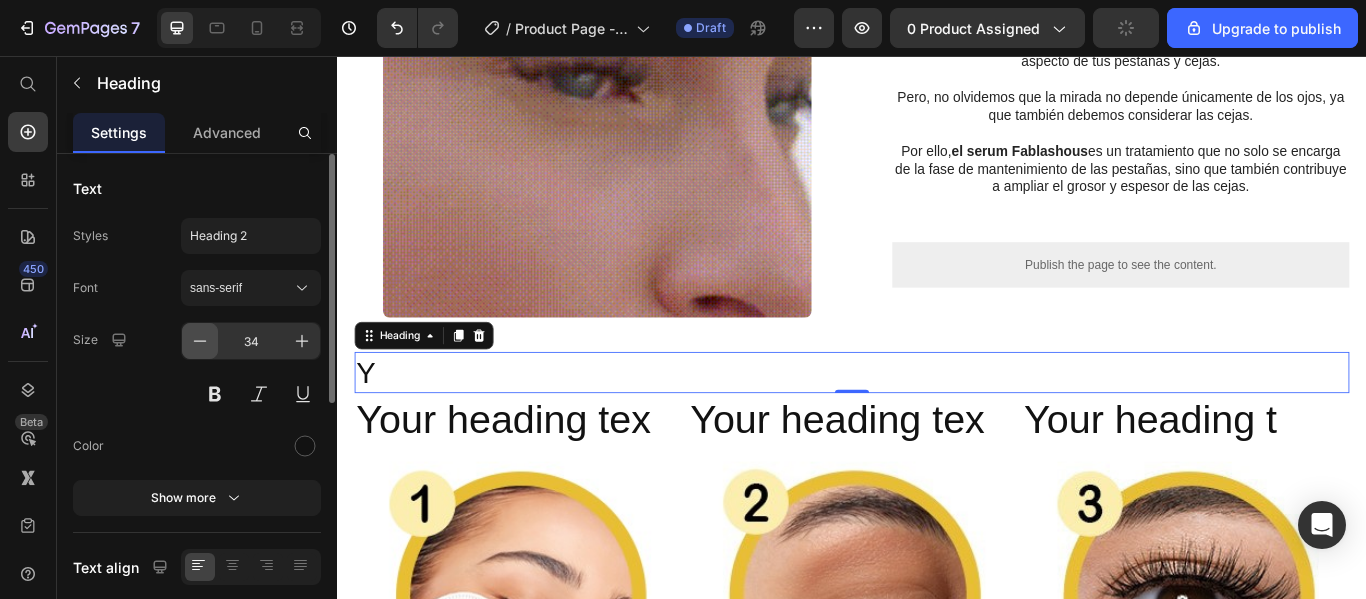 click 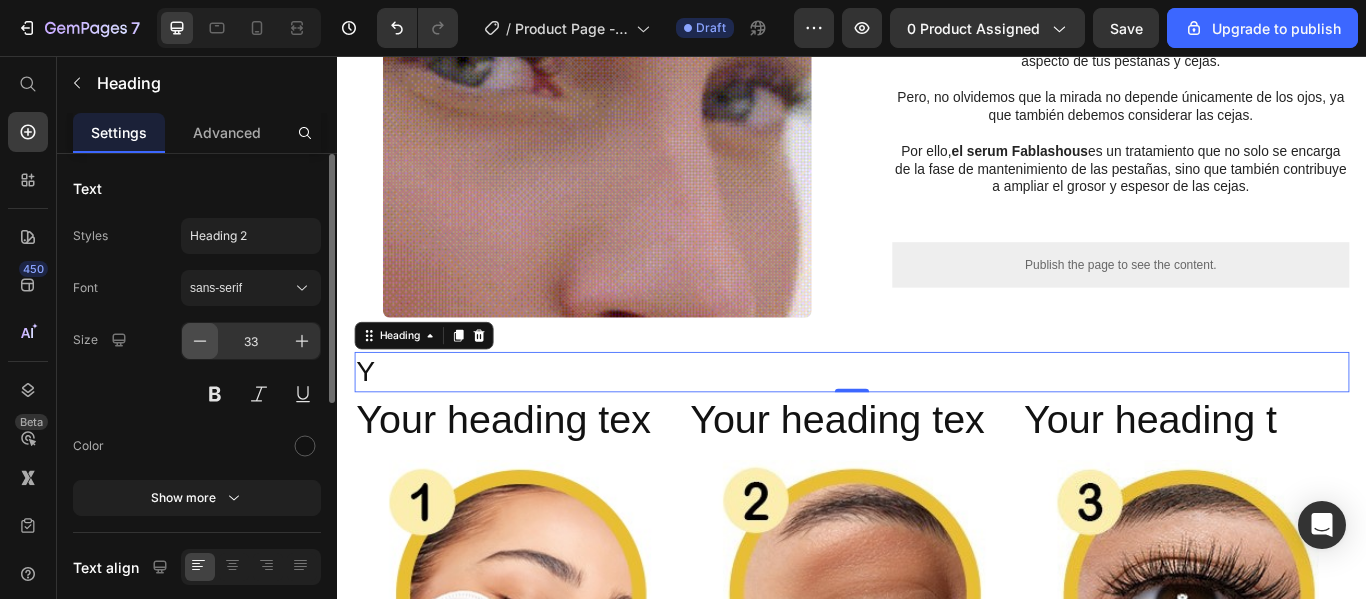 click 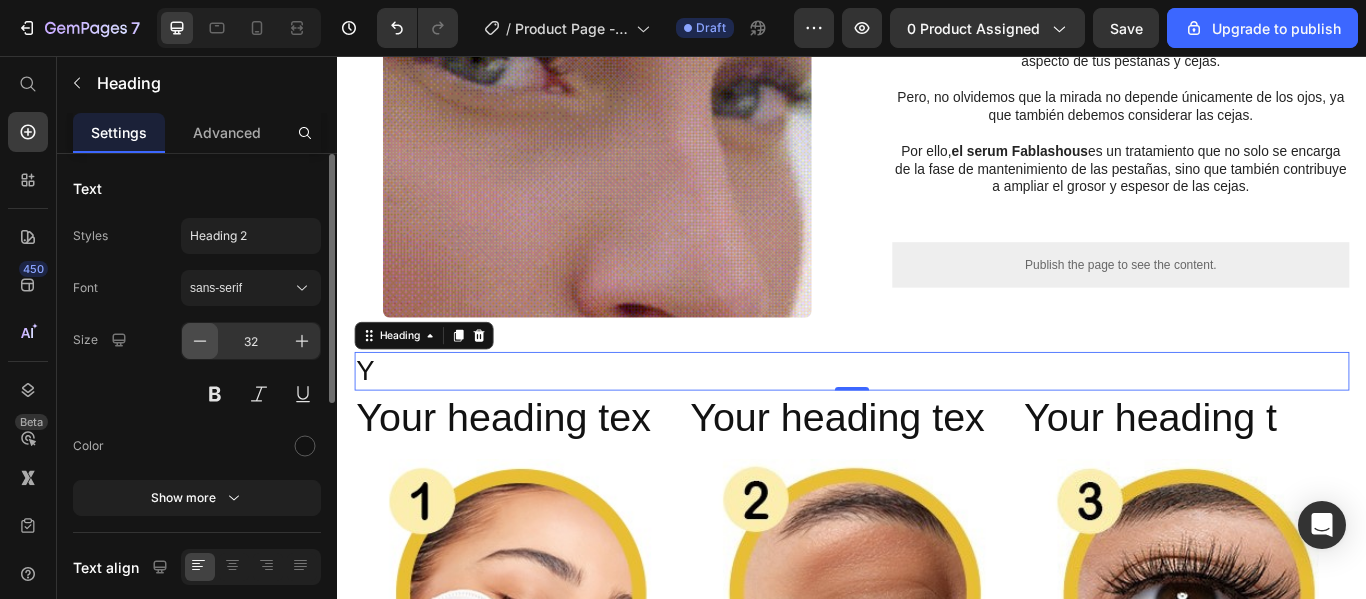 click 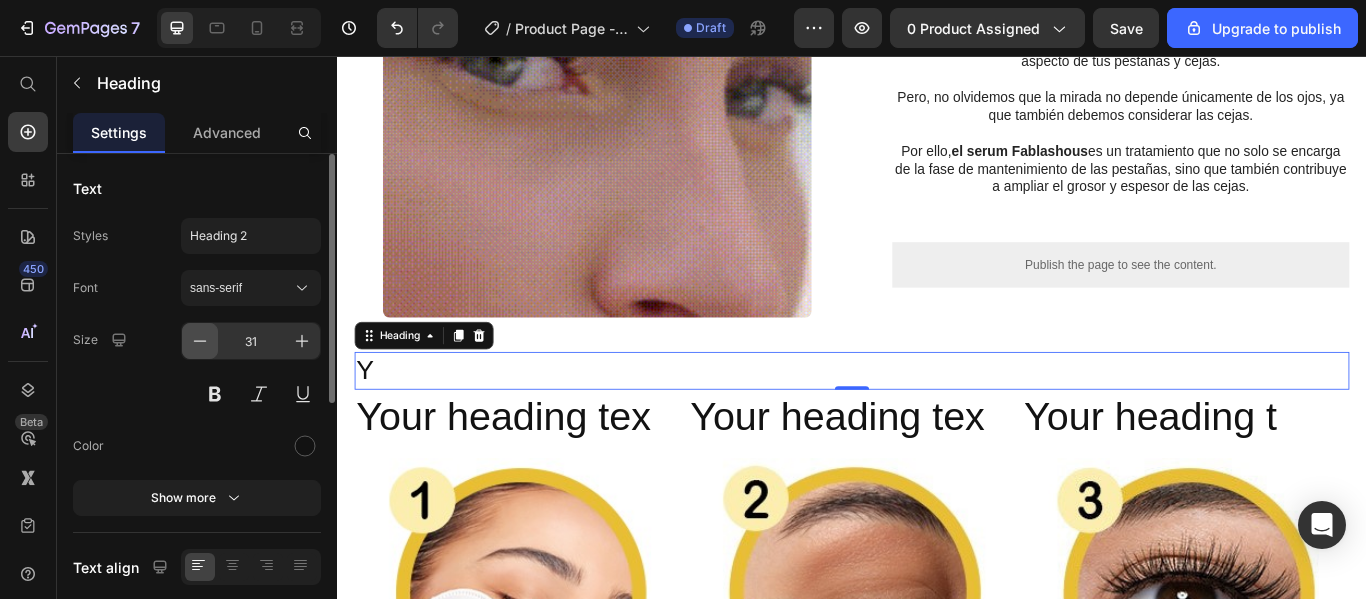 click 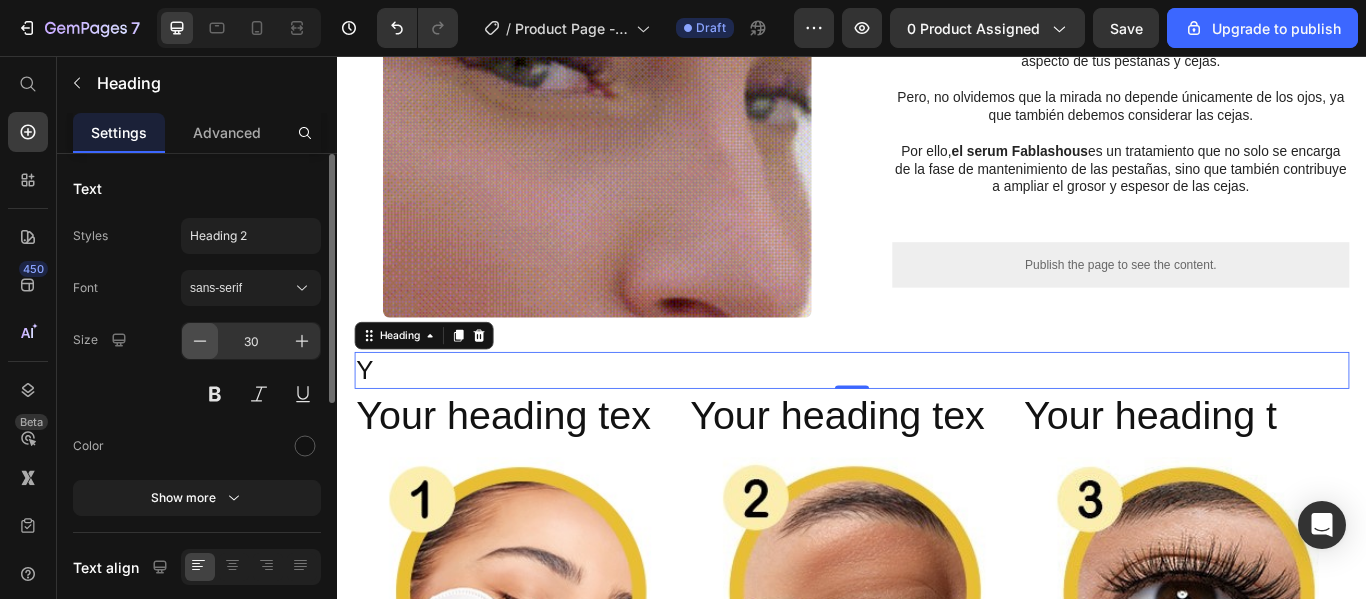 click 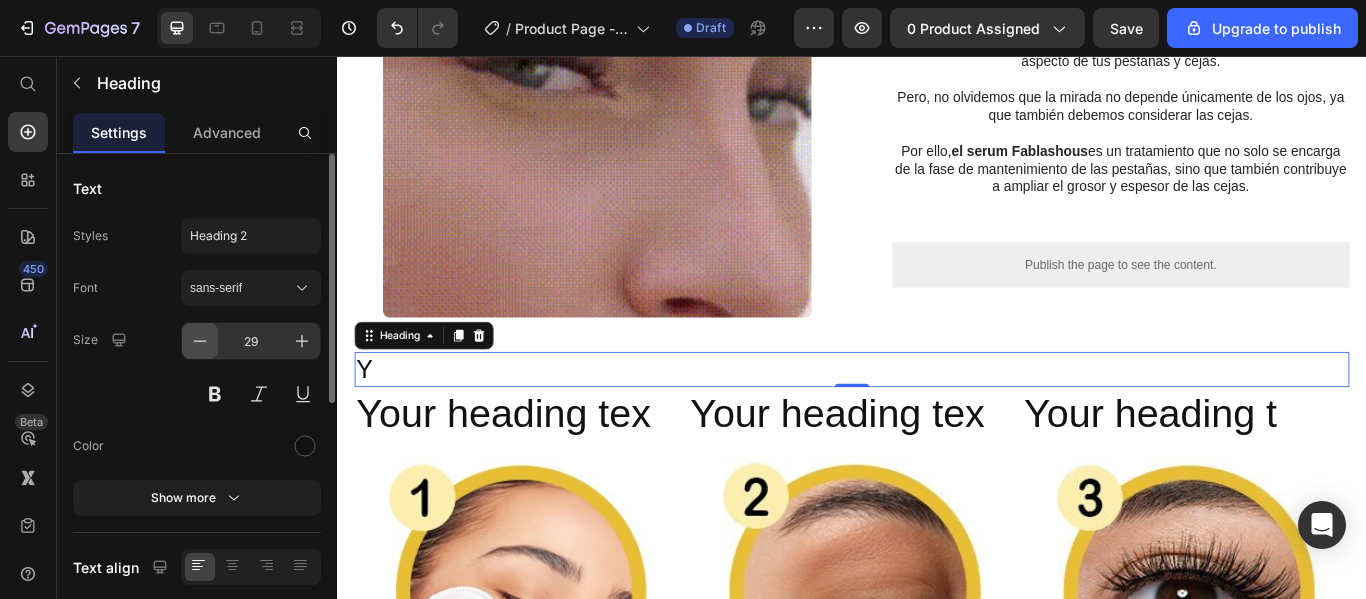 click 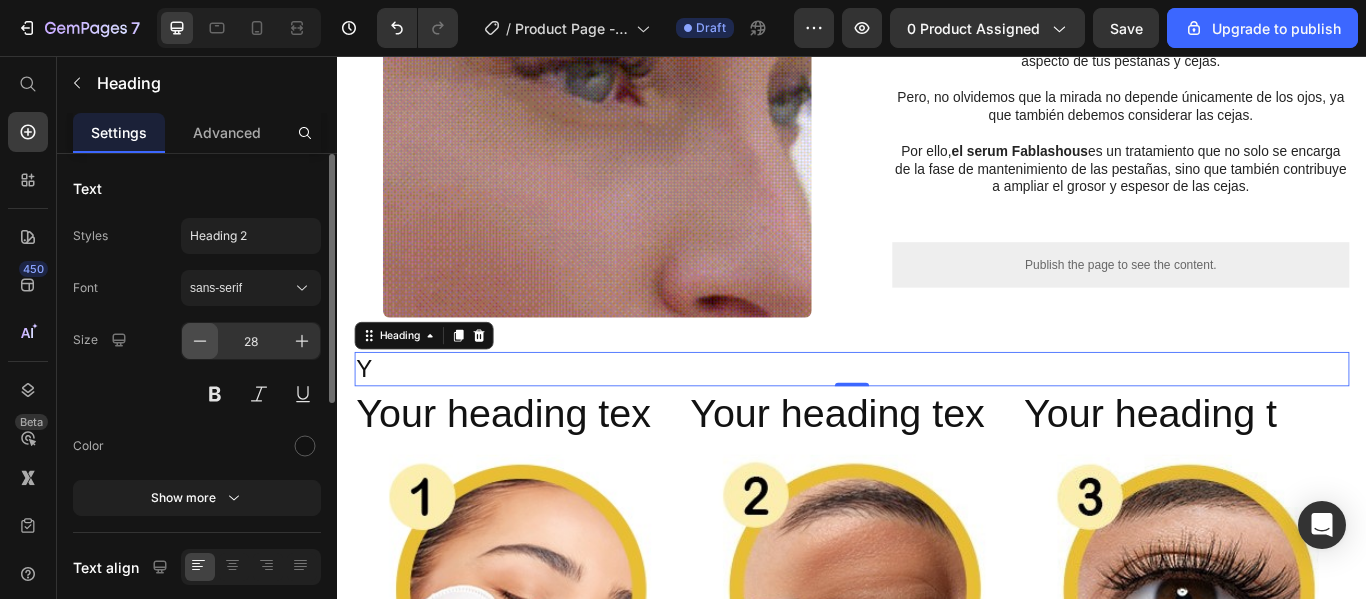 click 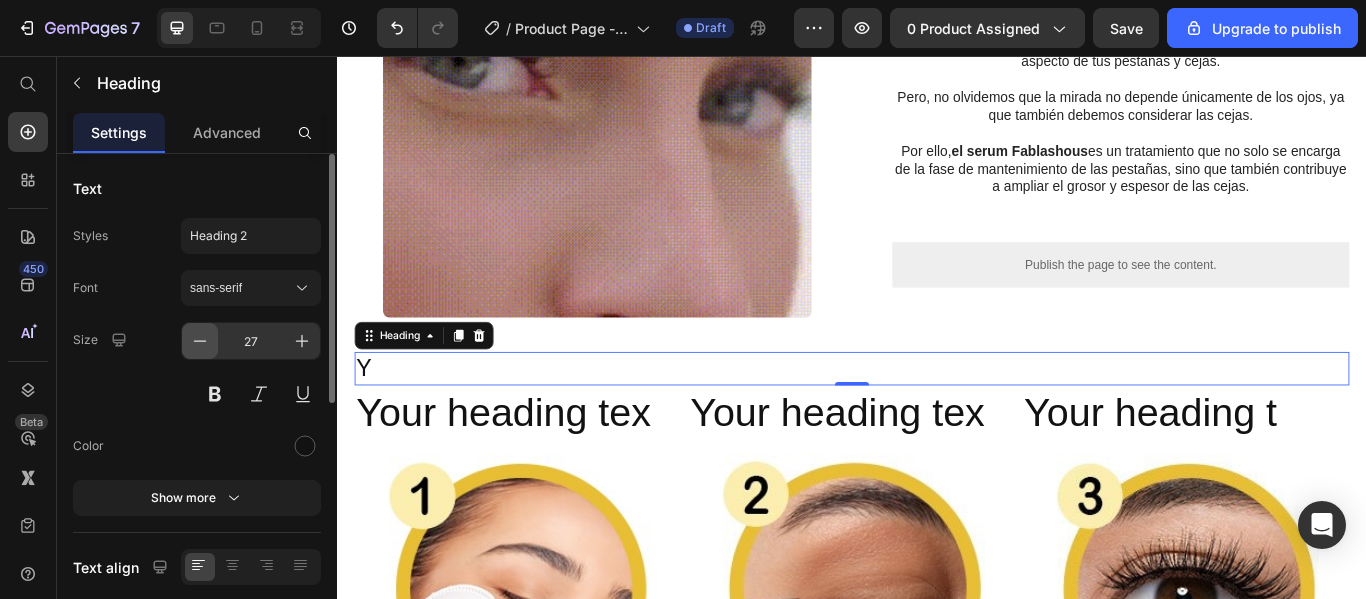 click 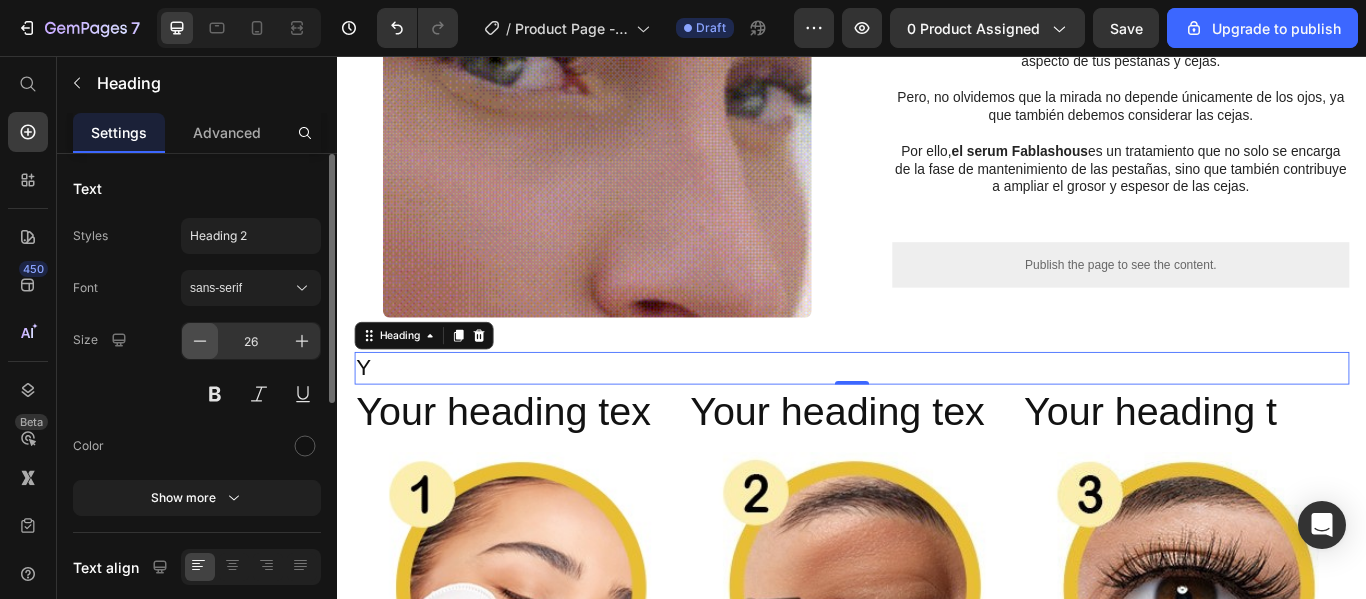 click 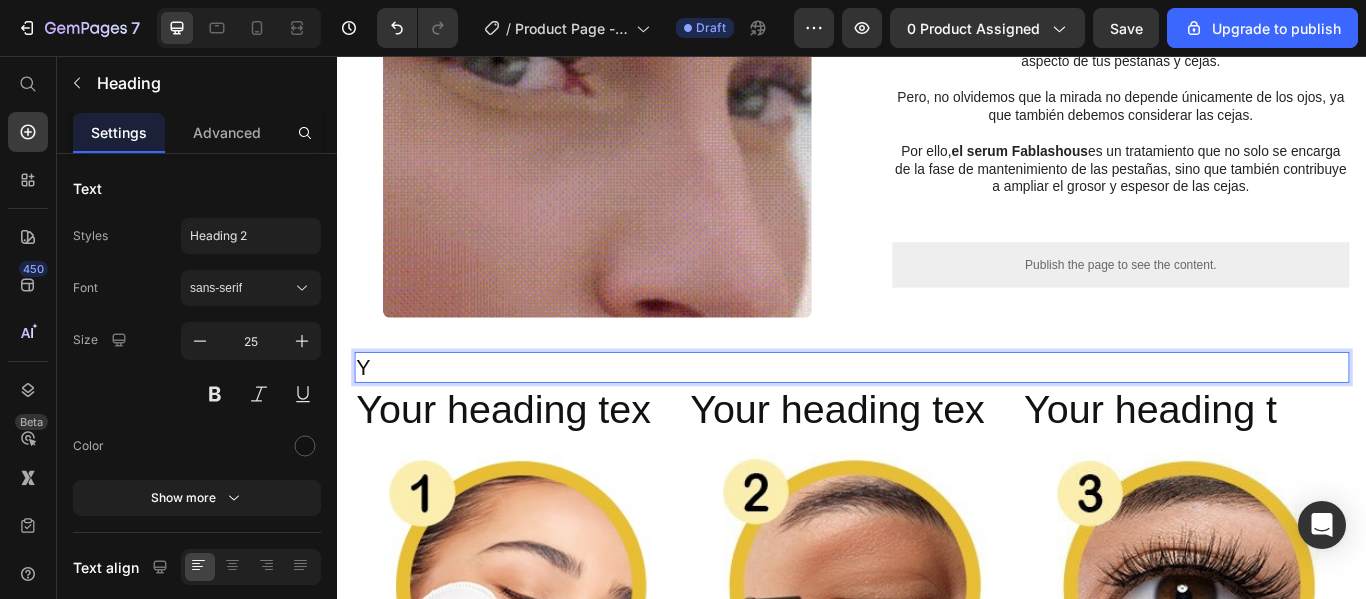 click on "Y" at bounding box center (937, 419) 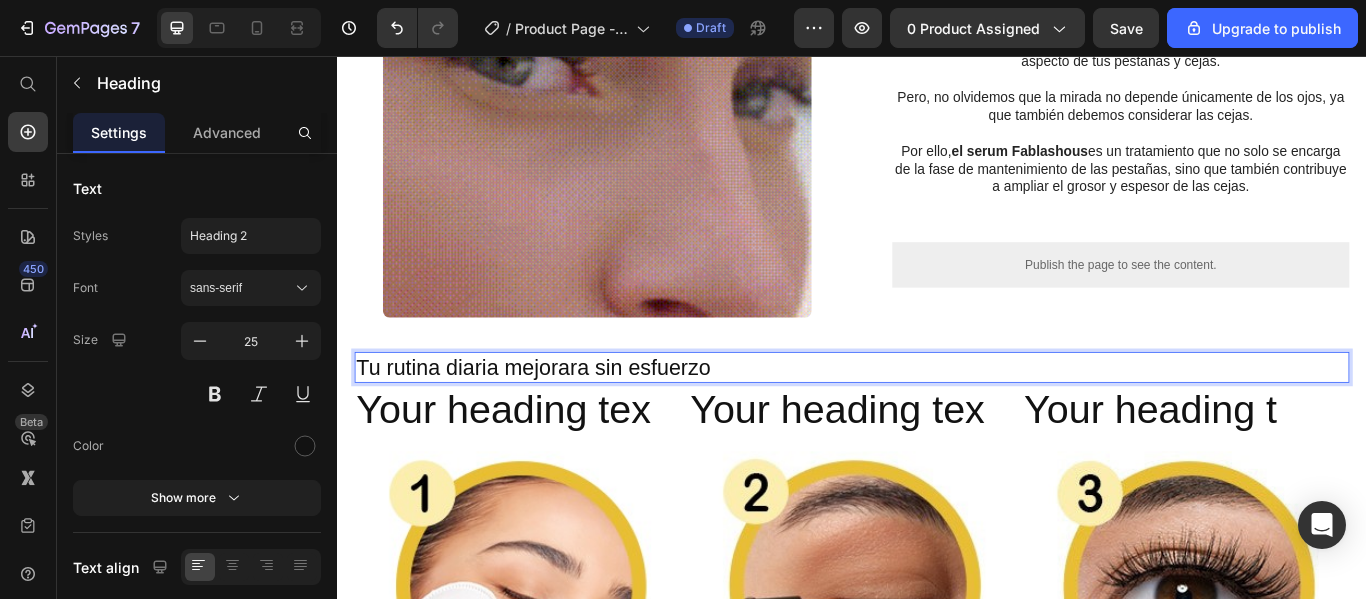 click on "Tu rutina diaria mejorara sin esfuerzo" at bounding box center (937, 419) 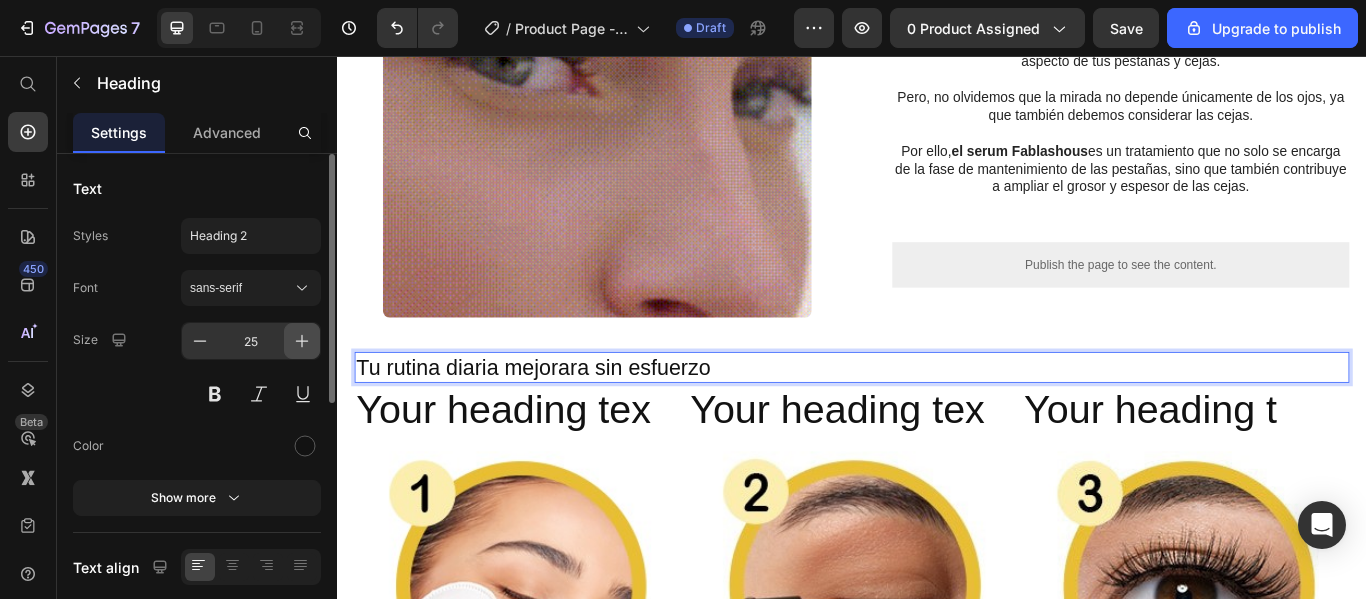 click 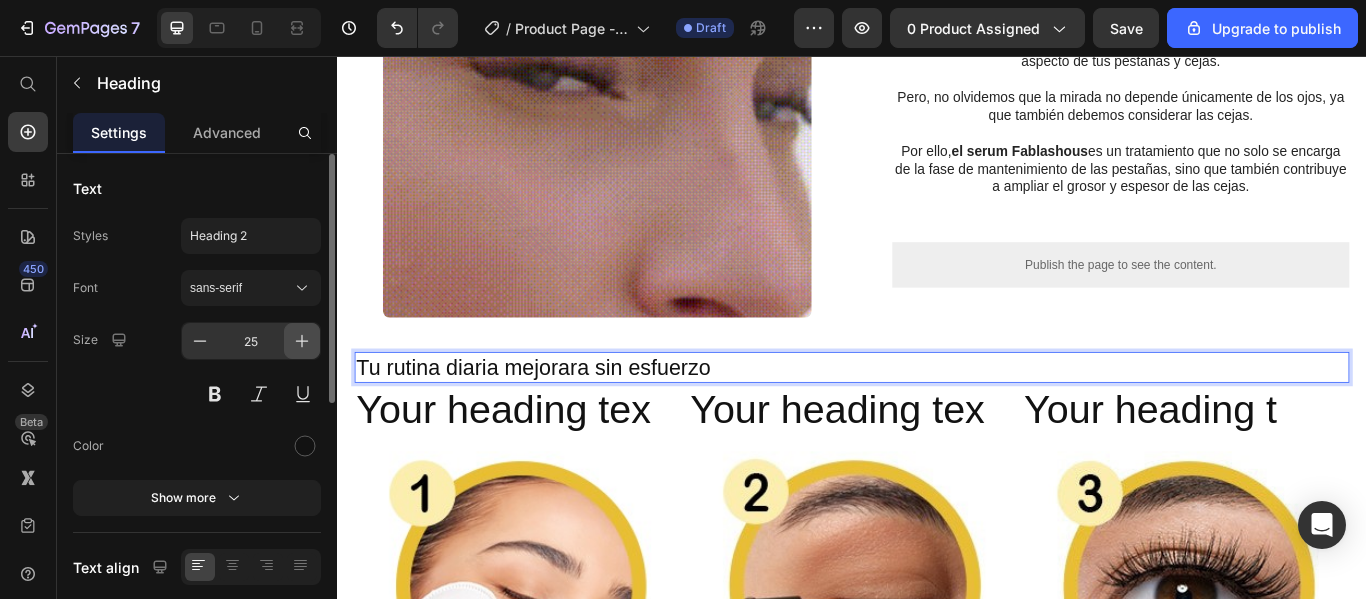 type on "26" 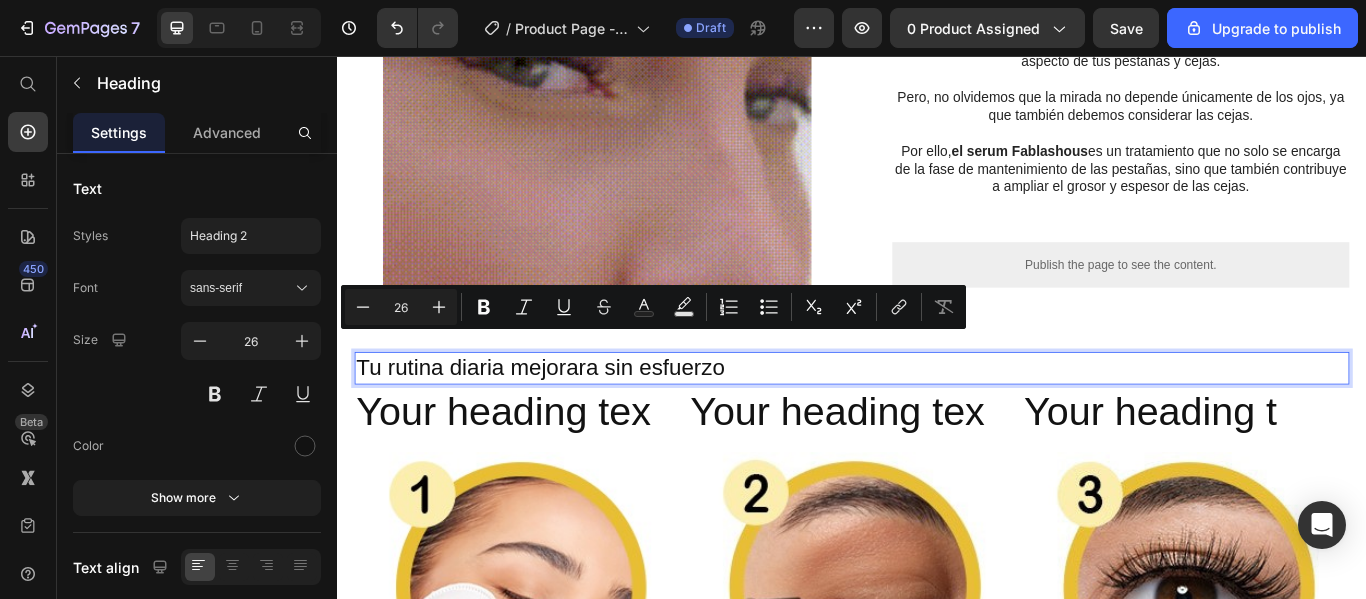 drag, startPoint x: 436, startPoint y: 395, endPoint x: 867, endPoint y: 403, distance: 431.07425 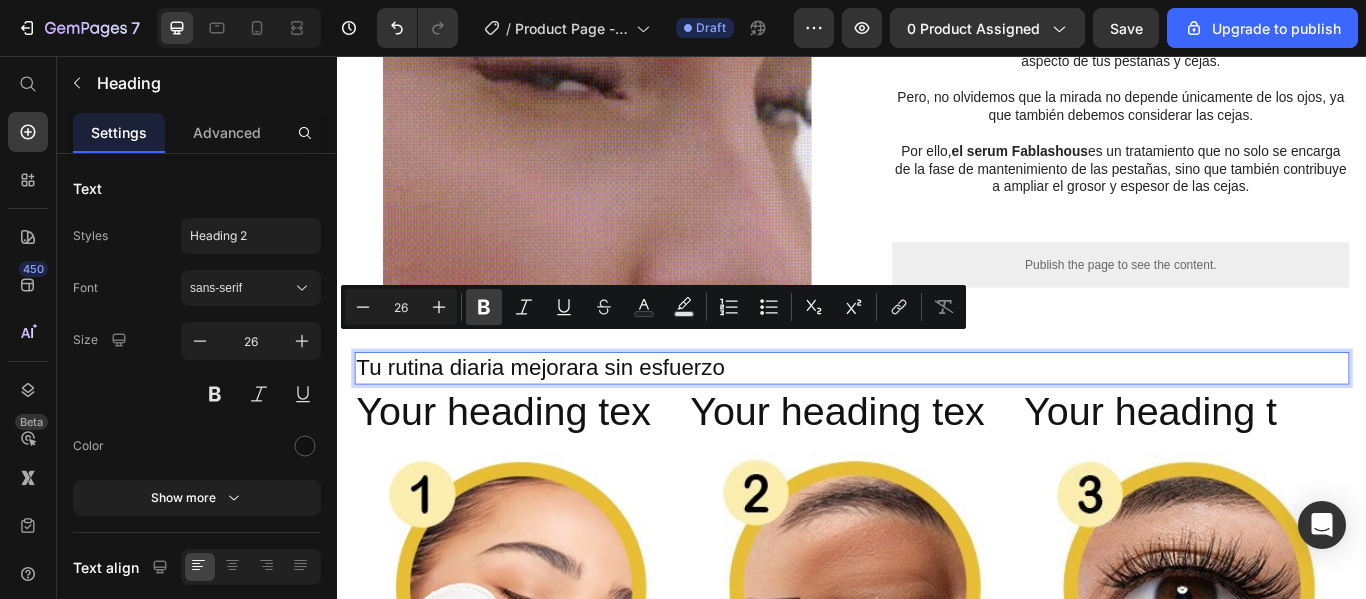 click 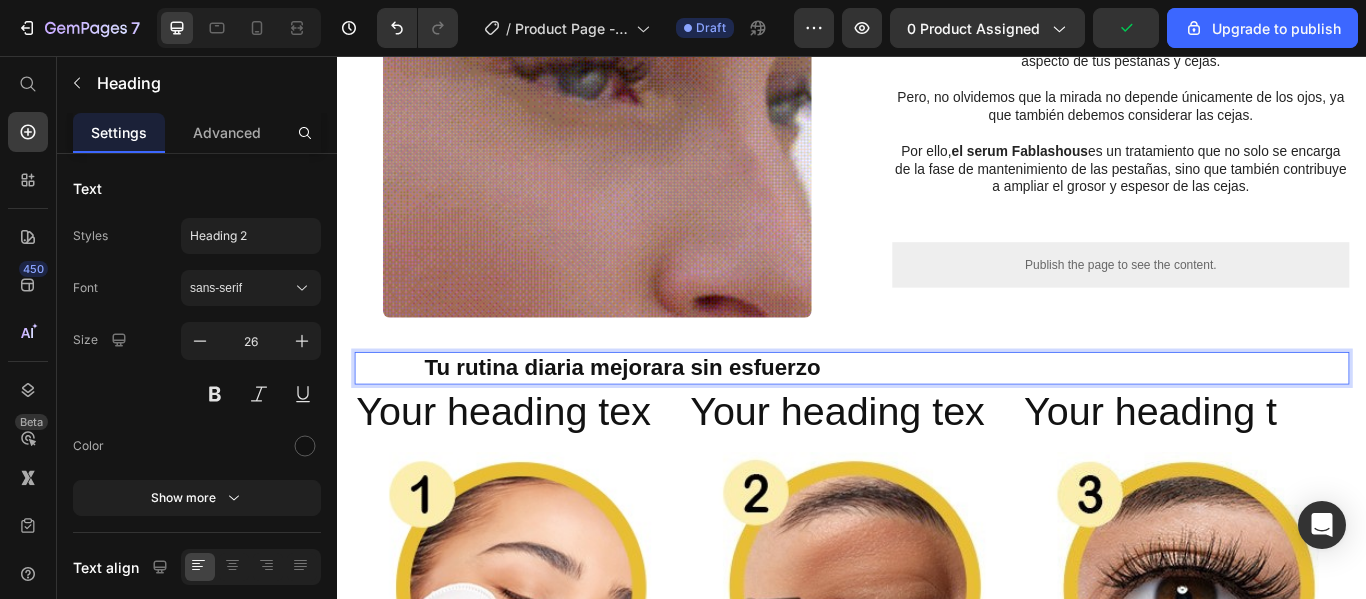 click on "Tu rutina diaria mejorara sin esfuerzo" at bounding box center (937, 420) 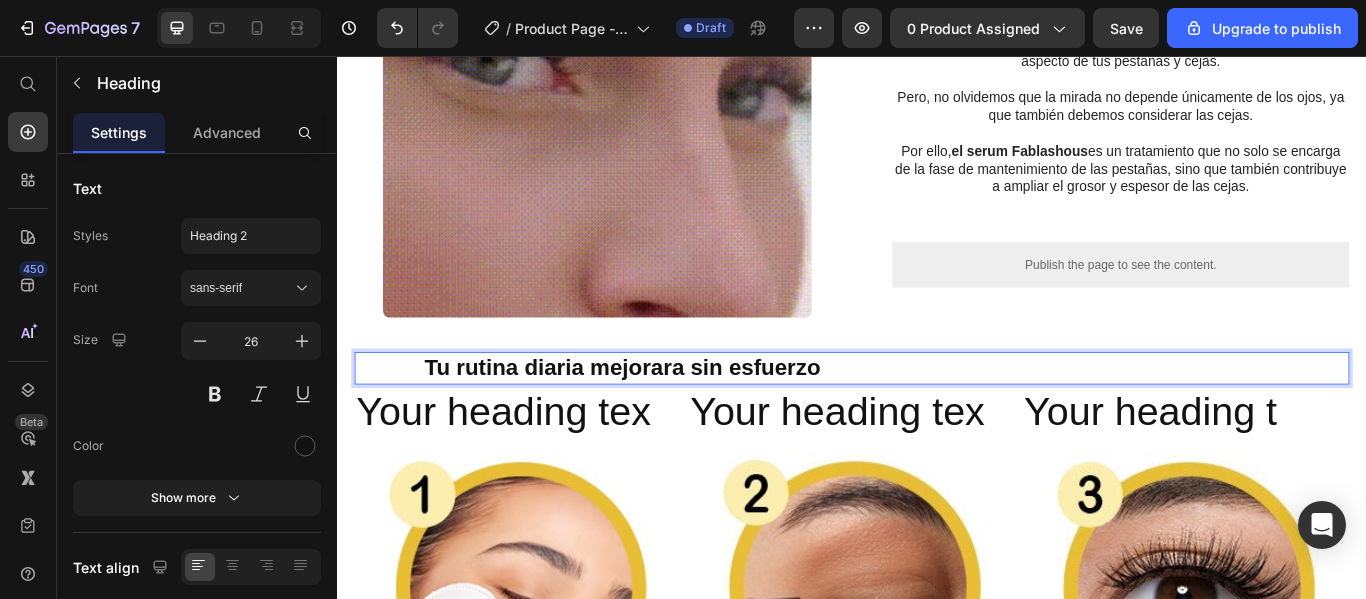 click on "Tu rutina diaria mejorara sin esfuerzo" at bounding box center [669, 419] 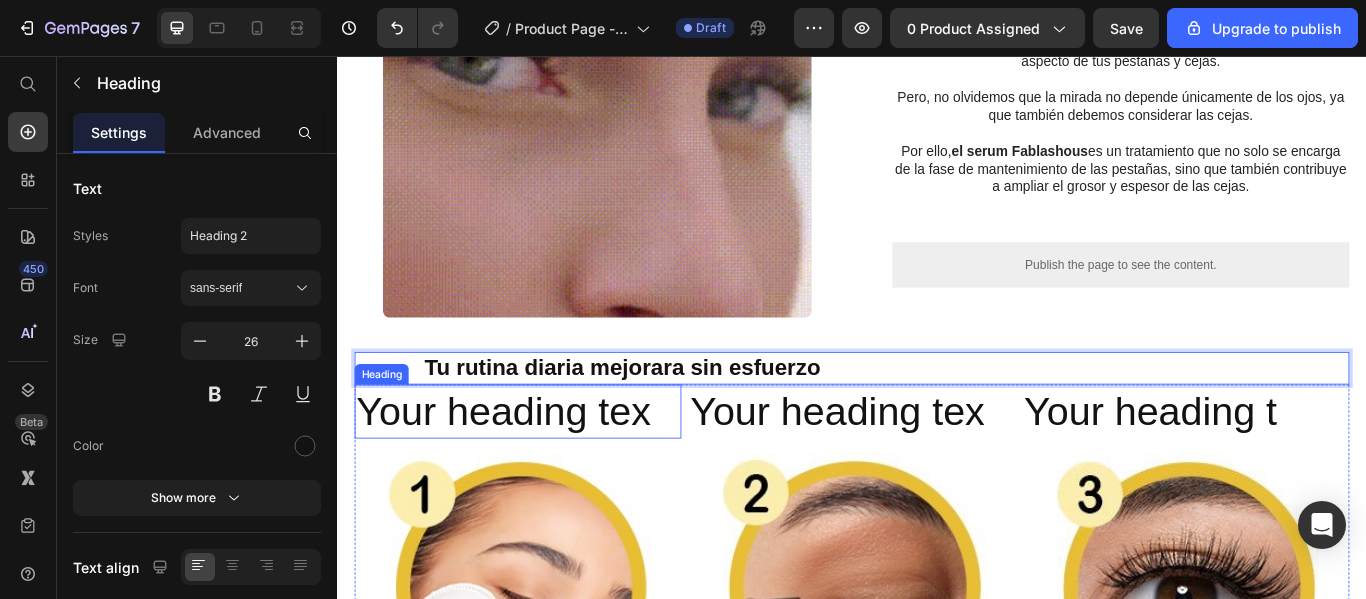 click on "Your heading tex" at bounding box center [547, 471] 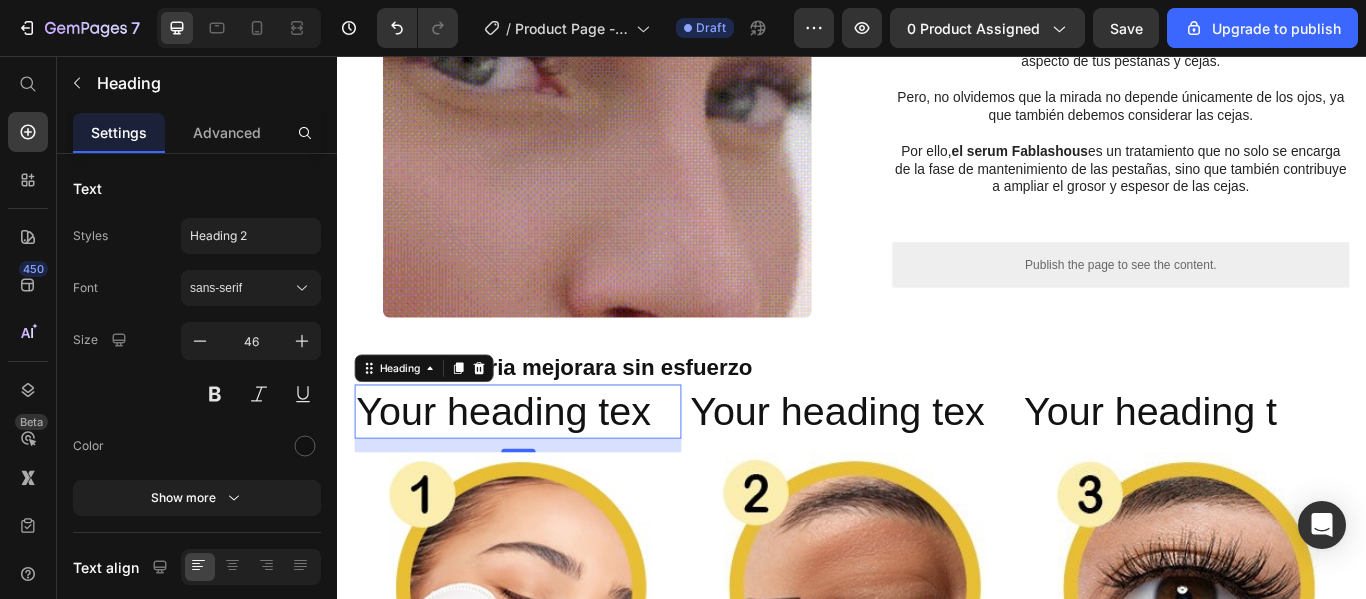 click on "Your heading tex" at bounding box center [547, 471] 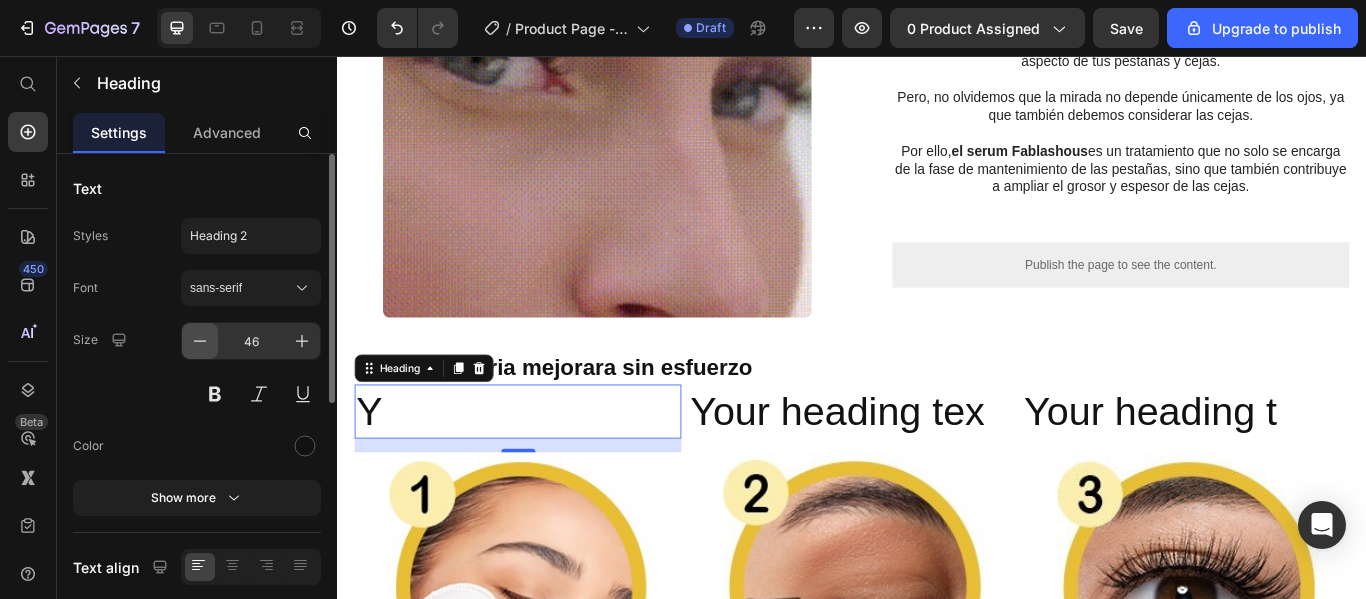 click 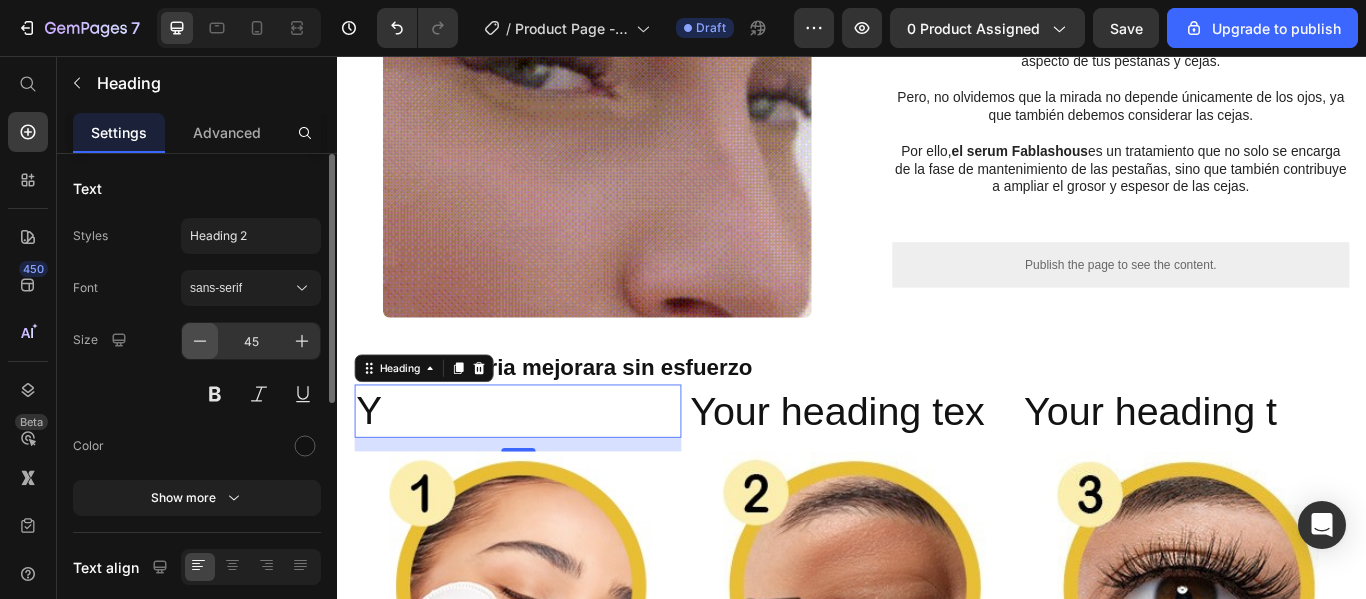 click 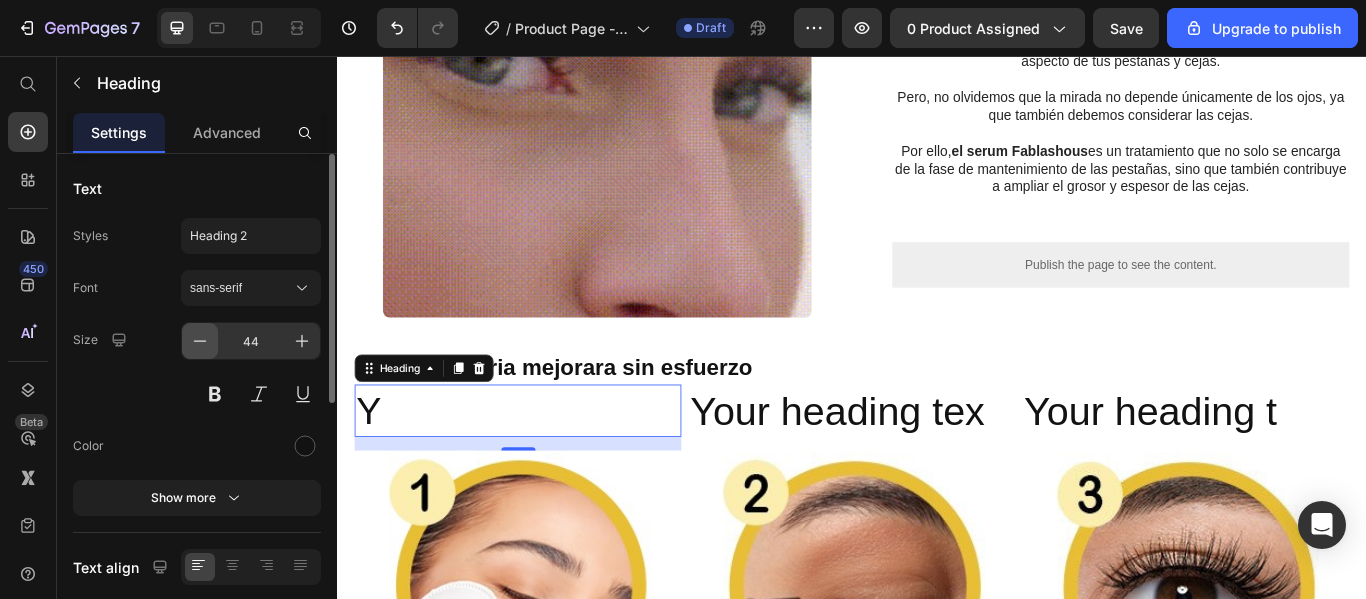 click 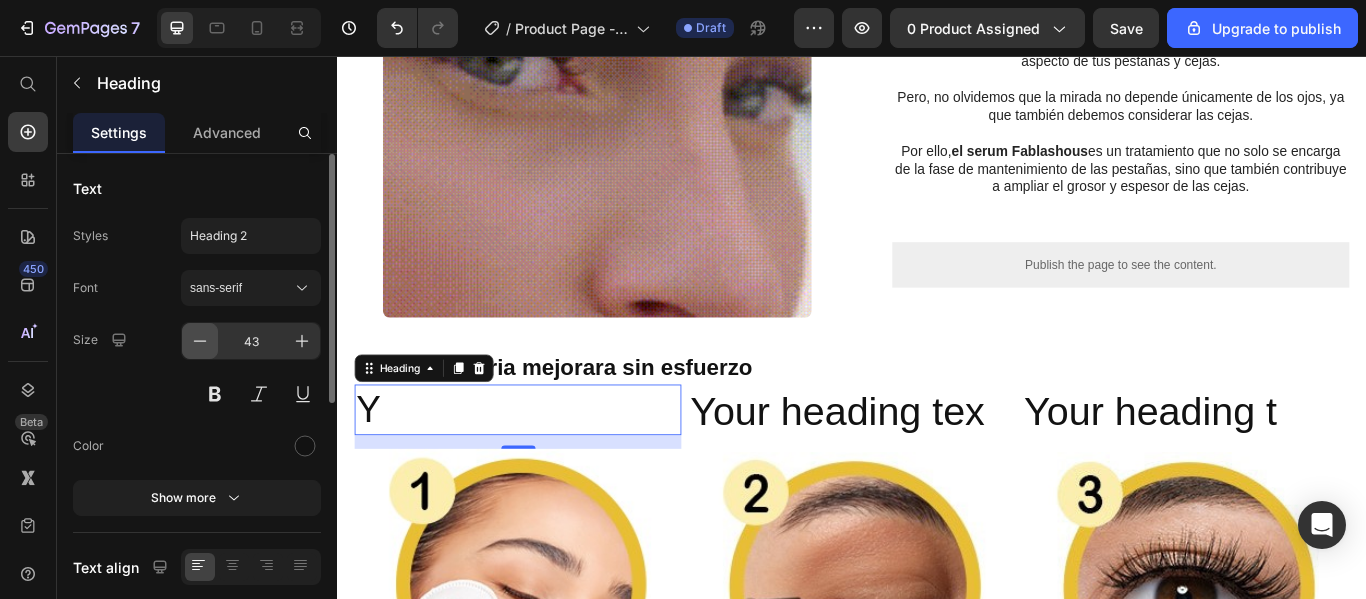 click 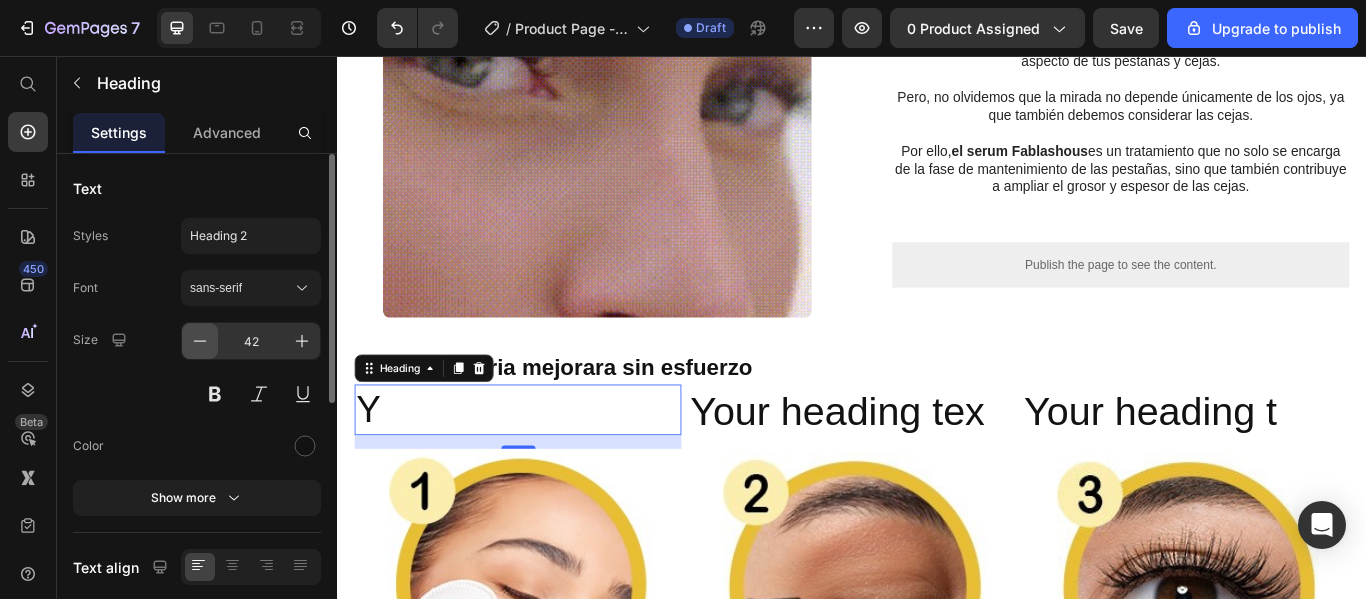 click 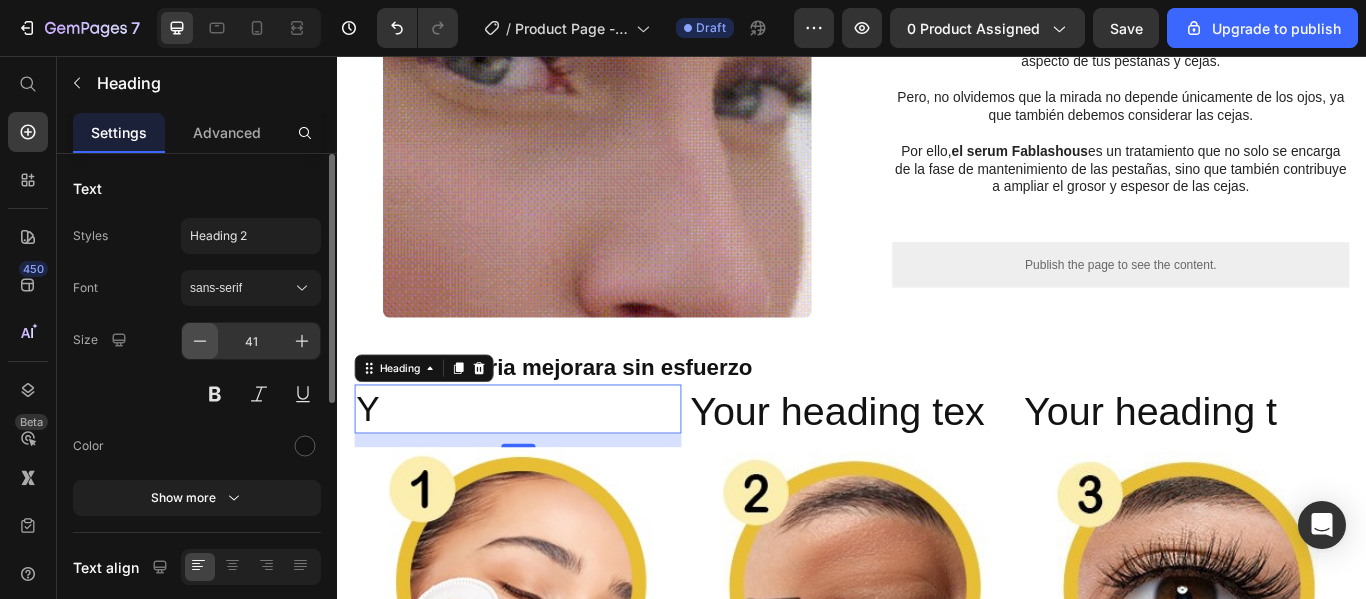 click 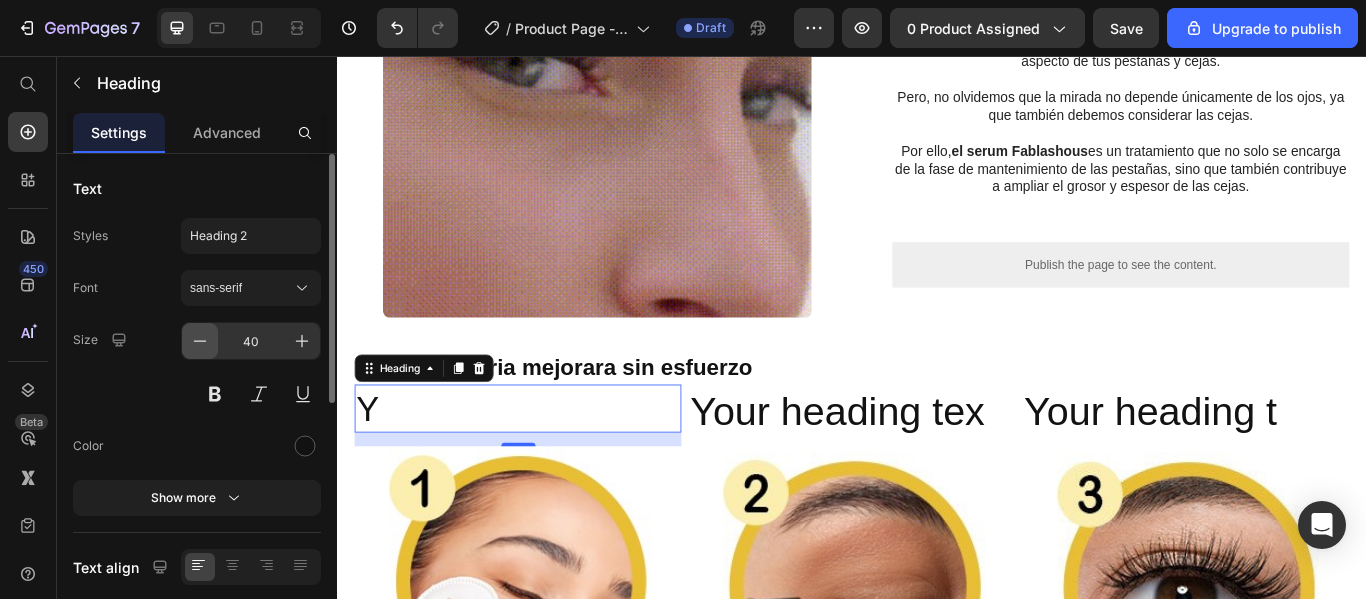 click 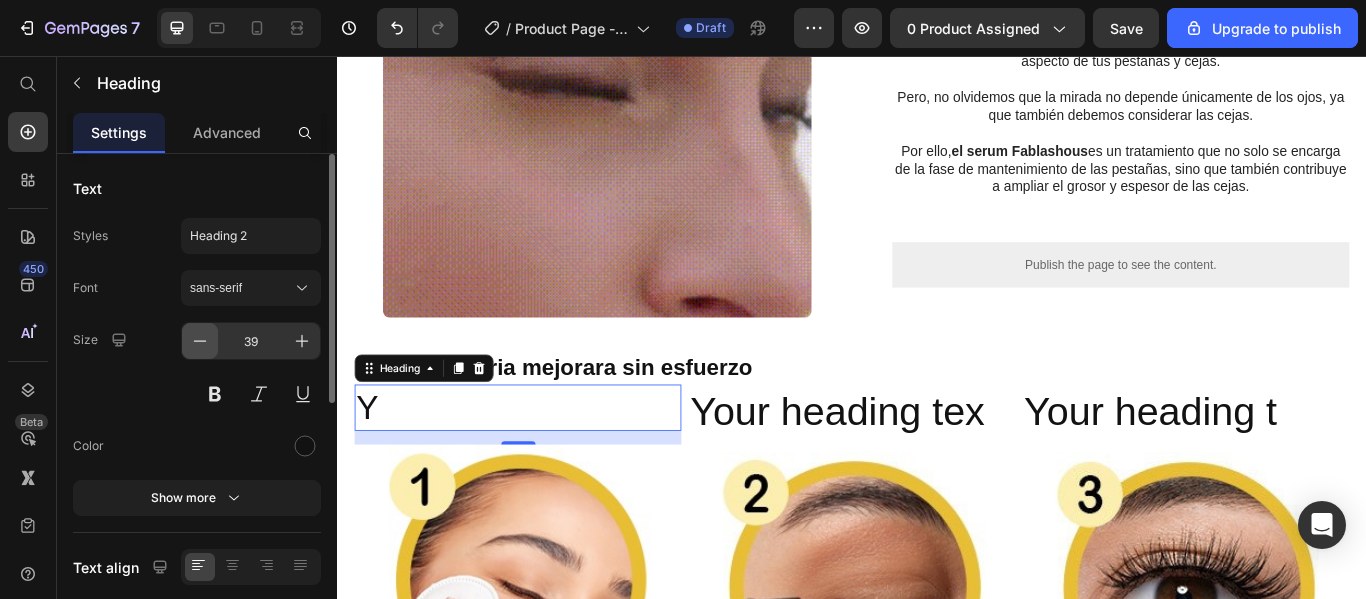 click 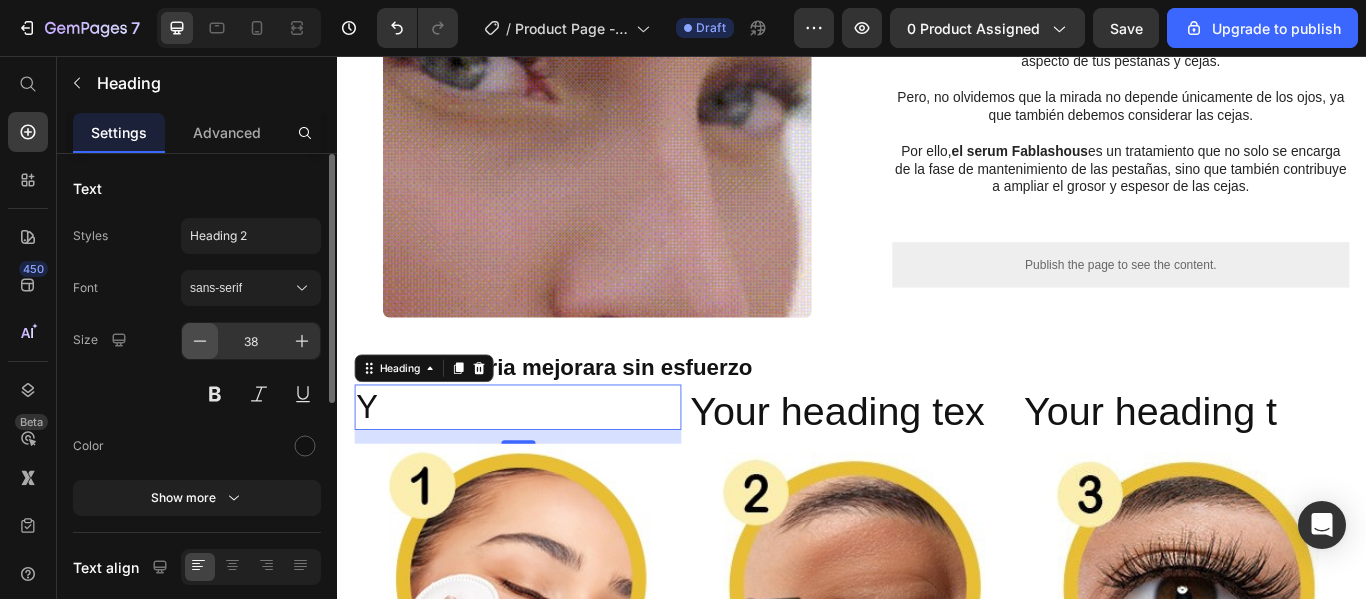 click 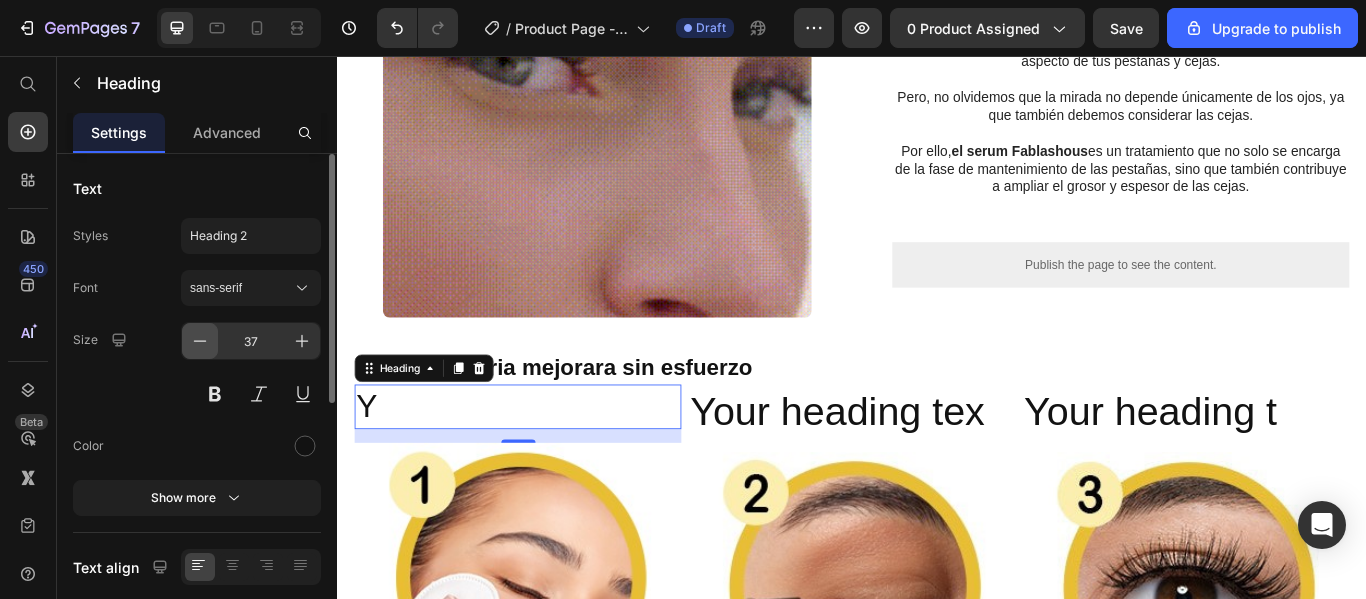 click 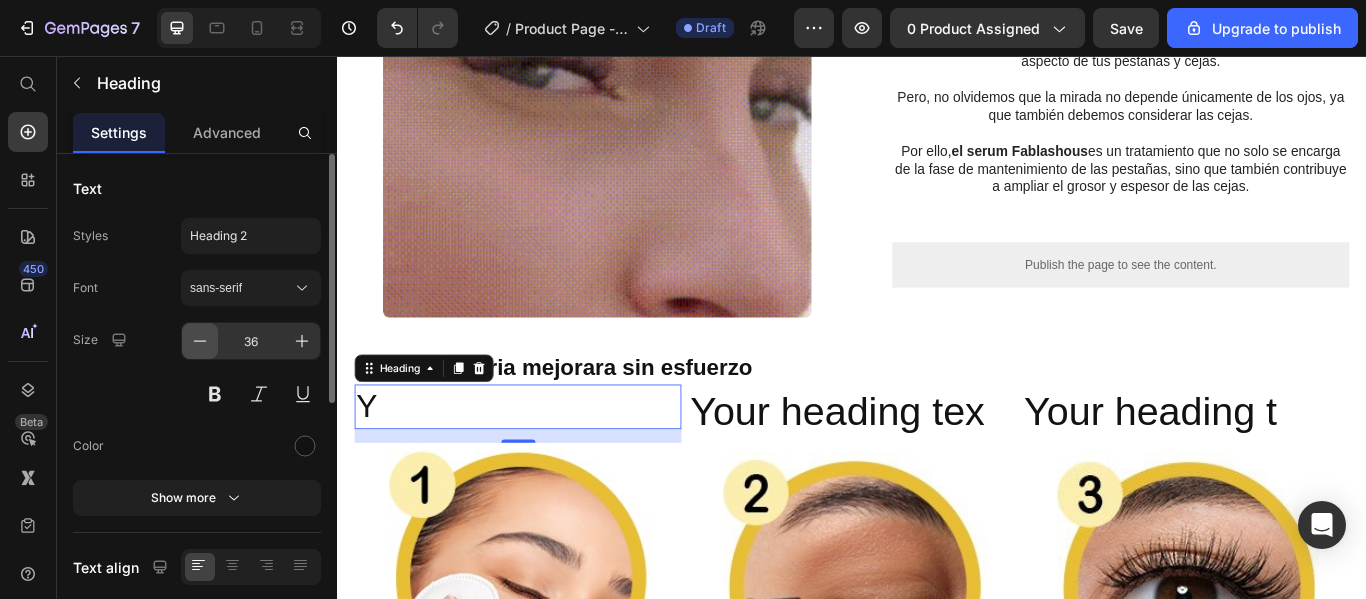 click 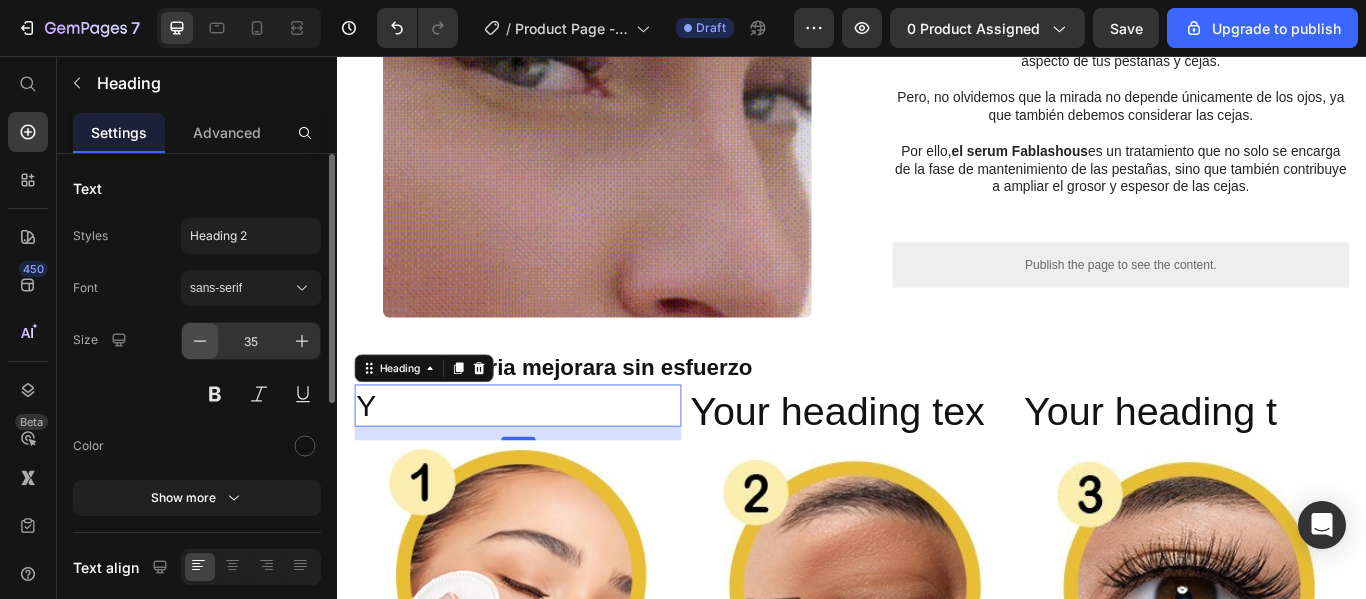 click 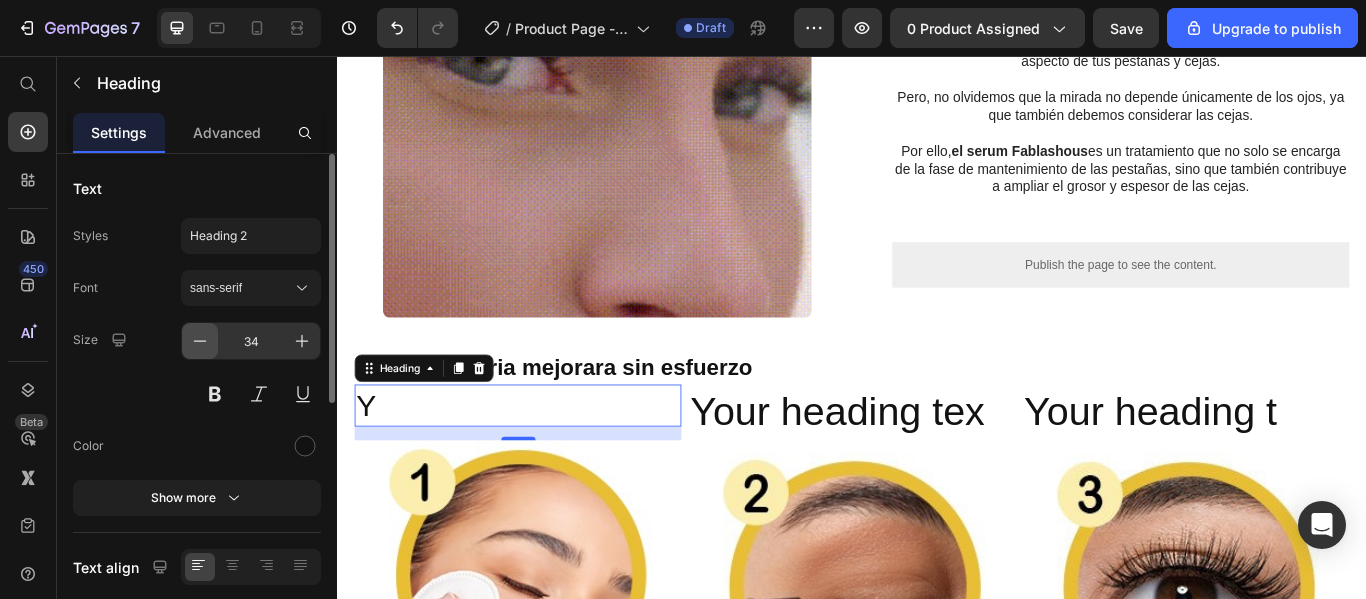 click 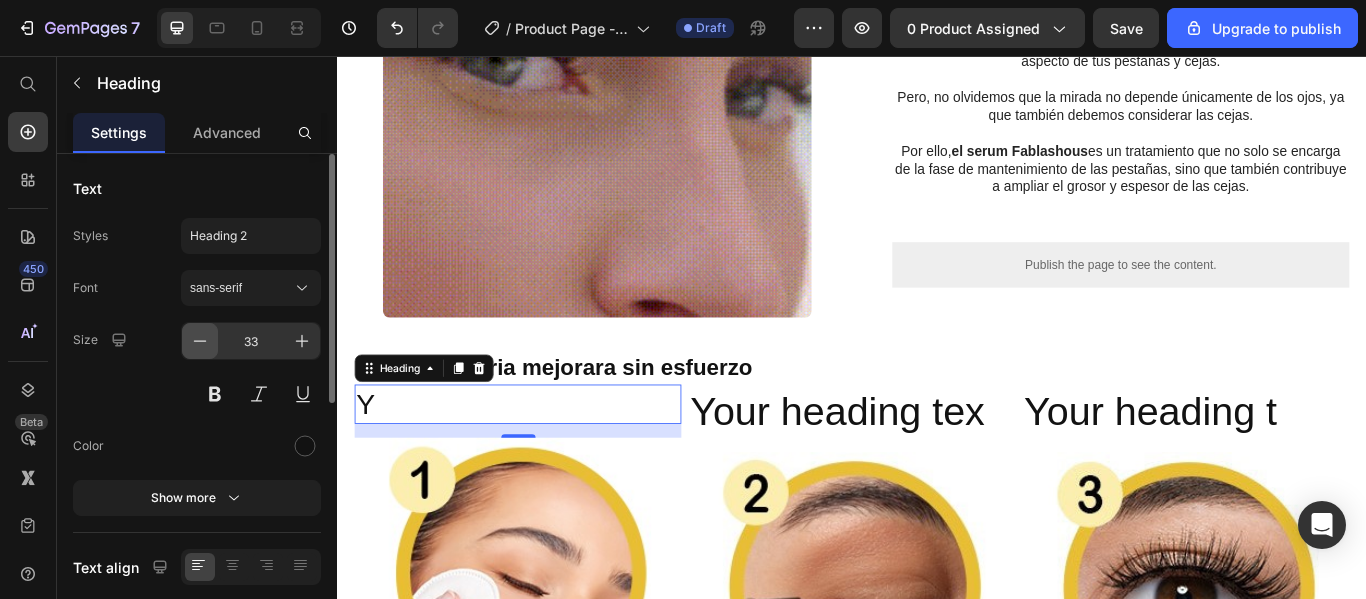 click 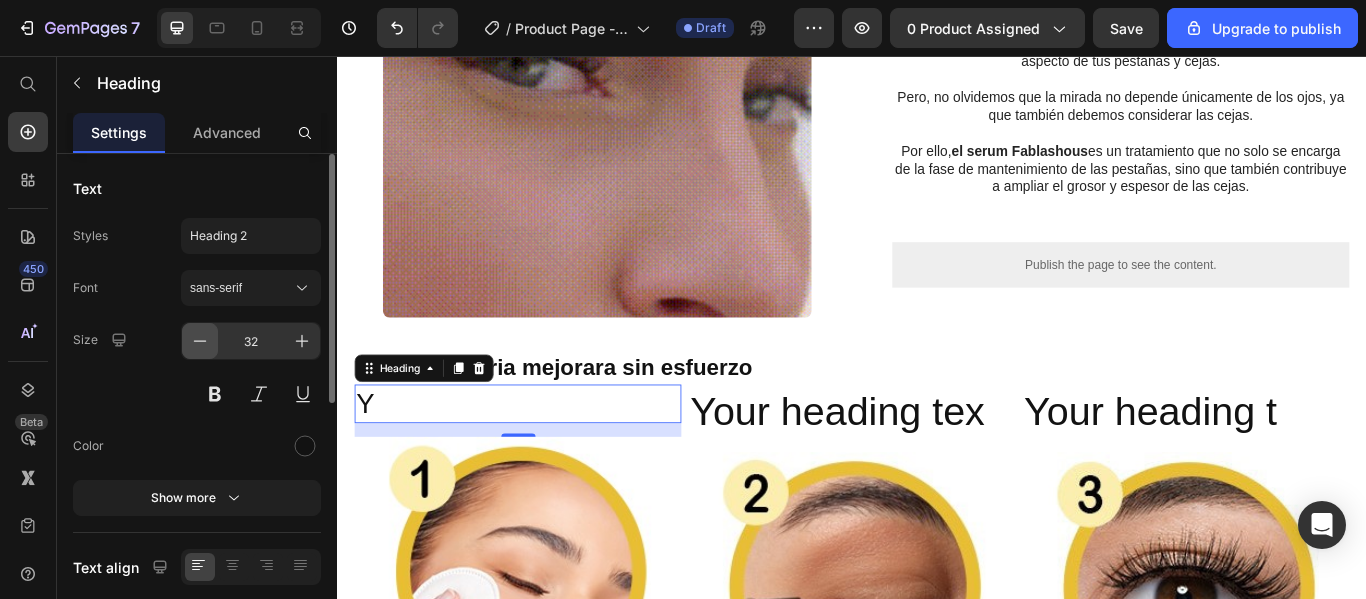 click 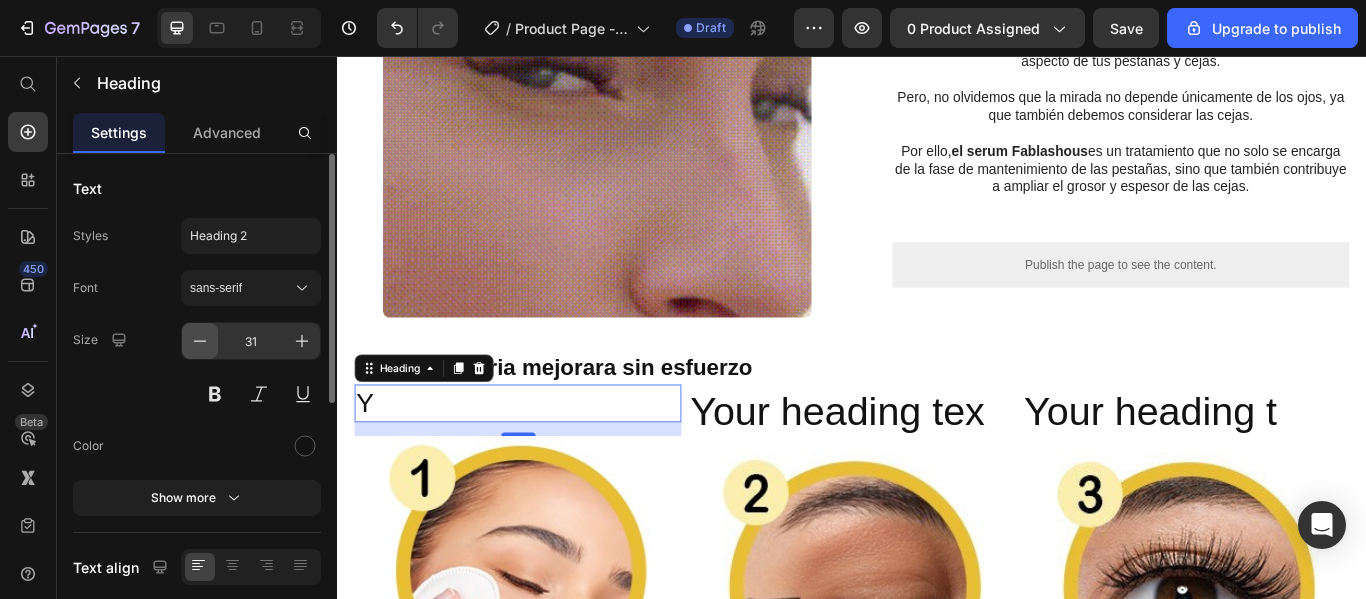 click 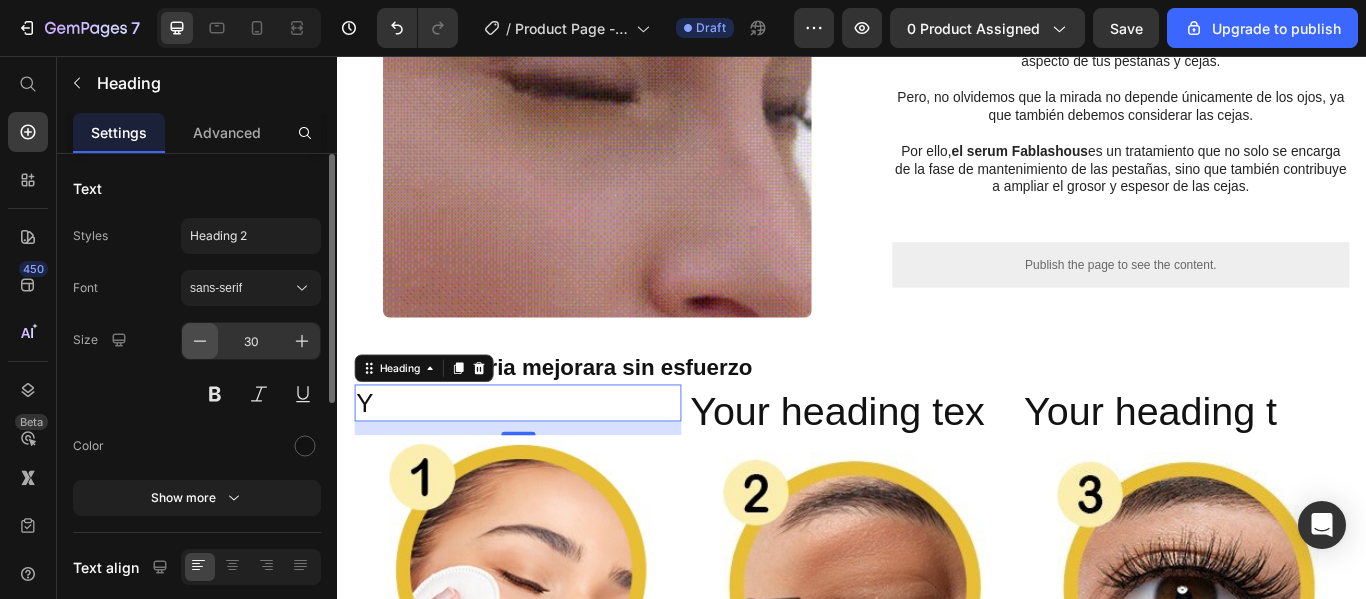 click 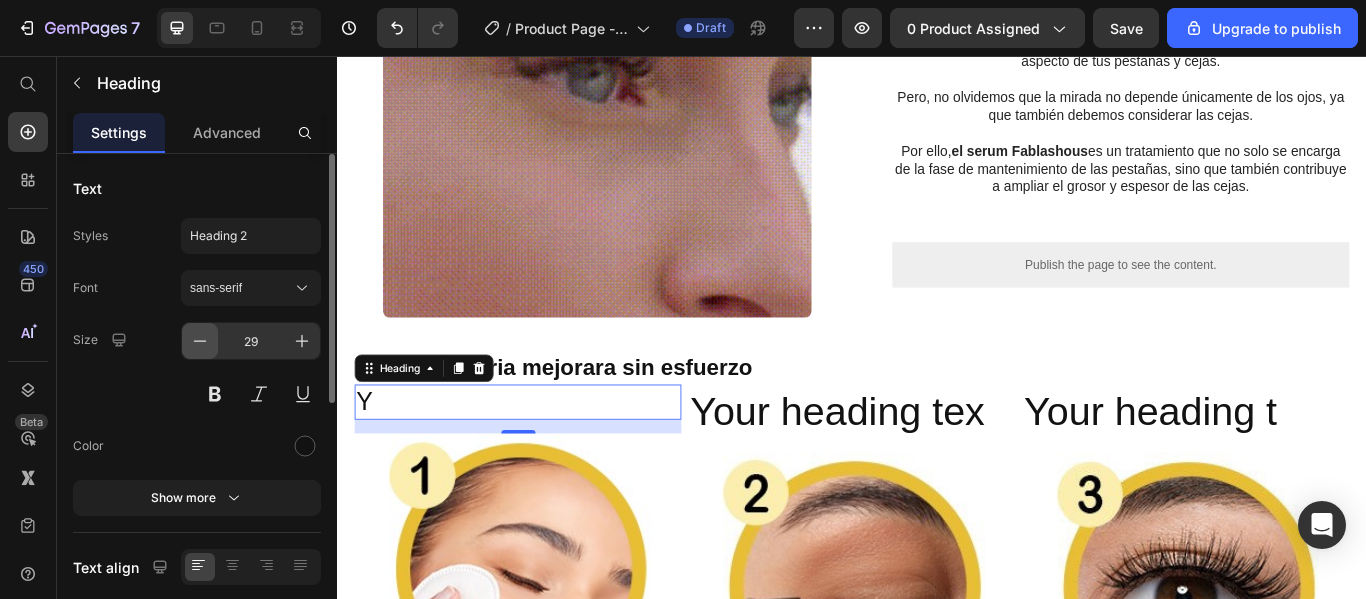 click 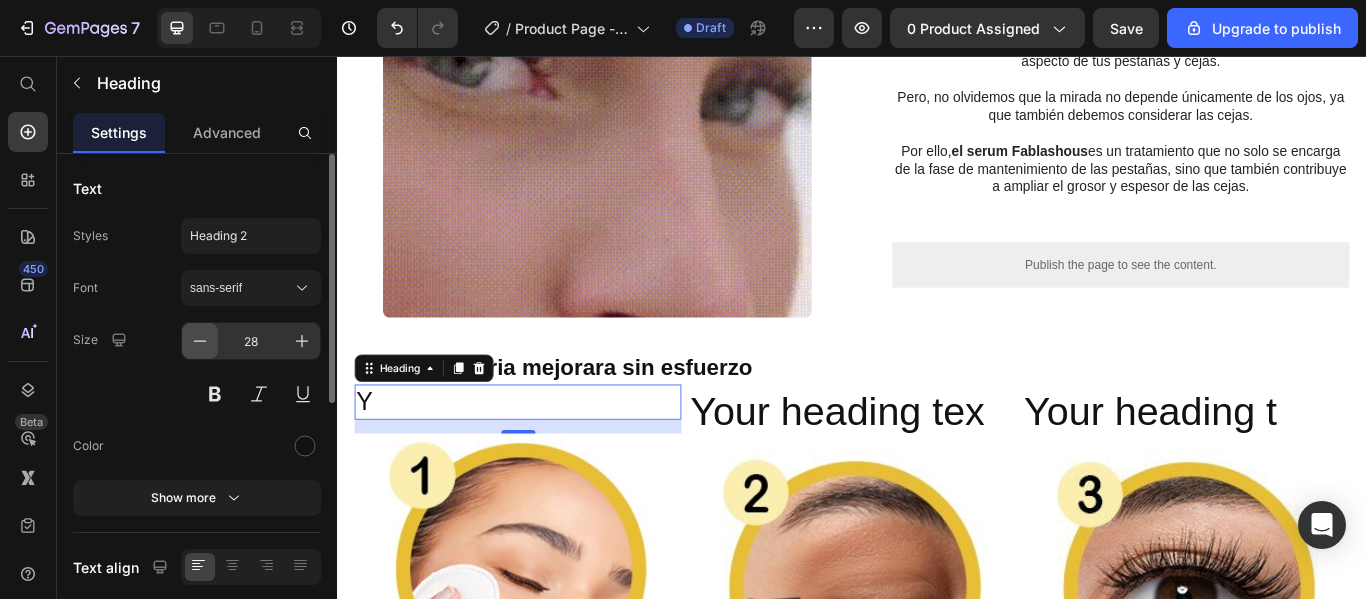 click 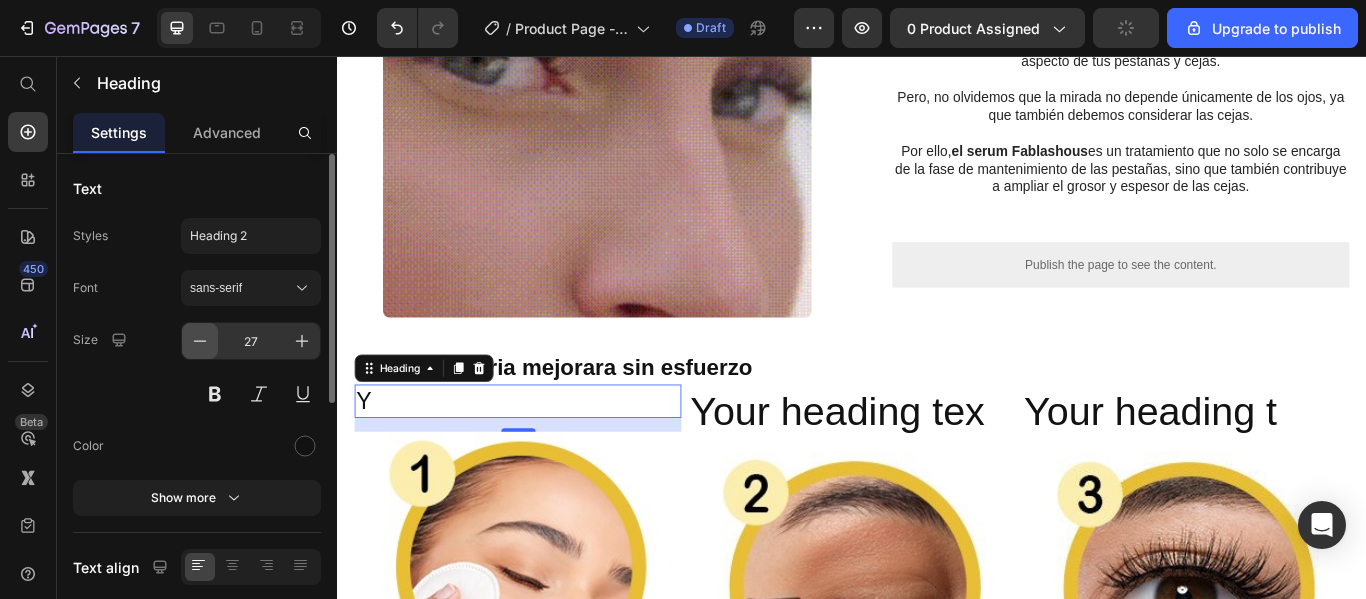 click 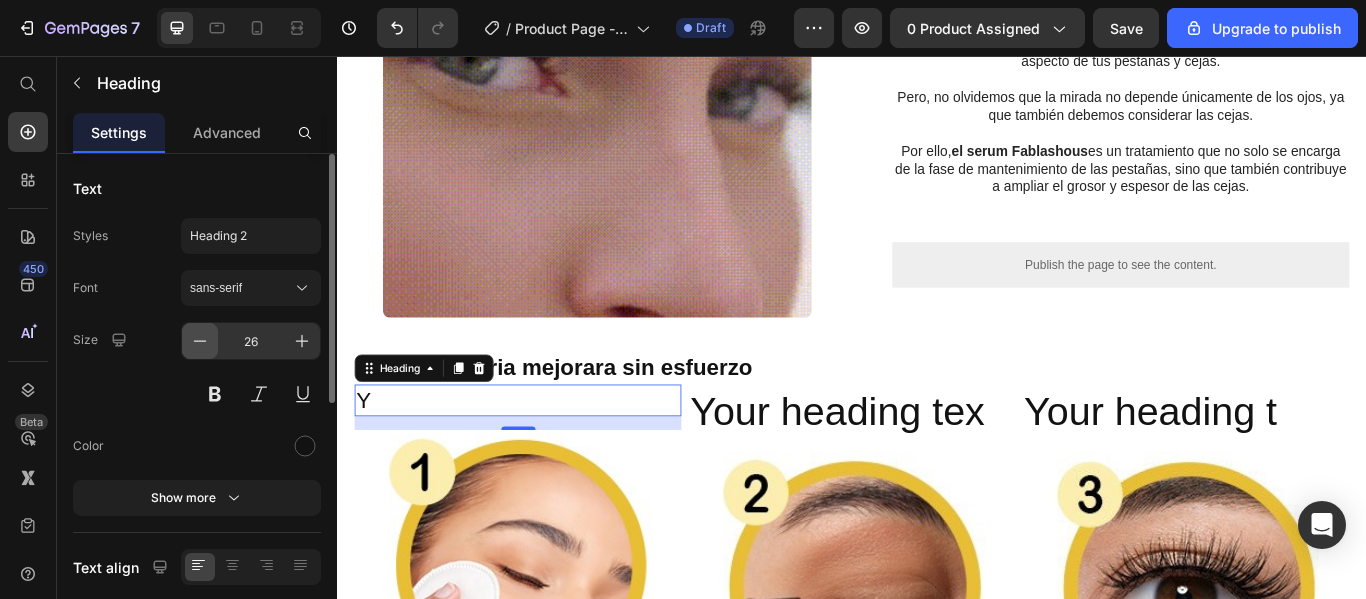 click 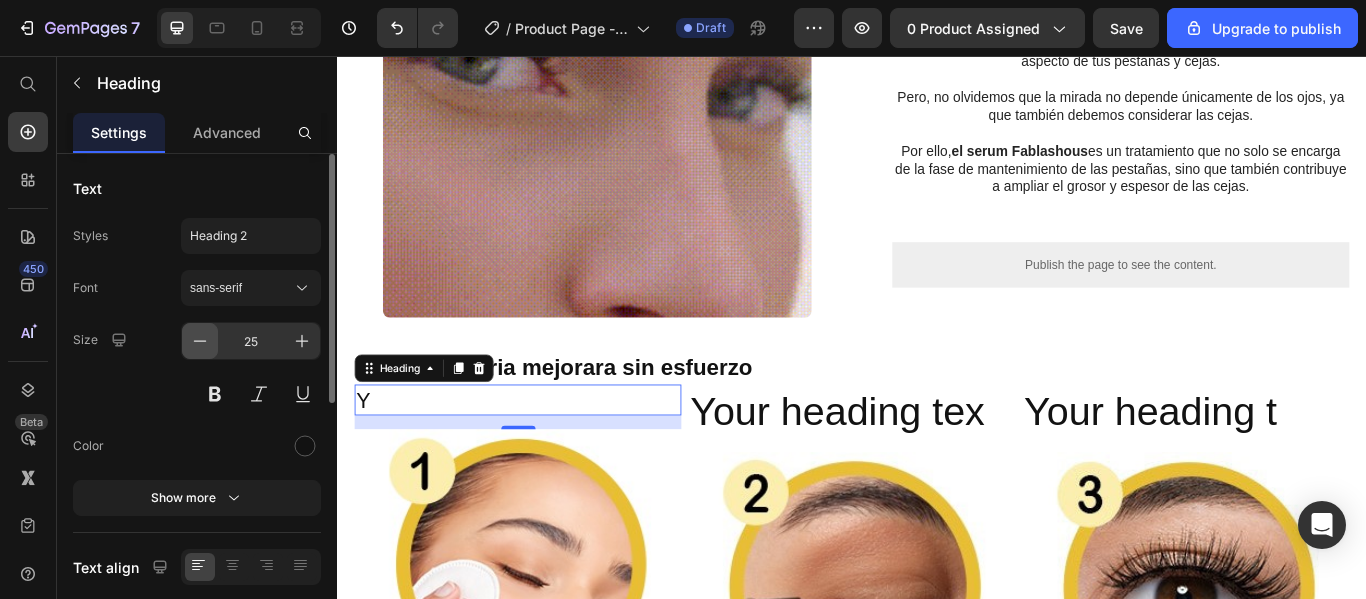 click 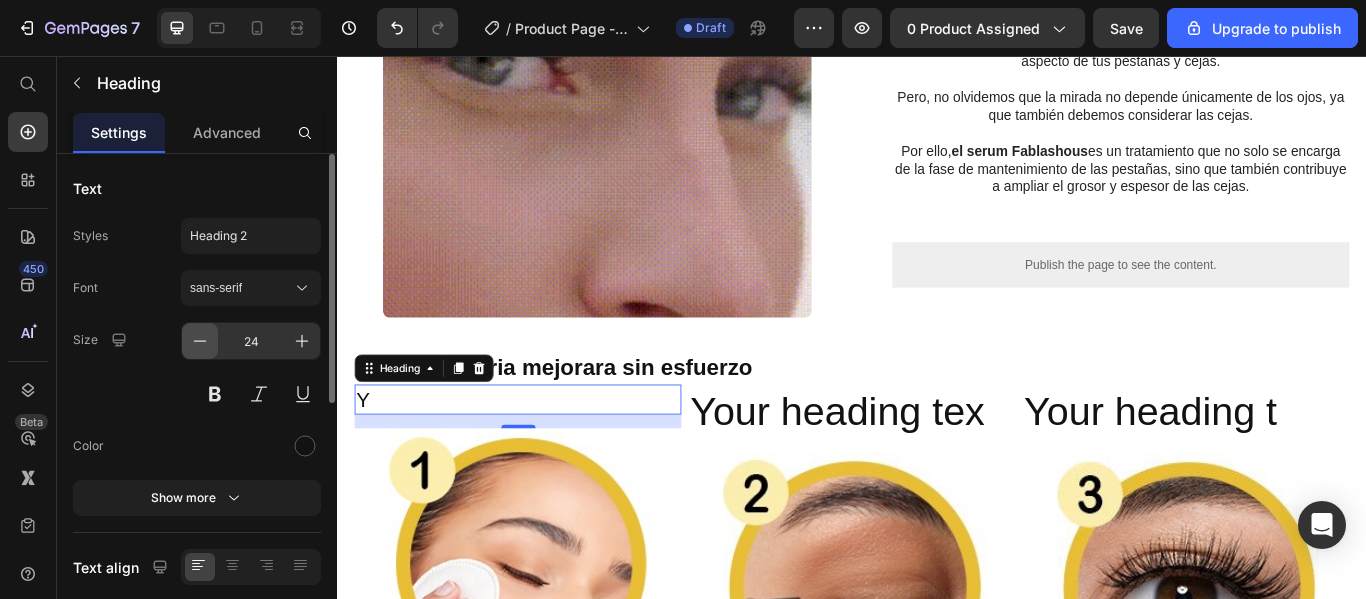 click 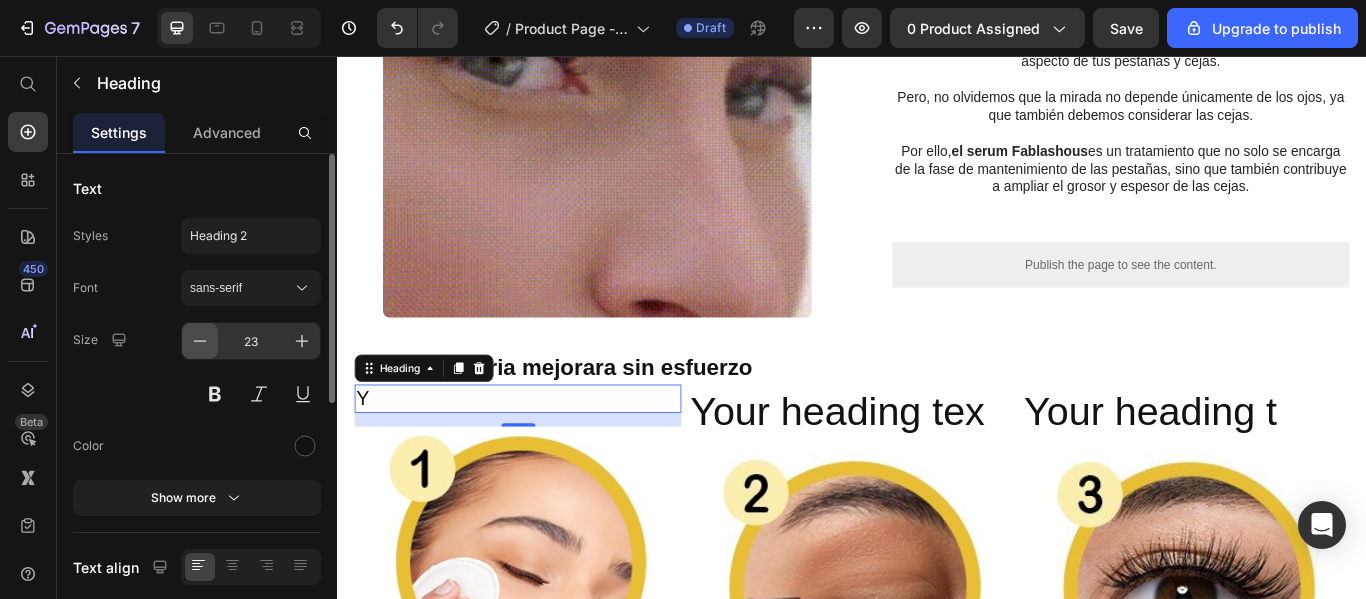 click 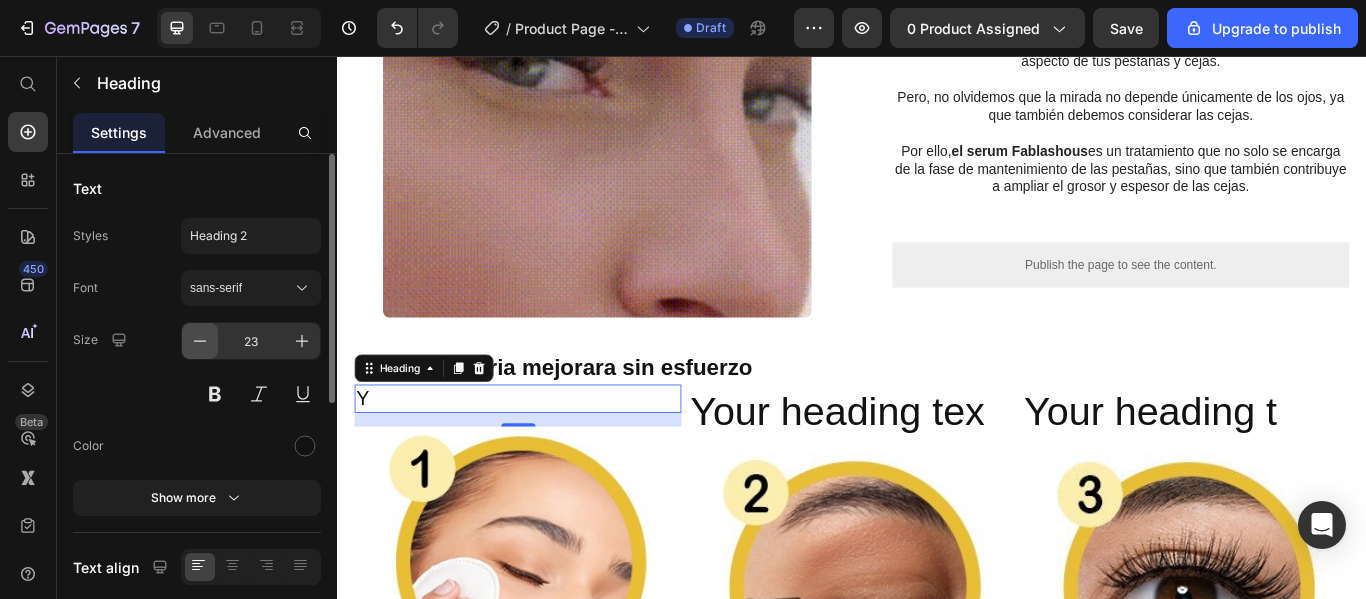 type on "22" 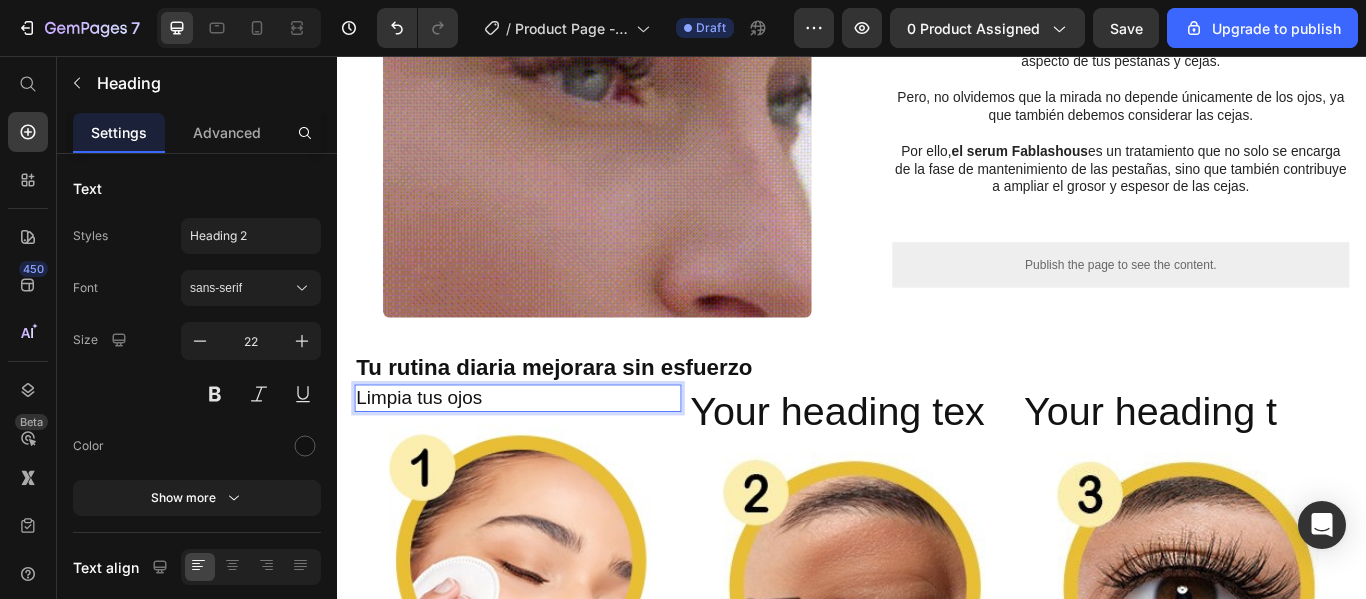 click on "Limpia tus ojos" at bounding box center (547, 455) 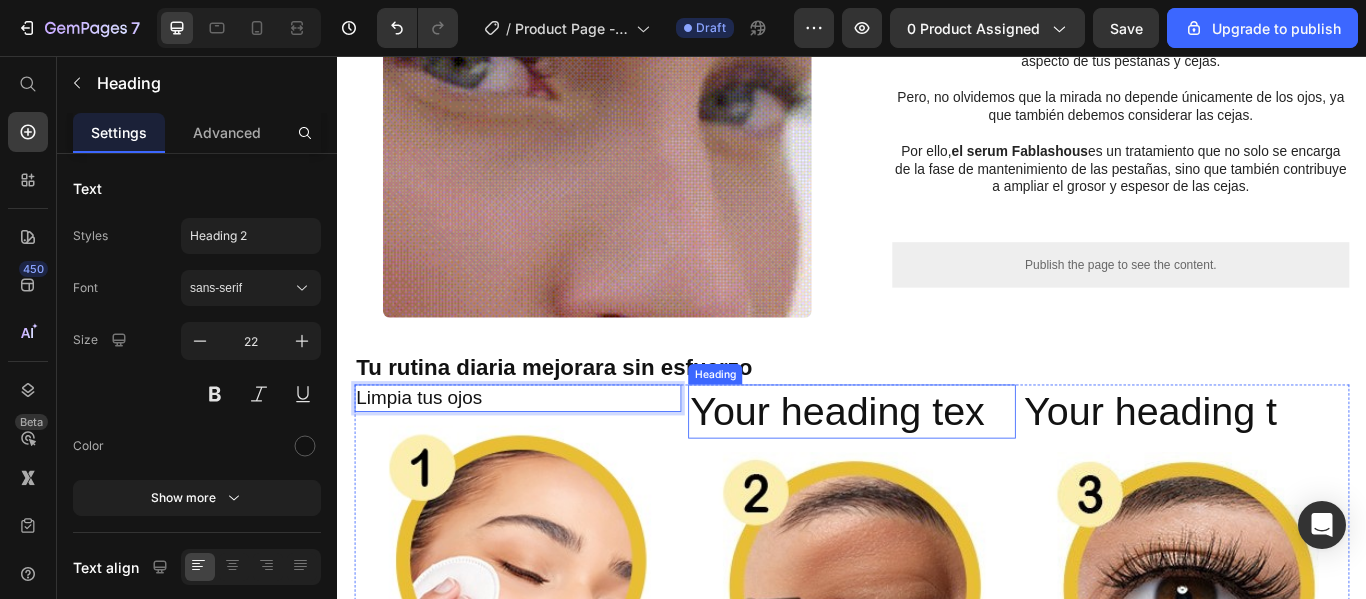 click on "Your heading tex" at bounding box center (936, 471) 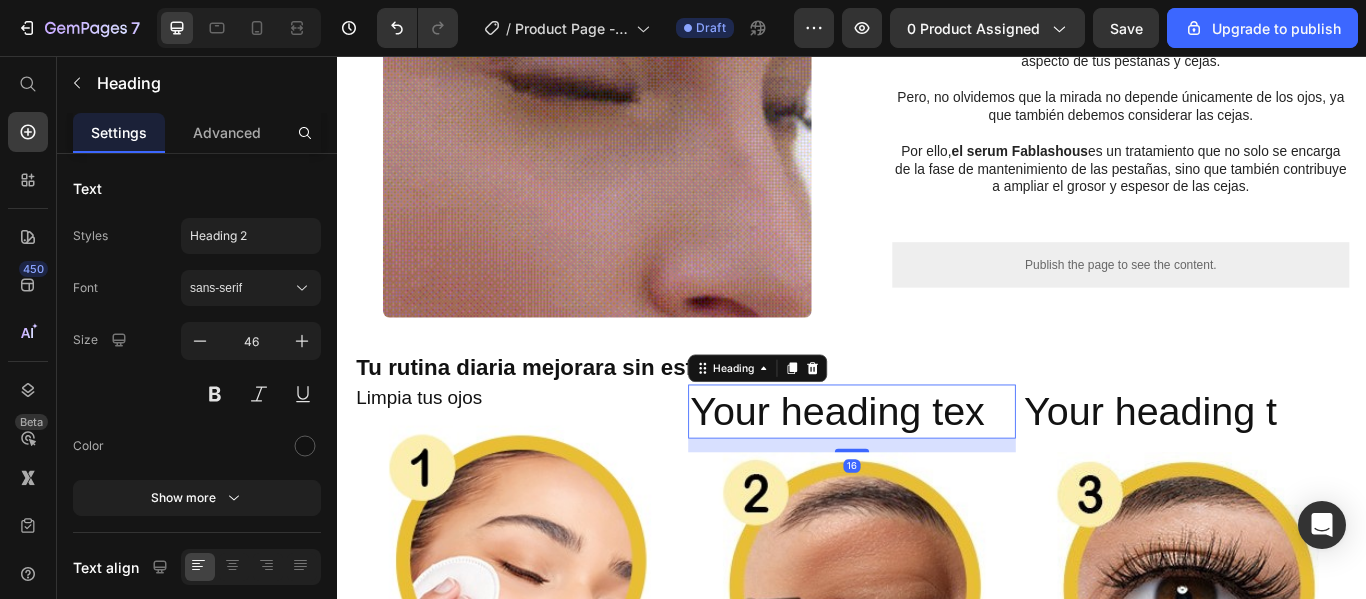 click on "Your heading tex" at bounding box center [936, 471] 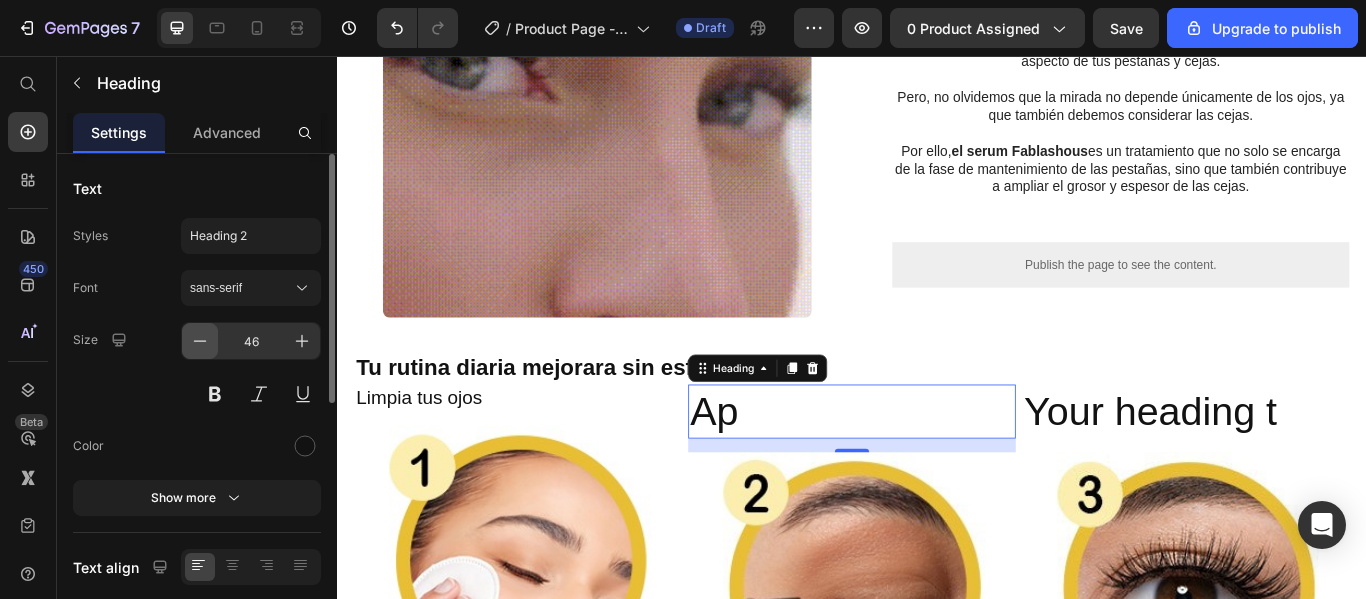 click 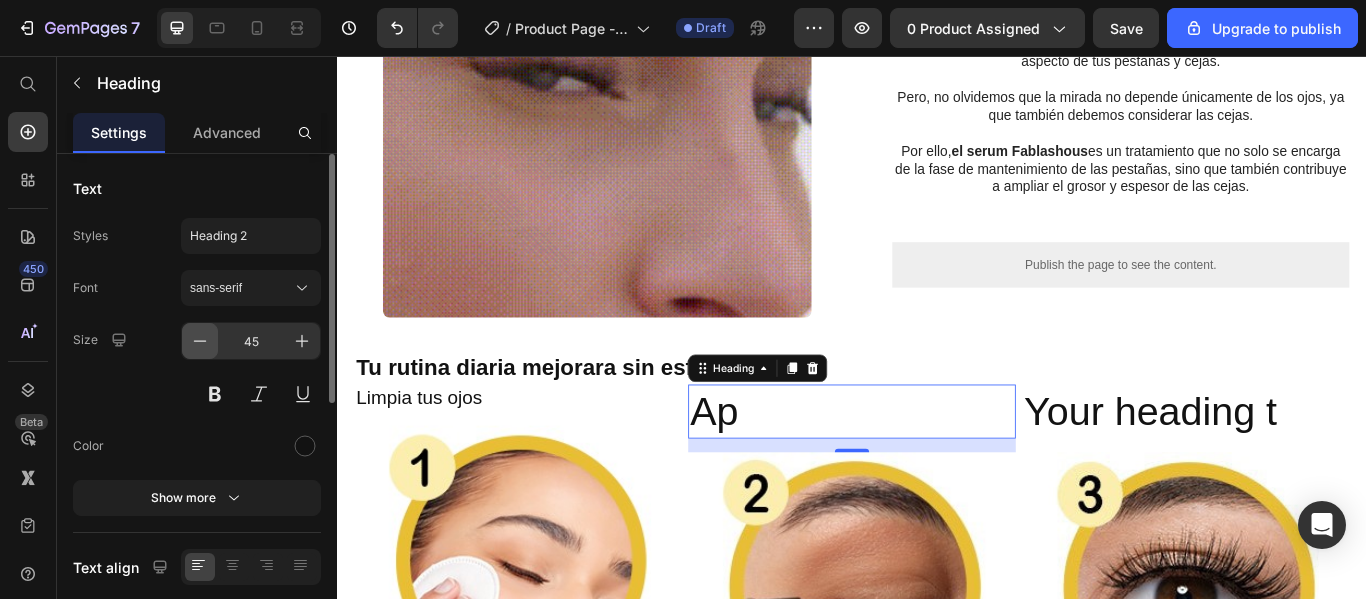 click 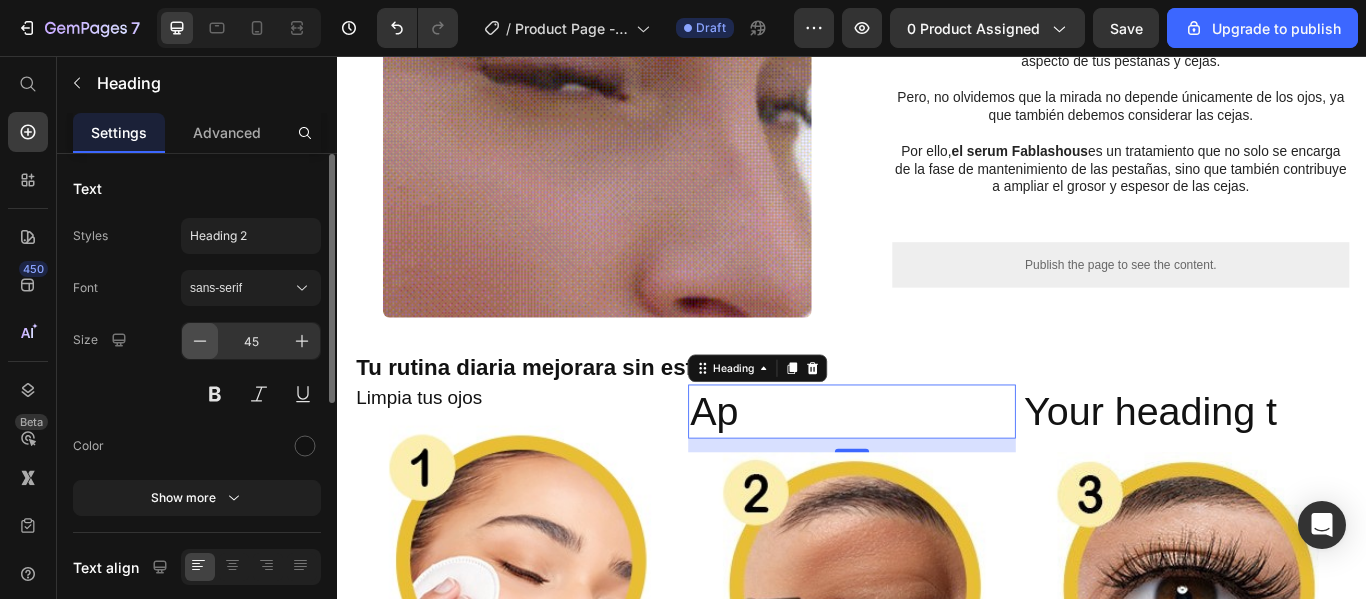 click 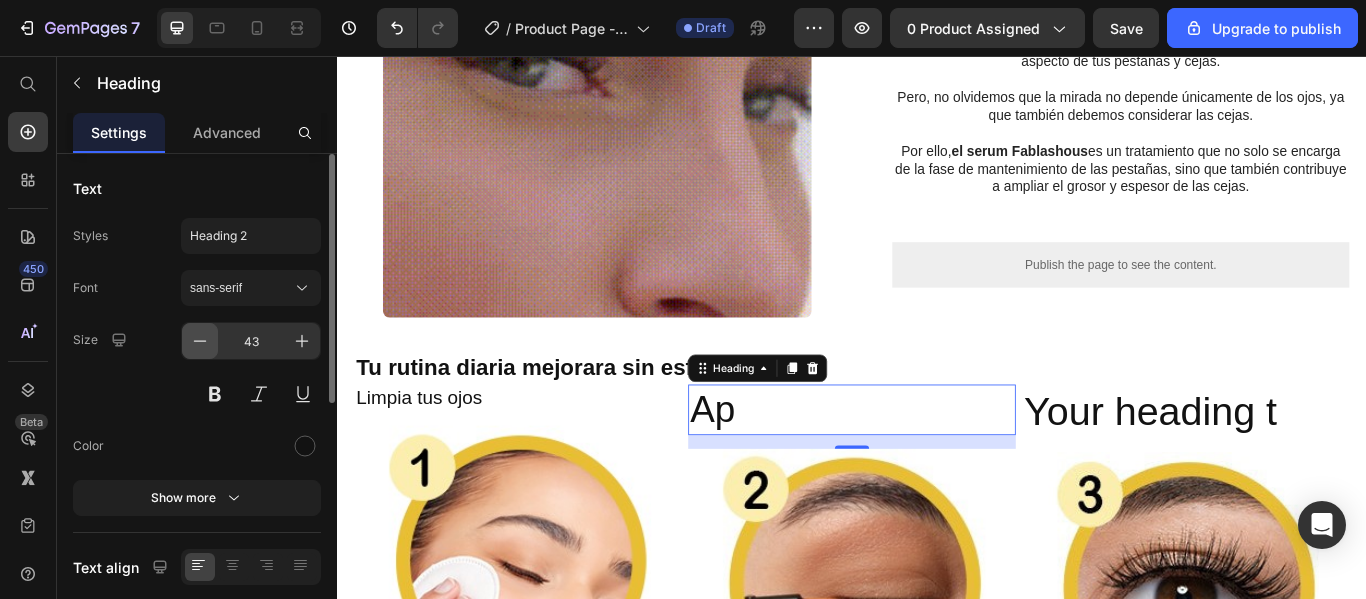 click 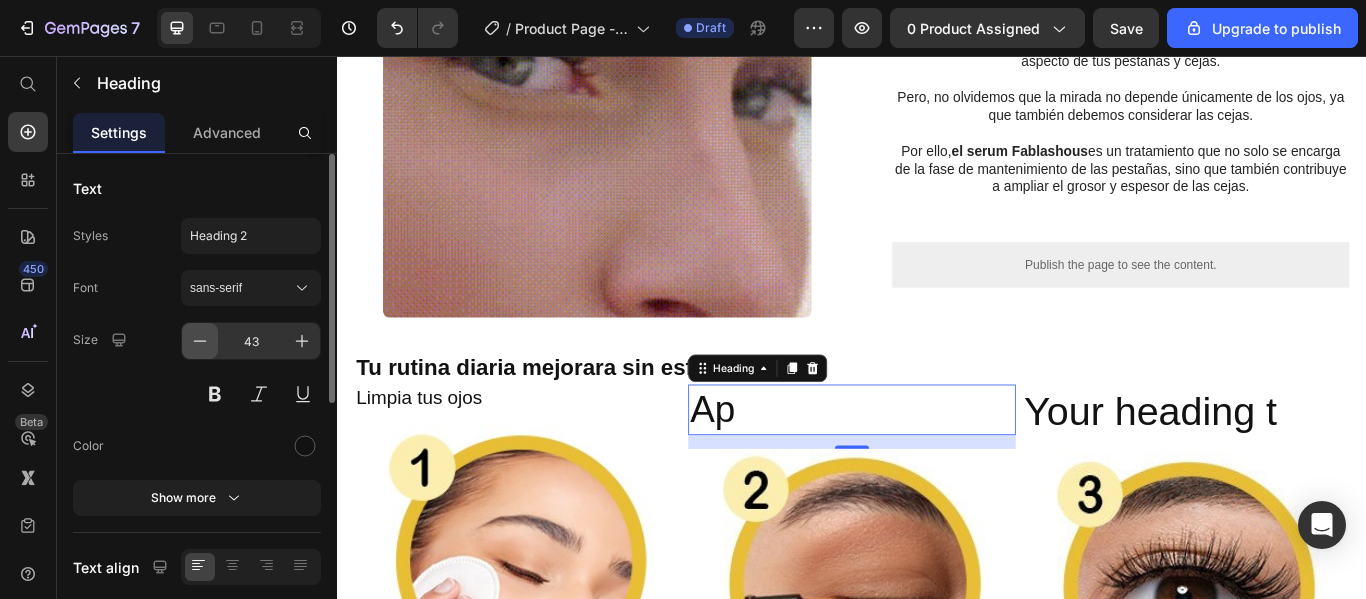 click 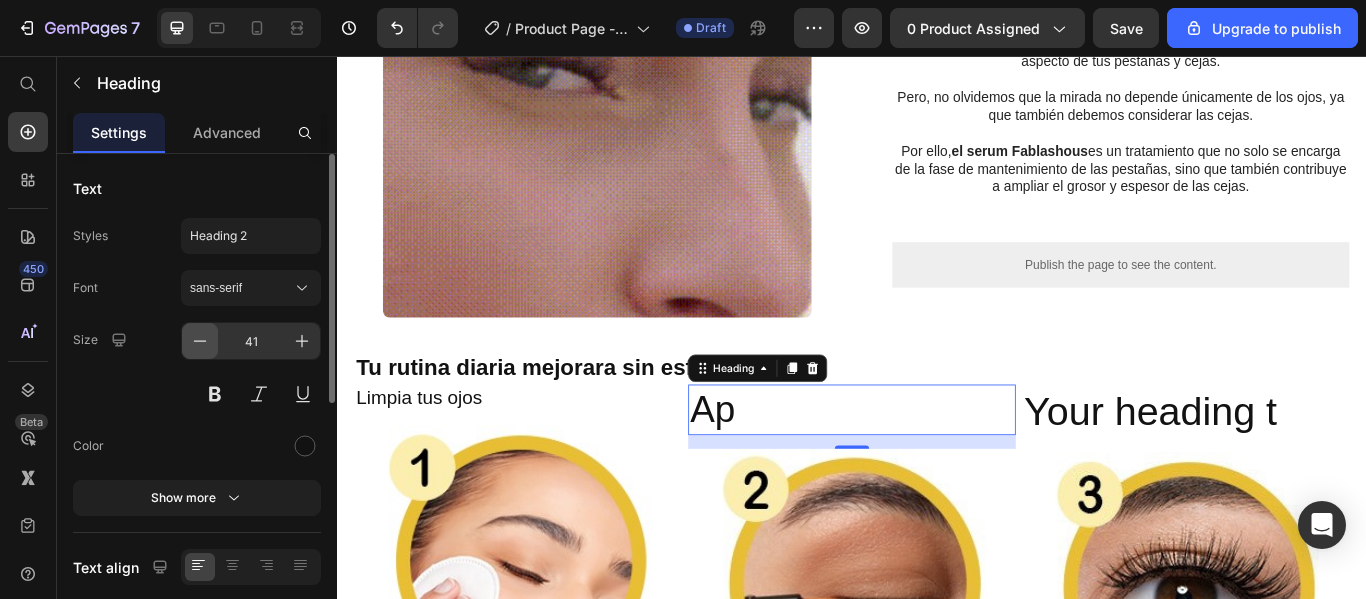 click 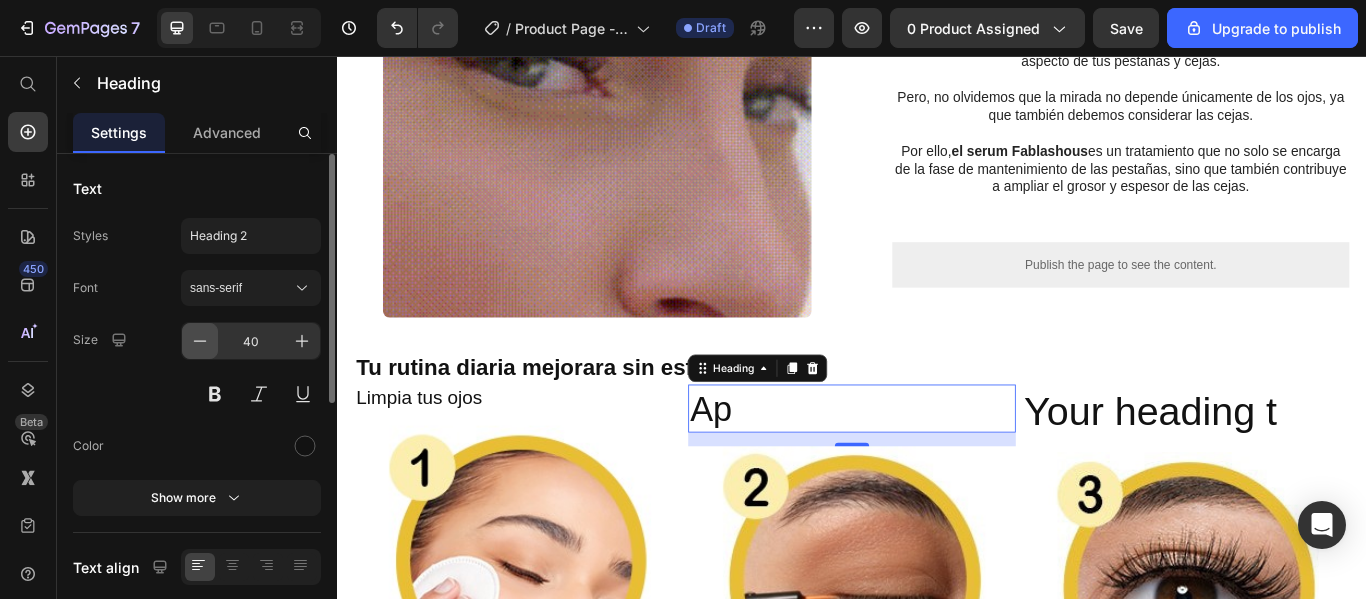 click 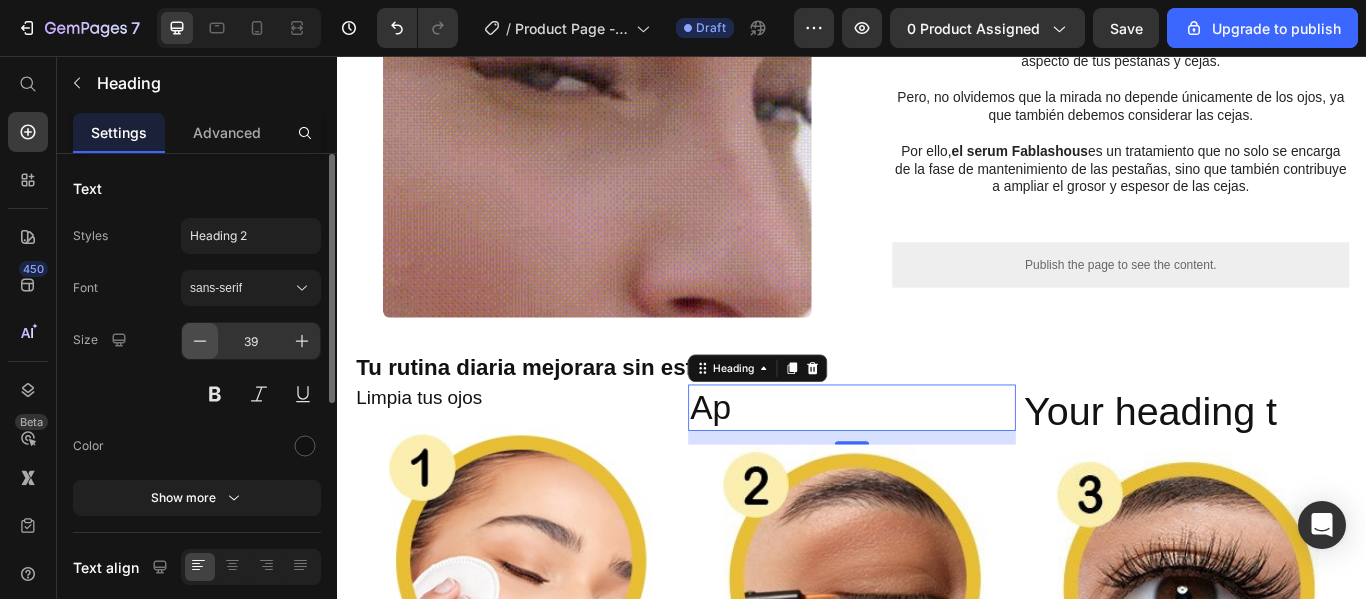 click 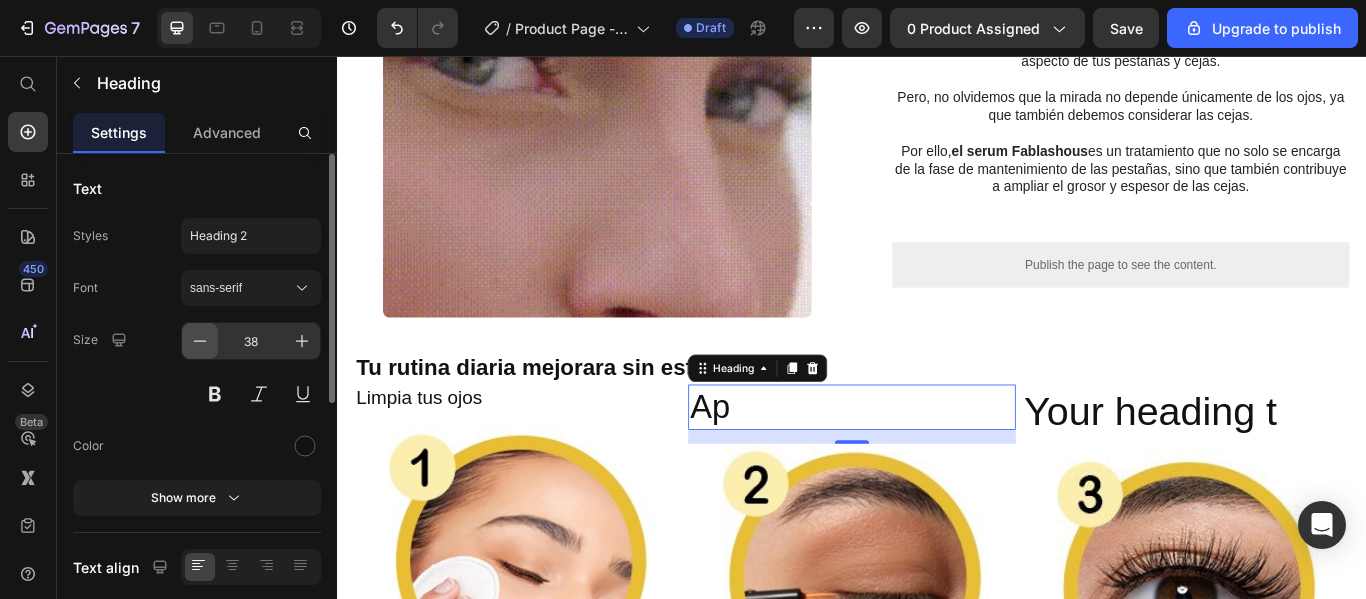 click 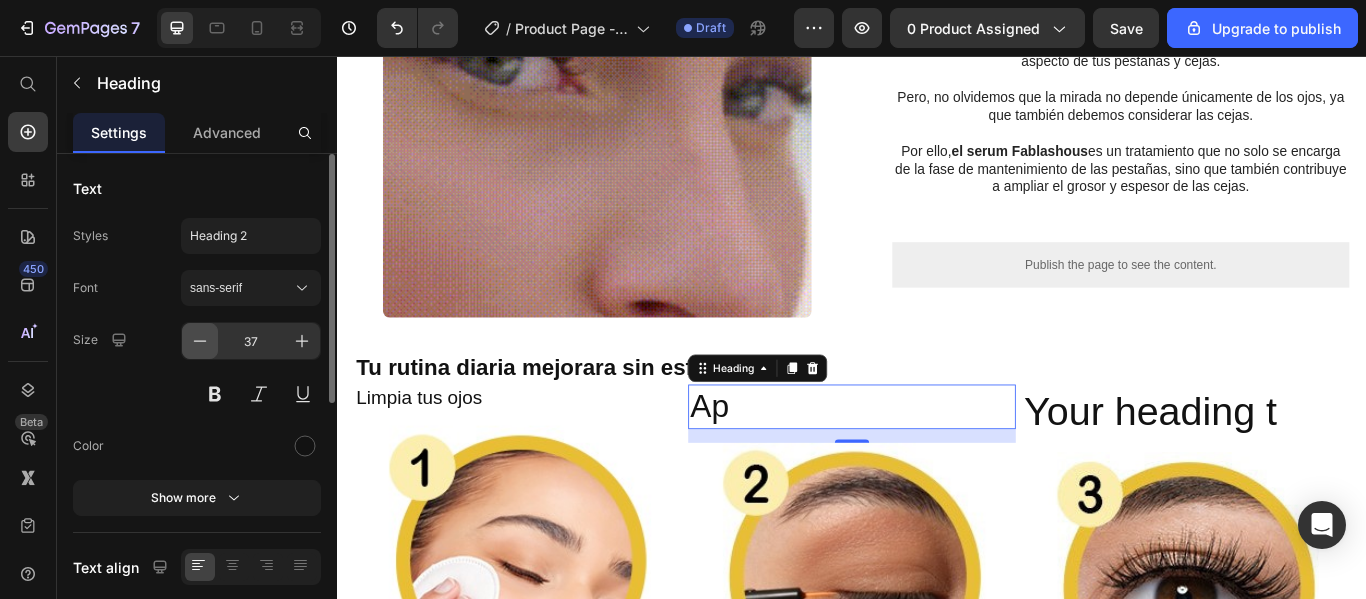 click 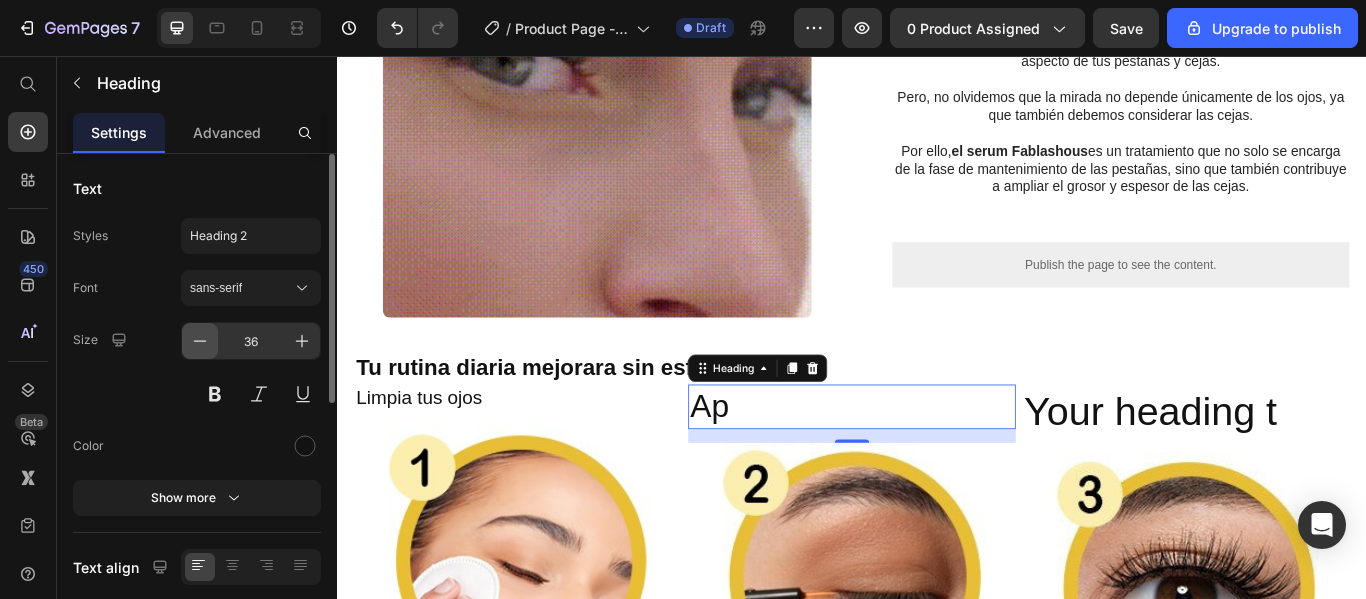 click 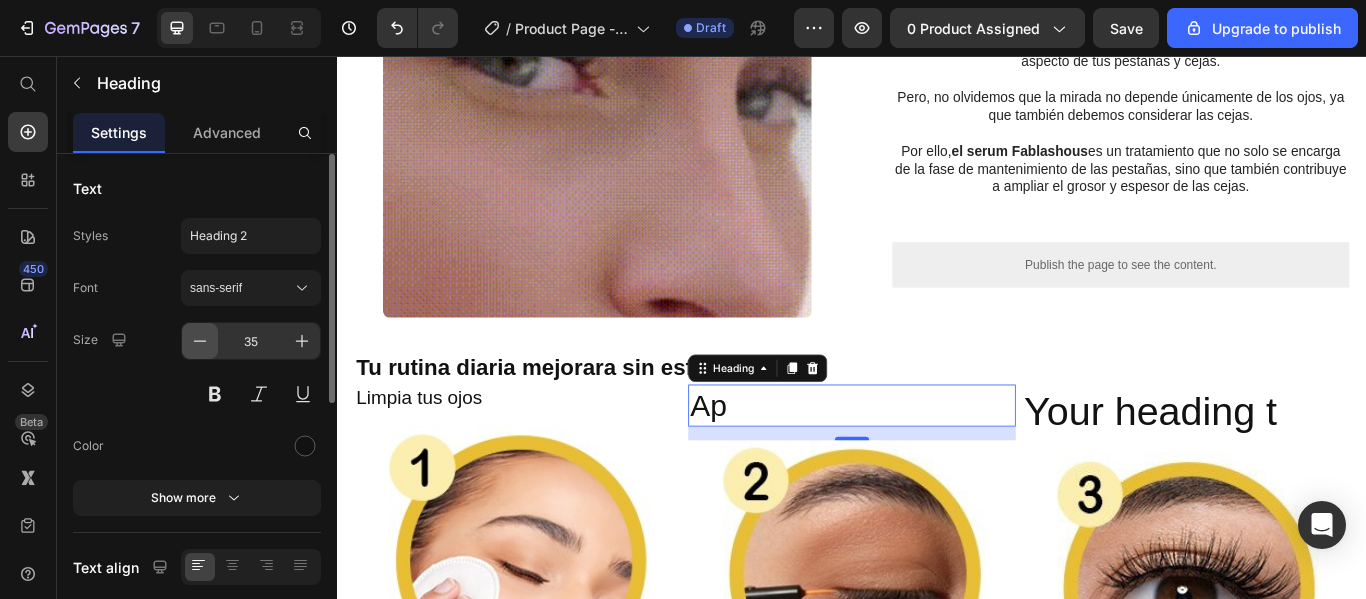 click 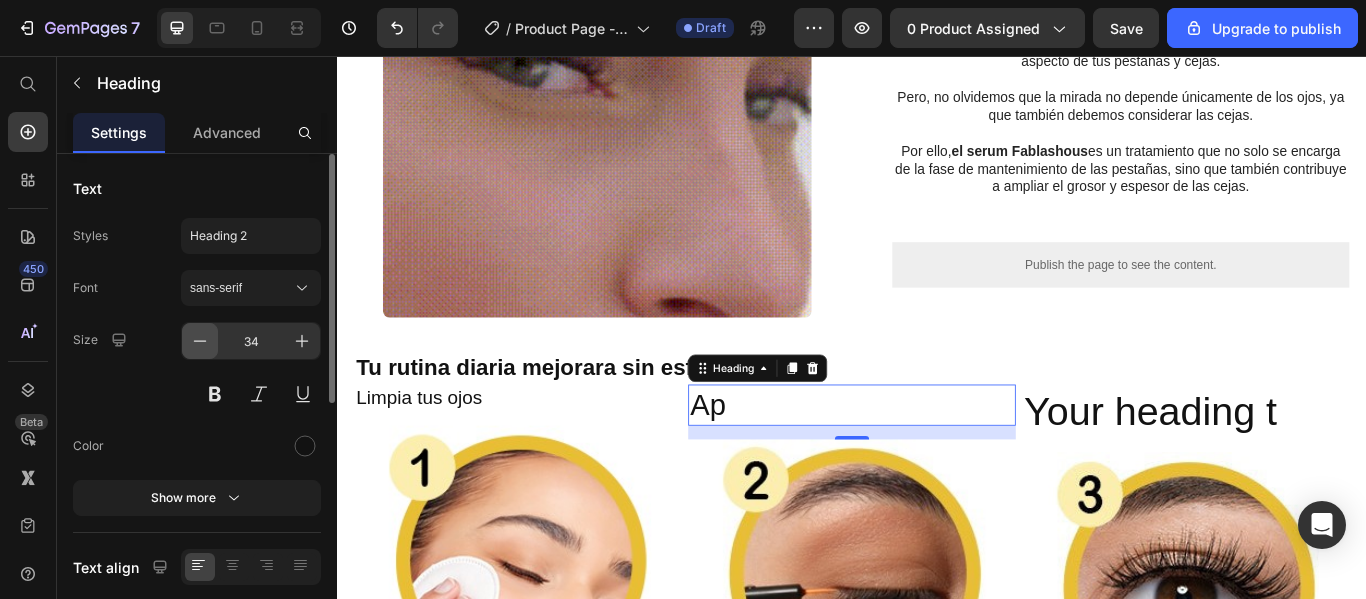 click 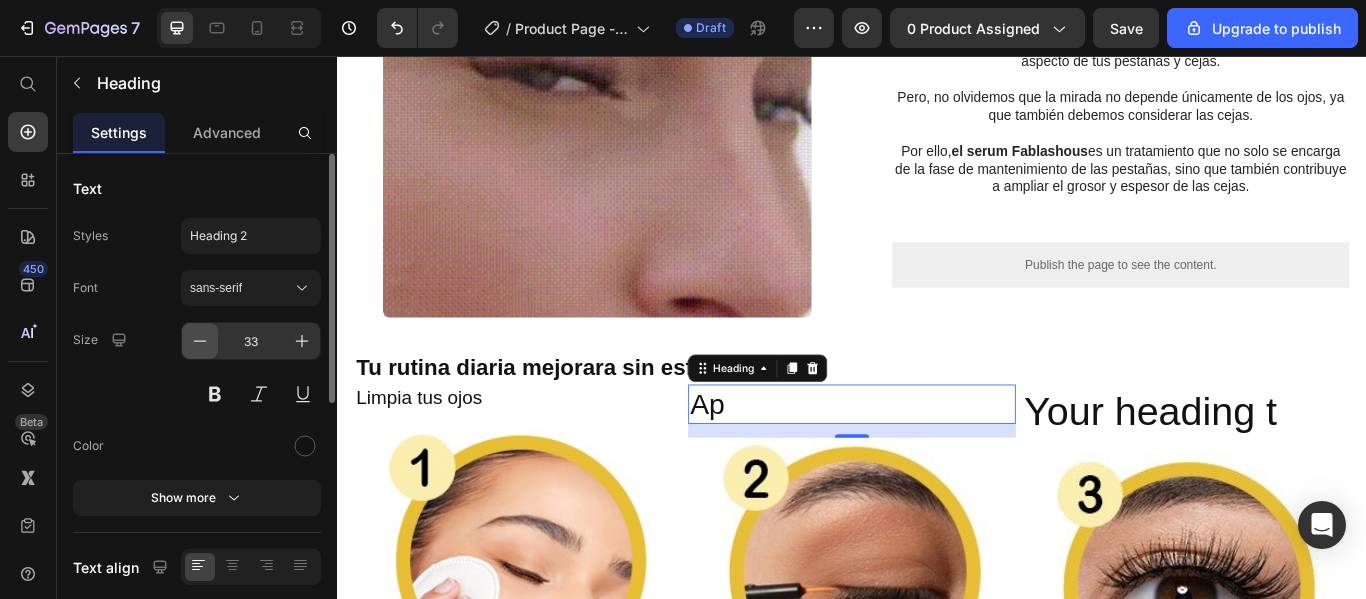 click 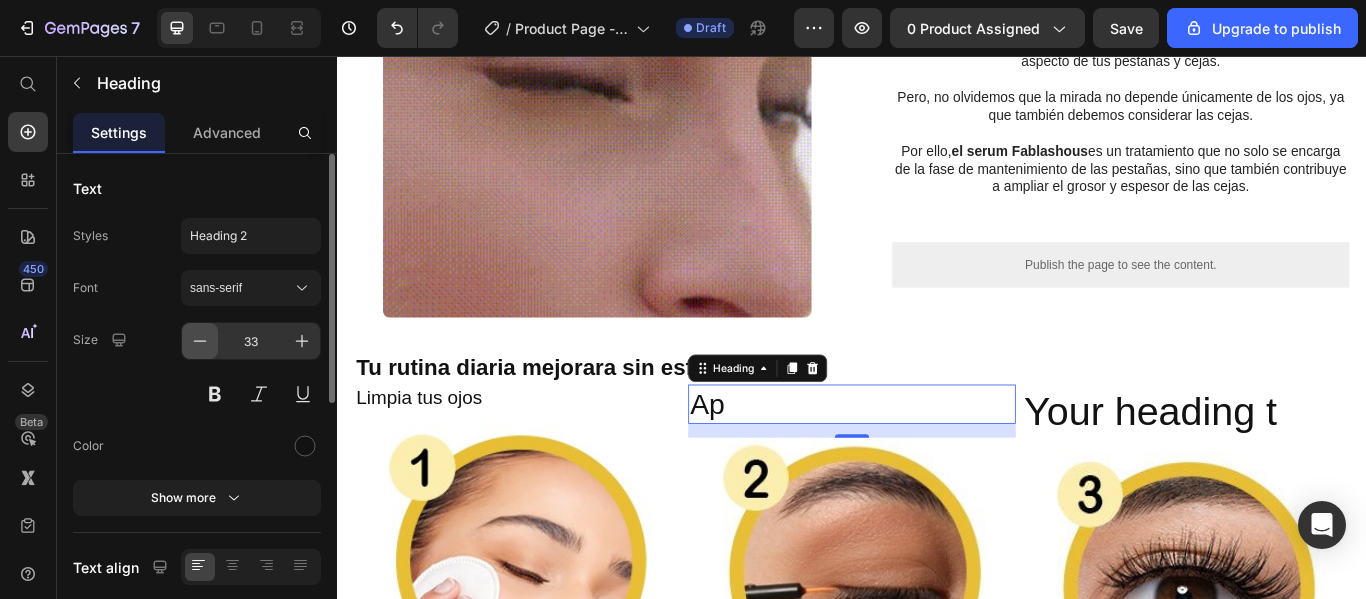 click 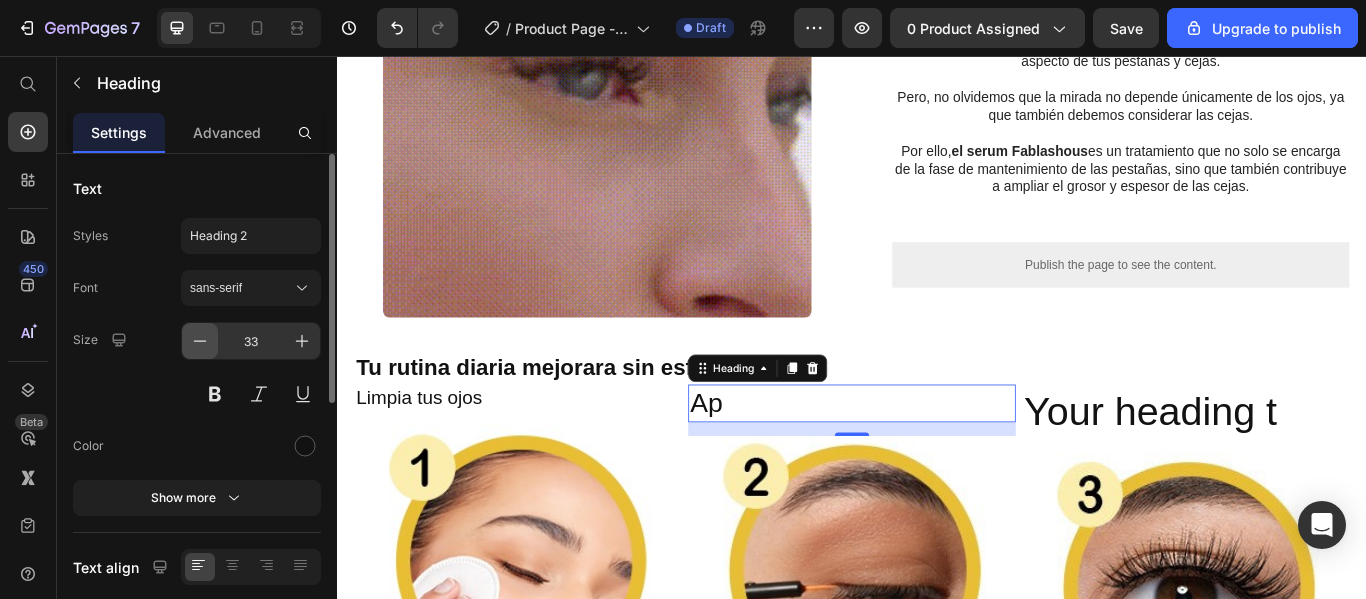 click 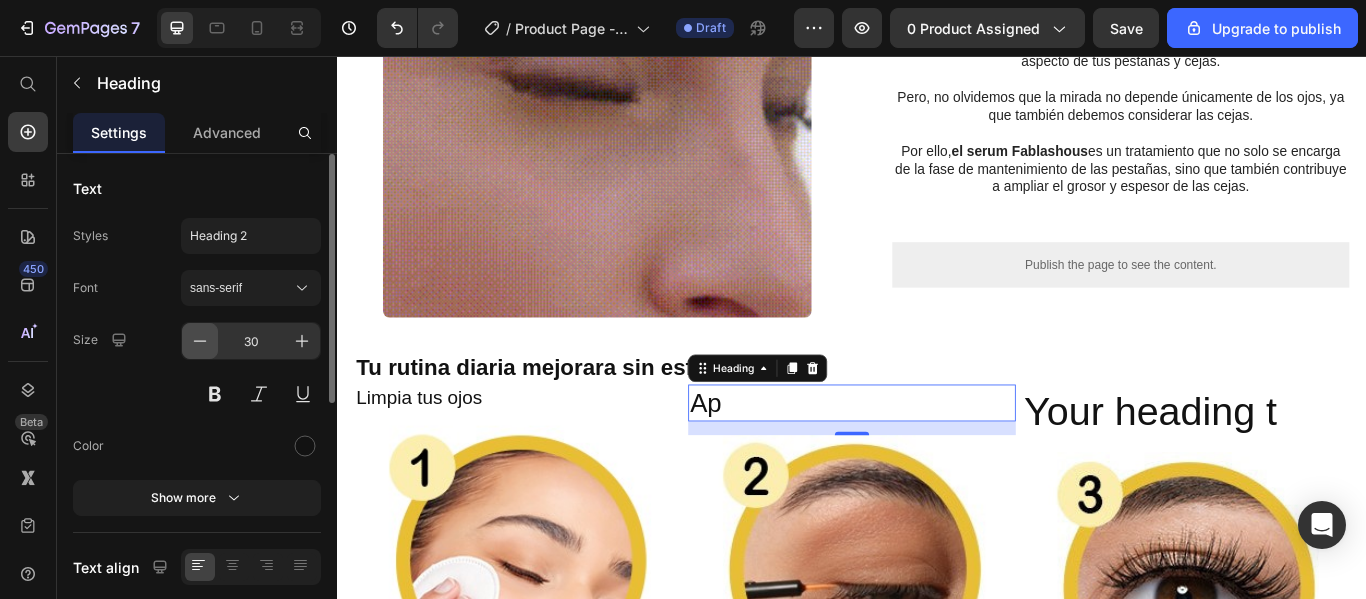 click 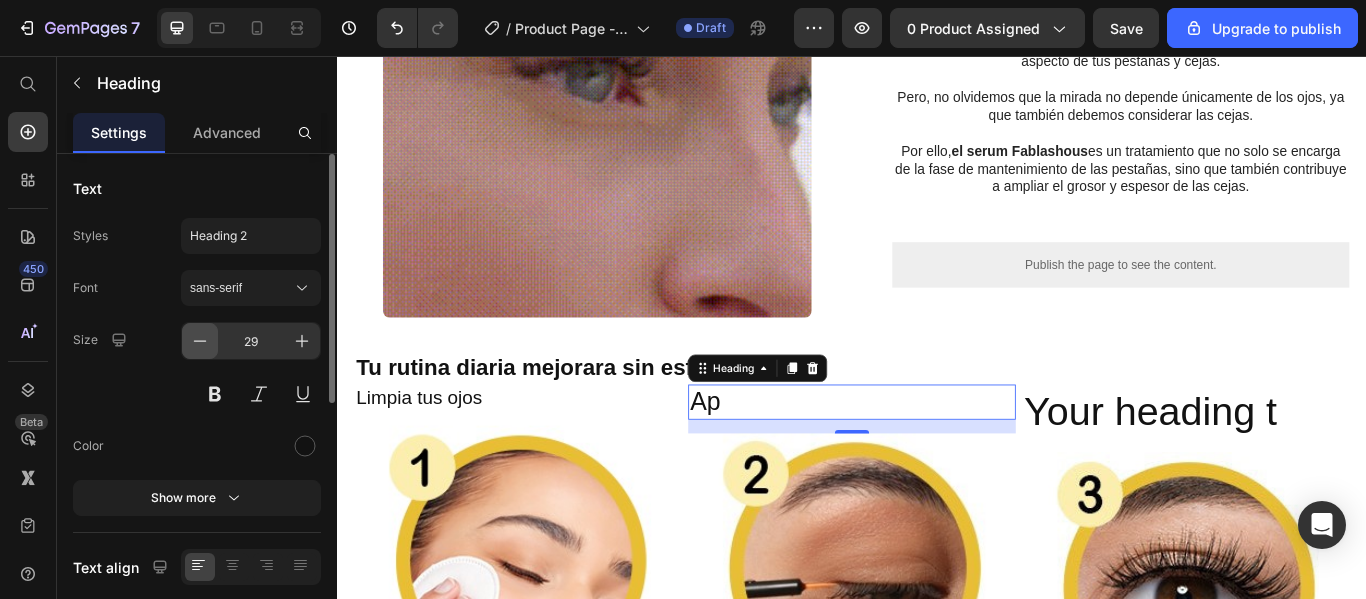 click 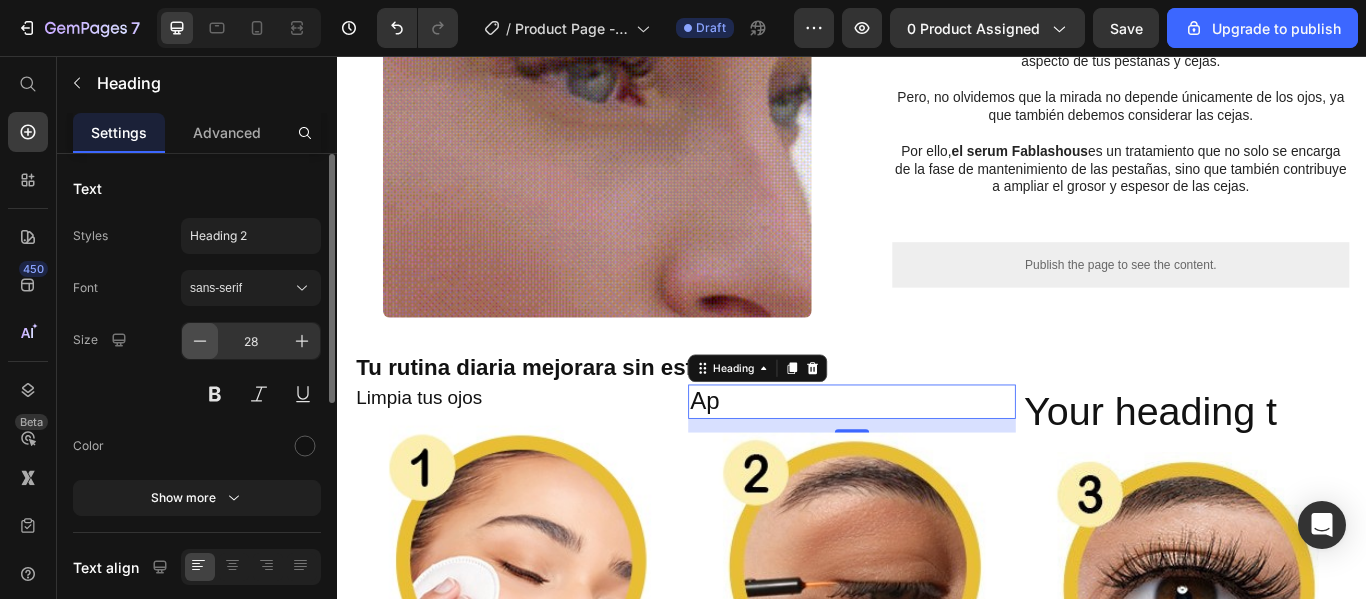 click 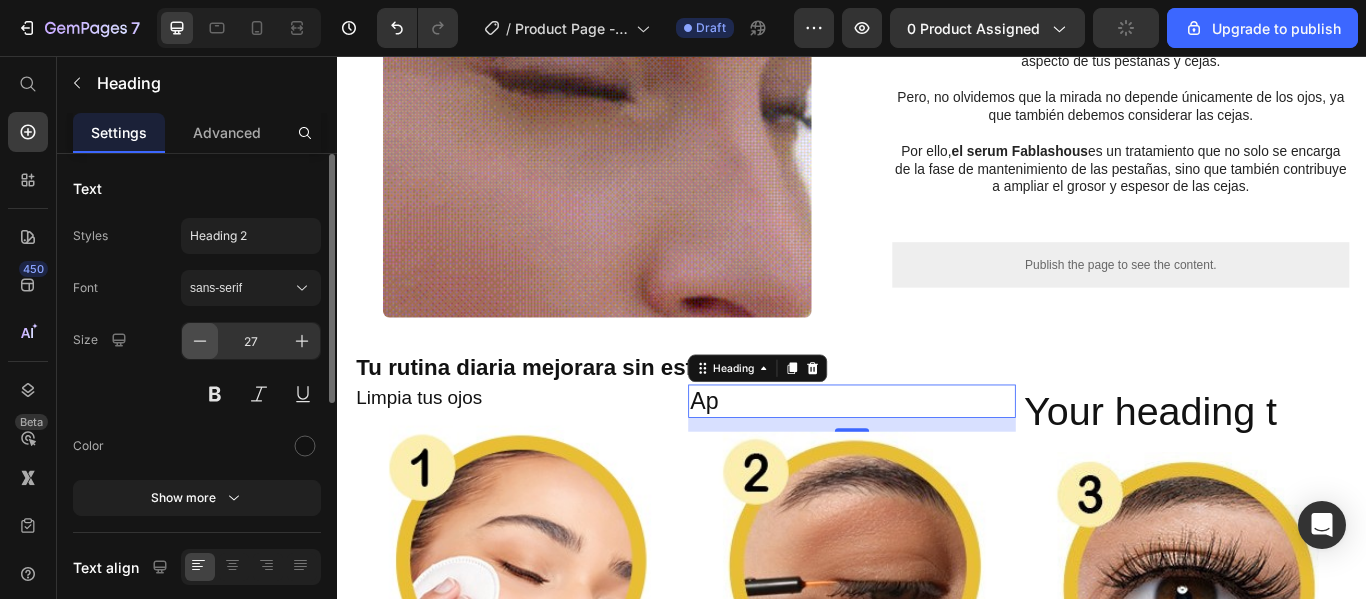 click 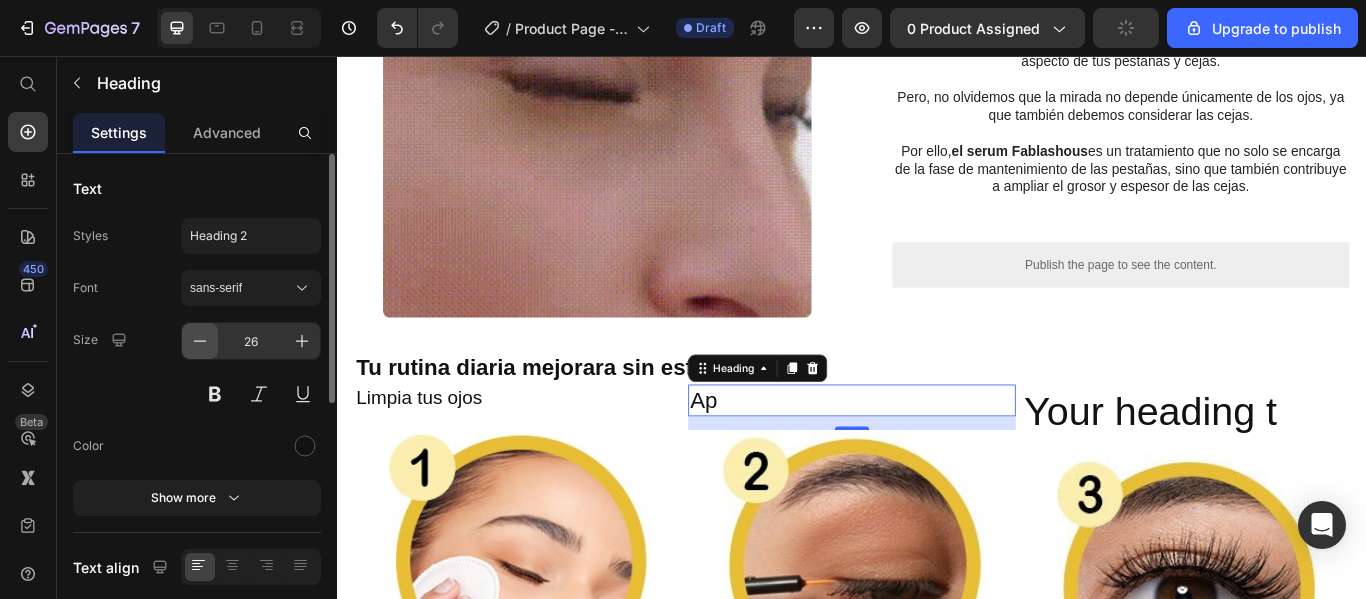 click 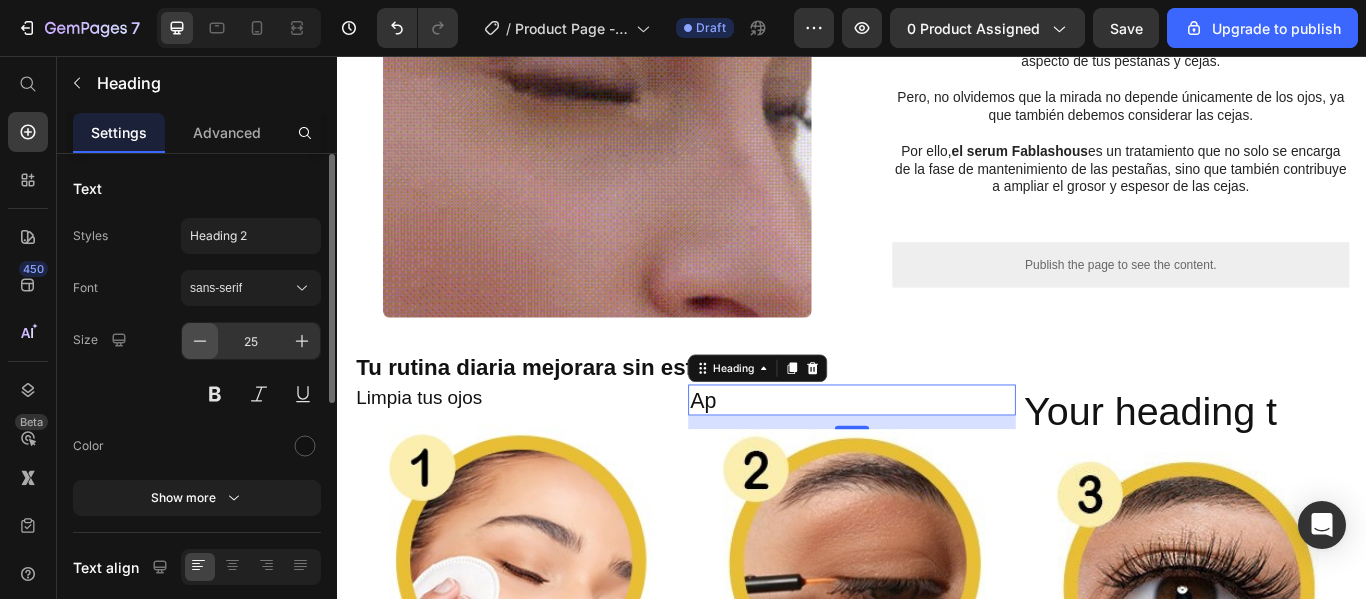 click 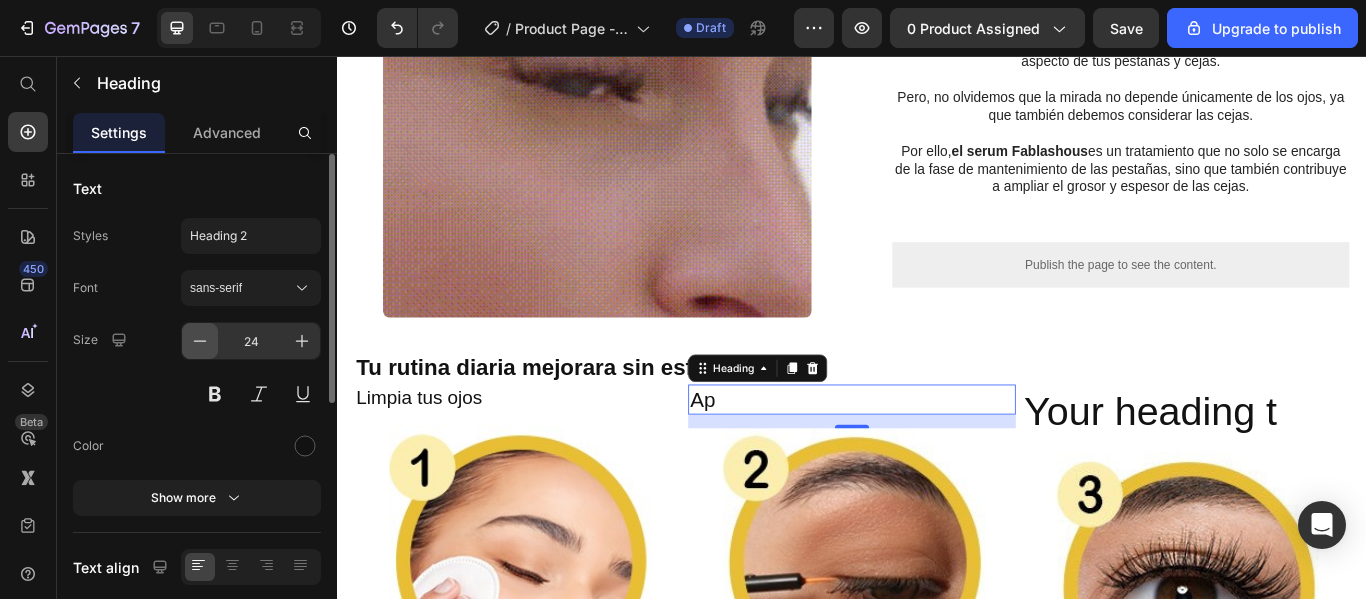 click 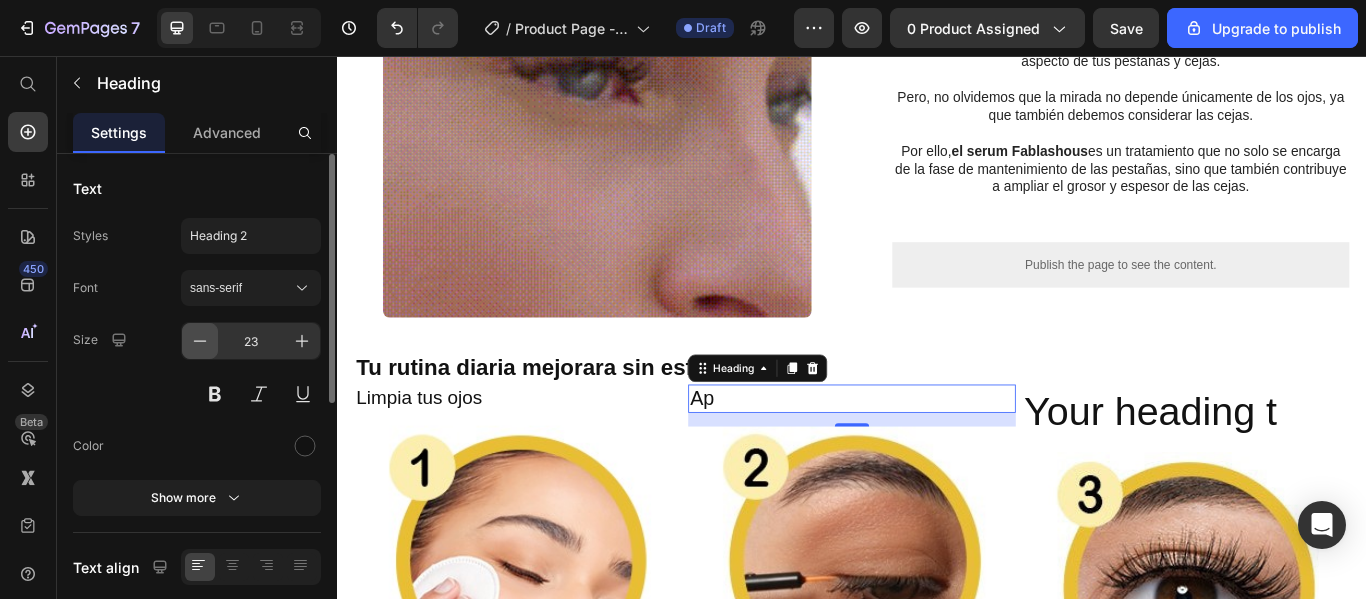 click 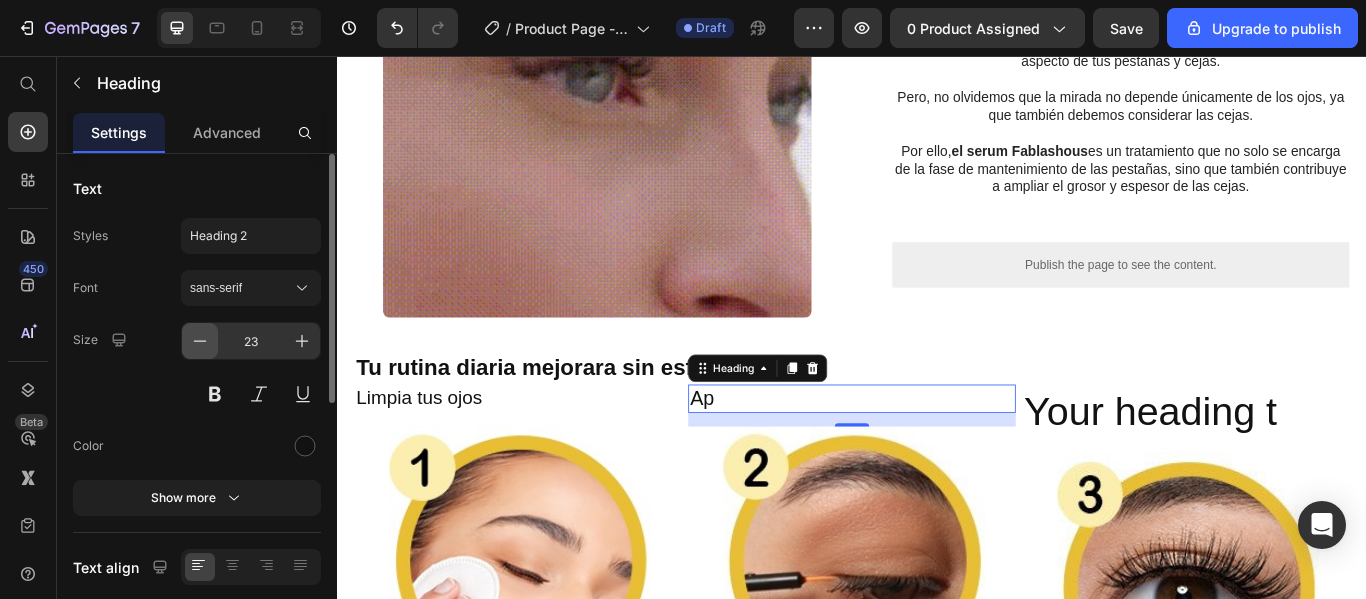type on "22" 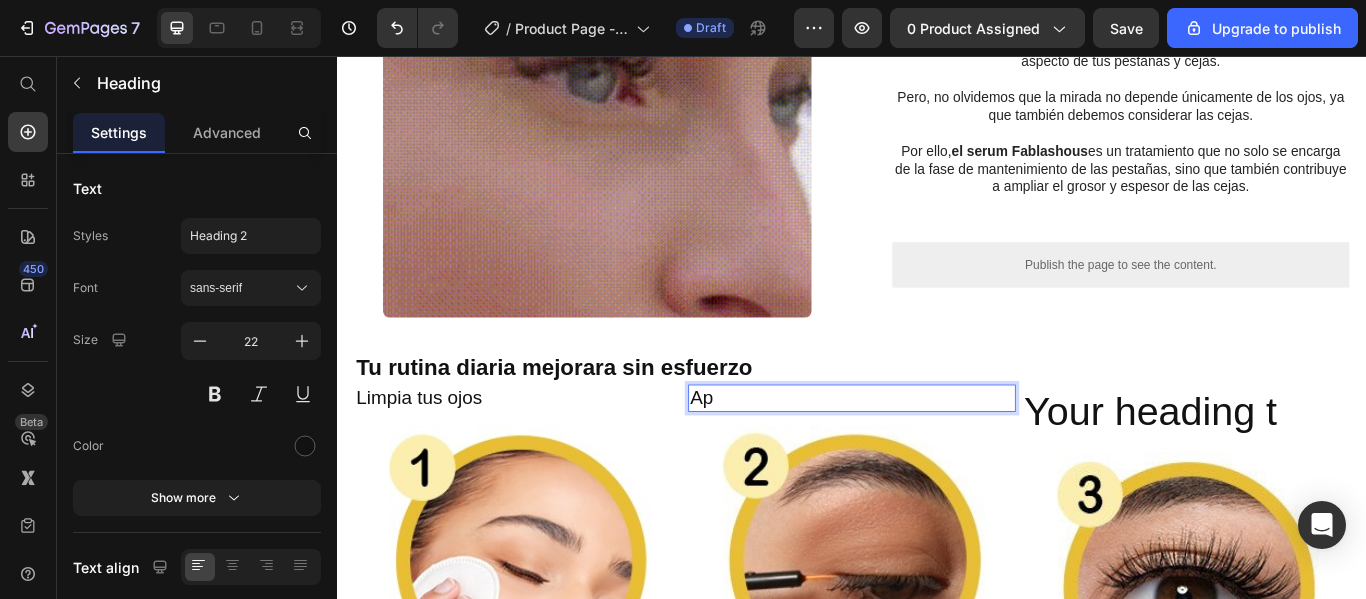 click on "Ap" at bounding box center [936, 455] 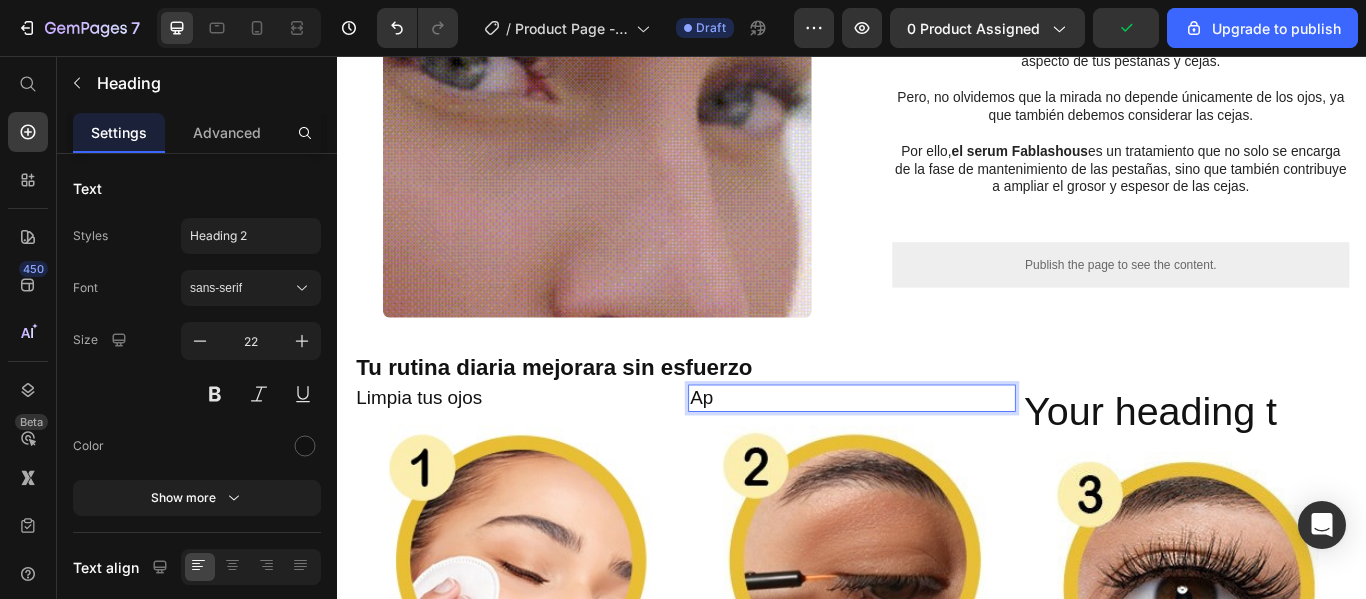 click on "Ap" at bounding box center (936, 455) 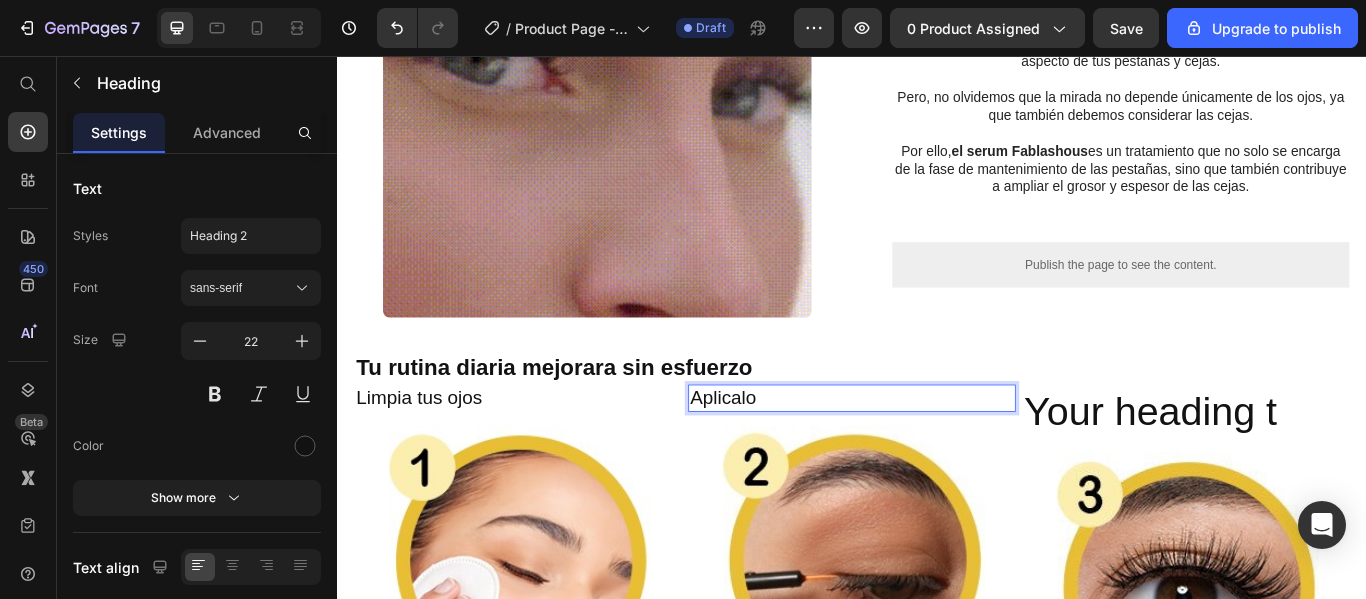 click on "Aplicalo" at bounding box center [936, 455] 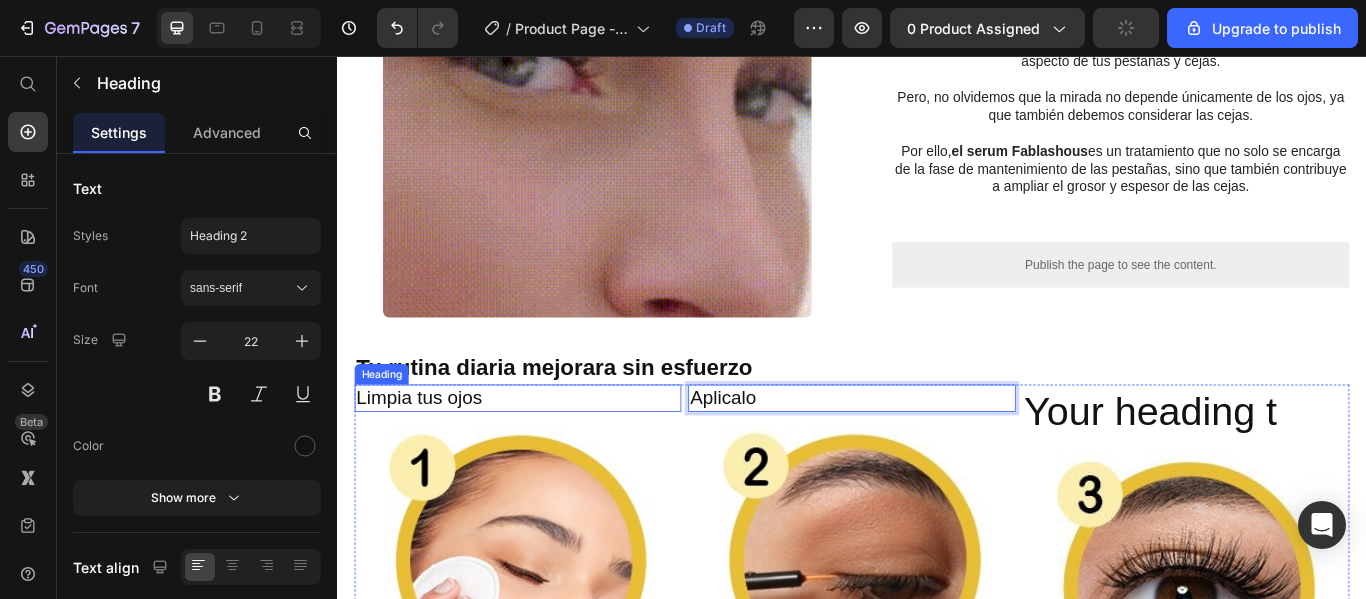 click on "Limpia tus ojos" at bounding box center (547, 455) 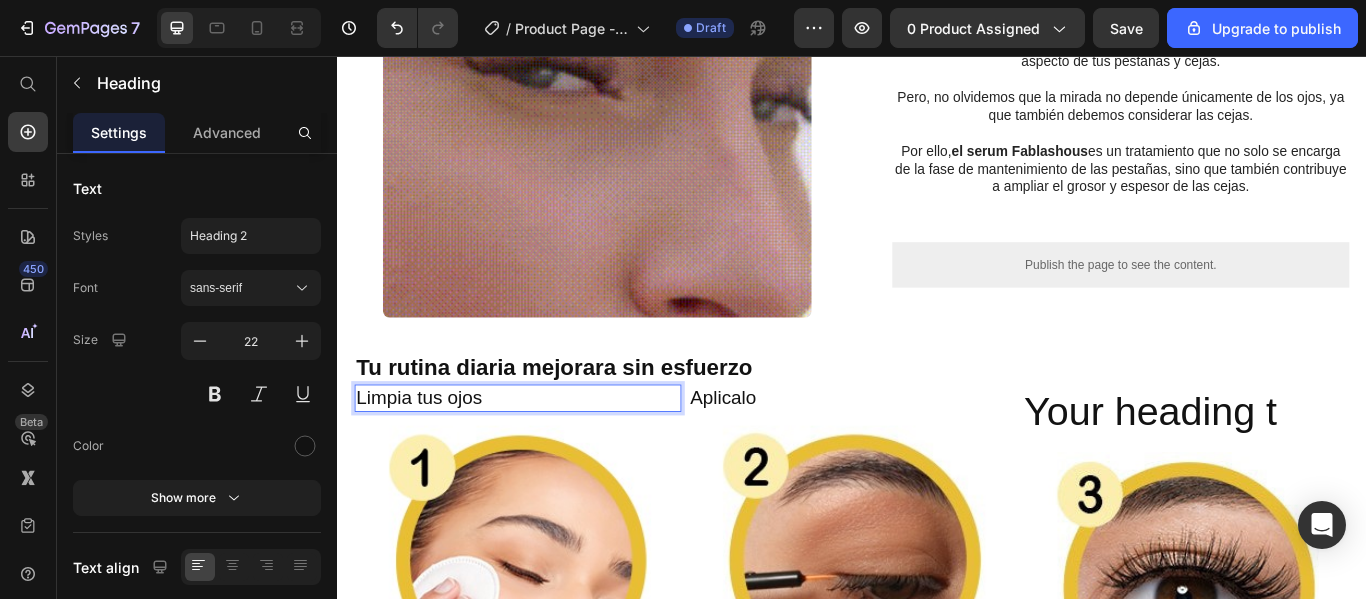 click on "Limpia tus ojos" at bounding box center [547, 455] 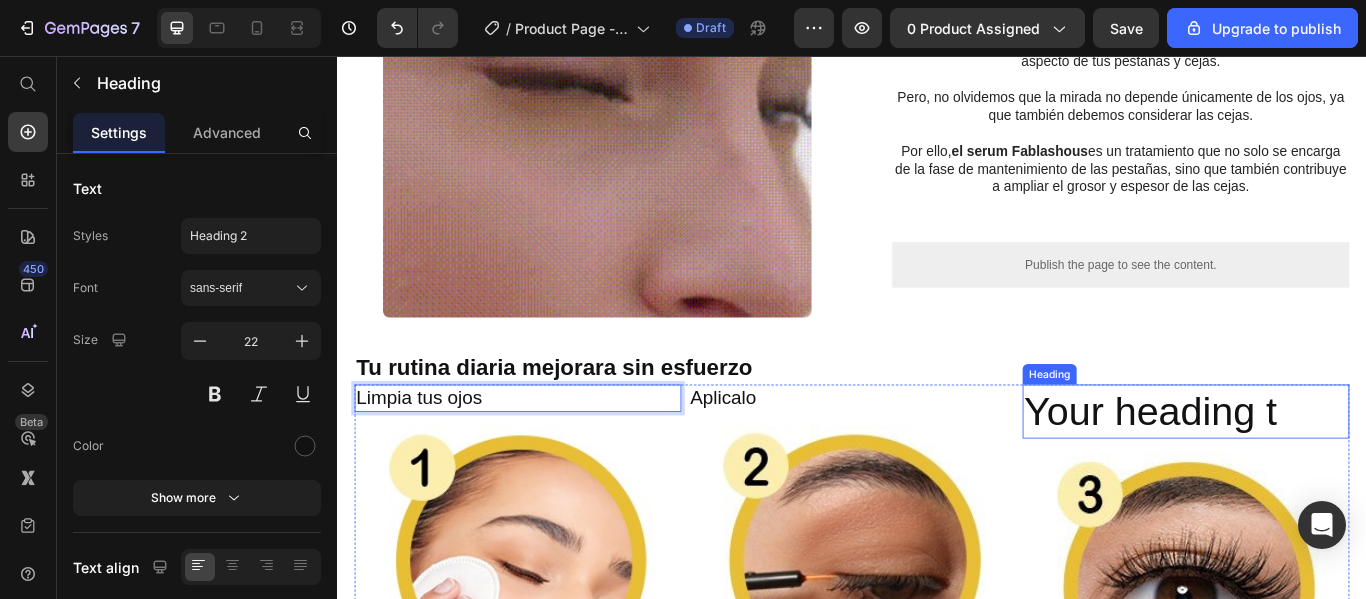 click on "Your heading t" at bounding box center (1326, 471) 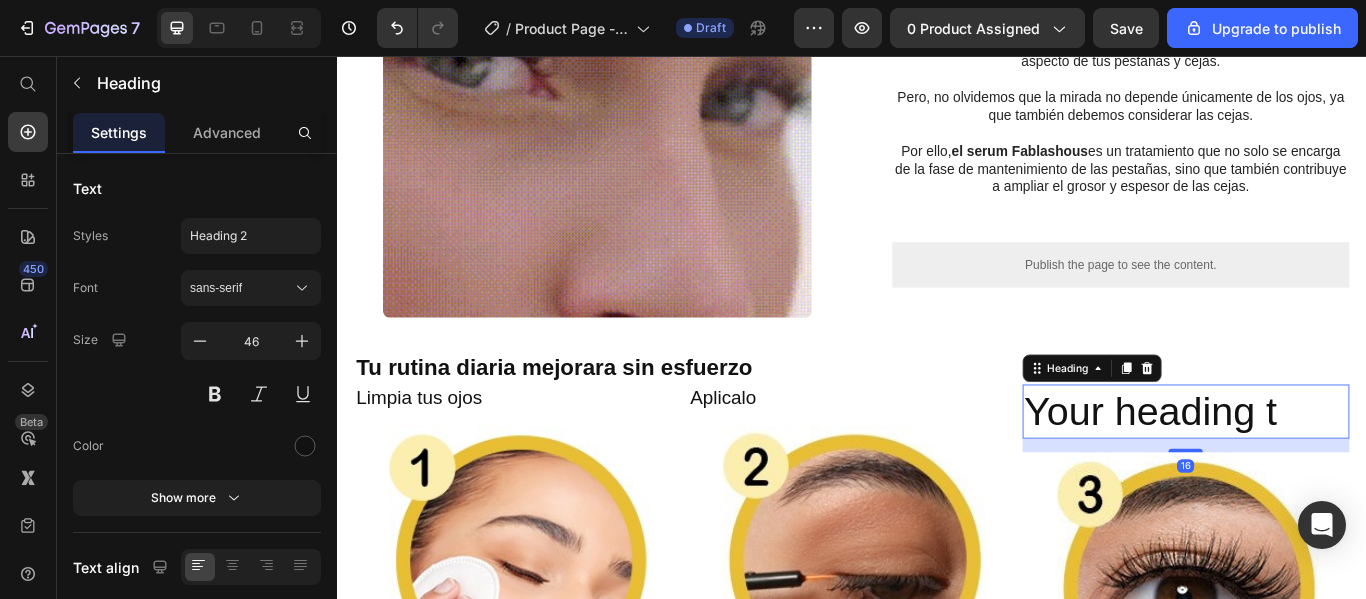 click on "Your heading t" at bounding box center [1326, 471] 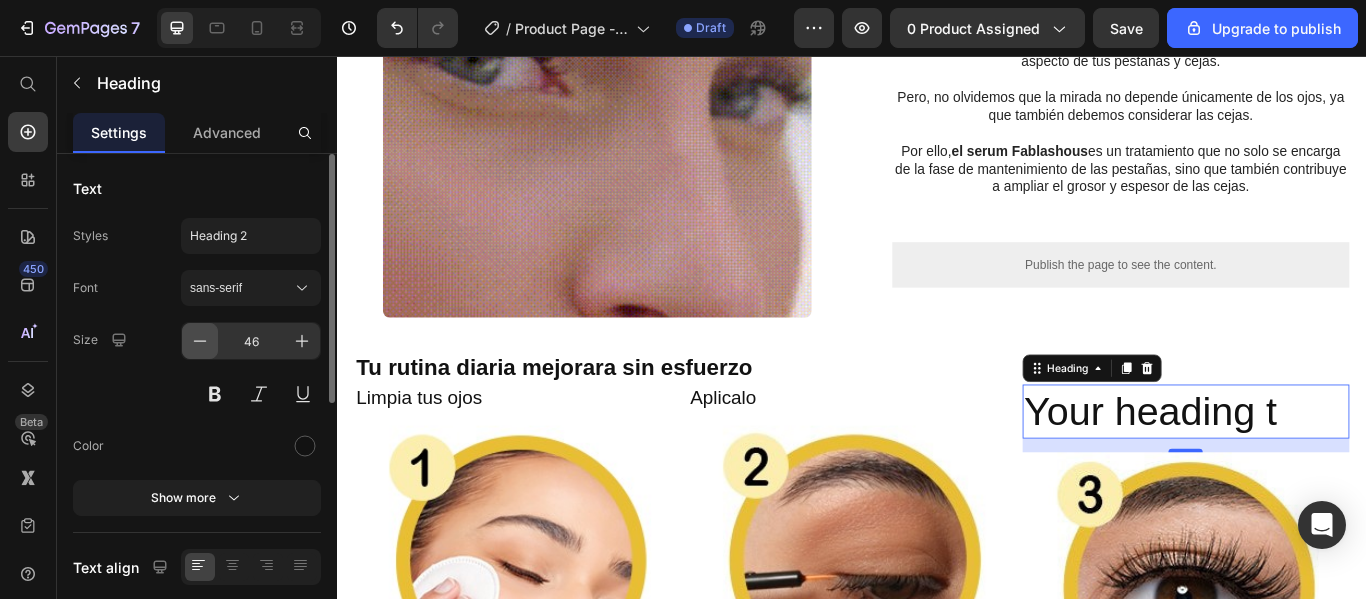 click 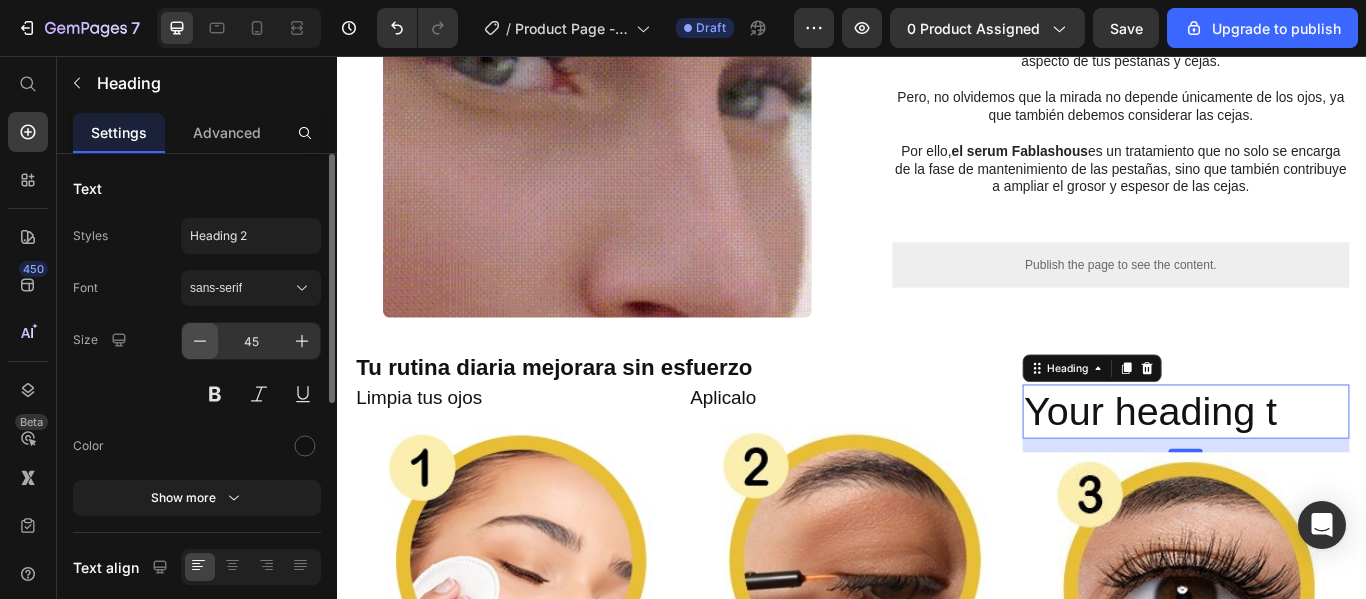 click 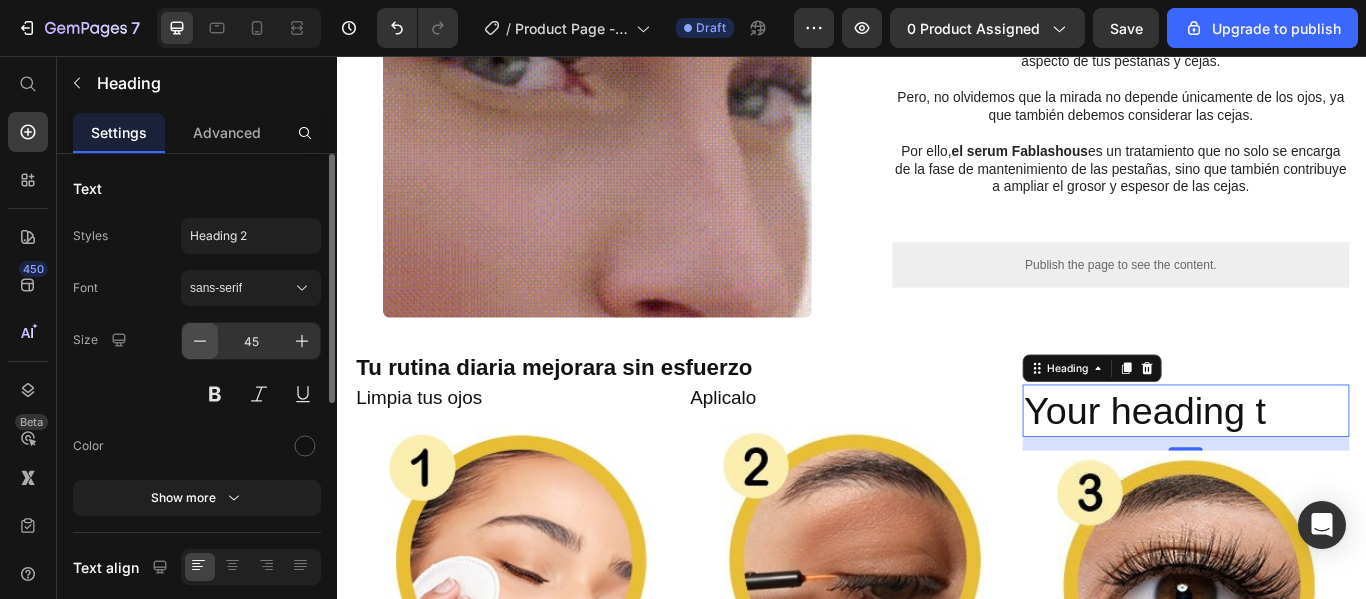click 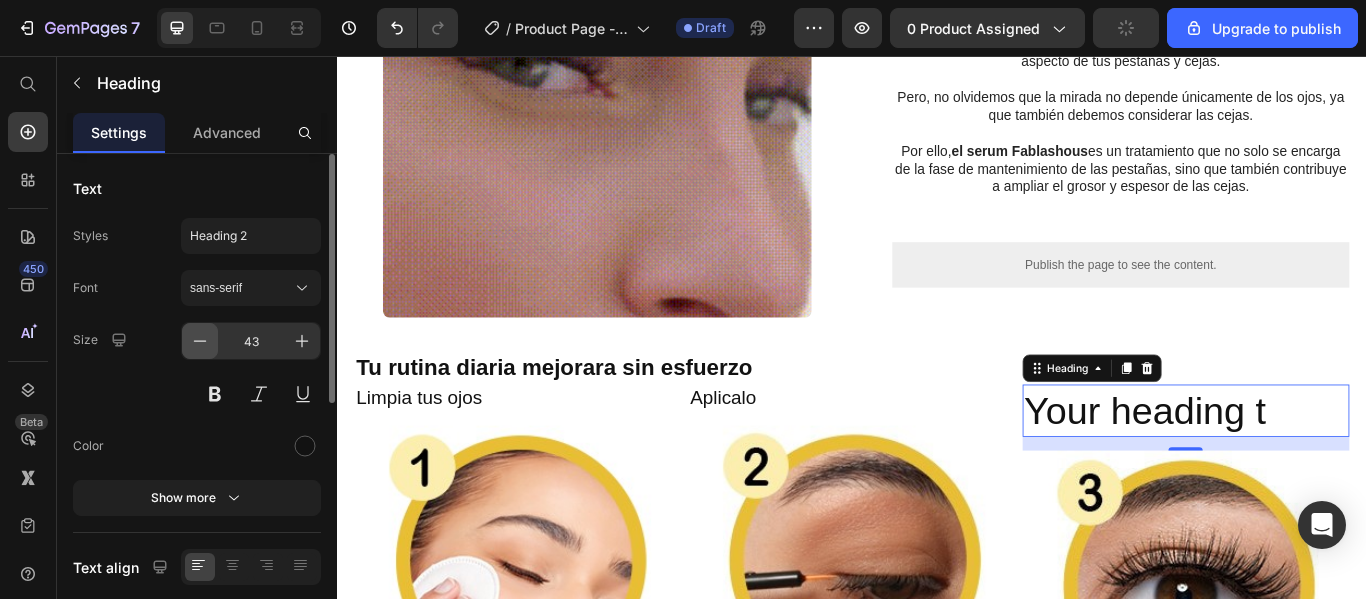 click 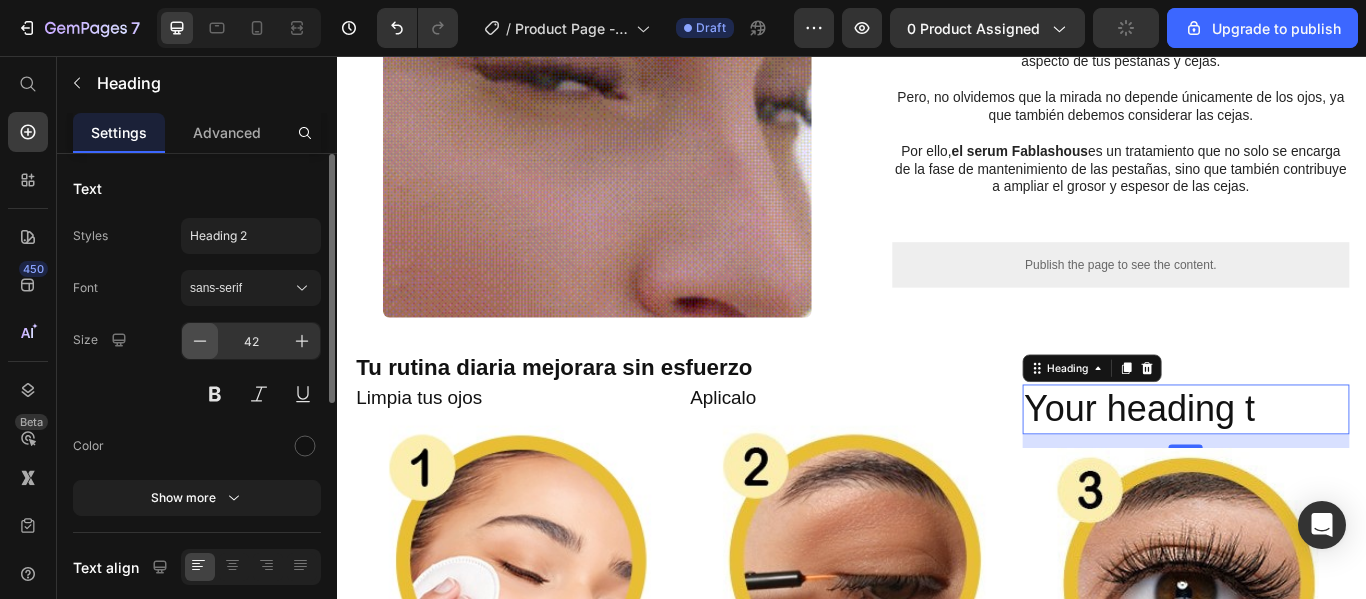 click 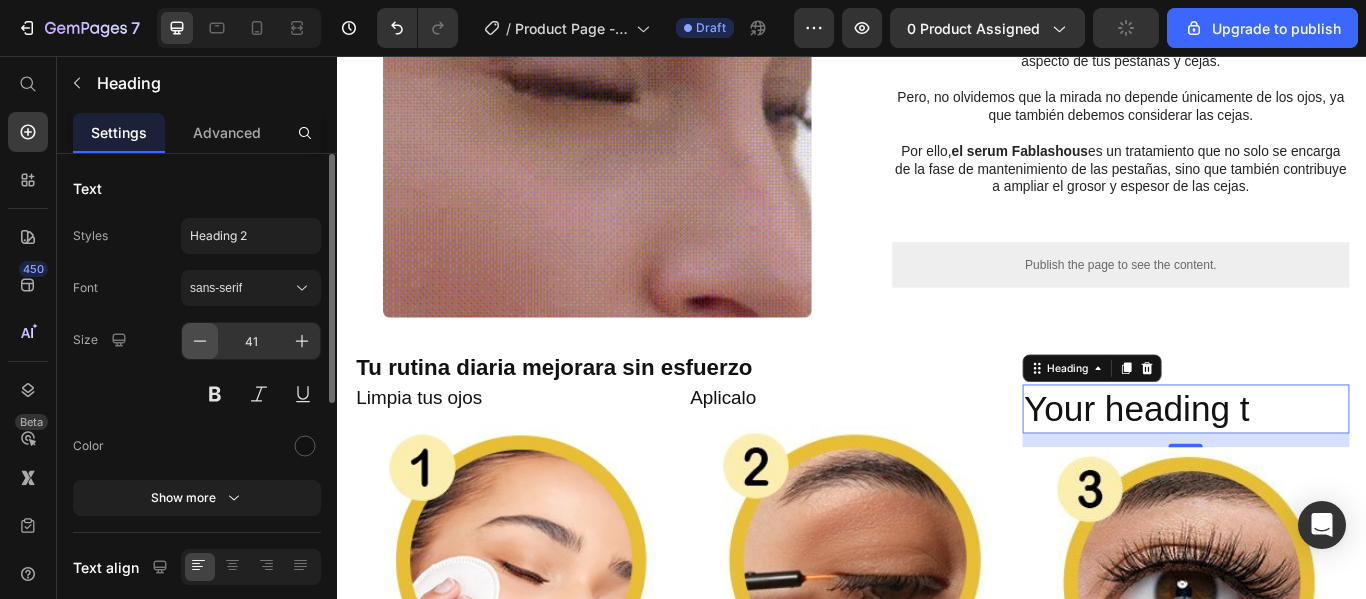 click 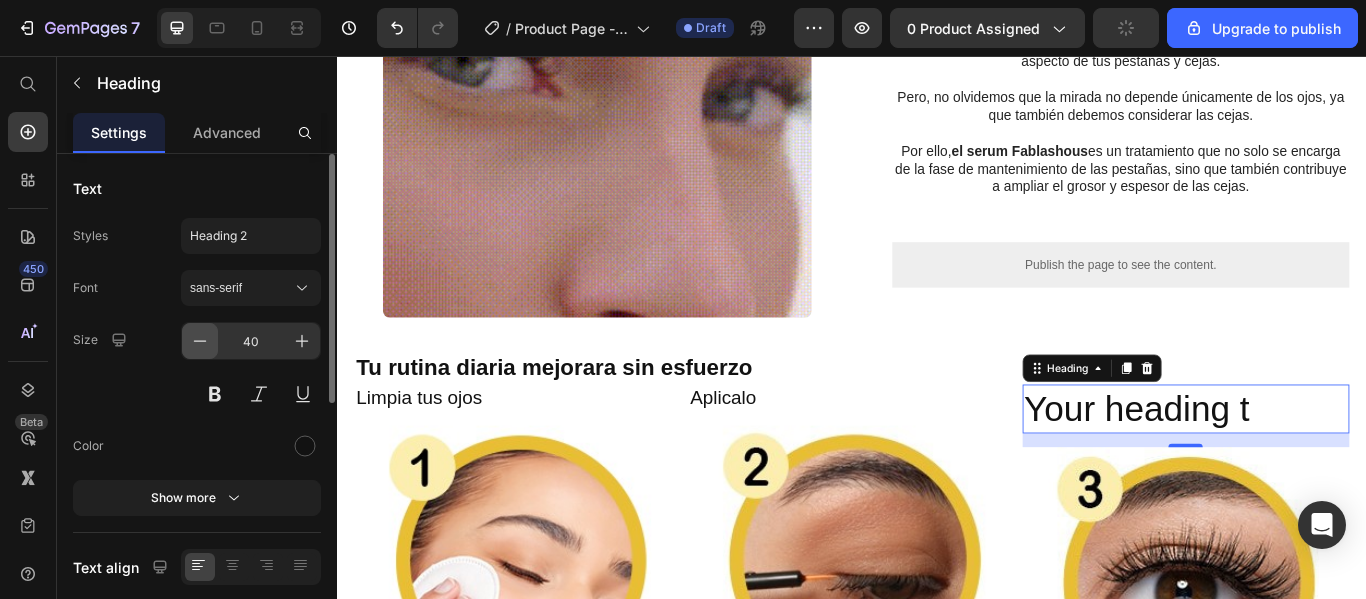 click 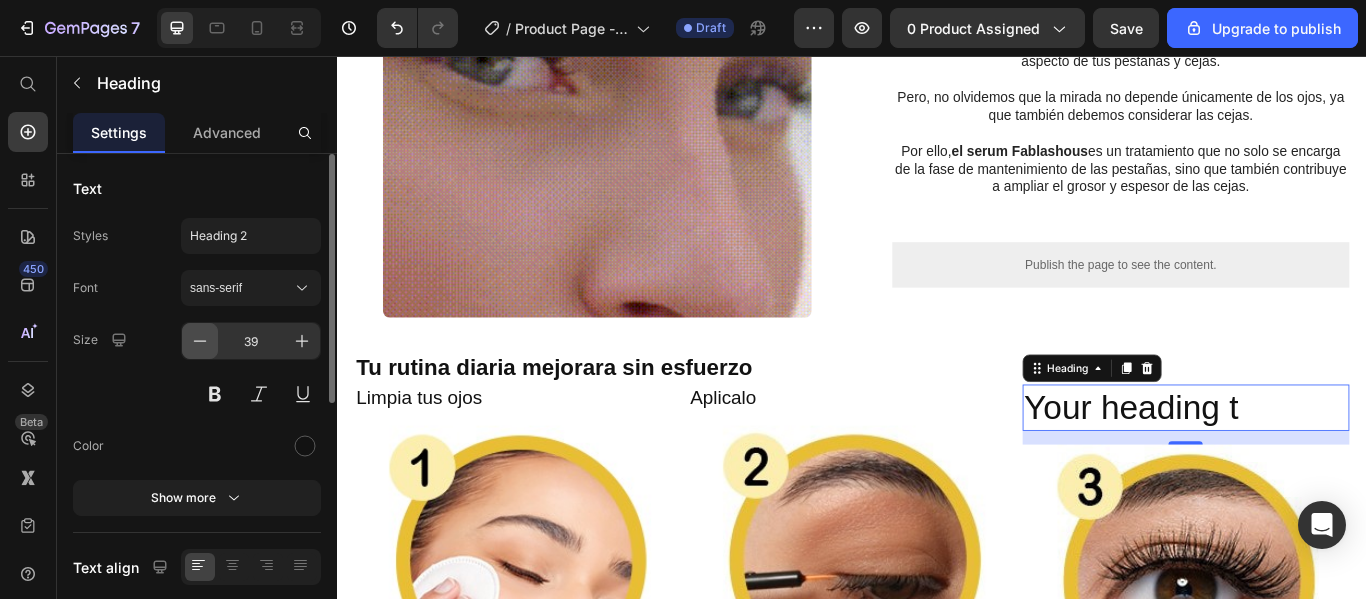 click 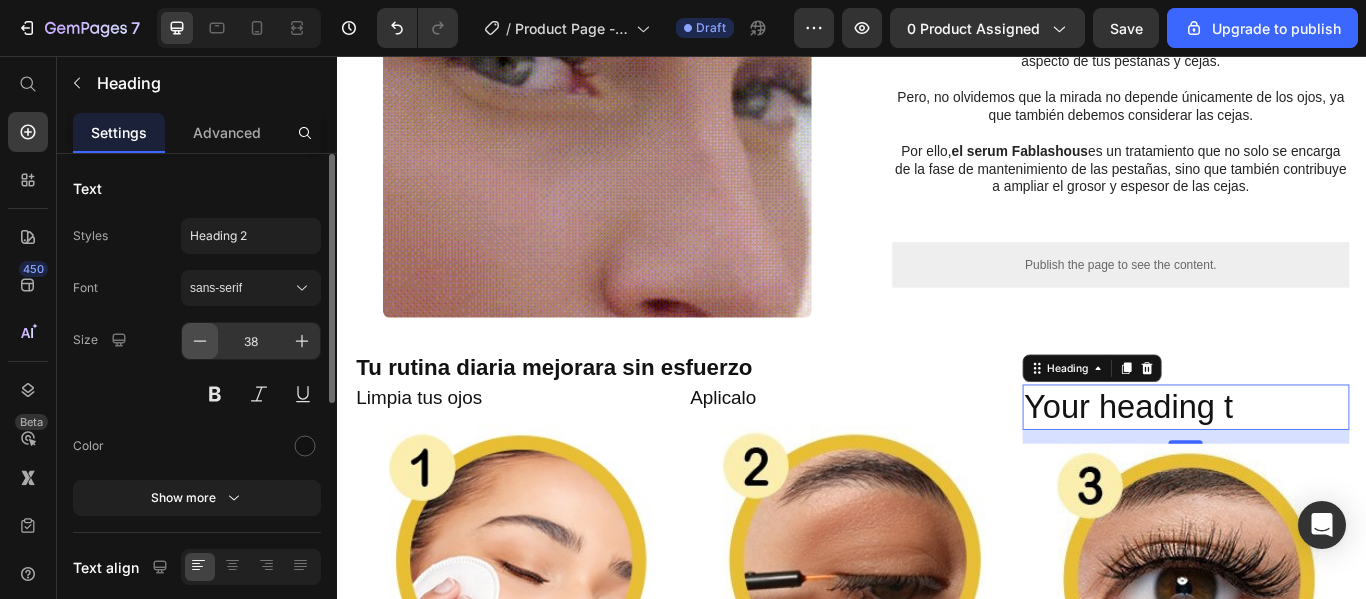 click 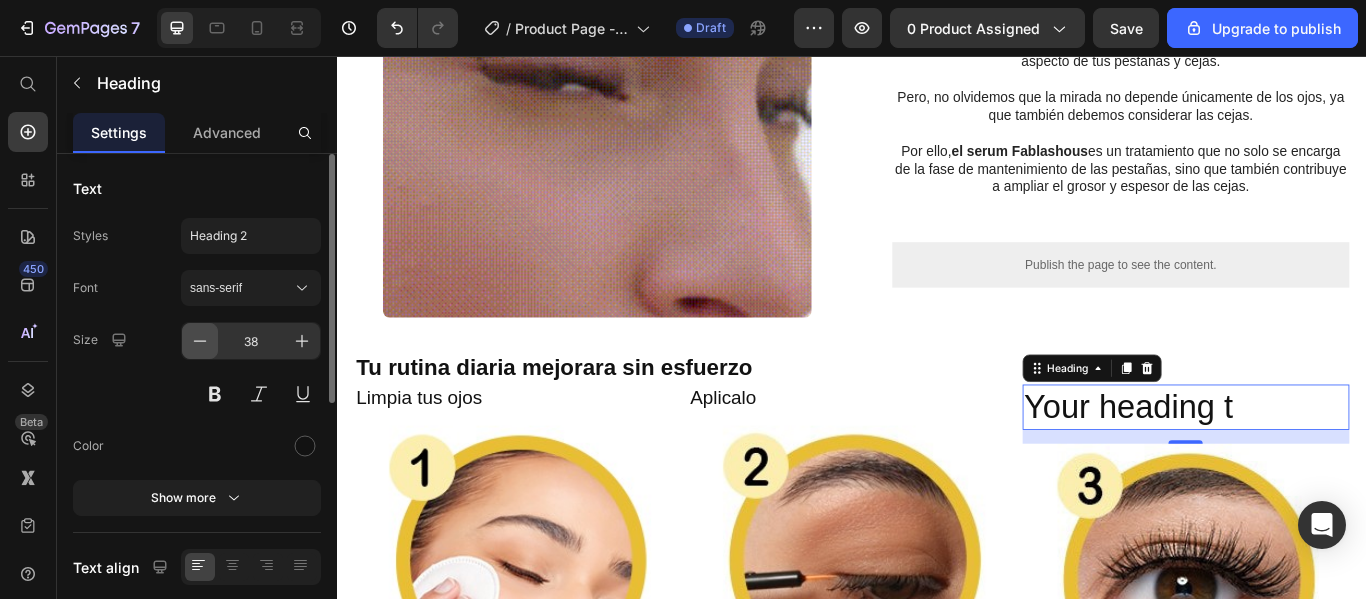 click 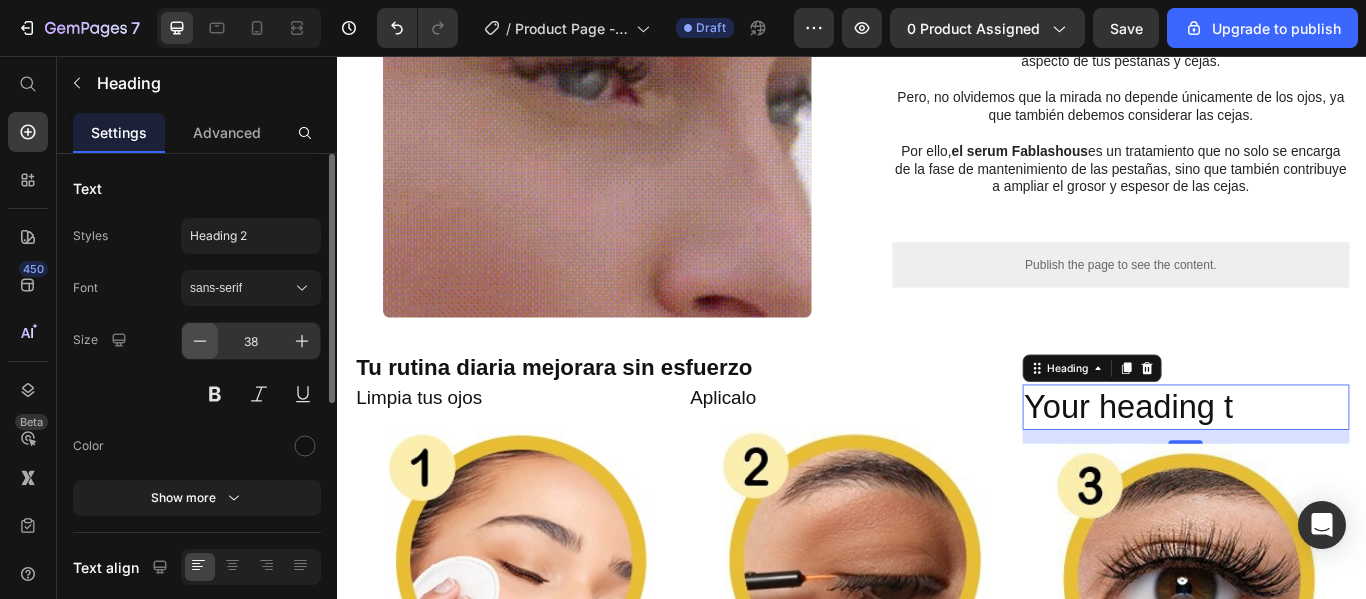 click 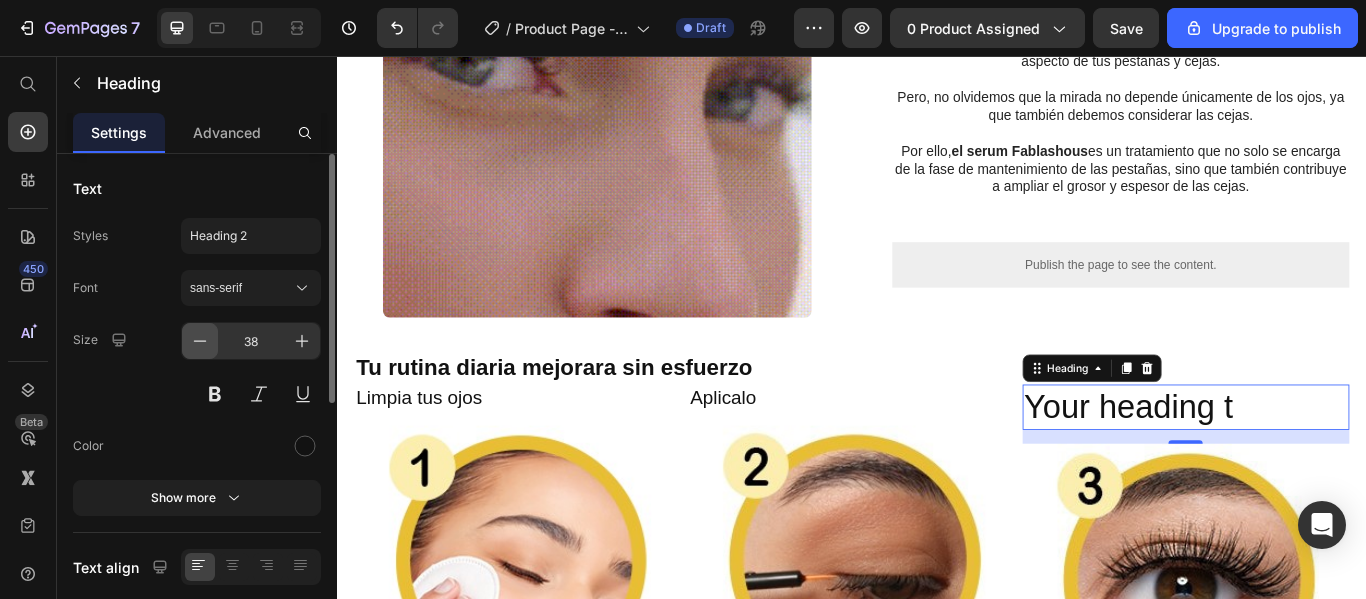 click 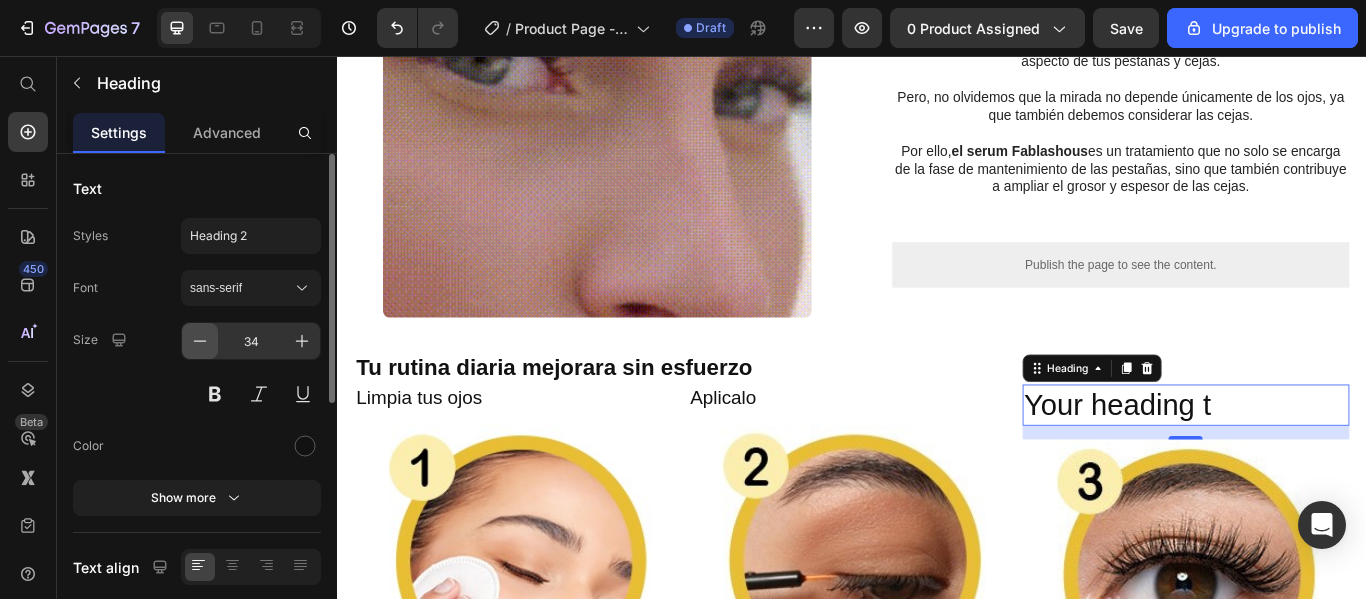 click 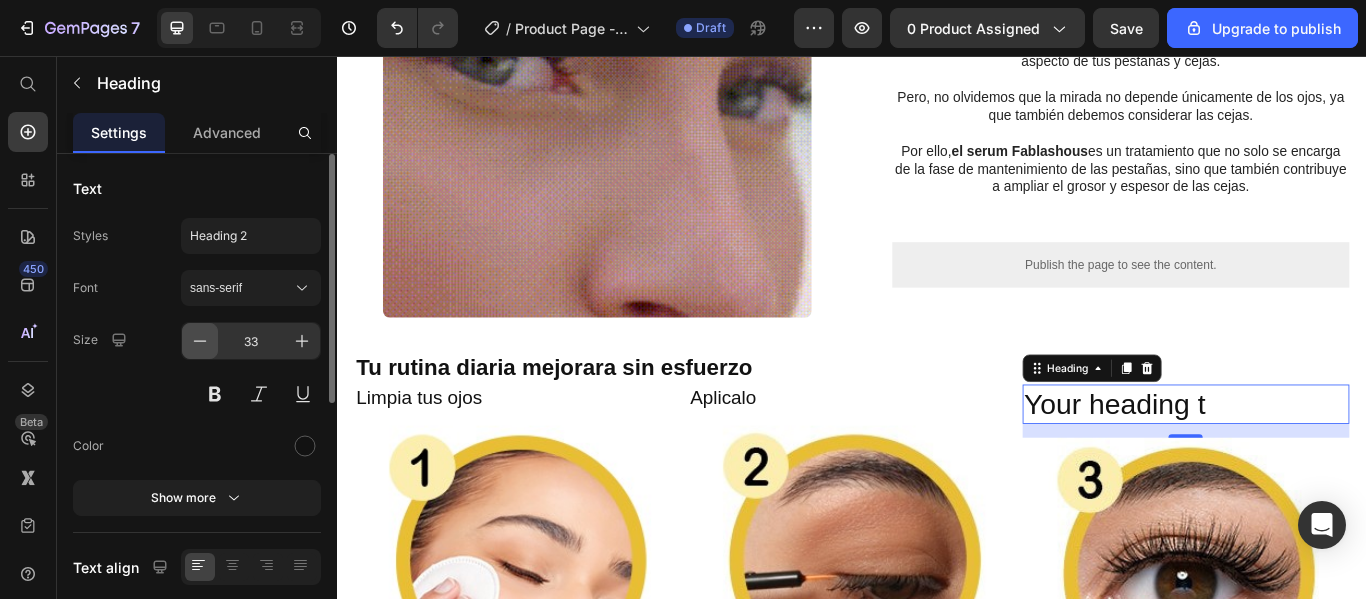 click 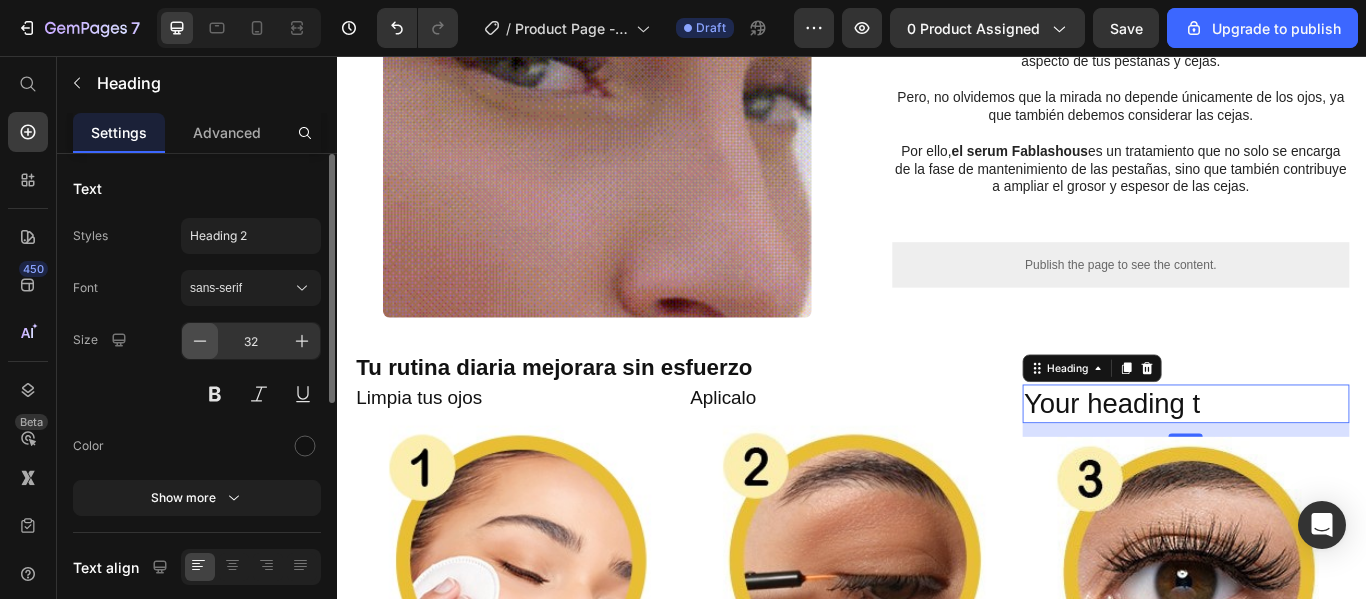 click 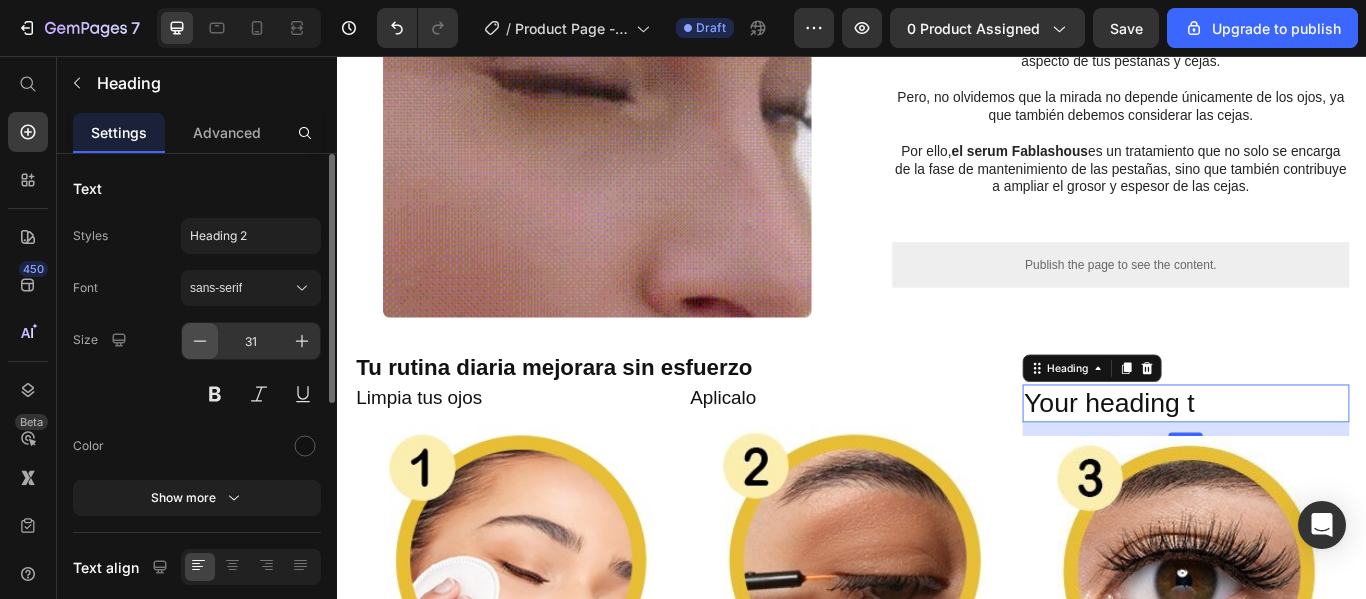 click 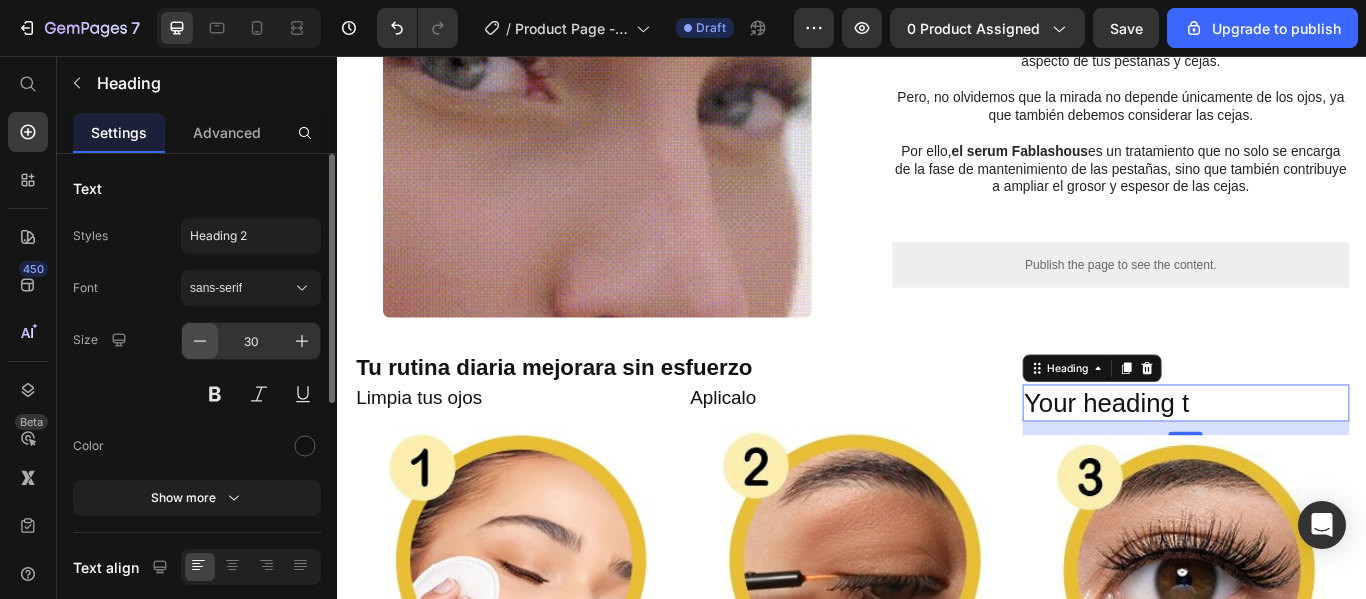 click 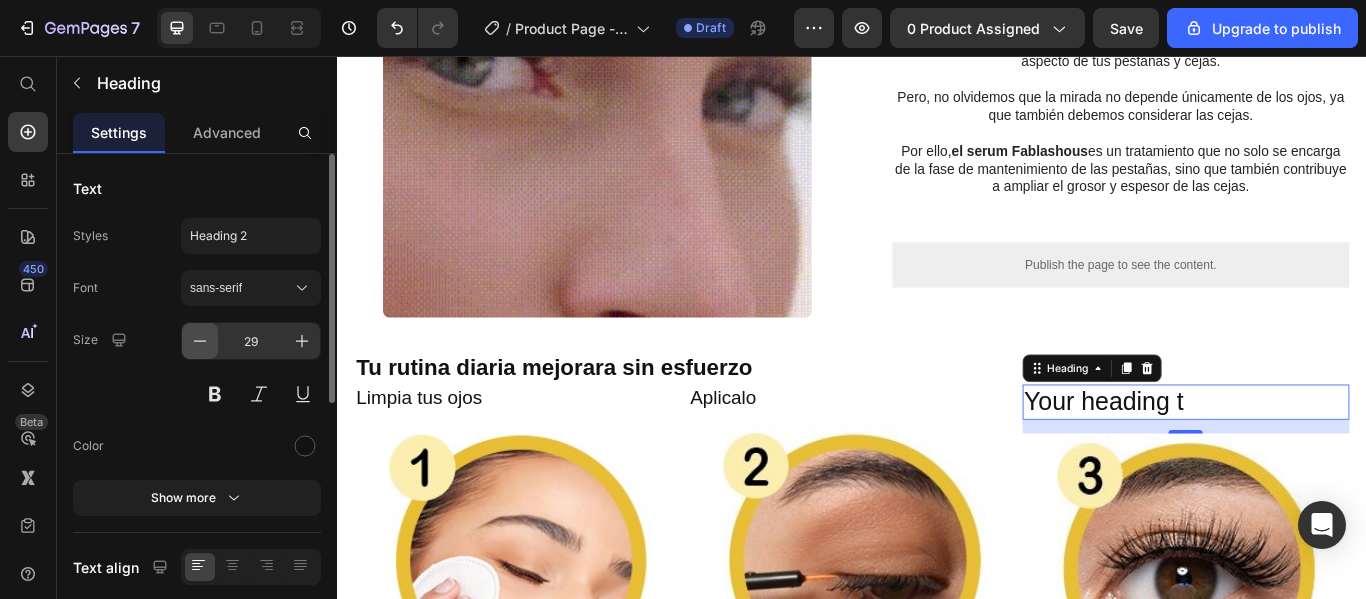 click 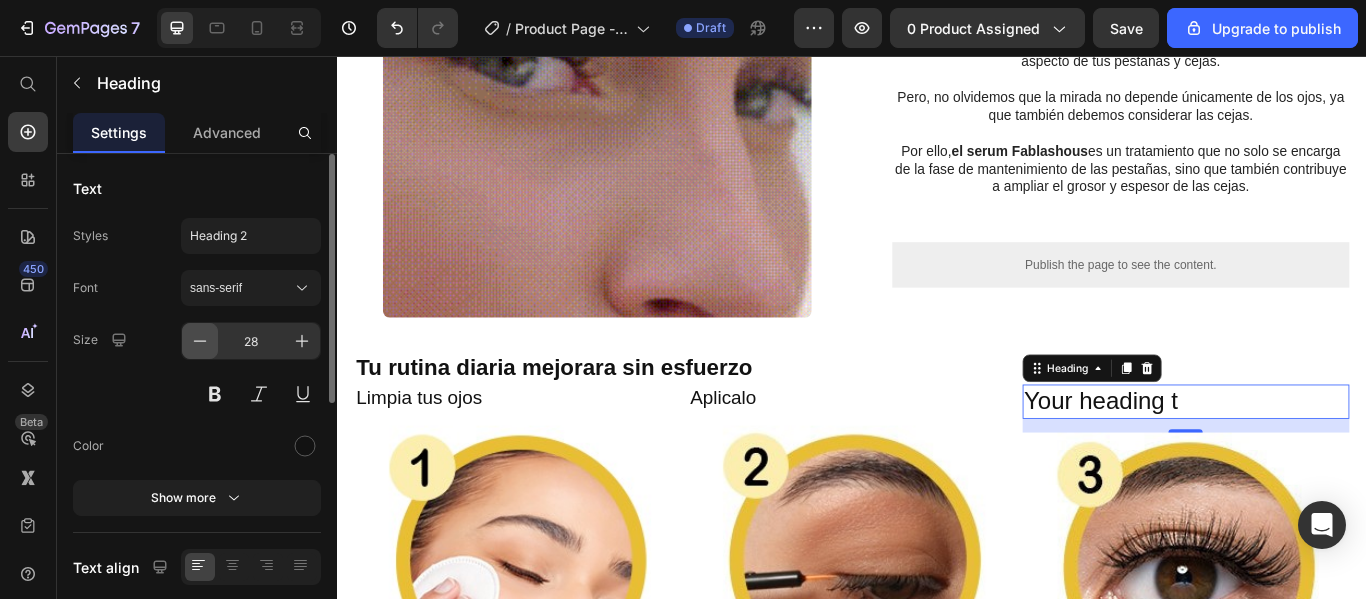 click 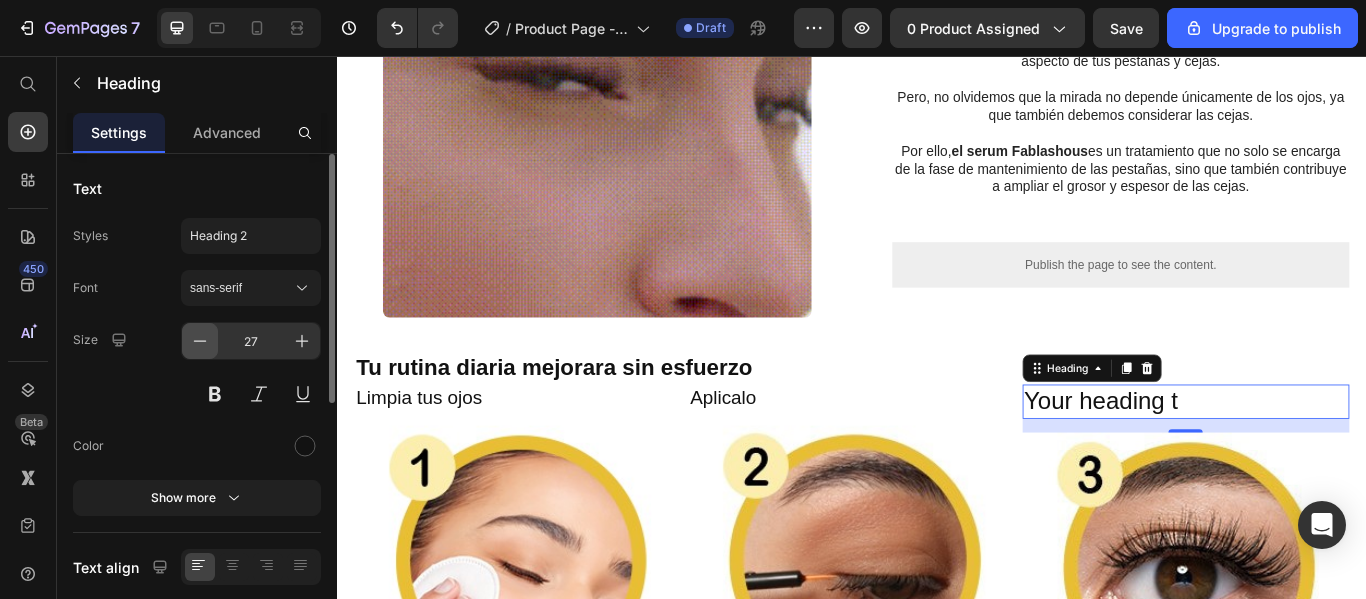 click 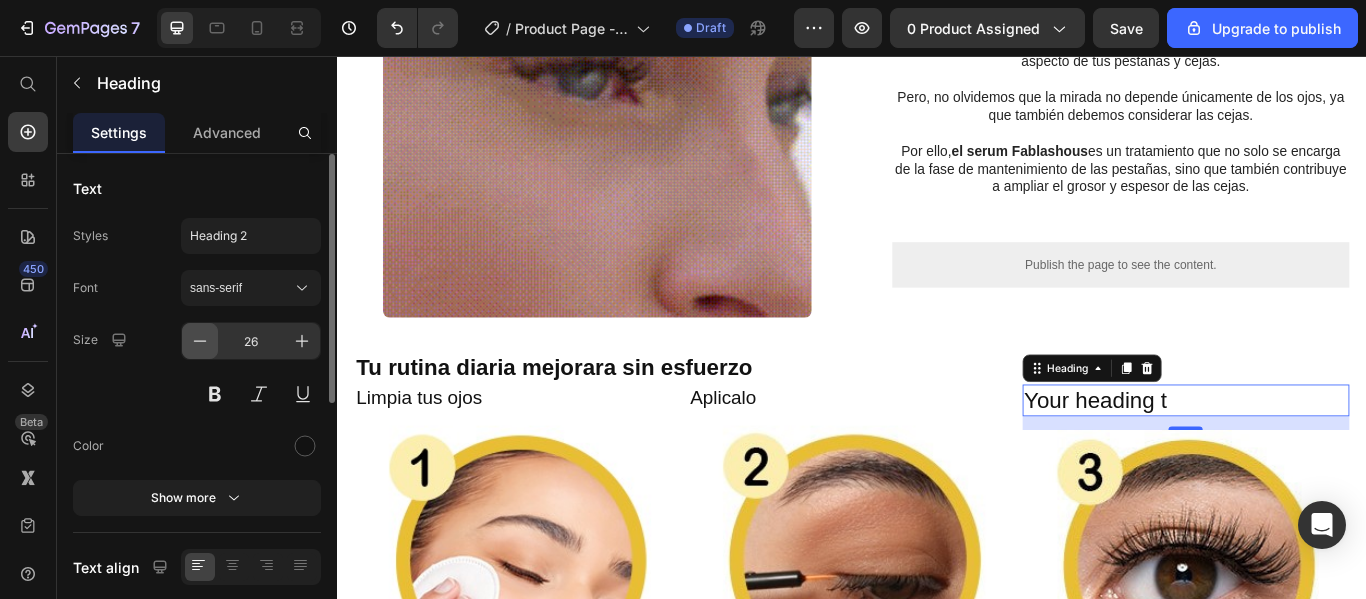 click 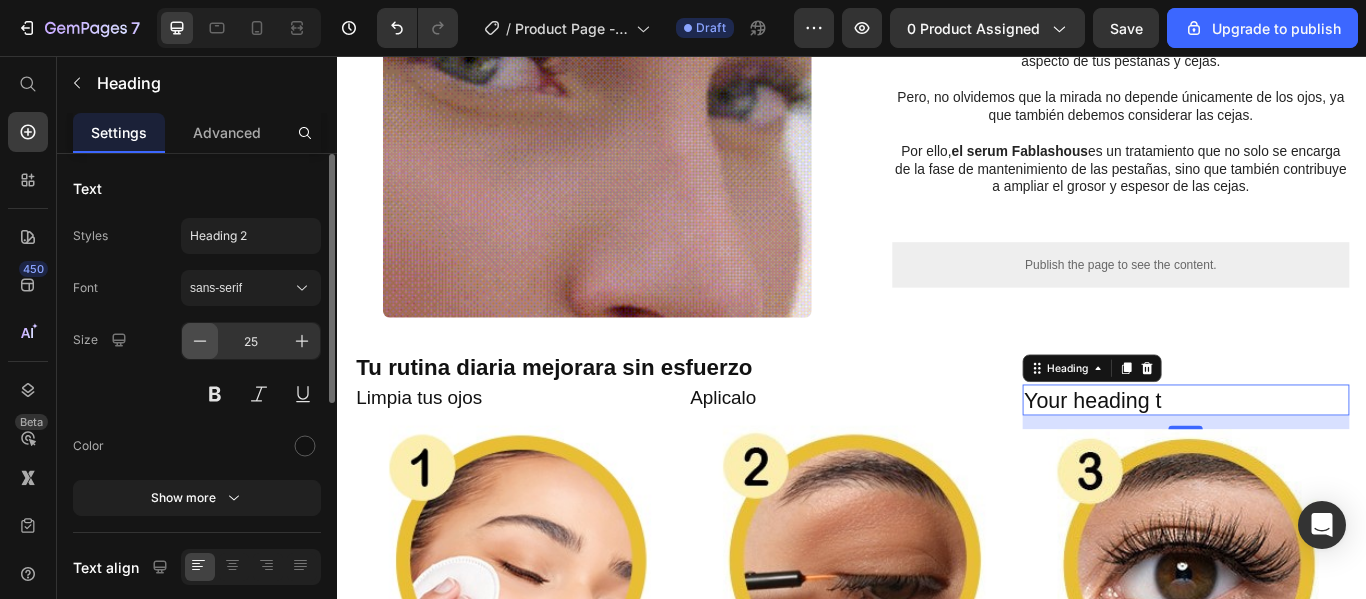 click 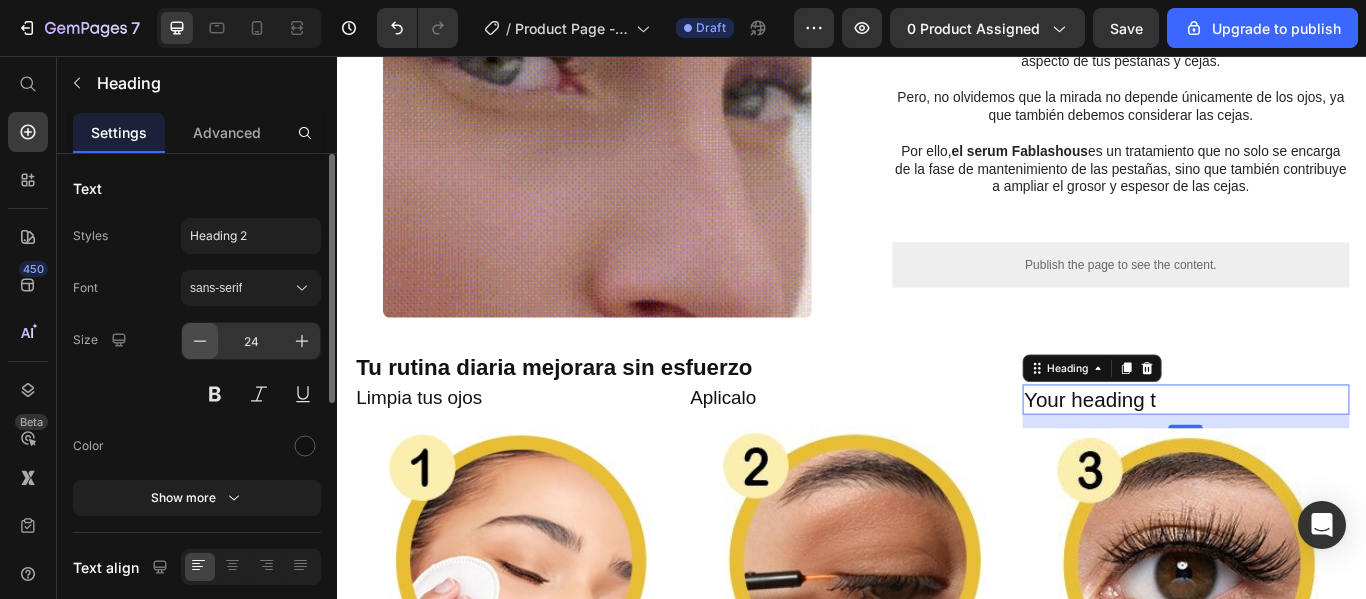 click 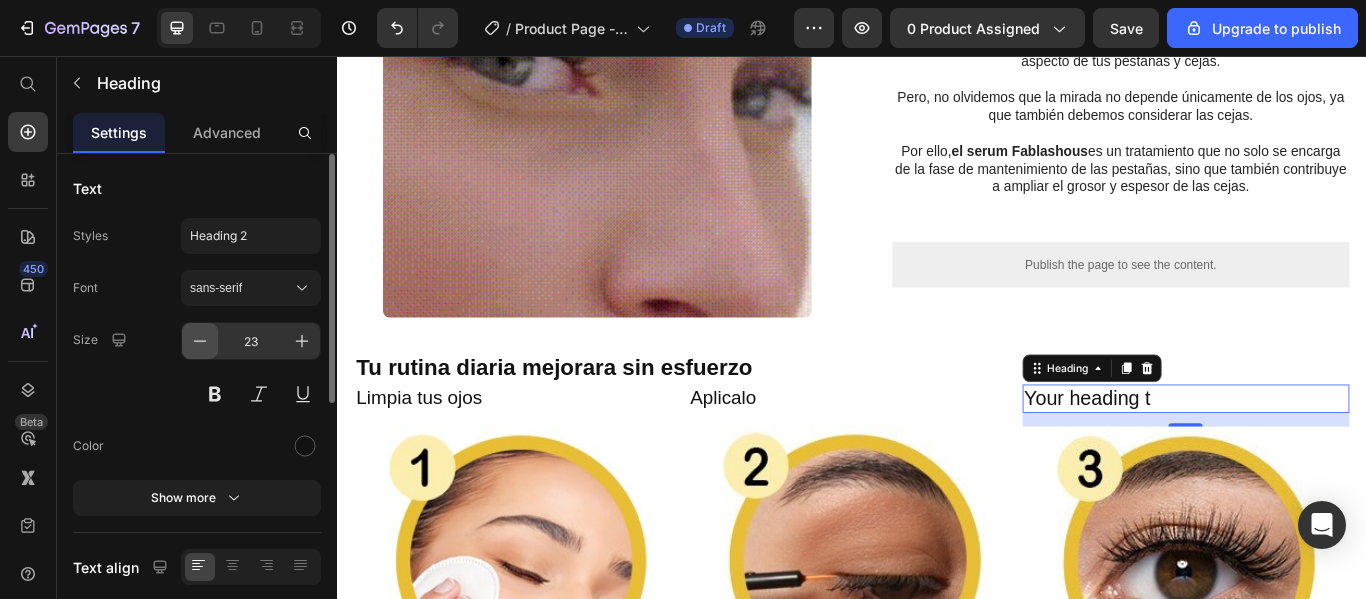 click 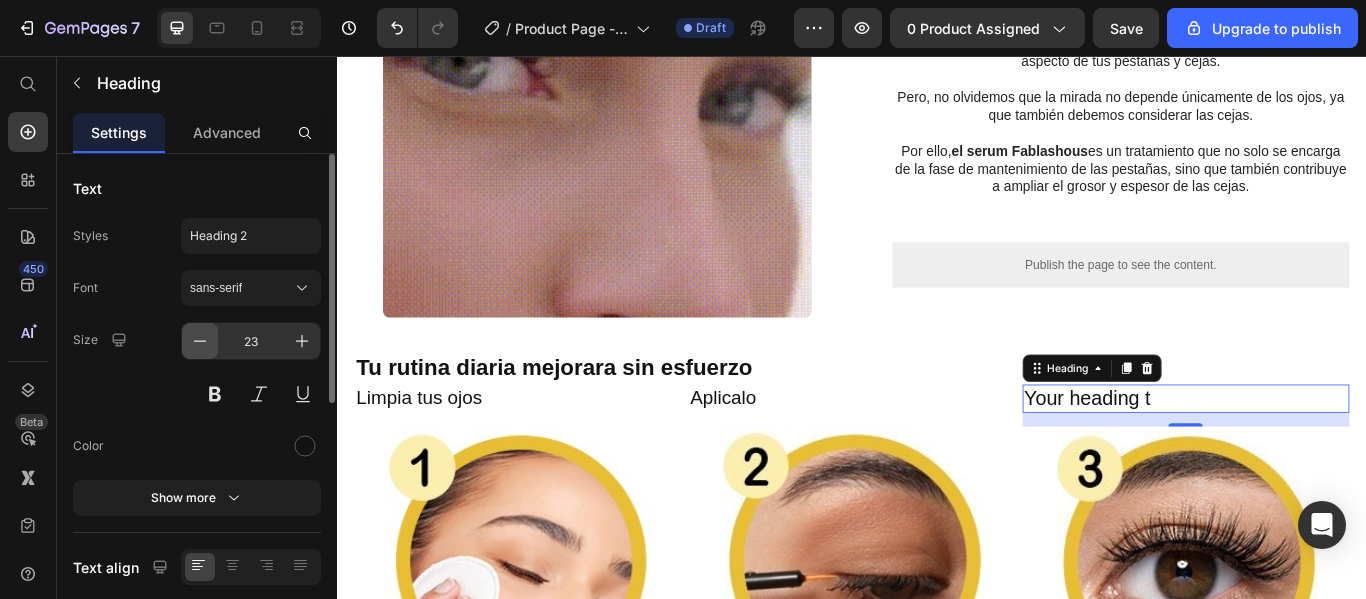 type on "22" 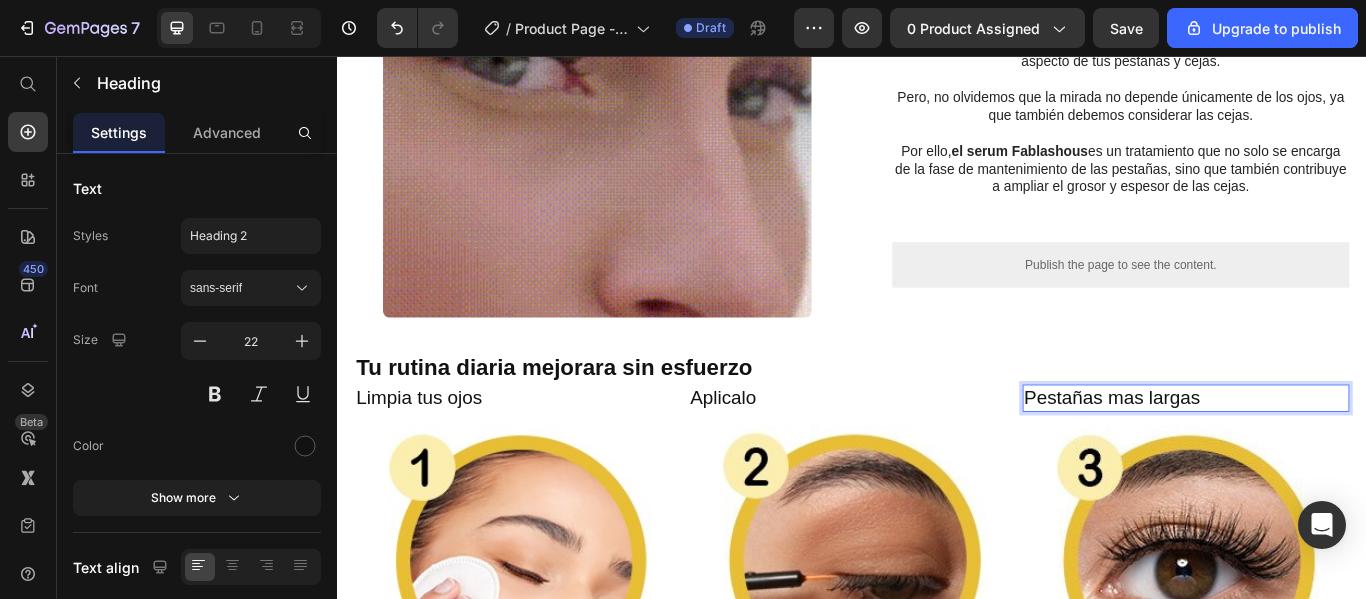 click on "Pestañas mas largas" at bounding box center (1326, 455) 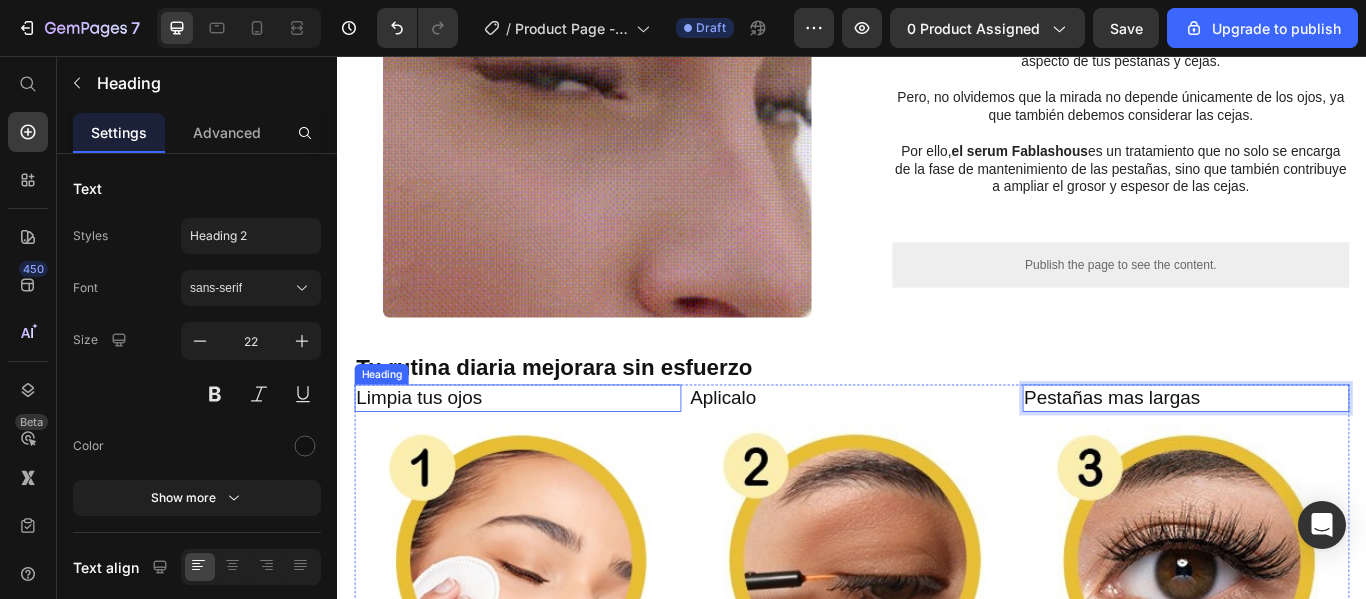 click on "Limpia tus ojos" at bounding box center (547, 455) 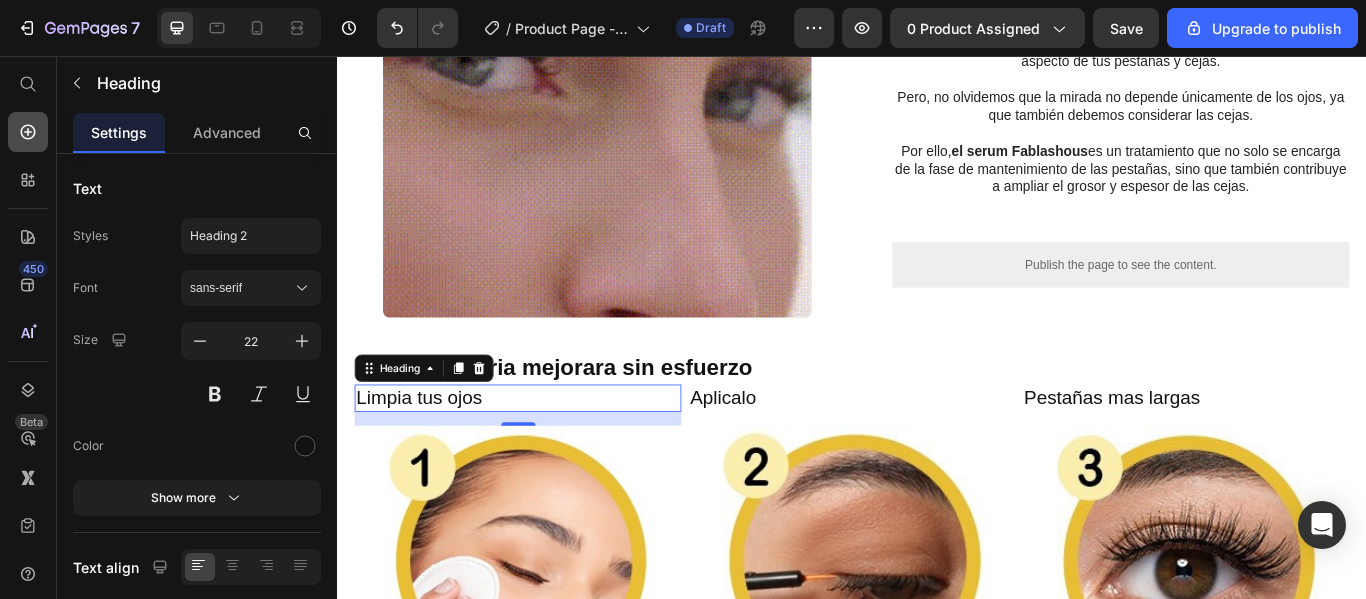 click 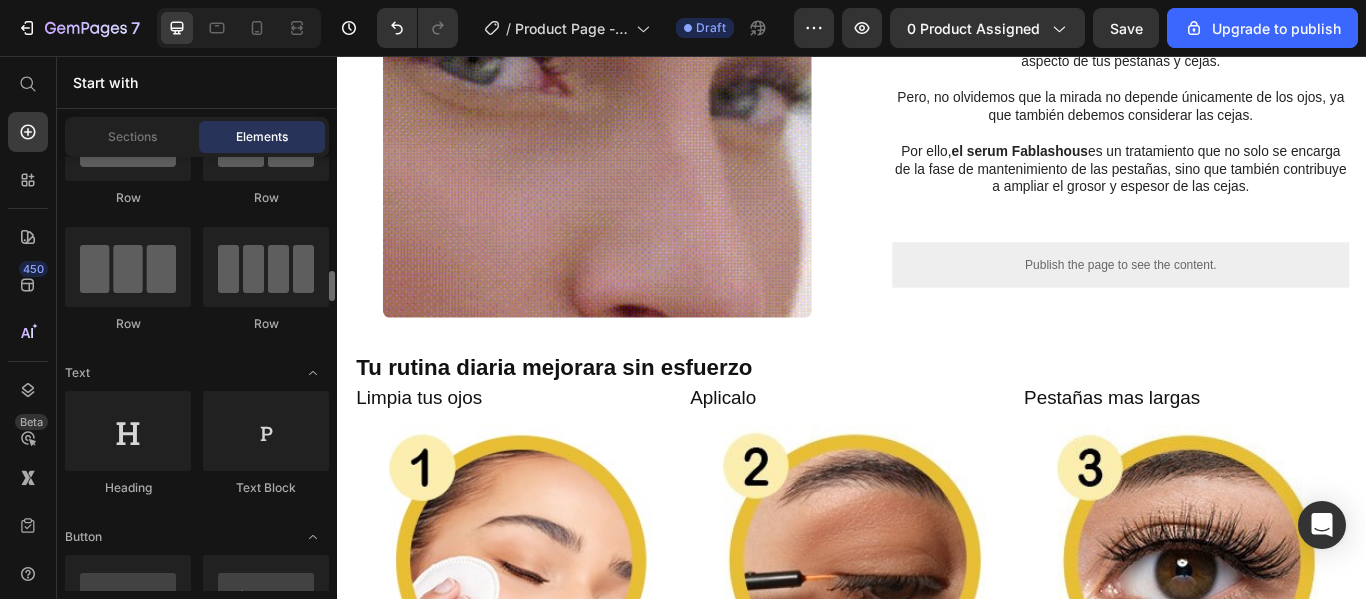 scroll, scrollTop: 200, scrollLeft: 0, axis: vertical 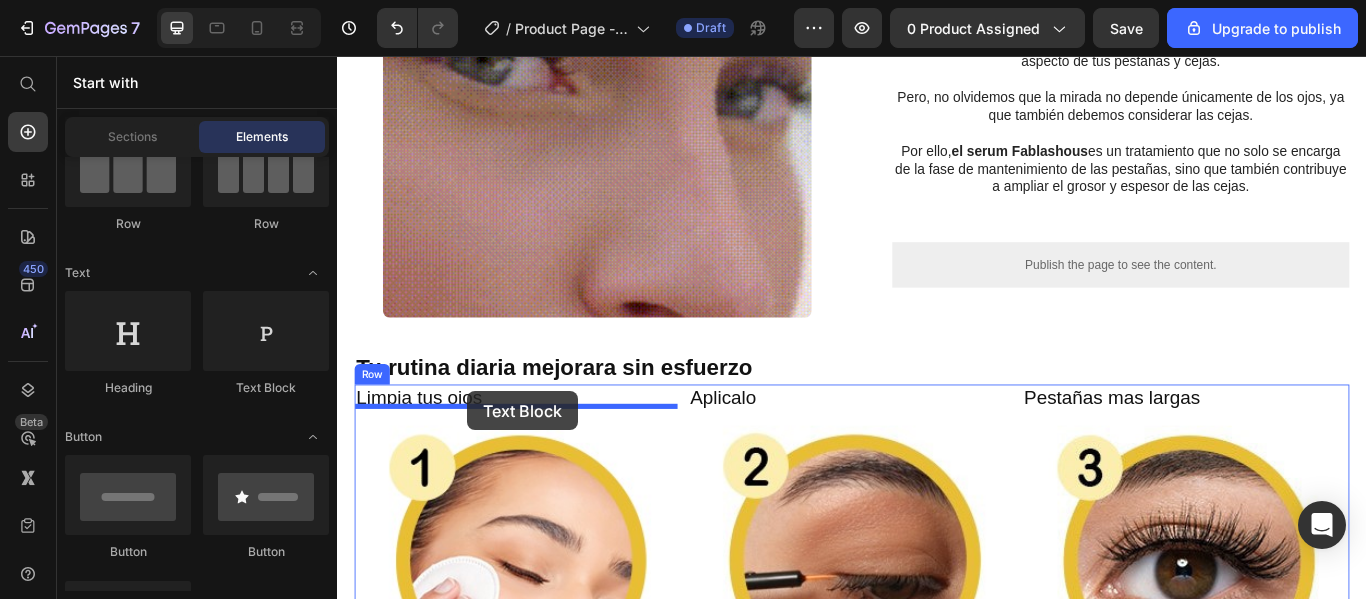drag, startPoint x: 597, startPoint y: 421, endPoint x: 489, endPoint y: 447, distance: 111.085556 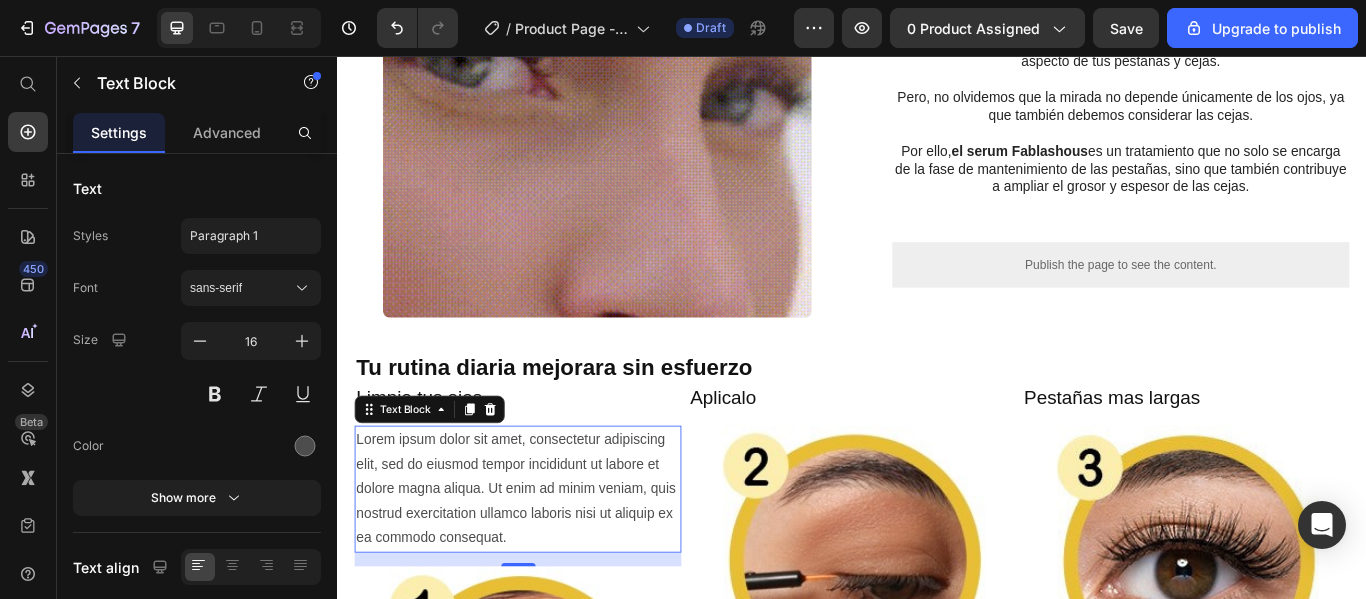 click on "Lorem ipsum dolor sit amet, consectetur adipiscing elit, sed do eiusmod tempor incididunt ut labore et dolore magna aliqua. Ut enim ad minim veniam, quis nostrud exercitation ullamco laboris nisi ut aliquip ex ea commodo consequat." at bounding box center (547, 561) 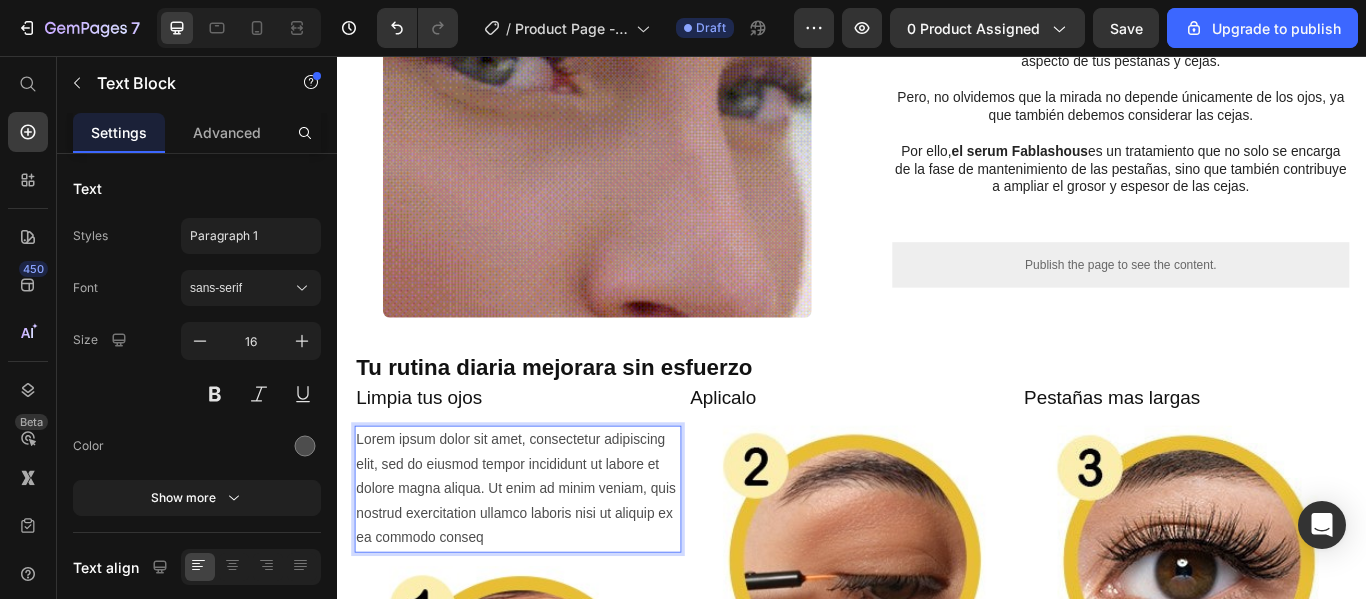 scroll, scrollTop: 125, scrollLeft: 0, axis: vertical 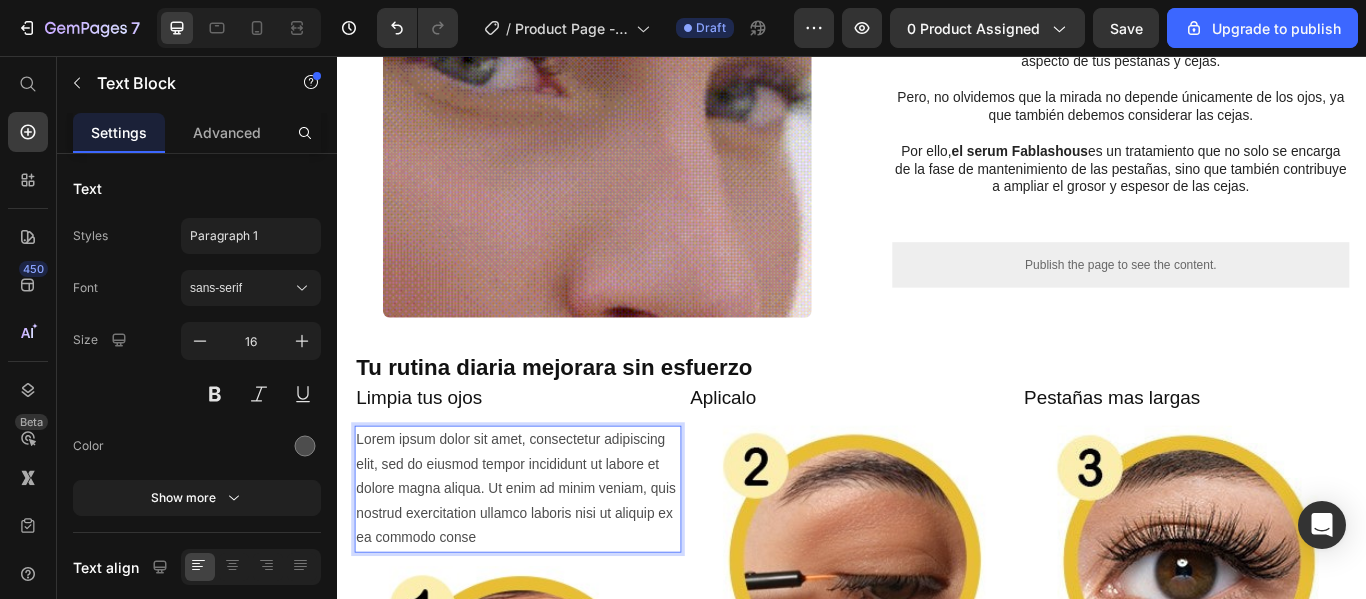 click on "Lorem ipsum dolor sit amet, consectetur adipiscing elit, sed do eiusmod tempor incididunt ut labore et dolore magna aliqua. Ut enim ad minim veniam, quis nostrud exercitation ullamco laboris nisi ut aliquip ex ea commodo conse" at bounding box center [547, 561] 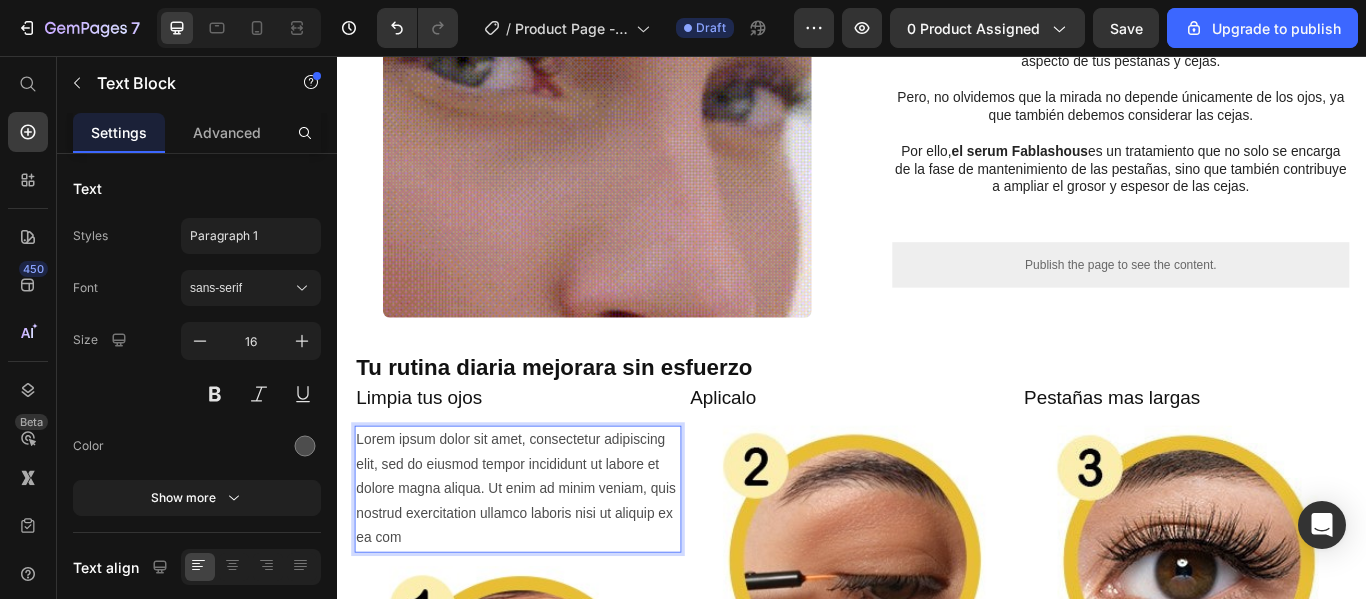 scroll, scrollTop: 475, scrollLeft: 0, axis: vertical 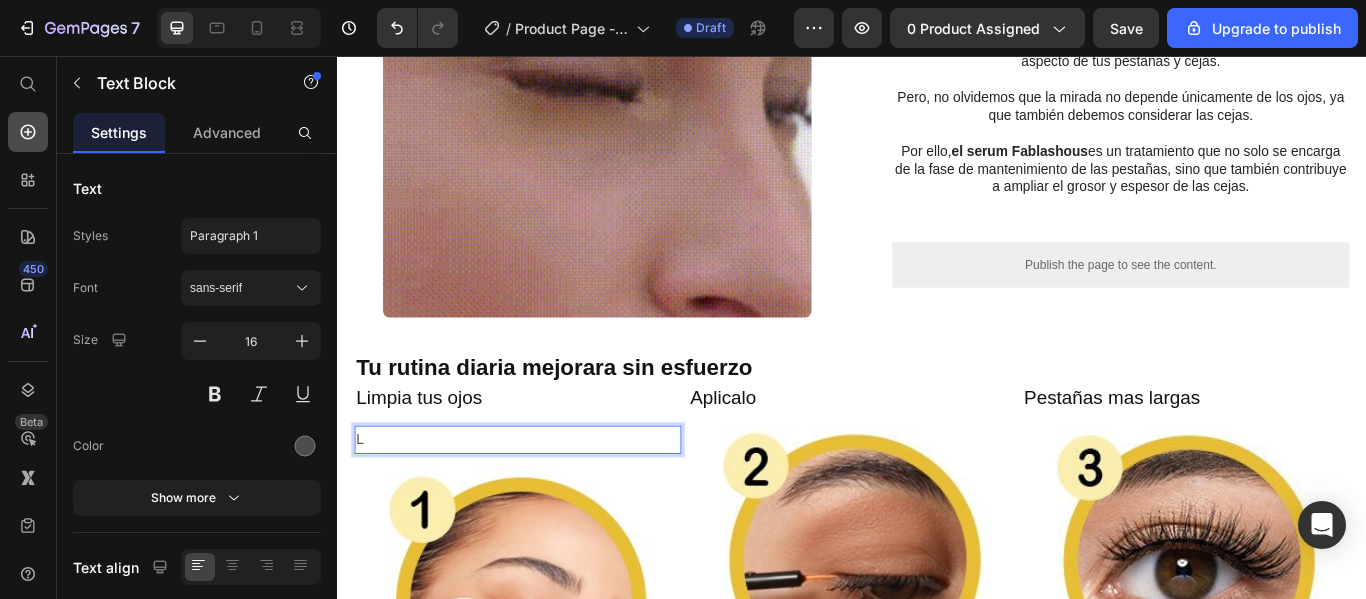 click 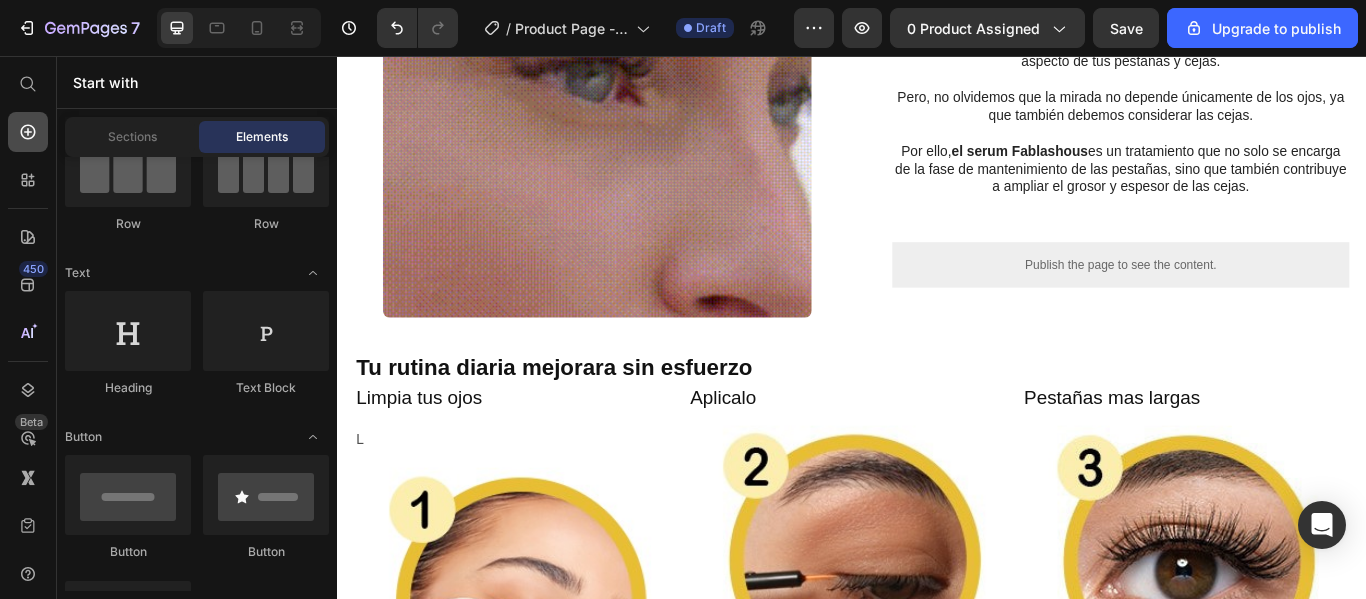 scroll, scrollTop: 0, scrollLeft: 0, axis: both 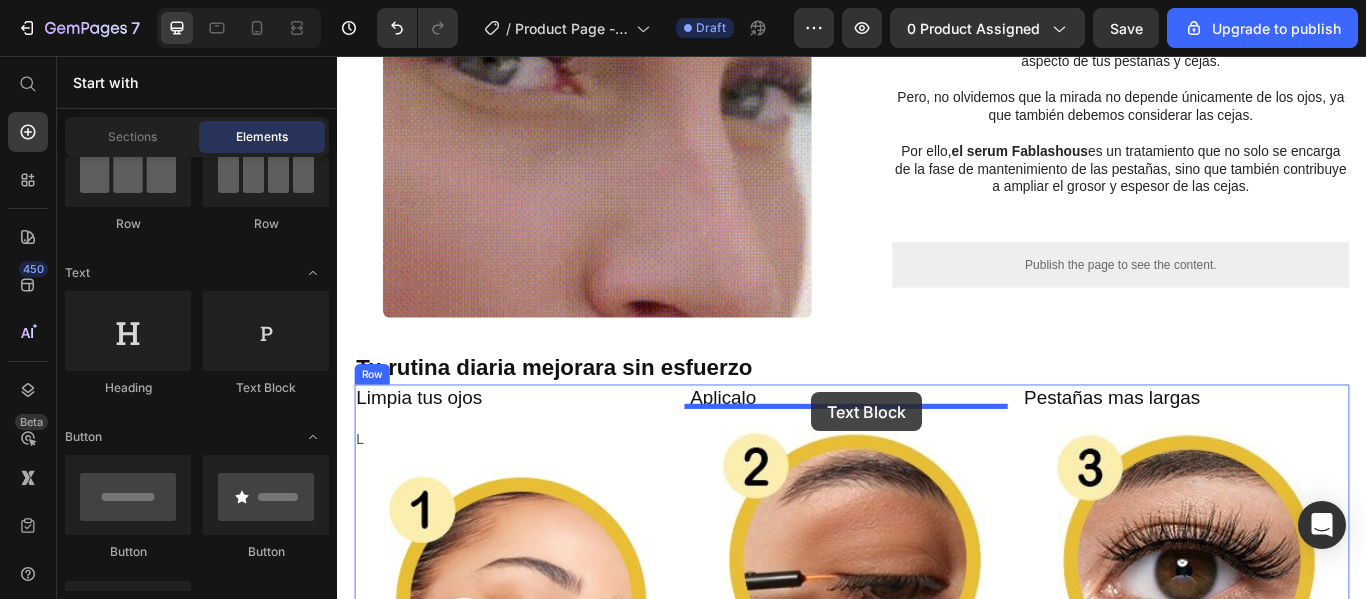 drag, startPoint x: 645, startPoint y: 397, endPoint x: 889, endPoint y: 447, distance: 249.07027 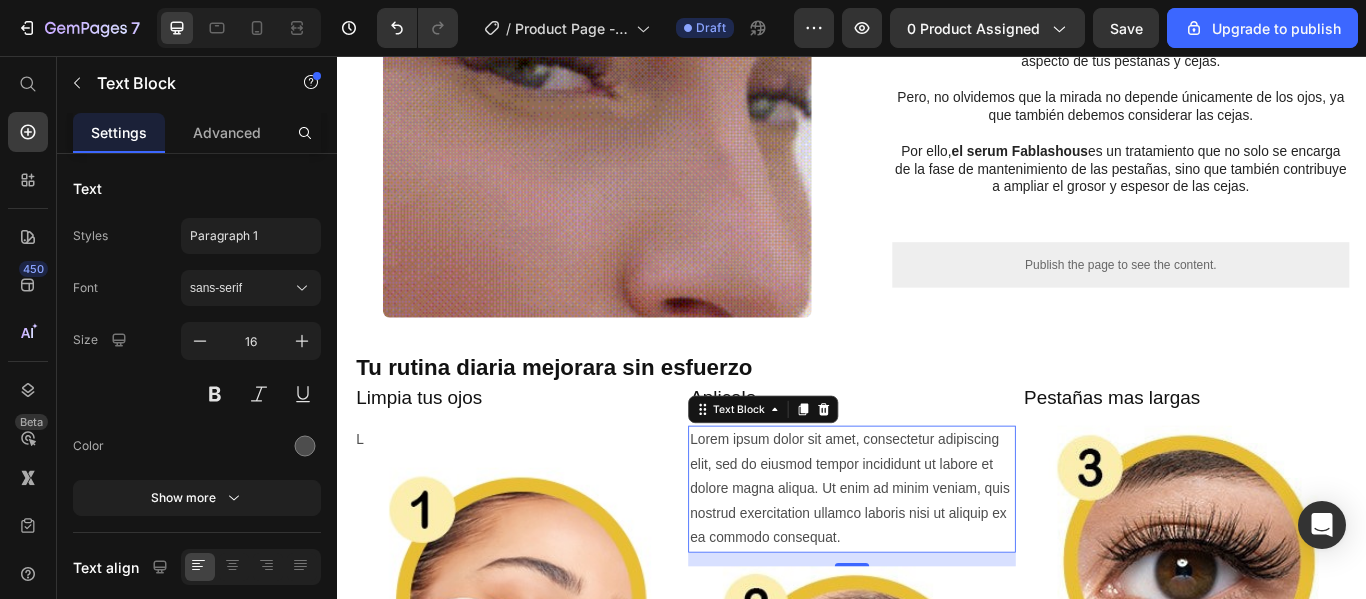 click on "Lorem ipsum dolor sit amet, consectetur adipiscing elit, sed do eiusmod tempor incididunt ut labore et dolore magna aliqua. Ut enim ad minim veniam, quis nostrud exercitation ullamco laboris nisi ut aliquip ex ea commodo consequat." at bounding box center (936, 561) 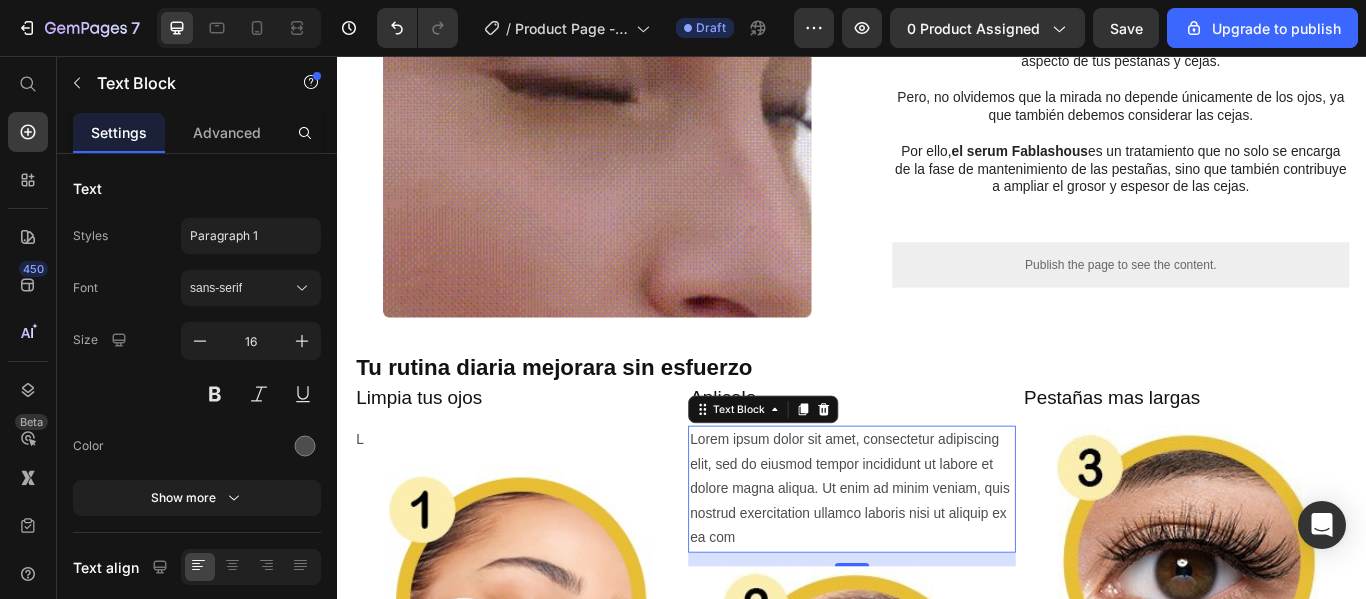 scroll, scrollTop: 475, scrollLeft: 0, axis: vertical 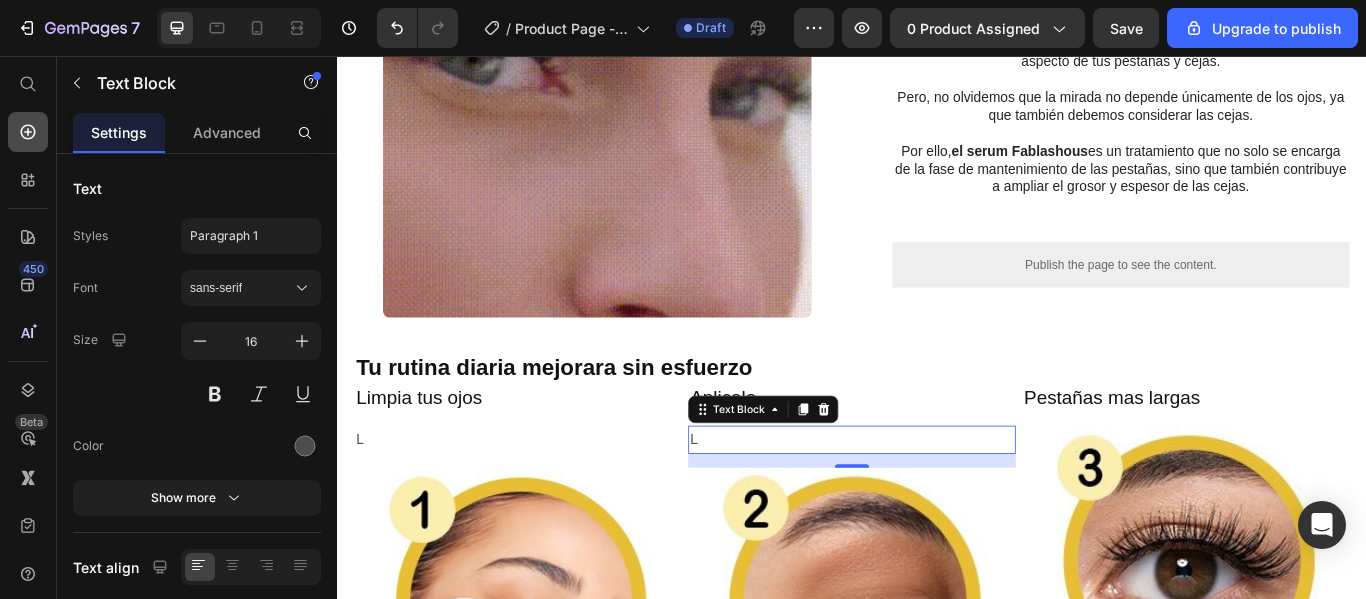 click 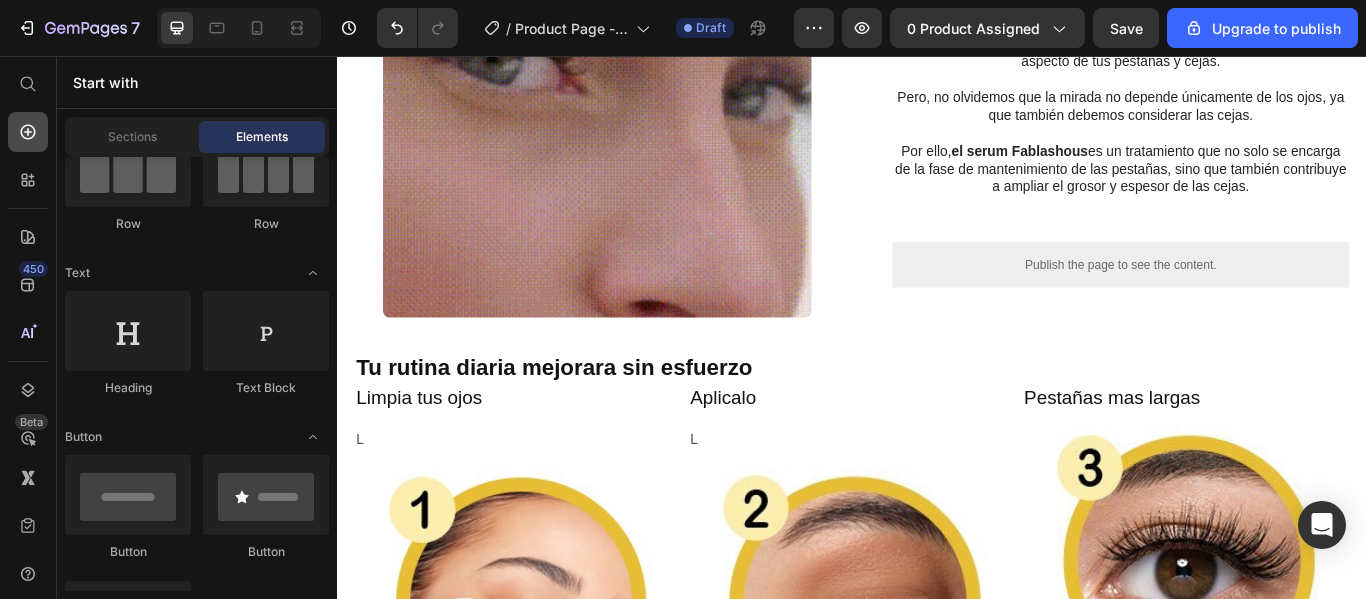 scroll, scrollTop: 0, scrollLeft: 0, axis: both 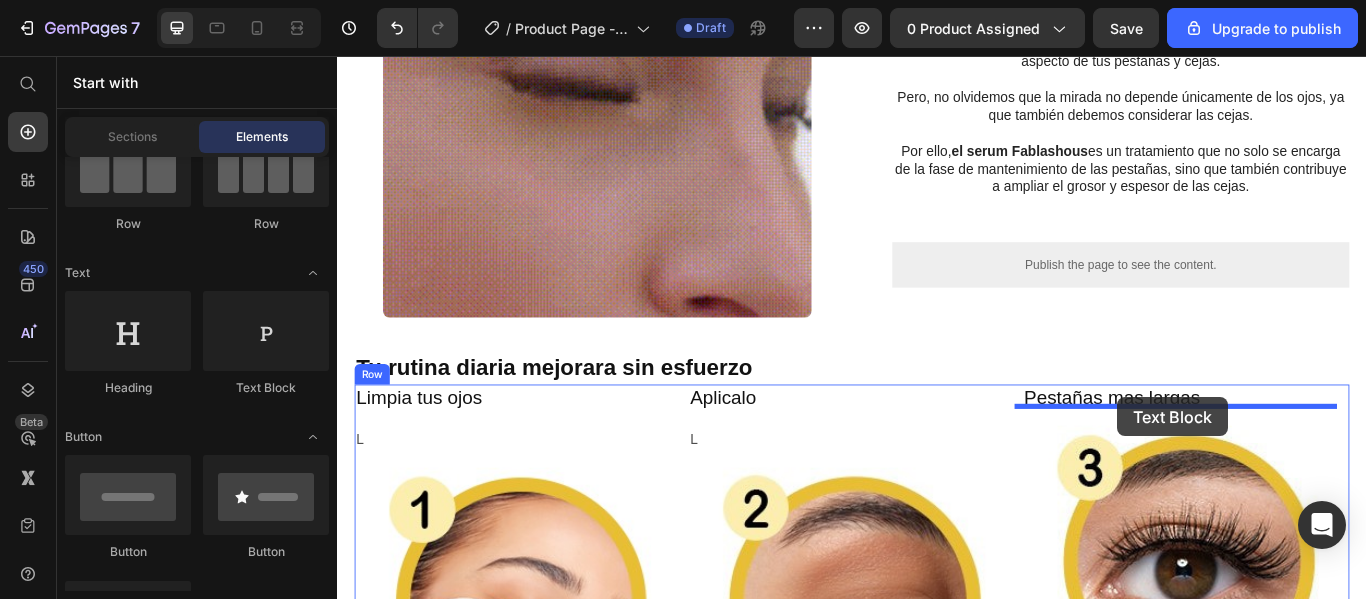 drag, startPoint x: 610, startPoint y: 415, endPoint x: 1247, endPoint y: 454, distance: 638.19275 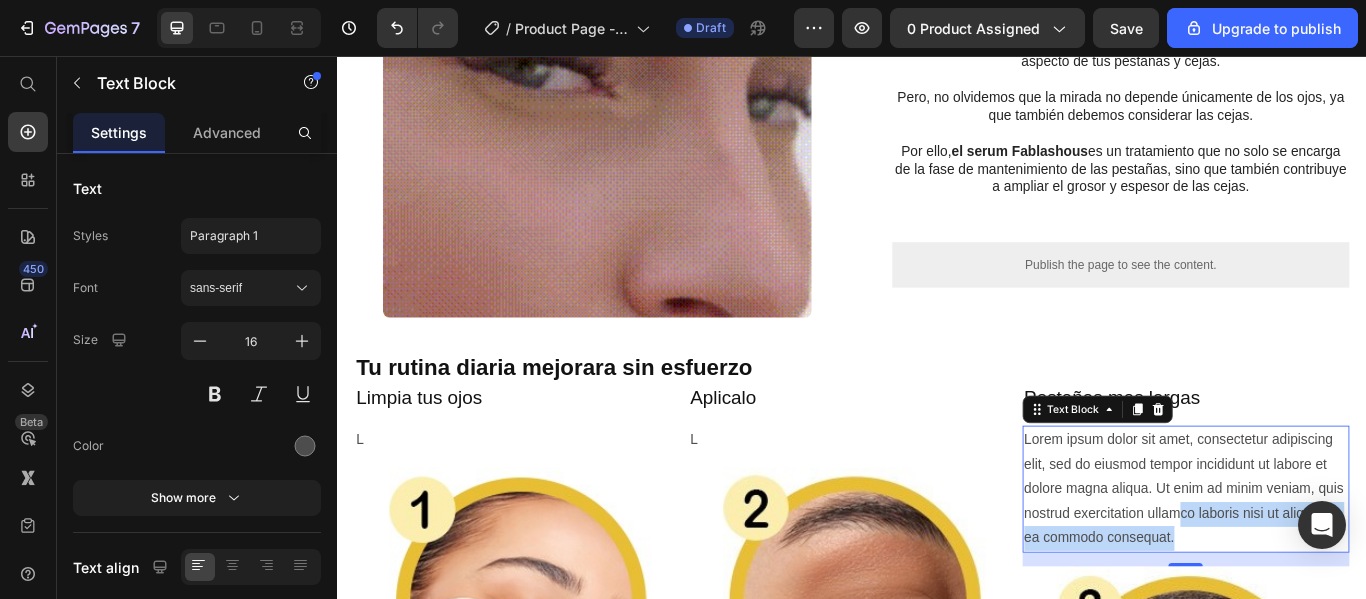 click on "Lorem ipsum dolor sit amet, consectetur adipiscing elit, sed do eiusmod tempor incididunt ut labore et dolore magna aliqua. Ut enim ad minim veniam, quis nostrud exercitation ullamco laboris nisi ut aliquip ex ea commodo consequat." at bounding box center [1326, 561] 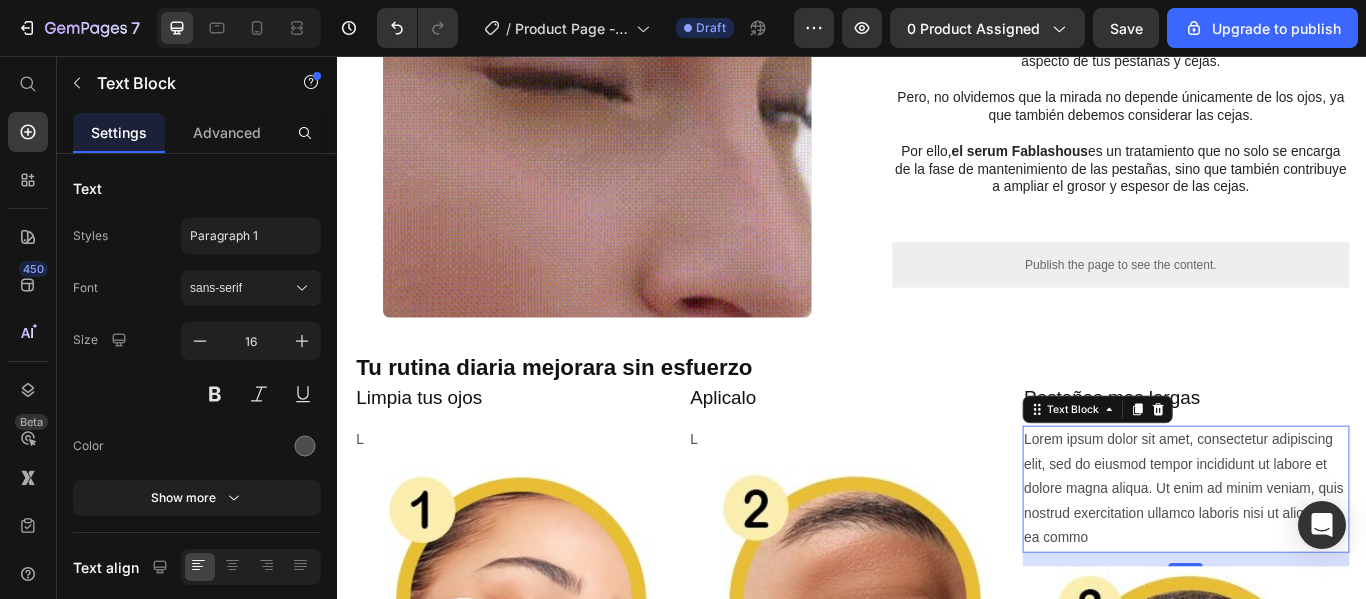 scroll, scrollTop: 475, scrollLeft: 0, axis: vertical 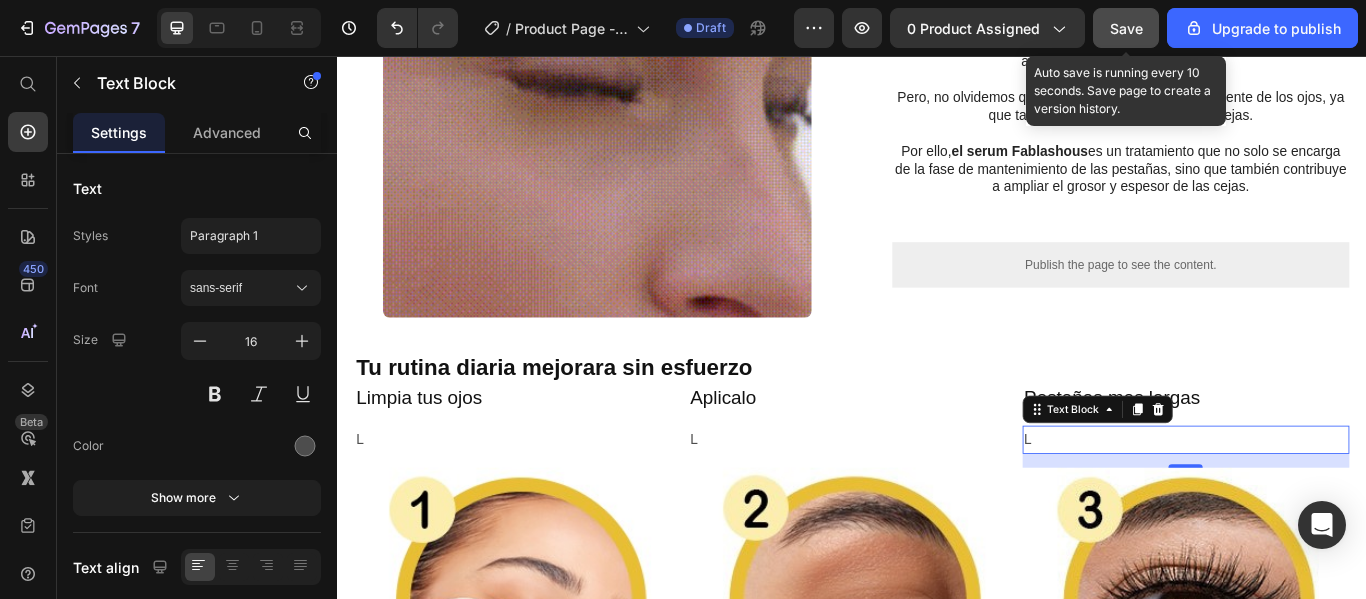 click on "Save" at bounding box center [1126, 28] 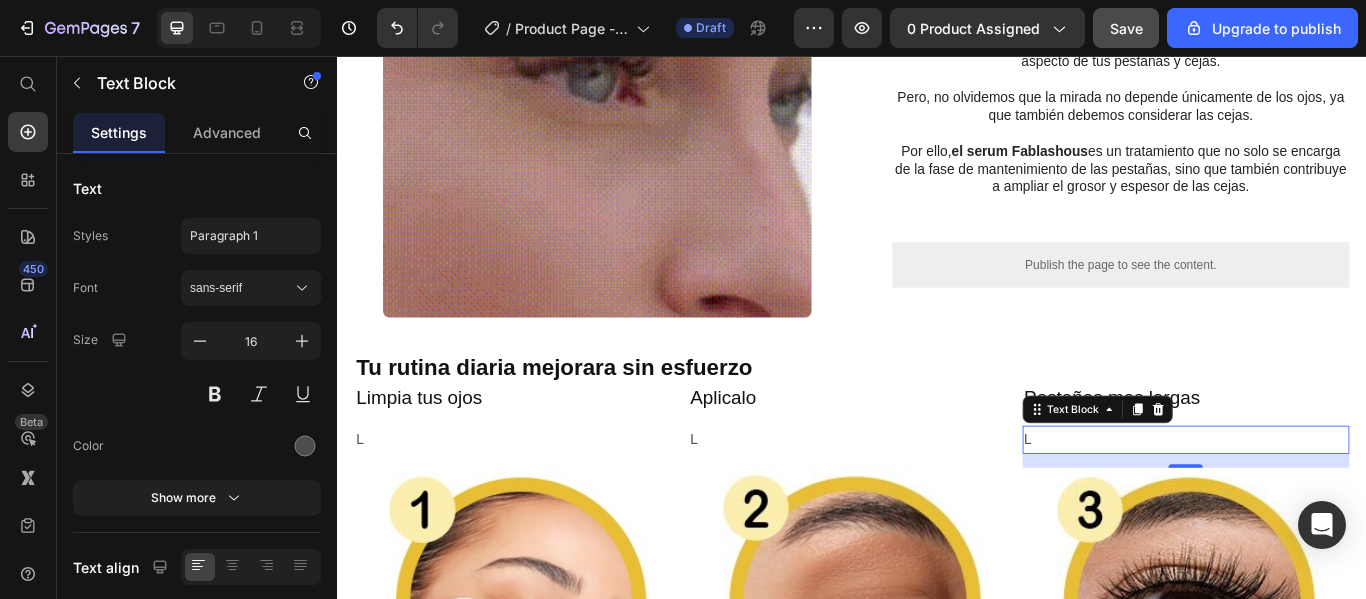 scroll, scrollTop: 0, scrollLeft: 0, axis: both 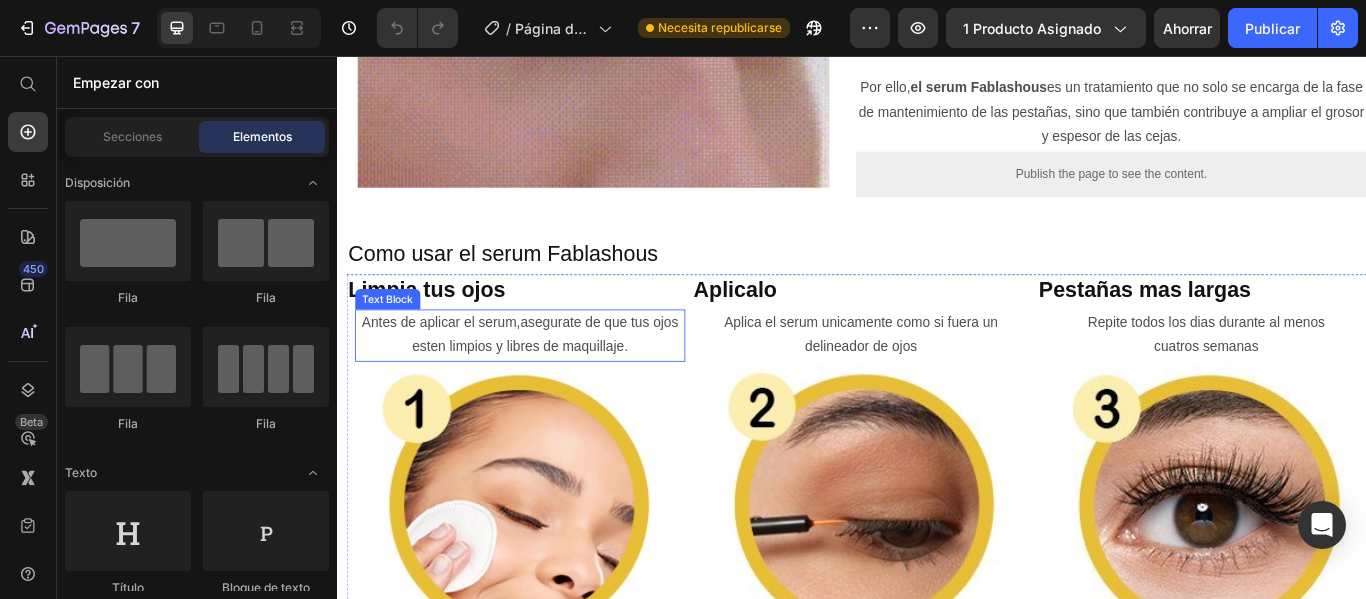 click on "Antes de aplicar el serum,asegurate de que tus ojos" at bounding box center (549, 367) 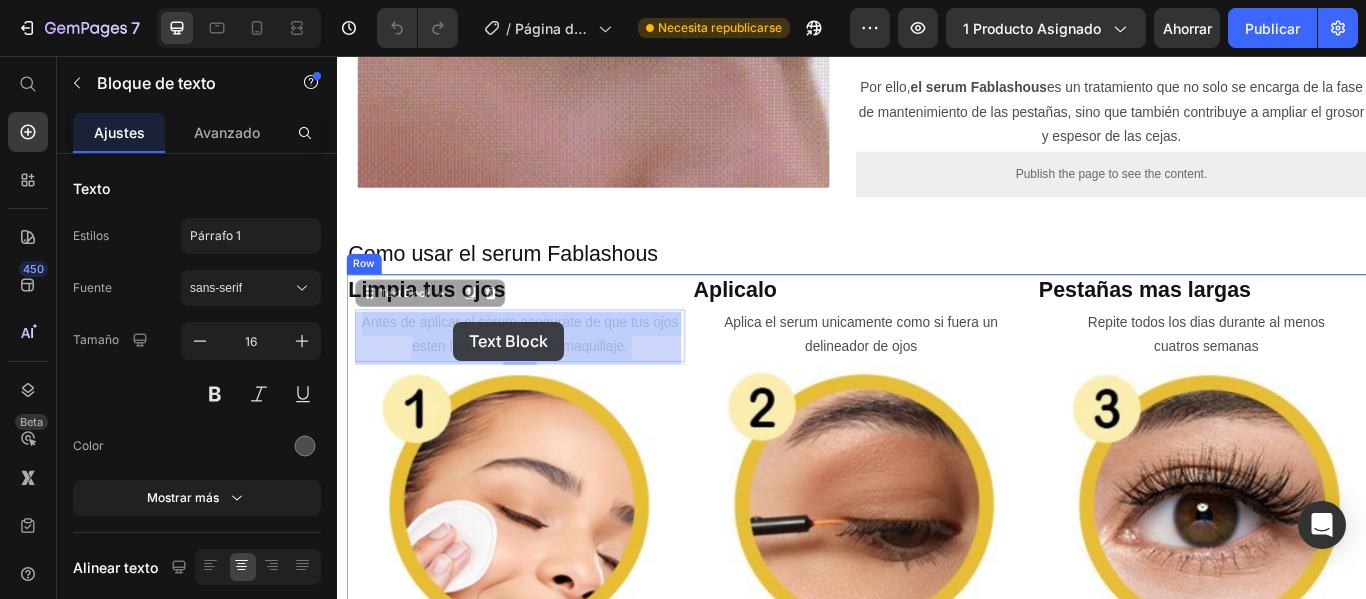 drag, startPoint x: 377, startPoint y: 368, endPoint x: 388, endPoint y: 368, distance: 11 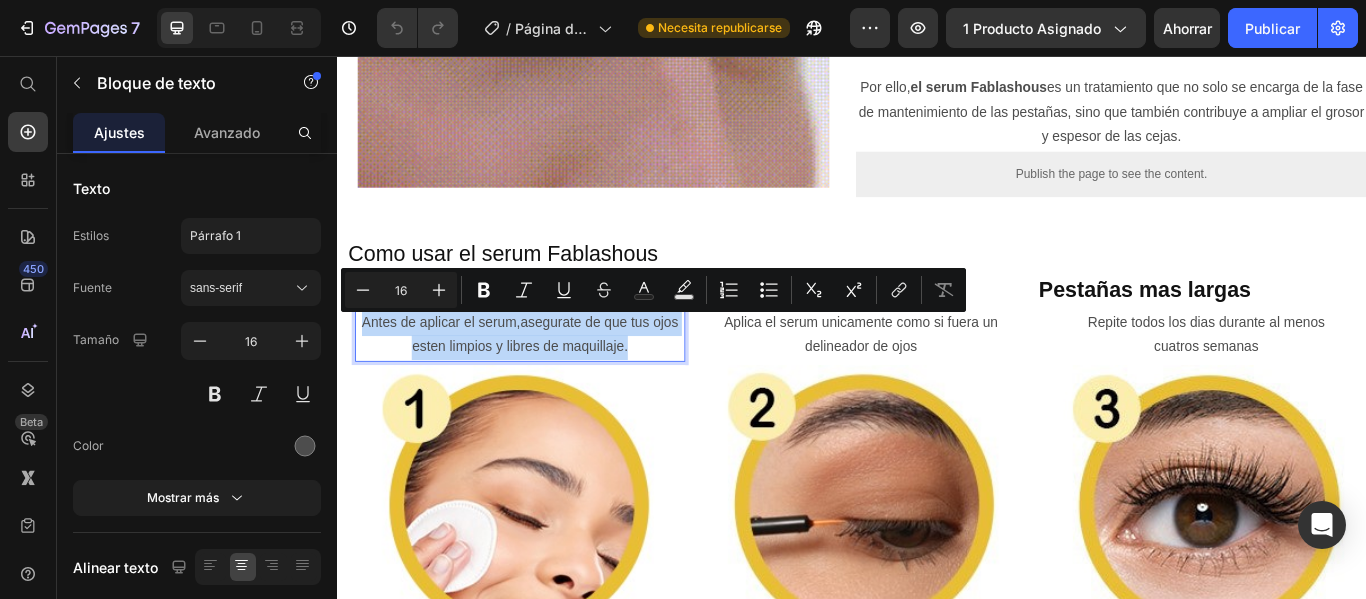 drag, startPoint x: 369, startPoint y: 375, endPoint x: 672, endPoint y: 391, distance: 303.42215 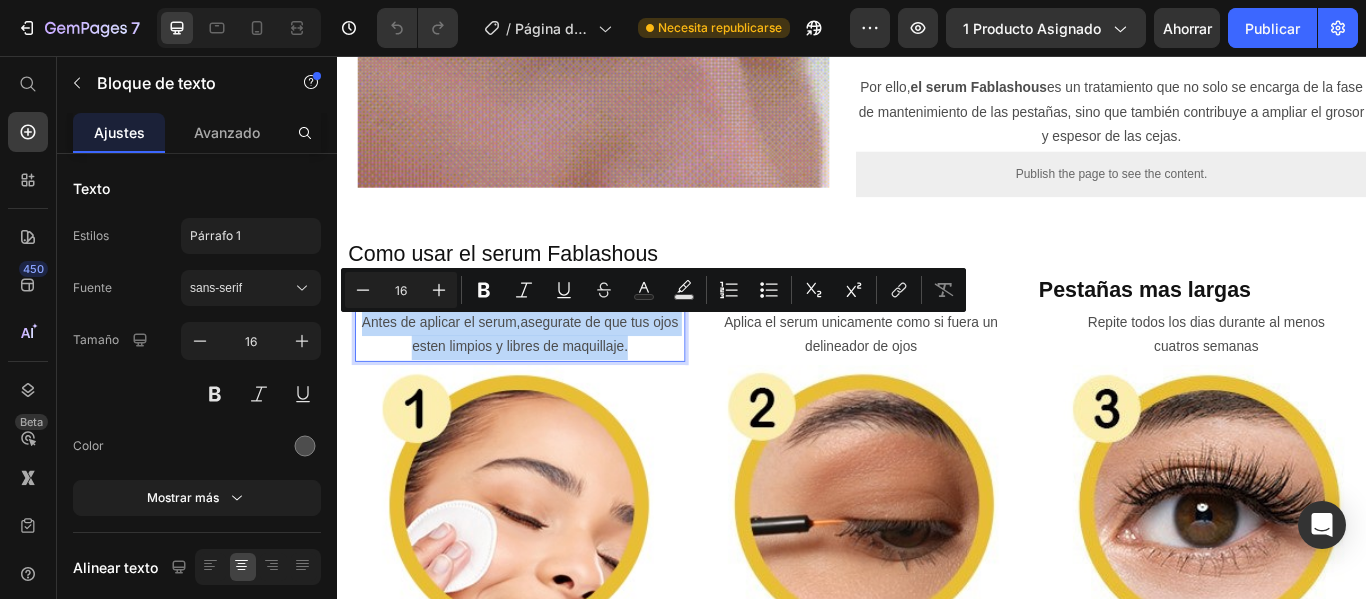 click on "Antes de aplicar el serum,asegurate de que tus ojos esten limpios y libres de maquillaje." at bounding box center [549, 382] 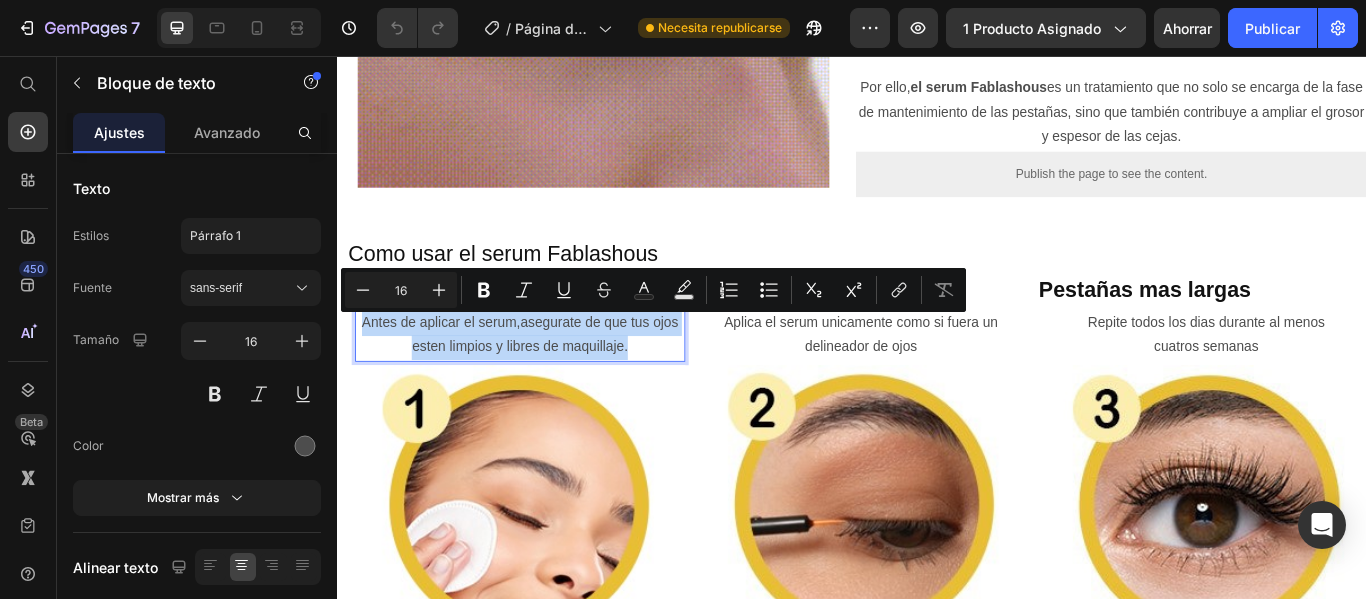 copy on "Antes de aplicar el serum,asegurate de que tus ojos esten limpios y libres de maquillaje." 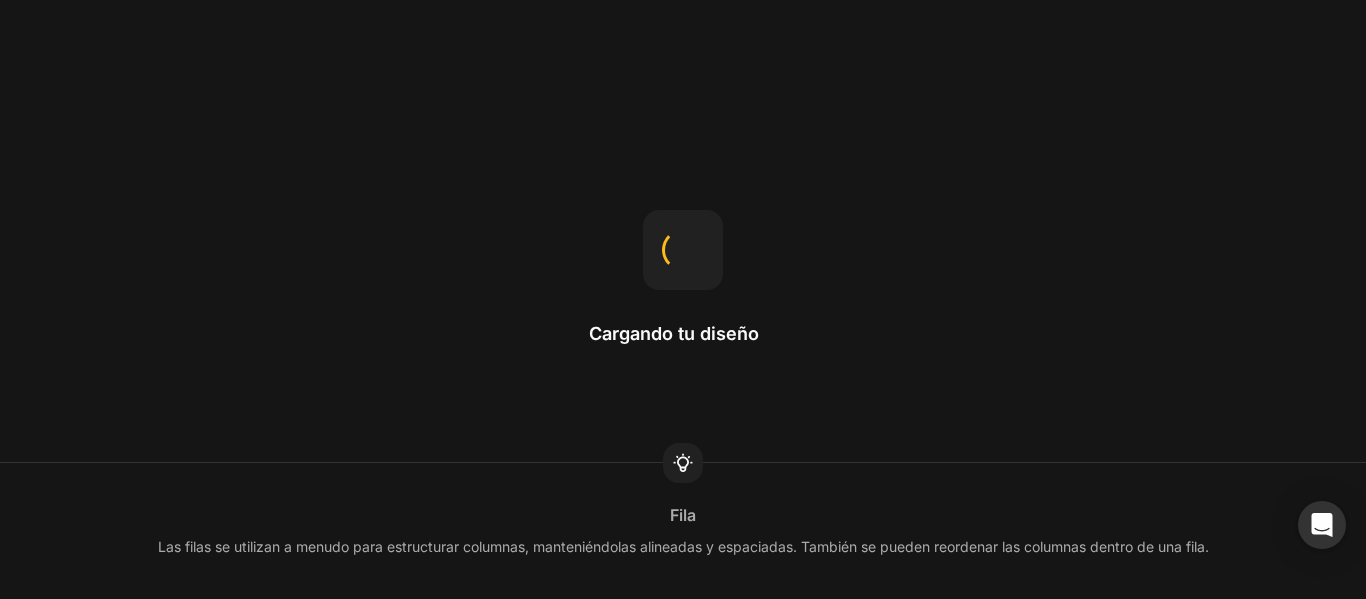 scroll, scrollTop: 0, scrollLeft: 0, axis: both 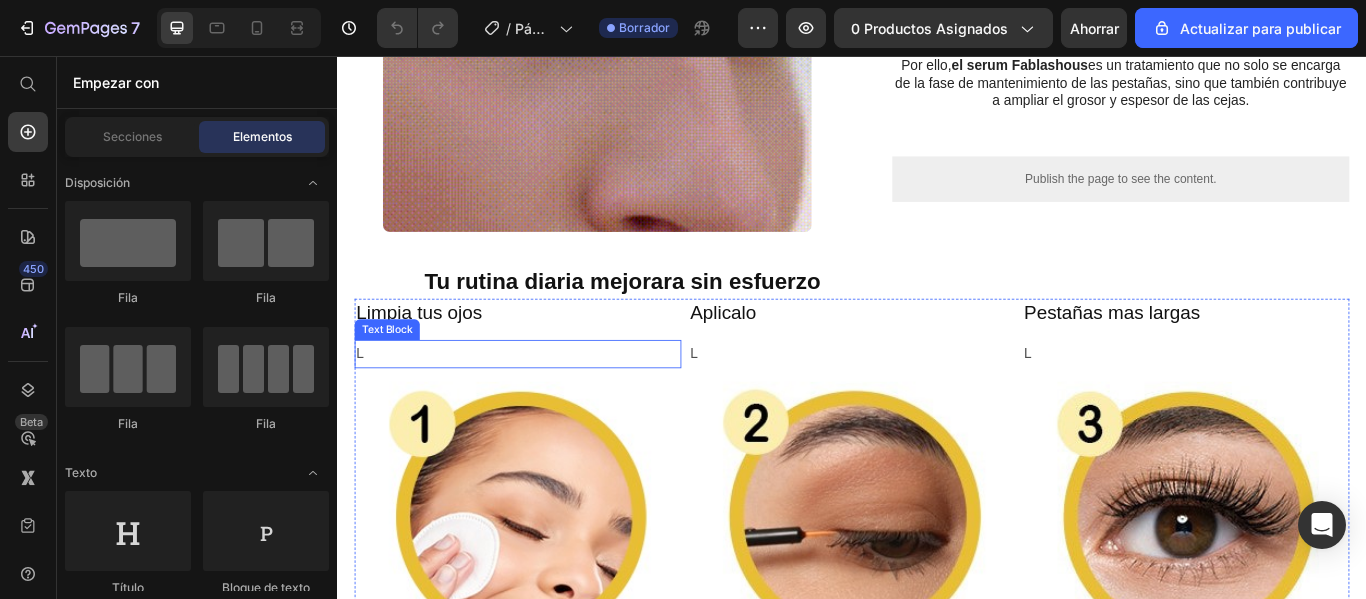 click on "L" at bounding box center (547, 403) 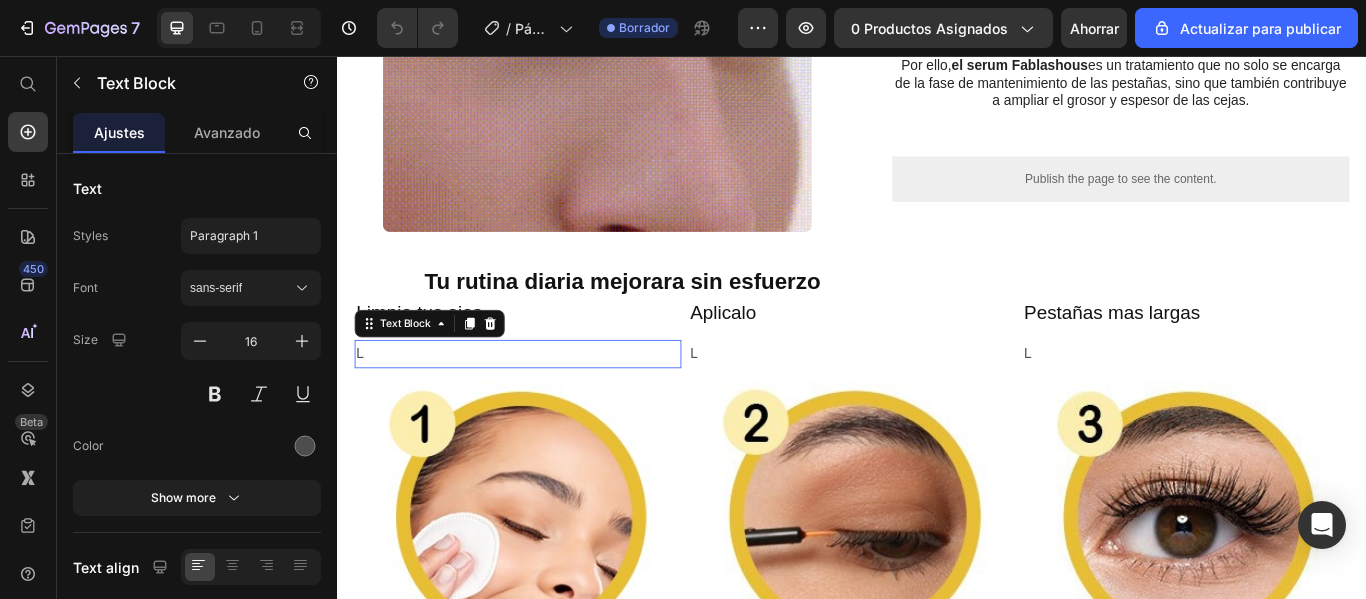 click on "L" at bounding box center [547, 403] 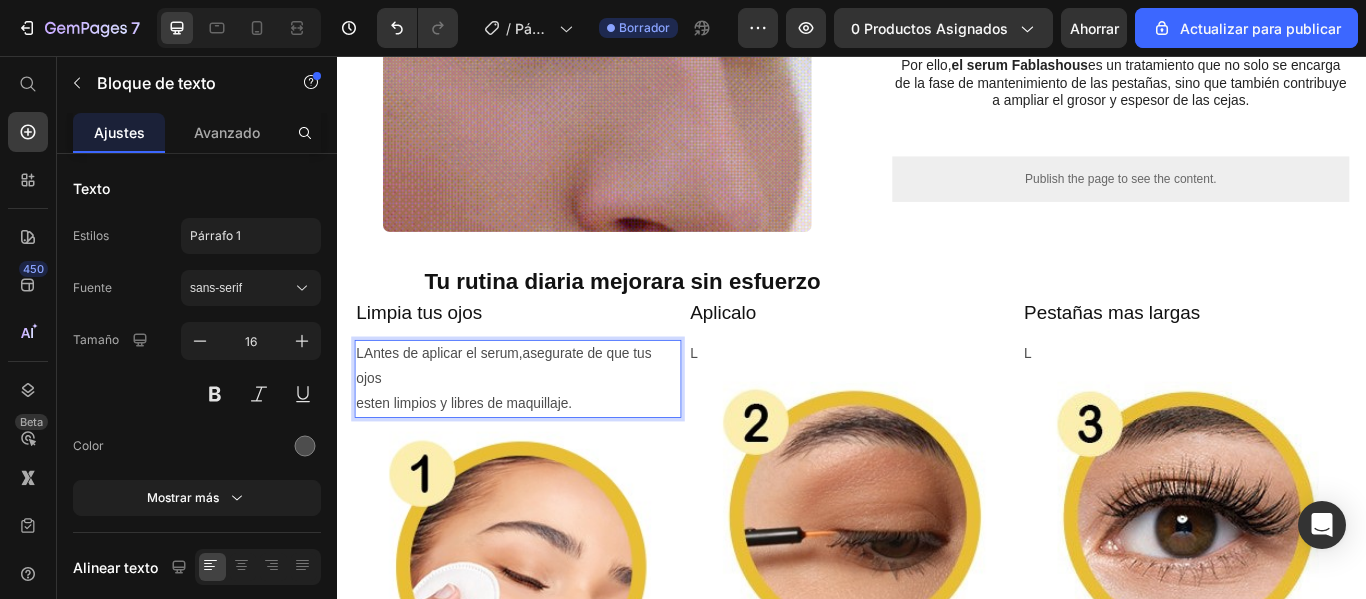 click on "LAntes de aplicar el serum,asegurate de que tus ojos" at bounding box center [547, 418] 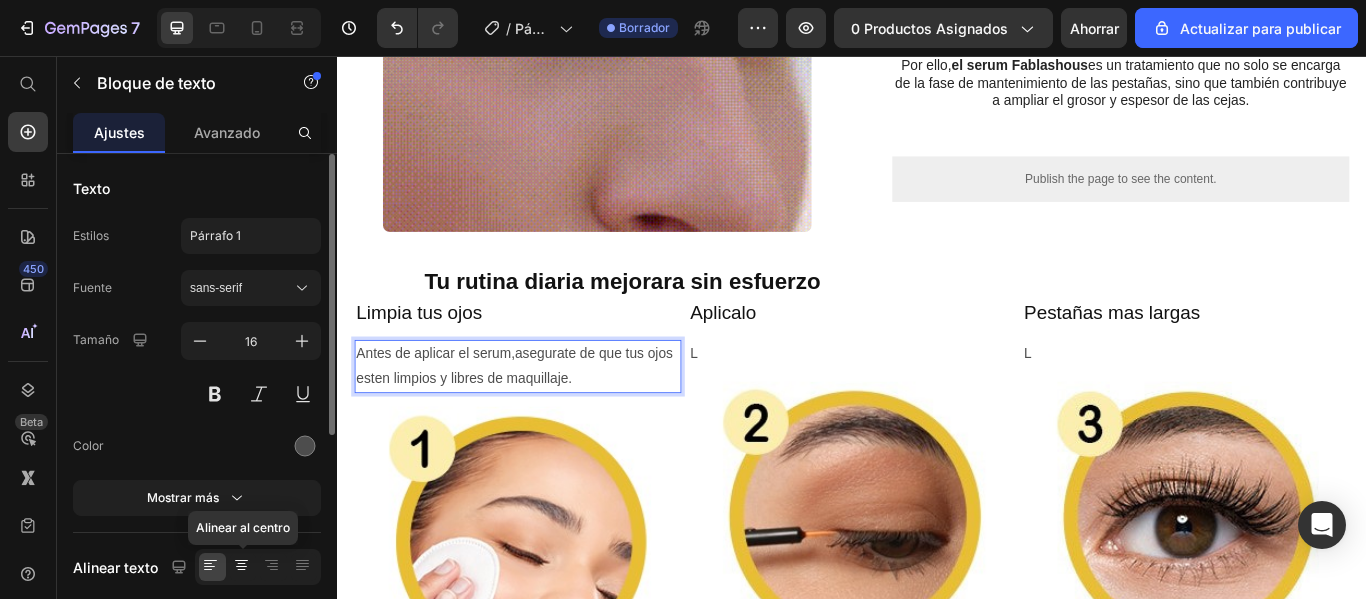 click 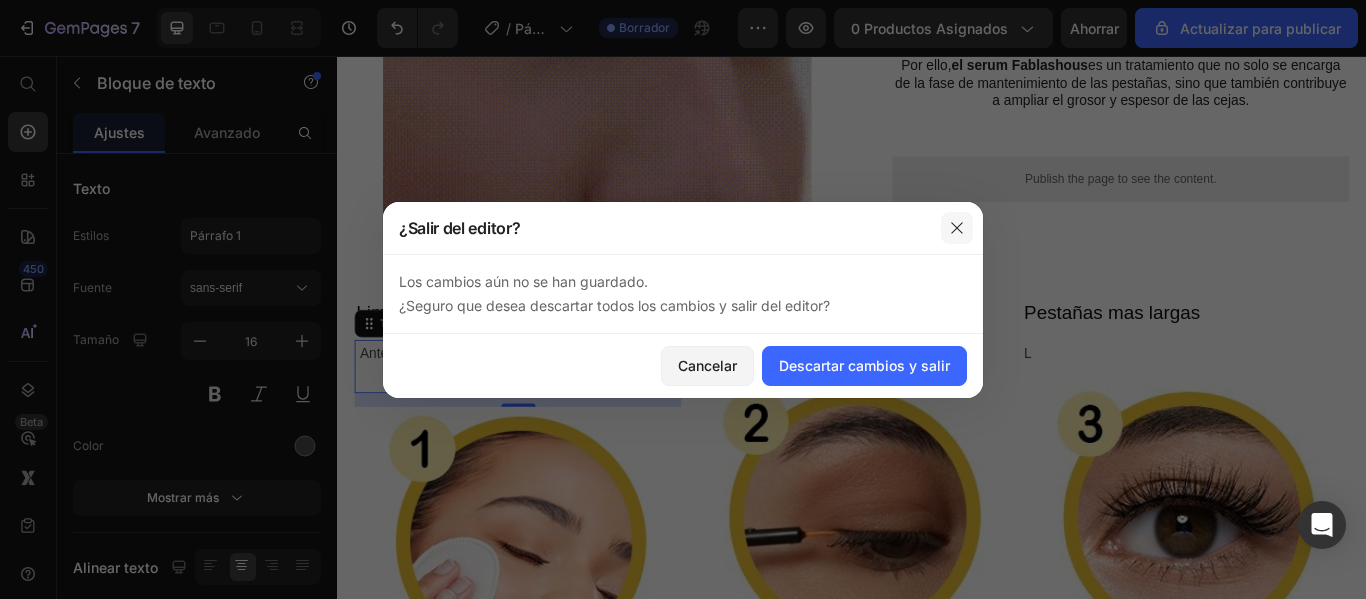 click 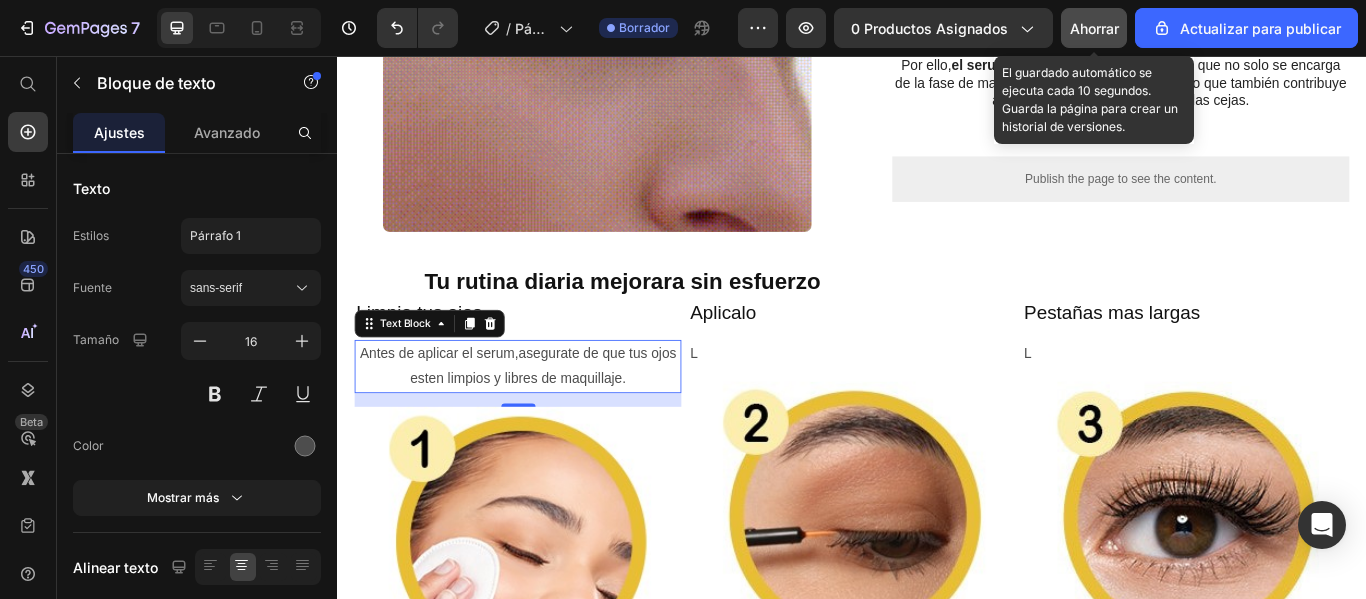 click on "Ahorrar" at bounding box center [1094, 28] 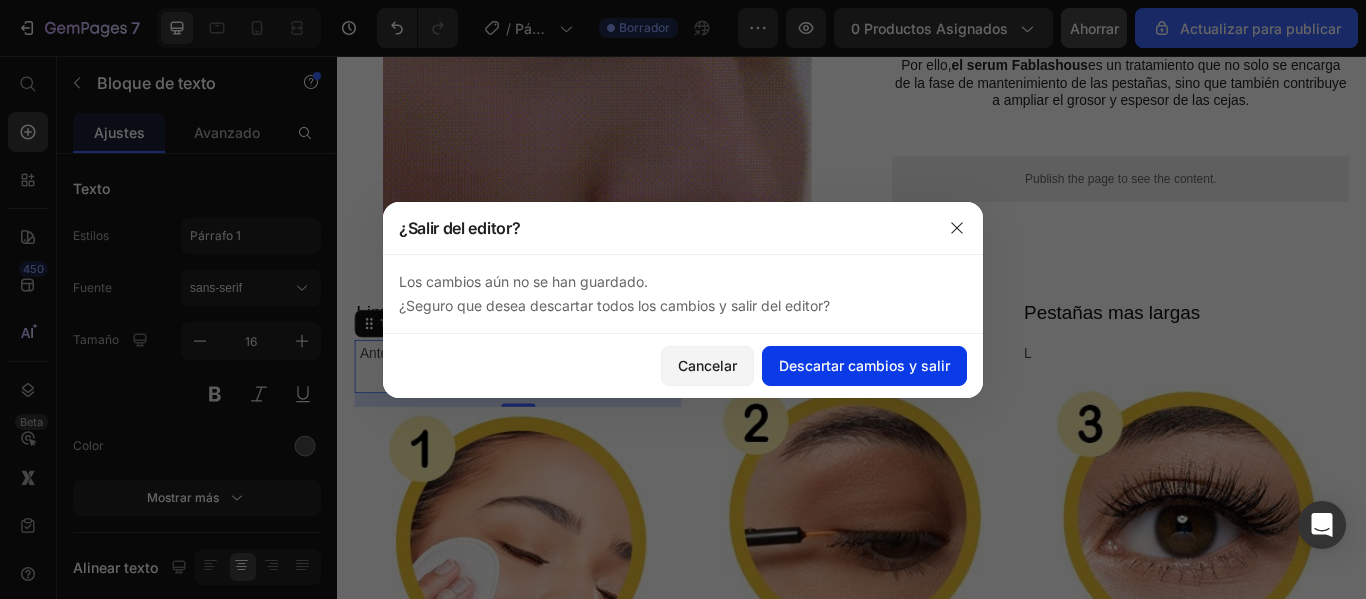 click on "Descartar cambios y salir" at bounding box center (864, 365) 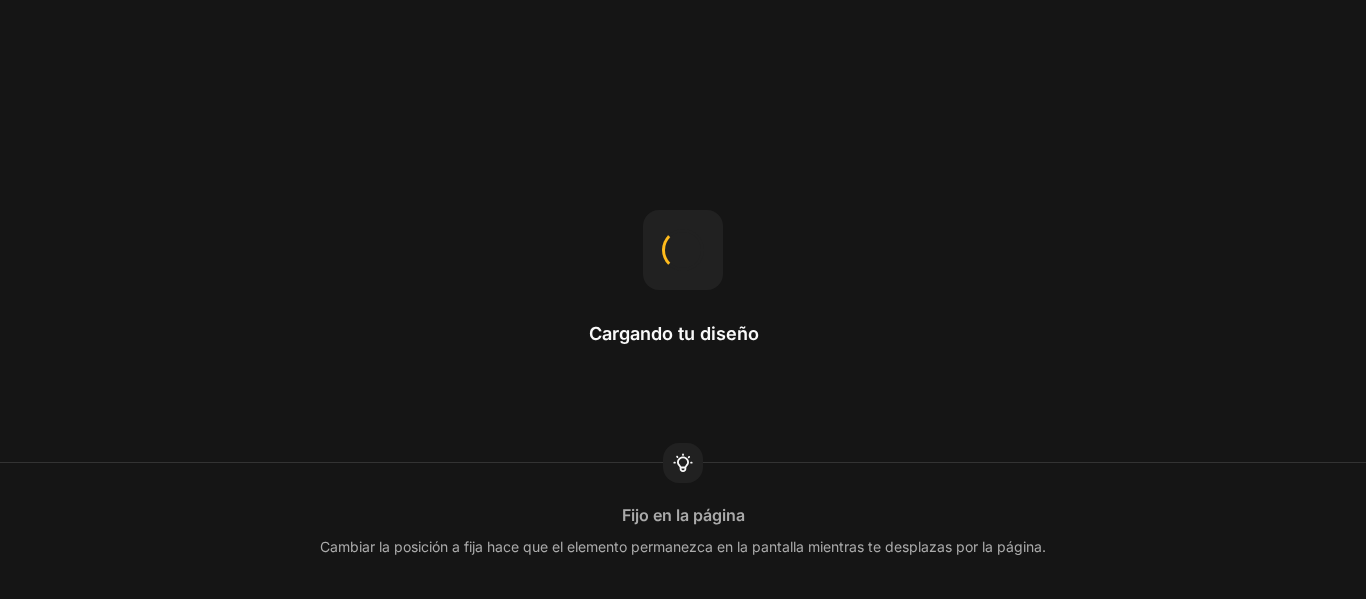scroll, scrollTop: 0, scrollLeft: 0, axis: both 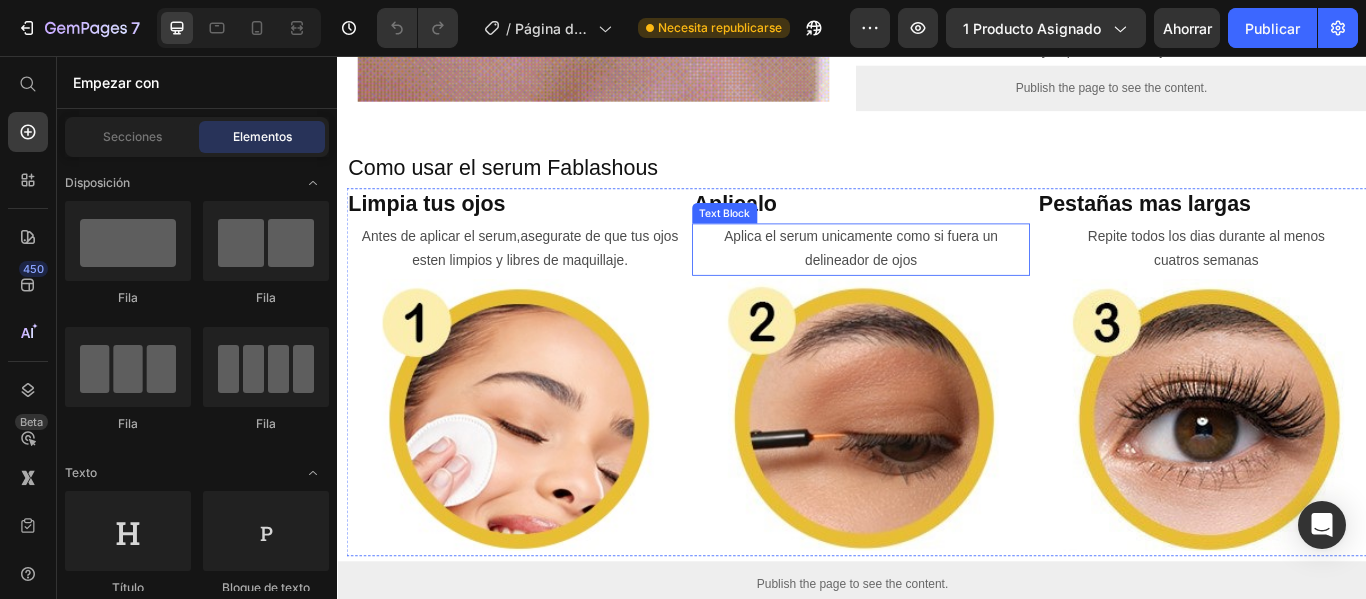 click on "delineador de ojos" at bounding box center (947, 295) 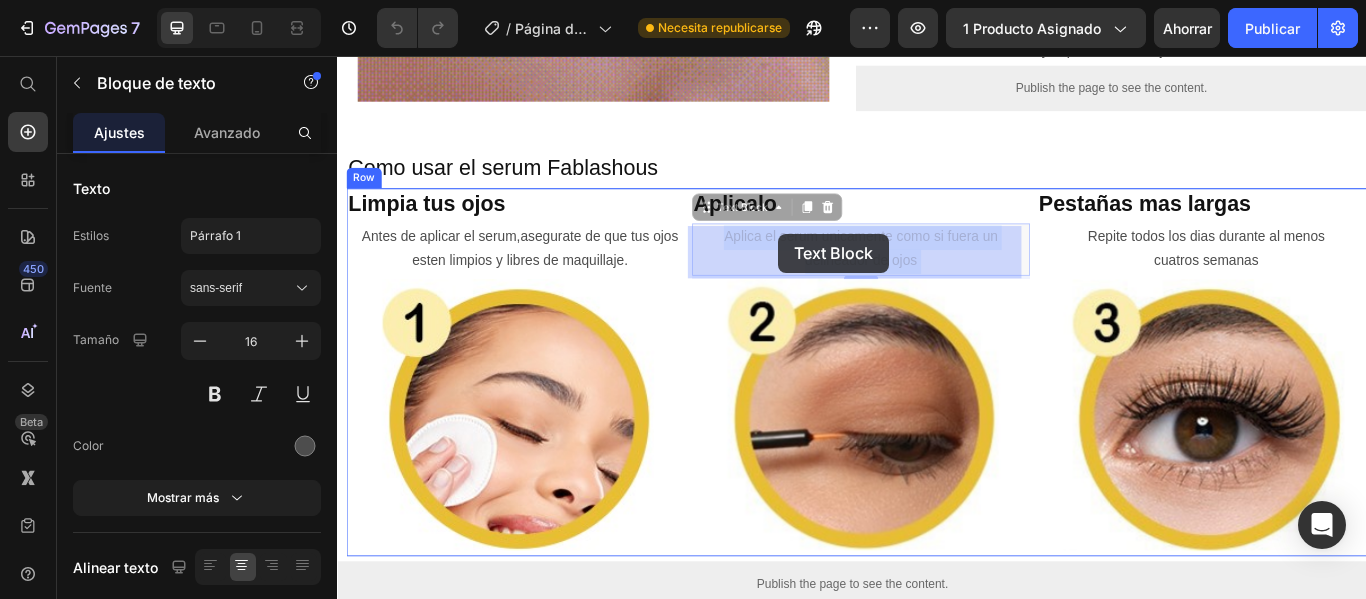 drag, startPoint x: 768, startPoint y: 271, endPoint x: 818, endPoint y: 271, distance: 50 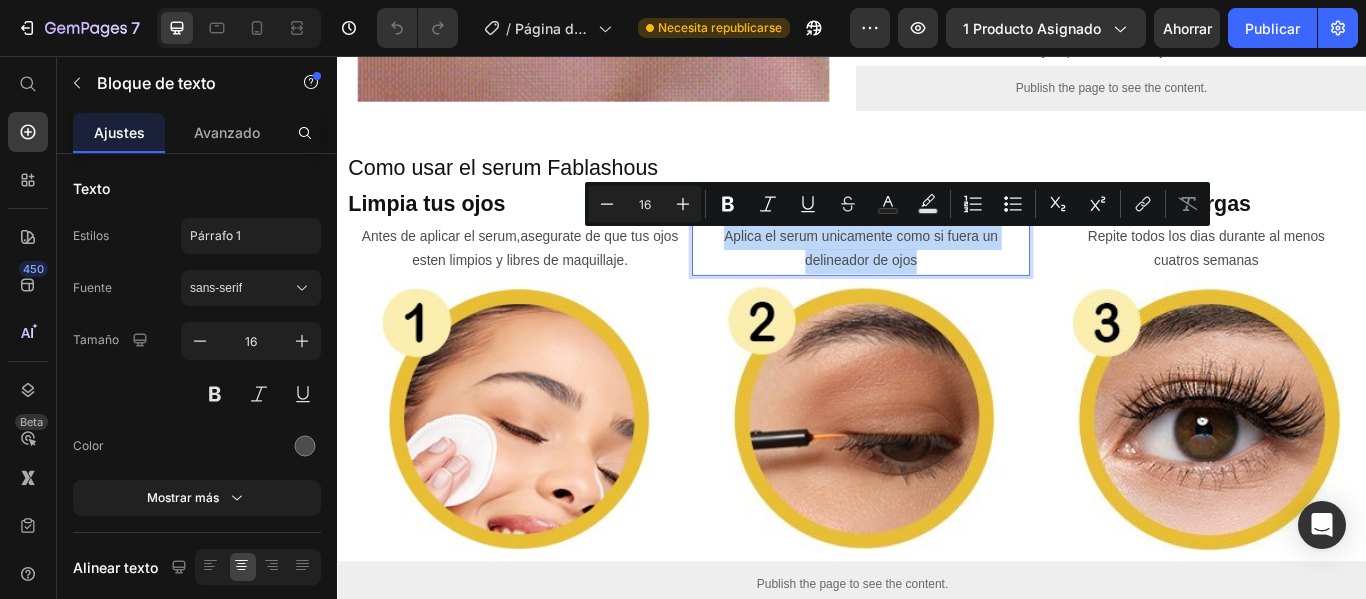 drag, startPoint x: 782, startPoint y: 274, endPoint x: 1092, endPoint y: 293, distance: 310.58173 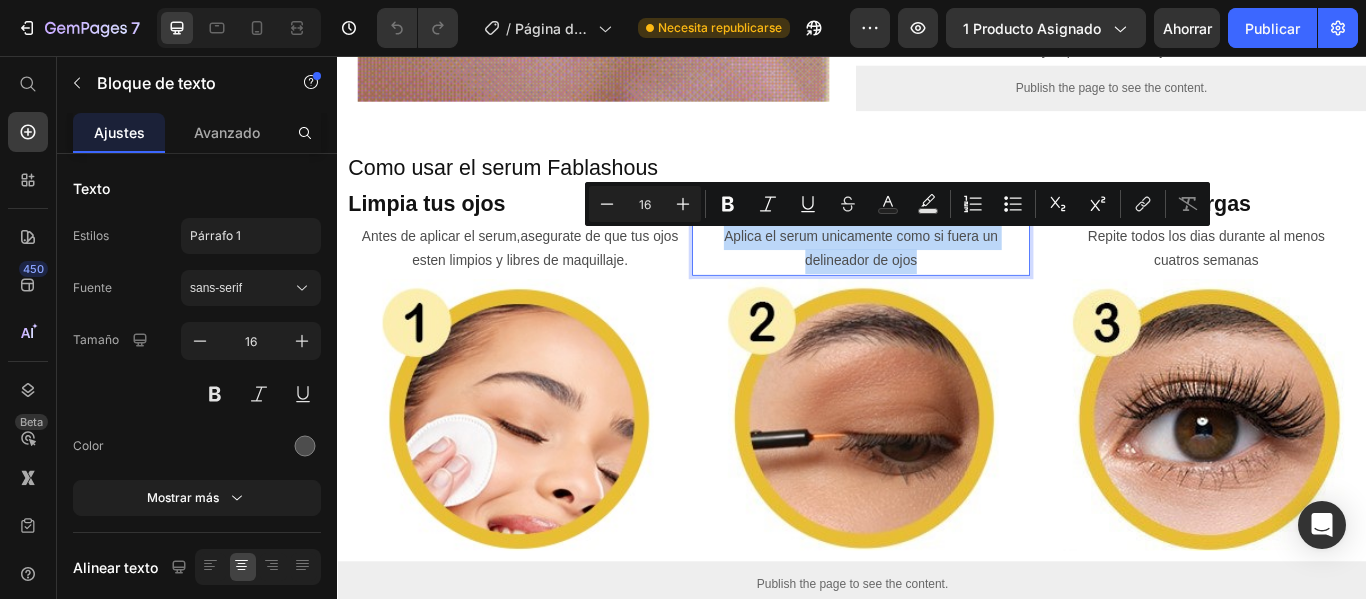 click on "Aplica el serum unicamente como si fuera un delineador de ojos" at bounding box center [947, 282] 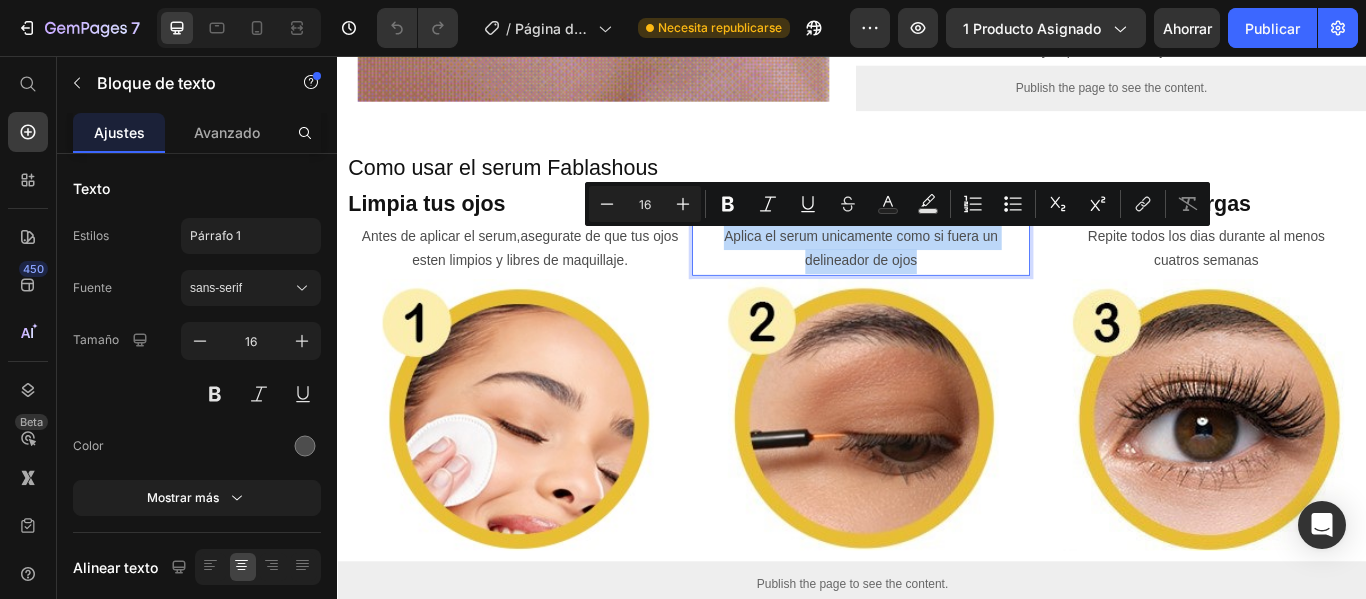 copy on "Aplica el serum unicamente como si fuera un delineador de ojos" 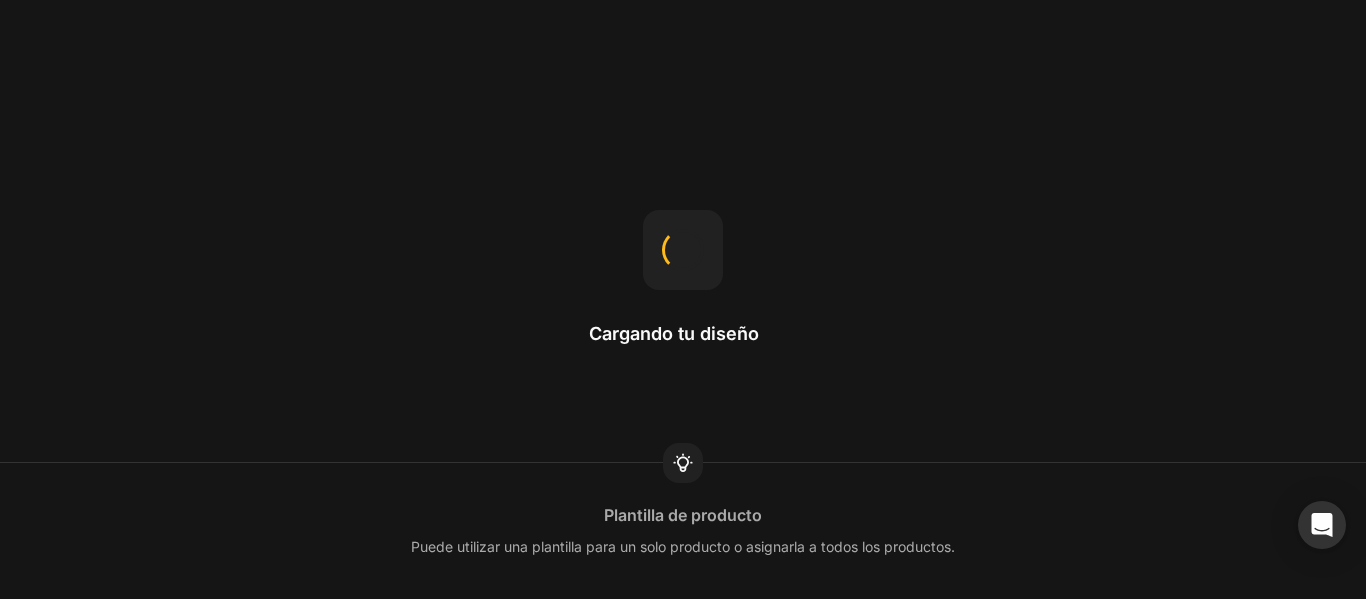 scroll, scrollTop: 0, scrollLeft: 0, axis: both 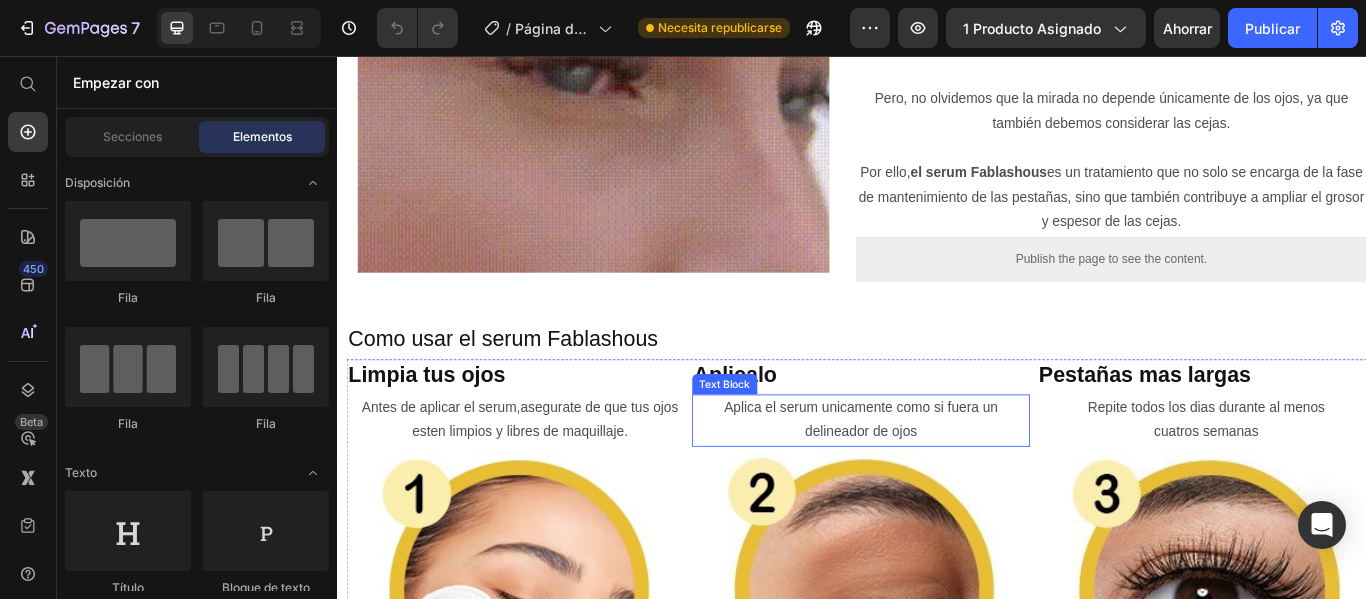 click on "Aplica el serum unicamente como si fuera un" at bounding box center [947, 467] 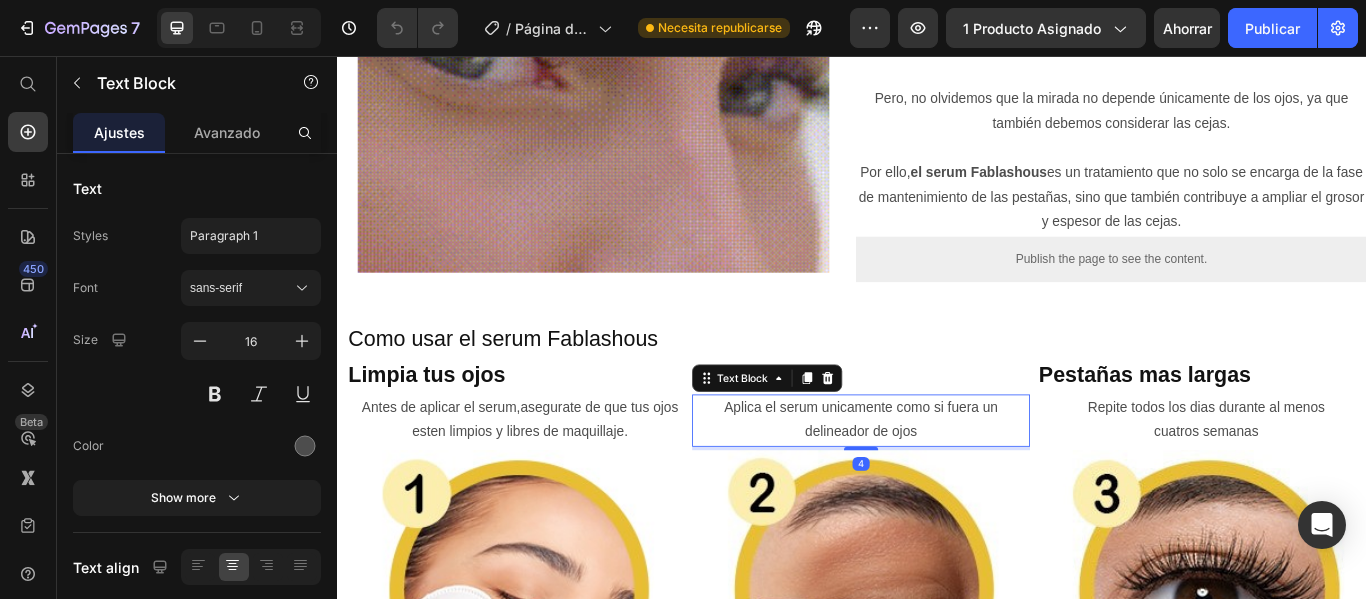 click on "Aplica el serum unicamente como si fuera un" at bounding box center (947, 467) 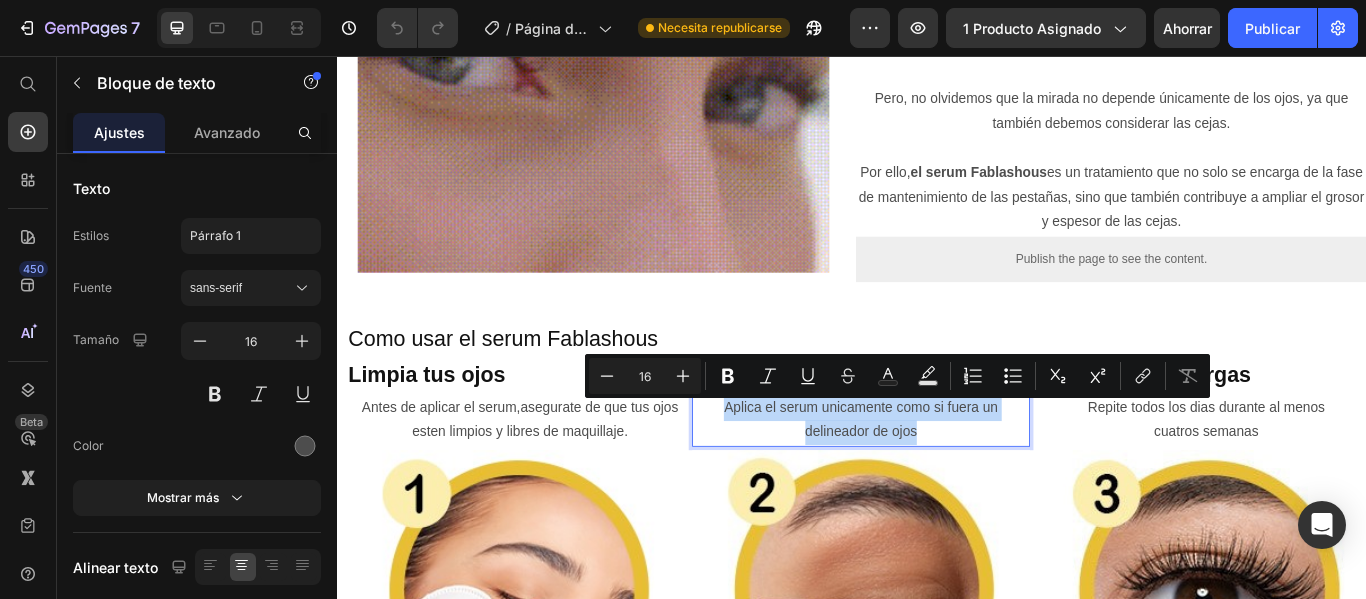 drag, startPoint x: 783, startPoint y: 471, endPoint x: 1007, endPoint y: 492, distance: 224.98222 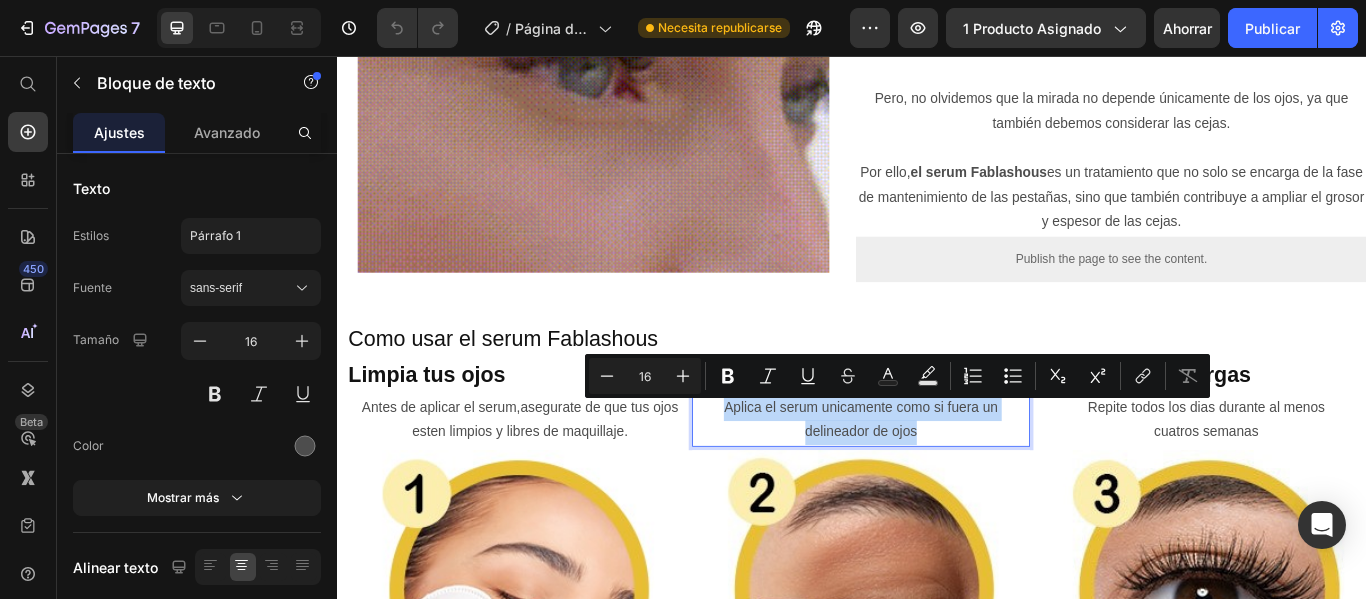 click on "Aplica el serum unicamente como si fuera un delineador de ojos" at bounding box center [947, 482] 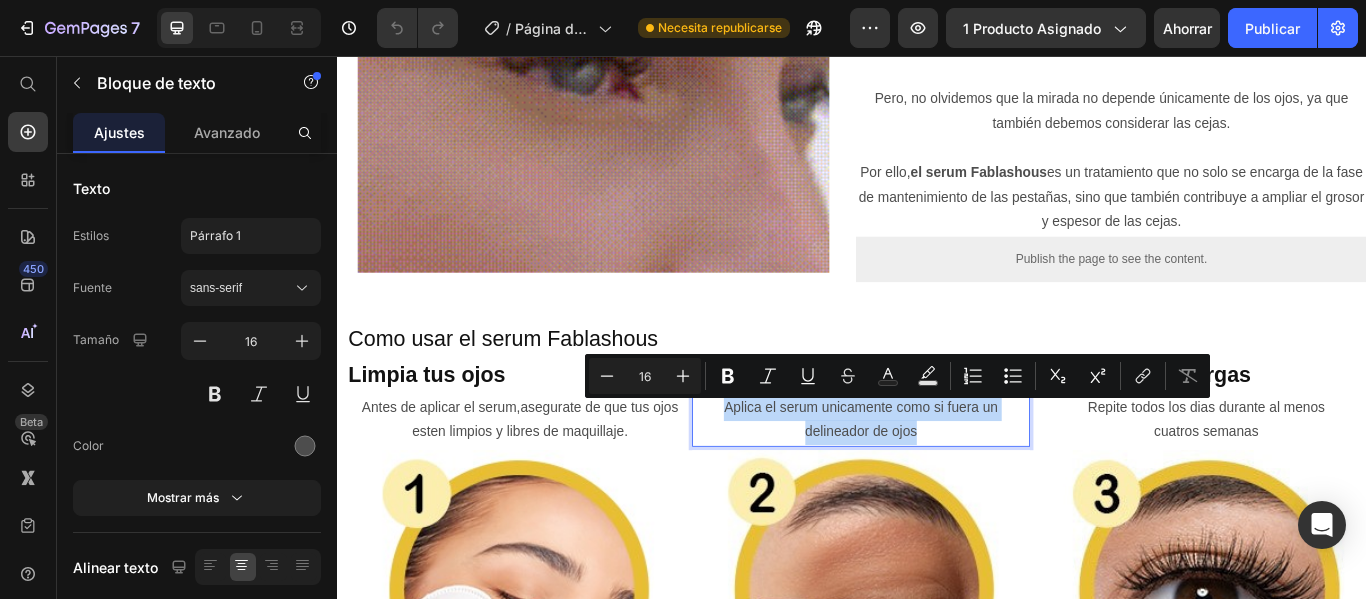 copy on "Aplica el serum unicamente como si fuera un delineador de ojos" 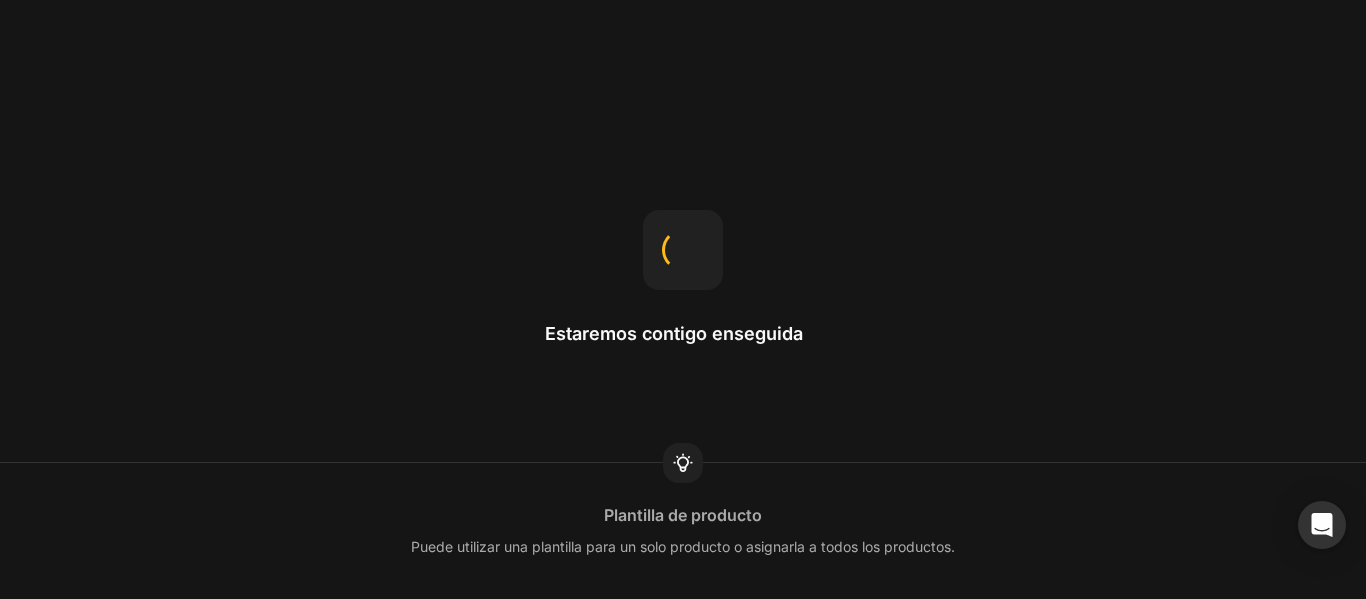 scroll, scrollTop: 0, scrollLeft: 0, axis: both 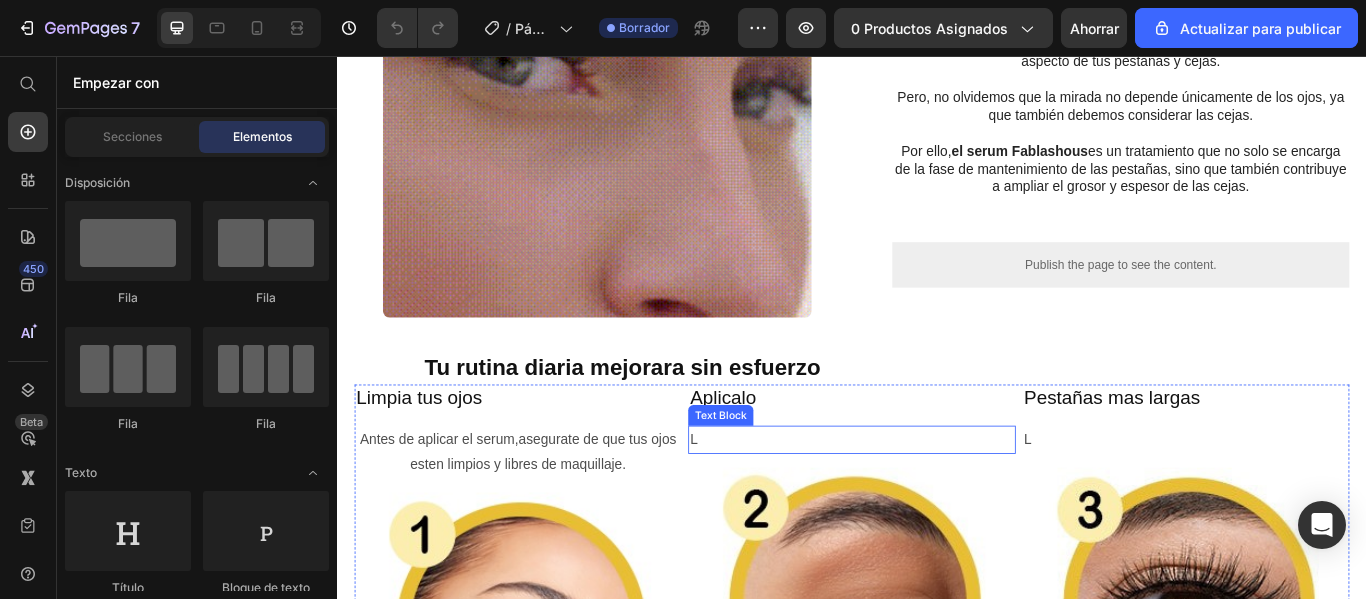 click on "L" at bounding box center [936, 503] 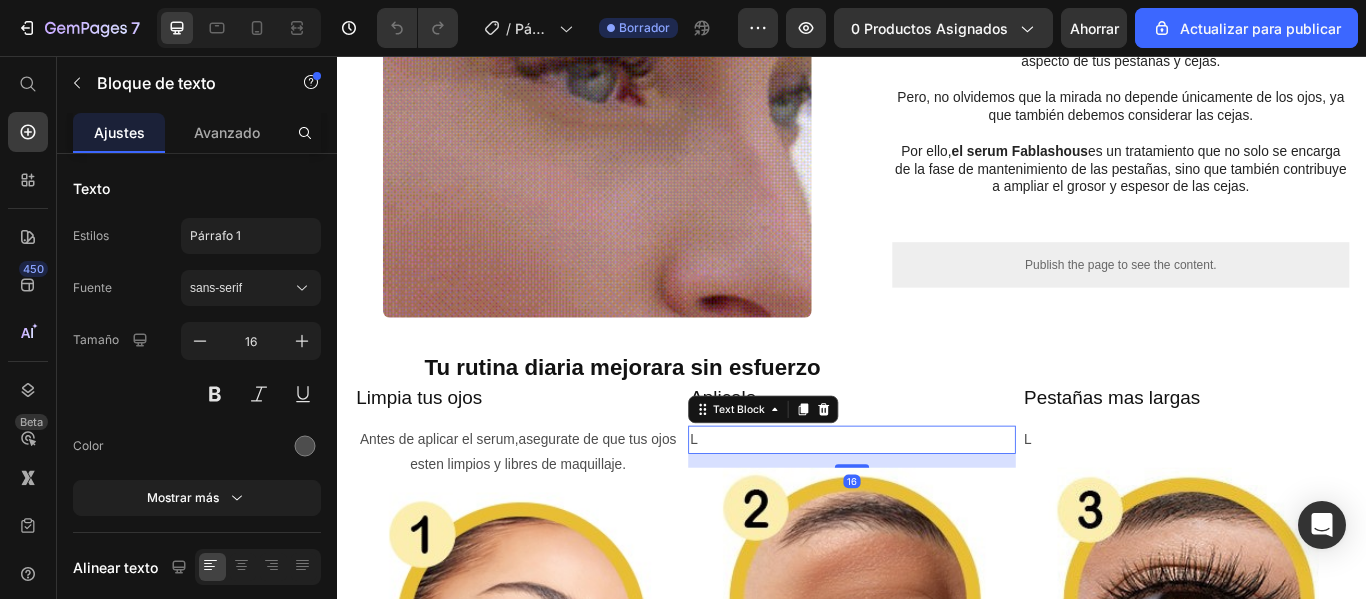 click on "L" at bounding box center [936, 503] 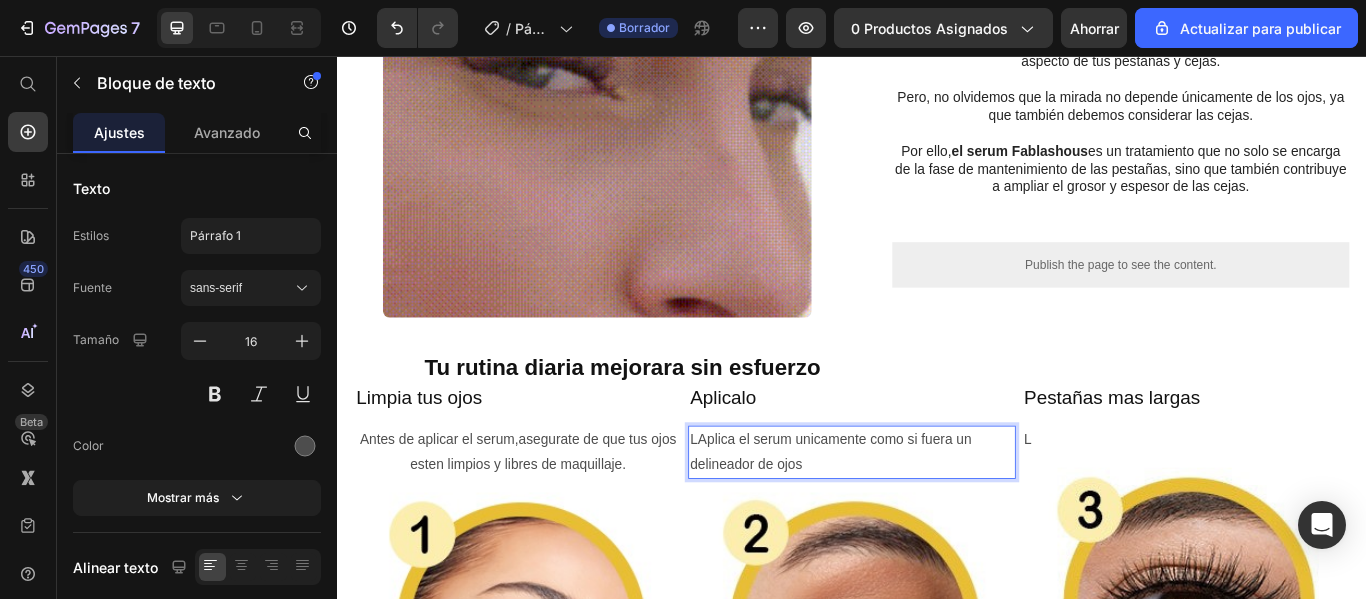 click on "LAplica el serum unicamente como si fuera un" at bounding box center (936, 503) 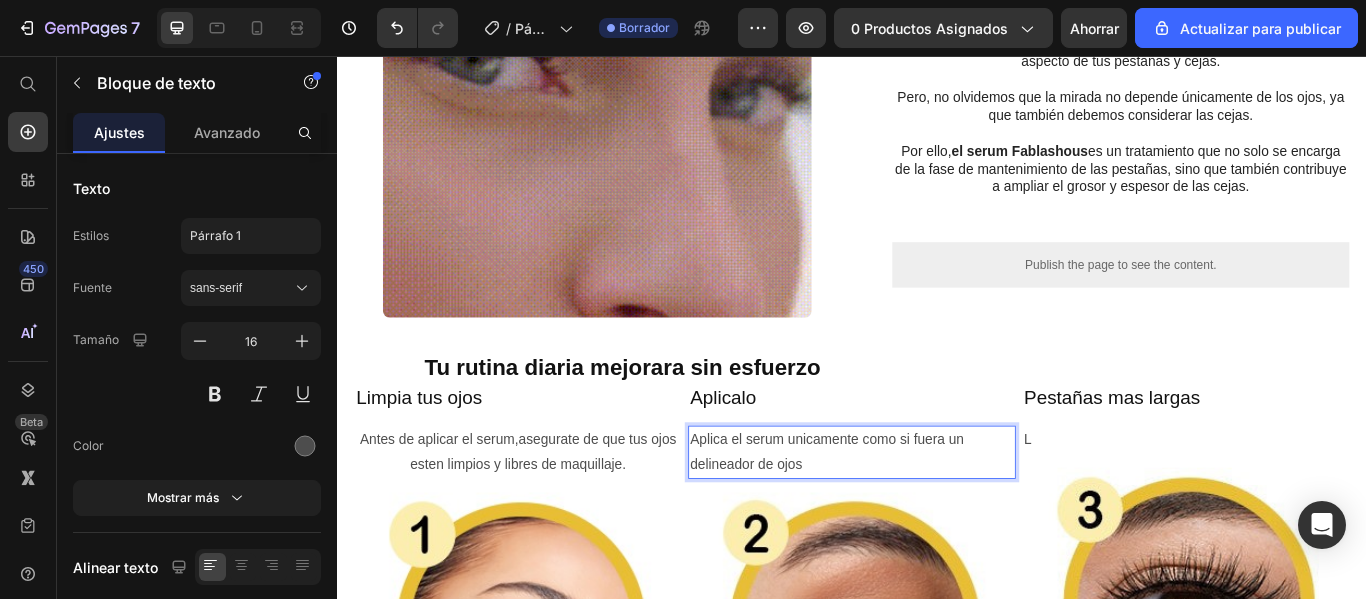 click on "delineador de ojos" at bounding box center (936, 532) 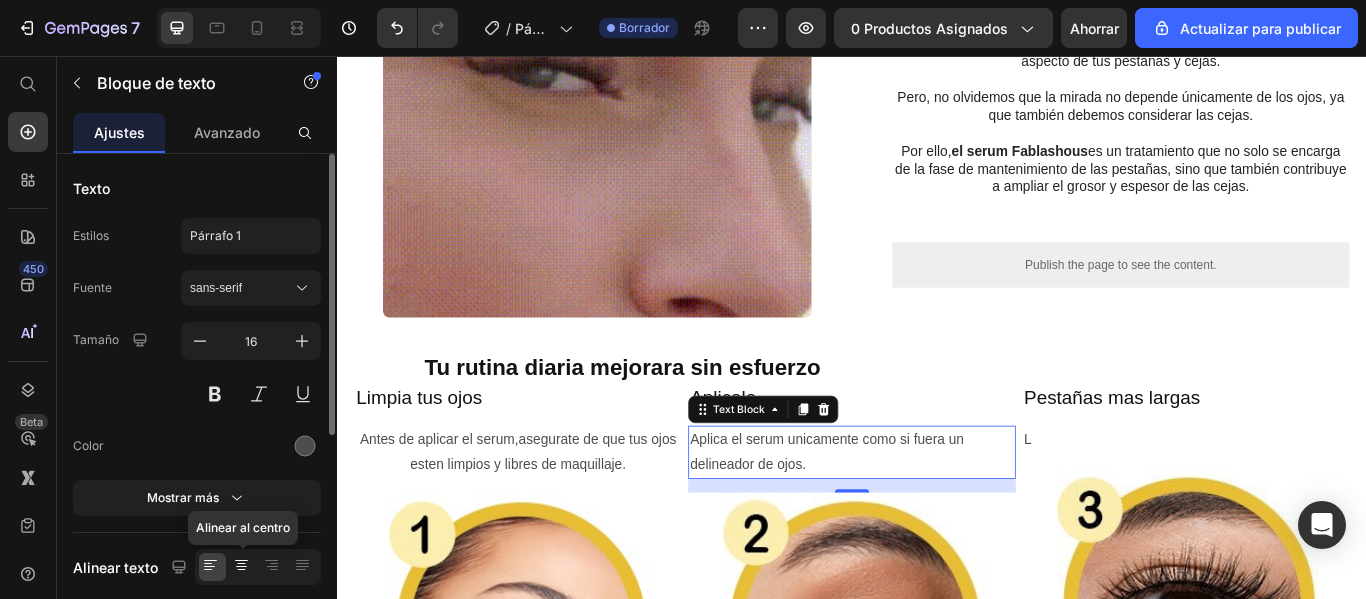 click 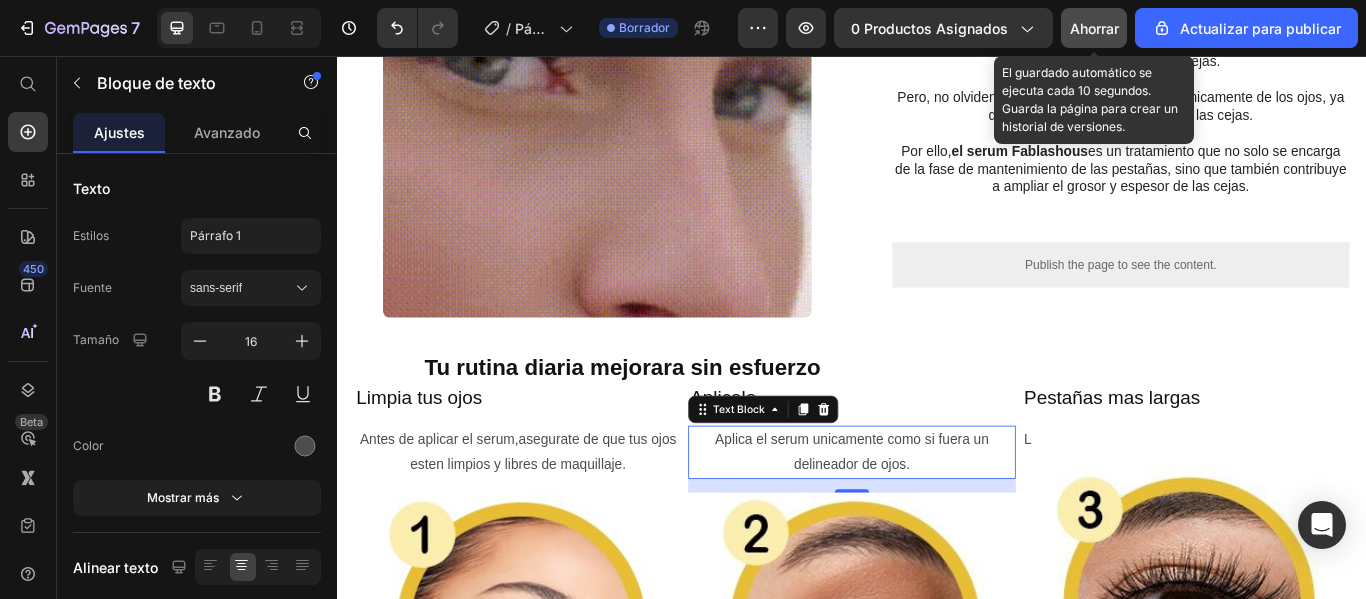 click on "Ahorrar" at bounding box center (1094, 28) 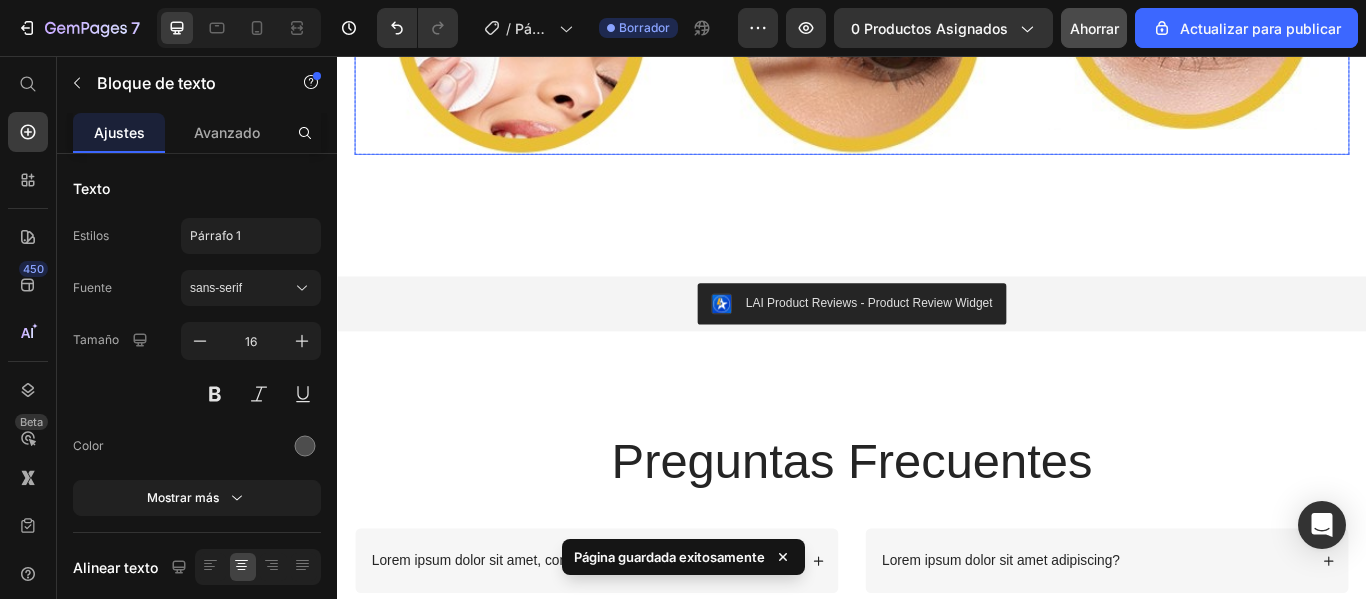 scroll, scrollTop: 1500, scrollLeft: 0, axis: vertical 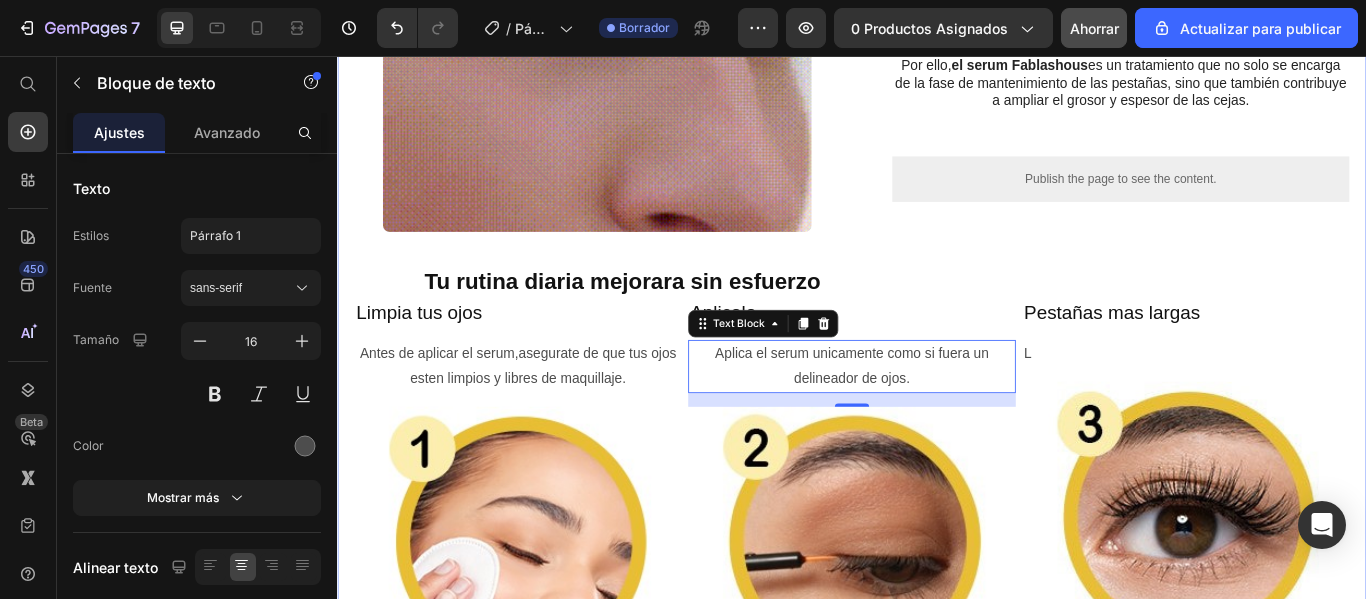 click on "¿Y si tus pestañas crecieran como siempre has querido? Heading Sabemos lo frustrante que es mirar al espejo y sentir que tus pestañas simplemente… no están. Son cortas, finas, sin volumen, y ni siquiera el rímel más caro logra darles vida.   Y no se trata solo de belleza. Se trata de  cómo te ves … y de cómo  te sientes . Con nuestro  Sérum Crece Pestañas , eso está a punto de cambiar. Formulado con ingredientes activos de última generación, fortalece desde la raíz y estimula el crecimiento natural de tus pestañas. Text Block Heading
Publish the page to see the content.
Custom Code Row Row Image Row "Cómo Transformar tu Mirada en Solo unos Dias" Heading       Además, este producto es ideal si te gusta mantener un buen cuidado y aspecto de tus pestañas y cejas.   Pero, no olvidemos que la mirada no depende únicamente de los ojos, ya que también debemos considerar las cejas.    Por ello,  el serum Fablashous     Text Block Custom Code Row Image Row Heading   16" at bounding box center [937, 54] 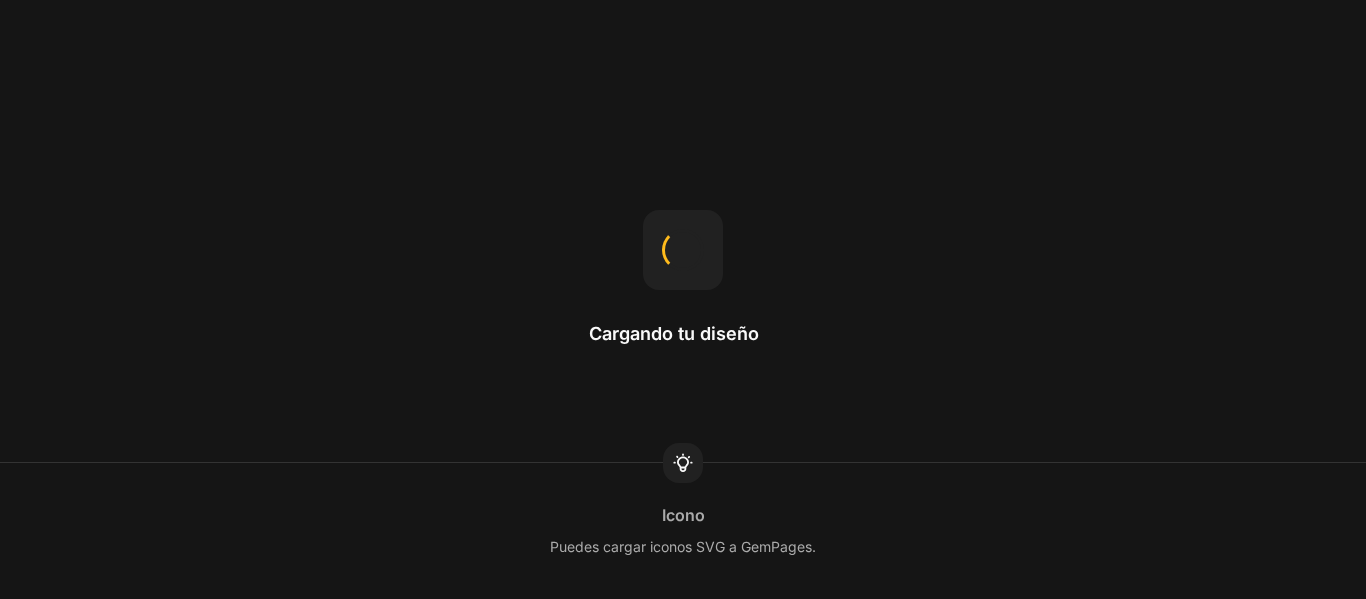 scroll, scrollTop: 0, scrollLeft: 0, axis: both 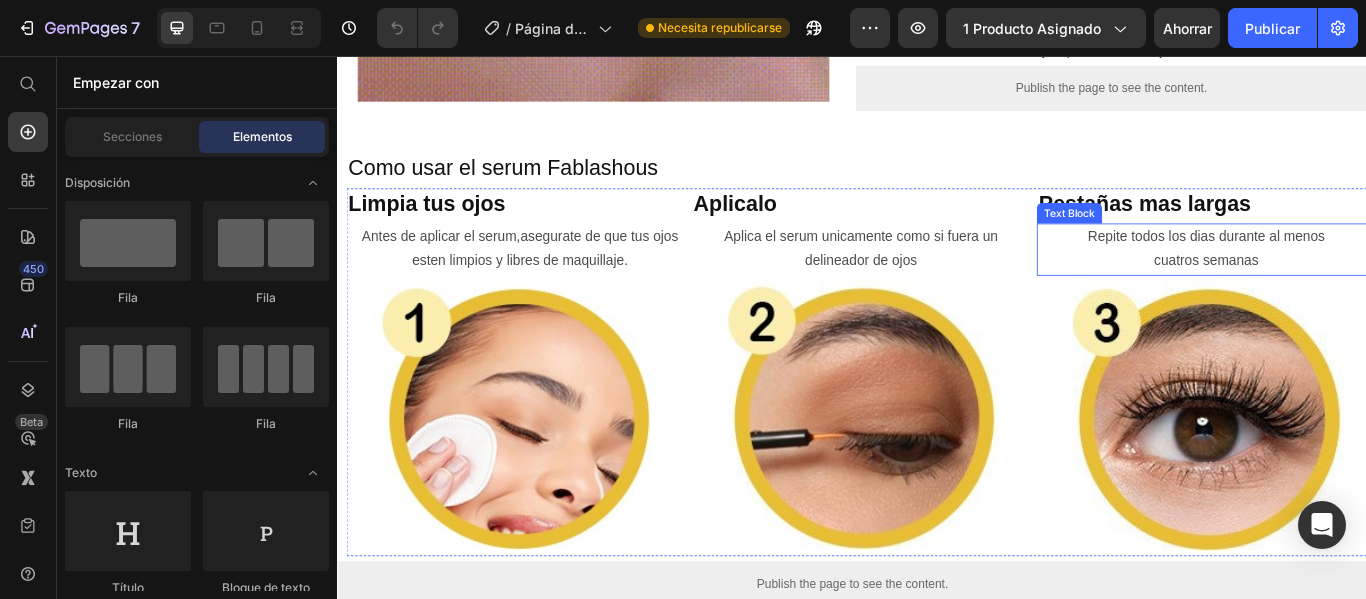 click on "Repite todos los dias durante al menos" at bounding box center (1349, 267) 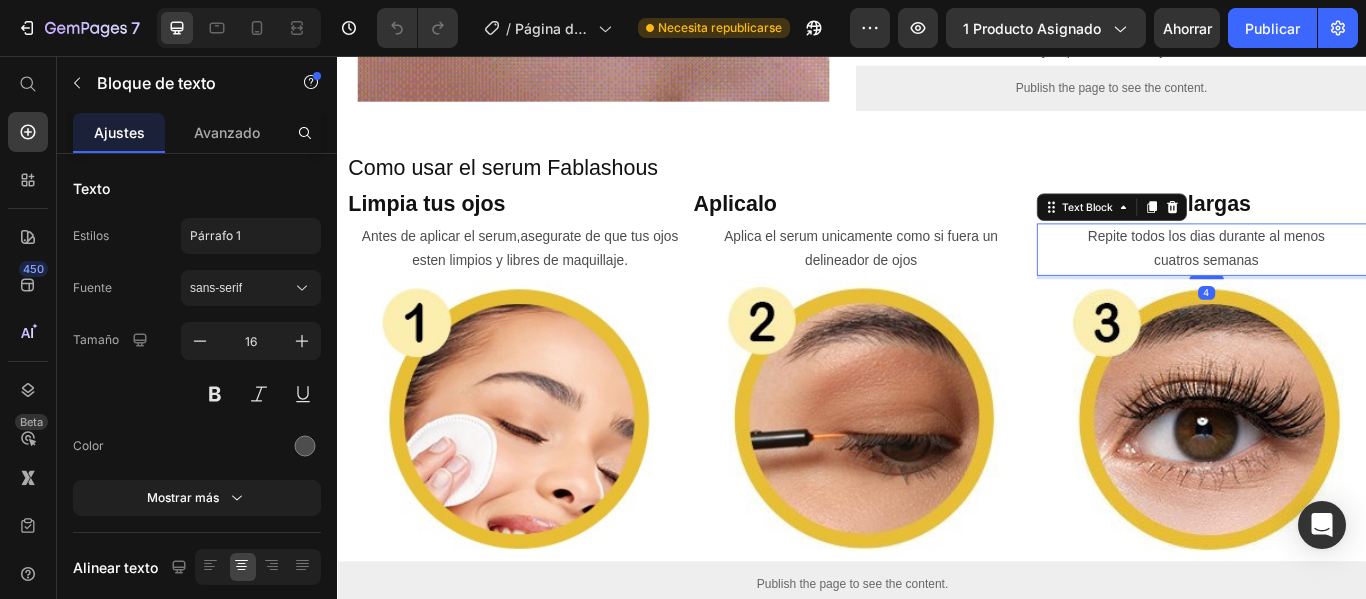 click on "Repite todos los dias durante al menos" at bounding box center [1349, 267] 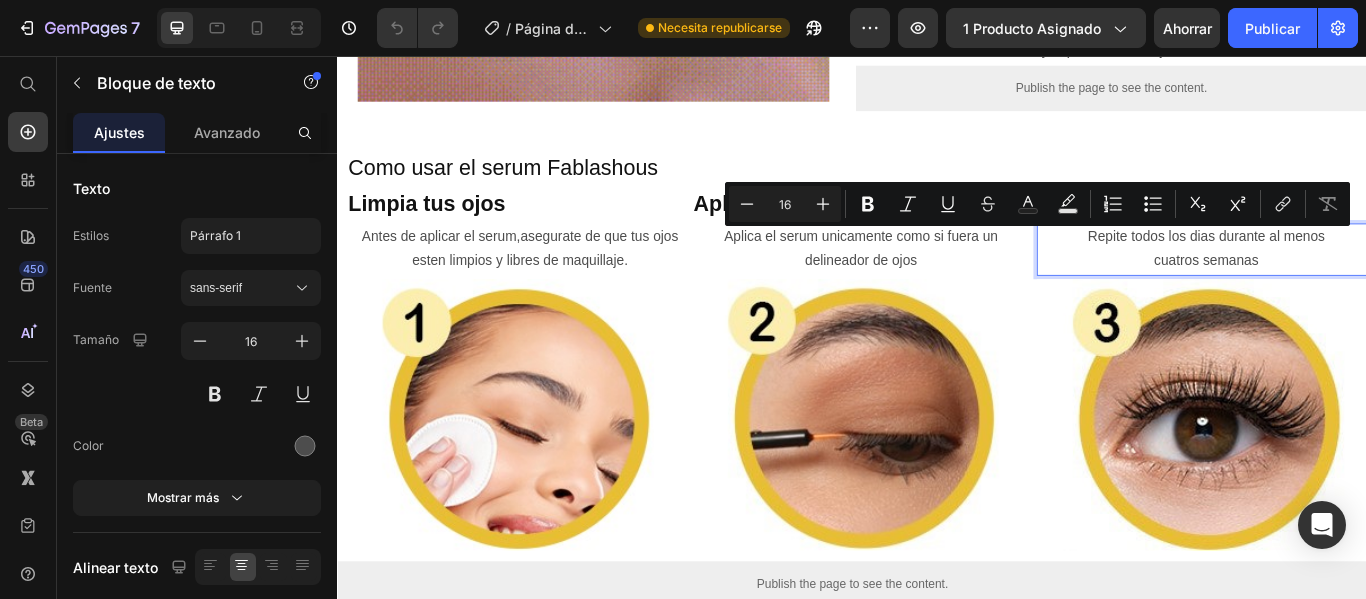 drag, startPoint x: 1205, startPoint y: 269, endPoint x: 1435, endPoint y: 288, distance: 230.78345 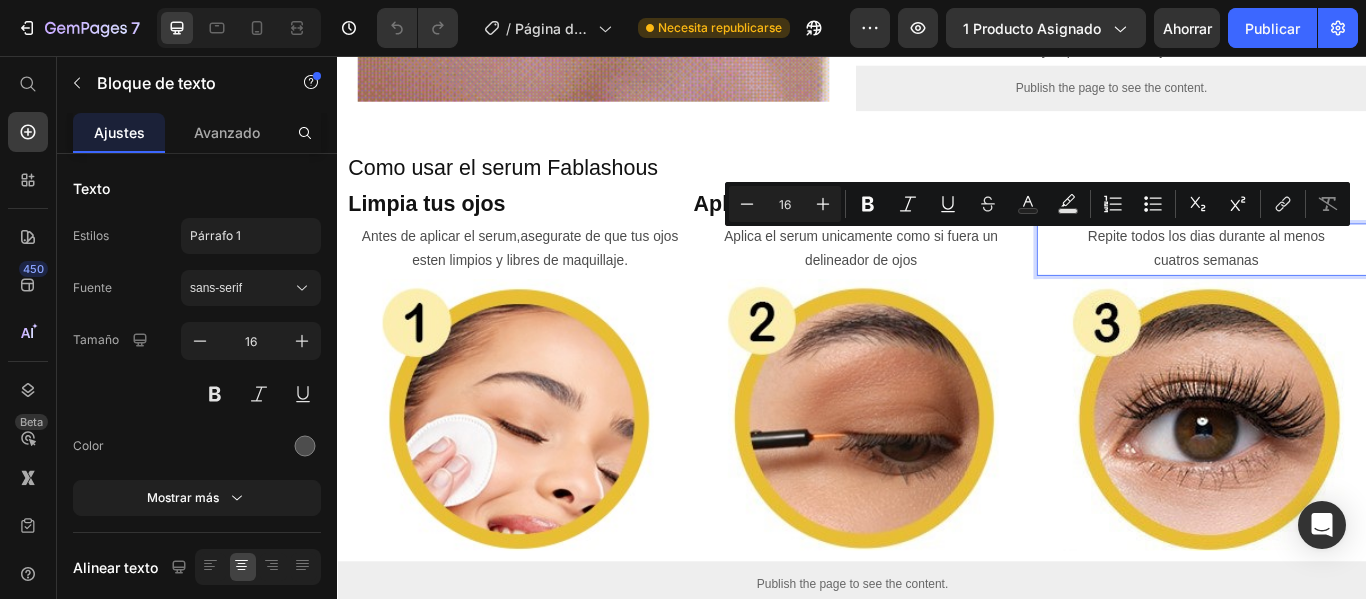 click on "Repite todos los [PERSON_NAME] [PERSON_NAME] al menos             cuatros semanas" at bounding box center [1349, 282] 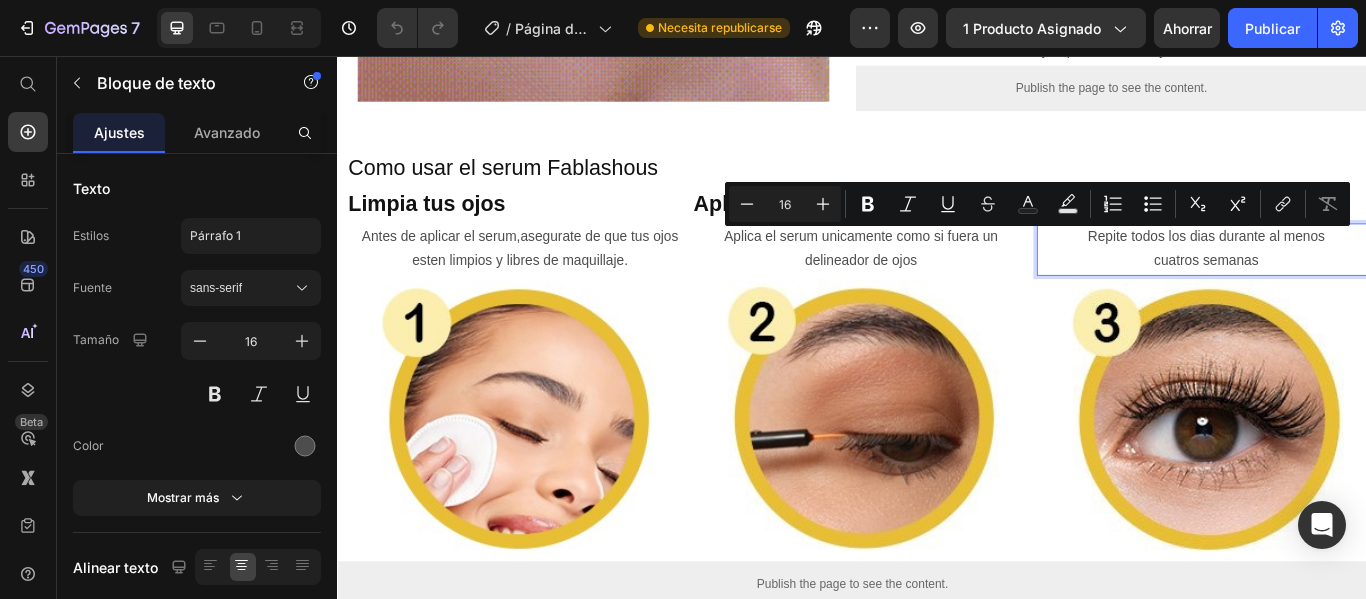 copy on "Repite todos los [PERSON_NAME] [PERSON_NAME] al menos             cuatros semanas" 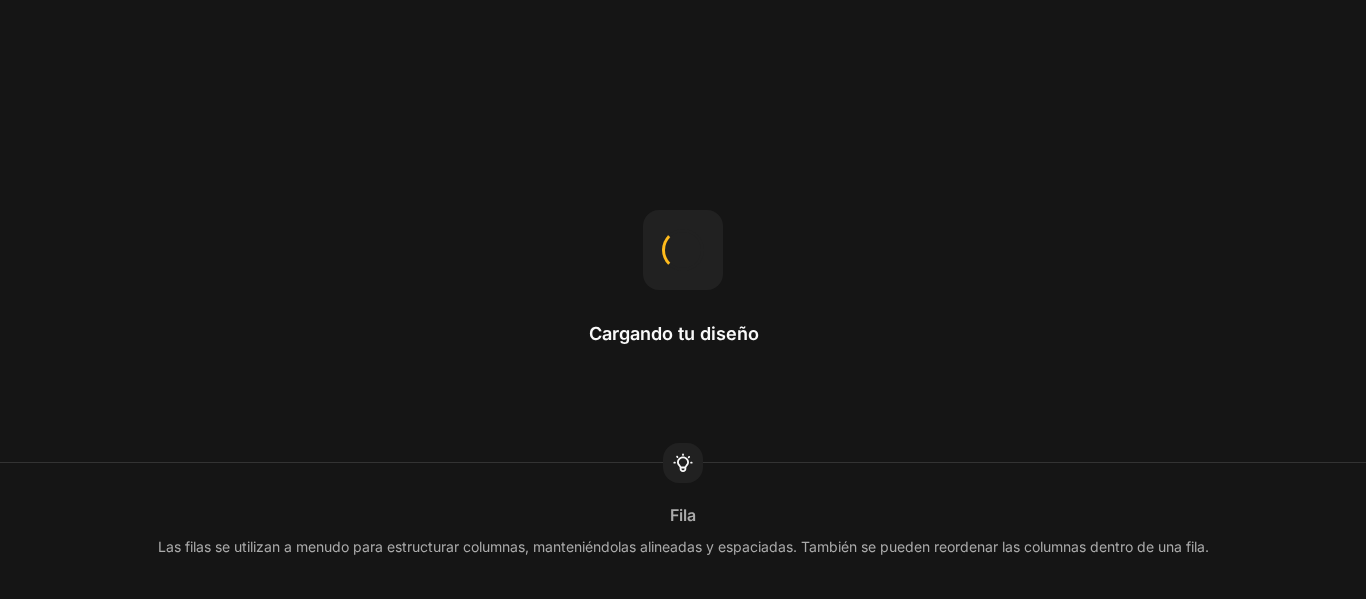 scroll, scrollTop: 0, scrollLeft: 0, axis: both 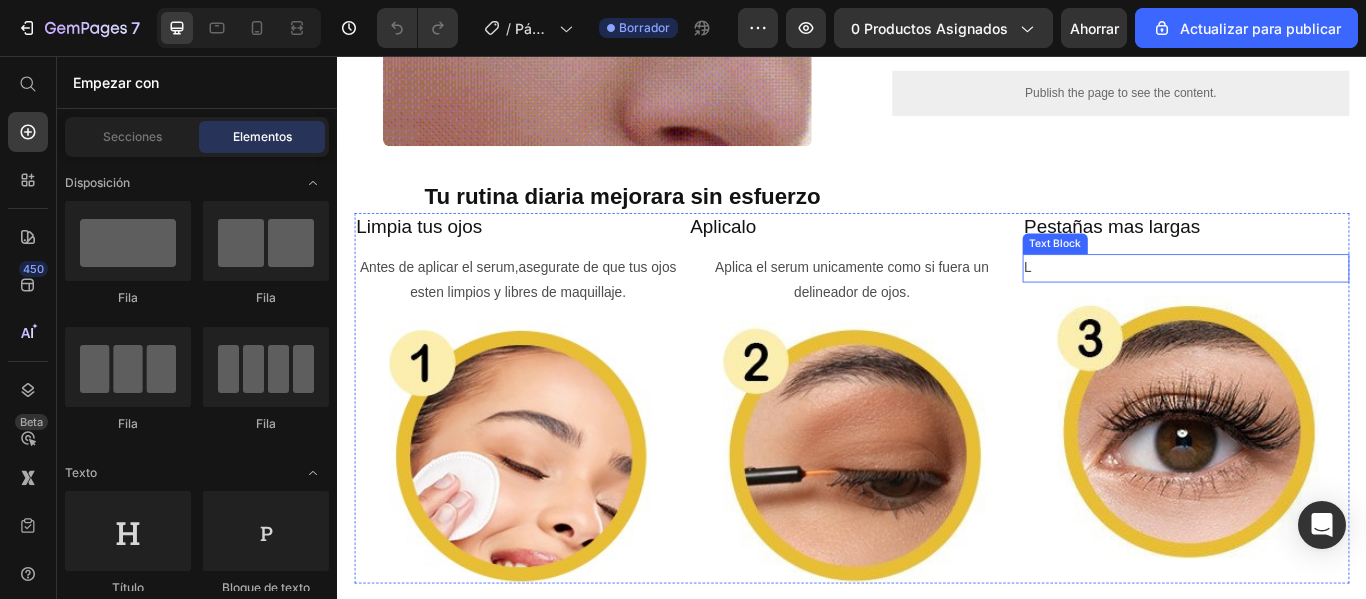 click on "L" at bounding box center [1326, 303] 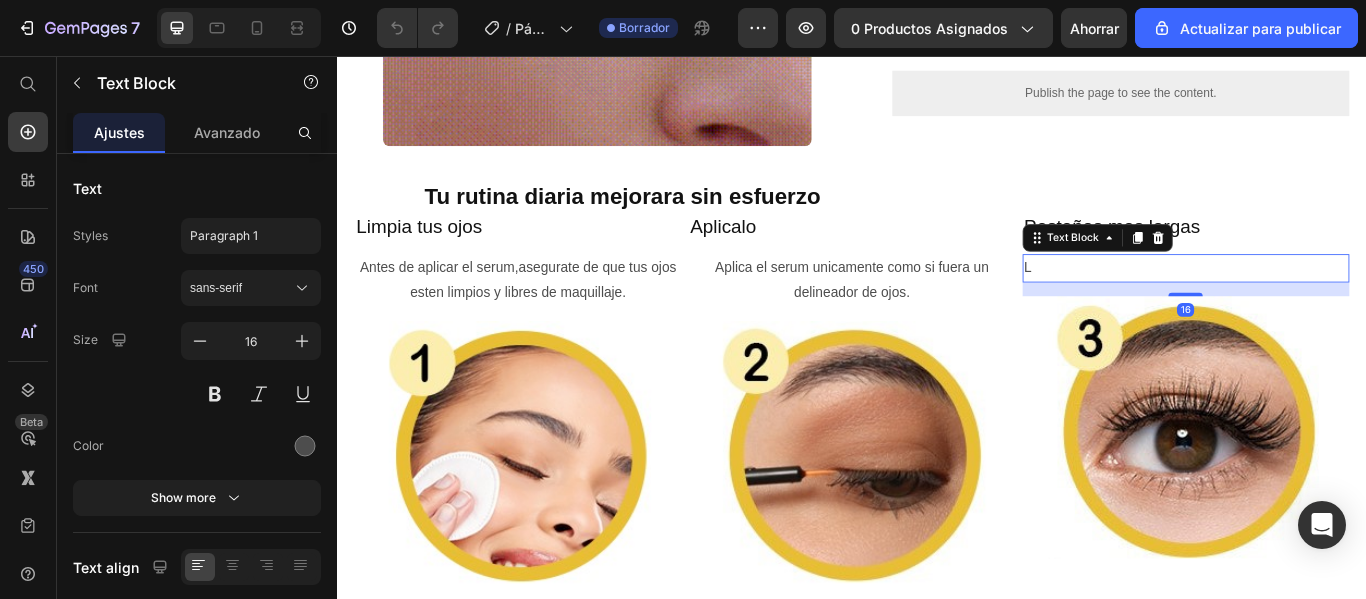 click on "L" at bounding box center (1326, 303) 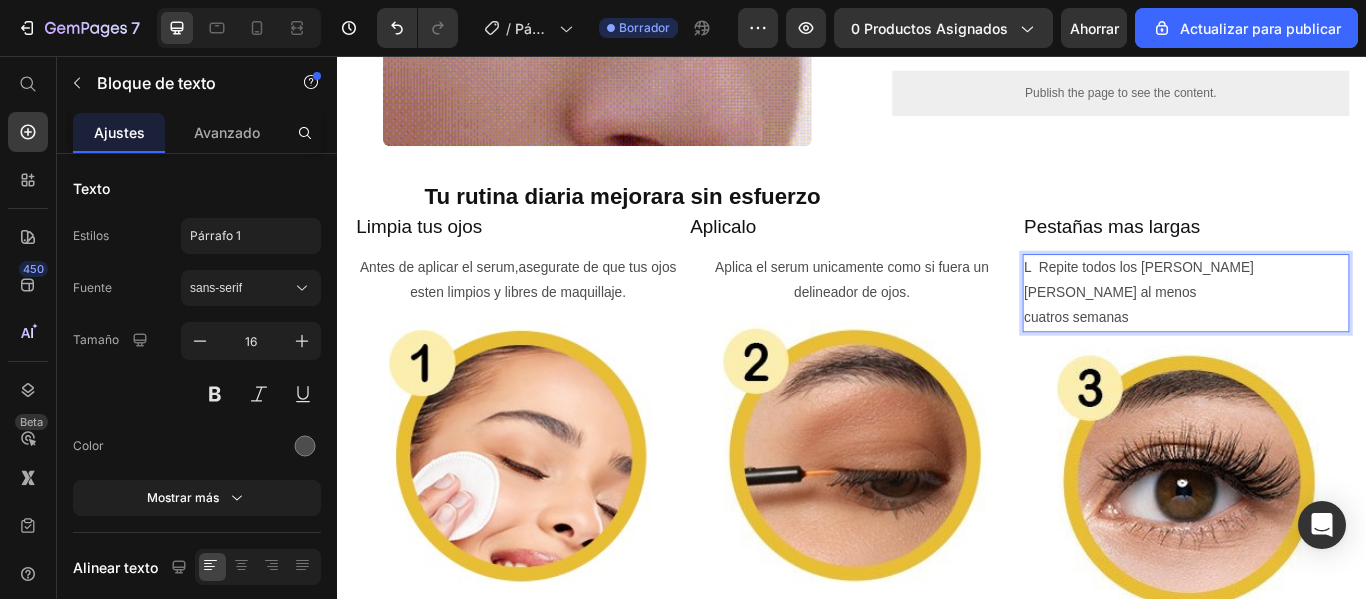 click on "L  Repite todos los dias durante al menos" at bounding box center [1326, 318] 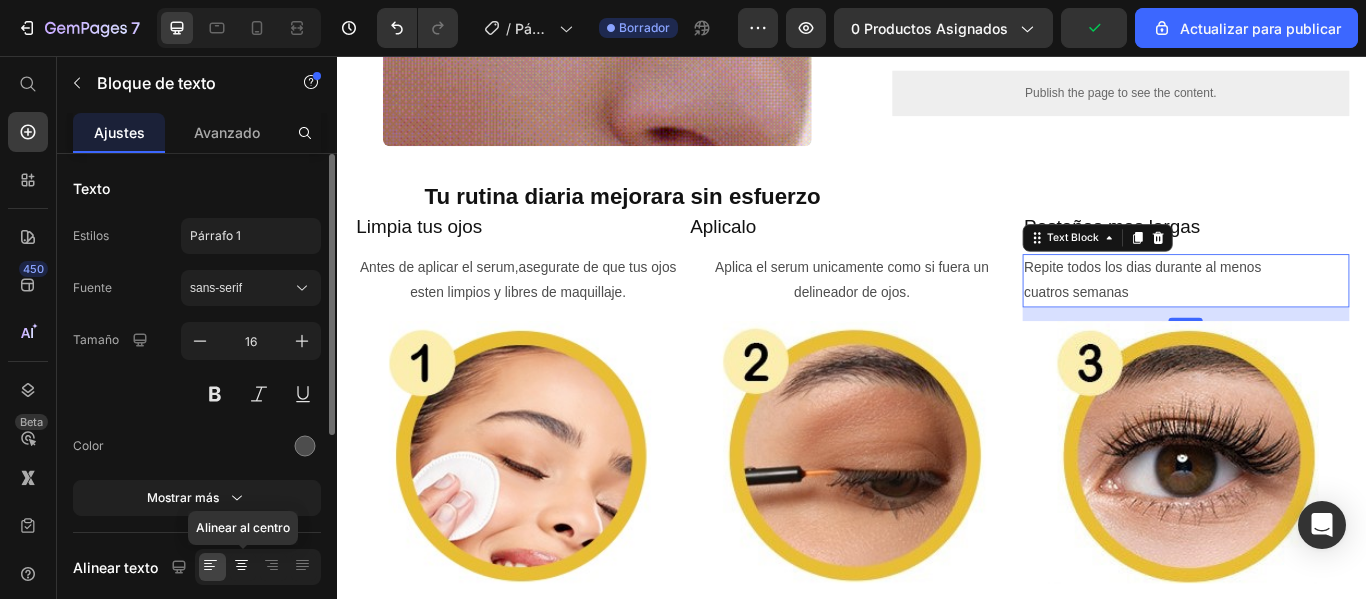click 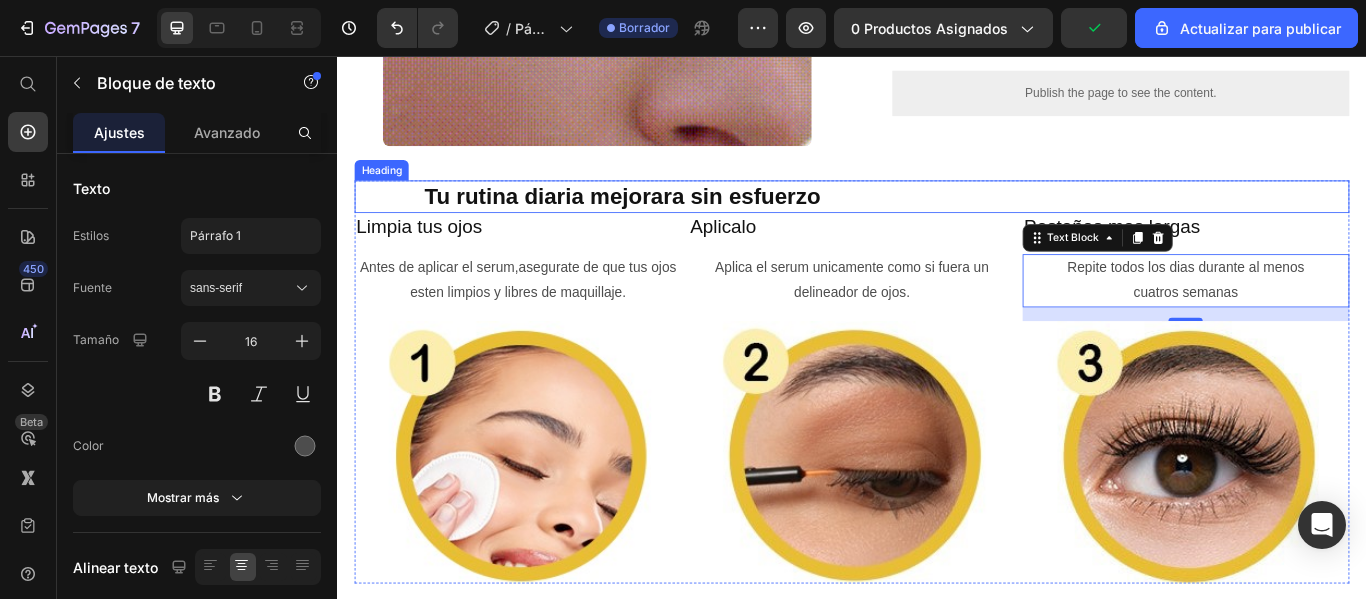 click on "Tu rutina diaria mejorara sin esfuerzo" at bounding box center (669, 219) 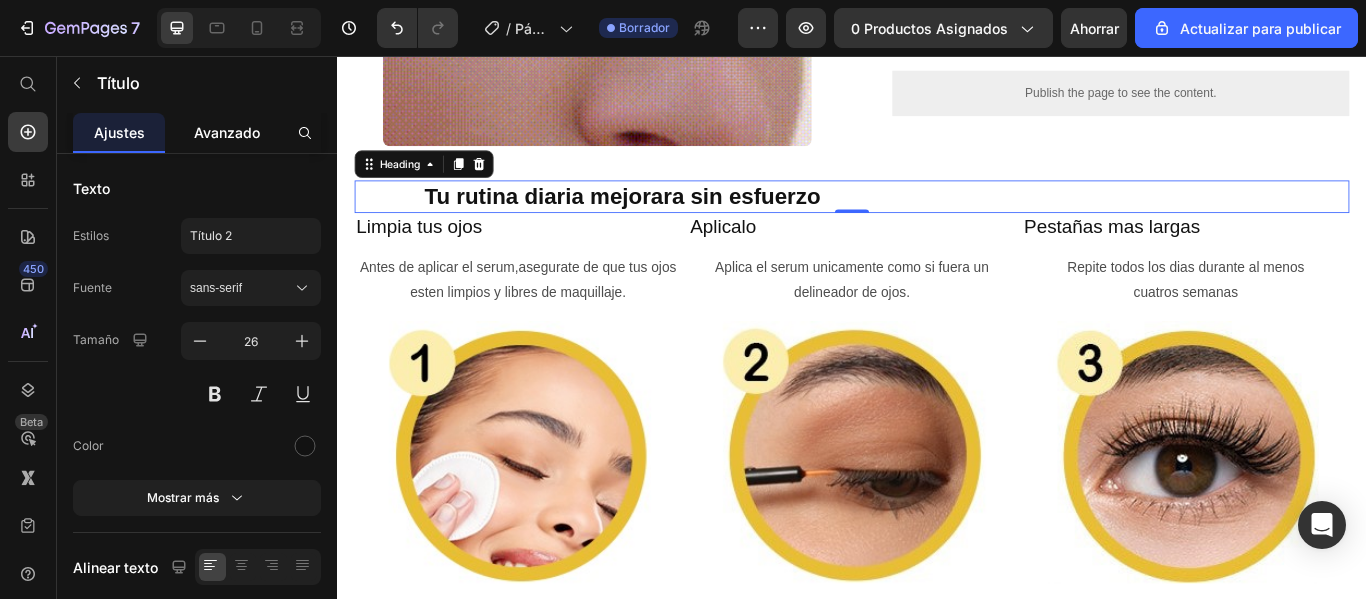click on "Avanzado" at bounding box center [227, 132] 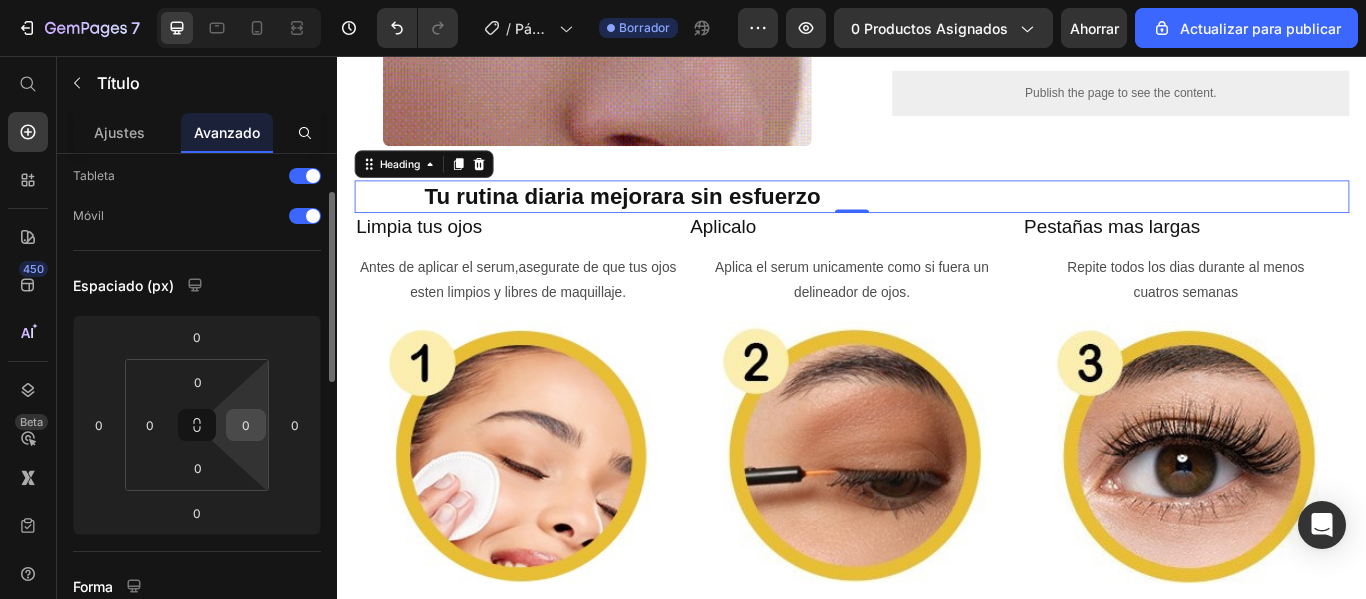 scroll, scrollTop: 200, scrollLeft: 0, axis: vertical 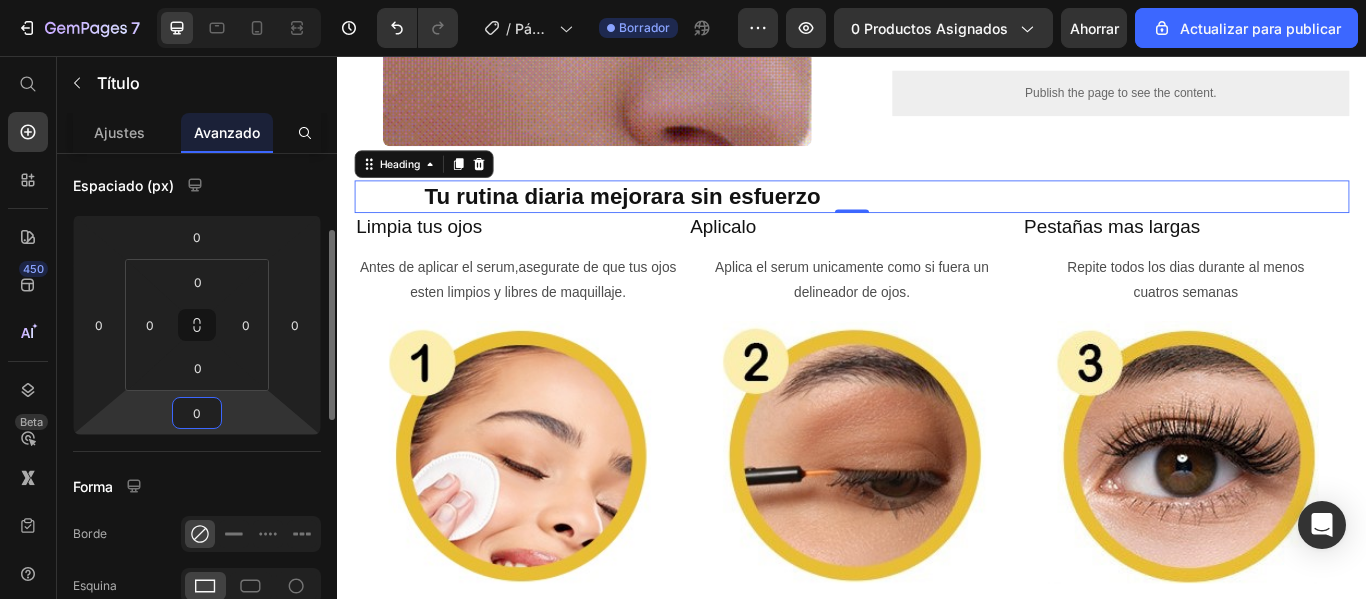 click on "0" at bounding box center (197, 413) 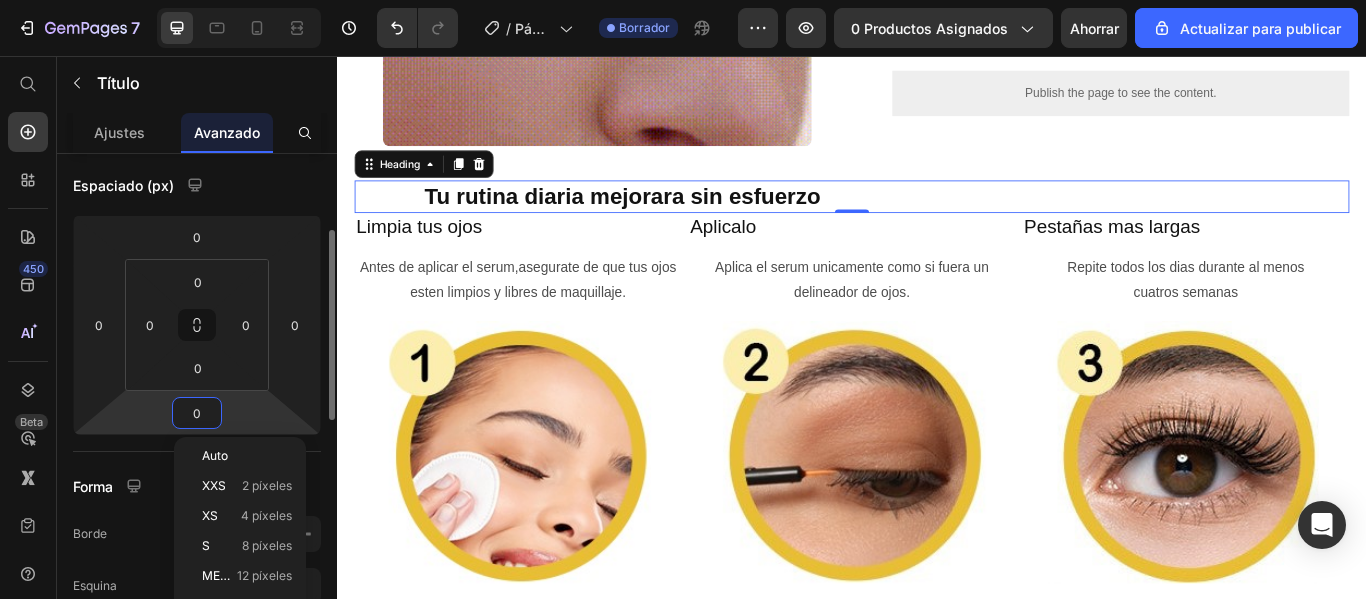click on "0" at bounding box center (197, 413) 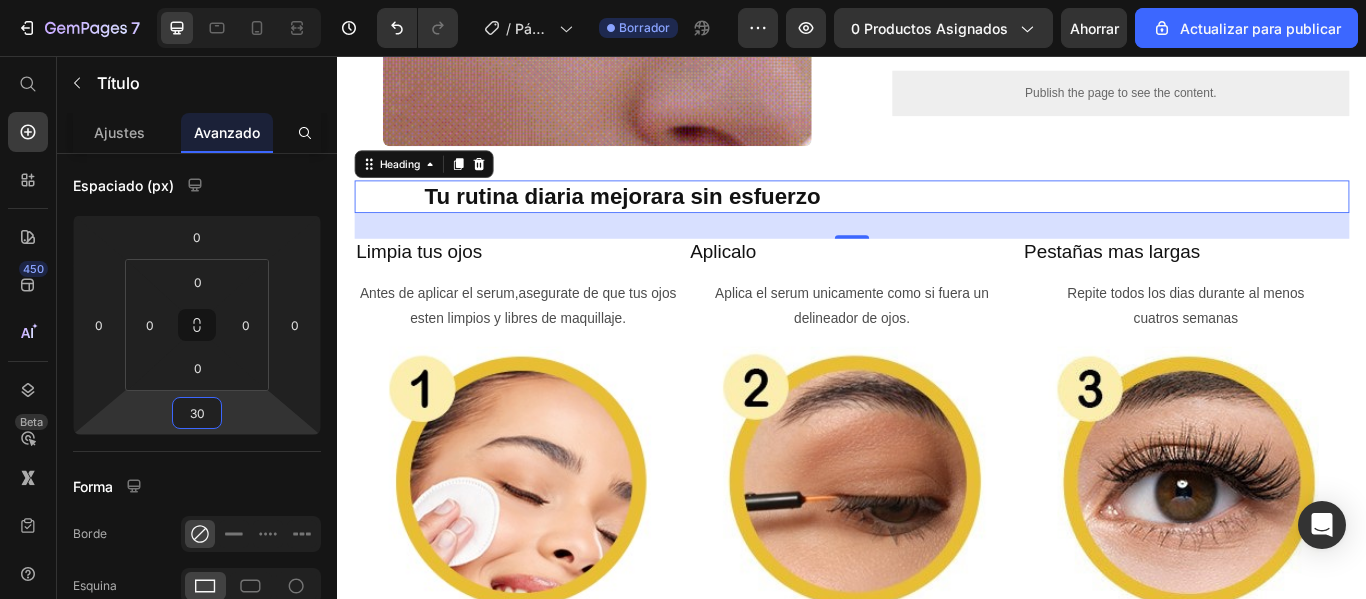 type on "30" 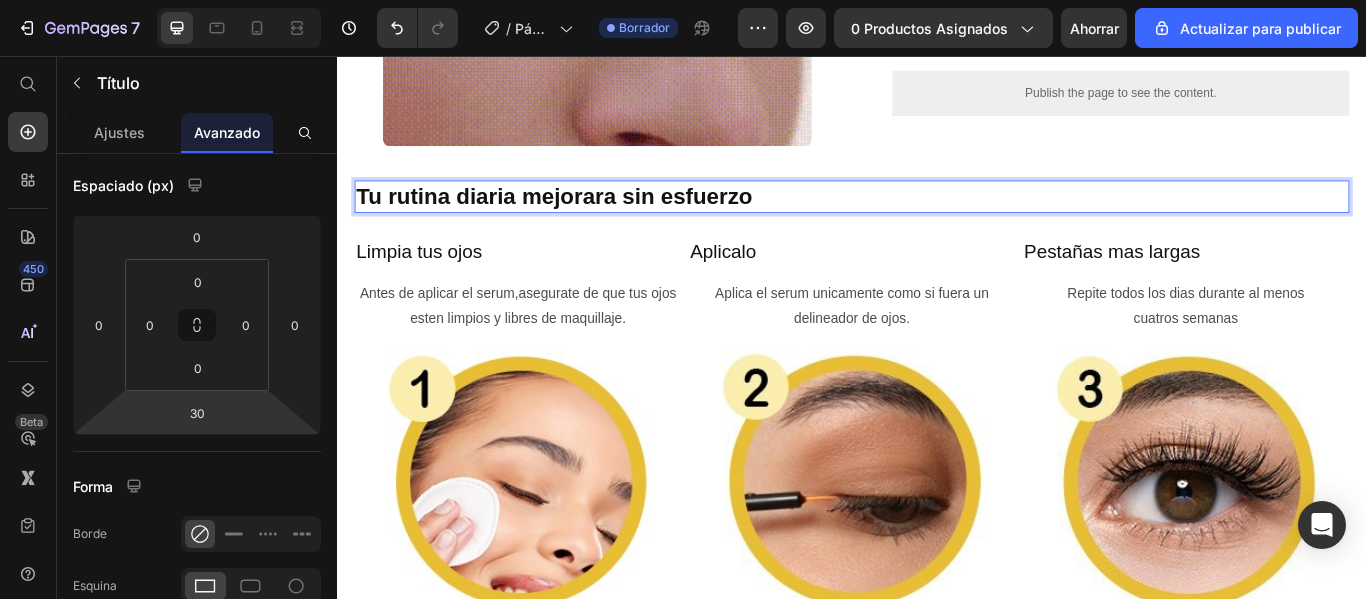 click on "Tu rutina diaria mejorara sin esfuerzo" at bounding box center [590, 219] 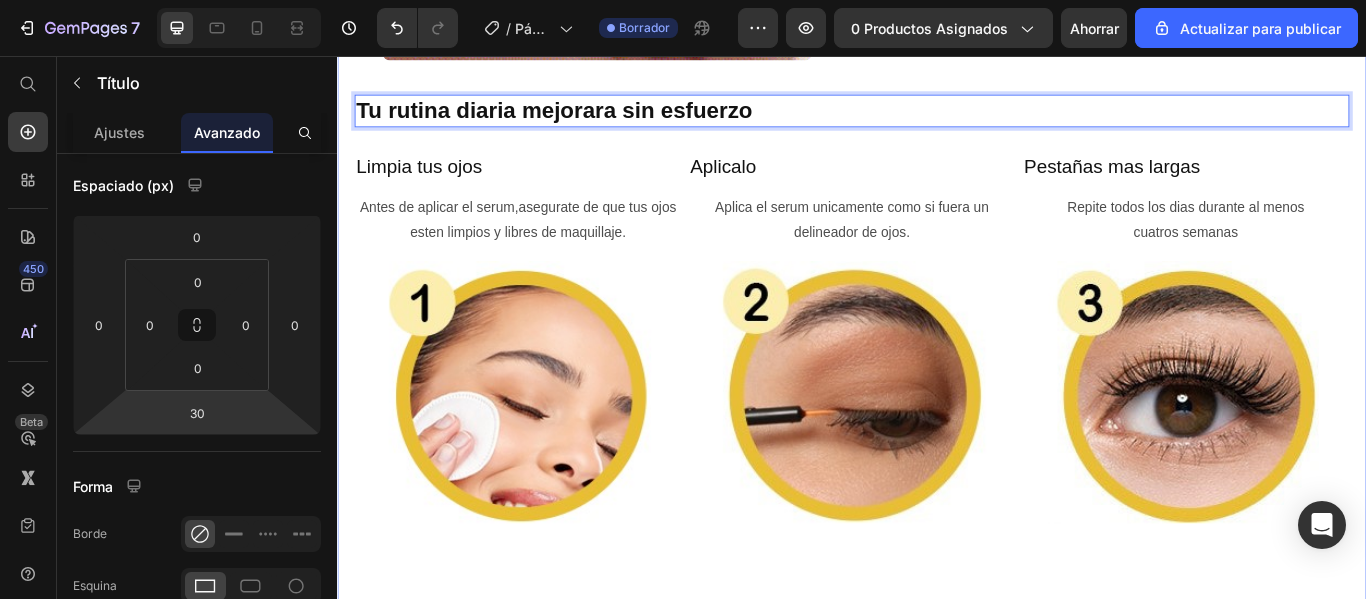 scroll, scrollTop: 1900, scrollLeft: 0, axis: vertical 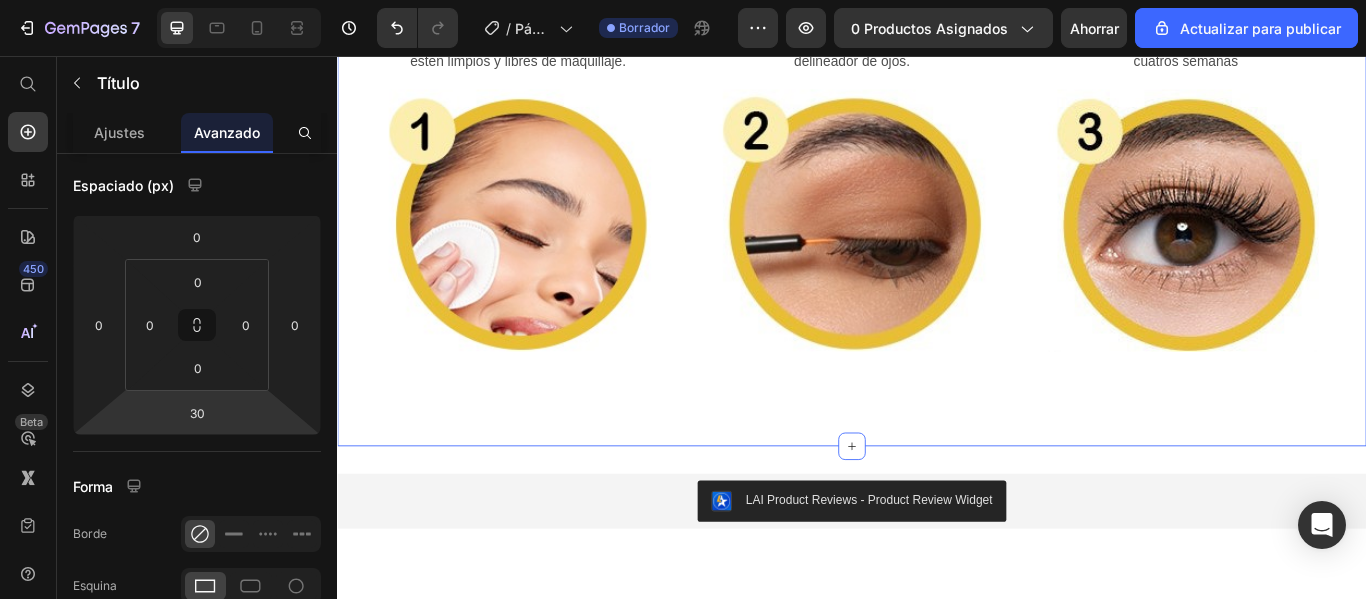 click on "¿Y si tus pestañas crecieran como siempre has querido? Heading Sabemos lo frustrante que es mirar al espejo y sentir que tus pestañas simplemente… no están. Son cortas, finas, sin volumen, y ni siquiera el rímel más caro logra darles vida.   Y no se trata solo de belleza. Se trata de  cómo te ves … y de cómo  te sientes . Con nuestro  Sérum Crece Pestañas , eso está a punto de cambiar. Formulado con ingredientes activos de última generación, fortalece desde la raíz y estimula el crecimiento natural de tus pestañas. Text Block Heading
Publish the page to see the content.
Custom Code Row Row Image Row "Cómo Transformar tu Mirada en Solo unos Dias" Heading       Además, este producto es ideal si te gusta mantener un buen cuidado y aspecto de tus pestañas y cejas.   Pero, no olvidemos que la mirada no depende únicamente de los ojos, ya que también debemos considerar las cejas.    Por ello,  el serum Fablashous     Text Block Custom Code Row Image Row Heading   30" at bounding box center [937, -321] 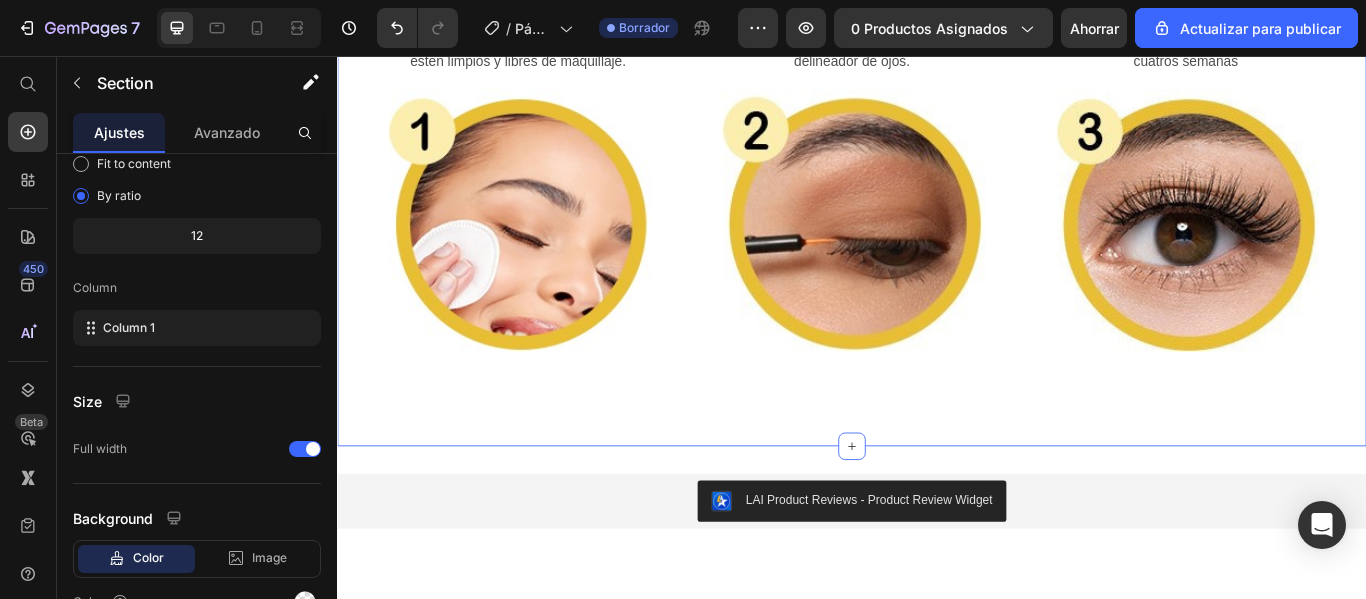 scroll, scrollTop: 0, scrollLeft: 0, axis: both 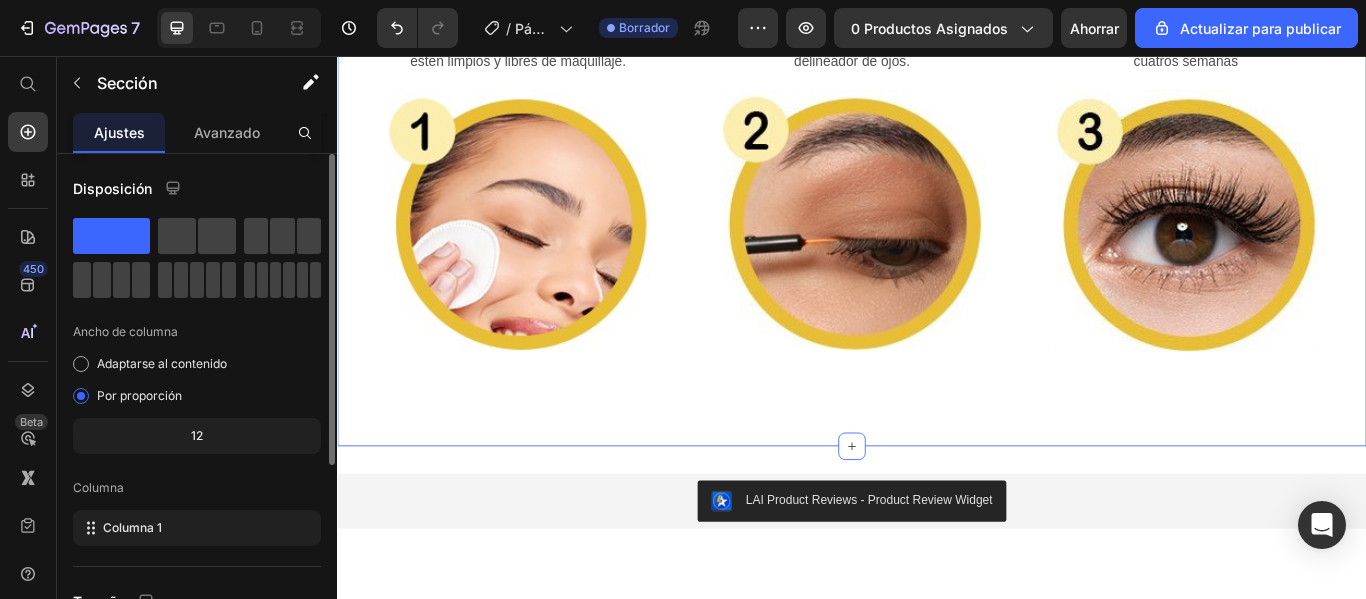 click on "¿Y si tus pestañas crecieran como siempre has querido? Heading Sabemos lo frustrante que es mirar al espejo y sentir que tus pestañas simplemente… no están. Son cortas, finas, sin volumen, y ni siquiera el rímel más caro logra darles vida.   Y no se trata solo de belleza. Se trata de  cómo te ves … y de cómo  te sientes . Con nuestro  Sérum Crece Pestañas , eso está a punto de cambiar. Formulado con ingredientes activos de última generación, fortalece desde la raíz y estimula el crecimiento natural de tus pestañas. Text Block Heading
Publish the page to see the content.
Custom Code Row Row Image Row "Cómo Transformar tu Mirada en Solo unos Dias" Heading       Además, este producto es ideal si te gusta mantener un buen cuidado y aspecto de tus pestañas y cejas.   Pero, no olvidemos que la mirada no depende únicamente de los ojos, ya que también debemos considerar las cejas.    Por ello,  el serum Fablashous     Text Block Custom Code Row Image Row Heading Row" at bounding box center (937, -331) 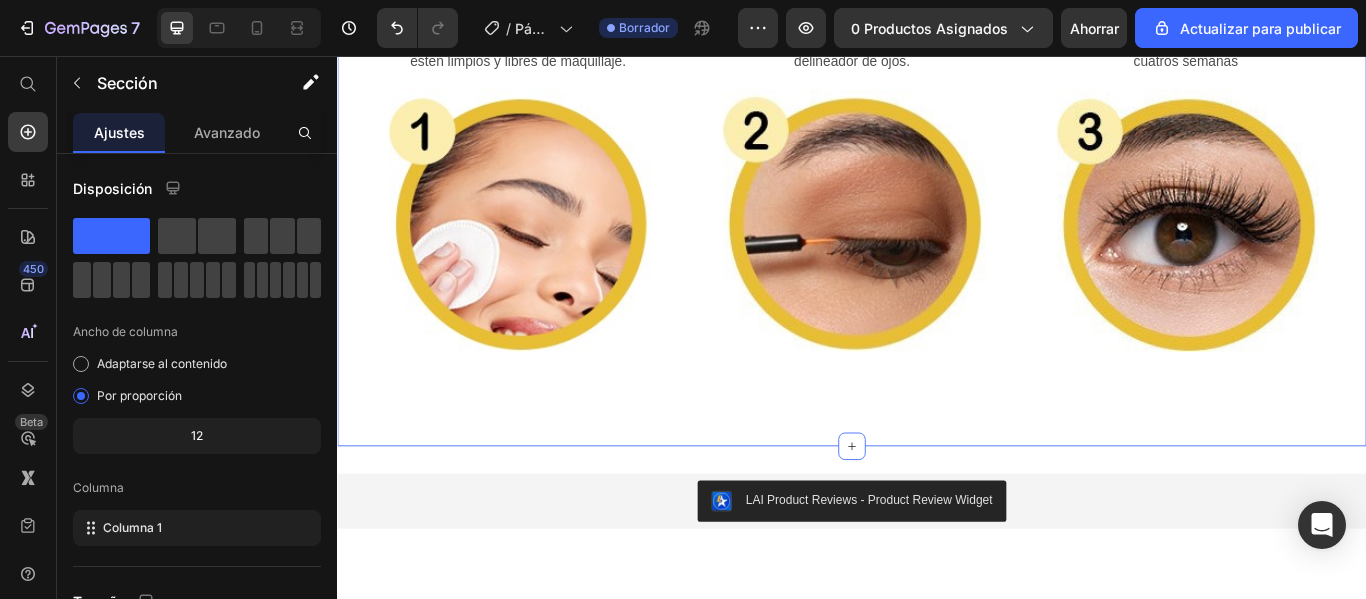 click on "¿Y si tus pestañas crecieran como siempre has querido? Heading Sabemos lo frustrante que es mirar al espejo y sentir que tus pestañas simplemente… no están. Son cortas, finas, sin volumen, y ni siquiera el rímel más caro logra darles vida.   Y no se trata solo de belleza. Se trata de  cómo te ves … y de cómo  te sientes . Con nuestro  Sérum Crece Pestañas , eso está a punto de cambiar. Formulado con ingredientes activos de última generación, fortalece desde la raíz y estimula el crecimiento natural de tus pestañas. Text Block Heading
Publish the page to see the content.
Custom Code Row Row Image Row "Cómo Transformar tu Mirada en Solo unos Dias" Heading       Además, este producto es ideal si te gusta mantener un buen cuidado y aspecto de tus pestañas y cejas.   Pero, no olvidemos que la mirada no depende únicamente de los ojos, ya que también debemos considerar las cejas.    Por ello,  el serum Fablashous     Text Block Custom Code Row Image Row Heading Row" at bounding box center [937, -321] 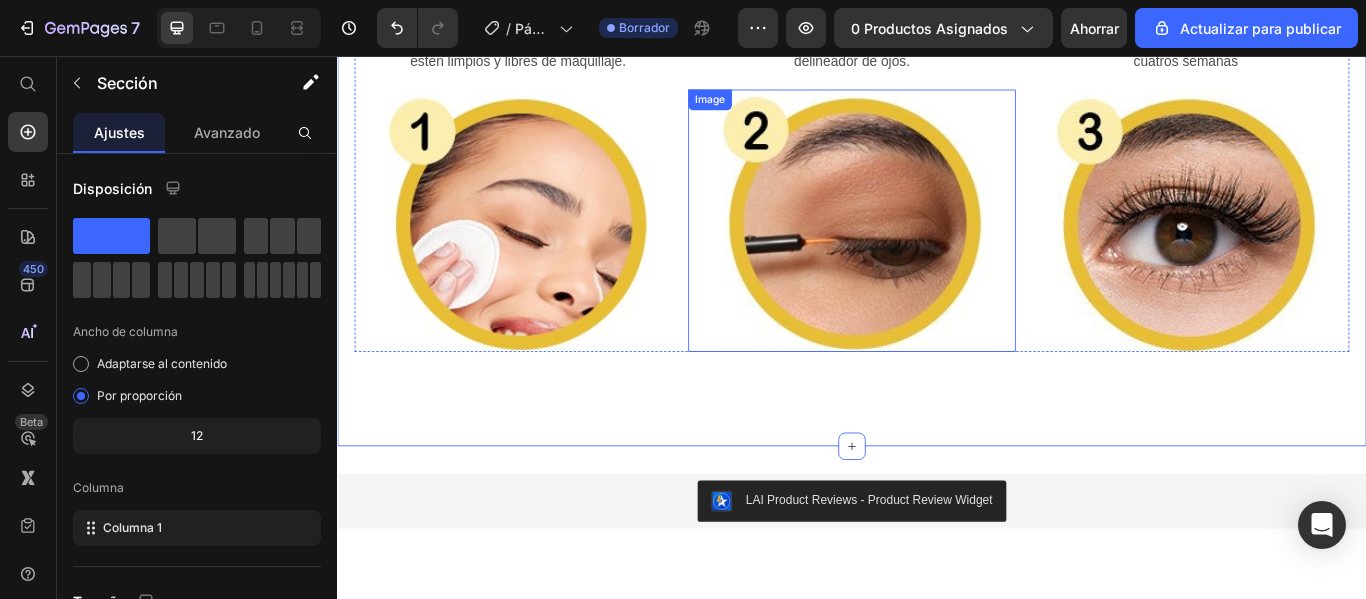 click at bounding box center [936, 248] 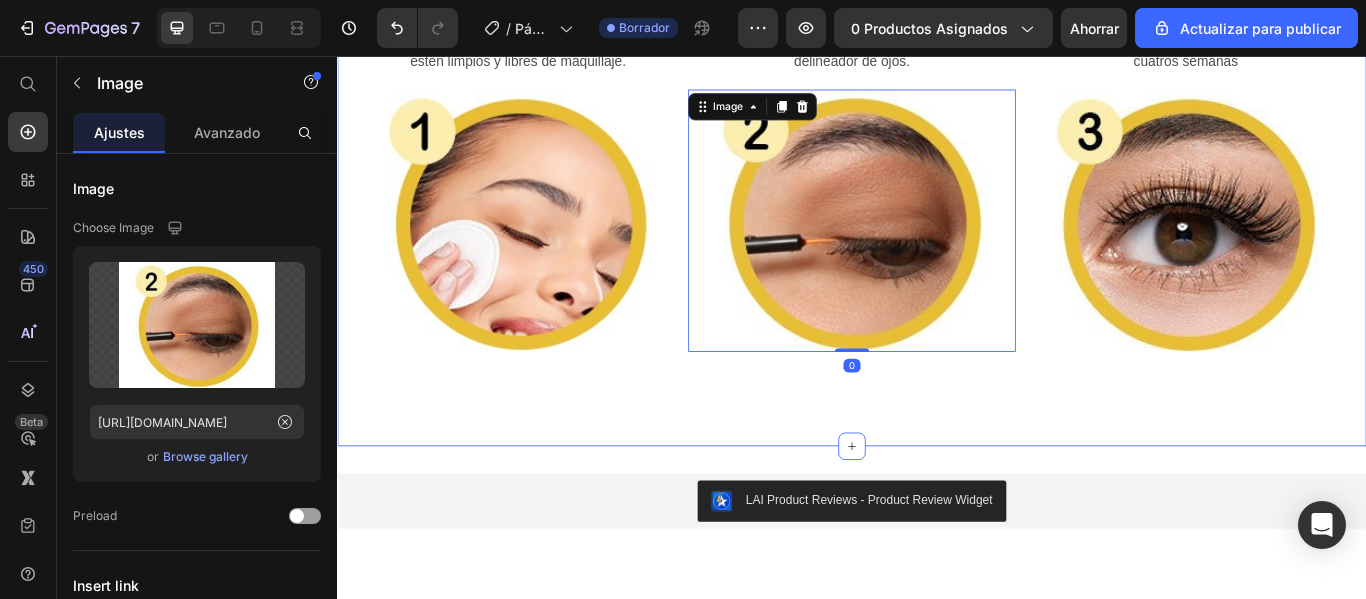 click on "¿Y si tus pestañas crecieran como siempre has querido? Heading Sabemos lo frustrante que es mirar al espejo y sentir que tus pestañas simplemente… no están. Son cortas, finas, sin volumen, y ni siquiera el rímel más caro logra darles vida.   Y no se trata solo de belleza. Se trata de  cómo te ves … y de cómo  te sientes . Con nuestro  Sérum Crece Pestañas , eso está a punto de cambiar. Formulado con ingredientes activos de última generación, fortalece desde la raíz y estimula el crecimiento natural de tus pestañas. Text Block Heading
Publish the page to see the content.
Custom Code Row Row Image Row "Cómo Transformar tu Mirada en Solo unos Dias" Heading       Además, este producto es ideal si te gusta mantener un buen cuidado y aspecto de tus pestañas y cejas.   Pero, no olvidemos que la mirada no depende únicamente de los ojos, ya que también debemos considerar las cejas.    Por ello,  el serum Fablashous     Text Block Custom Code Row Image Row Heading   0" at bounding box center [937, -321] 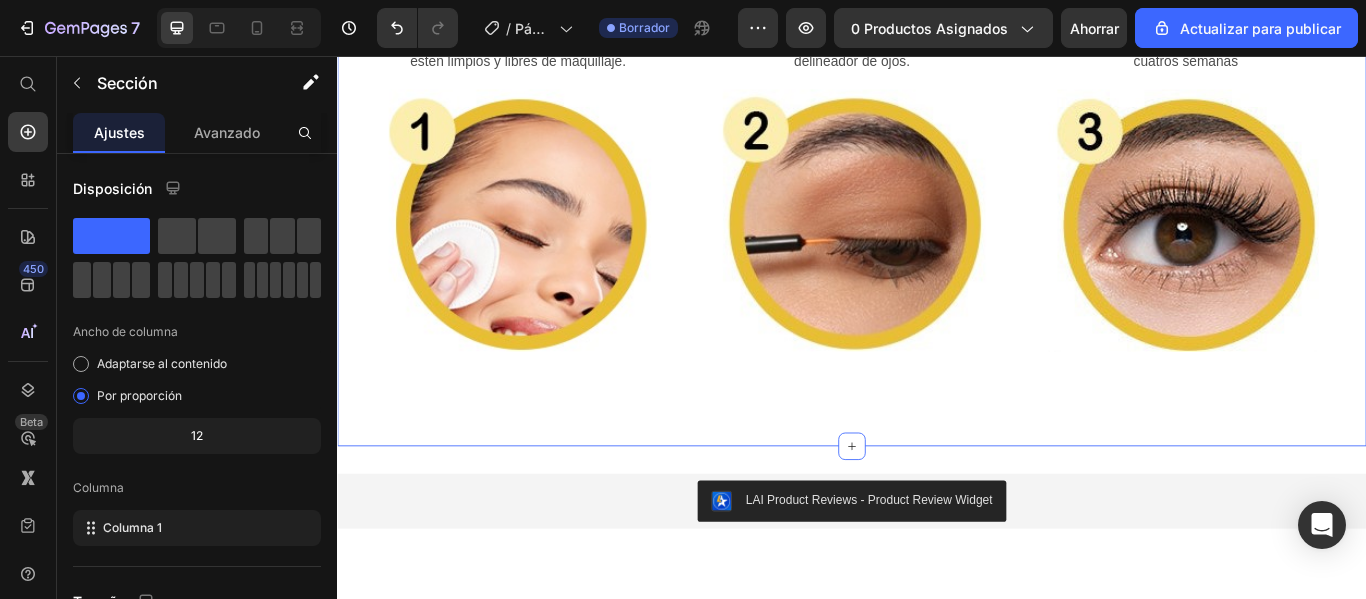 click on "¿Y si tus pestañas crecieran como siempre has querido? Heading Sabemos lo frustrante que es mirar al espejo y sentir que tus pestañas simplemente… no están. Son cortas, finas, sin volumen, y ni siquiera el rímel más caro logra darles vida.   Y no se trata solo de belleza. Se trata de  cómo te ves … y de cómo  te sientes . Con nuestro  Sérum Crece Pestañas , eso está a punto de cambiar. Formulado con ingredientes activos de última generación, fortalece desde la raíz y estimula el crecimiento natural de tus pestañas. Text Block Heading
Publish the page to see the content.
Custom Code Row Row Image Row "Cómo Transformar tu Mirada en Solo unos Dias" Heading       Además, este producto es ideal si te gusta mantener un buen cuidado y aspecto de tus pestañas y cejas.   Pero, no olvidemos que la mirada no depende únicamente de los ojos, ya que también debemos considerar las cejas.    Por ello,  el serum Fablashous     Text Block Custom Code Row Image Row Heading Row" at bounding box center [937, -321] 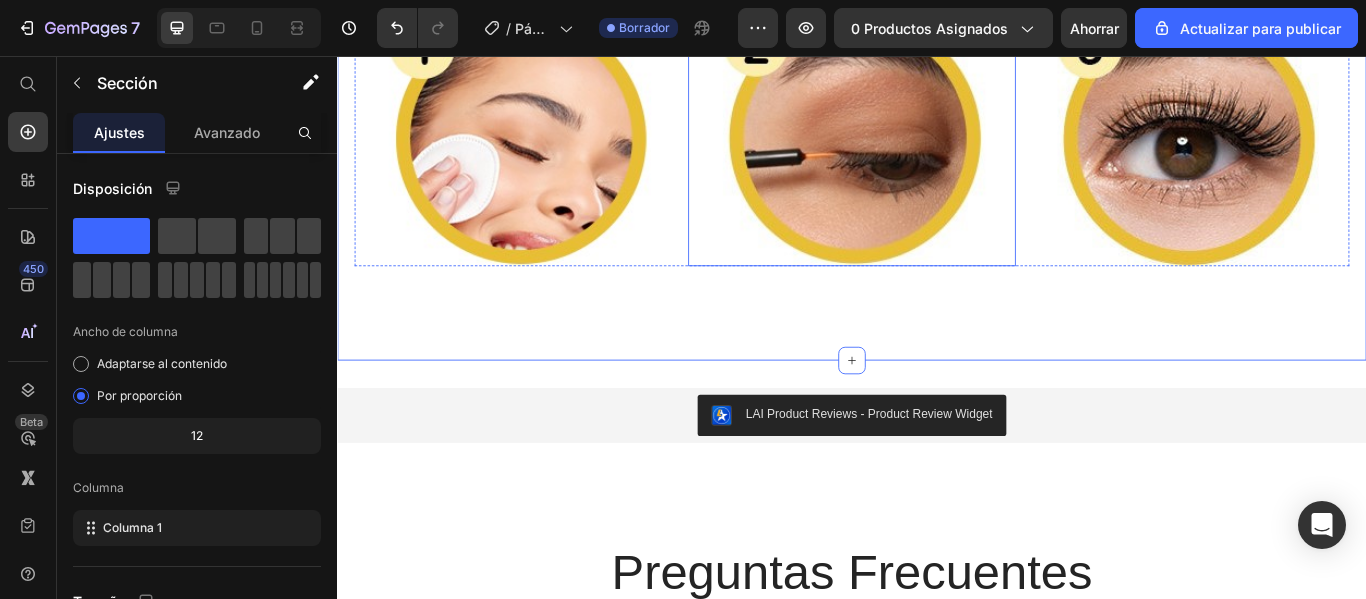 scroll, scrollTop: 2100, scrollLeft: 0, axis: vertical 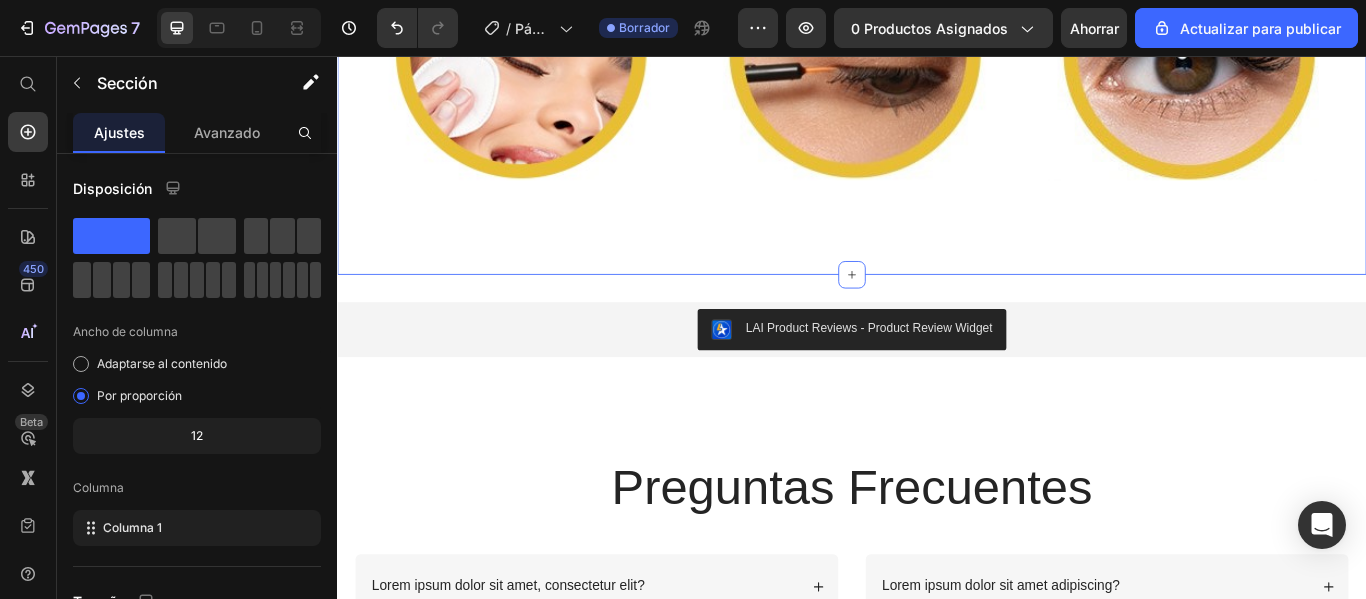 click on "¿Y si tus pestañas crecieran como siempre has querido? Heading Sabemos lo frustrante que es mirar al espejo y sentir que tus pestañas simplemente… no están. Son cortas, finas, sin volumen, y ni siquiera el rímel más caro logra darles vida.   Y no se trata solo de belleza. Se trata de  cómo te ves … y de cómo  te sientes . Con nuestro  Sérum Crece Pestañas , eso está a punto de cambiar. Formulado con ingredientes activos de última generación, fortalece desde la raíz y estimula el crecimiento natural de tus pestañas. Text Block Heading
Publish the page to see the content.
Custom Code Row Row Image Row "Cómo Transformar tu Mirada en Solo unos Dias" Heading       Además, este producto es ideal si te gusta mantener un buen cuidado y aspecto de tus pestañas y cejas.   Pero, no olvidemos que la mirada no depende únicamente de los ojos, ya que también debemos considerar las cejas.    Por ello,  el serum Fablashous     Text Block Custom Code Row Image Row Heading Row" at bounding box center (937, -521) 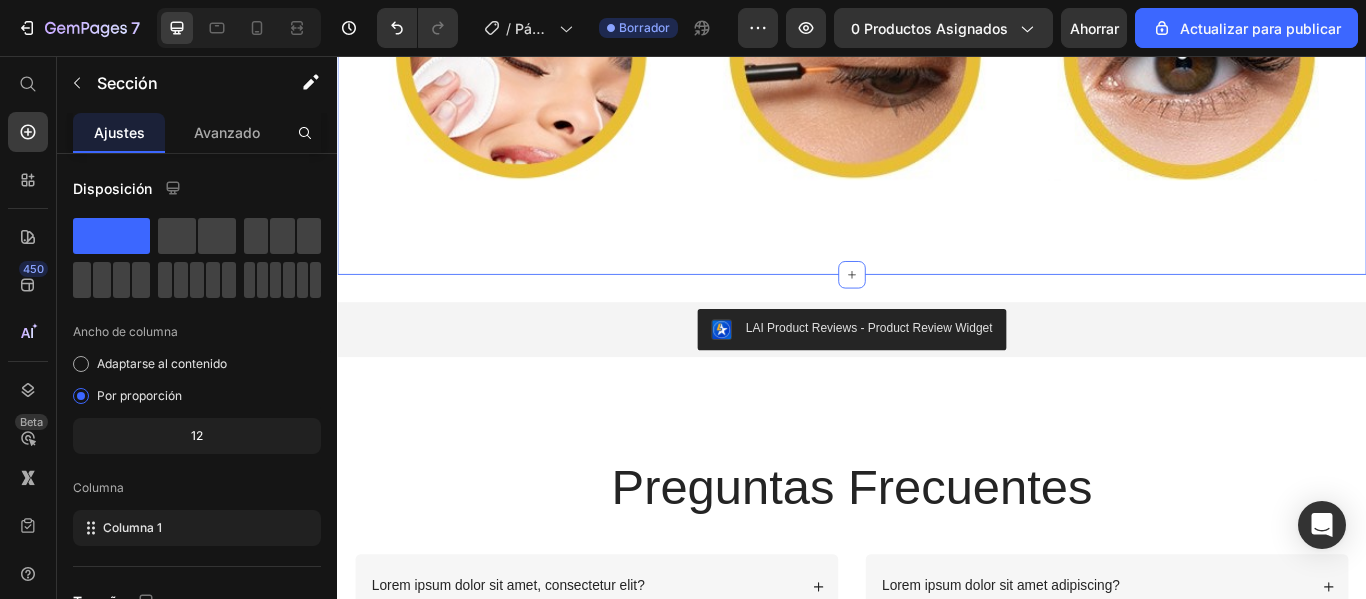 scroll, scrollTop: 2300, scrollLeft: 0, axis: vertical 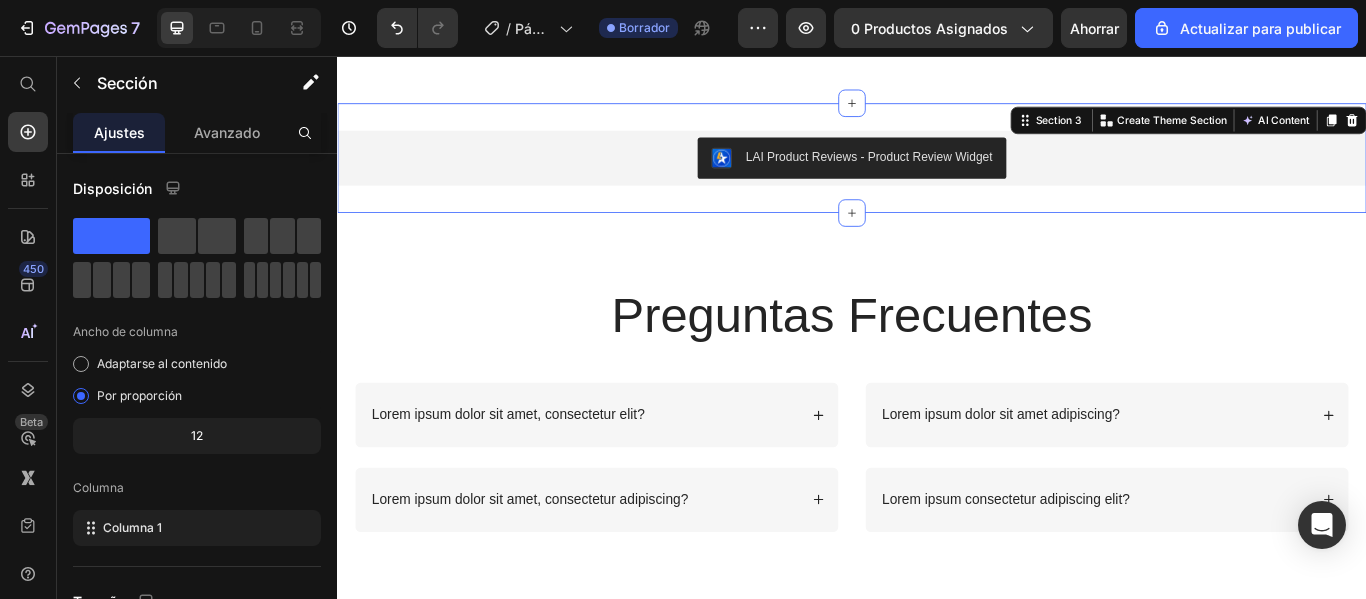 click on "LAI Product Reviews - Product Review Widget LAI Product Reviews Section 3   You can create reusable sections Create Theme Section AI Content Write with GemAI What would you like to describe here? Tone and Voice Persuasive Product Show more Generate" at bounding box center (937, 175) 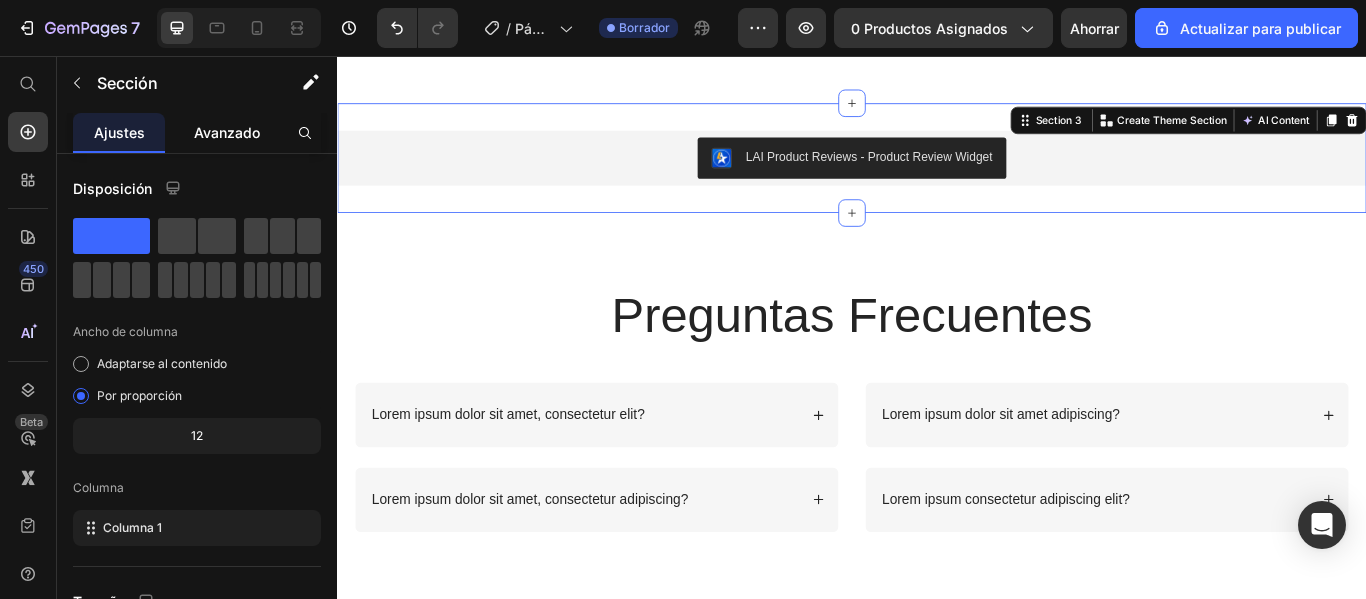 click on "Avanzado" at bounding box center (227, 132) 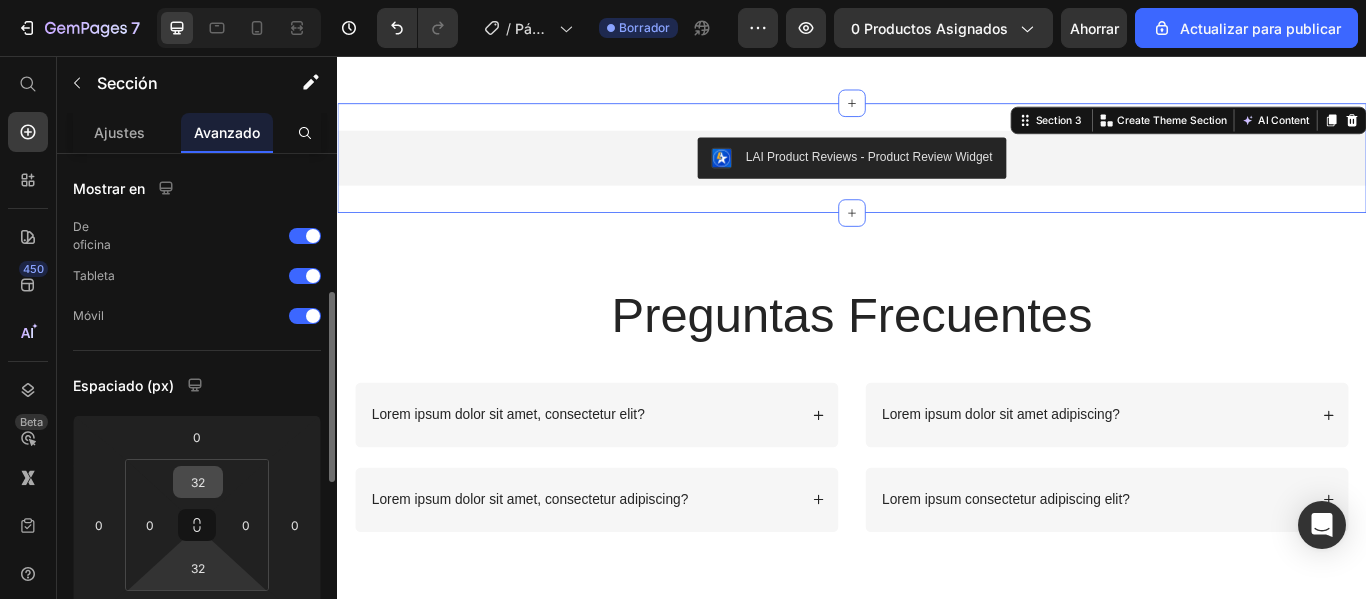 scroll, scrollTop: 100, scrollLeft: 0, axis: vertical 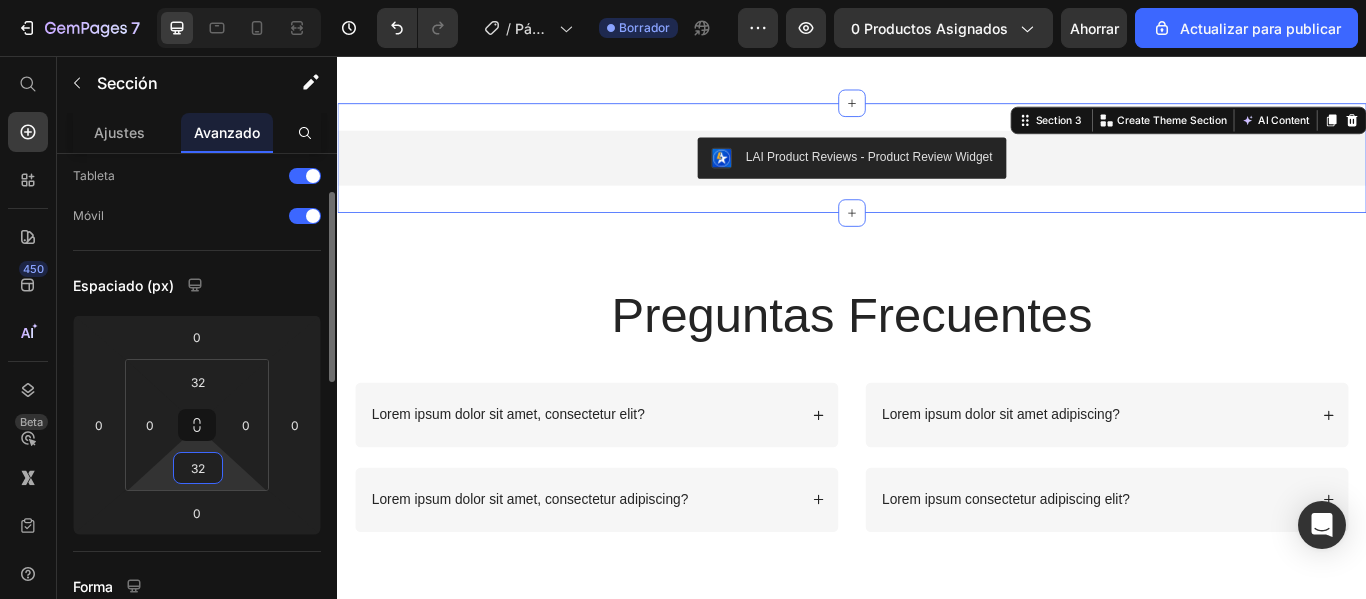 click on "32" at bounding box center [198, 468] 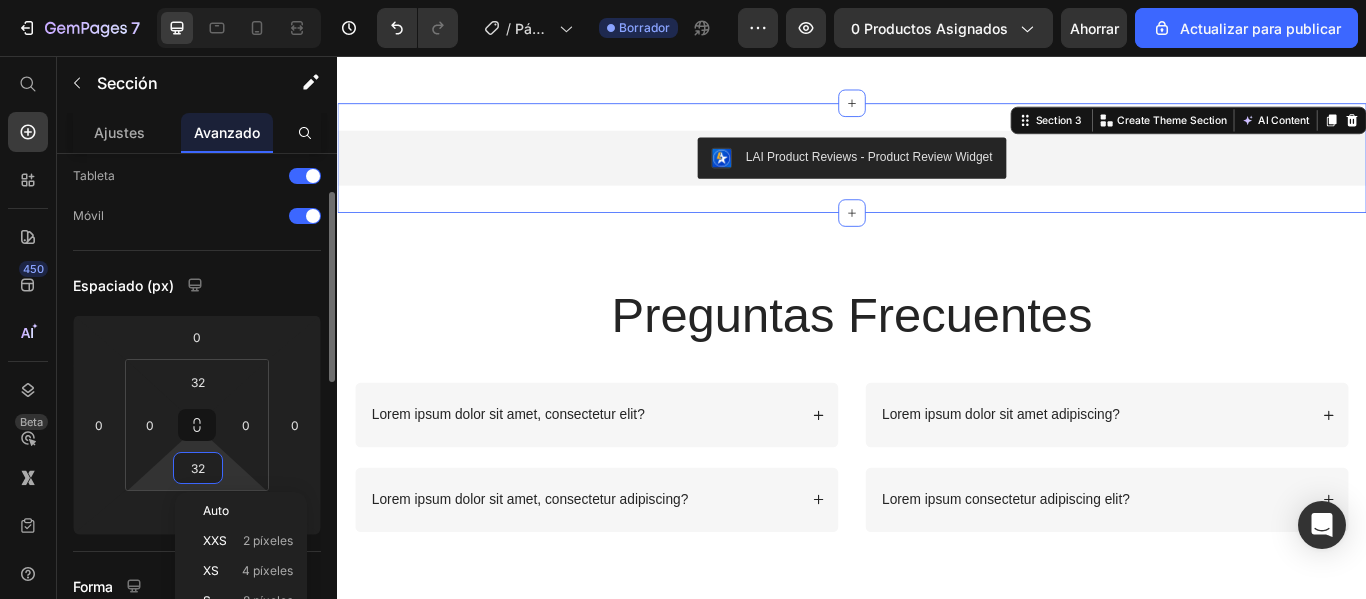 click on "32" at bounding box center [198, 468] 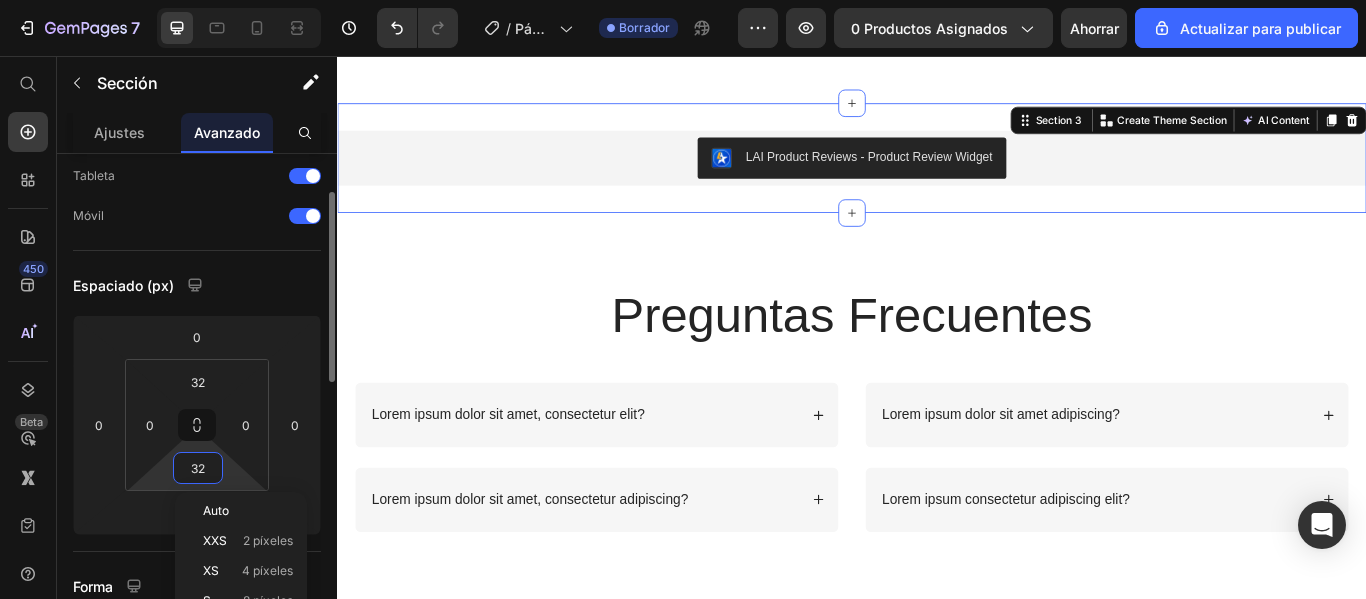 type on "3" 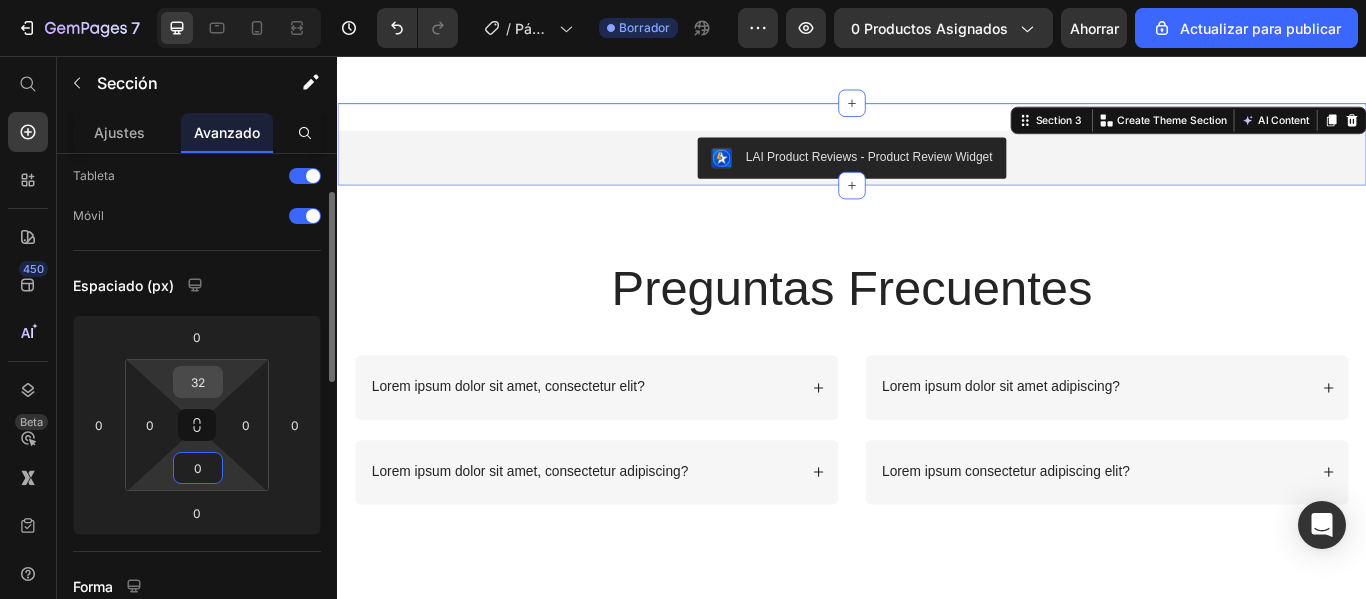 type on "0" 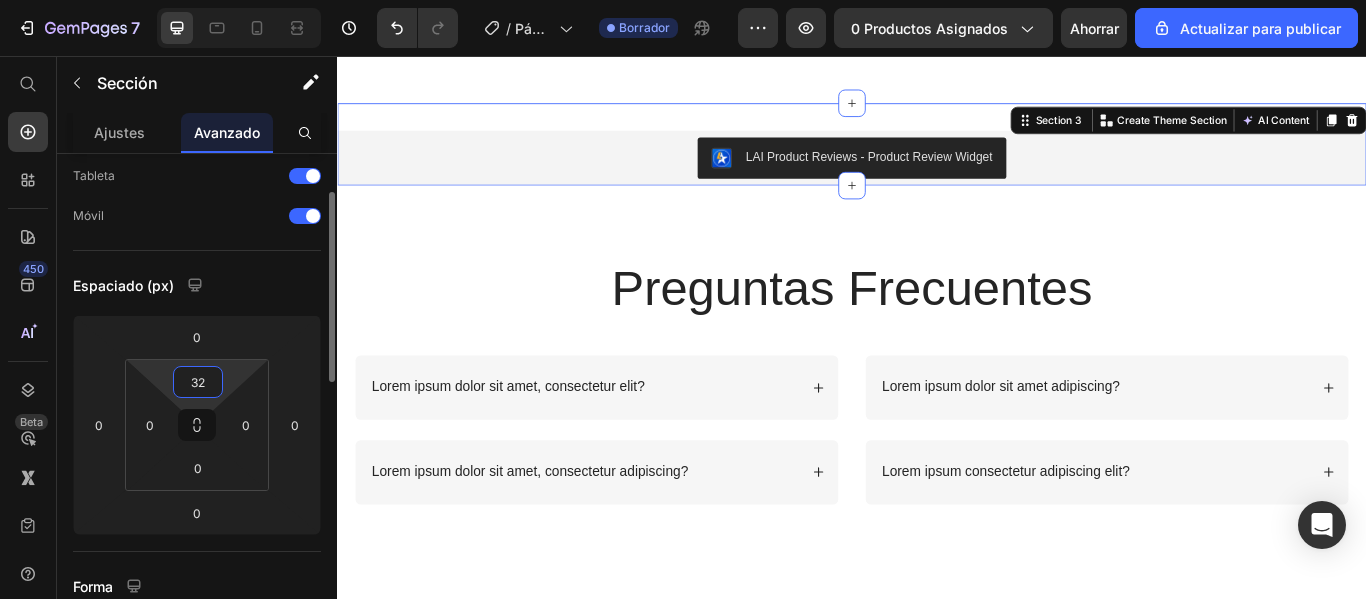 click on "32" at bounding box center (198, 382) 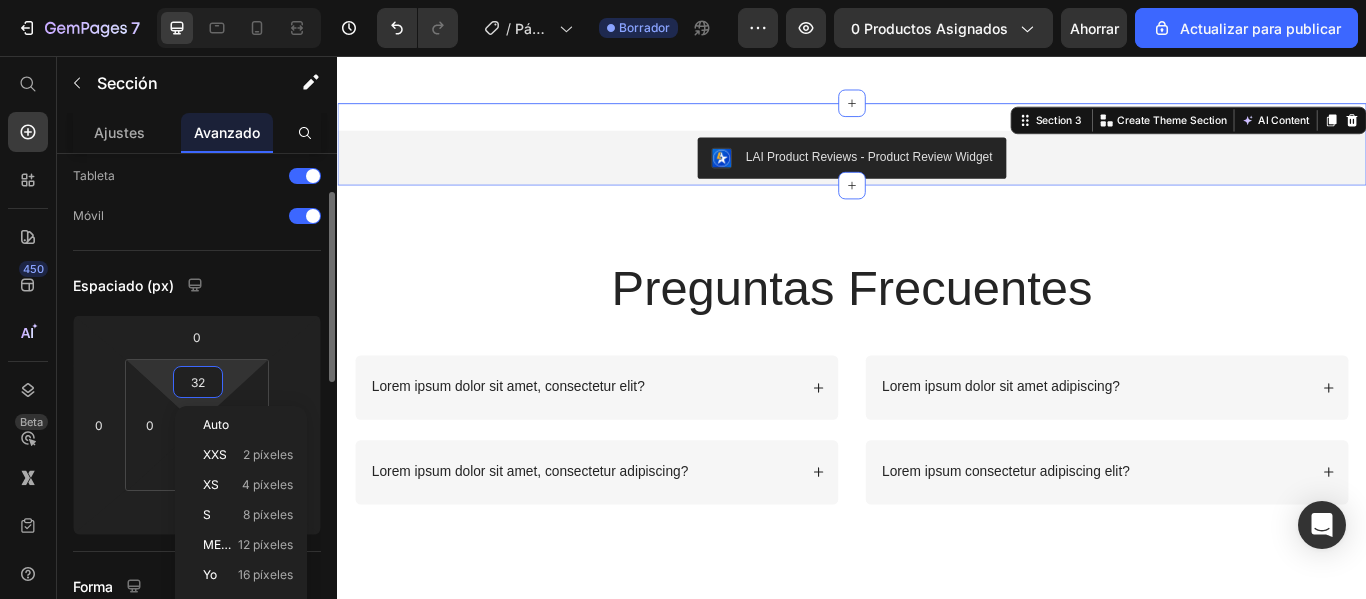 type on "3" 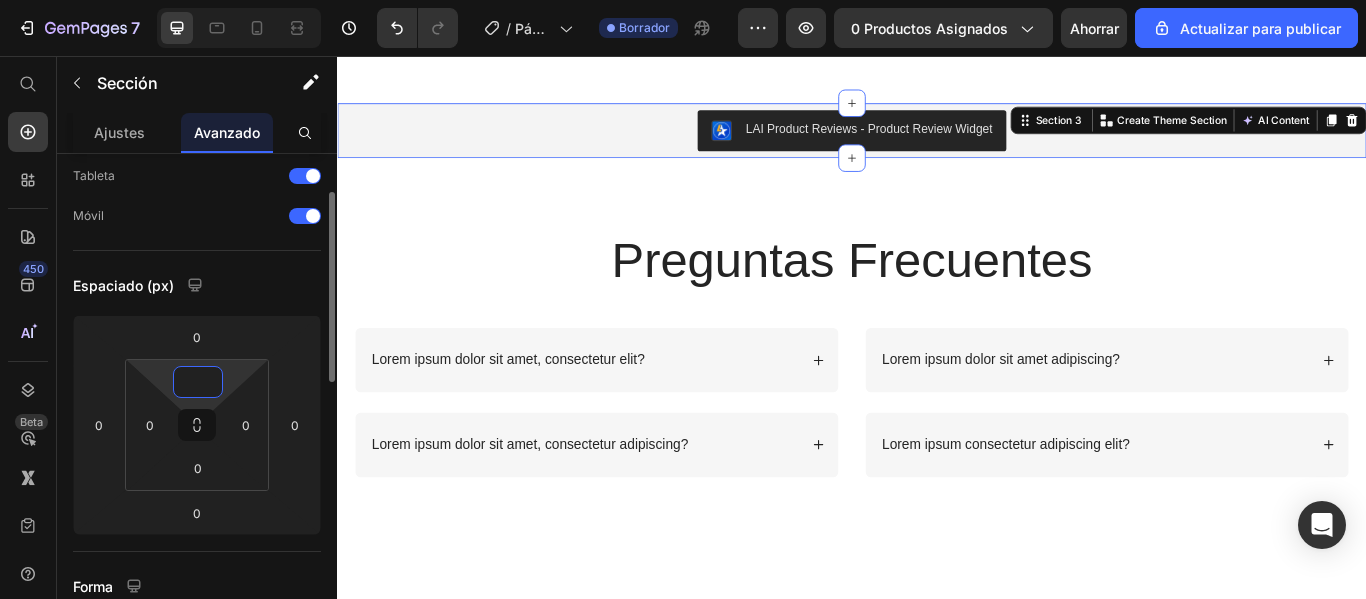 type on "0" 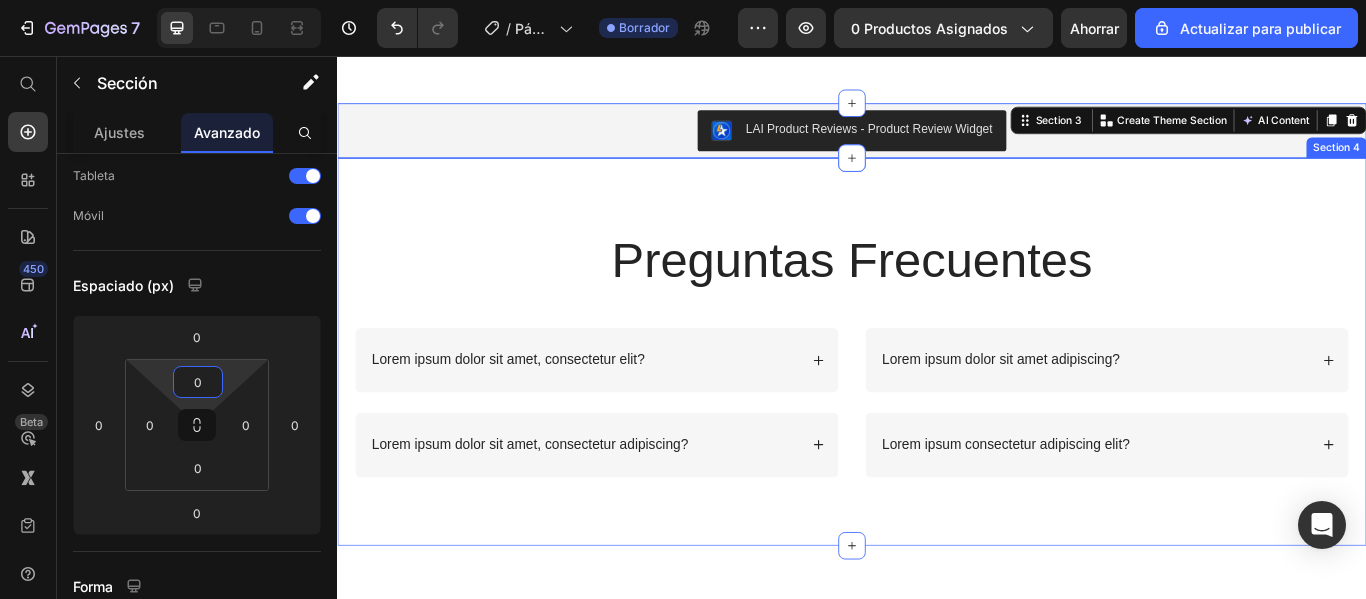 click on "Preguntas Frecuentes Heading
Lorem ipsum dolor sit amet, consectetur elit?
Lorem ipsum dolor sit amet, consectetur adipiscing? Accordion
Lorem ipsum dolor sit amet adipiscing?
Lorem ipsum consectetur adipiscing elit? Accordion Row Section 4" at bounding box center (937, 401) 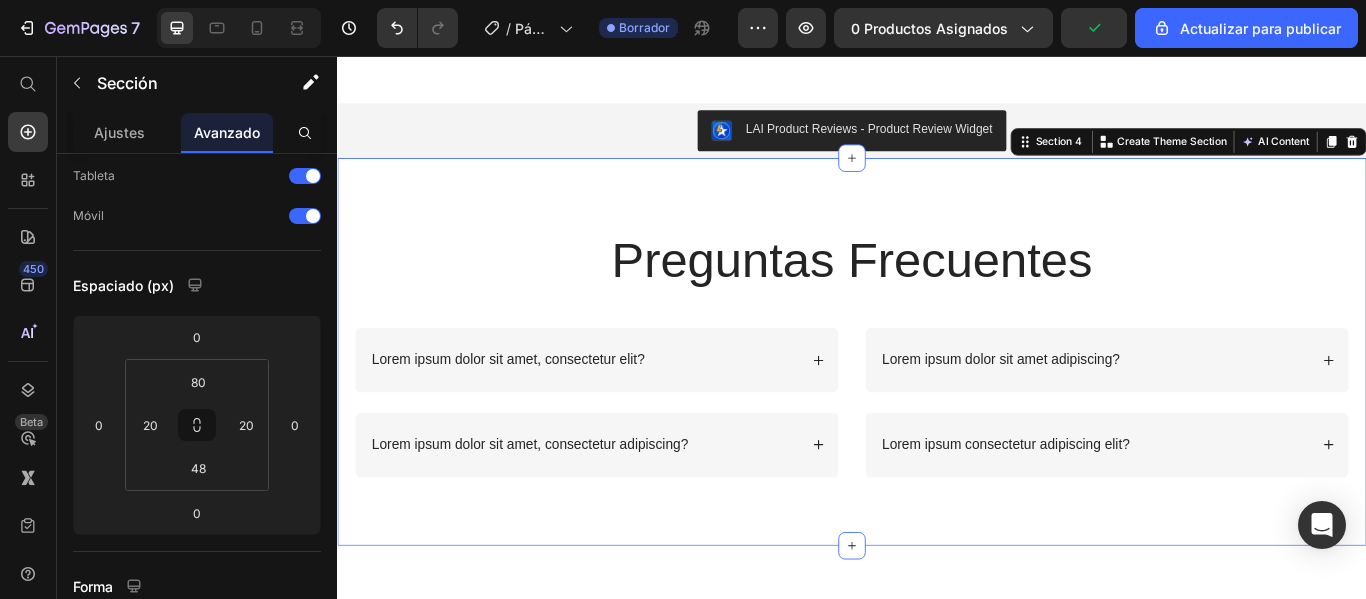 click on "Preguntas Frecuentes Heading
Lorem ipsum dolor sit amet, consectetur elit?
Lorem ipsum dolor sit amet, consectetur adipiscing? Accordion
Lorem ipsum dolor sit amet adipiscing?
Lorem ipsum consectetur adipiscing elit? Accordion Row Section 4   You can create reusable sections Create Theme Section AI Content Write with GemAI What would you like to describe here? Tone and Voice Persuasive Product 💆🏻‍♂️ ¡Masajeador Inteligente de Espalda sin Cables! Show more Generate" at bounding box center [937, 401] 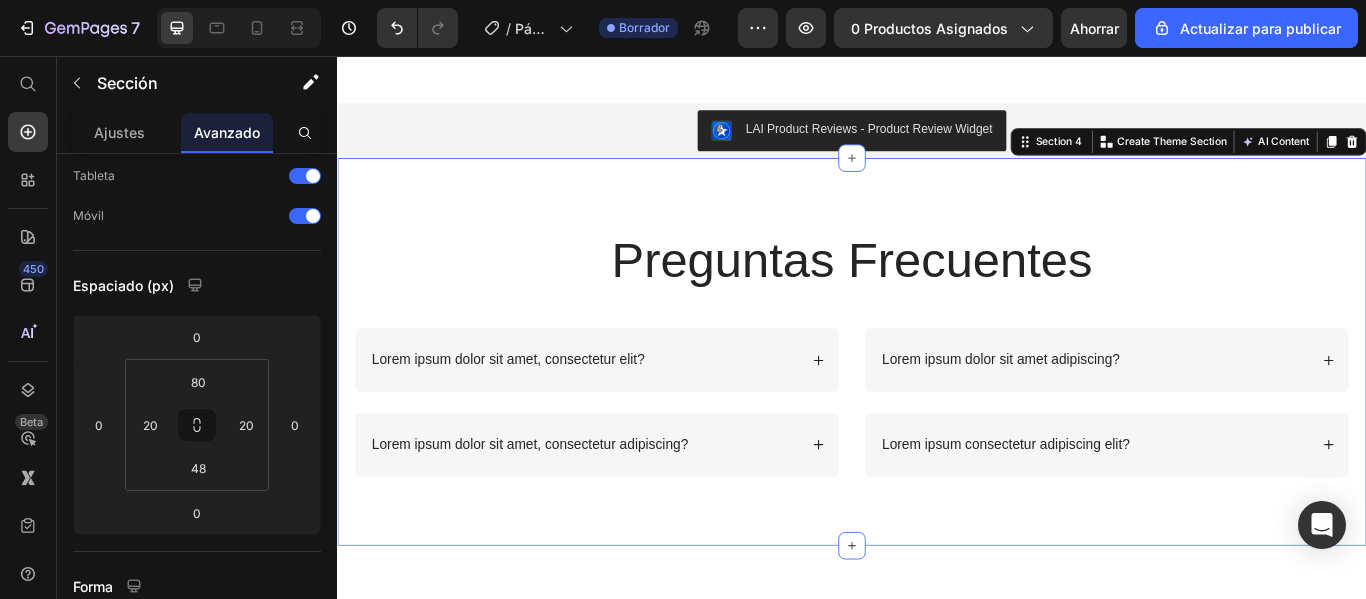 scroll, scrollTop: 2200, scrollLeft: 0, axis: vertical 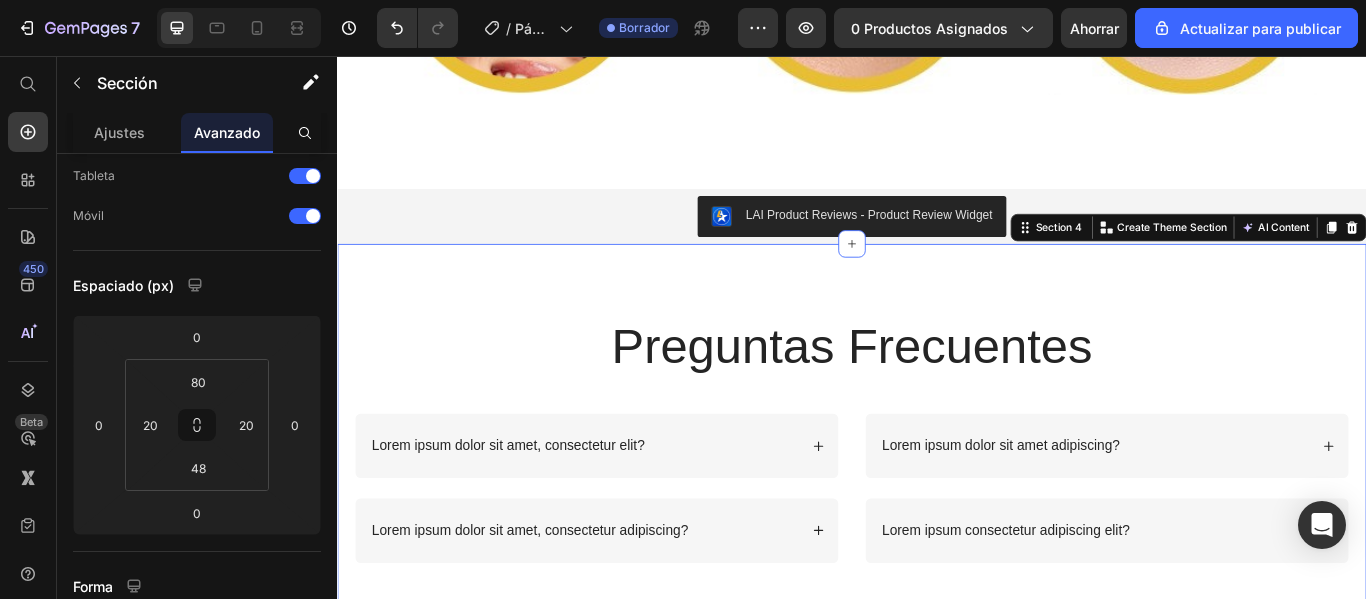 click on "Preguntas Frecuentes Heading
Lorem ipsum dolor sit amet, consectetur elit?
Lorem ipsum dolor sit amet, consectetur adipiscing? Accordion
Lorem ipsum dolor sit amet adipiscing?
Lorem ipsum consectetur adipiscing elit? Accordion Row Section 4   You can create reusable sections Create Theme Section AI Content Write with GemAI What would you like to describe here? Tone and Voice Persuasive Product 💆🏻‍♂️ ¡Masajeador Inteligente de Espalda sin Cables! Show more Generate" at bounding box center (937, 501) 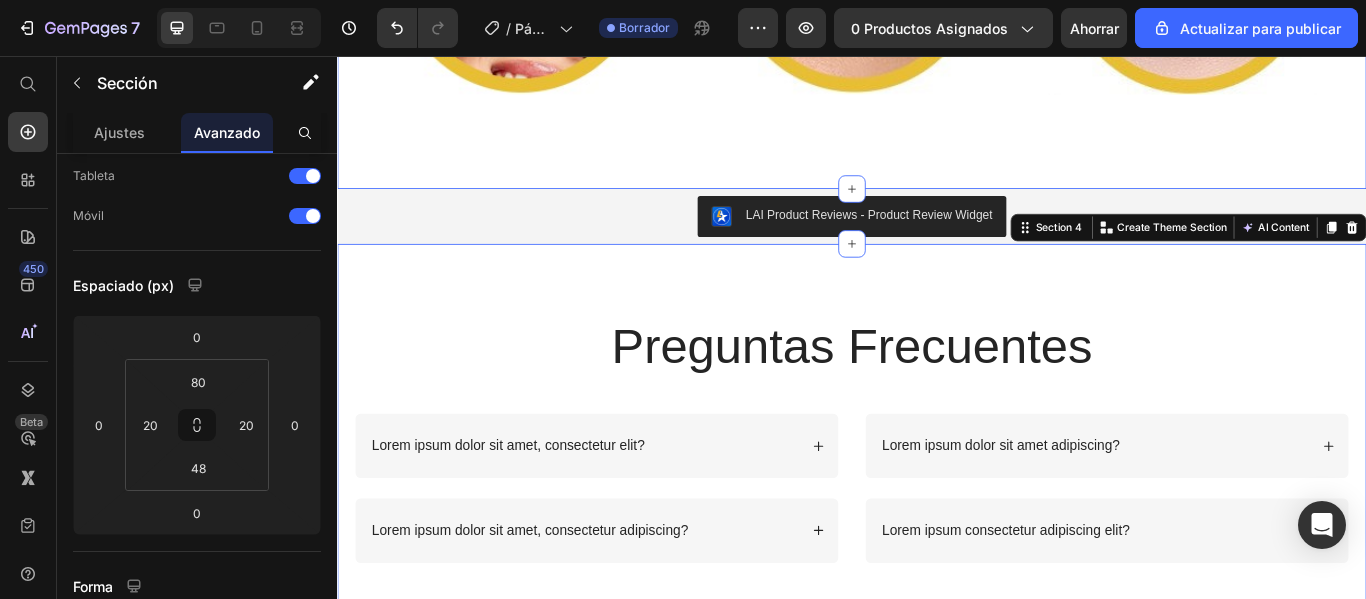 click on "¿Y si tus pestañas crecieran como siempre has querido? Heading Sabemos lo frustrante que es mirar al espejo y sentir que tus pestañas simplemente… no están. Son cortas, finas, sin volumen, y ni siquiera el rímel más caro logra darles vida.   Y no se trata solo de belleza. Se trata de  cómo te ves … y de cómo  te sientes . Con nuestro  Sérum Crece Pestañas , eso está a punto de cambiar. Formulado con ingredientes activos de última generación, fortalece desde la raíz y estimula el crecimiento natural de tus pestañas. Text Block Heading
Publish the page to see the content.
Custom Code Row Row Image Row "Cómo Transformar tu Mirada en Solo unos Dias" Heading       Además, este producto es ideal si te gusta mantener un buen cuidado y aspecto de tus pestañas y cejas.   Pero, no olvidemos que la mirada no depende únicamente de los ojos, ya que también debemos considerar las cejas.    Por ello,  el serum Fablashous     Text Block Custom Code Row Image Row Heading Row" at bounding box center [937, -631] 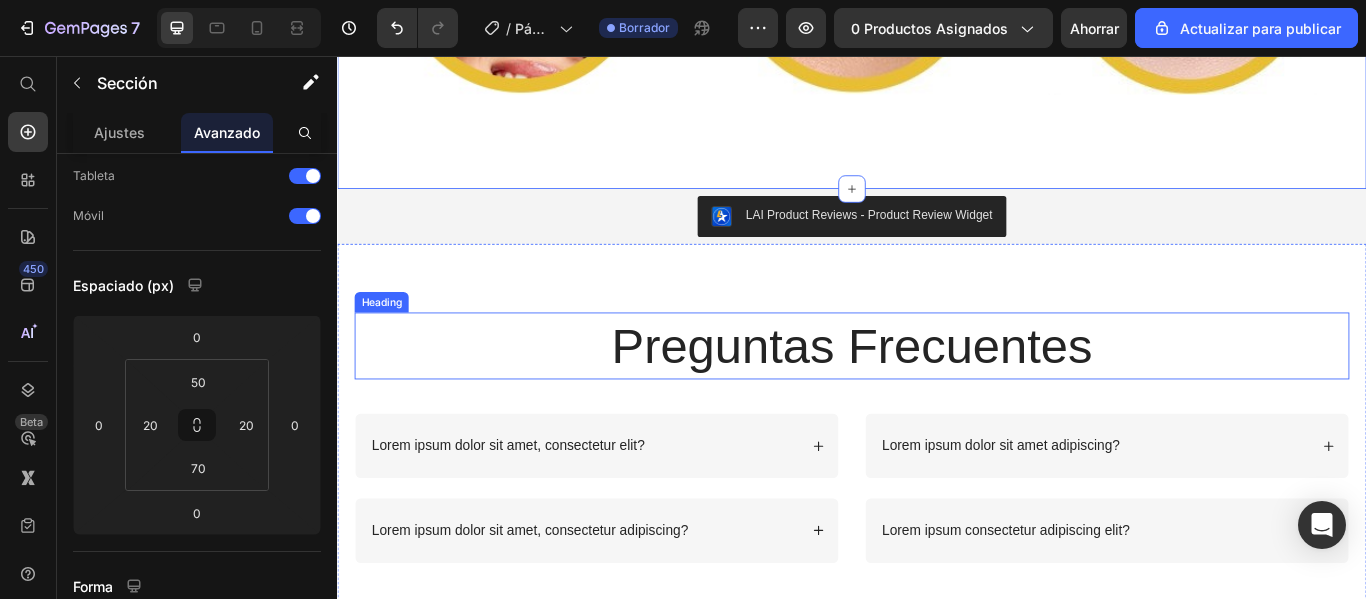 scroll, scrollTop: 2300, scrollLeft: 0, axis: vertical 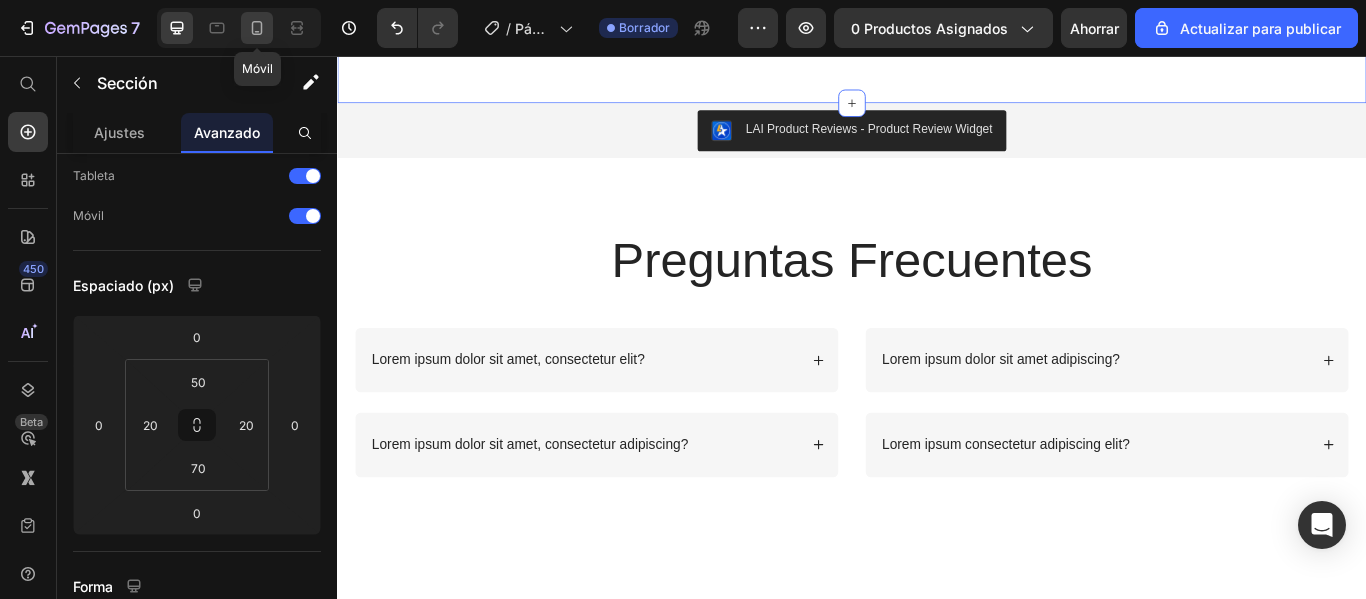 click 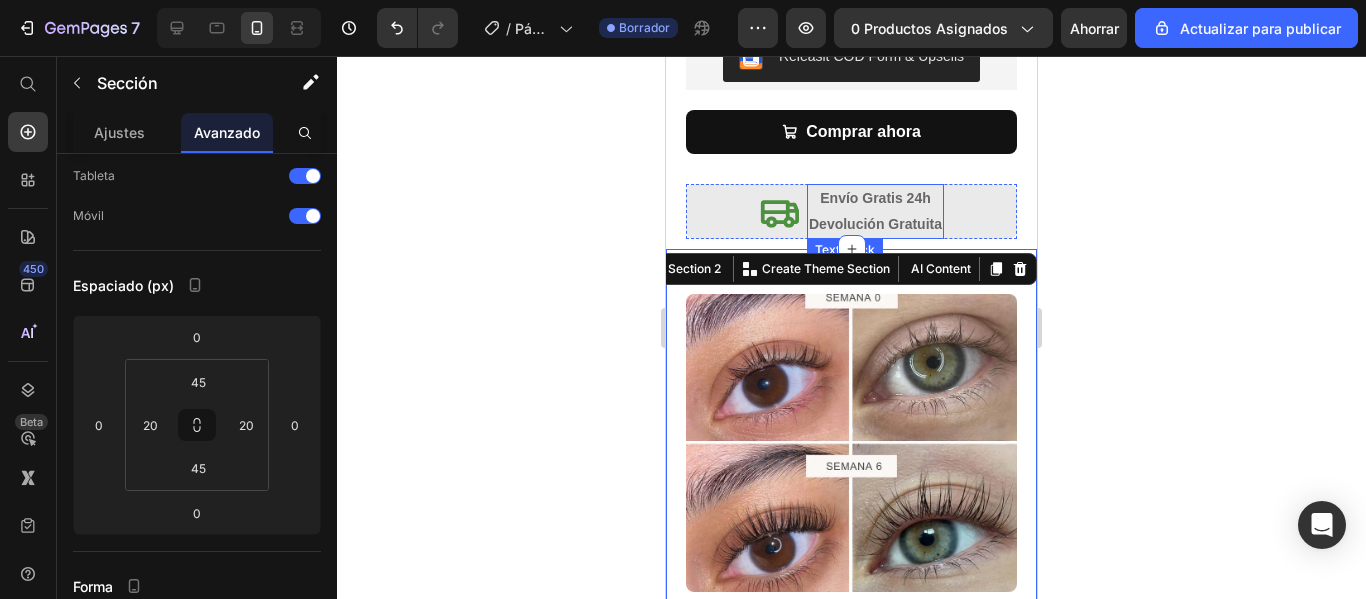 scroll, scrollTop: 921, scrollLeft: 0, axis: vertical 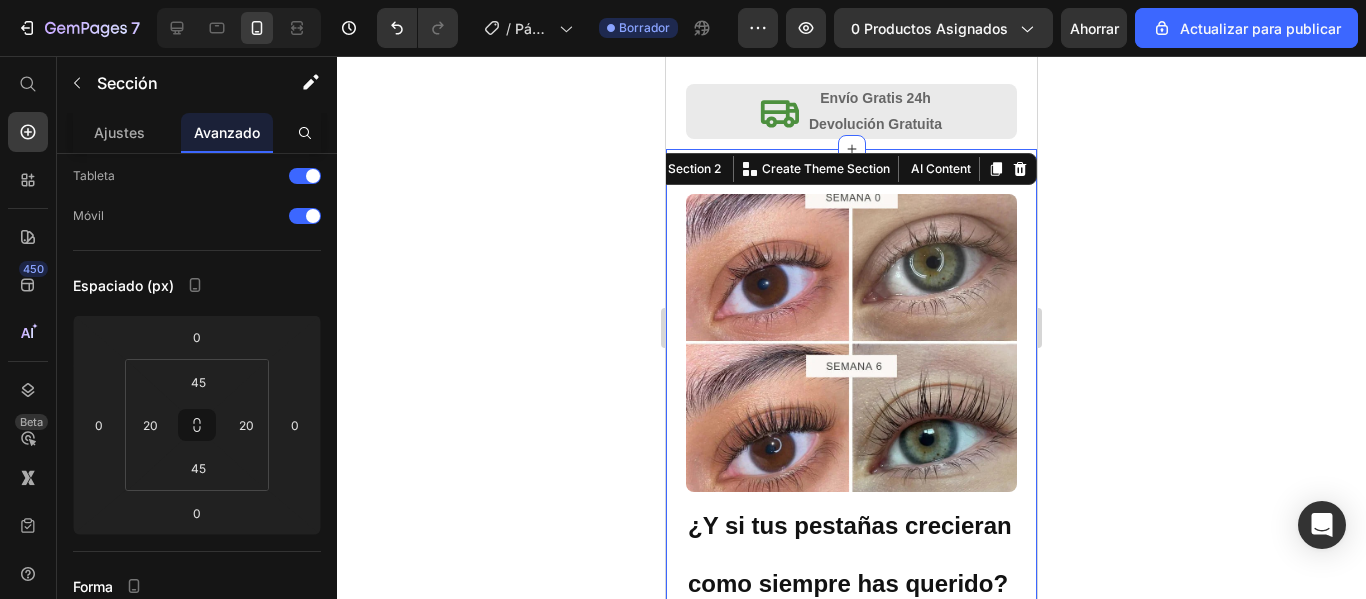 click 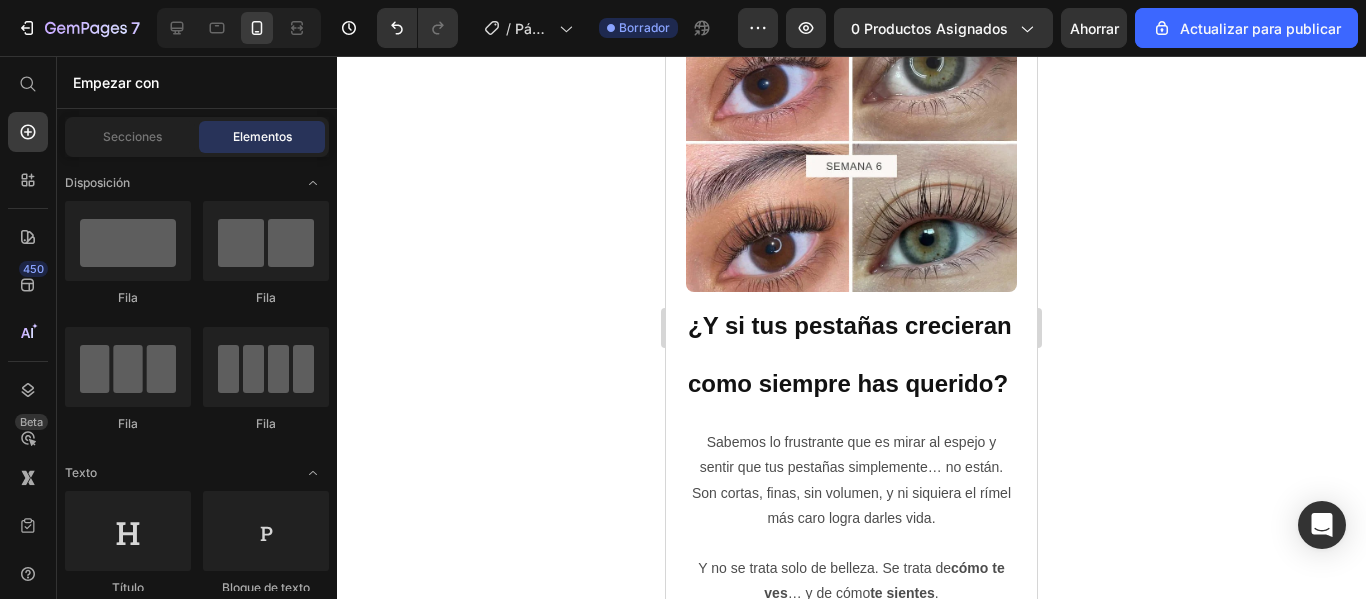 scroll, scrollTop: 1321, scrollLeft: 0, axis: vertical 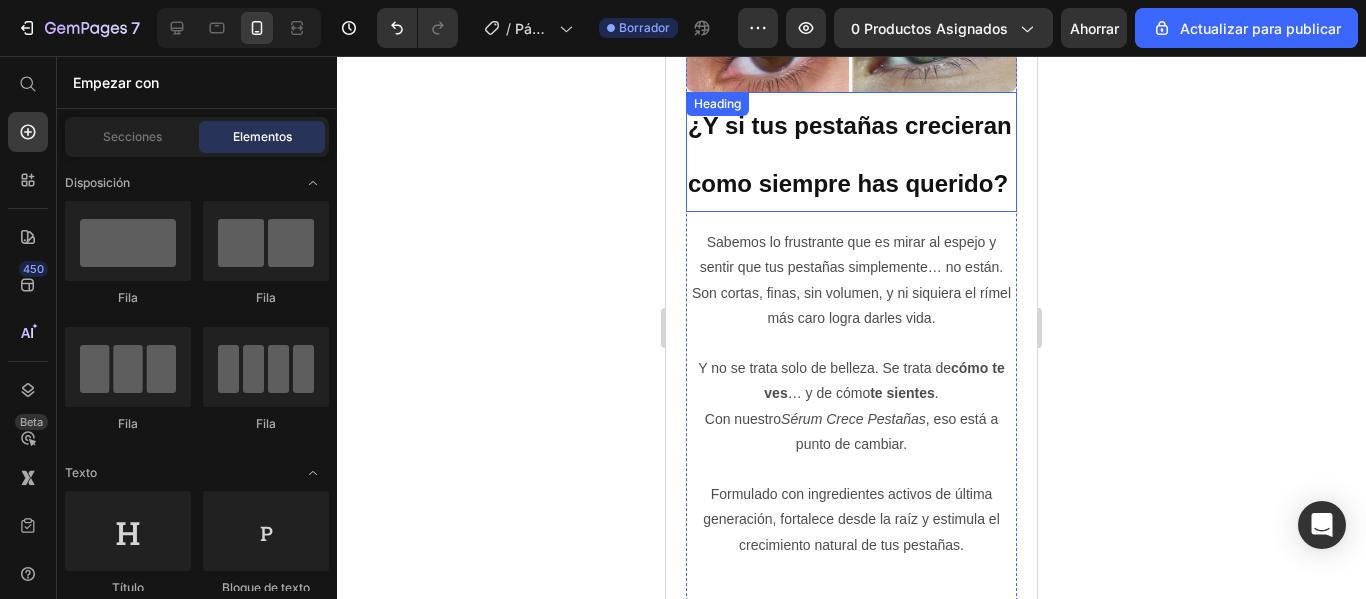 click on "¿Y si tus pestañas crecieran como siempre has querido?" at bounding box center [851, 152] 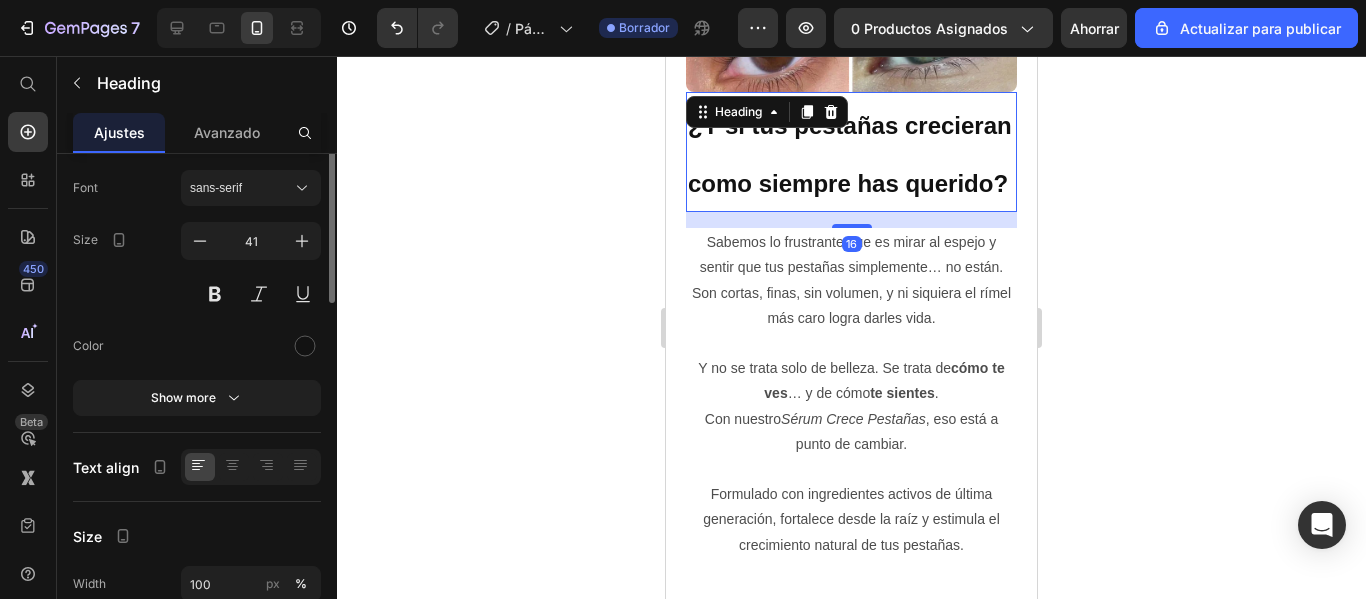 scroll, scrollTop: 0, scrollLeft: 0, axis: both 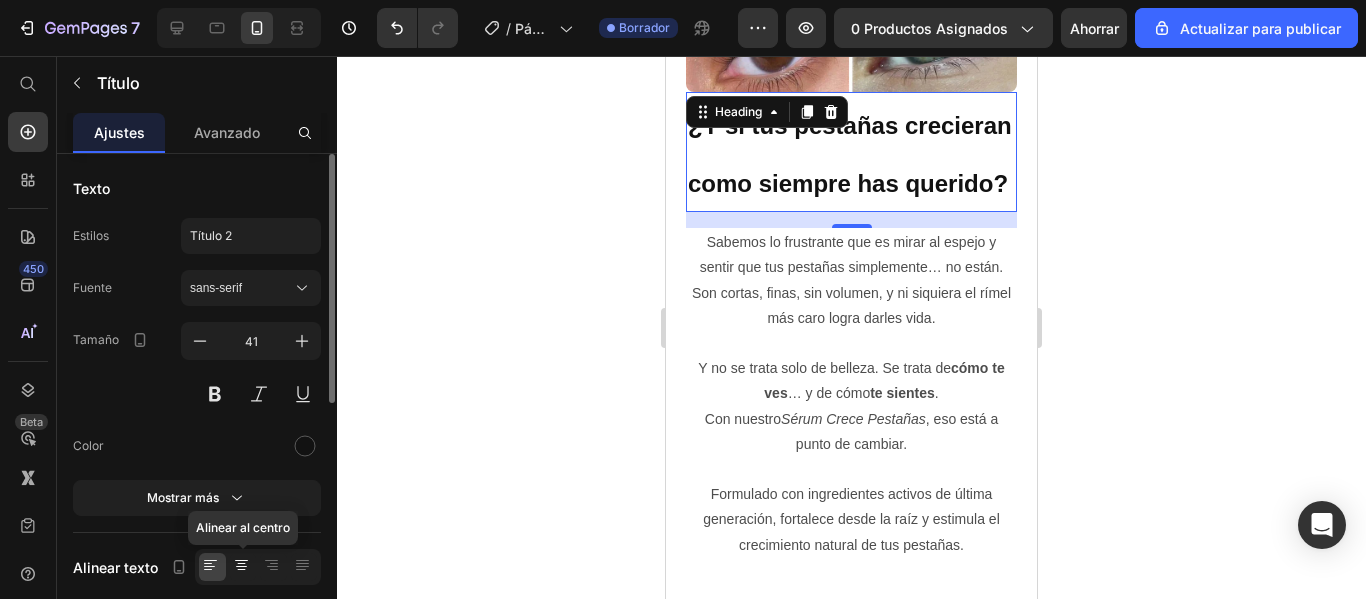 click 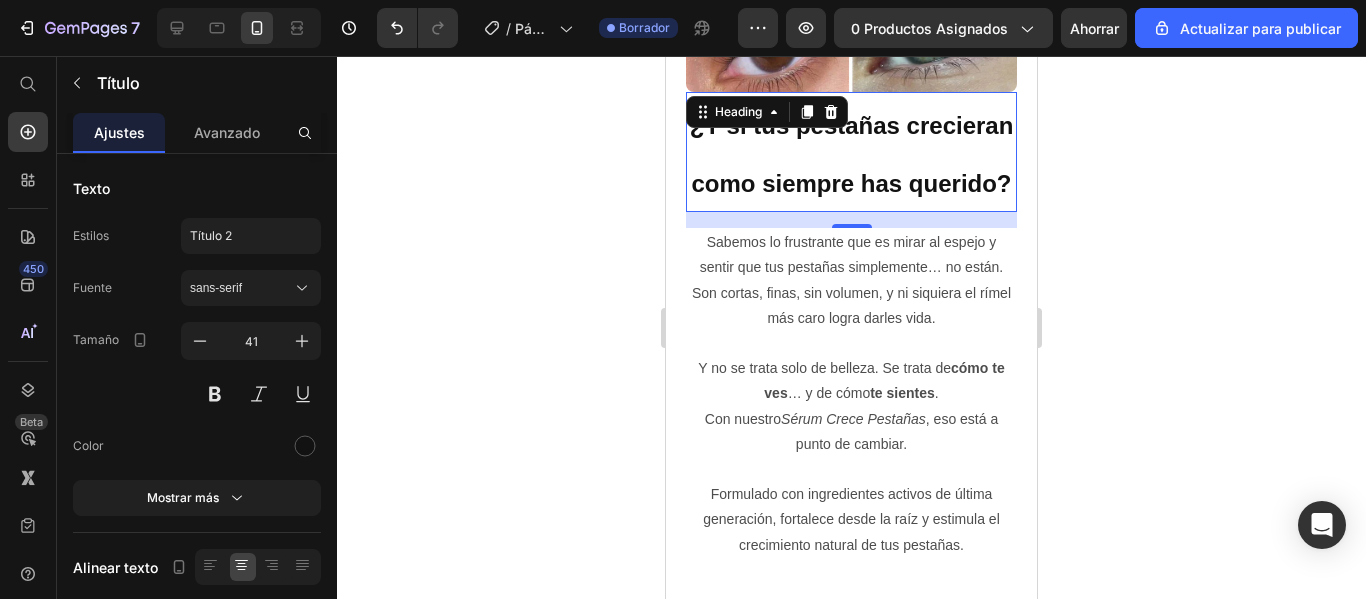 click on "¿Y si tus pestañas crecieran como siempre has querido?" at bounding box center [851, 152] 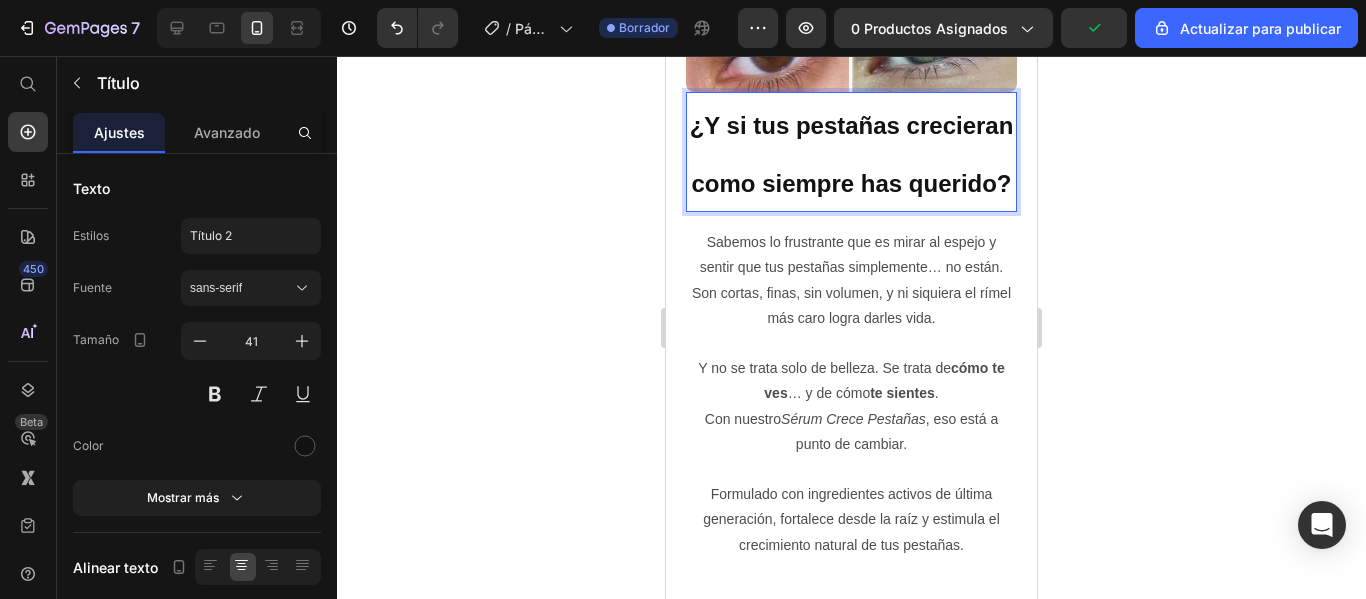 click on "¿Y si tus pestañas crecieran como siempre has querido?" at bounding box center [851, 152] 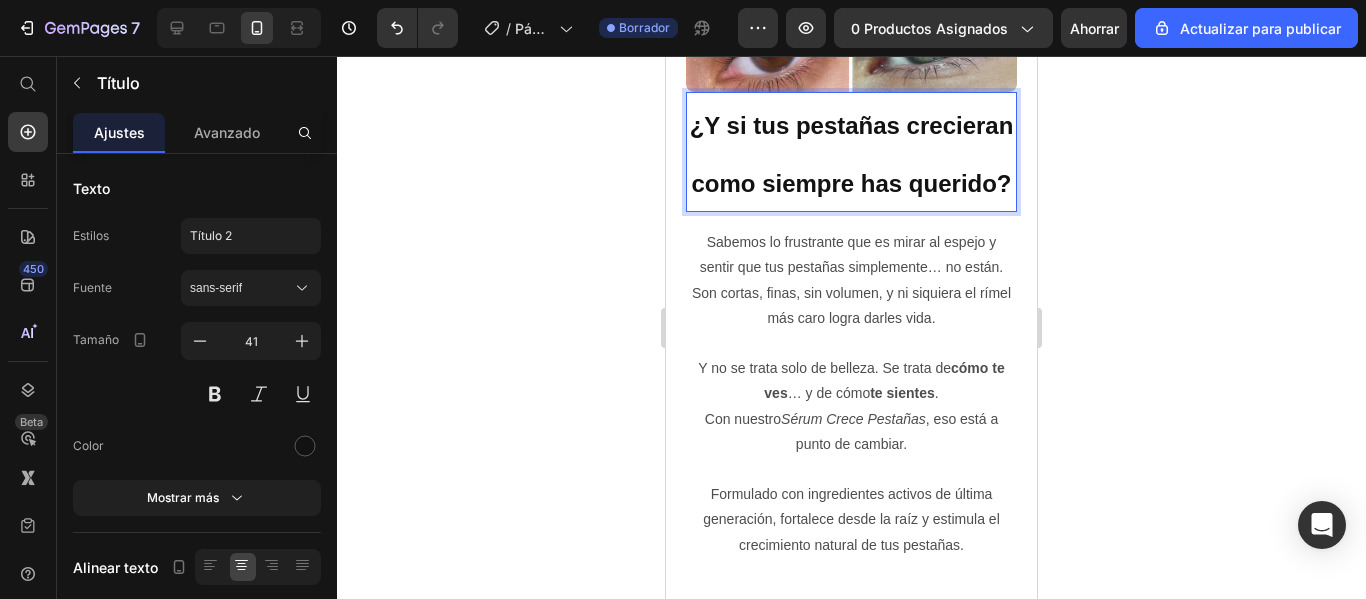 click on "¿Y si tus pestañas crecieran como siempre has querido?" at bounding box center (851, 152) 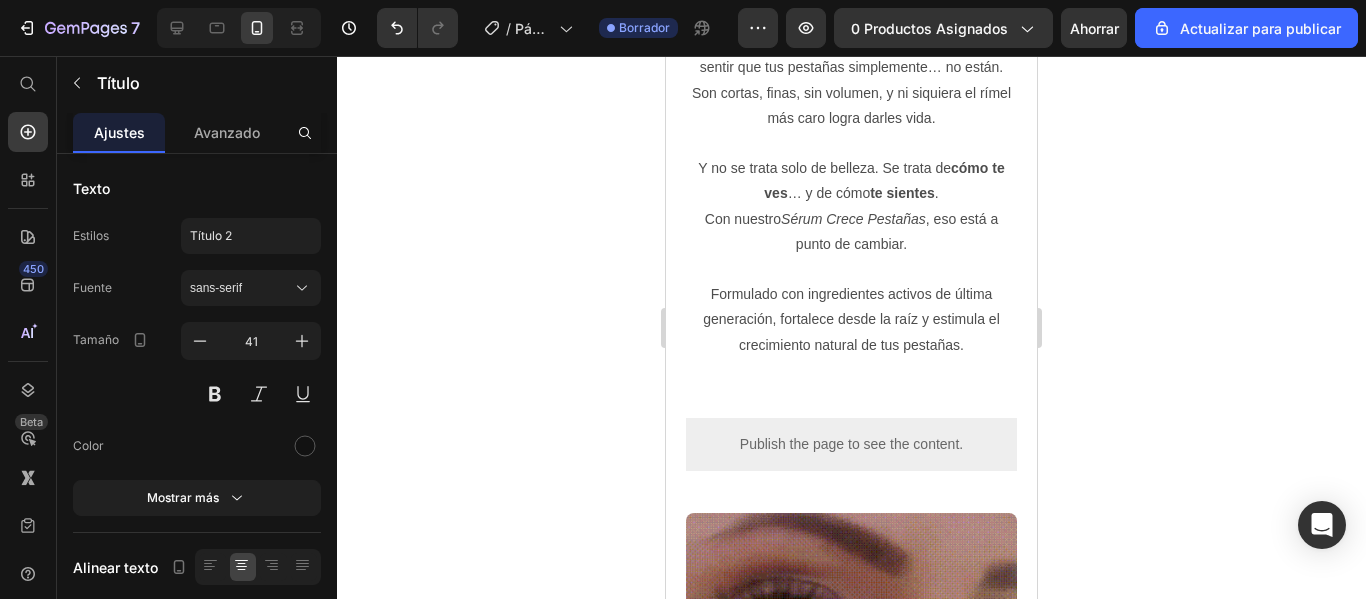 scroll, scrollTop: 1221, scrollLeft: 0, axis: vertical 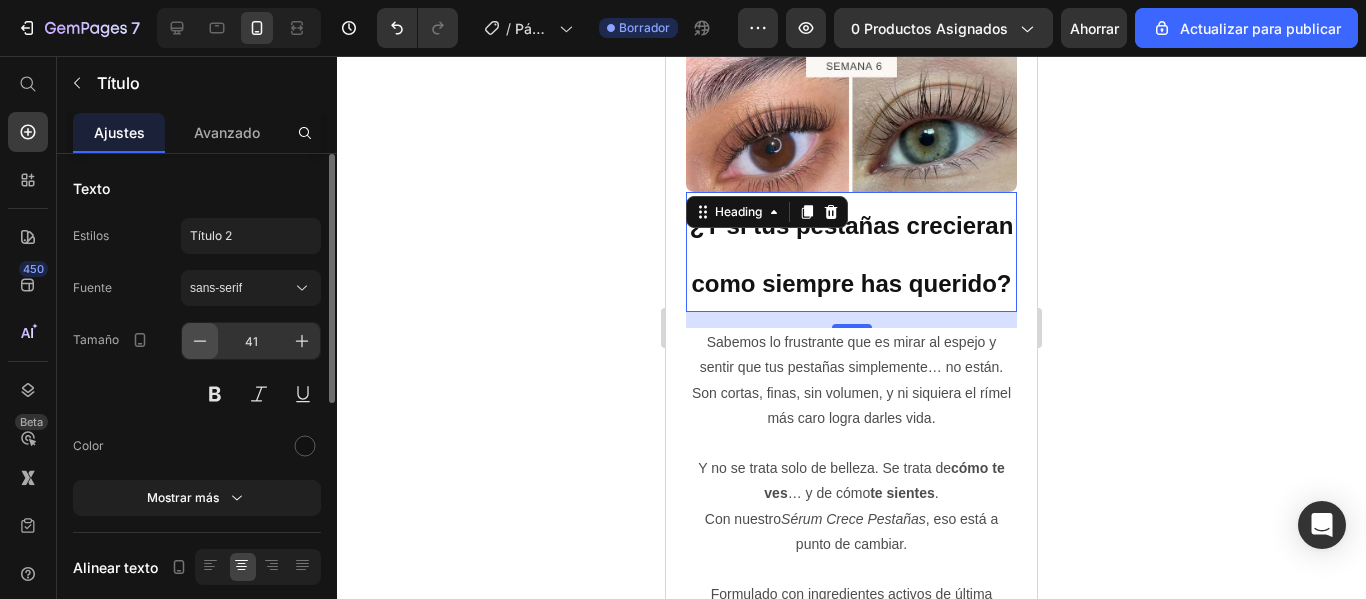 click 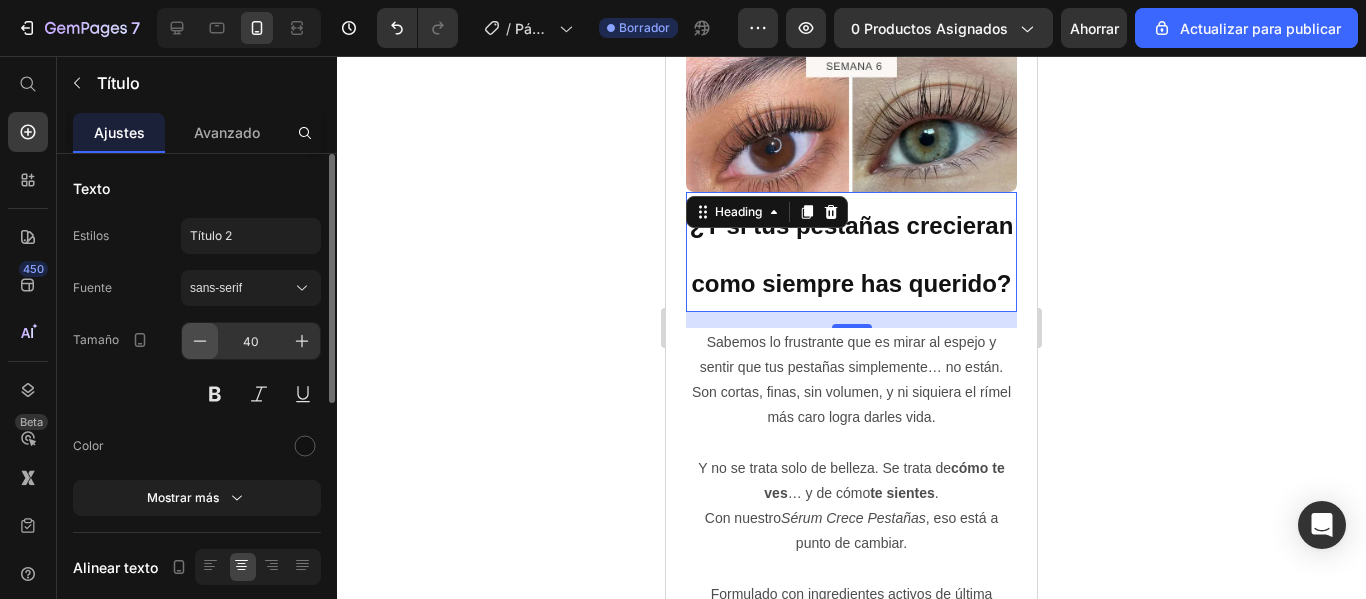 click 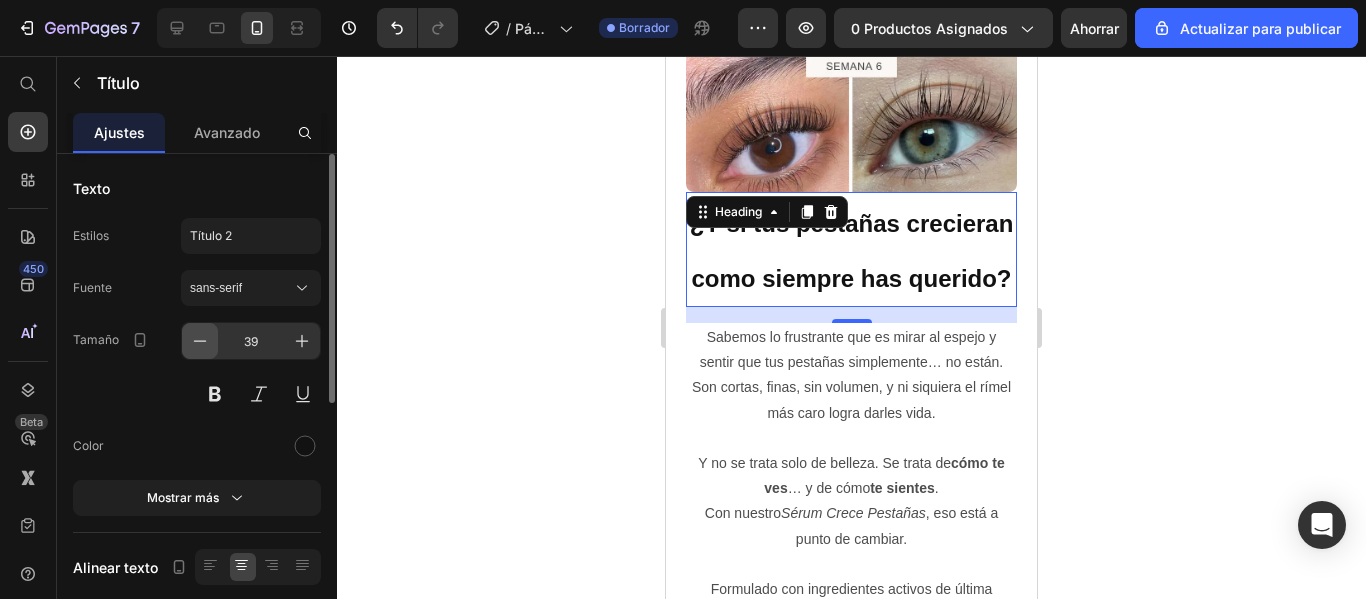 click 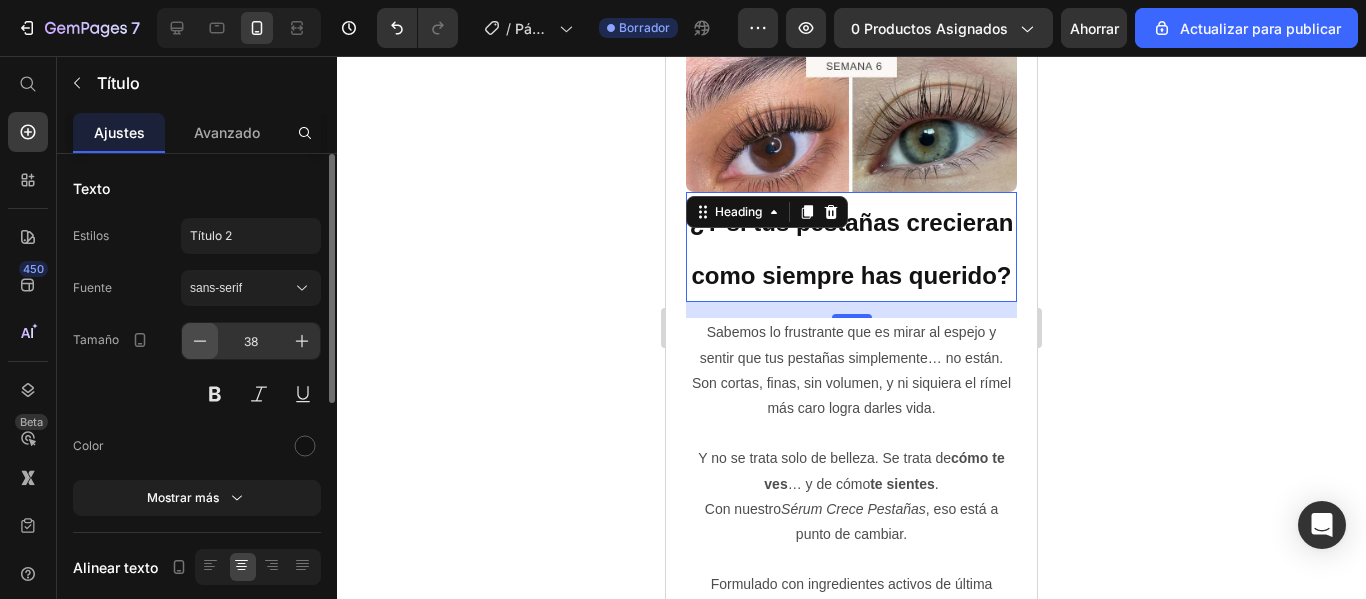 click 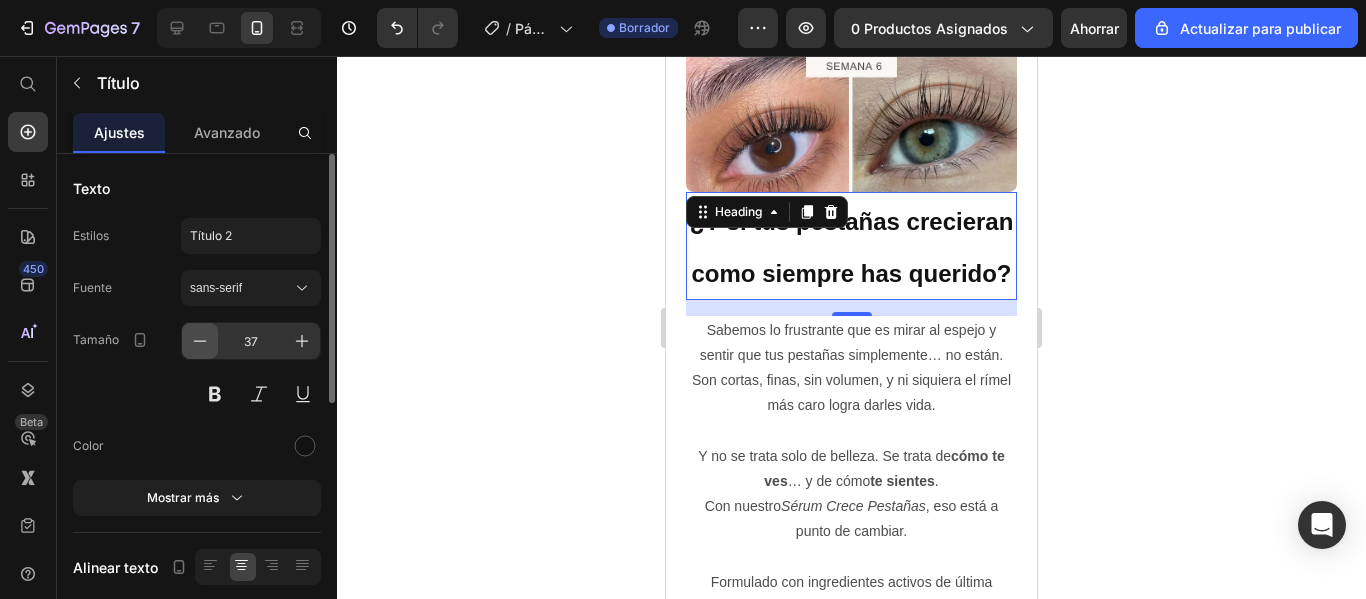 click 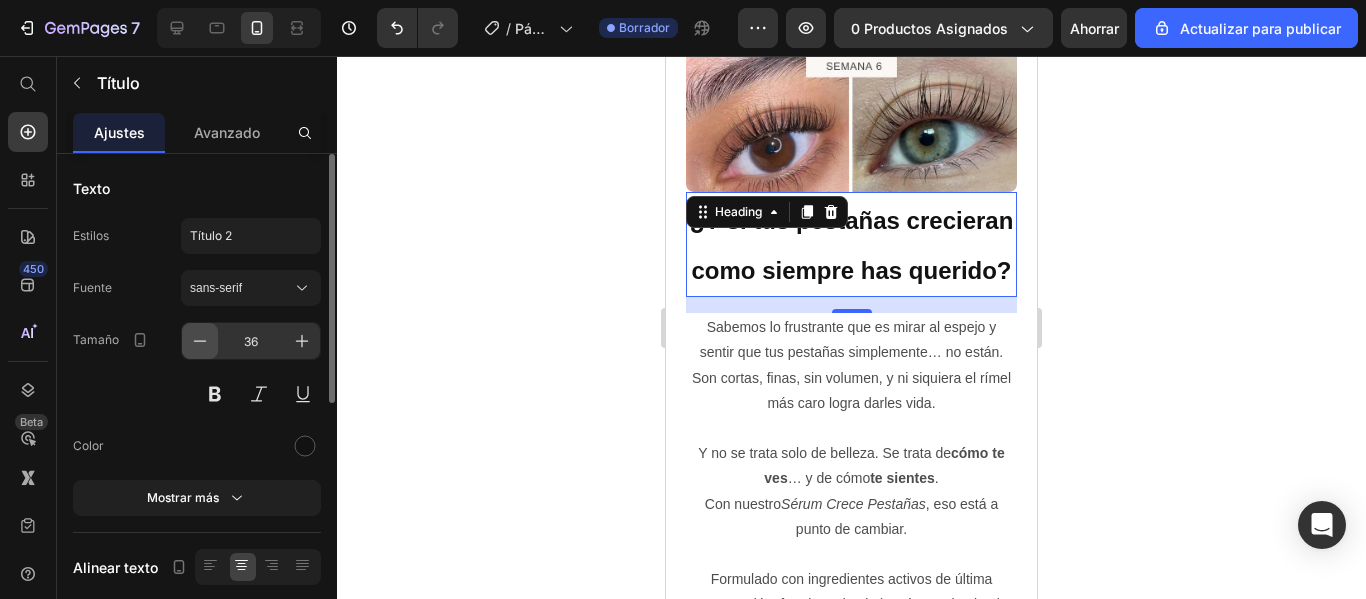 click 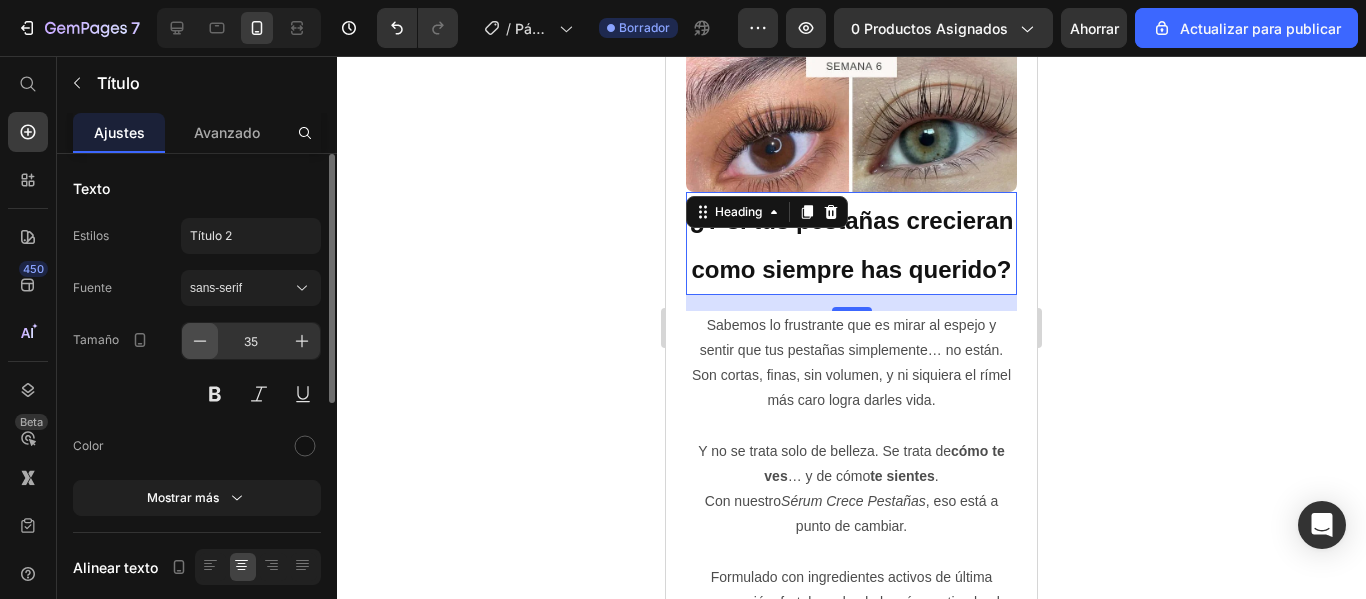 click 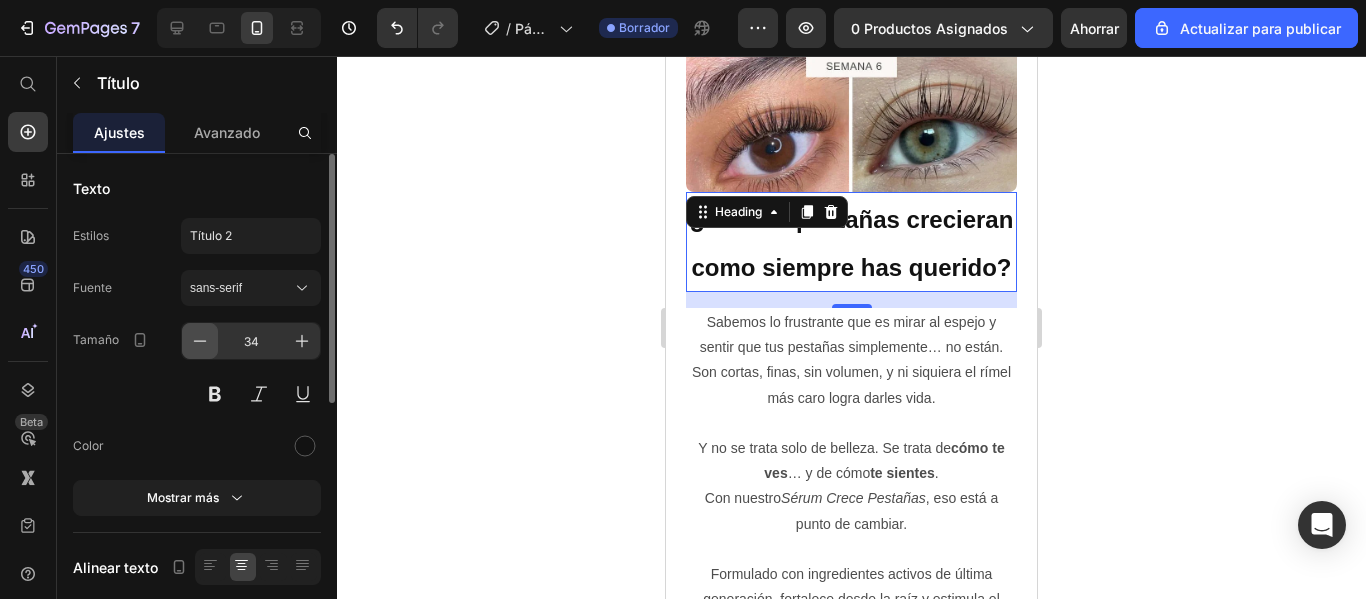 click 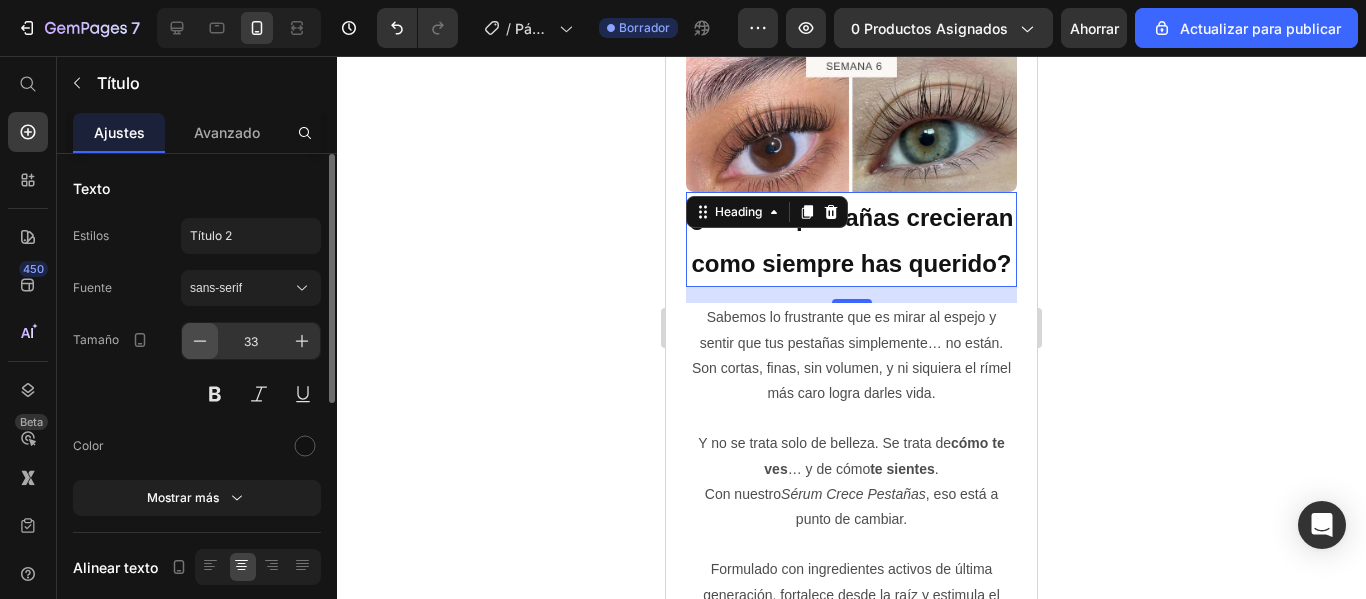click 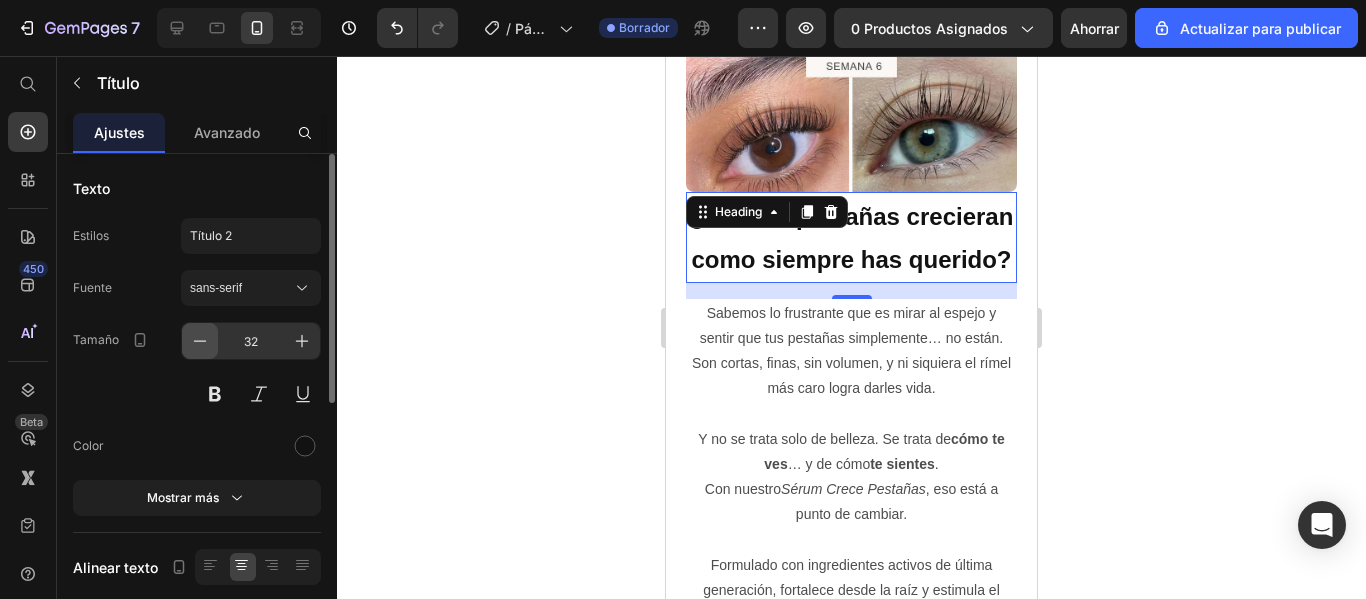 click 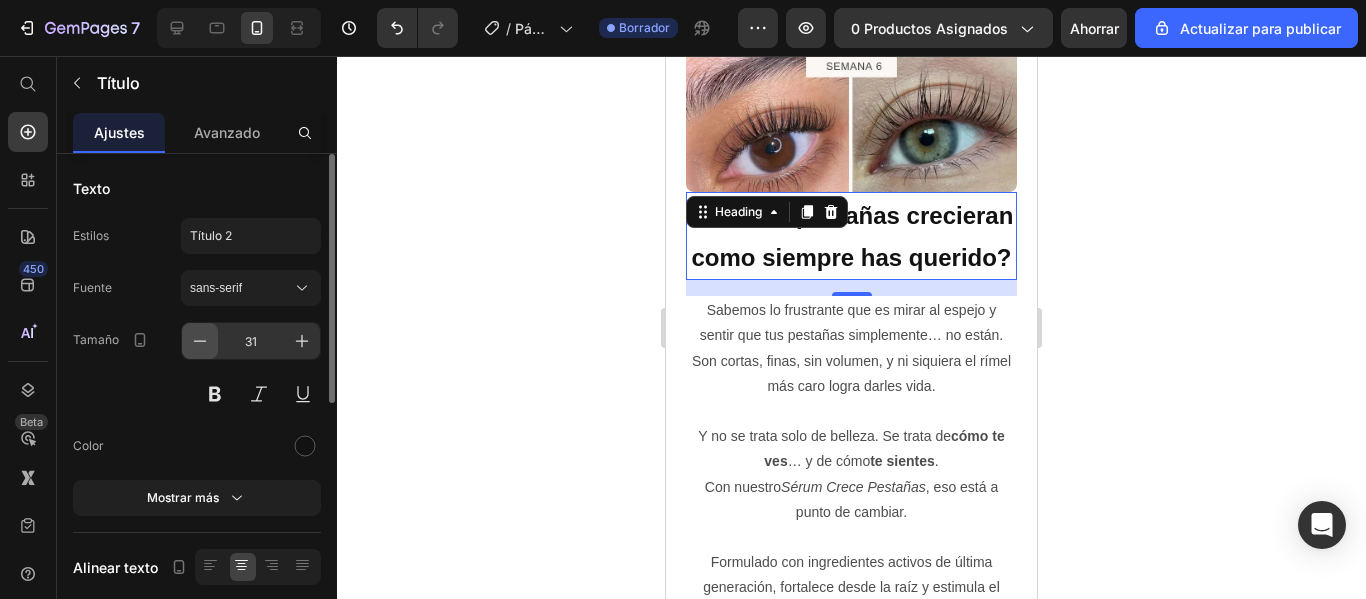 click 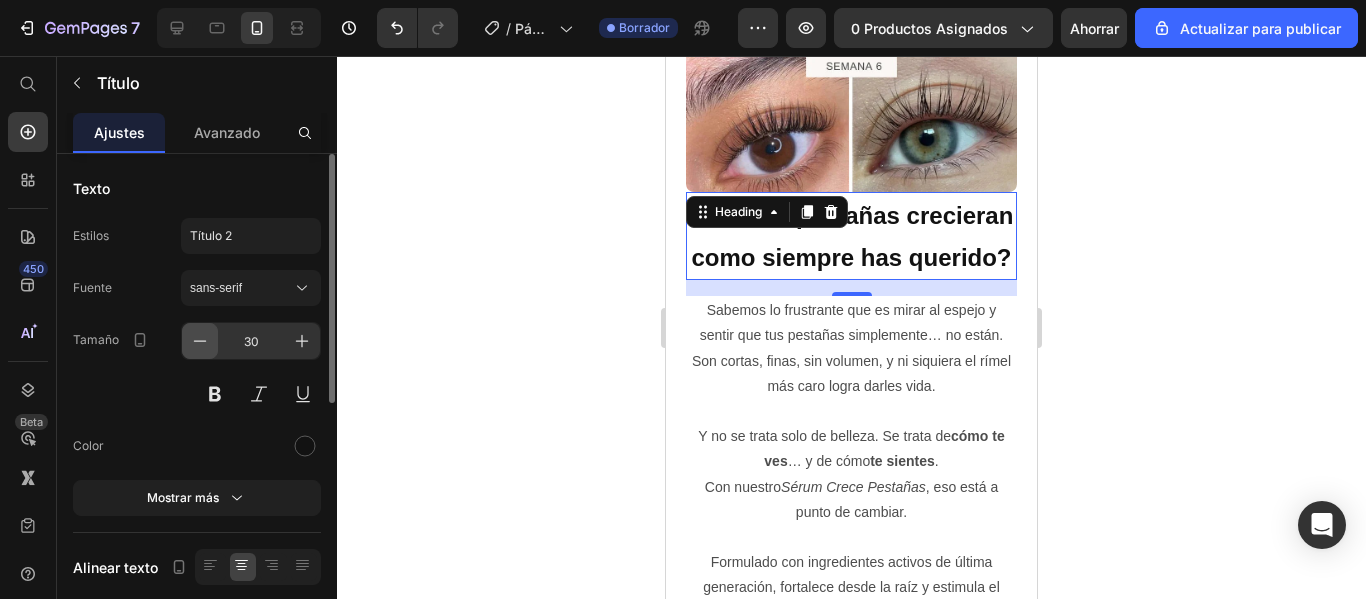 click 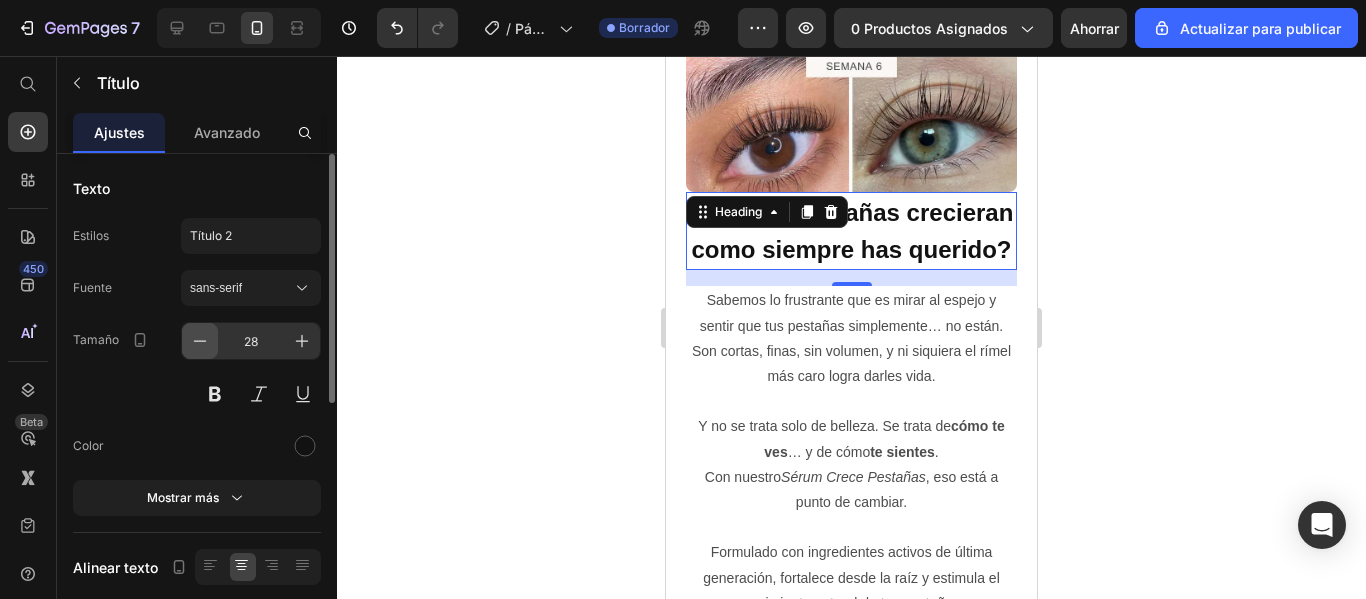 click 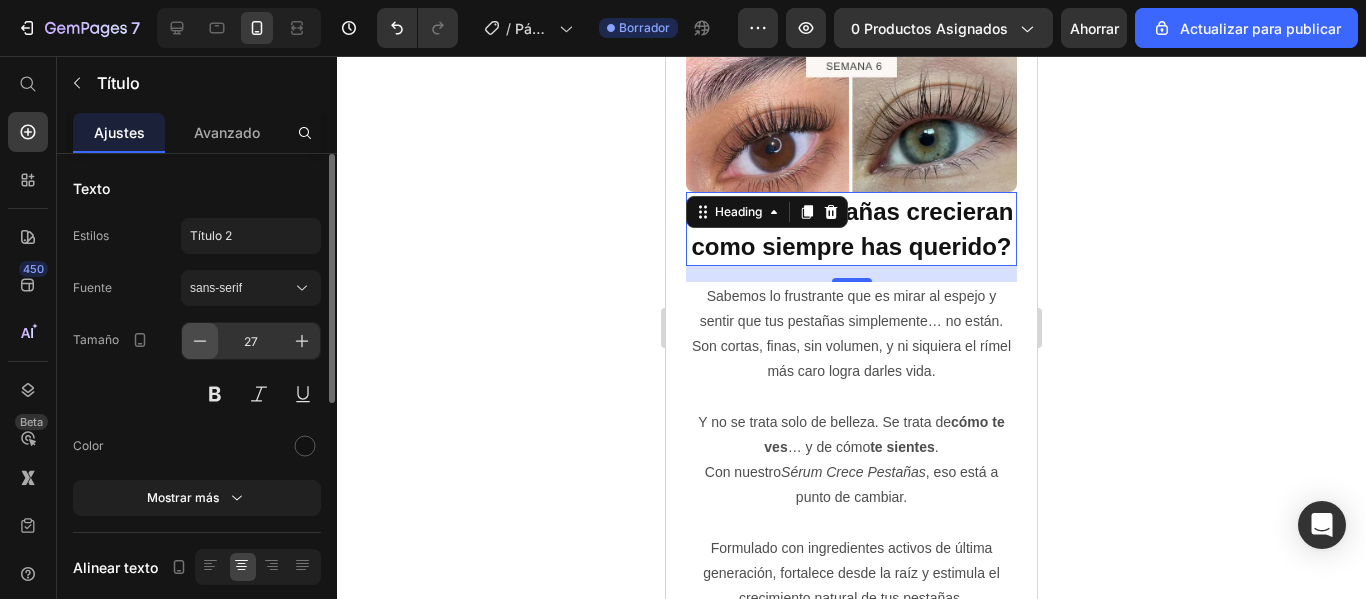 click 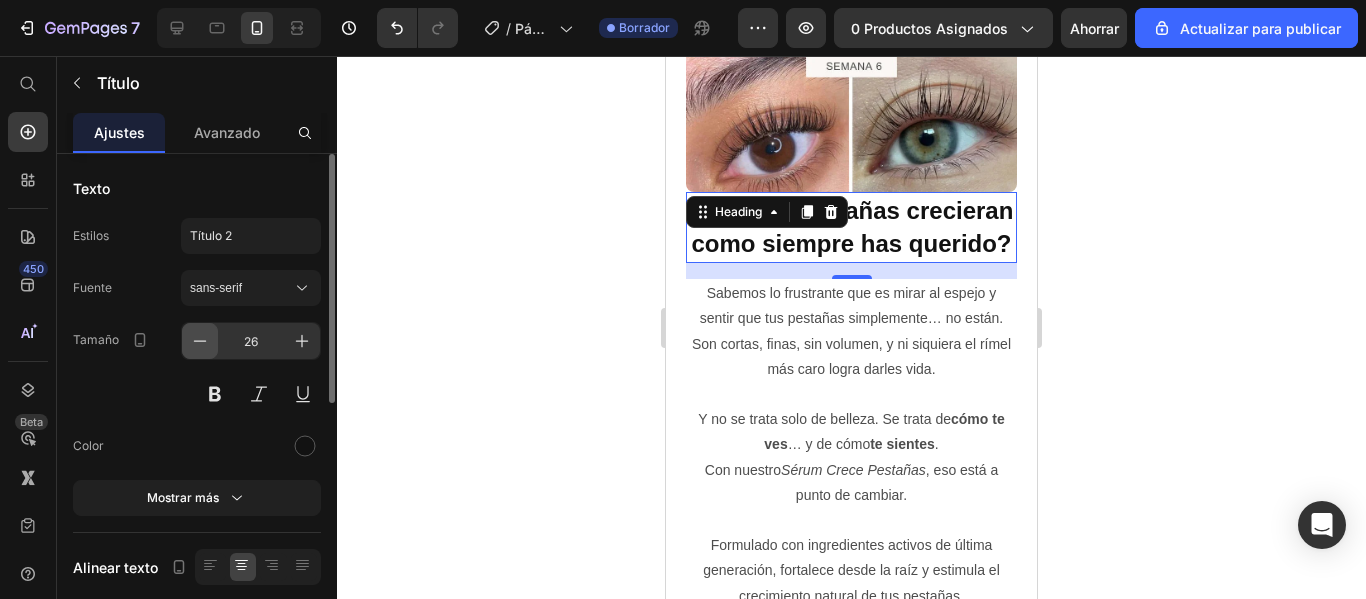 click 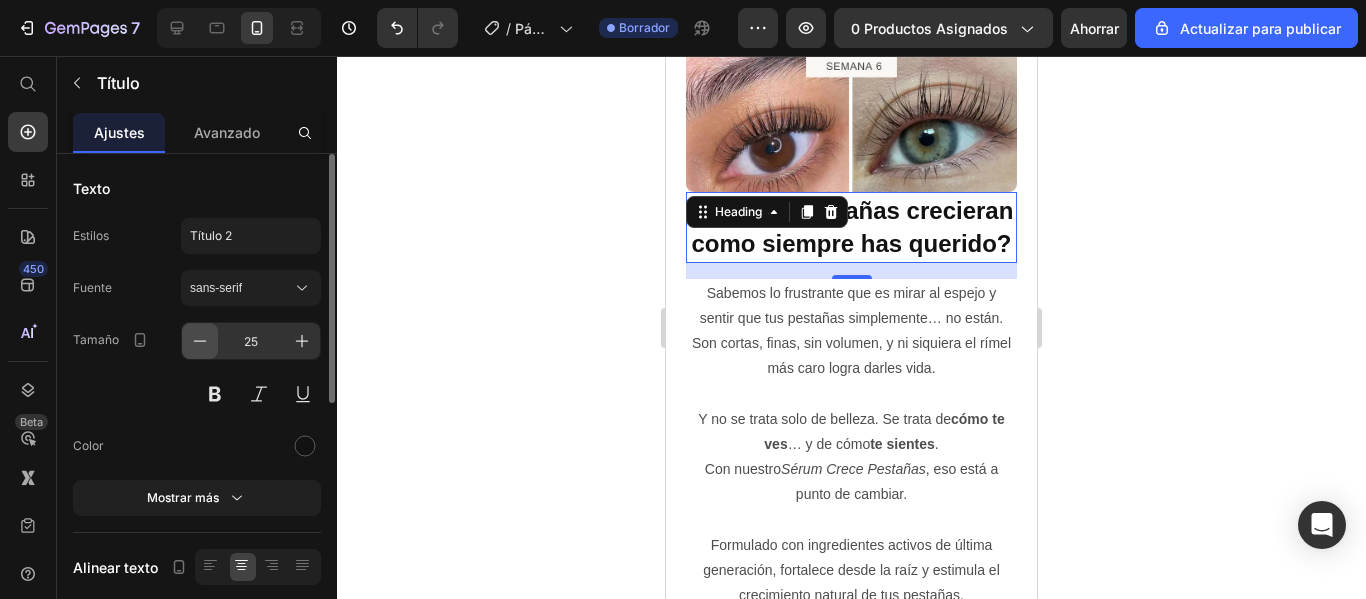 click 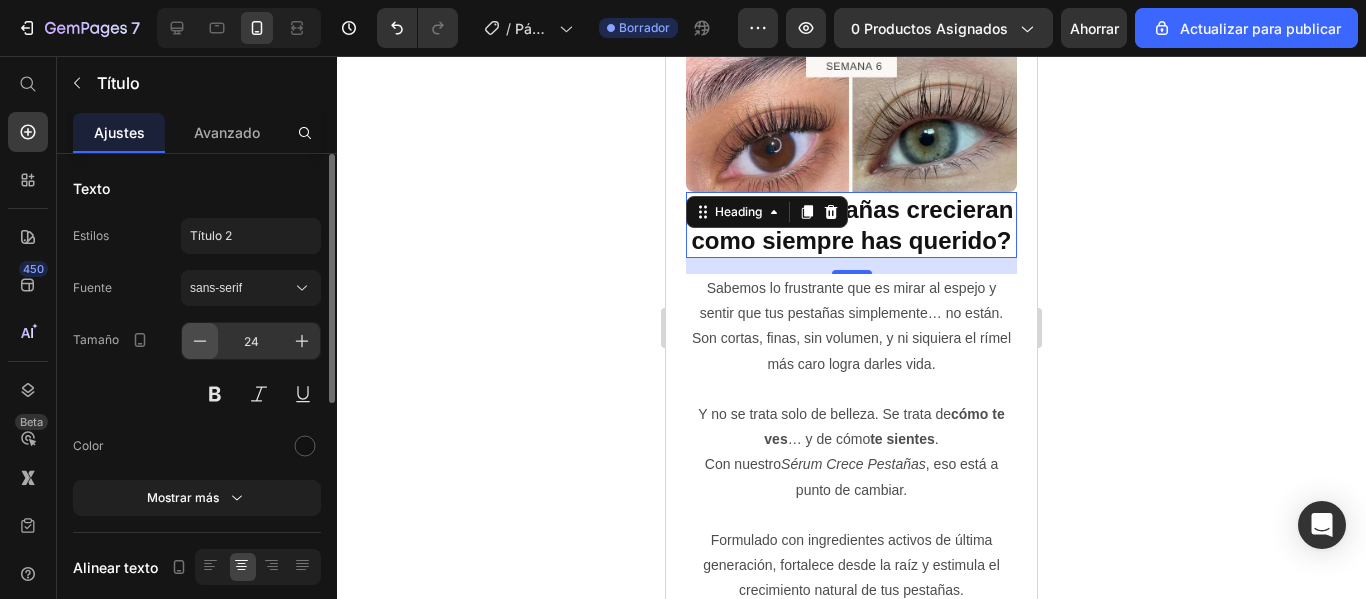 click 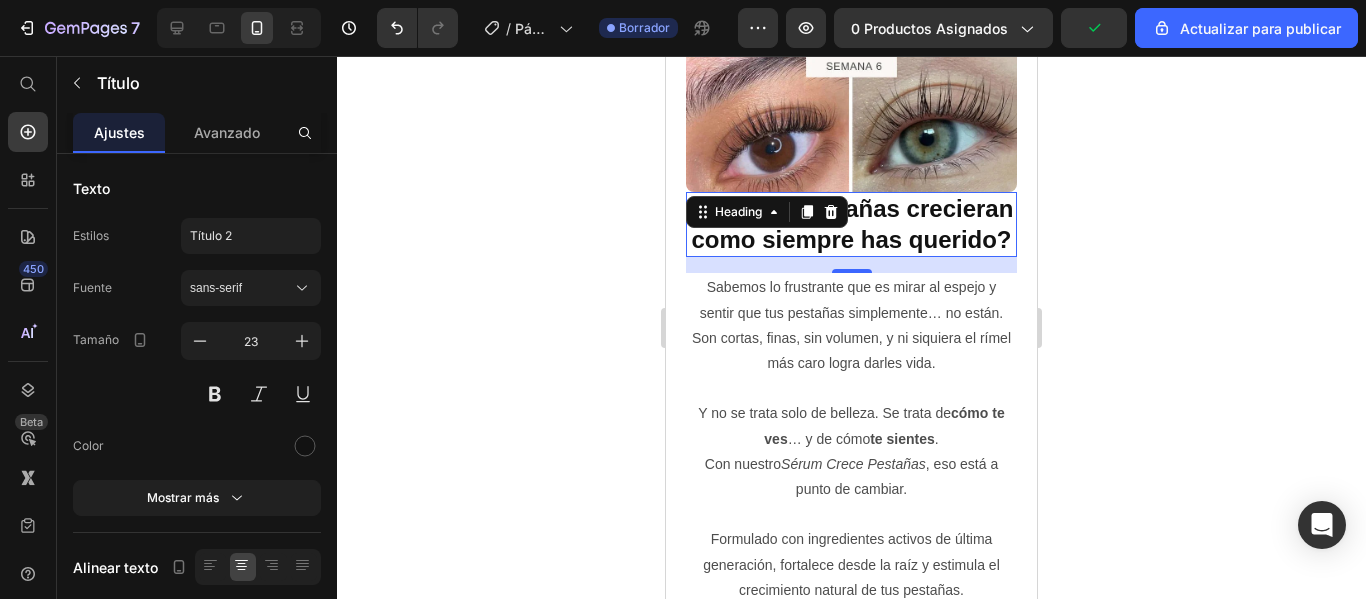 click 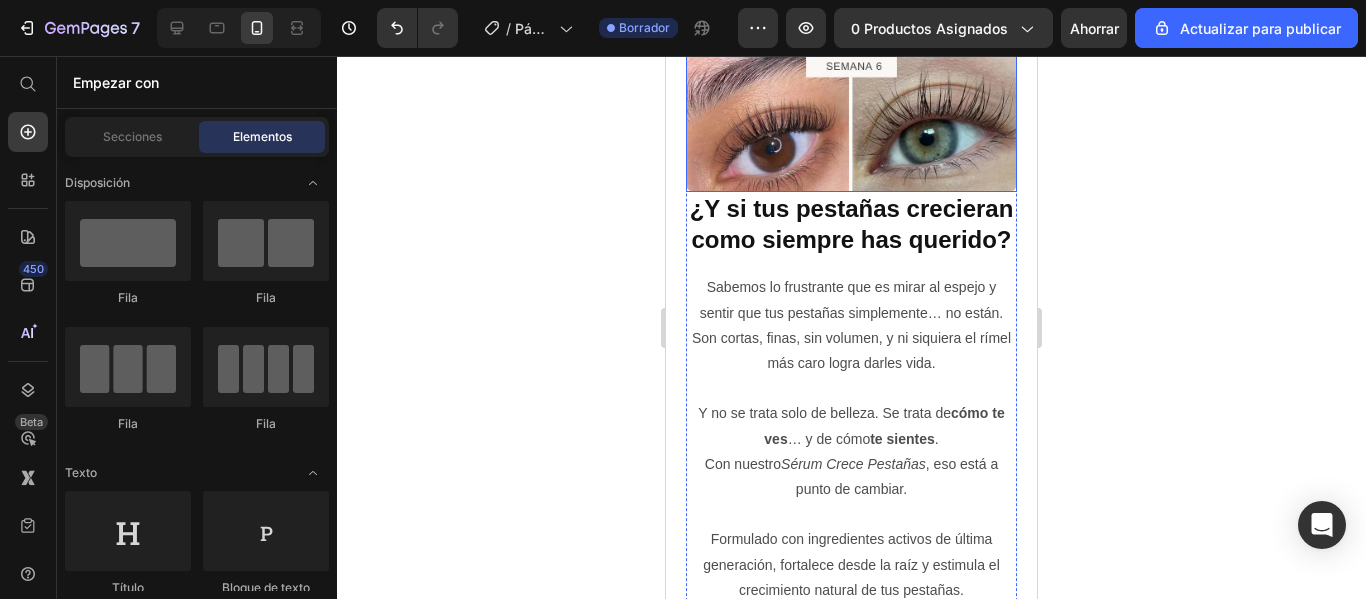 click at bounding box center [851, 43] 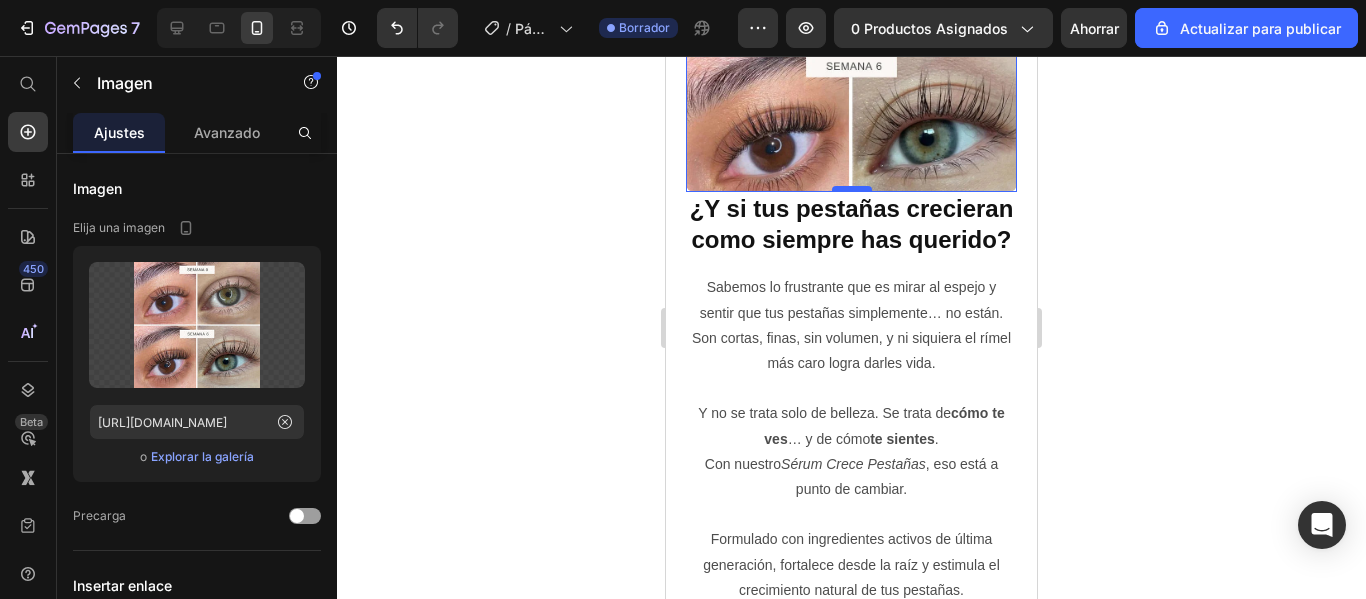 click at bounding box center [852, 189] 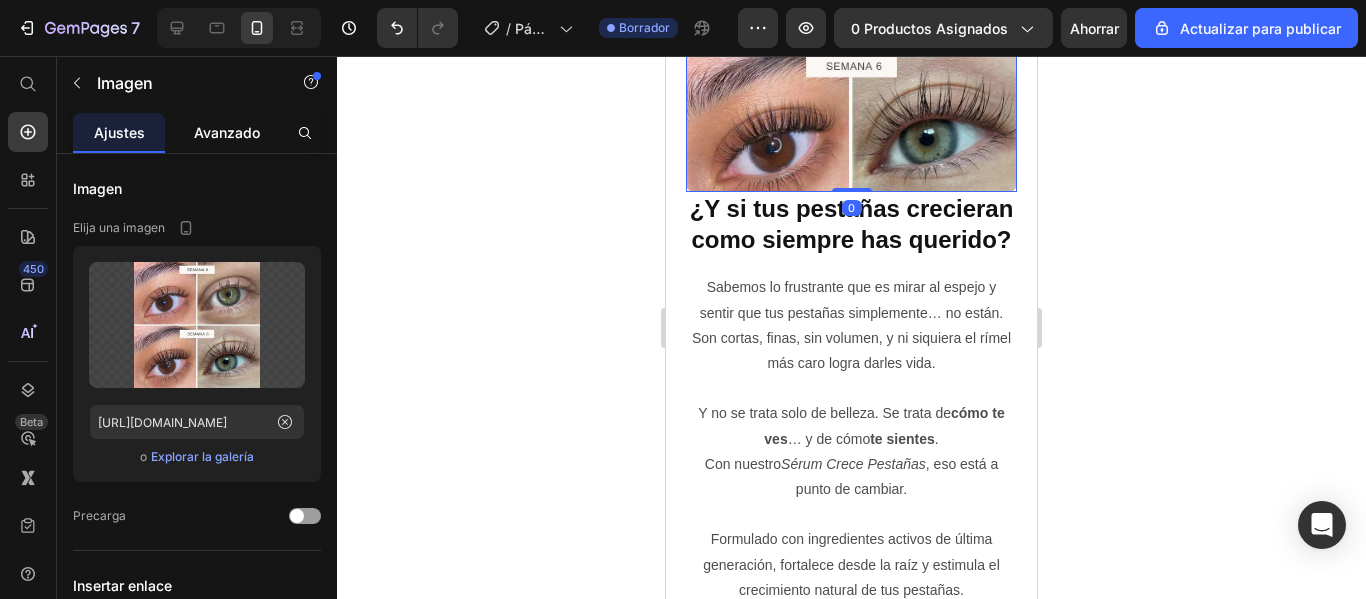 click on "Avanzado" at bounding box center (227, 132) 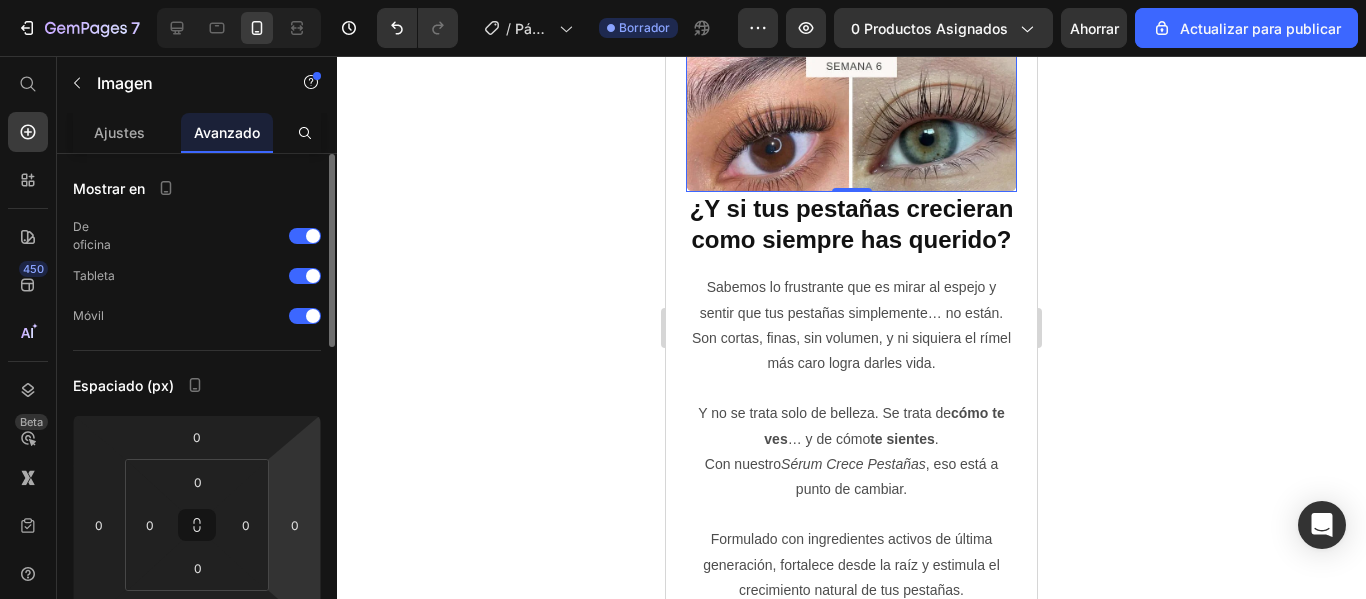scroll, scrollTop: 100, scrollLeft: 0, axis: vertical 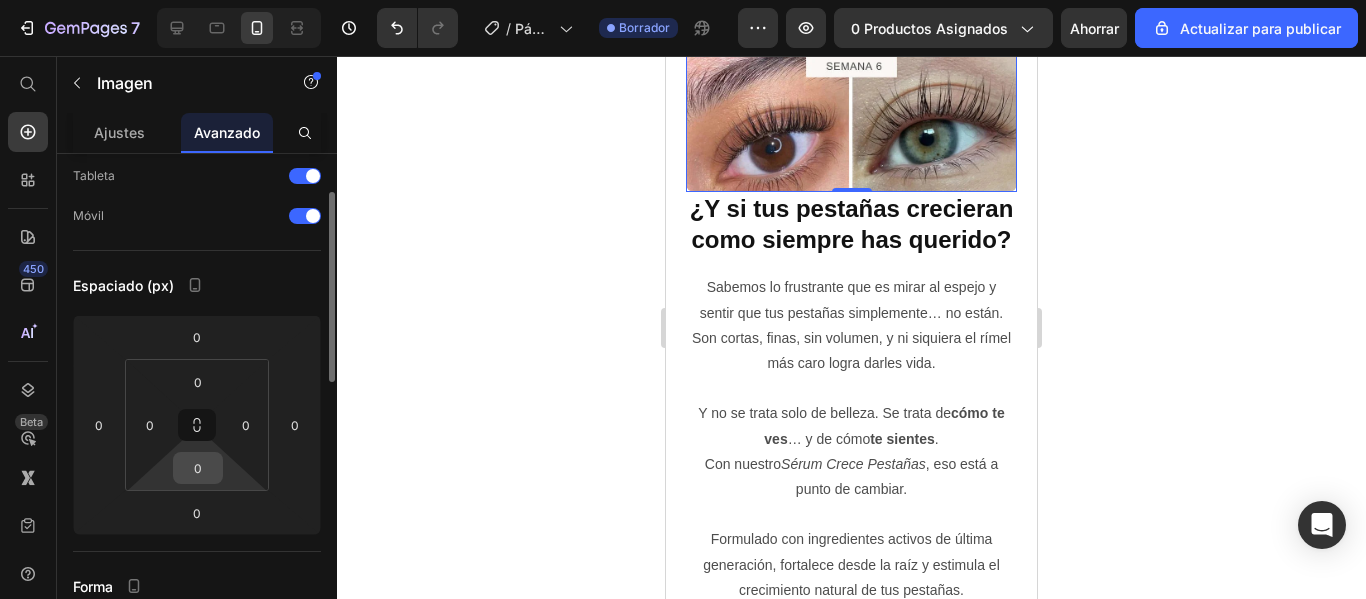 click on "0" at bounding box center (198, 468) 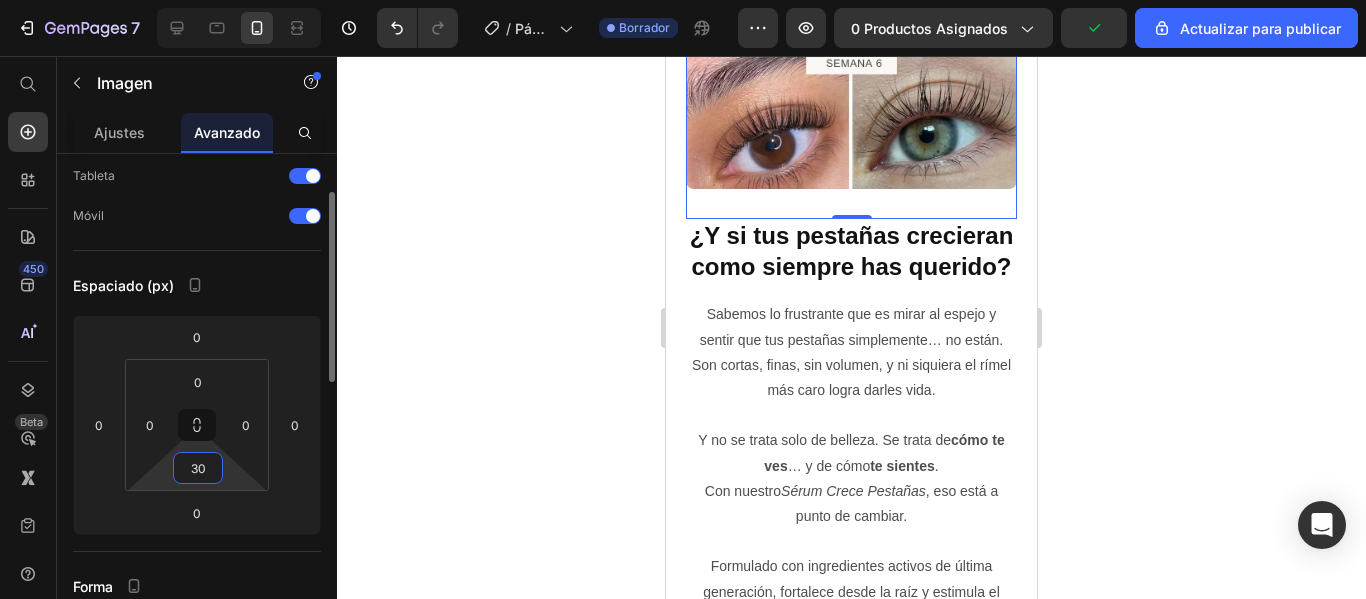 scroll, scrollTop: 1251, scrollLeft: 0, axis: vertical 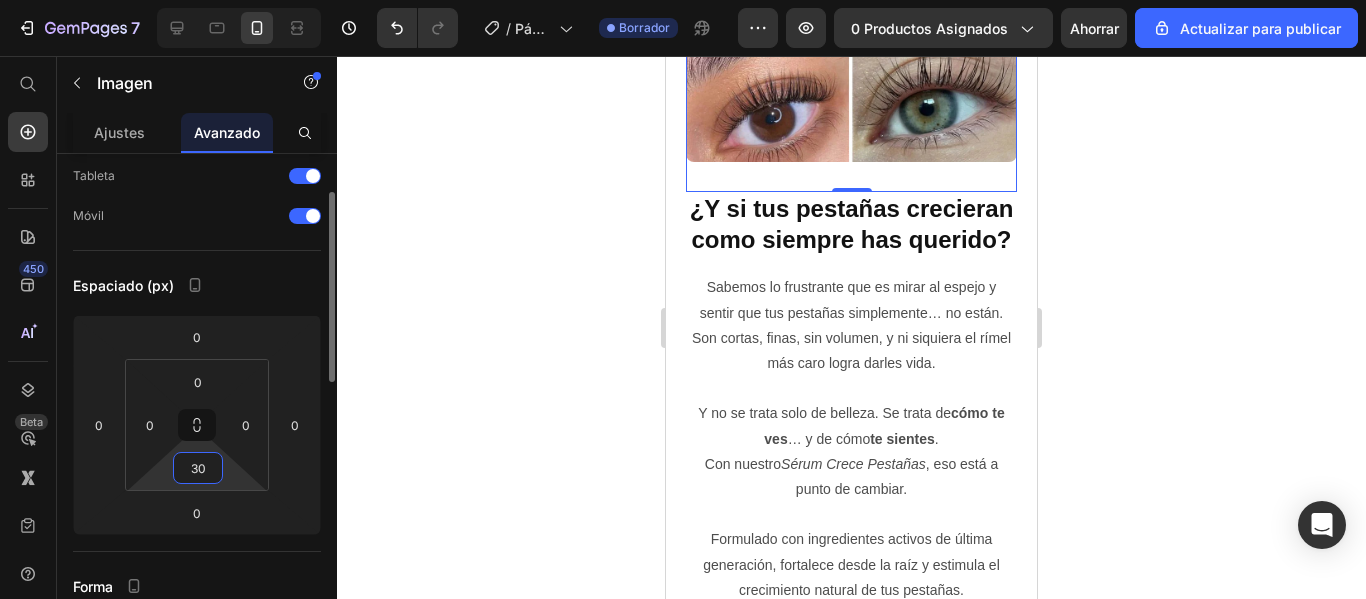 type on "3" 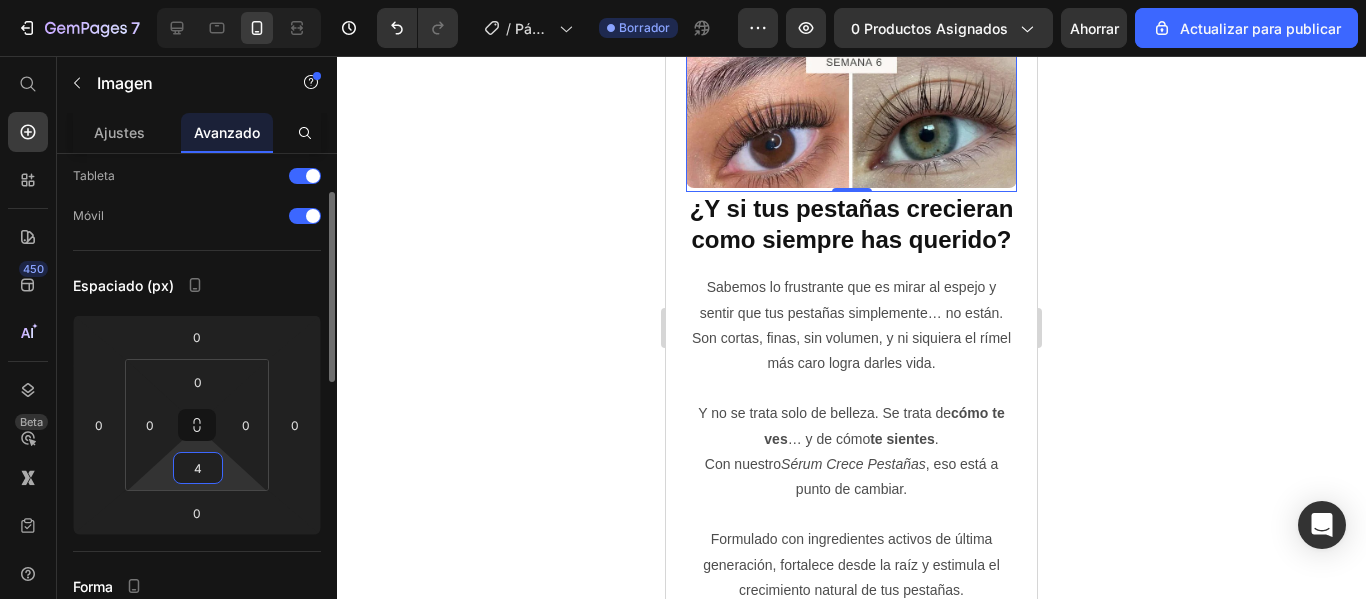 type on "40" 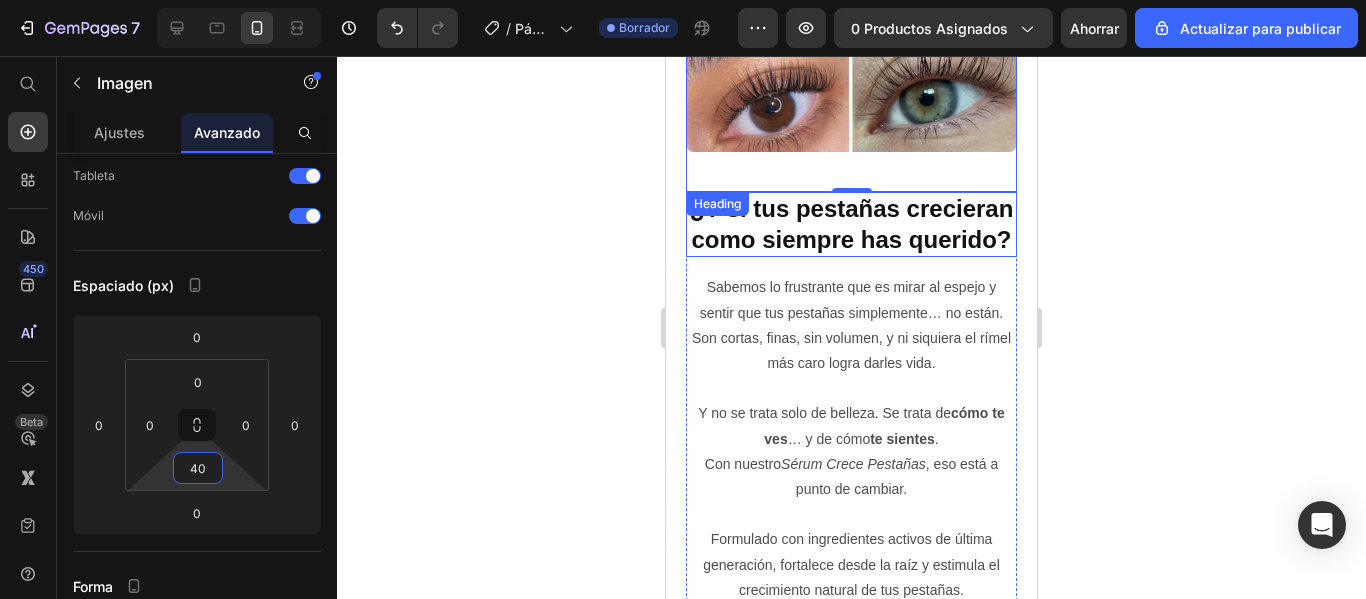 scroll, scrollTop: 1461, scrollLeft: 0, axis: vertical 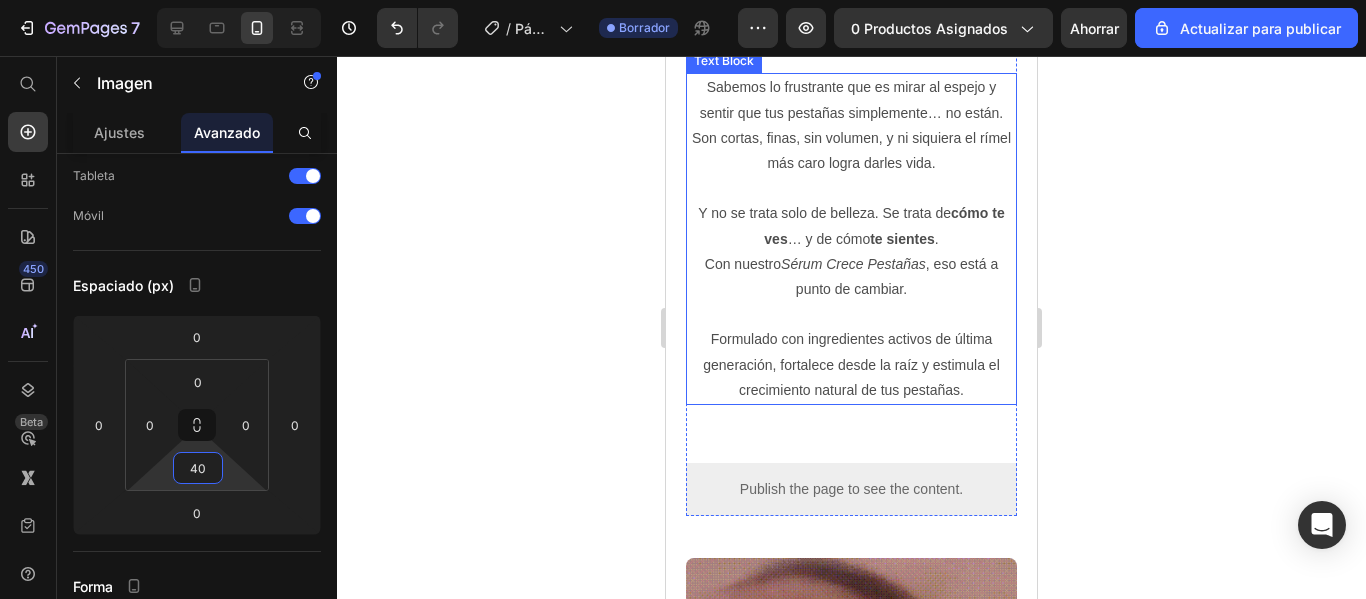click on "Sabemos lo frustrante que es mirar al espejo y sentir que tus pestañas simplemente… no están. Son cortas, finas, sin volumen, y ni siquiera el rímel más caro logra darles vida." at bounding box center (851, 125) 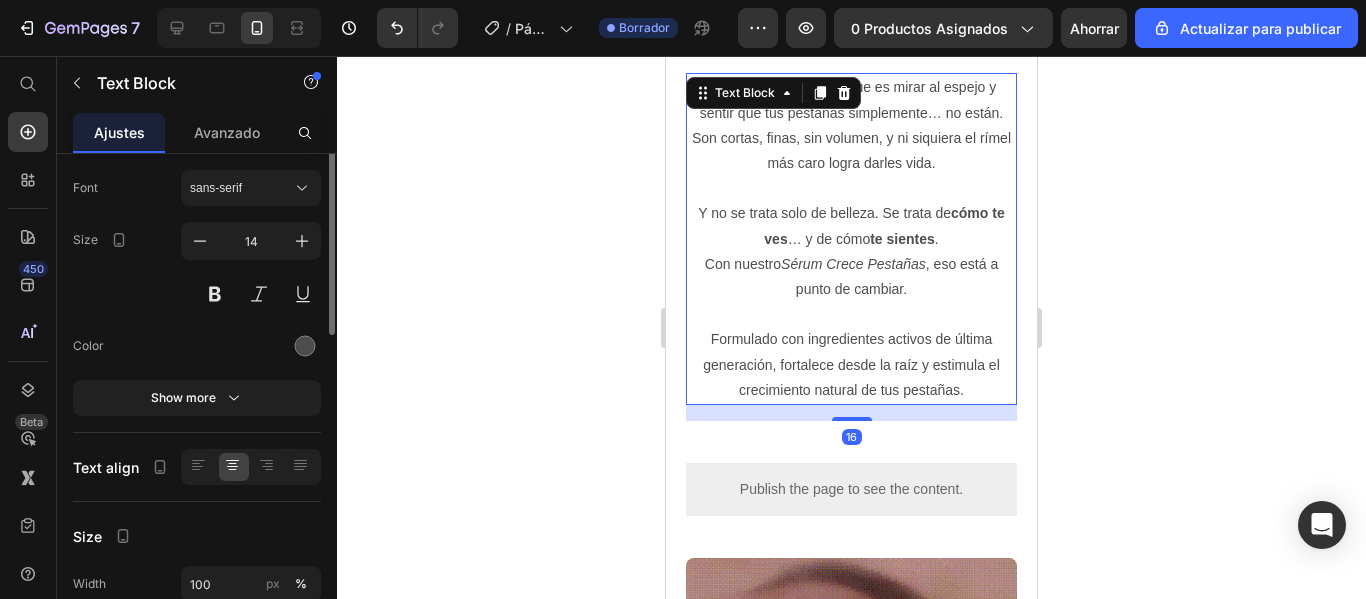scroll, scrollTop: 0, scrollLeft: 0, axis: both 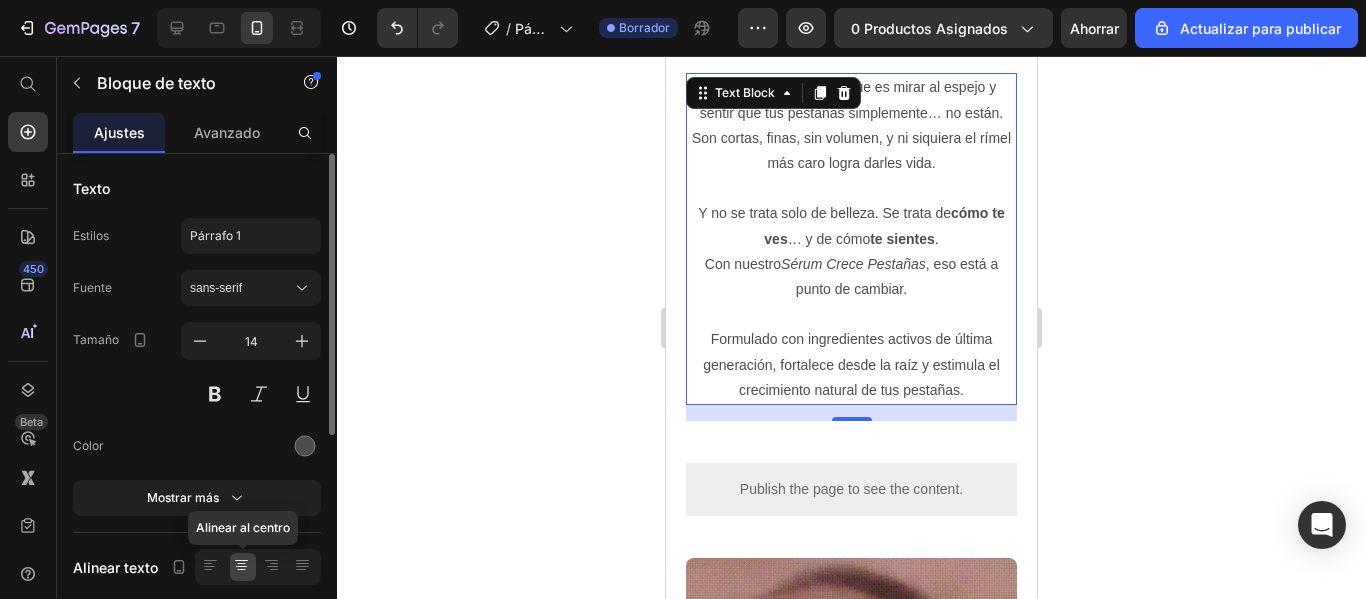 click 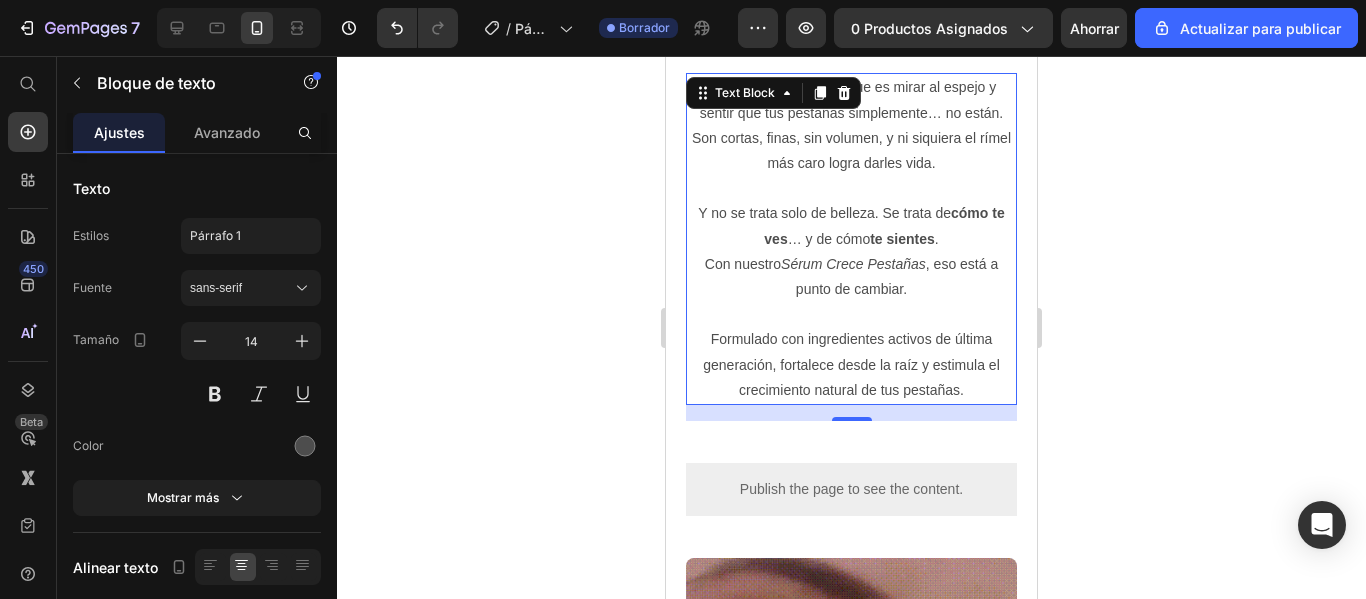 click on "Formulado con ingredientes activos de última generación, fortalece desde la raíz y estimula el crecimiento natural de tus pestañas." at bounding box center [851, 352] 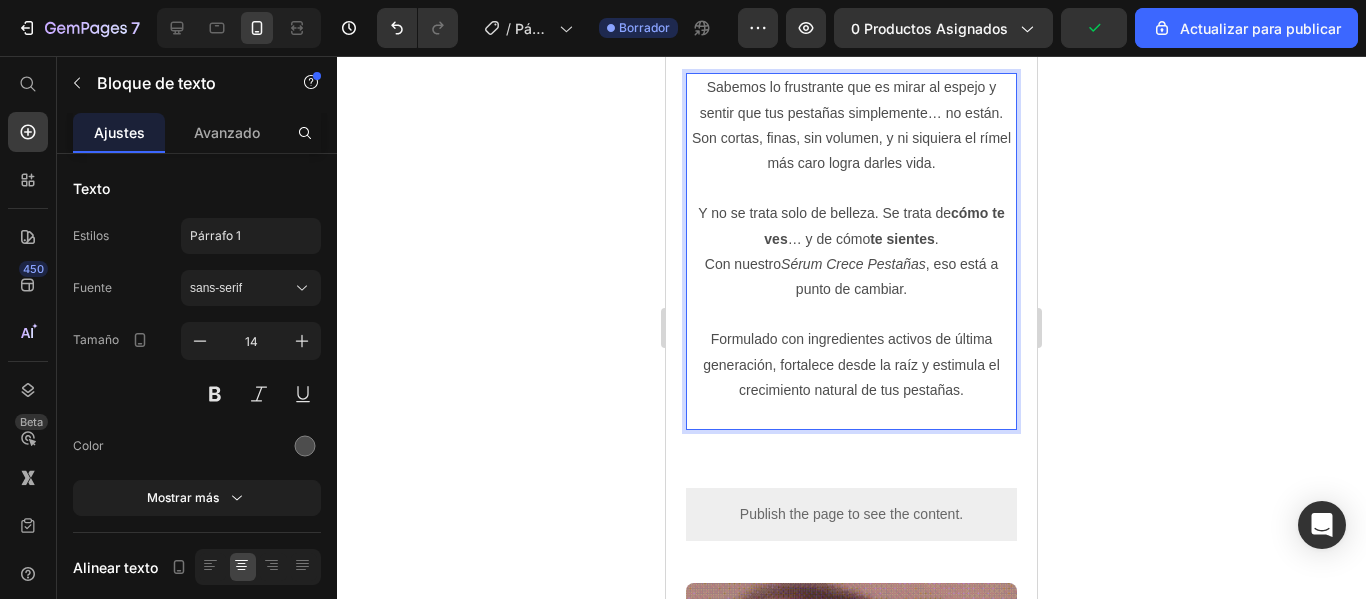 click on "Sabemos lo frustrante que es mirar al espejo y sentir que tus pestañas simplemente… no están. Son cortas, finas, sin volumen, y ni siquiera el rímel más caro logra darles vida." at bounding box center [851, 125] 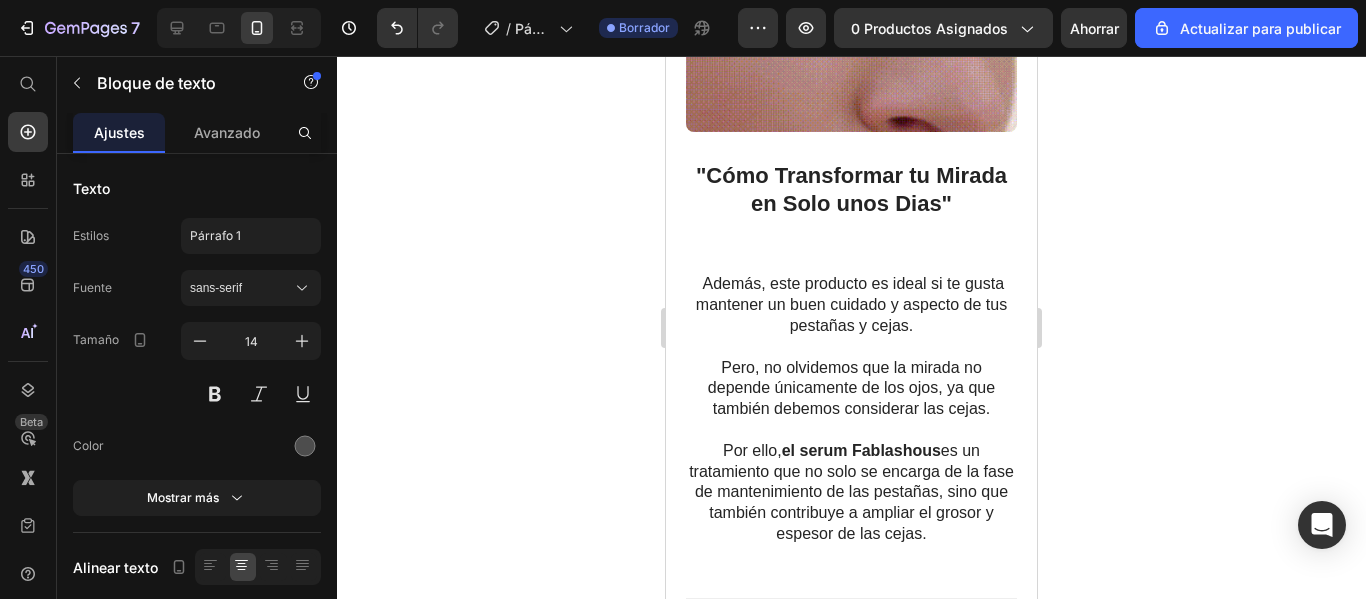 scroll, scrollTop: 2361, scrollLeft: 0, axis: vertical 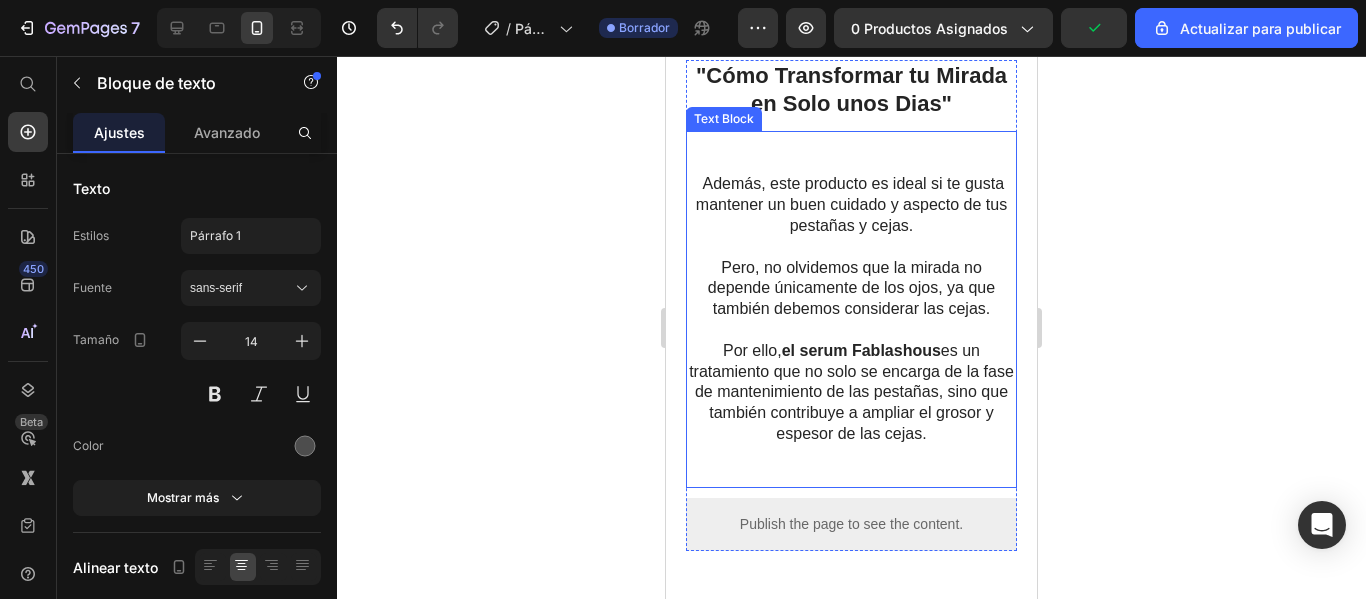 click on "Además, este producto es ideal si te gusta mantener un buen cuidado y aspecto de tus pestañas y cejas." at bounding box center (851, 205) 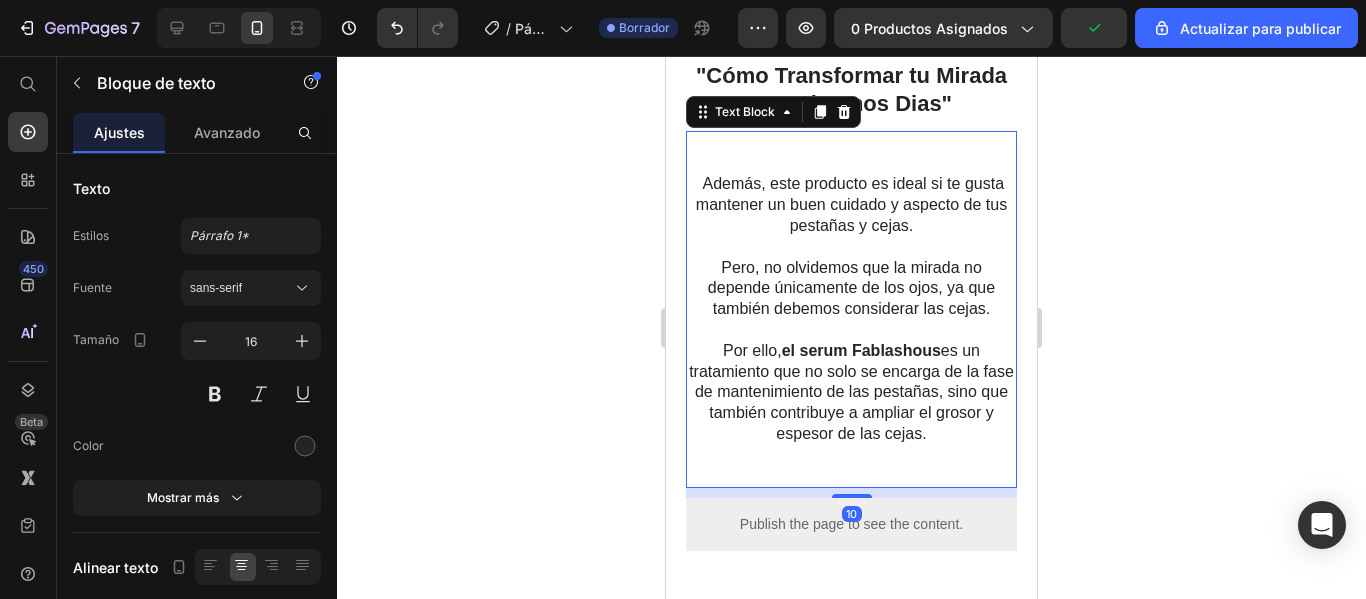 click at bounding box center (701, 183) 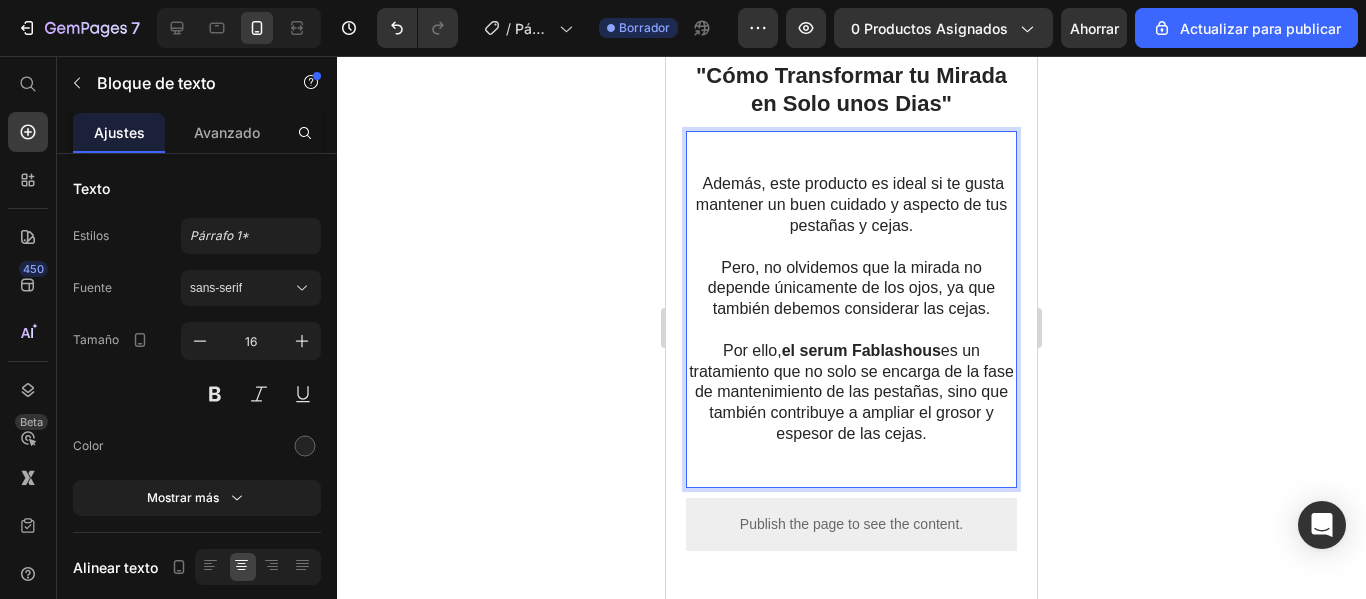 click on "Además, este producto es ideal si te gusta mantener un buen cuidado y aspecto de tus pestañas y cejas." at bounding box center (851, 205) 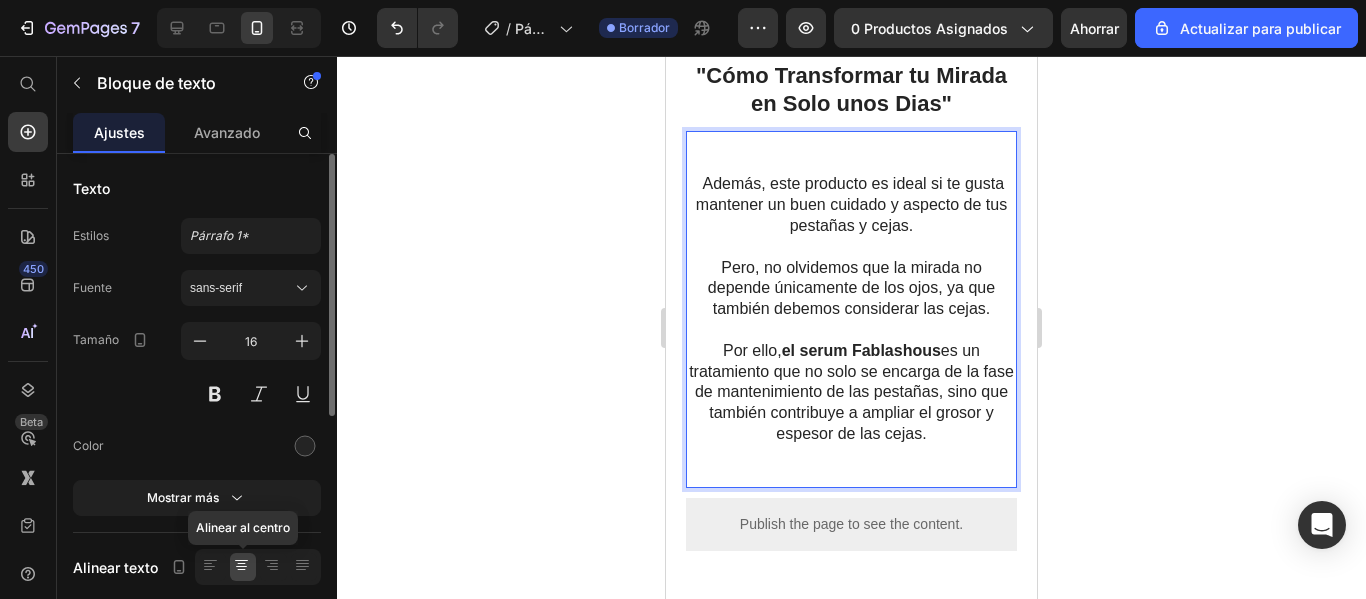 click 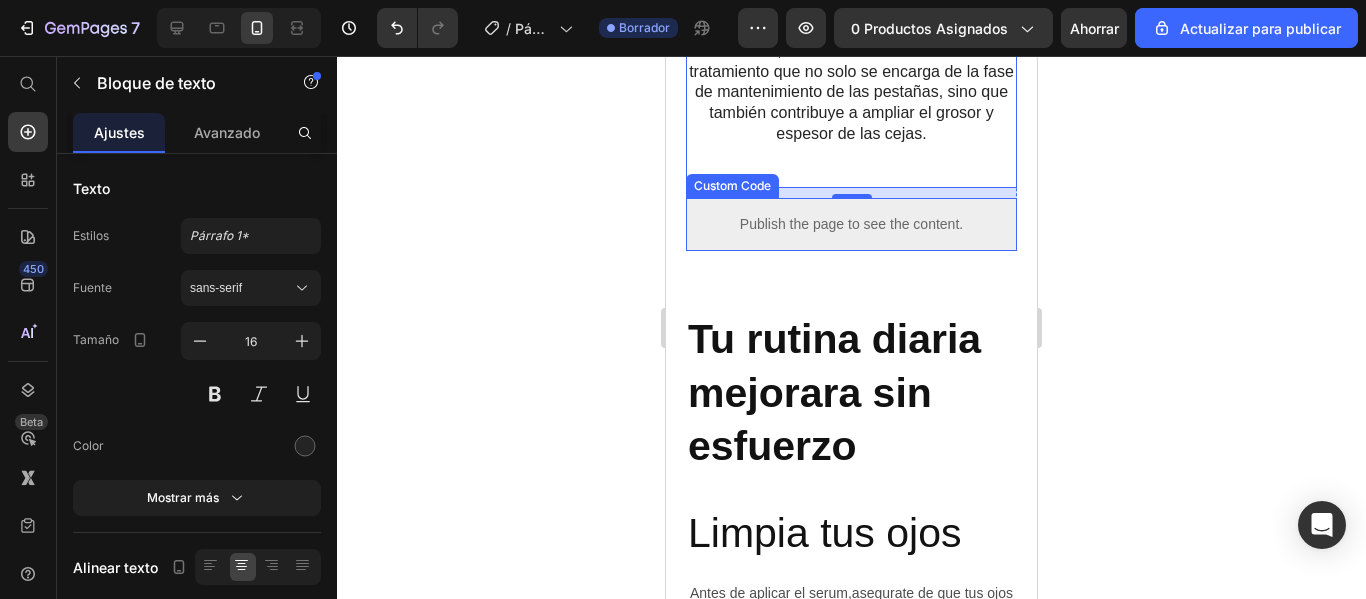 scroll, scrollTop: 2961, scrollLeft: 0, axis: vertical 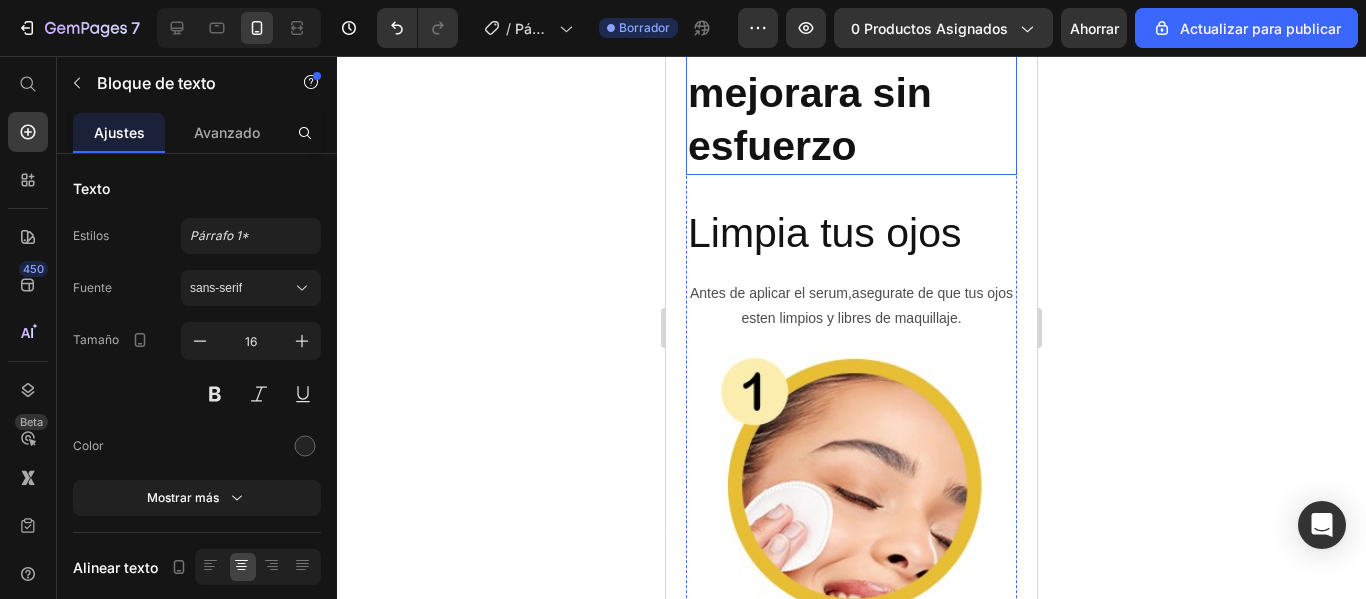 click on "⁠⁠⁠⁠⁠⁠⁠                                            Tu rutina diaria mejorara sin esfuerzo" at bounding box center [851, 93] 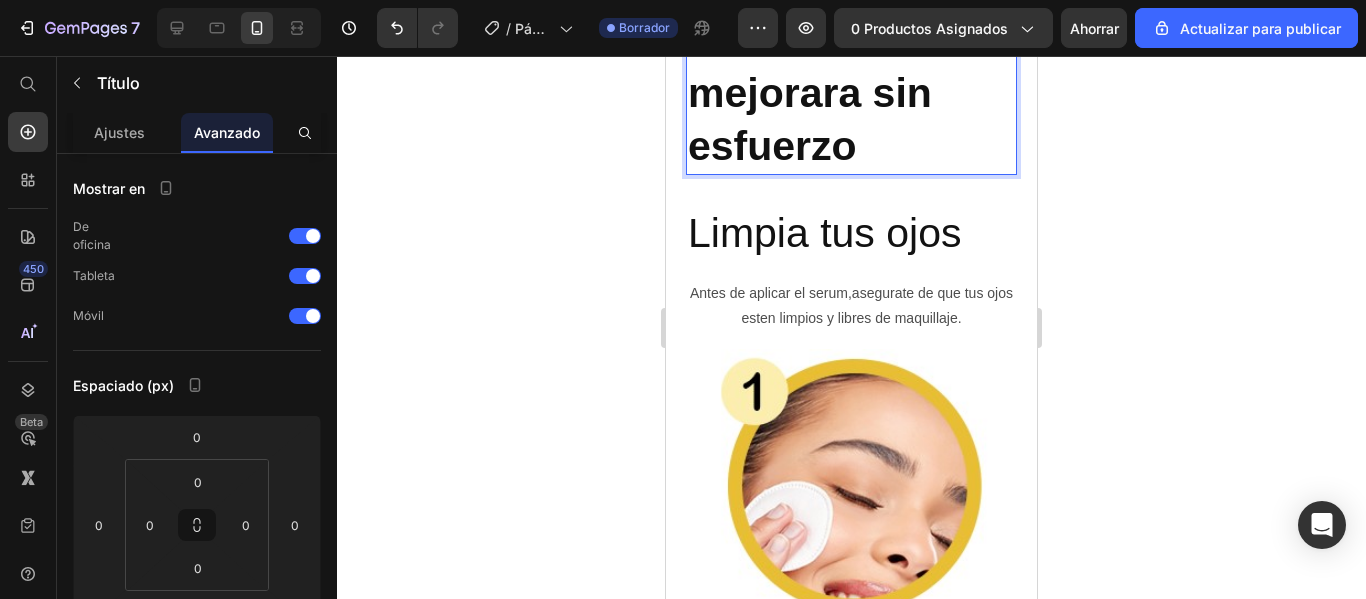 scroll, scrollTop: 2761, scrollLeft: 0, axis: vertical 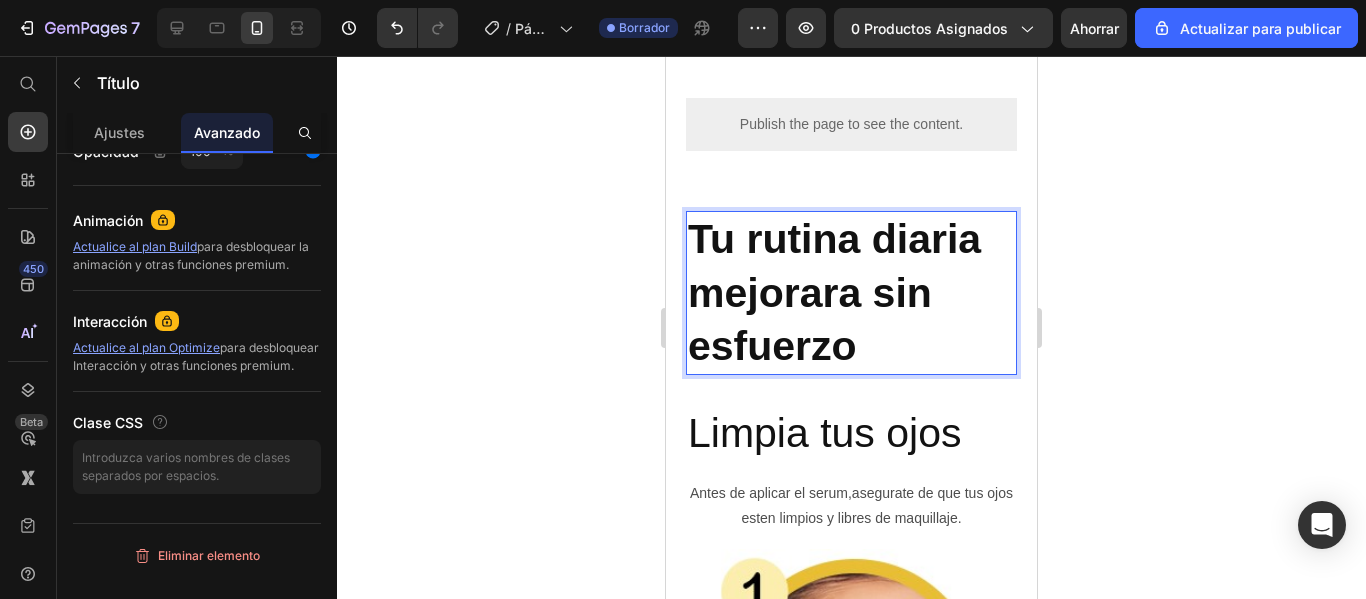 click on "Tu rutina diaria mejorara sin esfuerzo" at bounding box center (851, 293) 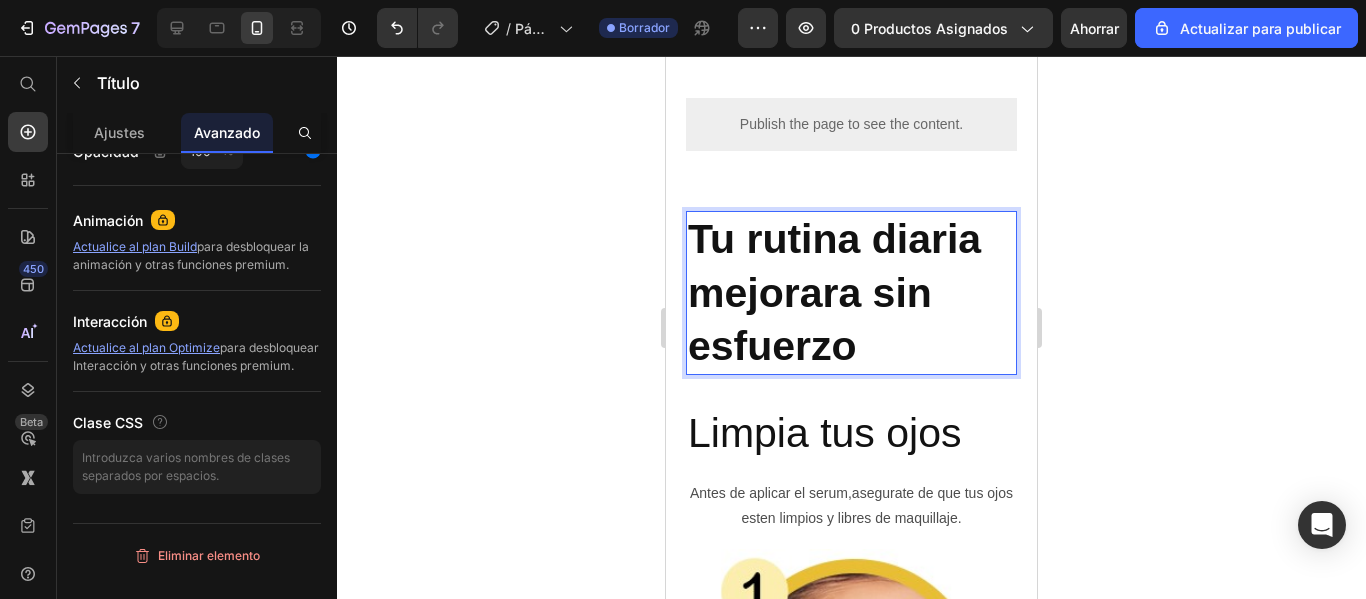 click on "Tu rutina diaria mejorara sin esfuerzo" at bounding box center (834, 292) 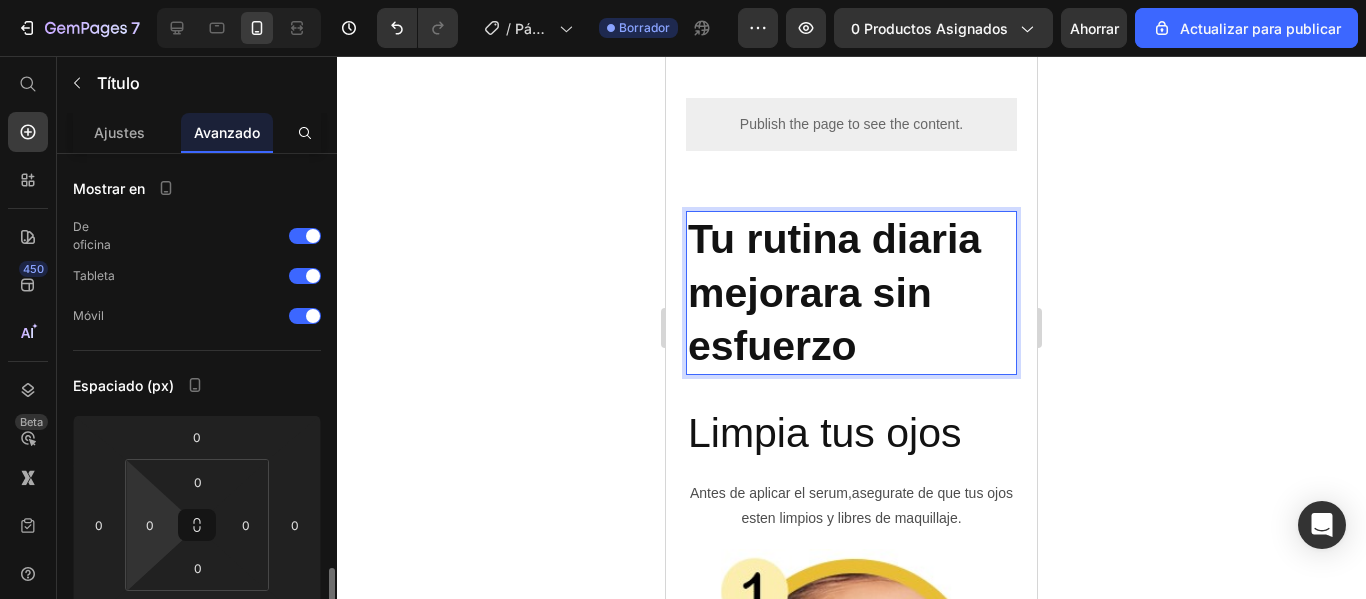 scroll, scrollTop: 300, scrollLeft: 0, axis: vertical 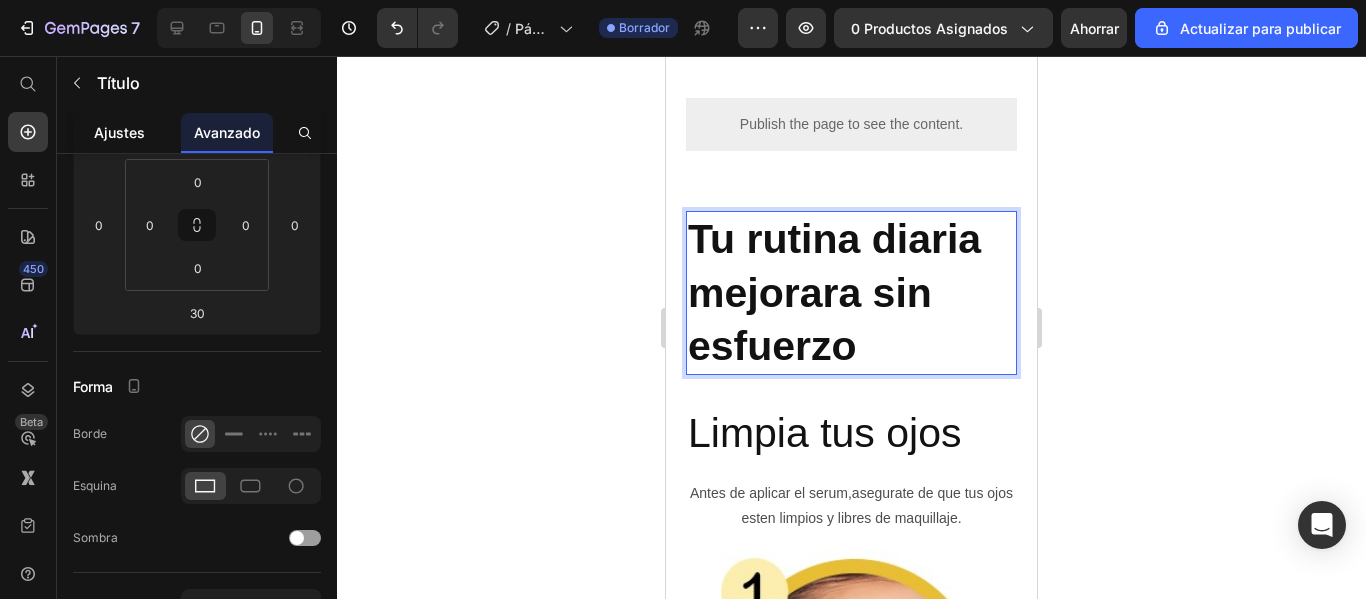 click on "Ajustes" at bounding box center (119, 132) 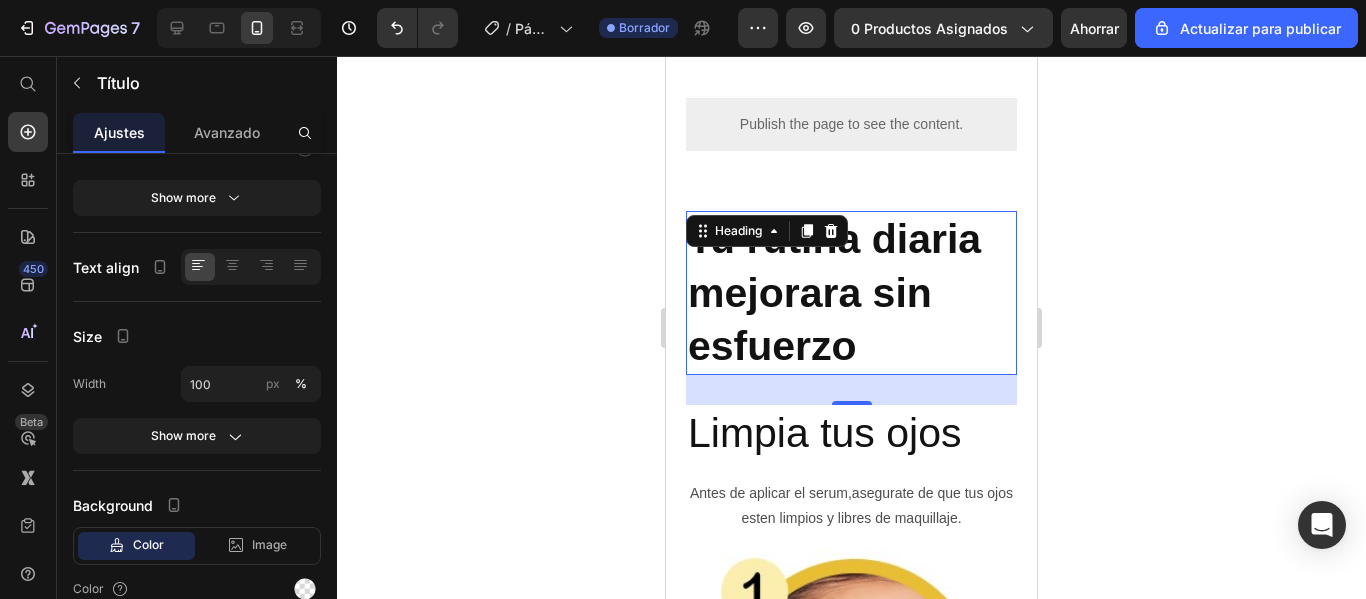 scroll, scrollTop: 0, scrollLeft: 0, axis: both 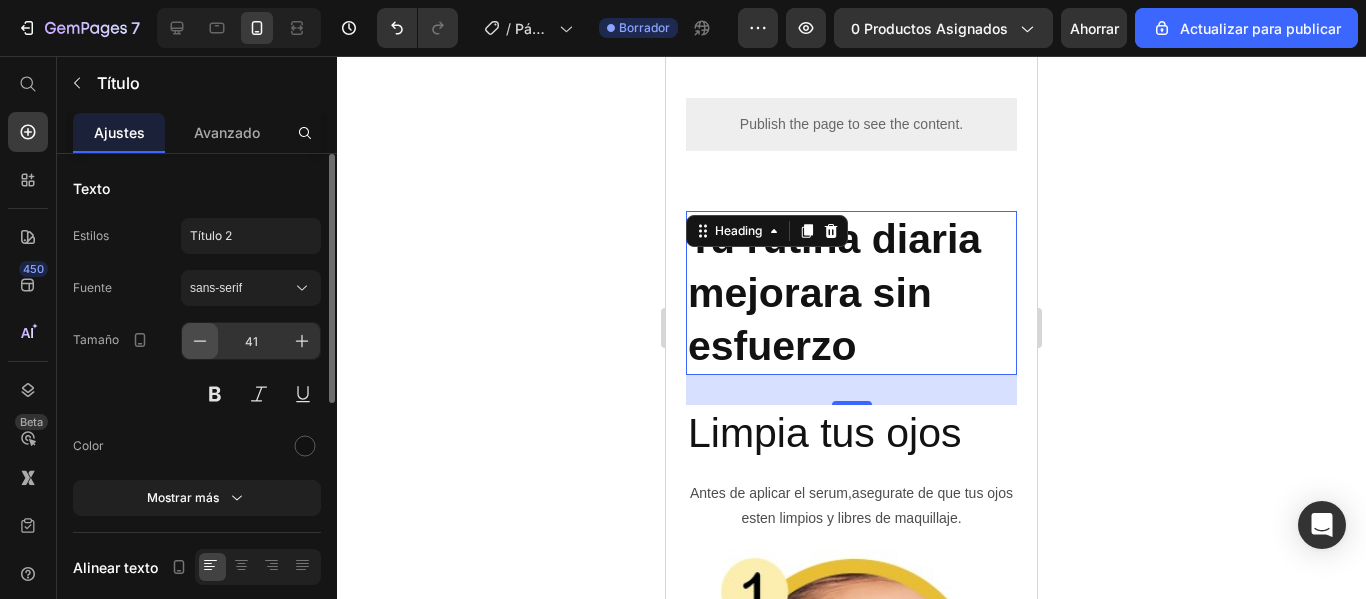 click 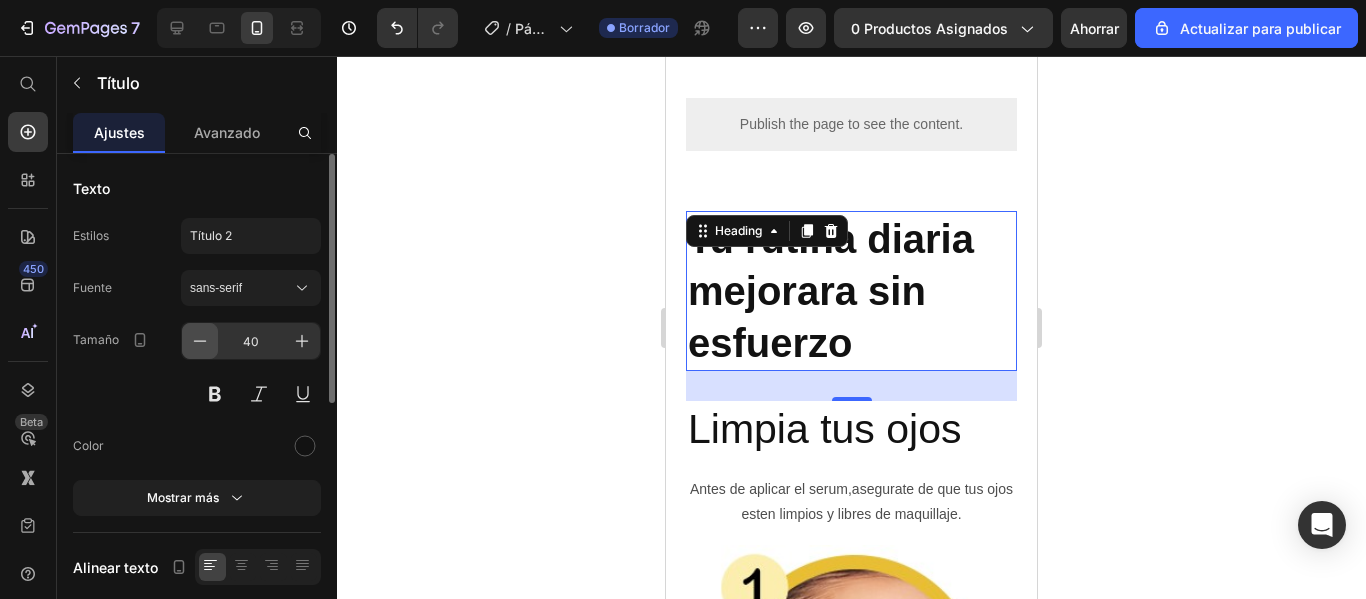click 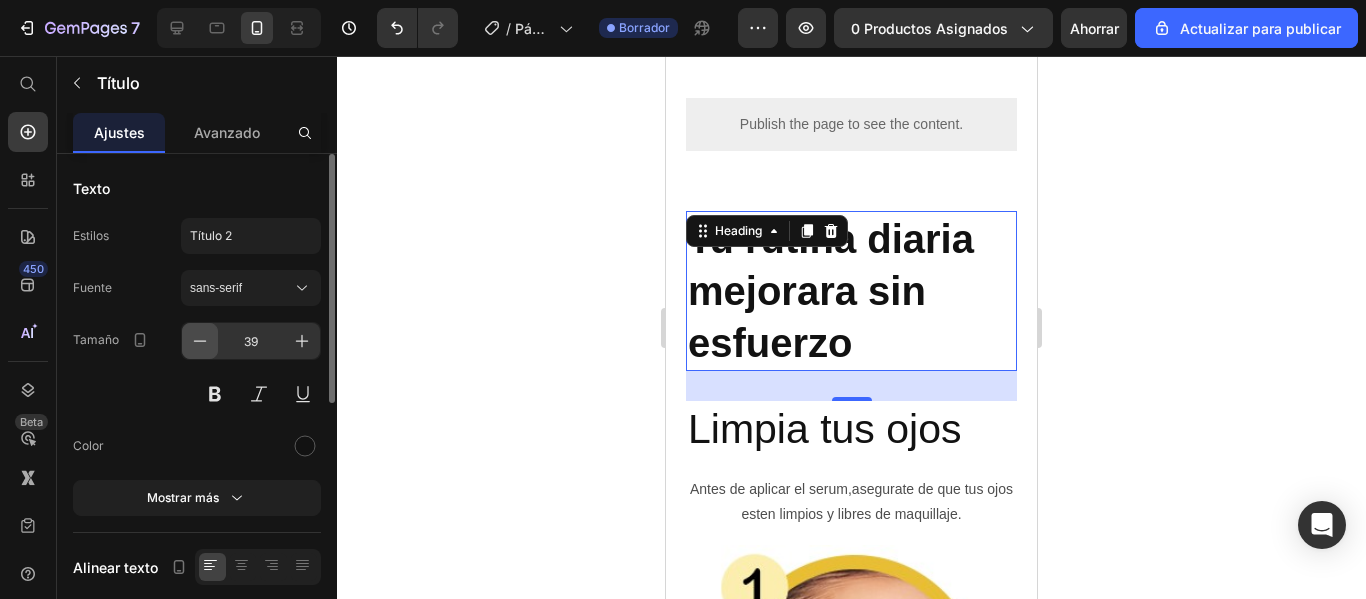 click 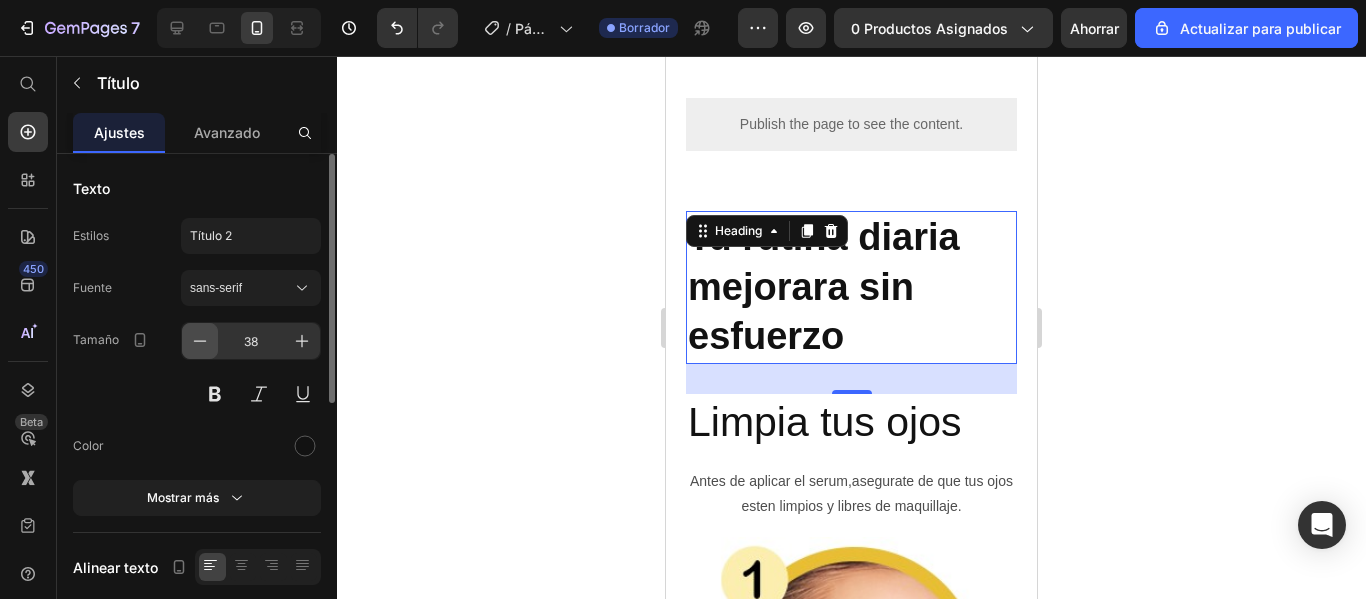 click 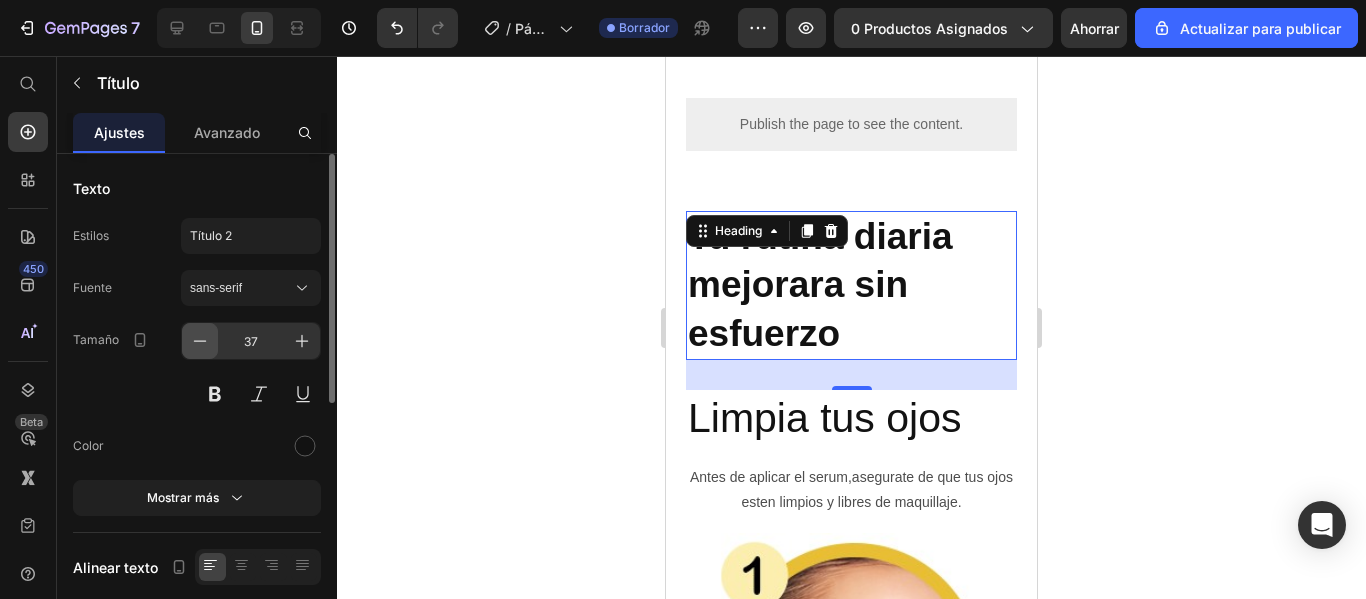 click 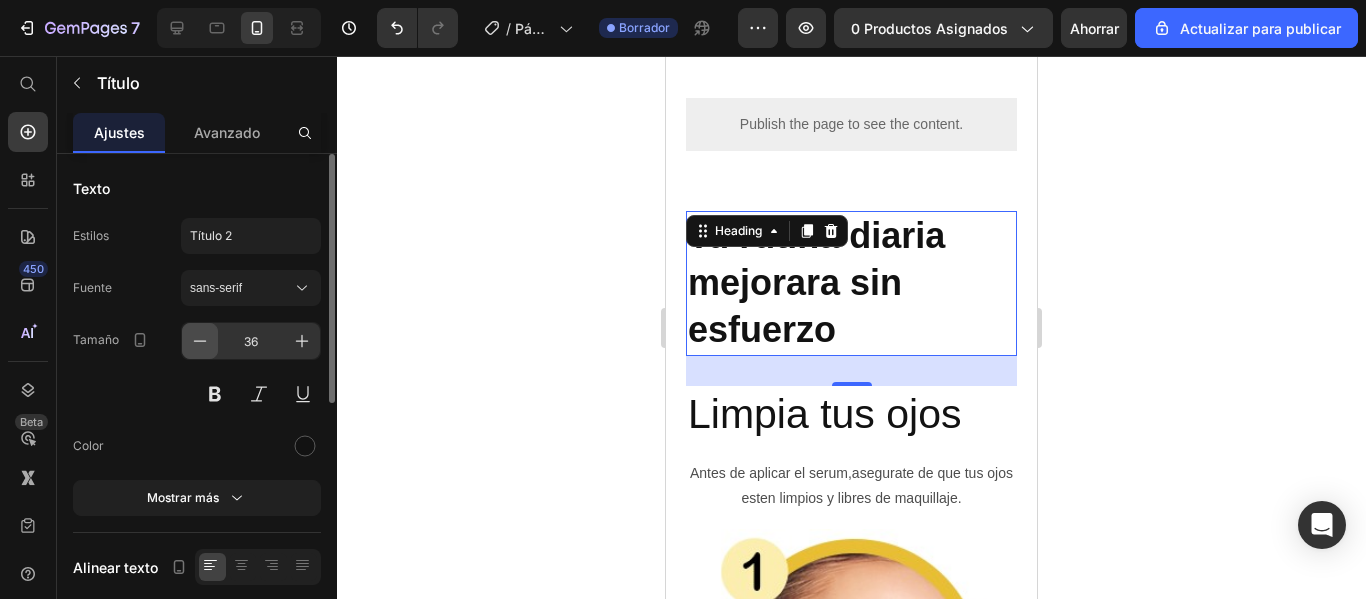 click 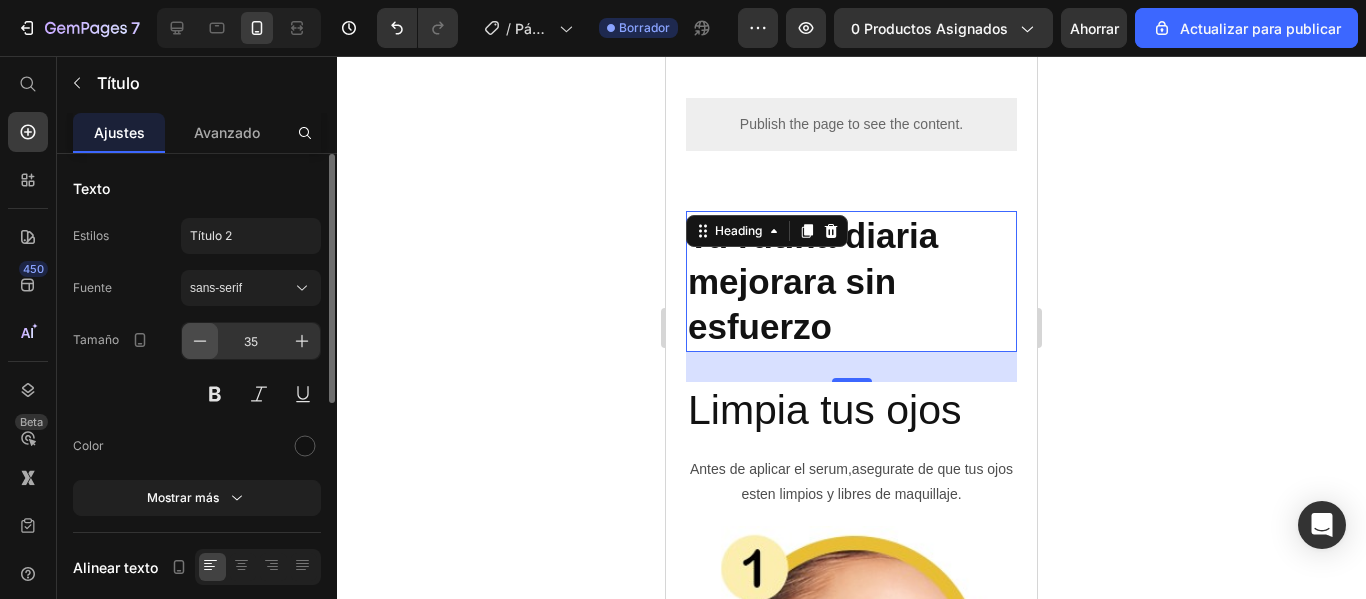 click 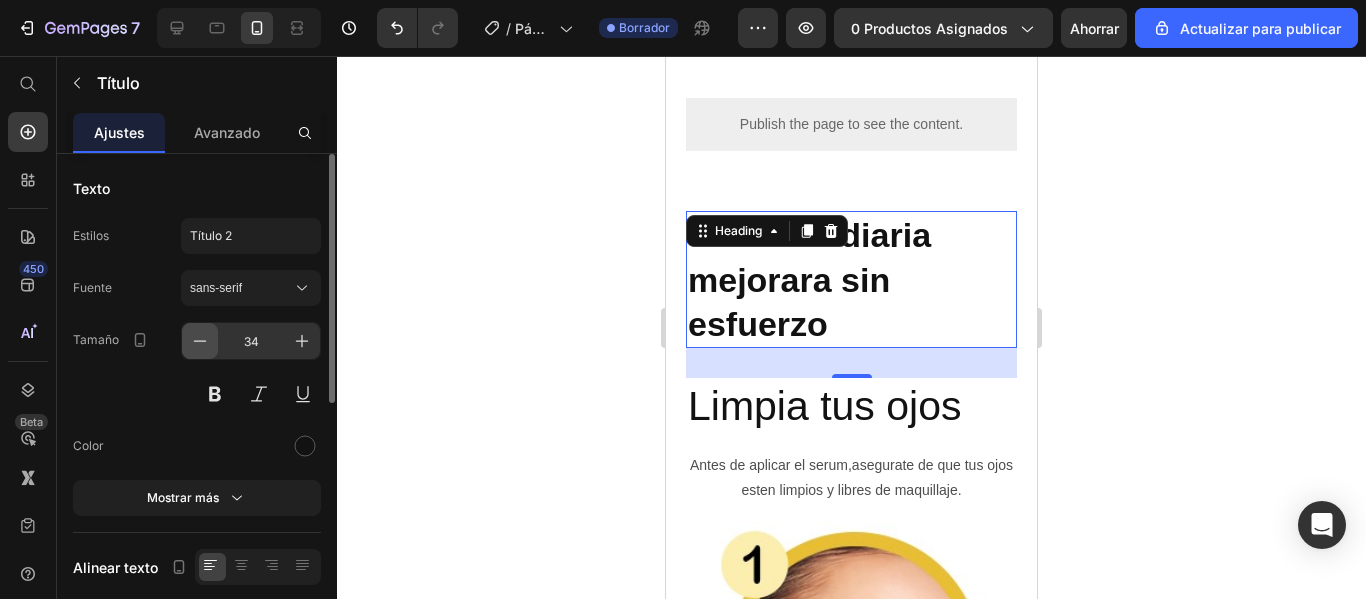 click 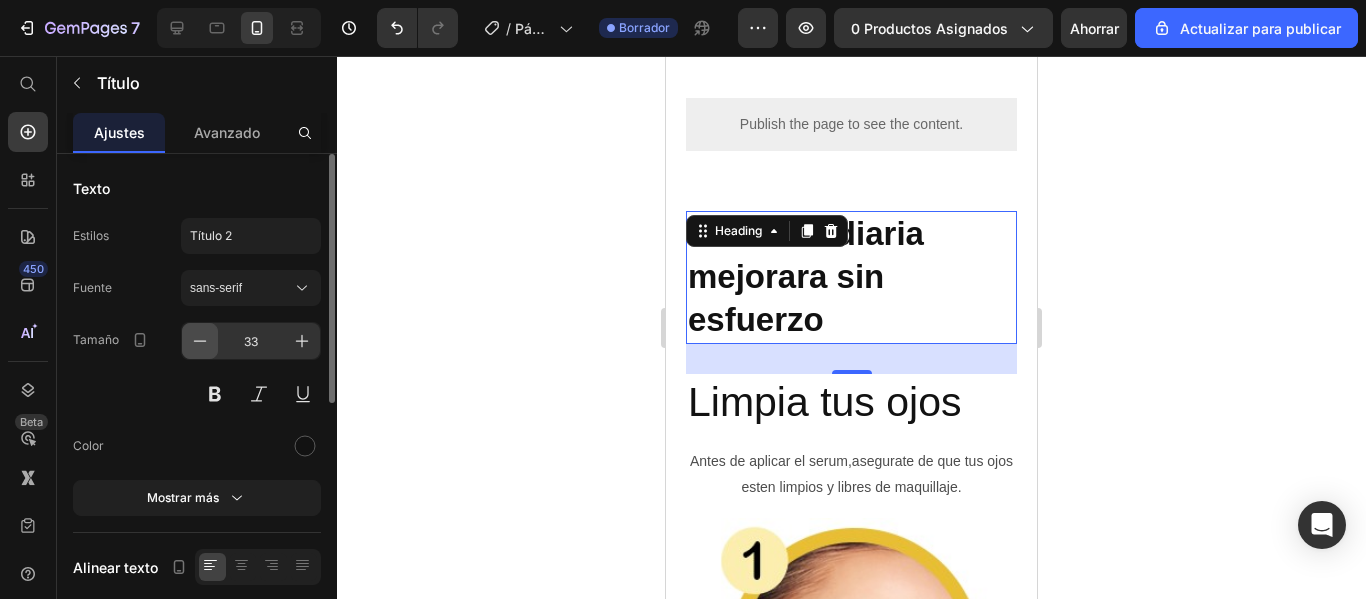 click 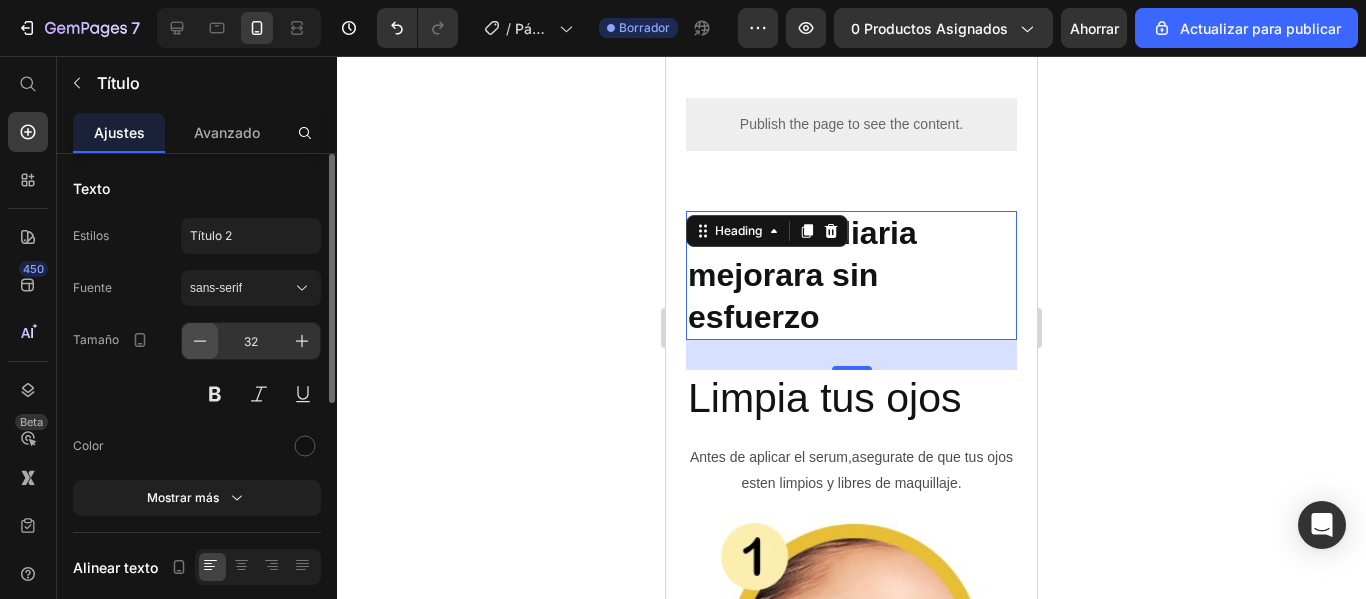 click 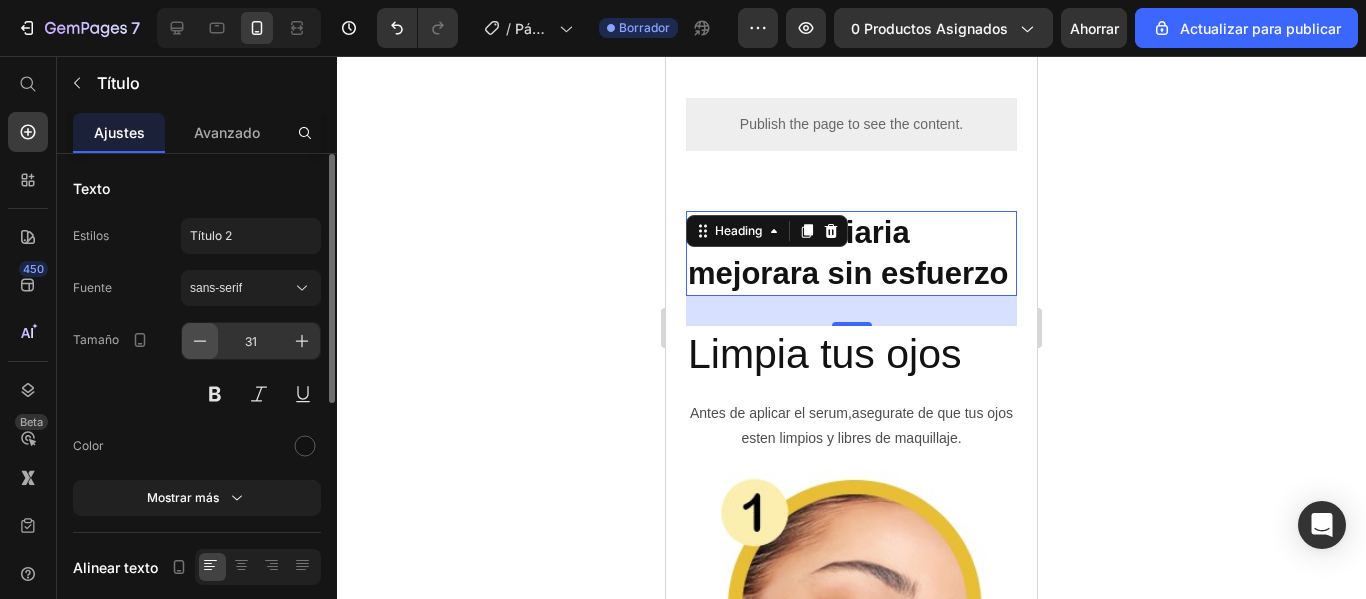 click 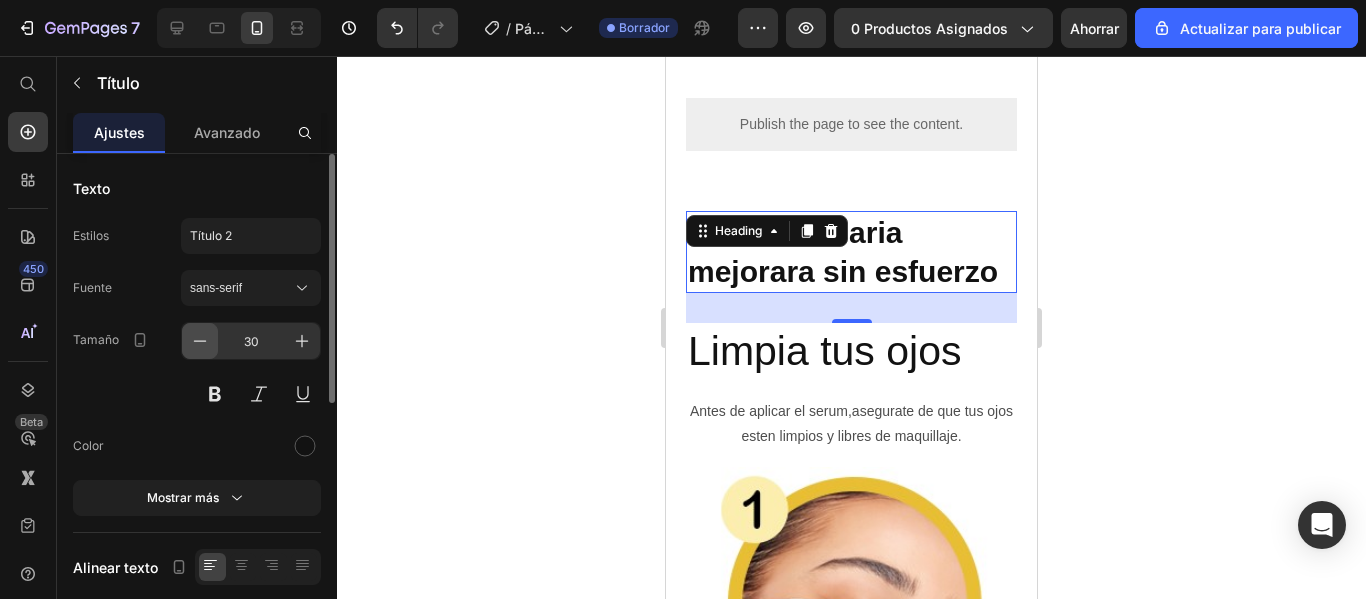 click 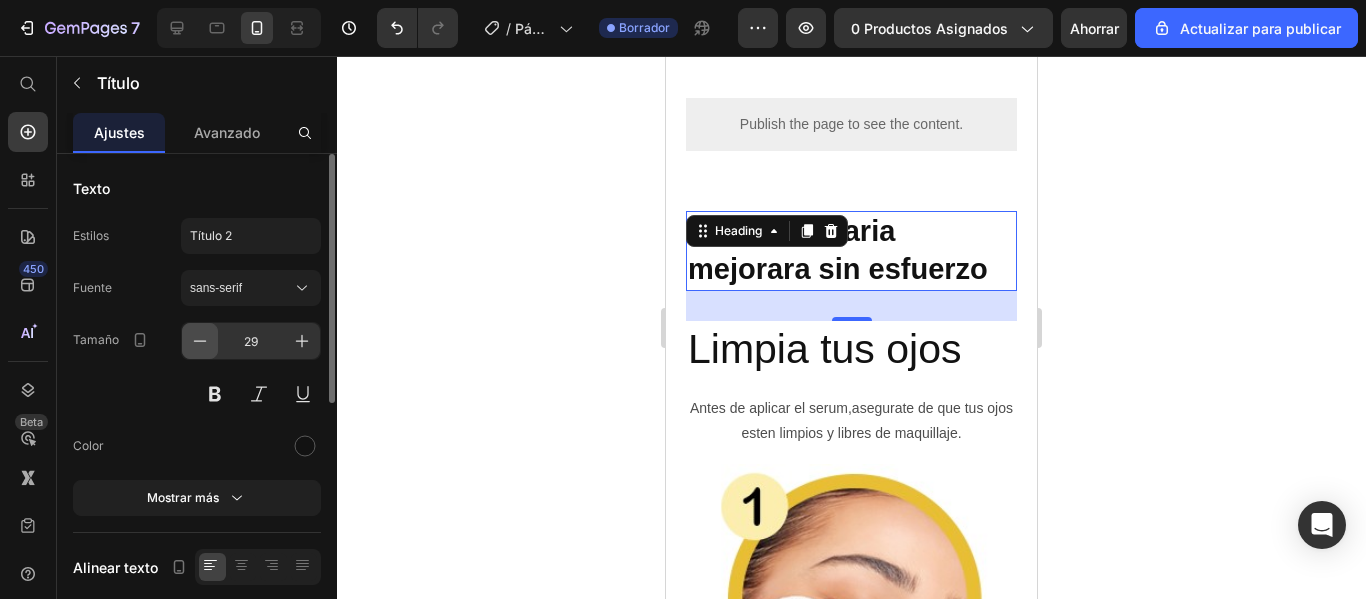 click 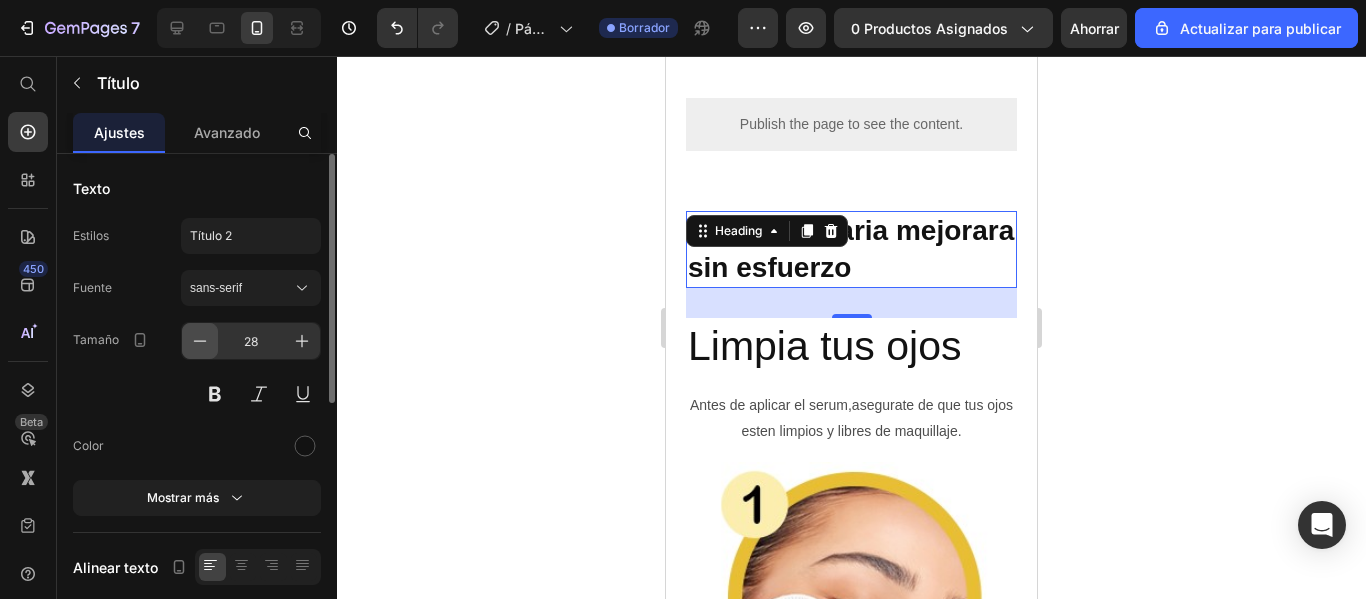 click 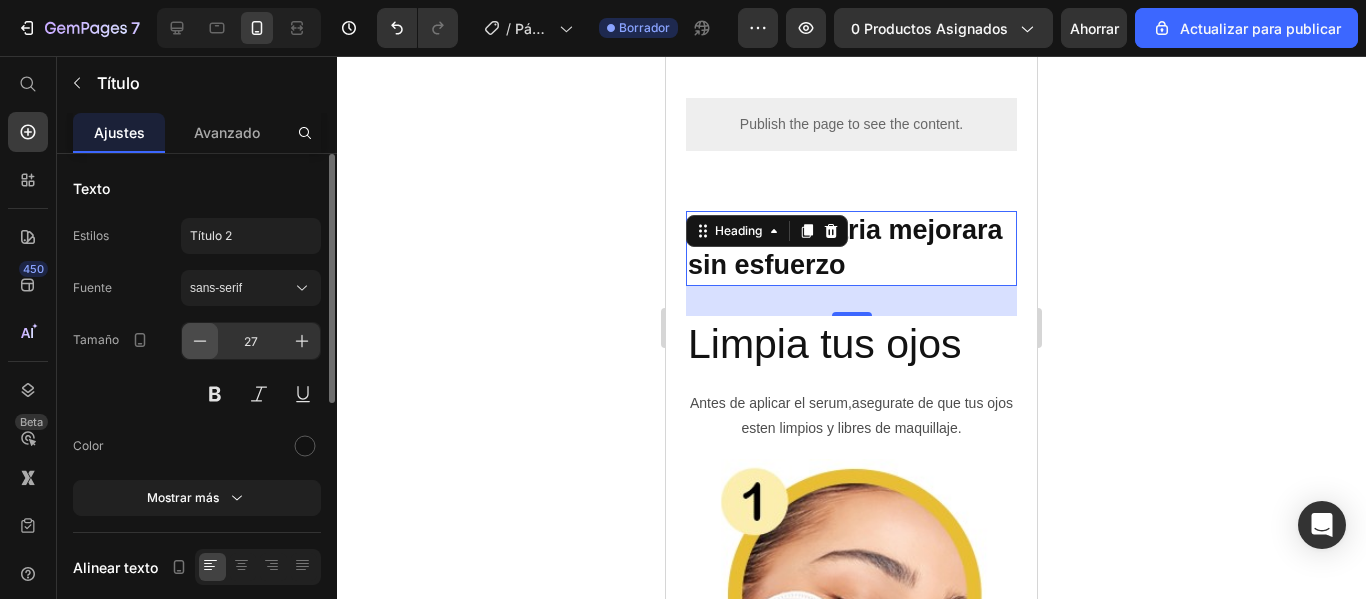 click 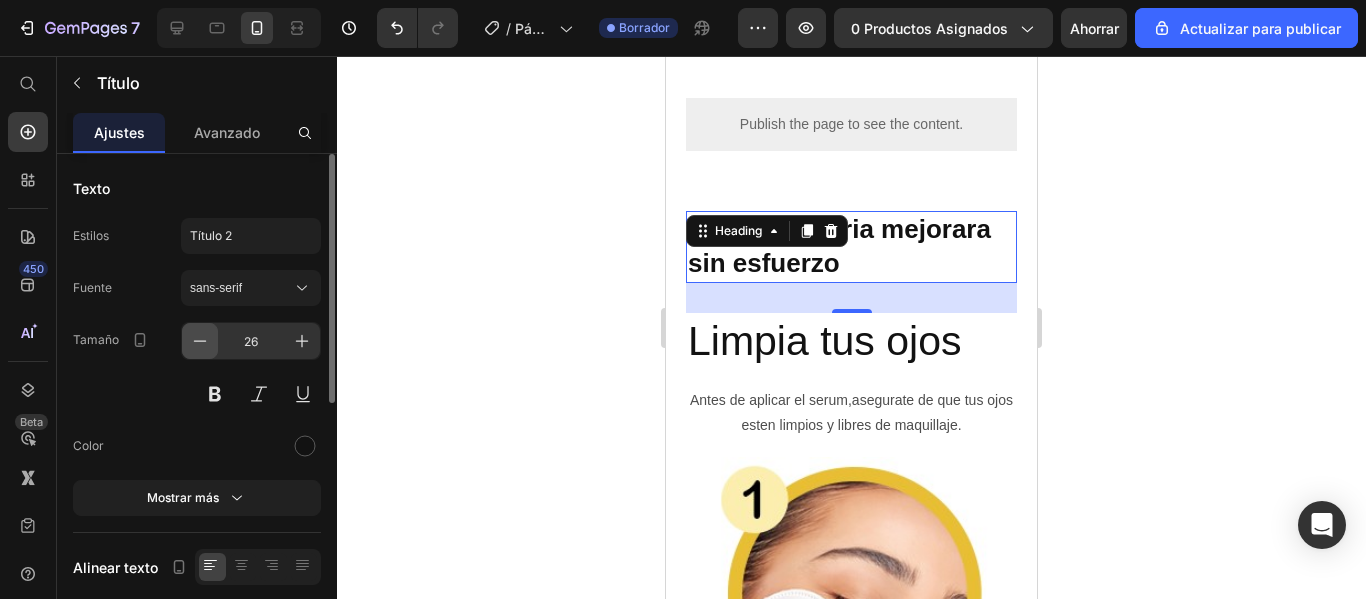 click 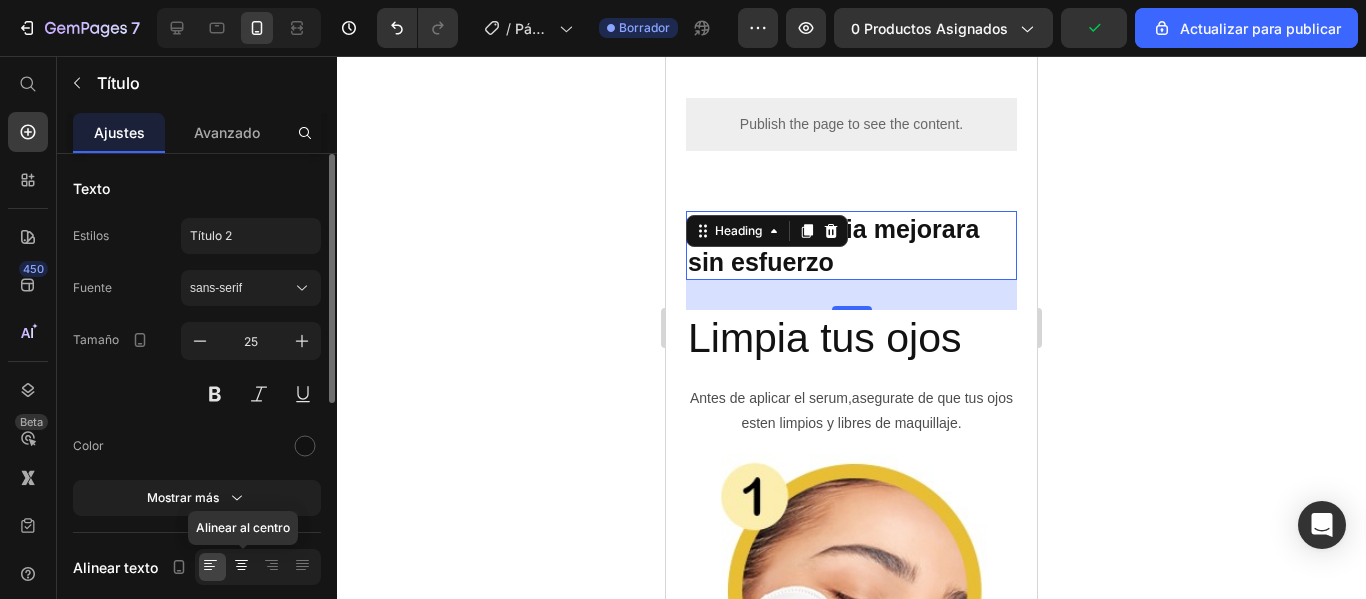 click 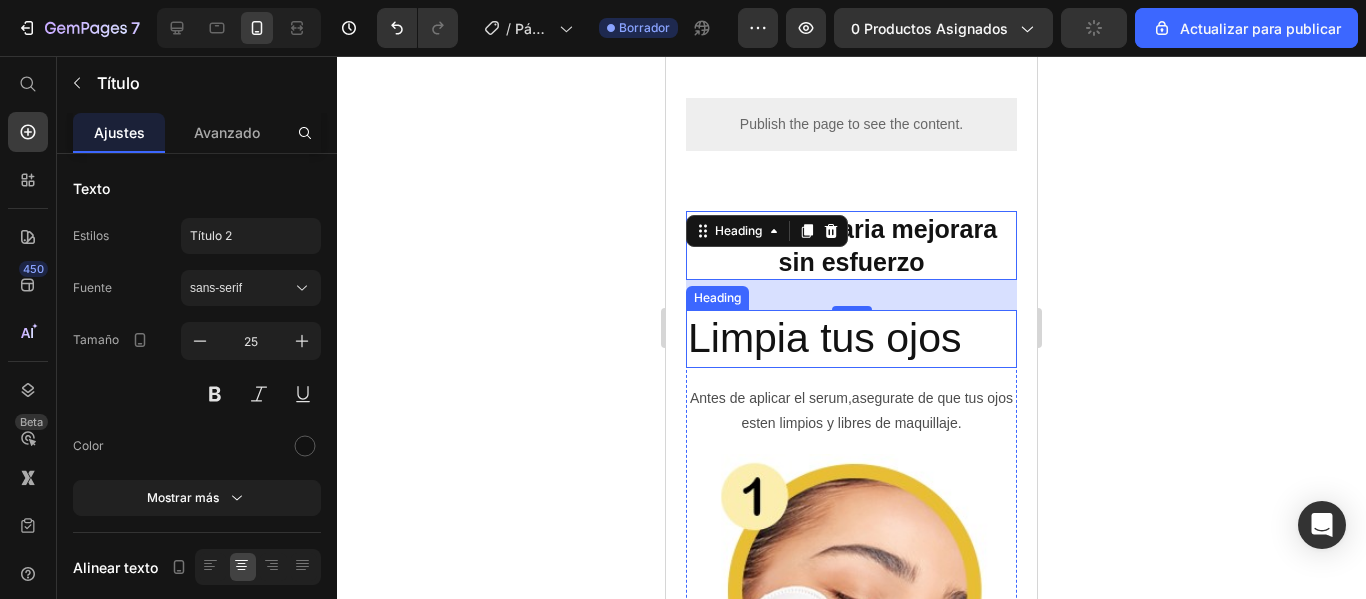 click on "Limpia tus ojos" at bounding box center (851, 338) 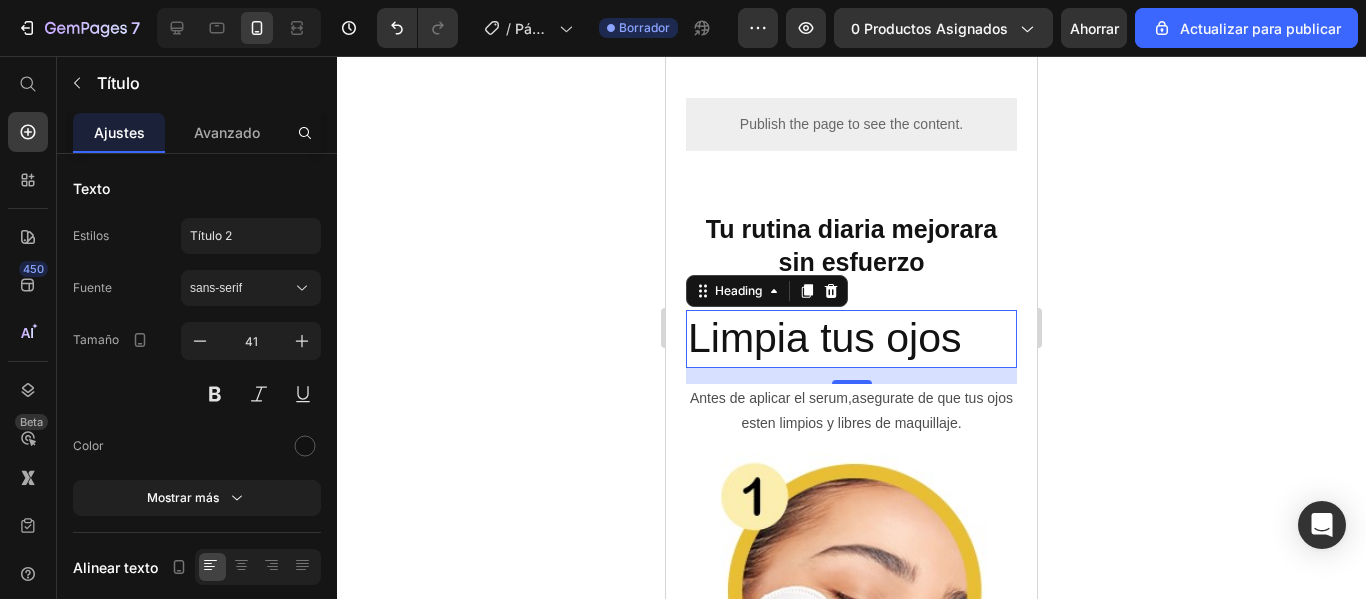 click on "Limpia tus ojos" at bounding box center [851, 338] 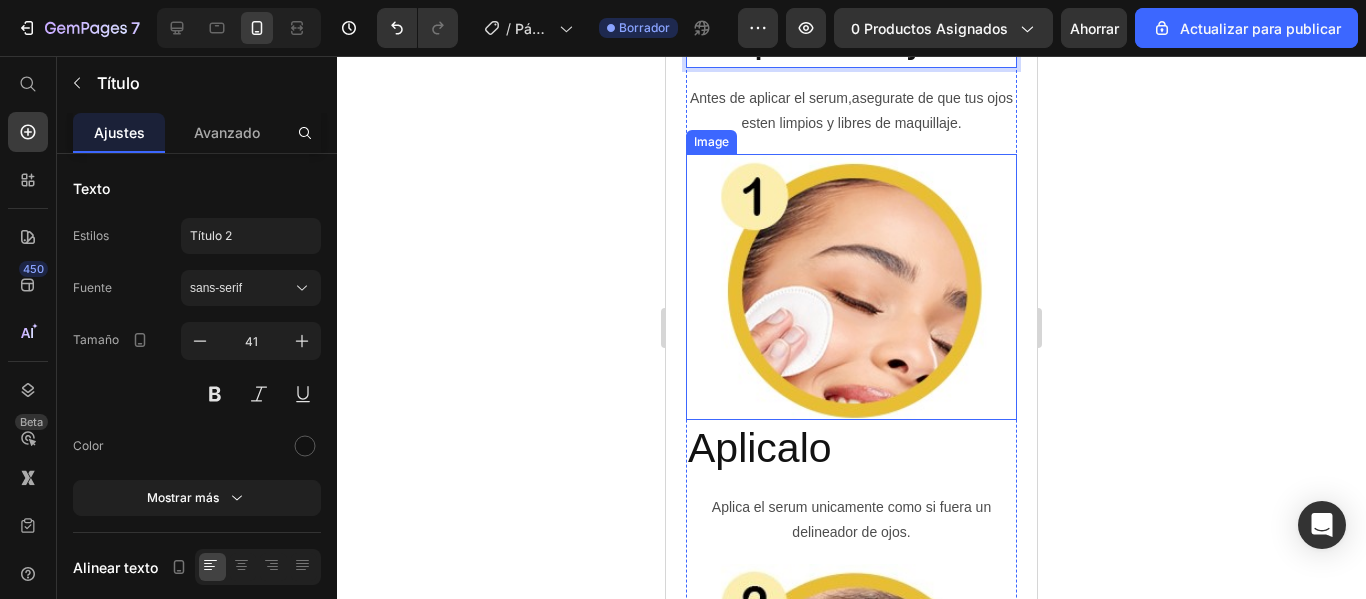 scroll, scrollTop: 3261, scrollLeft: 0, axis: vertical 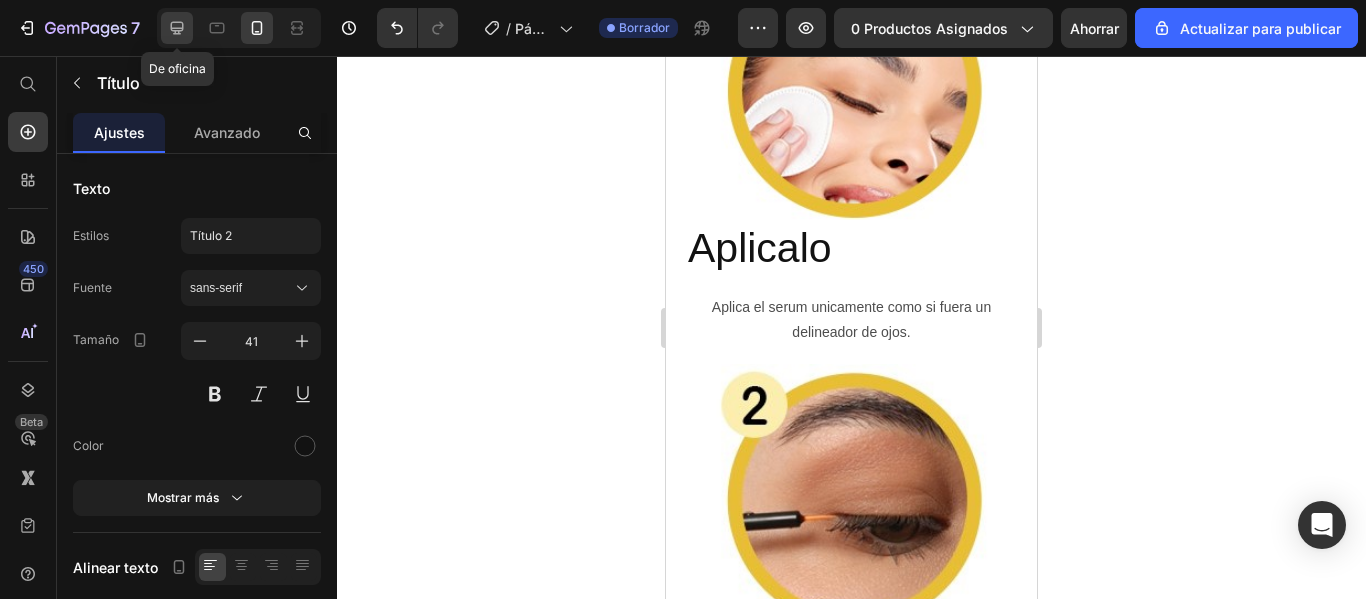 click 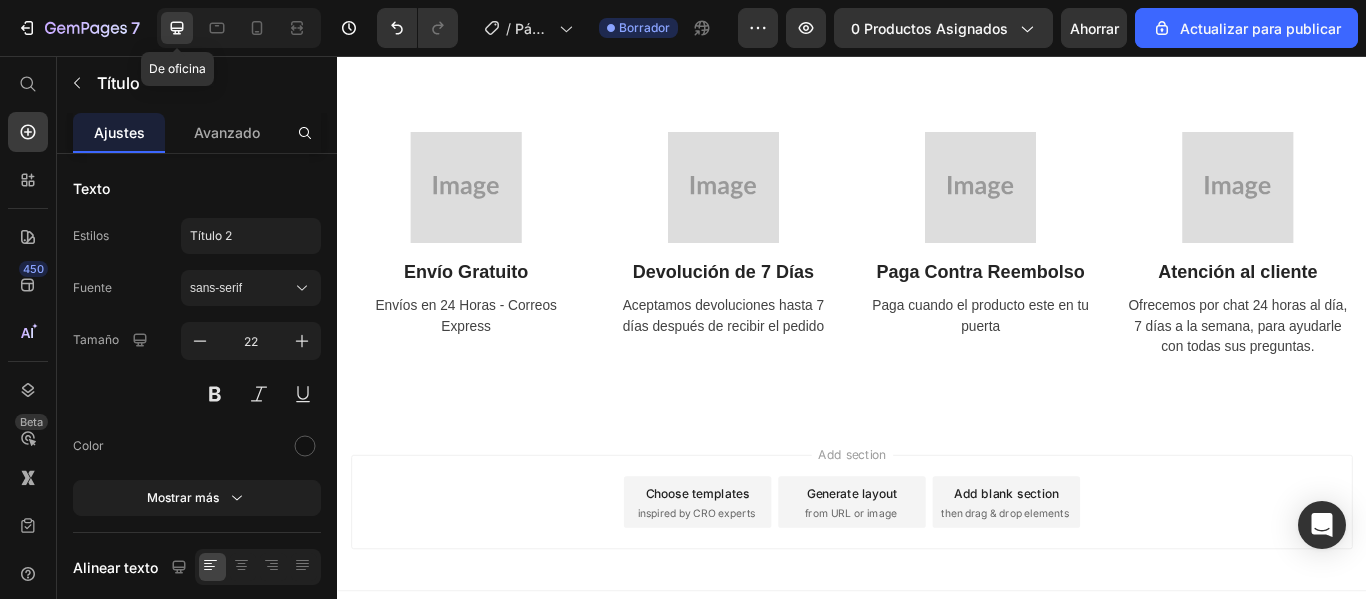 scroll, scrollTop: 2122, scrollLeft: 0, axis: vertical 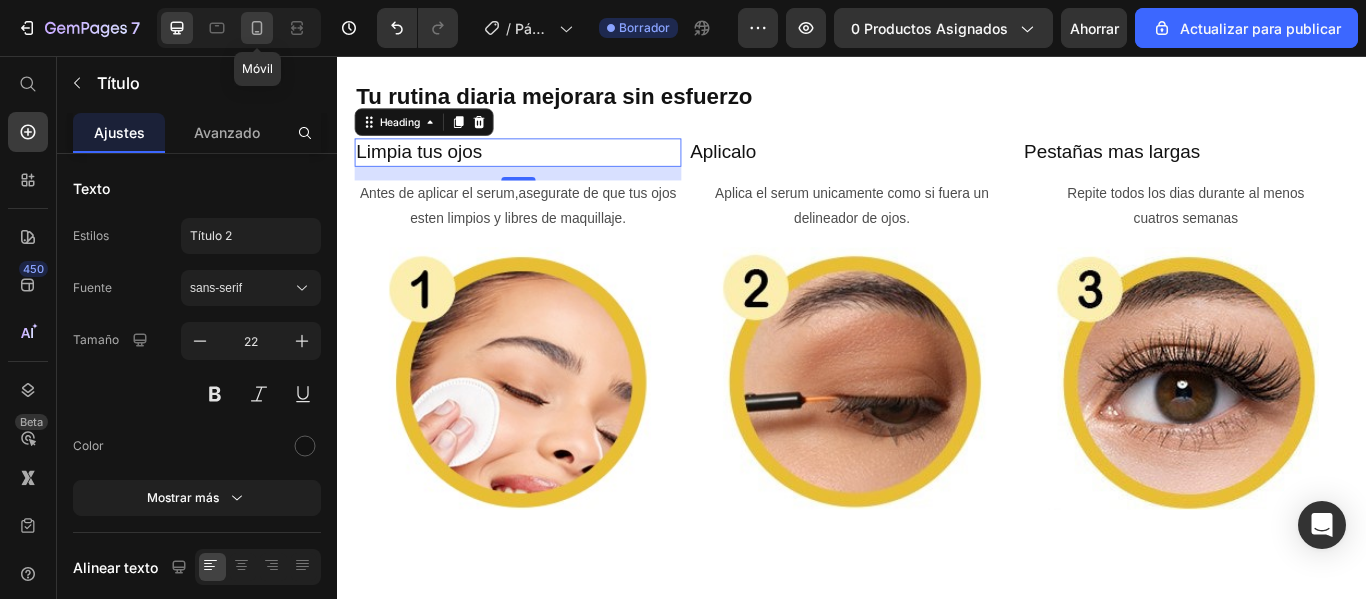click 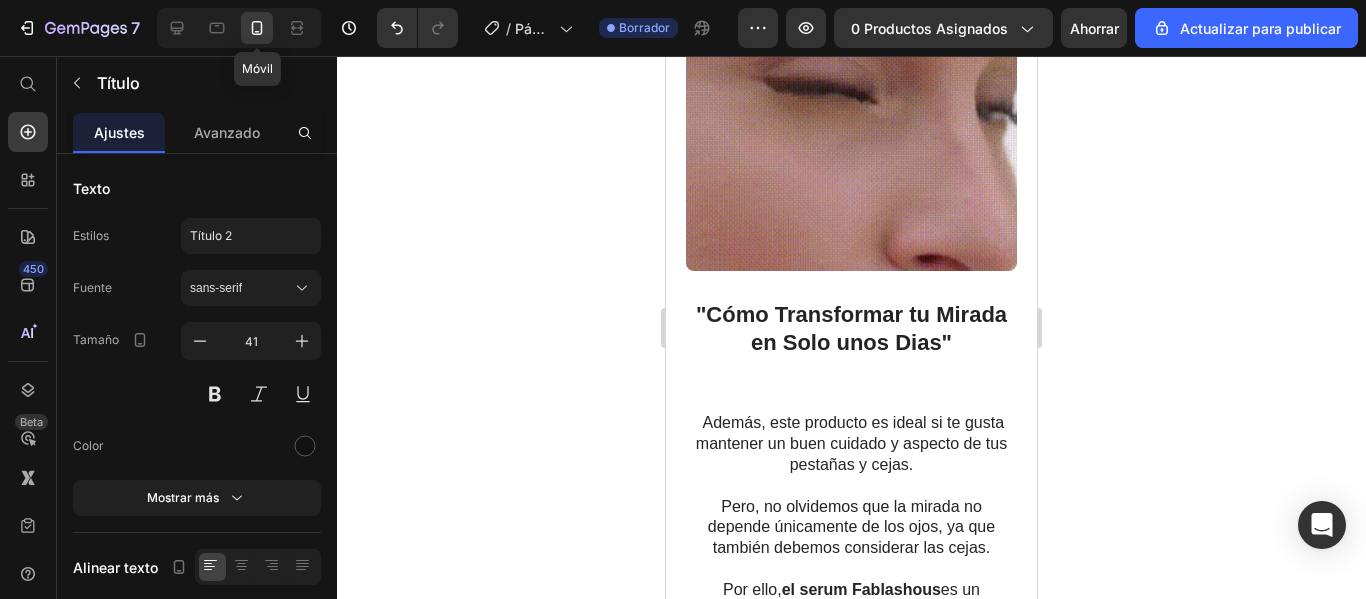 scroll, scrollTop: 2985, scrollLeft: 0, axis: vertical 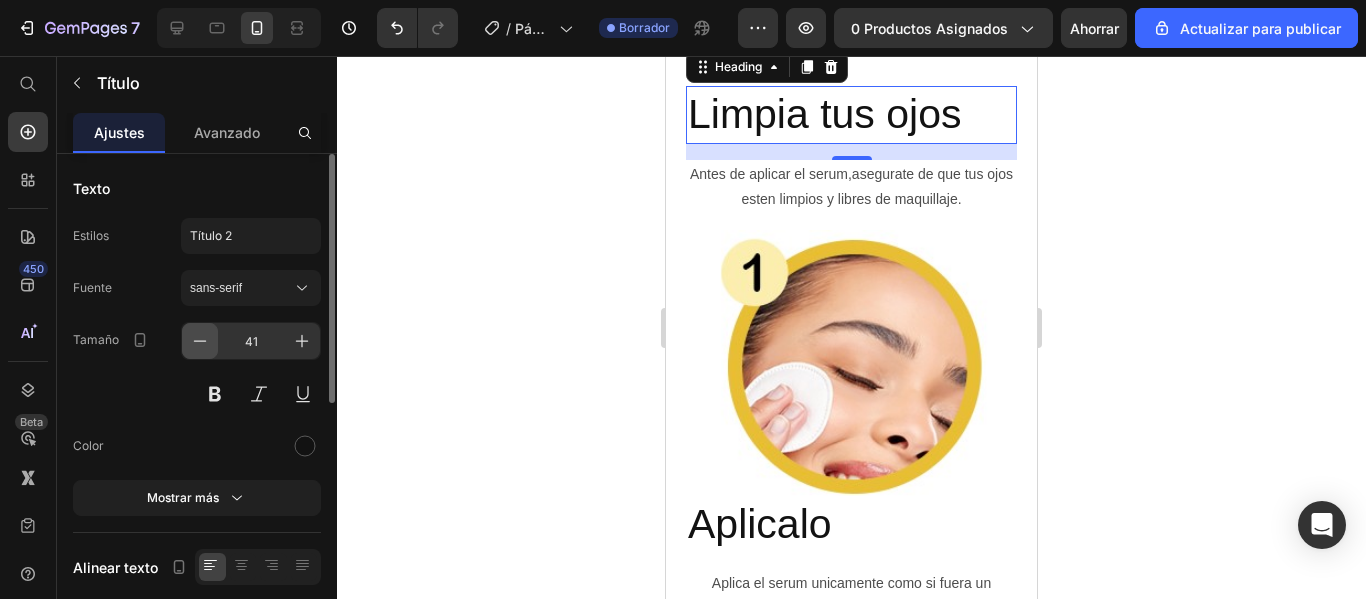 click 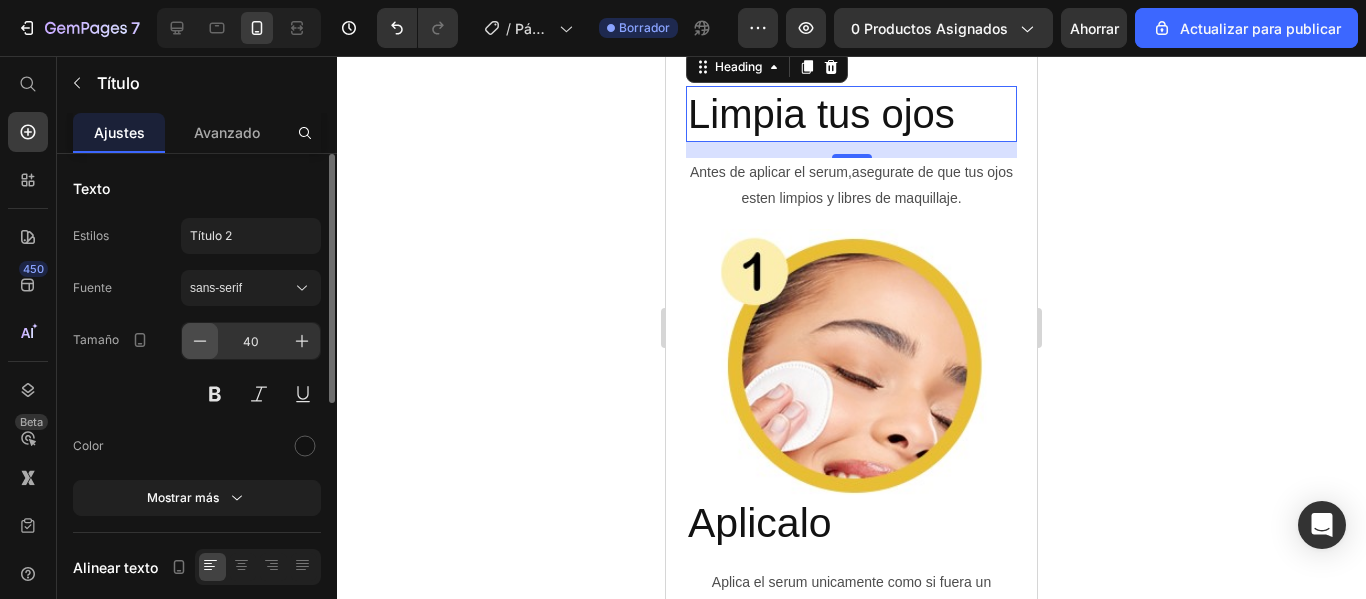 click 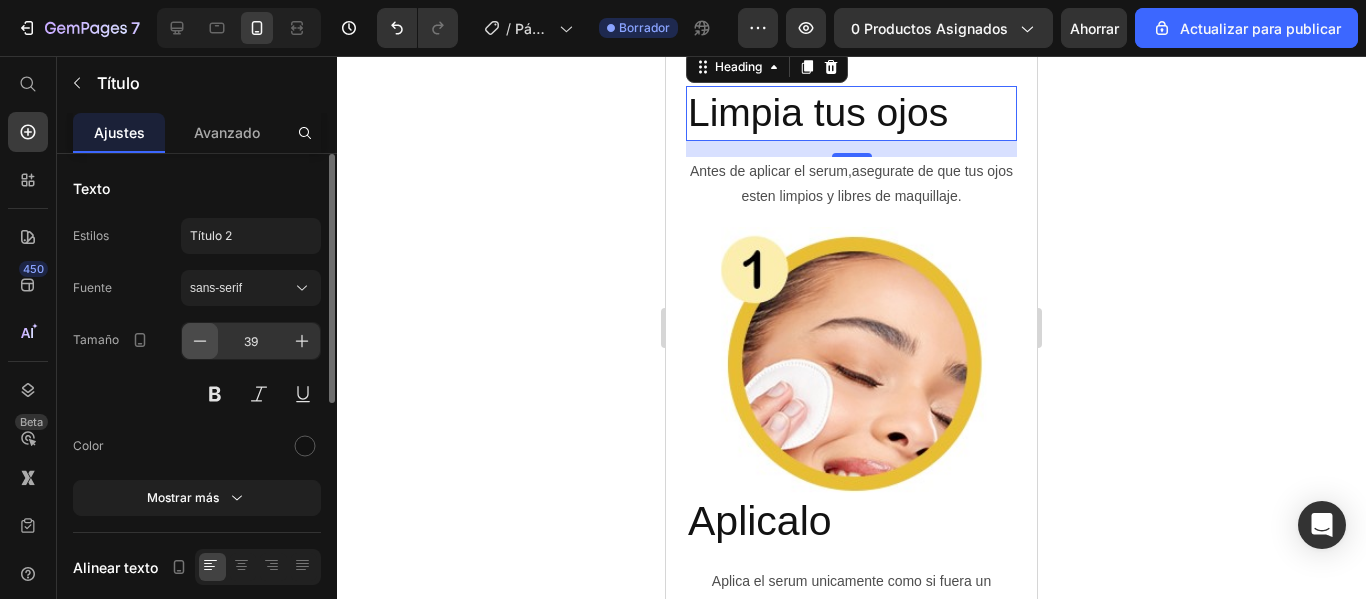 click 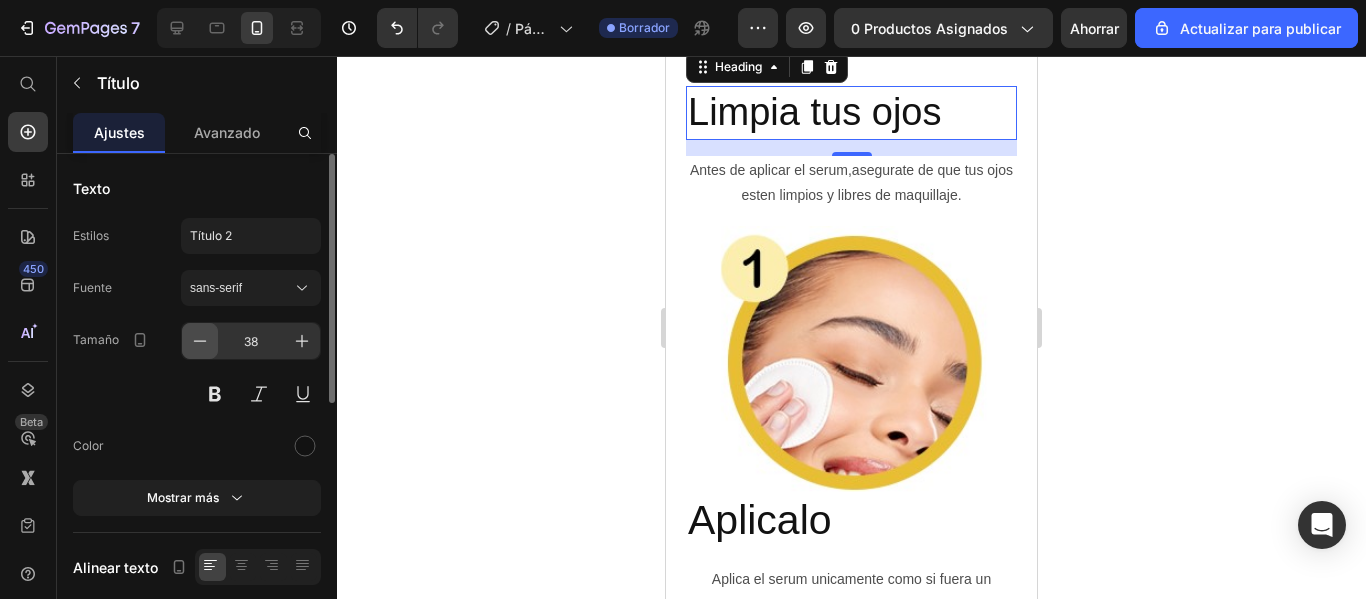 click 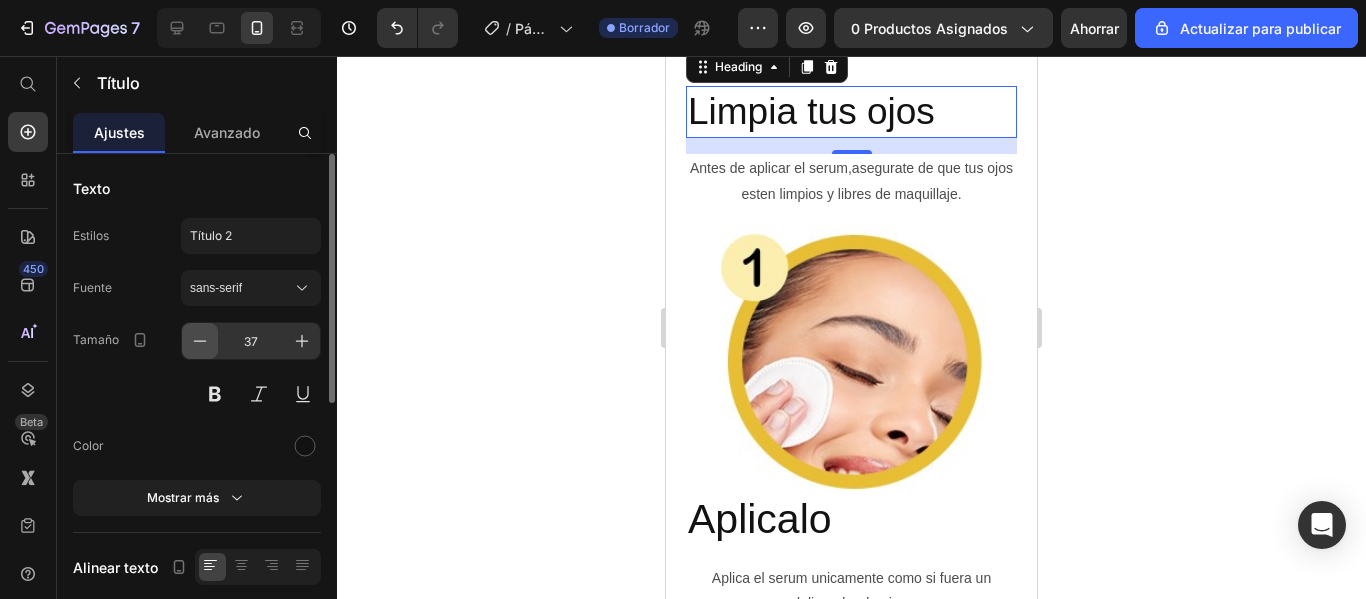 click 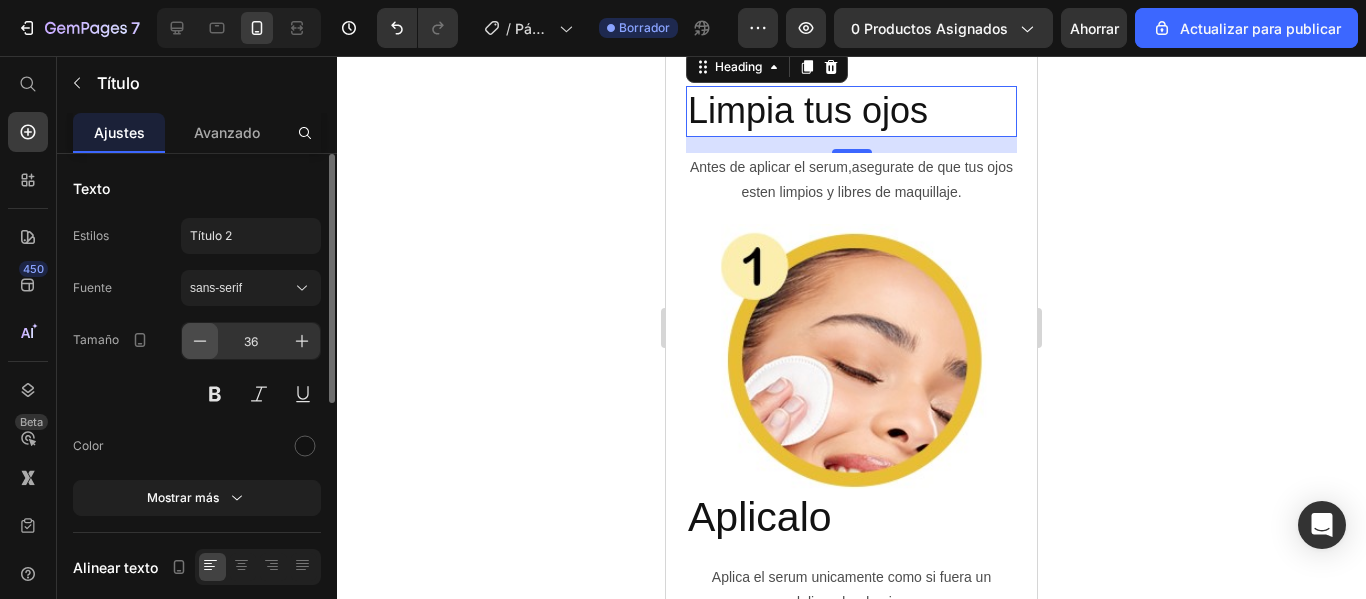 click 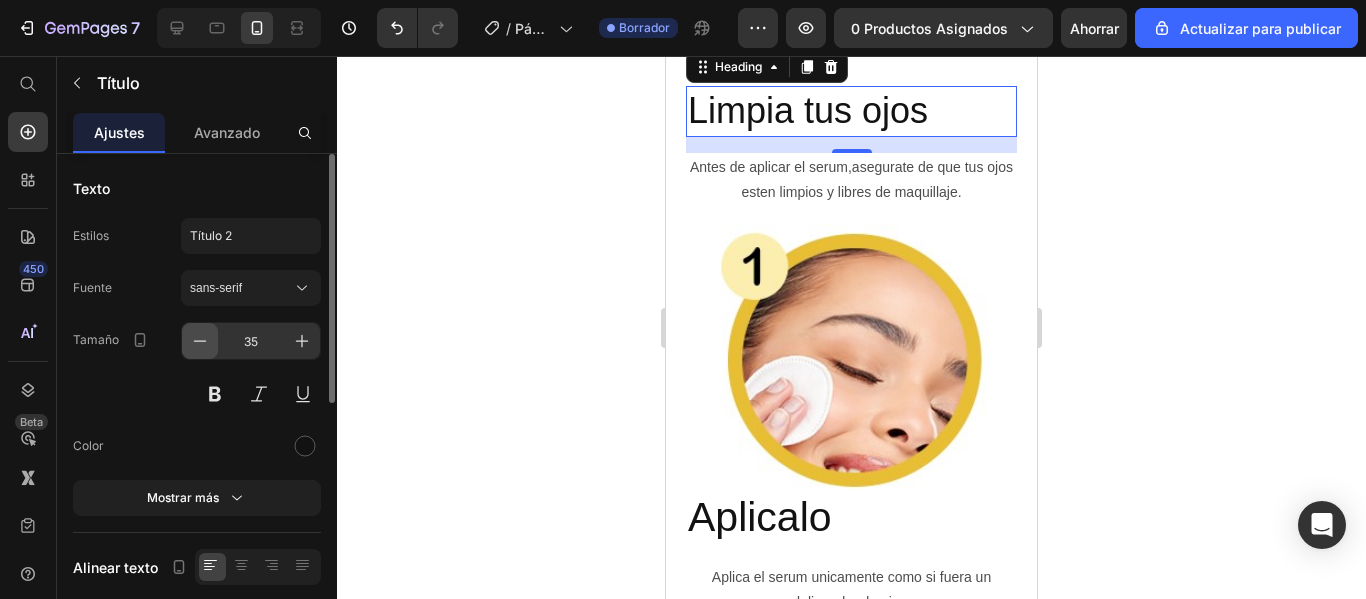 click 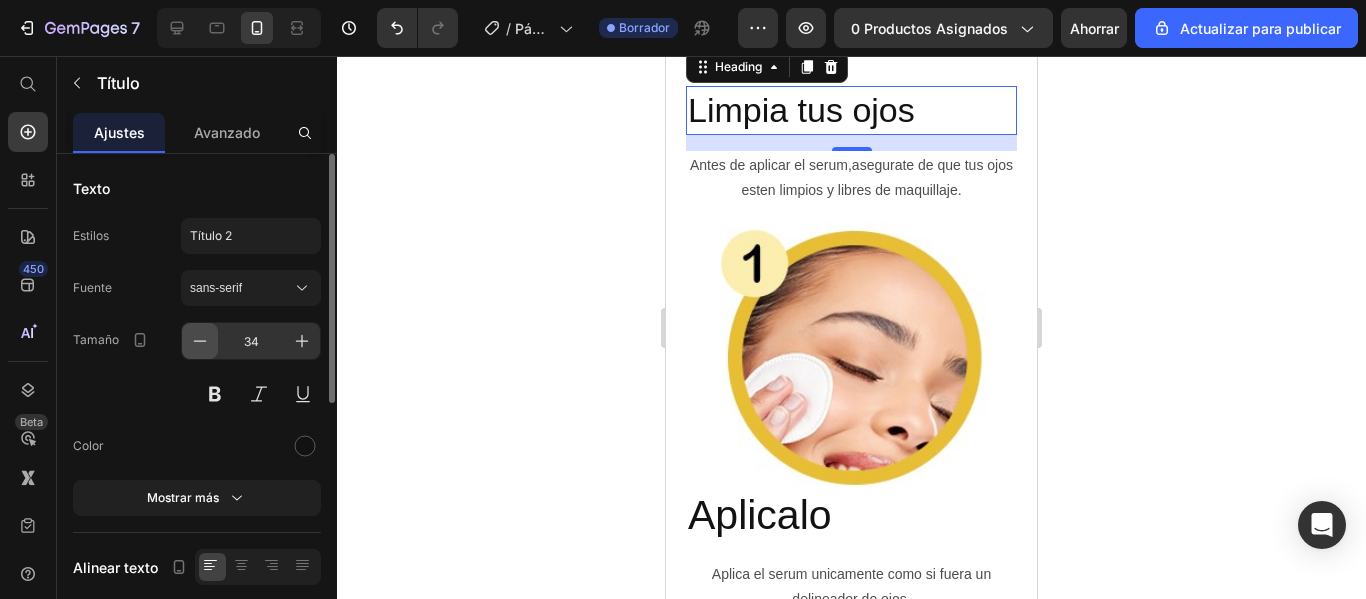 click 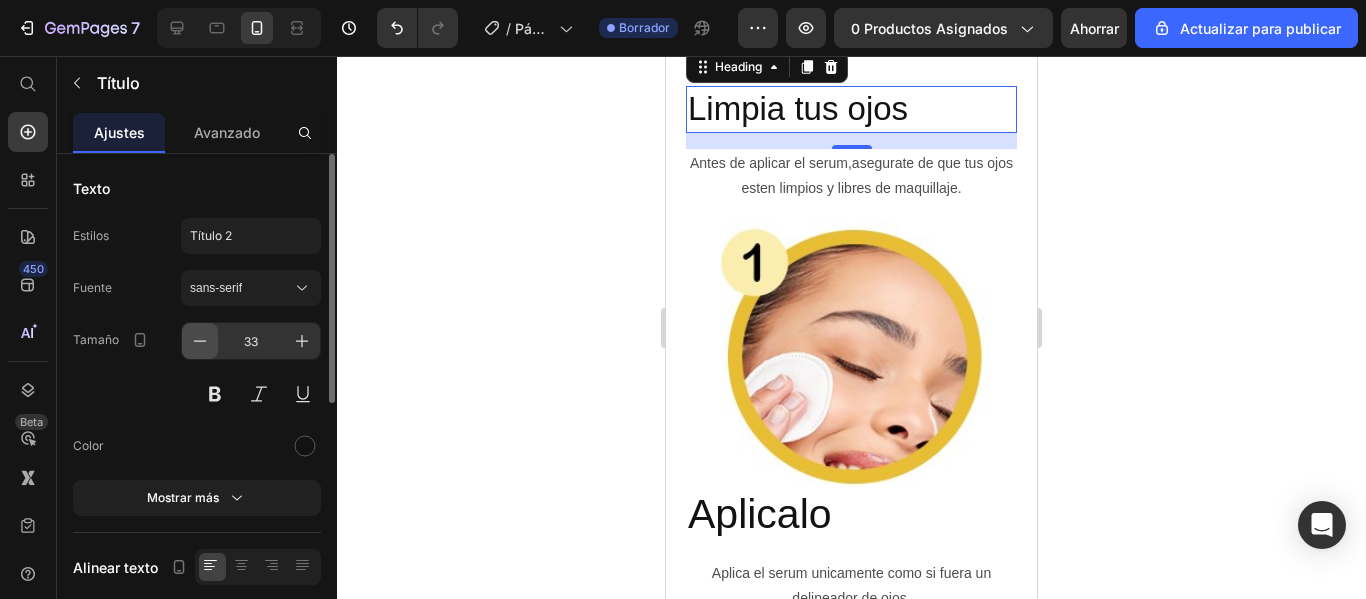 click 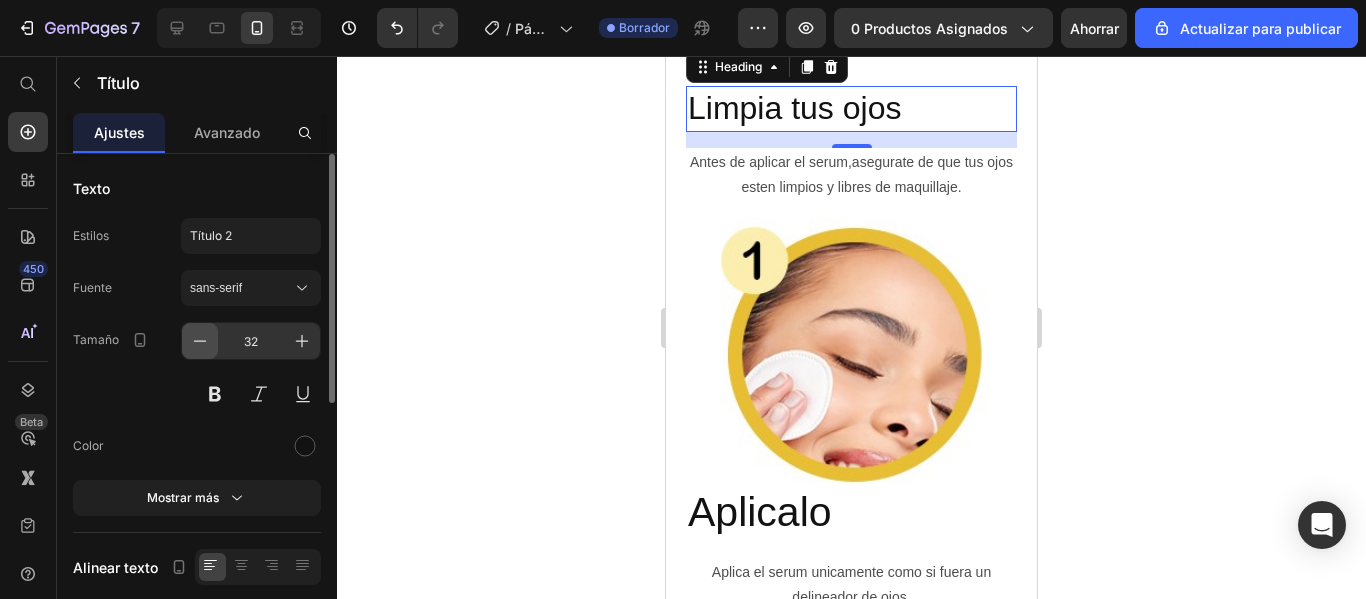 click 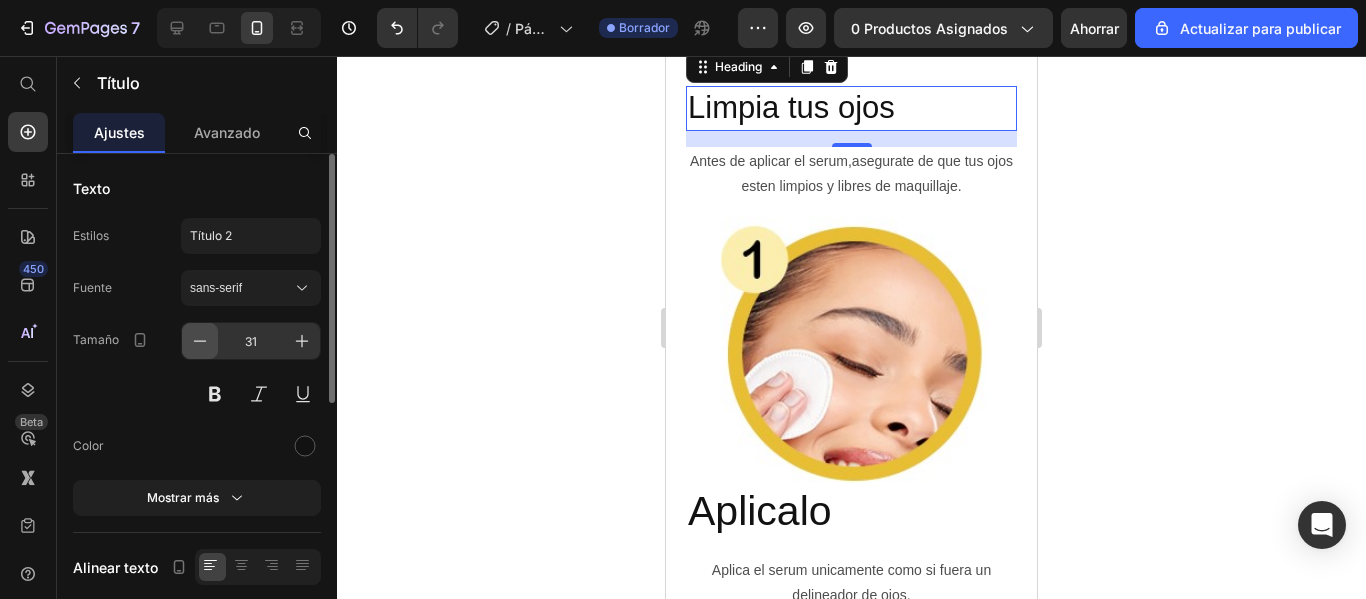 click 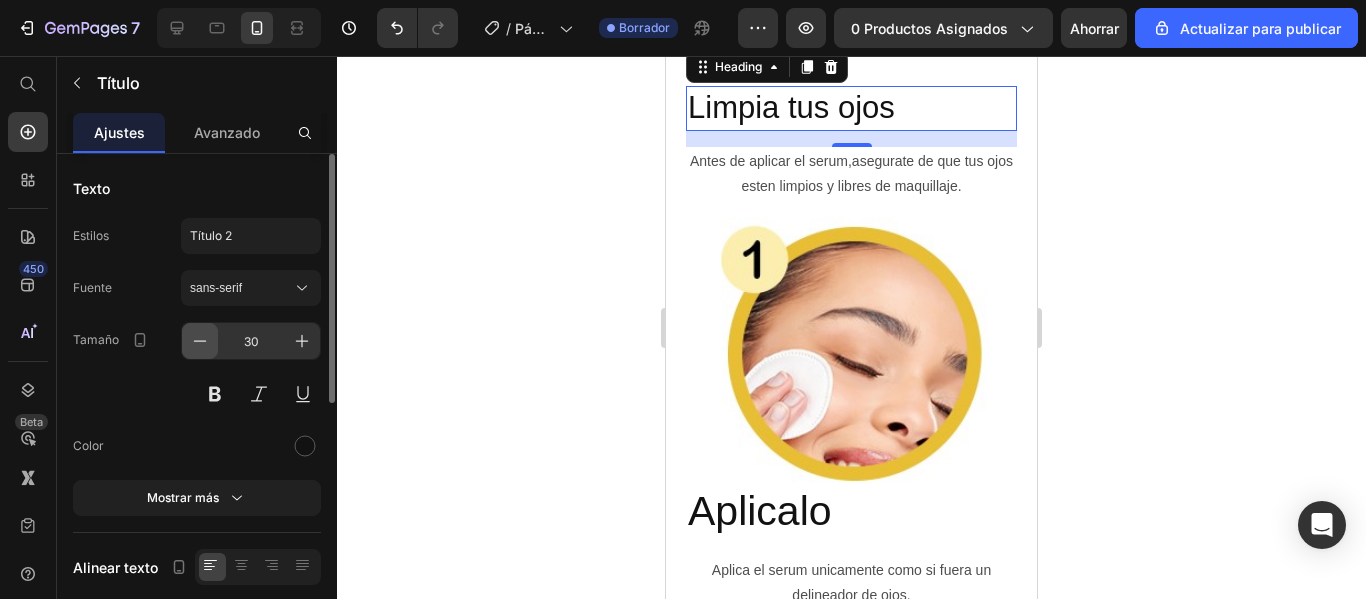 click 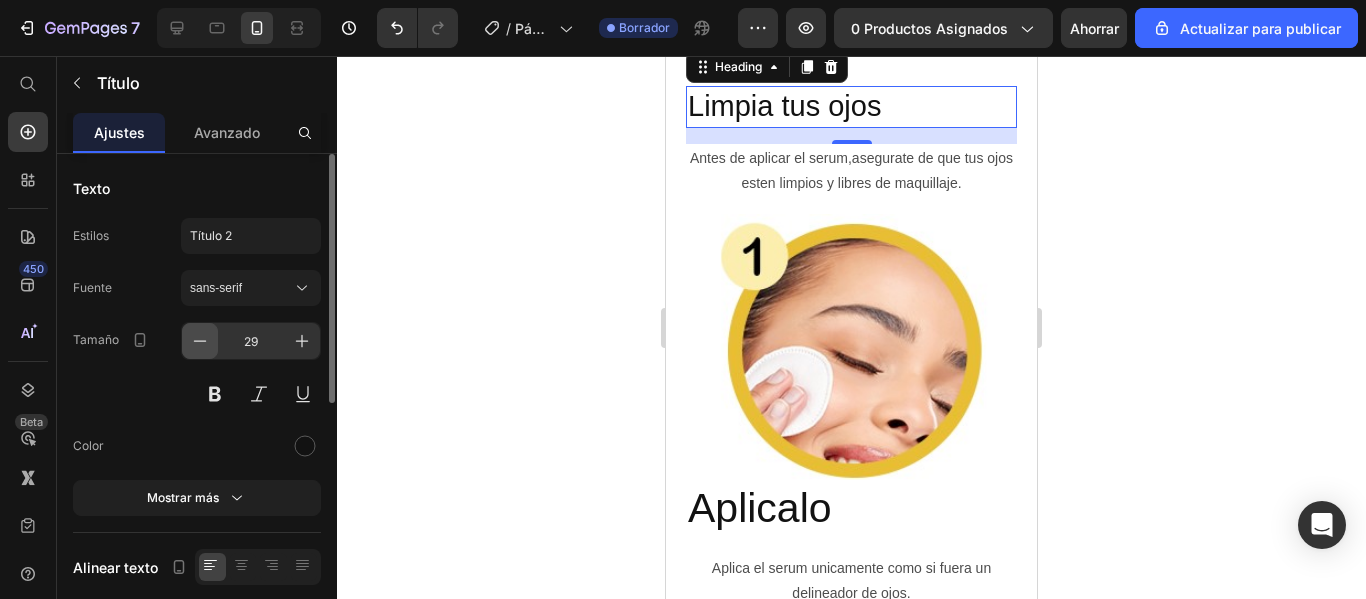 click 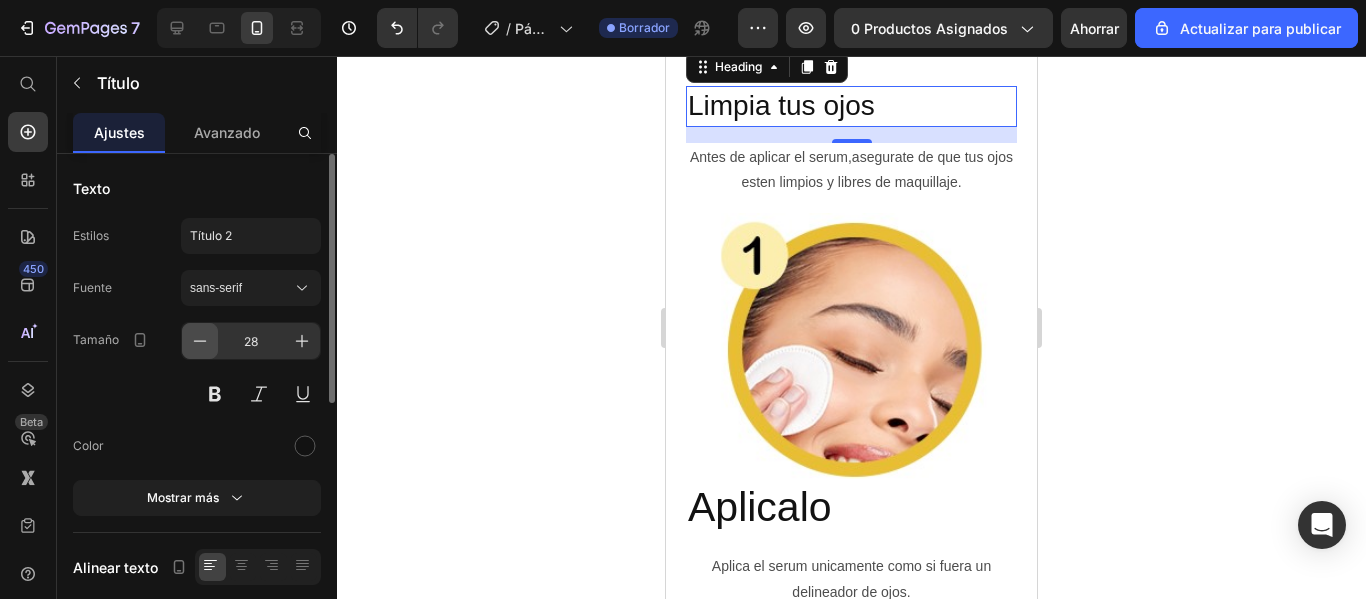 click 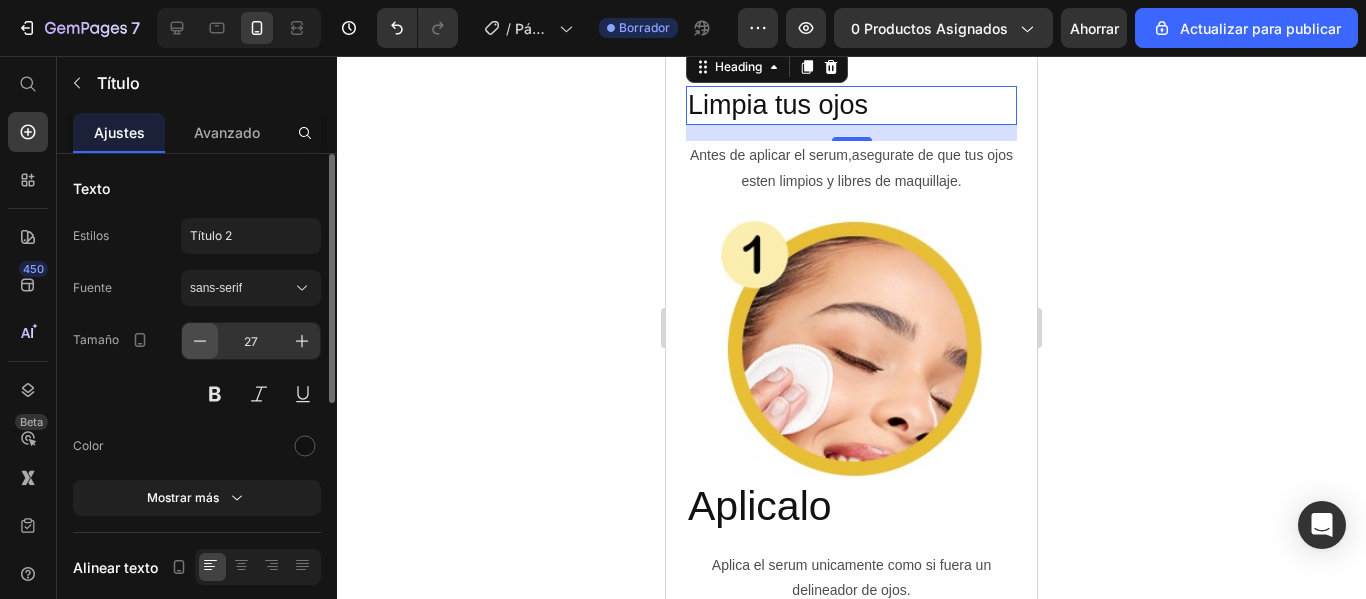 click 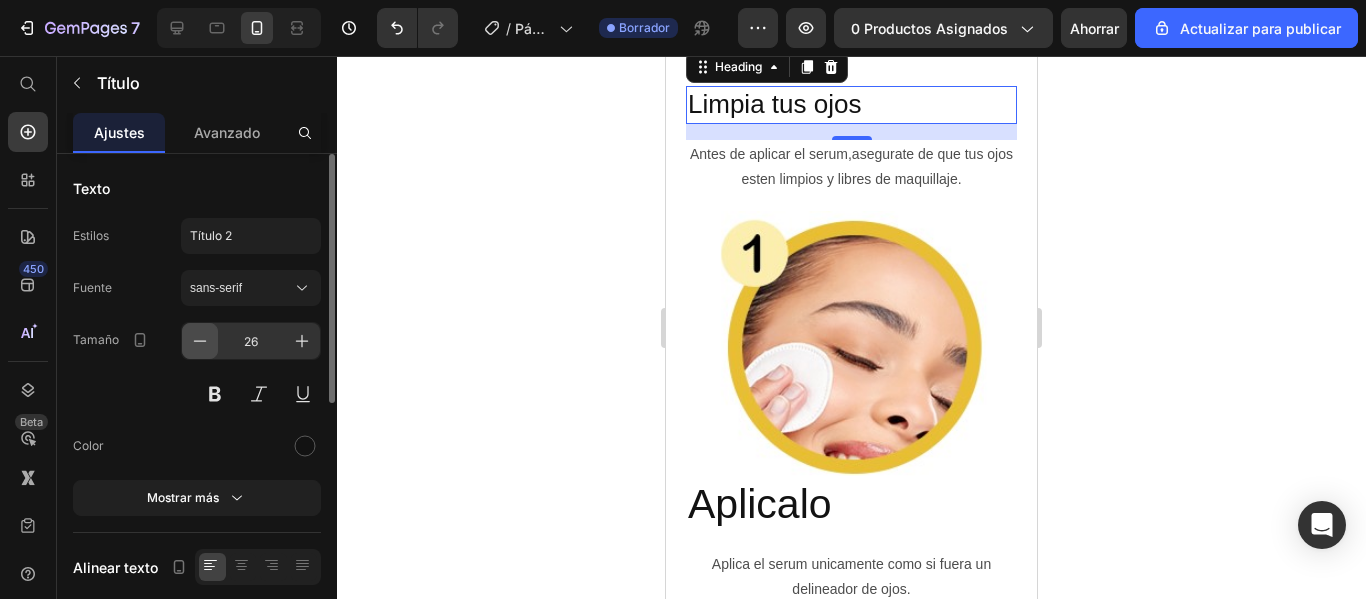 click 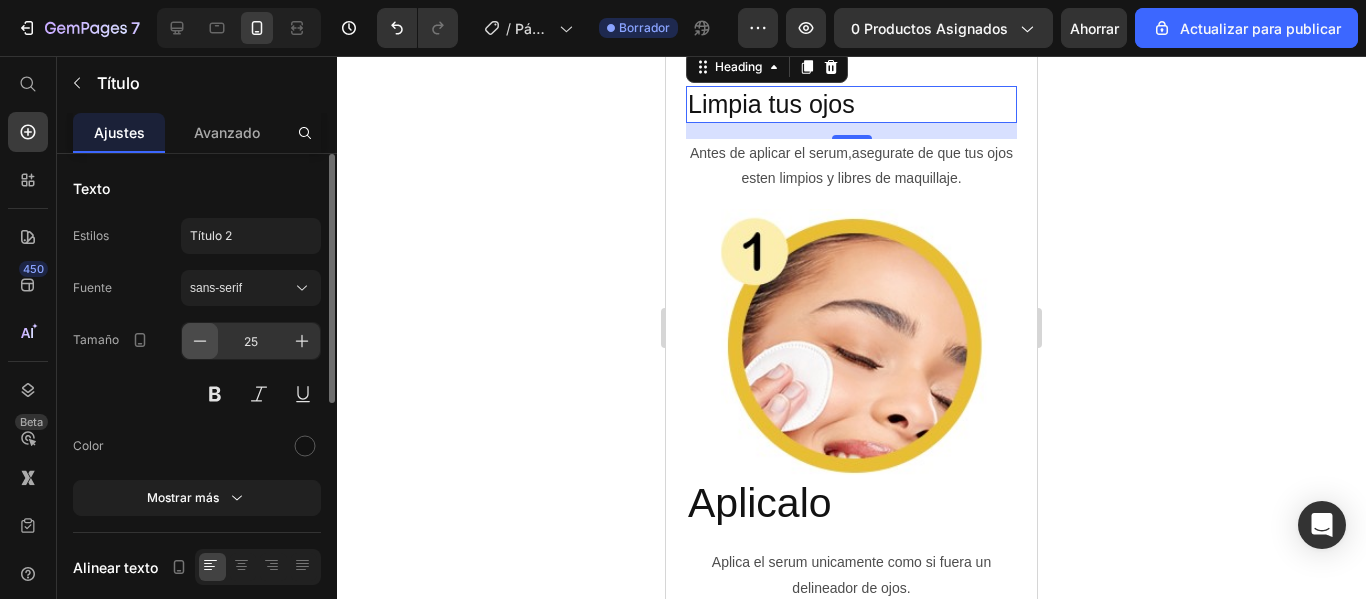 click 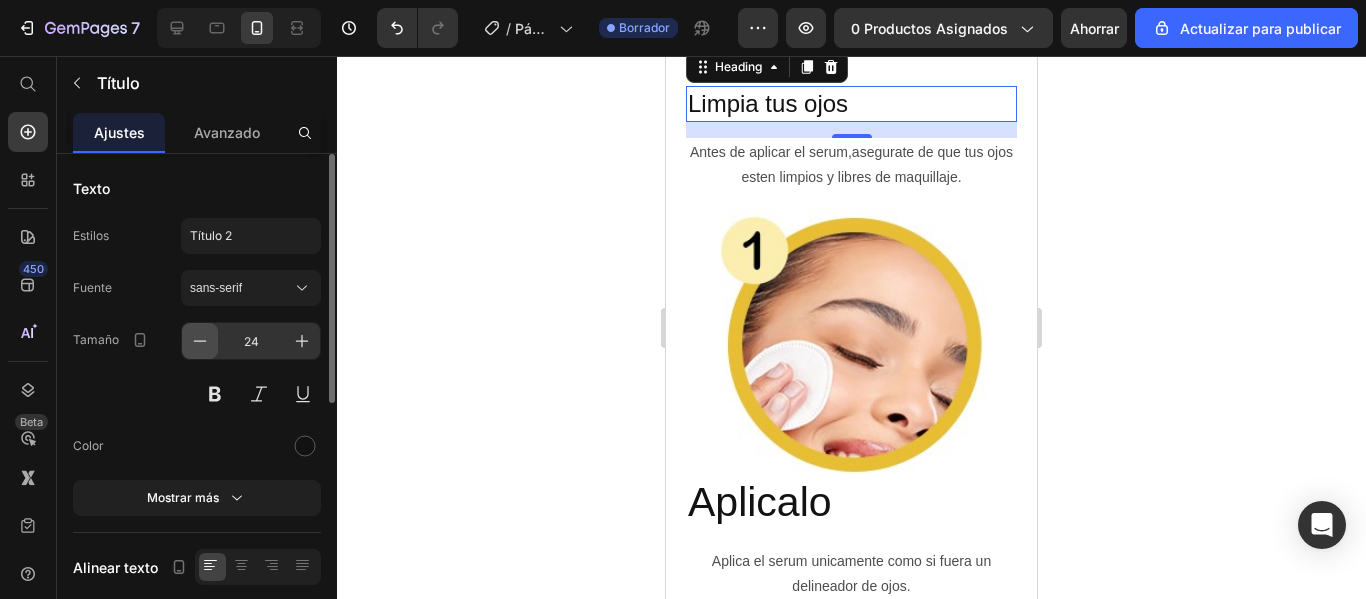 click 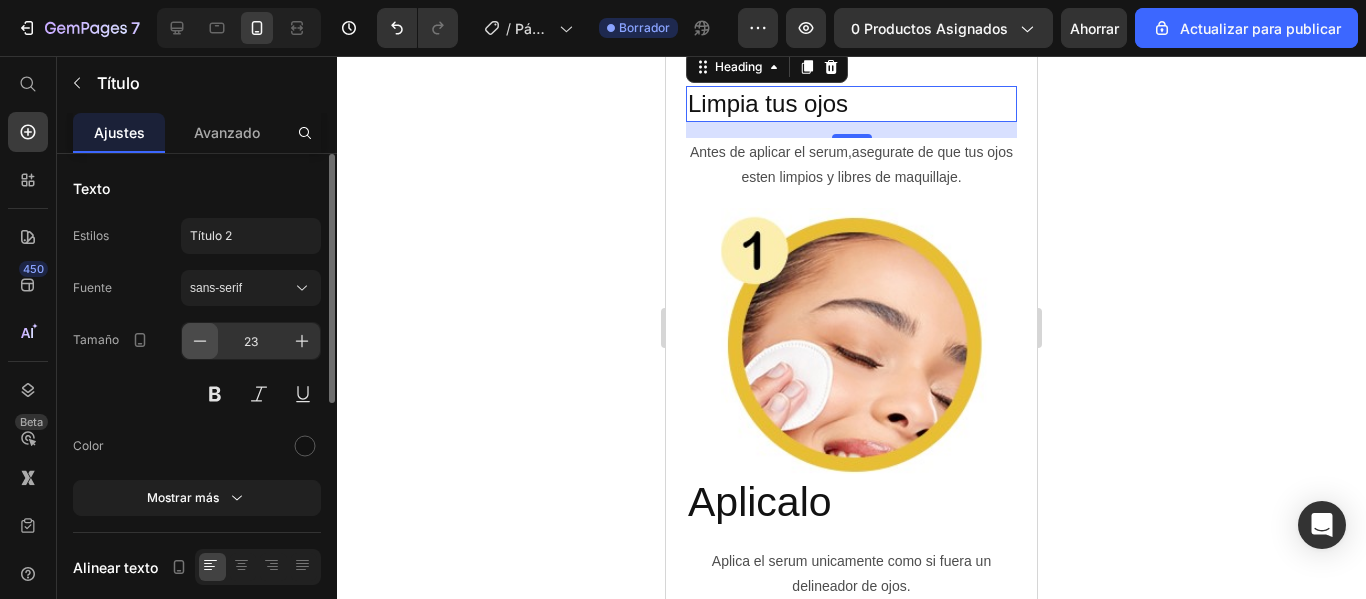 click 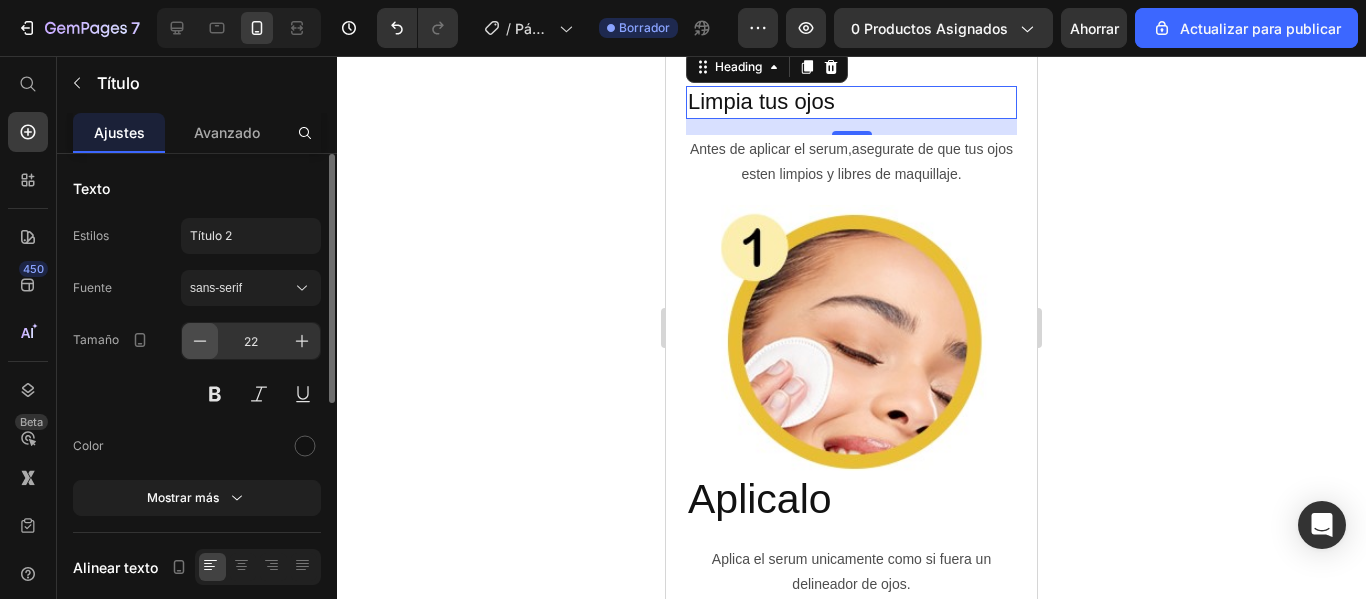 click 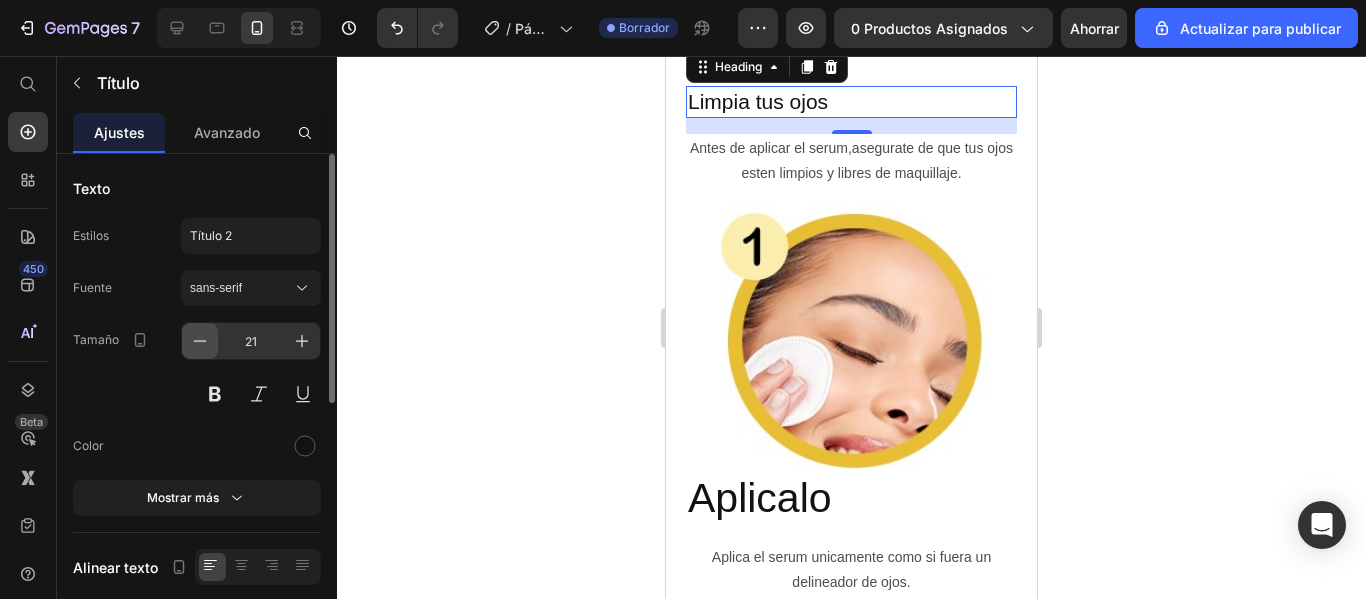 click 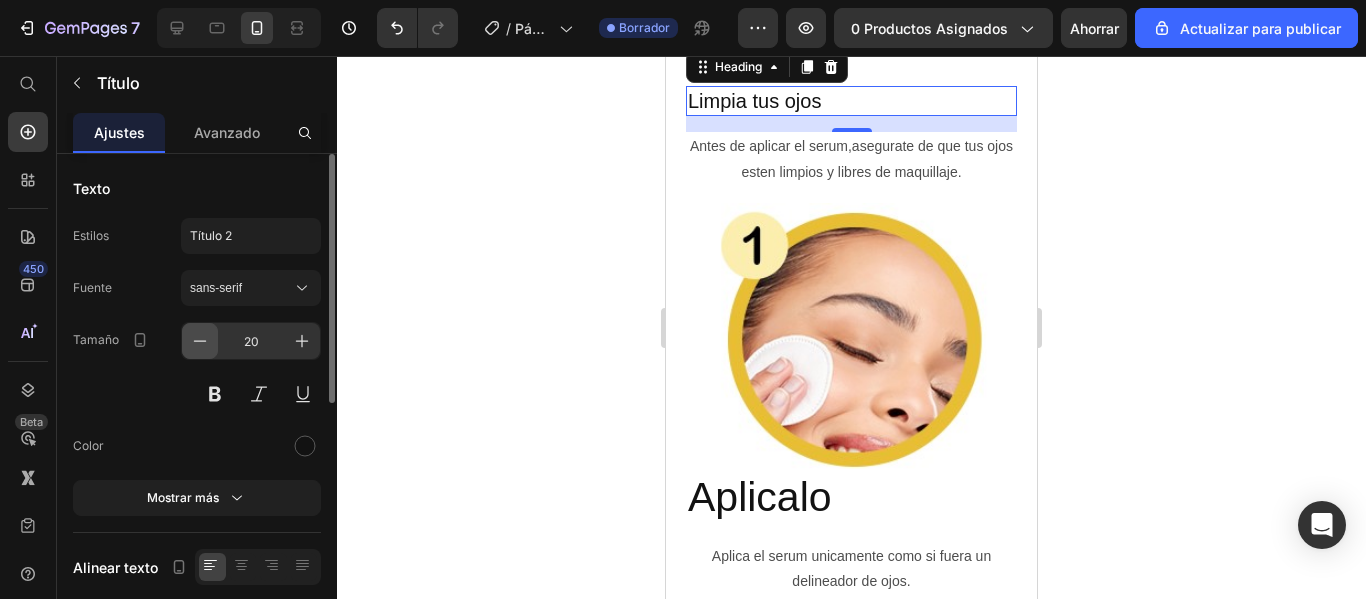 click 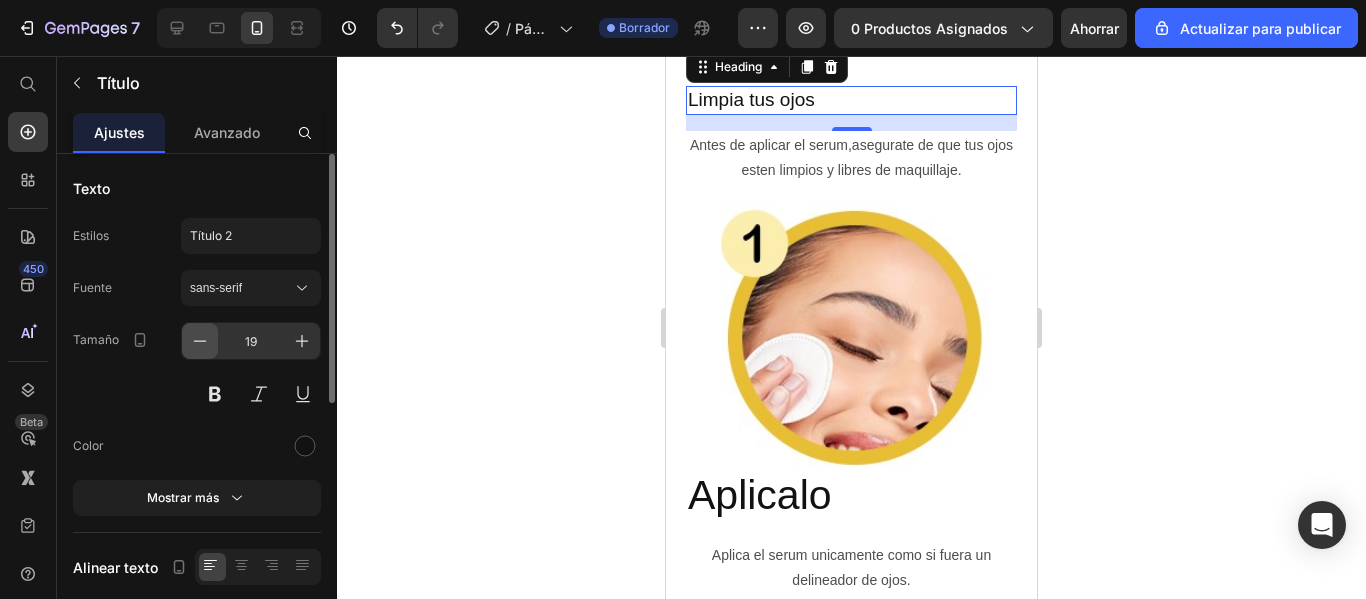 click 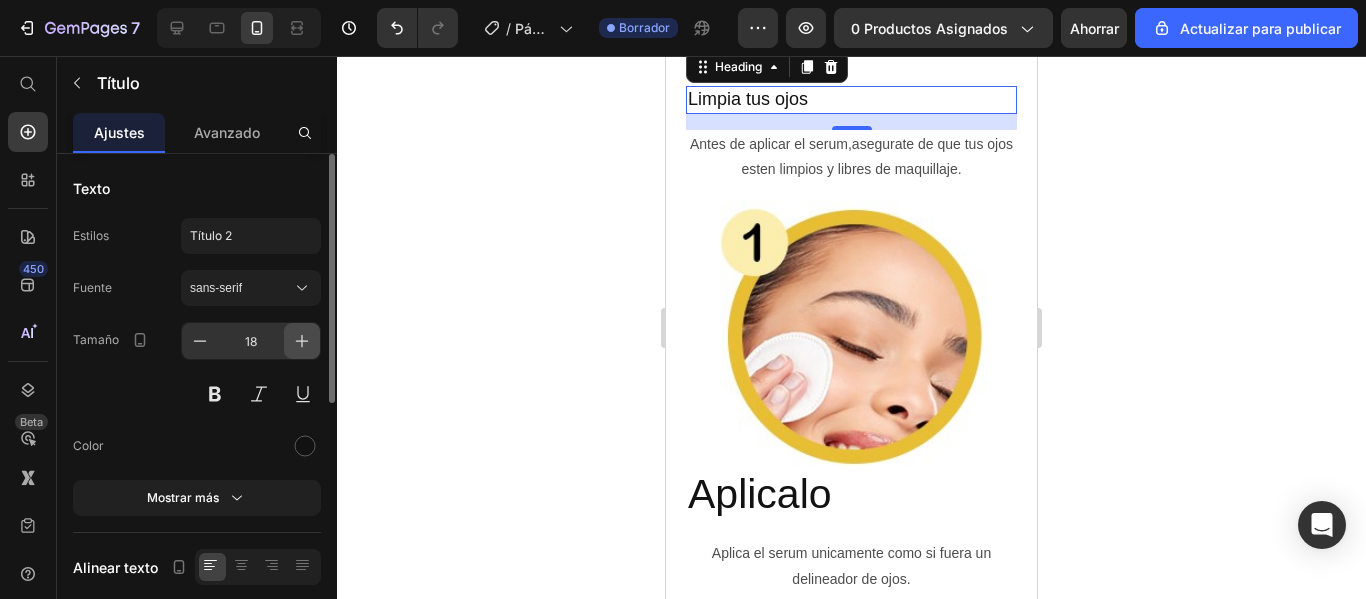 click 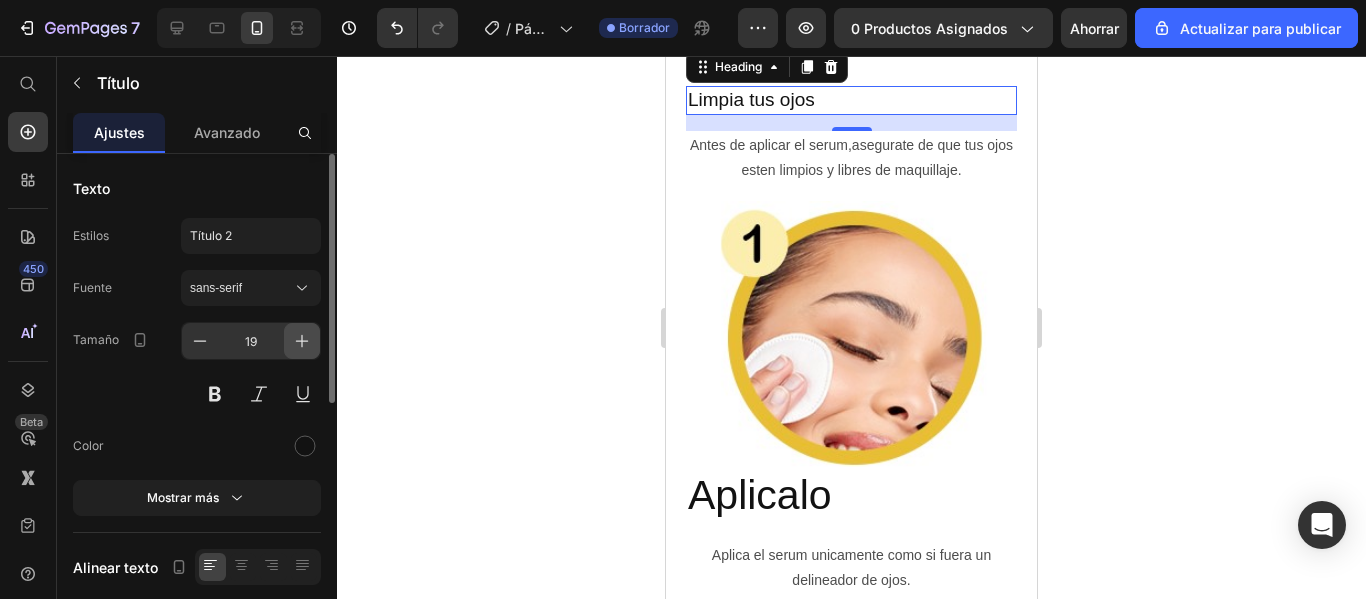 click 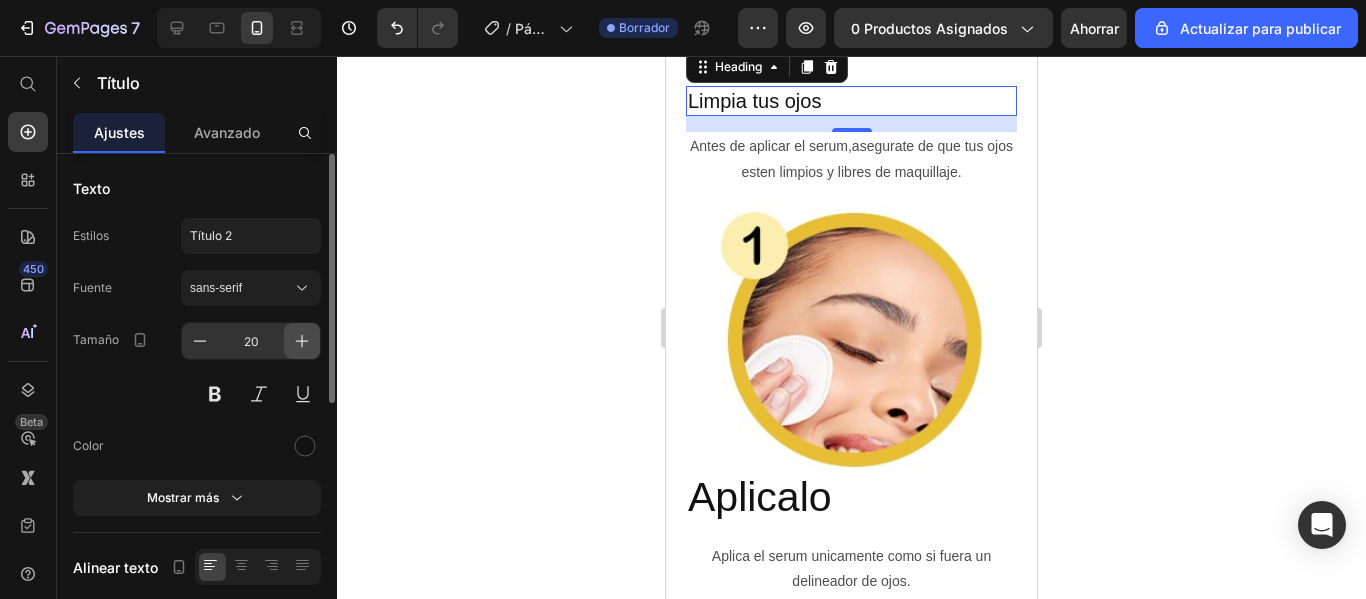 click 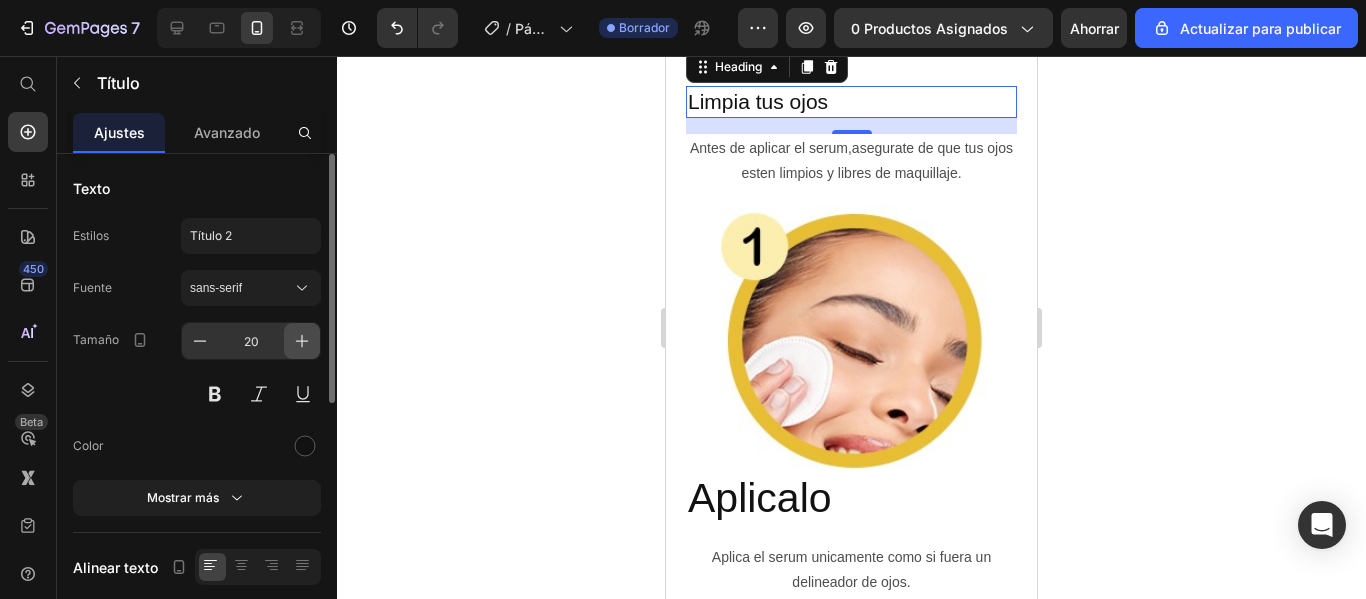 type on "21" 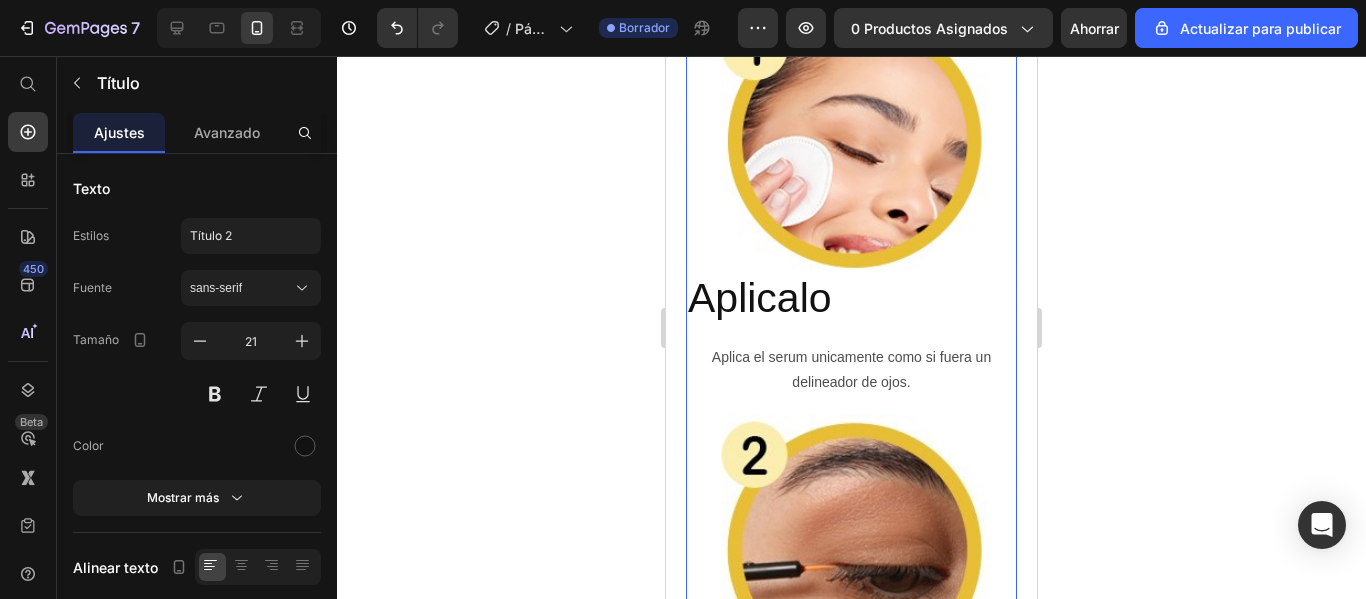 scroll, scrollTop: 3285, scrollLeft: 0, axis: vertical 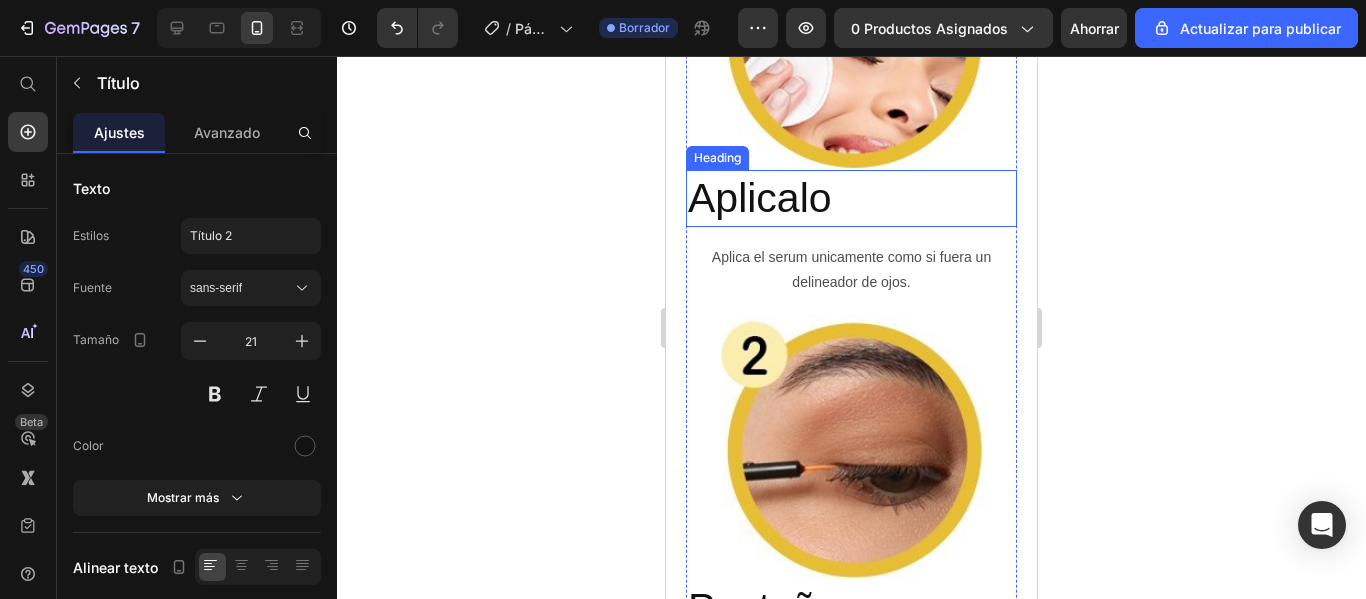 click on "Aplicalo" at bounding box center (851, 198) 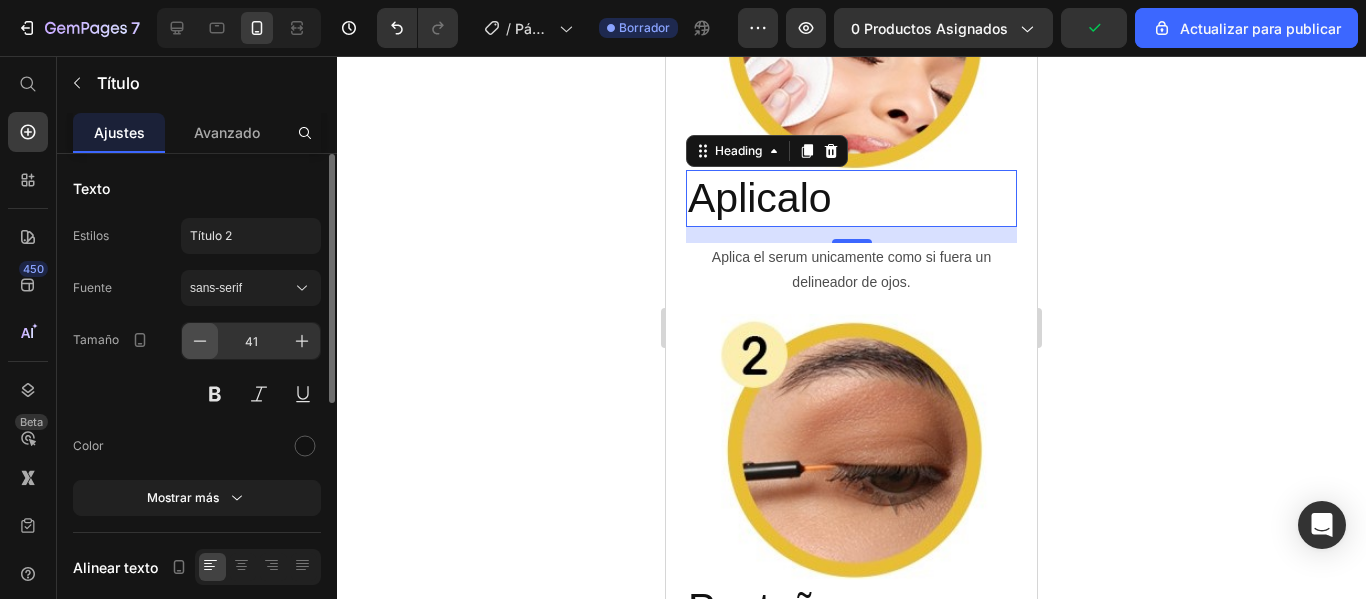 click 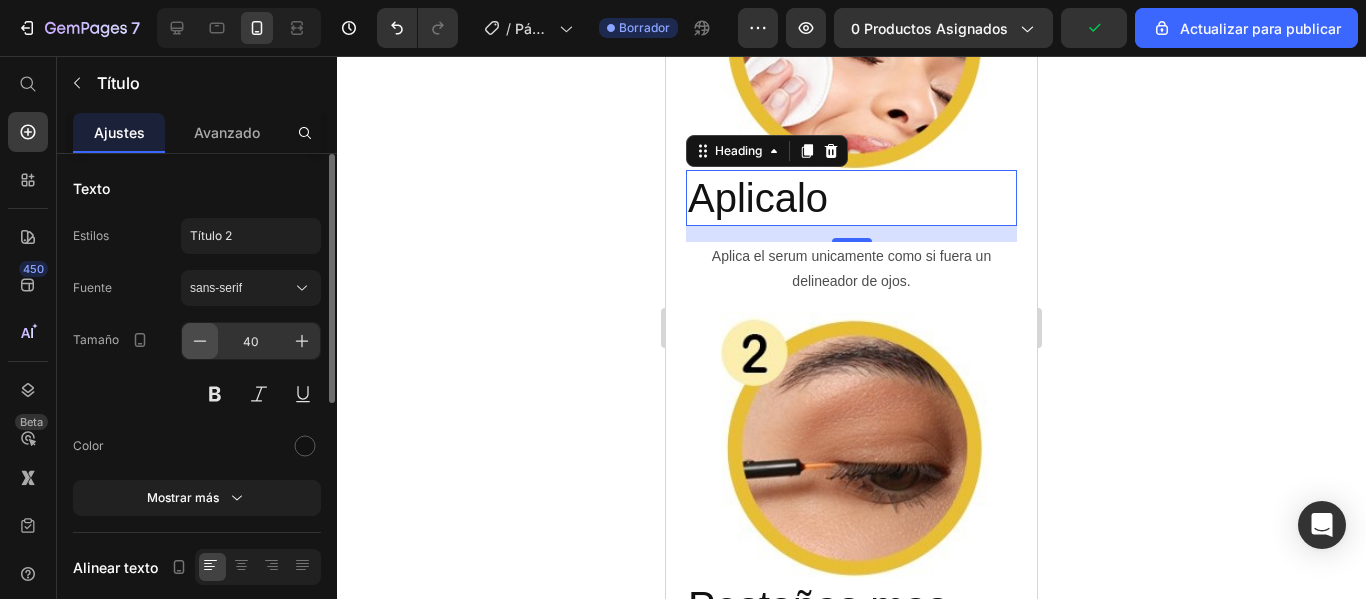 click 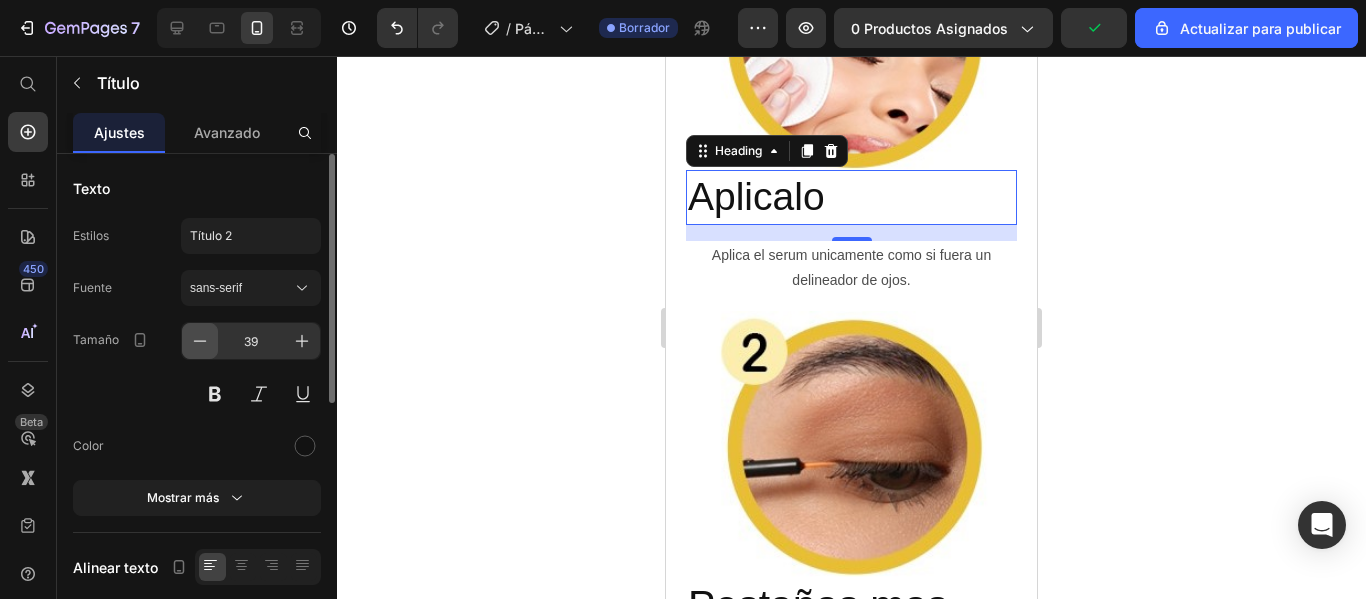 click 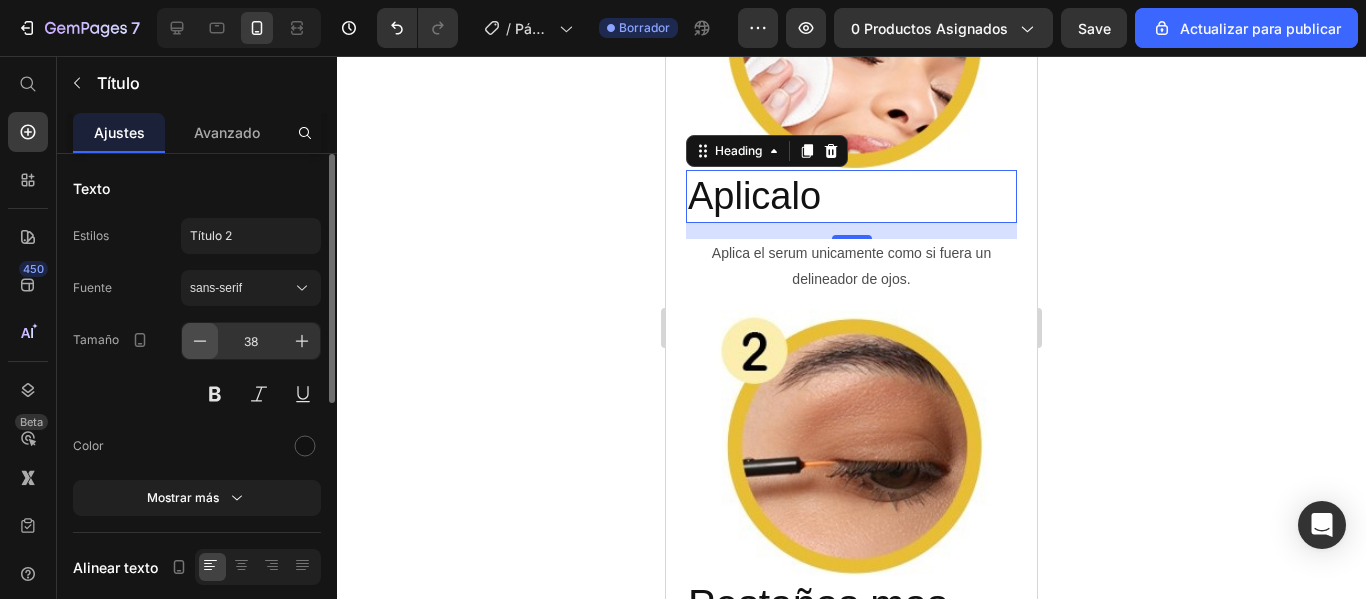 click 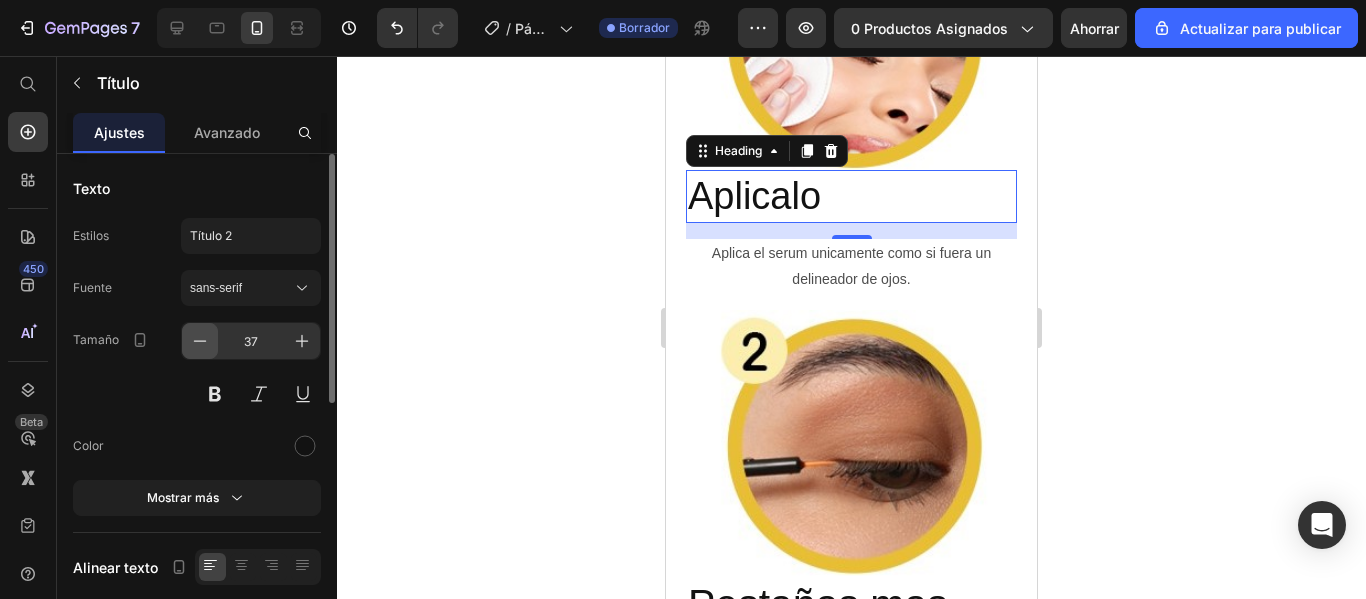 click 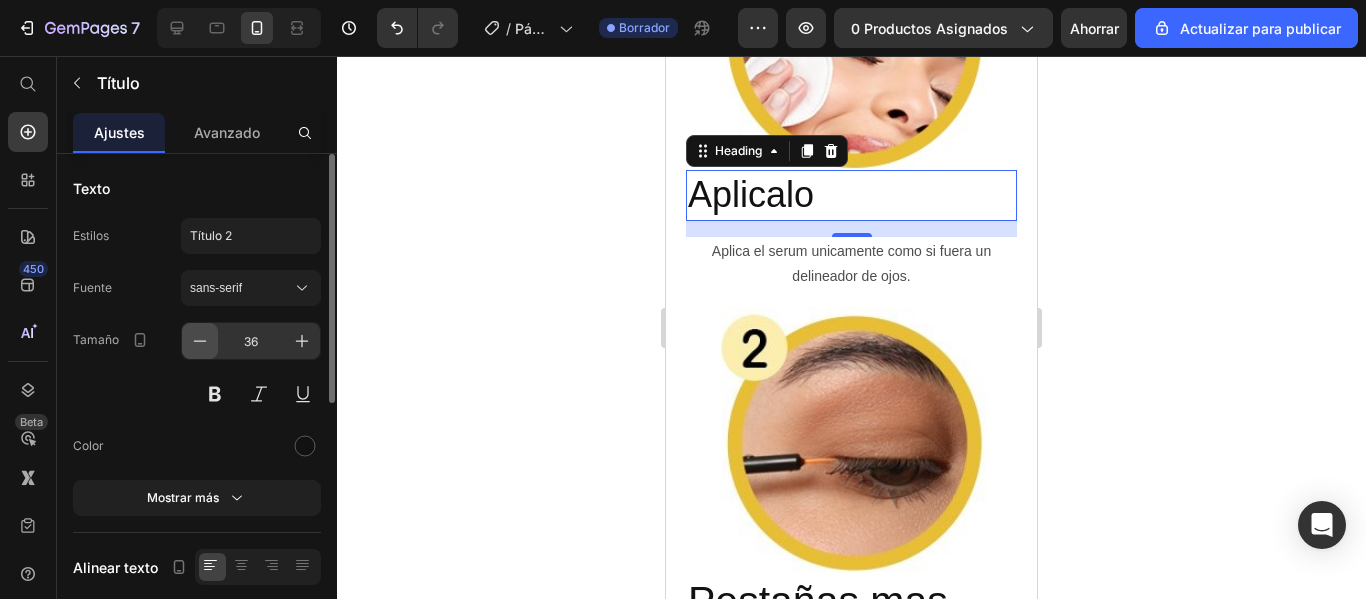 click 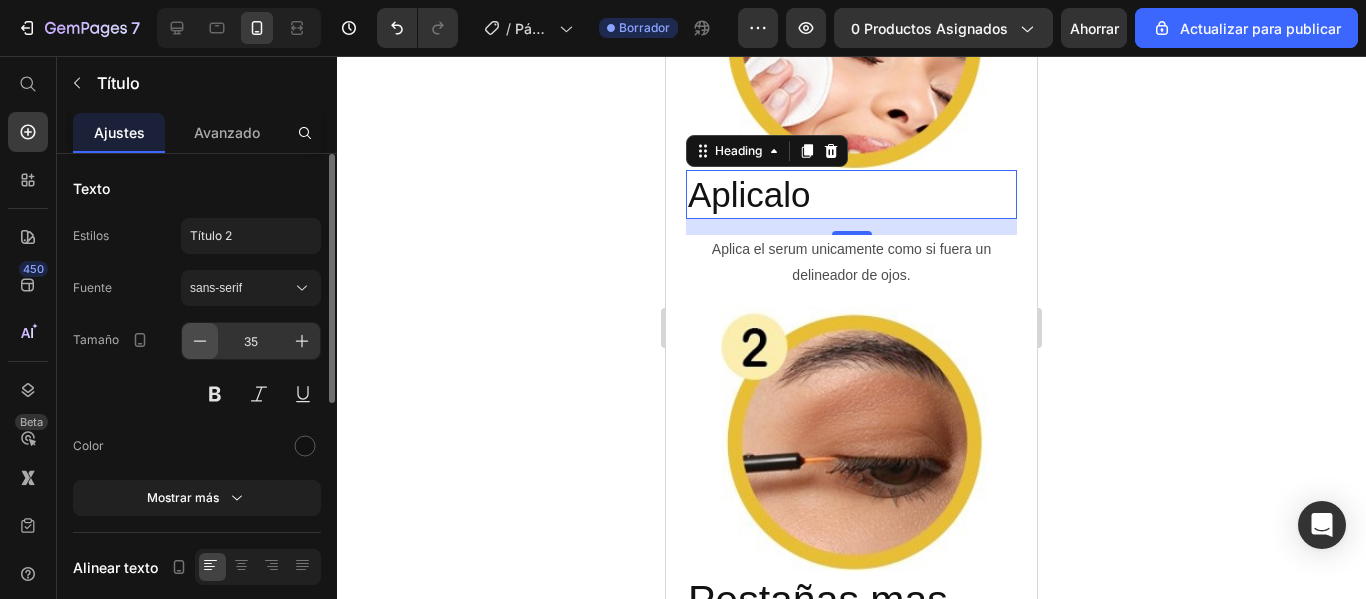 click 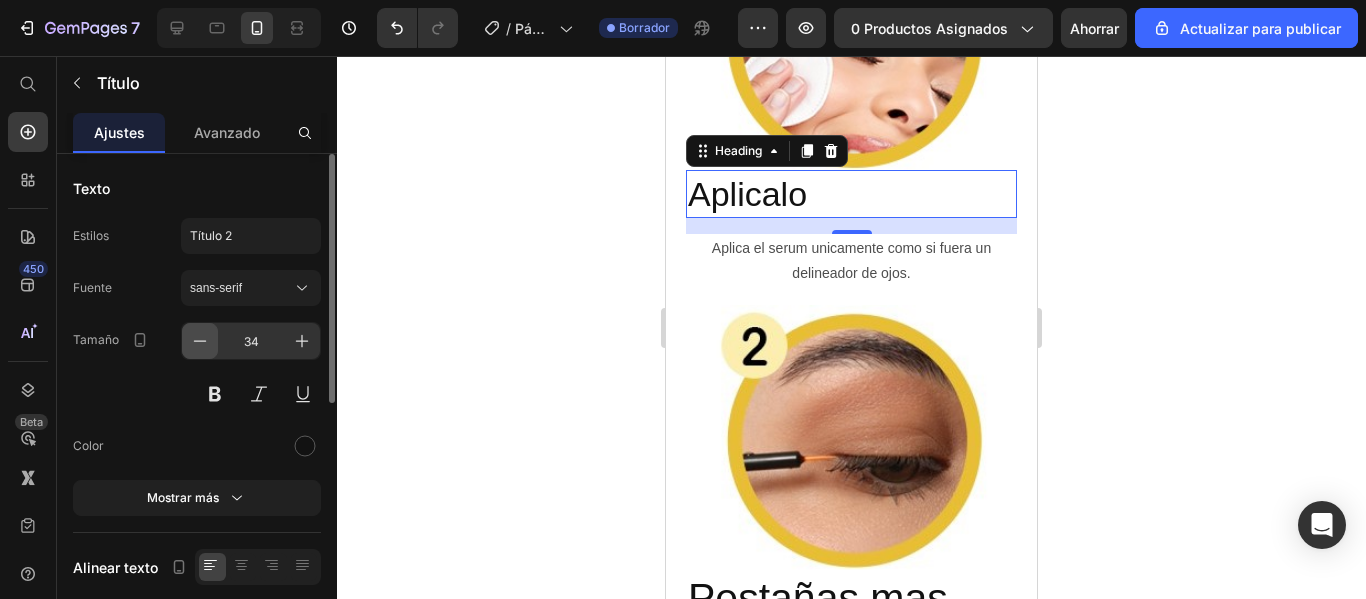 click 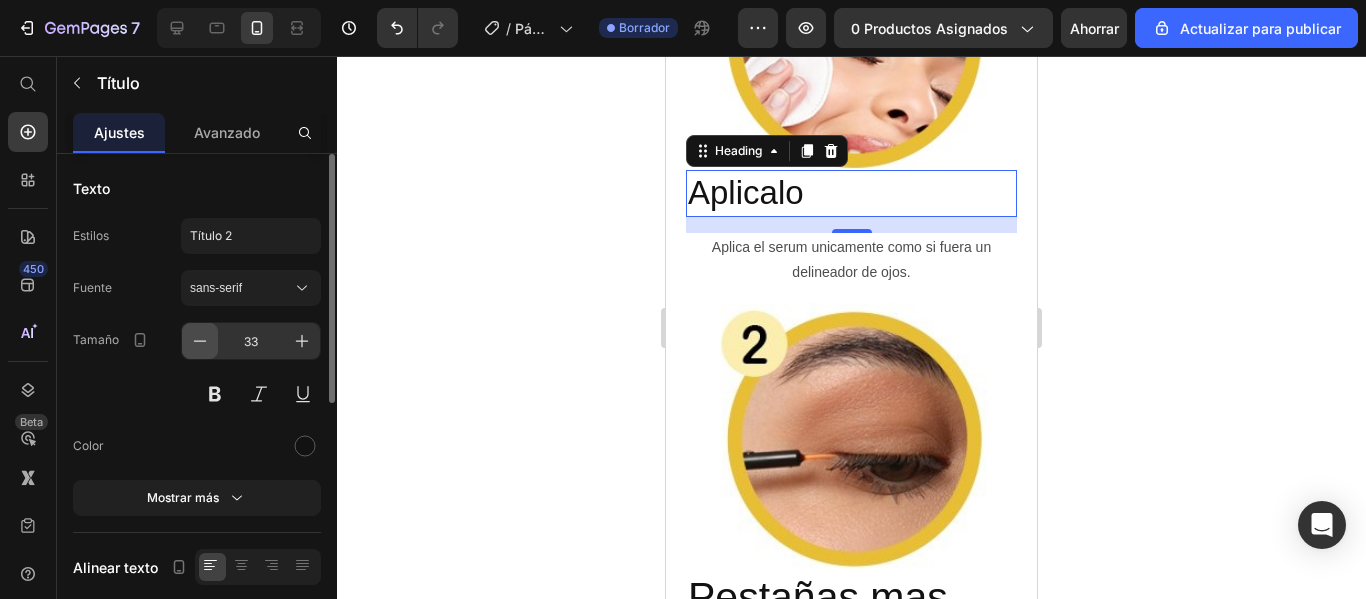 click 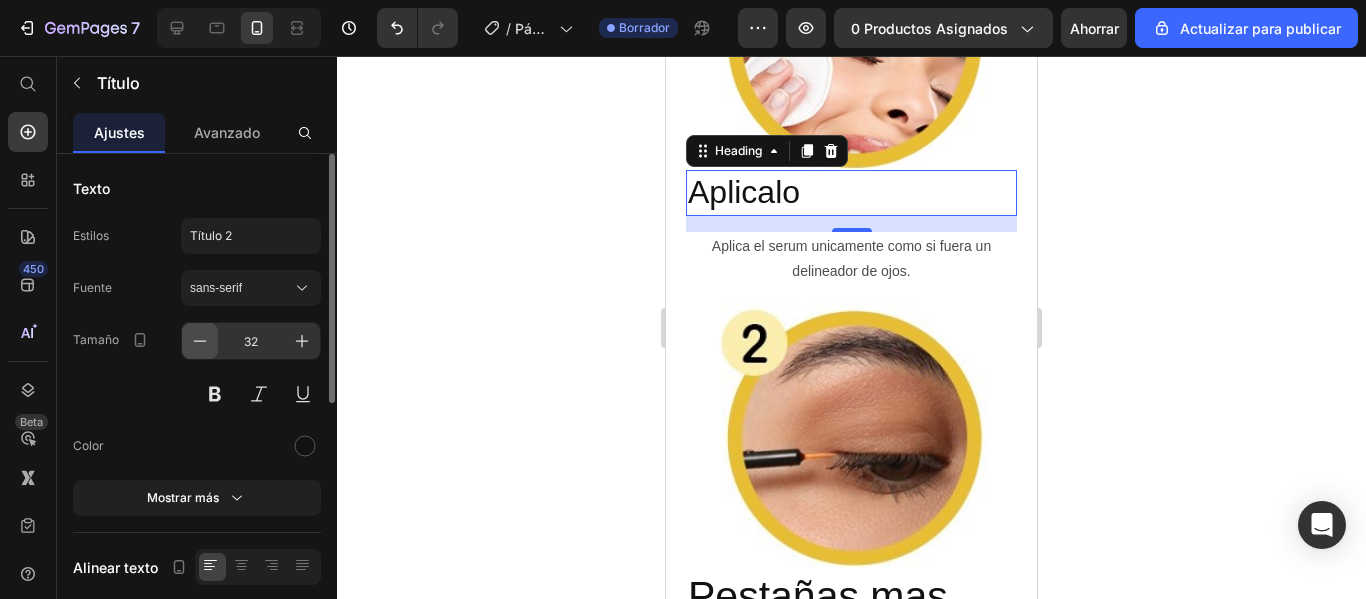 click 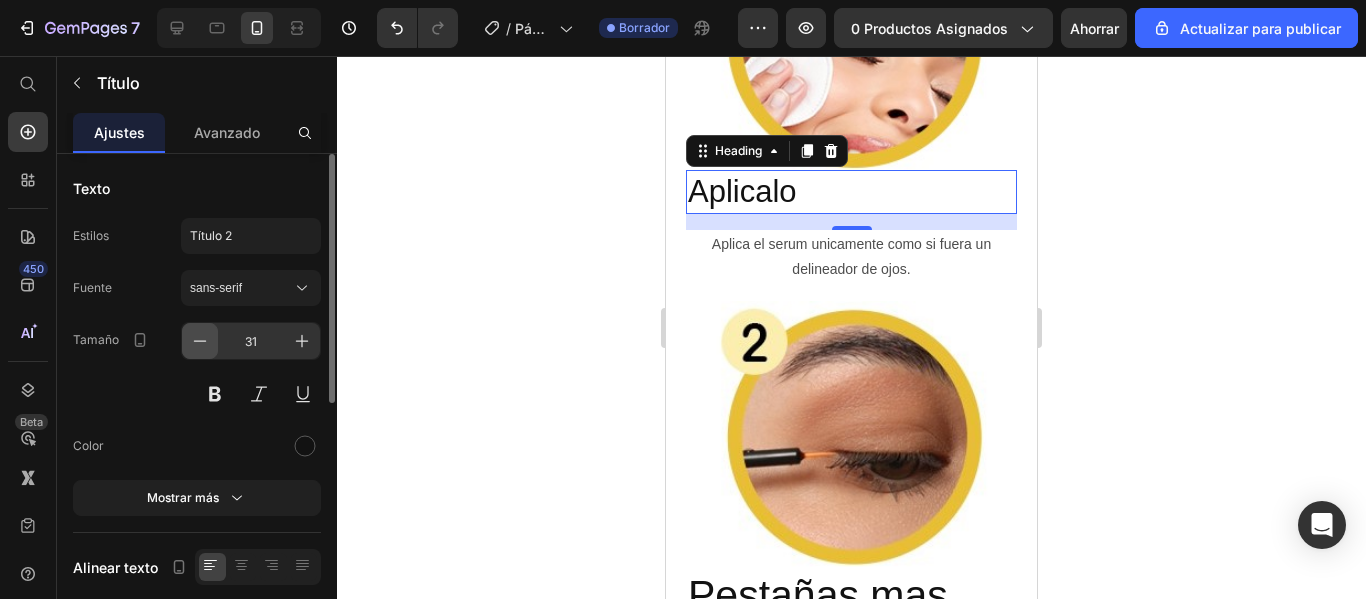 click 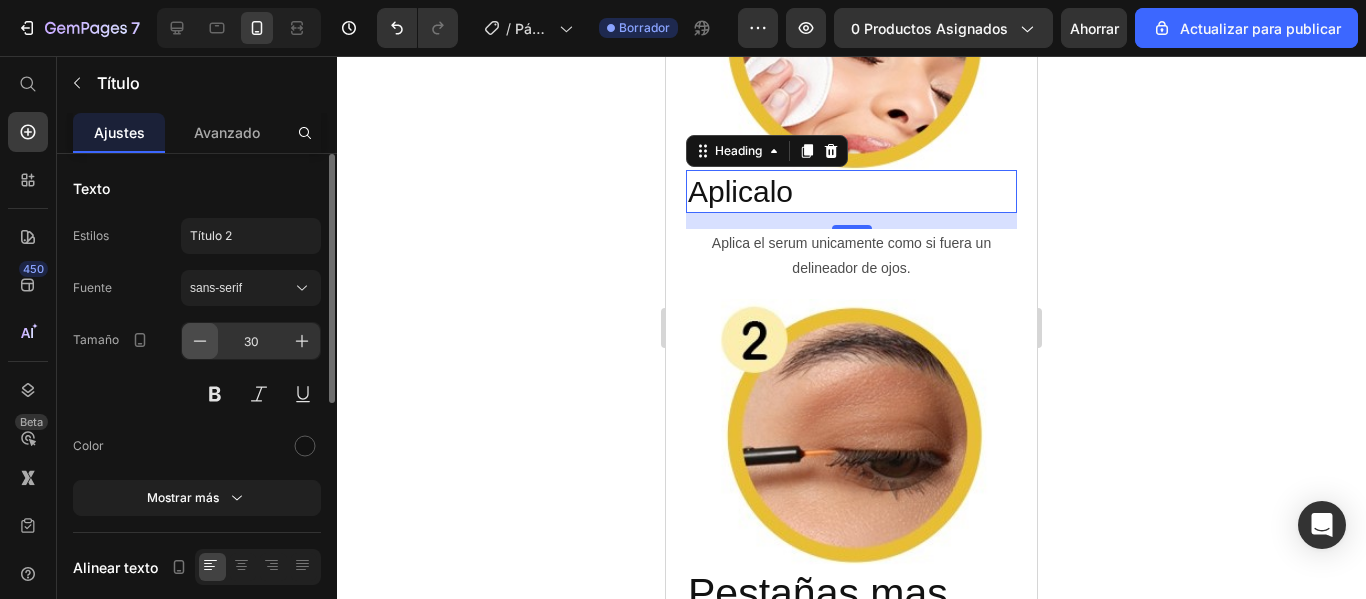 click 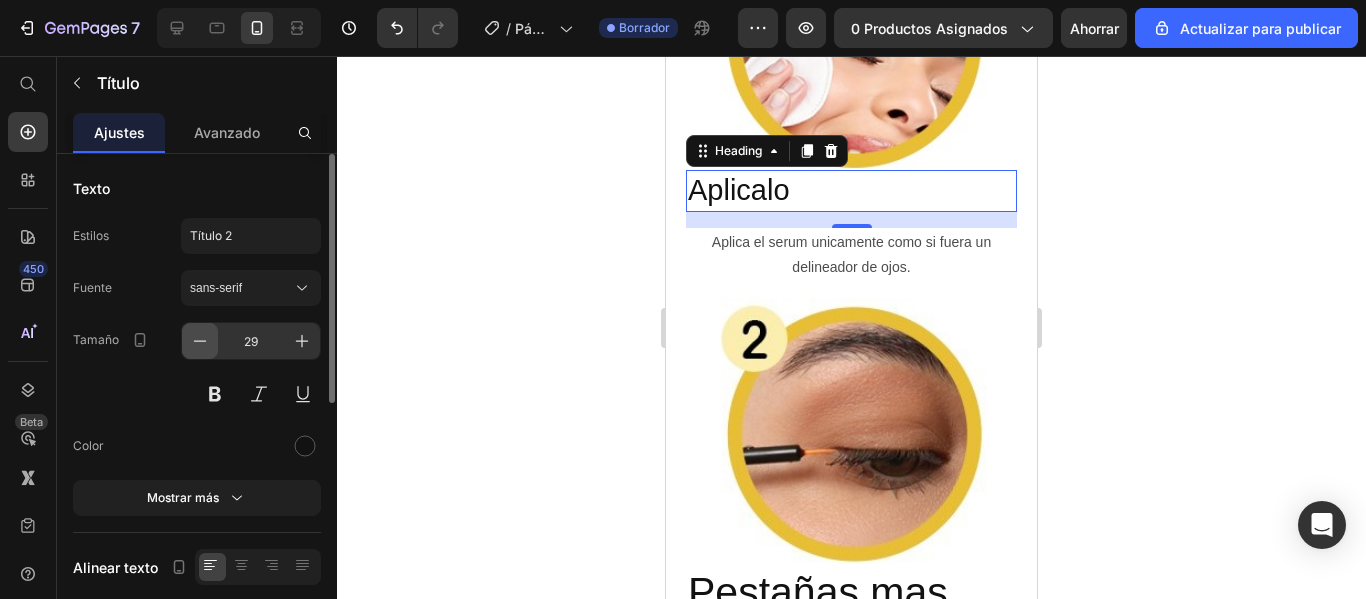 click 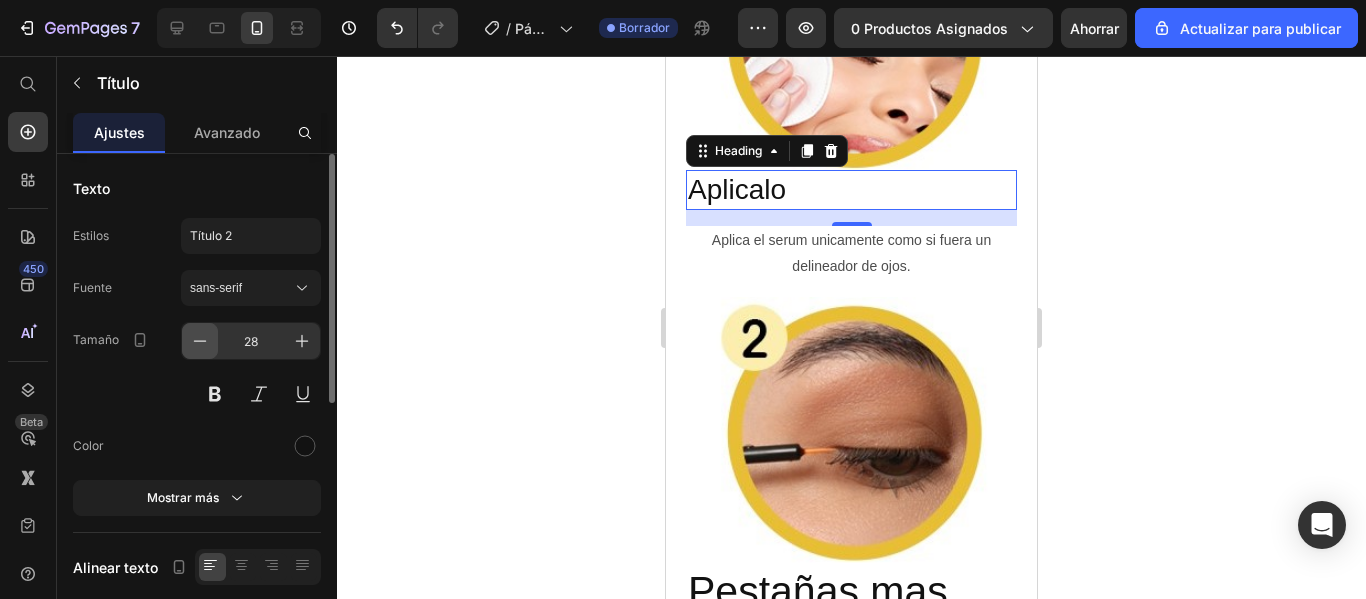 click 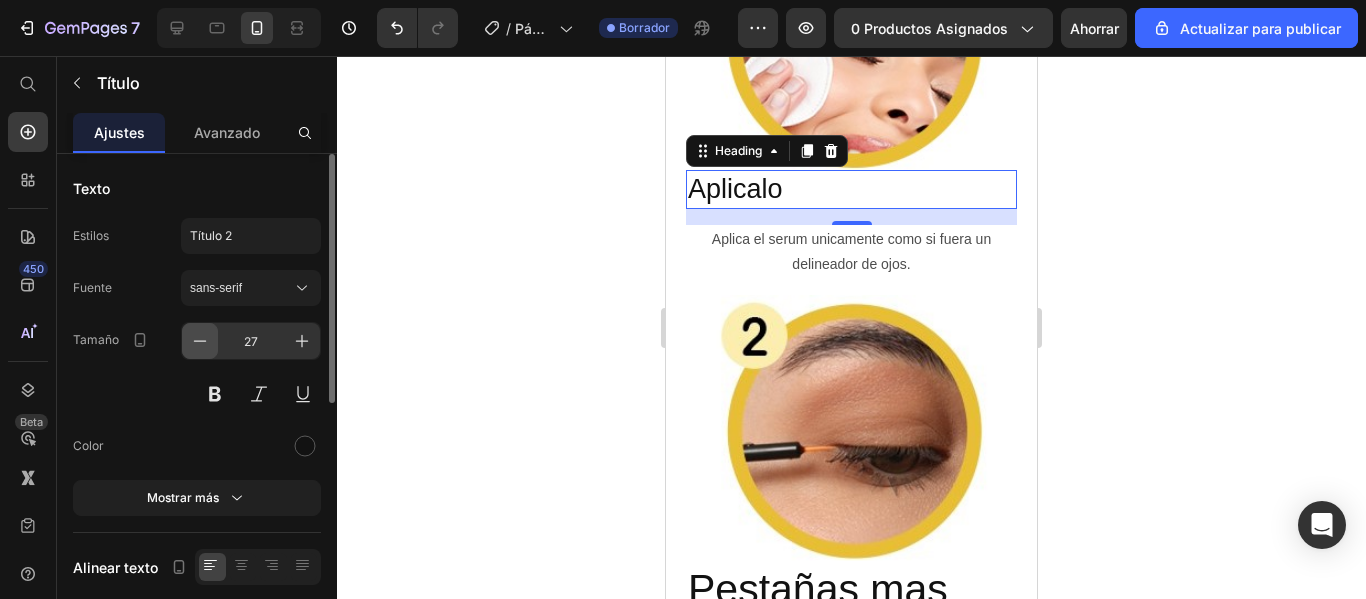 click 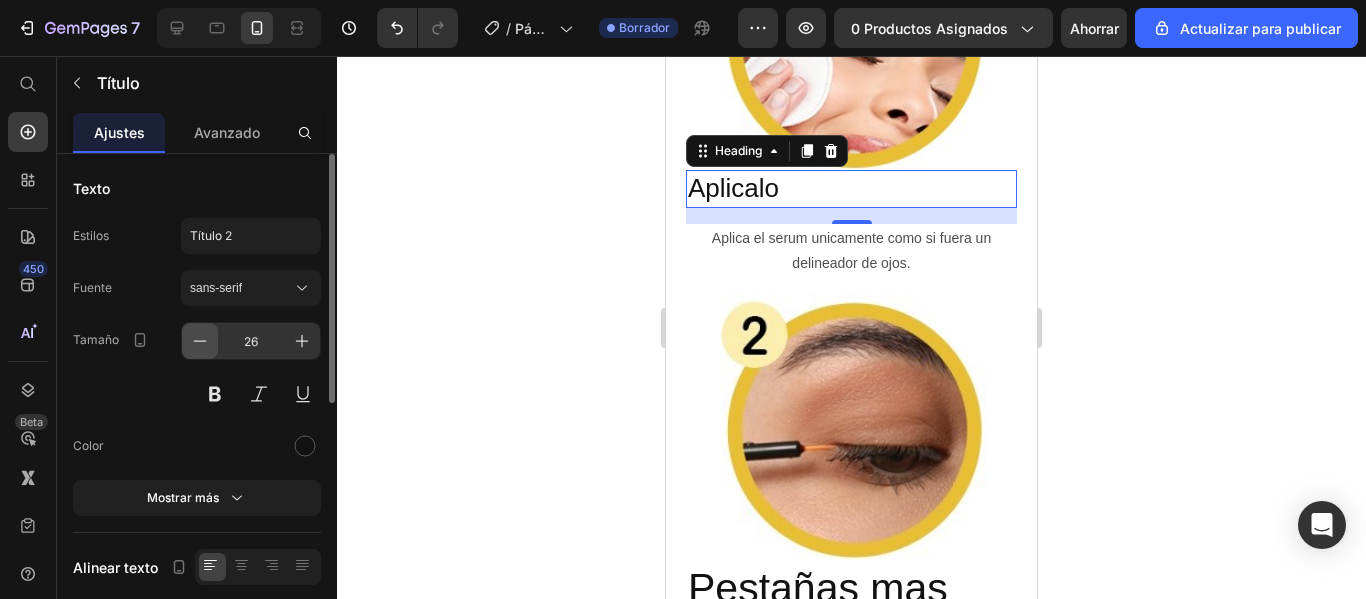 click 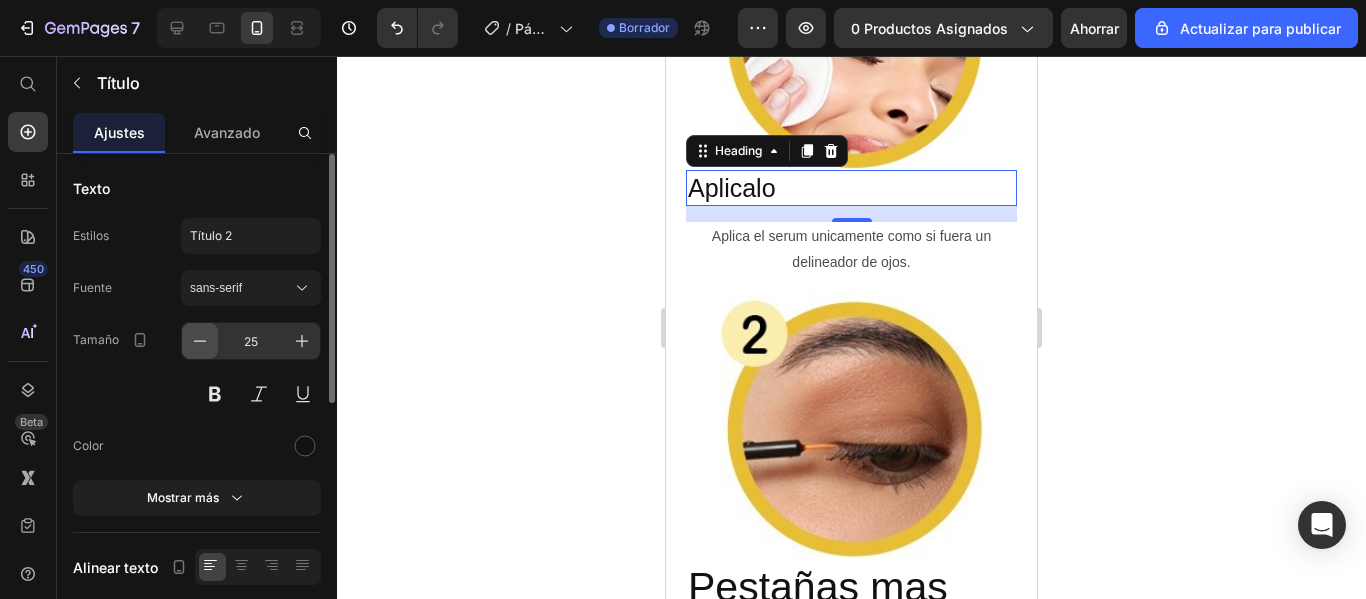 click 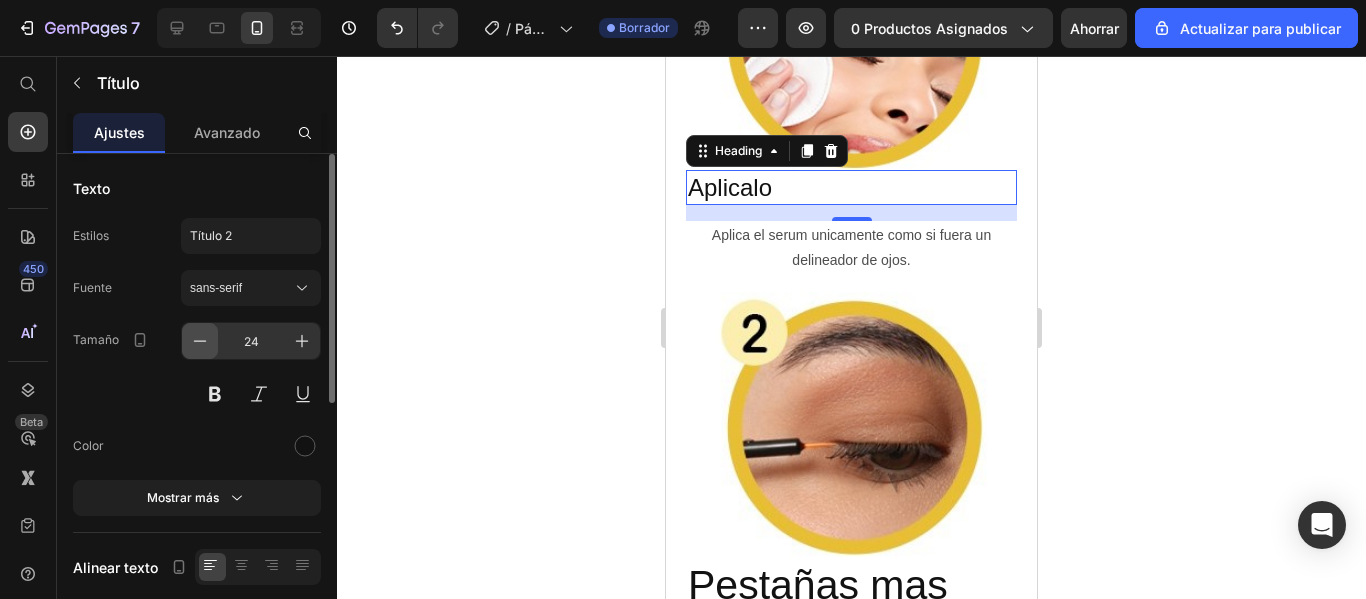 click 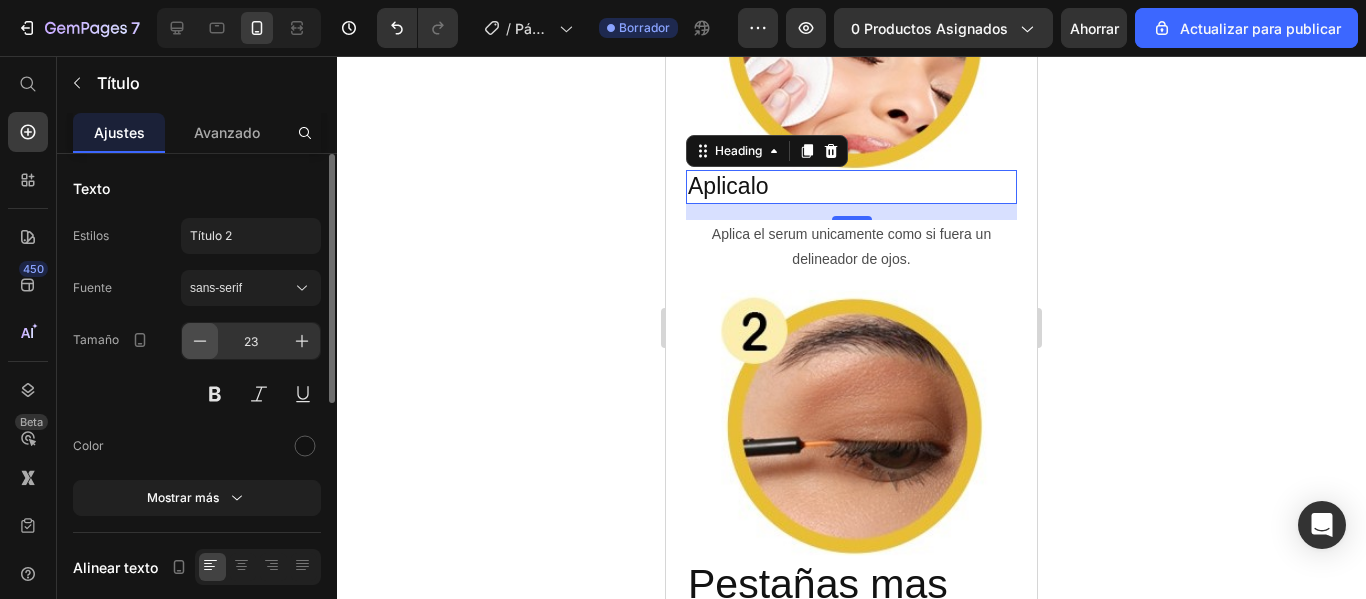 click 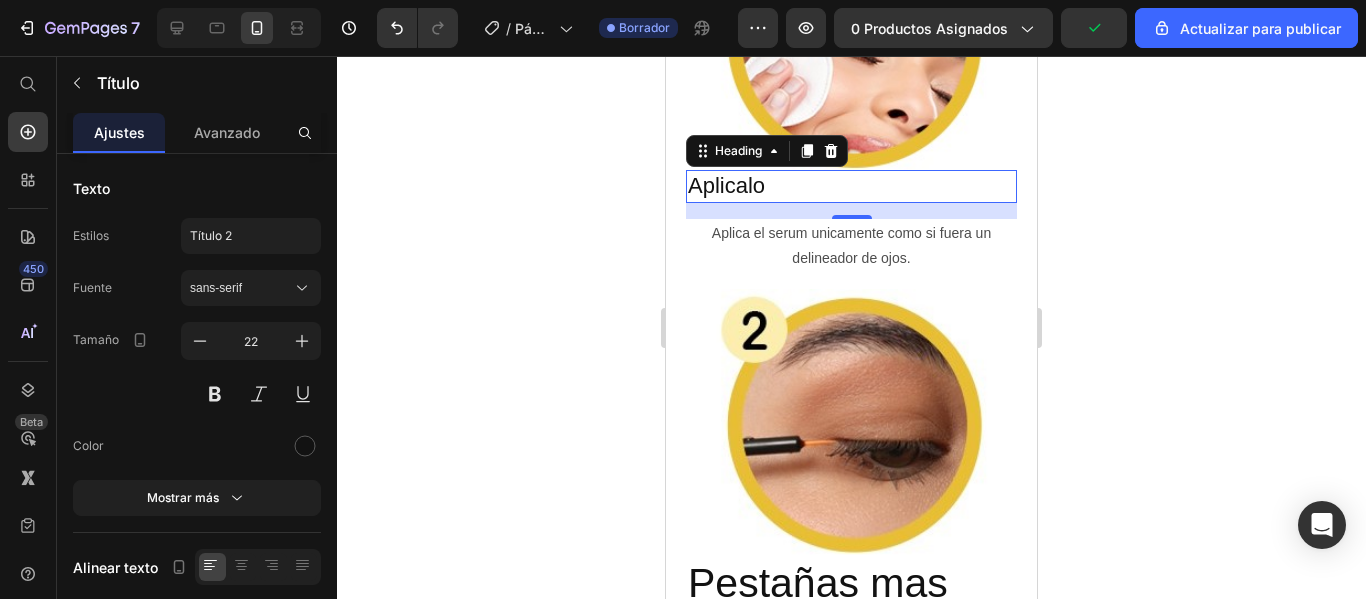 click on "Aplicalo" at bounding box center (851, 186) 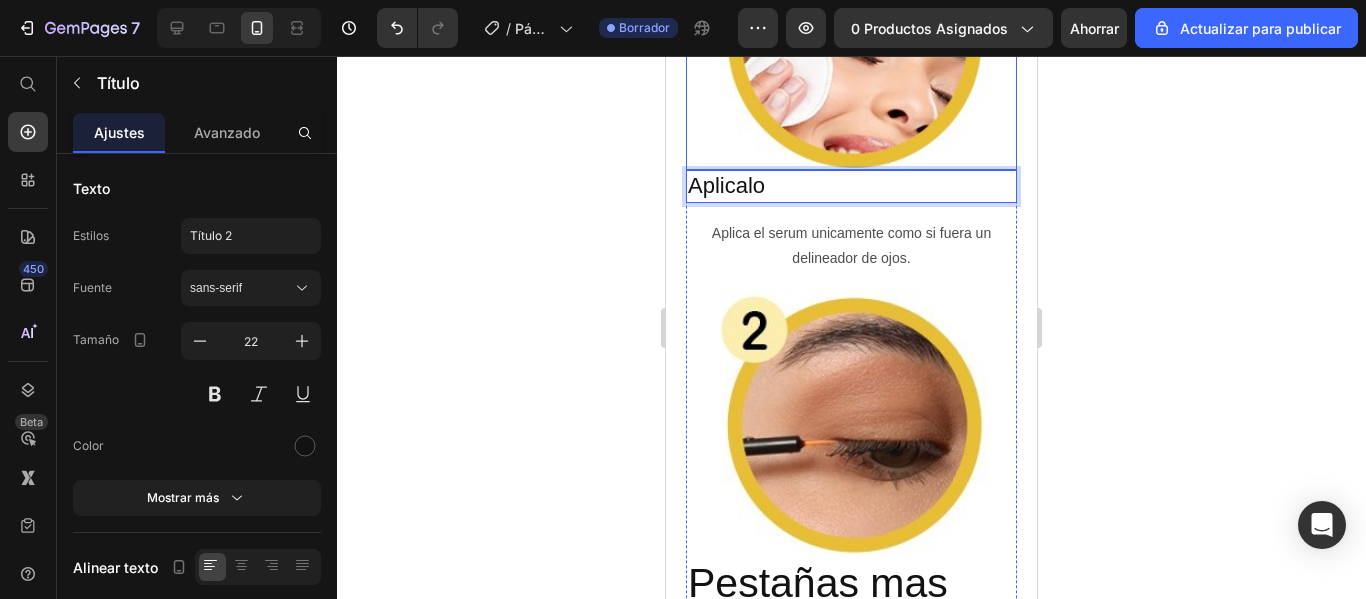 click at bounding box center [851, 37] 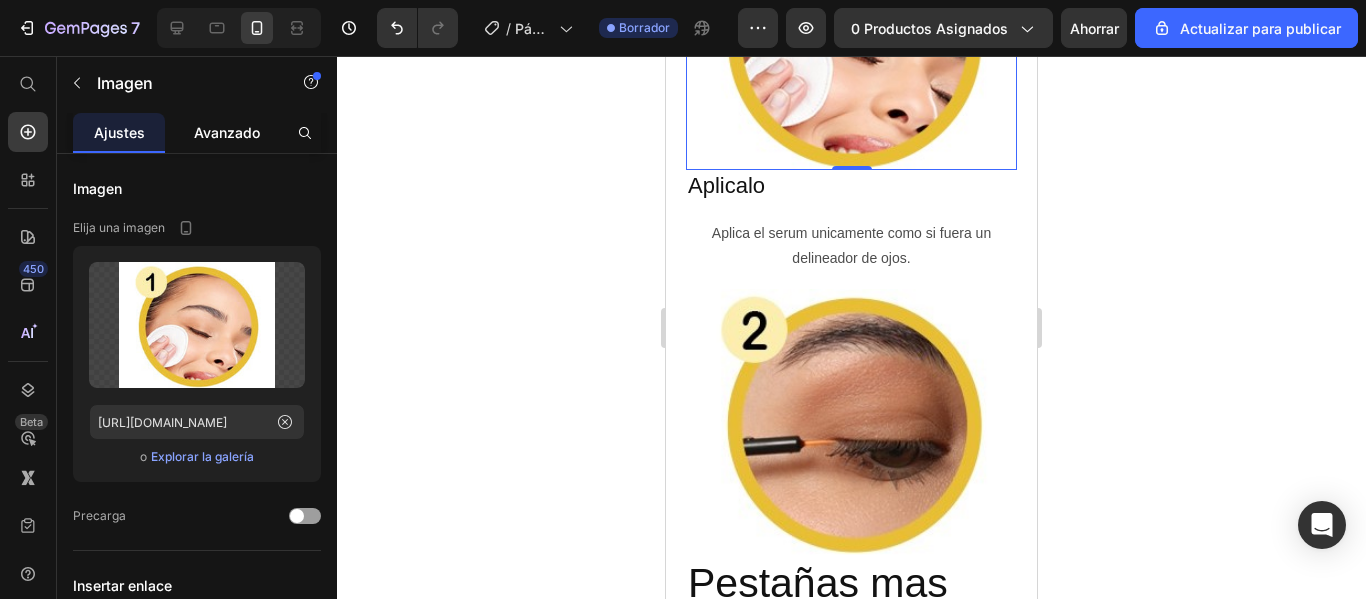 click on "Avanzado" at bounding box center (227, 132) 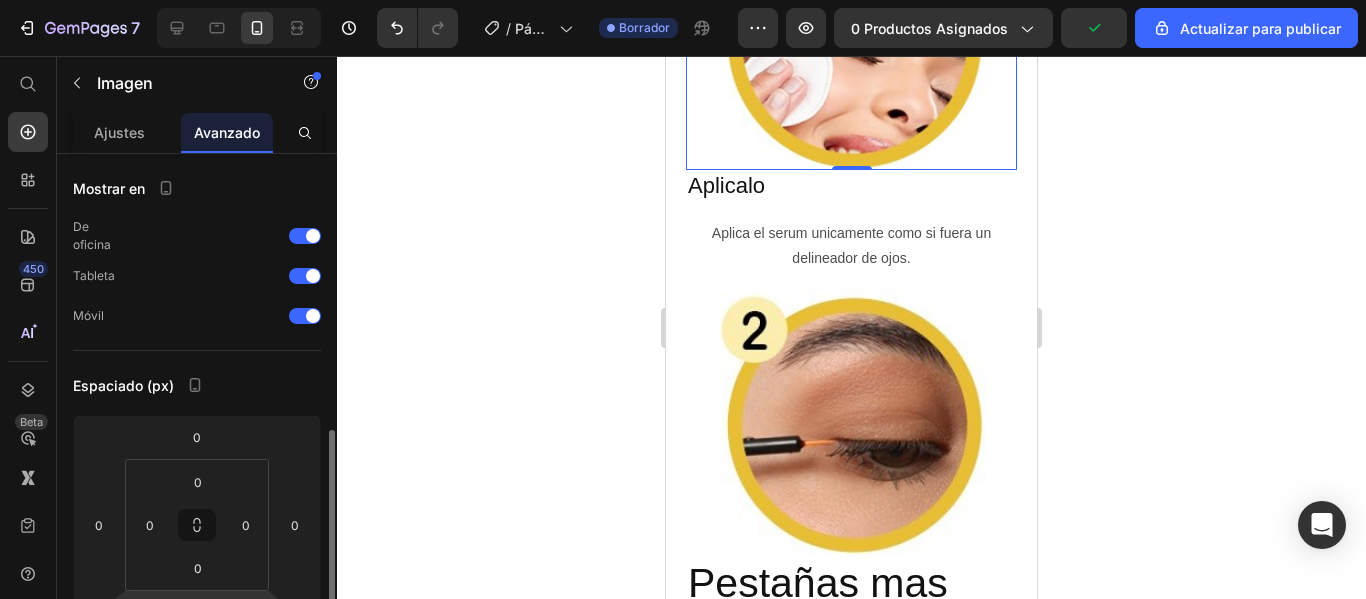 scroll, scrollTop: 200, scrollLeft: 0, axis: vertical 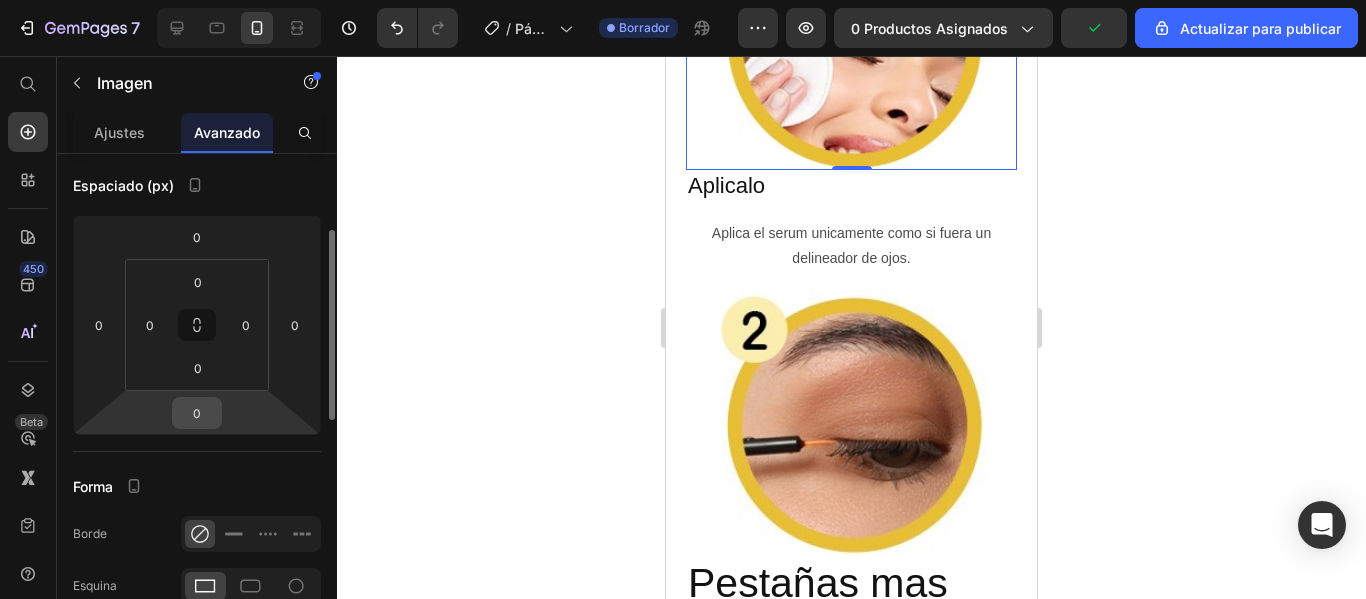 click on "0" at bounding box center (197, 413) 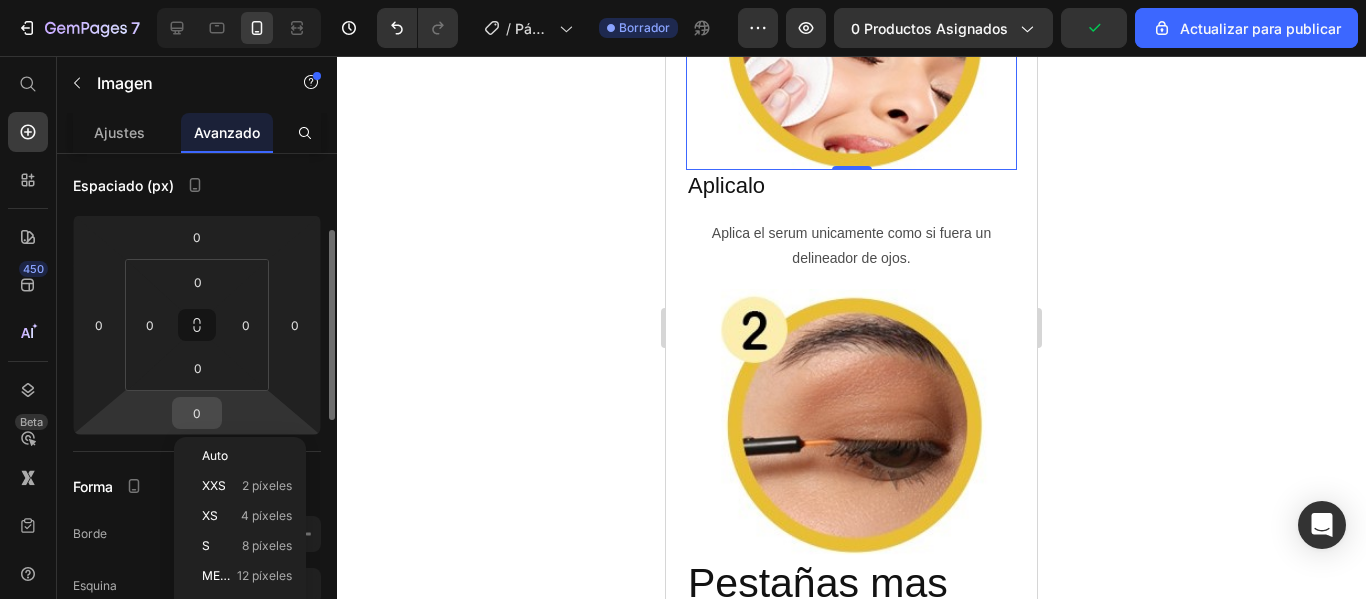 click on "0" at bounding box center [197, 413] 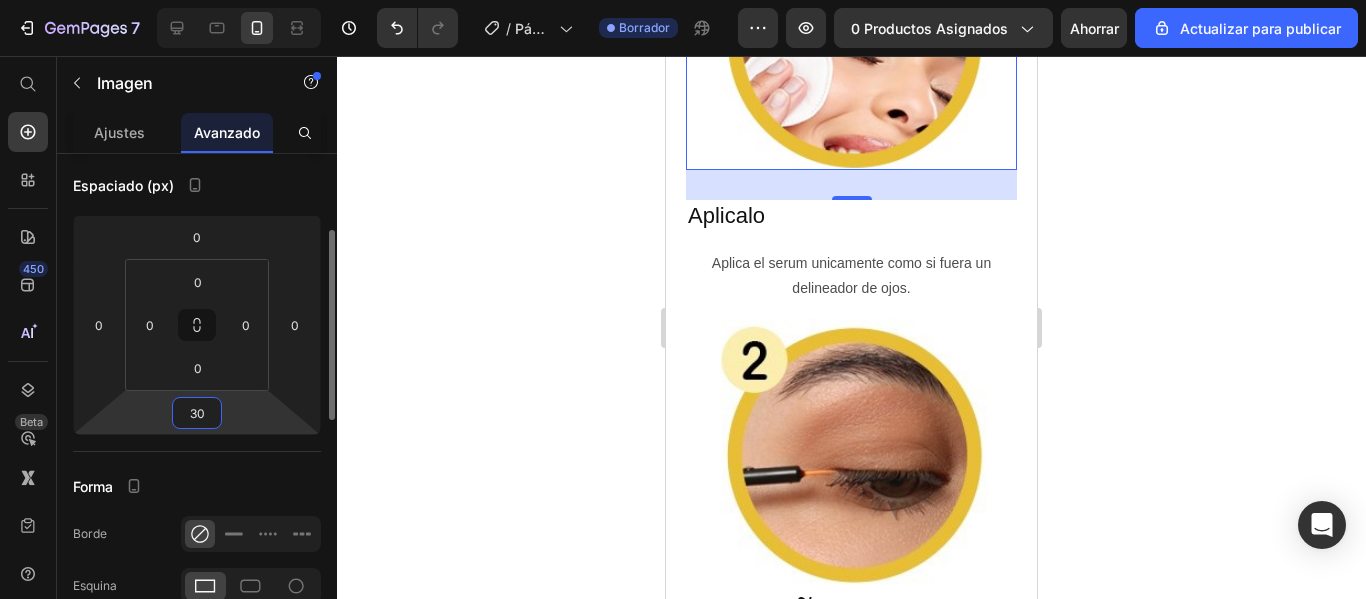 click on "30" at bounding box center (197, 413) 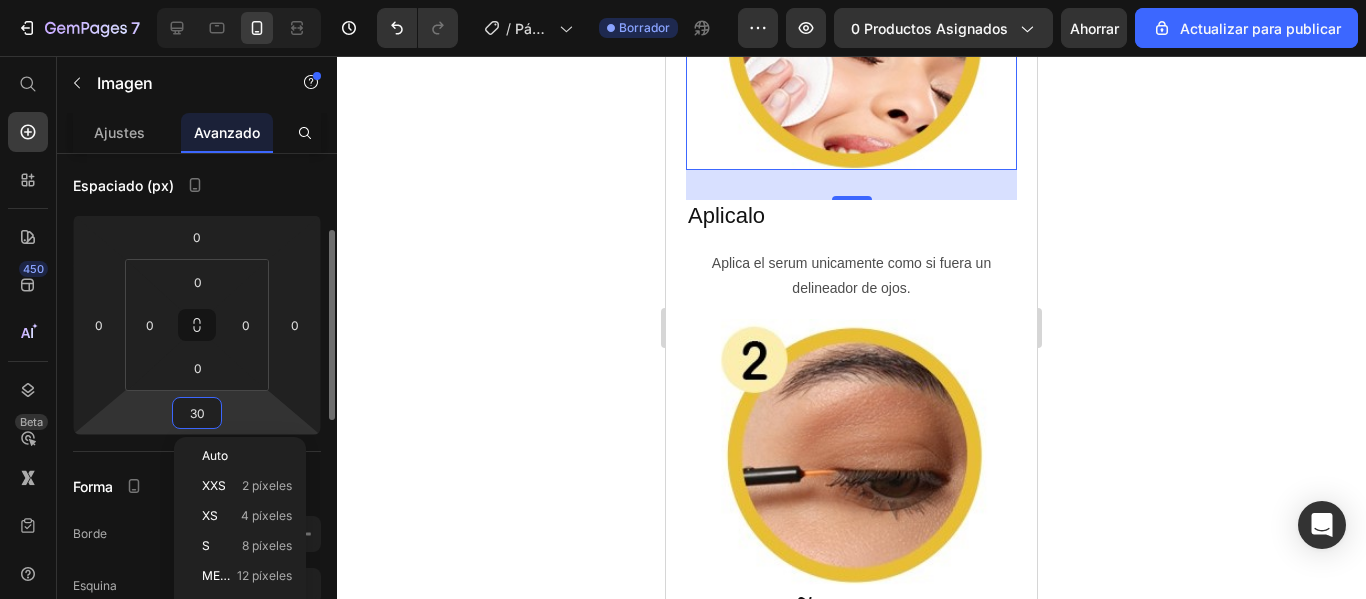 type on "3" 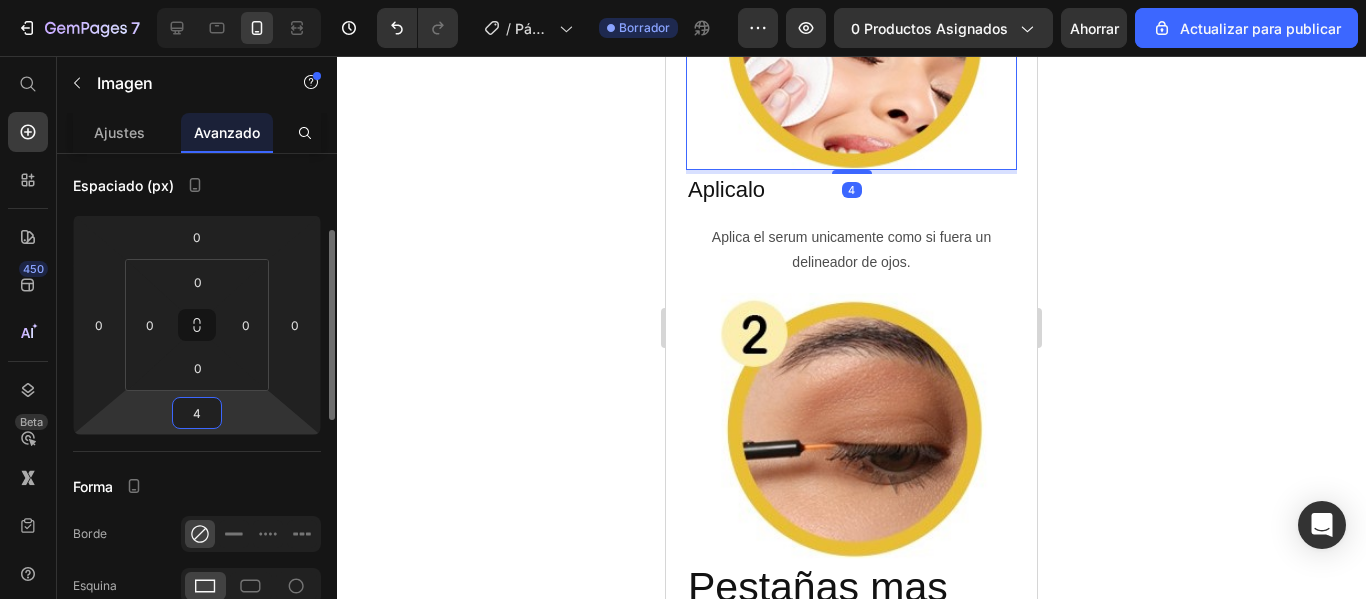 type on "40" 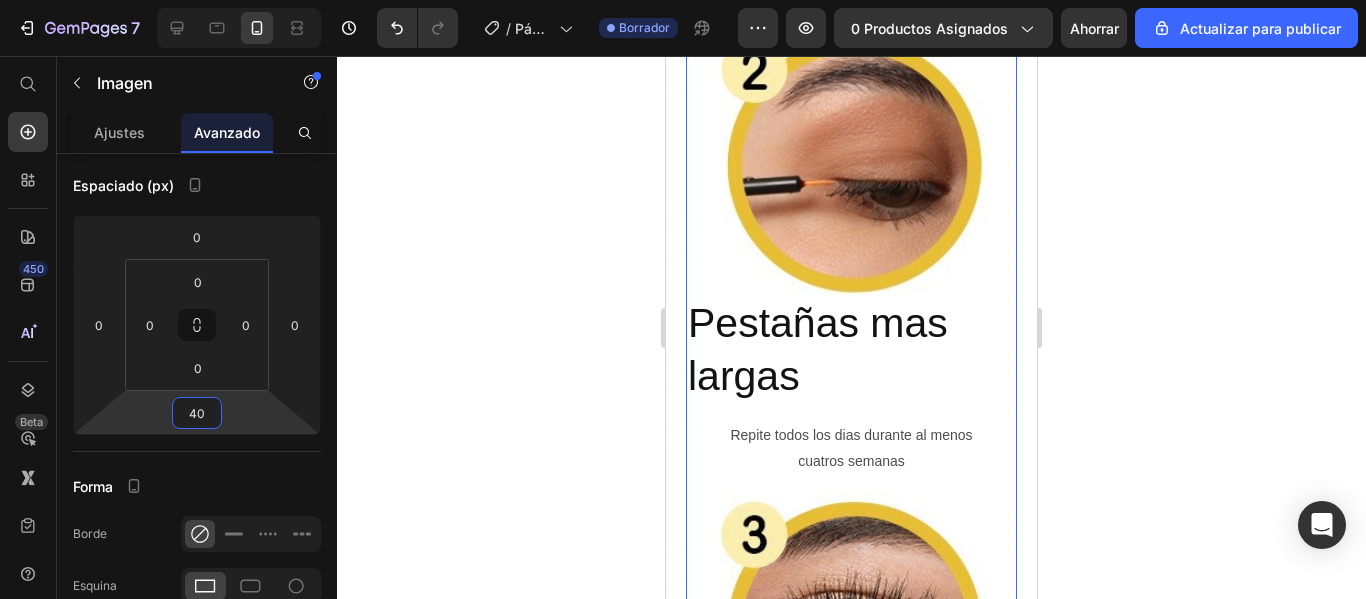 scroll, scrollTop: 3685, scrollLeft: 0, axis: vertical 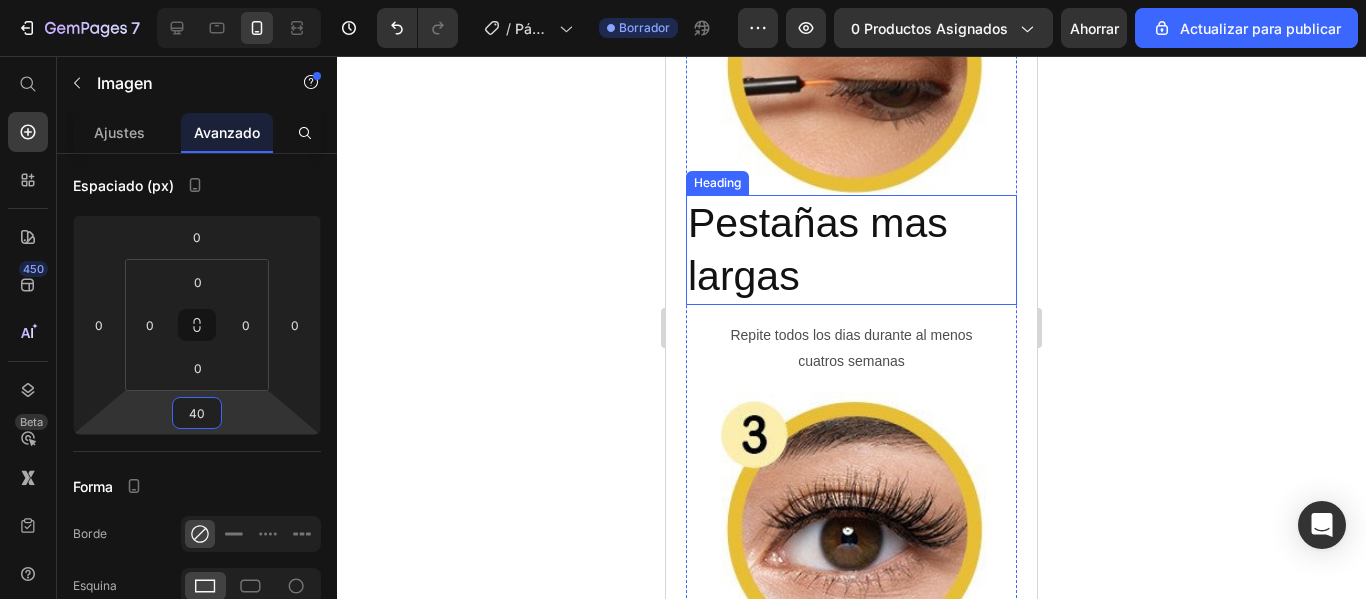 click on "Pestañas mas largas" at bounding box center [851, 250] 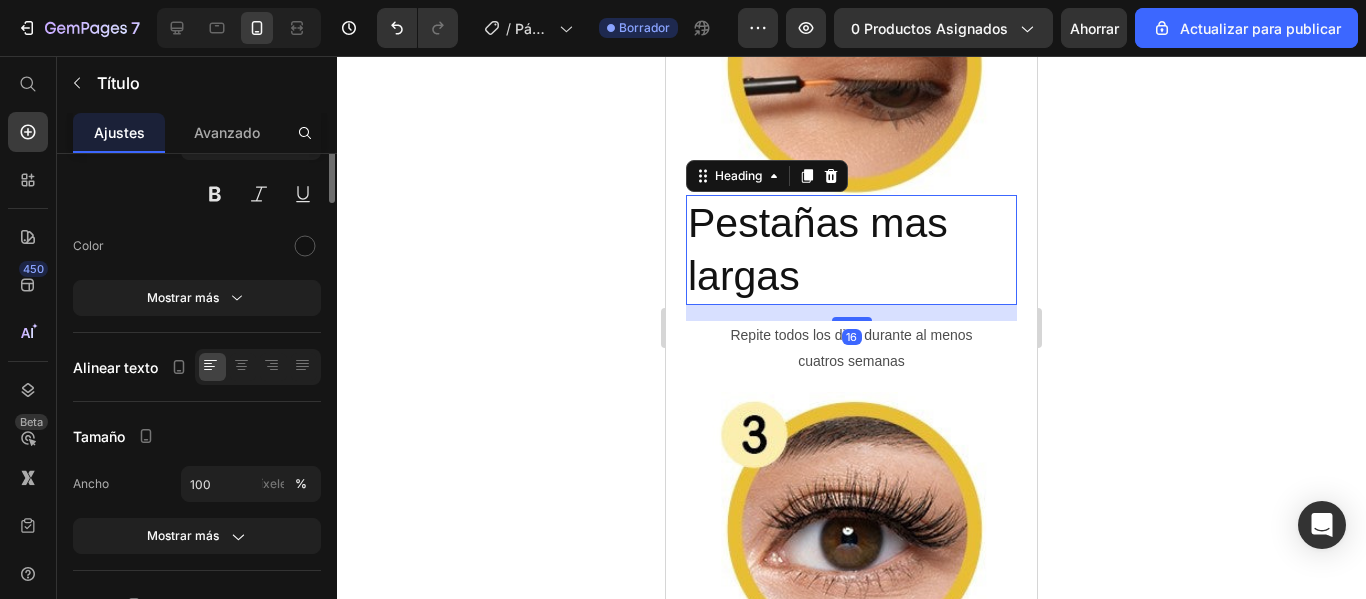 scroll, scrollTop: 0, scrollLeft: 0, axis: both 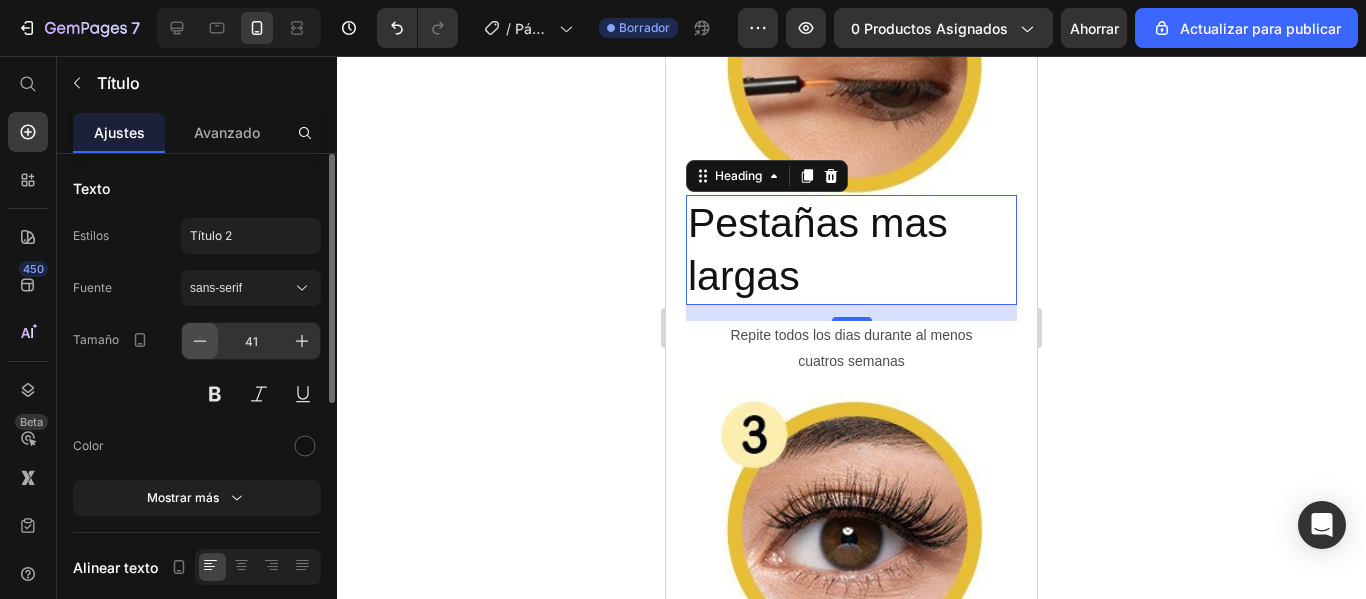 click 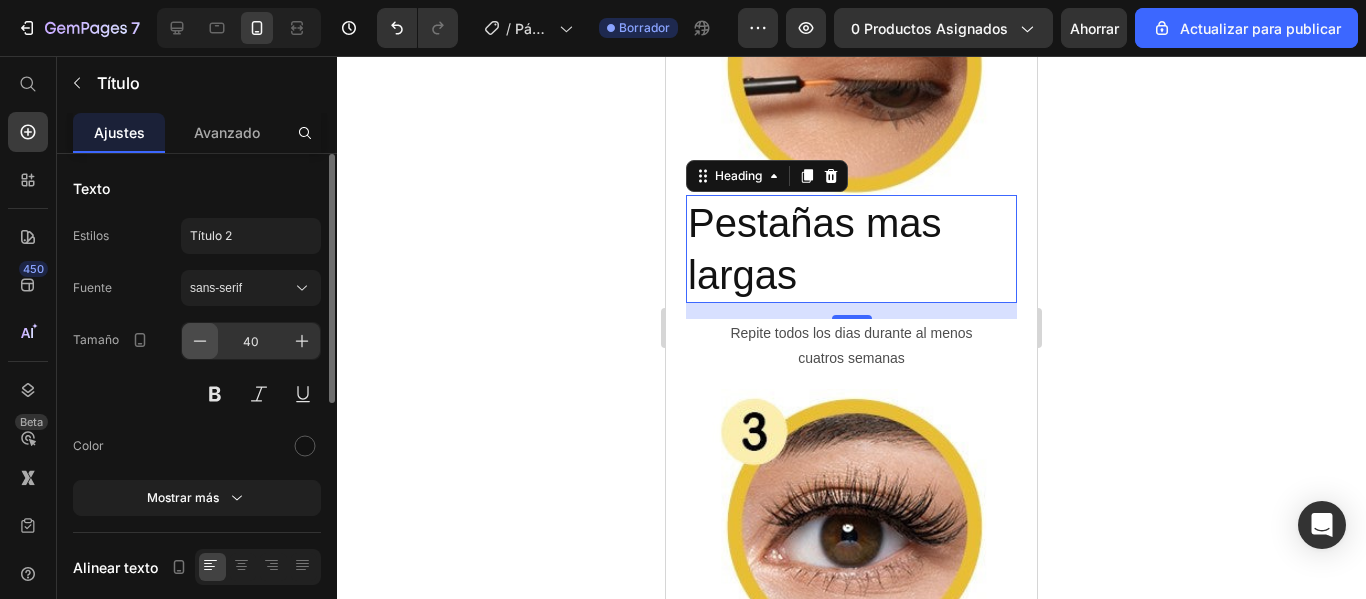 click 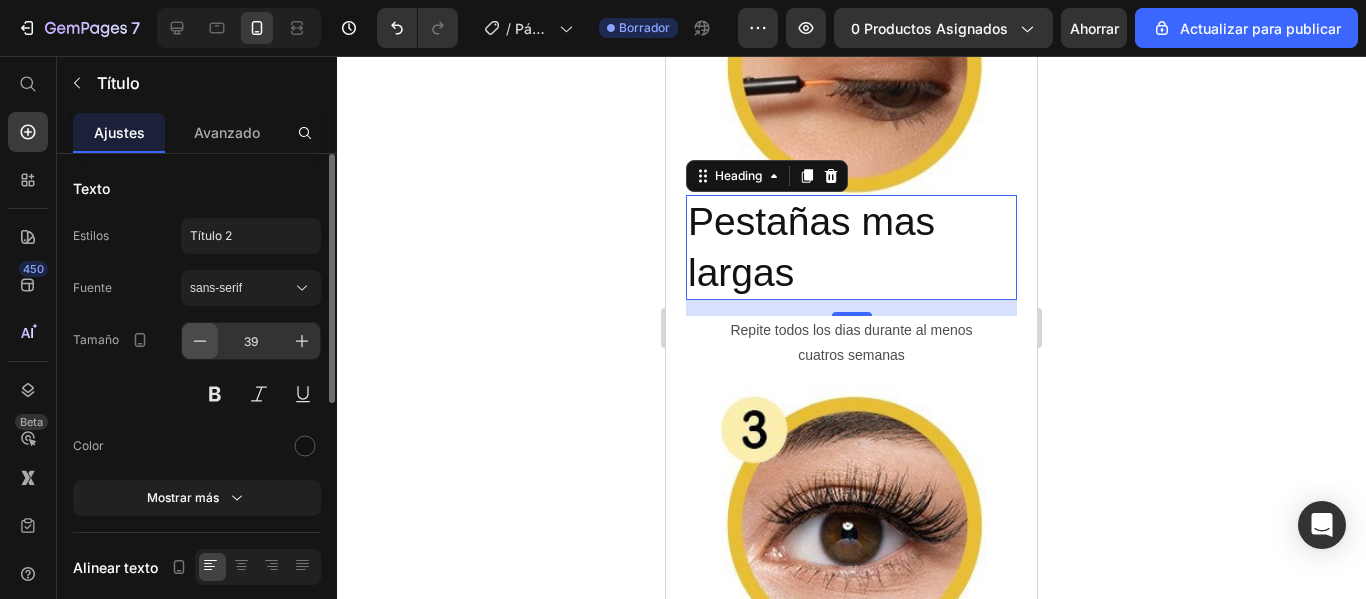 click 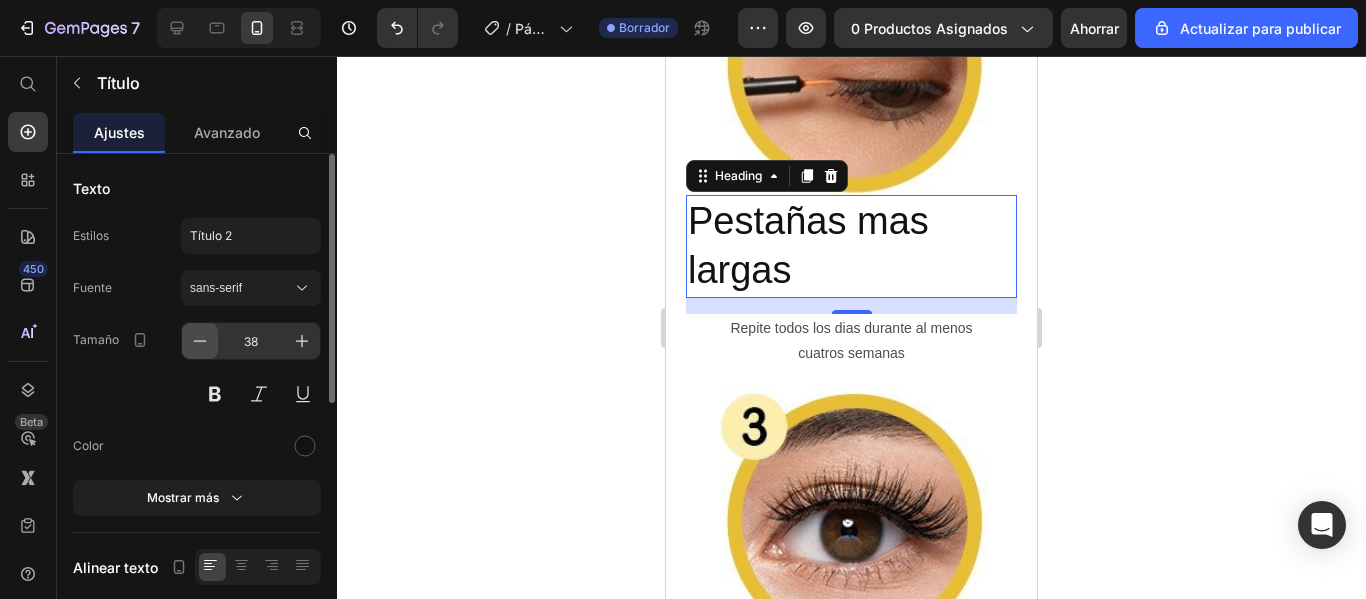 click 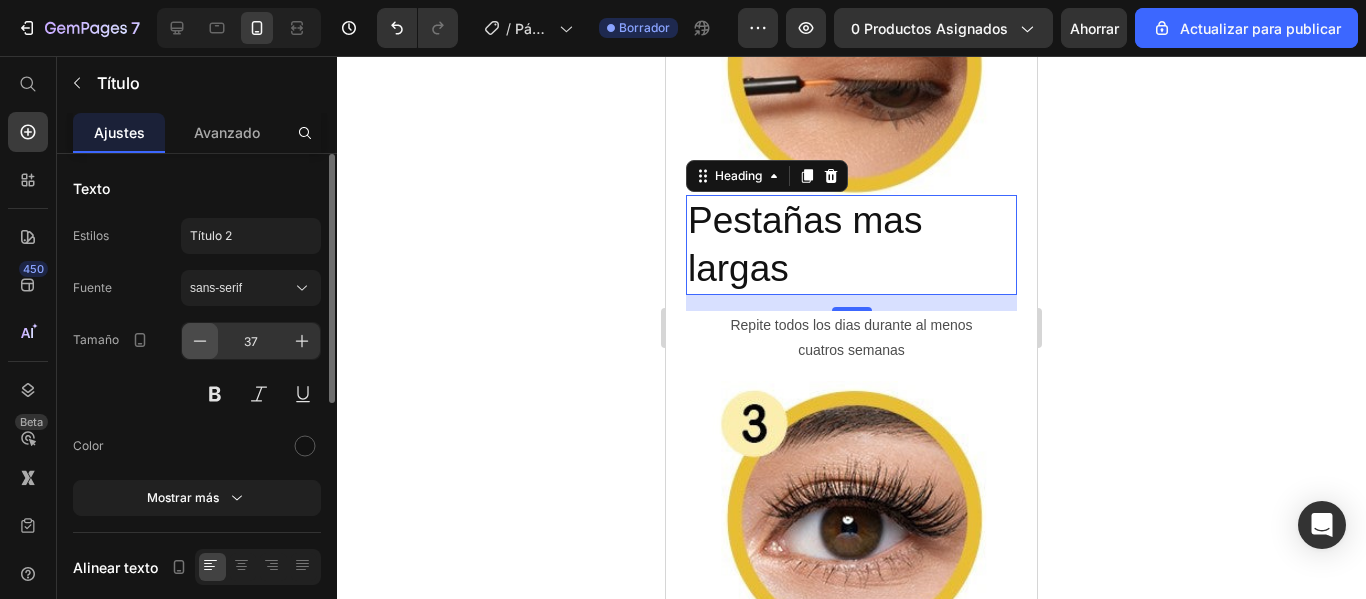 click 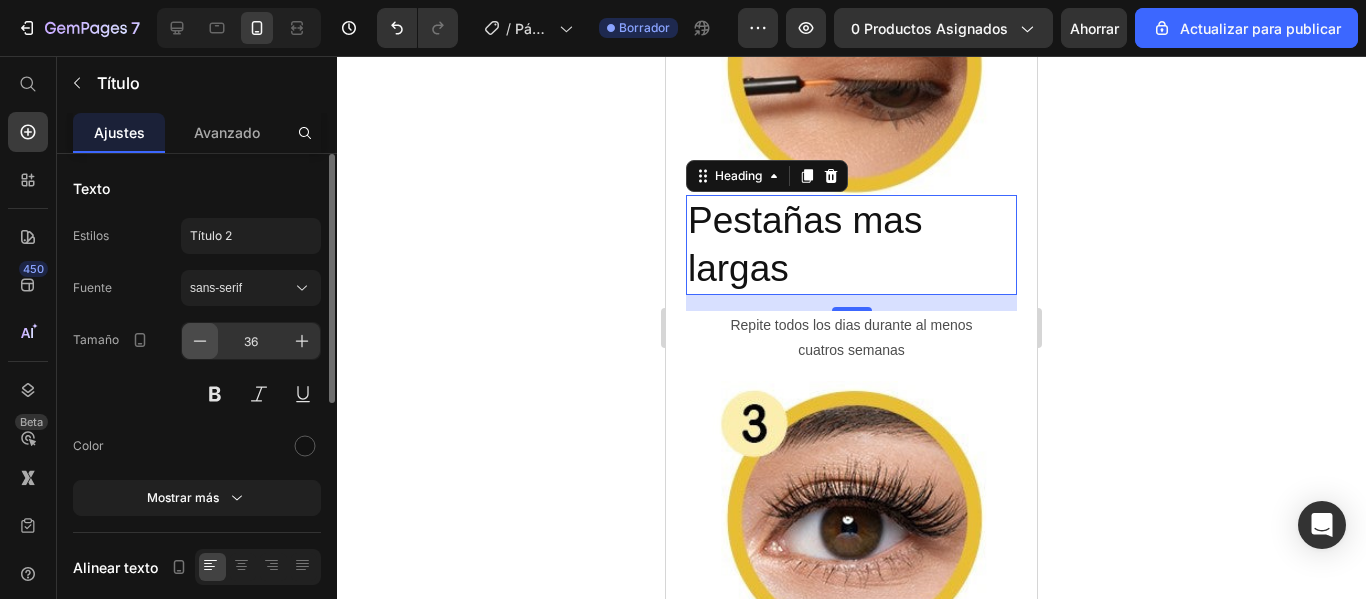 click 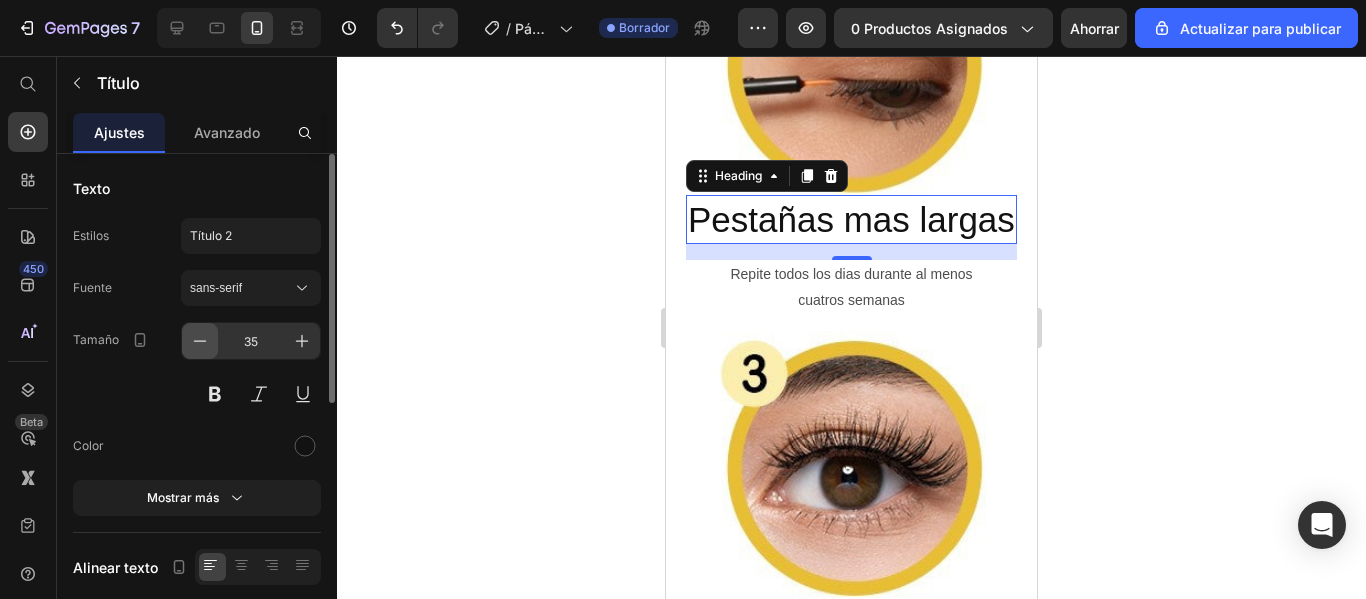 click 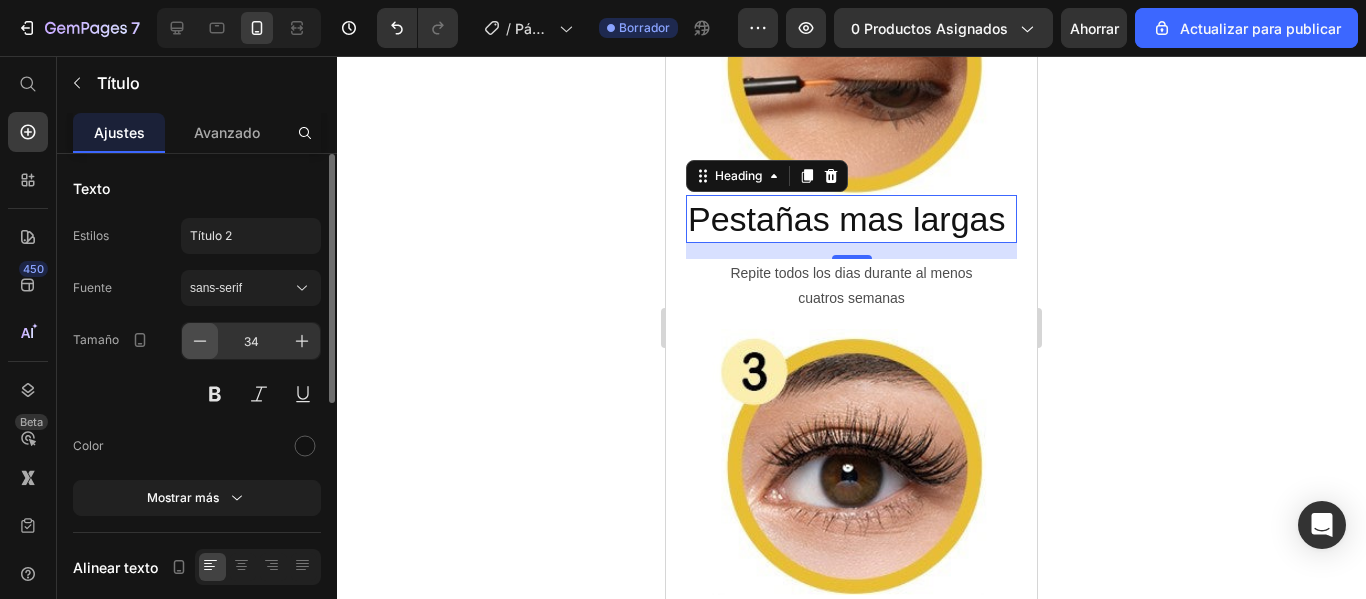 click 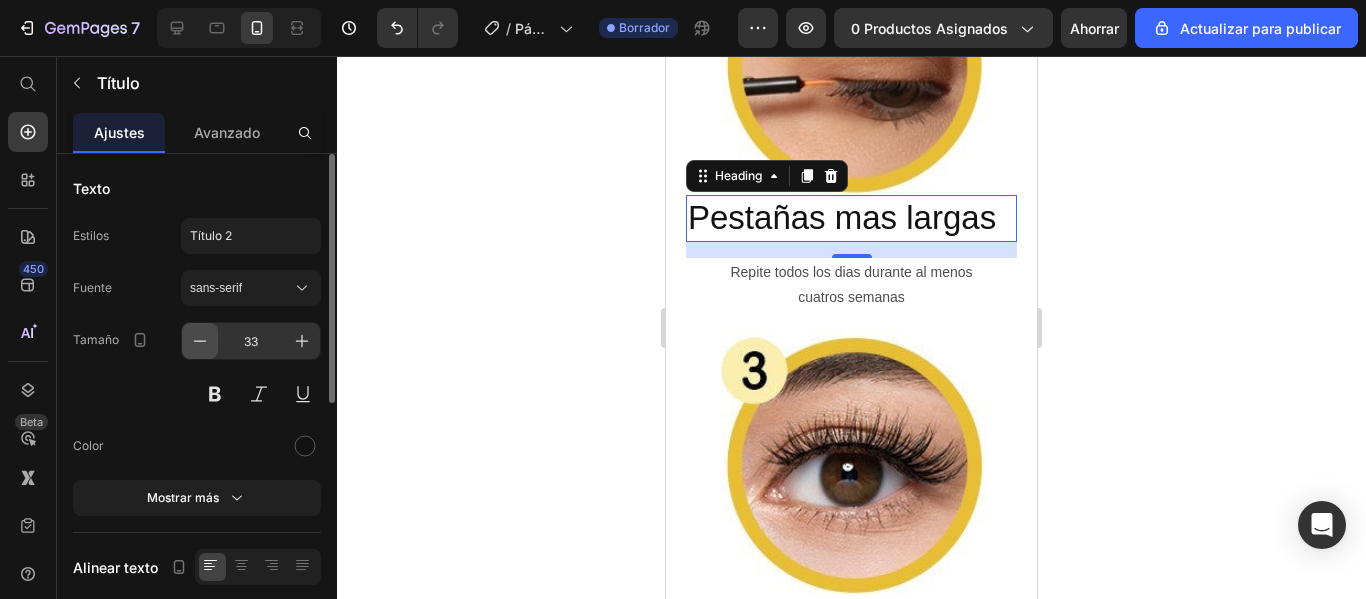 click 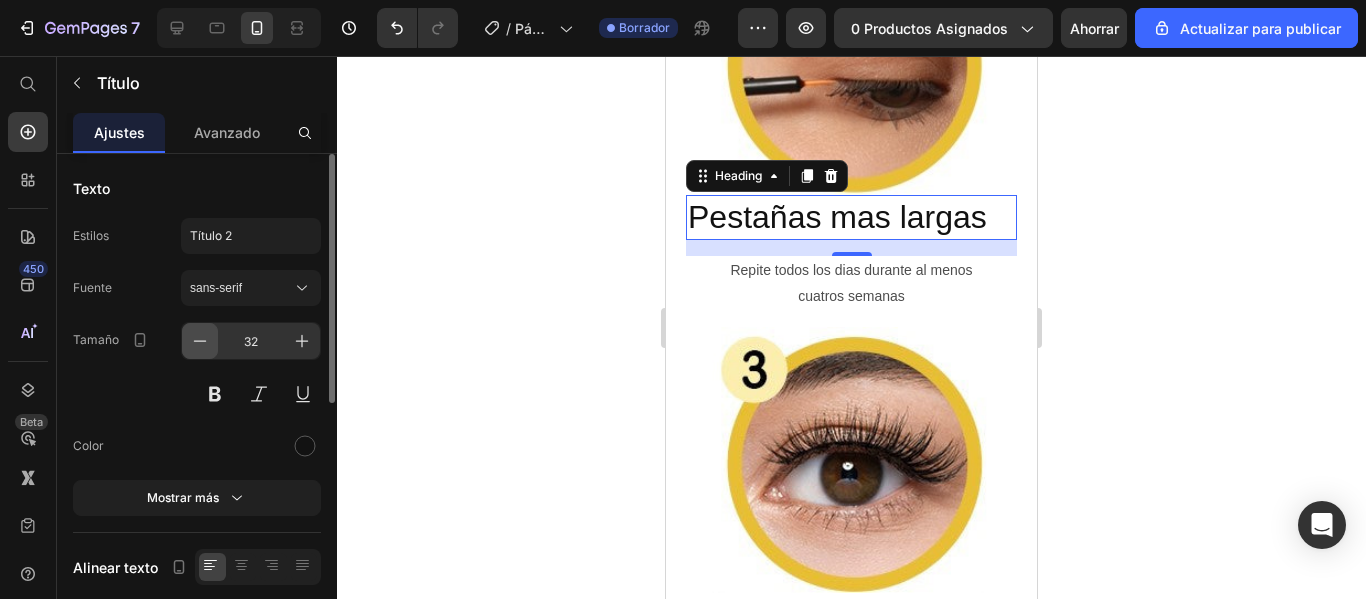 click 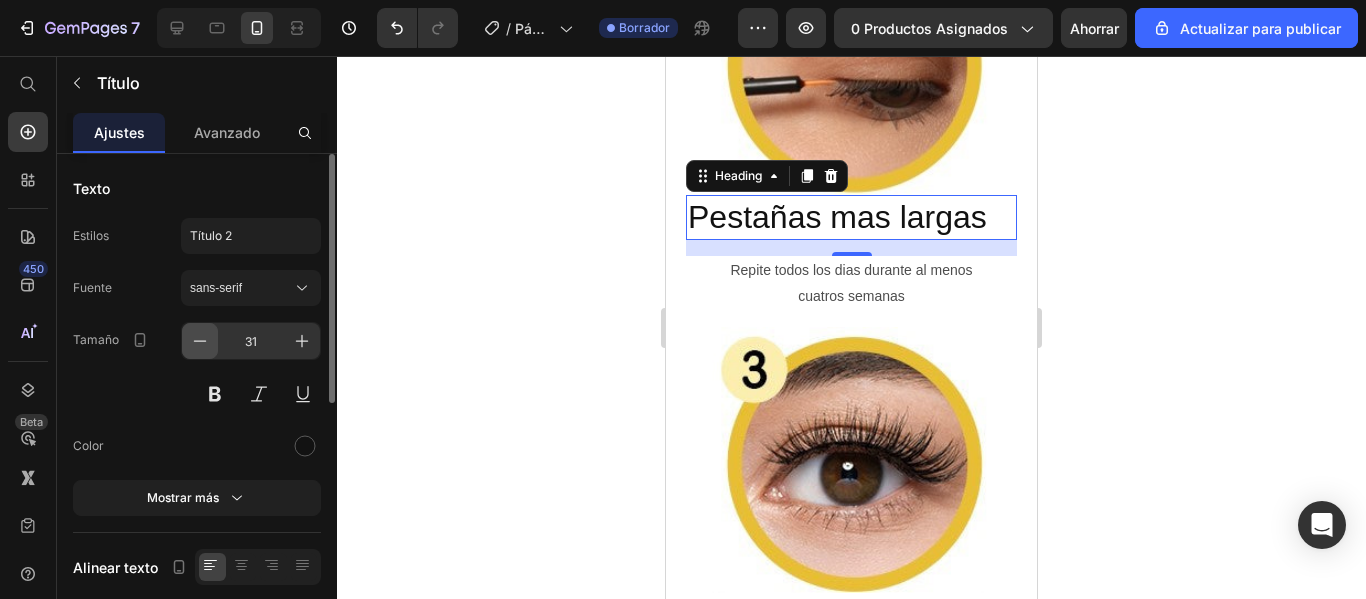 click 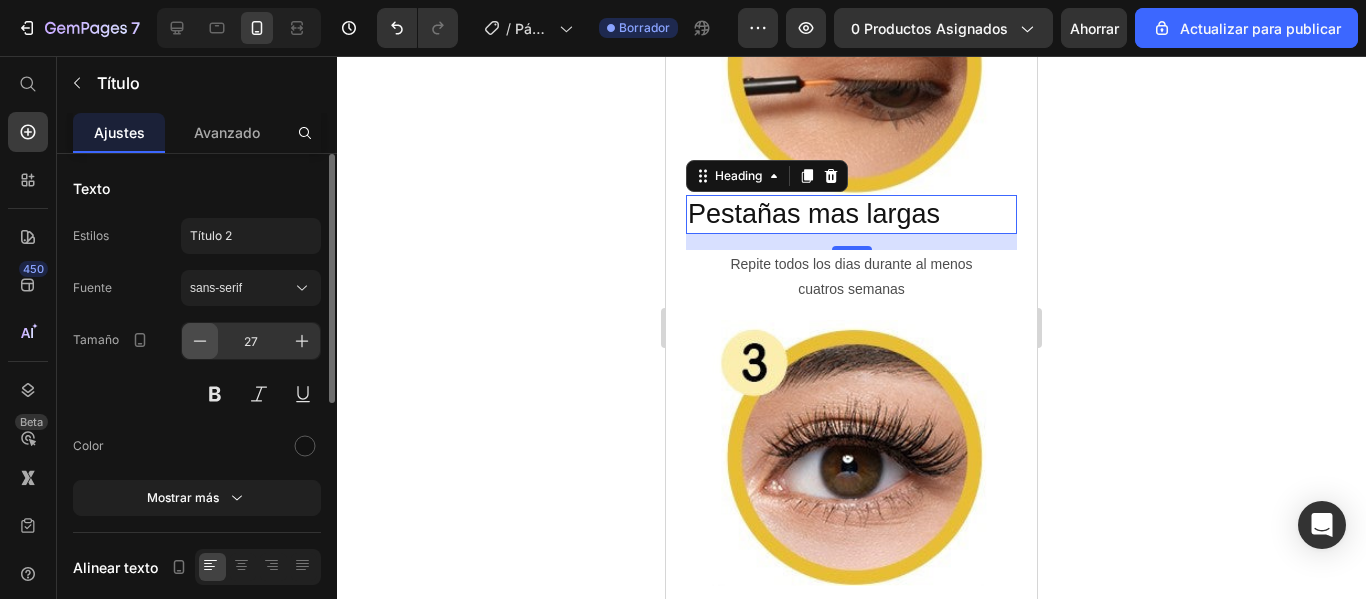 click 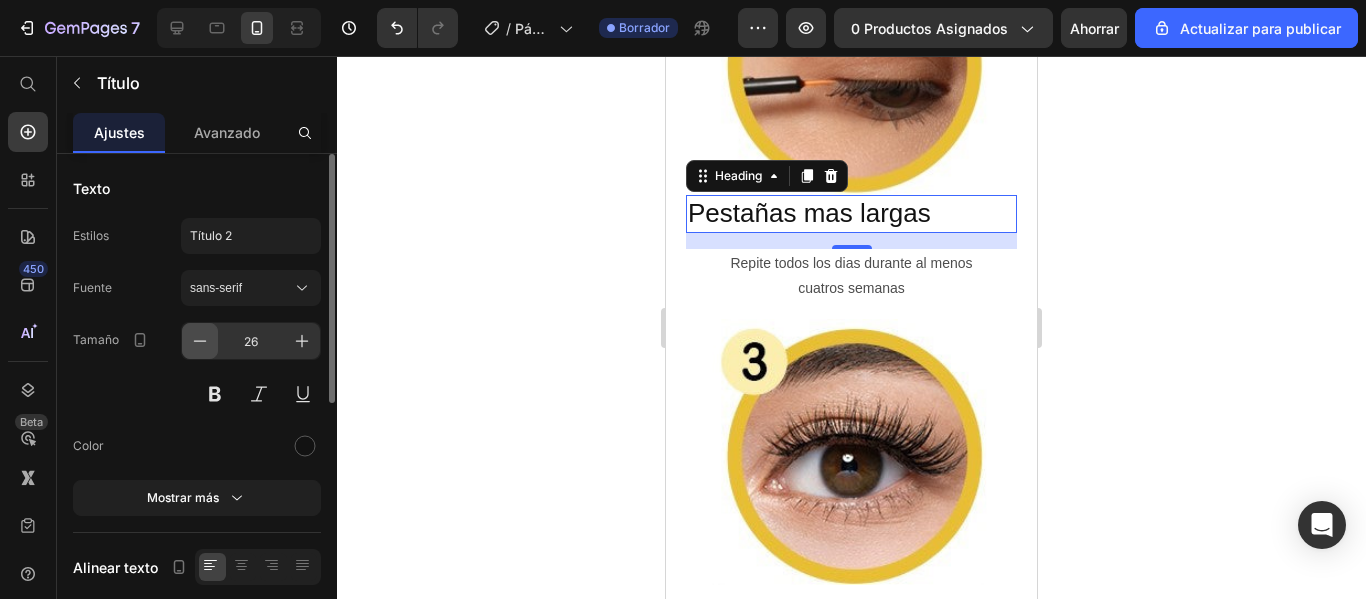 click 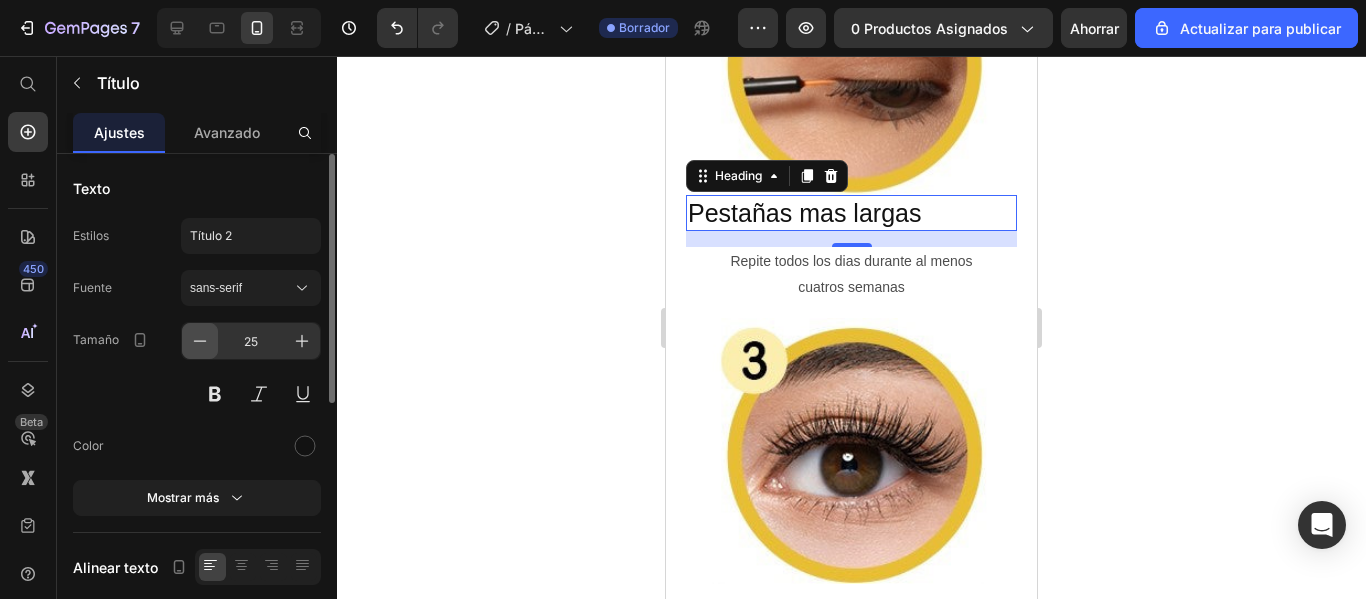 click 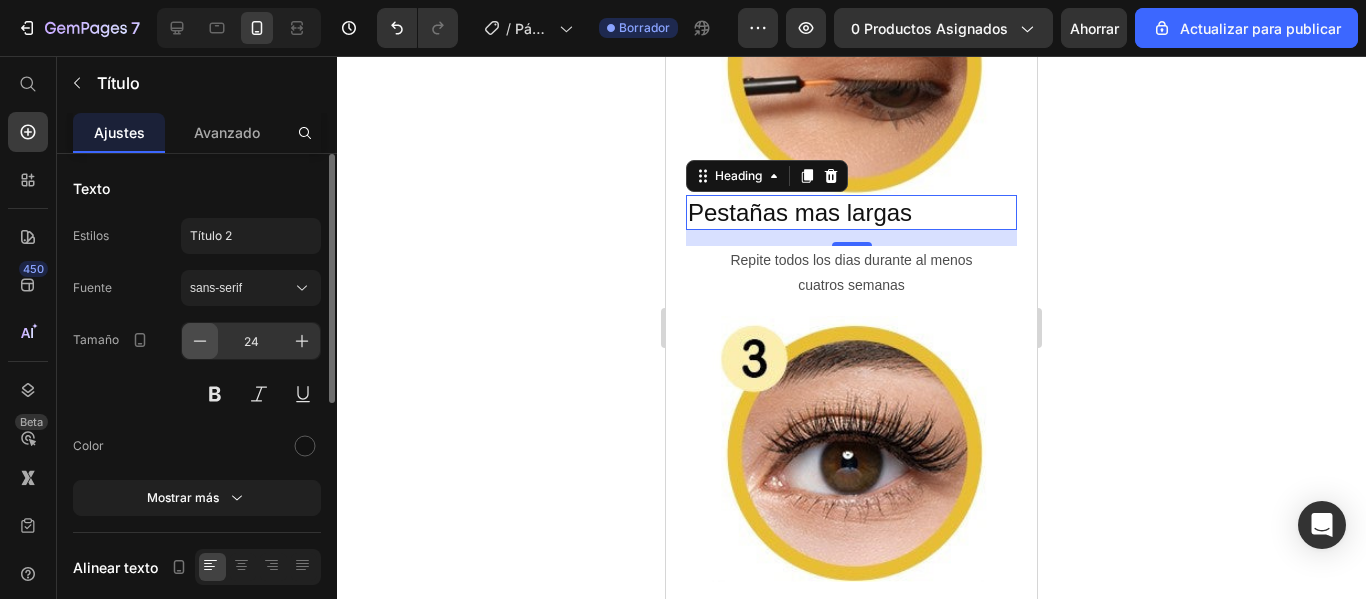 click 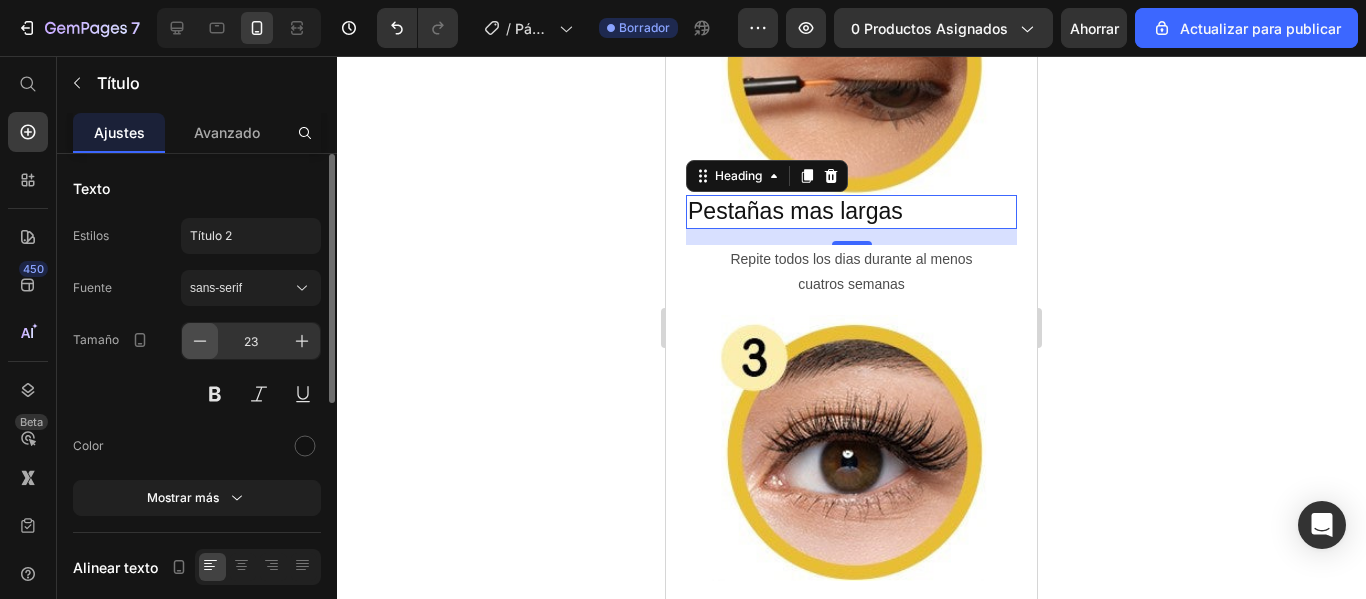 click 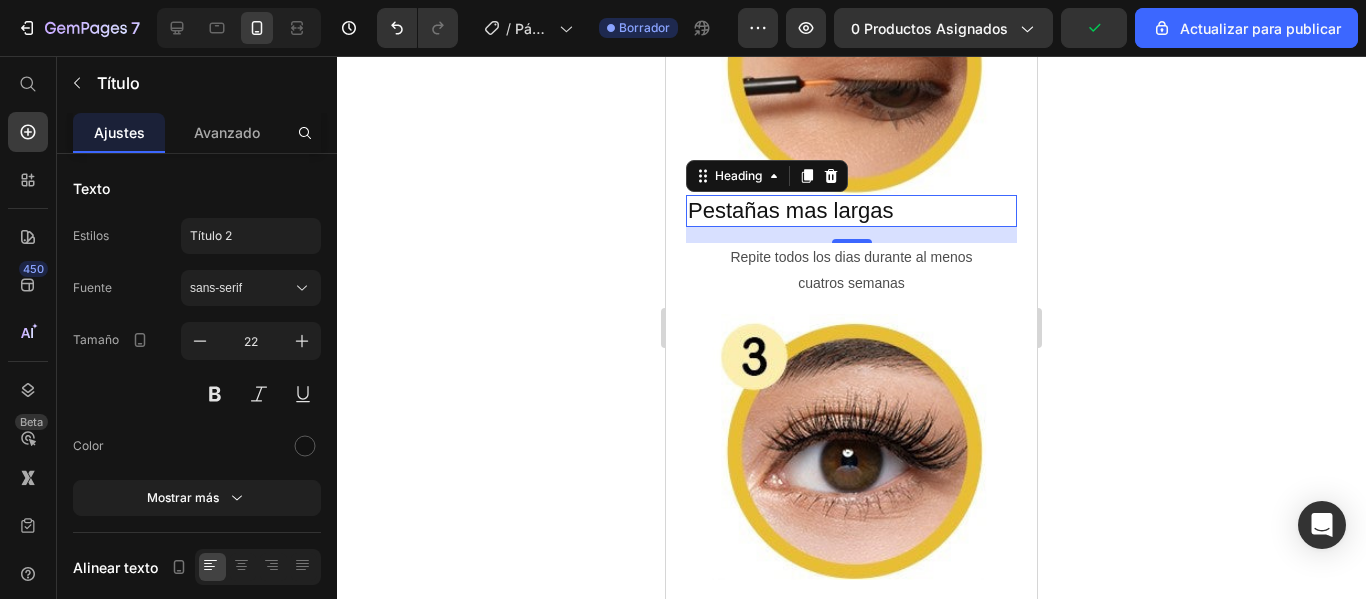 click on "Pestañas mas largas" at bounding box center (851, 211) 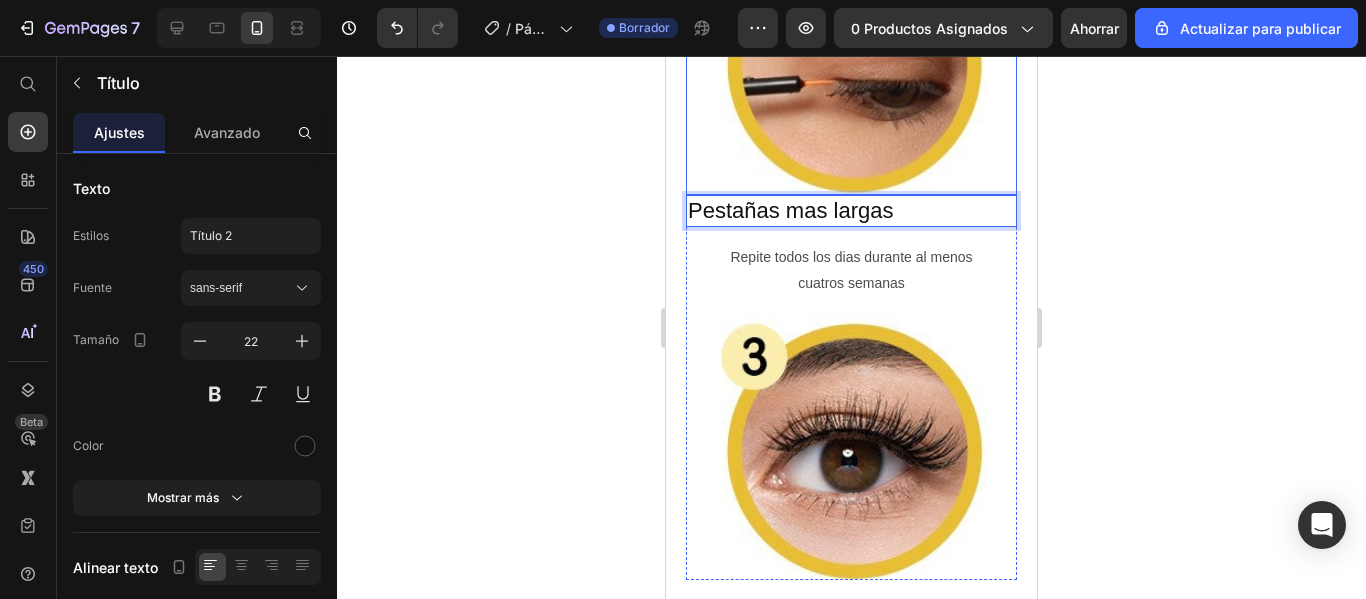 click at bounding box center [851, 62] 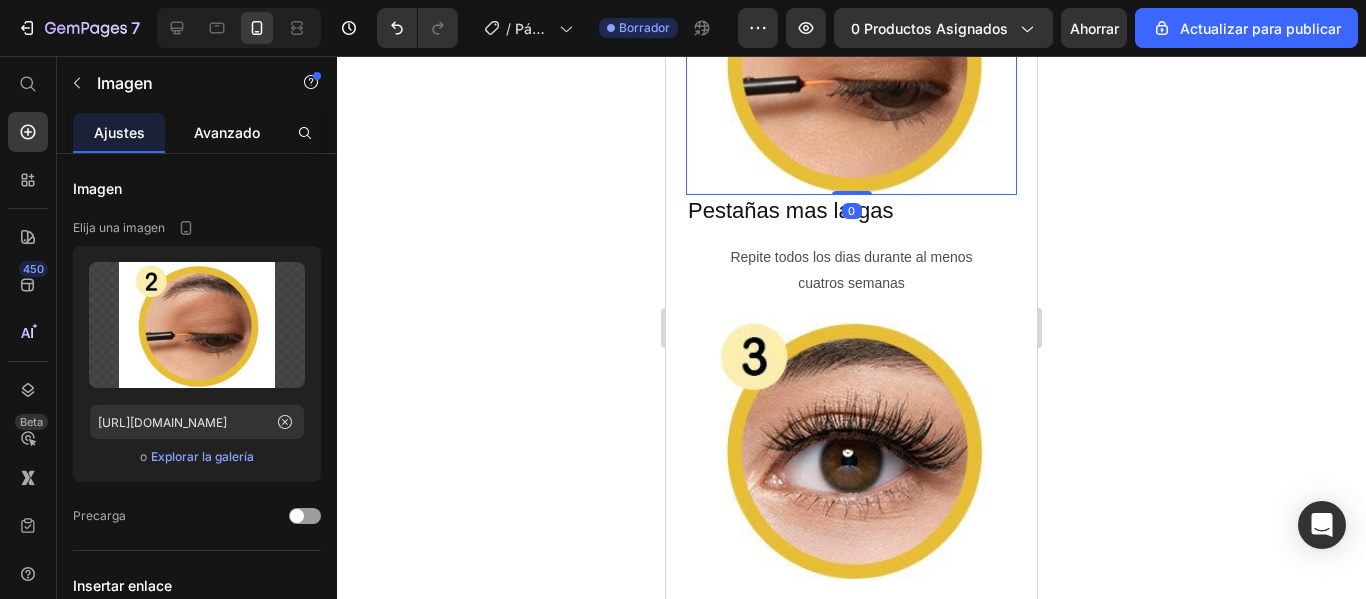 click on "Avanzado" at bounding box center [227, 132] 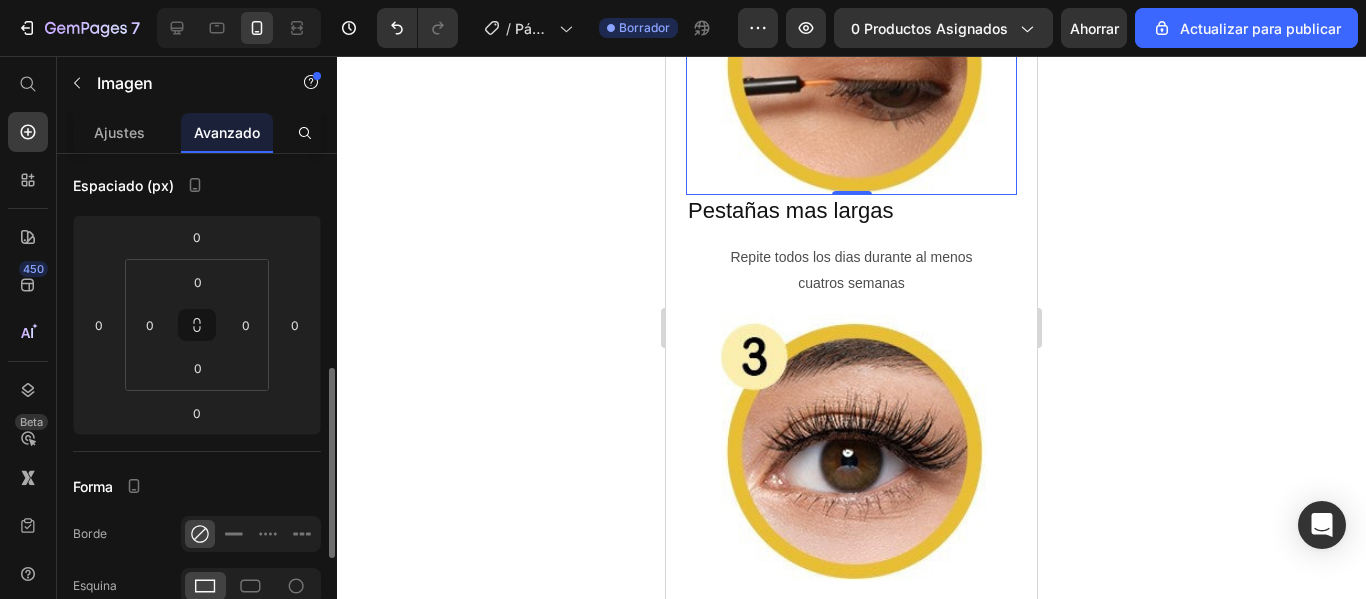 scroll, scrollTop: 300, scrollLeft: 0, axis: vertical 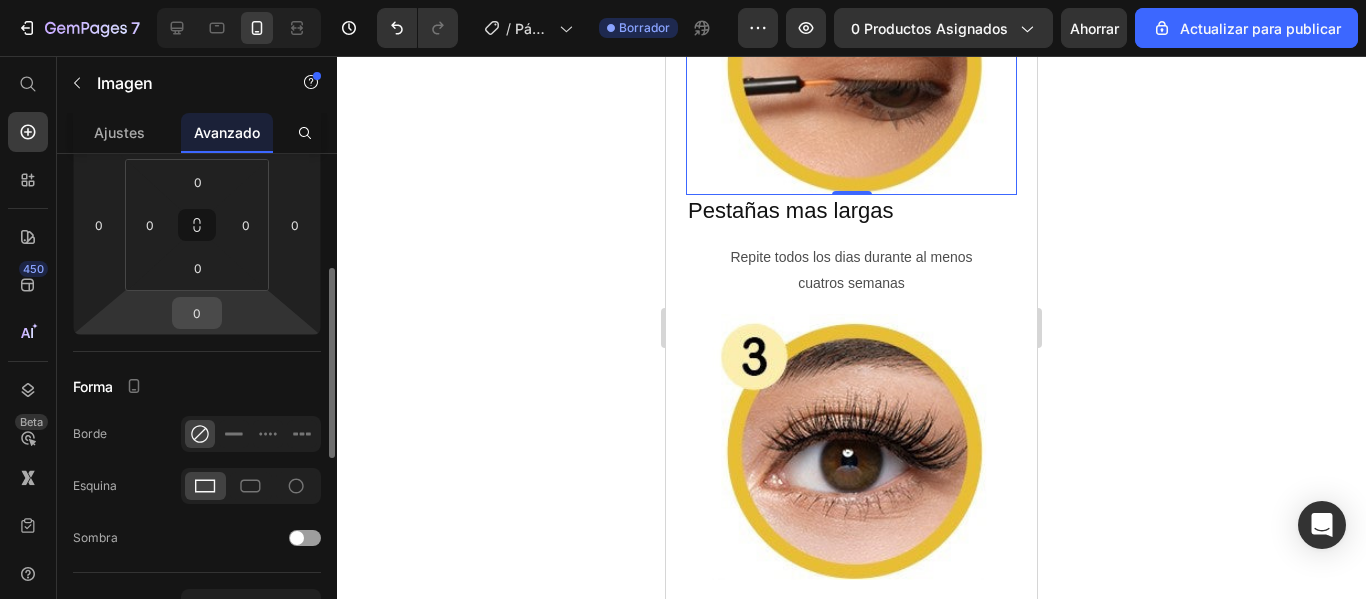 click on "0" at bounding box center [197, 313] 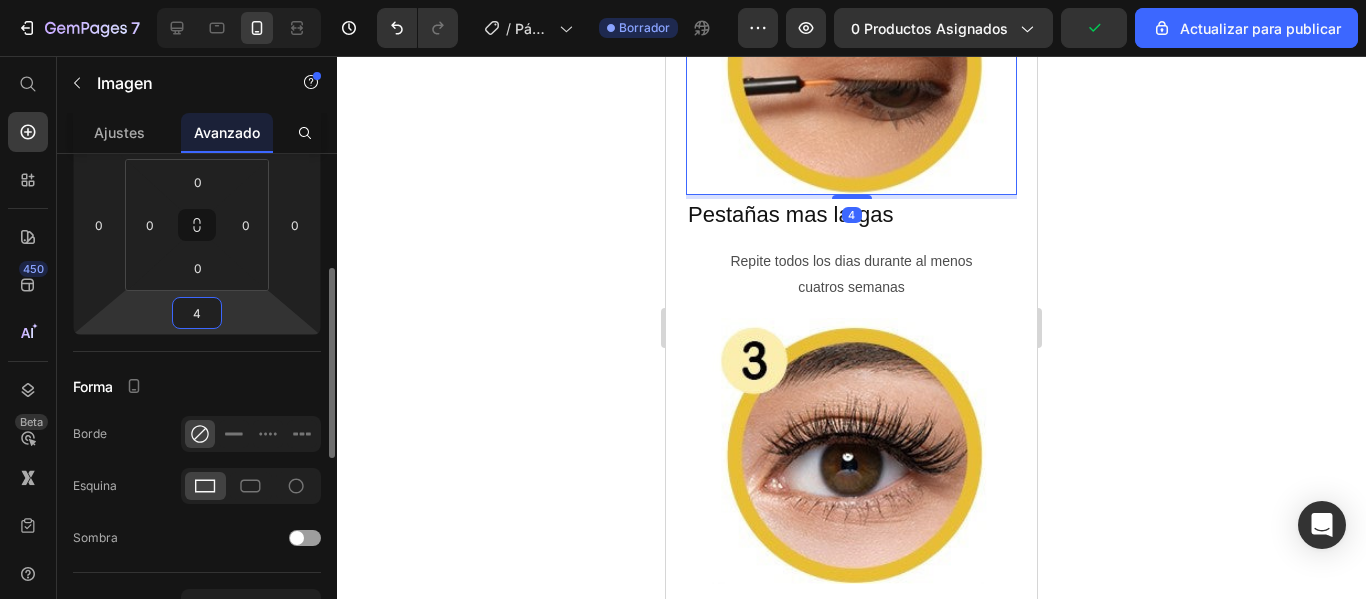 type on "40" 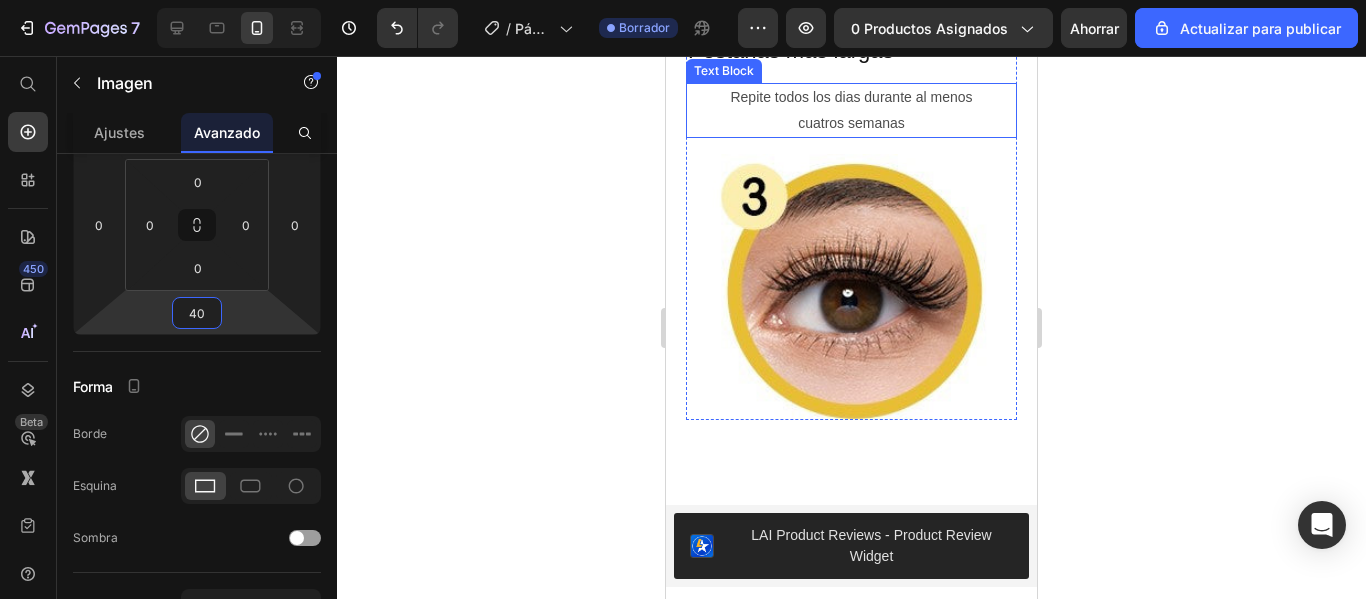 scroll, scrollTop: 3985, scrollLeft: 0, axis: vertical 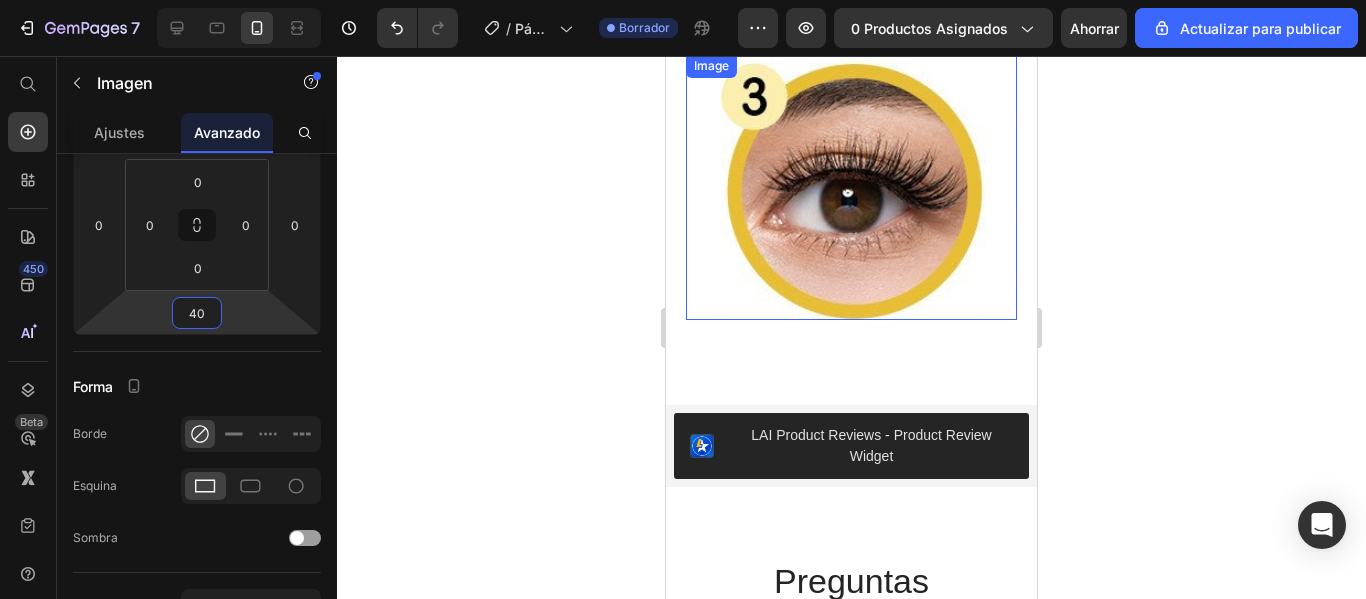 click at bounding box center [851, 187] 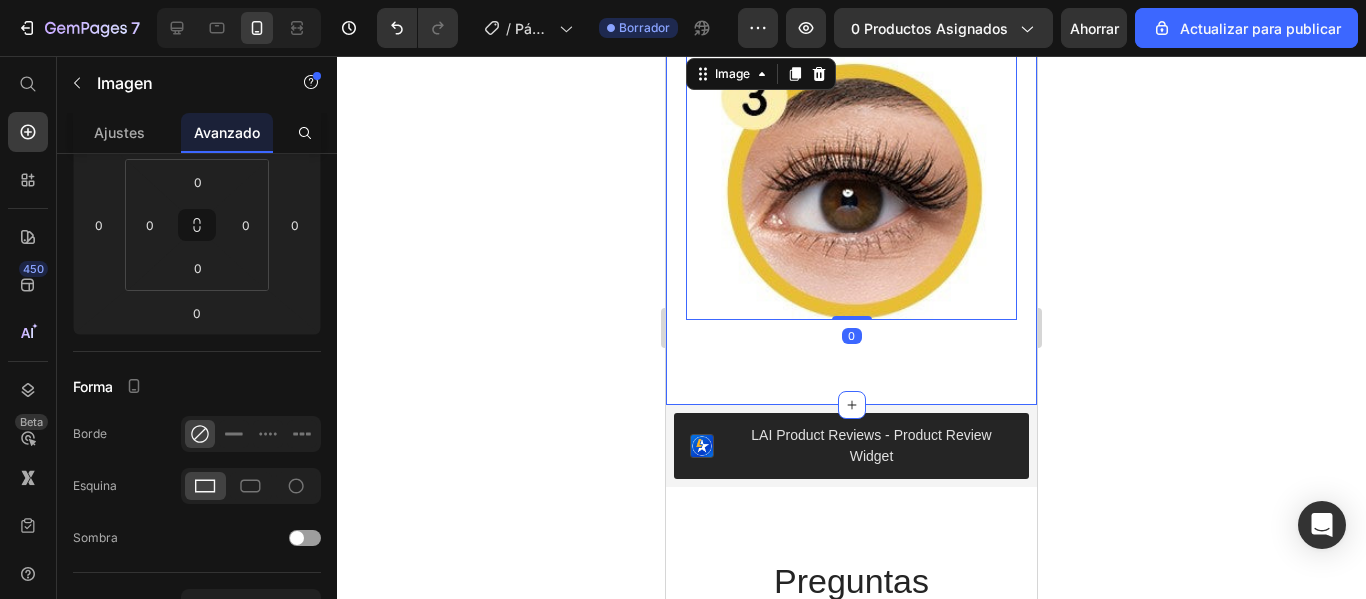 click on "⁠⁠⁠⁠⁠⁠⁠ ¿Y si tus pestañas crecieran como siempre has querido? Heading Sabemos lo frustrante que es mirar al espejo y sentir que tus pestañas simplemente… no están. Son cortas, finas, sin volumen, y ni siquiera el rímel más caro logra darles vida. Y no se trata solo de belleza. Se trata de  cómo te ves … y de cómo  te sientes . Con nuestro  Sérum Crece Pestañas , eso está a punto de cambiar. Formulado con ingredientes activos de última generación, fortalece desde la raíz y estimula el crecimiento natural de tus pestañas. Text Block Heading
Publish the page to see the content.
Custom Code Row Row Image Row "Cómo Transformar tu Mirada en Solo unos Dias" Heading   Además, este producto es ideal si te gusta mantener un buen cuidado y aspecto de tus pestañas y cejas. Pero, no olvidemos que la mirada no depende únicamente de los ojos, ya que también debemos considerar las cejas.  Por ello,  el serum Fablashous Text Block Custom Code Row Image Row Heading   0" at bounding box center [851, -1243] 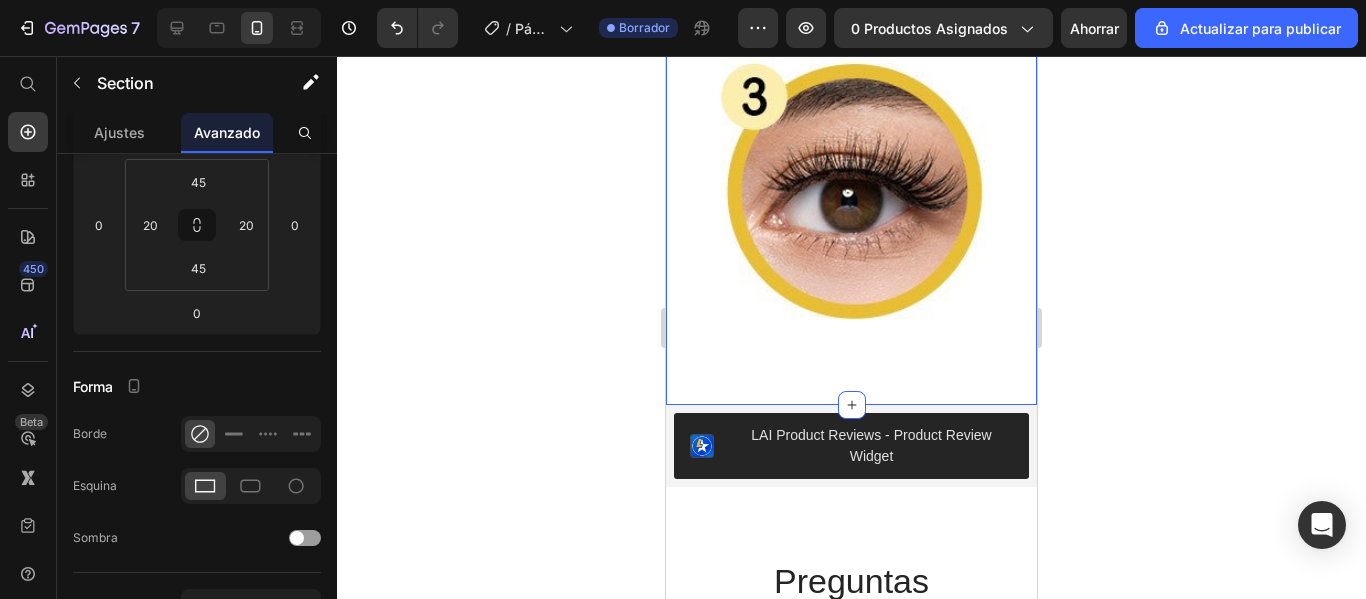 scroll, scrollTop: 0, scrollLeft: 0, axis: both 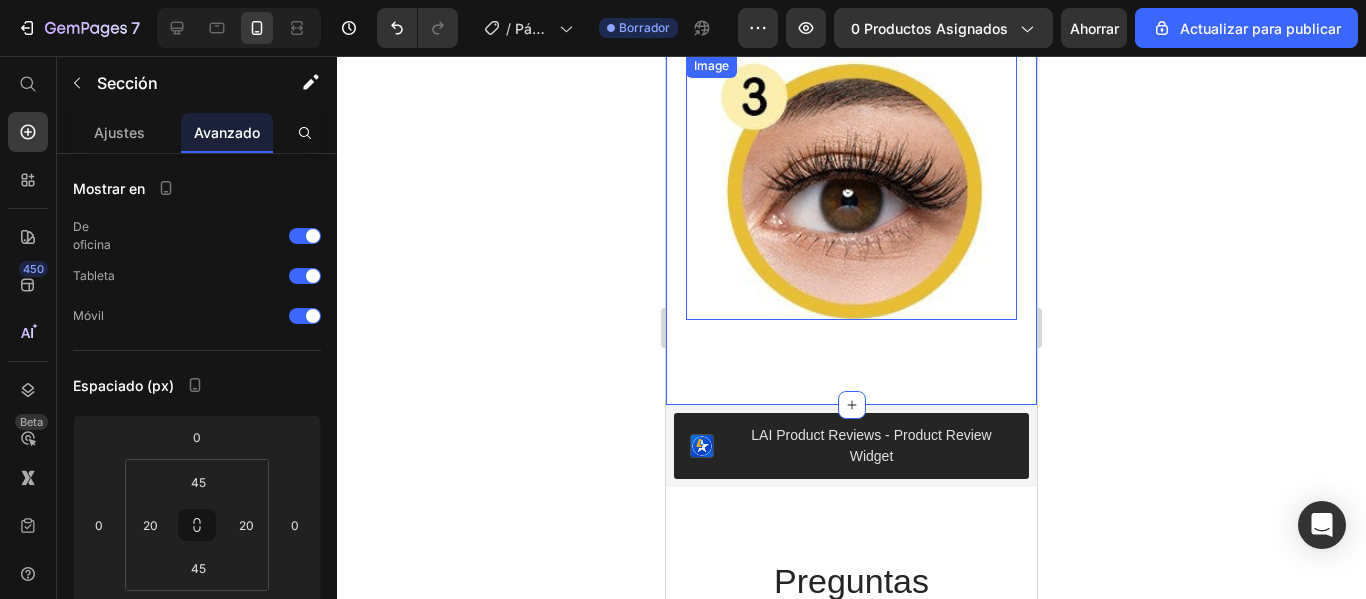 click at bounding box center [851, 187] 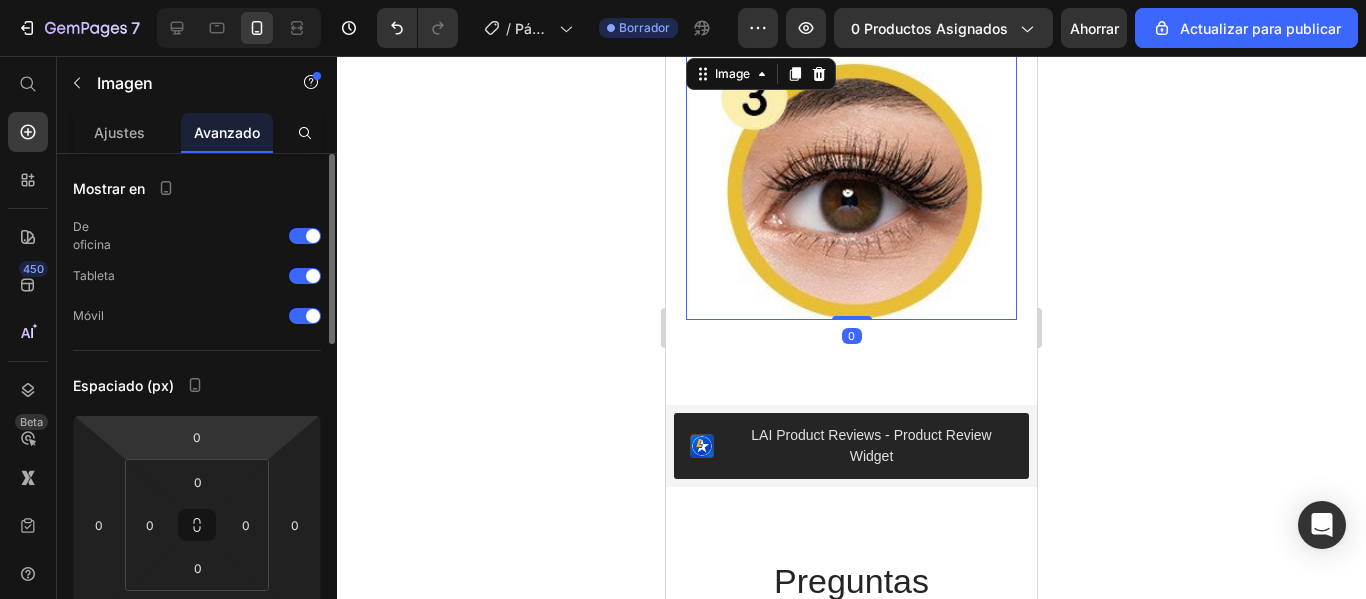 scroll, scrollTop: 100, scrollLeft: 0, axis: vertical 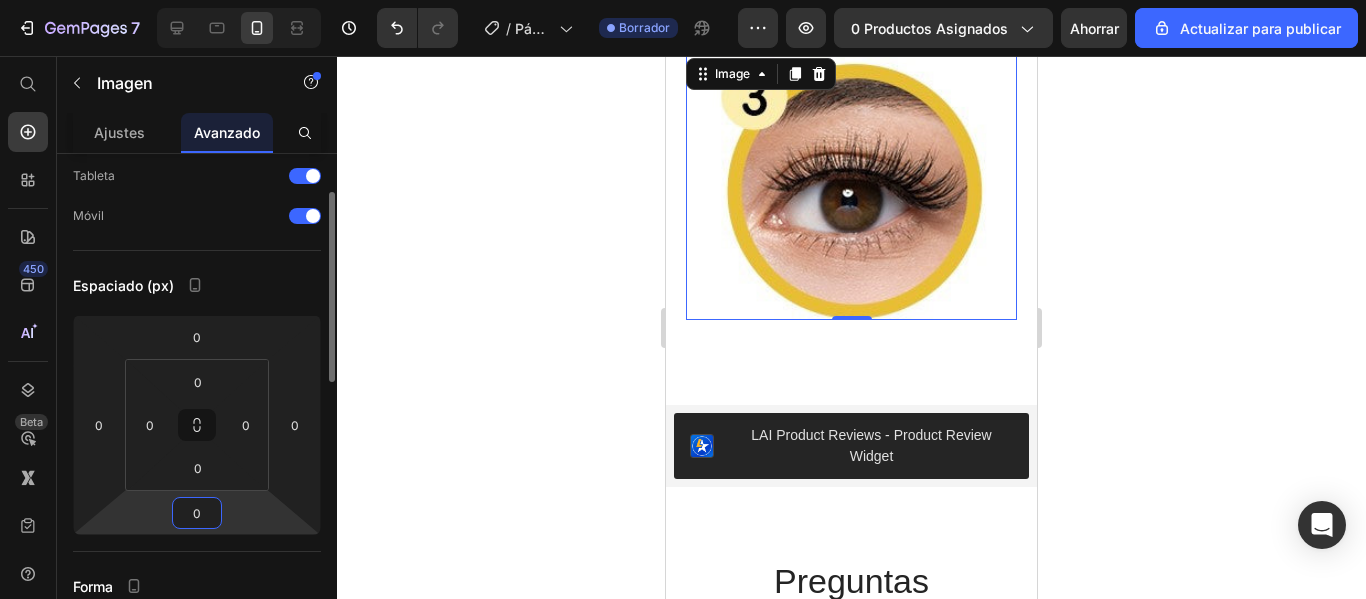 click on "0" at bounding box center [197, 513] 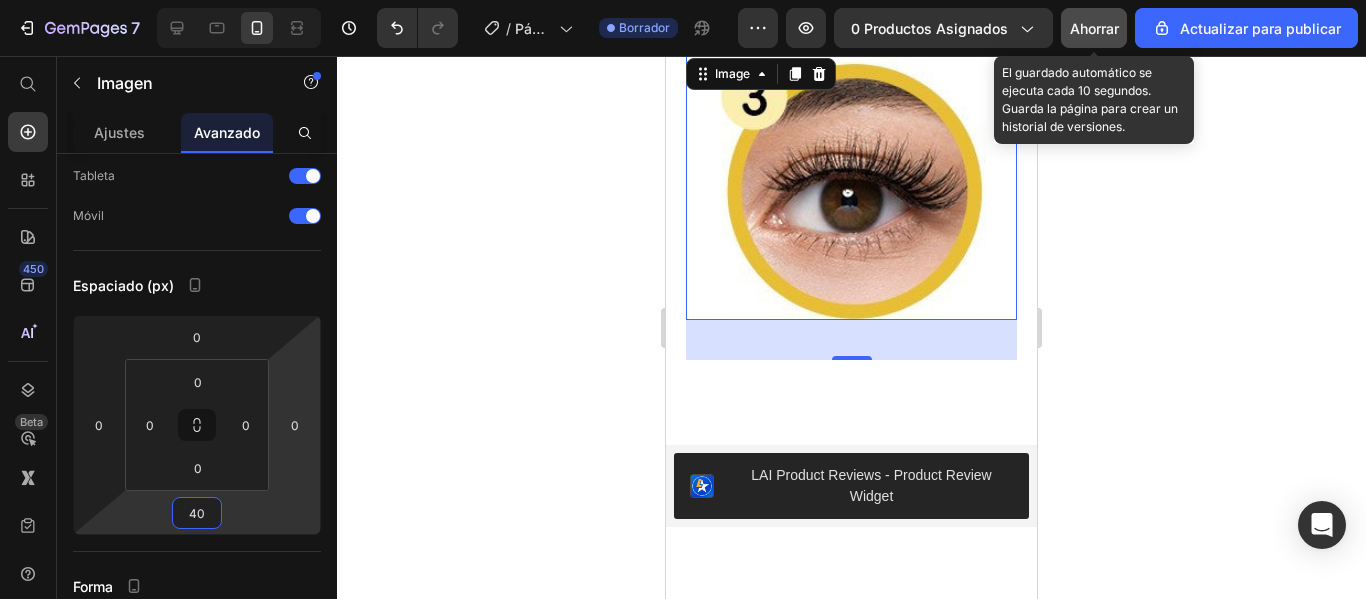 type on "40" 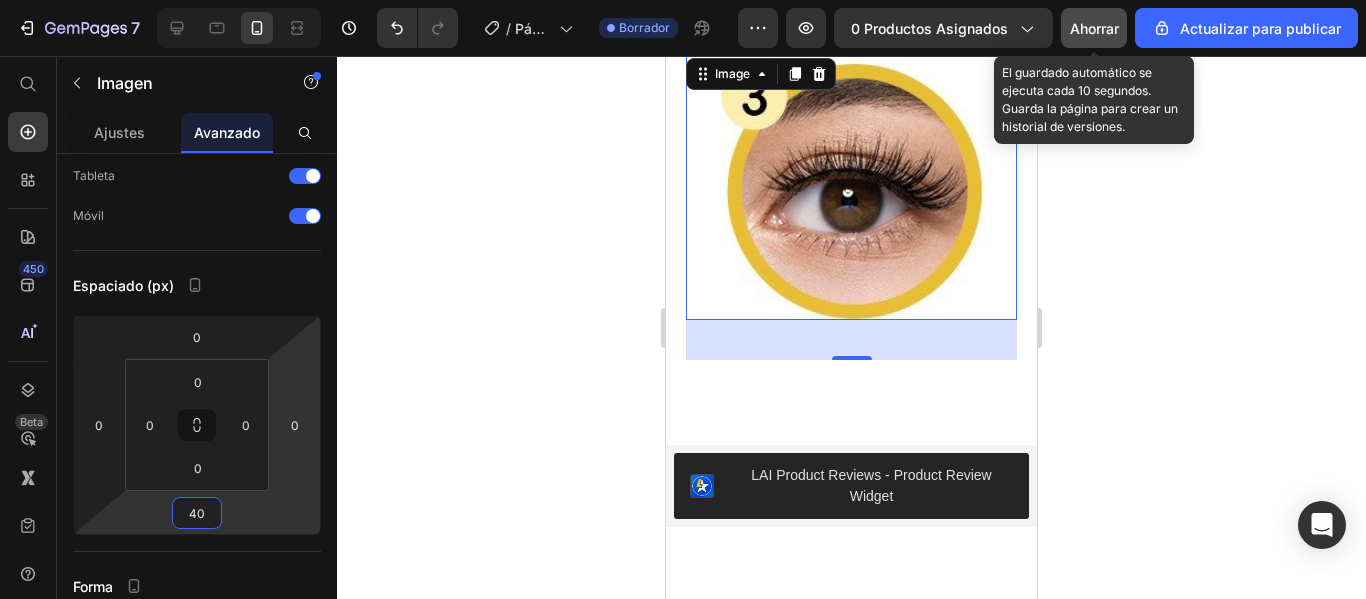 click on "Ahorrar" at bounding box center [1094, 28] 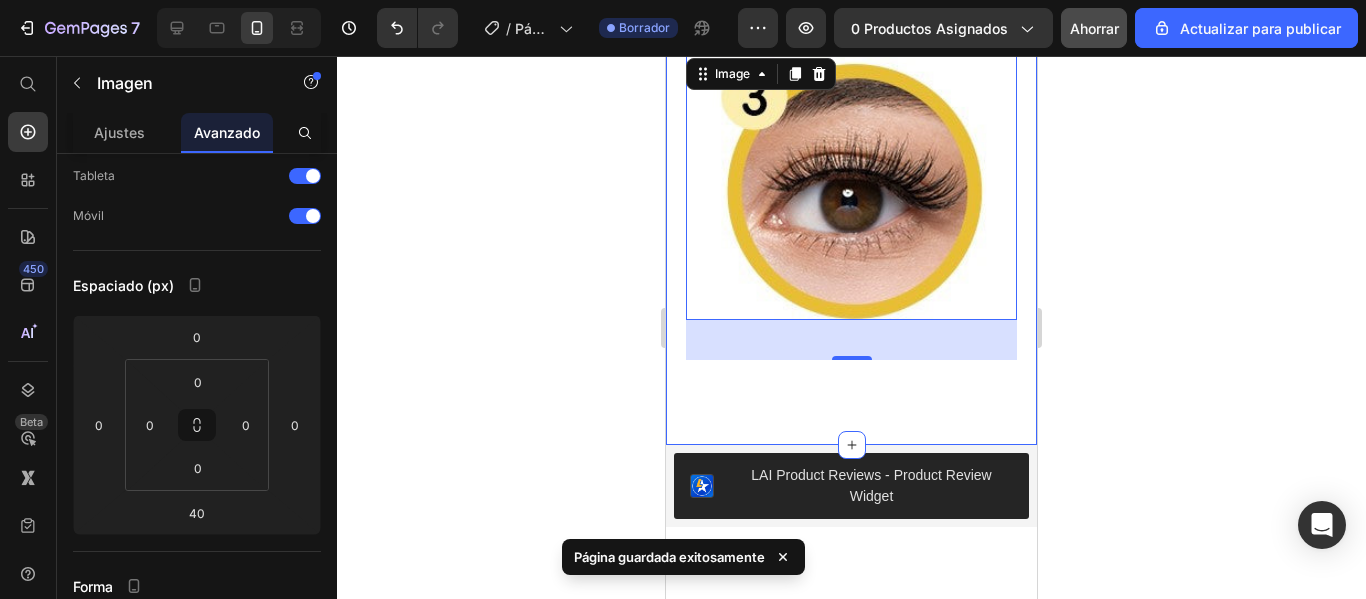 scroll, scrollTop: 4385, scrollLeft: 0, axis: vertical 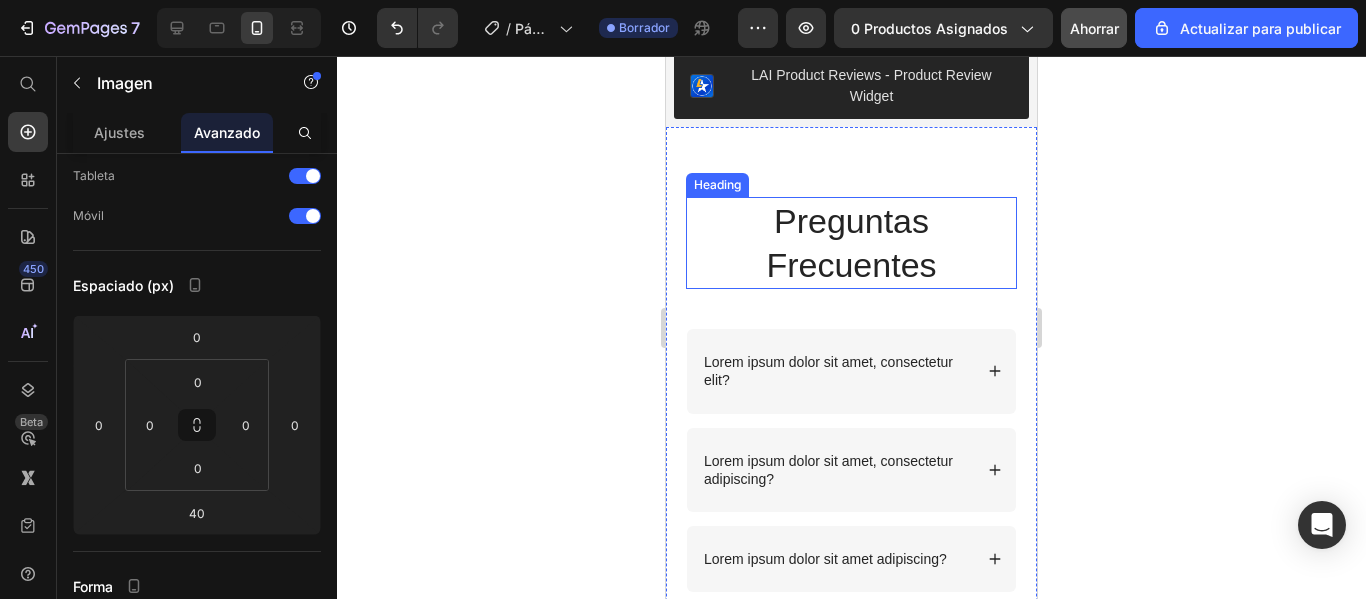 click on "Preguntas Frecuentes" at bounding box center (851, 243) 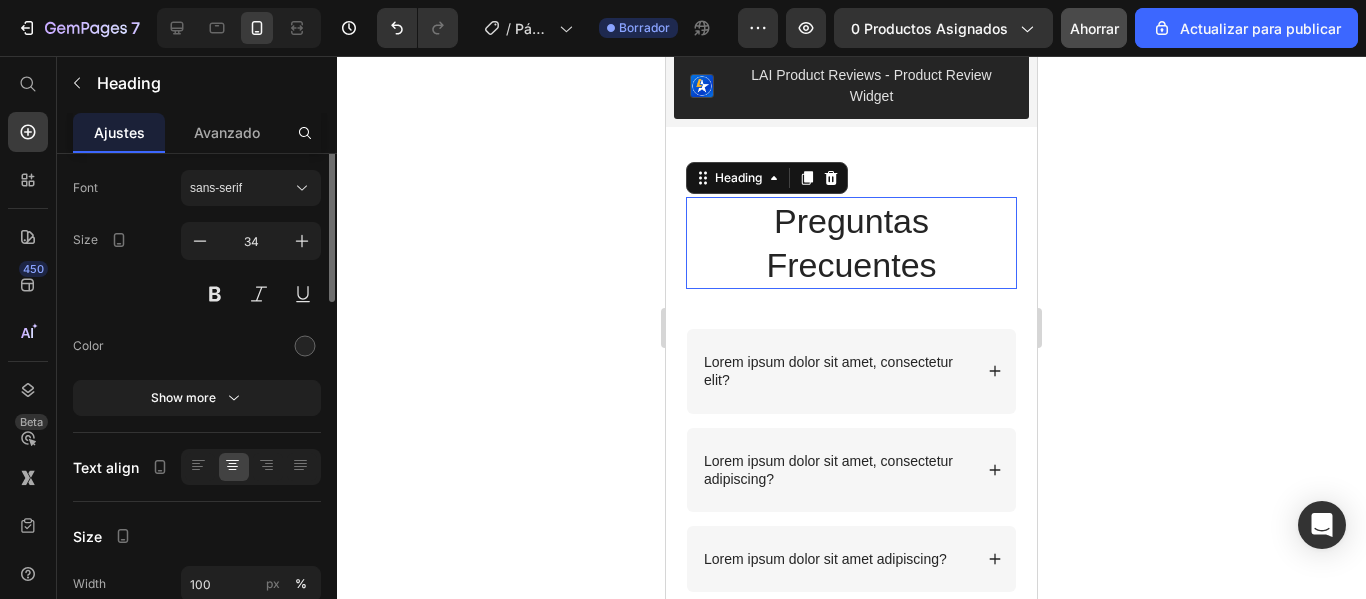scroll, scrollTop: 0, scrollLeft: 0, axis: both 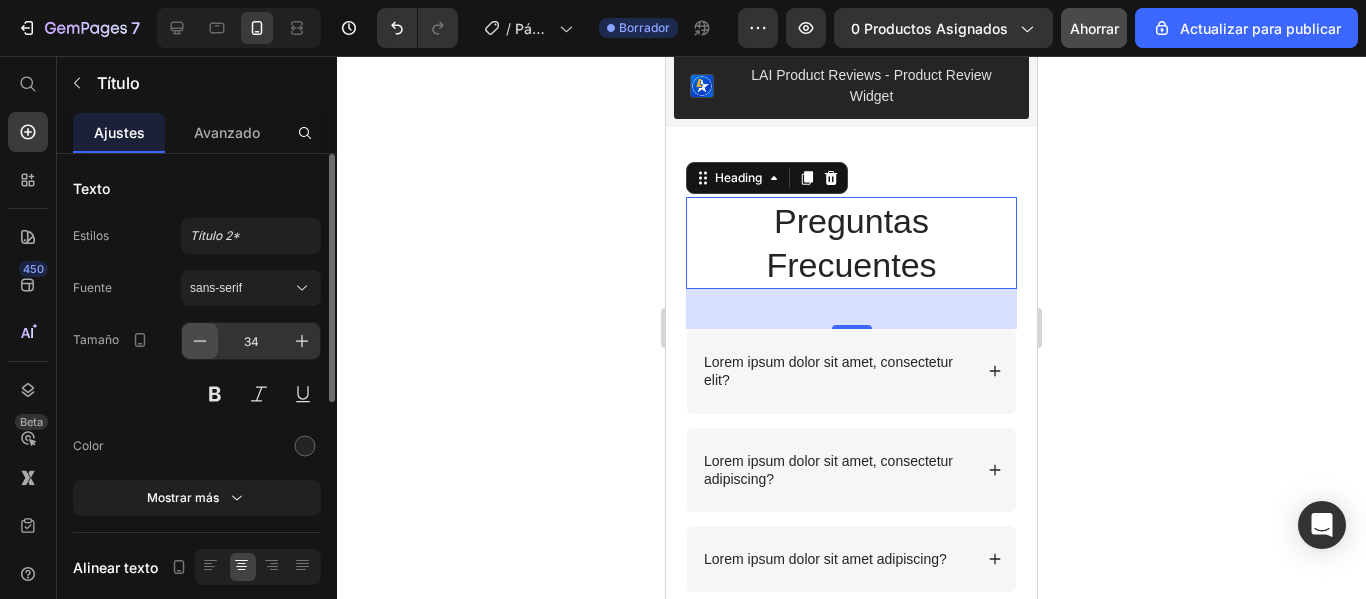 click 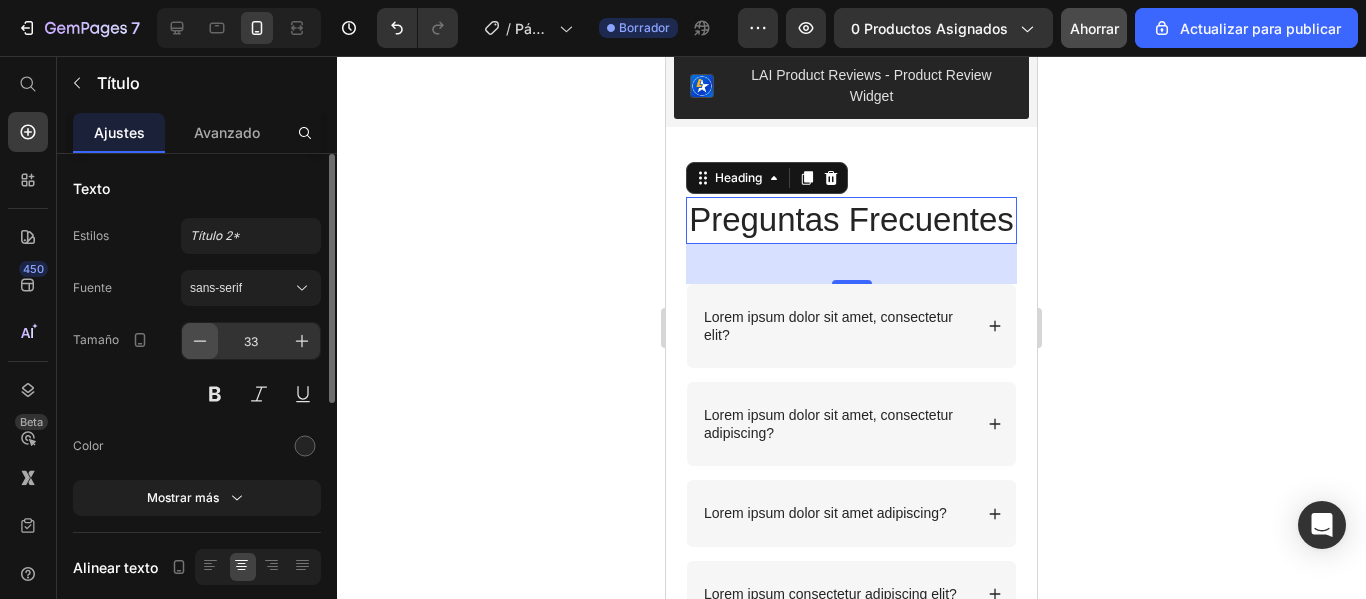 click 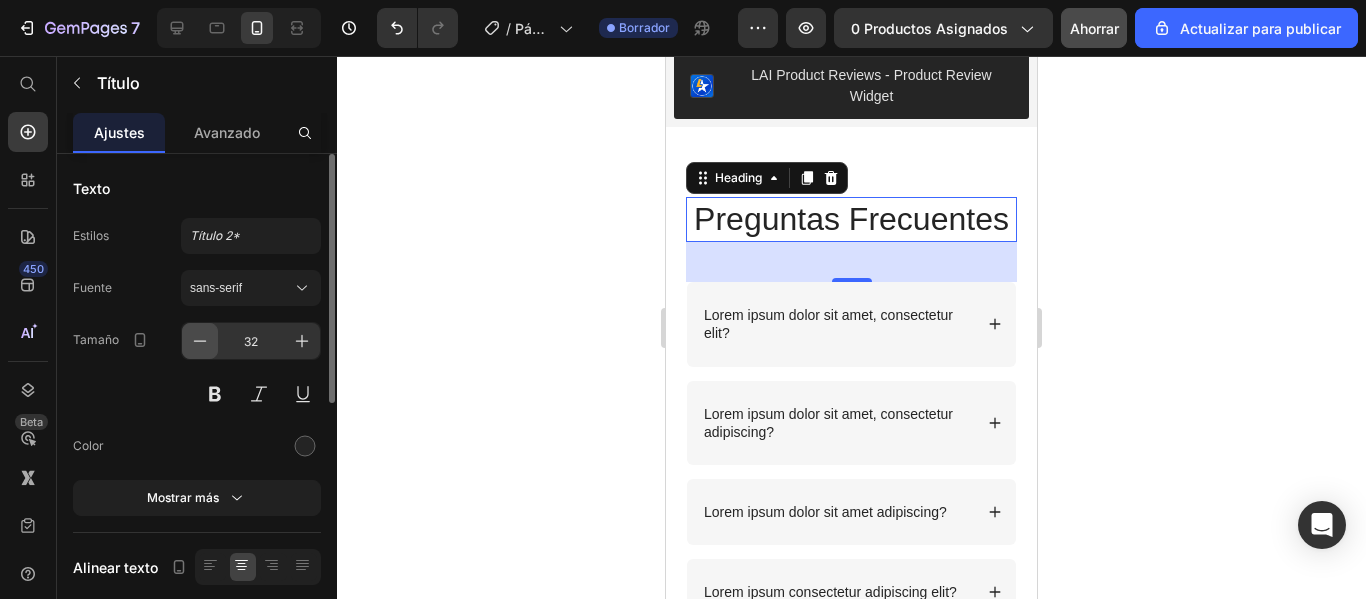 click 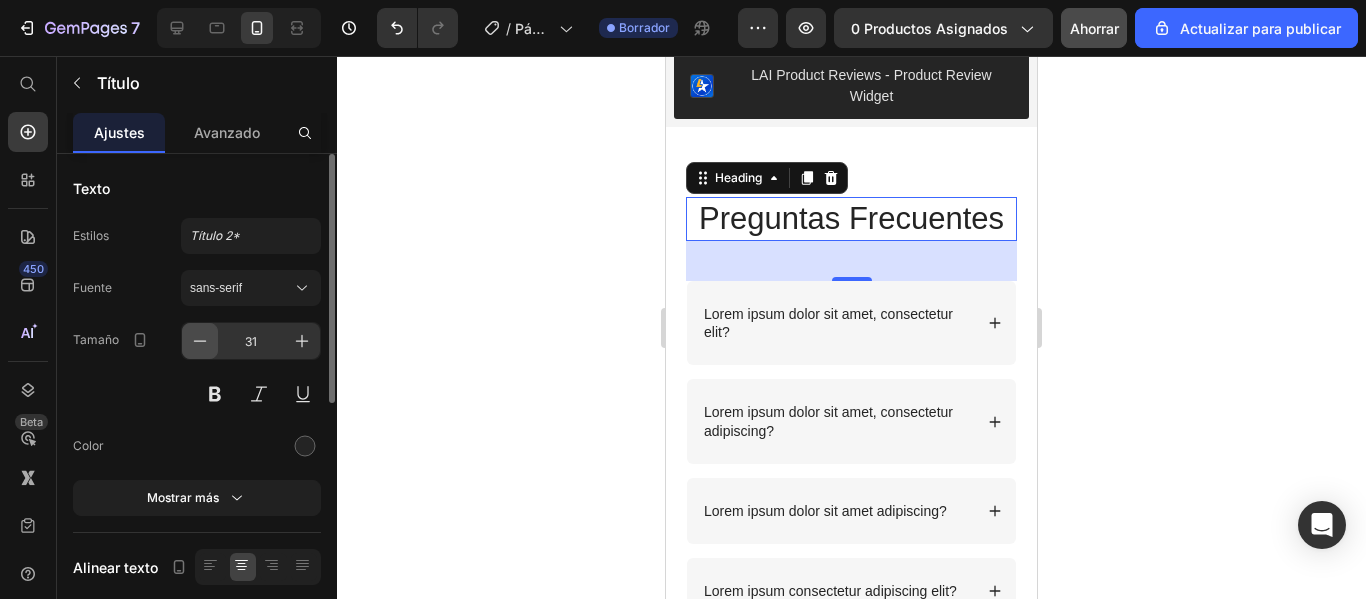 click 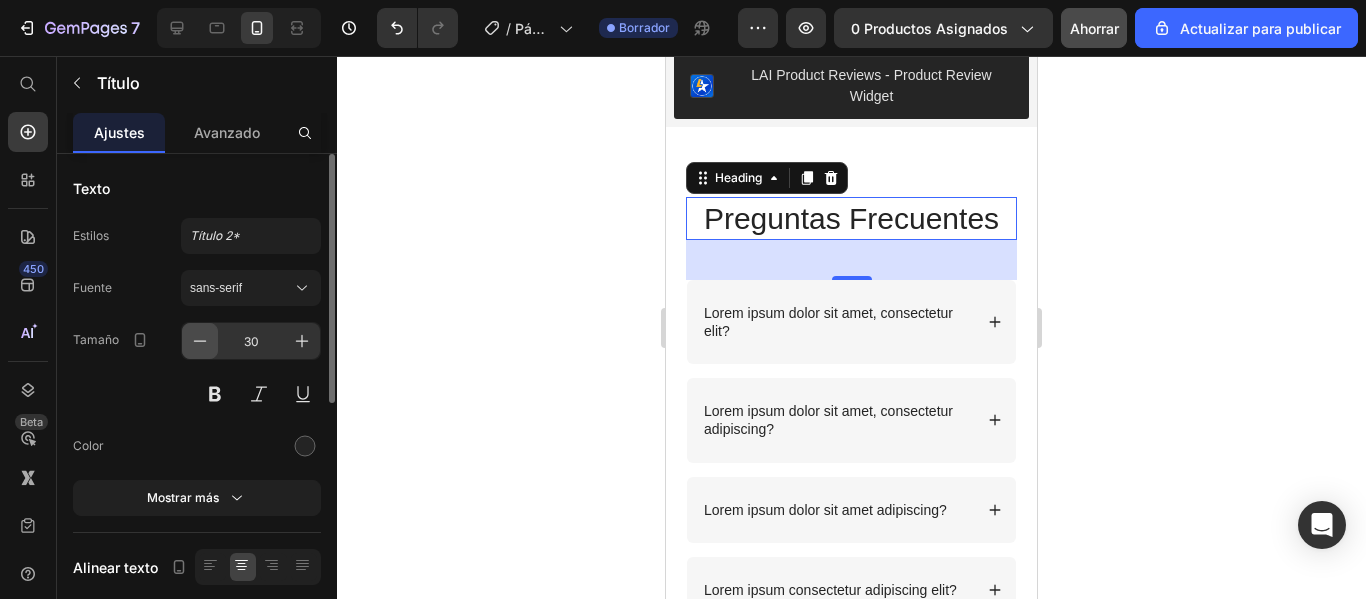 click 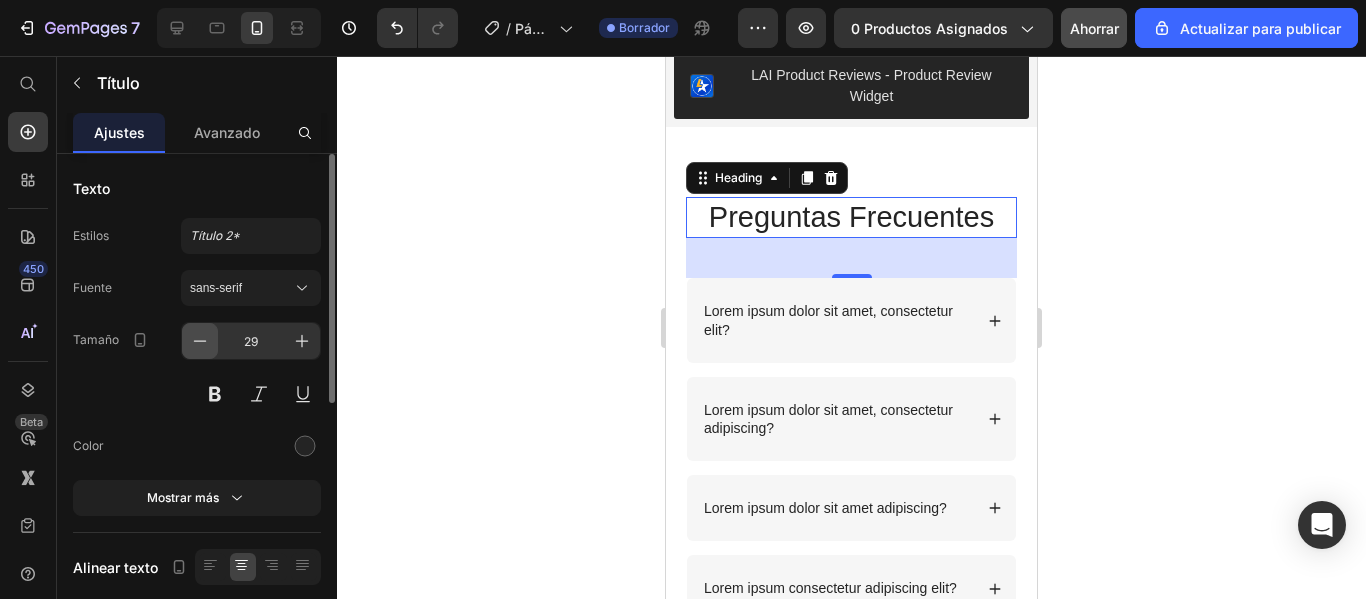 click 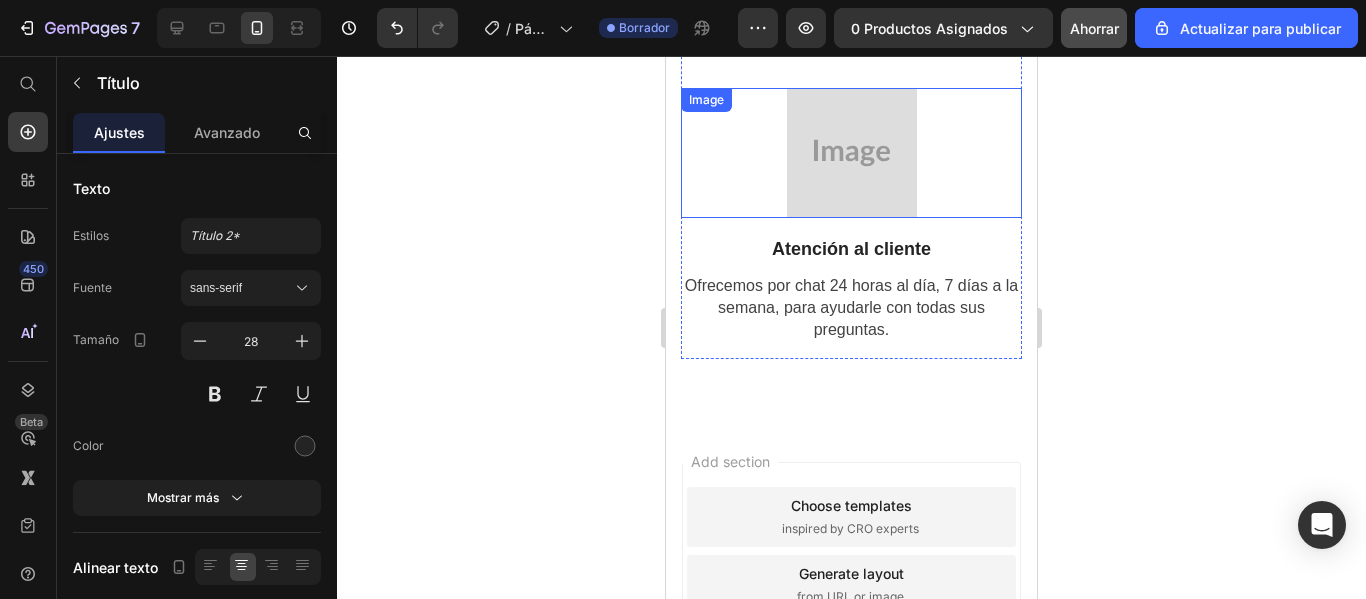 scroll, scrollTop: 5984, scrollLeft: 0, axis: vertical 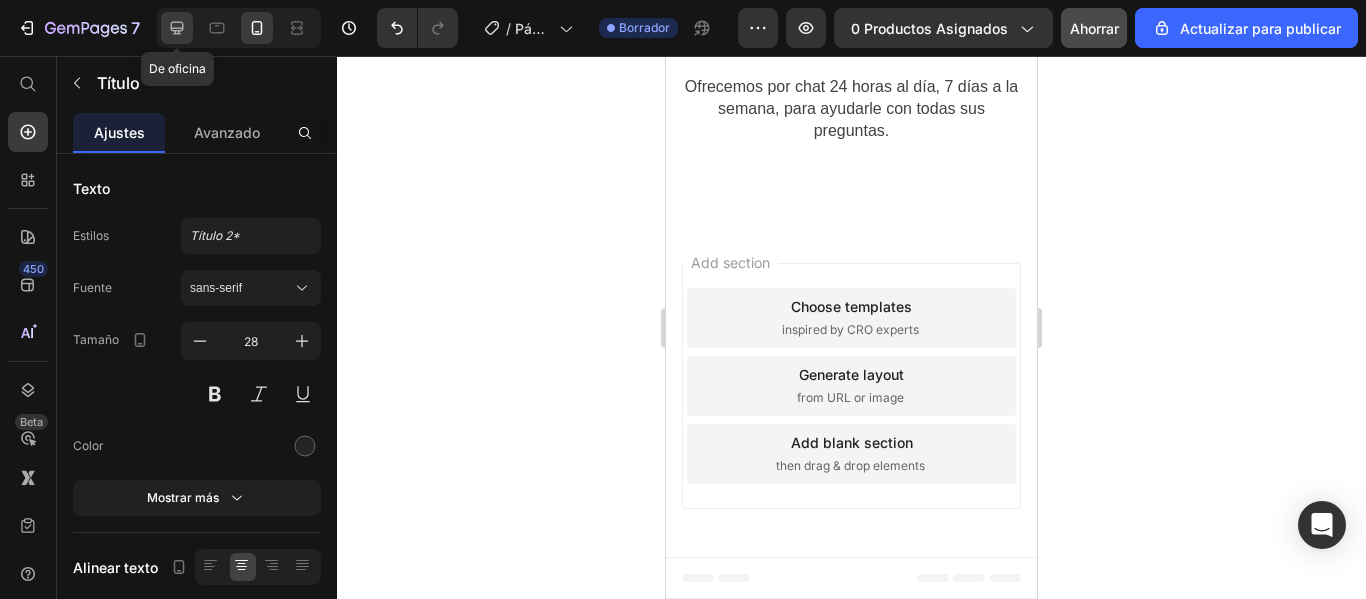 click 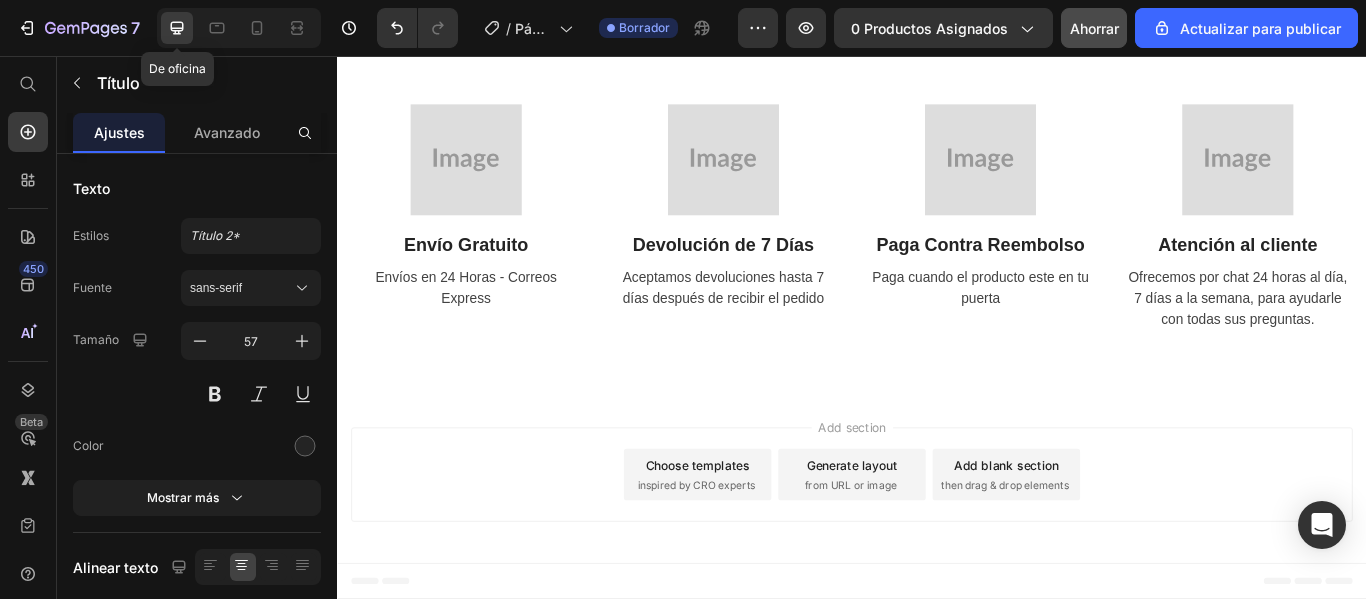 scroll, scrollTop: 2804, scrollLeft: 0, axis: vertical 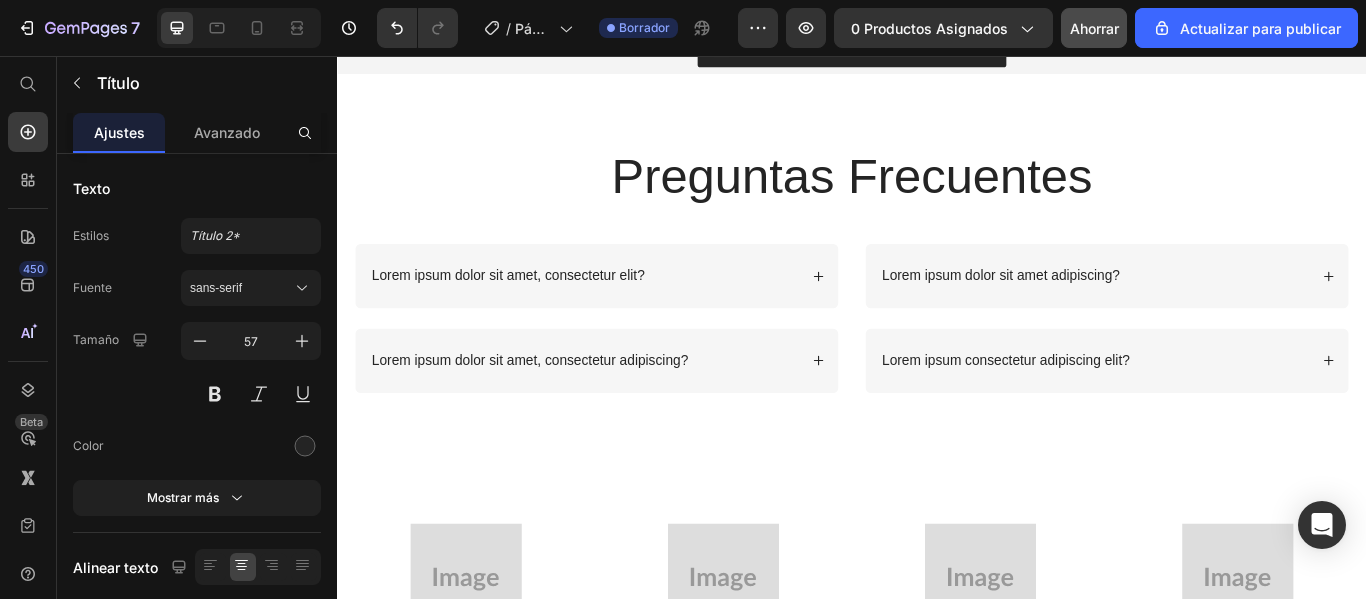click on "Preguntas Frecuentes" at bounding box center (937, 196) 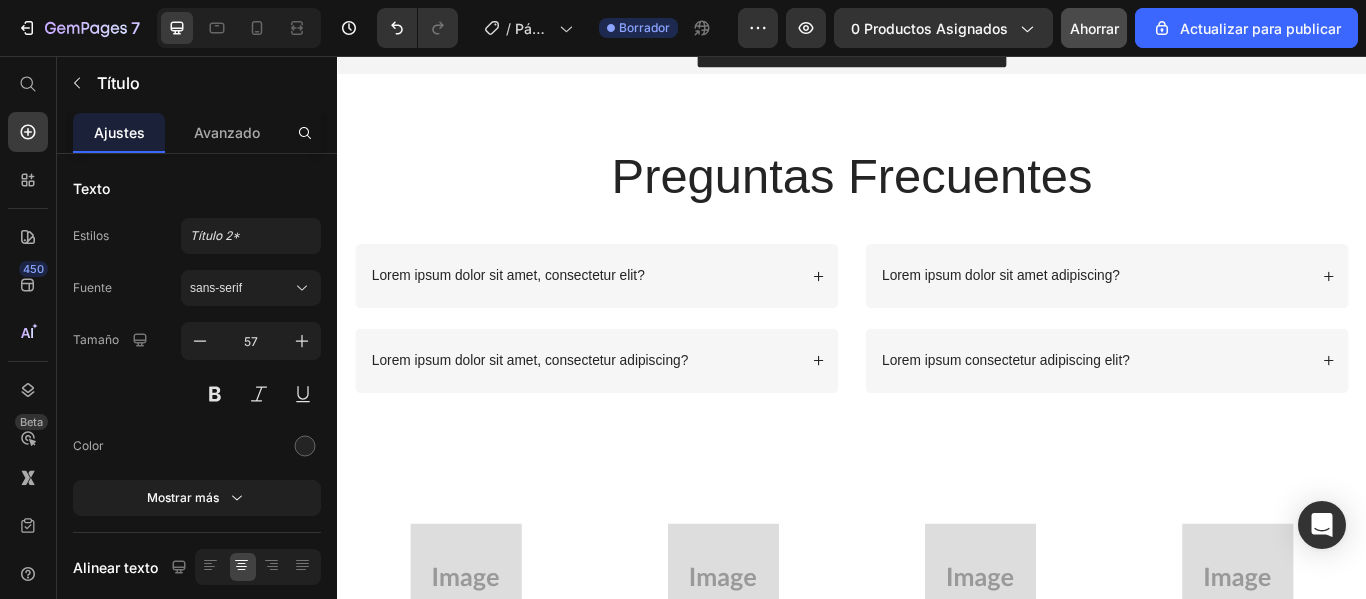 click on "Preguntas Frecuentes" at bounding box center (937, 196) 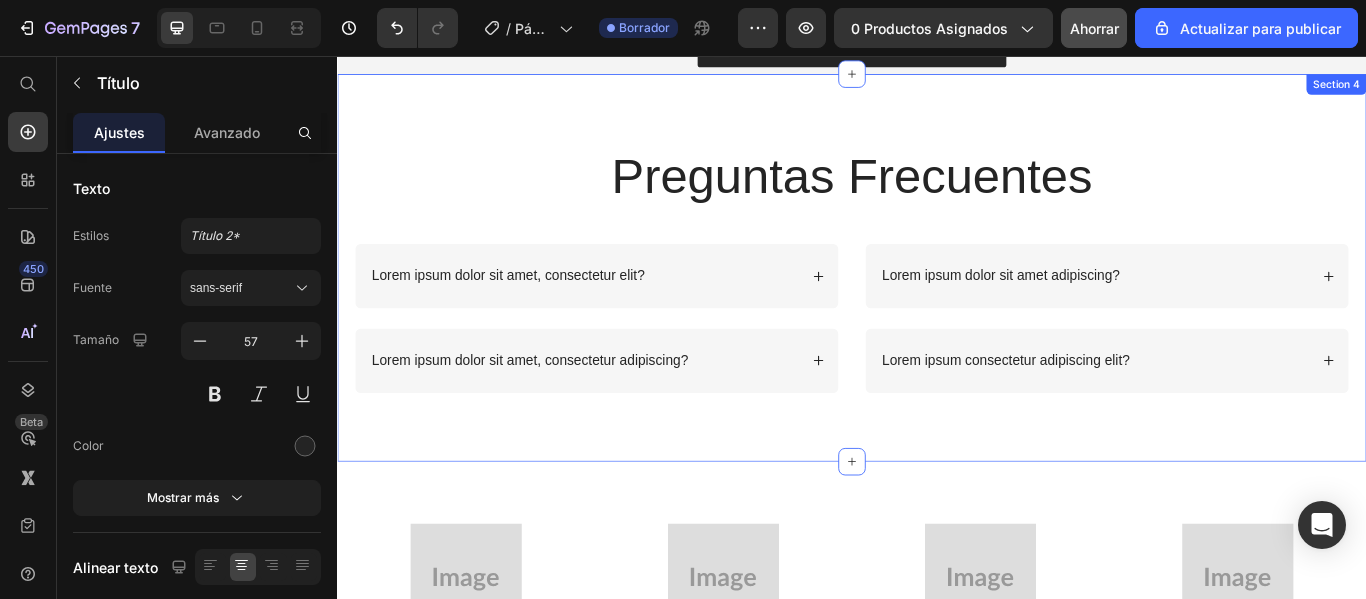 click on "Preguntas Frecuentes Heading
Lorem ipsum dolor sit amet, consectetur elit?
Lorem ipsum dolor sit amet, consectetur adipiscing? Accordion
Lorem ipsum dolor sit amet adipiscing?
Lorem ipsum consectetur adipiscing elit? Accordion Row Section 4" at bounding box center [937, 303] 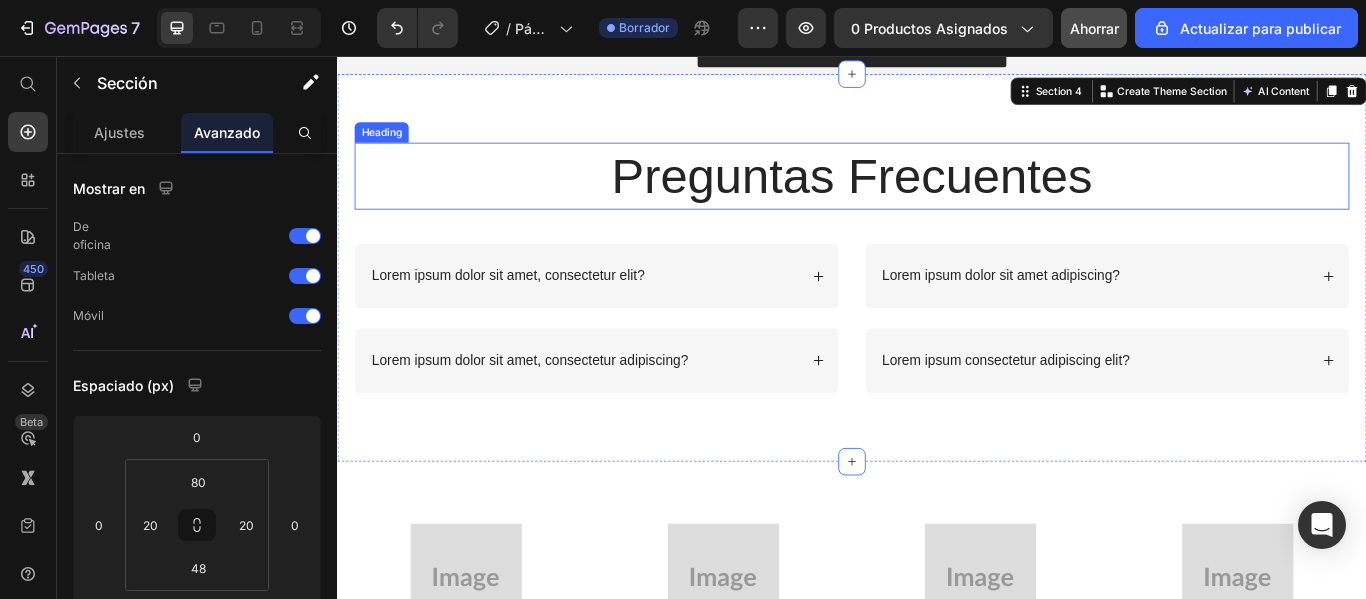 click on "Preguntas Frecuentes" at bounding box center (937, 196) 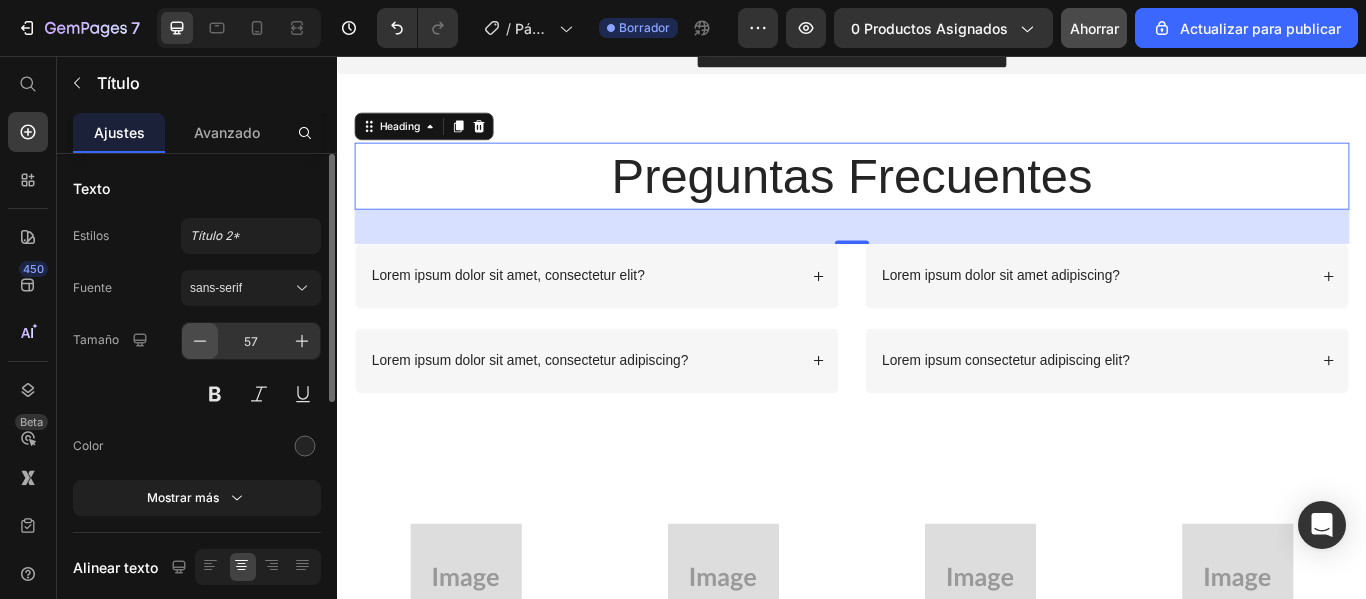 click 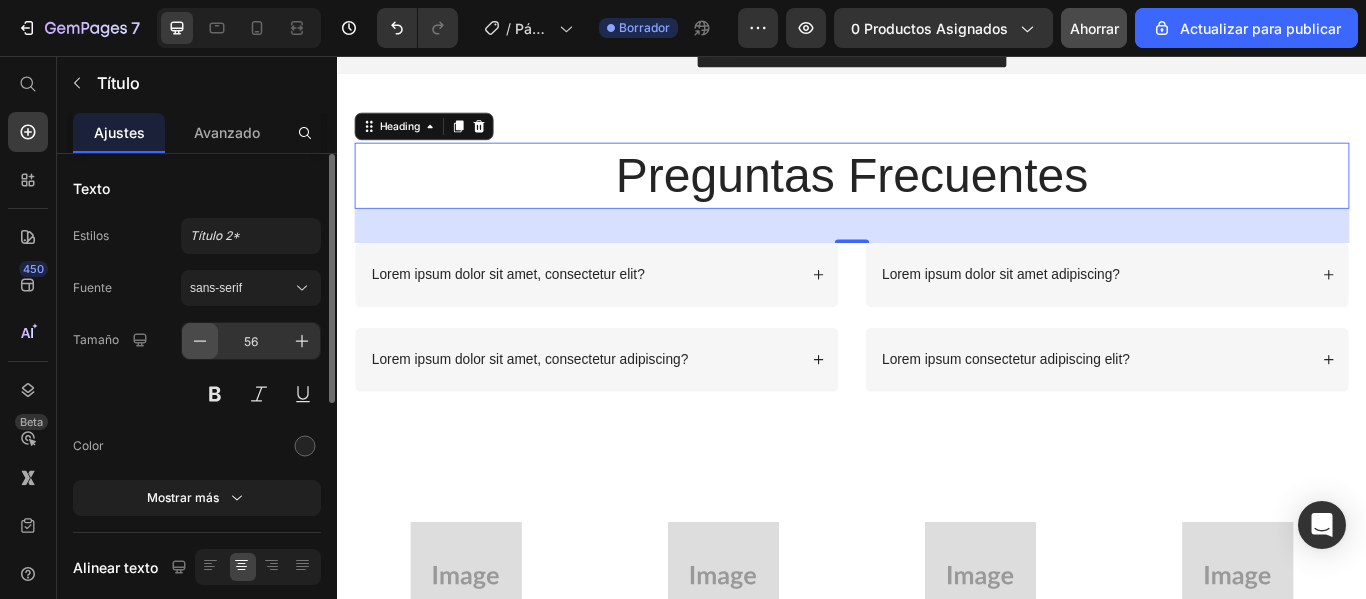 click 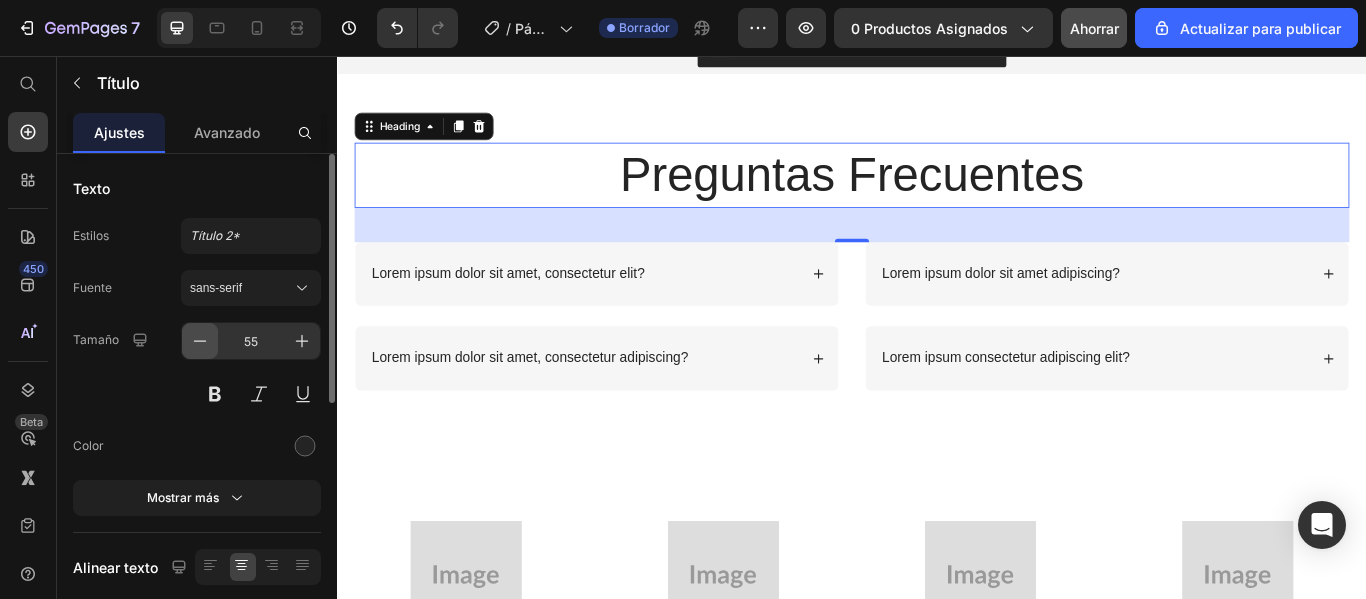 click 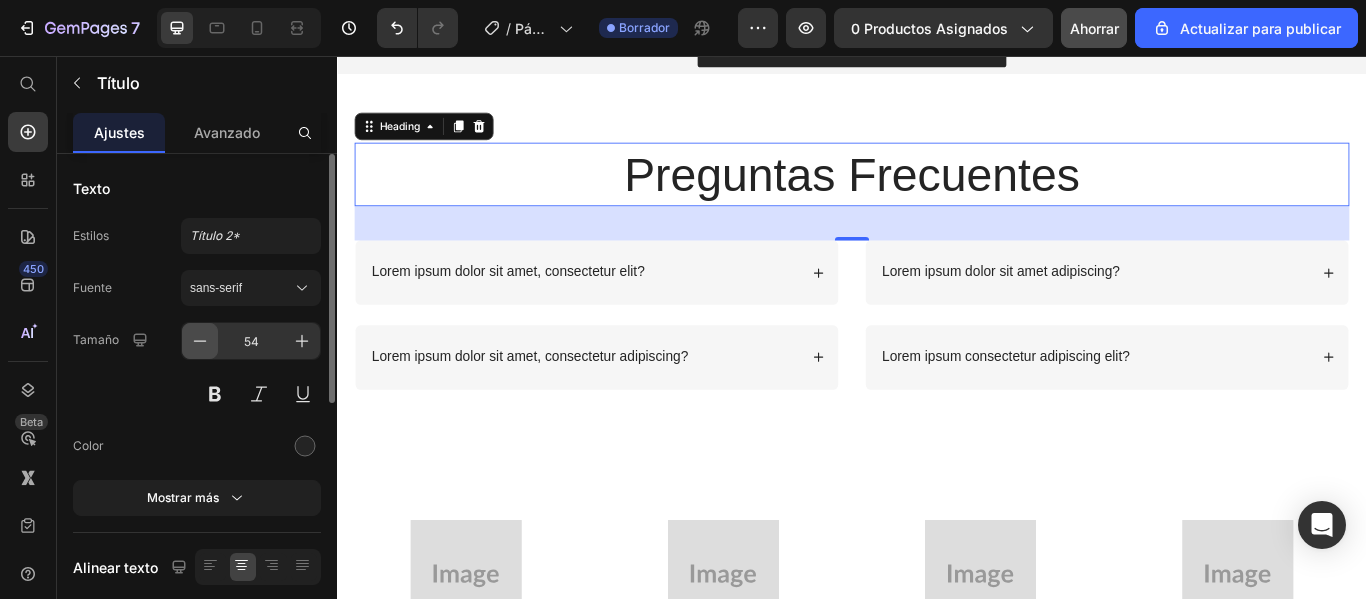 click 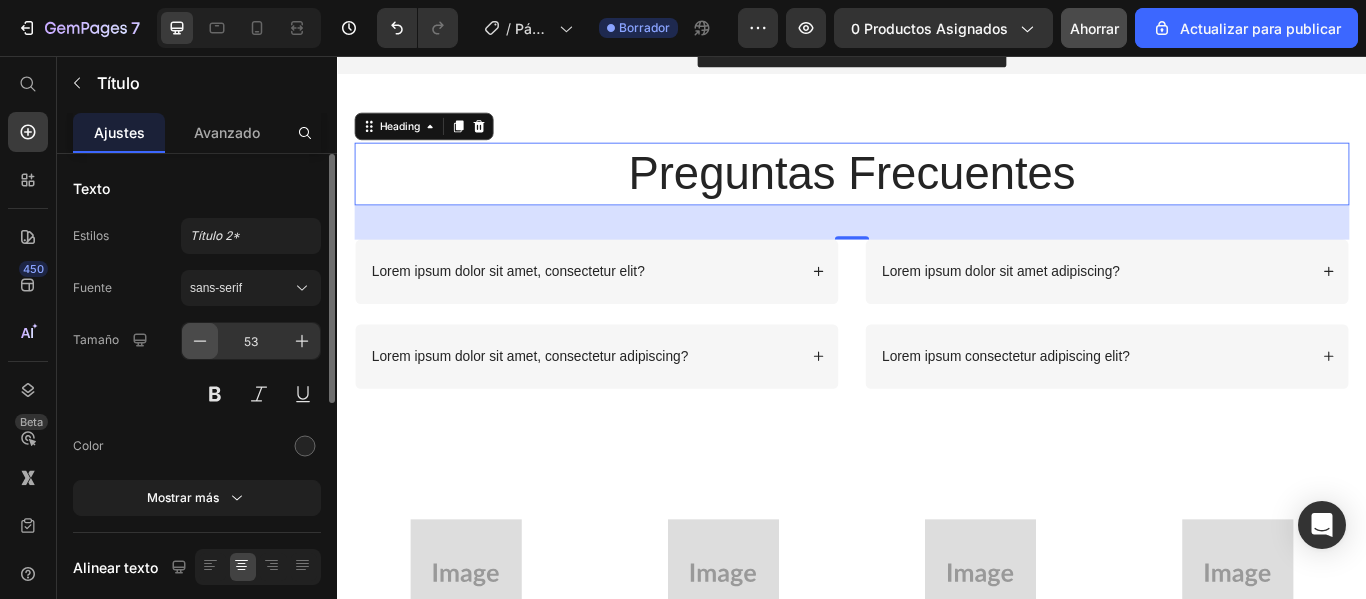 click 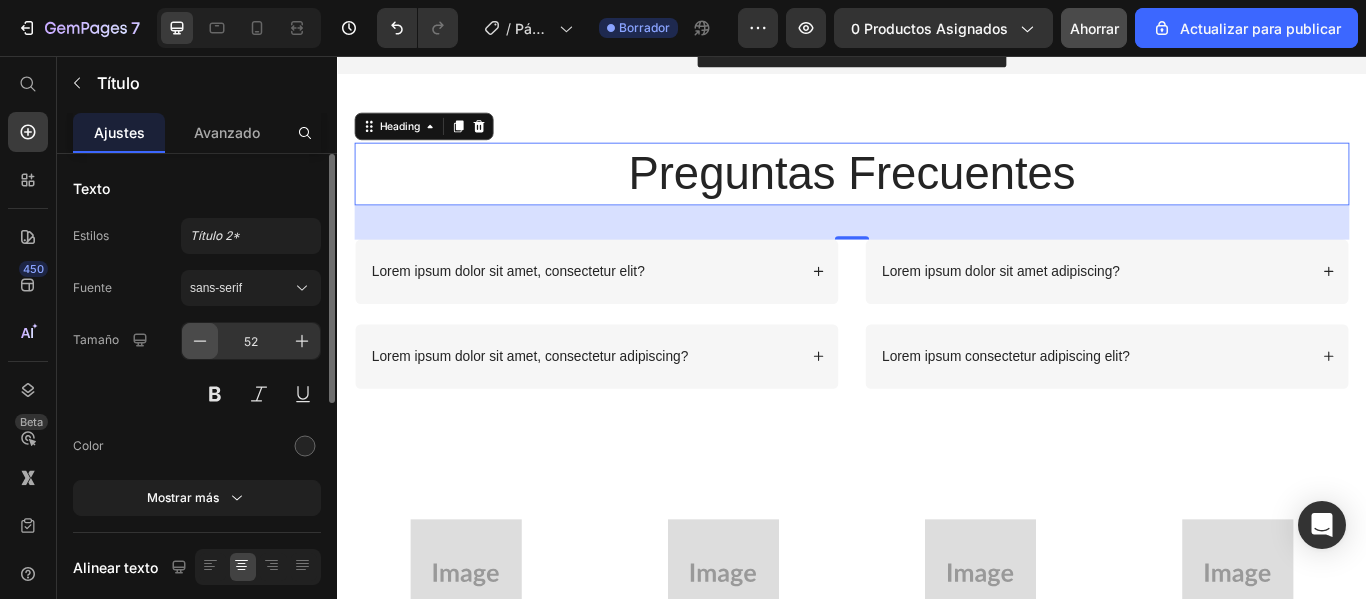 click 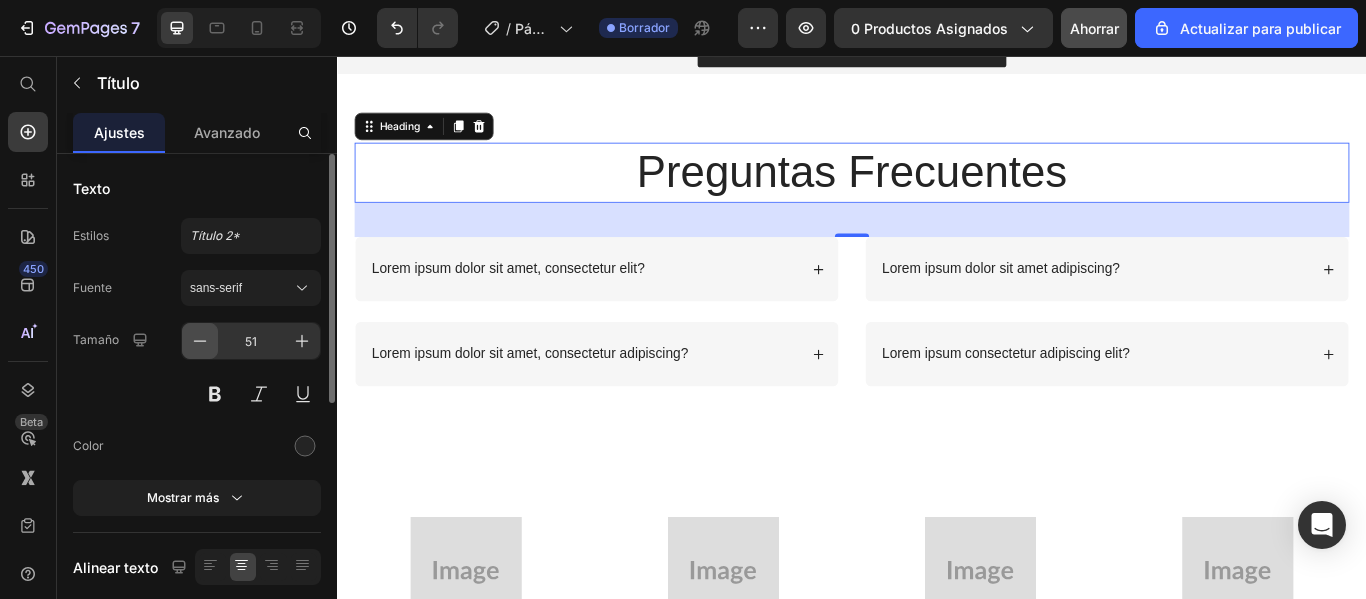 click 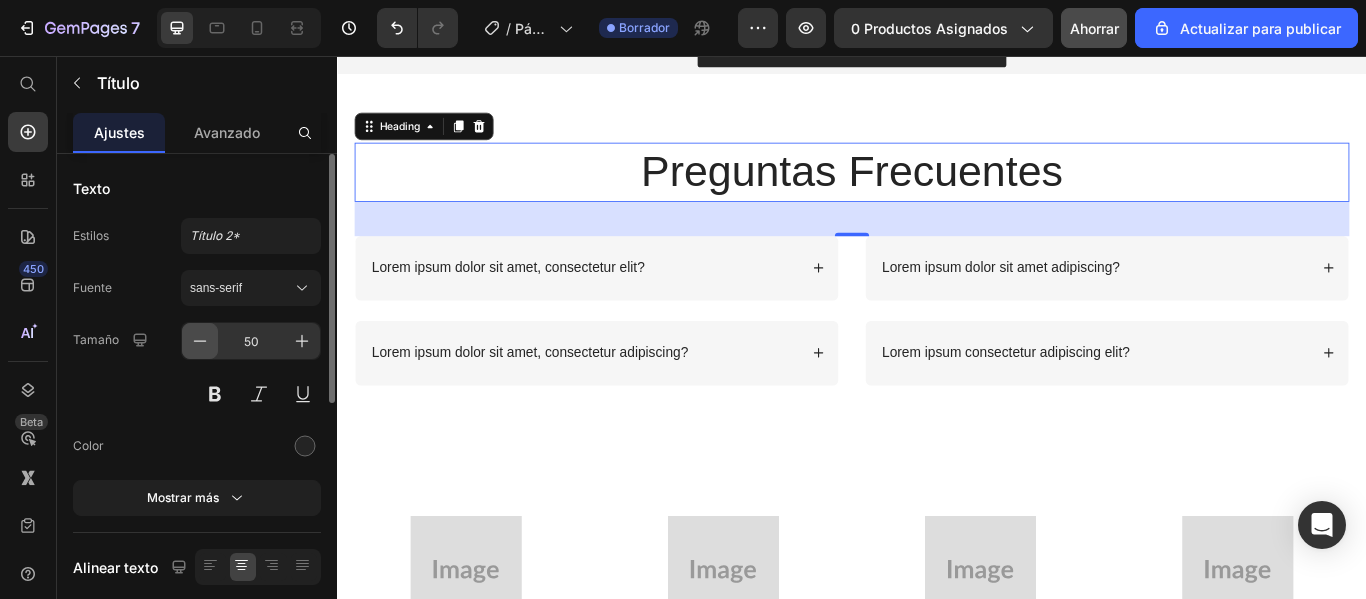 click 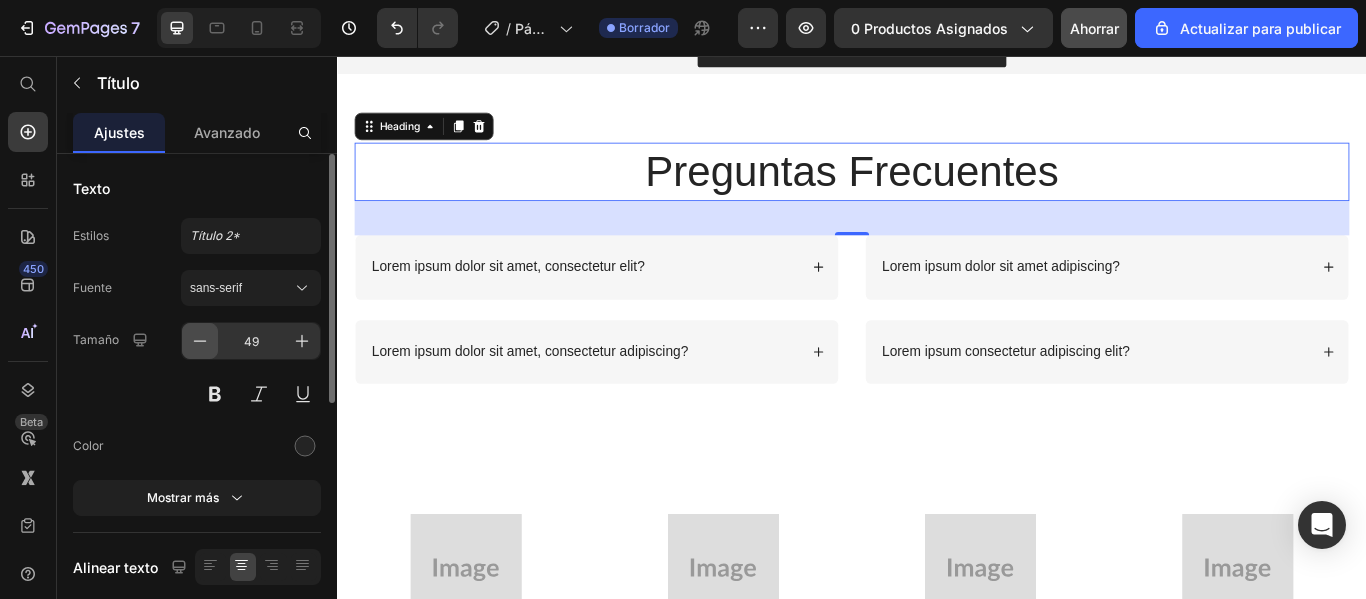 click 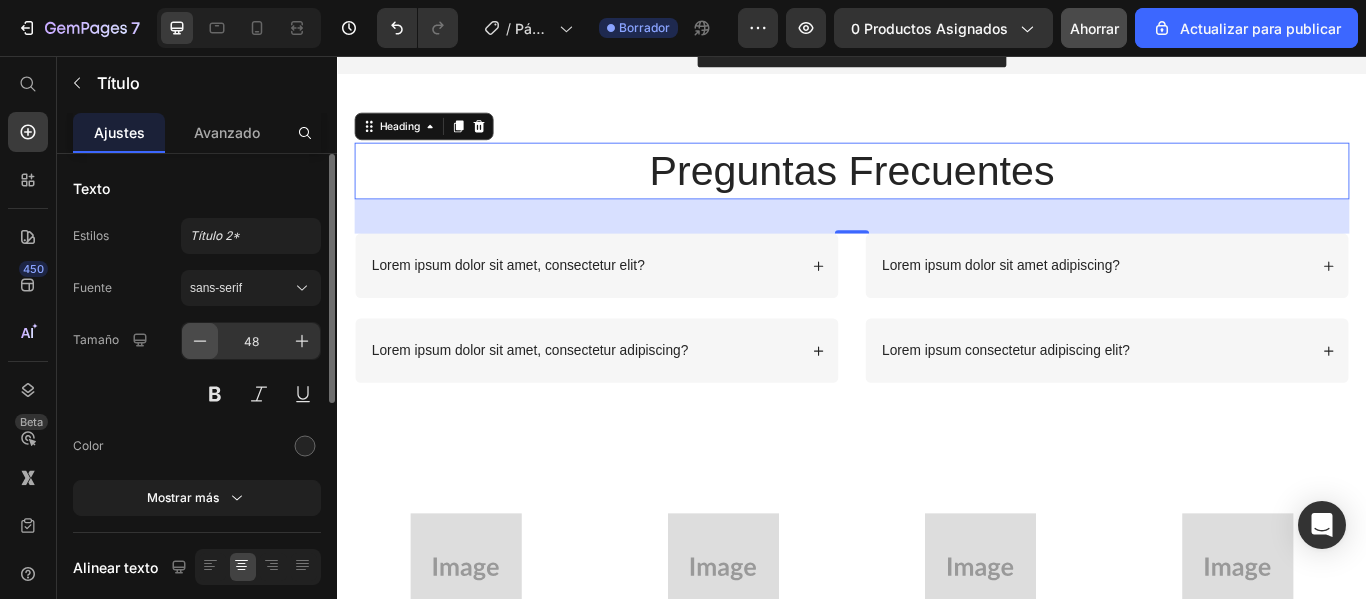click 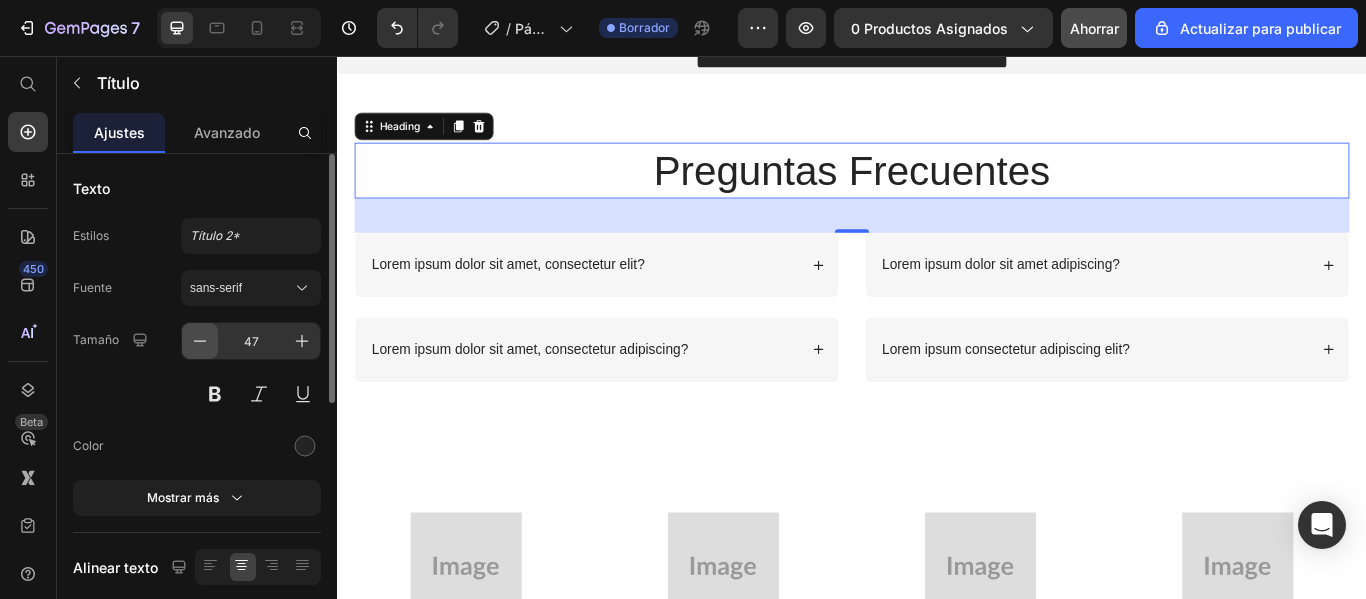 click 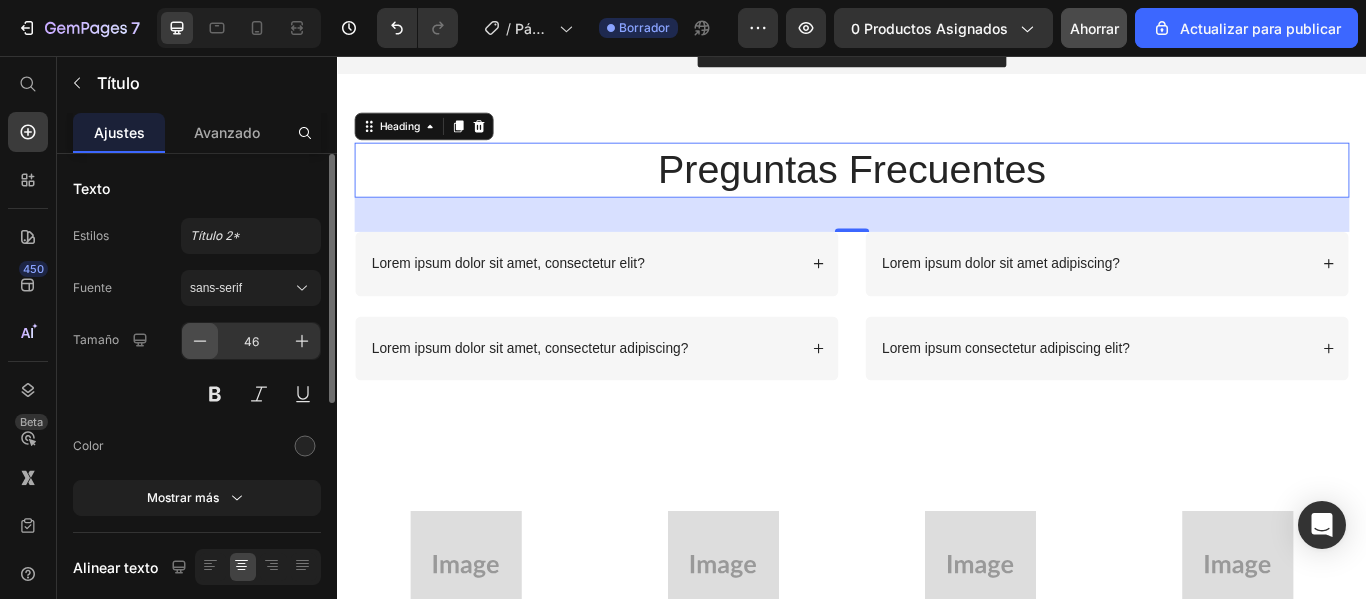 click 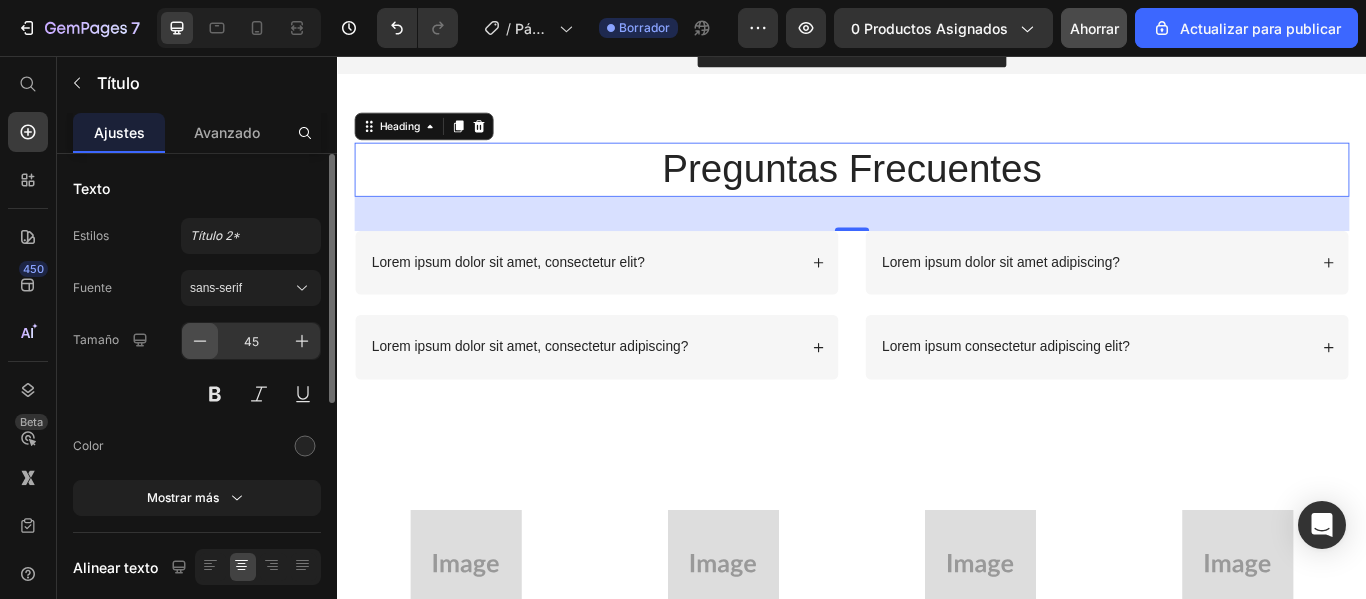 click 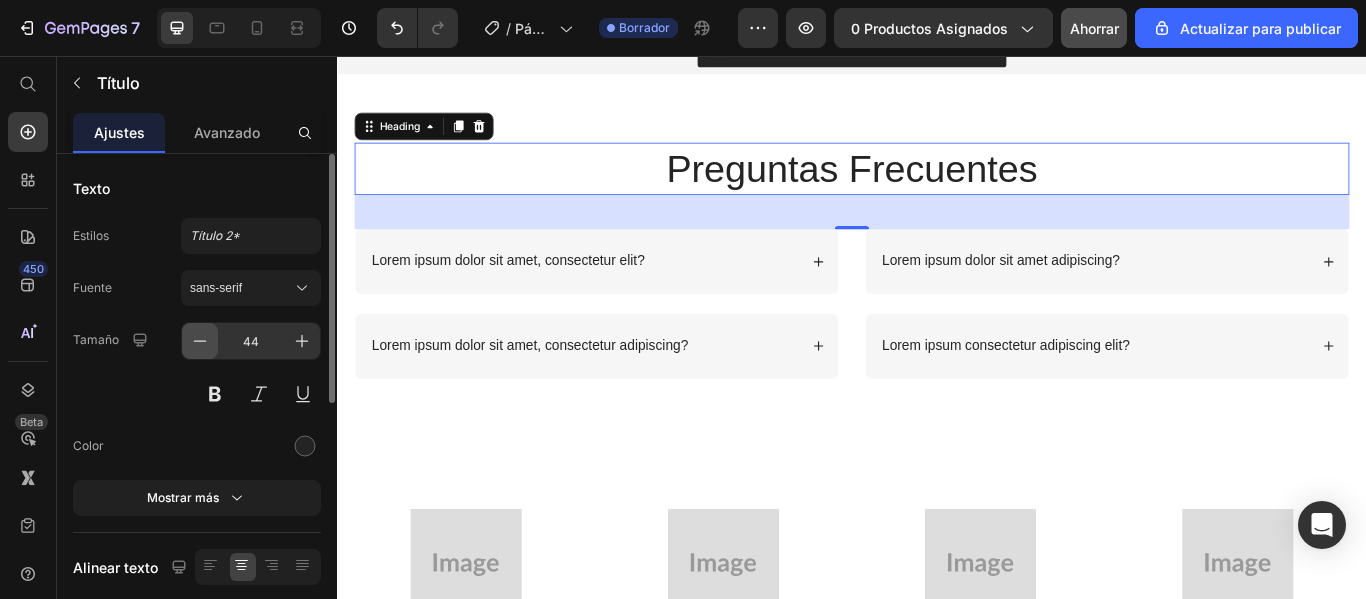 click 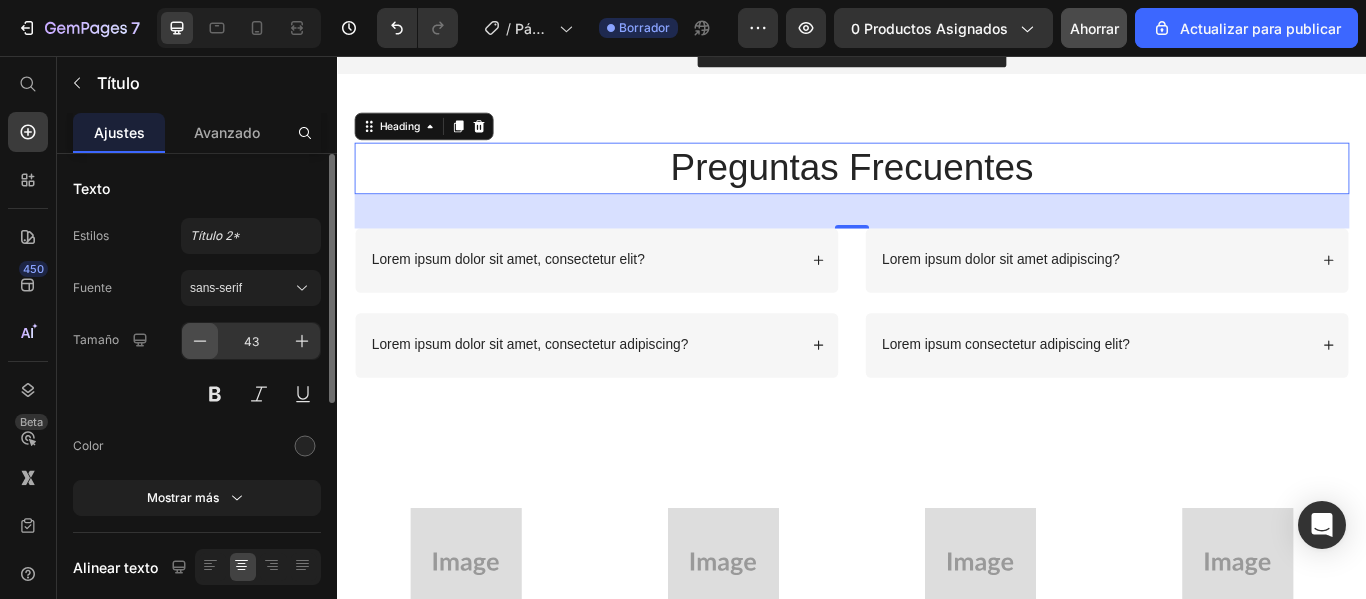 click 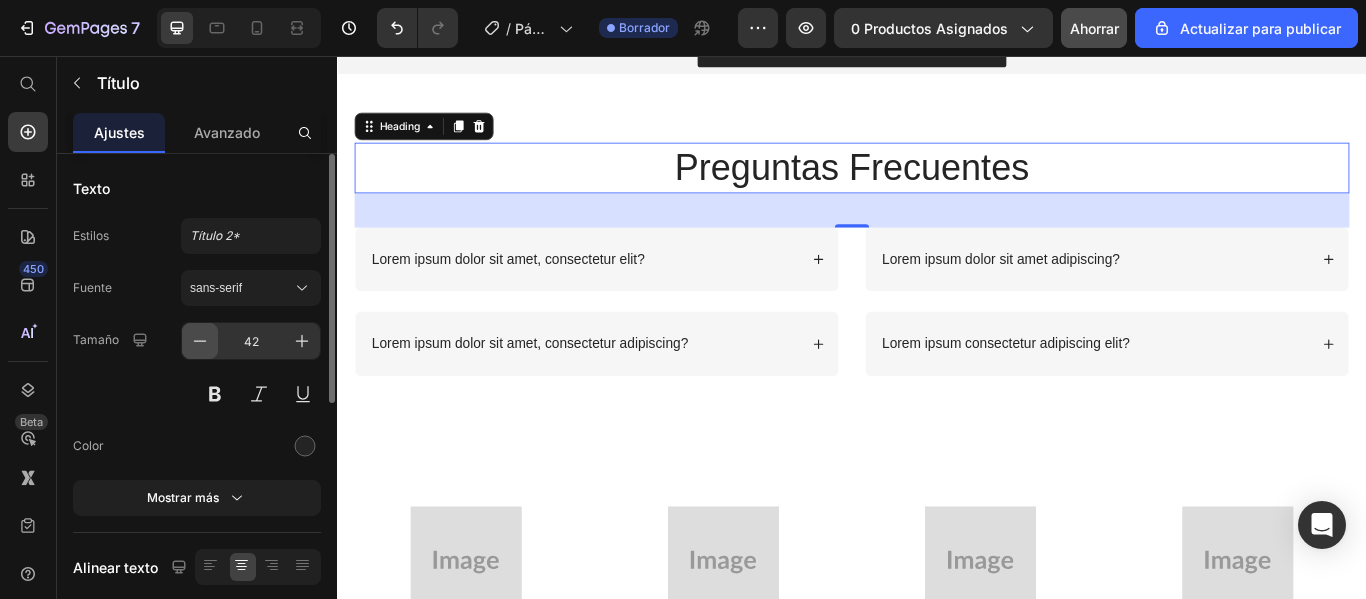 click 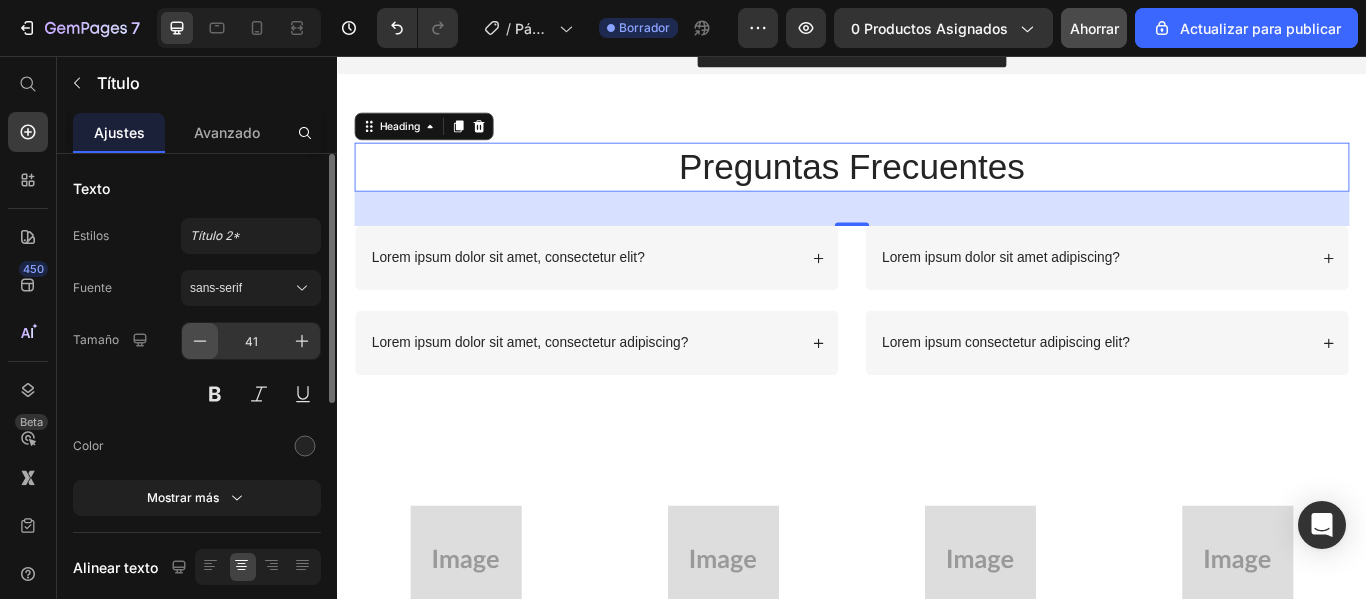 click 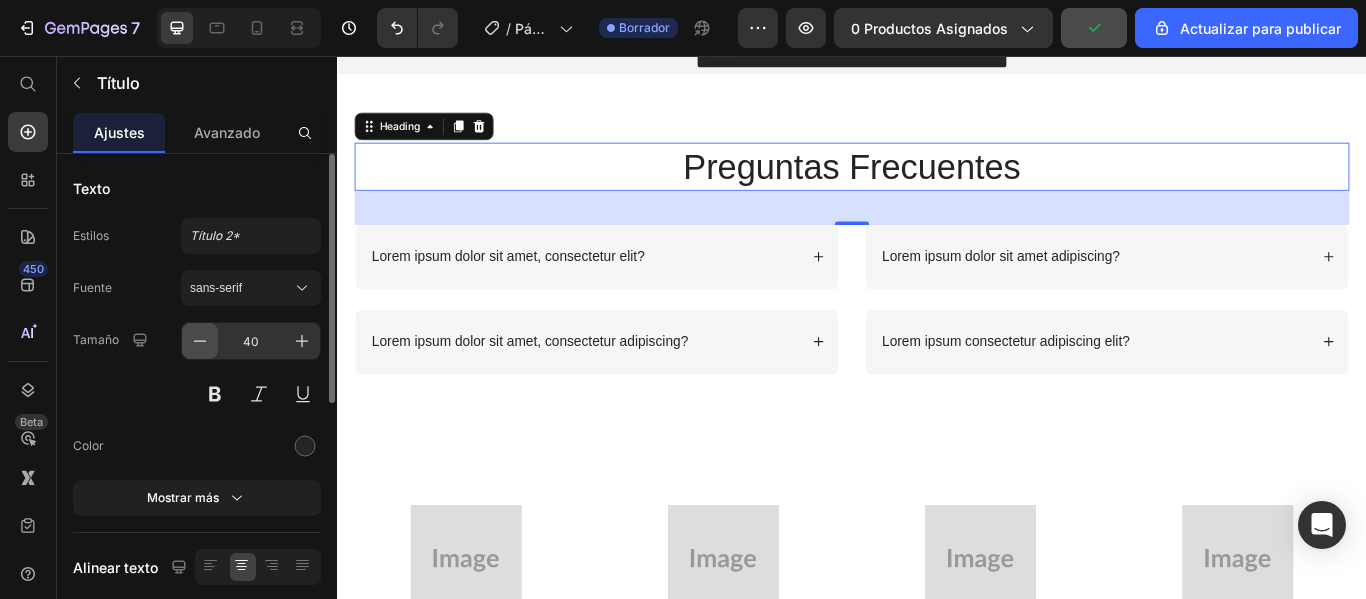 click 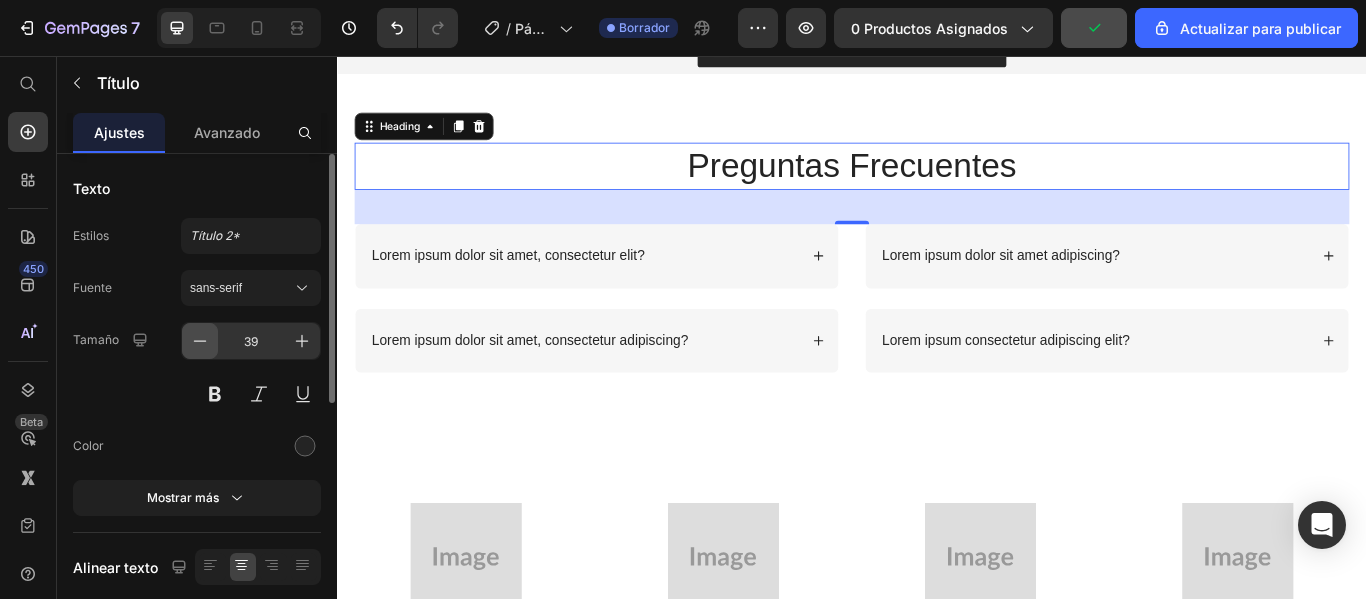 click 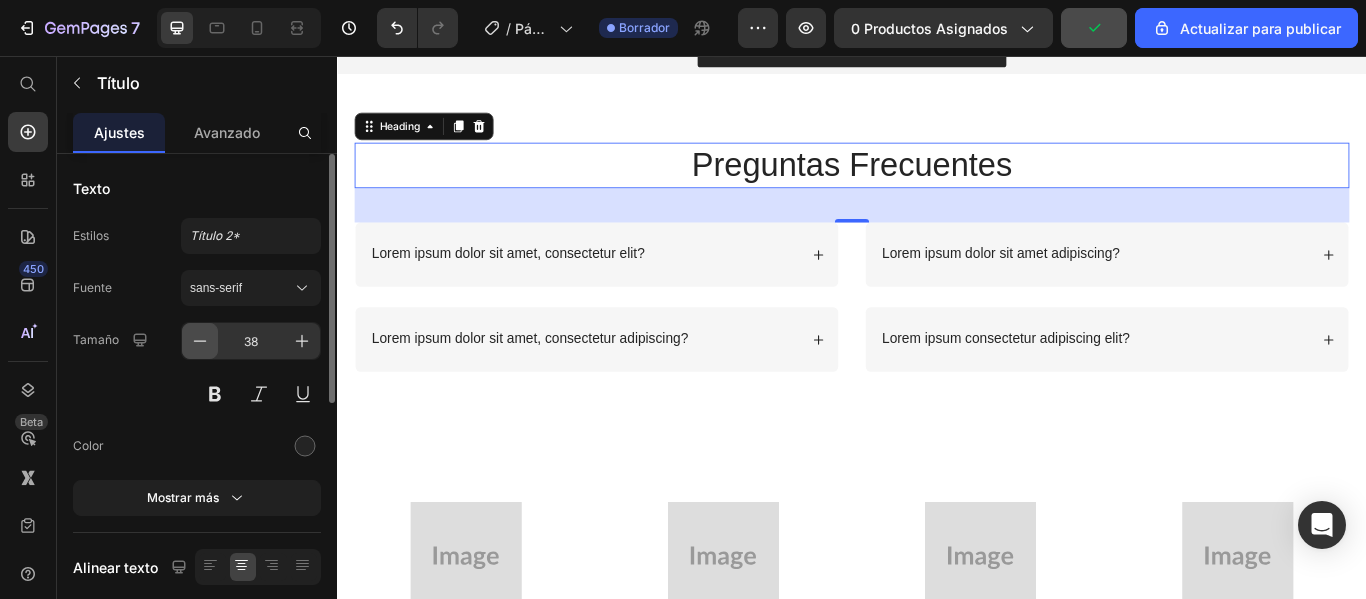 click 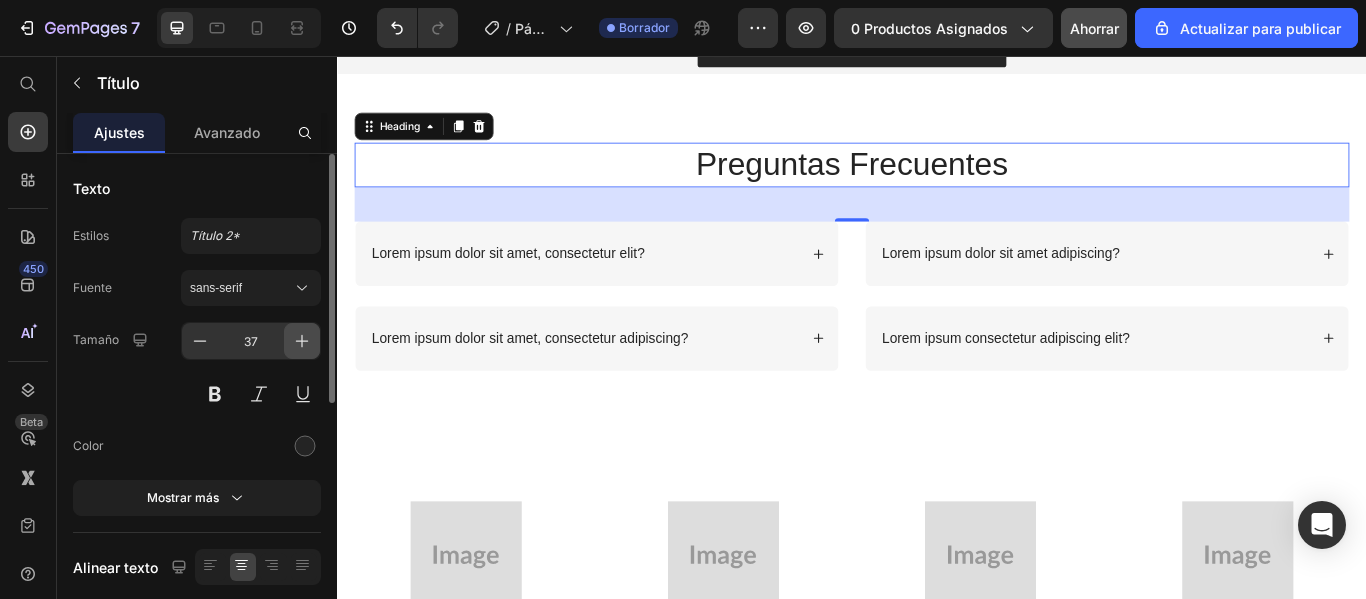 click 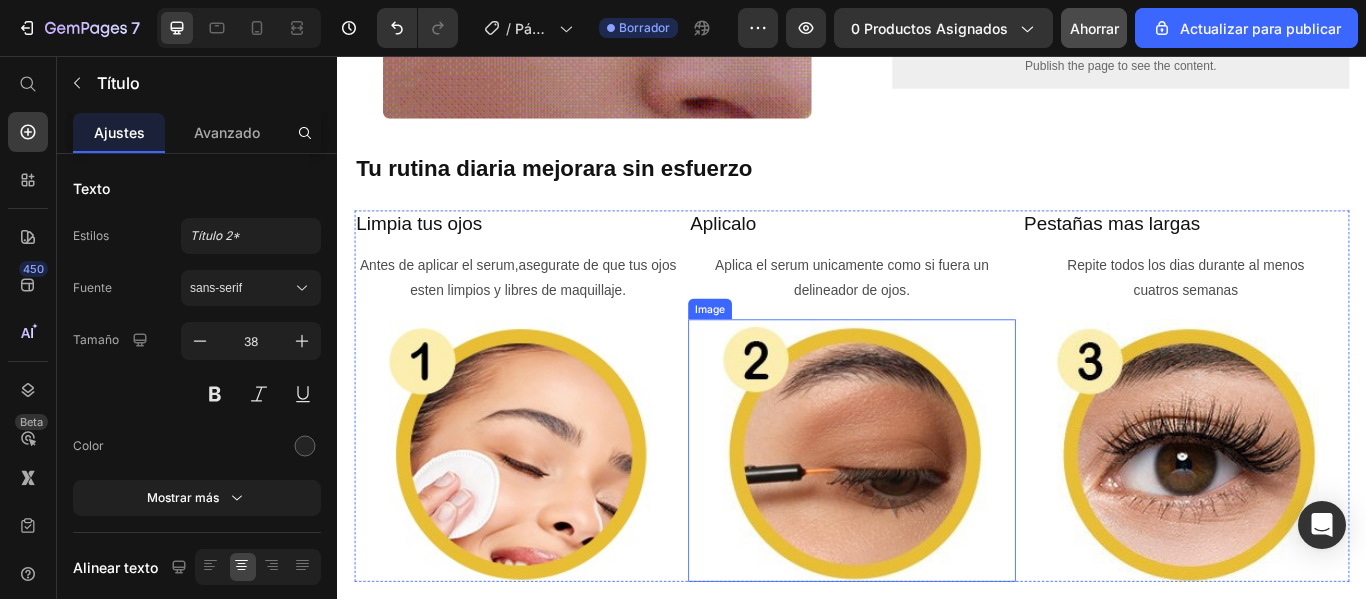 scroll, scrollTop: 1938, scrollLeft: 0, axis: vertical 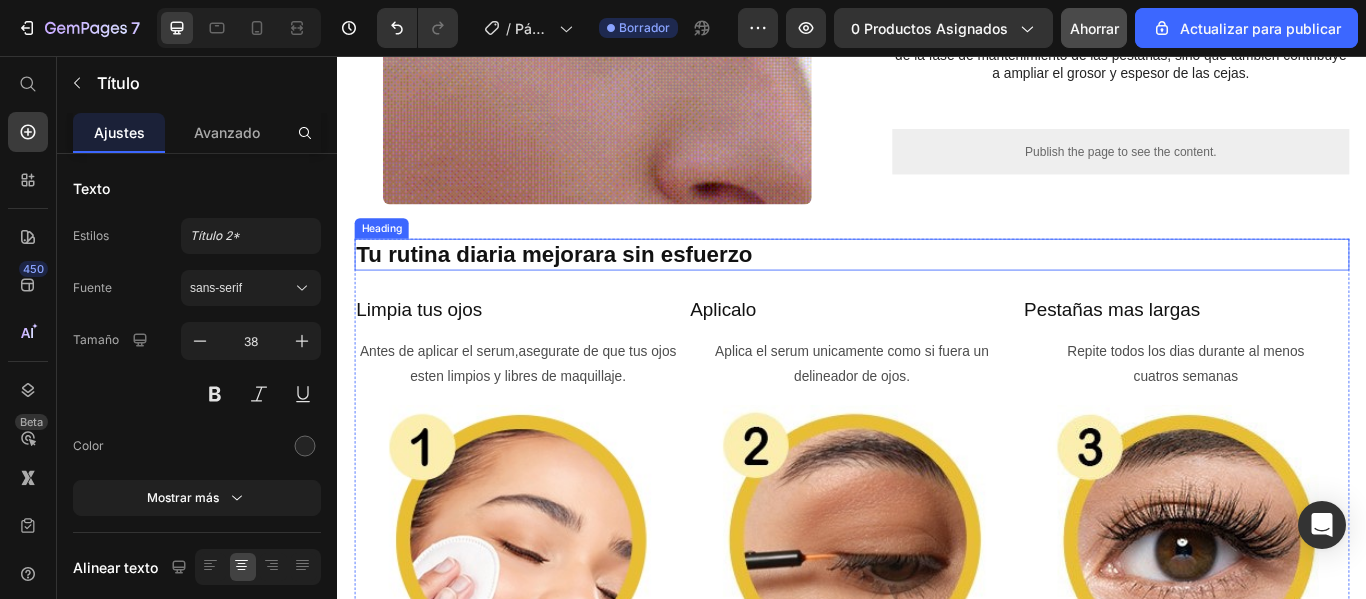 click on "Tu rutina diaria mejorara sin esfuerzo" at bounding box center (590, 287) 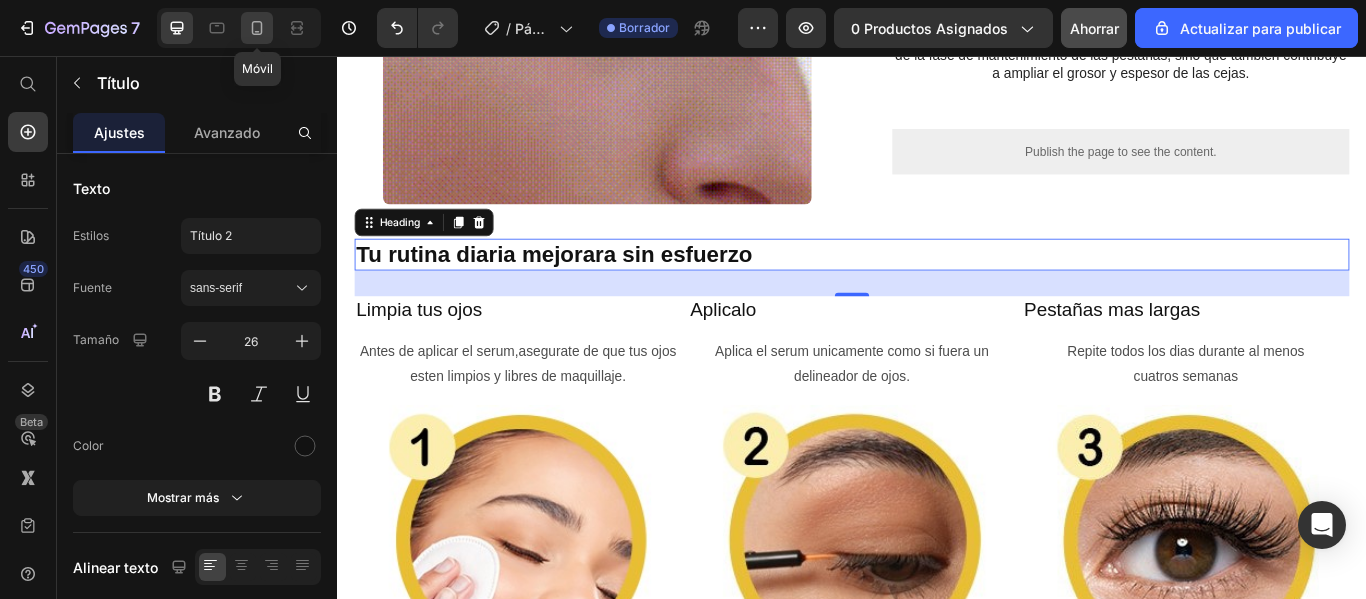 click 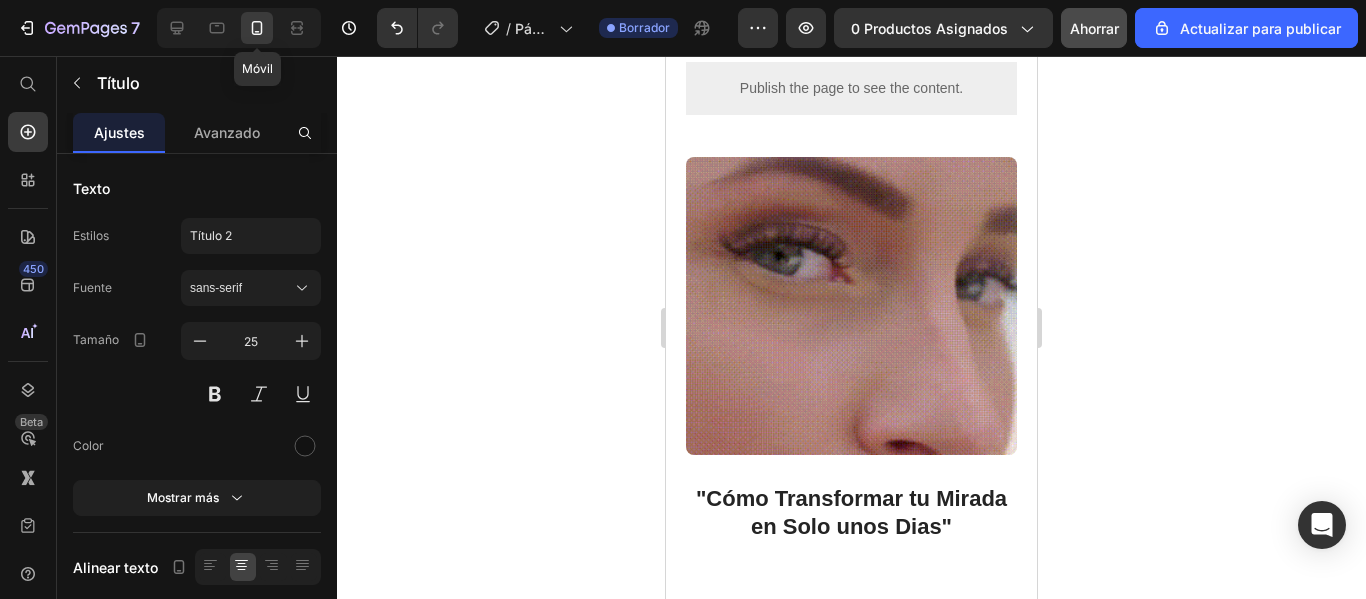 scroll, scrollTop: 2853, scrollLeft: 0, axis: vertical 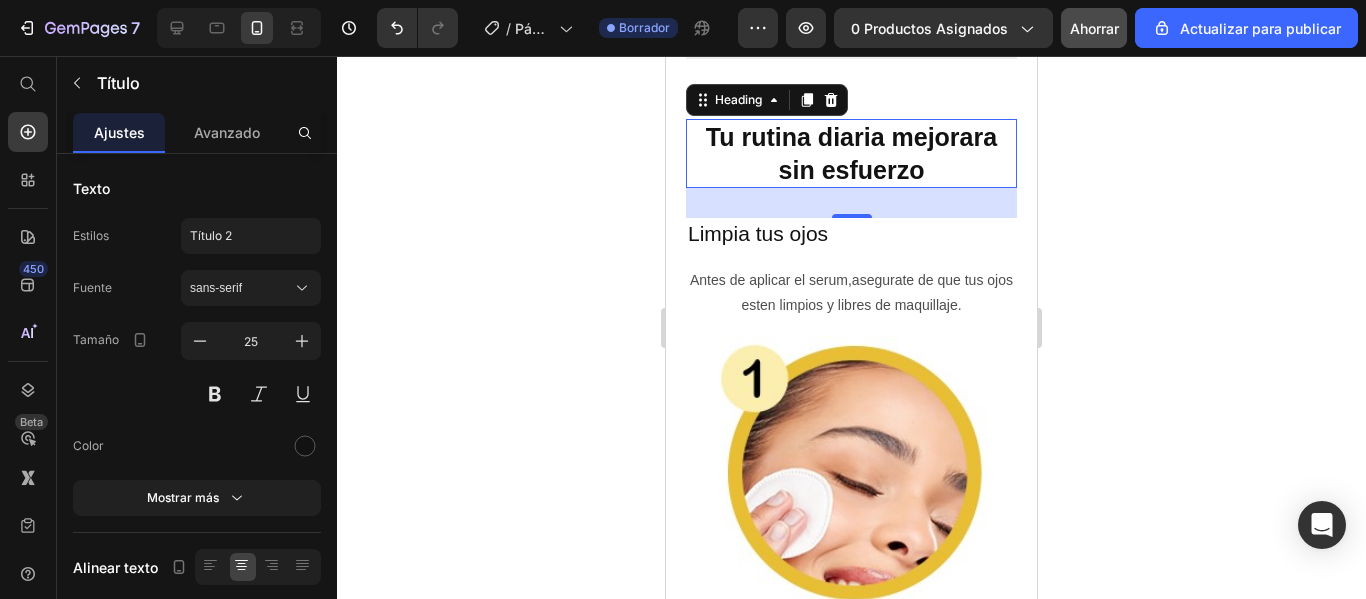 click on "Tu rutina diaria mejorara sin esfuerzo" at bounding box center (851, 153) 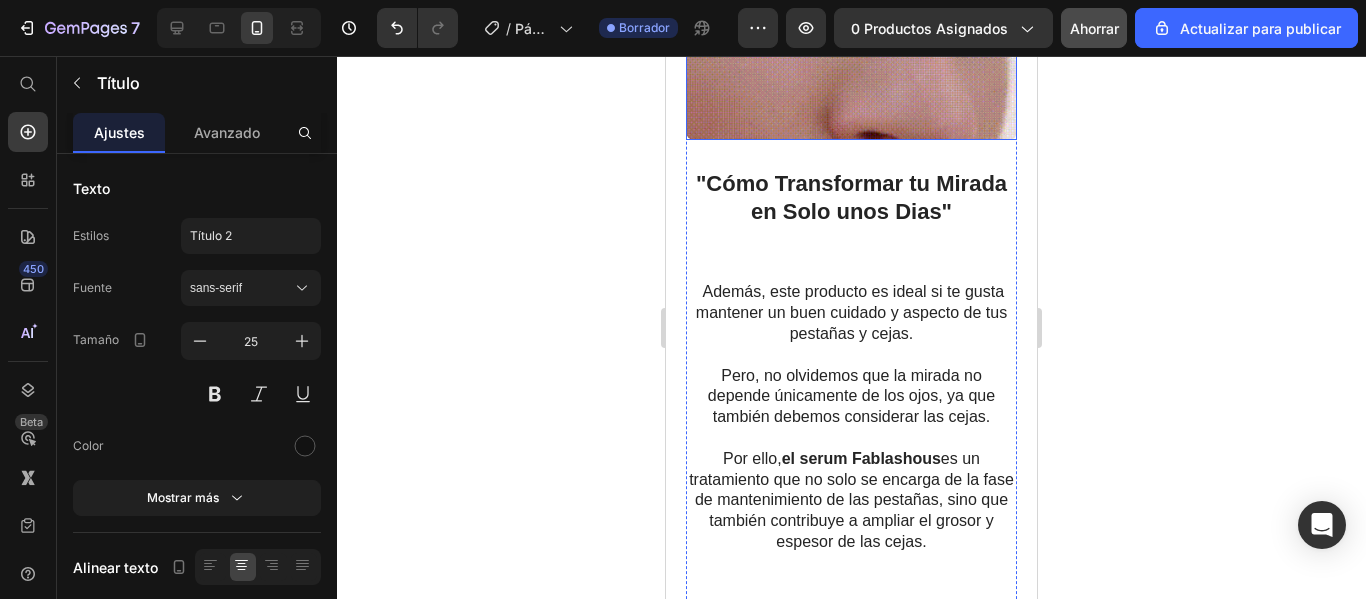 scroll, scrollTop: 2353, scrollLeft: 0, axis: vertical 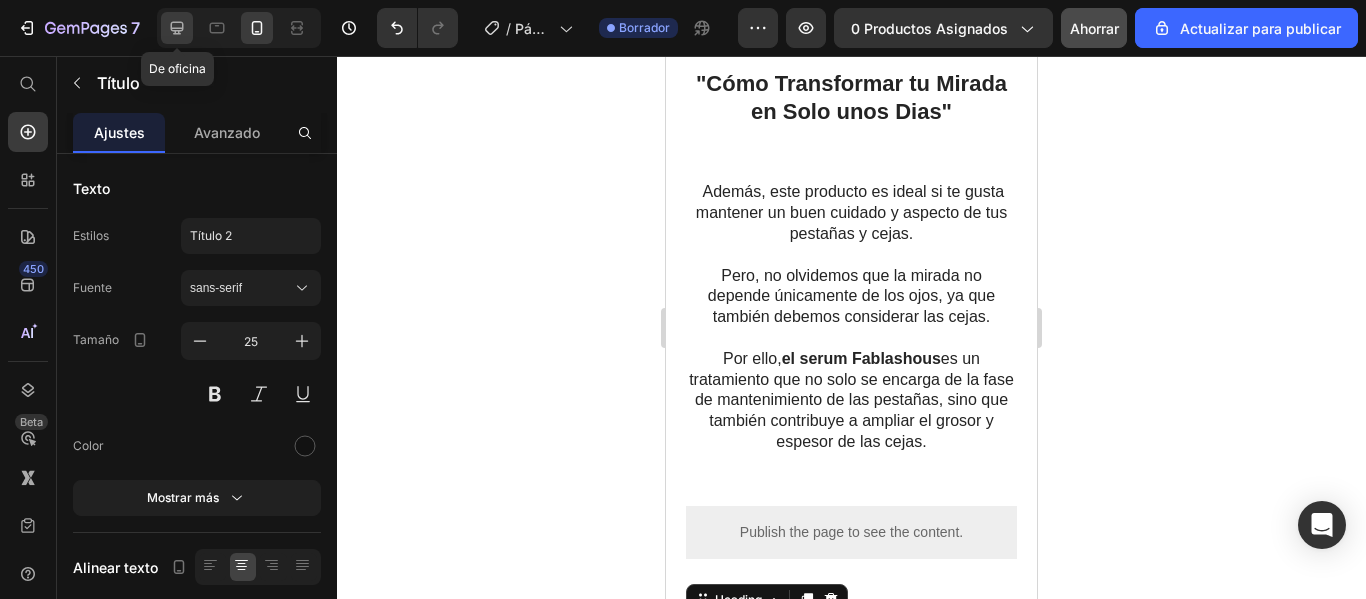 click 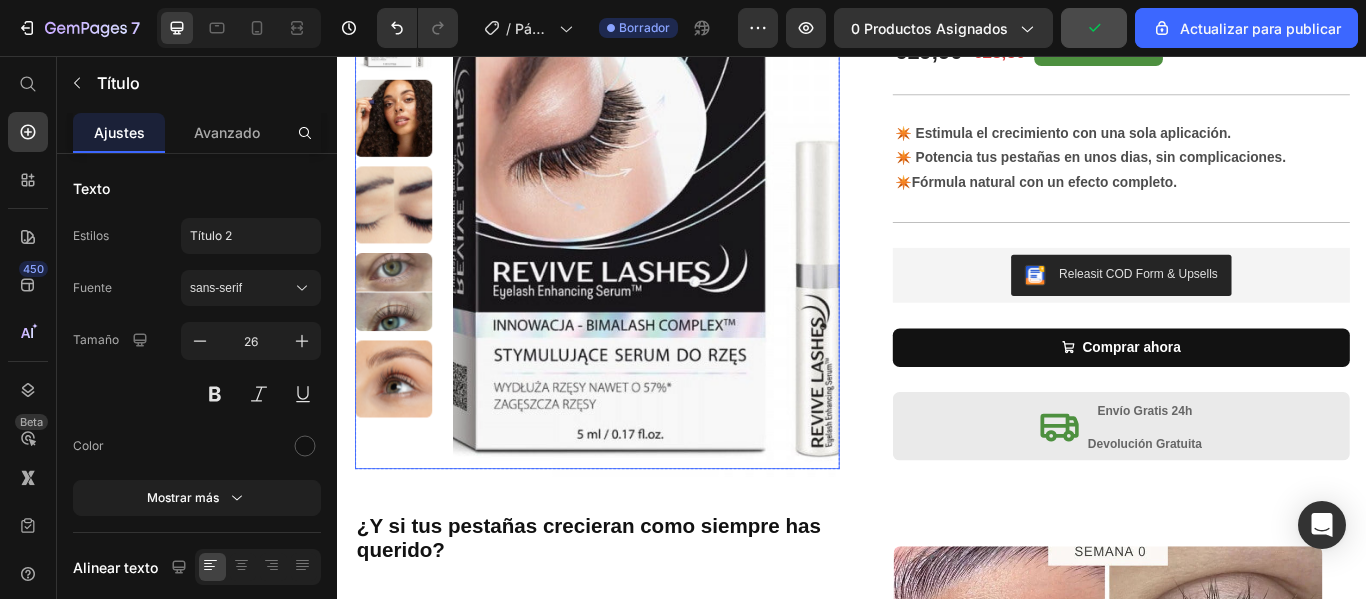 scroll, scrollTop: 305, scrollLeft: 0, axis: vertical 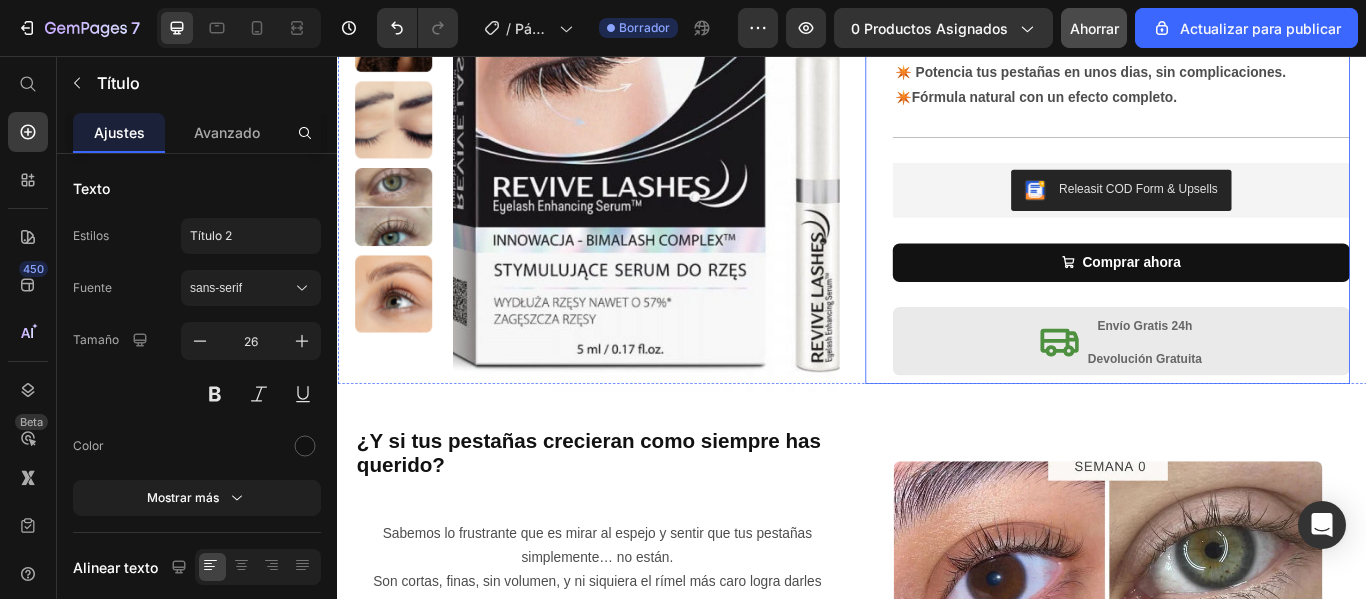 click on "Icon Icon Icon Icon Icon Icon List 4.6/5   364 Reseñas Text Block Row Serum Crece Pestañas Product Title €19,90 Product Price €28,50 Product Price 30% AHORRA Discount Tag Row                  ✴️ Estimula el crecimiento con una sola aplicación.           ✴️ Potencia tus pestañas en unos dias, sin complicaciones.           ✴️Fórmula natural con un efecto completo.   Text Block Row Releasit COD Form & Upsells Releasit COD Form & Upsells
Comprar ahora Add to Cart Row
Icon Envío Gratis 24h Devolución Gratuita Text Block Row" at bounding box center (1250, 139) 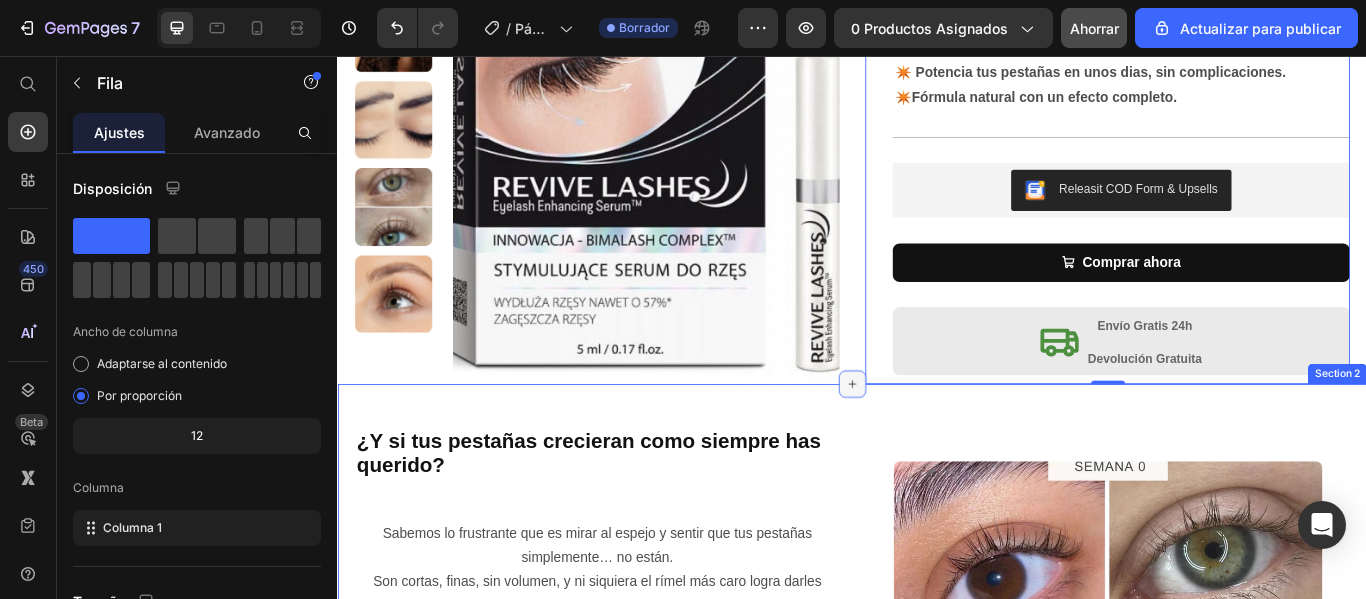 click 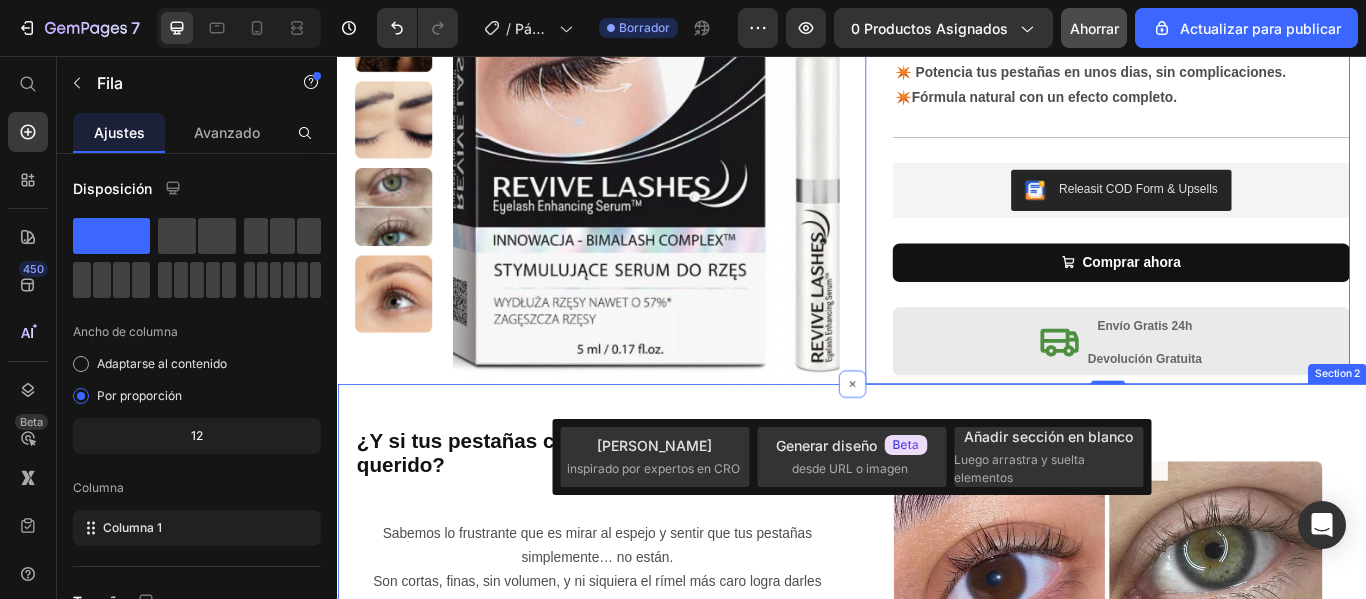 click on "¿Y si tus pestañas crecieran como siempre has querido? Heading   Sabemos lo frustrante que es mirar al espejo y sentir que tus pestañas simplemente… no están. Son cortas, finas, sin volumen, y ni siquiera el rímel más caro logra darles vida.   Y no se trata solo de belleza. Se trata de  cómo te ves … y de cómo  te sientes . Con nuestro  Sérum Crece Pestañas , eso está a punto de cambiar. Formulado con ingredientes activos de última generación, fortalece desde la raíz y estimula el crecimiento natural de tus pestañas.   Text Block Heading
Publish the page to see the content.
Custom Code Row Row Image Row "Cómo Transformar tu Mirada en Solo unos Dias" Heading       Además, este producto es ideal si te gusta mantener un buen cuidado y aspecto de tus pestañas y cejas.   Pero, no olvidemos que la mirada no depende únicamente de los ojos, ya que también debemos considerar las cejas.    Por ello,  el serum Fablashous     Text Block Custom Code Row Image Row Image" at bounding box center (937, 1299) 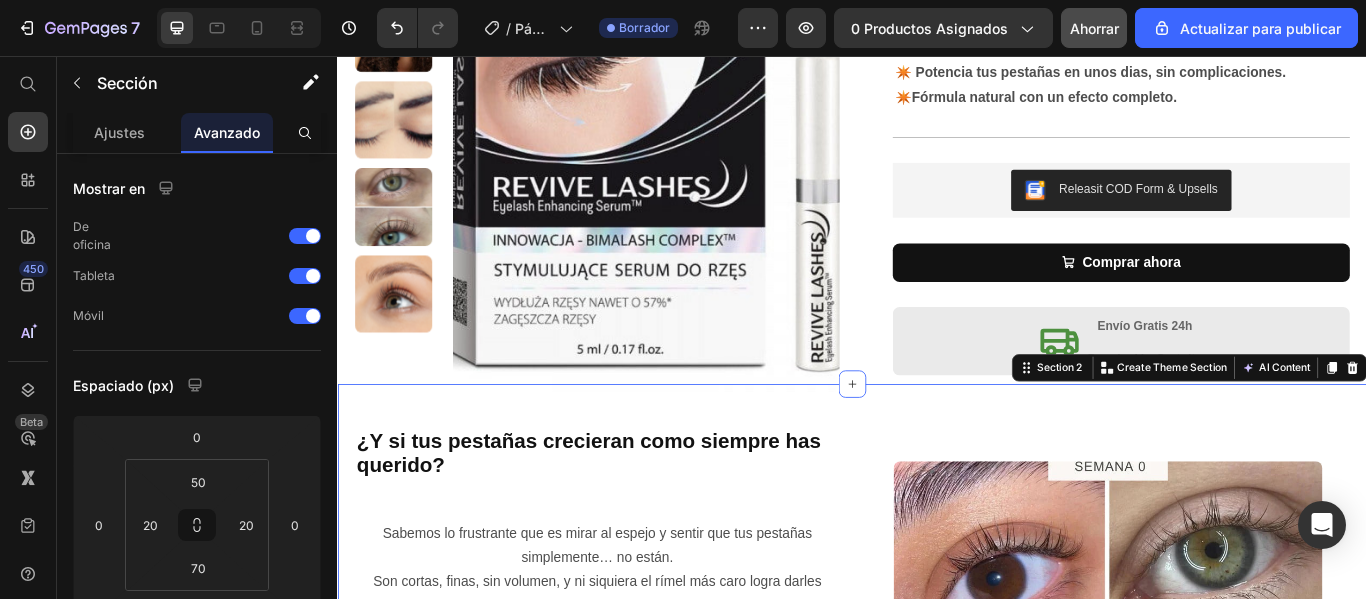 click on "¿Y si tus pestañas crecieran como siempre has querido? Heading   Sabemos lo frustrante que es mirar al espejo y sentir que tus pestañas simplemente… no están. Son cortas, finas, sin volumen, y ni siquiera el rímel más caro logra darles vida.   Y no se trata solo de belleza. Se trata de  cómo te ves … y de cómo  te sientes . Con nuestro  Sérum Crece Pestañas , eso está a punto de cambiar. Formulado con ingredientes activos de última generación, fortalece desde la raíz y estimula el crecimiento natural de tus pestañas.   Text Block Heading
Publish the page to see the content.
Custom Code Row Row Image Row "Cómo Transformar tu Mirada en Solo unos Dias" Heading       Además, este producto es ideal si te gusta mantener un buen cuidado y aspecto de tus pestañas y cejas.   Pero, no olvidemos que la mirada no depende únicamente de los ojos, ya que también debemos considerar las cejas.    Por ello,  el serum Fablashous     Text Block Custom Code Row Image Row Image" at bounding box center [937, 1299] 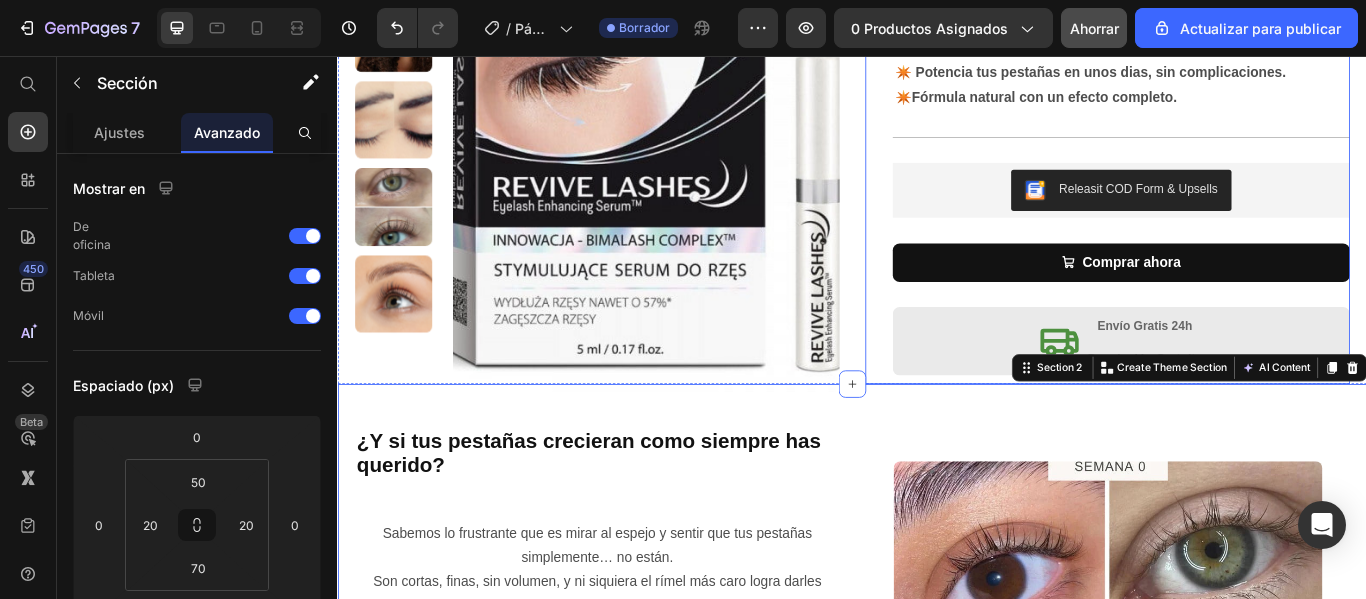 click on "Icon Icon Icon Icon Icon Icon List 4.6/5   364 Reseñas Text Block Row Serum Crece Pestañas Product Title €19,90 Product Price €28,50 Product Price 30% AHORRA Discount Tag Row                  ✴️ Estimula el crecimiento con una sola aplicación.           ✴️ Potencia tus pestañas en unos dias, sin complicaciones.           ✴️Fórmula natural con un efecto completo.   Text Block Row Releasit COD Form & Upsells Releasit COD Form & Upsells
Comprar ahora Add to Cart Row
Icon Envío Gratis 24h Devolución Gratuita Text Block Row Row" at bounding box center (1234, 139) 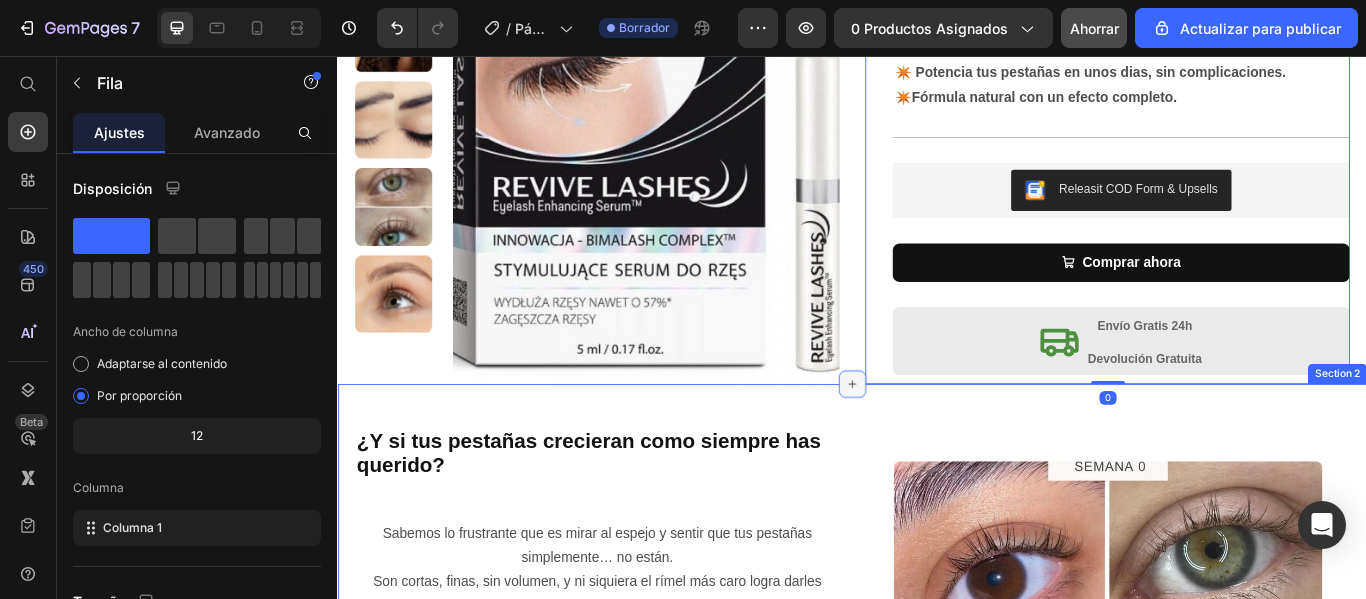 click 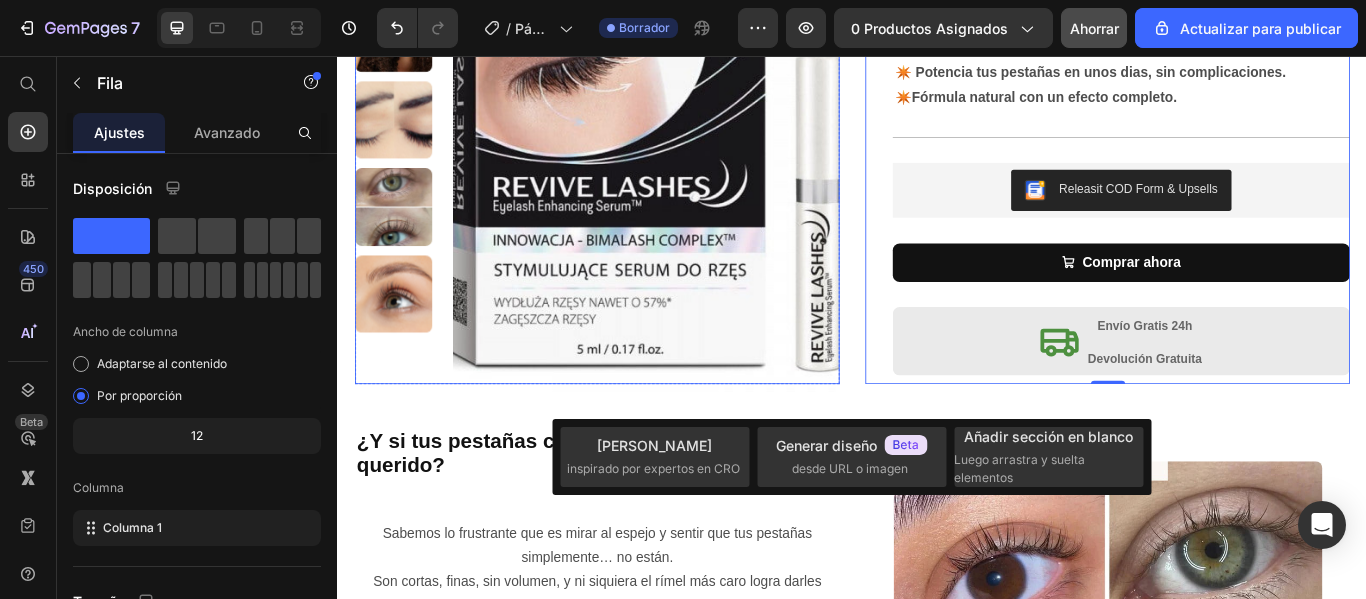 drag, startPoint x: 778, startPoint y: 433, endPoint x: 852, endPoint y: 440, distance: 74.330345 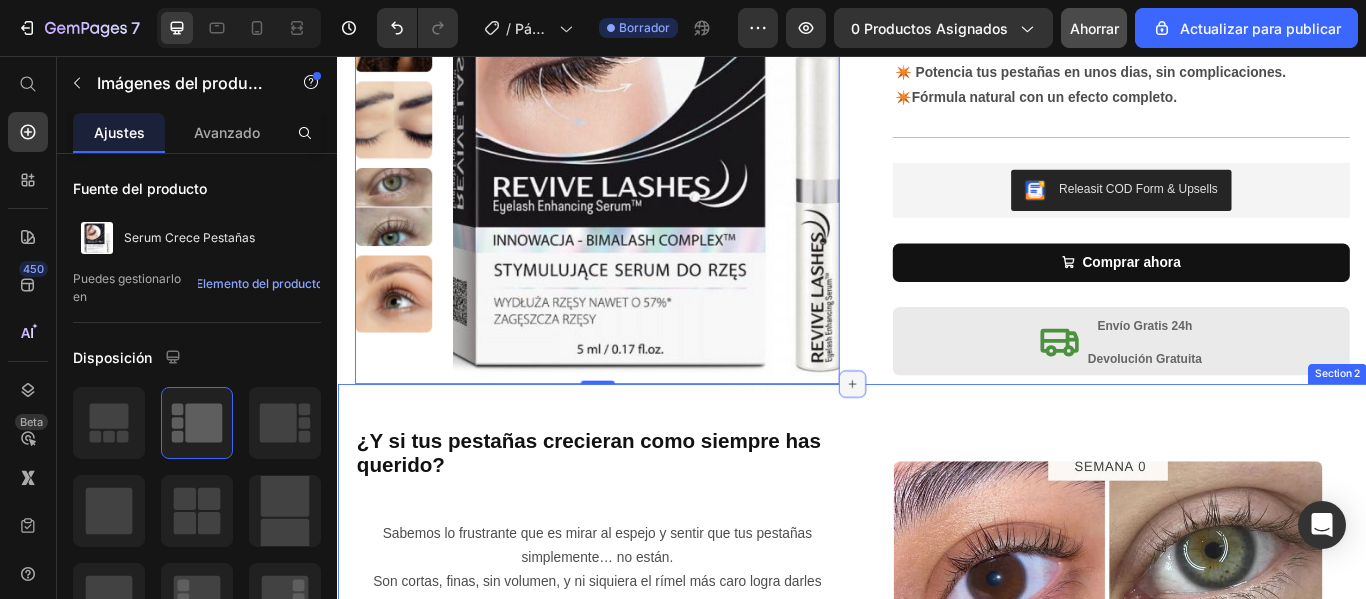 click at bounding box center (937, 438) 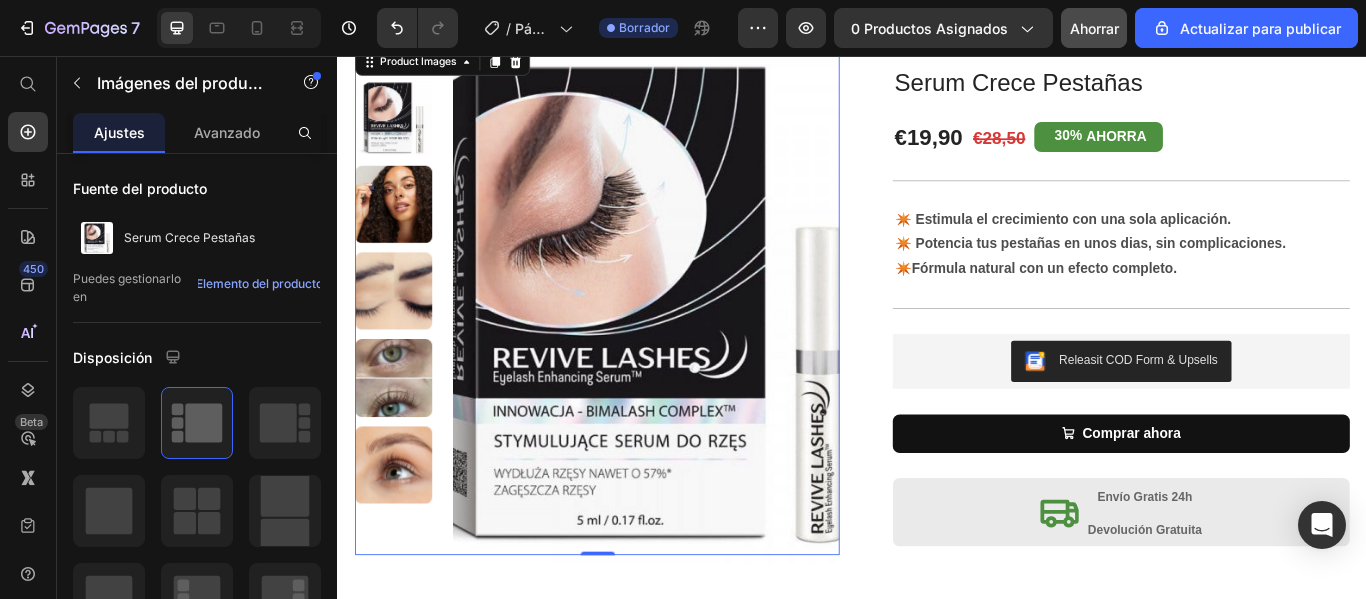 scroll, scrollTop: 0, scrollLeft: 0, axis: both 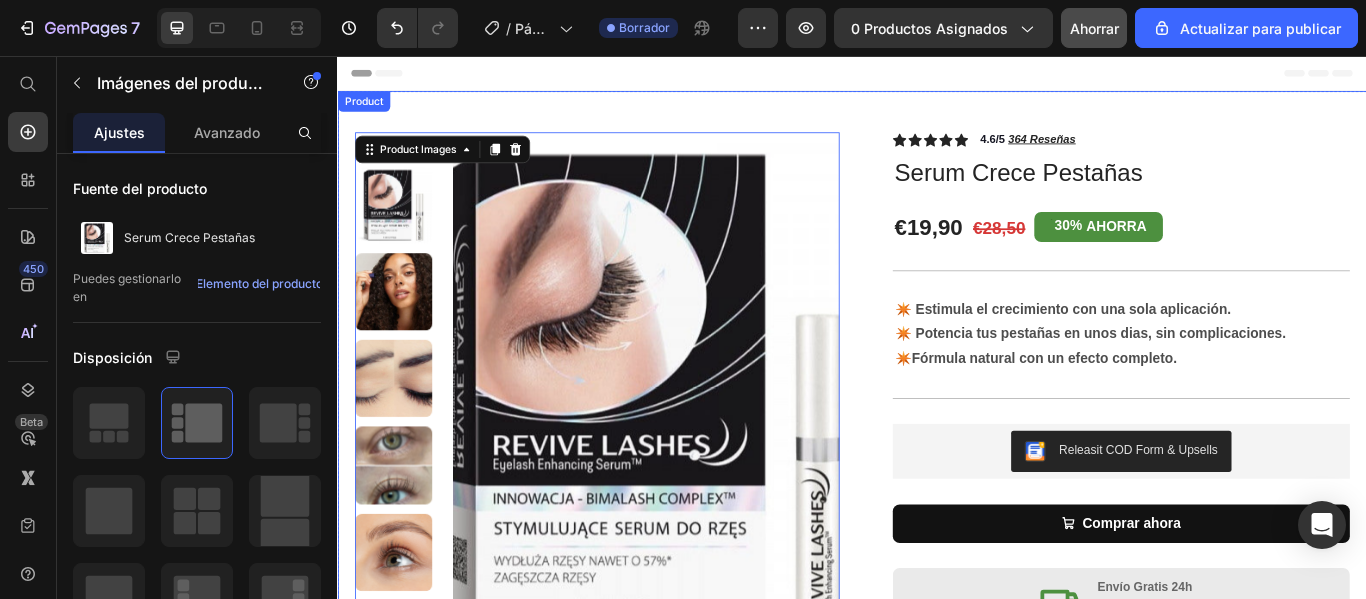 click on "Product Images   0 Row Icon Icon Icon Icon Icon Icon List 4.6/5   364 Reseñas Text Block Row Serum Crece Pestañas Product Title €19,90 Product Price €28,50 Product Price 30% AHORRA Discount Tag Row                  ✴️ Estimula el crecimiento con una sola aplicación.           ✴️ Potencia tus pestañas en unos dias, sin complicaciones.           ✴️Fórmula natural con un efecto completo.   Text Block Row Releasit COD Form & Upsells Releasit COD Form & Upsells
Comprar ahora Add to Cart Row
Icon Envío Gratis 24h Devolución Gratuita Text Block Row Row Product" at bounding box center (937, 420) 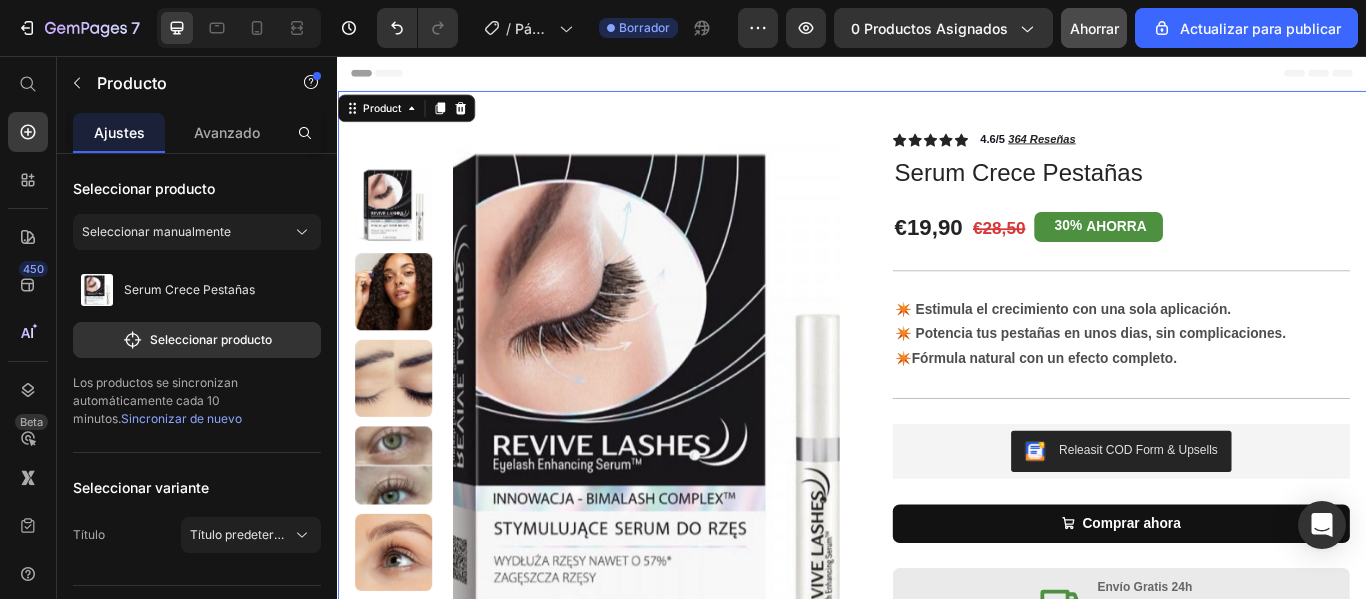 click on "Product Images Row Icon Icon Icon Icon Icon Icon List 4.6/5   364 Reseñas Text Block Row Serum Crece Pestañas Product Title €19,90 Product Price €28,50 Product Price 30% AHORRA Discount Tag Row                  ✴️ Estimula el crecimiento con una sola aplicación.           ✴️ Potencia tus pestañas en unos dias, sin complicaciones.           ✴️Fórmula natural con un efecto completo.   Text Block Row Releasit COD Form & Upsells Releasit COD Form & Upsells
Comprar ahora Add to Cart Row
Icon Envío Gratis 24h Devolución Gratuita Text Block Row Row Product   0" at bounding box center (937, 420) 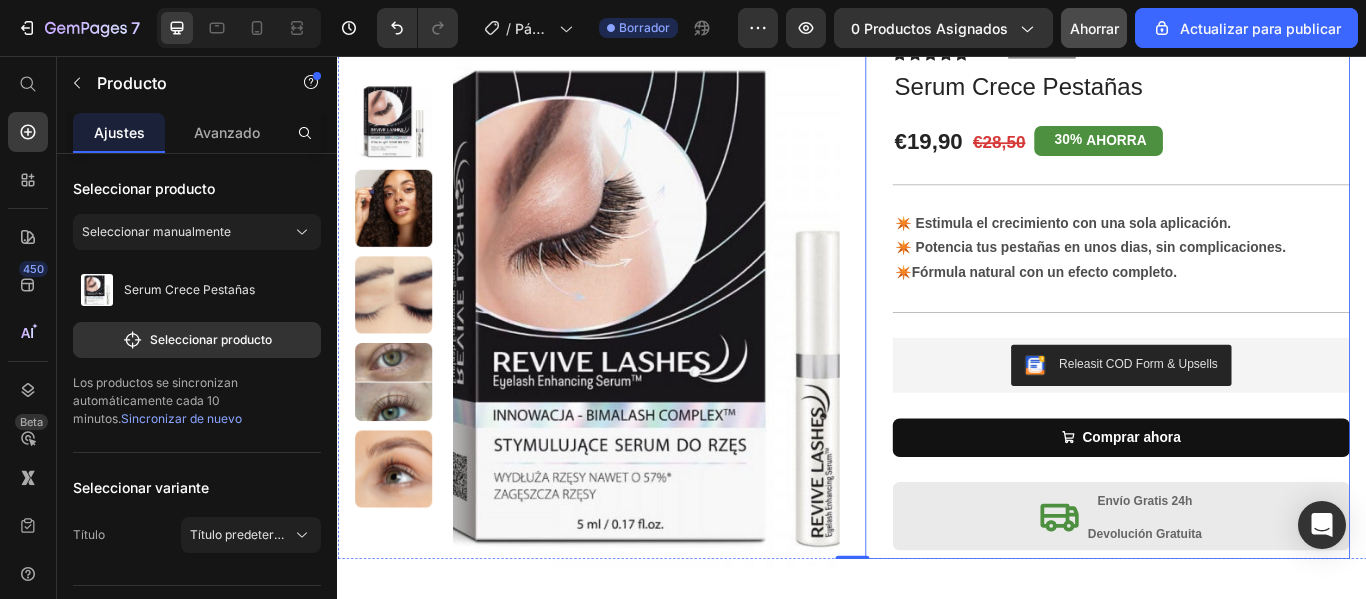 scroll, scrollTop: 200, scrollLeft: 0, axis: vertical 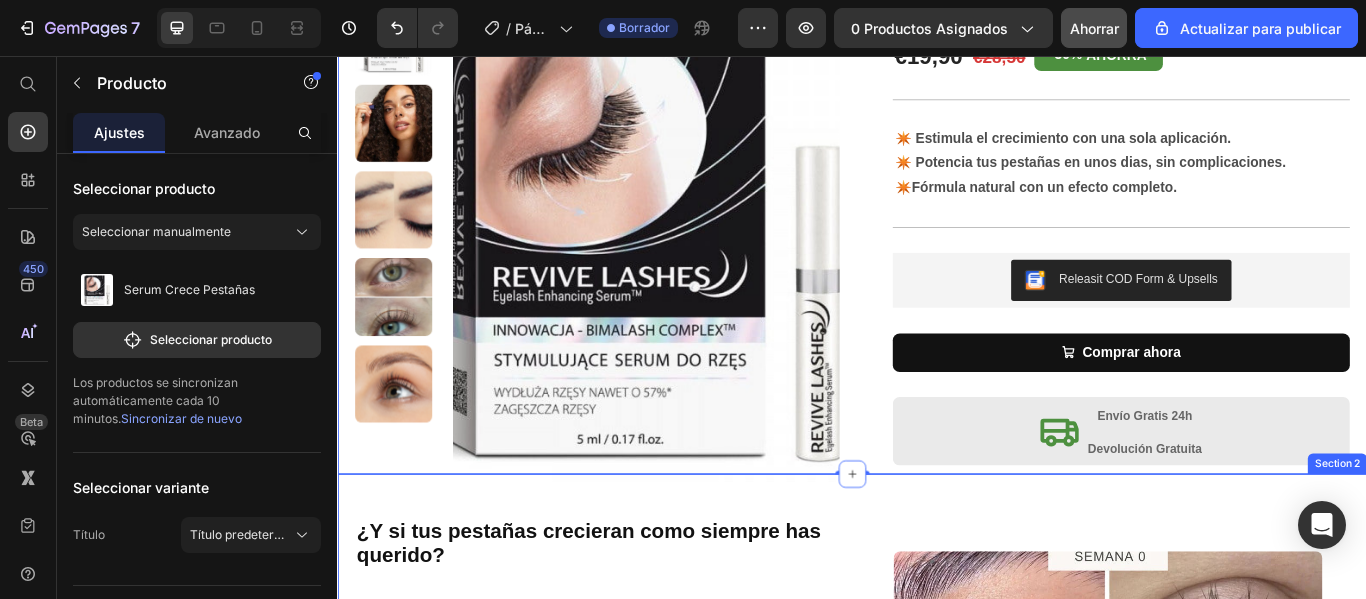 click on "¿Y si tus pestañas crecieran como siempre has querido? Heading   Sabemos lo frustrante que es mirar al espejo y sentir que tus pestañas simplemente… no están. Son cortas, finas, sin volumen, y ni siquiera el rímel más caro logra darles vida.   Y no se trata solo de belleza. Se trata de  cómo te ves … y de cómo  te sientes . Con nuestro  Sérum Crece Pestañas , eso está a punto de cambiar. Formulado con ingredientes activos de última generación, fortalece desde la raíz y estimula el crecimiento natural de tus pestañas.   Text Block Heading
Publish the page to see the content.
Custom Code Row Row Image Row "Cómo Transformar tu Mirada en Solo unos Dias" Heading       Además, este producto es ideal si te gusta mantener un buen cuidado y aspecto de tus pestañas y cejas.   Pero, no olvidemos que la mirada no depende únicamente de los ojos, ya que también debemos considerar las cejas.    Por ello,  el serum Fablashous     Text Block Custom Code Row Image Row Image" at bounding box center (937, 1404) 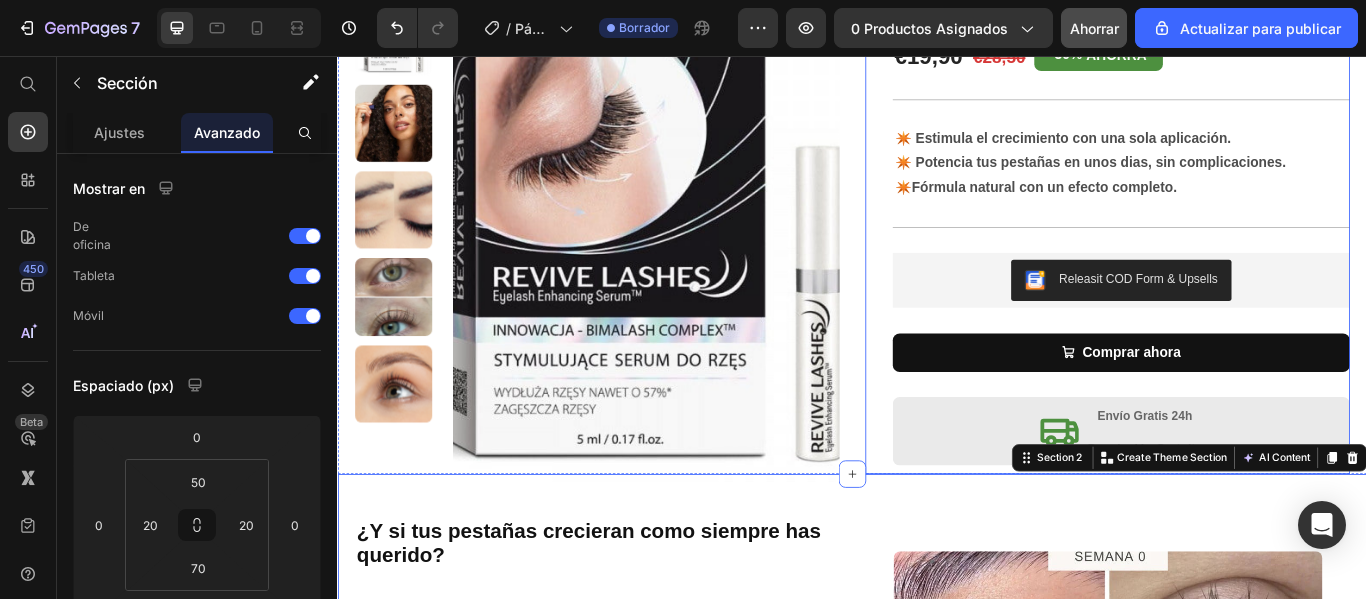 click on "Icon Icon Icon Icon Icon Icon List 4.6/5   364 Reseñas Text Block Row Serum Crece Pestañas Product Title €19,90 Product Price €28,50 Product Price 30% AHORRA Discount Tag Row                  ✴️ Estimula el crecimiento con una sola aplicación.           ✴️ Potencia tus pestañas en unos dias, sin complicaciones.           ✴️Fórmula natural con un efecto completo.   Text Block Row Releasit COD Form & Upsells Releasit COD Form & Upsells
Comprar ahora Add to Cart Row
Icon Envío Gratis 24h Devolución Gratuita Text Block Row Row" at bounding box center [1234, 244] 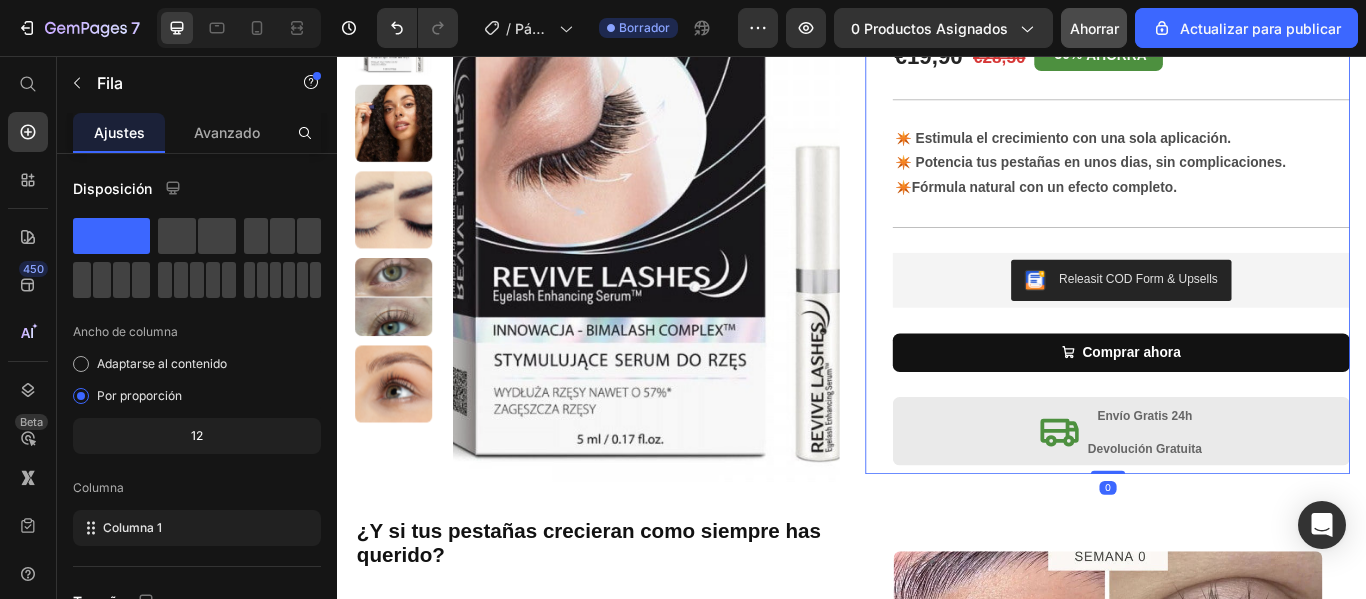 click on "Icon Icon Icon Icon Icon Icon List 4.6/5   364 Reseñas Text Block Row Serum Crece Pestañas Product Title €19,90 Product Price €28,50 Product Price 30% AHORRA Discount Tag Row                  ✴️ Estimula el crecimiento con una sola aplicación.           ✴️ Potencia tus pestañas en unos dias, sin complicaciones.           ✴️Fórmula natural con un efecto completo.   Text Block Row Releasit COD Form & Upsells Releasit COD Form & Upsells
Comprar ahora Add to Cart Row
Icon Envío Gratis 24h Devolución Gratuita Text Block Row Row   0" at bounding box center (1234, 244) 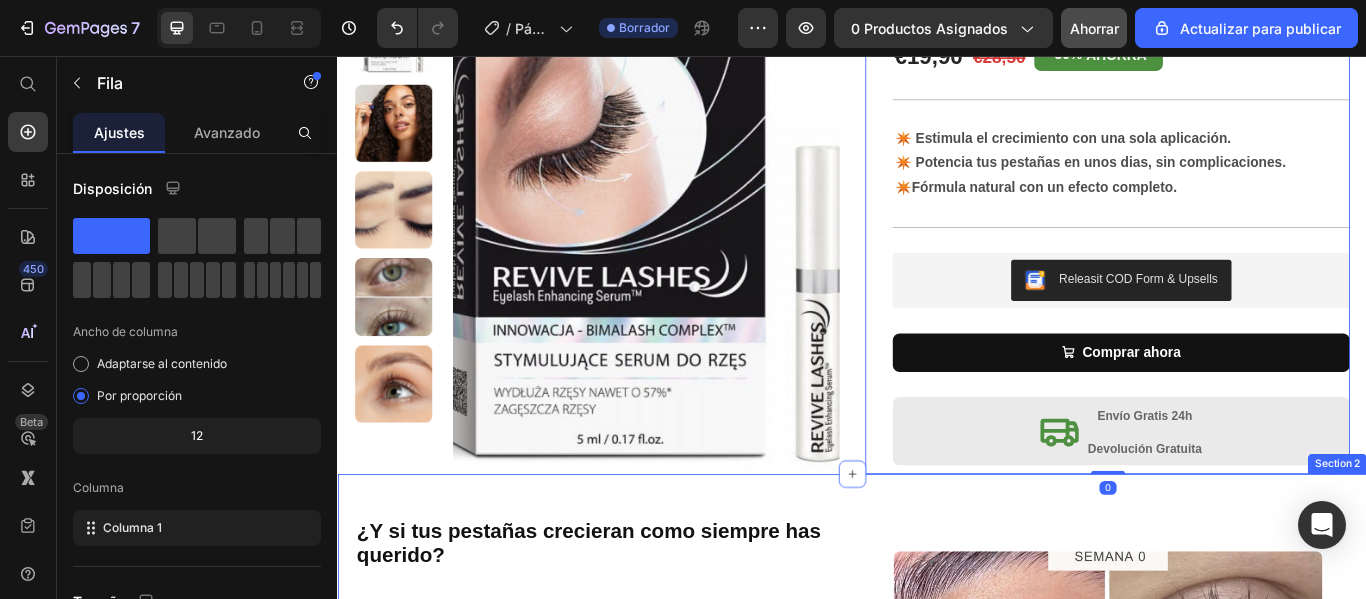 click on "¿Y si tus pestañas crecieran como siempre has querido? Heading   Sabemos lo frustrante que es mirar al espejo y sentir que tus pestañas simplemente… no están. Son cortas, finas, sin volumen, y ni siquiera el rímel más caro logra darles vida.   Y no se trata solo de belleza. Se trata de  cómo te ves … y de cómo  te sientes . Con nuestro  Sérum Crece Pestañas , eso está a punto de cambiar. Formulado con ingredientes activos de última generación, fortalece desde la raíz y estimula el crecimiento natural de tus pestañas.   Text Block Heading
Publish the page to see the content.
Custom Code Row Row Image Row "Cómo Transformar tu Mirada en Solo unos Dias" Heading       Además, este producto es ideal si te gusta mantener un buen cuidado y aspecto de tus pestañas y cejas.   Pero, no olvidemos que la mirada no depende únicamente de los ojos, ya que también debemos considerar las cejas.    Por ello,  el serum Fablashous     Text Block Custom Code Row Image Row Image" at bounding box center [937, 1404] 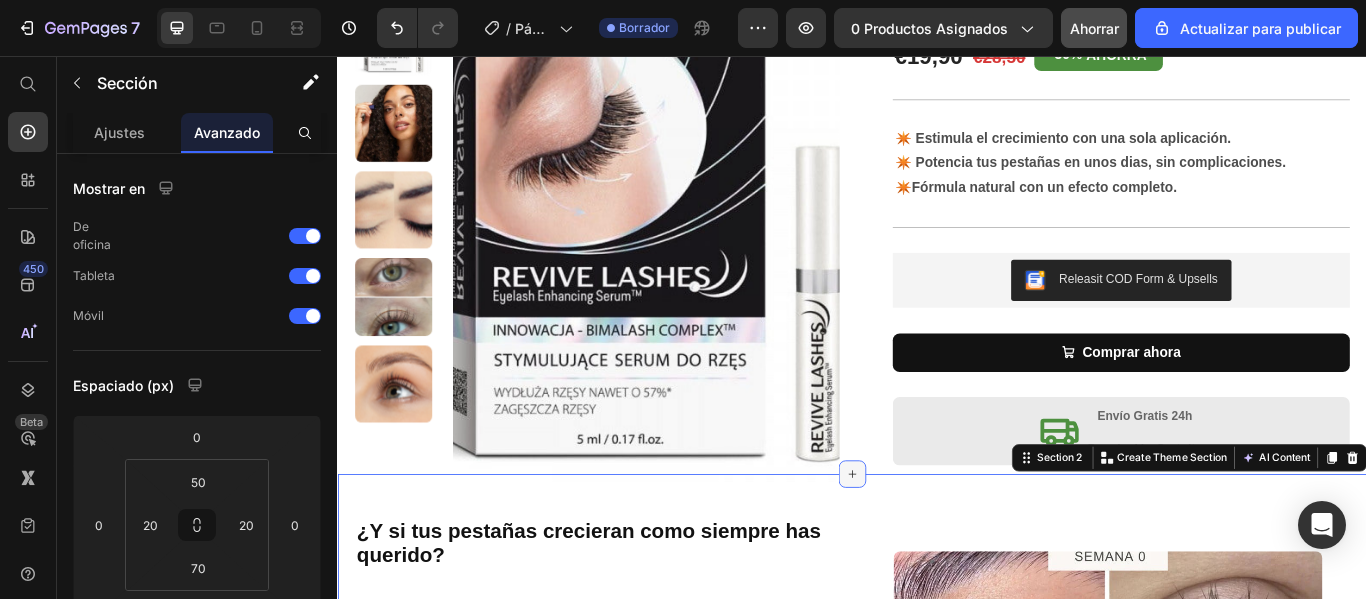 click at bounding box center (937, 543) 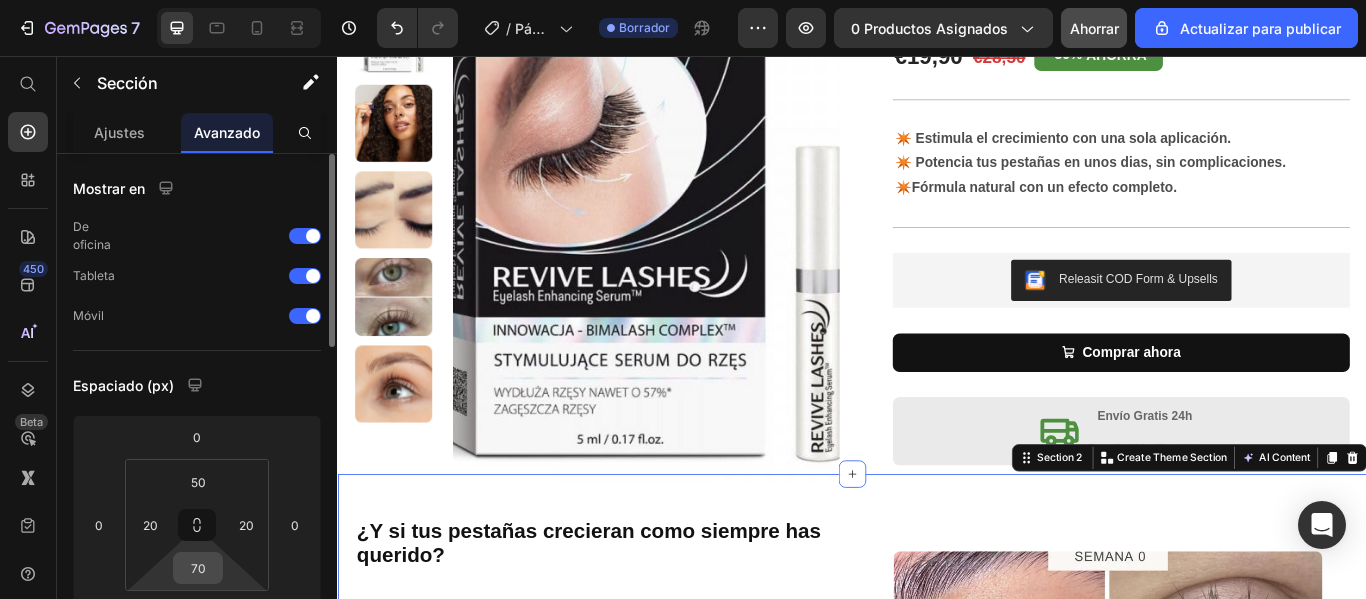 click on "70" at bounding box center [198, 568] 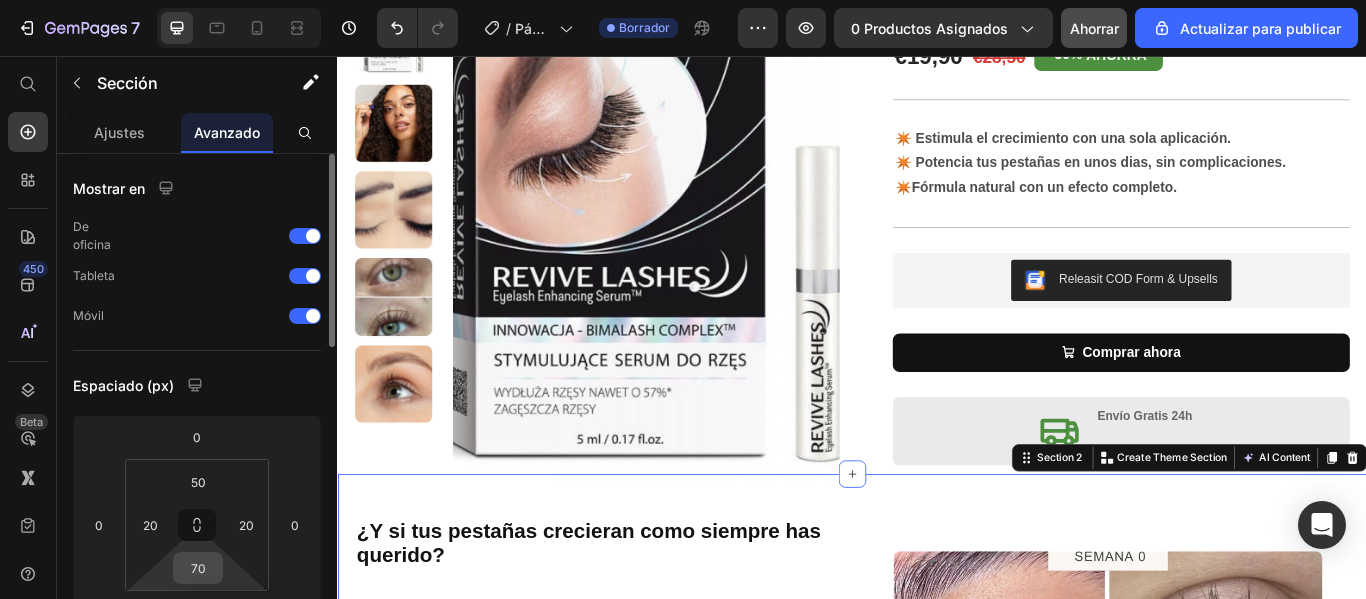 click on "70" at bounding box center (198, 568) 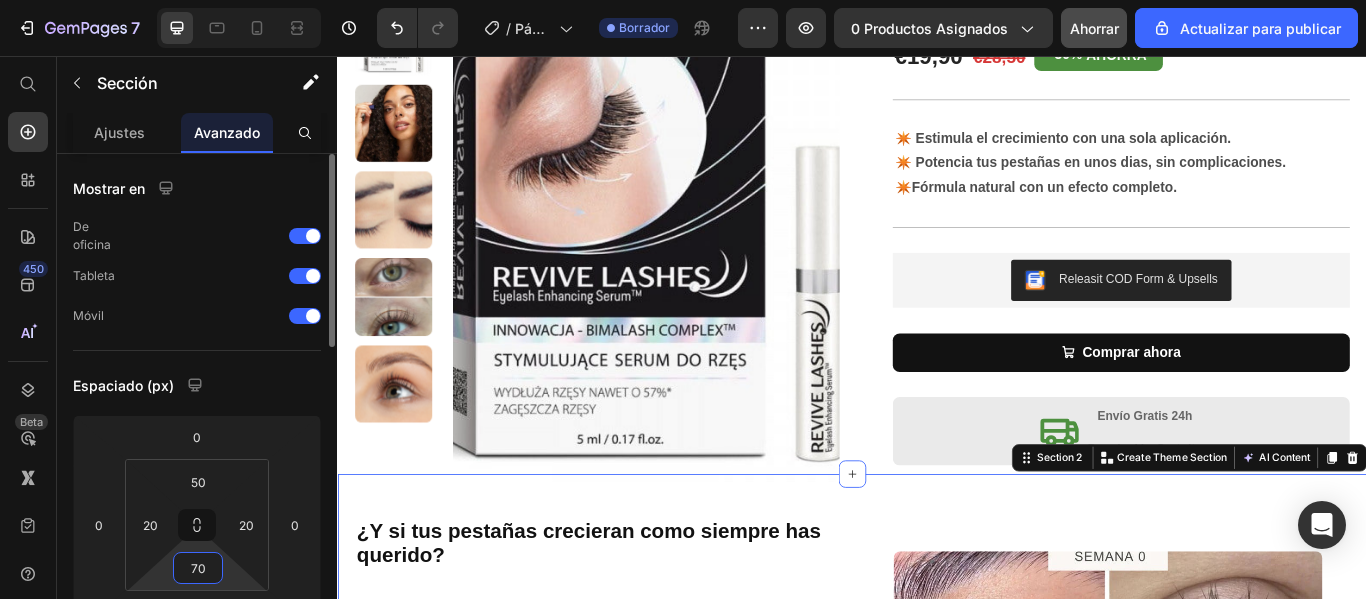 click on "70" at bounding box center [198, 568] 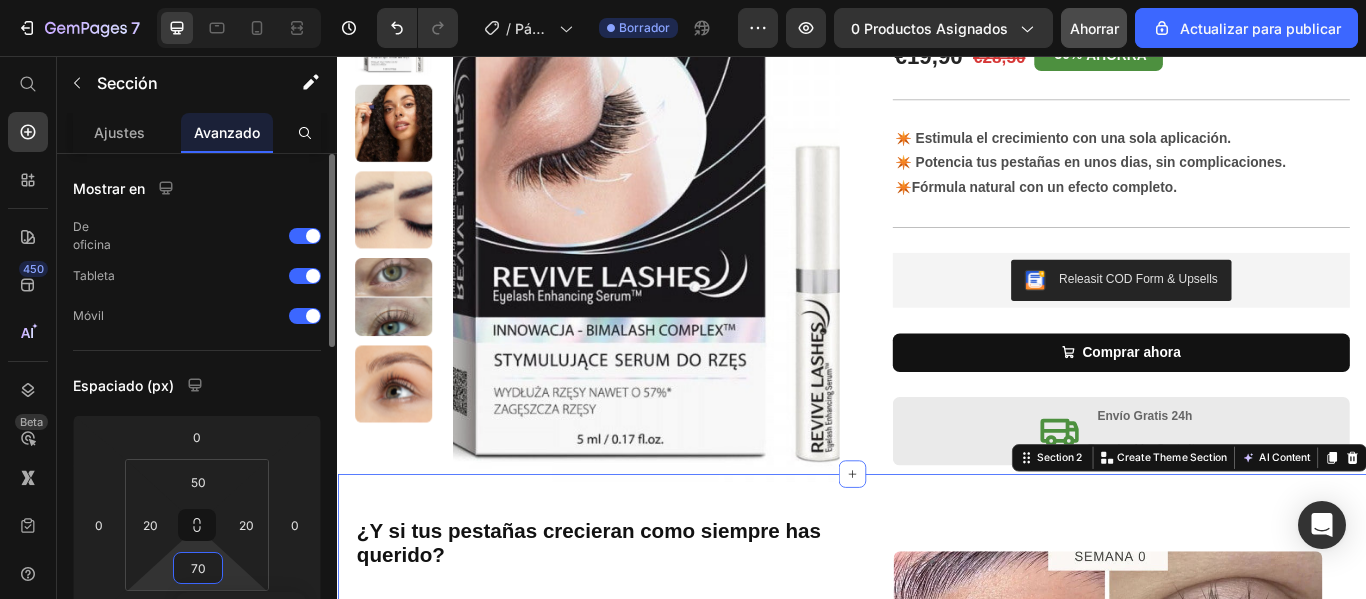 type on "7" 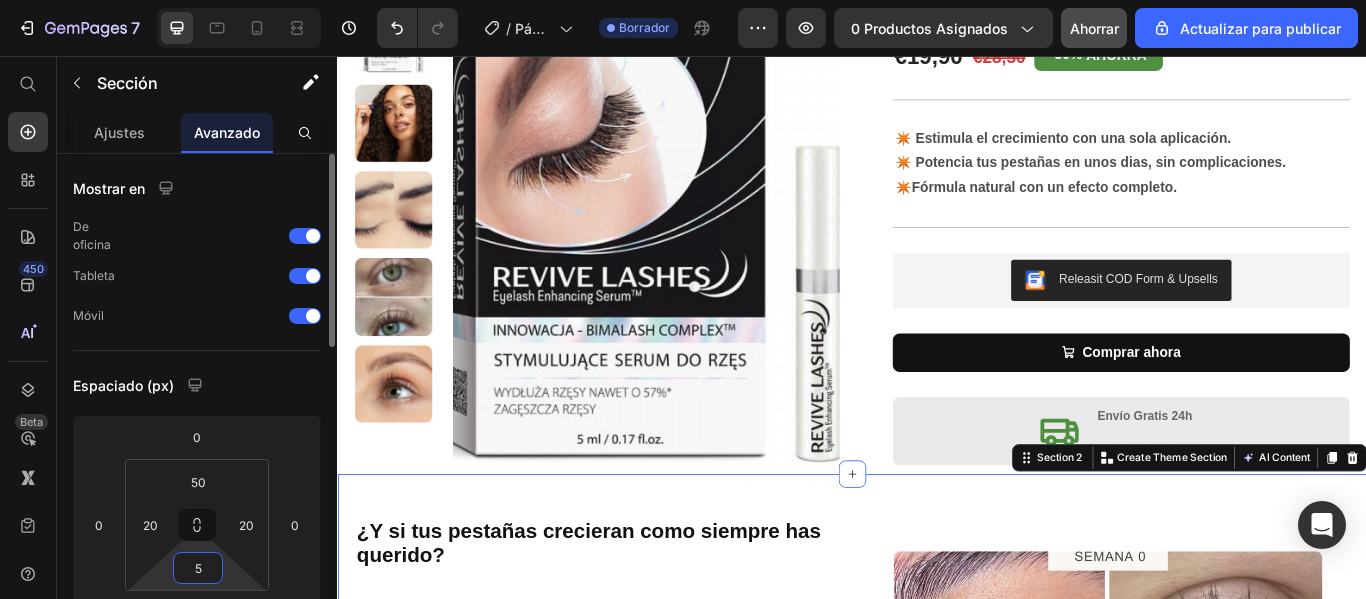 type on "50" 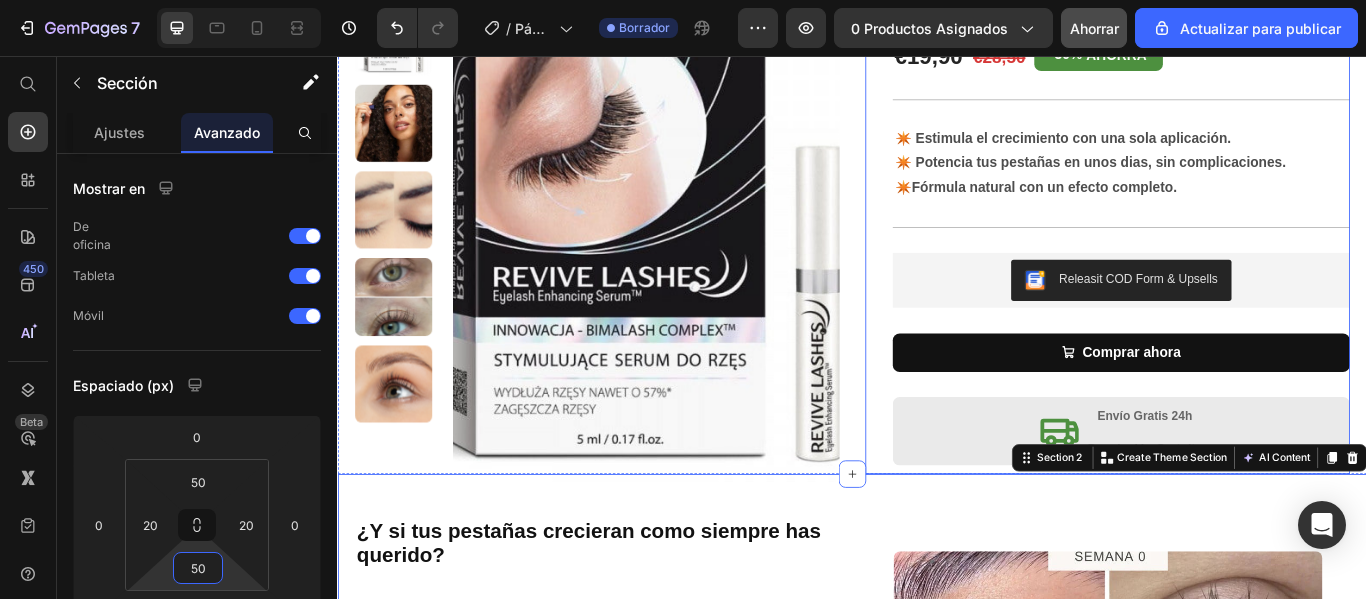 click on "Icon Icon Icon Icon Icon Icon List 4.6/5   364 Reseñas Text Block Row Serum Crece Pestañas Product Title €19,90 Product Price €28,50 Product Price 30% AHORRA Discount Tag Row                  ✴️ Estimula el crecimiento con una sola aplicación.           ✴️ Potencia tus pestañas en unos dias, sin complicaciones.           ✴️Fórmula natural con un efecto completo.   Text Block Row Releasit COD Form & Upsells Releasit COD Form & Upsells
Comprar ahora Add to Cart Row
Icon Envío Gratis 24h Devolución Gratuita Text Block Row" at bounding box center [1250, 244] 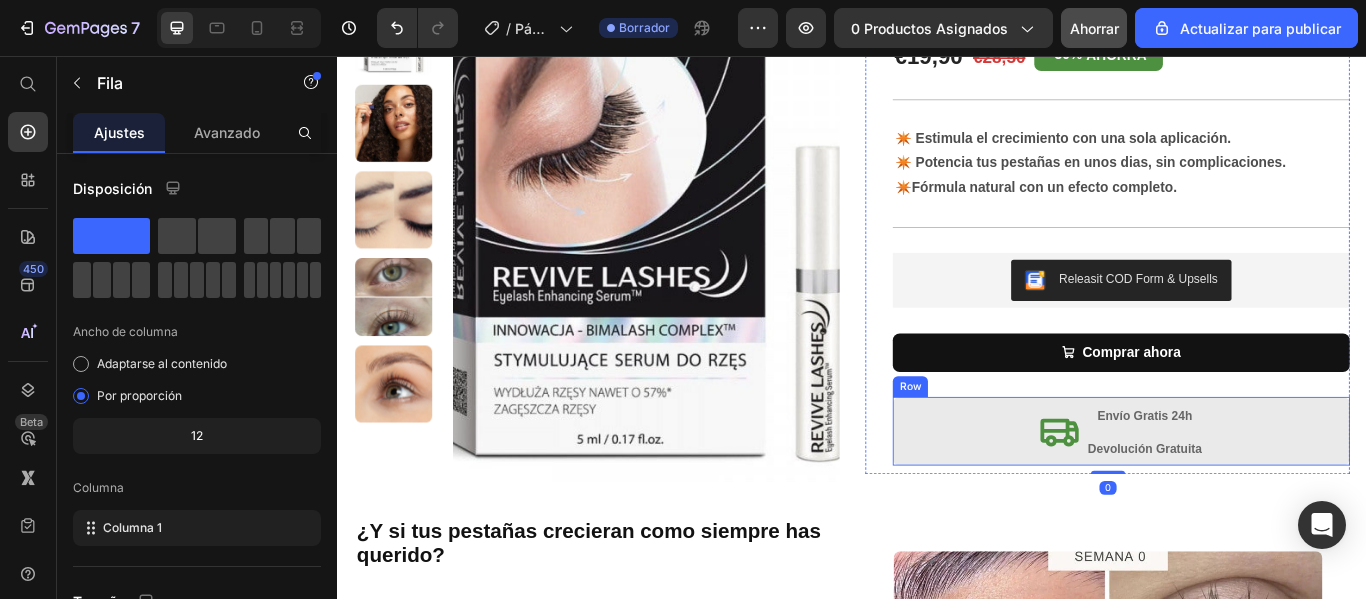 click on "Icon Envío Gratis 24h Devolución Gratuita Text Block Row" at bounding box center (1250, 493) 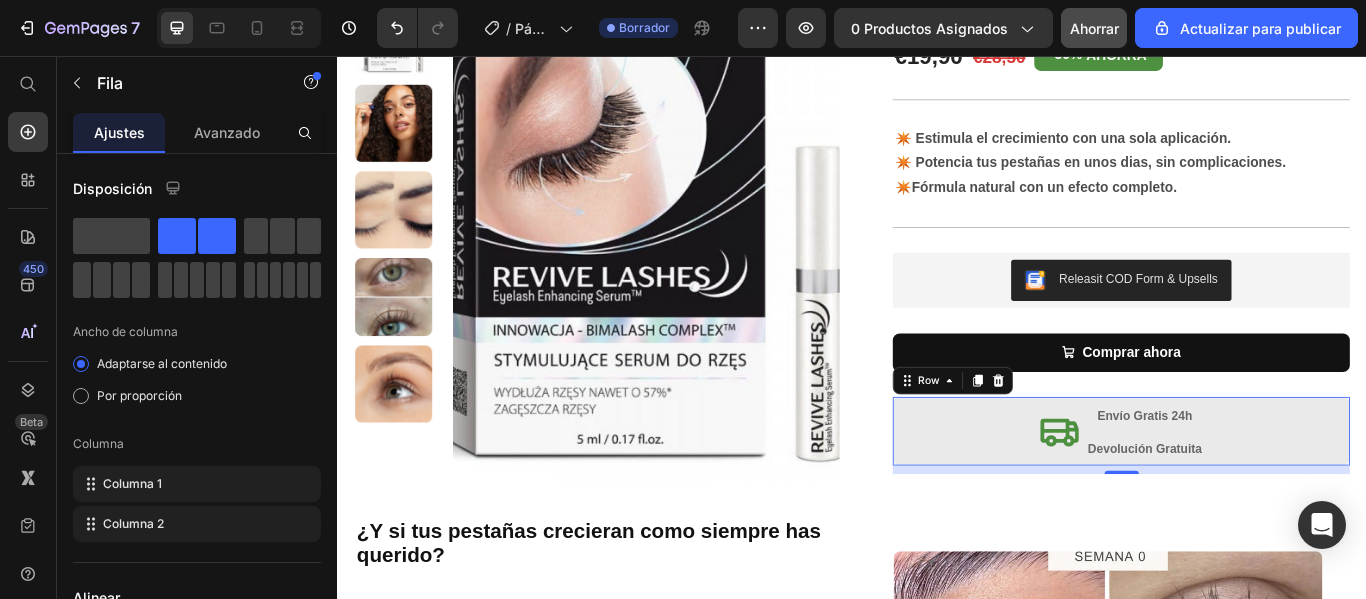 click on "Icon Envío Gratis 24h Devolución Gratuita Text Block Row   10" at bounding box center (1250, 493) 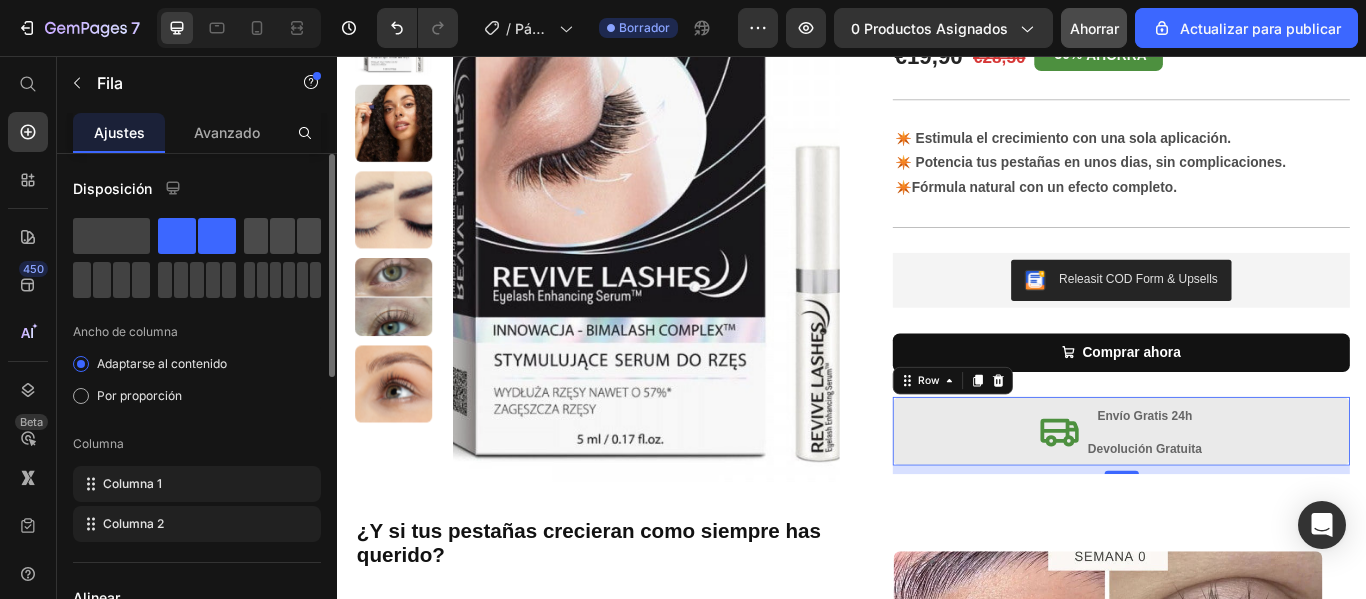 click 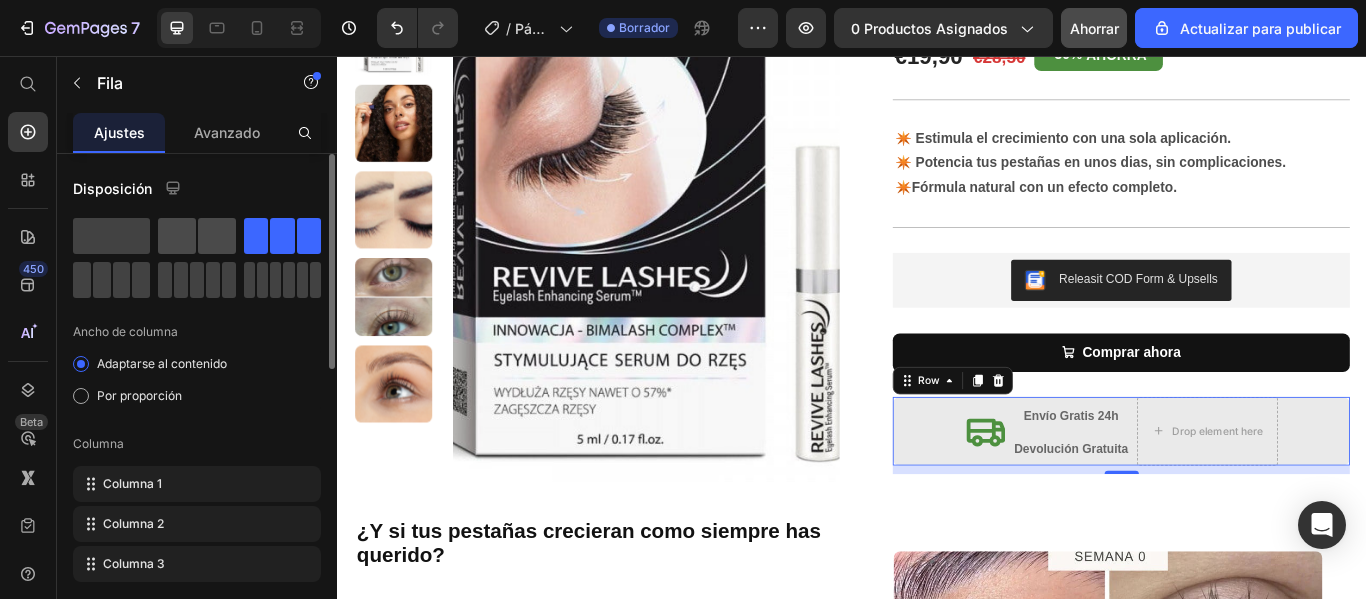 click 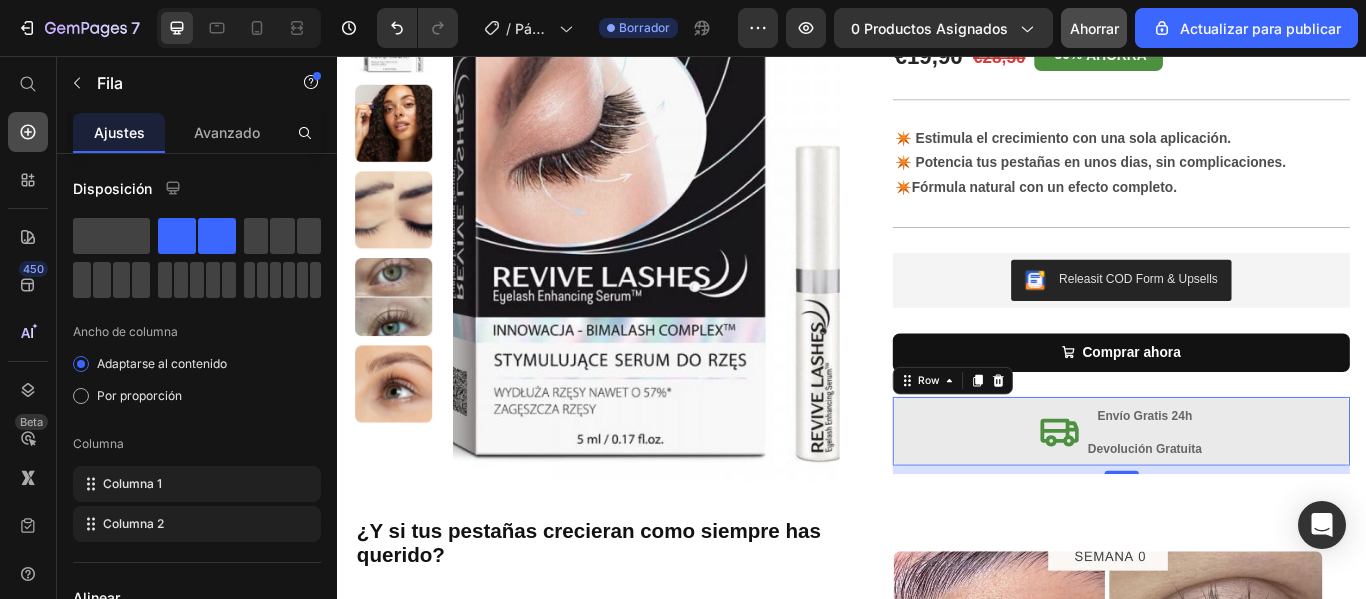 click 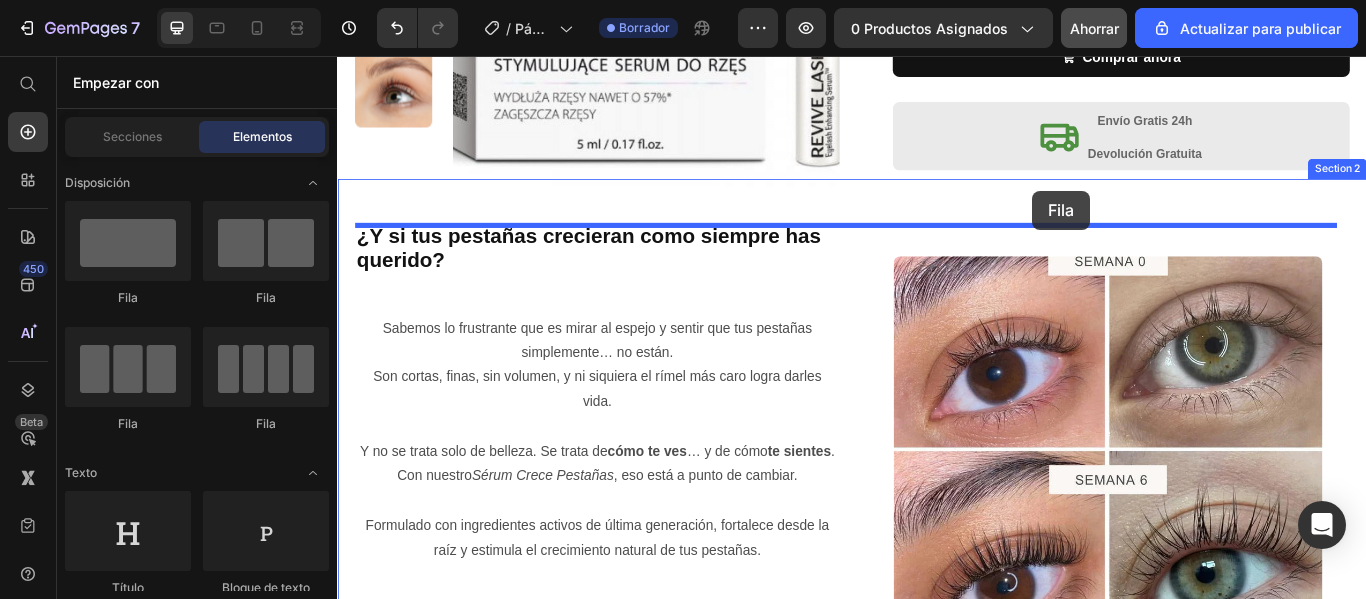 scroll, scrollTop: 560, scrollLeft: 0, axis: vertical 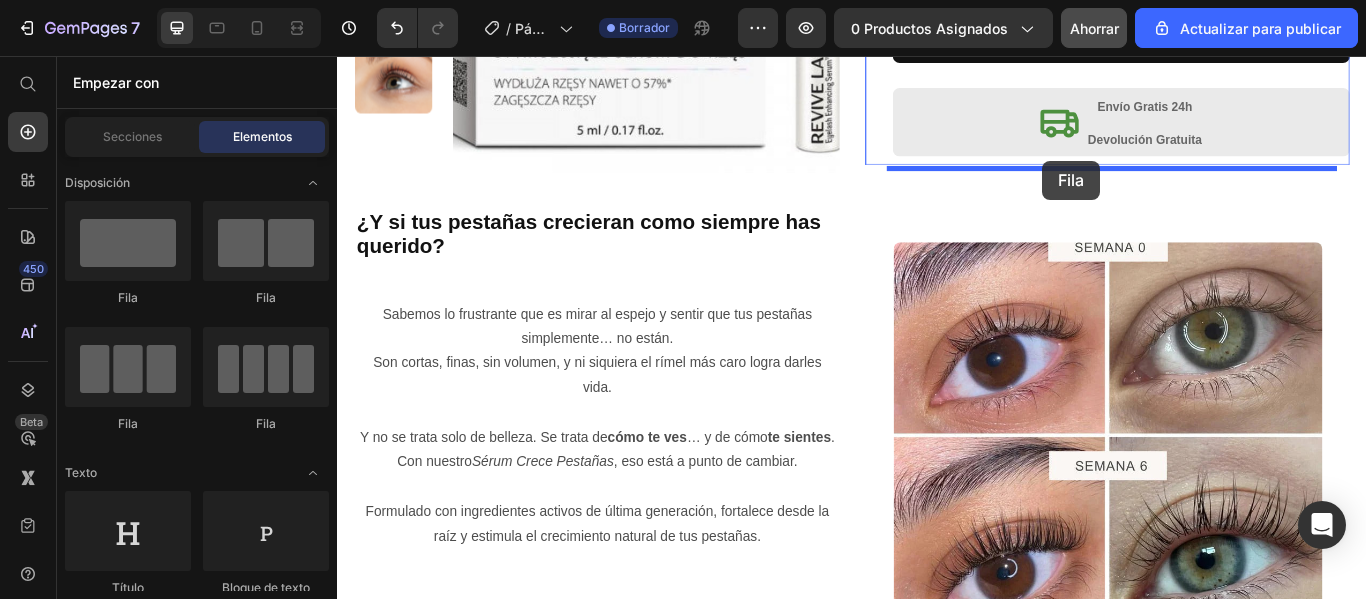 drag, startPoint x: 494, startPoint y: 312, endPoint x: 1159, endPoint y: 178, distance: 678.3664 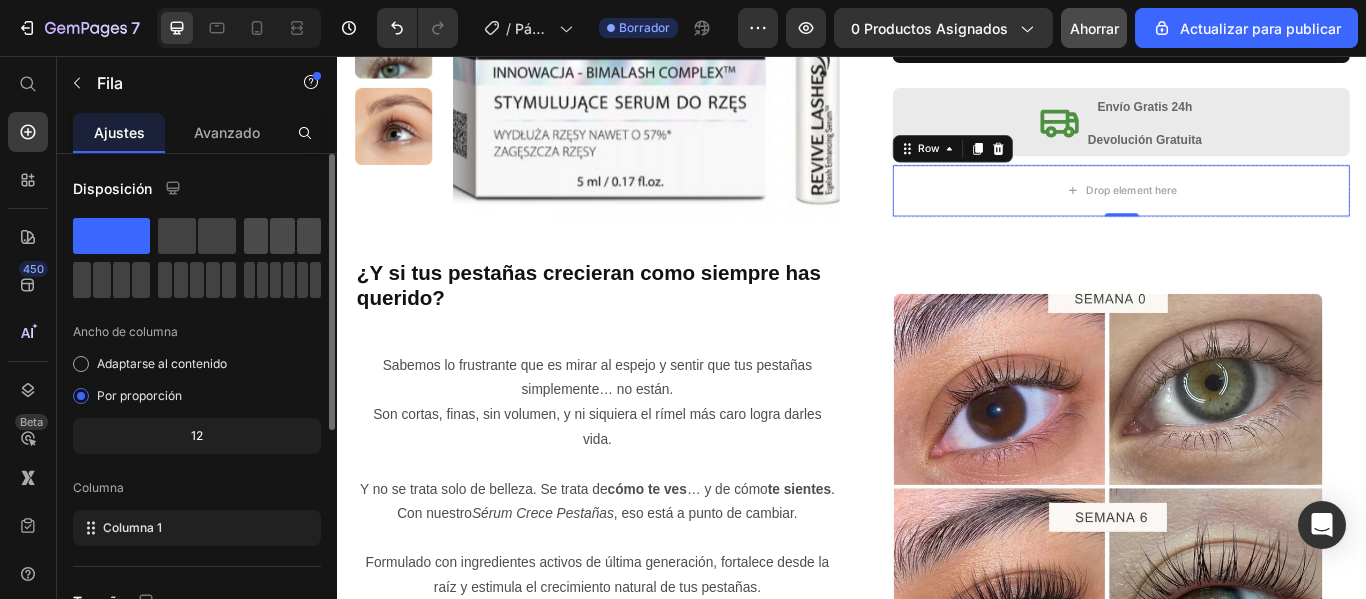 click 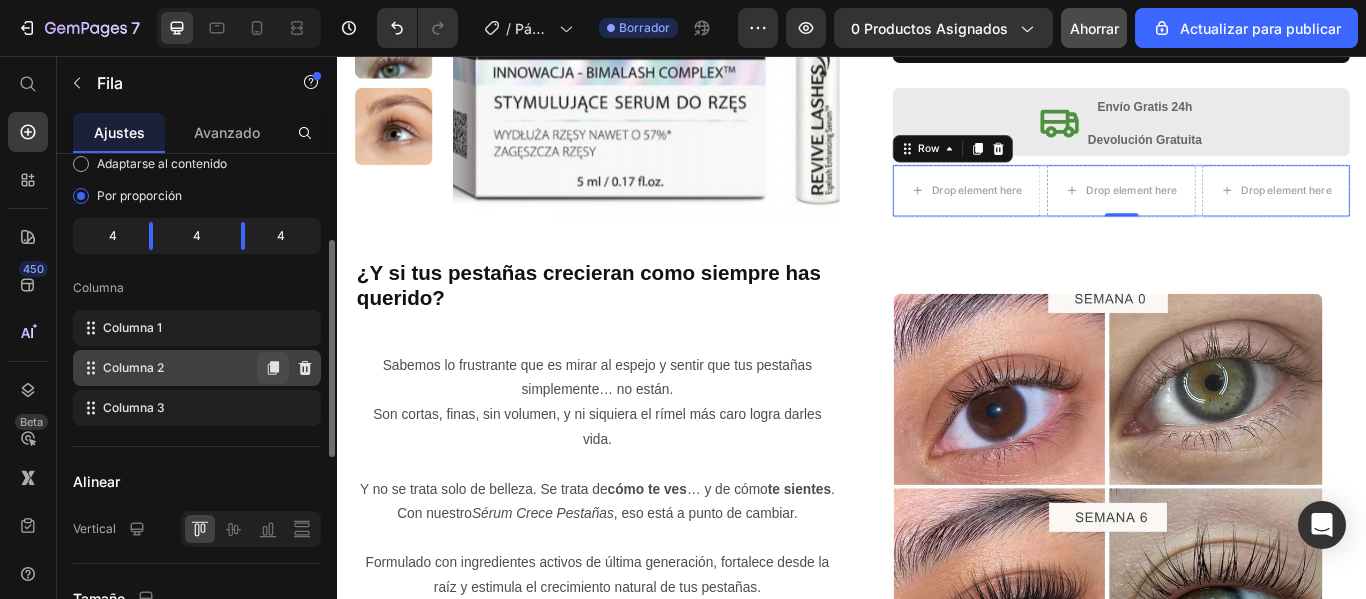 scroll, scrollTop: 300, scrollLeft: 0, axis: vertical 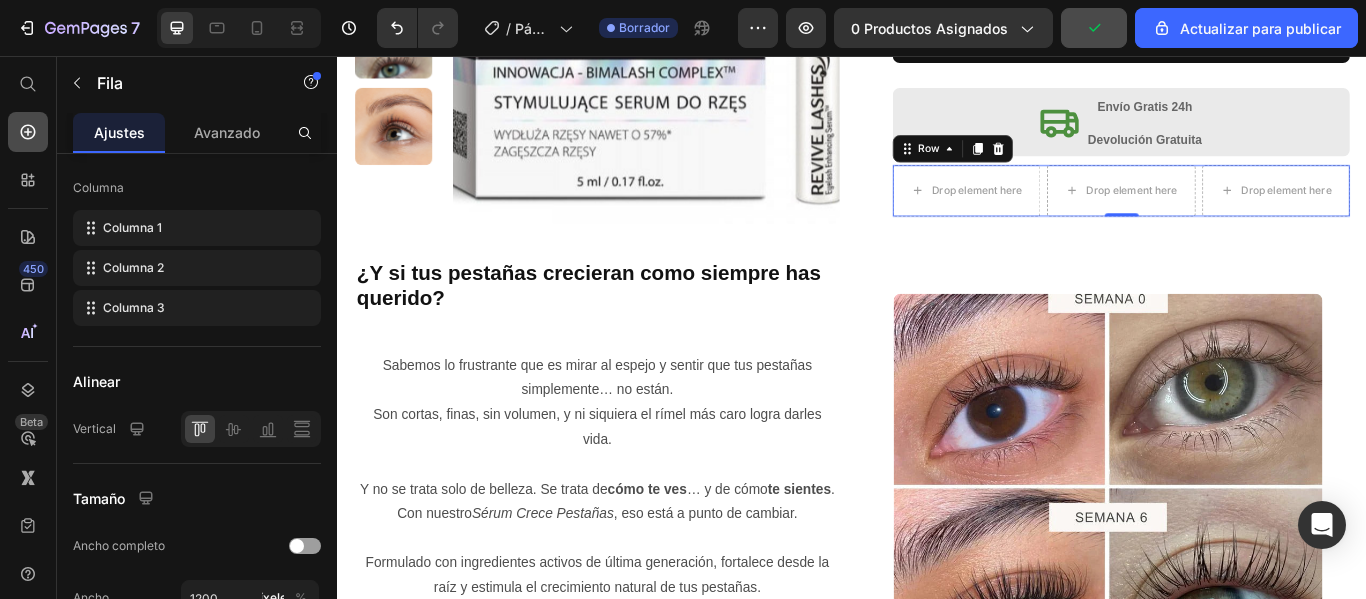 click 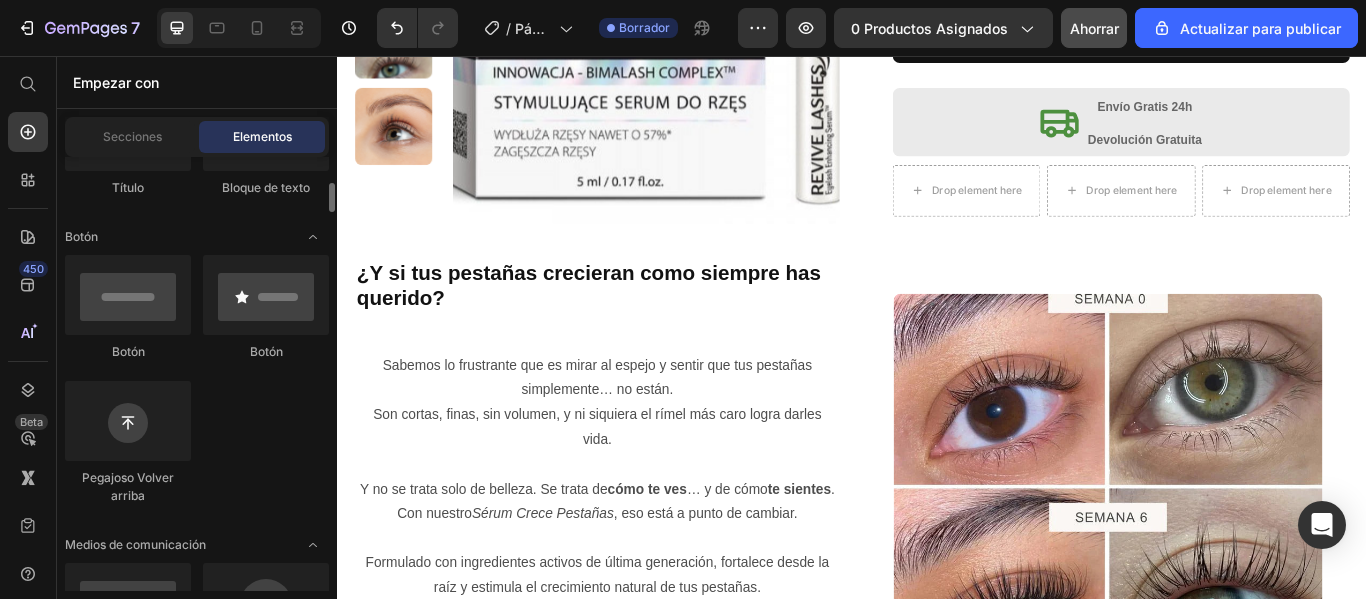 scroll, scrollTop: 600, scrollLeft: 0, axis: vertical 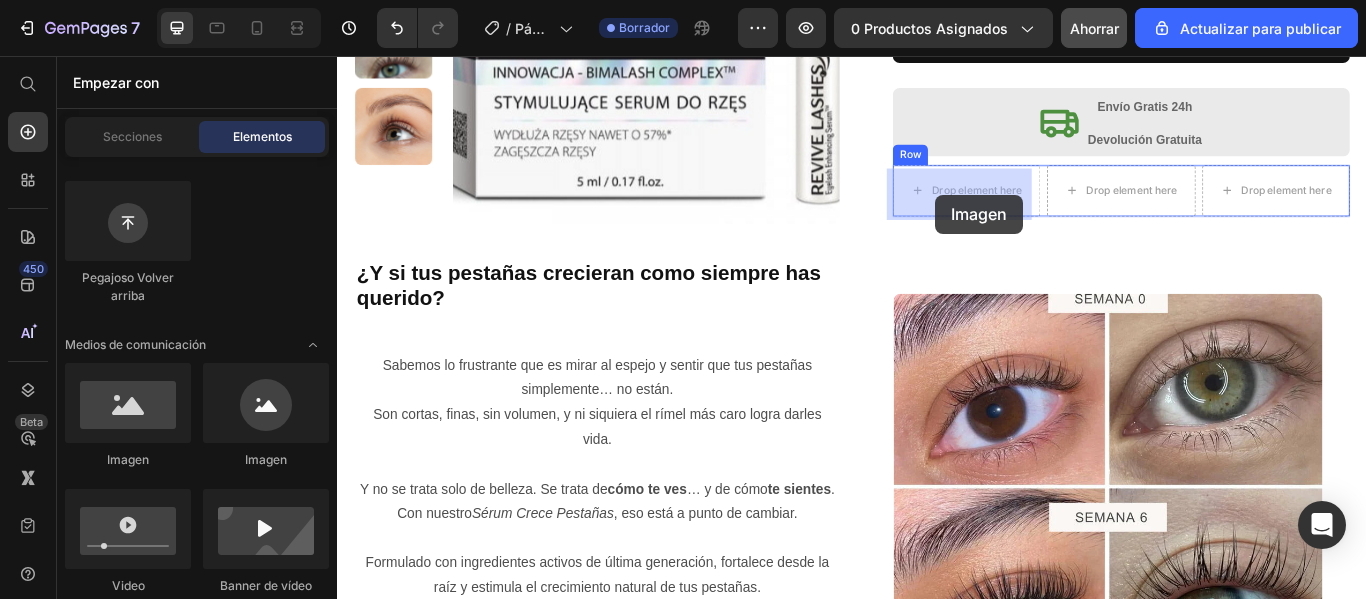 drag, startPoint x: 464, startPoint y: 372, endPoint x: 1034, endPoint y: 218, distance: 590.43713 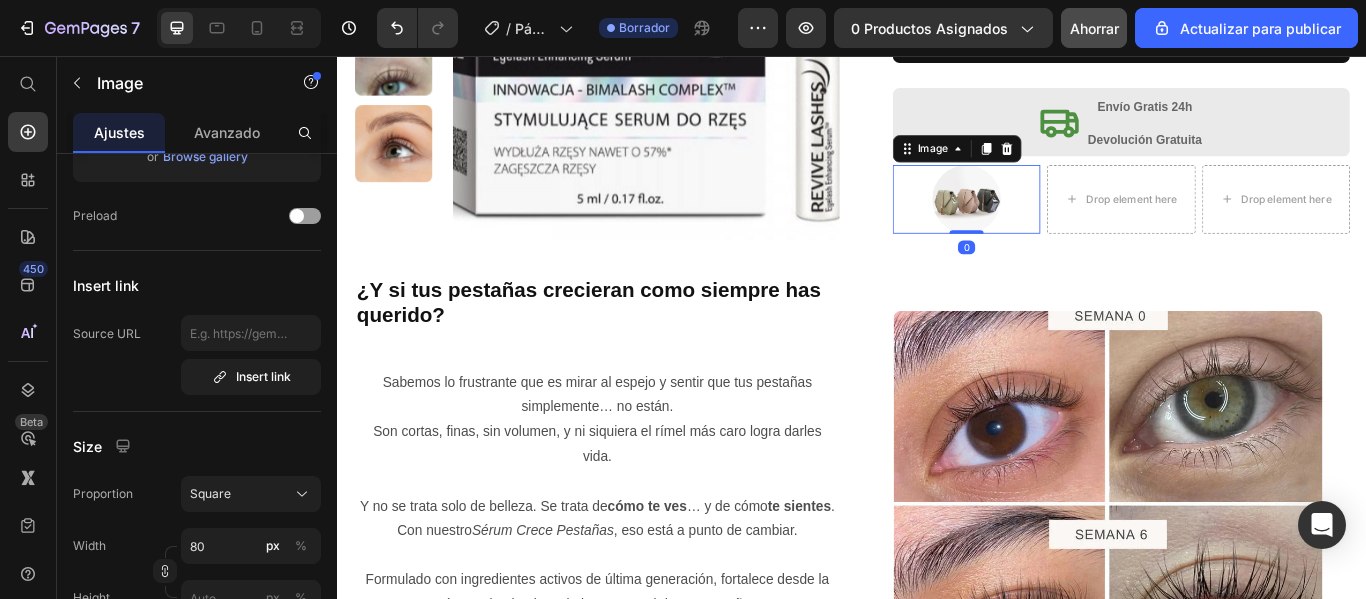 scroll, scrollTop: 0, scrollLeft: 0, axis: both 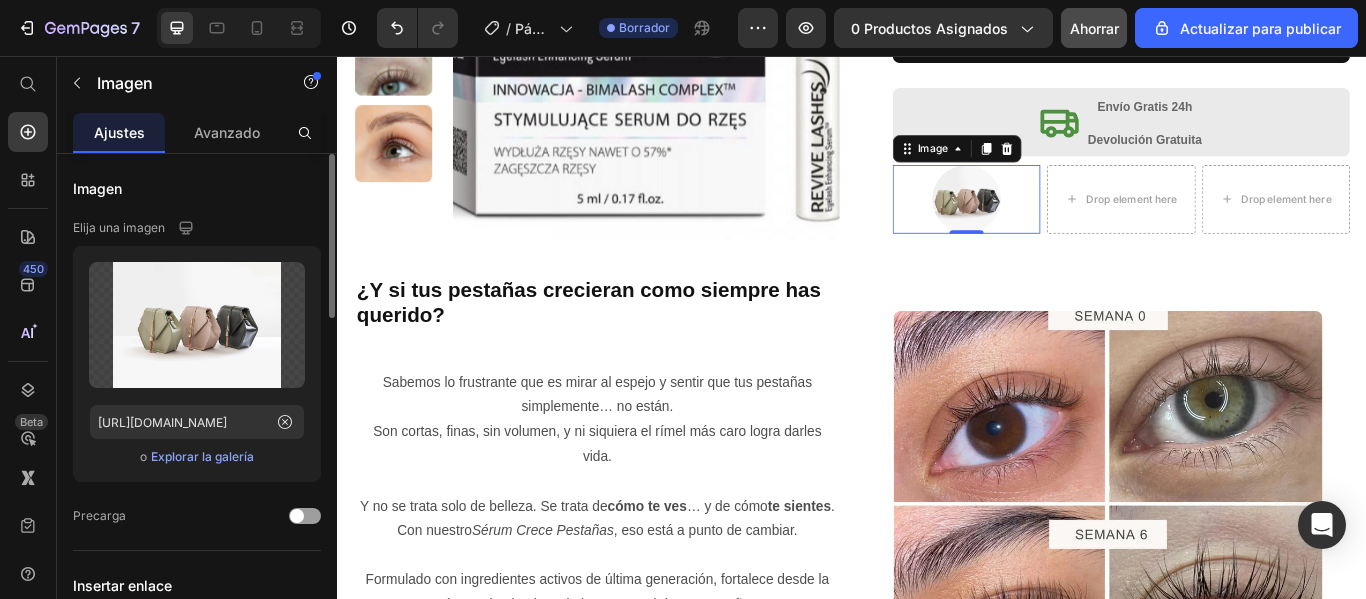 click on "Explorar la galería" at bounding box center (202, 456) 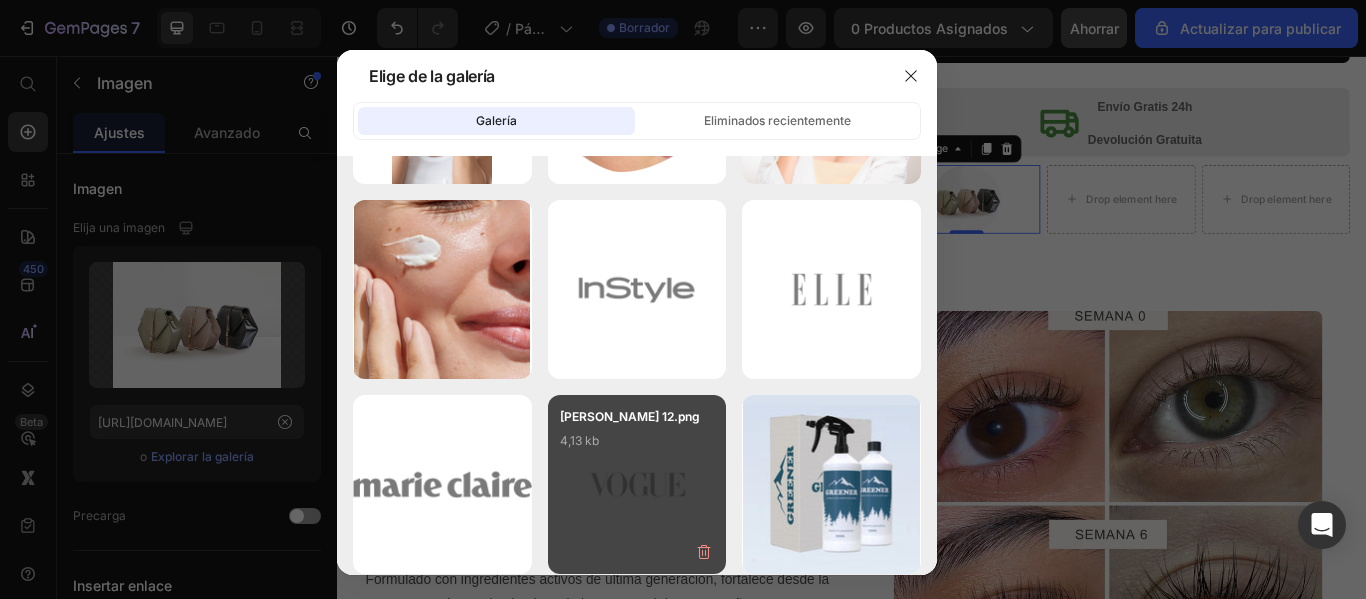 scroll, scrollTop: 4065, scrollLeft: 0, axis: vertical 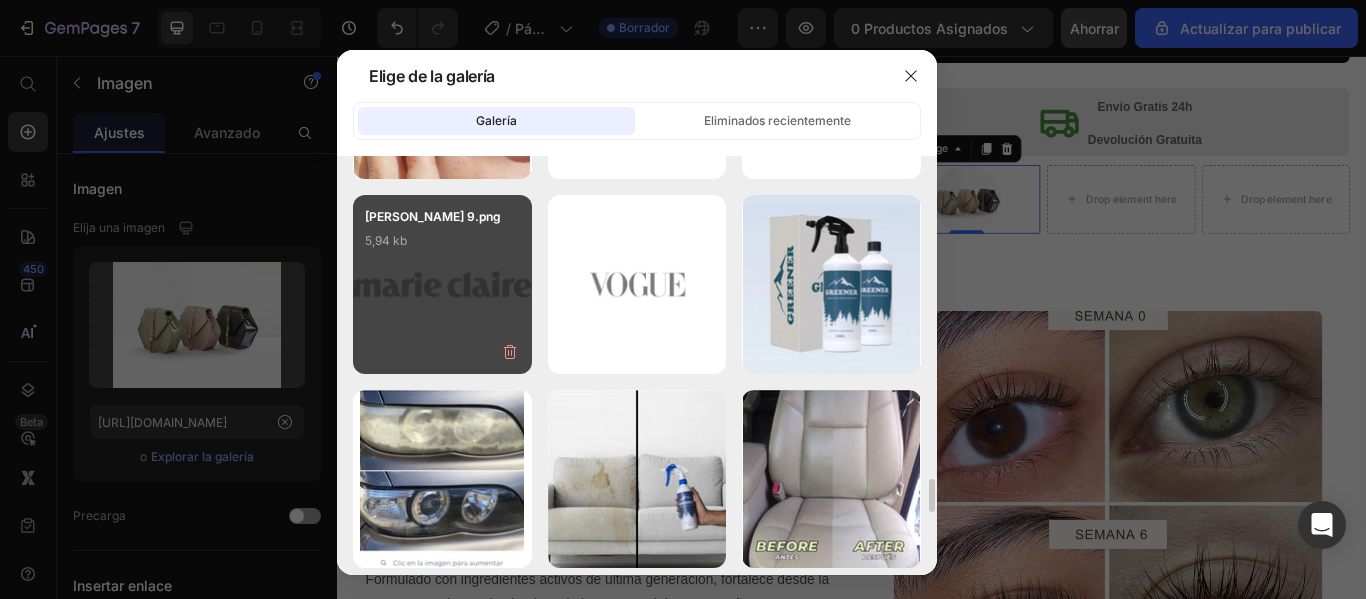 click on "Marco 9.png 5,94 kb" at bounding box center [442, 284] 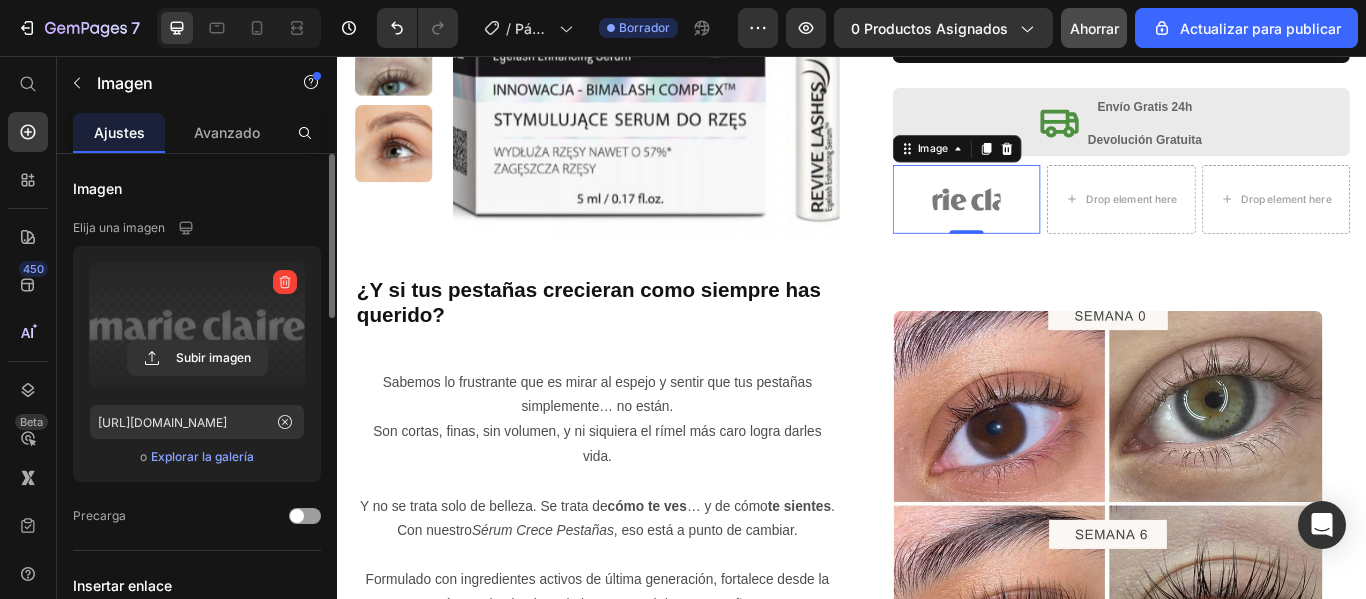 click at bounding box center (197, 325) 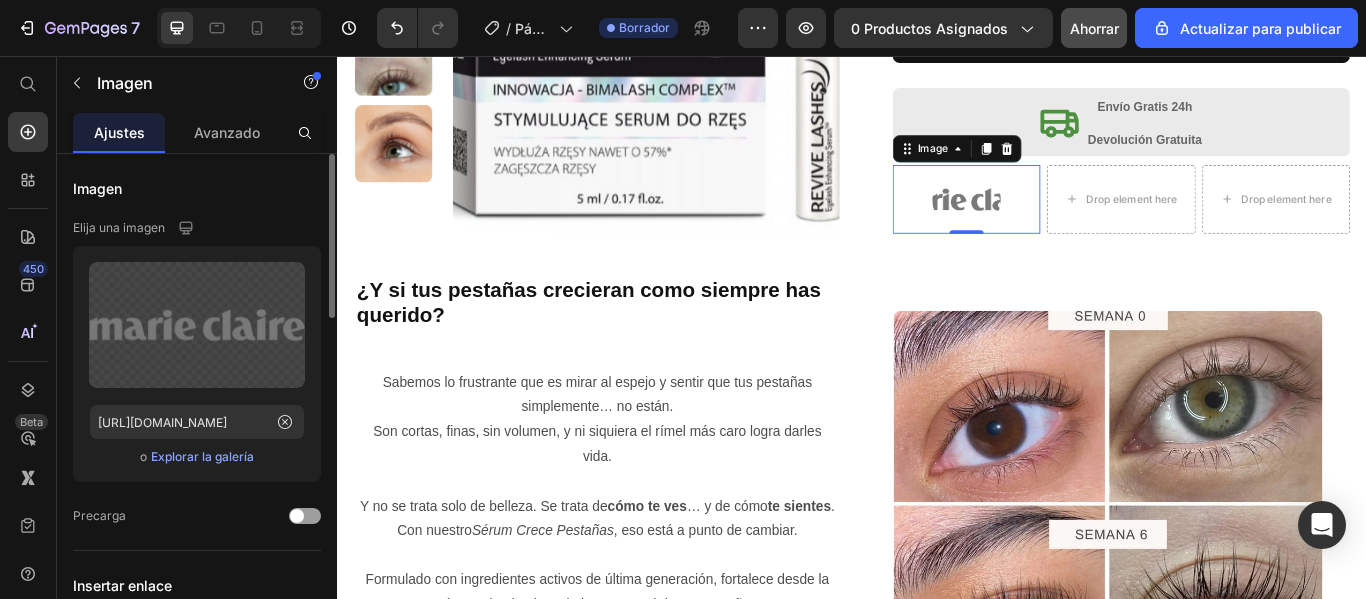 click on "Explorar la galería" at bounding box center (202, 456) 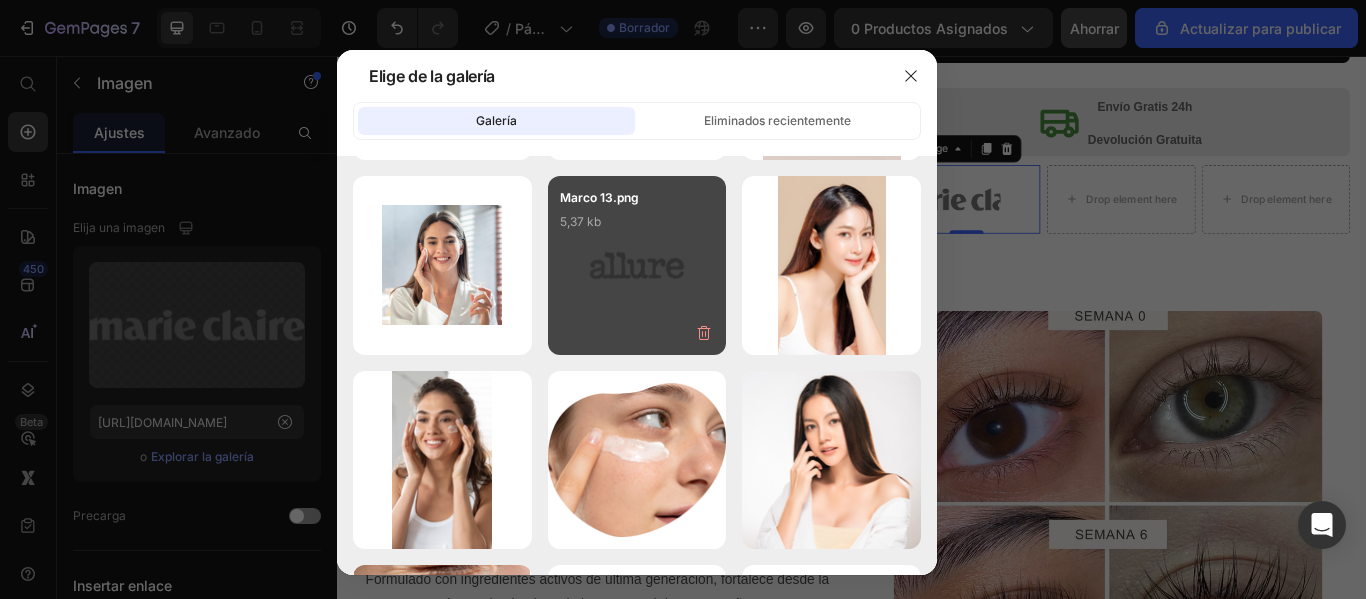 scroll, scrollTop: 3800, scrollLeft: 0, axis: vertical 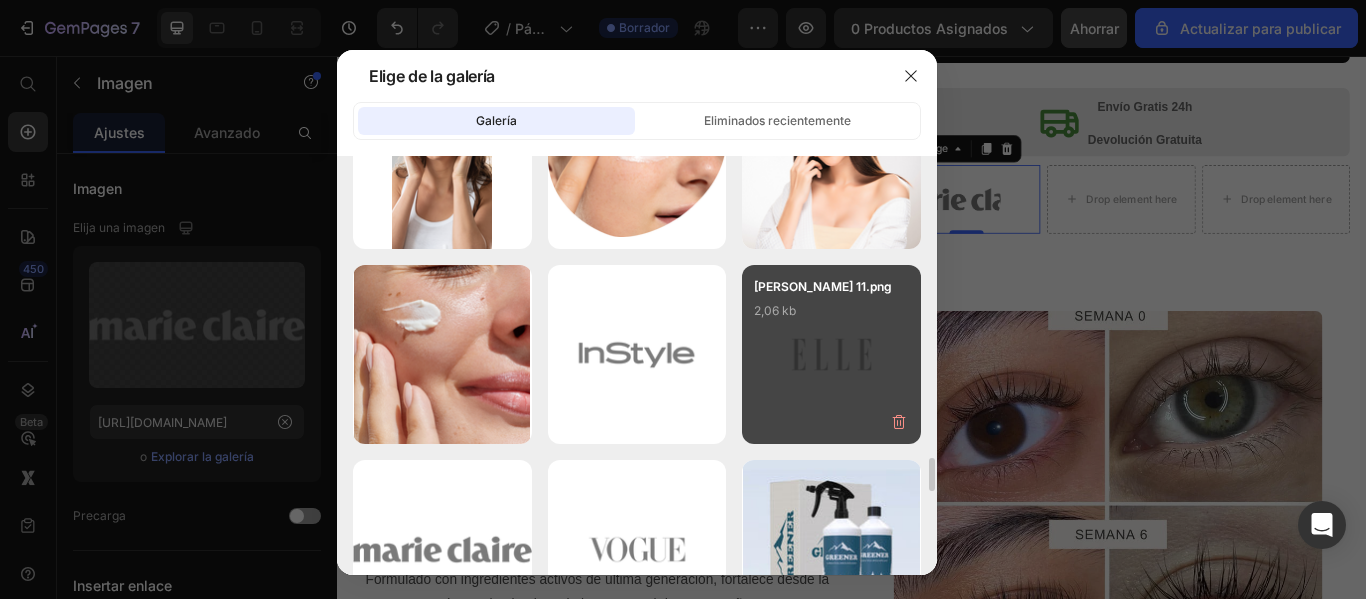 click on "Marco 11.png 2,06 kb" at bounding box center (831, 317) 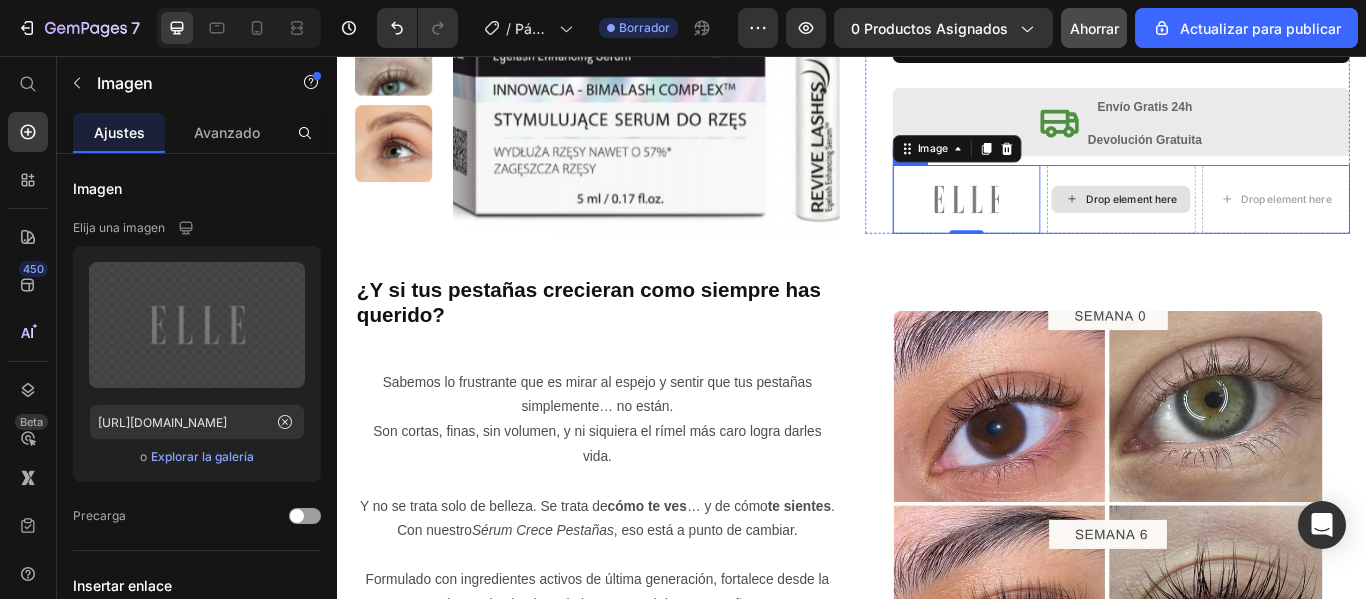 click on "Drop element here" at bounding box center [1262, 223] 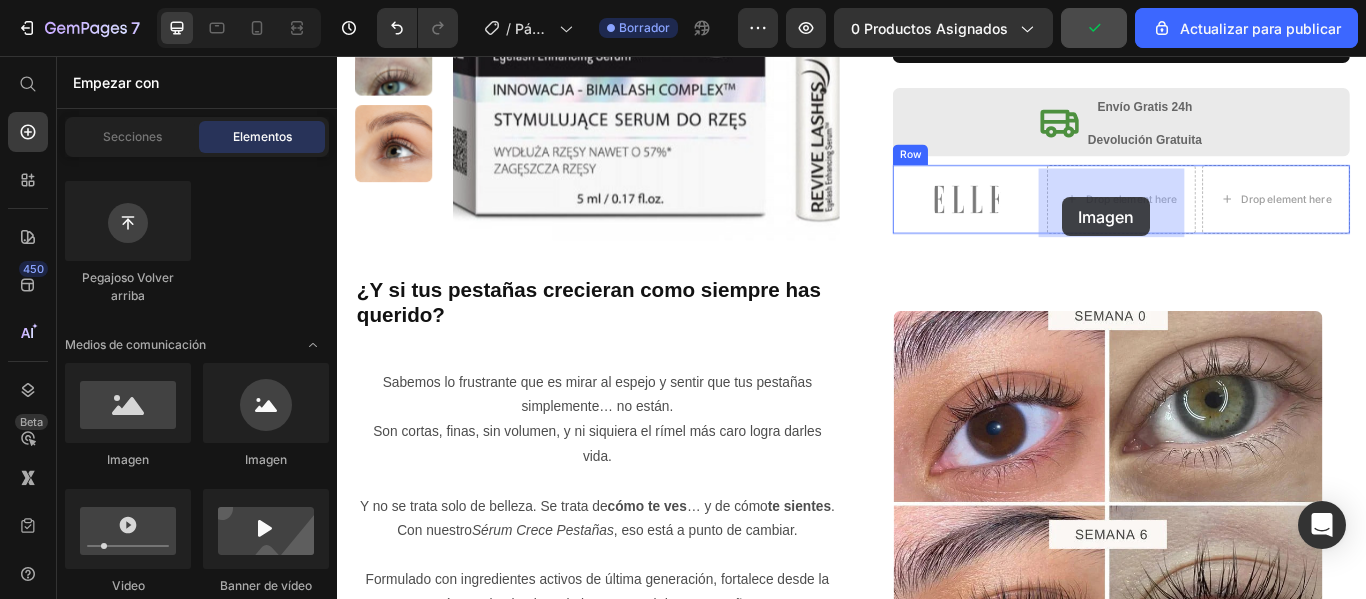 drag, startPoint x: 805, startPoint y: 295, endPoint x: 1182, endPoint y: 221, distance: 384.19397 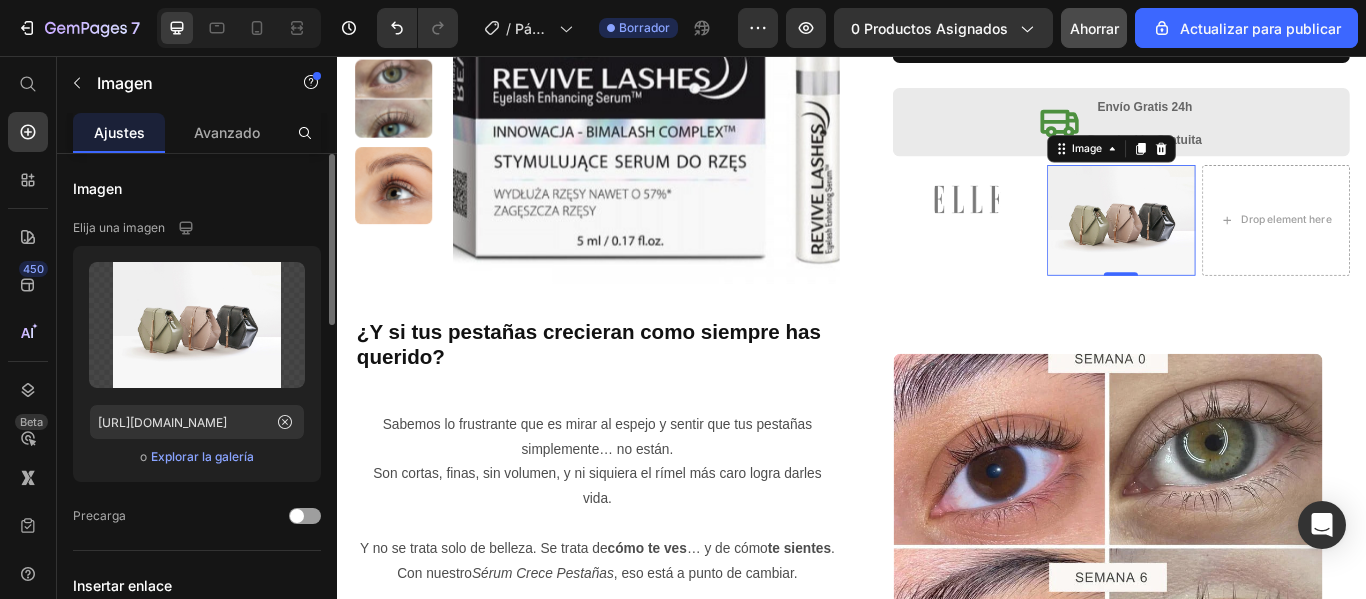 click on "Explorar la galería" at bounding box center (202, 456) 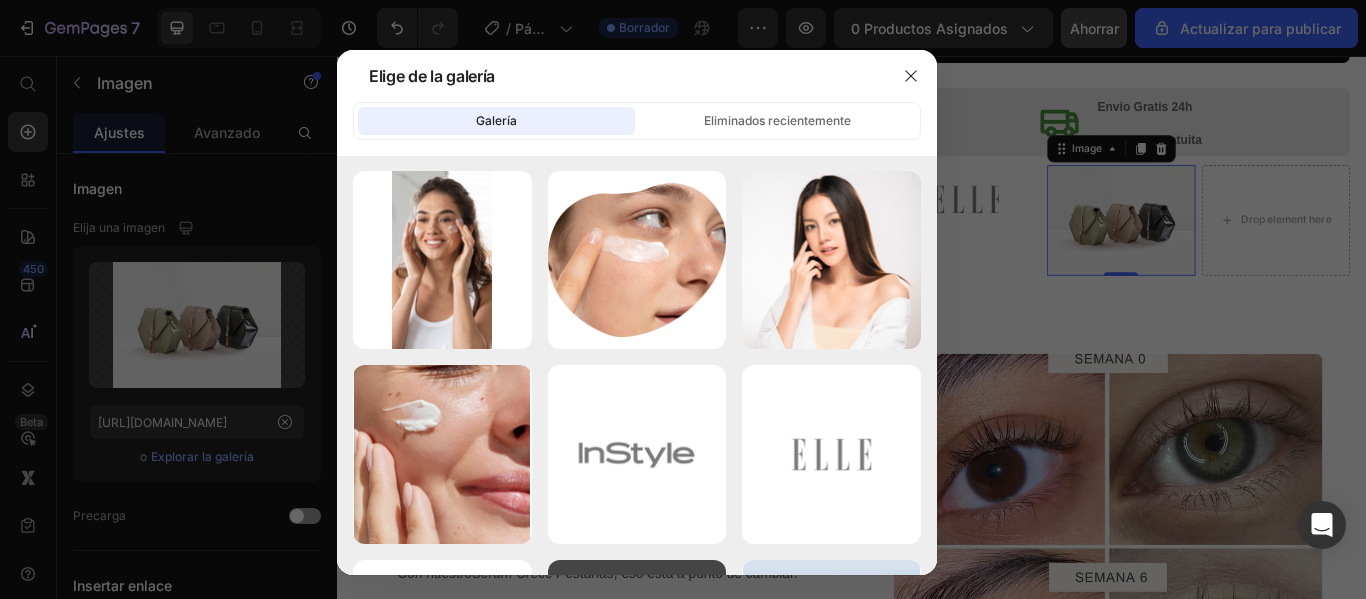 scroll, scrollTop: 3900, scrollLeft: 0, axis: vertical 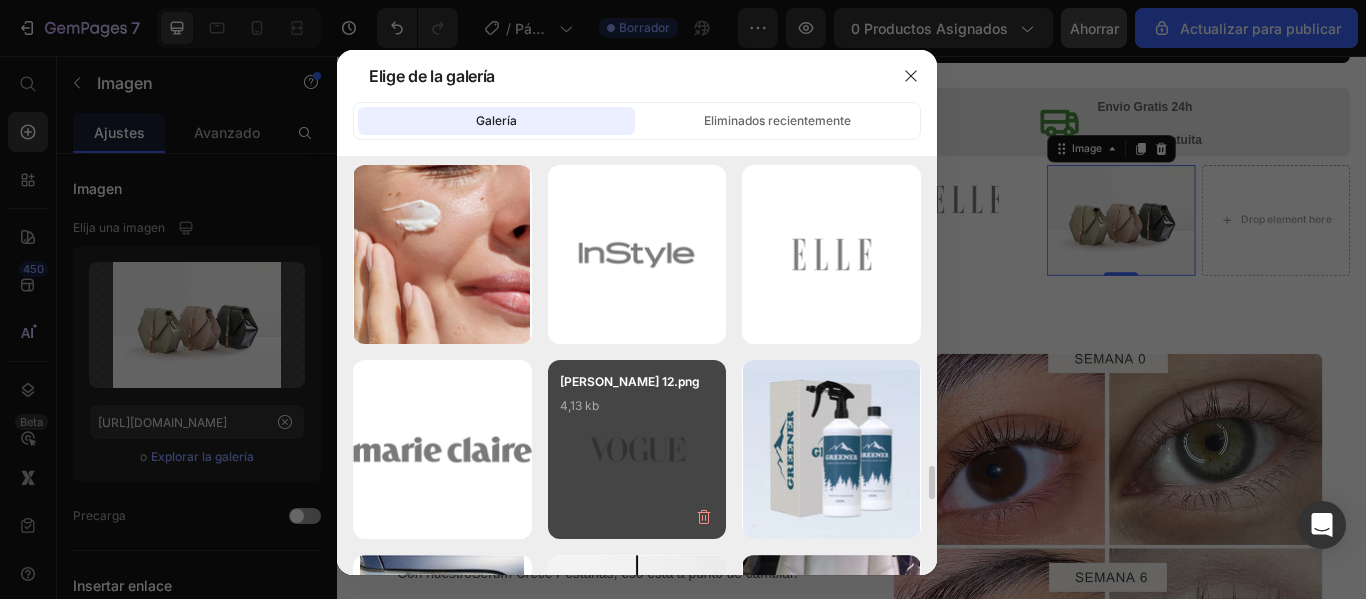 click on "Marco 12.png 4,13 kb" at bounding box center [637, 412] 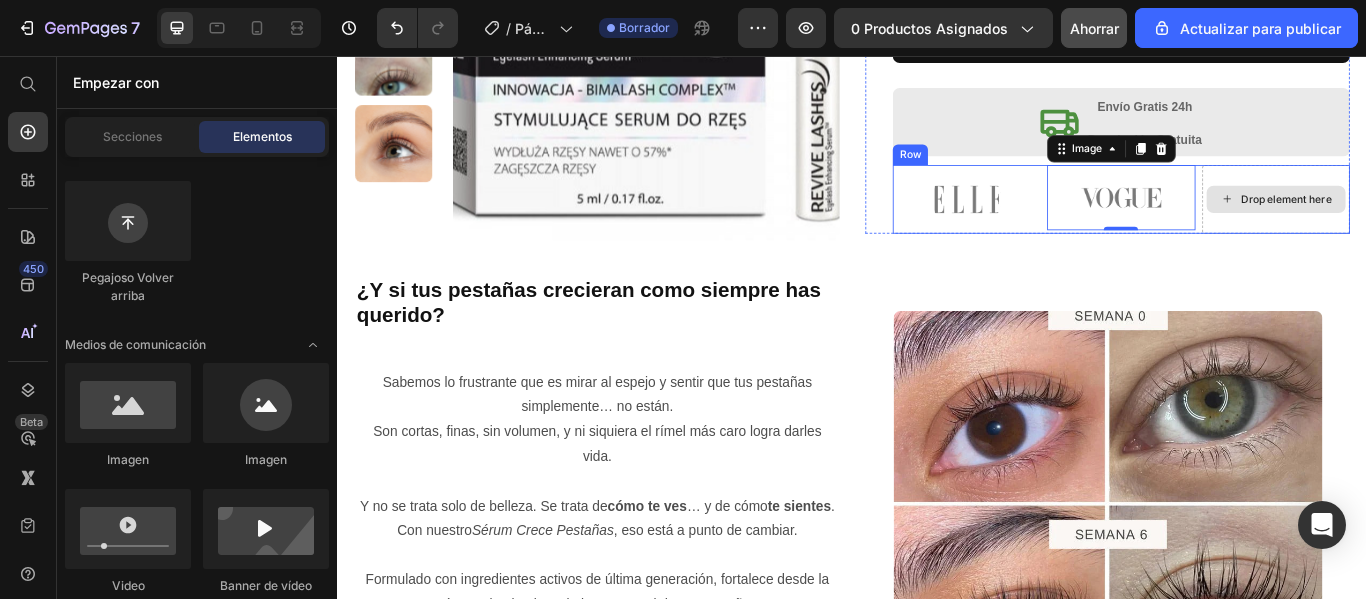 click on "Drop element here" at bounding box center [1431, 223] 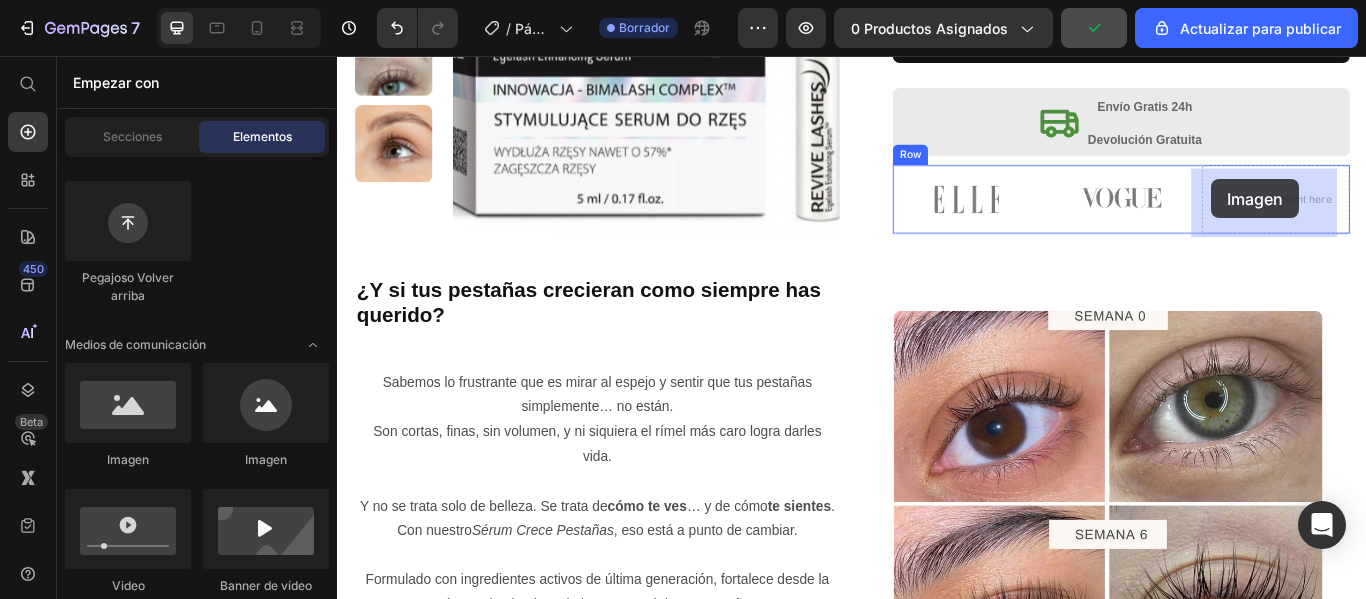 drag, startPoint x: 632, startPoint y: 298, endPoint x: 1356, endPoint y: 200, distance: 730.6025 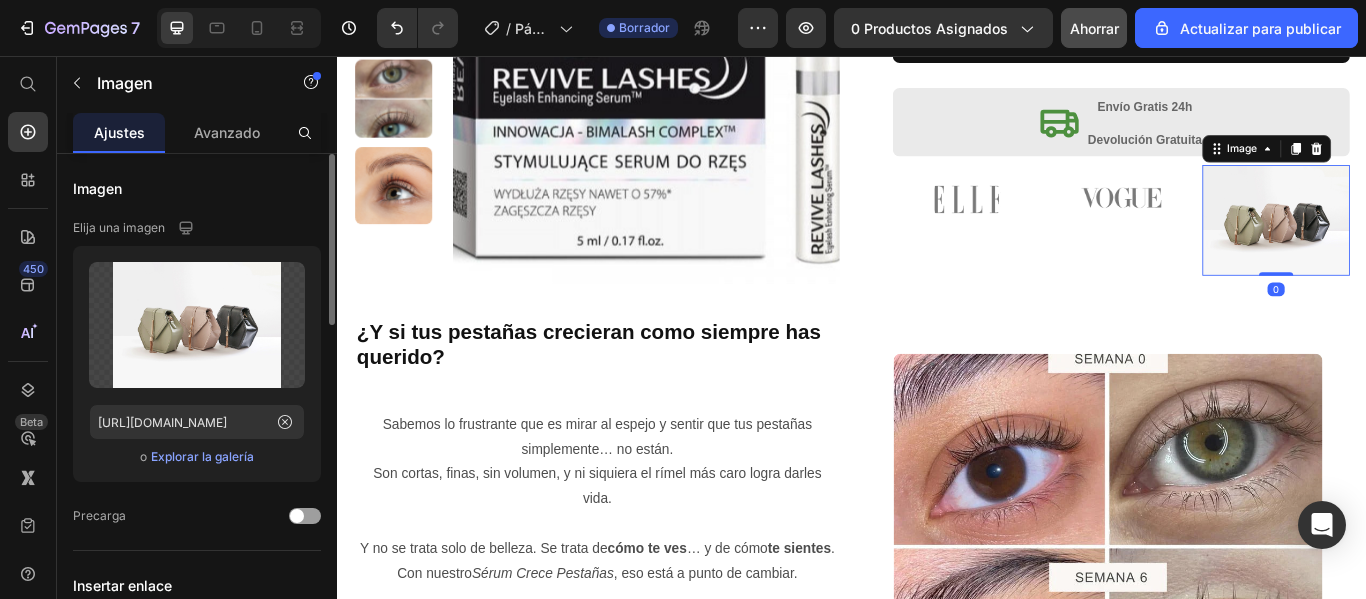 click on "Explorar la galería" at bounding box center [202, 456] 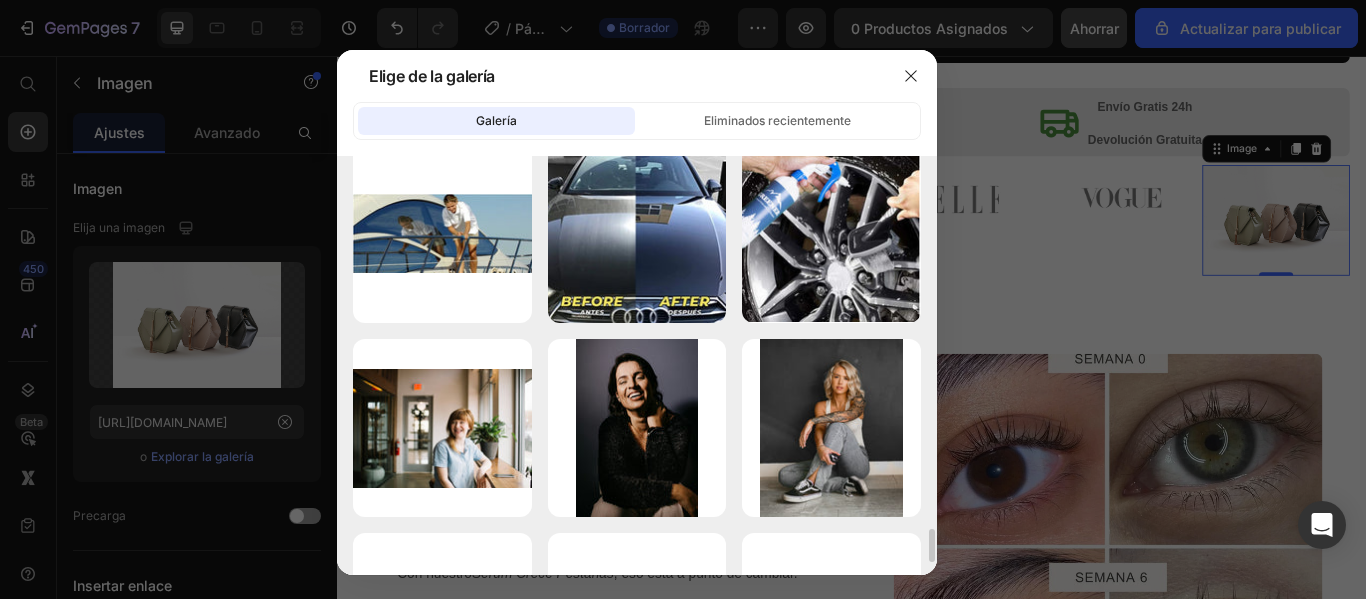 scroll, scrollTop: 4853, scrollLeft: 0, axis: vertical 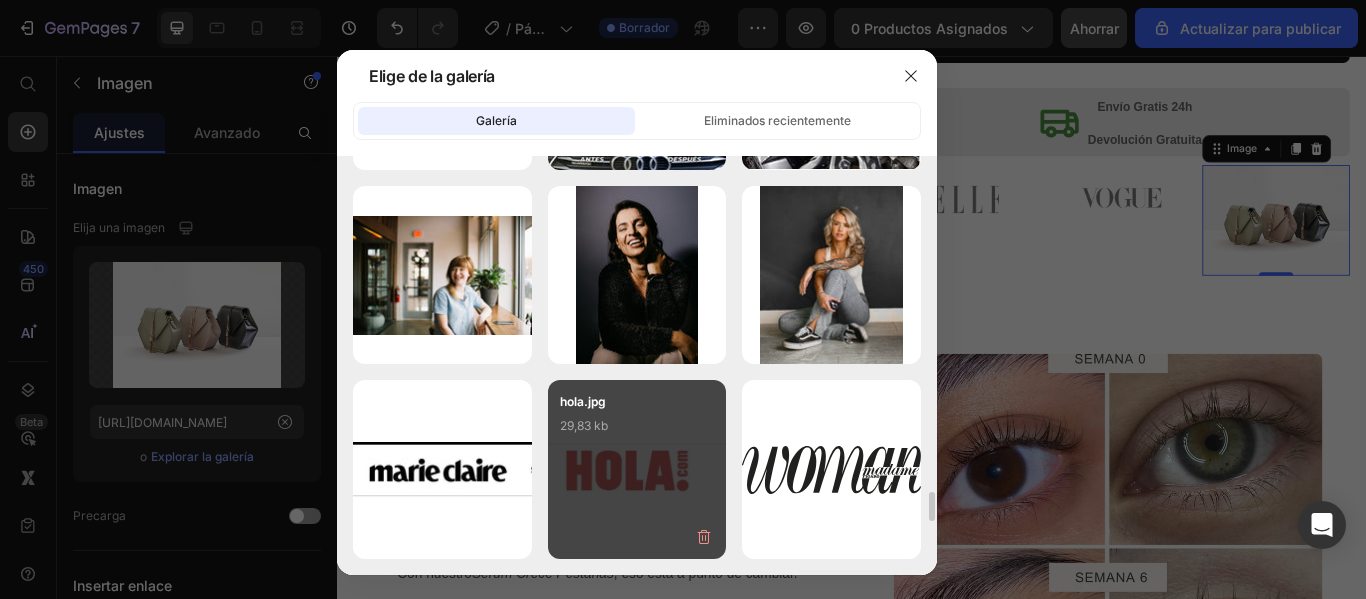 click on "hola.jpg 29,83 kb" at bounding box center (637, 432) 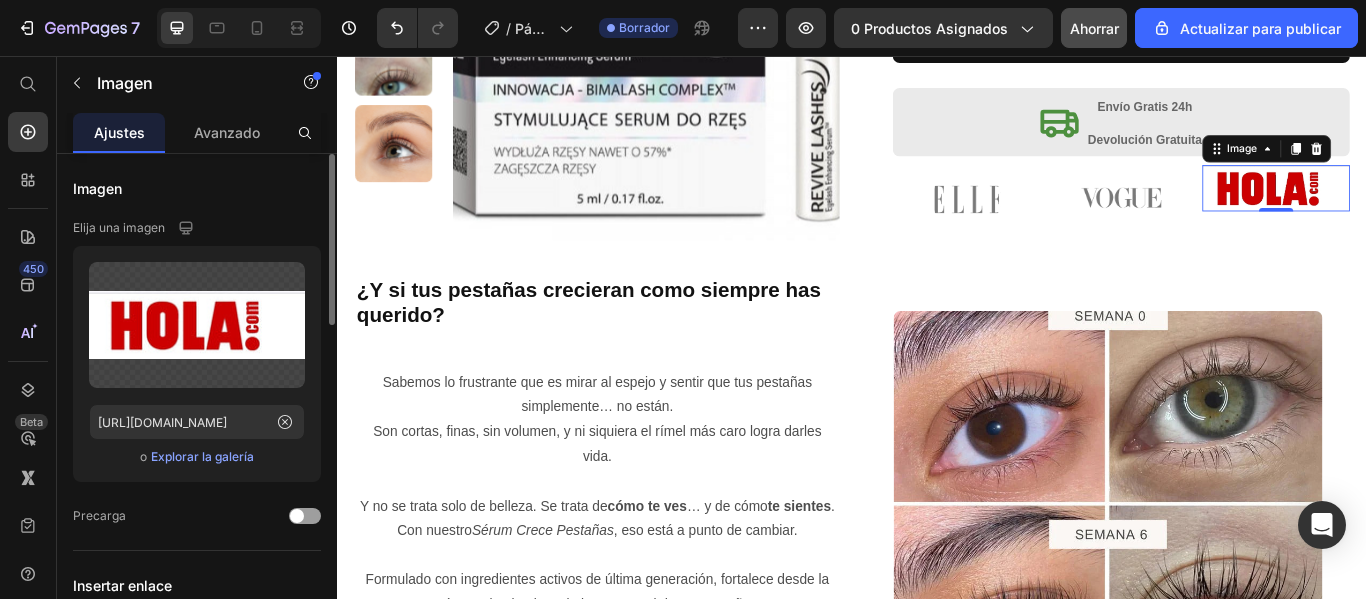 click on "Explorar la galería" at bounding box center (202, 456) 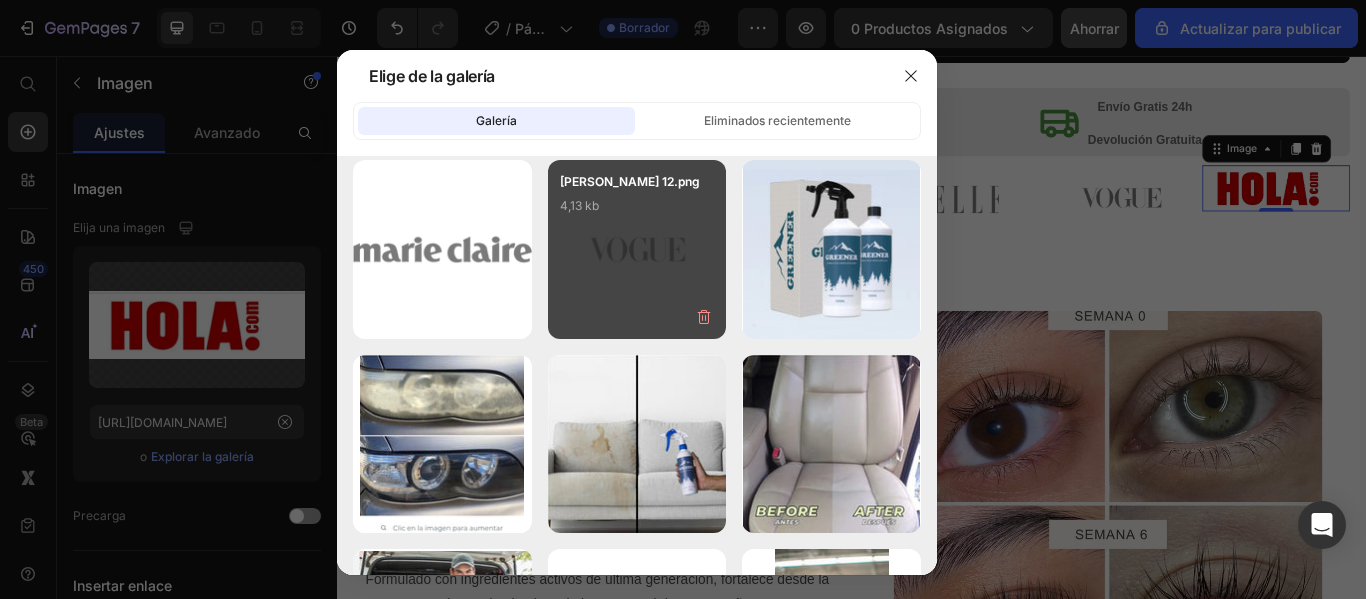 scroll, scrollTop: 3800, scrollLeft: 0, axis: vertical 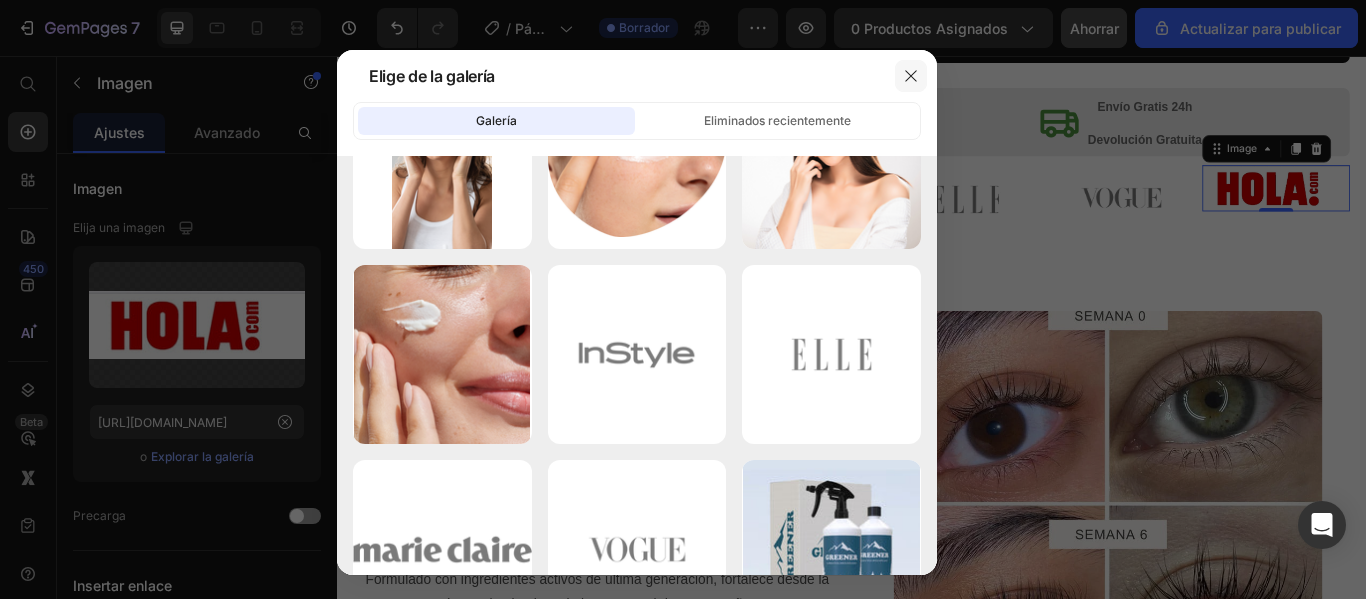 click 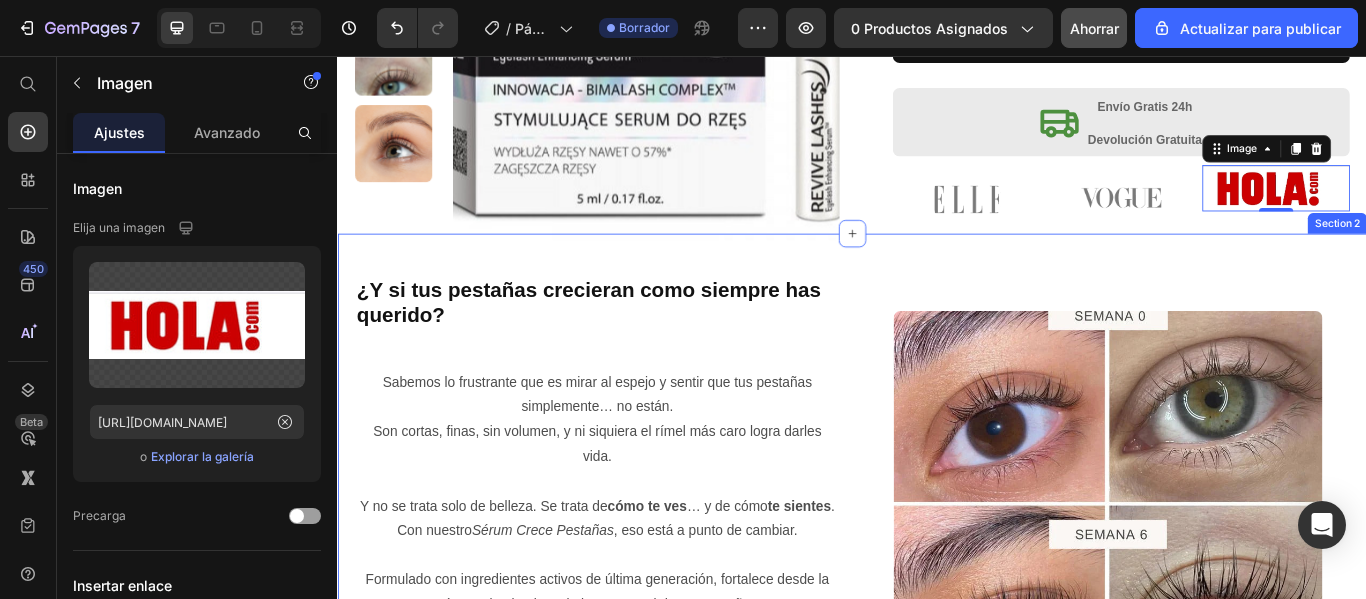 click on "¿Y si tus pestañas crecieran como siempre has querido? Heading   Sabemos lo frustrante que es mirar al espejo y sentir que tus pestañas simplemente… no están. Son cortas, finas, sin volumen, y ni siquiera el rímel más caro logra darles vida.   Y no se trata solo de belleza. Se trata de  cómo te ves … y de cómo  te sientes . Con nuestro  Sérum Crece Pestañas , eso está a punto de cambiar. Formulado con ingredientes activos de última generación, fortalece desde la raíz y estimula el crecimiento natural de tus pestañas.   Text Block Heading
Publish the page to see the content.
Custom Code Row Row Image Row "Cómo Transformar tu Mirada en Solo unos Dias" Heading       Además, este producto es ideal si te gusta mantener un buen cuidado y aspecto de tus pestañas y cejas.   Pero, no olvidemos que la mirada no depende únicamente de los ojos, ya que también debemos considerar las cejas.    Por ello,  el serum Fablashous     Text Block Custom Code Row Image Row Image" at bounding box center [937, 1114] 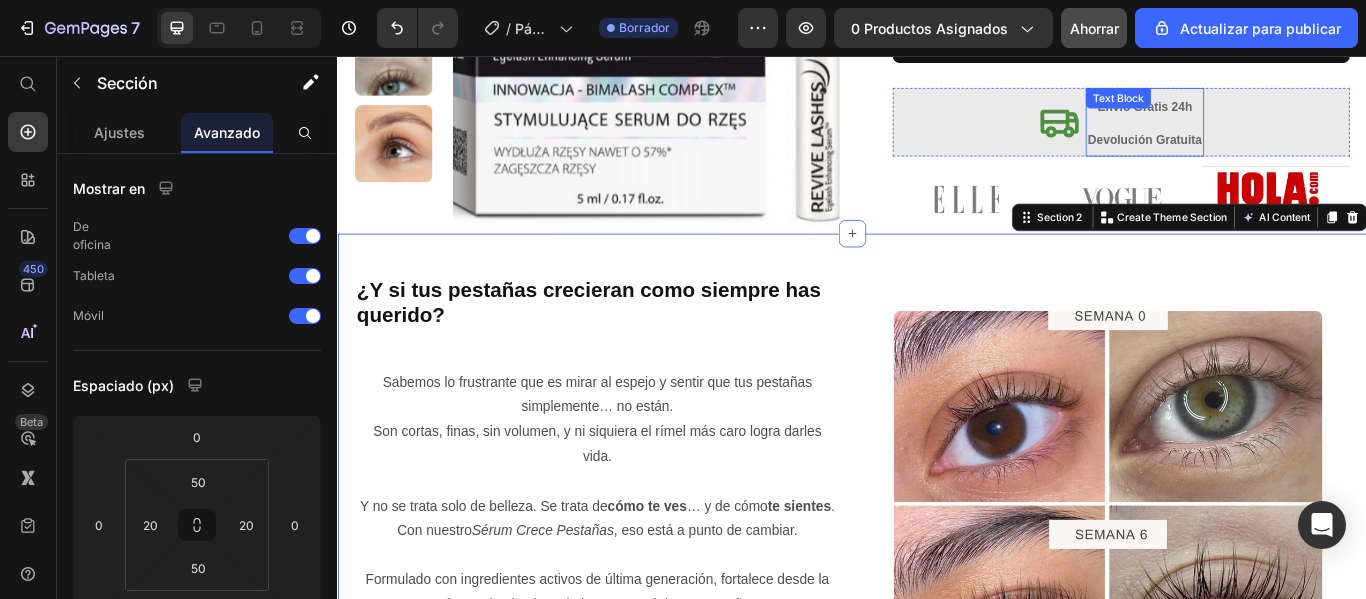 click on "Devolución Gratuita" at bounding box center (1277, 152) 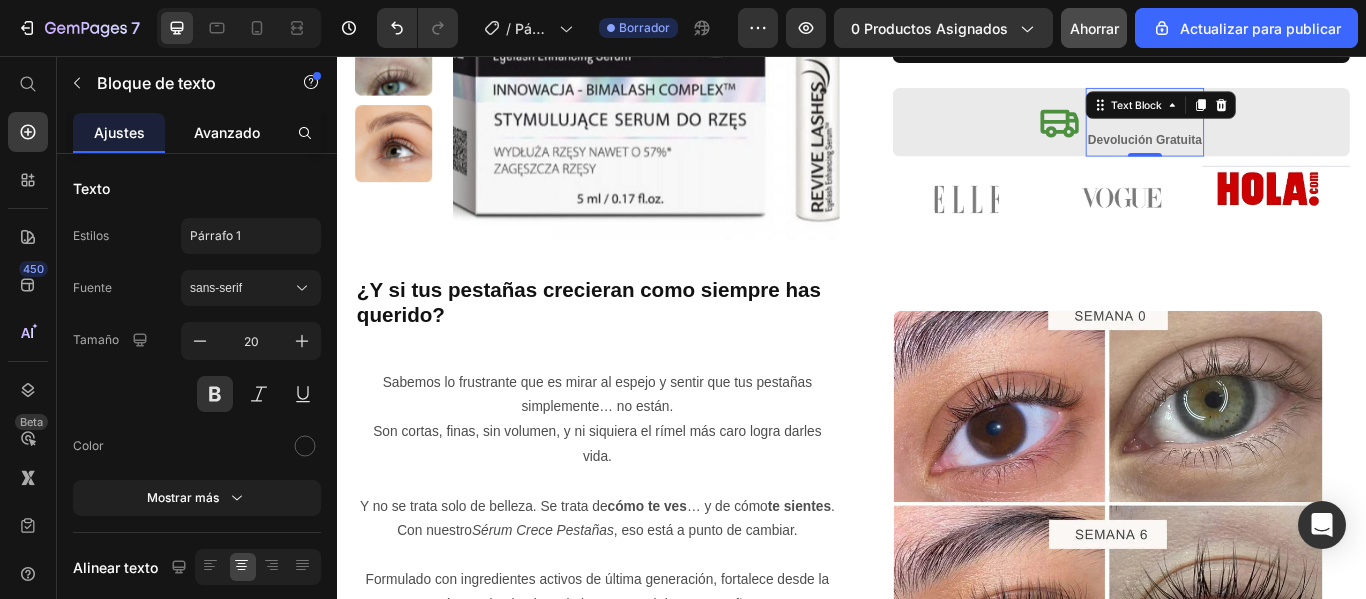 click on "Avanzado" at bounding box center [227, 132] 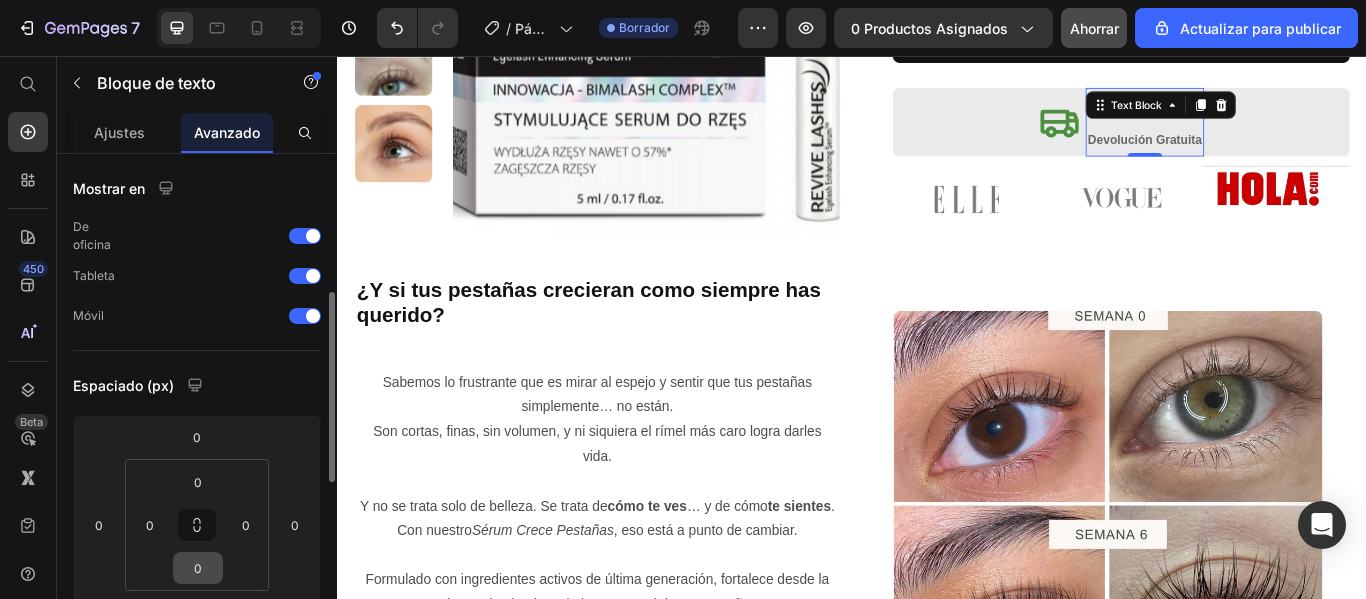 scroll, scrollTop: 100, scrollLeft: 0, axis: vertical 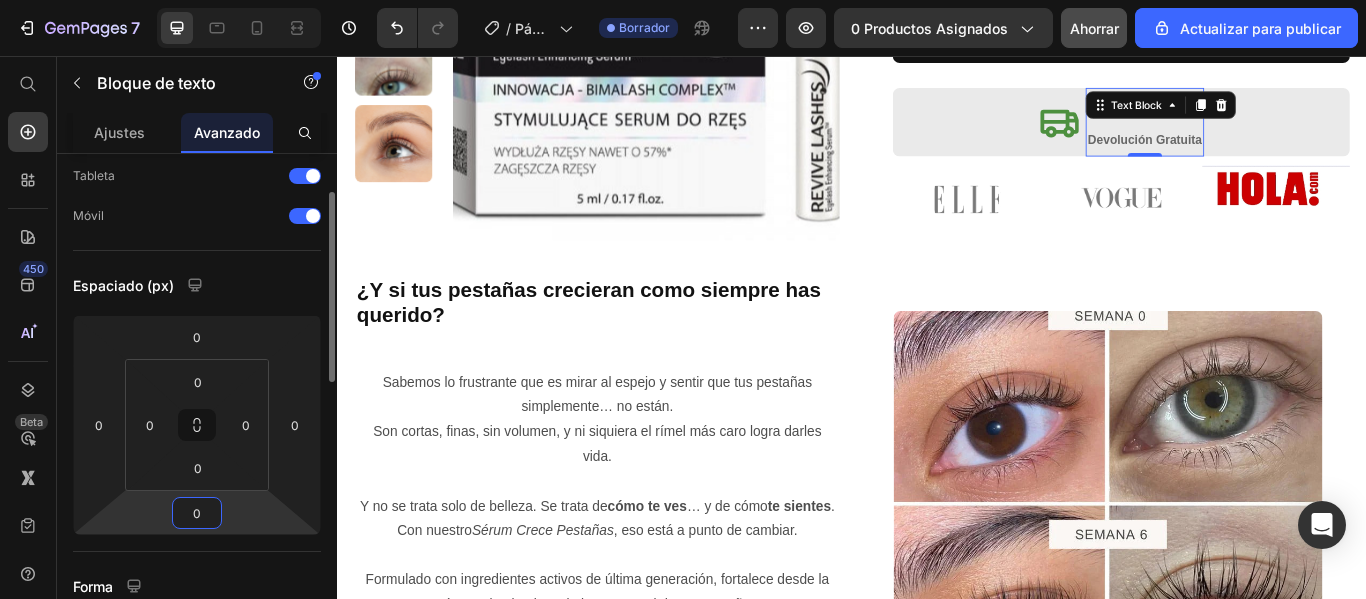 click on "0" at bounding box center [197, 513] 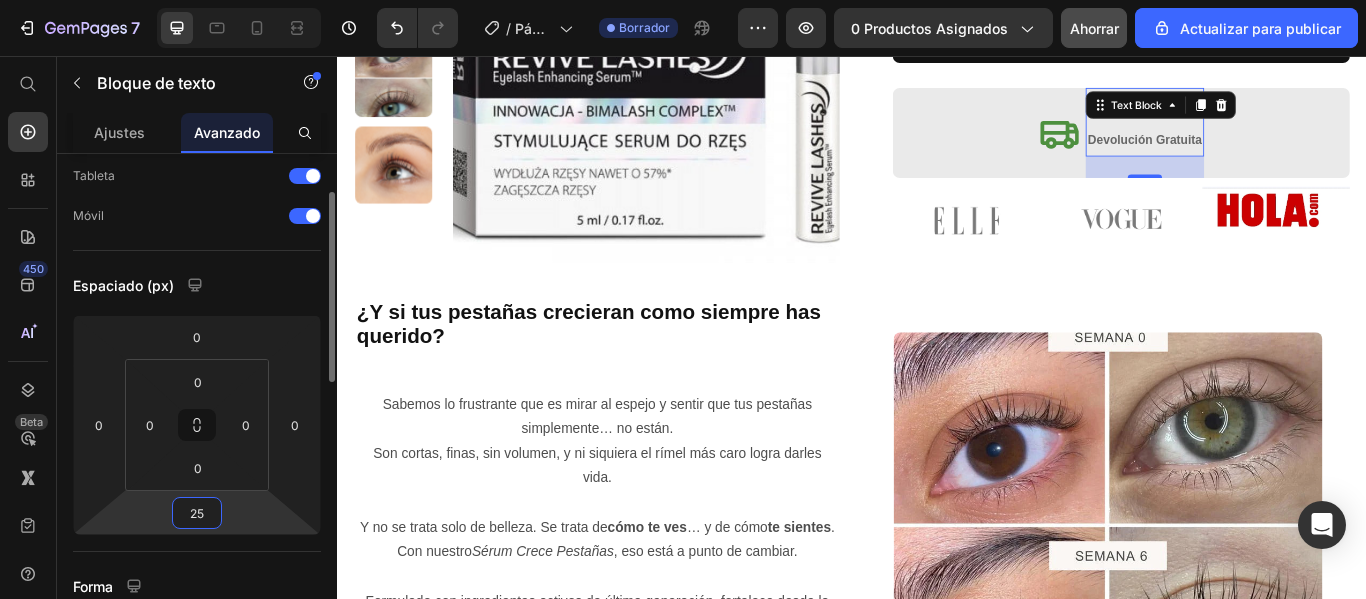 type on "2" 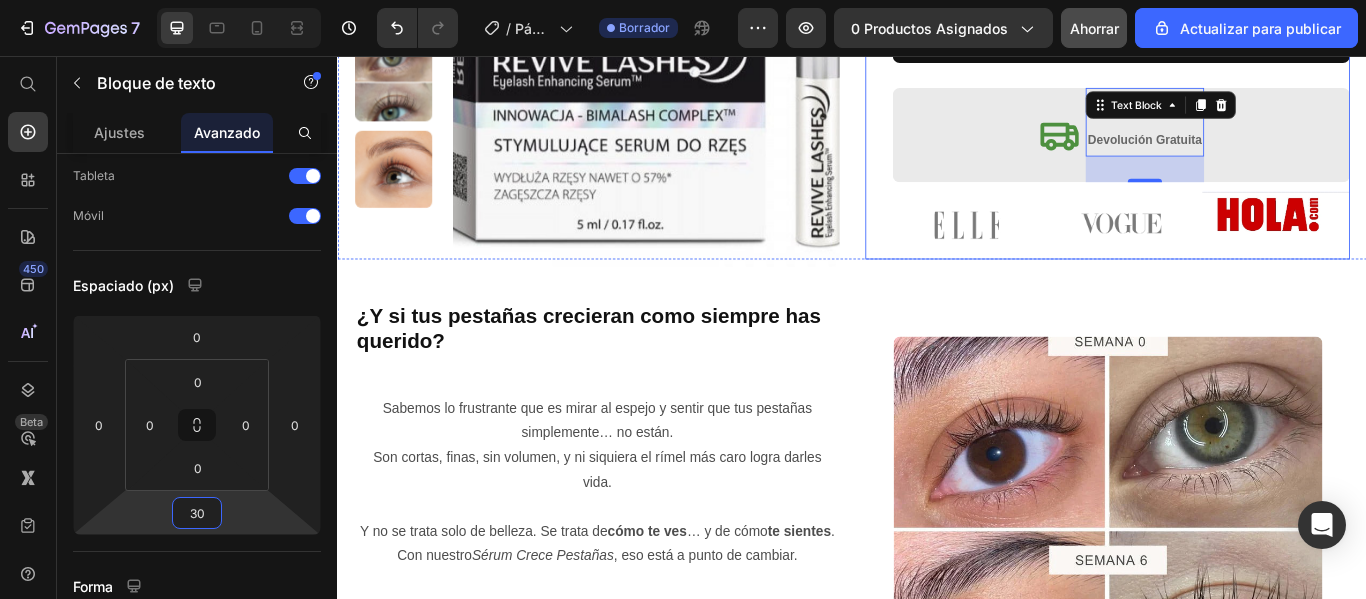 type on "3" 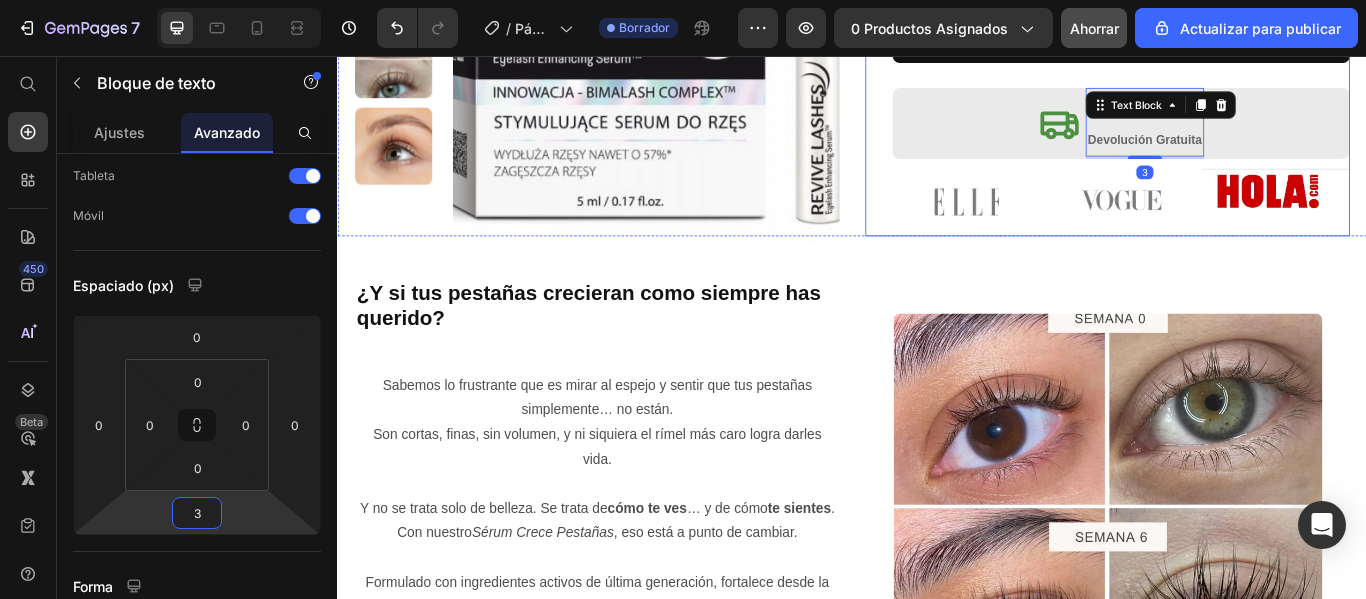 type 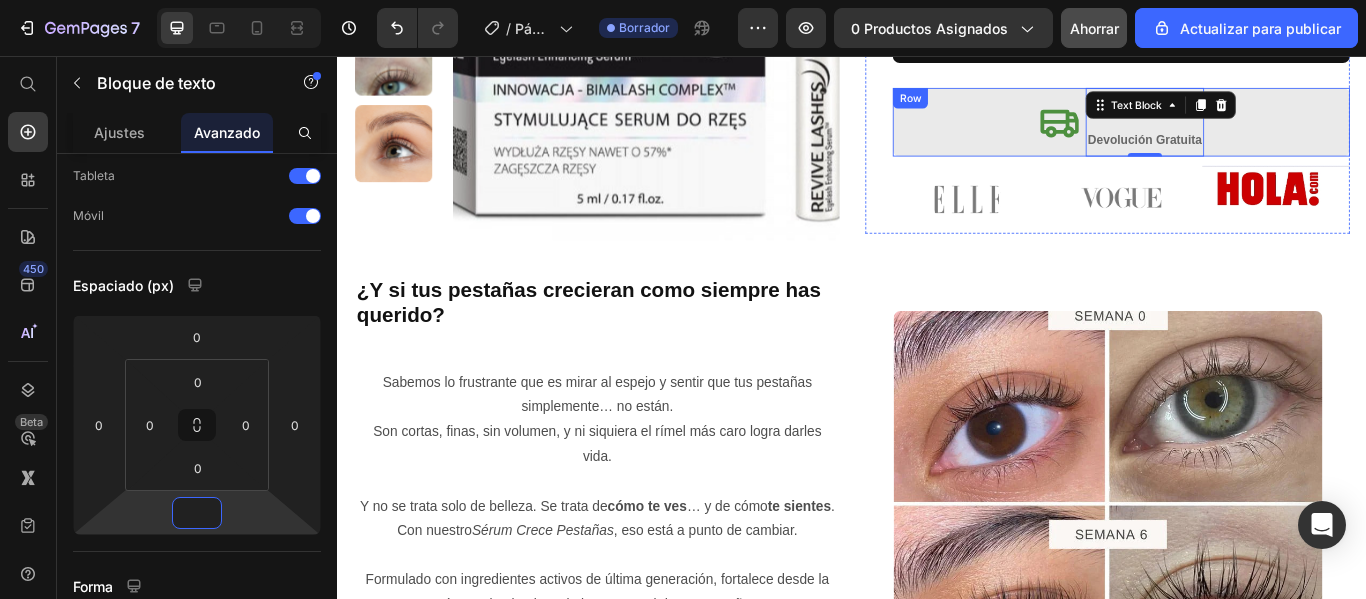 click on "Icon Envío Gratis 24h Devolución Gratuita Text Block   0 Row" at bounding box center [1250, 133] 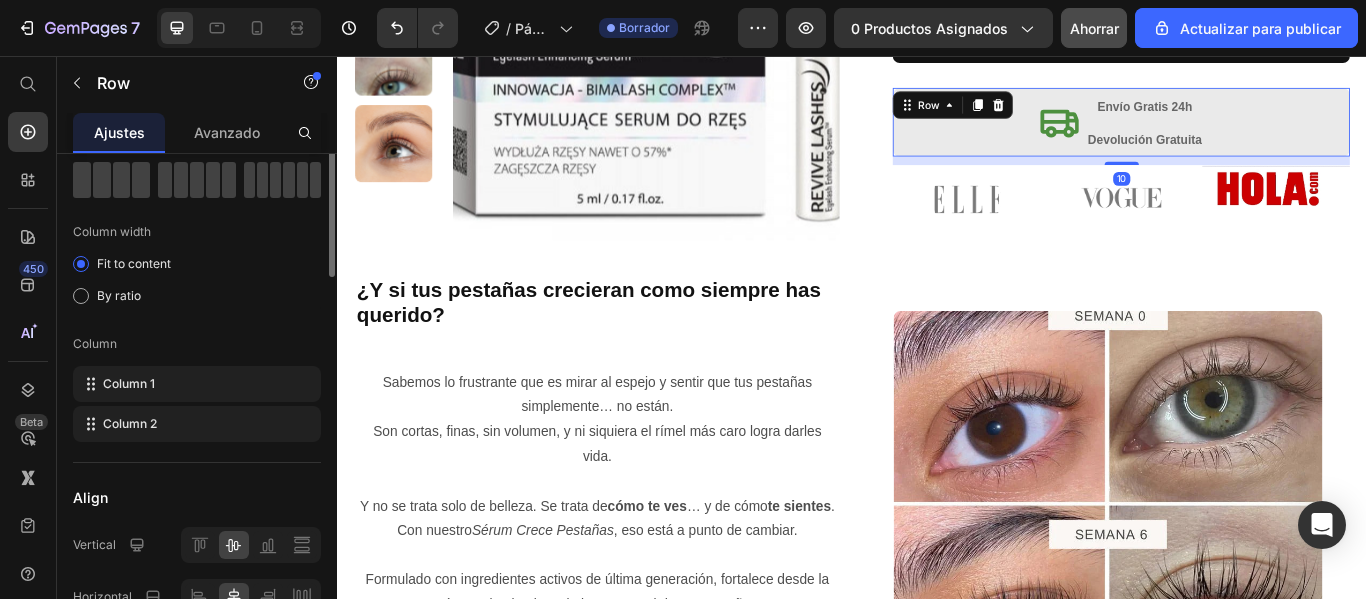 scroll, scrollTop: 0, scrollLeft: 0, axis: both 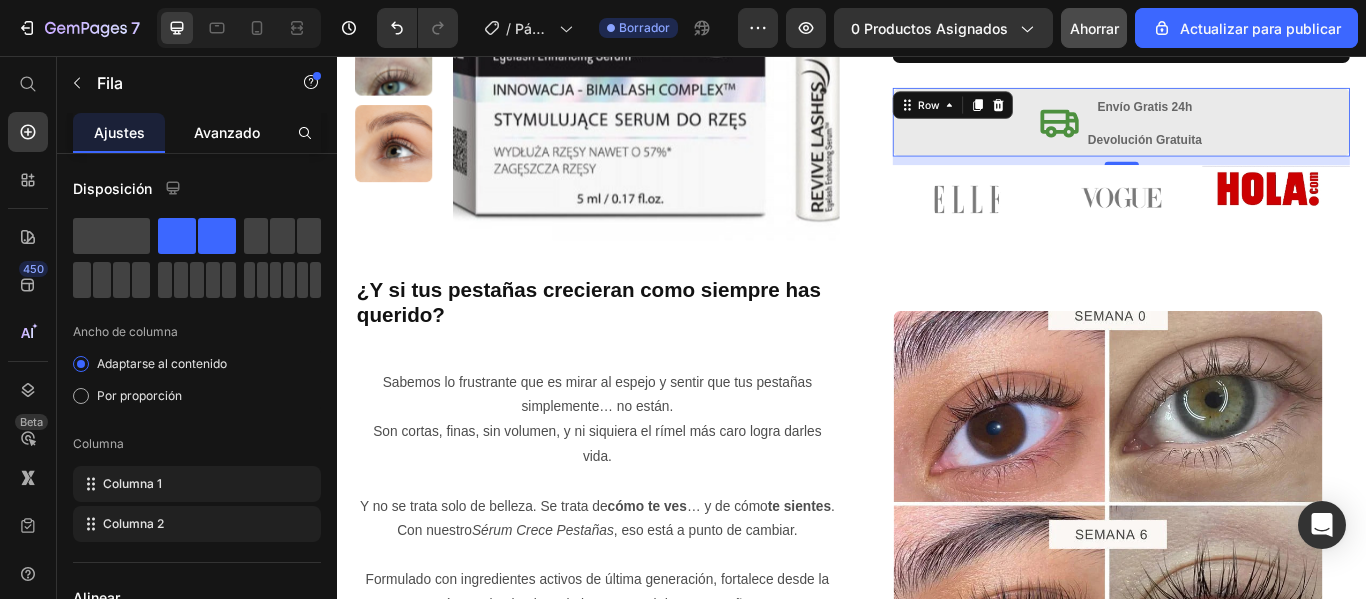 click on "Avanzado" at bounding box center (227, 132) 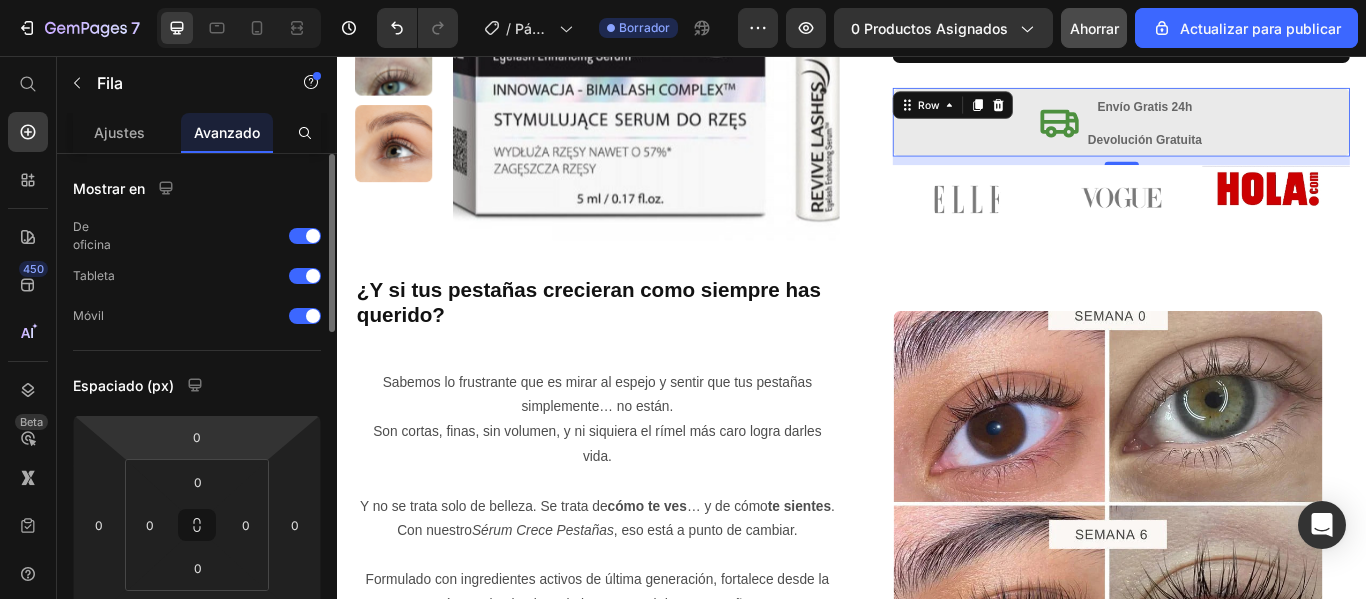 scroll, scrollTop: 300, scrollLeft: 0, axis: vertical 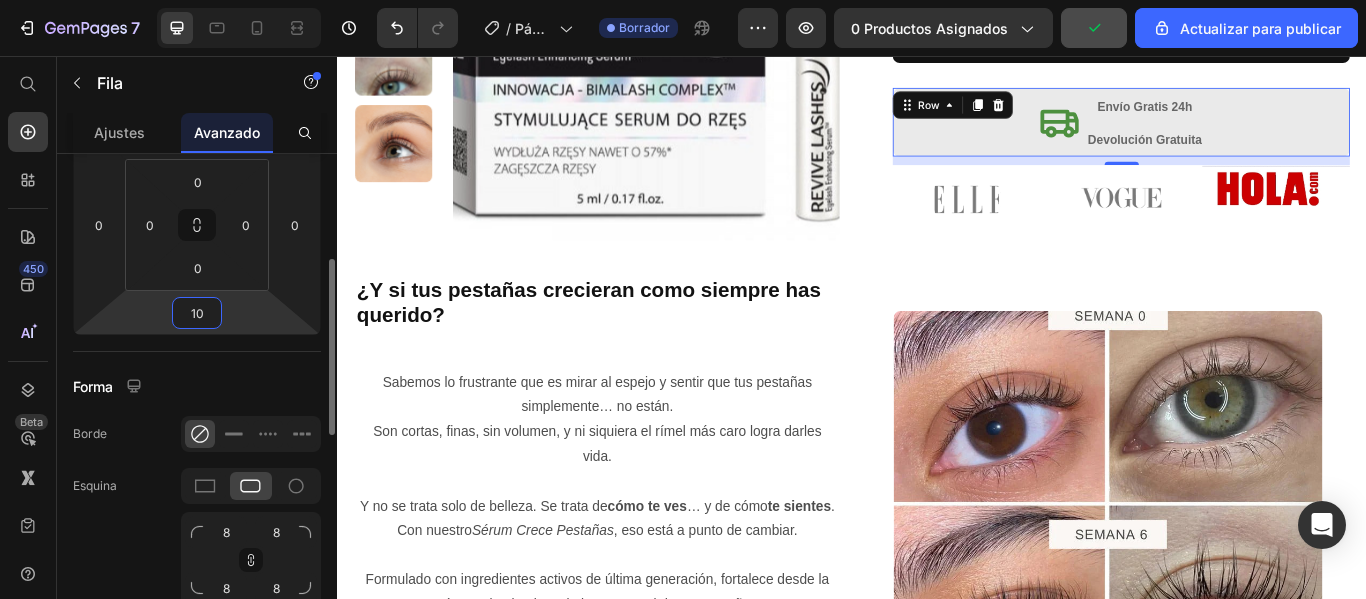 click on "10" at bounding box center (197, 313) 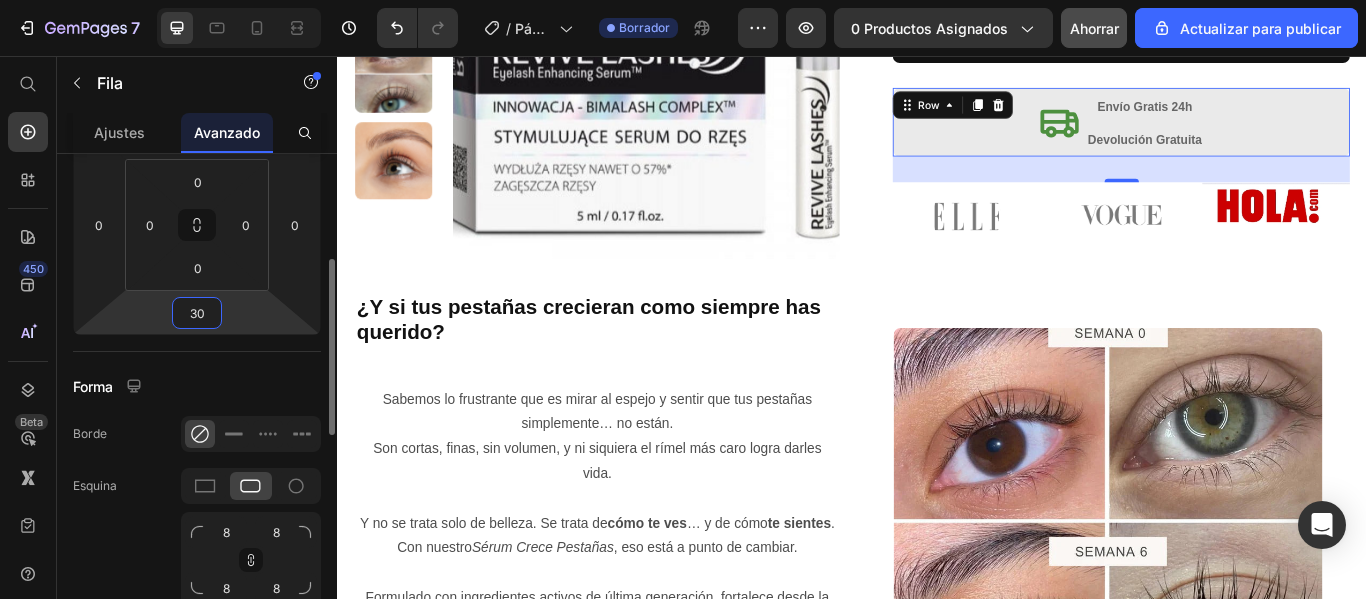 type on "3" 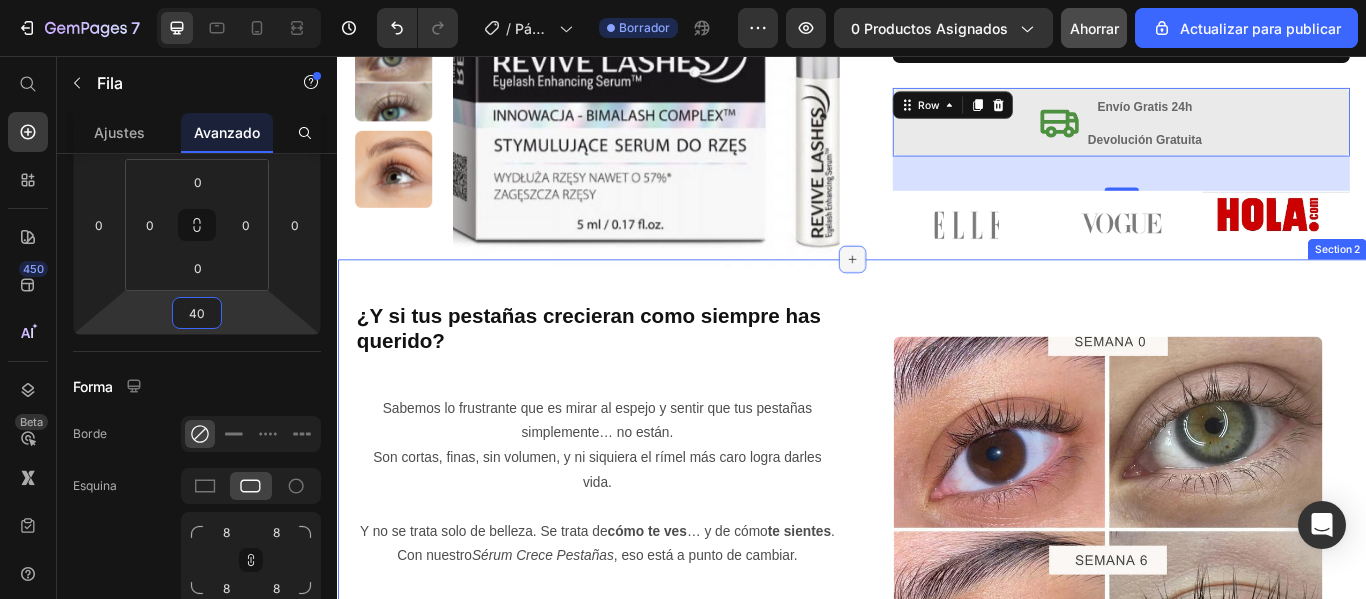 type on "40" 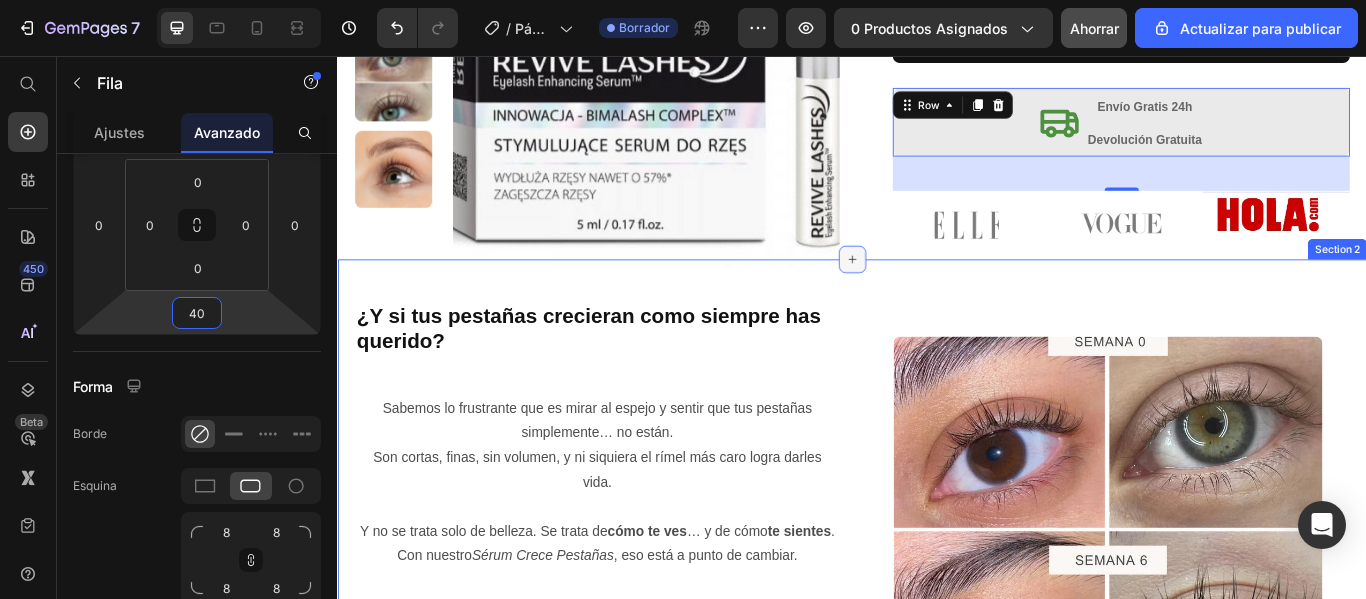 click at bounding box center (937, 293) 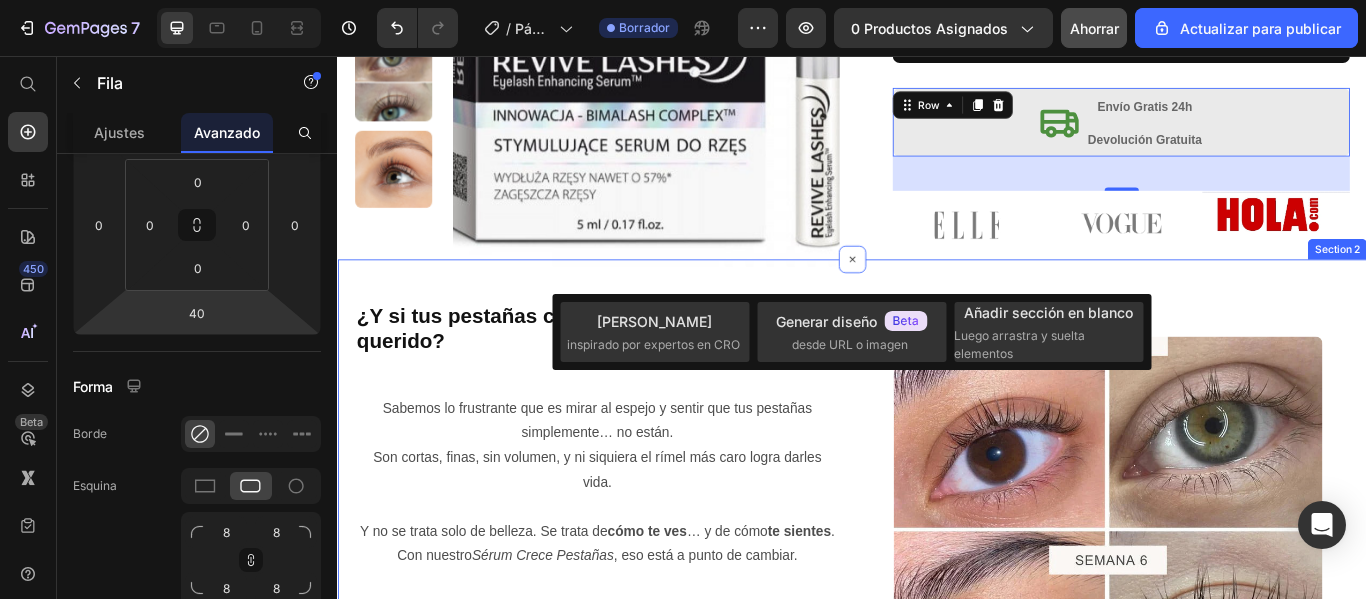 click on "¿Y si tus pestañas crecieran como siempre has querido? Heading   Sabemos lo frustrante que es mirar al espejo y sentir que tus pestañas simplemente… no están. Son cortas, finas, sin volumen, y ni siquiera el rímel más caro logra darles vida.   Y no se trata solo de belleza. Se trata de  cómo te ves … y de cómo  te sientes . Con nuestro  Sérum Crece Pestañas , eso está a punto de cambiar. Formulado con ingredientes activos de última generación, fortalece desde la raíz y estimula el crecimiento natural de tus pestañas.   Text Block Heading
Publish the page to see the content.
Custom Code Row Row Image Row "Cómo Transformar tu Mirada en Solo unos Dias" Heading       Además, este producto es ideal si te gusta mantener un buen cuidado y aspecto de tus pestañas y cejas.   Pero, no olvidemos que la mirada no depende únicamente de los ojos, ya que también debemos considerar las cejas.    Por ello,  el serum Fablashous     Text Block Custom Code Row Image Row Image" at bounding box center [937, 1144] 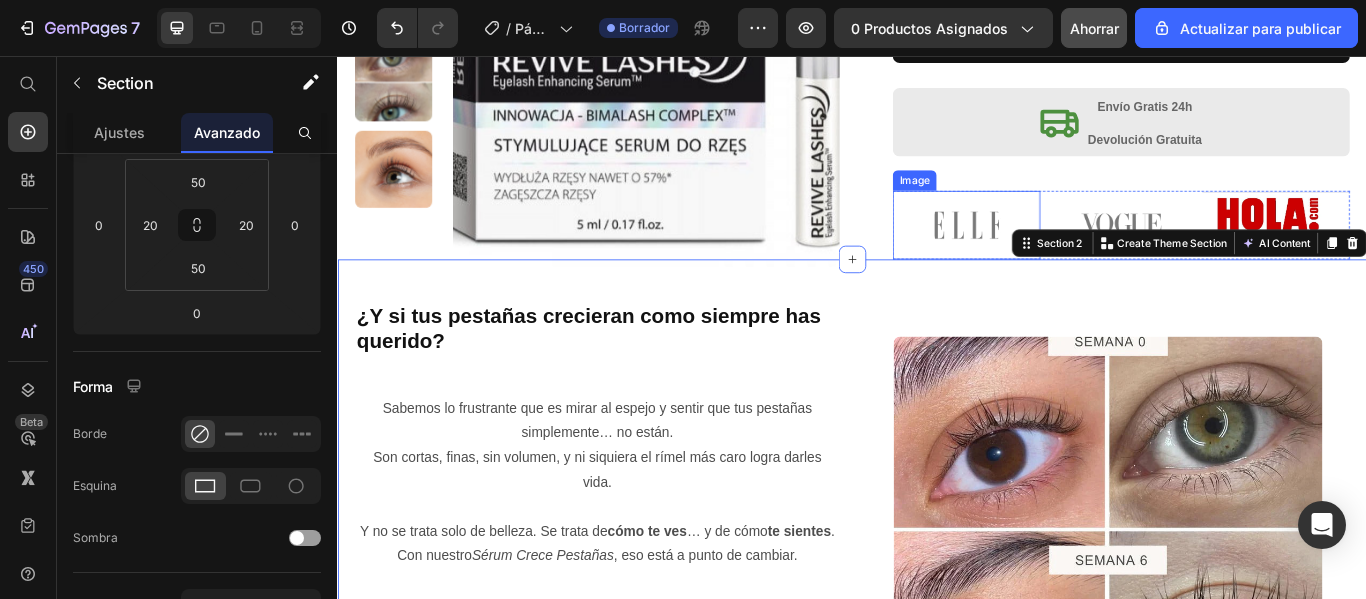 scroll, scrollTop: 0, scrollLeft: 0, axis: both 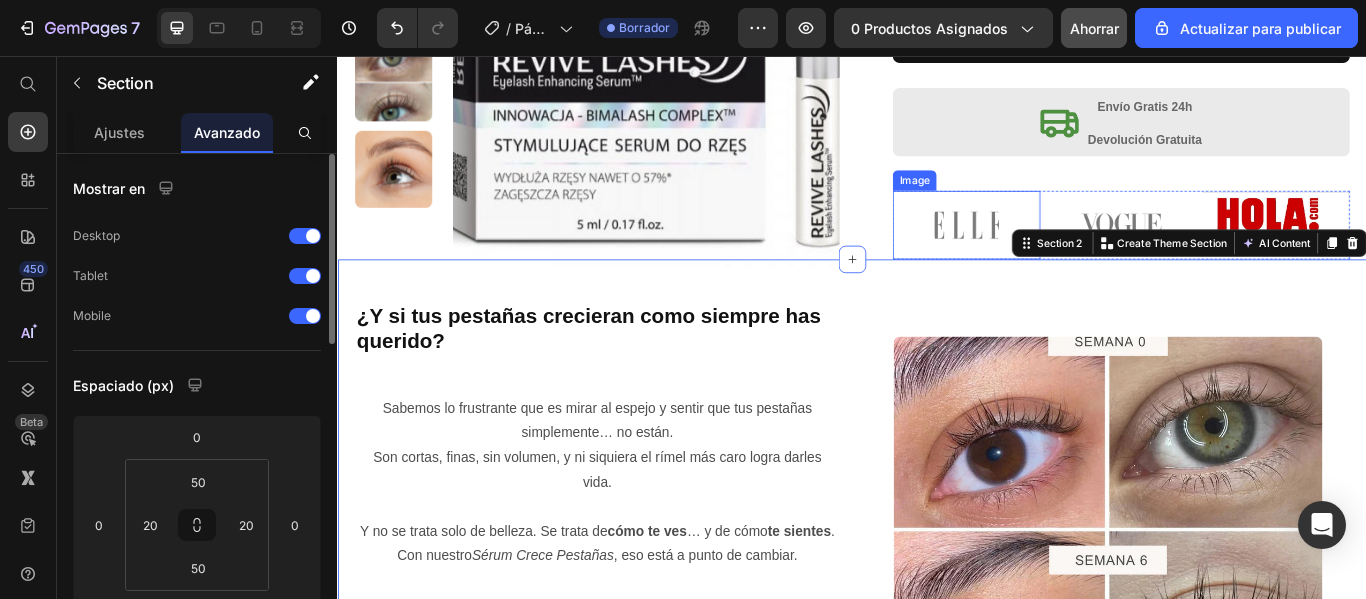 click at bounding box center [1070, 253] 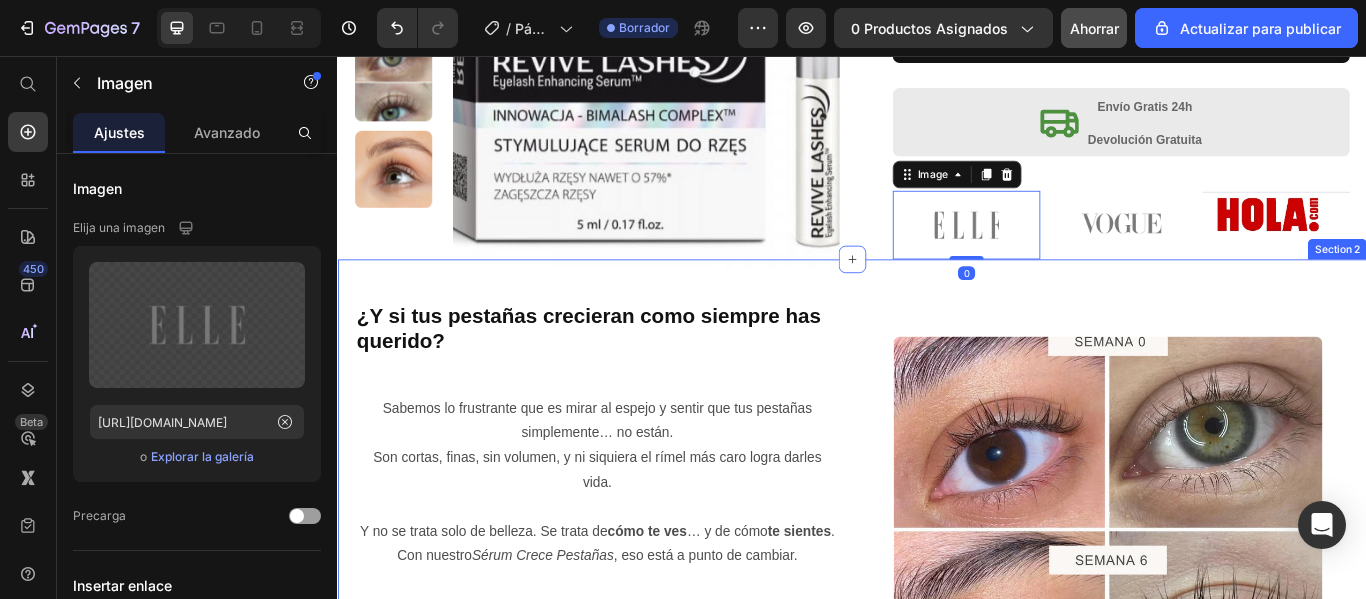 click on "¿Y si tus pestañas crecieran como siempre has querido? Heading   Sabemos lo frustrante que es mirar al espejo y sentir que tus pestañas simplemente… no están. Son cortas, finas, sin volumen, y ni siquiera el rímel más caro logra darles vida.   Y no se trata solo de belleza. Se trata de  cómo te ves … y de cómo  te sientes . Con nuestro  Sérum Crece Pestañas , eso está a punto de cambiar. Formulado con ingredientes activos de última generación, fortalece desde la raíz y estimula el crecimiento natural de tus pestañas.   Text Block Heading
Publish the page to see the content.
Custom Code Row Row Image Row "Cómo Transformar tu Mirada en Solo unos Dias" Heading       Además, este producto es ideal si te gusta mantener un buen cuidado y aspecto de tus pestañas y cejas.   Pero, no olvidemos que la mirada no depende únicamente de los ojos, ya que también debemos considerar las cejas.    Por ello,  el serum Fablashous     Text Block Custom Code Row Image Row Image" at bounding box center (937, 1144) 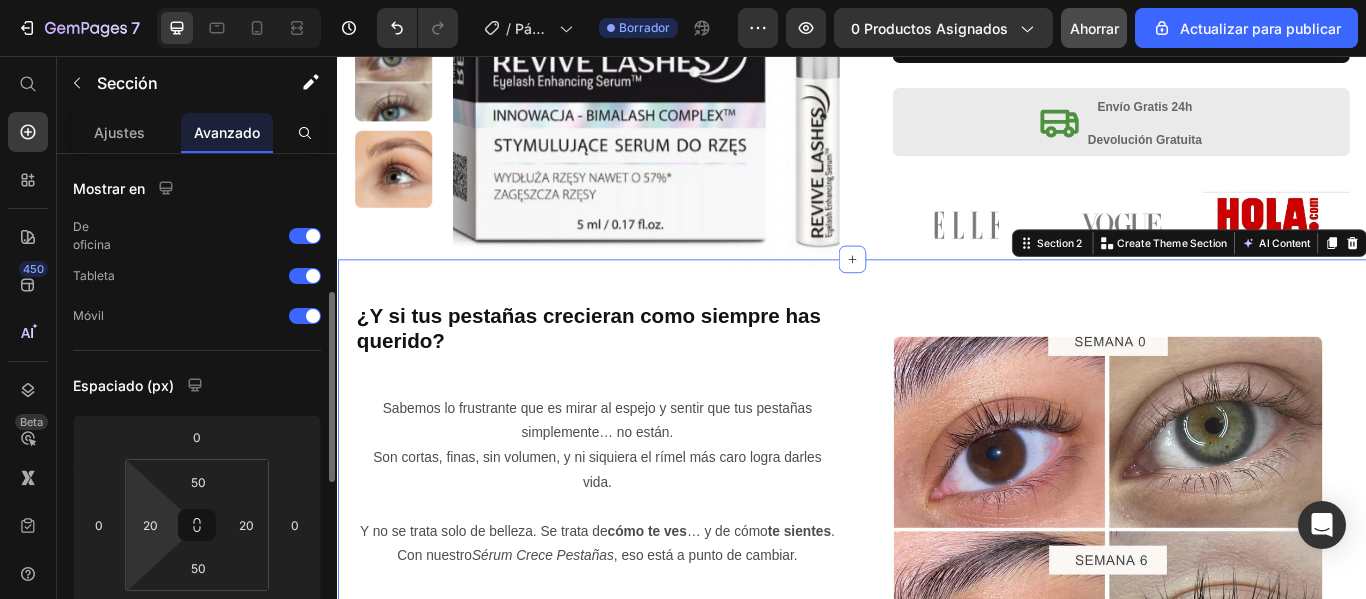 scroll, scrollTop: 200, scrollLeft: 0, axis: vertical 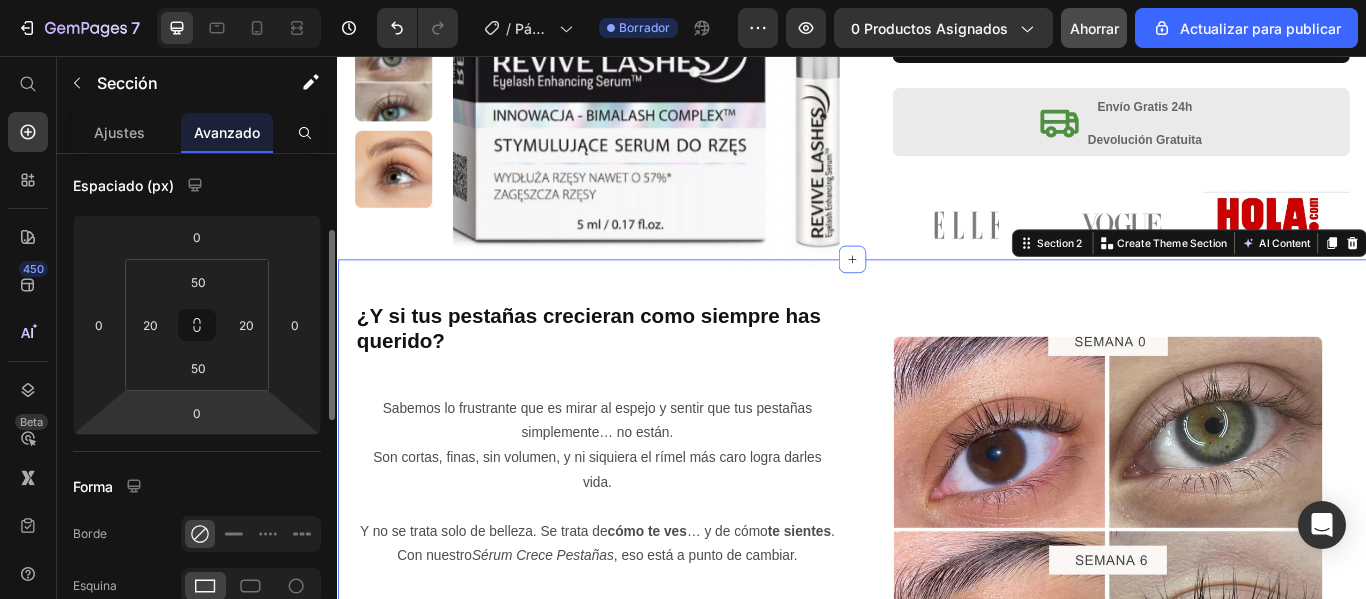 click on "7 / Página del producto - 3 de julio, 12:00:49 Borrador Avance 0 productos asignados Ahorrar Actualizar para publicar 450 Beta Empezar con Secciones Elementos Sección de héroes Detalle del producto Marcas Insignias de confianza Garantizar Desglose del producto Cómo utilizar Testimonios Comparar Manojo Preguntas frecuentes Prueba social Historia de la marca Lista de productos Recopilación Lista de blogs Contacto Sticky Añadir al carrito Pie de página personalizado Explorar la biblioteca 450 Disposición
Fila
Fila
Fila
Fila Texto
Título
Bloque de texto Botón
Botón" at bounding box center (683, 0) 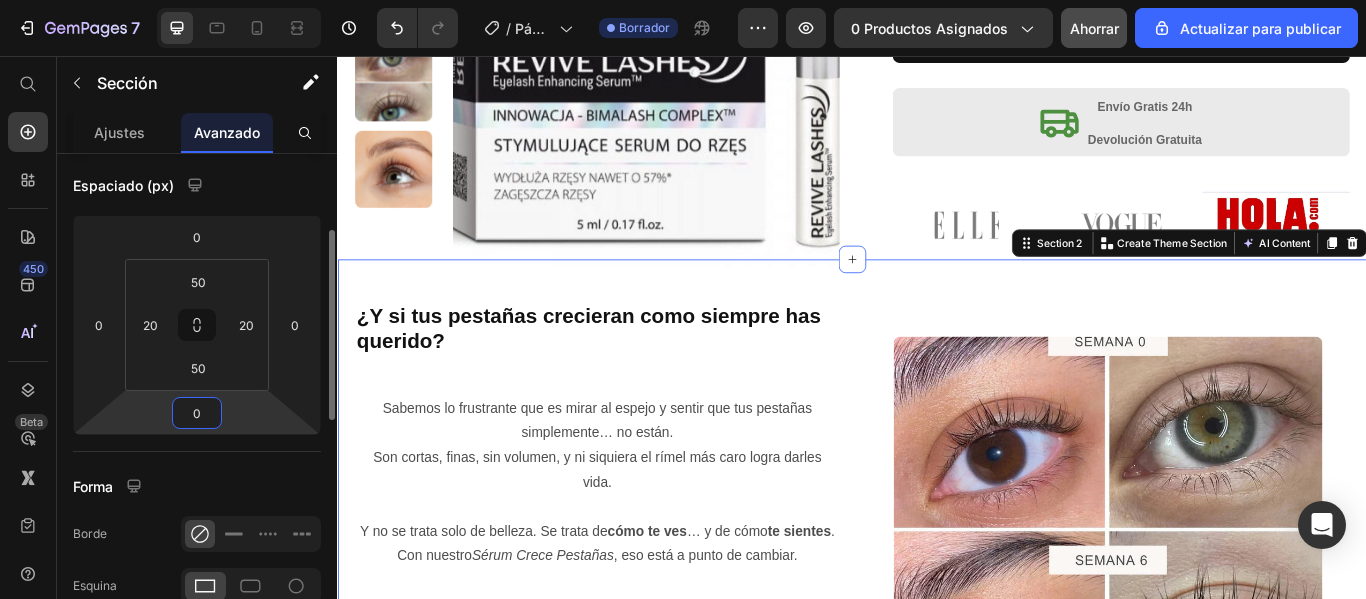 click on "0" at bounding box center (197, 413) 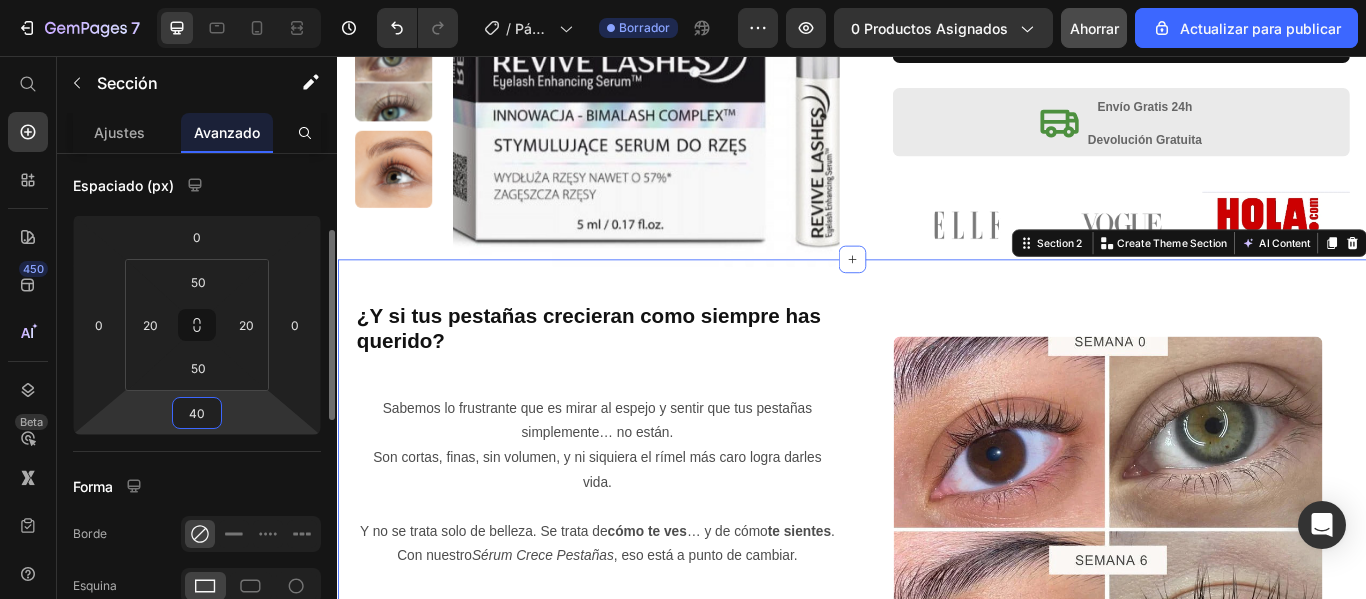type on "4" 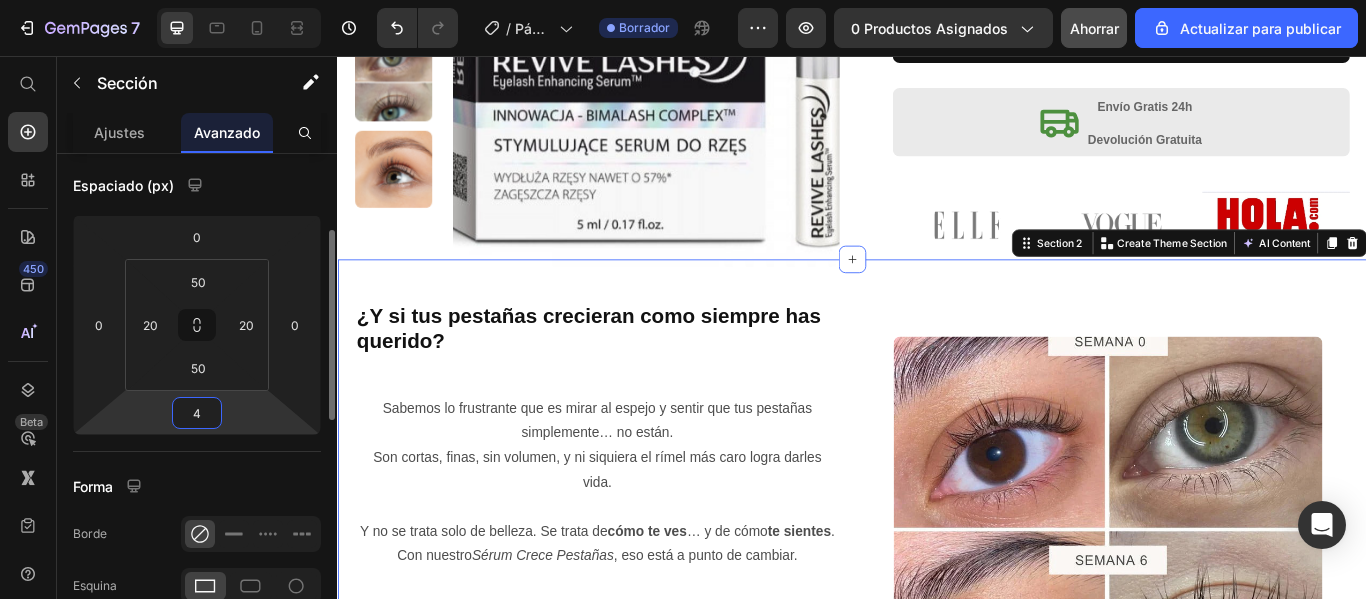 type 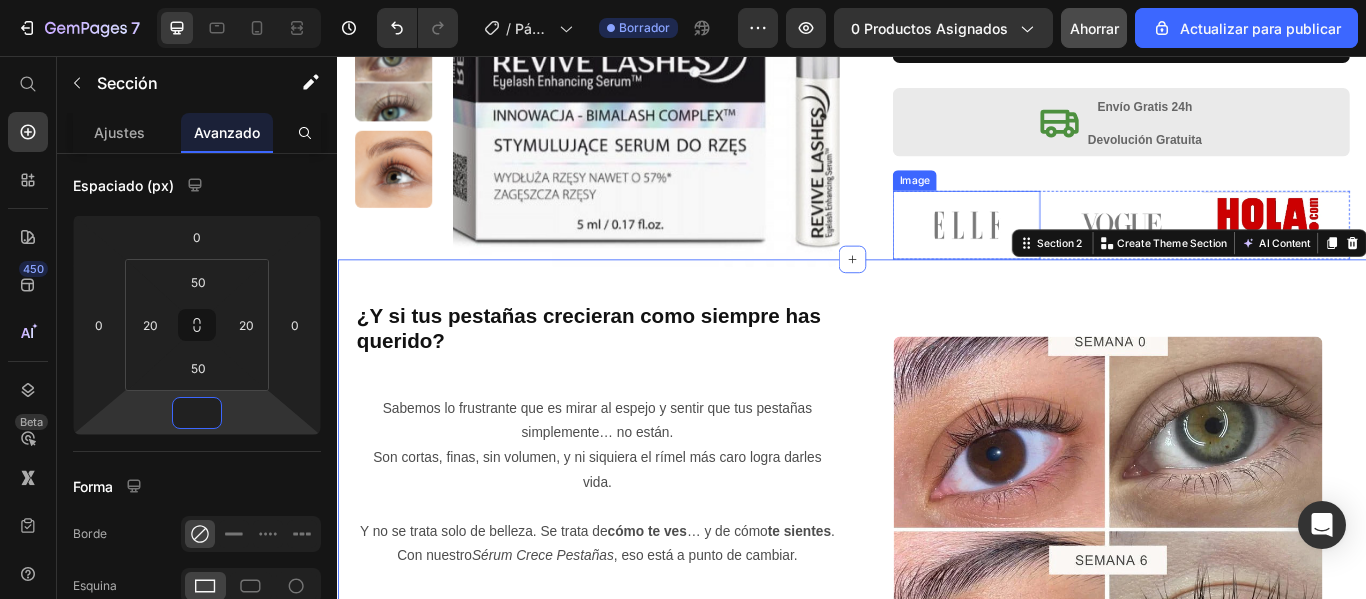 click at bounding box center (1070, 253) 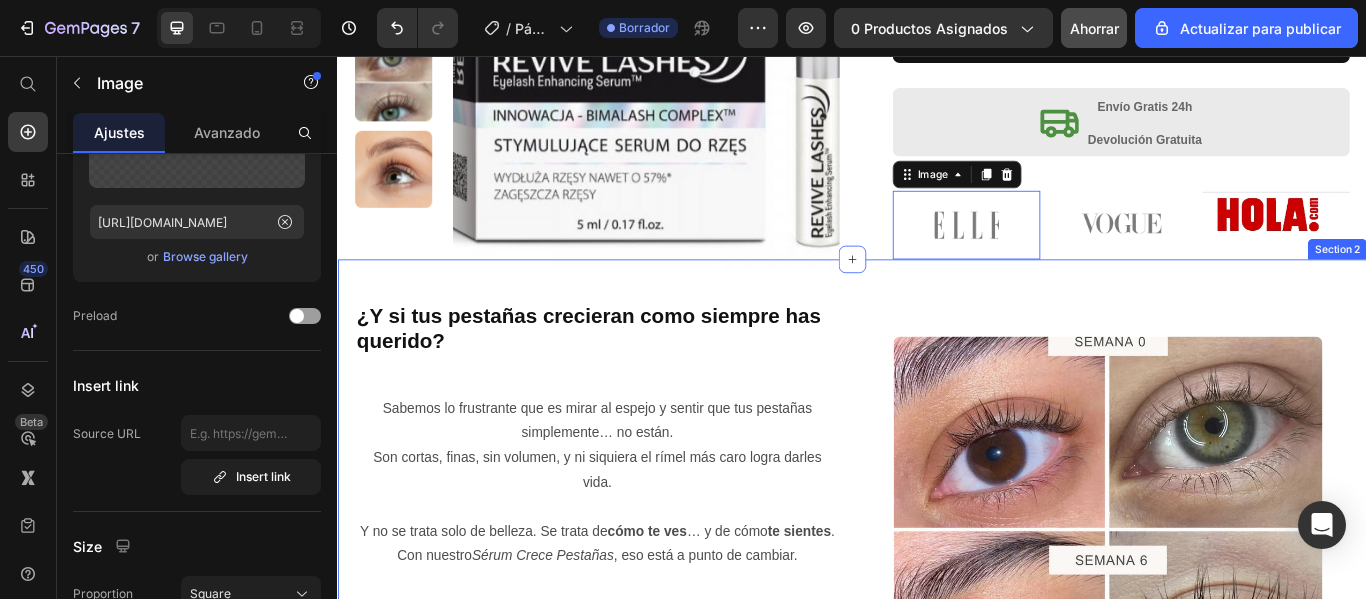 scroll, scrollTop: 0, scrollLeft: 0, axis: both 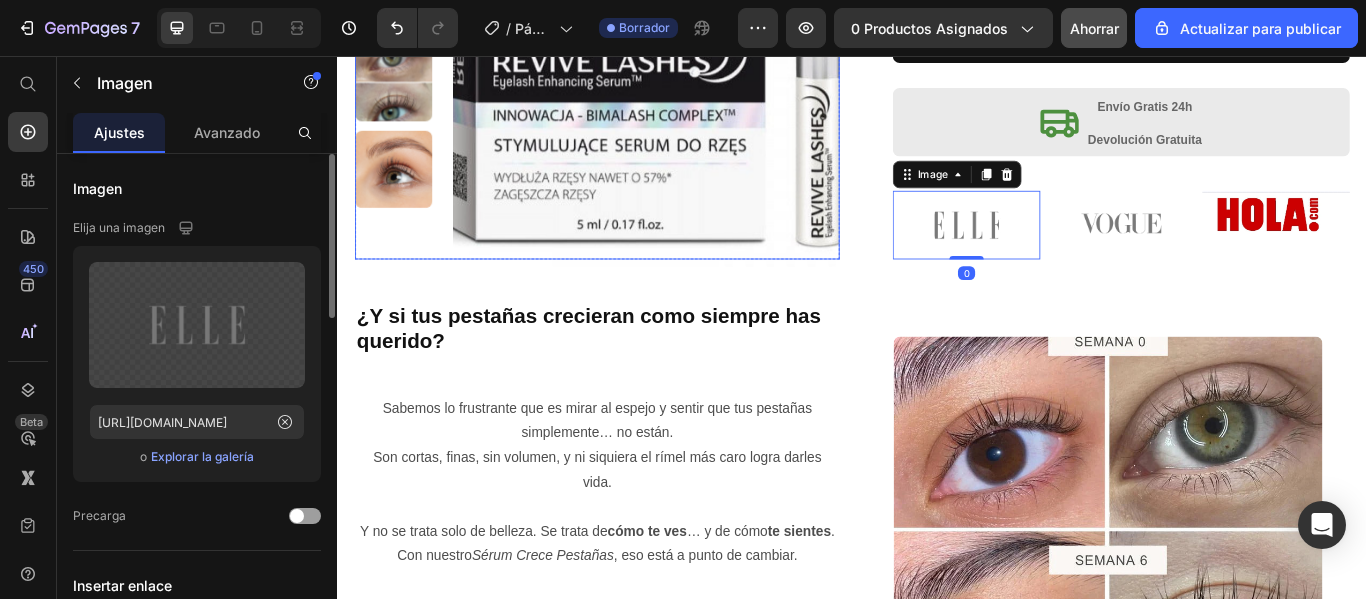 click at bounding box center (696, 0) 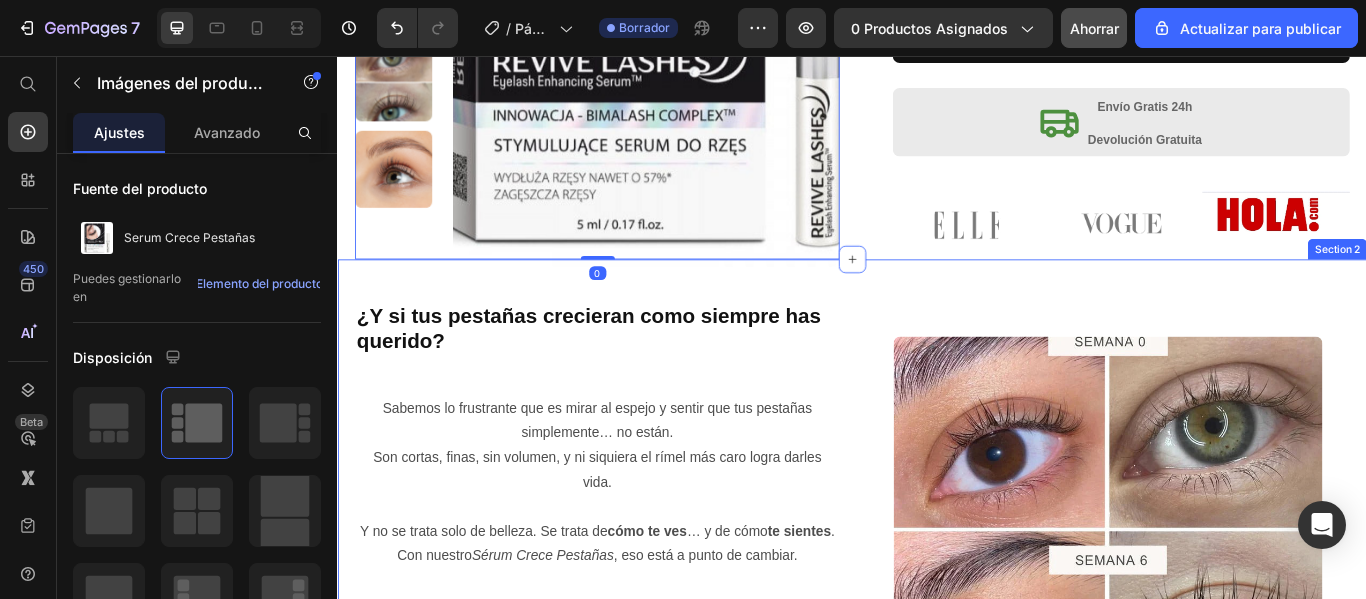 click on "¿Y si tus pestañas crecieran como siempre has querido? Heading   Sabemos lo frustrante que es mirar al espejo y sentir que tus pestañas simplemente… no están. Son cortas, finas, sin volumen, y ni siquiera el rímel más caro logra darles vida.   Y no se trata solo de belleza. Se trata de  cómo te ves … y de cómo  te sientes . Con nuestro  Sérum Crece Pestañas , eso está a punto de cambiar. Formulado con ingredientes activos de última generación, fortalece desde la raíz y estimula el crecimiento natural de tus pestañas.   Text Block Heading
Publish the page to see the content.
Custom Code Row Row Image Row "Cómo Transformar tu Mirada en Solo unos Dias" Heading       Además, este producto es ideal si te gusta mantener un buen cuidado y aspecto de tus pestañas y cejas.   Pero, no olvidemos que la mirada no depende únicamente de los ojos, ya que también debemos considerar las cejas.    Por ello,  el serum Fablashous     Text Block Custom Code Row Image Row Image" at bounding box center (937, 1144) 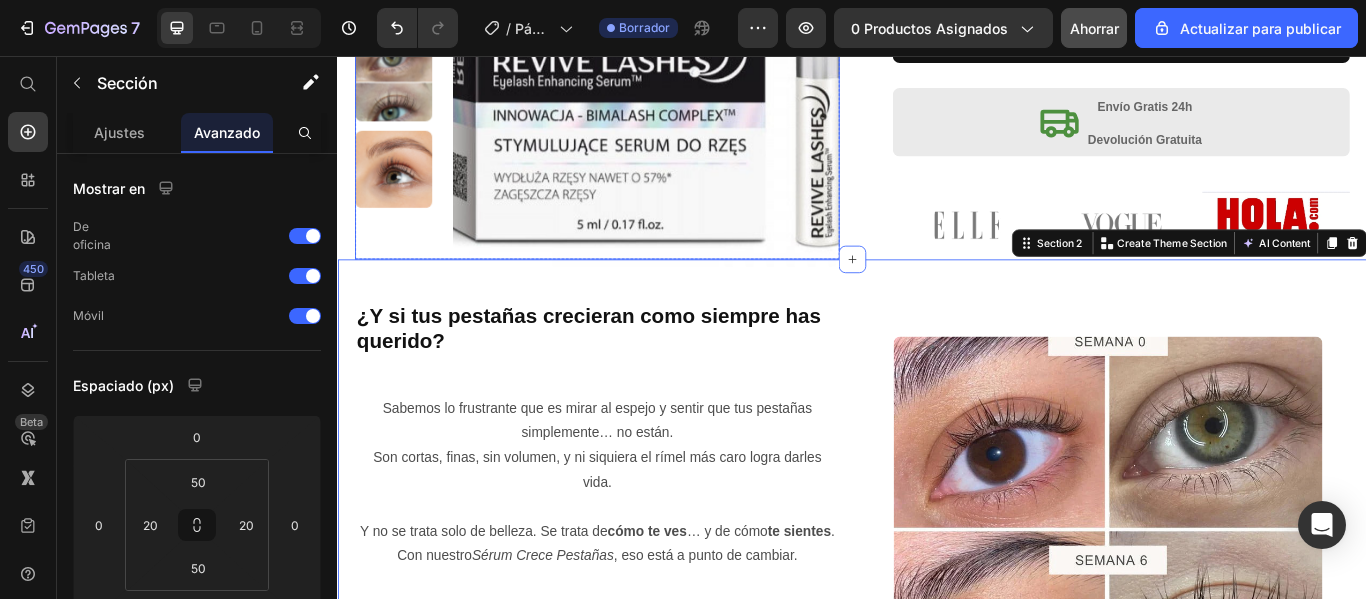 click at bounding box center (696, 0) 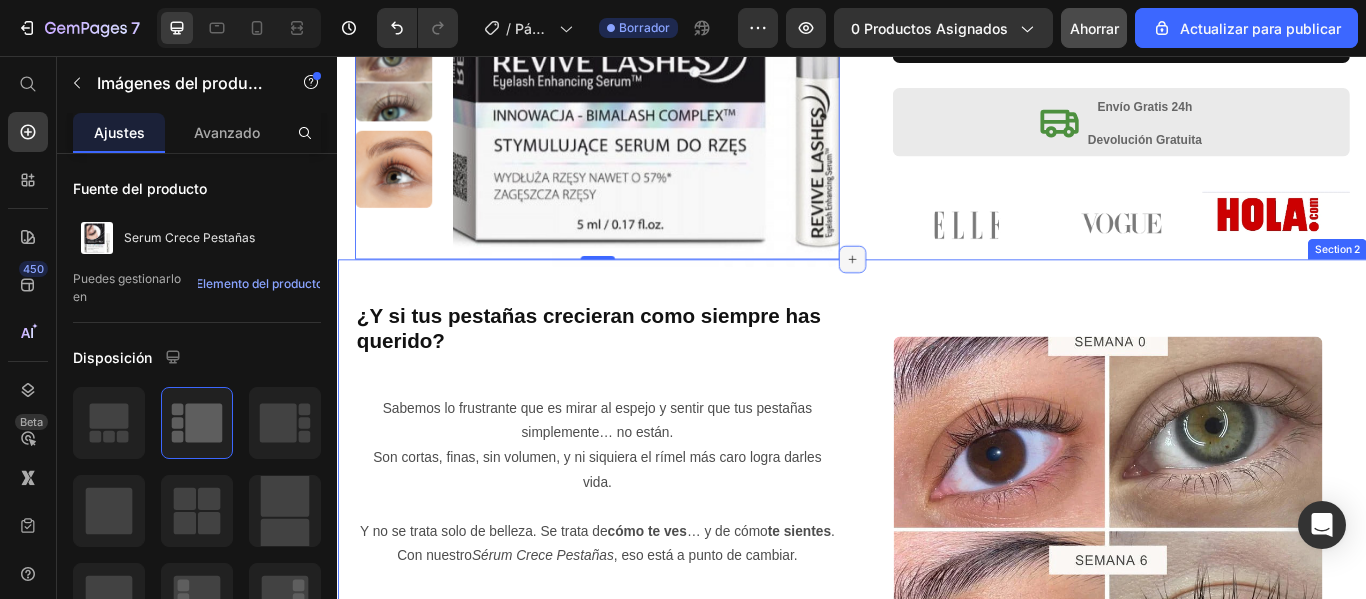 click at bounding box center (937, 293) 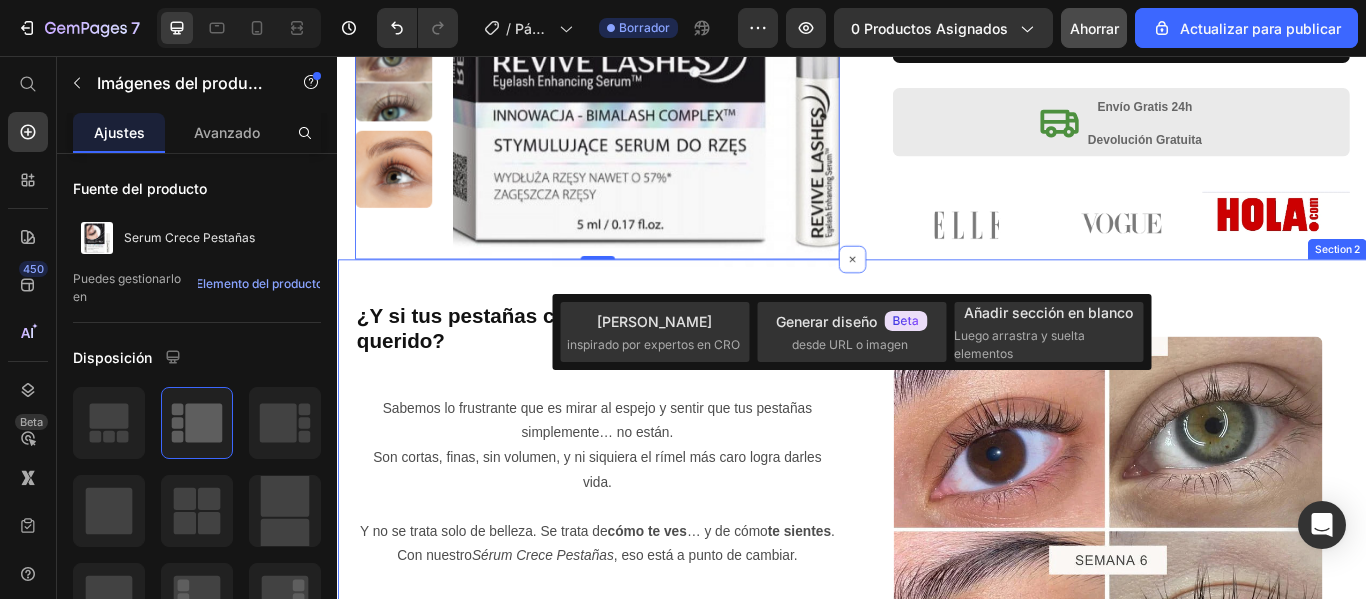 click on "¿Y si tus pestañas crecieran como siempre has querido? Heading   Sabemos lo frustrante que es mirar al espejo y sentir que tus pestañas simplemente… no están. Son cortas, finas, sin volumen, y ni siquiera el rímel más caro logra darles vida.   Y no se trata solo de belleza. Se trata de  cómo te ves … y de cómo  te sientes . Con nuestro  Sérum Crece Pestañas , eso está a punto de cambiar. Formulado con ingredientes activos de última generación, fortalece desde la raíz y estimula el crecimiento natural de tus pestañas.   Text Block Heading
Publish the page to see the content.
Custom Code Row Row Image Row "Cómo Transformar tu Mirada en Solo unos Dias" Heading       Además, este producto es ideal si te gusta mantener un buen cuidado y aspecto de tus pestañas y cejas.   Pero, no olvidemos que la mirada no depende únicamente de los ojos, ya que también debemos considerar las cejas.    Por ello,  el serum Fablashous     Text Block Custom Code Row Image Row Image" at bounding box center (937, 1144) 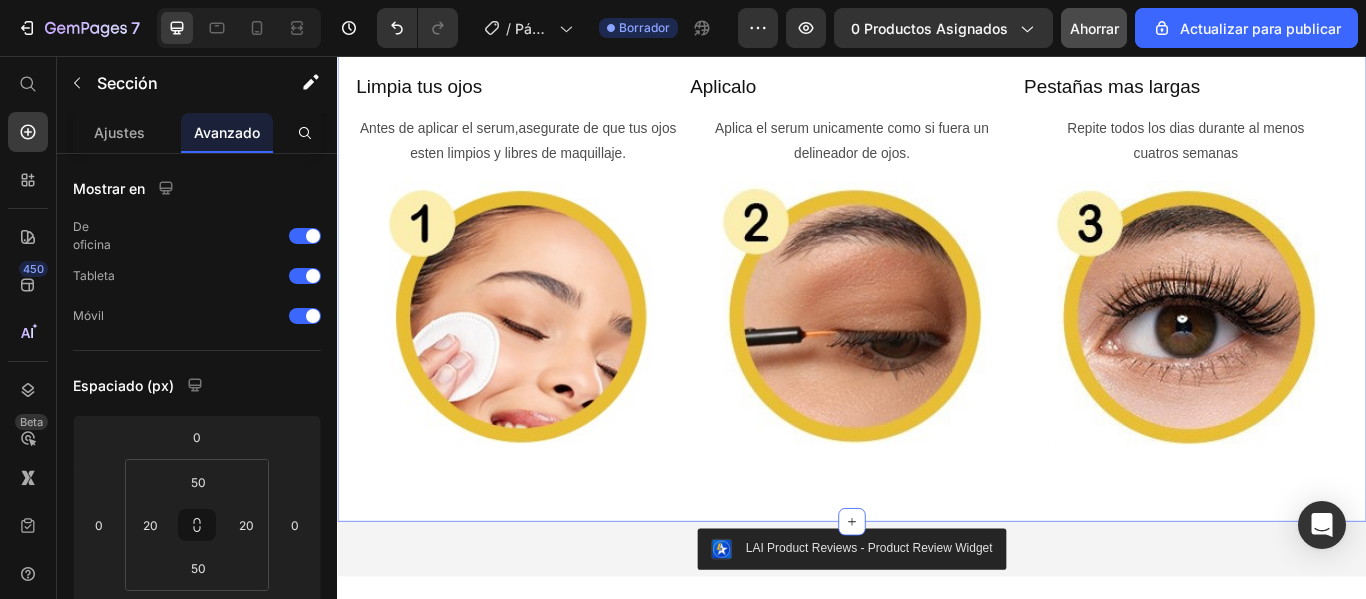 scroll, scrollTop: 2060, scrollLeft: 0, axis: vertical 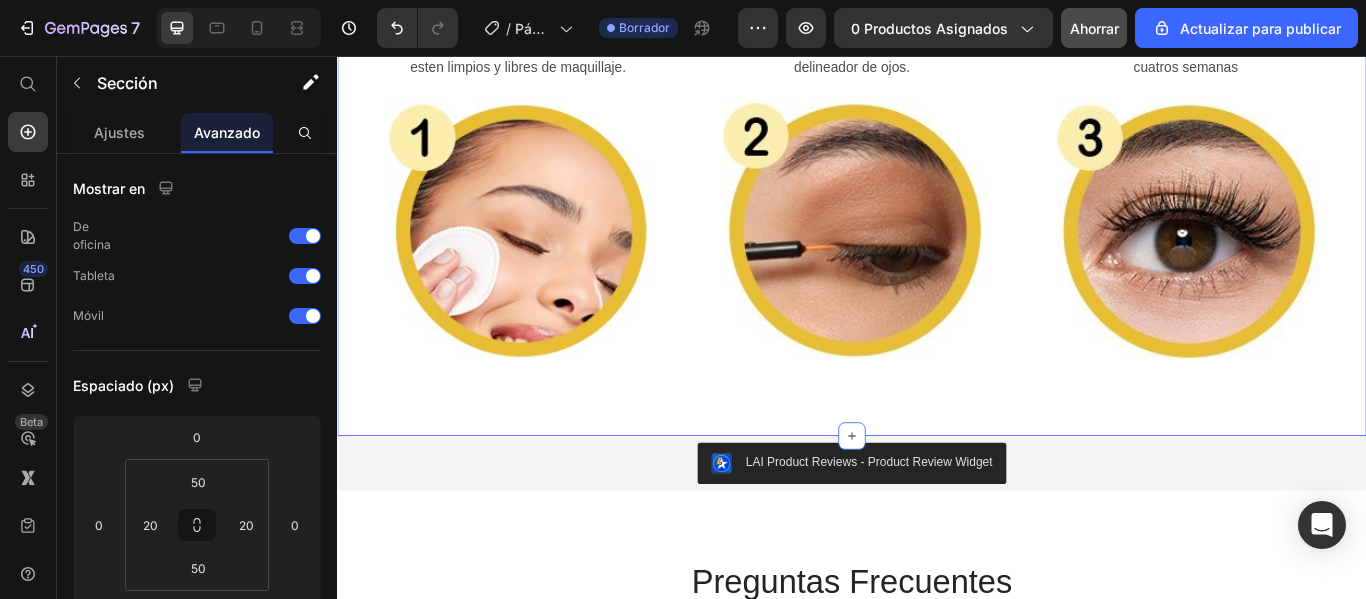 click on "¿Y si tus pestañas crecieran como siempre has querido? Heading   Sabemos lo frustrante que es mirar al espejo y sentir que tus pestañas simplemente… no están. Son cortas, finas, sin volumen, y ni siquiera el rímel más caro logra darles vida.   Y no se trata solo de belleza. Se trata de  cómo te ves … y de cómo  te sientes . Con nuestro  Sérum Crece Pestañas , eso está a punto de cambiar. Formulado con ingredientes activos de última generación, fortalece desde la raíz y estimula el crecimiento natural de tus pestañas.   Text Block Heading
Publish the page to see the content.
Custom Code Row Row Image Row "Cómo Transformar tu Mirada en Solo unos Dias" Heading       Además, este producto es ideal si te gusta mantener un buen cuidado y aspecto de tus pestañas y cejas.   Pero, no olvidemos que la mirada no depende únicamente de los ojos, ya que también debemos considerar las cejas.    Por ello,  el serum Fablashous     Text Block Custom Code Row Image Row Image" at bounding box center [937, -352] 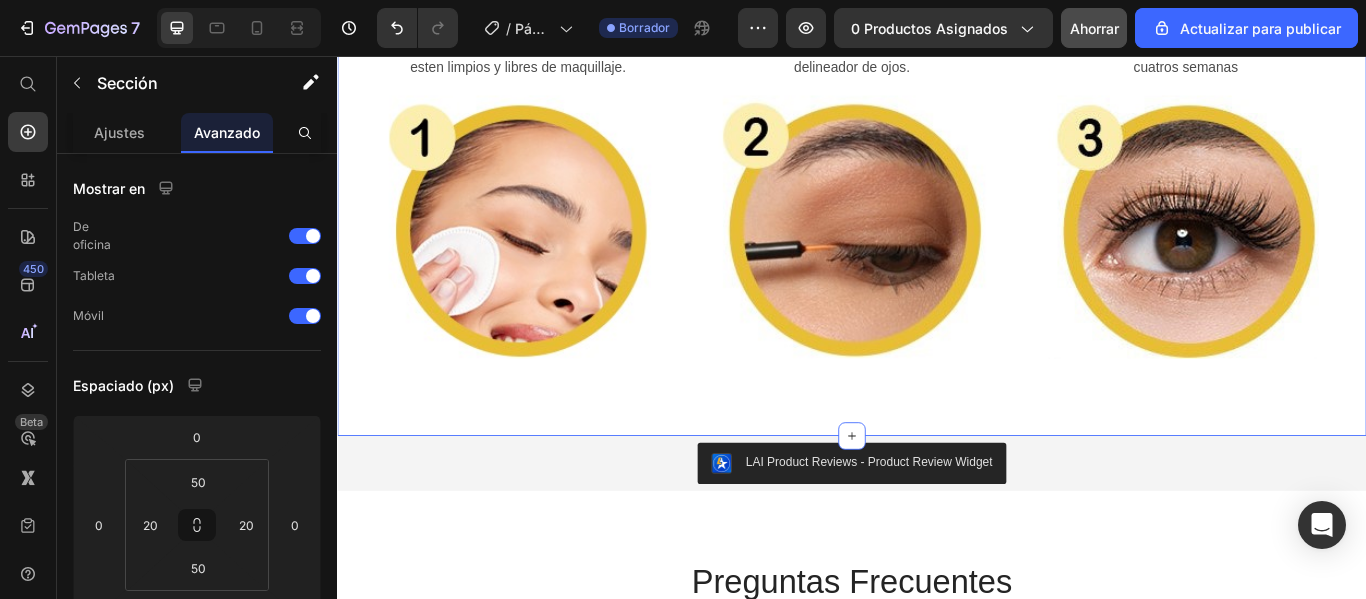click on "¿Y si tus pestañas crecieran como siempre has querido? Heading   Sabemos lo frustrante que es mirar al espejo y sentir que tus pestañas simplemente… no están. Son cortas, finas, sin volumen, y ni siquiera el rímel más caro logra darles vida.   Y no se trata solo de belleza. Se trata de  cómo te ves … y de cómo  te sientes . Con nuestro  Sérum Crece Pestañas , eso está a punto de cambiar. Formulado con ingredientes activos de última generación, fortalece desde la raíz y estimula el crecimiento natural de tus pestañas.   Text Block Heading
Publish the page to see the content.
Custom Code Row Row Image Row "Cómo Transformar tu Mirada en Solo unos Dias" Heading       Además, este producto es ideal si te gusta mantener un buen cuidado y aspecto de tus pestañas y cejas.   Pero, no olvidemos que la mirada no depende únicamente de los ojos, ya que también debemos considerar las cejas.    Por ello,  el serum Fablashous     Text Block Custom Code Row Image Row Image" at bounding box center (937, -352) 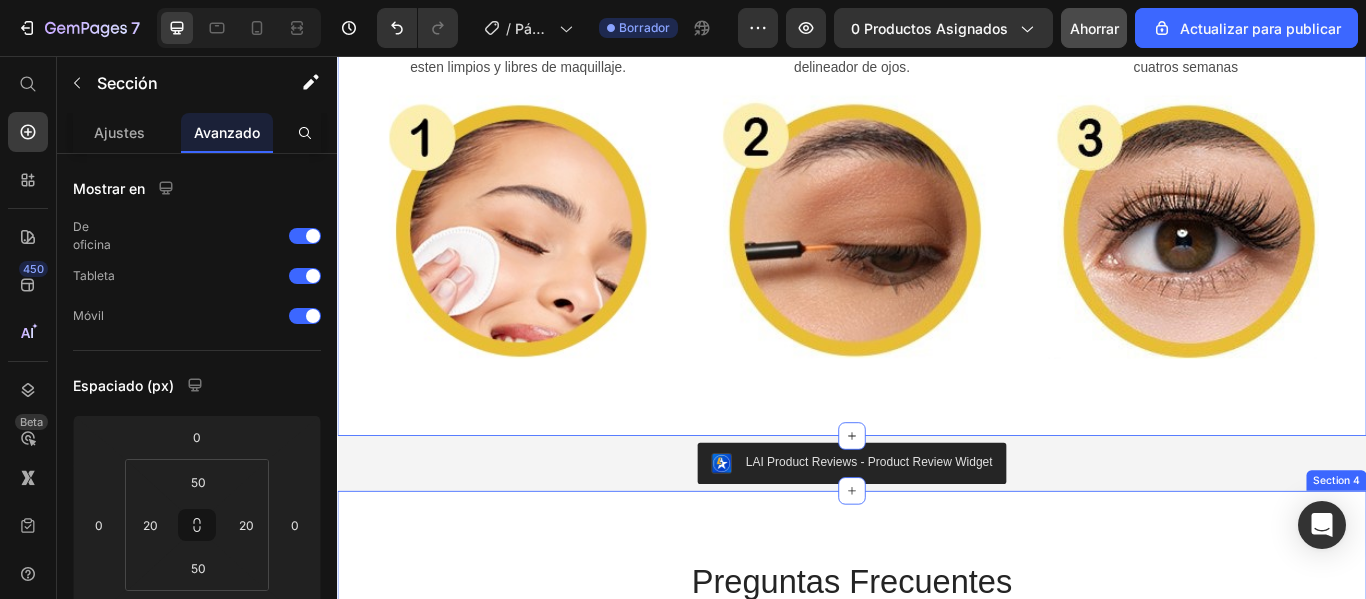 scroll, scrollTop: 2360, scrollLeft: 0, axis: vertical 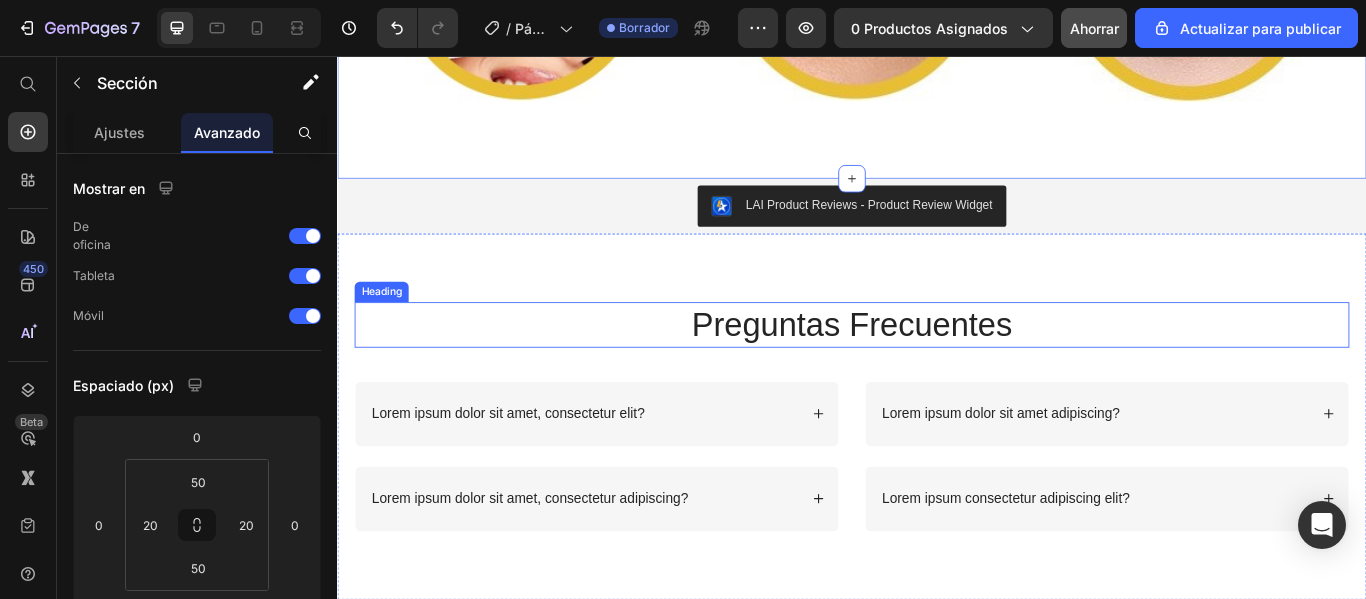 click on "Preguntas Frecuentes" at bounding box center [937, 369] 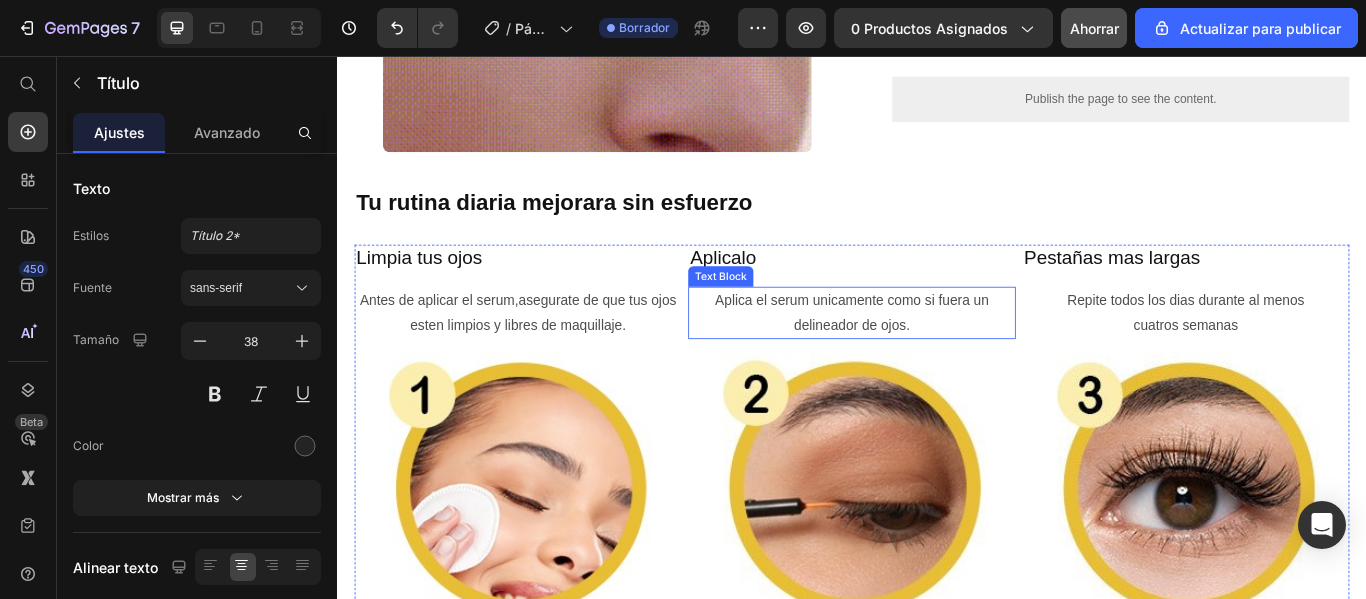 scroll, scrollTop: 1560, scrollLeft: 0, axis: vertical 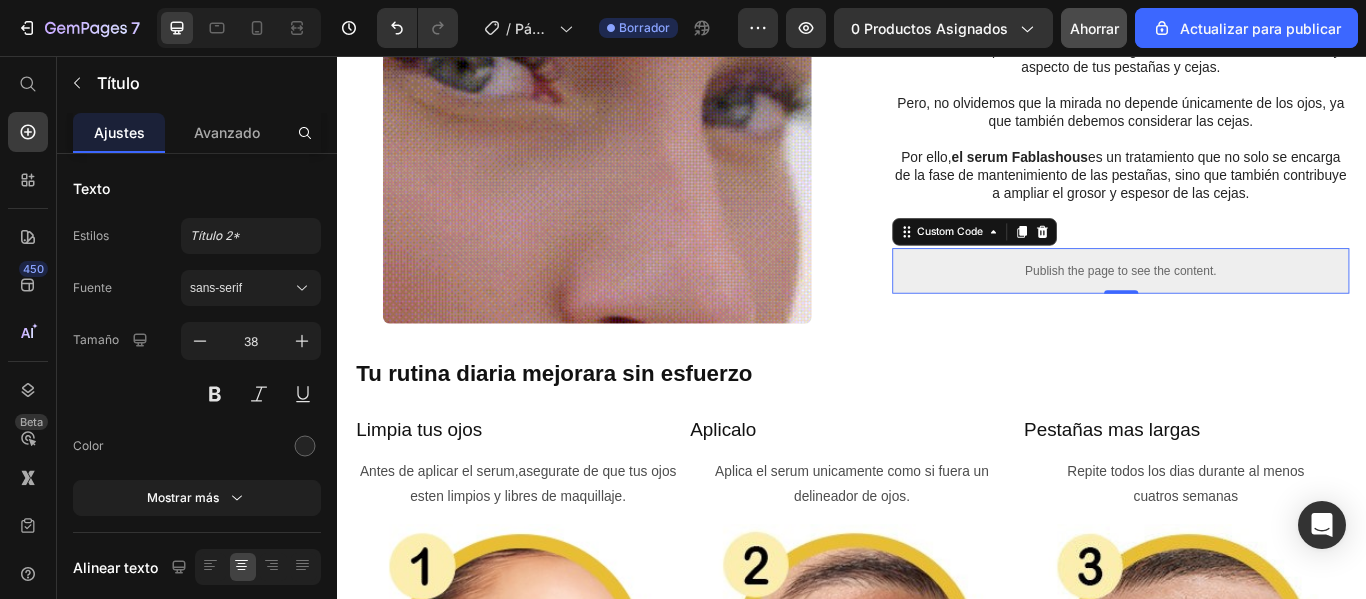 click on "Publish the page to see the content." at bounding box center (1250, 306) 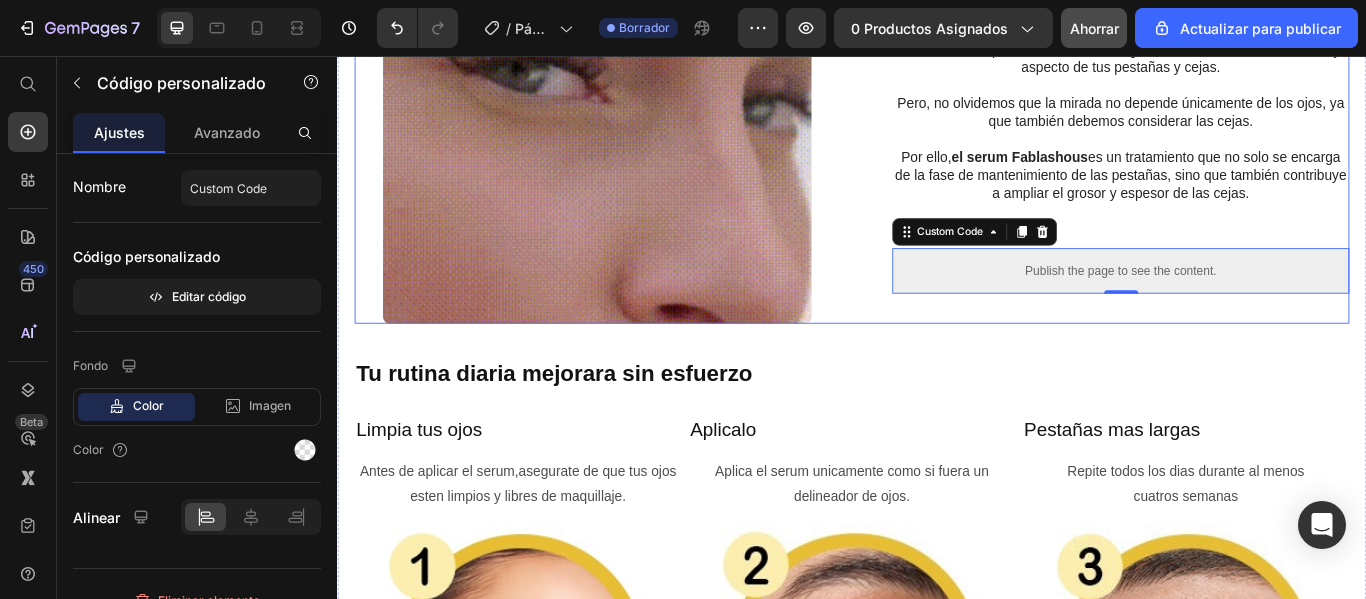click on ""Cómo Transformar tu Mirada en Solo unos Dias" Heading       Además, este producto es ideal si te gusta mantener un buen cuidado y aspecto de tus pestañas y cejas.   Pero, no olvidemos que la mirada no depende únicamente de los ojos, ya que también debemos considerar las cejas.    Por ello,  el serum Fablashous  es un tratamiento que no solo se encarga de la fase de mantenimiento de las pestañas, sino que también contribuye a ampliar el grosor y espesor de las cejas.     Text Block
Publish the page to see the content.
Custom Code   0 Row Image Row" at bounding box center (937, 143) 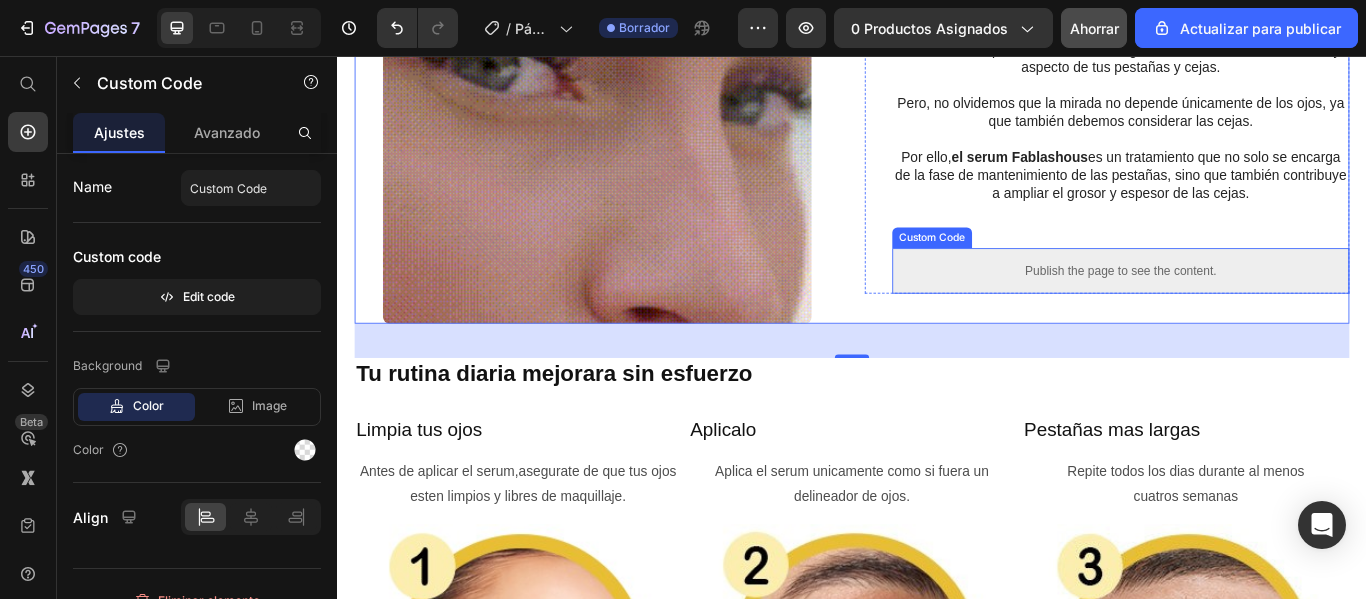 click on "Publish the page to see the content." at bounding box center [1250, 306] 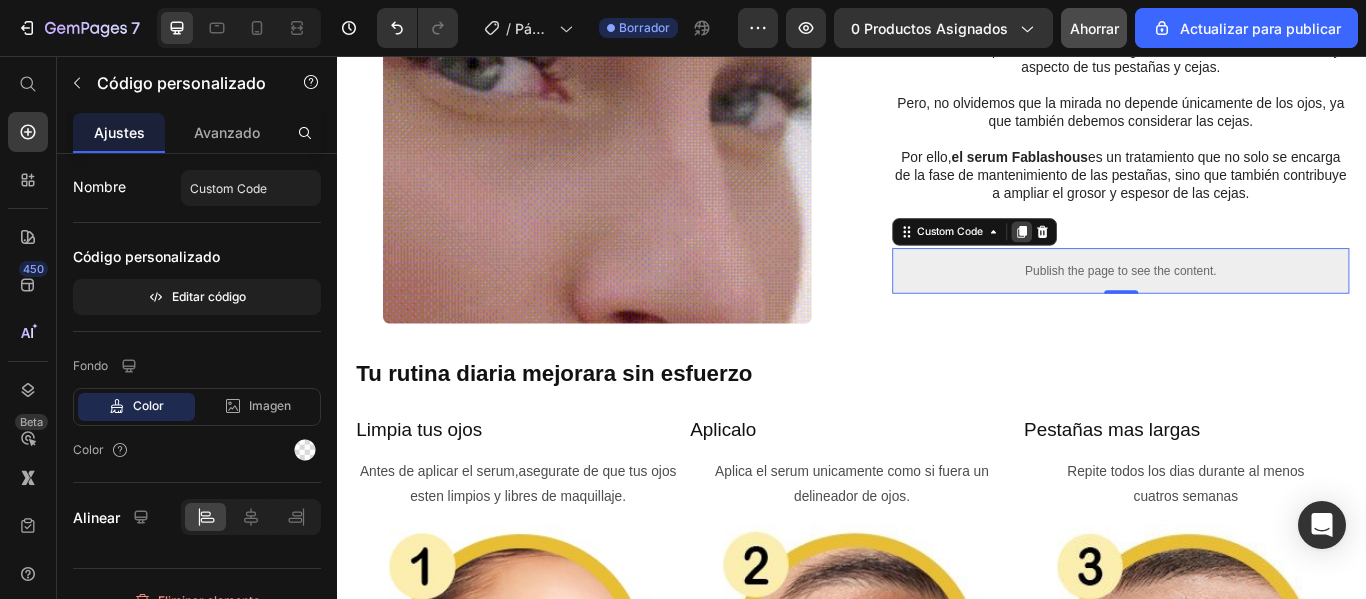 click 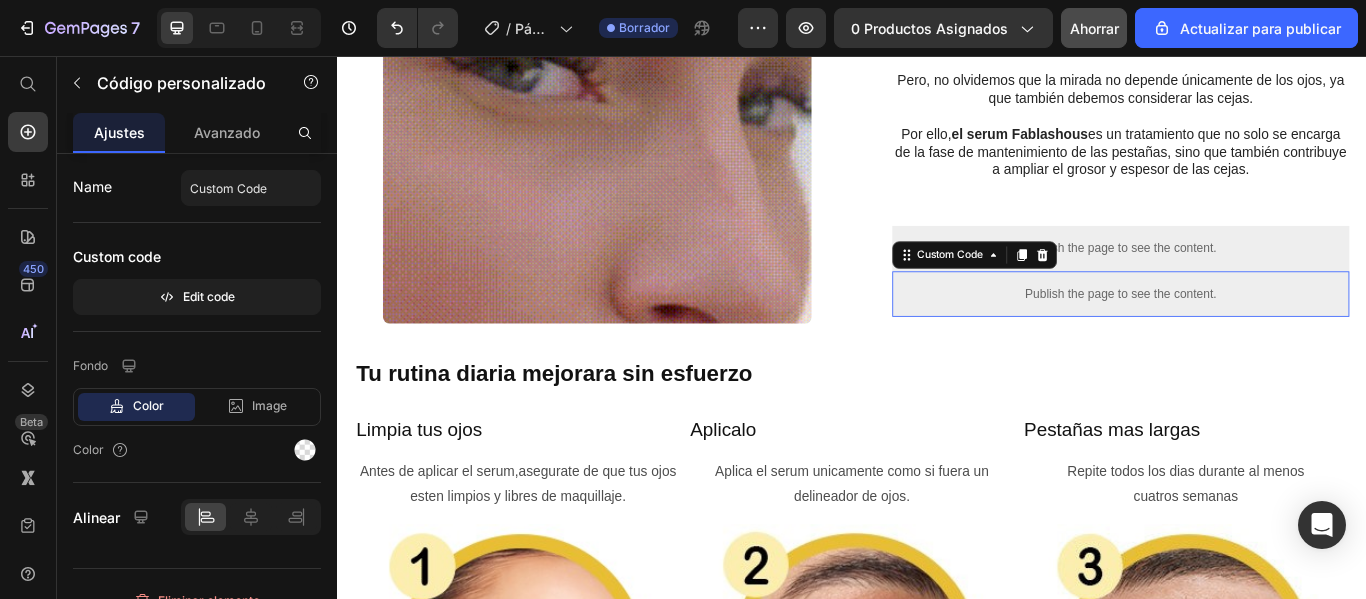 scroll, scrollTop: 1534, scrollLeft: 0, axis: vertical 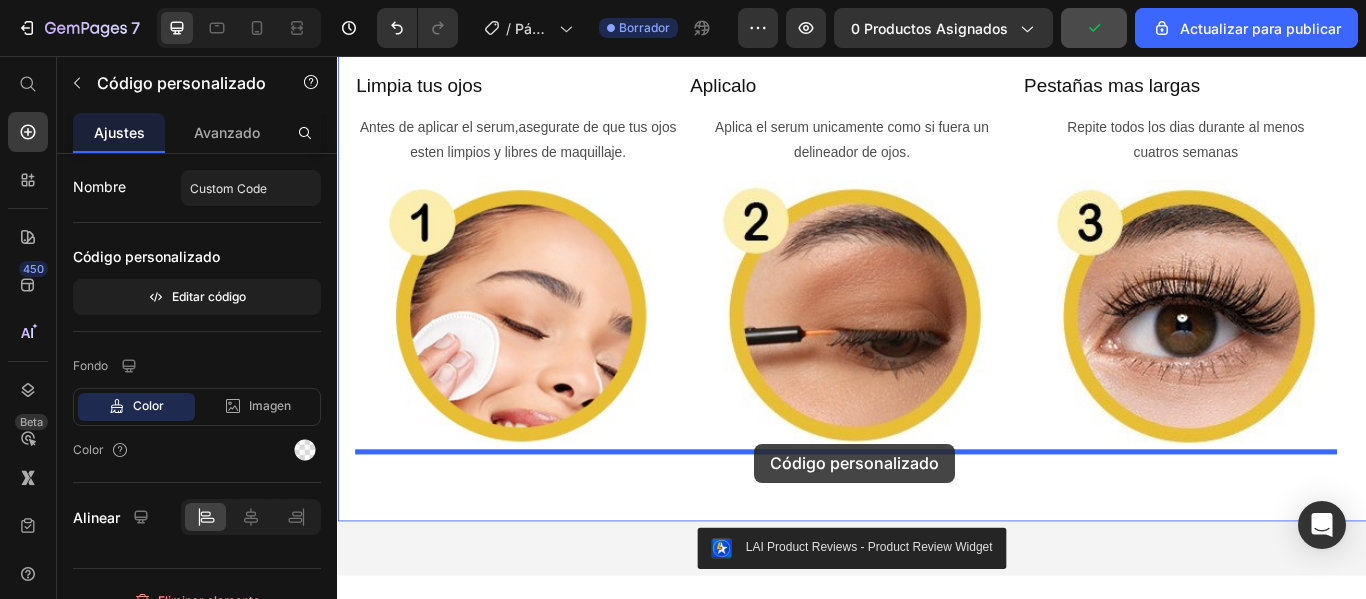 drag, startPoint x: 1217, startPoint y: 339, endPoint x: 822, endPoint y: 502, distance: 427.31018 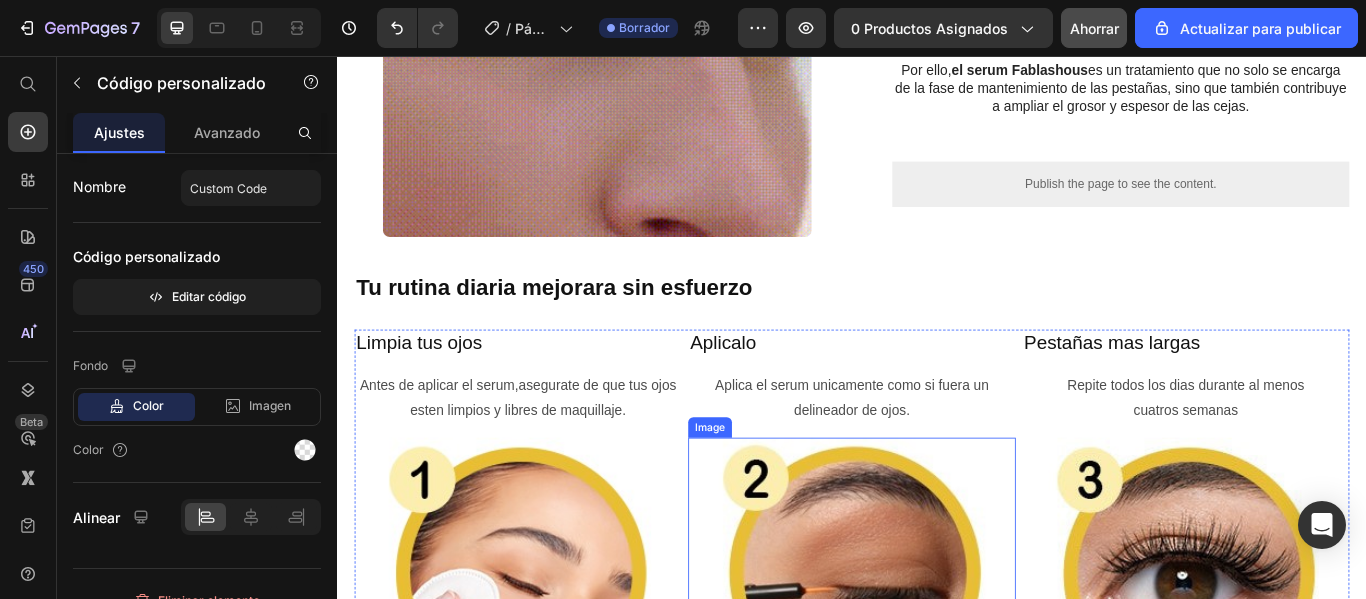 scroll, scrollTop: 1561, scrollLeft: 0, axis: vertical 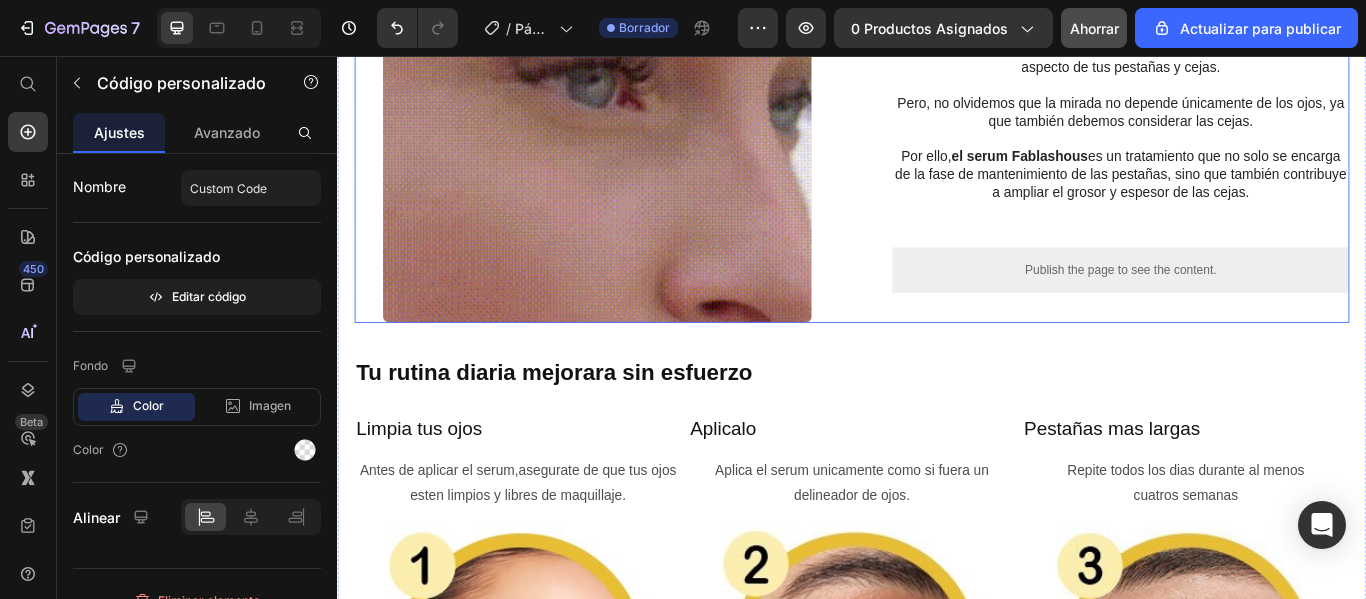 click on ""Cómo Transformar tu Mirada en Solo unos Dias" Heading       Además, este producto es ideal si te gusta mantener un buen cuidado y aspecto de tus pestañas y cejas.   Pero, no olvidemos que la mirada no depende únicamente de los ojos, ya que también debemos considerar las cejas.    Por ello,  el serum Fablashous  es un tratamiento que no solo se encarga de la fase de mantenimiento de las pestañas, sino que también contribuye a ampliar el grosor y espesor de las cejas.     Text Block
Publish the page to see the content.
Custom Code Row" at bounding box center (1234, 142) 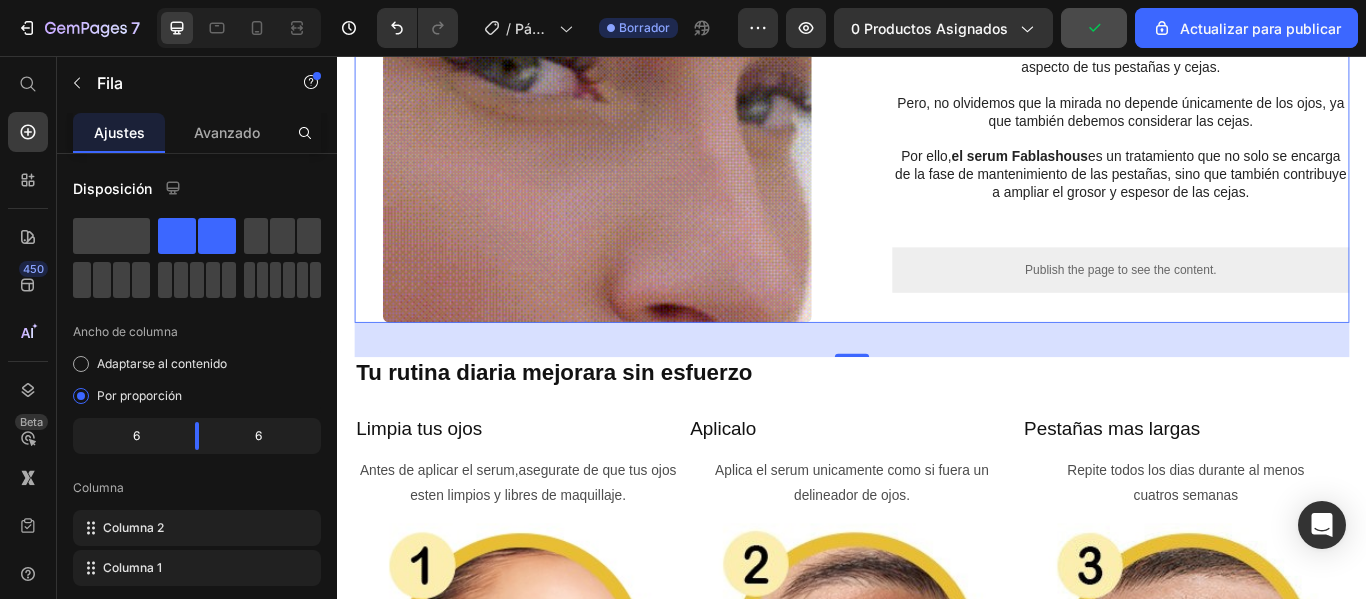 click on "40" at bounding box center (937, 387) 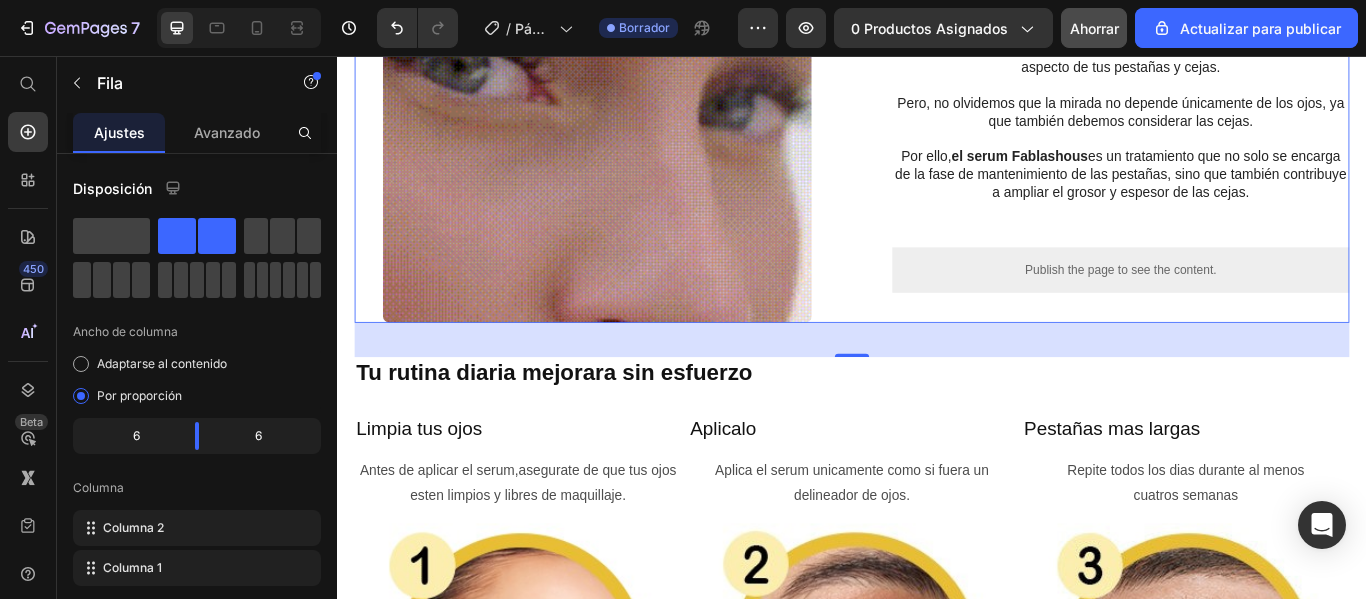 click on ""Cómo Transformar tu Mirada en Solo unos Dias" Heading       Además, este producto es ideal si te gusta mantener un buen cuidado y aspecto de tus pestañas y cejas.   Pero, no olvidemos que la mirada no depende únicamente de los ojos, ya que también debemos considerar las cejas.    Por ello,  el serum Fablashous  es un tratamiento que no solo se encarga de la fase de mantenimiento de las pestañas, sino que también contribuye a ampliar el grosor y espesor de las cejas.     Text Block
Publish the page to see the content.
Custom Code Row" at bounding box center [1234, 142] 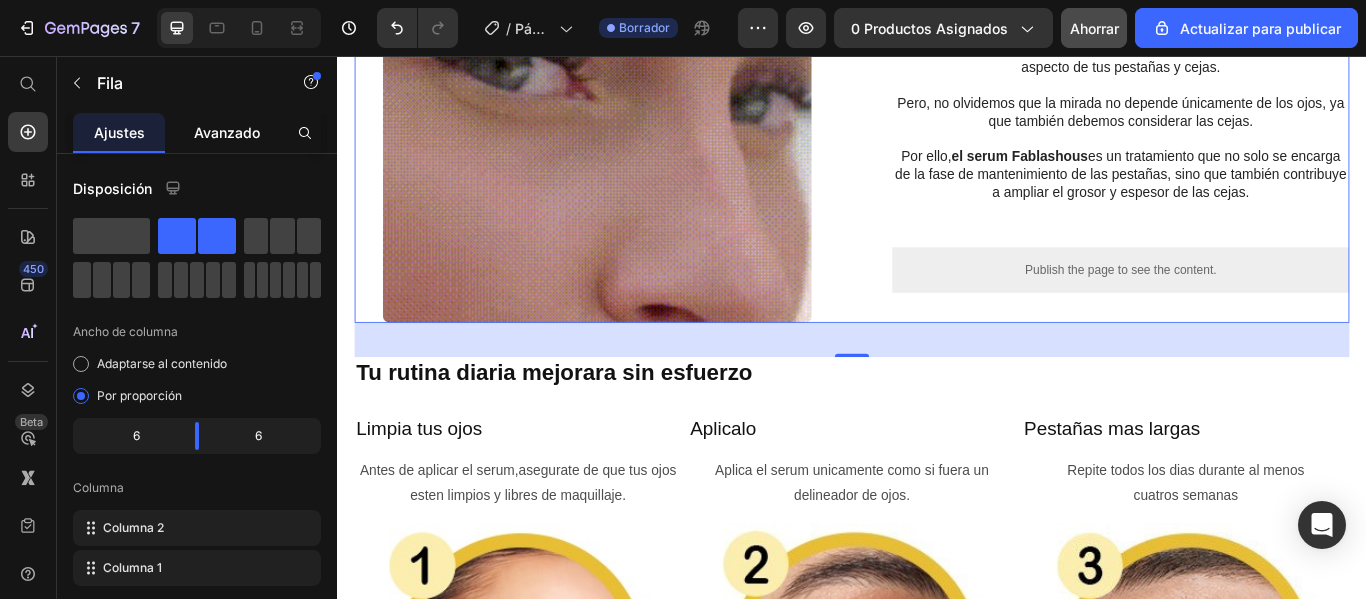 click on "Avanzado" at bounding box center [227, 132] 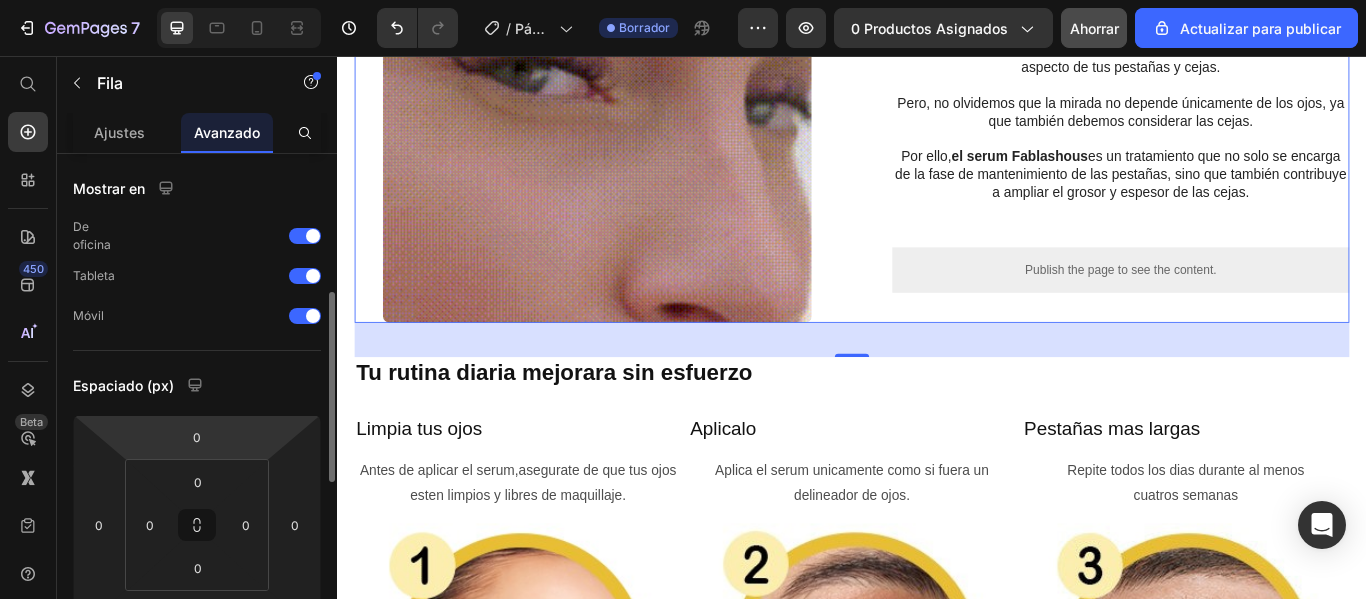 scroll, scrollTop: 200, scrollLeft: 0, axis: vertical 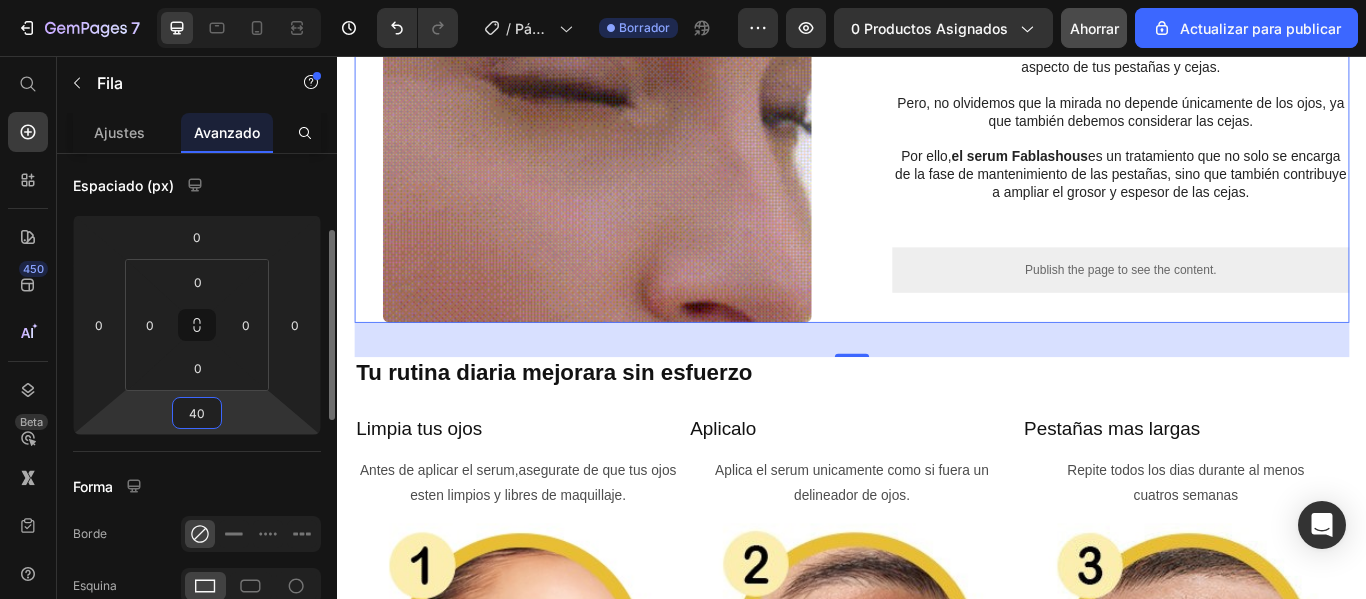 click on "40" at bounding box center [197, 413] 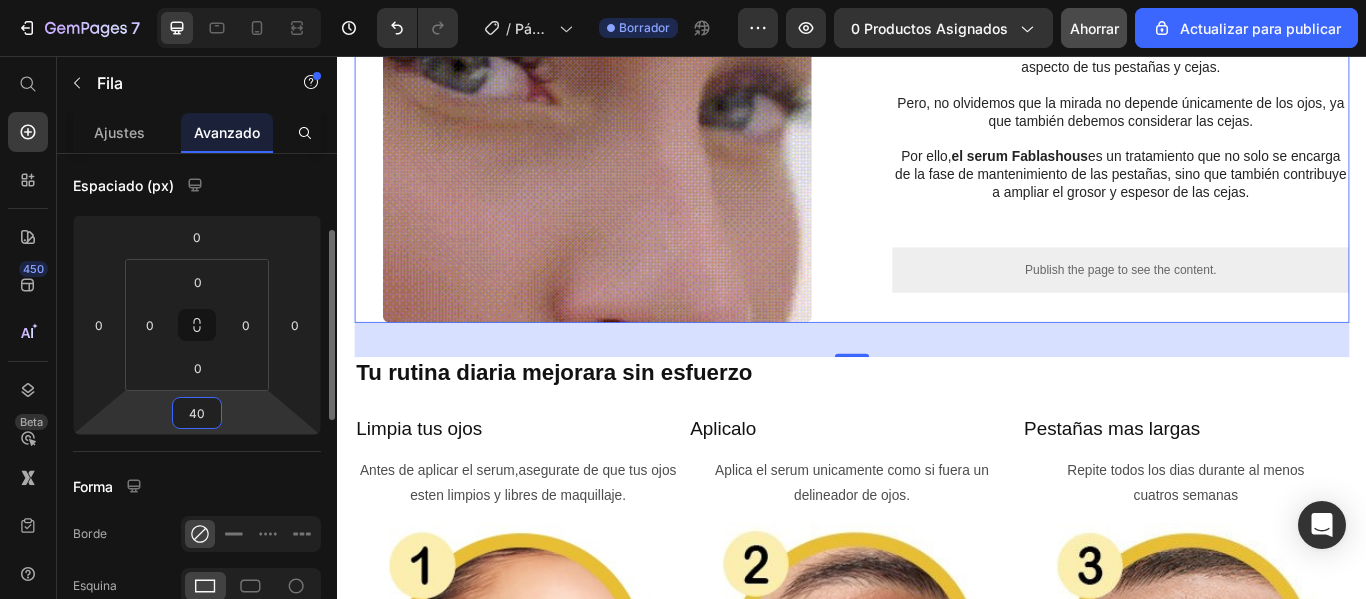 click on "40" at bounding box center [197, 413] 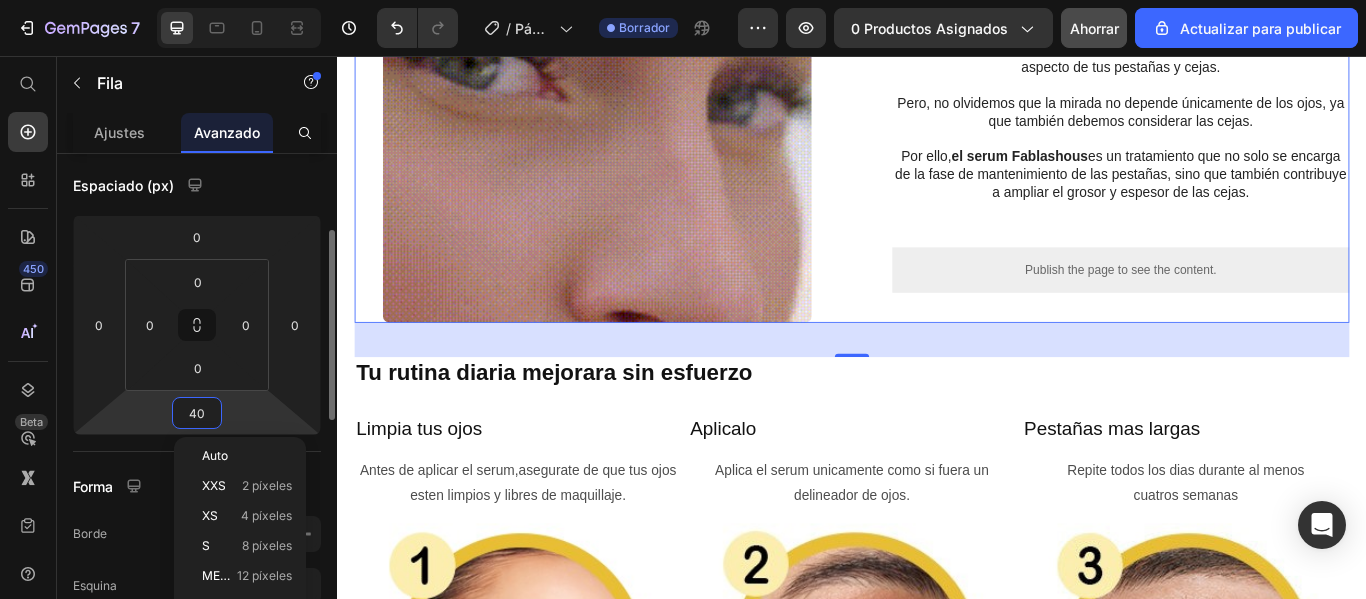 type on "4" 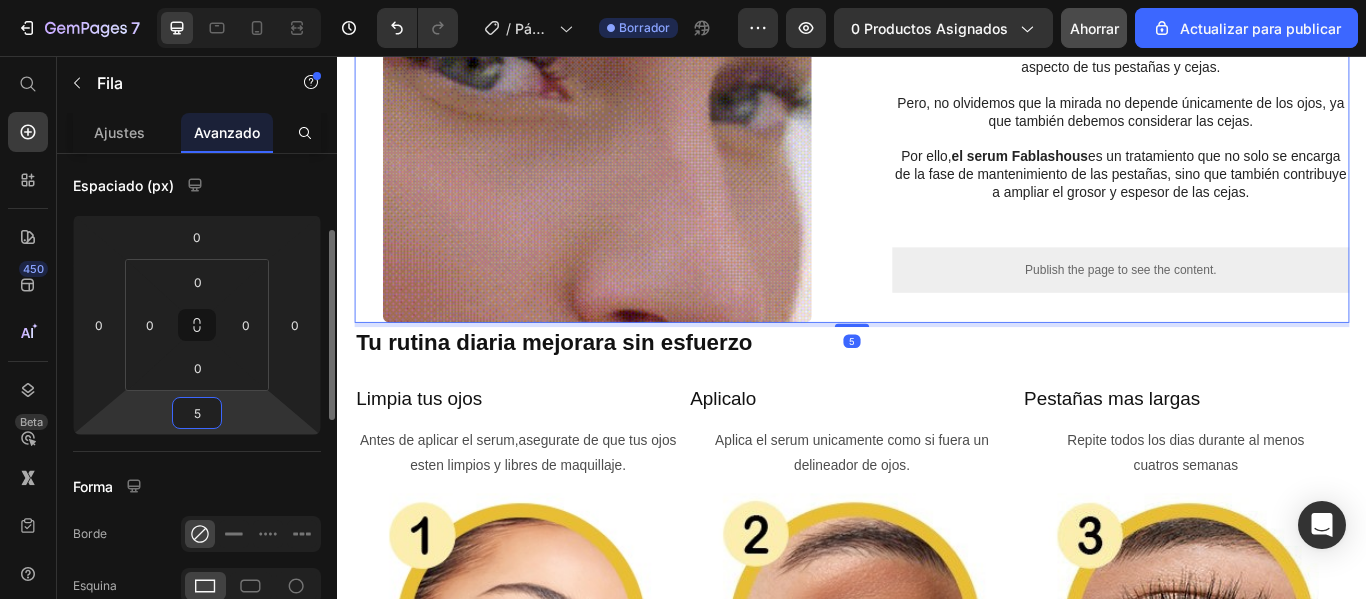 type on "50" 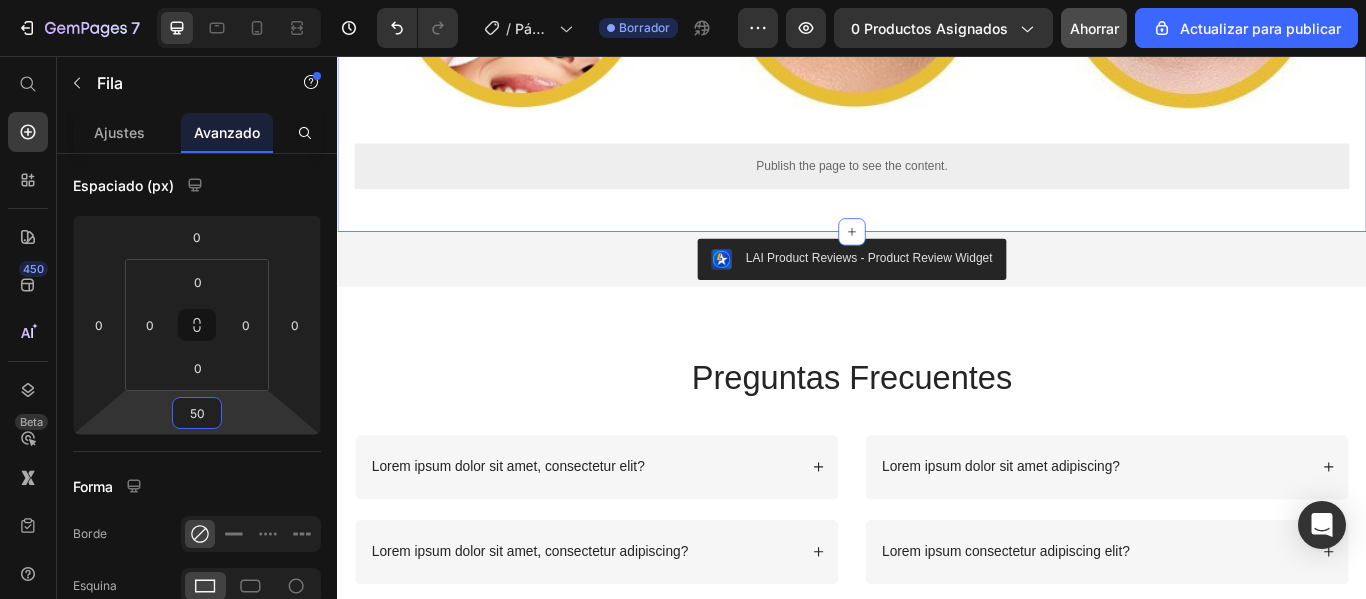 scroll, scrollTop: 2561, scrollLeft: 0, axis: vertical 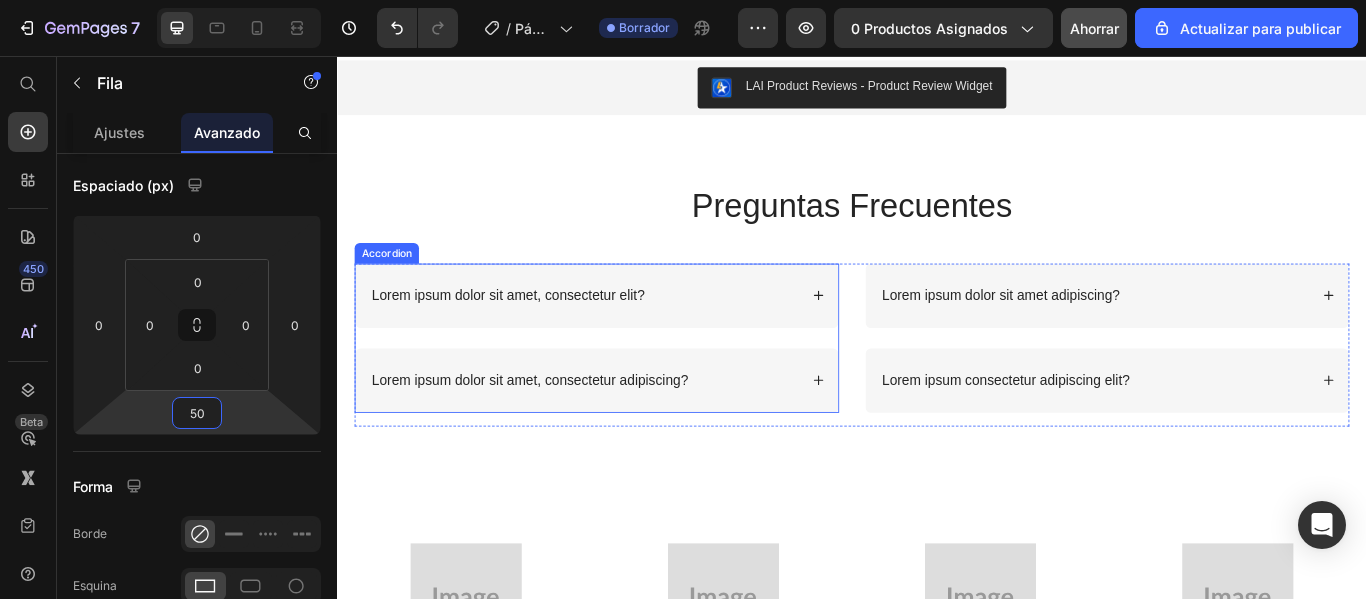 click on "Lorem ipsum dolor sit amet, consectetur elit?" at bounding box center [624, 335] 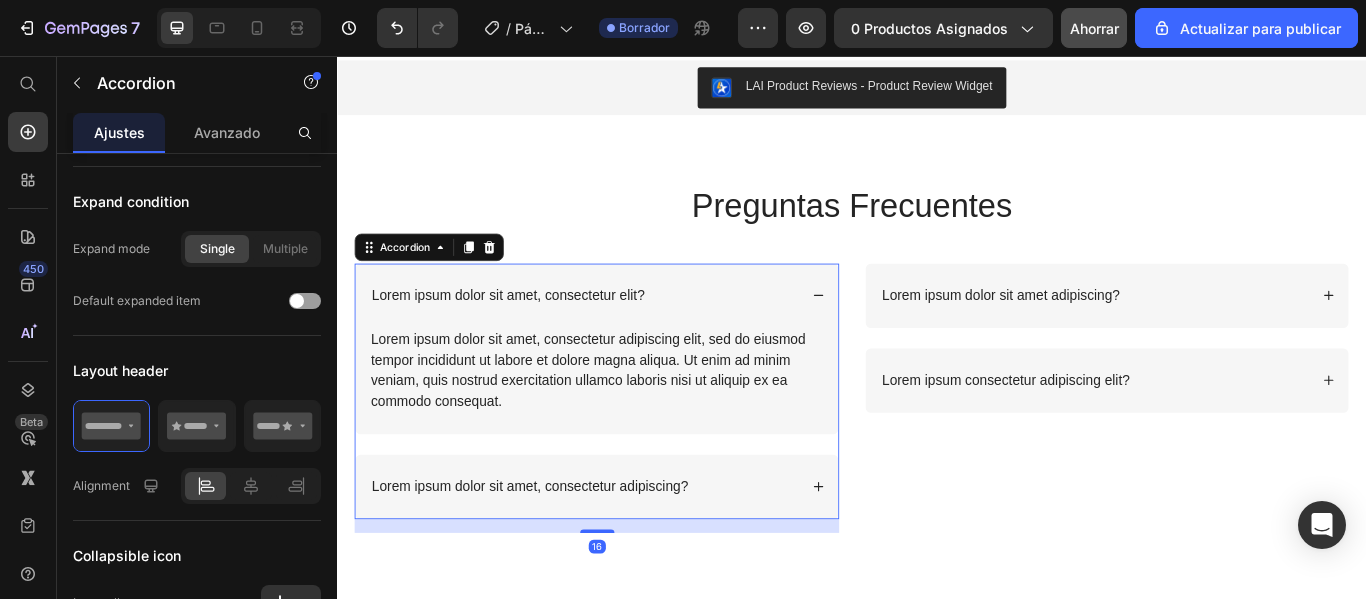 scroll, scrollTop: 0, scrollLeft: 0, axis: both 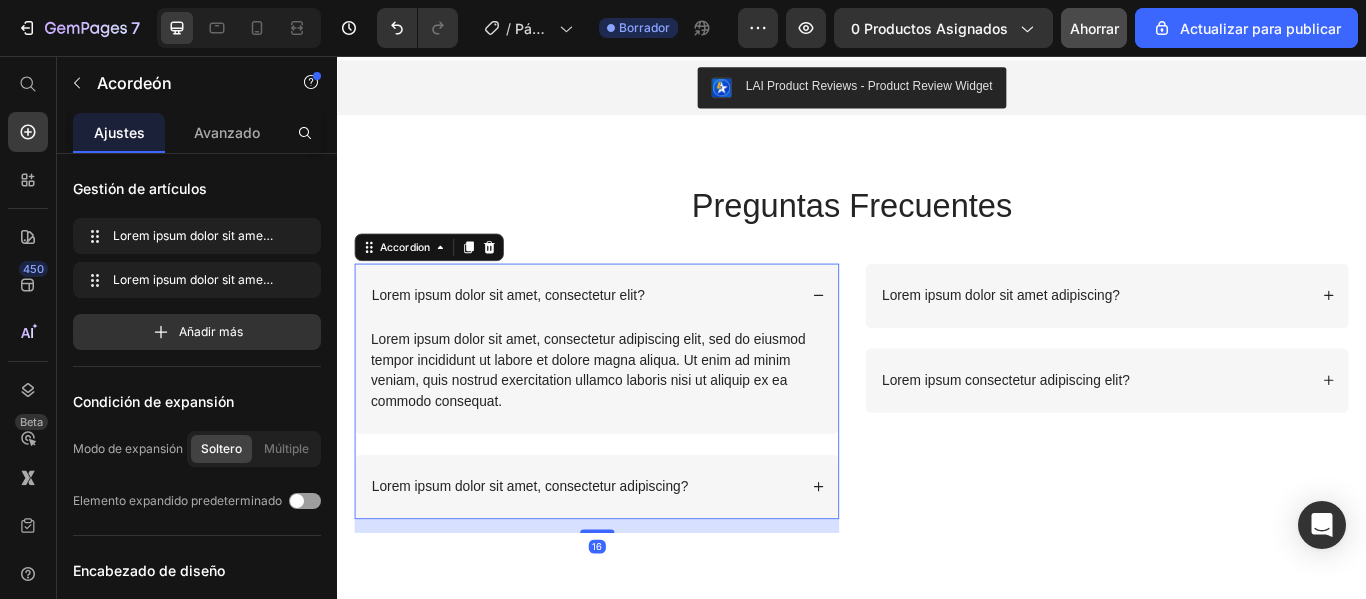 click on "Lorem ipsum dolor sit amet, consectetur elit?" at bounding box center [624, 335] 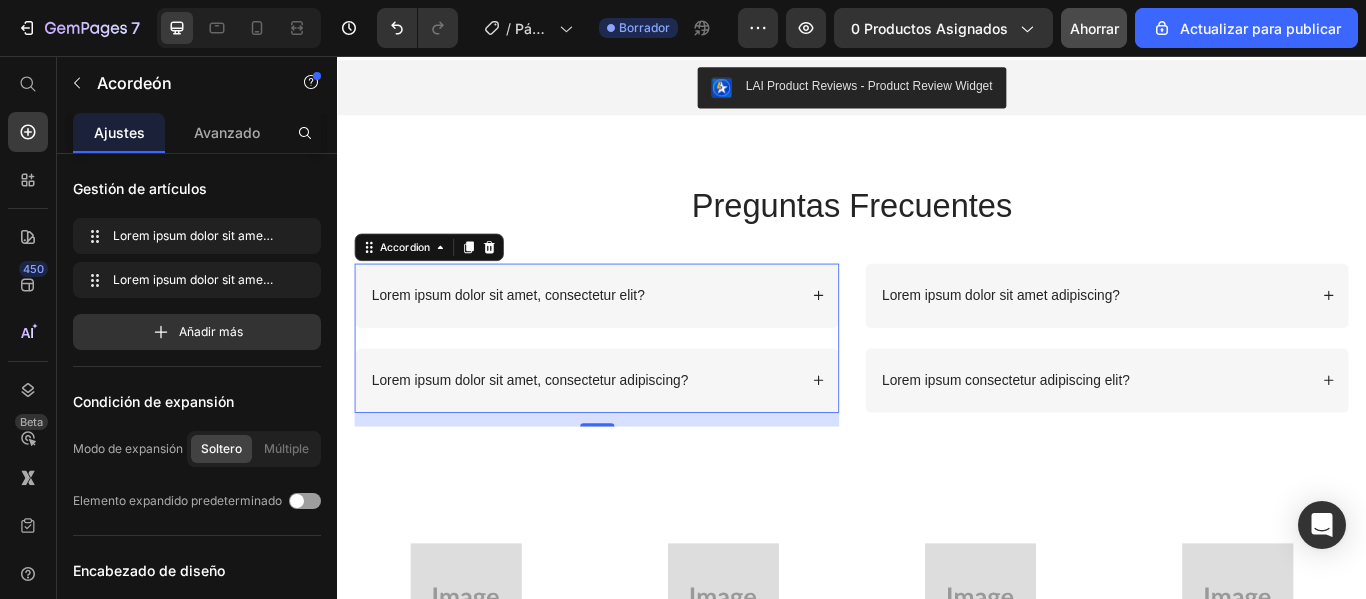 click on "Lorem ipsum dolor sit amet, consectetur elit?" at bounding box center [536, 335] 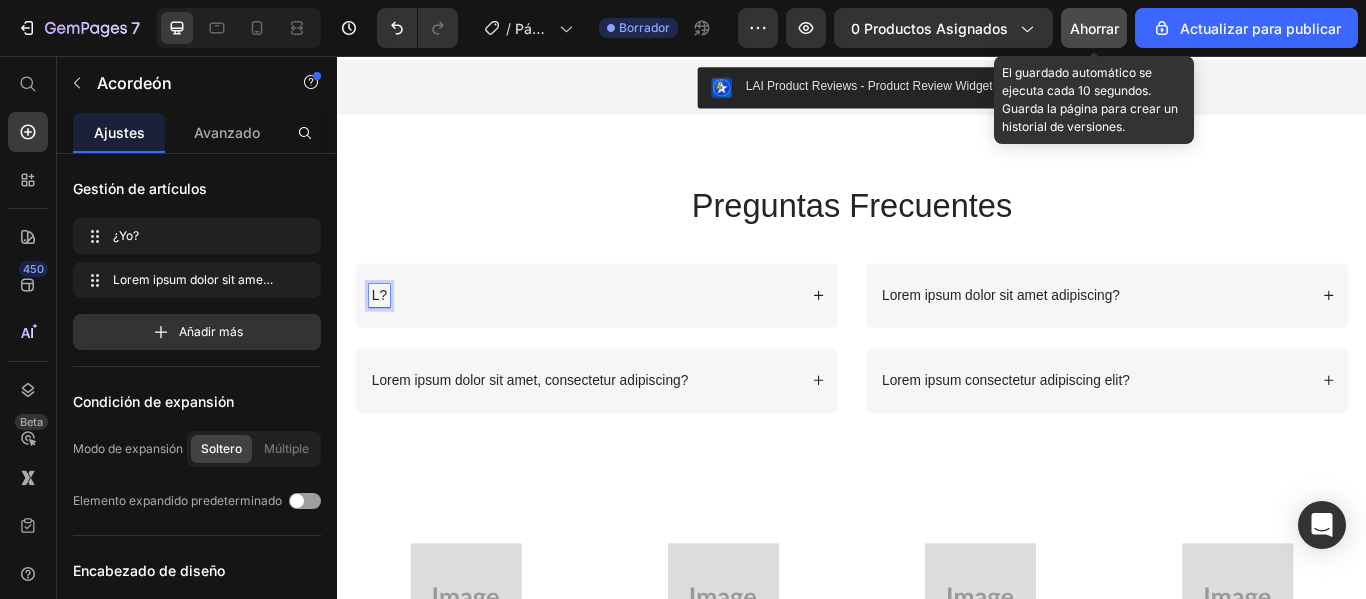 click on "Ahorrar" at bounding box center (1094, 28) 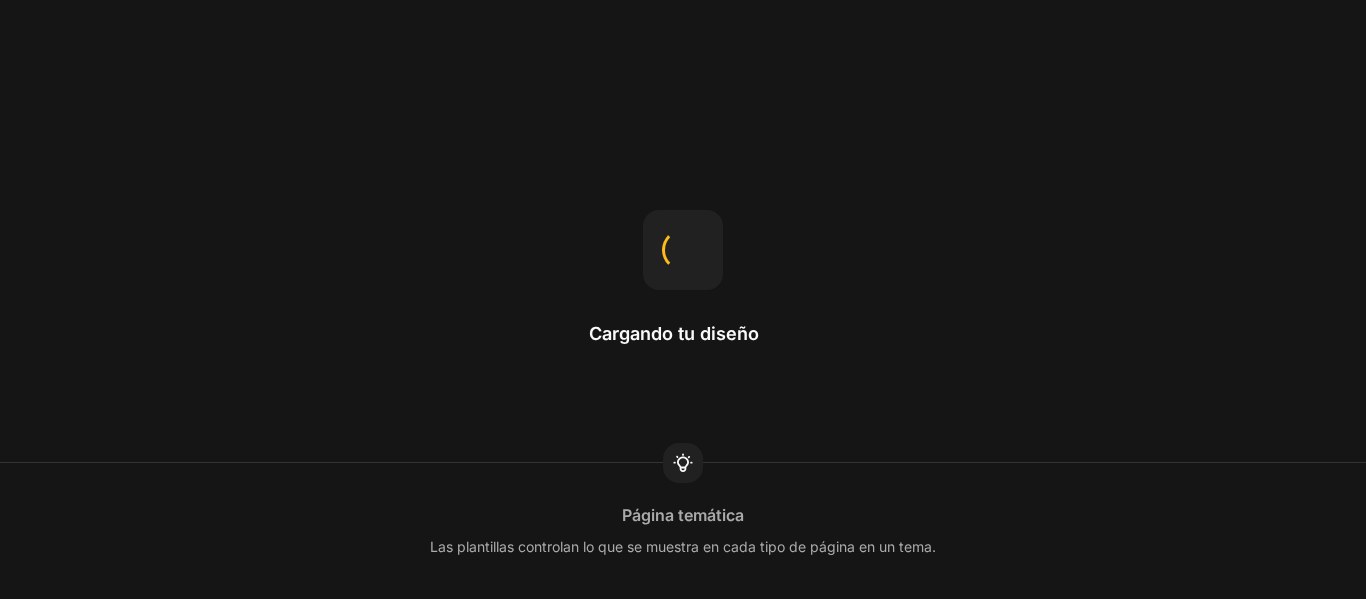 scroll, scrollTop: 0, scrollLeft: 0, axis: both 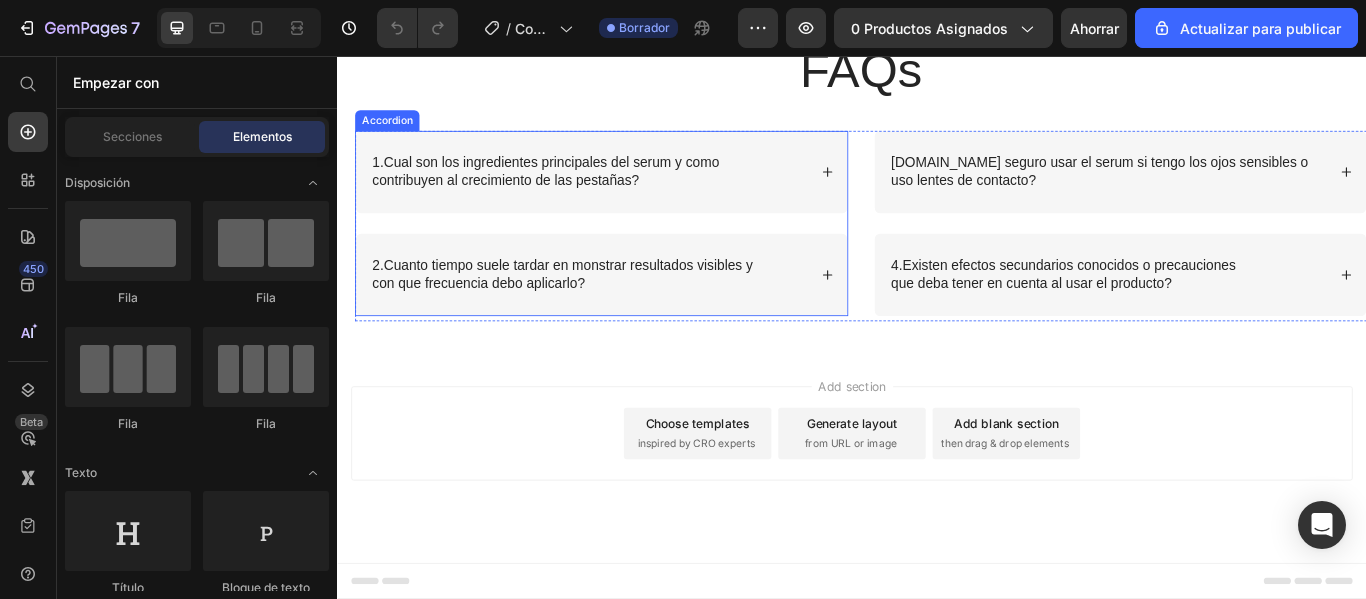 click on "contribuyen al crecimiento de las pestañas?" at bounding box center (579, 201) 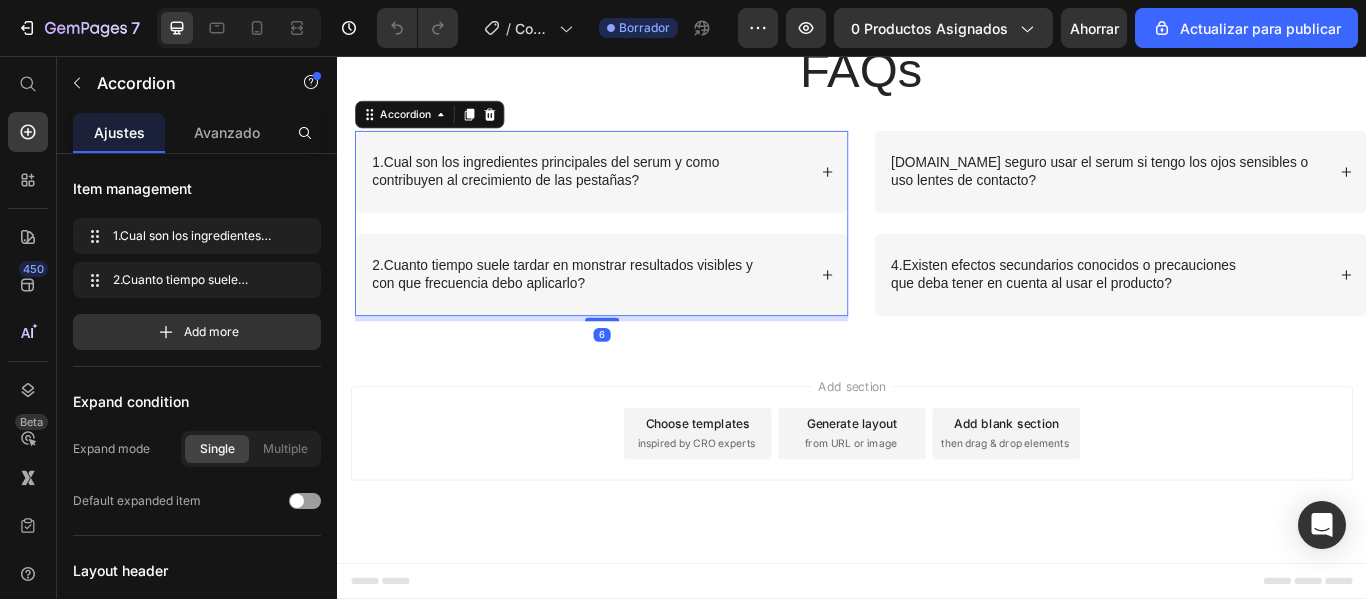click on "contribuyen al crecimiento de las pestañas?" at bounding box center [579, 201] 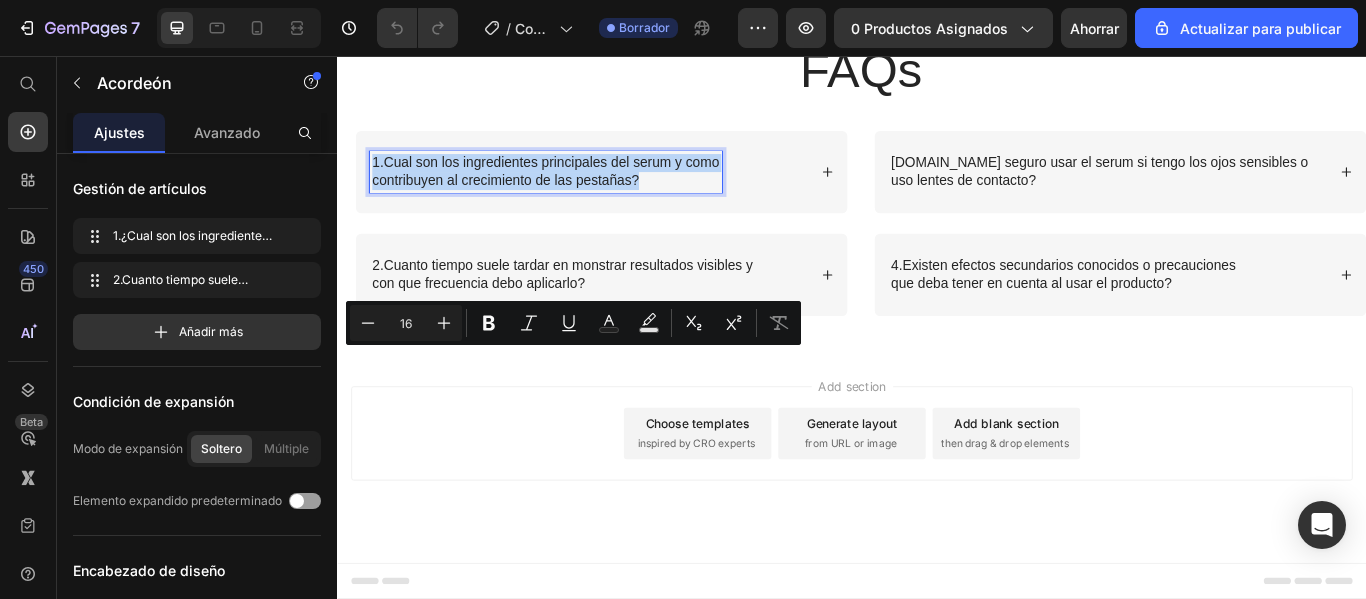 drag, startPoint x: 378, startPoint y: 415, endPoint x: 678, endPoint y: 433, distance: 300.53952 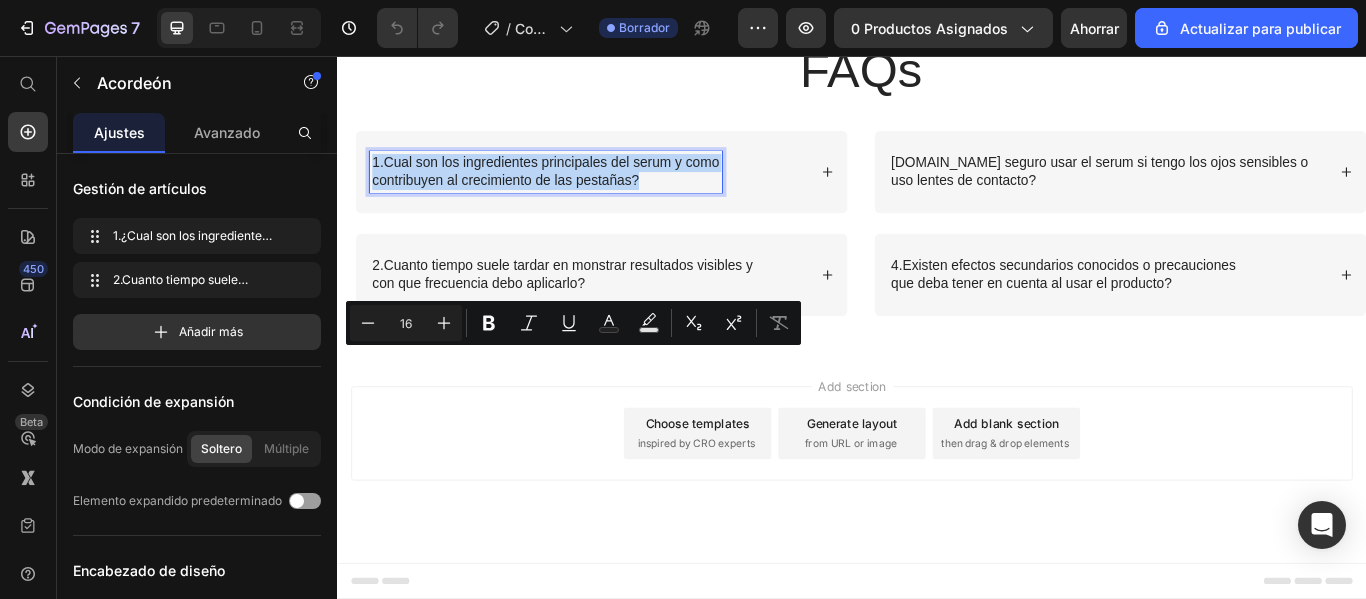 click on "1.Cual son los ingredientes principales del serum y como  contribuyen al crecimiento de las pestañas?" at bounding box center [579, 191] 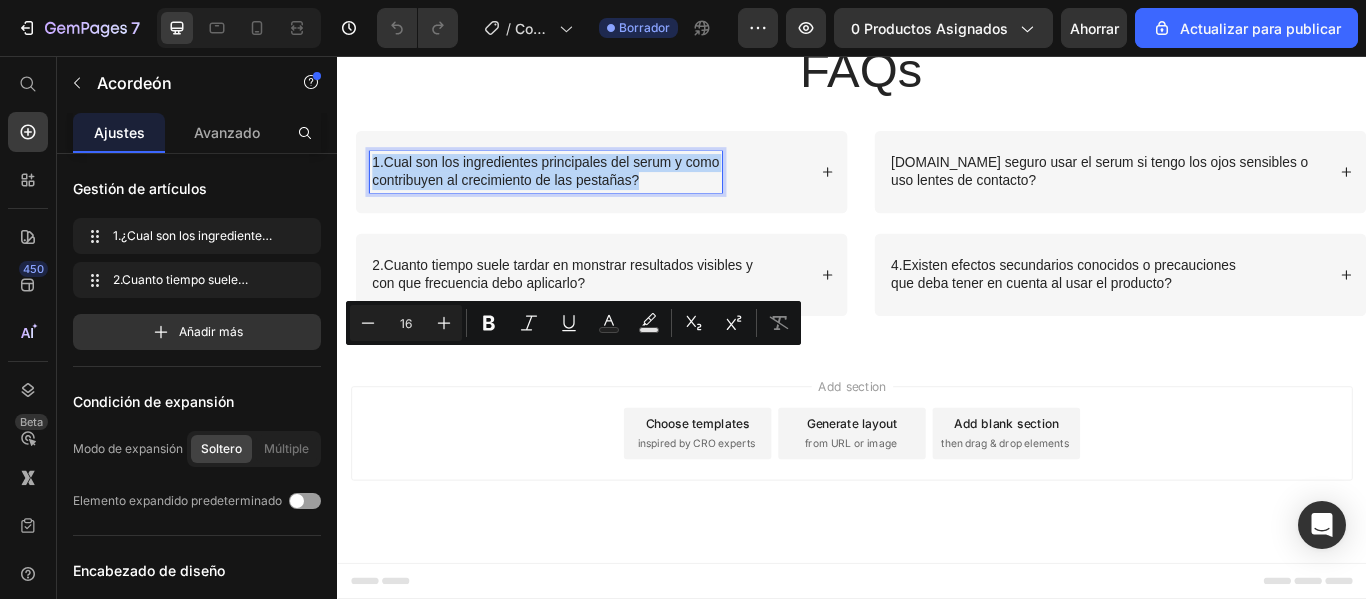 copy on "1.Cual son los ingredientes principales del serum y como  contribuyen al crecimiento de las pestañas?" 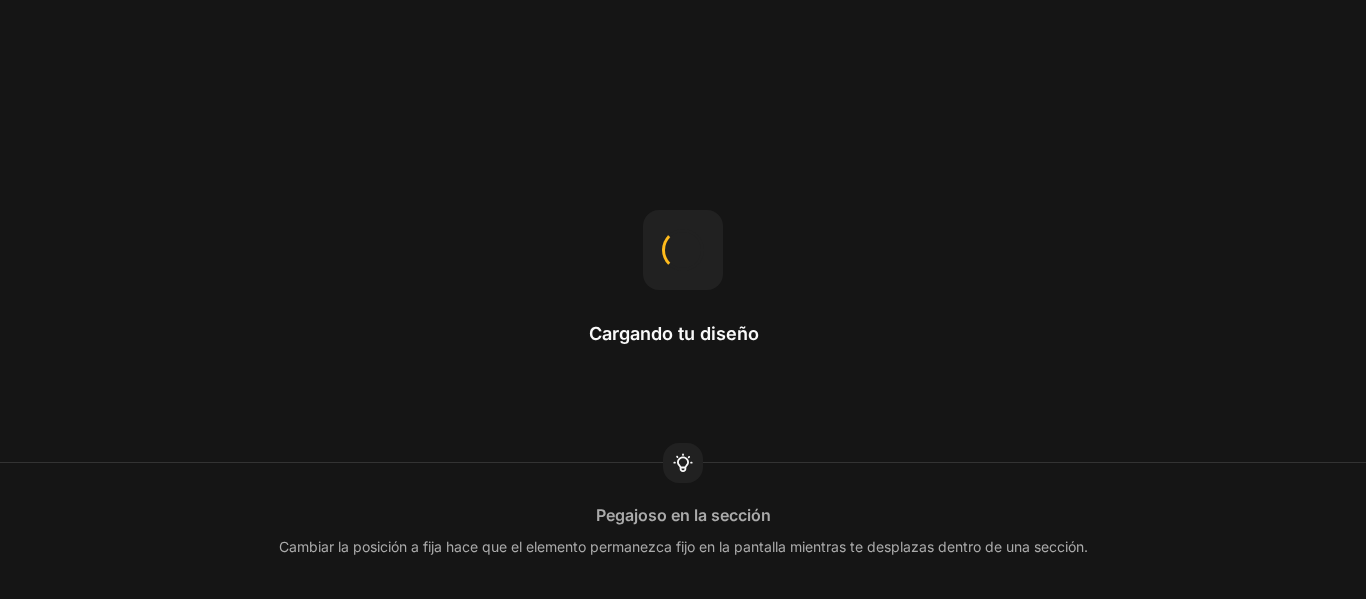 scroll, scrollTop: 0, scrollLeft: 0, axis: both 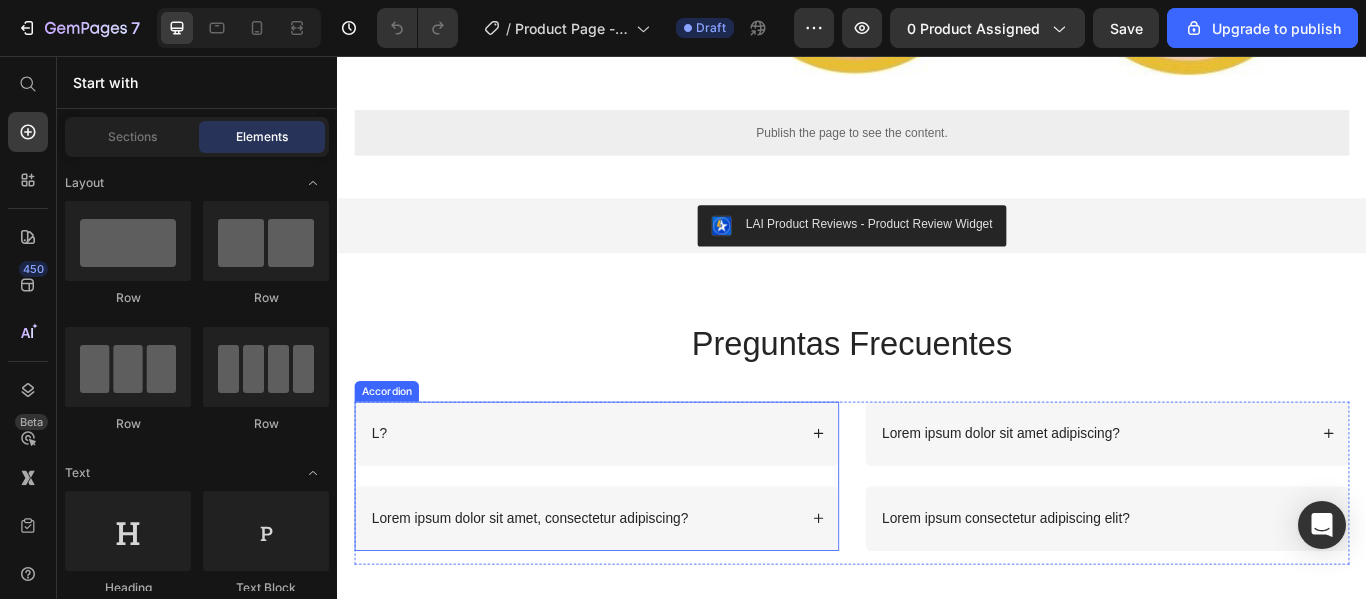 click on "L?" at bounding box center (386, 496) 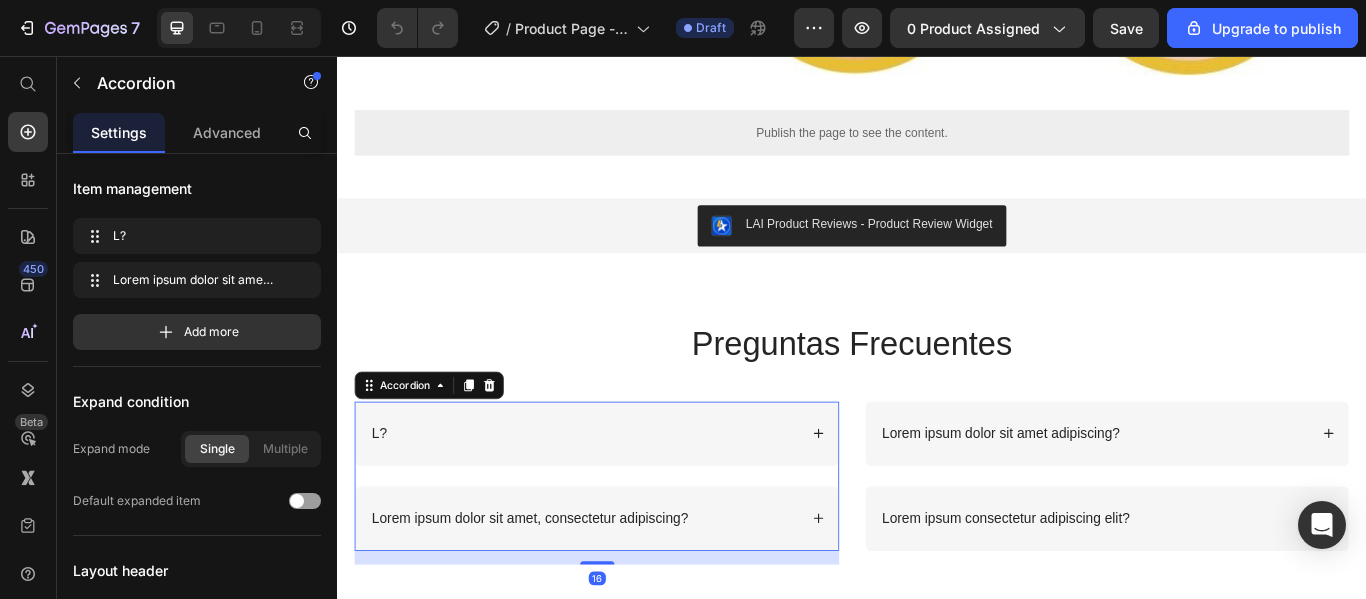 click on "L?" at bounding box center [386, 496] 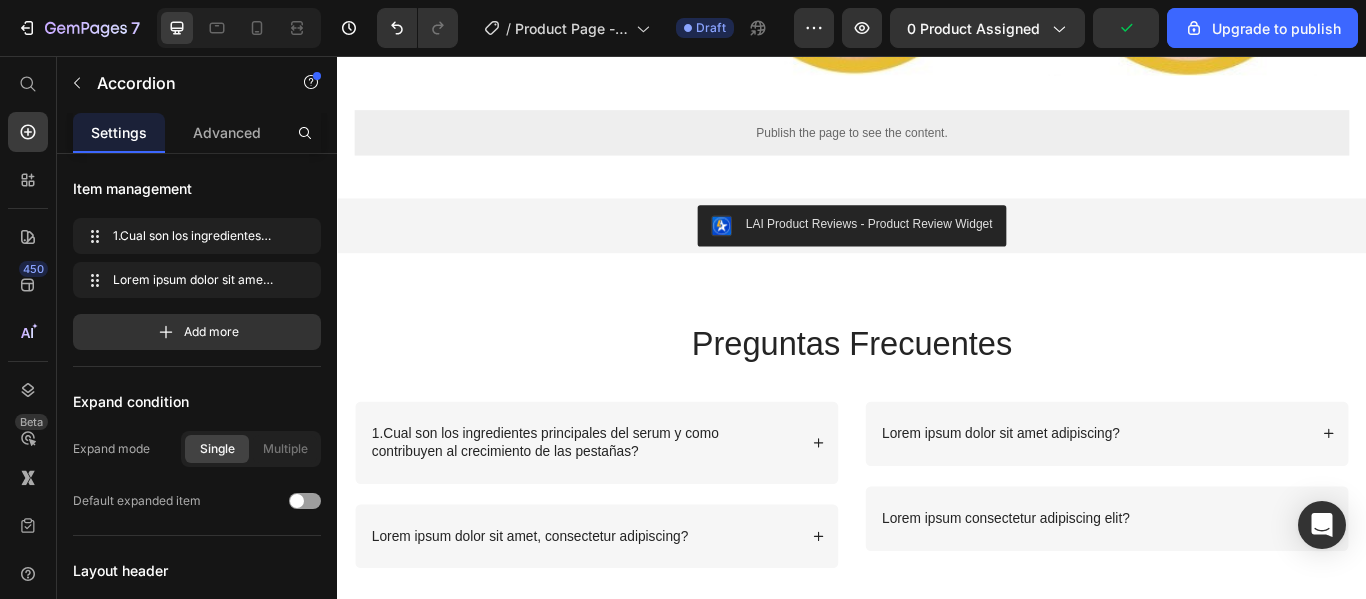 click on "1.Cual son los ingredientes principales del serum y como  contribuyen al crecimiento de las pestañas?" at bounding box center (624, 507) 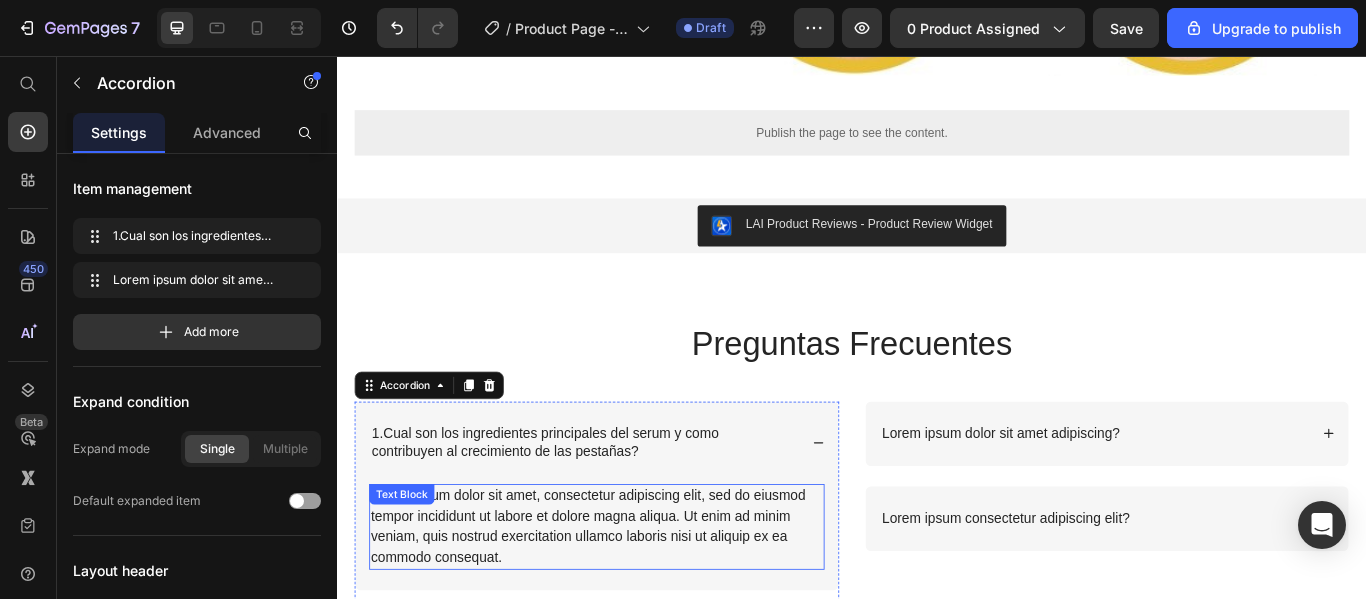 click on "Lorem ipsum dolor sit amet, consectetur adipiscing elit, sed do eiusmod tempor incididunt ut labore et dolore magna aliqua. Ut enim ad minim veniam, quis nostrud exercitation ullamco laboris nisi ut aliquip ex ea commodo consequat." at bounding box center [639, 605] 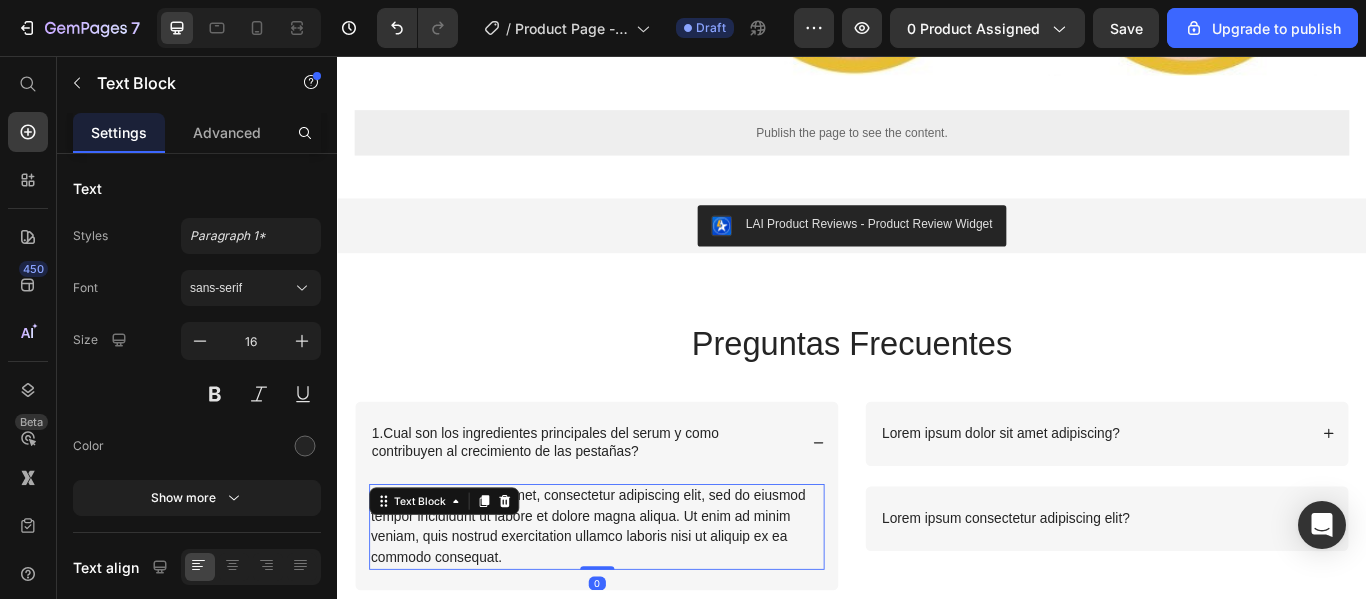 click on "Lorem ipsum dolor sit amet, consectetur adipiscing elit, sed do eiusmod tempor incididunt ut labore et dolore magna aliqua. Ut enim ad minim veniam, quis nostrud exercitation ullamco laboris nisi ut aliquip ex ea commodo consequat." at bounding box center (639, 605) 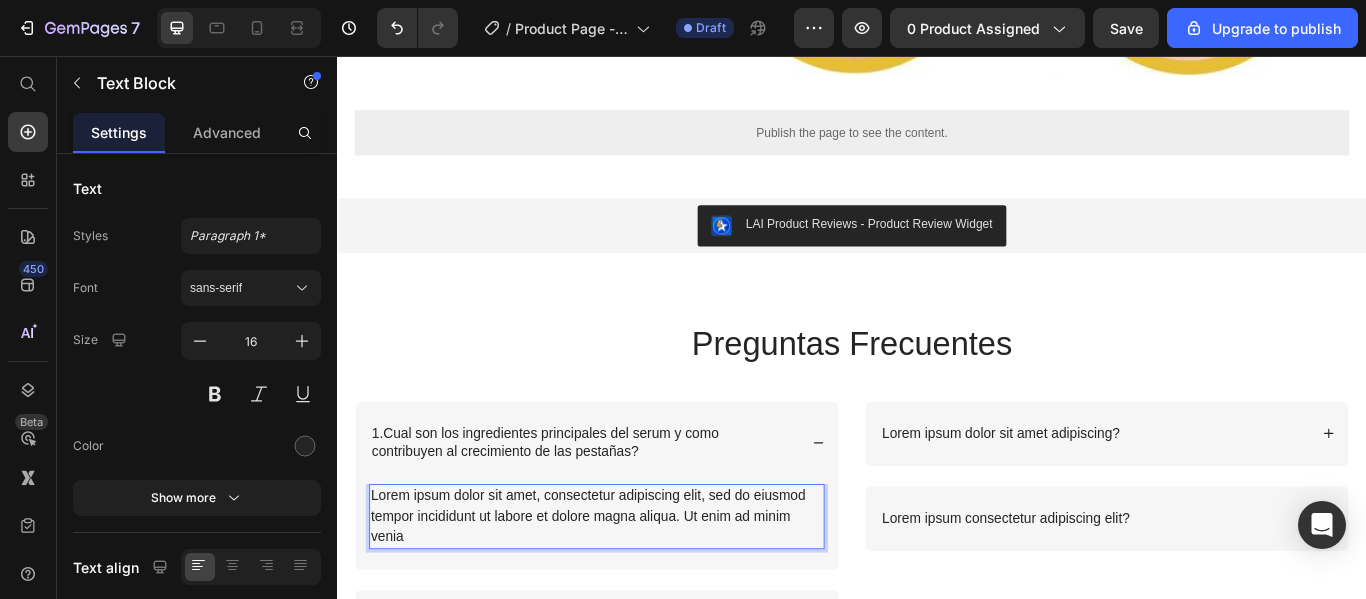 scroll, scrollTop: 1656, scrollLeft: 0, axis: vertical 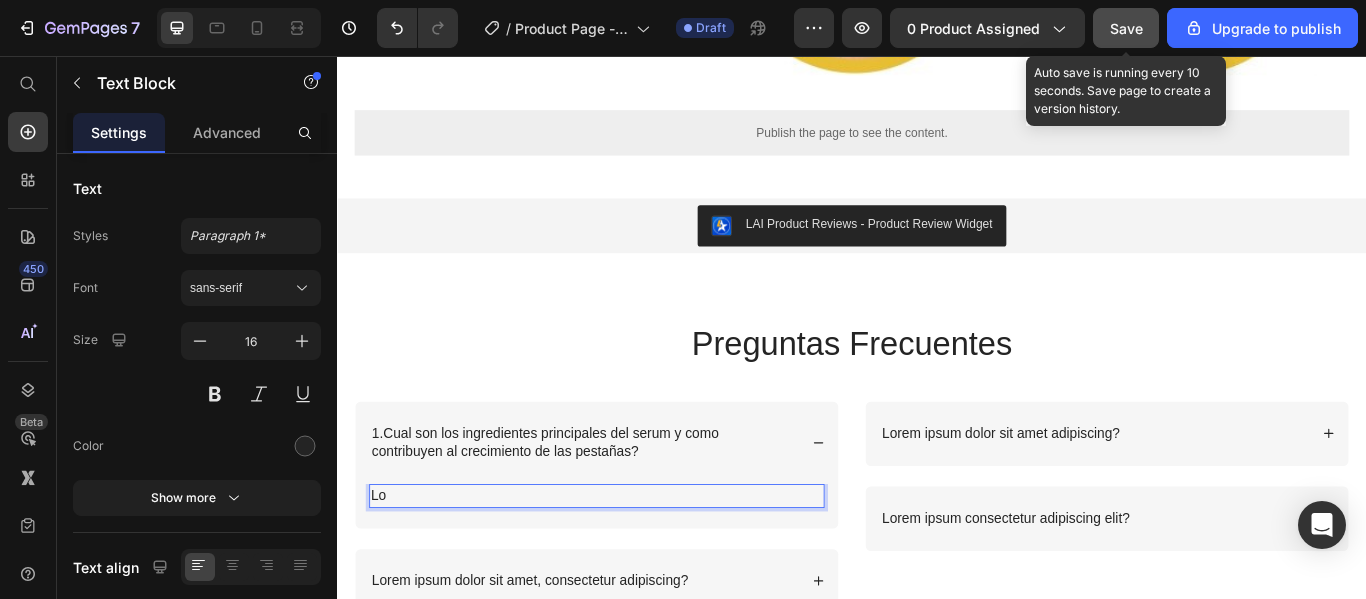 click on "Save" at bounding box center [1126, 28] 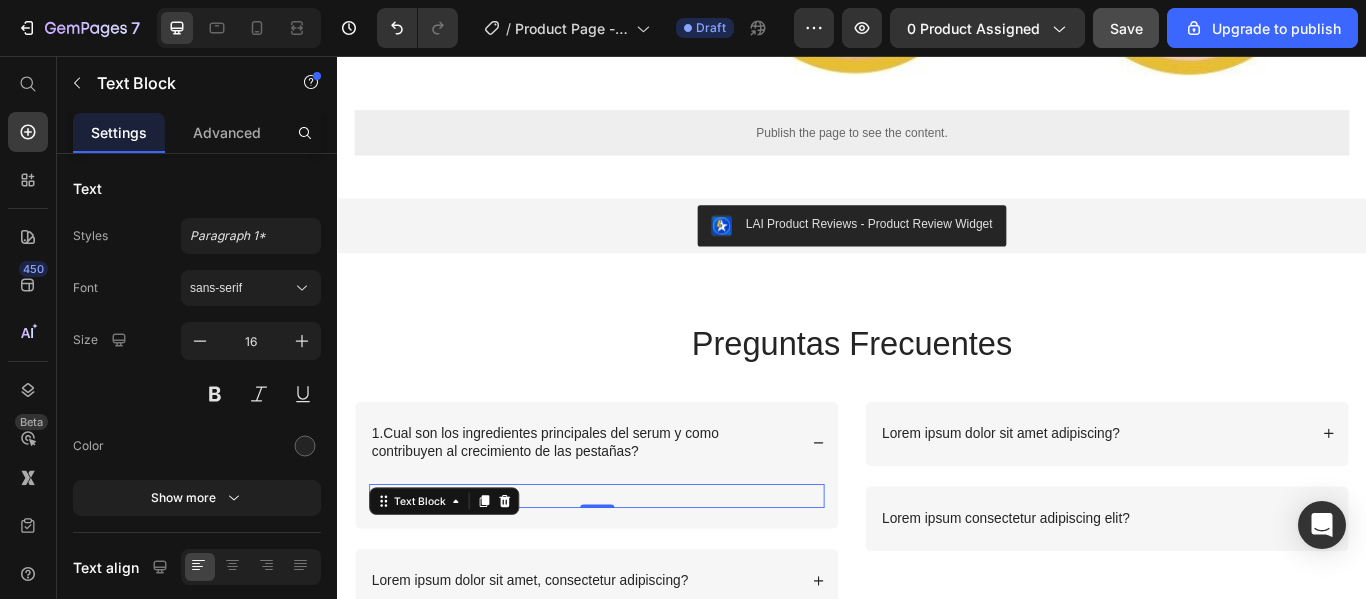 scroll, scrollTop: 0, scrollLeft: 0, axis: both 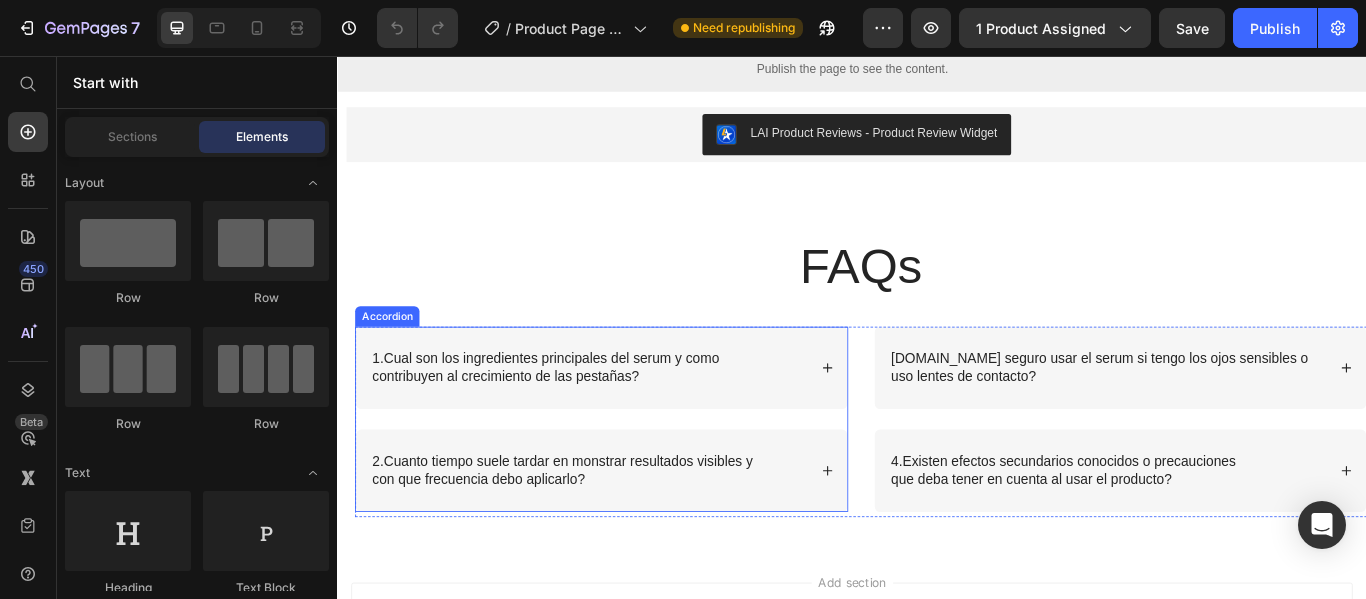 click on "1.Cual son los ingredientes principales del serum y como  contribuyen al crecimiento de las pestañas?" at bounding box center [644, 420] 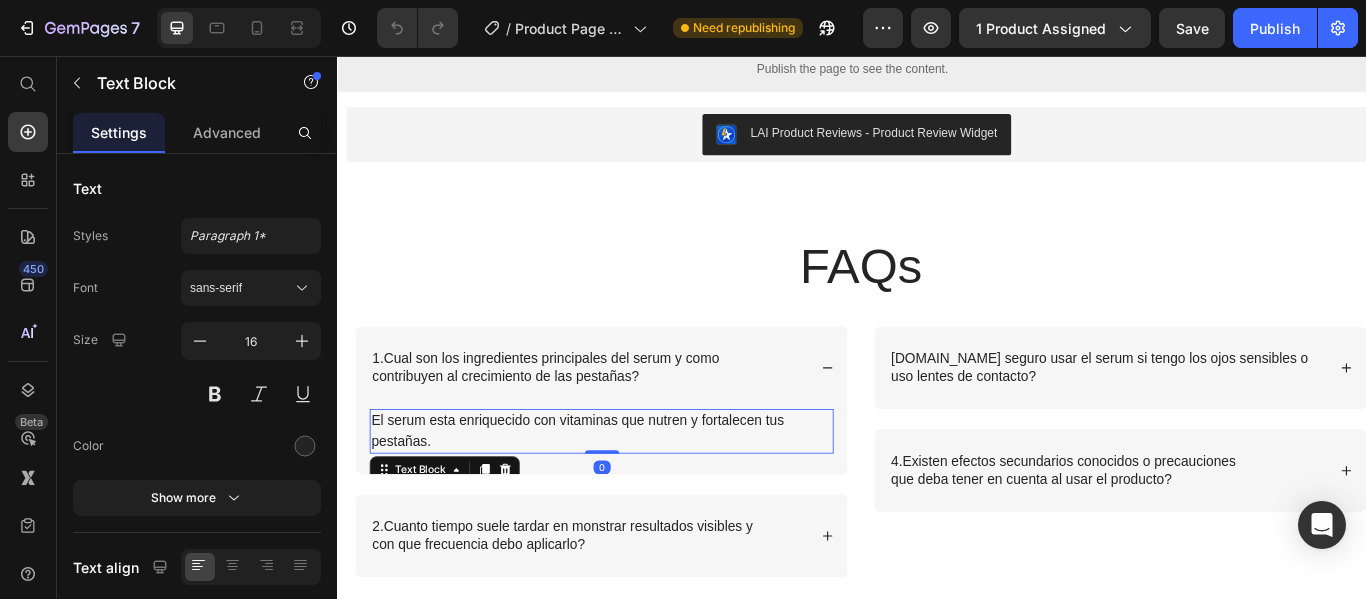 click on "El serum esta enriquecido con vitaminas que nutren y fortalecen tus pestañas." at bounding box center (644, 494) 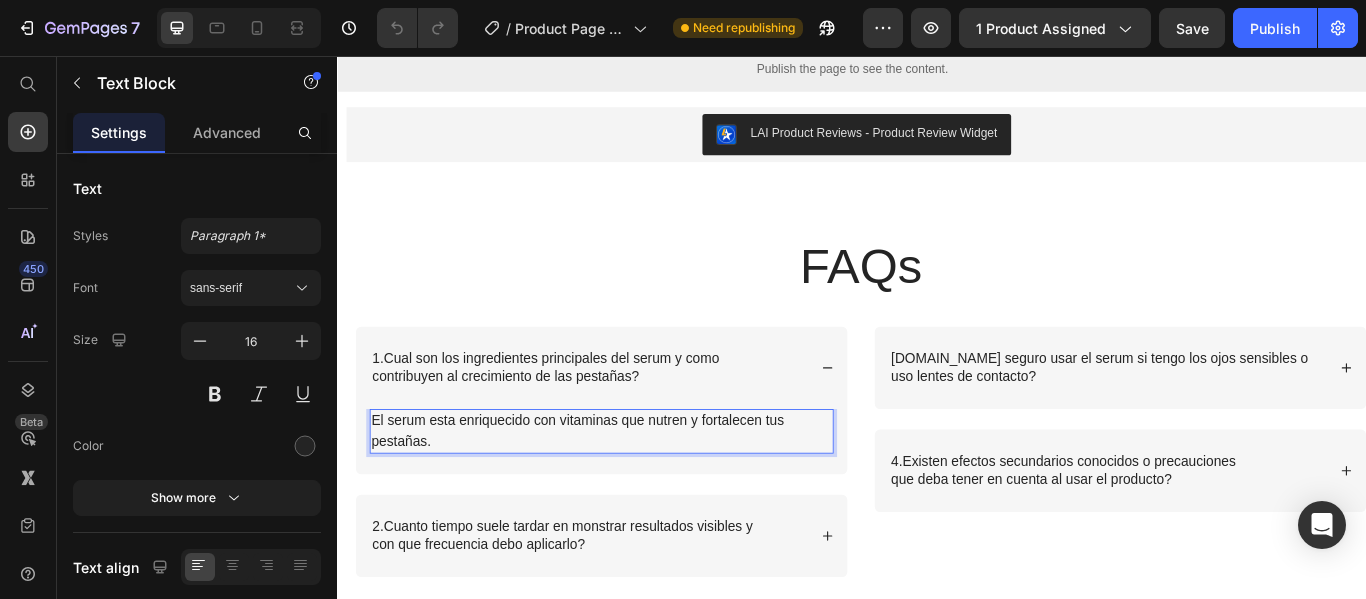 click on "El serum esta enriquecido con vitaminas que nutren y fortalecen tus pestañas." at bounding box center [644, 494] 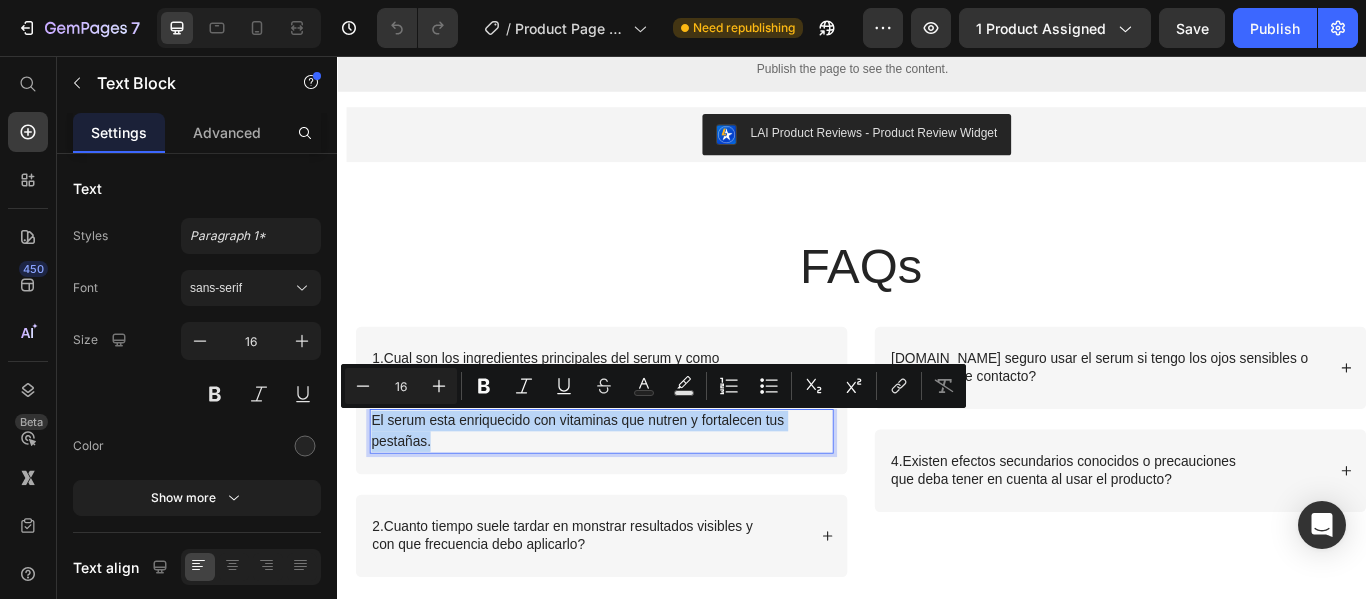drag, startPoint x: 373, startPoint y: 485, endPoint x: 445, endPoint y: 507, distance: 75.28612 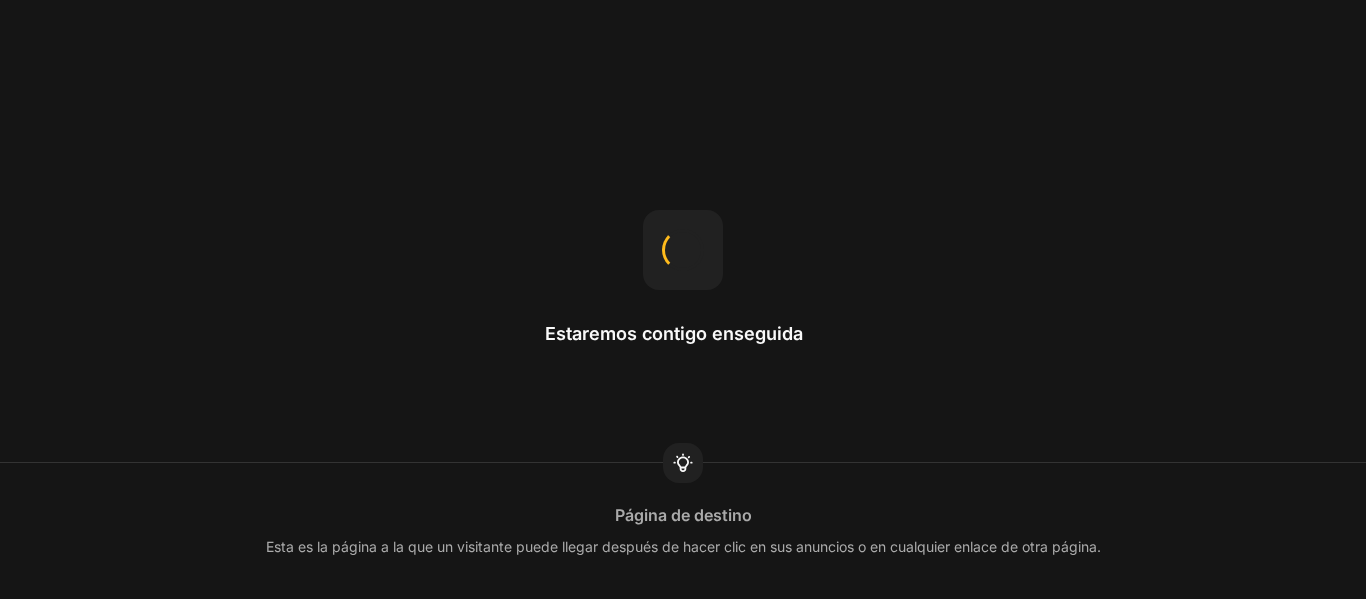 scroll, scrollTop: 0, scrollLeft: 0, axis: both 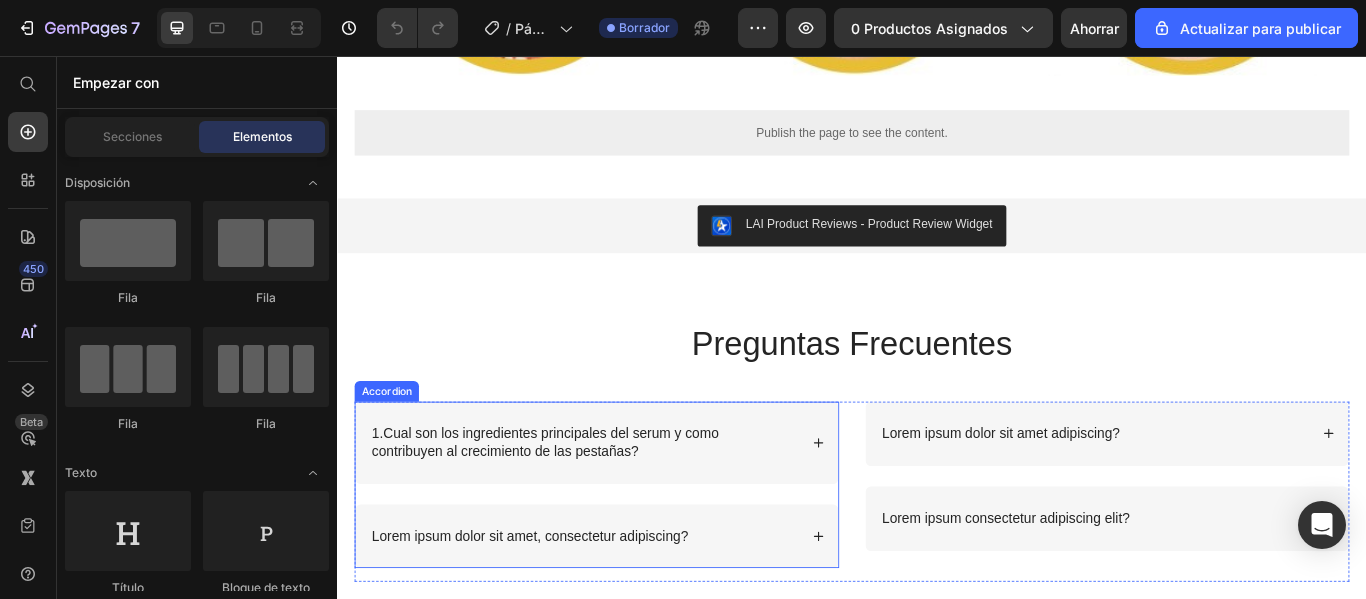 click on "1.Cual son los ingredientes principales del serum y como  contribuyen al crecimiento de las pestañas?" at bounding box center (624, 507) 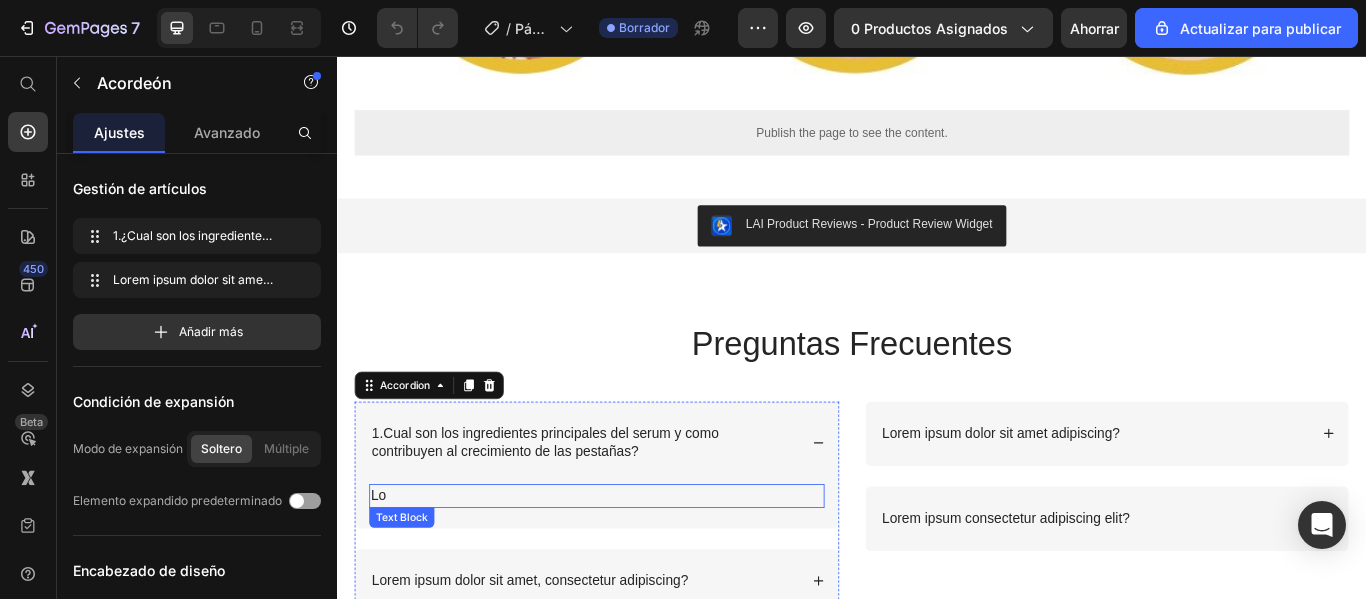click on "Lo" at bounding box center (639, 569) 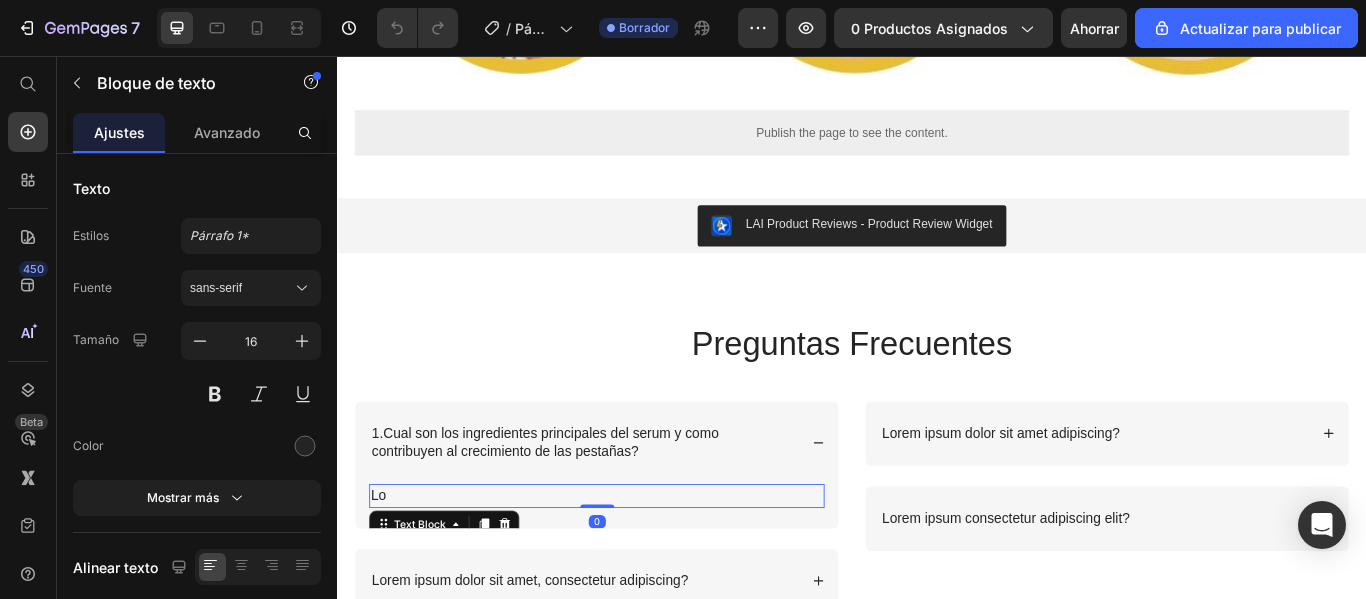 click on "Lo" at bounding box center [639, 569] 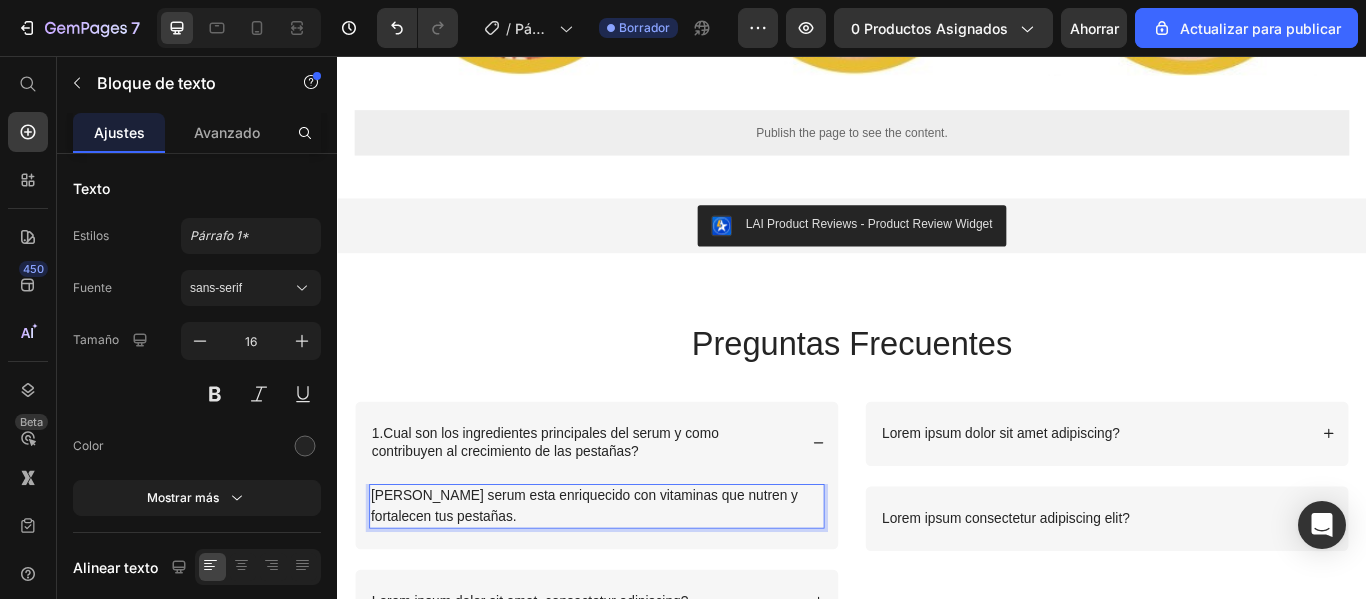 click on "[PERSON_NAME] serum esta enriquecido con vitaminas que nutren y fortalecen tus pestañas." at bounding box center (639, 581) 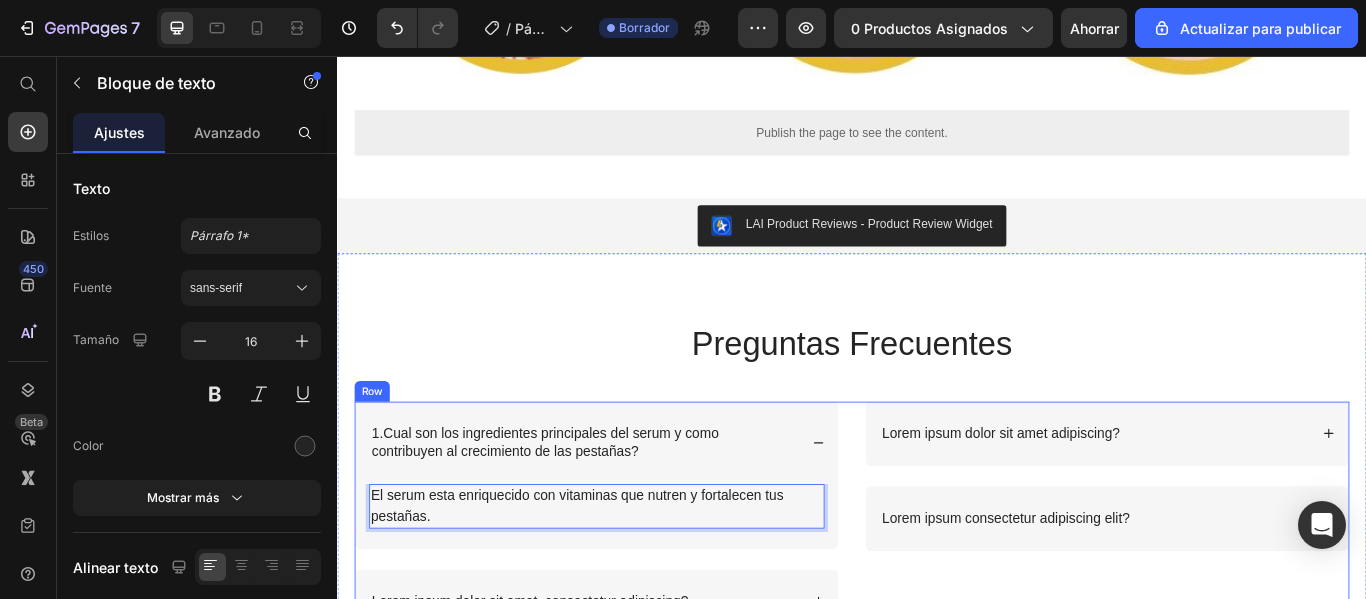 scroll, scrollTop: 2600, scrollLeft: 0, axis: vertical 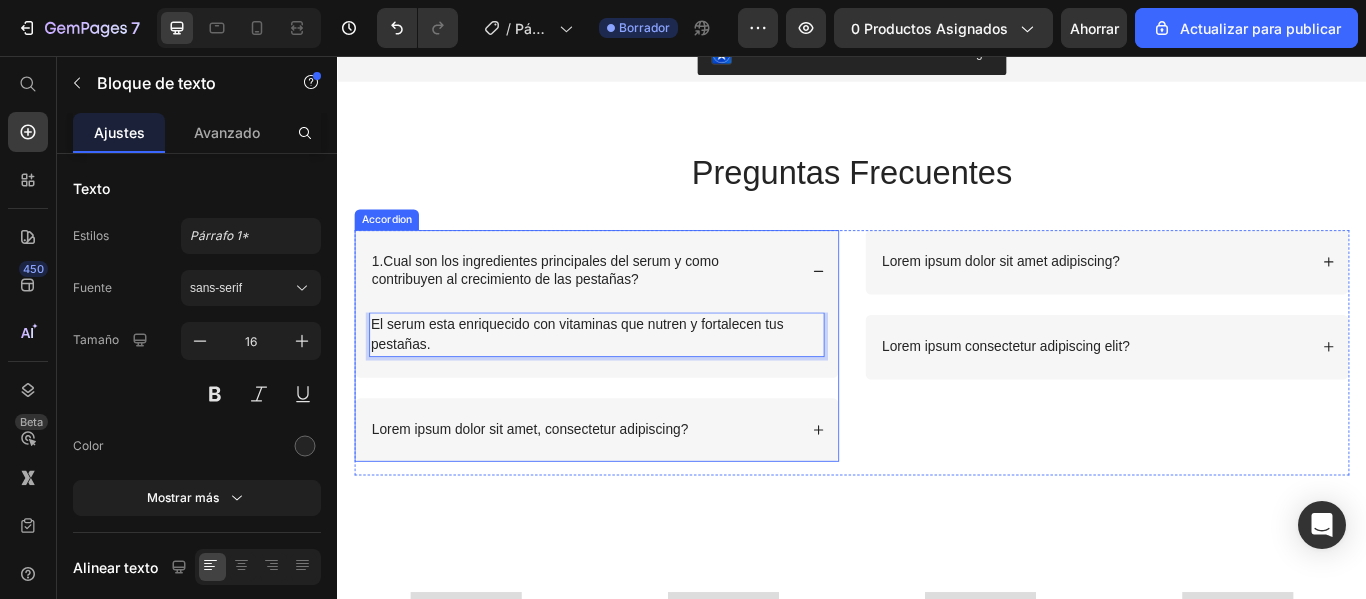 click on "Lorem ipsum dolor sit amet, consectetur adipiscing?" at bounding box center [624, 492] 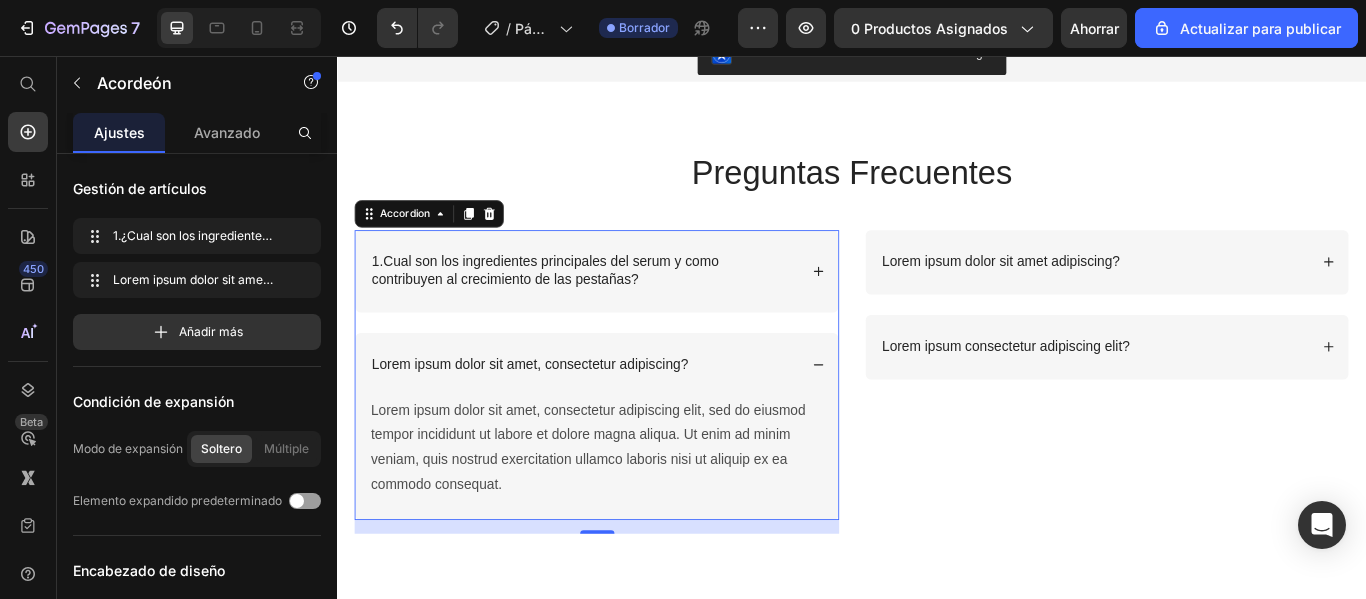 click on "Lorem ipsum dolor sit amet, consectetur adipiscing?" at bounding box center (561, 416) 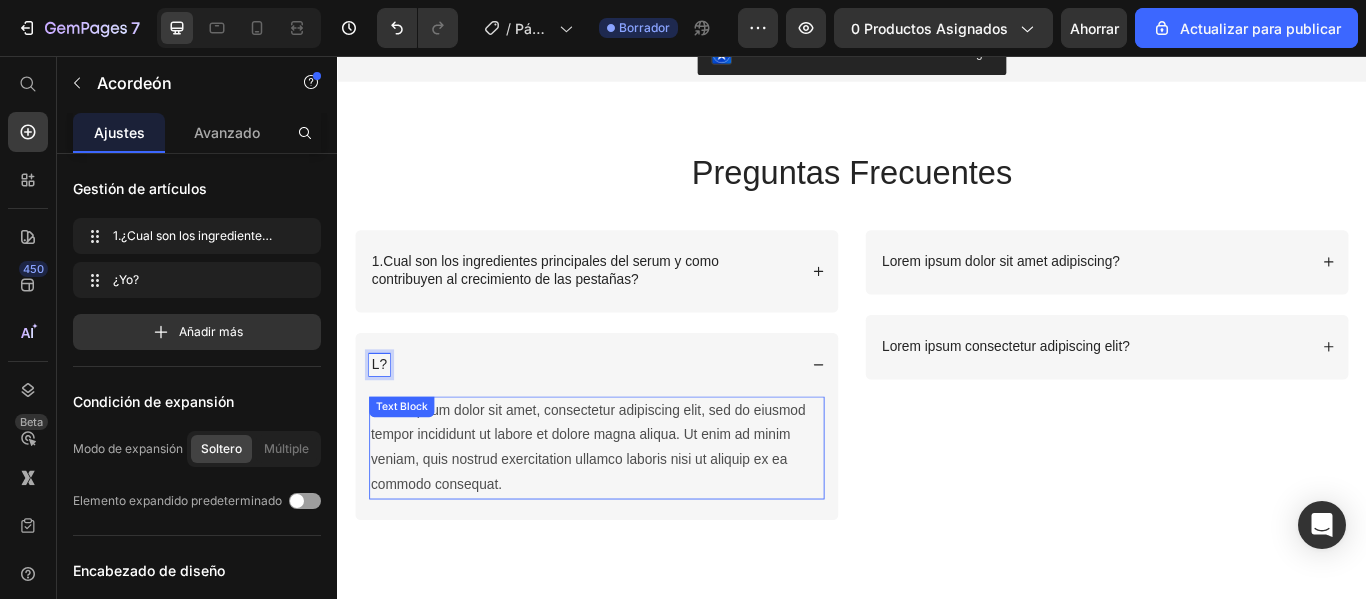 click on "Lorem ipsum dolor sit amet, consectetur adipiscing elit, sed do eiusmod tempor incididunt ut labore et dolore magna aliqua. Ut enim ad minim veniam, quis nostrud exercitation ullamco laboris nisi ut aliquip ex ea commodo consequat." at bounding box center (639, 512) 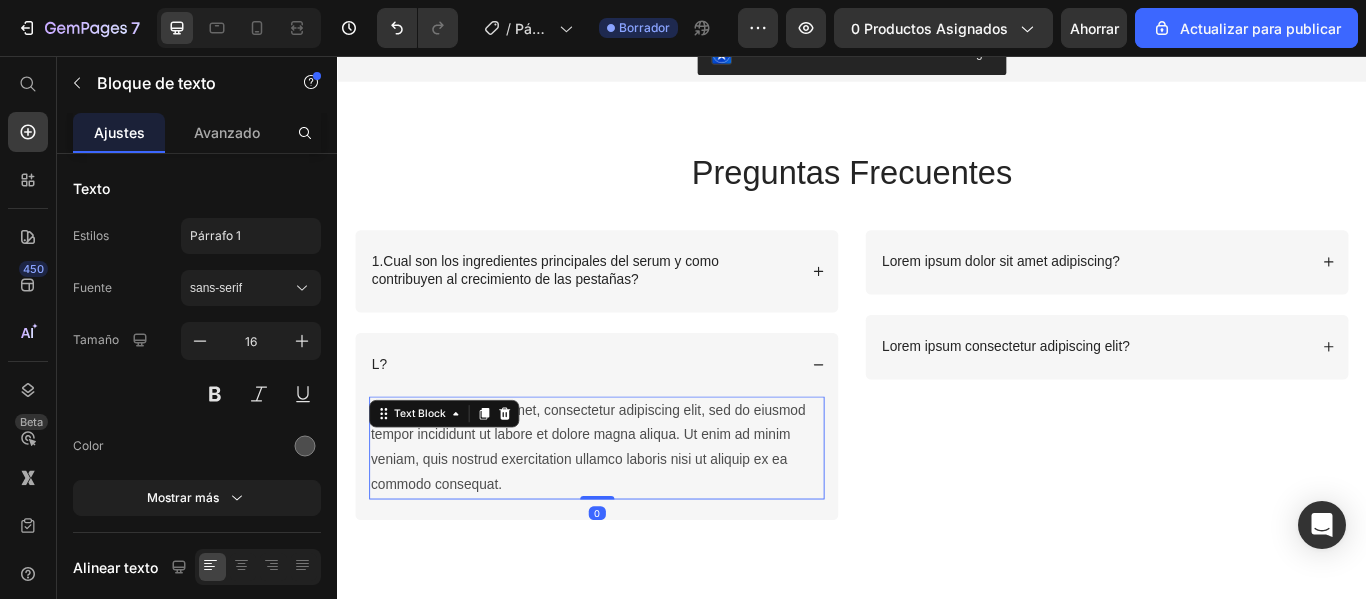 click on "Lorem ipsum dolor sit amet, consectetur adipiscing elit, sed do eiusmod tempor incididunt ut labore et dolore magna aliqua. Ut enim ad minim veniam, quis nostrud exercitation ullamco laboris nisi ut aliquip ex ea commodo consequat." at bounding box center [639, 512] 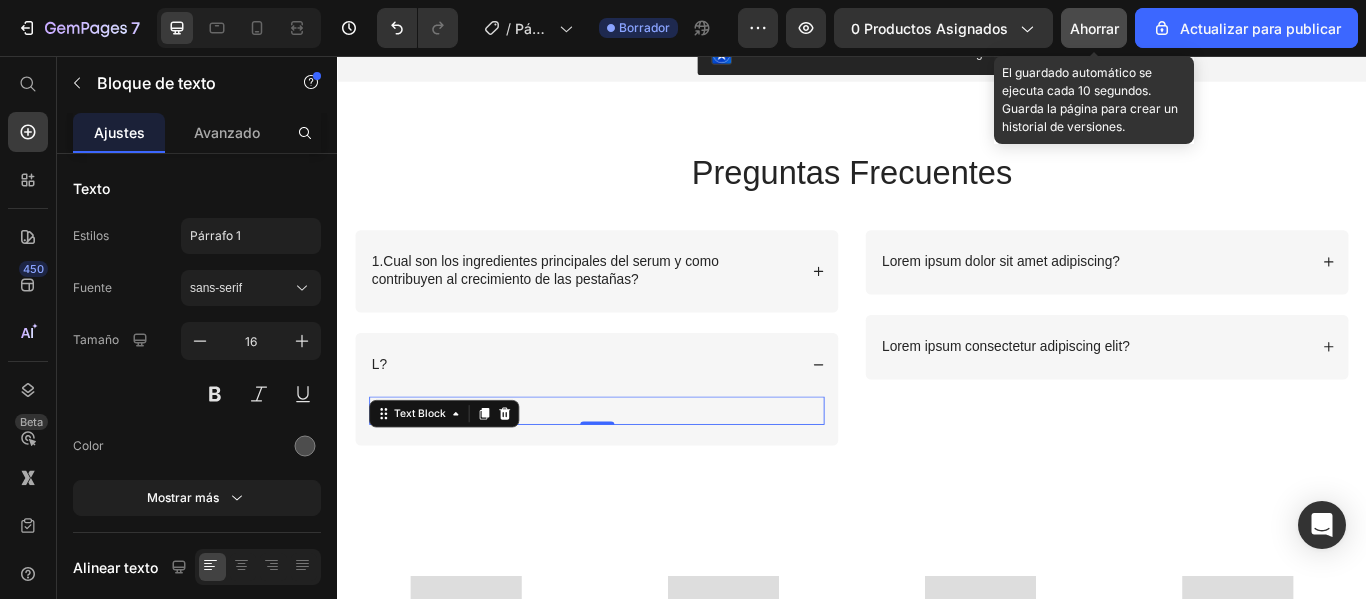 click on "Ahorrar" at bounding box center [1094, 28] 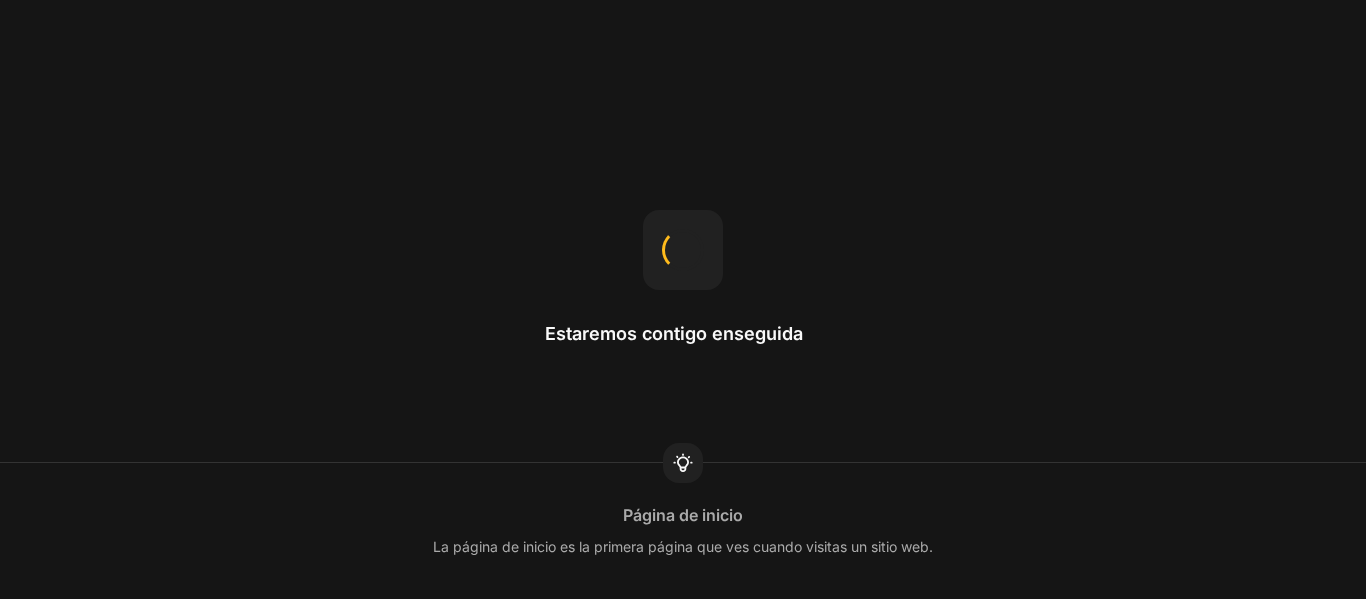 scroll, scrollTop: 0, scrollLeft: 0, axis: both 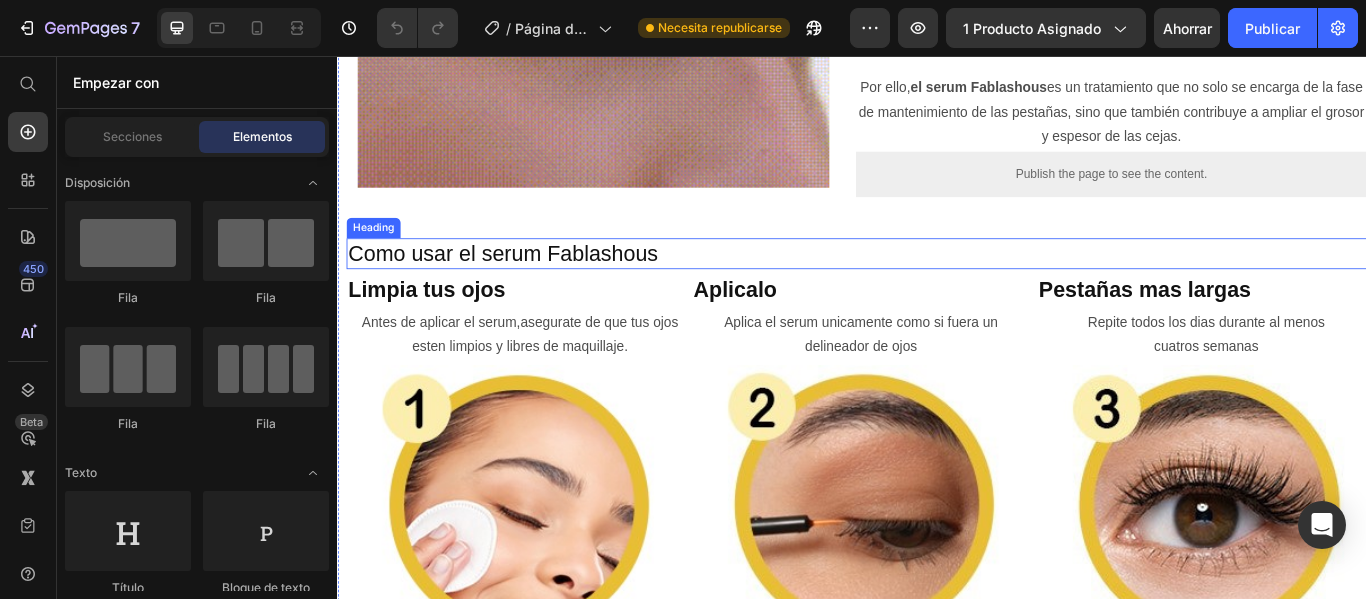 click on "Como usar el serum Fablashous" at bounding box center (942, 286) 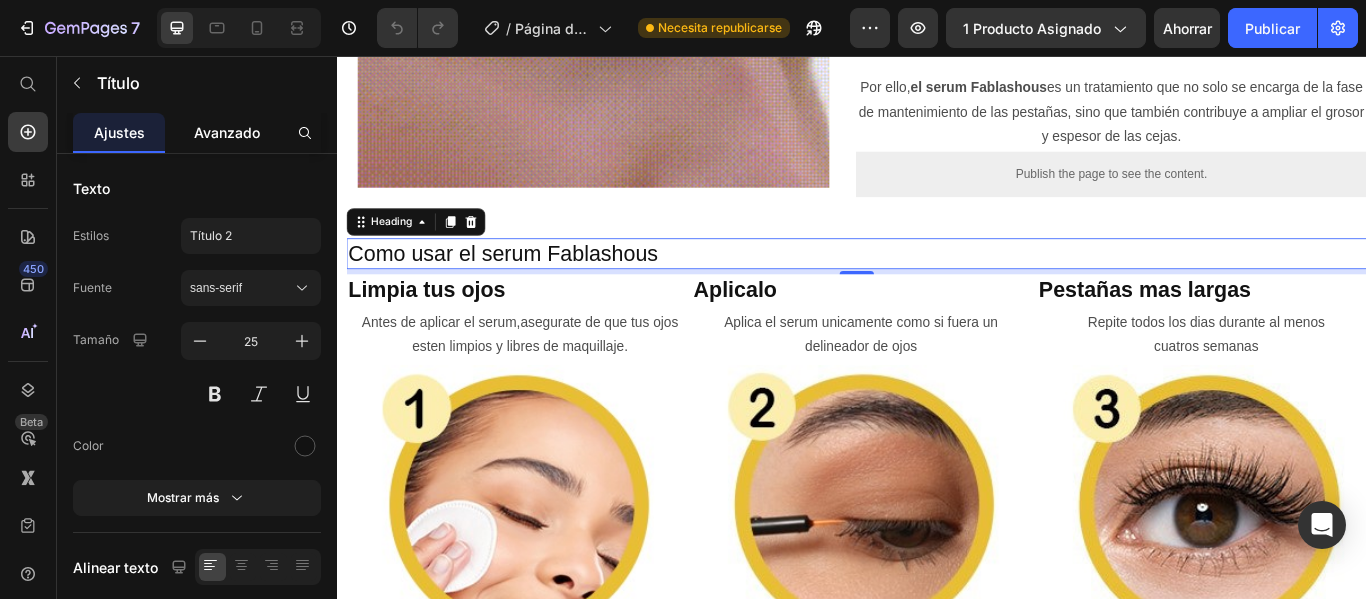 click on "Avanzado" at bounding box center (227, 132) 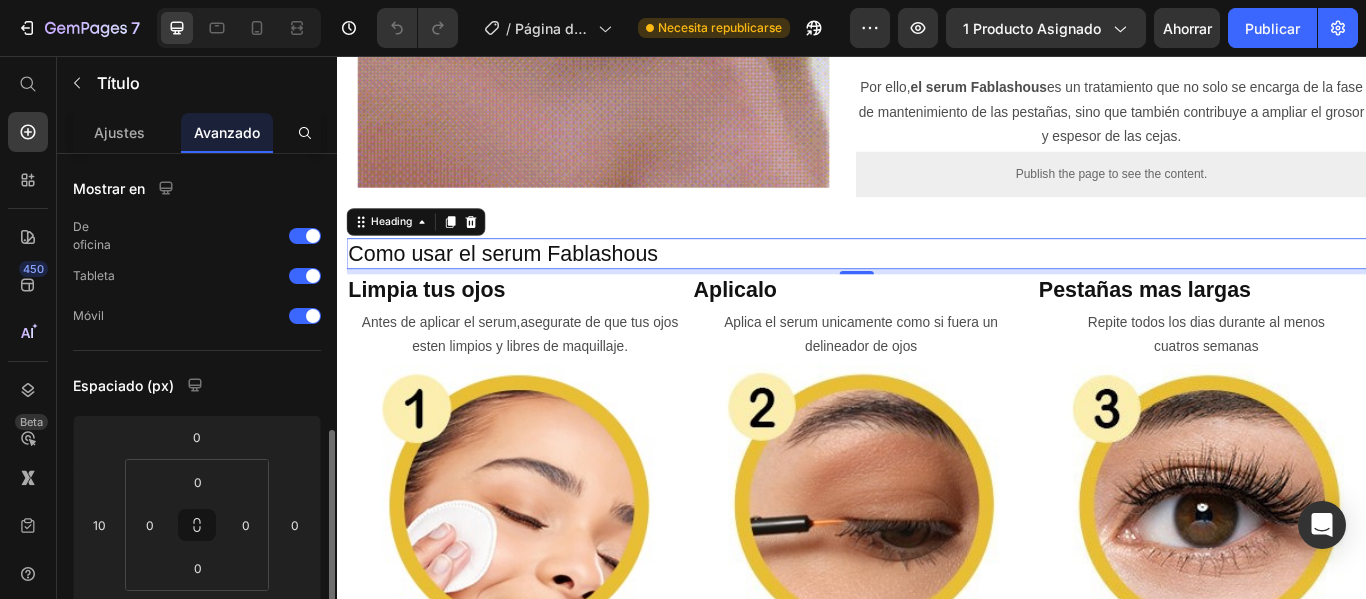 scroll, scrollTop: 200, scrollLeft: 0, axis: vertical 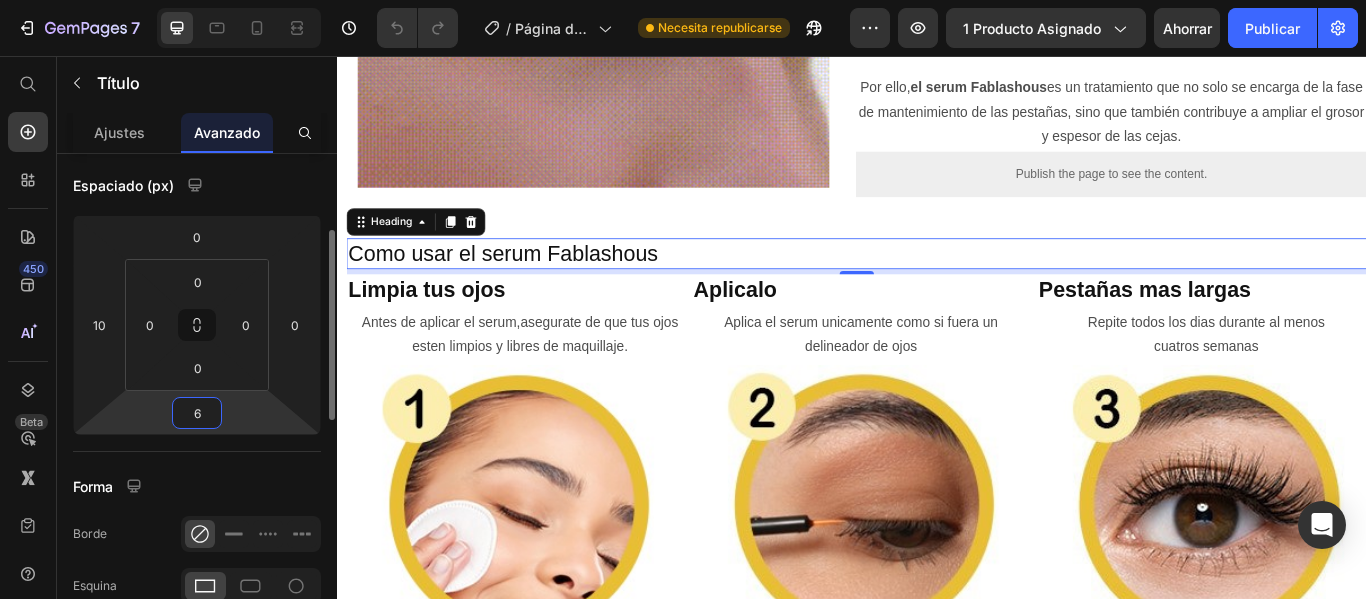 click on "6" at bounding box center [197, 413] 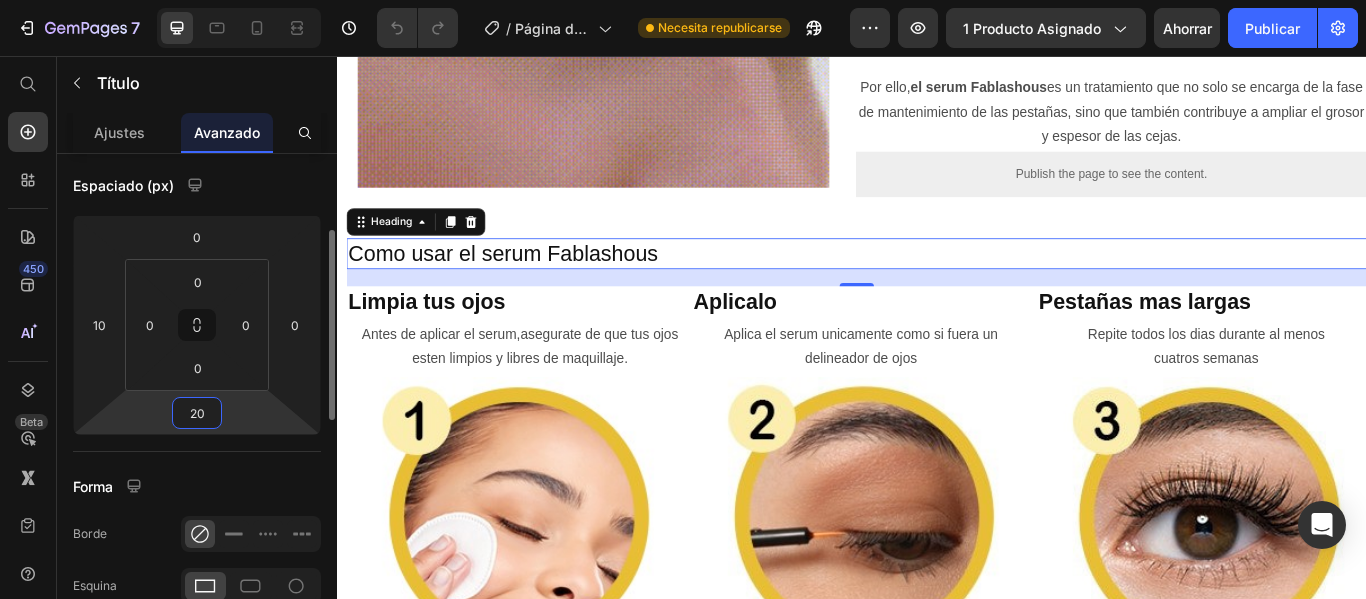 type on "2" 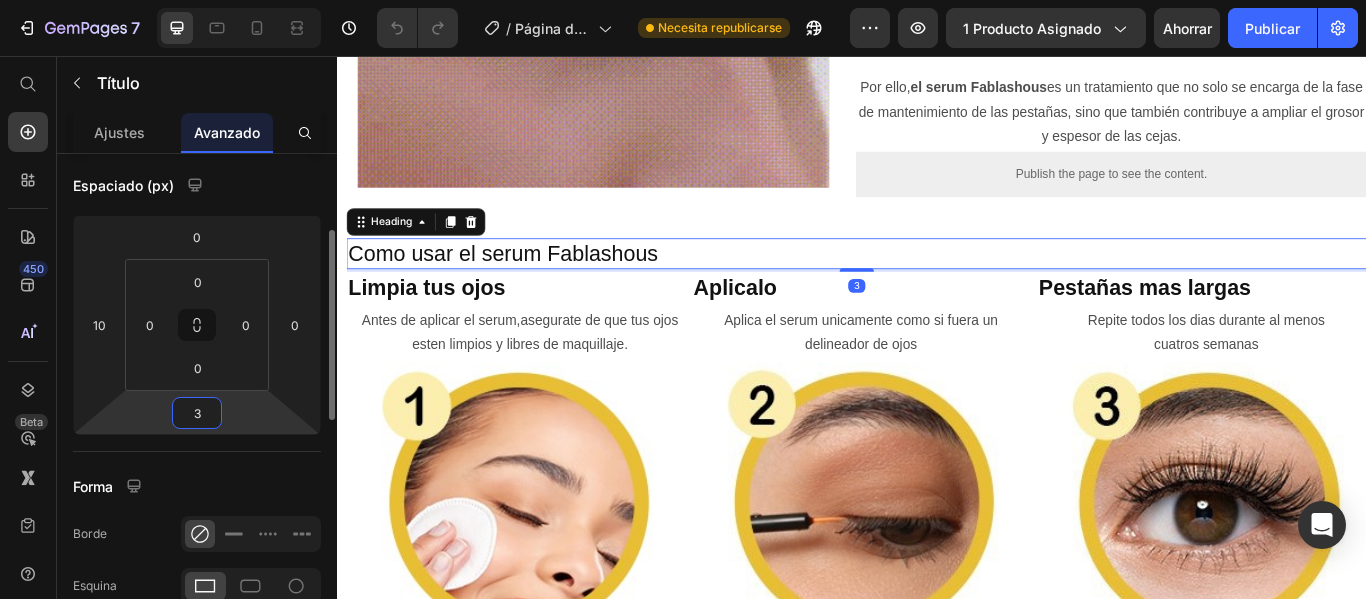 type on "30" 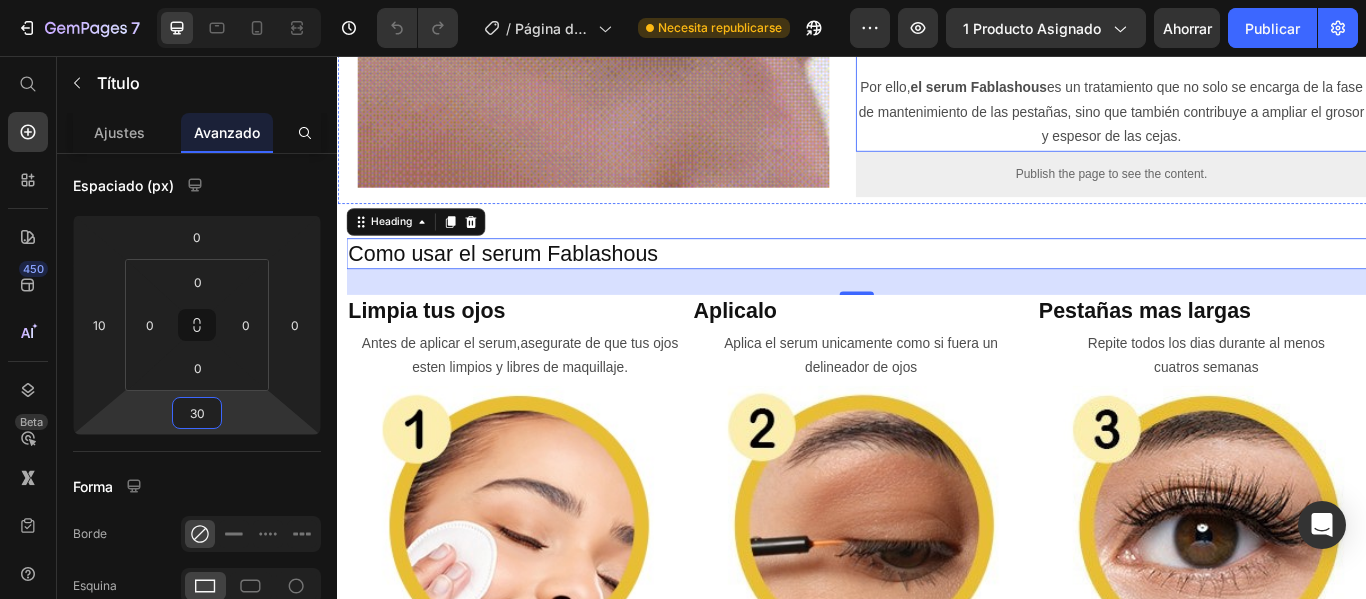 click on "Por ello,  el serum Fablashous  es un tratamiento que no solo se encarga de la fase de mantenimiento de las pestañas, sino que también contribuye a ampliar el grosor y espesor de las cejas." at bounding box center (1239, 121) 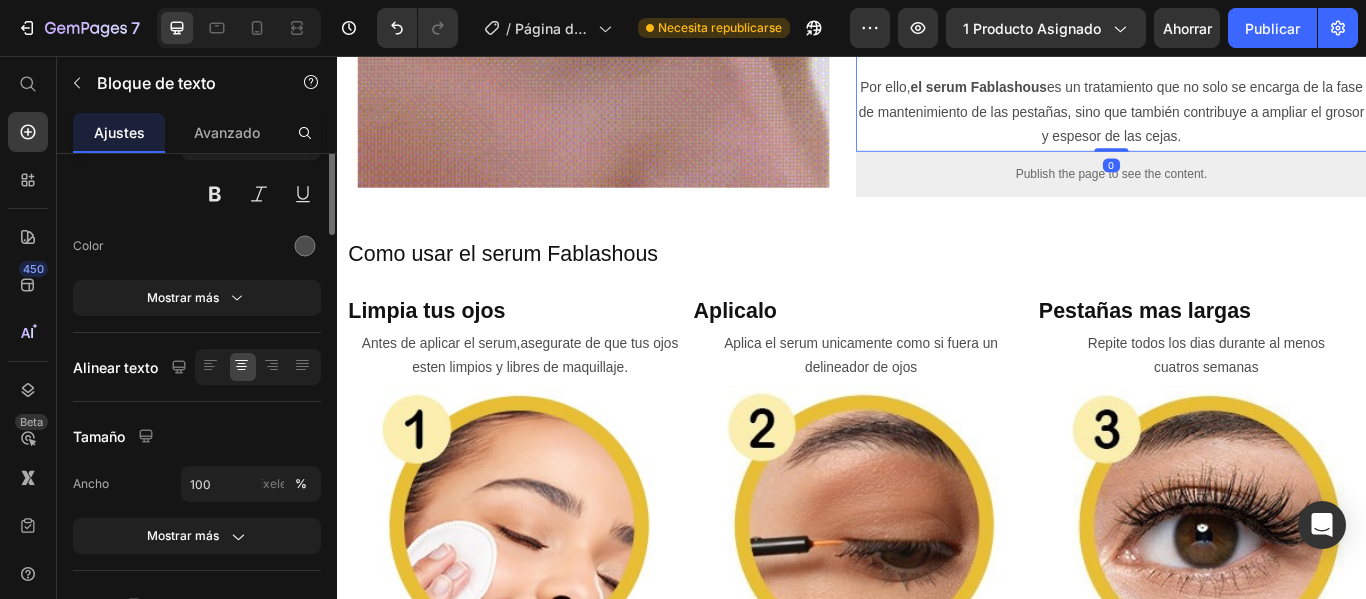 scroll, scrollTop: 0, scrollLeft: 0, axis: both 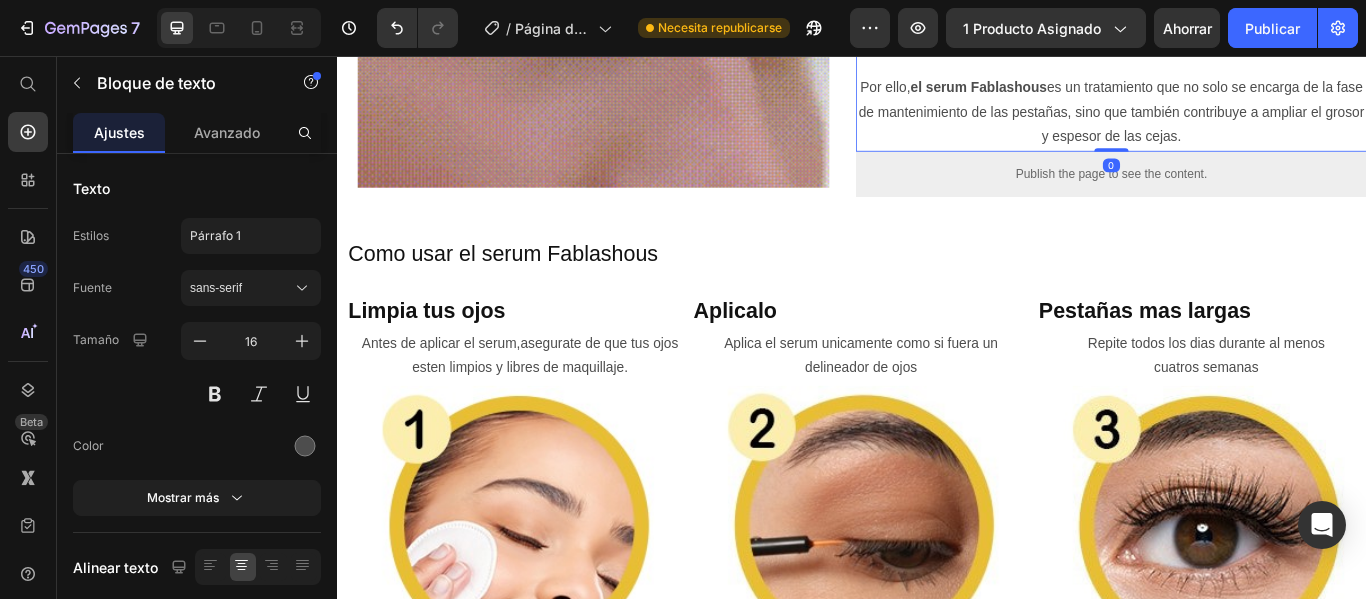 click on "Por ello,  el serum Fablashous  es un tratamiento que no solo se encarga de la fase de mantenimiento de las pestañas, sino que también contribuye a ampliar el grosor y espesor de las cejas." at bounding box center (1239, 121) 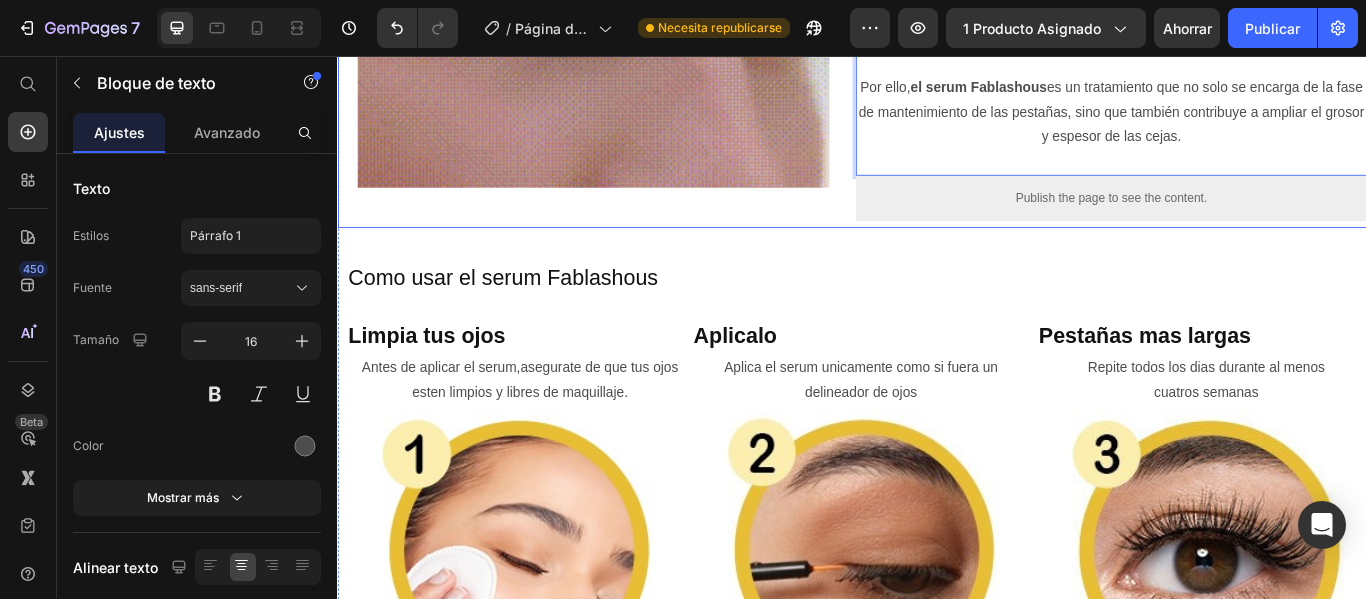click on "Una mirada mas atractiva Heading Además, este producto es ideal si te gusta mantener un buen cuidado y aspecto de tus pestañas y cejas. Pero, no olvidemos que la mirada no depende únicamente de los ojos, ya que también debemos considerar las cejas.  Por ello,  el serum Fablashous  es un tratamiento que no solo se encarga de la fase de mantenimiento de las pestañas, sino que también contribuye a ampliar el grosor y espesor de las cejas. Text Block   0
Publish the page to see the content.
Custom Code" at bounding box center [1239, 57] 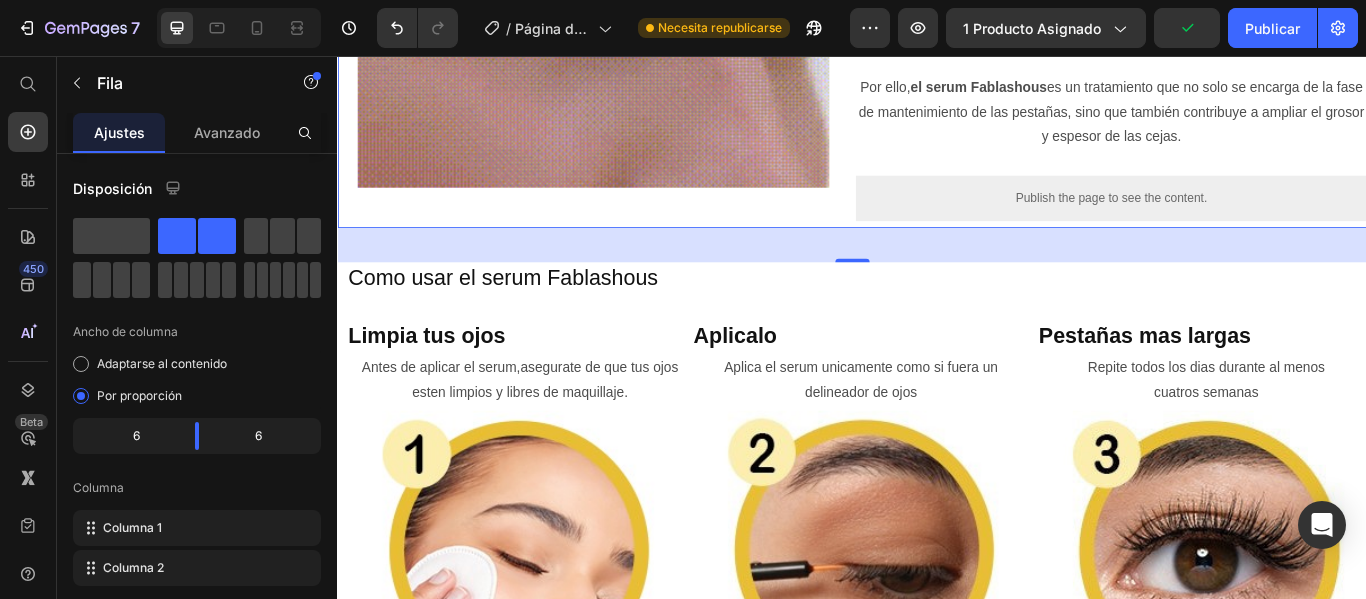 click on "40" at bounding box center (937, 276) 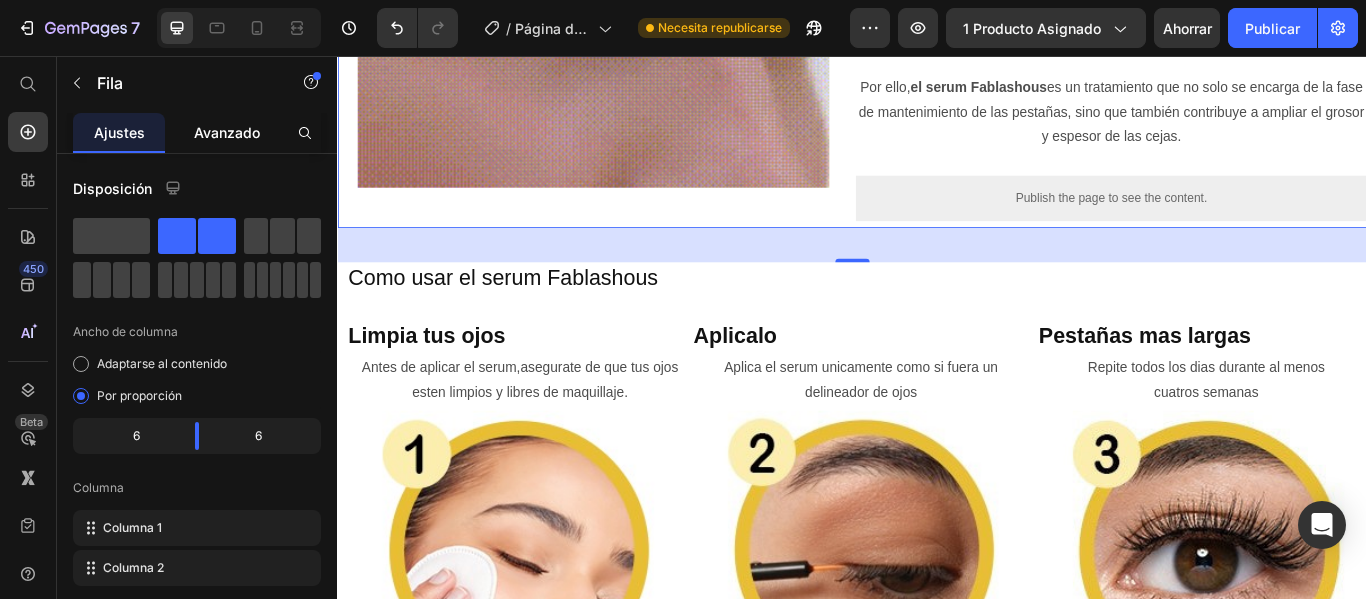 click on "Avanzado" at bounding box center [227, 132] 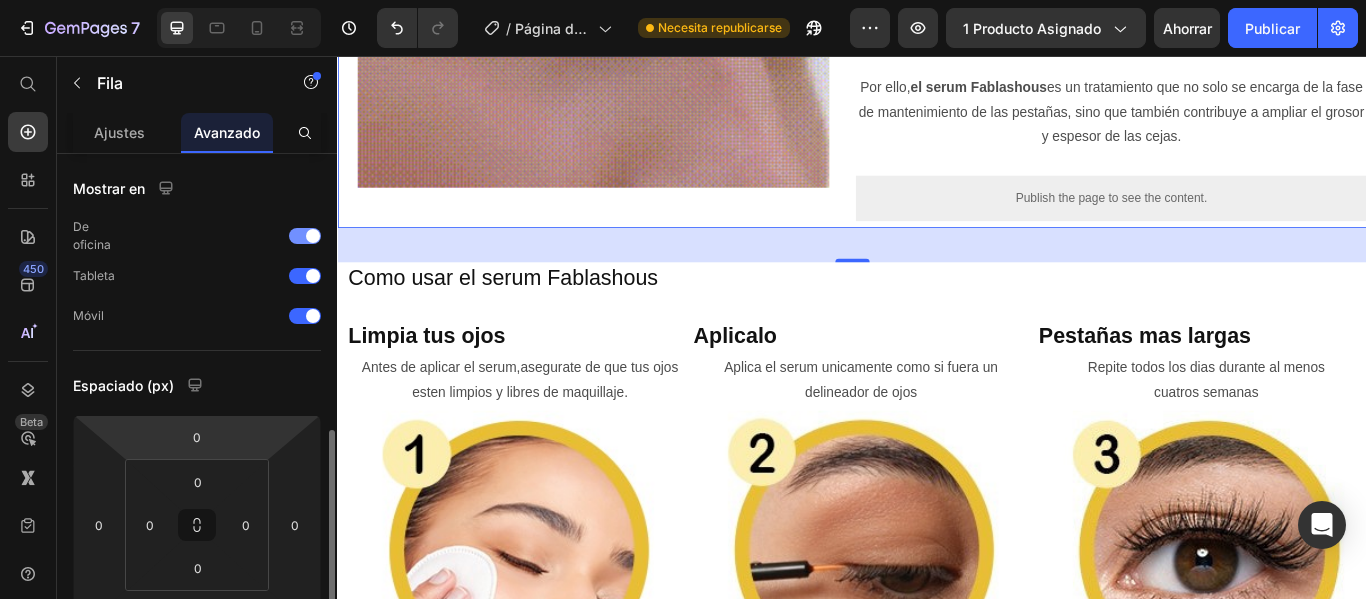 scroll, scrollTop: 200, scrollLeft: 0, axis: vertical 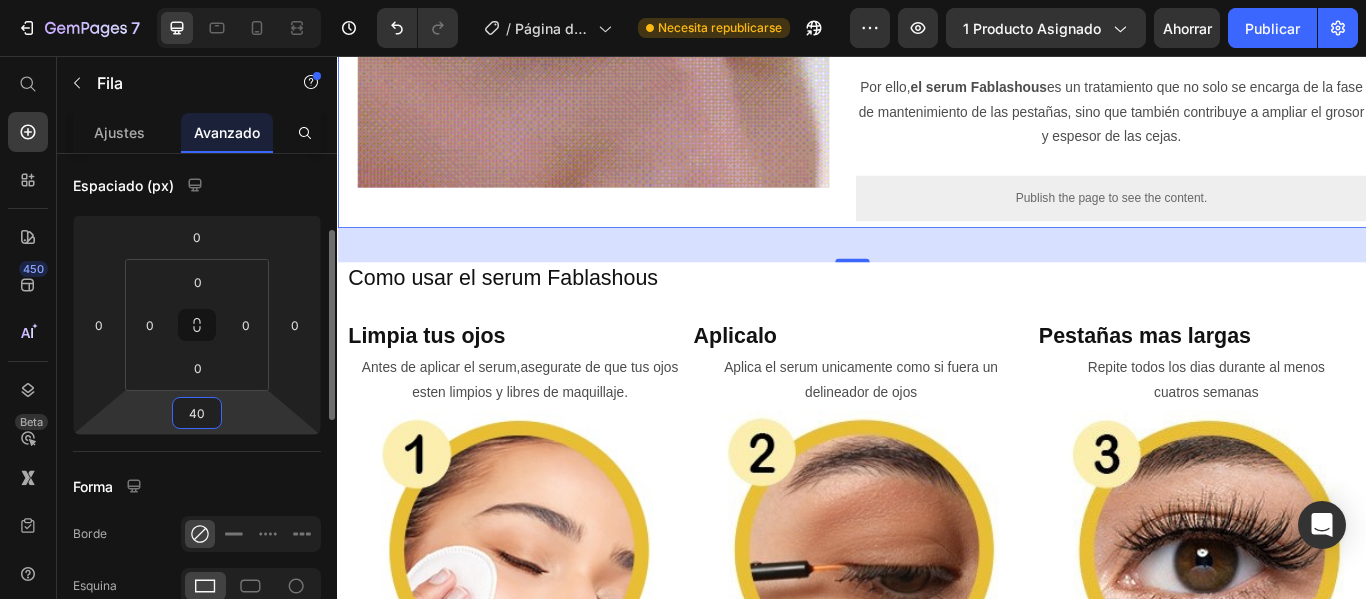 click on "40" at bounding box center [197, 413] 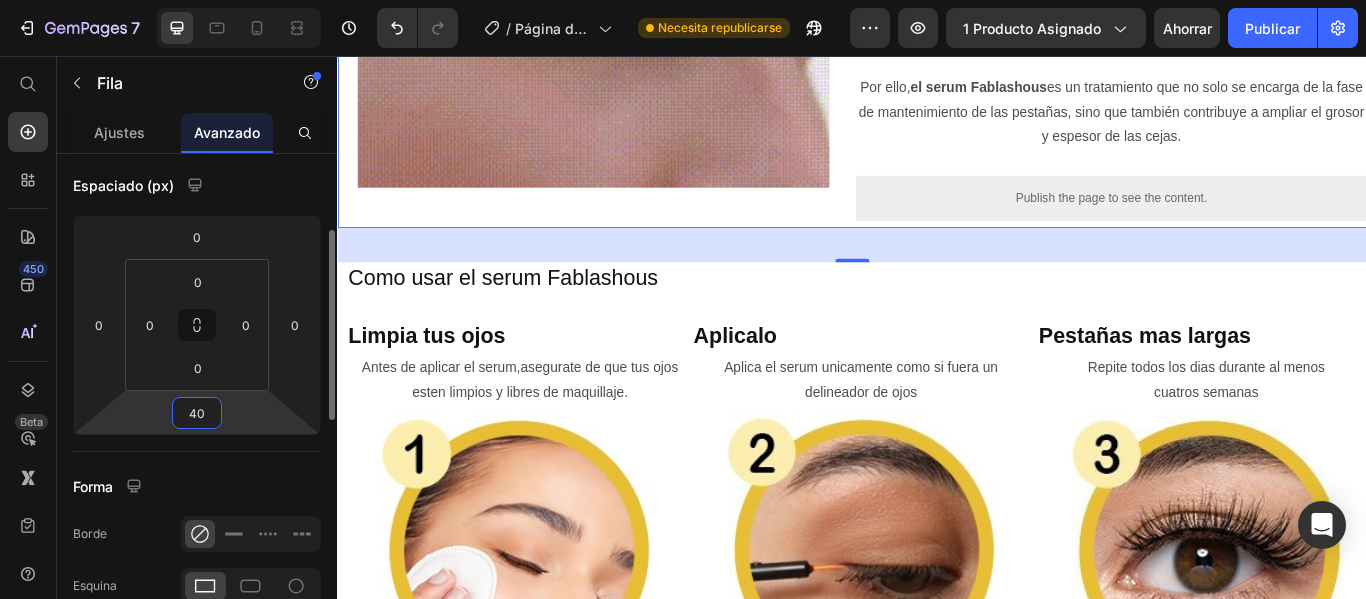 click on "40" at bounding box center (197, 413) 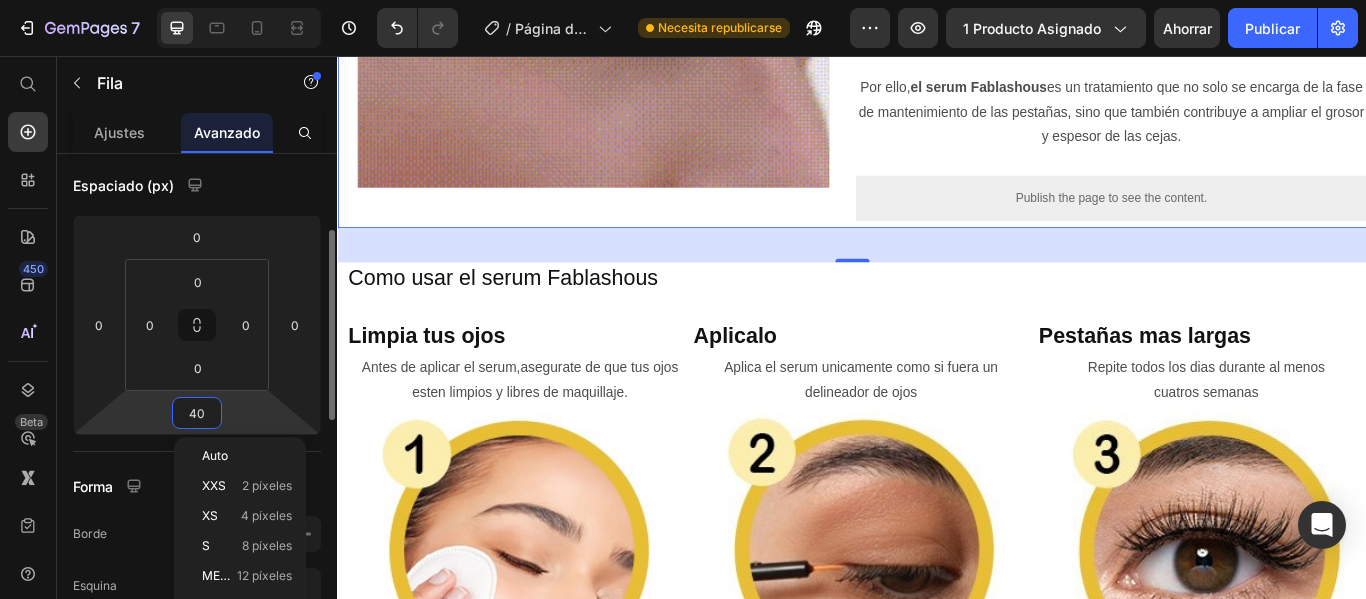 type on "4" 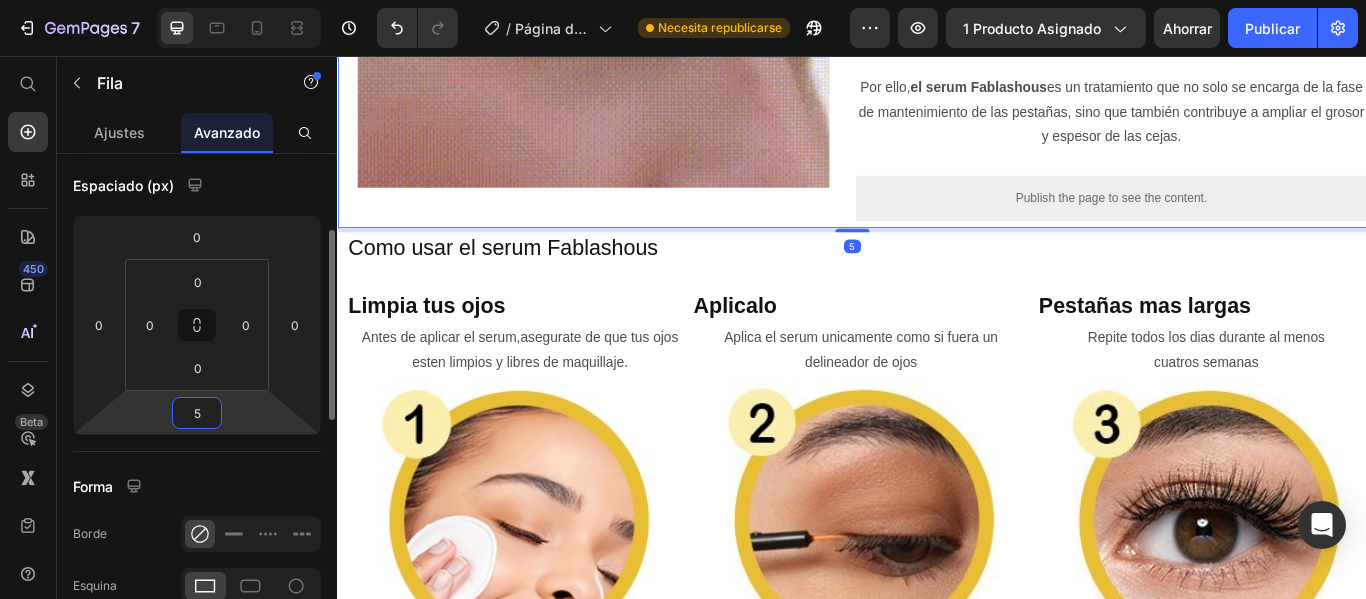 type on "50" 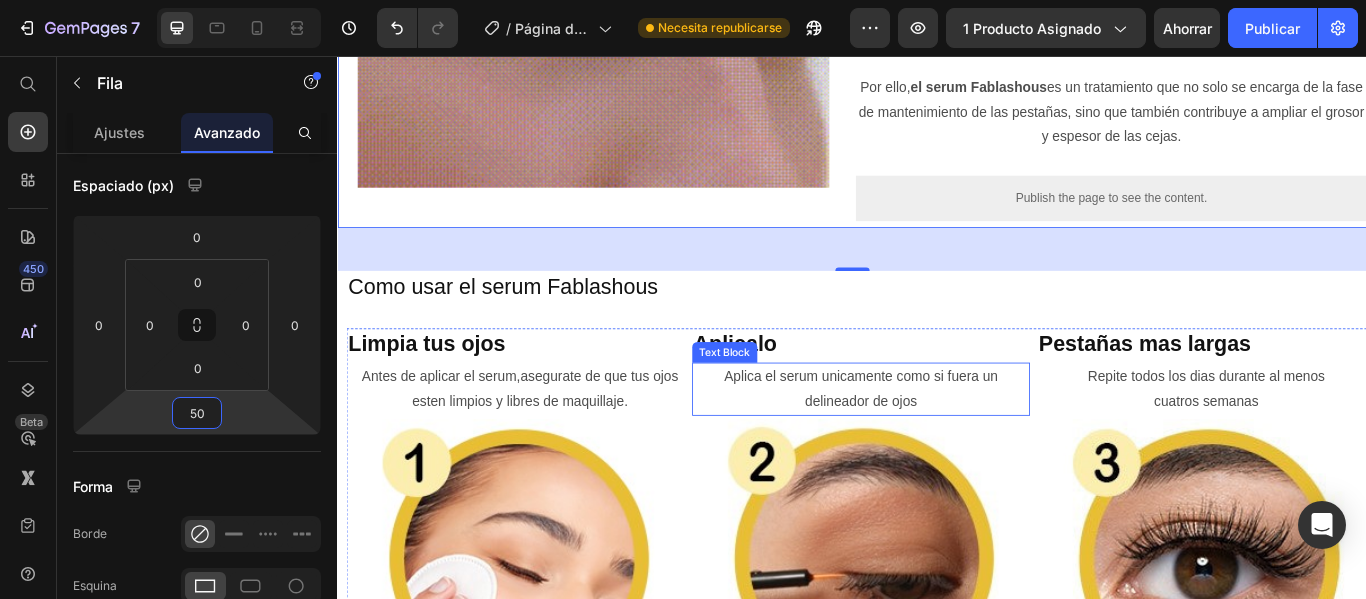 scroll, scrollTop: 1800, scrollLeft: 0, axis: vertical 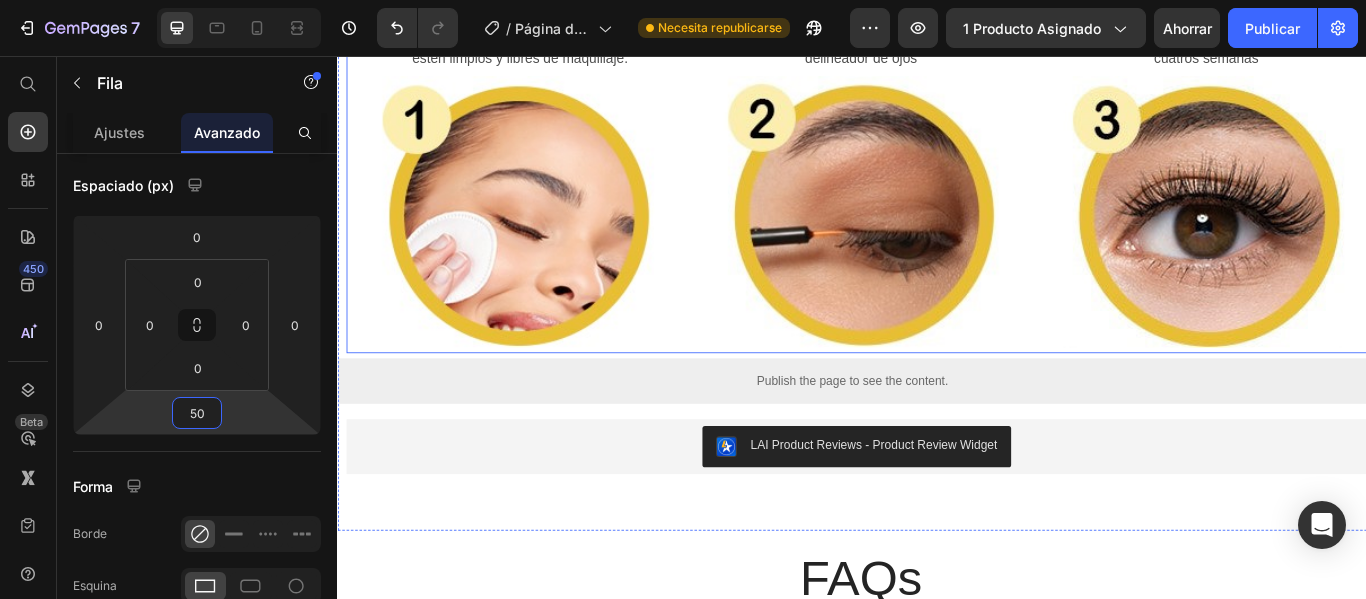 click on "Aplicalo Heading Aplica el serum unicamente como si fuera un delineador de ojos Text Block Image" at bounding box center [947, 187] 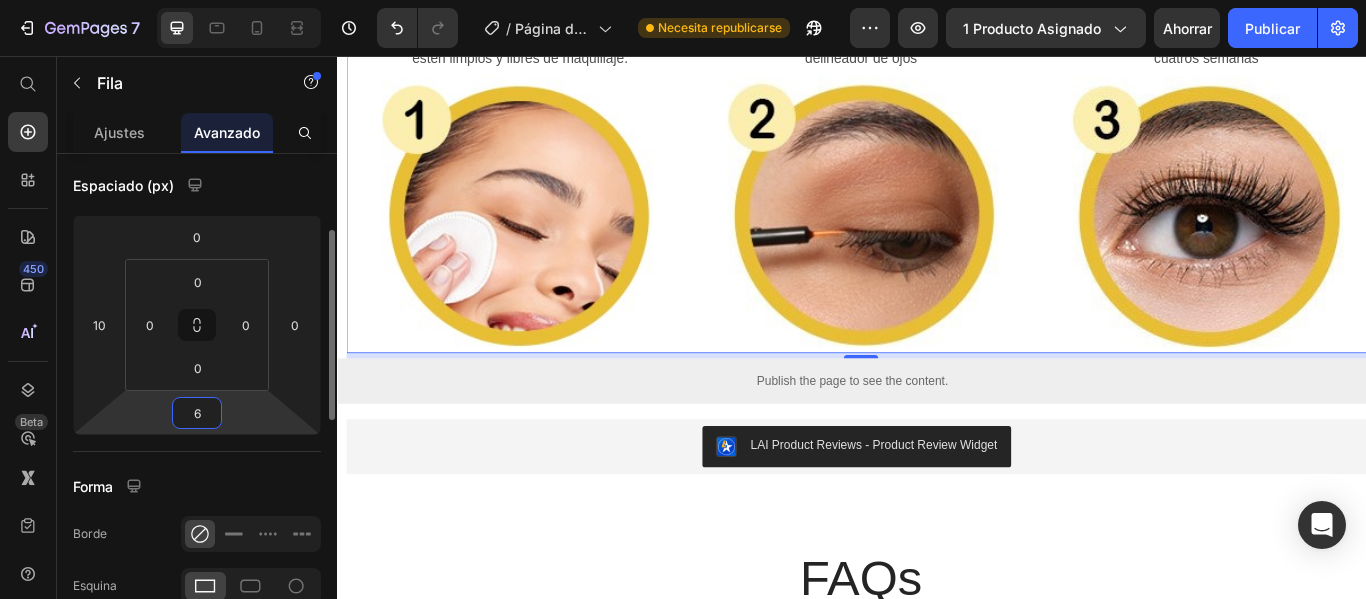 click on "6" at bounding box center (197, 413) 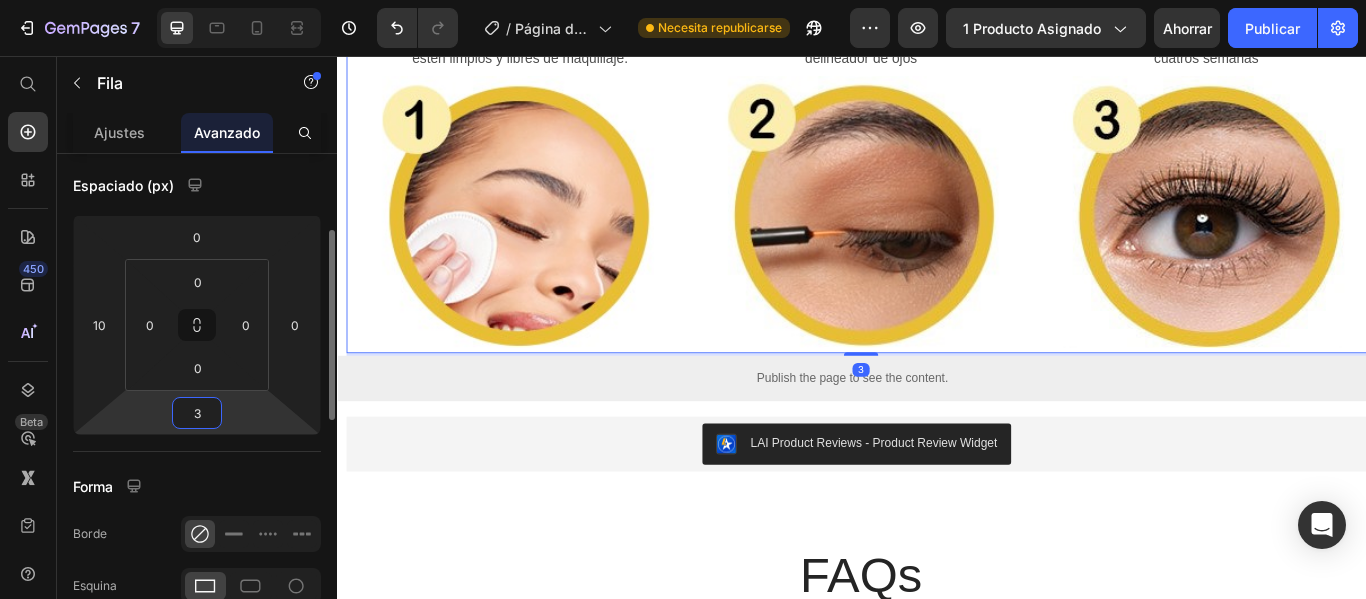 type on "30" 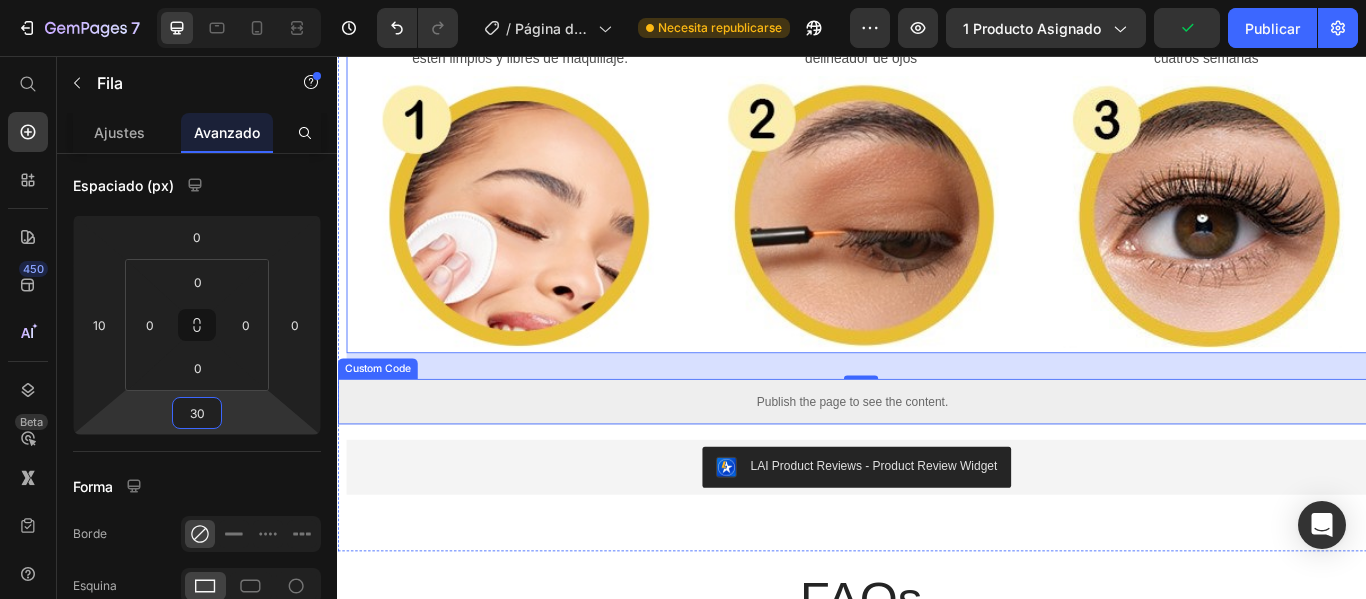 click on "Publish the page to see the content." at bounding box center (937, 458) 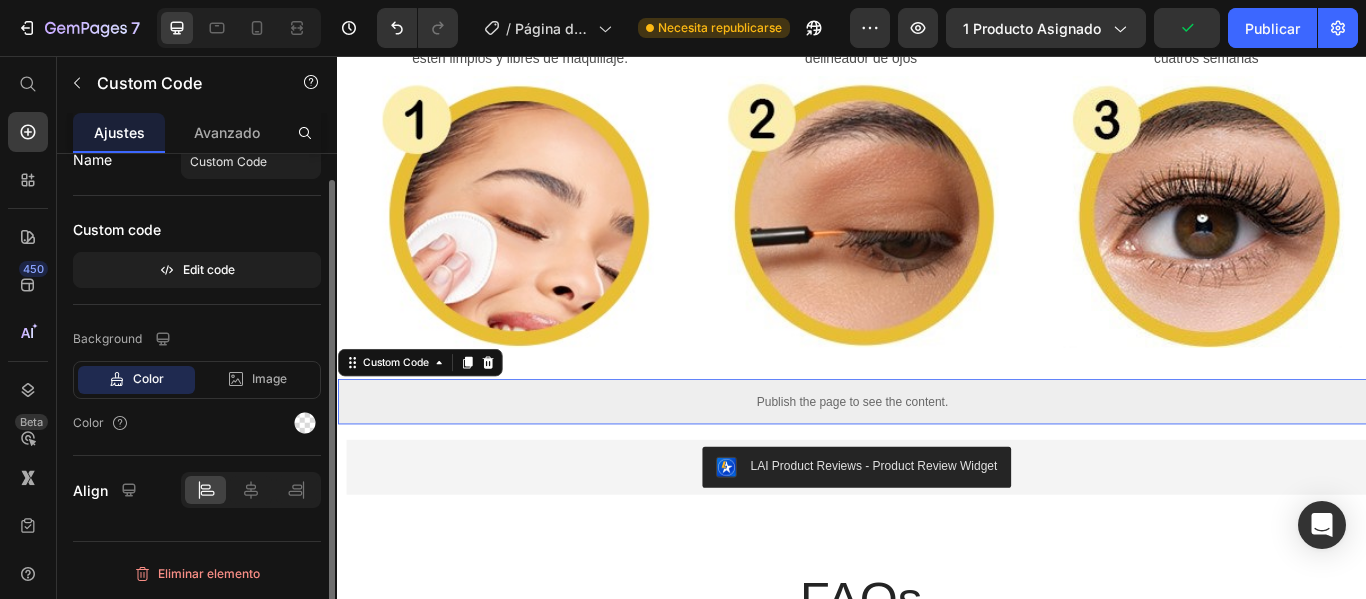 scroll, scrollTop: 0, scrollLeft: 0, axis: both 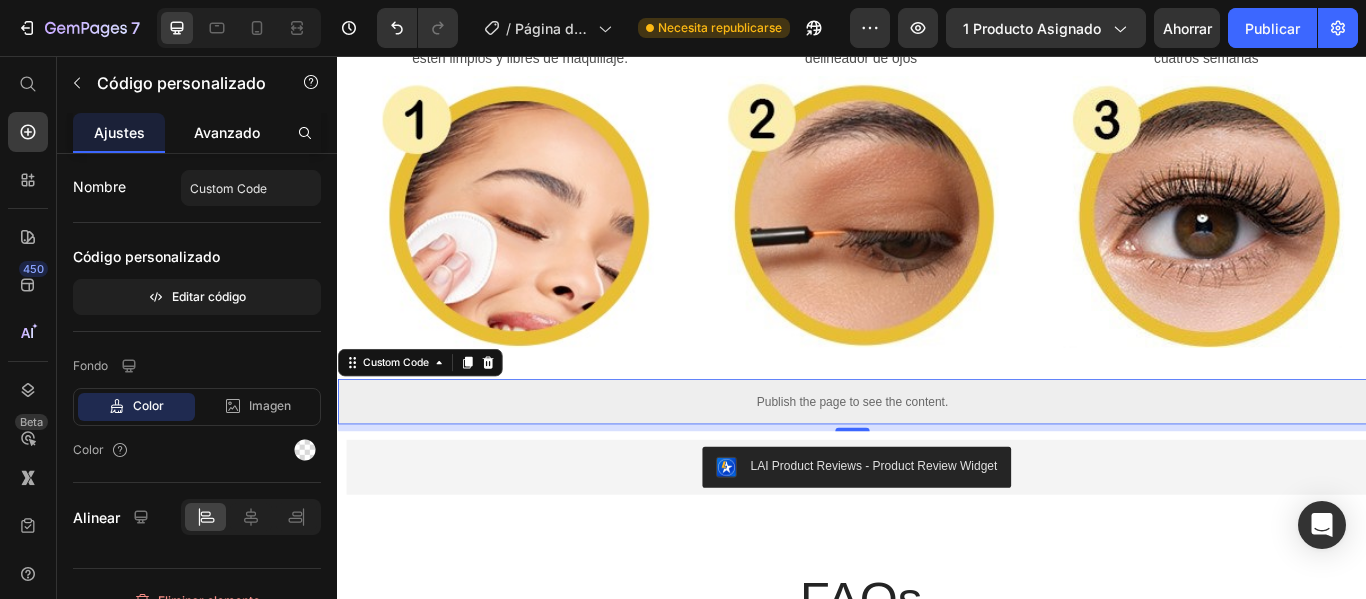 click on "Avanzado" at bounding box center (227, 132) 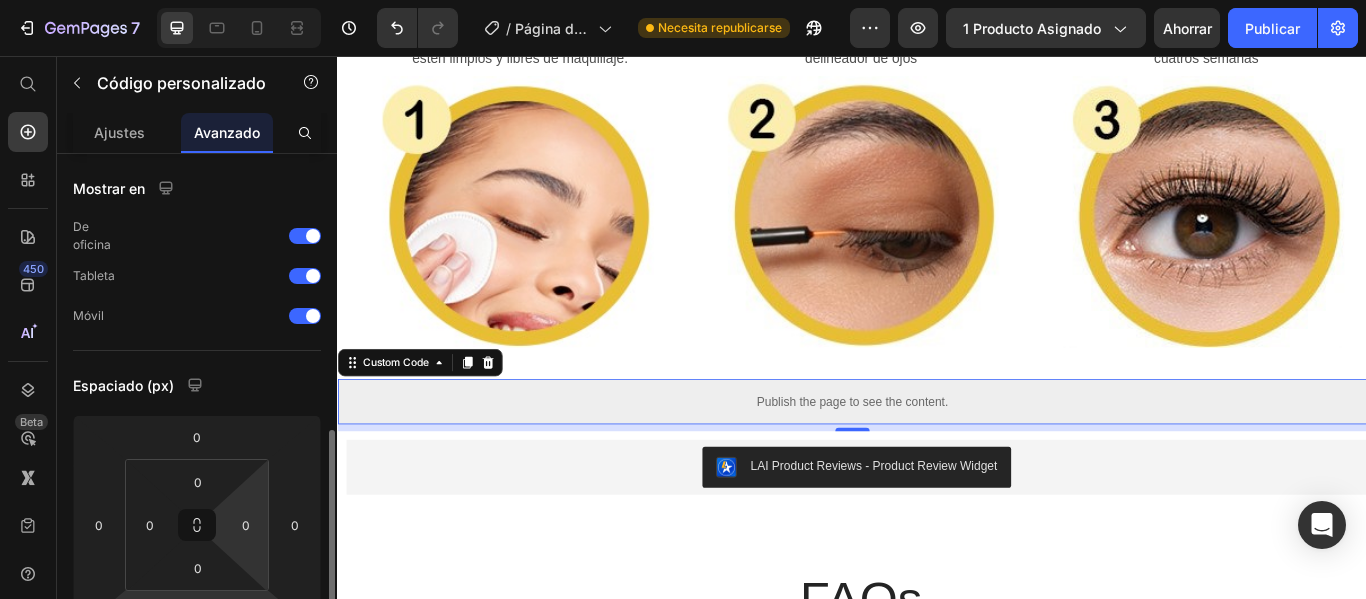 scroll, scrollTop: 200, scrollLeft: 0, axis: vertical 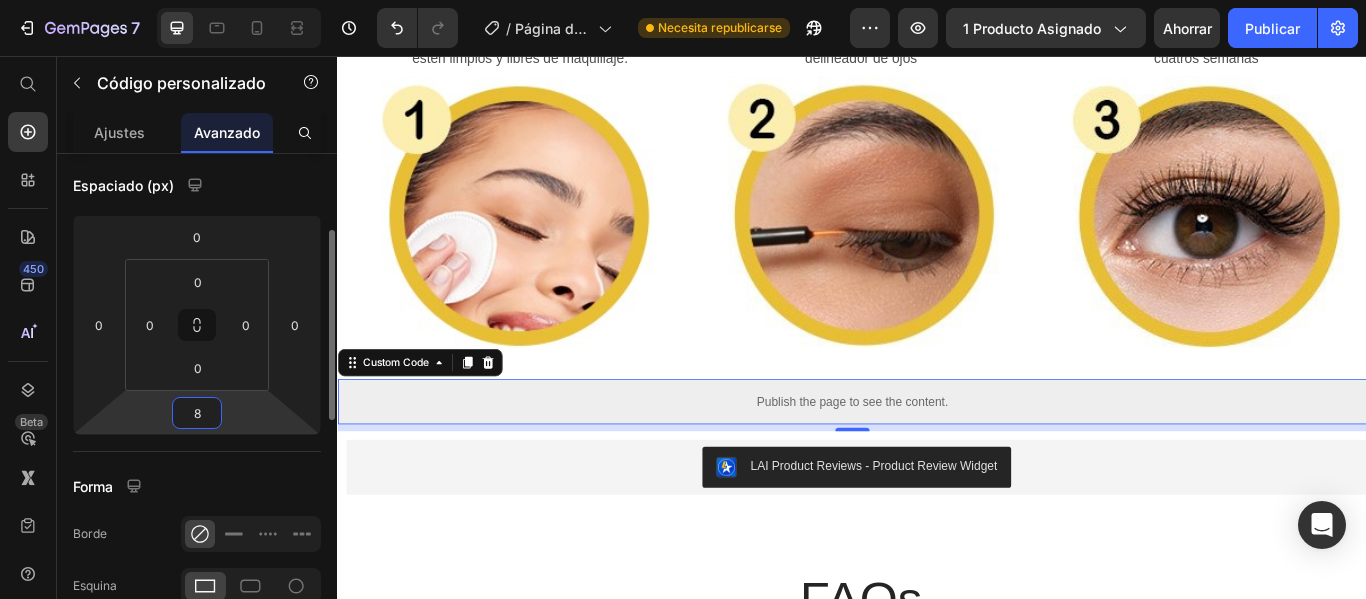 click on "8" at bounding box center [197, 413] 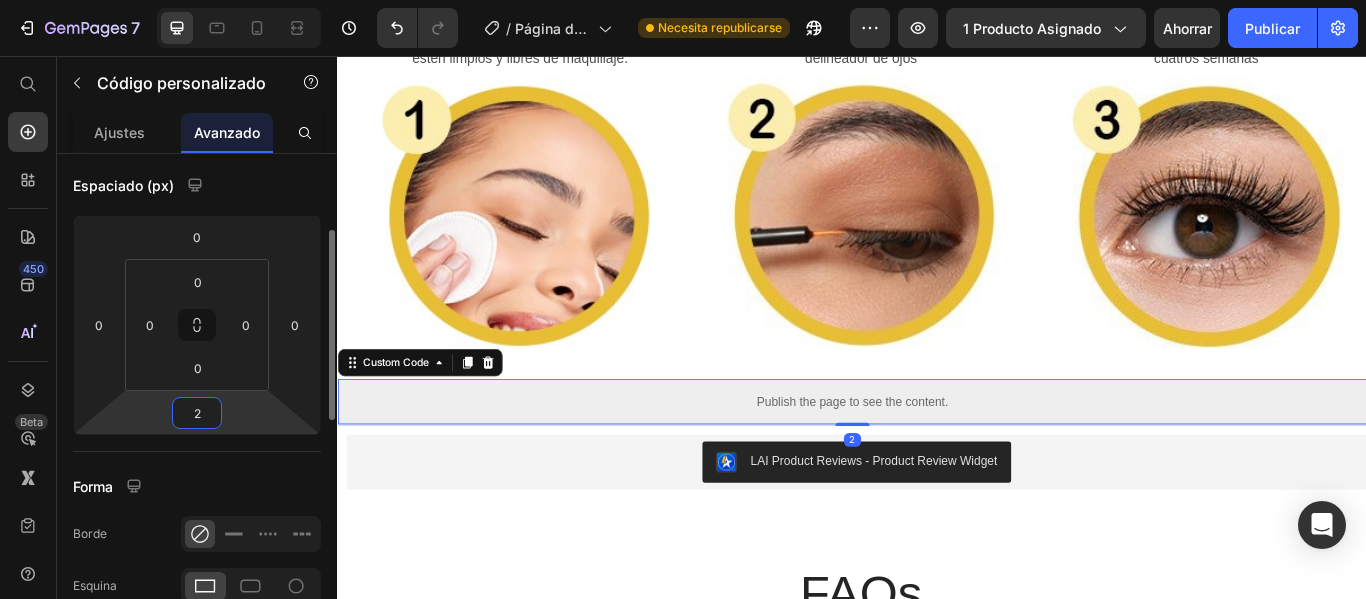 type on "20" 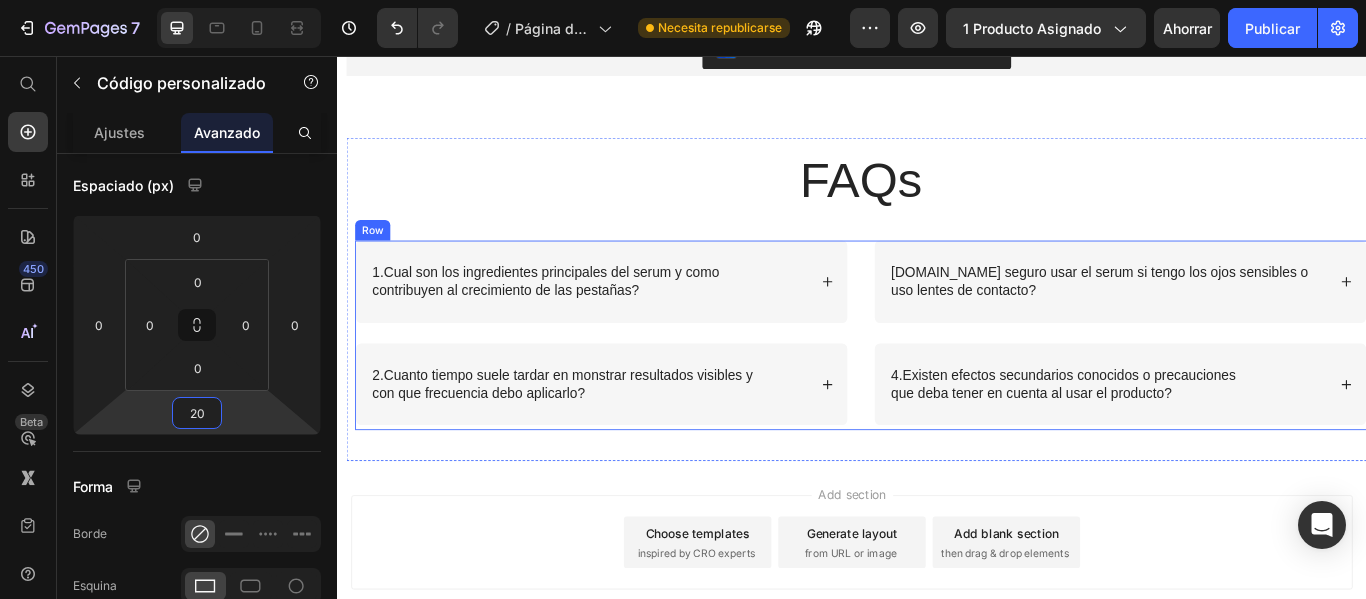 scroll, scrollTop: 2100, scrollLeft: 0, axis: vertical 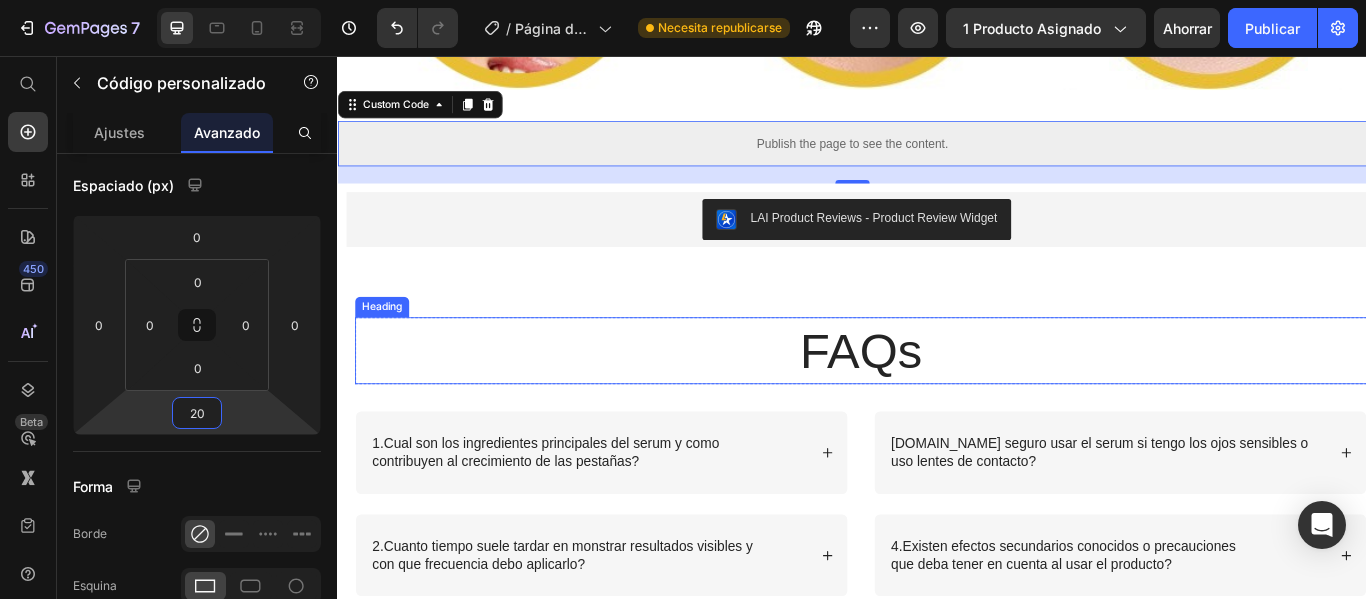 click on "FAQs" at bounding box center (947, 400) 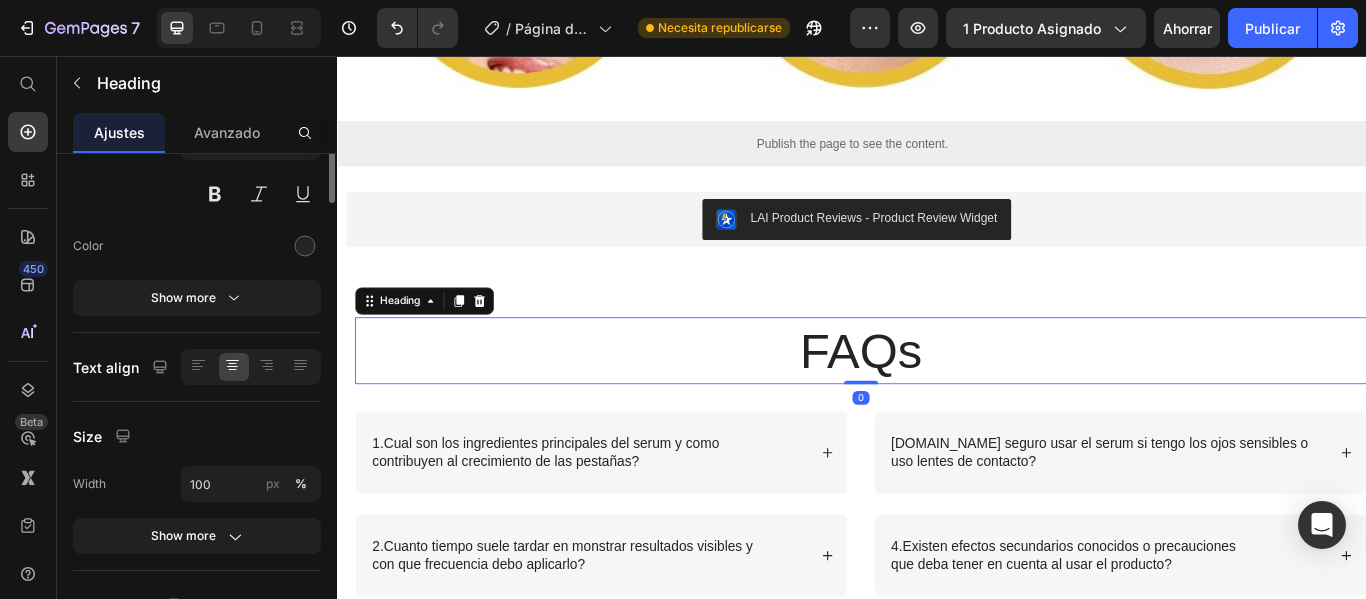 scroll, scrollTop: 0, scrollLeft: 0, axis: both 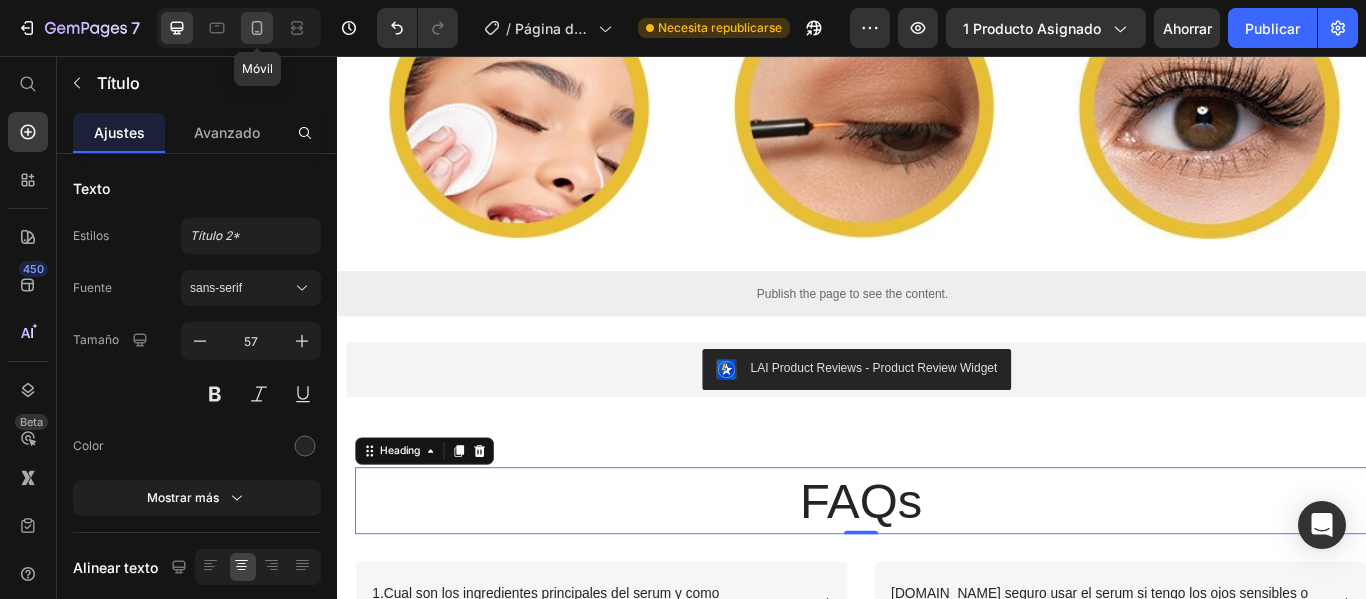 click 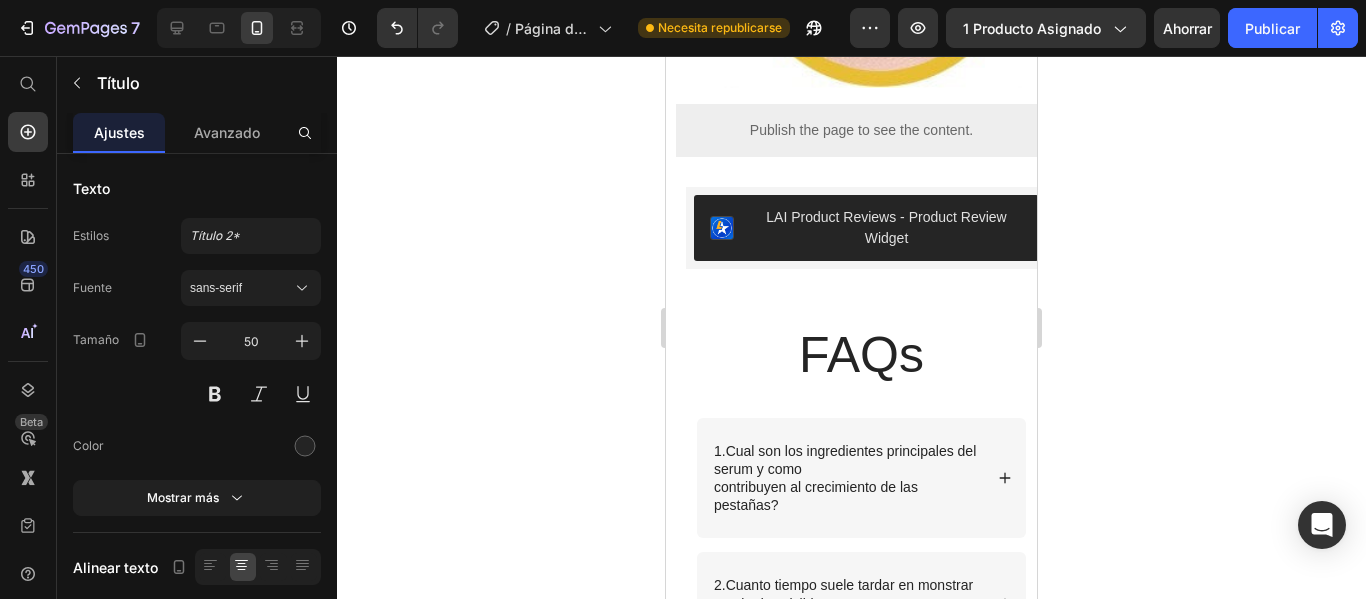 scroll, scrollTop: 4086, scrollLeft: 0, axis: vertical 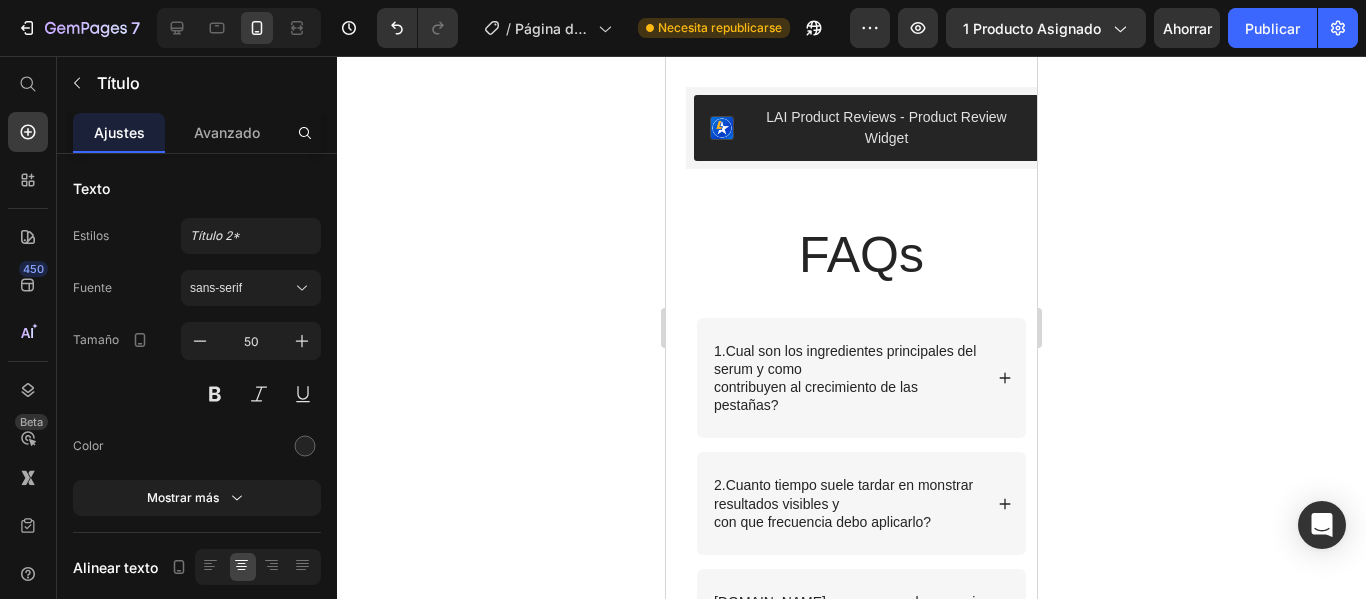 click on "FAQs" at bounding box center (861, 255) 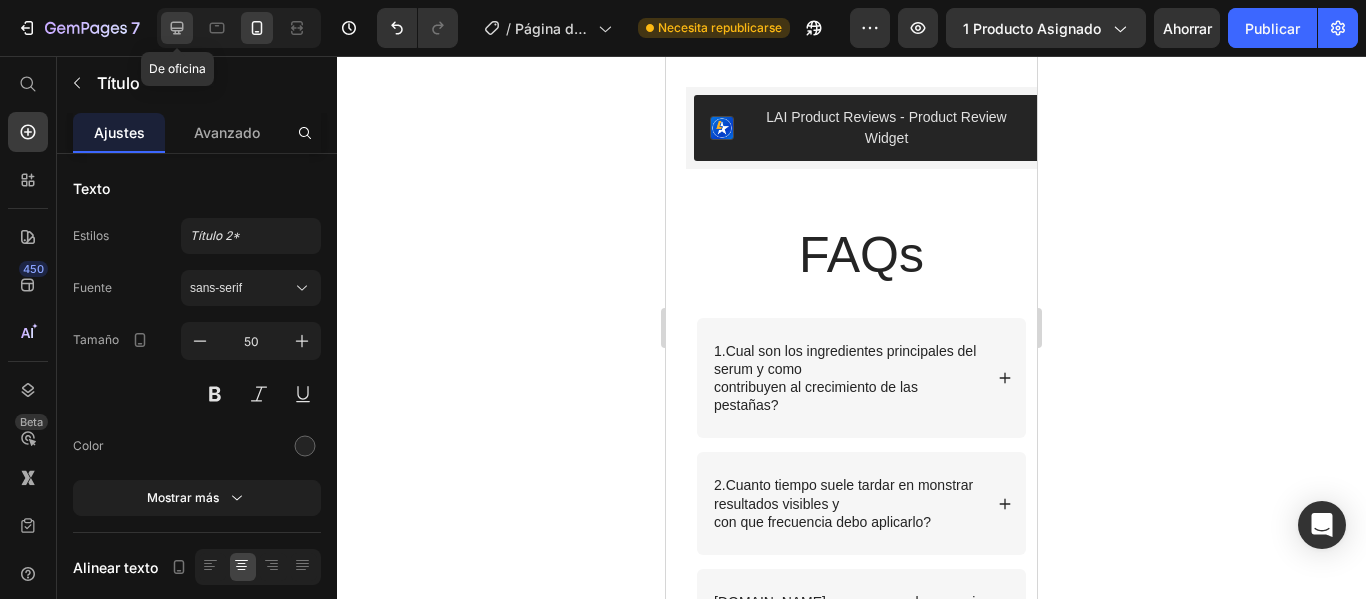 click 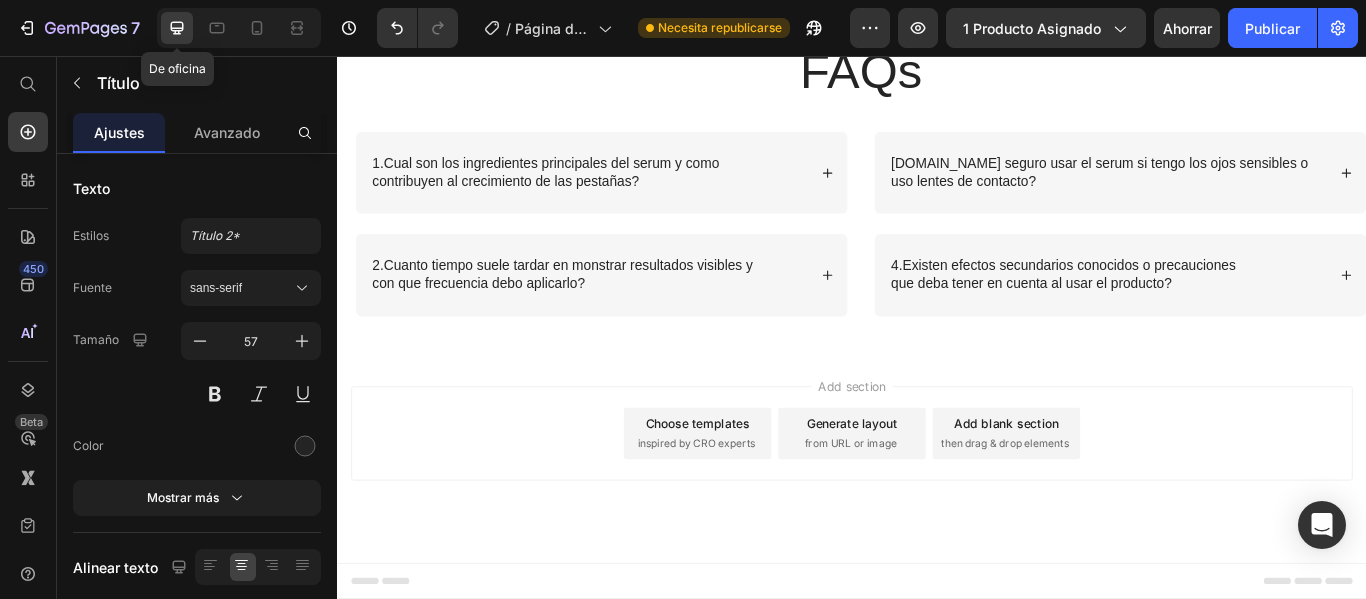 scroll, scrollTop: 2334, scrollLeft: 0, axis: vertical 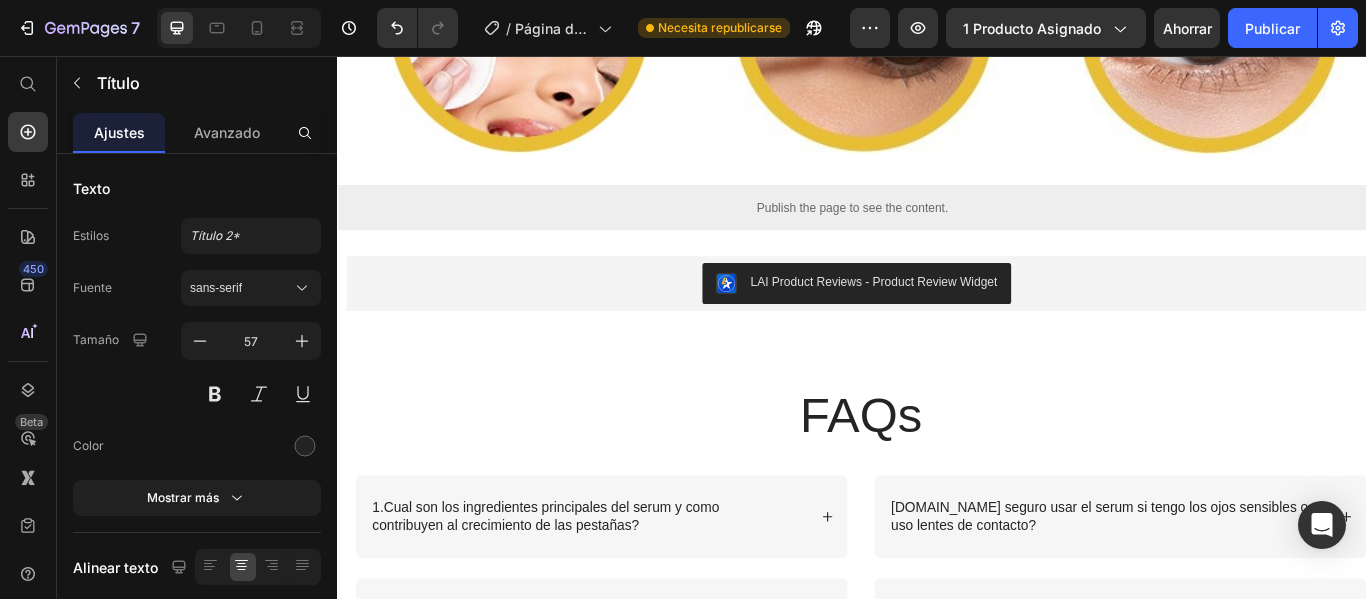 click on "FAQs" at bounding box center [947, 474] 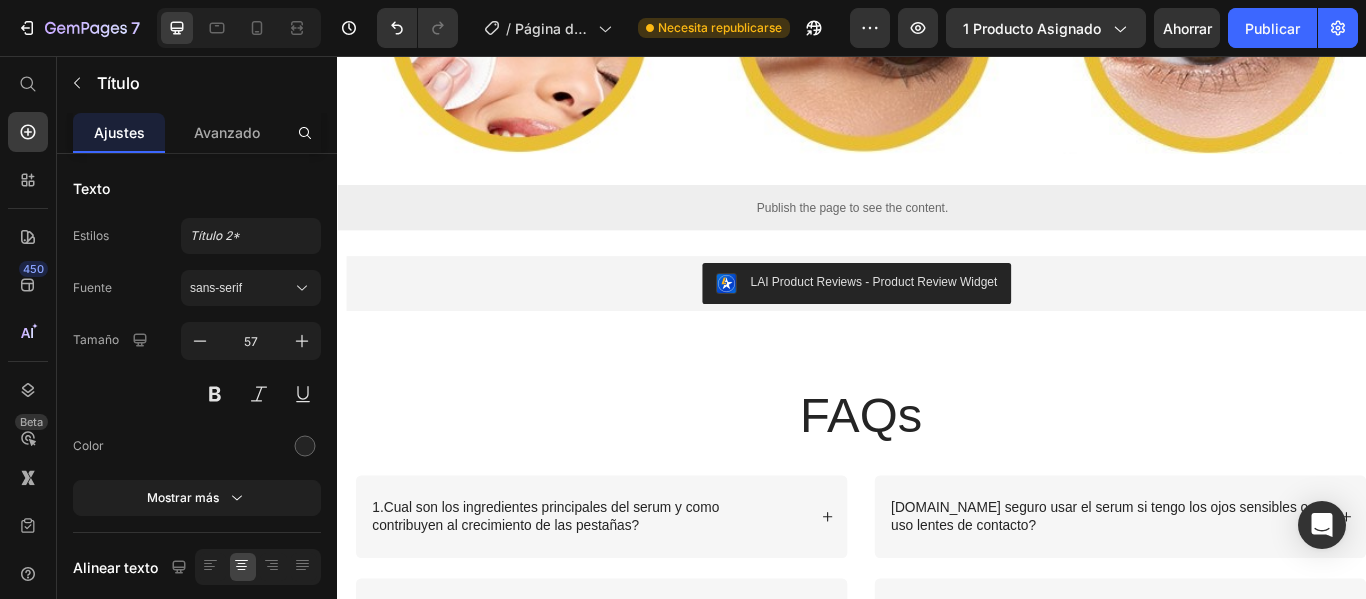 click on "FAQs Heading Row
1.Cual son los ingredientes principales del serum y como  contribuyen al crecimiento de las pestañas?
2.Cuanto tiempo suele tardar en monstrar resultados visibles y  con que frecuencia debo aplicarlo? Accordion
3.Es seguro usar el serum si tengo los ojos sensibles o uso lentes de contacto?
4.Existen efectos secundarios conocidos o precauciones  que deba tener en cuenta al usar el producto? Accordion Row Section 2" at bounding box center [947, 613] 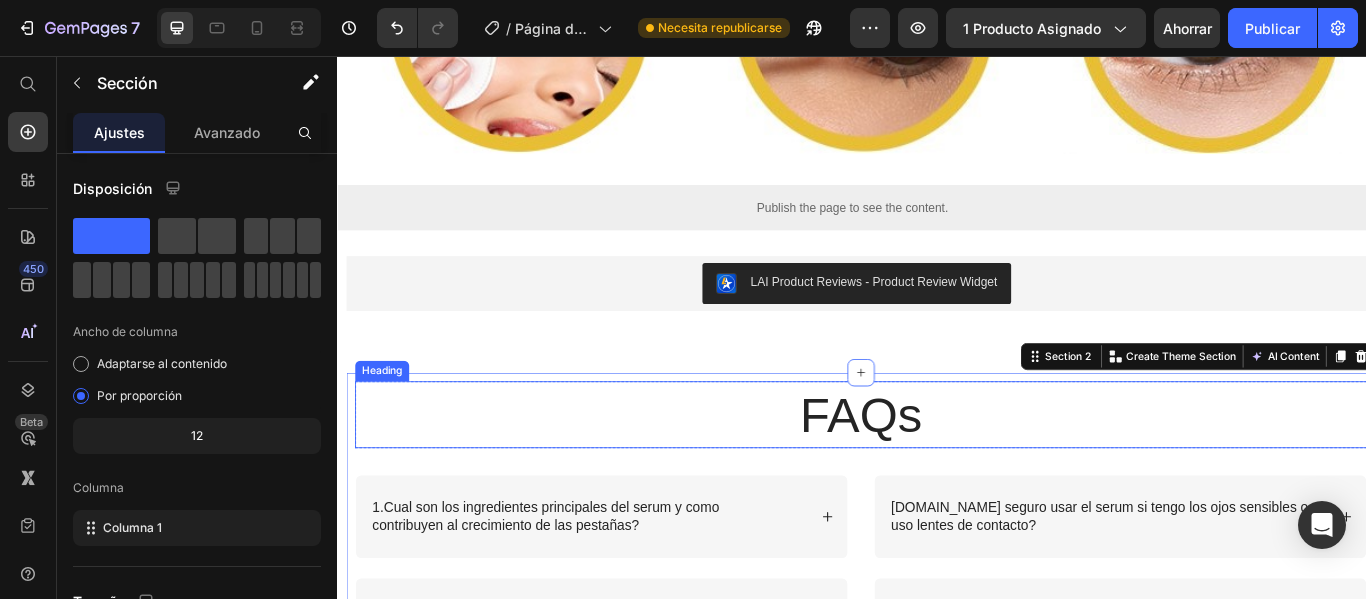 click on "FAQs" at bounding box center [947, 474] 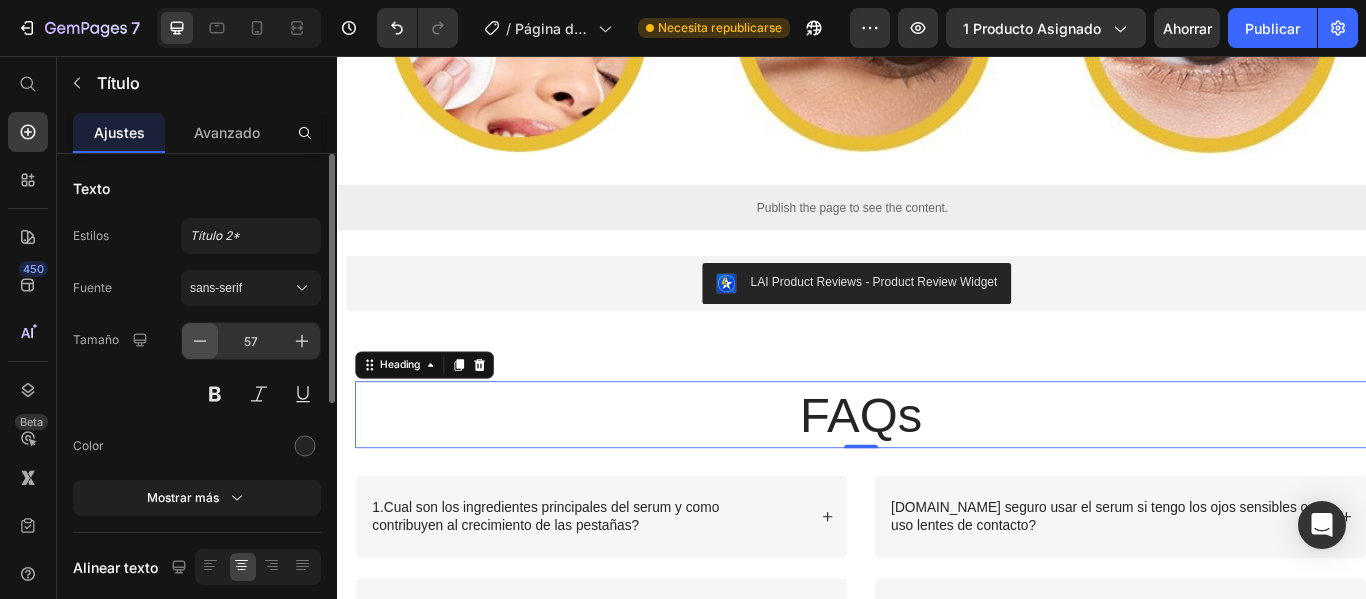 click 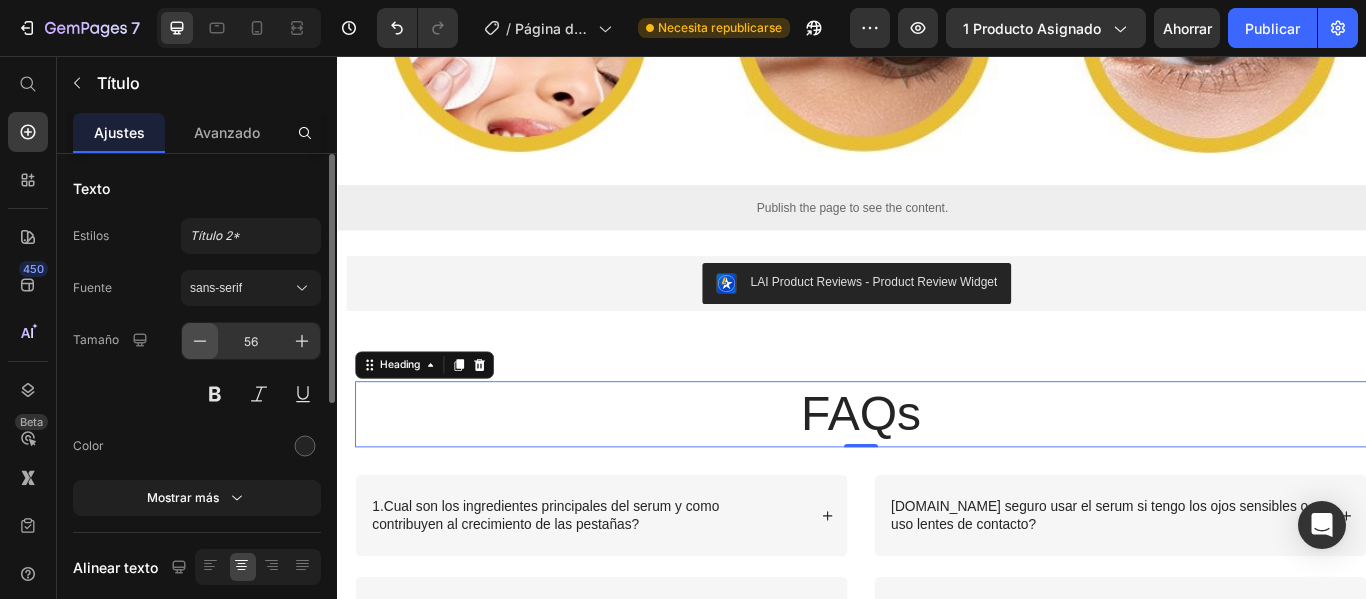 click 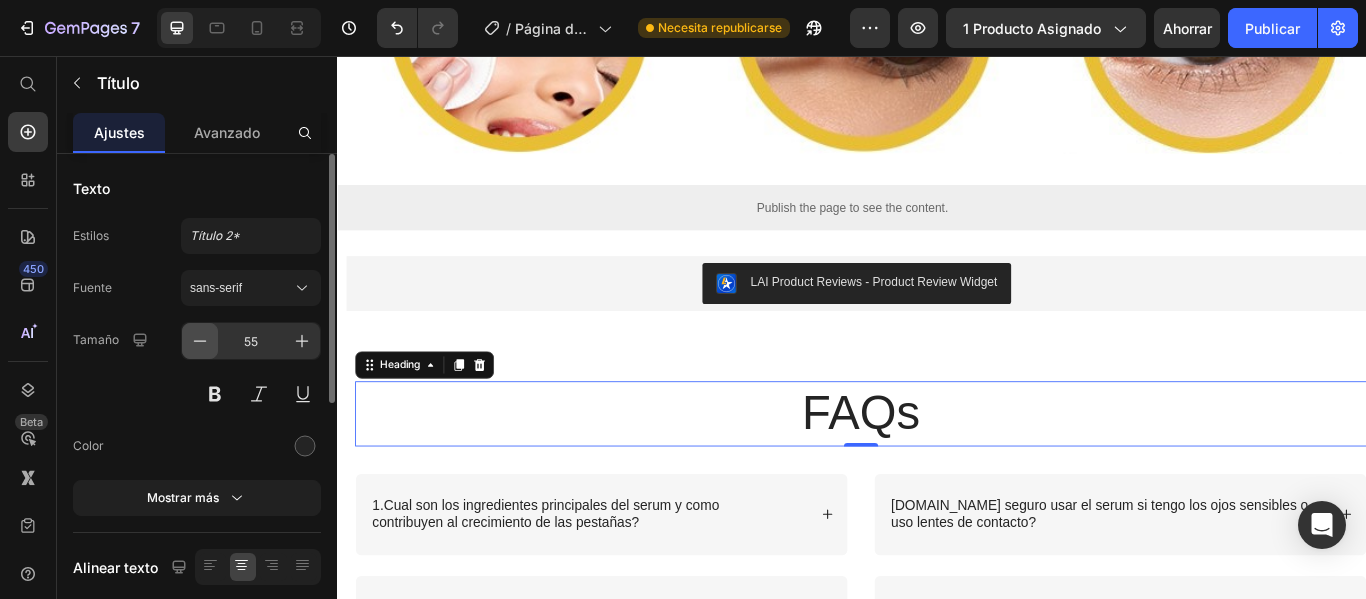 click 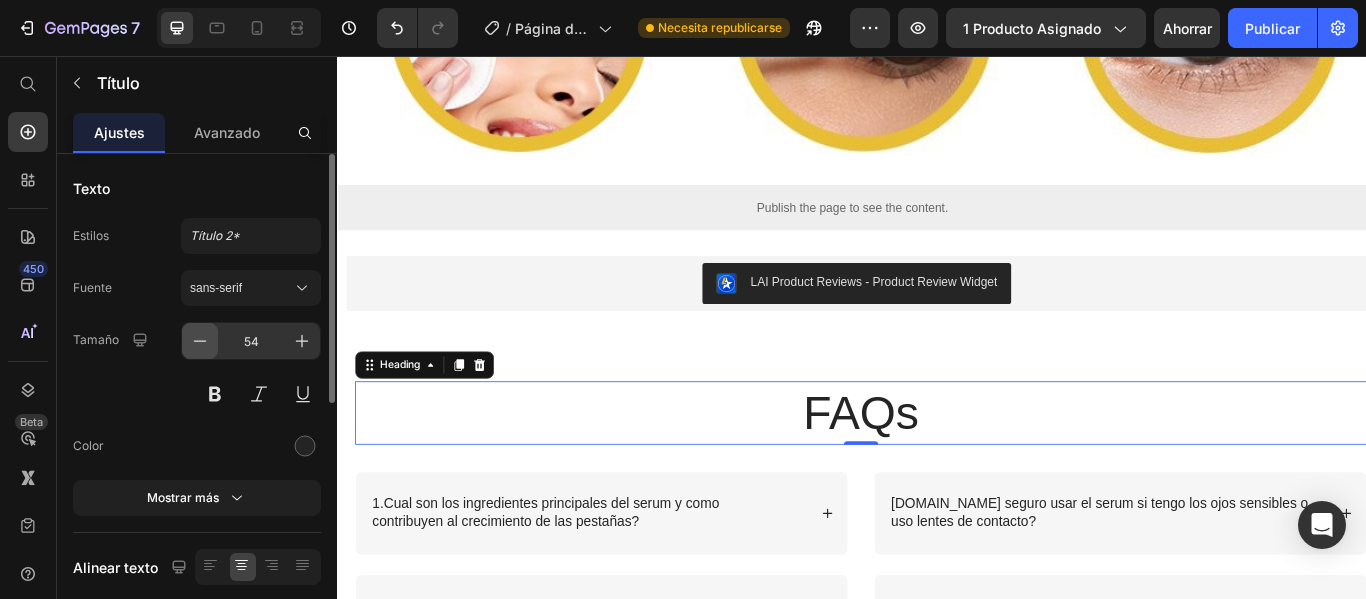 click 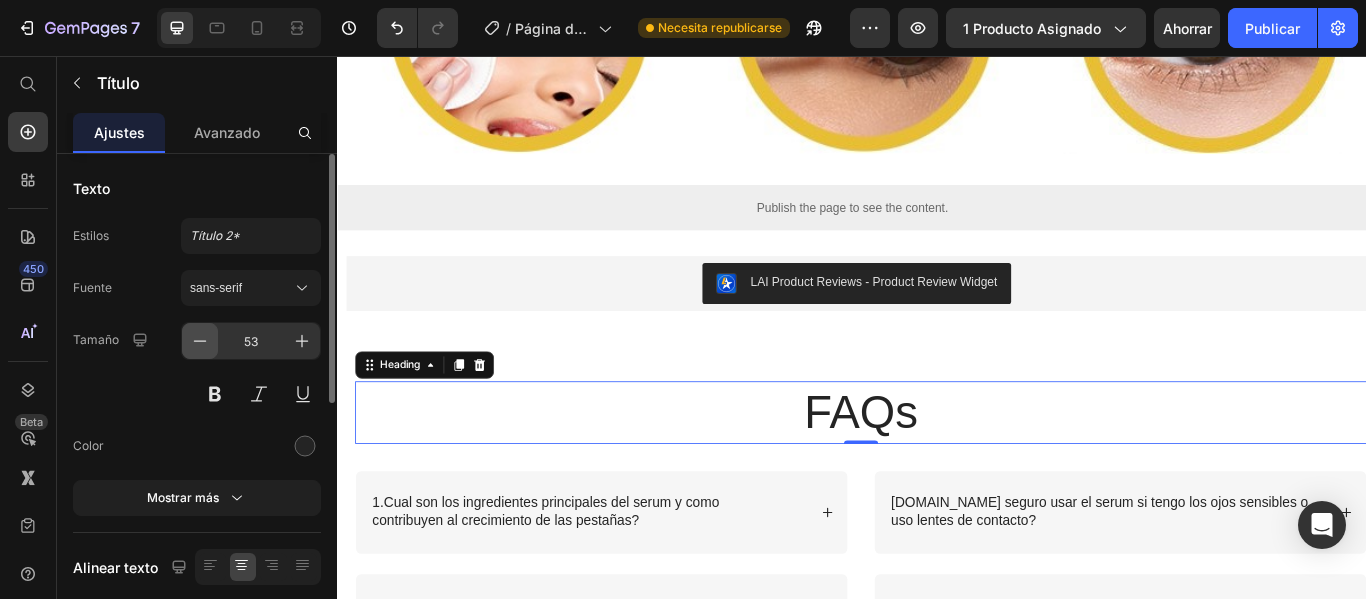 click 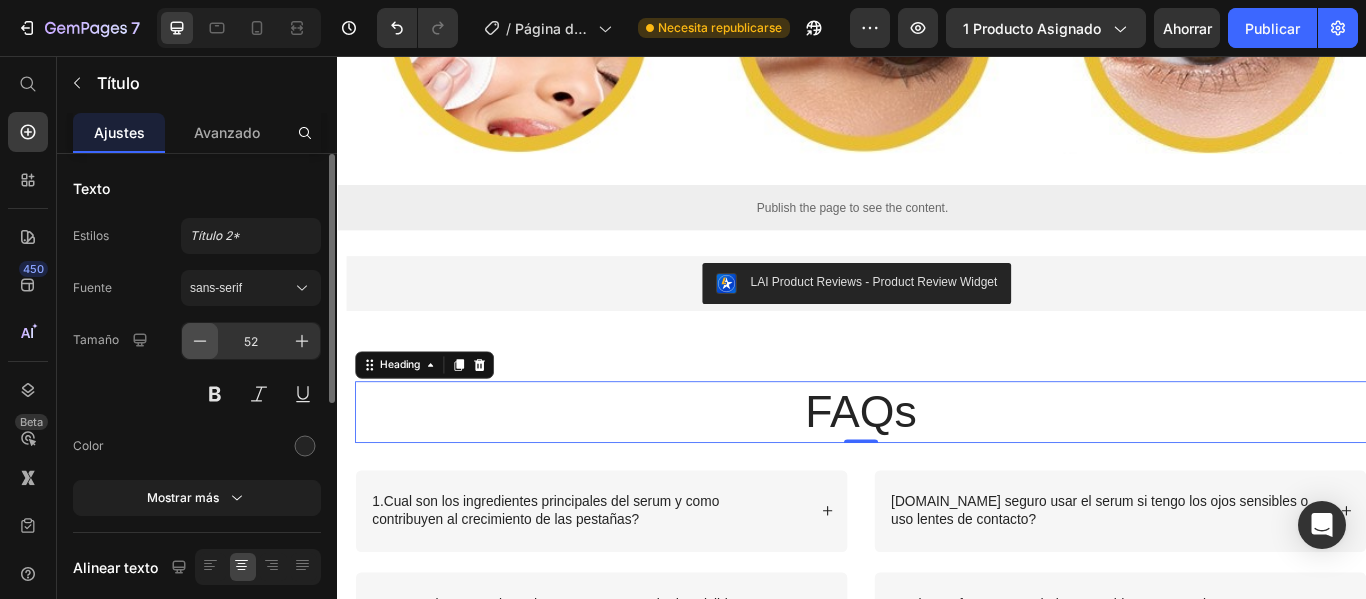 click 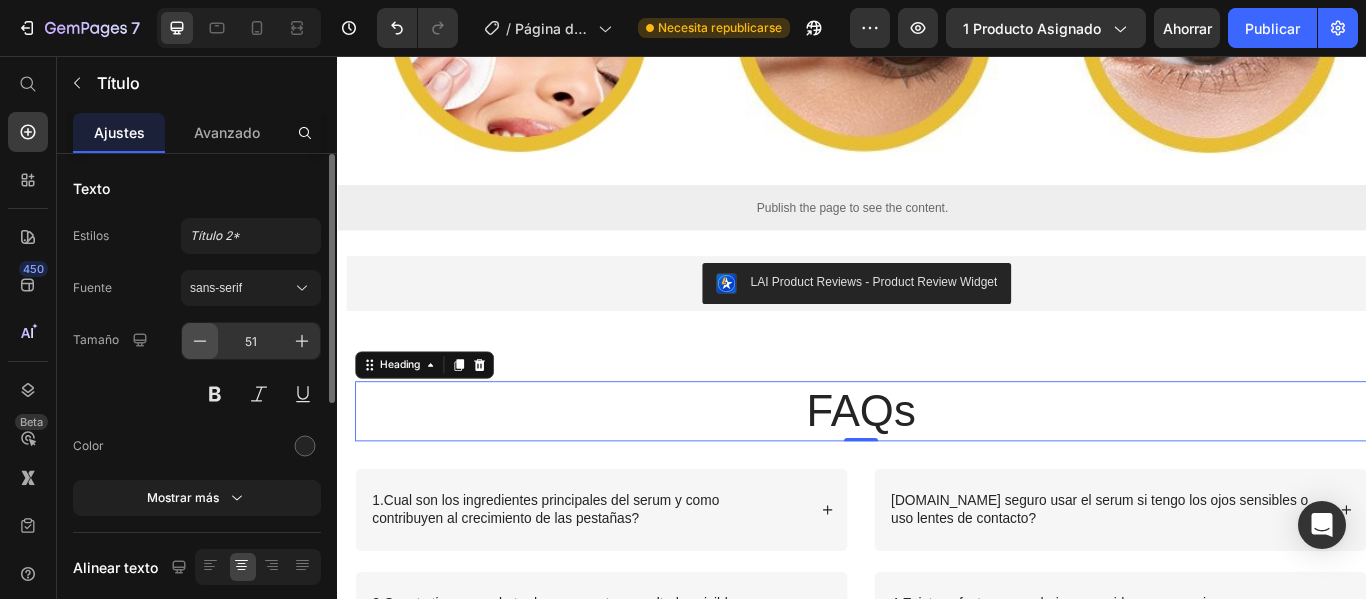 click 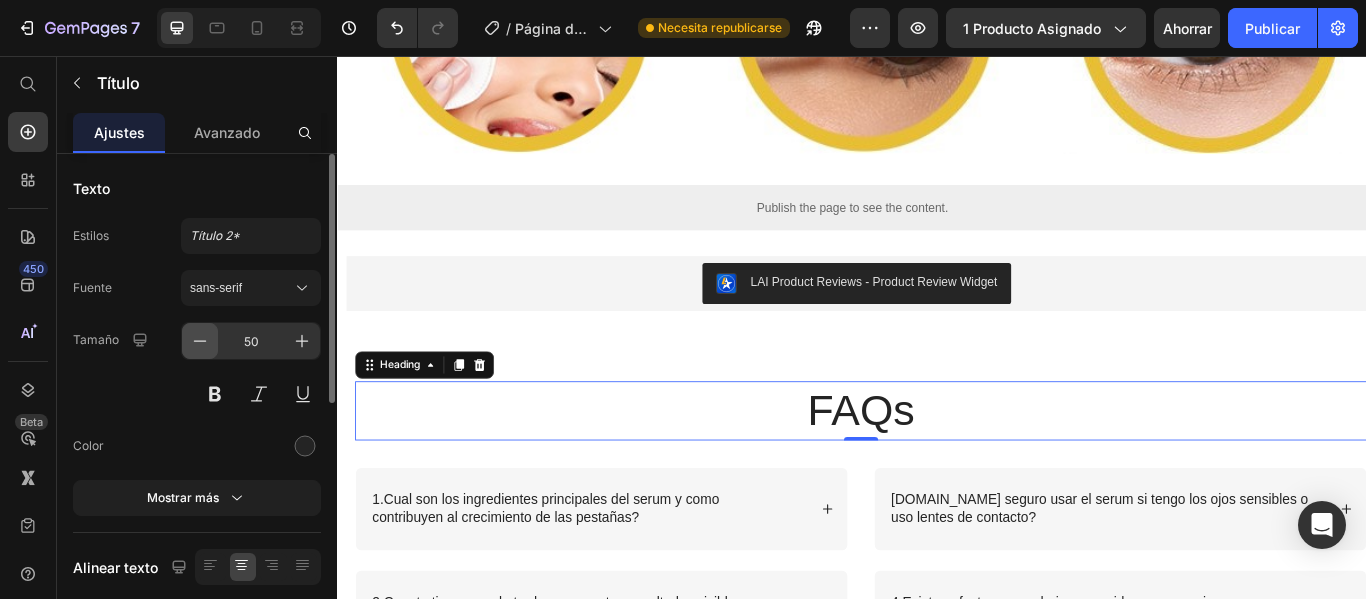 click 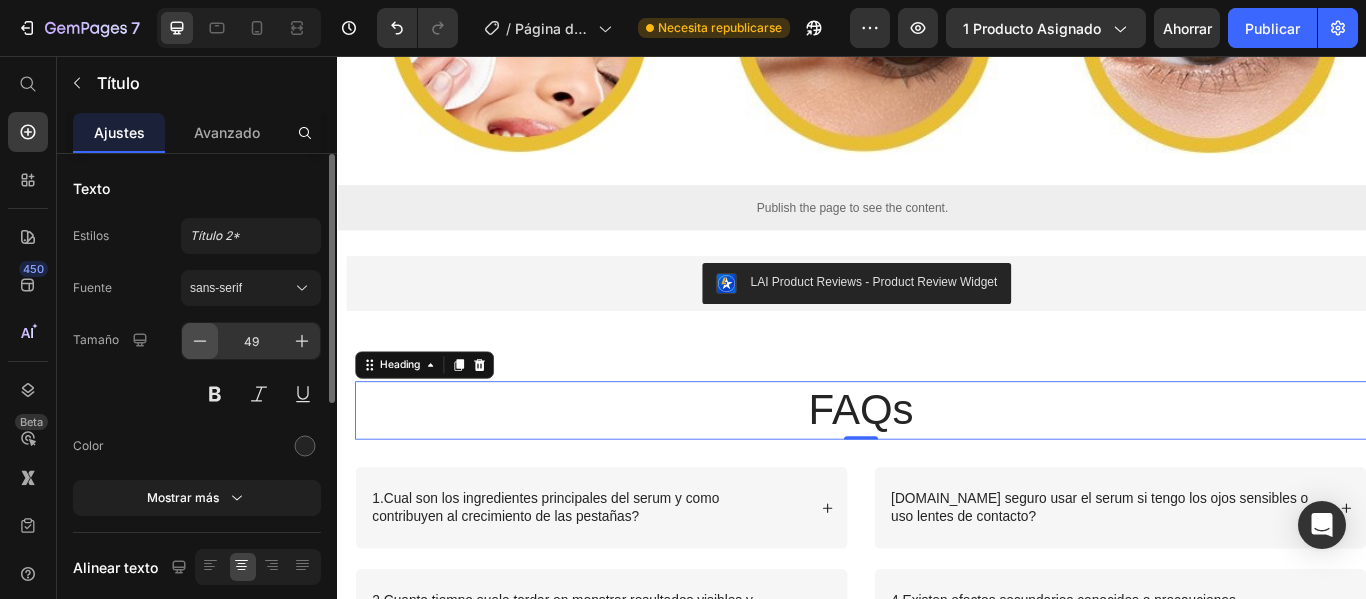 click 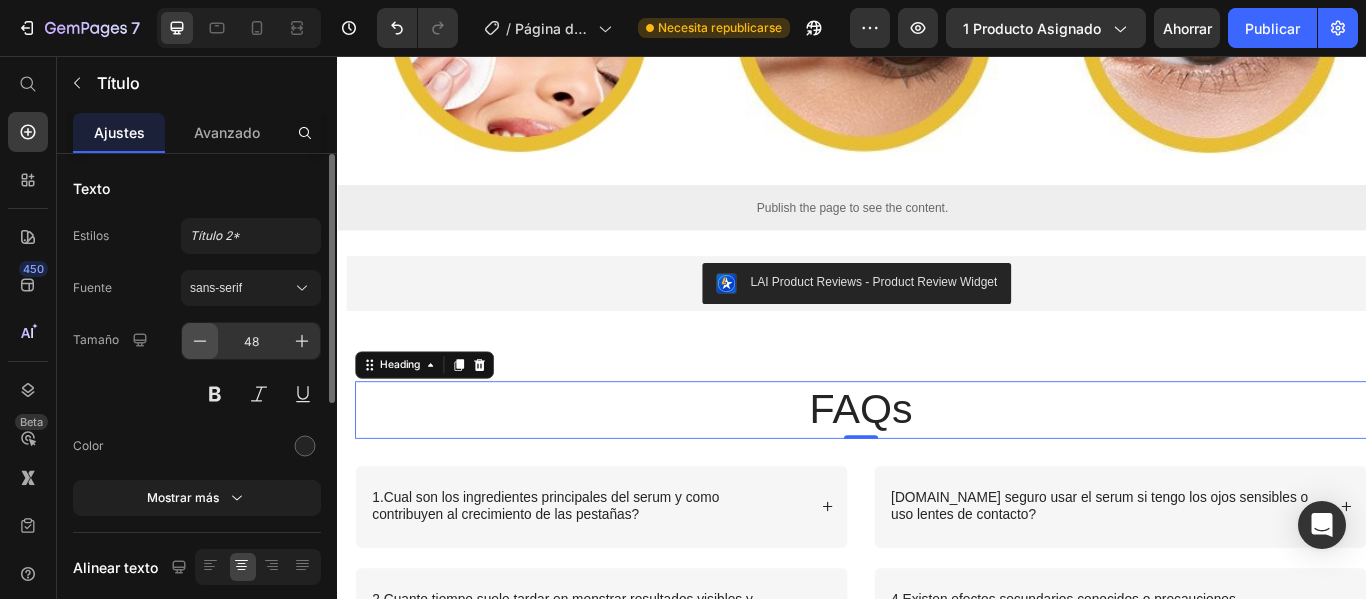 click 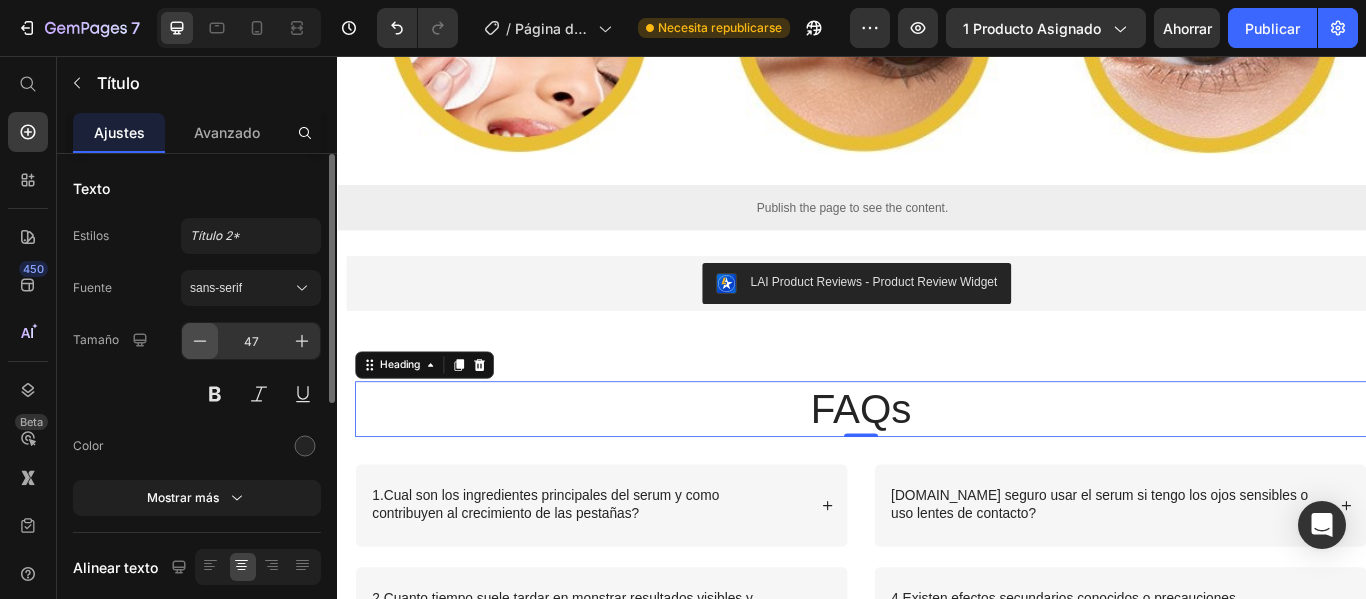click 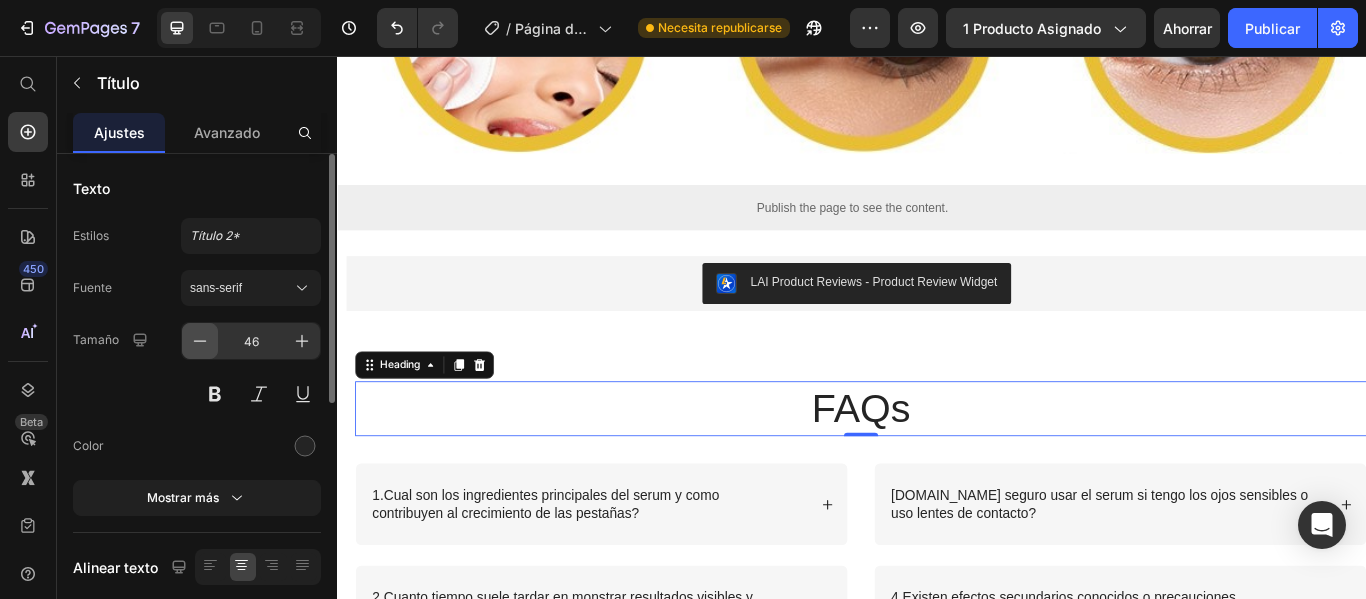 click 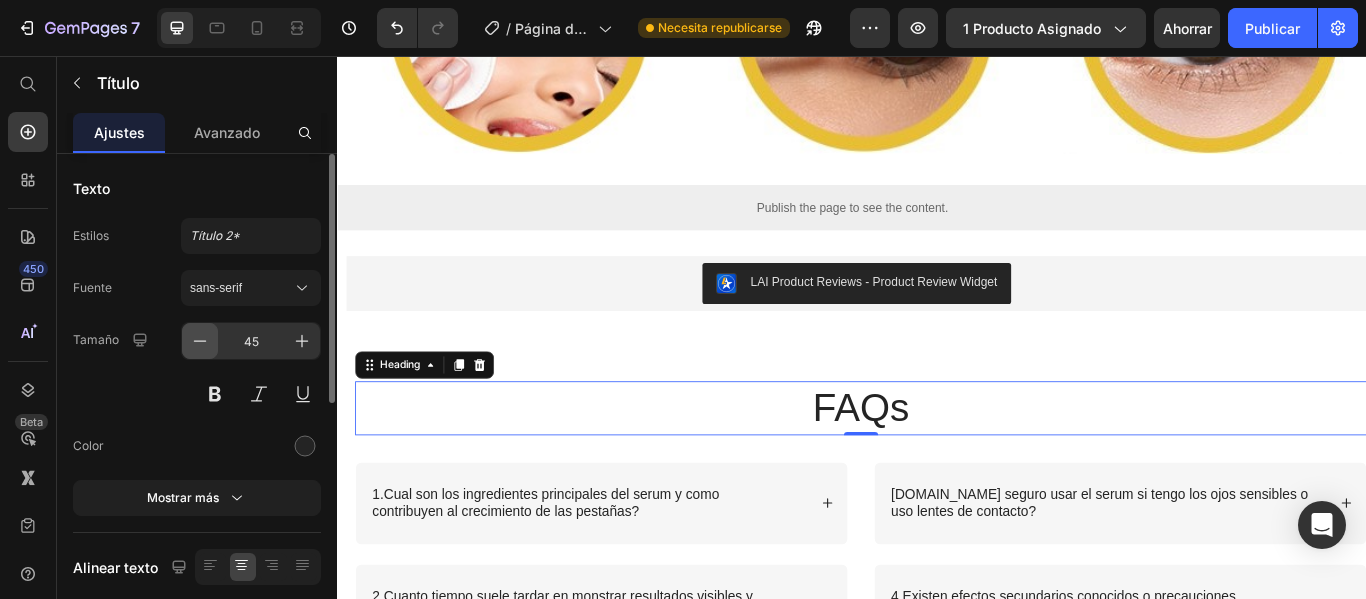 click 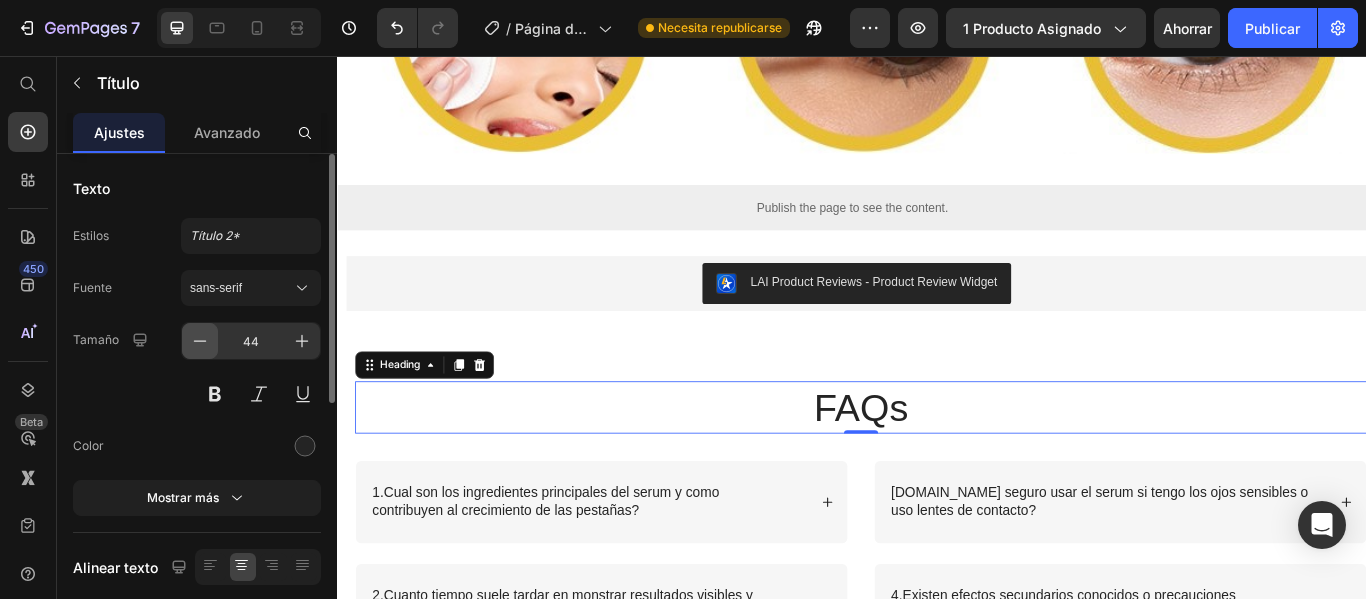 click 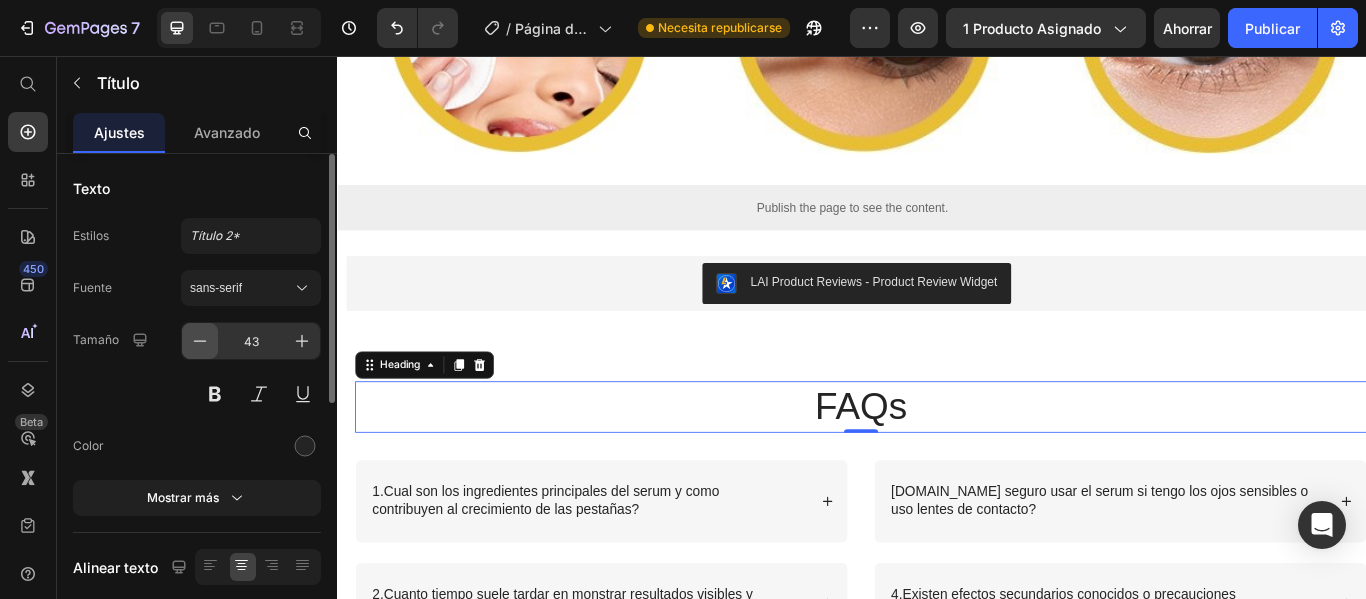 click 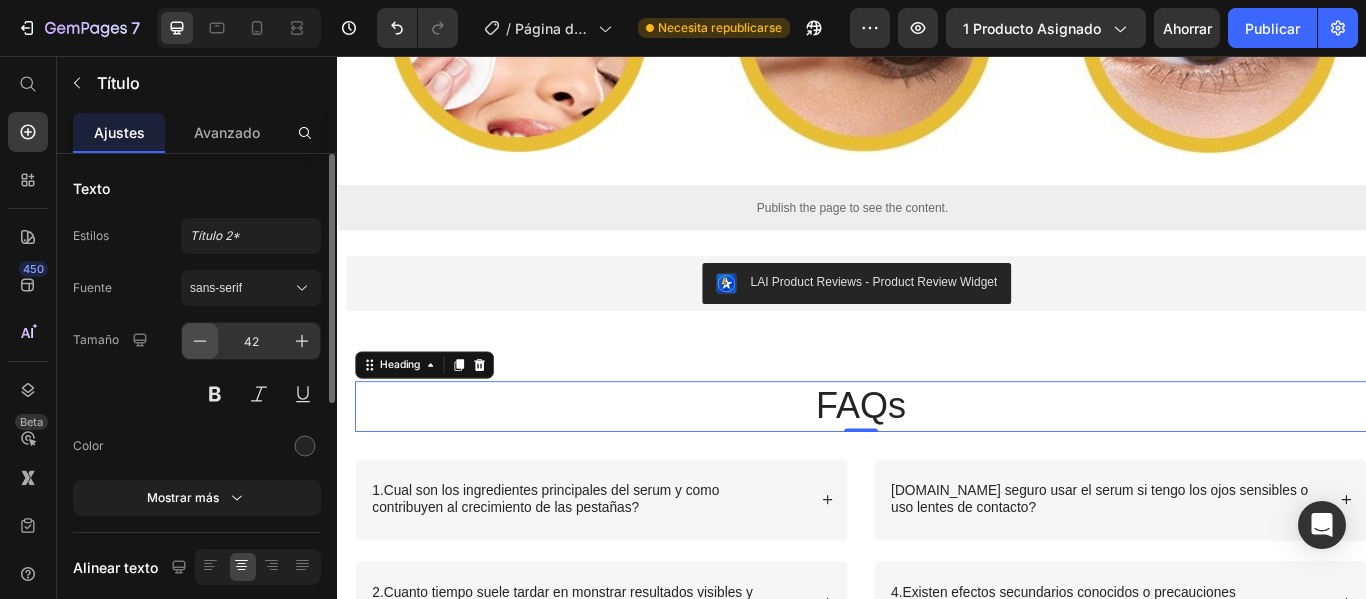 click 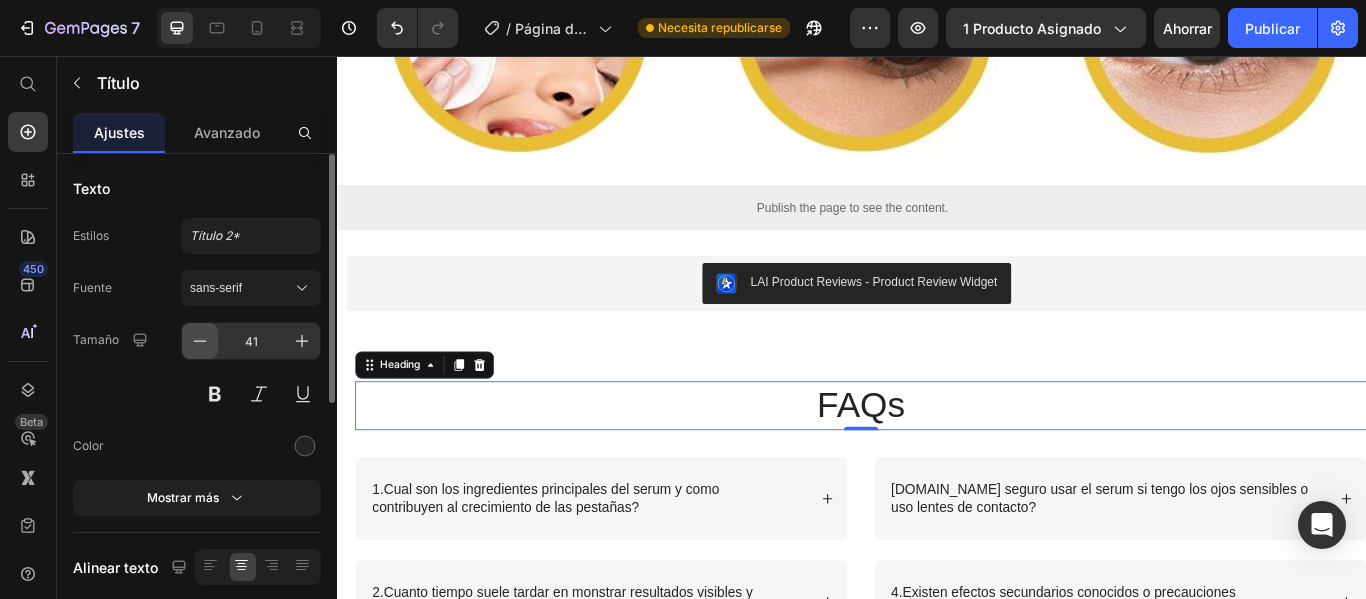 click 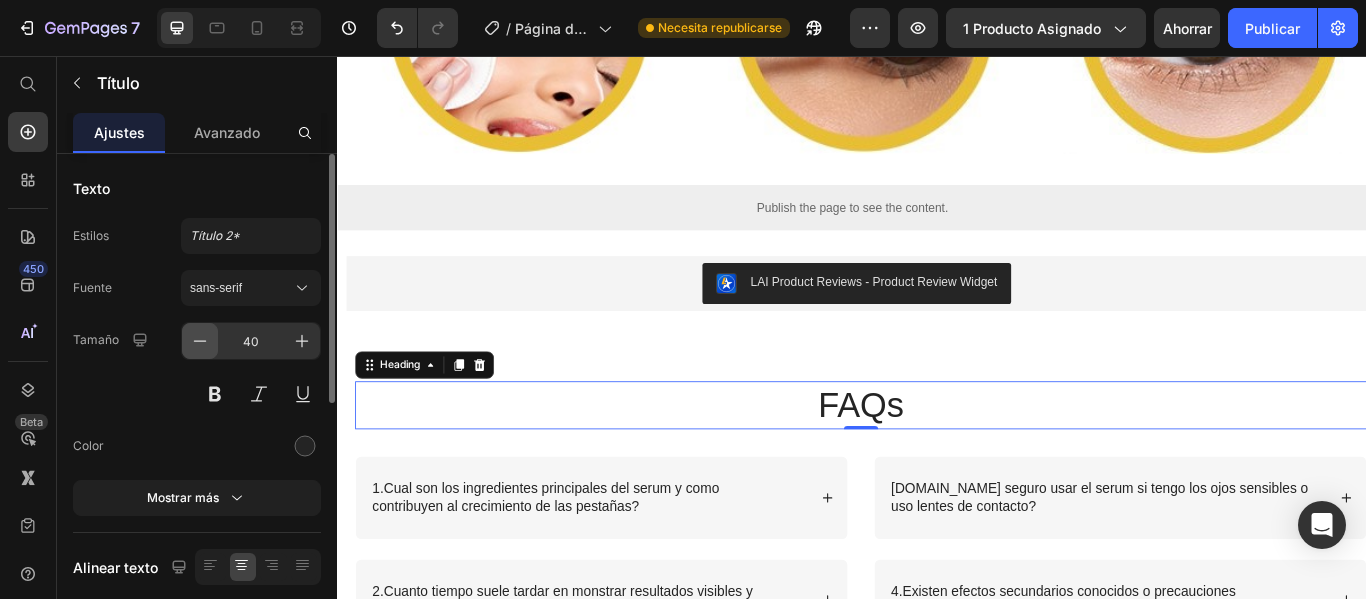 click 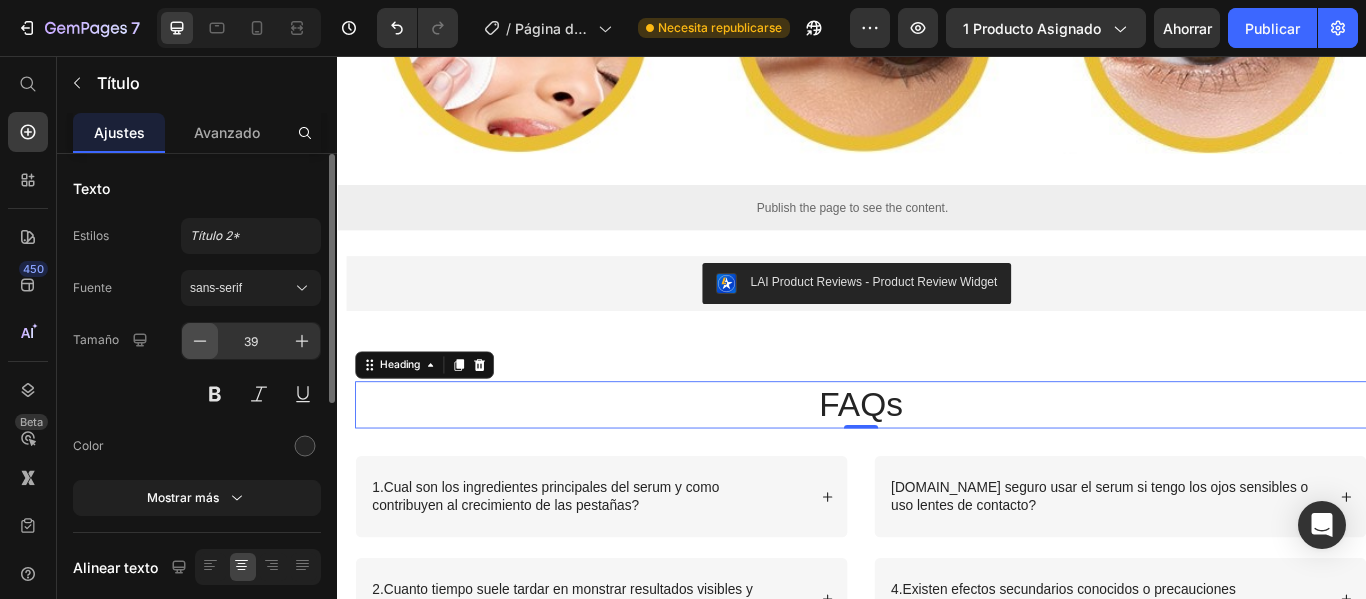 click 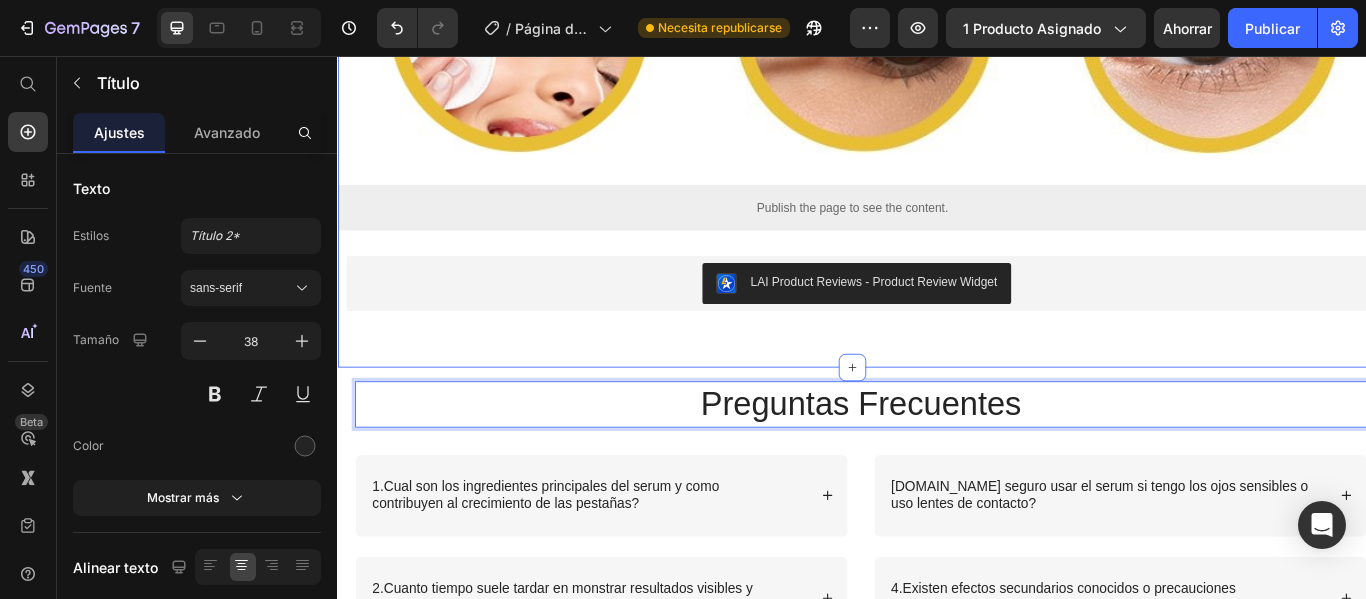 scroll, scrollTop: 2326, scrollLeft: 0, axis: vertical 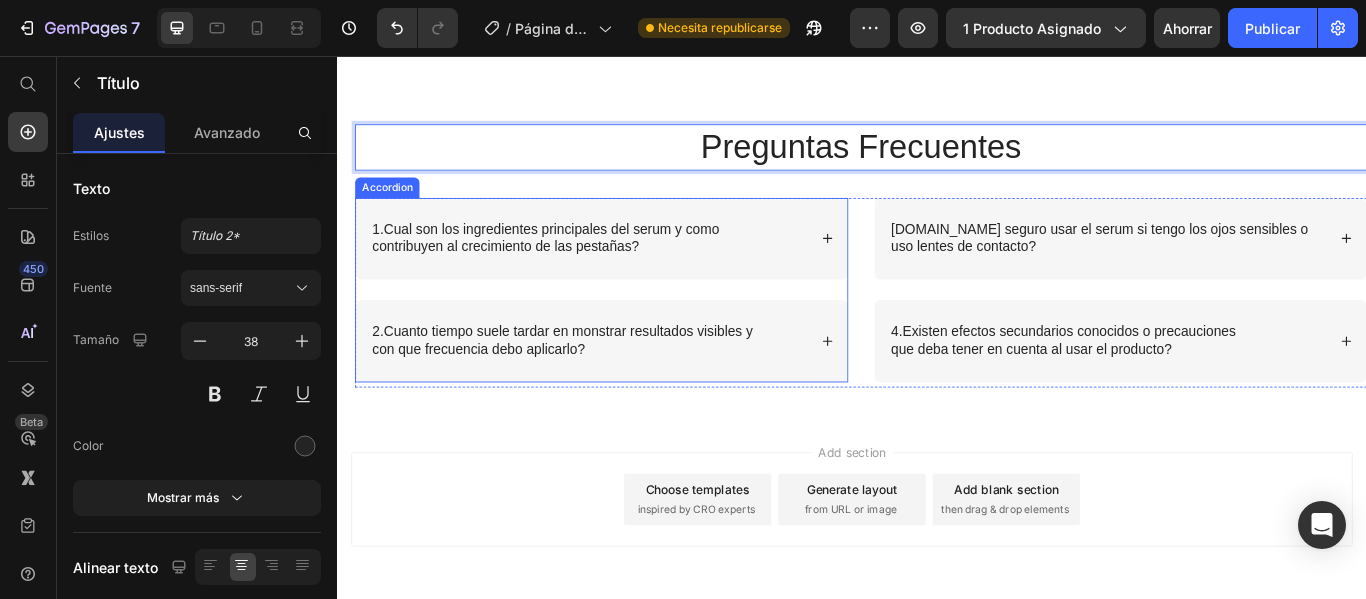 click on "1.Cual son los ingredientes principales del serum y como  contribuyen al crecimiento de las pestañas?" at bounding box center [629, 269] 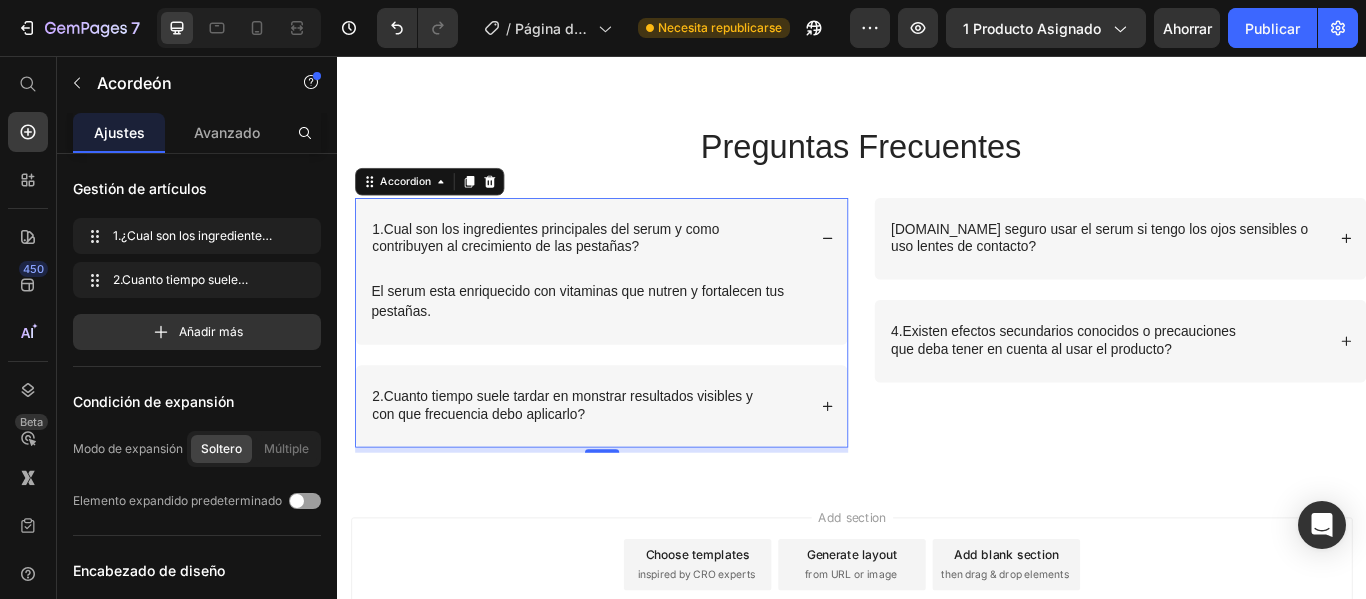 click on "con que frecuencia debo aplicarlo?" at bounding box center [599, 474] 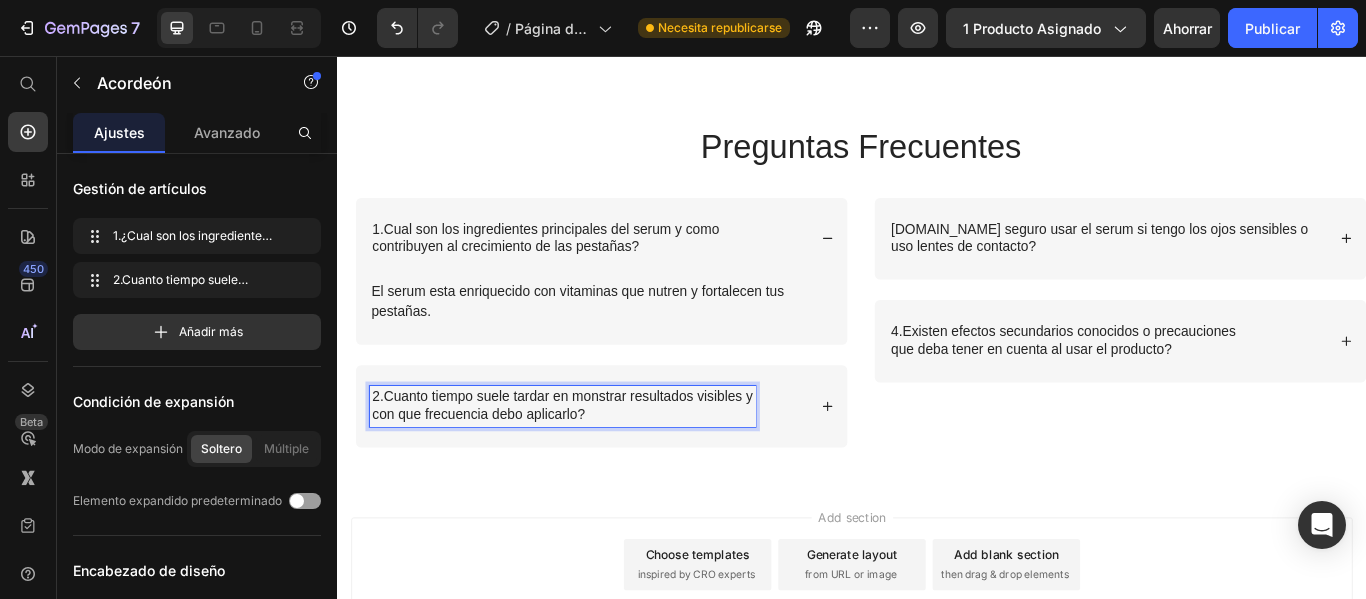 click on "2.Cuanto tiempo suele tardar en monstrar resultados visibles y" at bounding box center [599, 453] 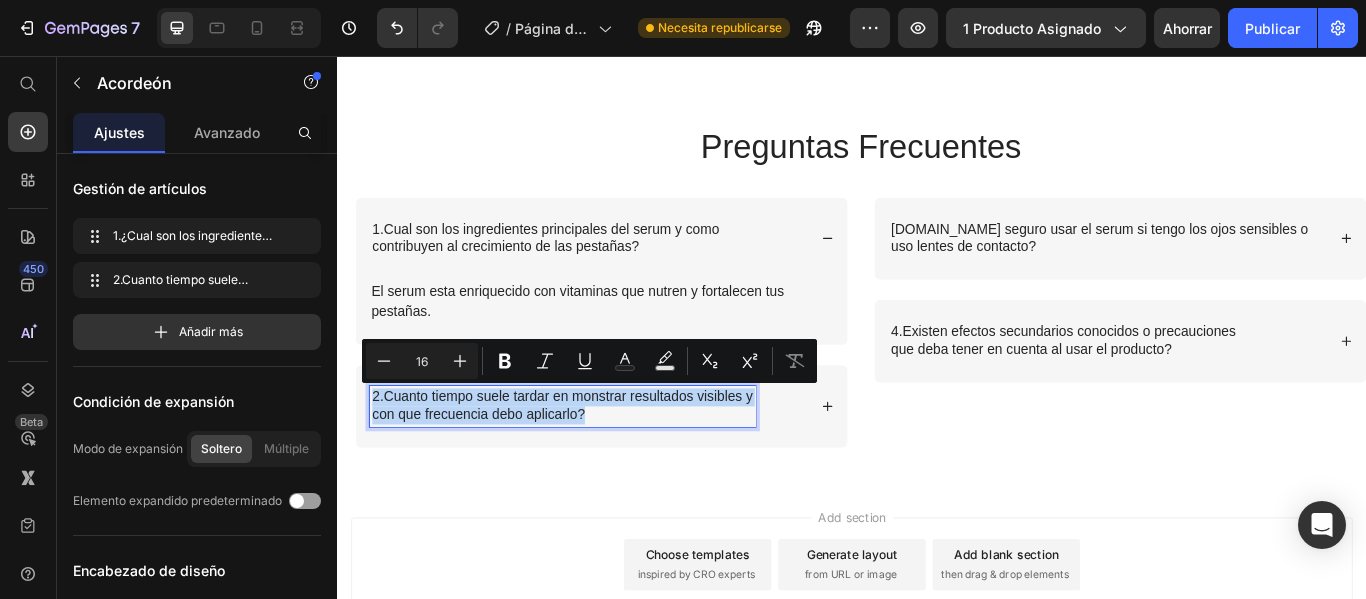drag, startPoint x: 377, startPoint y: 452, endPoint x: 627, endPoint y: 474, distance: 250.96614 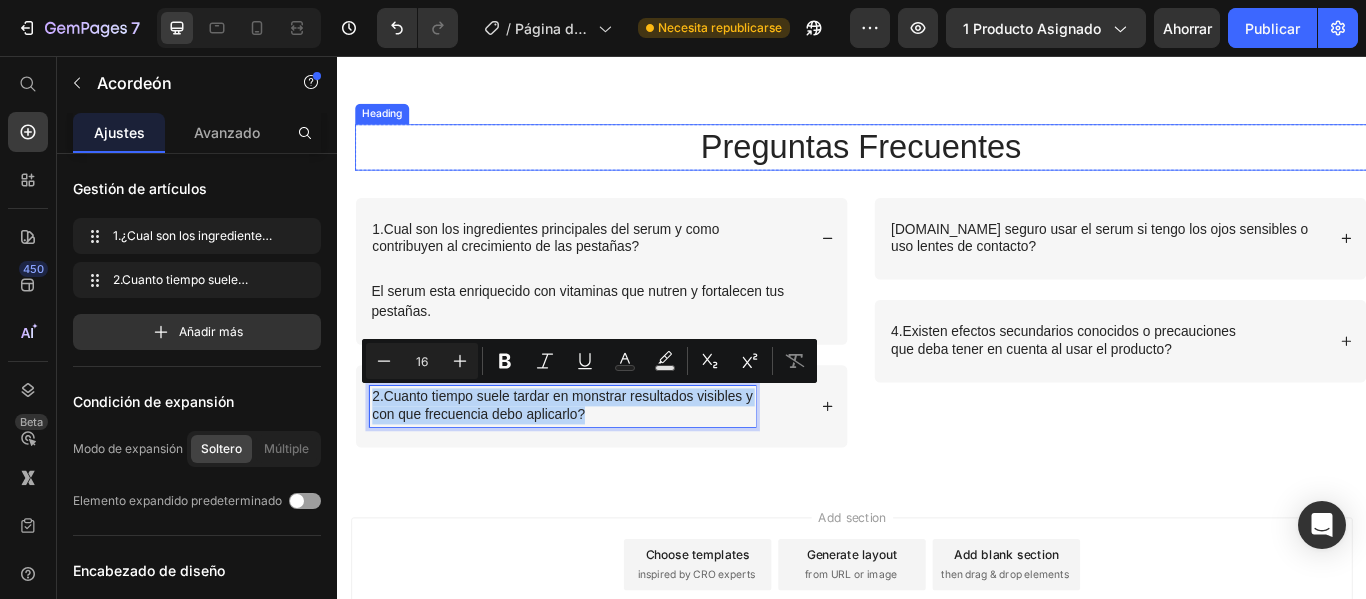 click on "Preguntas Frecuentes" at bounding box center [947, 161] 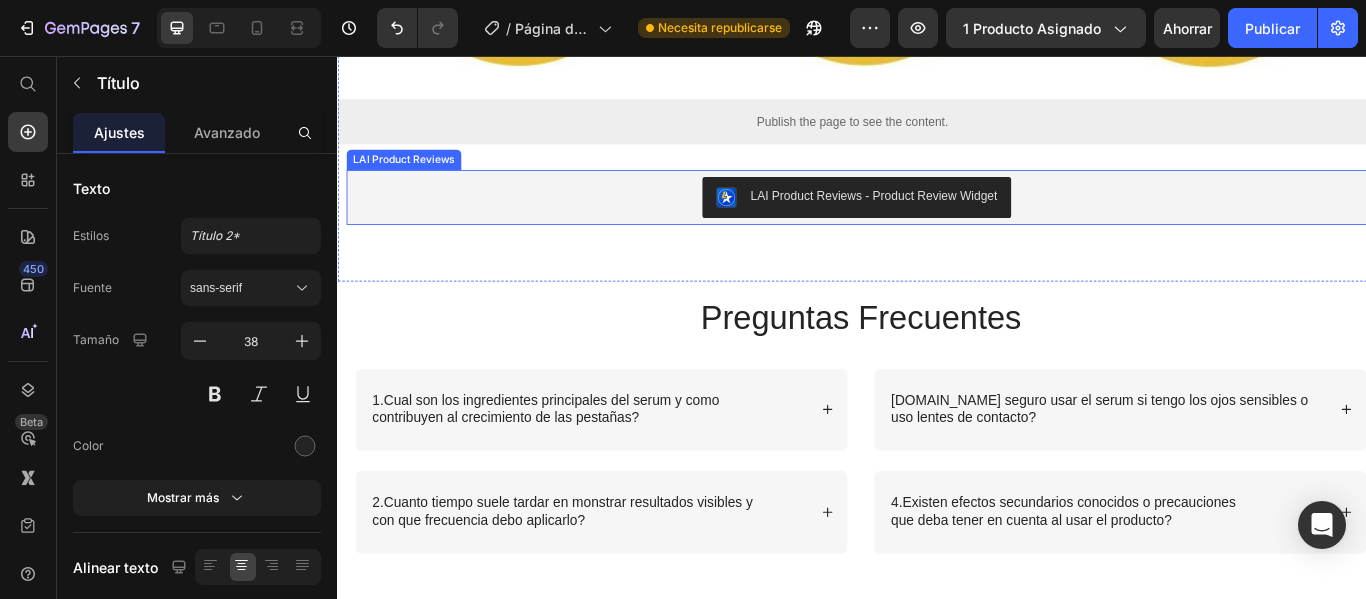 scroll, scrollTop: 2402, scrollLeft: 0, axis: vertical 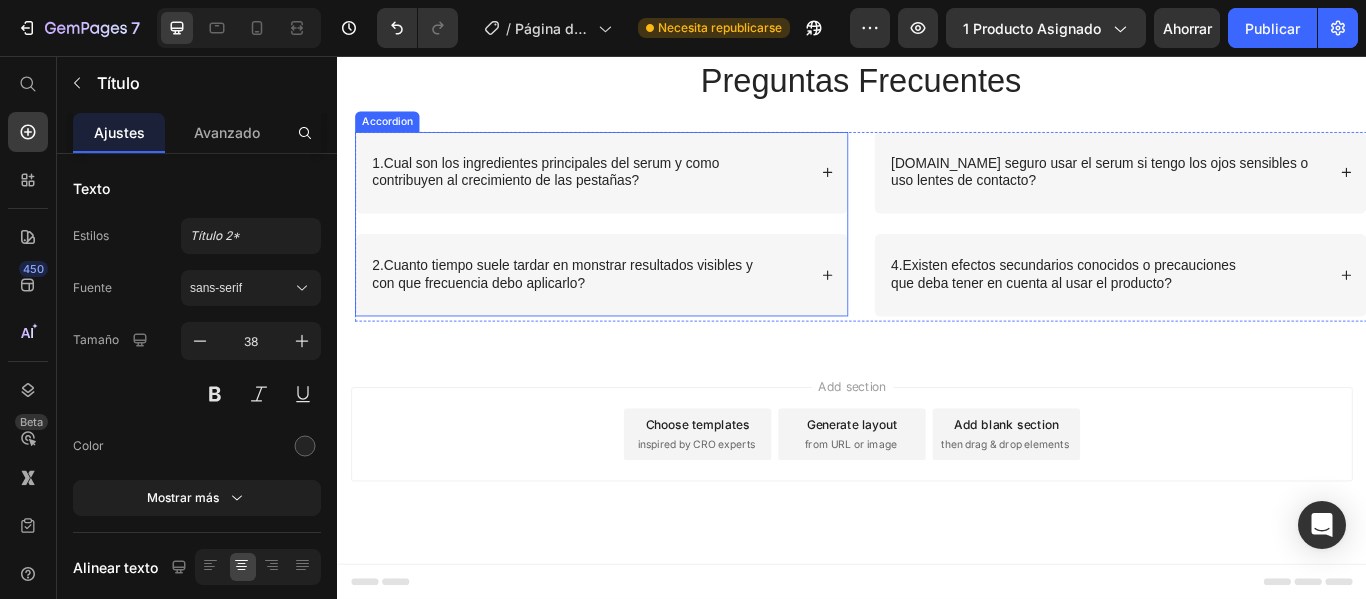click on "2.Cuanto tiempo suele tardar en monstrar resultados visibles y  con que frecuencia debo aplicarlo?" at bounding box center (629, 312) 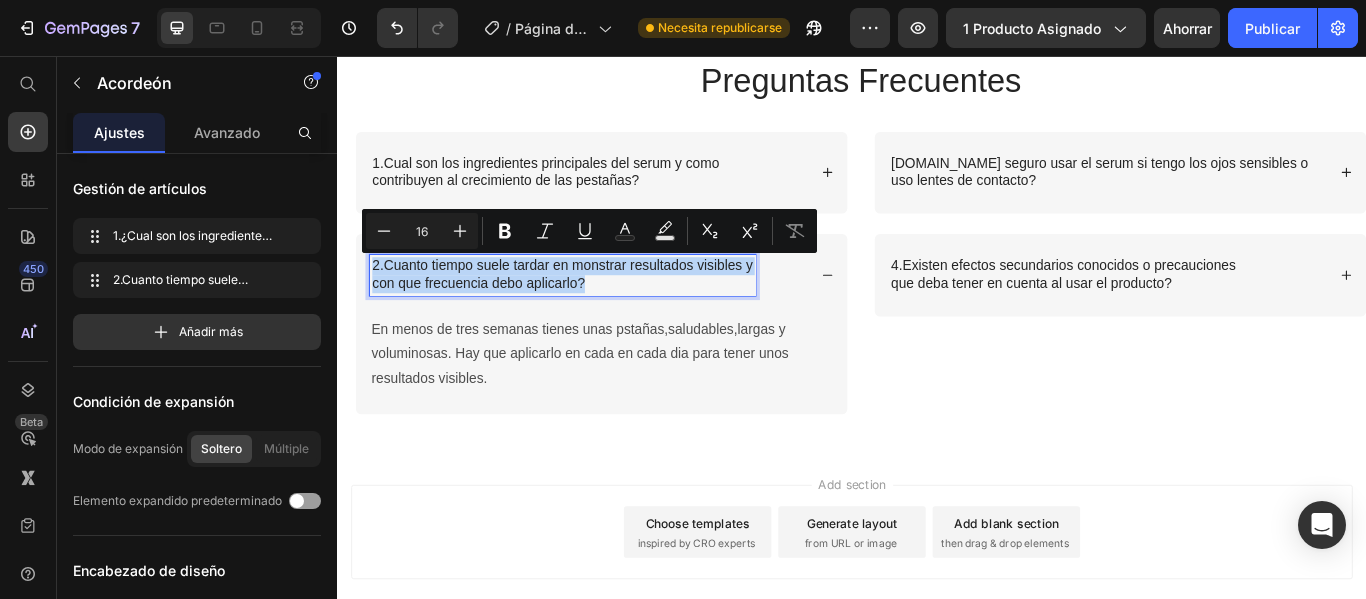 drag, startPoint x: 378, startPoint y: 298, endPoint x: 625, endPoint y: 314, distance: 247.51767 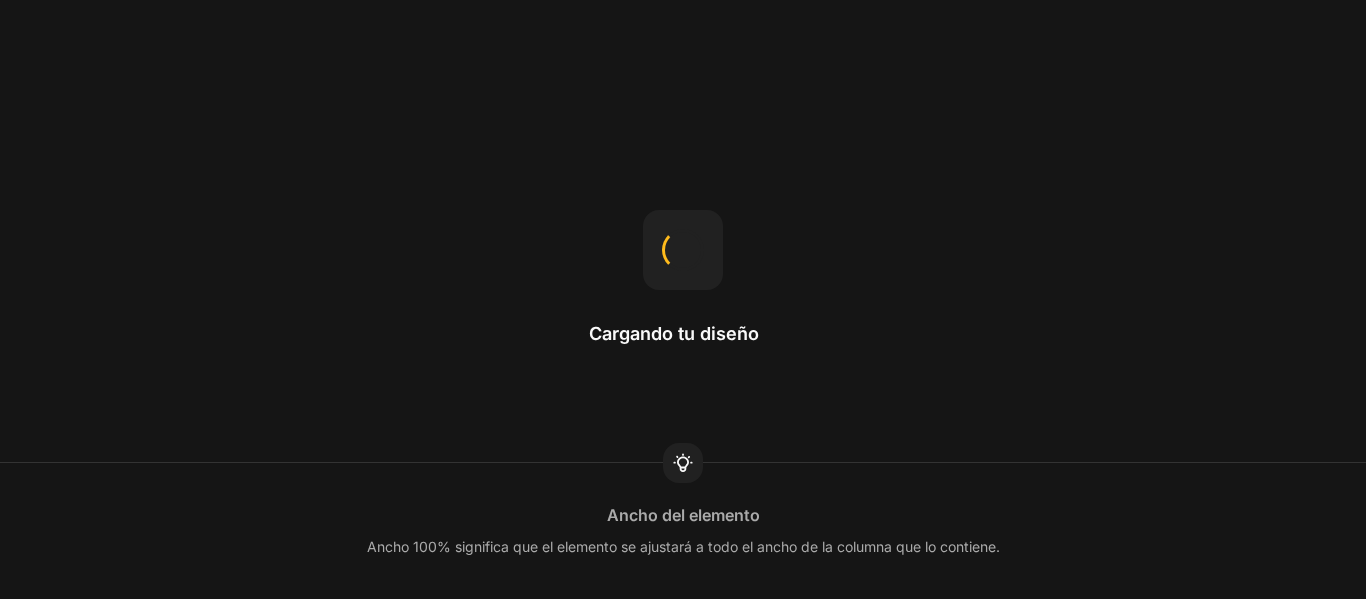 scroll, scrollTop: 0, scrollLeft: 0, axis: both 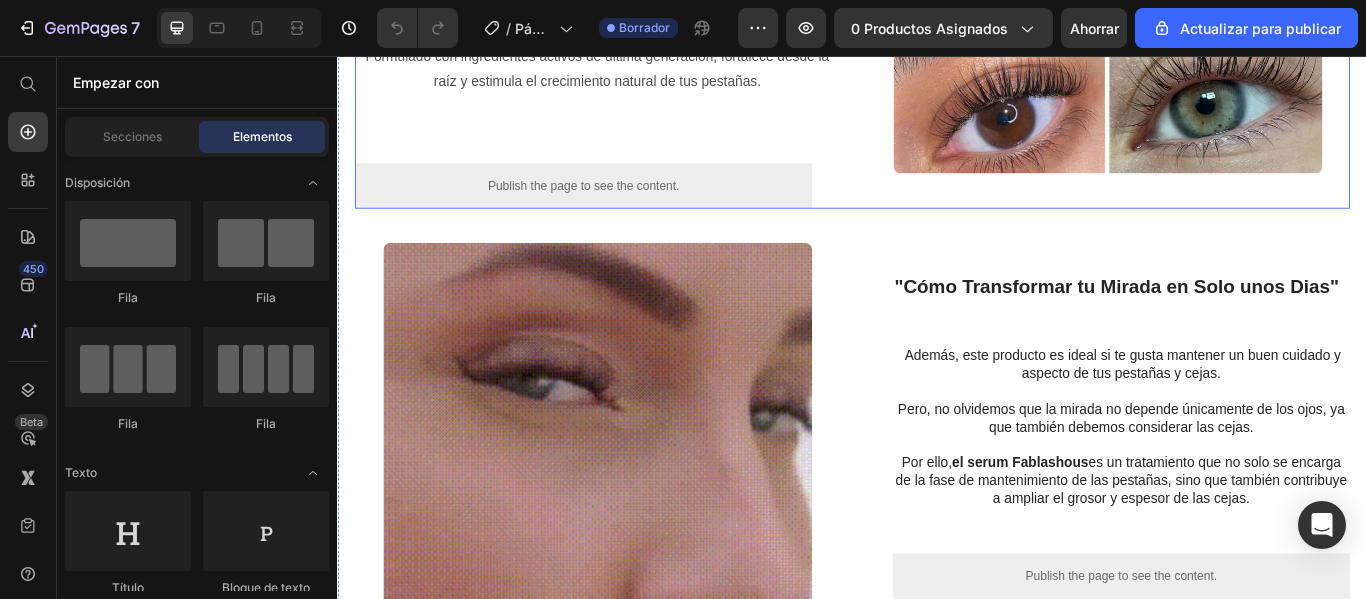 click on "Image" at bounding box center [1234, -31] 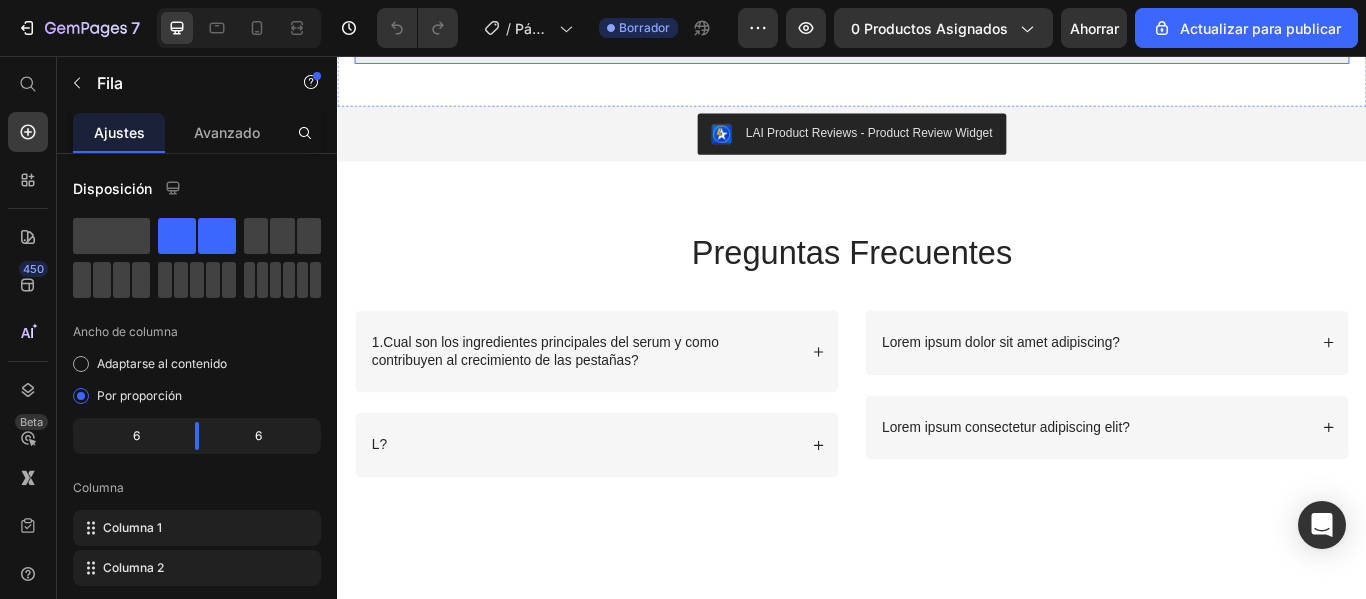 scroll, scrollTop: 2400, scrollLeft: 0, axis: vertical 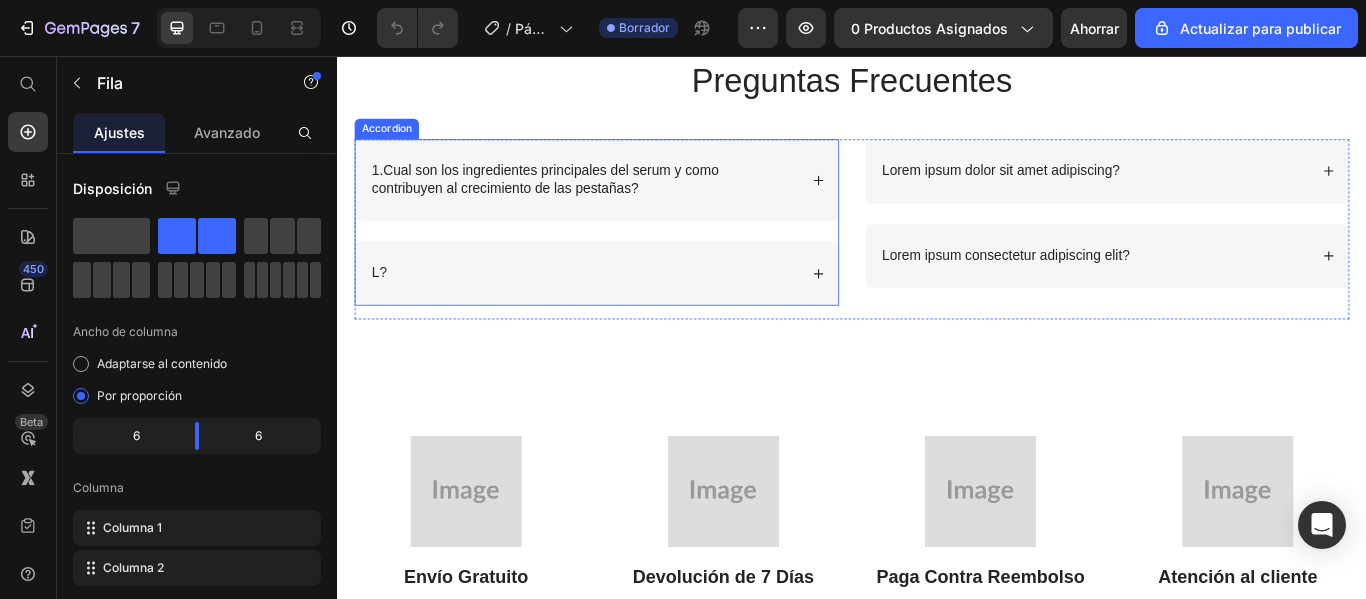 click on "L?" at bounding box center [624, 309] 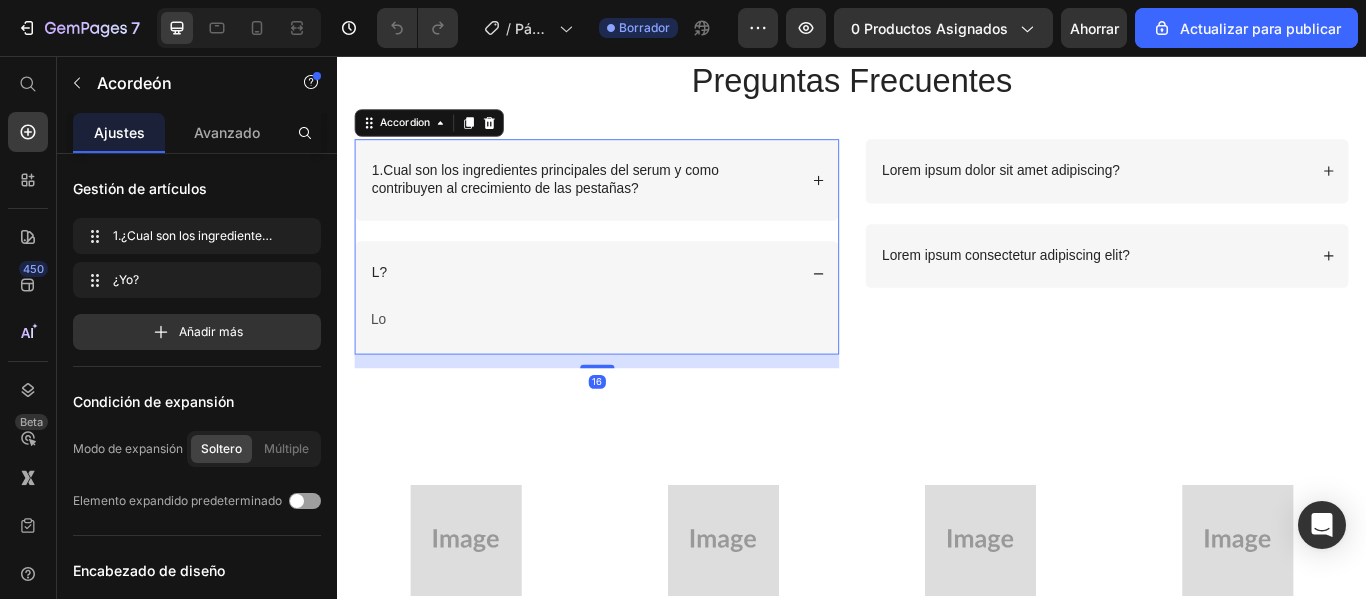 click on "L?" at bounding box center [624, 309] 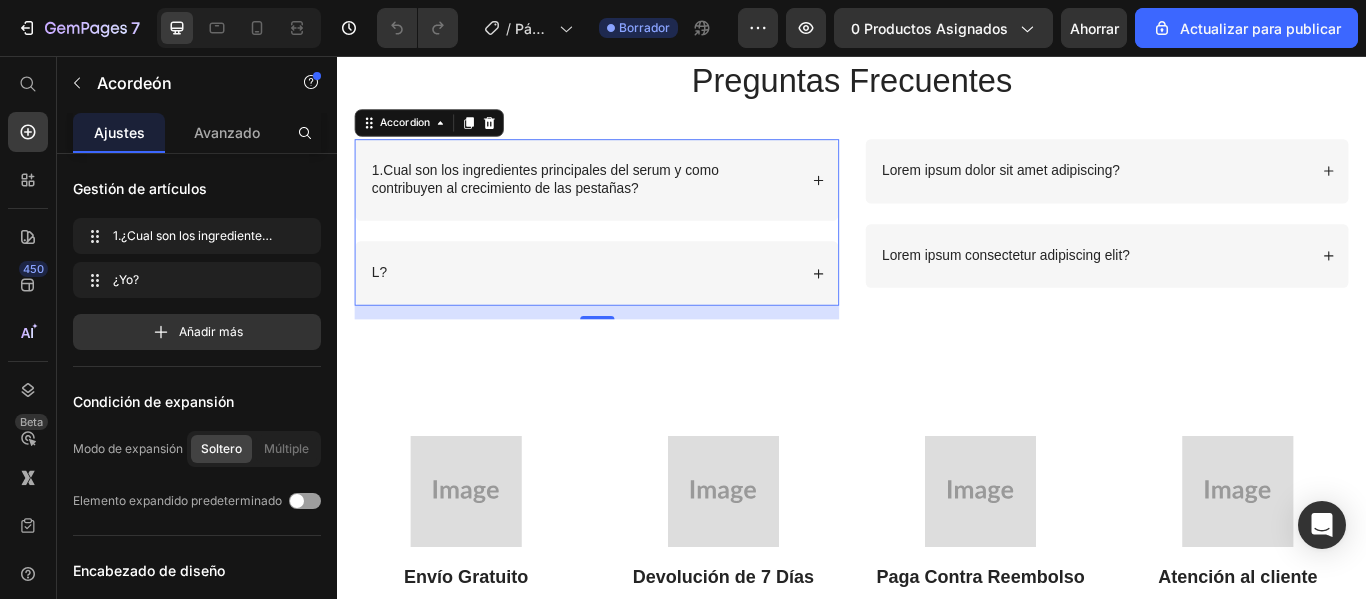click on "L?" at bounding box center (624, 309) 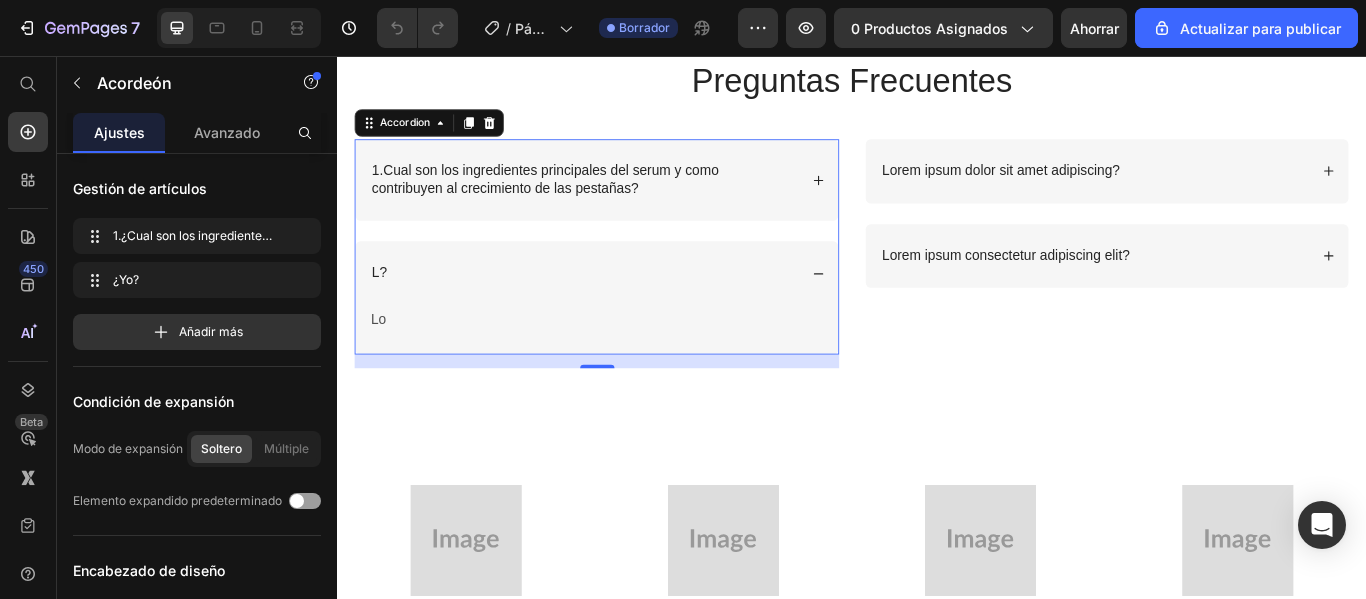 click on "L?" at bounding box center [386, 309] 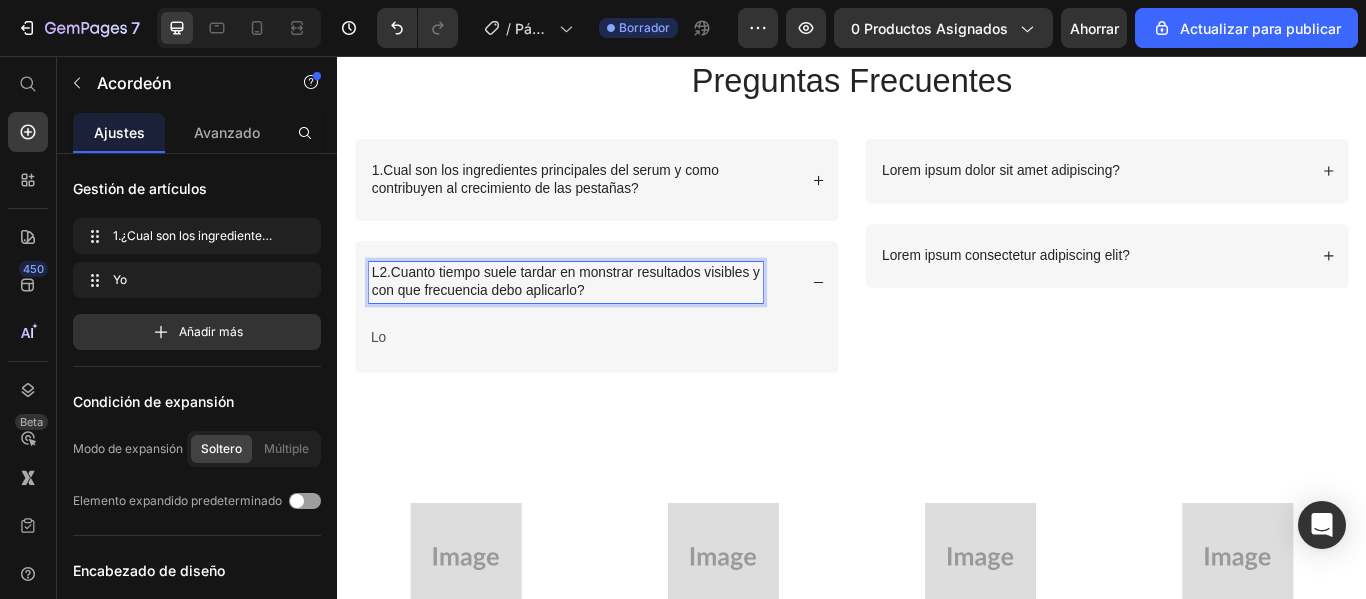 scroll, scrollTop: 51, scrollLeft: 0, axis: vertical 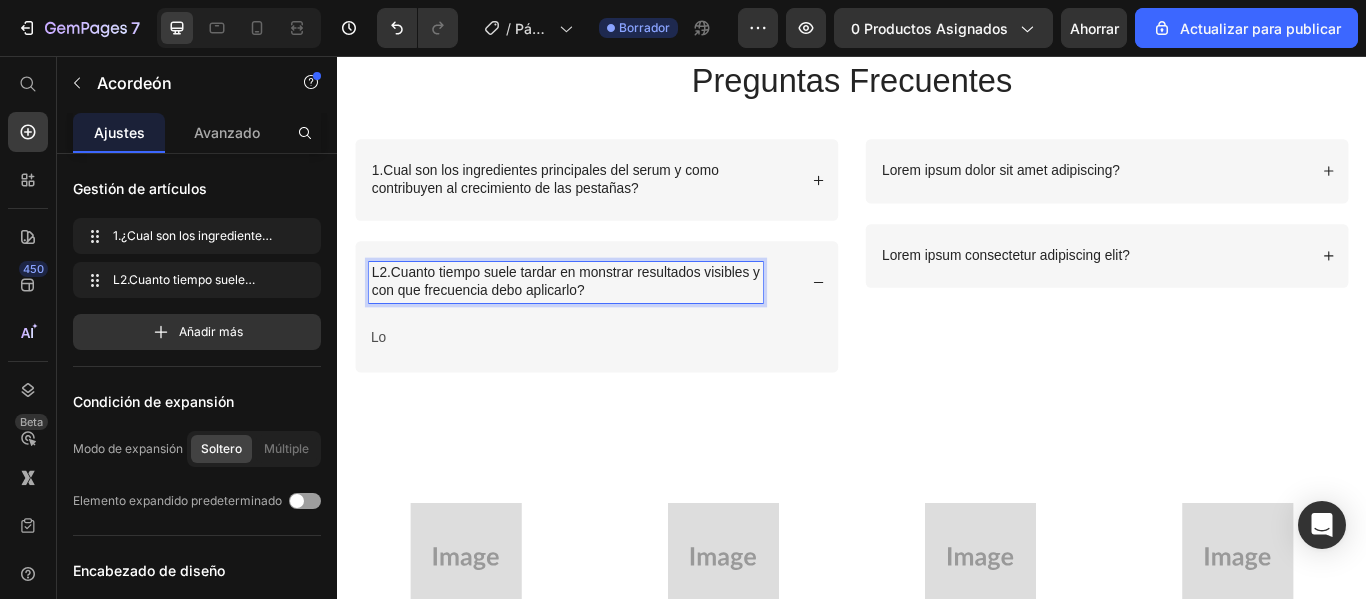 click on "L2.Cuanto tiempo suele tardar en monstrar resultados visibles y" at bounding box center (603, 309) 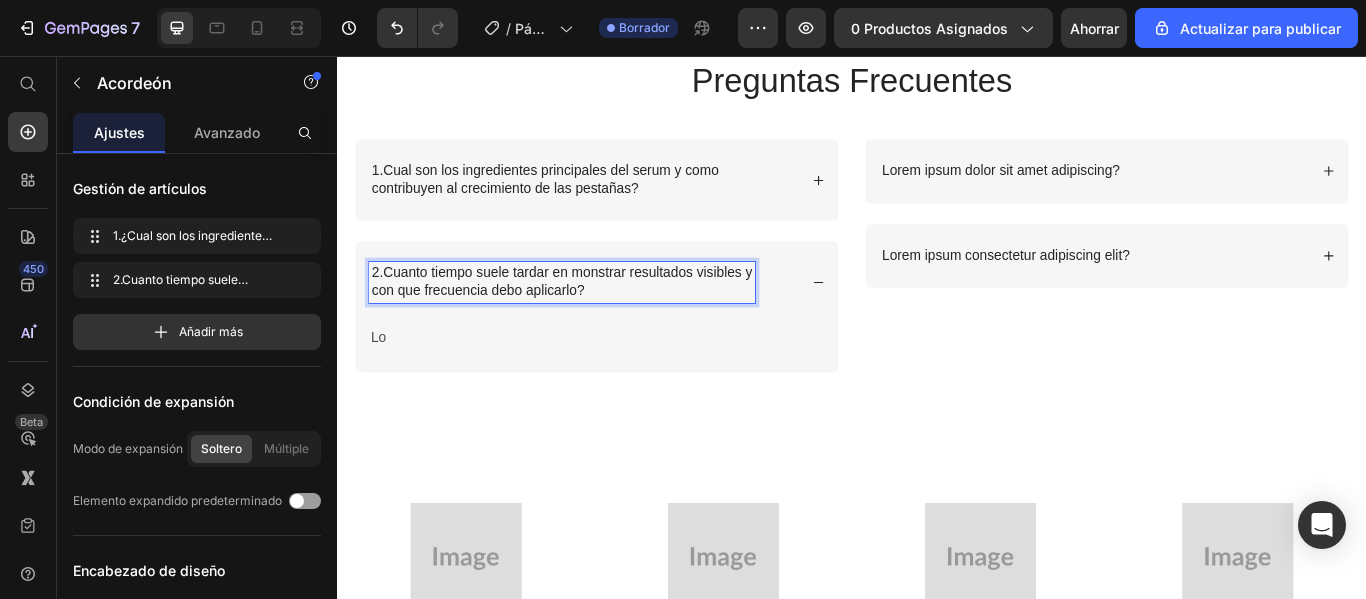 scroll, scrollTop: 0, scrollLeft: 0, axis: both 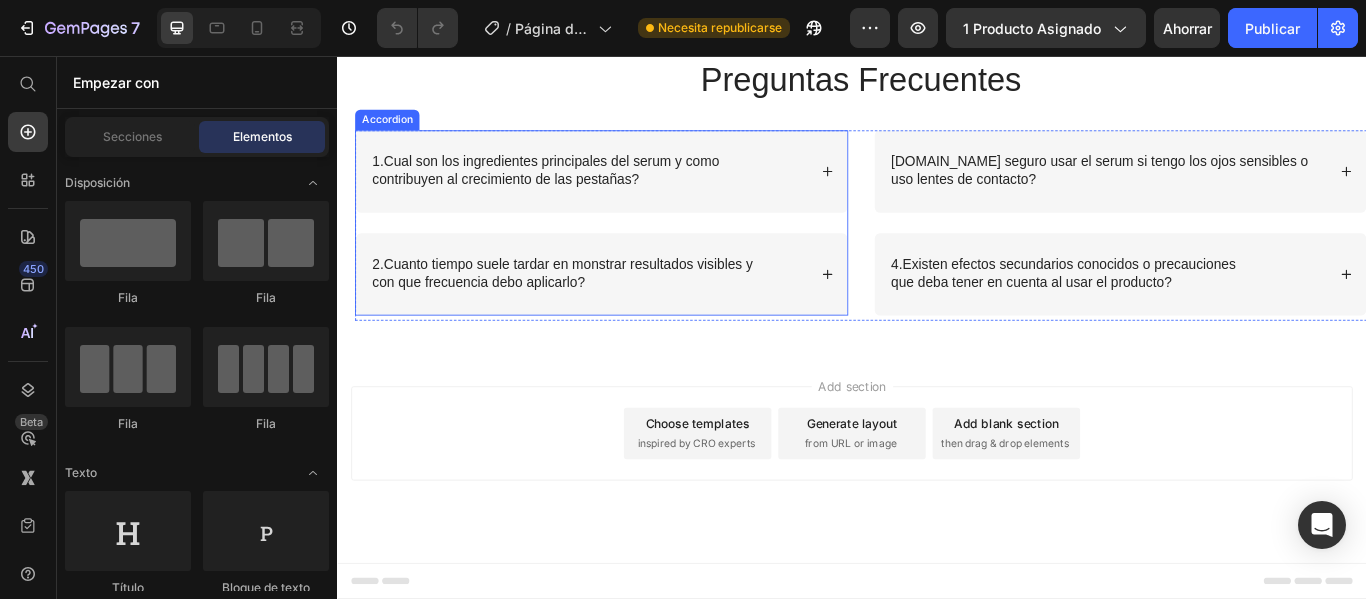 click on "2.Cuanto tiempo suele tardar en monstrar resultados visibles y  con que frecuencia debo aplicarlo?" at bounding box center [599, 311] 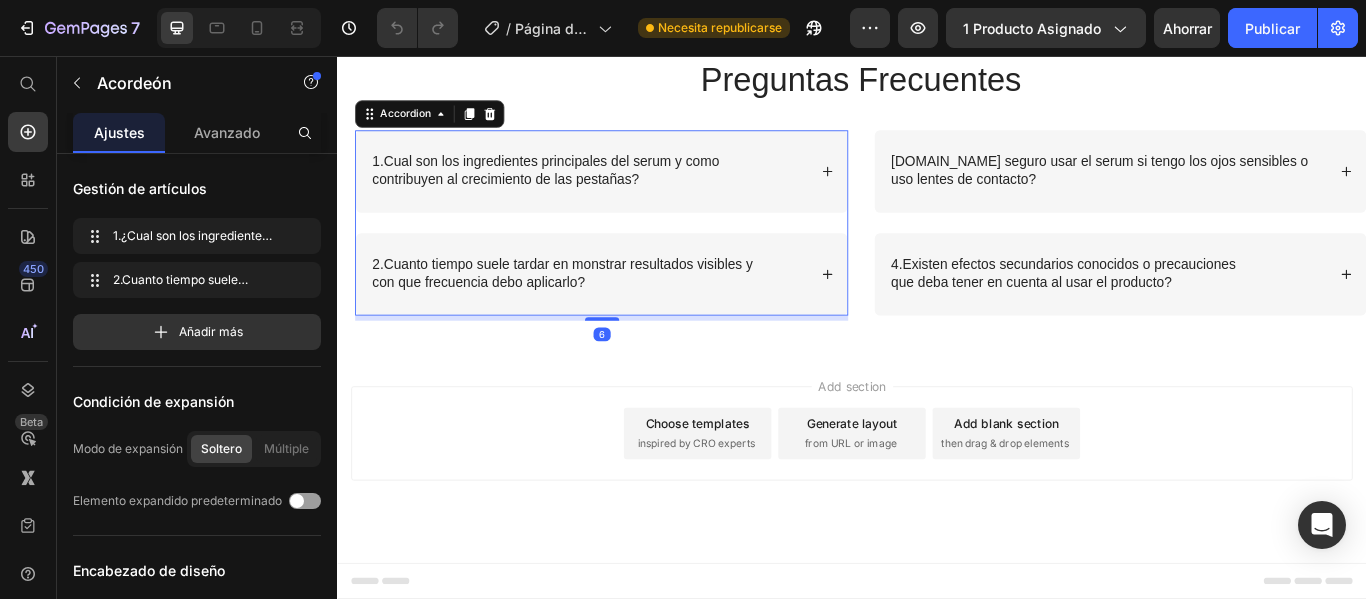 click on "2.Cuanto tiempo suele tardar en monstrar resultados visibles y  con que frecuencia debo aplicarlo?" at bounding box center [644, 311] 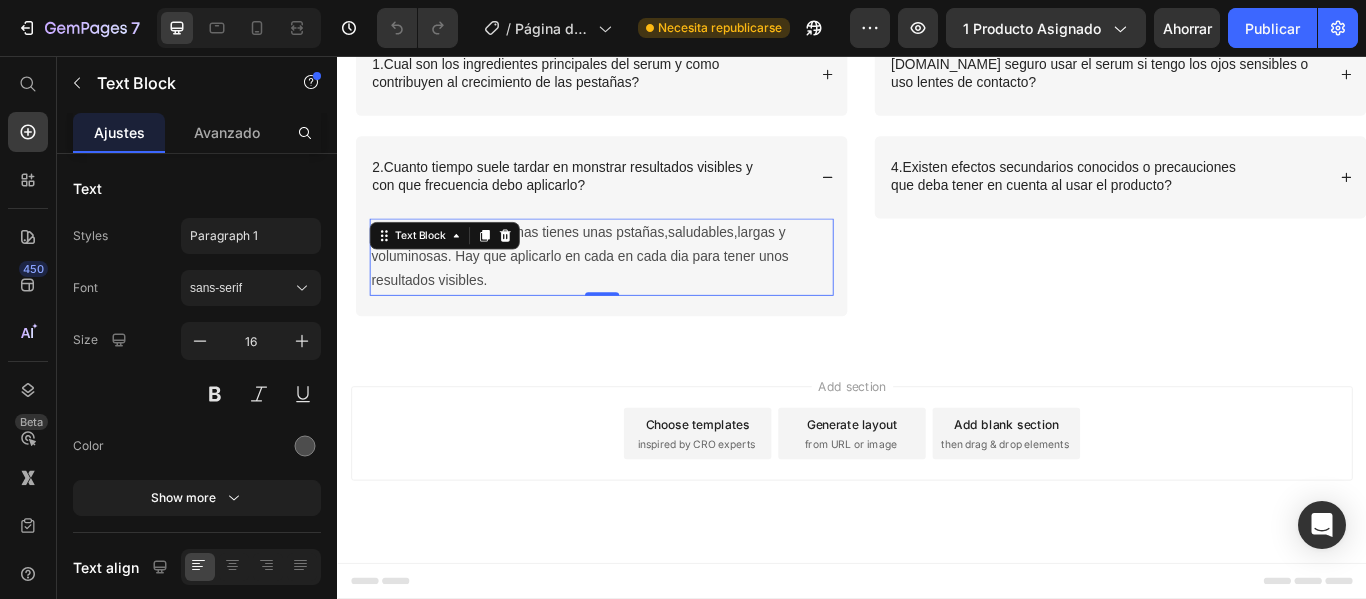 click on "resultados visibles." at bounding box center (644, 318) 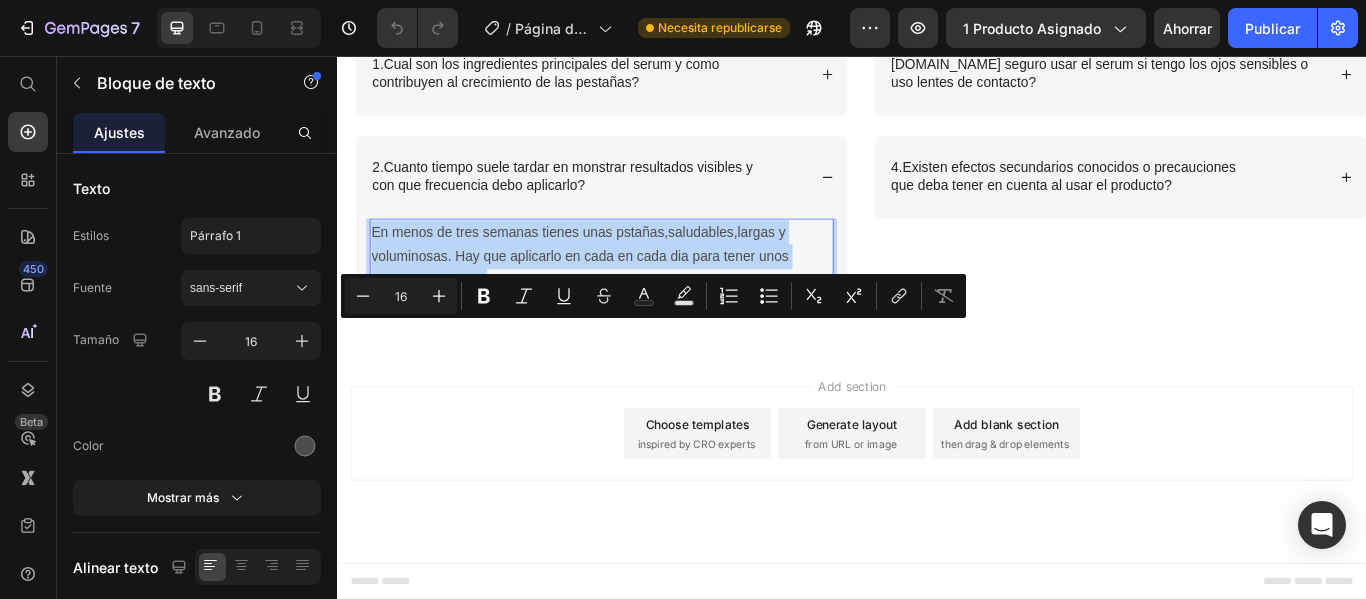 drag, startPoint x: 525, startPoint y: 430, endPoint x: 375, endPoint y: 375, distance: 159.76546 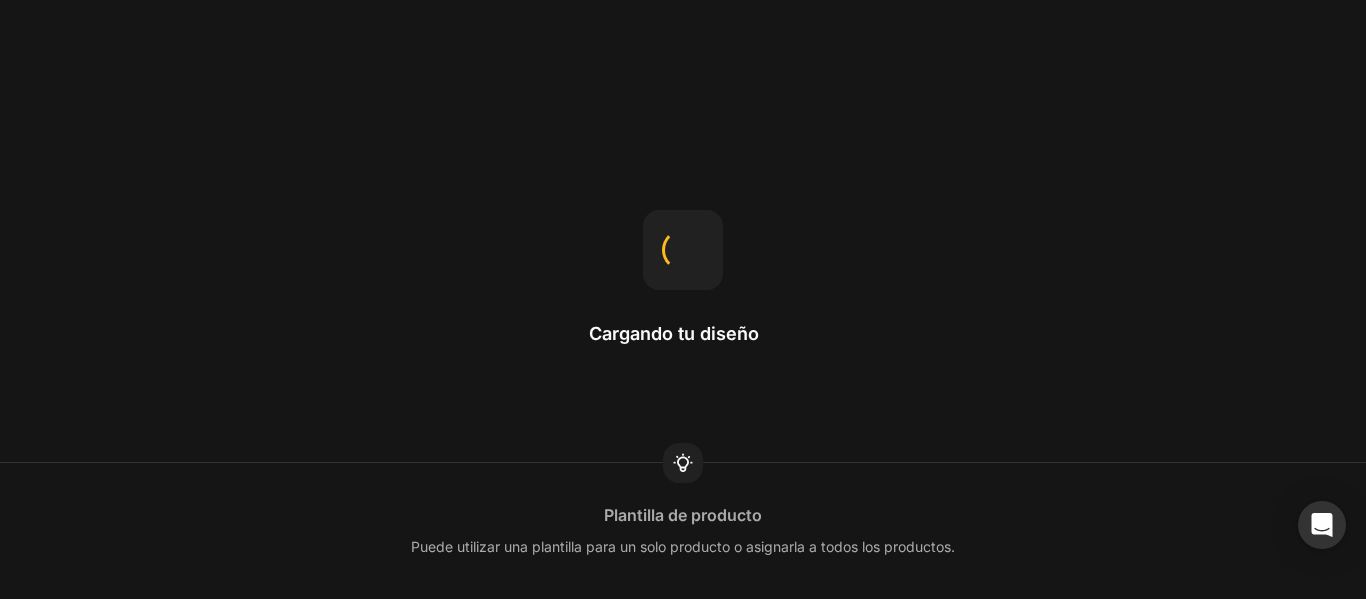scroll, scrollTop: 0, scrollLeft: 0, axis: both 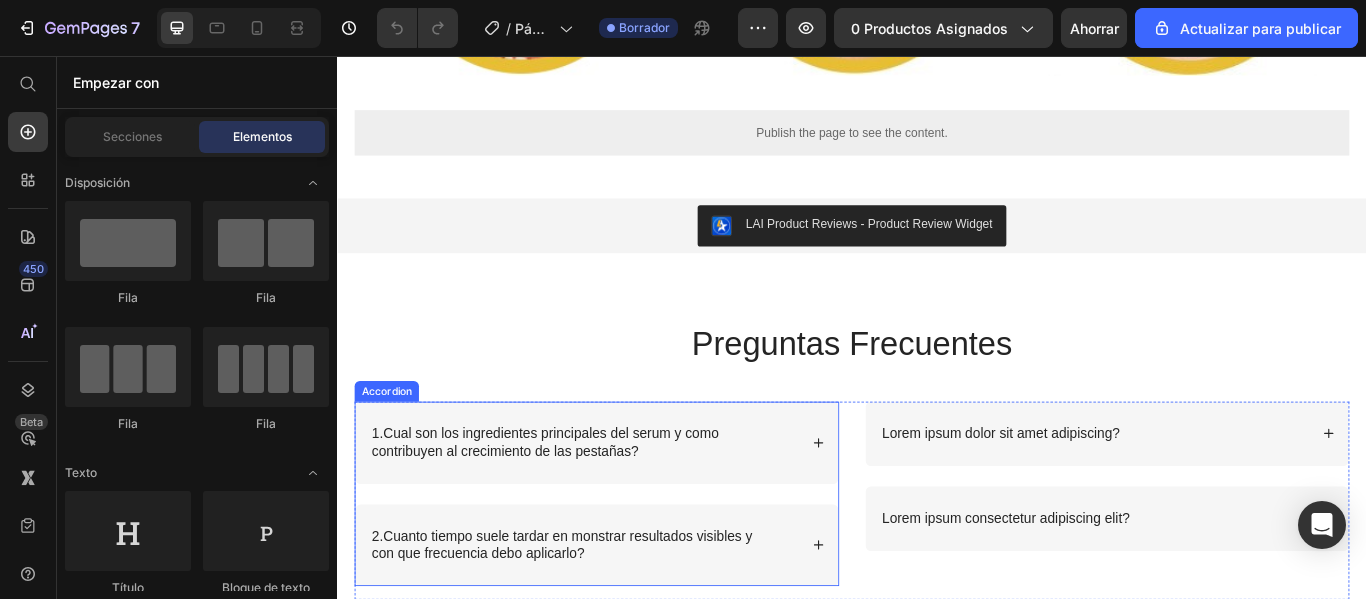 click 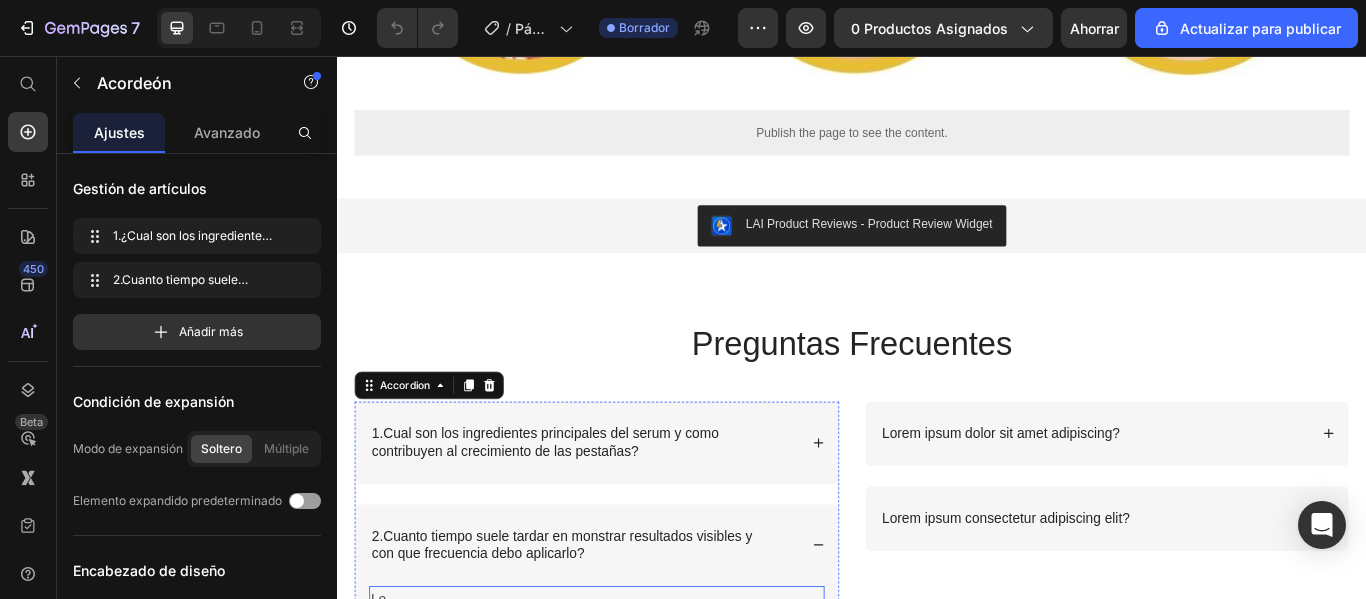 click on "Lo" at bounding box center (639, 690) 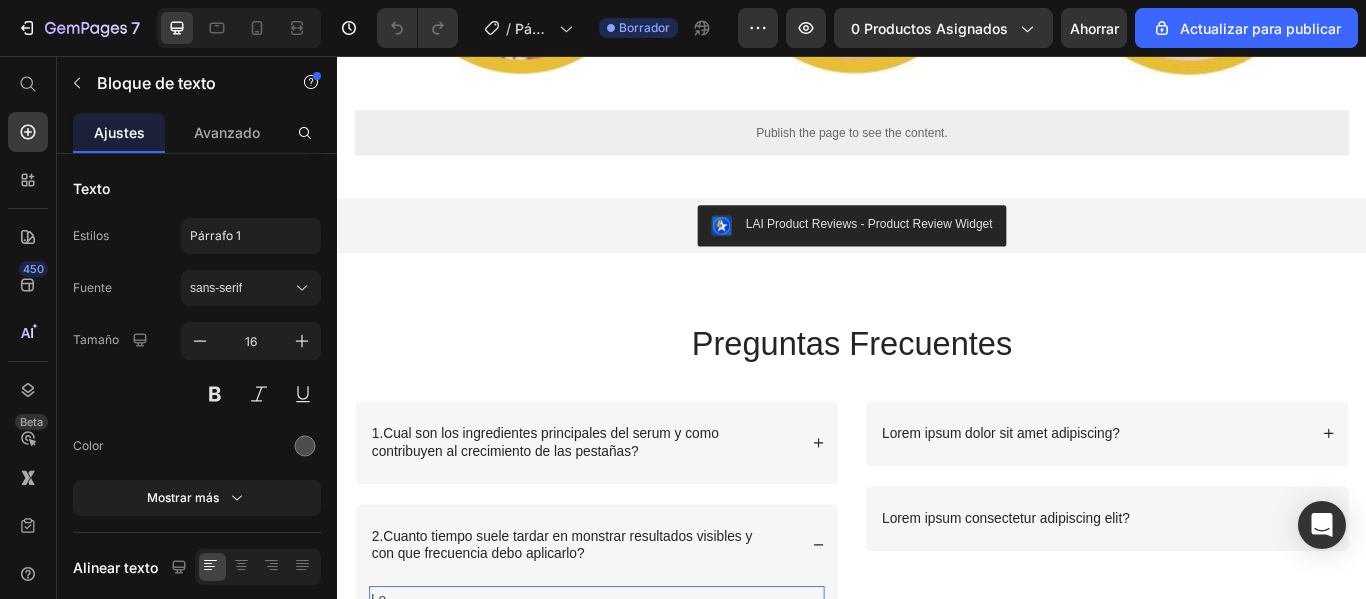 click on "Lo" at bounding box center [639, 690] 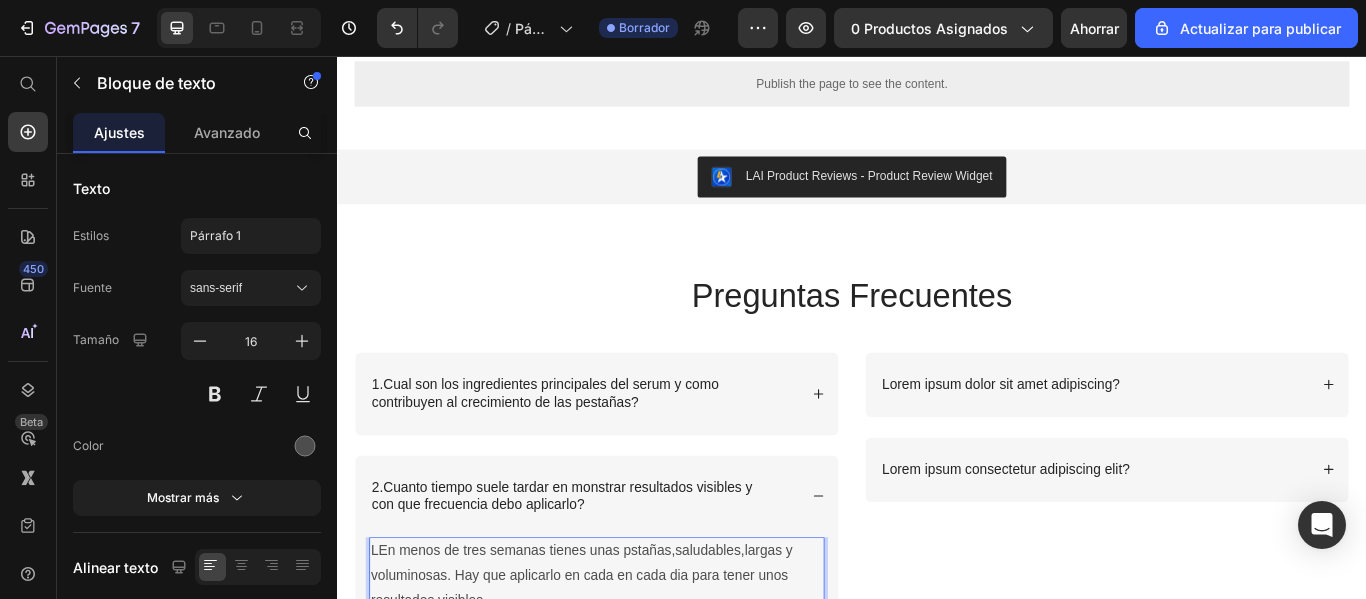 scroll, scrollTop: 179, scrollLeft: 0, axis: vertical 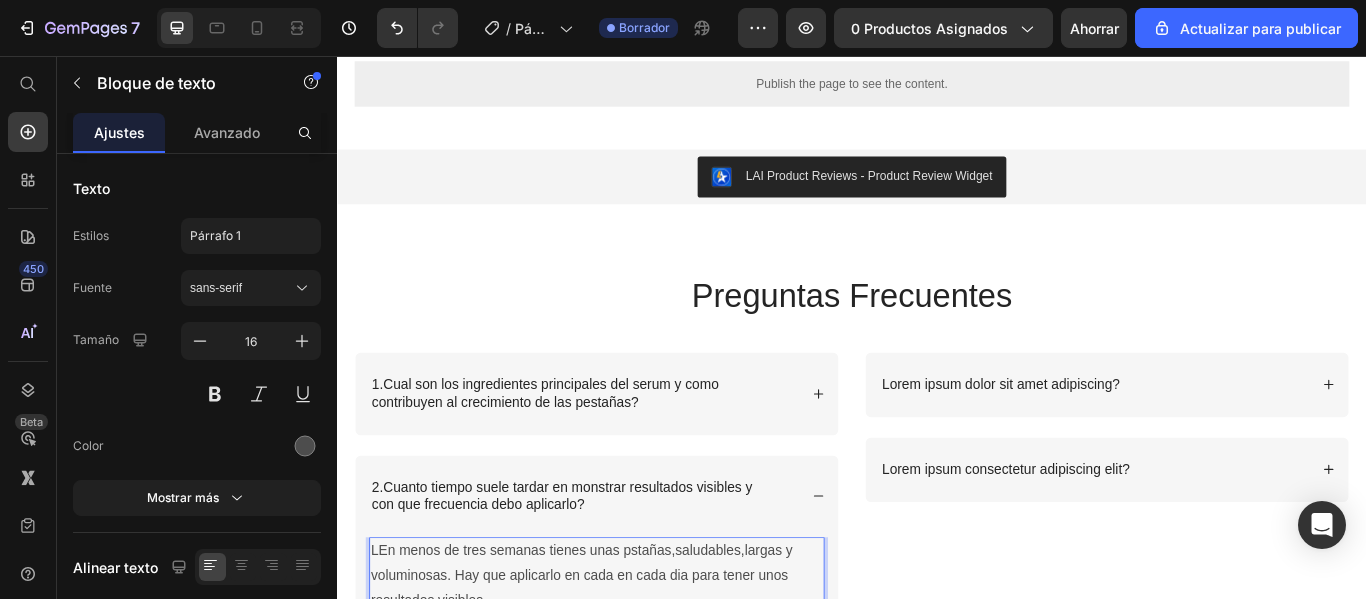 click on "LEn menos de tres semanas tienes unas pstañas,saludables,largas y" at bounding box center [639, 633] 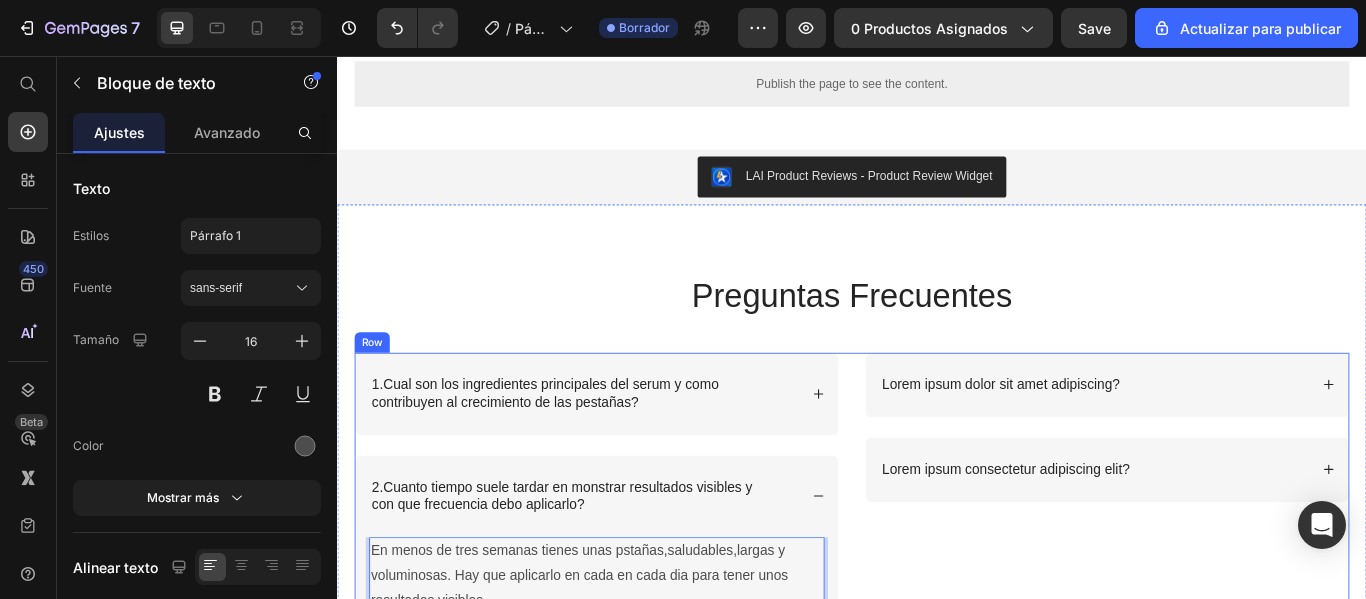 click on "Lorem ipsum dolor sit amet adipiscing?
Lorem ipsum consectetur adipiscing elit? Accordion" at bounding box center [1234, 575] 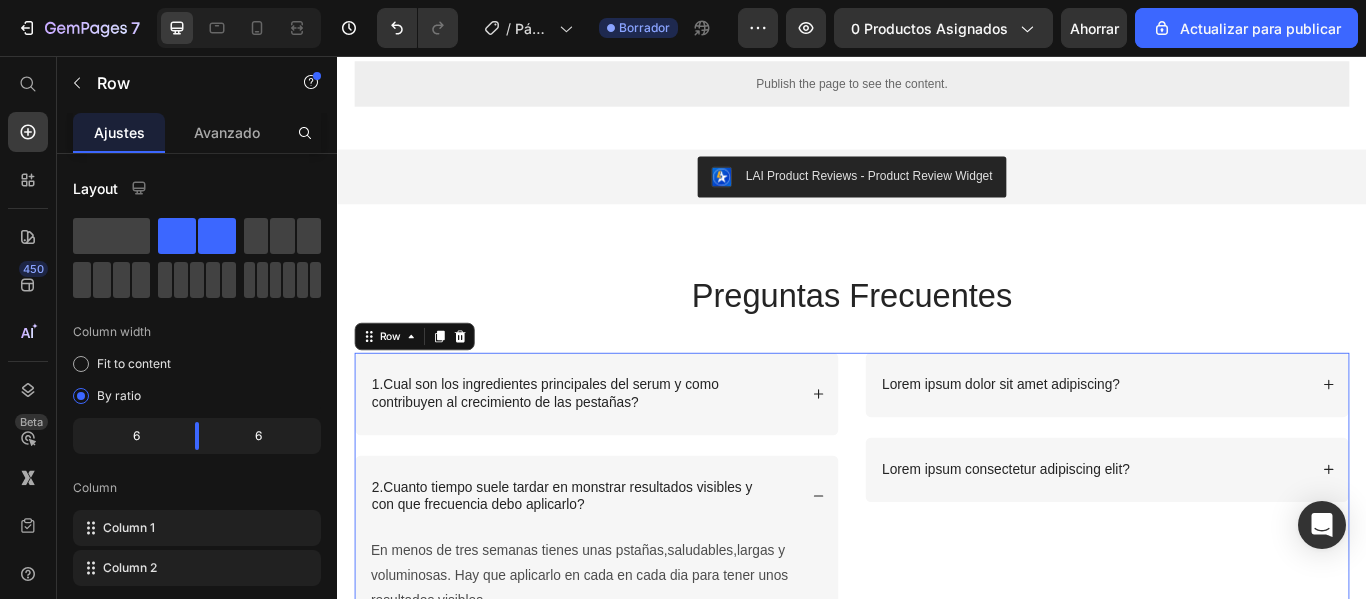 scroll, scrollTop: 0, scrollLeft: 0, axis: both 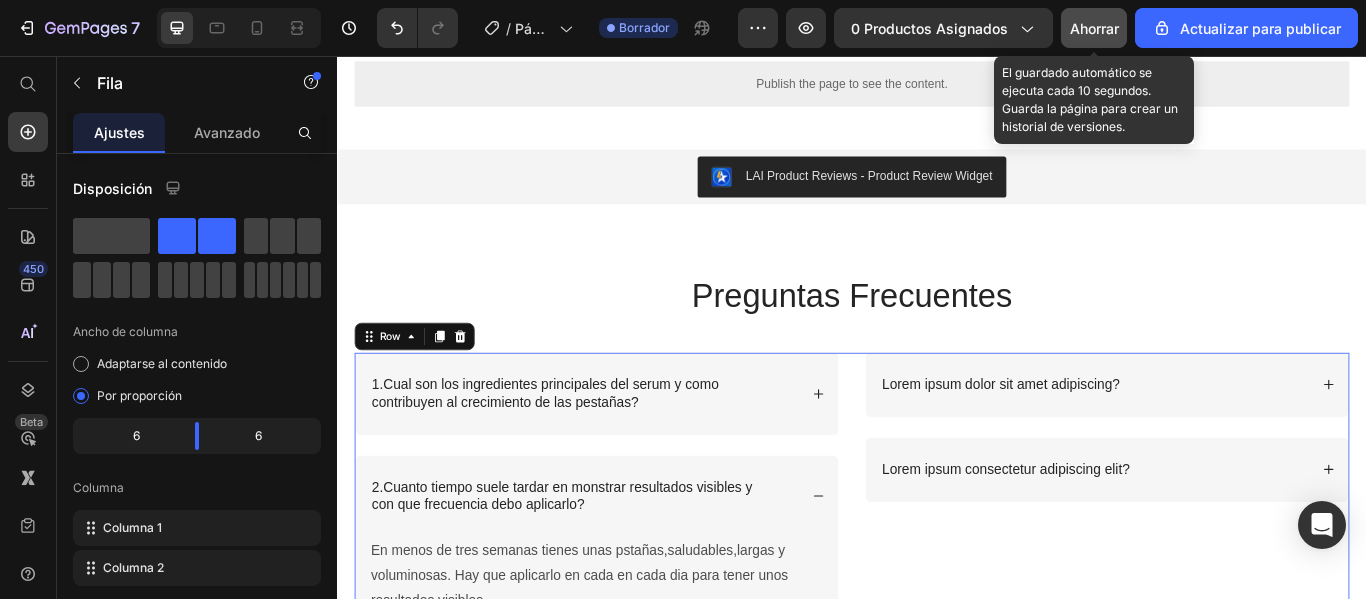 click on "Ahorrar" at bounding box center (1094, 28) 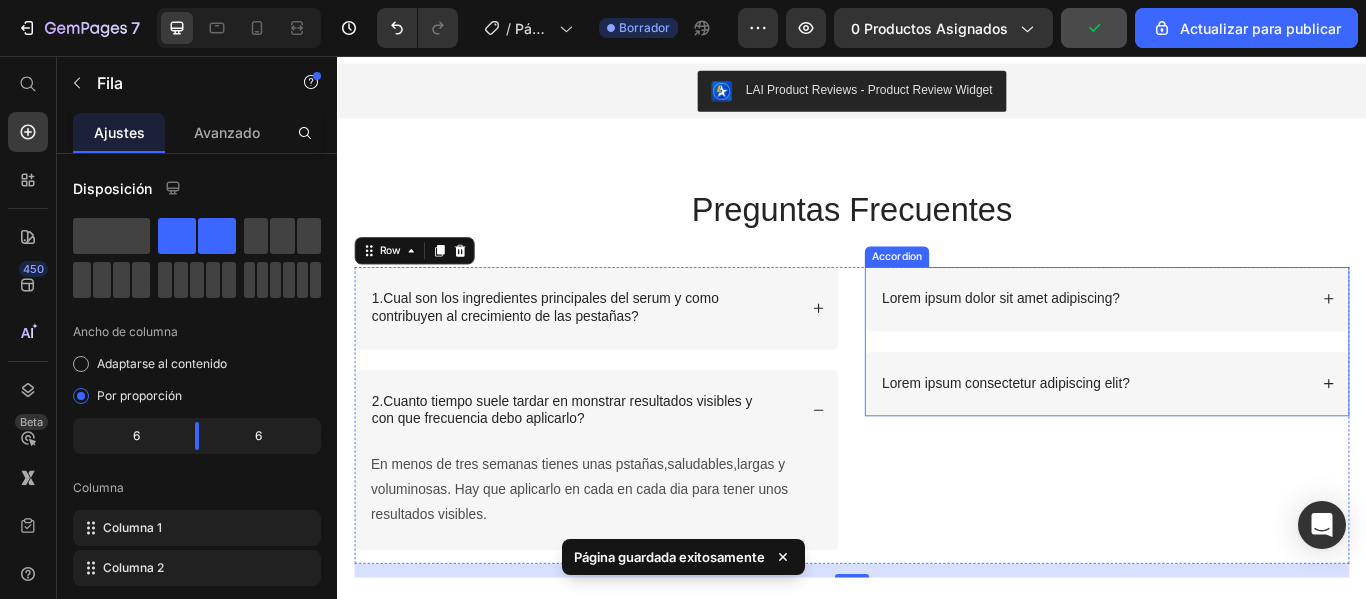 scroll, scrollTop: 2757, scrollLeft: 0, axis: vertical 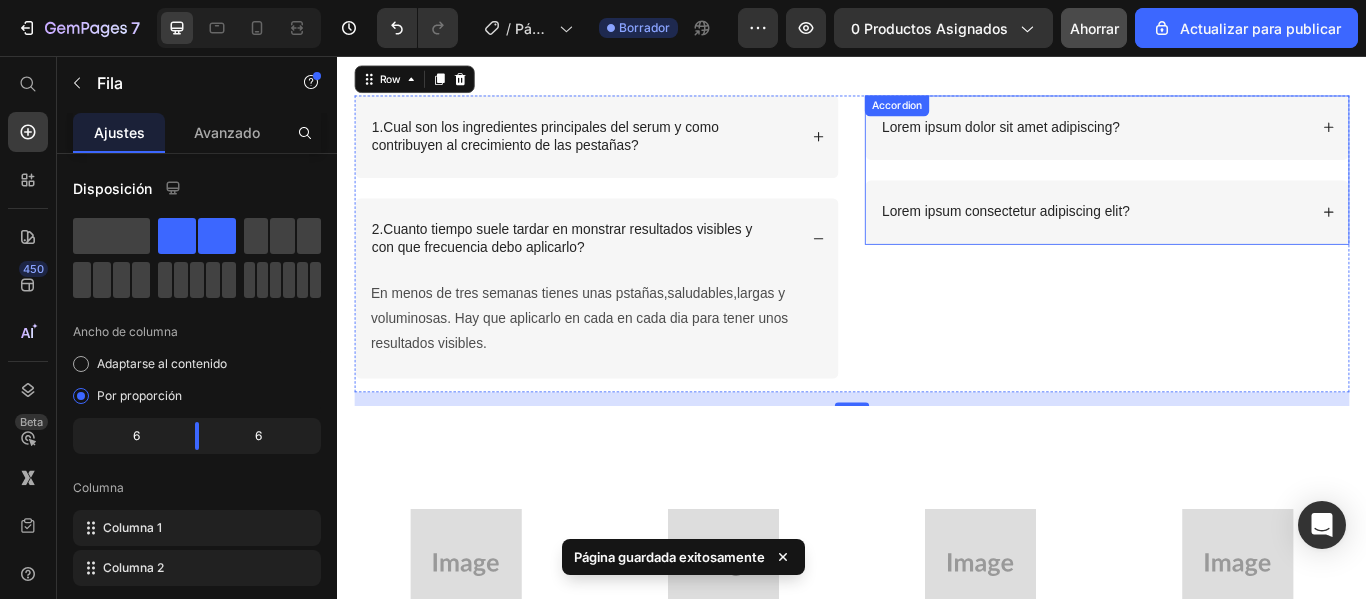 click on "Lorem ipsum dolor sit amet adipiscing?" at bounding box center (1219, 139) 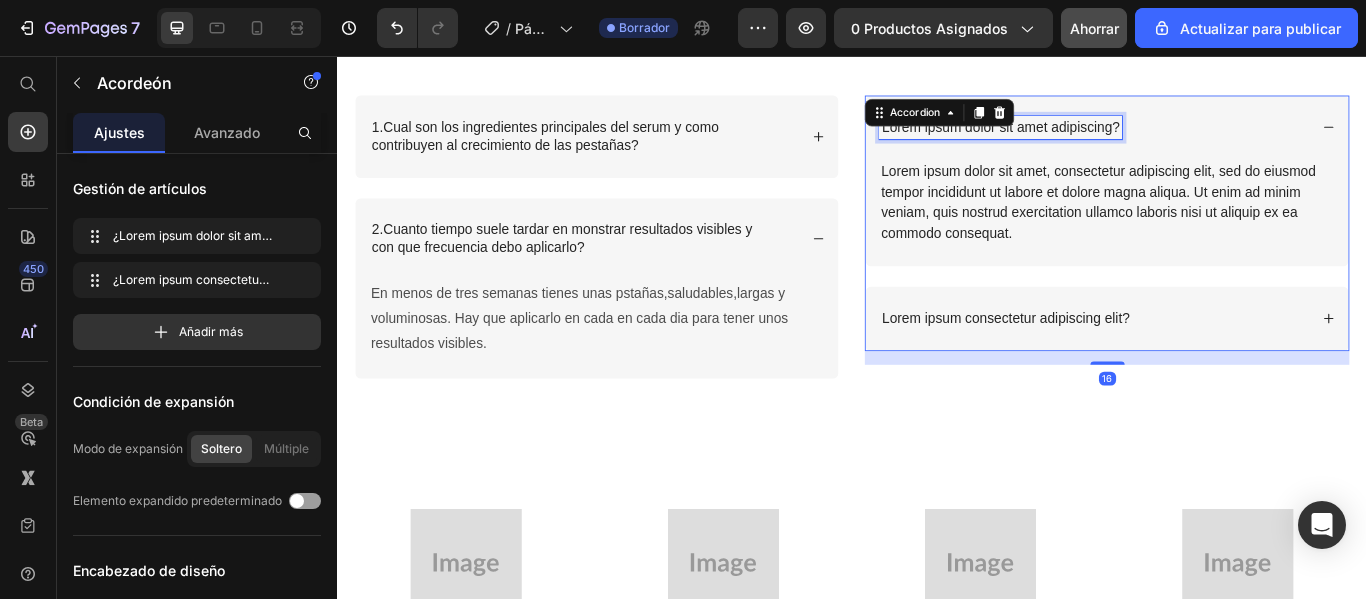 click on "Lorem ipsum dolor sit amet adipiscing?" at bounding box center (1110, 139) 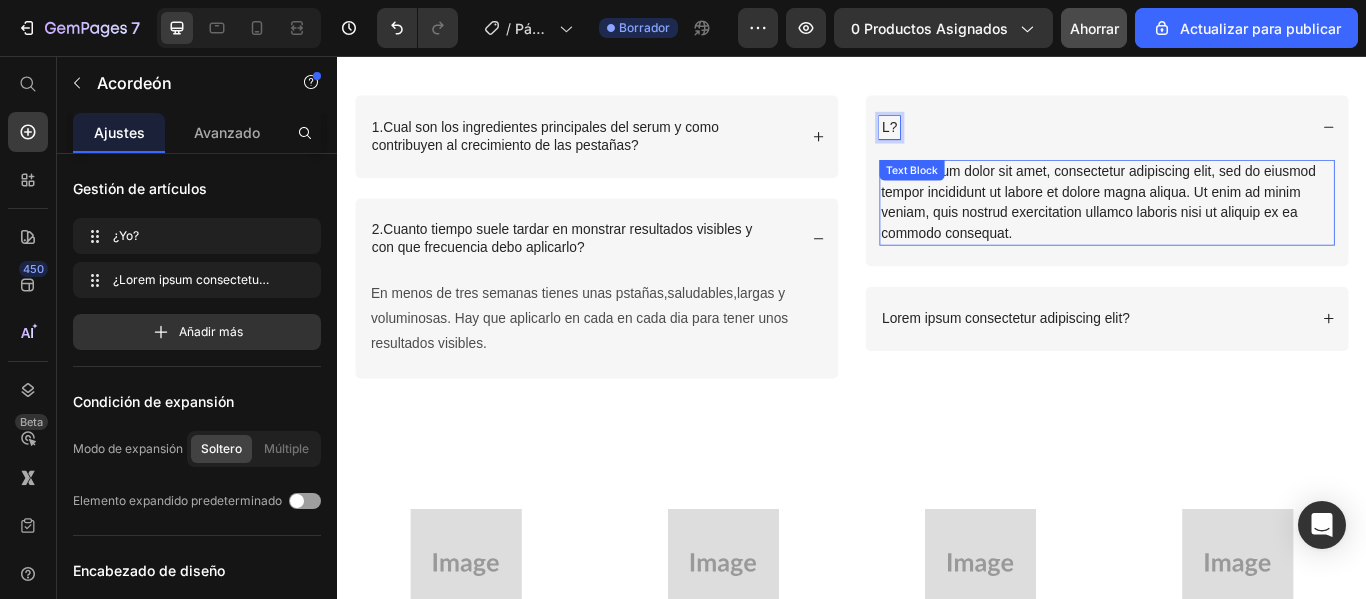click on "Lorem ipsum dolor sit amet, consectetur adipiscing elit, sed do eiusmod tempor incididunt ut labore et dolore magna aliqua. Ut enim ad minim veniam, quis nostrud exercitation ullamco laboris nisi ut aliquip ex ea commodo consequat." at bounding box center [1234, 227] 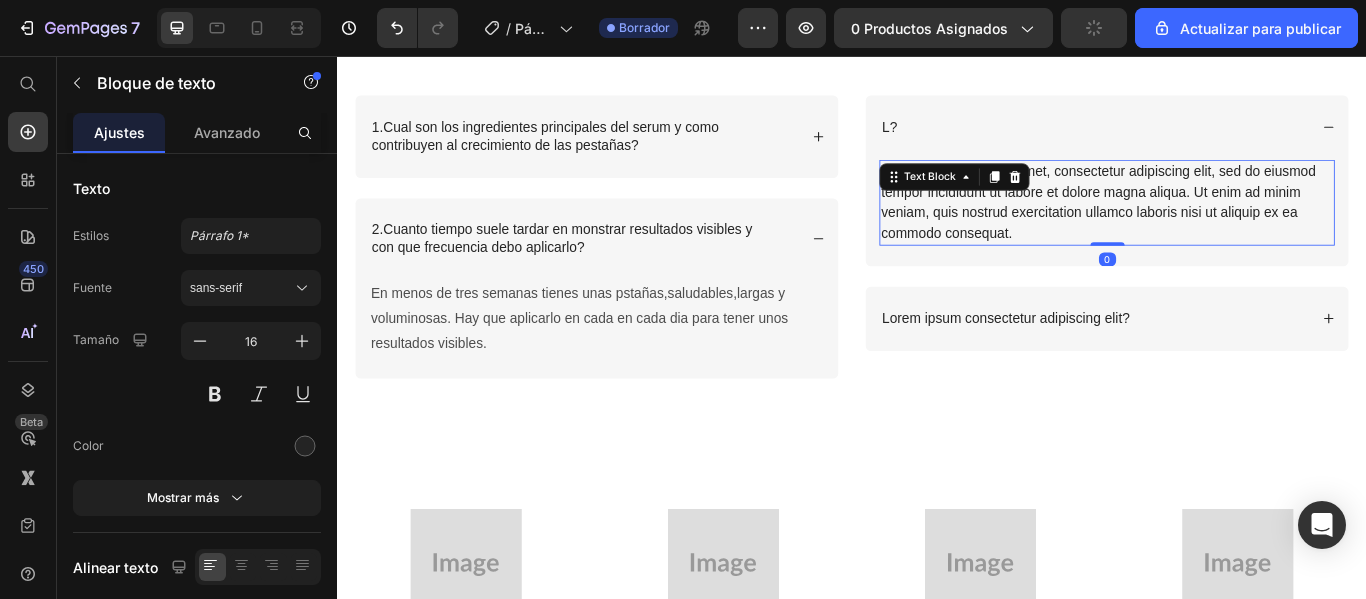 click on "Lorem ipsum dolor sit amet, consectetur adipiscing elit, sed do eiusmod tempor incididunt ut labore et dolore magna aliqua. Ut enim ad minim veniam, quis nostrud exercitation ullamco laboris nisi ut aliquip ex ea commodo consequat." at bounding box center [1234, 227] 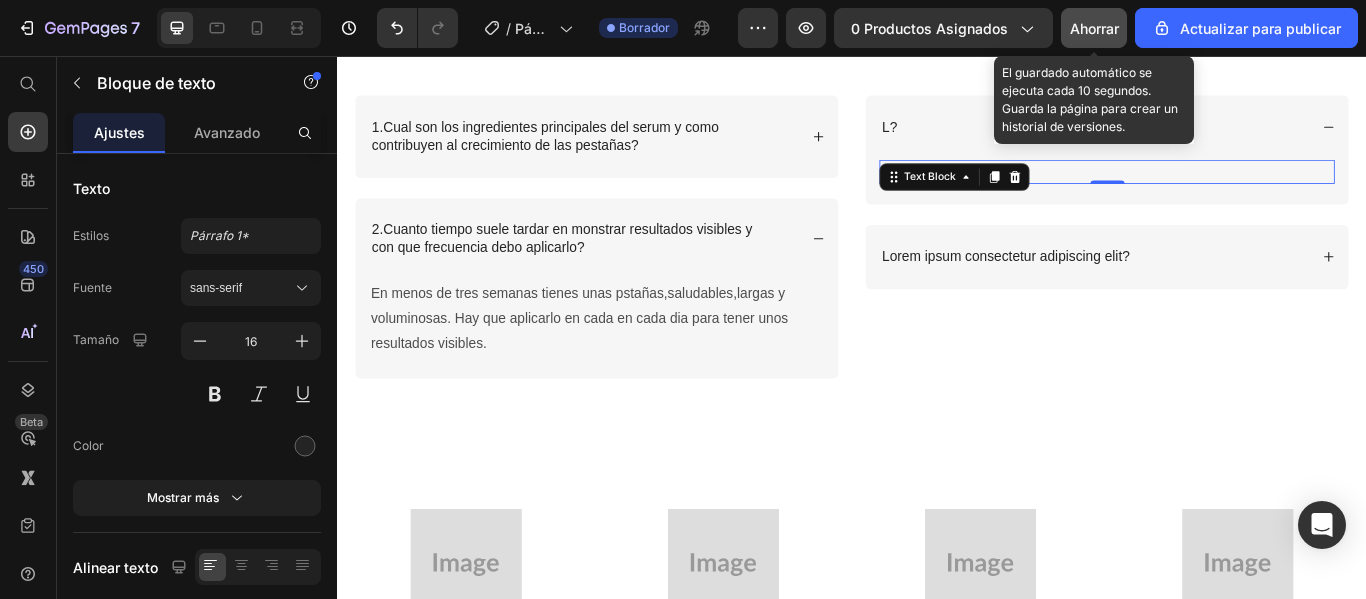 click on "Ahorrar" at bounding box center (1094, 28) 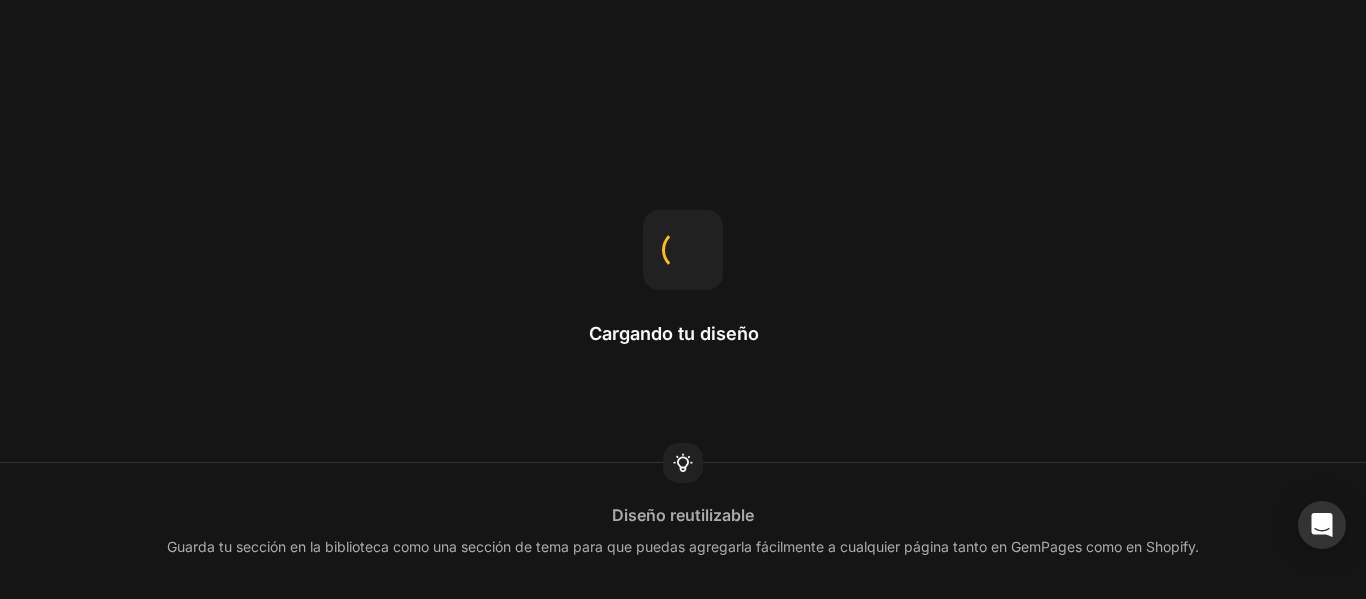 scroll, scrollTop: 0, scrollLeft: 0, axis: both 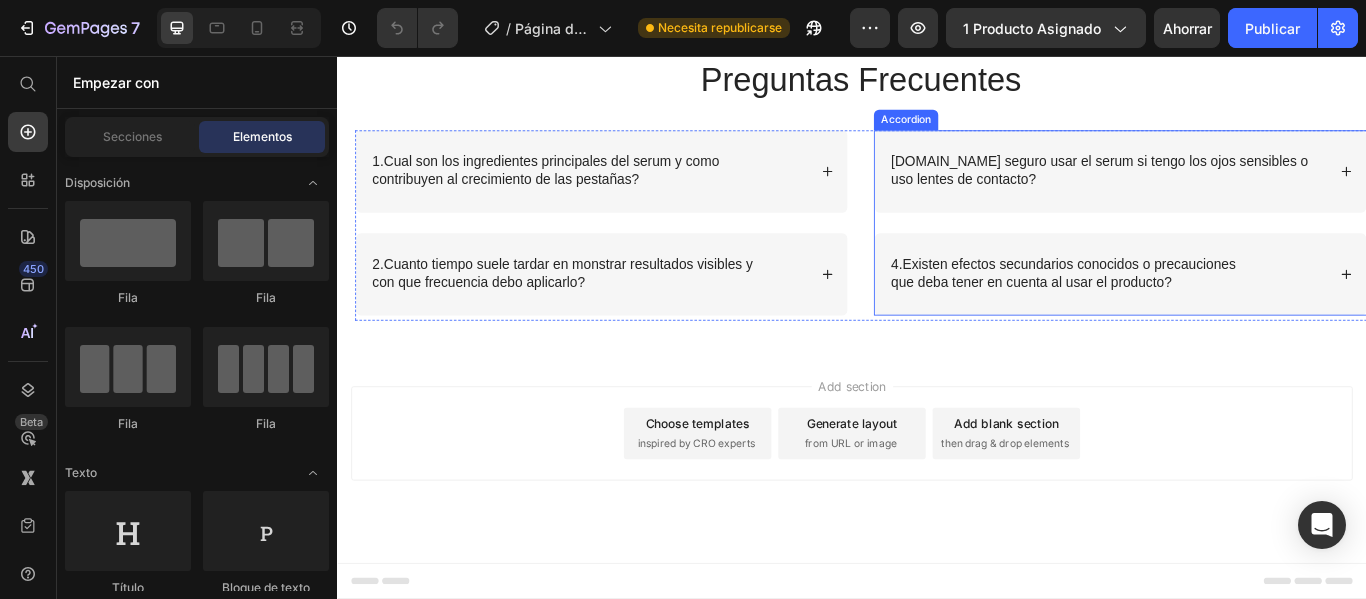 click on "uso lentes de contacto?" at bounding box center [1225, 201] 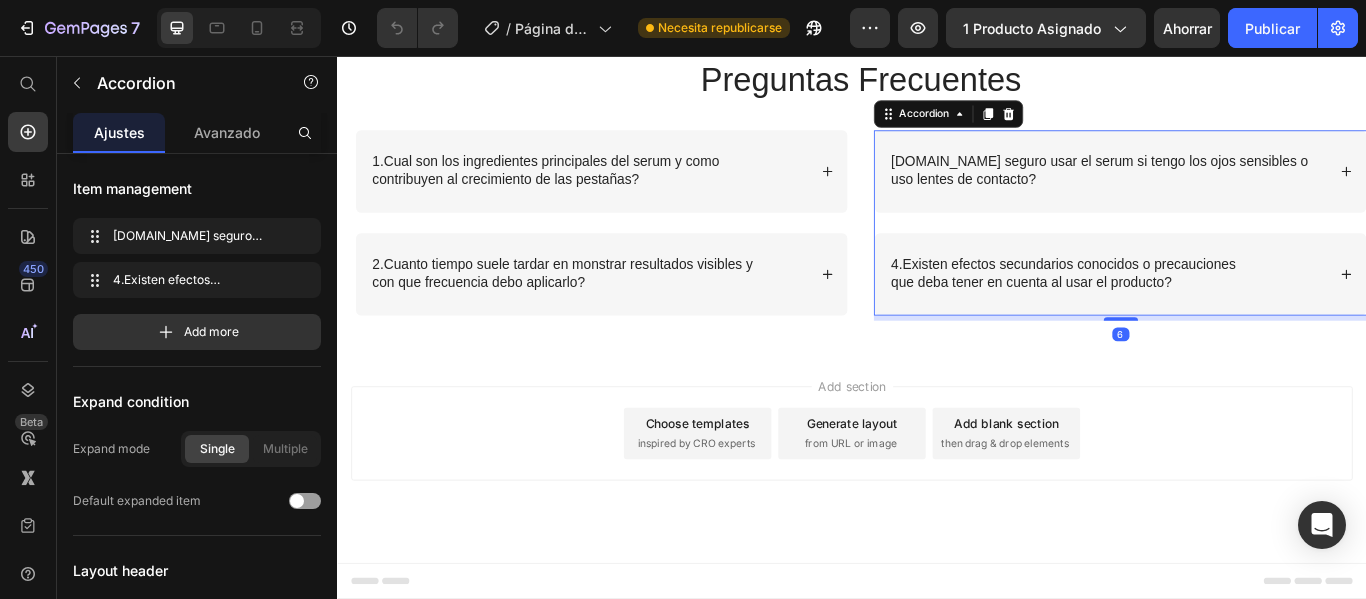 click on "uso lentes de contacto?" at bounding box center [1225, 201] 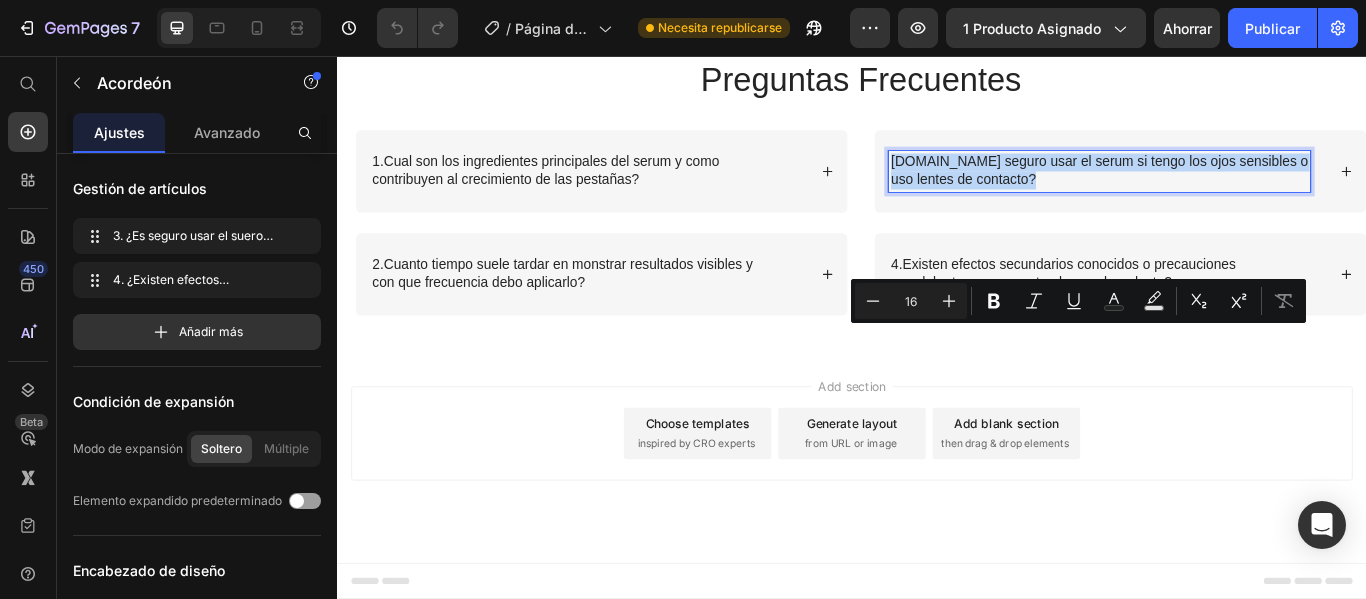 drag, startPoint x: 973, startPoint y: 383, endPoint x: 1147, endPoint y: 400, distance: 174.82849 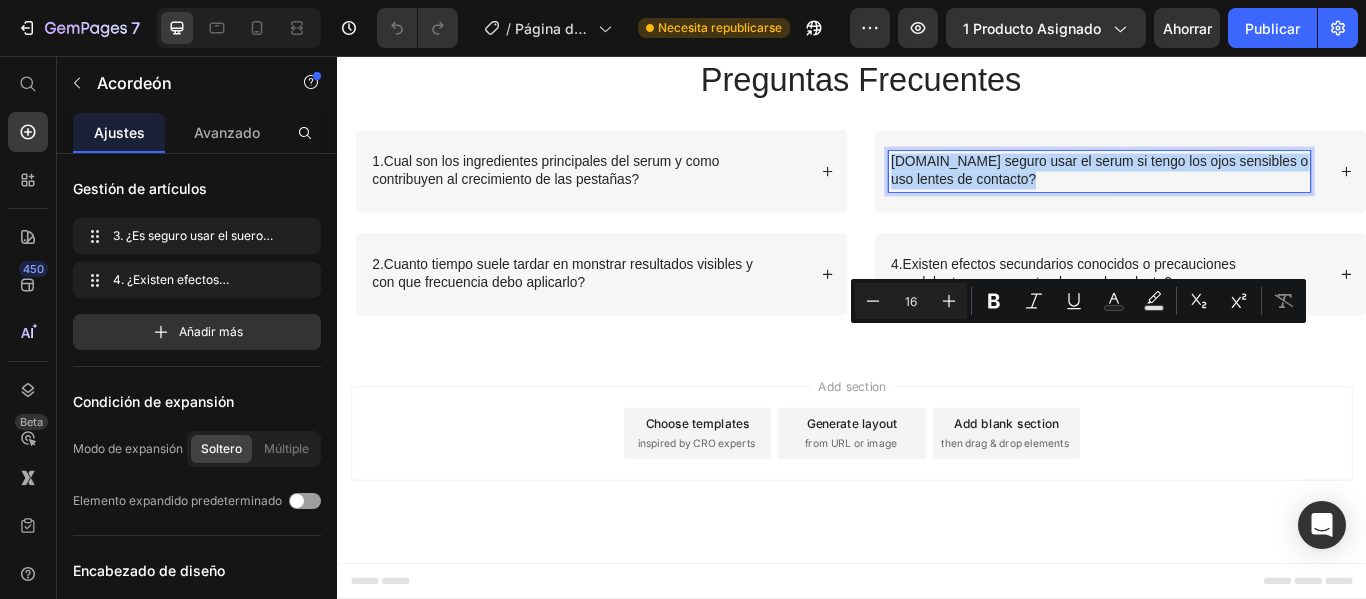 click on "[DOMAIN_NAME] seguro usar el serum si tengo los ojos sensibles o uso lentes de contacto?" at bounding box center [1225, 191] 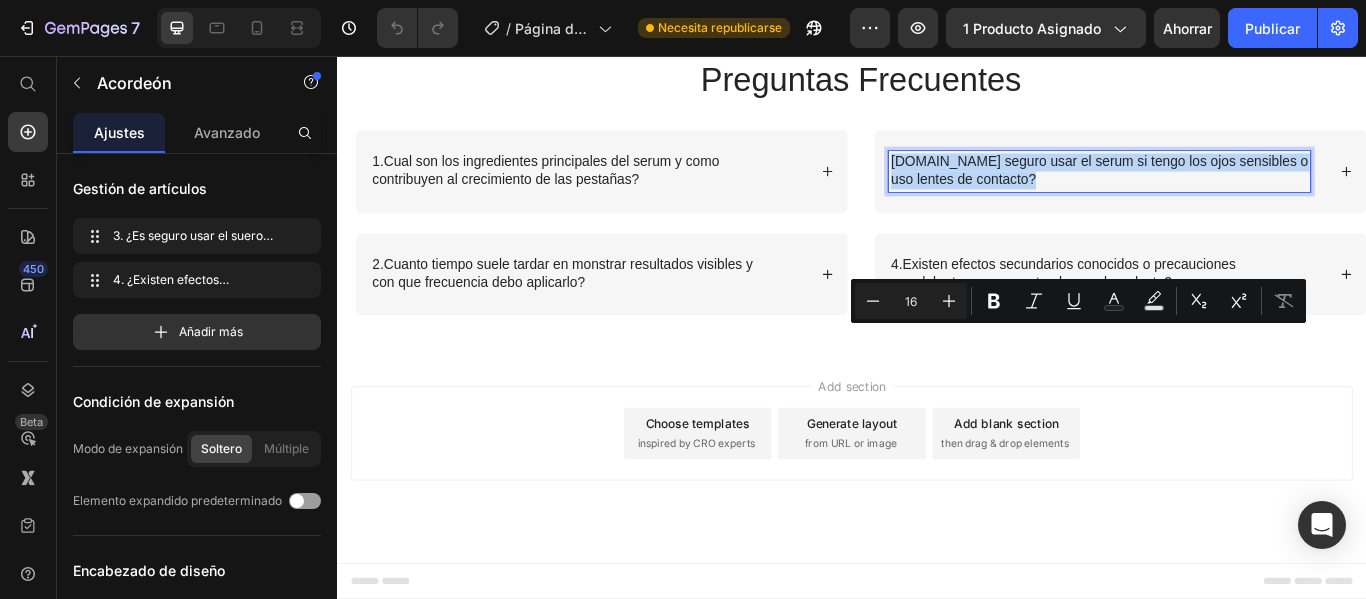 copy on "[DOMAIN_NAME] seguro usar el serum si tengo los ojos sensibles o uso lentes de contacto?" 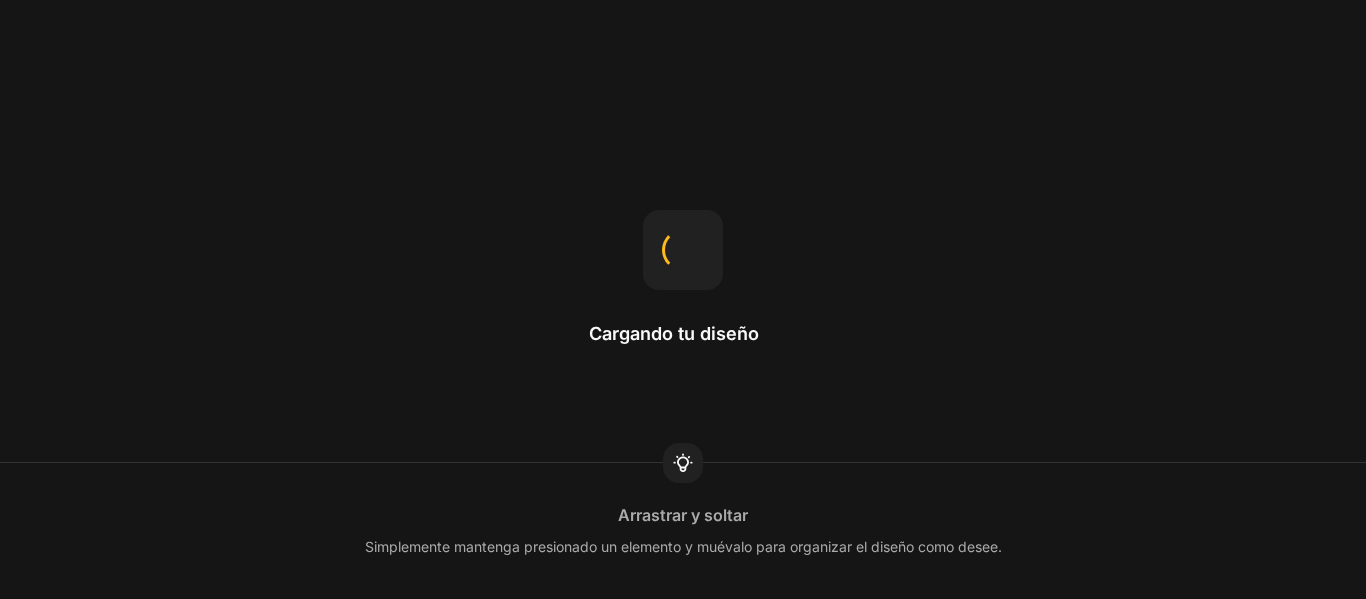 scroll, scrollTop: 0, scrollLeft: 0, axis: both 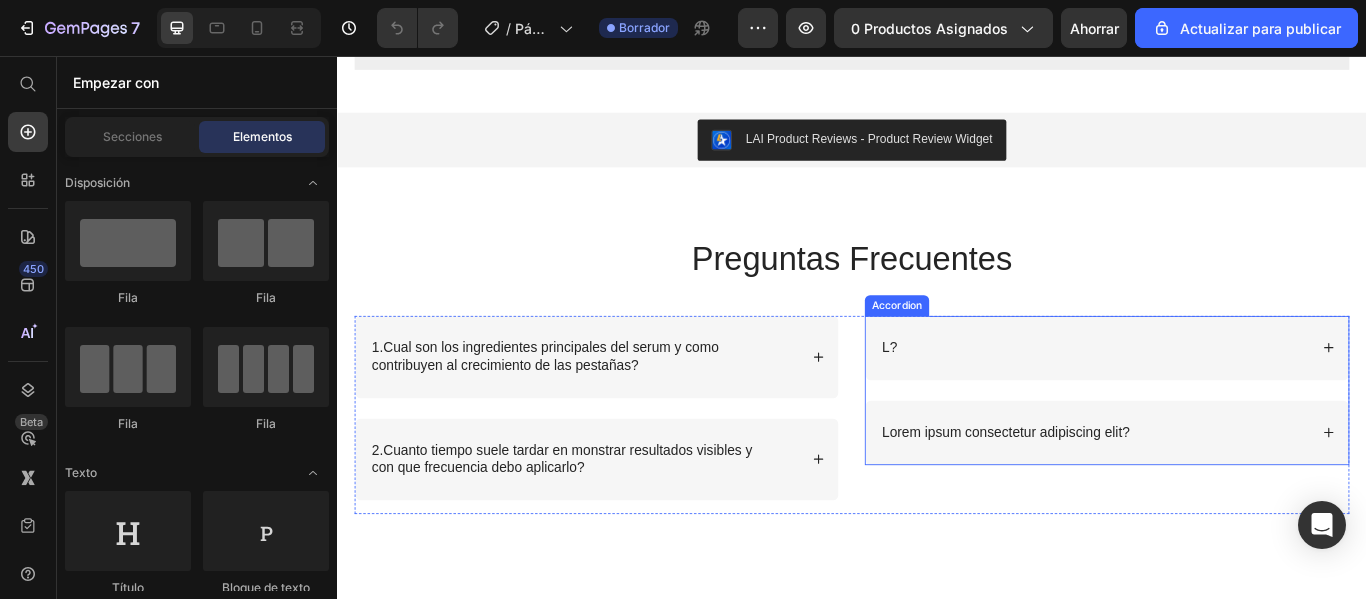 click on "L?" at bounding box center (1219, 396) 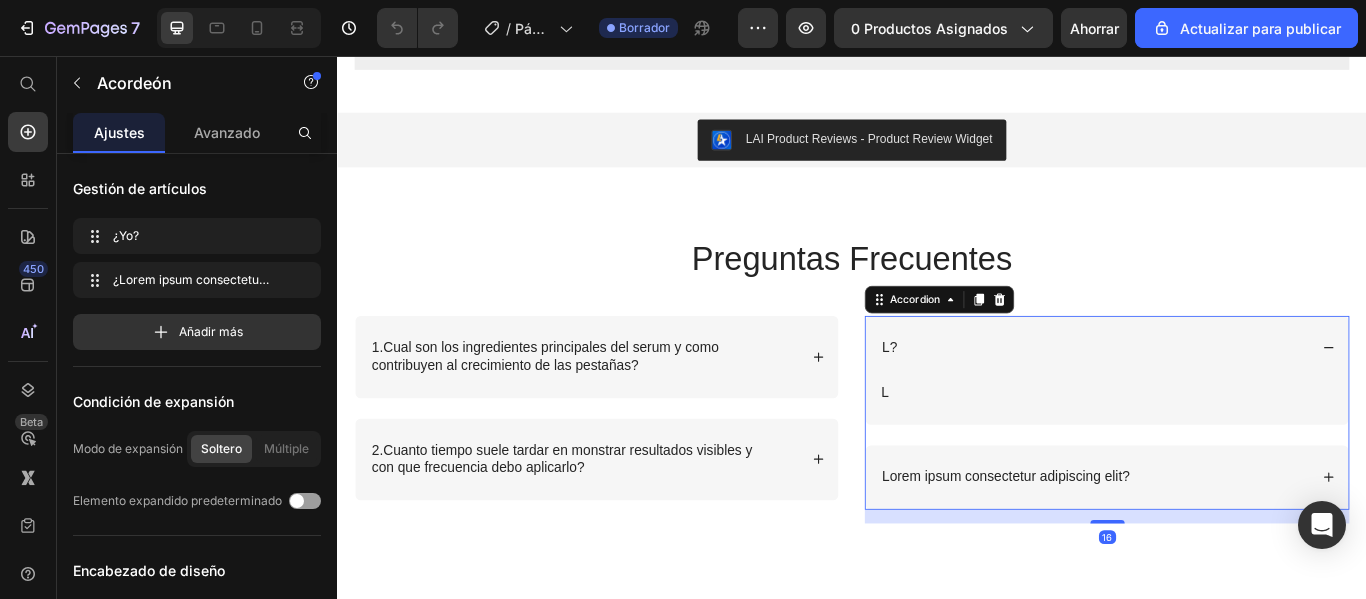 click on "L?" at bounding box center [981, 396] 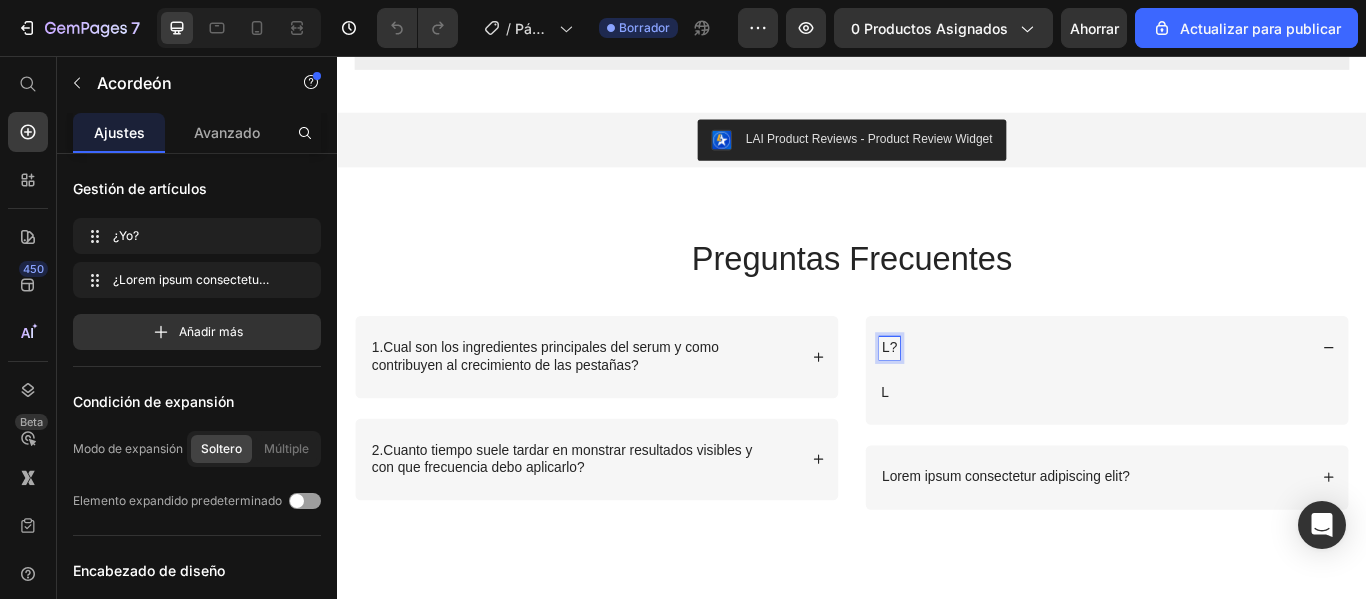click on "L?" at bounding box center [981, 396] 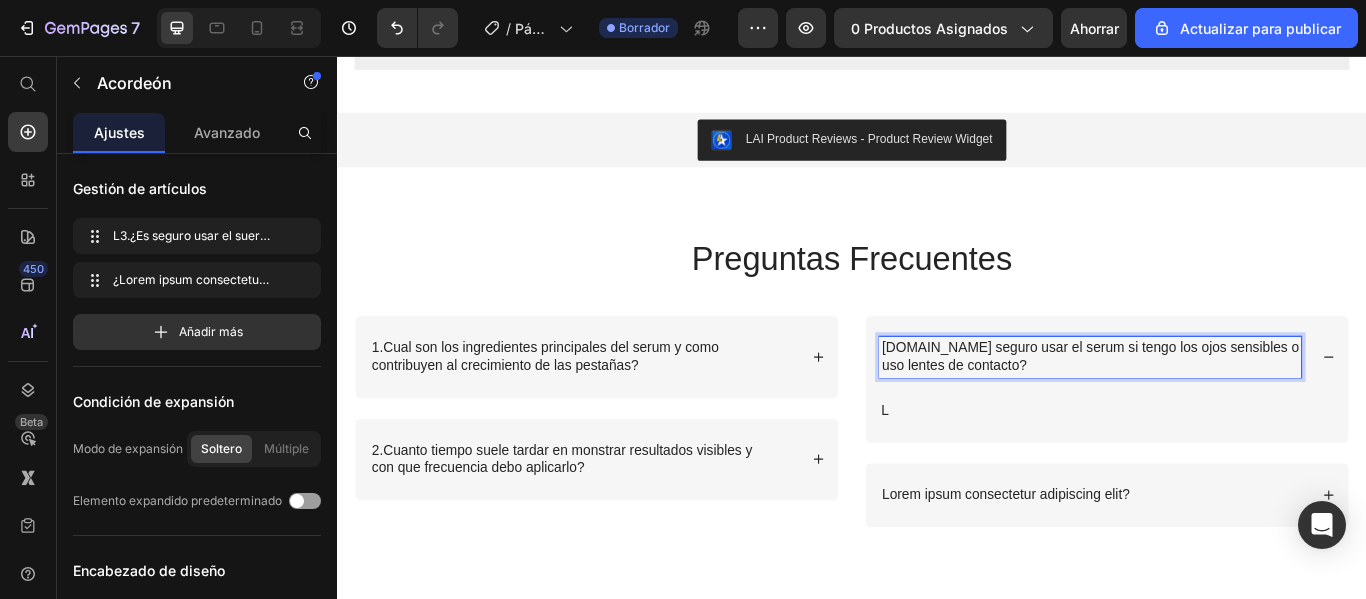 click on "[DOMAIN_NAME] seguro usar el serum si tengo los ojos sensibles o" at bounding box center (1215, 396) 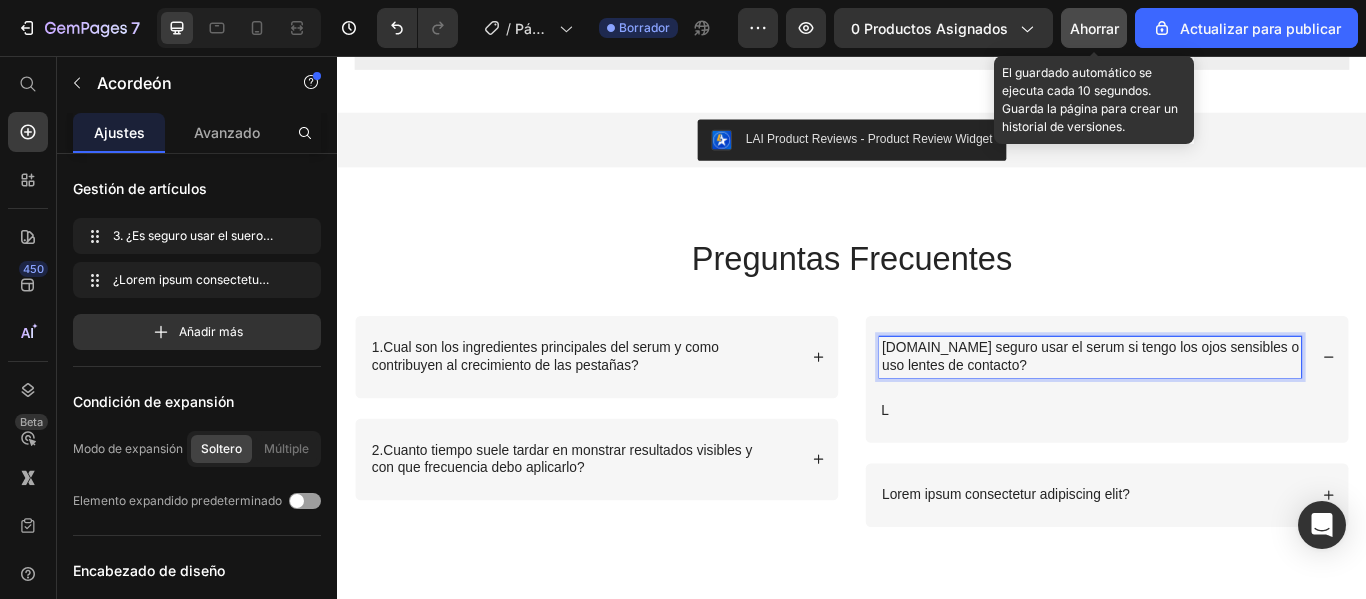 click on "Ahorrar" at bounding box center (1094, 28) 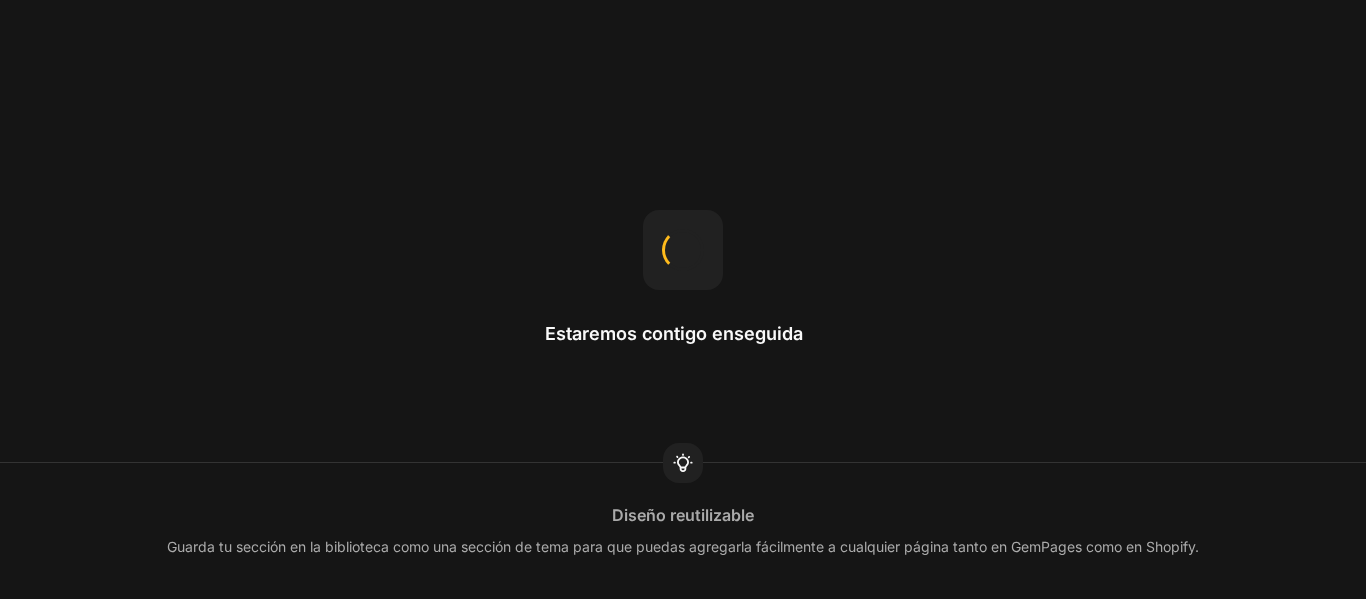 scroll, scrollTop: 0, scrollLeft: 0, axis: both 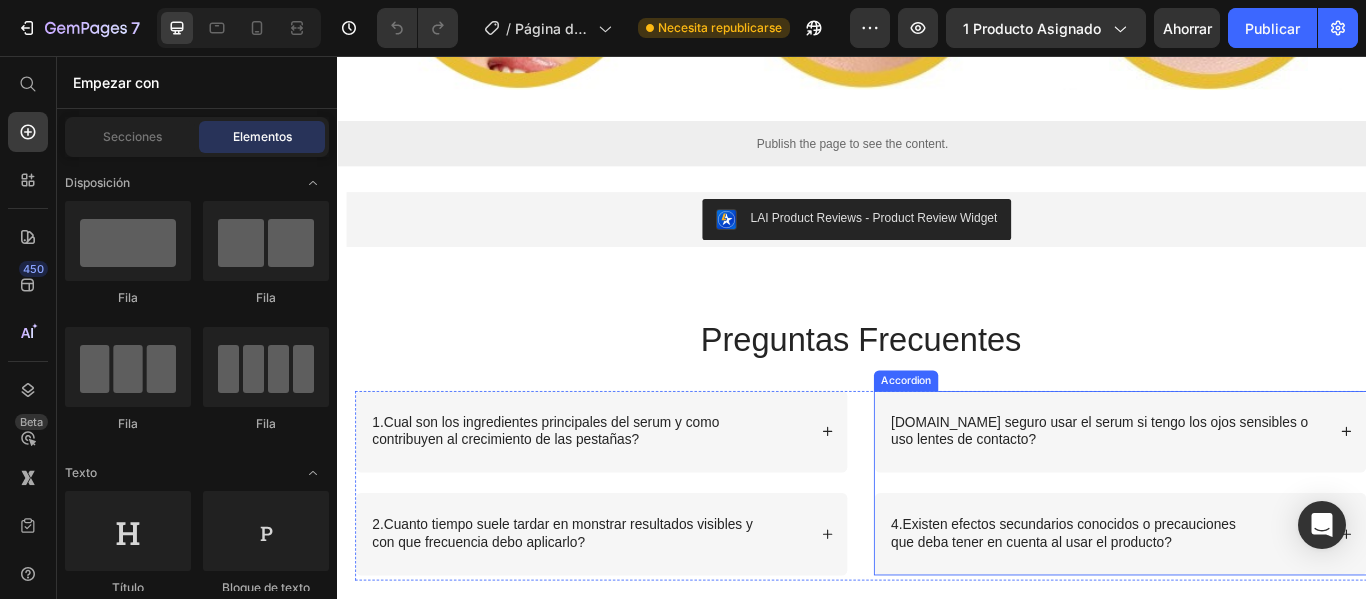 click on "uso lentes de contacto?" at bounding box center (1225, 504) 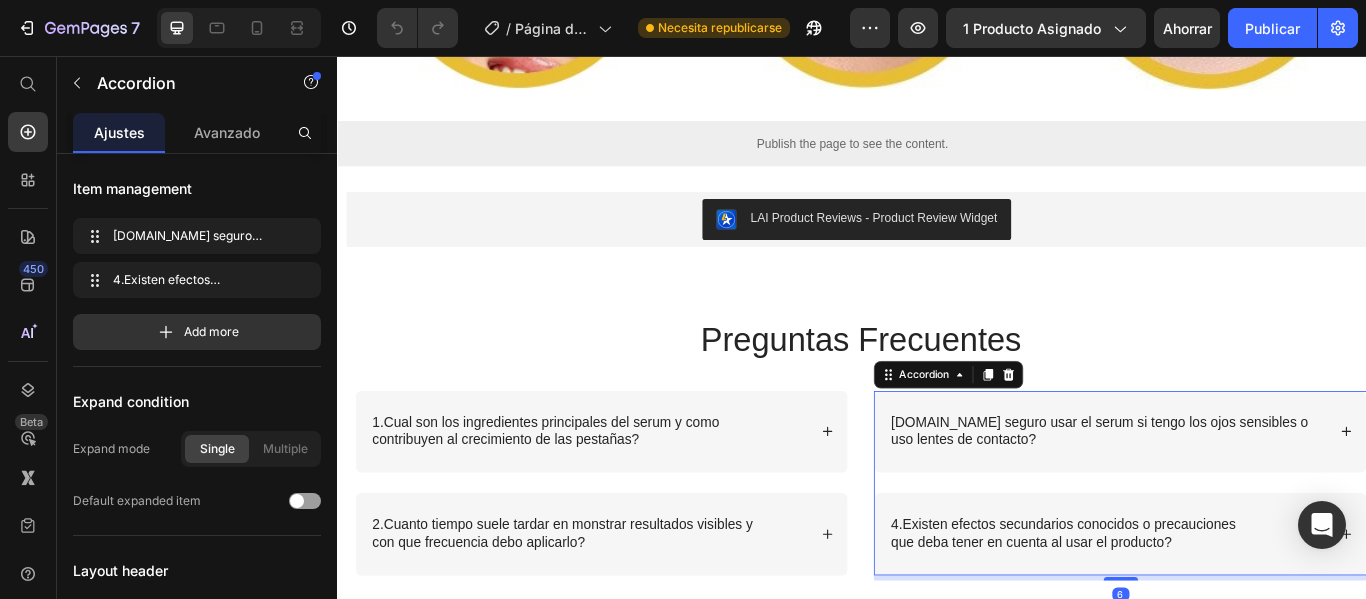 click 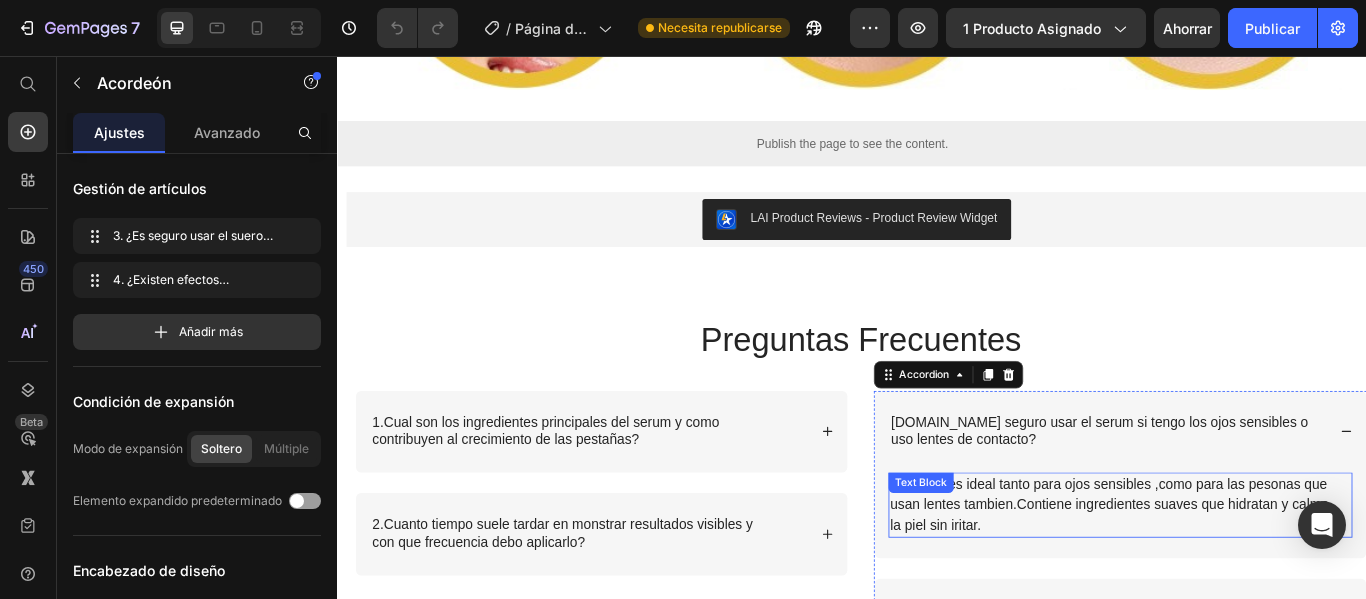 scroll, scrollTop: 2200, scrollLeft: 0, axis: vertical 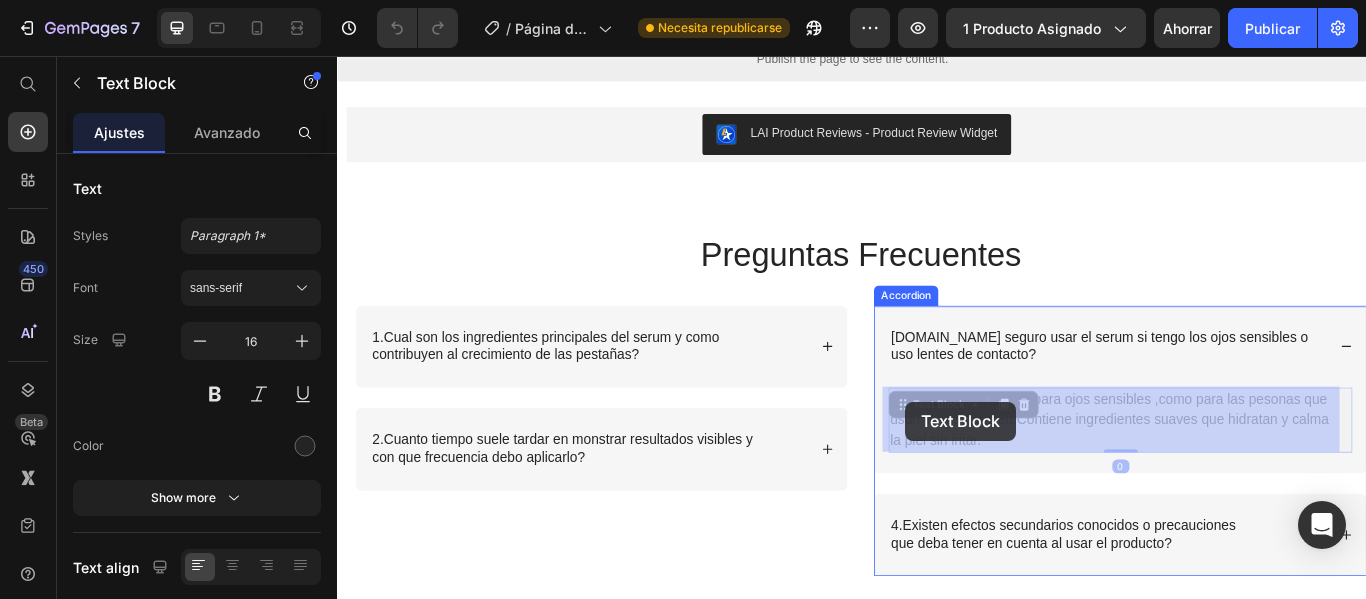 drag, startPoint x: 971, startPoint y: 451, endPoint x: 990, endPoint y: 458, distance: 20.248457 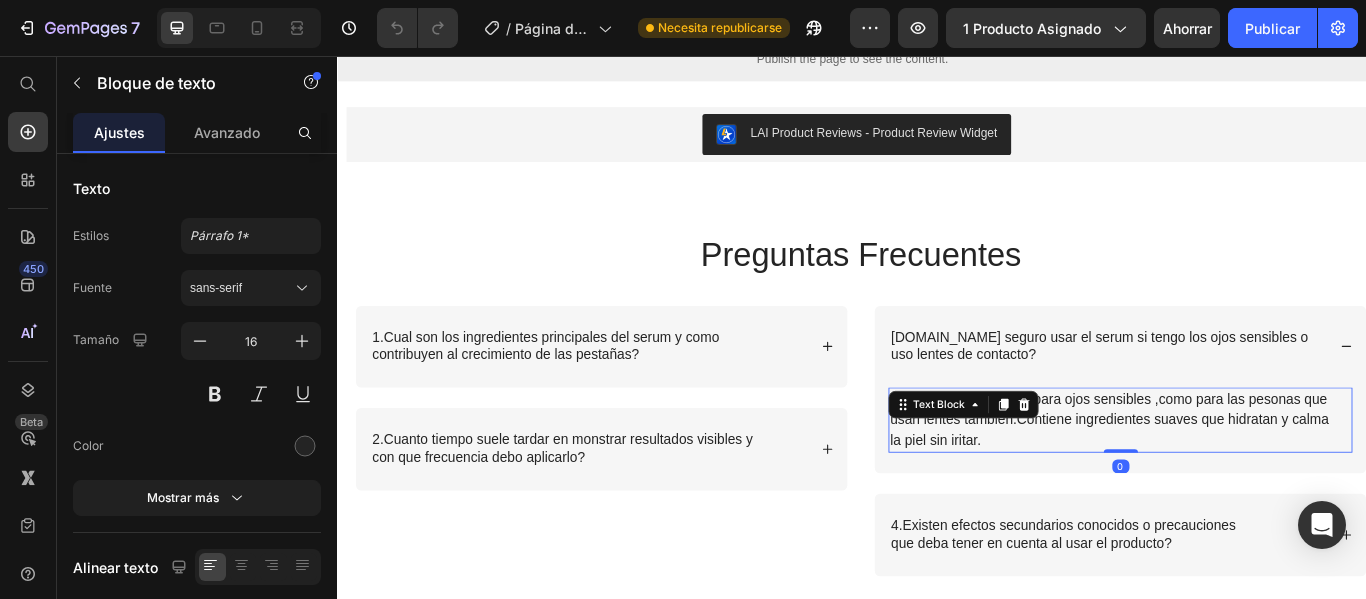 click on "Text Block" at bounding box center [1066, 462] 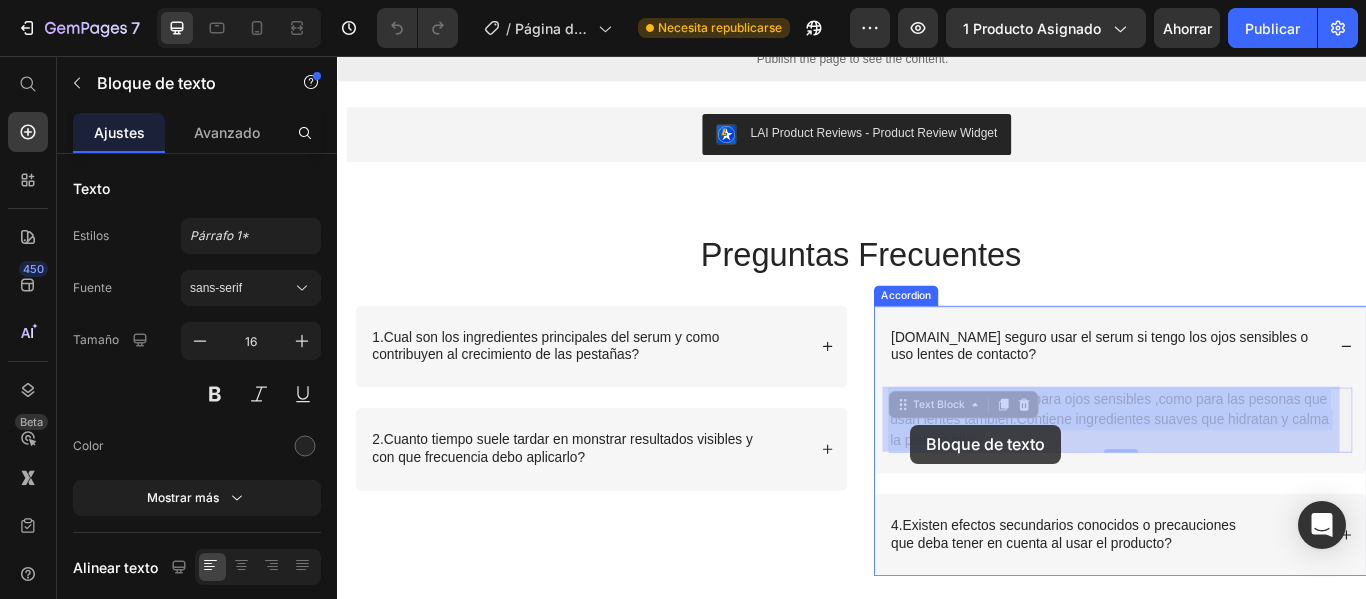 drag, startPoint x: 1081, startPoint y: 497, endPoint x: 1078, endPoint y: 487, distance: 10.440307 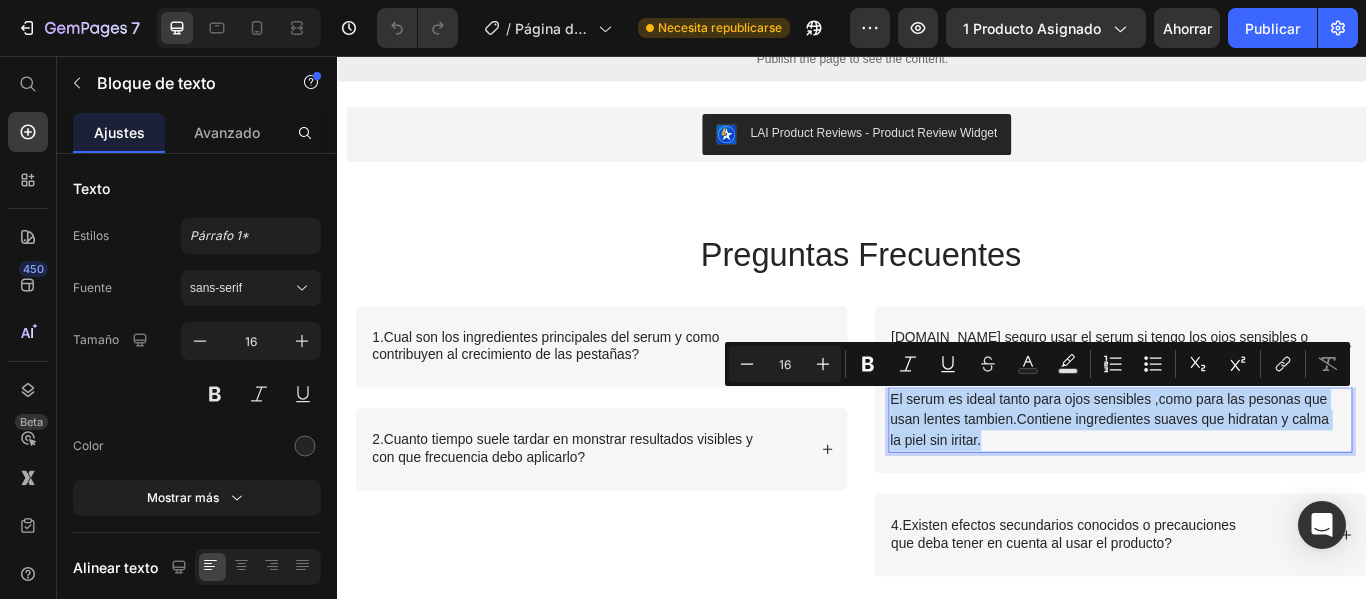 drag, startPoint x: 1081, startPoint y: 499, endPoint x: 973, endPoint y: 448, distance: 119.43617 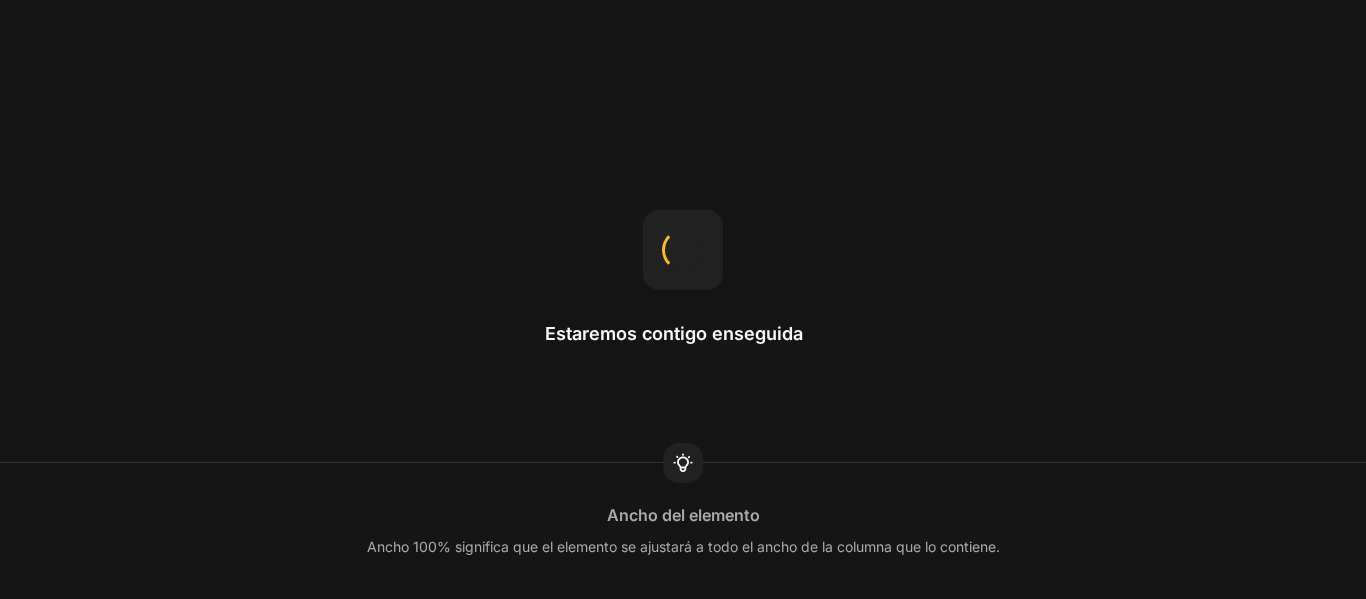 scroll, scrollTop: 0, scrollLeft: 0, axis: both 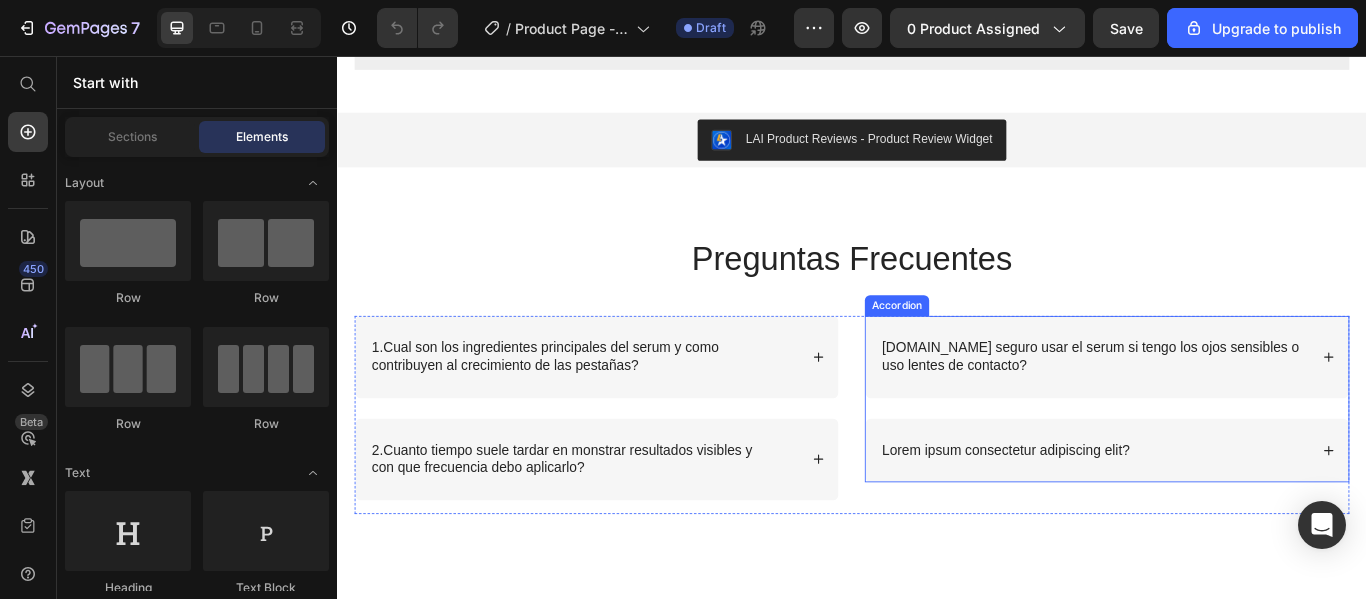 click on "3.Es seguro usar el serum si tengo los ojos sensibles o uso lentes de contacto?" at bounding box center (1234, 407) 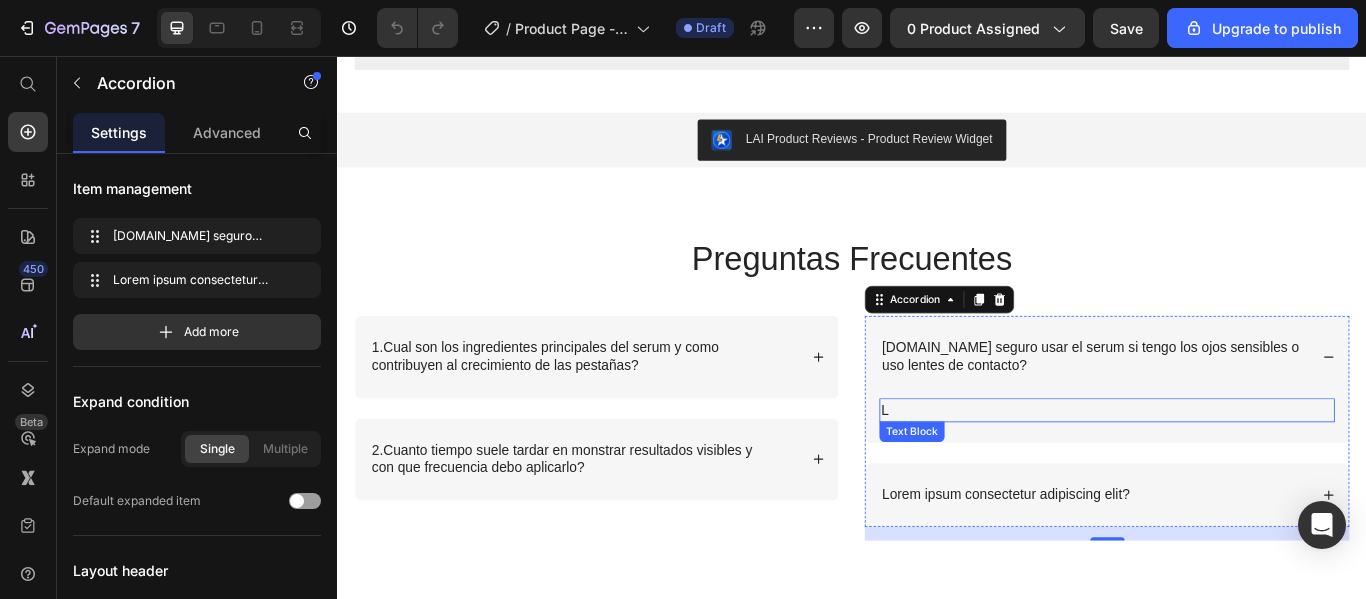 click on "L" at bounding box center [1234, 469] 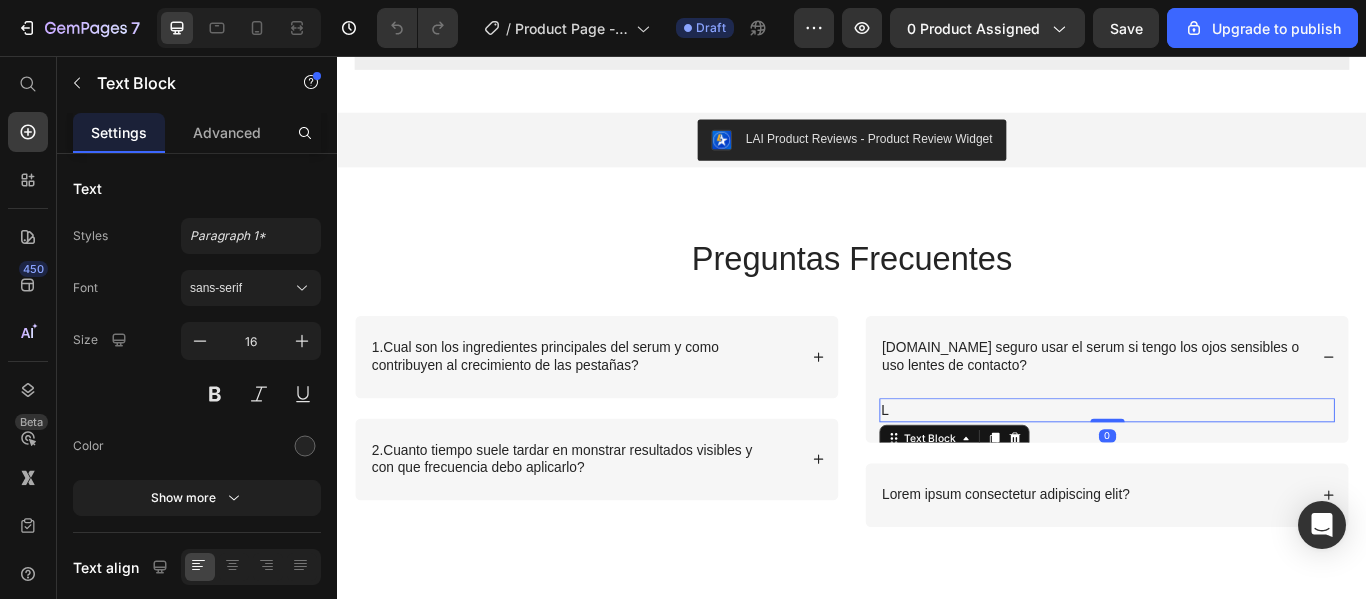 click on "L" at bounding box center [1234, 469] 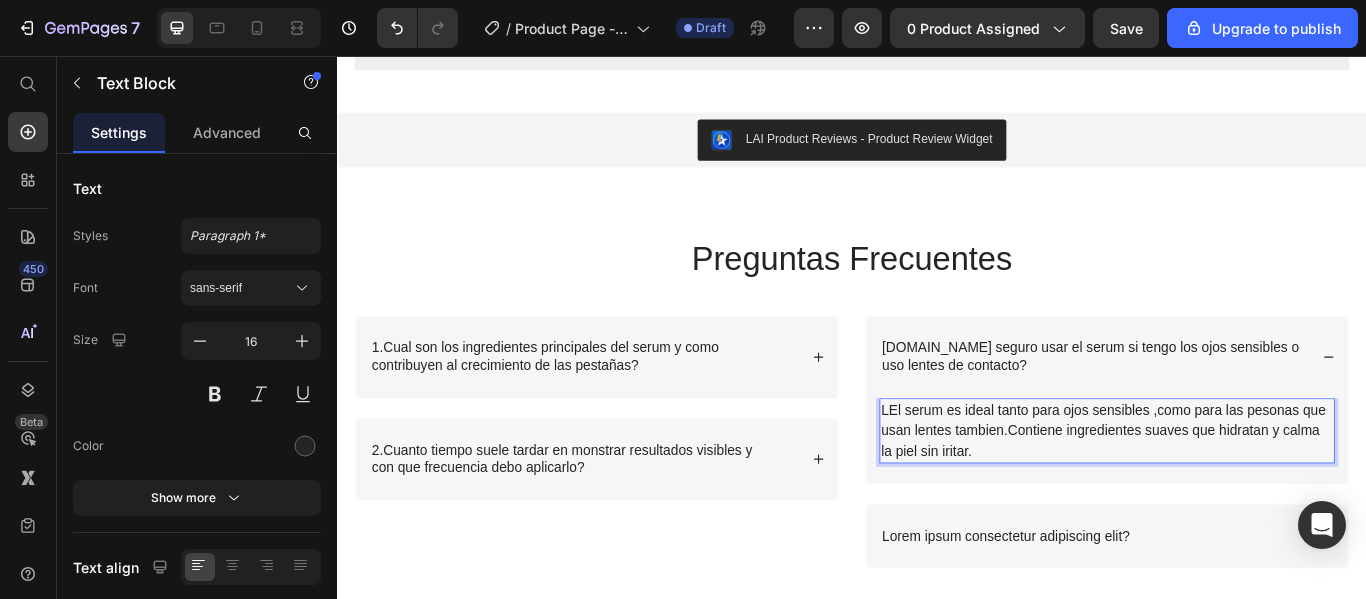 click on "LEl serum es ideal tanto para ojos sensibles ,como para las pesonas que usan lentes tambien.Contiene ingredientes suaves que hidratan y calma" at bounding box center (1234, 481) 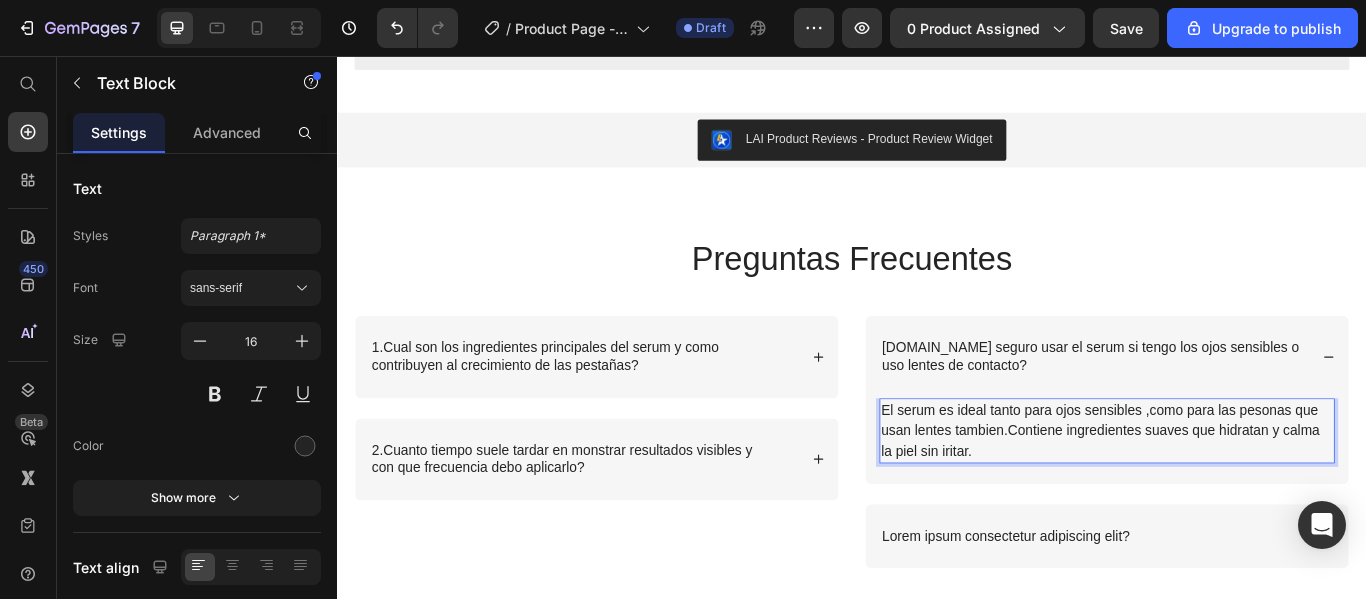click on "El serum es ideal tanto para ojos sensibles ,como para las pesonas que usan lentes tambien.Contiene ingredientes suaves que hidratan y calma" at bounding box center (1234, 481) 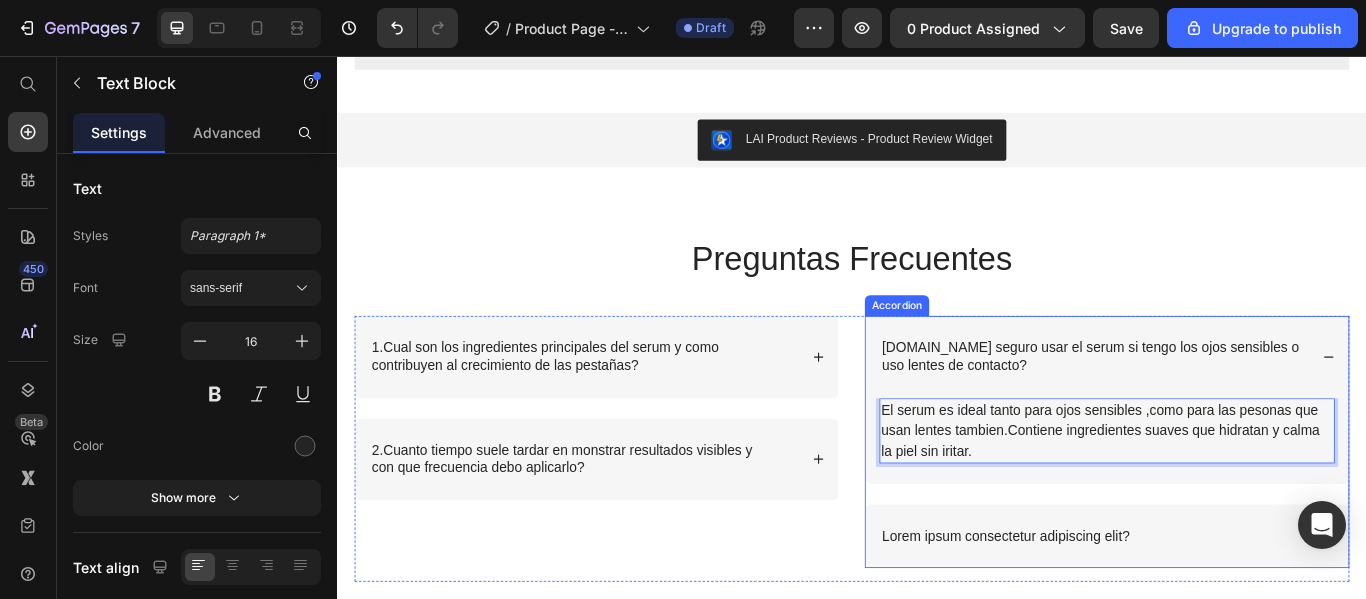 click on "Lorem ipsum consectetur adipiscing elit?" at bounding box center (1116, 616) 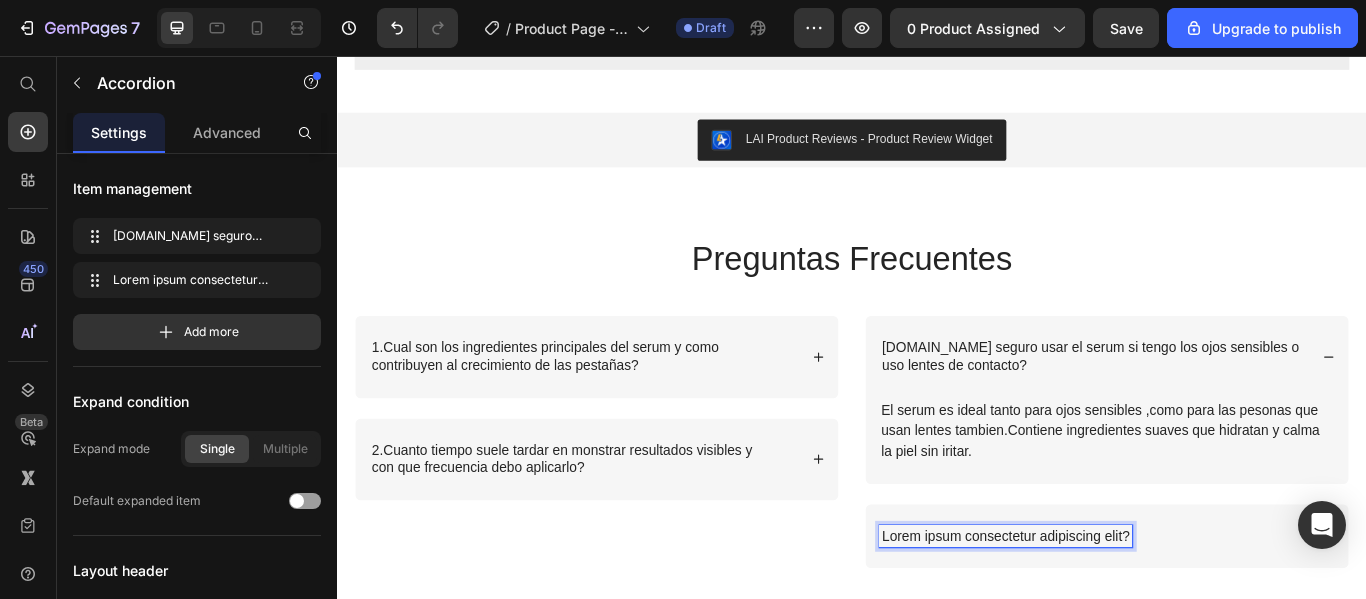 click on "Lorem ipsum consectetur adipiscing elit?" at bounding box center [1116, 616] 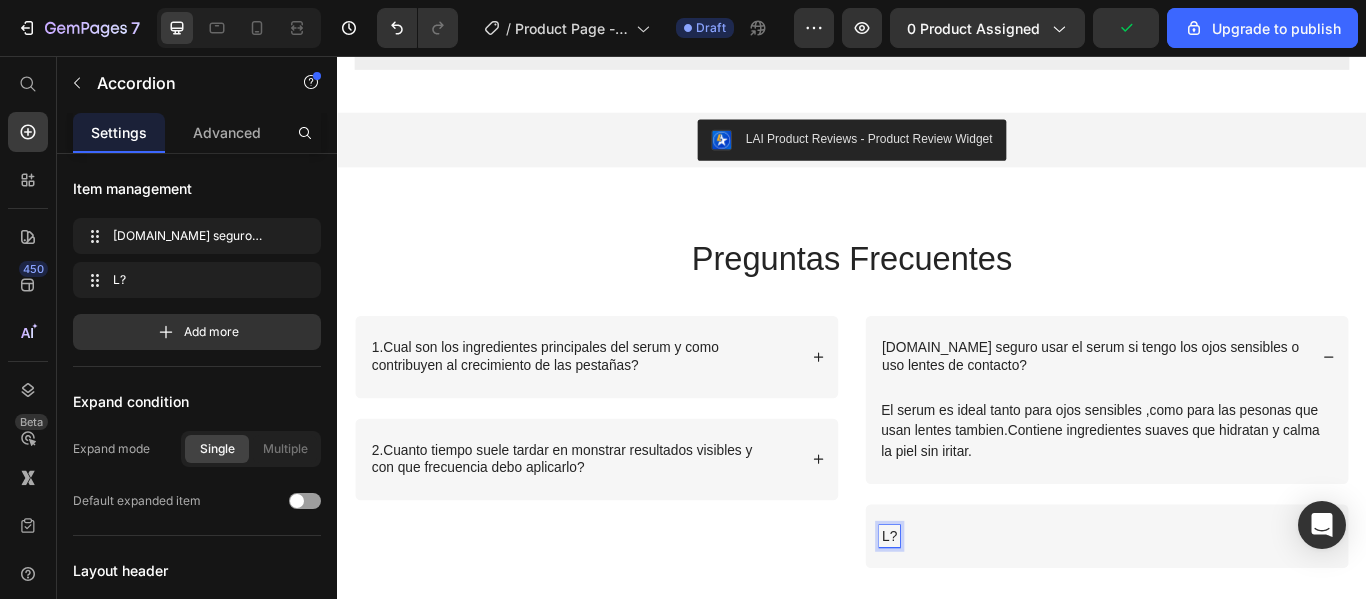 scroll, scrollTop: 2700, scrollLeft: 0, axis: vertical 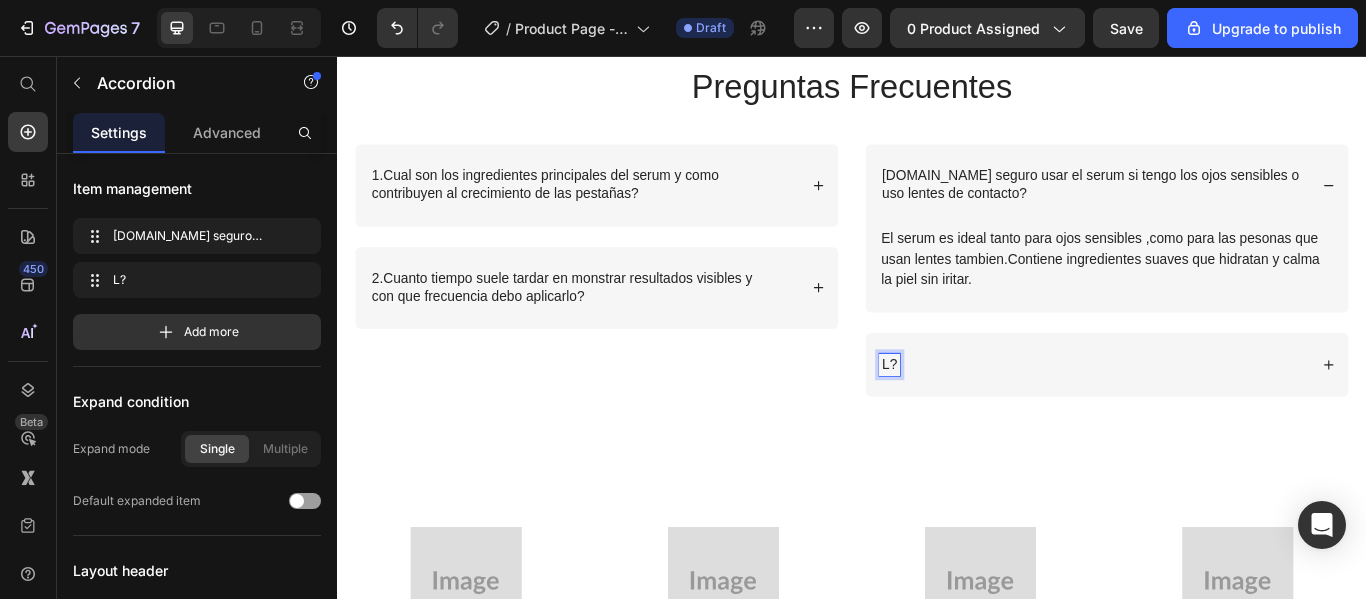 click 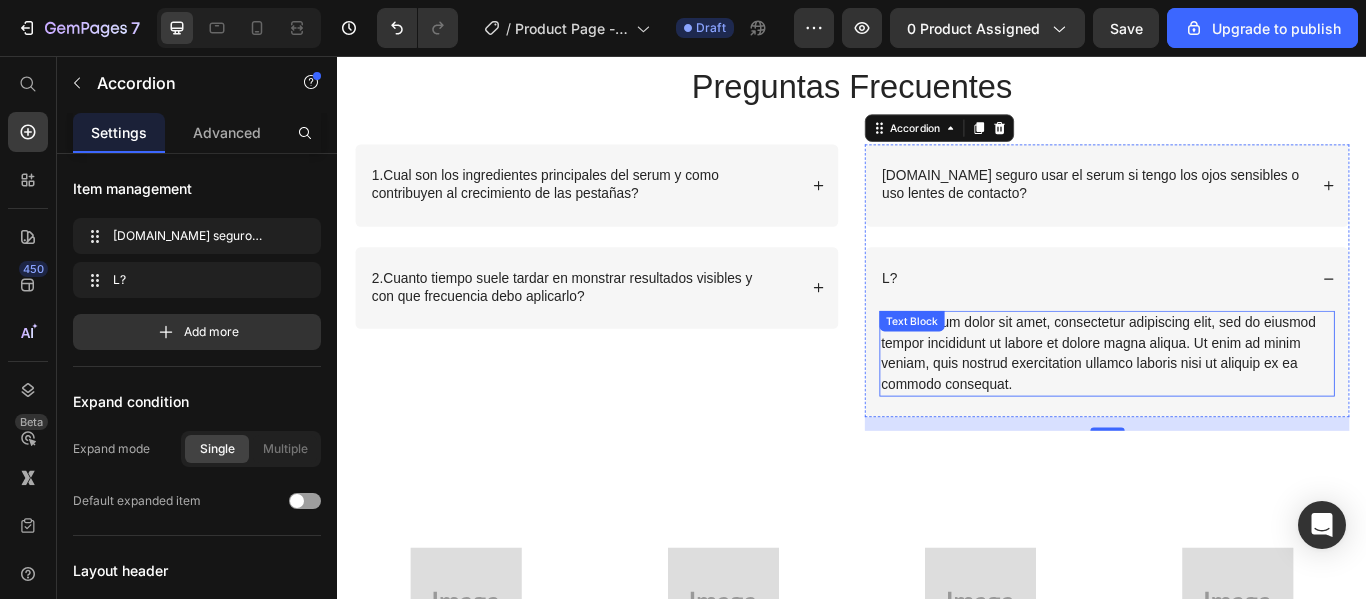 click on "Lorem ipsum dolor sit amet, consectetur adipiscing elit, sed do eiusmod tempor incididunt ut labore et dolore magna aliqua. Ut enim ad minim veniam, quis nostrud exercitation ullamco laboris nisi ut aliquip ex ea commodo consequat." at bounding box center [1234, 403] 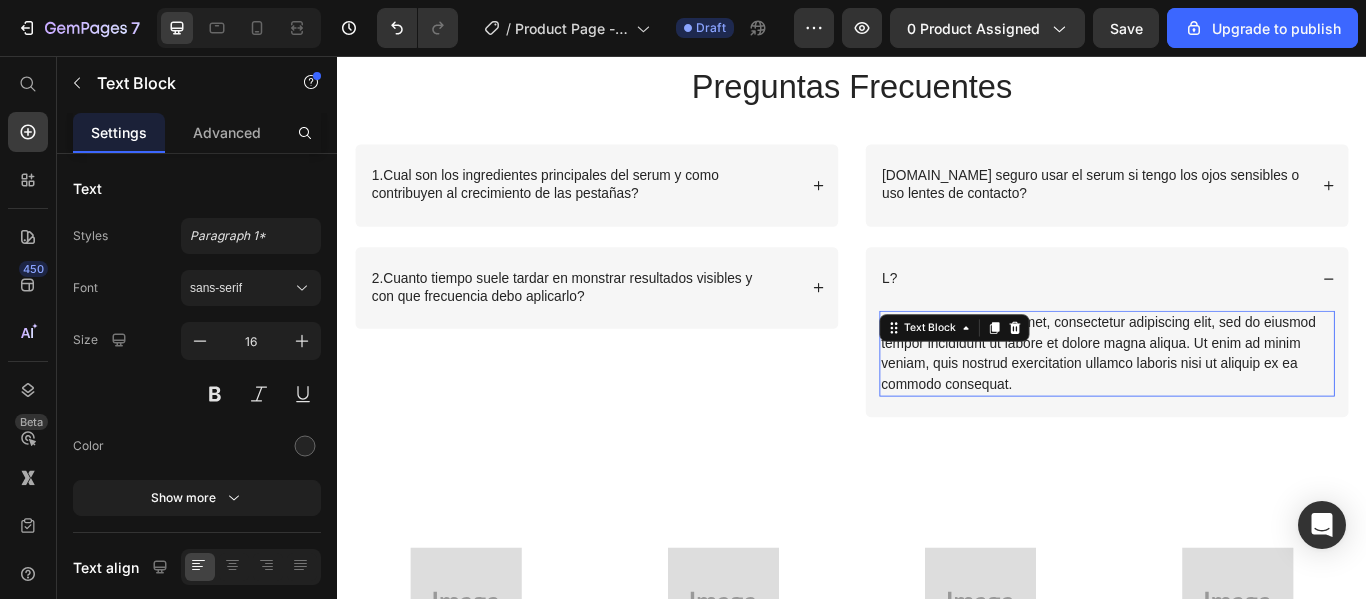 scroll, scrollTop: 0, scrollLeft: 0, axis: both 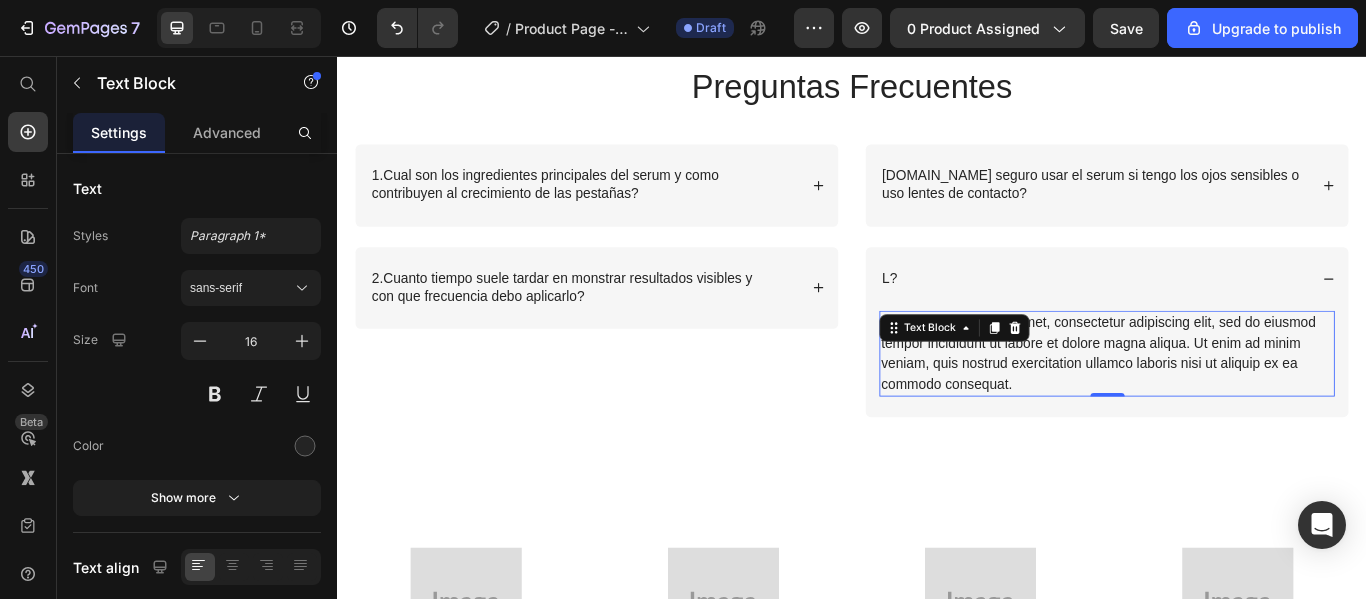 click on "Lorem ipsum dolor sit amet, consectetur adipiscing elit, sed do eiusmod tempor incididunt ut labore et dolore magna aliqua. Ut enim ad minim veniam, quis nostrud exercitation ullamco laboris nisi ut aliquip ex ea commodo consequat." at bounding box center [1234, 403] 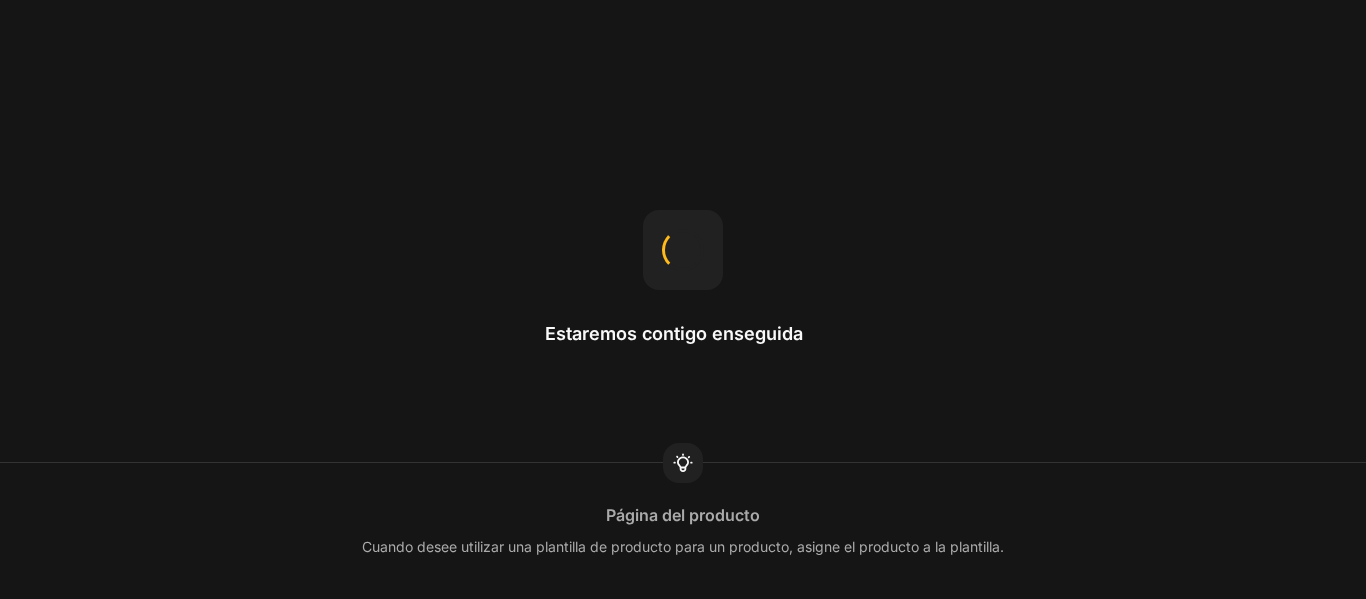 scroll, scrollTop: 0, scrollLeft: 0, axis: both 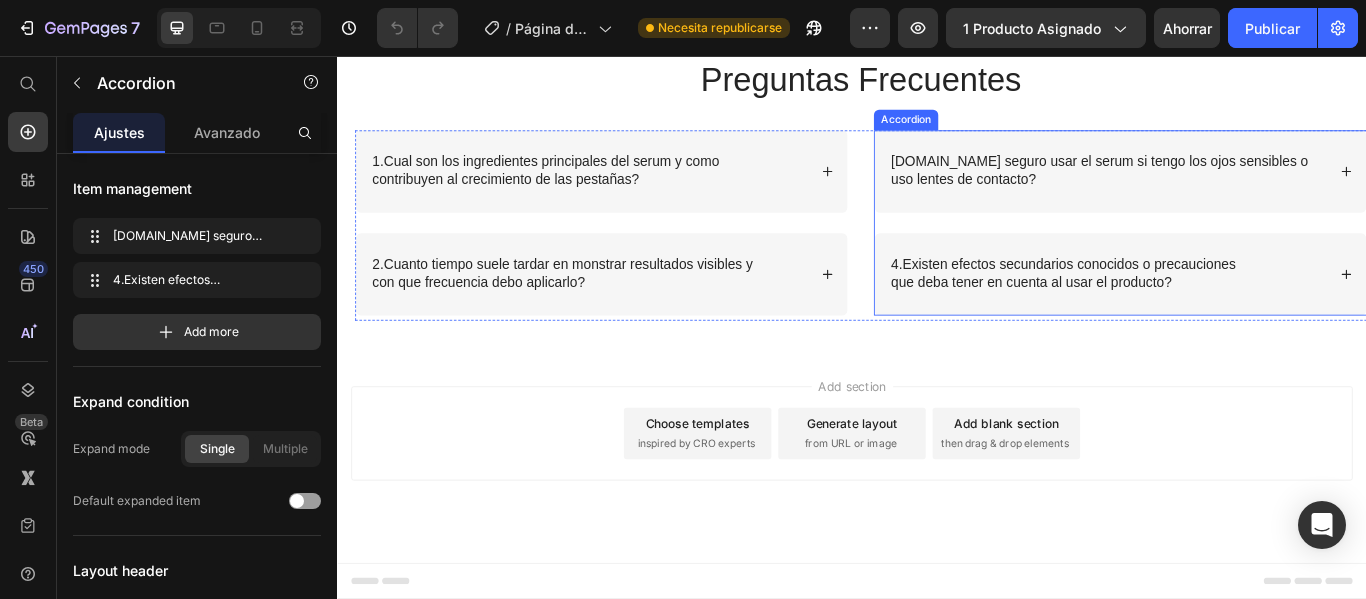 click on "que deba tener en cuenta al usar el producto?" at bounding box center (1183, 321) 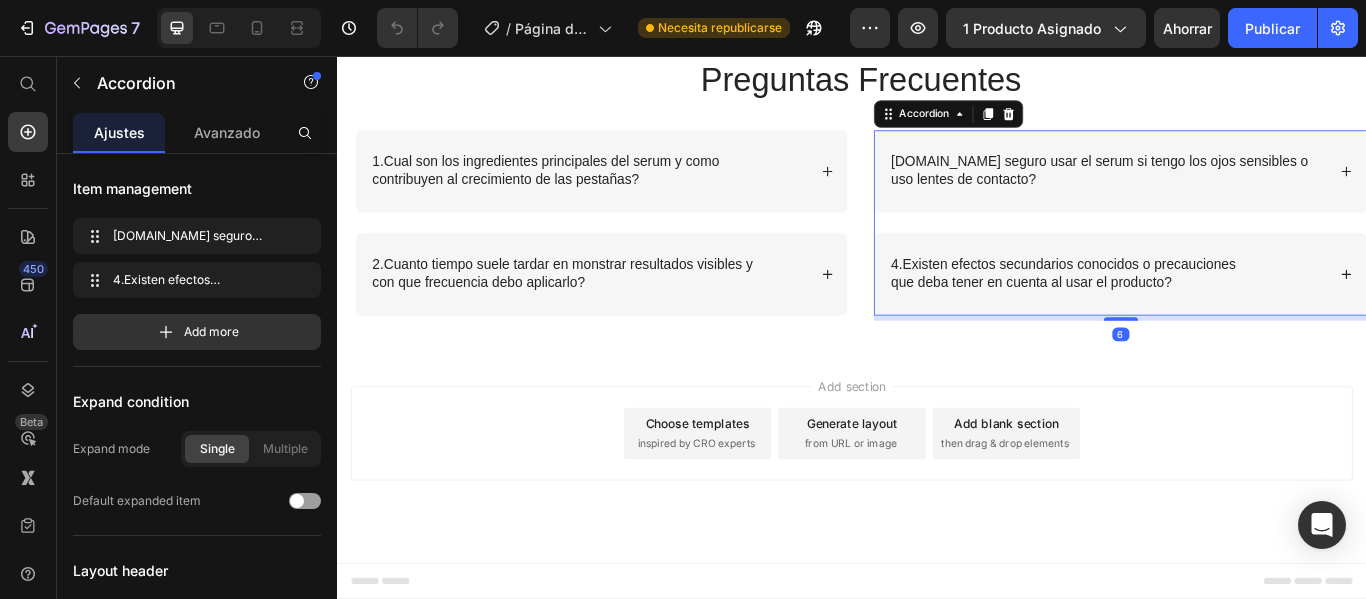 click on "que deba tener en cuenta al usar el producto?" at bounding box center (1183, 321) 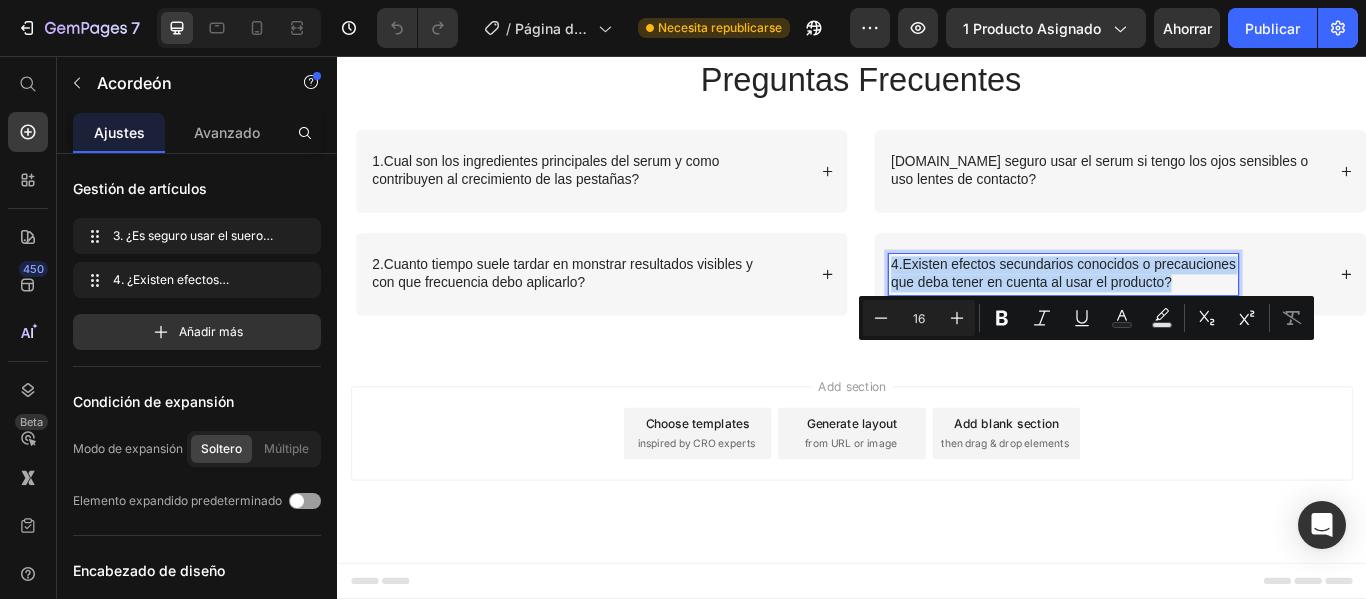 drag, startPoint x: 1301, startPoint y: 419, endPoint x: 970, endPoint y: 398, distance: 331.6655 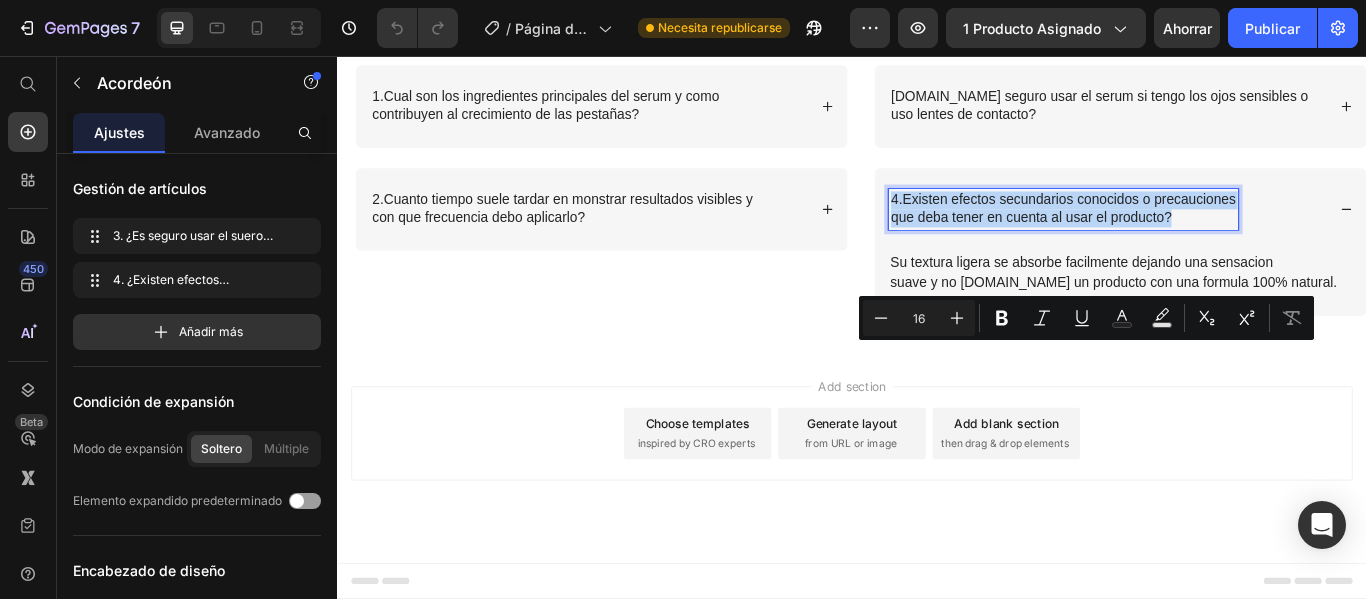 copy on "4.Existen efectos secundarios conocidos o precauciones  que deba tener en cuenta al usar el producto?" 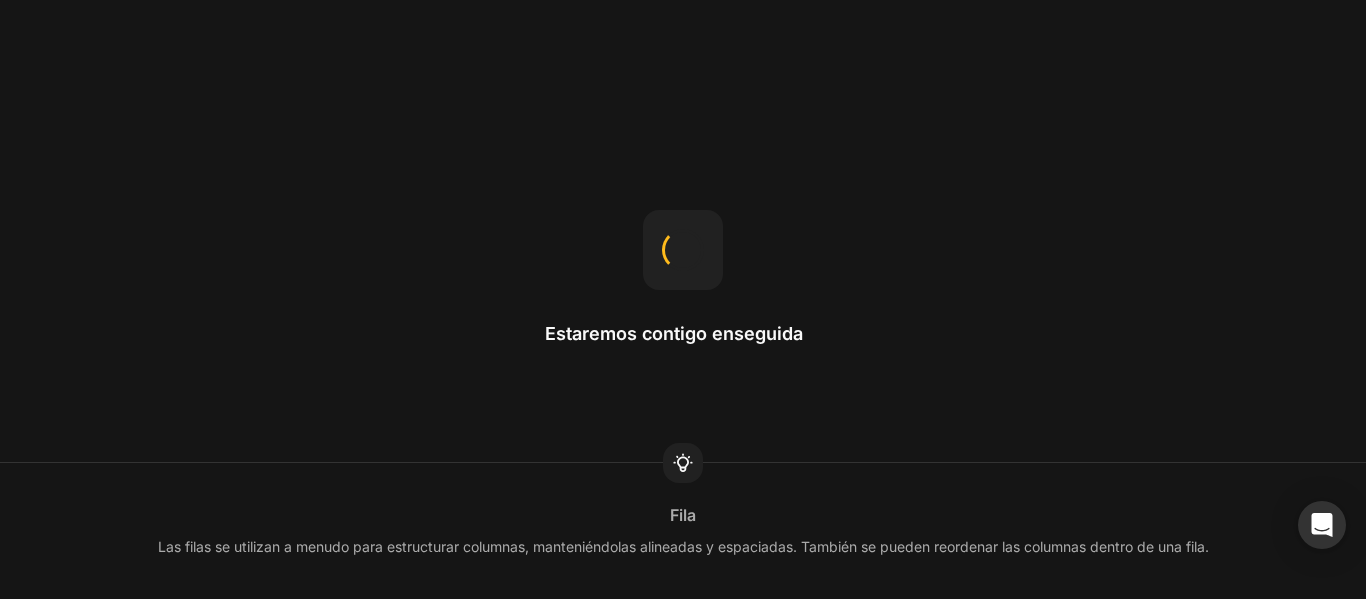 scroll, scrollTop: 0, scrollLeft: 0, axis: both 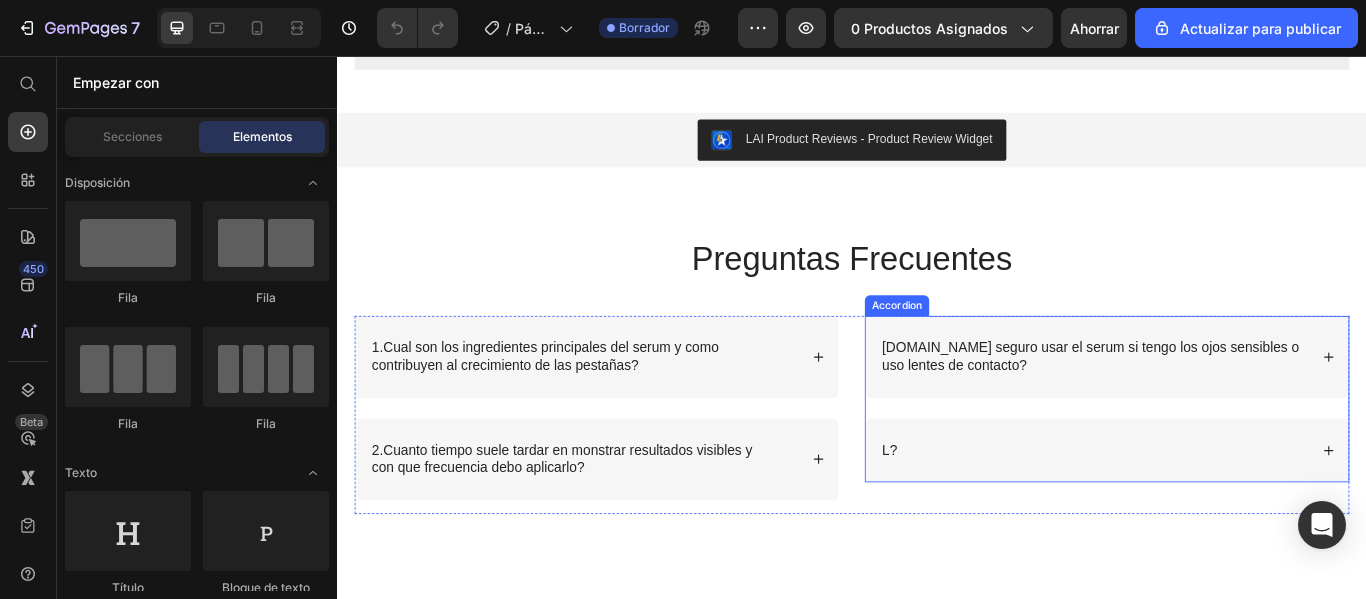 click on "L?" at bounding box center (1219, 516) 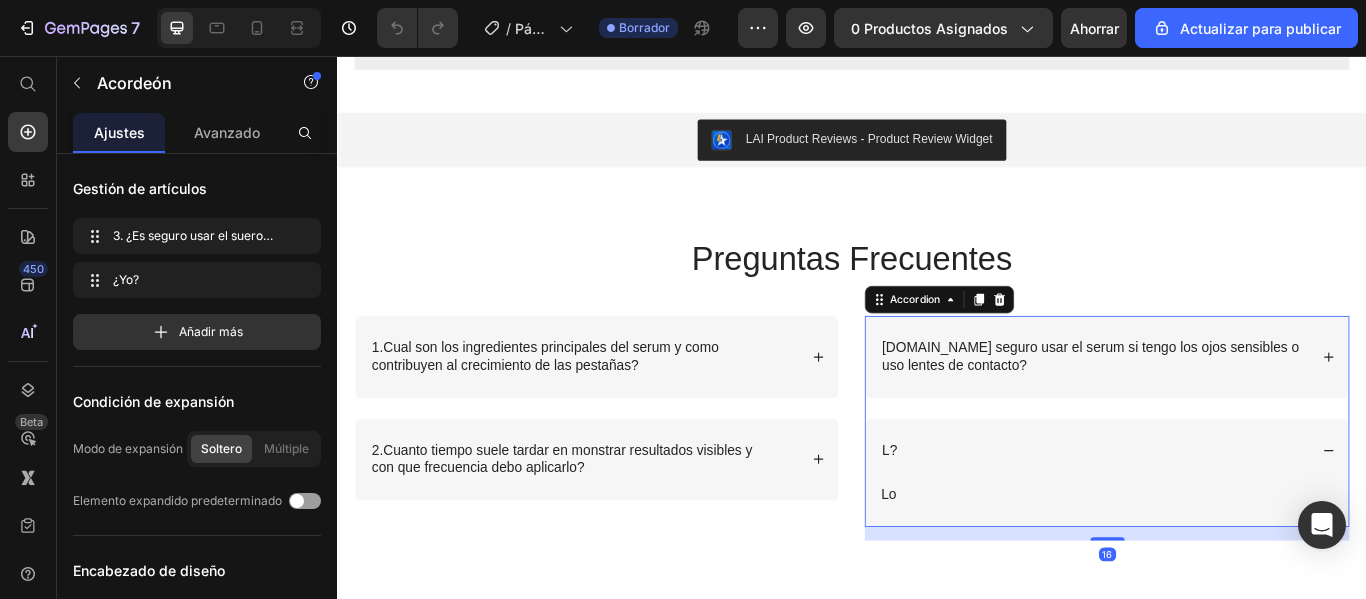 click on "L?" at bounding box center [1219, 516] 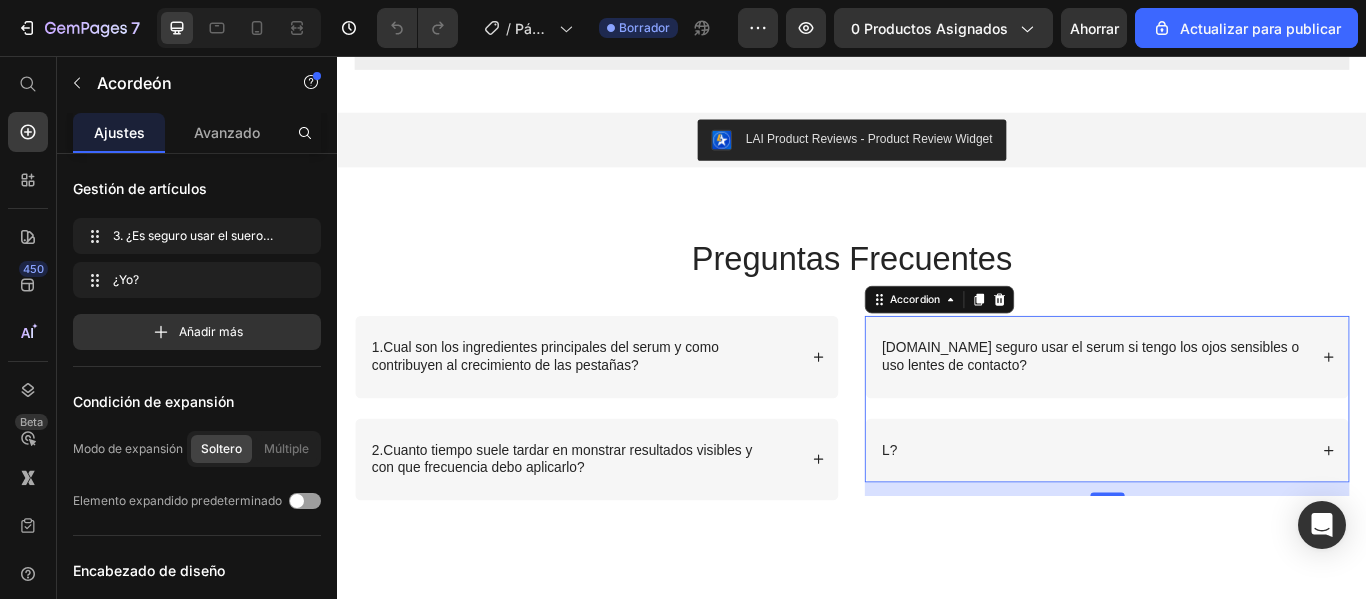 click on "L?" at bounding box center [981, 516] 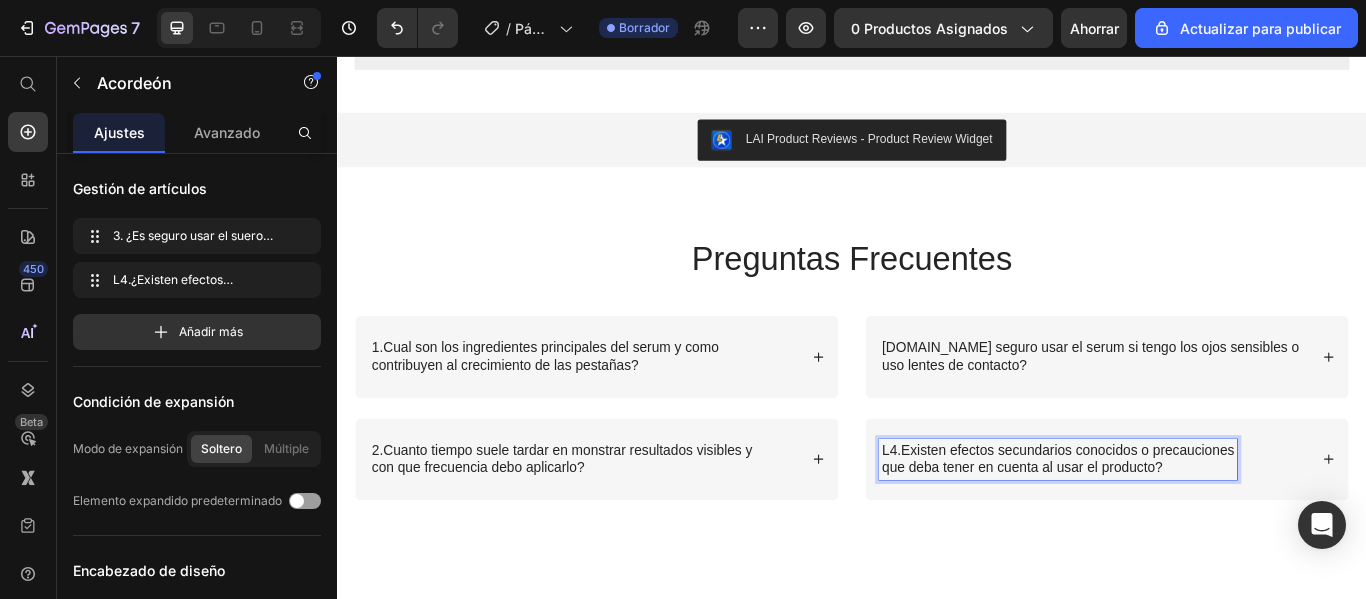 click on "L4.Existen efectos secundarios conocidos o precauciones" at bounding box center [1177, 516] 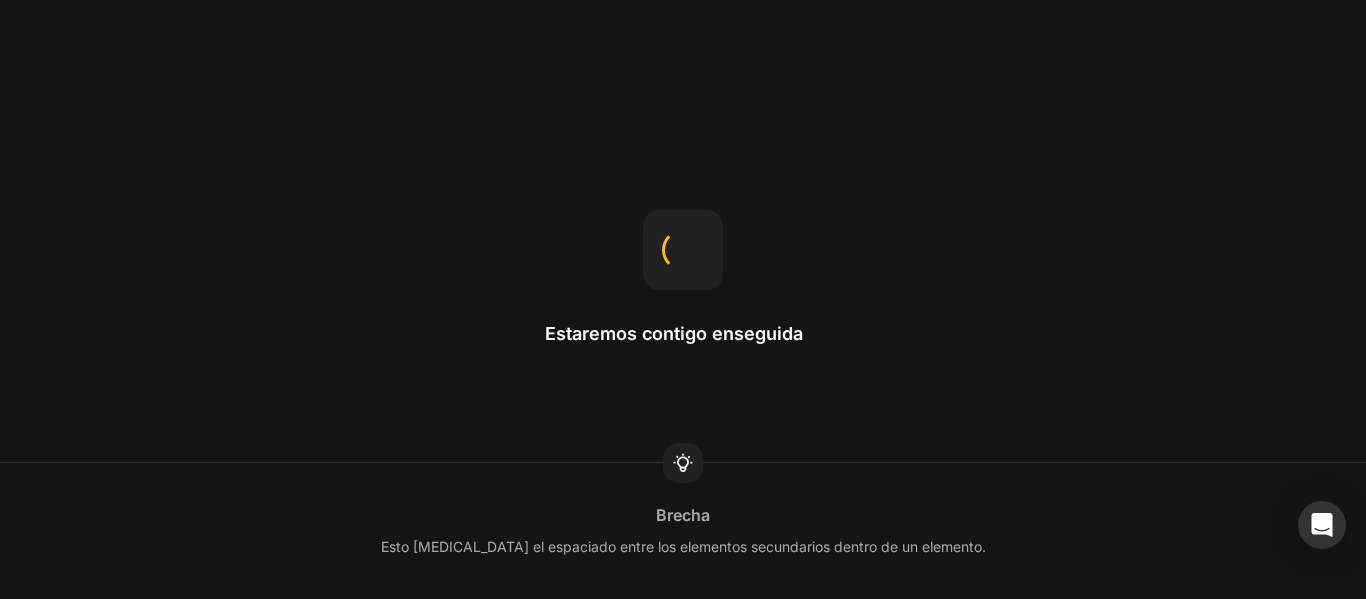 scroll, scrollTop: 0, scrollLeft: 0, axis: both 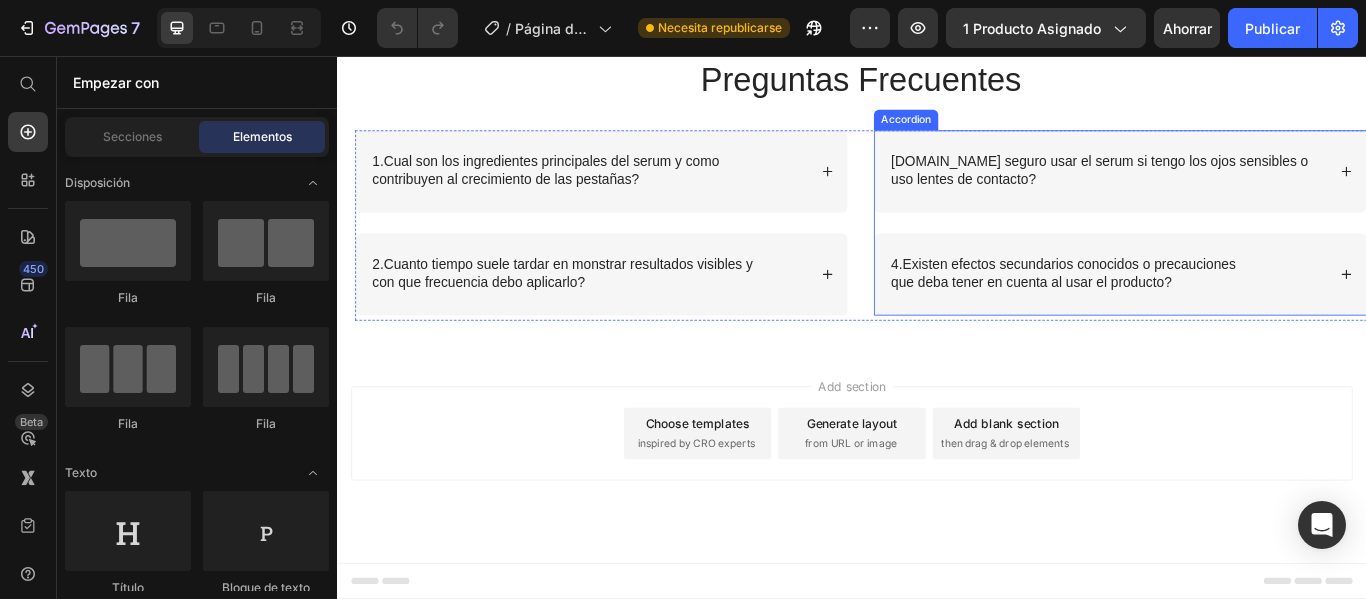 click 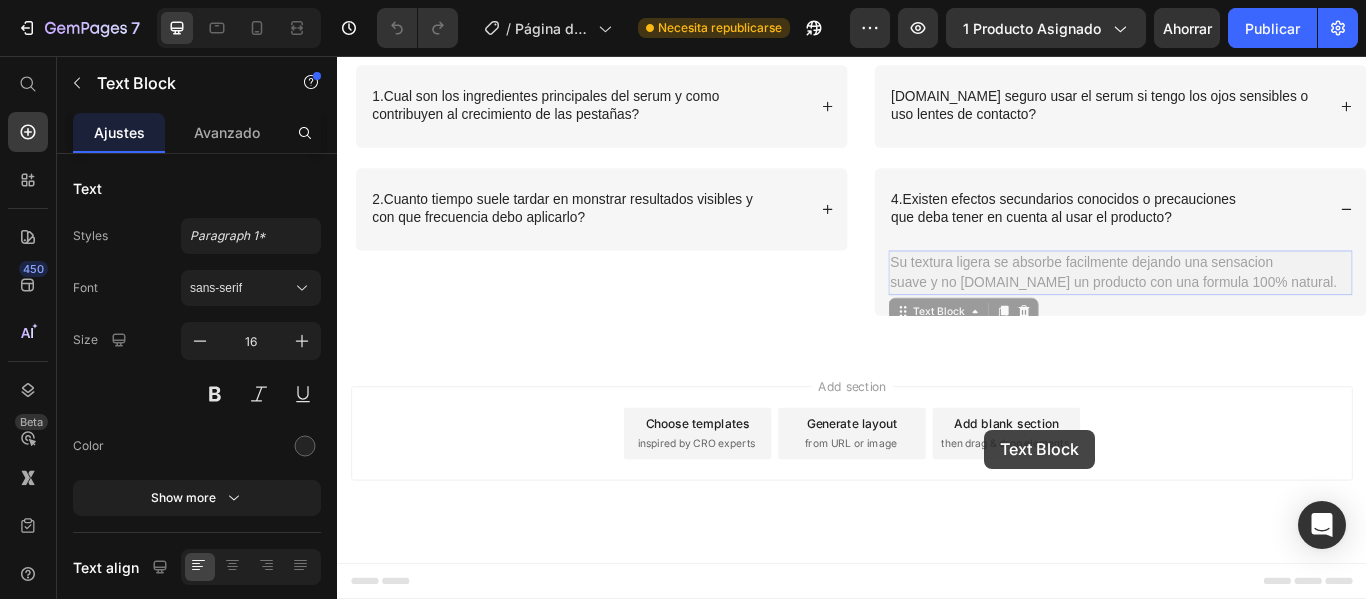 drag, startPoint x: 973, startPoint y: 473, endPoint x: 1067, endPoint y: 492, distance: 95.90099 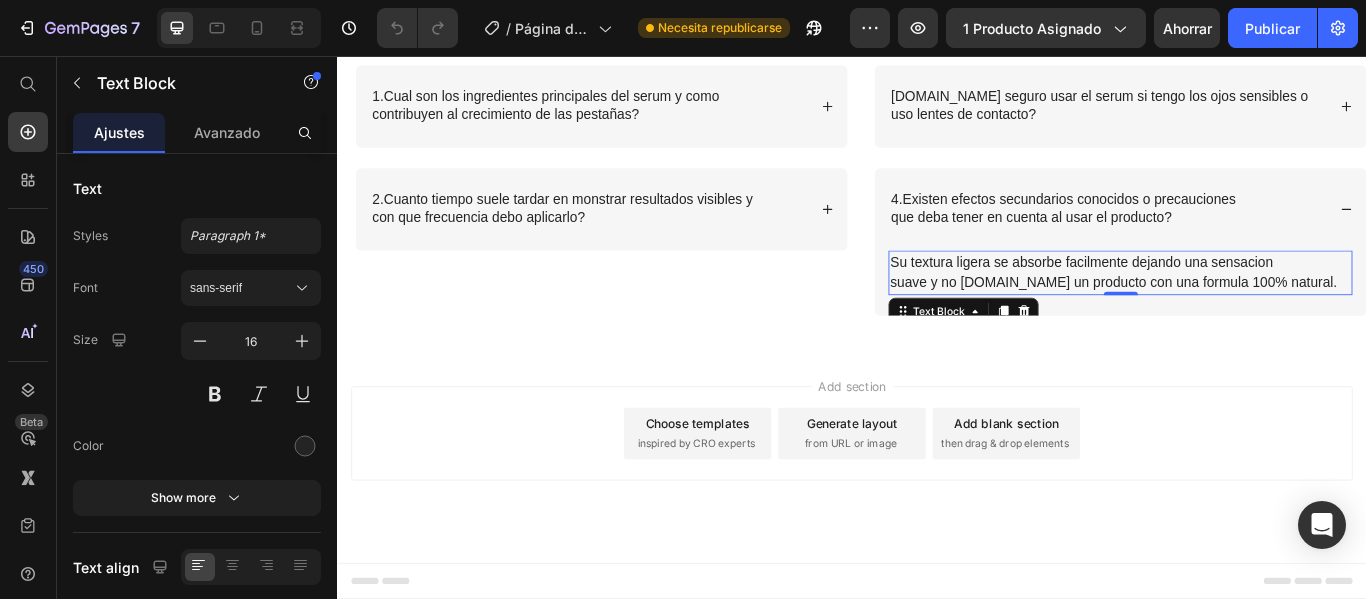 click on "Su textura ligera se absorbe facilmente dejando una sensacion" at bounding box center [1249, 297] 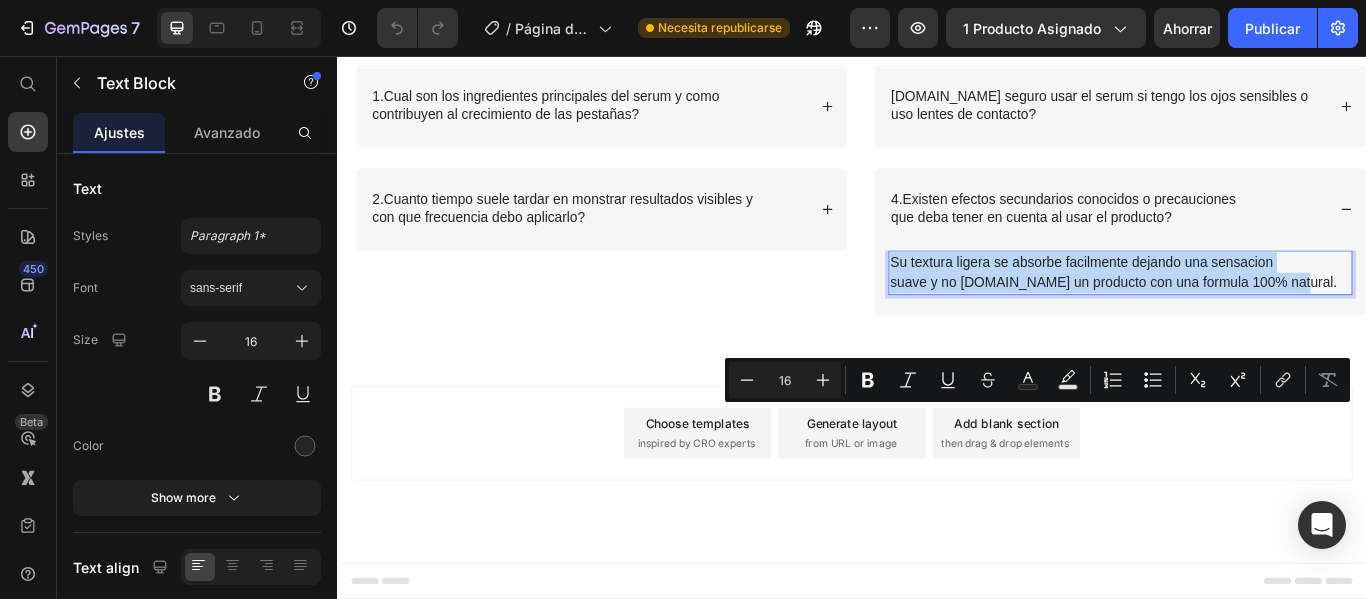 drag, startPoint x: 1416, startPoint y: 496, endPoint x: 971, endPoint y: 472, distance: 445.64673 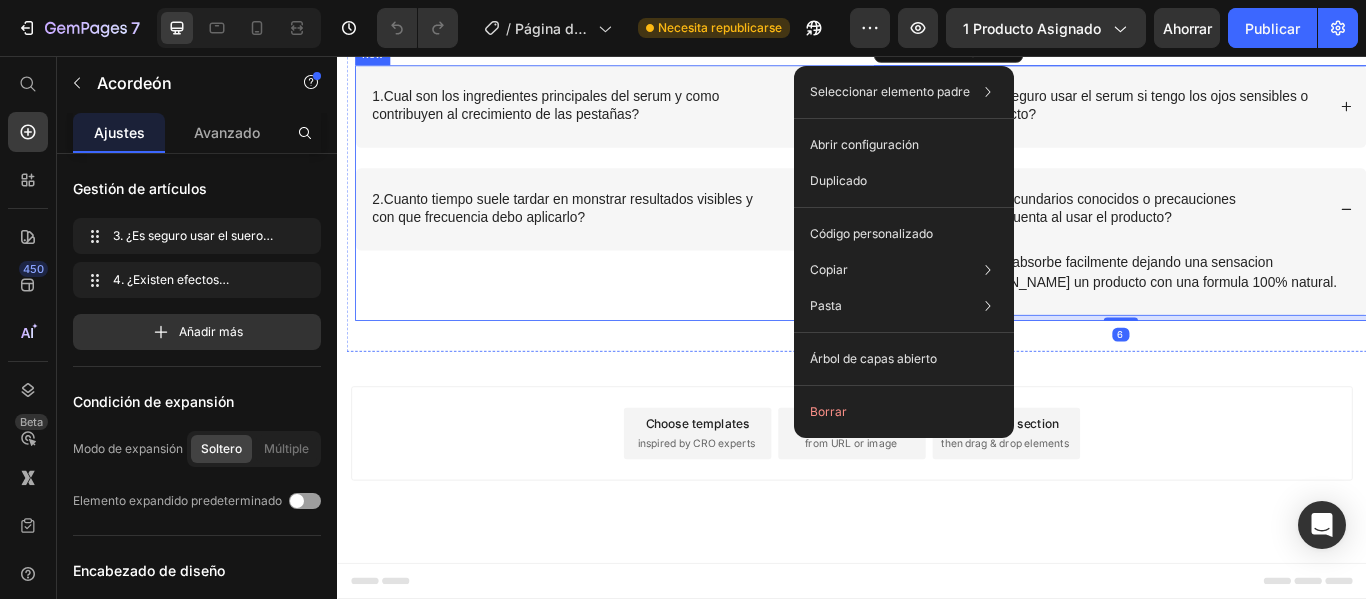 click on "1.Cual son los ingredientes principales del serum y como  contribuyen al crecimiento de las pestañas?
2.Cuanto tiempo suele tardar en monstrar resultados visibles y  con que frecuencia debo aplicarlo? Accordion
[DOMAIN_NAME] seguro usar el serum si tengo los ojos sensibles o uso lentes de contacto?
4.Existen efectos secundarios conocidos o precauciones  que deba tener en cuenta al usar el producto? Su textura ligera se absorbe facilmente dejando una sensacion  suave y no [DOMAIN_NAME] un producto con una formula 100% natural. Text Block Accordion   6 Row" at bounding box center [947, 215] 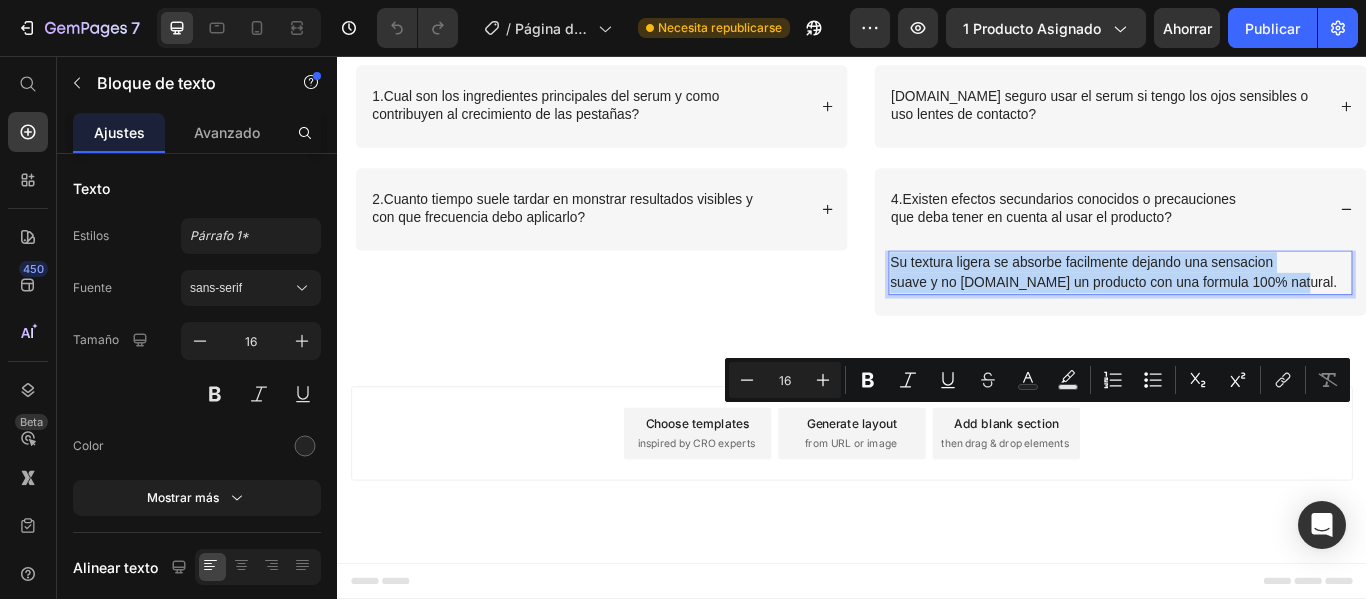 drag, startPoint x: 973, startPoint y: 475, endPoint x: 1411, endPoint y: 495, distance: 438.4564 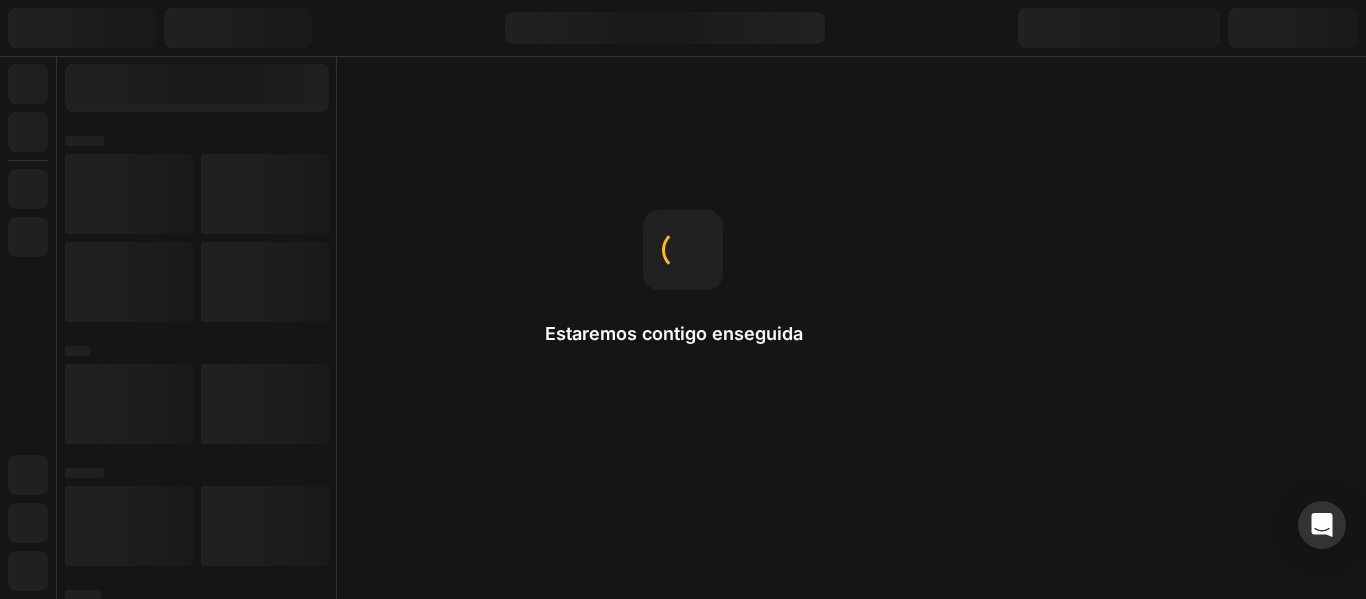scroll, scrollTop: 0, scrollLeft: 0, axis: both 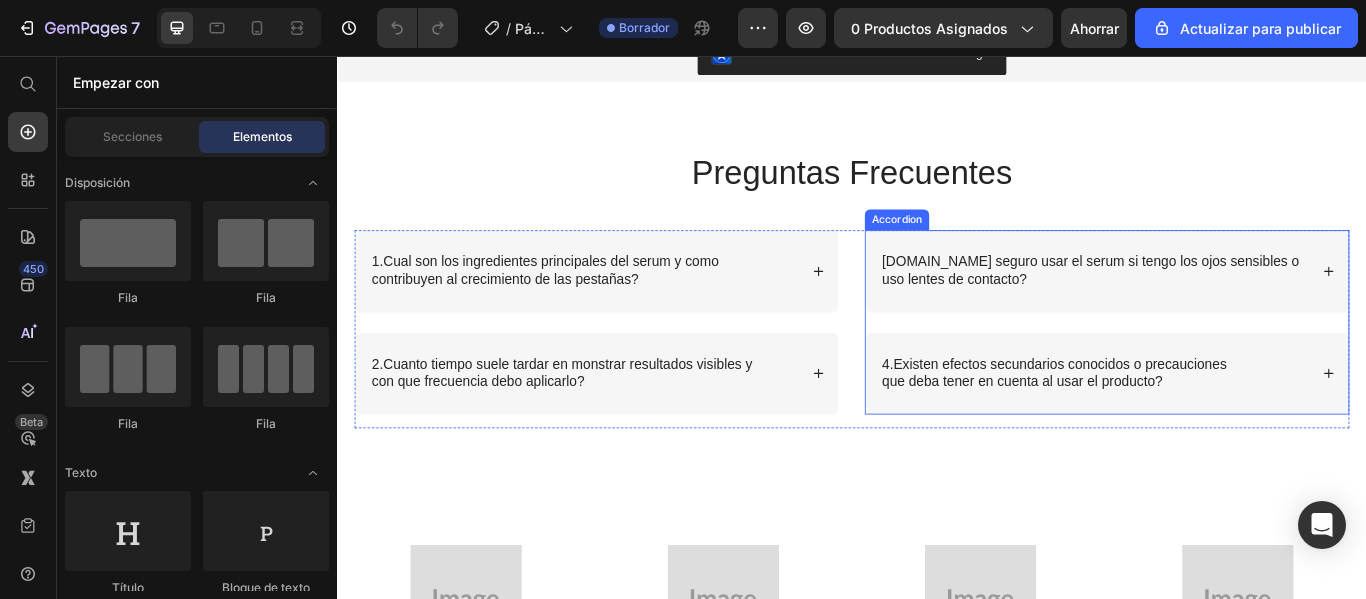click 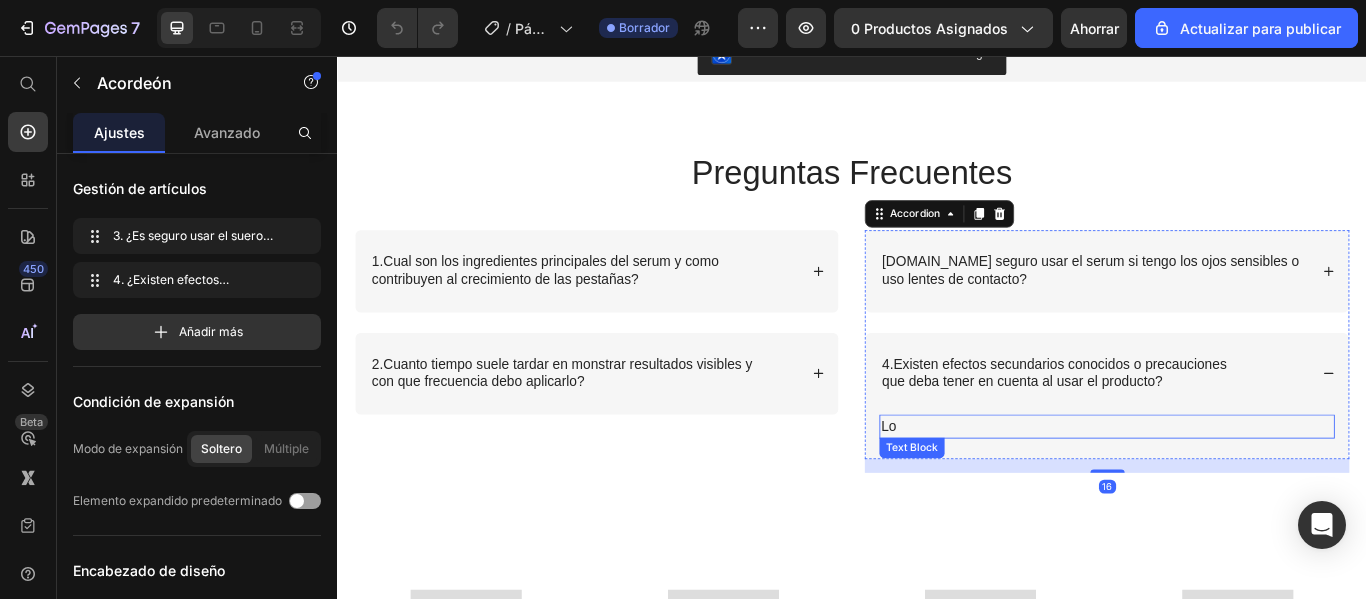 click on "Lo" at bounding box center (1234, 488) 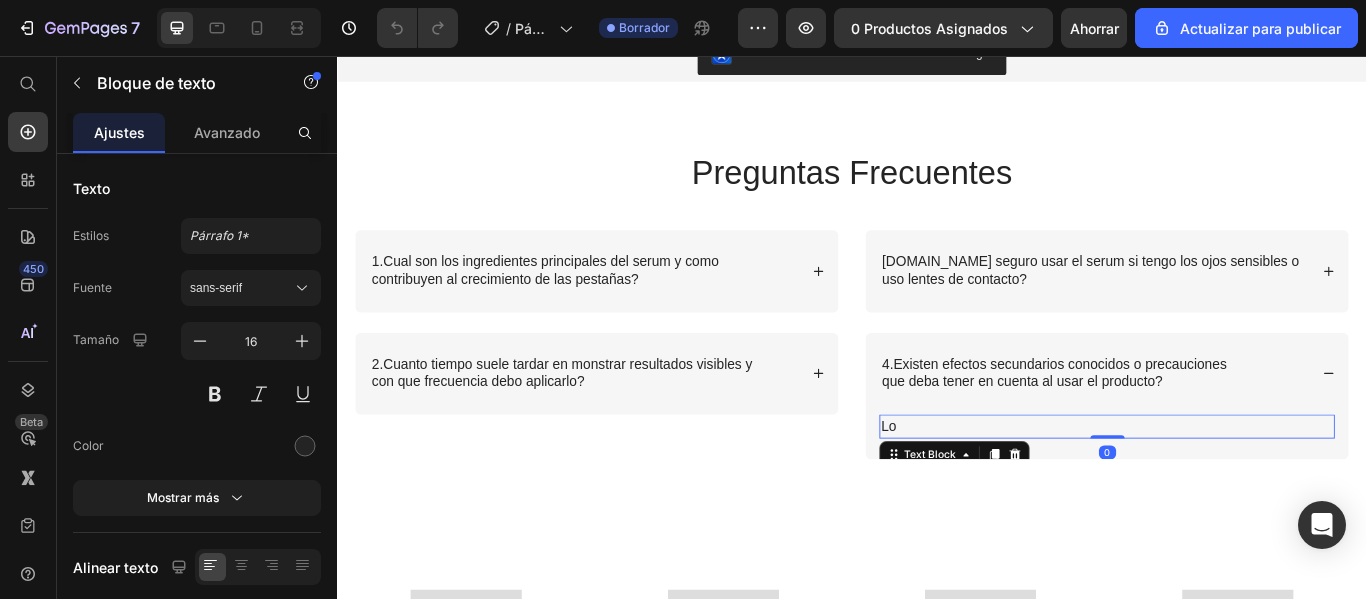 click on "Lo" at bounding box center (1234, 488) 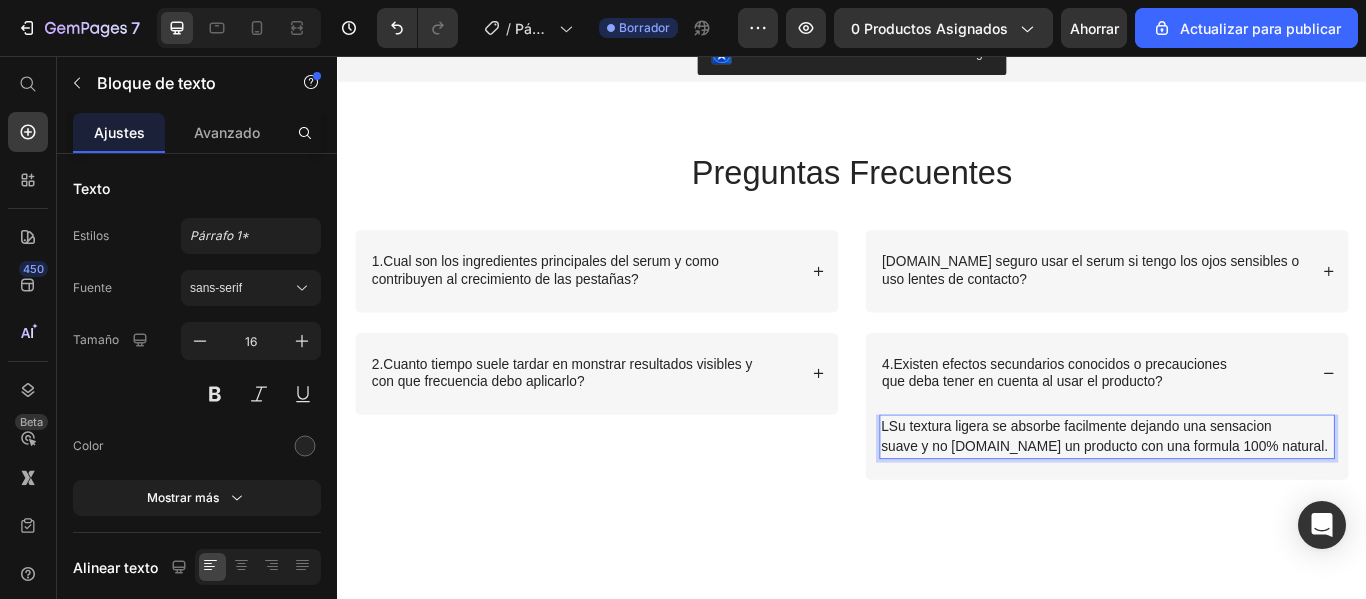 click on "LSu textura ligera se absorbe facilmente dejando una sensacion" at bounding box center (1234, 488) 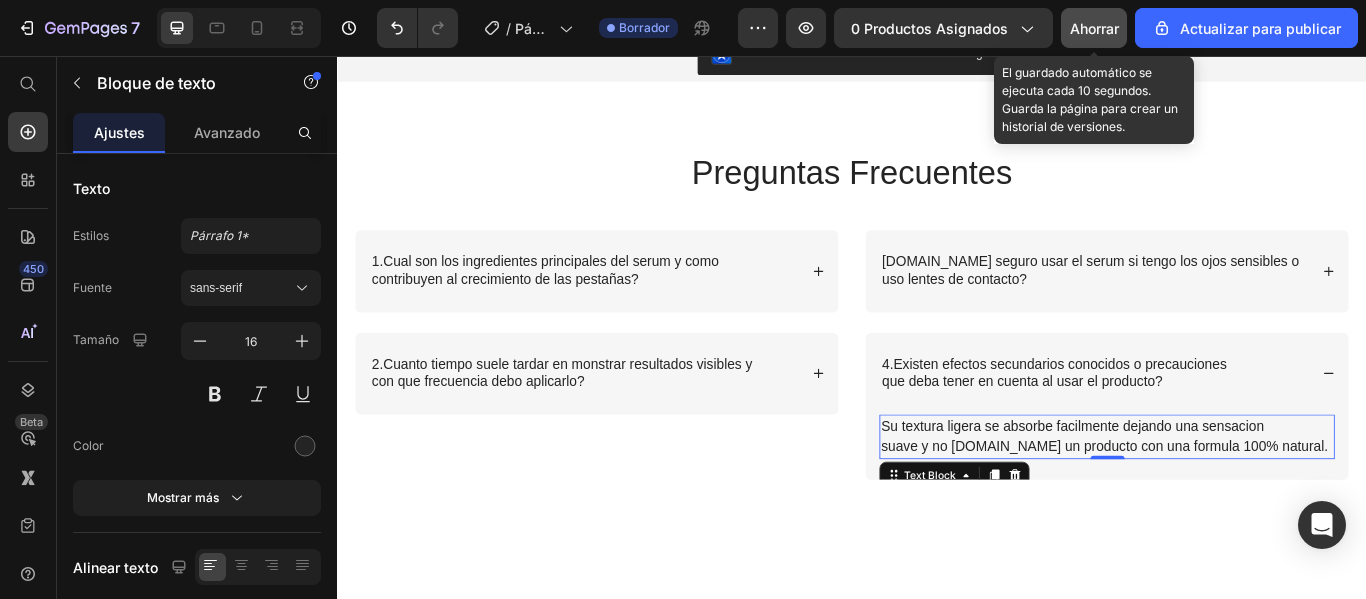 click on "Ahorrar" at bounding box center (1094, 28) 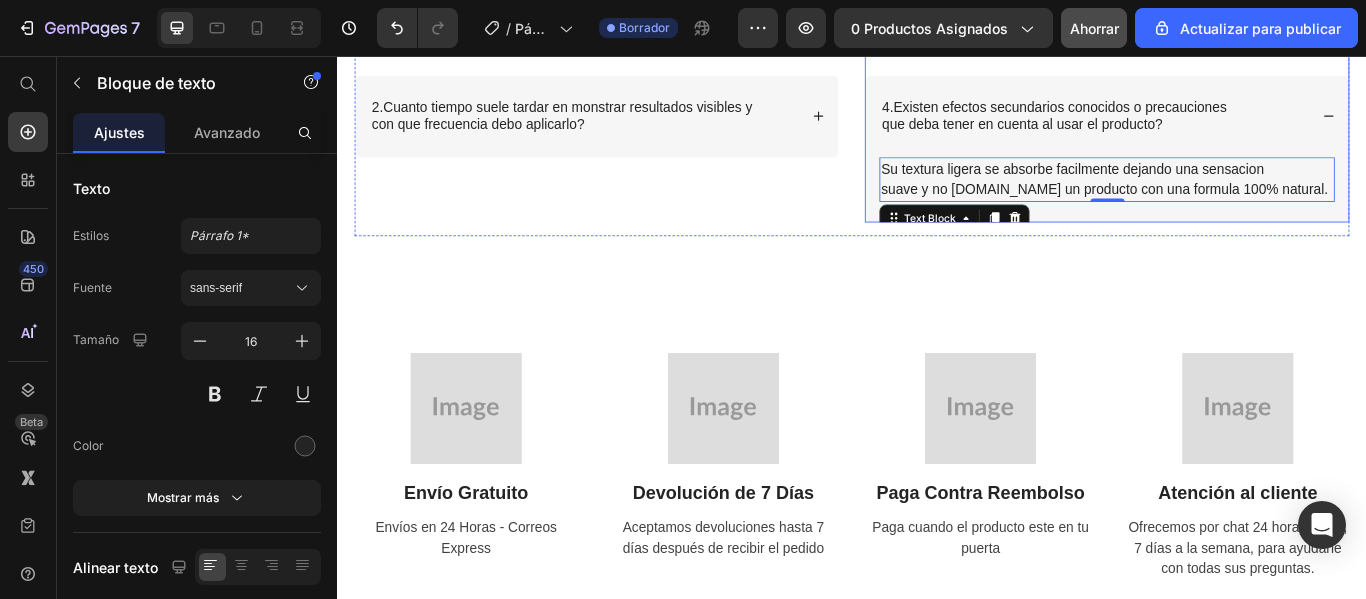 scroll, scrollTop: 3000, scrollLeft: 0, axis: vertical 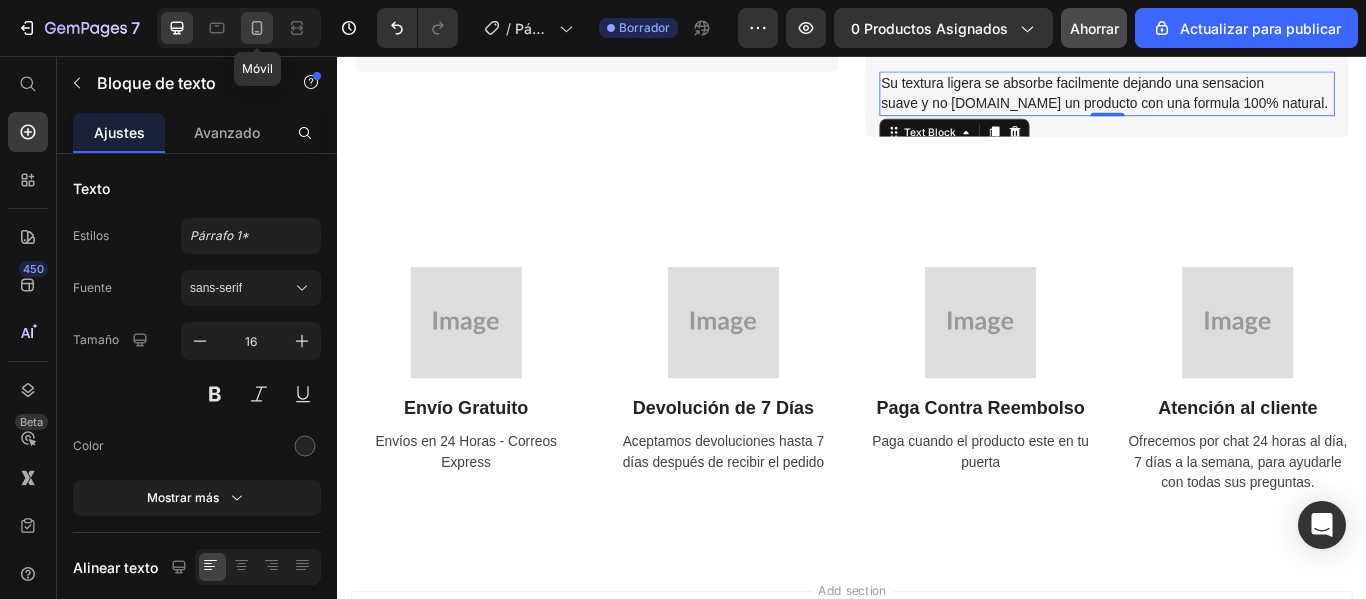 click 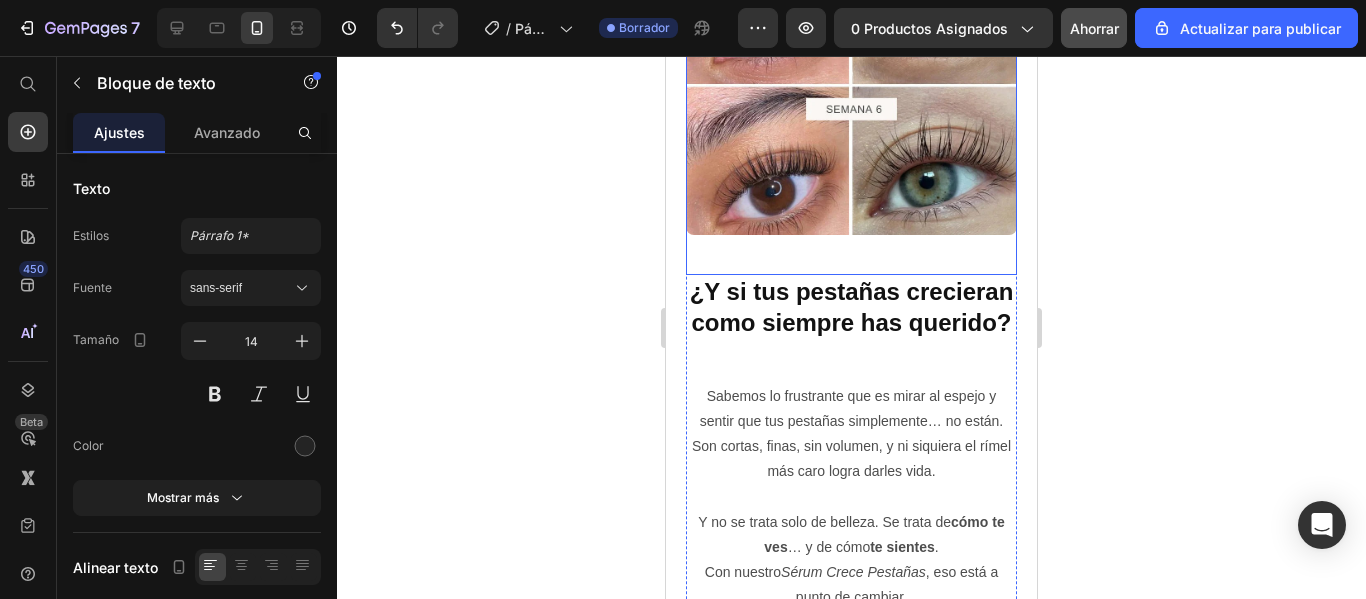 scroll, scrollTop: 1158, scrollLeft: 0, axis: vertical 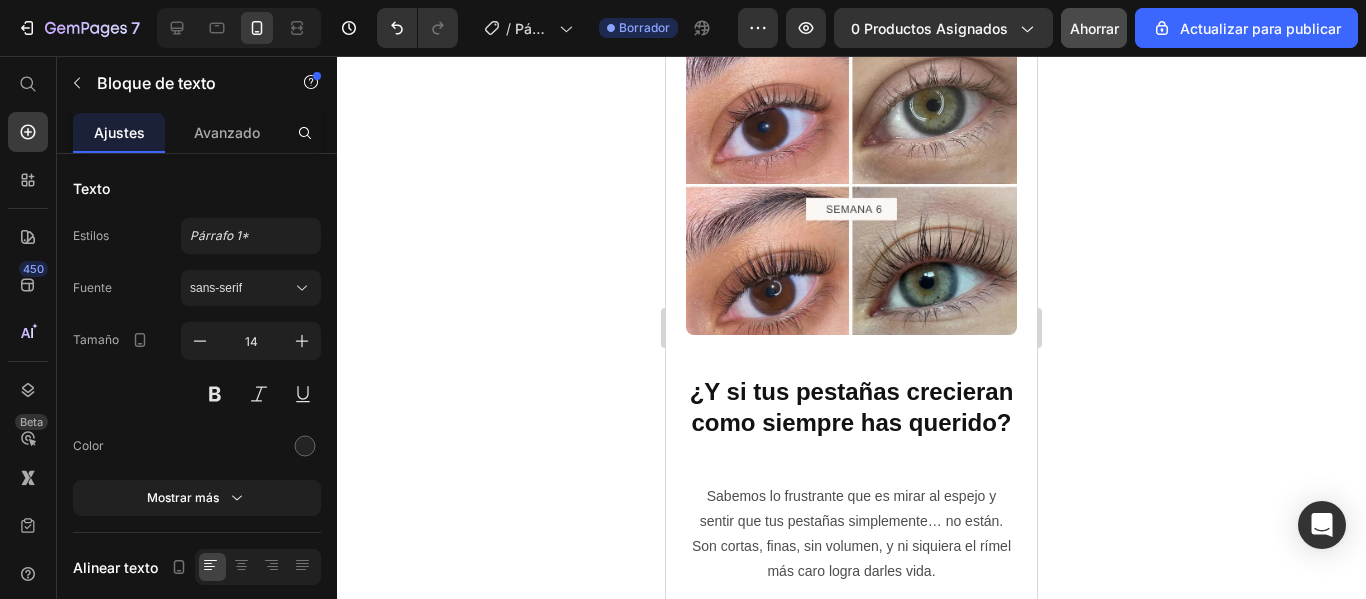 click at bounding box center [851, -8] 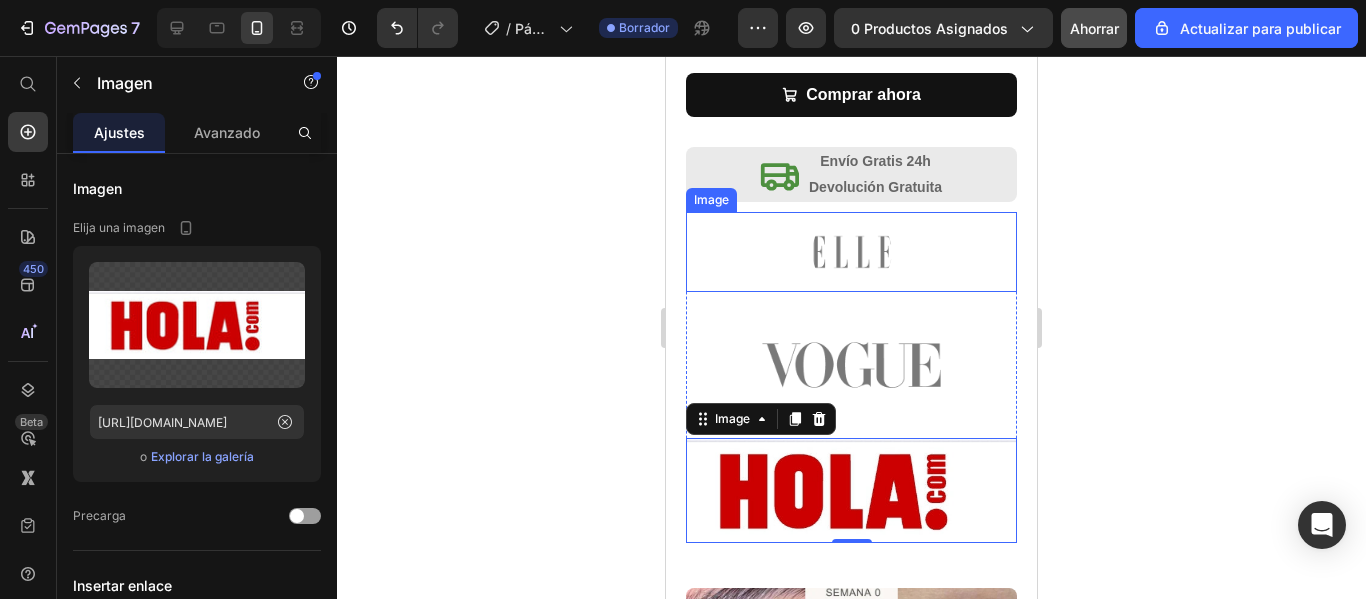 scroll, scrollTop: 658, scrollLeft: 0, axis: vertical 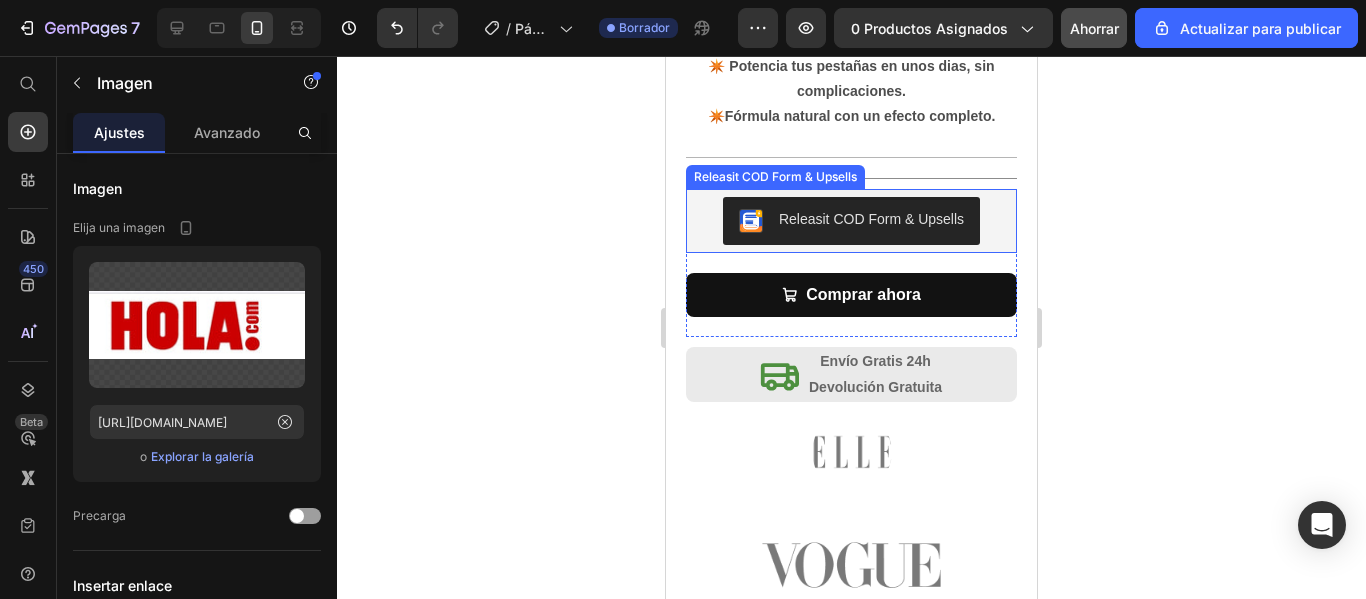 click on "Releasit COD Form & Upsells" at bounding box center [851, 221] 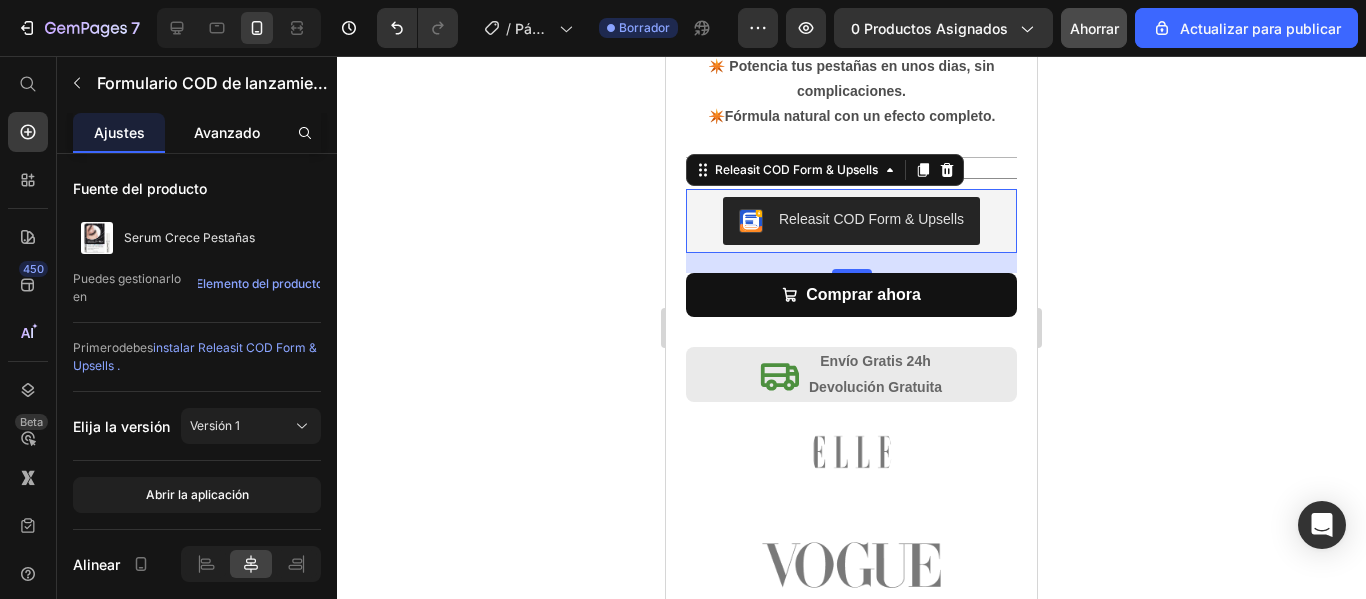 click on "Avanzado" at bounding box center [227, 132] 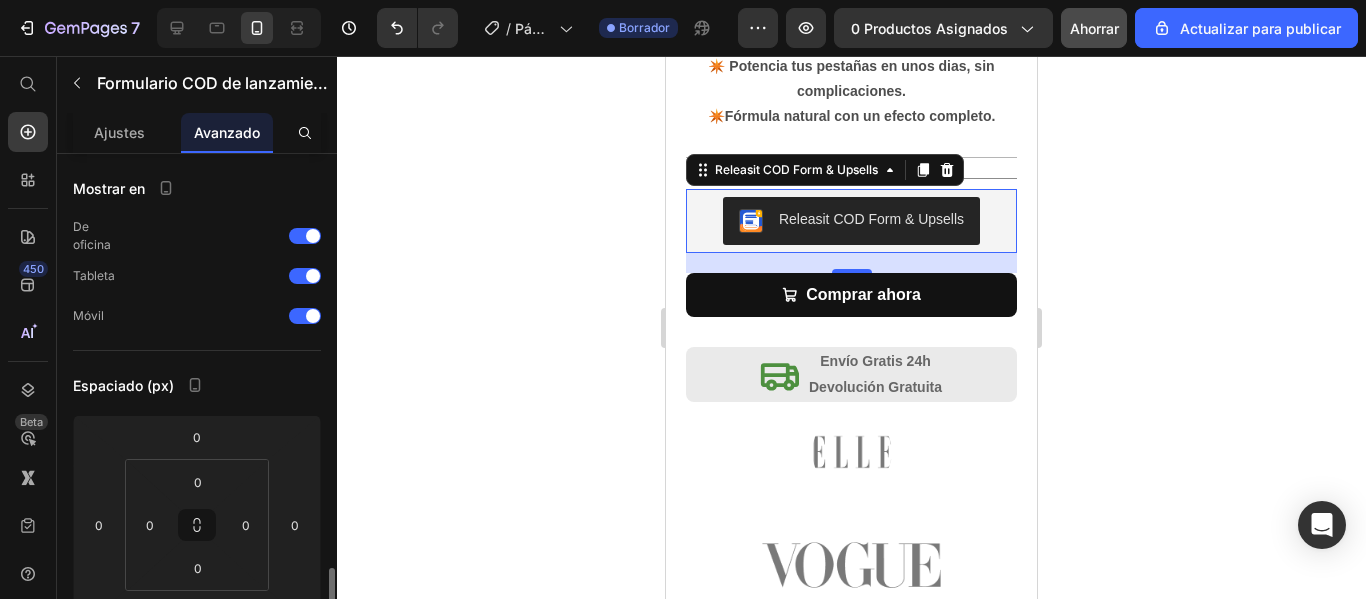 scroll, scrollTop: 300, scrollLeft: 0, axis: vertical 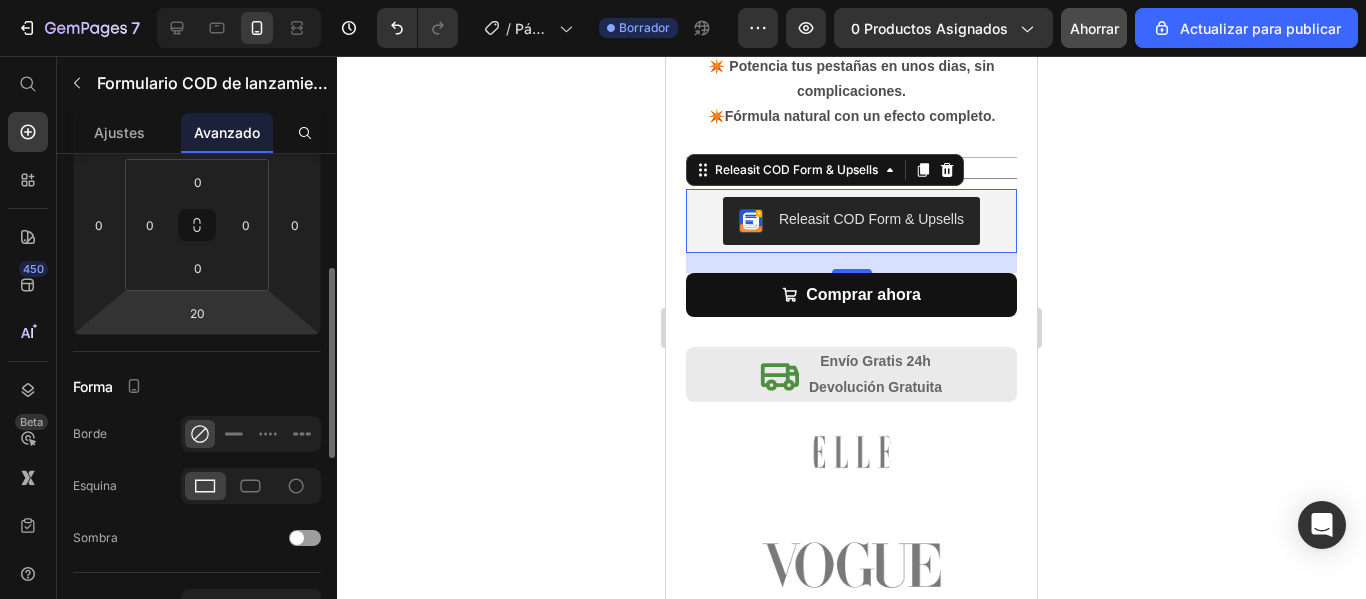 click on "7 / Página del producto - 3 de julio, 12:00:49 Borrador Avance 0 productos asignados Ahorrar Actualizar para publicar 450 Beta Empezar con Secciones Elementos Hero Section Product Detail Brands Trusted Badges Guarantee Product Breakdown How to use Testimonials Compare Bundle FAQs Social Proof Brand Story Product List Collection Blog List Contact Sticky Add to Cart Custom Footer Explorar la biblioteca 450 Disposición
Fila
Fila
Fila
Fila Texto
Título
Bloque de texto Botón
Botón
Botón
Pegajoso Volver arriba Medios de comunicación" at bounding box center [683, 0] 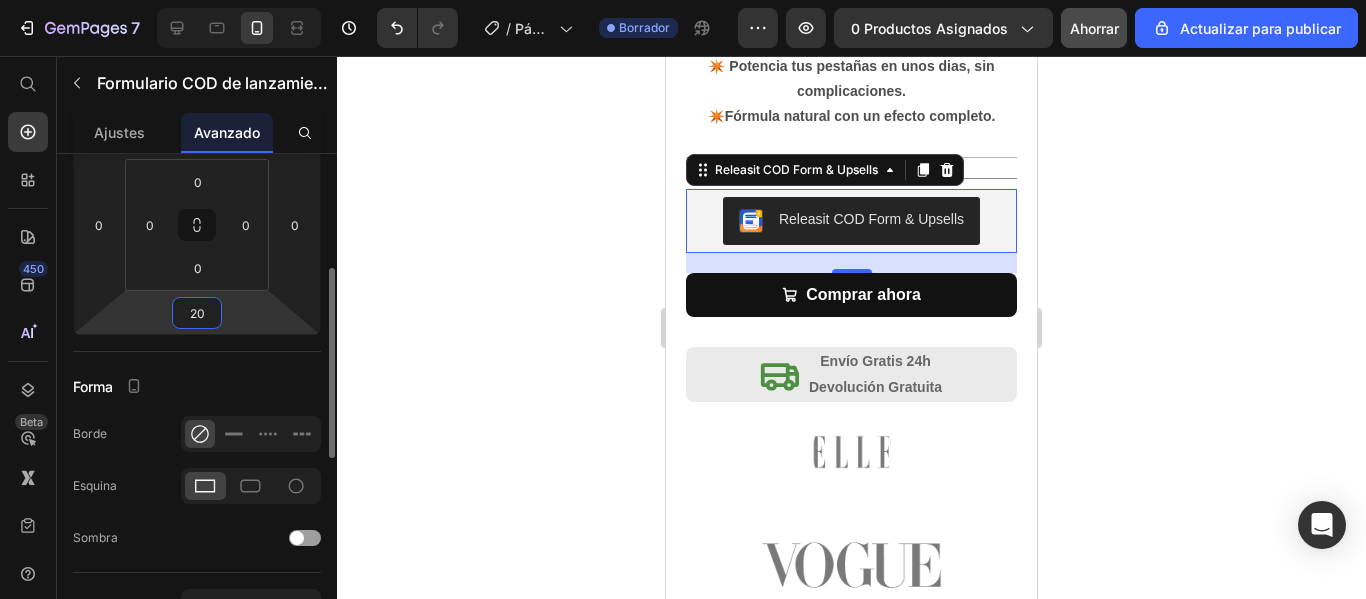 click on "20" at bounding box center (197, 313) 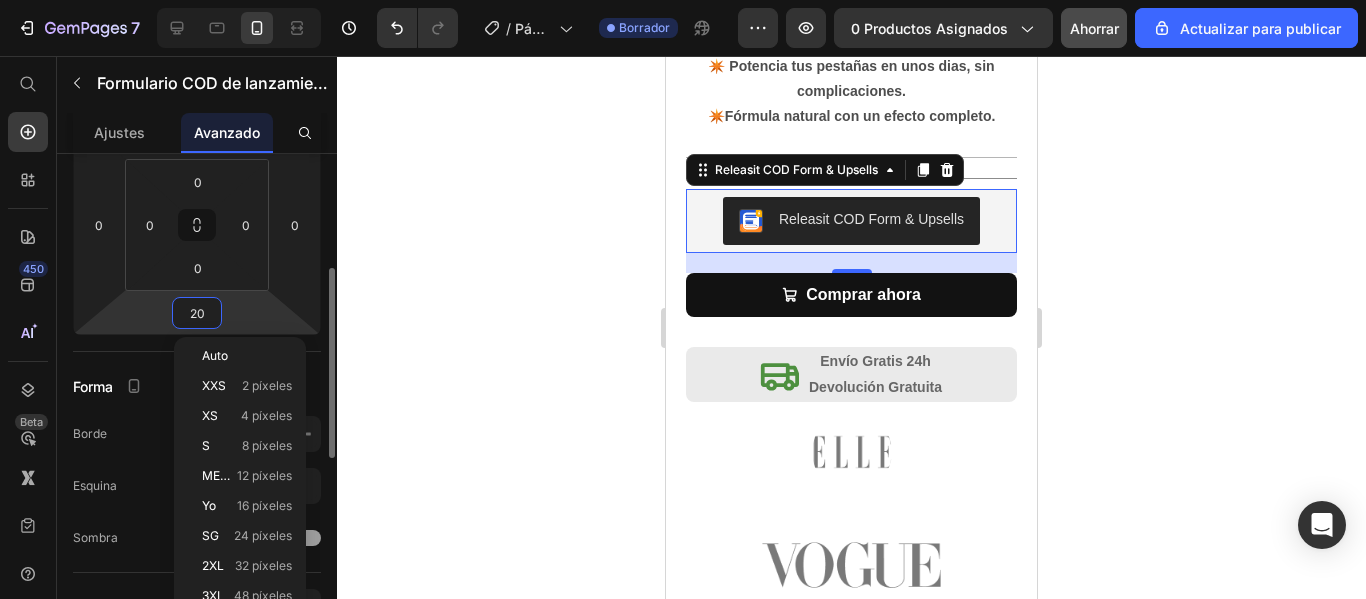 type on "2" 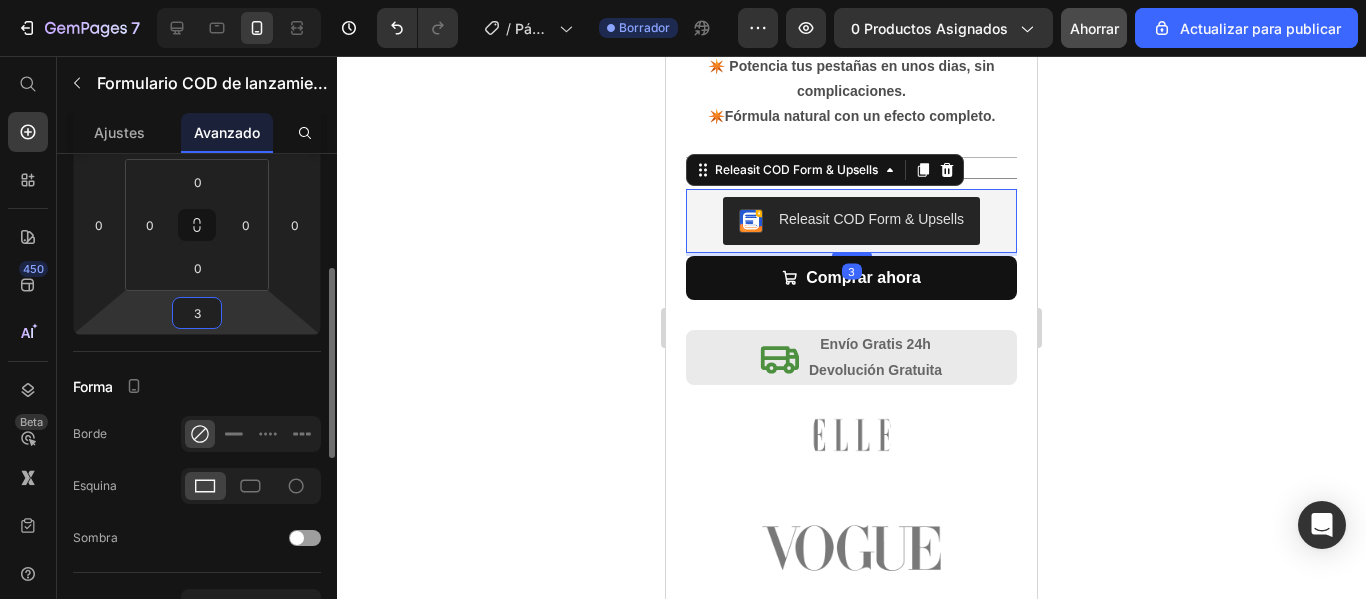 type on "30" 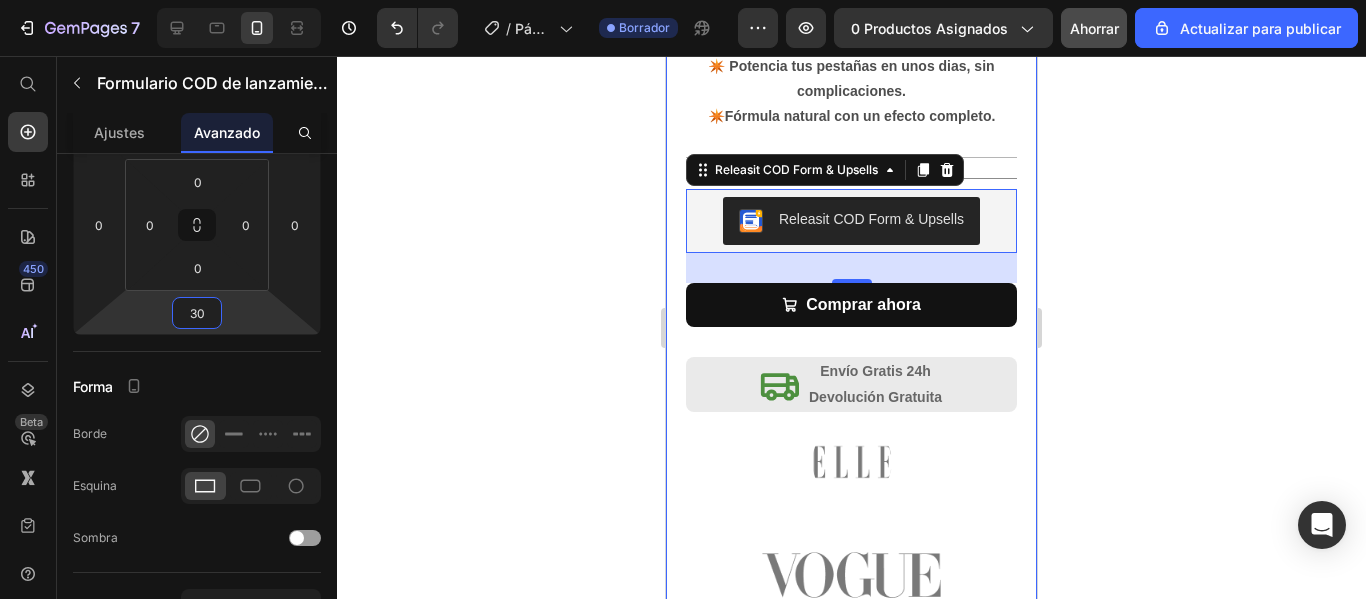 click 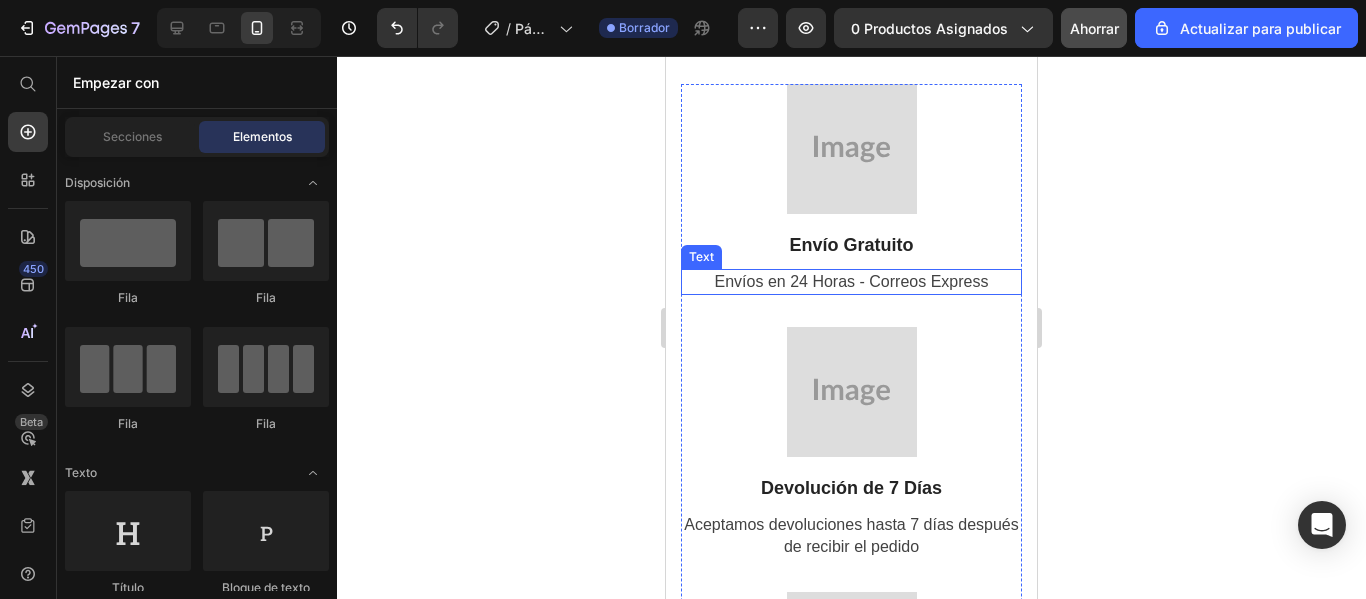 scroll, scrollTop: 5858, scrollLeft: 0, axis: vertical 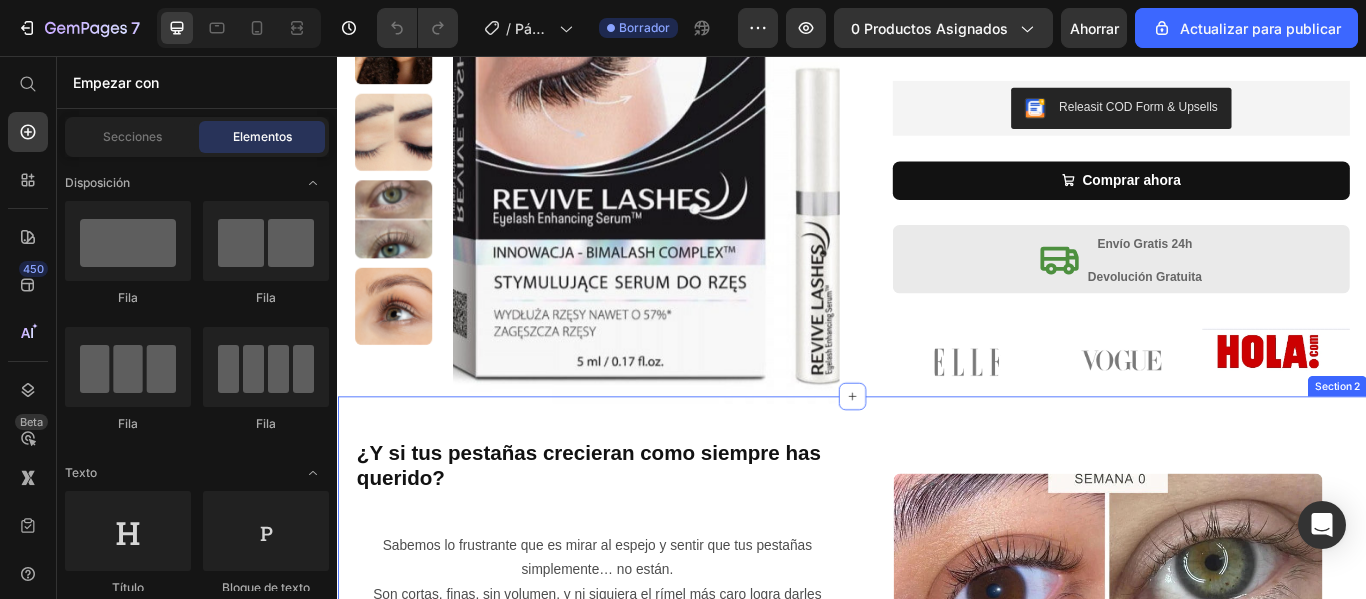 click on "¿Y si tus pestañas crecieran como siempre has querido? Heading   Sabemos lo frustrante que es mirar al espejo y sentir que tus pestañas simplemente… no están. Son cortas, finas, sin volumen, y ni siquiera el rímel más caro logra darles vida.   Y no se trata solo de belleza. Se trata de  cómo te ves … y de cómo  te sientes . Con nuestro  Sérum Crece Pestañas , eso está a punto de cambiar. Formulado con ingredientes activos de última generación, fortalece desde la raíz y estimula el crecimiento natural de tus pestañas.   Text Block Heading
Publish the page to see the content.
Custom Code Row Row Image Row "Cómo Transformar tu Mirada en Solo unos Dias" Heading       Además, este producto es ideal si te gusta mantener un buen cuidado y aspecto de tus pestañas y cejas.   Pero, no olvidemos que la mirada no depende únicamente de los ojos, ya que también debemos considerar las cejas.    Por ello,  el serum Fablashous     Text Block Custom Code Row Image Row Image" at bounding box center (937, 1182) 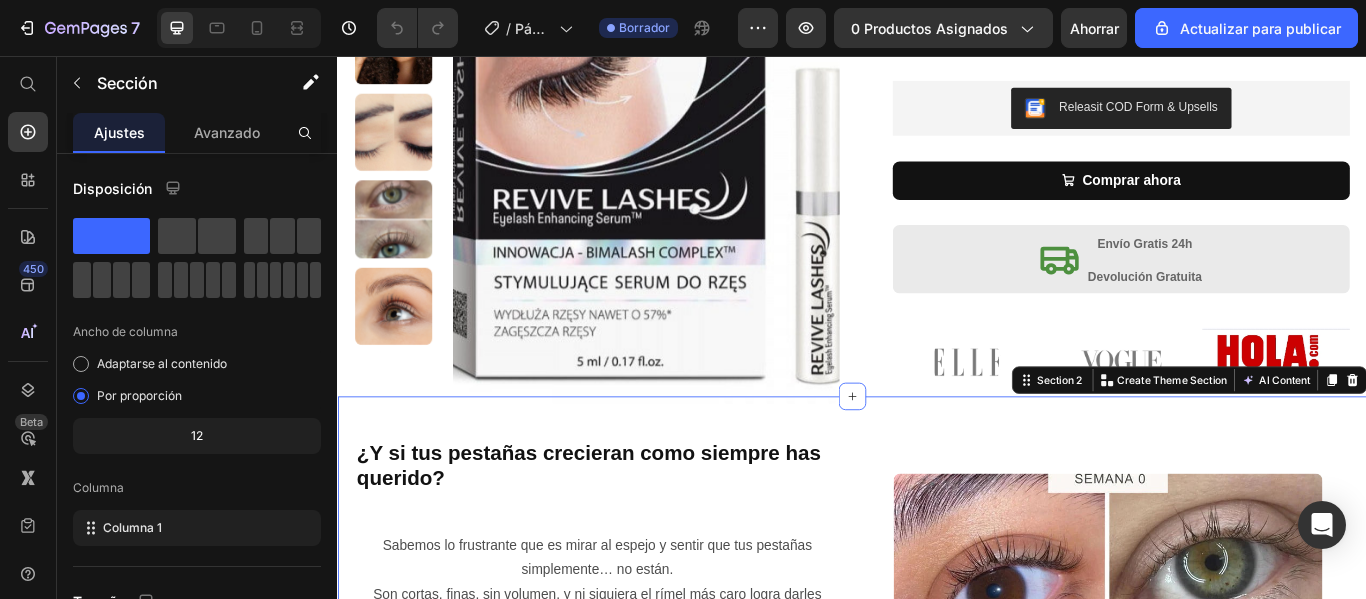 click on "¿Y si tus pestañas crecieran como siempre has querido? Heading   Sabemos lo frustrante que es mirar al espejo y sentir que tus pestañas simplemente… no están. Son cortas, finas, sin volumen, y ni siquiera el rímel más caro logra darles vida.   Y no se trata solo de belleza. Se trata de  cómo te ves … y de cómo  te sientes . Con nuestro  Sérum Crece Pestañas , eso está a punto de cambiar. Formulado con ingredientes activos de última generación, fortalece desde la raíz y estimula el crecimiento natural de tus pestañas.   Text Block Heading
Publish the page to see the content.
Custom Code Row Row Image Row "Cómo Transformar tu Mirada en Solo unos Dias" Heading       Además, este producto es ideal si te gusta mantener un buen cuidado y aspecto de tus pestañas y cejas.   Pero, no olvidemos que la mirada no depende únicamente de los ojos, ya que también debemos considerar las cejas.    Por ello,  el serum Fablashous     Text Block Custom Code Row Image Row Image" at bounding box center (937, 1182) 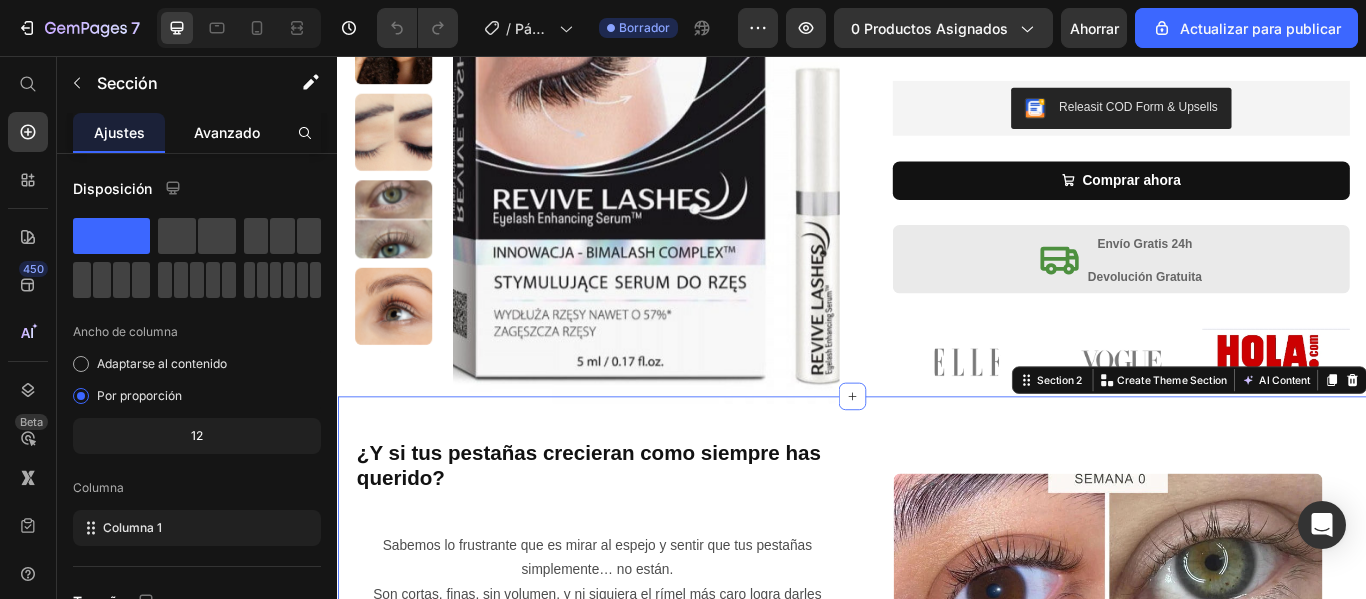 click on "Avanzado" at bounding box center [227, 132] 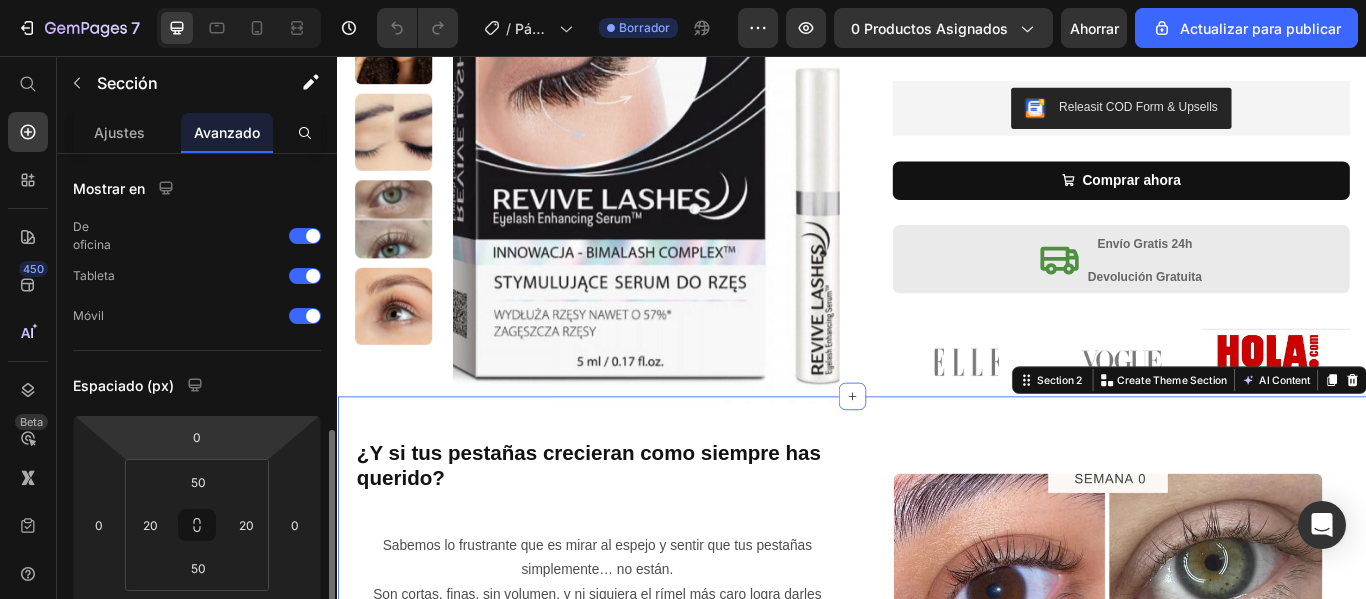 scroll, scrollTop: 200, scrollLeft: 0, axis: vertical 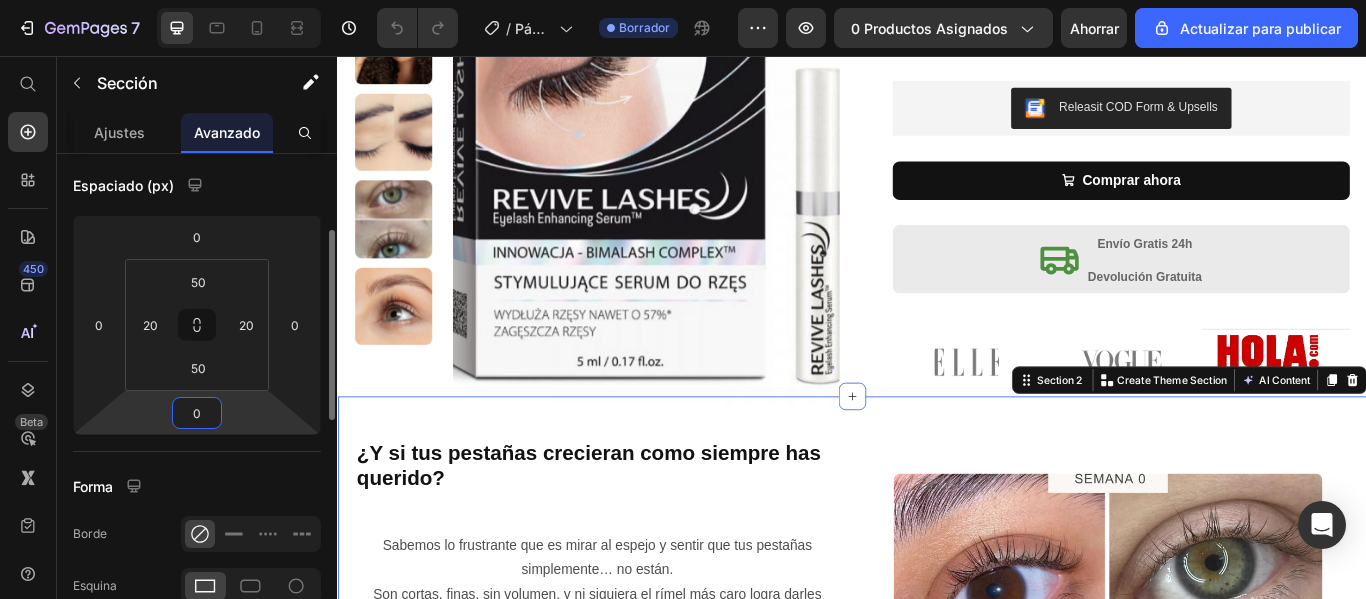 click on "0" at bounding box center (197, 413) 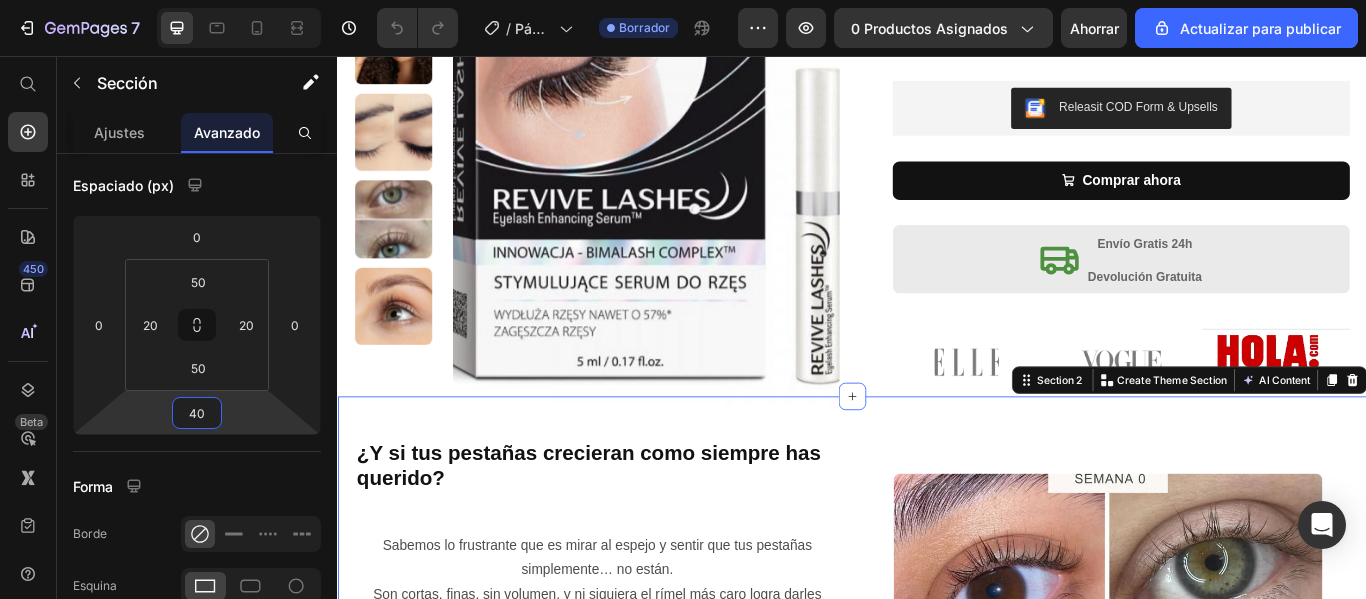 scroll, scrollTop: 600, scrollLeft: 0, axis: vertical 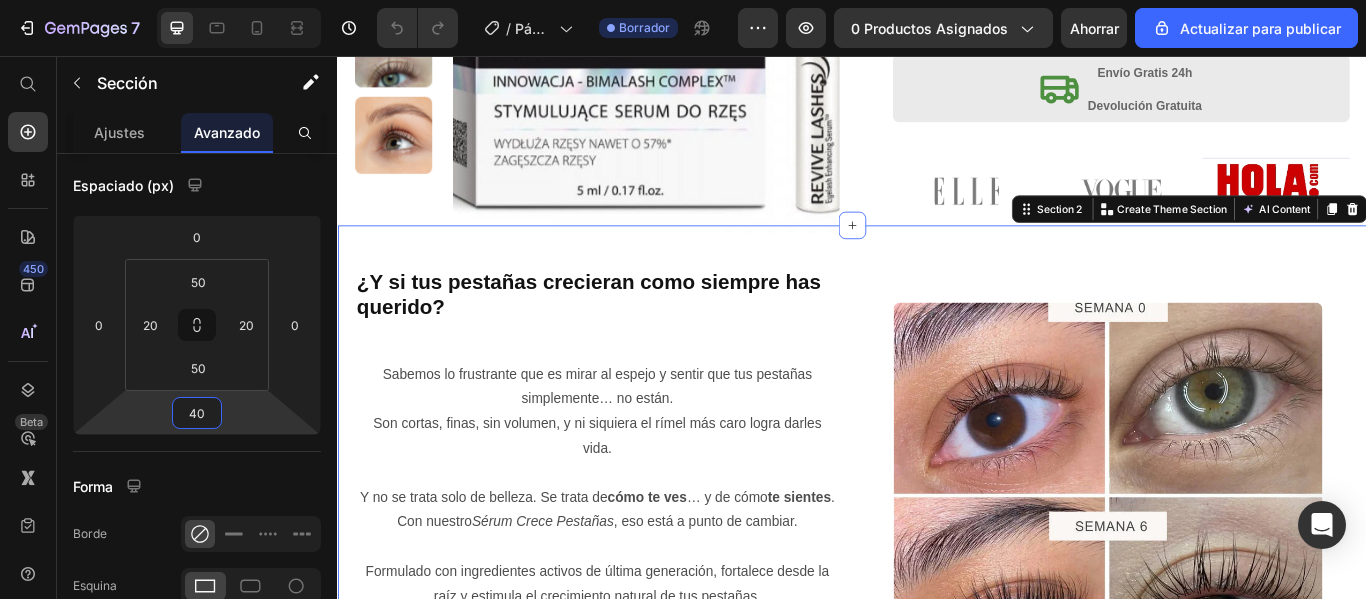 type on "40" 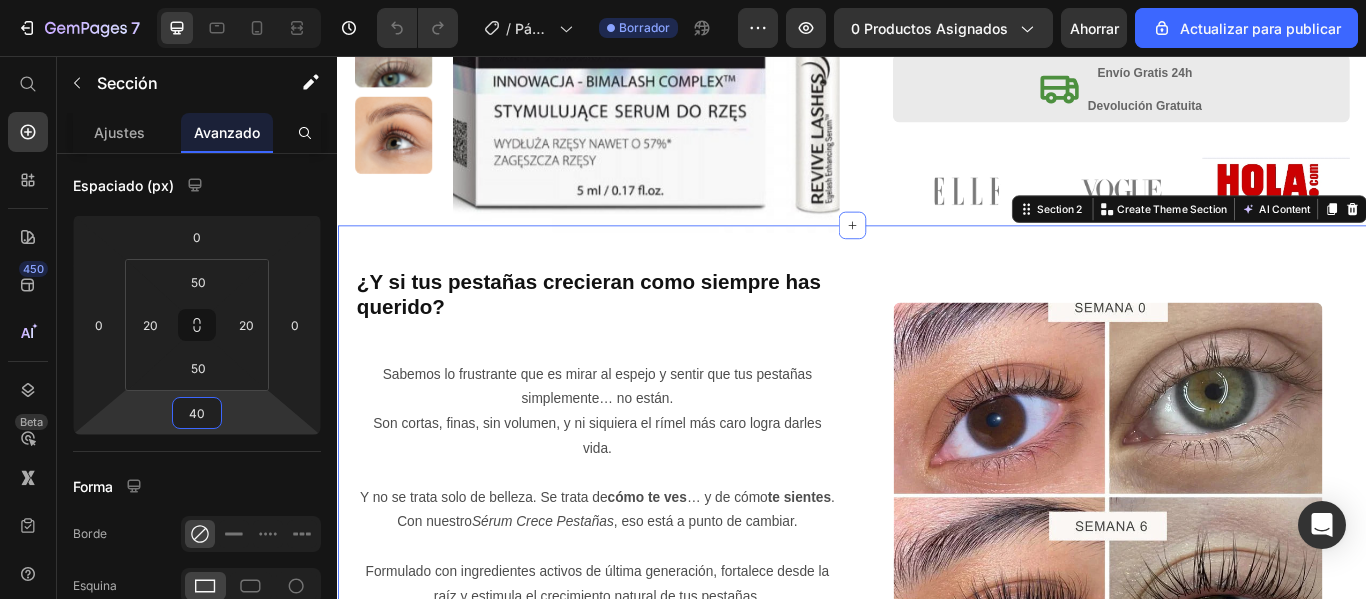 click on "¿Y si tus pestañas crecieran como siempre has querido? Heading   Sabemos lo frustrante que es mirar al espejo y sentir que tus pestañas simplemente… no están. Son cortas, finas, sin volumen, y ni siquiera el rímel más caro logra darles vida.   Y no se trata solo de belleza. Se trata de  cómo te ves … y de cómo  te sientes . Con nuestro  Sérum Crece Pestañas , eso está a punto de cambiar. Formulado con ingredientes activos de última generación, fortalece desde la raíz y estimula el crecimiento natural de tus pestañas.   Text Block Heading
Publish the page to see the content.
Custom Code Row Row Image Row "Cómo Transformar tu Mirada en Solo unos Dias" Heading       Además, este producto es ideal si te gusta mantener un buen cuidado y aspecto de tus pestañas y cejas.   Pero, no olvidemos que la mirada no depende únicamente de los ojos, ya que también debemos considerar las cejas.    Por ello,  el serum Fablashous     Text Block Custom Code Row Image Row Image" at bounding box center (937, 982) 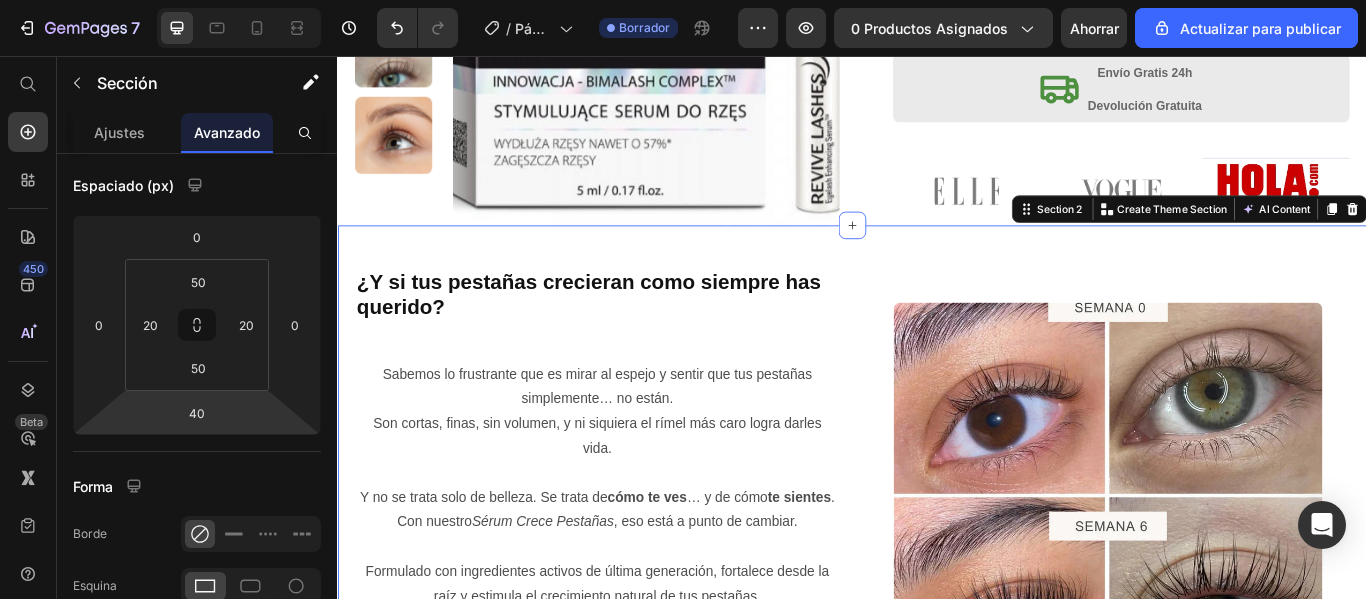 click on "¿Y si tus pestañas crecieran como siempre has querido? Heading   Sabemos lo frustrante que es mirar al espejo y sentir que tus pestañas simplemente… no están. Son cortas, finas, sin volumen, y ni siquiera el rímel más caro logra darles vida.   Y no se trata solo de belleza. Se trata de  cómo te ves … y de cómo  te sientes . Con nuestro  Sérum Crece Pestañas , eso está a punto de cambiar. Formulado con ingredientes activos de última generación, fortalece desde la raíz y estimula el crecimiento natural de tus pestañas.   Text Block Heading
Publish the page to see the content.
Custom Code Row Row Image Row "Cómo Transformar tu Mirada en Solo unos Dias" Heading       Además, este producto es ideal si te gusta mantener un buen cuidado y aspecto de tus pestañas y cejas.   Pero, no olvidemos que la mirada no depende únicamente de los ojos, ya que también debemos considerar las cejas.    Por ello,  el serum Fablashous     Text Block Custom Code Row Image Row Image" at bounding box center (937, 982) 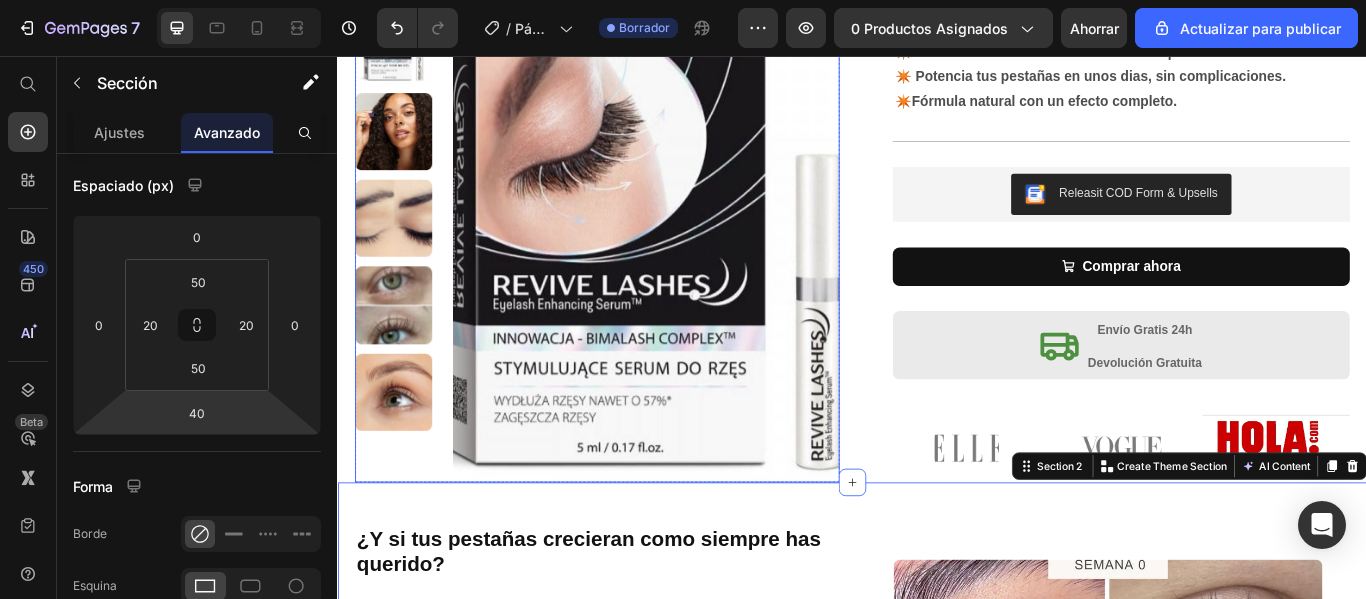 scroll, scrollTop: 0, scrollLeft: 0, axis: both 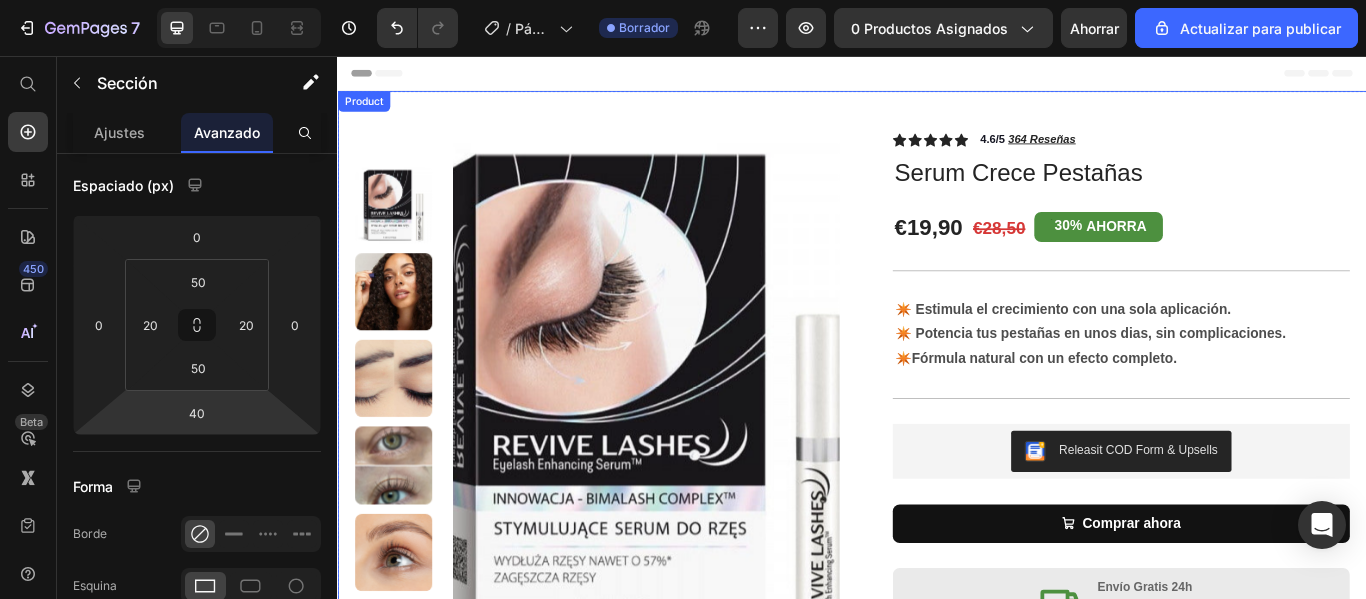 click on "Product Images Row Icon Icon Icon Icon Icon Icon List 4.6/5   364 Reseñas Text Block Row Serum Crece Pestañas Product Title €19,90 Product Price €28,50 Product Price 30% AHORRA Discount Tag Row                  ✴️ Estimula el crecimiento con una sola aplicación.           ✴️ Potencia tus pestañas en unos dias, sin complicaciones.           ✴️Fórmula natural con un efecto completo.   Text Block Row Releasit COD Form & Upsells Releasit COD Form & Upsells
Comprar ahora Add to Cart Row
Icon Envío Gratis 24h Devolución Gratuita Text Block Row Image Image Image Row Row Product" at bounding box center [937, 475] 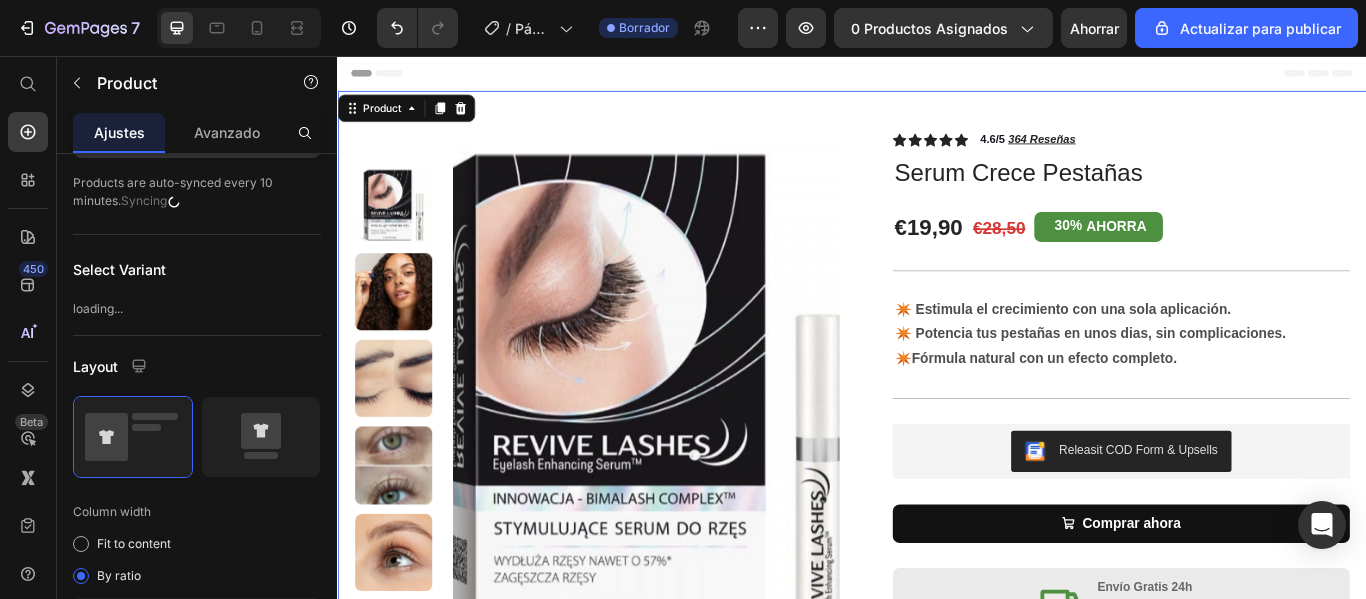 scroll, scrollTop: 0, scrollLeft: 0, axis: both 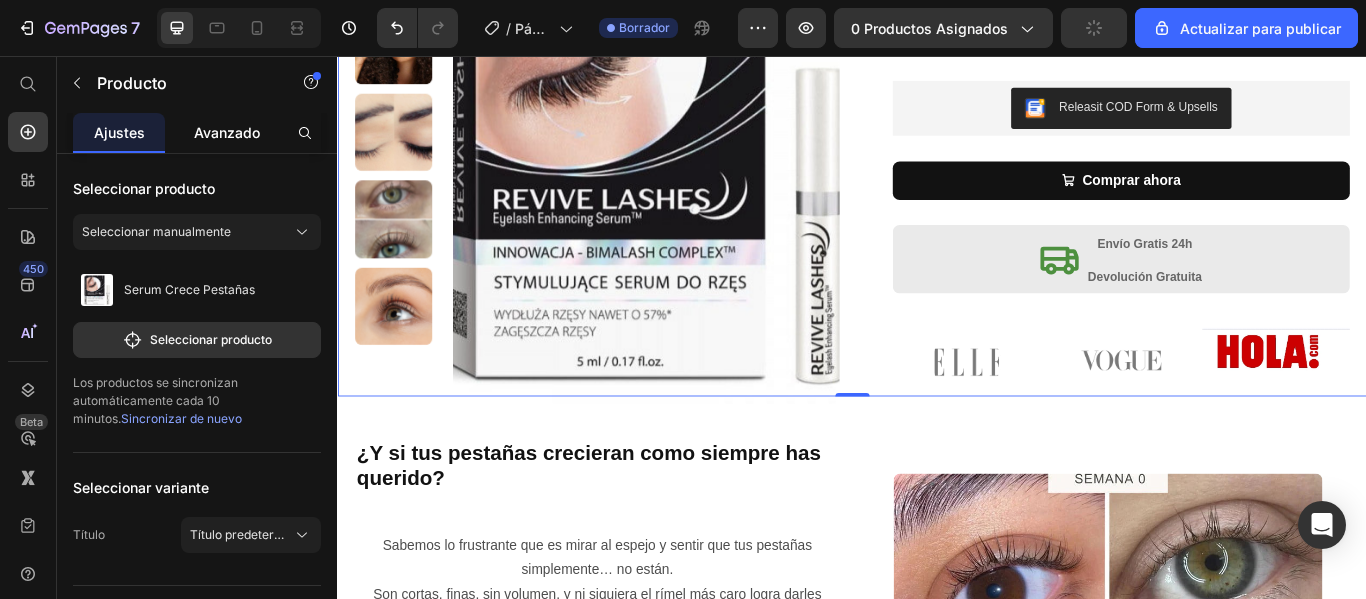 click on "Avanzado" at bounding box center (227, 132) 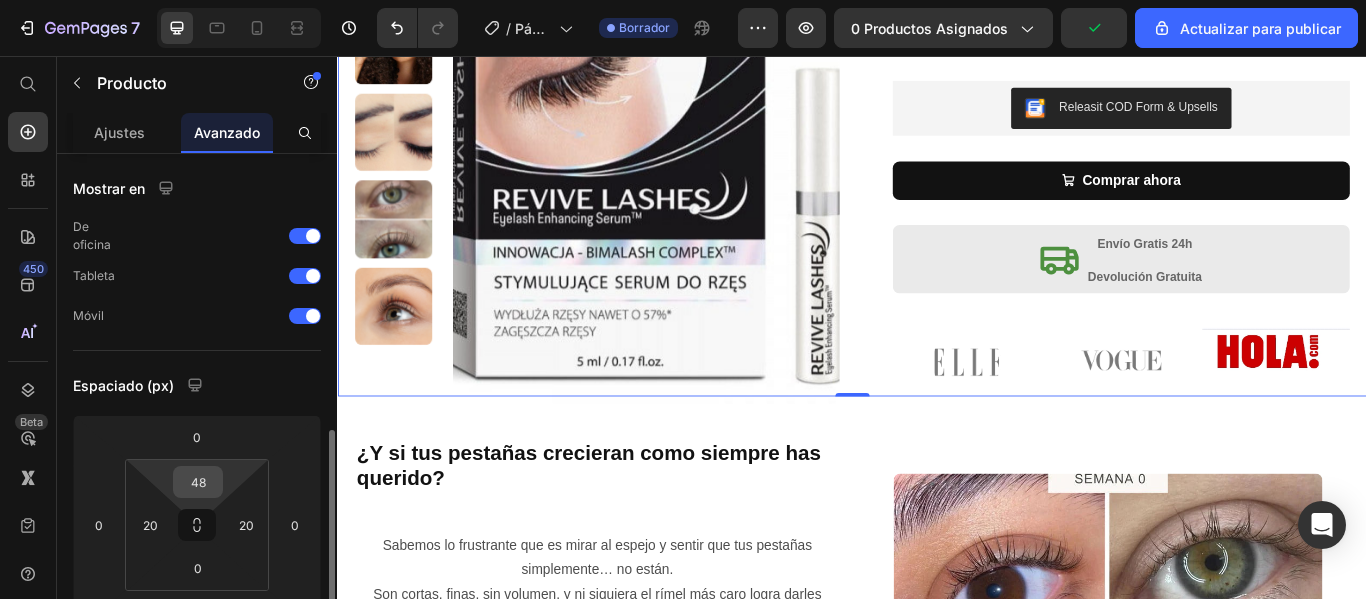 scroll, scrollTop: 200, scrollLeft: 0, axis: vertical 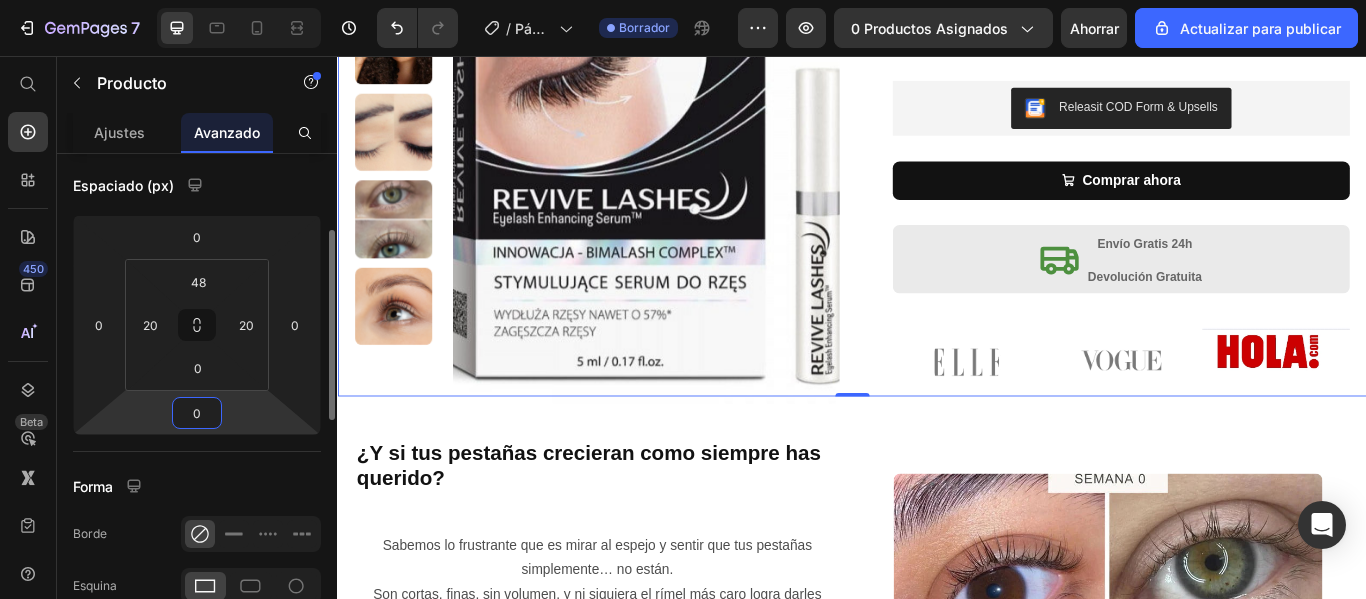 click on "0" at bounding box center (197, 413) 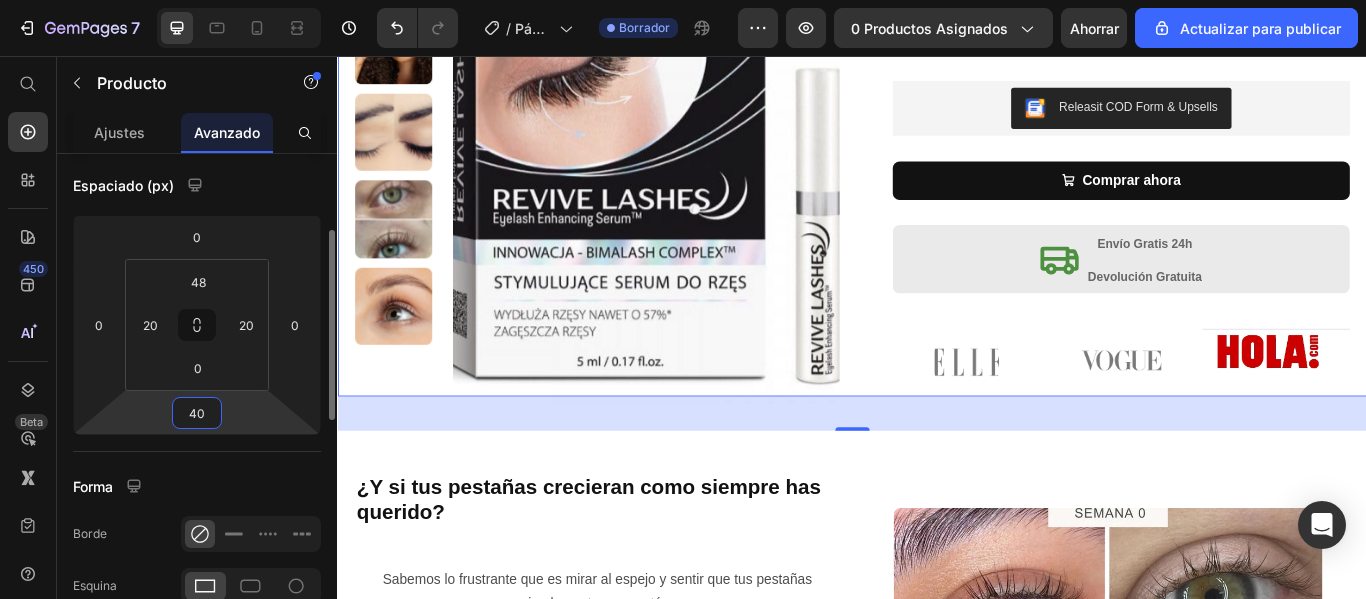 type on "4" 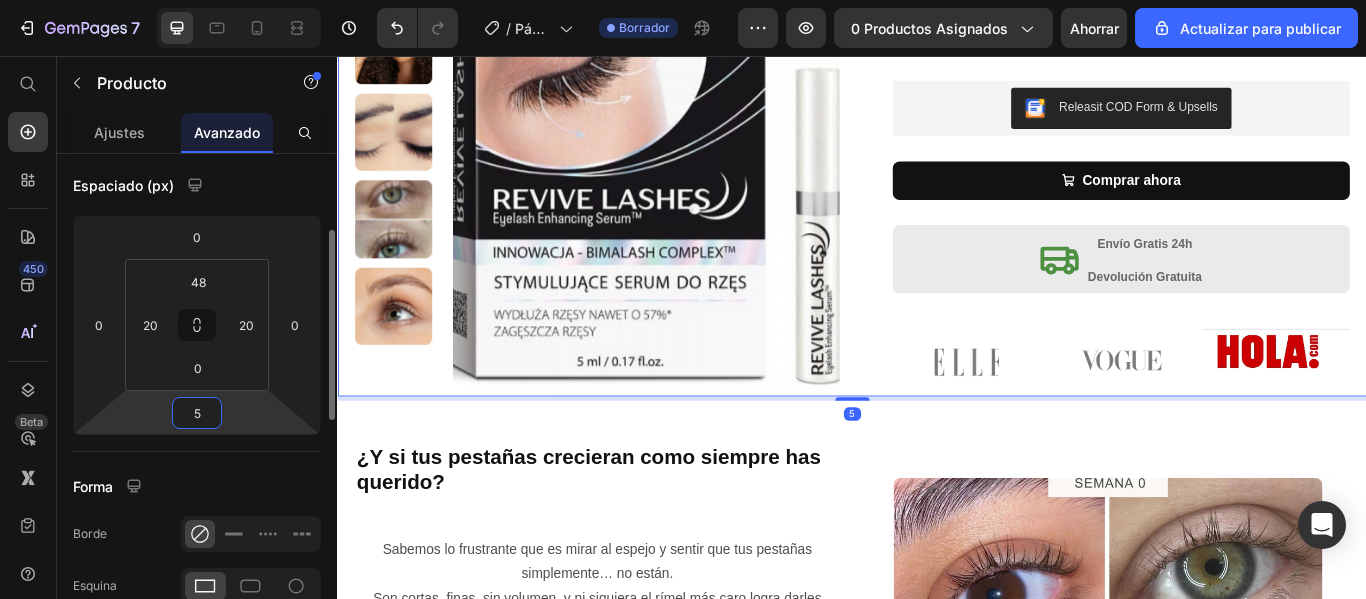 type on "50" 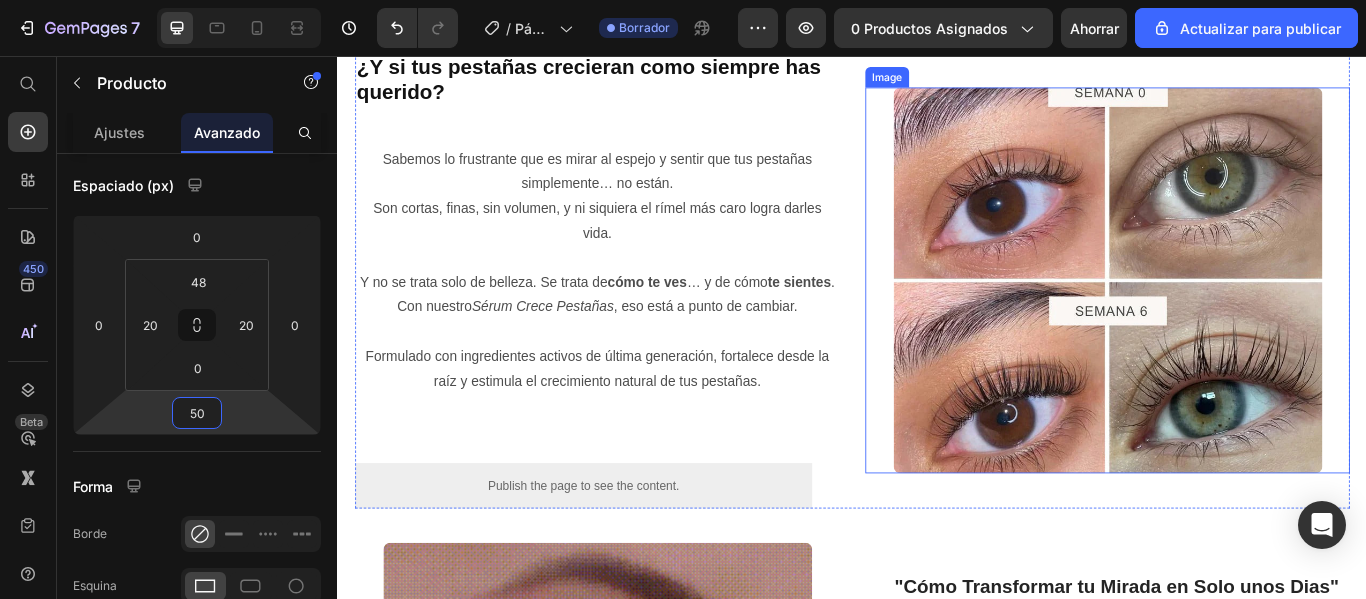 scroll, scrollTop: 1000, scrollLeft: 0, axis: vertical 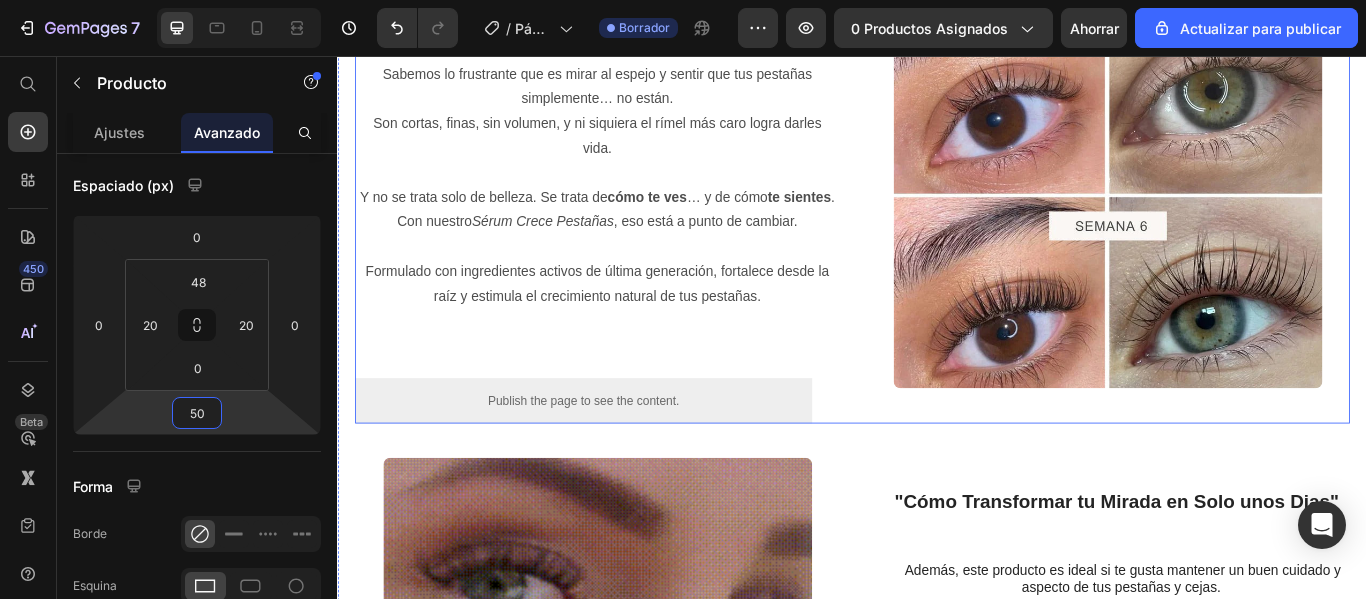 click on "¿Y si tus pestañas crecieran como siempre has querido? Heading   Sabemos lo frustrante que es mirar al espejo y sentir que tus pestañas simplemente… no están. Son cortas, finas, sin volumen, y ni siquiera el rímel más caro logra darles vida.   Y no se trata solo de belleza. Se trata de  cómo te ves … y de cómo  te sientes . Con nuestro  Sérum Crece Pestañas , eso está a punto de cambiar. Formulado con ingredientes activos de última generación, fortalece desde la raíz y estimula el crecimiento natural de tus pestañas.   Text Block Heading
Publish the page to see the content.
Custom Code Row Row Image Row" at bounding box center (937, 219) 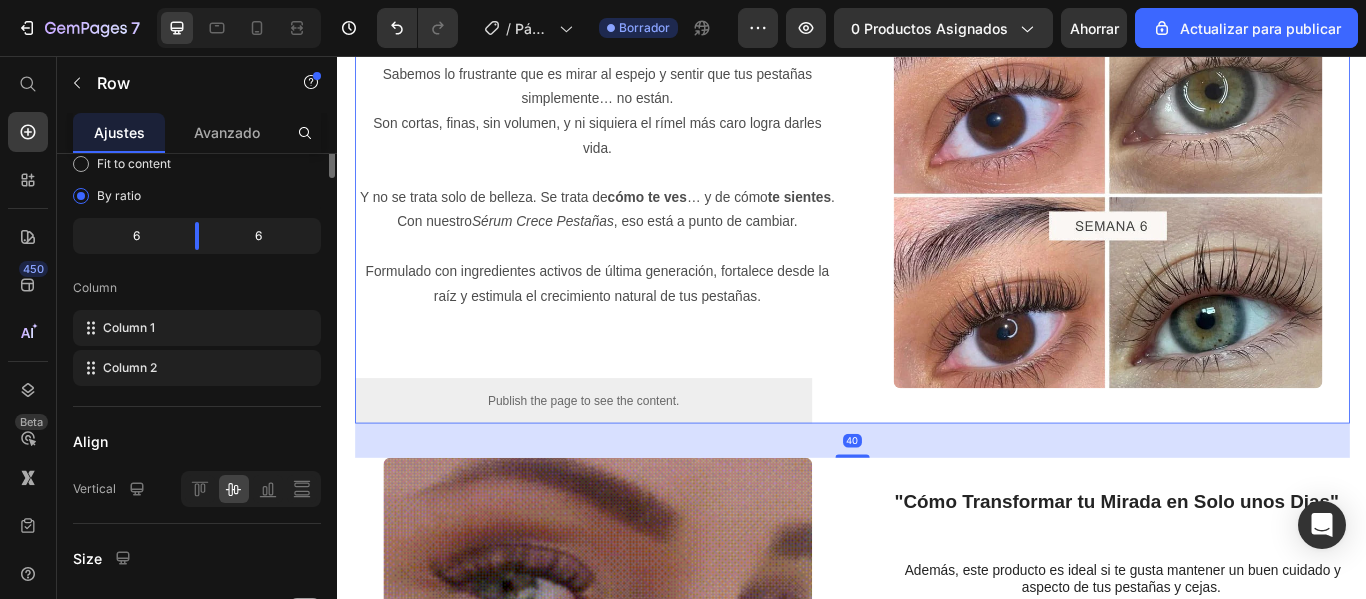scroll, scrollTop: 0, scrollLeft: 0, axis: both 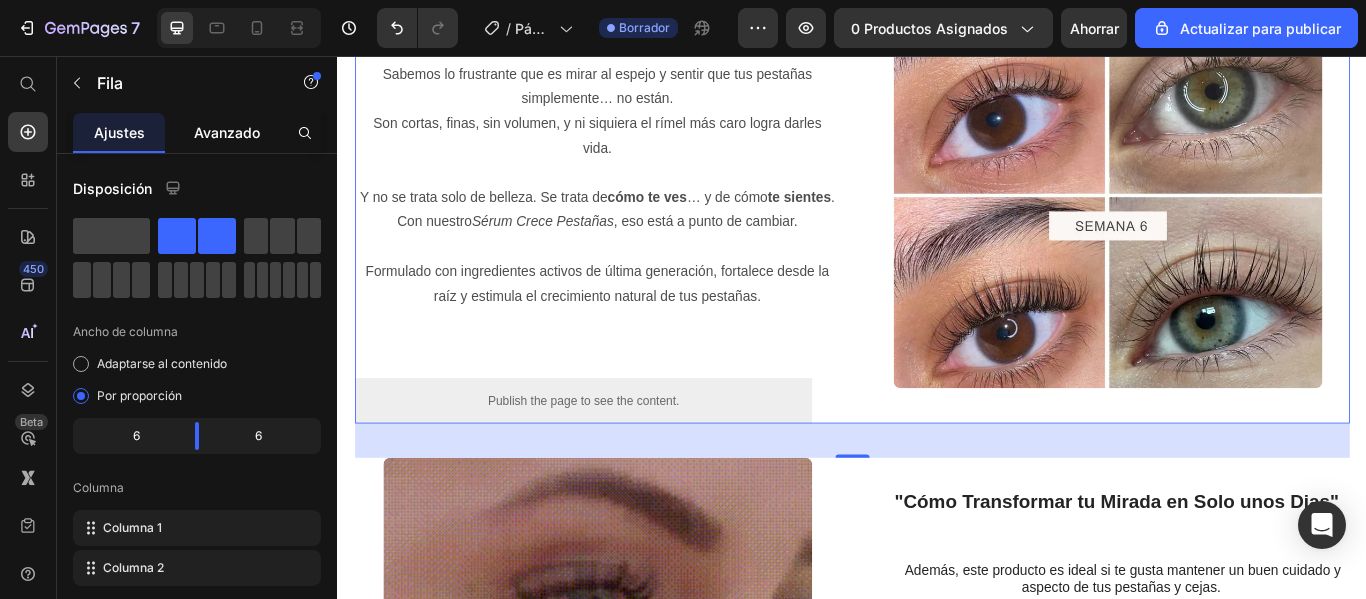 click on "Avanzado" at bounding box center (227, 132) 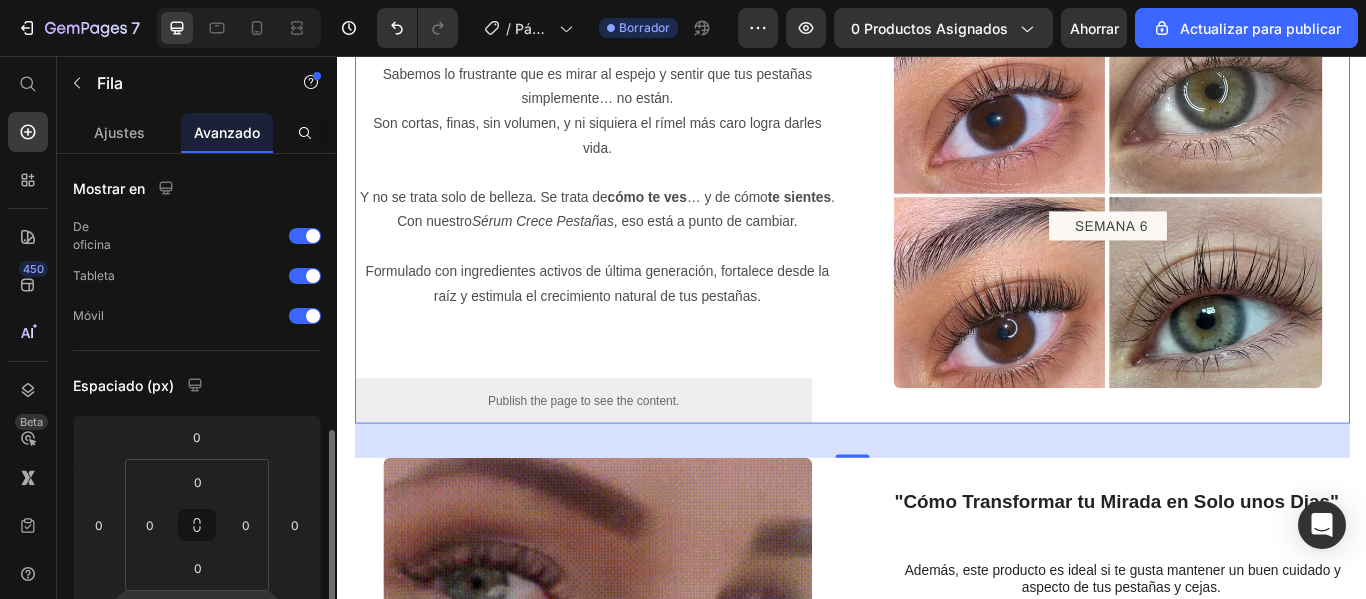 scroll, scrollTop: 200, scrollLeft: 0, axis: vertical 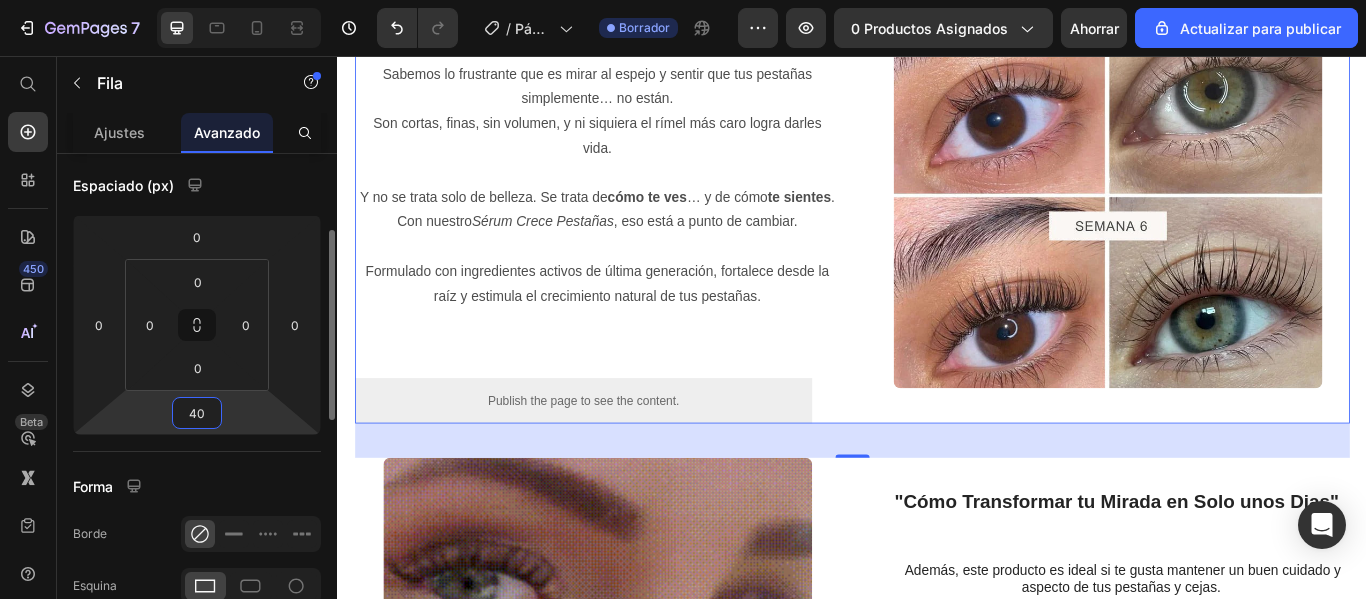 click on "40" at bounding box center (197, 413) 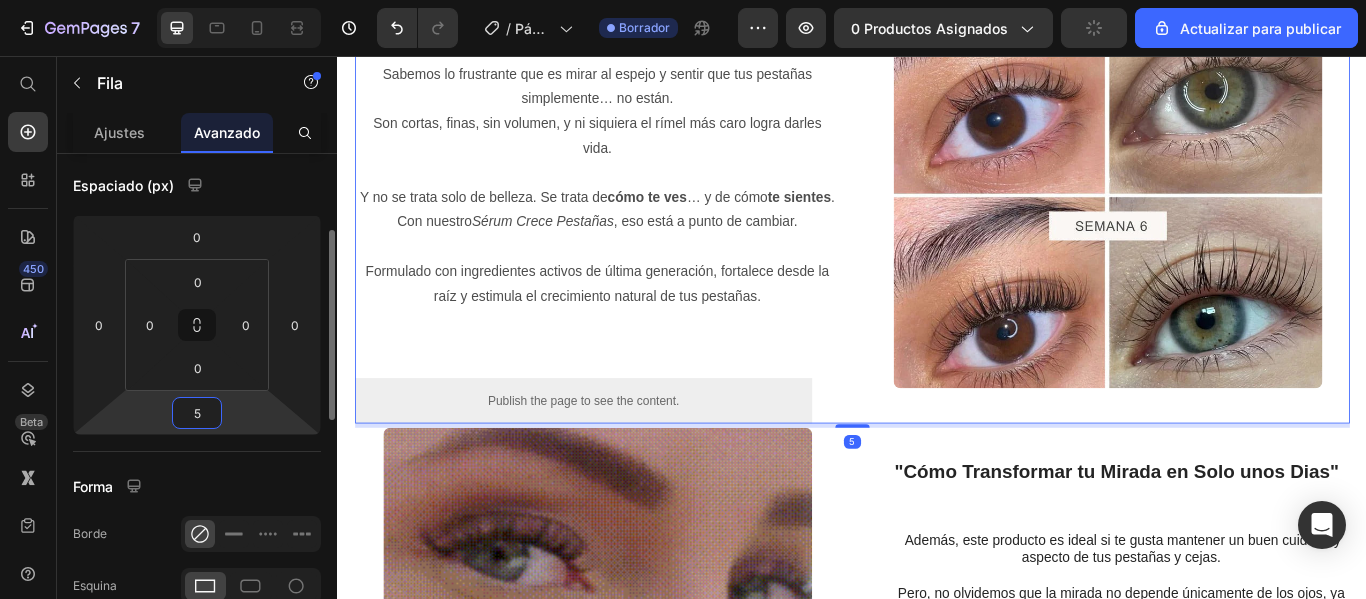 type on "50" 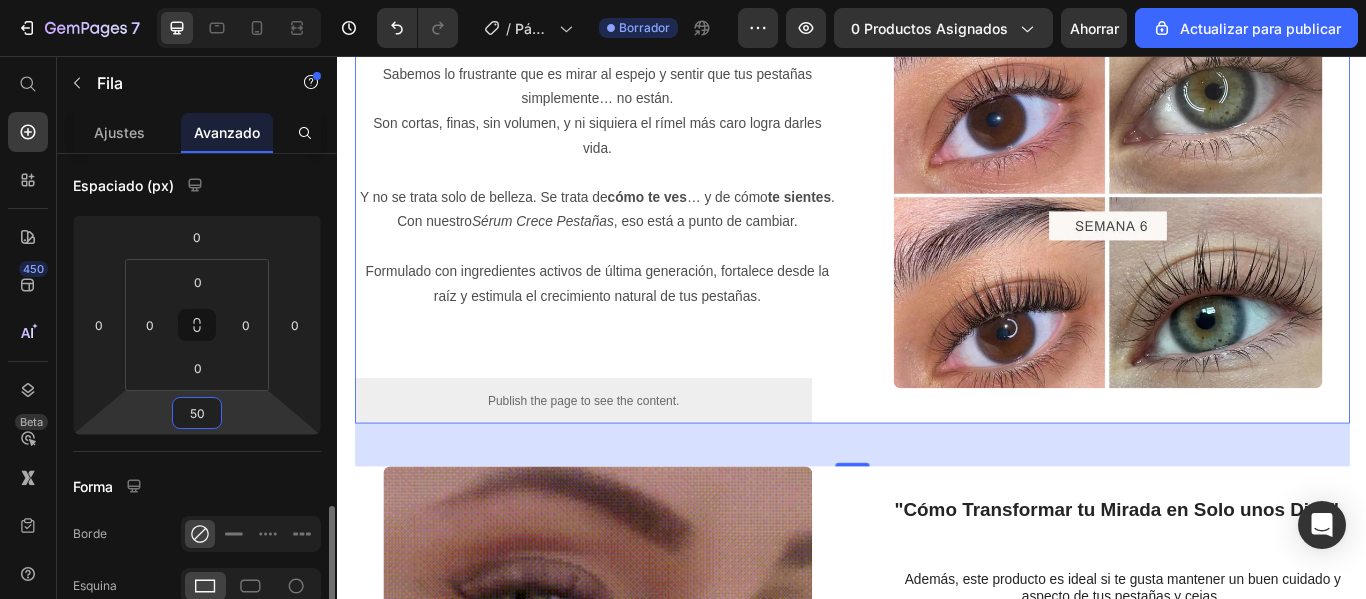 scroll, scrollTop: 400, scrollLeft: 0, axis: vertical 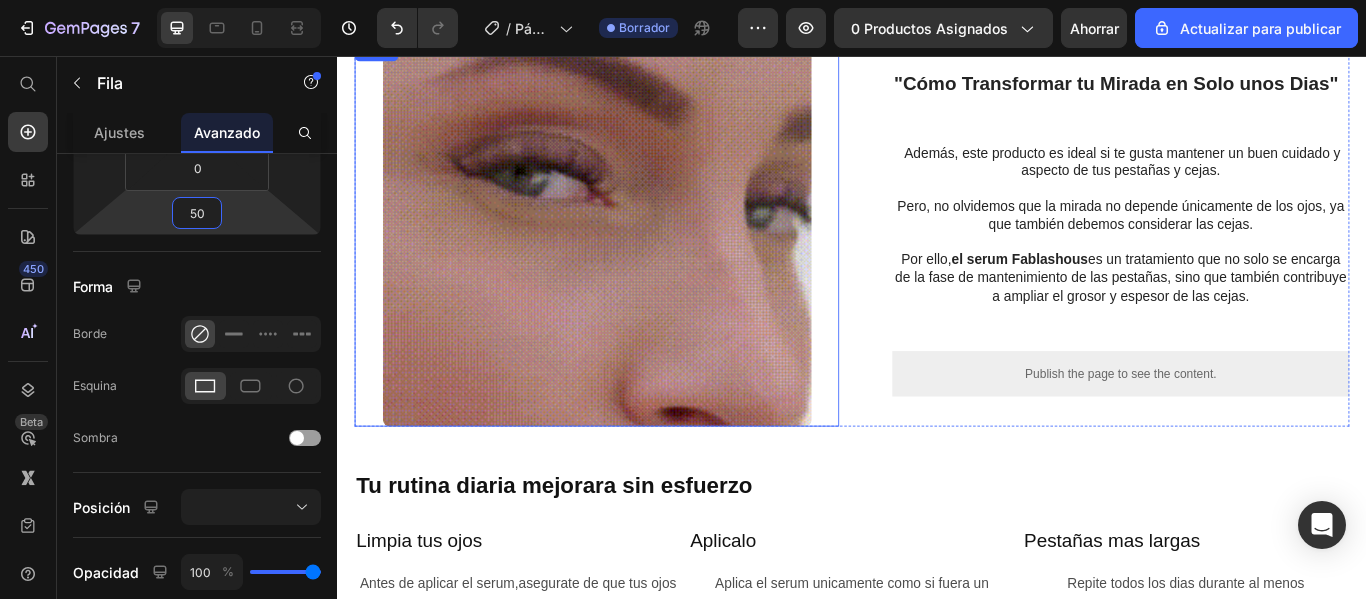 click at bounding box center (639, 263) 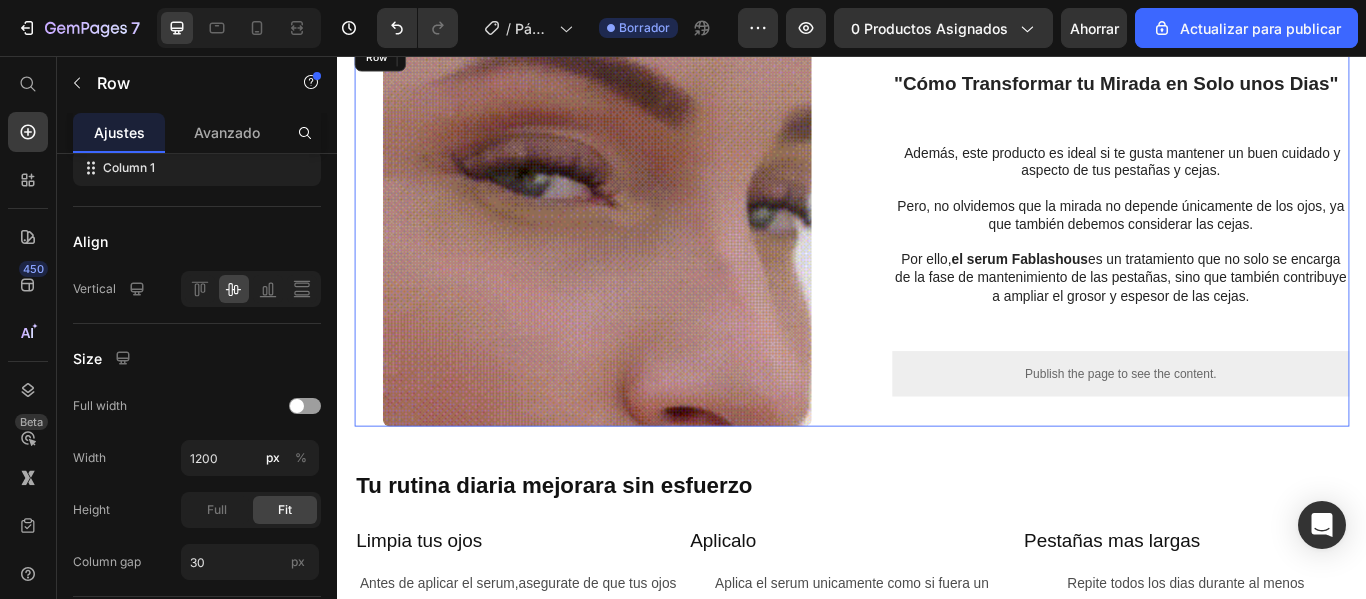 click on ""Cómo Transformar tu Mirada en Solo unos Dias" Heading       Además, este producto es ideal si te gusta mantener un buen cuidado y aspecto de tus pestañas y cejas.   Pero, no olvidemos que la mirada no depende únicamente de los ojos, ya que también debemos considerar las cejas.    Por ello,  el serum Fablashous  es un tratamiento que no solo se encarga de la fase de mantenimiento de las pestañas, sino que también contribuye a ampliar el grosor y espesor de las cejas.     Text Block
Publish the page to see the content.
Custom Code Row" at bounding box center [1234, 263] 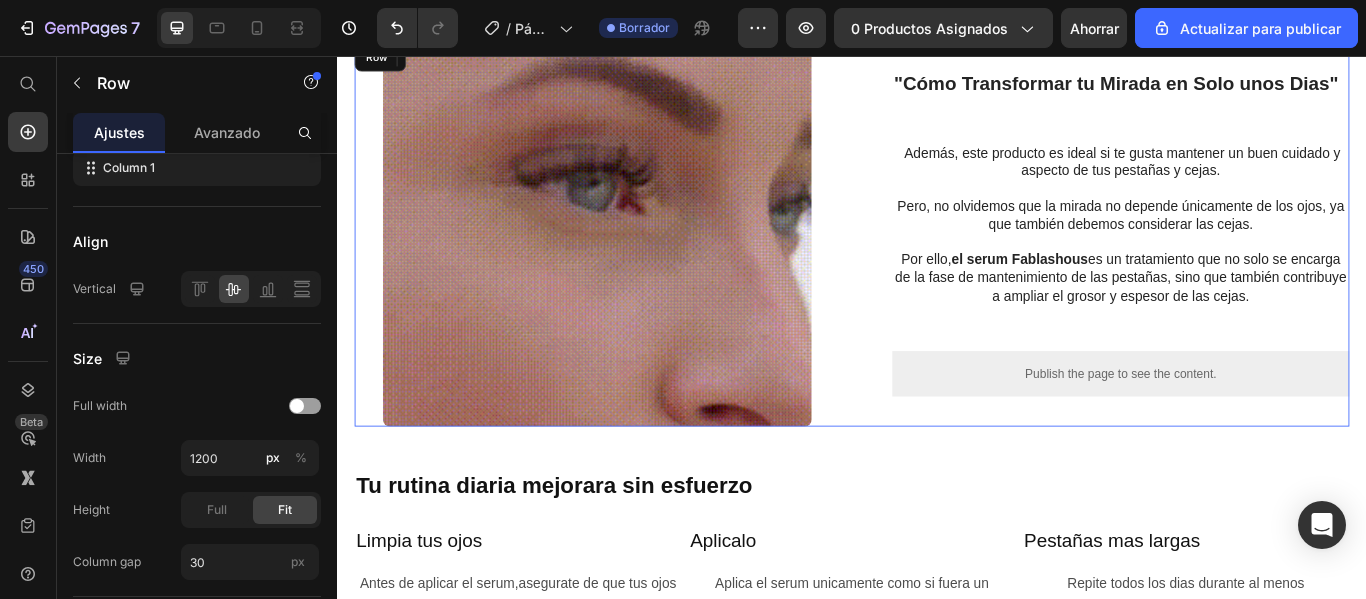 scroll, scrollTop: 0, scrollLeft: 0, axis: both 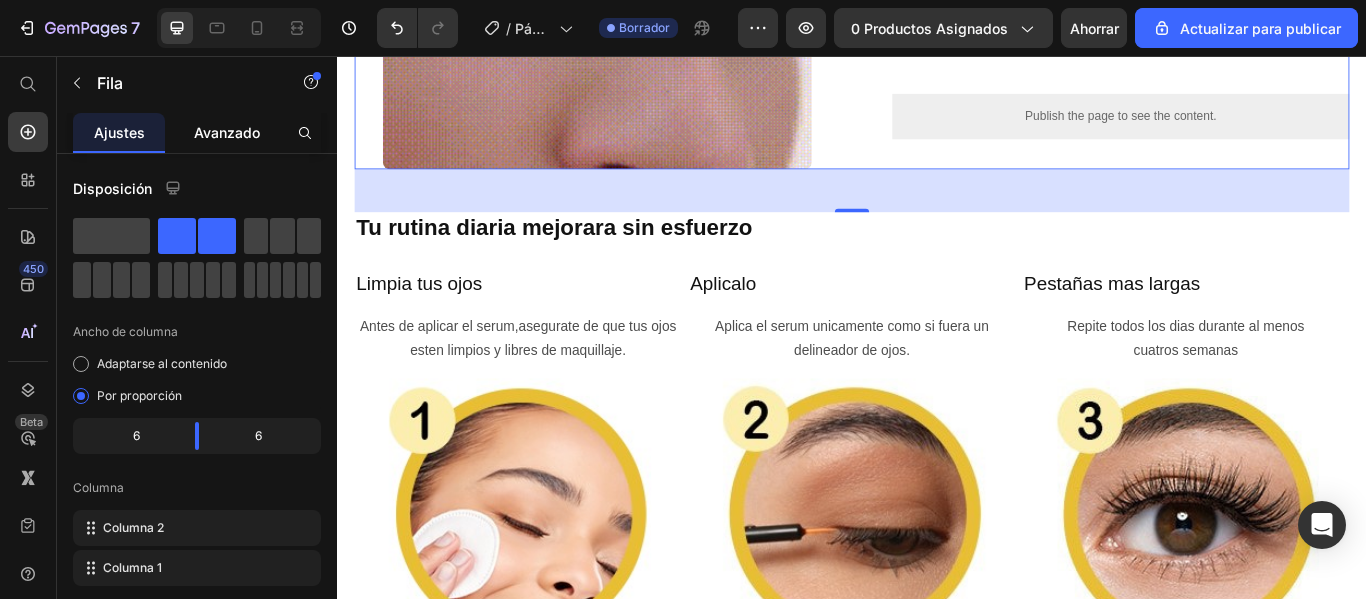 click on "Avanzado" at bounding box center [227, 132] 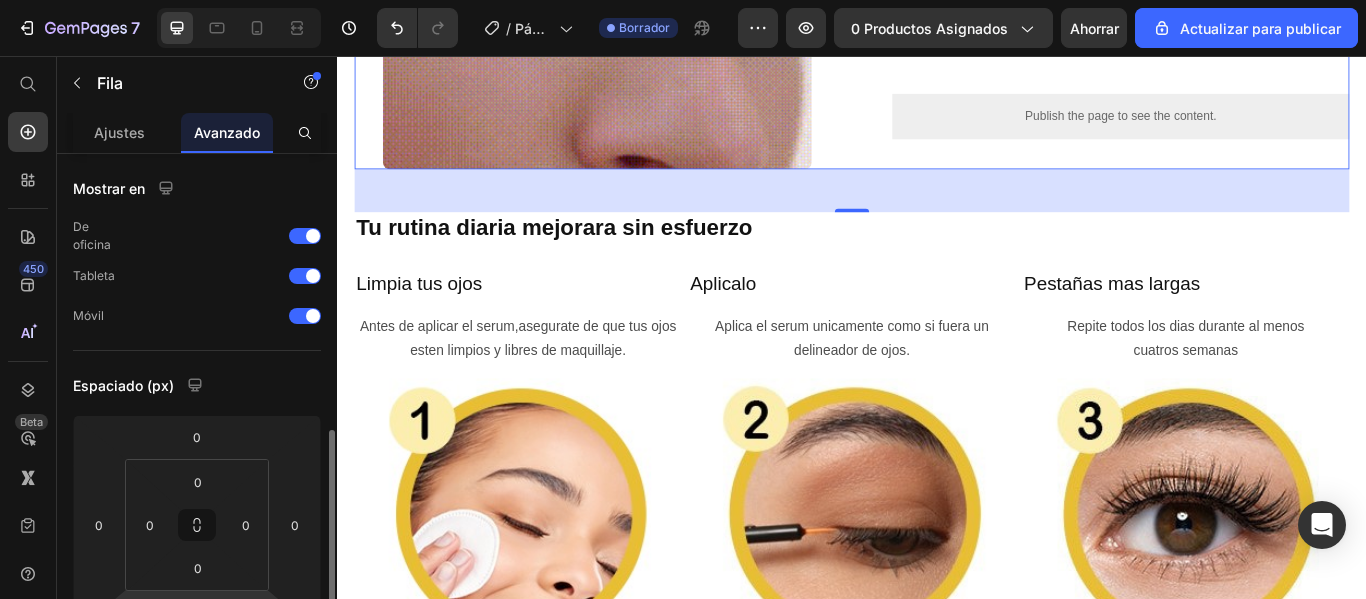 scroll, scrollTop: 200, scrollLeft: 0, axis: vertical 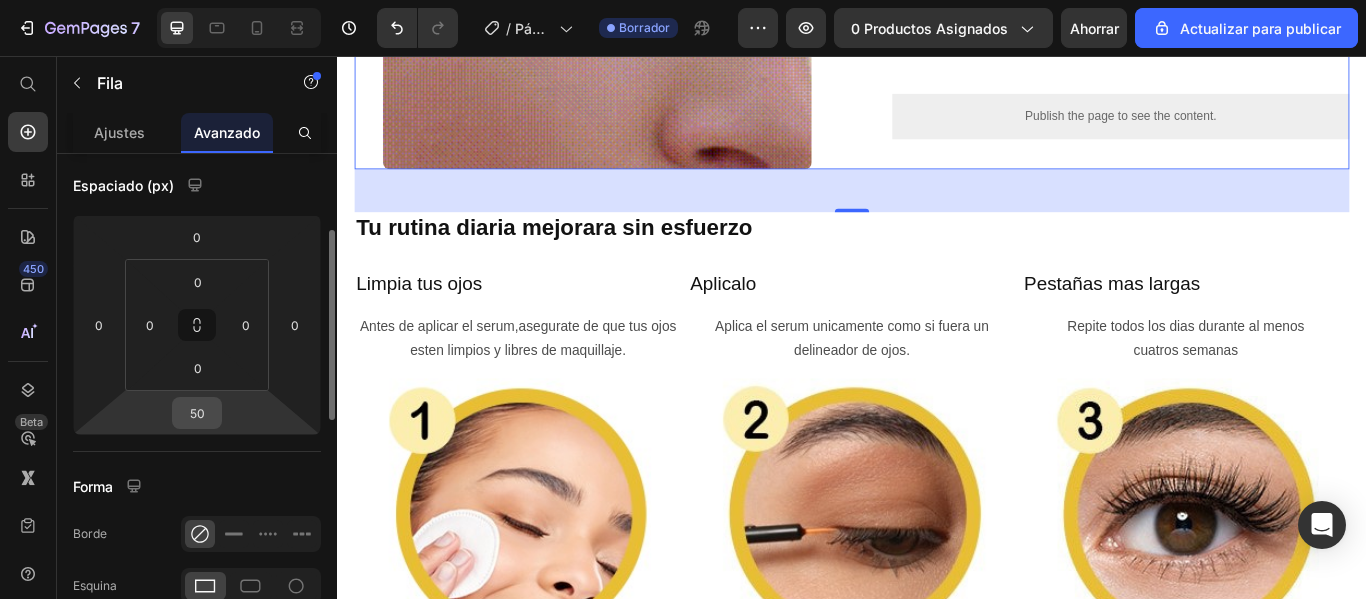 click on "50" at bounding box center [197, 413] 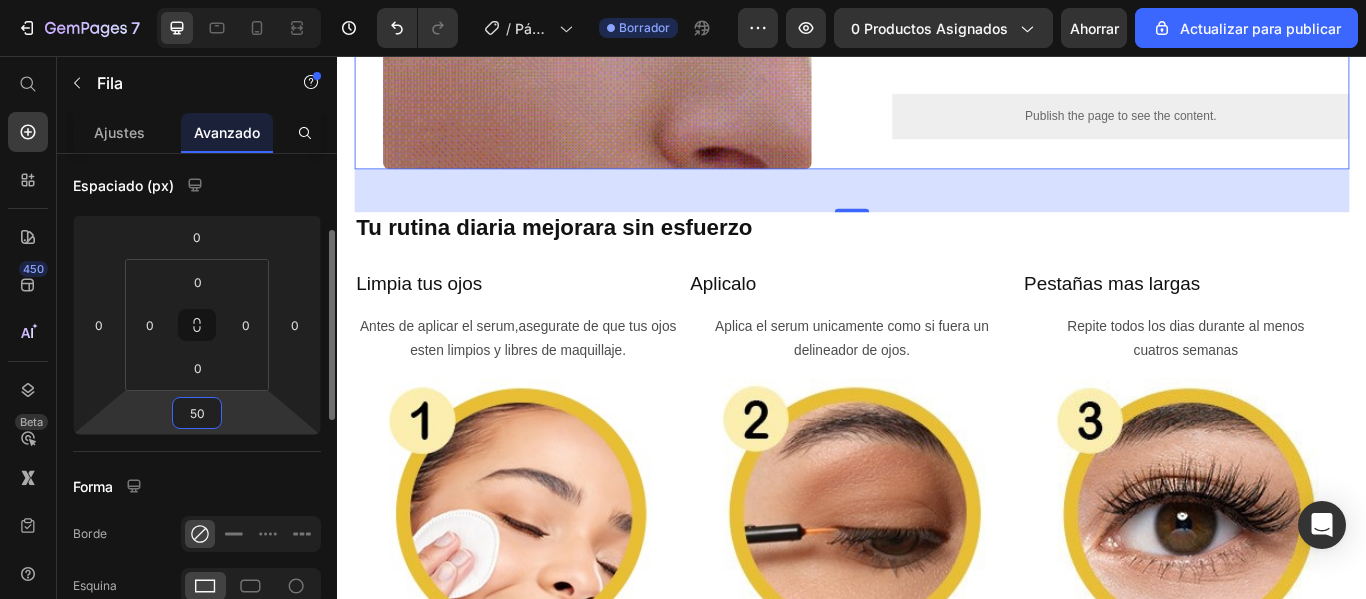 click on "50" at bounding box center (197, 413) 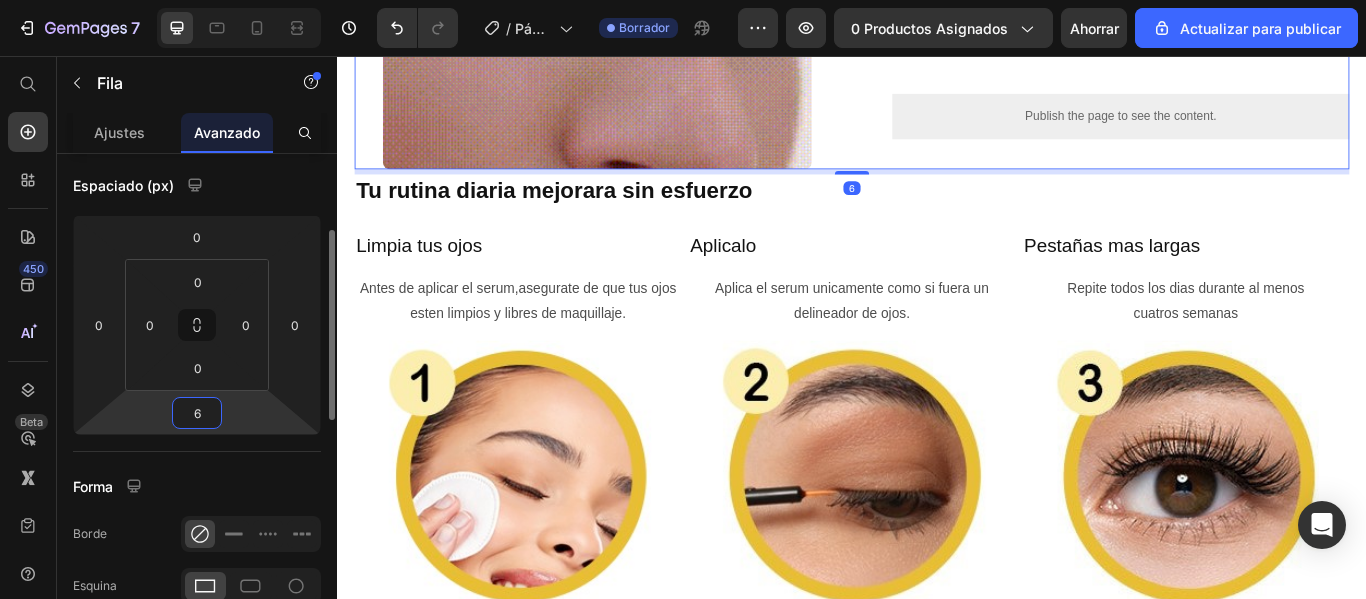 type on "60" 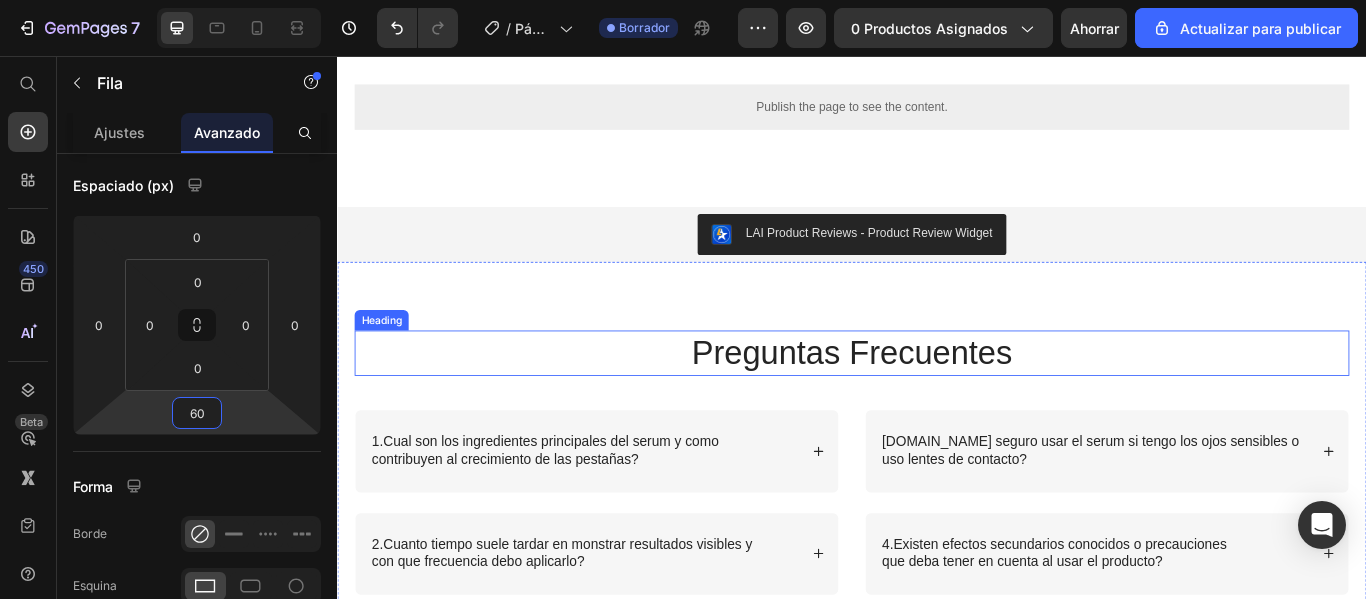 scroll, scrollTop: 2900, scrollLeft: 0, axis: vertical 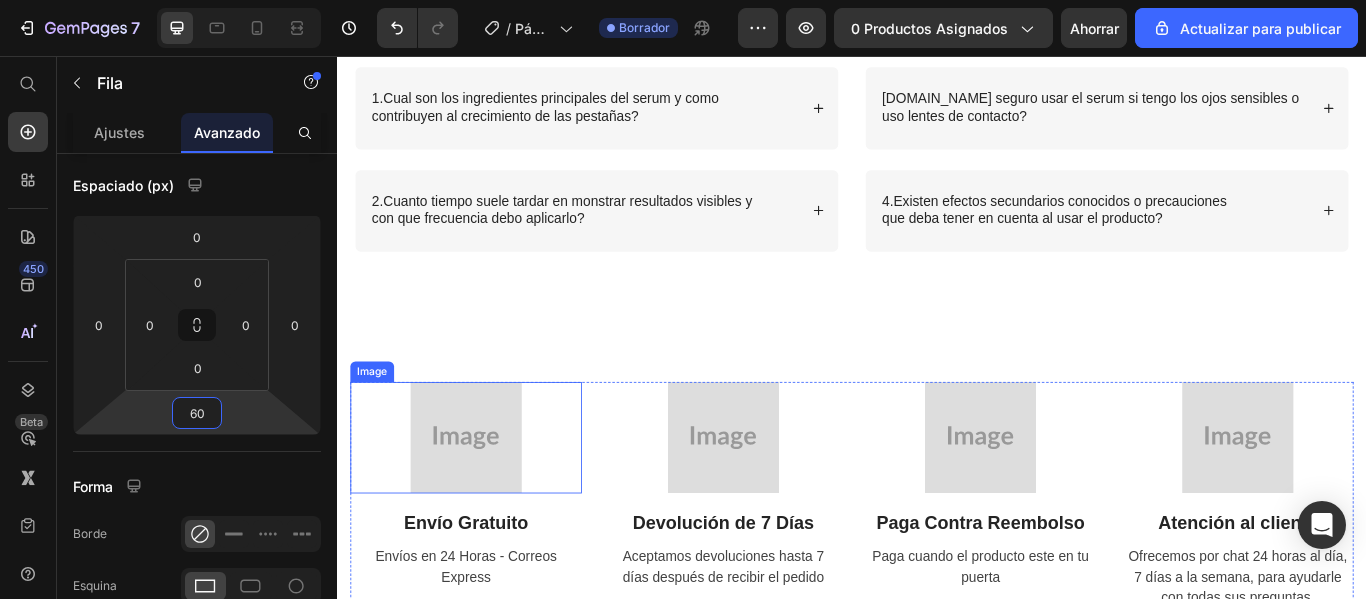 click at bounding box center [487, 501] 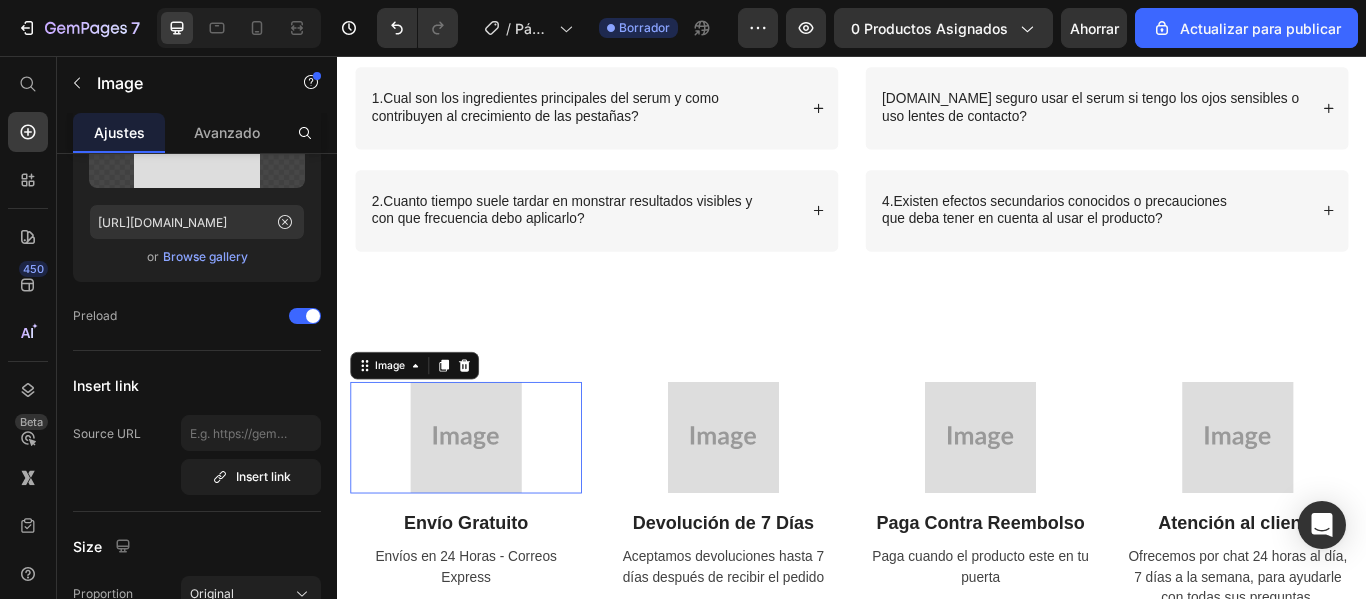 scroll, scrollTop: 0, scrollLeft: 0, axis: both 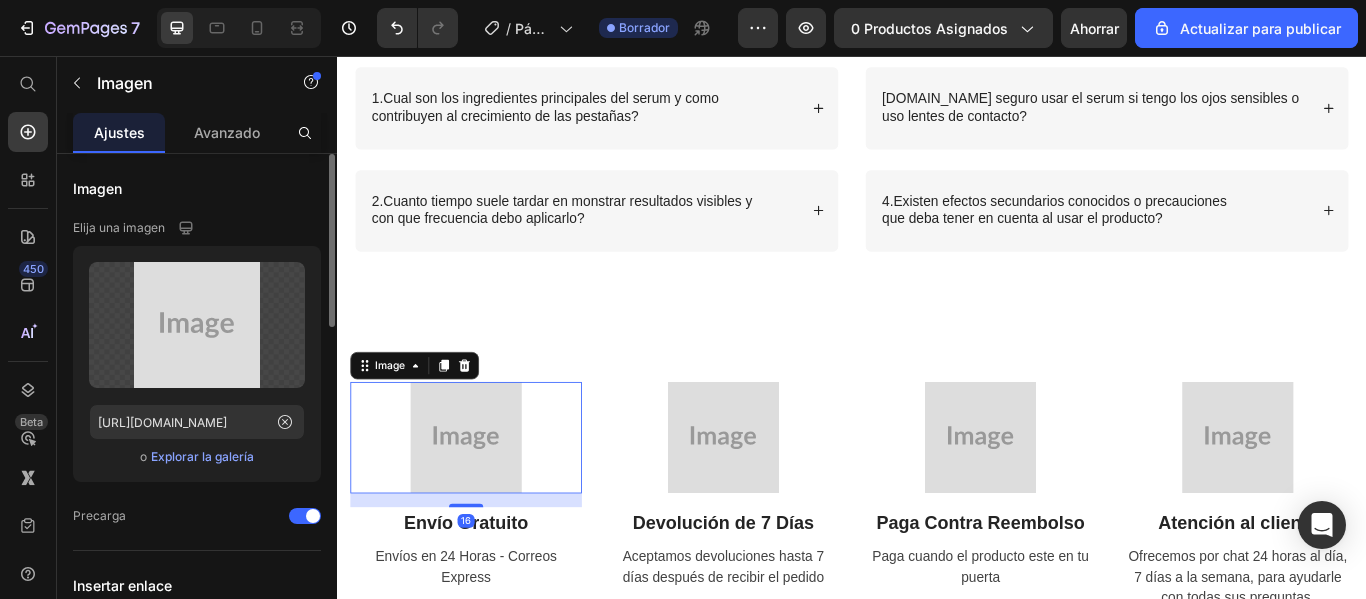 click on "Explorar la galería" at bounding box center [202, 456] 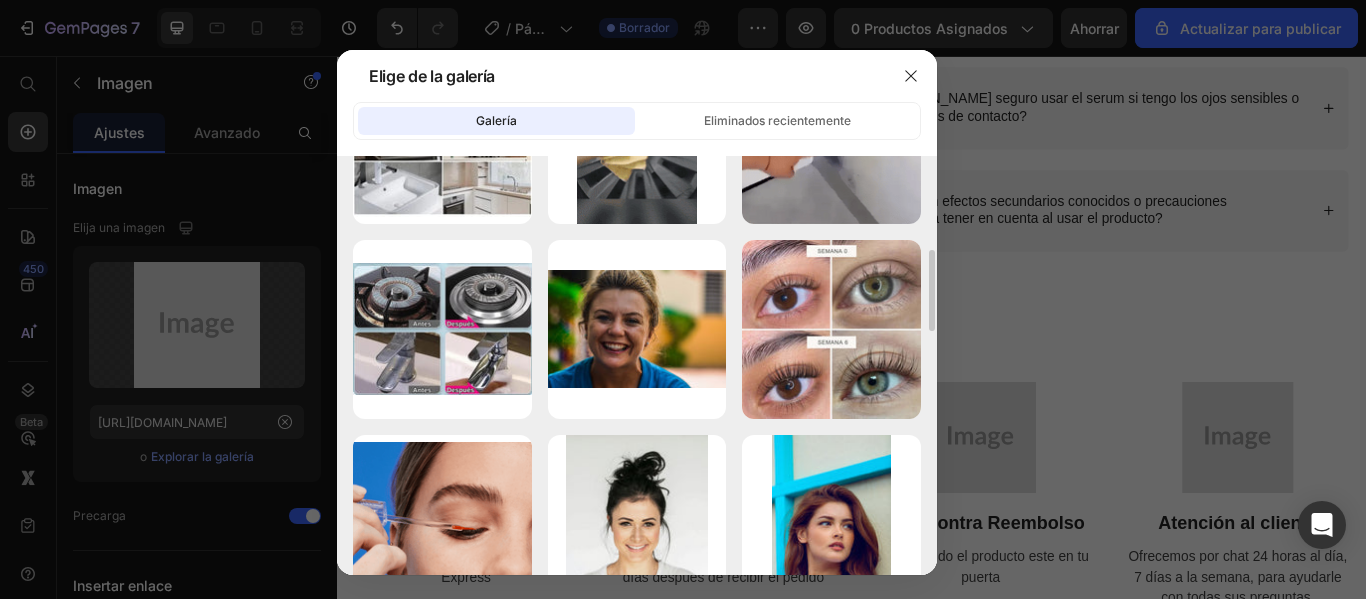 scroll, scrollTop: 600, scrollLeft: 0, axis: vertical 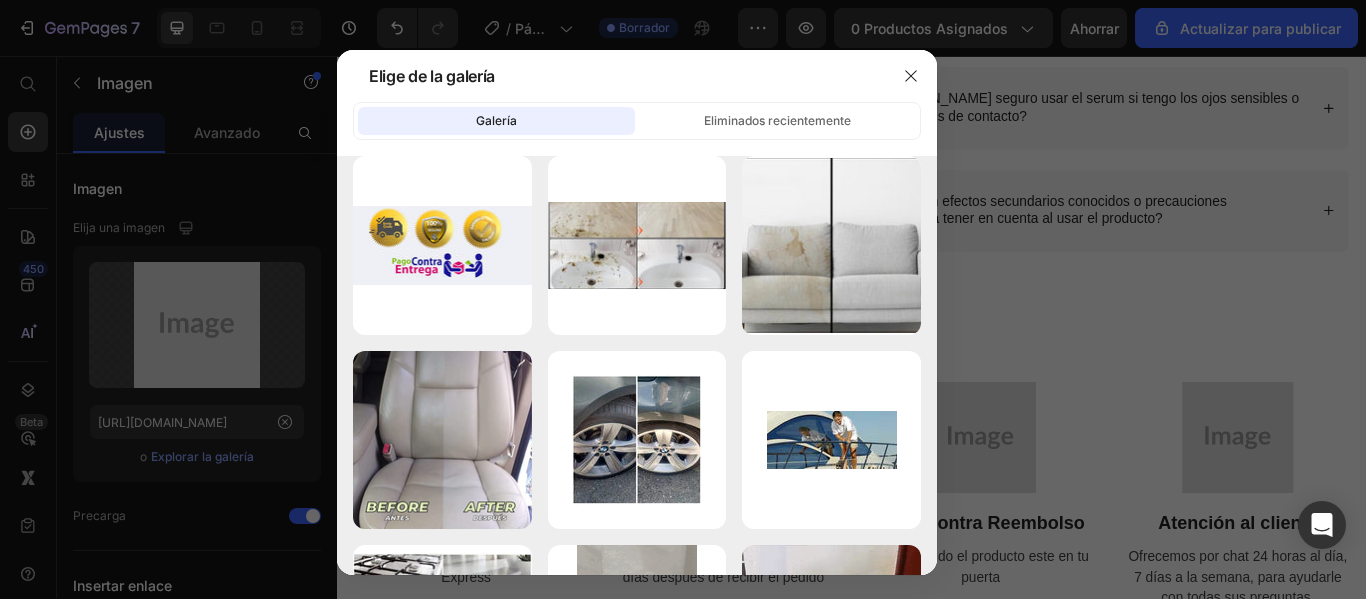 click at bounding box center (683, 299) 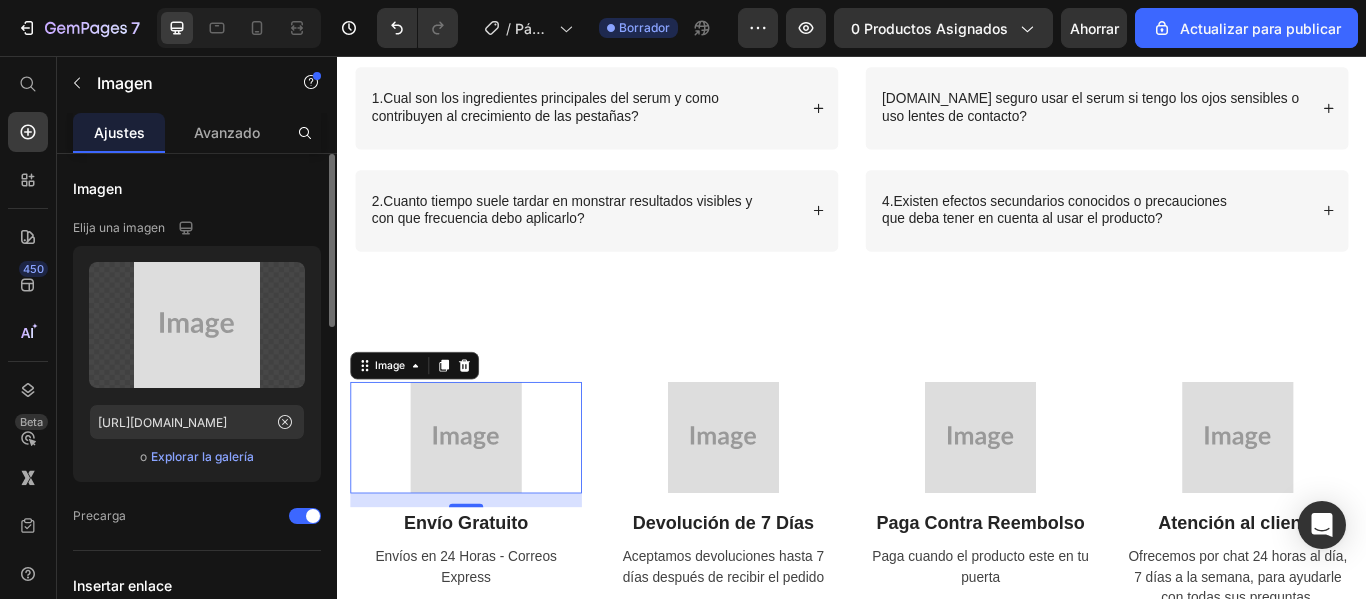 click on "Explorar la galería" at bounding box center (202, 456) 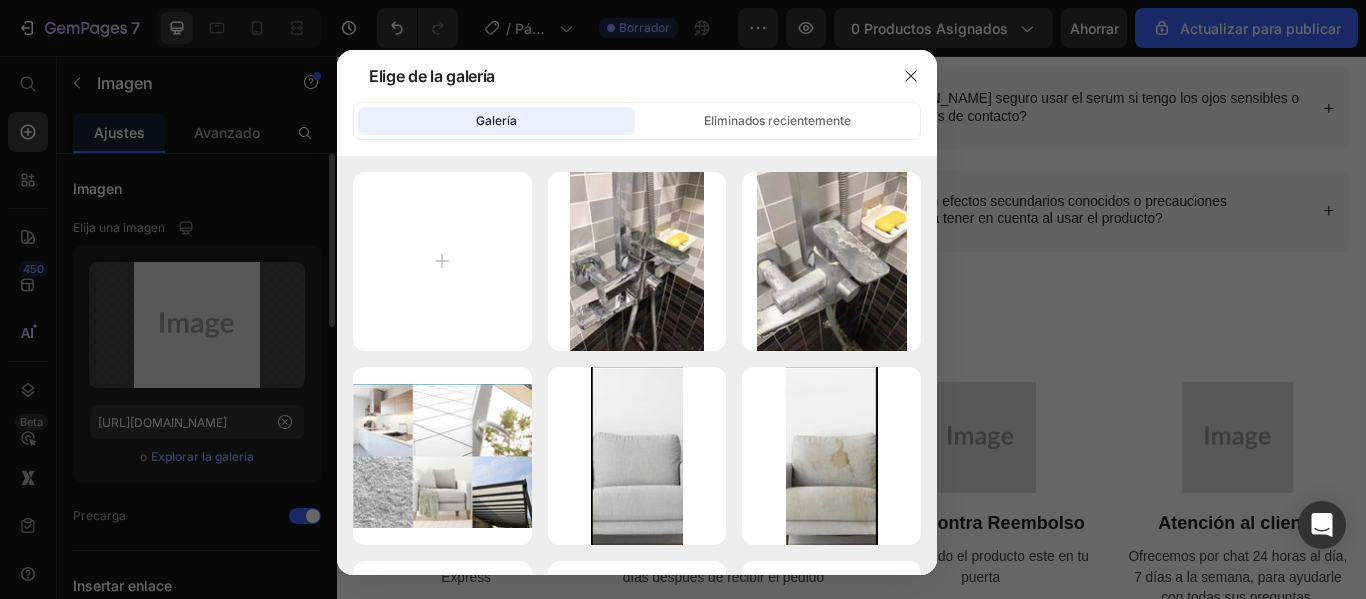 click at bounding box center [683, 299] 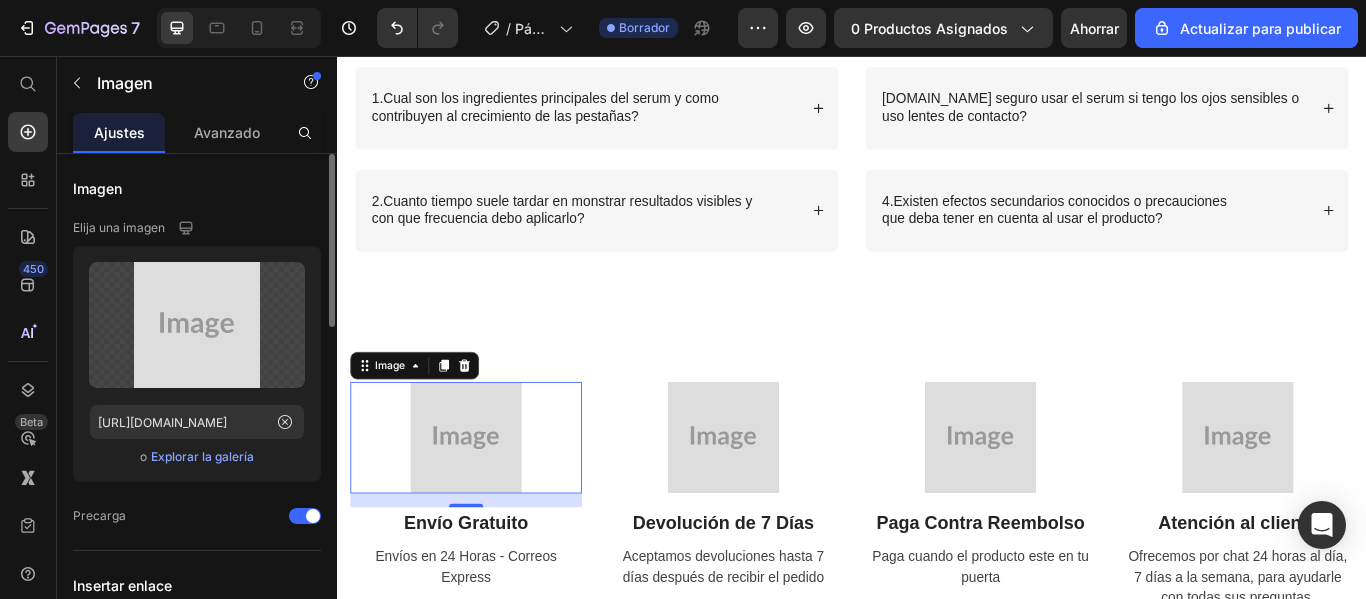 click on "Explorar la galería" at bounding box center [202, 456] 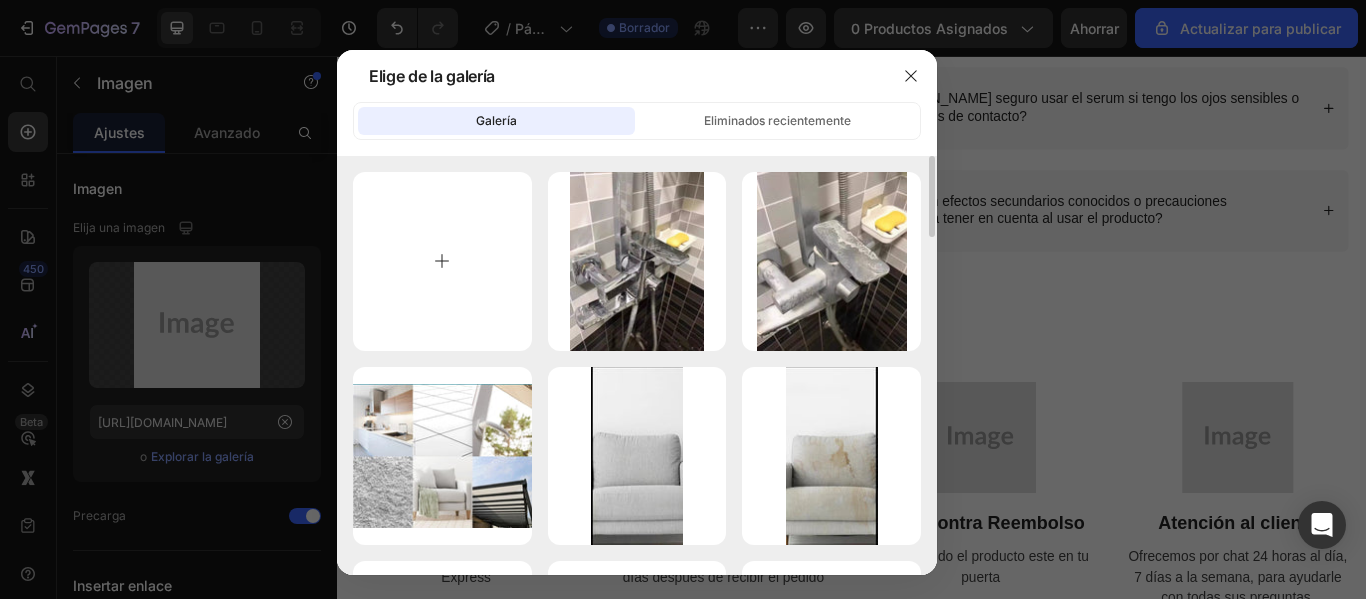 click at bounding box center (442, 261) 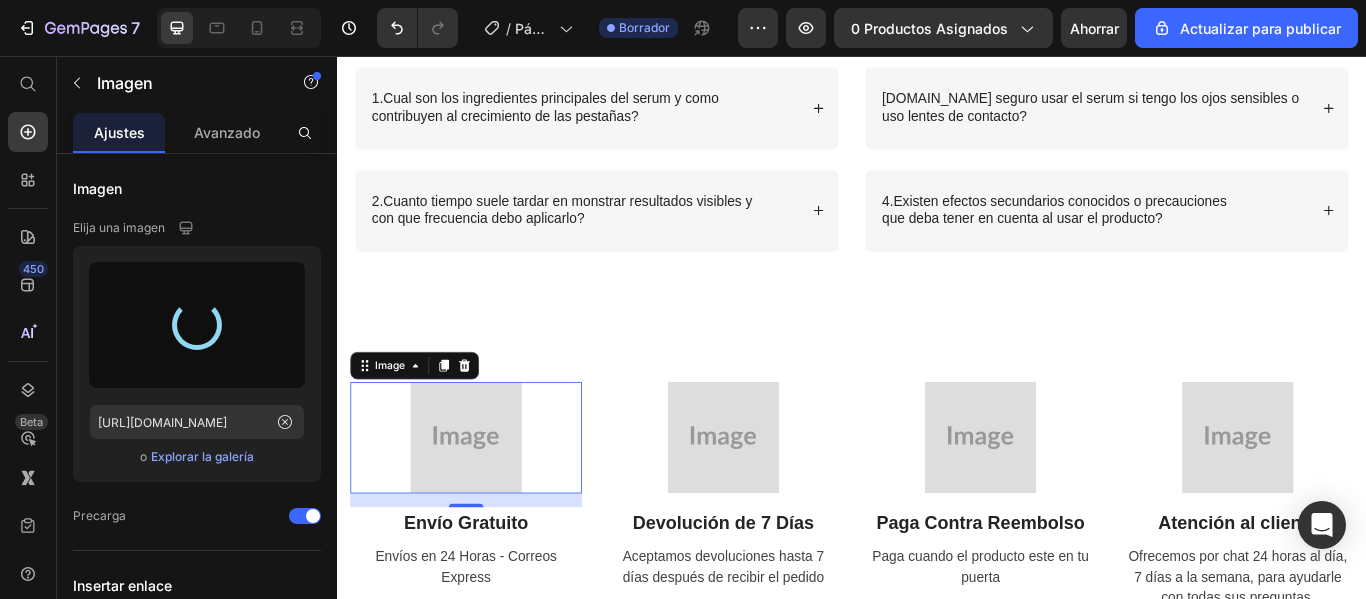 type on "https://cdn.shopify.com/s/files/1/0910/7377/3942/files/gempages_559574259316294776-2f81fcd5-e336-4697-aced-f8a694c5115e.jpg" 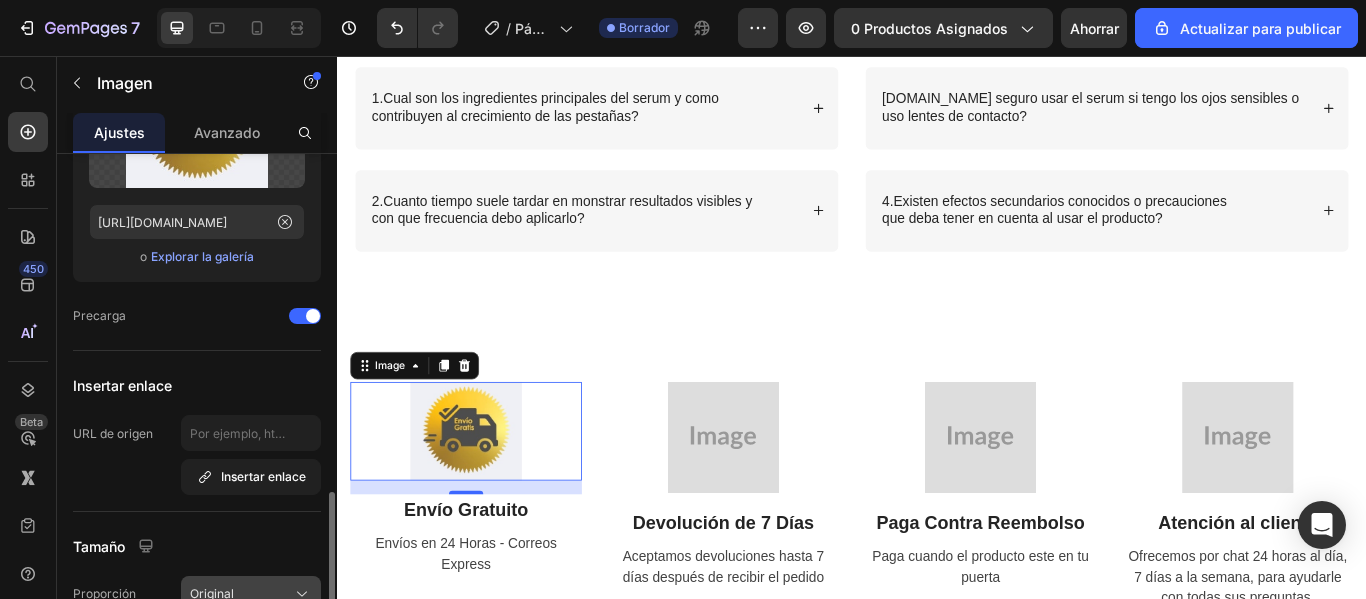 scroll, scrollTop: 400, scrollLeft: 0, axis: vertical 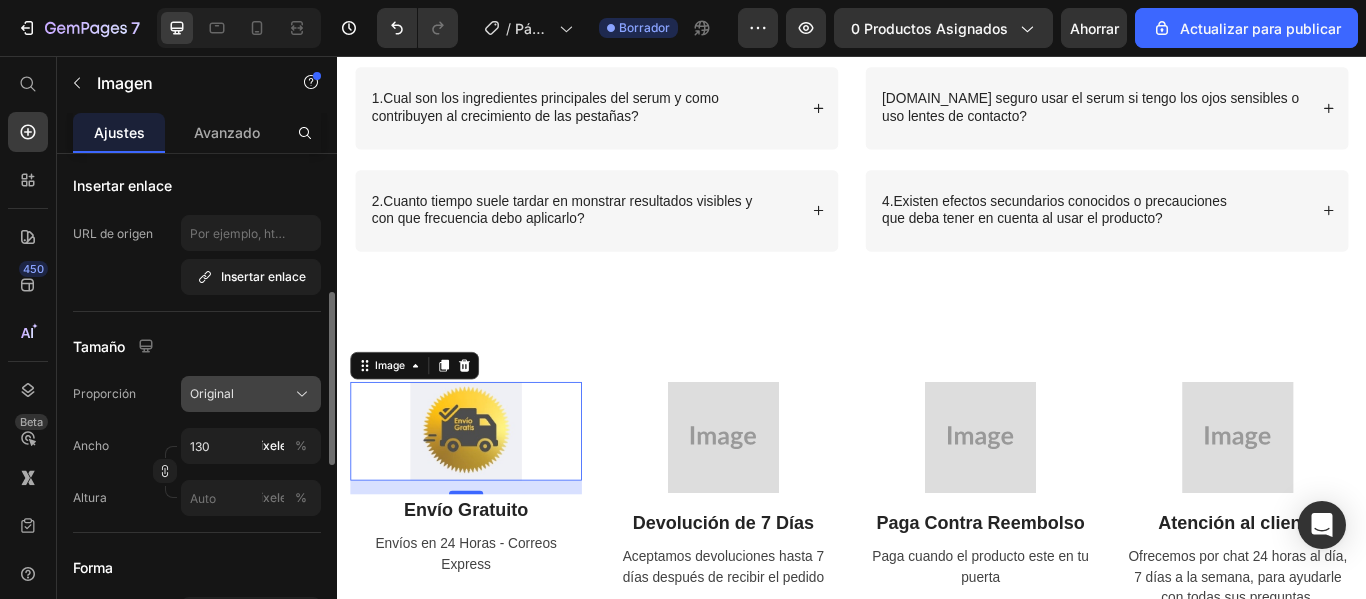 click 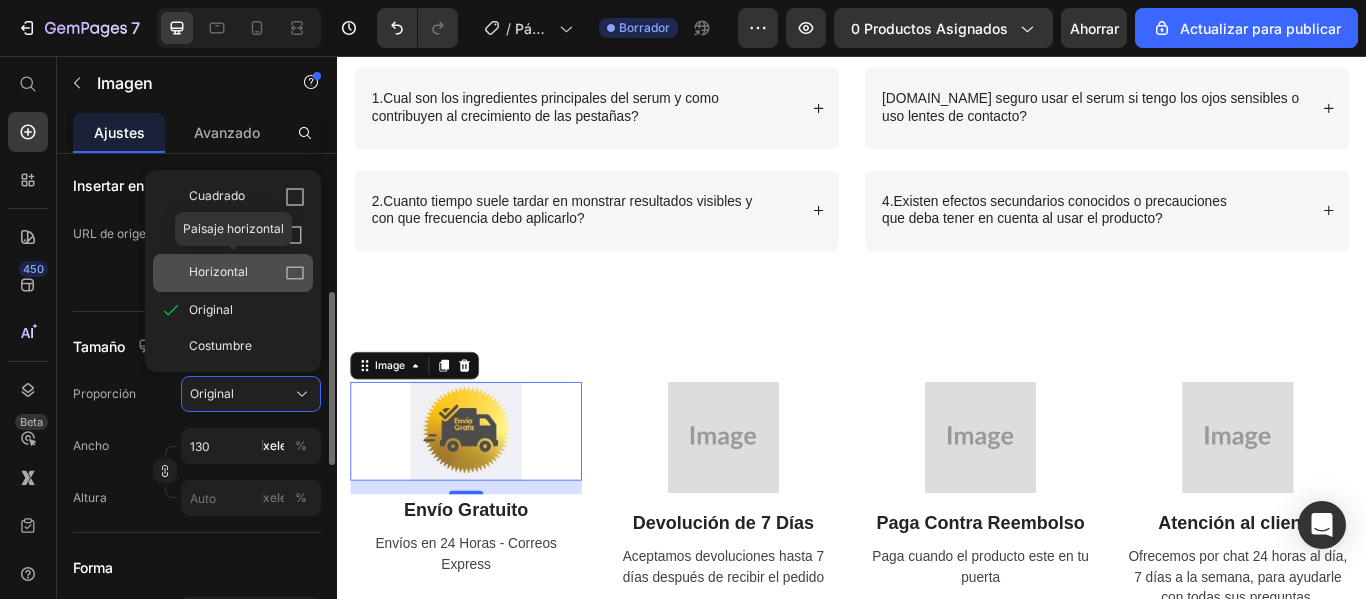 click on "Horizontal" at bounding box center (218, 271) 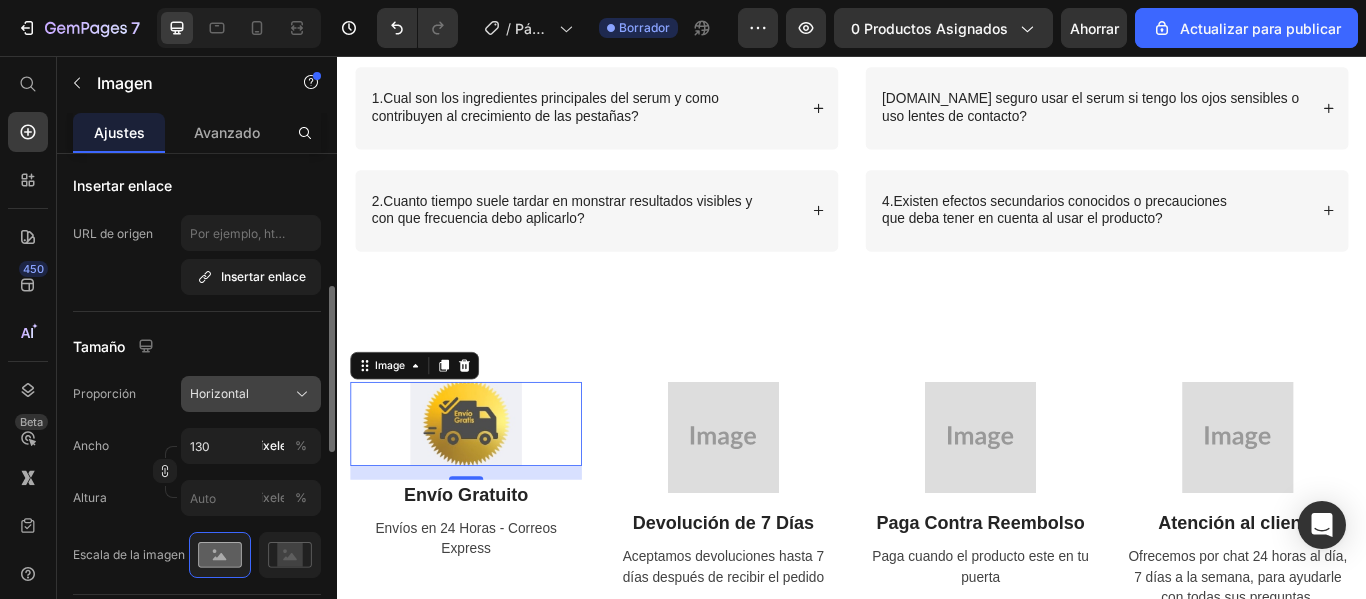click 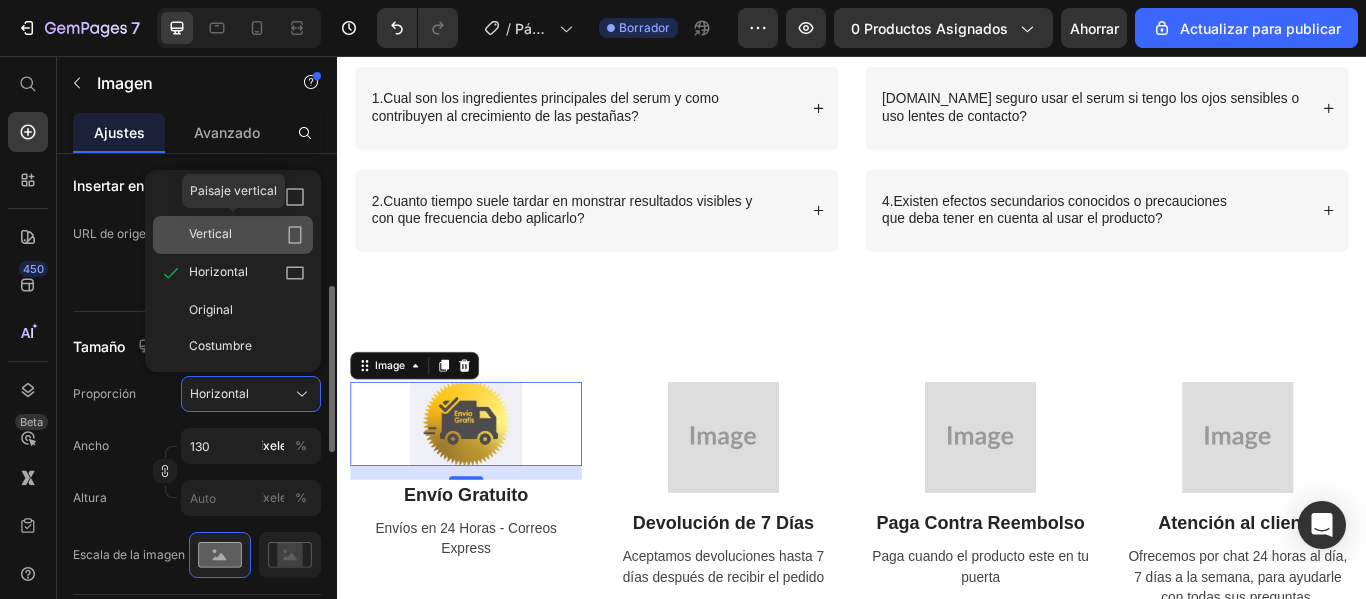 click on "Vertical" at bounding box center [247, 235] 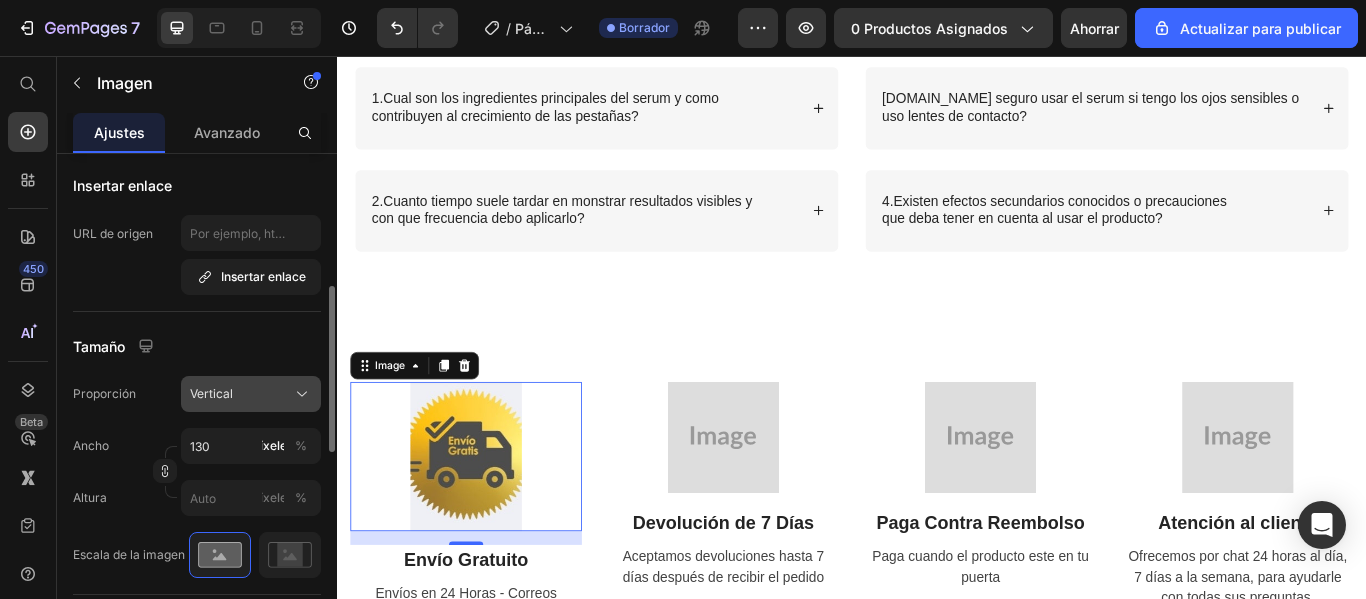 click 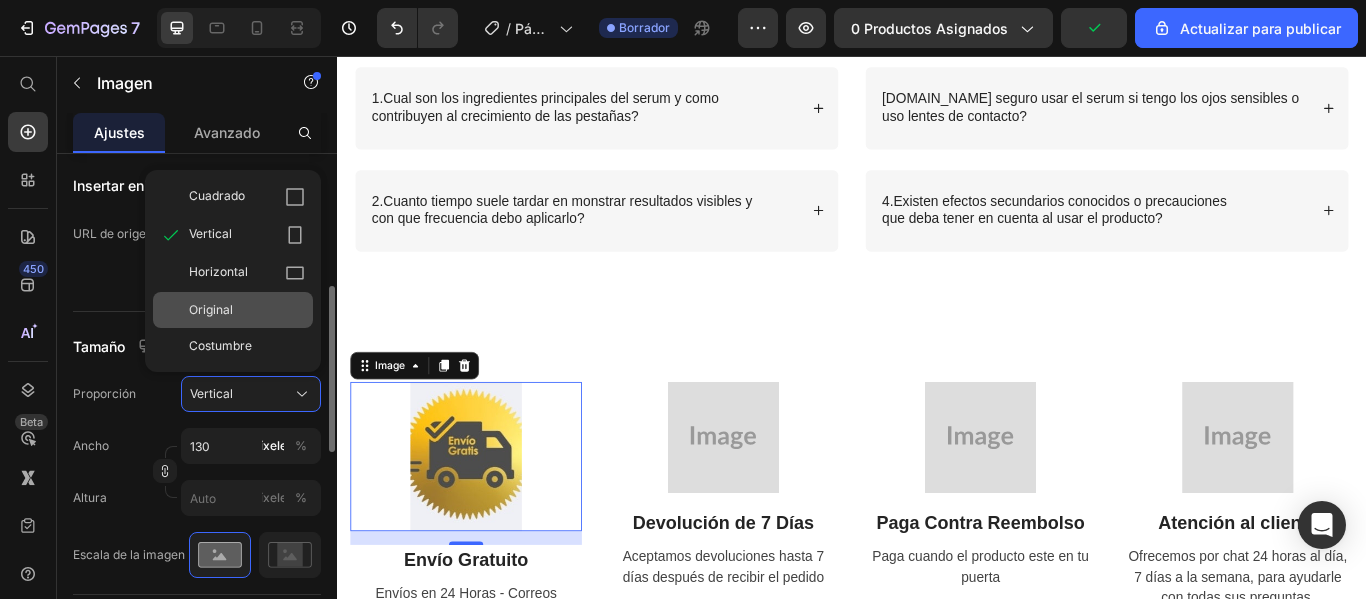 click on "Original" at bounding box center [247, 310] 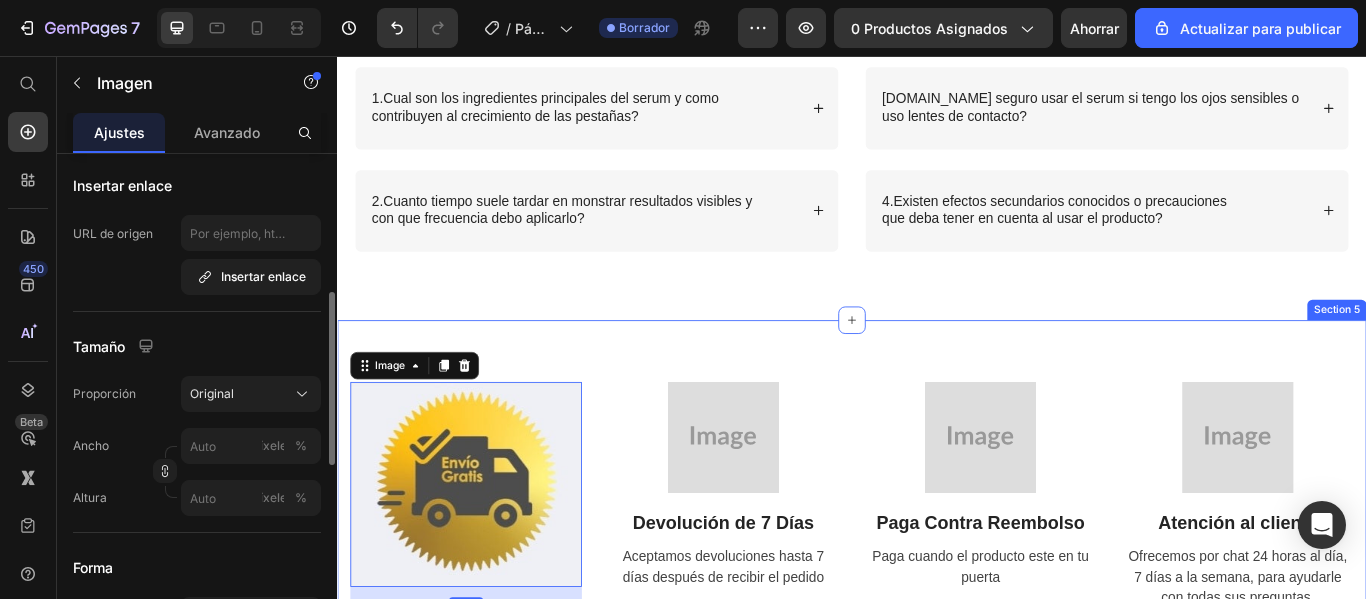 scroll, scrollTop: 3100, scrollLeft: 0, axis: vertical 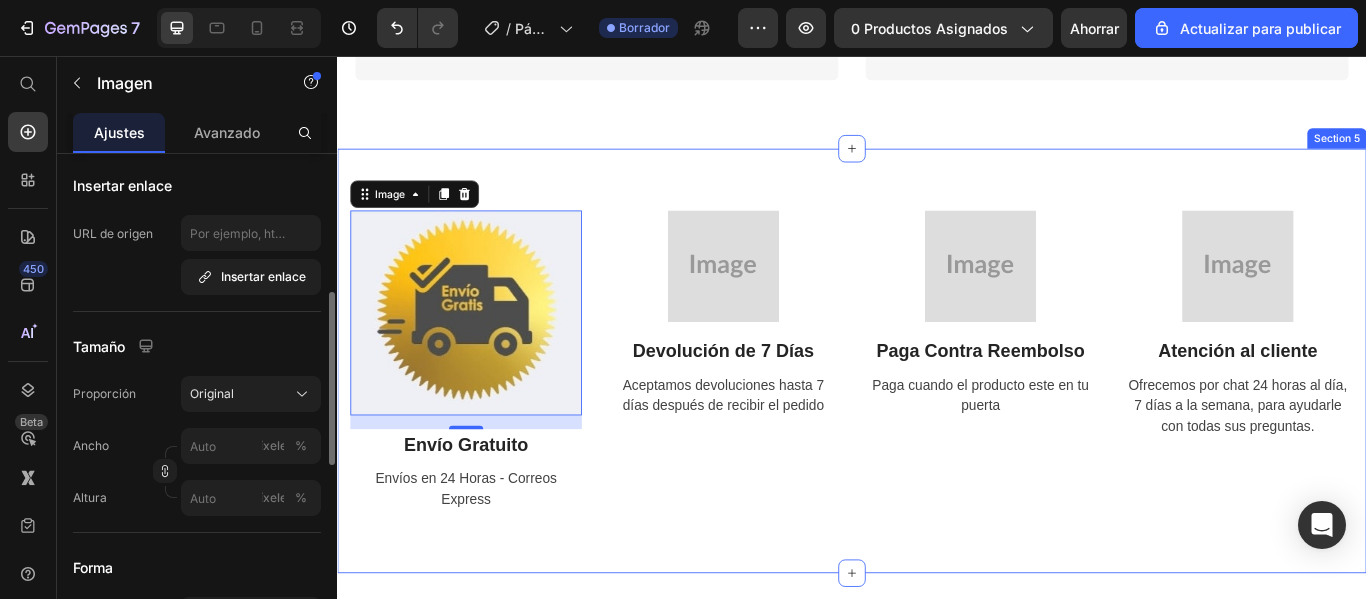 click on "Image   16 Envío Gratuito Text Block Envíos en 24 Horas - Correos Express Text Image Devolución de 7 Días Text Block Aceptamos devoluciones hasta 7 días después de recibir el pedido Text Image Paga Contra Reembolso Text Block Paga cuando el producto este en tu puerta Text Image Atención al cliente Text Block Ofrecemos por chat 24 horas al día, 7 días a la semana, para ayudarle con todas sus preguntas. Text Row Section 5" at bounding box center [937, 411] 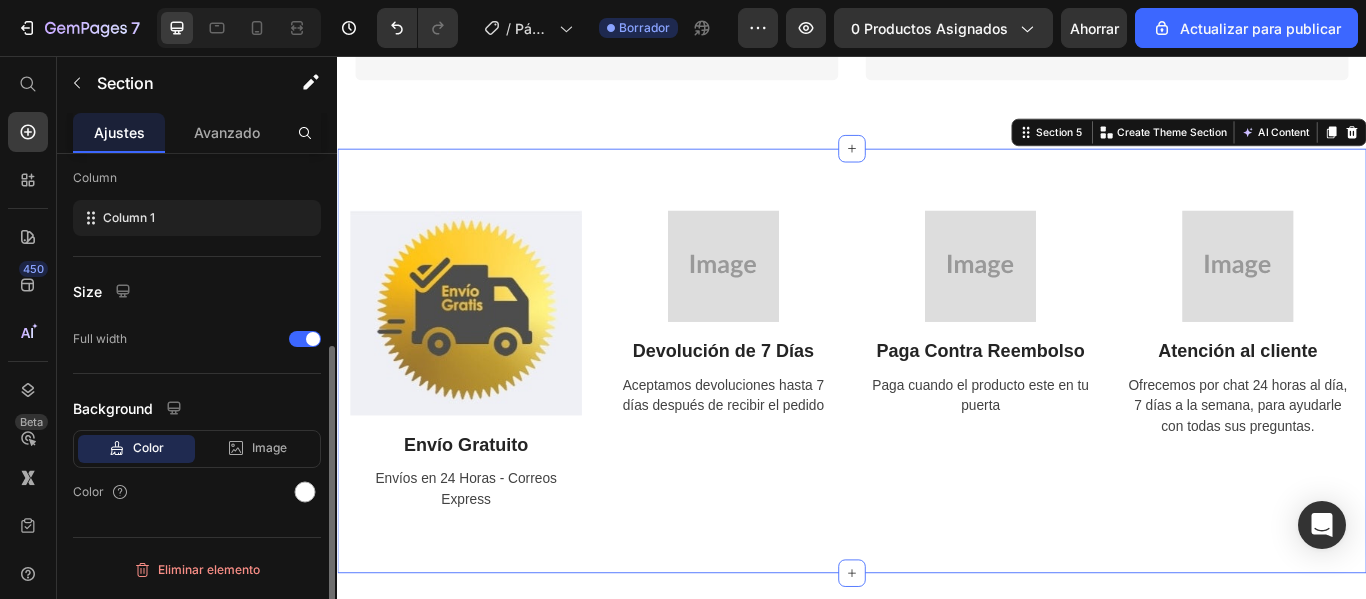 scroll, scrollTop: 0, scrollLeft: 0, axis: both 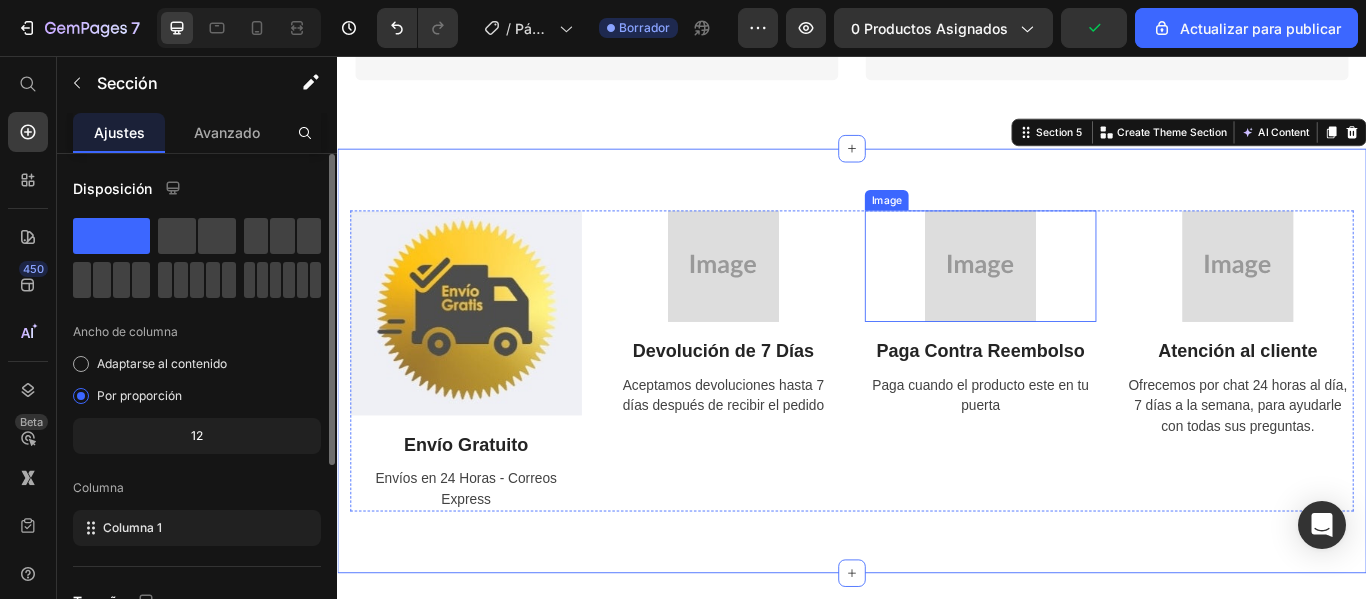 click at bounding box center (1087, 301) 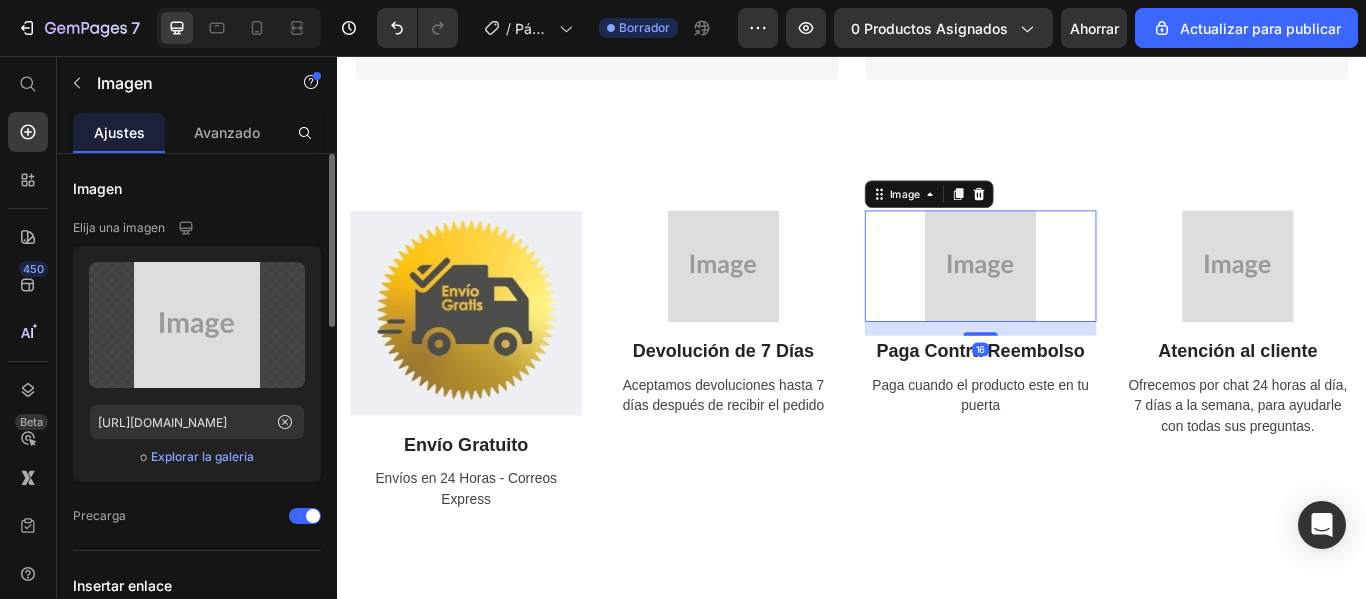 click on "Explorar la galería" at bounding box center [202, 456] 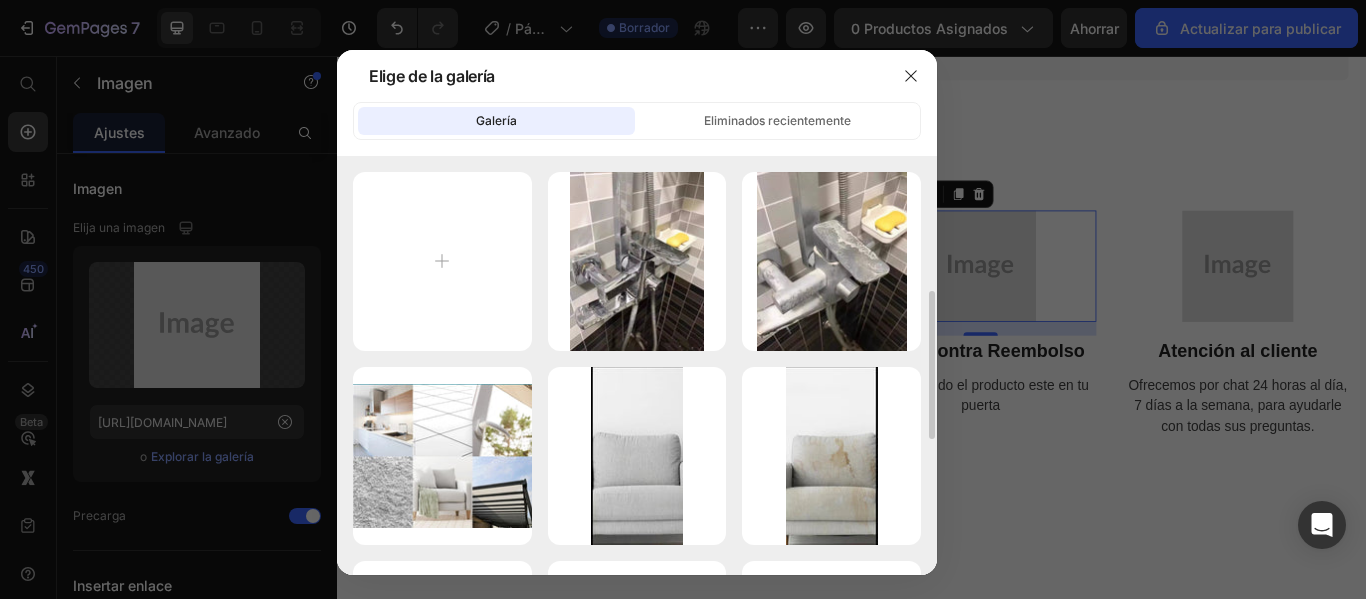 scroll, scrollTop: 300, scrollLeft: 0, axis: vertical 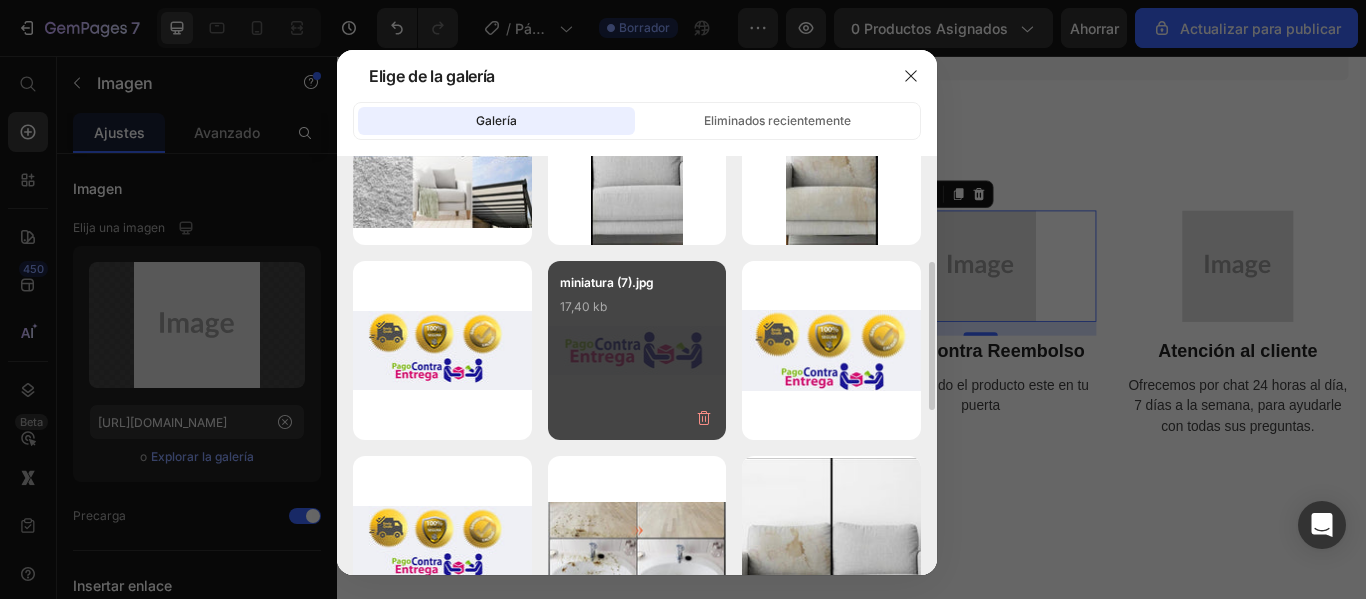 click on "miniatura (7).jpg 17,40 kb" at bounding box center (637, 350) 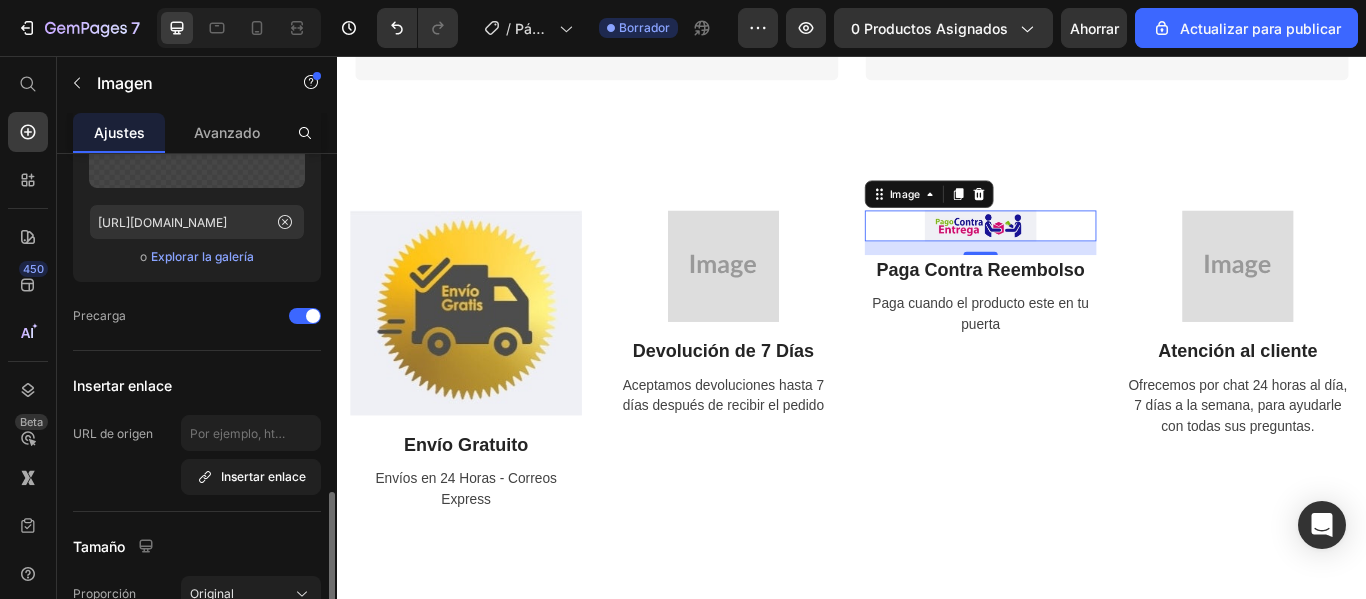 scroll, scrollTop: 400, scrollLeft: 0, axis: vertical 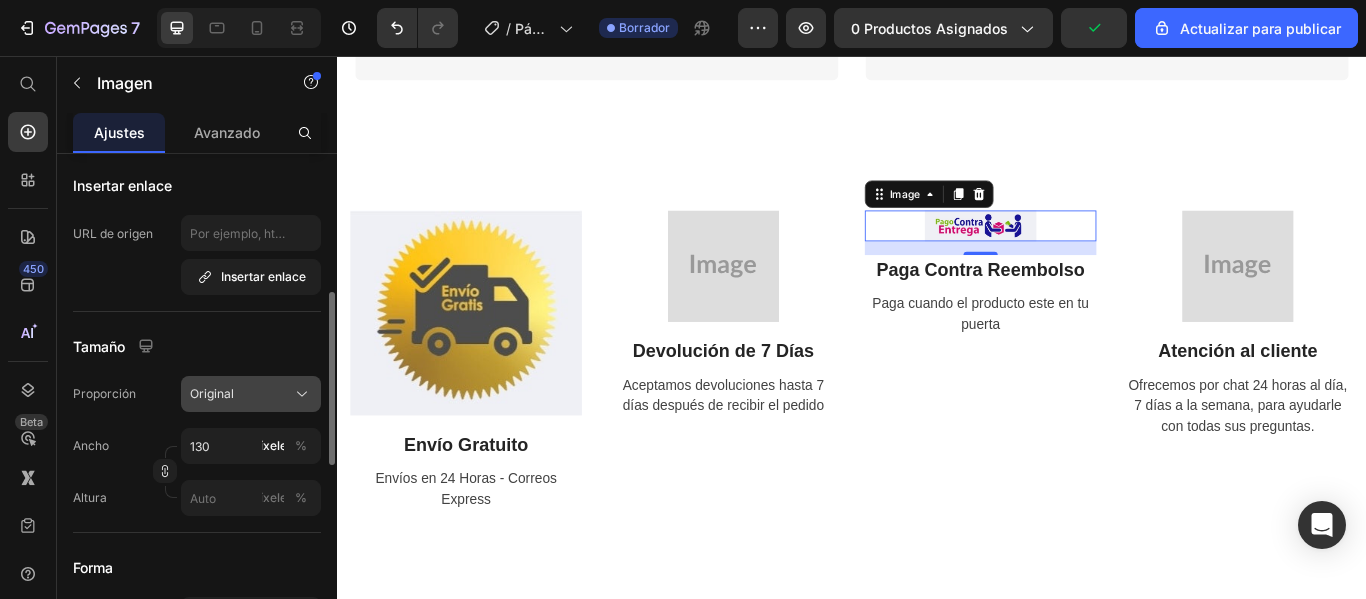 click 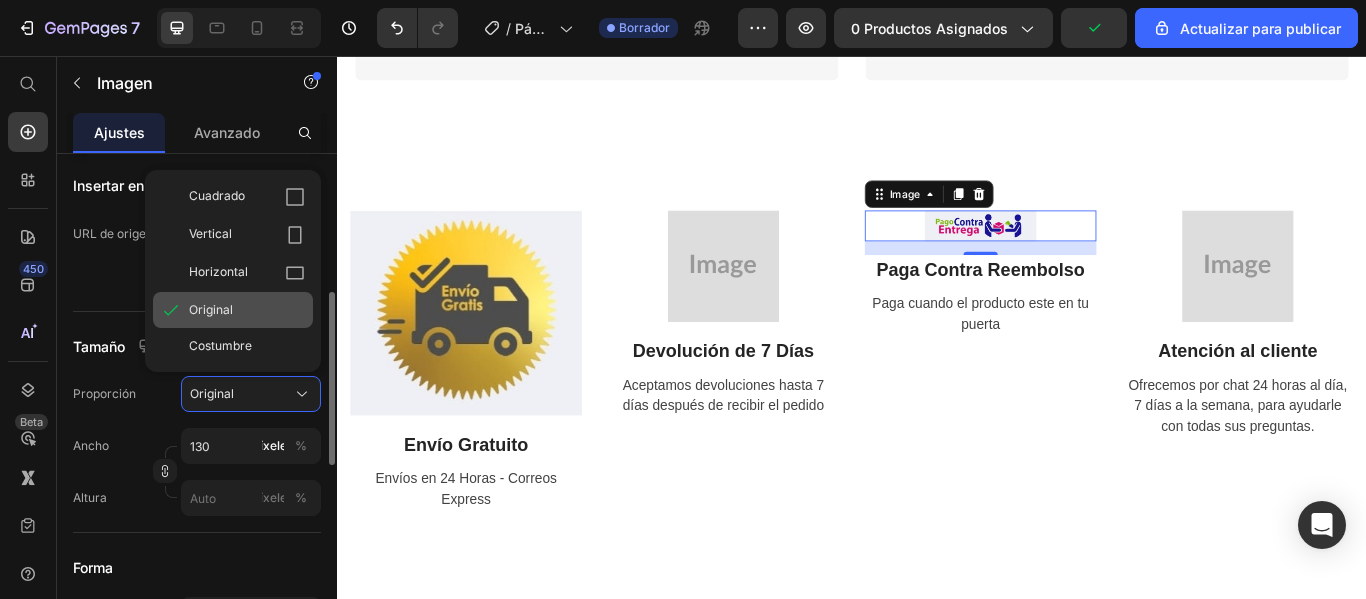 click on "Original" at bounding box center [247, 310] 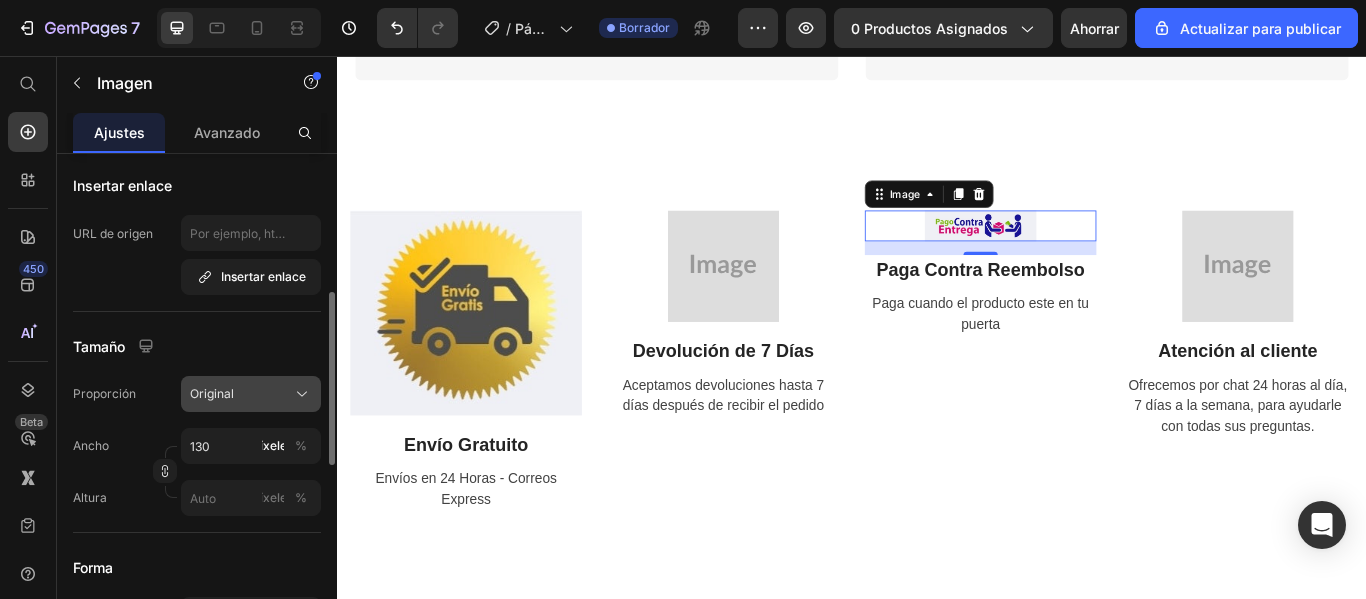 click 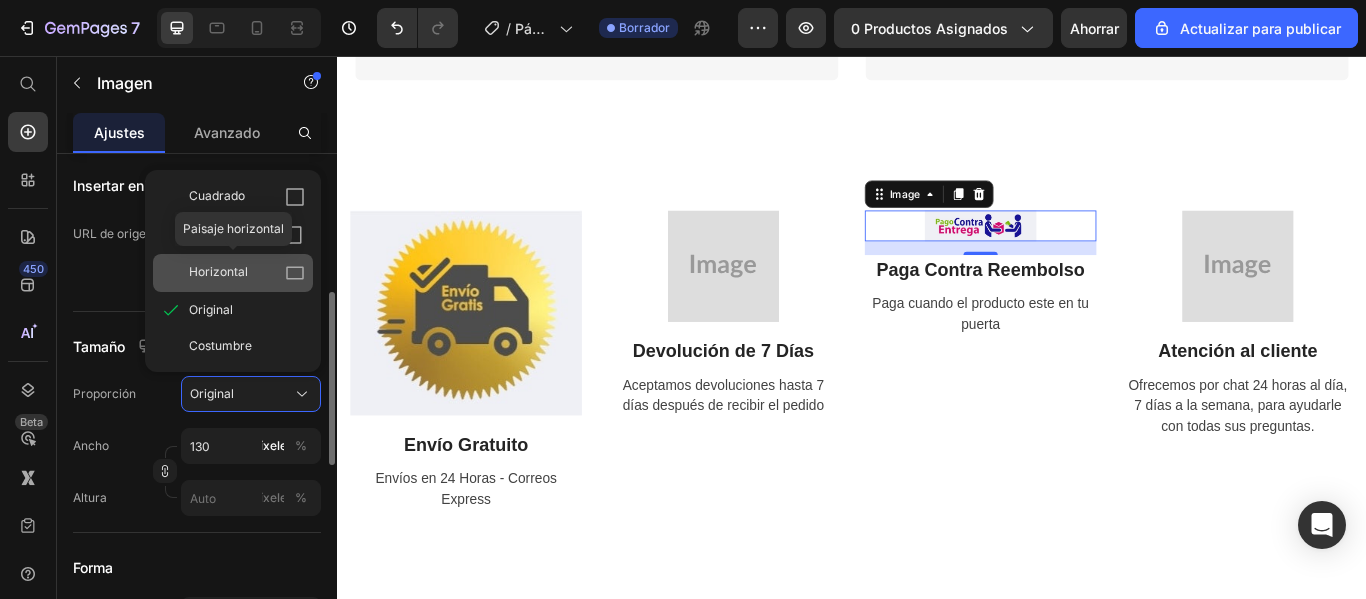 click on "Horizontal" at bounding box center (218, 271) 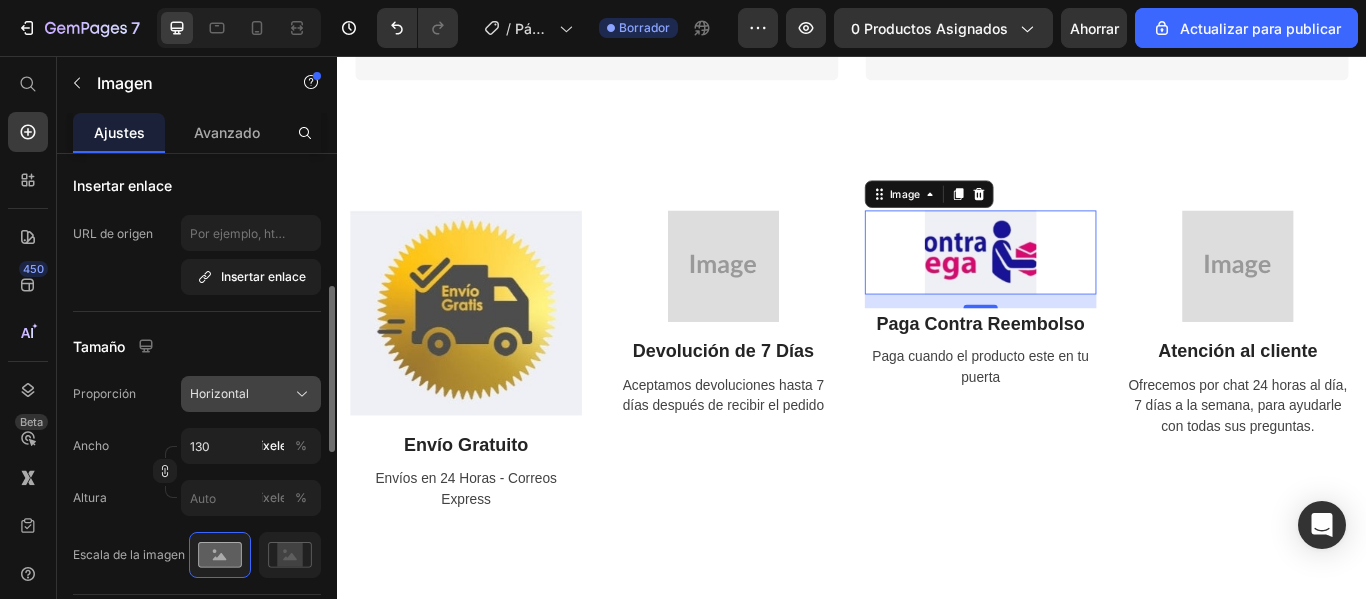 click 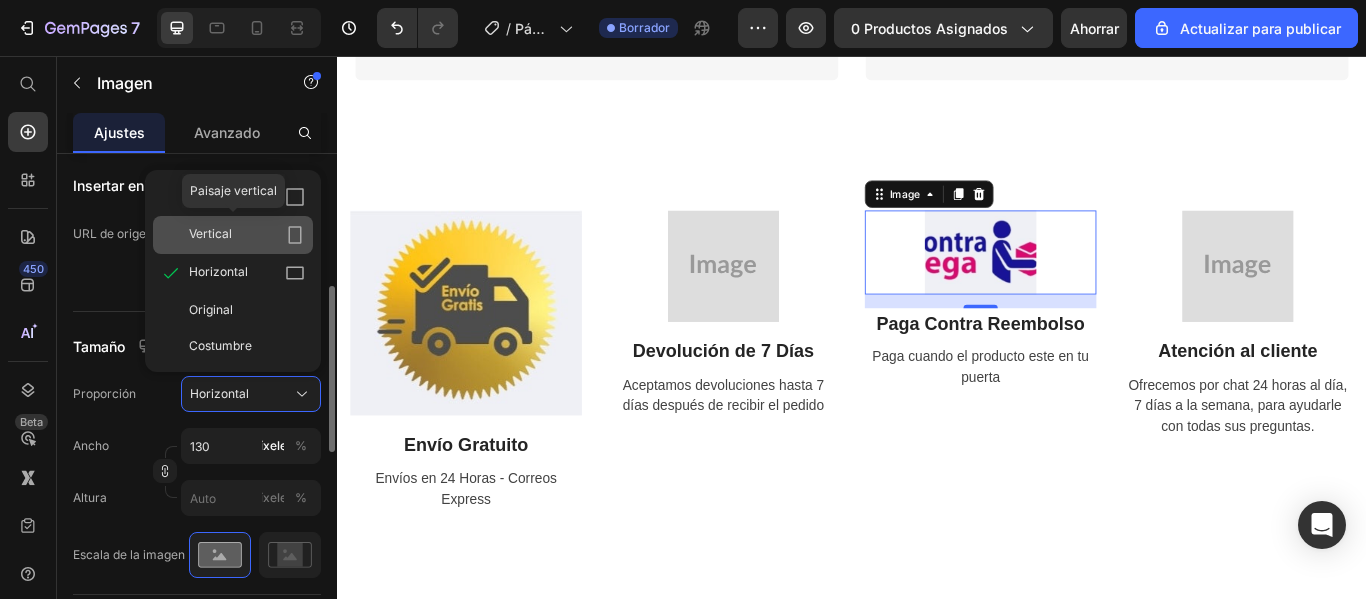 click on "Vertical" 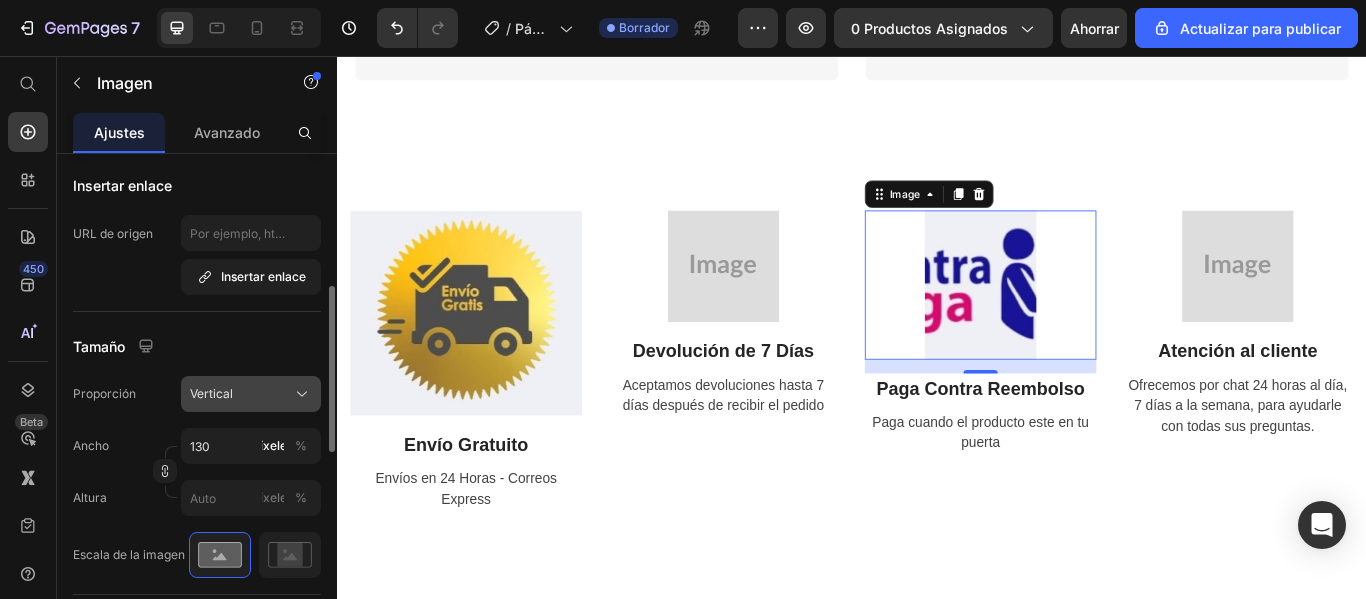 click 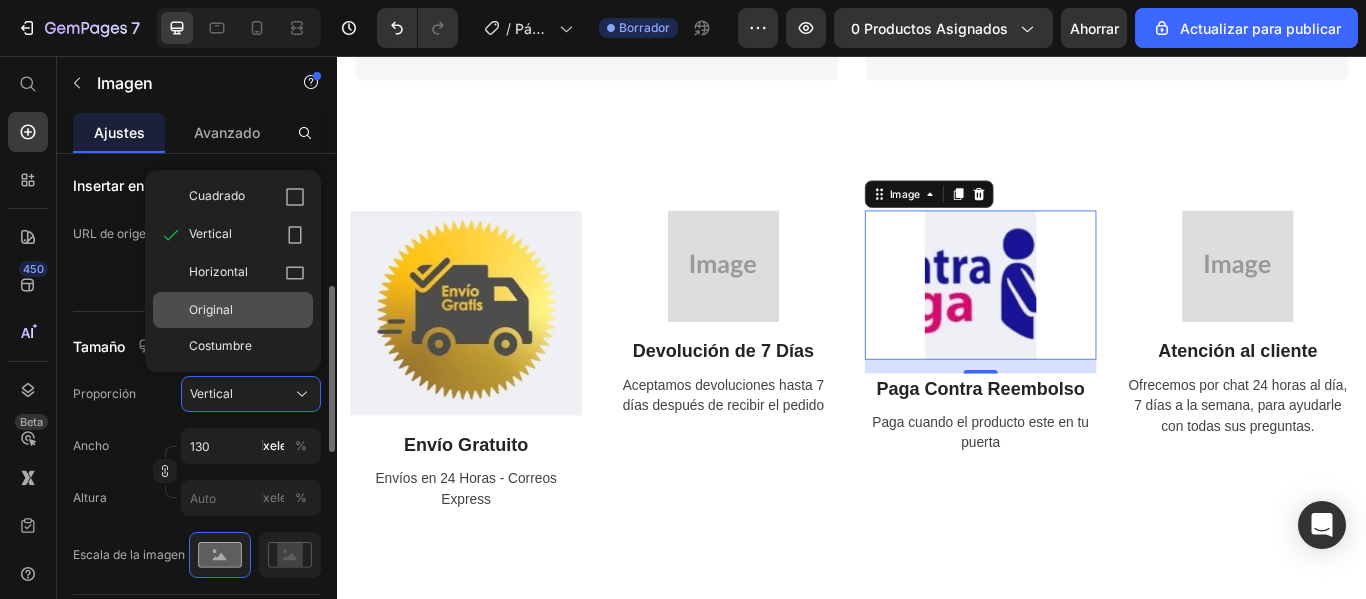 click on "Original" at bounding box center [247, 310] 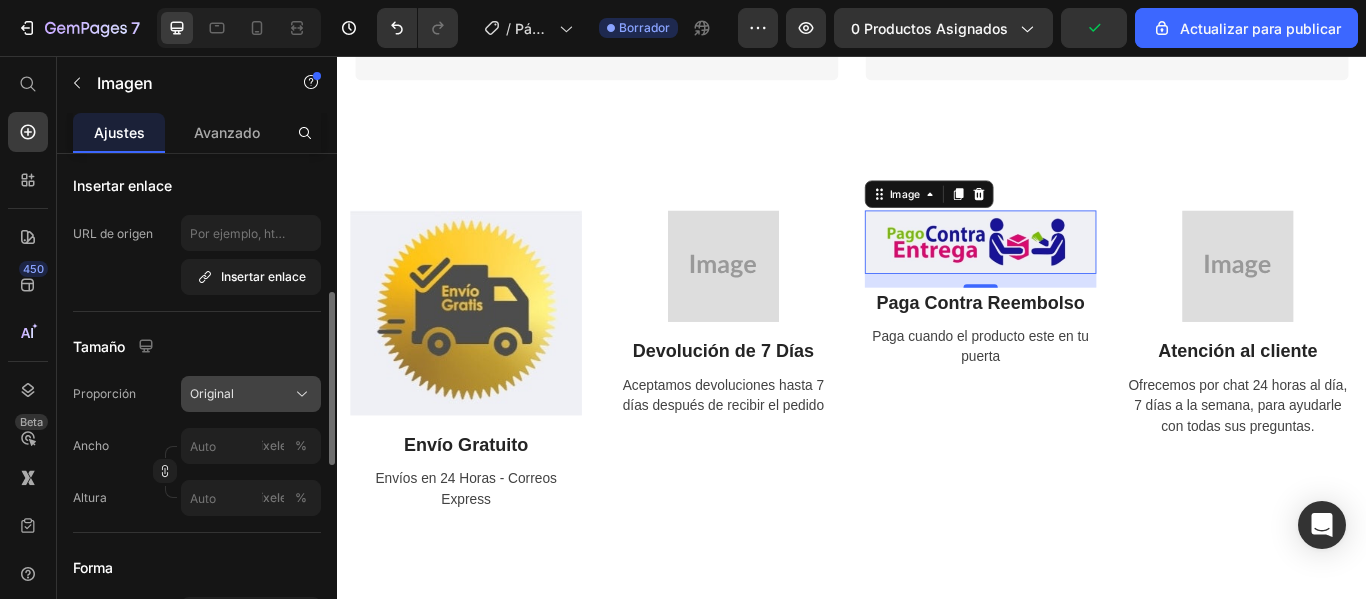 click 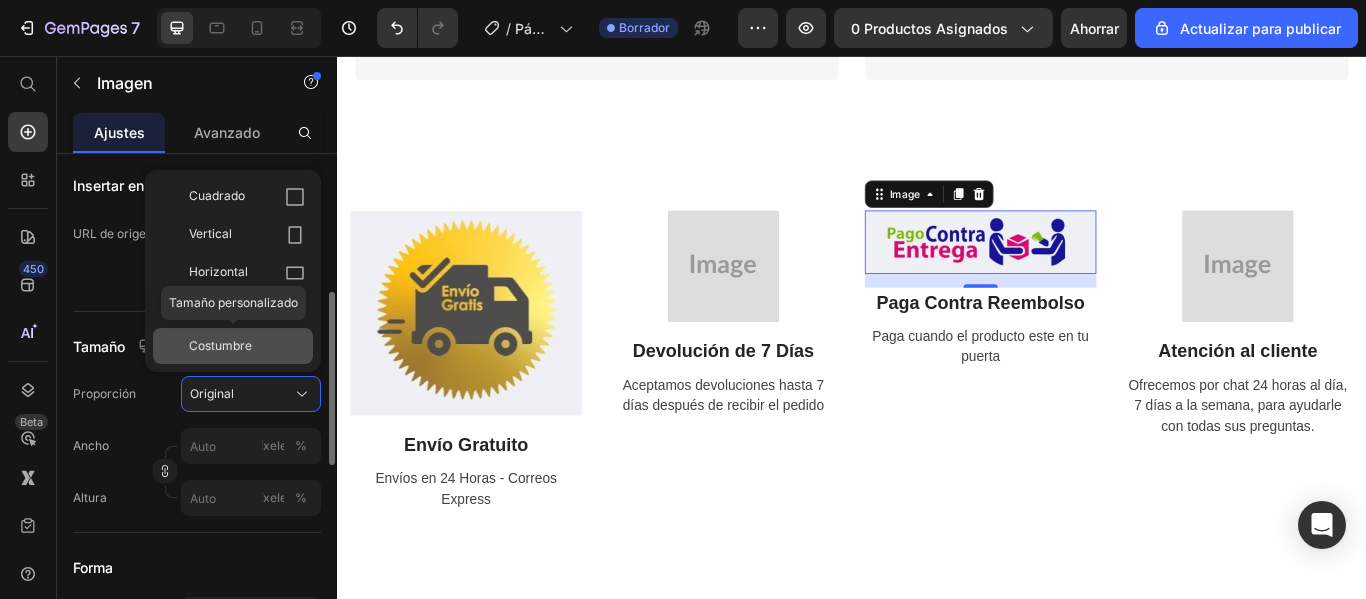 click on "Costumbre" at bounding box center [220, 345] 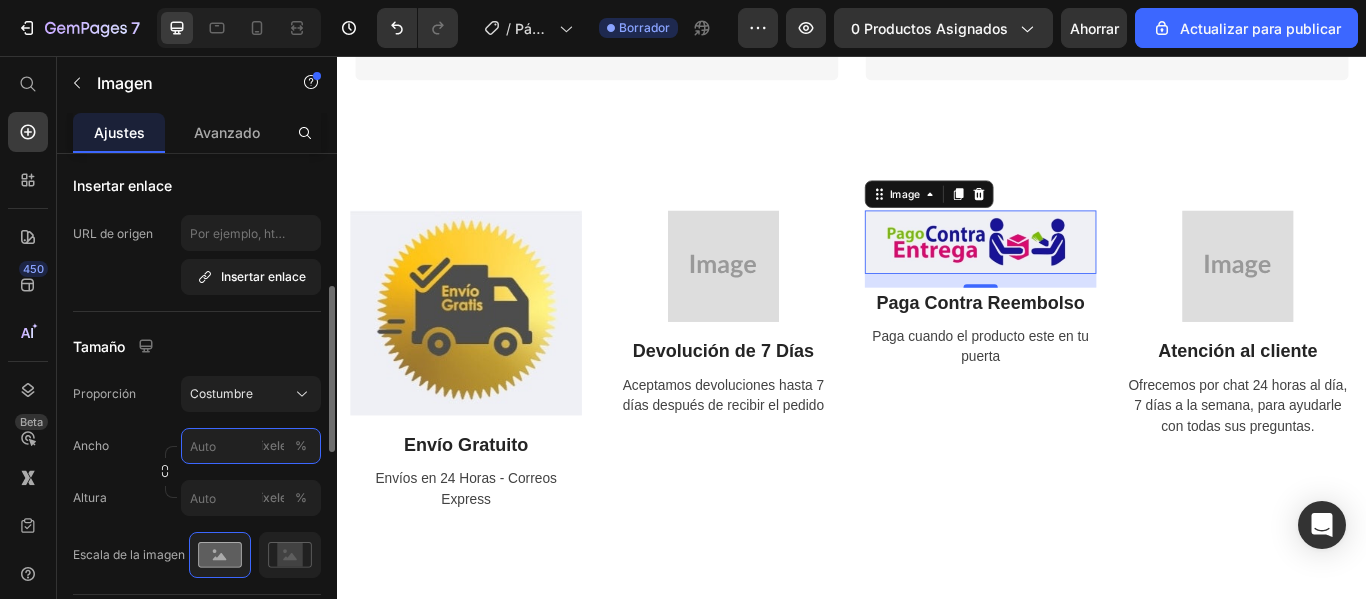 click on "píxeles %" at bounding box center [251, 446] 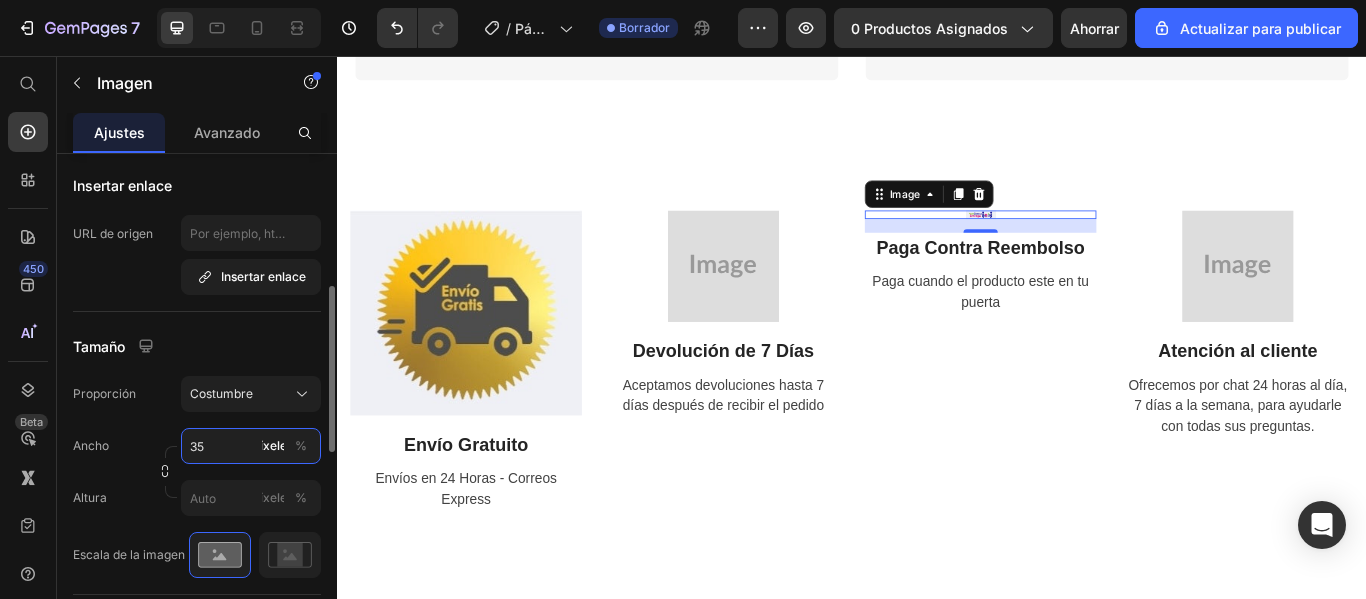 type on "350" 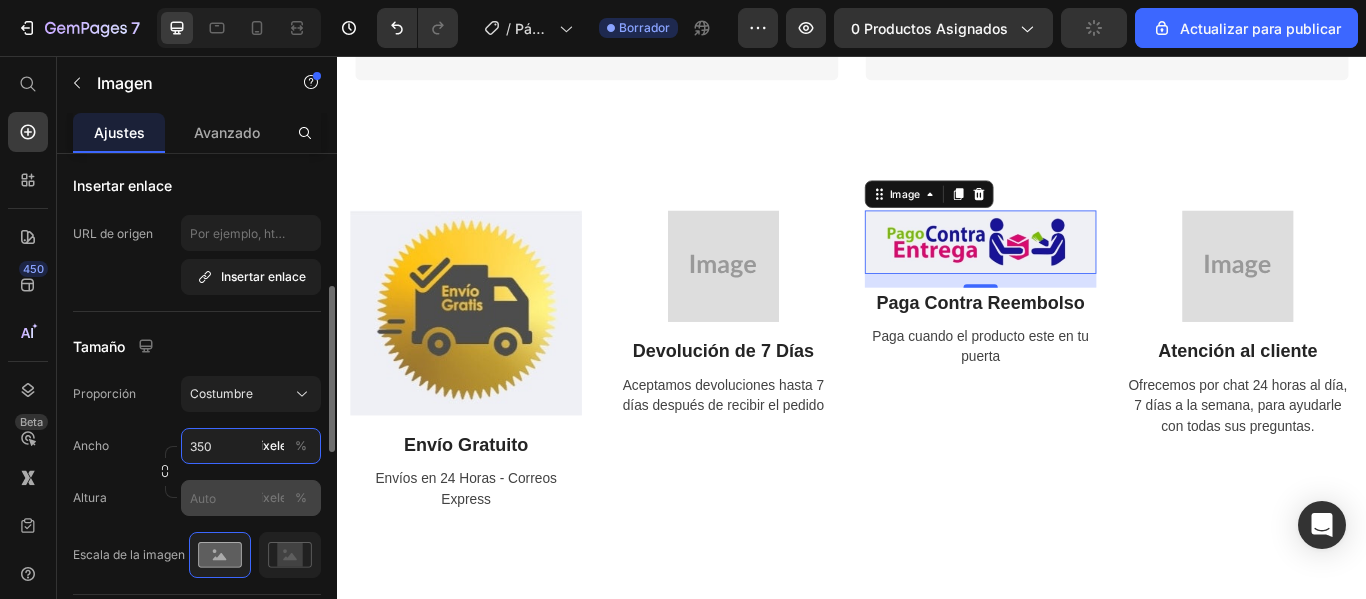 type 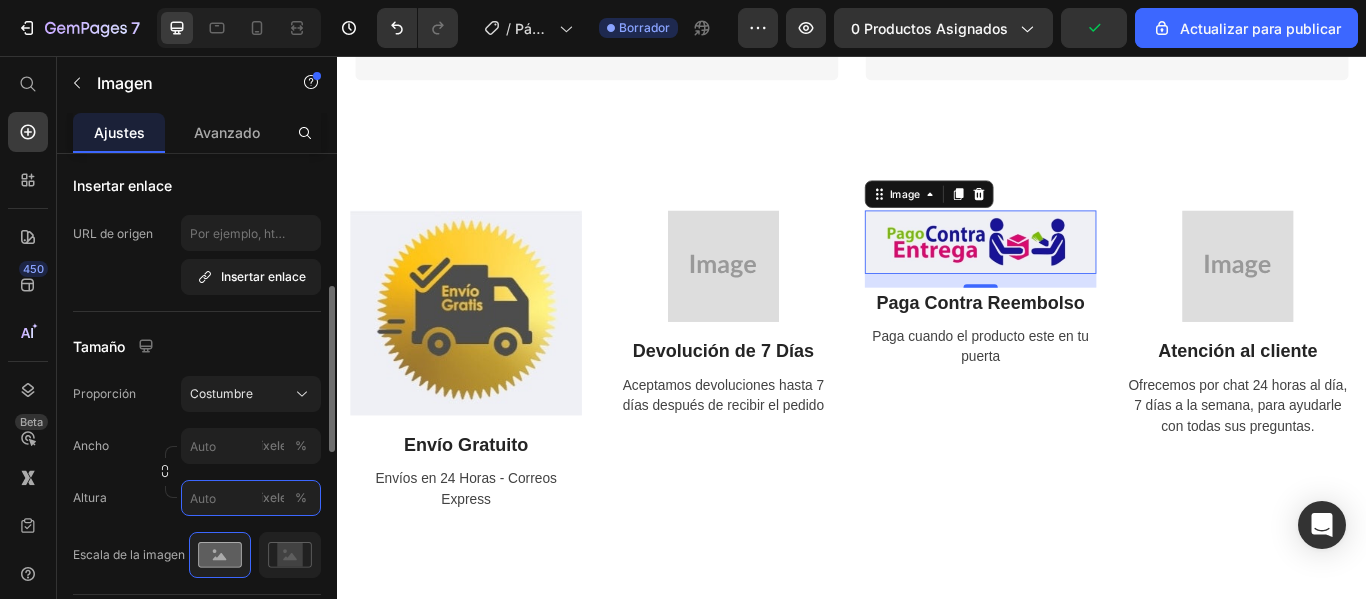 click on "píxeles %" at bounding box center [251, 498] 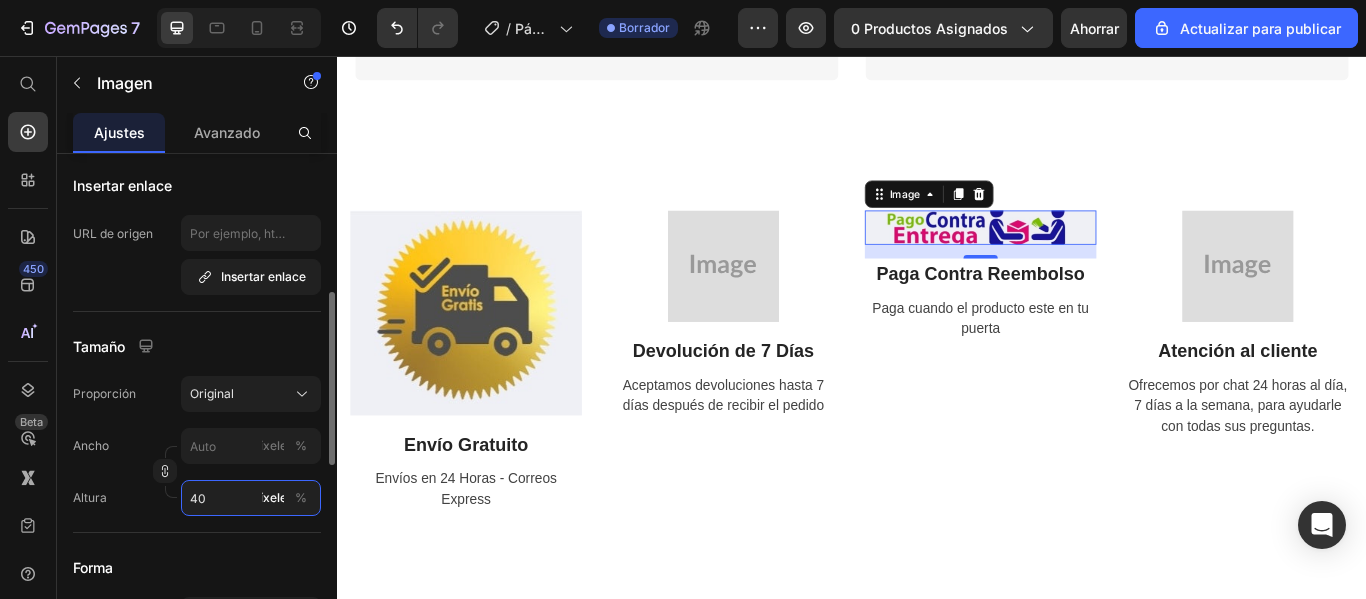 type on "4" 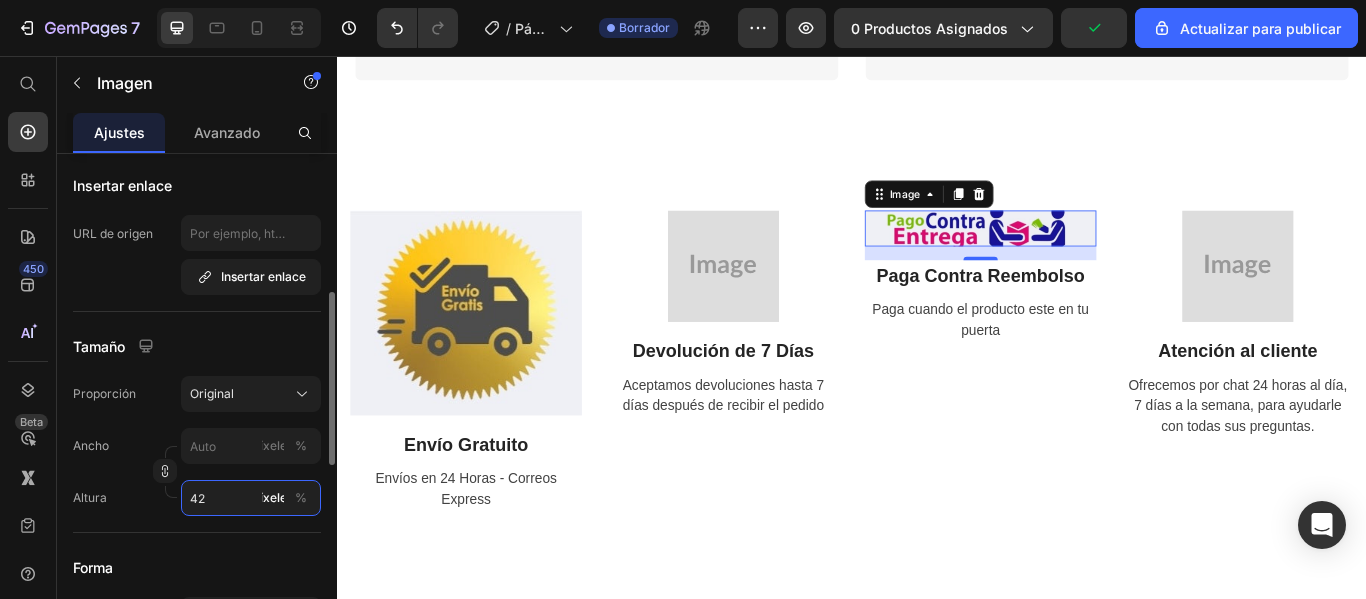 type on "4" 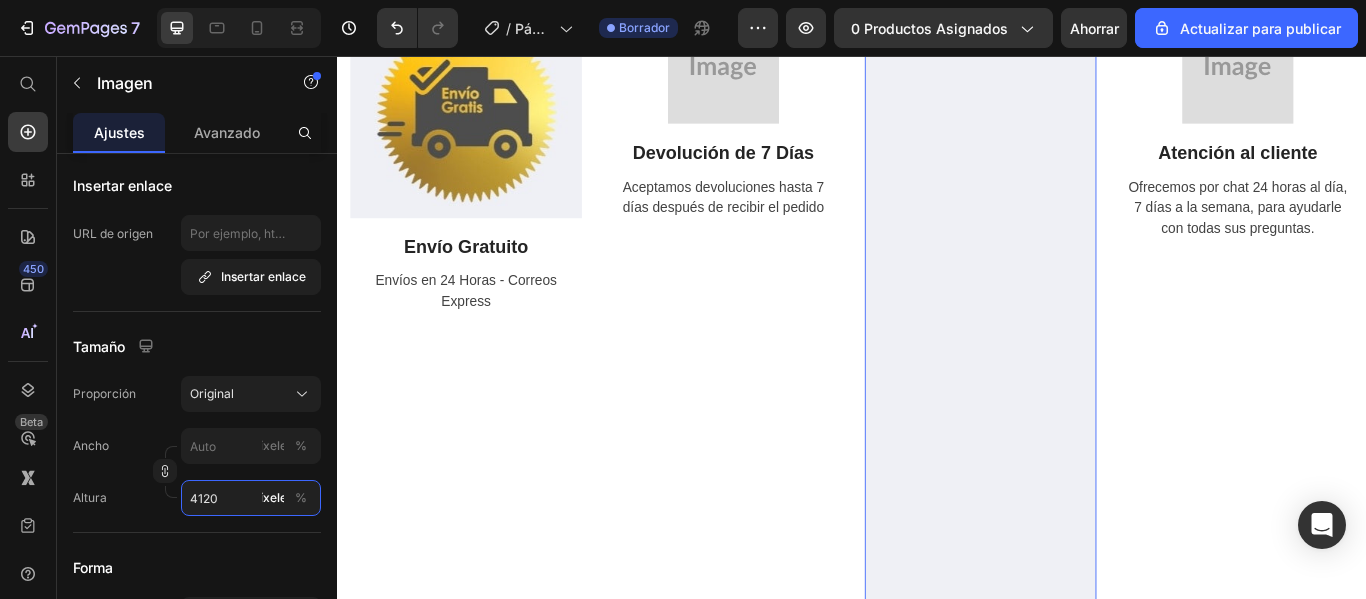 scroll, scrollTop: 3200, scrollLeft: 0, axis: vertical 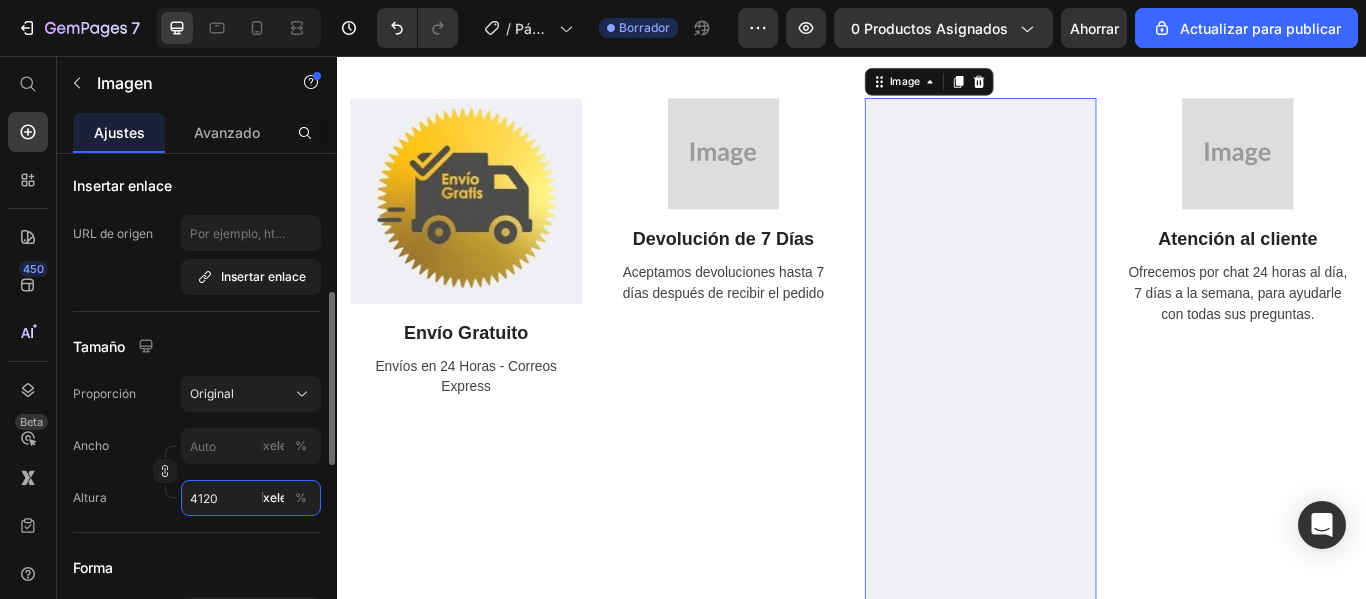 click on "4120" at bounding box center (251, 498) 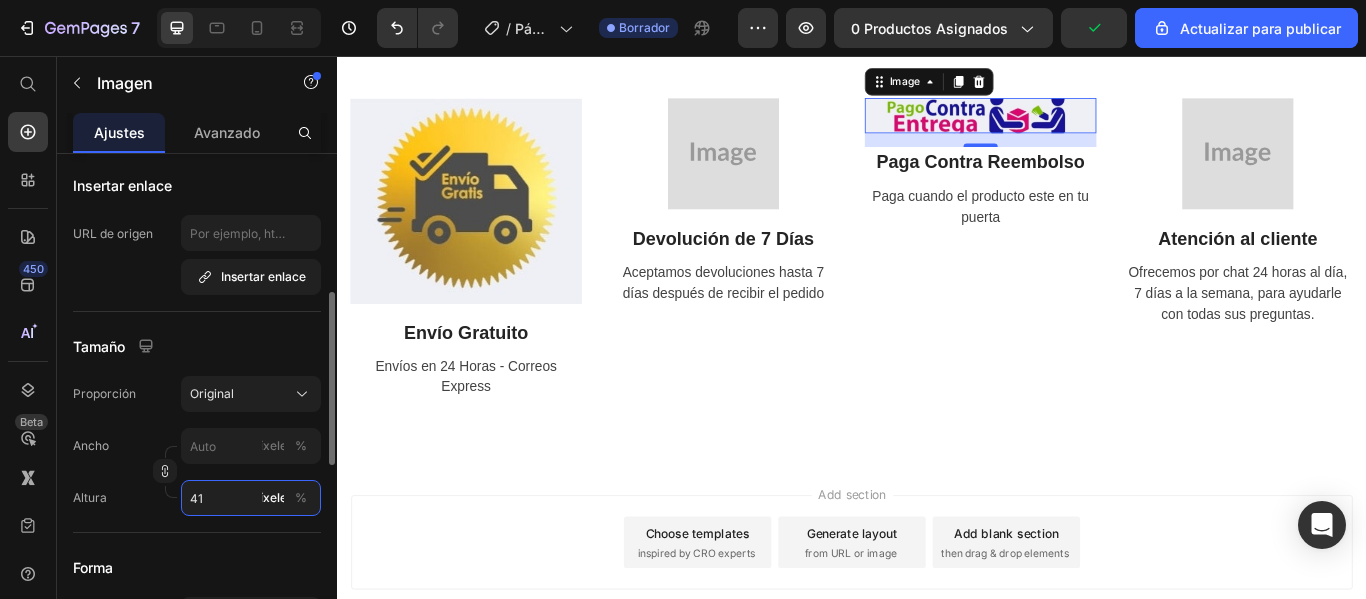 type on "4" 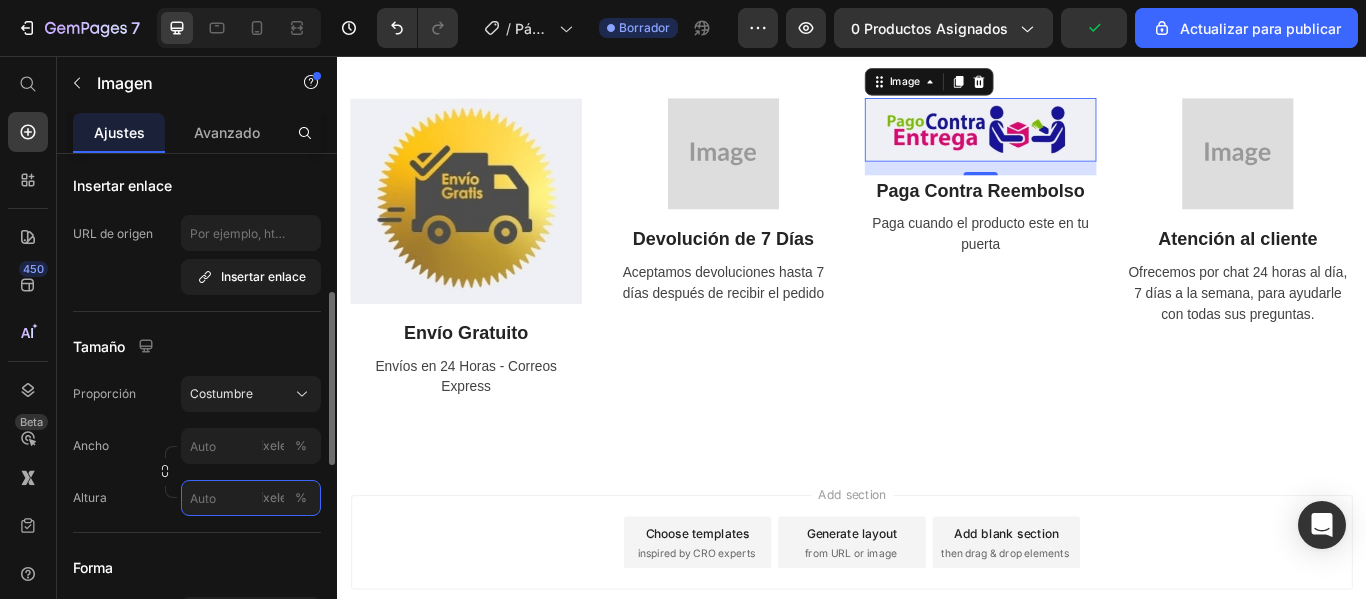 type on "4" 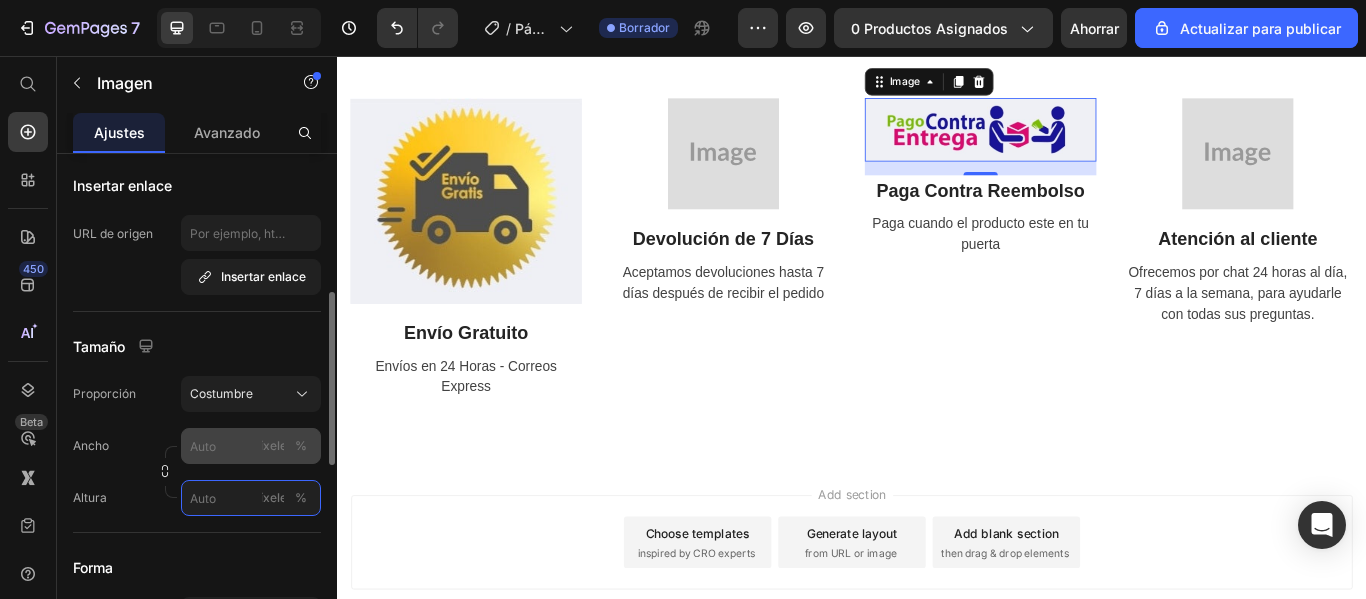 type 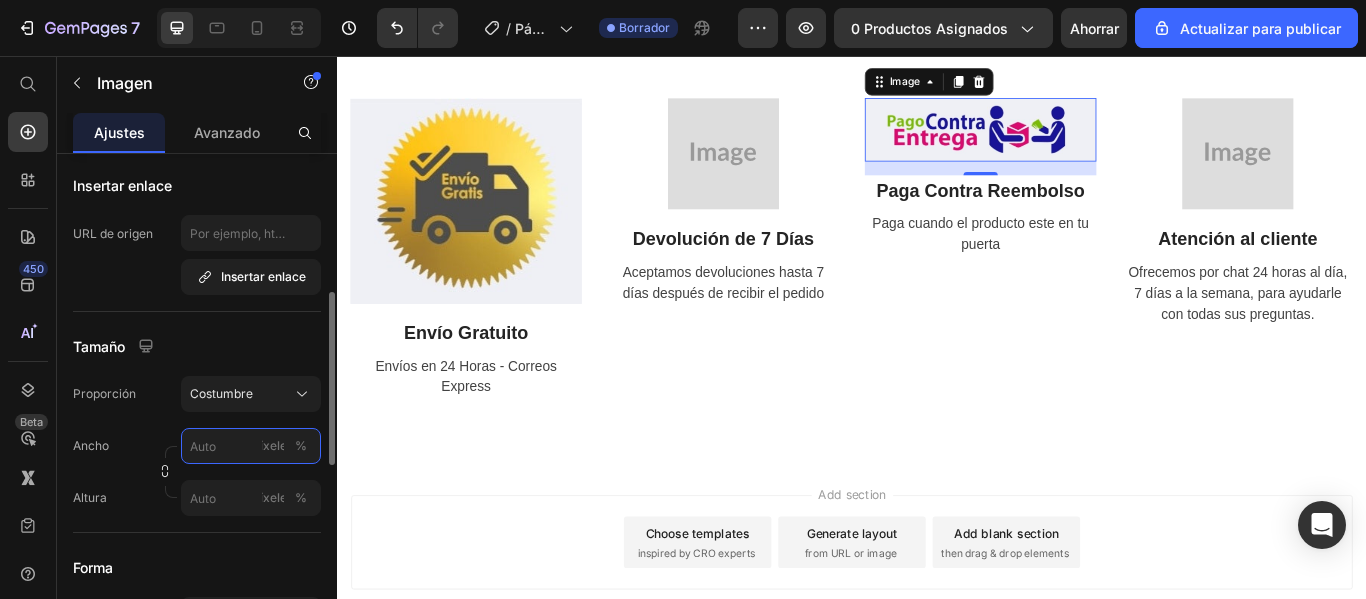 click on "píxeles %" at bounding box center (251, 446) 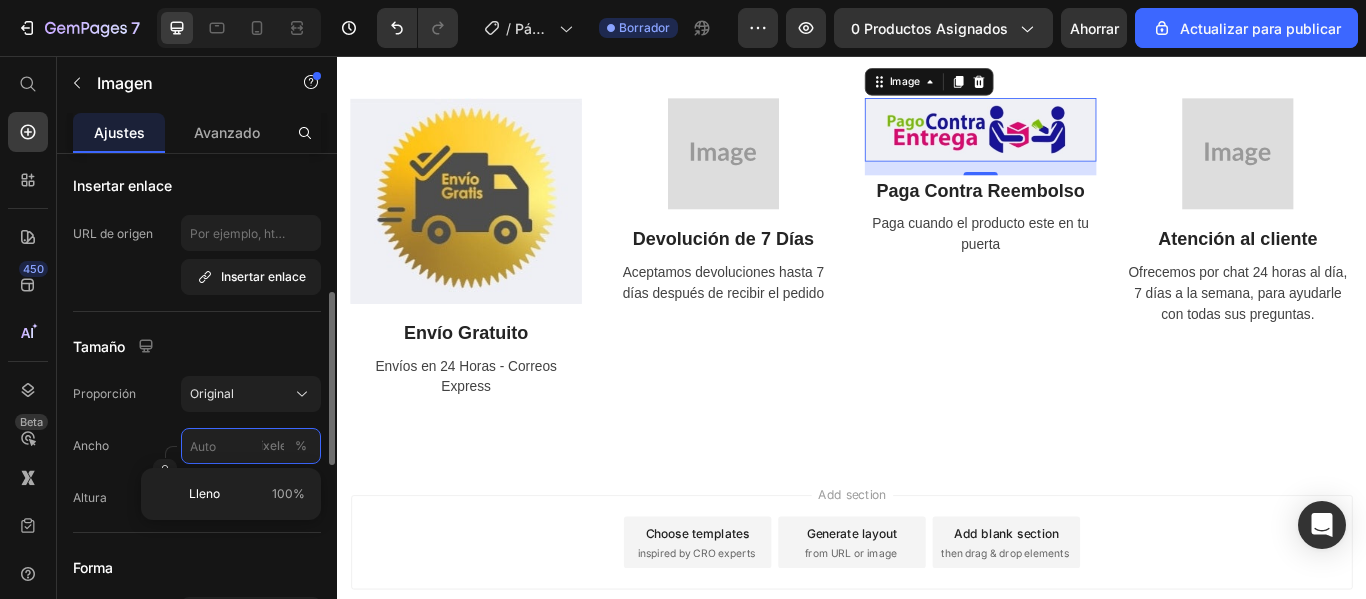 click on "píxeles %" at bounding box center (251, 446) 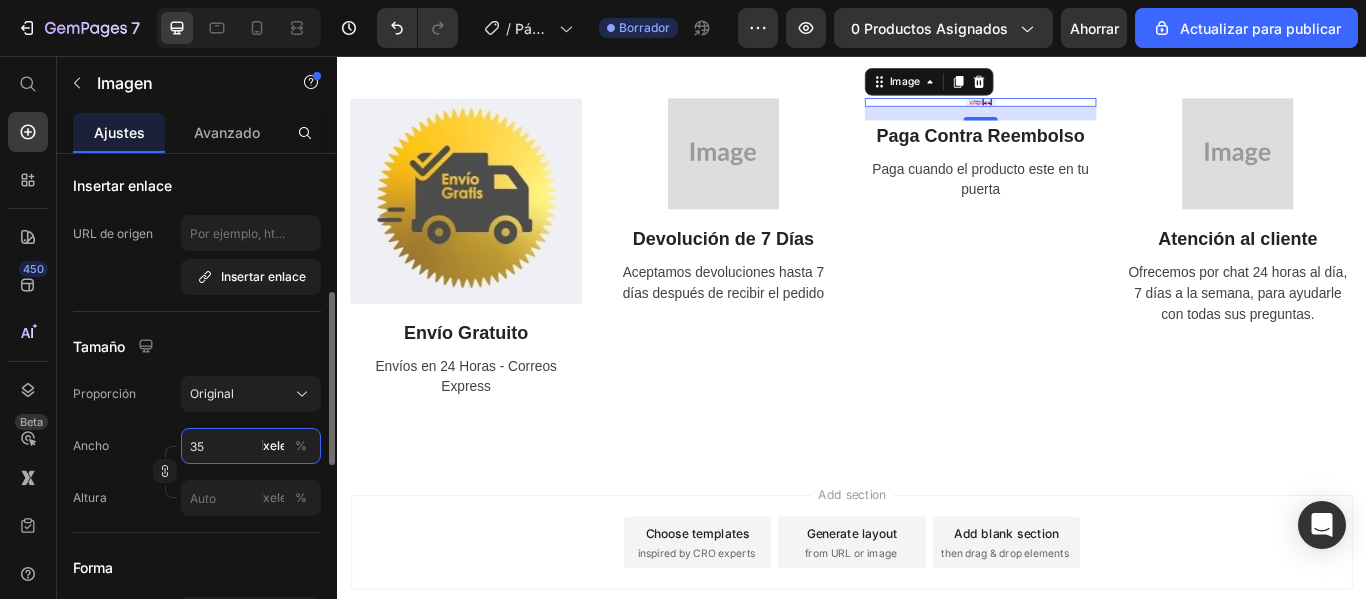 type on "3" 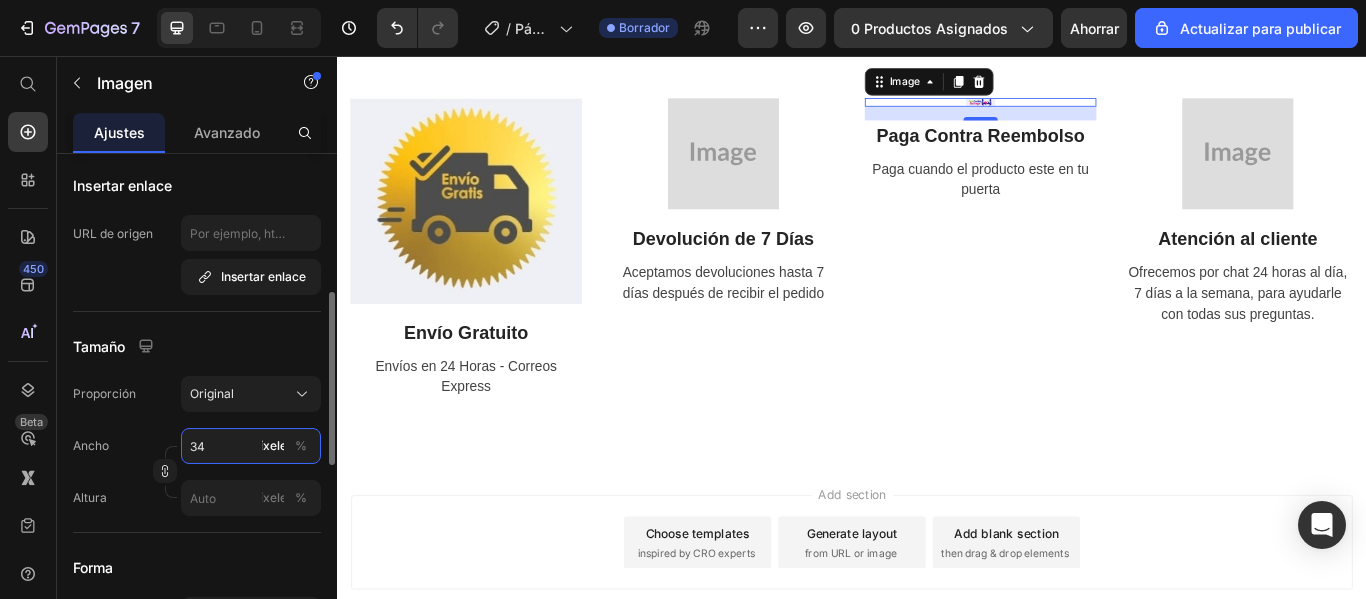 type on "3" 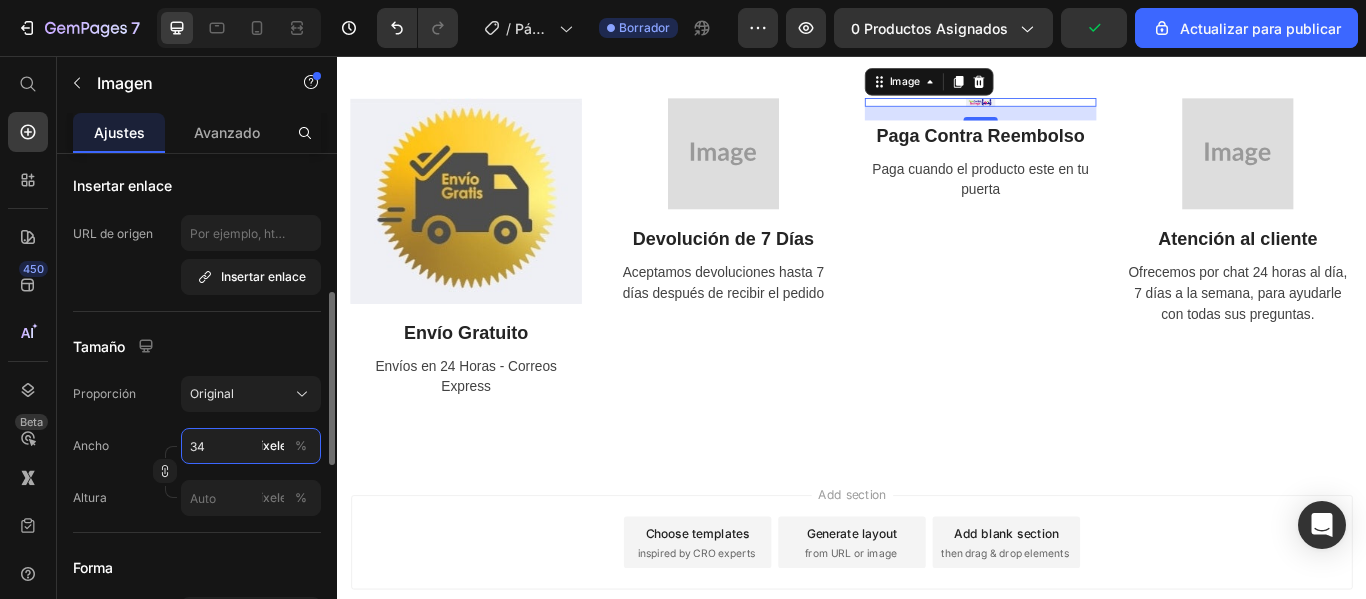 type on "3" 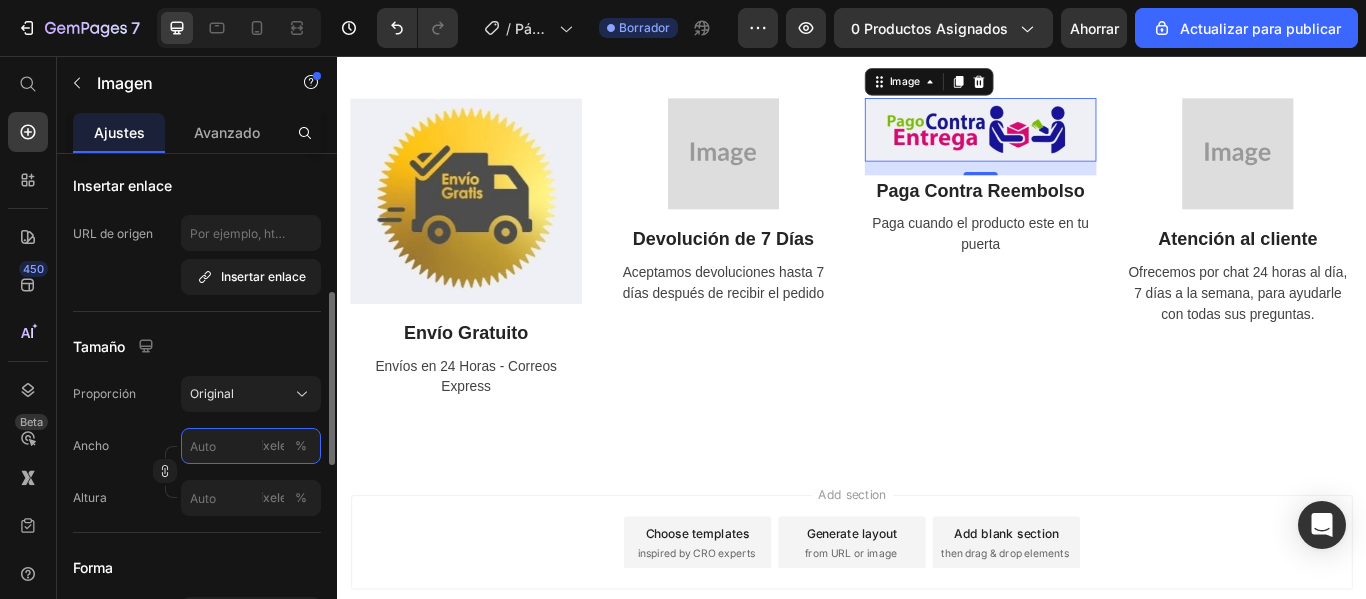 type on "3" 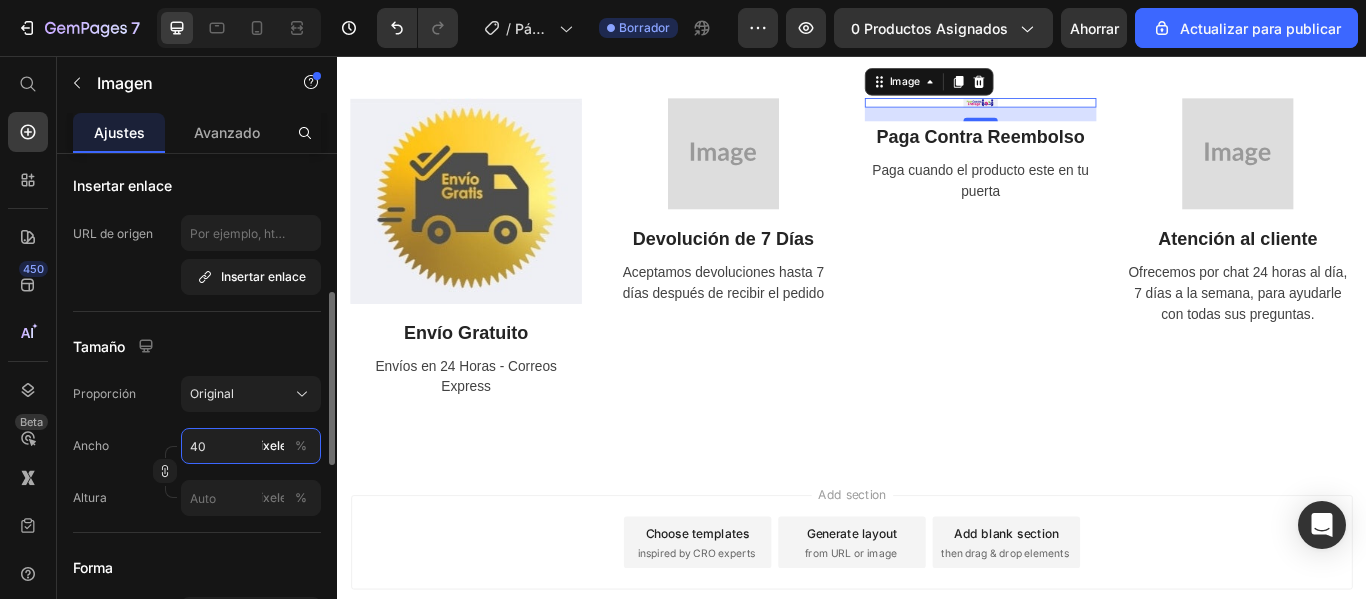 type on "4" 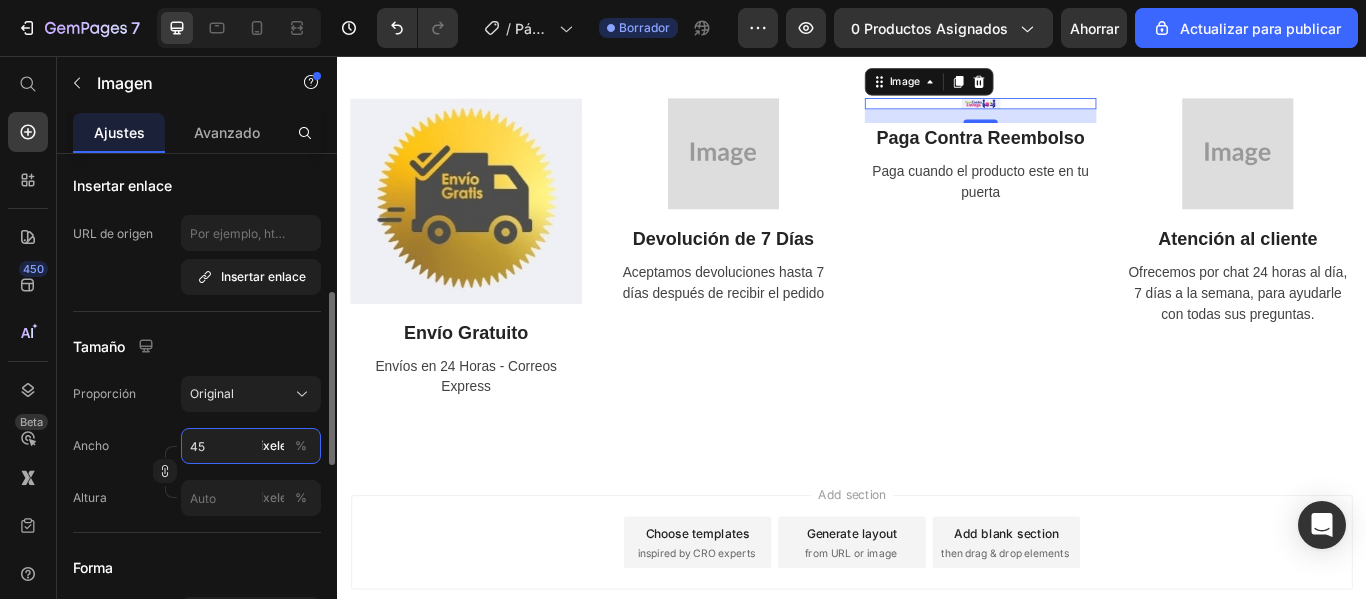 type on "4" 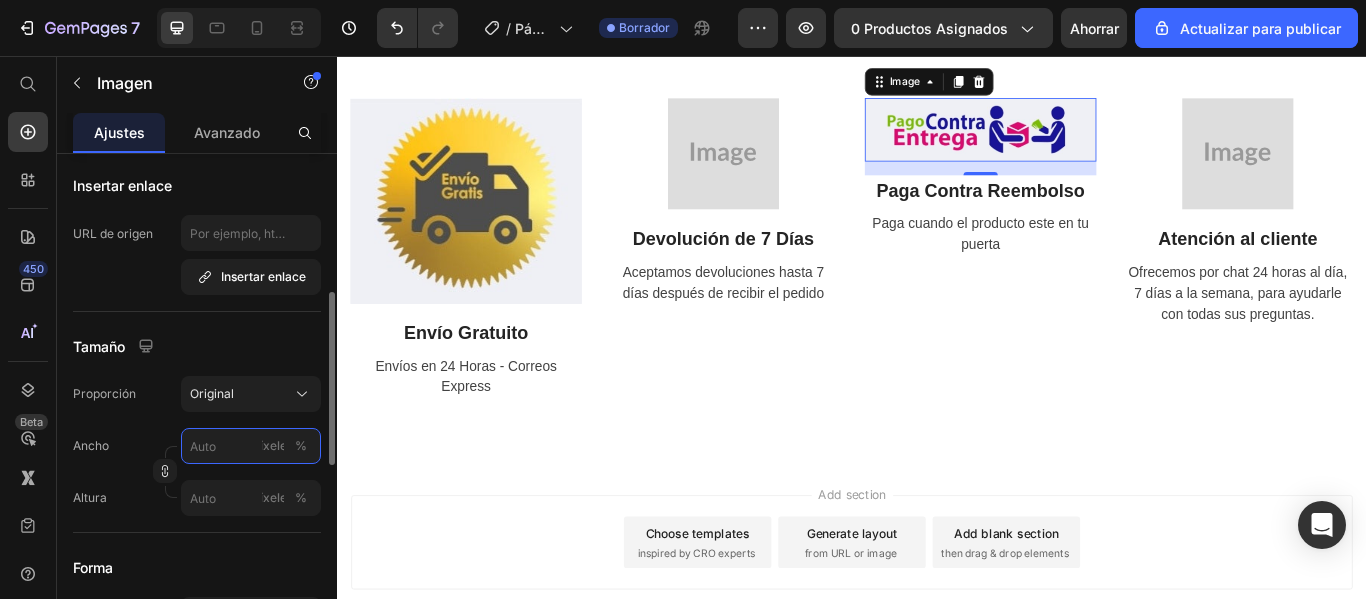 type on "4" 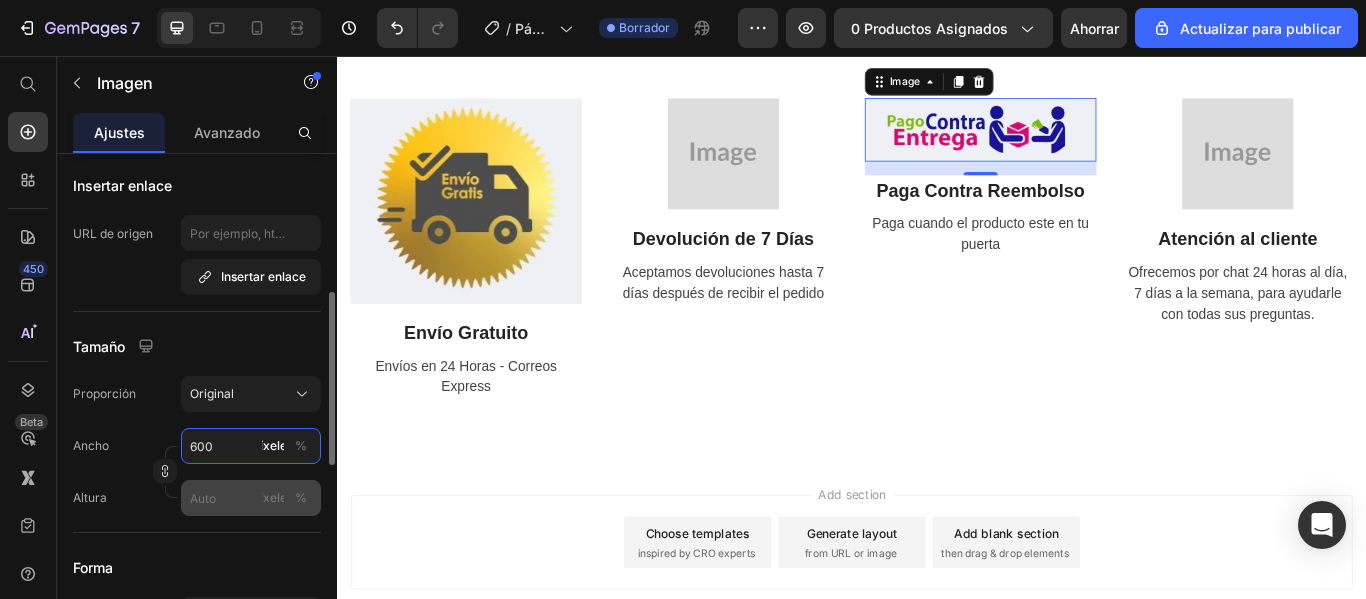 type on "600" 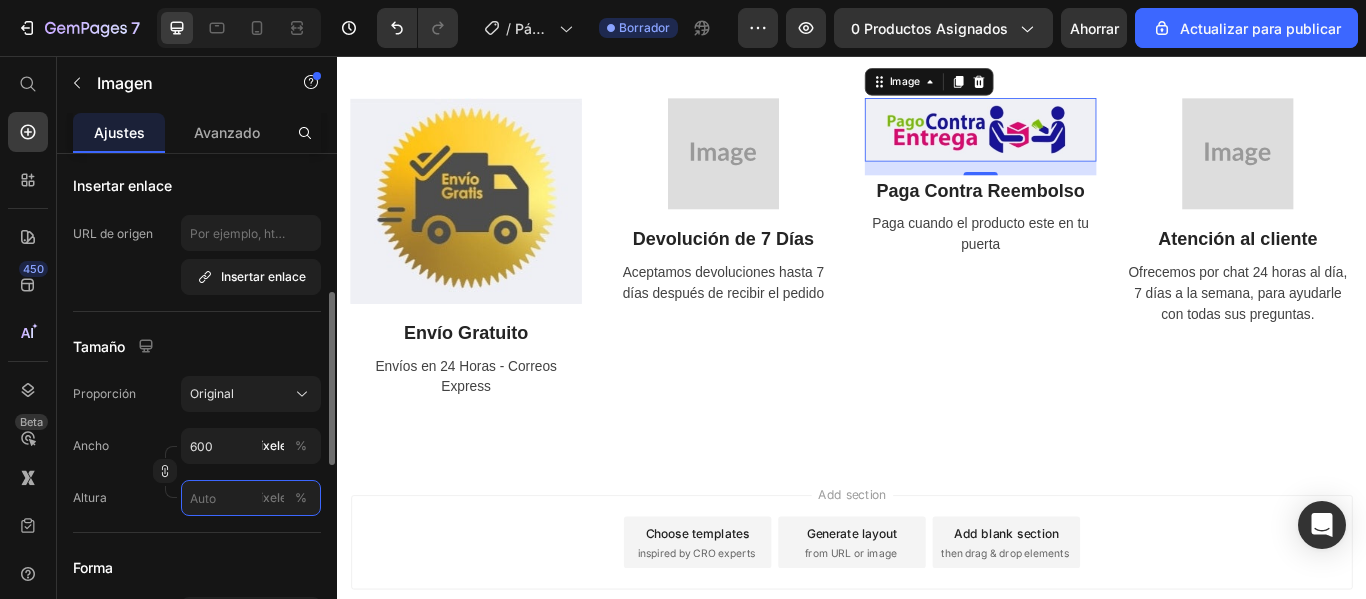 click on "píxeles %" at bounding box center [251, 498] 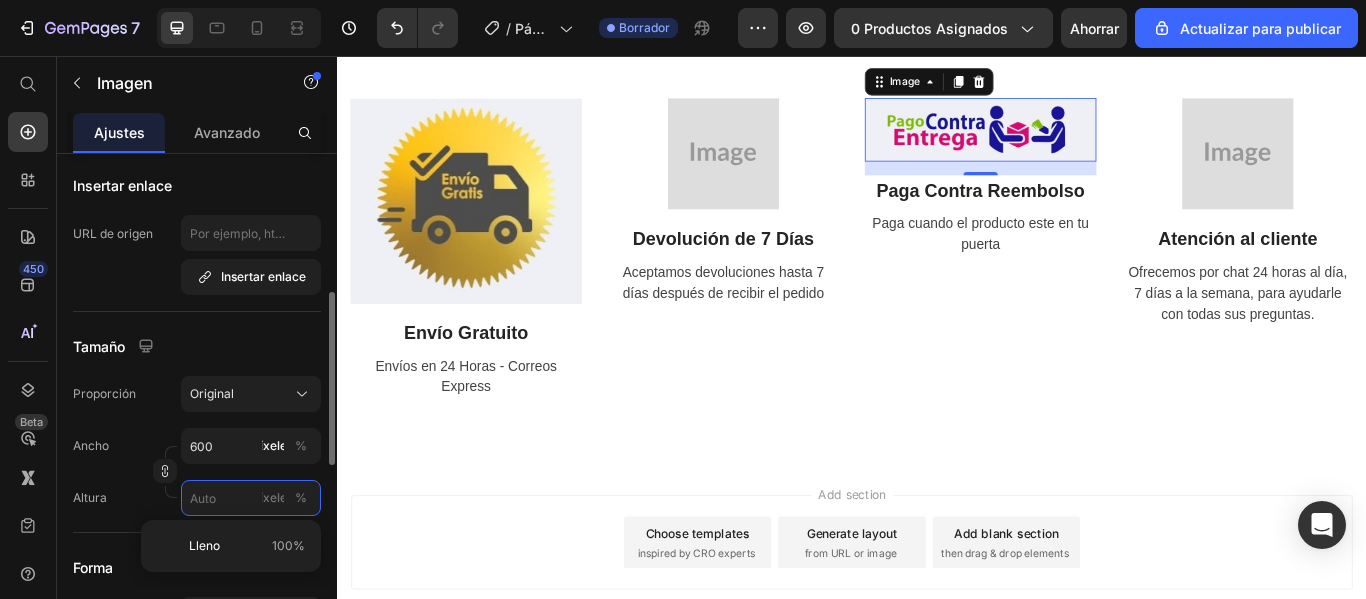 type on "2" 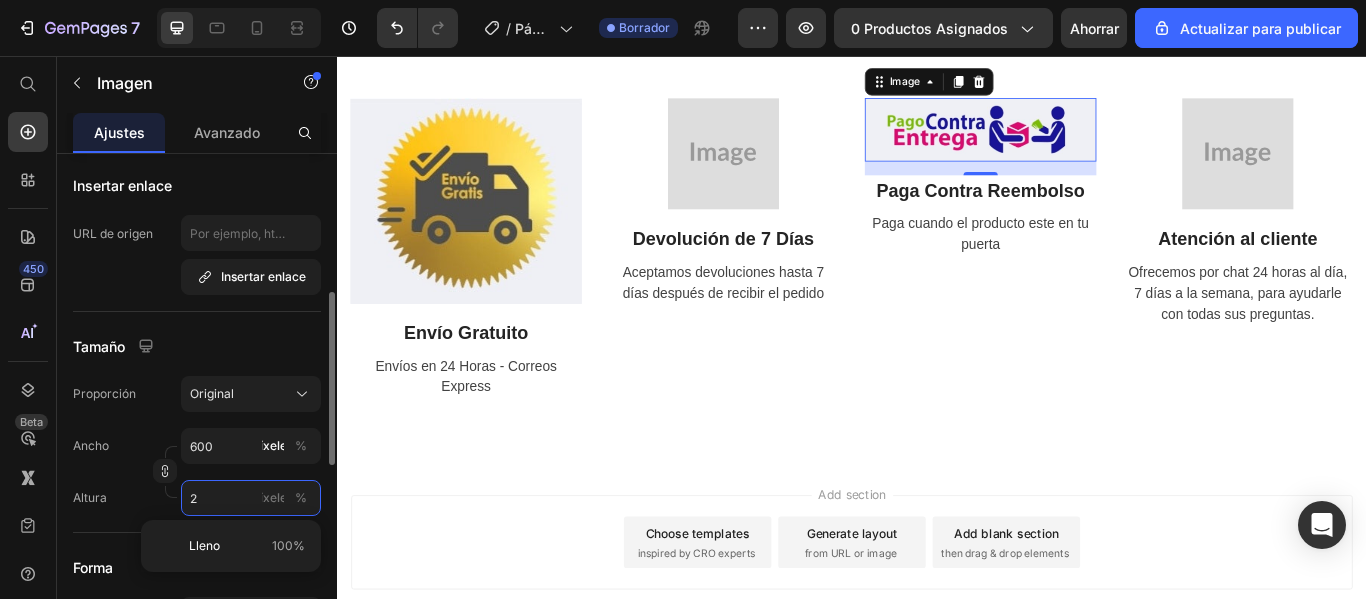 type 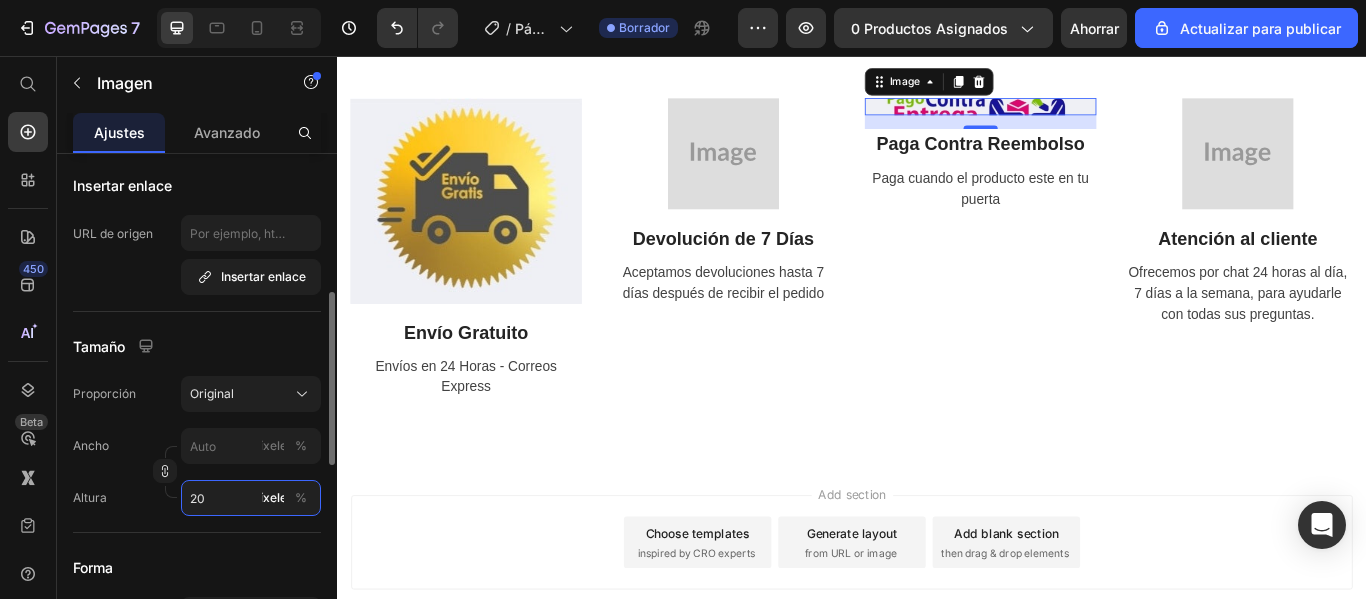 type on "2" 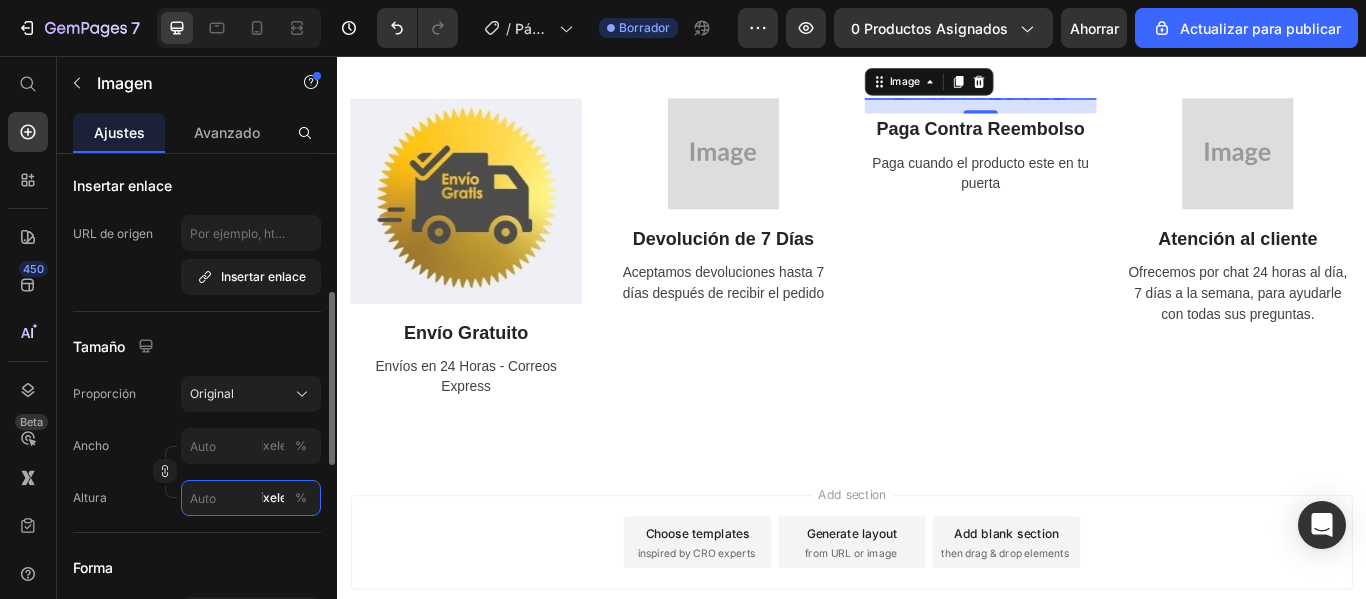 type on "2" 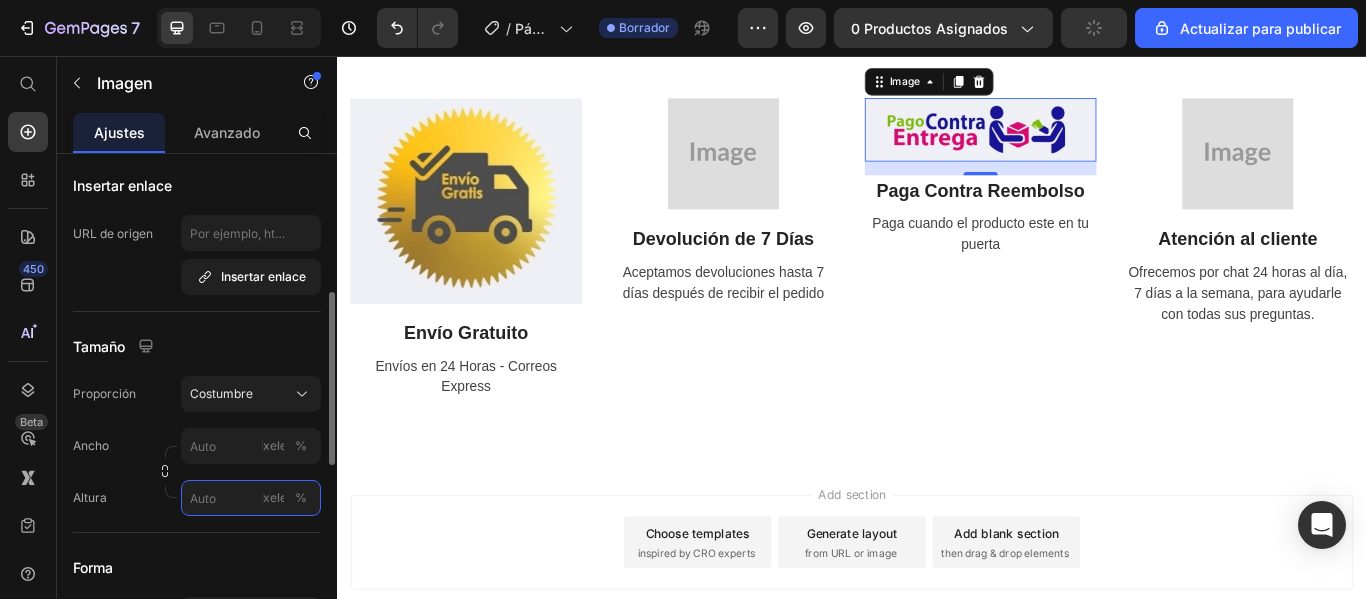 type on "2" 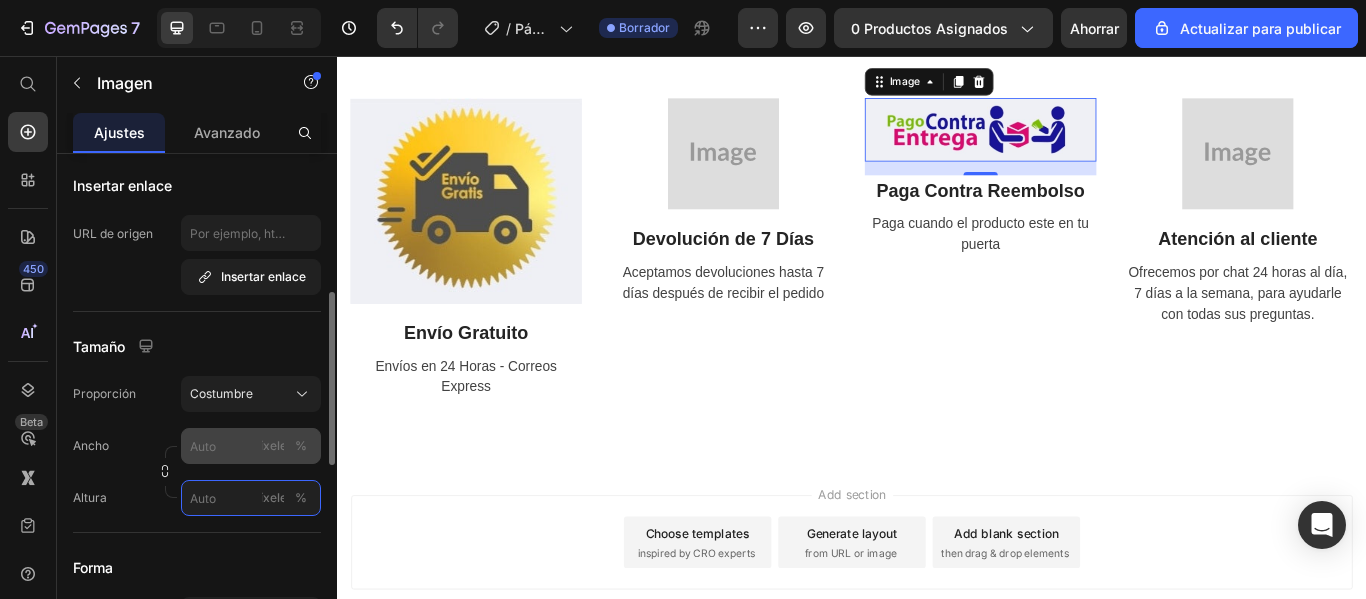 type 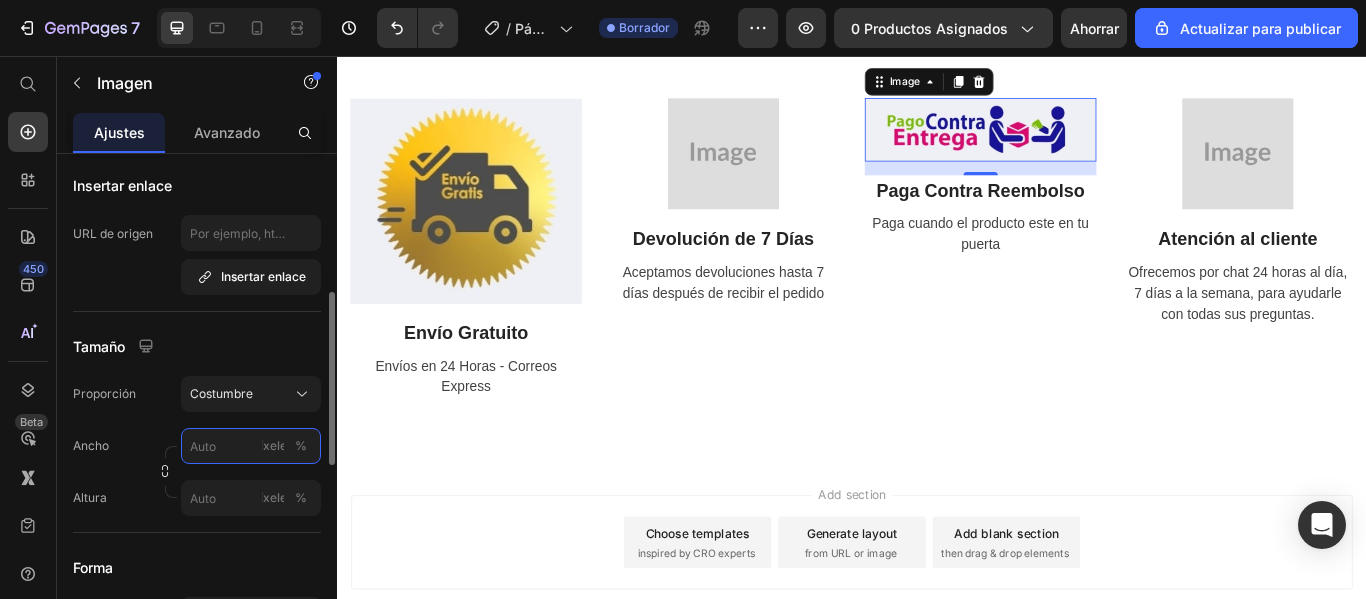 click on "píxeles %" at bounding box center [251, 446] 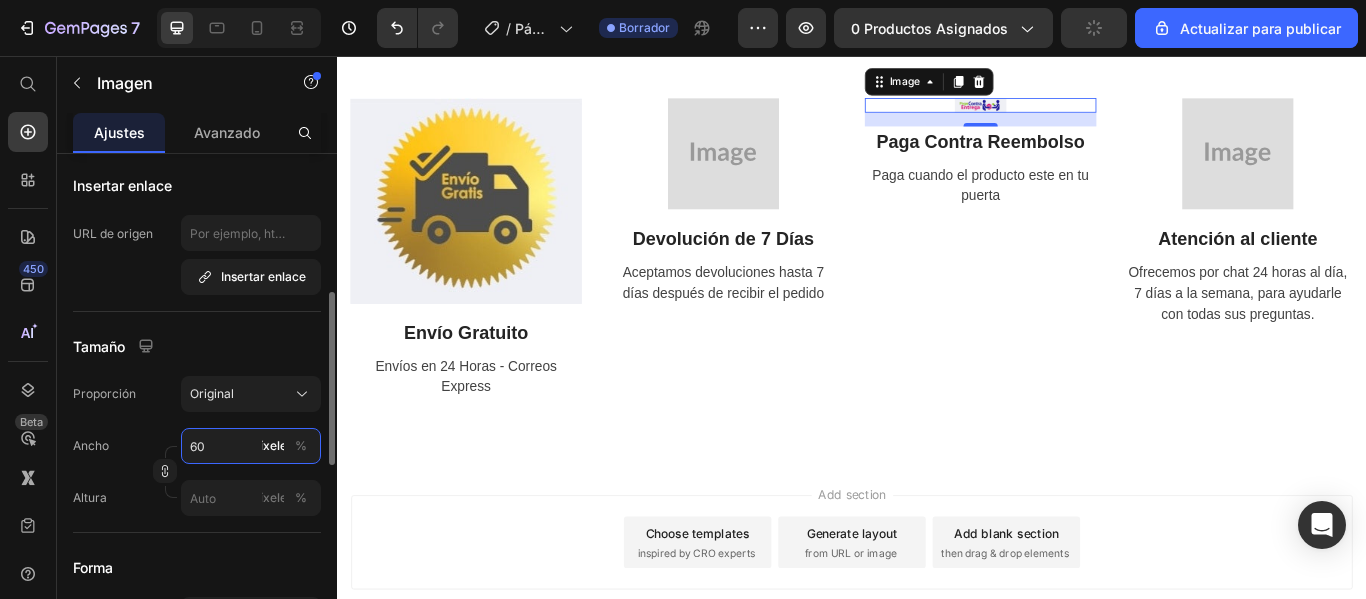 type on "6" 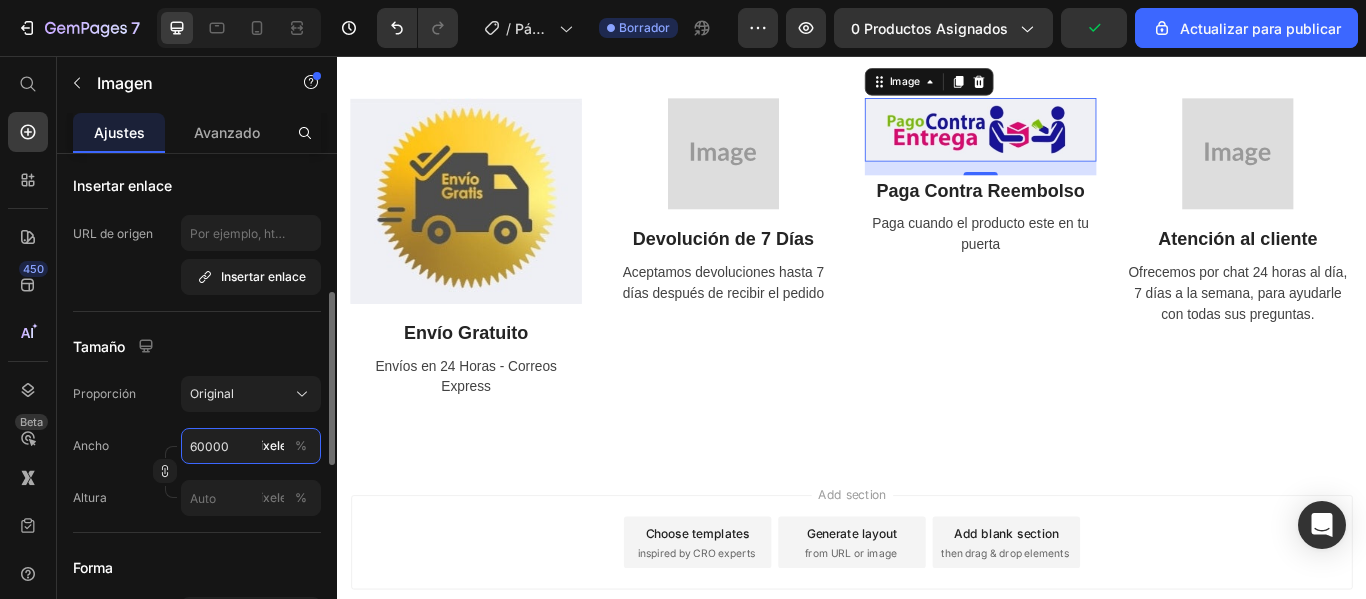type on "6" 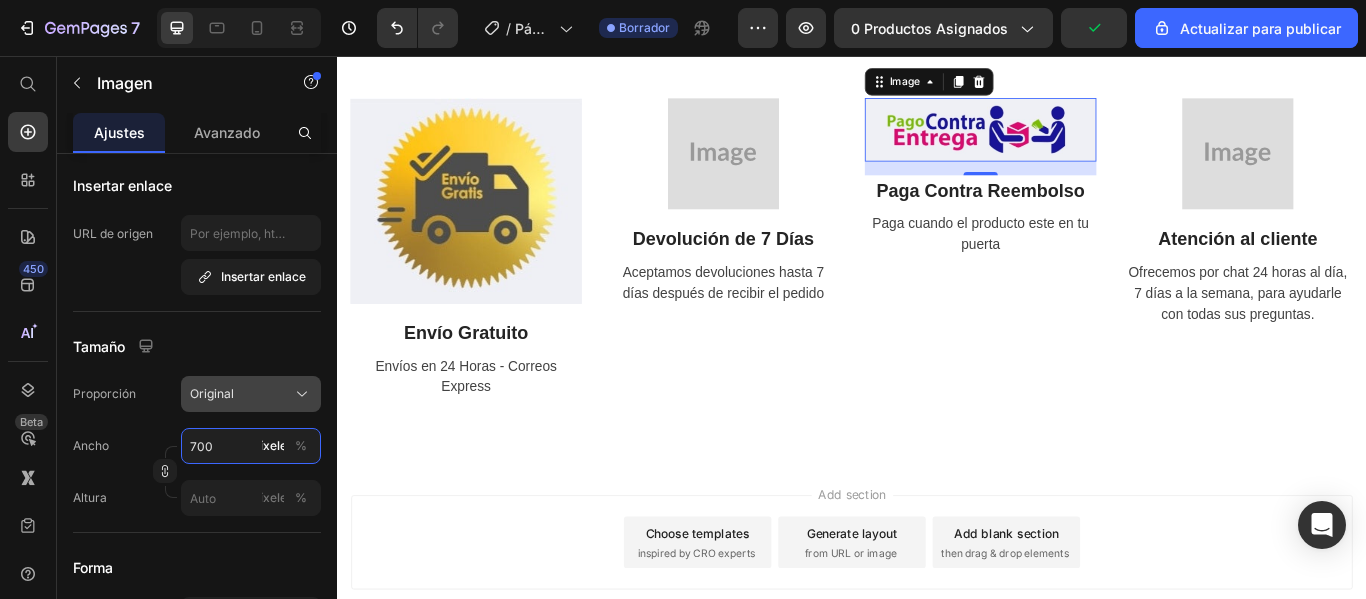 type on "700" 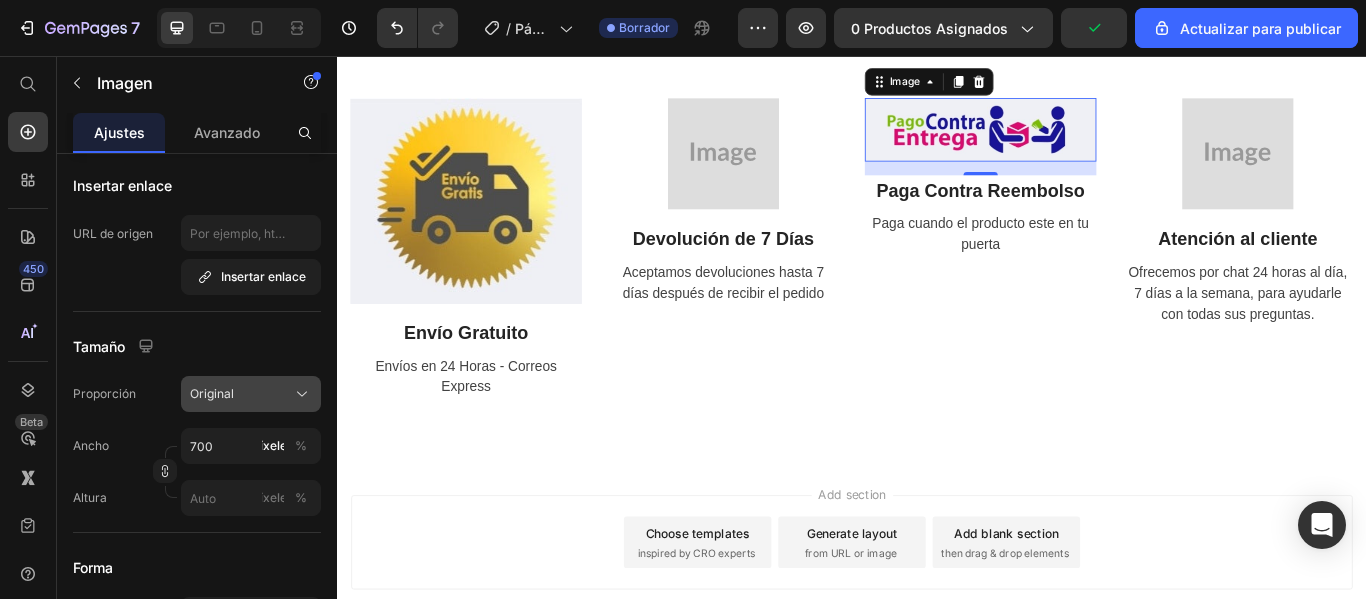 click 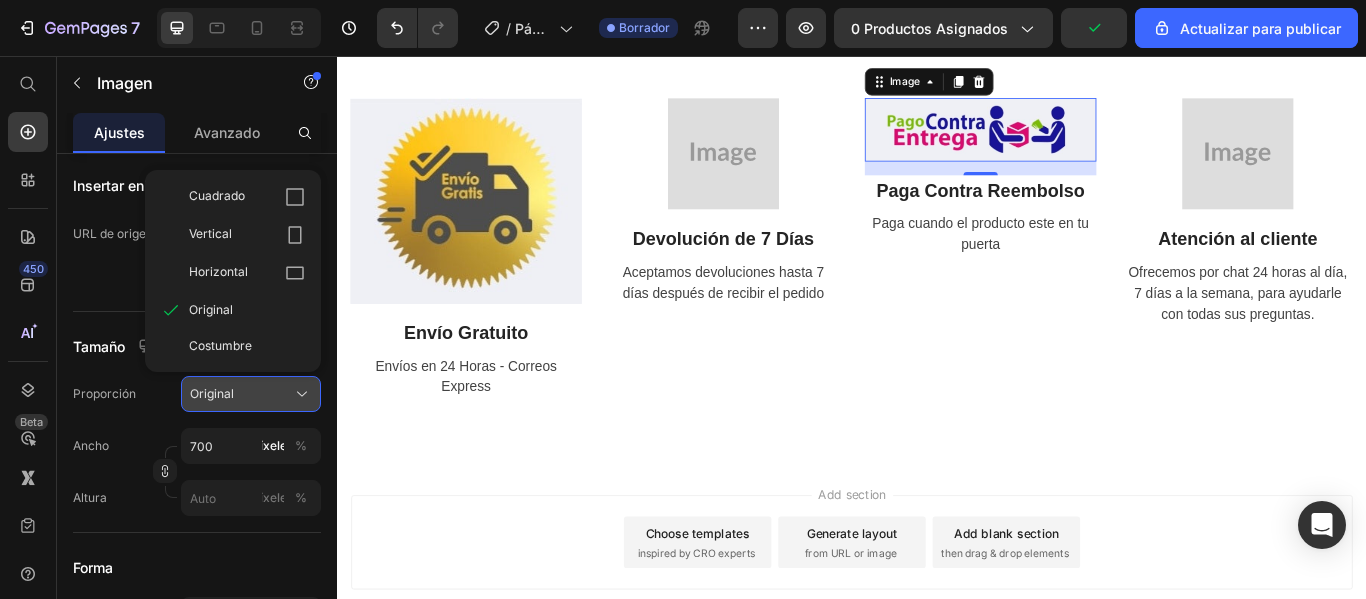 click 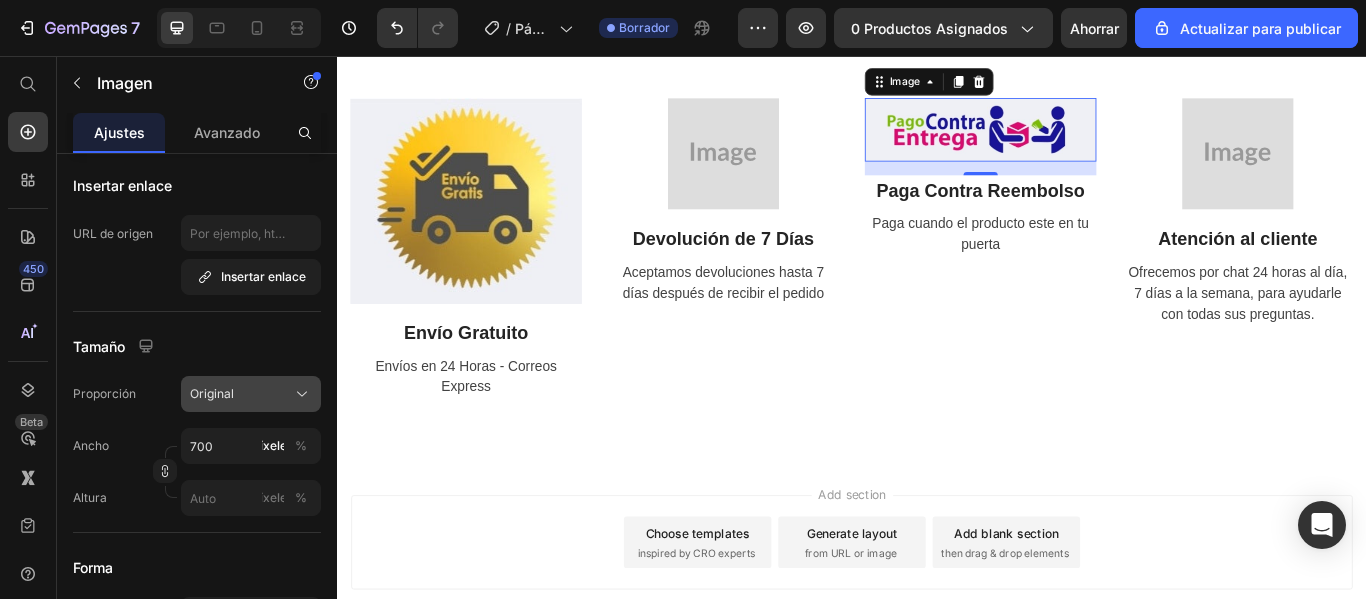click 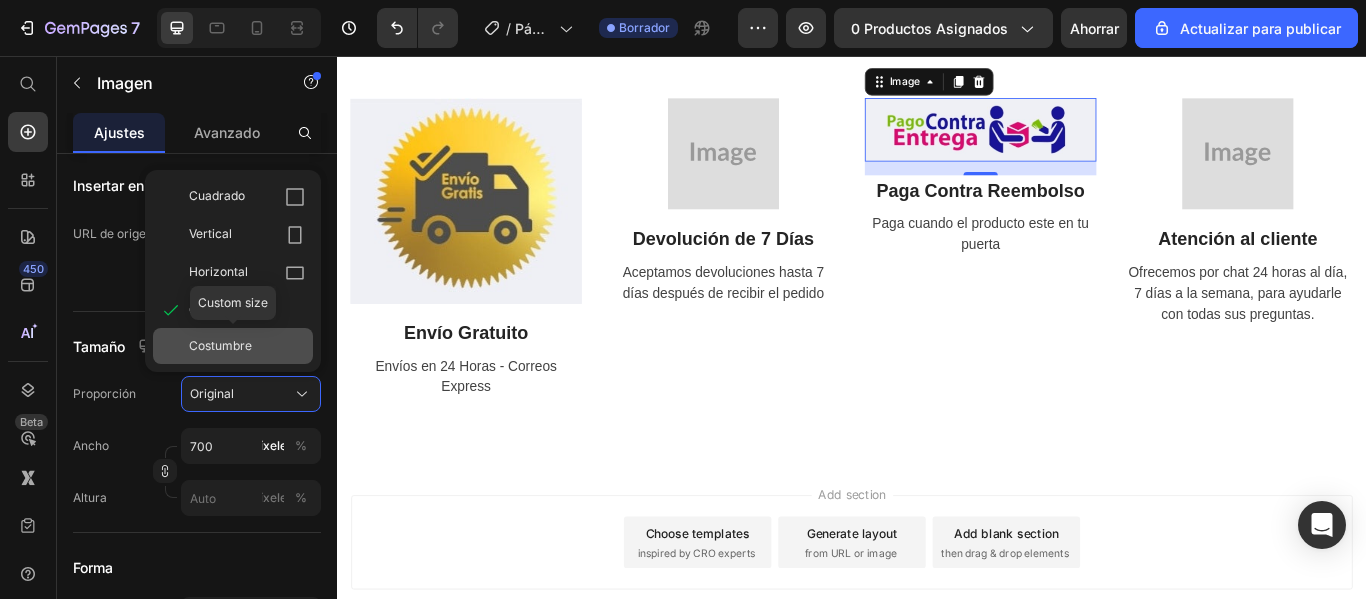 click on "Costumbre" at bounding box center [247, 346] 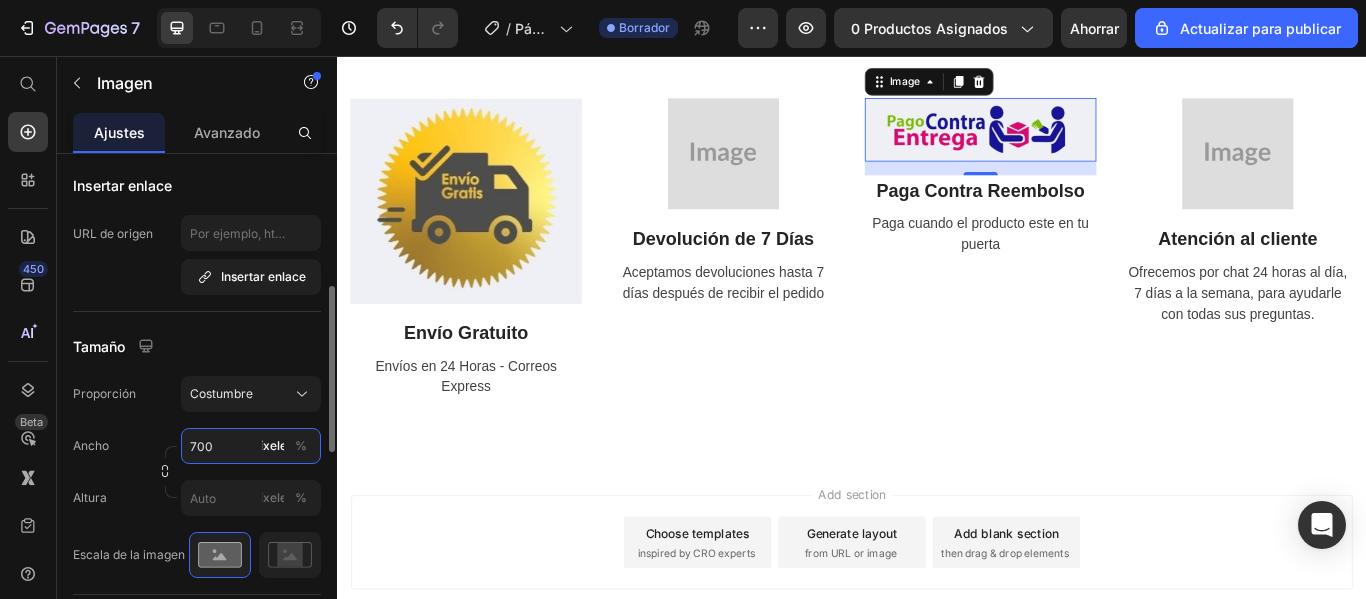 click on "700" at bounding box center [251, 446] 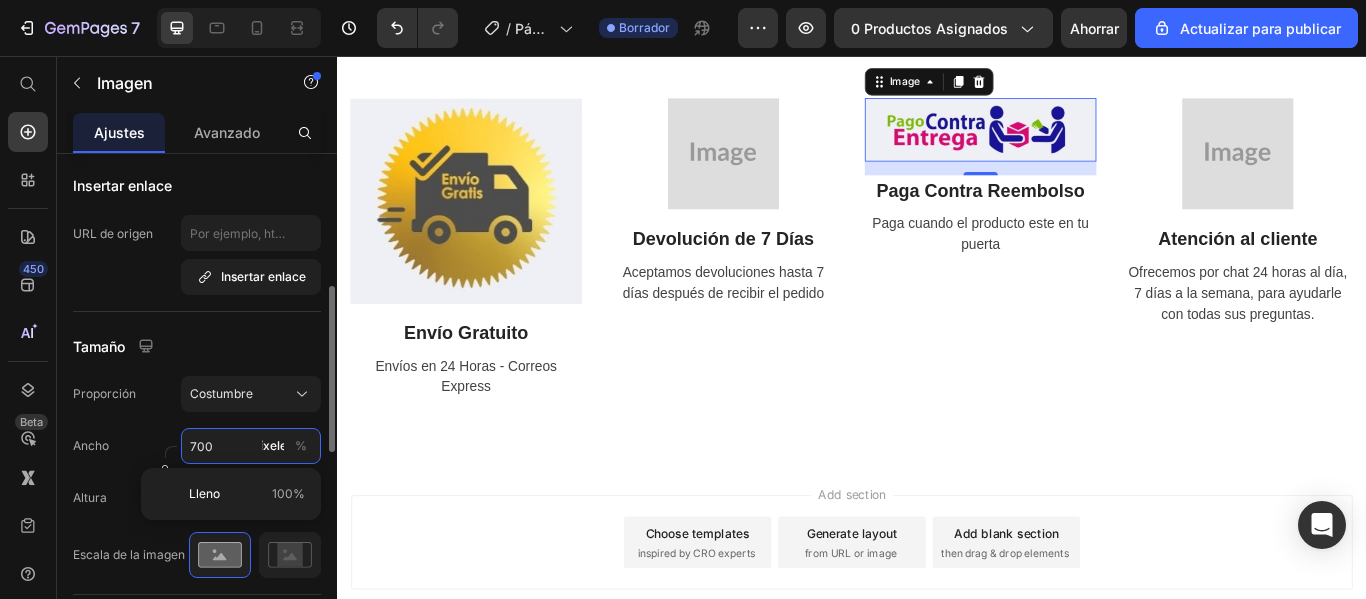 click on "700" at bounding box center [251, 446] 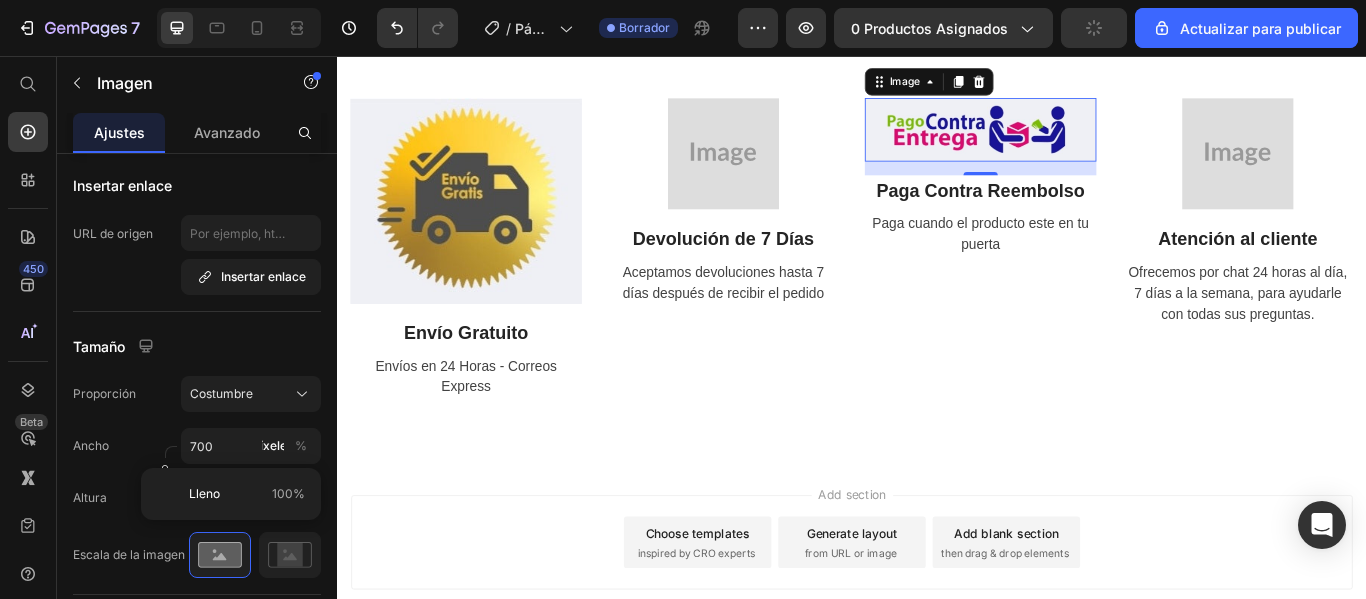 click on "Add section Choose templates inspired by CRO experts Generate layout from URL or image Add blank section then drag & drop elements" at bounding box center (937, 627) 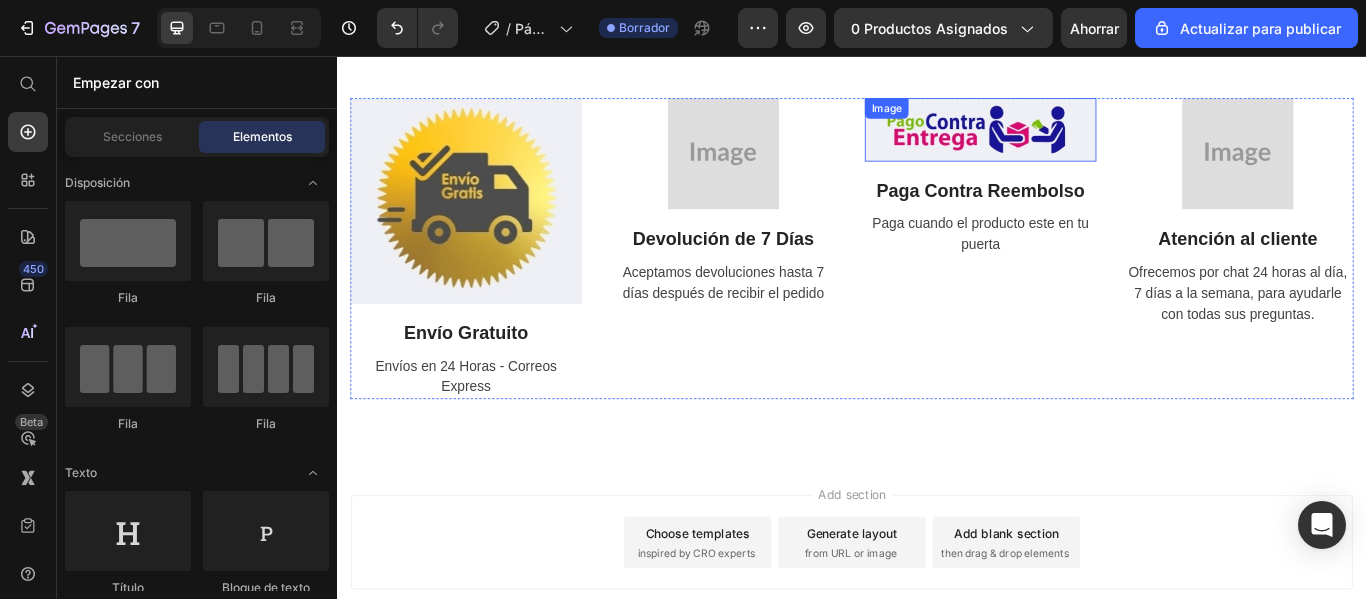 click at bounding box center (1087, 141) 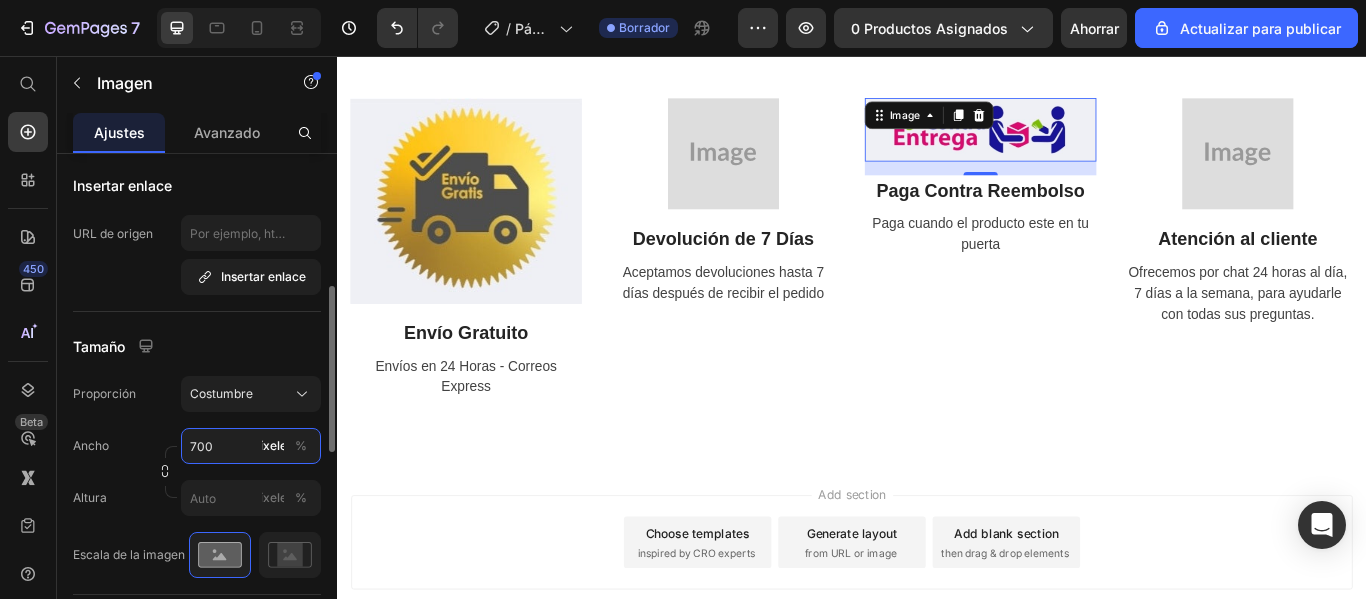 click on "700" at bounding box center [251, 446] 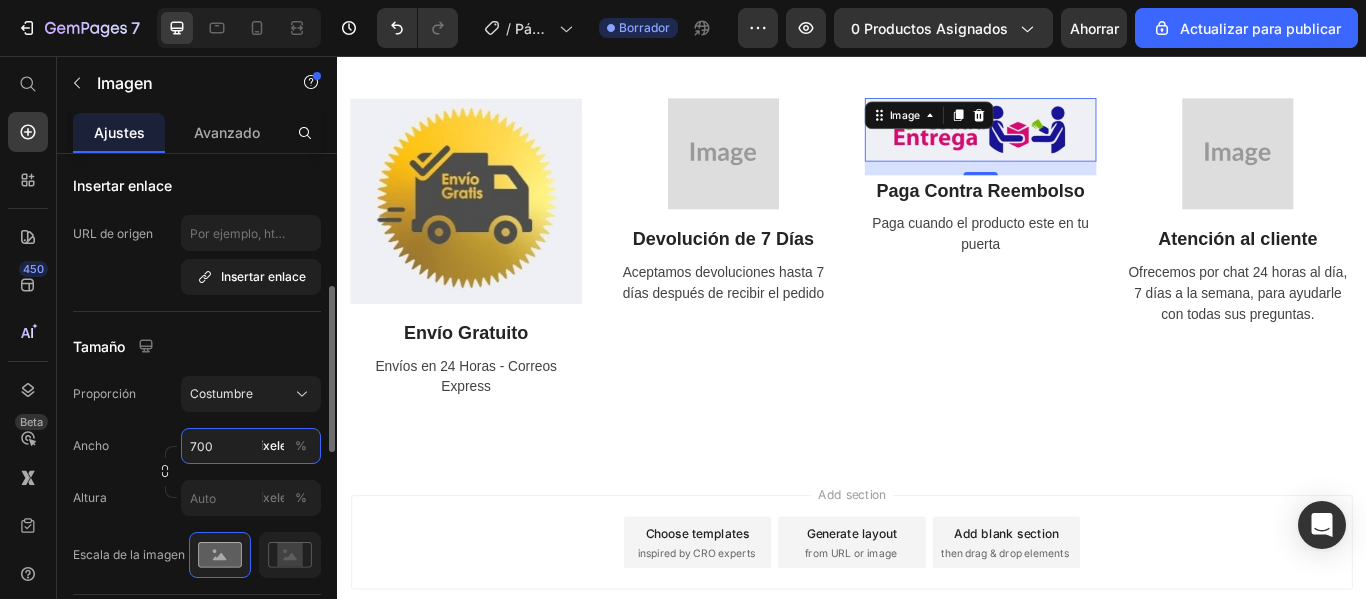 click on "700" at bounding box center [251, 446] 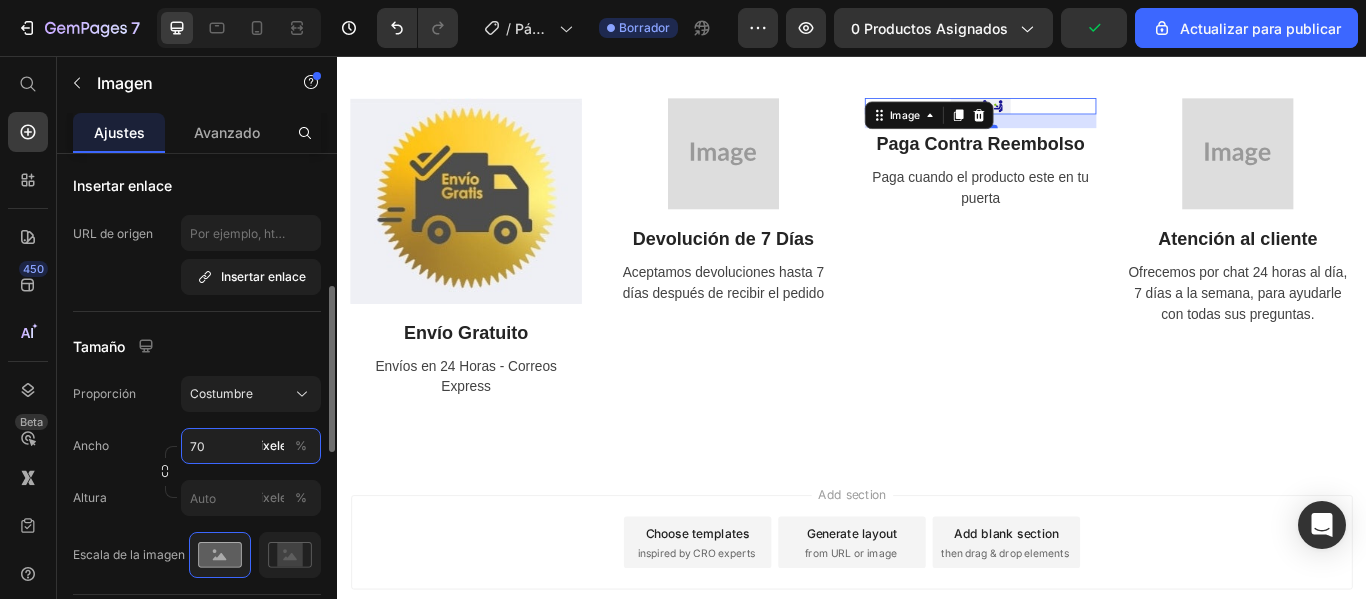 type on "7" 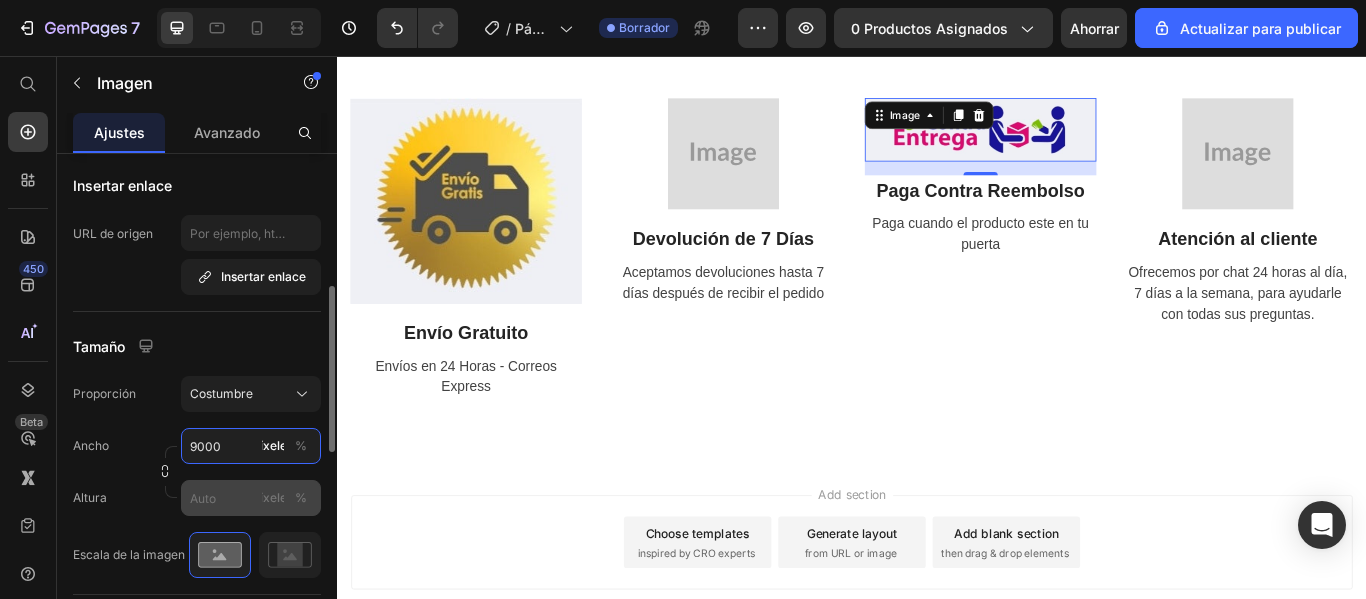 type on "9000" 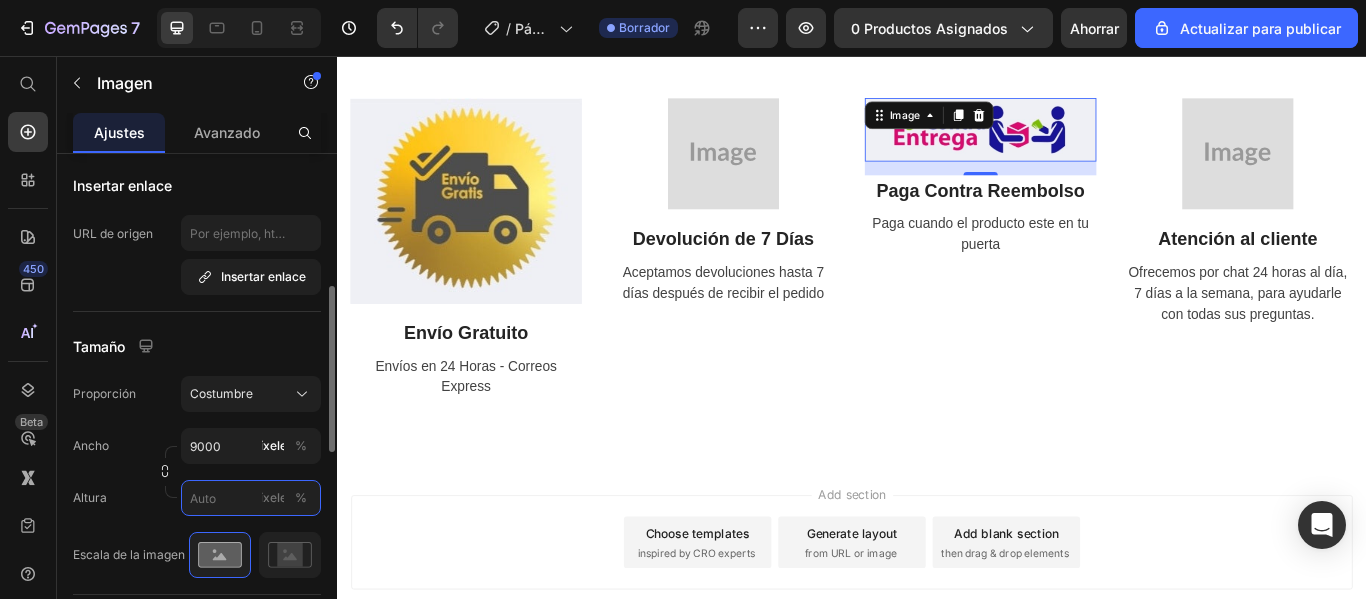 click on "píxeles %" at bounding box center (251, 498) 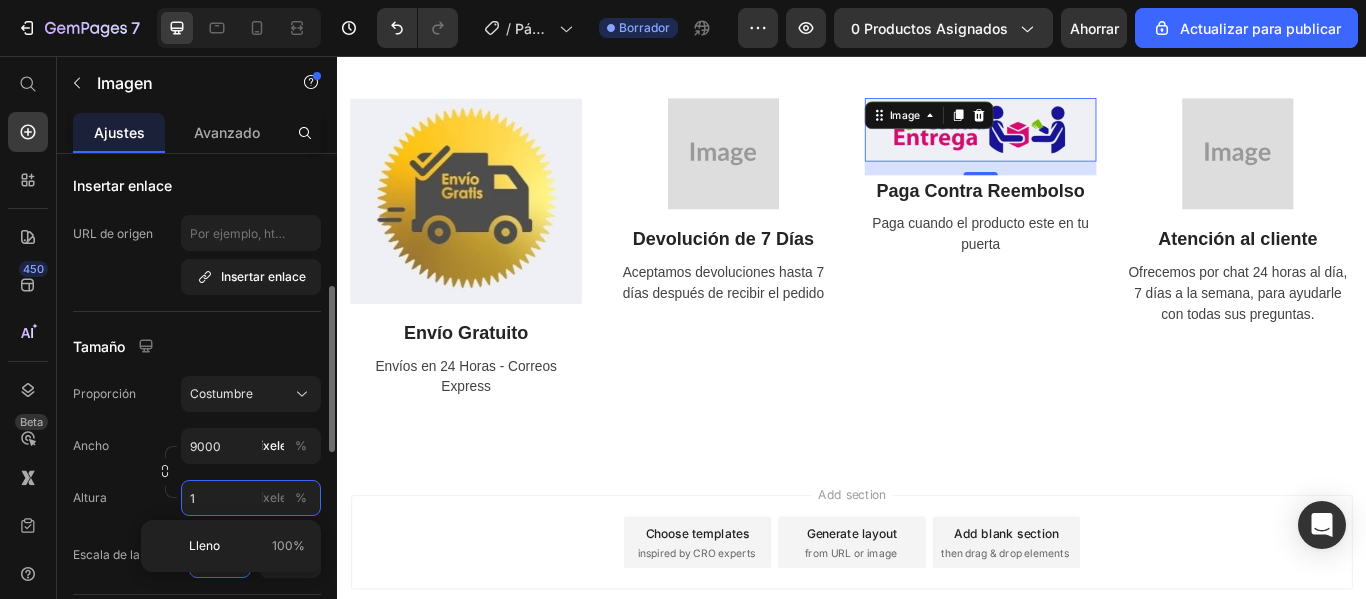 click on "1" at bounding box center [251, 498] 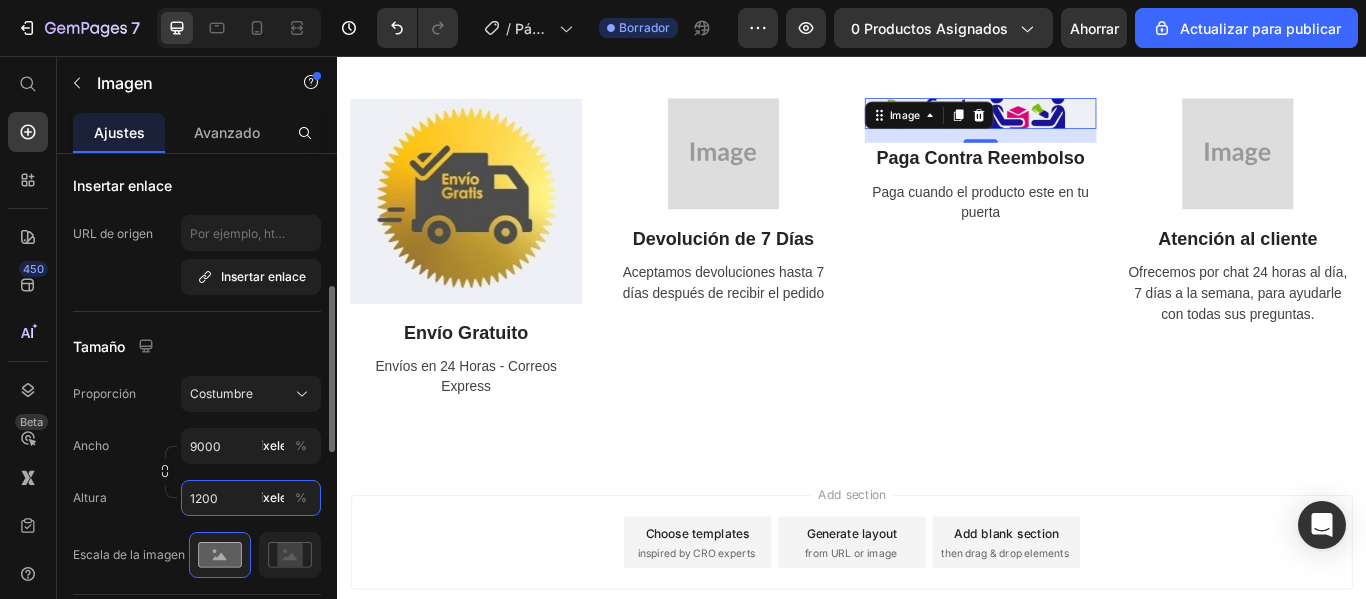 type on "12000" 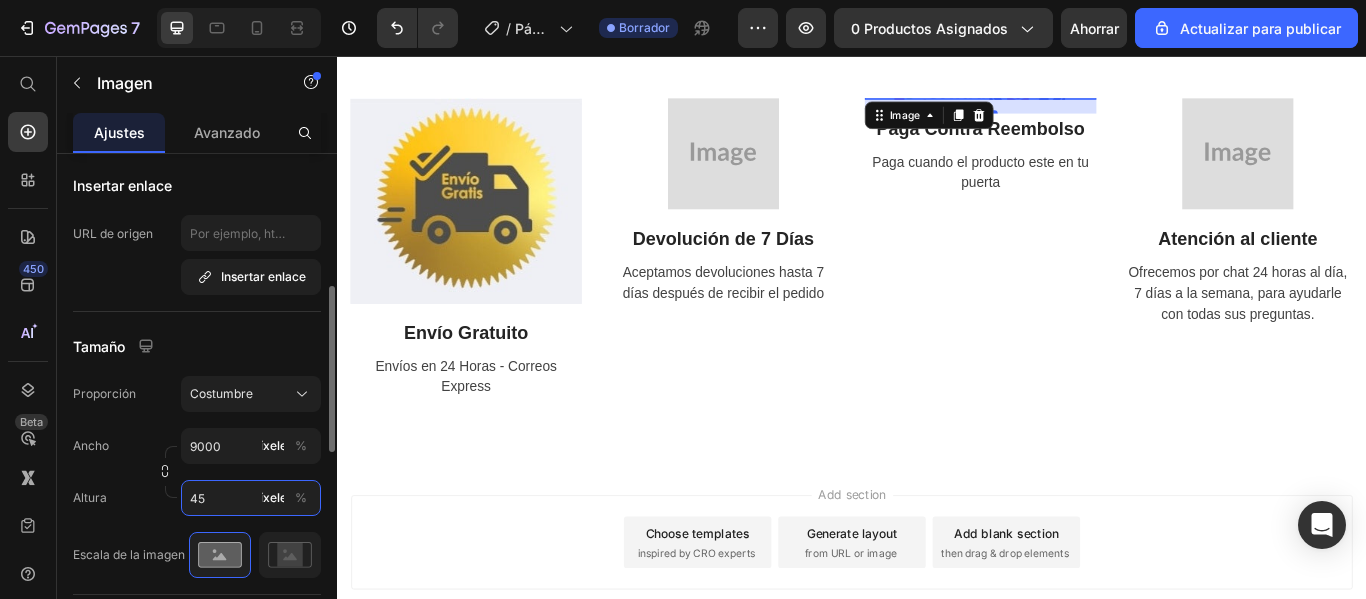 type on "4" 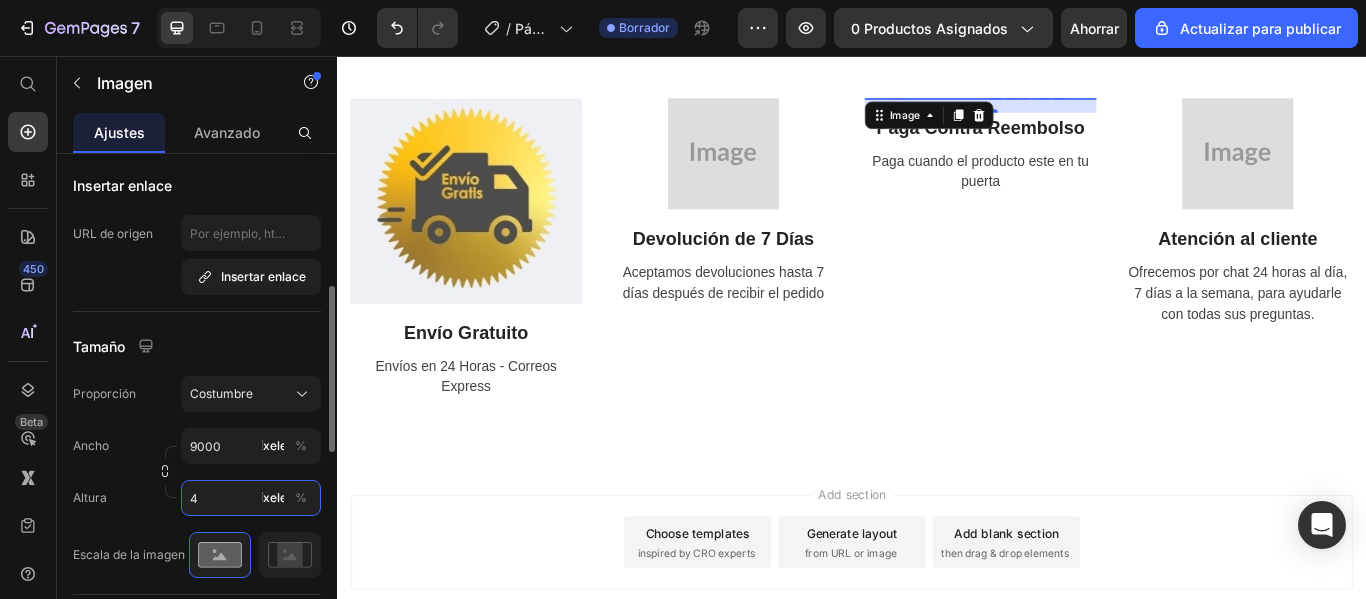 type 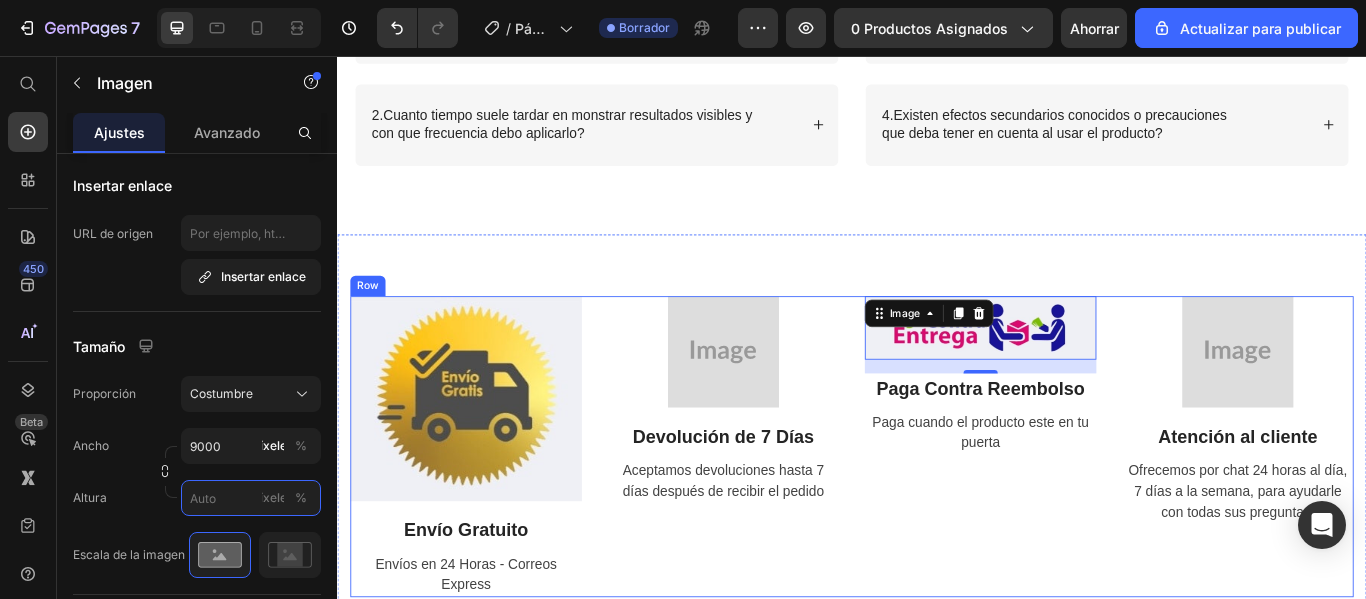 scroll, scrollTop: 3100, scrollLeft: 0, axis: vertical 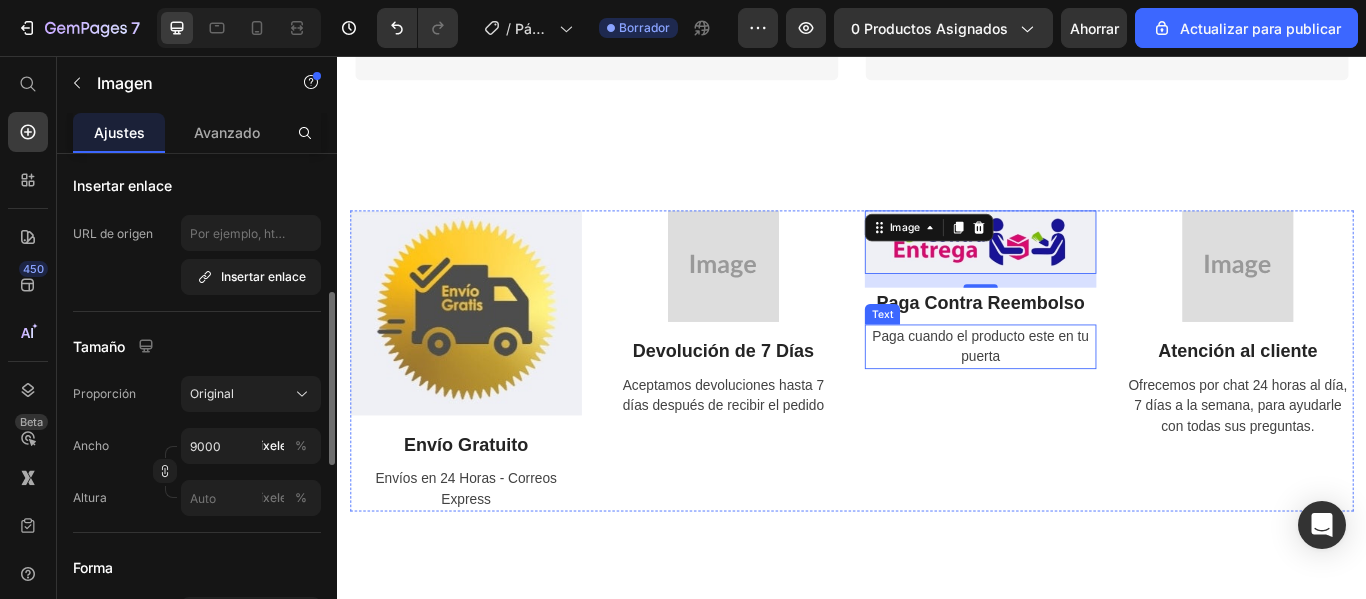 click on "Paga cuando el producto este en tu puerta" at bounding box center [1087, 395] 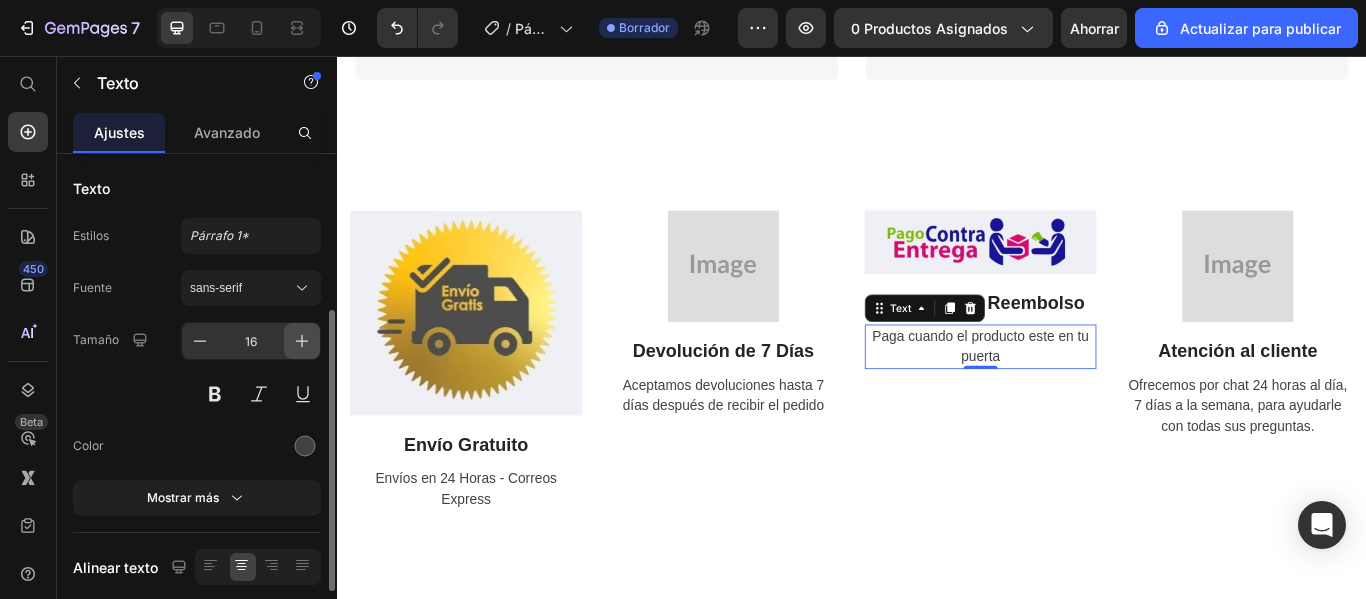 scroll, scrollTop: 100, scrollLeft: 0, axis: vertical 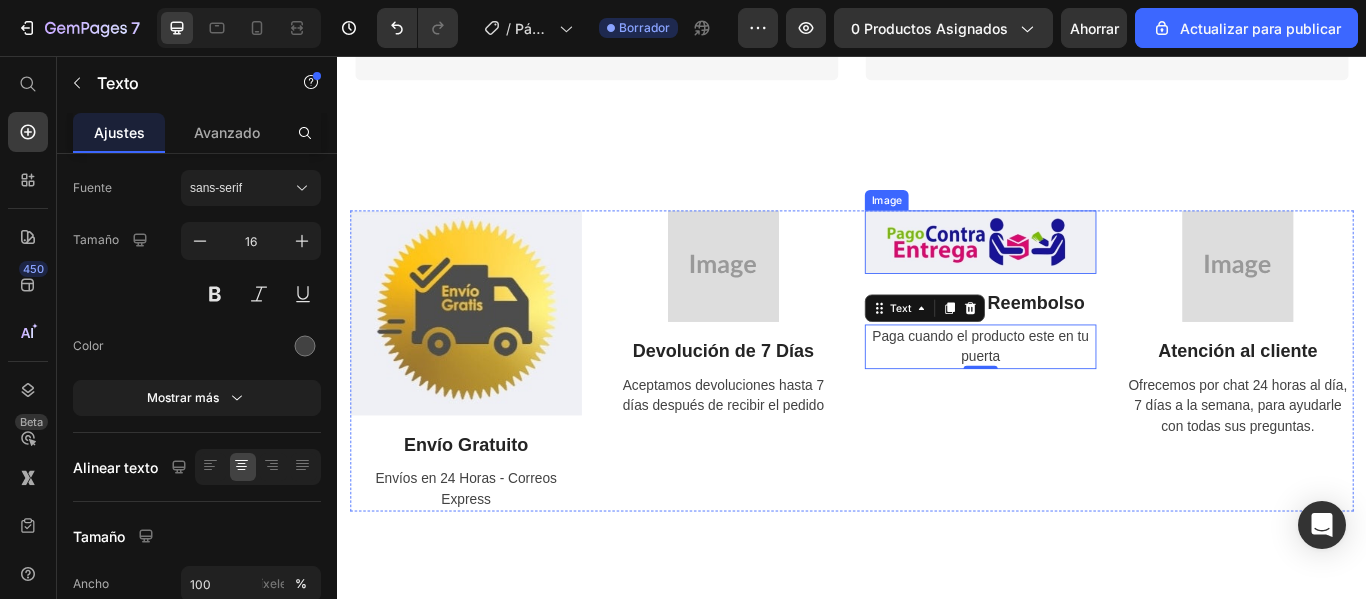 click at bounding box center (1087, 272) 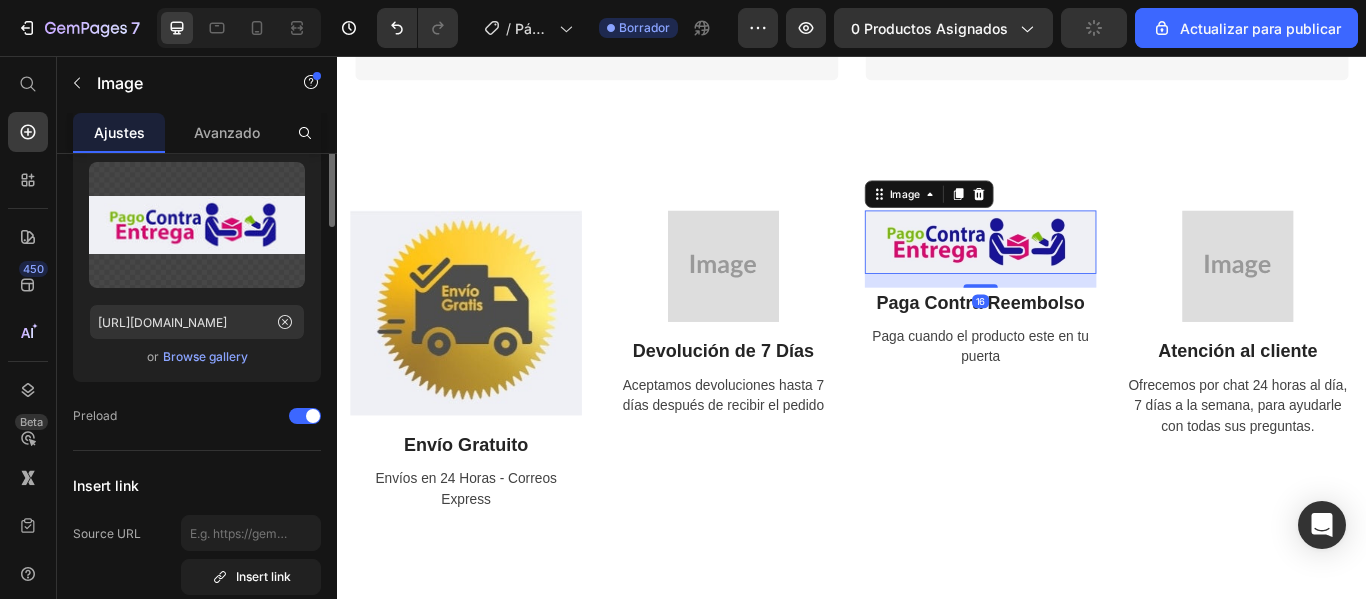 scroll, scrollTop: 0, scrollLeft: 0, axis: both 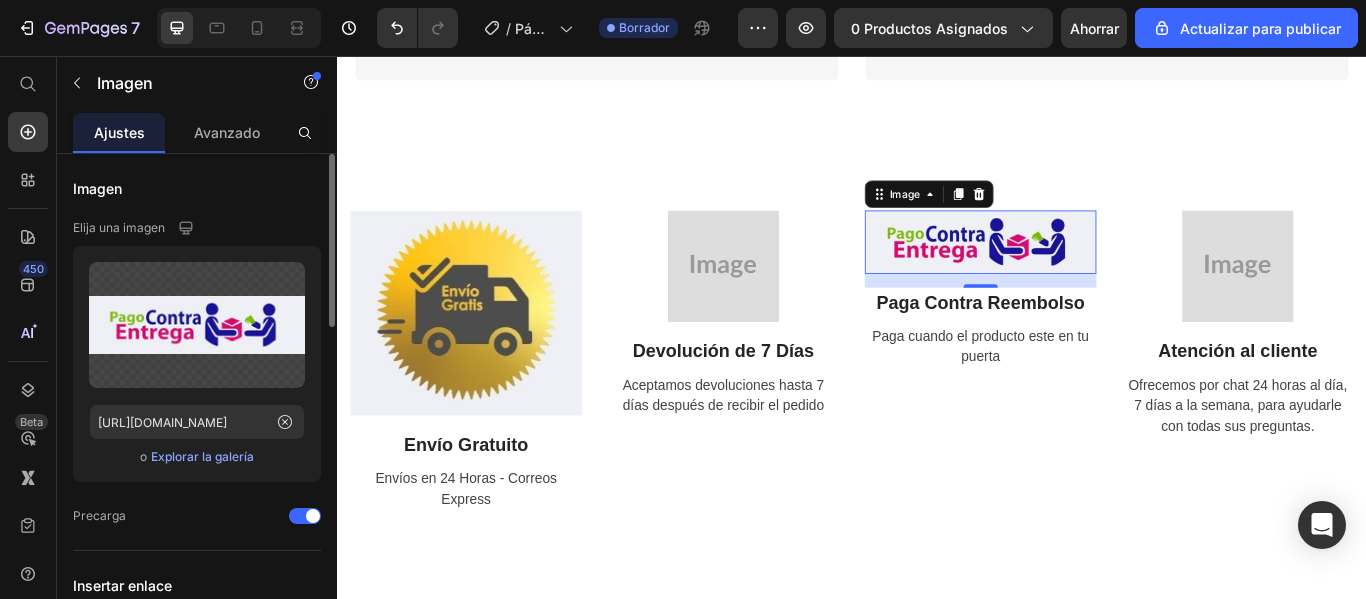 click on "Explorar la galería" at bounding box center [202, 456] 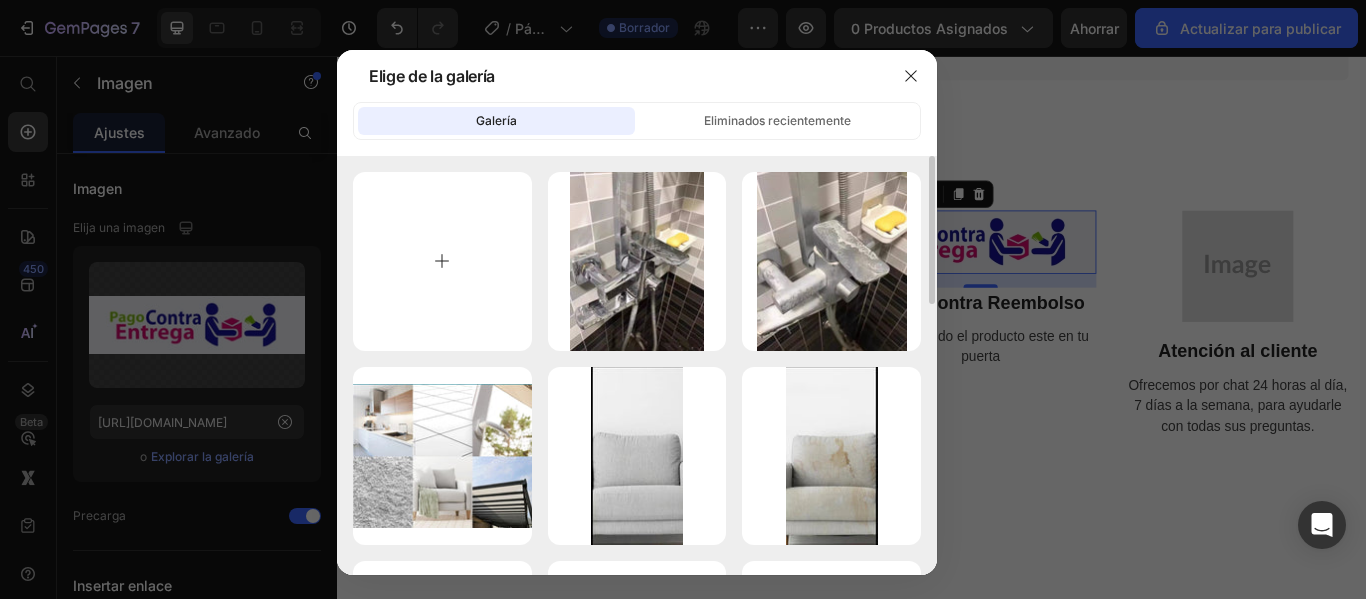 click at bounding box center [442, 261] 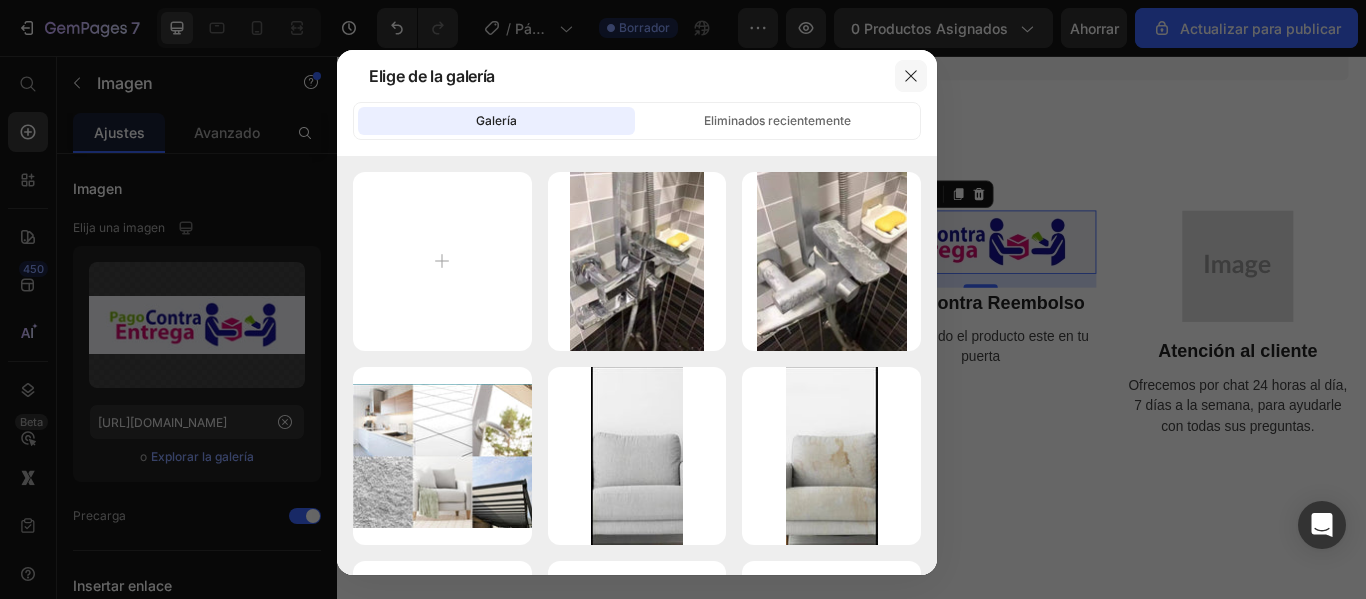 click 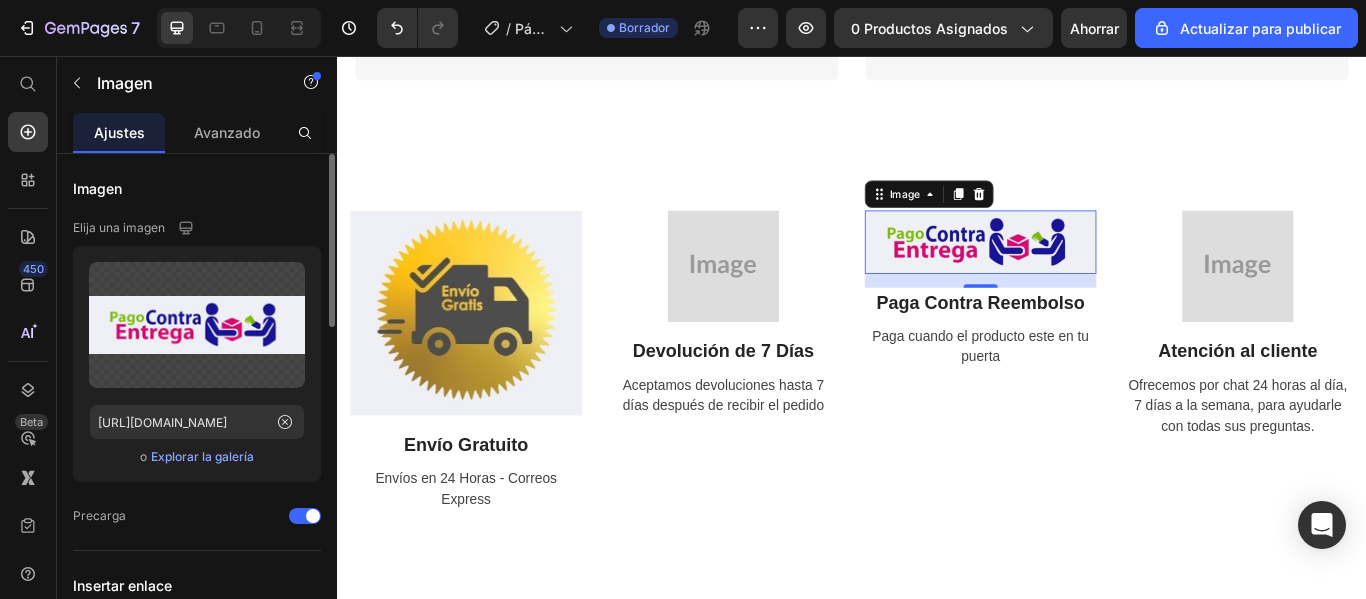 click on "Explorar la galería" at bounding box center [202, 456] 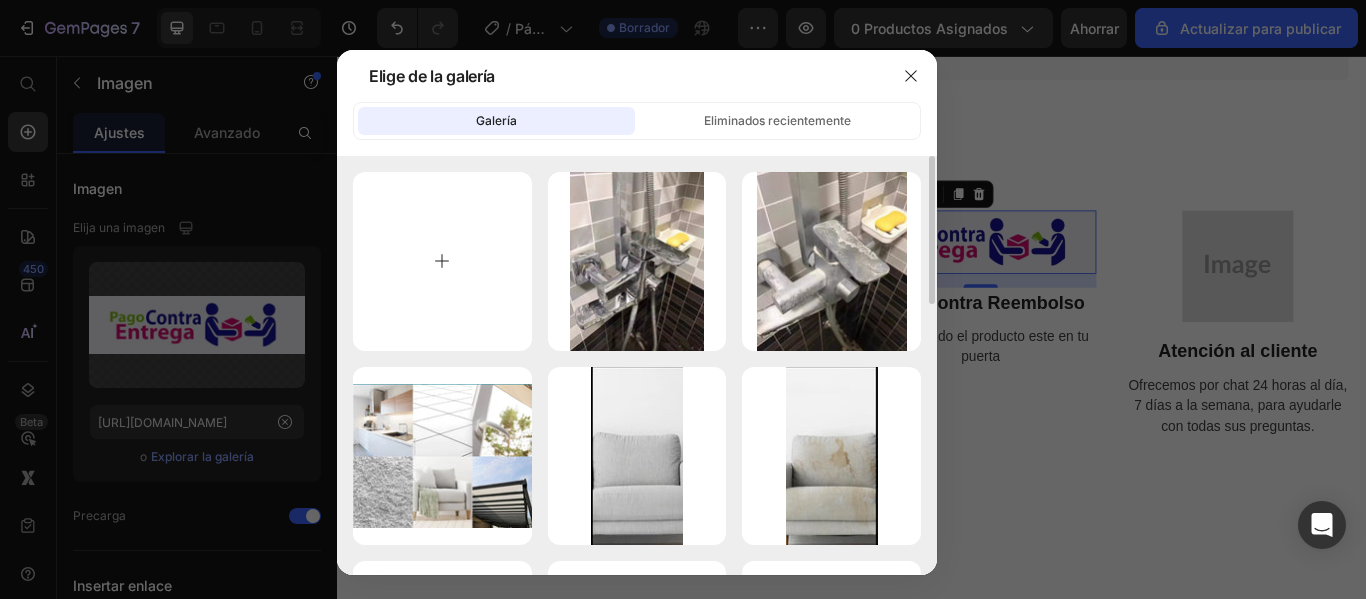 click at bounding box center (442, 261) 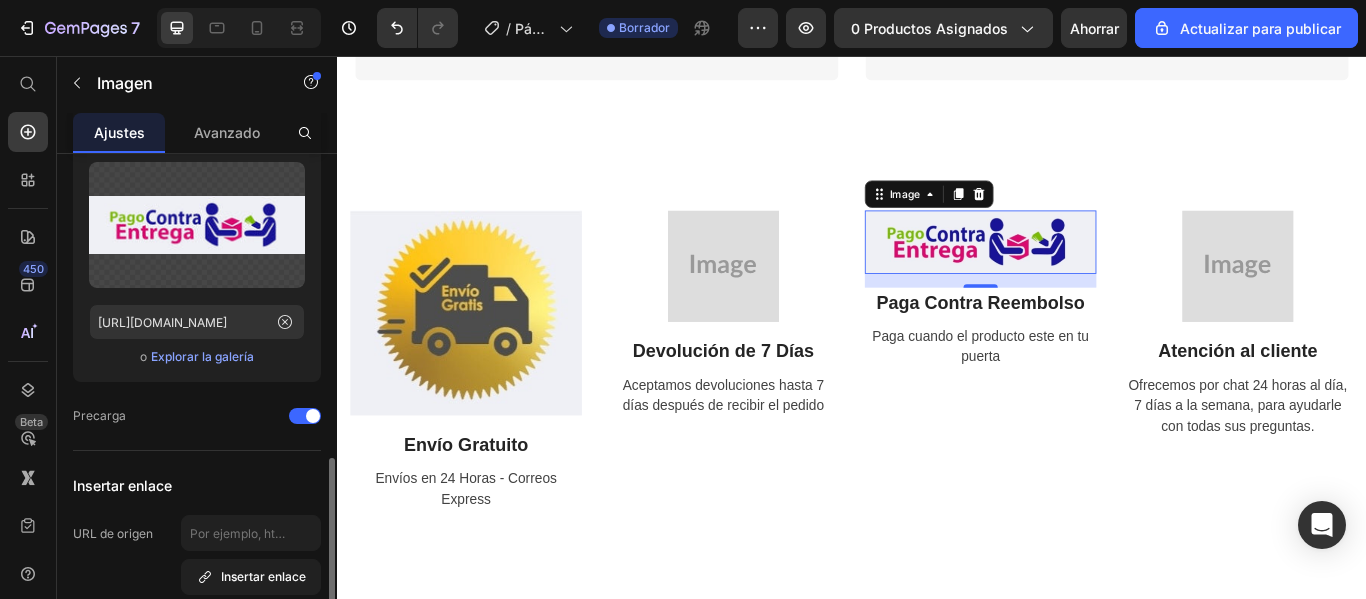 scroll, scrollTop: 300, scrollLeft: 0, axis: vertical 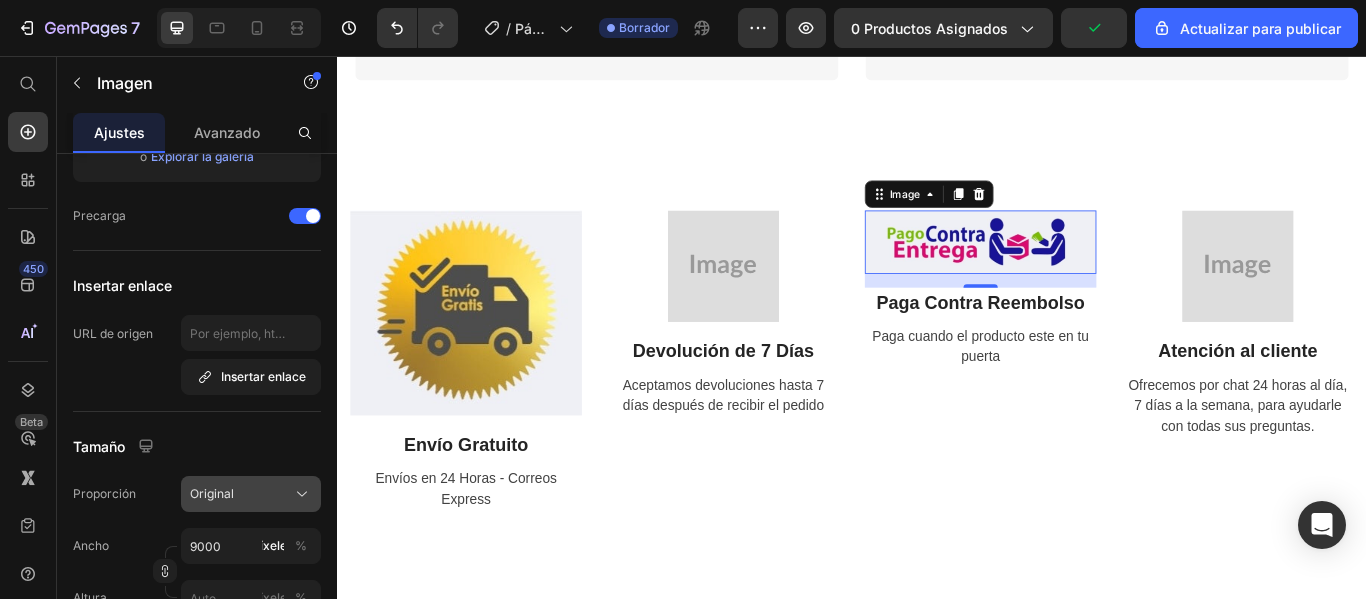 click 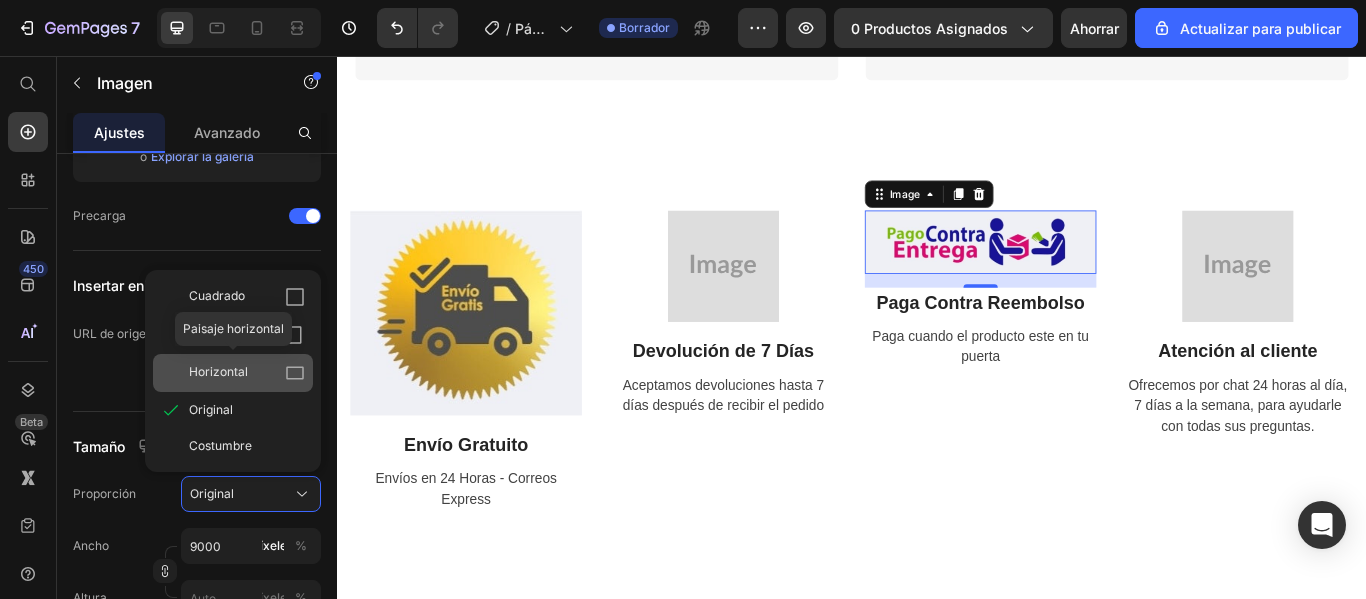 click on "Horizontal" at bounding box center (218, 373) 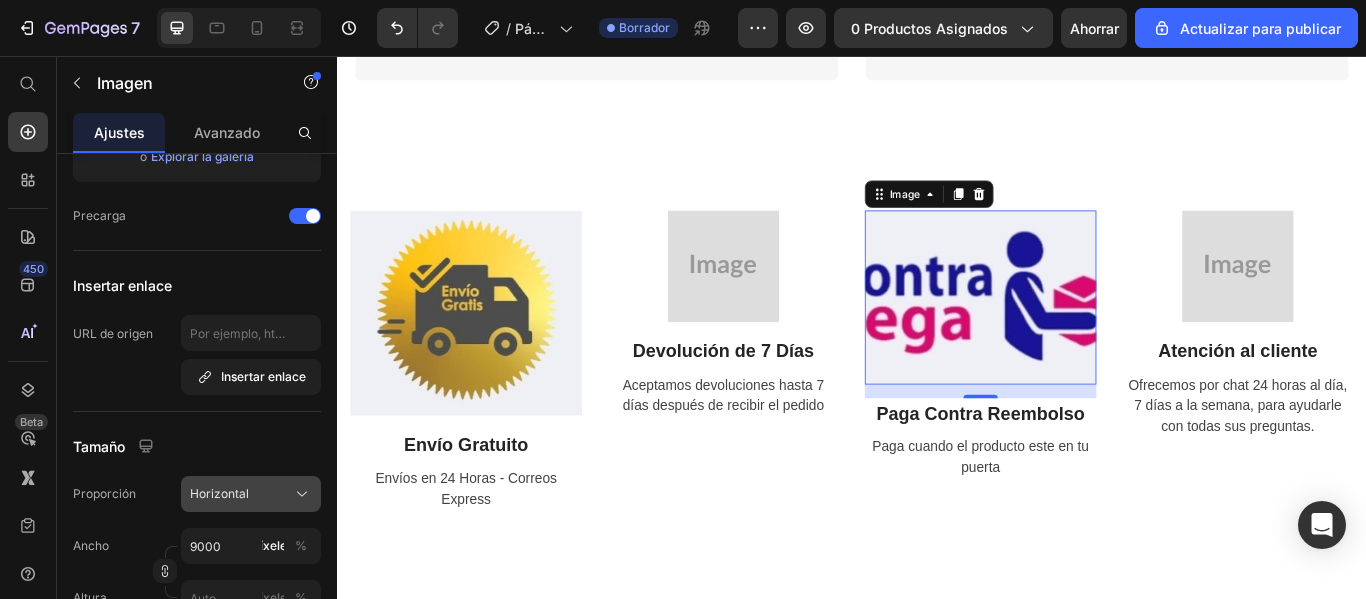 click 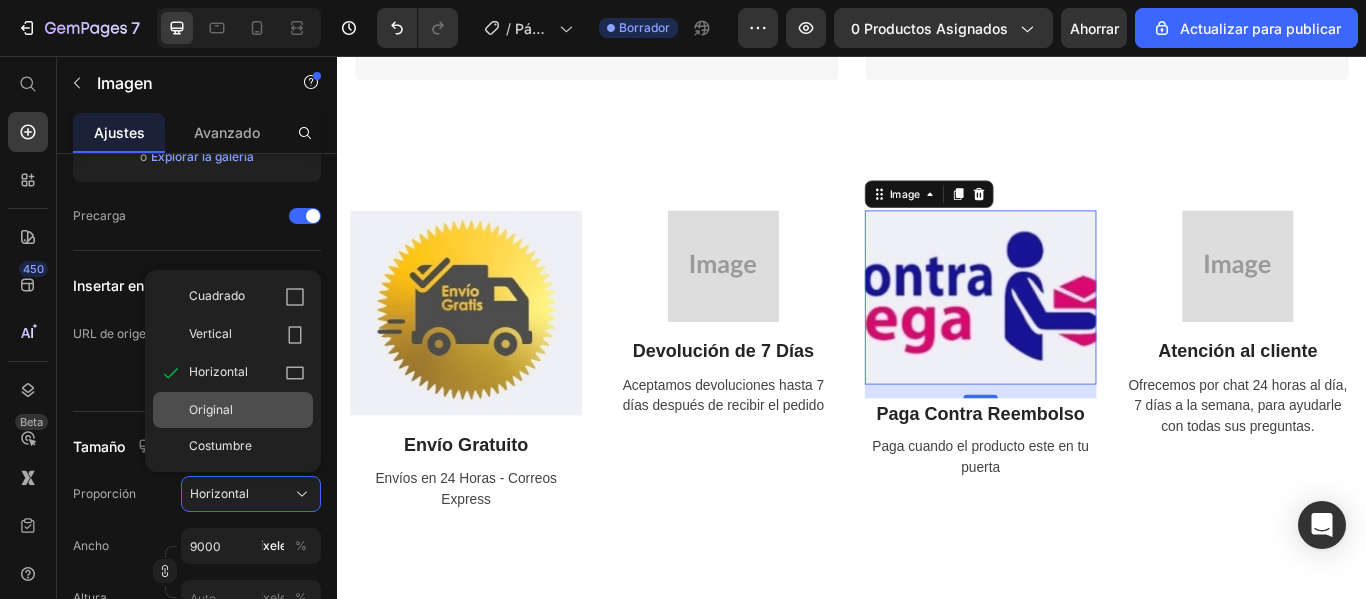 click on "Original" at bounding box center [247, 410] 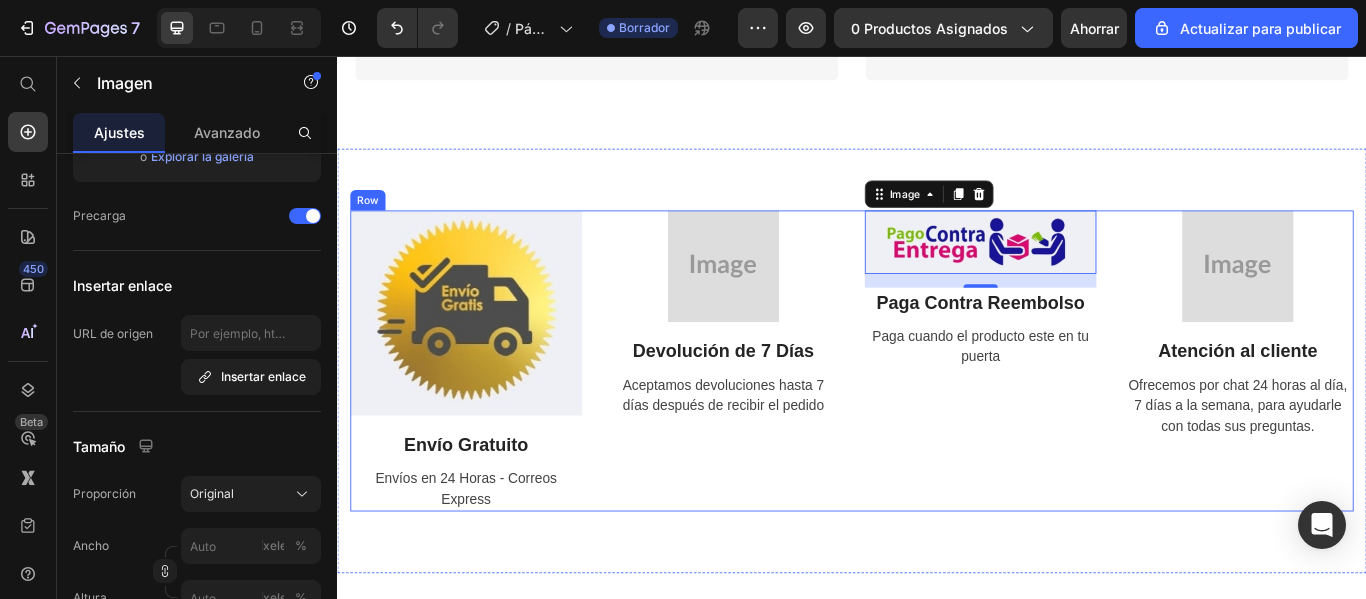 click on "Image Devolución de 7 Días Text Block Aceptamos devoluciones hasta 7 días después de recibir el pedido Text" at bounding box center (787, 411) 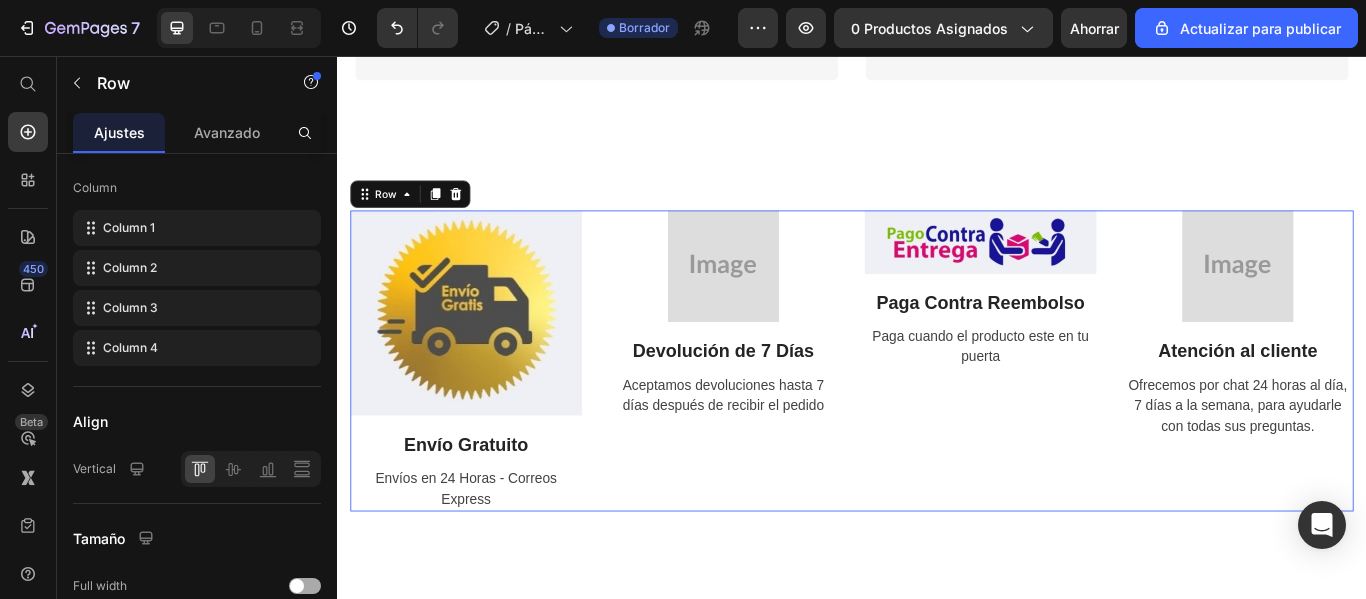 scroll, scrollTop: 0, scrollLeft: 0, axis: both 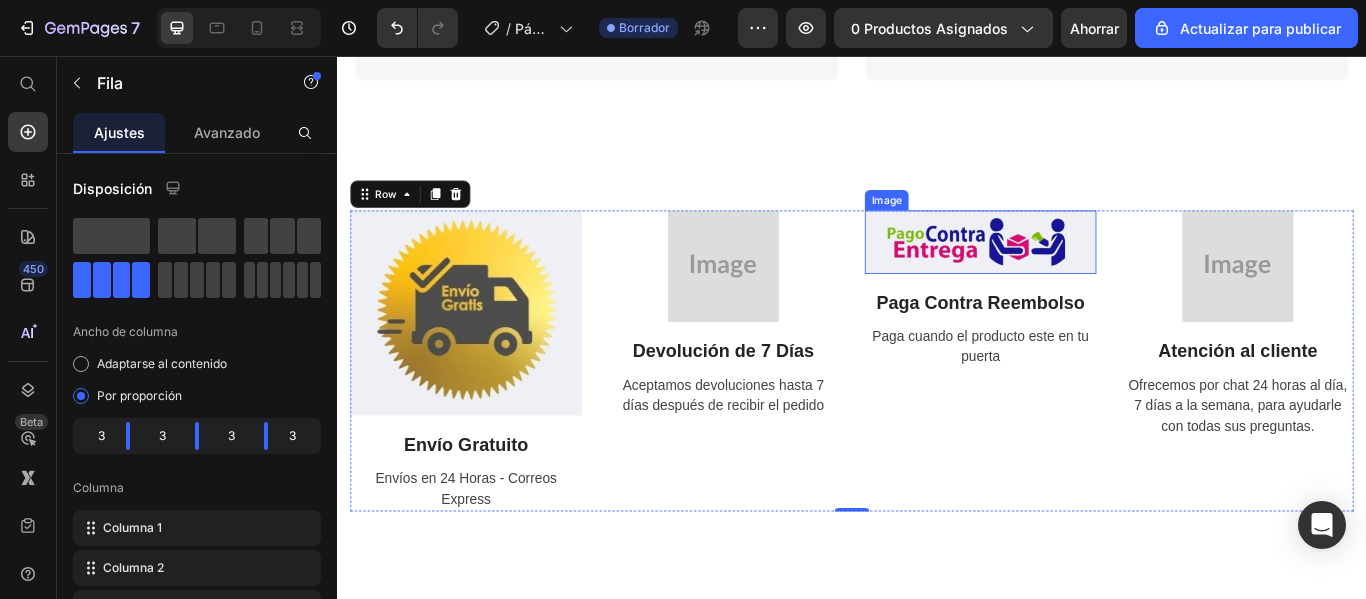 click at bounding box center [1087, 272] 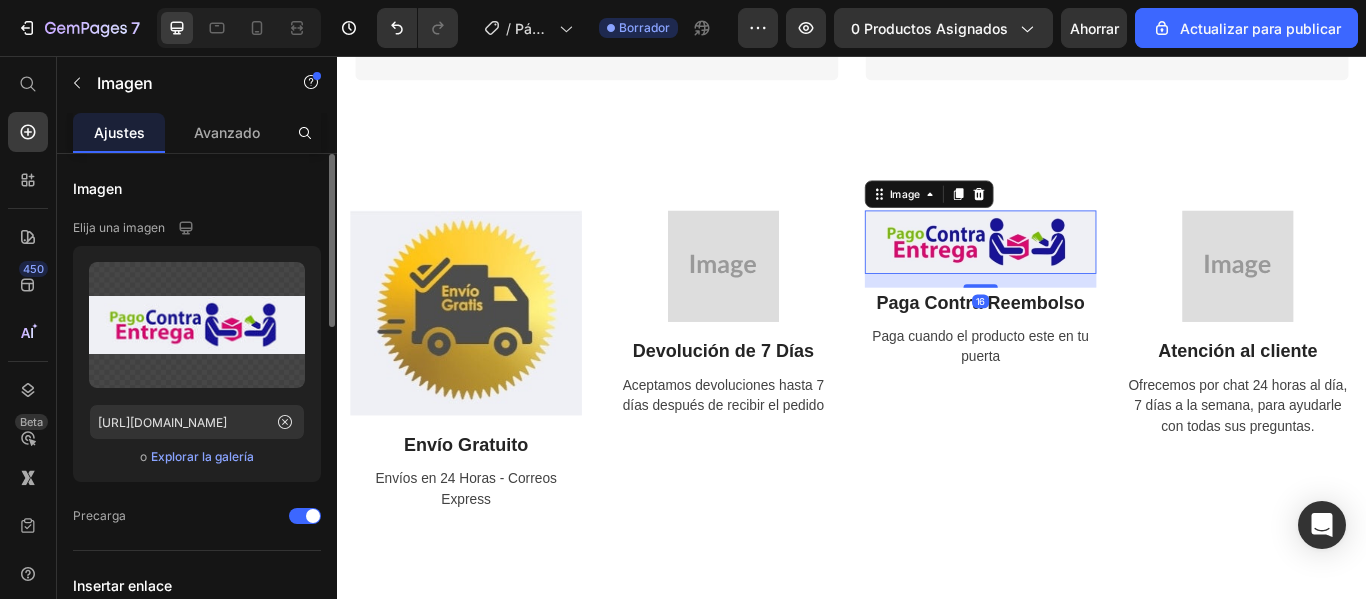 click on "Explorar la galería" at bounding box center (202, 456) 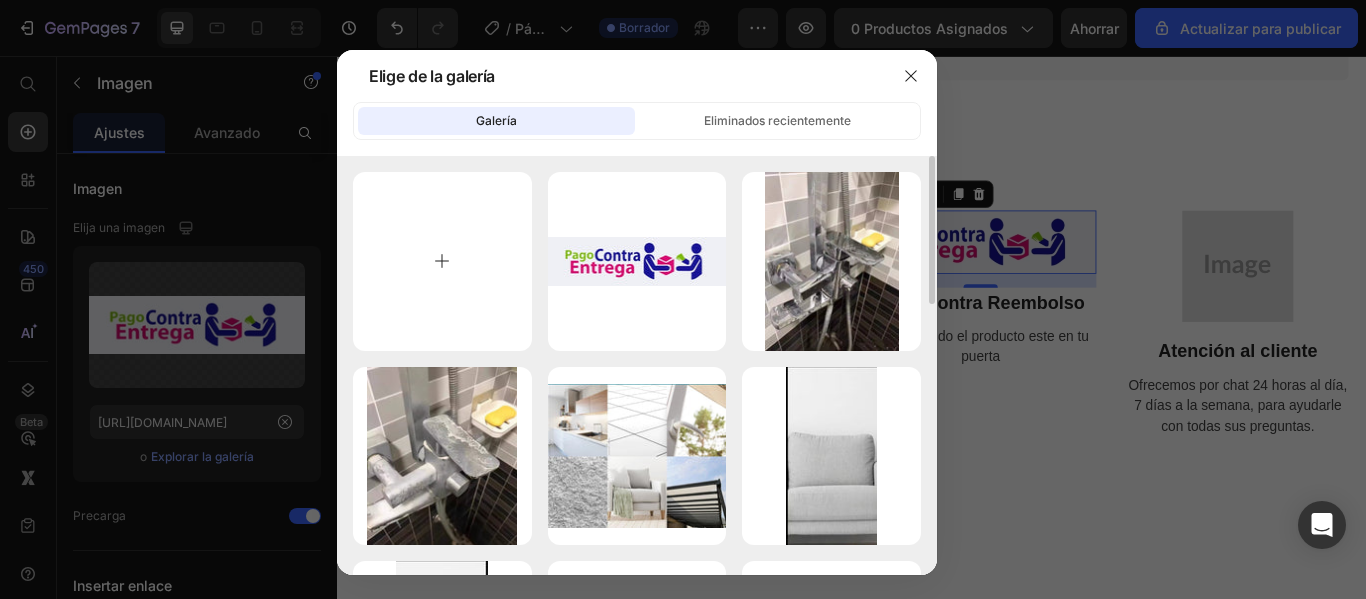 click at bounding box center [442, 261] 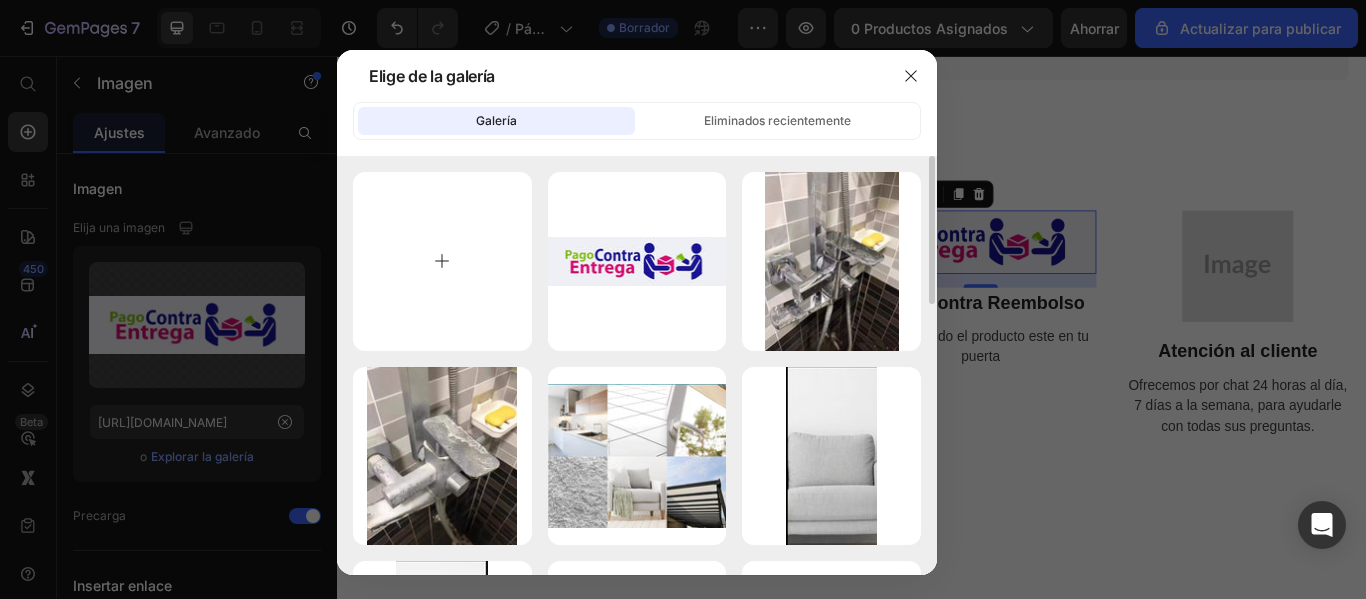 type on "C:\fakepath\f,transporte.jpg" 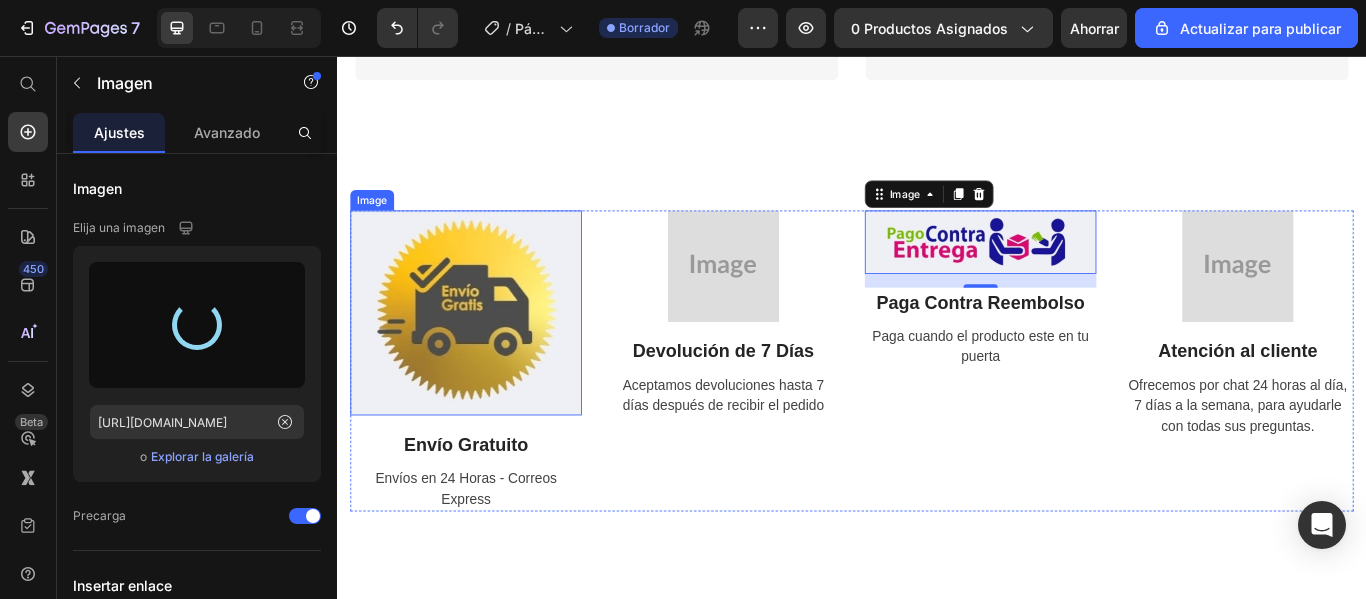 type on "https://cdn.shopify.com/s/files/1/0910/7377/3942/files/gempages_559574259316294776-bdd84053-fee4-4601-8fc6-4b8b5c0c8a46.jpg" 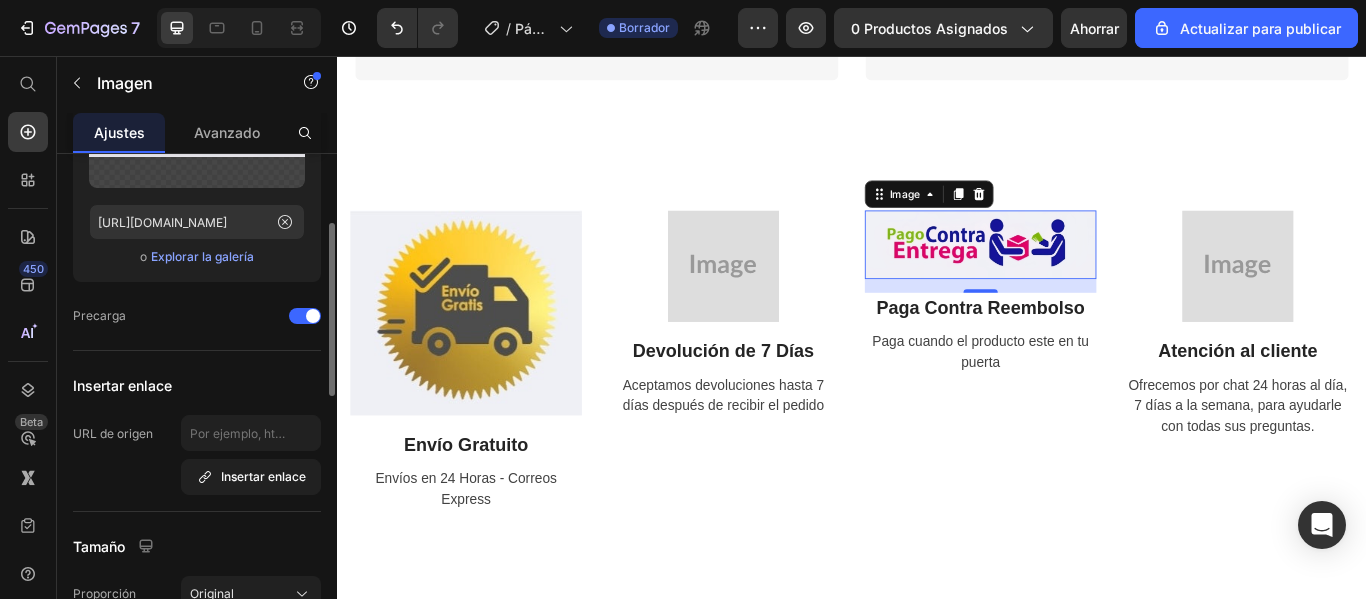 scroll, scrollTop: 400, scrollLeft: 0, axis: vertical 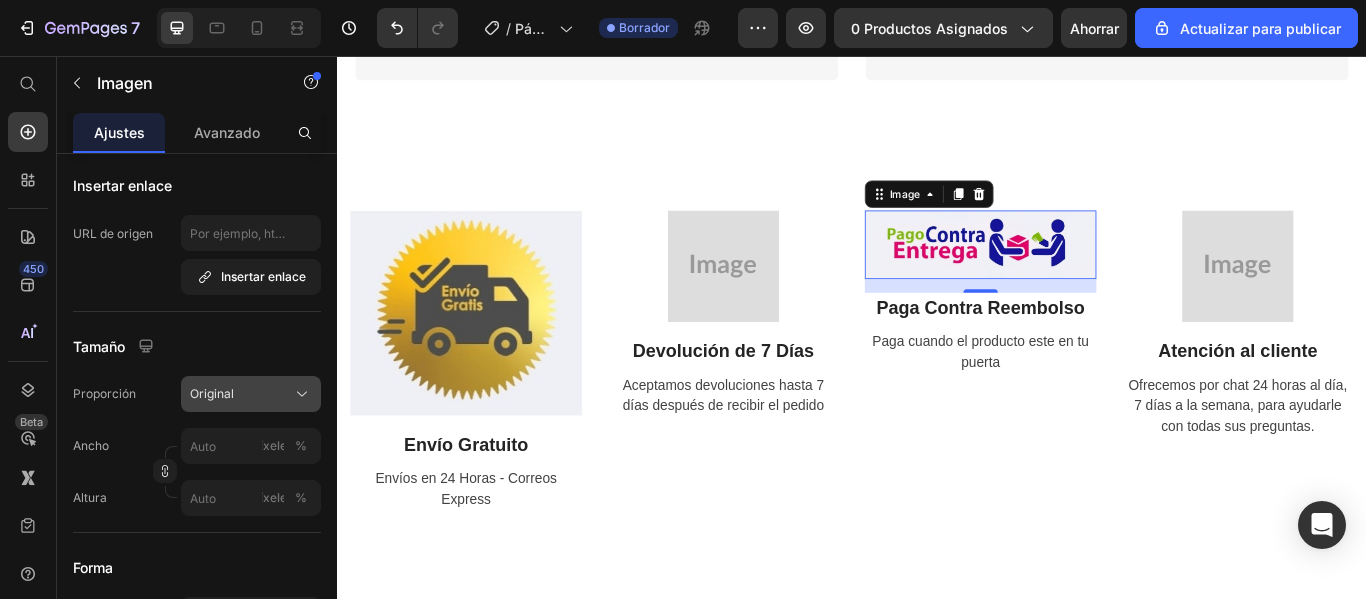 click 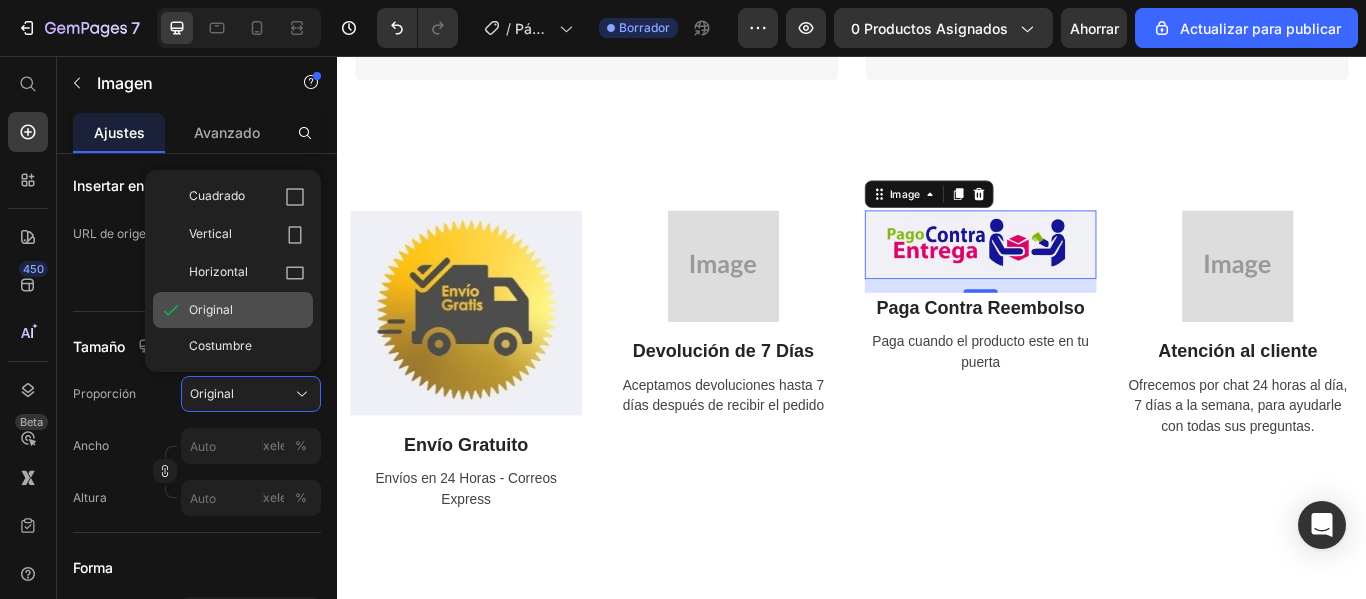 click on "Original" at bounding box center (247, 310) 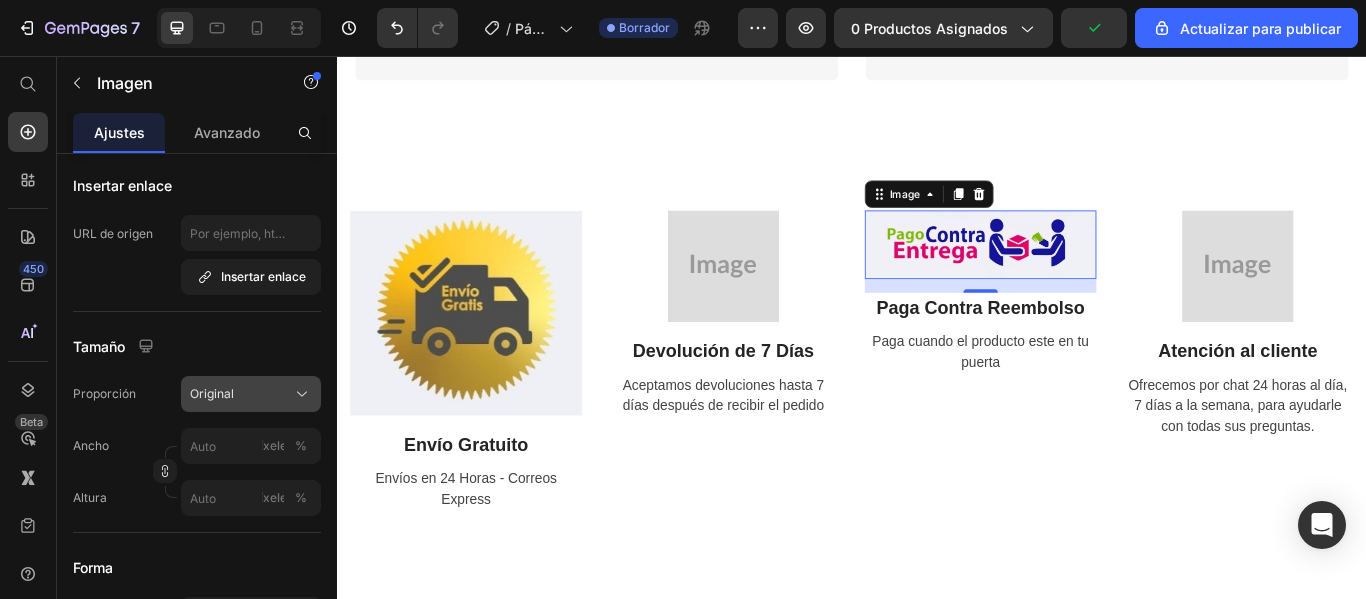 click 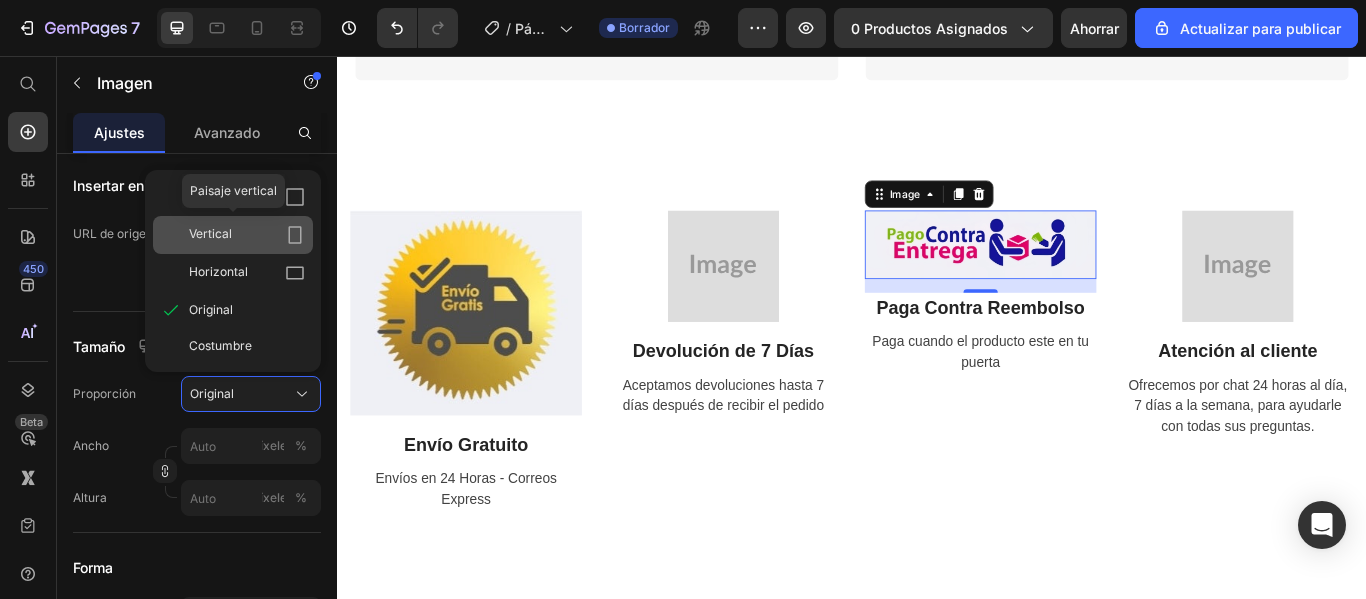 click on "Vertical" at bounding box center [247, 235] 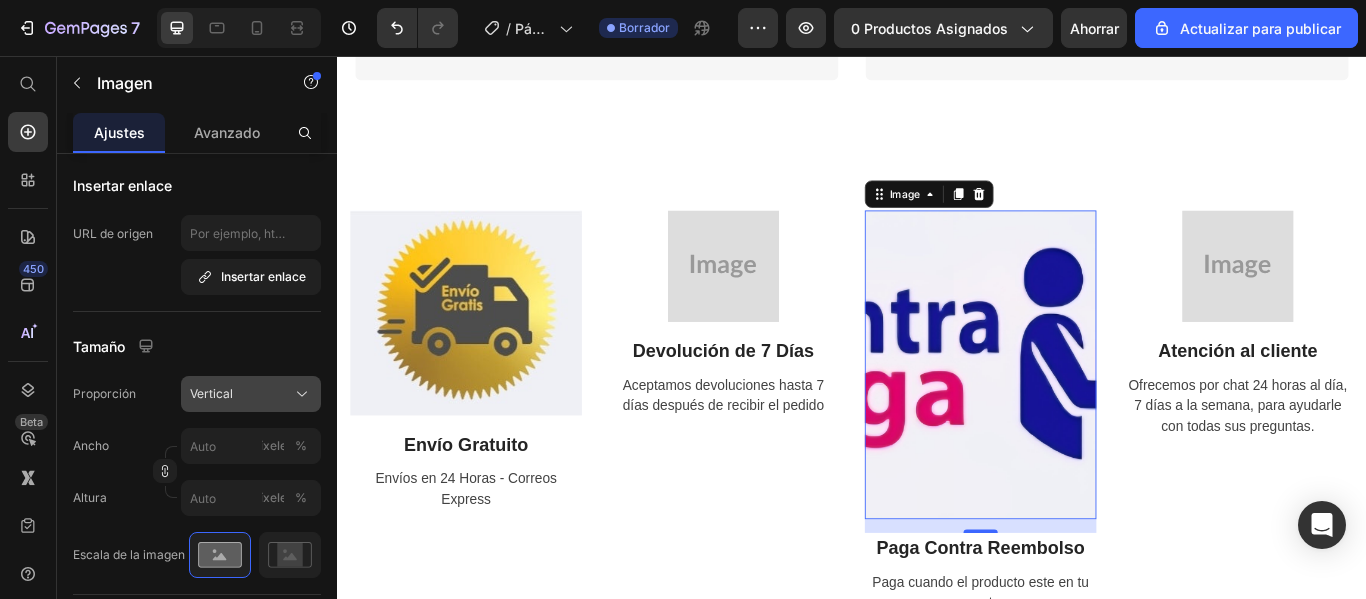 click 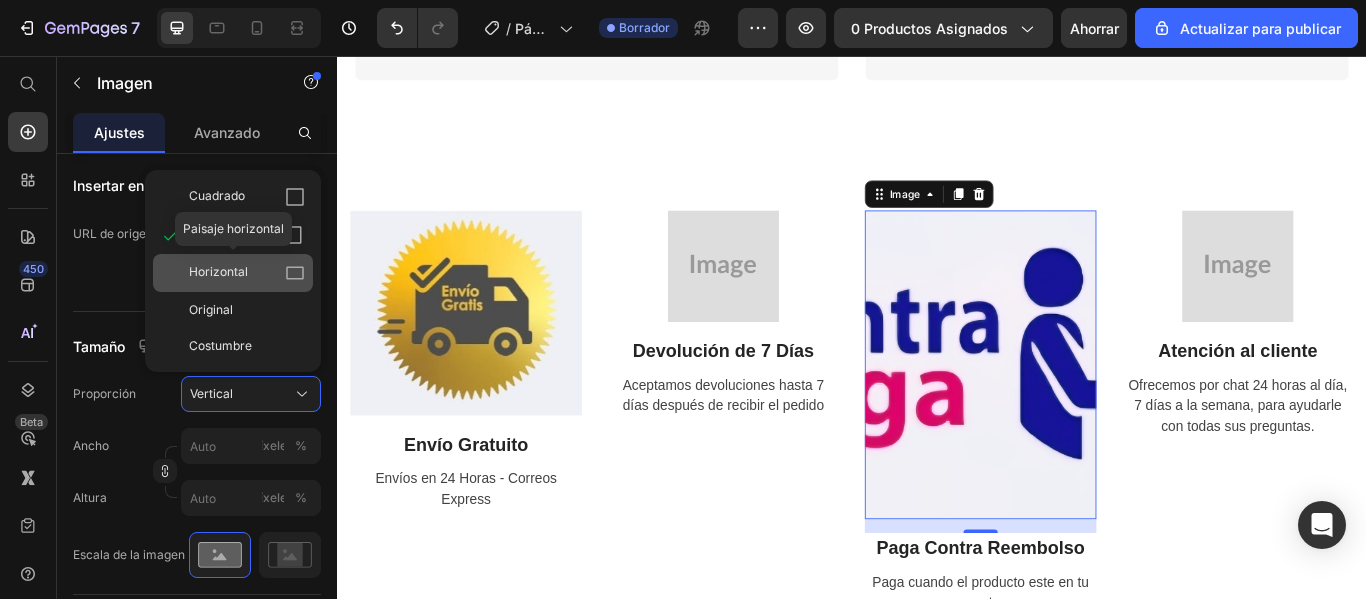 click on "Horizontal" at bounding box center (247, 273) 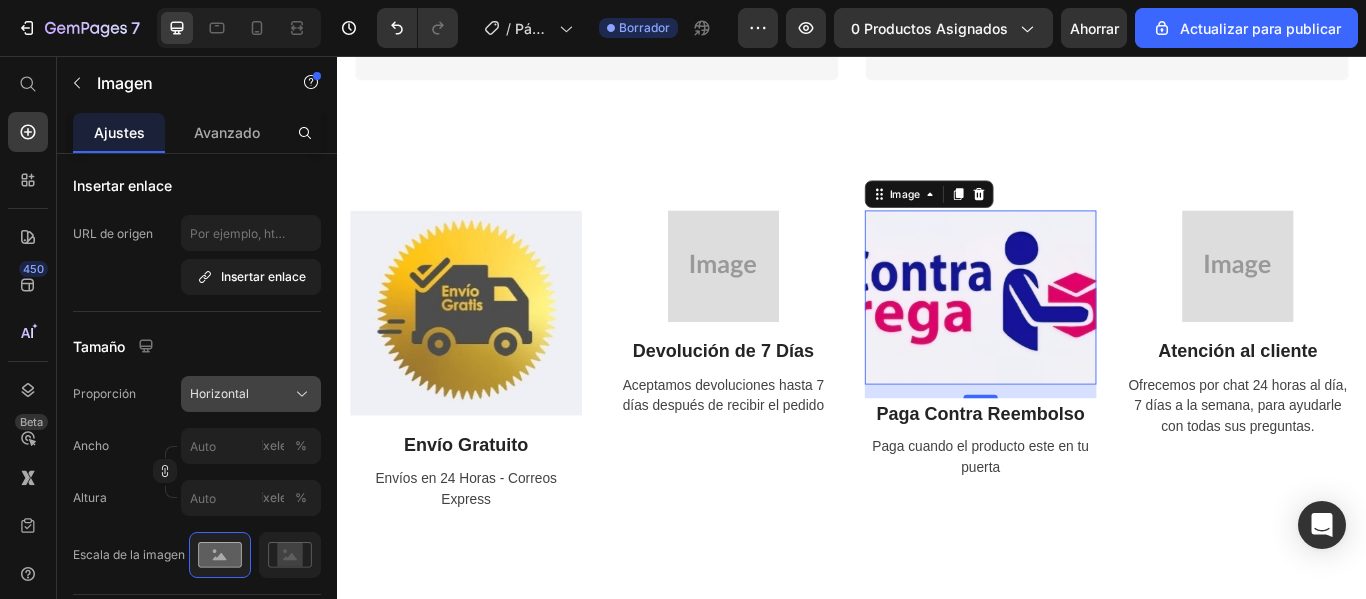 click 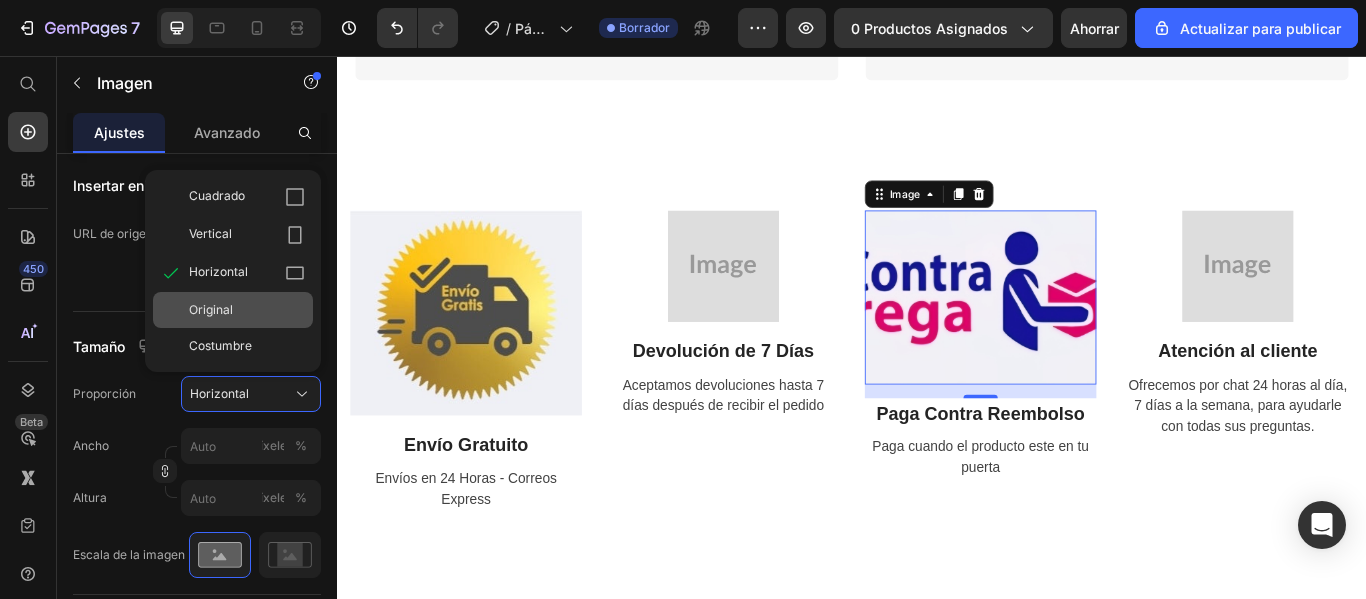click on "Original" at bounding box center [247, 310] 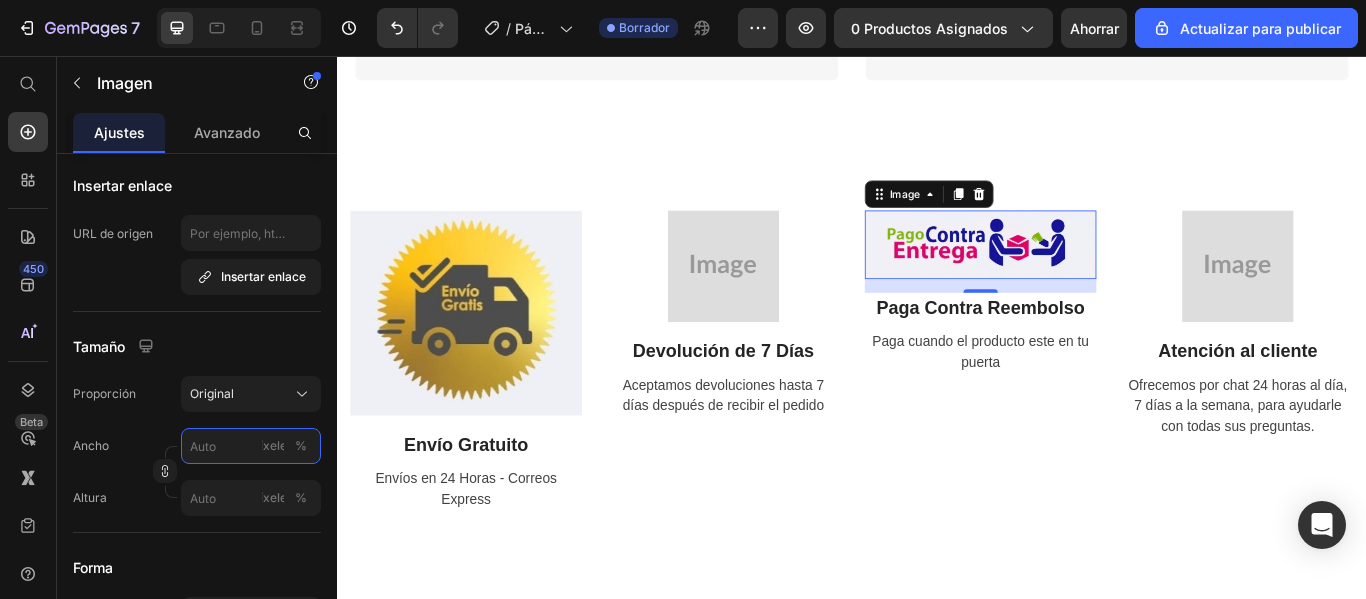 click on "píxeles %" at bounding box center (251, 446) 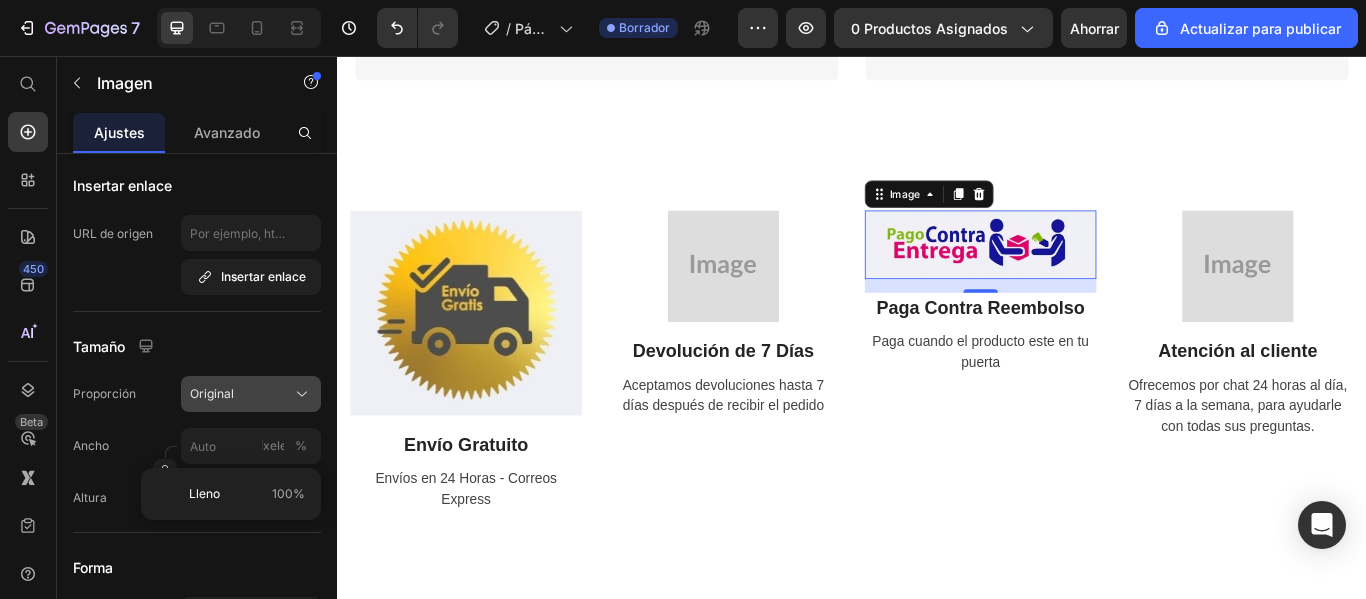 click 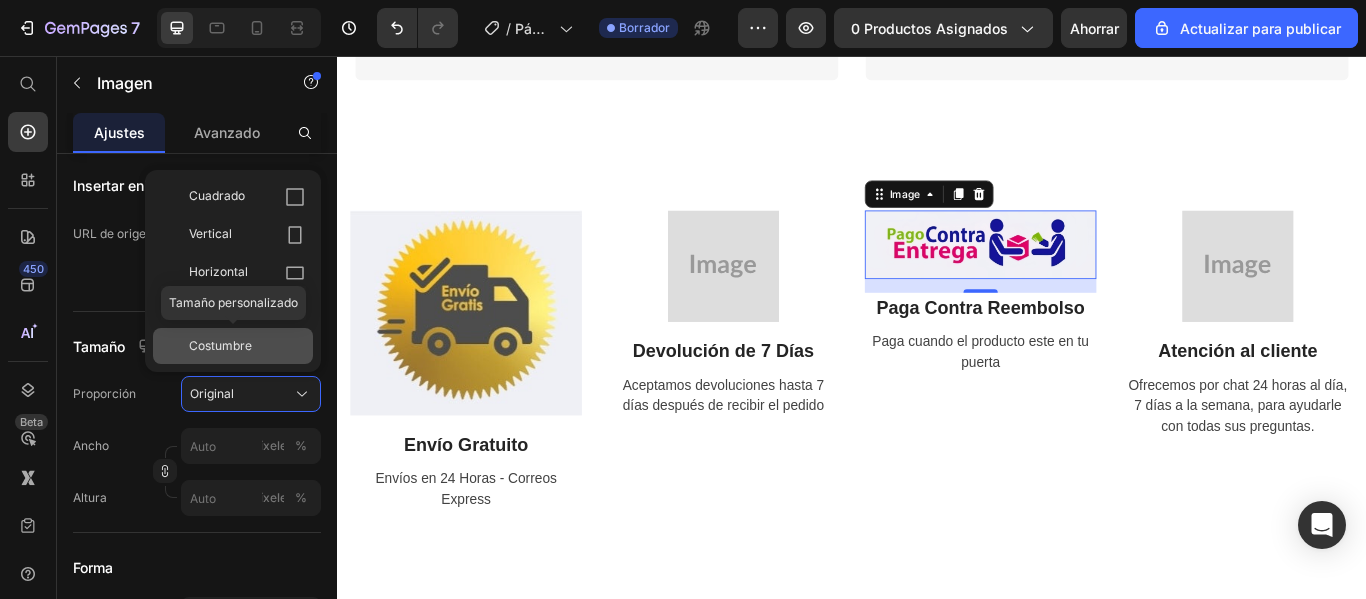 click on "Costumbre" at bounding box center [247, 346] 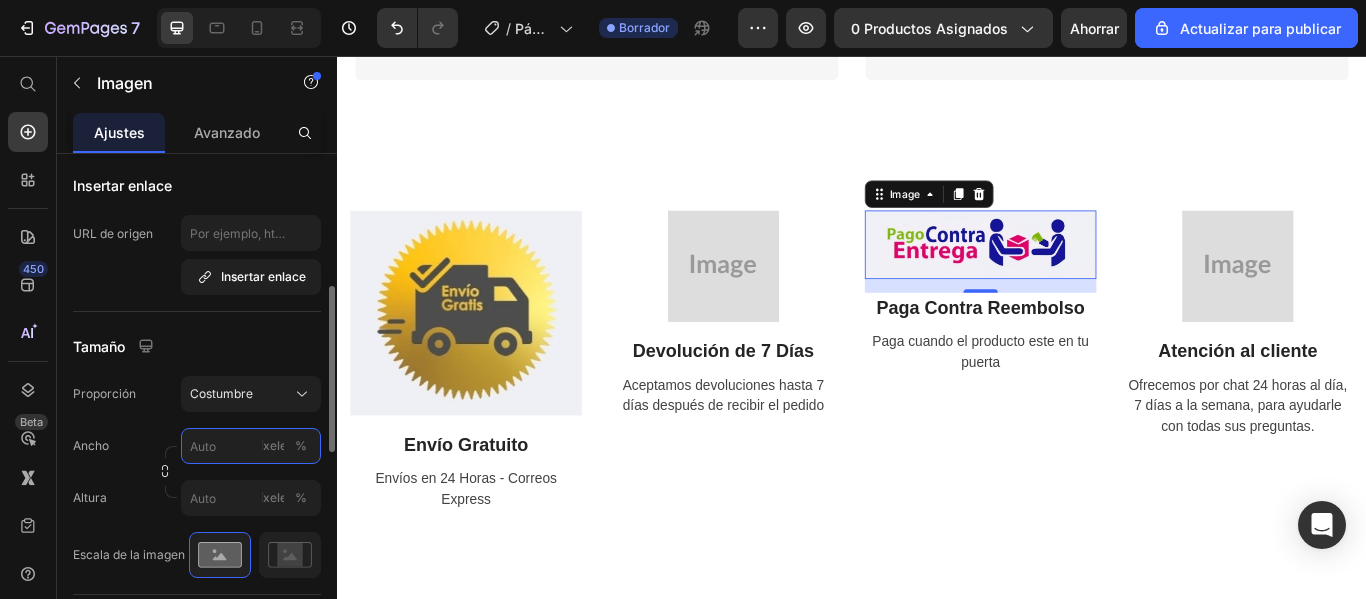 click on "píxeles %" at bounding box center [251, 446] 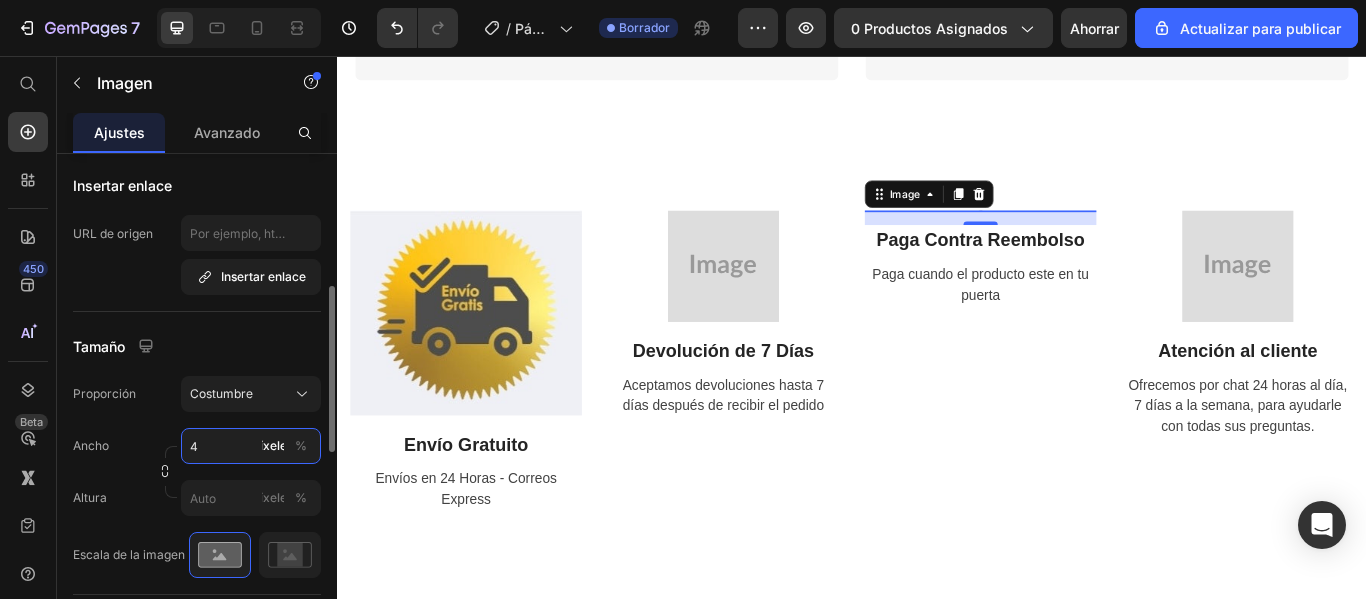 type on "45" 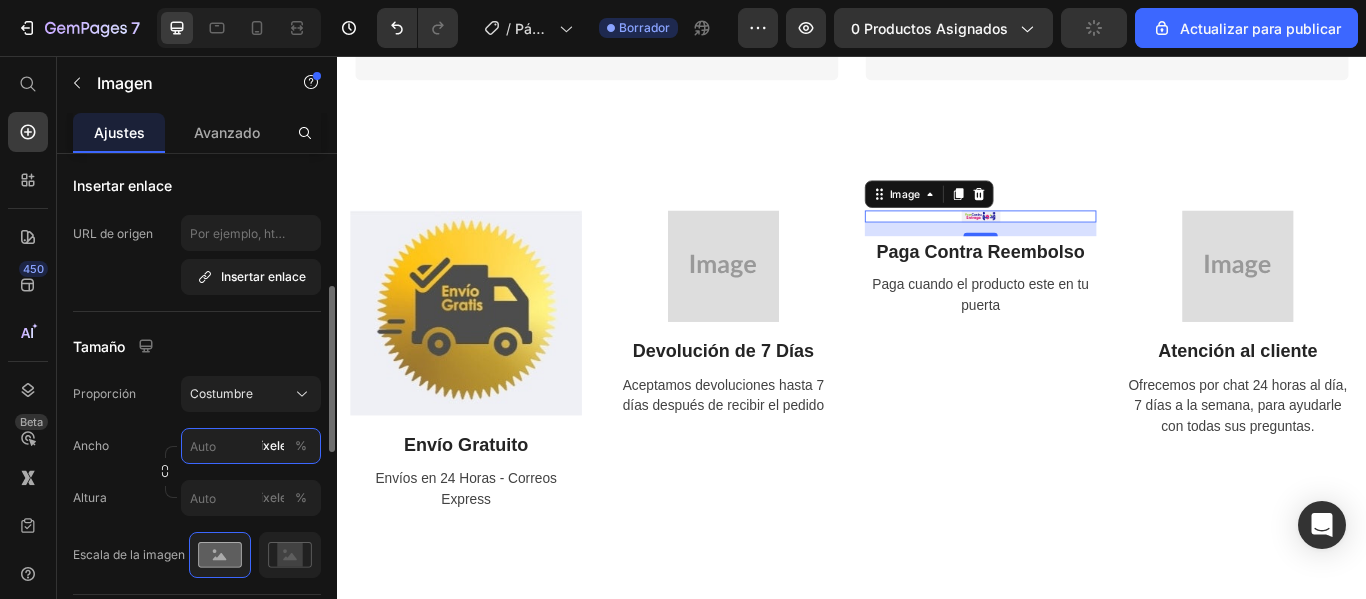 type on "0" 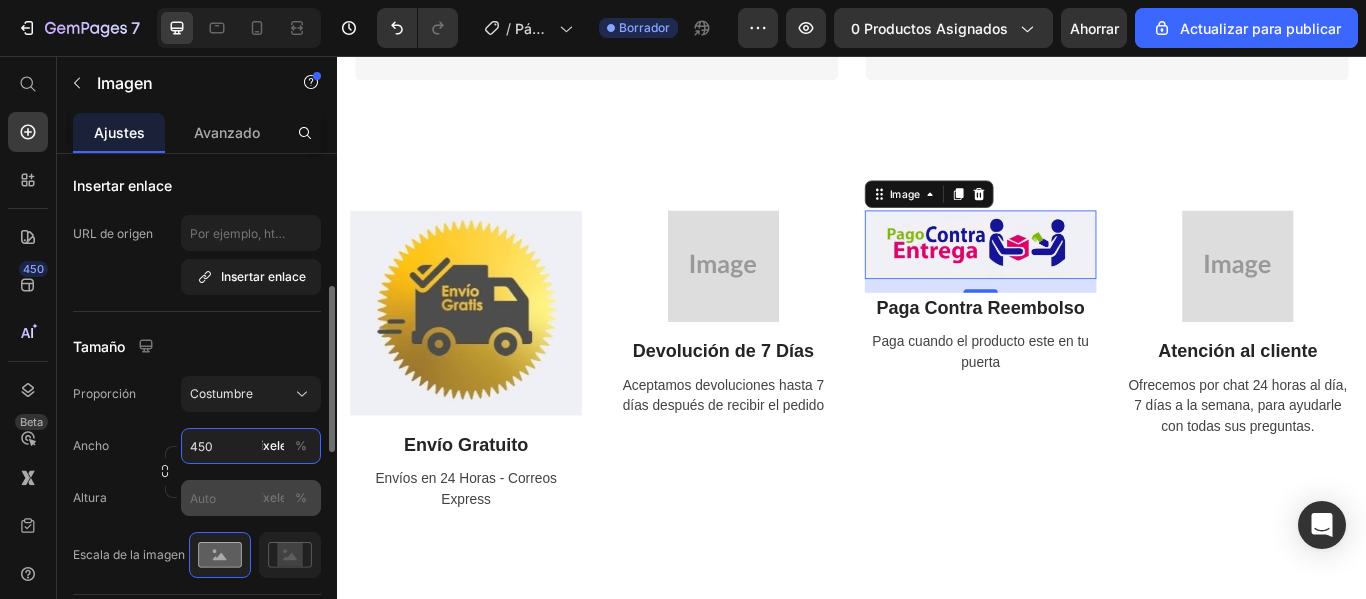 type on "450" 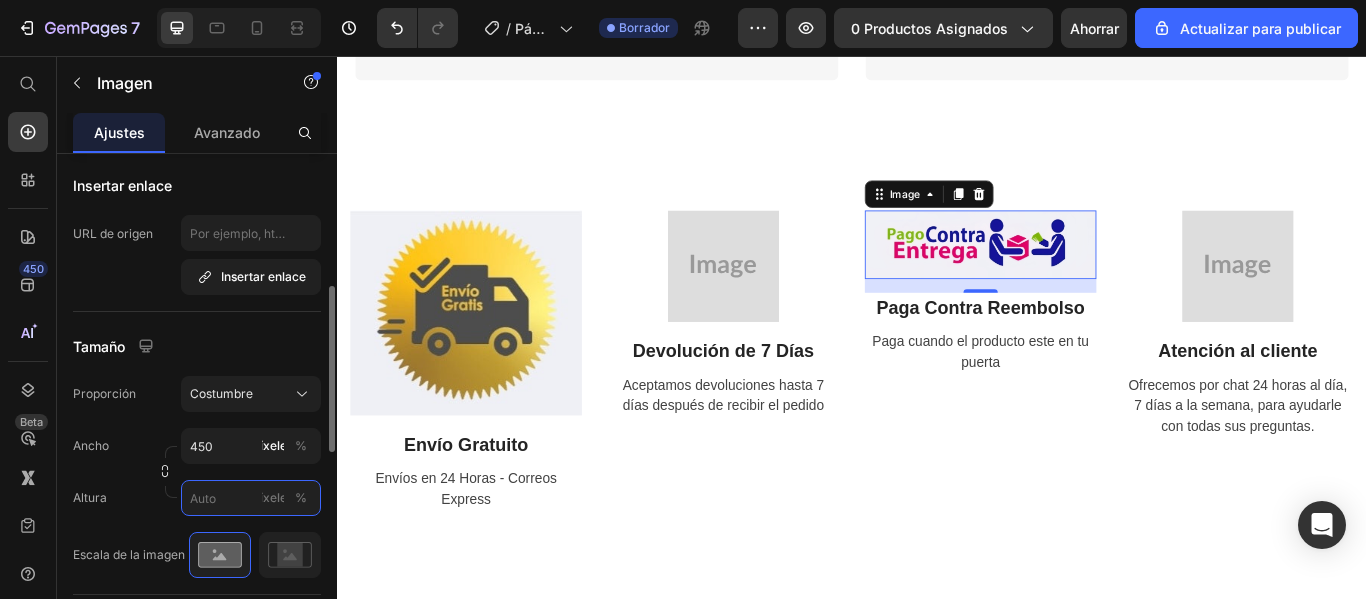 click on "píxeles %" at bounding box center [251, 498] 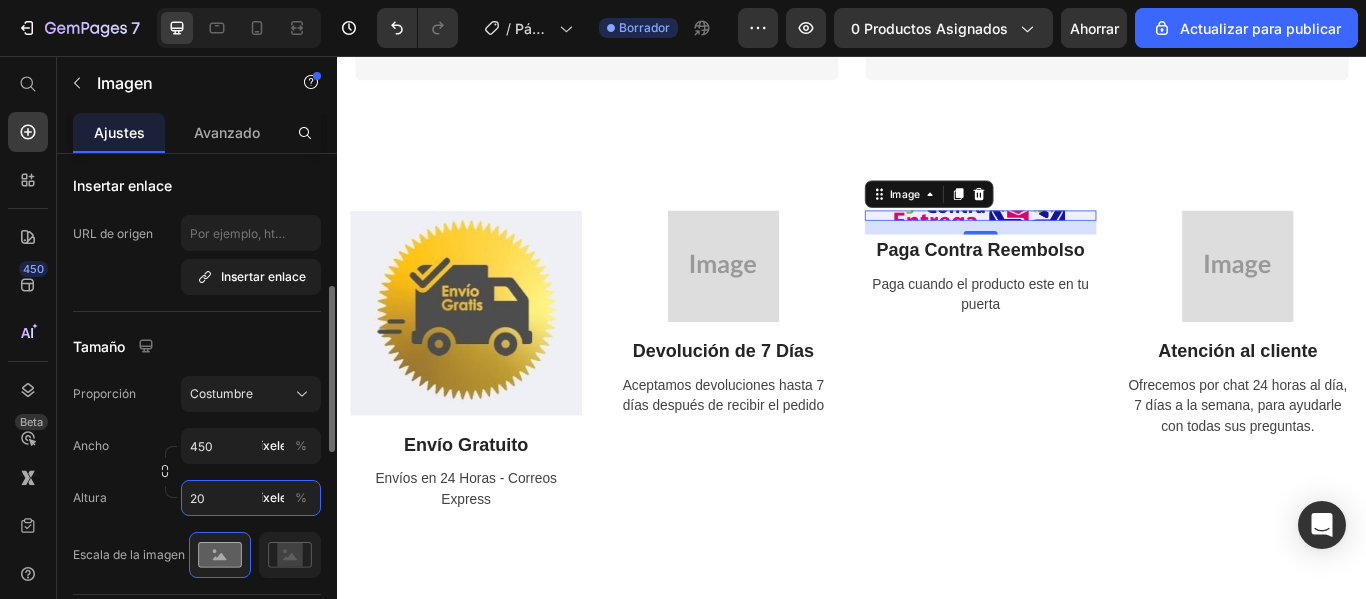 type on "2" 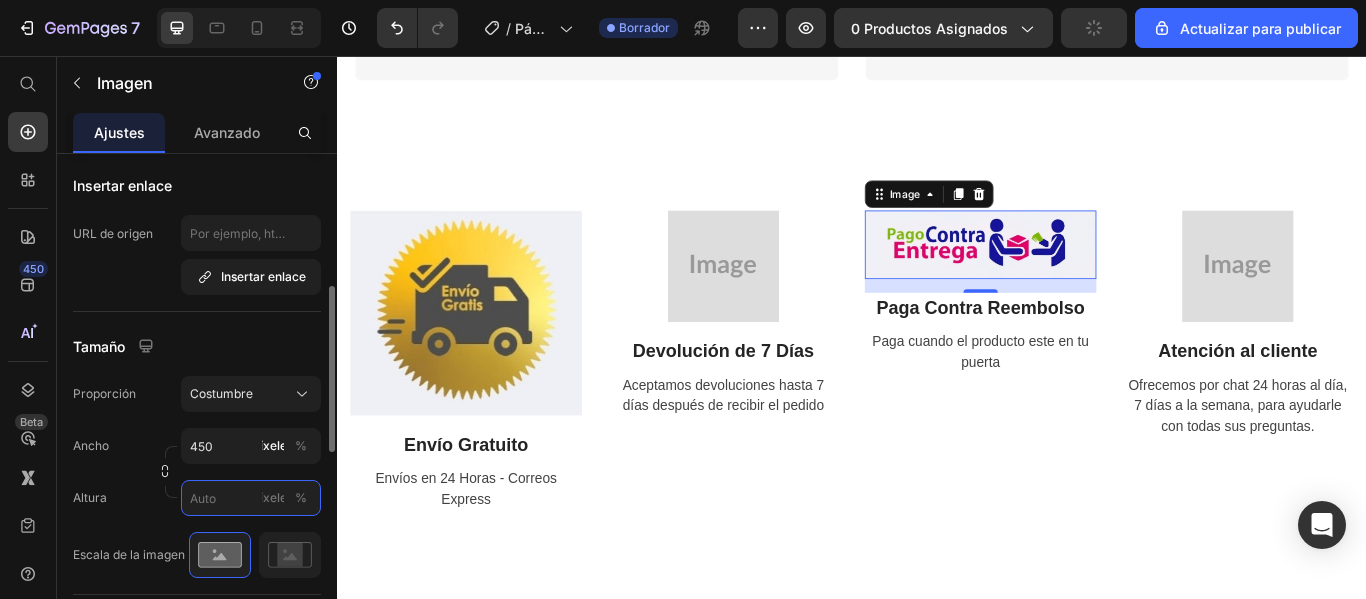 type on "1" 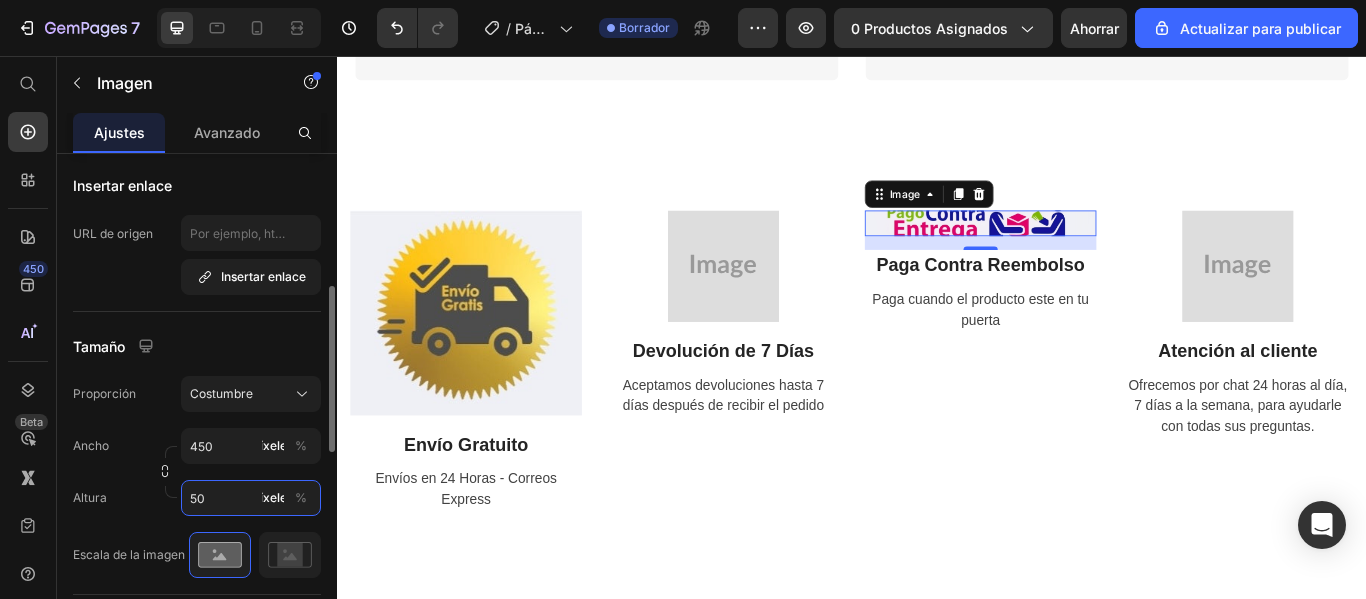 type on "5" 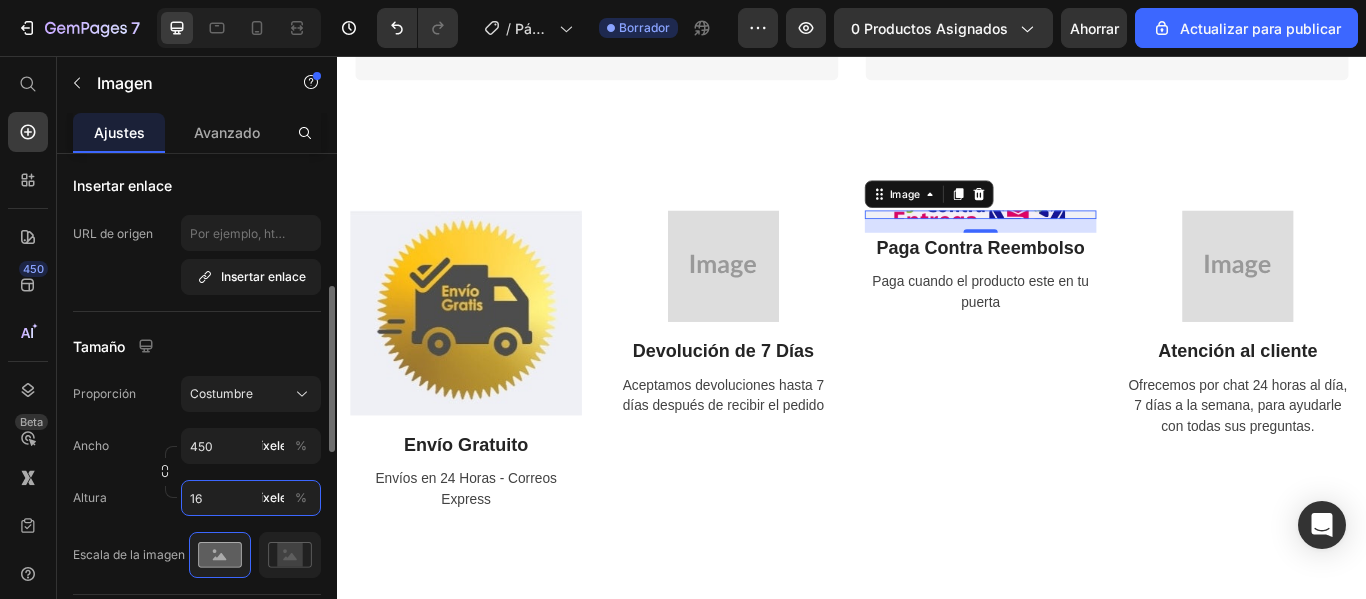 type on "160" 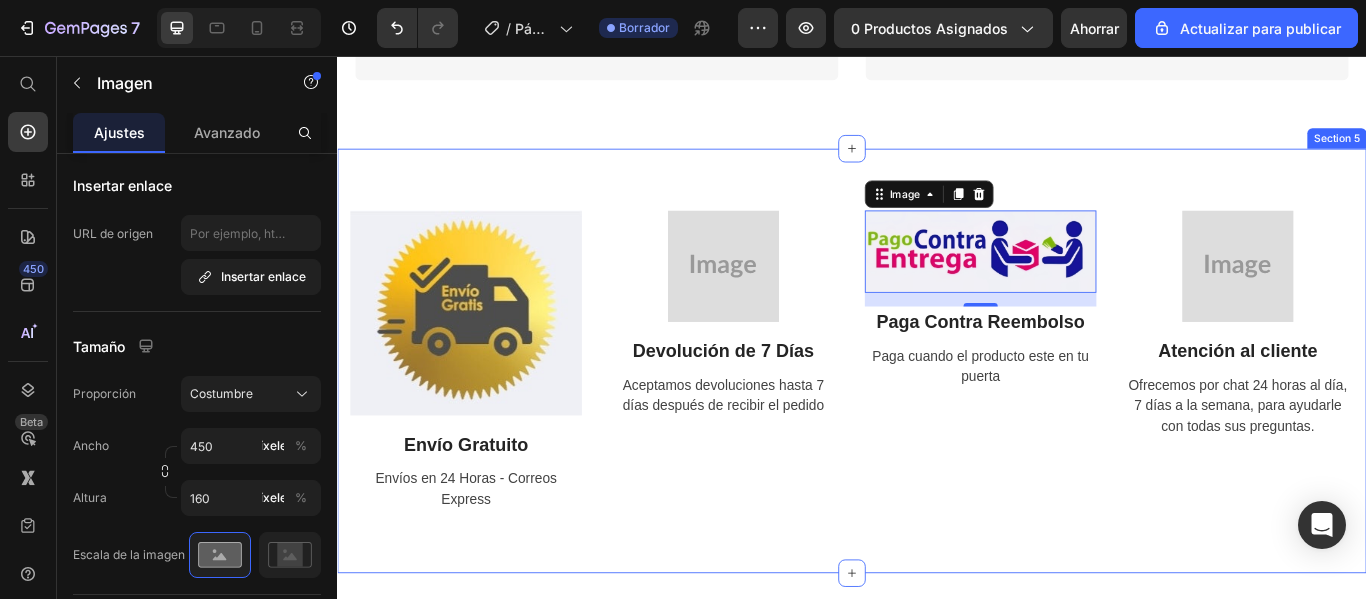 click on "Image Envío Gratuito Text Block Envíos en 24 Horas - Correos Express Text Image Devolución de 7 Días Text Block Aceptamos devoluciones hasta 7 días después de recibir el pedido Text Image   16 Paga Contra Reembolso Text Block Paga cuando el producto este en tu puerta Text Image Atención al cliente Text Block Ofrecemos por chat 24 horas al día, 7 días a la semana, para ayudarle con todas sus preguntas. Text Row Section 5" at bounding box center (937, 411) 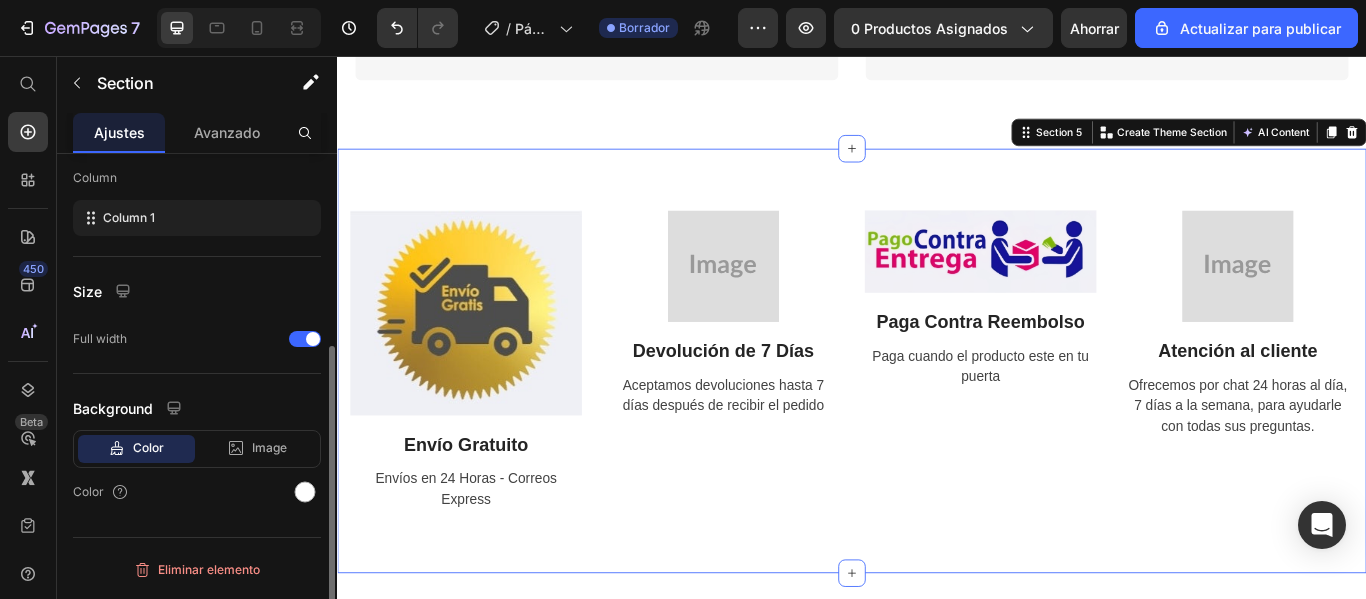 scroll, scrollTop: 0, scrollLeft: 0, axis: both 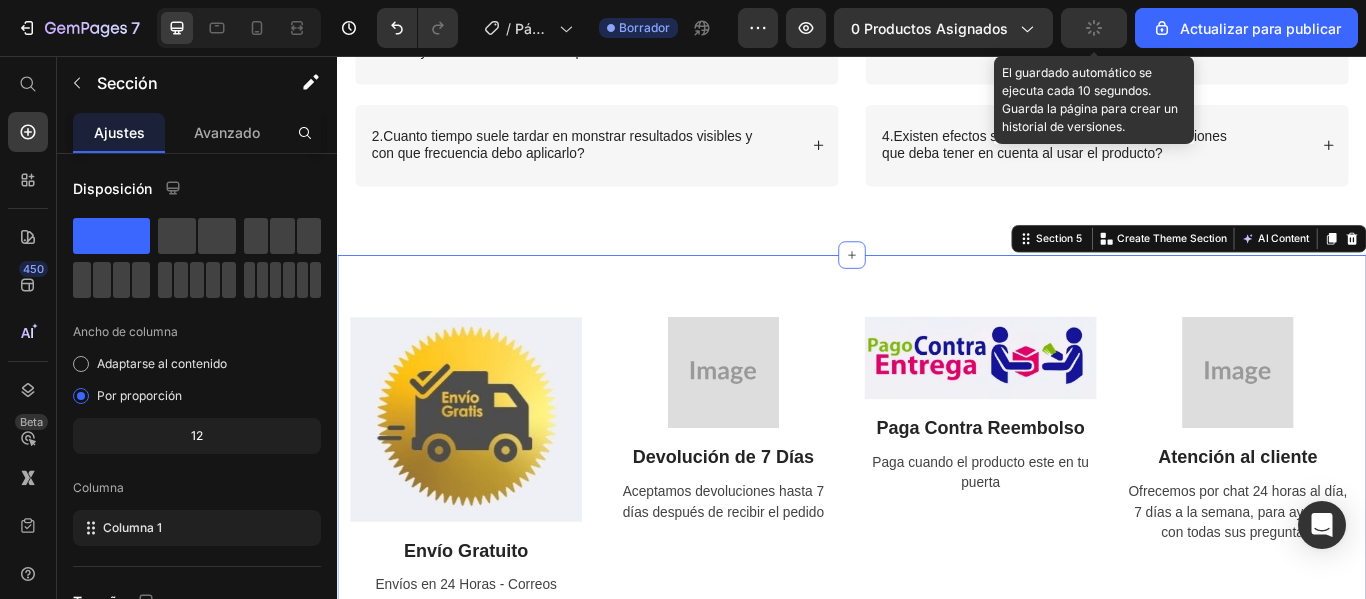 click 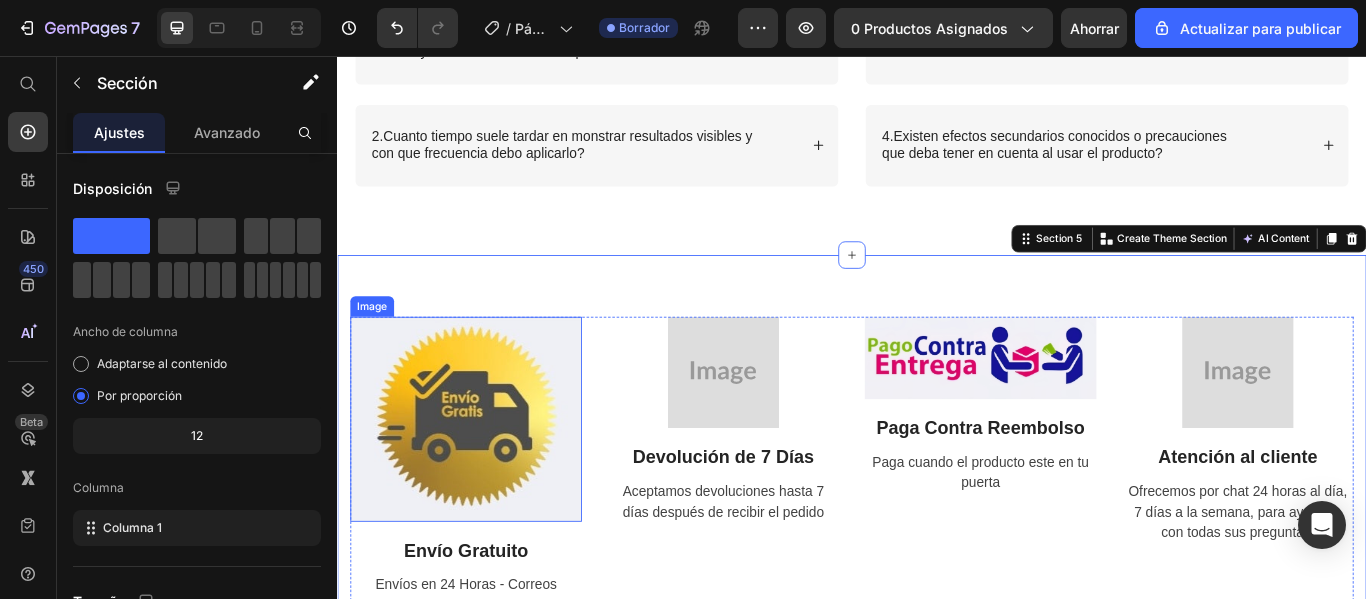 click at bounding box center [487, 479] 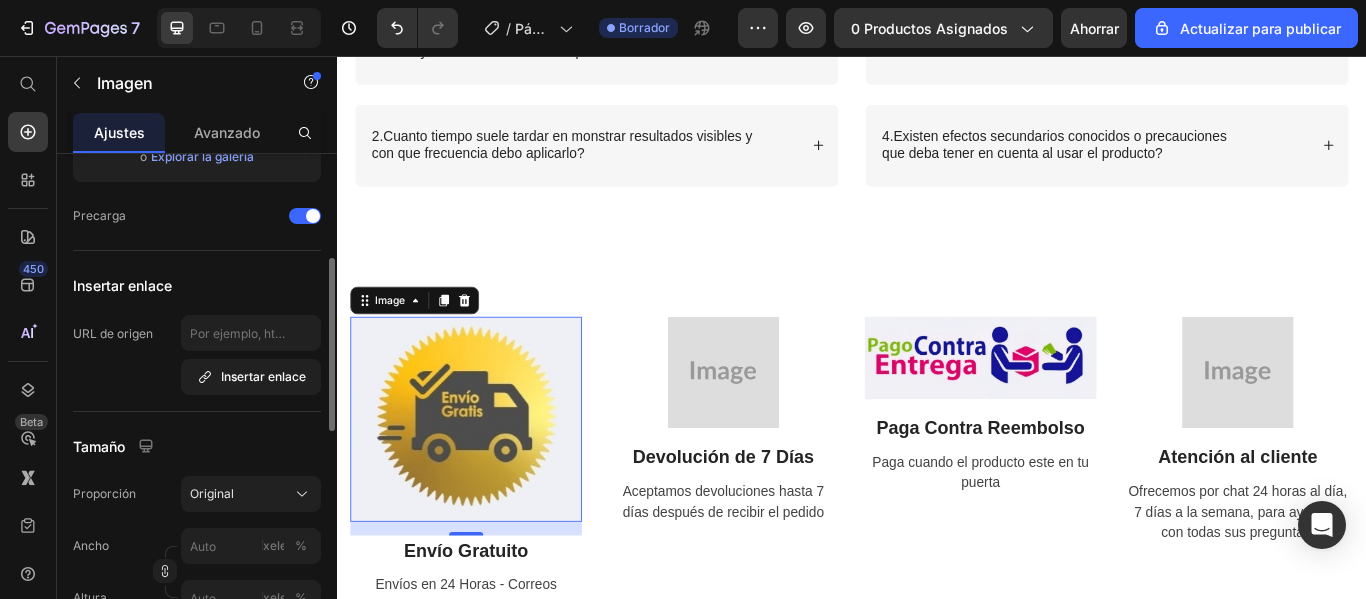 scroll, scrollTop: 400, scrollLeft: 0, axis: vertical 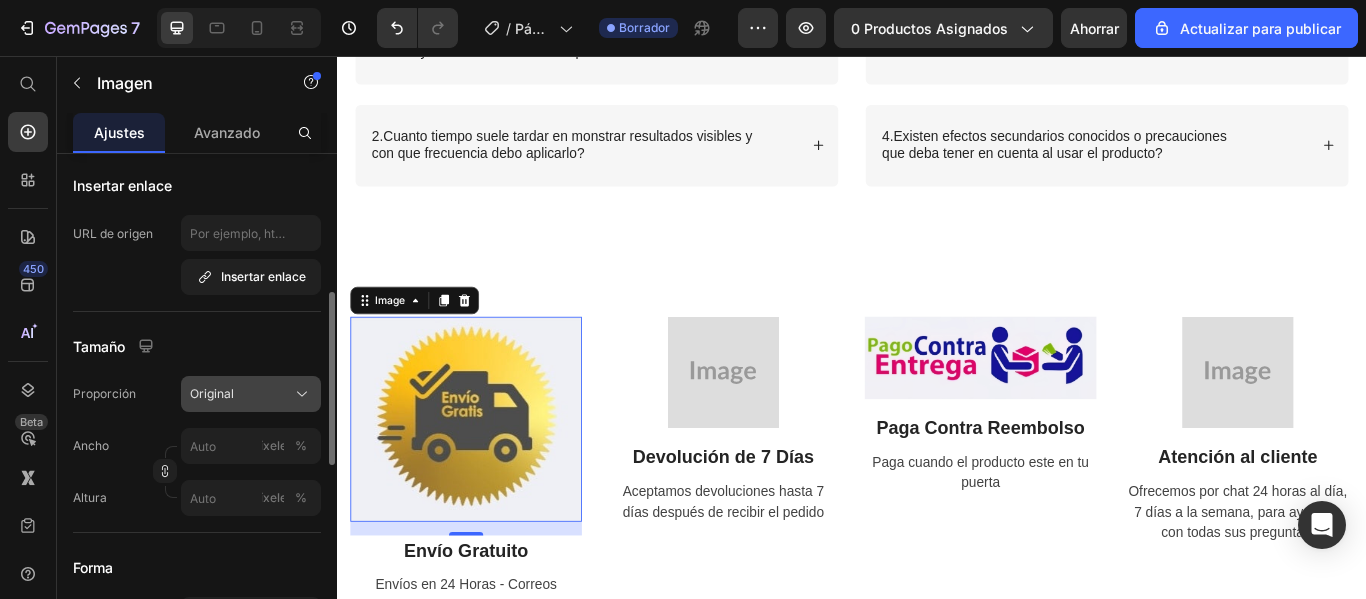 click 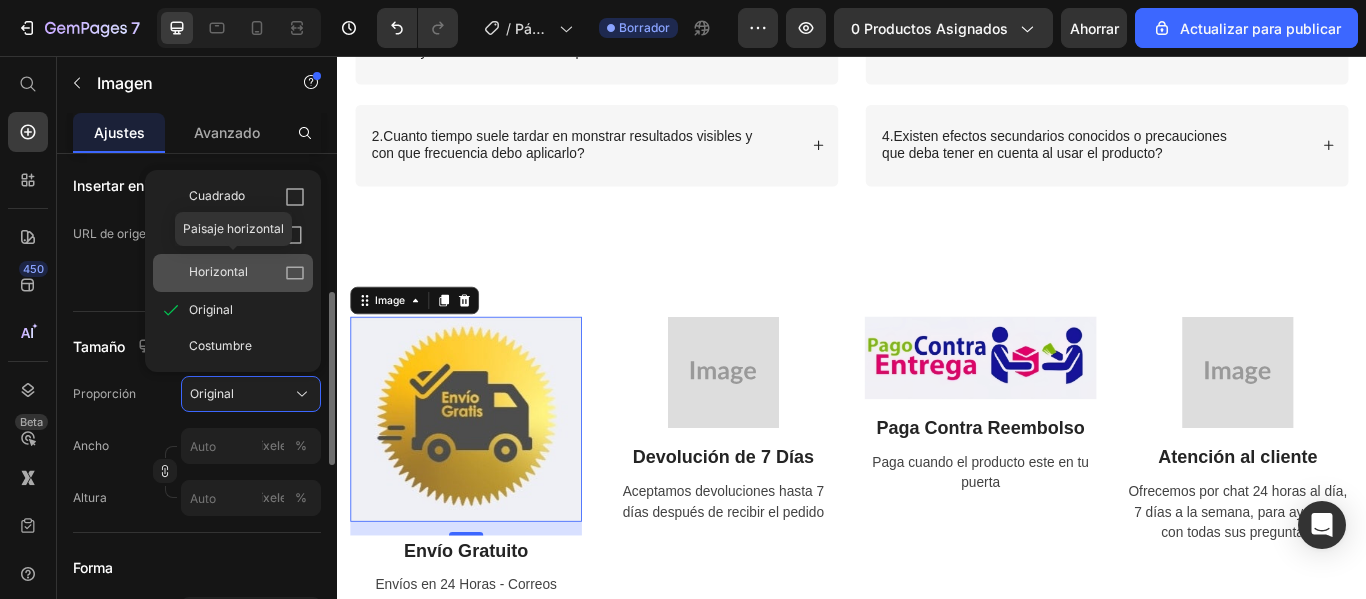 click on "Horizontal" at bounding box center [247, 273] 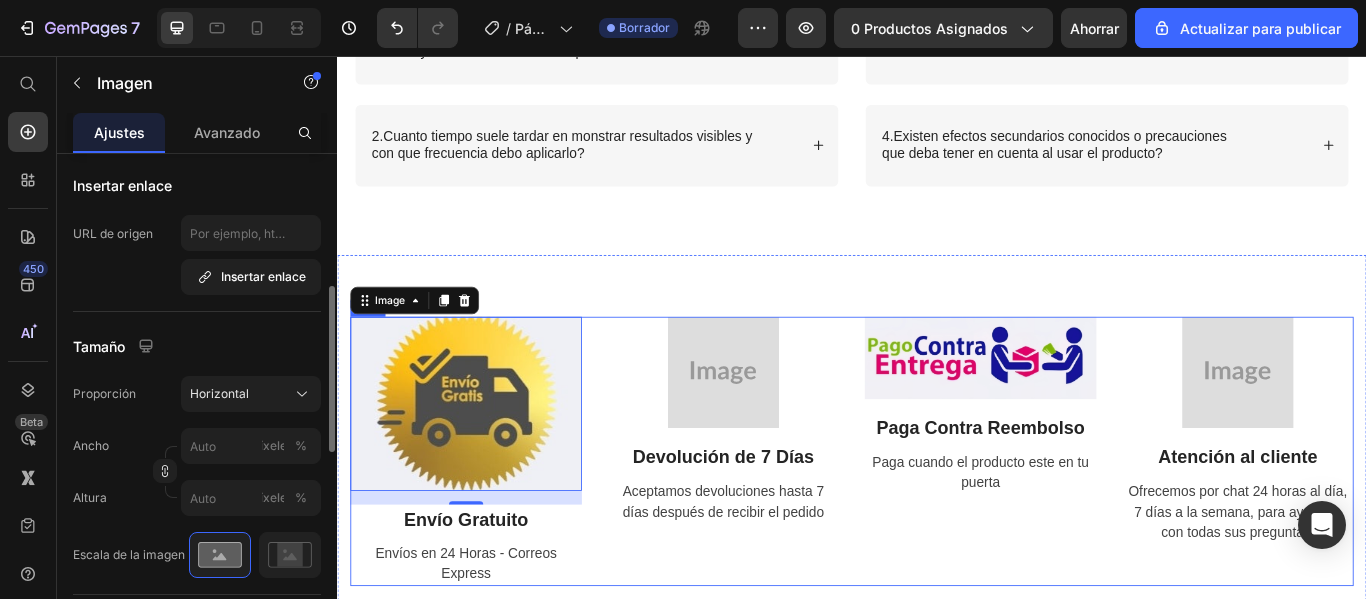 click on "Image Devolución de 7 Días Text Block Aceptamos devoluciones hasta 7 días después de recibir el pedido Text" at bounding box center (787, 517) 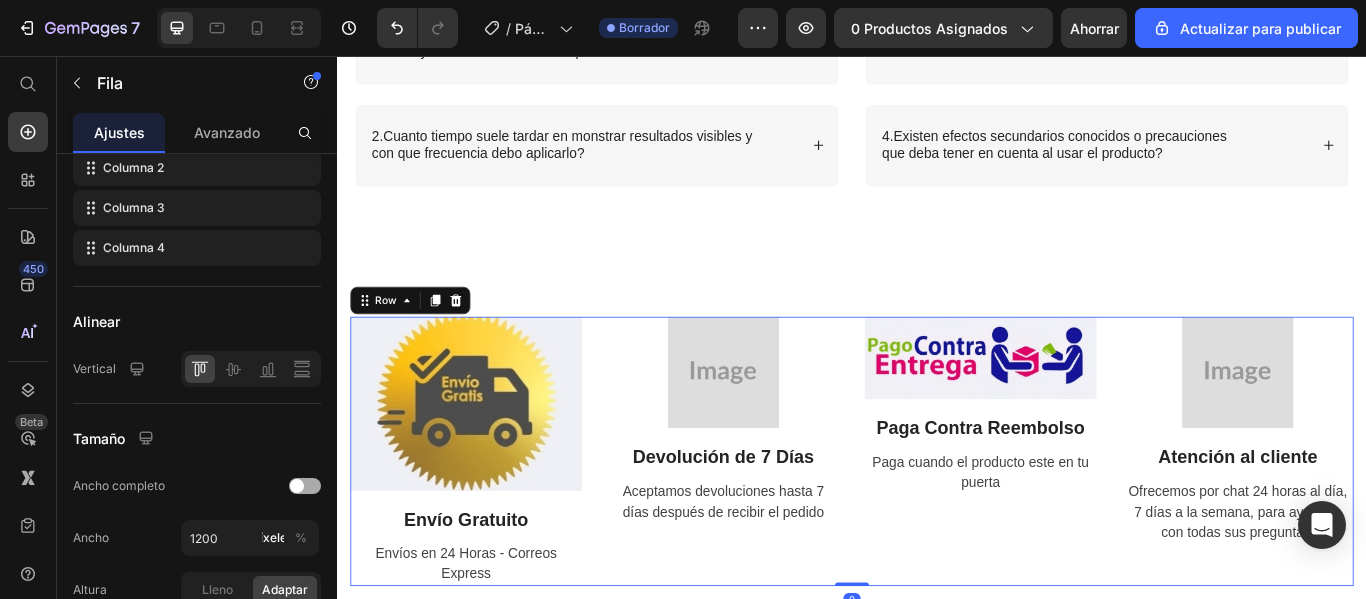 scroll, scrollTop: 0, scrollLeft: 0, axis: both 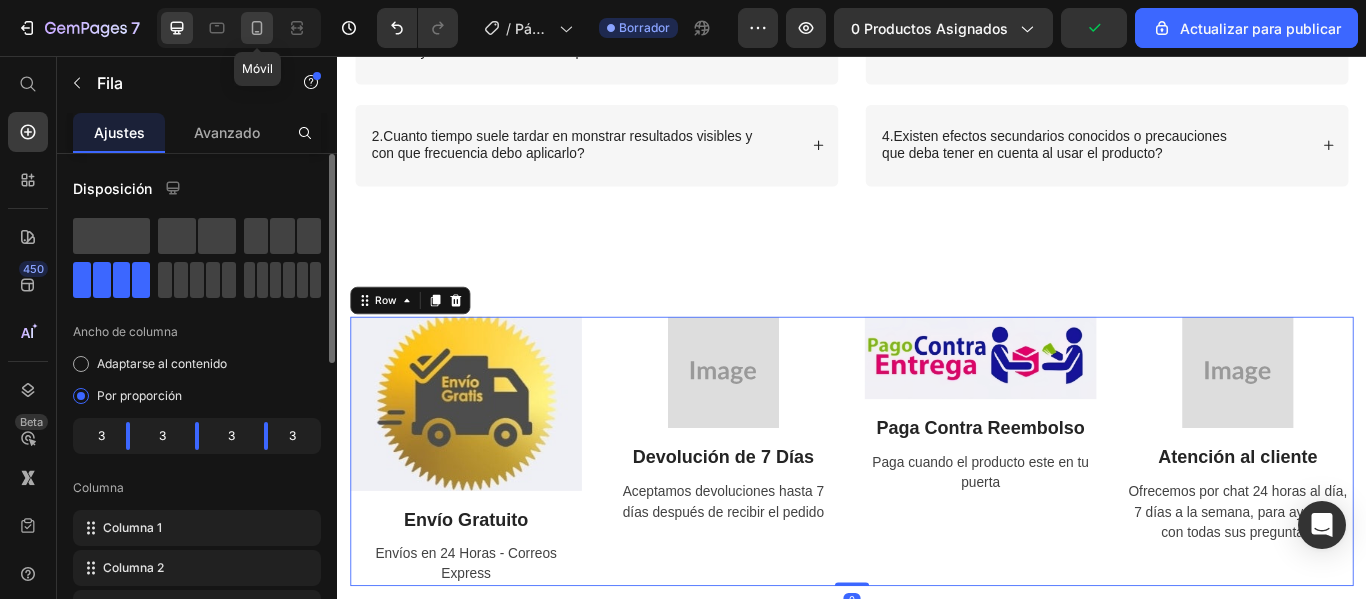 click 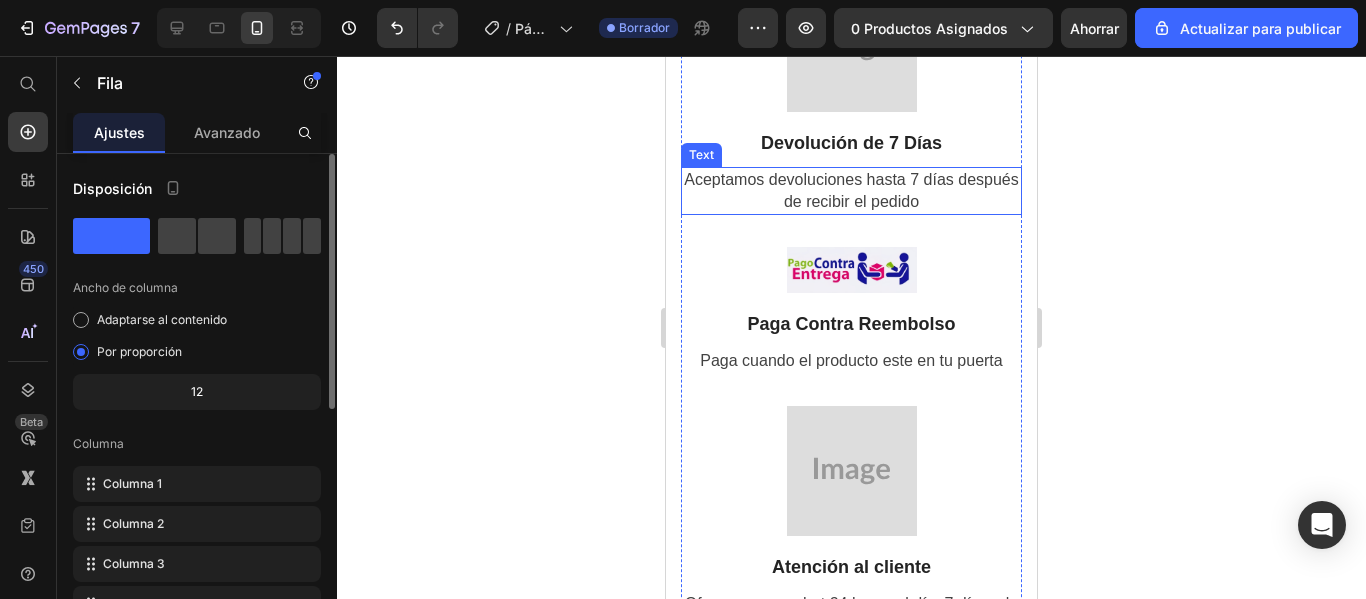 scroll, scrollTop: 5703, scrollLeft: 0, axis: vertical 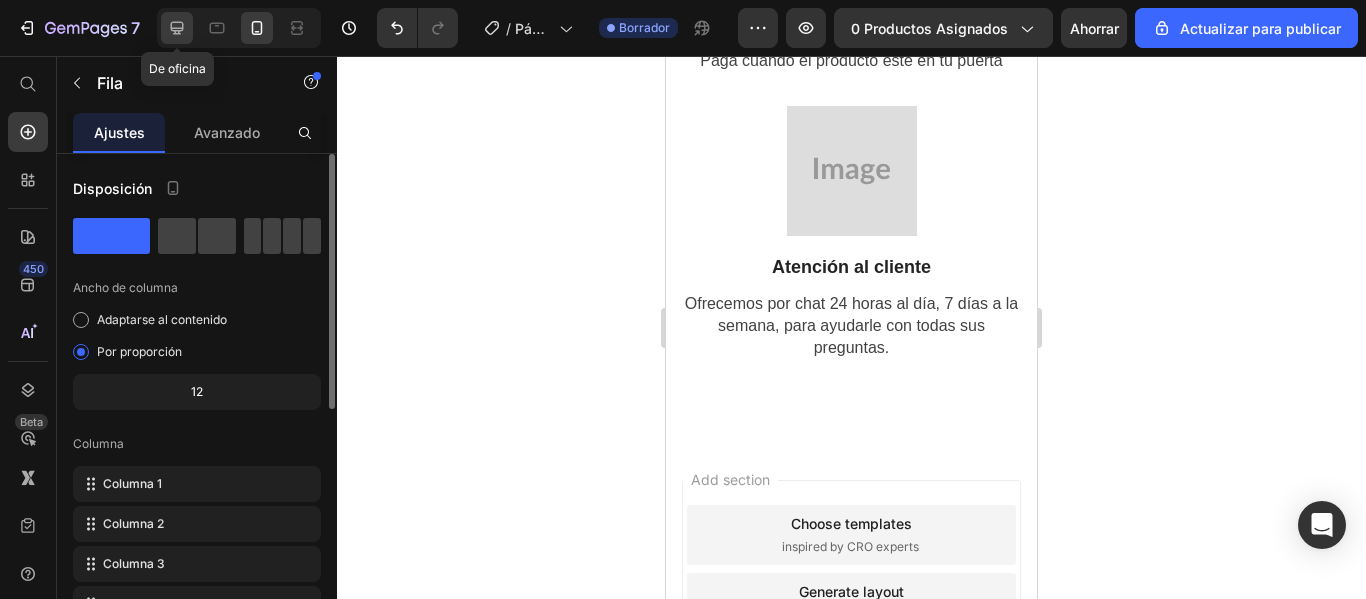 click 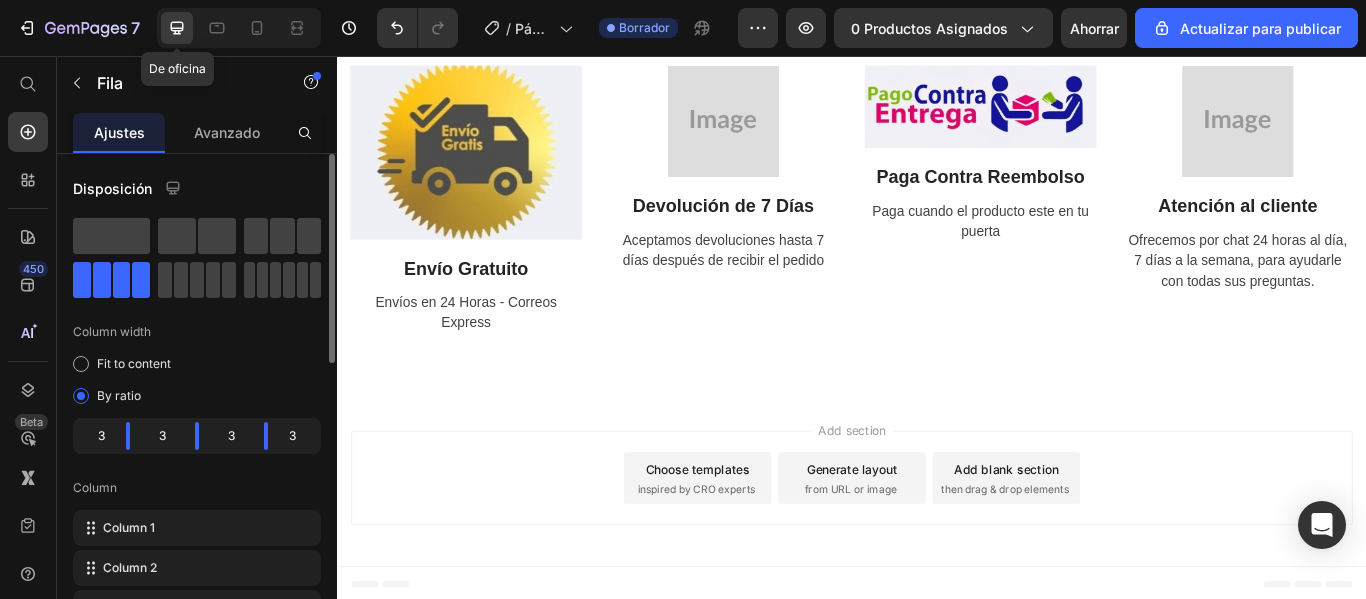 scroll, scrollTop: 4871, scrollLeft: 0, axis: vertical 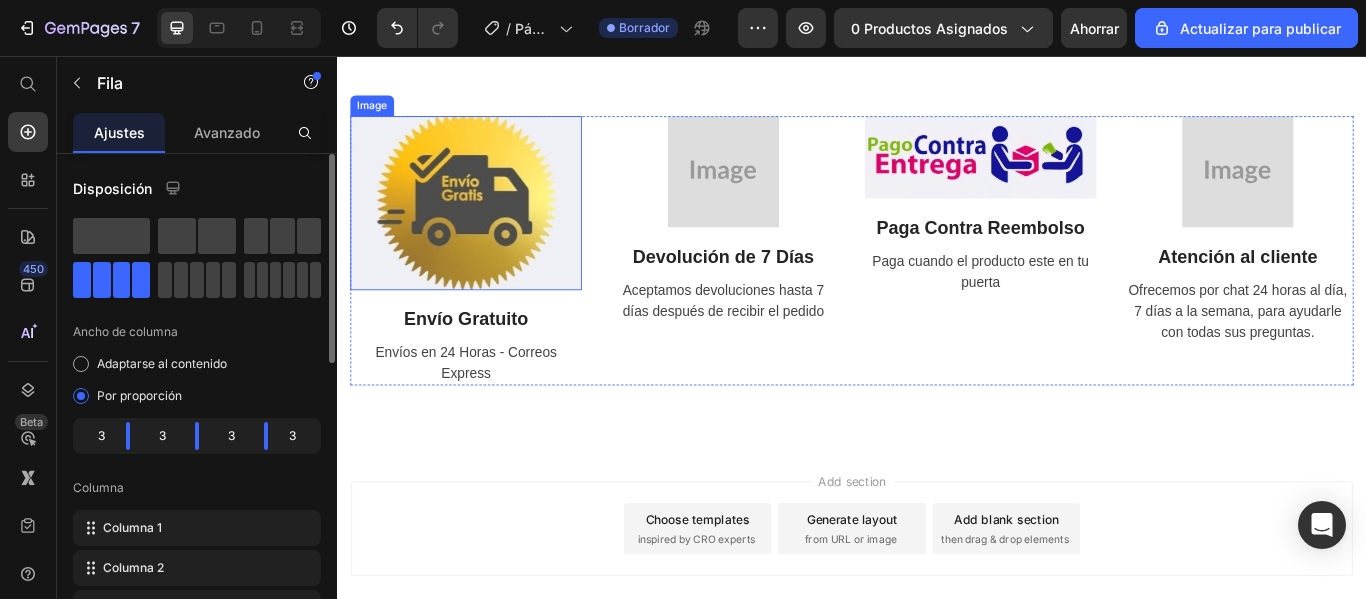 click at bounding box center (487, 227) 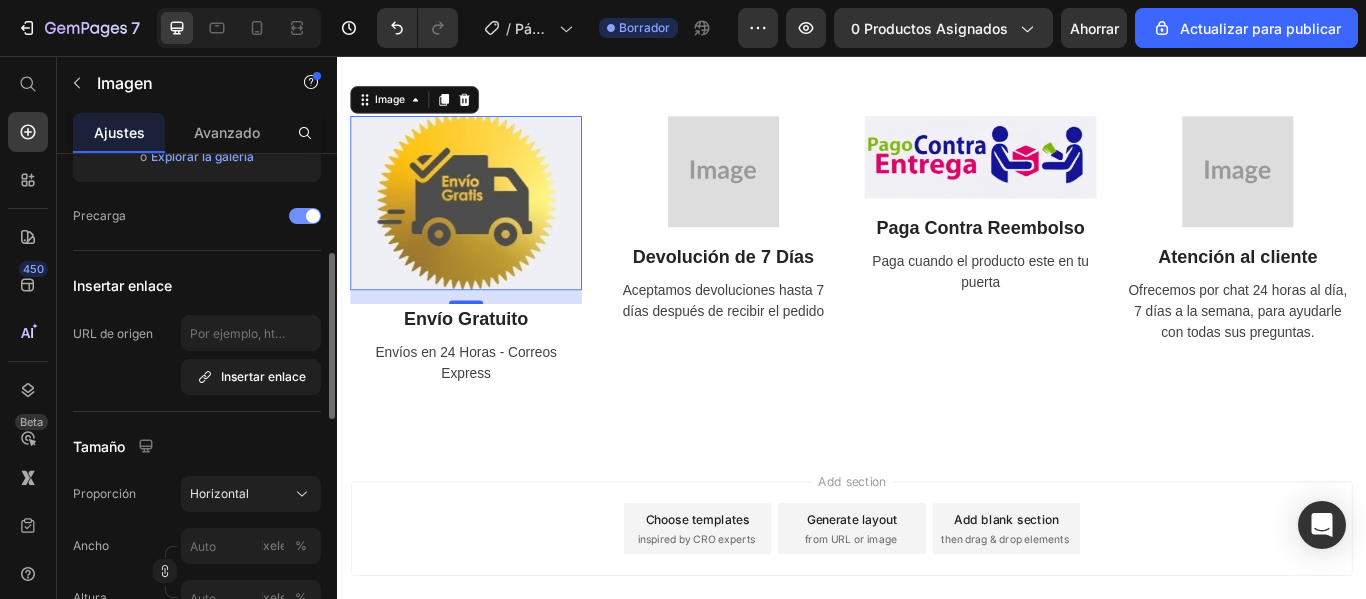 scroll, scrollTop: 400, scrollLeft: 0, axis: vertical 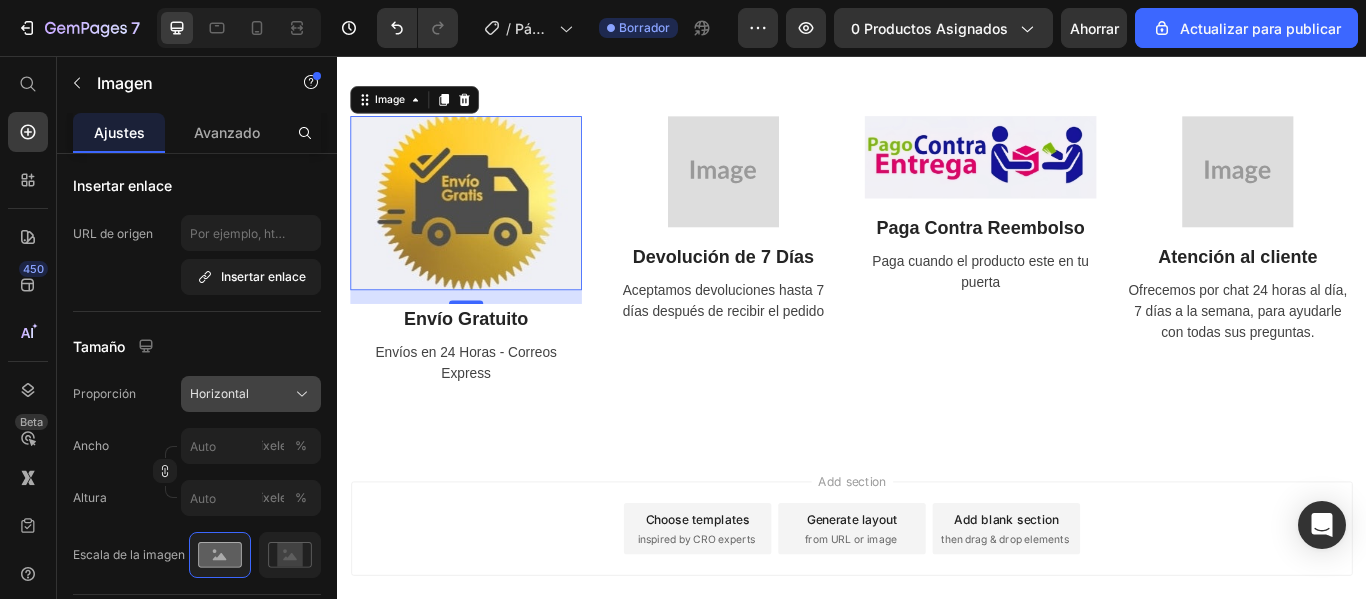 click 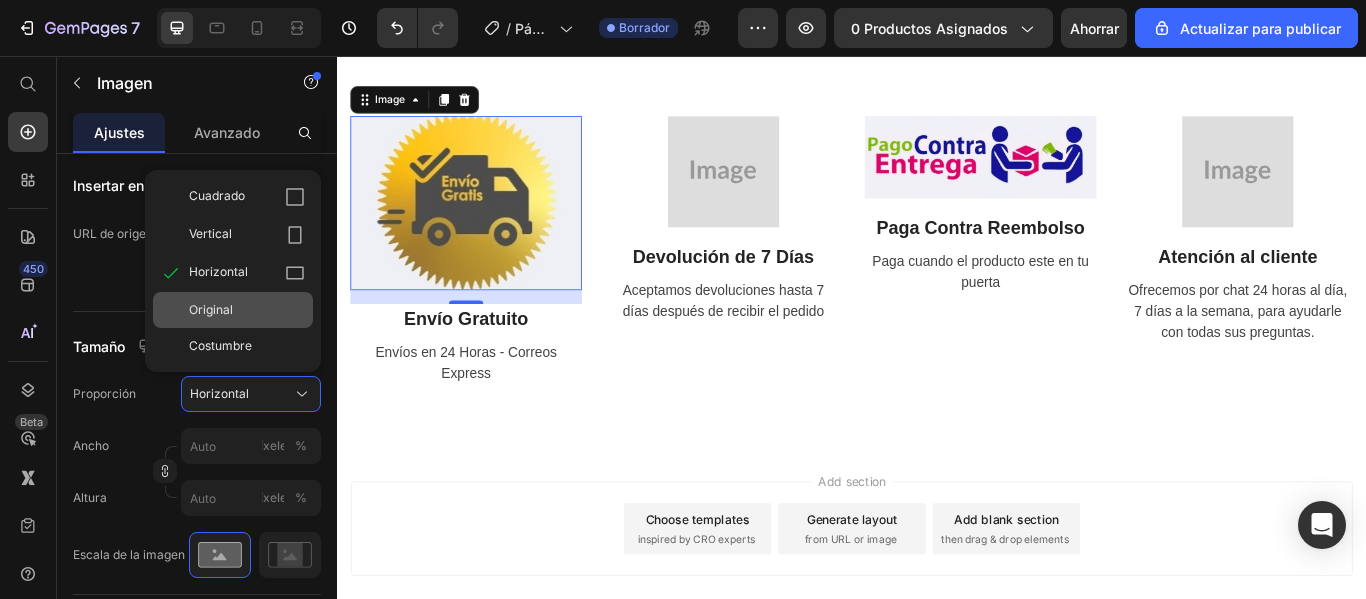 click on "Original" at bounding box center [247, 310] 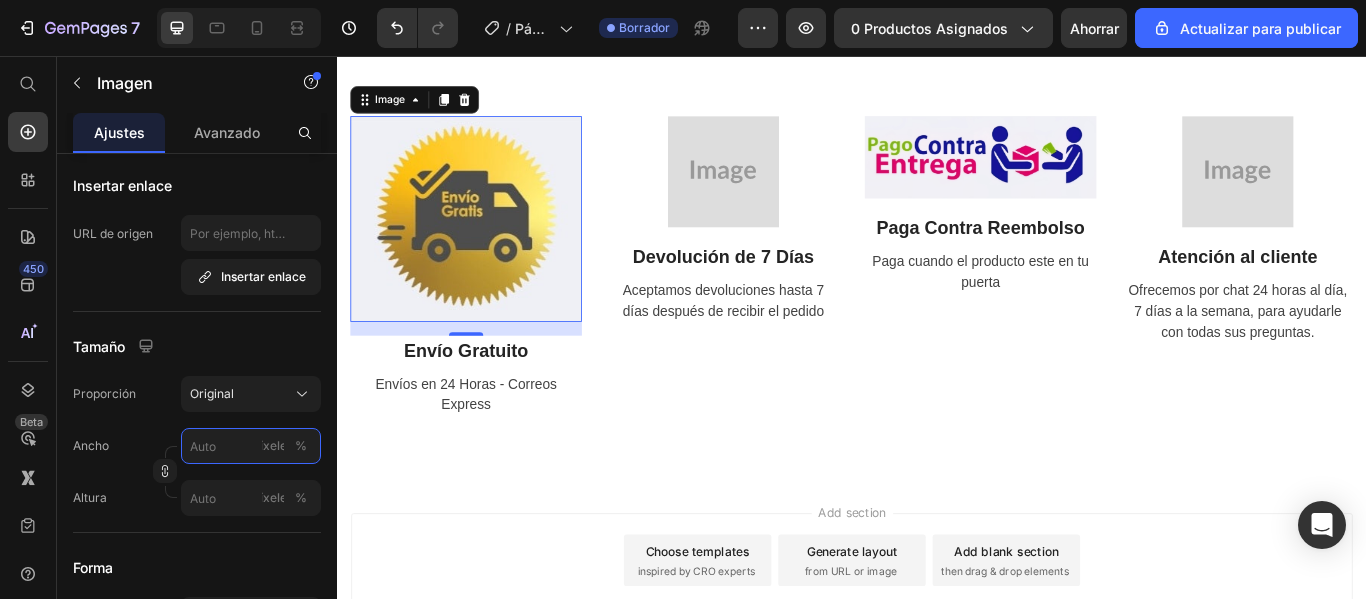 click on "píxeles %" at bounding box center [251, 446] 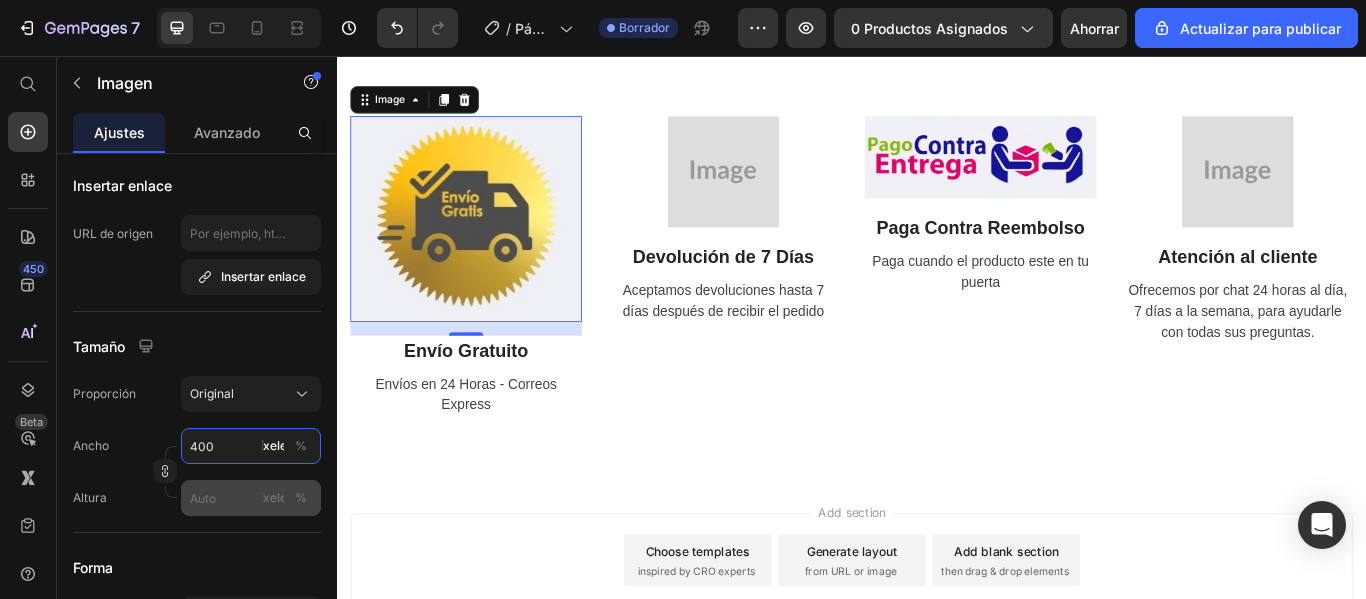 type on "400" 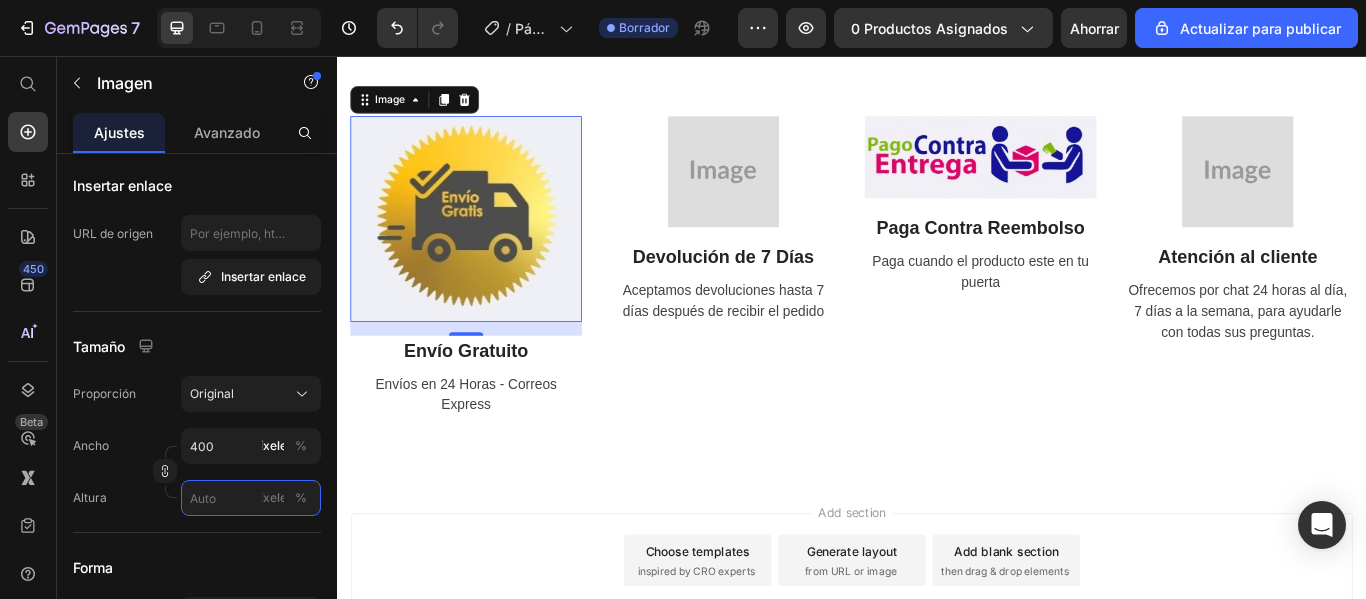 click on "píxeles %" at bounding box center (251, 498) 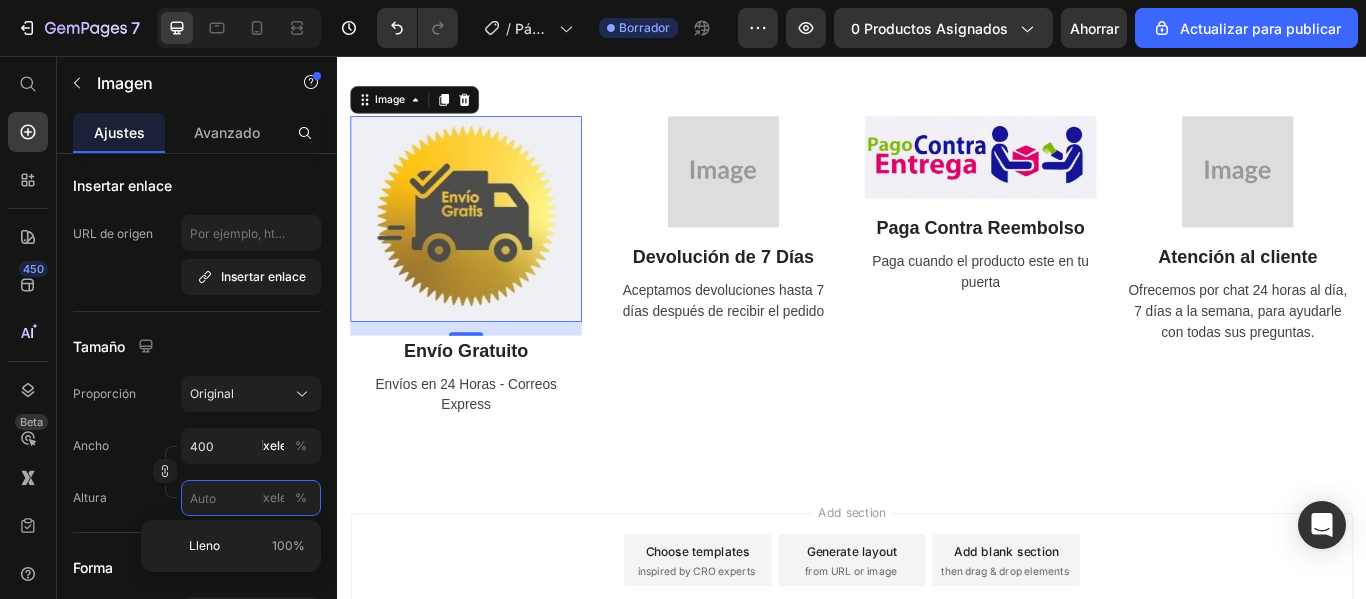type on "3" 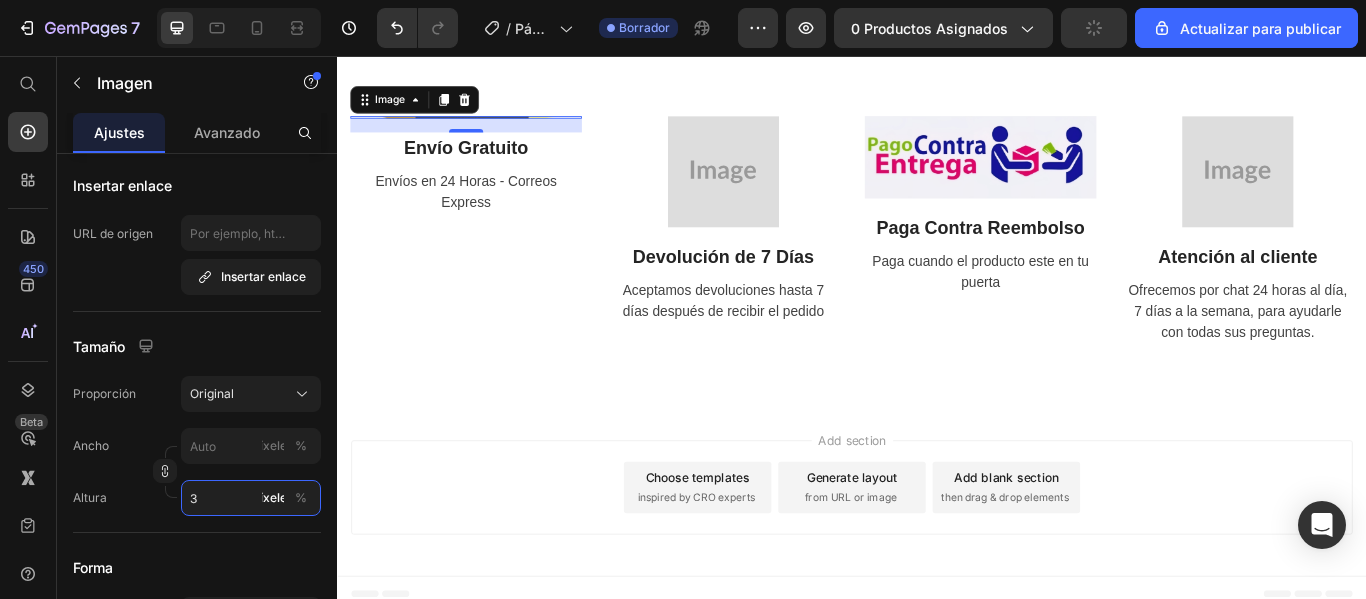 type on "400" 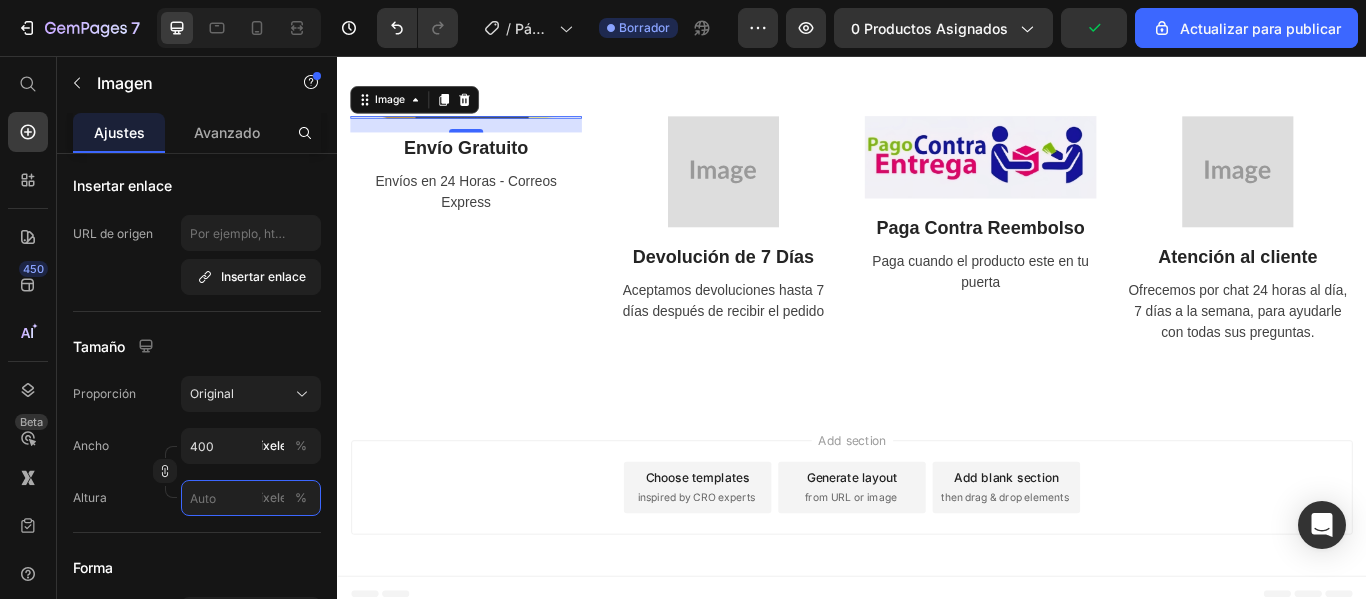 type 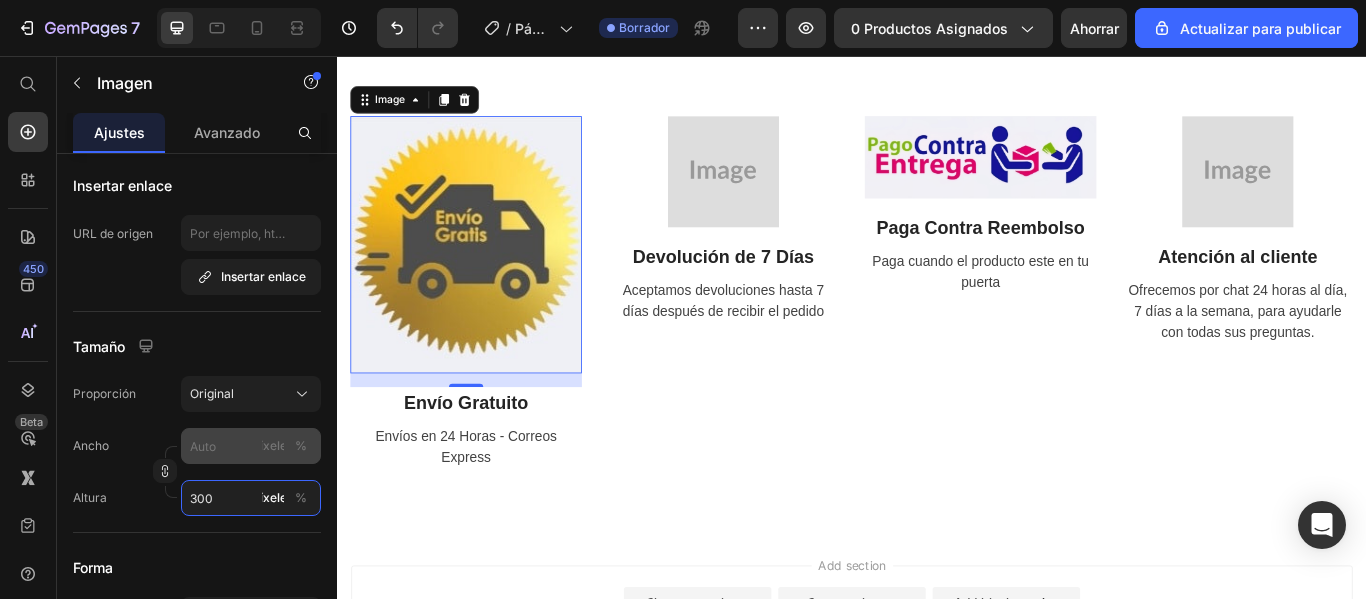 type on "300" 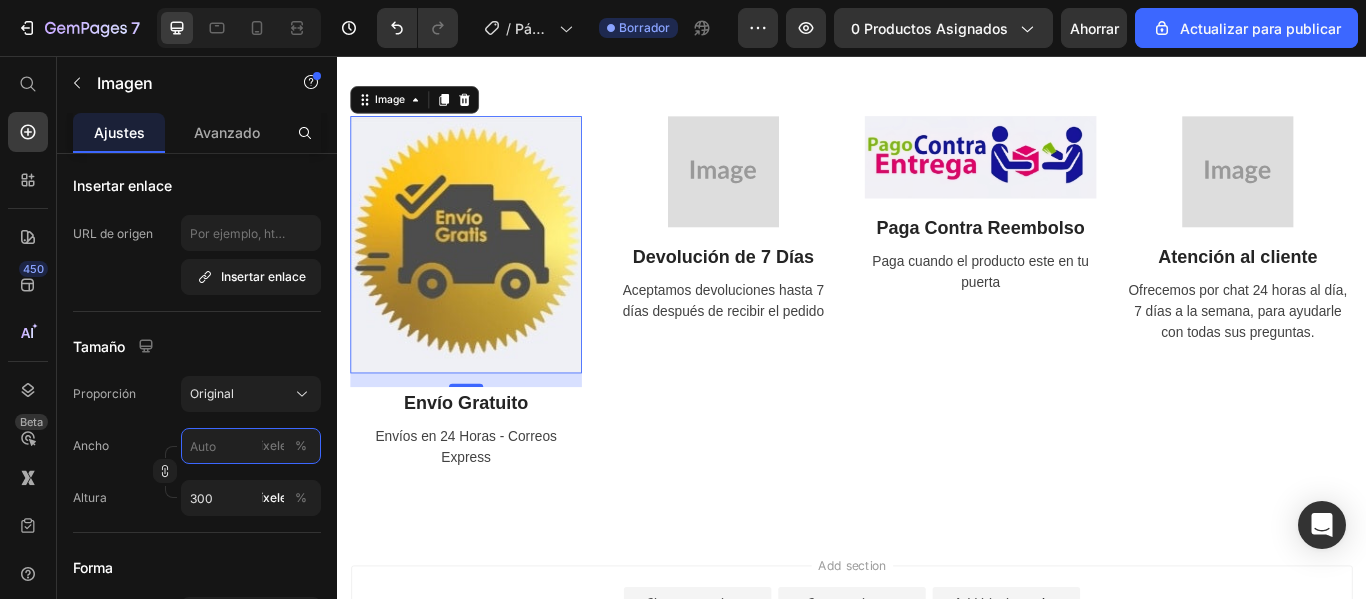 click on "píxeles %" at bounding box center [251, 446] 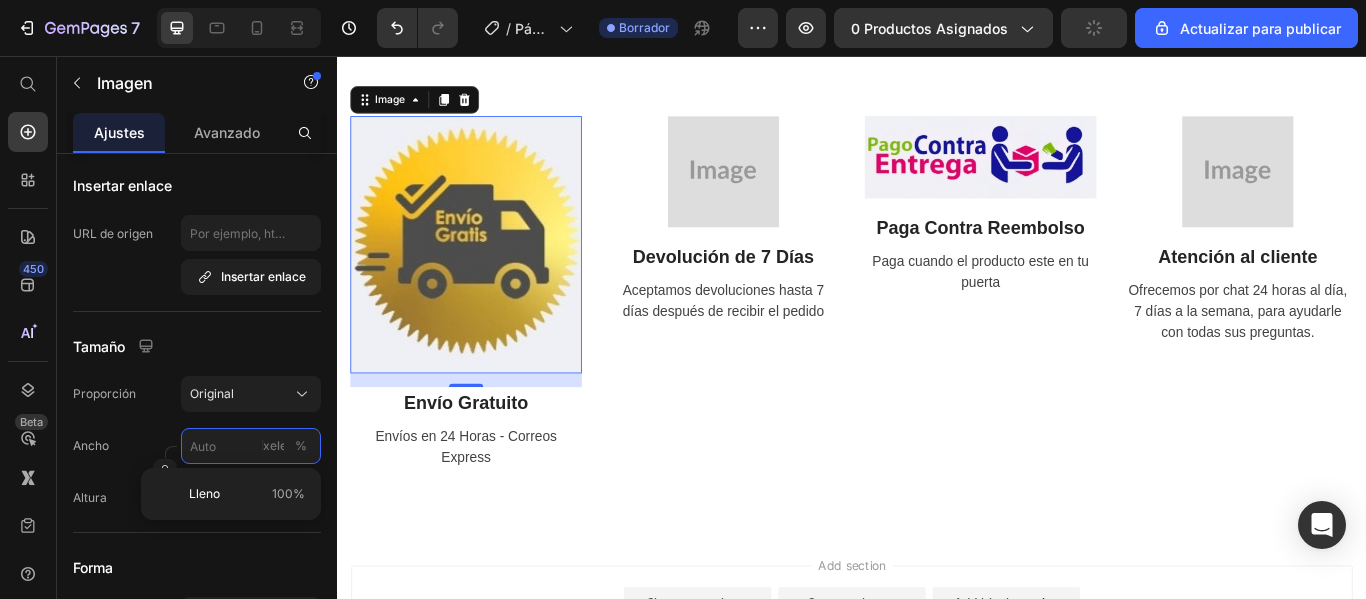 type on "3" 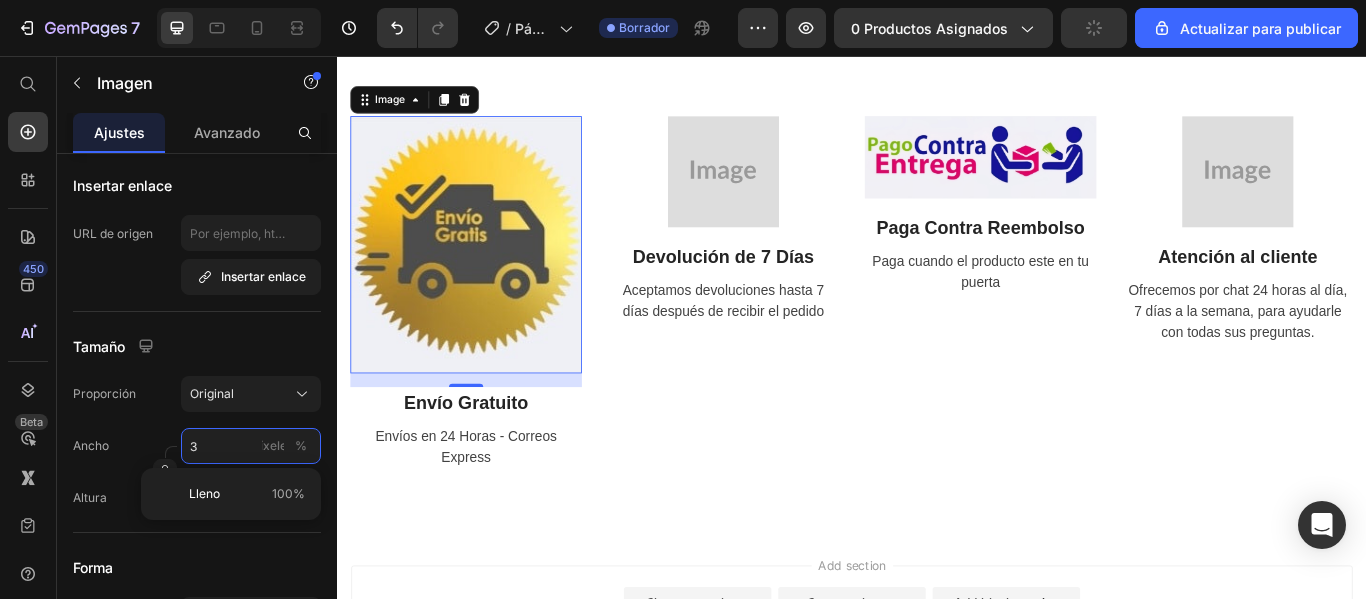 type 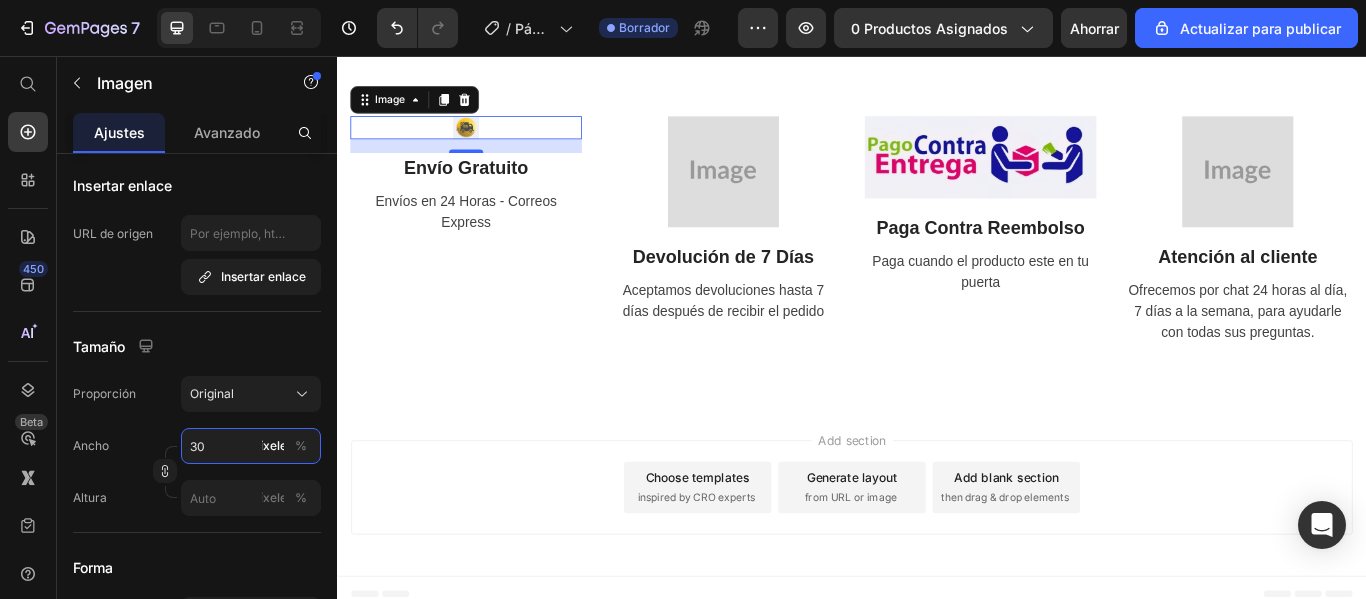 type on "3" 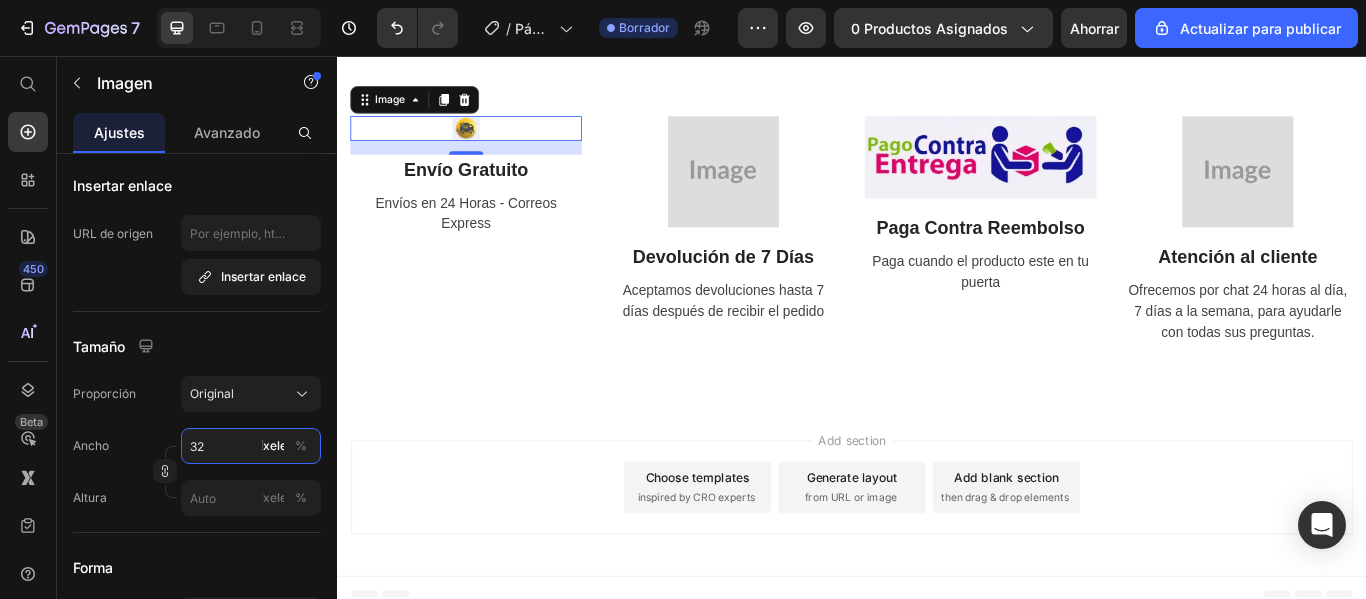 type on "3" 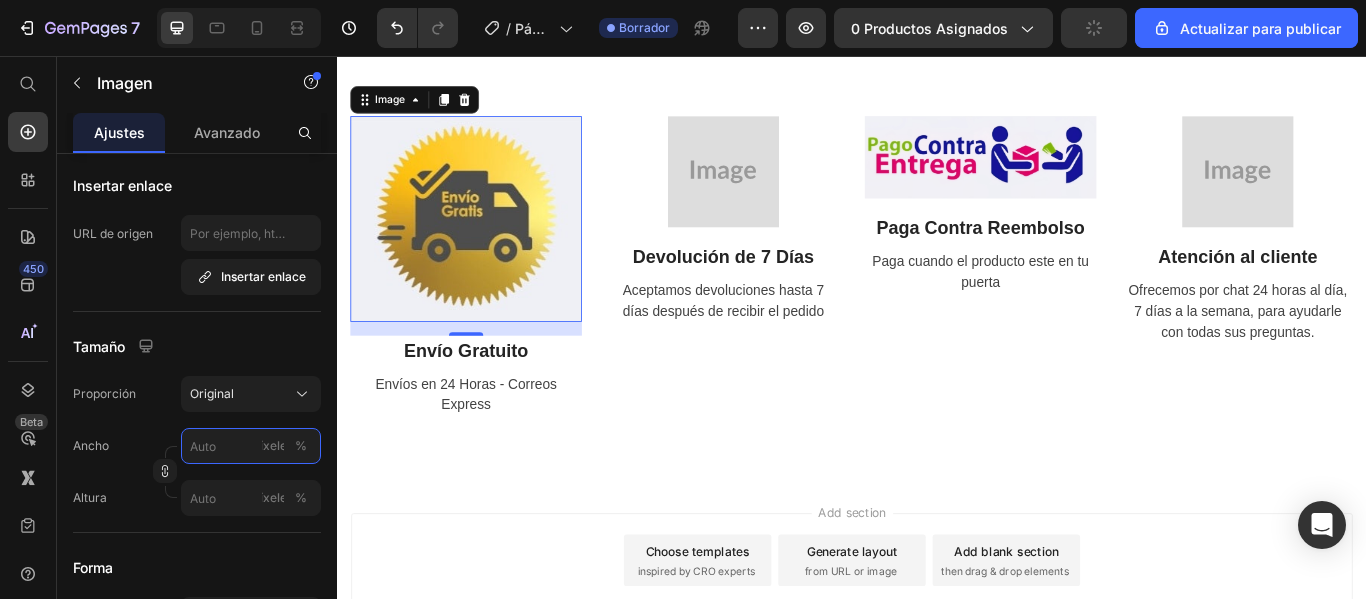 type on "3" 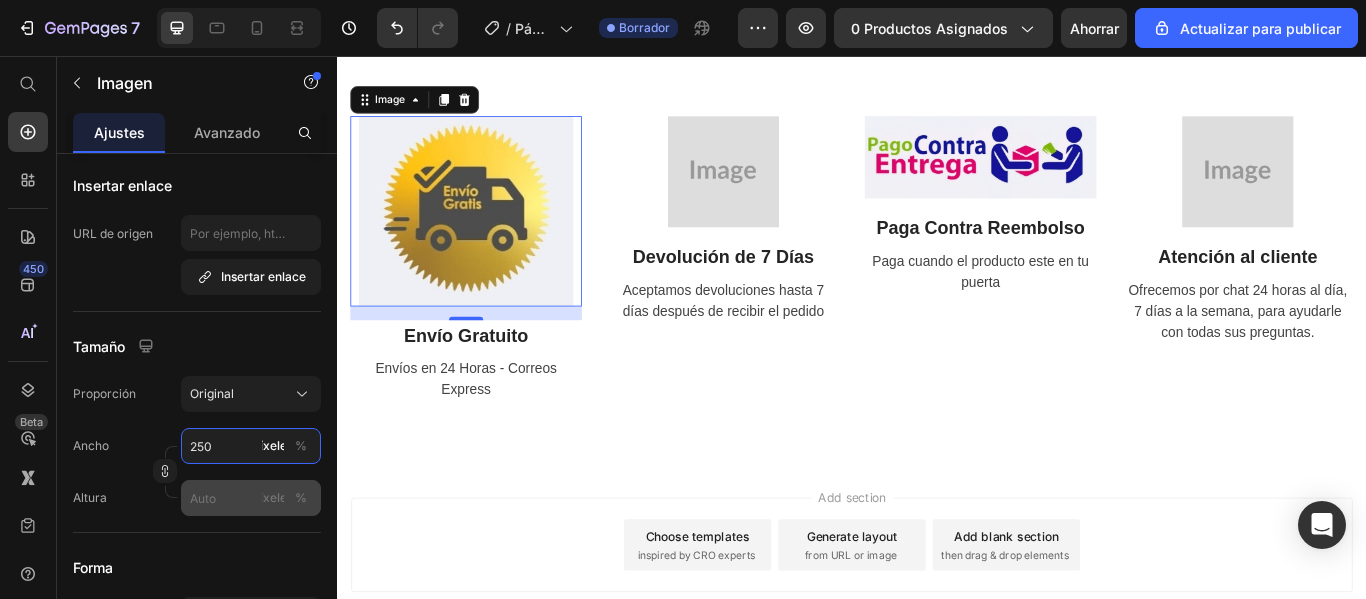 type on "250" 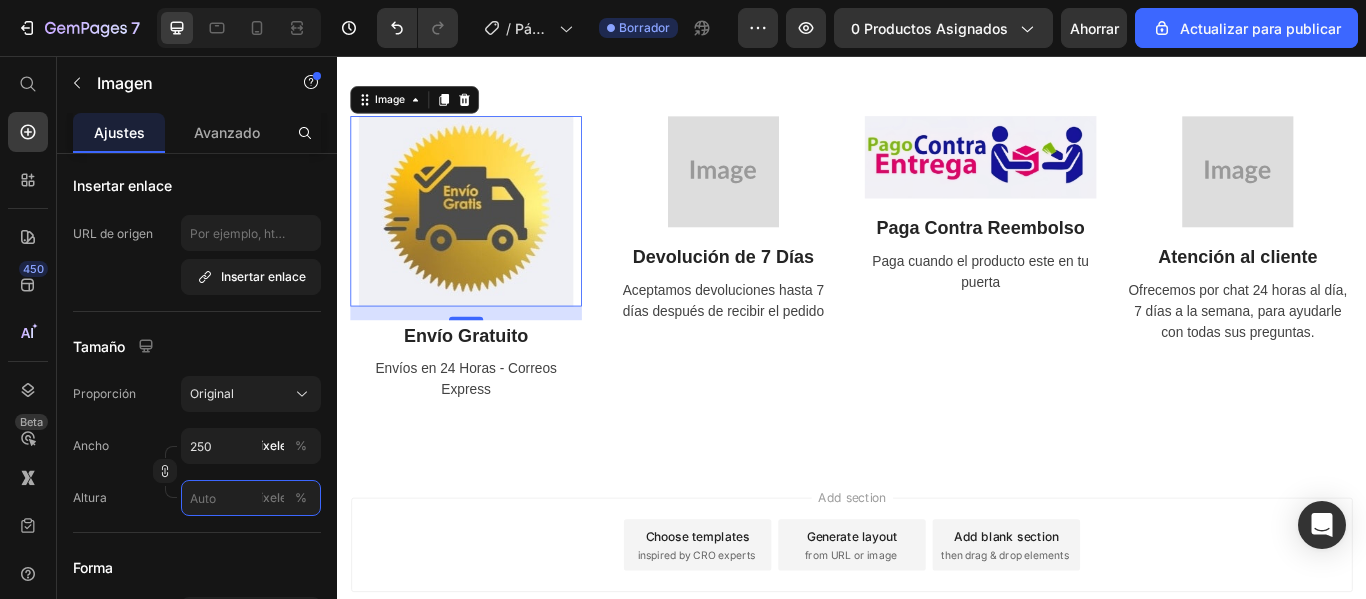 click on "píxeles %" at bounding box center [251, 498] 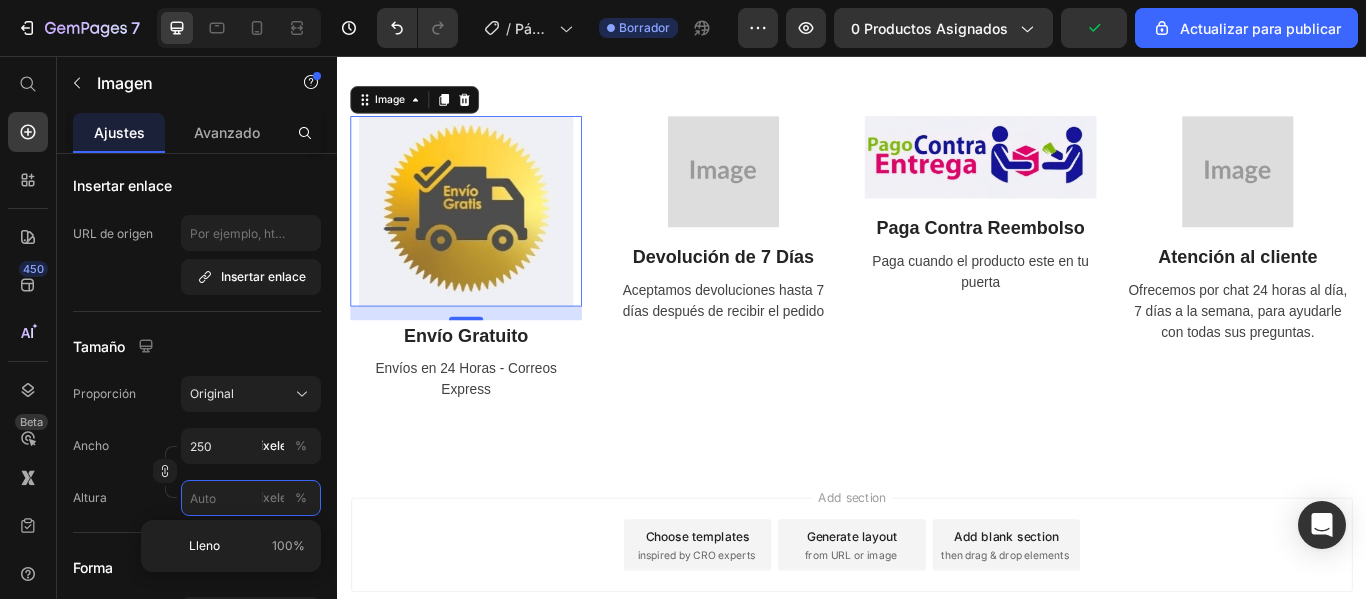 type 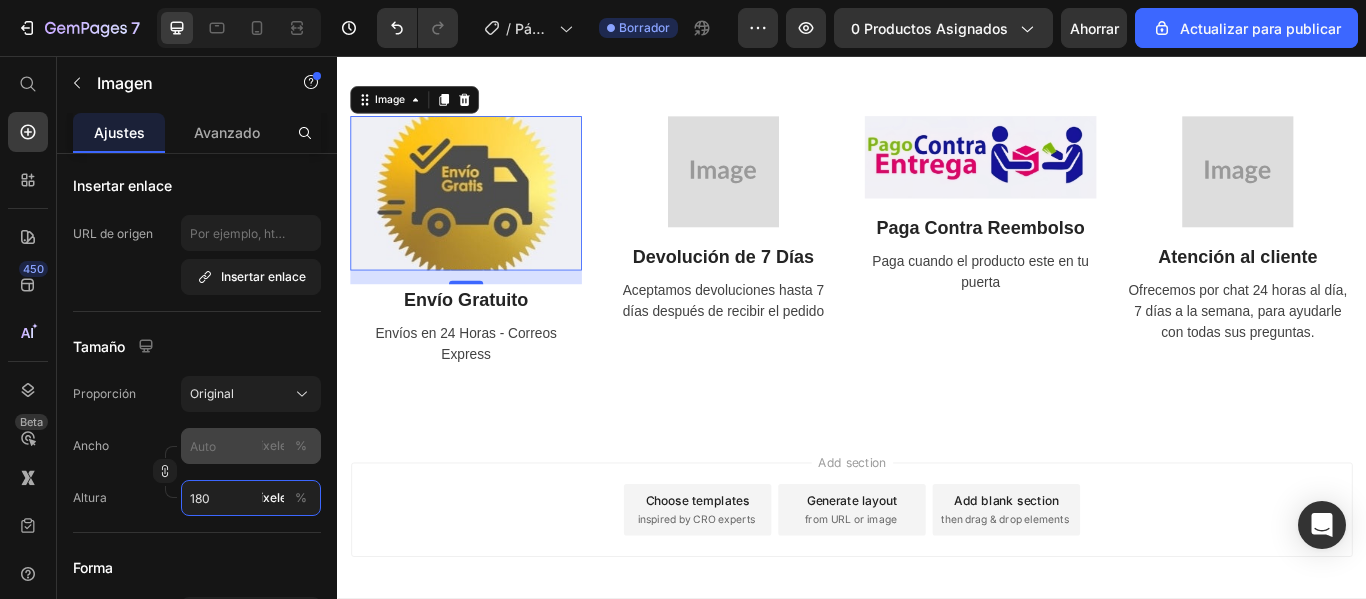 type on "180" 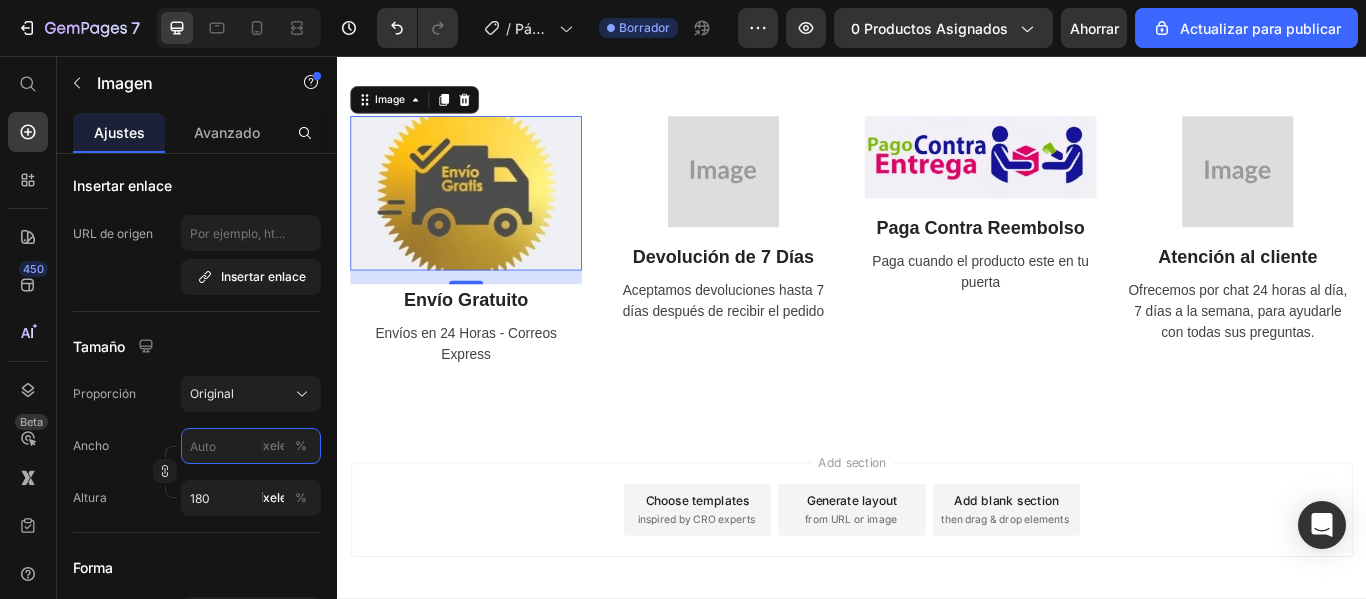 click on "píxeles %" at bounding box center (251, 446) 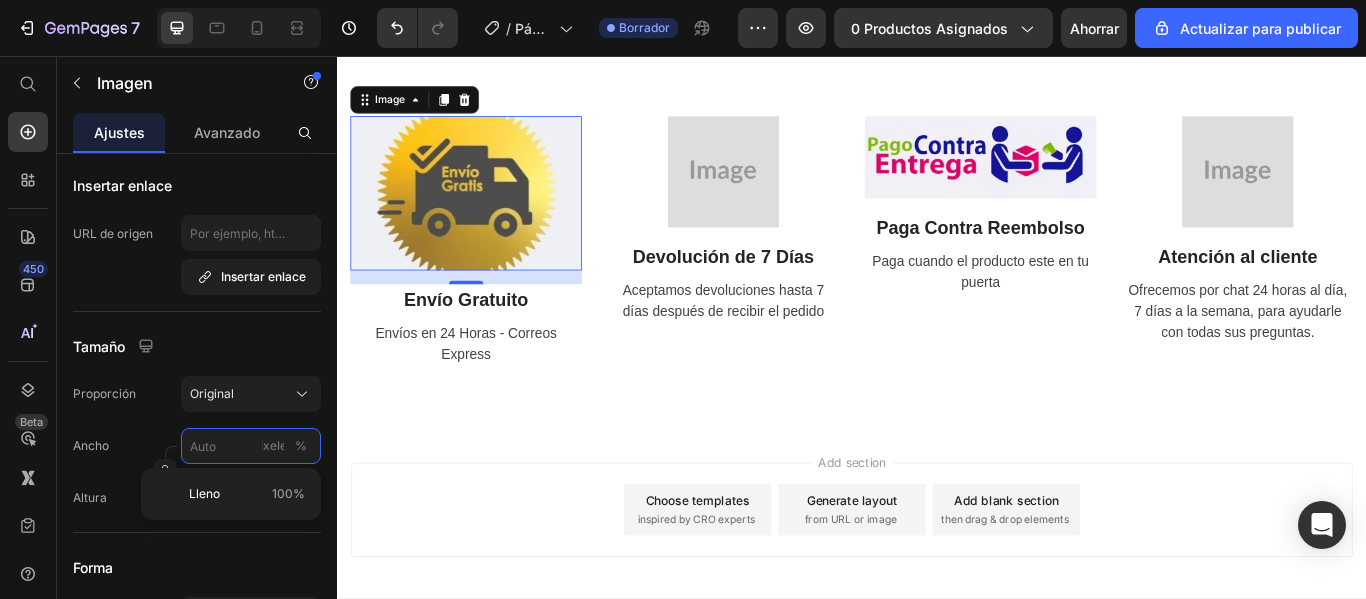 type on "3" 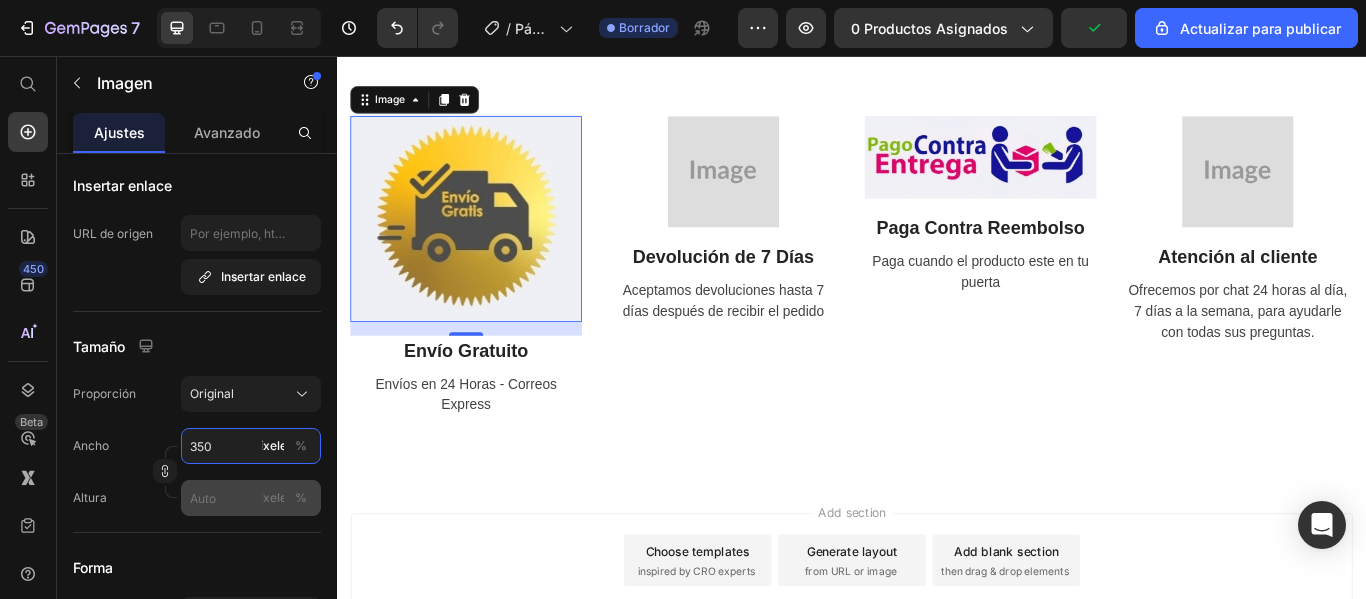 type on "350" 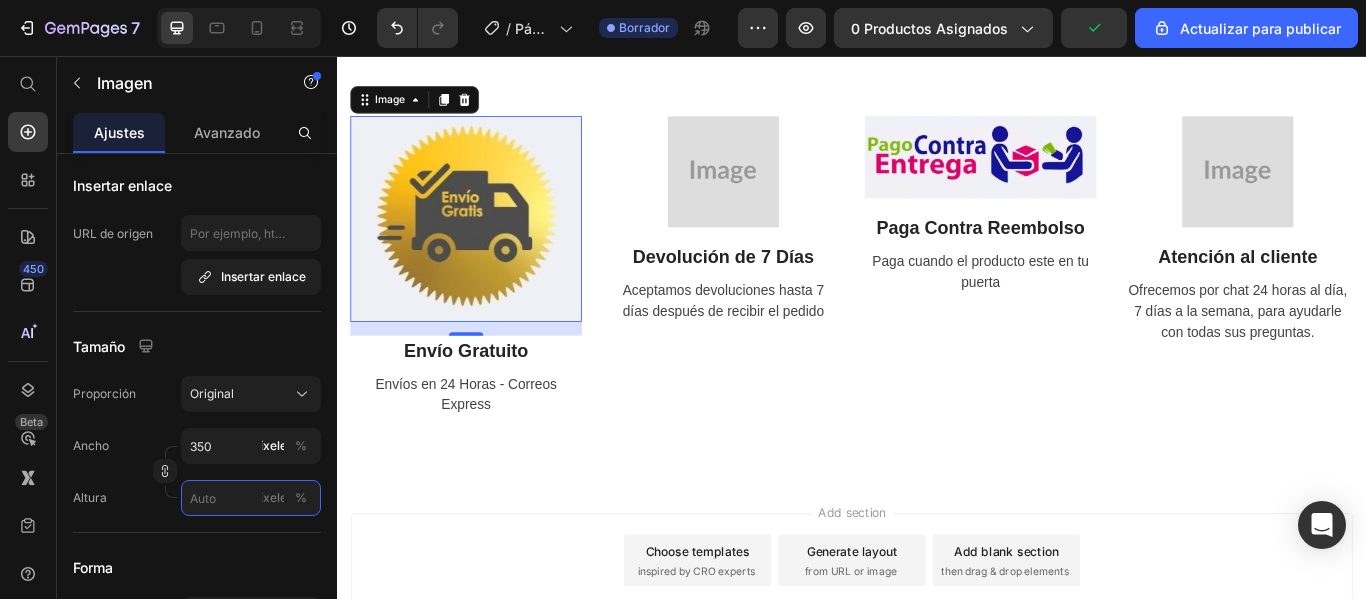 click on "píxeles %" at bounding box center (251, 498) 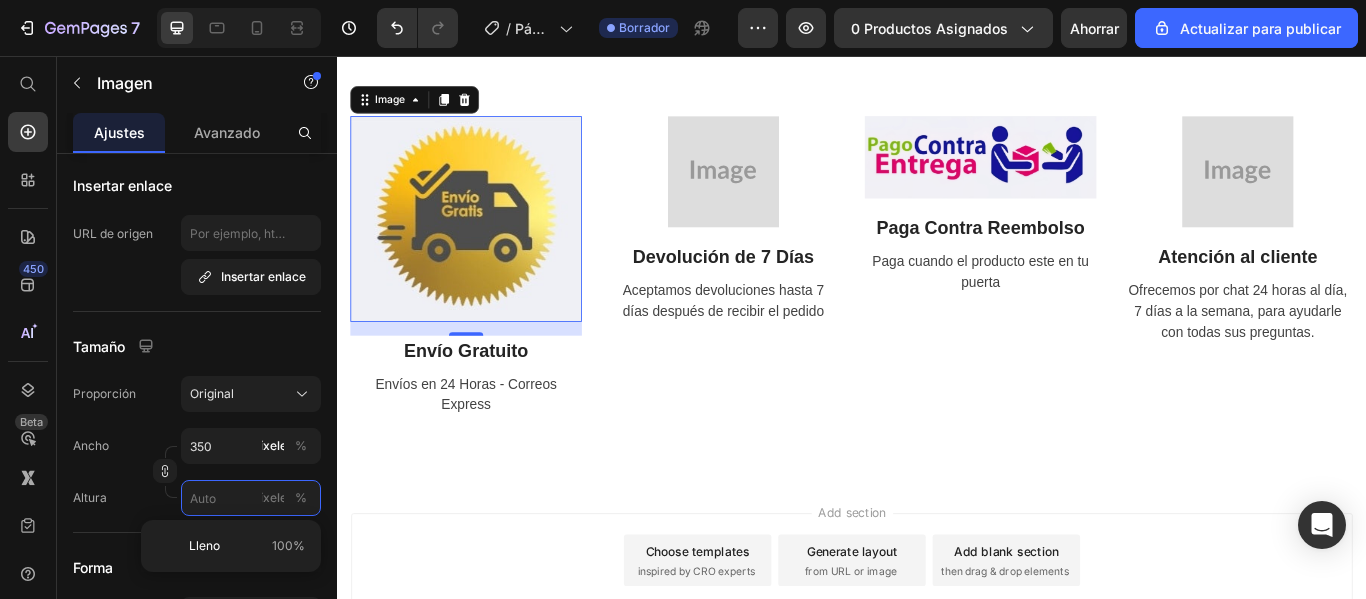 type 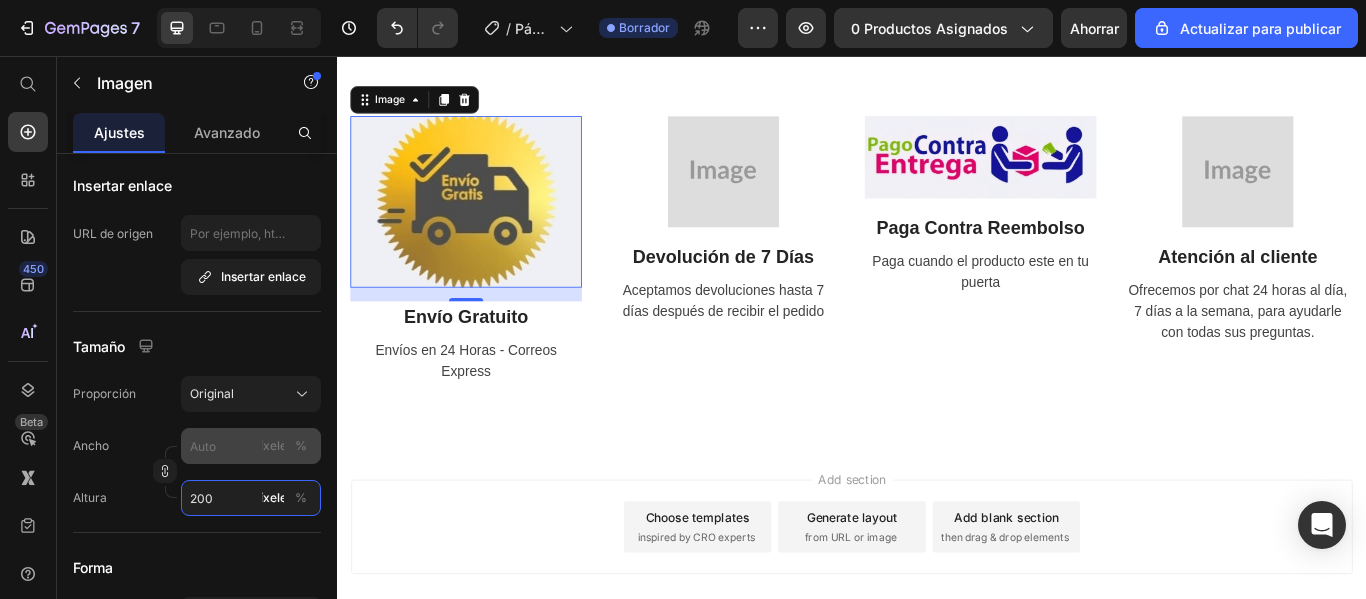 type on "200" 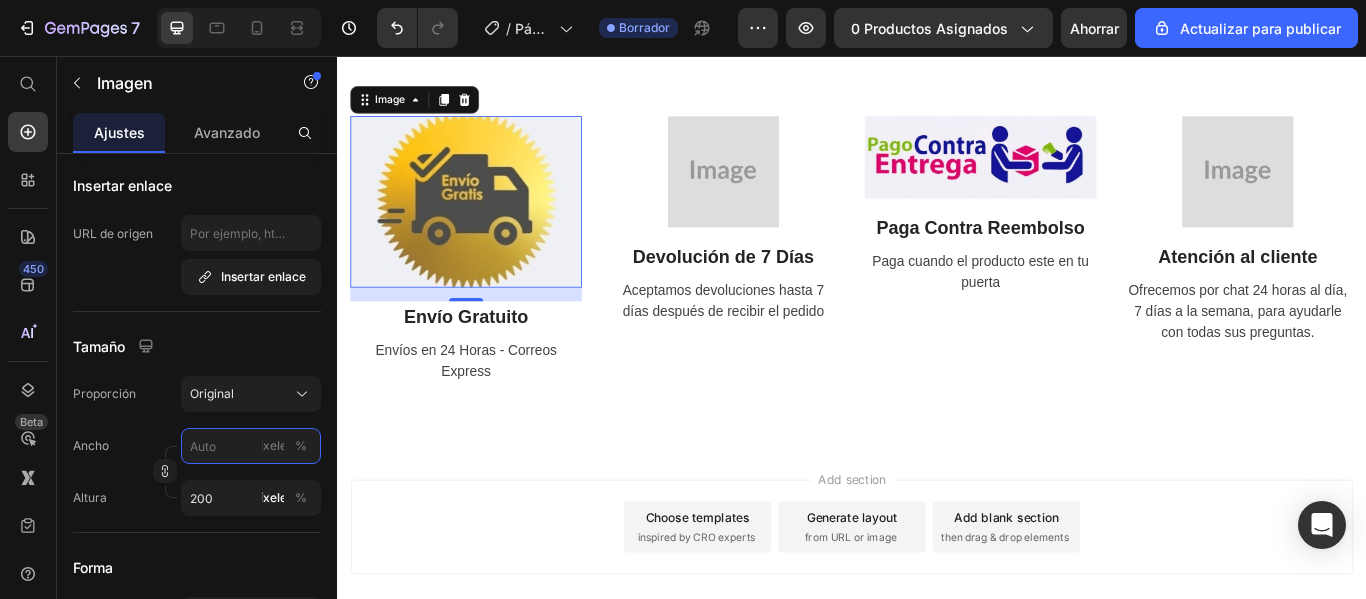 click on "píxeles %" at bounding box center [251, 446] 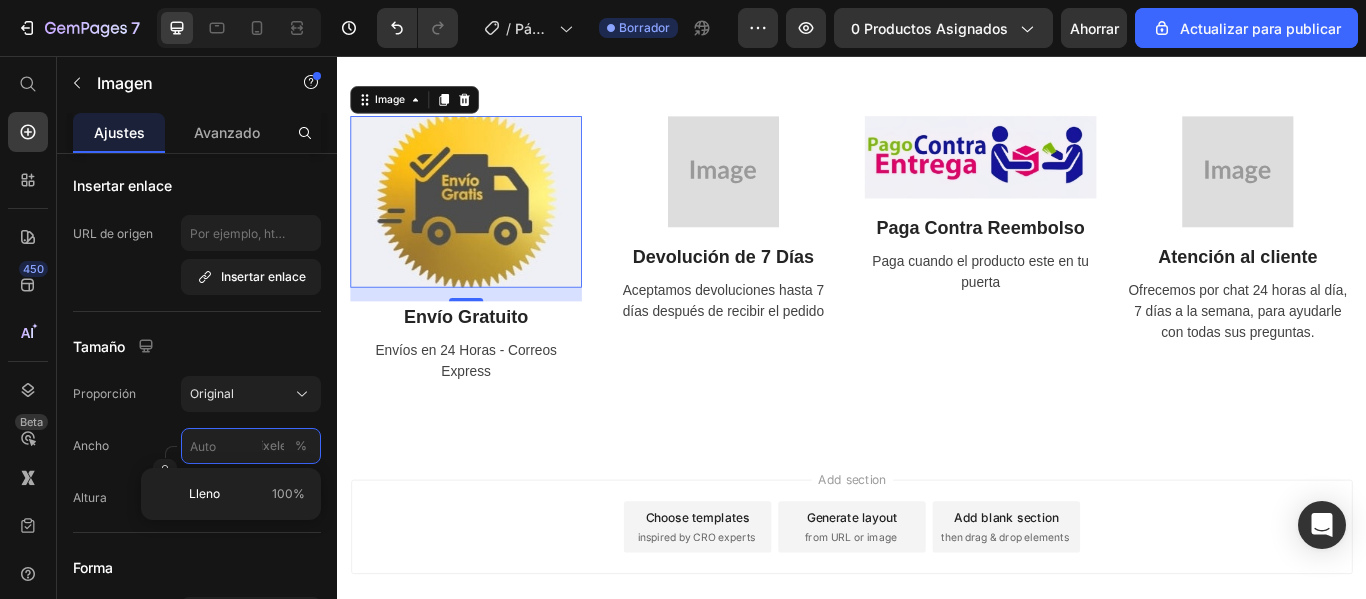 type on "2" 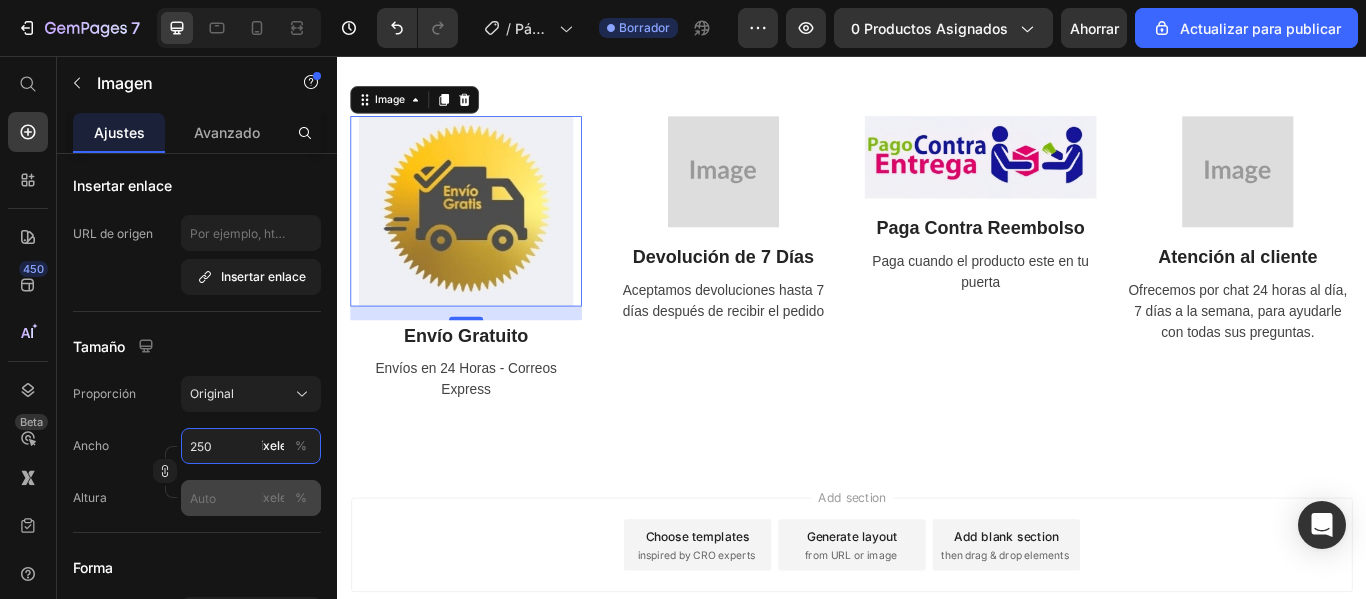 type on "250" 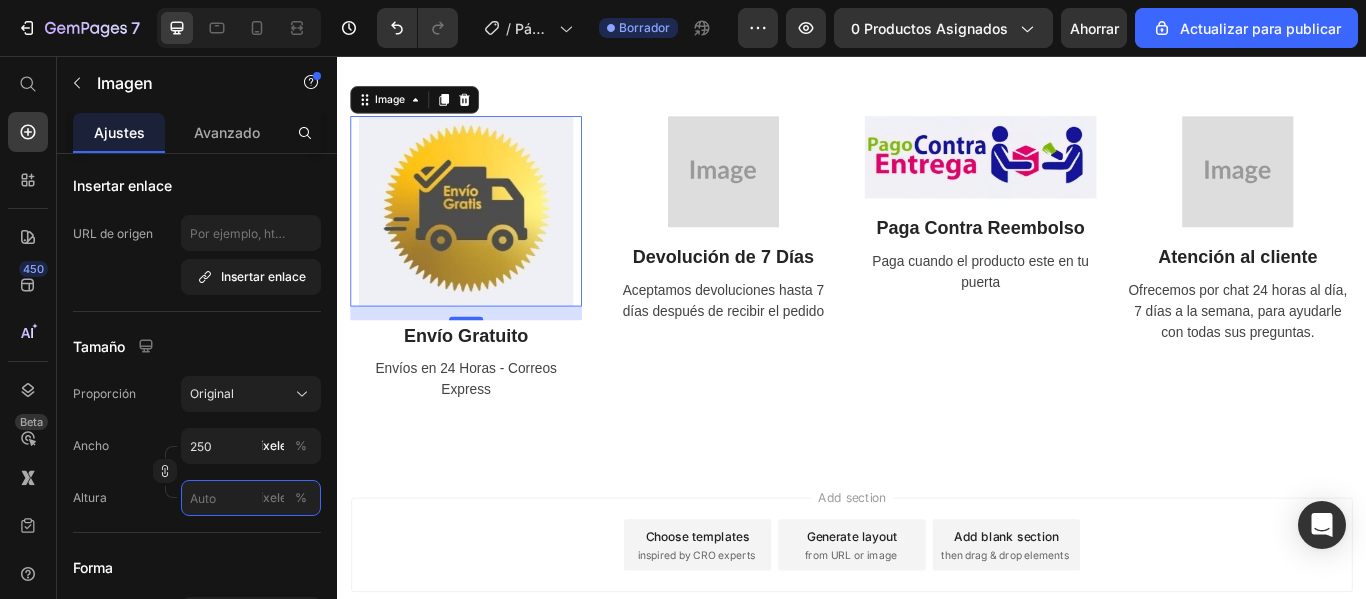 click on "píxeles %" at bounding box center (251, 498) 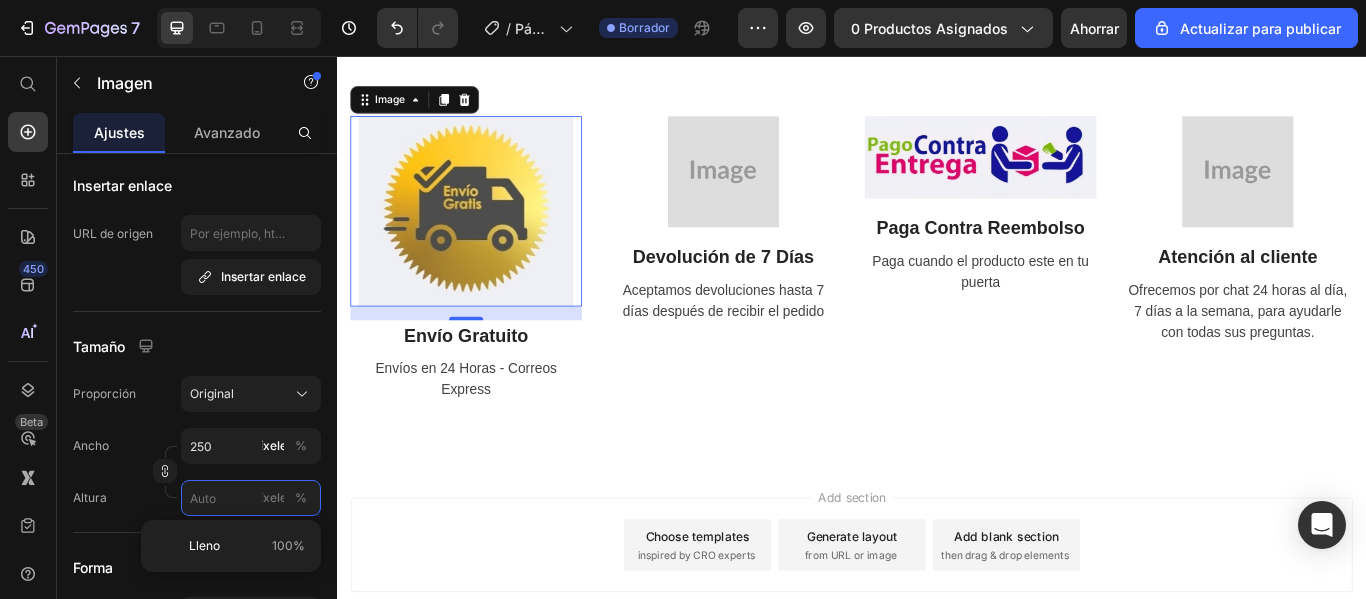 type 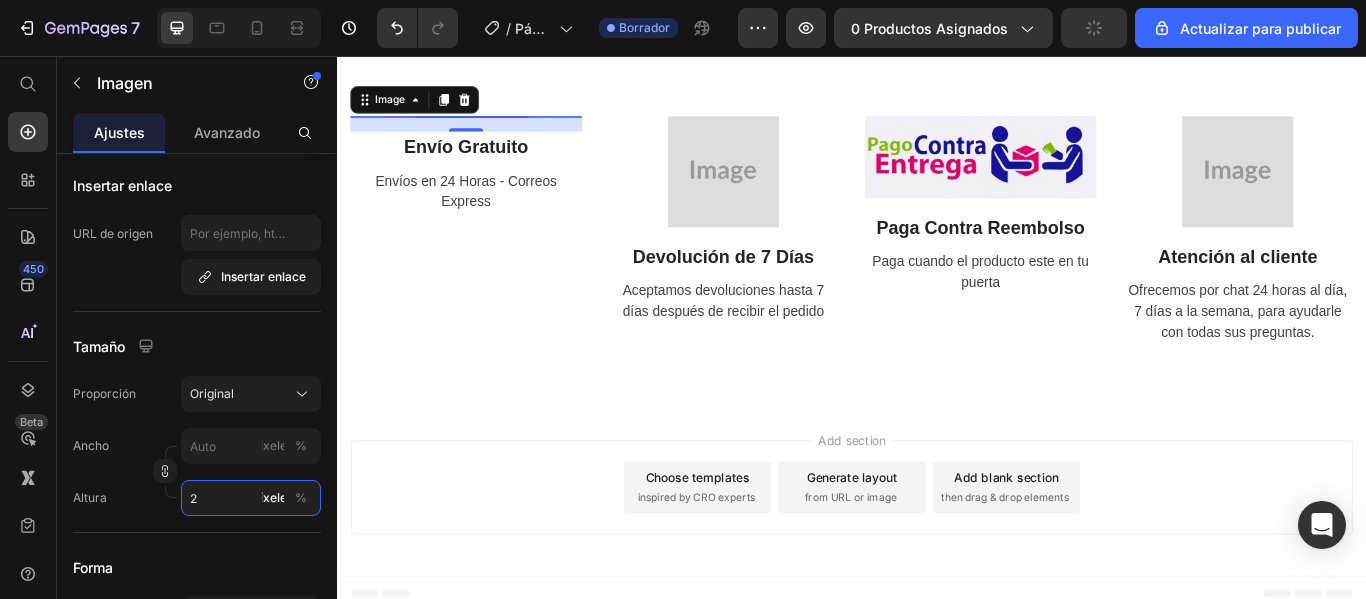 type on "250" 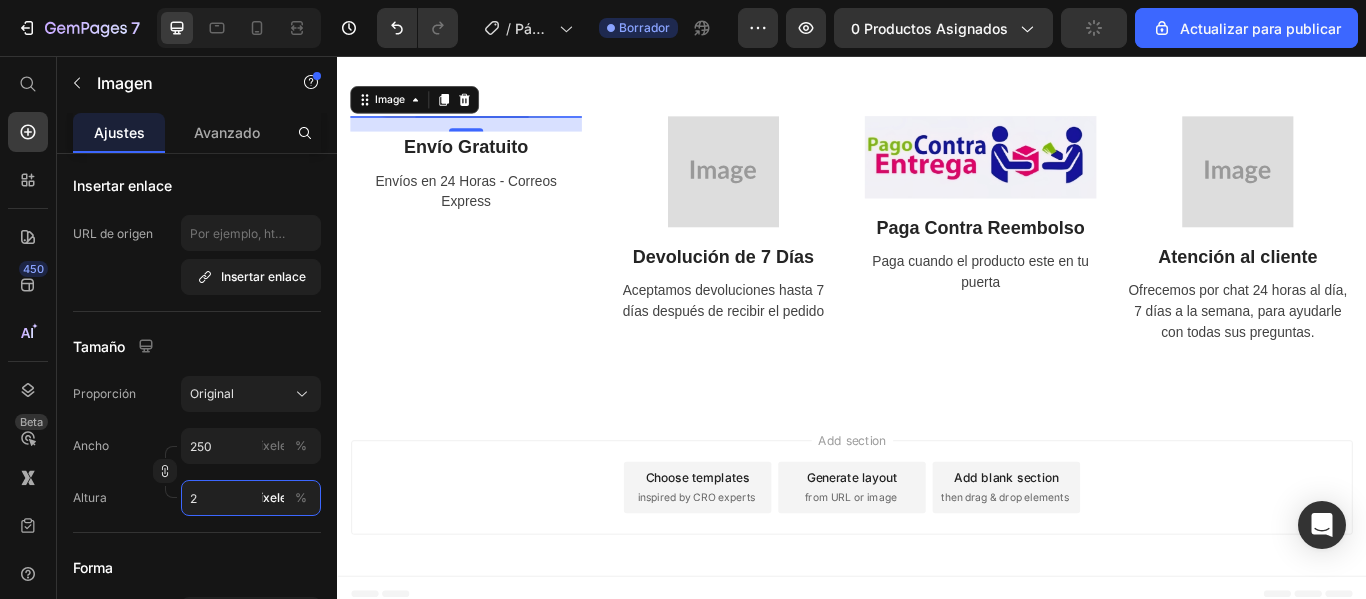type on "20" 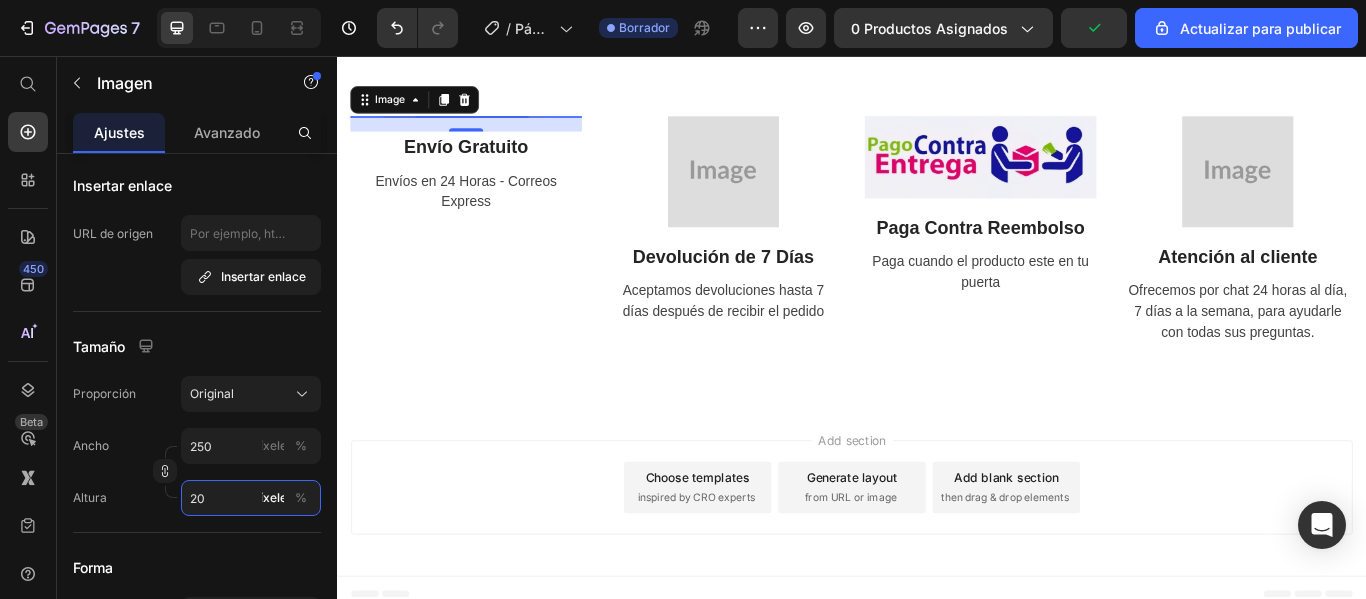 type 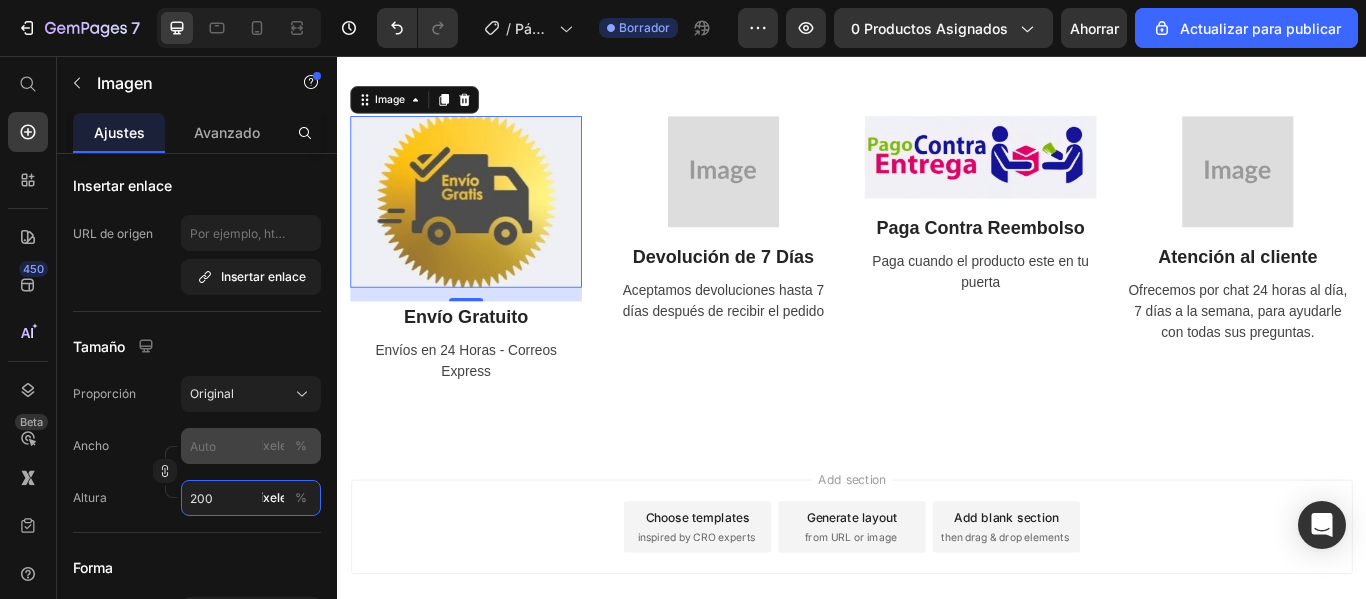 type on "200" 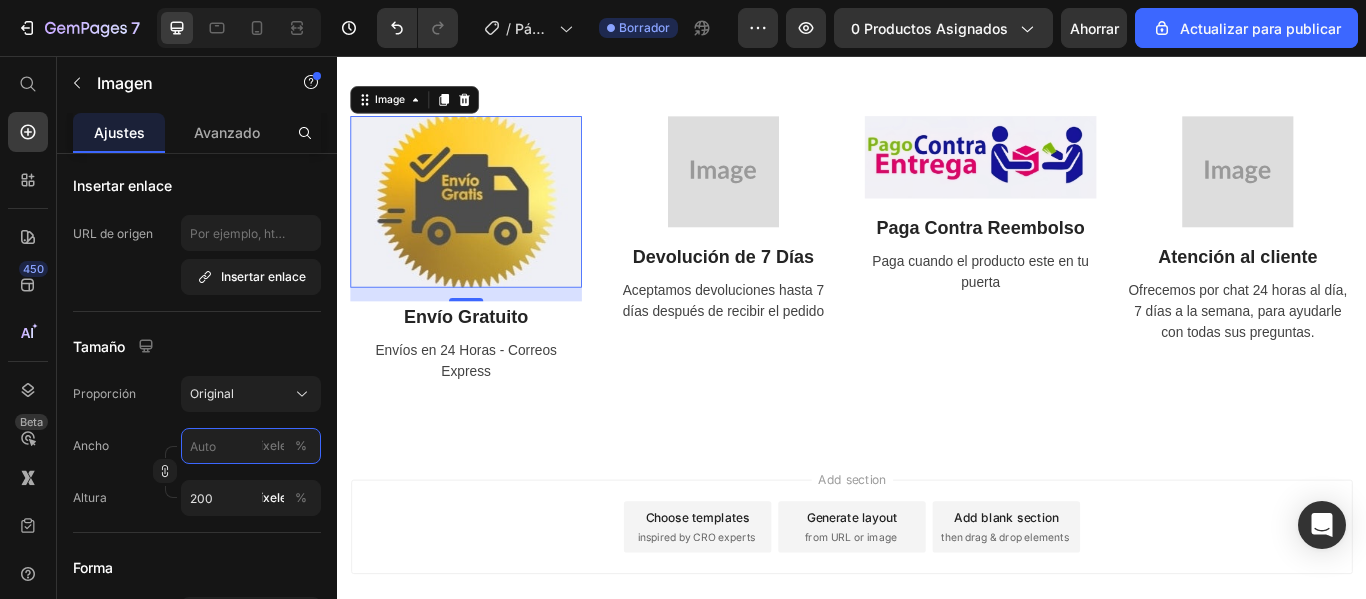 click on "píxeles %" at bounding box center (251, 446) 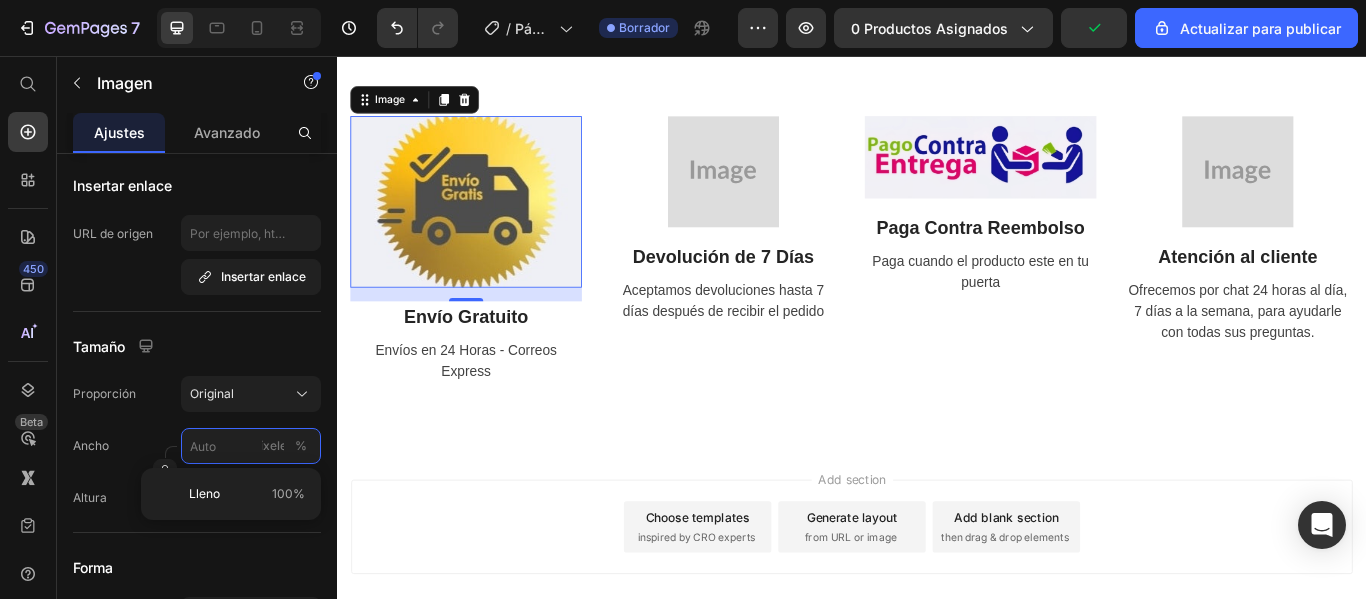 type on "2" 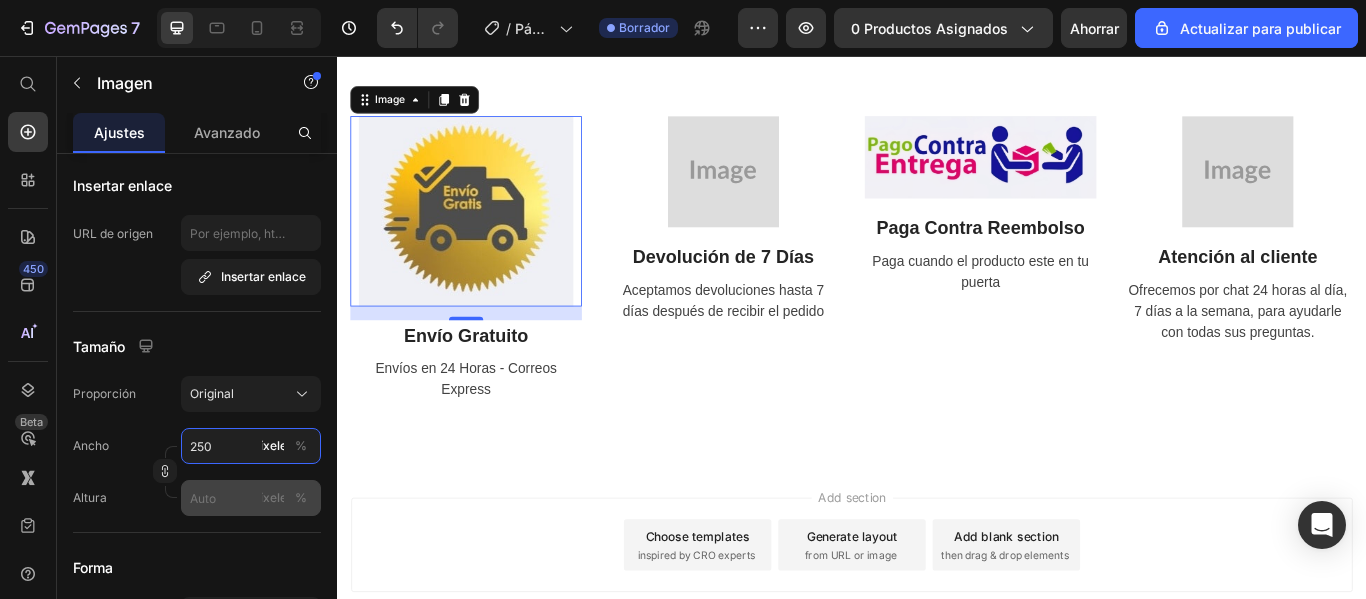 type on "250" 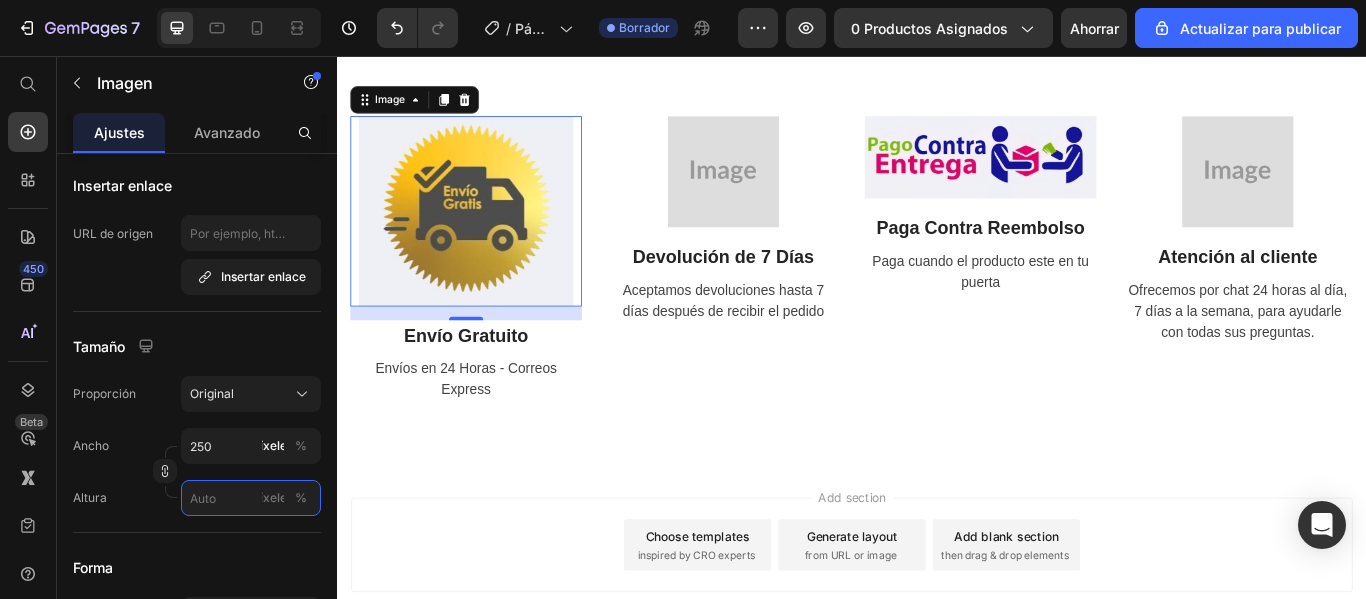 click on "píxeles %" at bounding box center [251, 498] 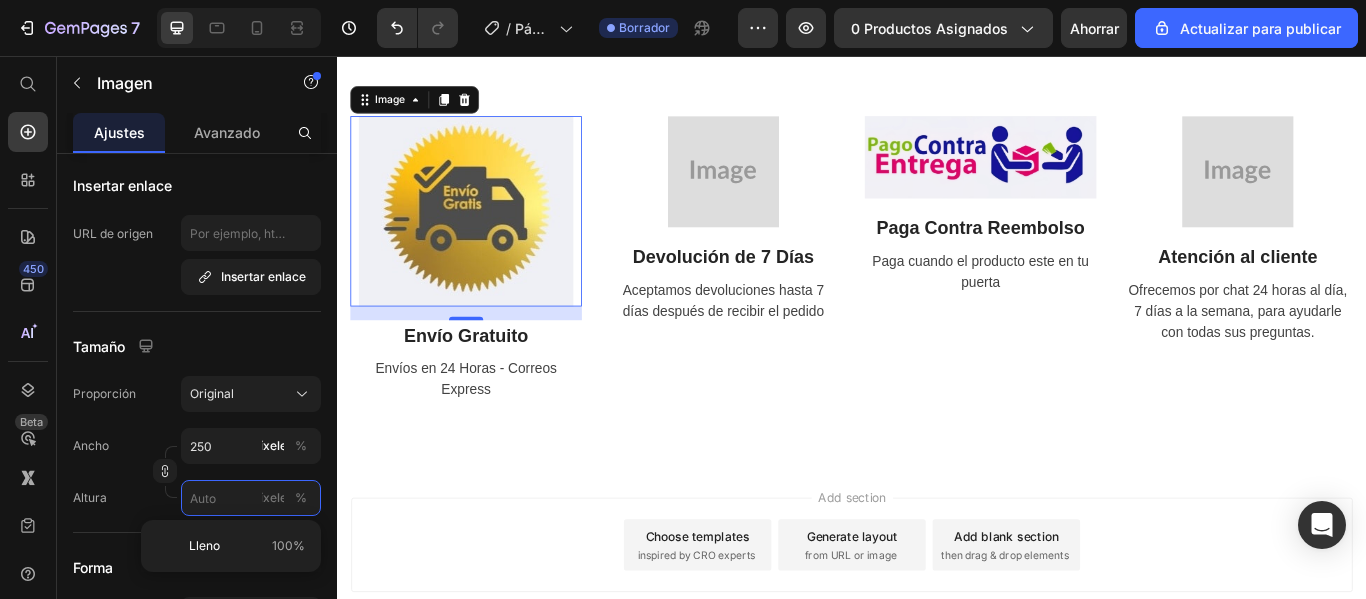 type 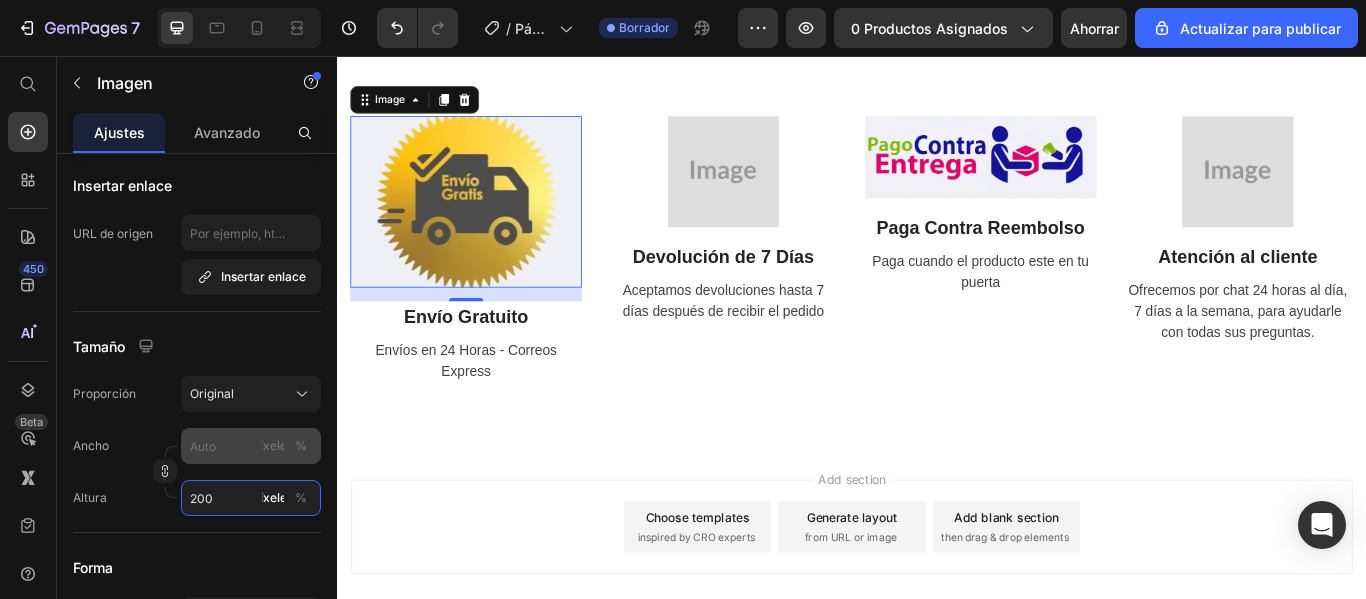 type on "200" 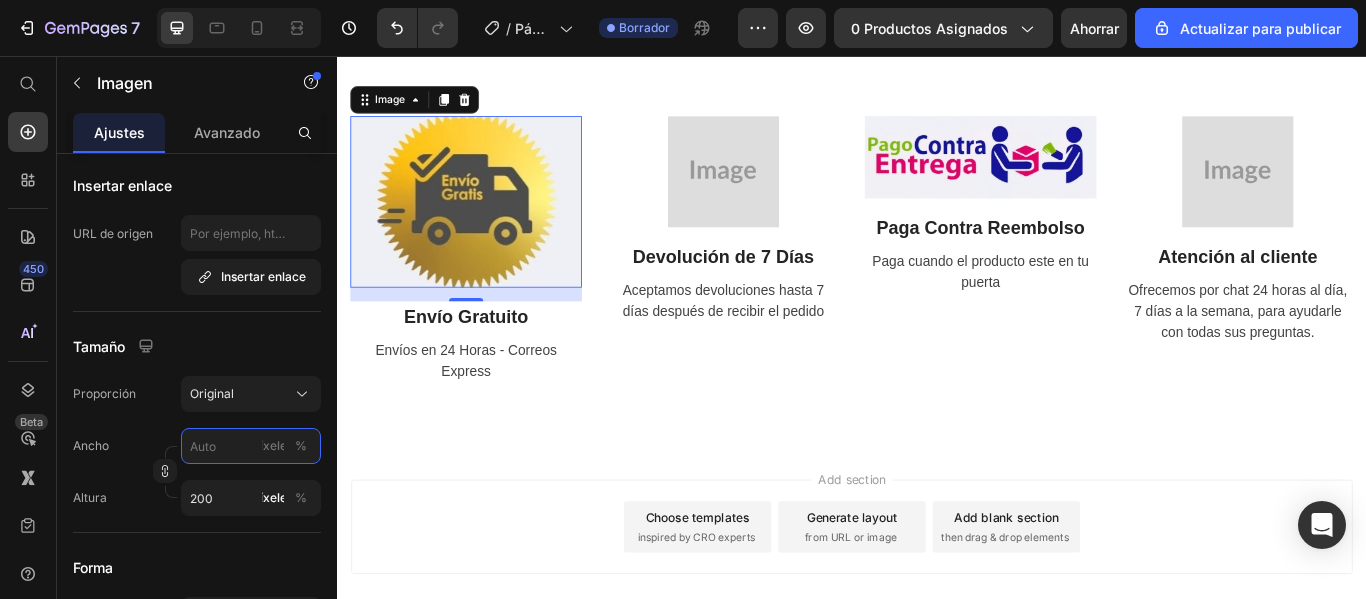 click on "píxeles %" at bounding box center (251, 446) 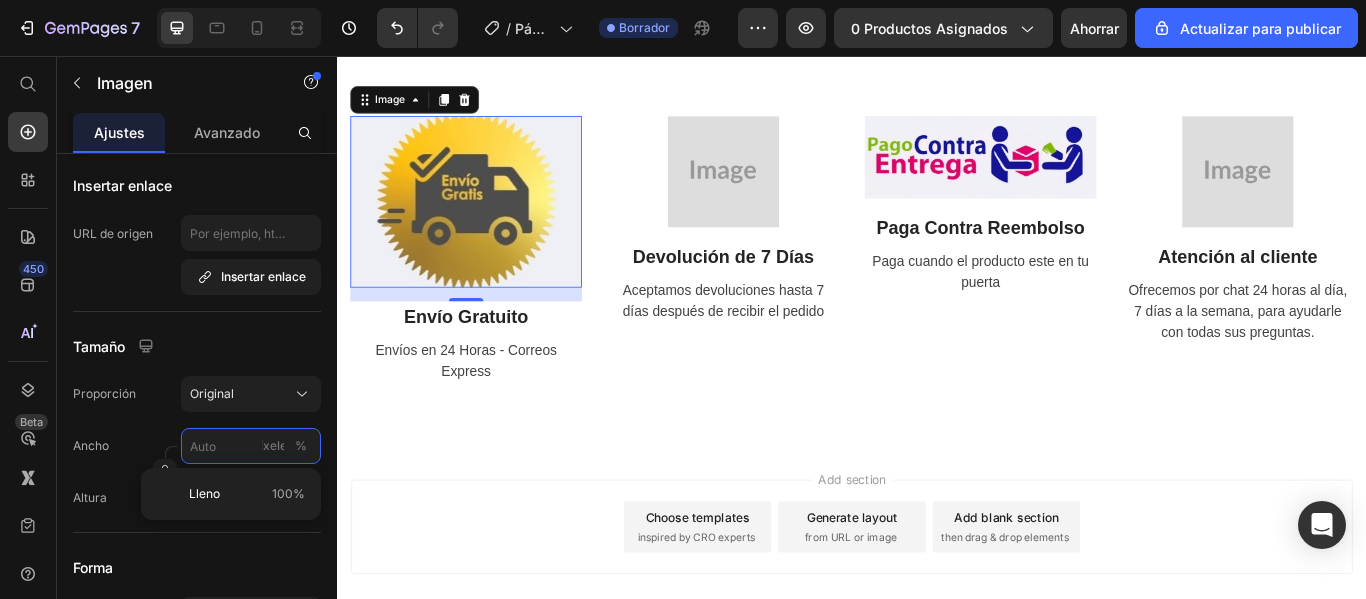 type on "2" 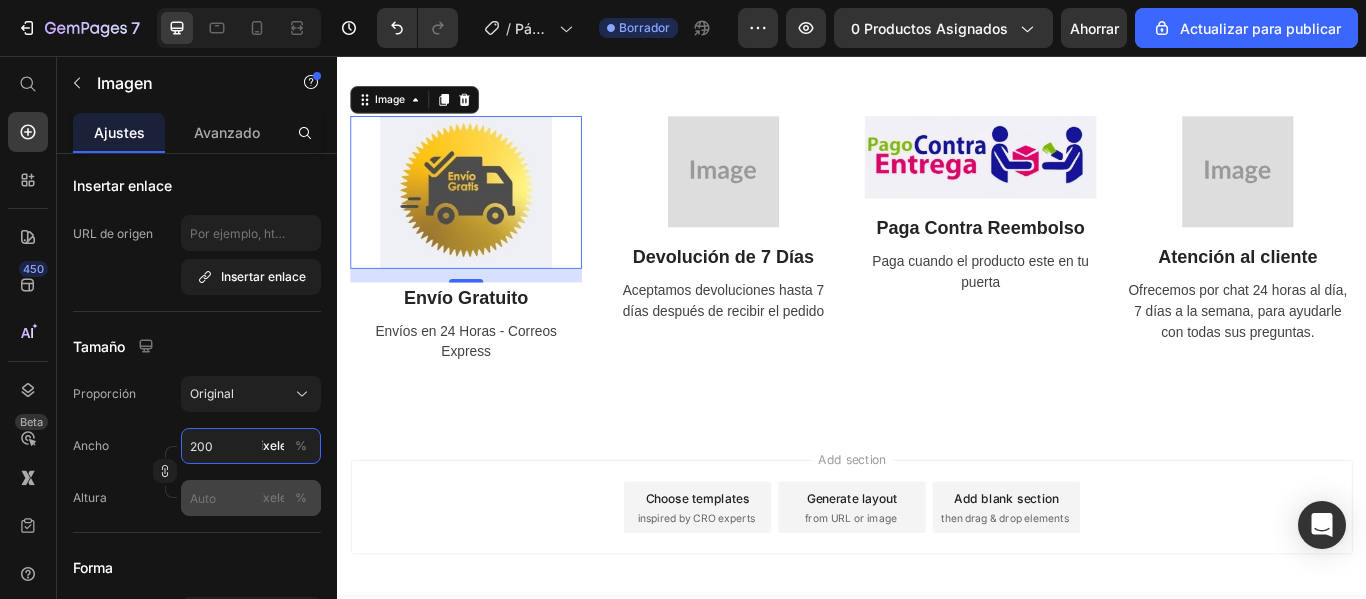 type on "200" 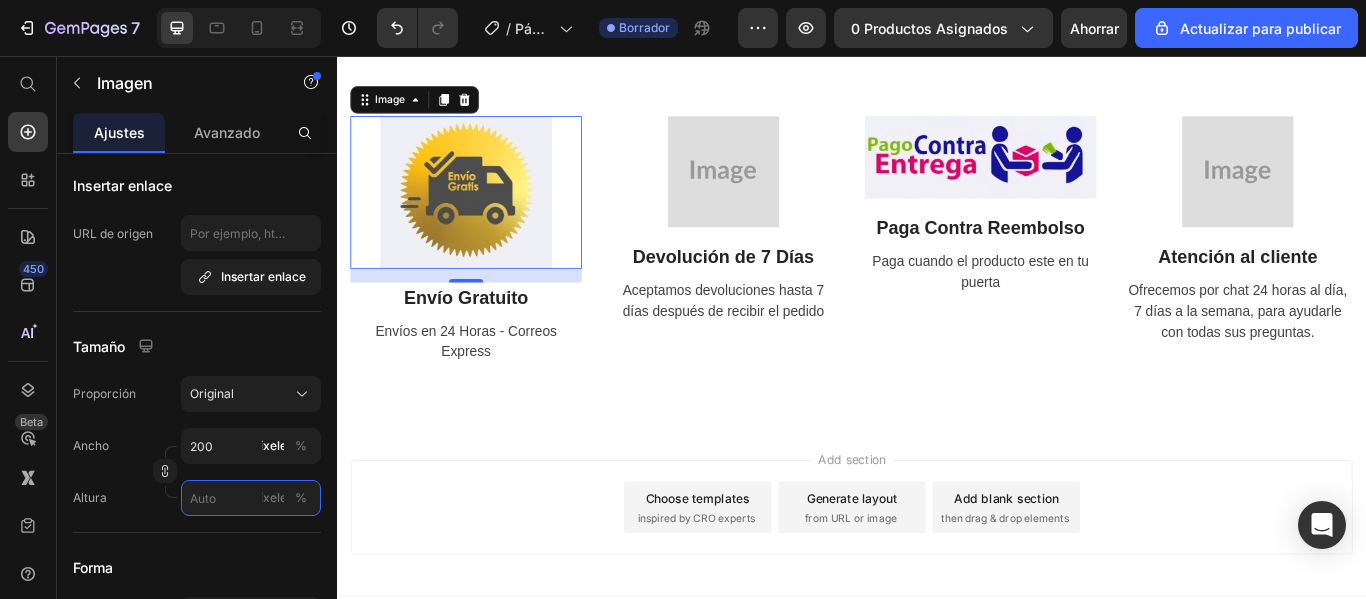 click on "píxeles %" at bounding box center (251, 498) 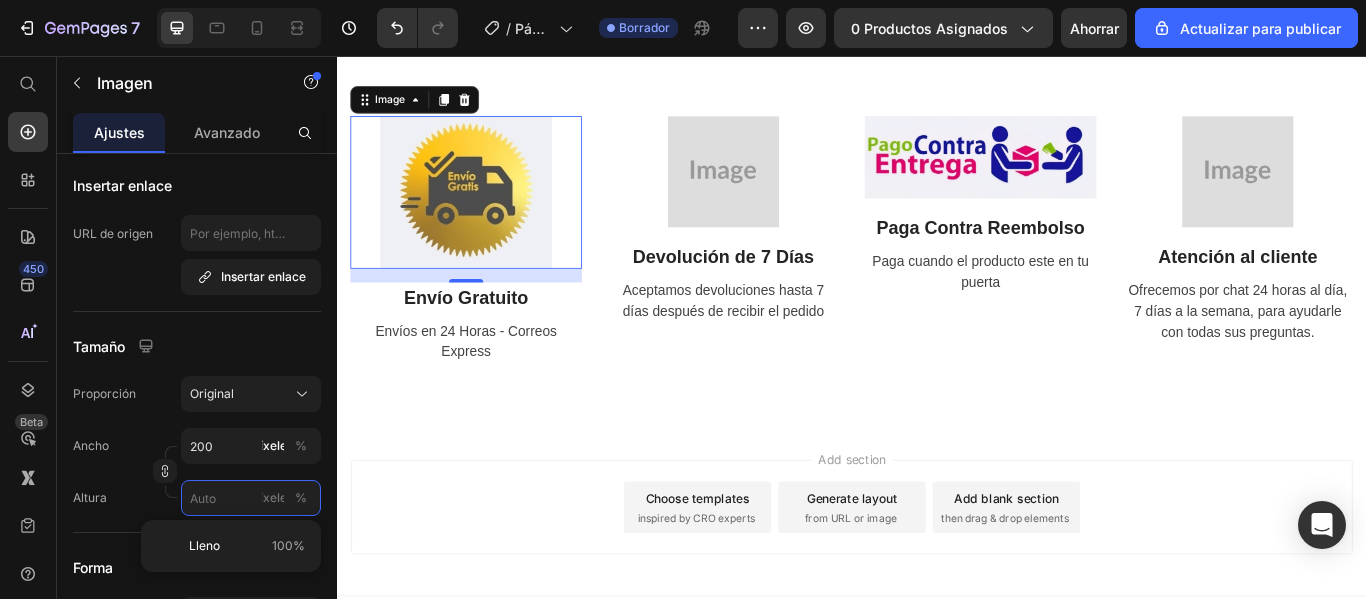 type 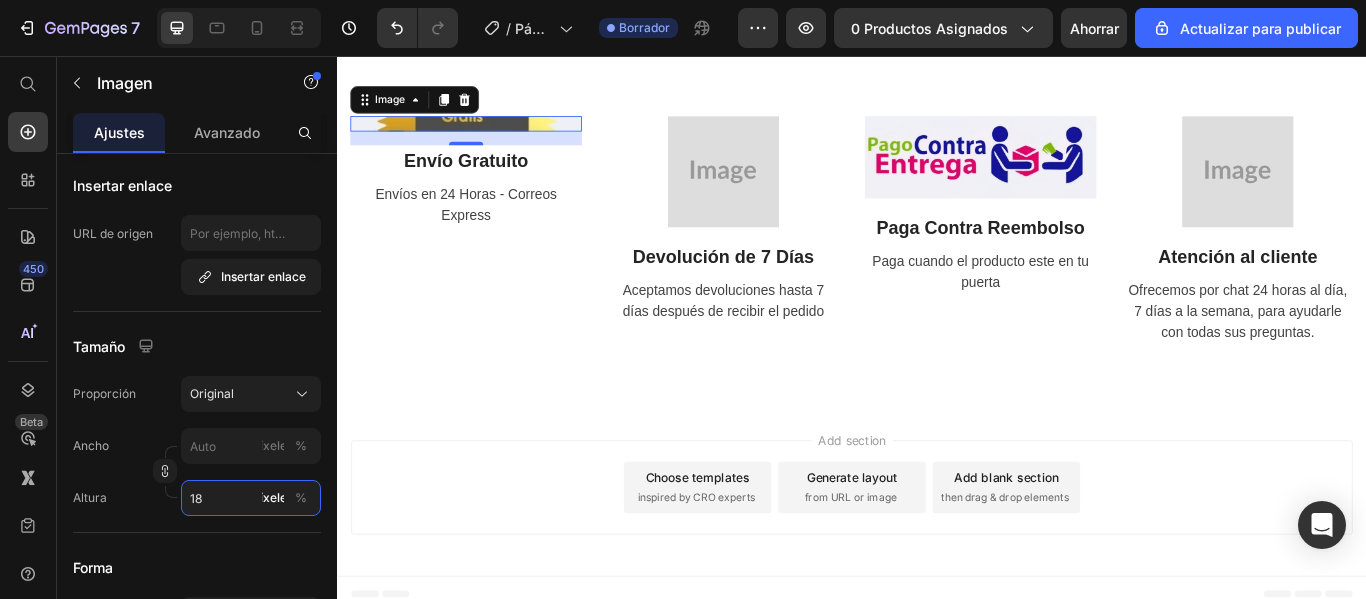 type on "1" 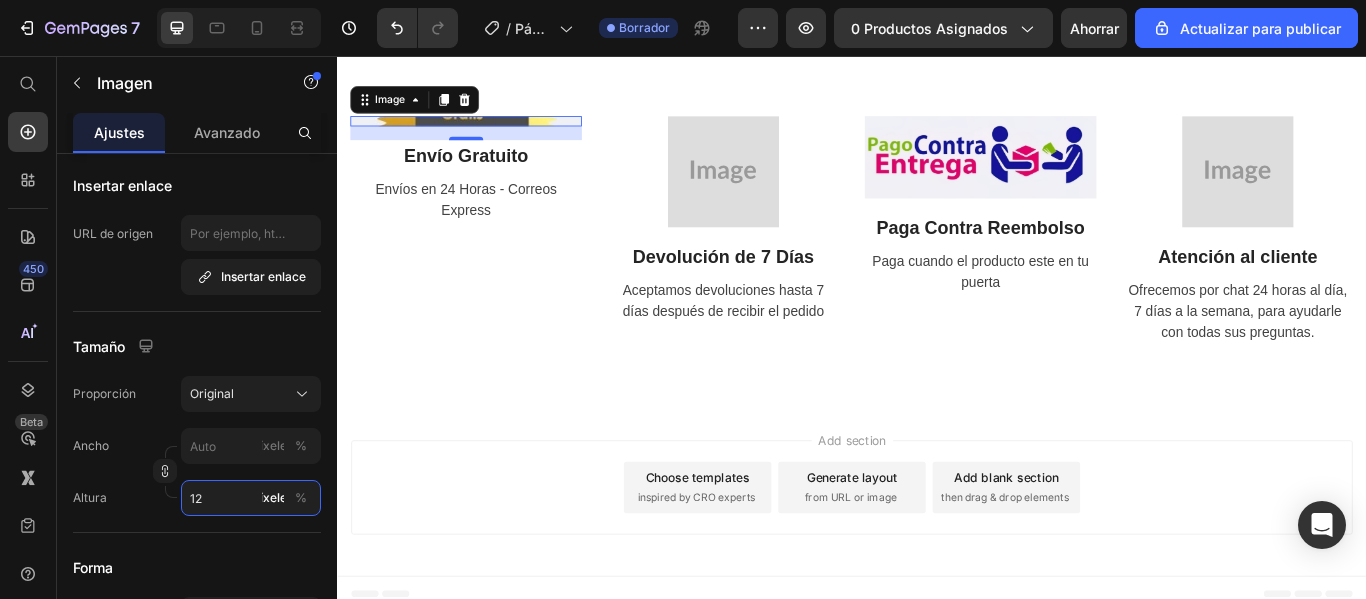 type on "1" 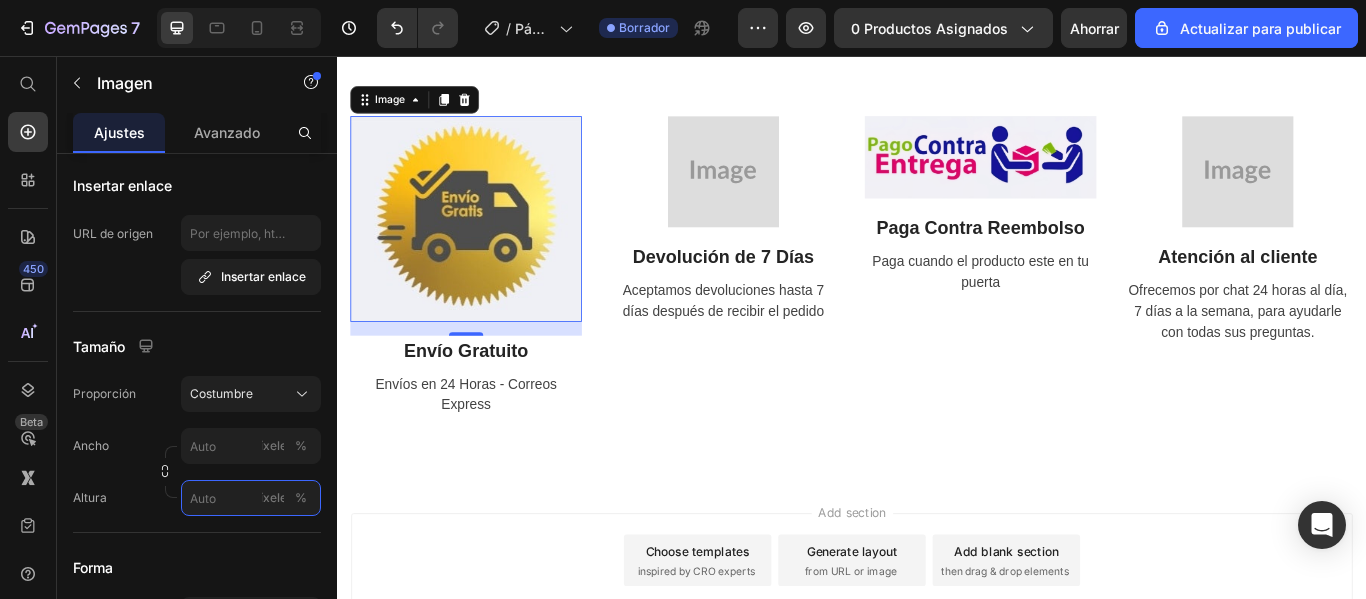 type on "1" 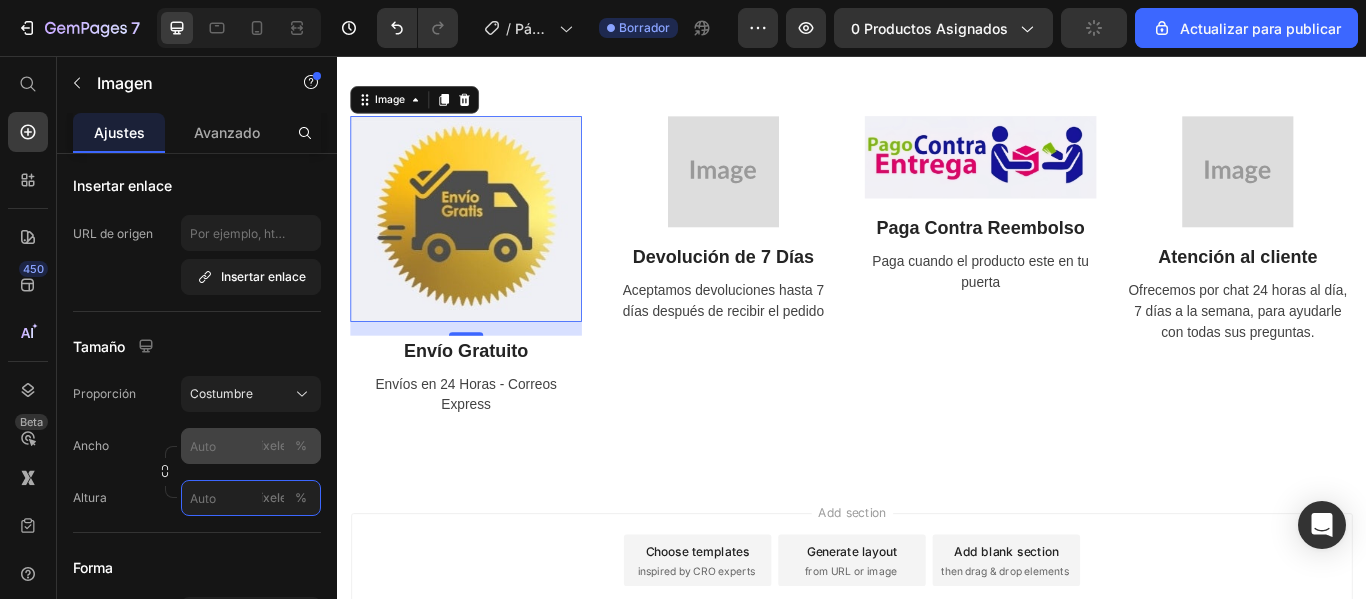 type on "1" 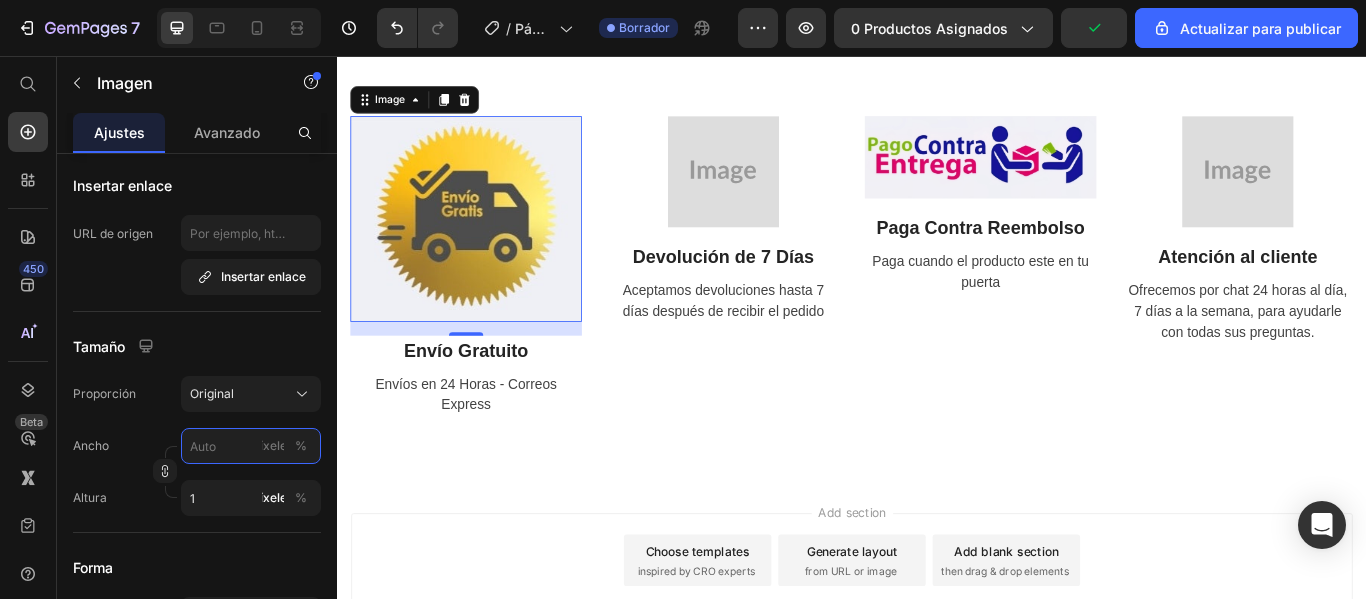 click on "píxeles %" at bounding box center (251, 446) 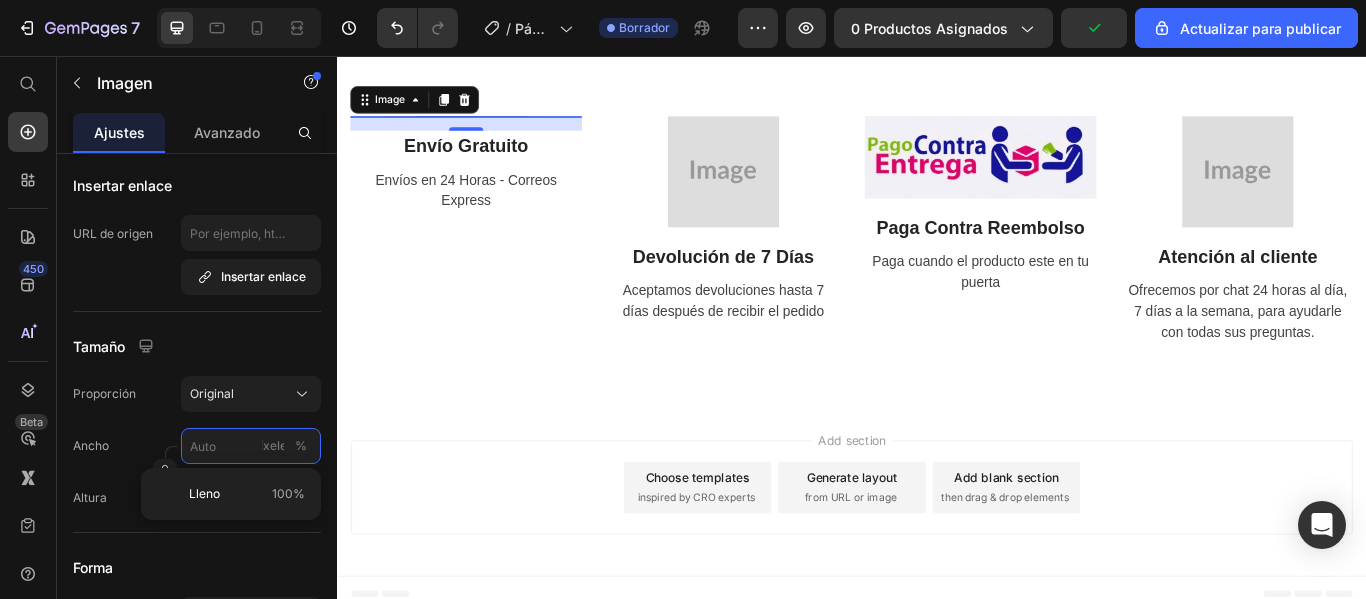 type on "2" 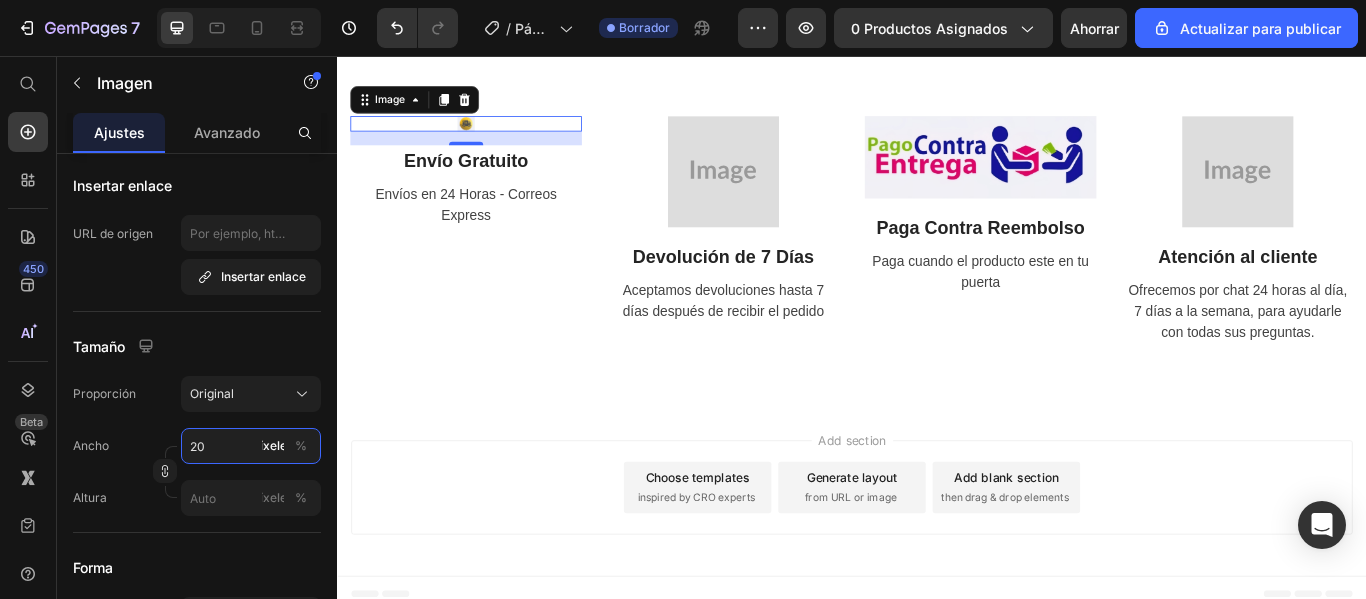 type on "200" 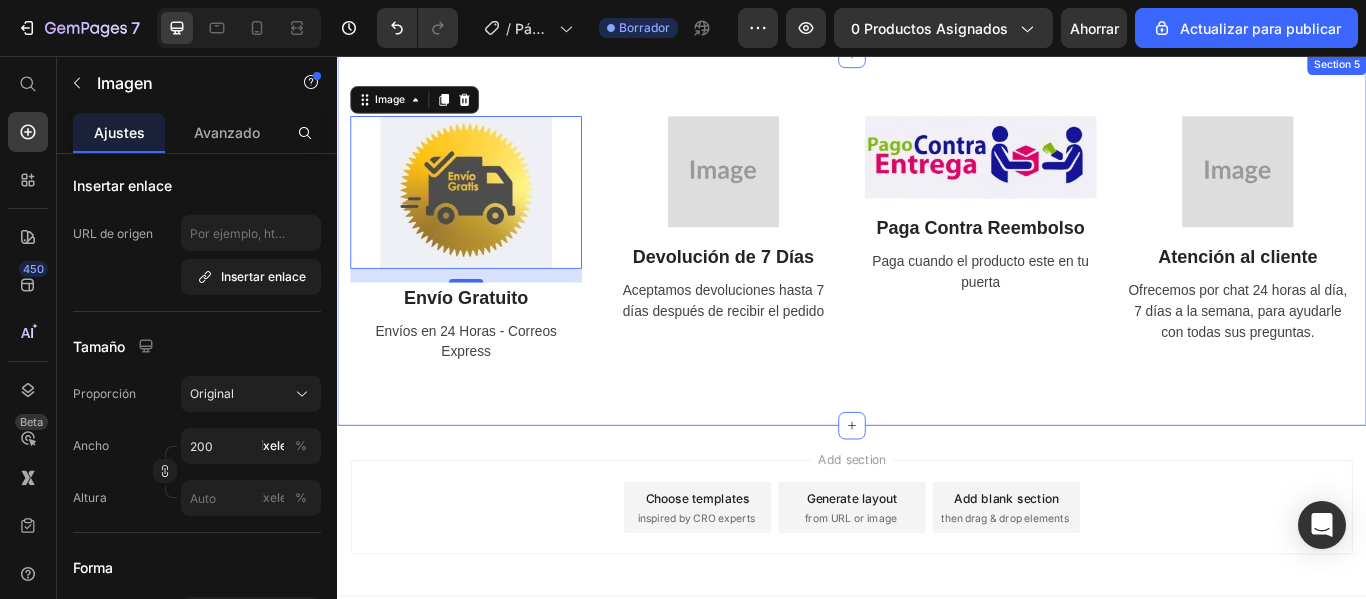 click on "Image   16 Envío Gratuito Text Block Envíos en 24 Horas - Correos Express Text Image Devolución de 7 Días Text Block Aceptamos devoluciones hasta 7 días después de recibir el pedido Text Image Paga Contra Reembolso Text Block Paga cuando el producto este en tu puerta Text Image Atención al cliente Text Block Ofrecemos por chat 24 horas al día, 7 días a la semana, para ayudarle con todas sus preguntas. Text Row Section 5" at bounding box center (937, 270) 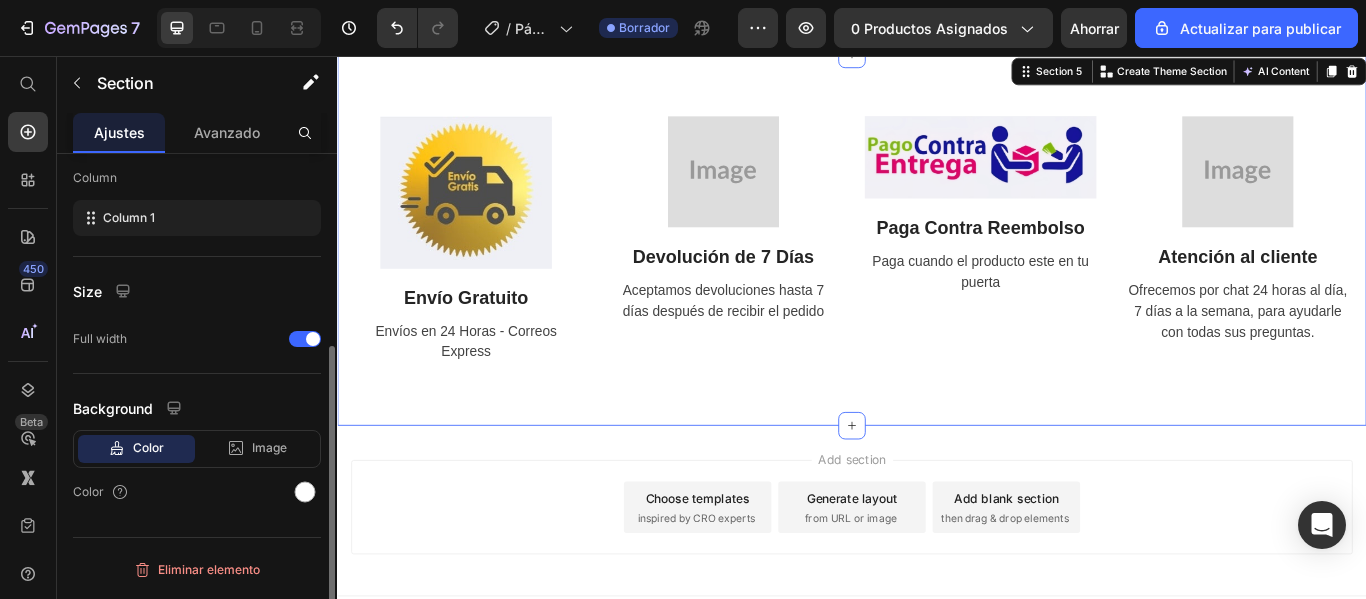 scroll, scrollTop: 0, scrollLeft: 0, axis: both 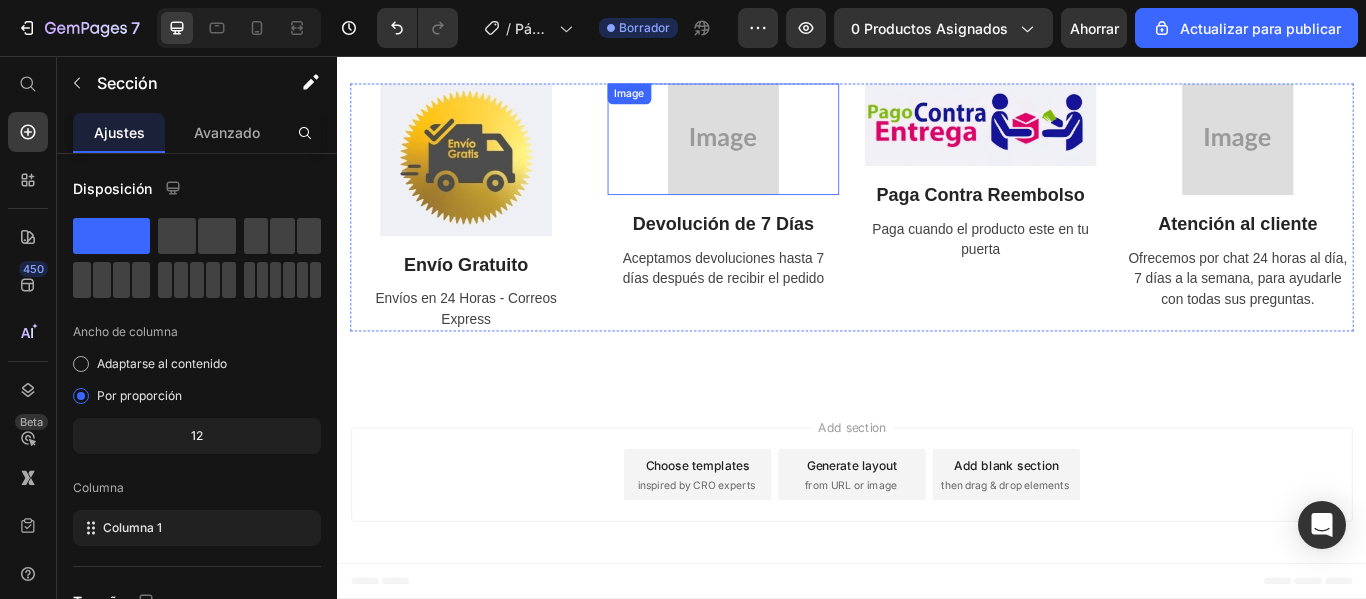 click at bounding box center [787, 153] 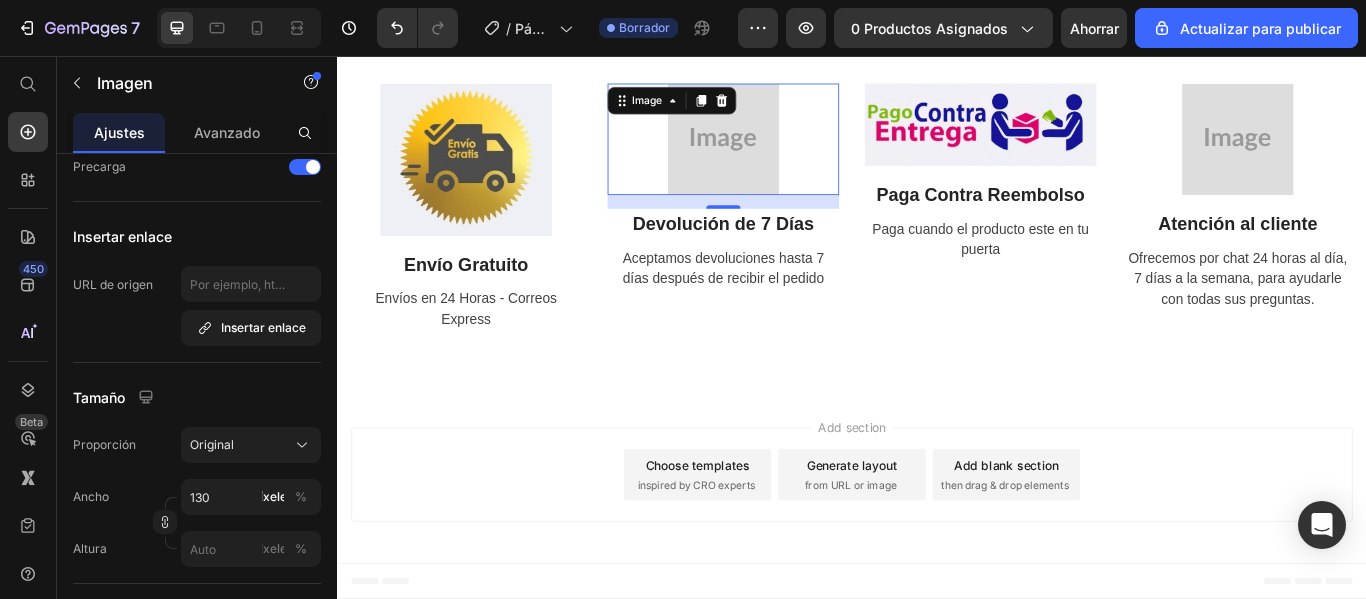scroll, scrollTop: 0, scrollLeft: 0, axis: both 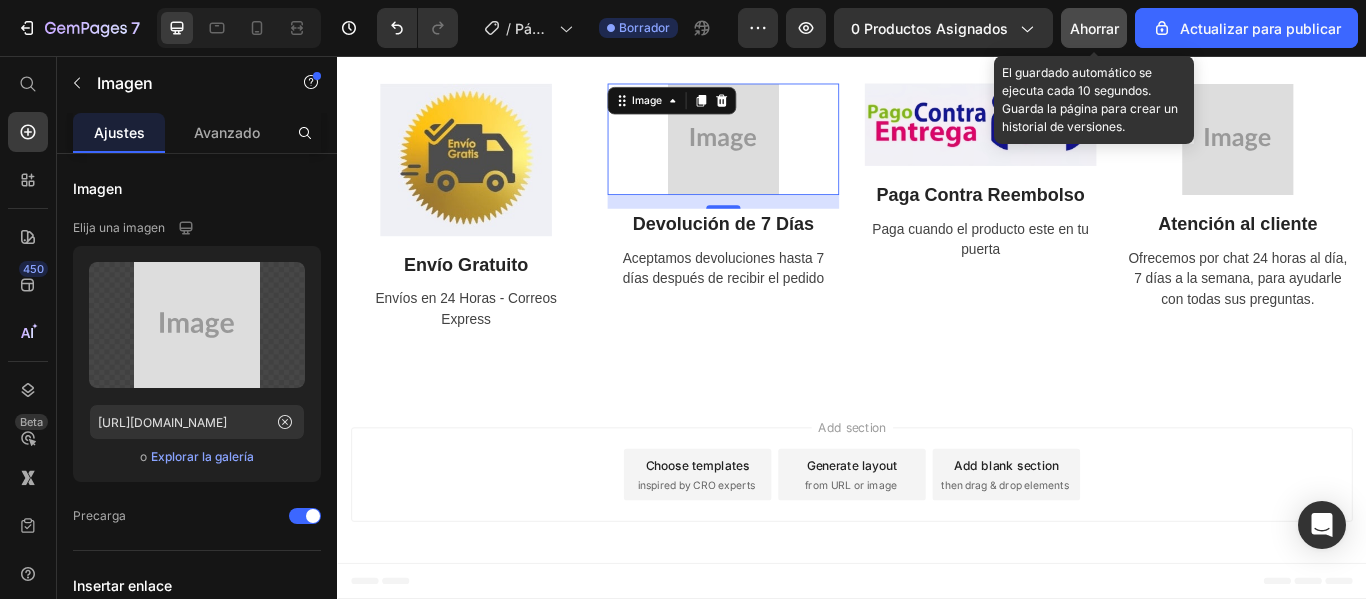 click on "Ahorrar" at bounding box center (1094, 28) 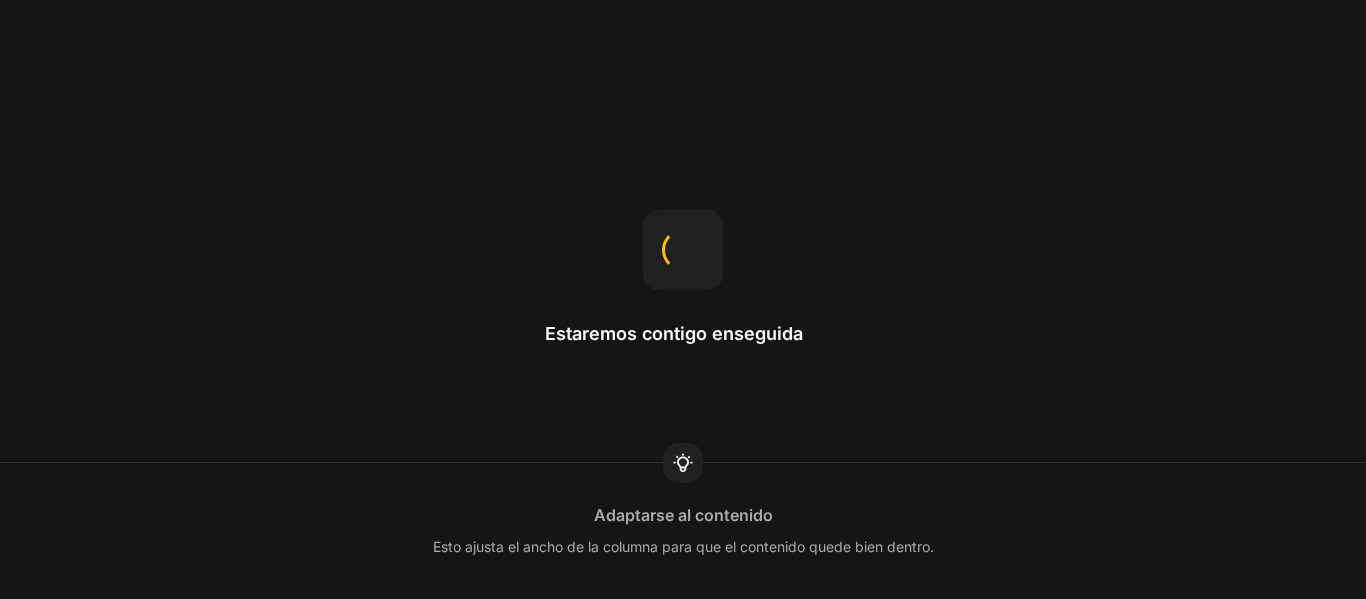 scroll, scrollTop: 0, scrollLeft: 0, axis: both 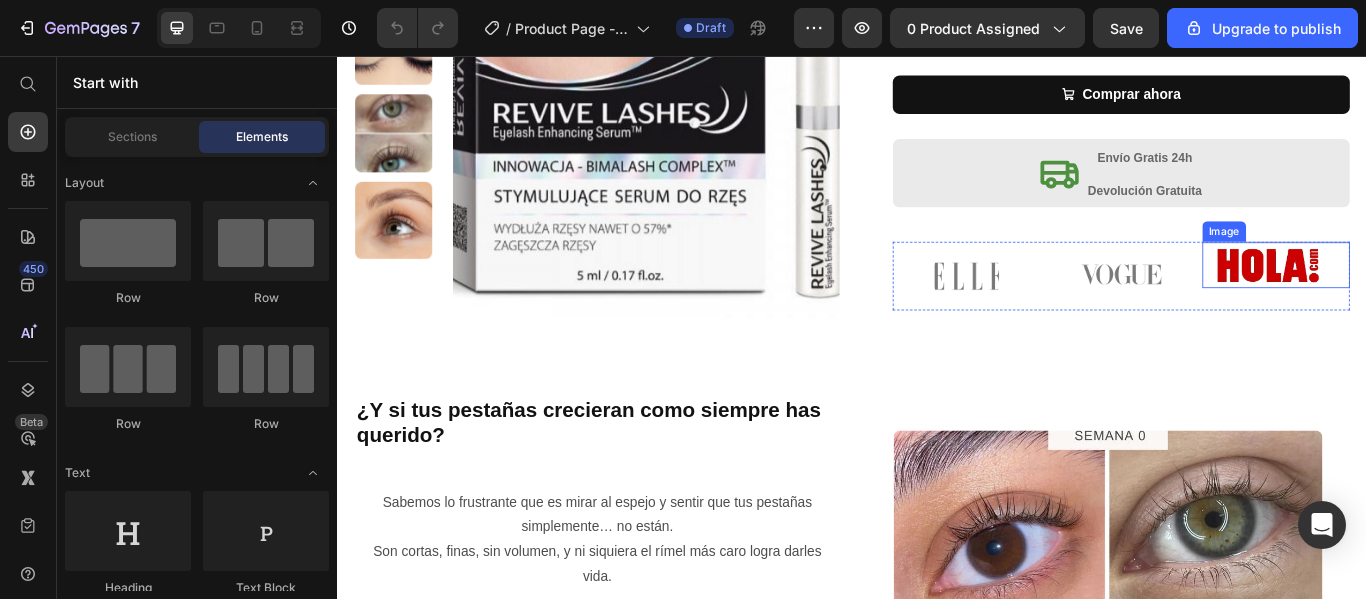 click at bounding box center (1431, 300) 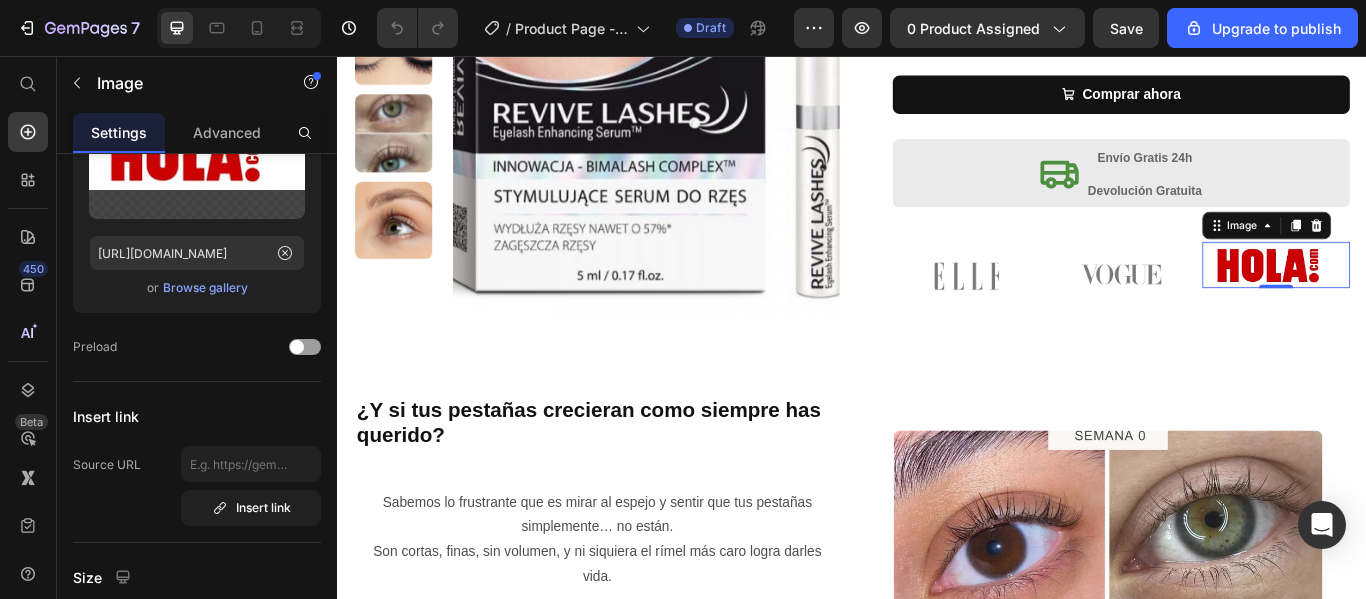 scroll, scrollTop: 0, scrollLeft: 0, axis: both 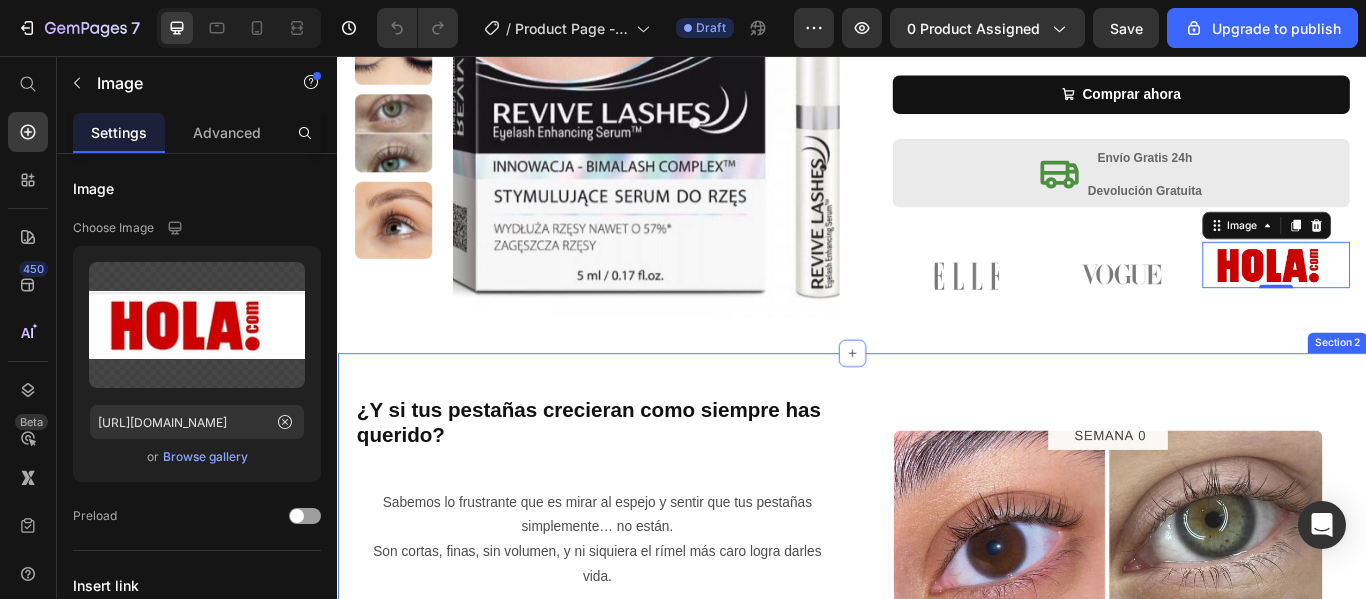 click on "¿Y si tus pestañas crecieran como siempre has querido? Heading   Sabemos lo frustrante que es mirar al espejo y sentir que tus pestañas simplemente… no están. Son cortas, finas, sin volumen, y ni siquiera el rímel más caro logra darles vida.   Y no se trata solo de belleza. Se trata de  cómo te ves … y de cómo  te sientes . Con nuestro  Sérum Crece Pestañas , eso está a punto de cambiar. Formulado con ingredientes activos de última generación, fortalece desde la raíz y estimula el crecimiento natural de tus pestañas.   Text Block Heading
Publish the page to see the content.
Custom Code Row Row Image Row "Cómo Transformar tu Mirada en Solo unos Dias" Heading       Además, este producto es ideal si te gusta mantener un buen cuidado y aspecto de tus pestañas y cejas.   Pero, no olvidemos que la mirada no depende únicamente de los ojos, ya que también debemos considerar las cejas.    Por ello,  el serum Fablashous     Text Block Custom Code Row Image Row Image" at bounding box center [937, 1142] 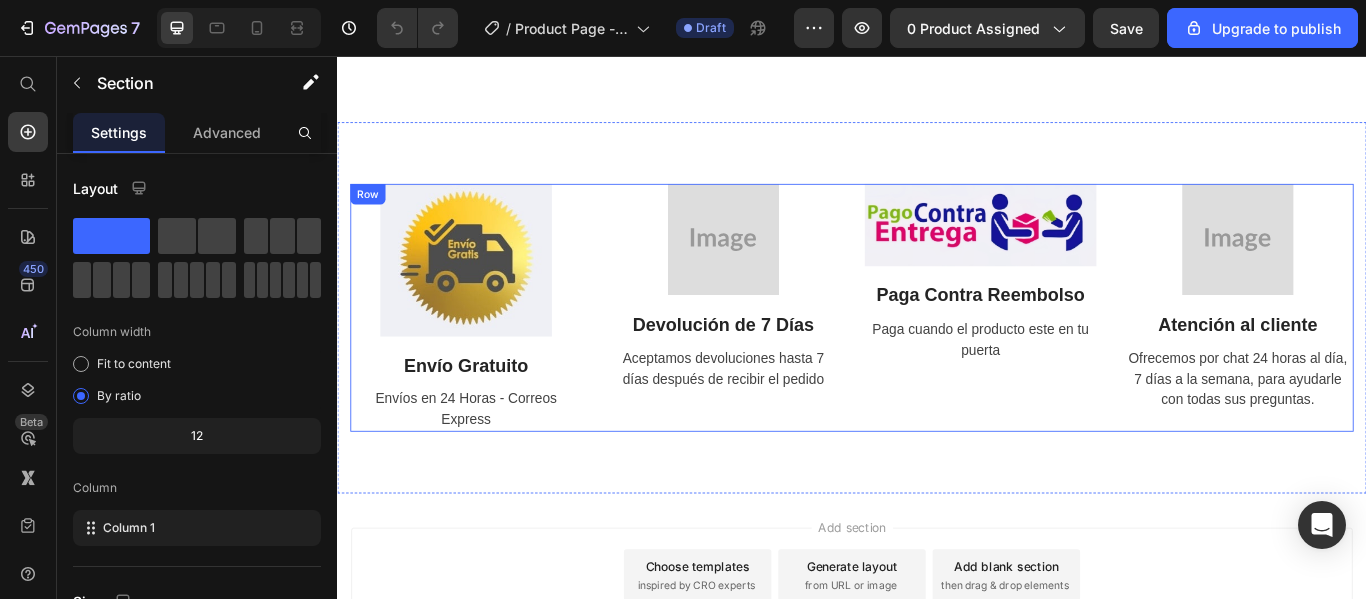 scroll, scrollTop: 3217, scrollLeft: 0, axis: vertical 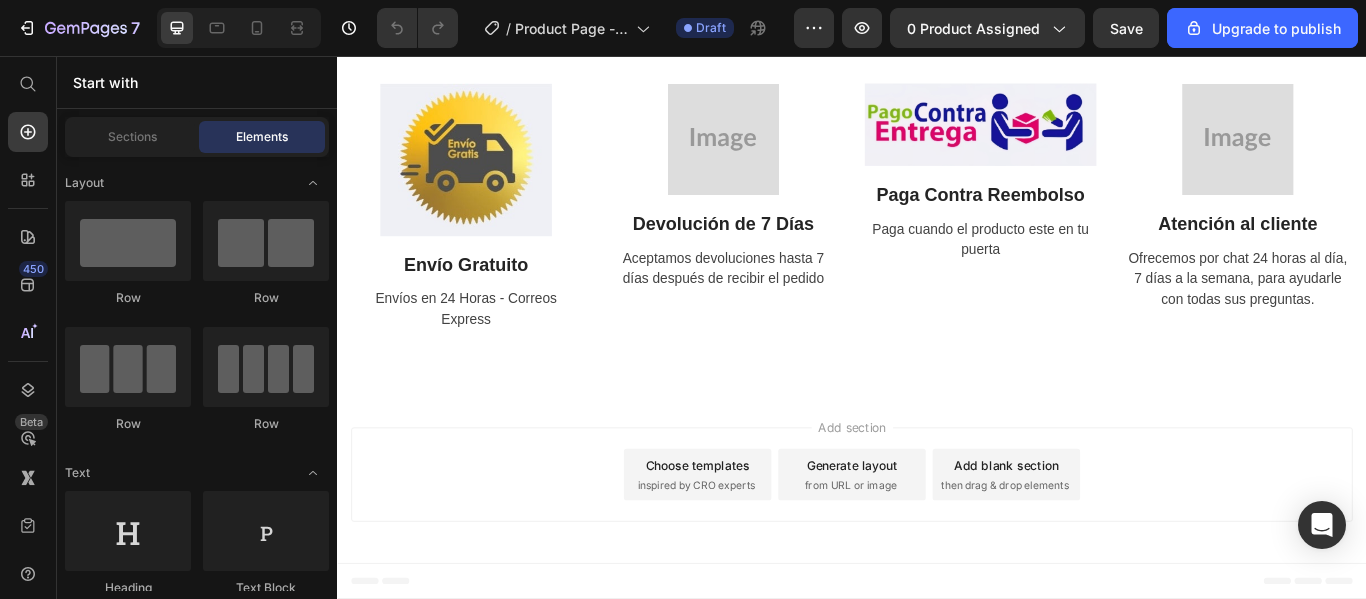 click on "Add section Choose templates inspired by CRO experts Generate layout from URL or image Add blank section then drag & drop elements" at bounding box center (937, 548) 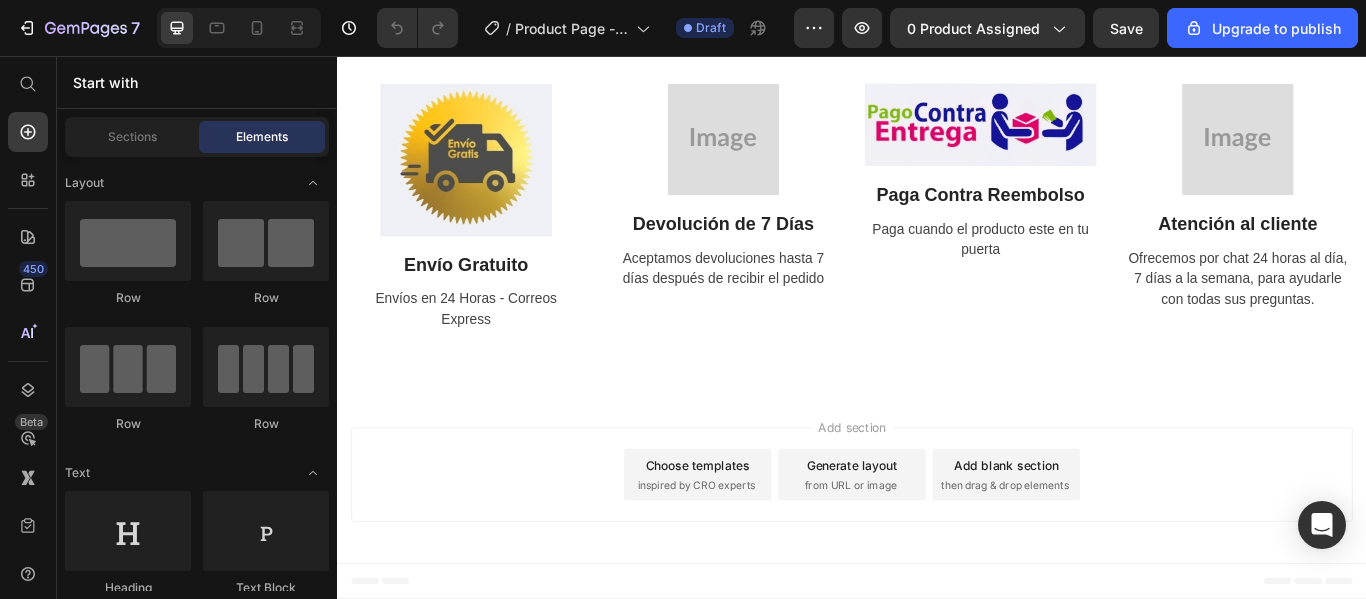 click on "Add section Choose templates inspired by CRO experts Generate layout from URL or image Add blank section then drag & drop elements" at bounding box center [937, 548] 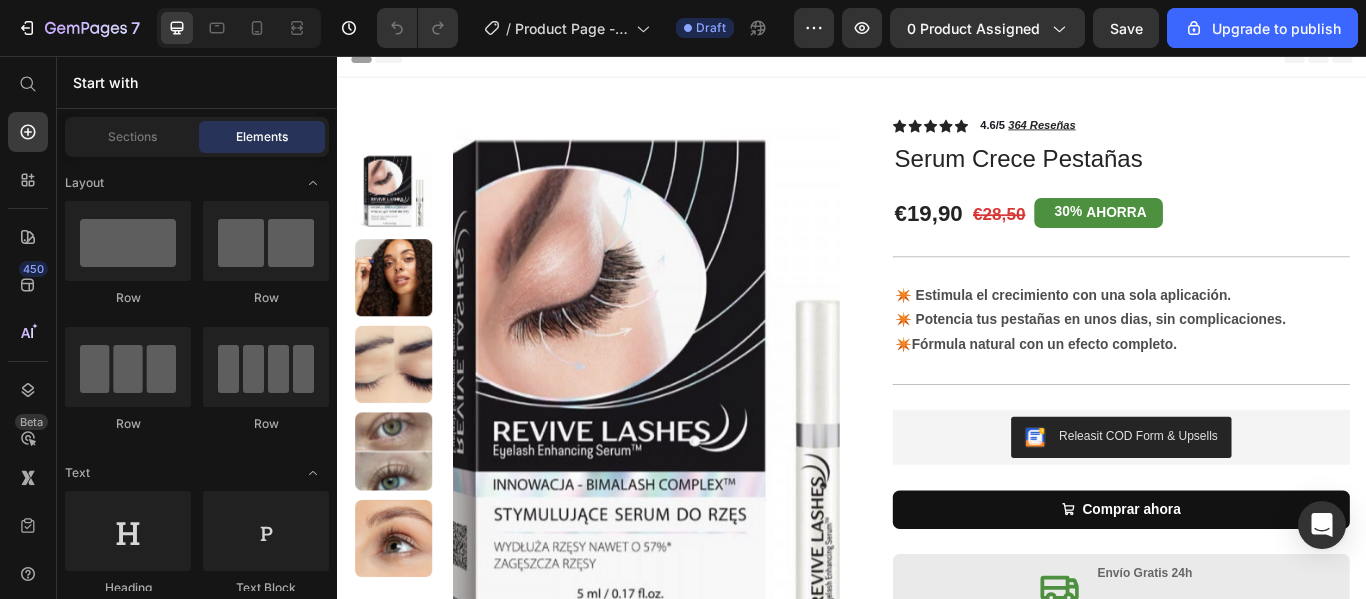 scroll, scrollTop: 0, scrollLeft: 0, axis: both 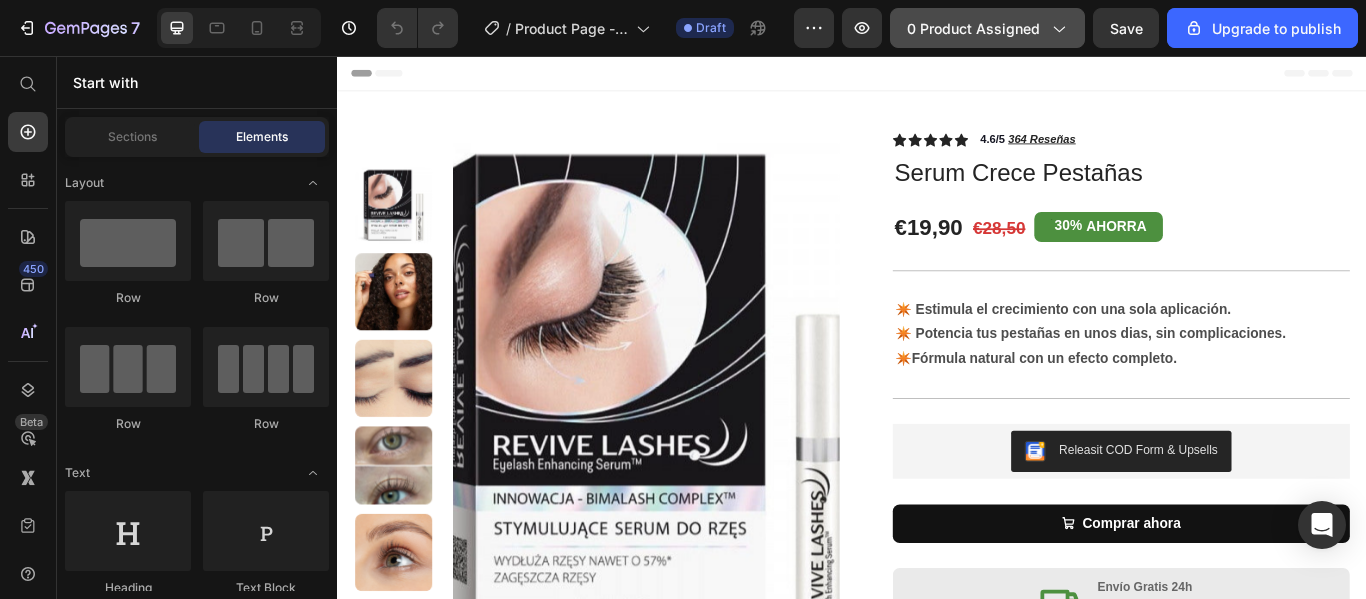 click 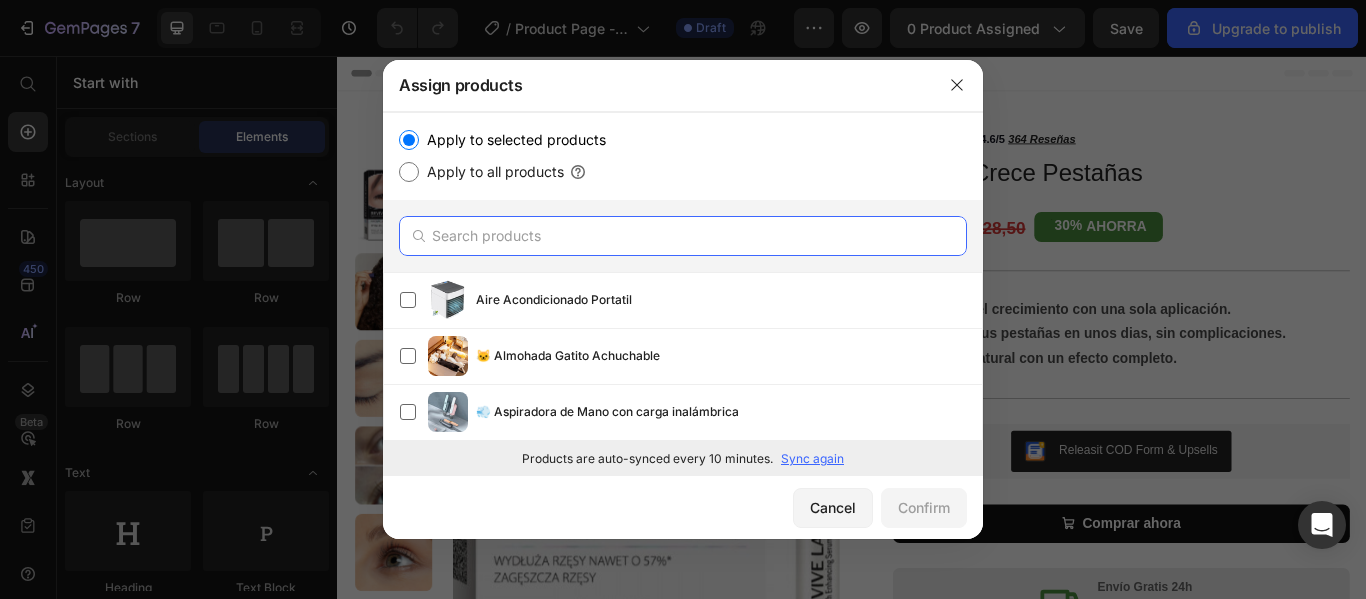 click at bounding box center [683, 236] 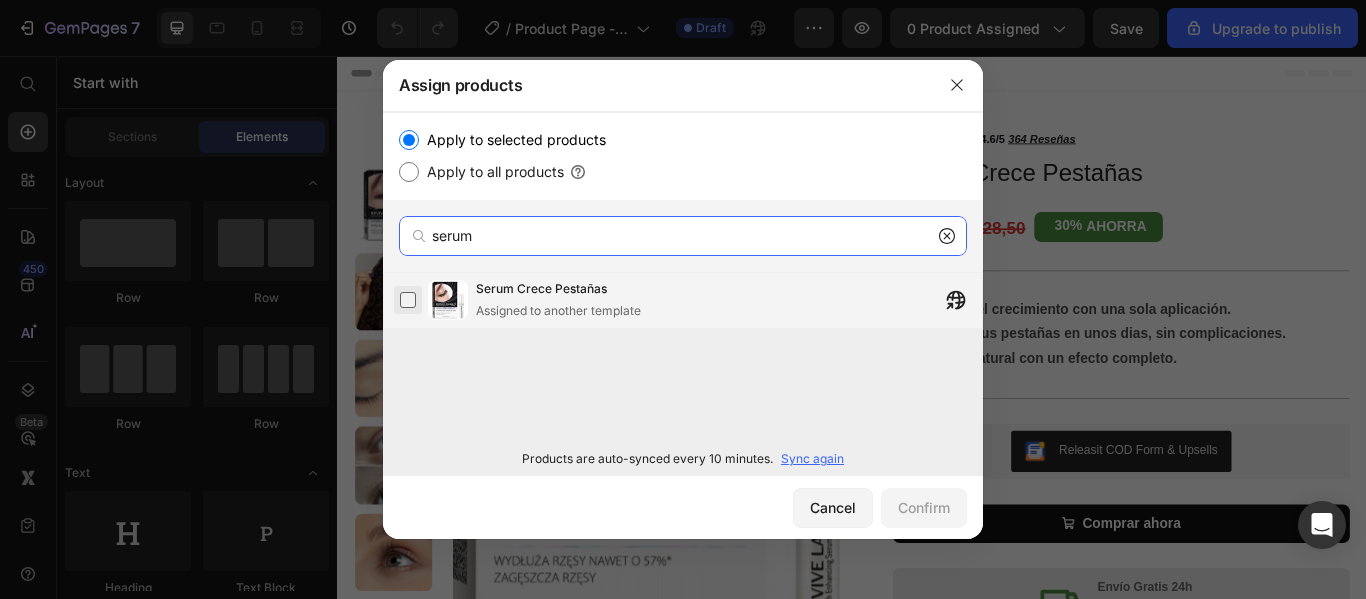 type on "serum" 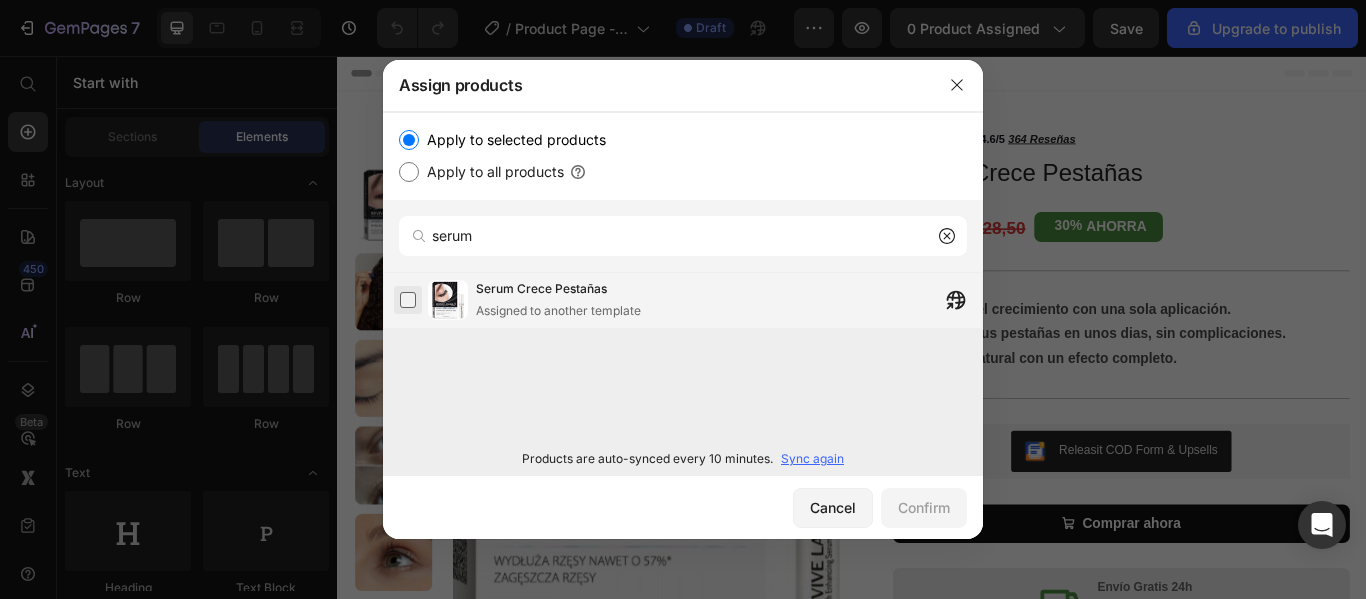 click at bounding box center [408, 300] 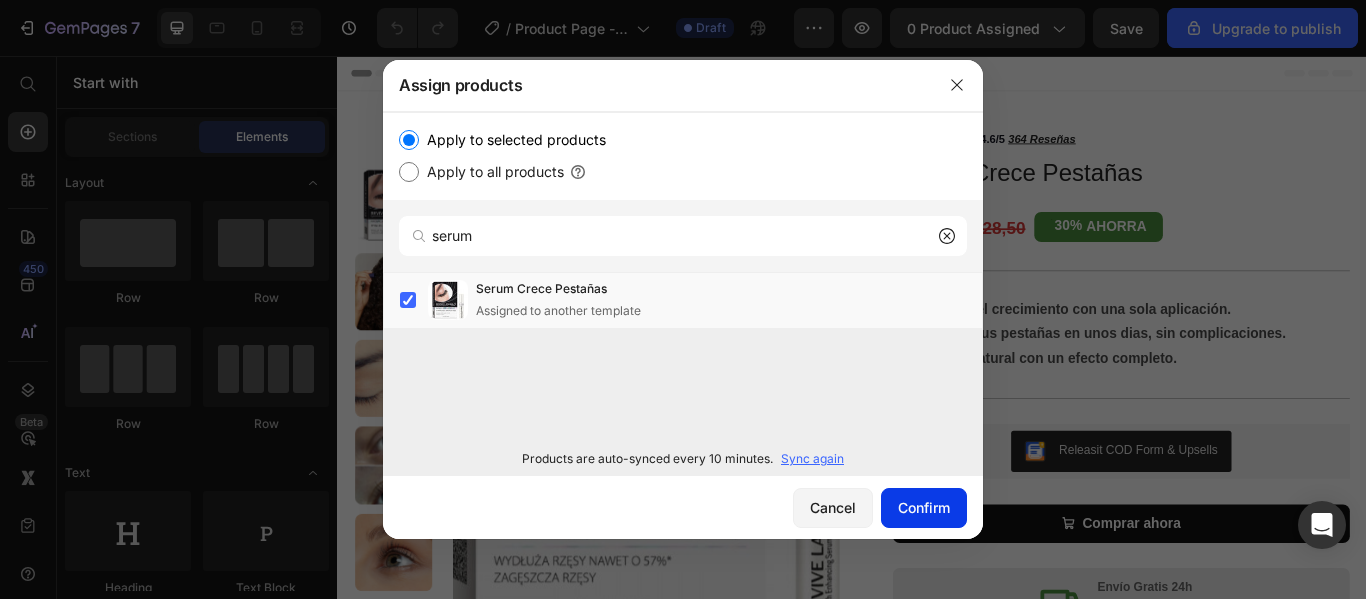click on "Confirm" at bounding box center (924, 507) 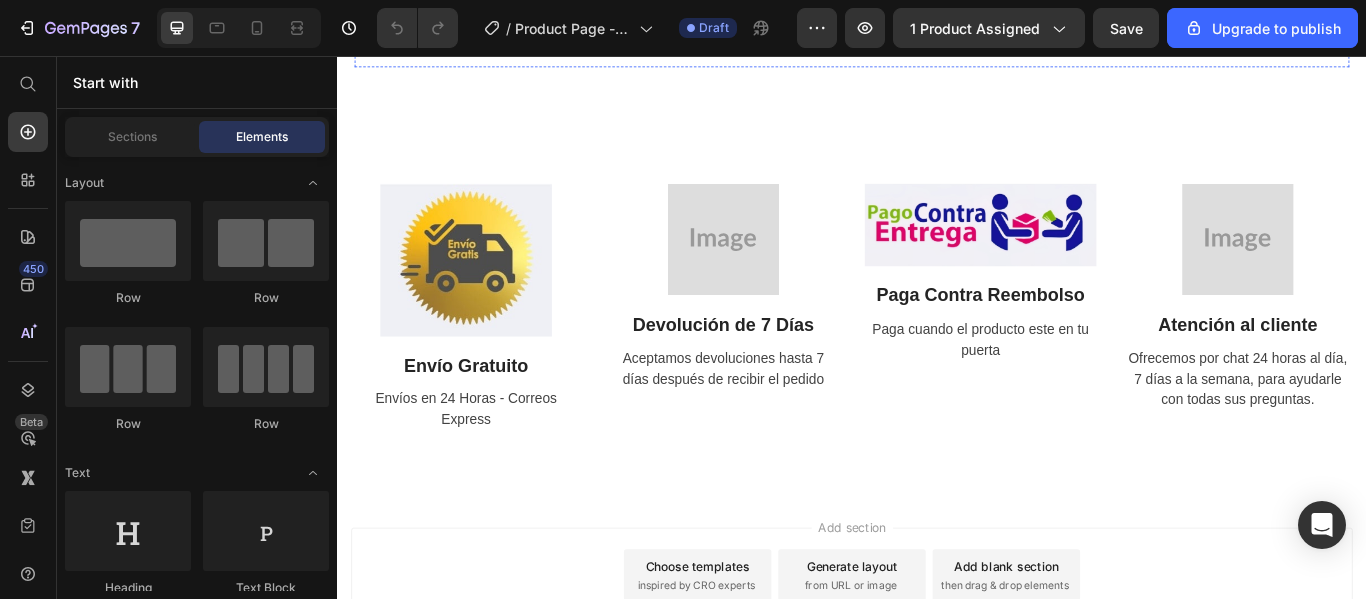 scroll, scrollTop: 3200, scrollLeft: 0, axis: vertical 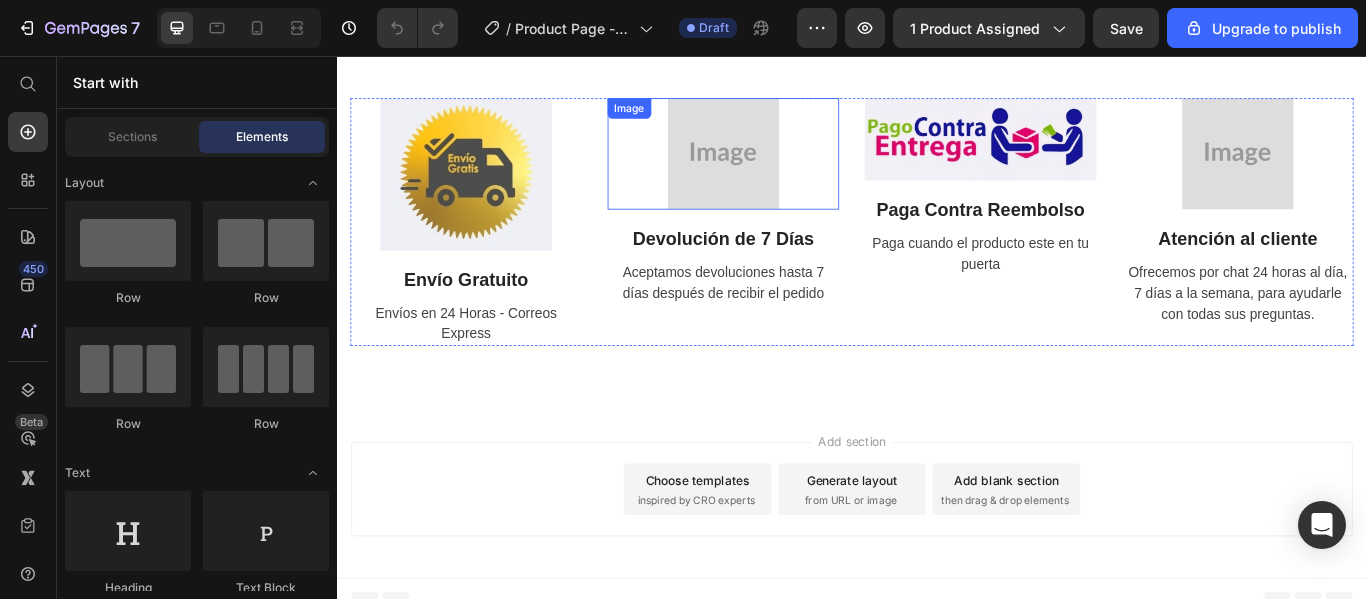 click at bounding box center [787, 170] 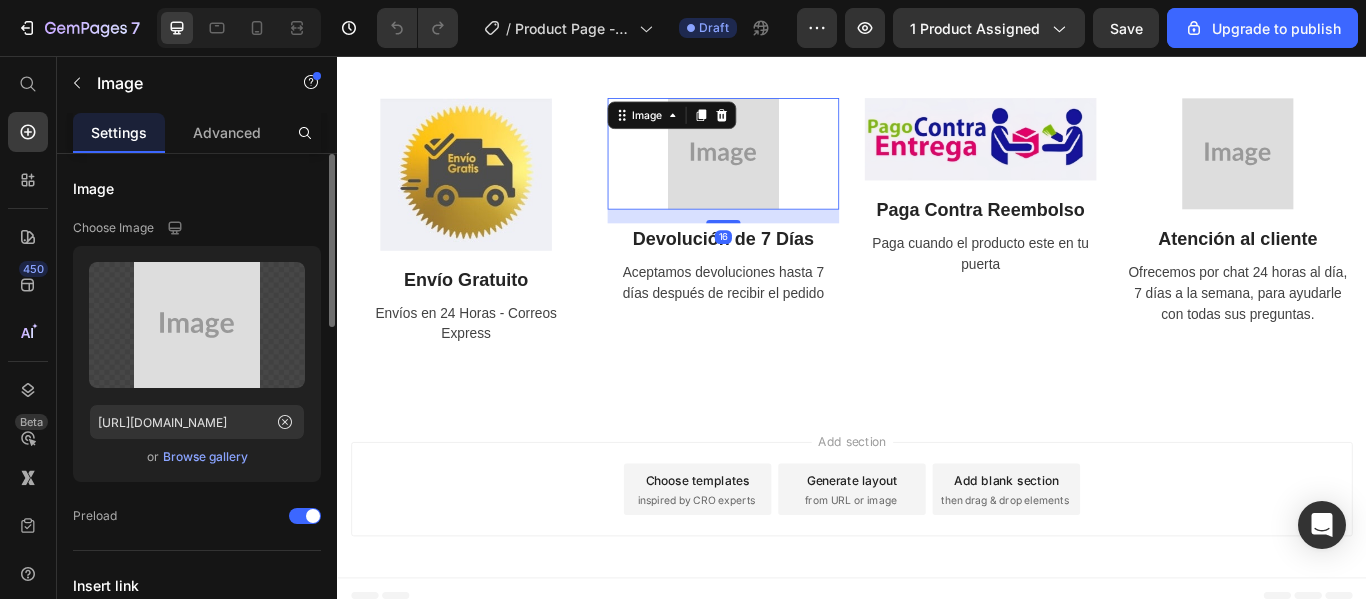 click on "Browse gallery" at bounding box center (205, 457) 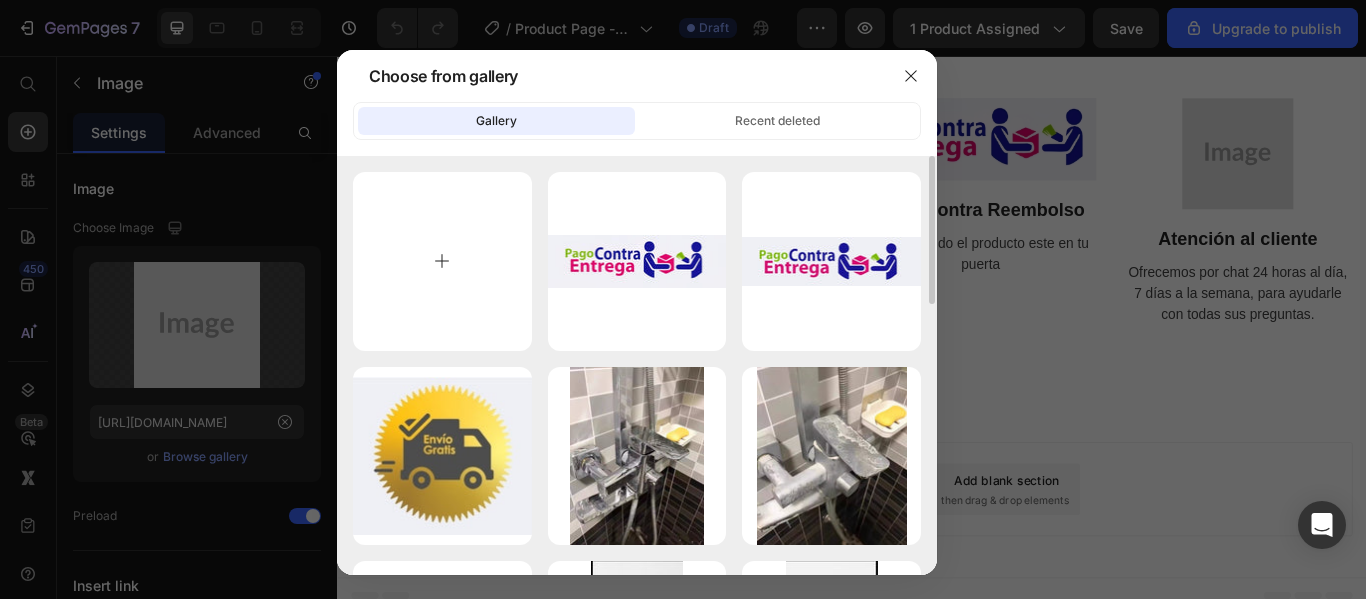 click at bounding box center [442, 261] 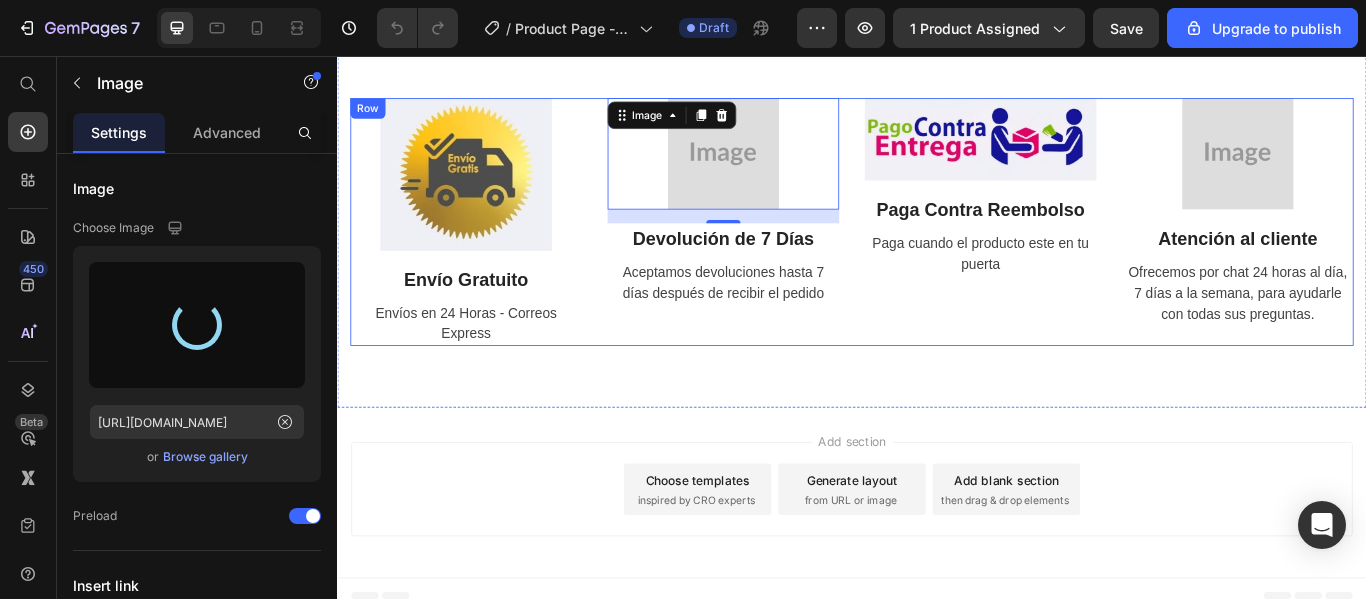 type on "[URL][DOMAIN_NAME]" 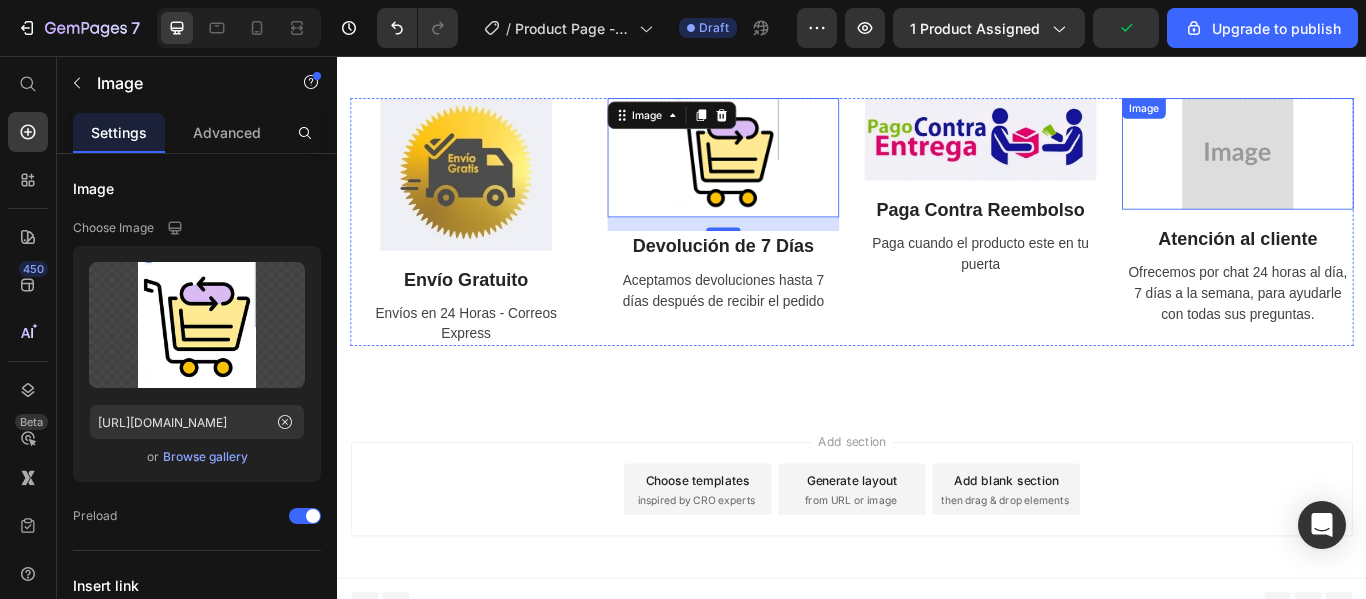 click at bounding box center [1387, 170] 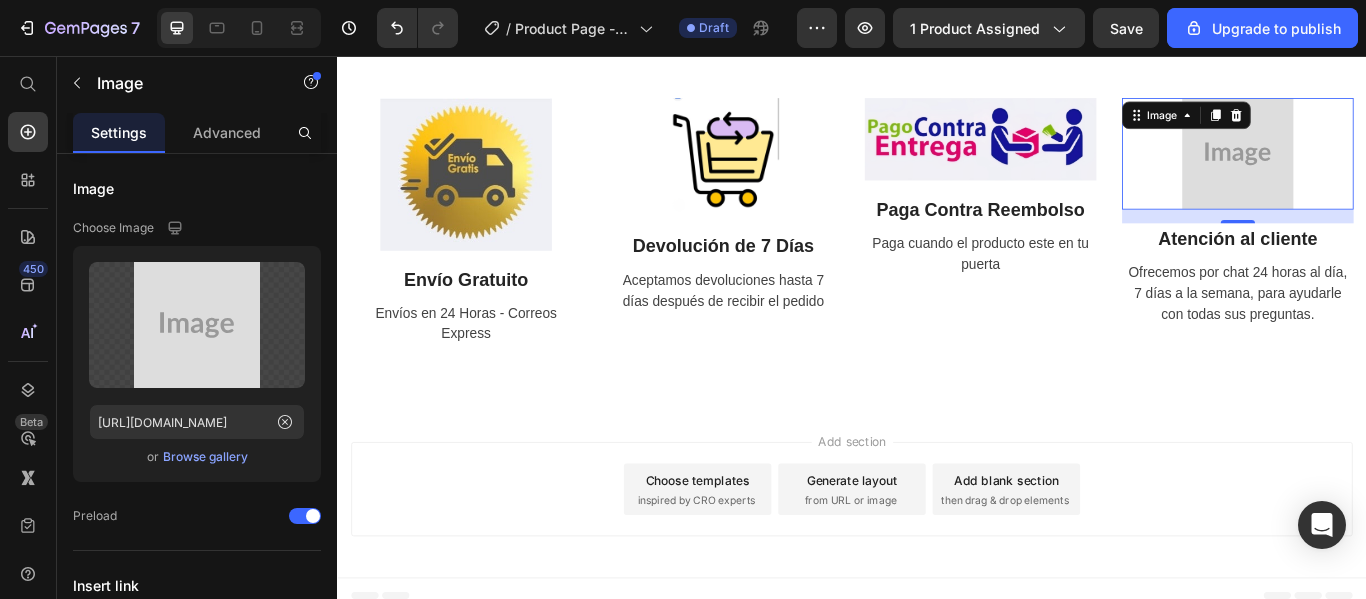 click at bounding box center [1387, 170] 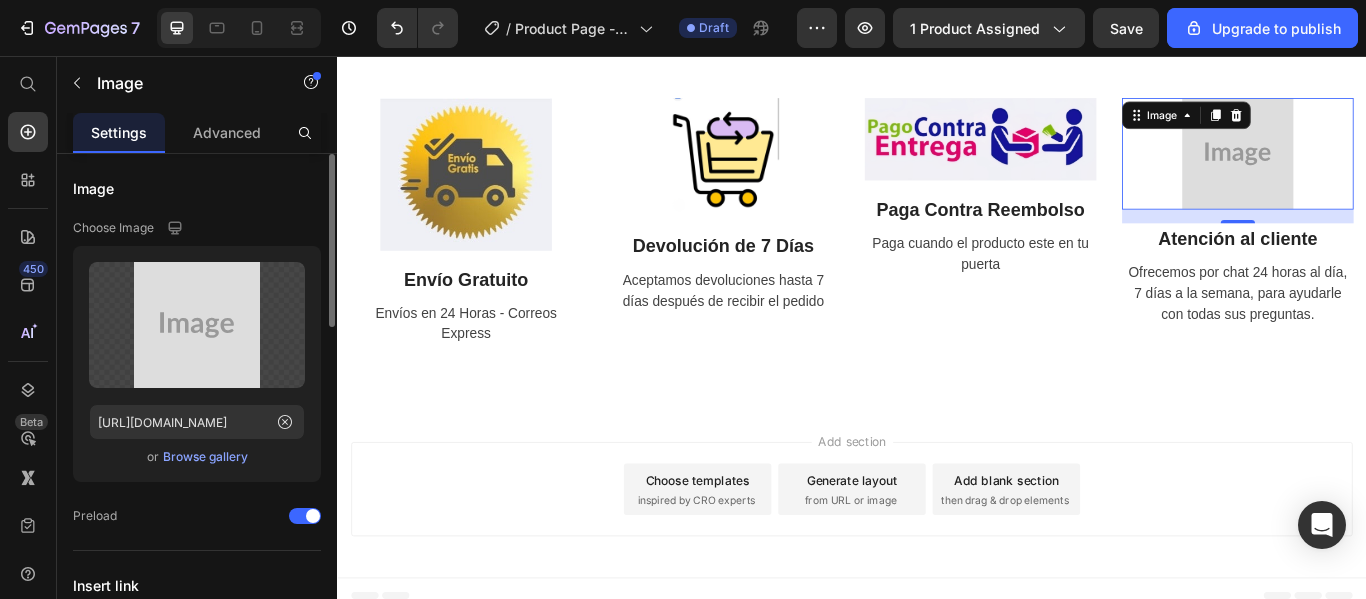 click on "Browse gallery" at bounding box center (205, 457) 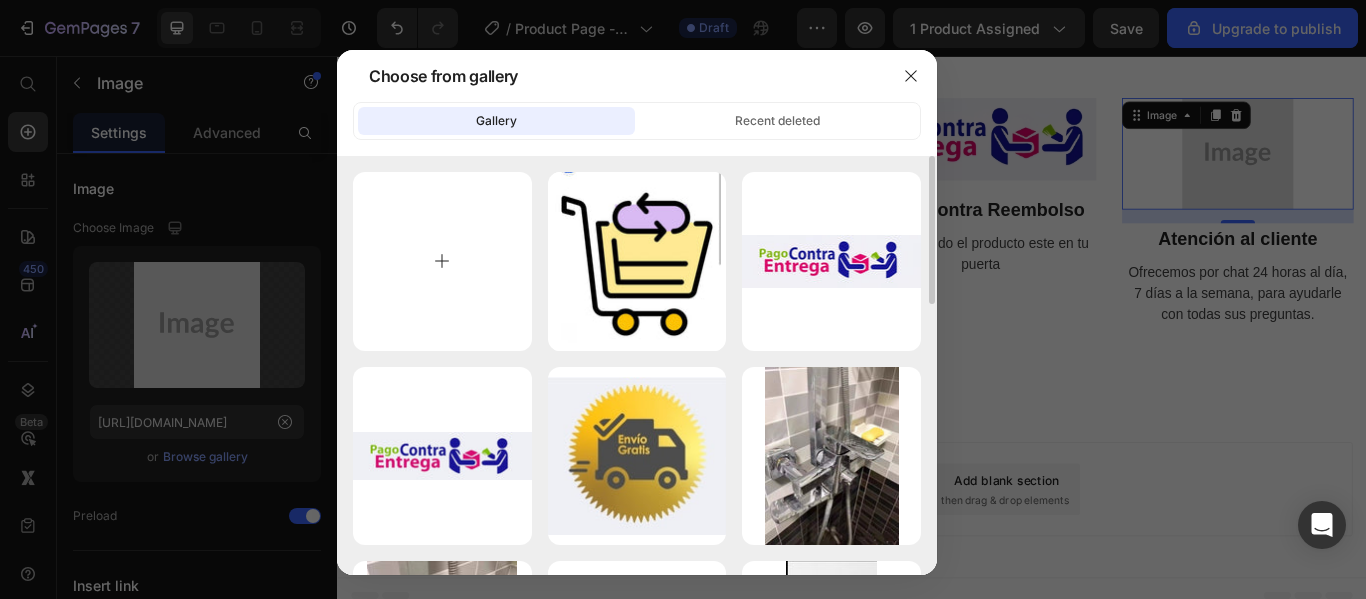 click at bounding box center (442, 261) 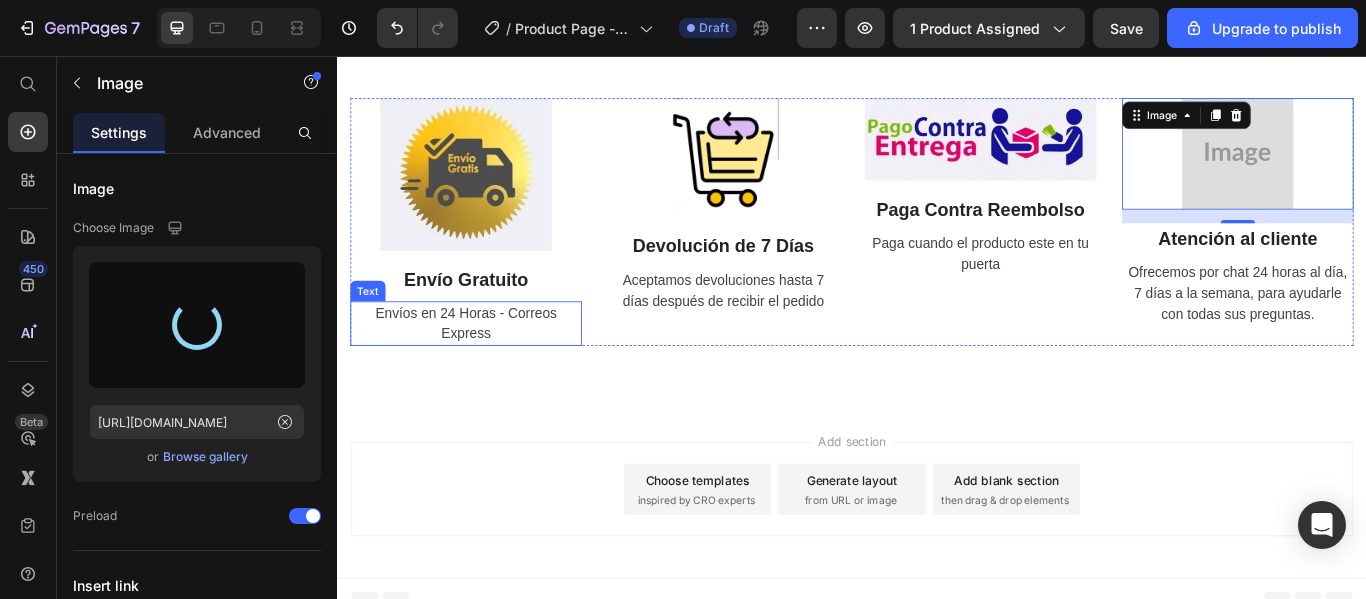 type on "[URL][DOMAIN_NAME]" 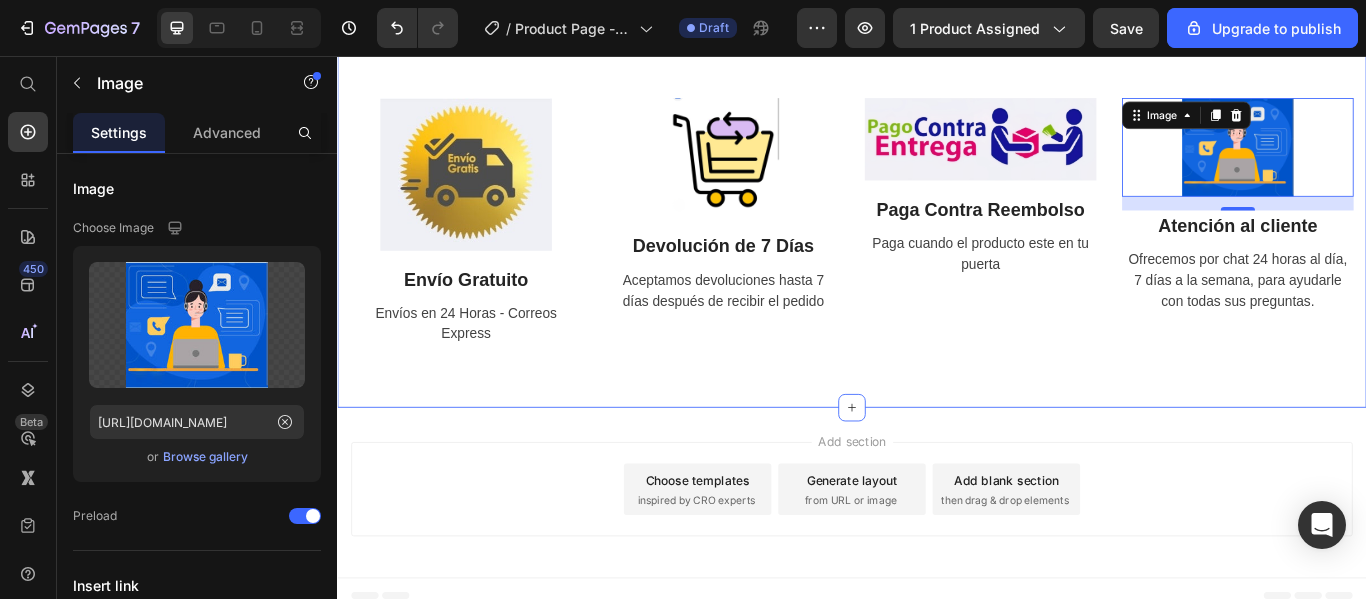 click on "Image Envío Gratuito Text Block Envíos en 24 Horas - Correos Express Text Image Devolución de 7 Días Text Block Aceptamos devoluciones hasta 7 días después de recibir el pedido Text Image Paga Contra Reembolso Text Block Paga cuando el producto este en tu puerta Text Image   16 Atención al cliente Text Block Ofrecemos por chat 24 horas al día, 7 días a la semana, para ayudarle con todas sus preguntas. Text Row Section 5" at bounding box center [937, 249] 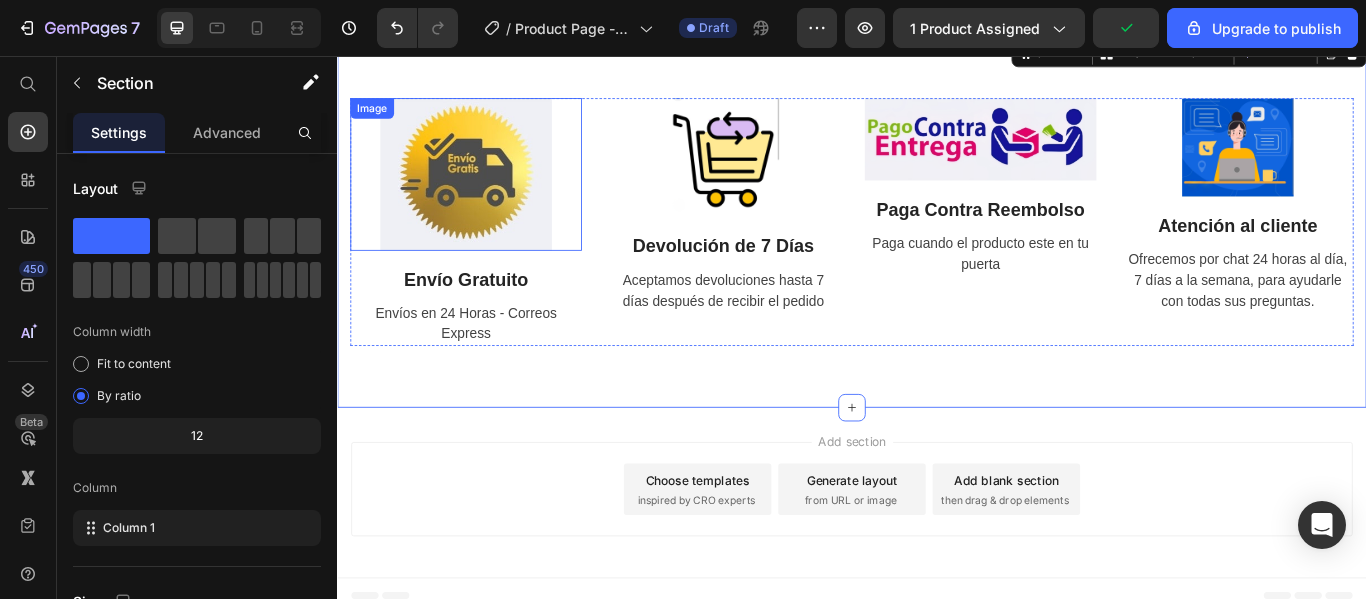 click at bounding box center (487, 193) 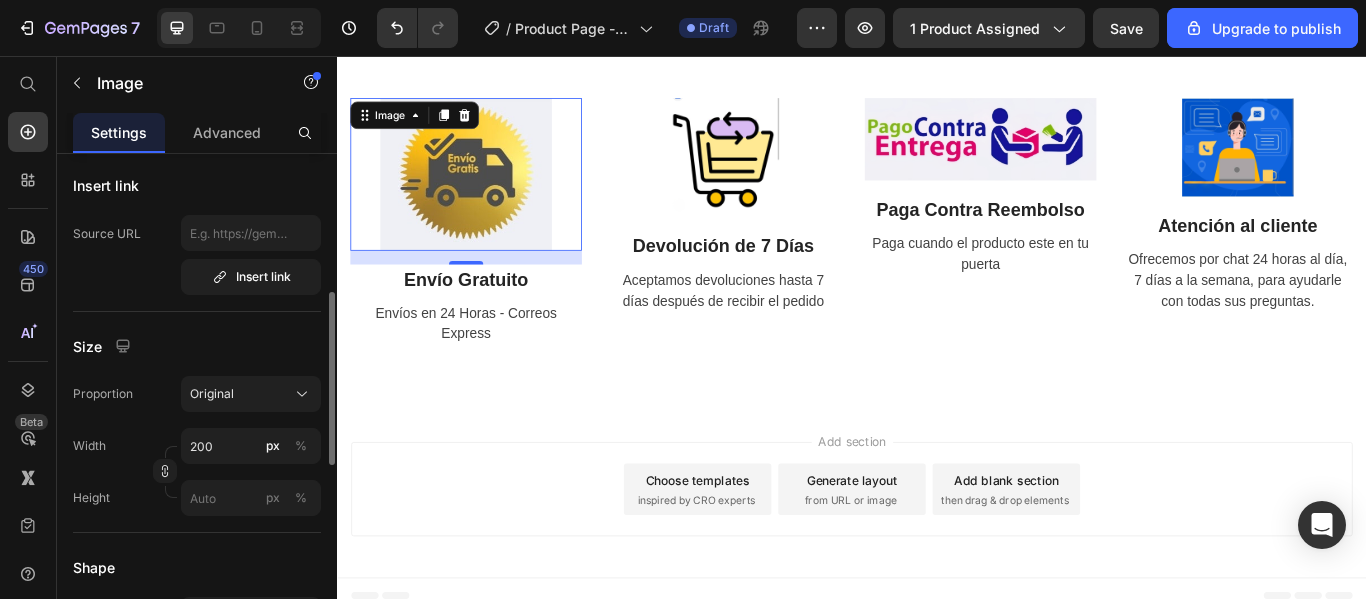 scroll, scrollTop: 500, scrollLeft: 0, axis: vertical 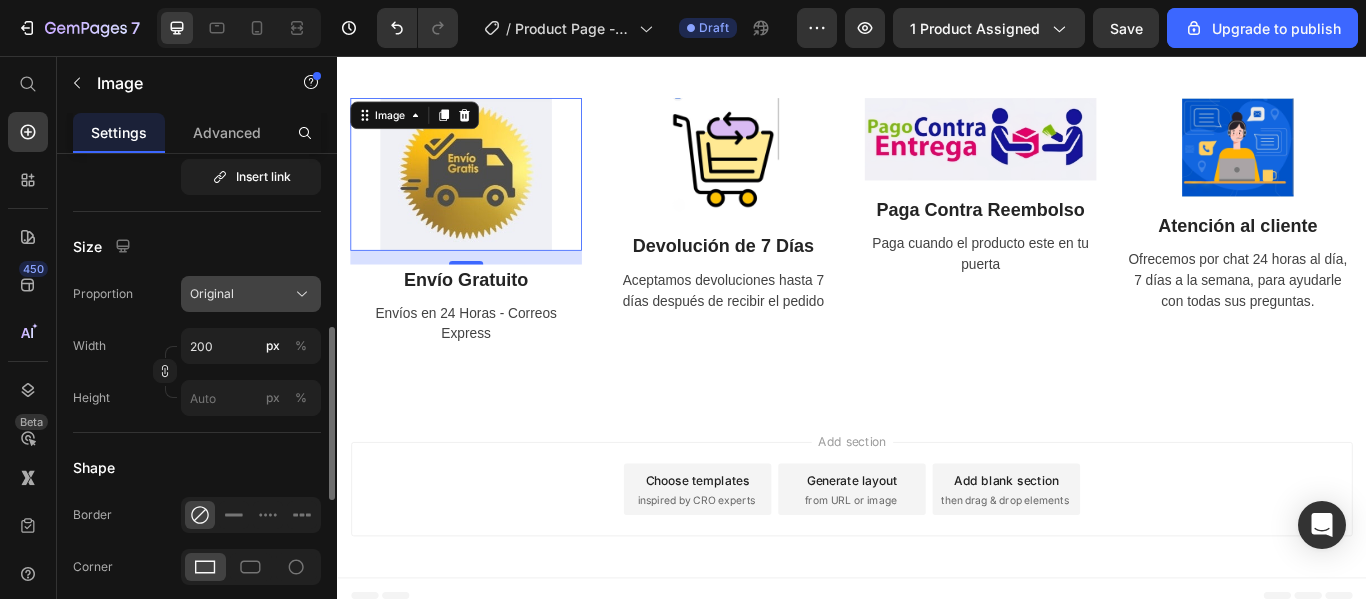 click 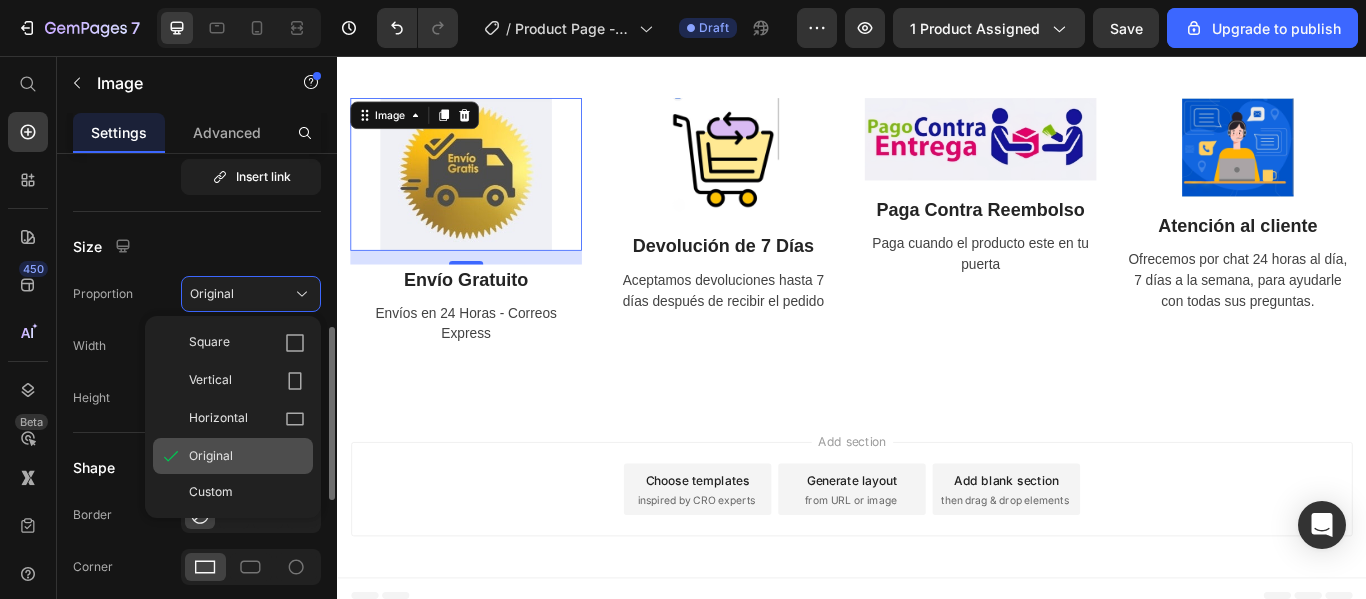 click on "Original" at bounding box center [247, 456] 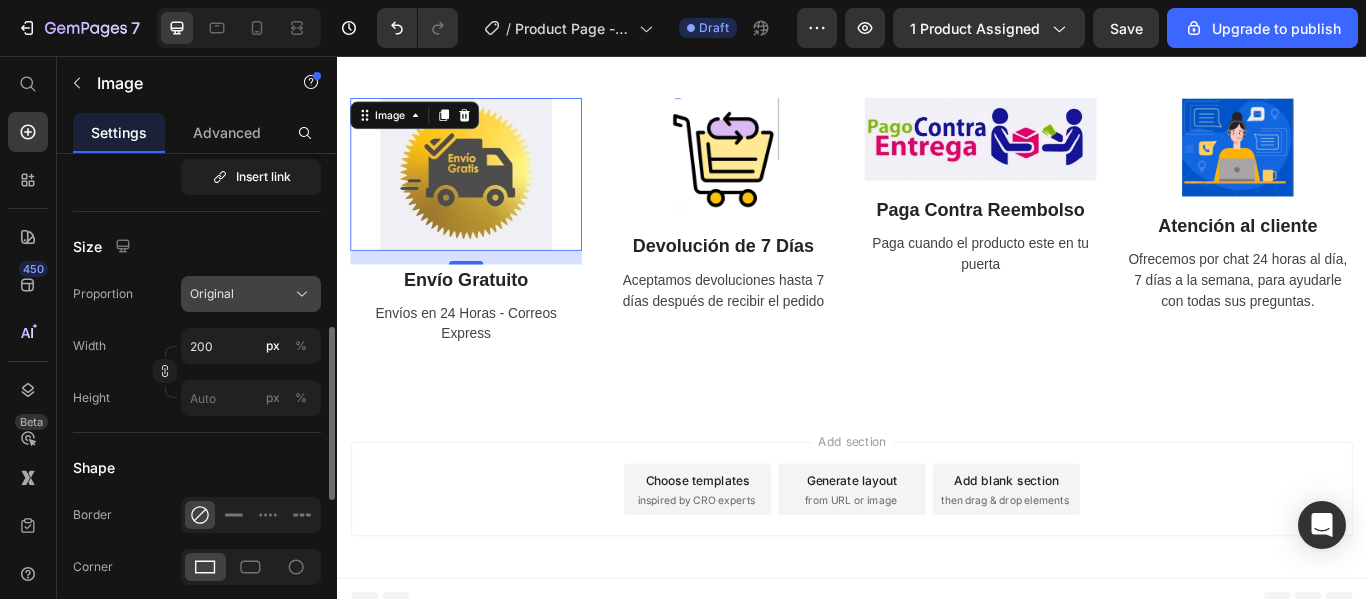 click 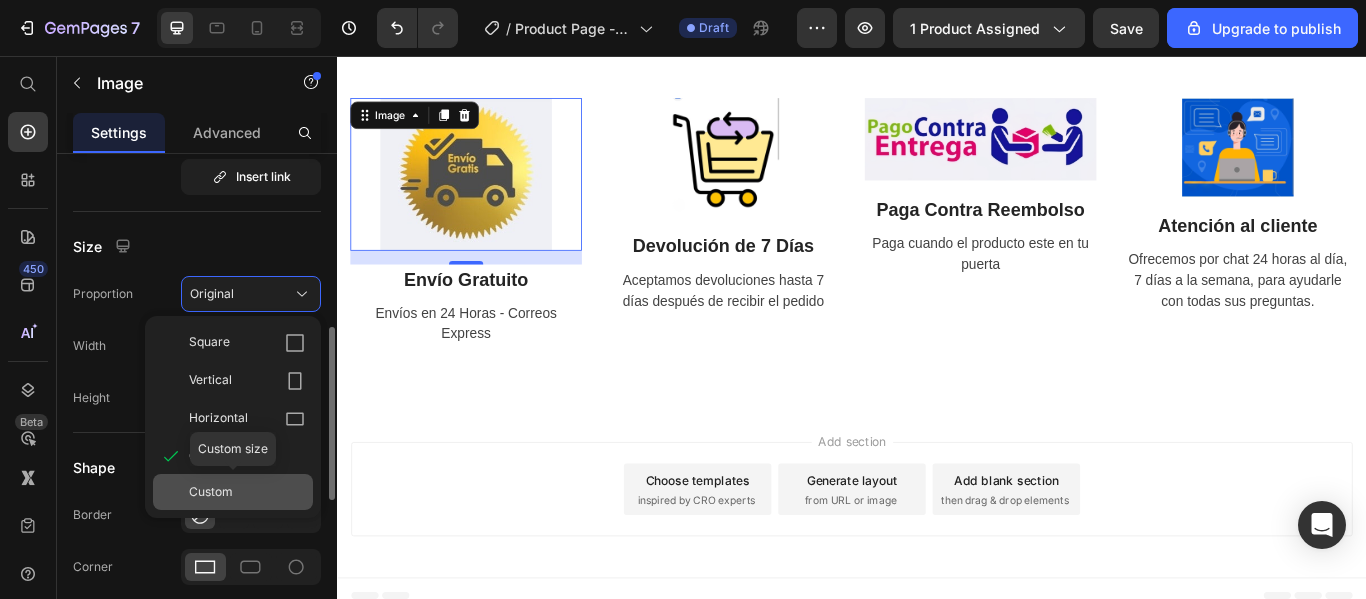 click on "Custom" at bounding box center (247, 492) 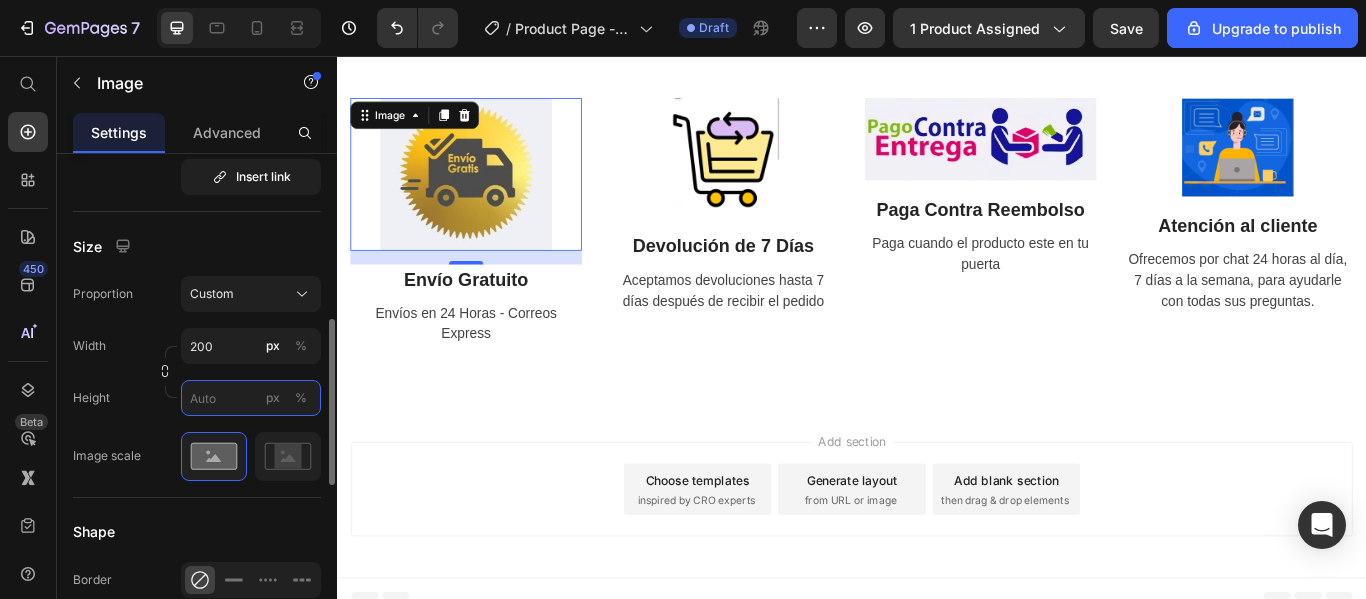 click on "px %" at bounding box center [251, 398] 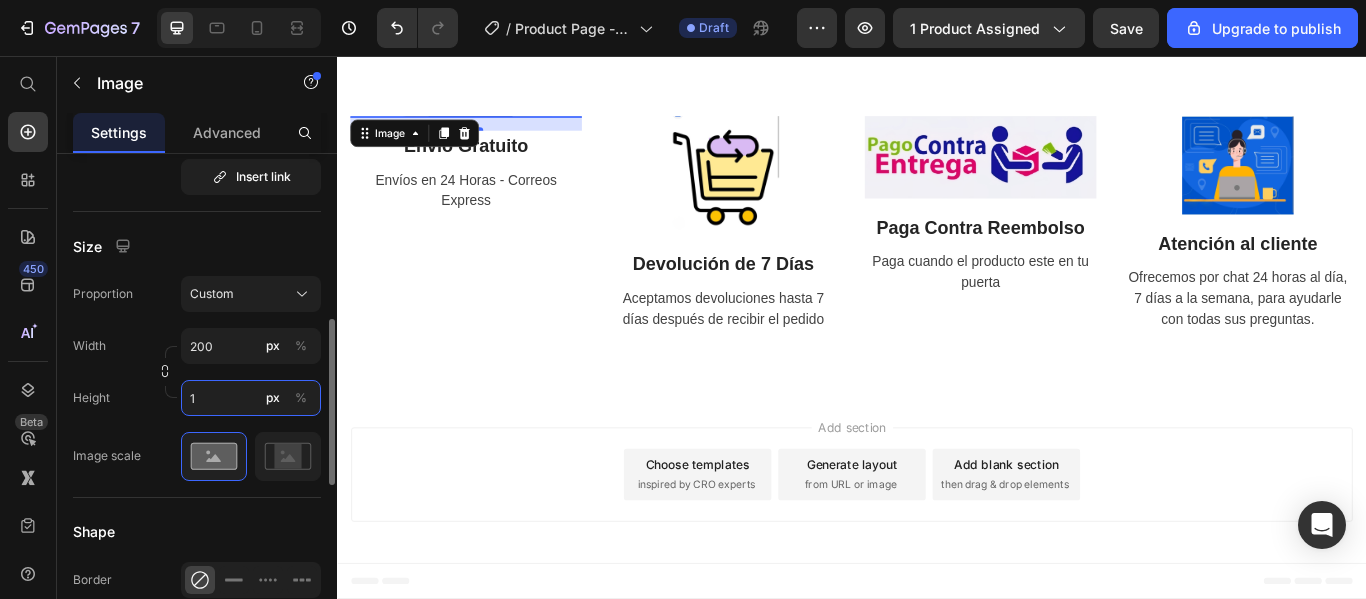 scroll, scrollTop: 3179, scrollLeft: 0, axis: vertical 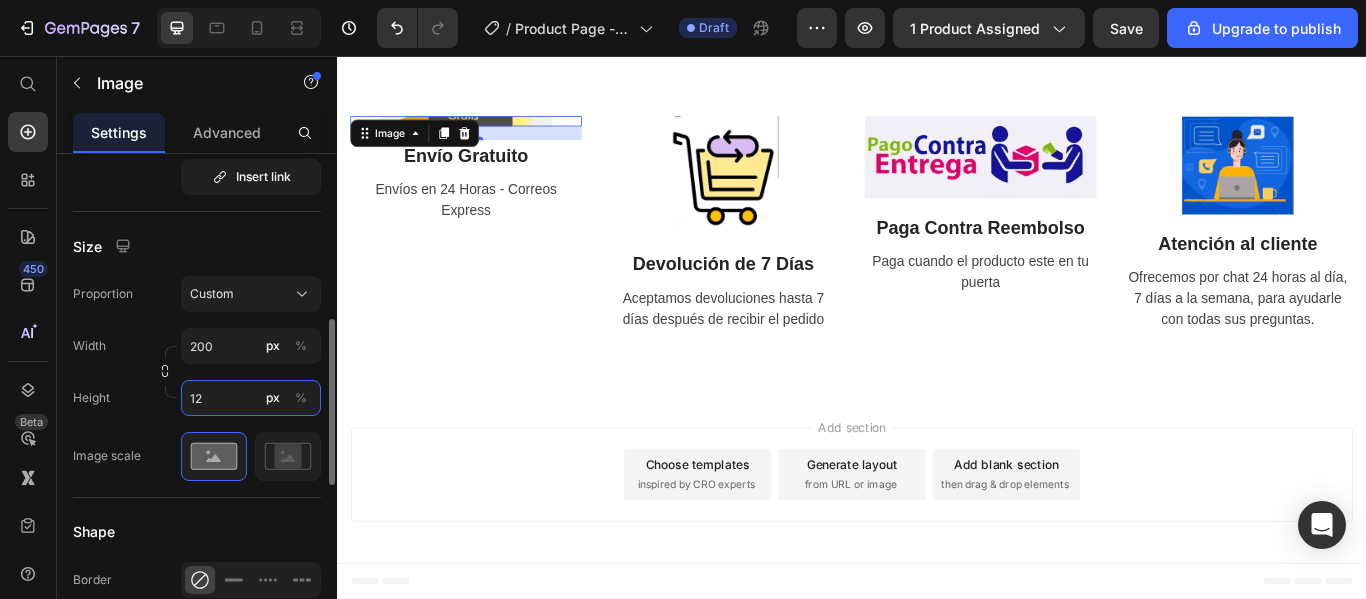 type on "120" 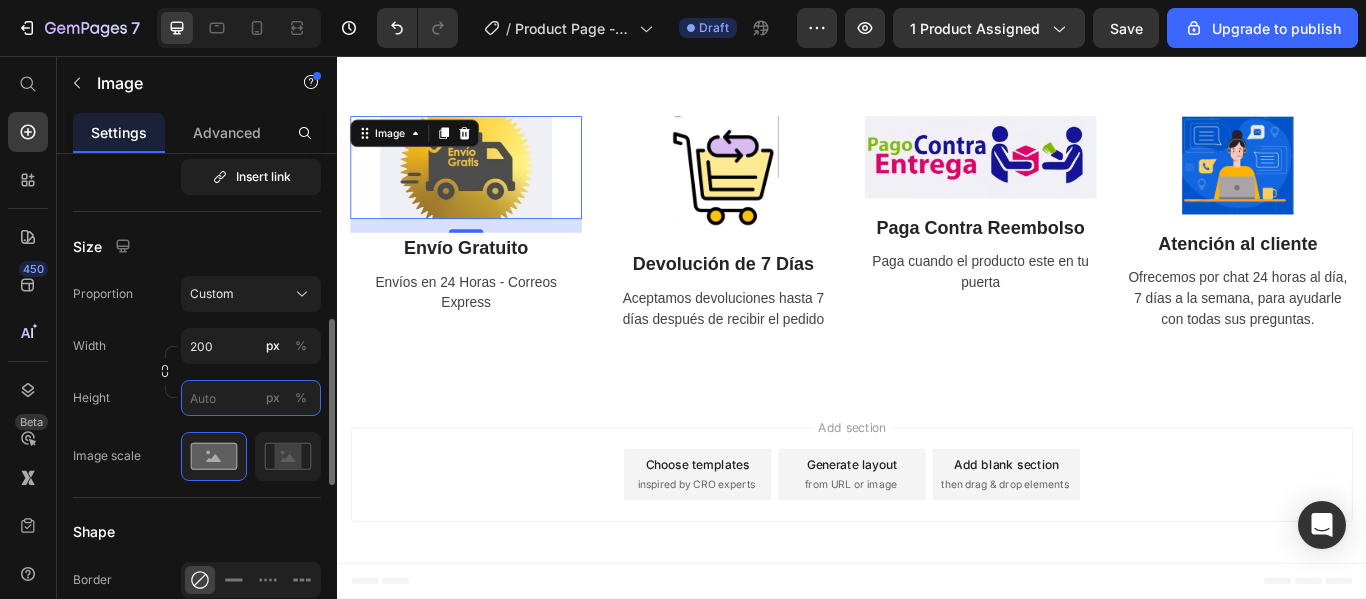 click on "px %" at bounding box center [251, 398] 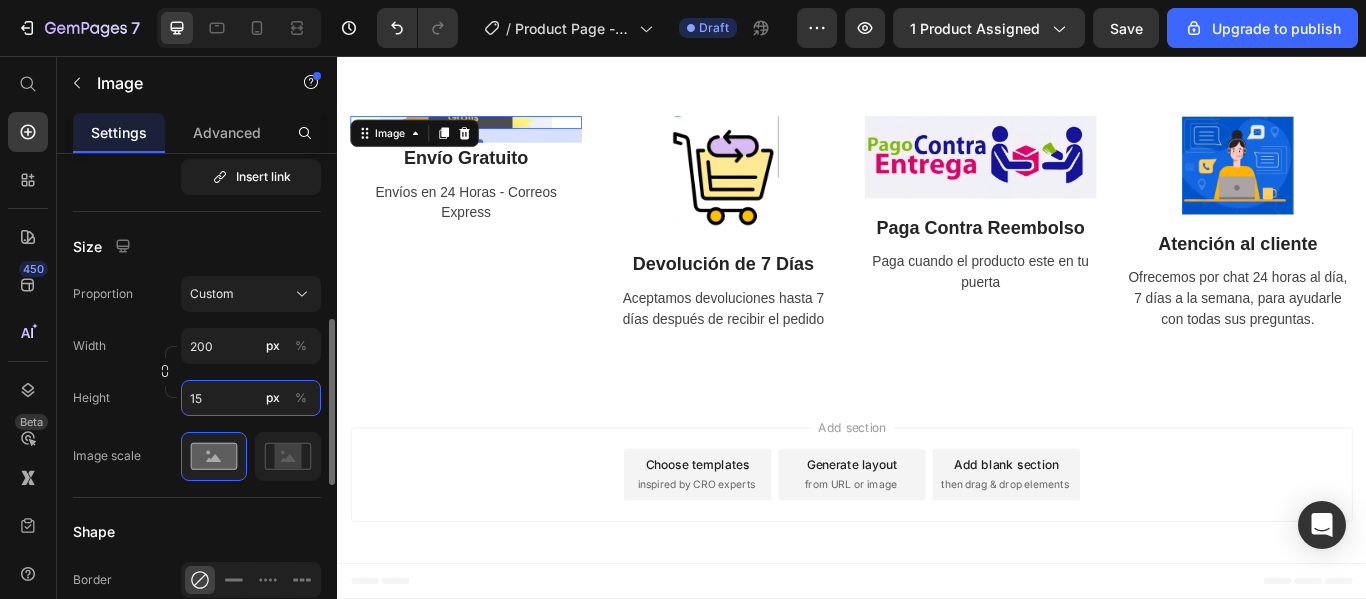 type on "150" 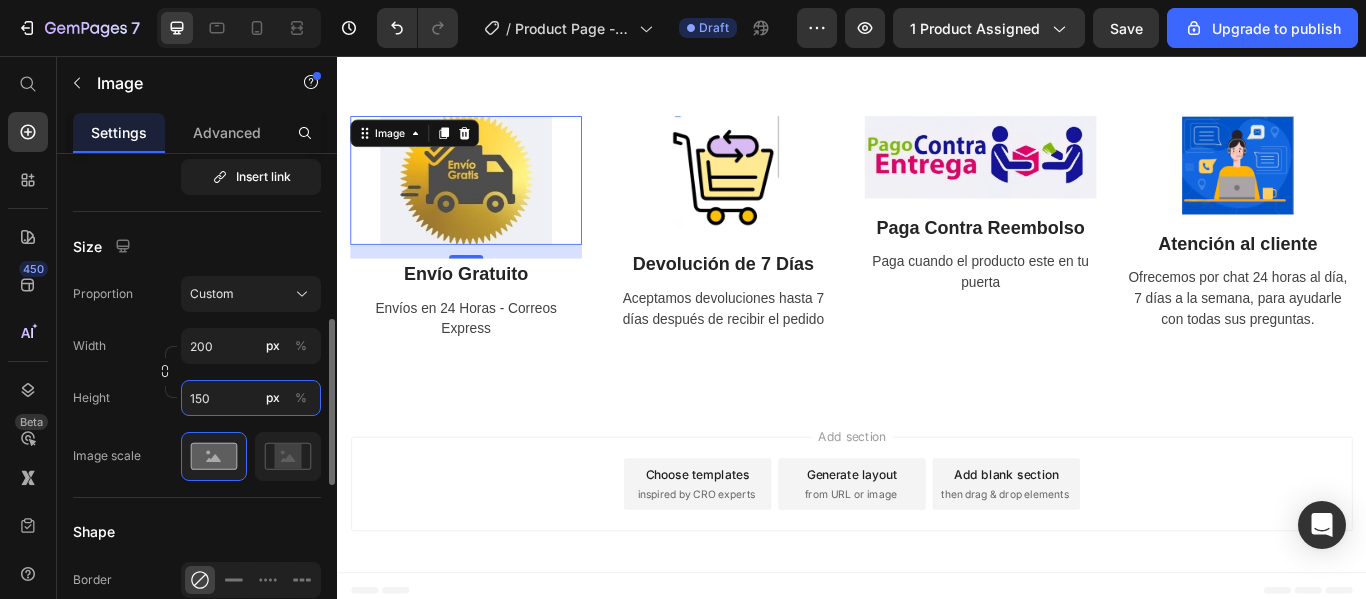 scroll, scrollTop: 3190, scrollLeft: 0, axis: vertical 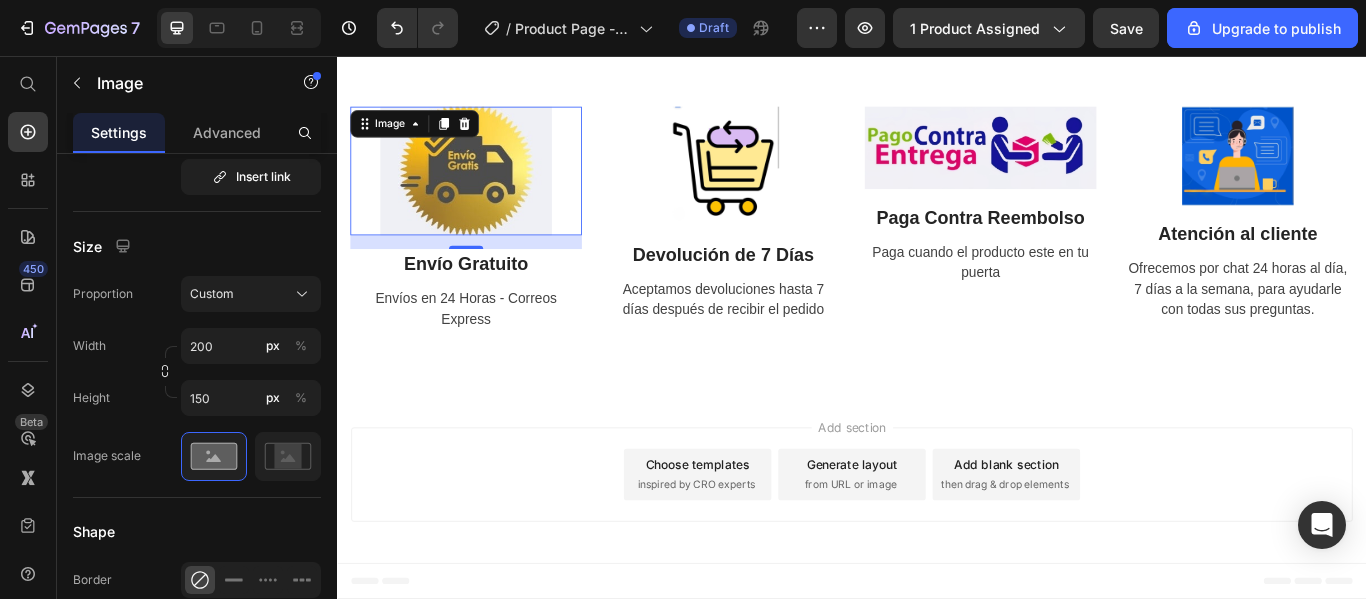 click on "Add section Choose templates inspired by CRO experts Generate layout from URL or image Add blank section then drag & drop elements" at bounding box center (937, 544) 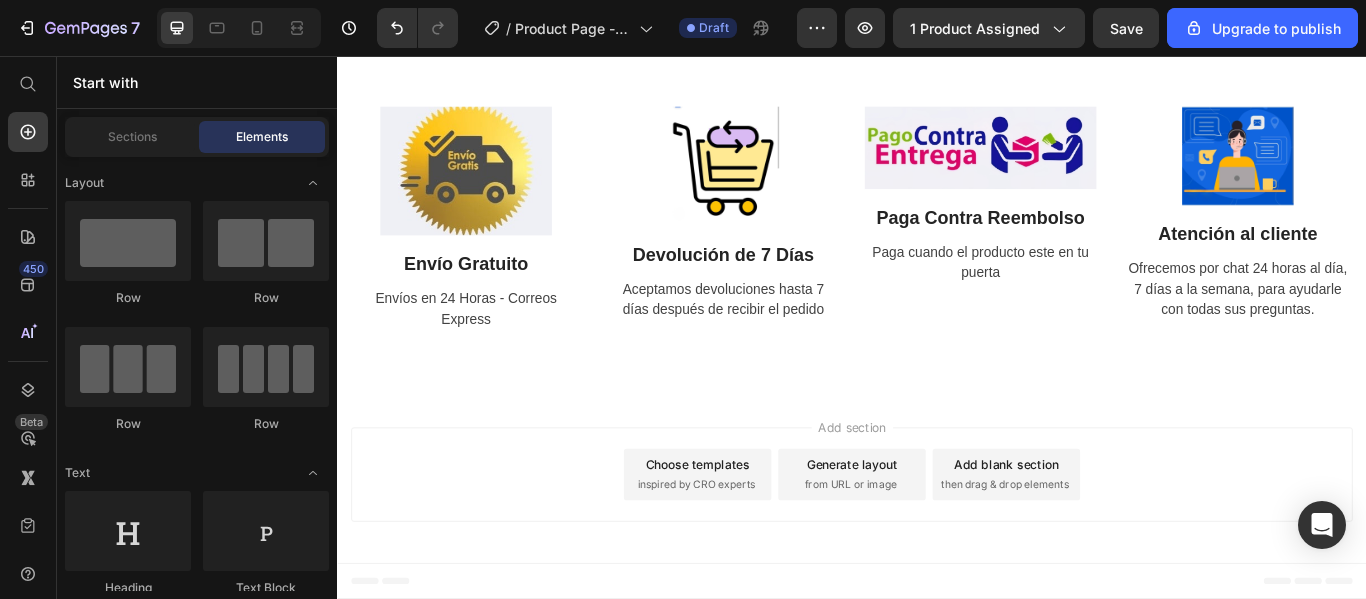 click on "Add section Choose templates inspired by CRO experts Generate layout from URL or image Add blank section then drag & drop elements" at bounding box center (937, 544) 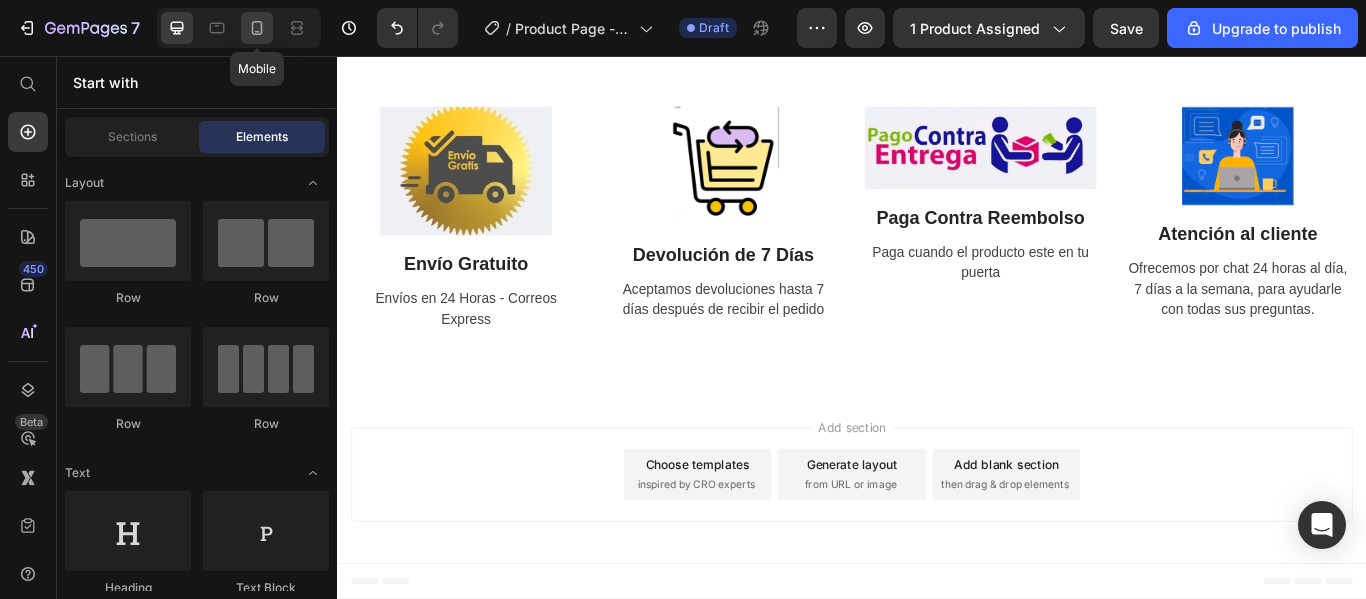 click 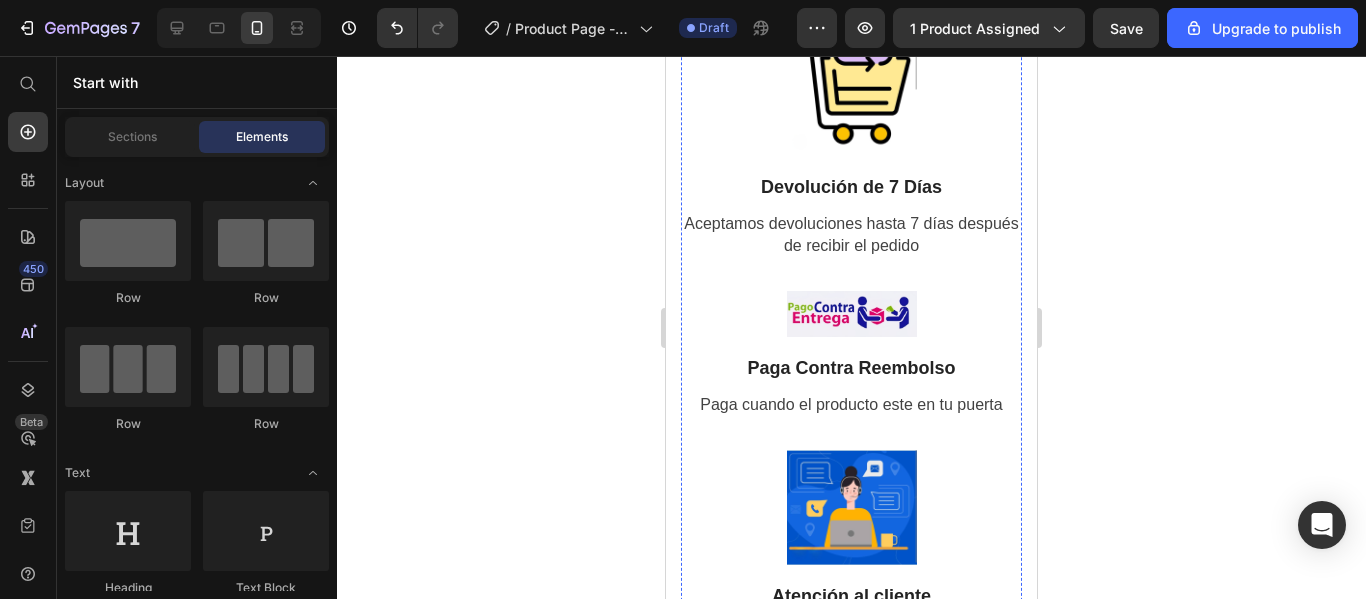 scroll, scrollTop: 3757, scrollLeft: 0, axis: vertical 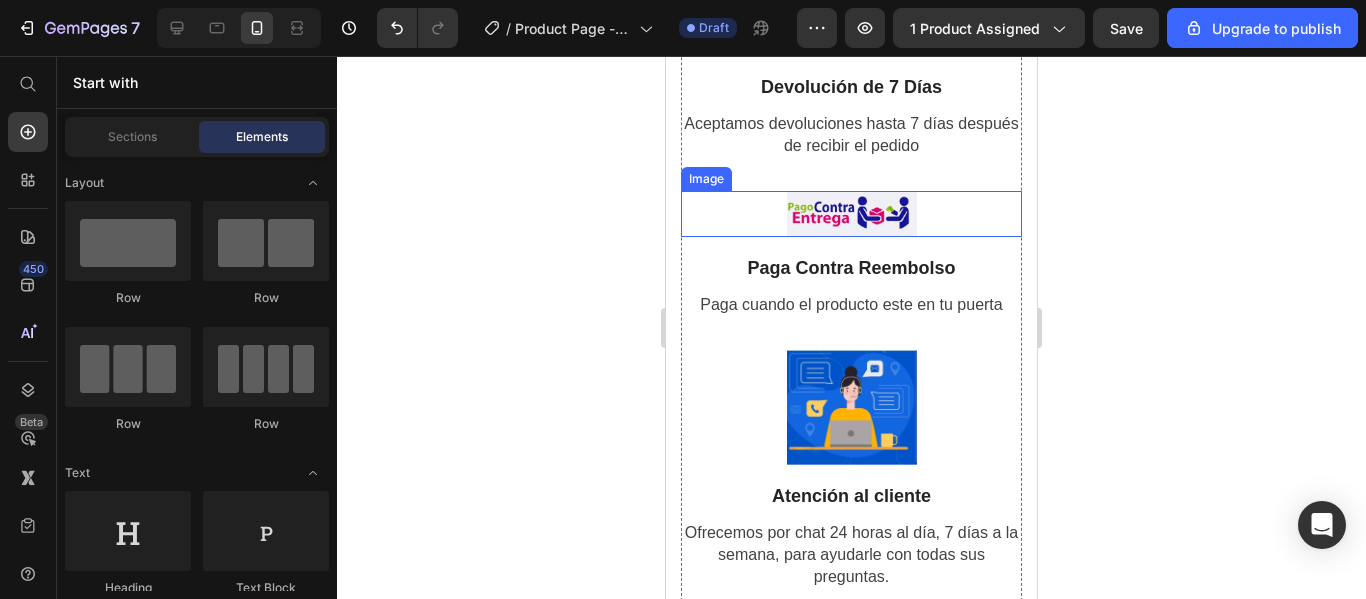 click at bounding box center (851, 214) 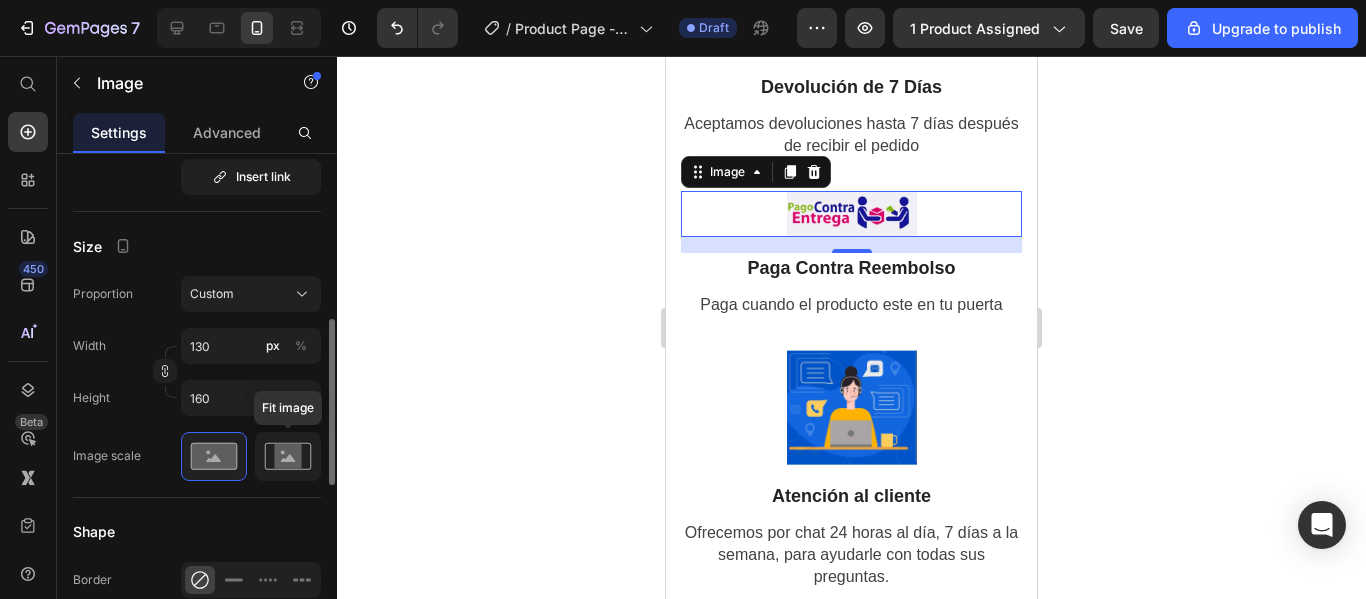 click 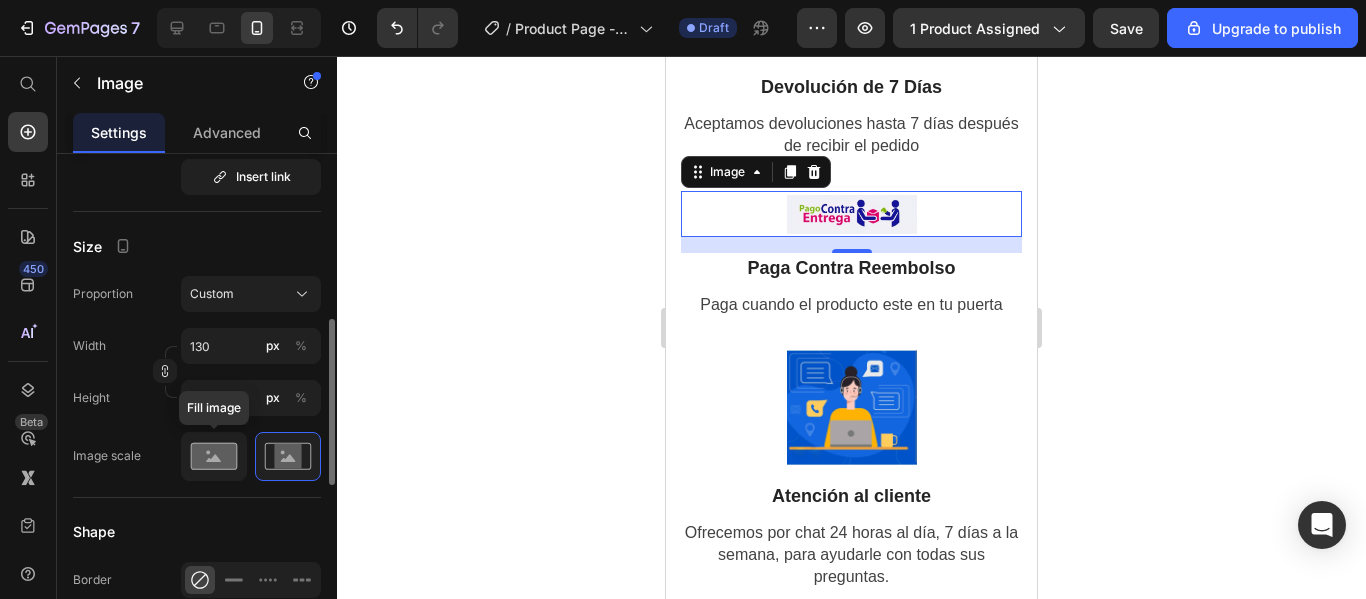 click 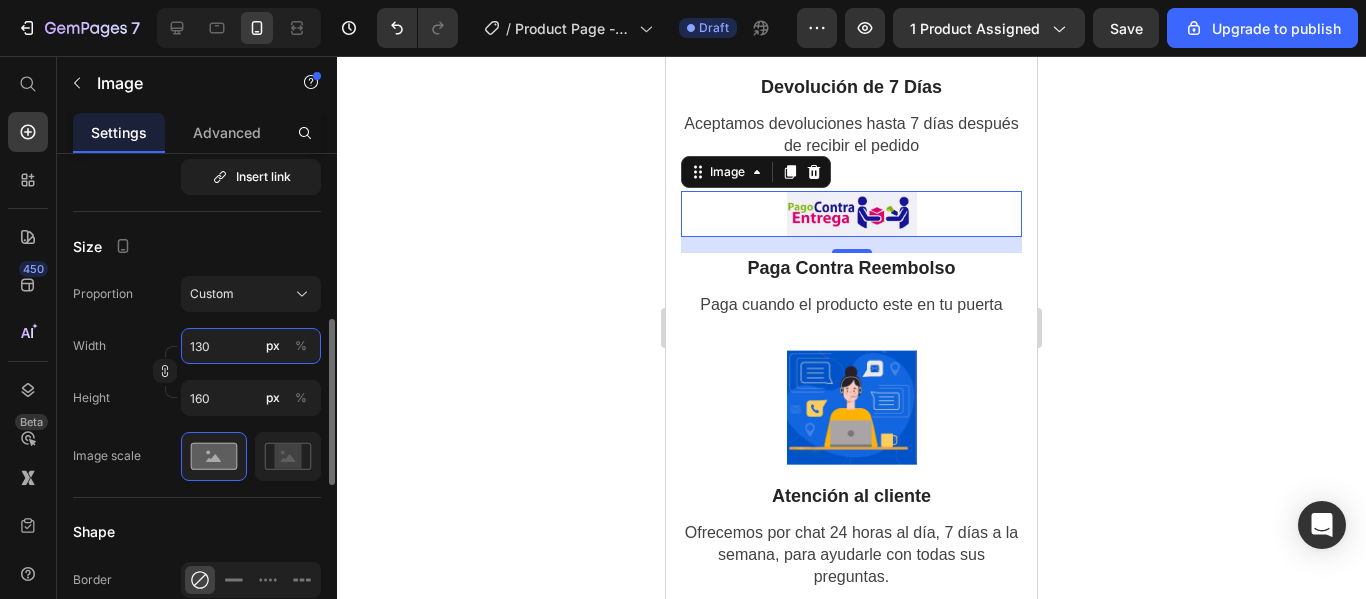 click on "130" at bounding box center (251, 346) 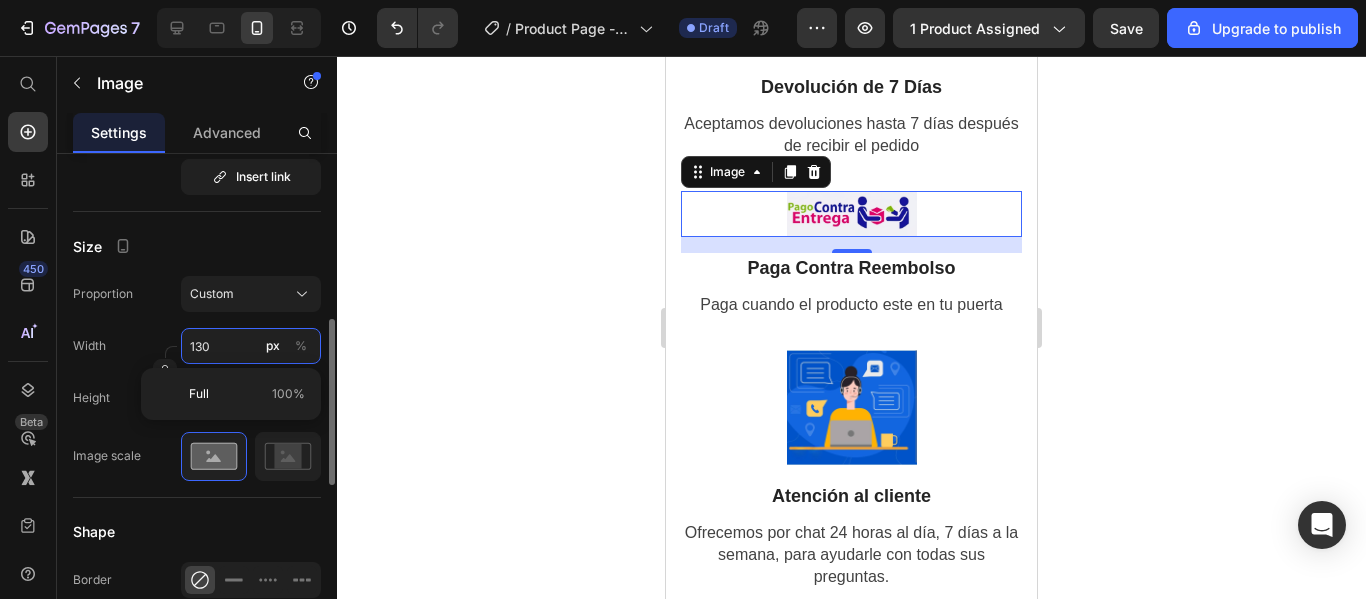 type on "13" 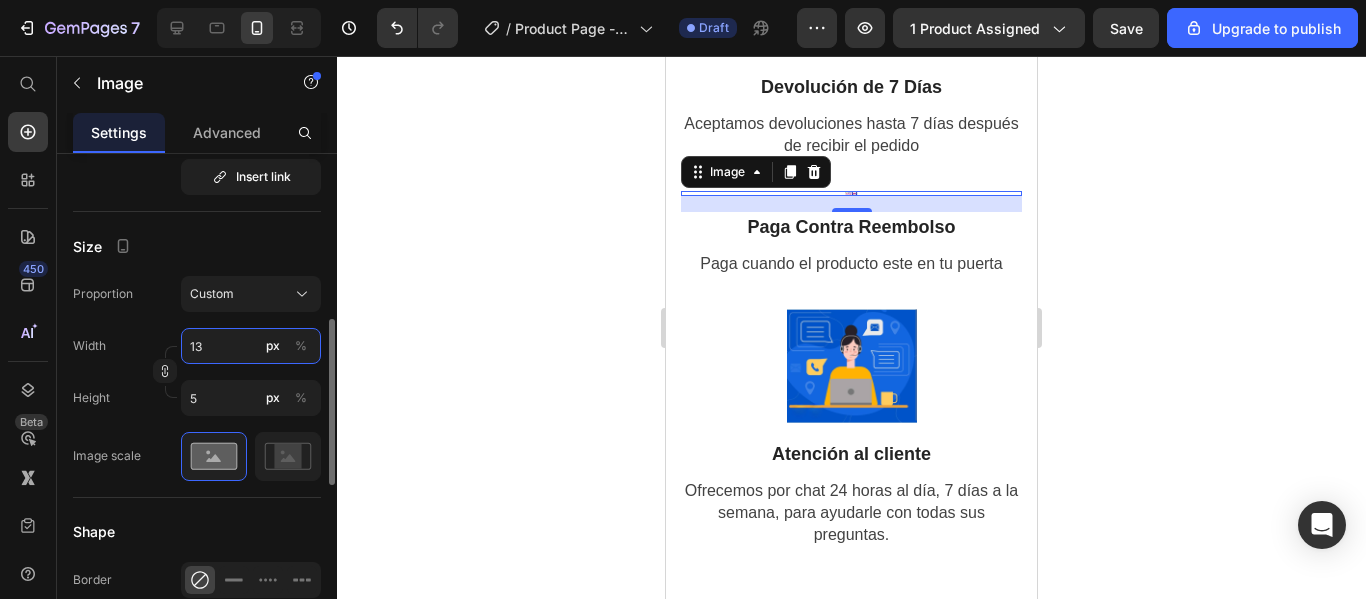 type on "1" 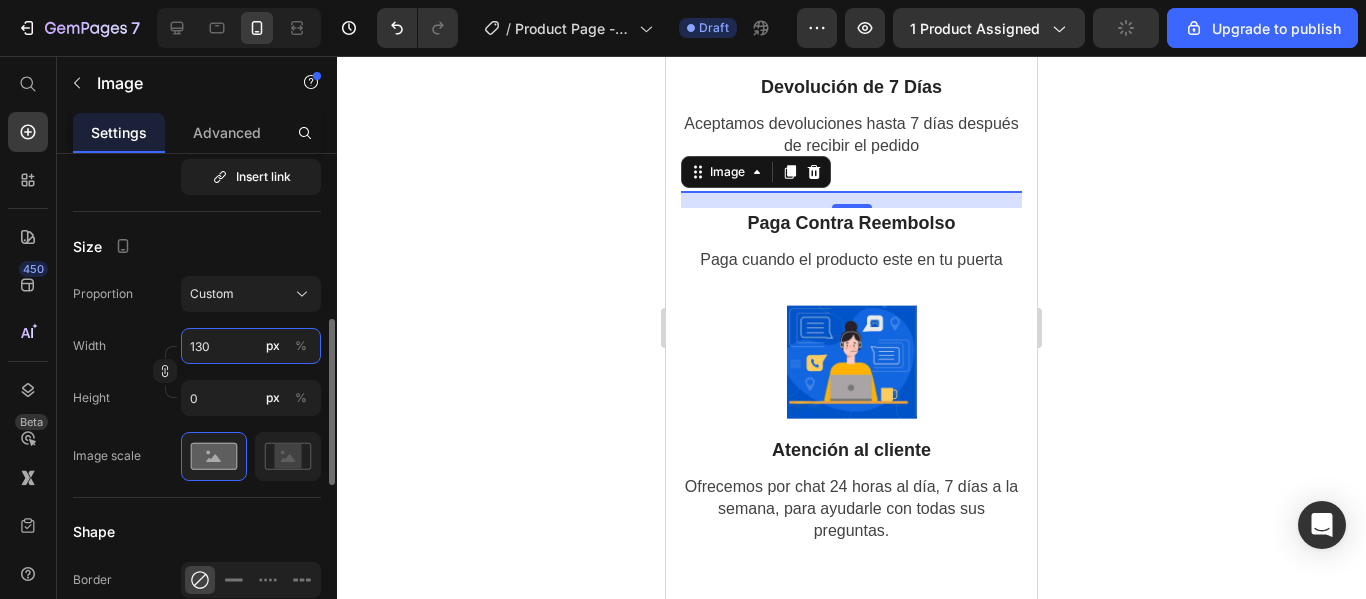 type on "1305" 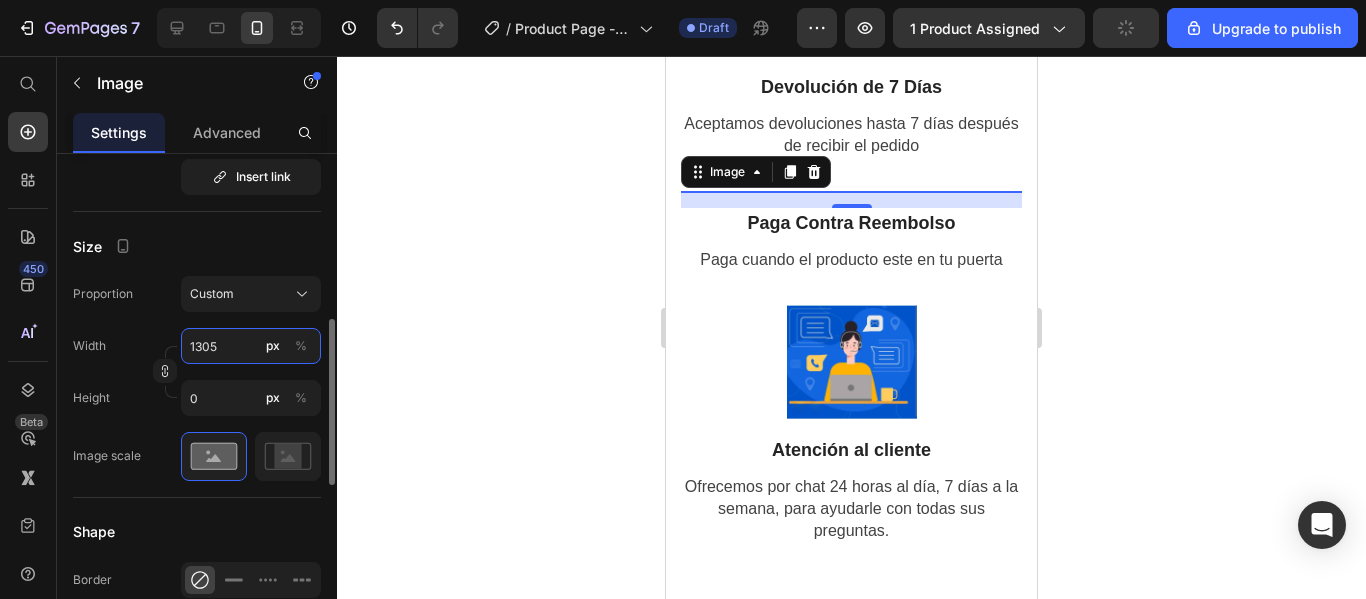 type on "464" 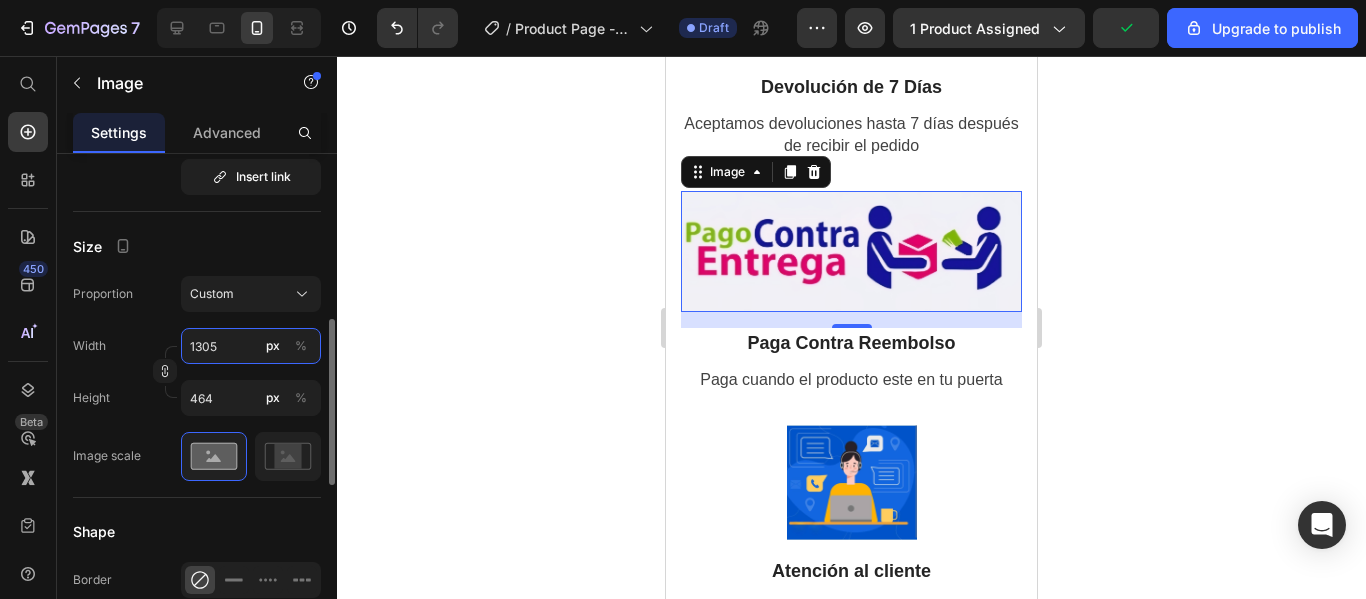 type on "13050" 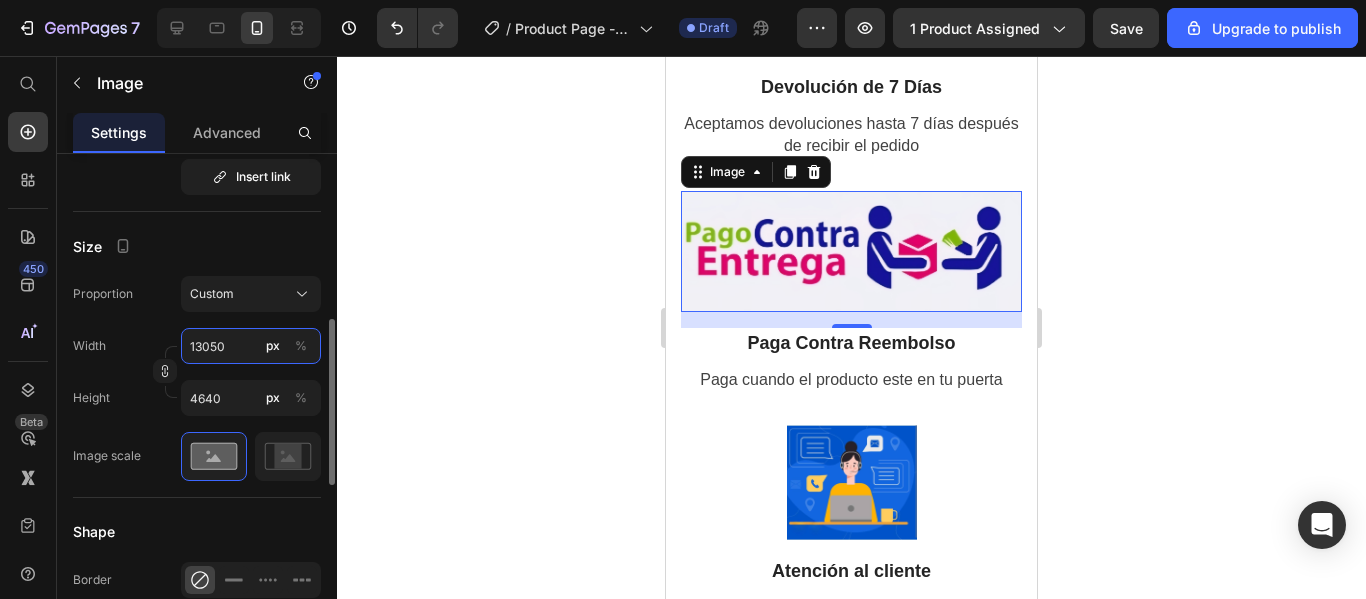type on "1305" 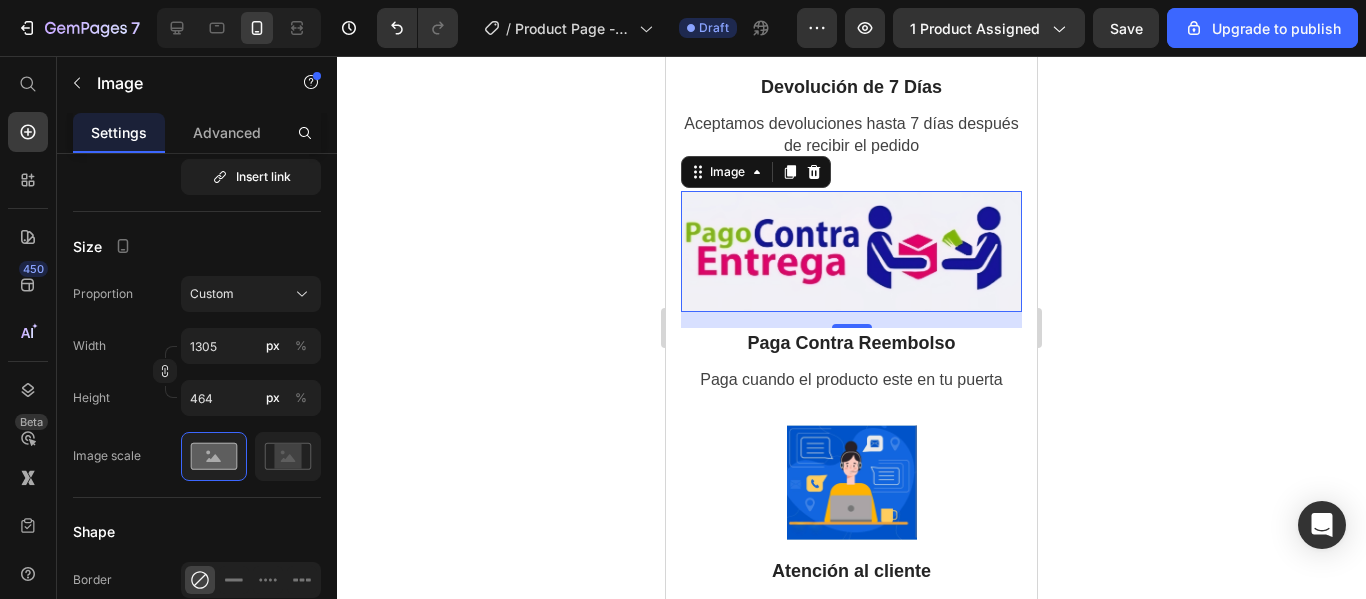 click 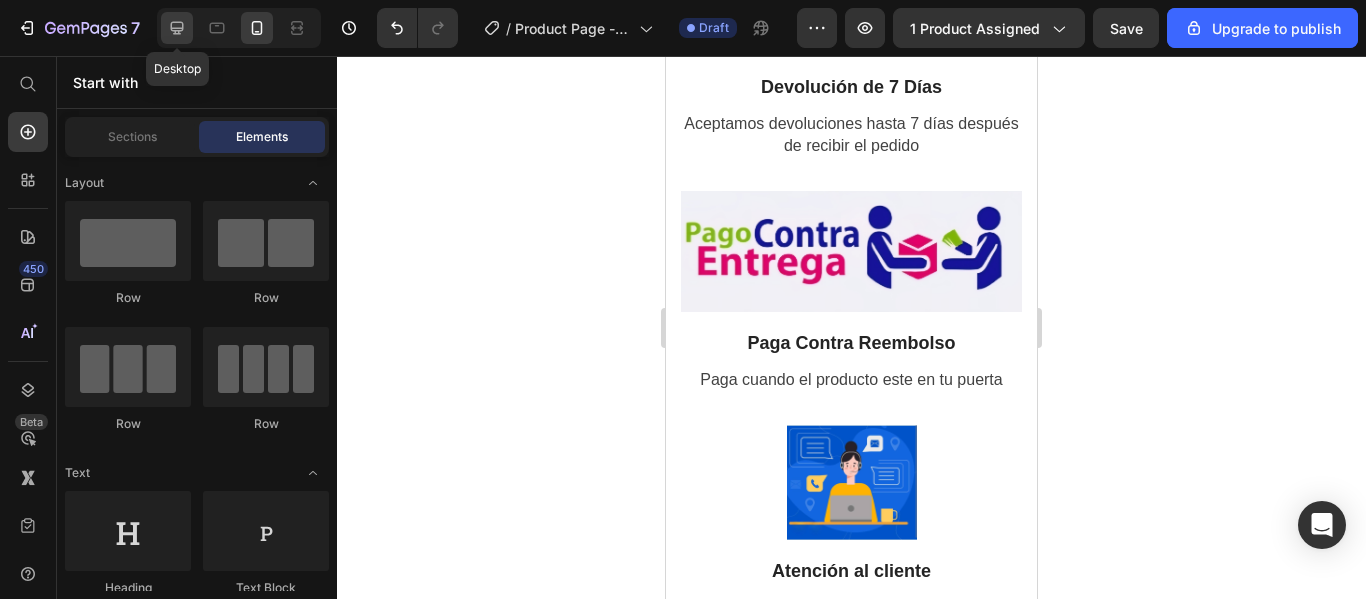 click 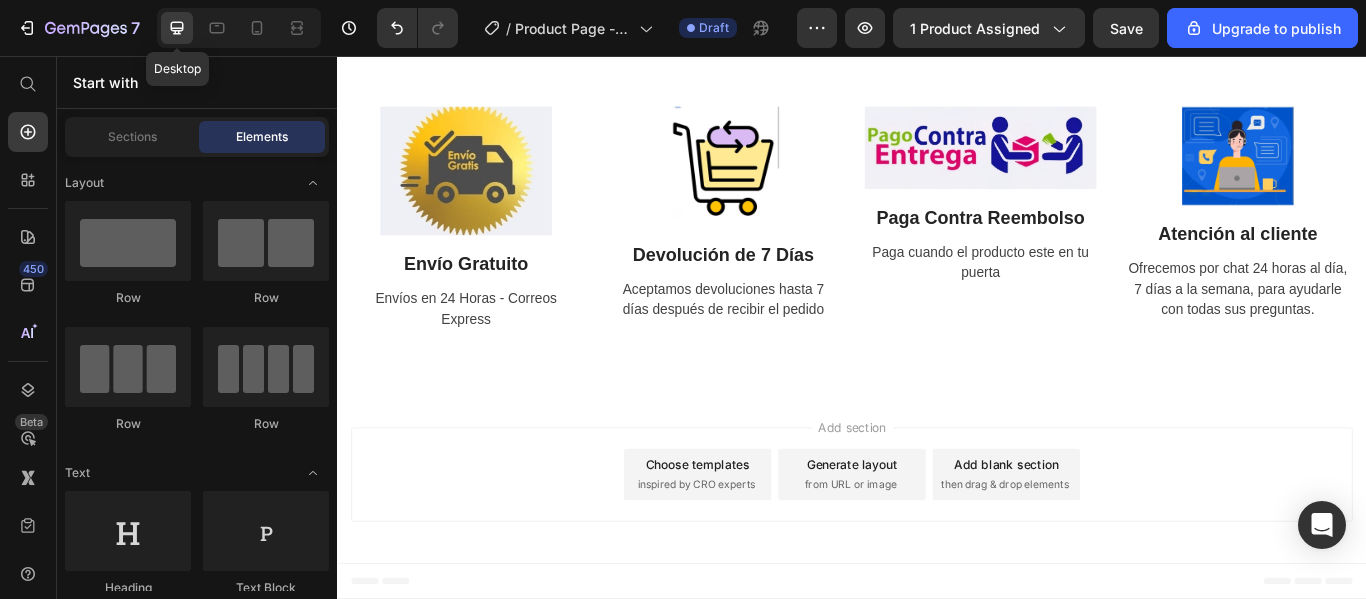 scroll, scrollTop: 3190, scrollLeft: 0, axis: vertical 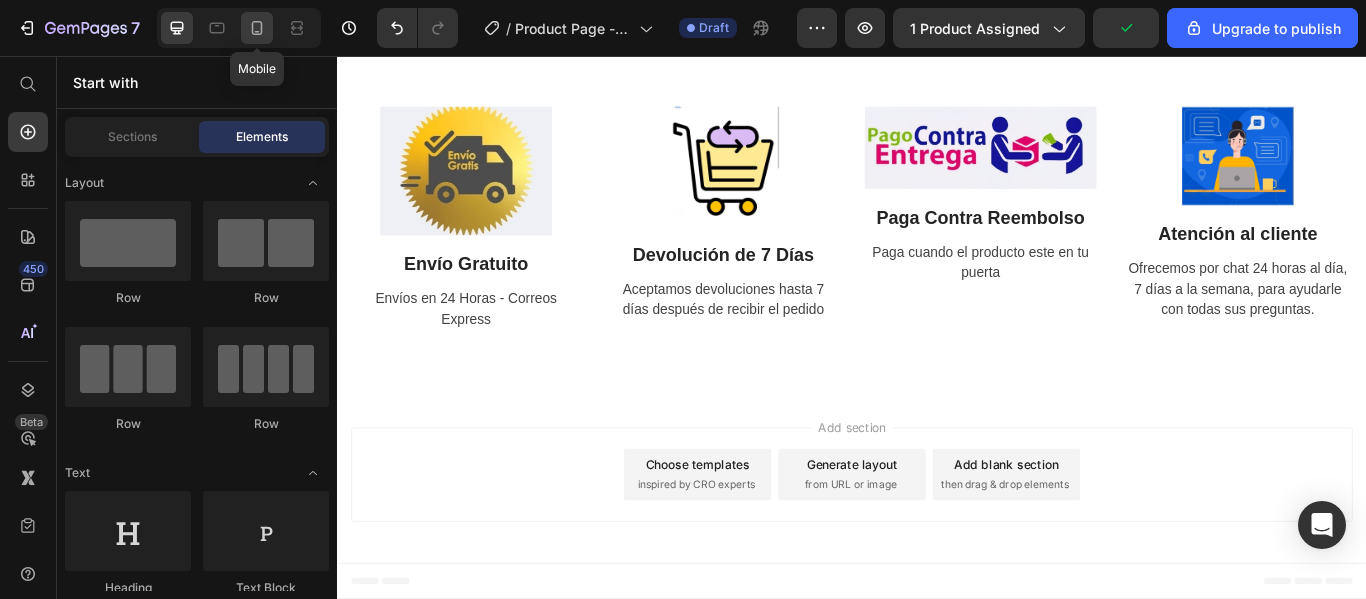 click 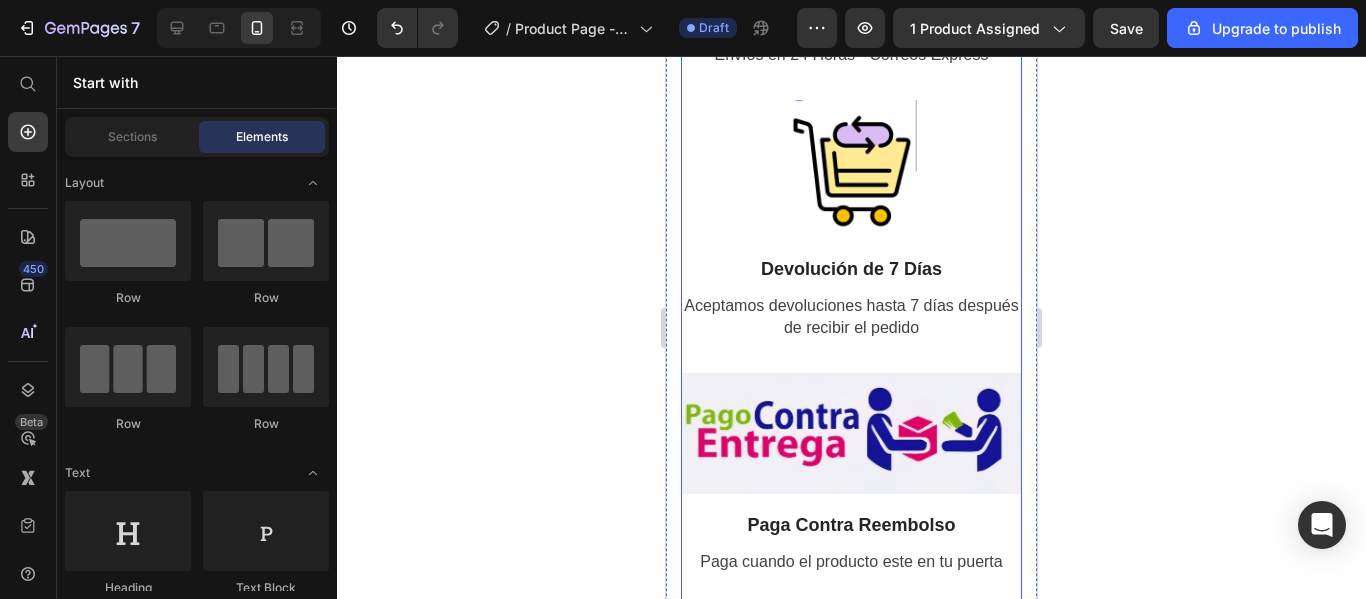 scroll, scrollTop: 3675, scrollLeft: 0, axis: vertical 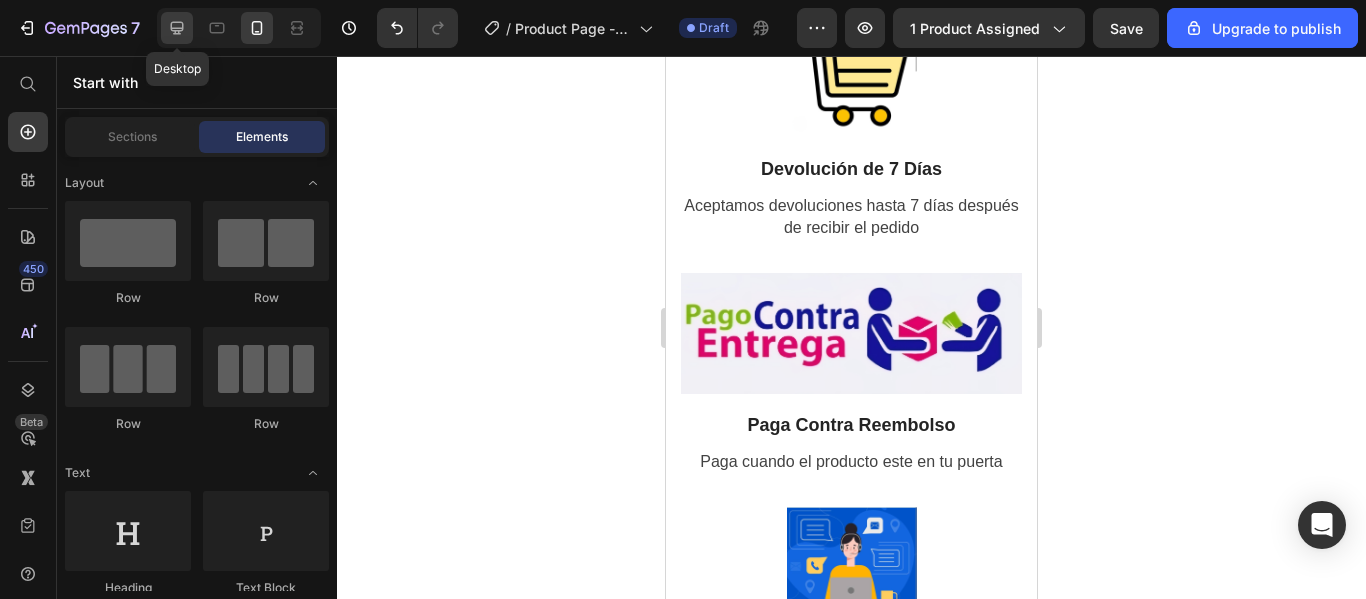 click 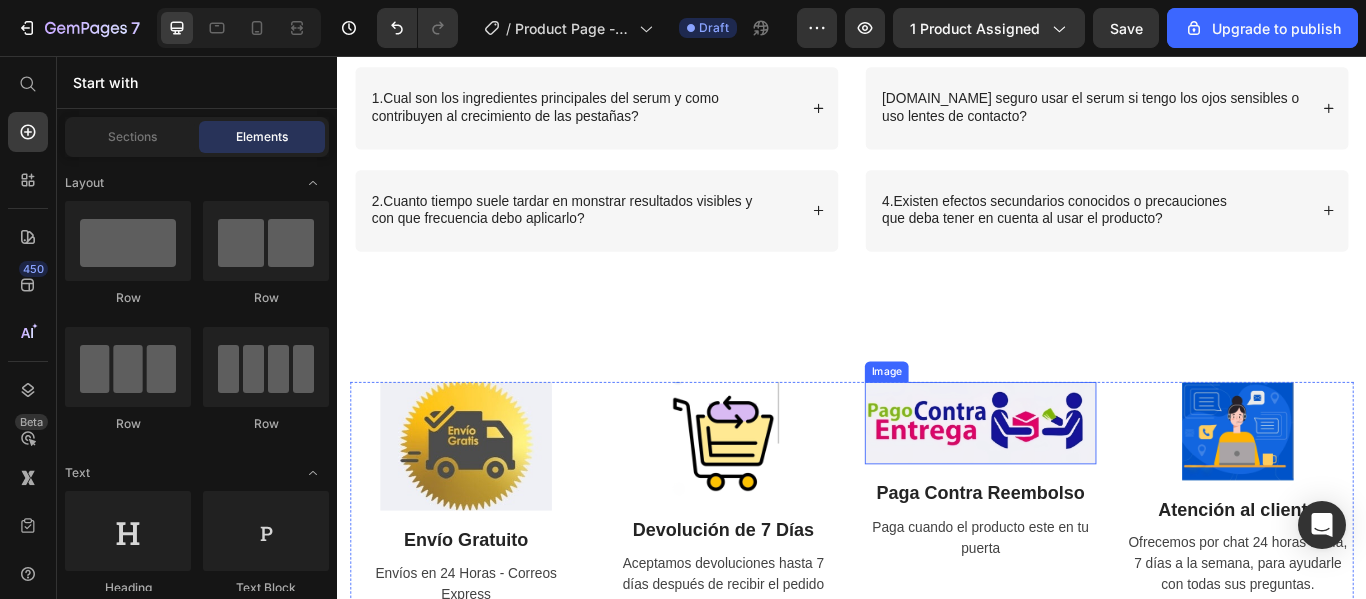 scroll, scrollTop: 3100, scrollLeft: 0, axis: vertical 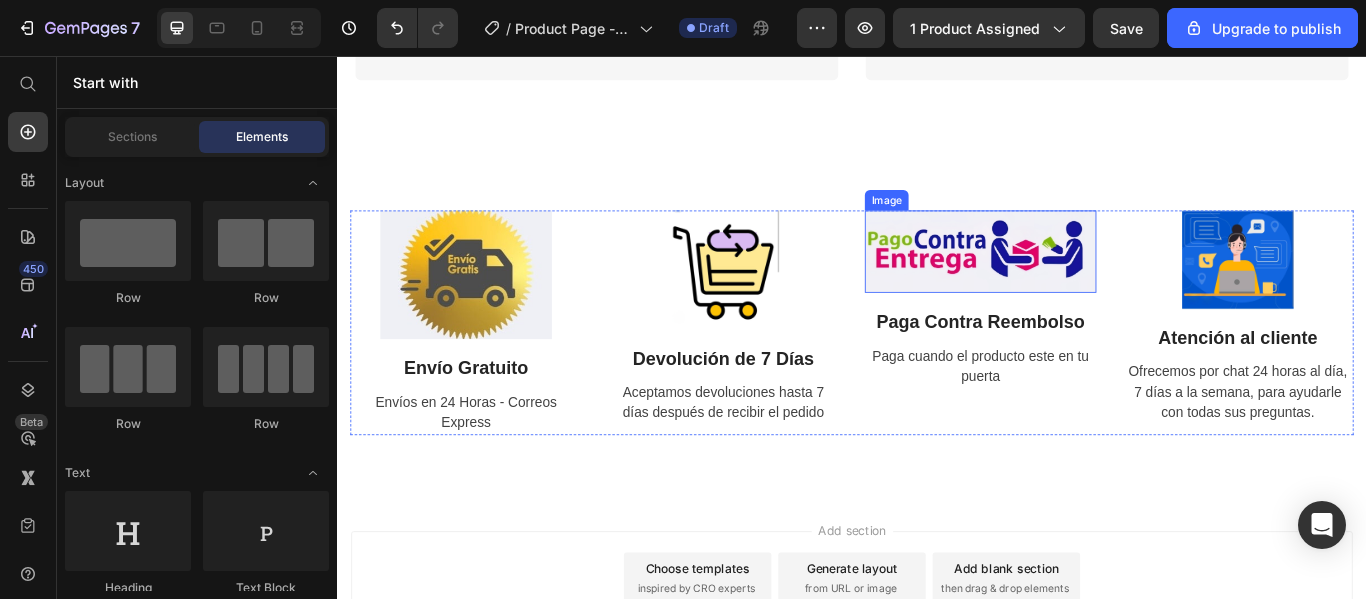 click at bounding box center [1087, 284] 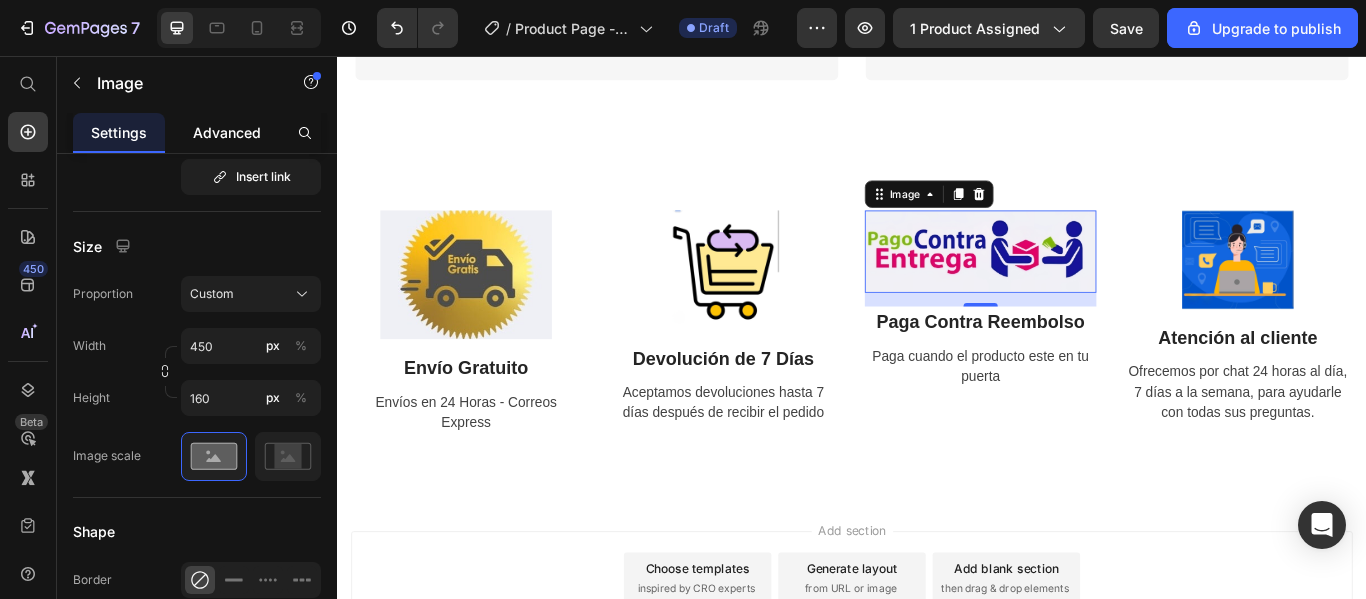 click on "Advanced" at bounding box center (227, 132) 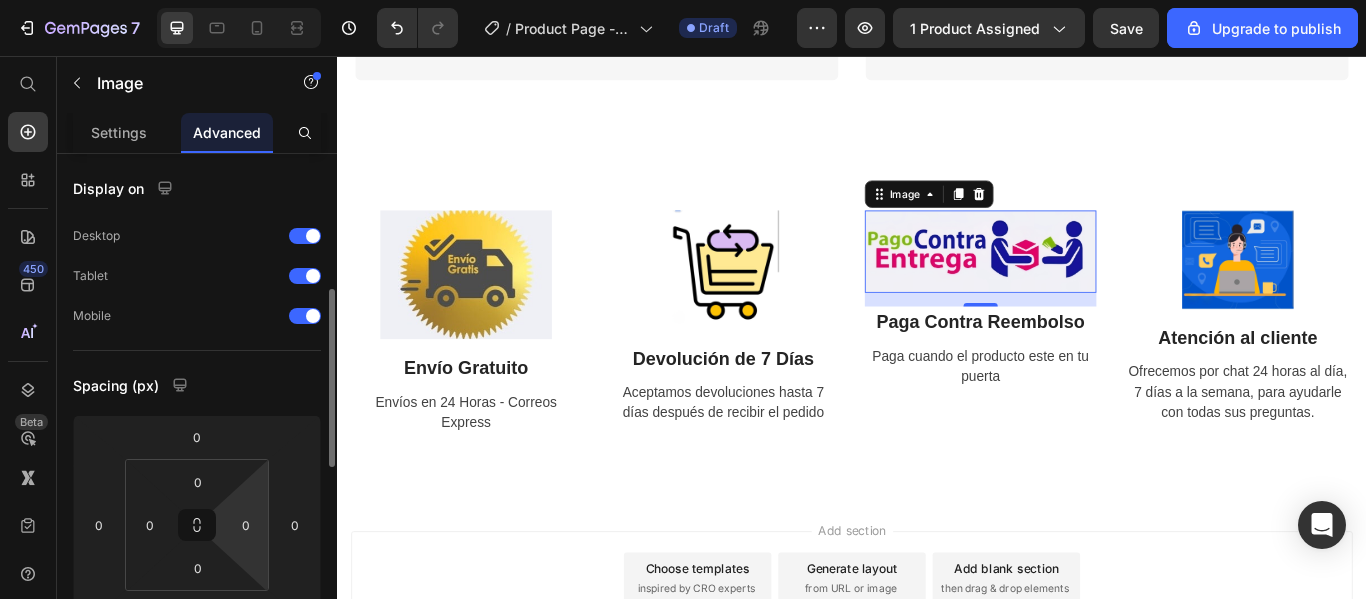 scroll, scrollTop: 200, scrollLeft: 0, axis: vertical 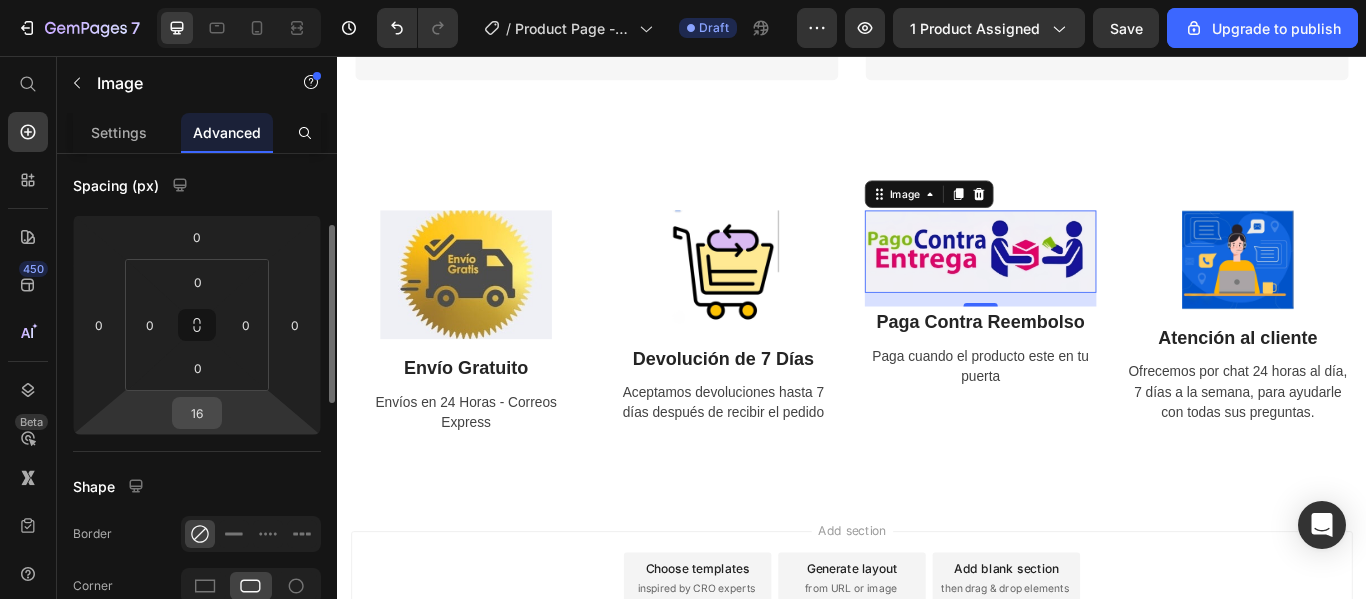 click on "16" at bounding box center [197, 413] 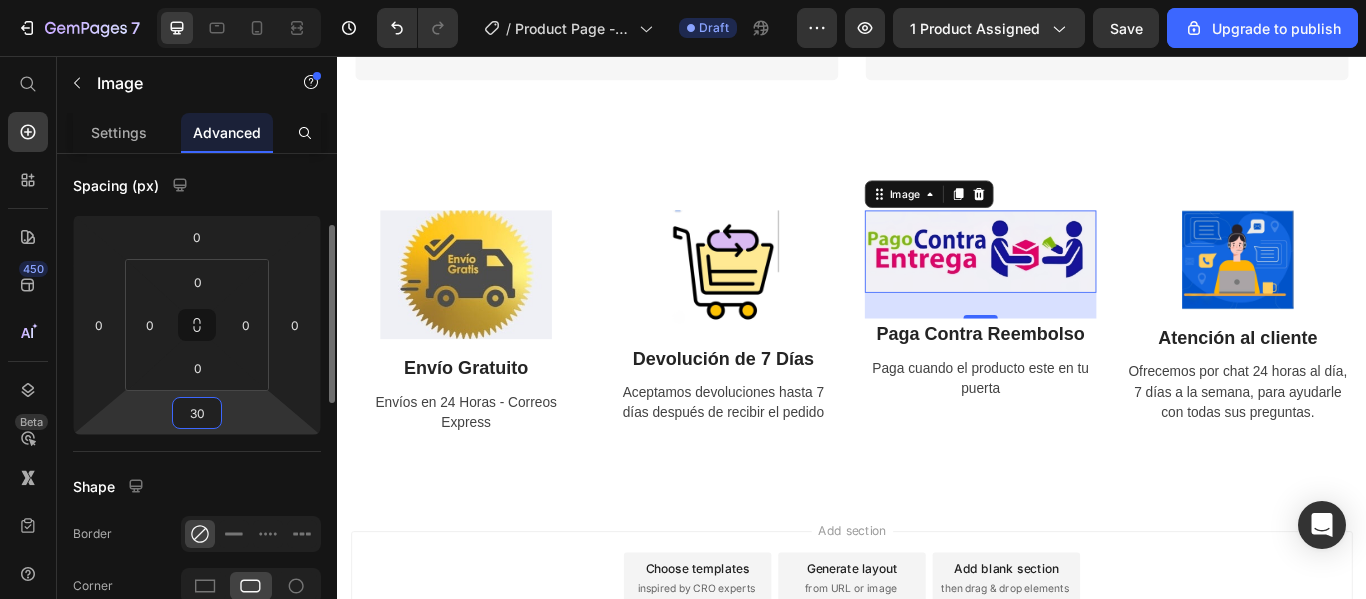 type on "3" 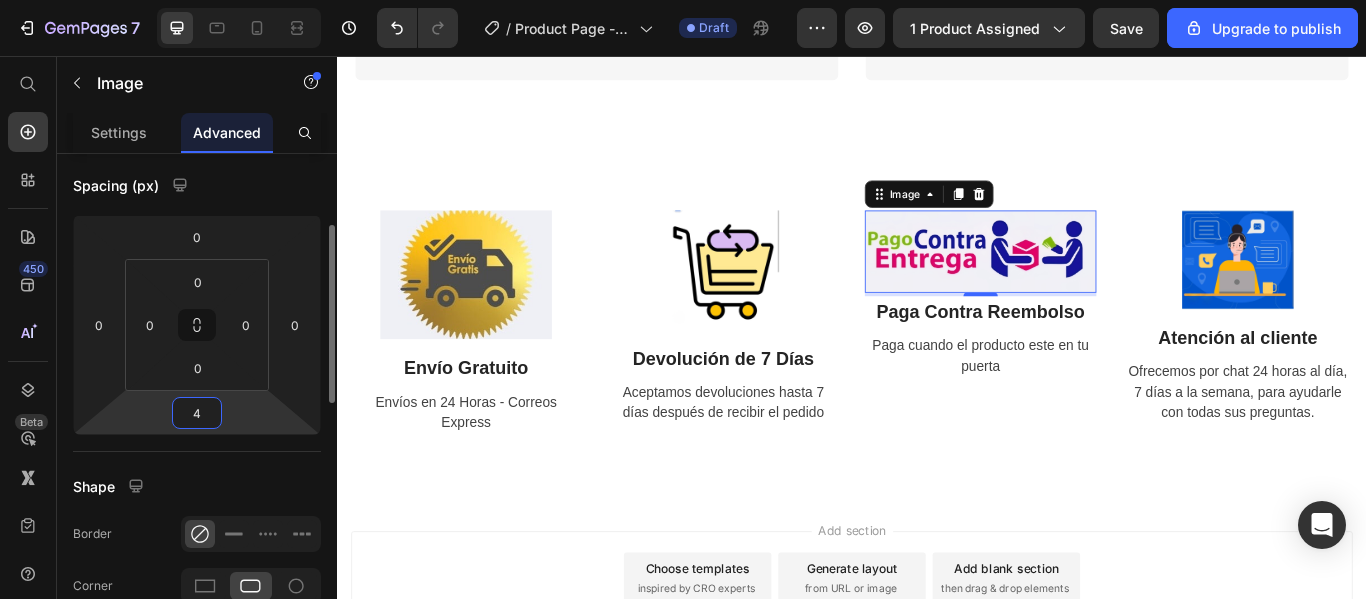 type on "45" 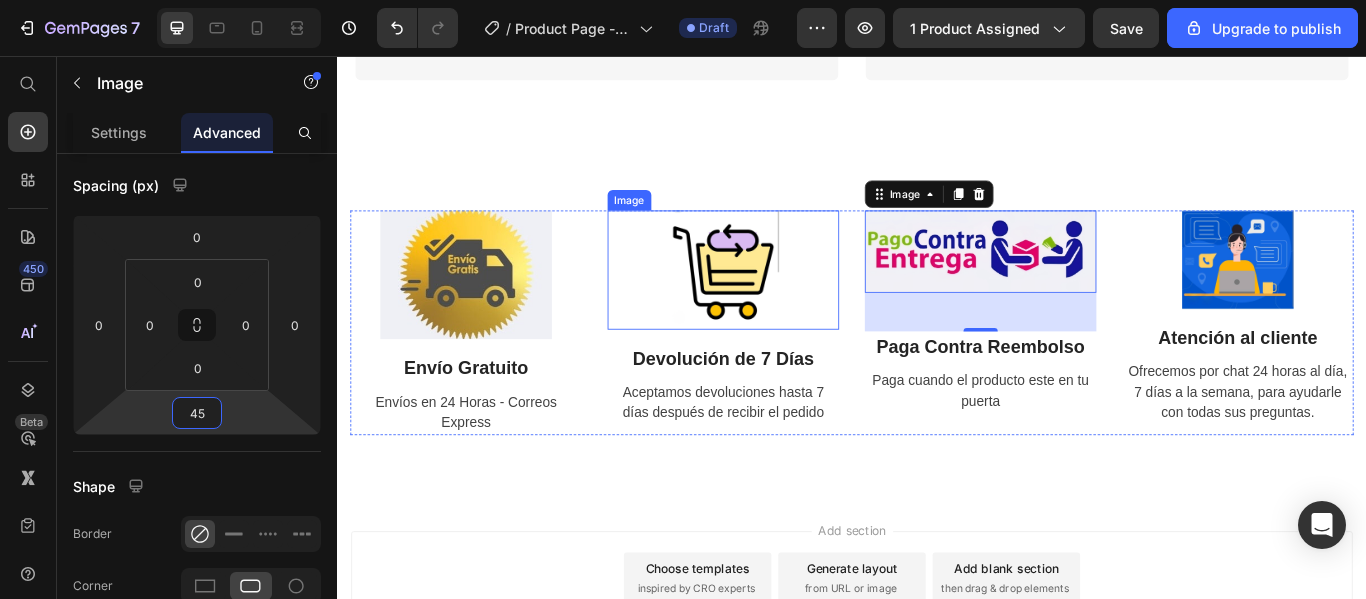 drag, startPoint x: 801, startPoint y: 335, endPoint x: 791, endPoint y: 346, distance: 14.866069 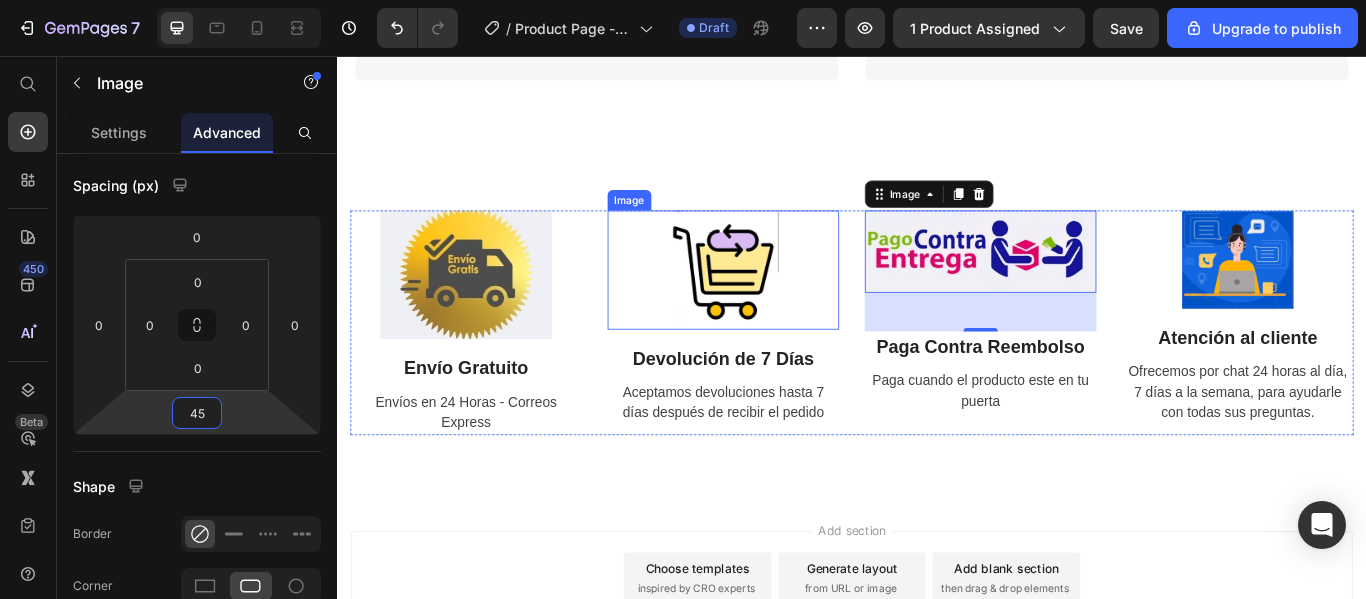 click at bounding box center [787, 305] 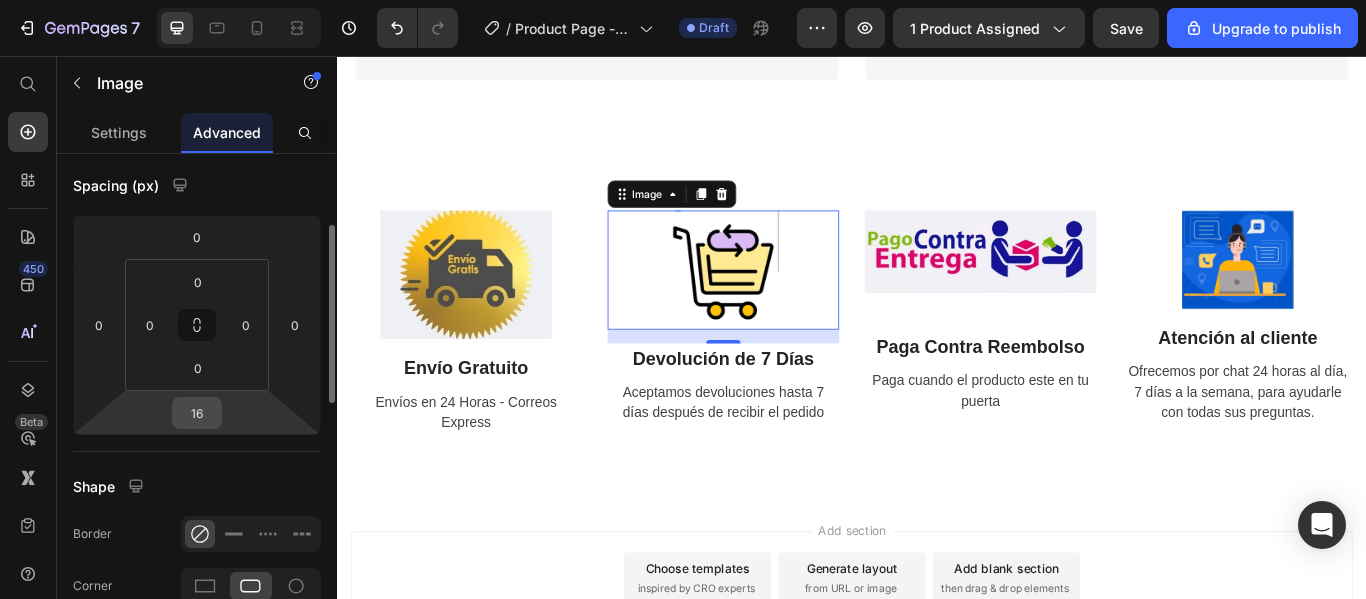 click on "16" at bounding box center [197, 413] 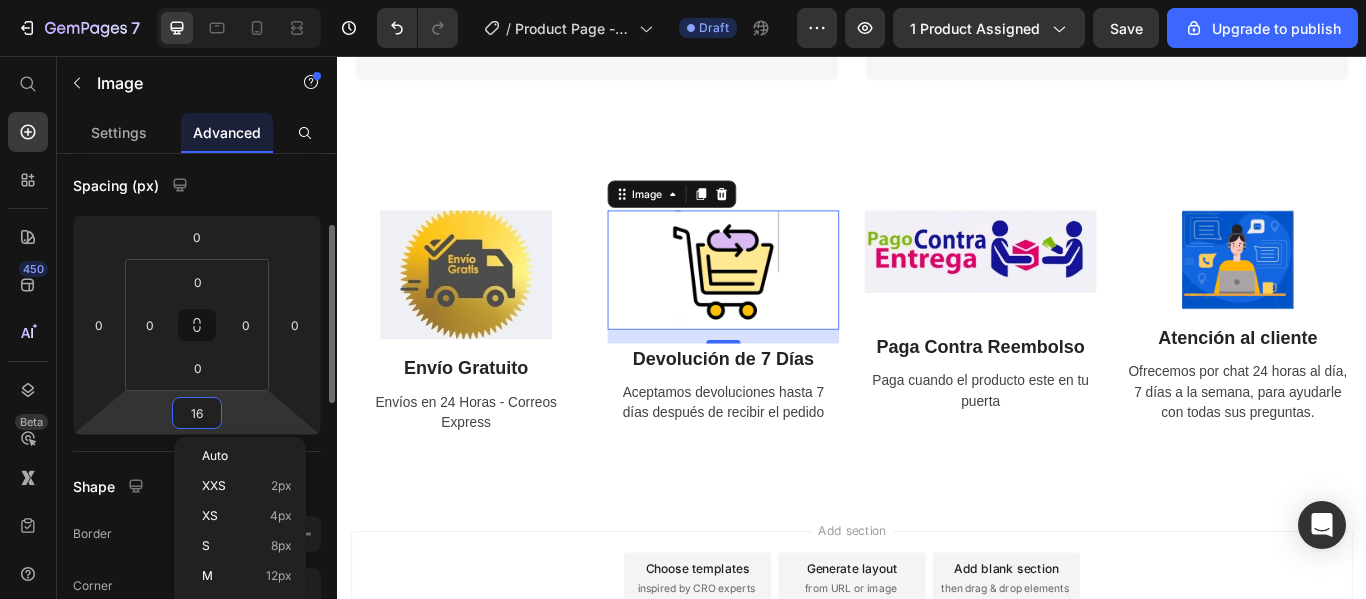 type 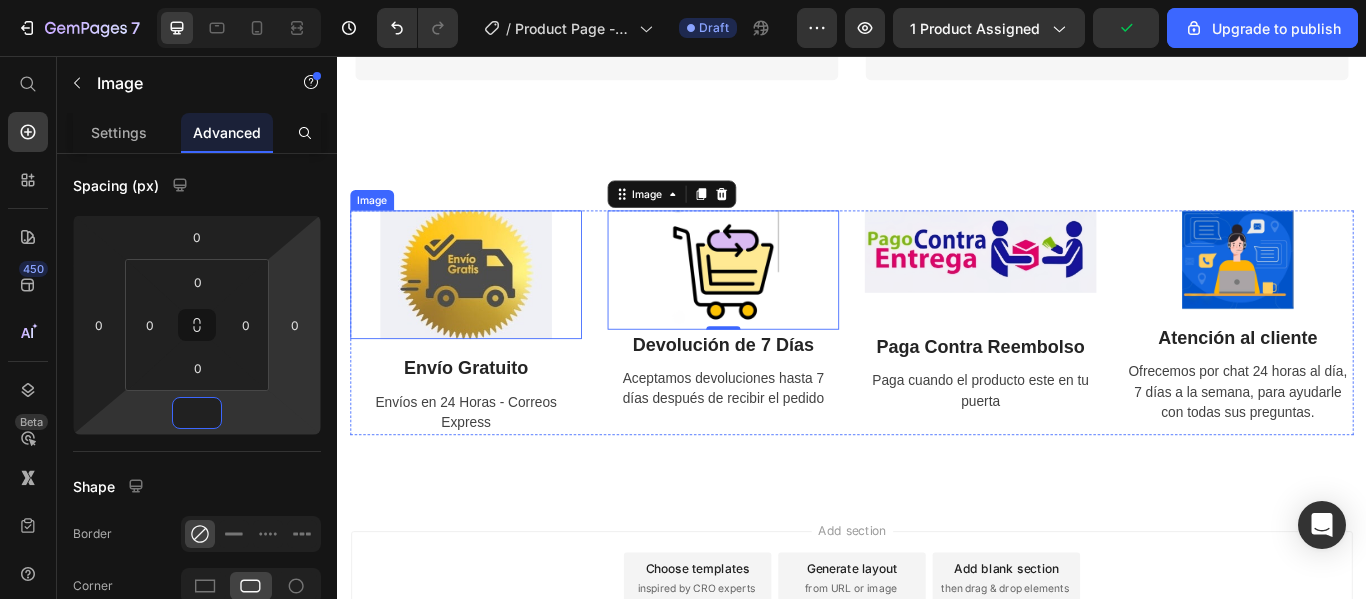 click at bounding box center [487, 311] 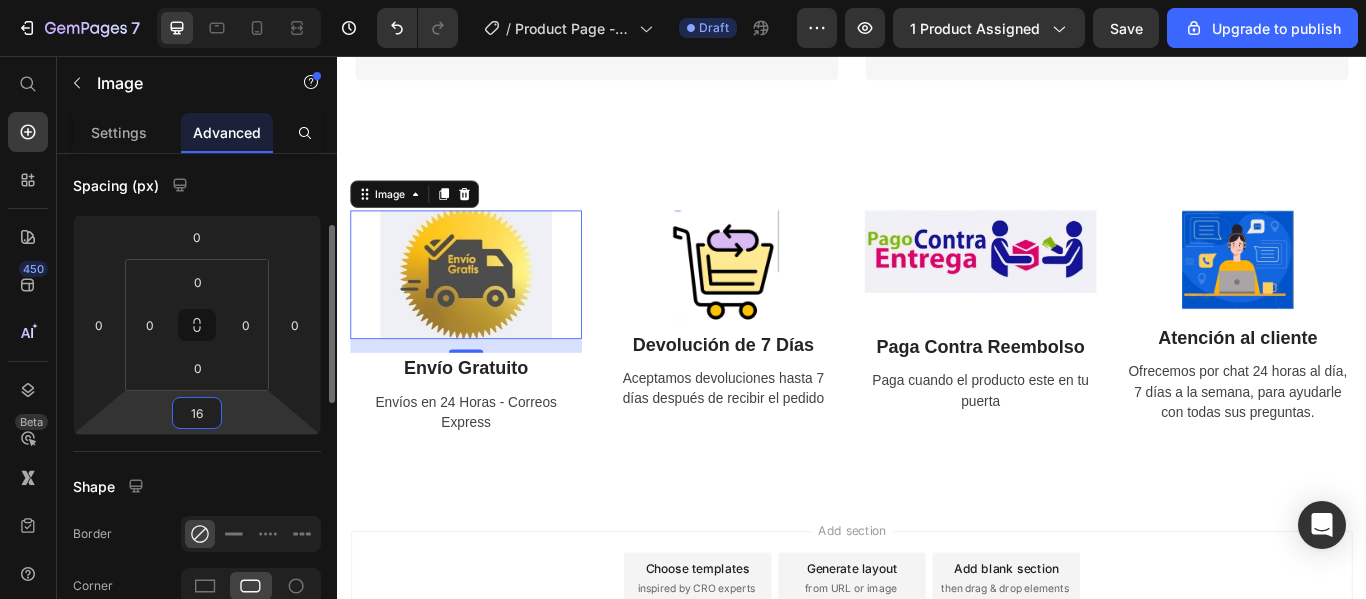 click on "16" at bounding box center [197, 413] 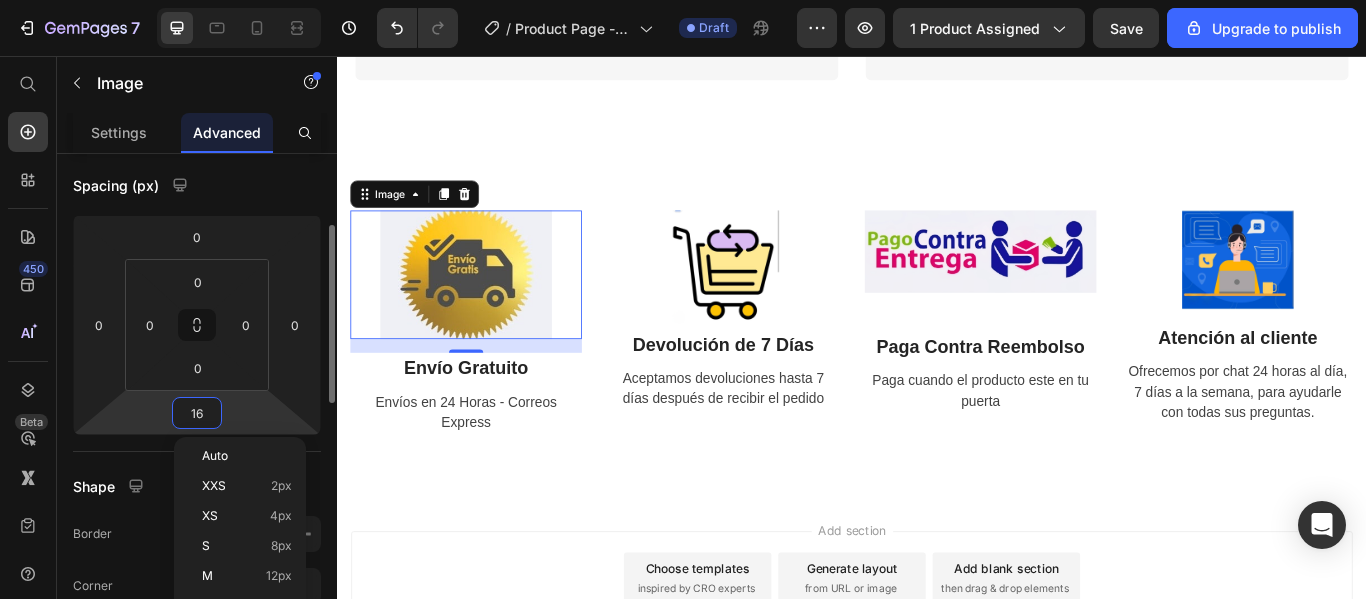 type 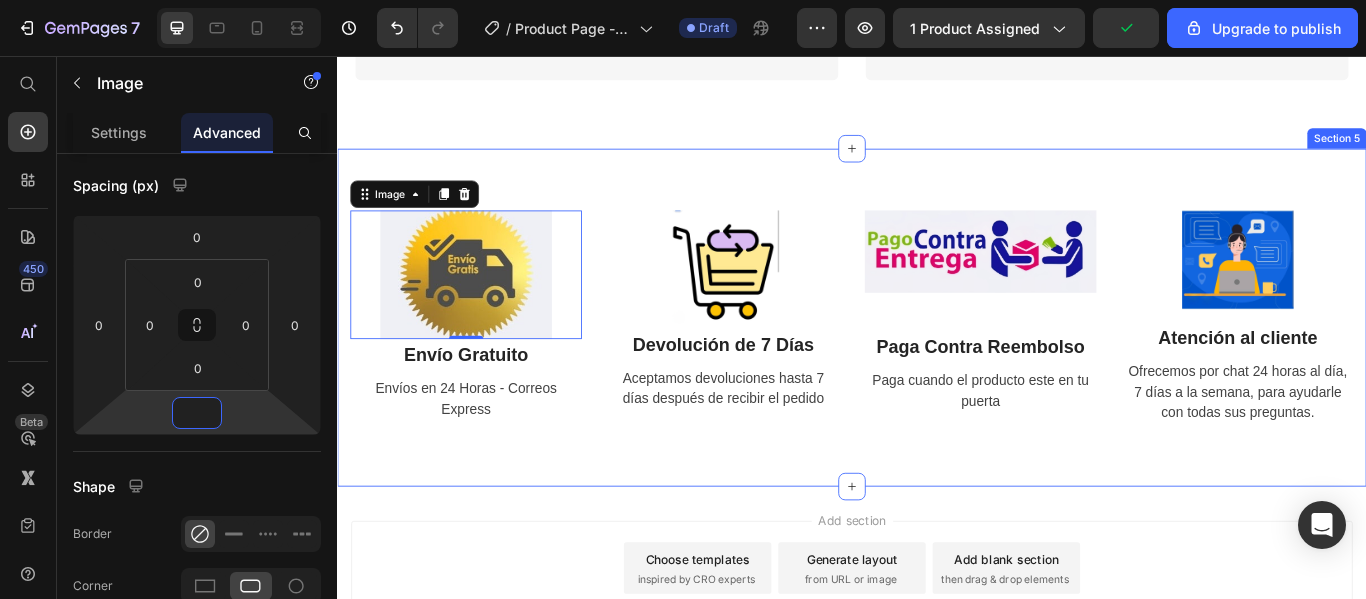click on "Image   0 Envío Gratuito Text Block Envíos en 24 Horas - Correos Express Text Image Devolución de 7 Días Text Block Aceptamos devoluciones hasta 7 días después de recibir el pedido Text Image Paga Contra Reembolso Text Block Paga cuando el producto este en tu puerta Text Image Atención al cliente Text Block Ofrecemos por chat 24 horas al día, 7 días a la semana, para ayudarle con todas sus preguntas. Text Row Section 5" at bounding box center (937, 361) 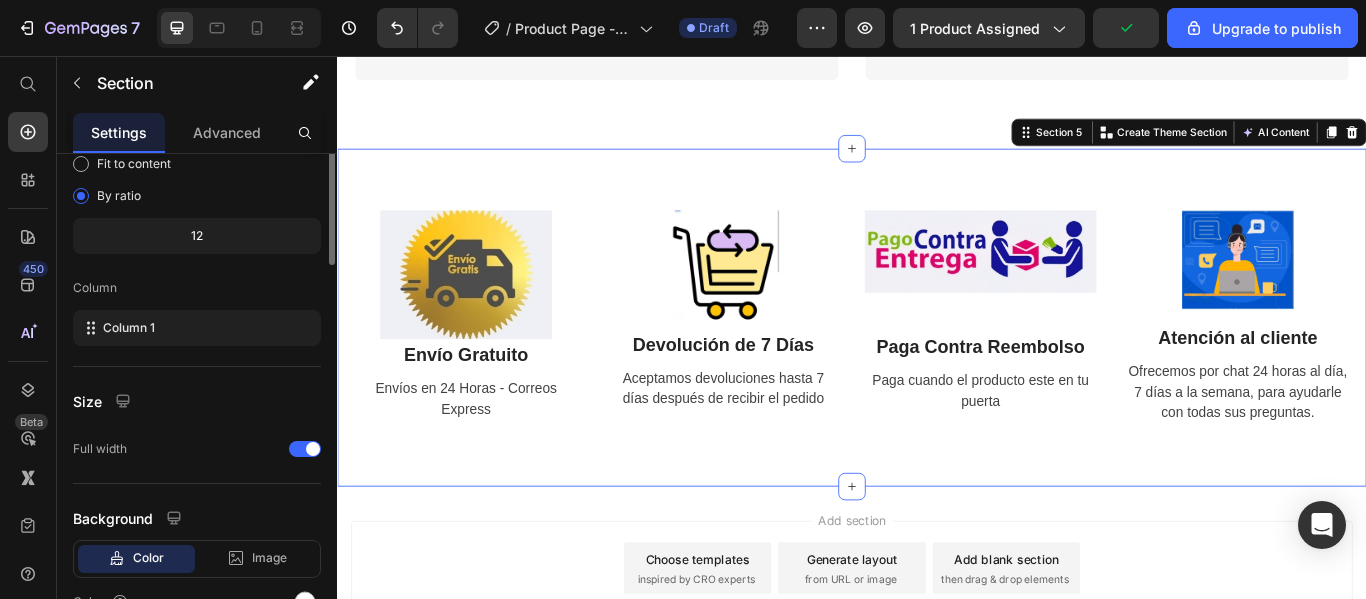 scroll, scrollTop: 0, scrollLeft: 0, axis: both 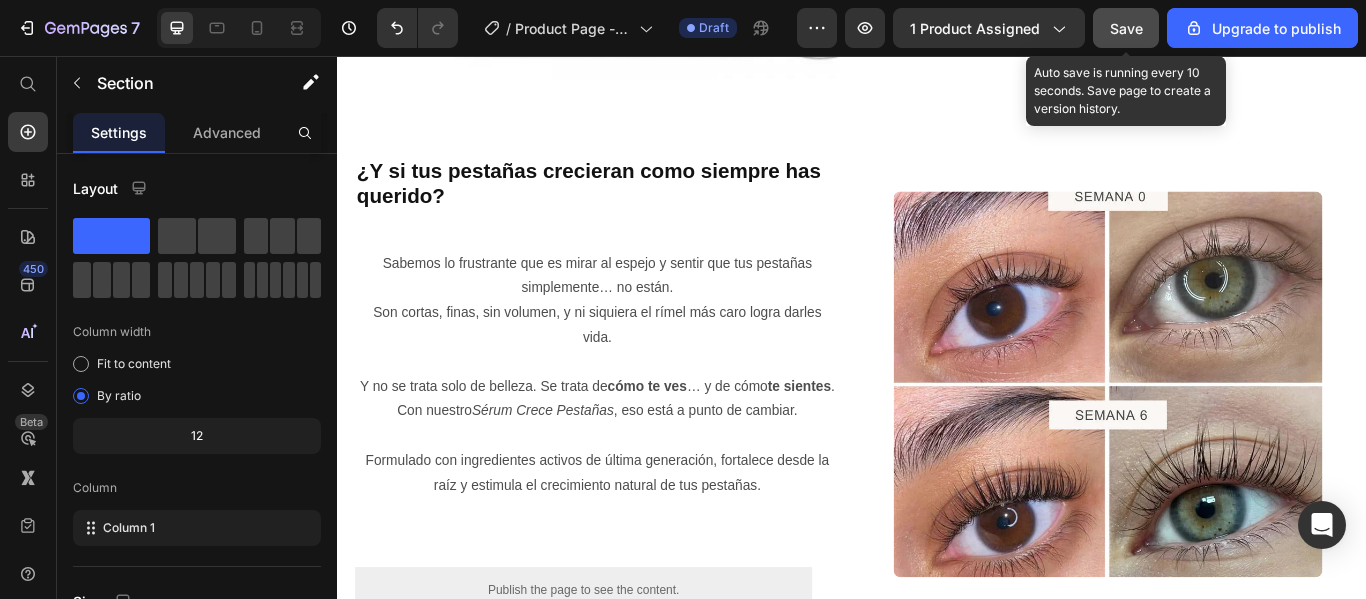 click on "Save" at bounding box center [1126, 28] 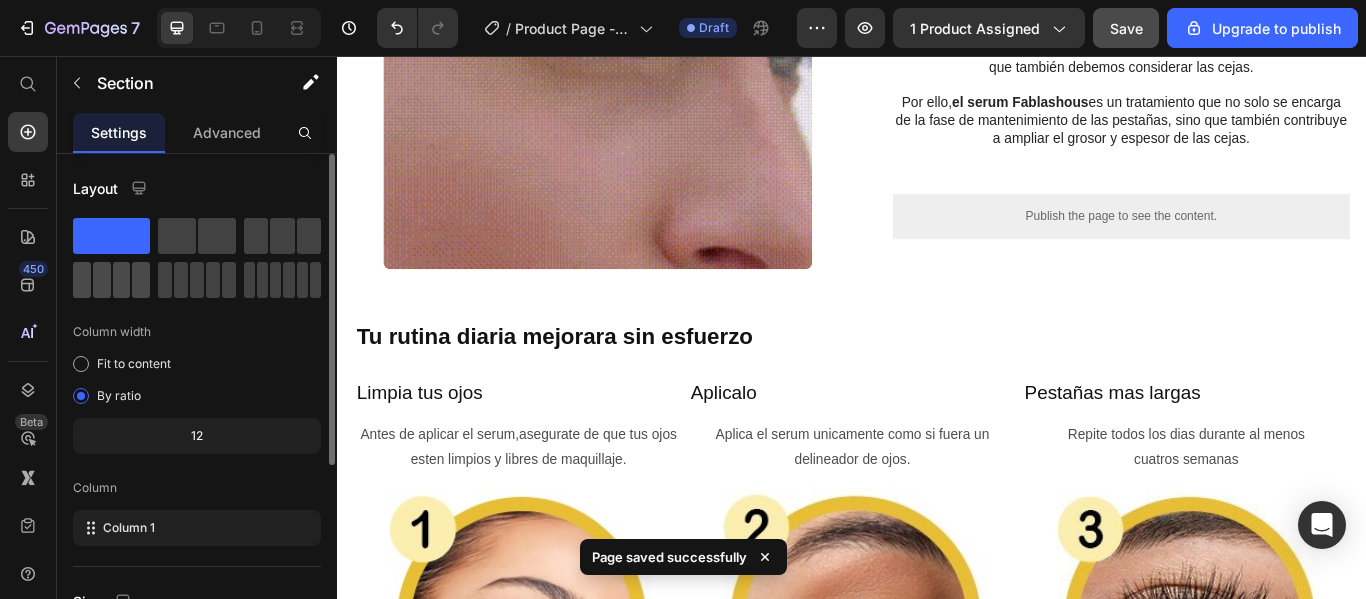 scroll, scrollTop: 979, scrollLeft: 0, axis: vertical 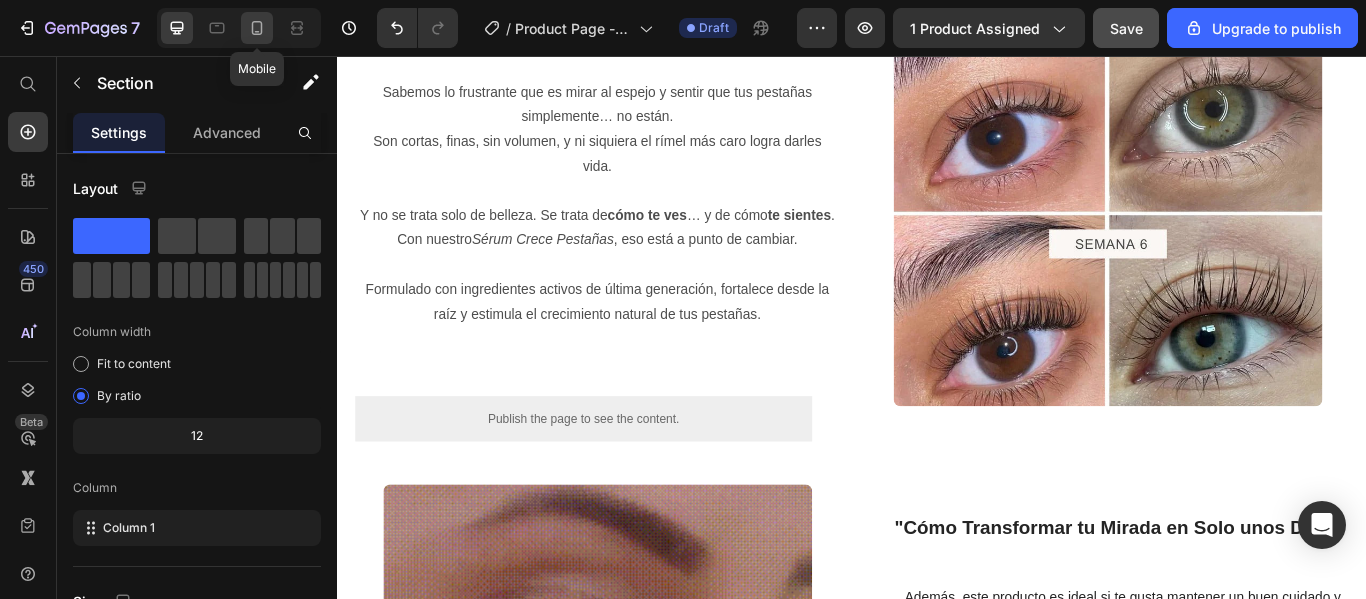 click 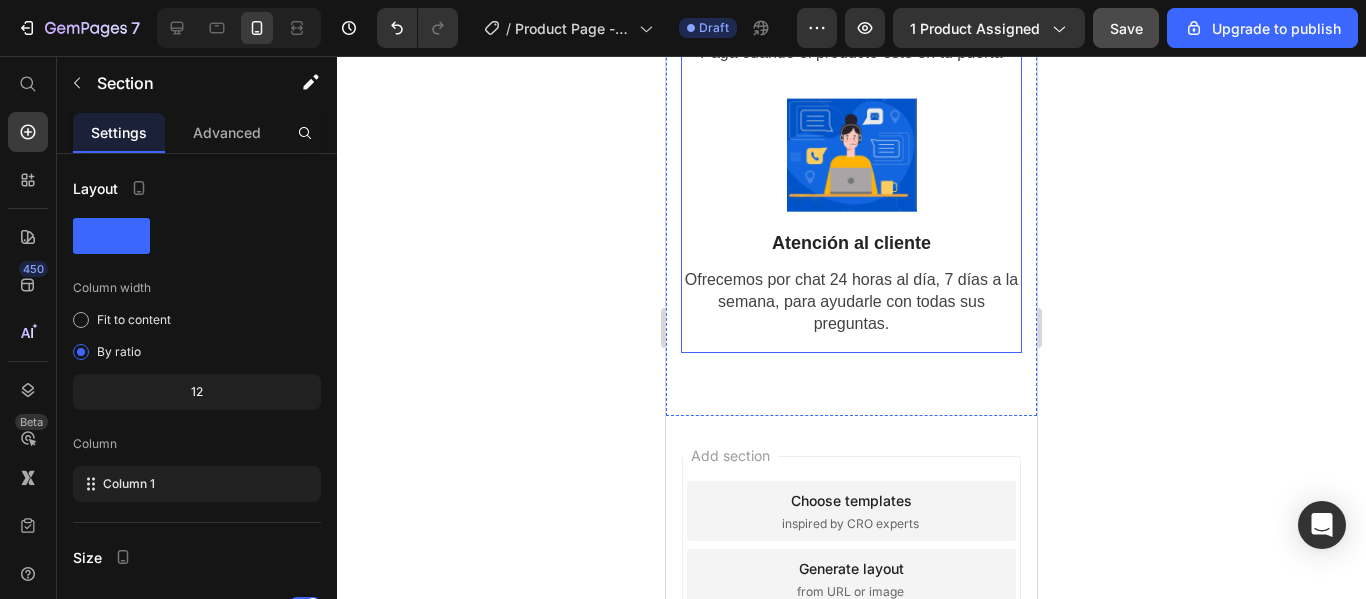 scroll, scrollTop: 6548, scrollLeft: 0, axis: vertical 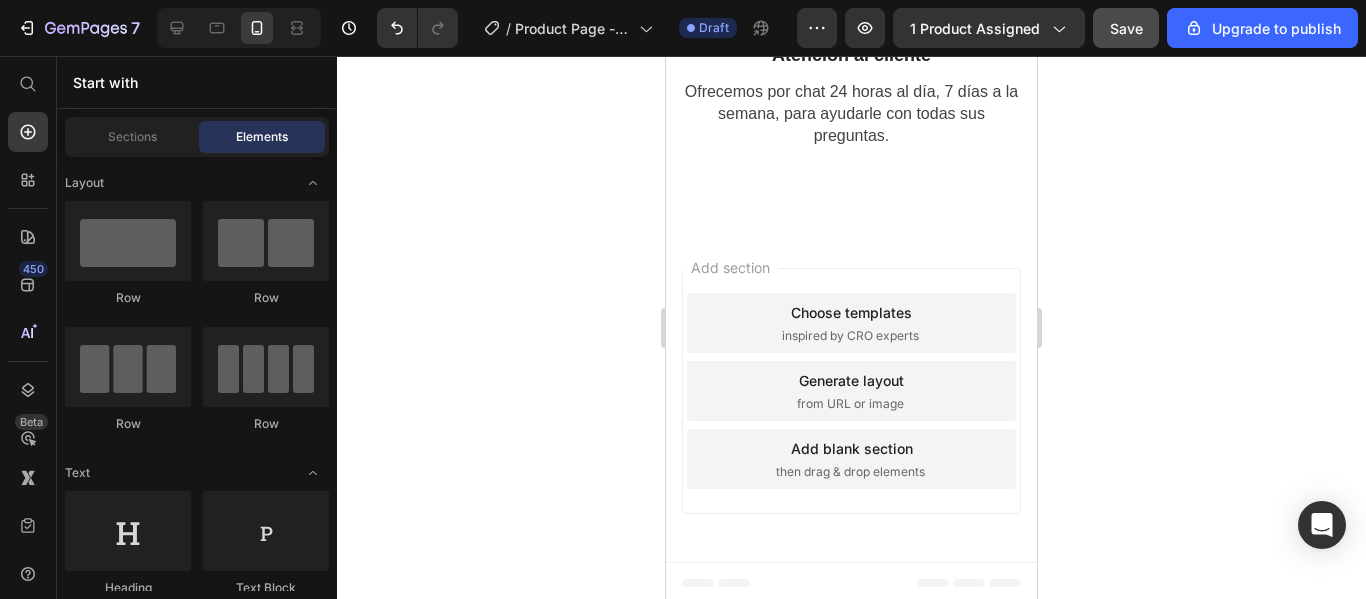 click on "Choose templates inspired by CRO experts" at bounding box center (851, 323) 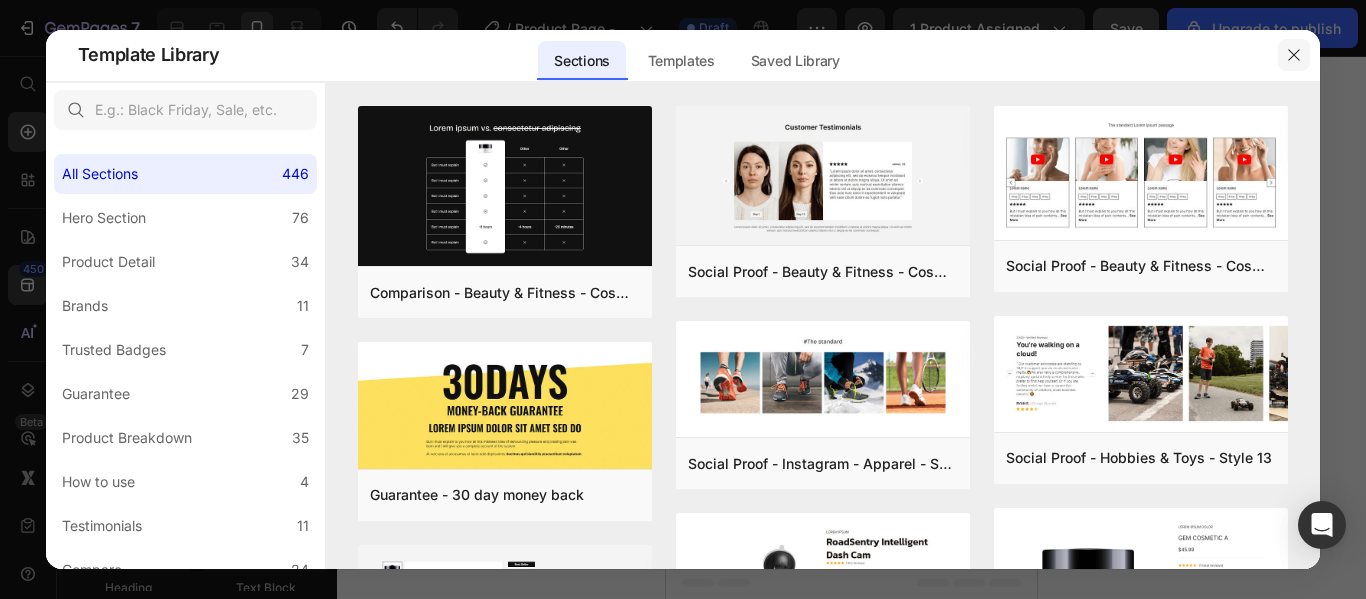 click 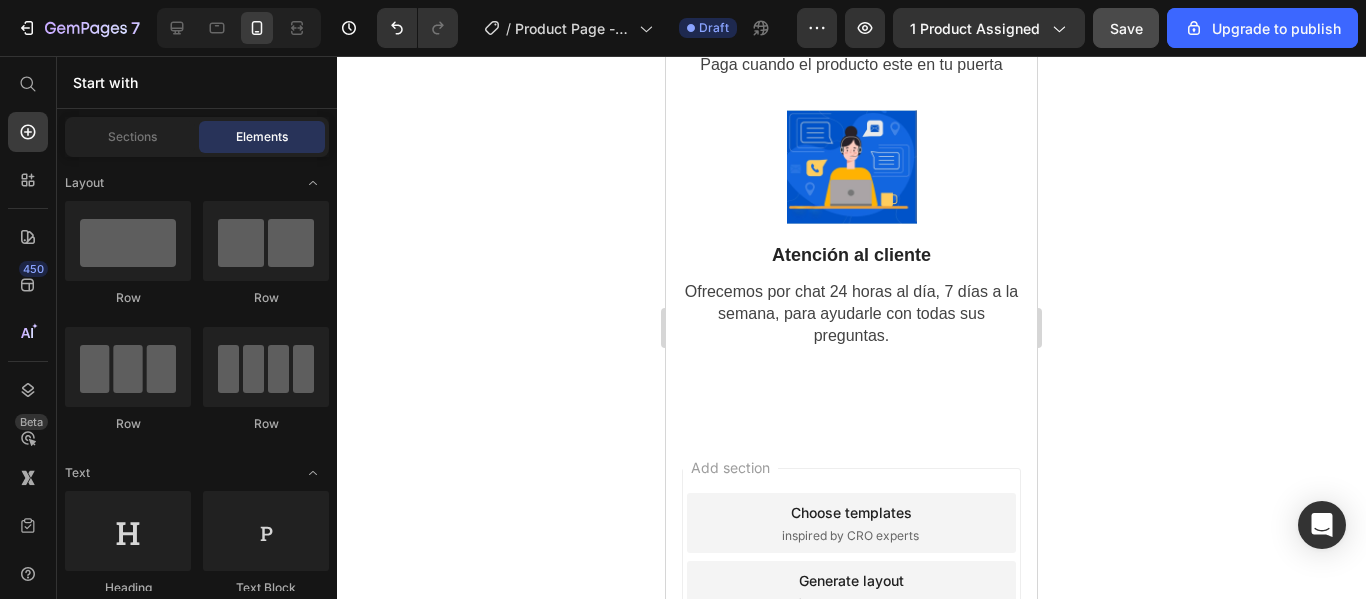 scroll, scrollTop: 6548, scrollLeft: 0, axis: vertical 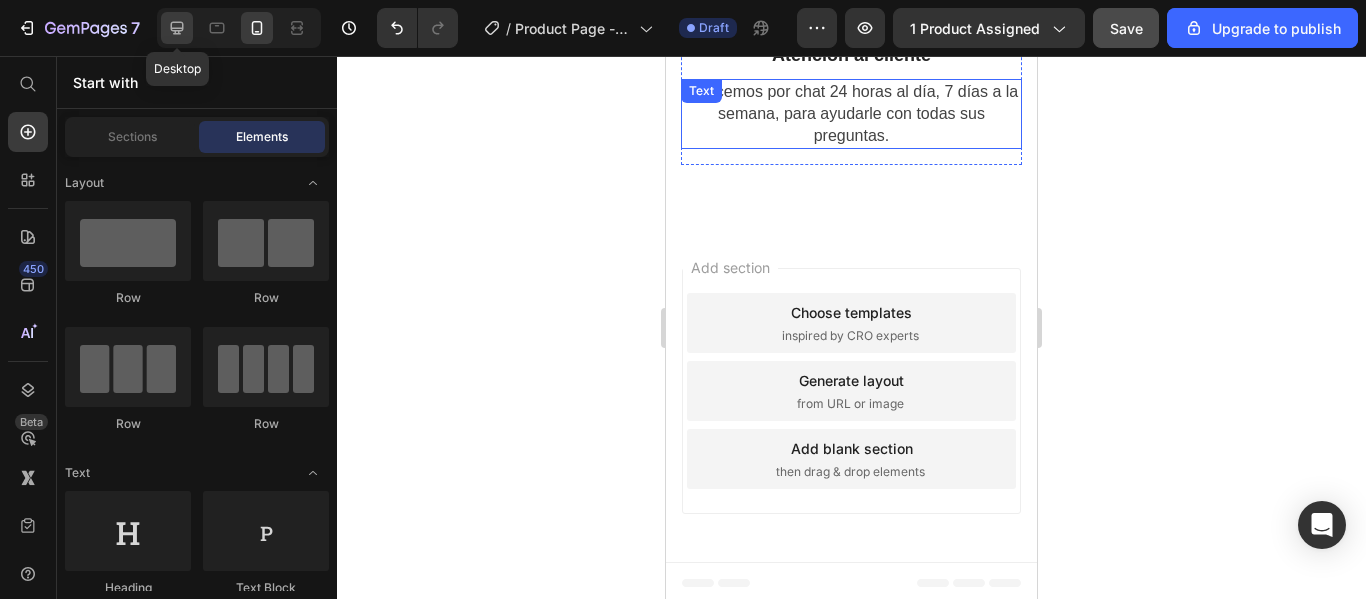 click 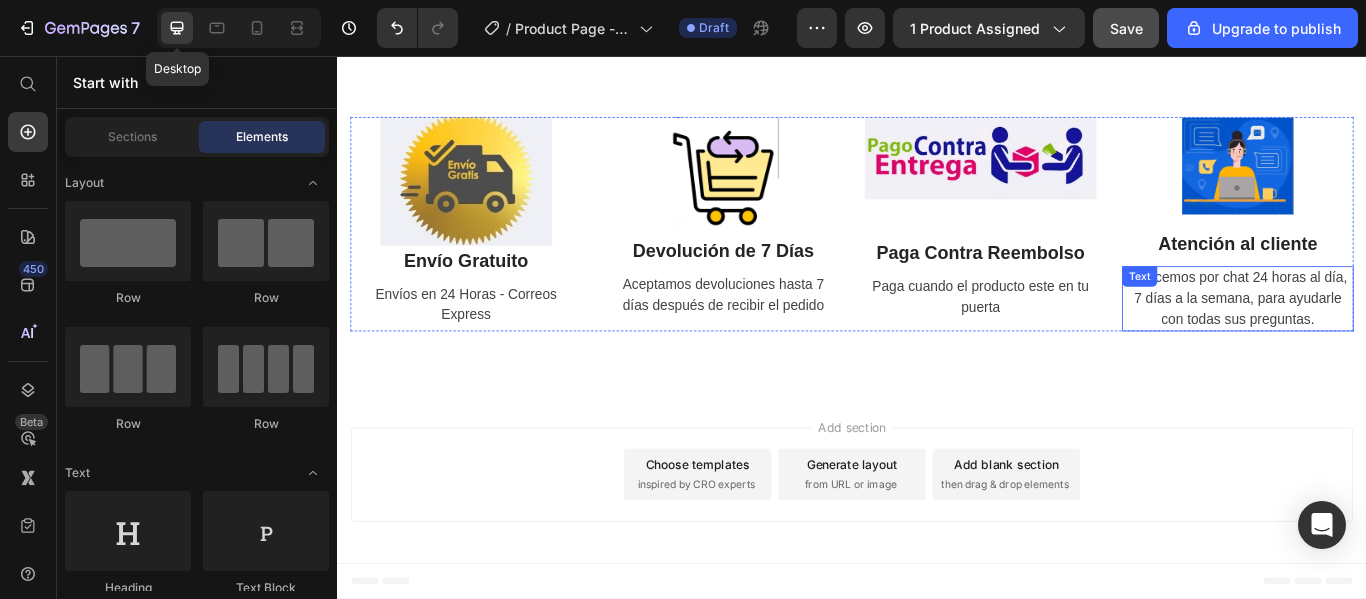scroll, scrollTop: 5439, scrollLeft: 0, axis: vertical 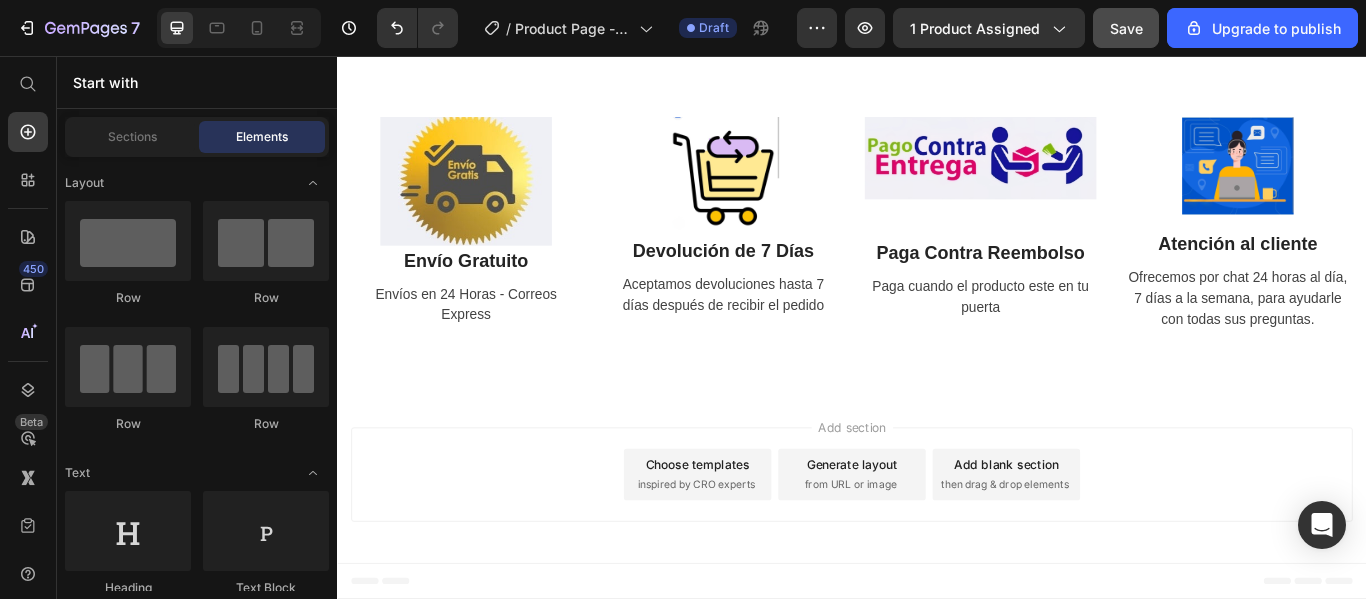 click on "Add section Choose templates inspired by CRO experts Generate layout from URL or image Add blank section then drag & drop elements" at bounding box center [937, 548] 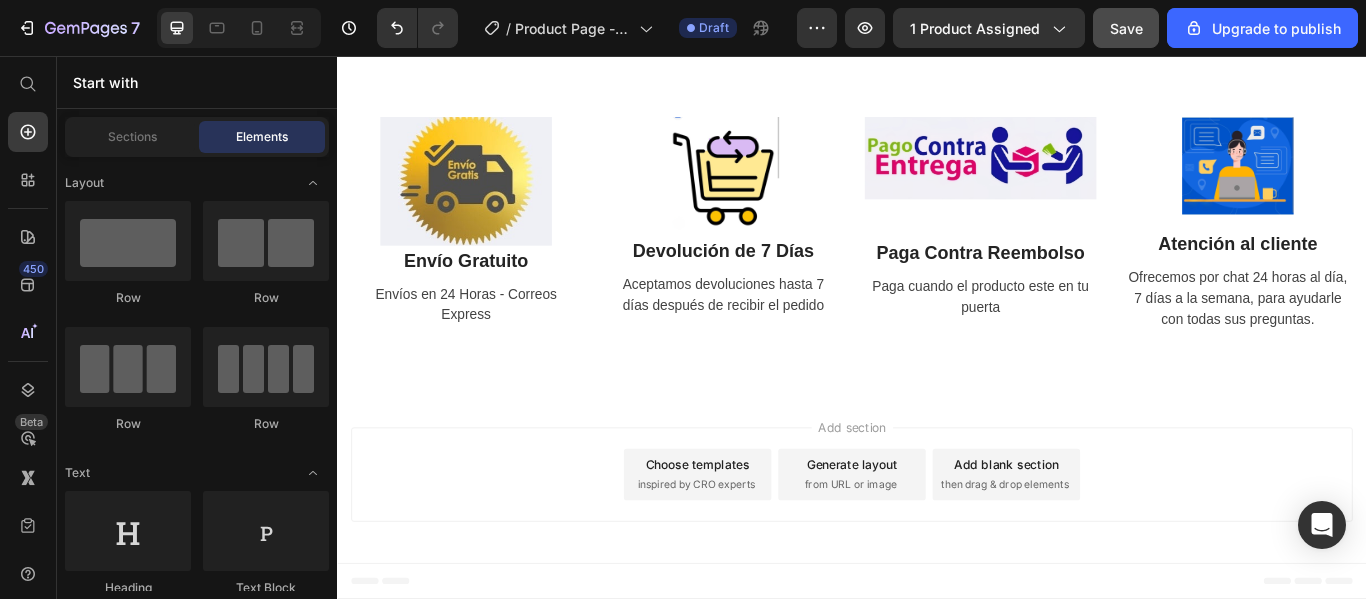 drag, startPoint x: 782, startPoint y: 527, endPoint x: 684, endPoint y: 451, distance: 124.01613 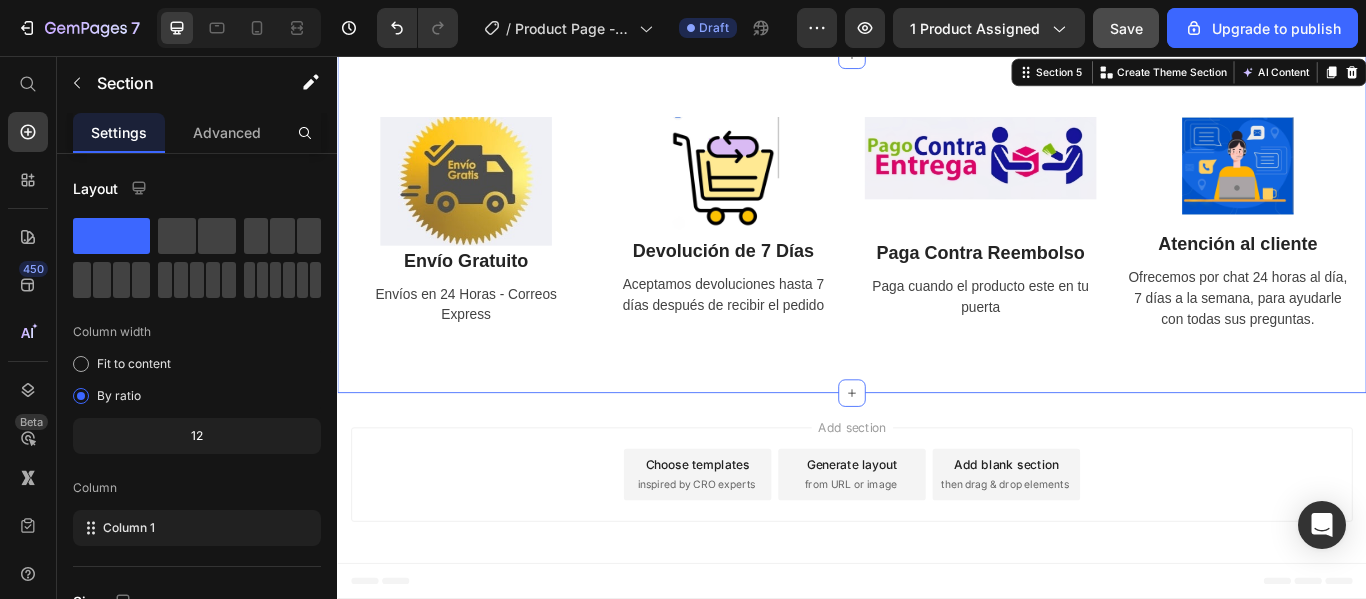 click on "Choose templates" at bounding box center (757, 532) 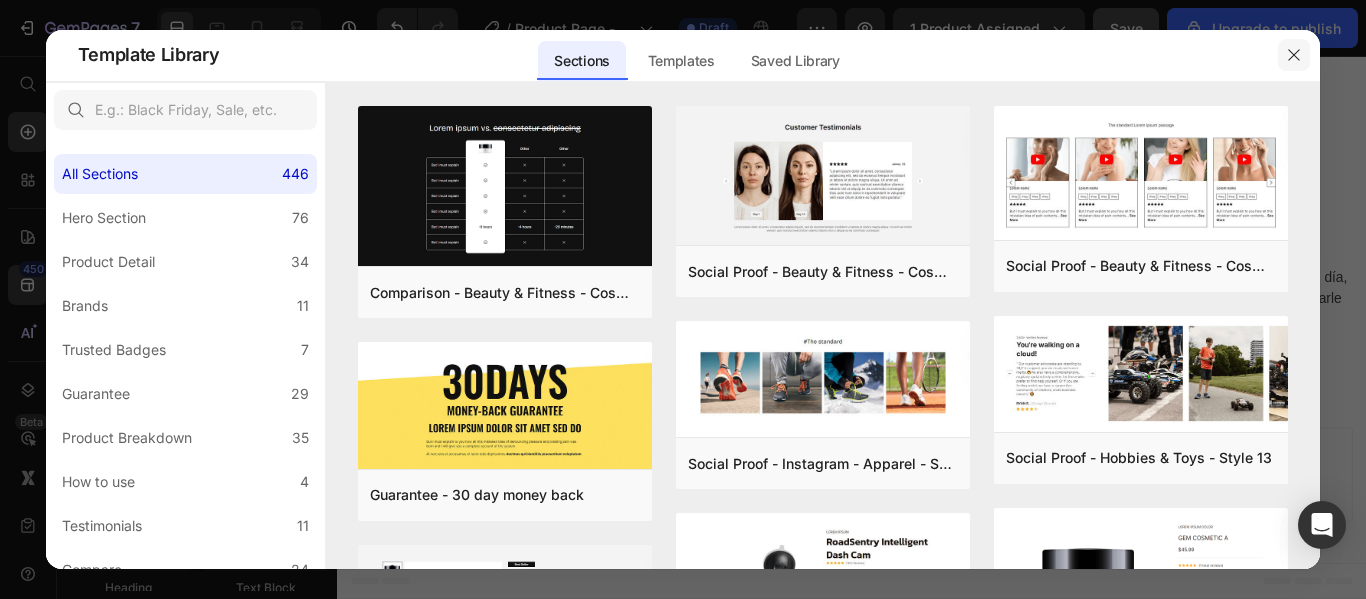 click 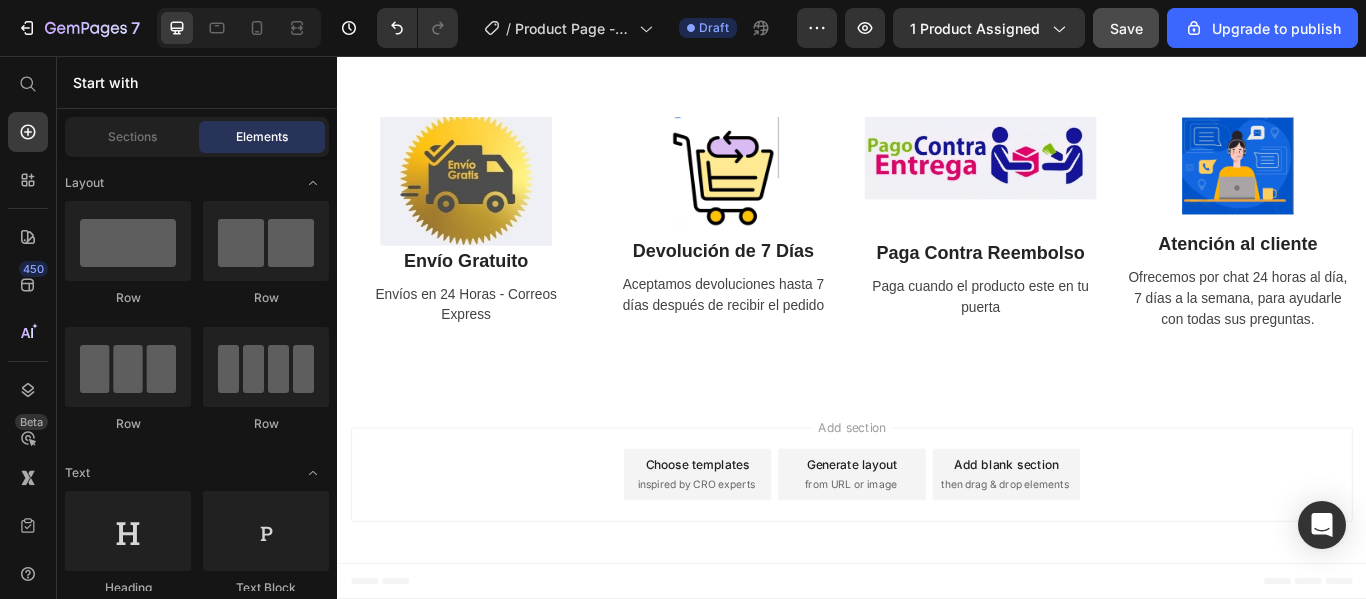 scroll, scrollTop: 3747, scrollLeft: 0, axis: vertical 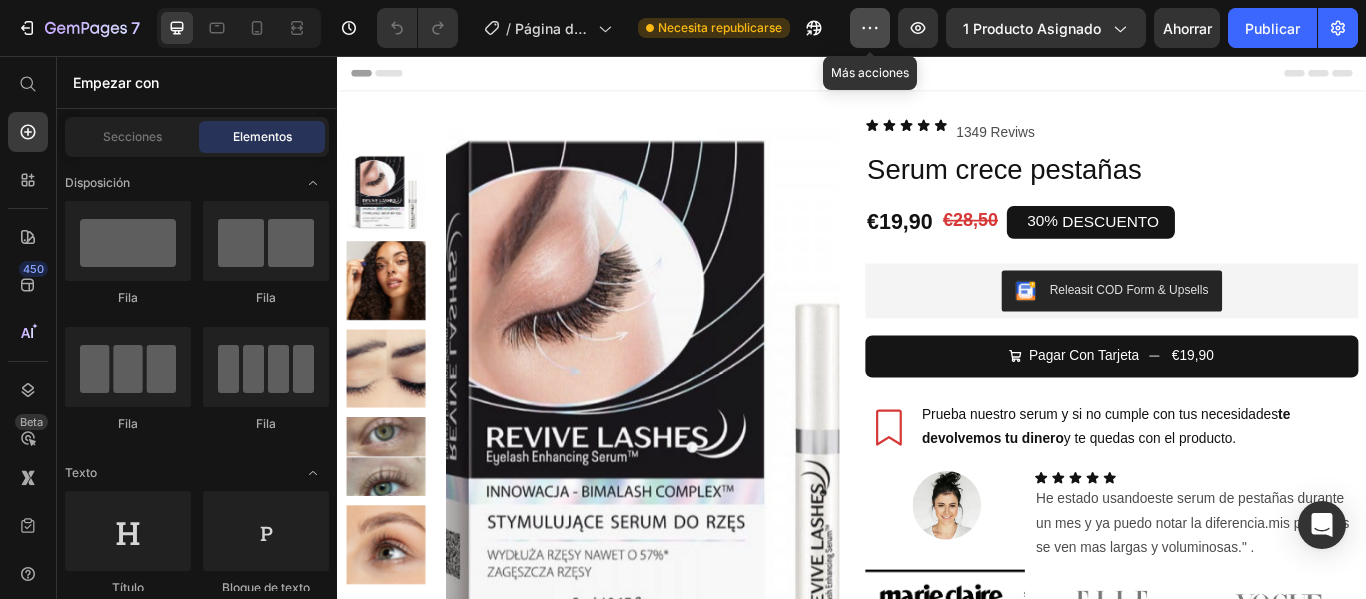 click 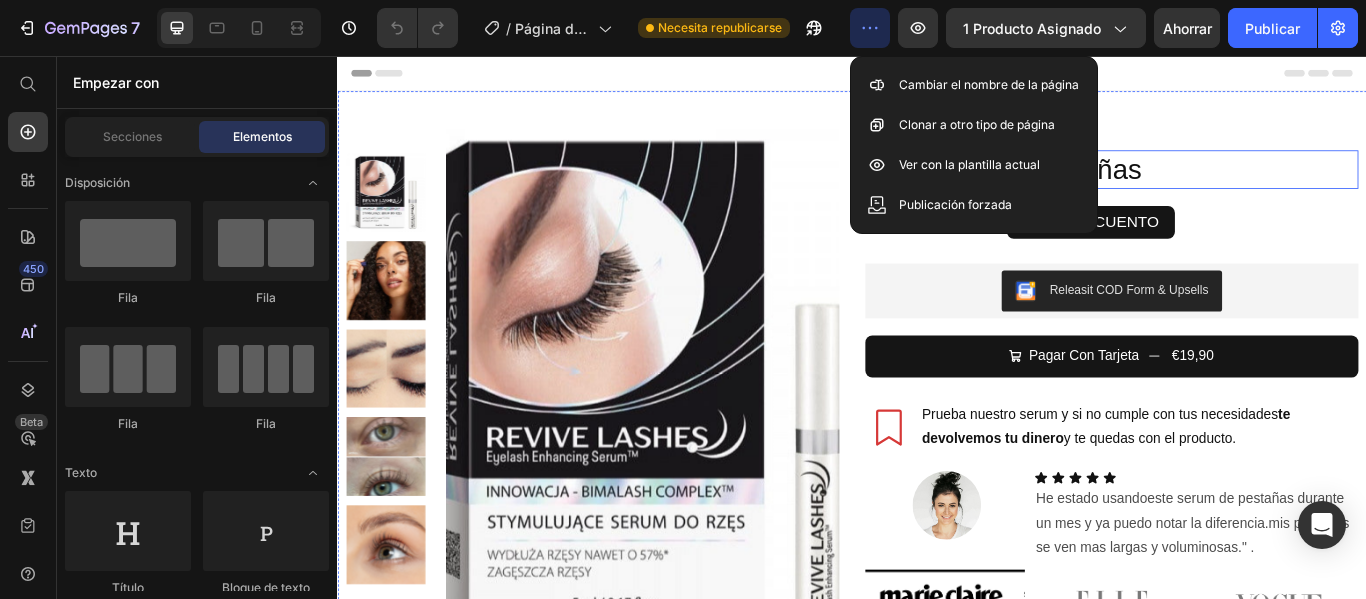 click on "Serum crece pestañas" at bounding box center [1239, 189] 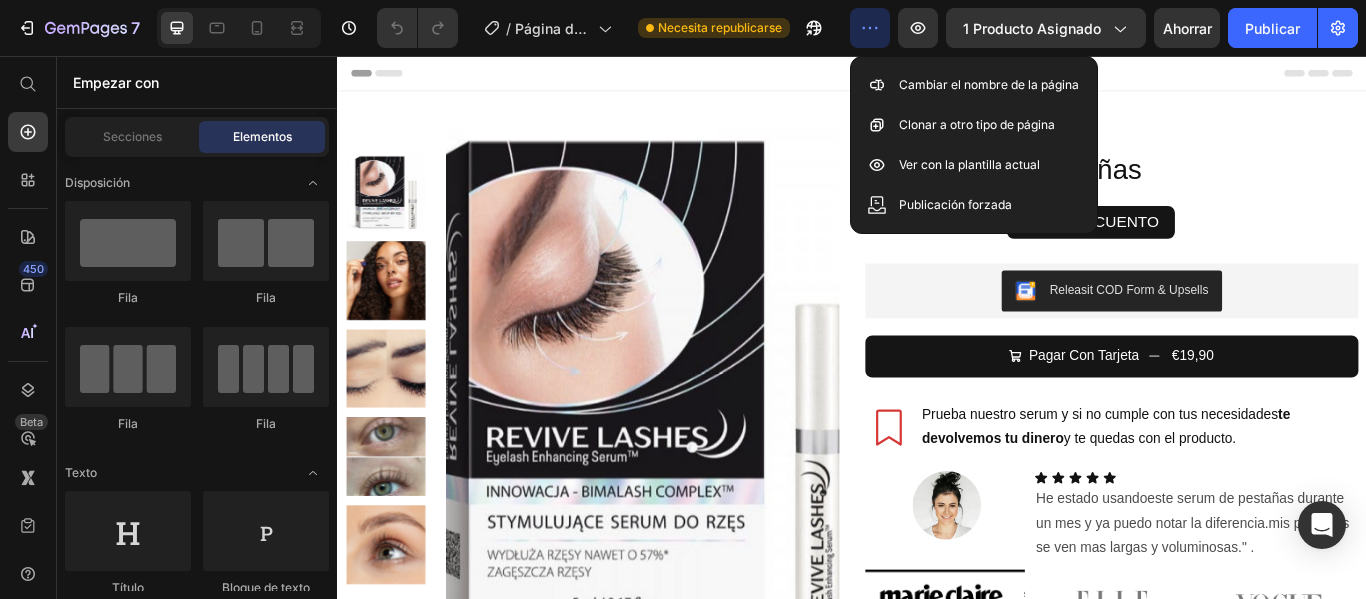 scroll, scrollTop: 553, scrollLeft: 0, axis: vertical 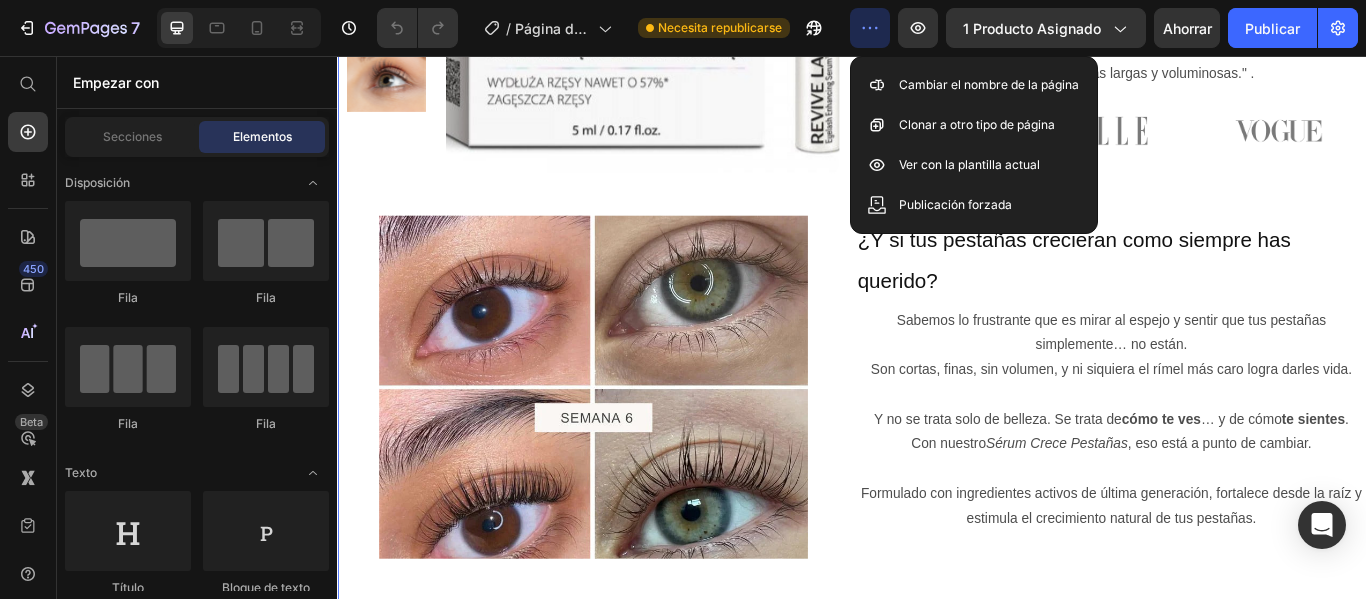 click on "Product Images Row Image Icon Icon Icon Icon
Icon Icon List “He estado usando este serum de pestañas durante un mes y ya puedo notar la diferencia.Mis pestañas se ven mas largas y voluminosas." Text Block Row Row Icon Icon Icon Icon
Icon Icon List 1349 Reviws Text Block Row Row Serum crece pestañas Heading €19,90 Product Price €28,50 Product Price 30% DESCUENTO Discount Tag Row Releasit COD Form & Upsells Releasit COD Form & Upsells
Pagar Con Tarjeta
€19,90 Add to Cart Row
Prueba nuestro serum y si no cumple con tus necesidades   te devolvemos tu dinero  y te quedas con el producto. Item List Image Icon Icon Icon Icon
Icon Icon List  He estado usandoeste serum de pestañas durante un mes y ya puedo notar la diferencia.mis pestañas se ven mas largas y voluminosas." . Text Block Row Image Image Image Row Product Image ¿Y si tus pestañas crecieran como siempre has querido? Heading   . Row" at bounding box center [937, 530] 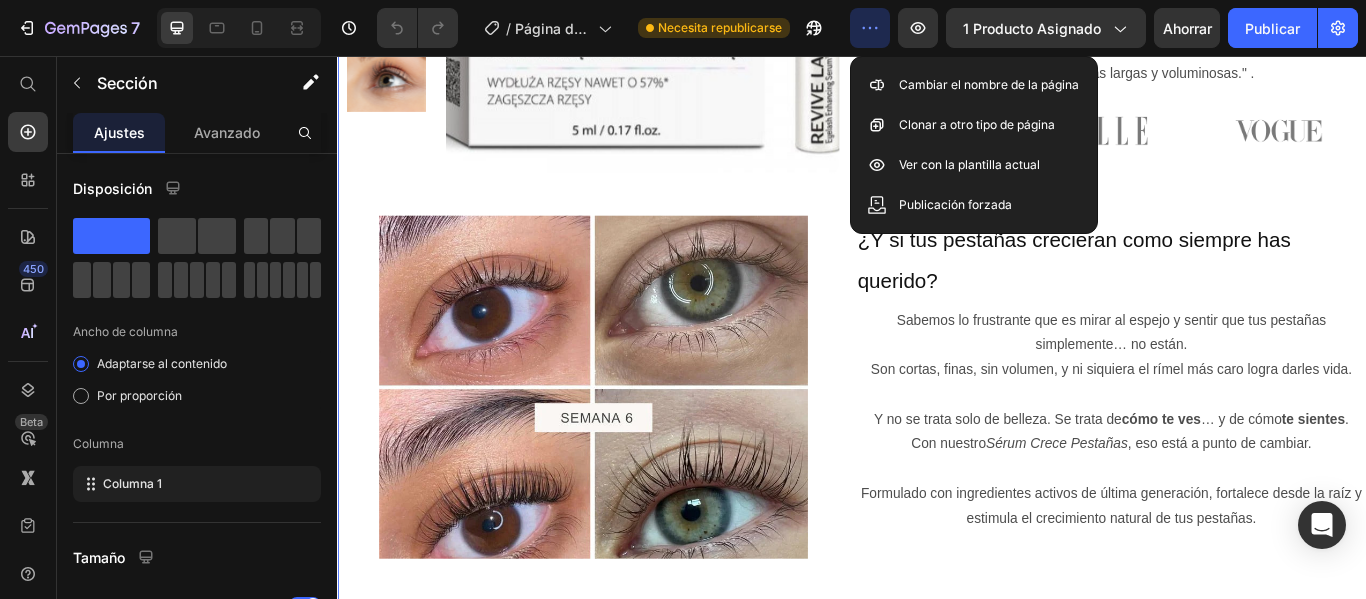 click on "Product Images Row Image Icon Icon Icon Icon
Icon Icon List “He estado usando este serum de pestañas durante un mes y ya puedo notar la diferencia.Mis pestañas se ven mas largas y voluminosas." Text Block Row Row Icon Icon Icon Icon
Icon Icon List 1349 Reviws Text Block Row Row Serum crece pestañas Heading €19,90 Product Price €28,50 Product Price 30% DESCUENTO Discount Tag Row Releasit COD Form & Upsells Releasit COD Form & Upsells
Pagar Con Tarjeta
€19,90 Add to Cart Row
Prueba nuestro serum y si no cumple con tus necesidades   te devolvemos tu dinero  y te quedas con el producto. Item List Image Icon Icon Icon Icon
Icon Icon List  He estado usandoeste serum de pestañas durante un mes y ya puedo notar la diferencia.mis pestañas se ven mas largas y voluminosas." . Text Block Row Image Image Image Row Product Image ¿Y si tus pestañas crecieran como siempre has querido? Heading   . Row" at bounding box center (937, 530) 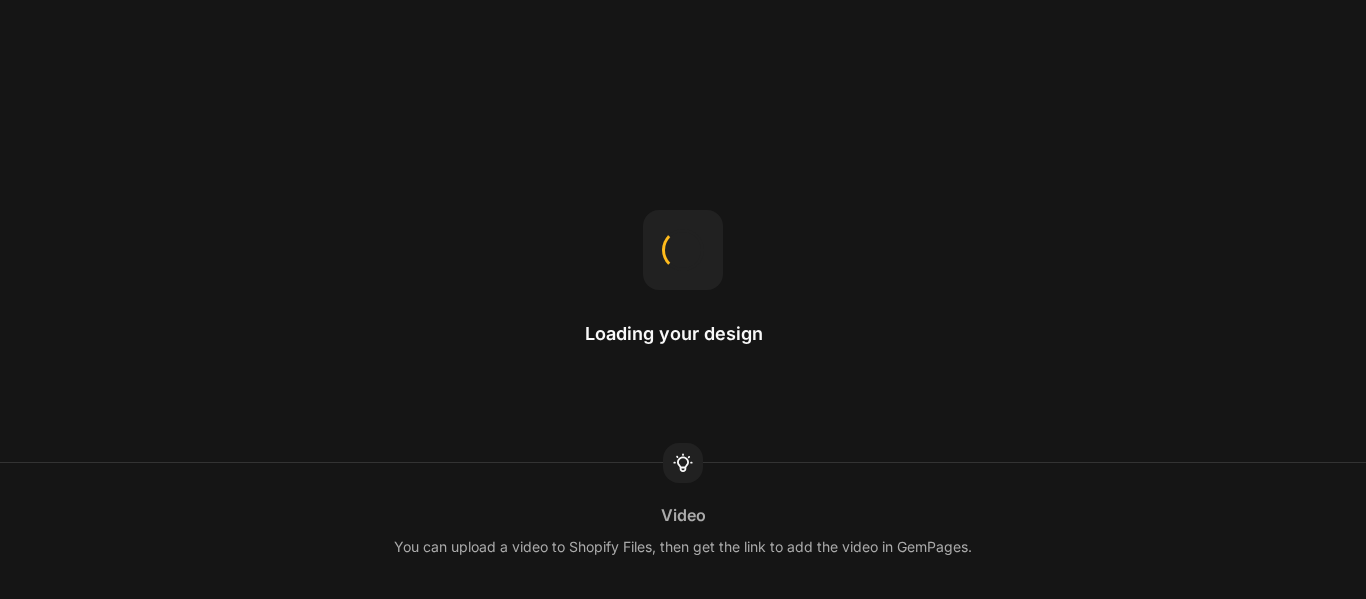 scroll, scrollTop: 0, scrollLeft: 0, axis: both 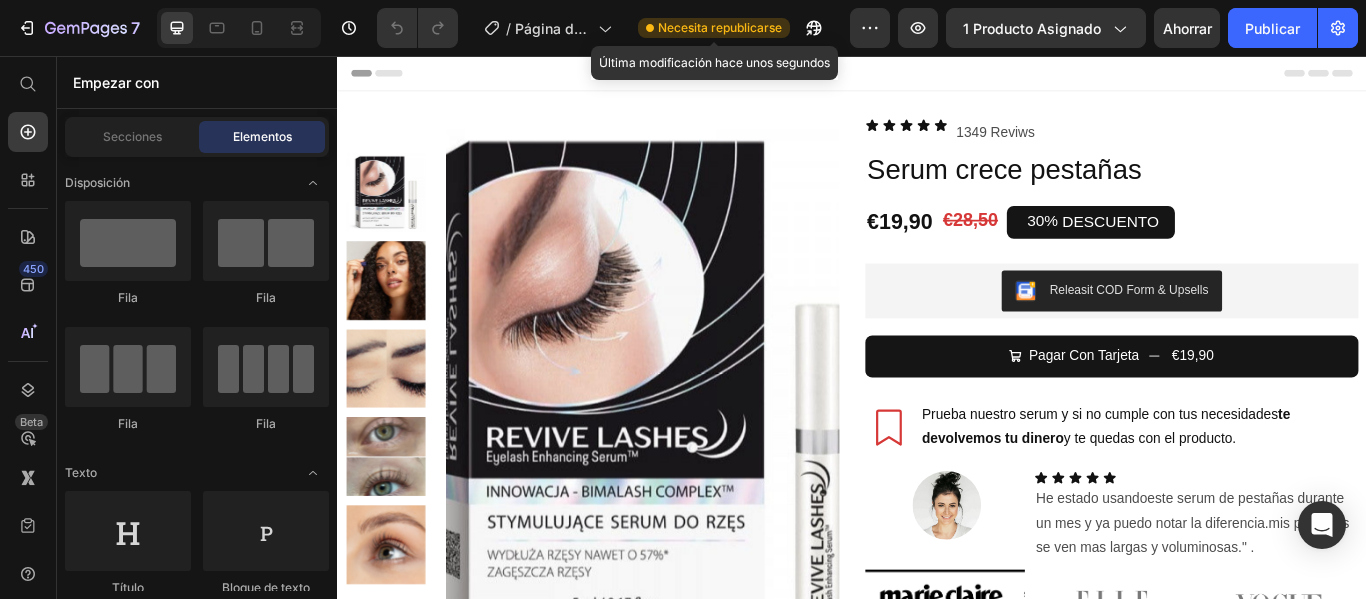 click on "Necesita republicarse" at bounding box center [720, 27] 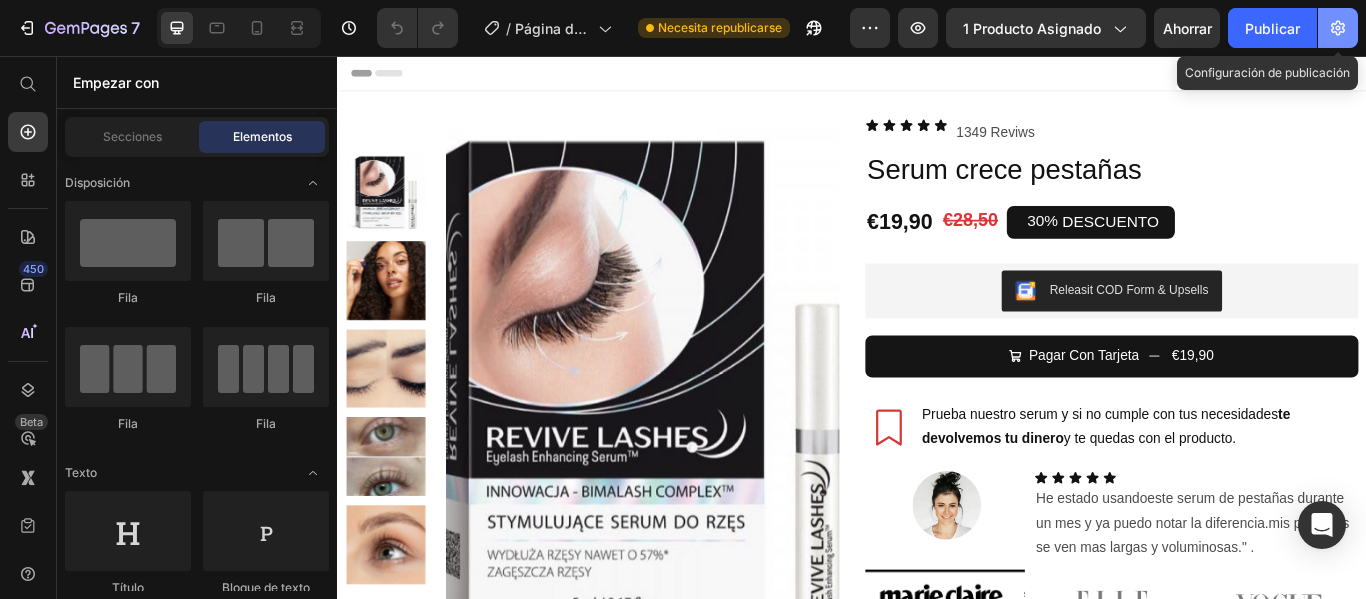 click 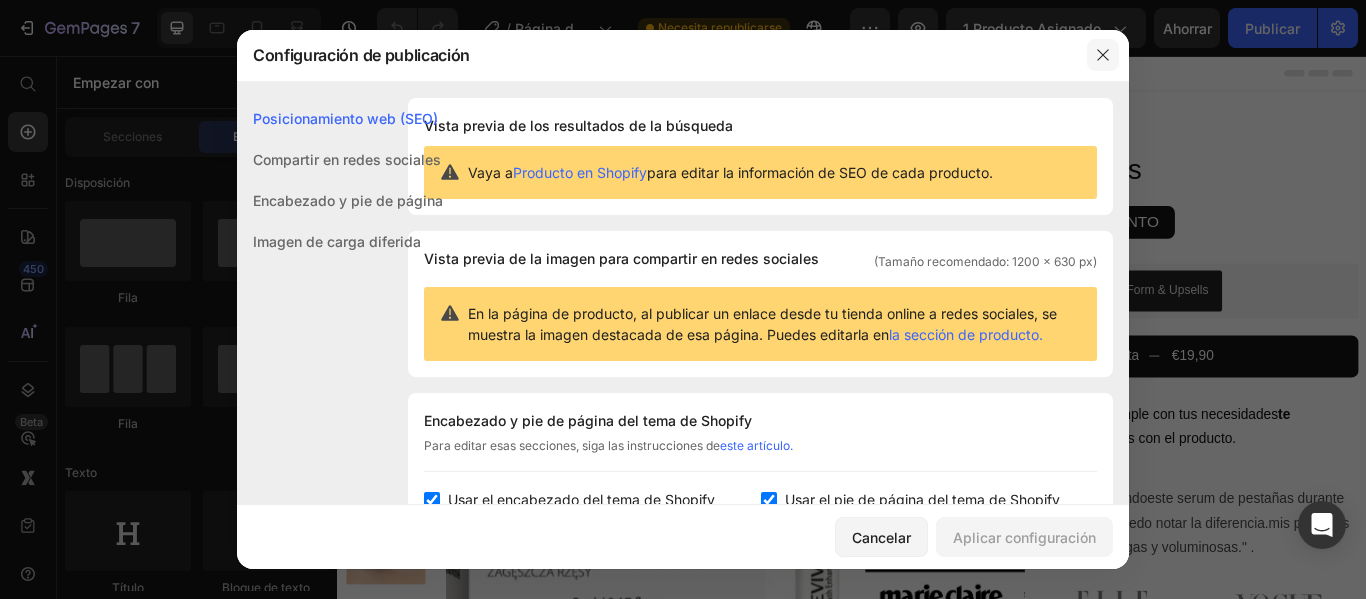 click 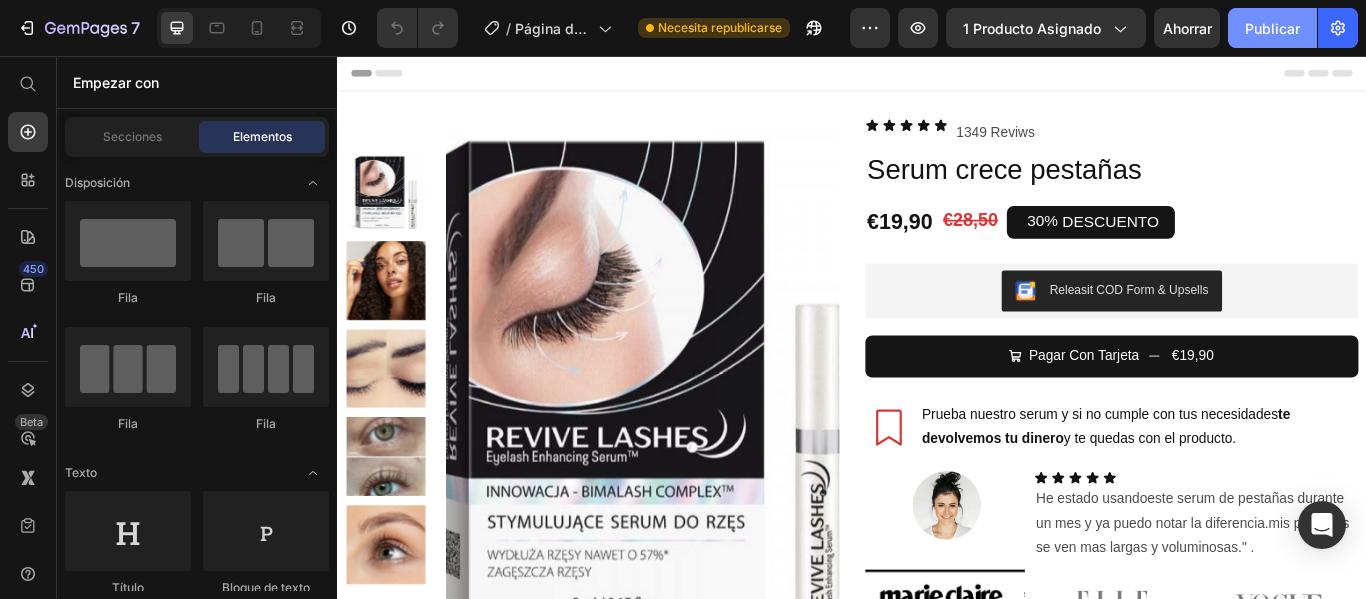 click on "Publicar" at bounding box center [1272, 28] 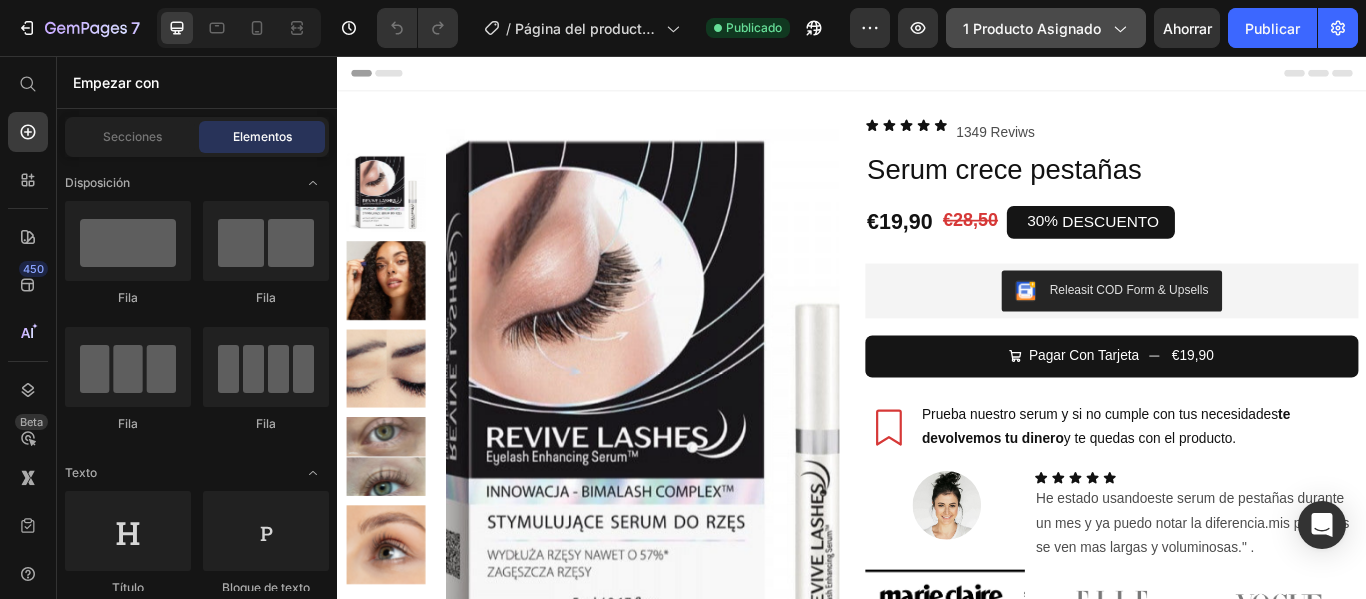 click 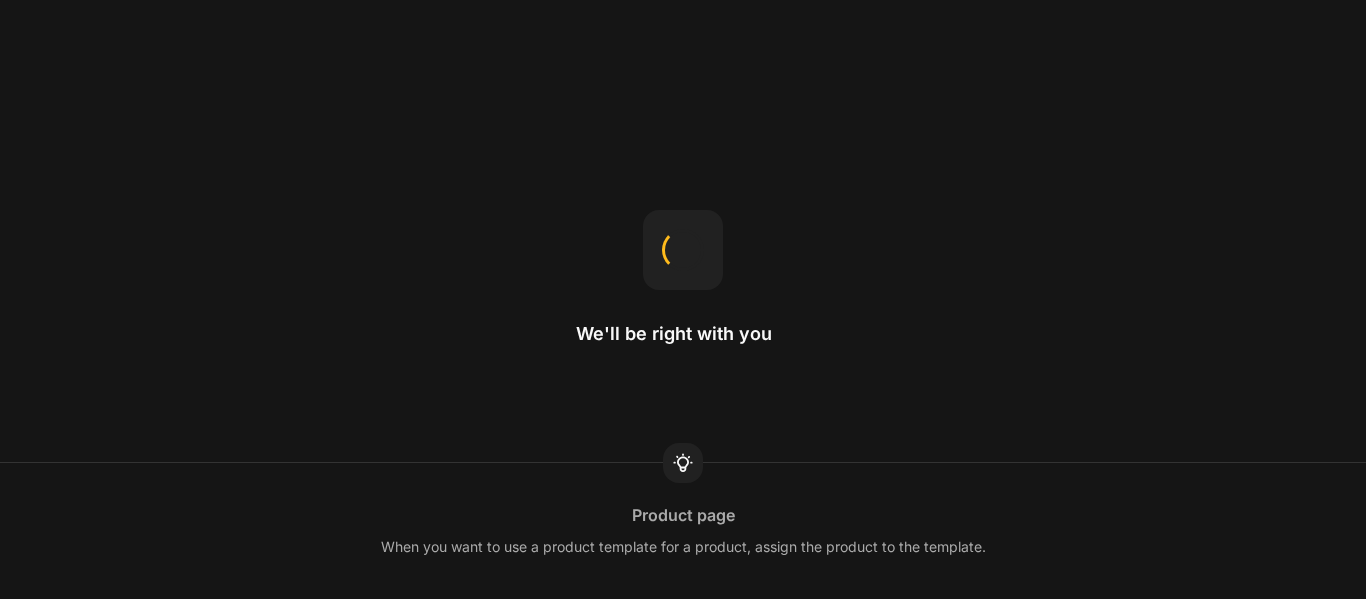 scroll, scrollTop: 0, scrollLeft: 0, axis: both 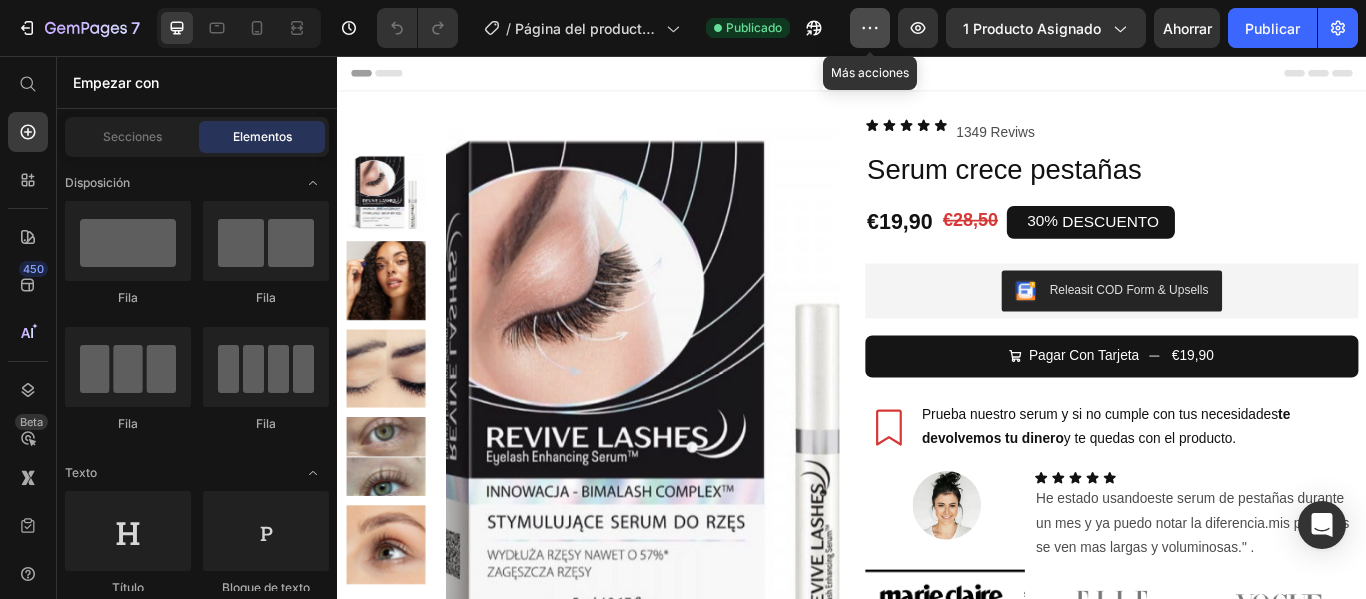 click 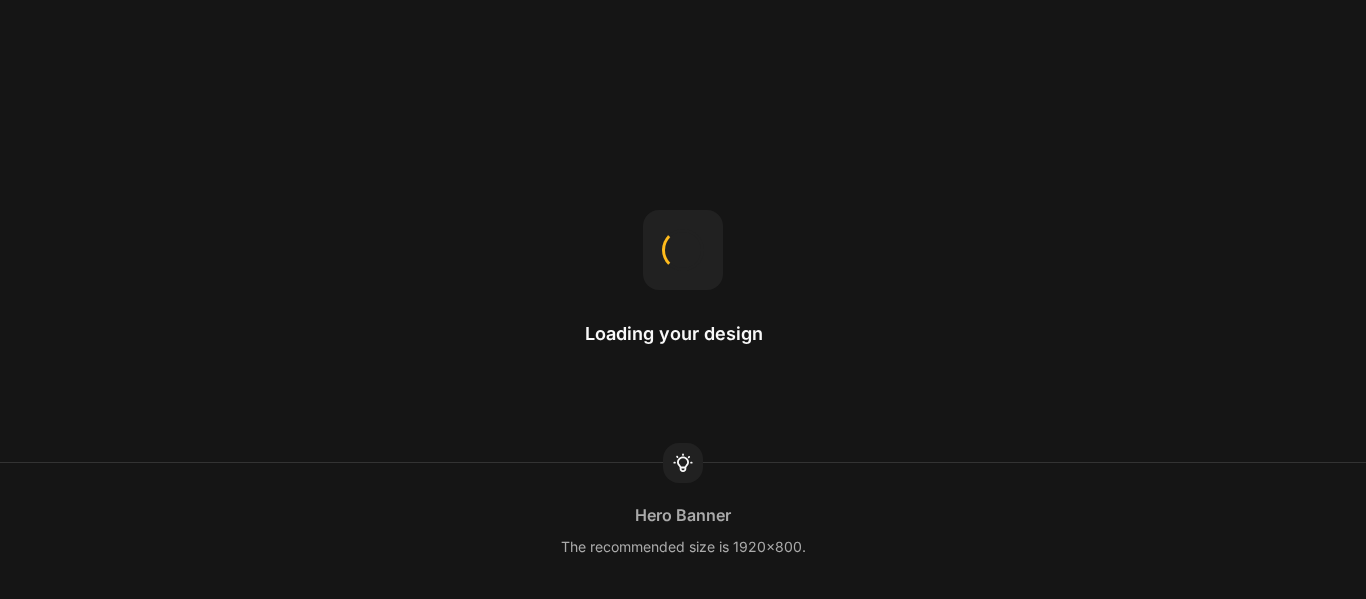 scroll, scrollTop: 0, scrollLeft: 0, axis: both 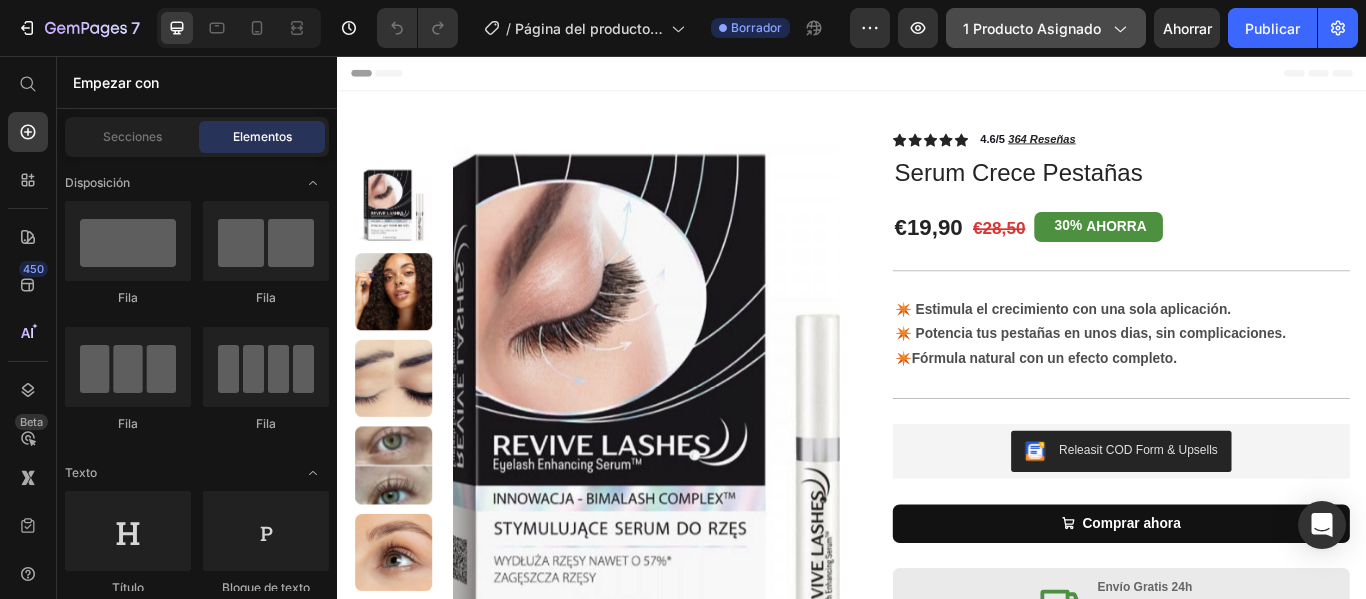 click 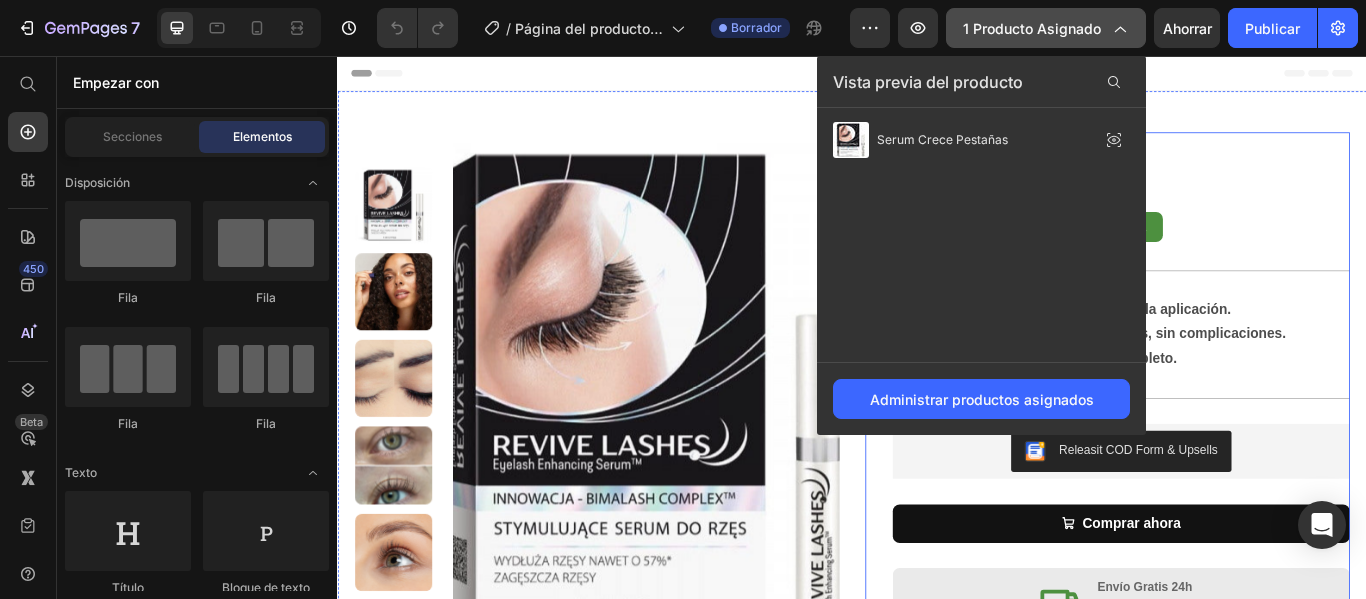 click on "Icon Icon Icon Icon Icon Icon List 4.6/5   364 Reseñas Text Block Row Serum Crece Pestañas Product Title €19,90 Product Price €28,50 Product Price 30% AHORRA Discount Tag Row                  ✴️ Estimula el crecimiento con una sola aplicación.           ✴️ Potencia tus pestañas en unos dias, sin complicaciones.           ✴️Fórmula natural con un efecto completo.   Text Block Row Releasit COD Form & Upsells Releasit COD Form & Upsells
Comprar ahora Add to Cart Row
Icon Envío Gratis 24h Devolución Gratuita Text Block Row Image Image Image Row" at bounding box center (1250, 499) 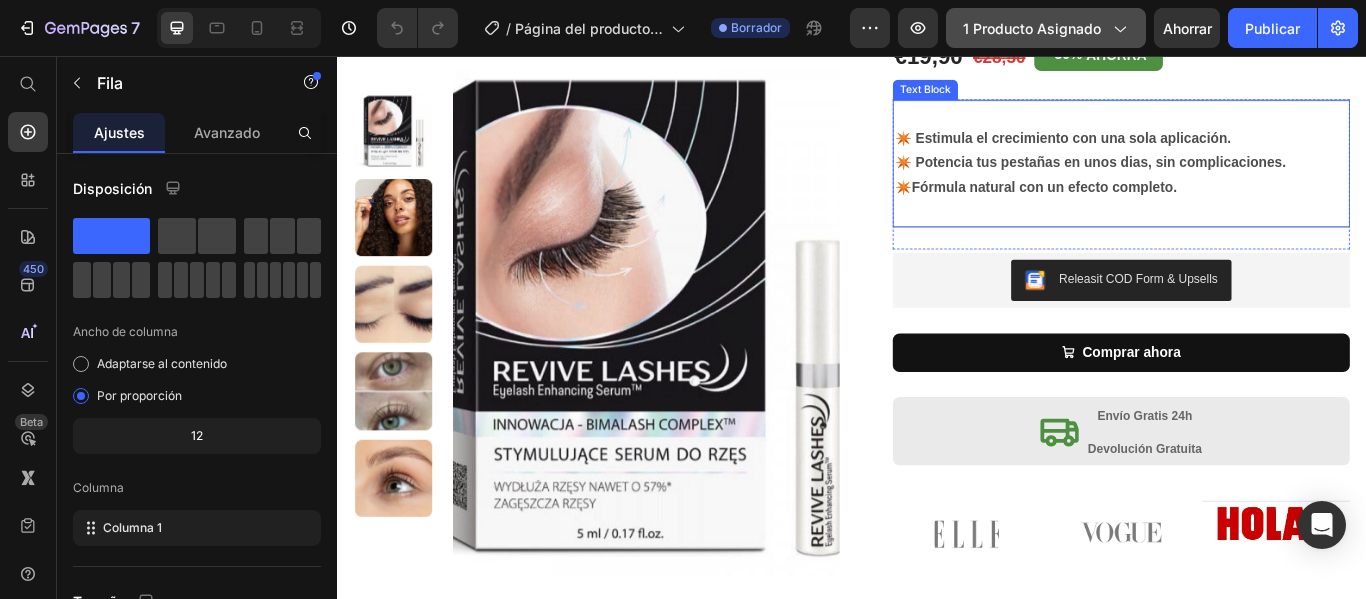 scroll, scrollTop: 0, scrollLeft: 0, axis: both 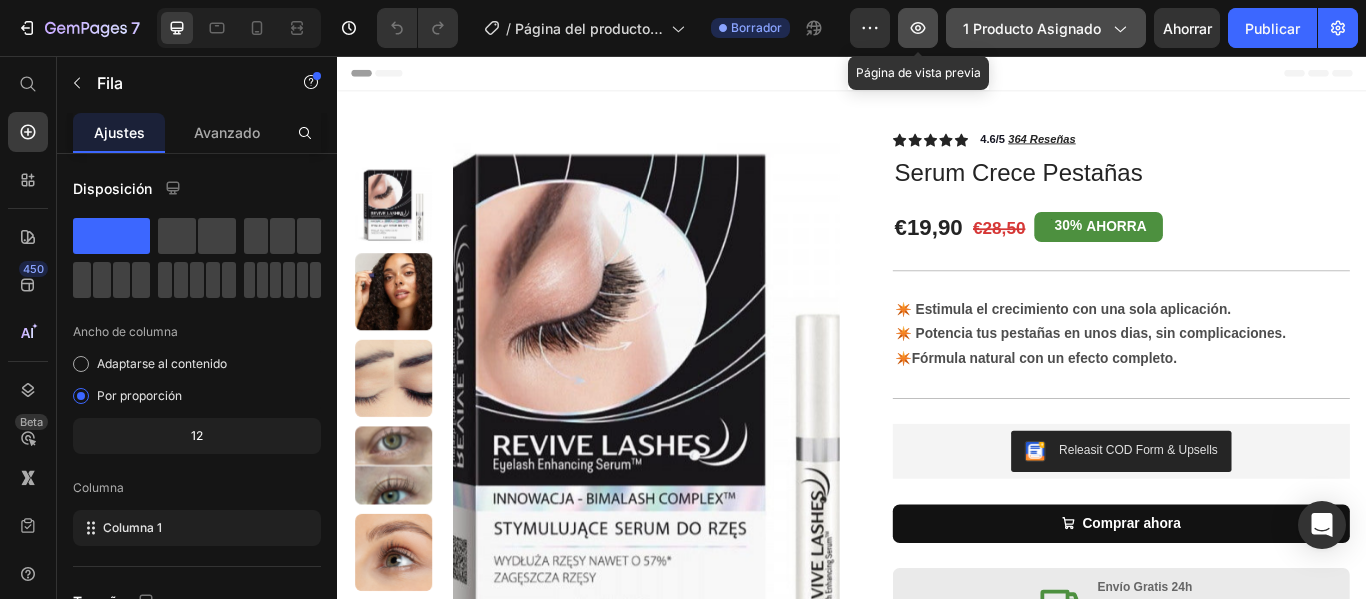 click 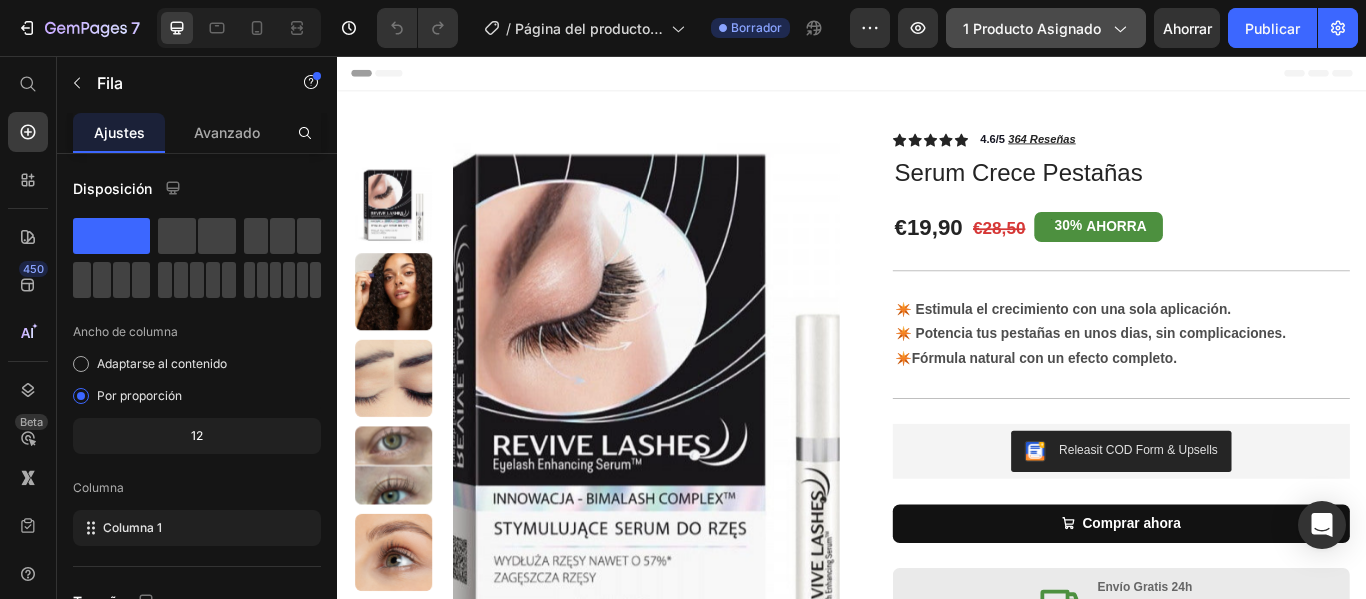 scroll, scrollTop: 410, scrollLeft: 0, axis: vertical 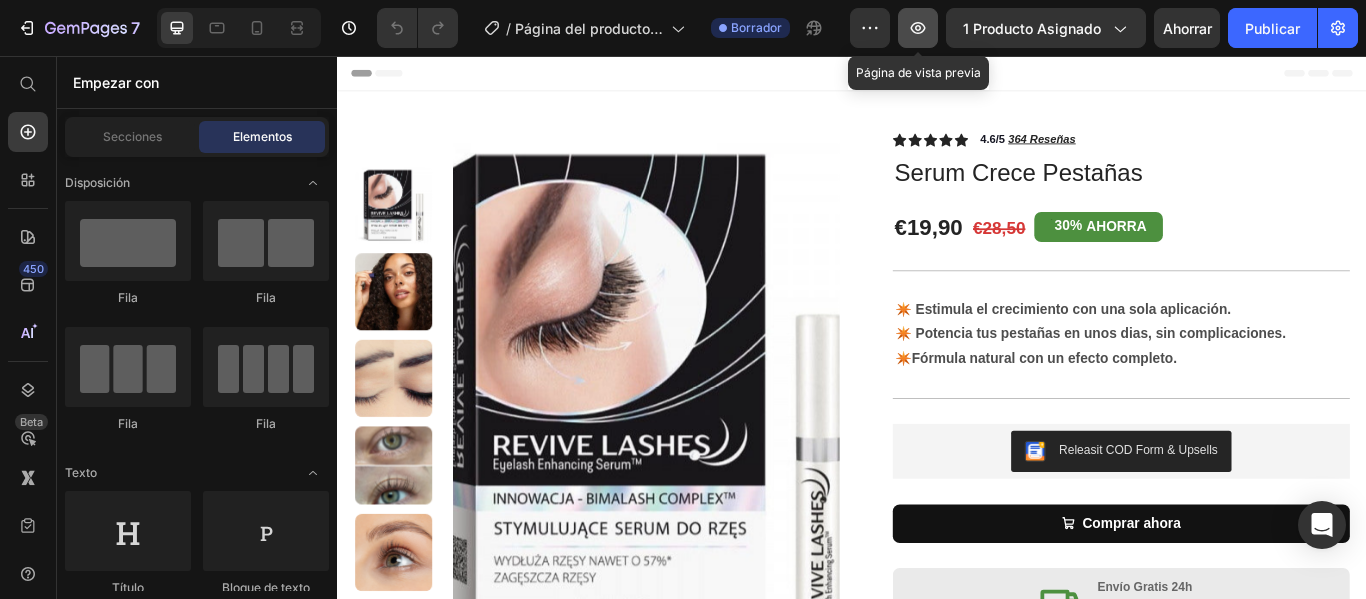 click 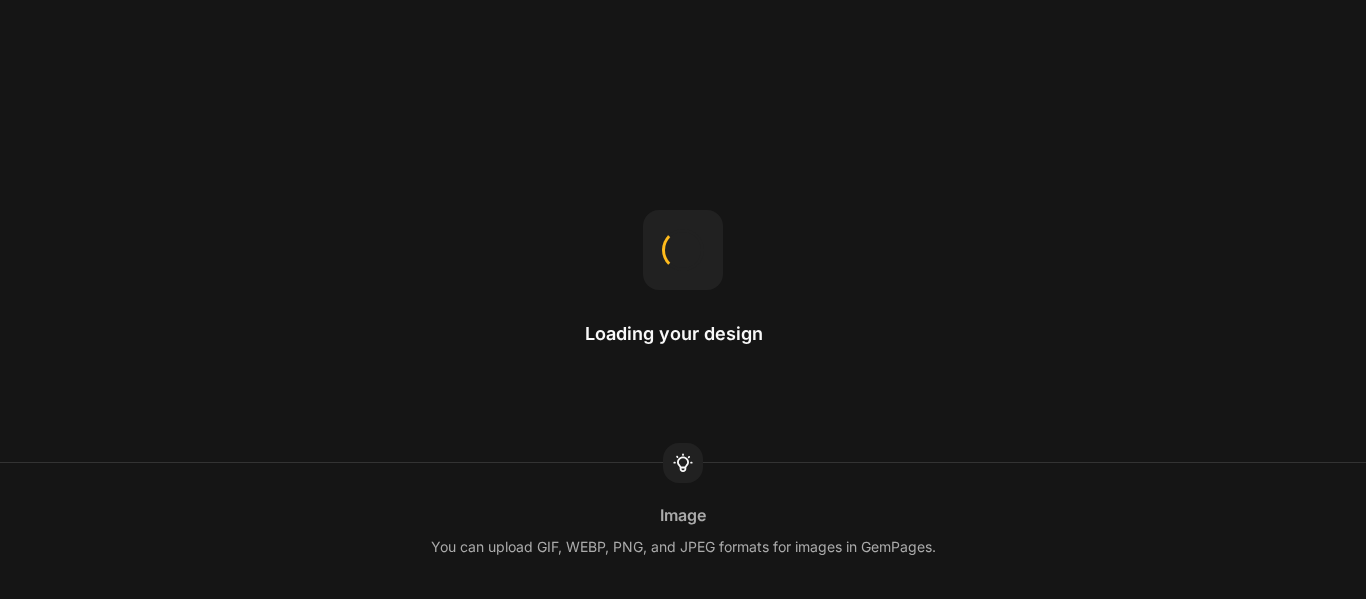 scroll, scrollTop: 0, scrollLeft: 0, axis: both 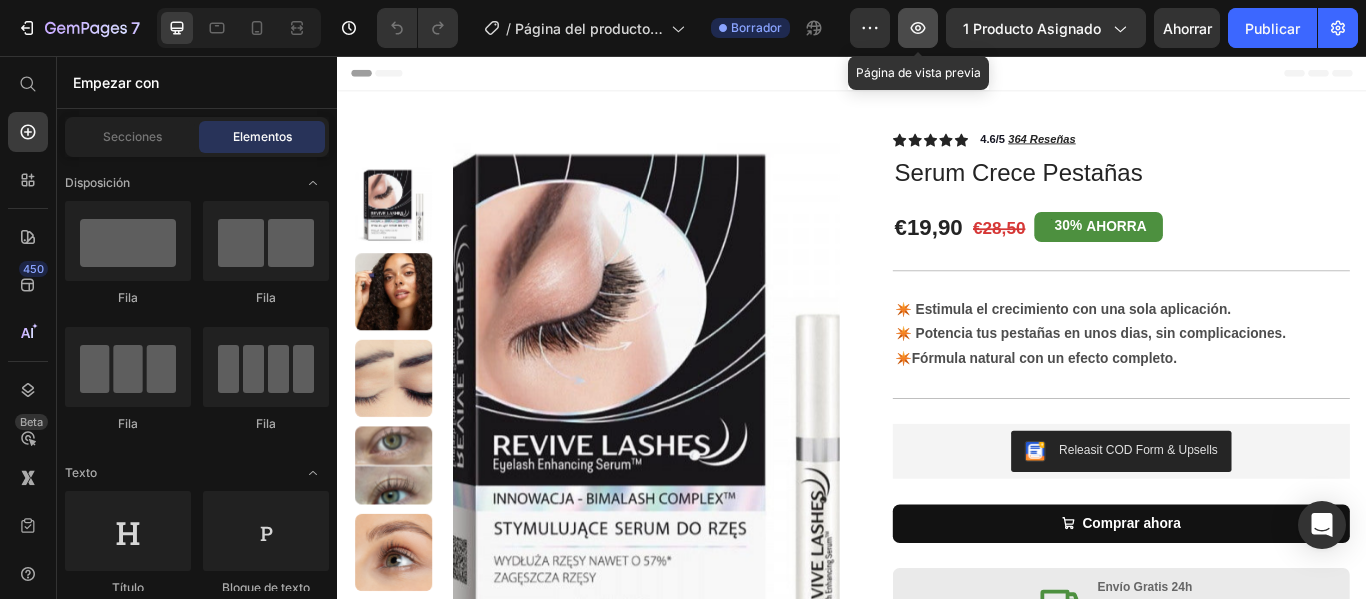 click 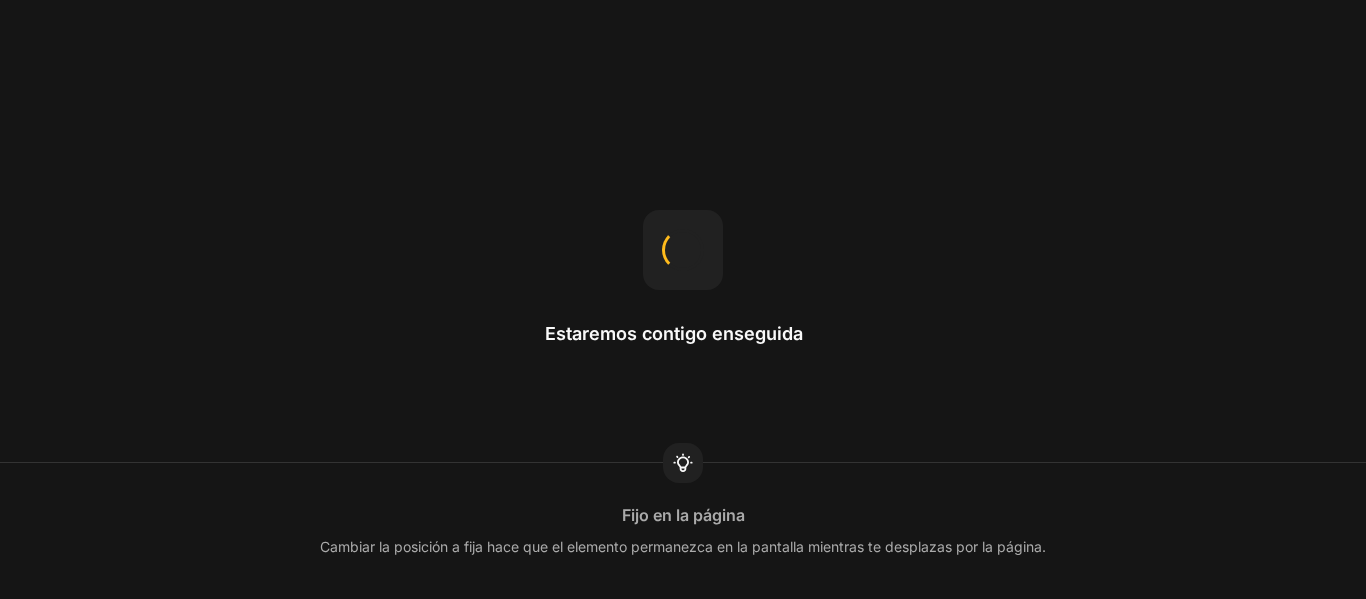 scroll, scrollTop: 0, scrollLeft: 0, axis: both 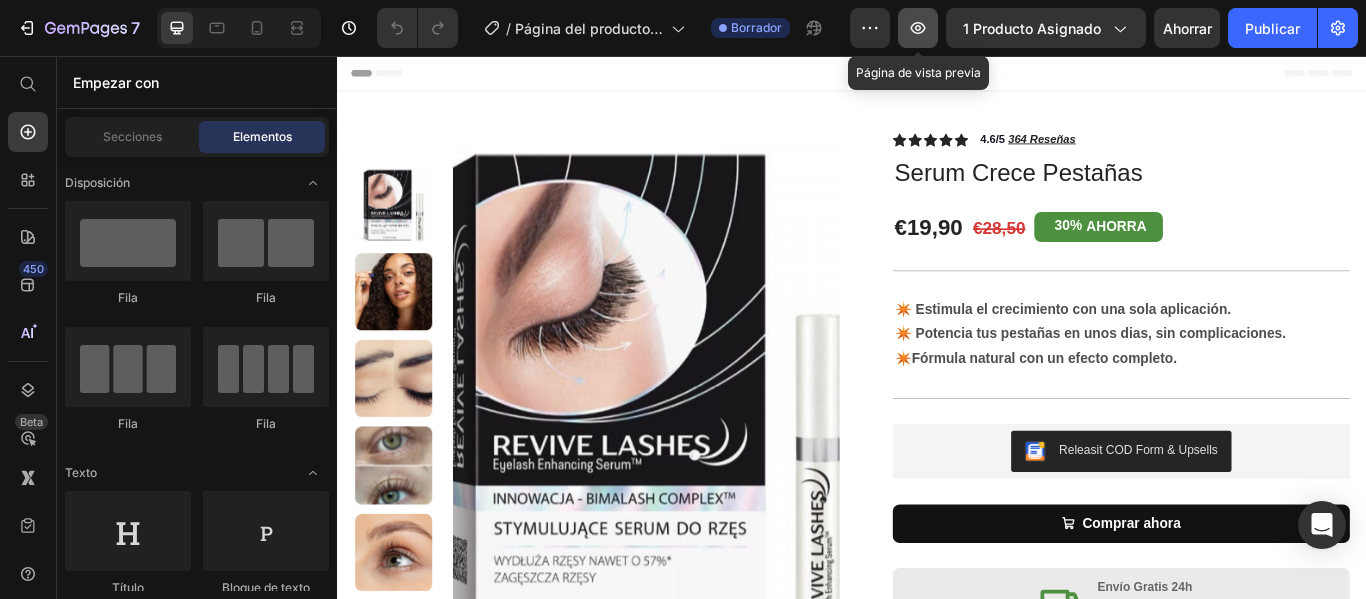 click 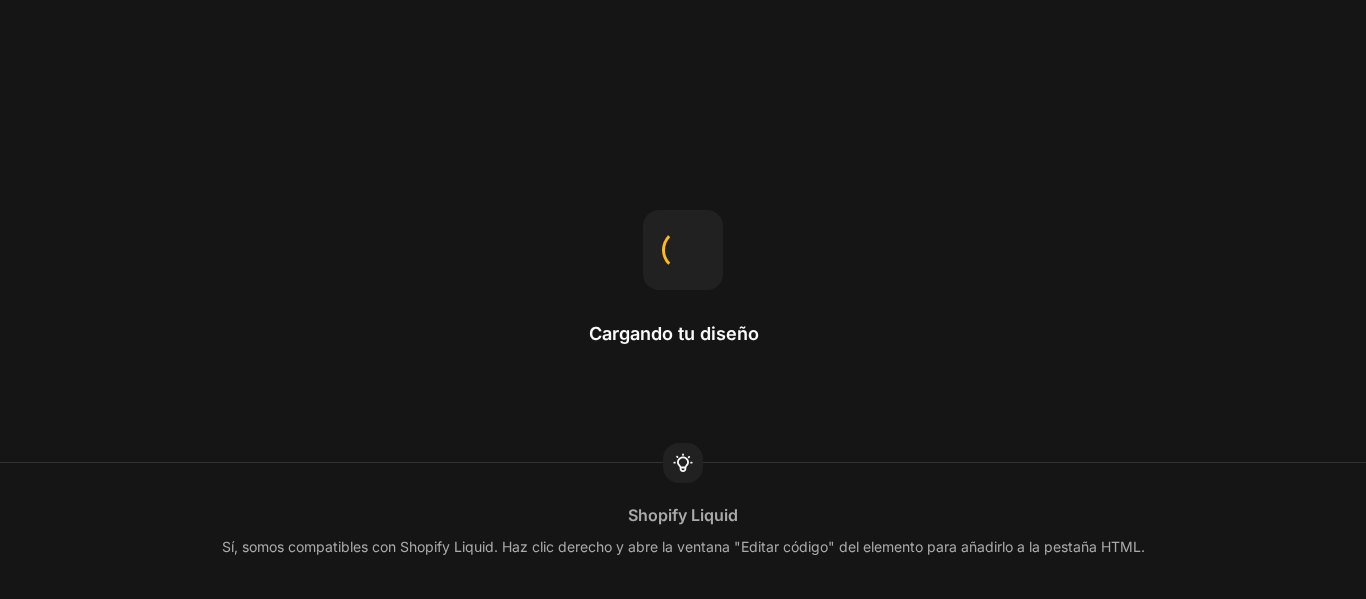 scroll, scrollTop: 0, scrollLeft: 0, axis: both 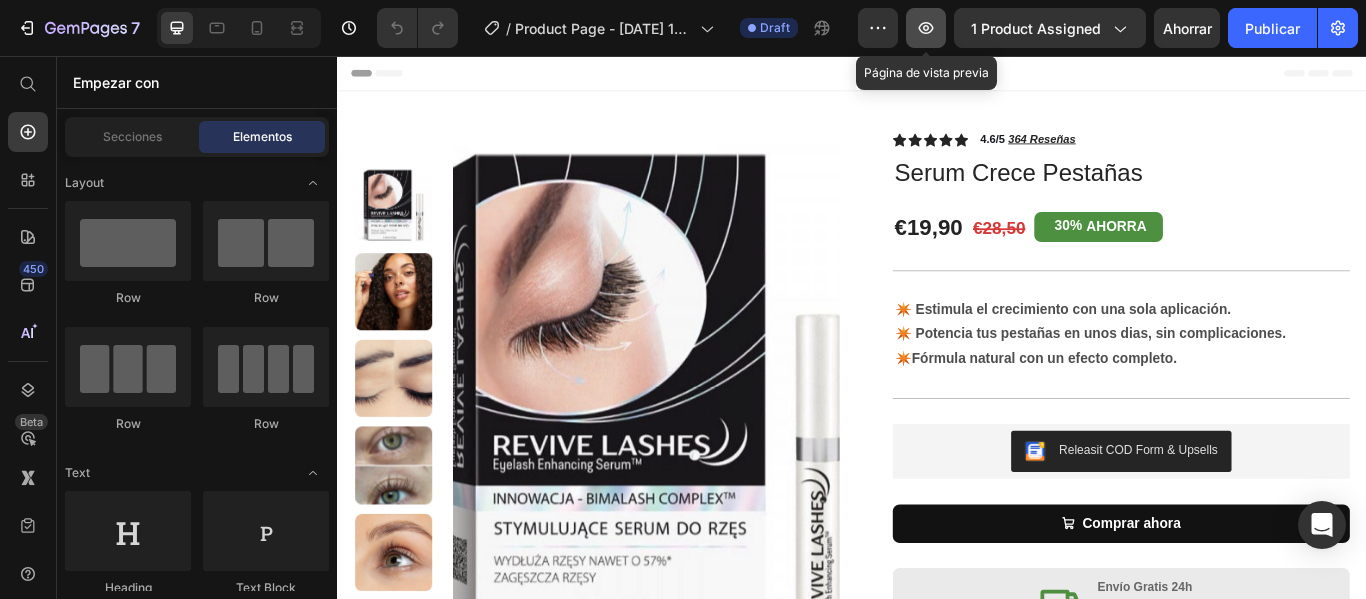 click 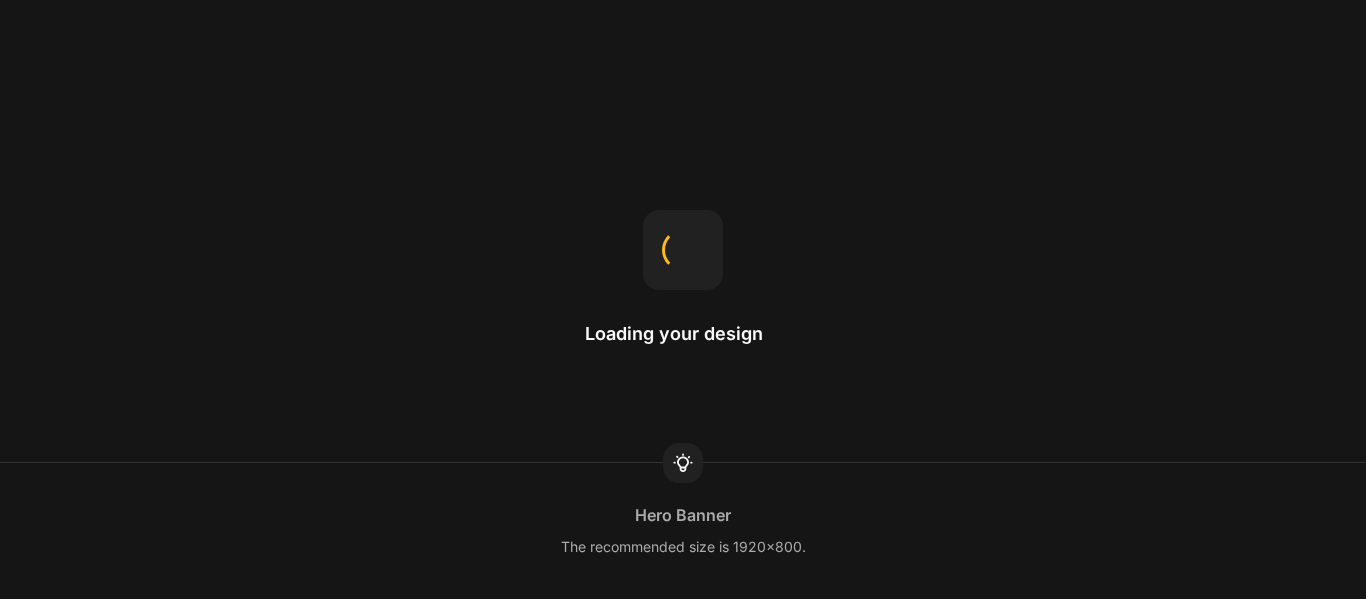 scroll, scrollTop: 0, scrollLeft: 0, axis: both 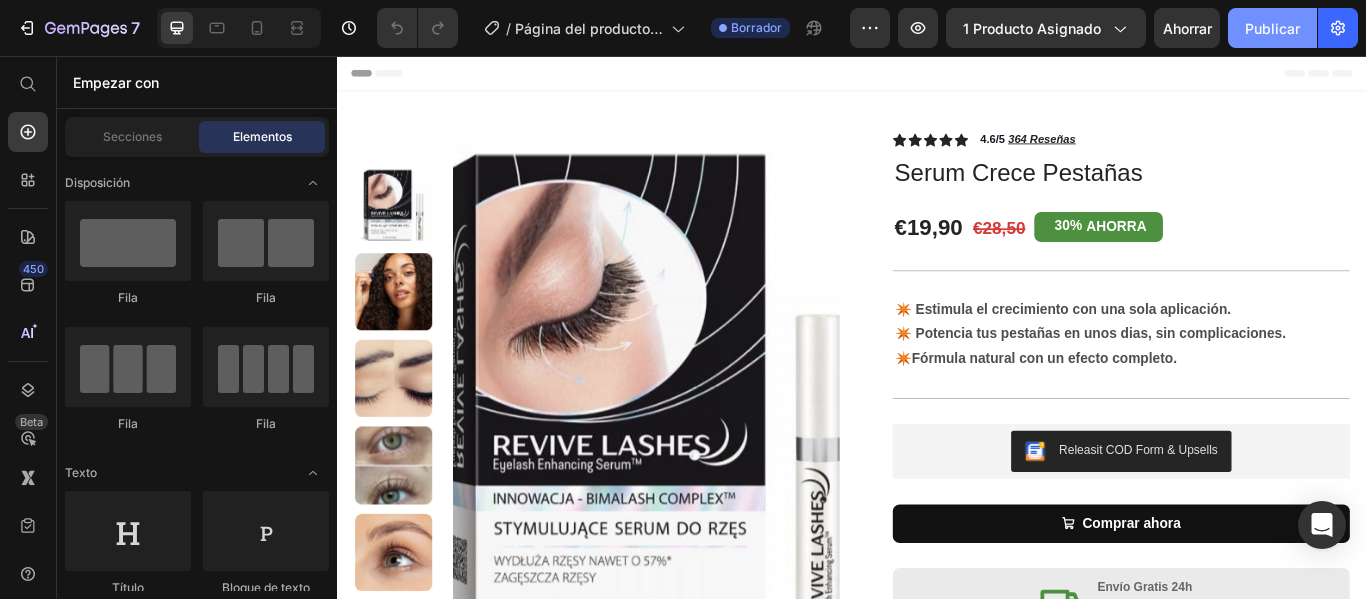 click on "Publicar" at bounding box center [1272, 28] 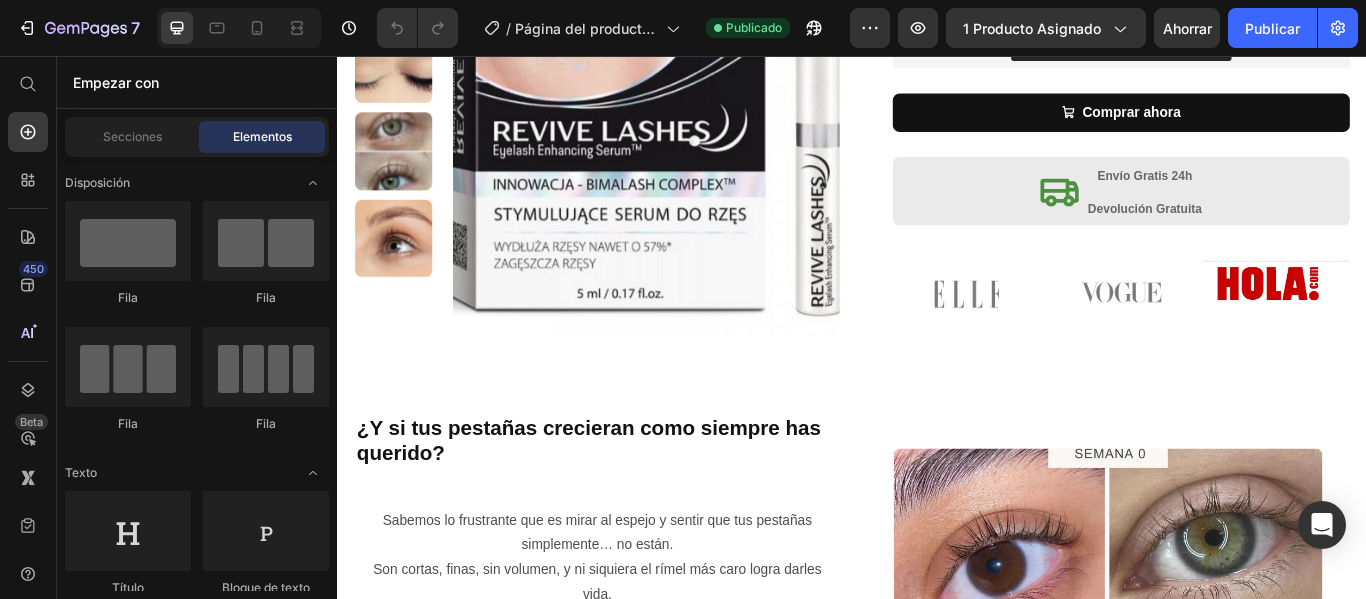 scroll, scrollTop: 0, scrollLeft: 0, axis: both 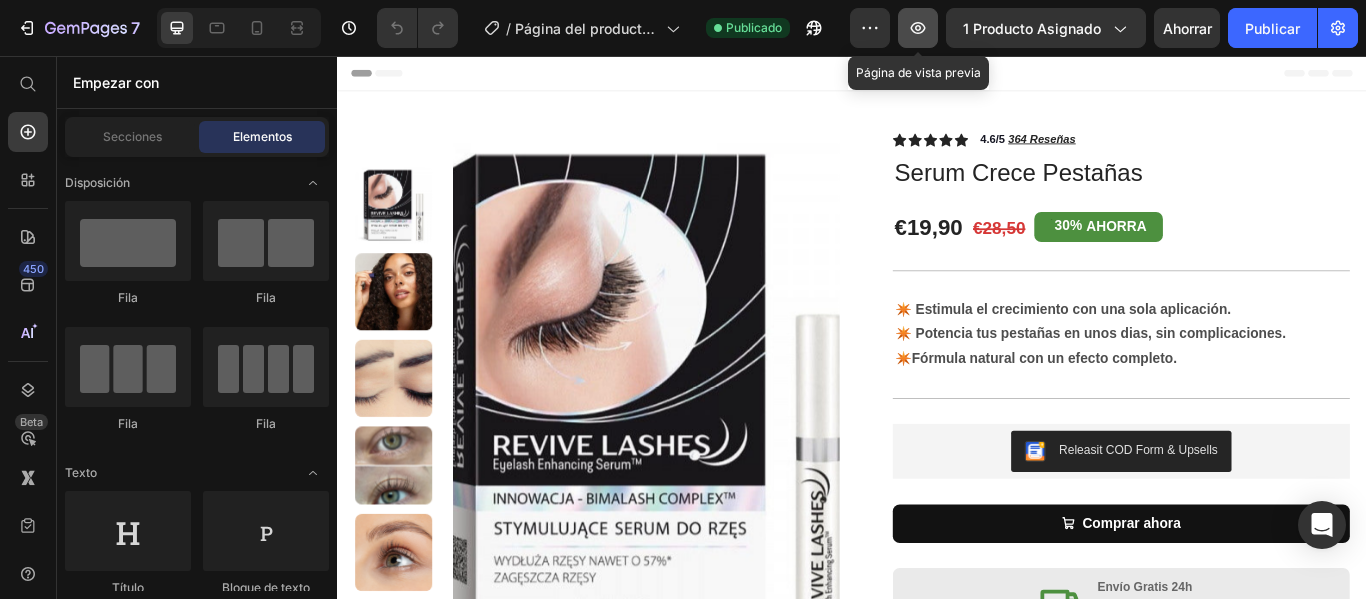 click 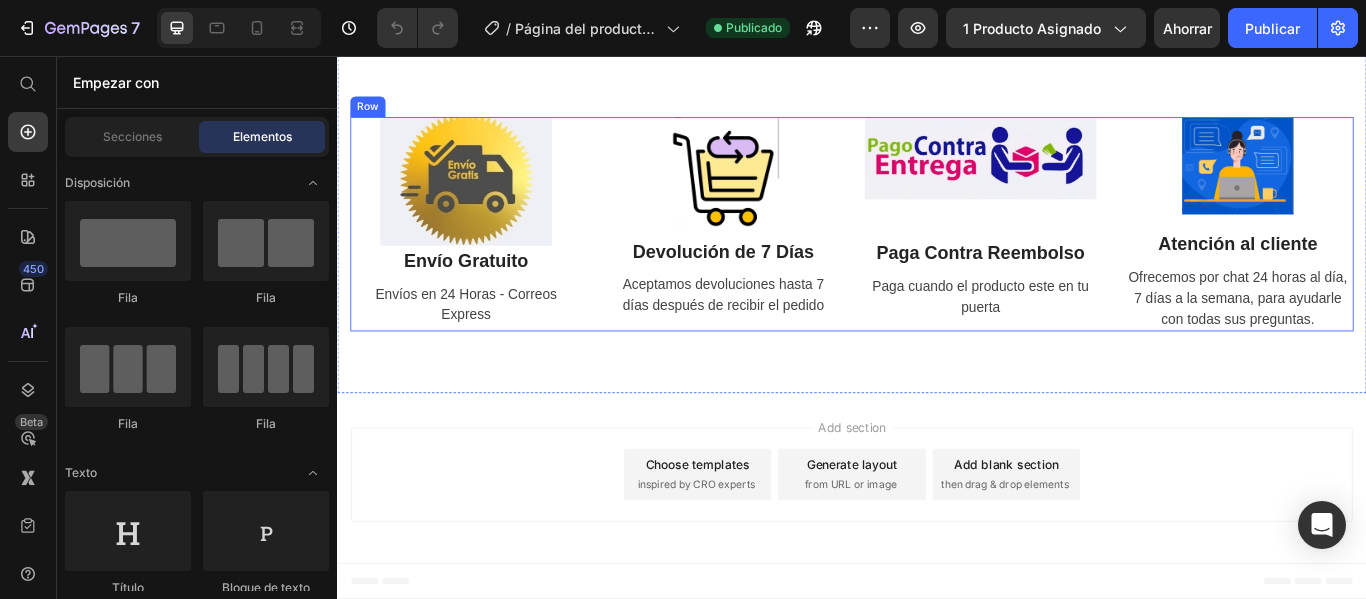 scroll, scrollTop: 2479, scrollLeft: 0, axis: vertical 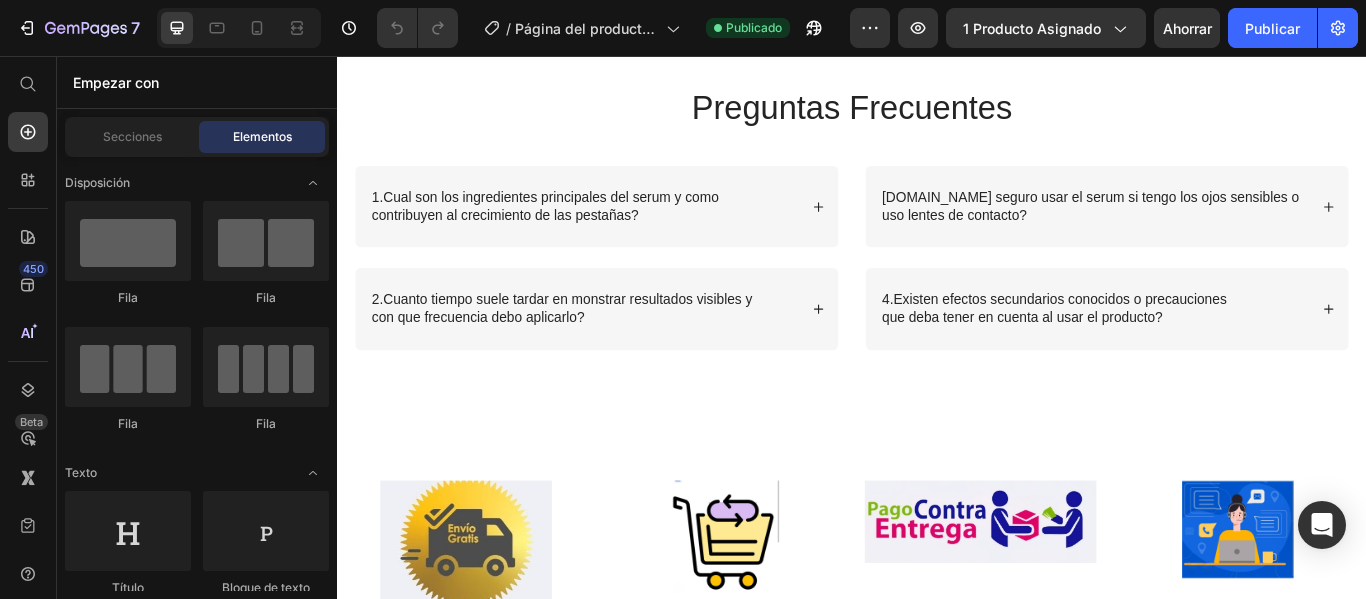 click on "LAI Product Reviews - Product Review Widget" at bounding box center (937, -22) 